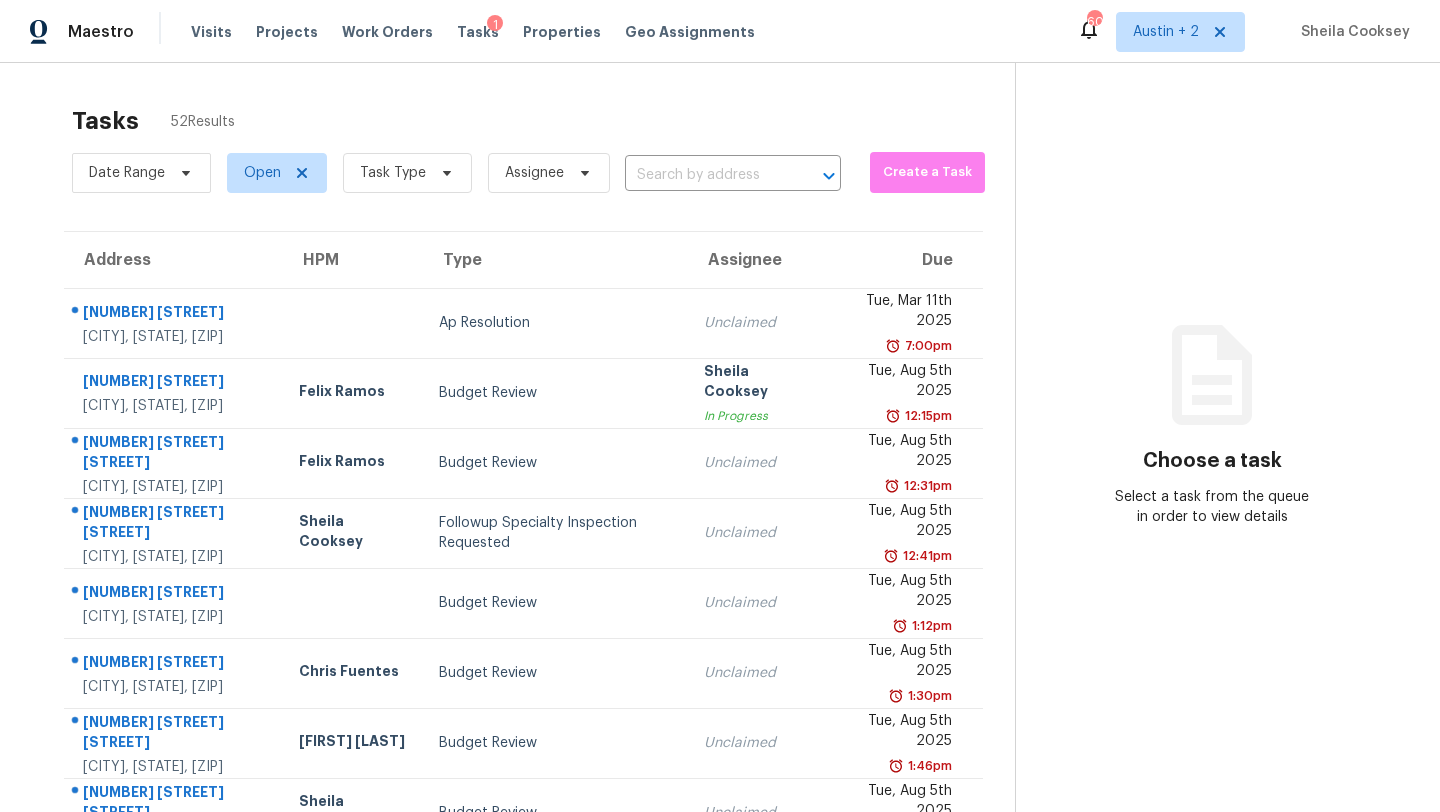 scroll, scrollTop: 0, scrollLeft: 0, axis: both 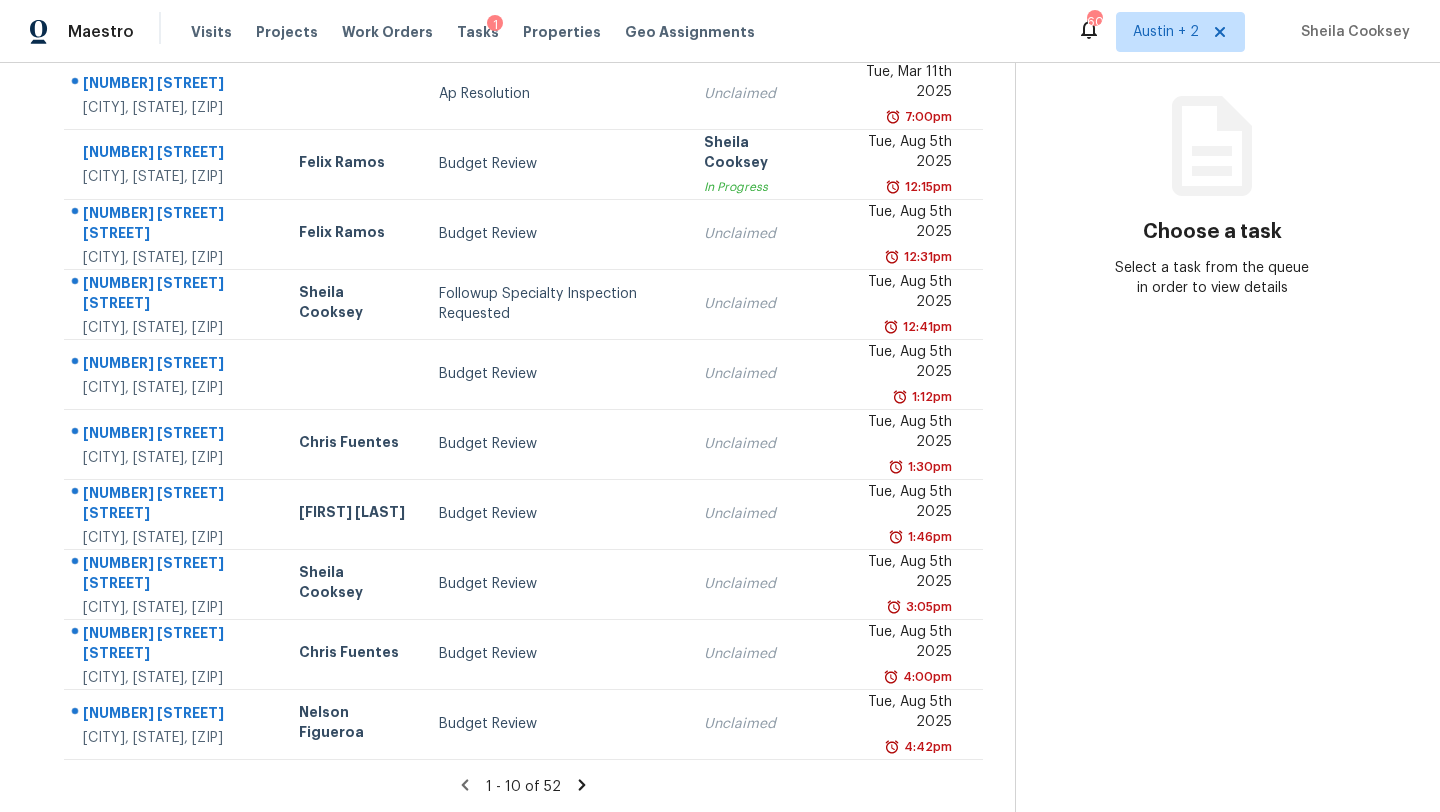 click 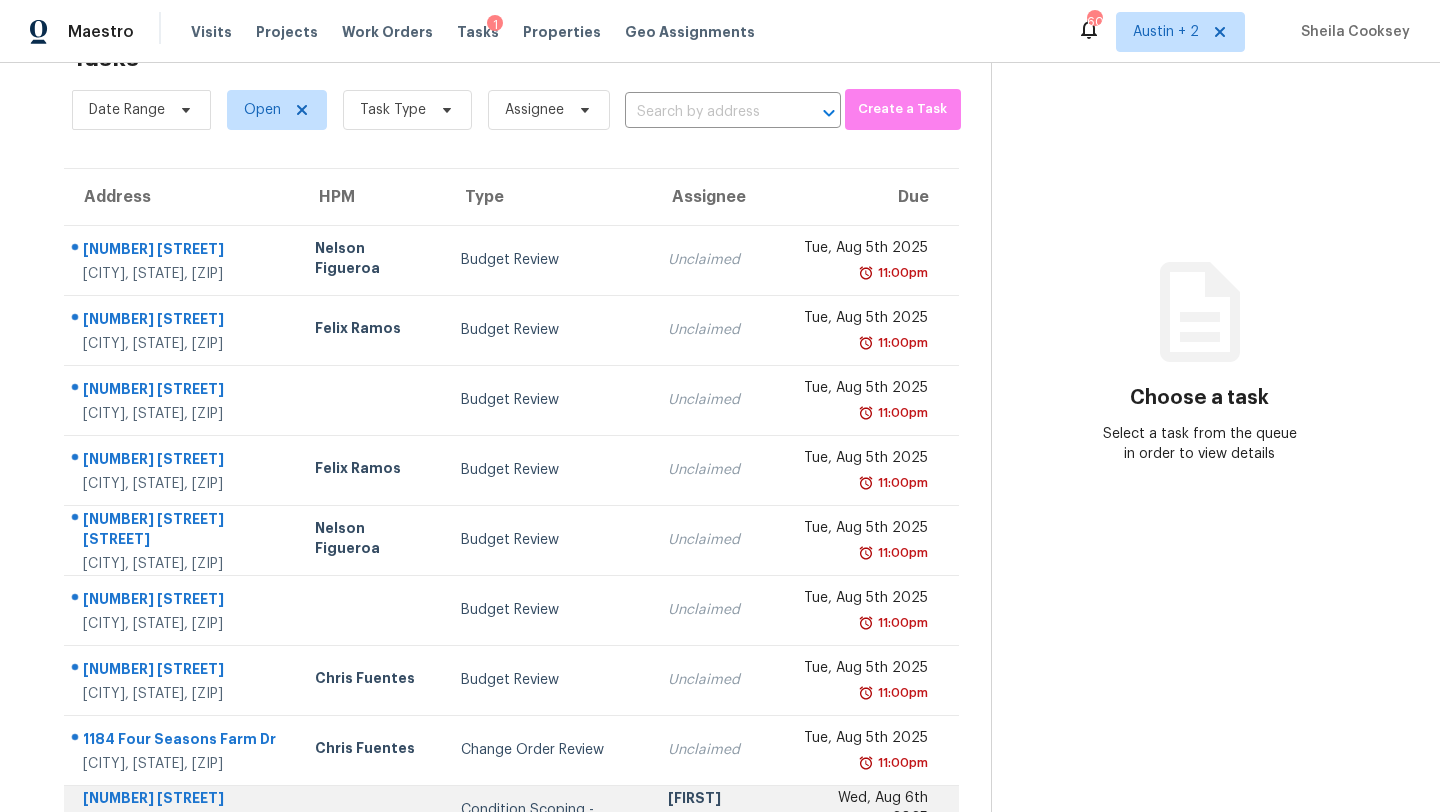 scroll, scrollTop: 229, scrollLeft: 0, axis: vertical 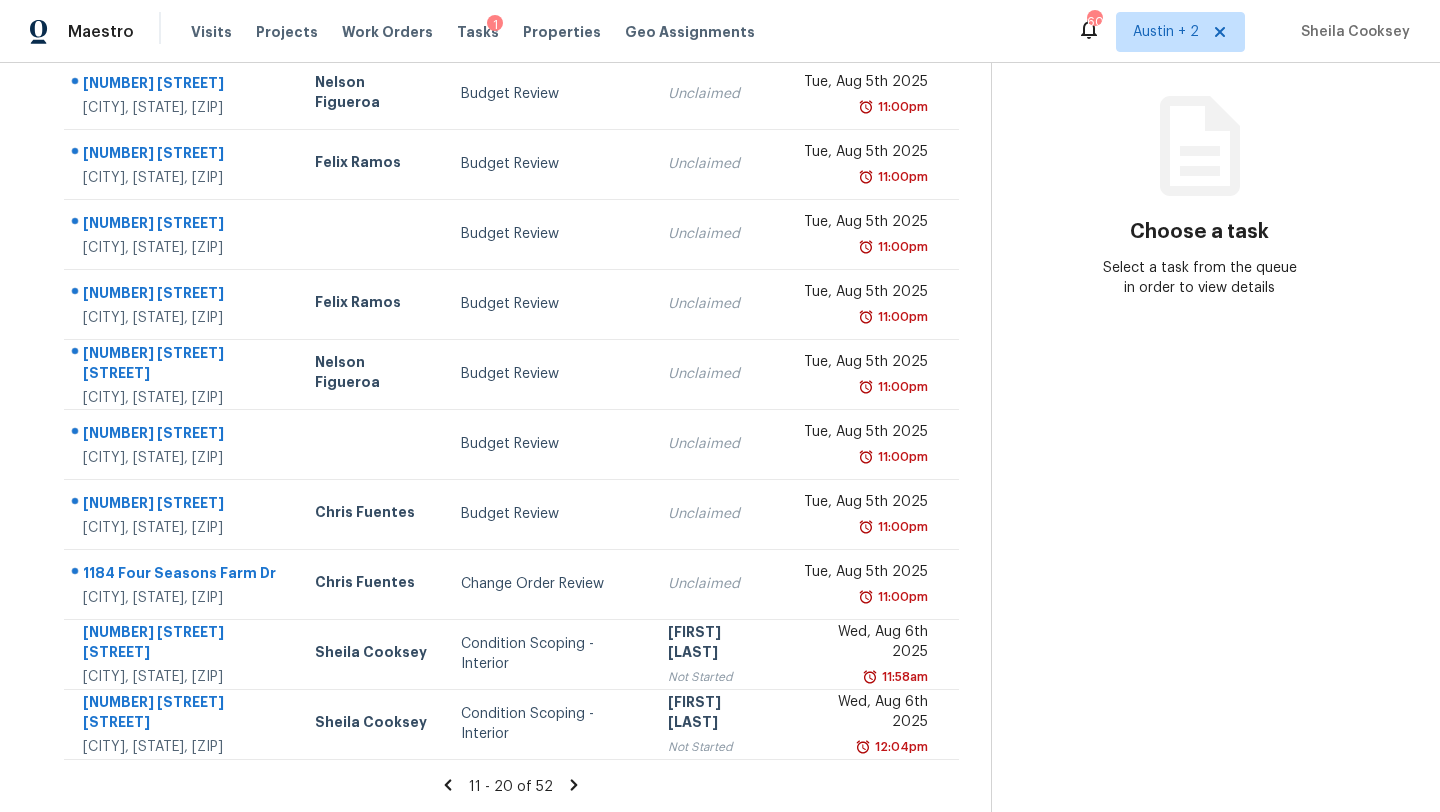 click 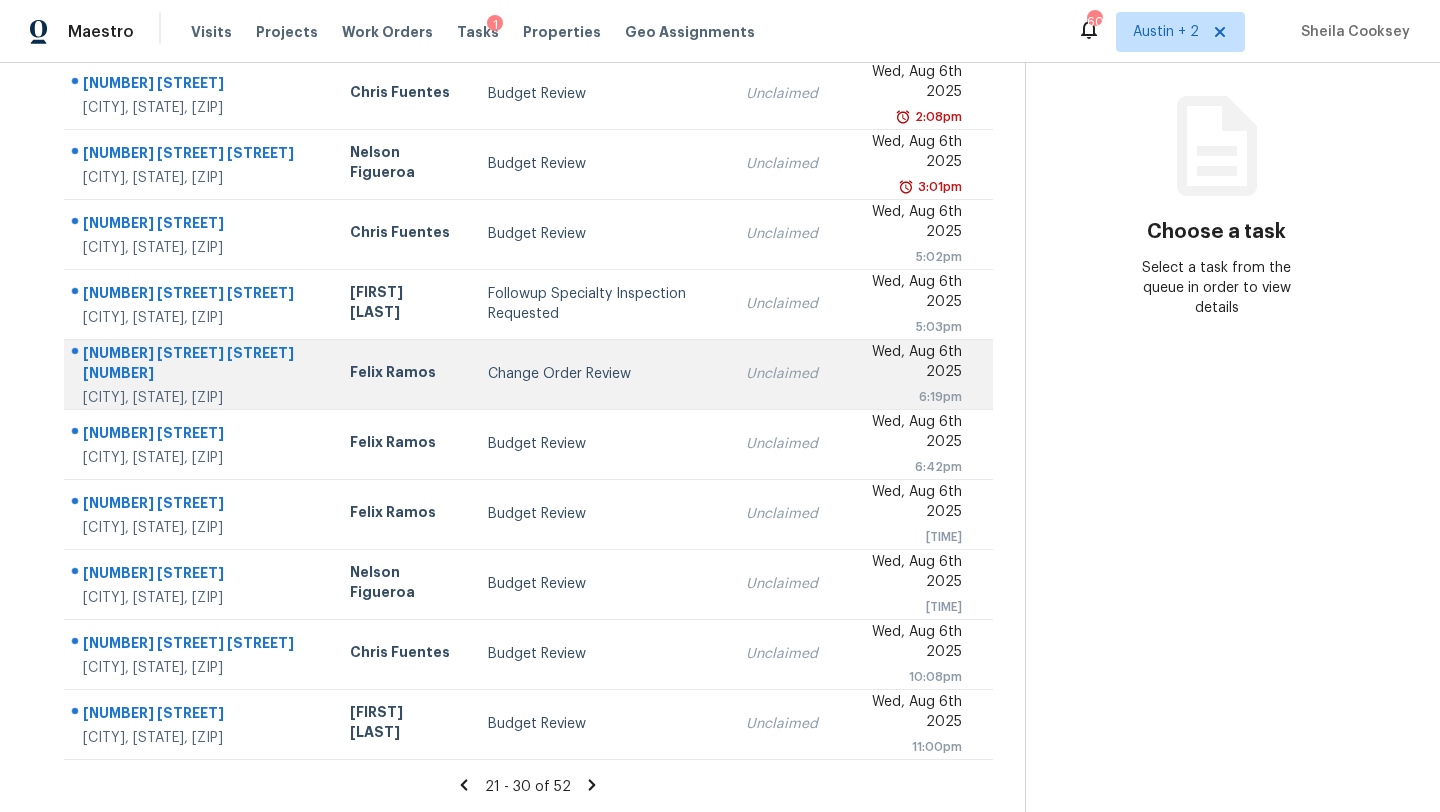 scroll, scrollTop: 0, scrollLeft: 0, axis: both 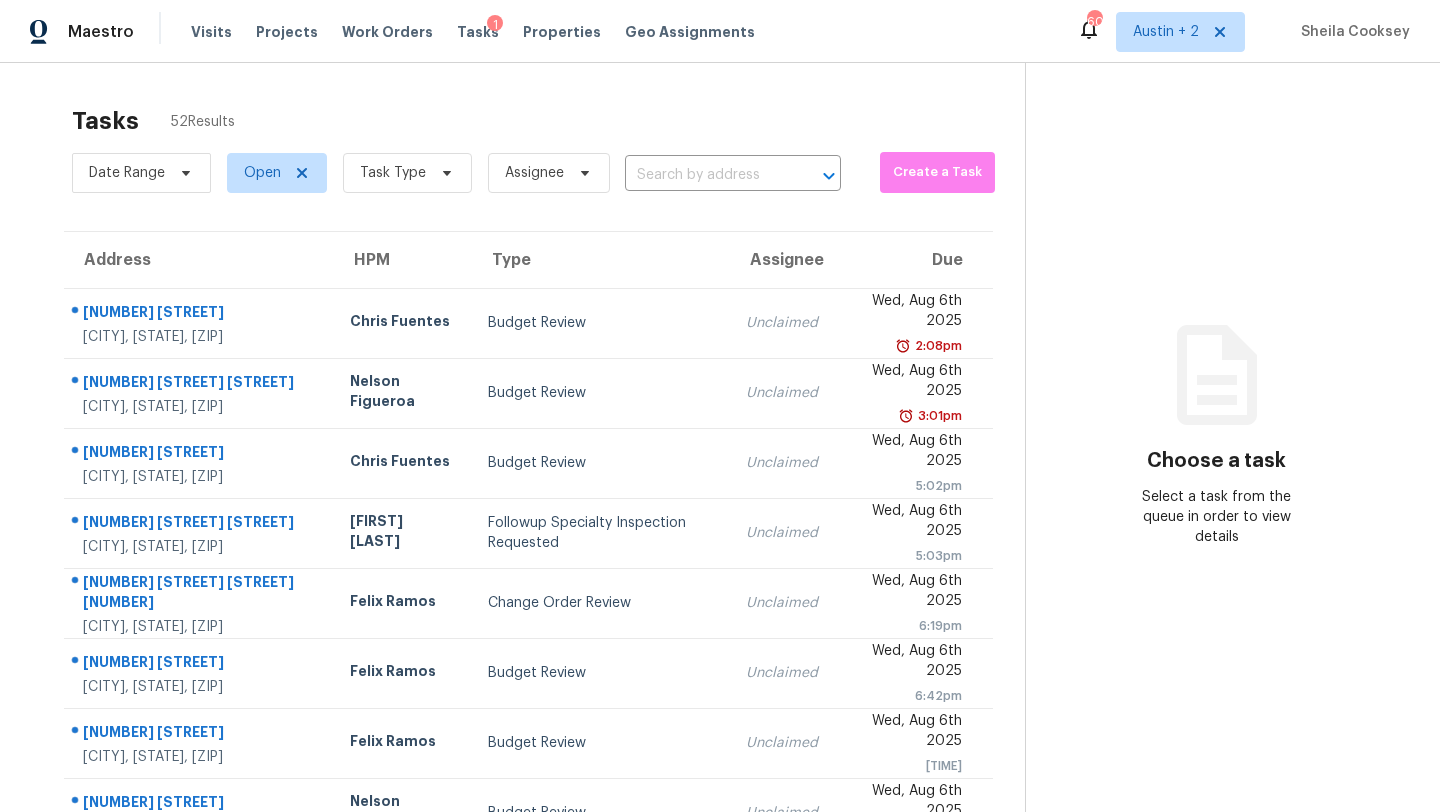 click on "Tasks 1" at bounding box center [478, 32] 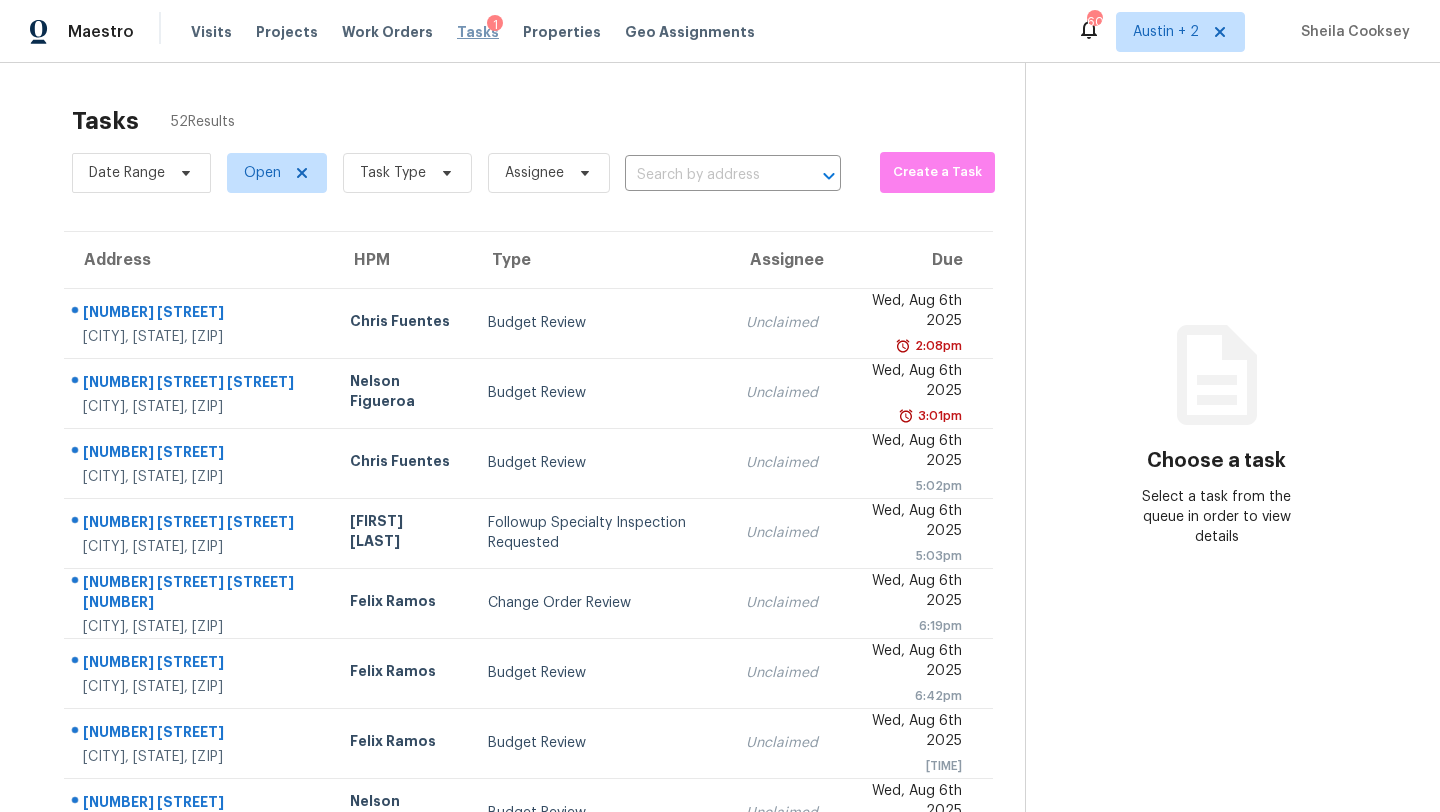 click on "Tasks" at bounding box center [478, 32] 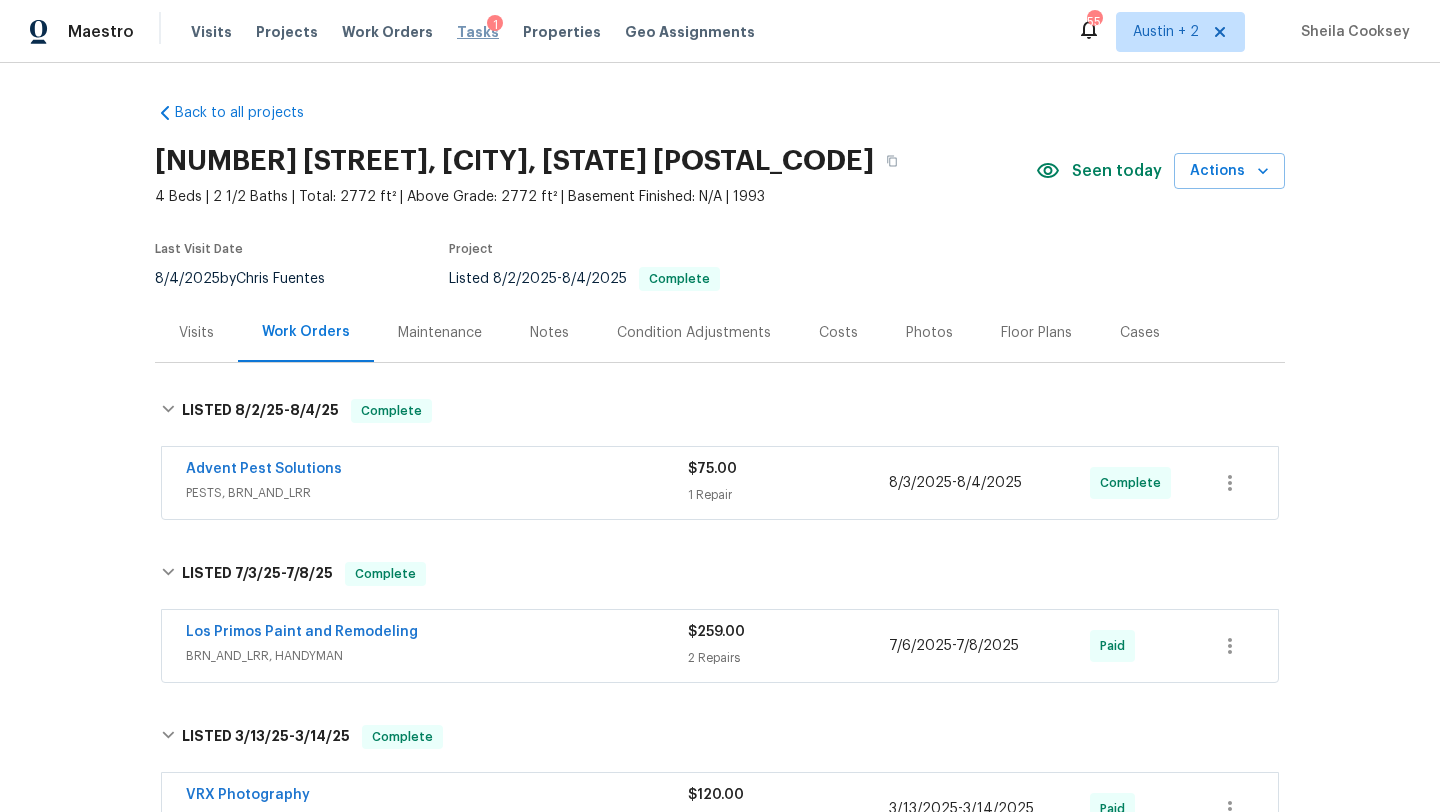 scroll, scrollTop: 0, scrollLeft: 0, axis: both 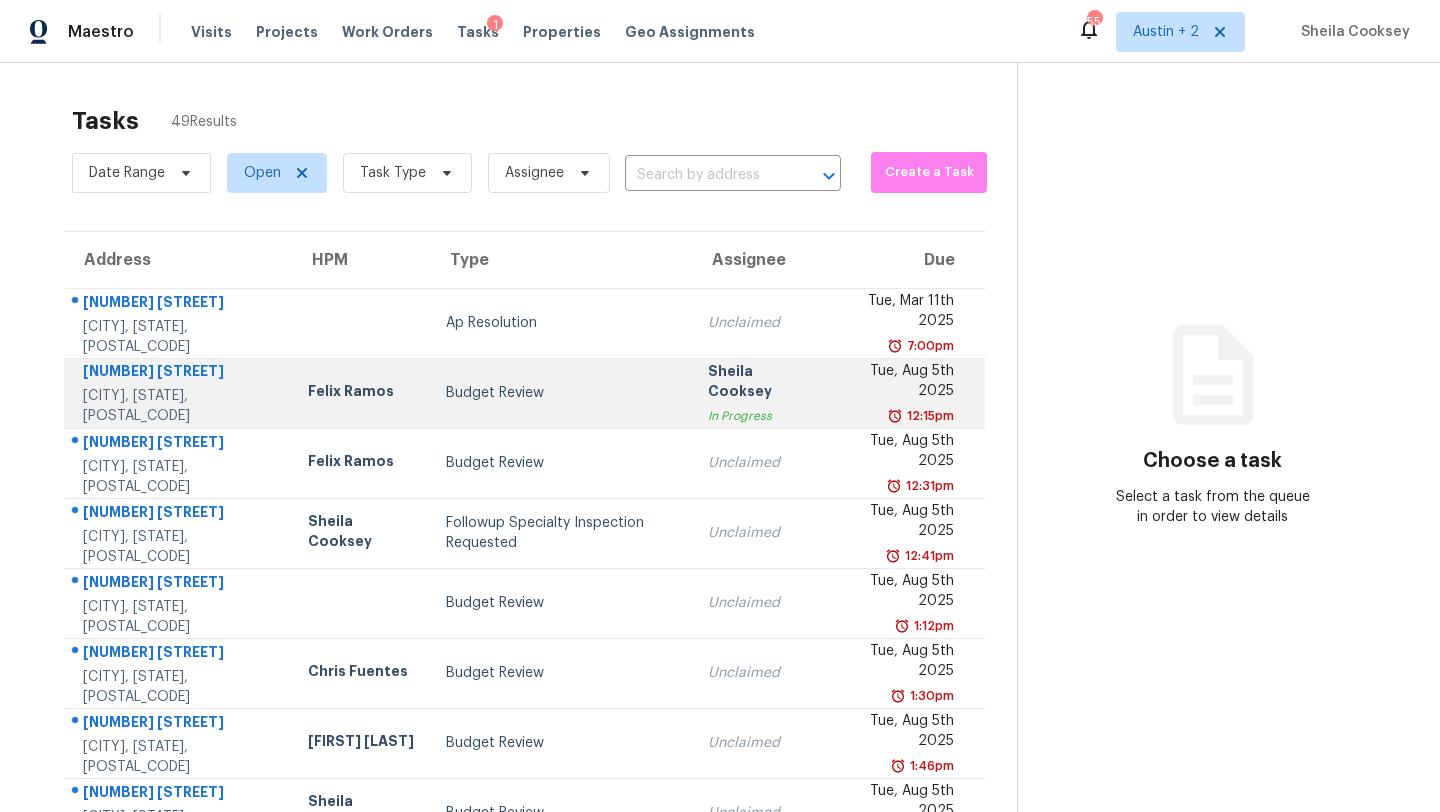 click on "Budget Review" at bounding box center (561, 393) 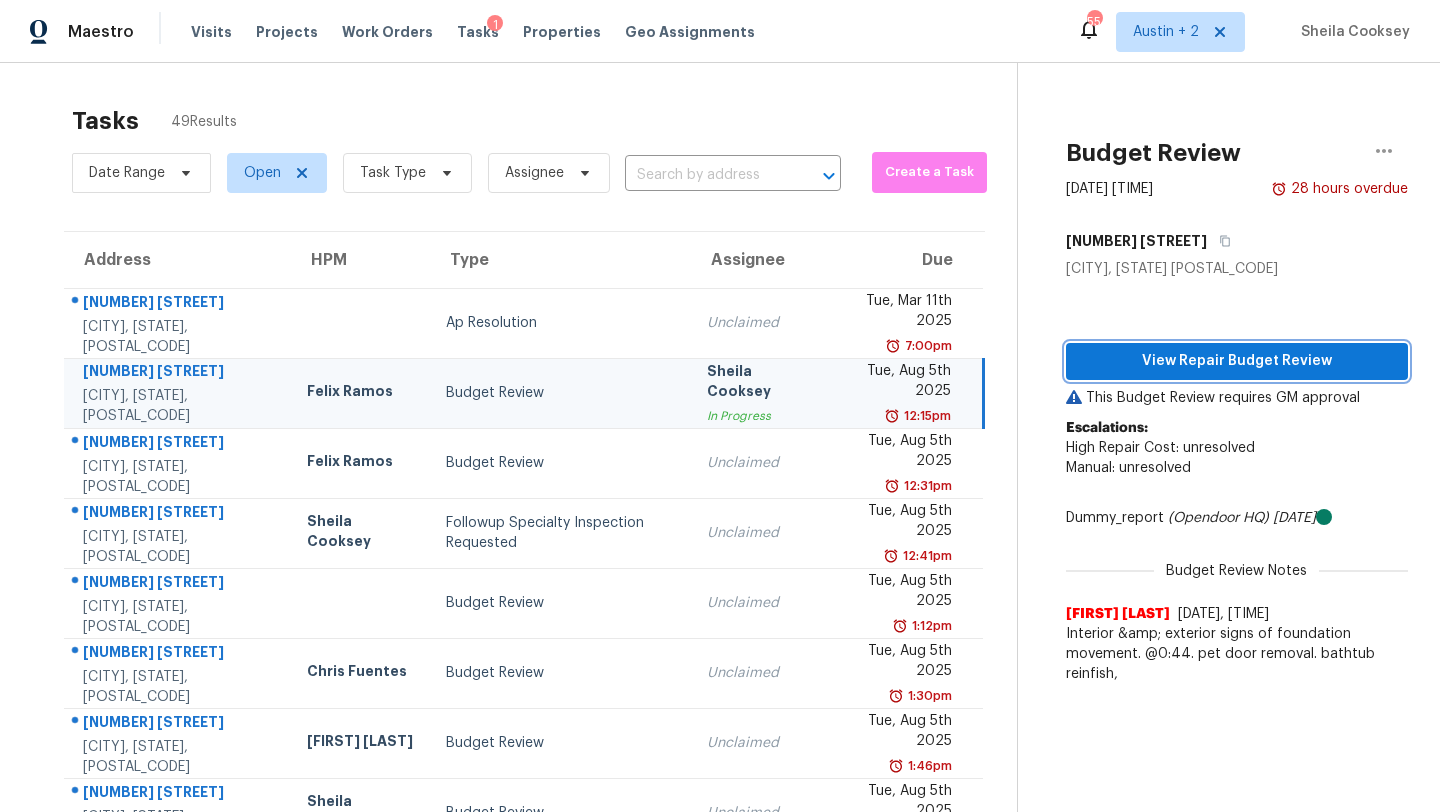 click on "View Repair Budget Review" at bounding box center (1237, 361) 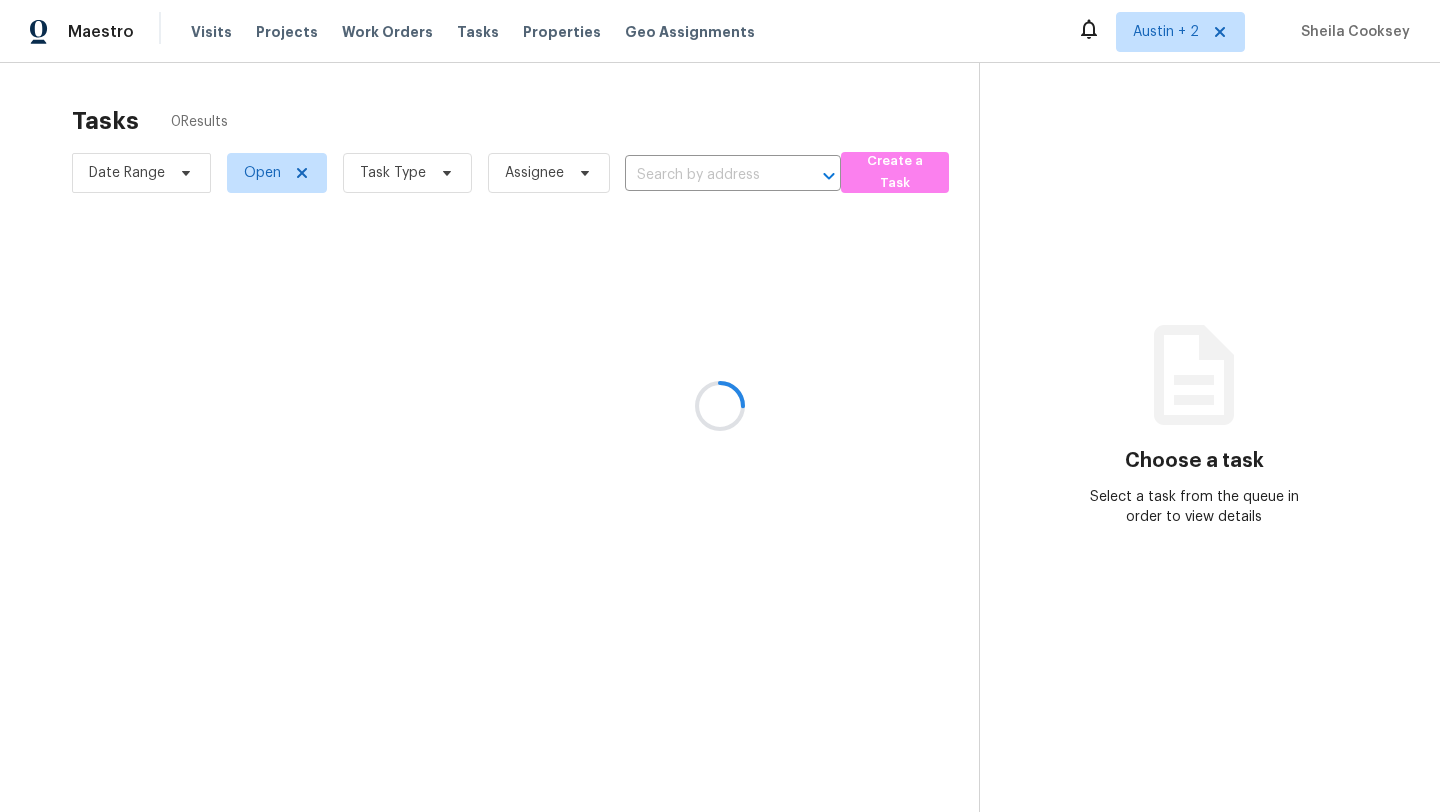 scroll, scrollTop: 0, scrollLeft: 0, axis: both 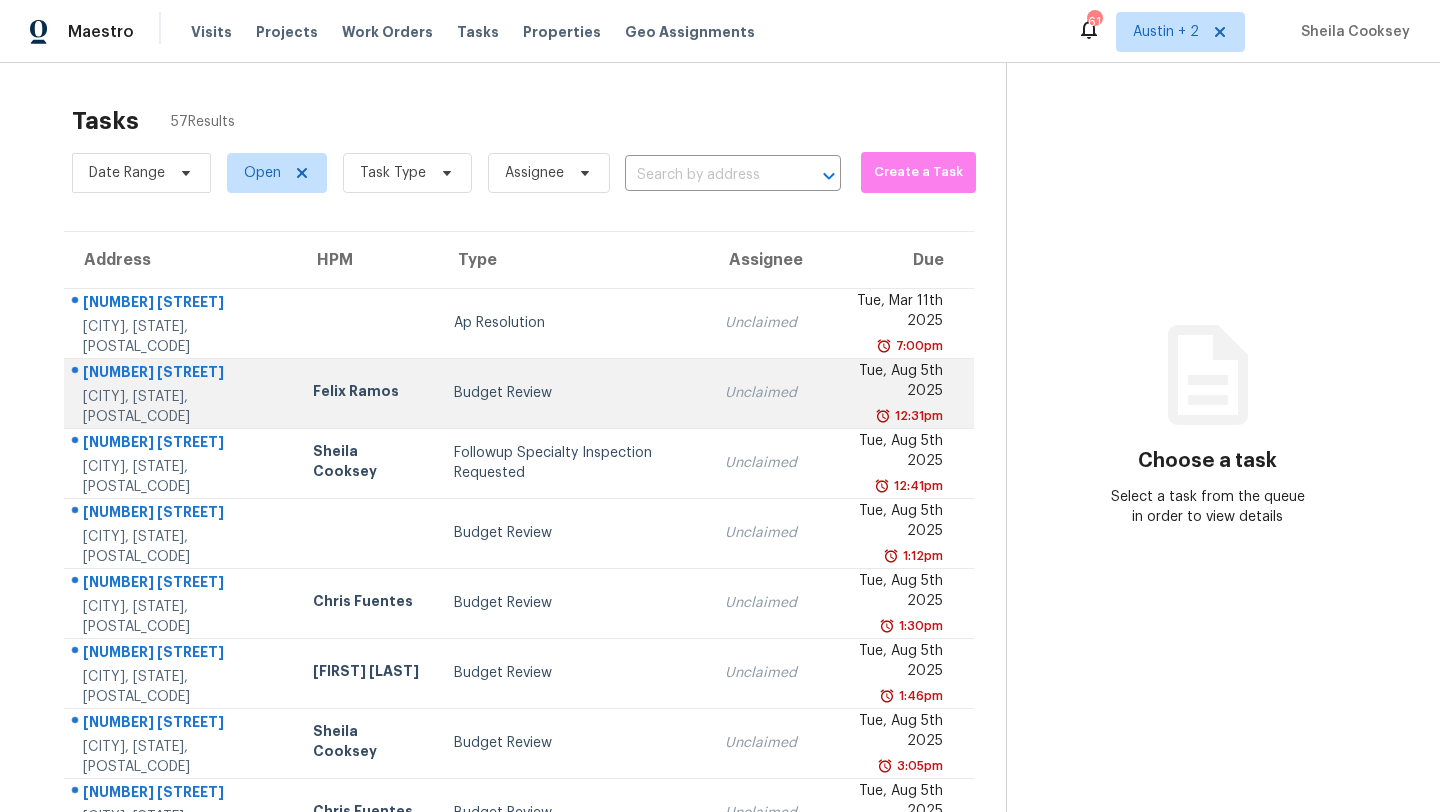 click on "Budget Review" at bounding box center [573, 393] 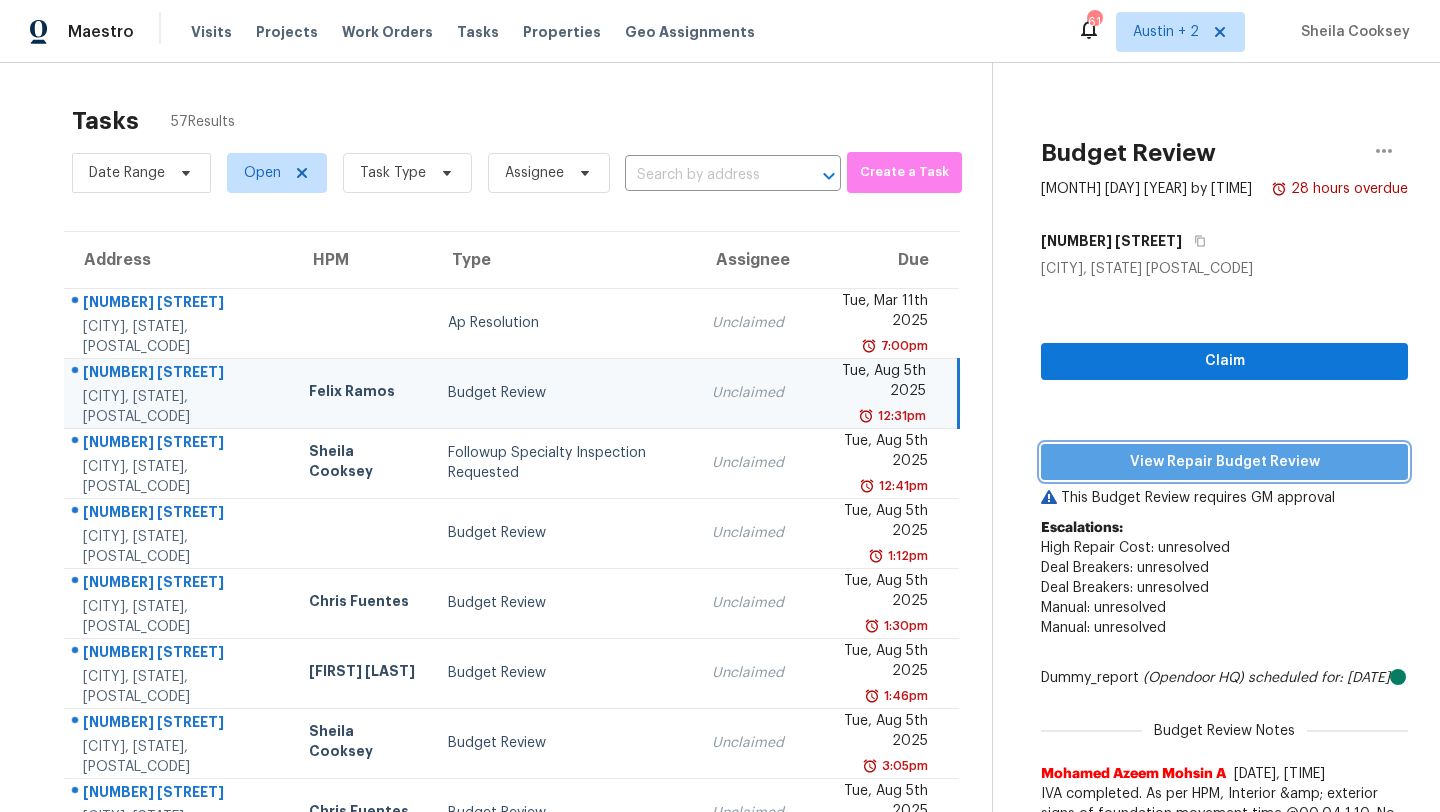 click on "View Repair Budget Review" at bounding box center [1224, 462] 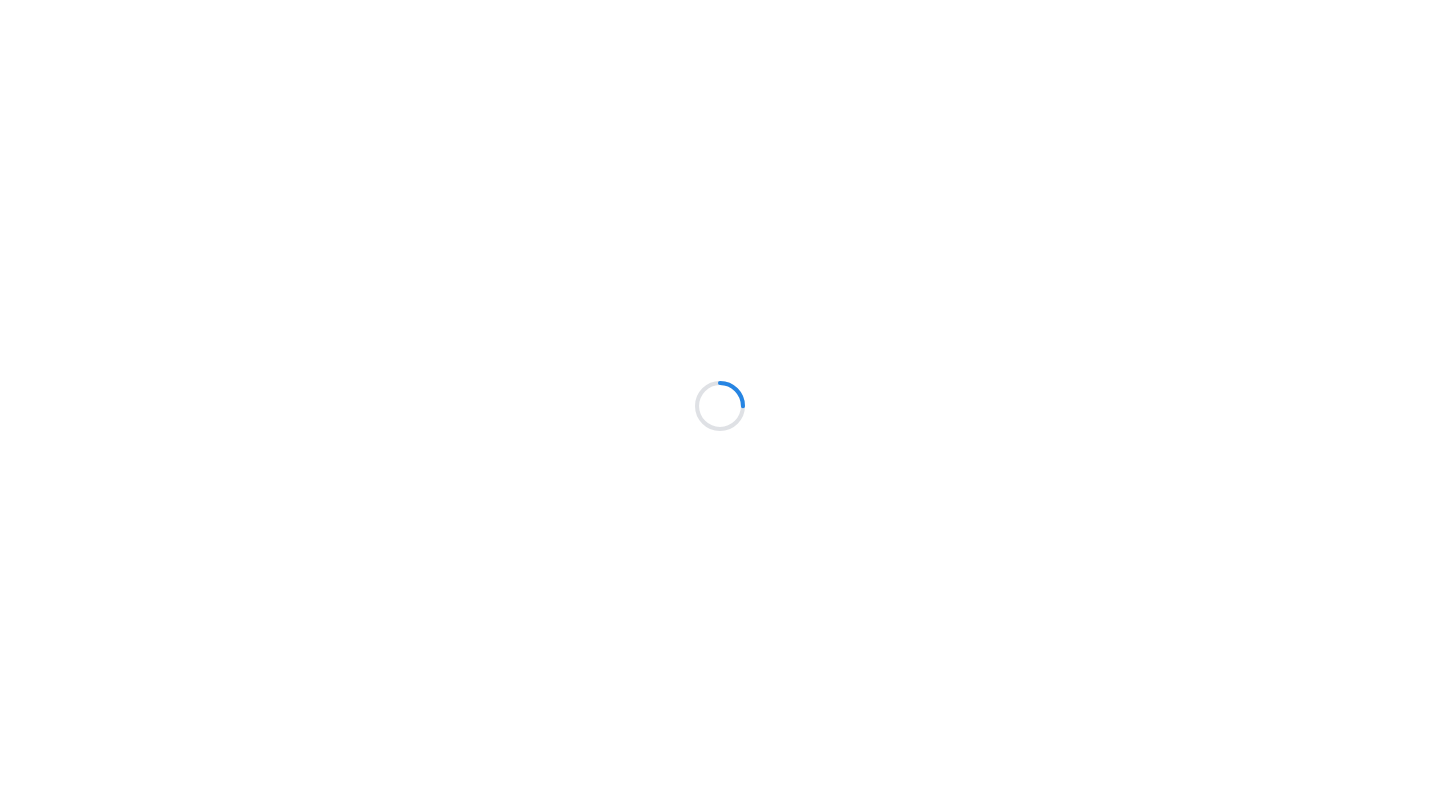 scroll, scrollTop: 0, scrollLeft: 0, axis: both 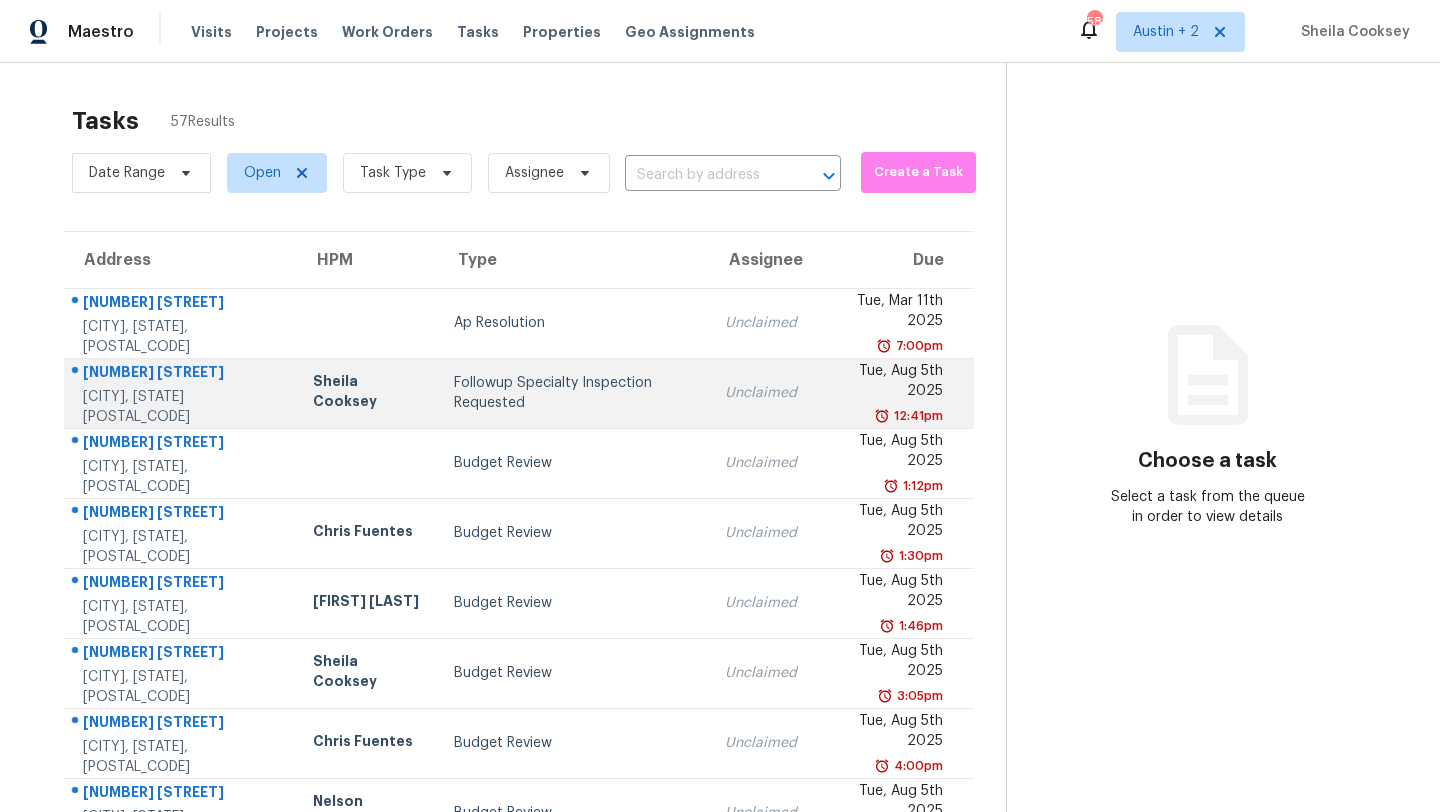 click on "Followup Specialty Inspection Requested" at bounding box center [573, 393] 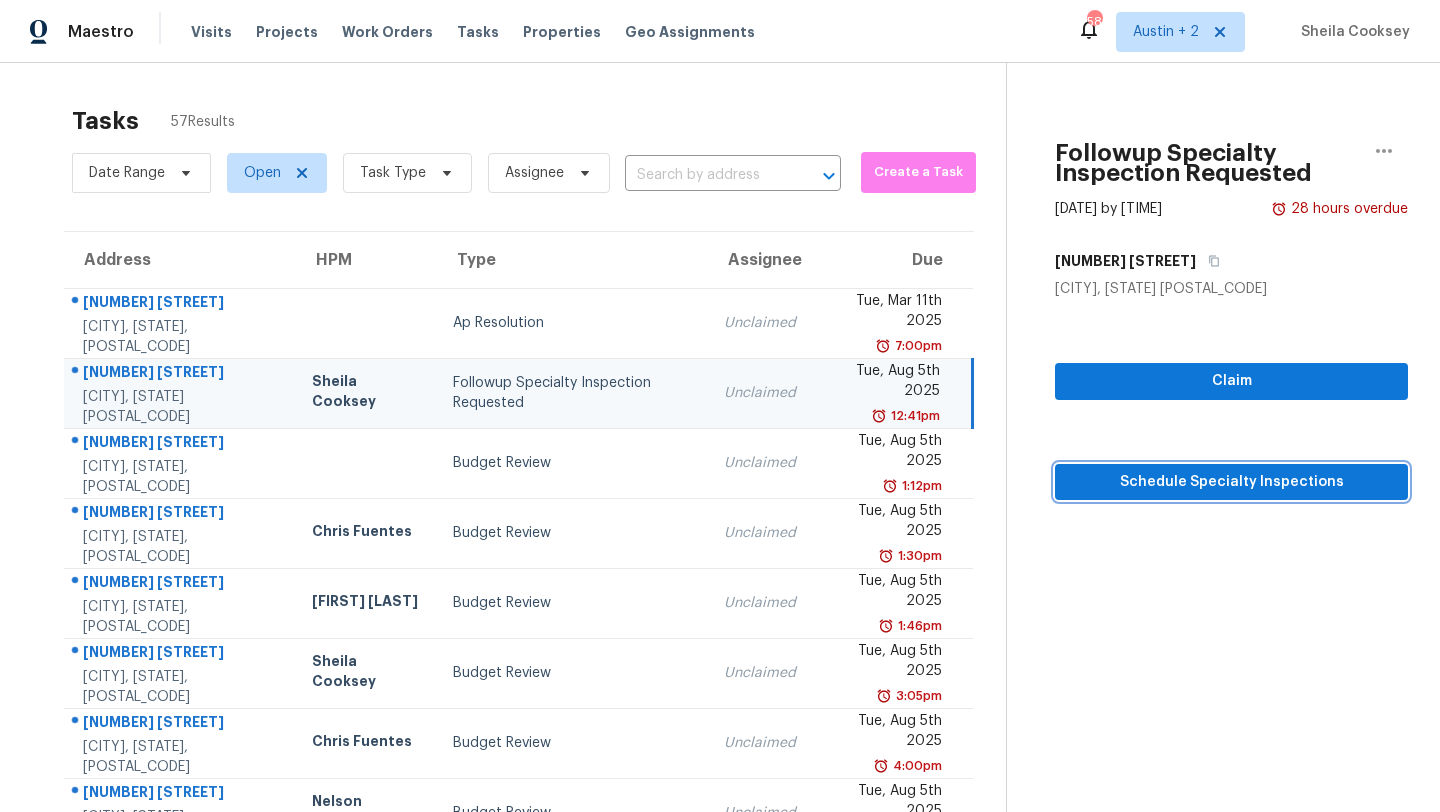 click on "Schedule Specialty Inspections" at bounding box center (1231, 482) 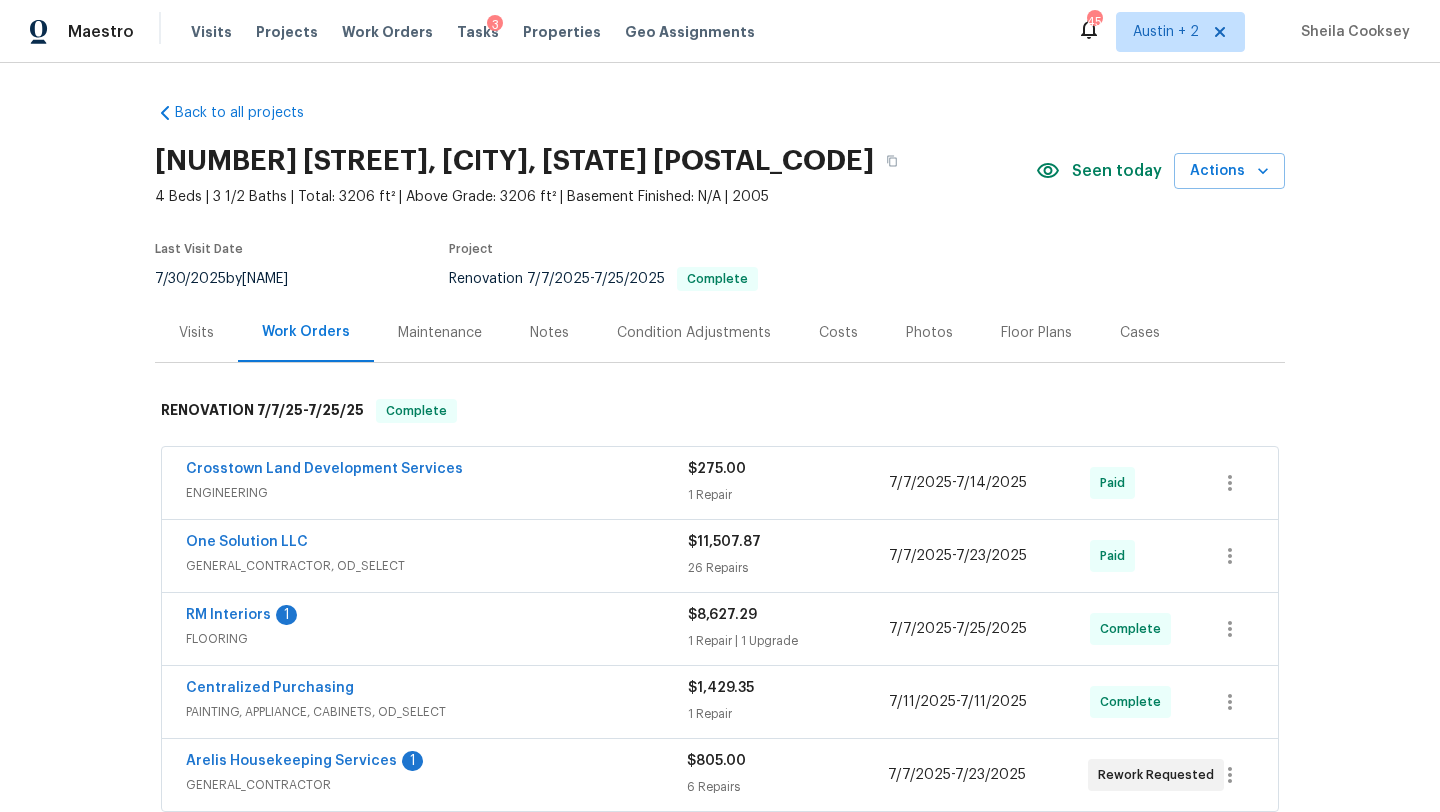 scroll, scrollTop: 0, scrollLeft: 0, axis: both 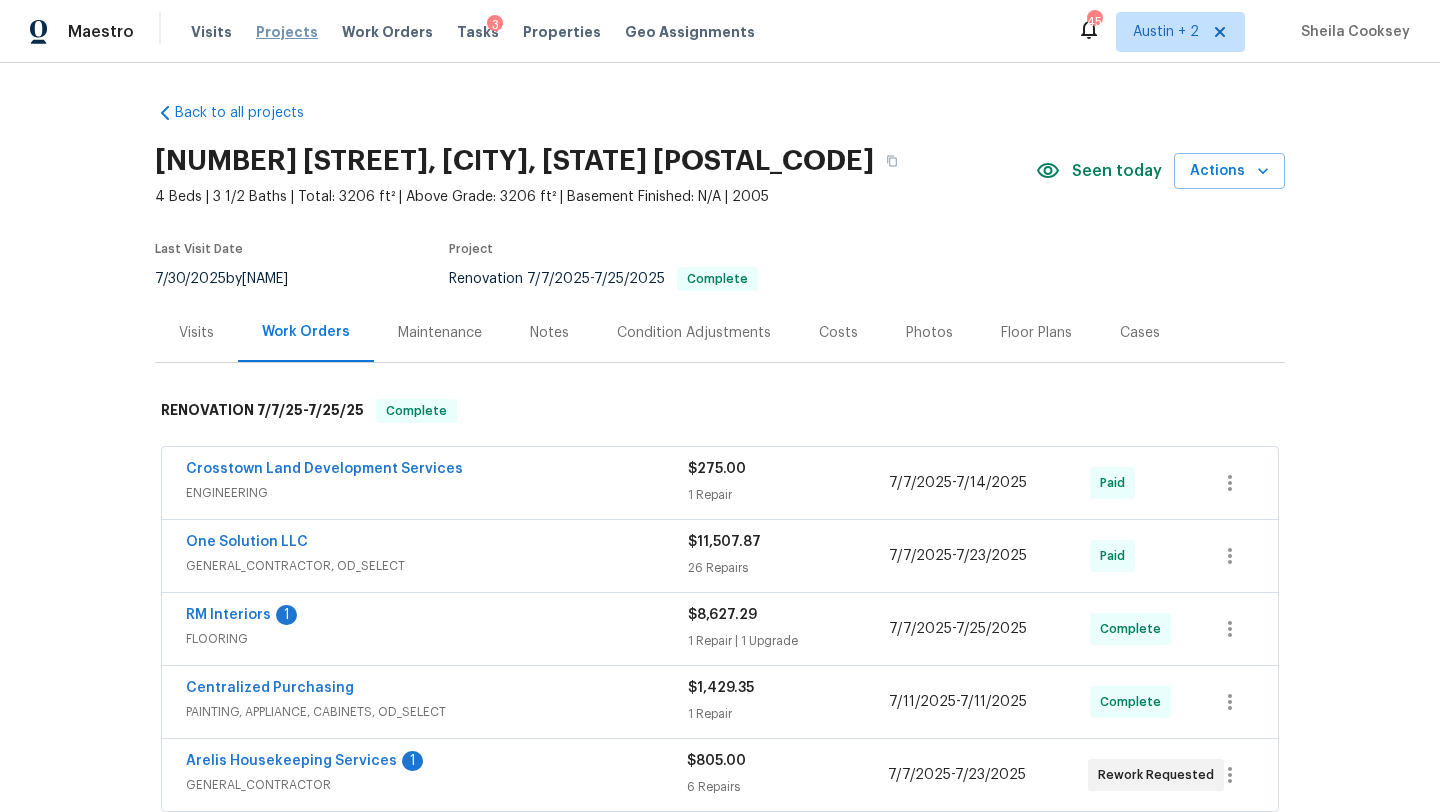 click on "Projects" at bounding box center (287, 32) 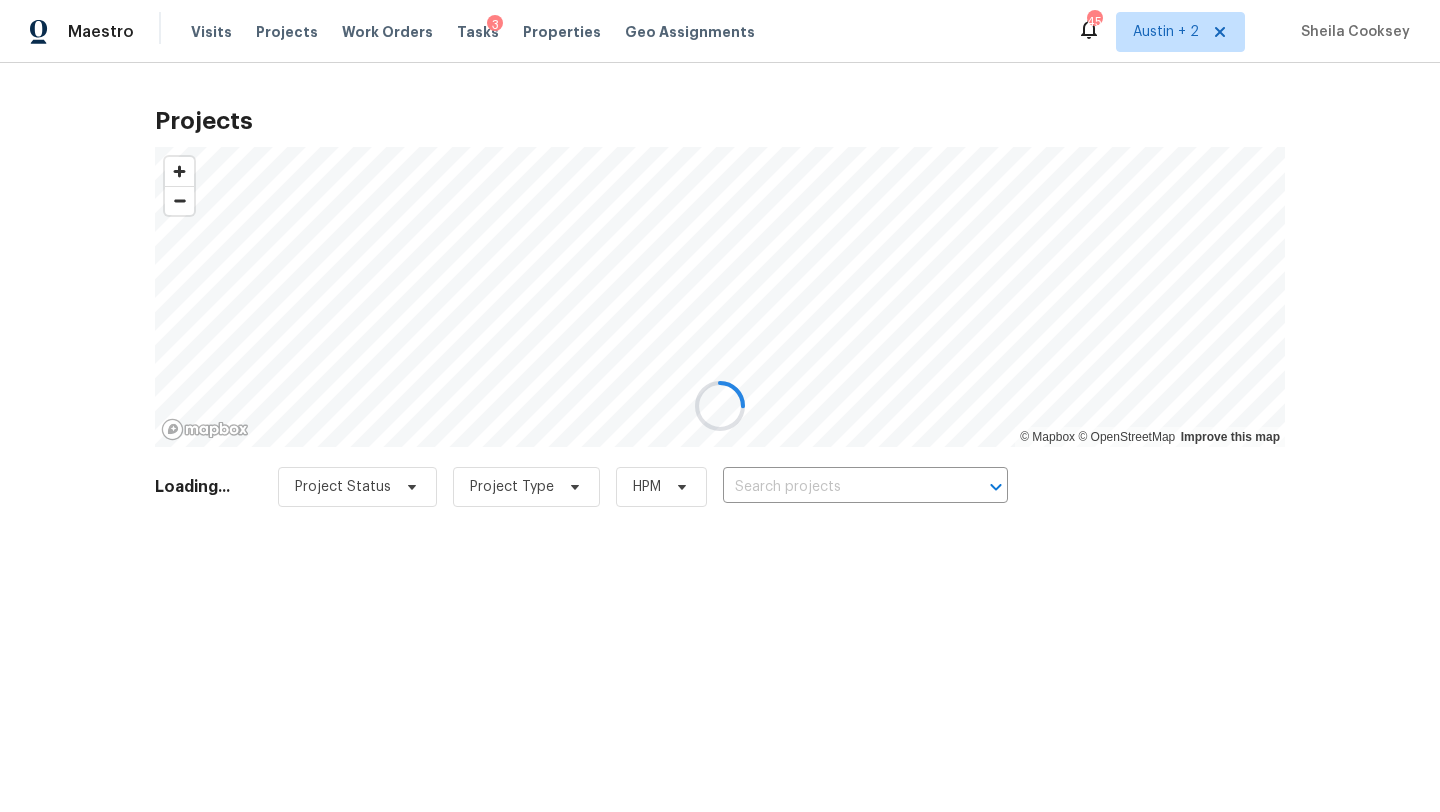 click at bounding box center (720, 406) 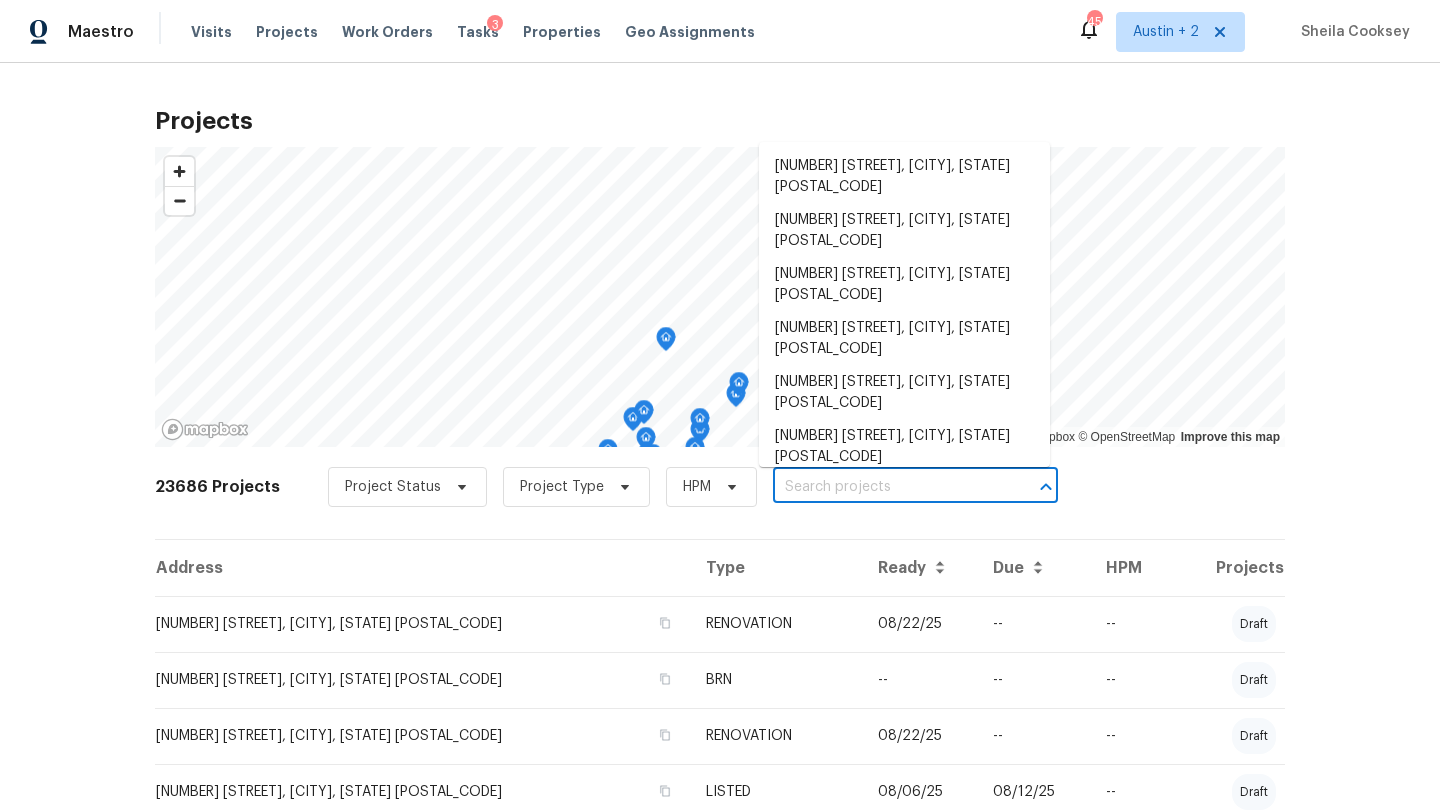 click at bounding box center (887, 487) 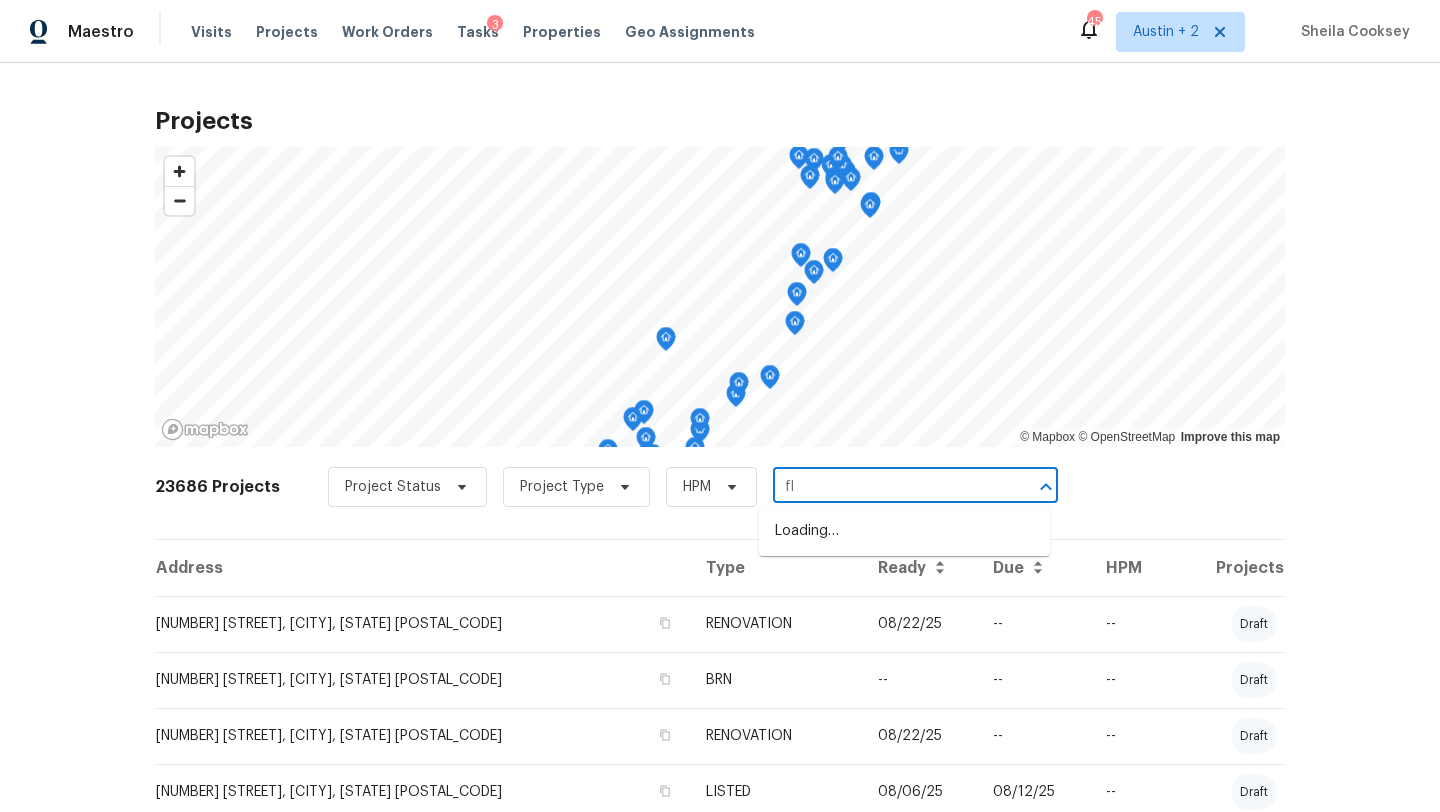 type on "f" 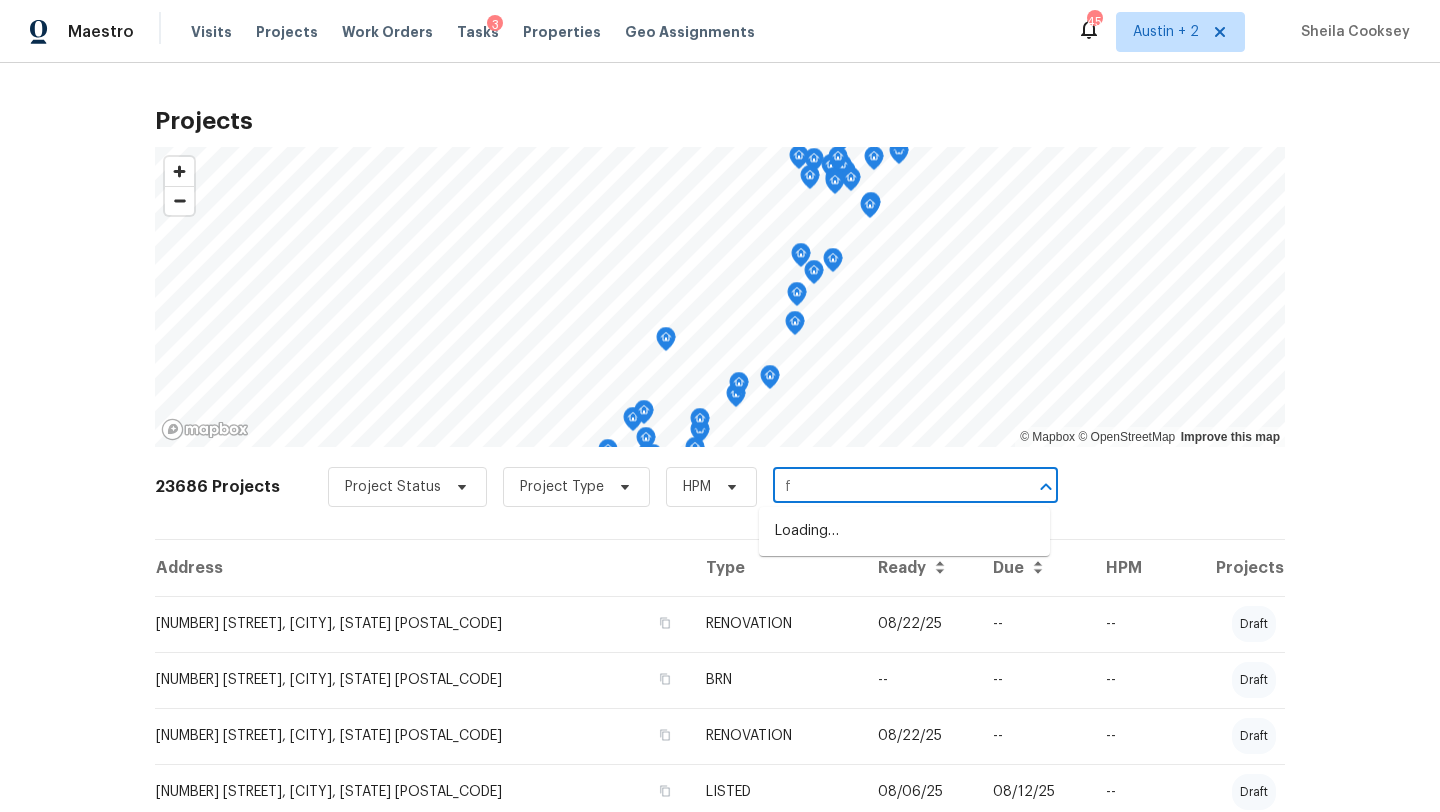 type 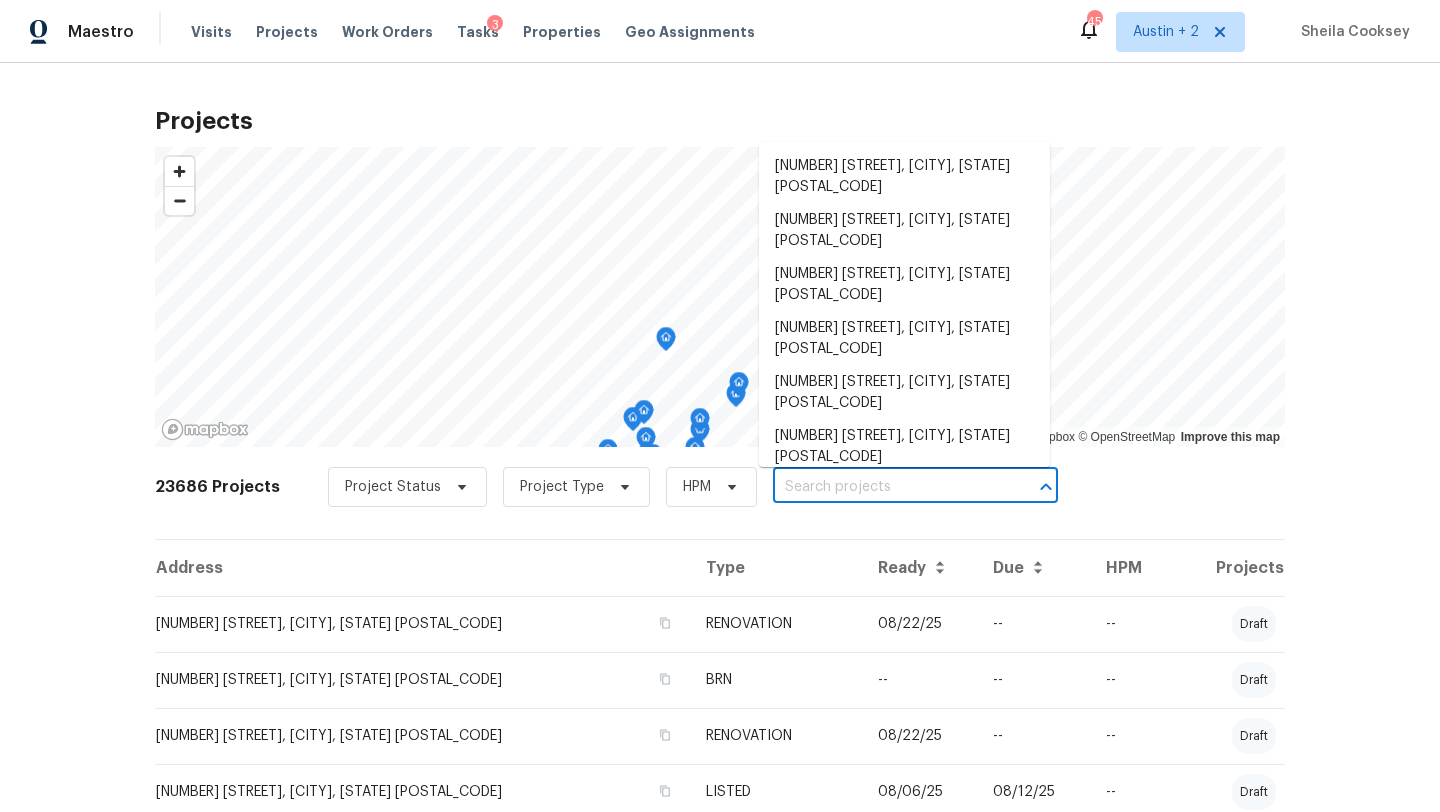click at bounding box center [887, 487] 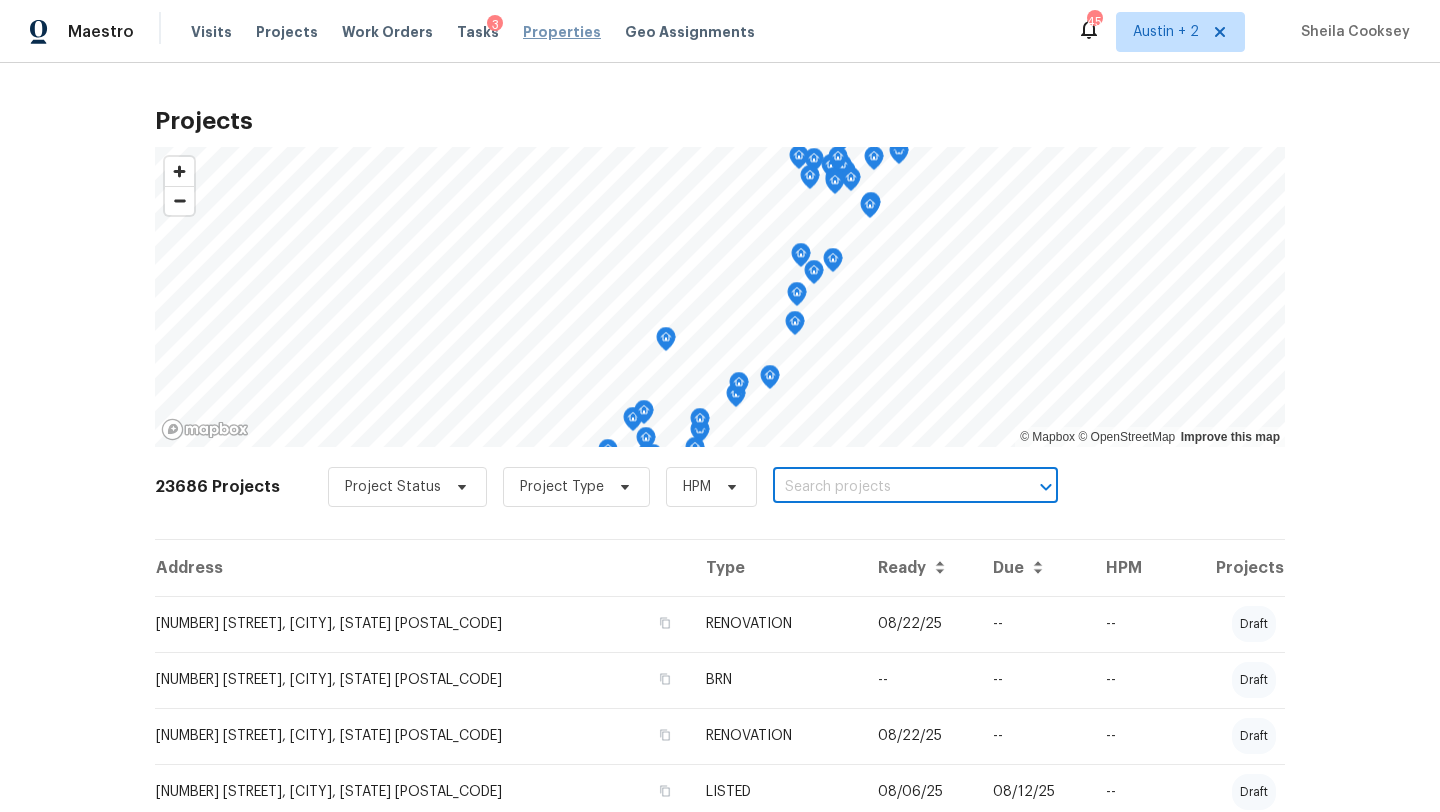 click on "Properties" at bounding box center (562, 32) 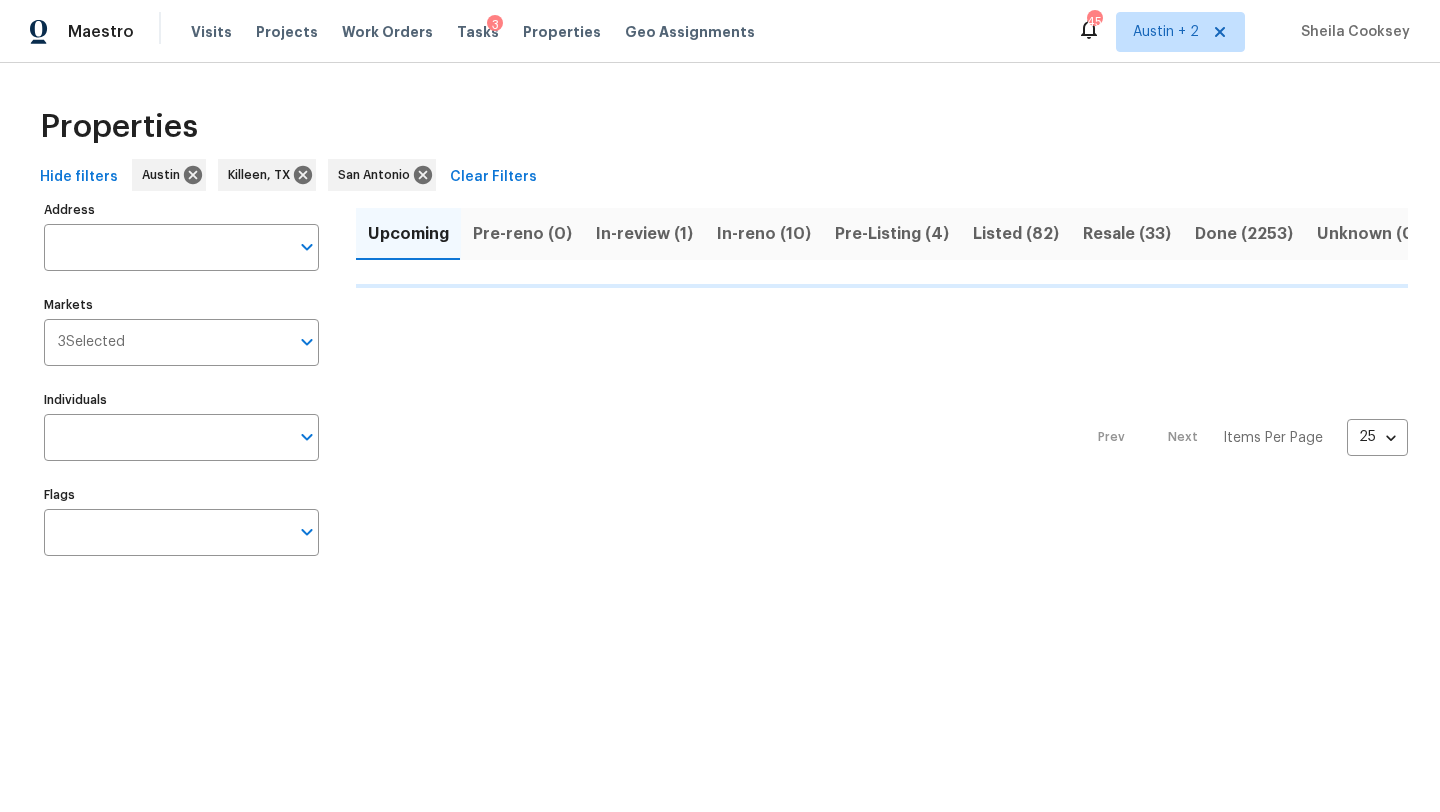 click on "In-reno (10)" at bounding box center (764, 234) 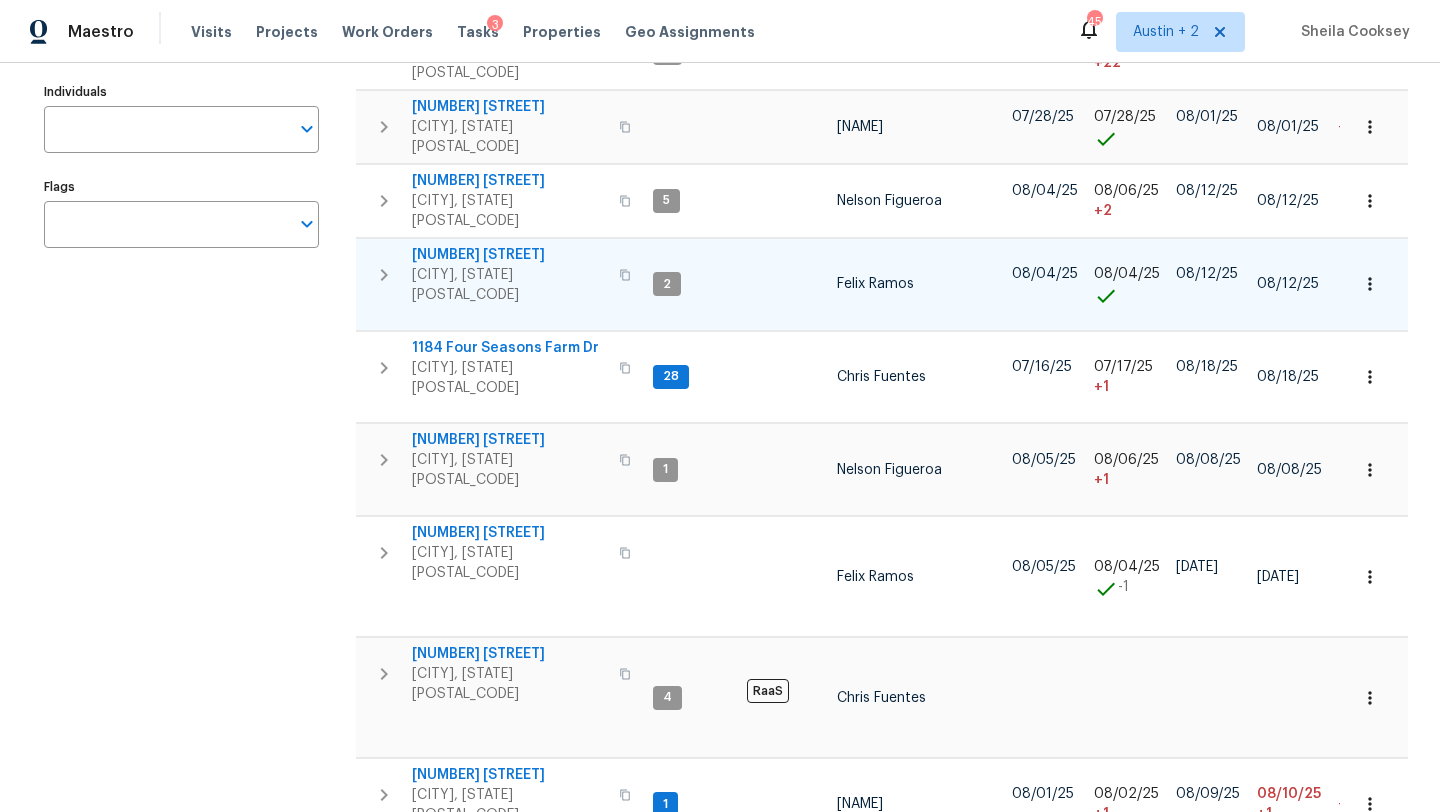 scroll, scrollTop: 402, scrollLeft: 0, axis: vertical 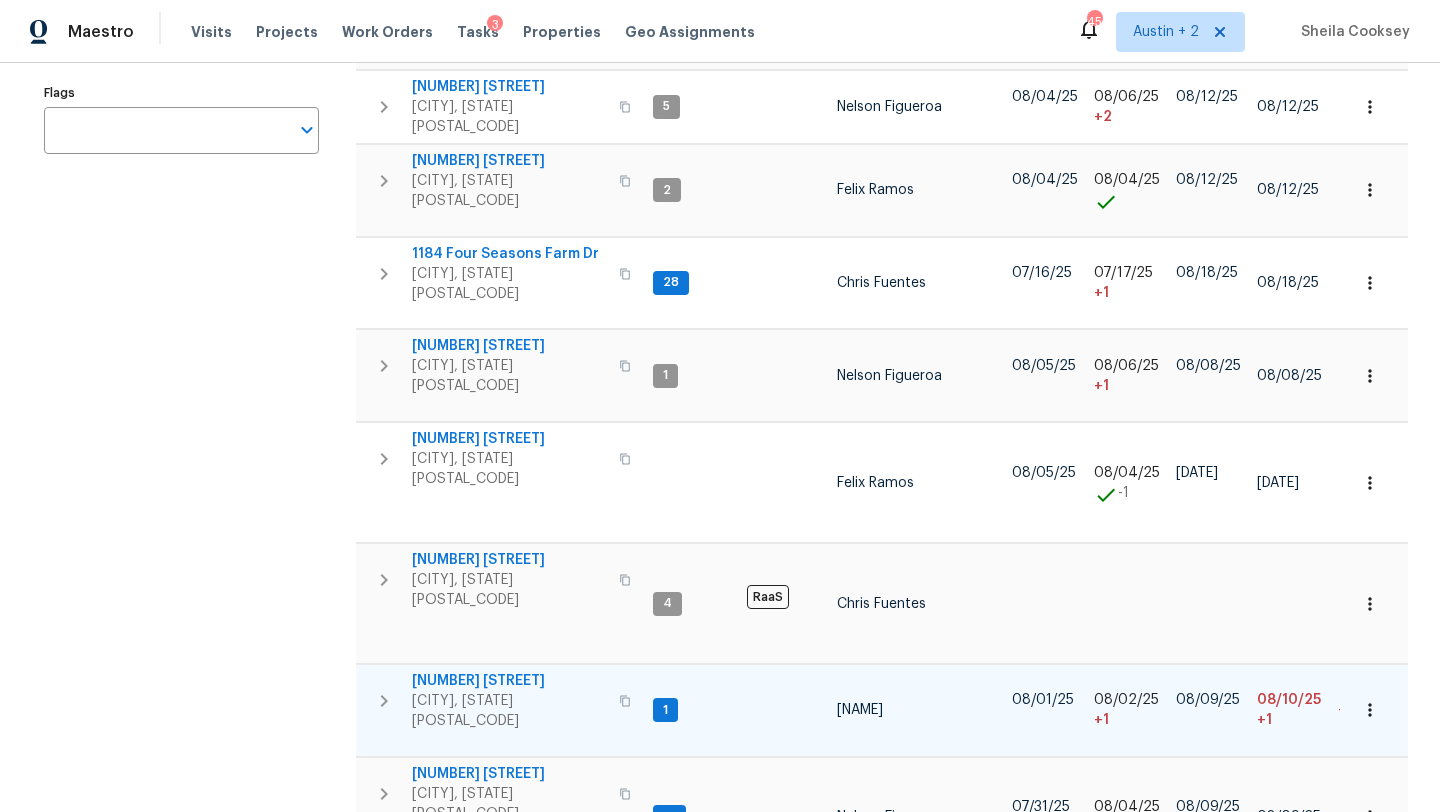 click on "[NUMBER] [STREET]" at bounding box center [509, 681] 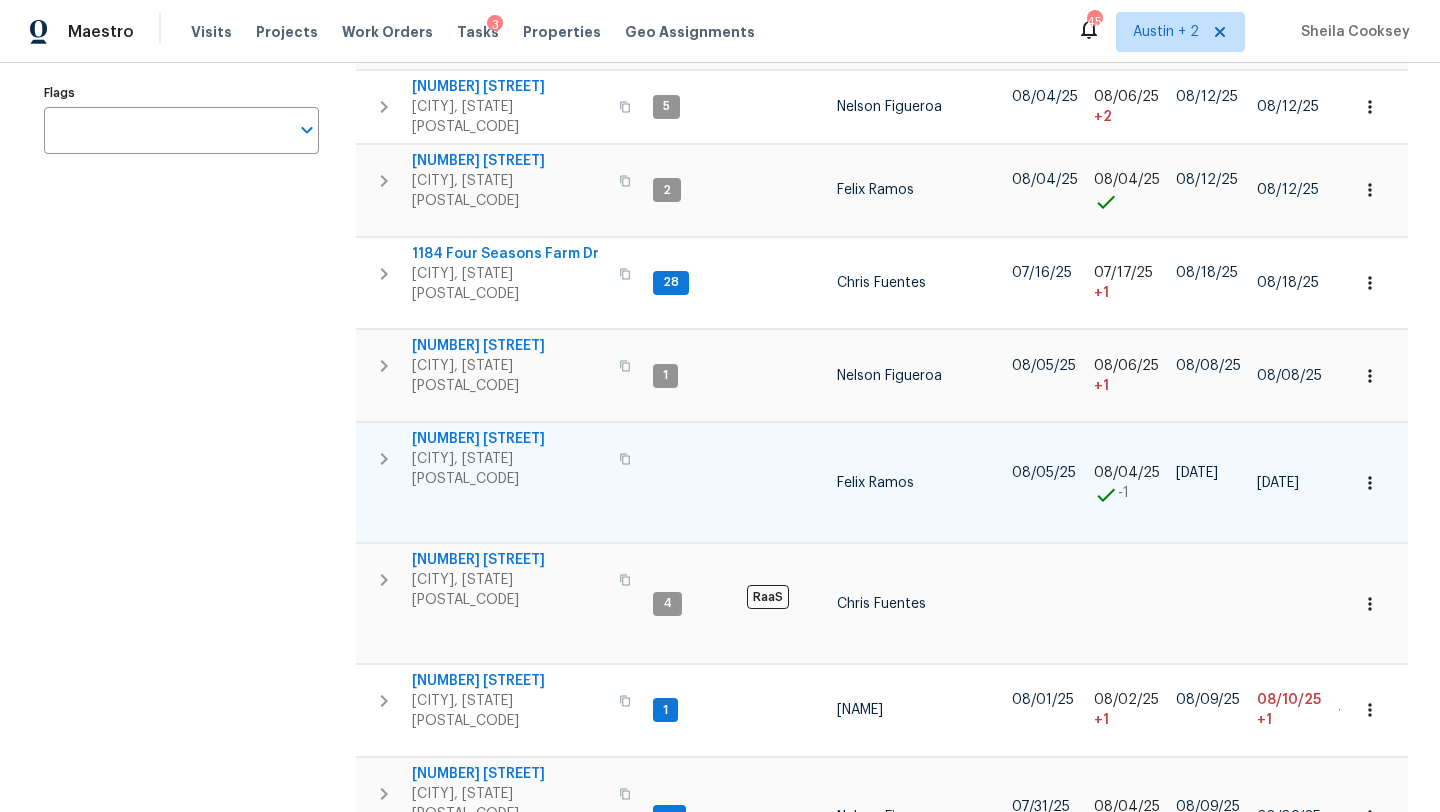 scroll, scrollTop: 0, scrollLeft: 0, axis: both 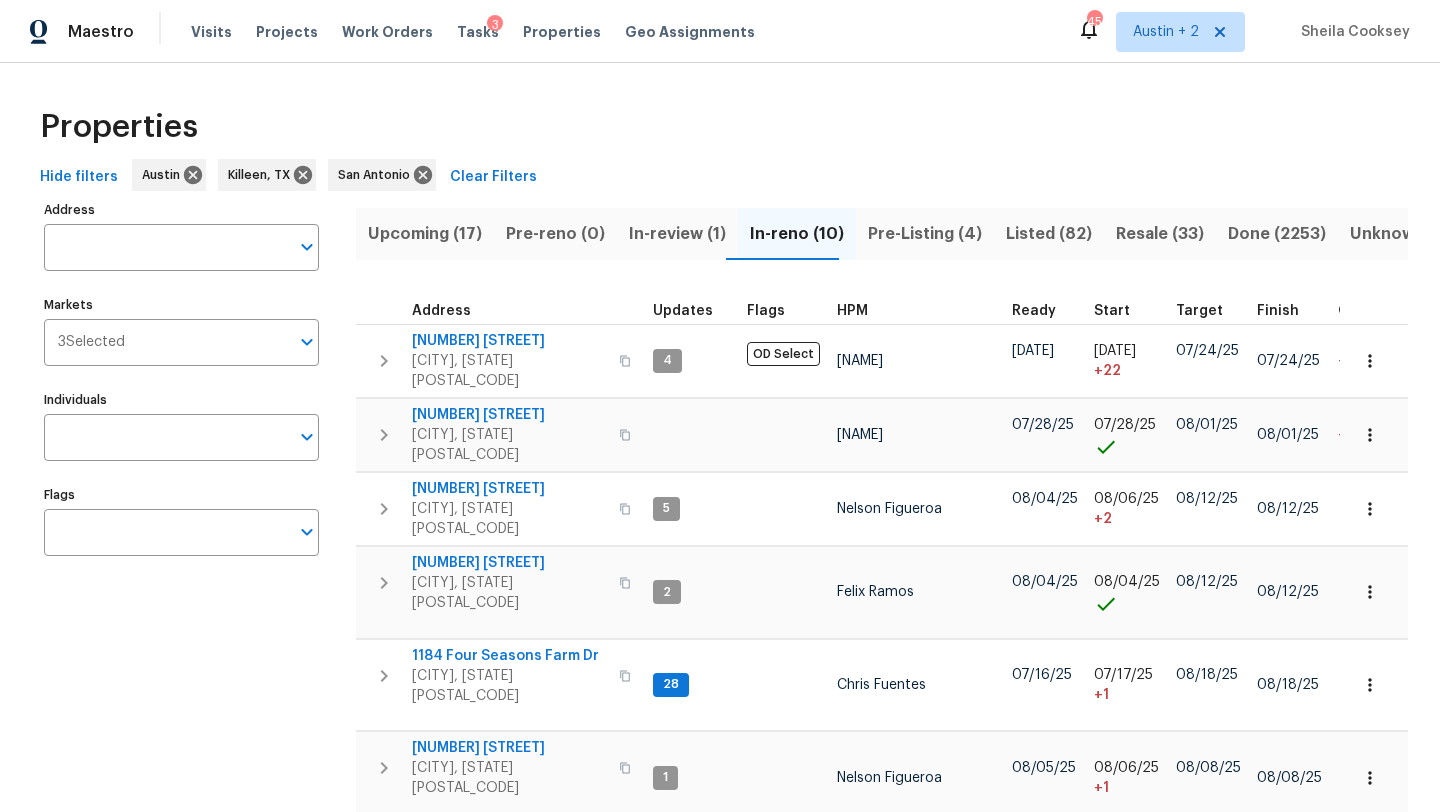 click on "Upcoming (17)" at bounding box center [425, 234] 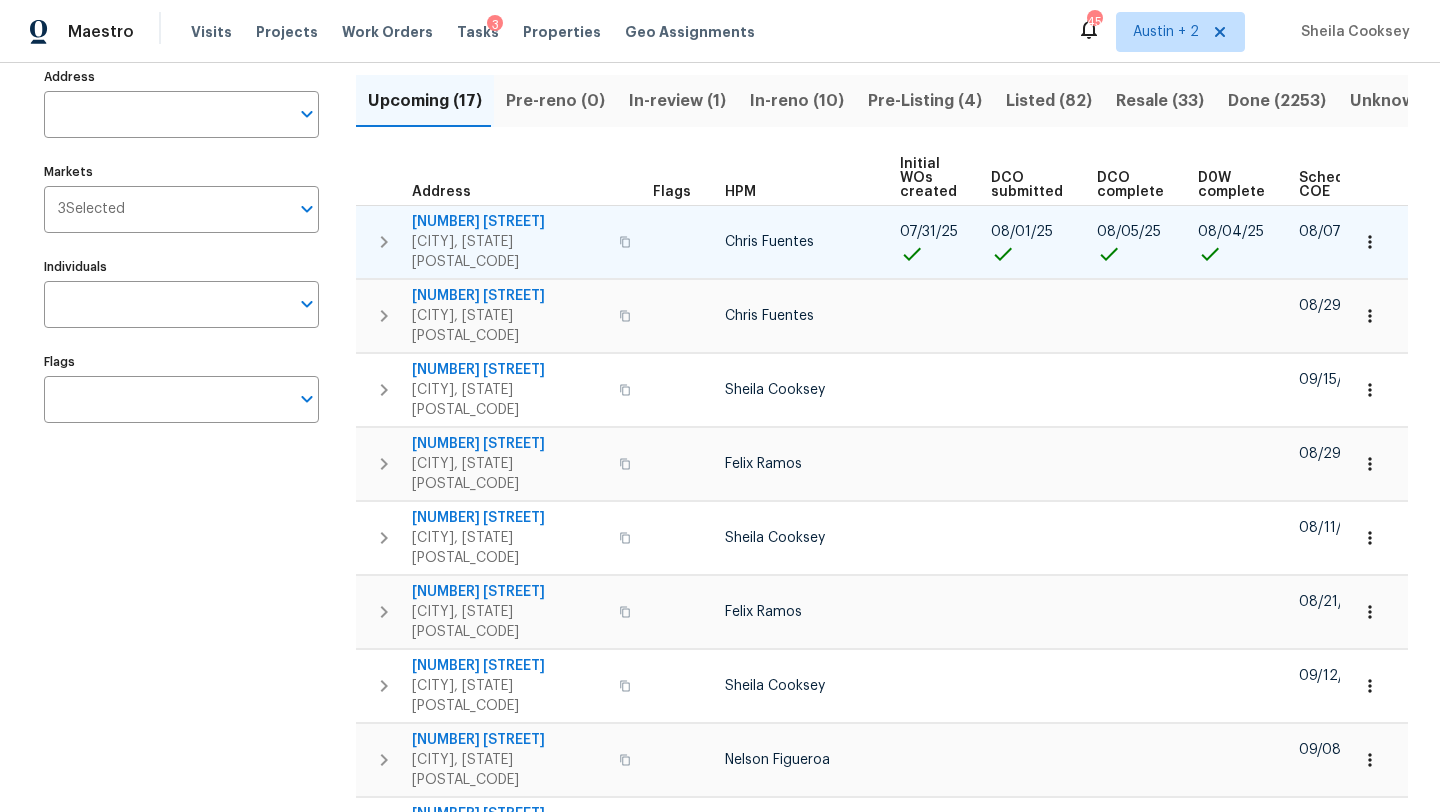 scroll, scrollTop: 140, scrollLeft: 0, axis: vertical 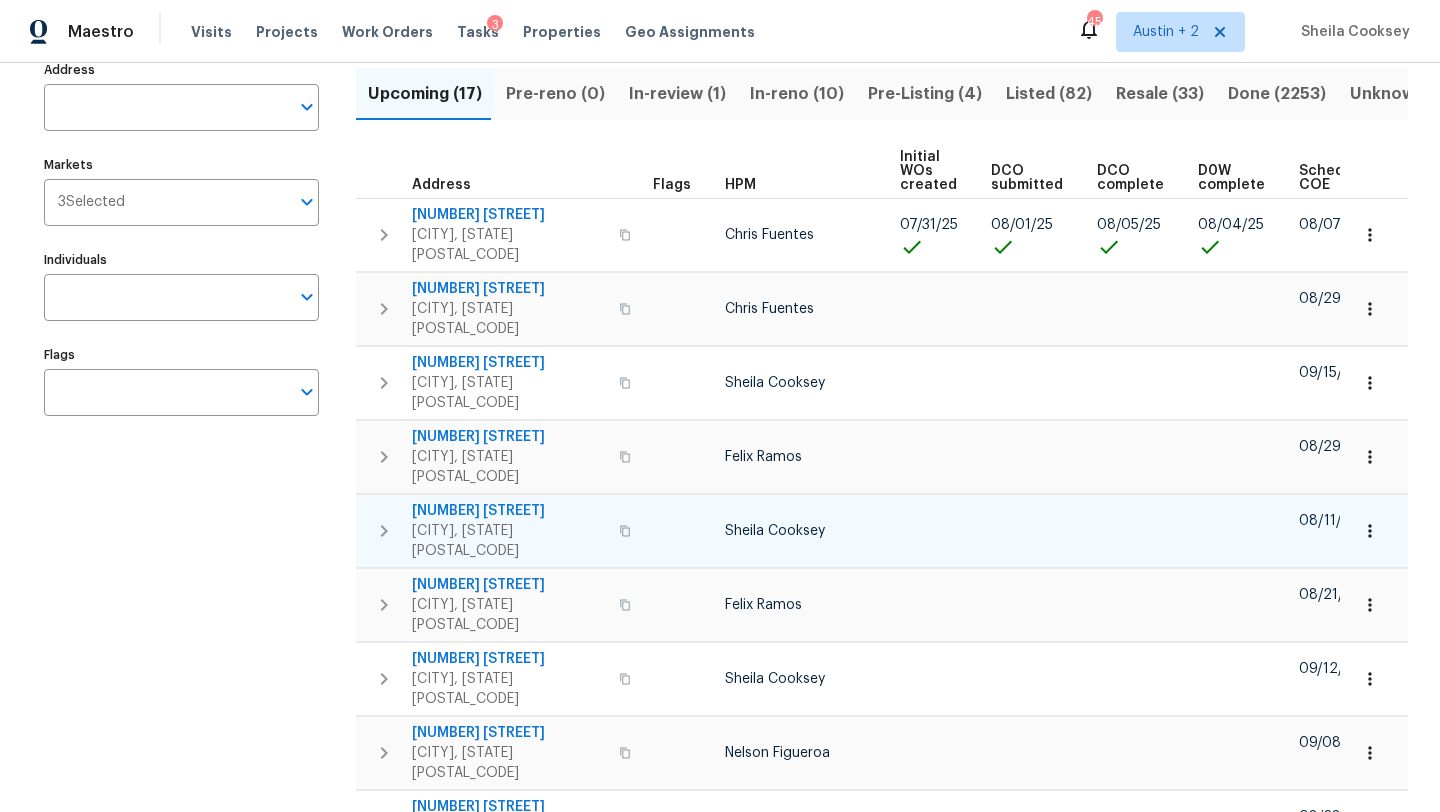 click 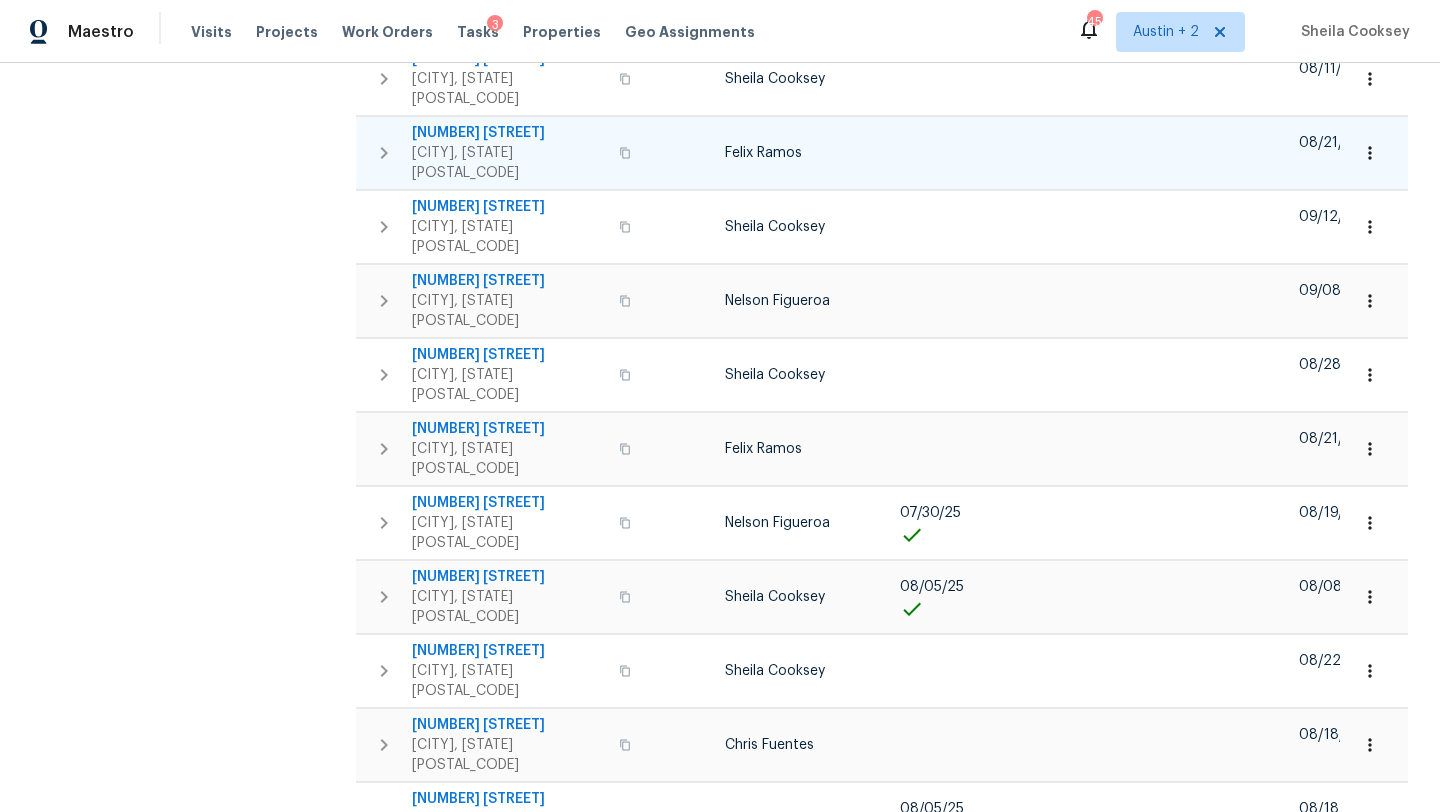 scroll, scrollTop: 0, scrollLeft: 0, axis: both 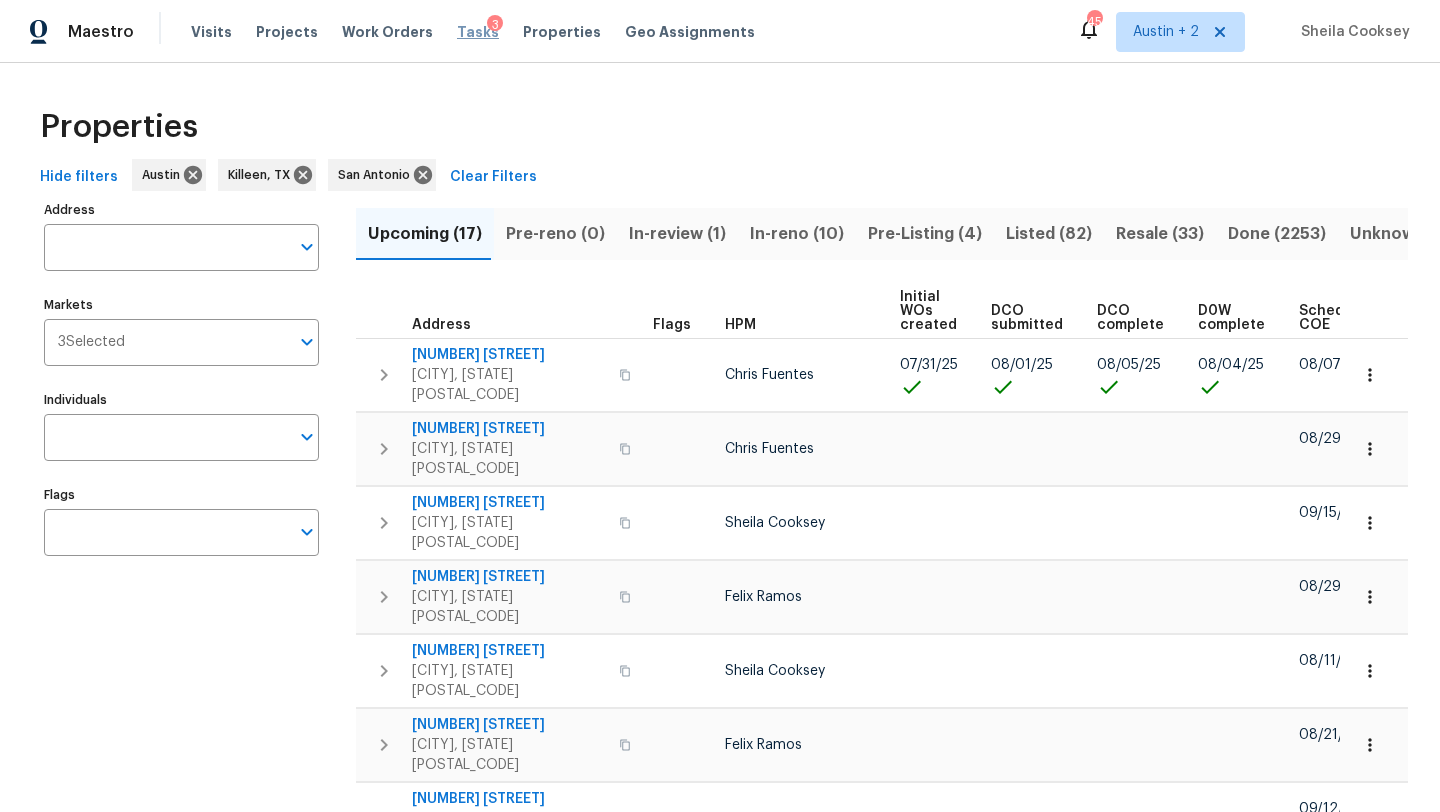 click on "Tasks" at bounding box center [478, 32] 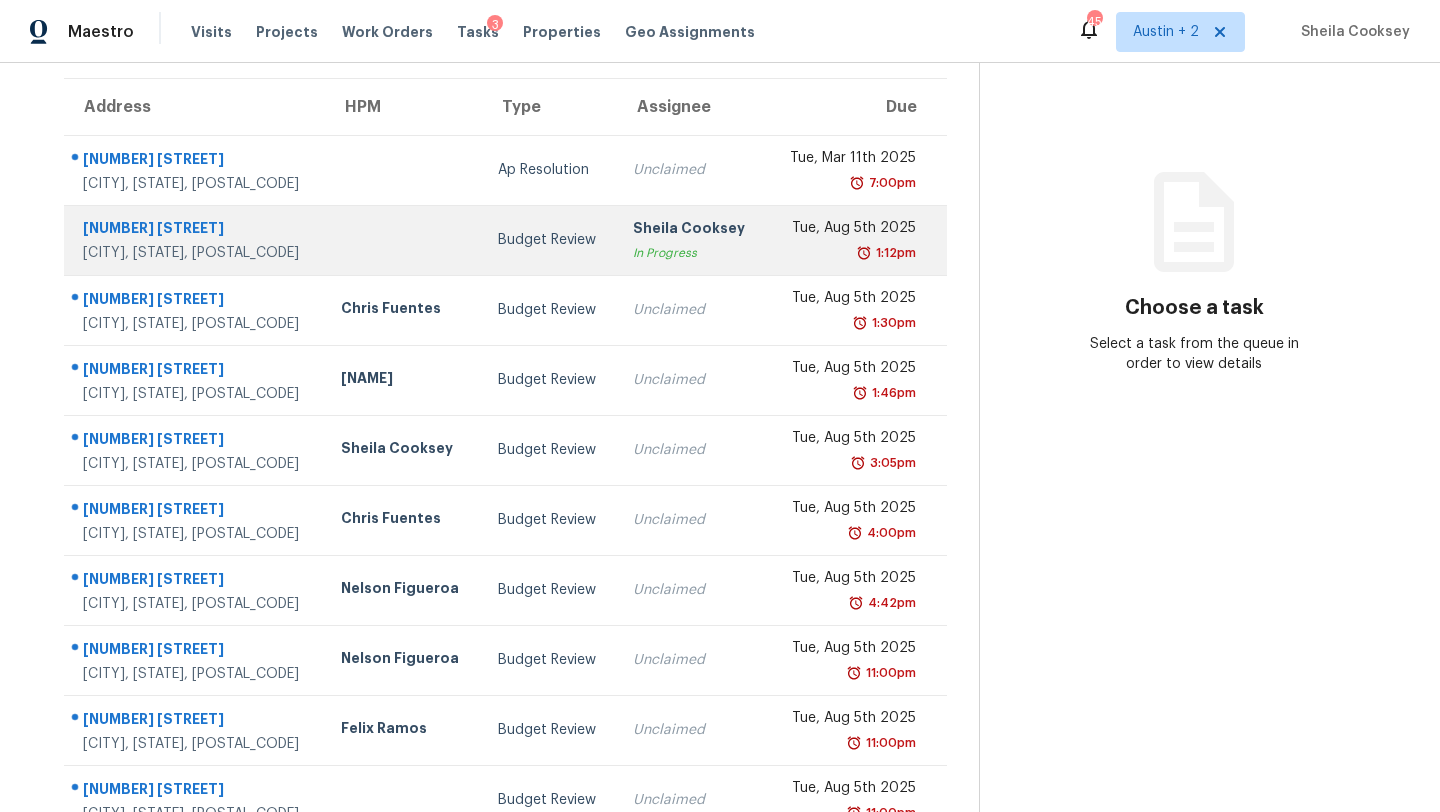 scroll, scrollTop: 154, scrollLeft: 0, axis: vertical 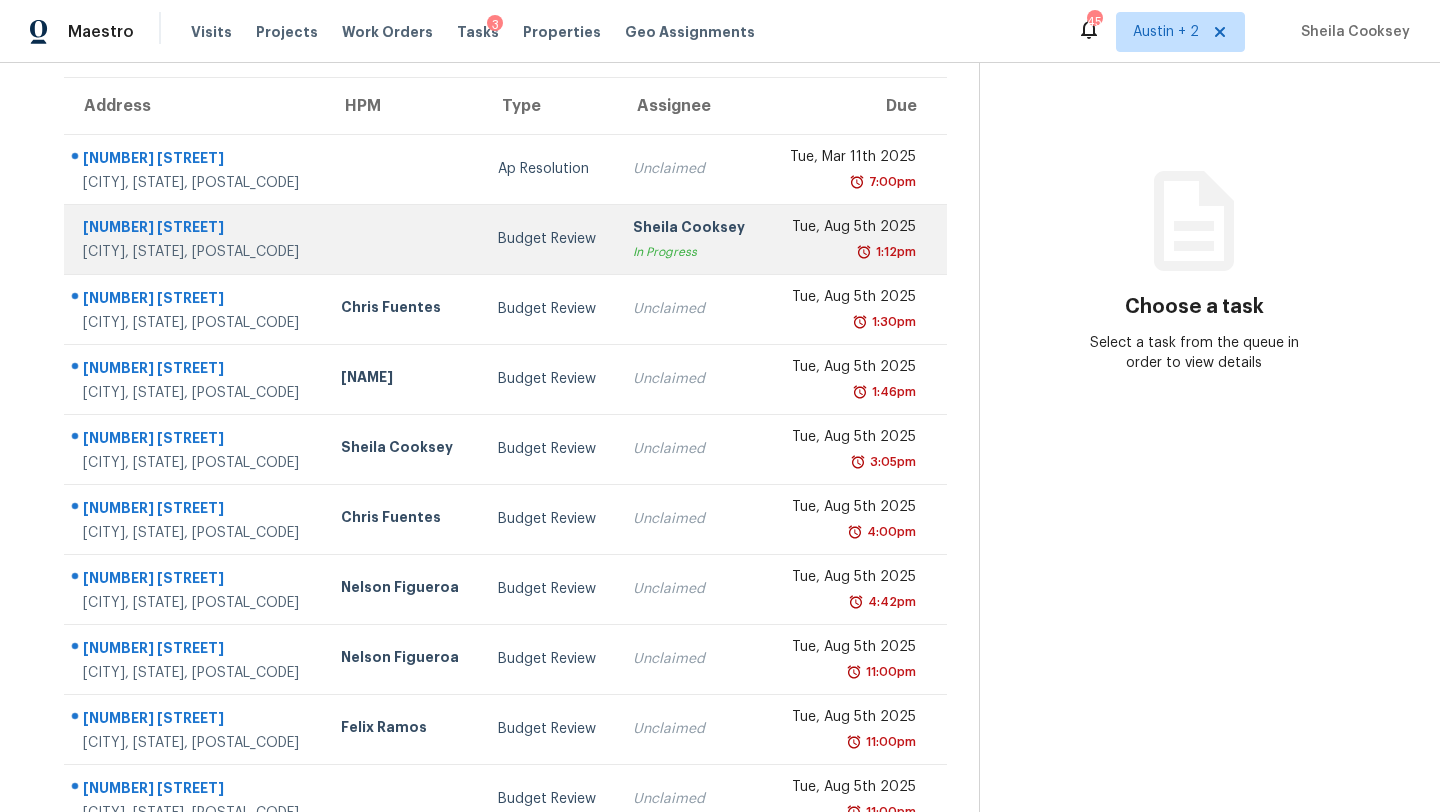 click at bounding box center [403, 239] 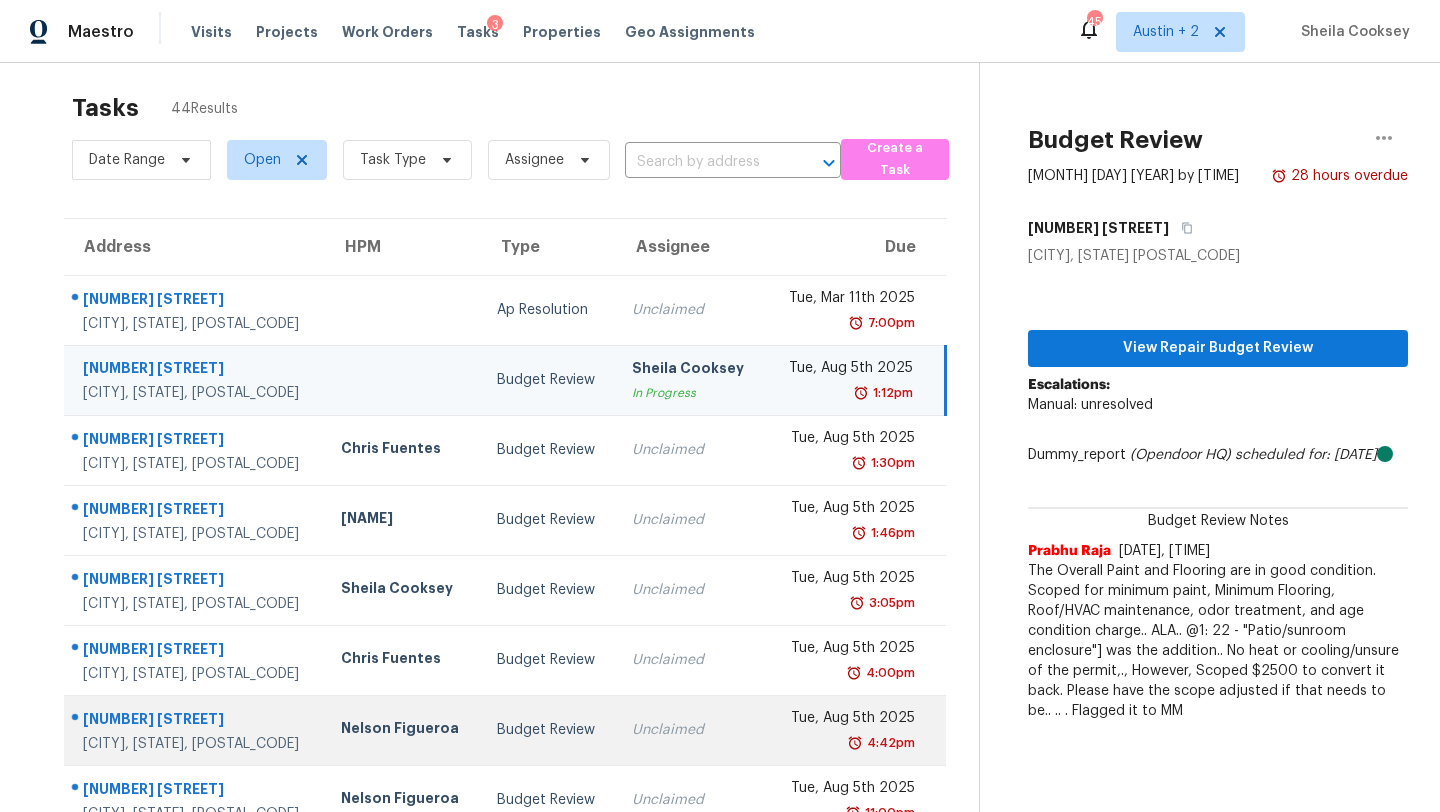scroll, scrollTop: 9, scrollLeft: 0, axis: vertical 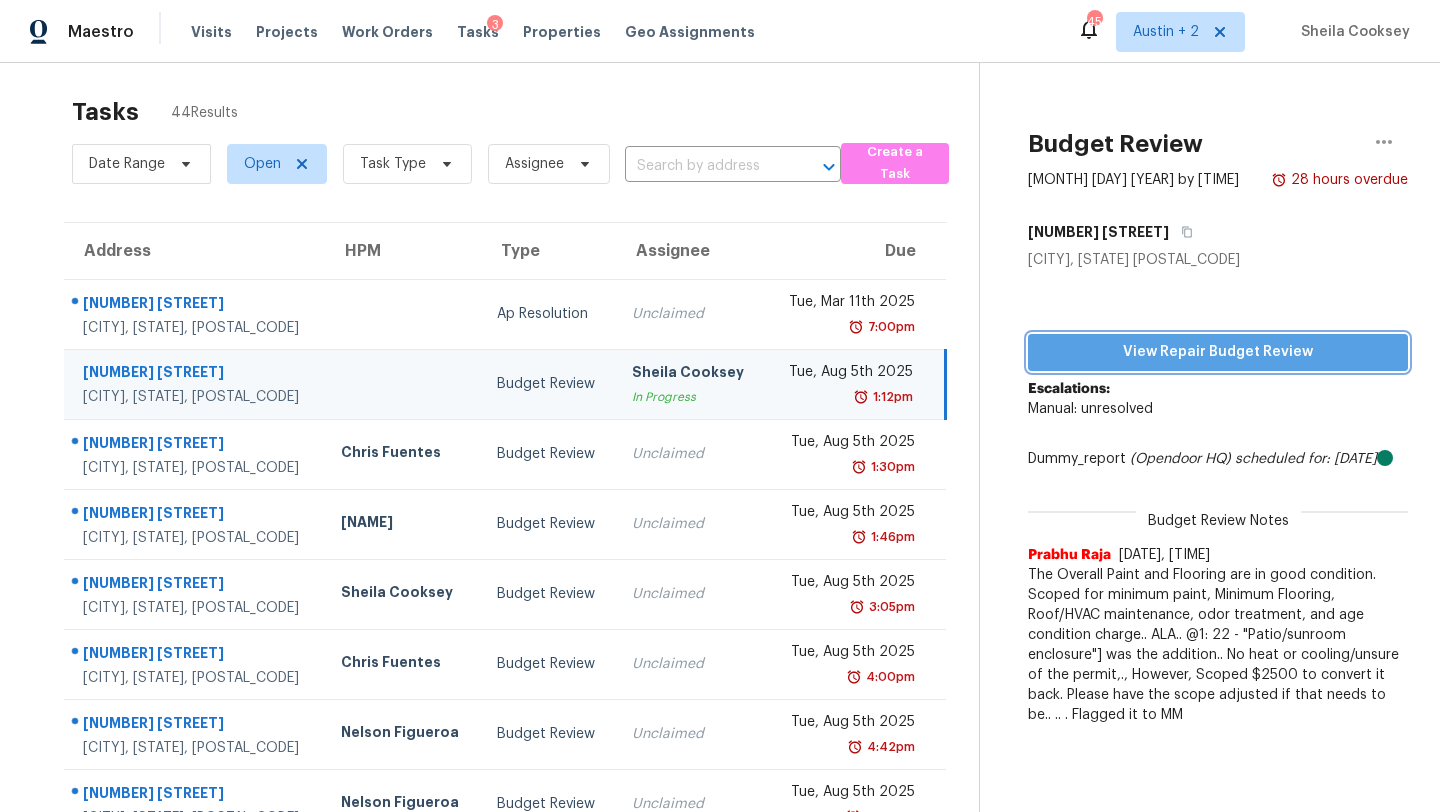 click on "View Repair Budget Review" at bounding box center [1218, 352] 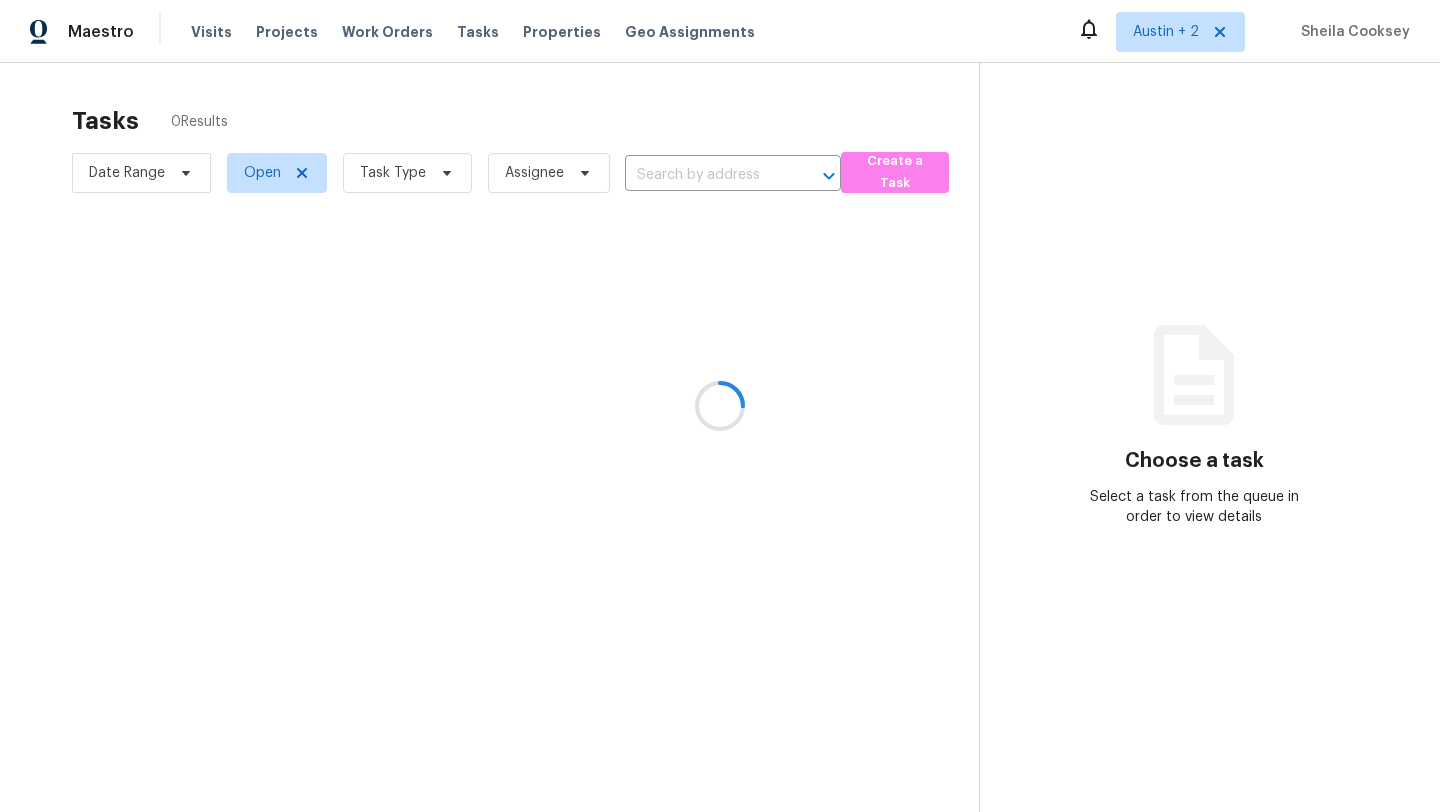 scroll, scrollTop: 0, scrollLeft: 0, axis: both 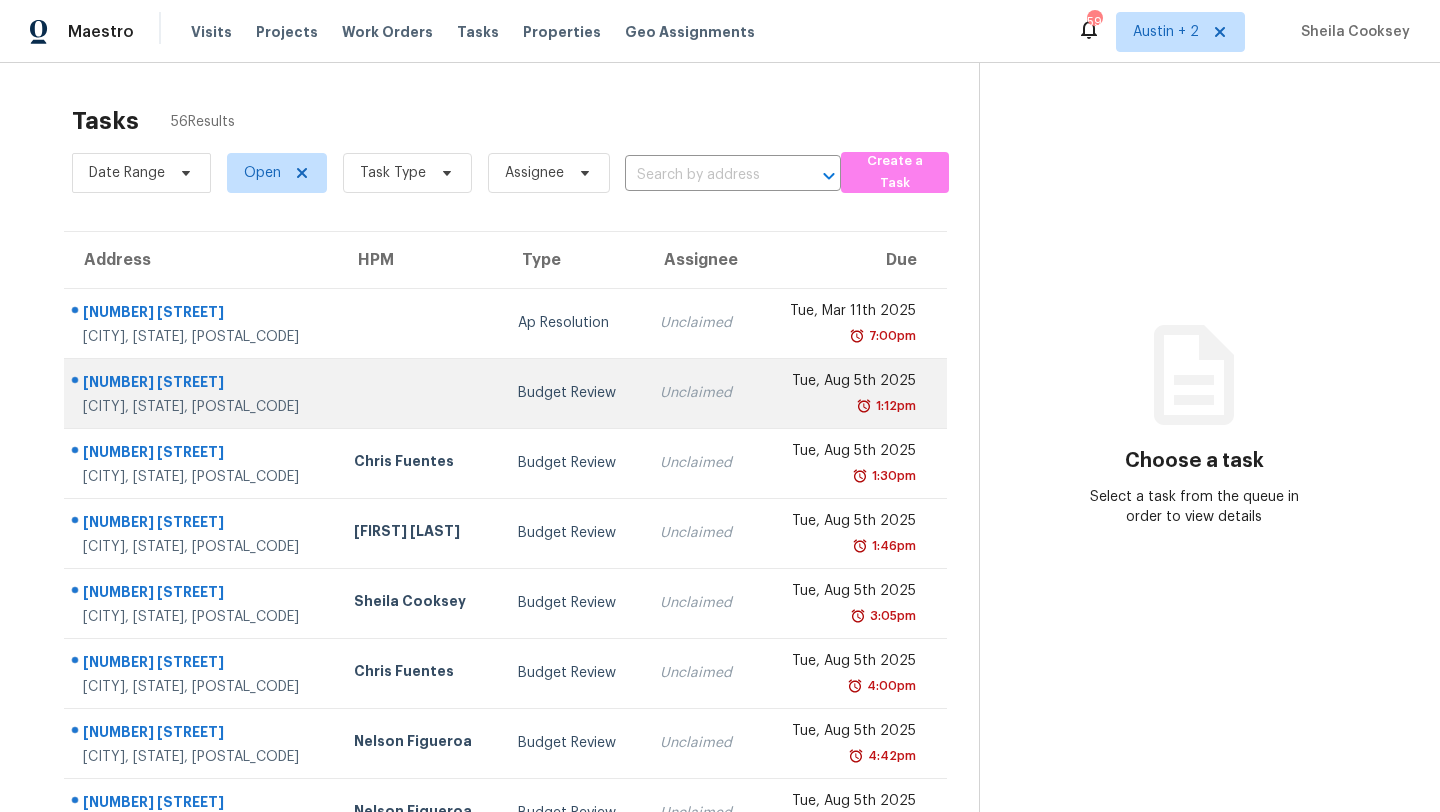 click on "Budget Review" at bounding box center (573, 393) 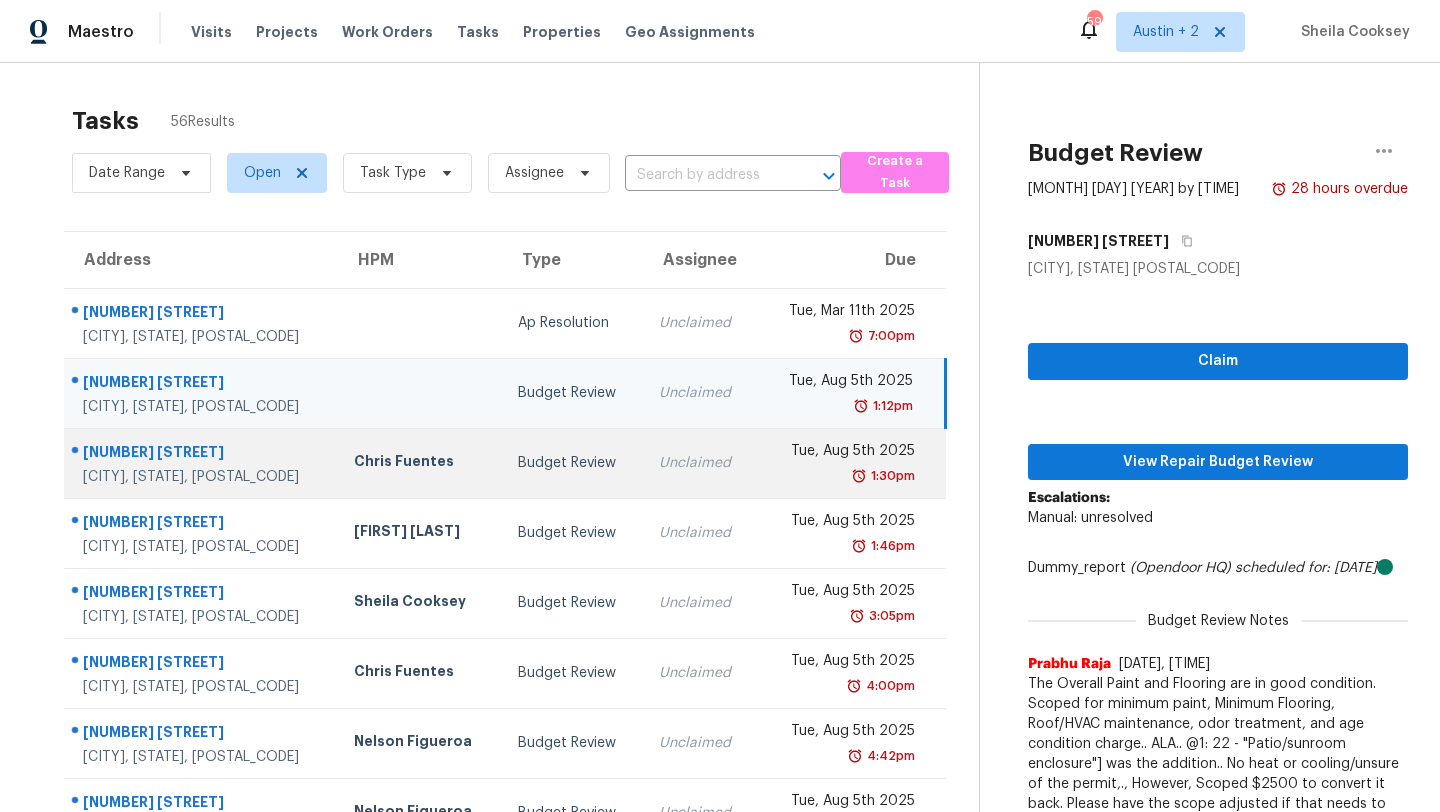 scroll, scrollTop: 229, scrollLeft: 0, axis: vertical 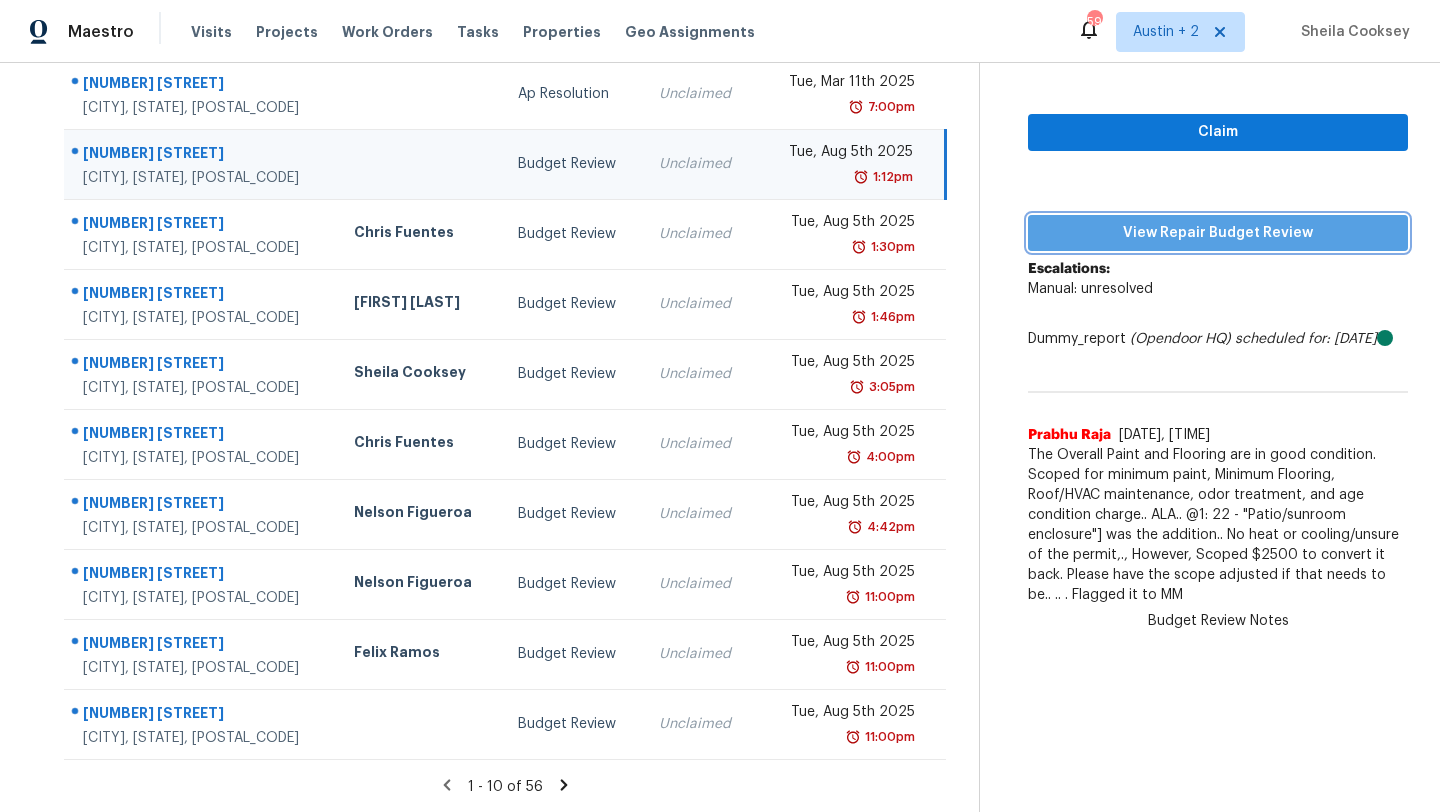 click on "View Repair Budget Review" at bounding box center [1218, 233] 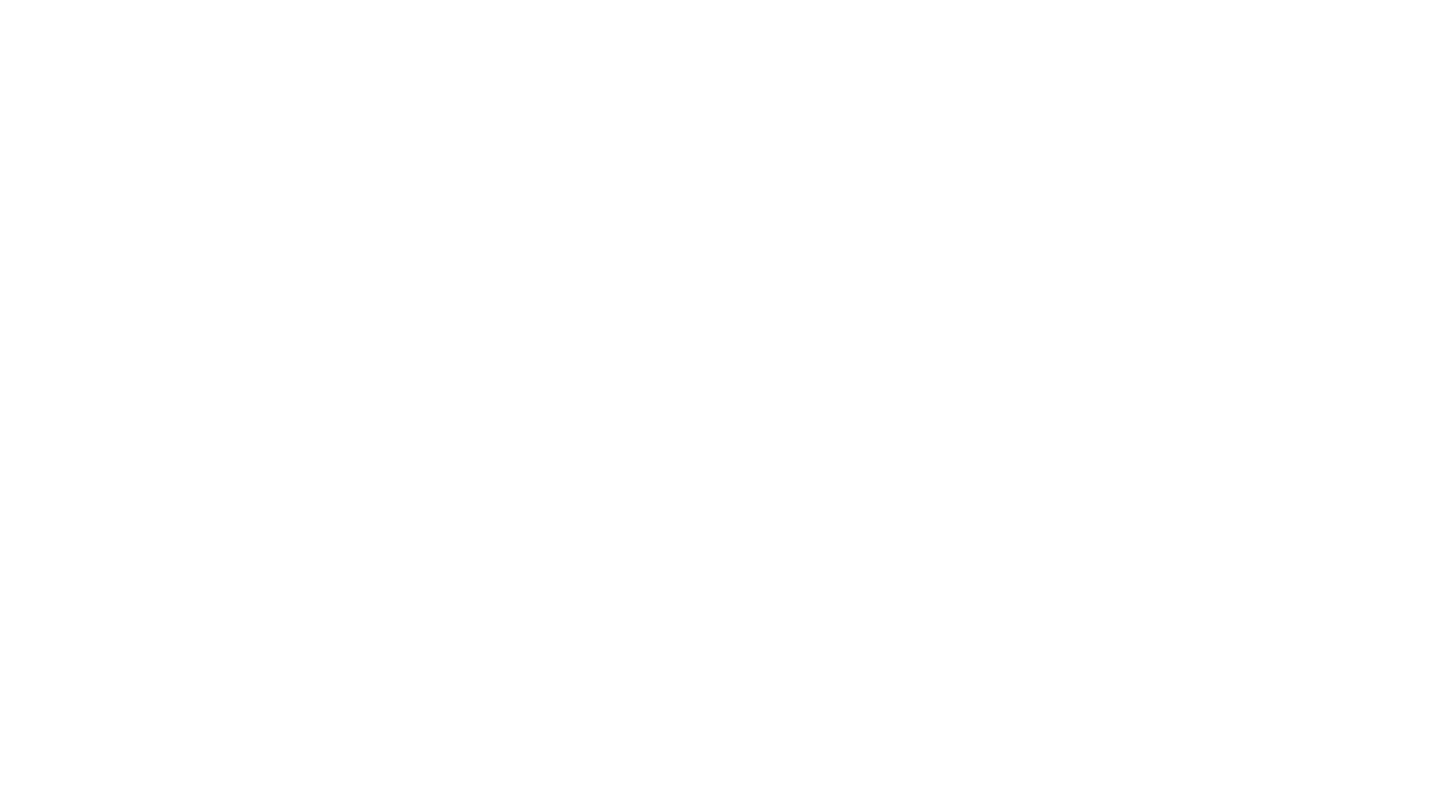 scroll, scrollTop: 0, scrollLeft: 0, axis: both 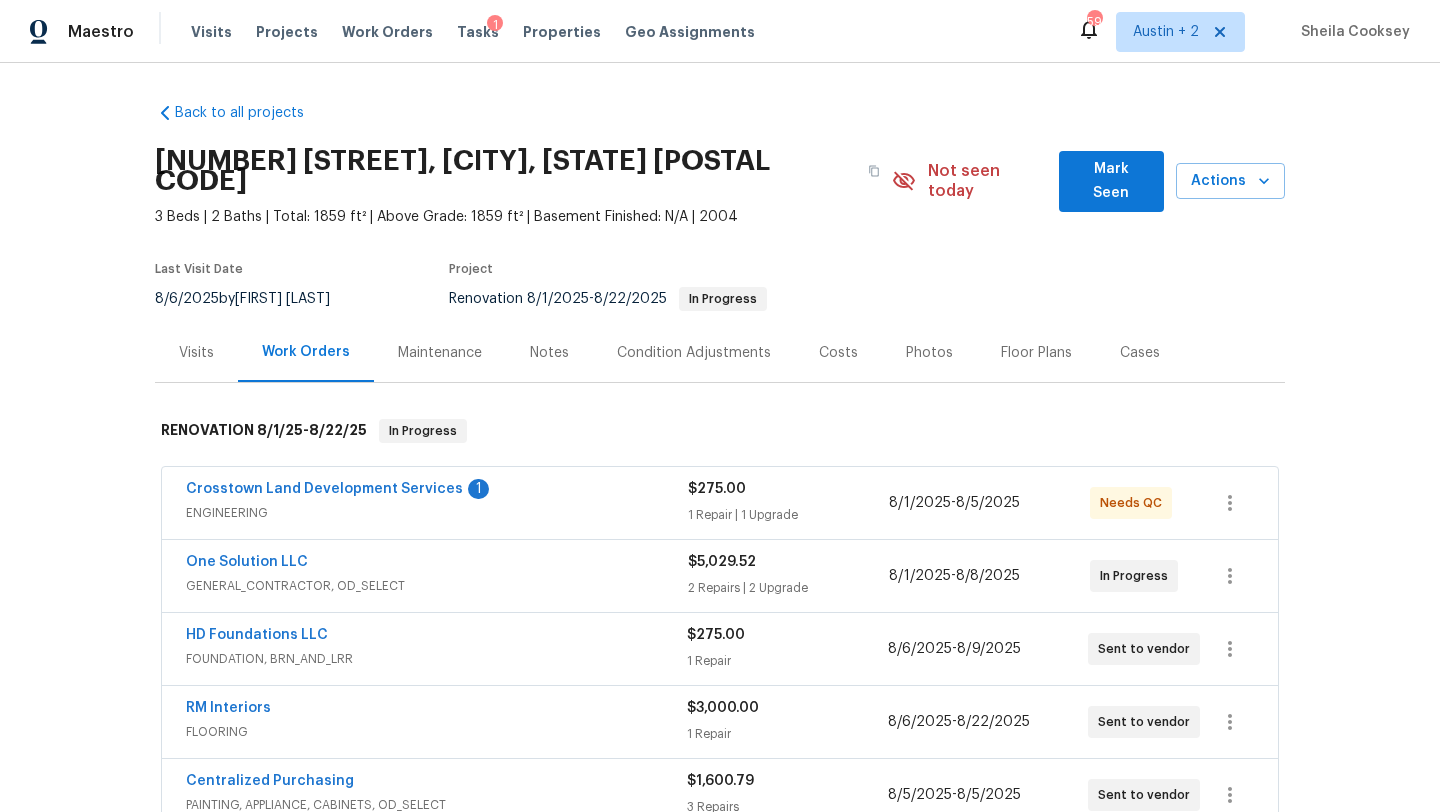 click on "Mark Seen" at bounding box center (1111, 181) 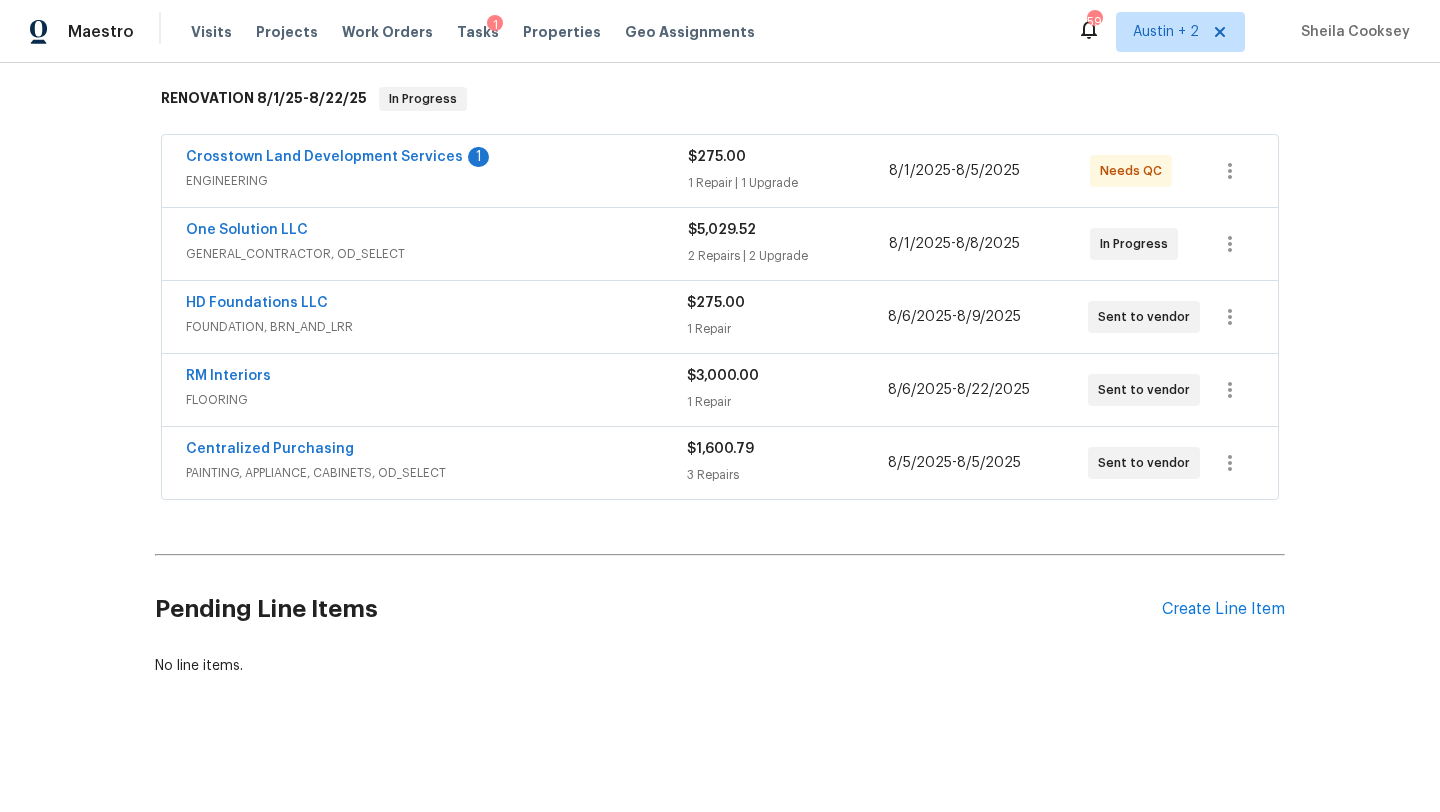 scroll, scrollTop: 0, scrollLeft: 0, axis: both 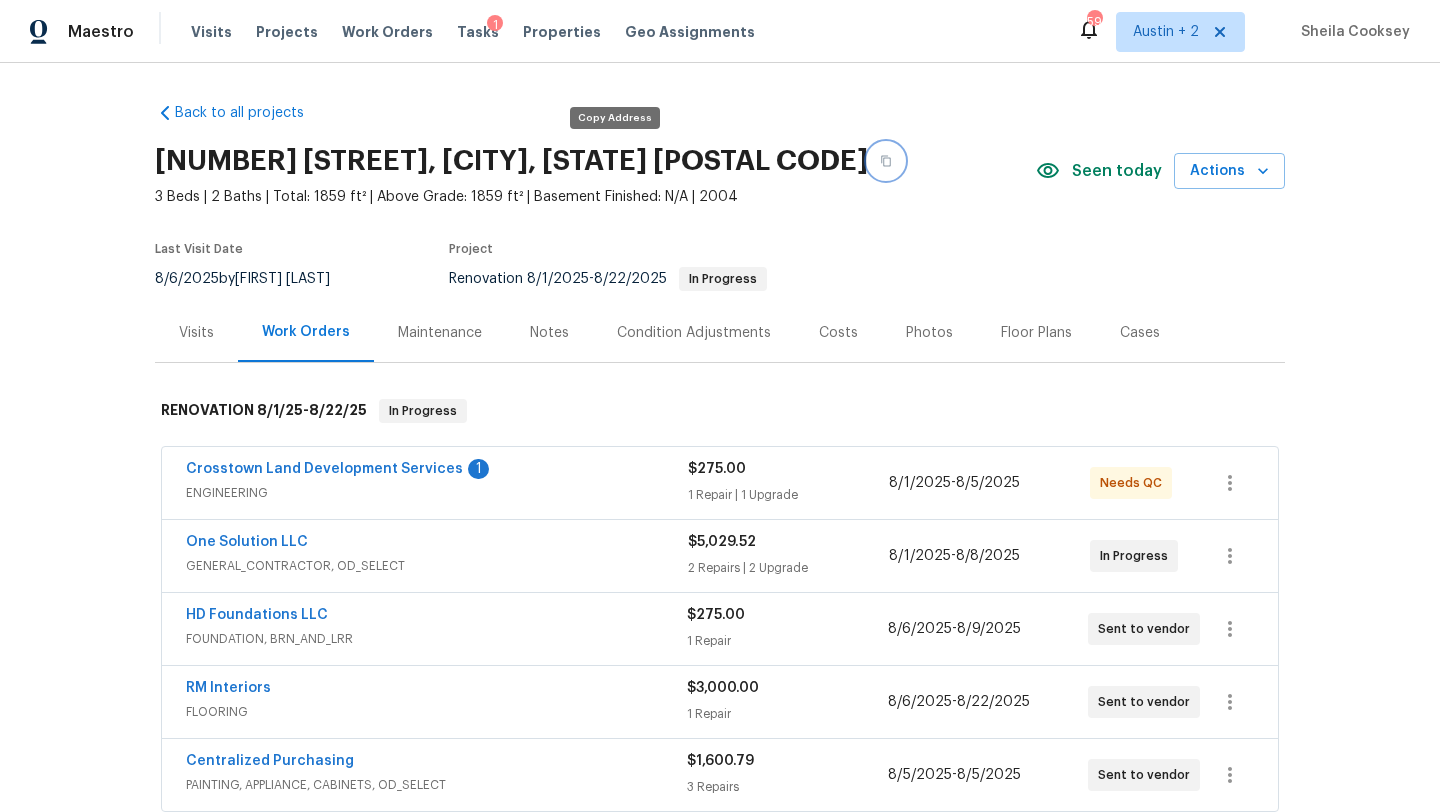 click 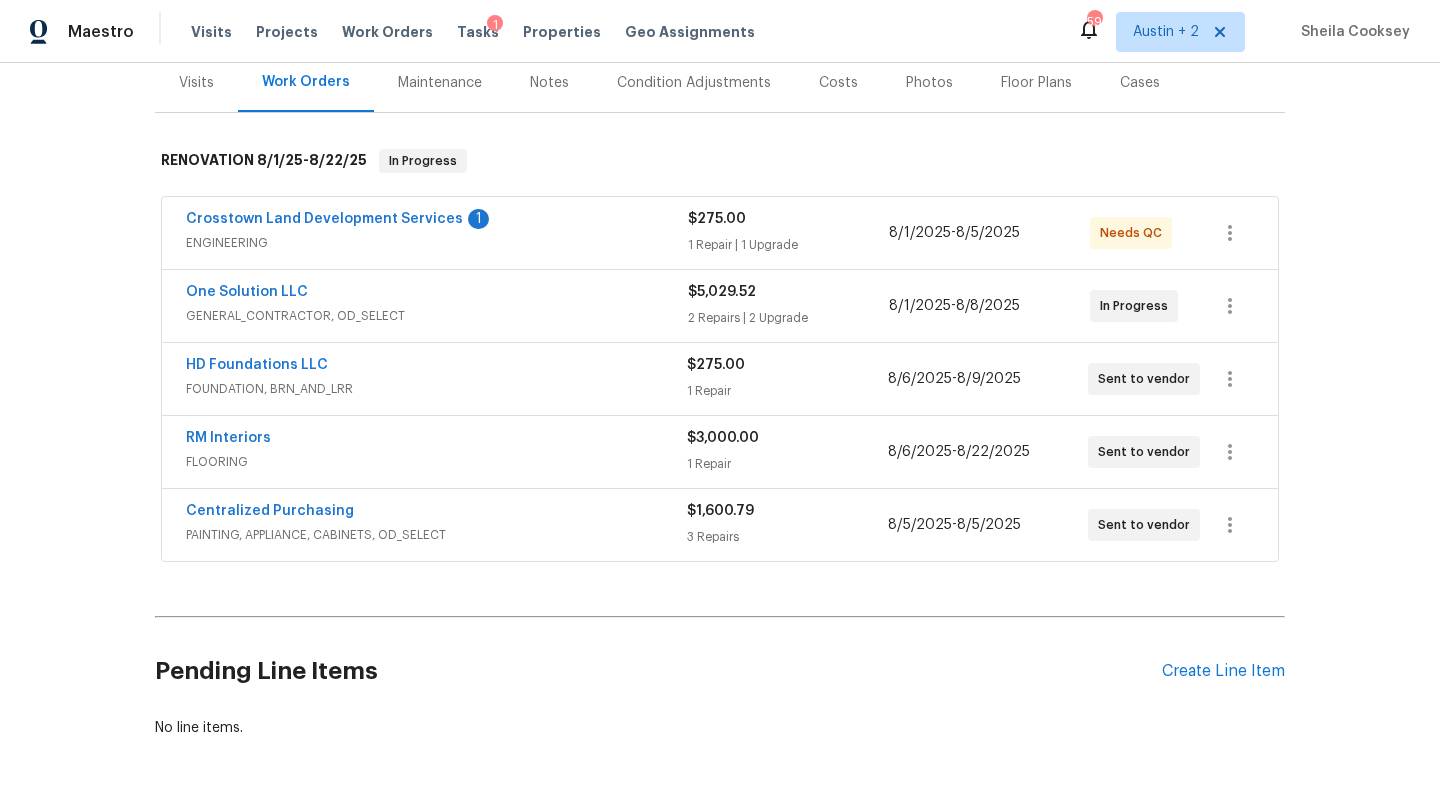 scroll, scrollTop: 312, scrollLeft: 0, axis: vertical 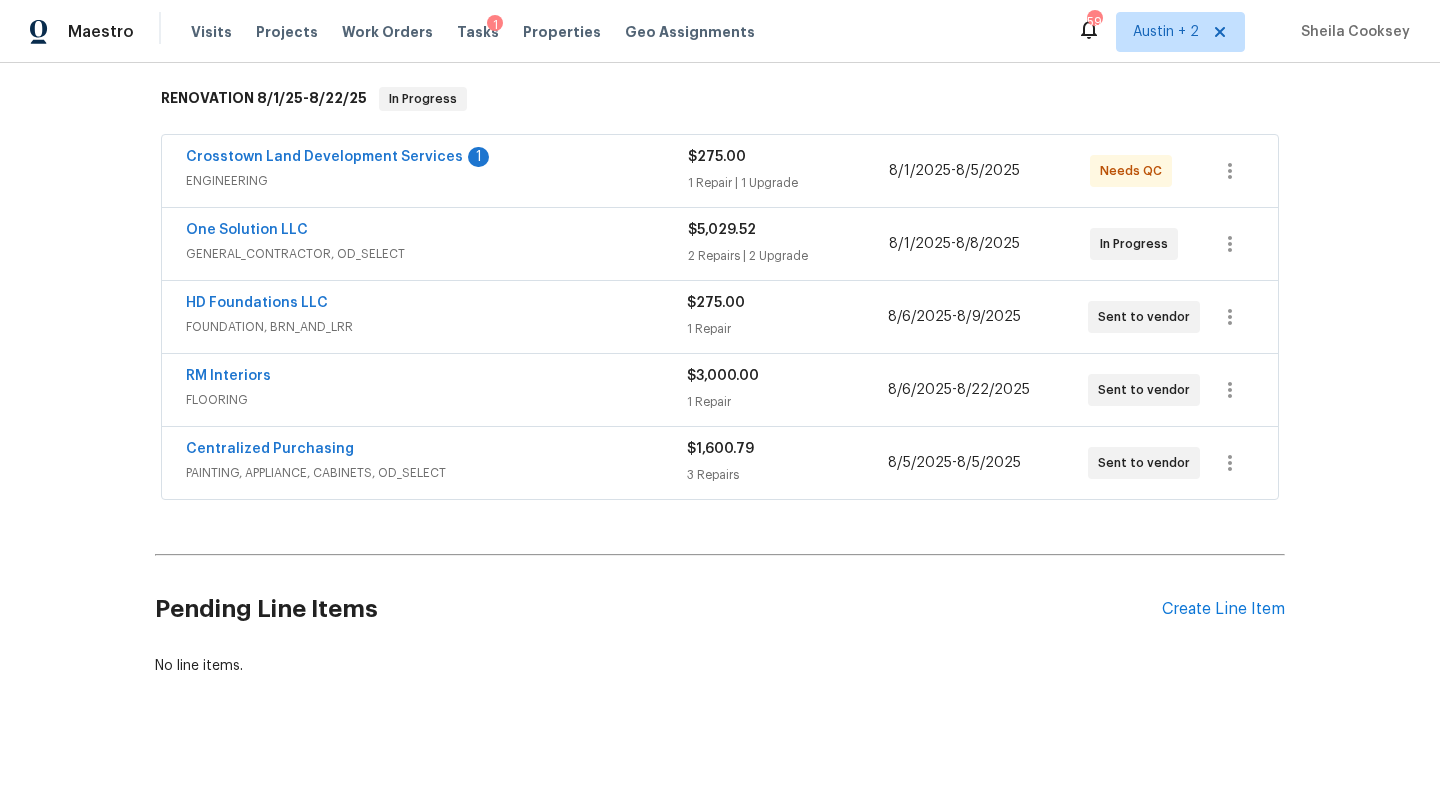 click on "Pending Line Items Create Line Item" at bounding box center [720, 609] 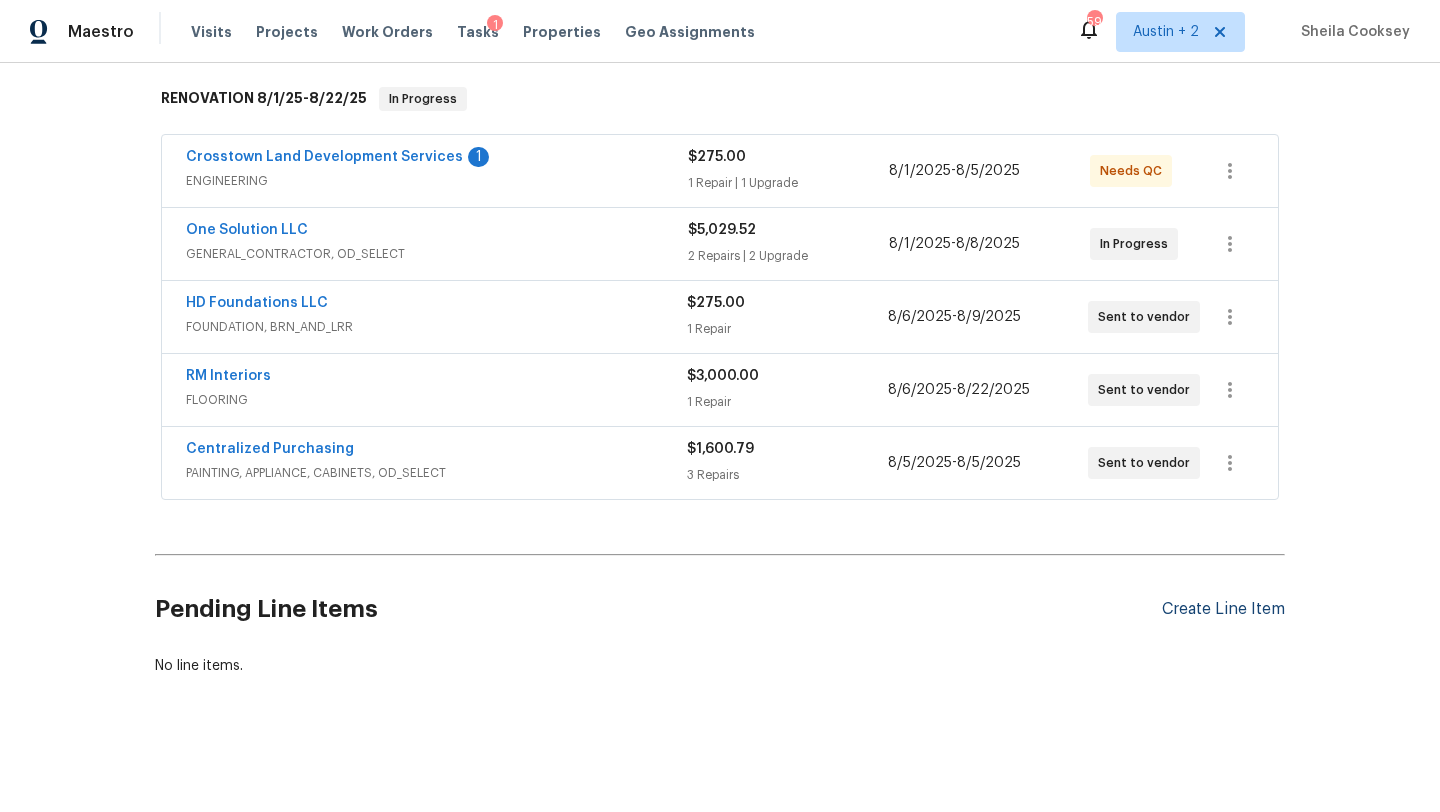 click on "Create Line Item" at bounding box center [1223, 609] 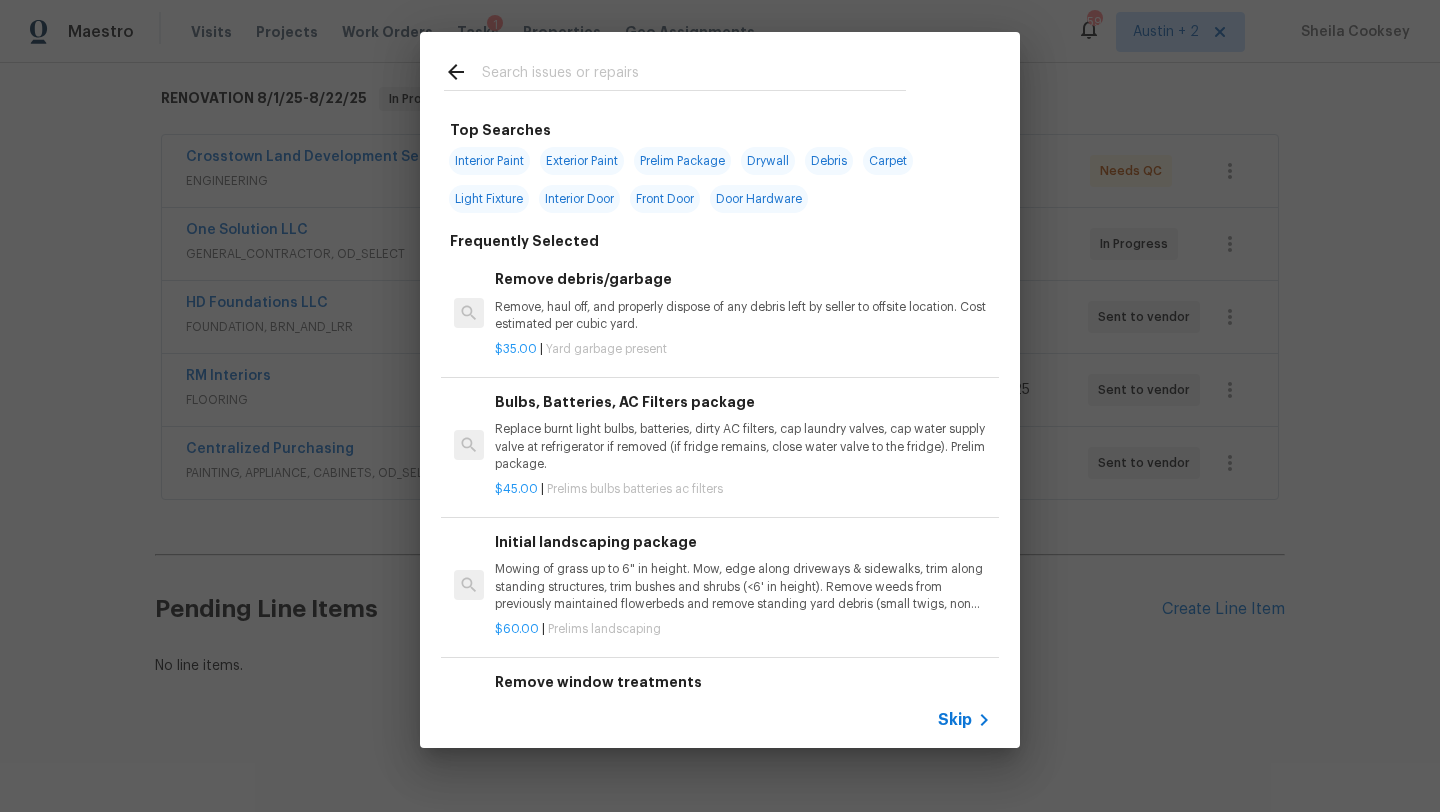 click at bounding box center [694, 75] 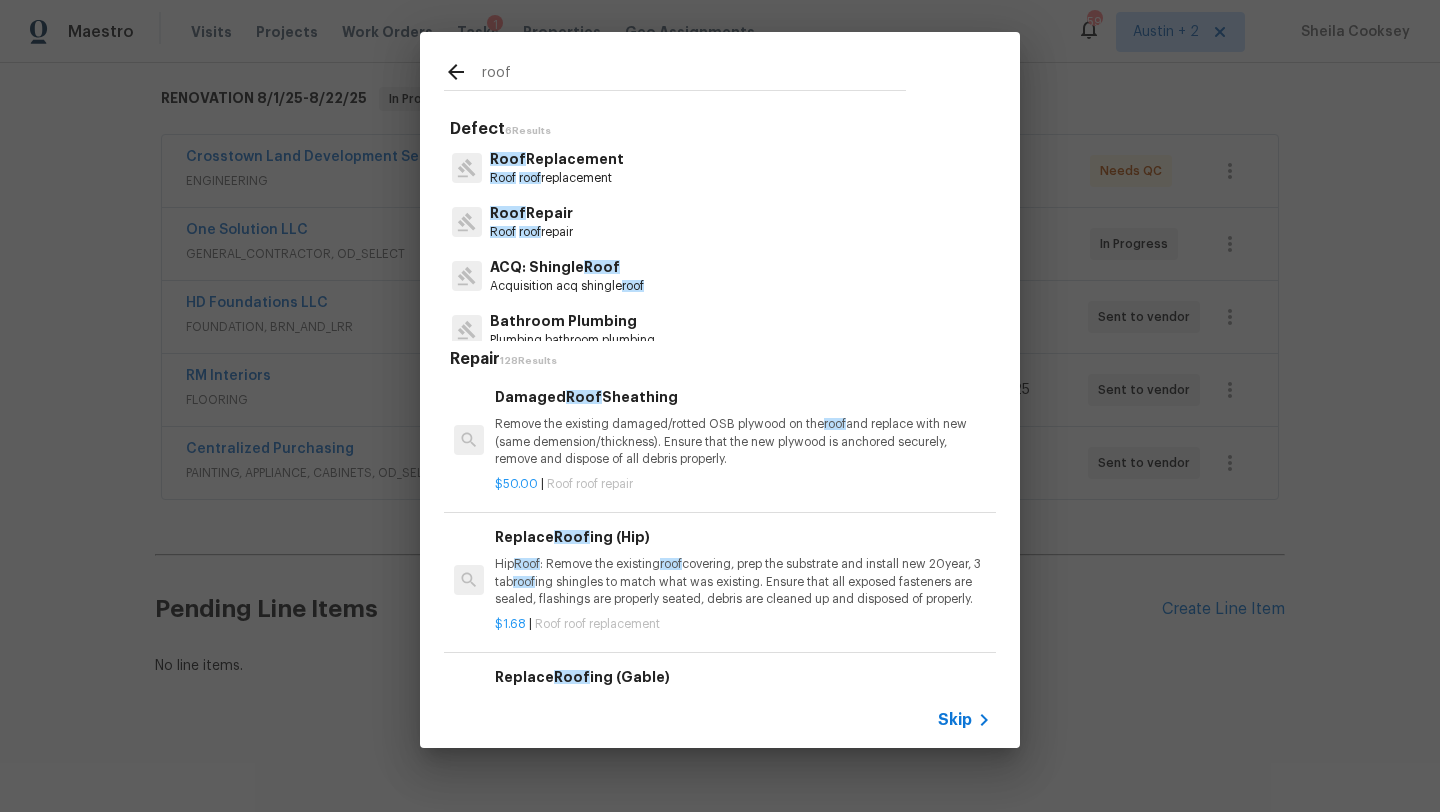 type on "roof" 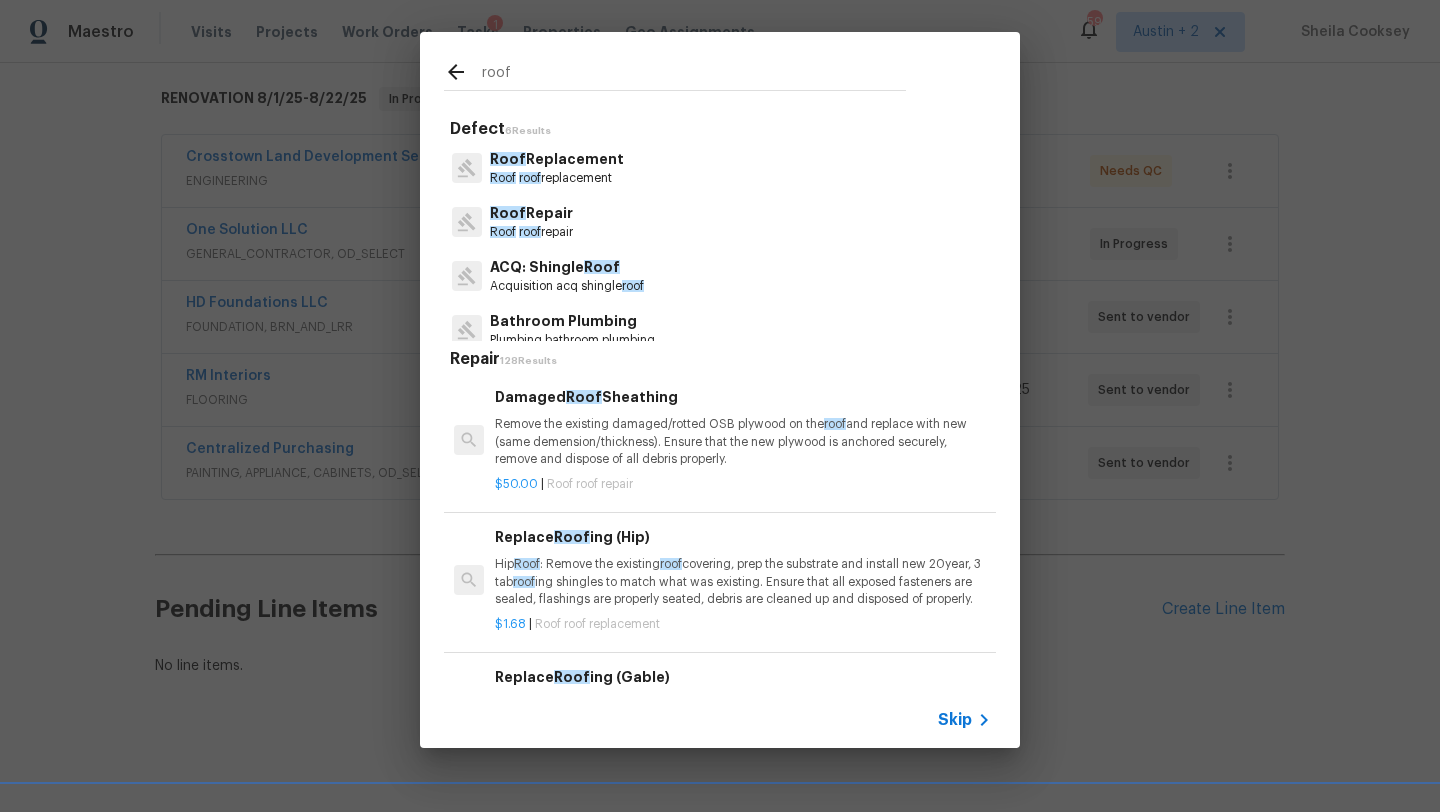 click on "Roof  Repair" at bounding box center (531, 213) 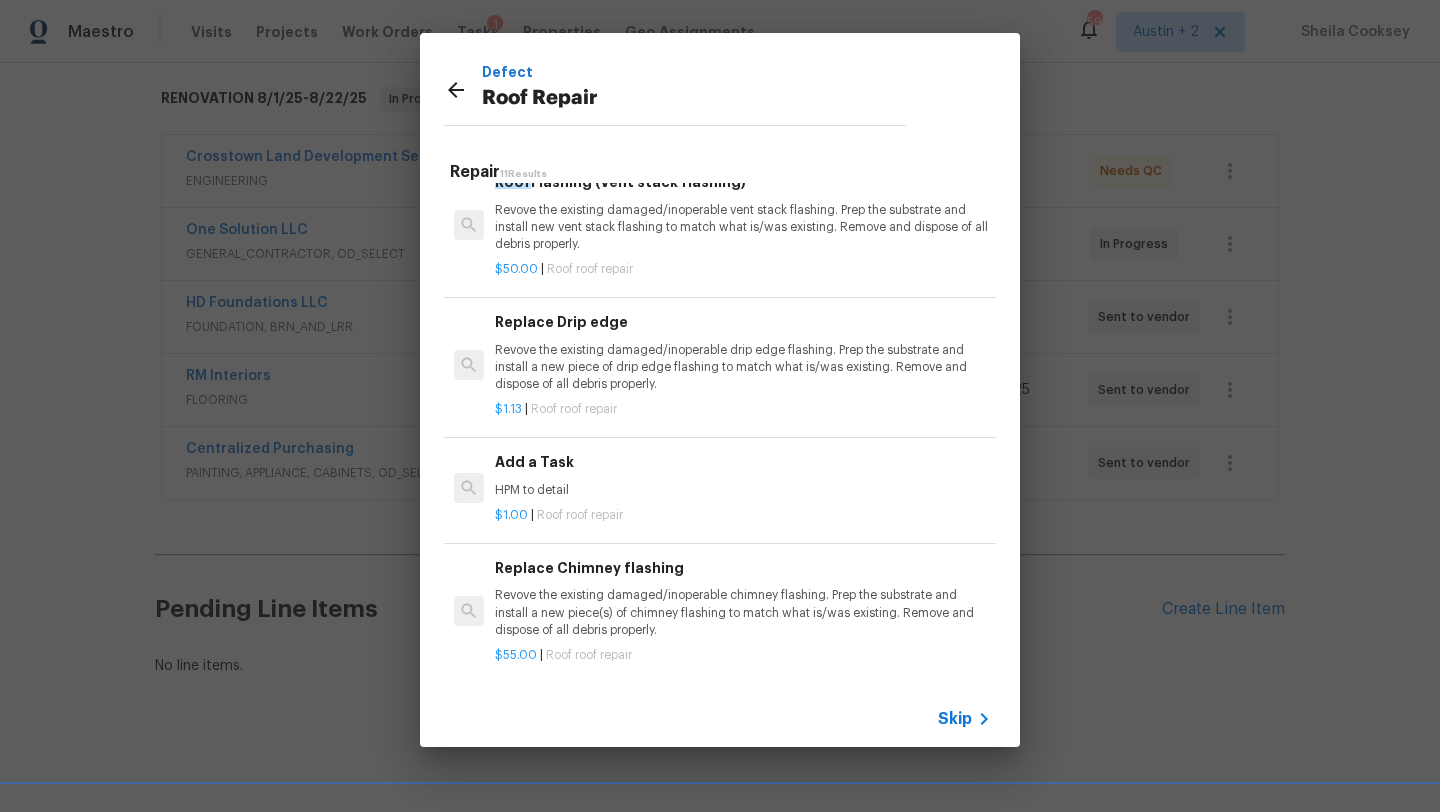 scroll, scrollTop: 0, scrollLeft: 0, axis: both 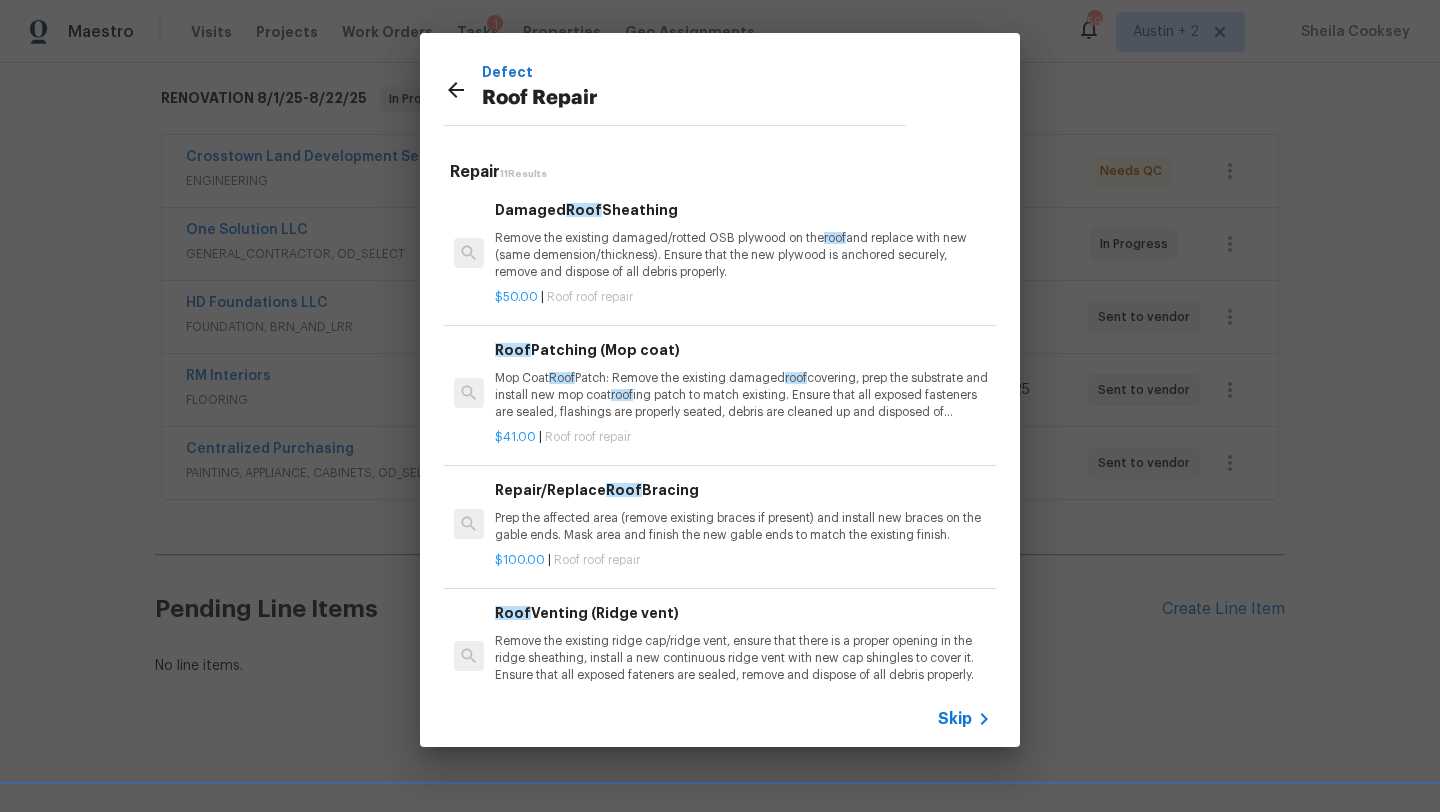click 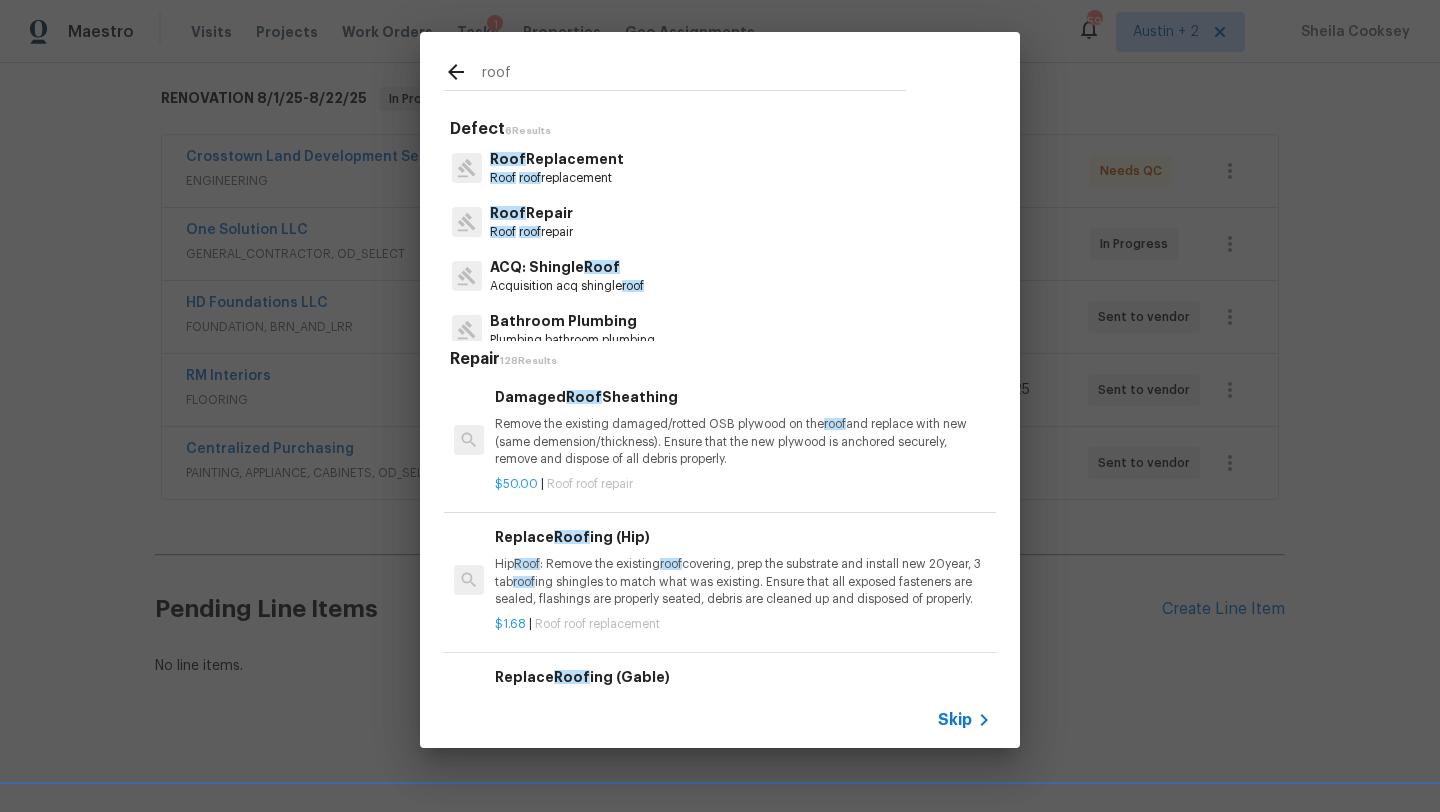 click on "Roof   roof  replacement" at bounding box center (557, 178) 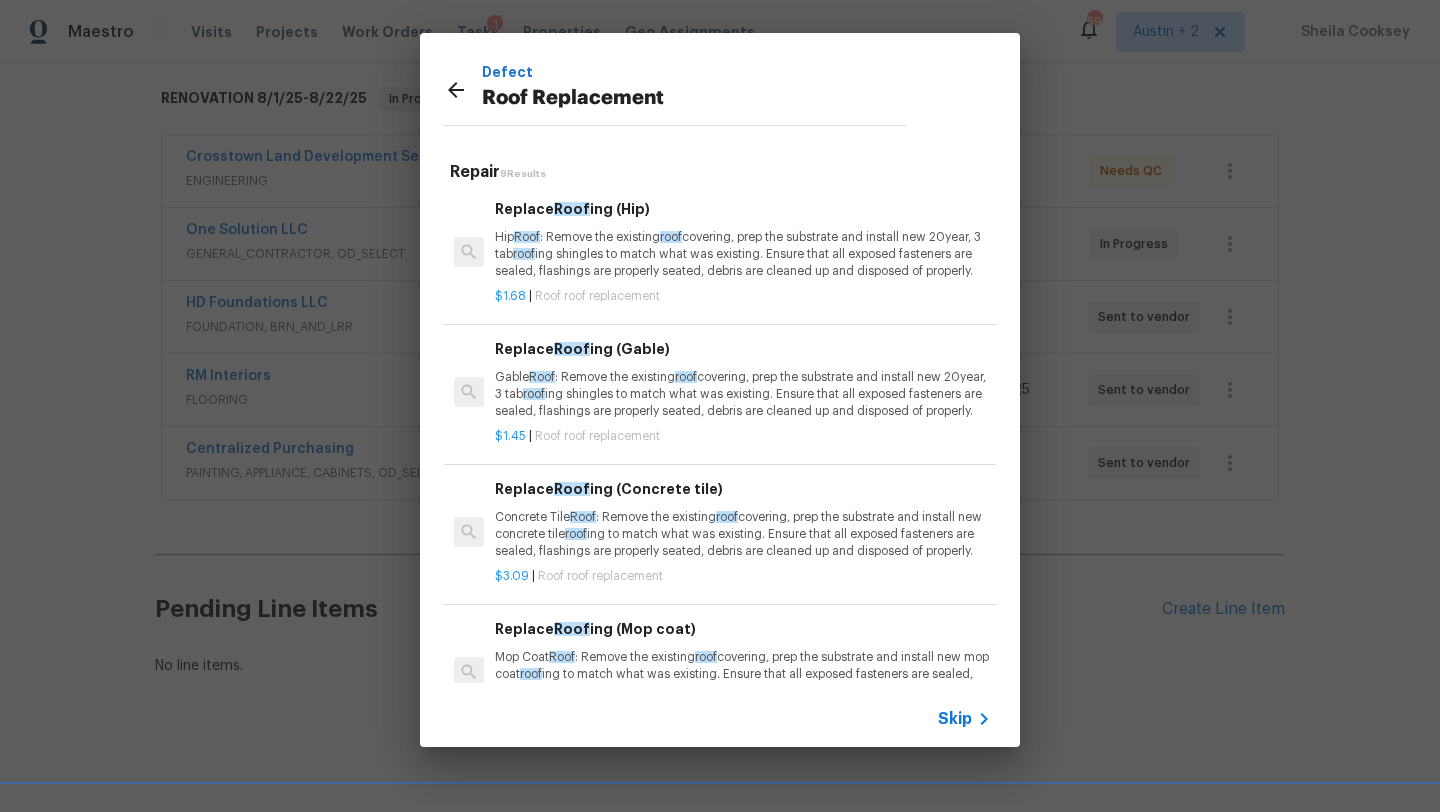 scroll, scrollTop: 0, scrollLeft: 0, axis: both 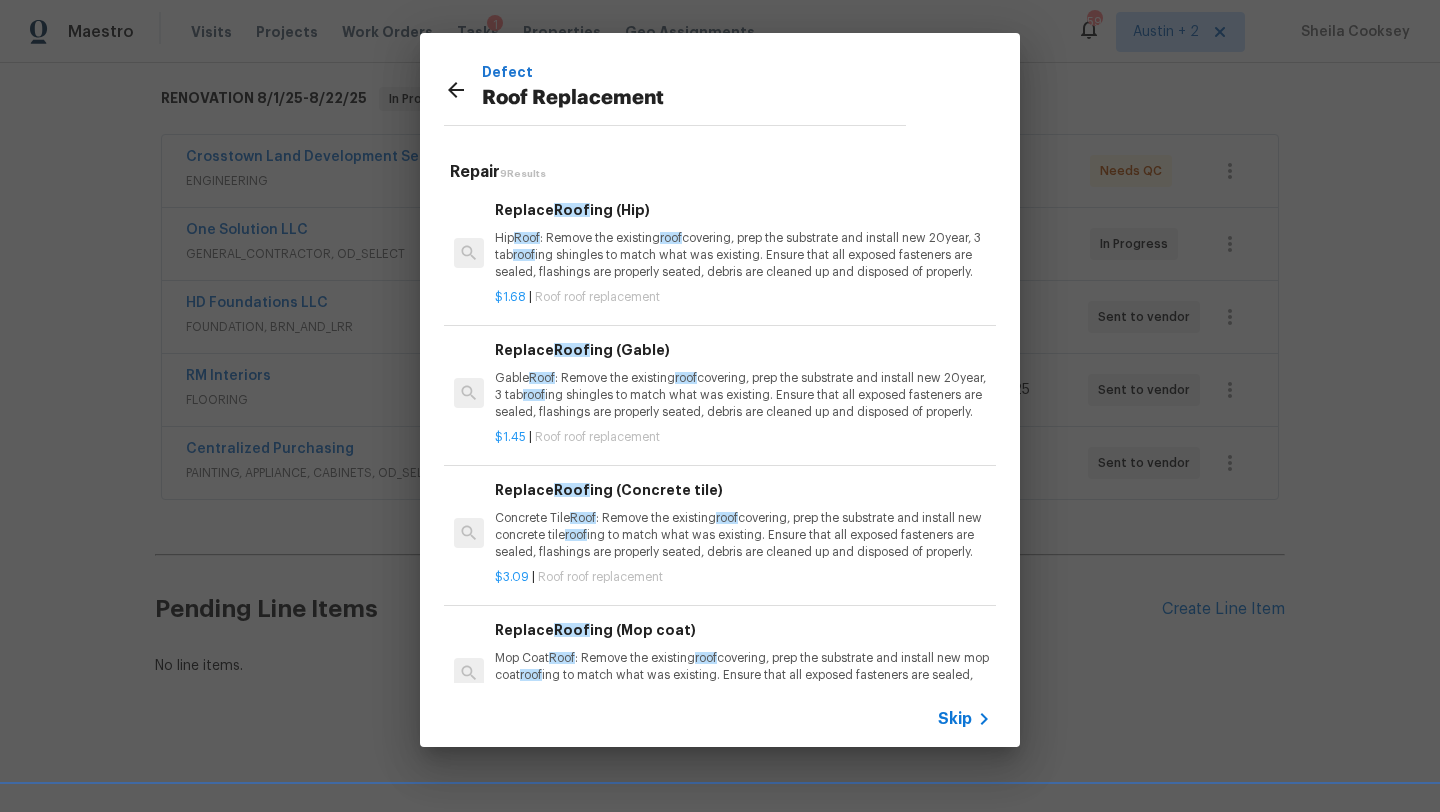 click 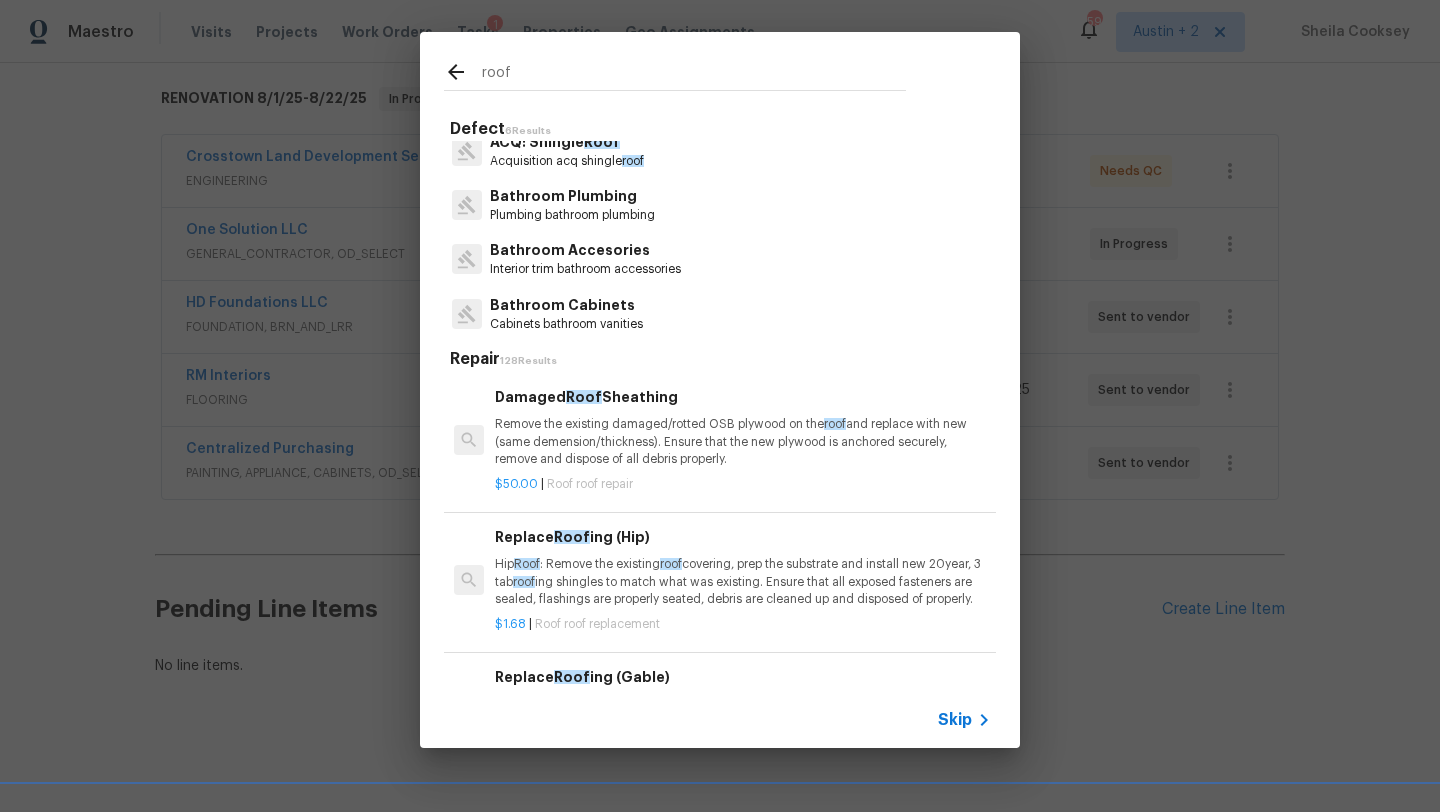 scroll, scrollTop: 0, scrollLeft: 0, axis: both 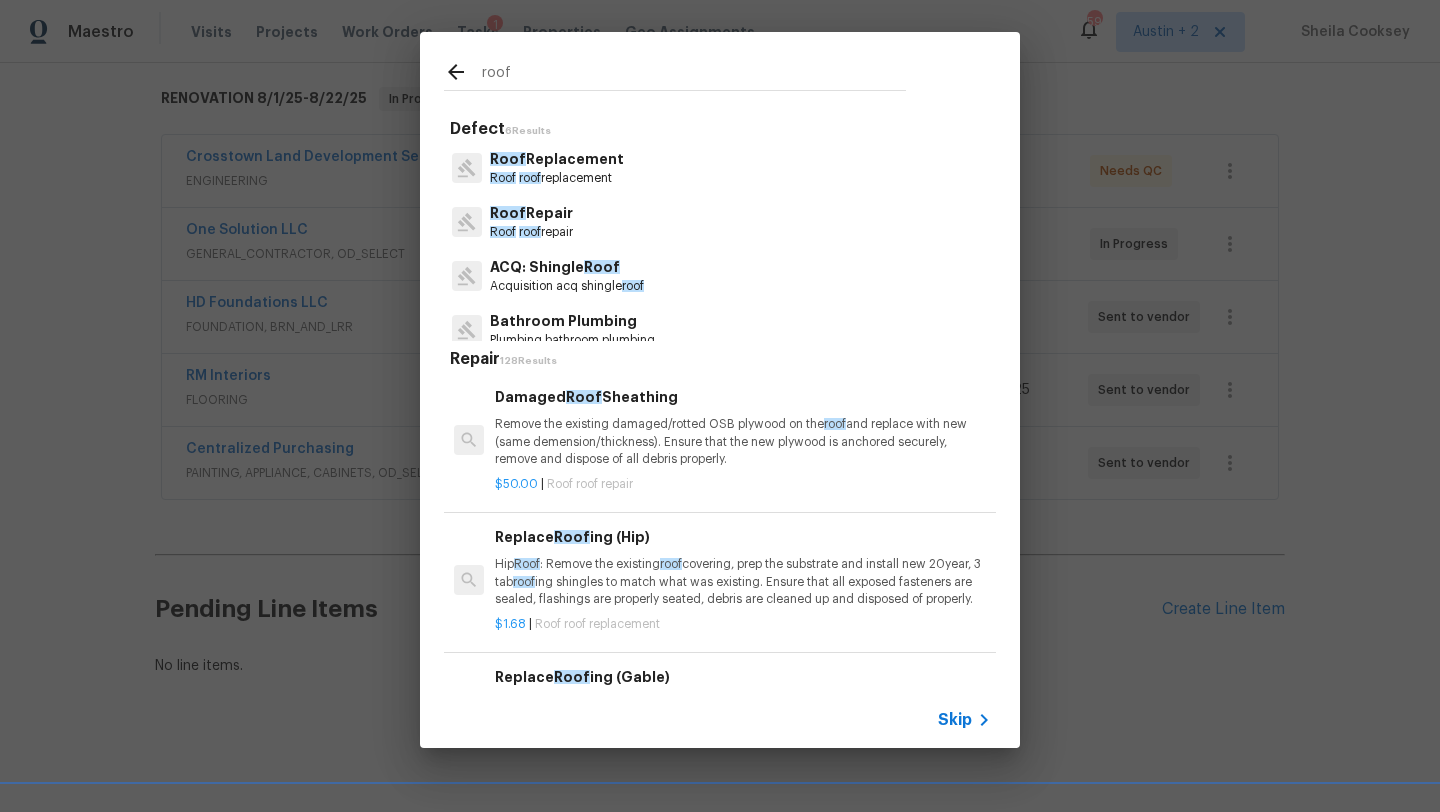 click on "ACQ: Shingle  Roof" at bounding box center [567, 267] 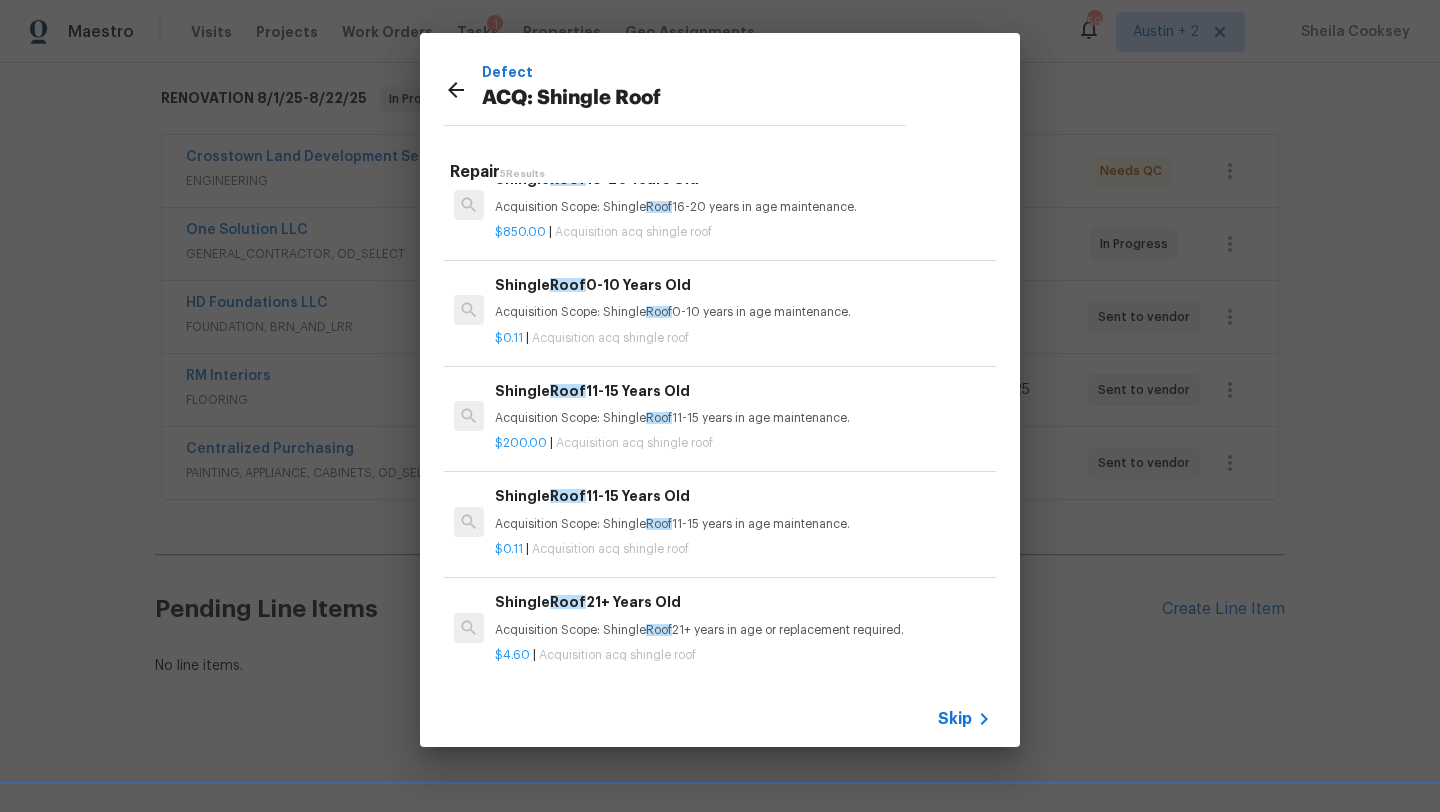 scroll, scrollTop: 0, scrollLeft: 0, axis: both 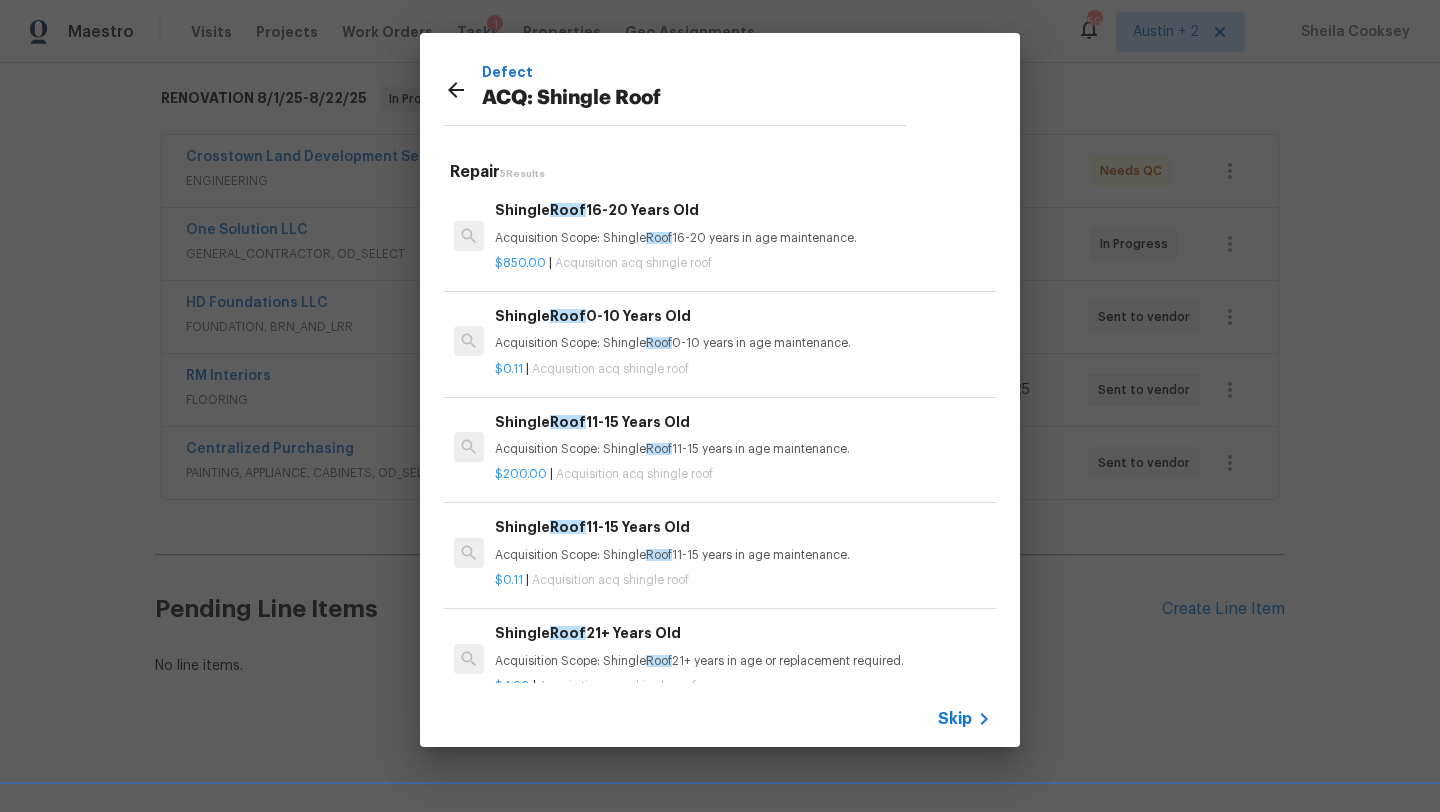 click 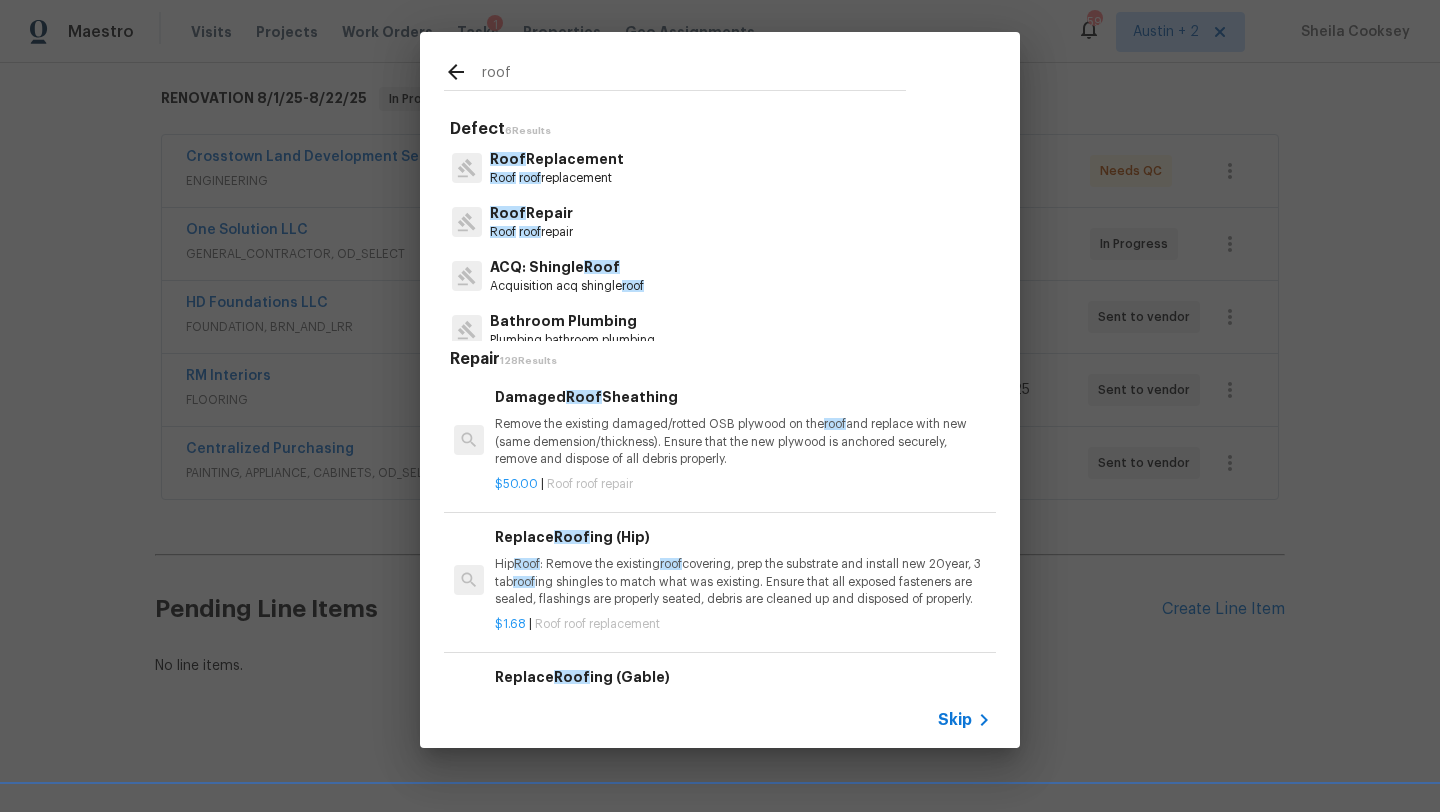 click on "Acquisition acq shingle  roof" at bounding box center (567, 286) 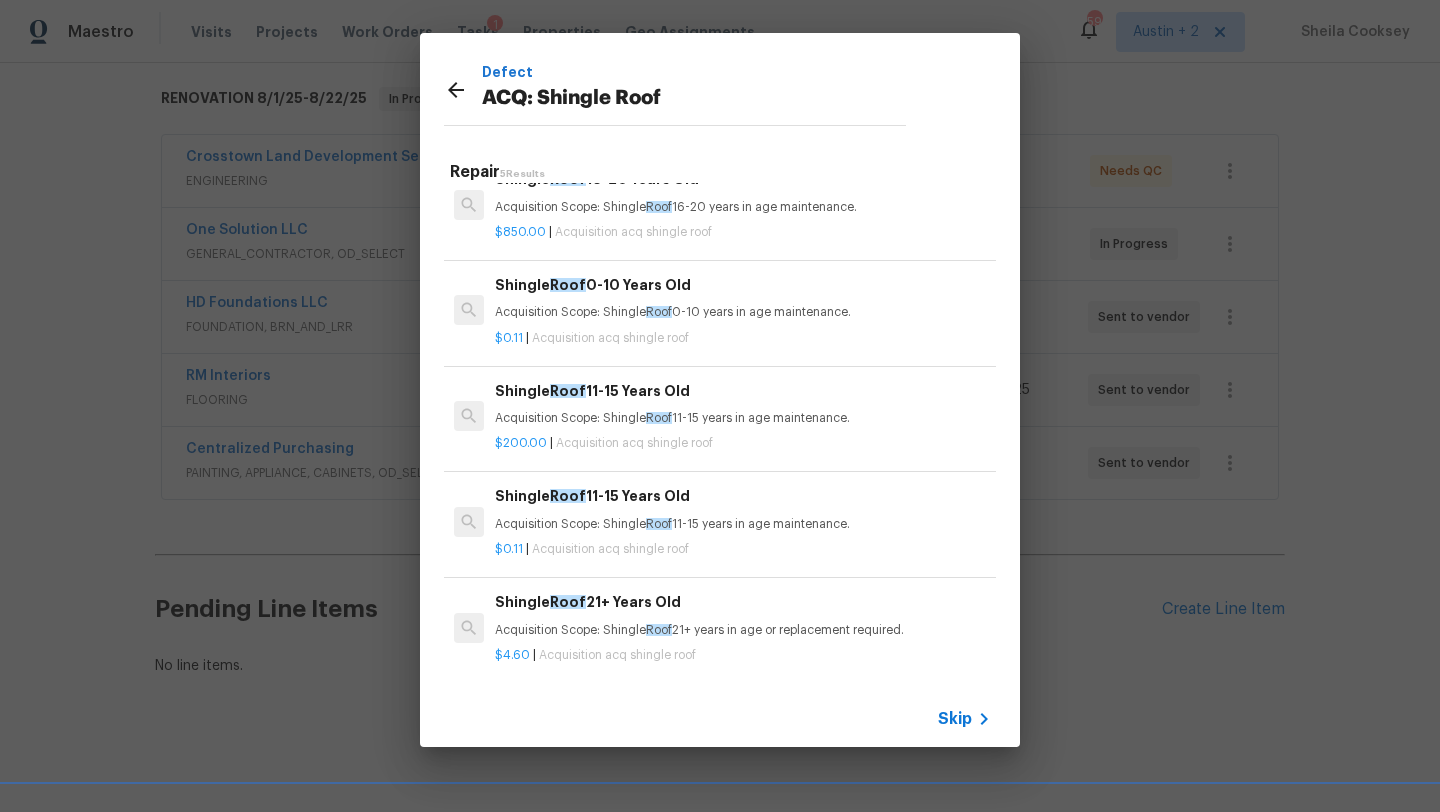 scroll, scrollTop: 0, scrollLeft: 0, axis: both 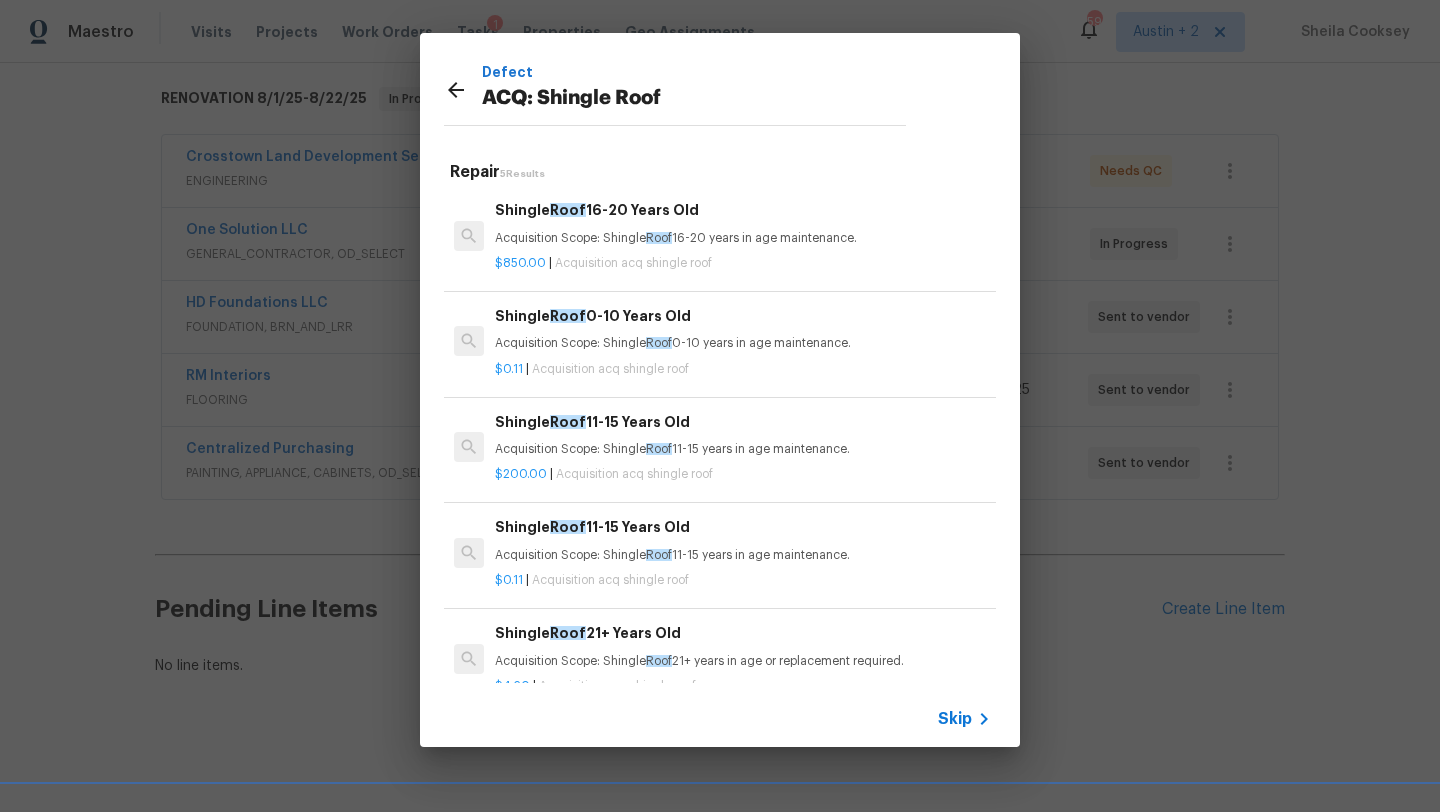 click 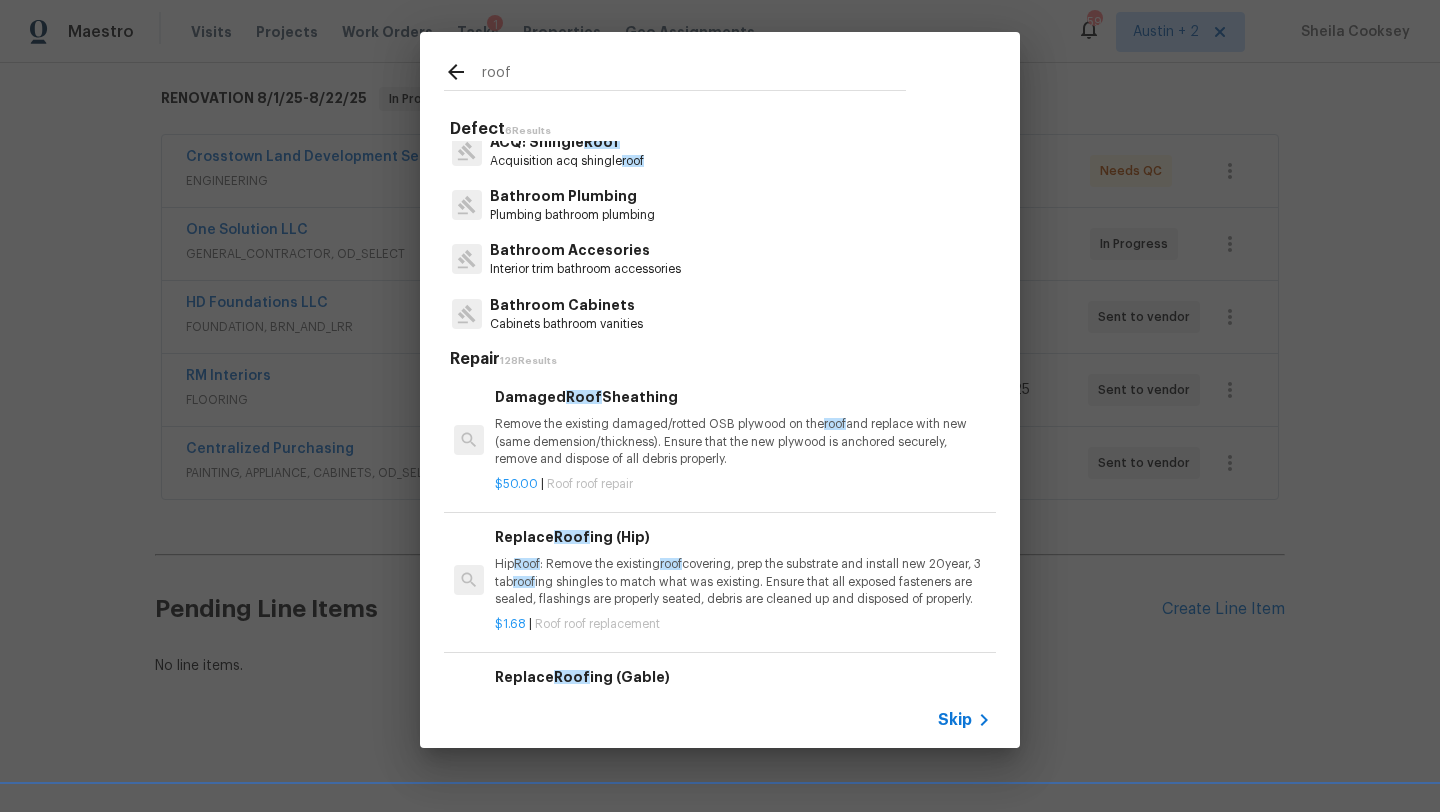 scroll, scrollTop: 0, scrollLeft: 0, axis: both 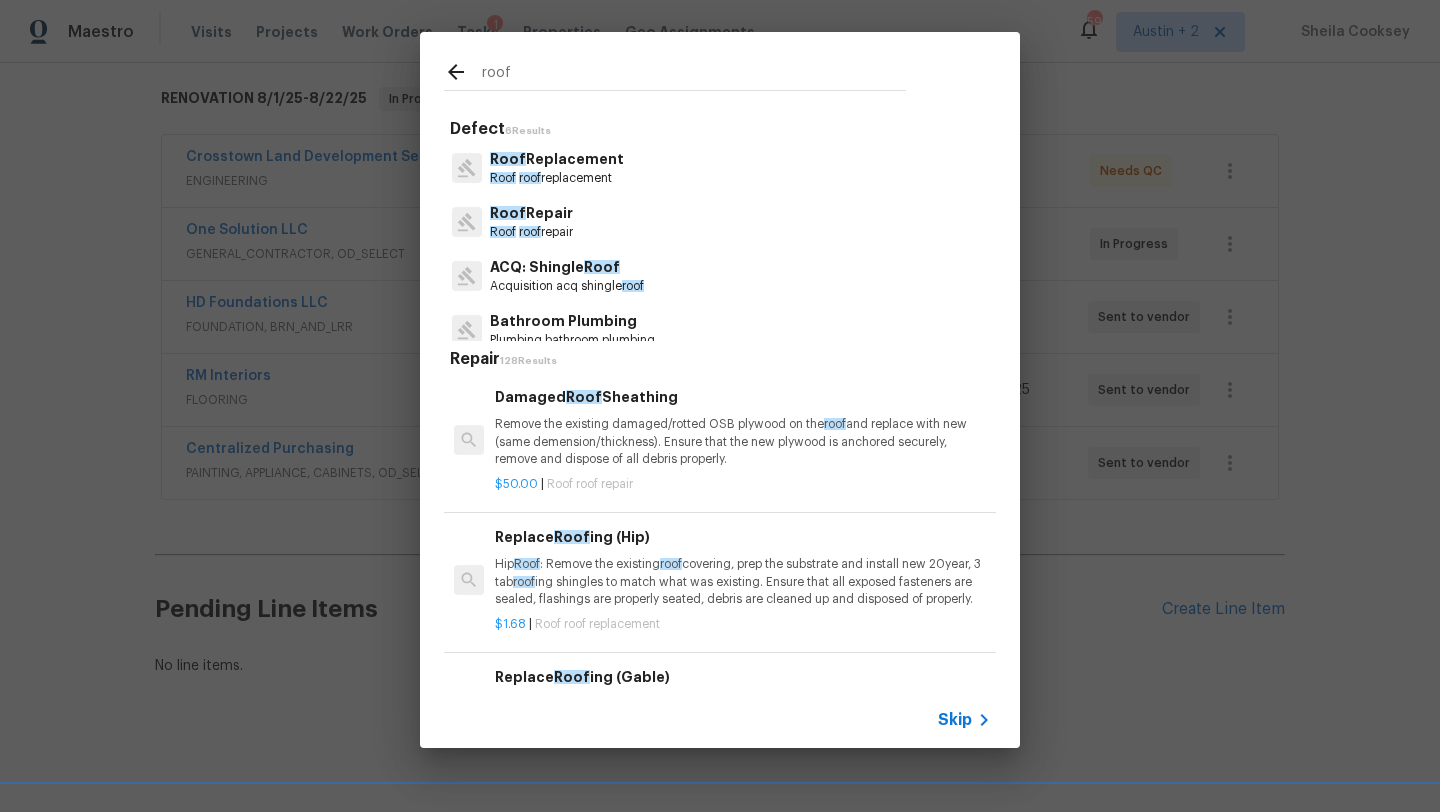 click on "Roof   roof  repair" at bounding box center [531, 232] 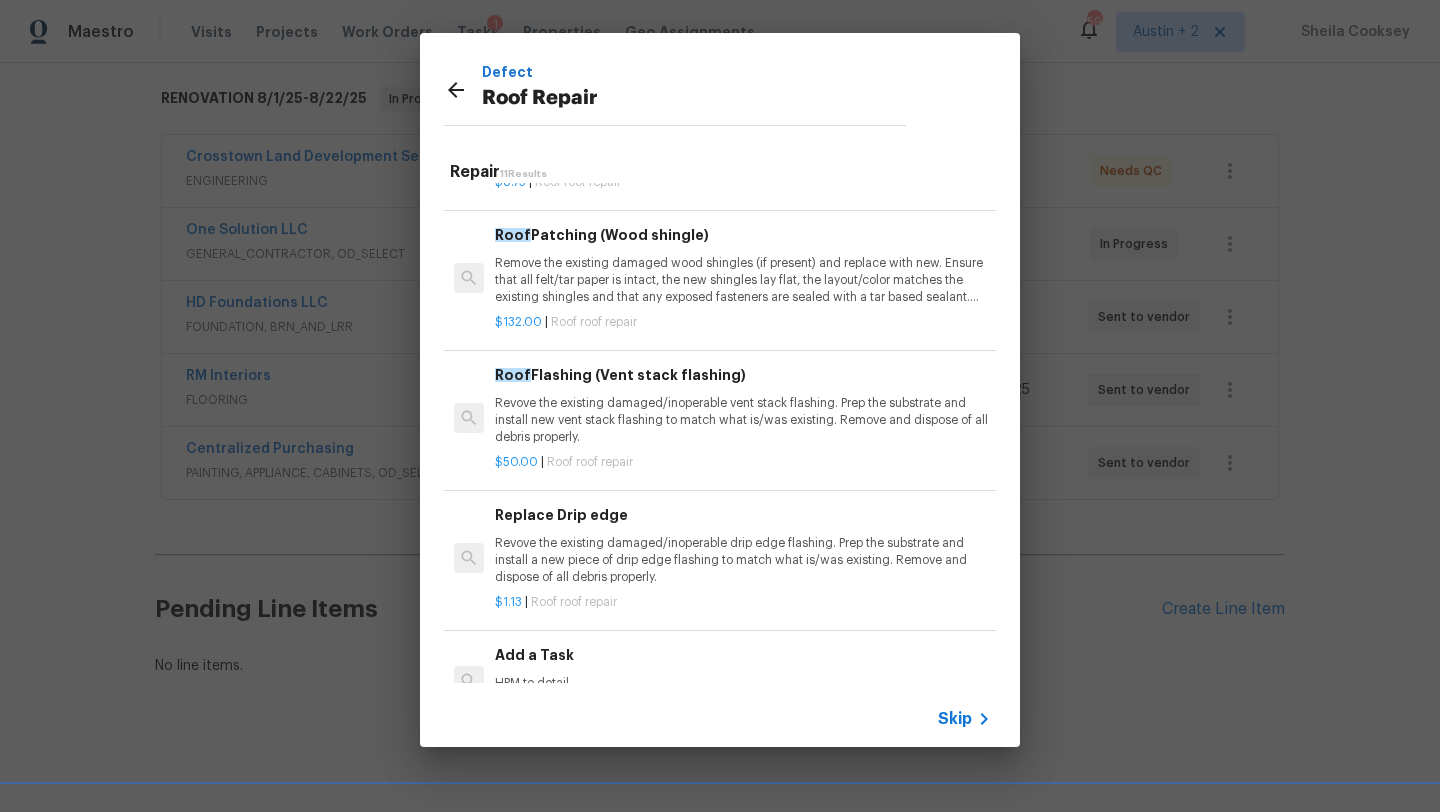 scroll, scrollTop: 991, scrollLeft: 0, axis: vertical 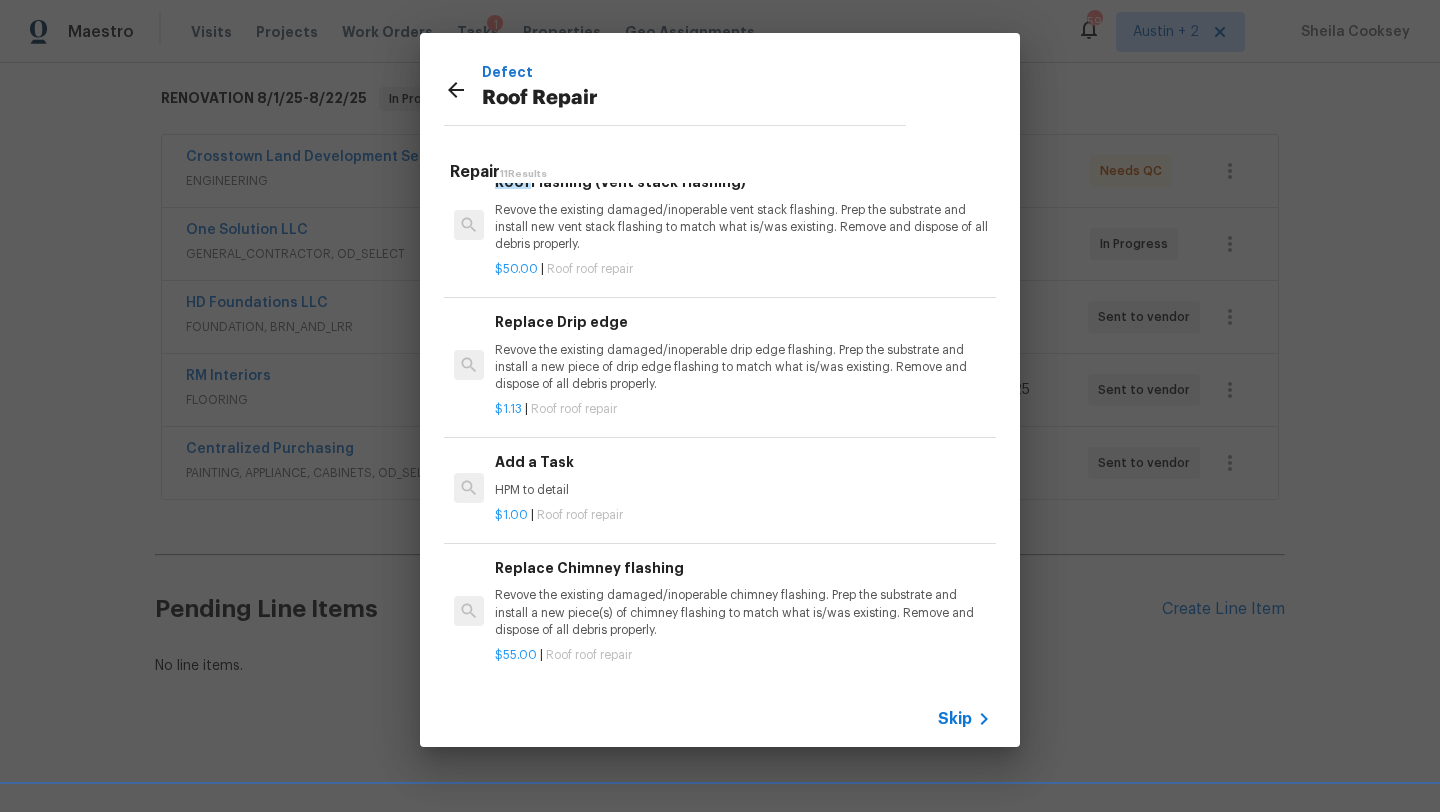 click on "HPM to detail" at bounding box center (743, 490) 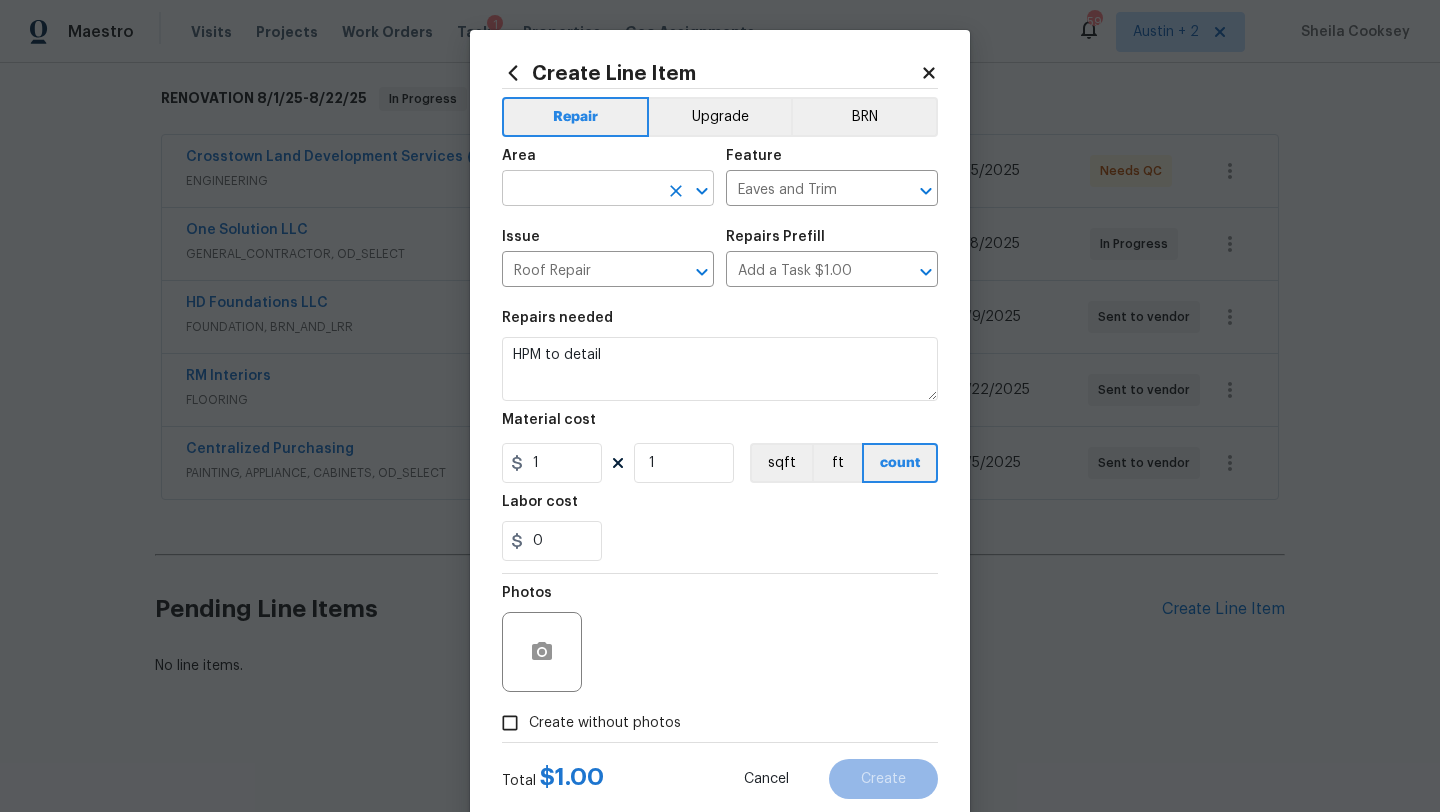 click at bounding box center [580, 190] 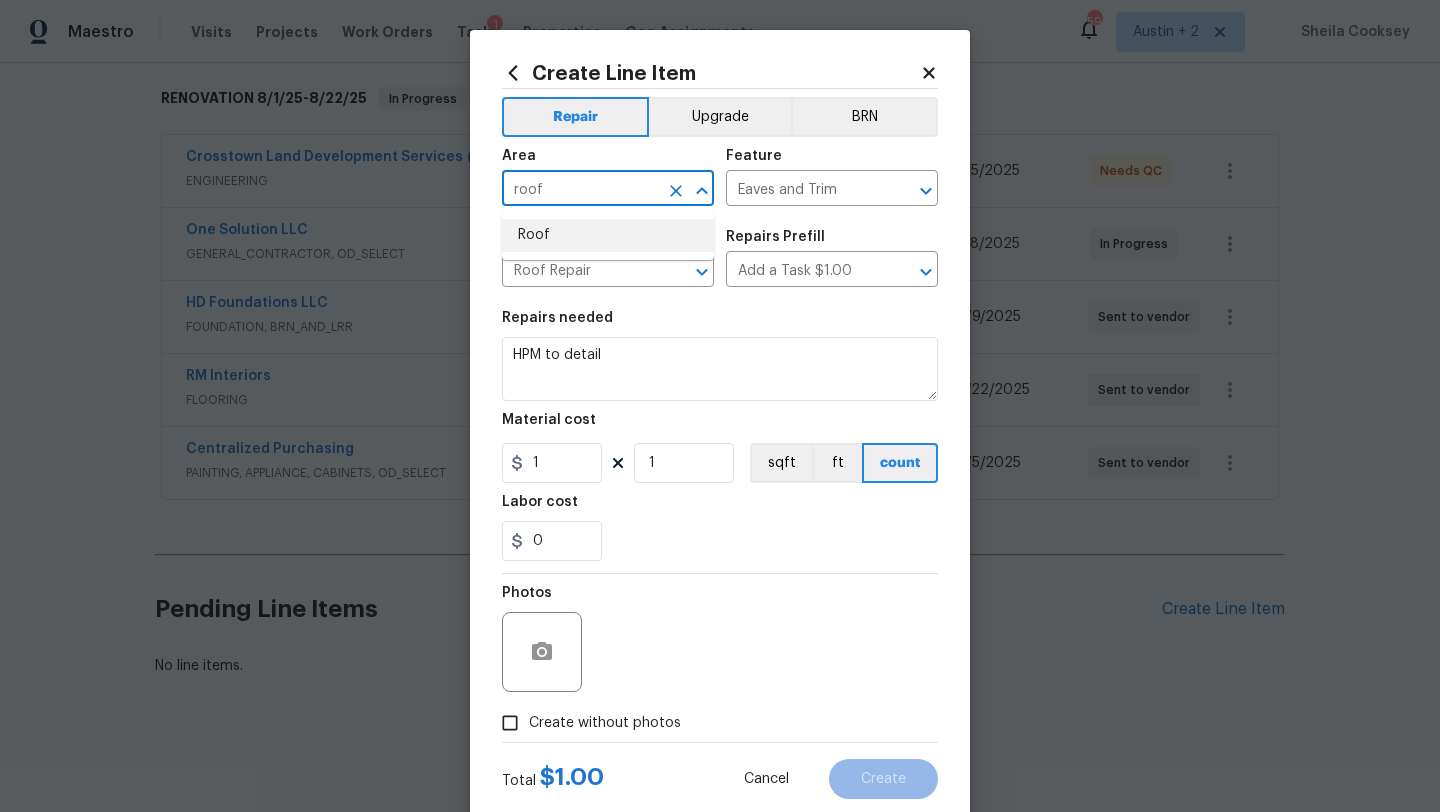 click on "Roof" at bounding box center [608, 235] 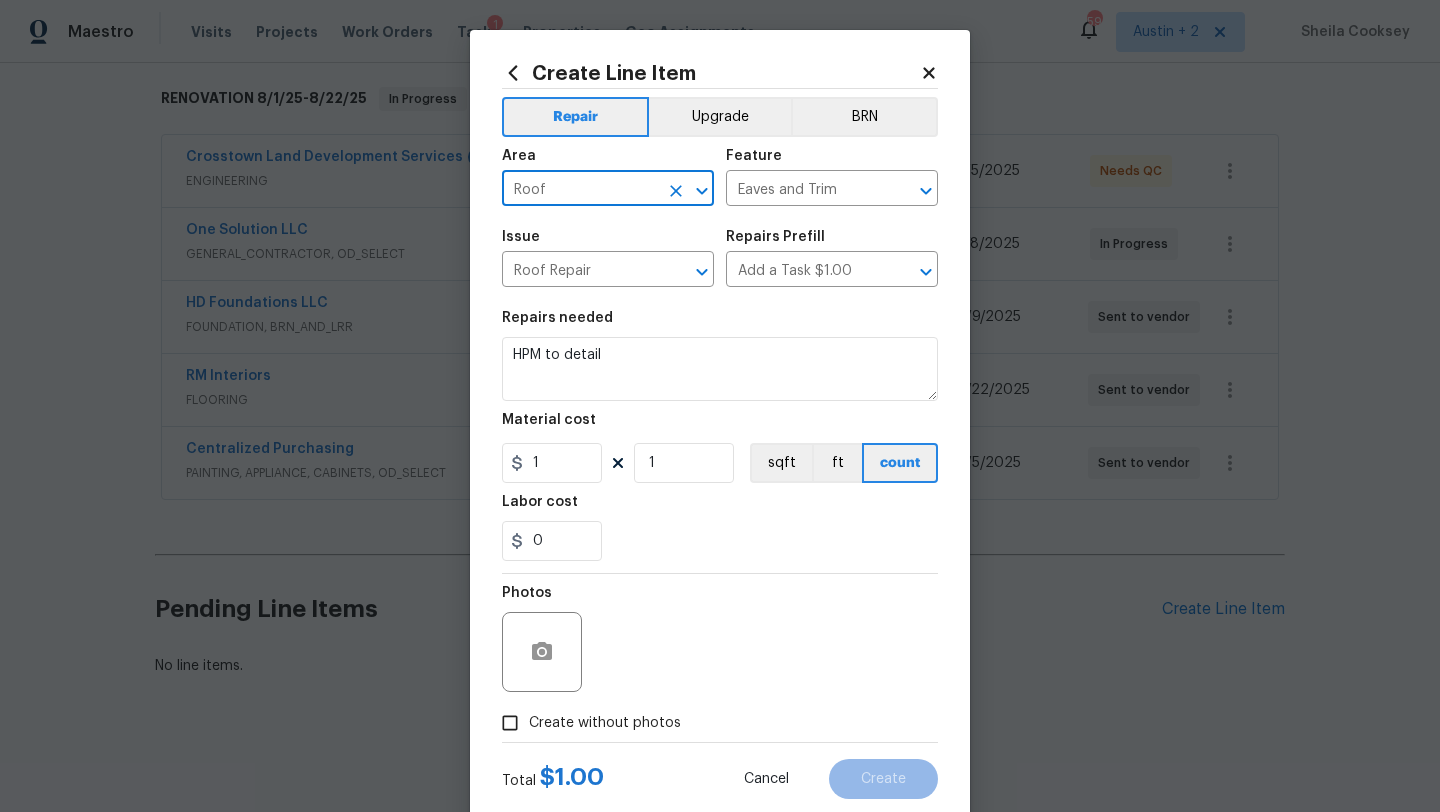 type on "Roof" 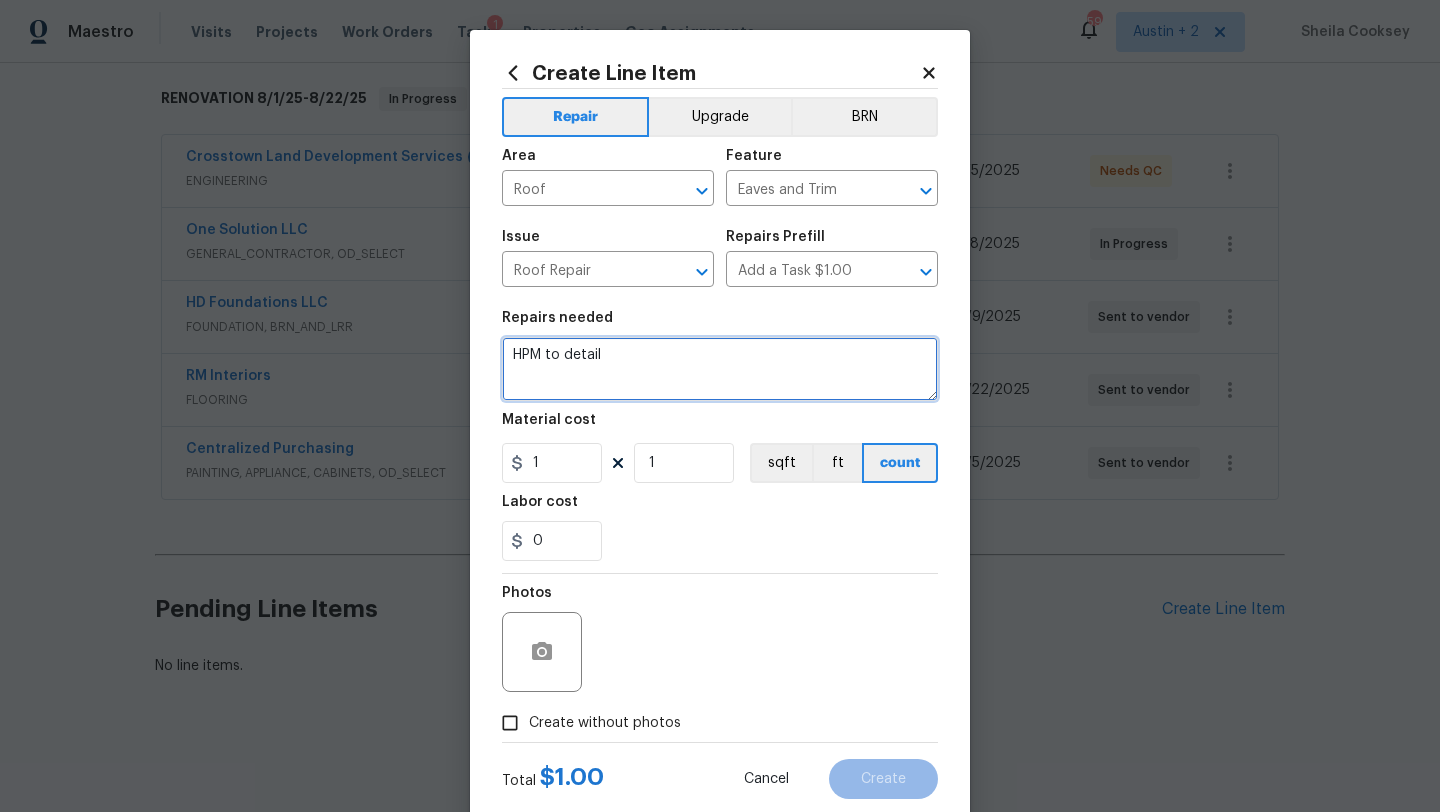 drag, startPoint x: 628, startPoint y: 359, endPoint x: 378, endPoint y: 342, distance: 250.57733 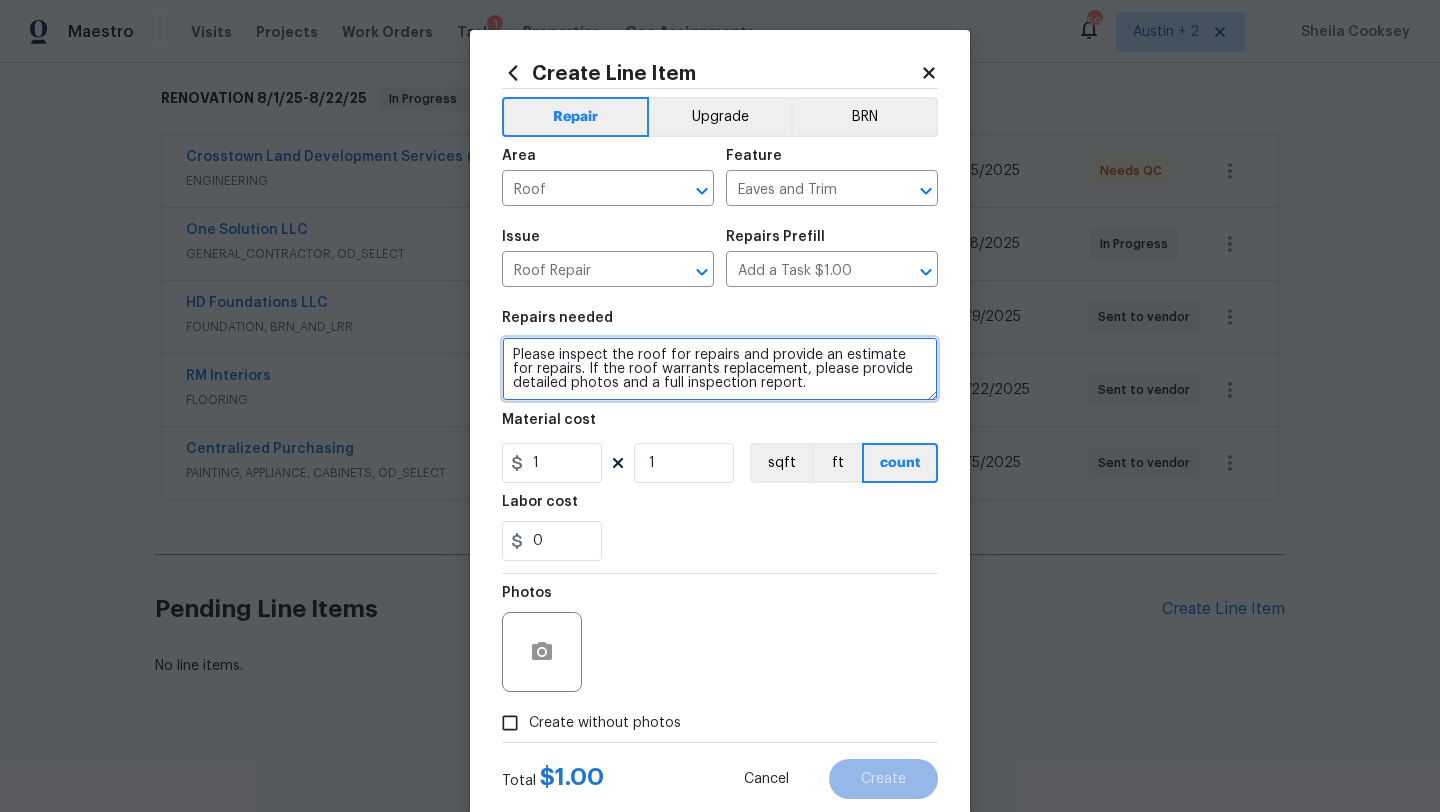 type on "Please inspect the roof for repairs and provide an estimate for repairs. If the roof warrants replacement, please provide detailed photos and a full inspection report." 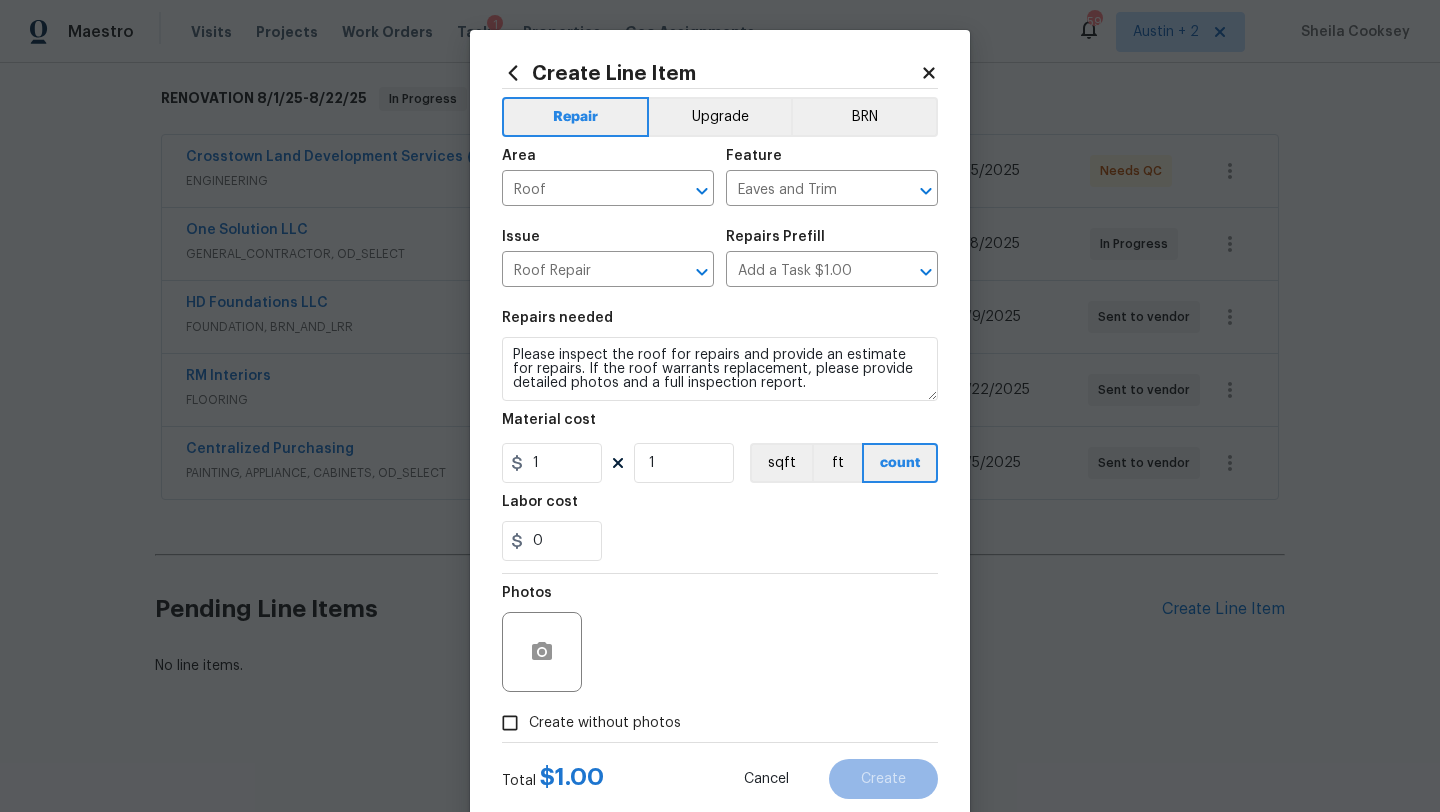 click on "Create without photos" at bounding box center [605, 723] 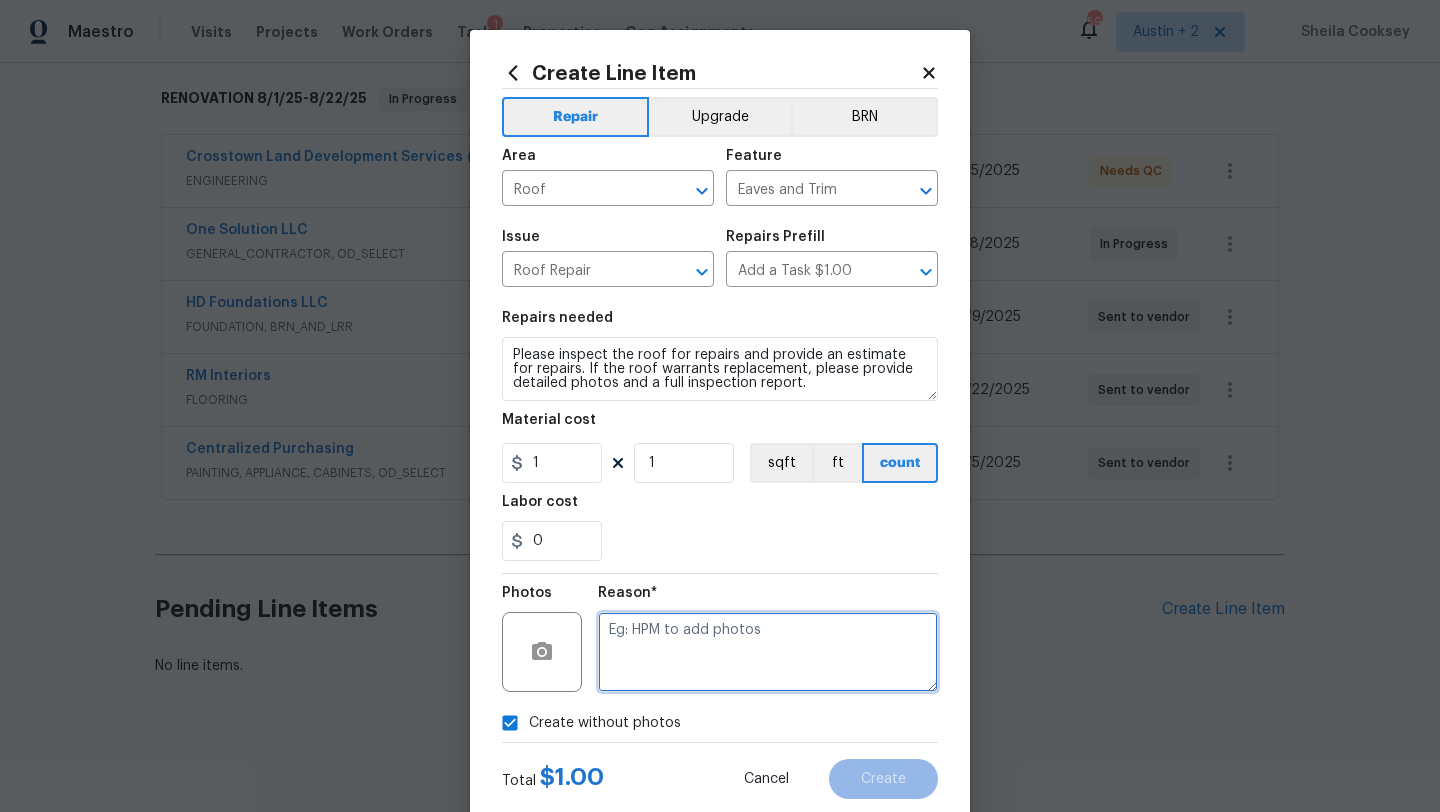 click at bounding box center [768, 652] 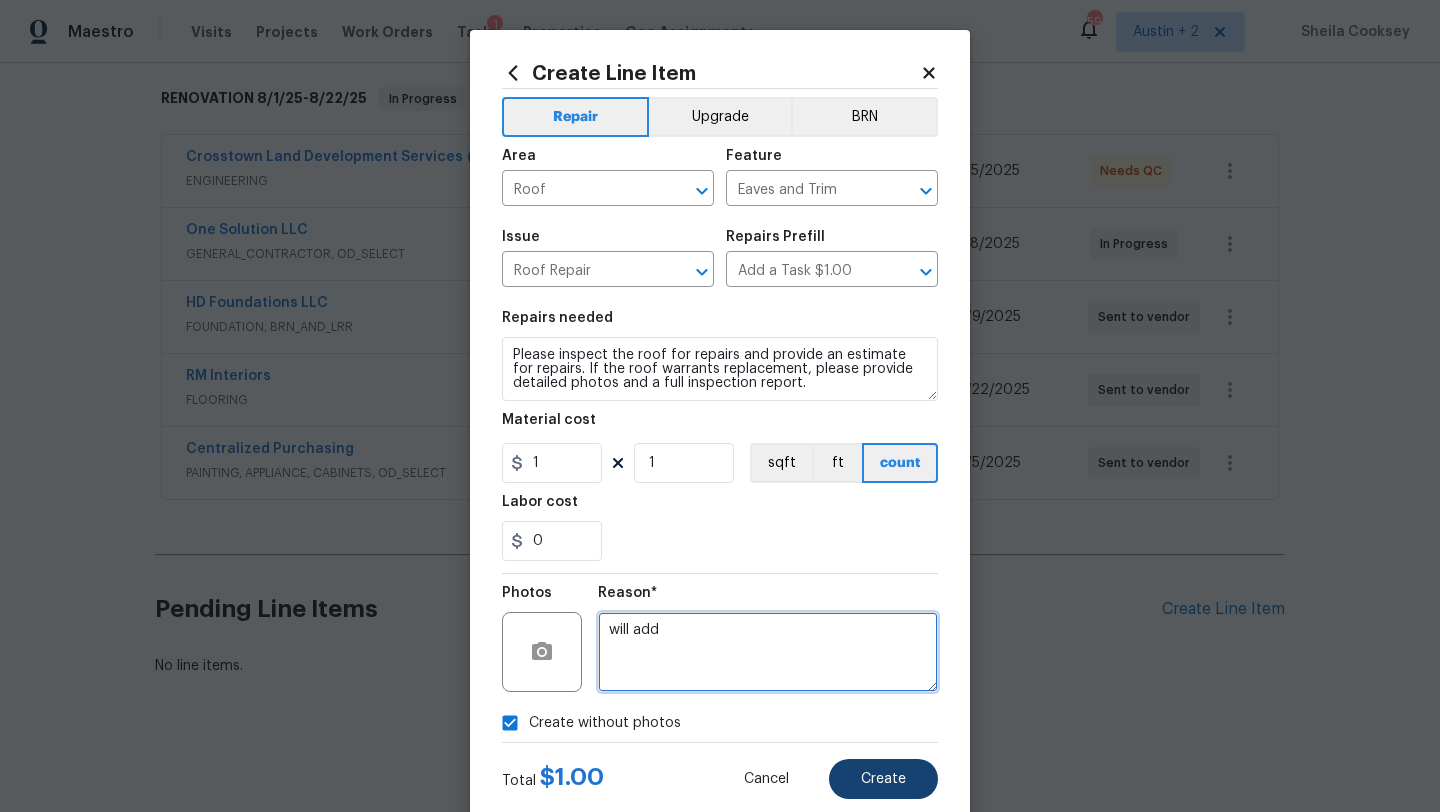 type on "will add" 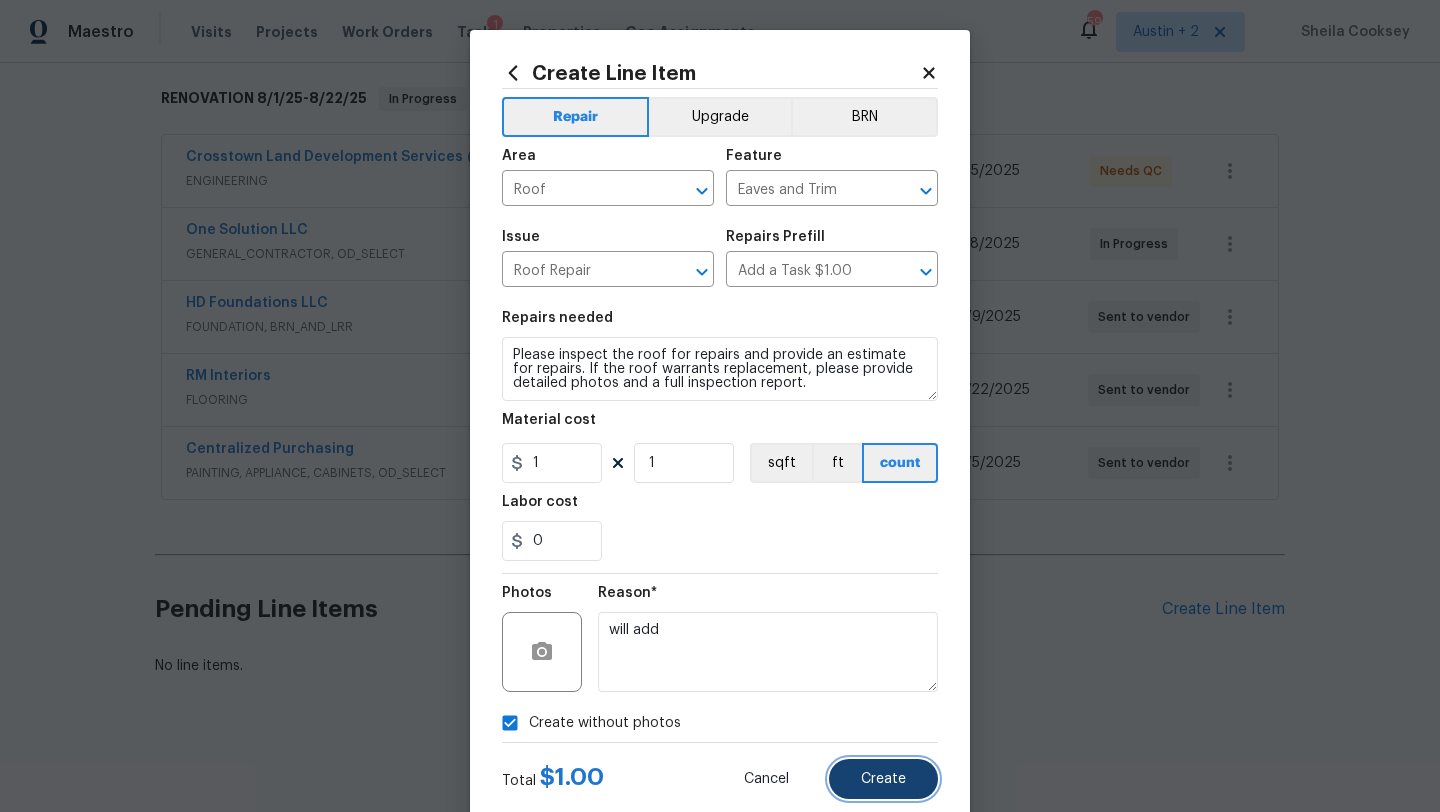 click on "Create" at bounding box center [883, 779] 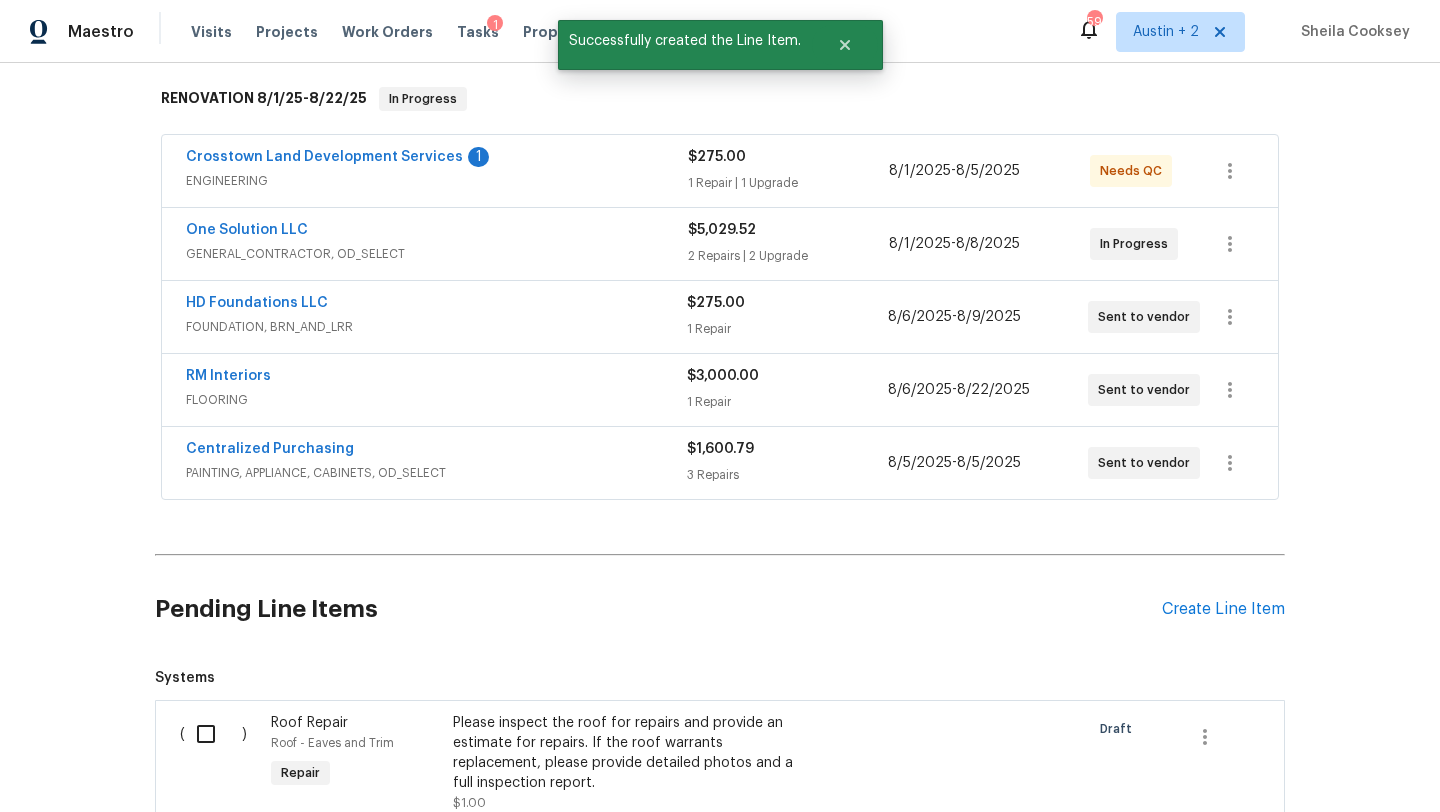 scroll, scrollTop: 580, scrollLeft: 0, axis: vertical 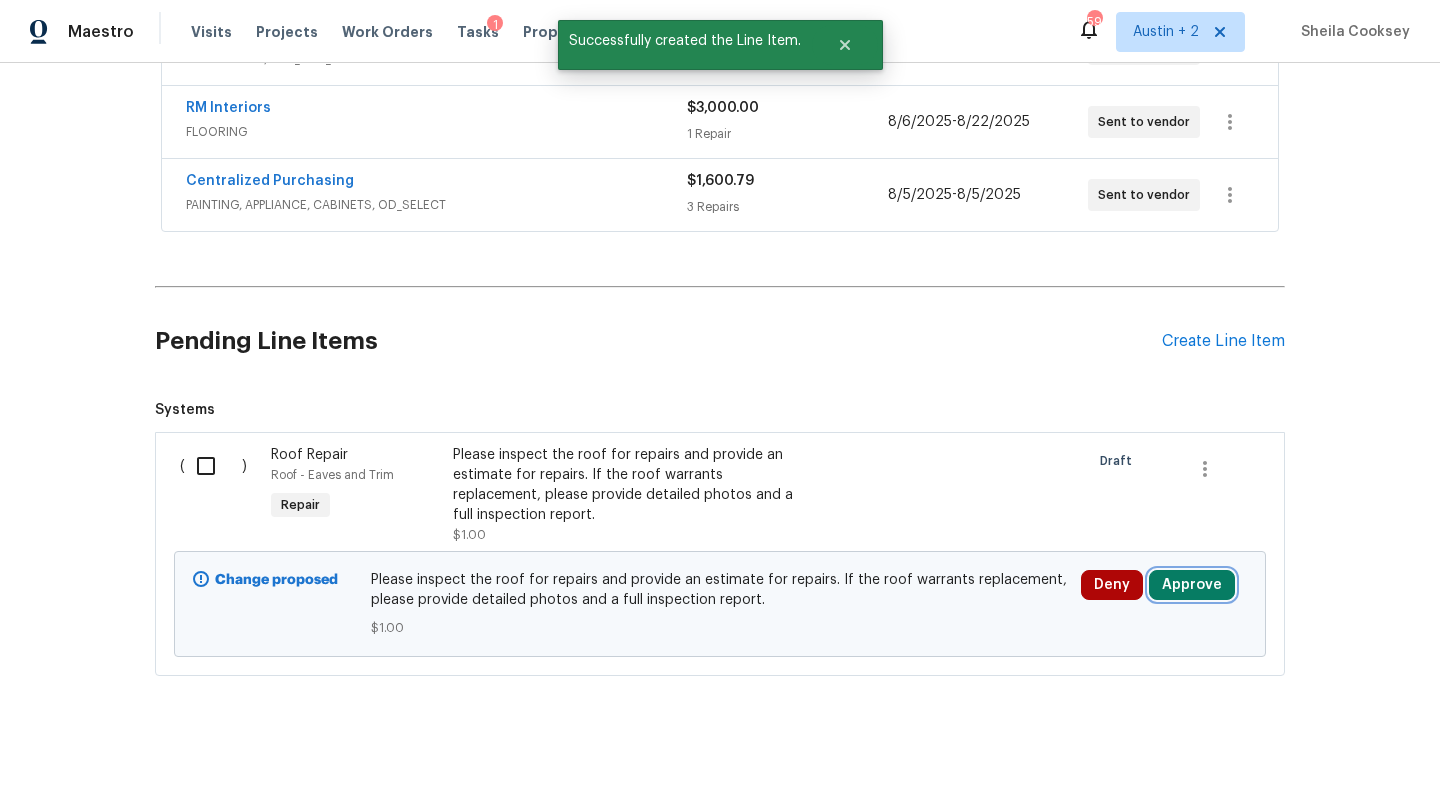 click on "Approve" at bounding box center [1192, 585] 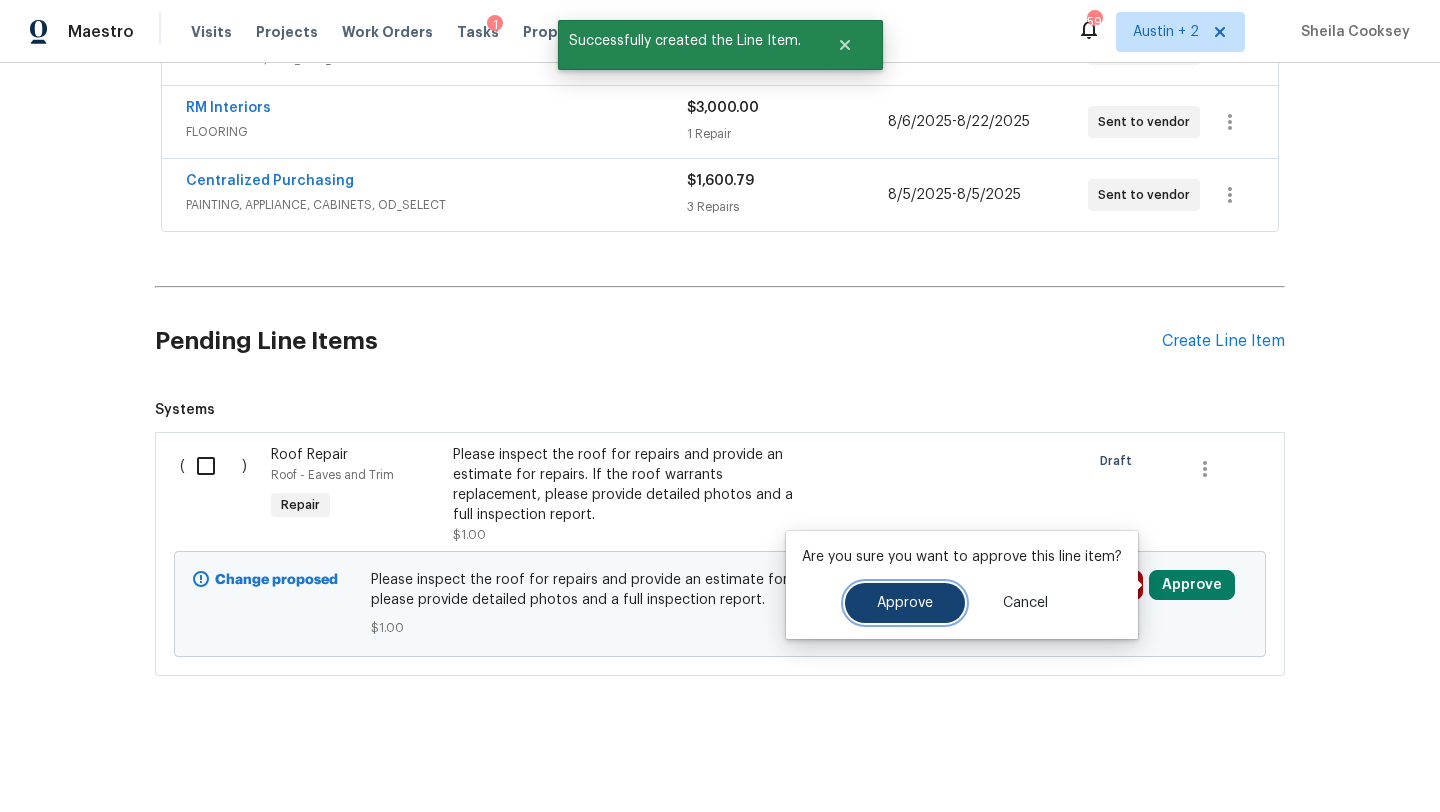 click on "Approve" at bounding box center (905, 603) 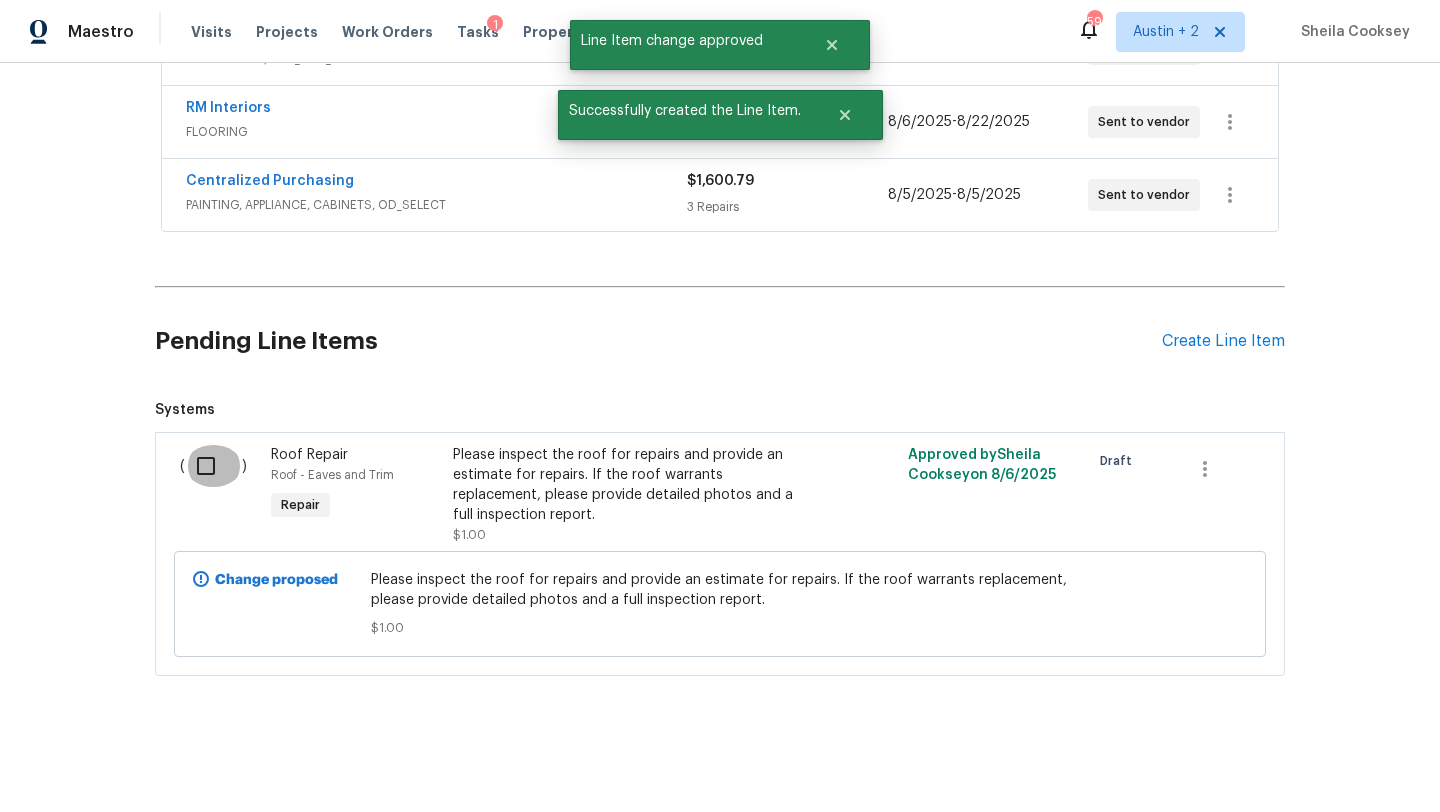 click at bounding box center (213, 466) 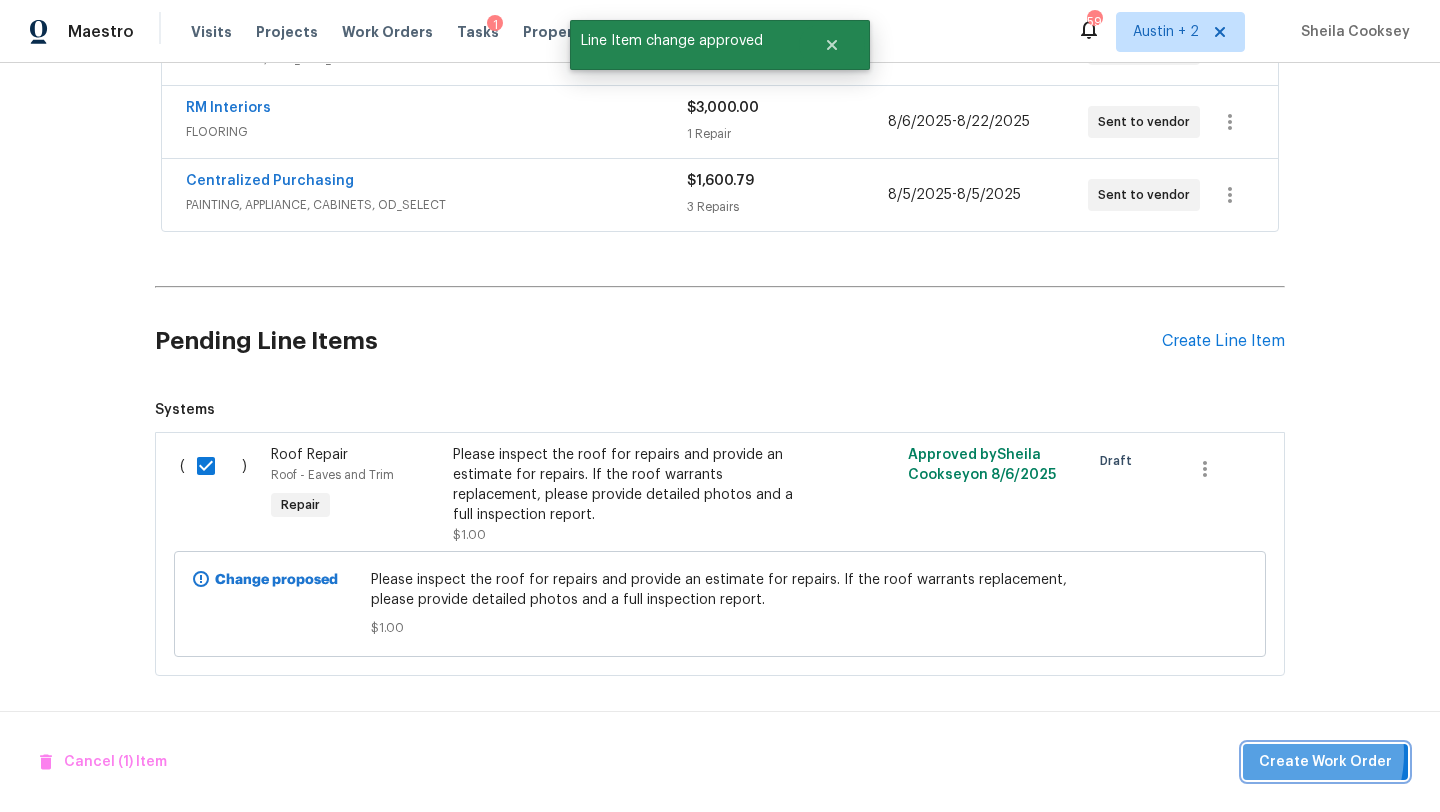 click on "Create Work Order" at bounding box center (1325, 762) 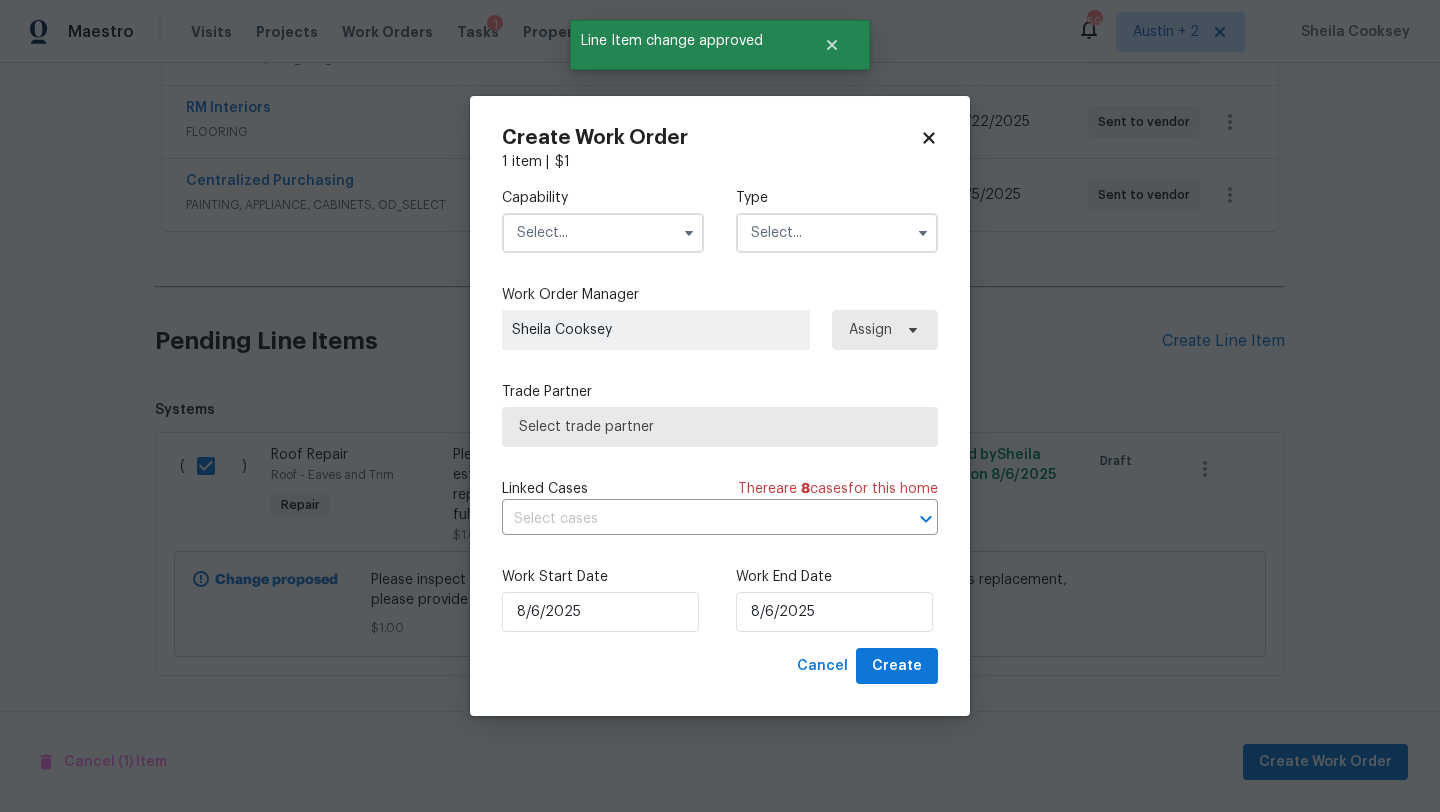 click at bounding box center (603, 233) 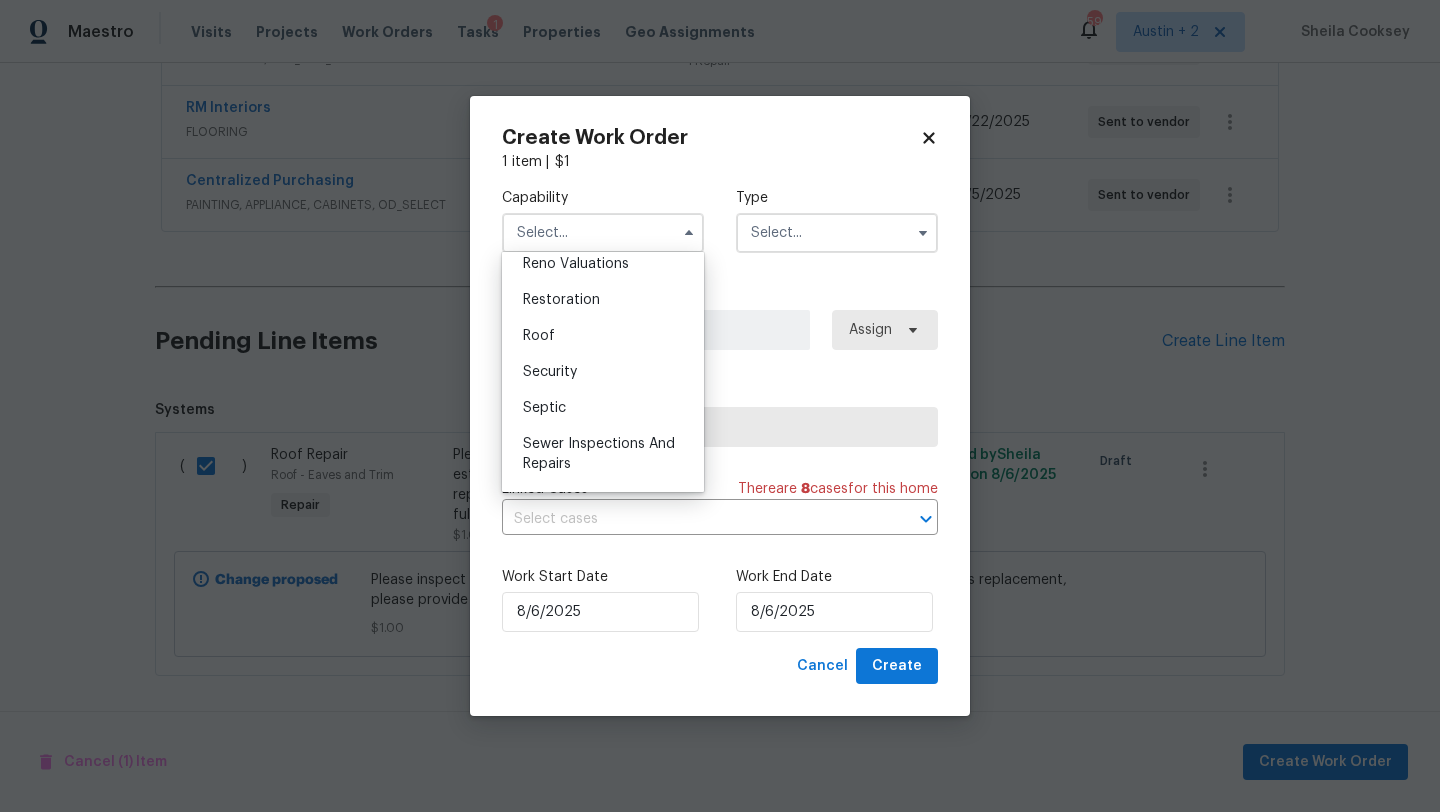 scroll, scrollTop: 1980, scrollLeft: 0, axis: vertical 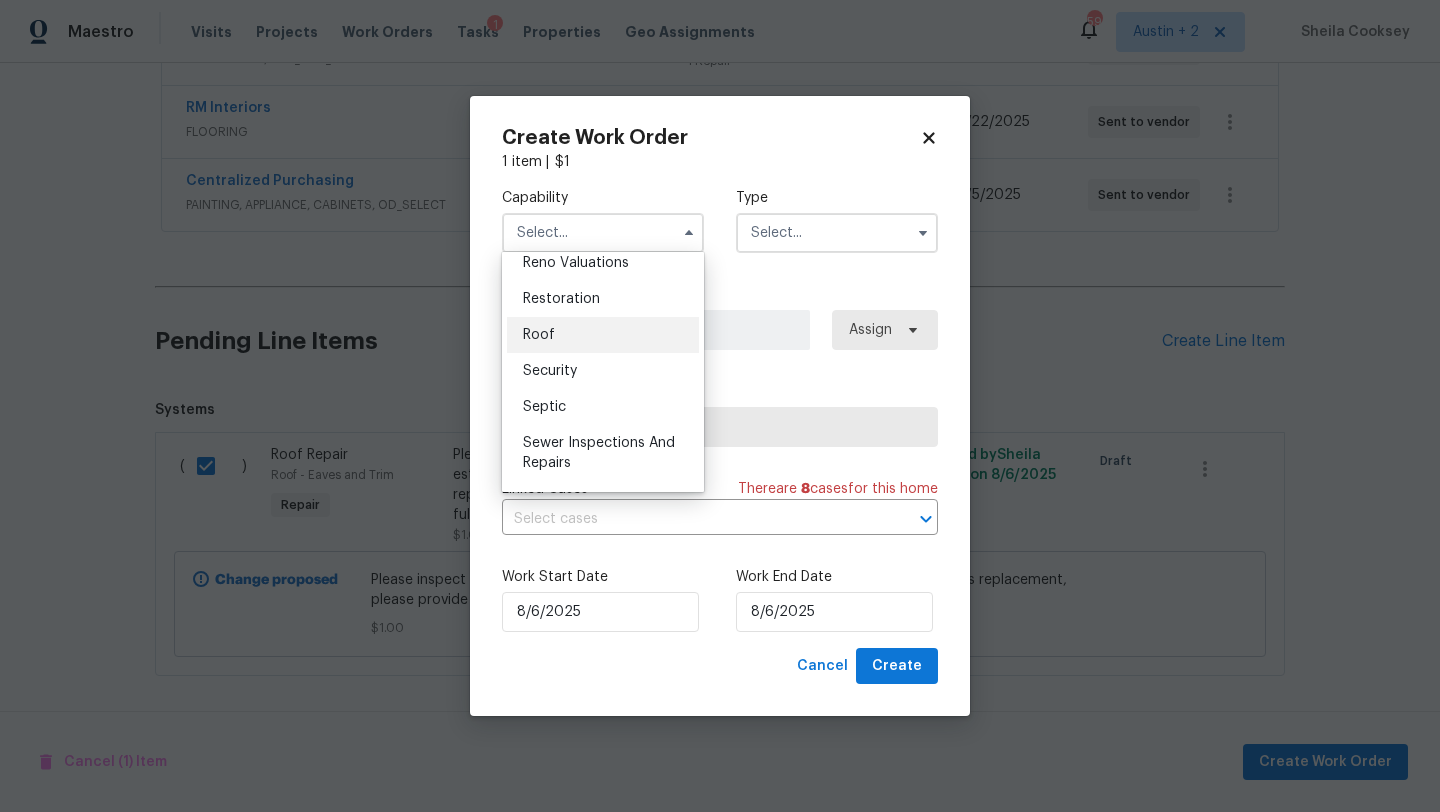 click on "Roof" at bounding box center [603, 335] 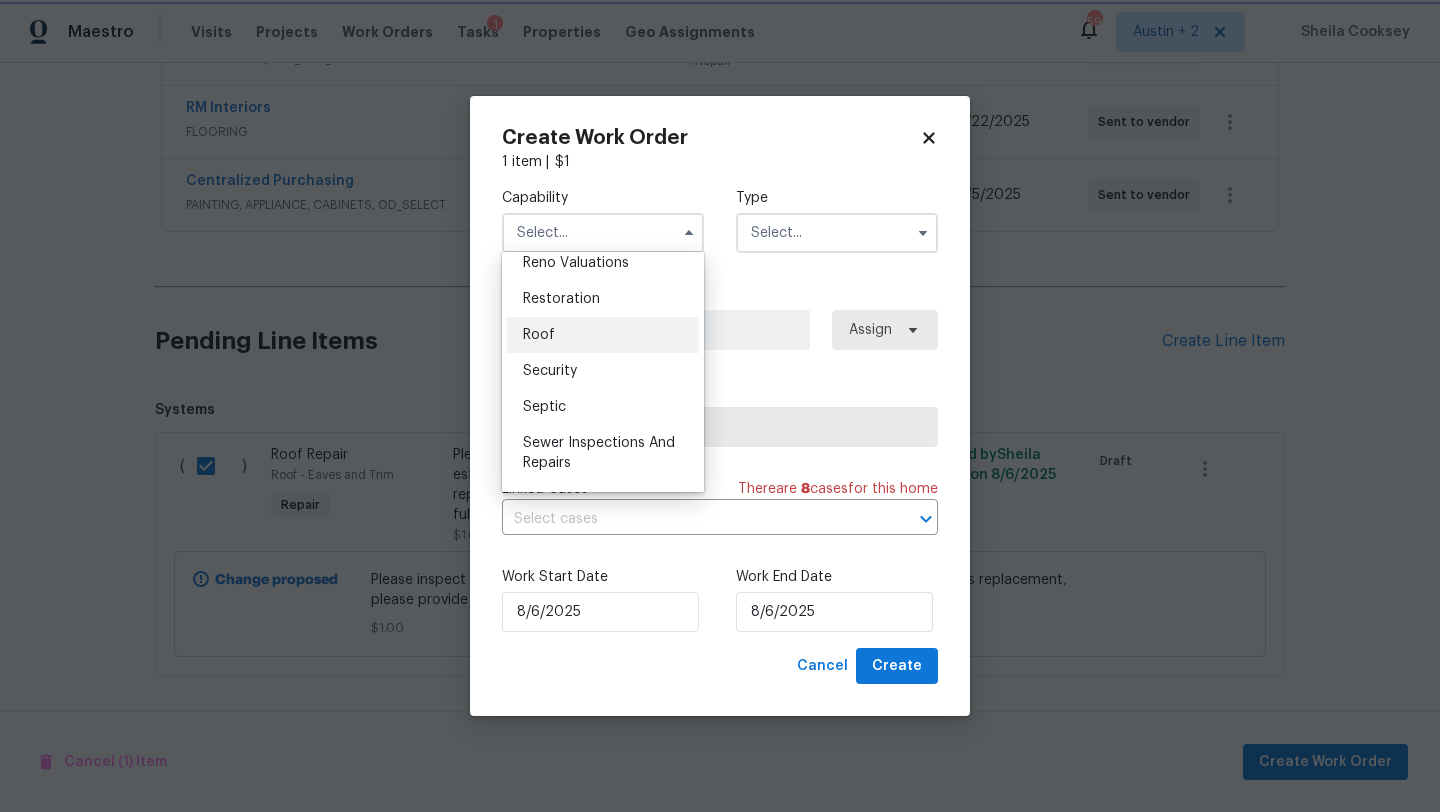 type on "Roof" 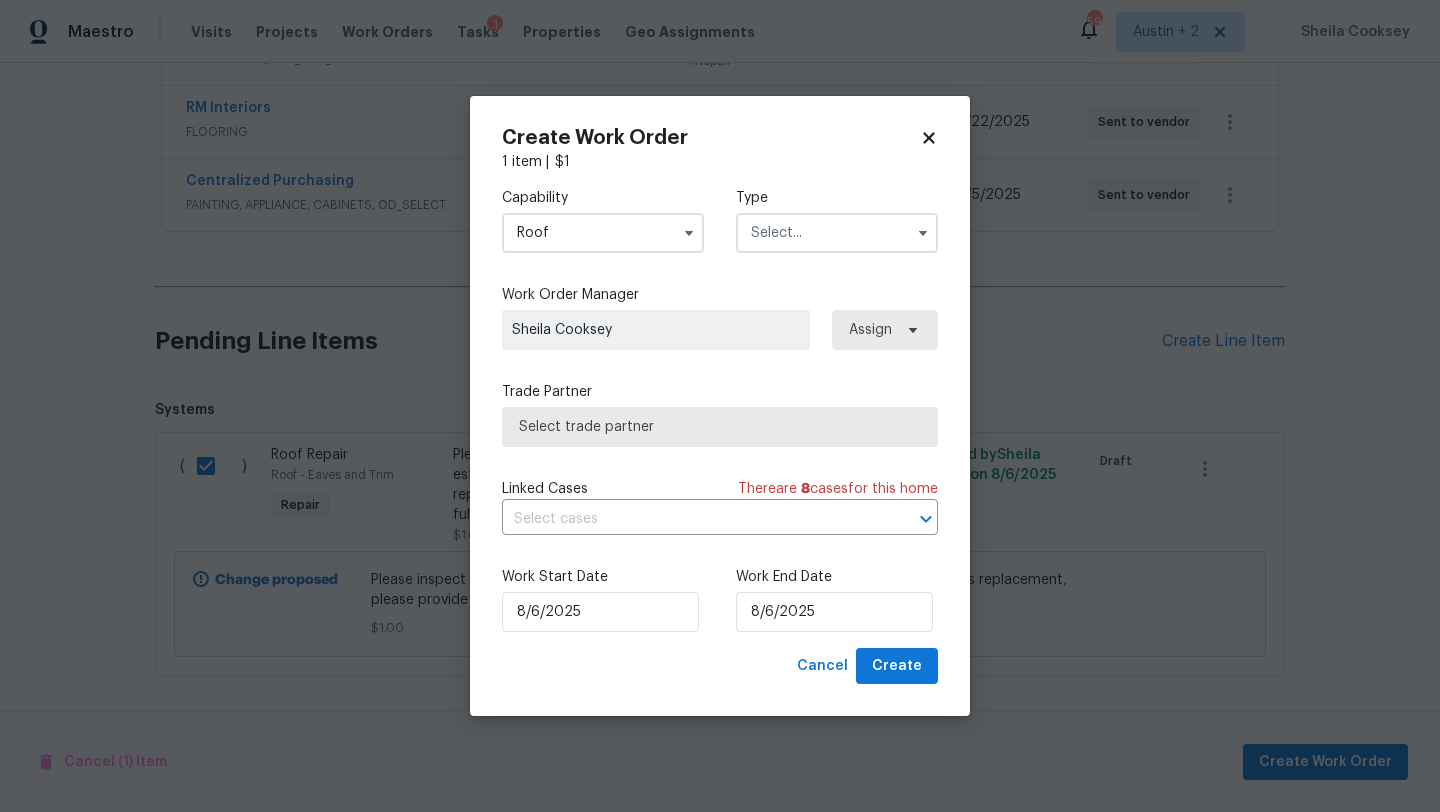 click at bounding box center (837, 233) 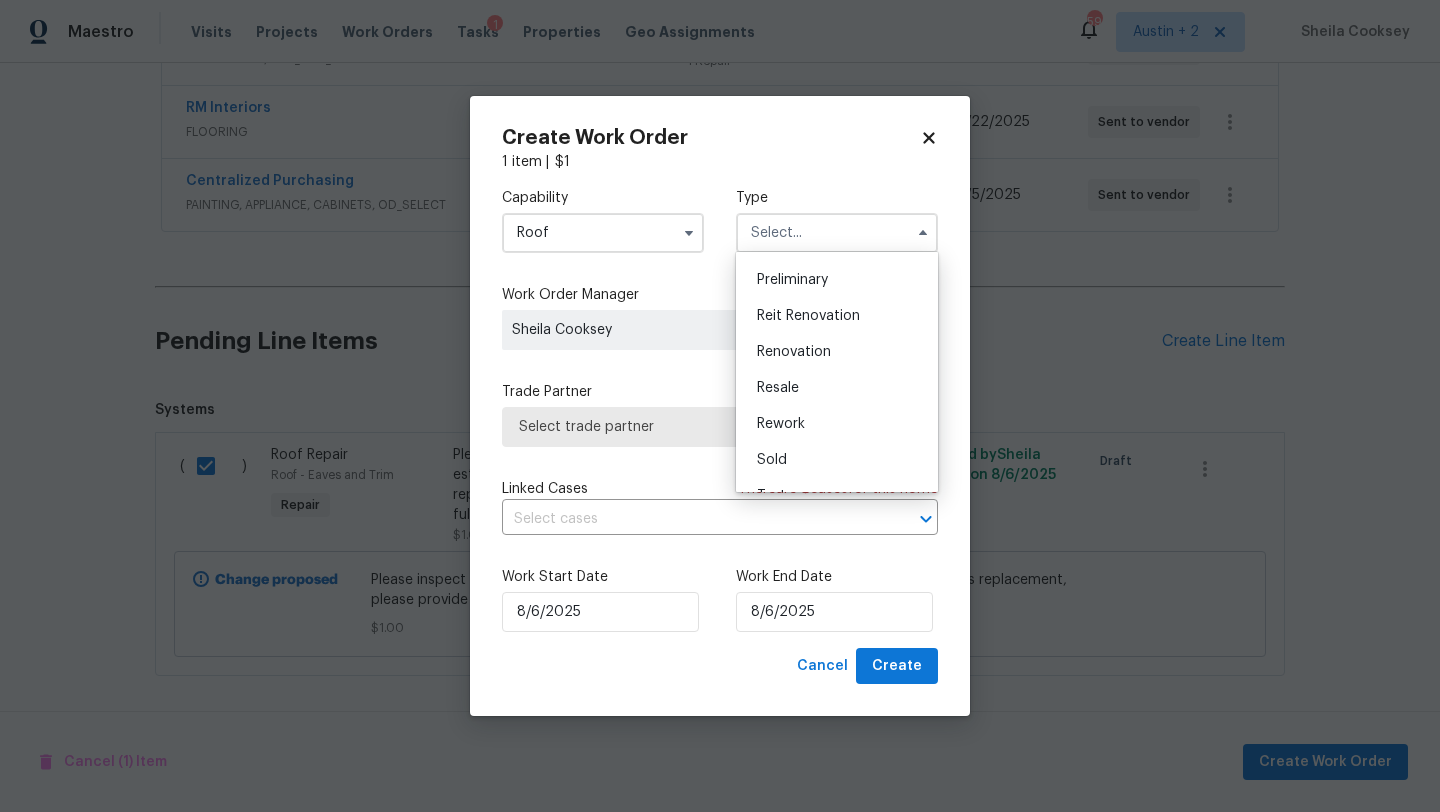 scroll, scrollTop: 443, scrollLeft: 0, axis: vertical 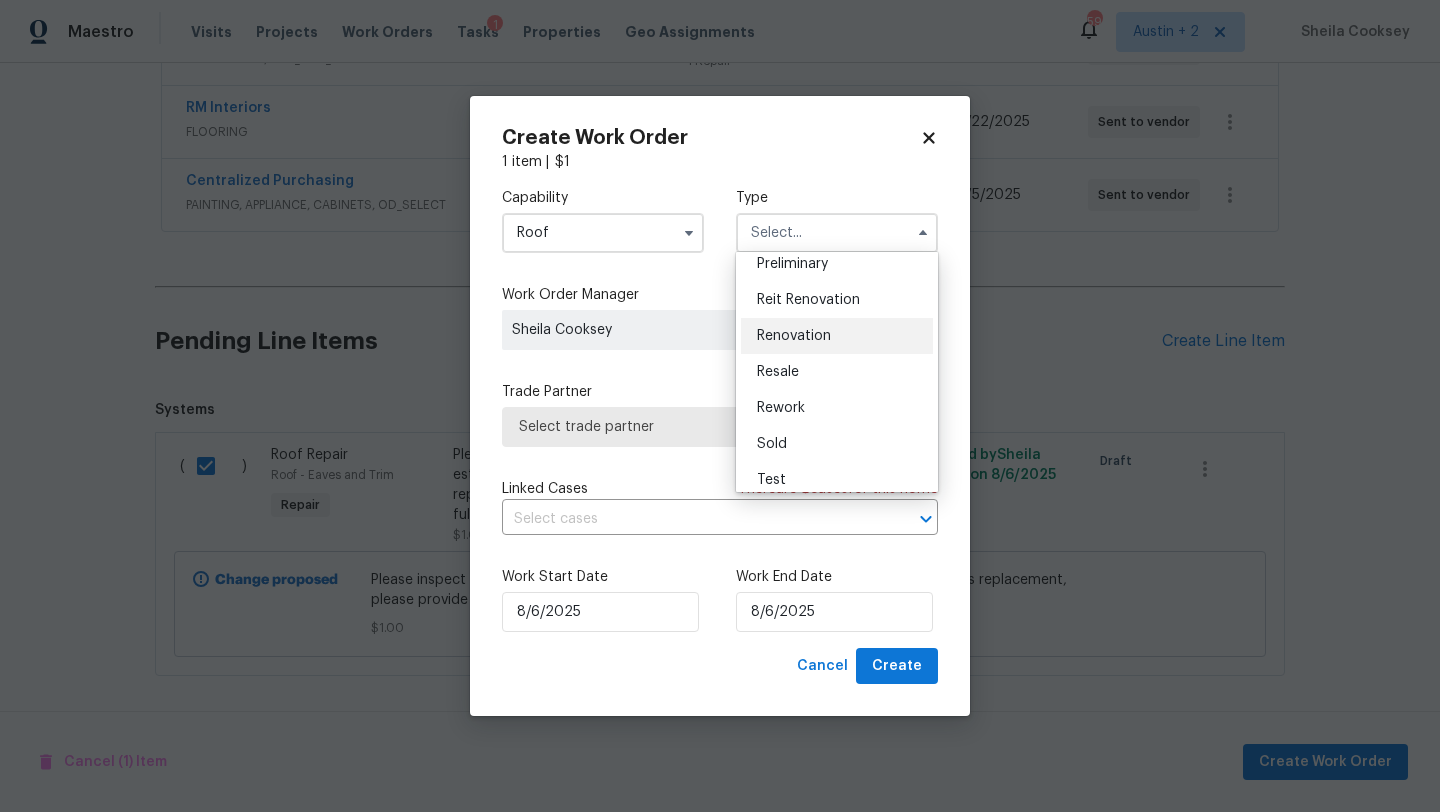 click on "Renovation" at bounding box center (837, 336) 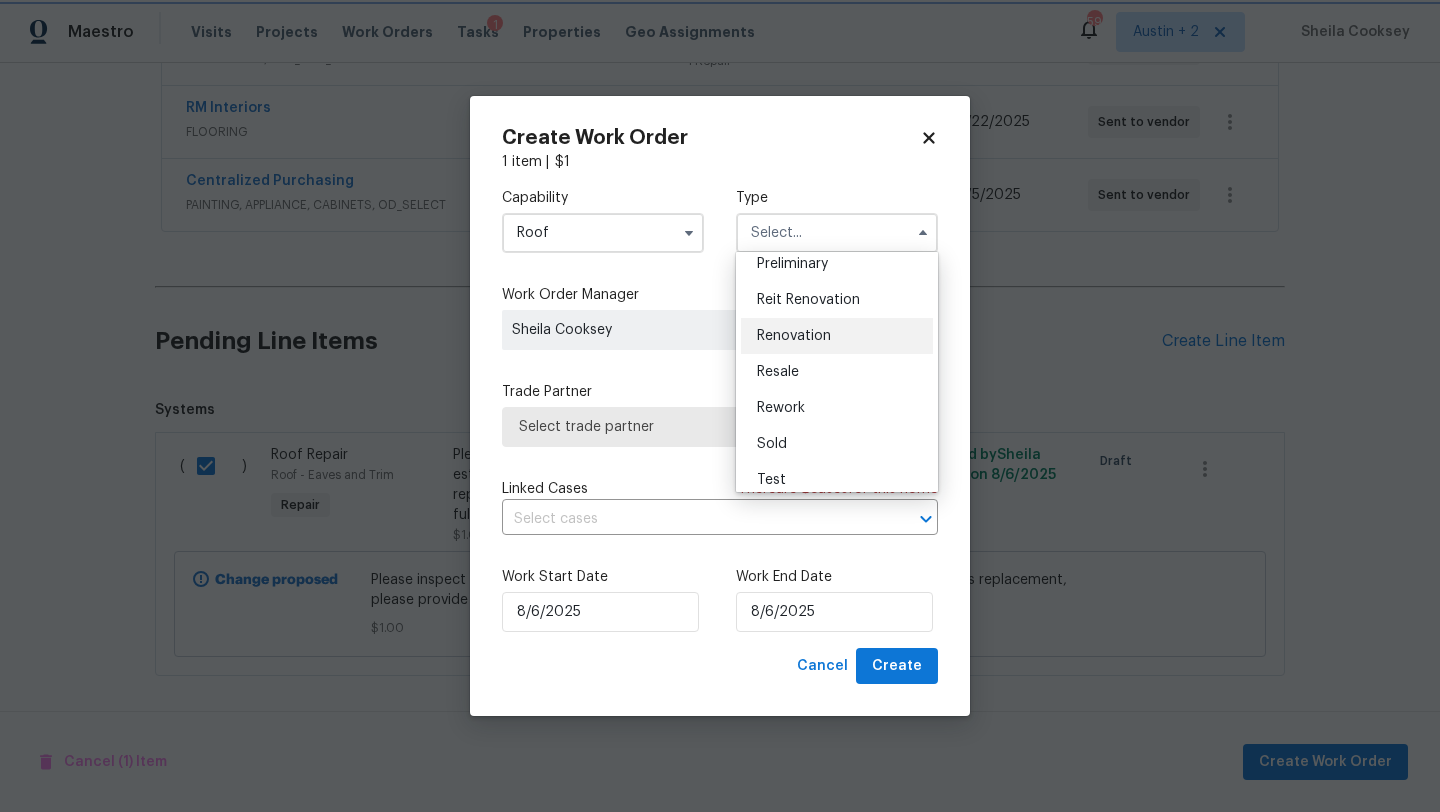 type on "Renovation" 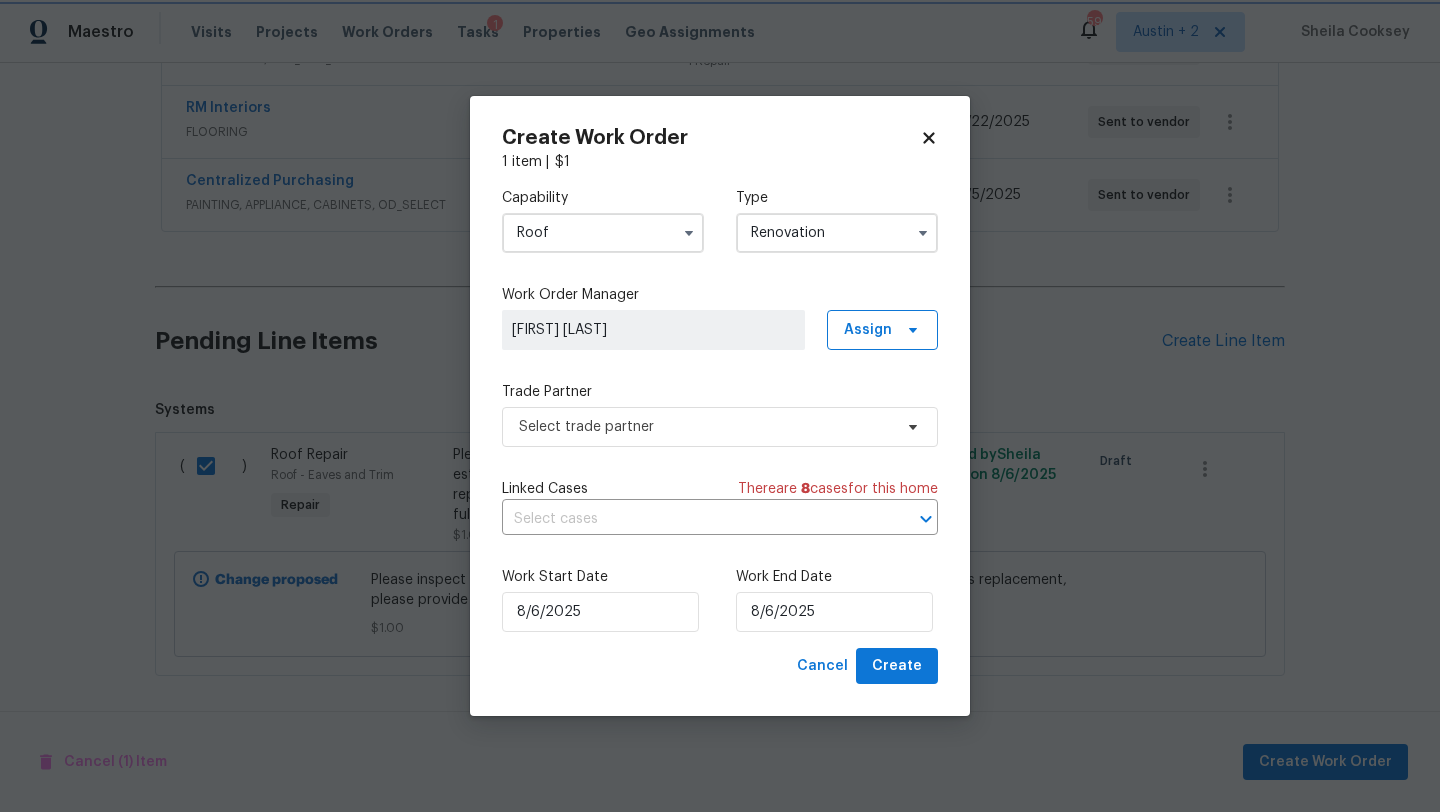 scroll, scrollTop: 0, scrollLeft: 0, axis: both 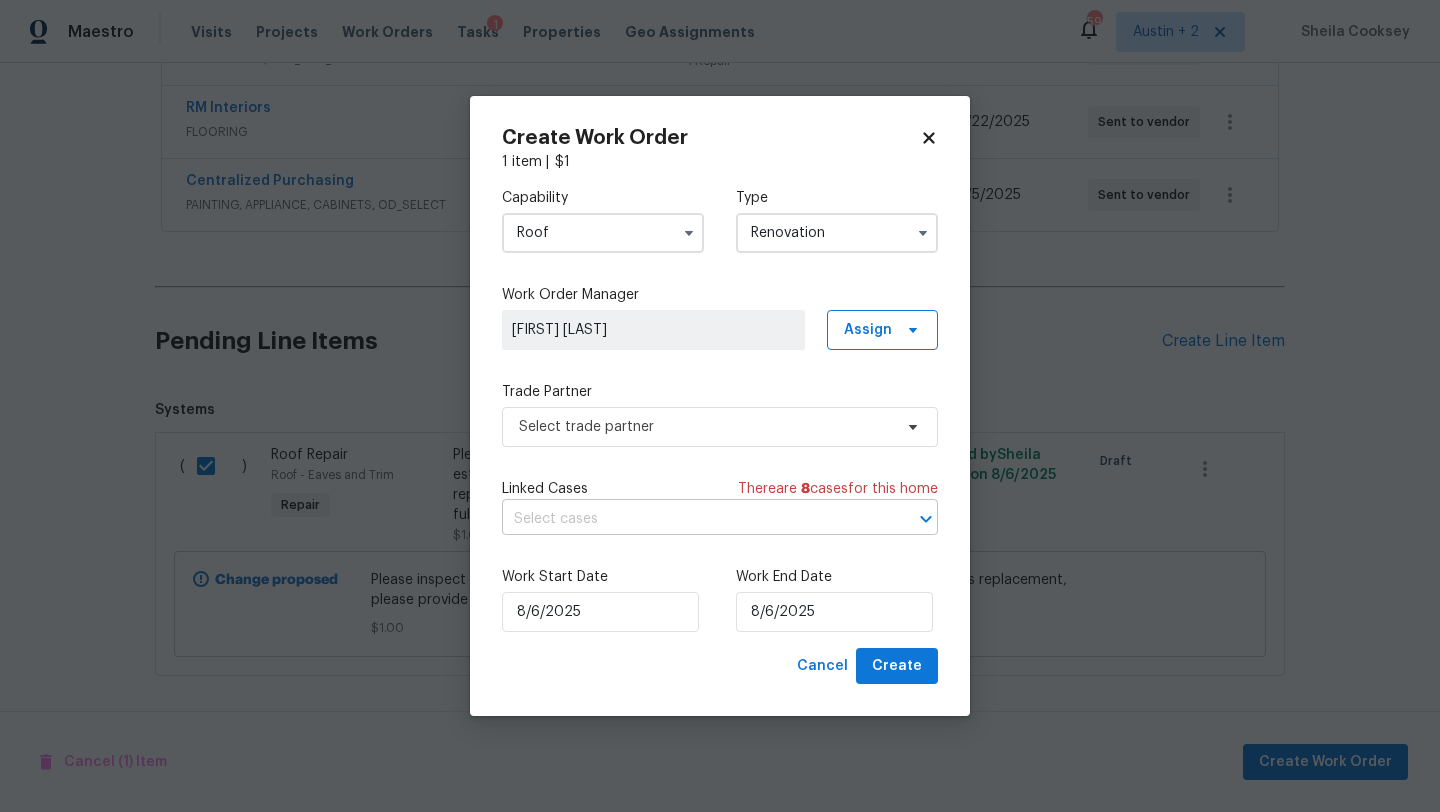 click at bounding box center [692, 519] 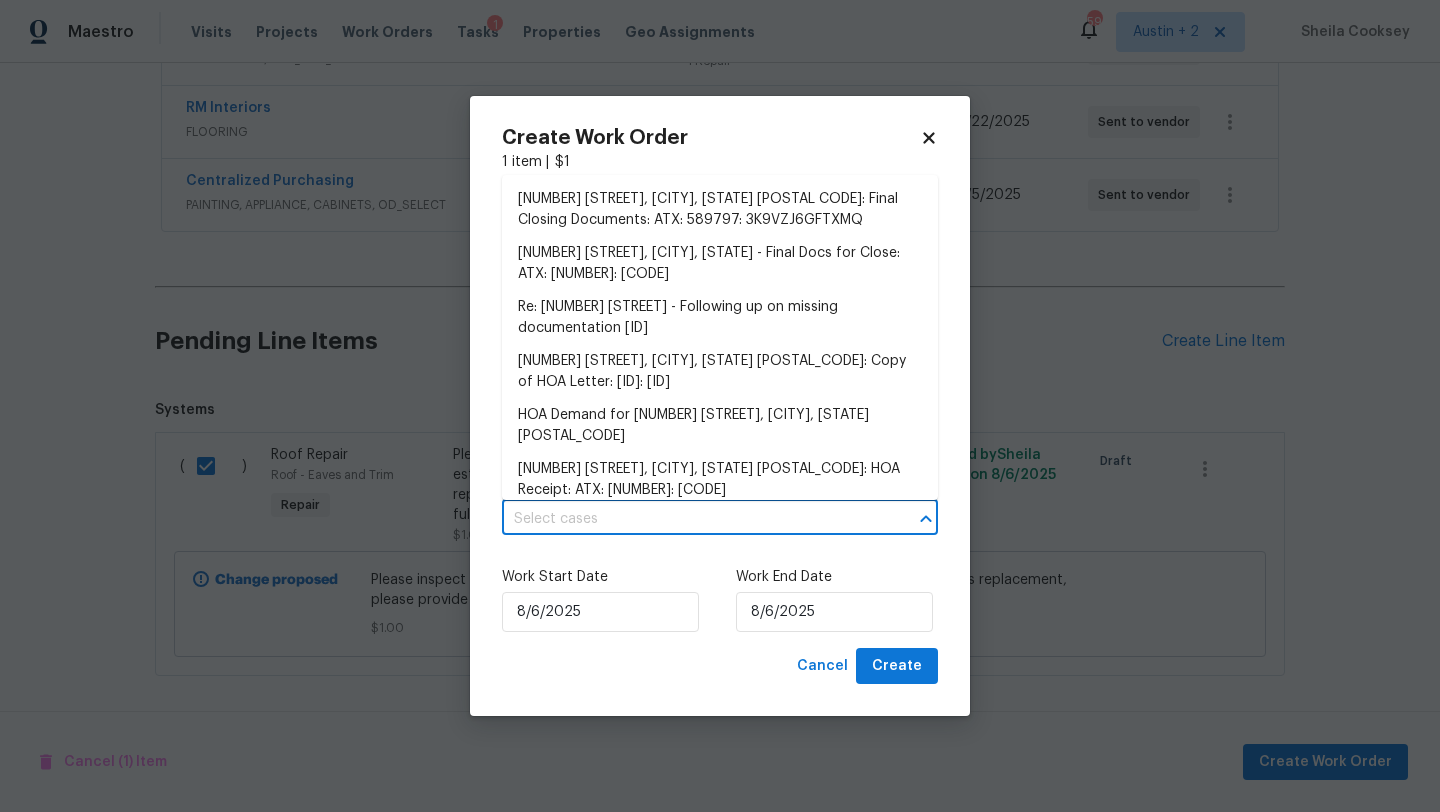 click on "Work Start Date" at bounding box center [603, 577] 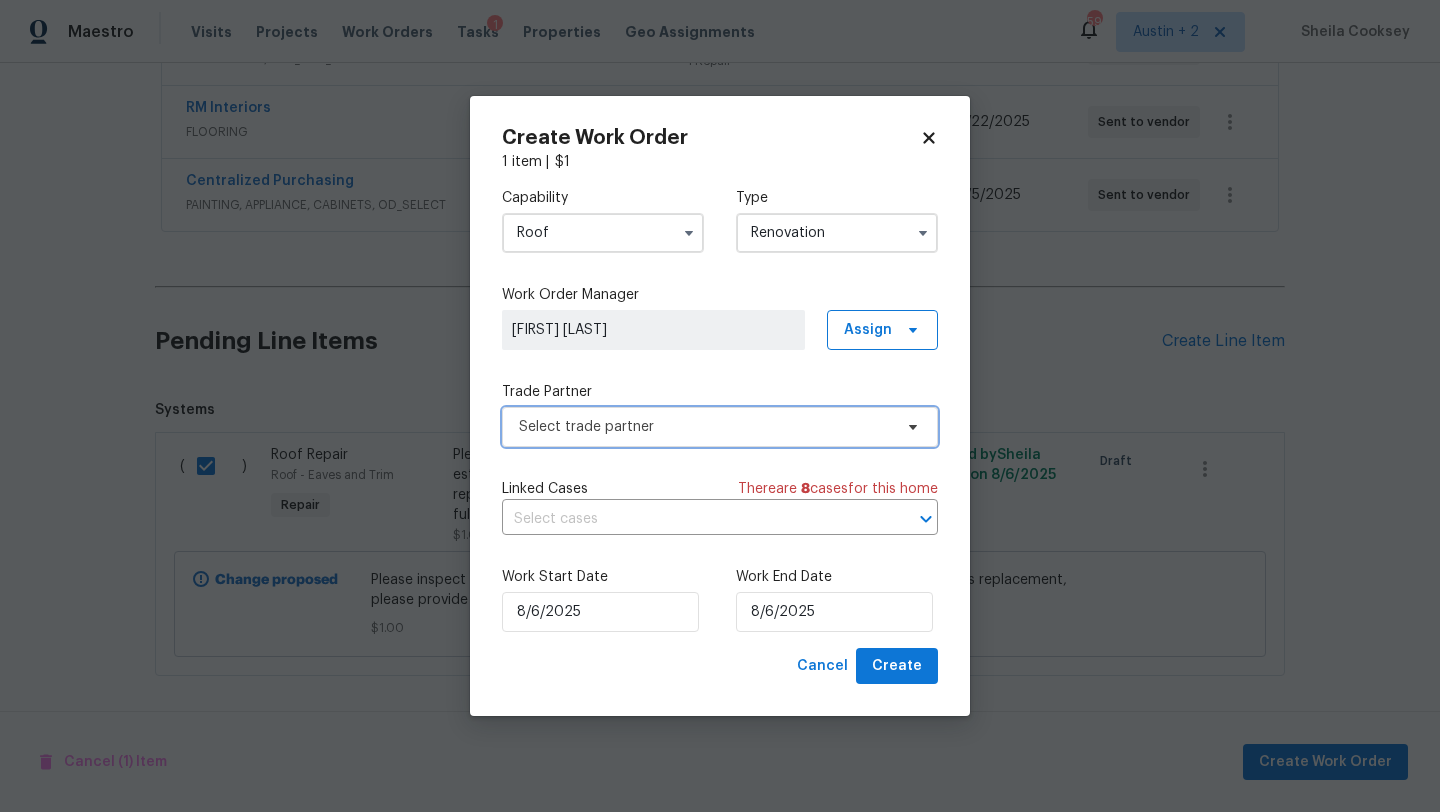 click on "Select trade partner" at bounding box center [705, 427] 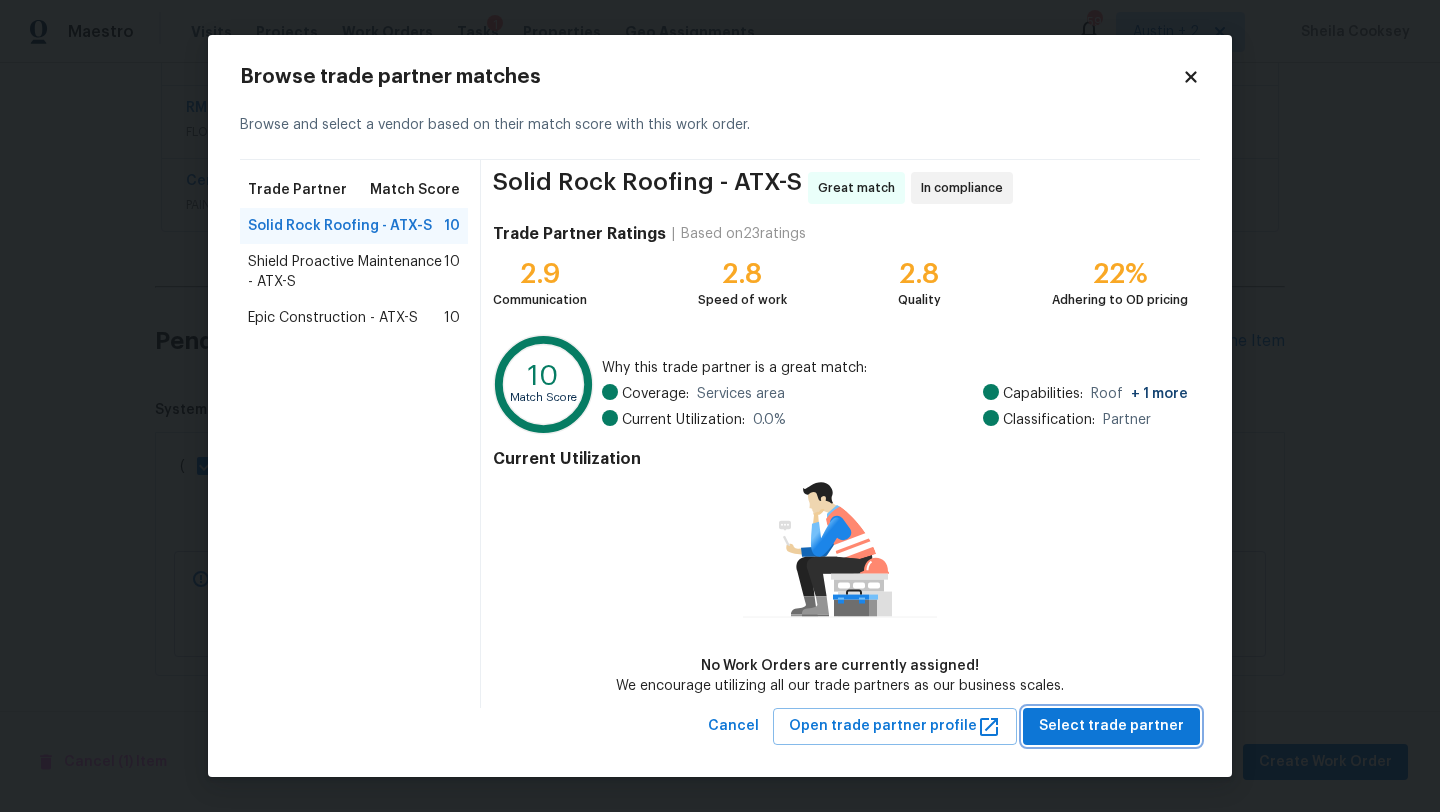 click on "Select trade partner" at bounding box center [1111, 726] 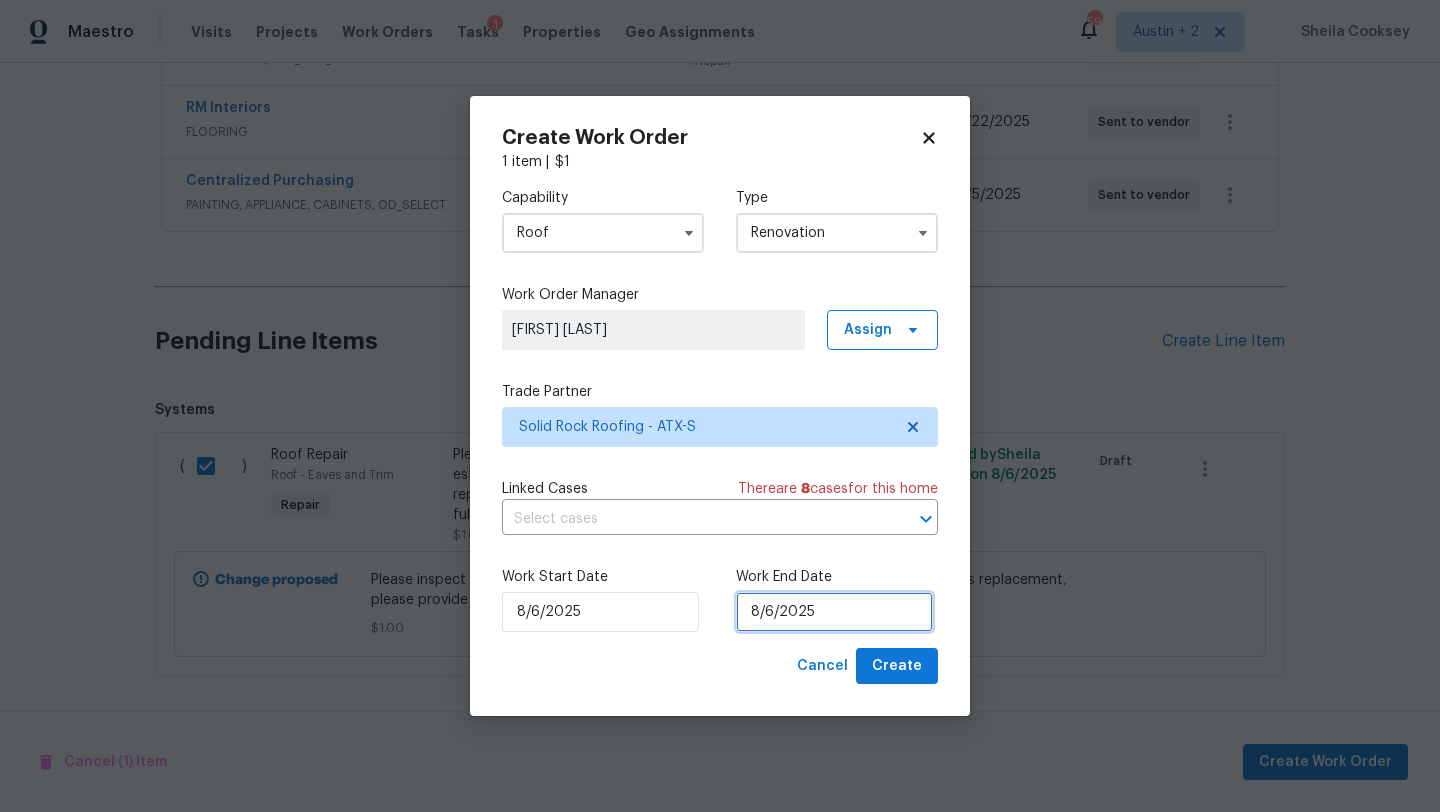 click on "8/6/2025" at bounding box center (834, 612) 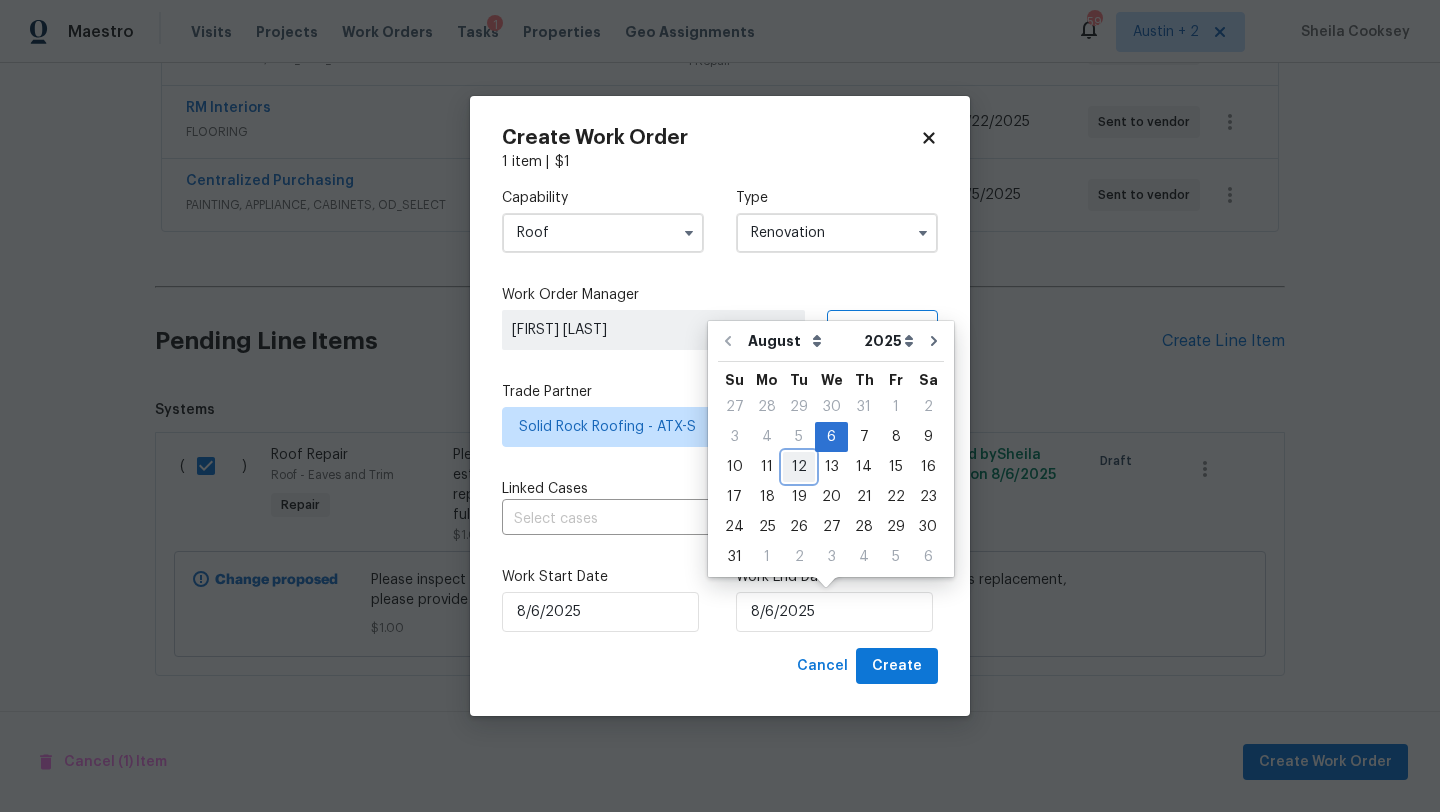 click on "12" at bounding box center [799, 467] 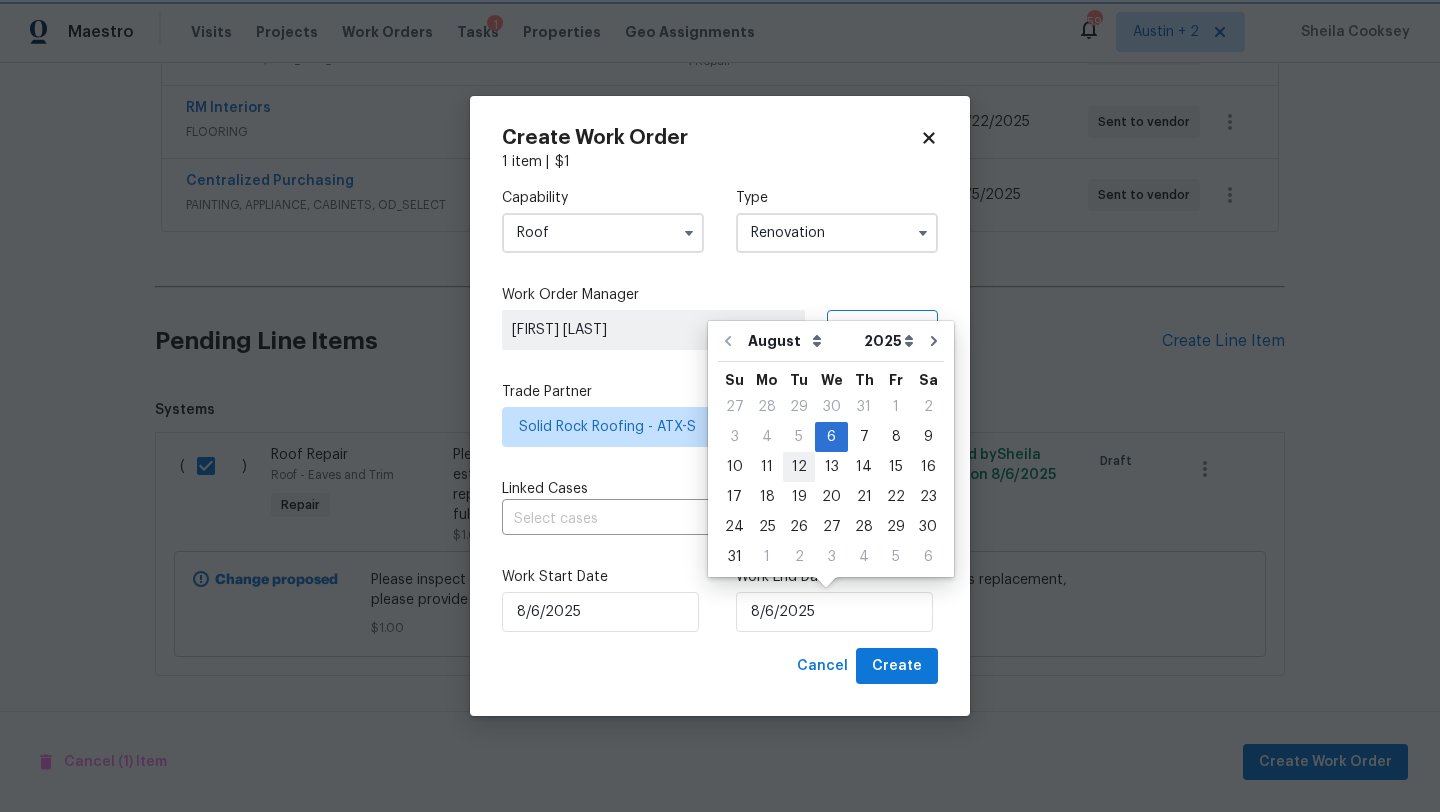 type on "8/12/2025" 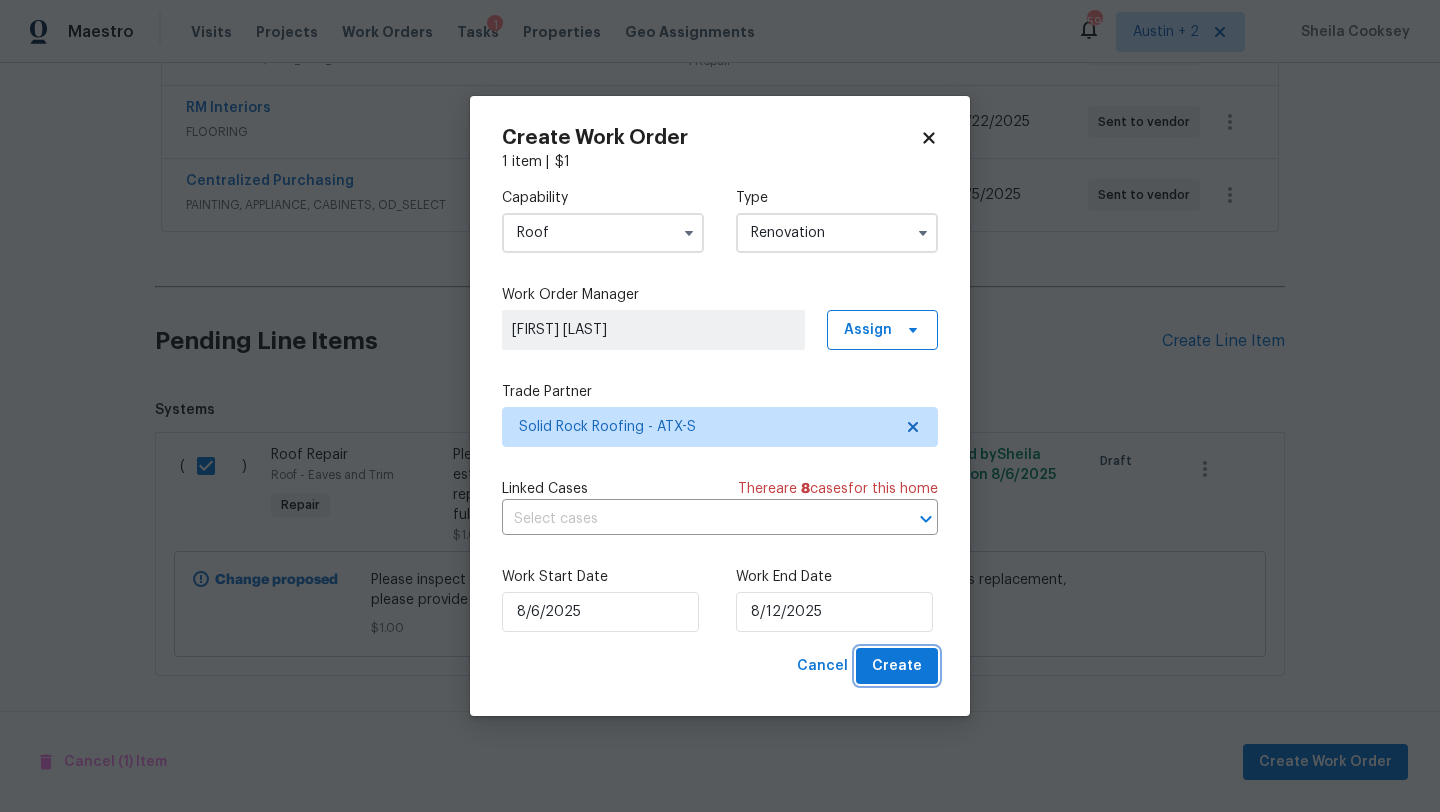 click on "Create" at bounding box center (897, 666) 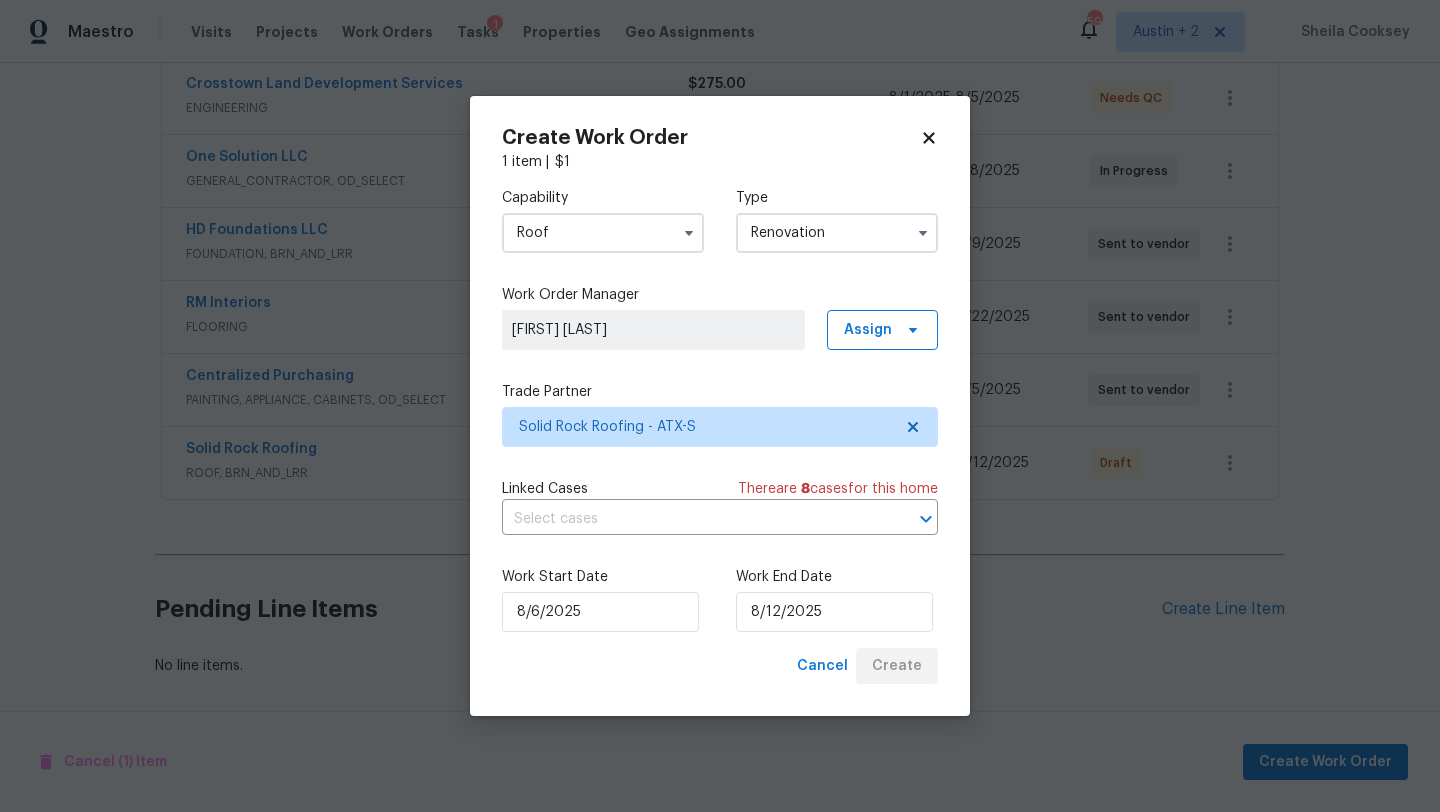 scroll, scrollTop: 385, scrollLeft: 0, axis: vertical 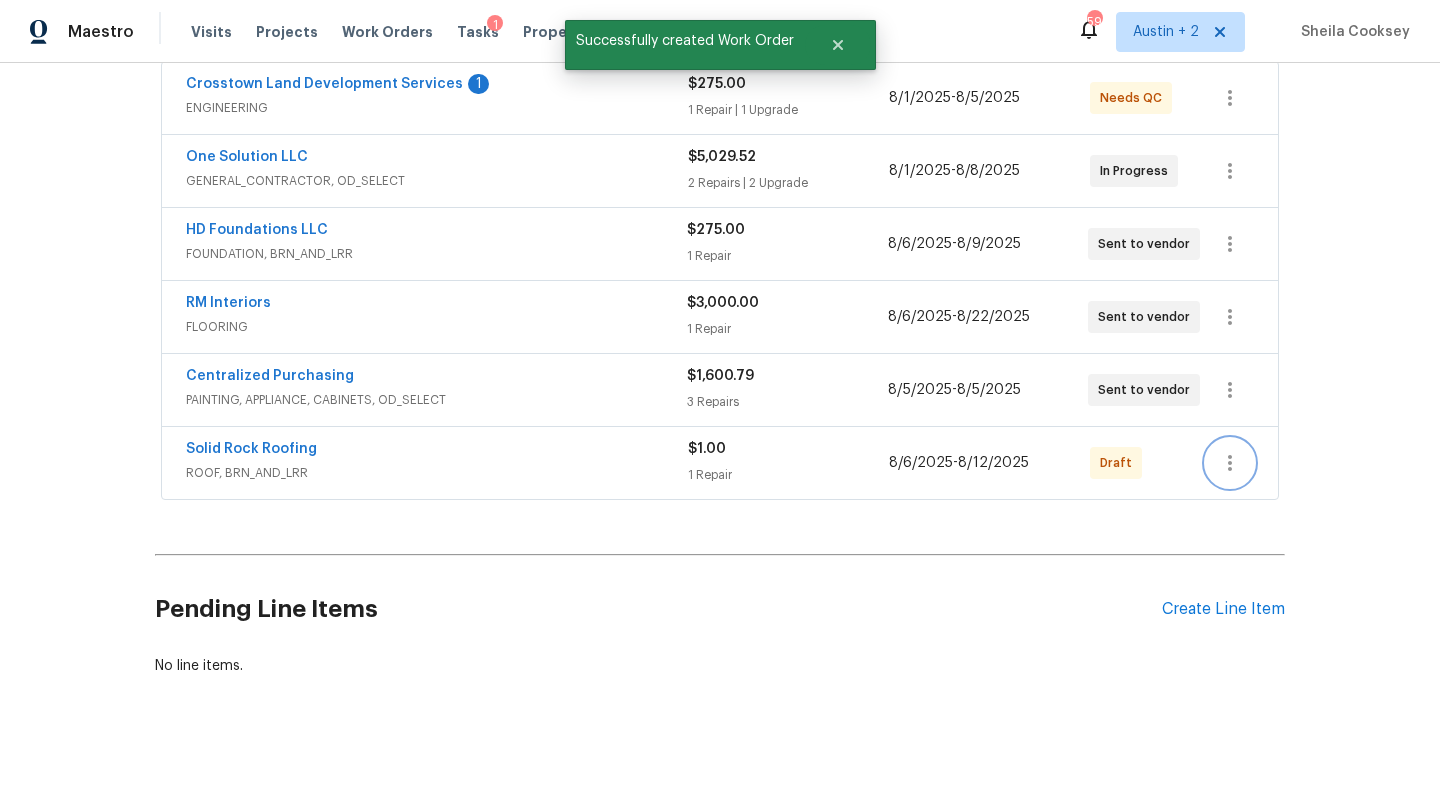 click 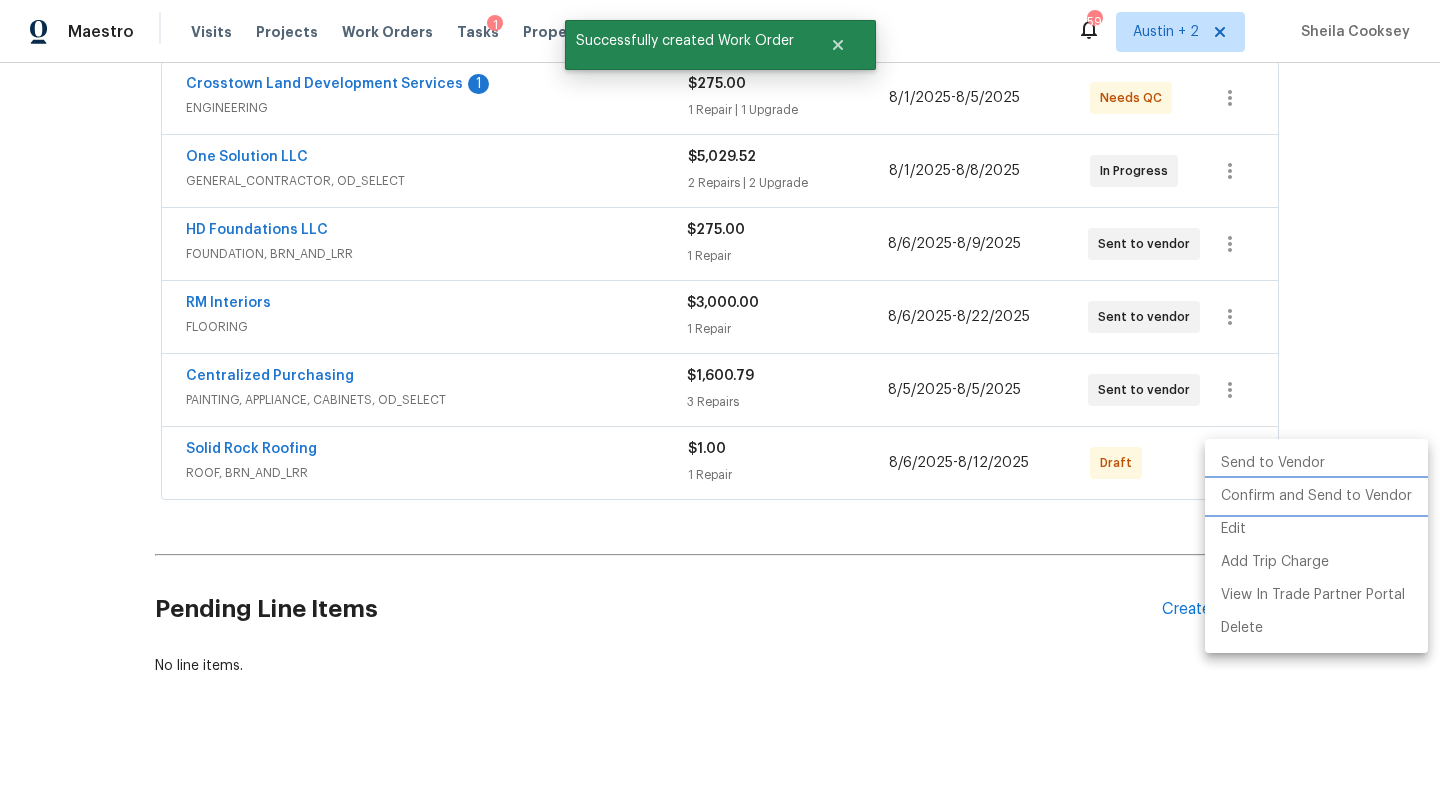 click on "Confirm and Send to Vendor" at bounding box center [1316, 496] 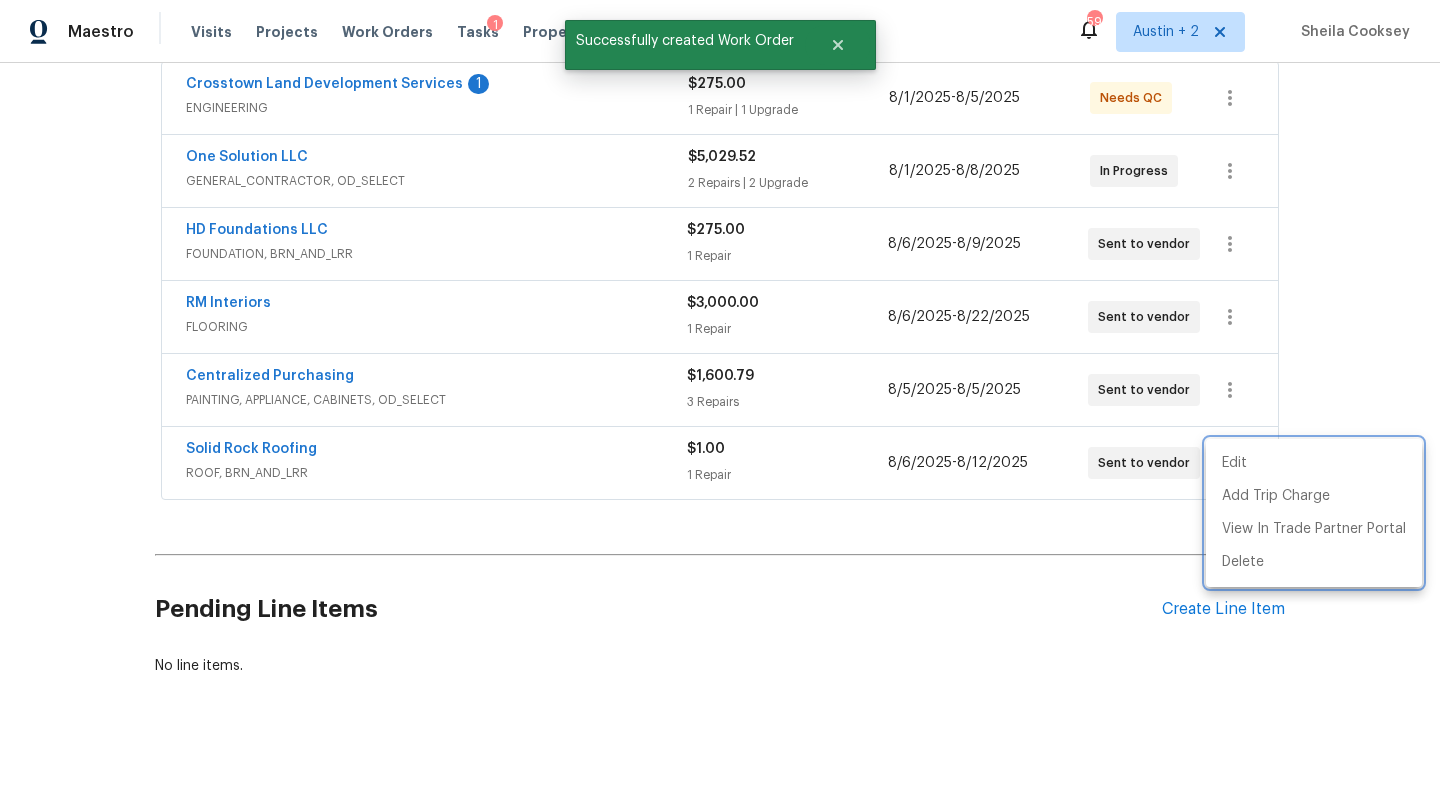 click at bounding box center [720, 406] 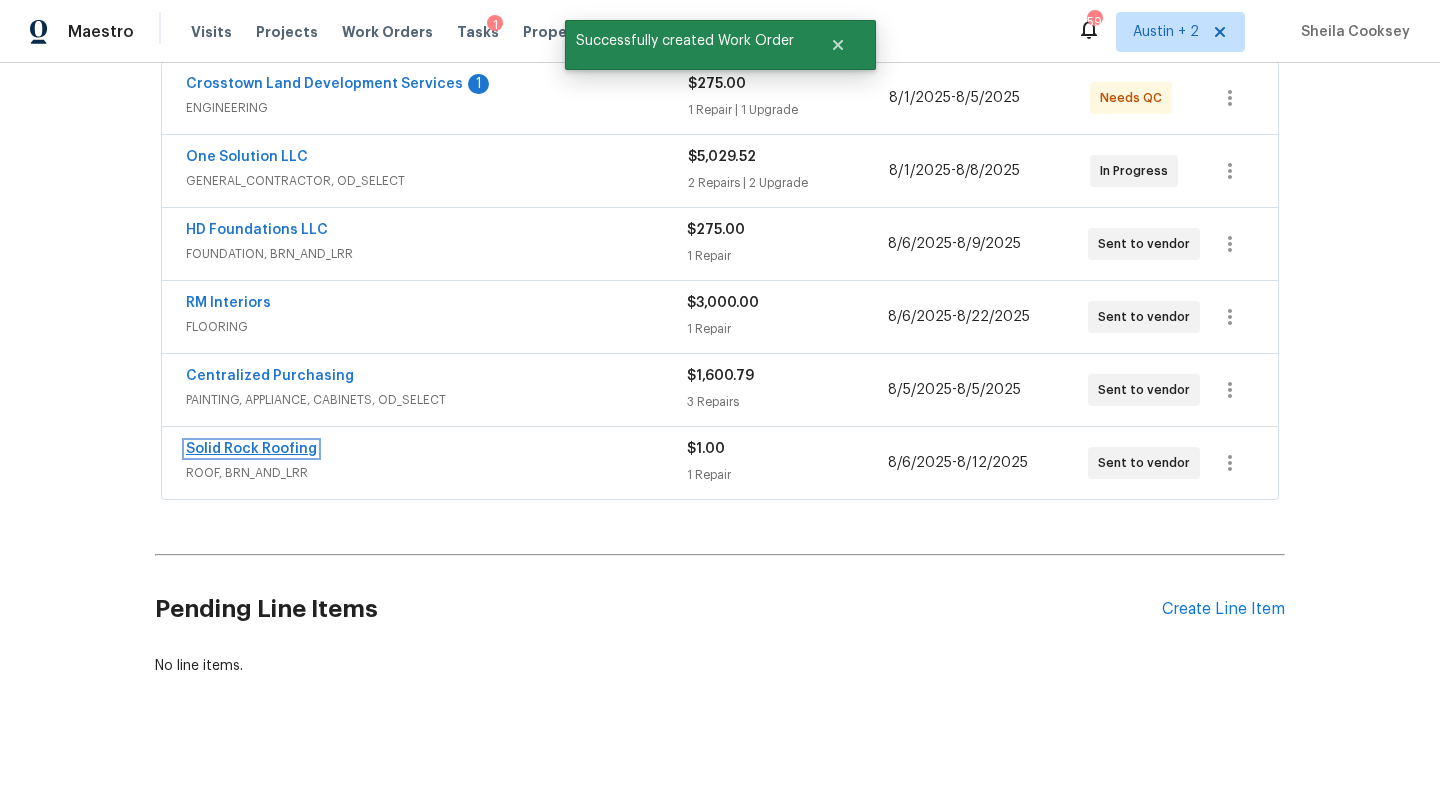 click on "Solid Rock Roofing" at bounding box center [251, 449] 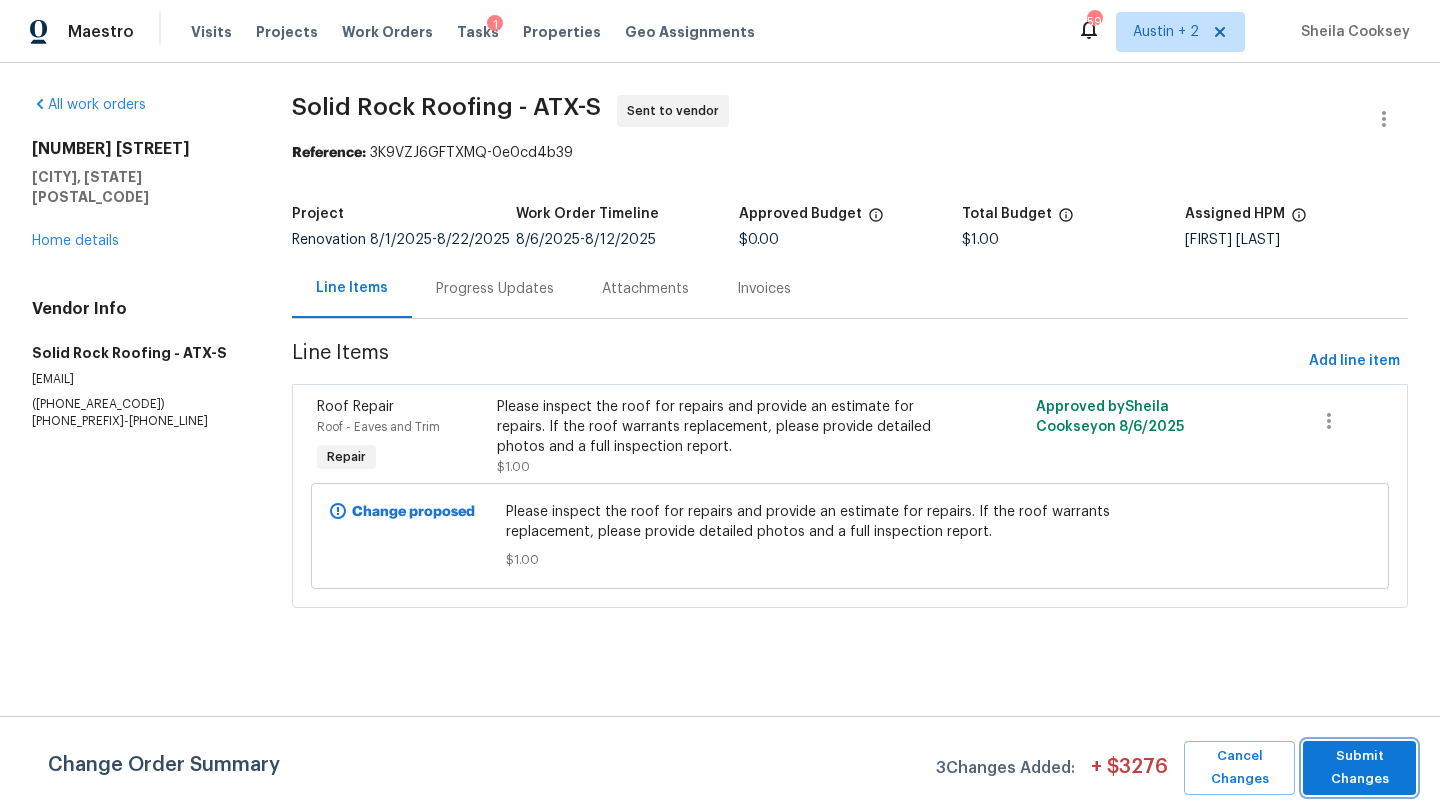 click on "Submit Changes" at bounding box center (1359, 768) 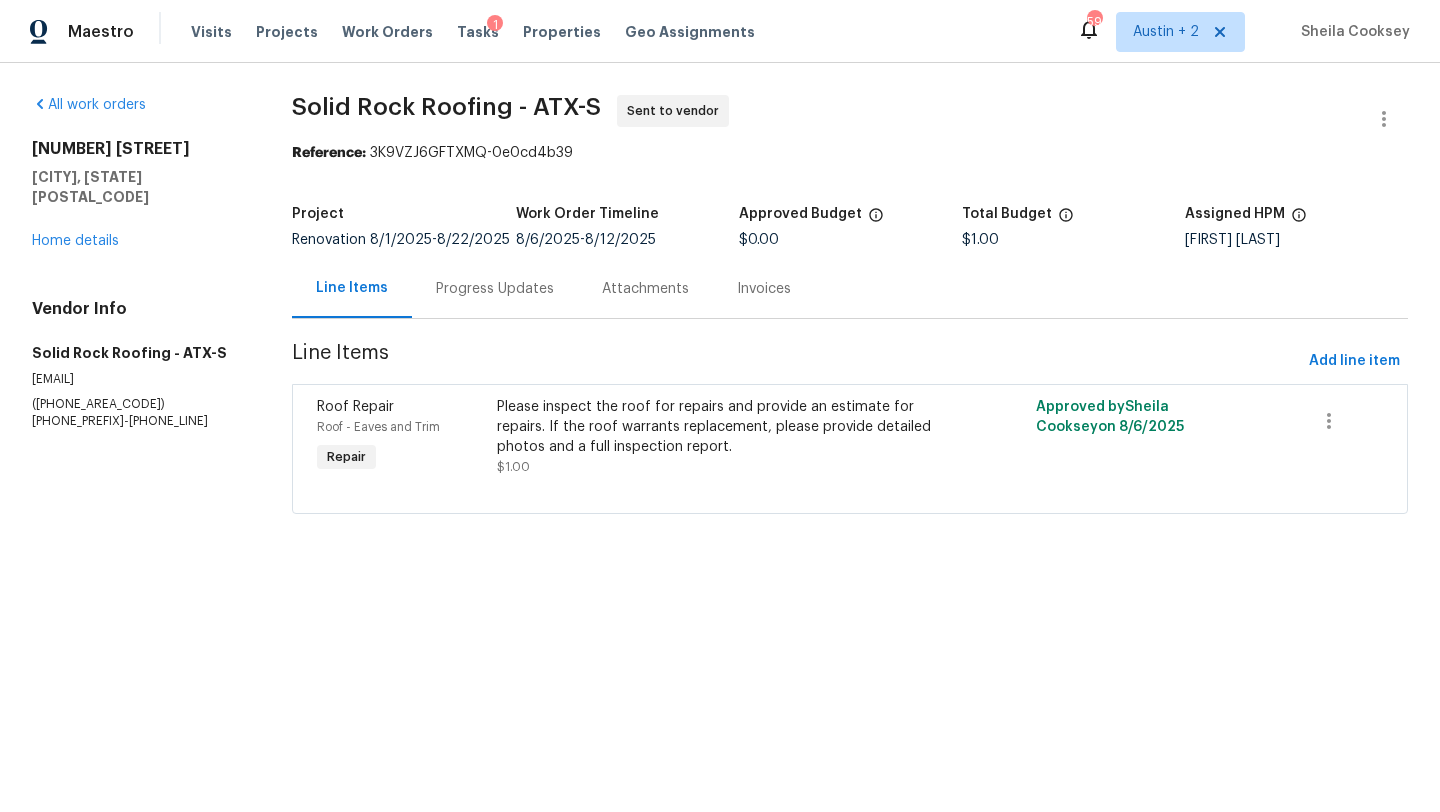 click on "Progress Updates" at bounding box center [495, 289] 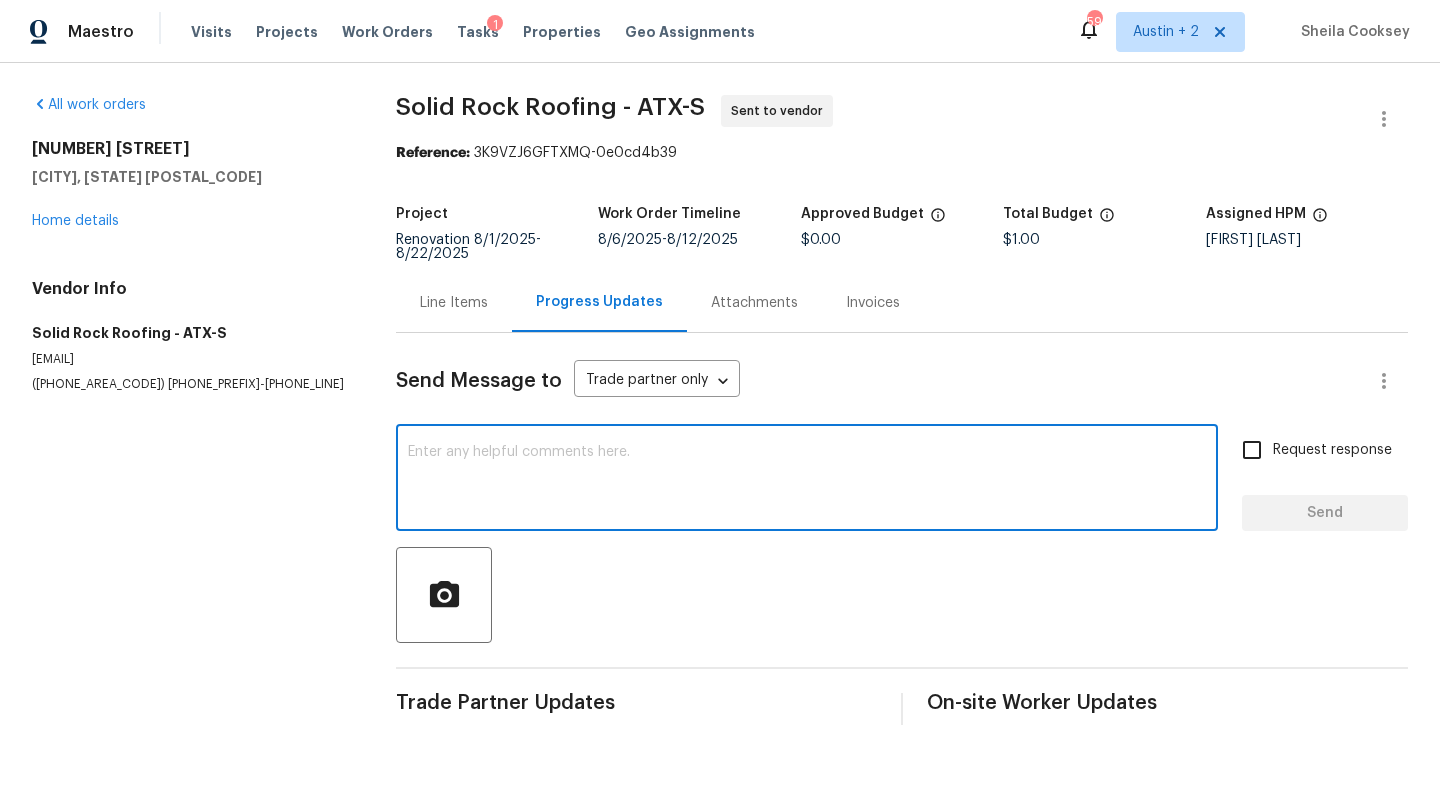click at bounding box center [807, 480] 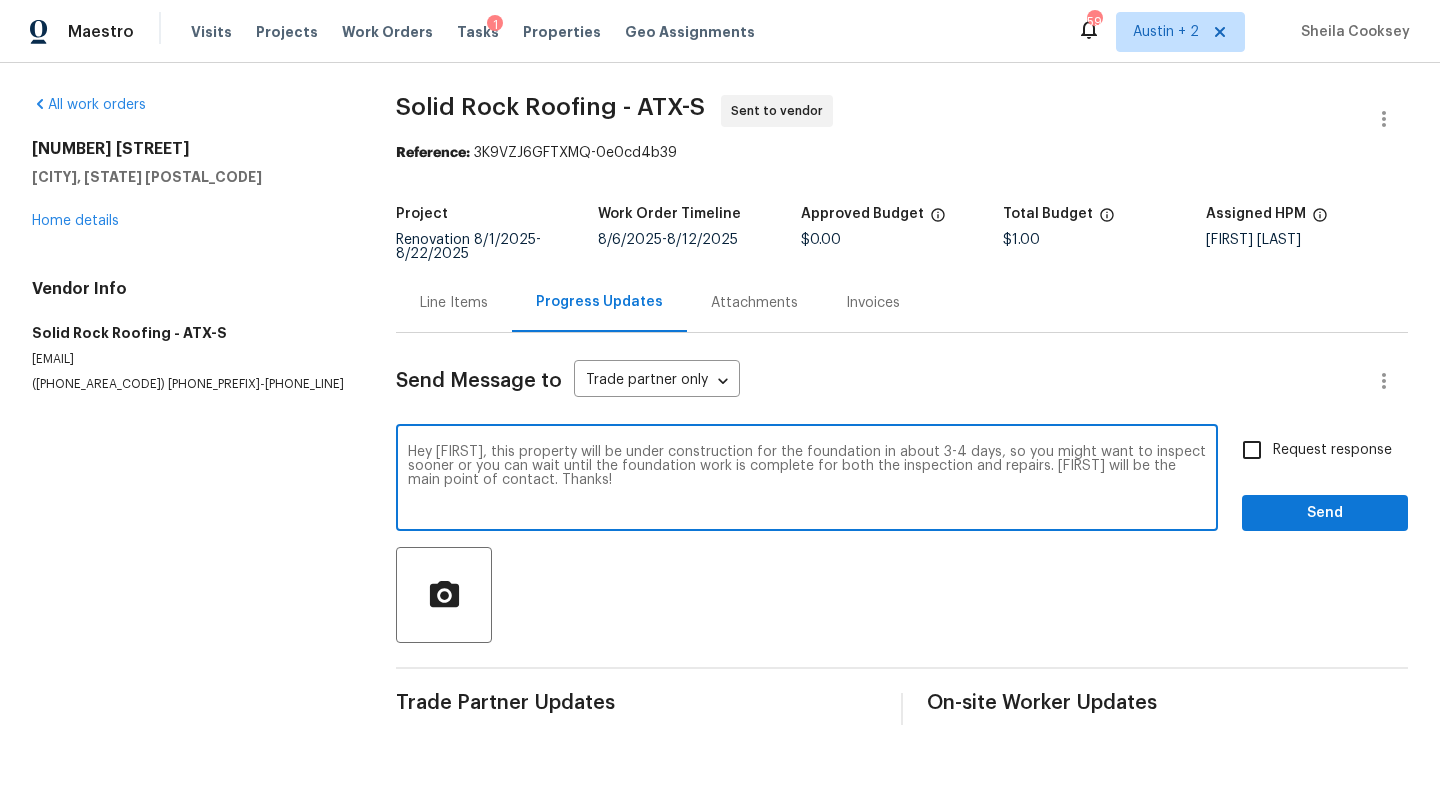 type on "Hey Matt, this property will be under construction for the foundation in about 3-4 days, so you might want to inspect sooner or you can wait until the foundation work is complete for both the inspection and repairs. Martin will be the main point of contact. Thanks!" 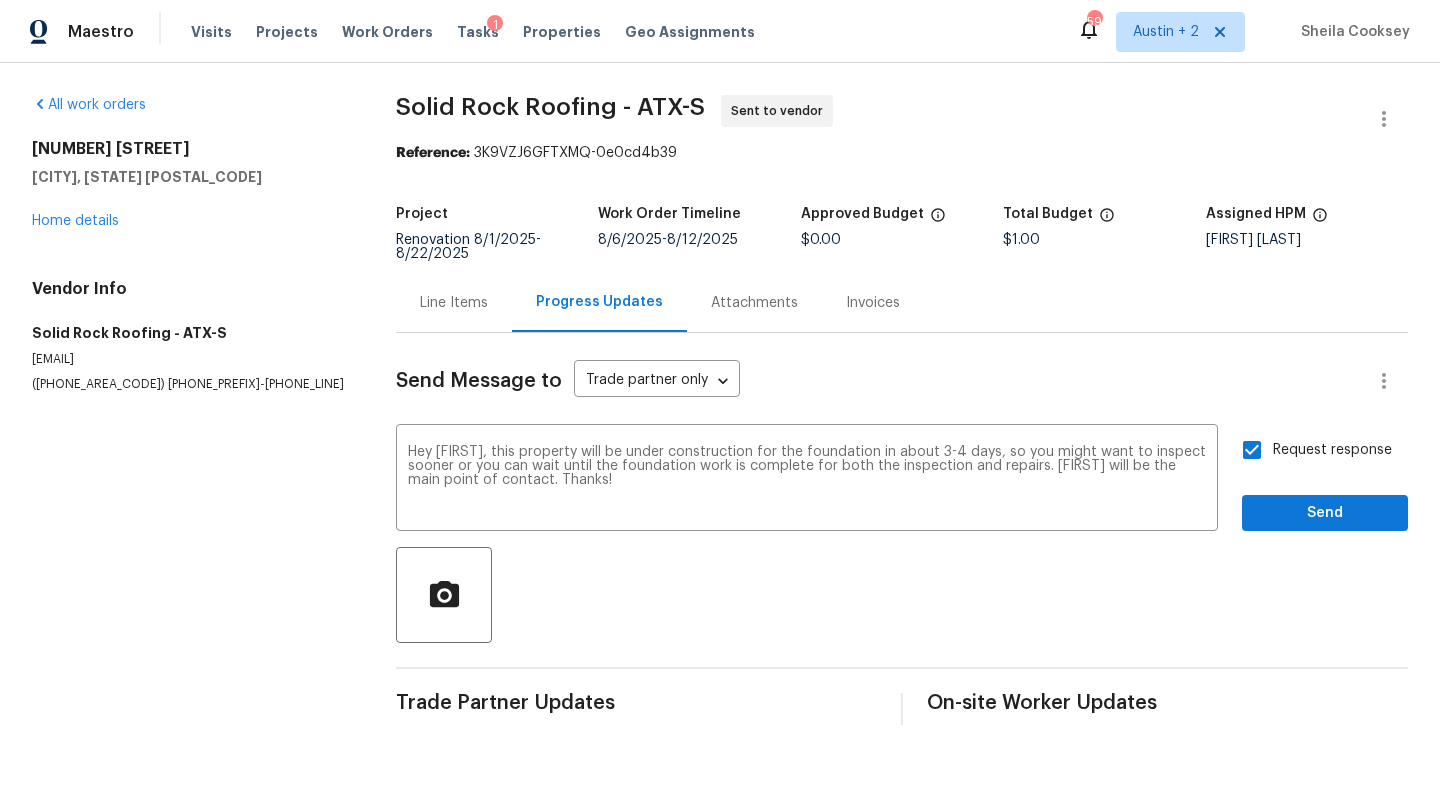 click on "Request response Send" at bounding box center (1325, 480) 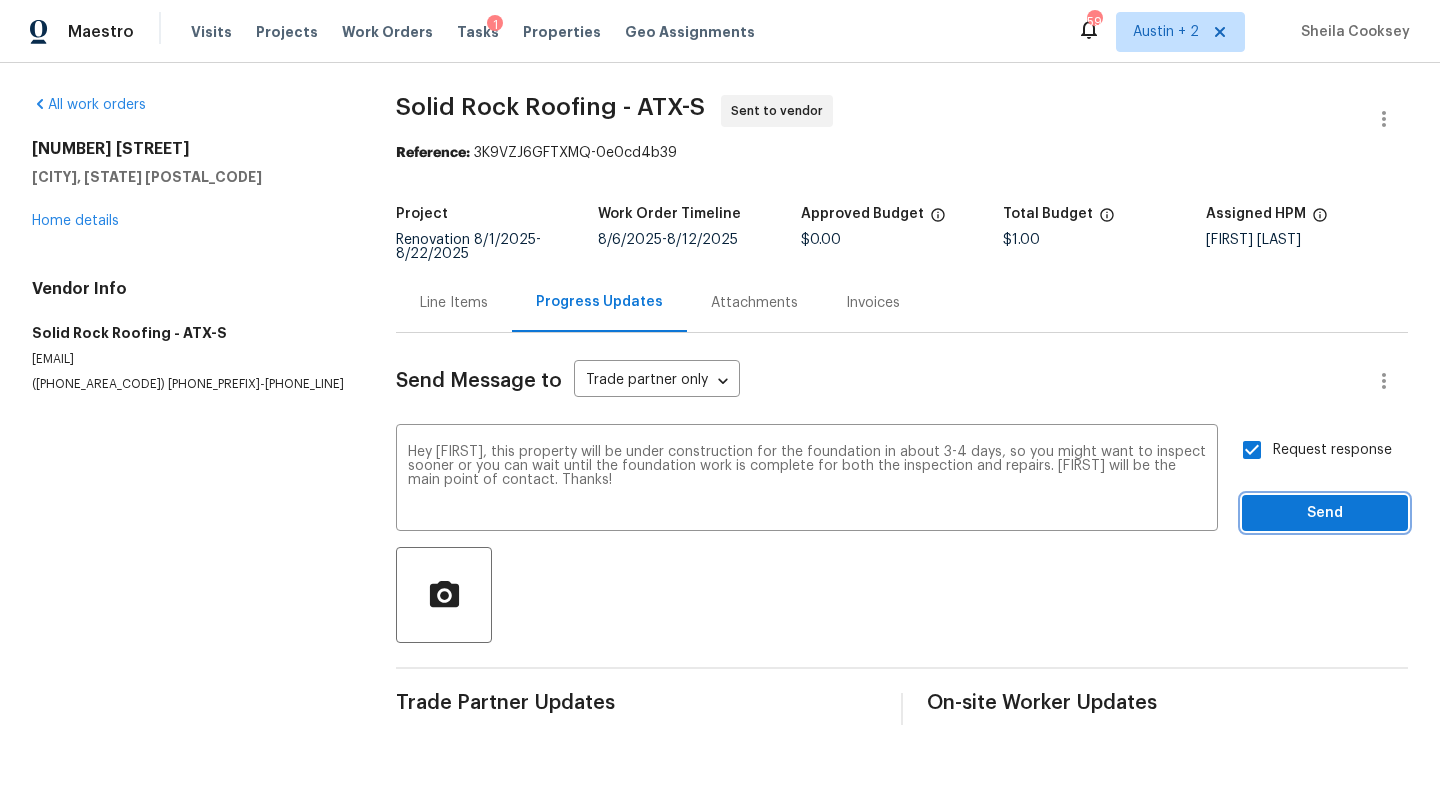 click on "Send" at bounding box center (1325, 513) 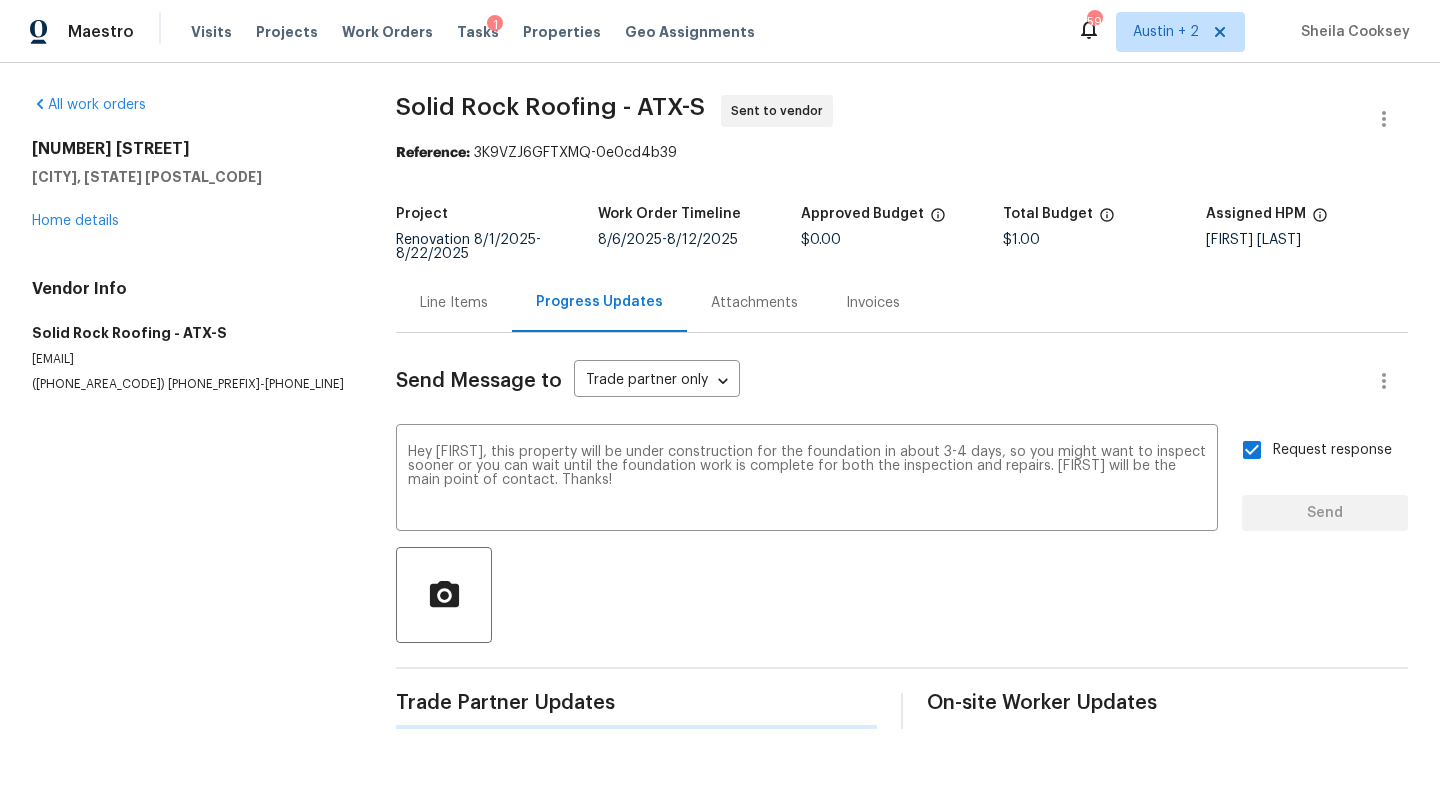 type 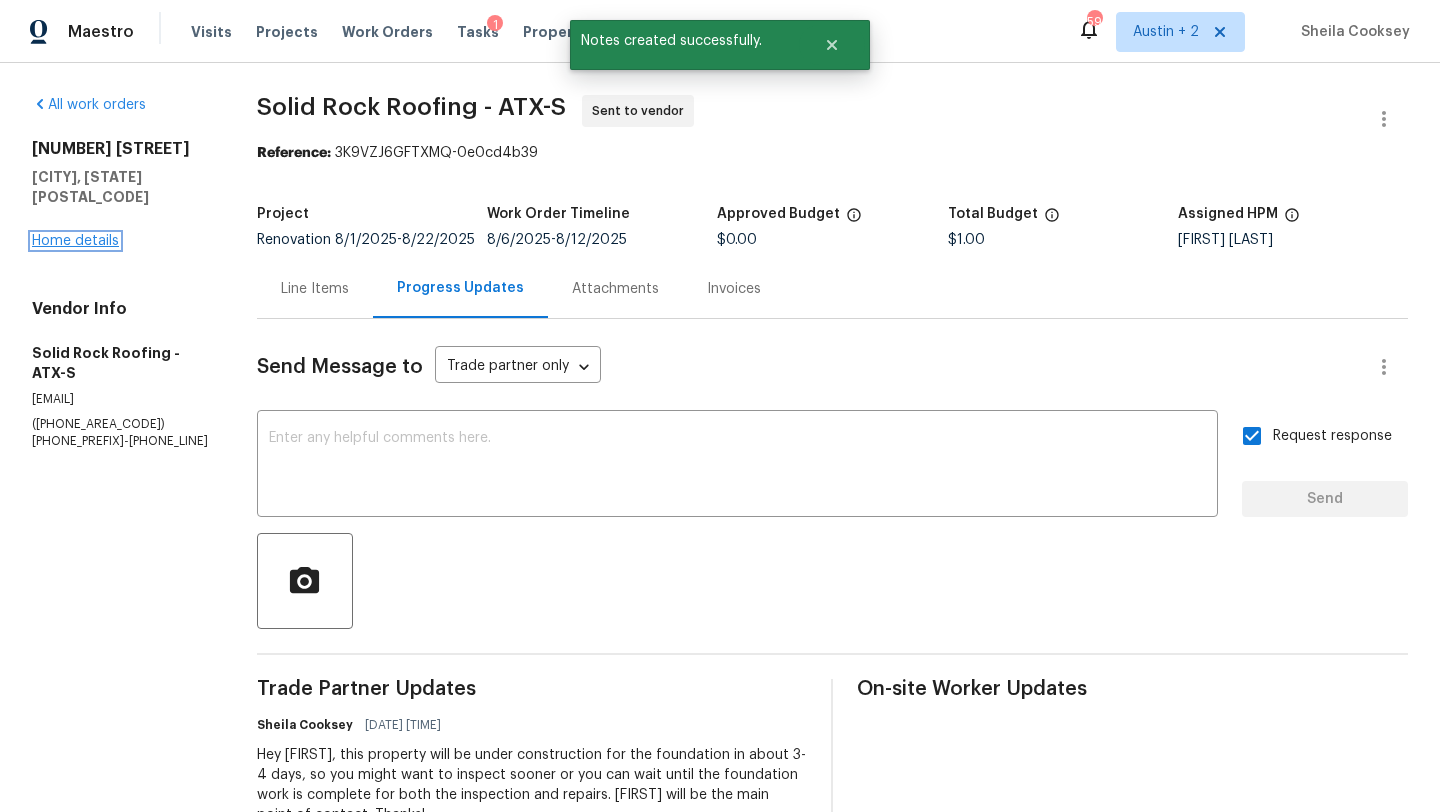click on "Home details" at bounding box center [75, 241] 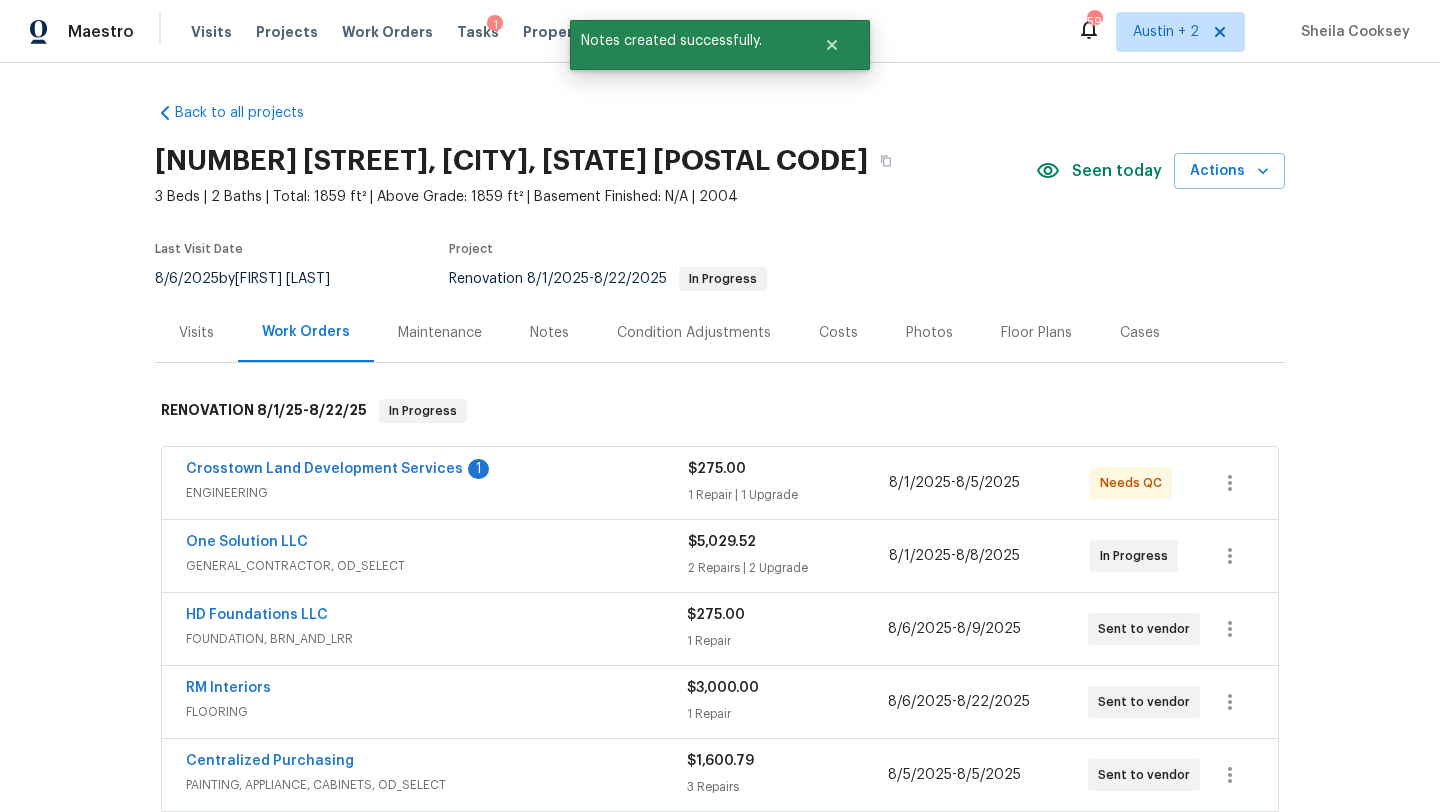 click on "Notes" at bounding box center (549, 333) 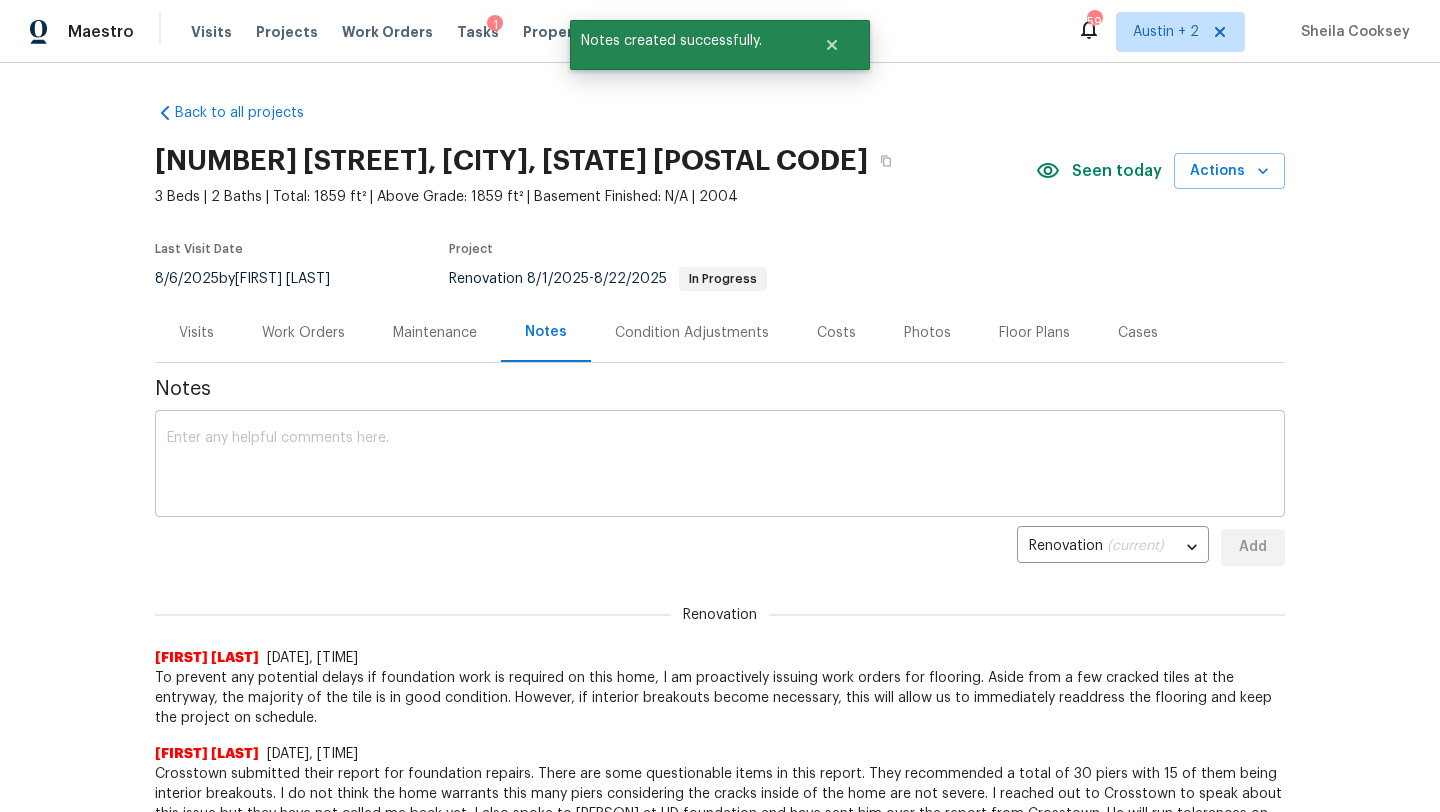 click on "x ​" at bounding box center (720, 466) 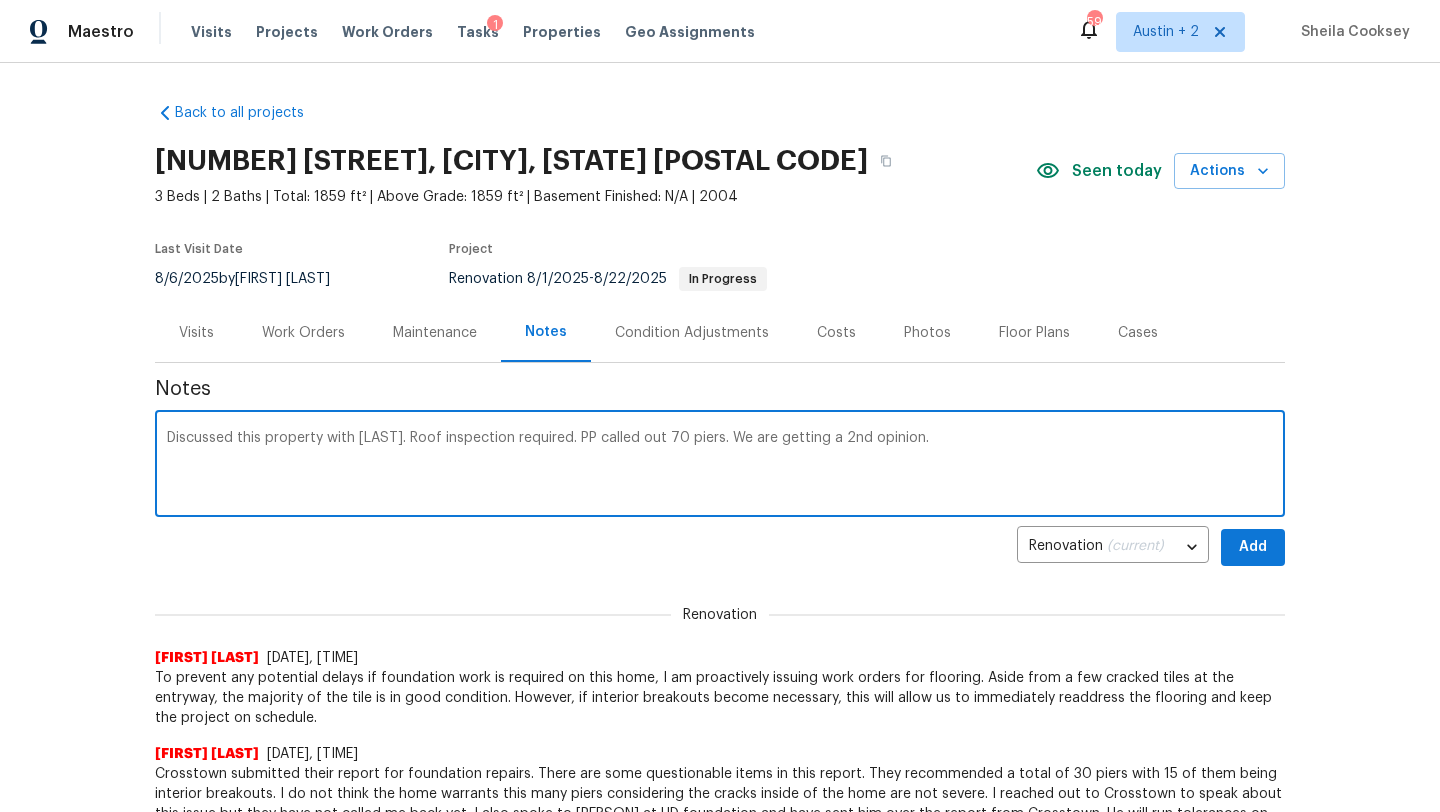 type on "Discussed this property with Martin. Roof inspection required. PP called out 70 piers. We are getting a 2nd opinion." 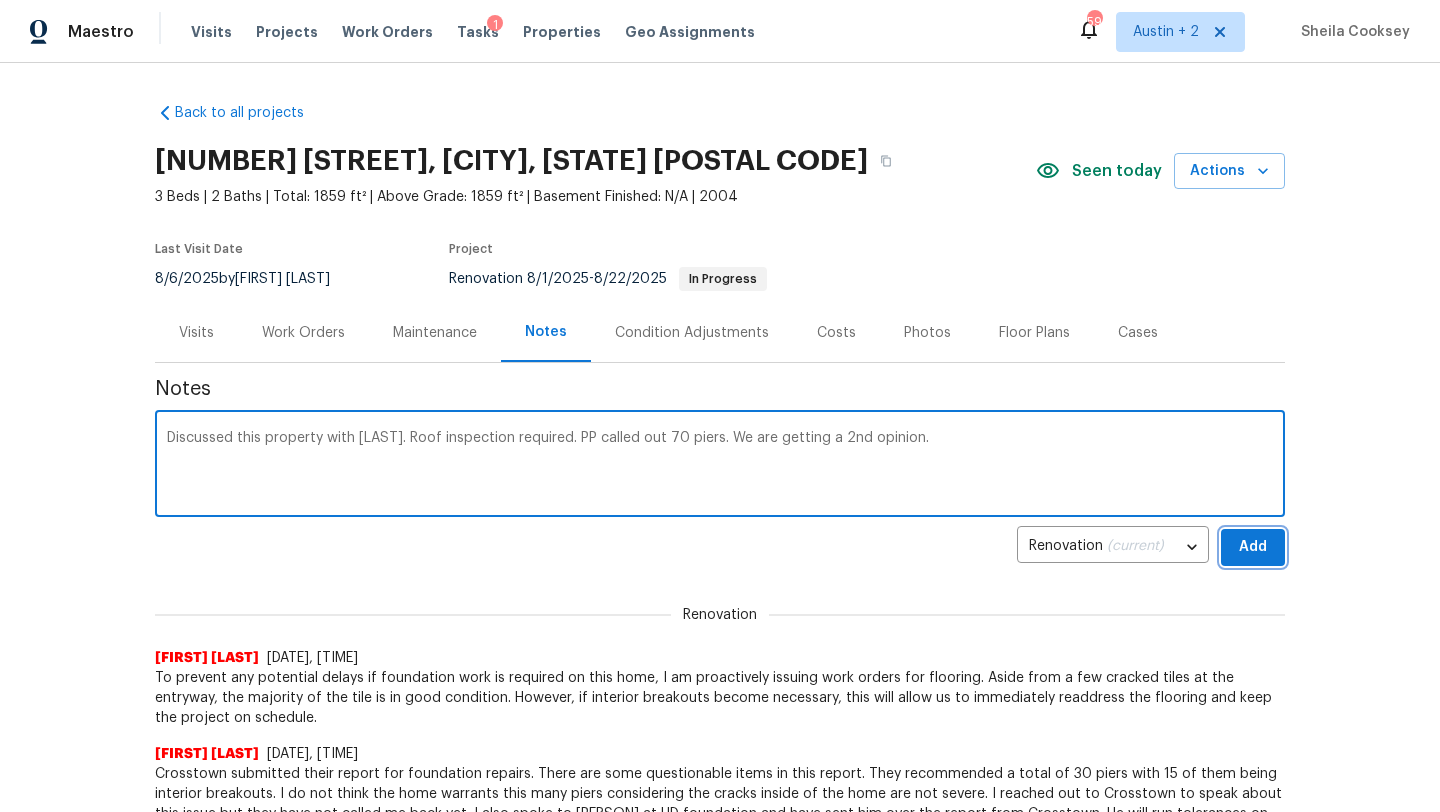 click on "Add" at bounding box center (1253, 547) 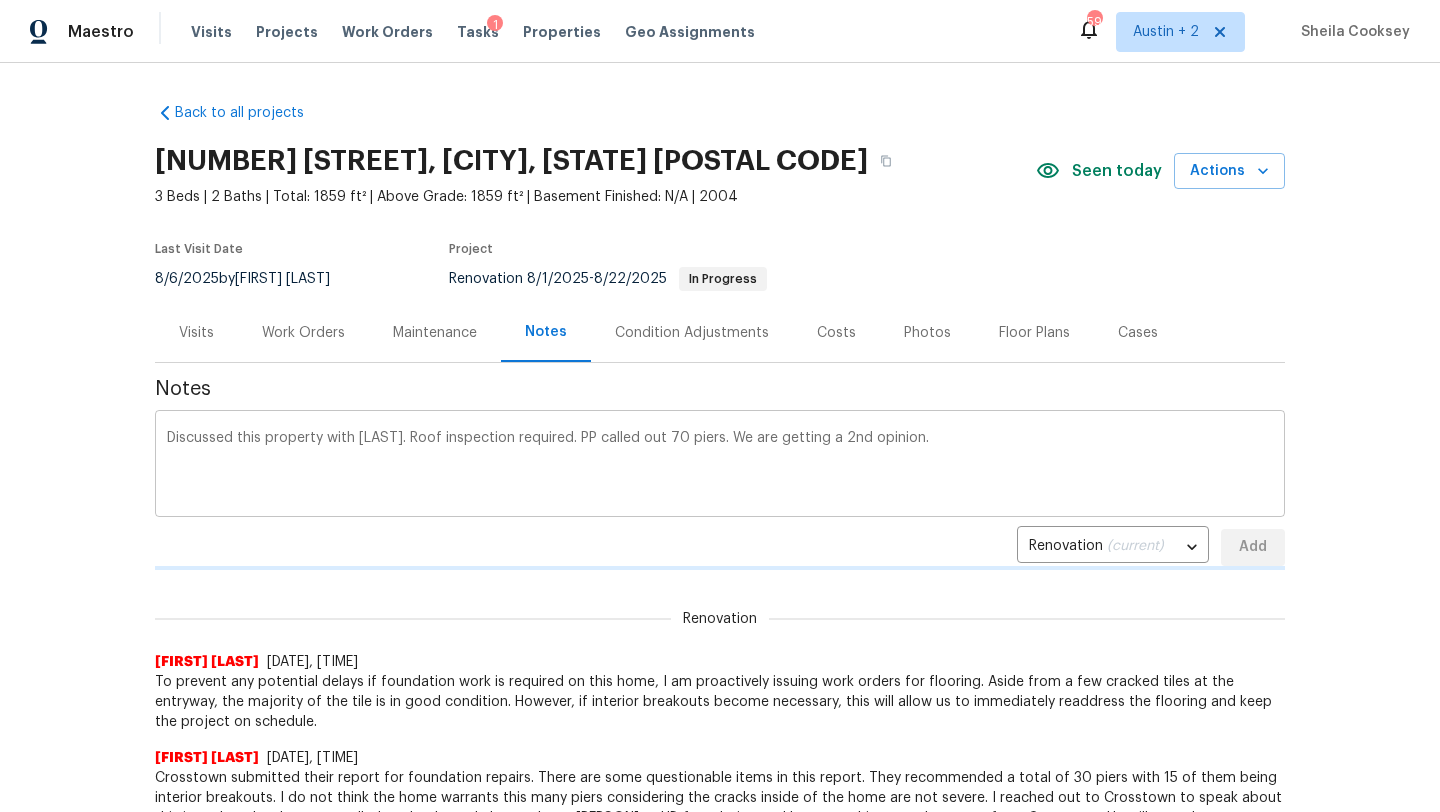 type 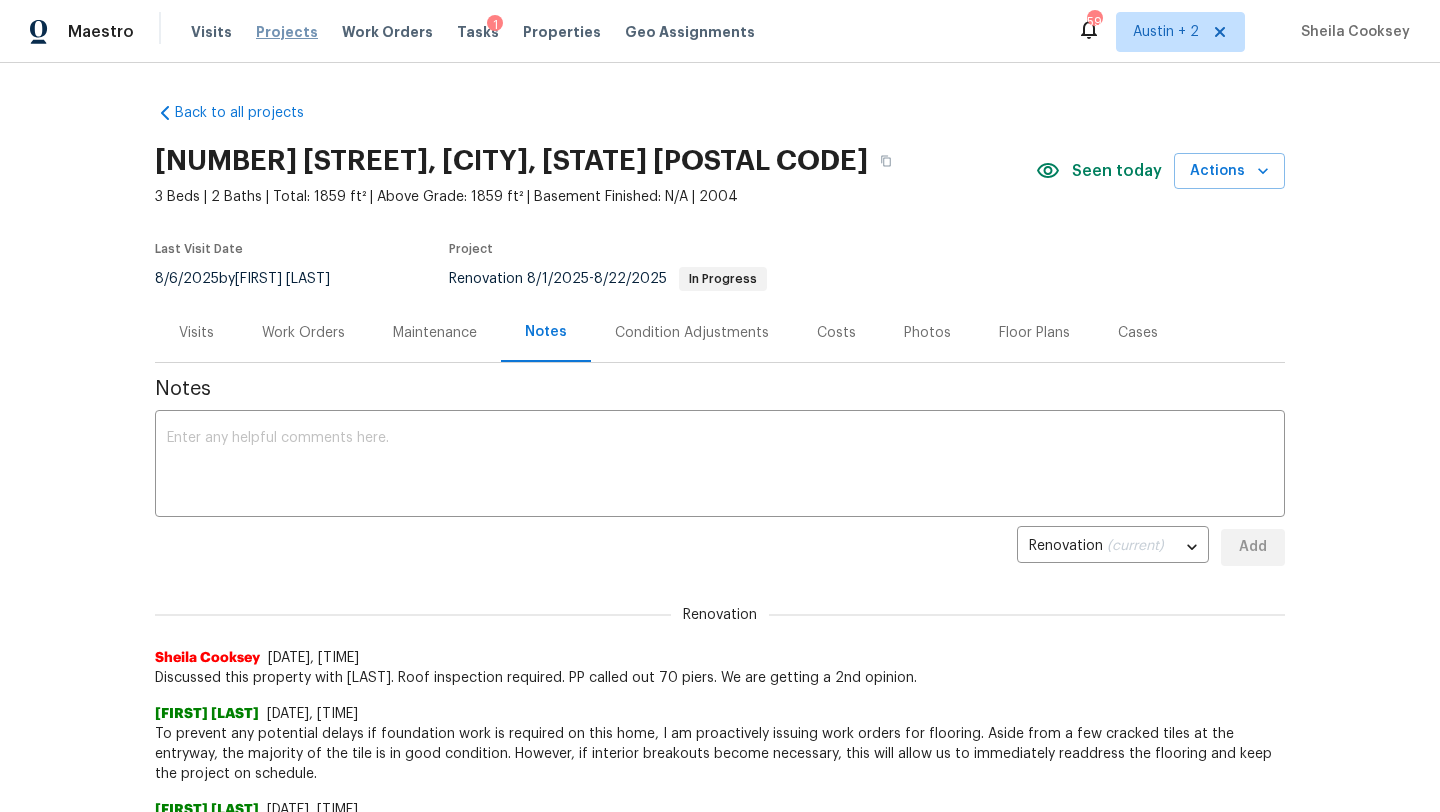 click on "Projects" at bounding box center [287, 32] 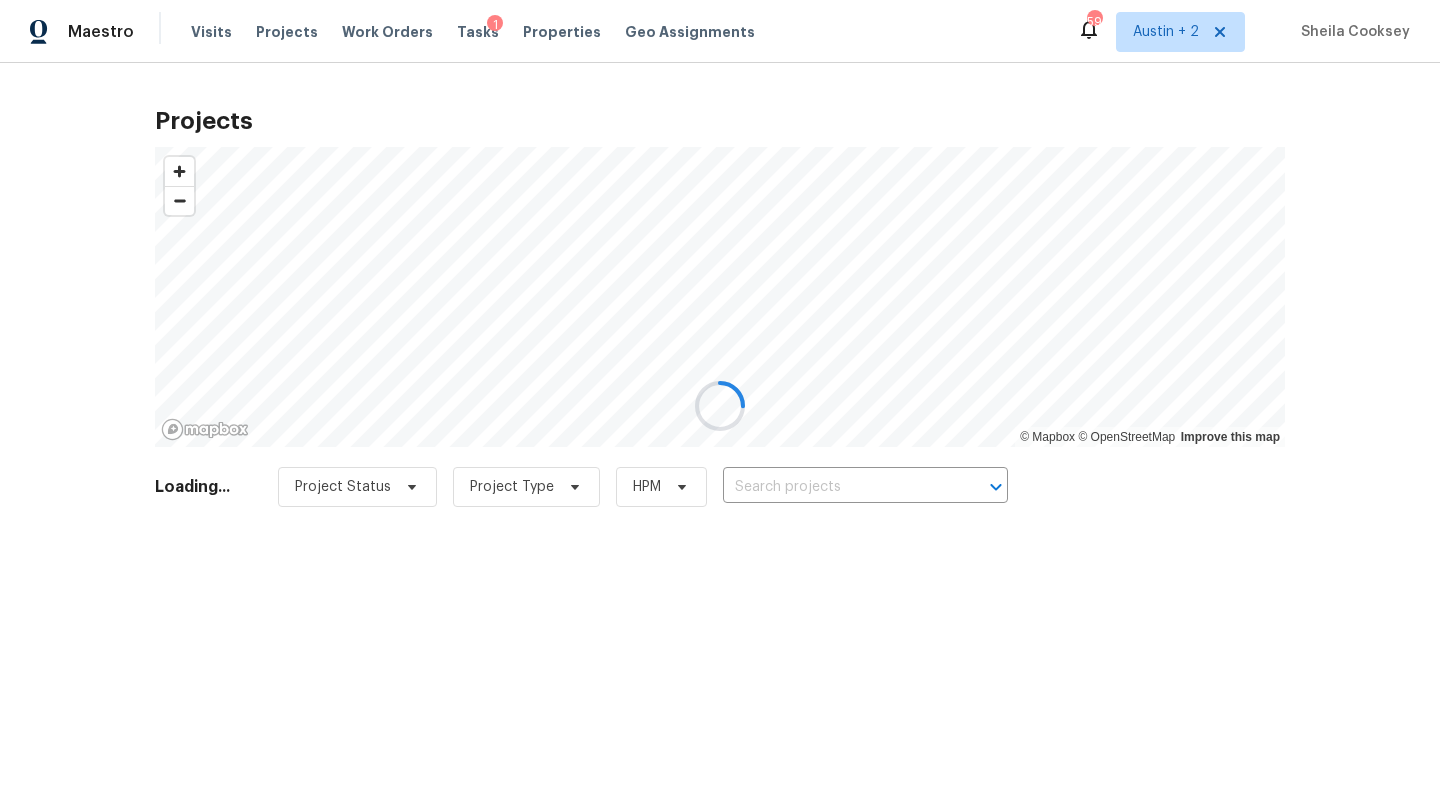 click at bounding box center [720, 406] 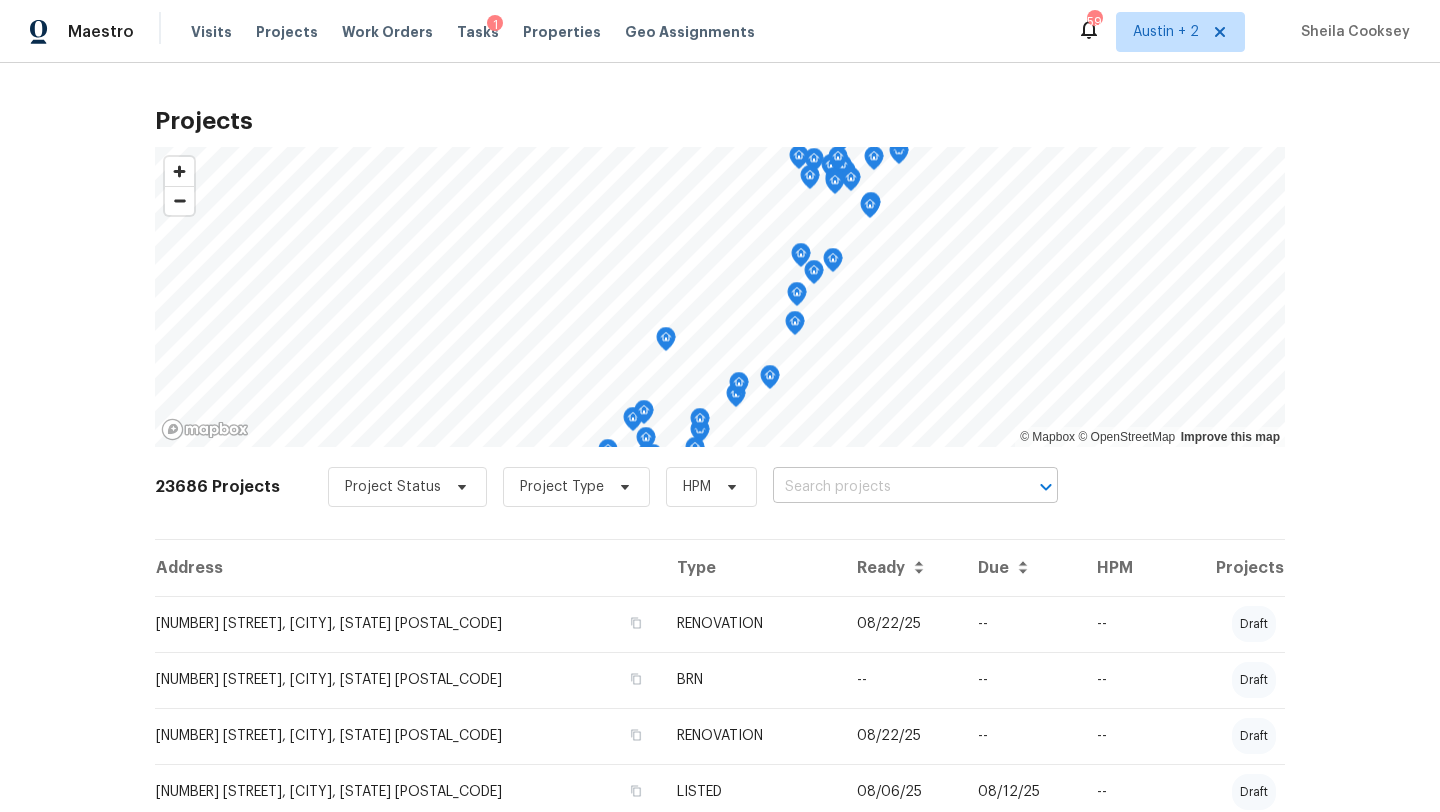 click at bounding box center (887, 487) 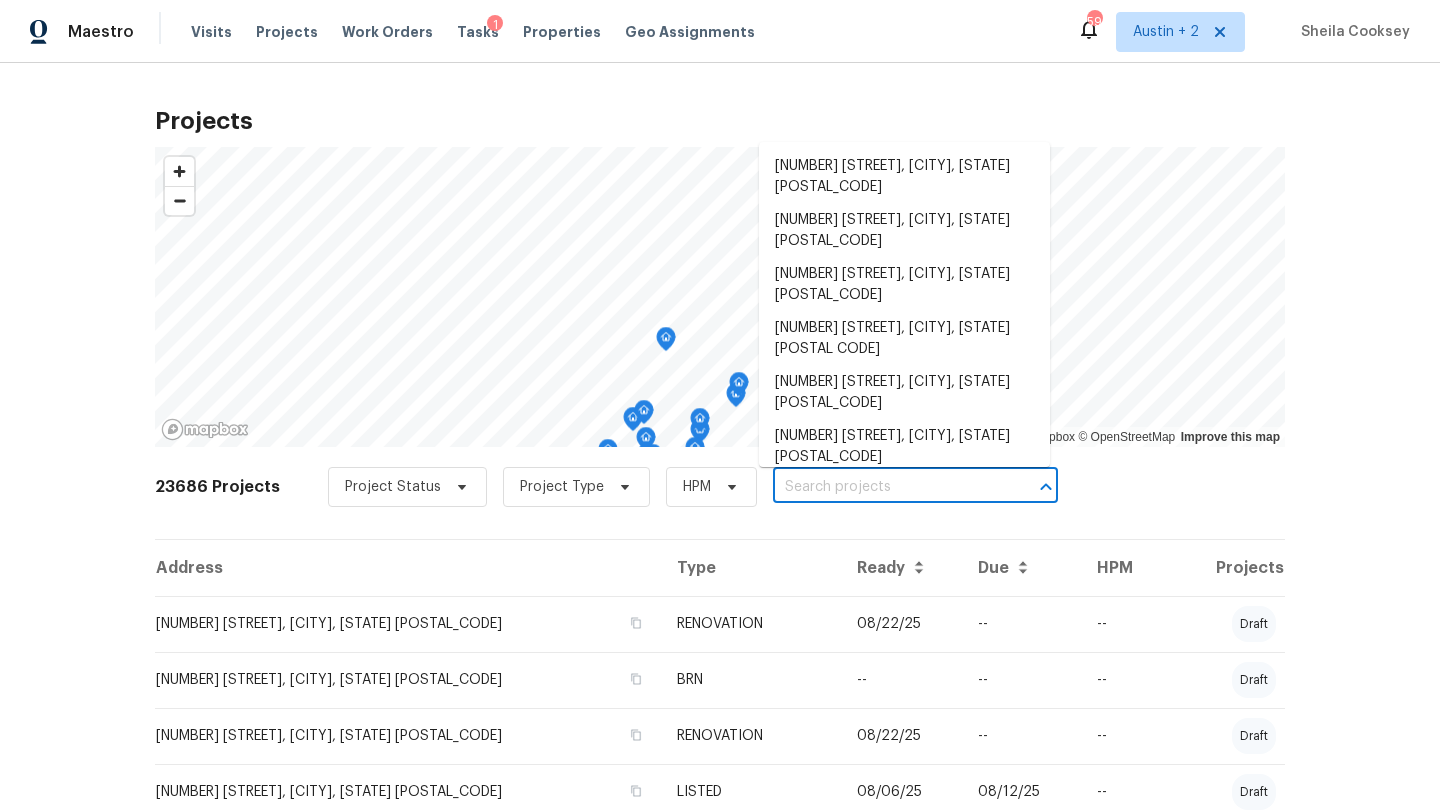paste on "250 Wolf Berry Path, Buda, TX 78610" 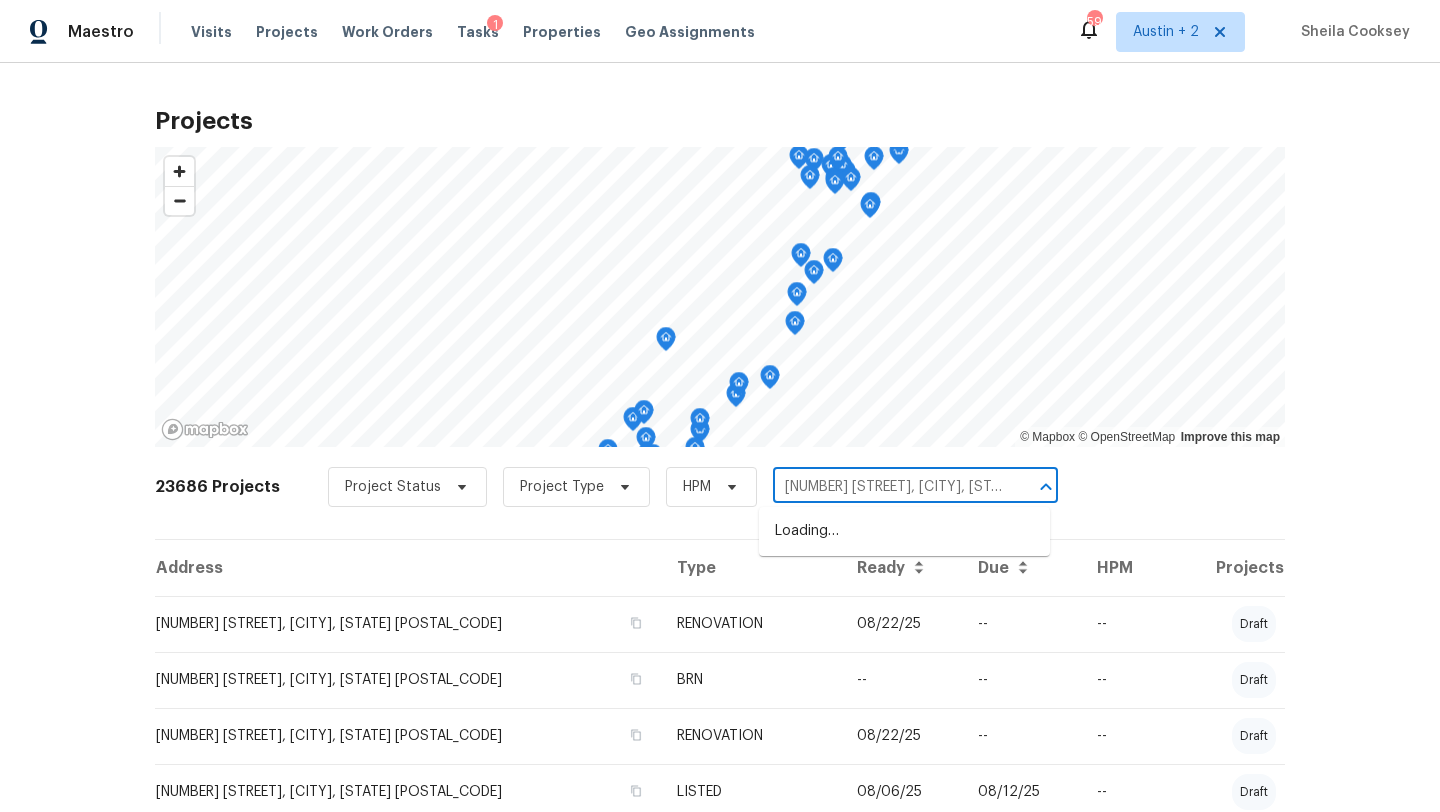 scroll, scrollTop: 0, scrollLeft: 15, axis: horizontal 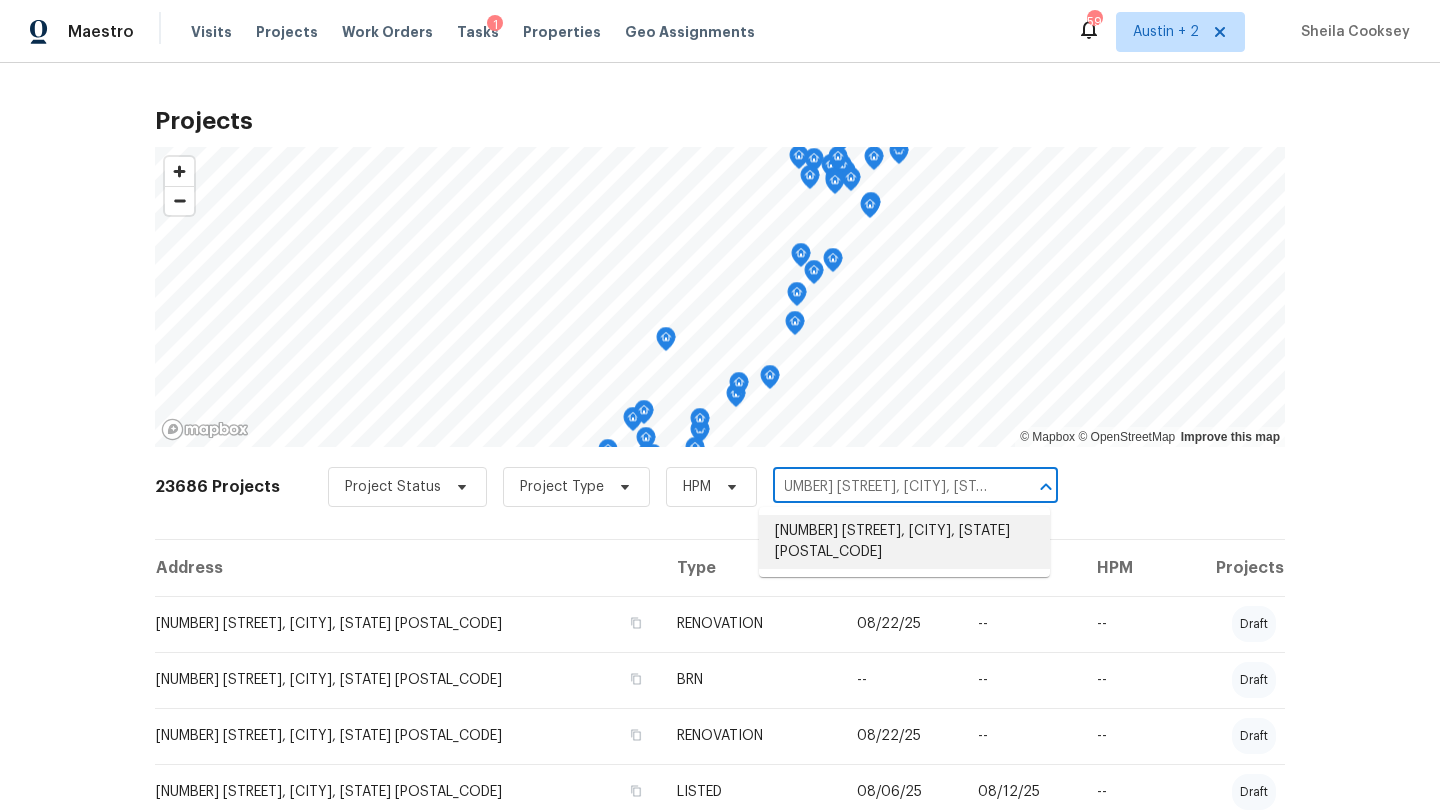 click on "250 Wolf Berry Path, Buda, TX 78610" at bounding box center (904, 542) 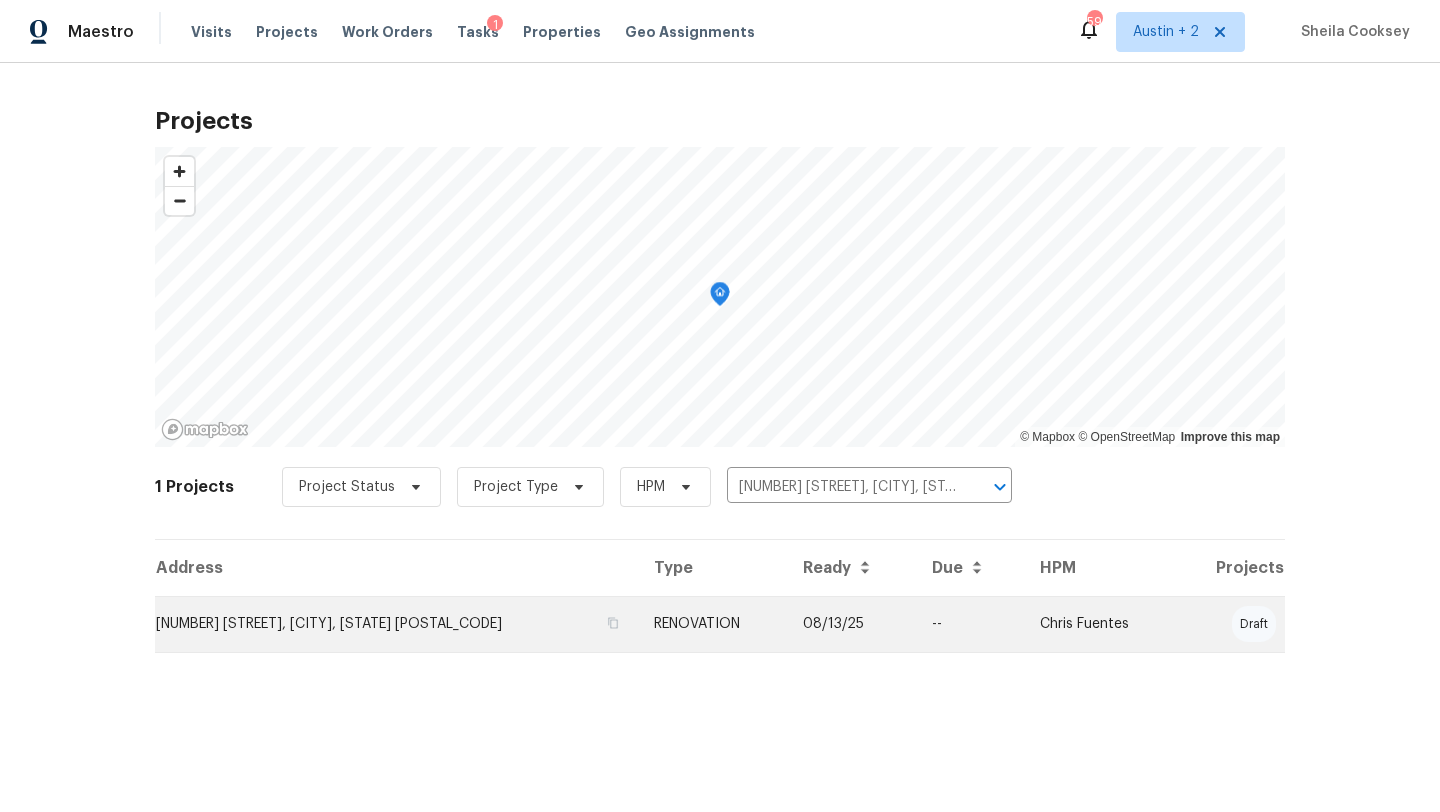 click on "250 Wolf Berry Path, Buda, TX 78610" at bounding box center (396, 624) 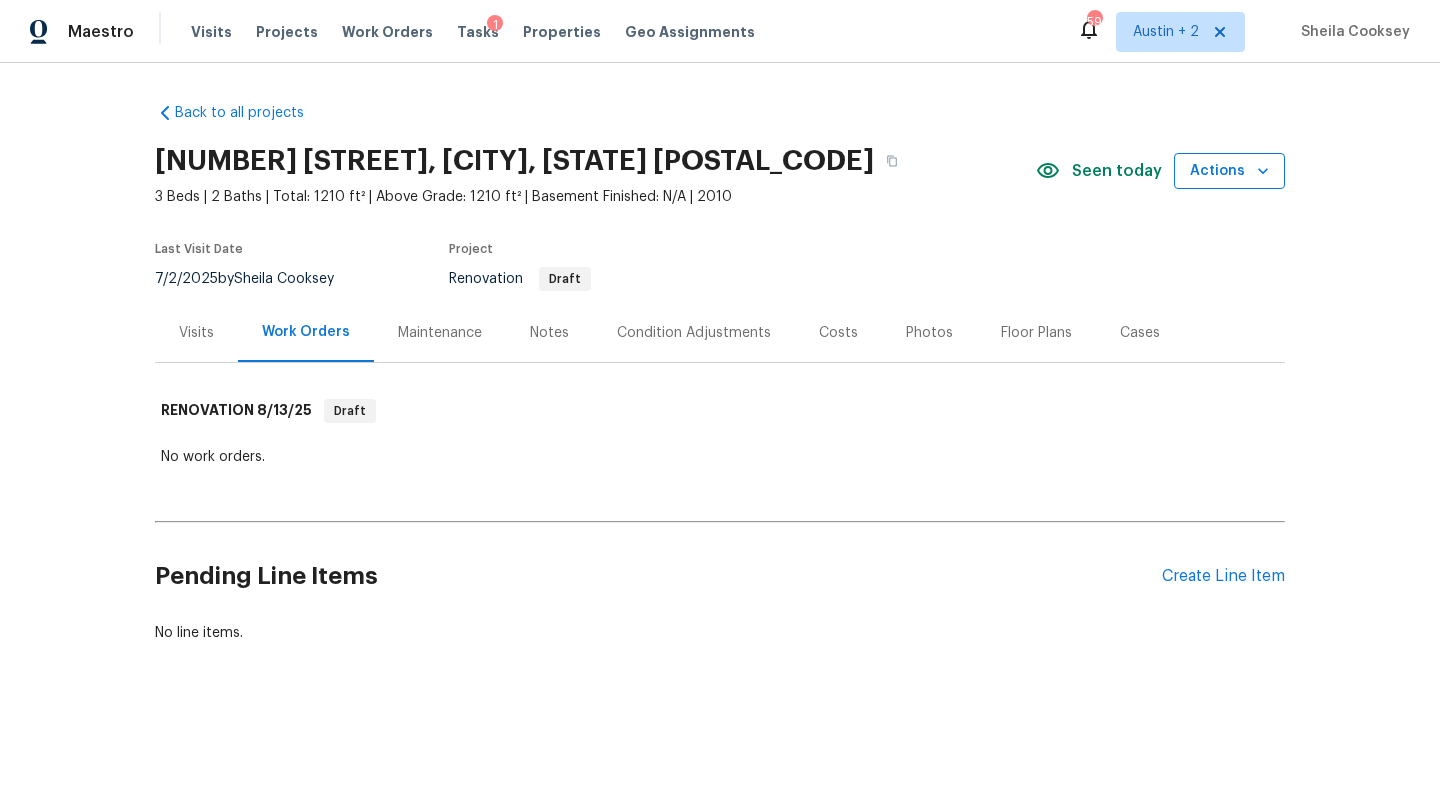 click on "Actions" at bounding box center [1229, 171] 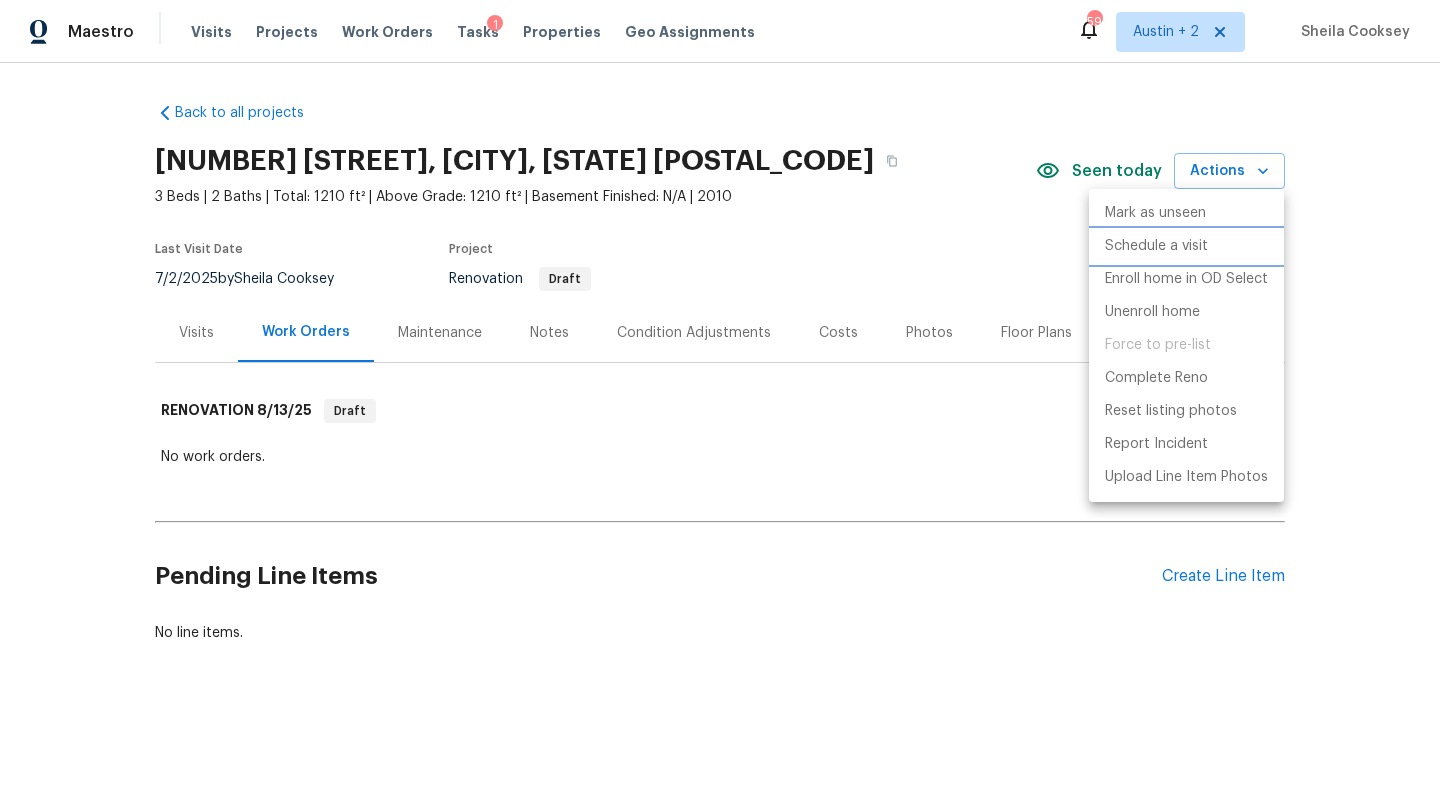 click on "Schedule a visit" at bounding box center (1156, 246) 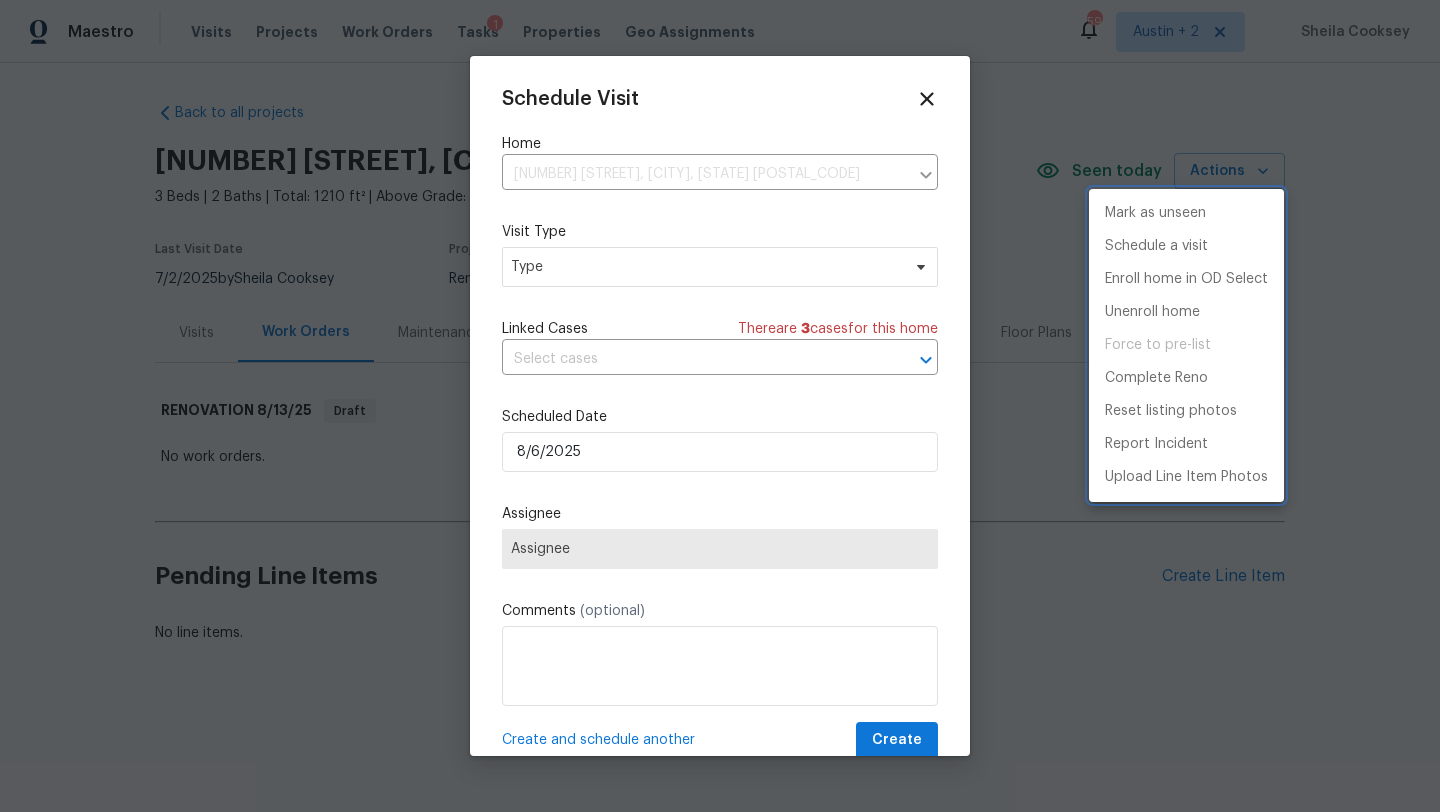click at bounding box center [720, 406] 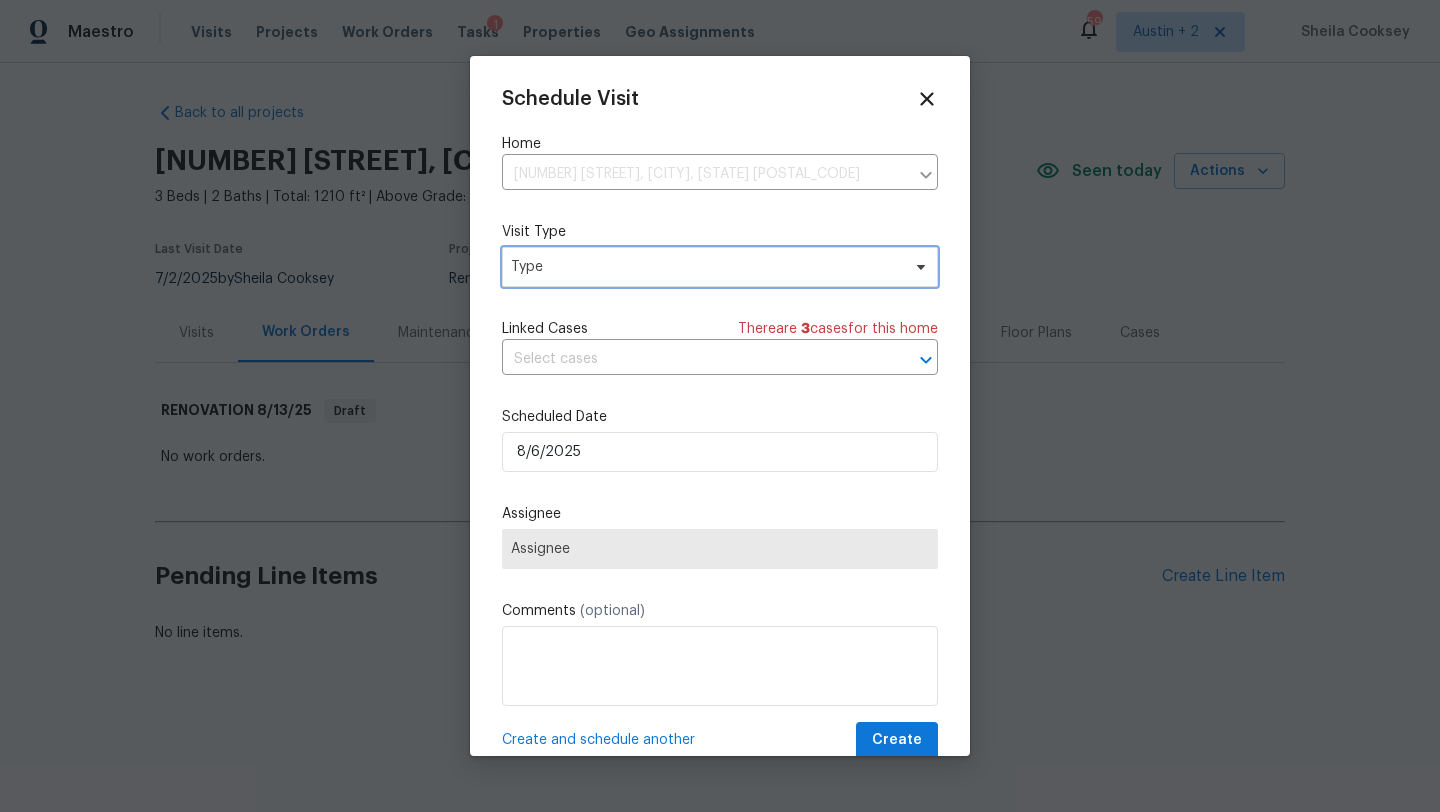 click on "Type" at bounding box center (705, 267) 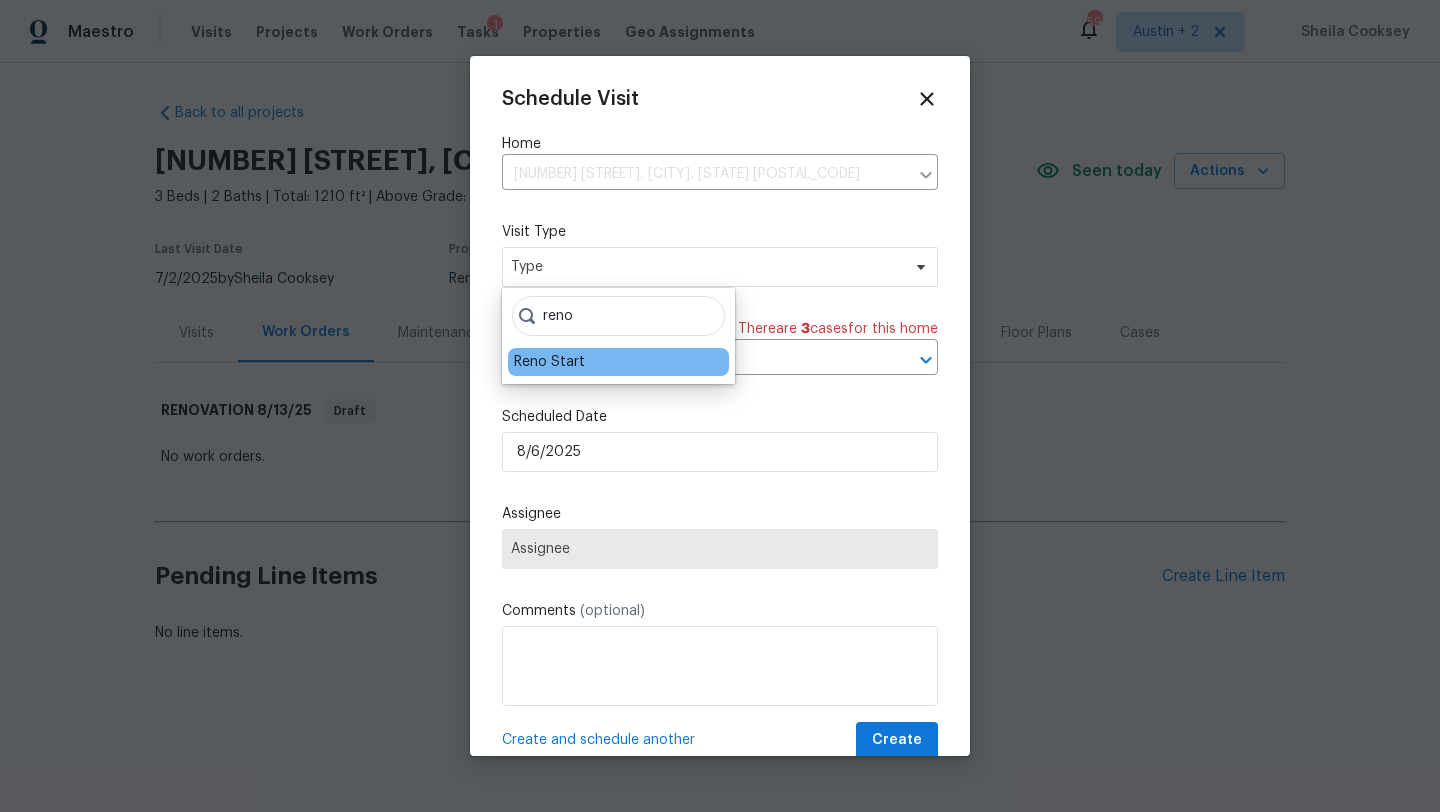 type on "reno" 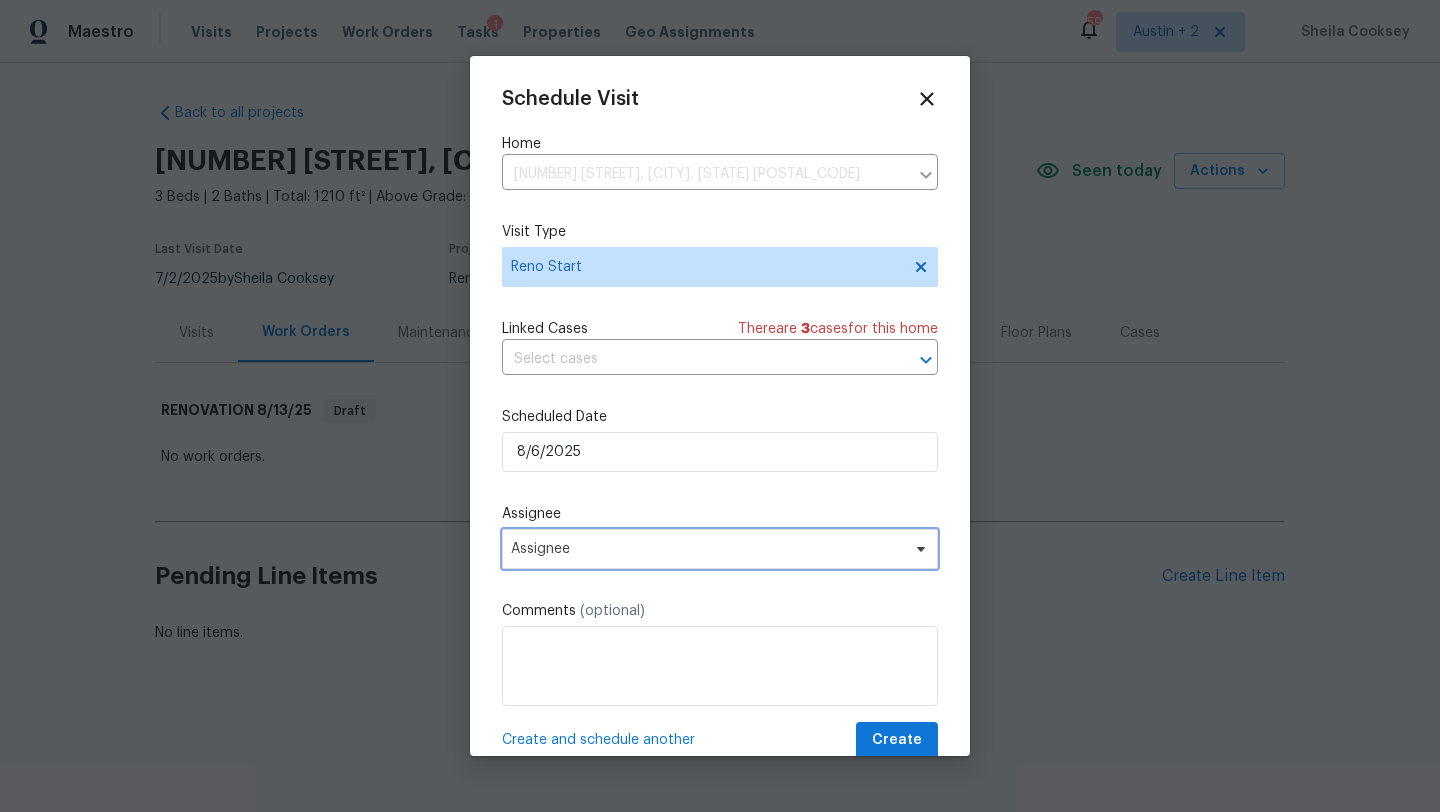 click on "Assignee" at bounding box center [707, 549] 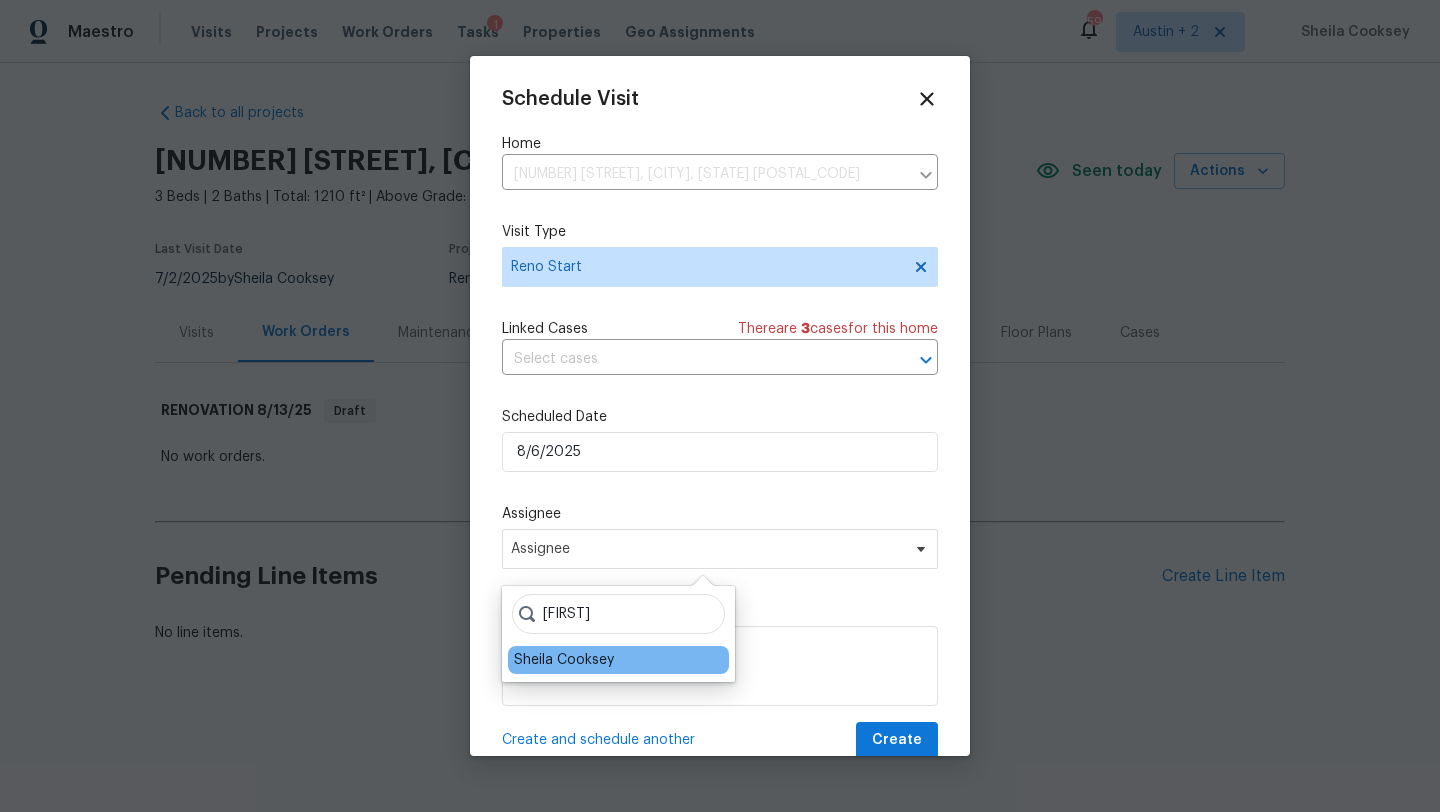 type on "sheila" 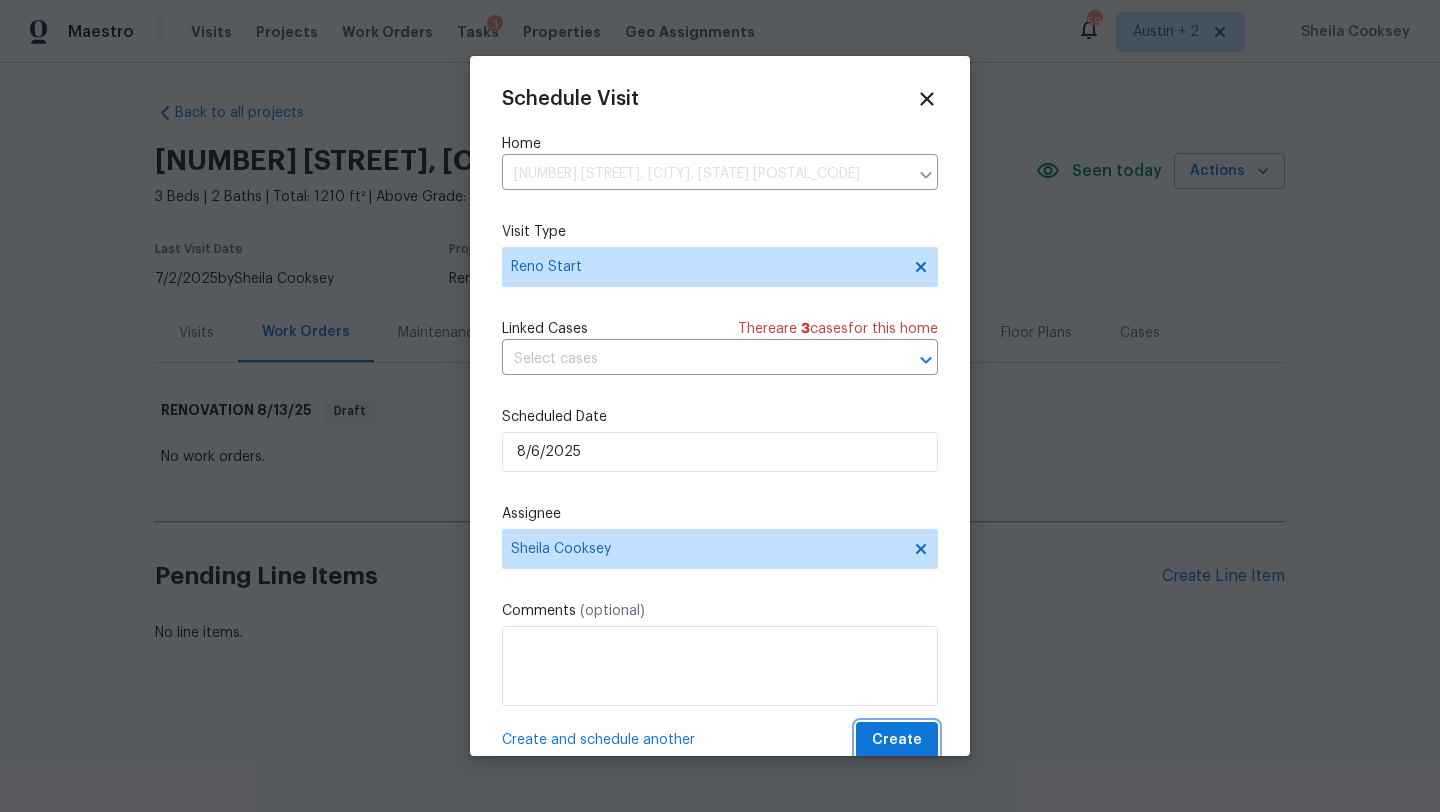 click on "Create" at bounding box center (897, 740) 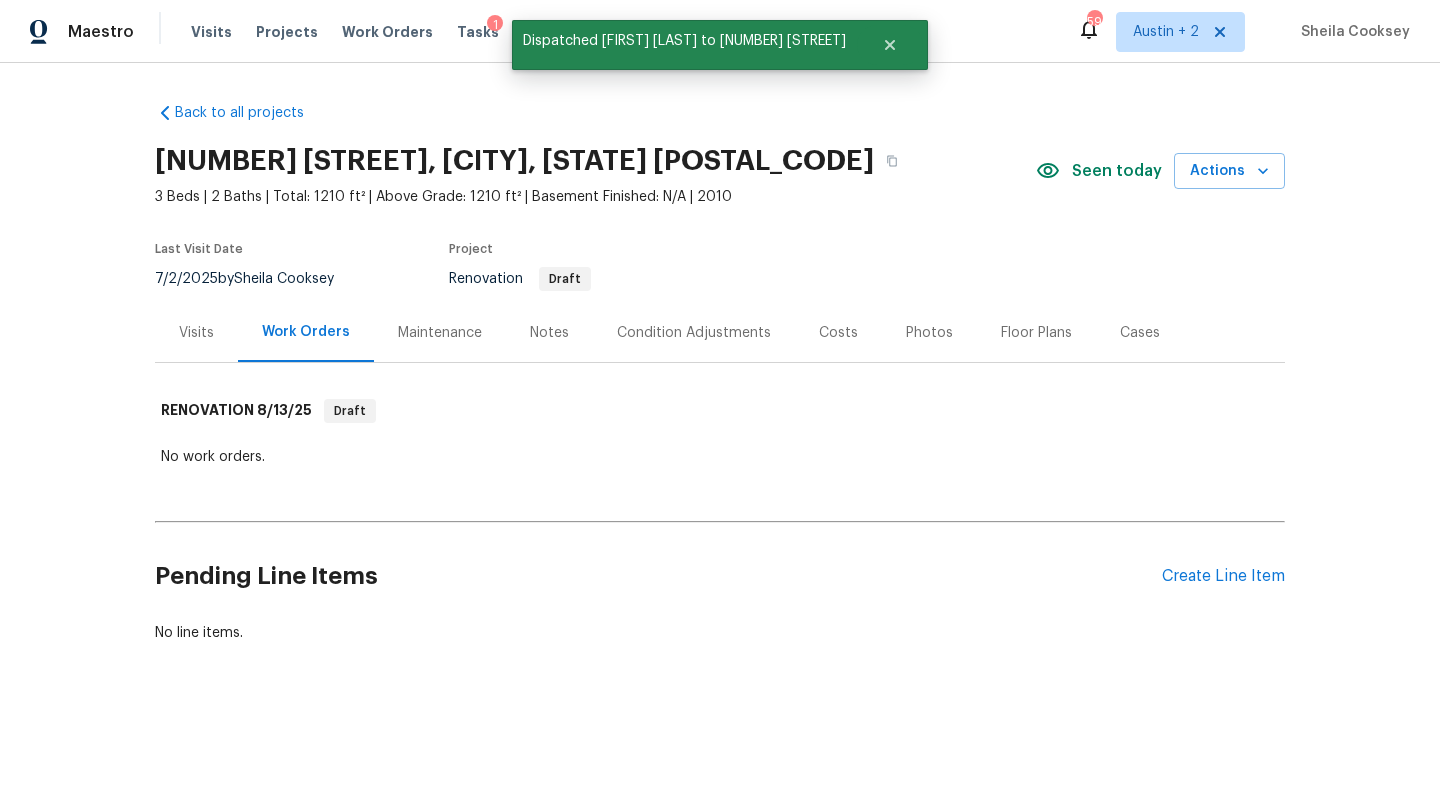click on "Work Orders" at bounding box center [306, 332] 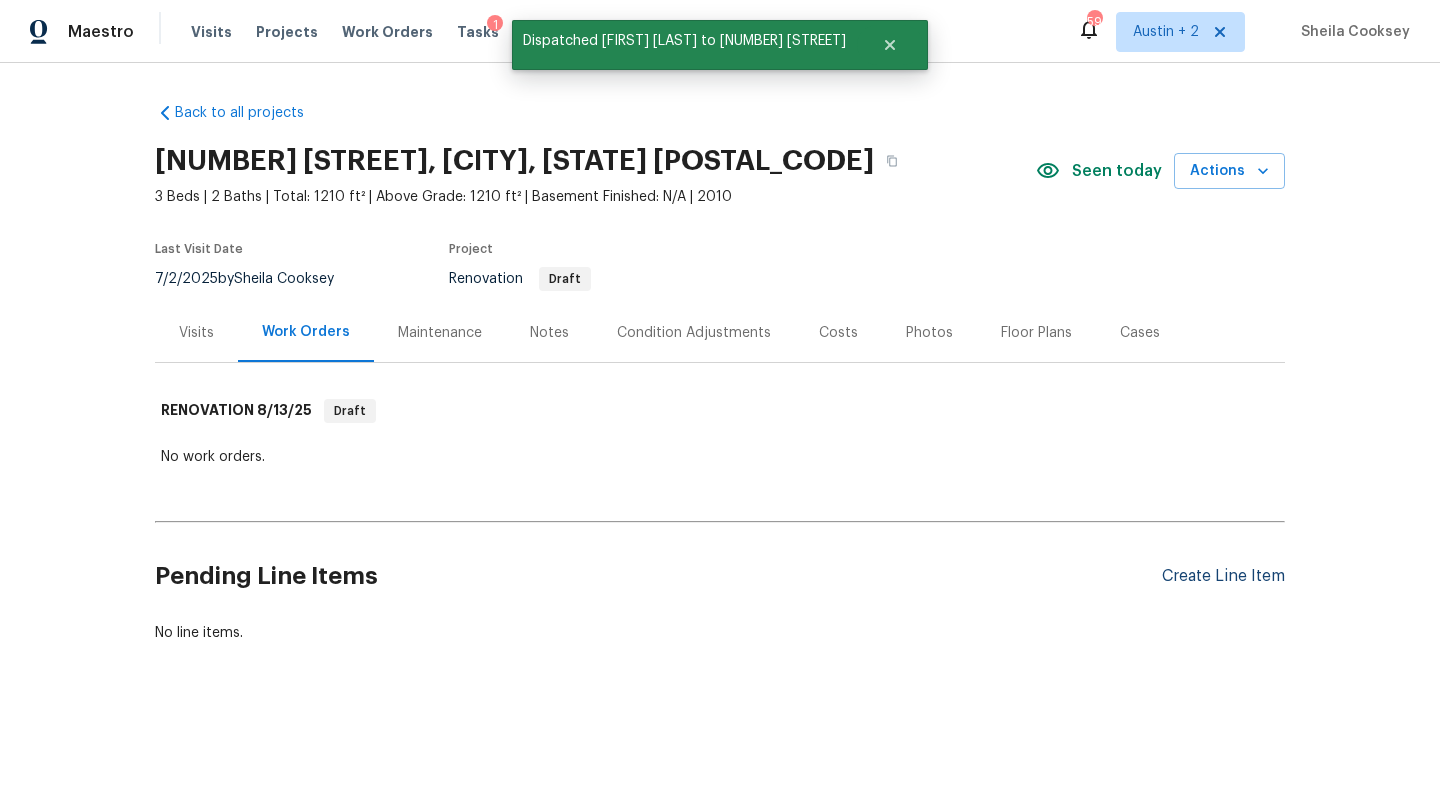 click on "Create Line Item" at bounding box center [1223, 576] 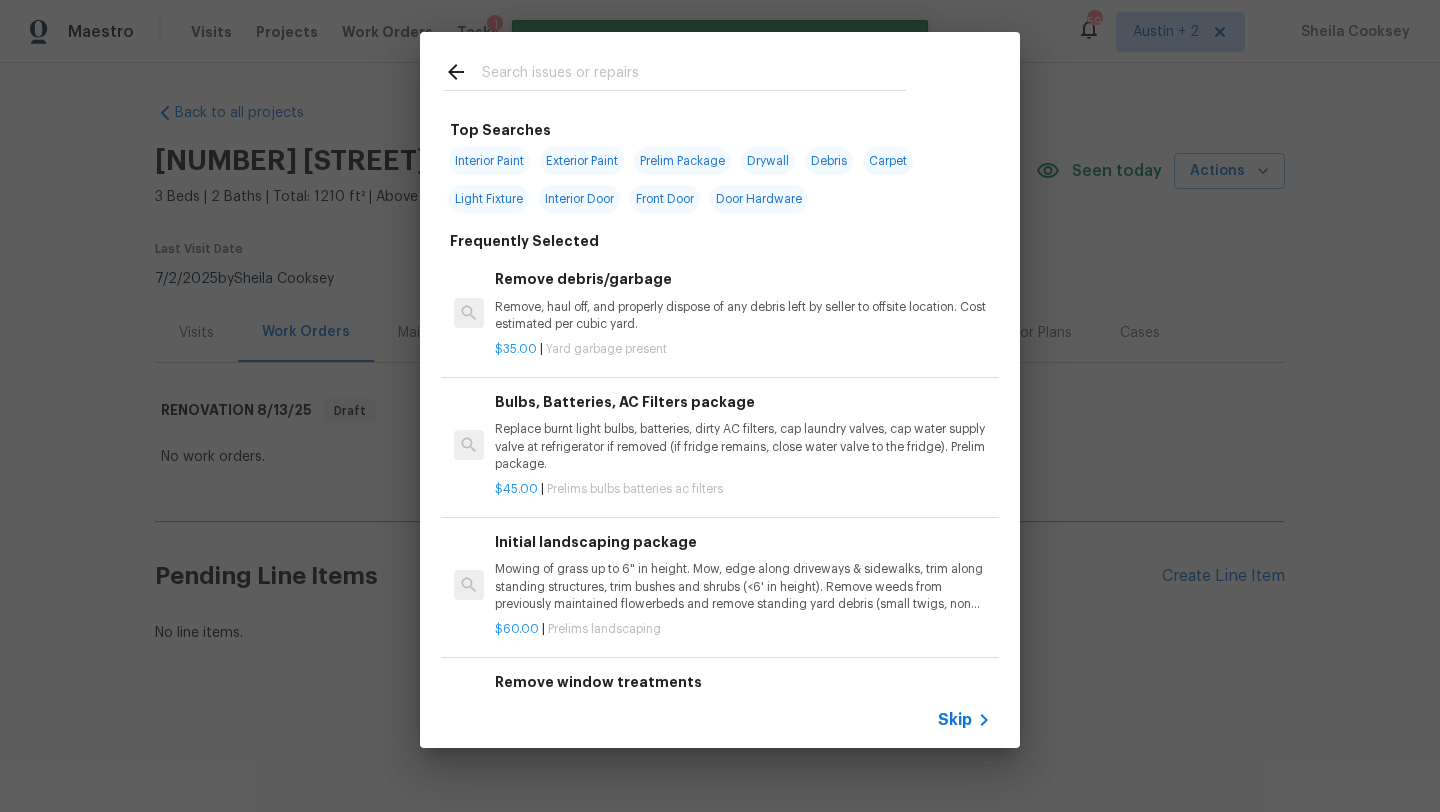 click at bounding box center [694, 75] 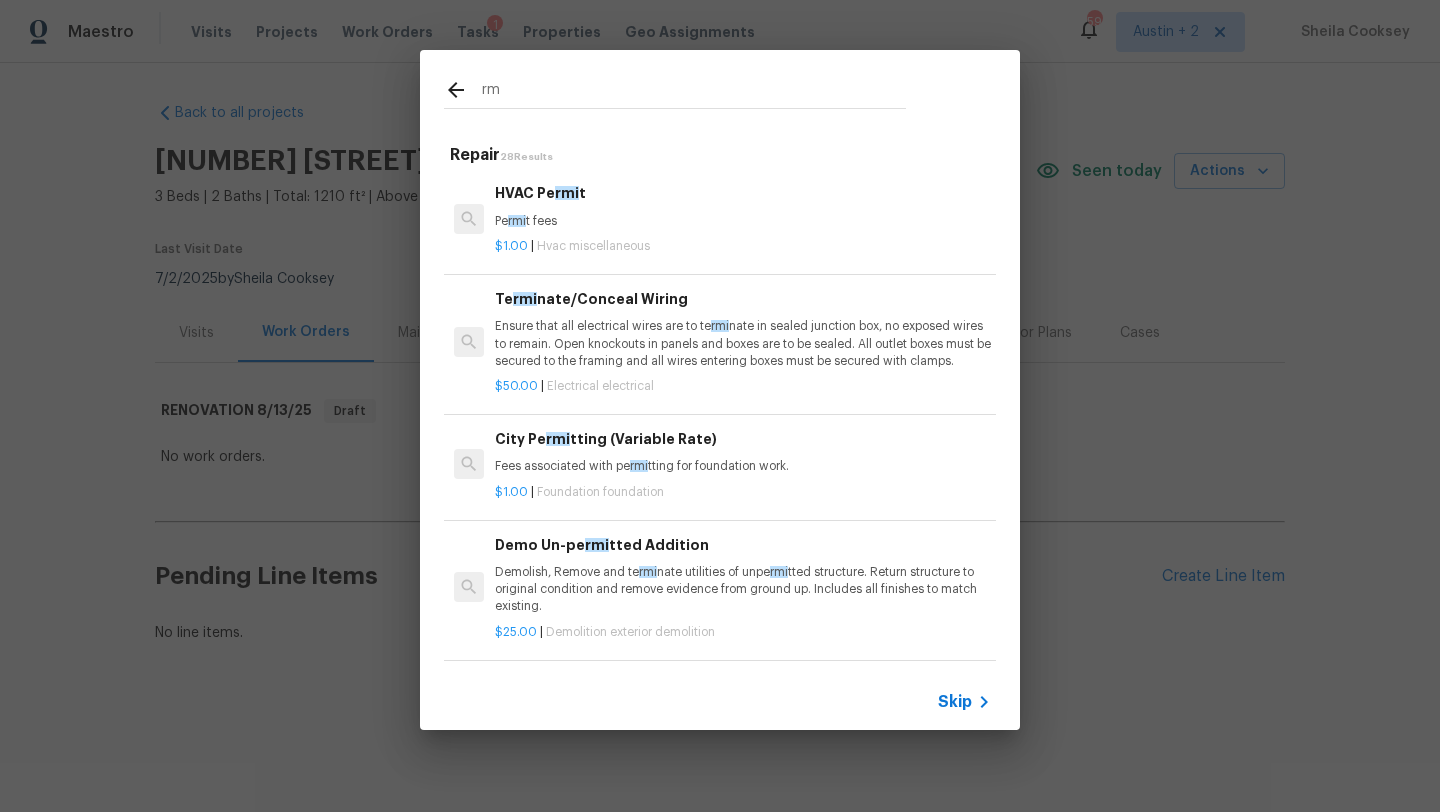 type on "r" 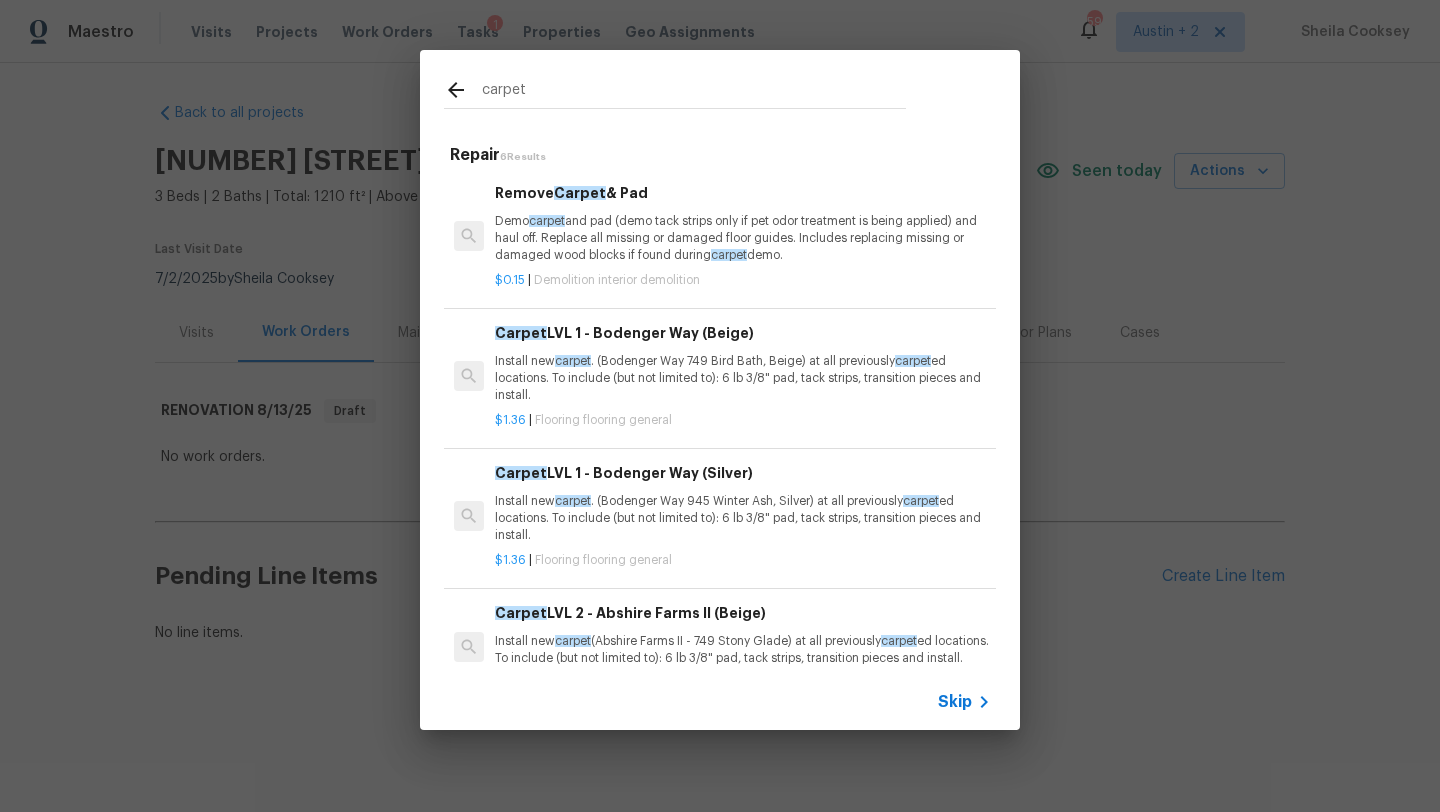 type on "carpet" 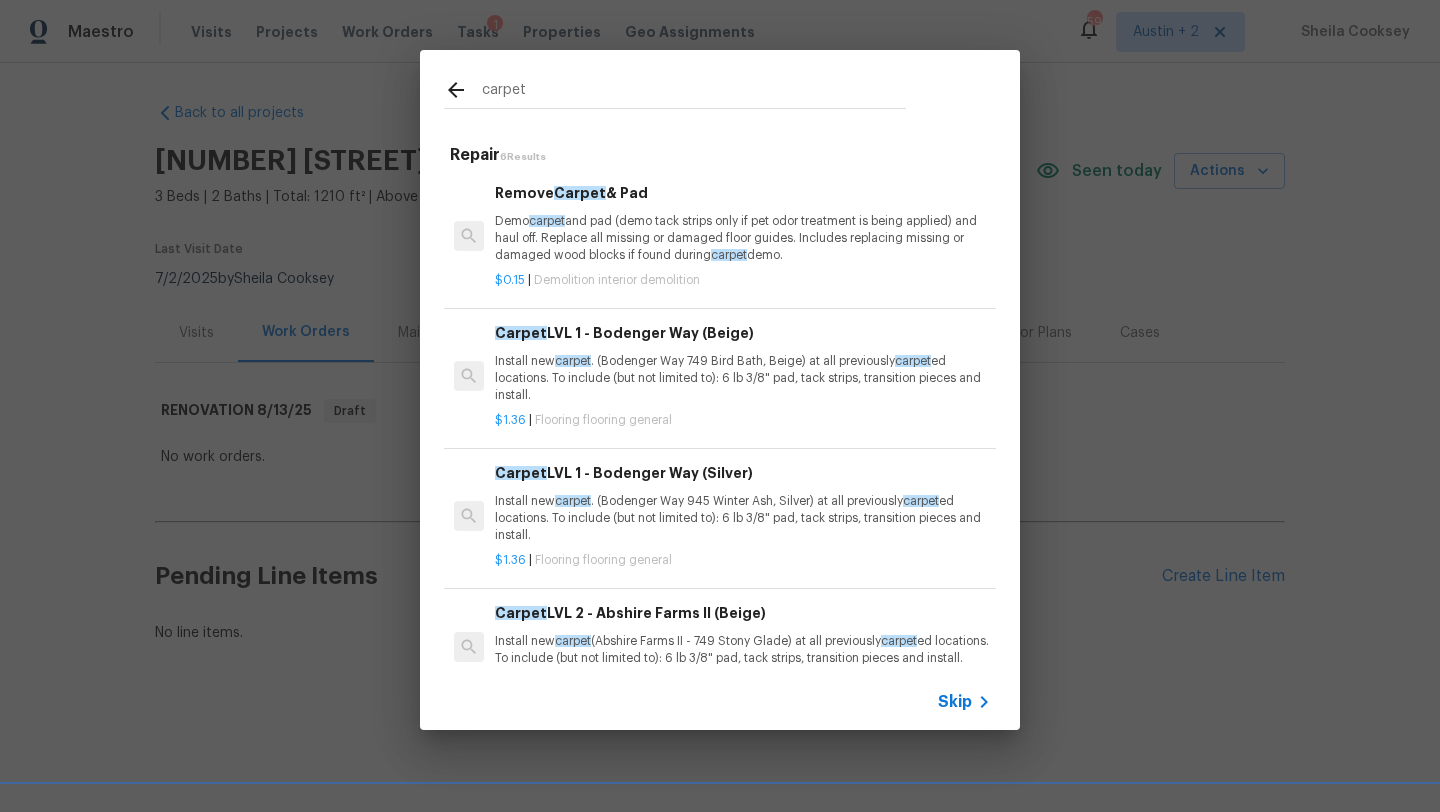 click on "carpet Repair  6  Results Remove  Carpet  & Pad Demo  carpet  and pad (demo tack strips only if pet odor treatment is being applied) and haul off. Replace all missing or damaged floor guides. Includes replacing missing or damaged wood blocks if found during  carpet  demo. $0.15   |   Demolition interior demolition Carpet  LVL 1 - Bodenger Way (Beige) Install new  carpet . (Bodenger Way 749 Bird Bath, Beige) at all previously  carpet ed locations. To include (but not limited to): 6 lb 3/8" pad, tack strips, transition pieces and install. $1.36   |   Flooring flooring general Carpet  LVL 1 - Bodenger Way (Silver) Install new  carpet . (Bodenger Way 945 Winter Ash, Silver) at all previously  carpet ed locations. To include (but not limited to): 6 lb 3/8" pad, tack strips, transition pieces and install. $1.36   |   Flooring flooring general Carpet  LVL 2 - Abshire Farms II (Beige) Install new  carpet  (Abshire Farms II - 749 Stony Glade) at all previously  carpet $1.73   |   Flooring flooring general Carpet $1.73" at bounding box center [720, 390] 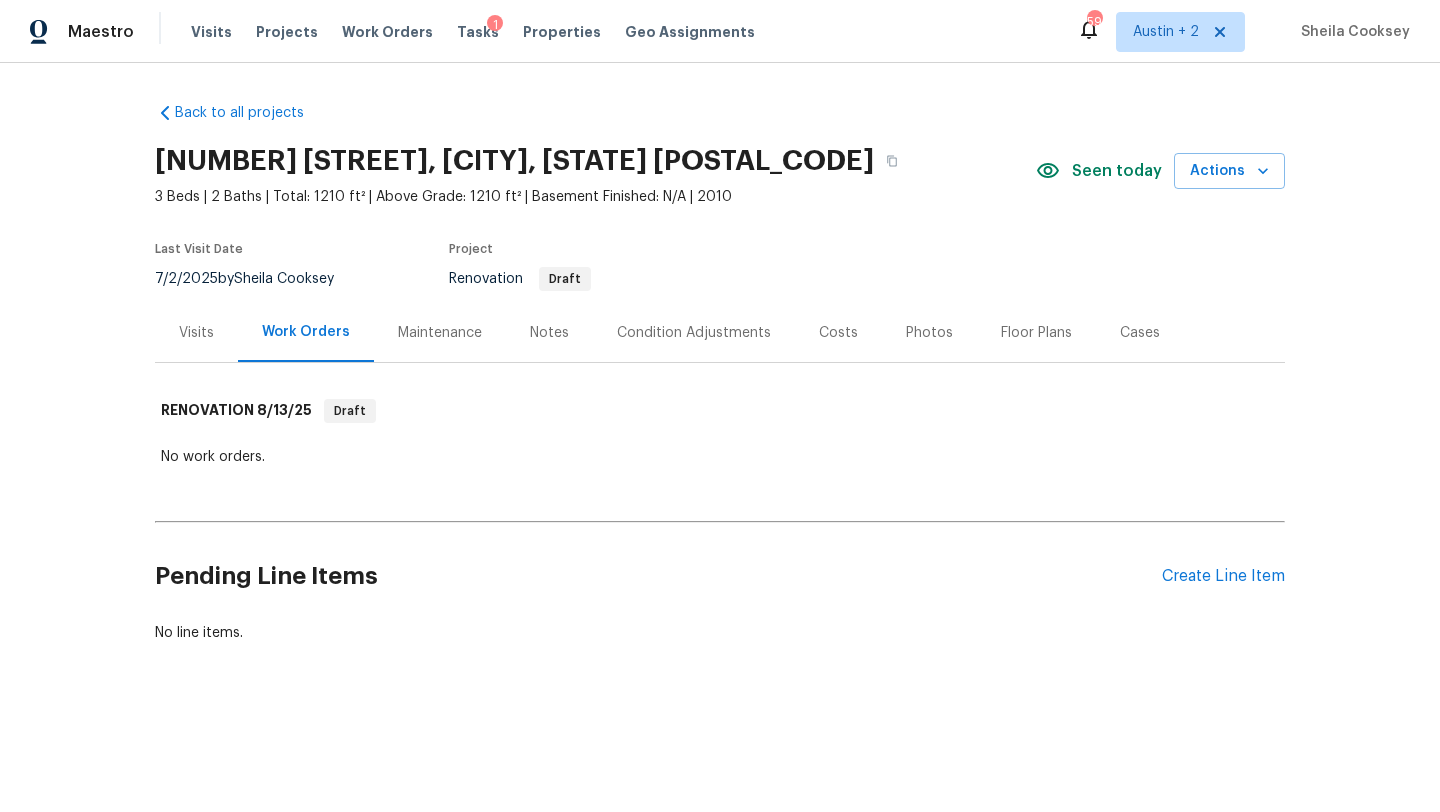 click on "Notes" at bounding box center (549, 333) 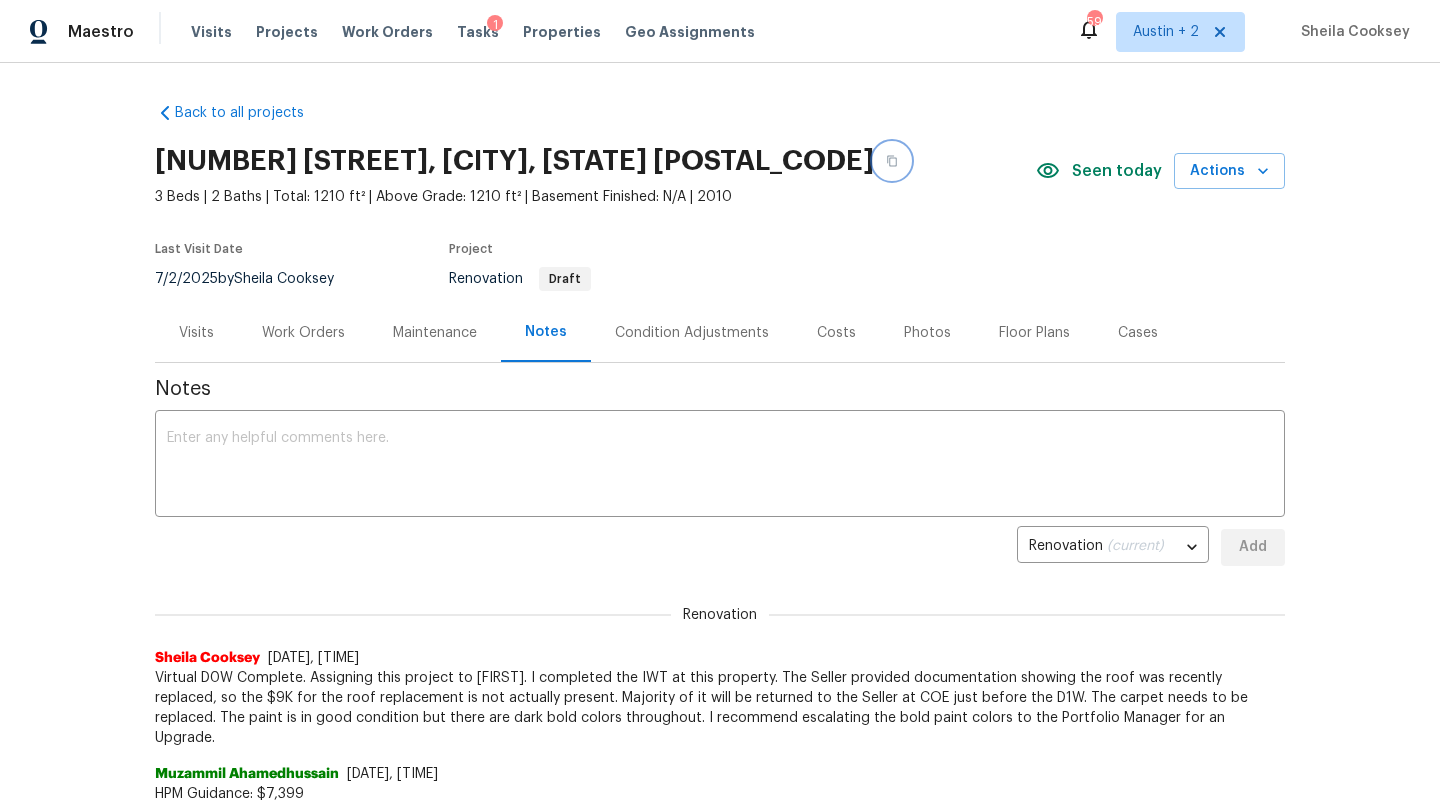 click 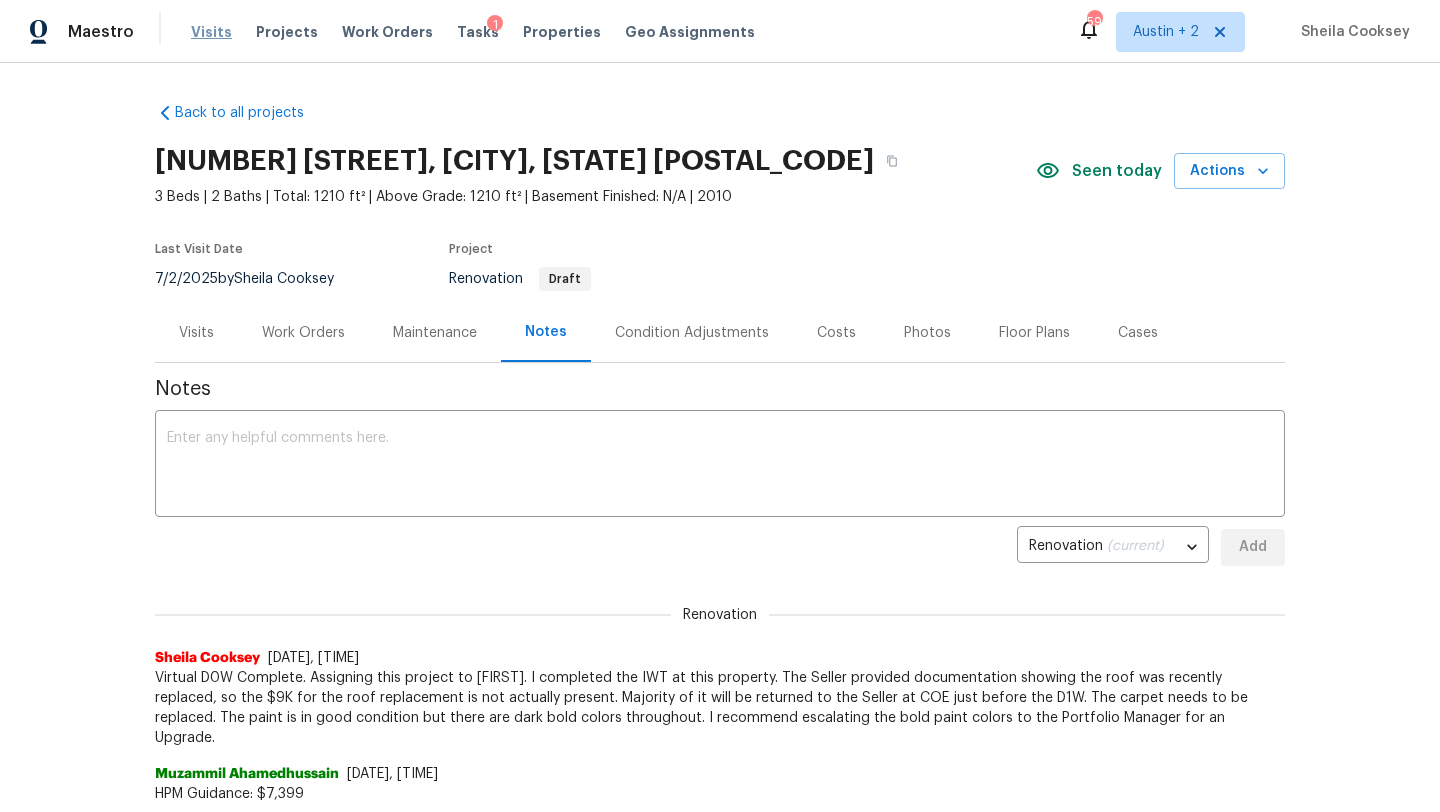 click on "Visits" at bounding box center [211, 32] 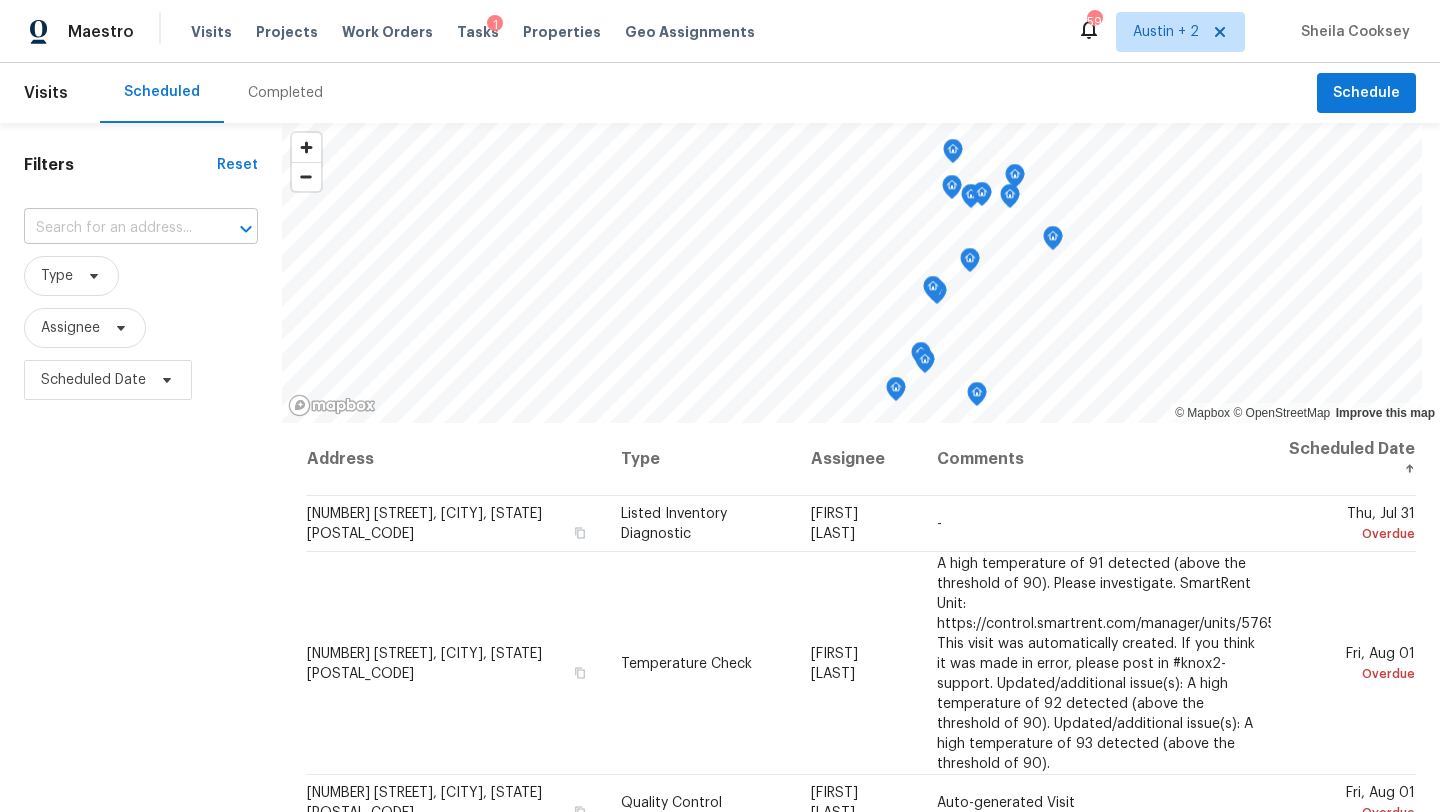 click at bounding box center [113, 228] 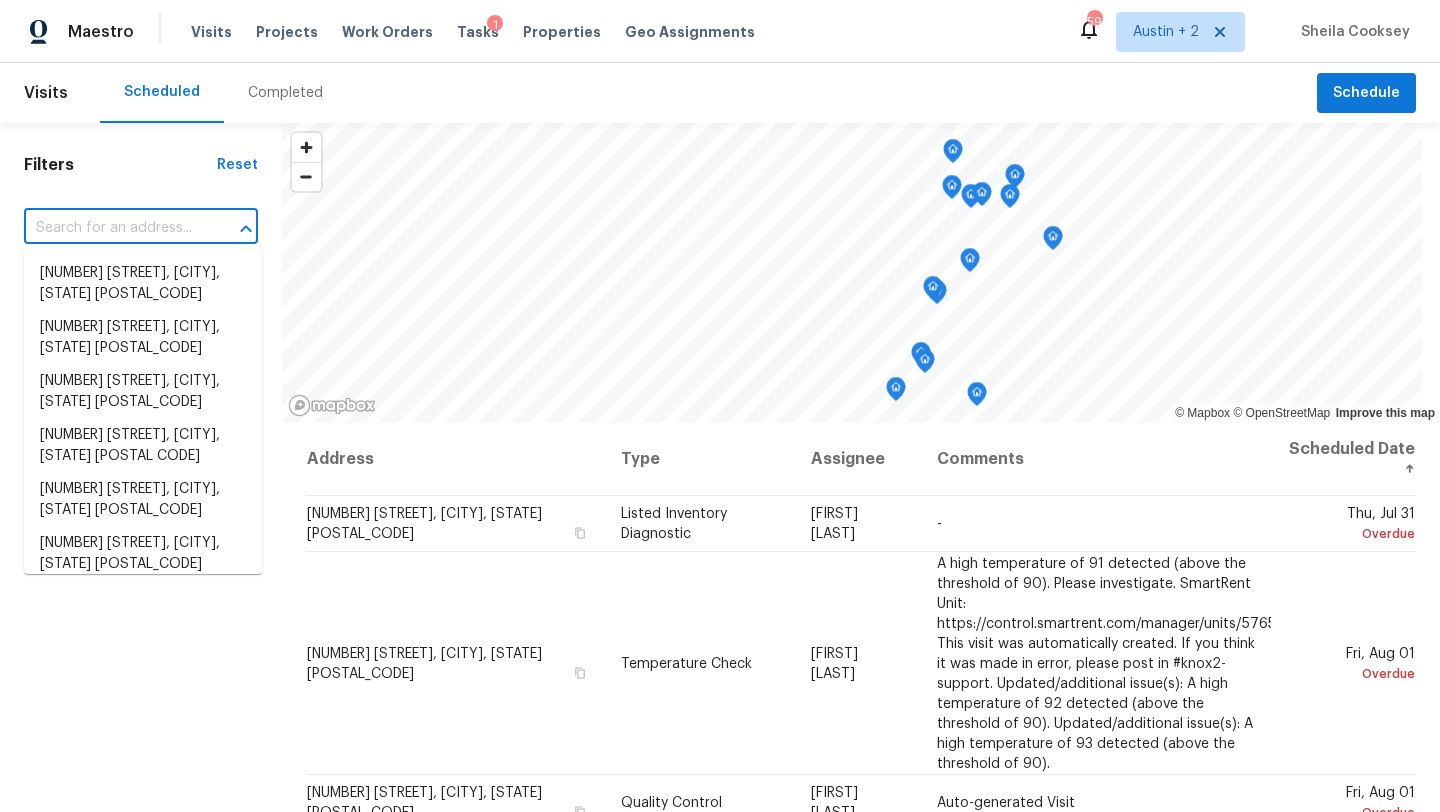 paste on "250 Wolf Berry Path, Buda, TX 78610" 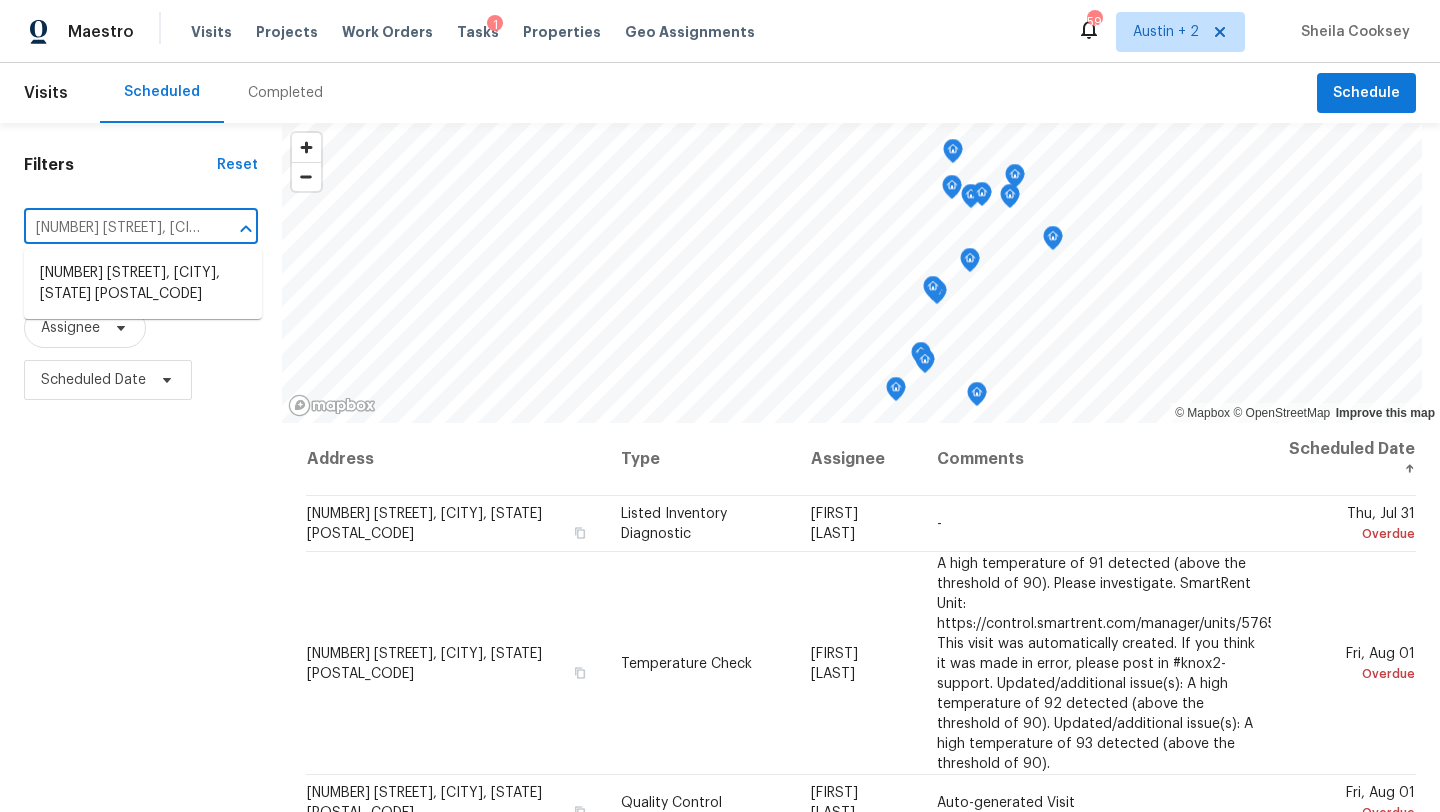 scroll, scrollTop: 0, scrollLeft: 67, axis: horizontal 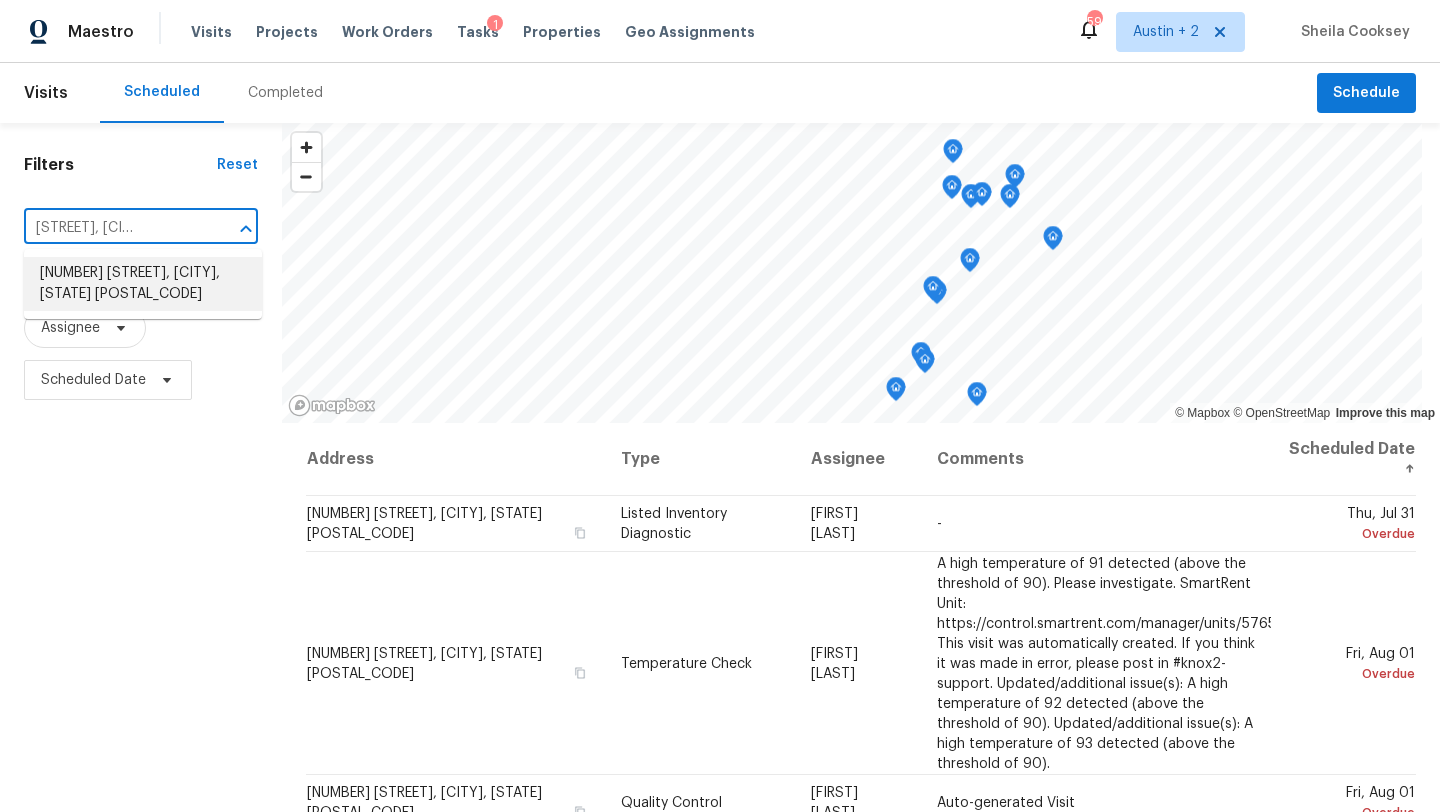 click on "250 Wolf Berry Path, Buda, TX 78610" at bounding box center (143, 284) 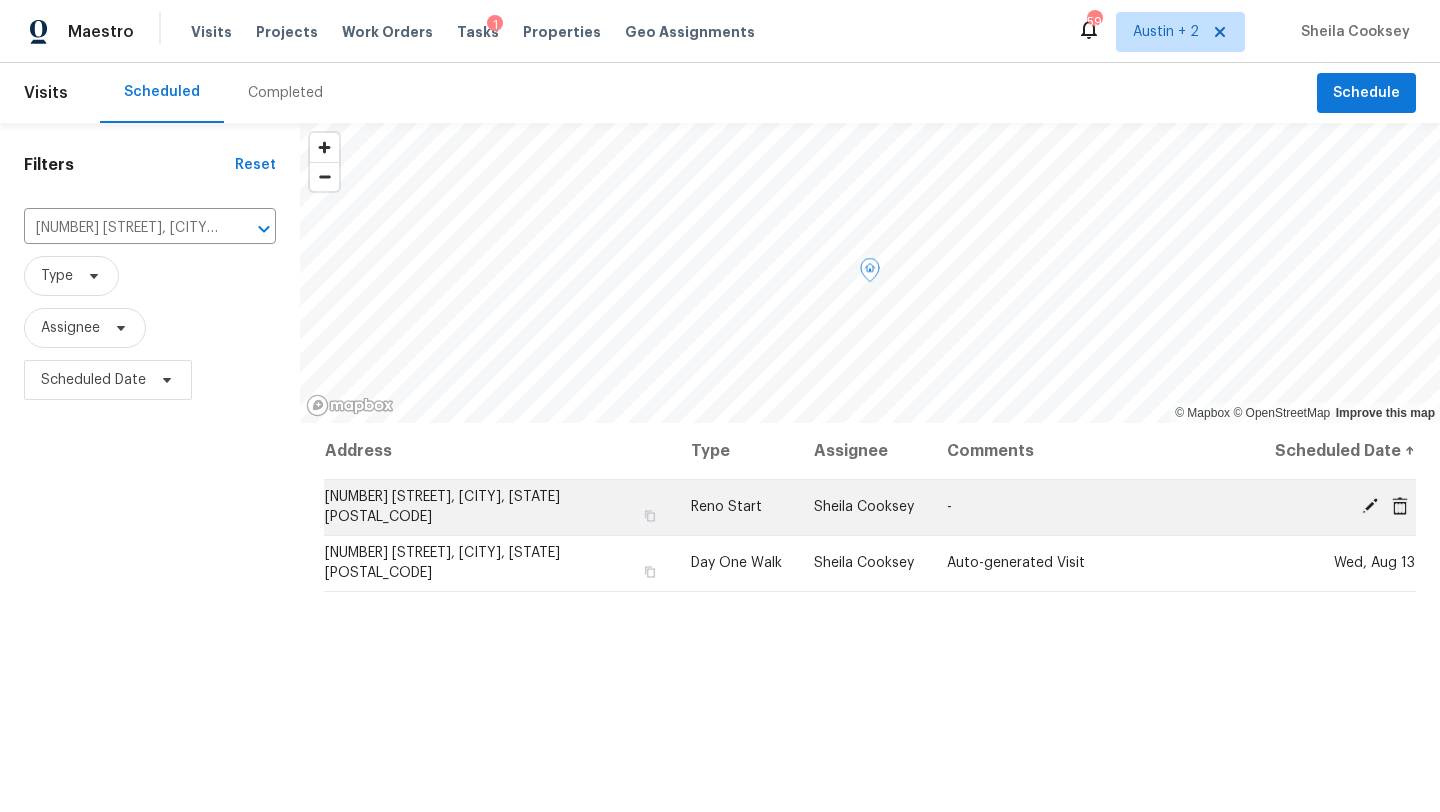 click 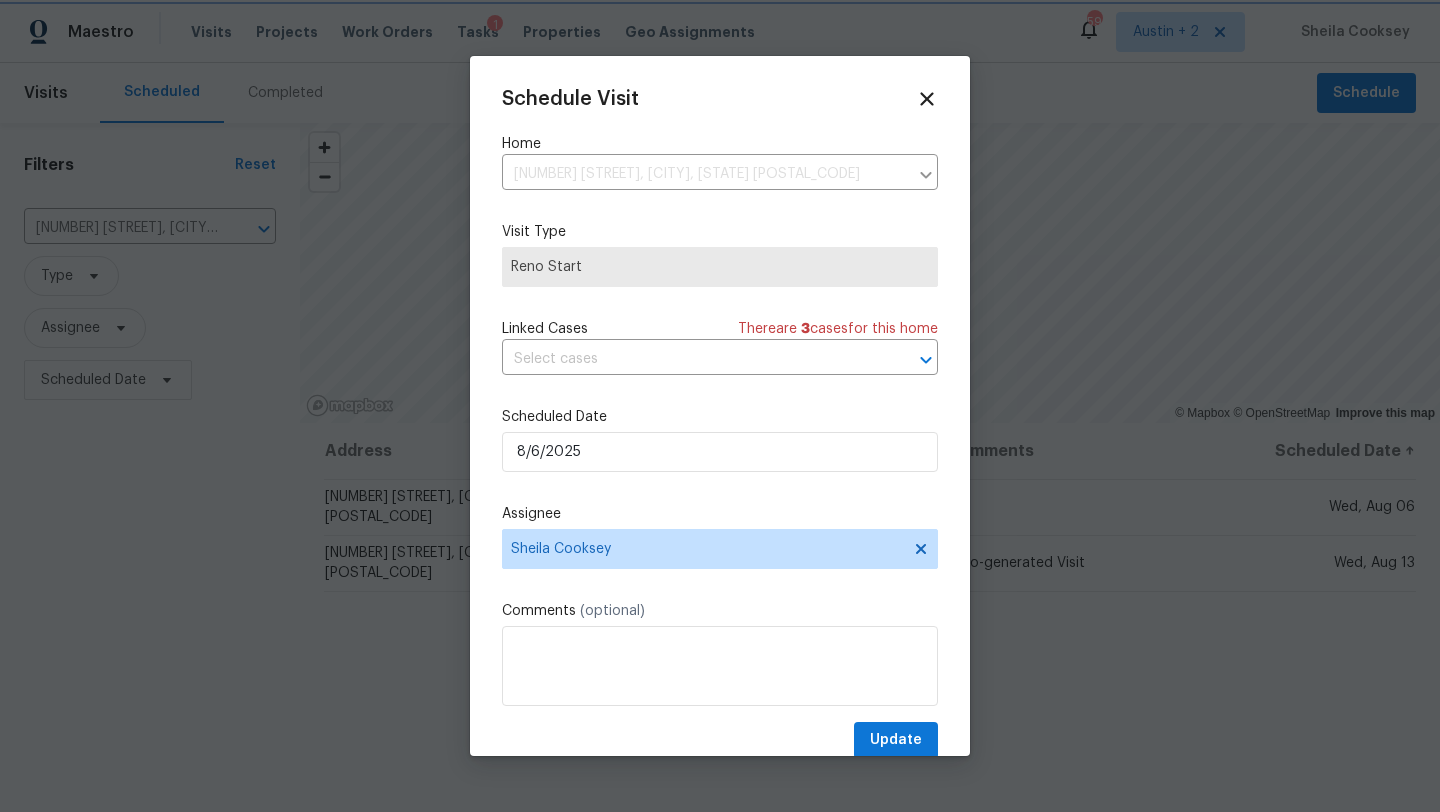 click at bounding box center (720, 406) 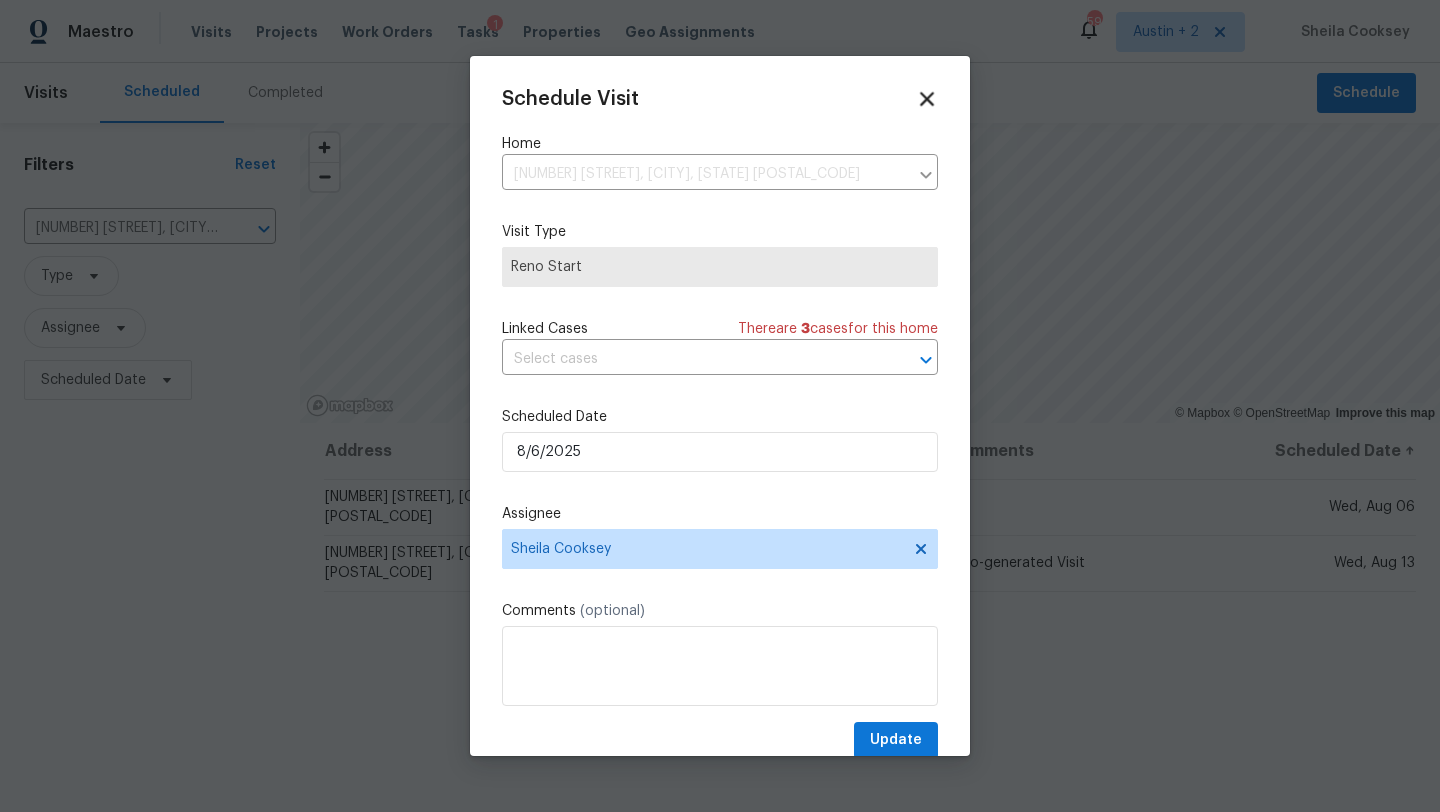 click 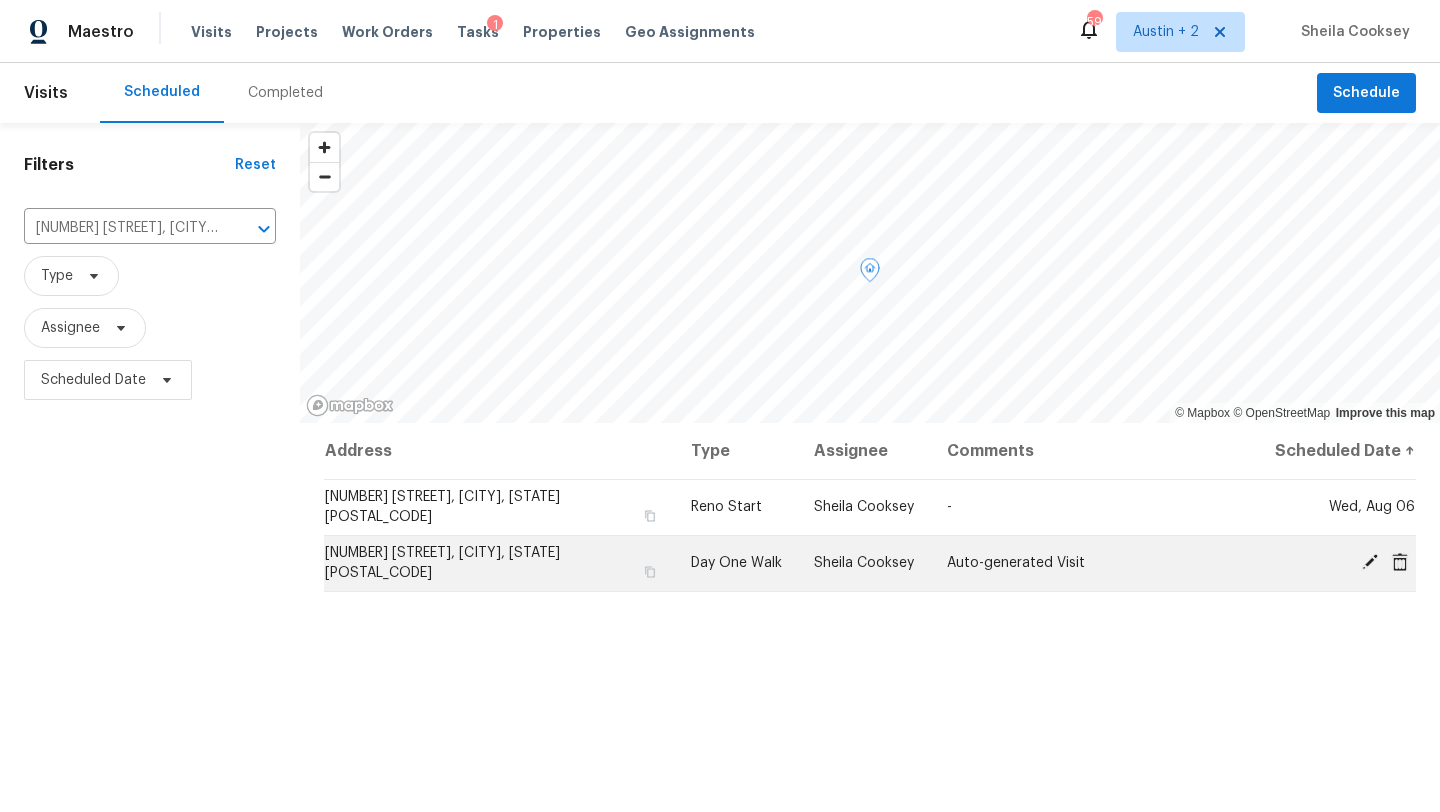 click 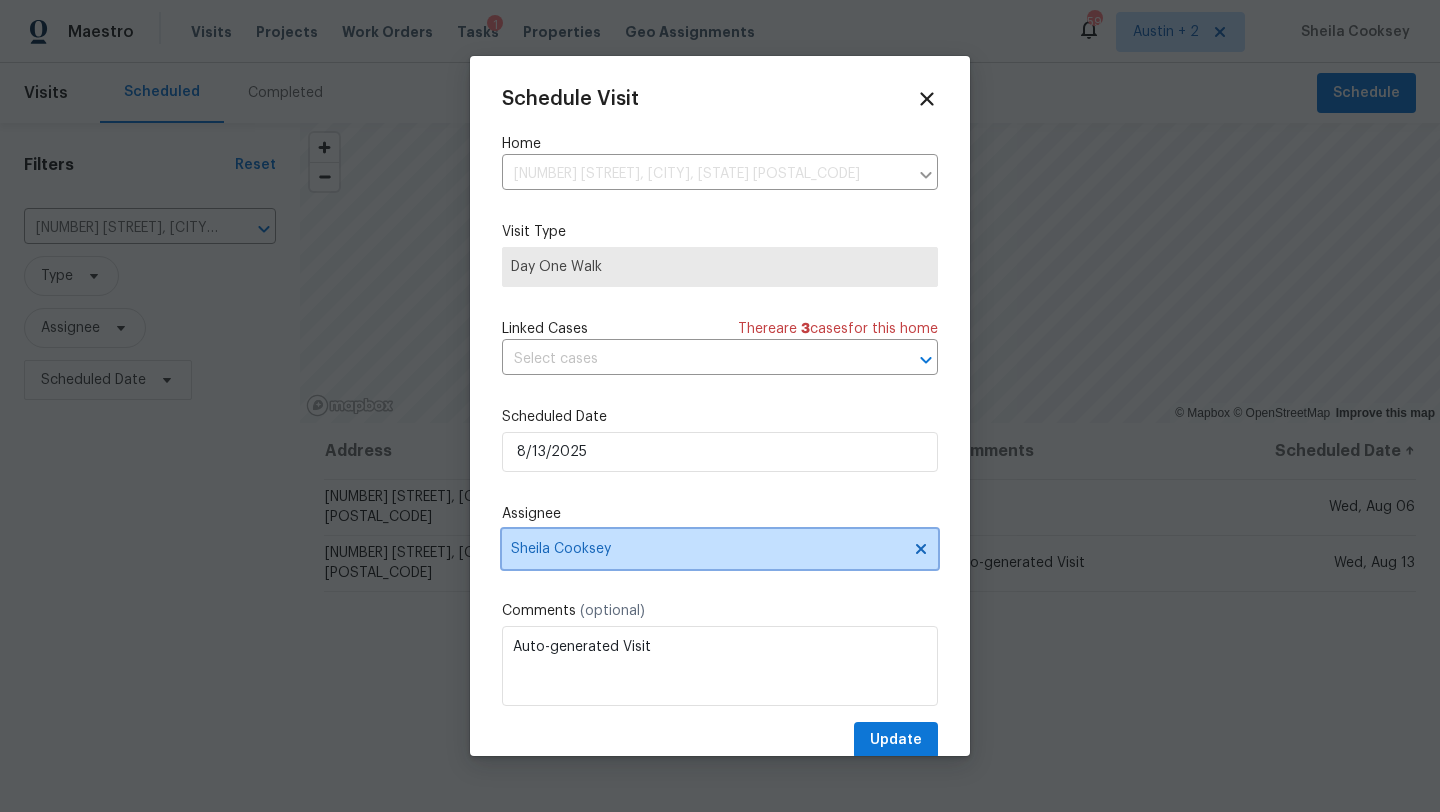 click on "Sheila Cooksey" at bounding box center (707, 549) 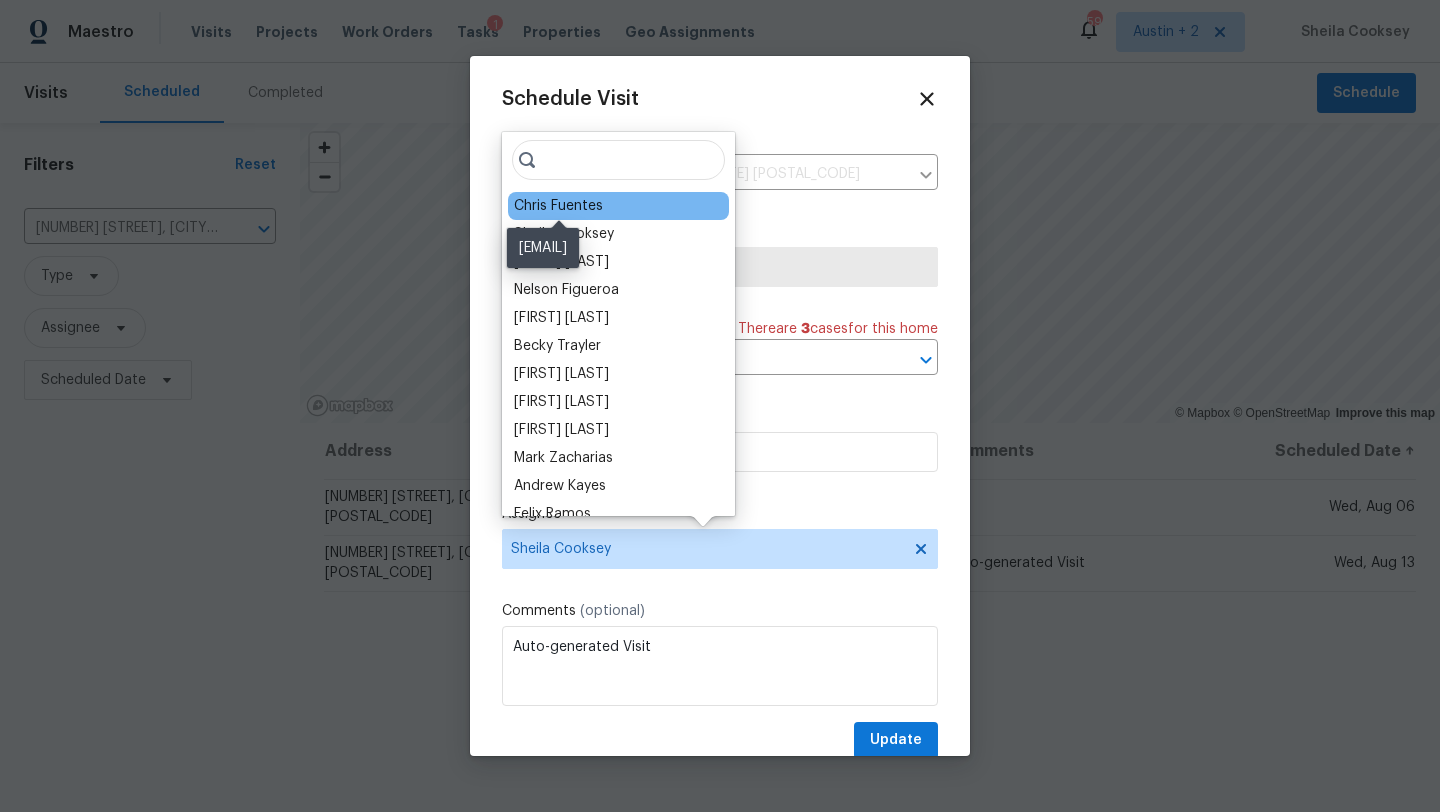 click on "Chris Fuentes" at bounding box center [558, 206] 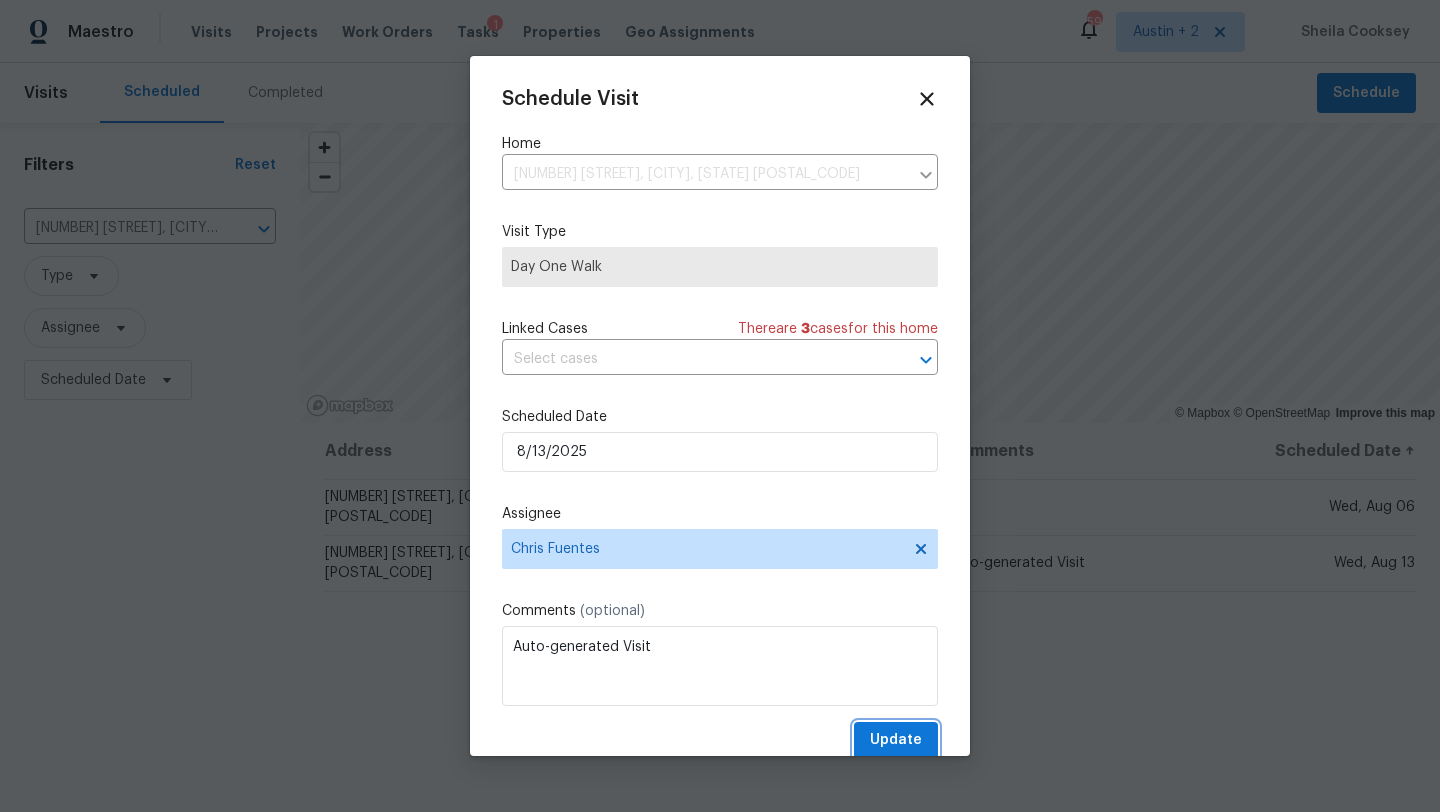 click on "Update" at bounding box center [896, 740] 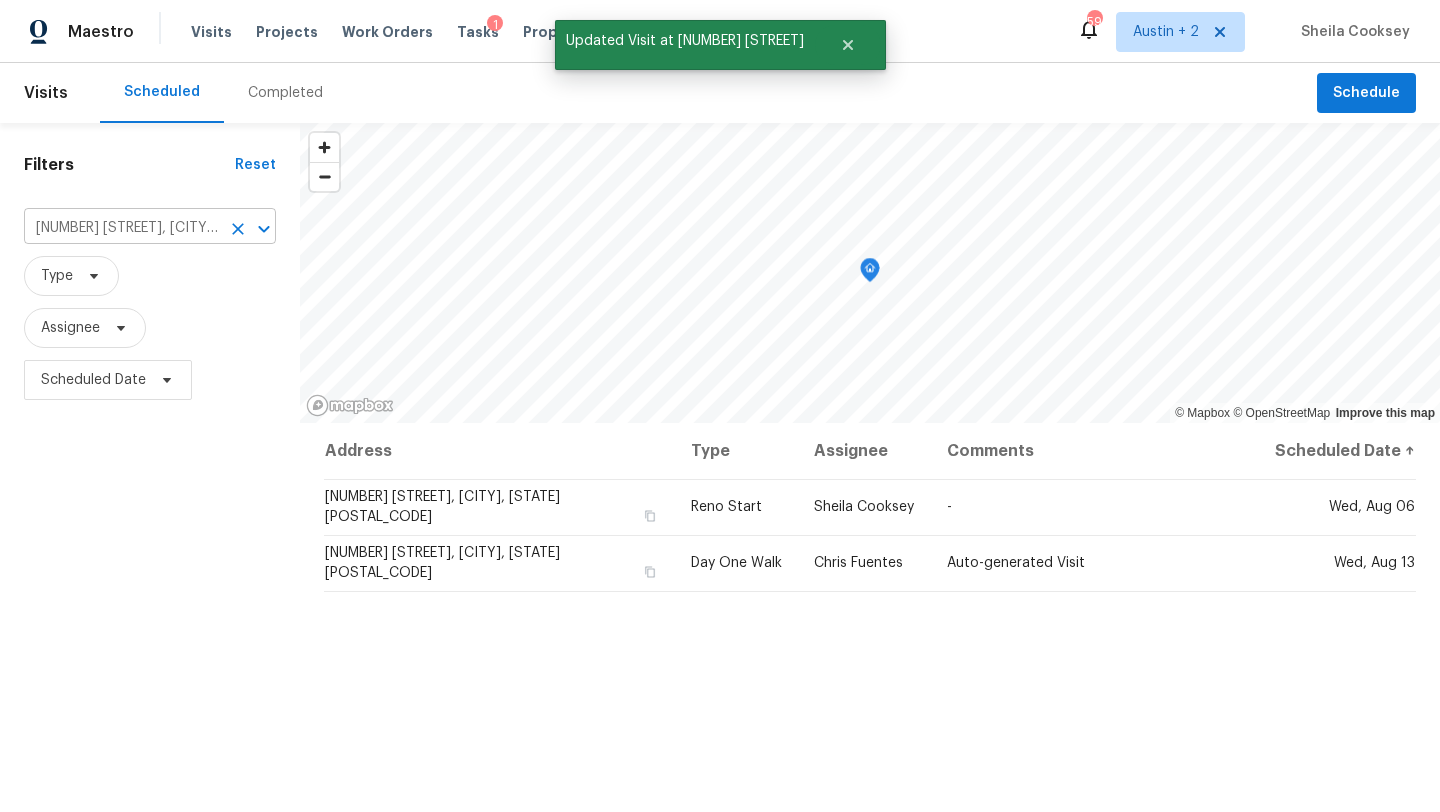 click 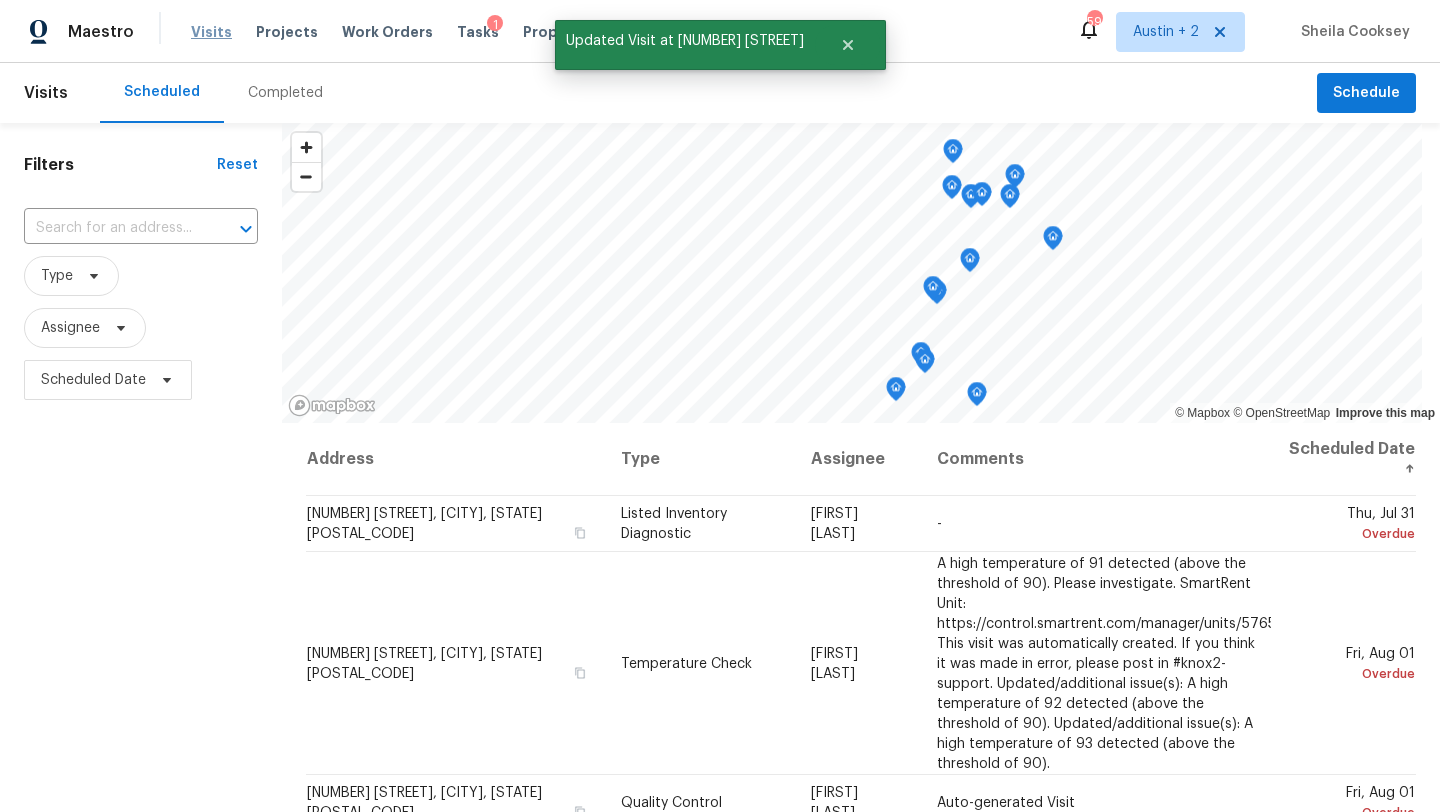 click on "Visits" at bounding box center [211, 32] 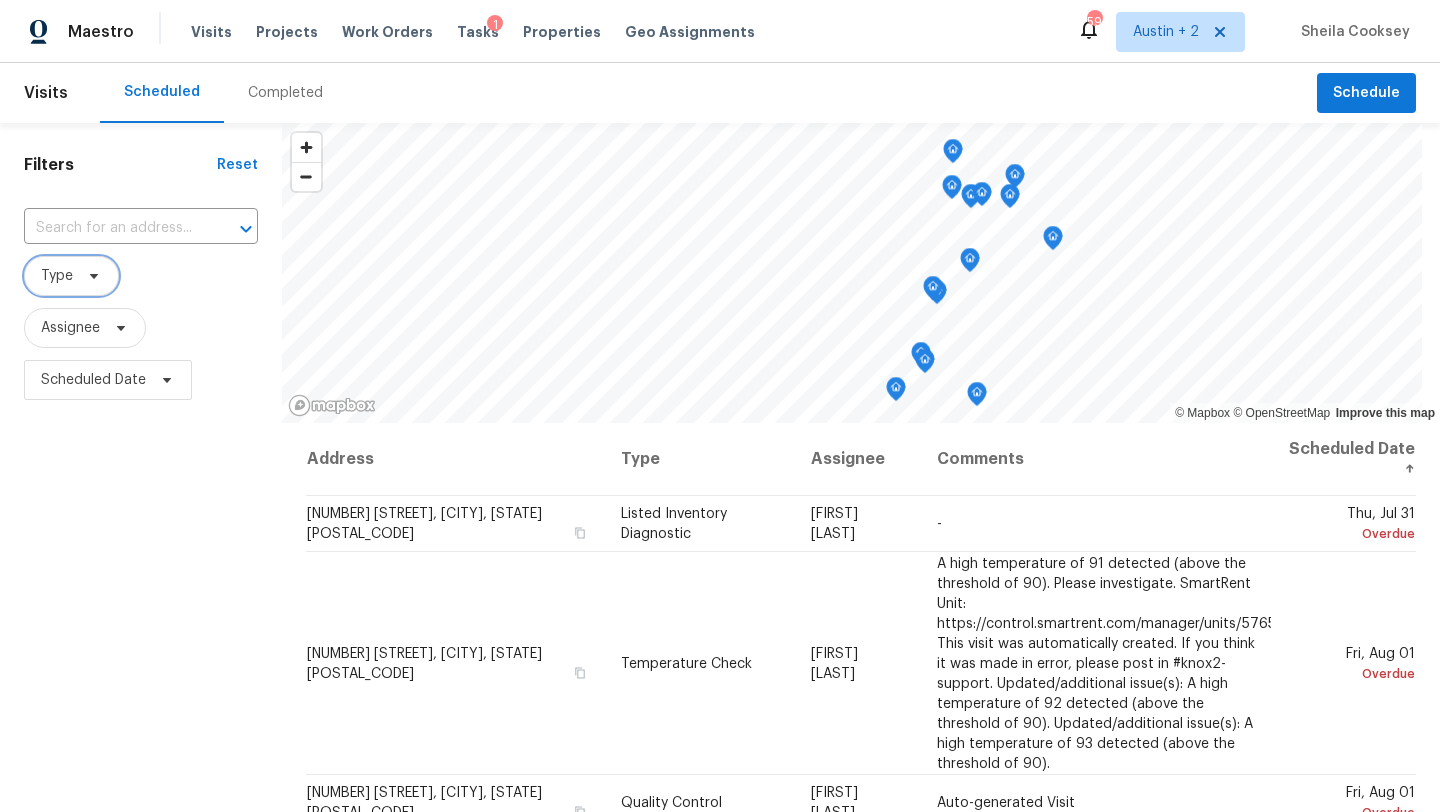 click on "Type" at bounding box center [71, 276] 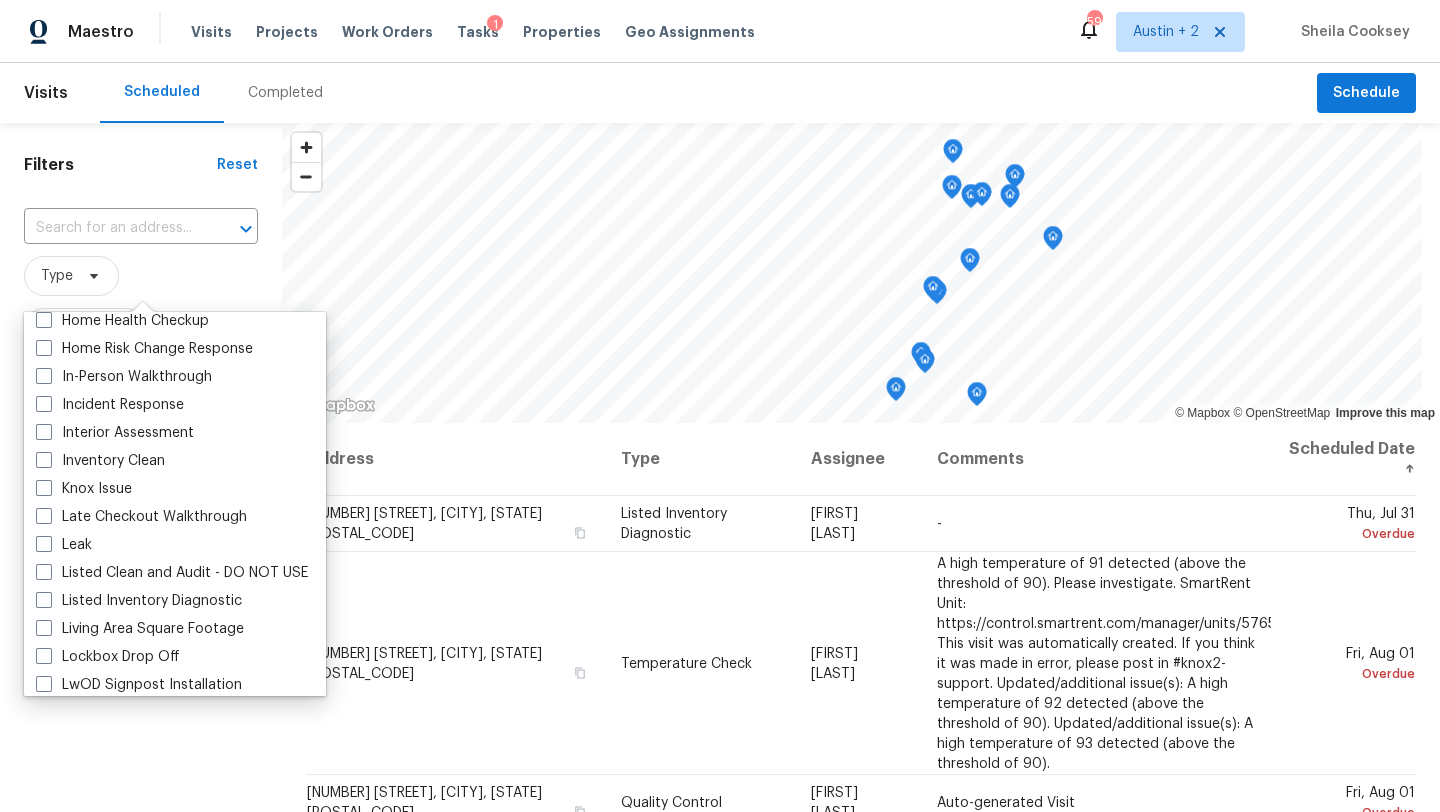 scroll, scrollTop: 731, scrollLeft: 0, axis: vertical 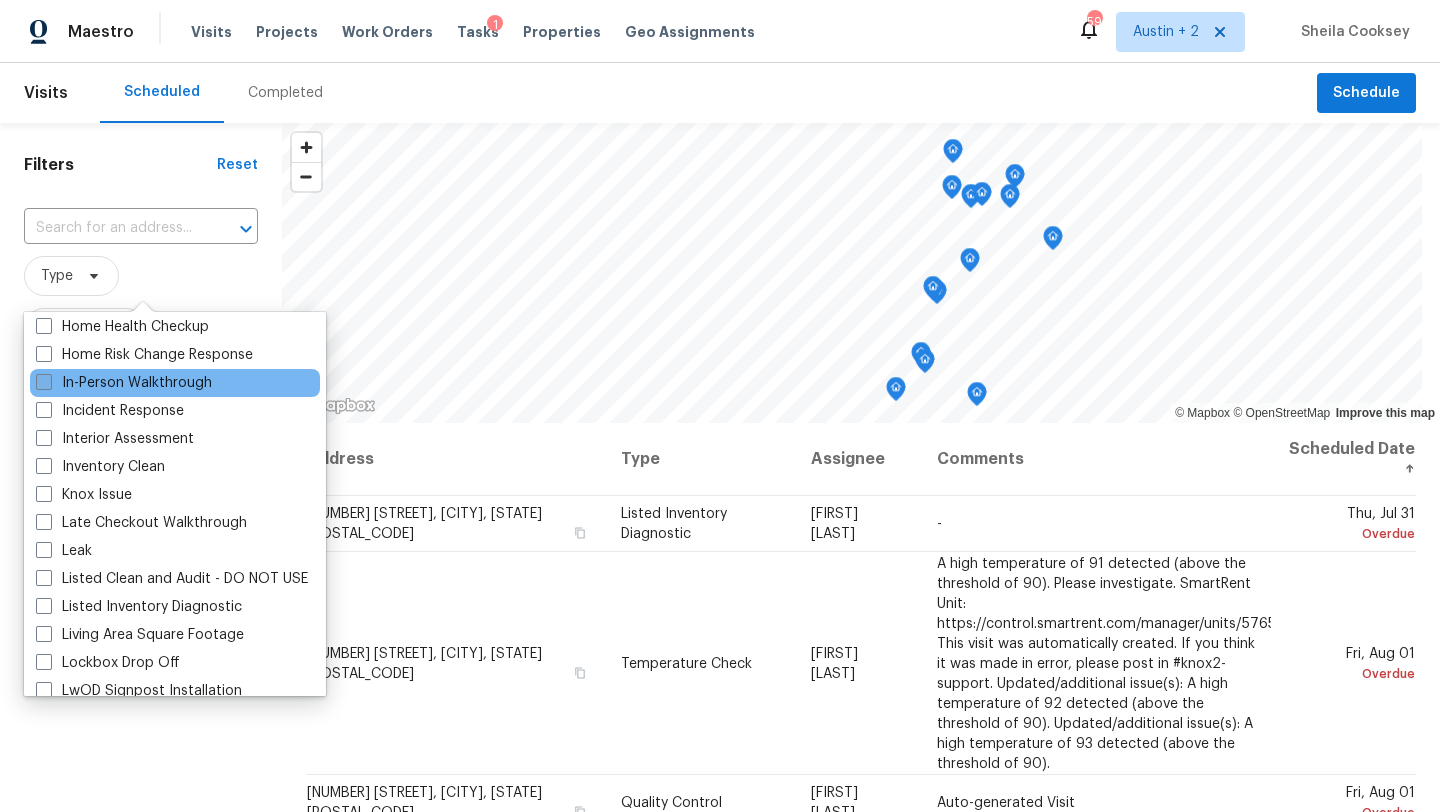 click on "In-Person Walkthrough" at bounding box center (124, 383) 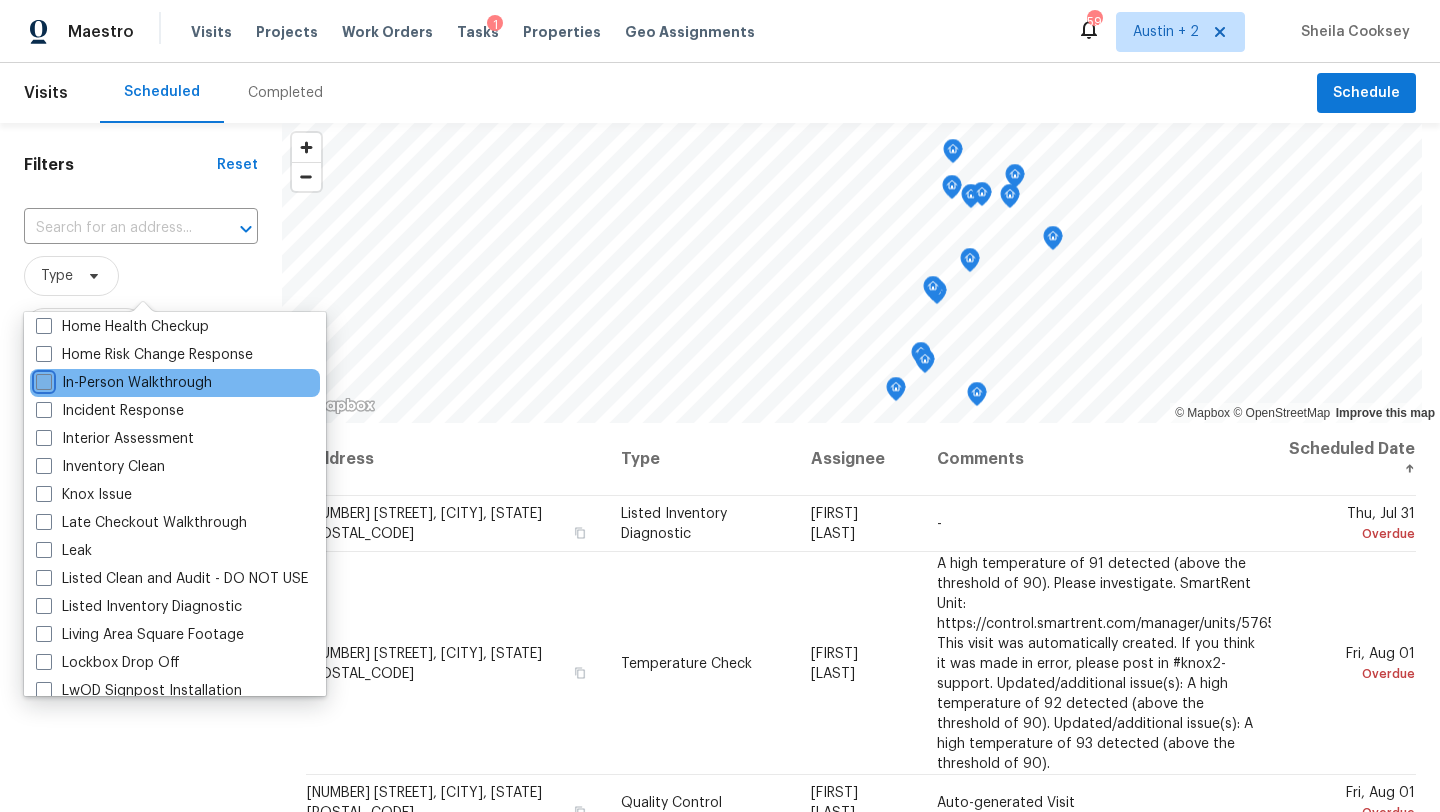 click on "In-Person Walkthrough" at bounding box center (42, 379) 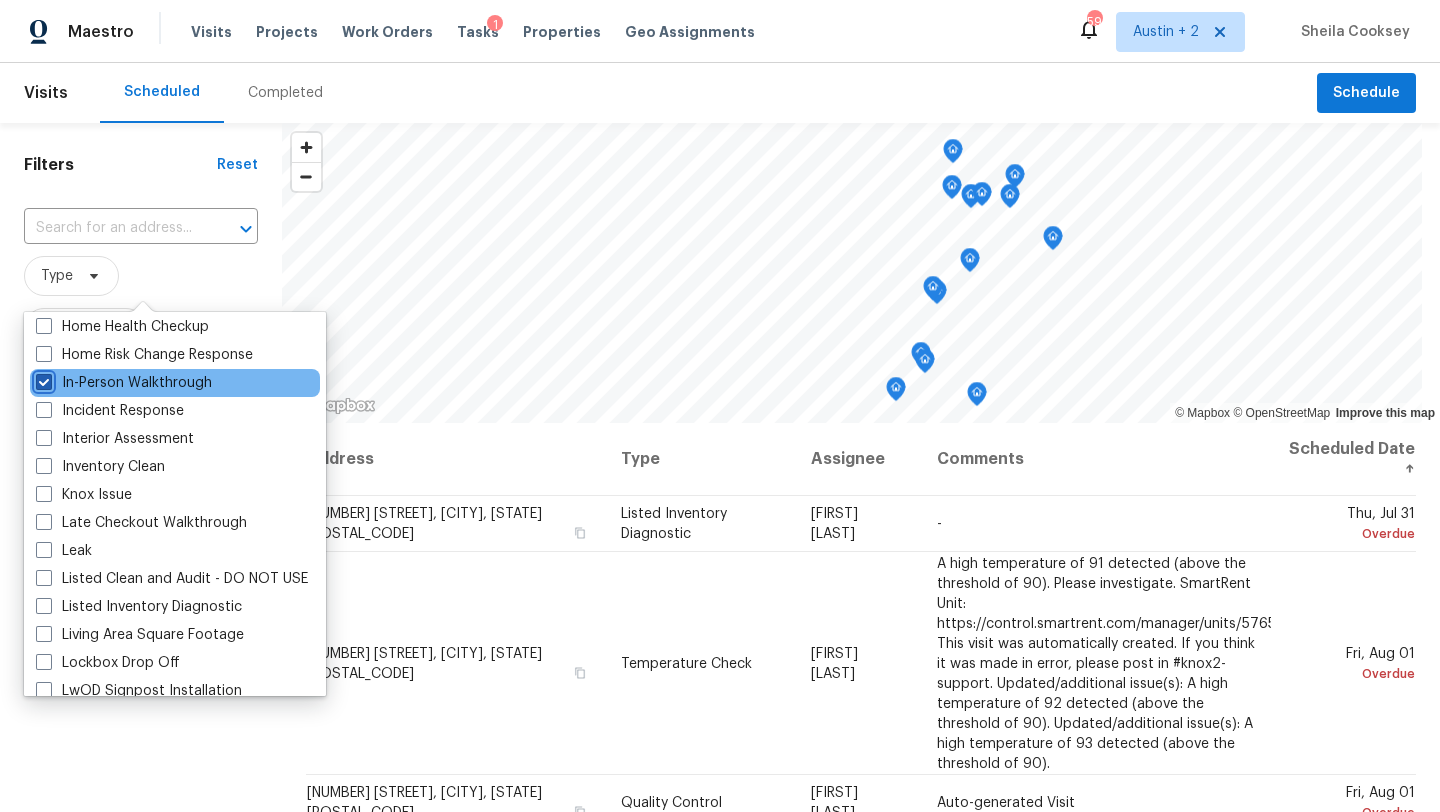 checkbox on "true" 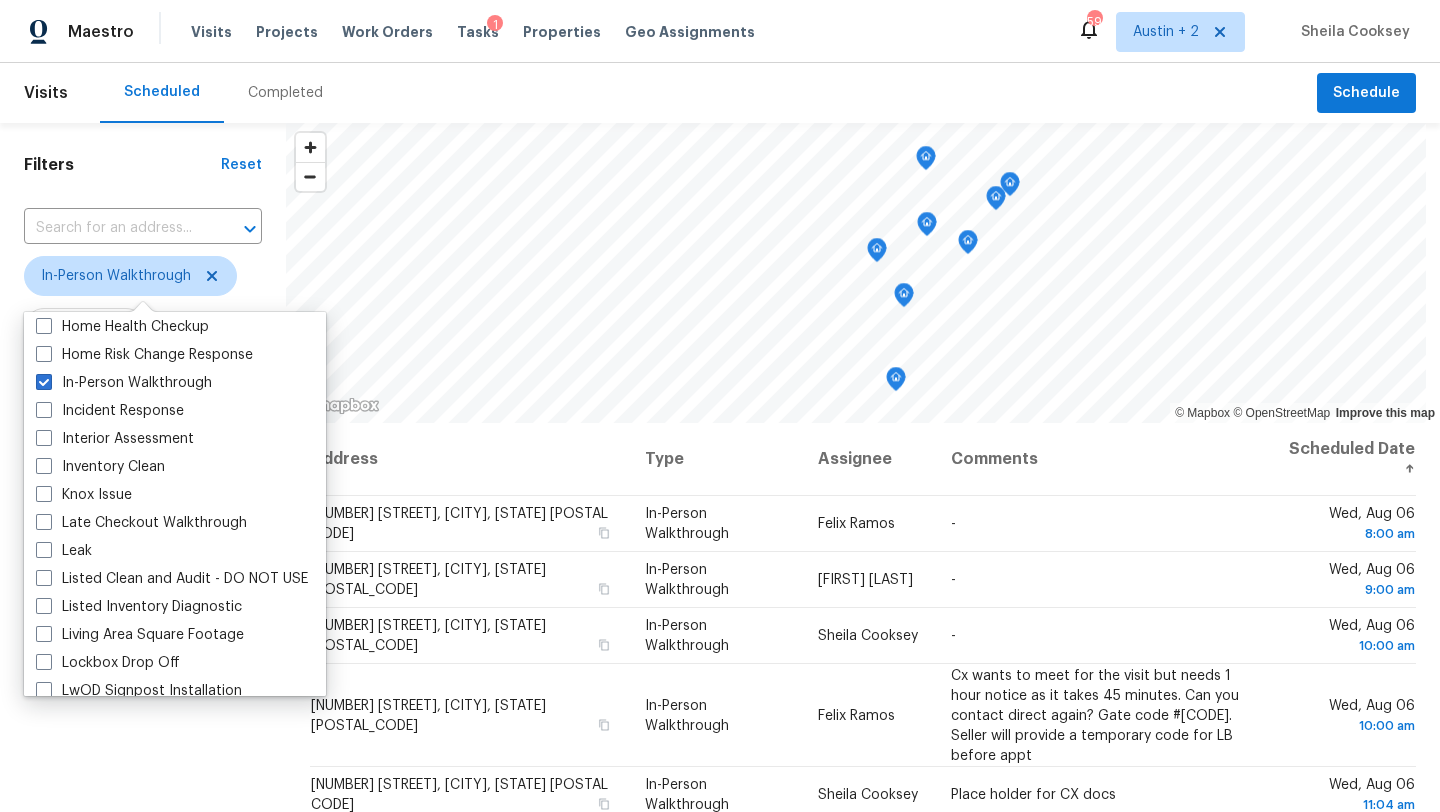 click on "Filters Reset ​ In-Person Walkthrough Assignee Scheduled Date" at bounding box center (143, 598) 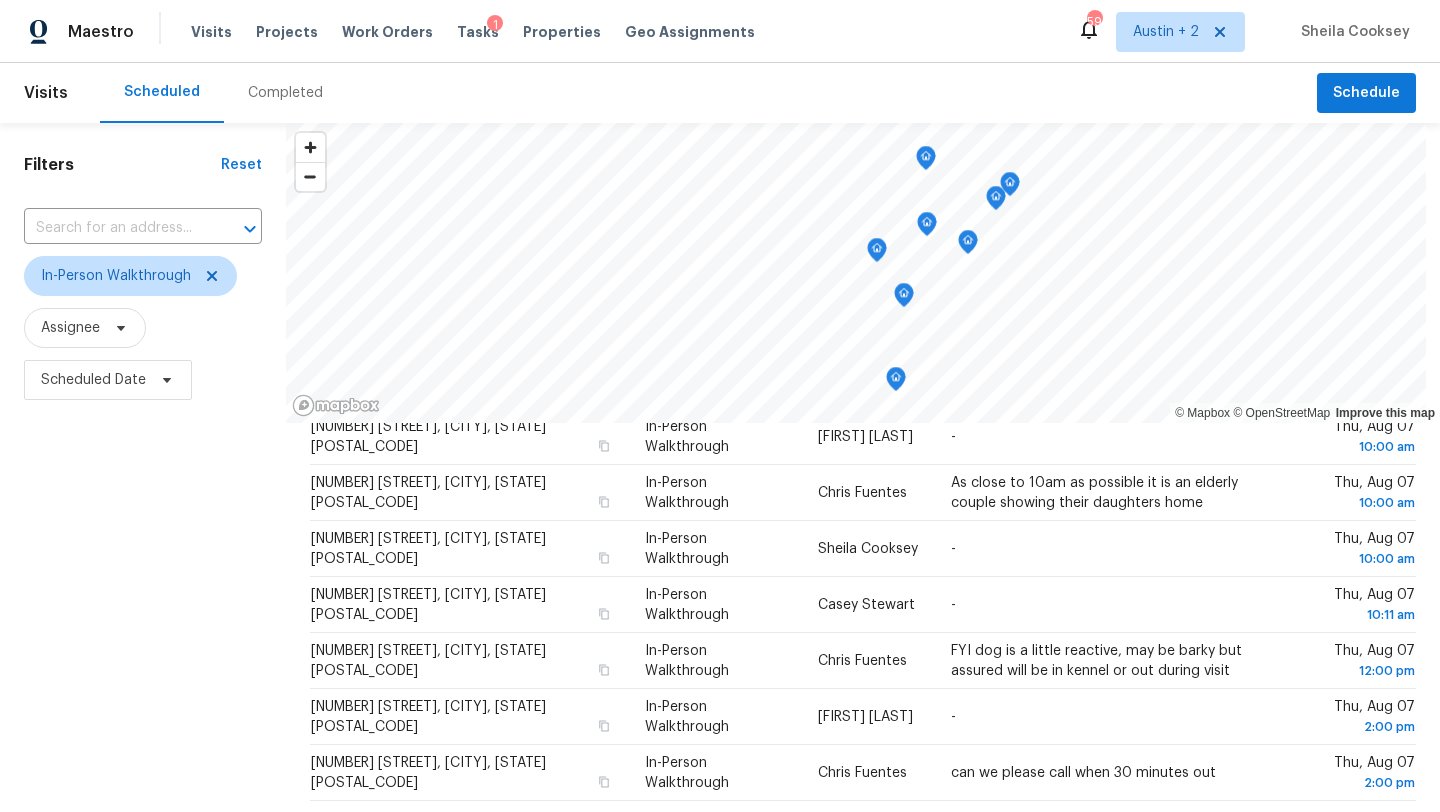 scroll, scrollTop: 0, scrollLeft: 0, axis: both 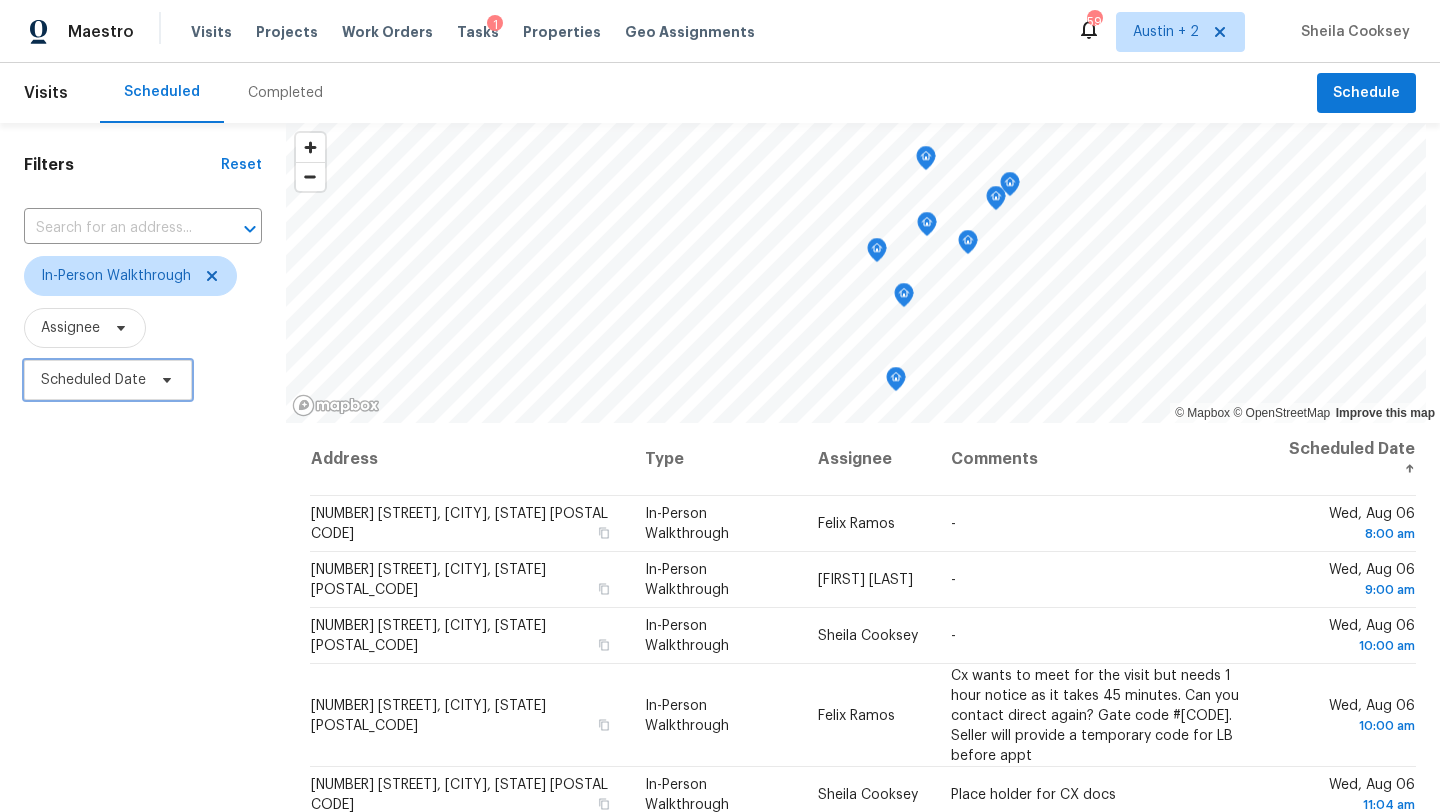 click on "Scheduled Date" at bounding box center (108, 380) 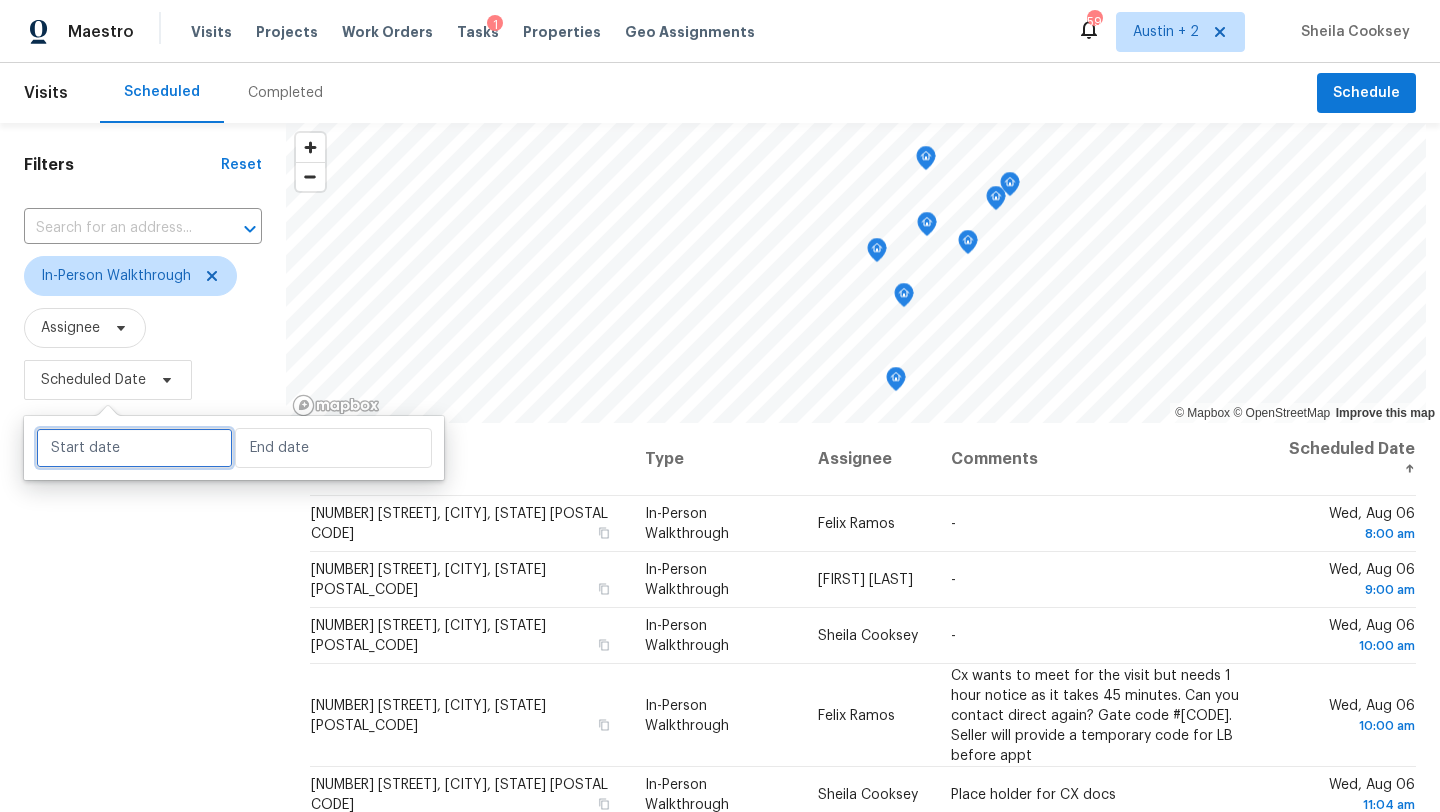 click at bounding box center (134, 448) 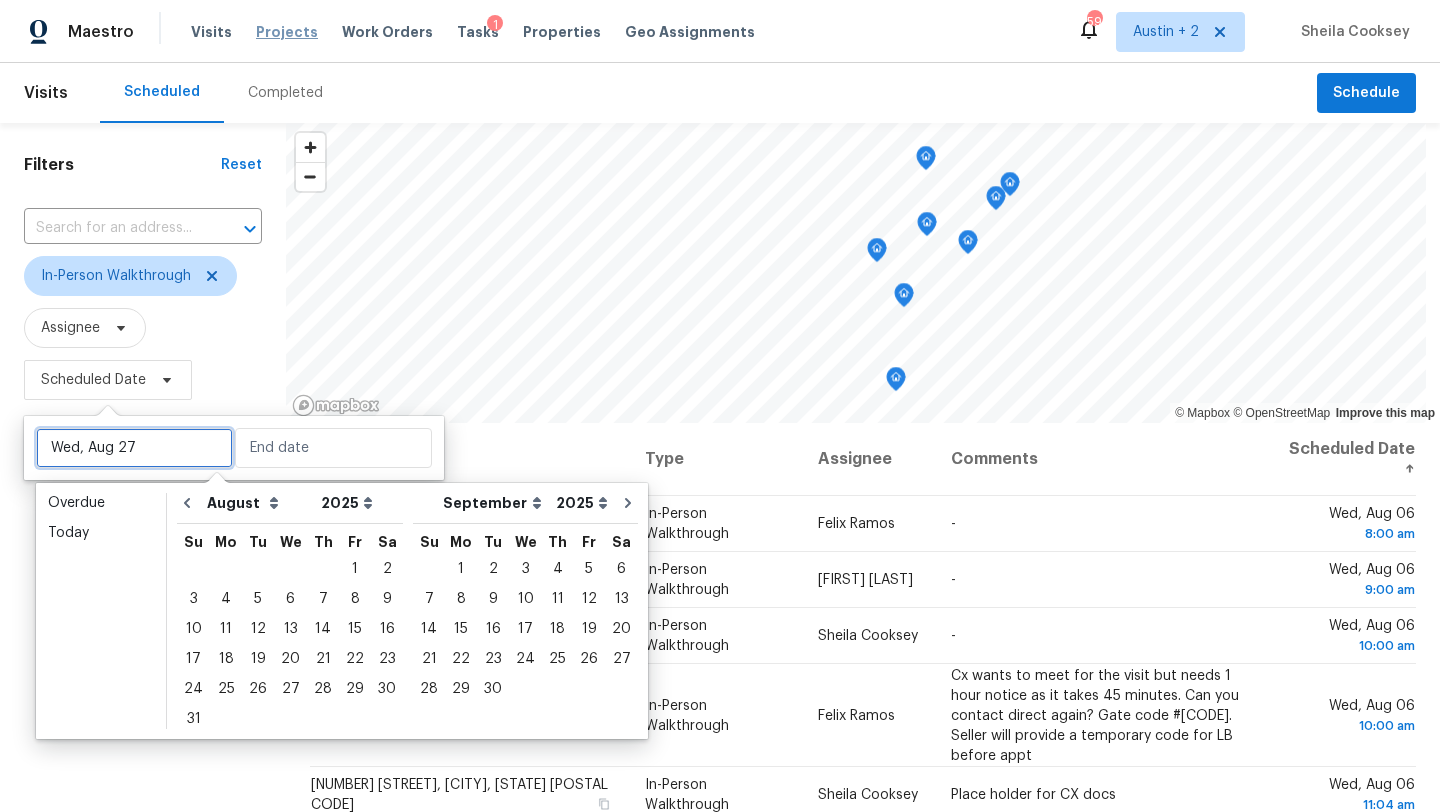 type on "Wed, Aug 06" 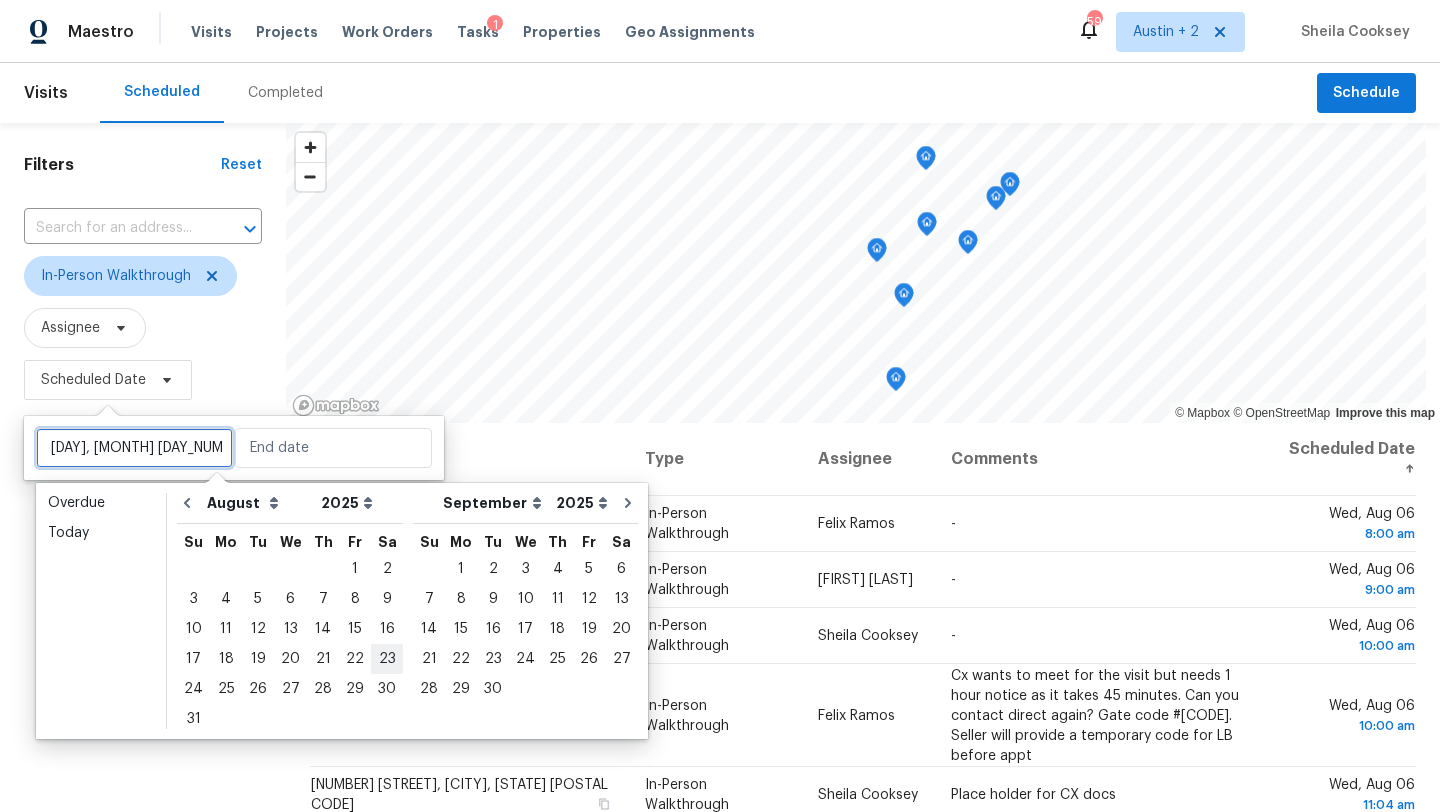 type on "Sun, Sep 21" 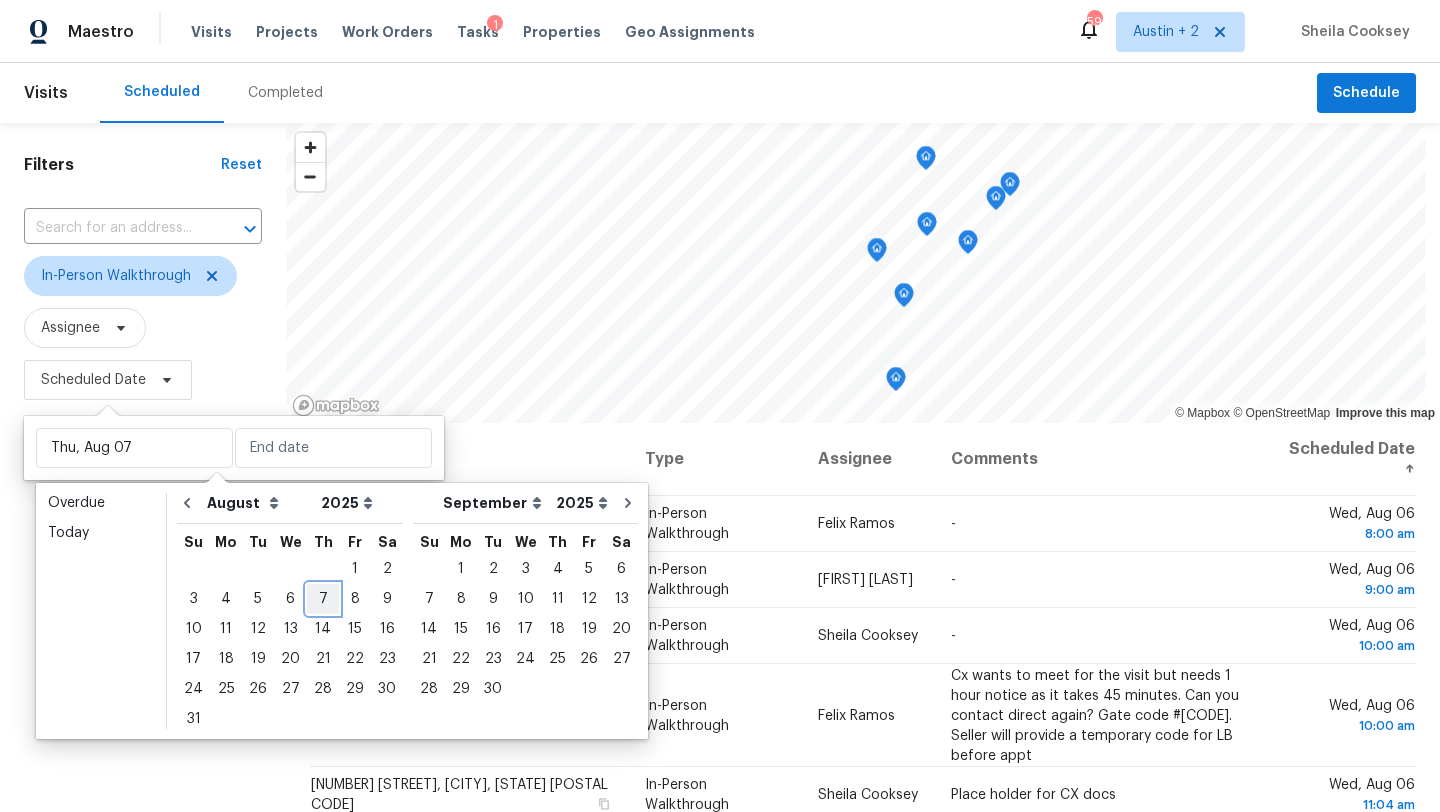 click on "7" at bounding box center [323, 599] 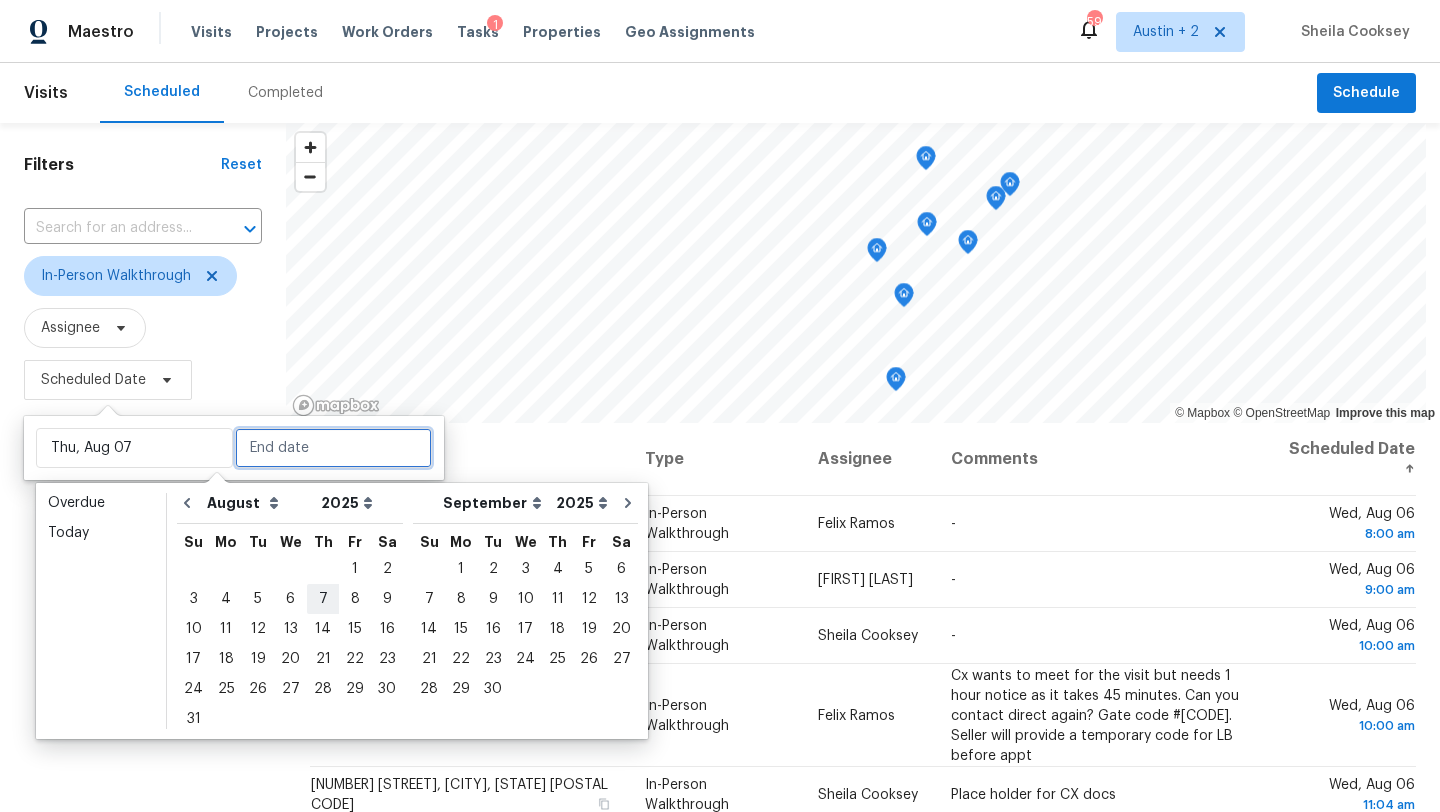 type on "Thu, Aug 07" 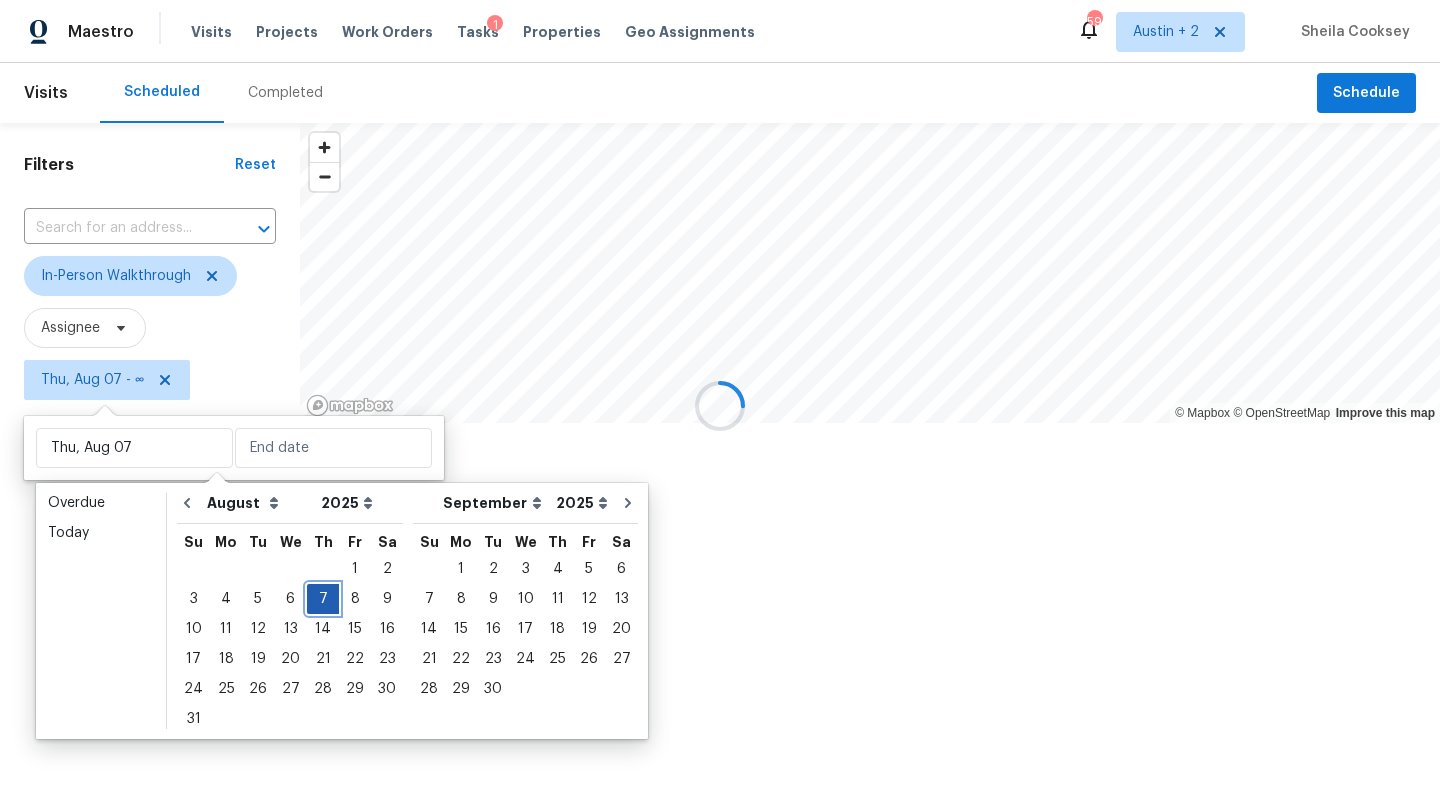 click on "7" at bounding box center (323, 599) 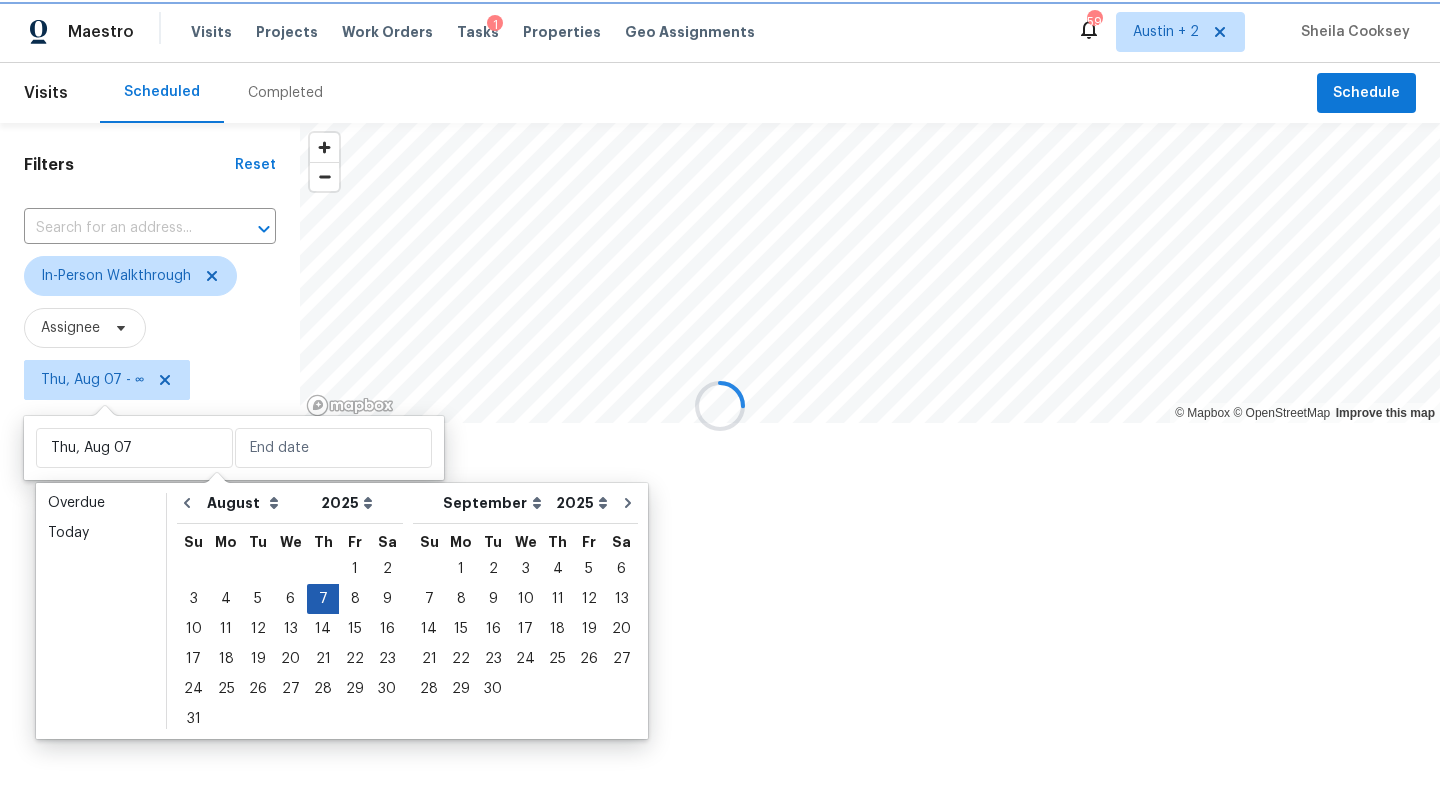 type on "Thu, Aug 07" 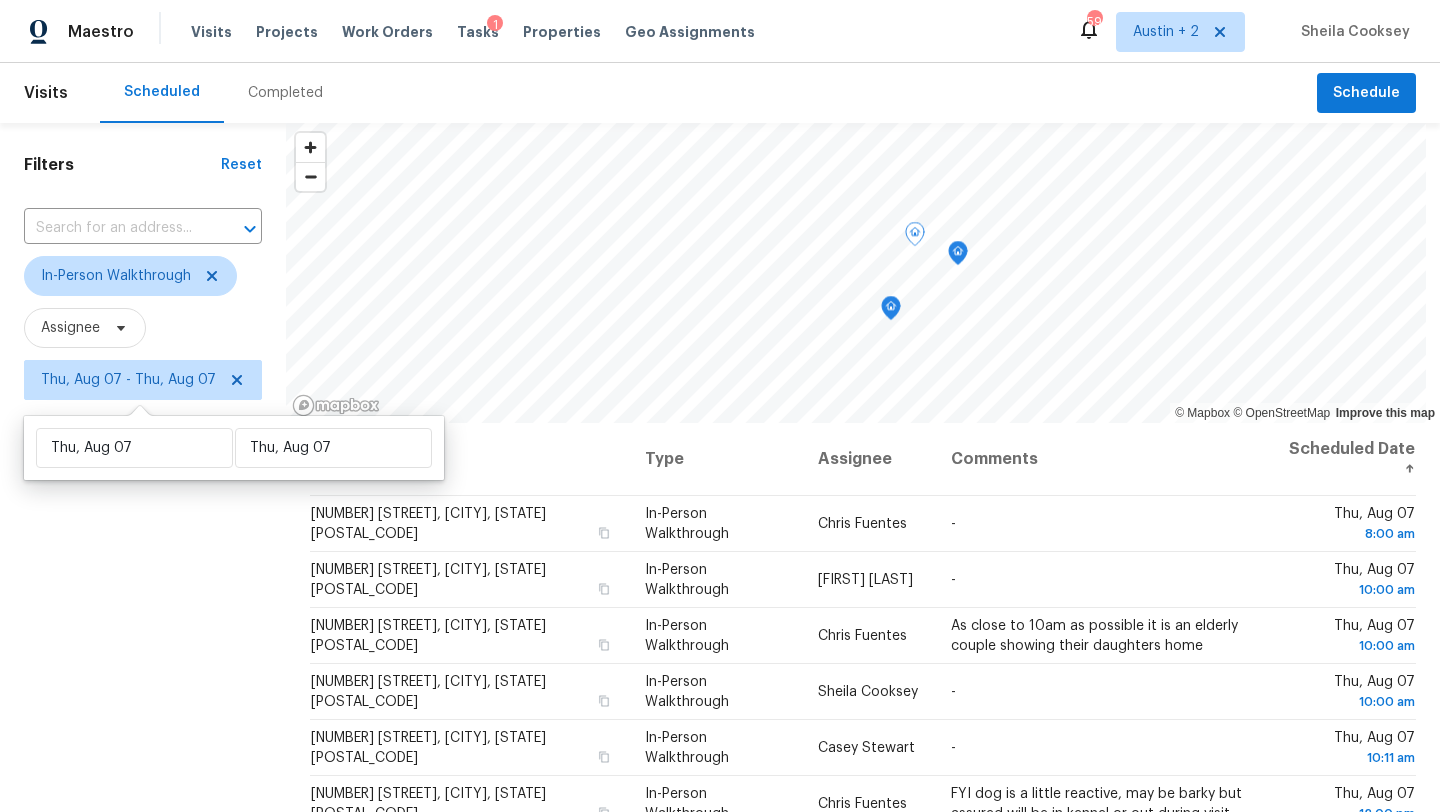click on "Filters Reset ​ In-Person Walkthrough Assignee Thu, Aug 07 - Thu, Aug 07" at bounding box center [143, 598] 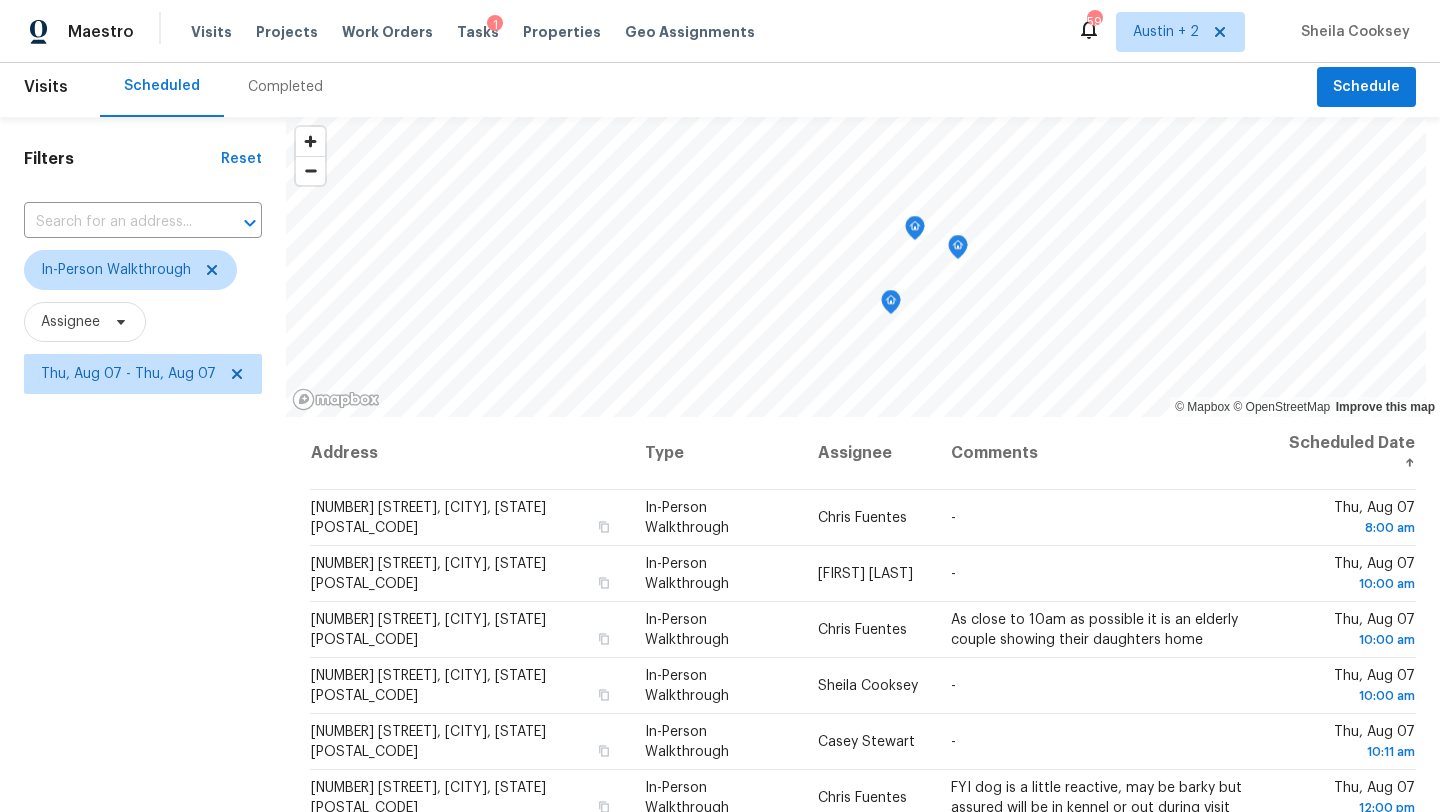 scroll, scrollTop: 0, scrollLeft: 0, axis: both 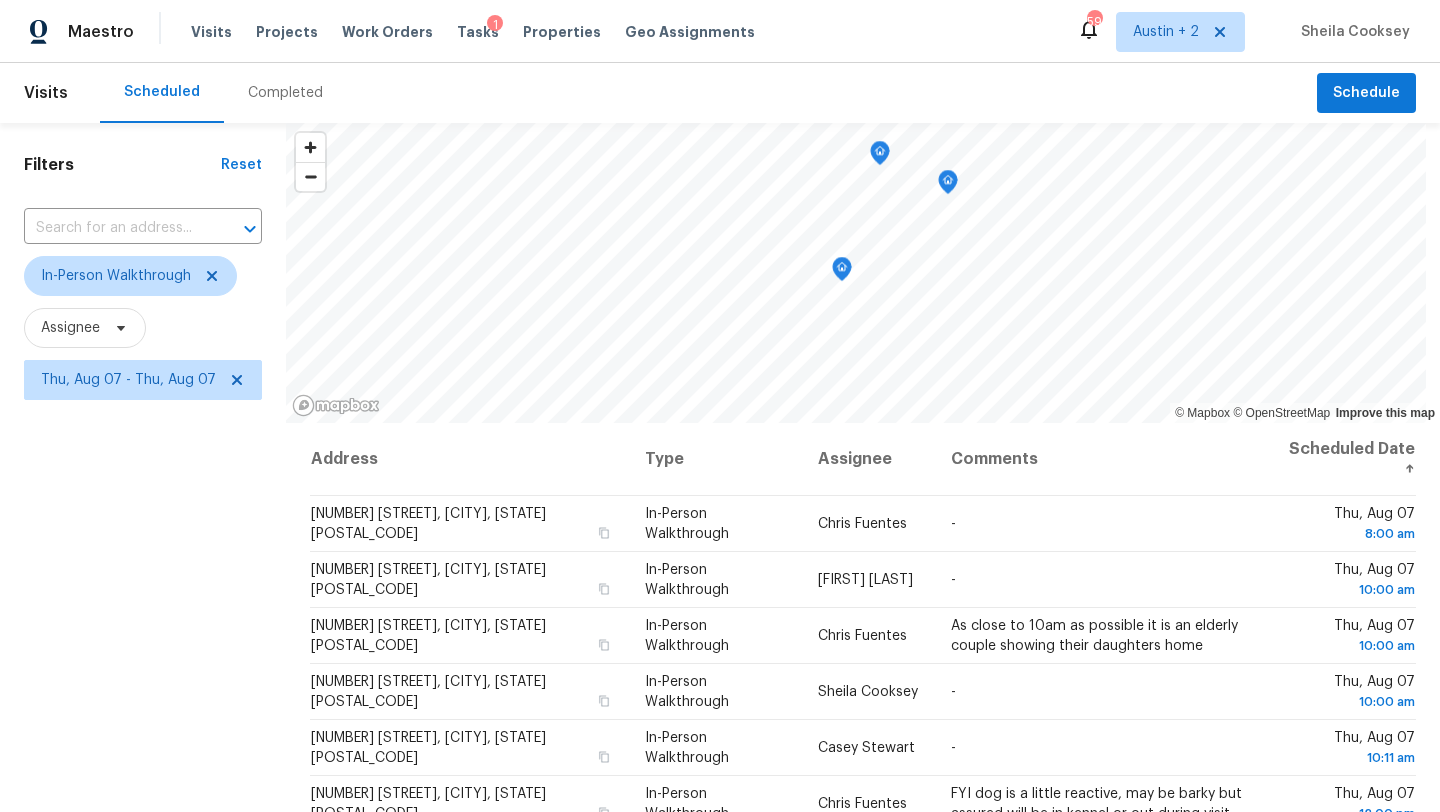 click on "Filters Reset ​ In-Person Walkthrough Assignee Thu, Aug 07 - Thu, Aug 07" at bounding box center (143, 598) 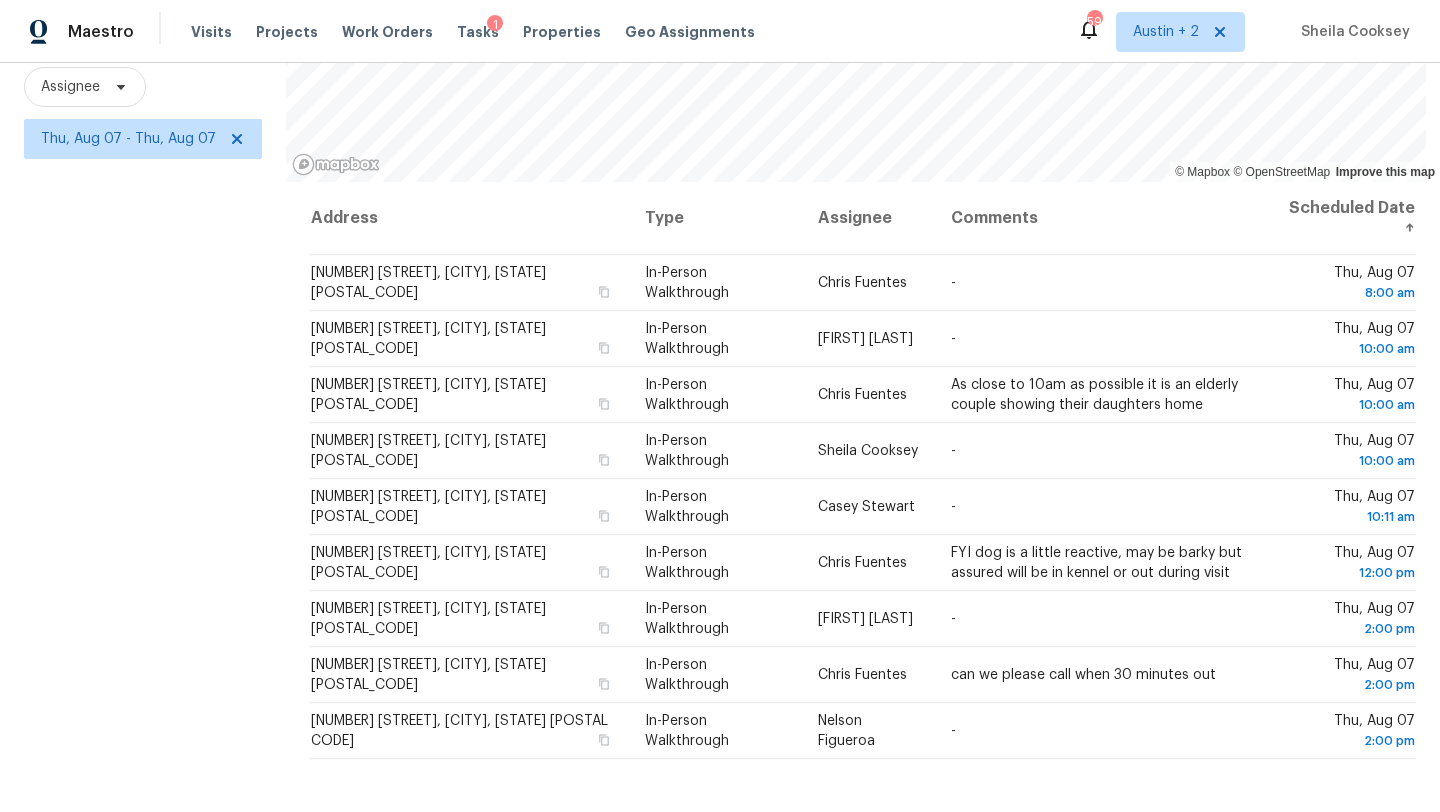 scroll, scrollTop: 251, scrollLeft: 0, axis: vertical 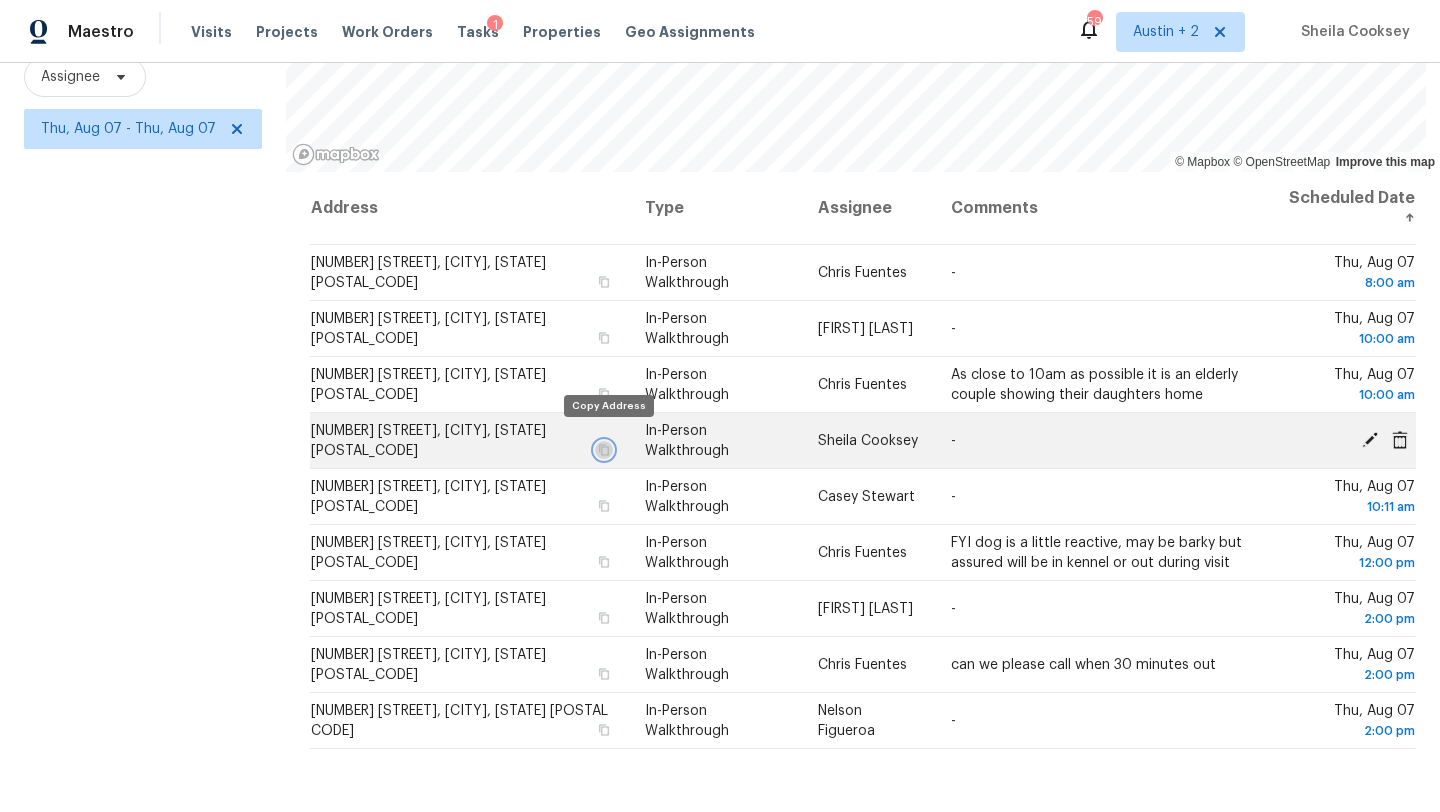 click 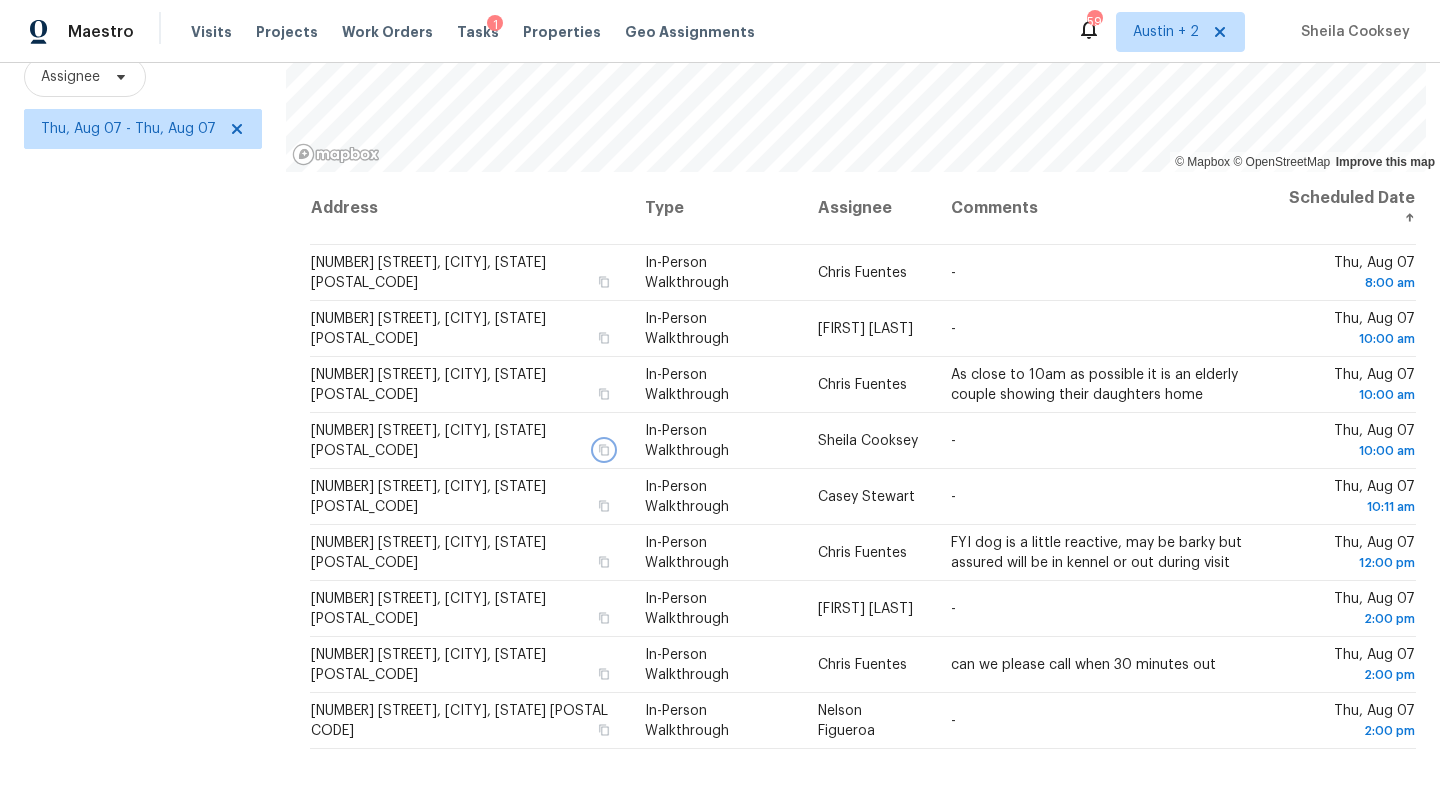 scroll, scrollTop: 0, scrollLeft: 0, axis: both 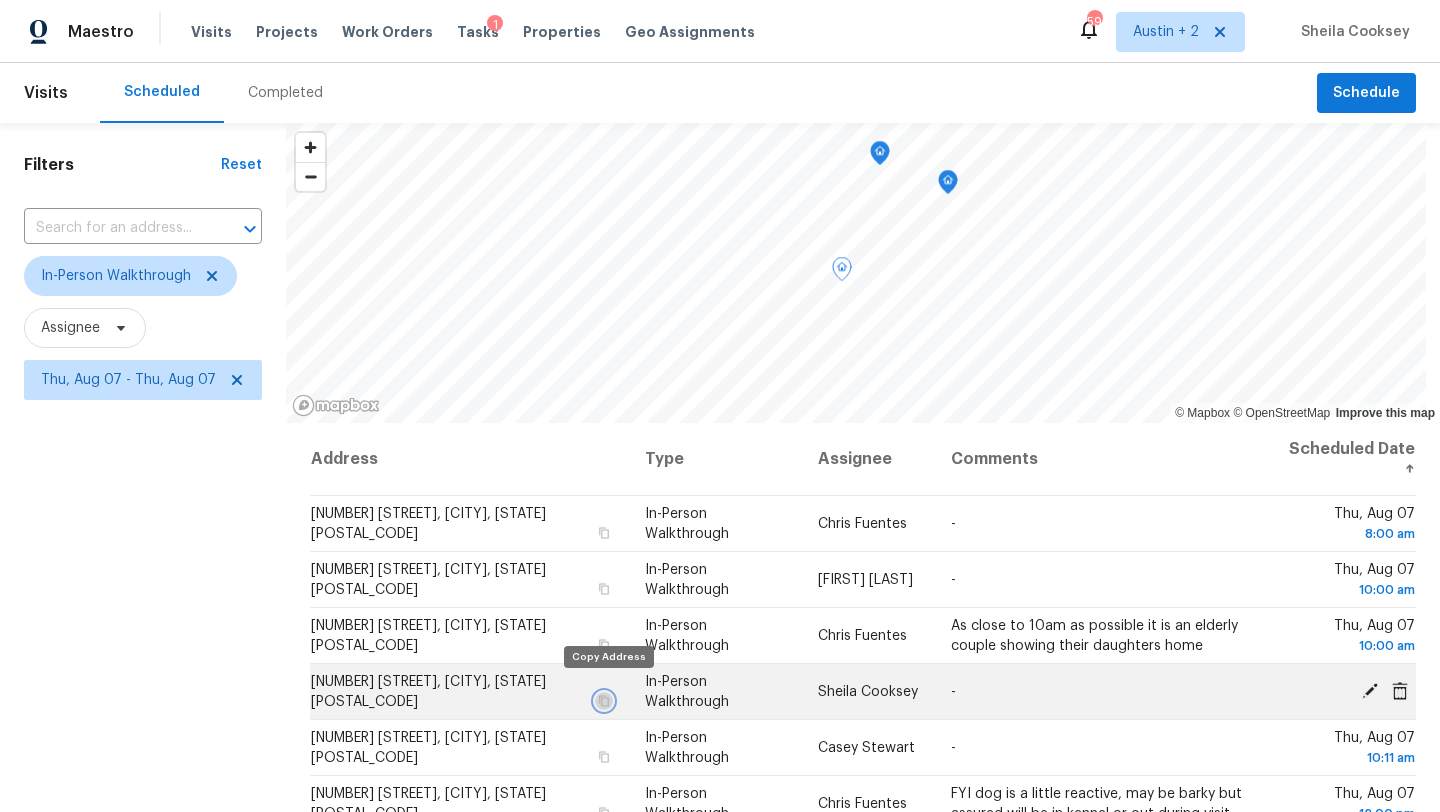click 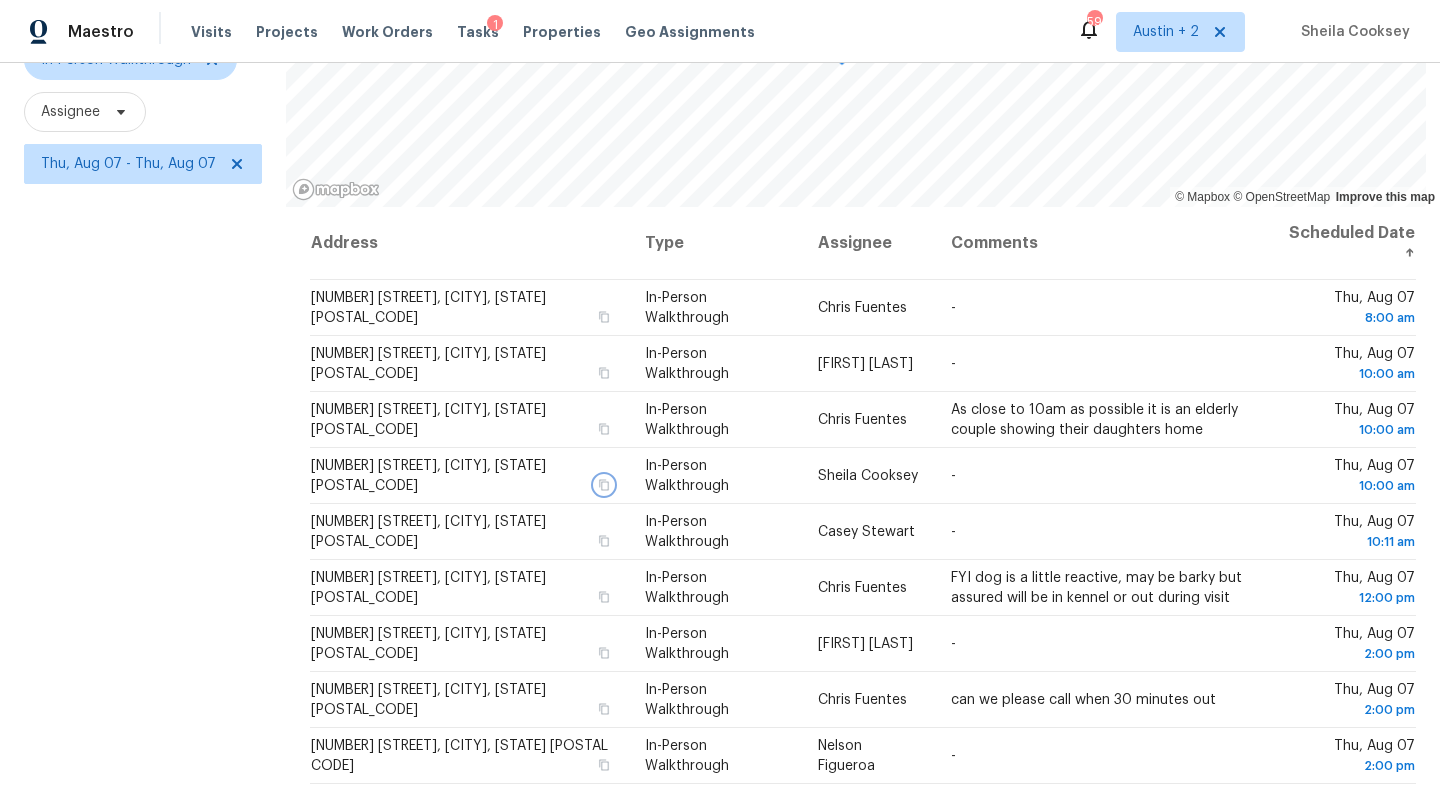 scroll, scrollTop: 260, scrollLeft: 0, axis: vertical 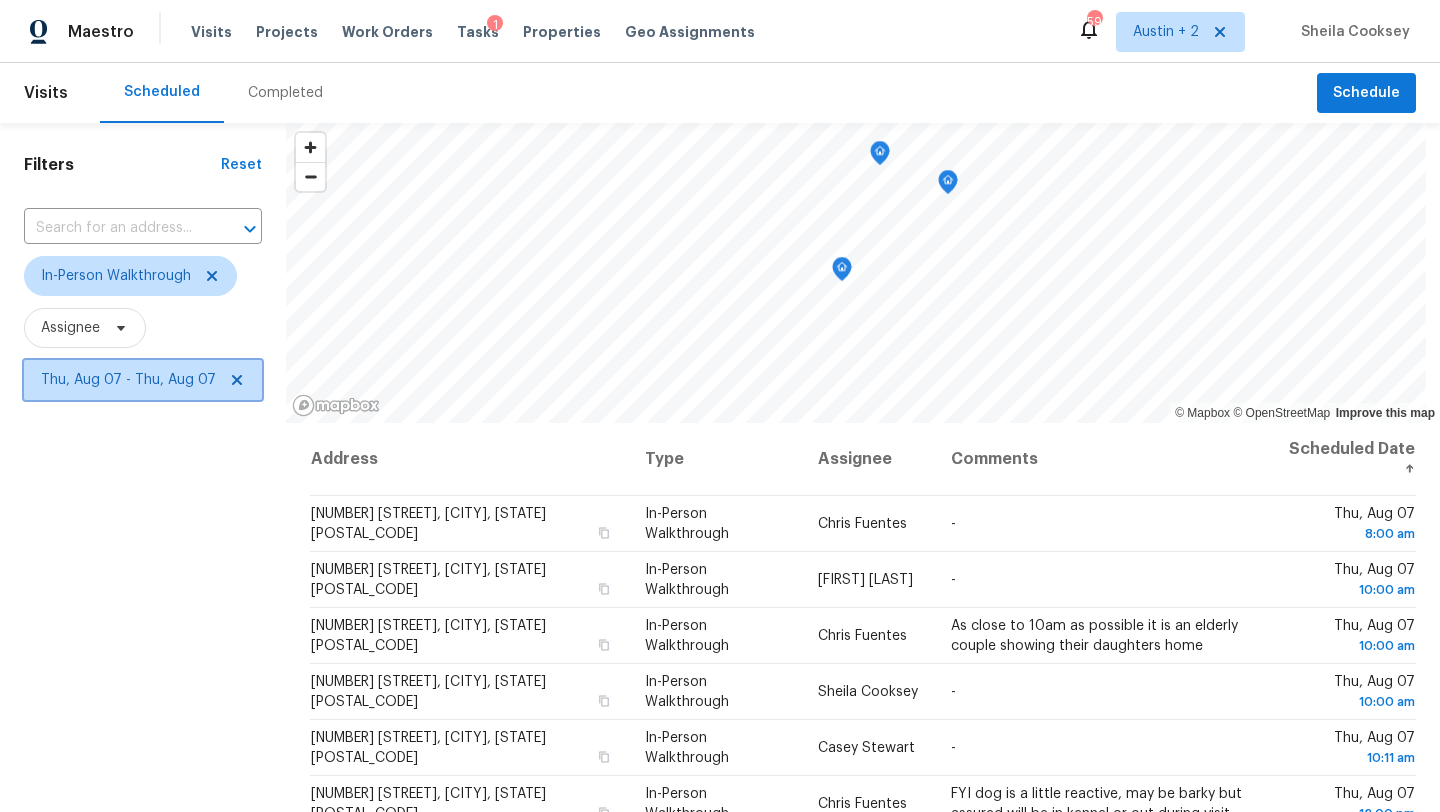 click 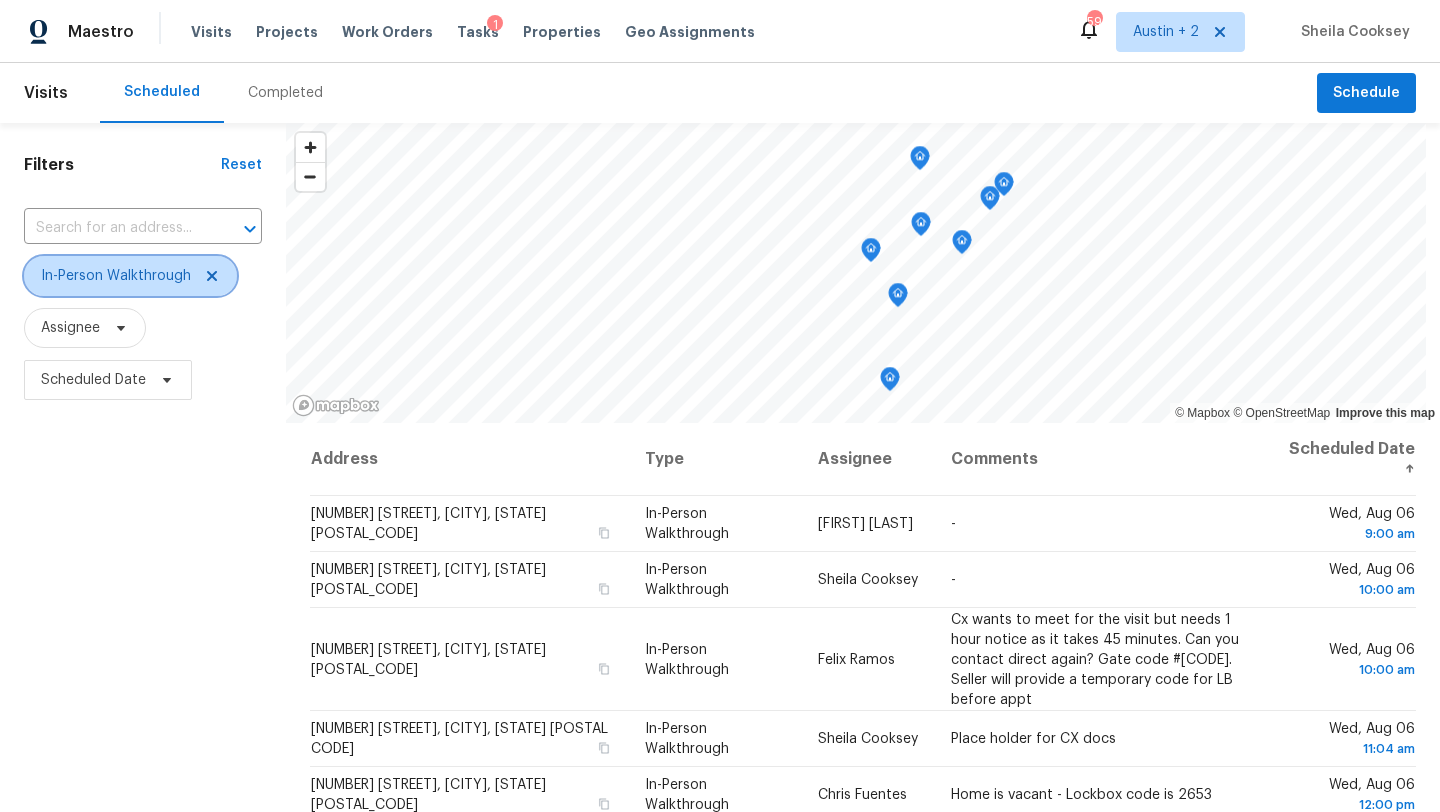 click 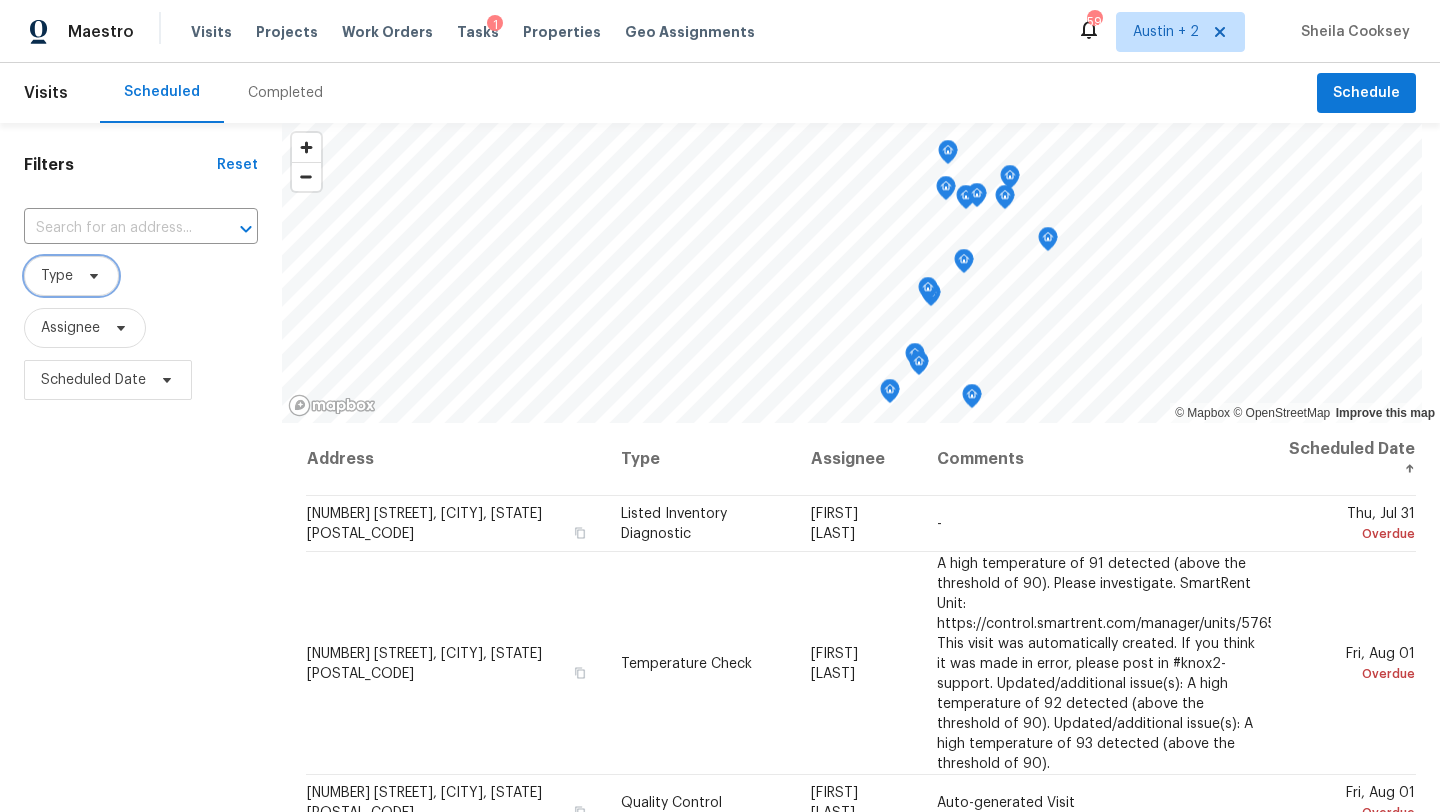 scroll, scrollTop: 260, scrollLeft: 0, axis: vertical 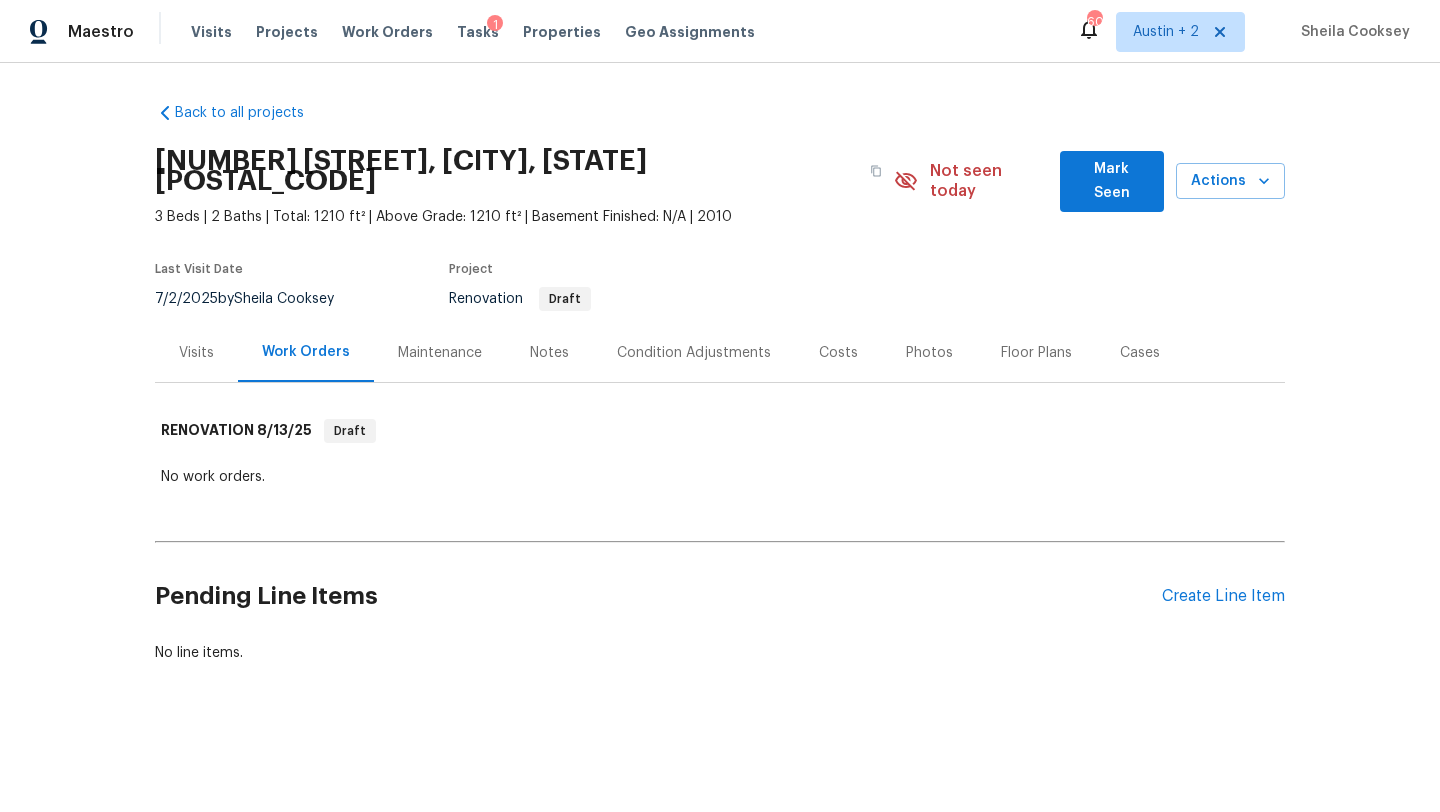 click on "250 Wolf Berry Path, Buda, TX 78610 3 Beds | 2 Baths | Total: 1210 ft² | Above Grade: 1210 ft² | Basement Finished: N/A | 2010 Not seen today Mark Seen Actions" at bounding box center [720, 181] 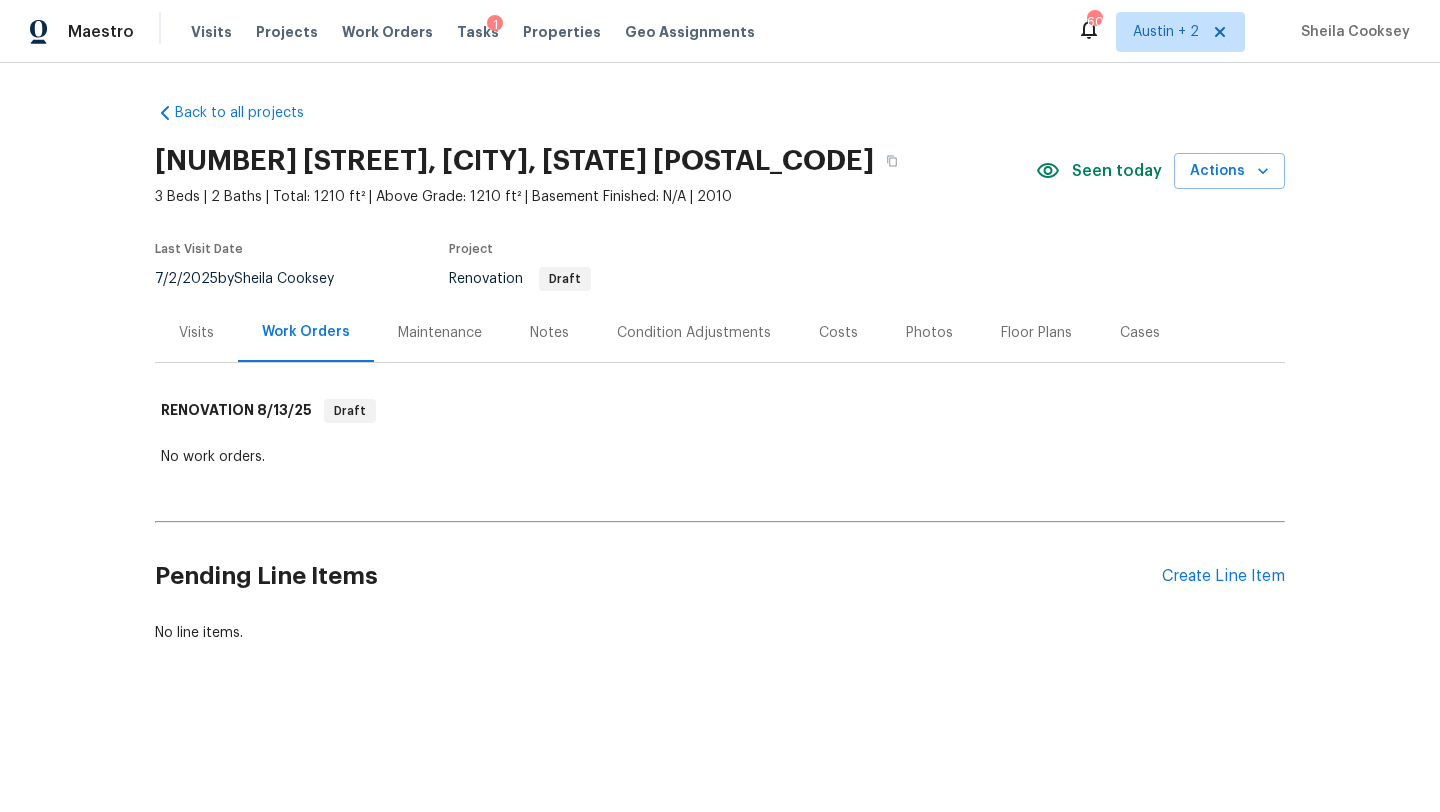 click on "Notes" at bounding box center (549, 332) 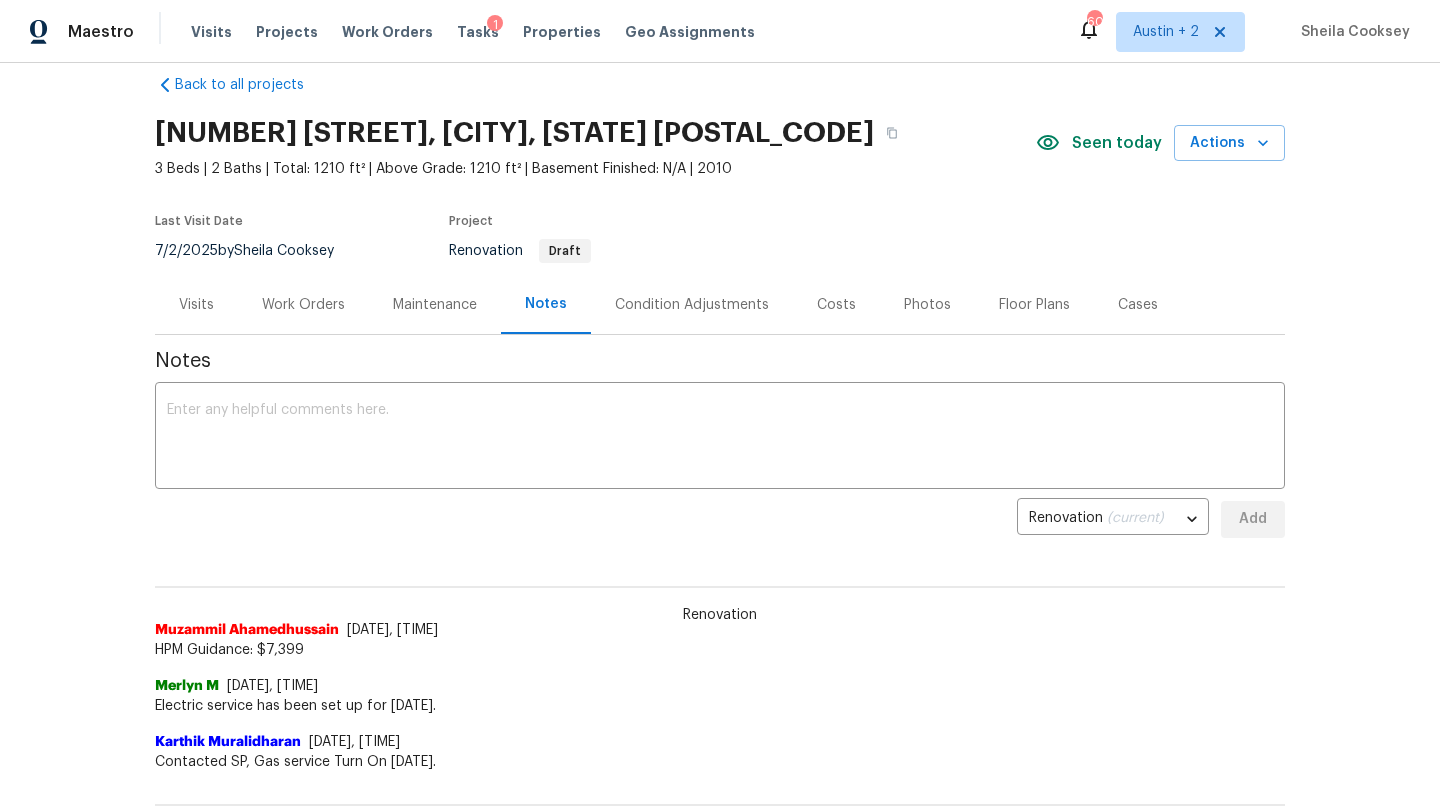scroll, scrollTop: 25, scrollLeft: 0, axis: vertical 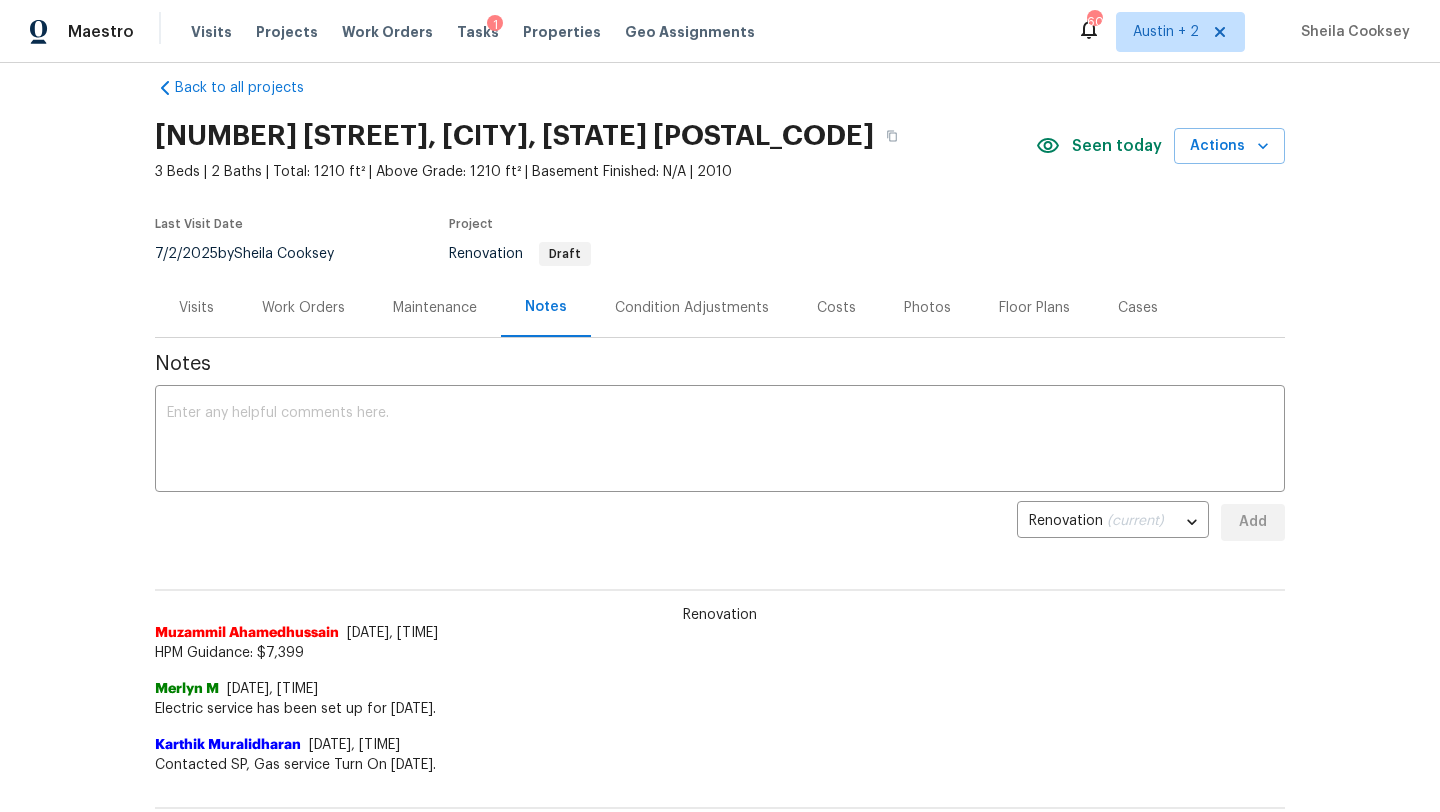 click on "Work Orders" at bounding box center (303, 308) 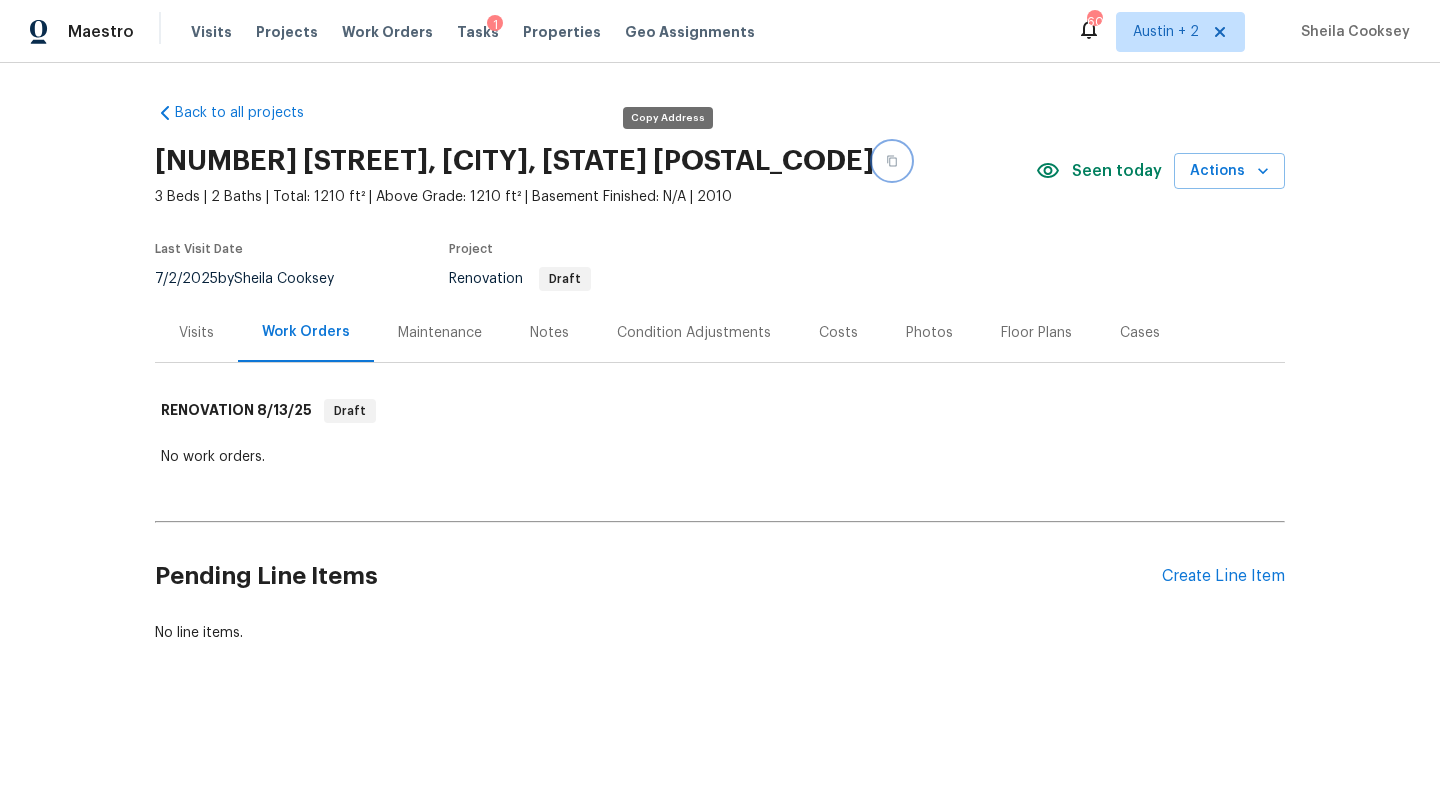 click 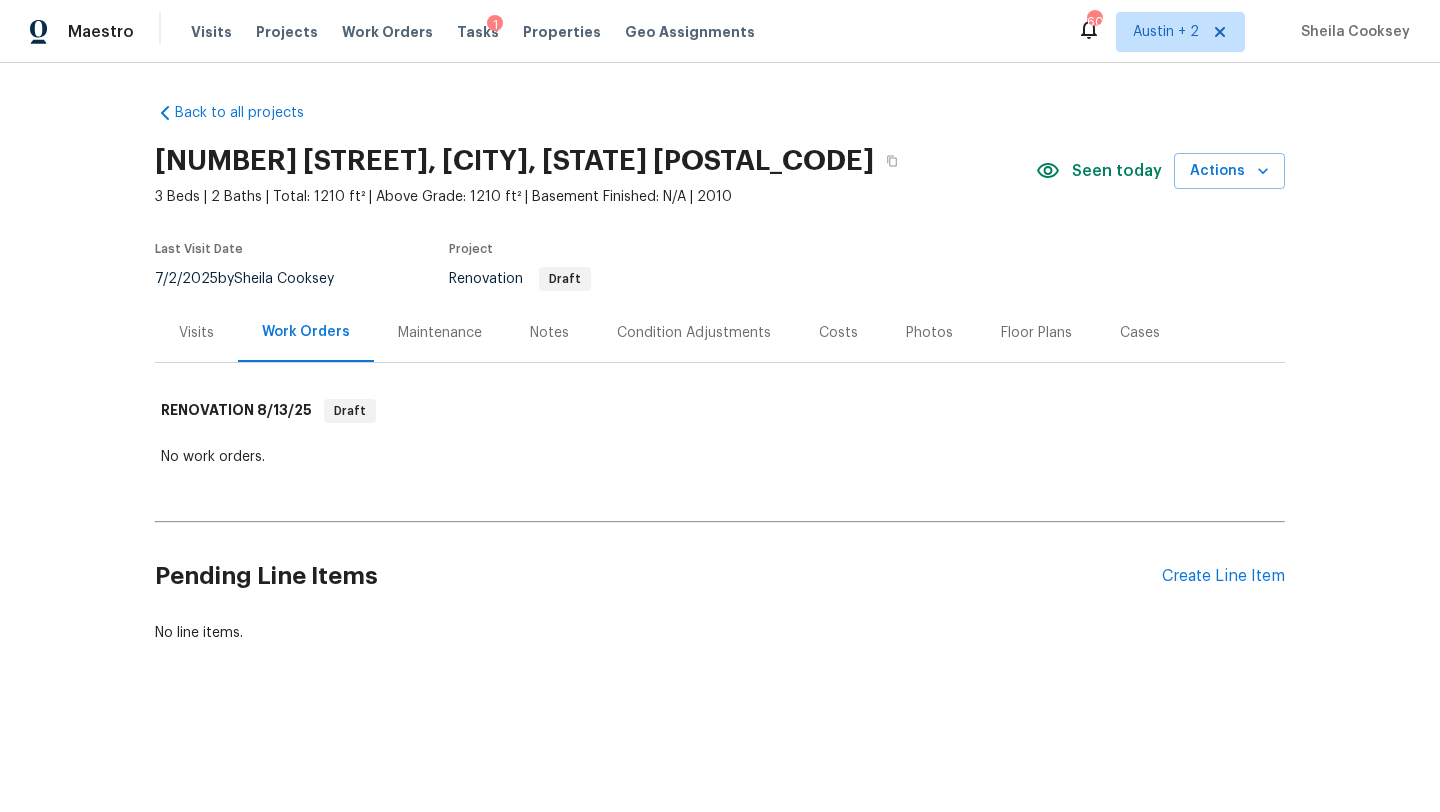 click on "Tasks 1" at bounding box center [478, 32] 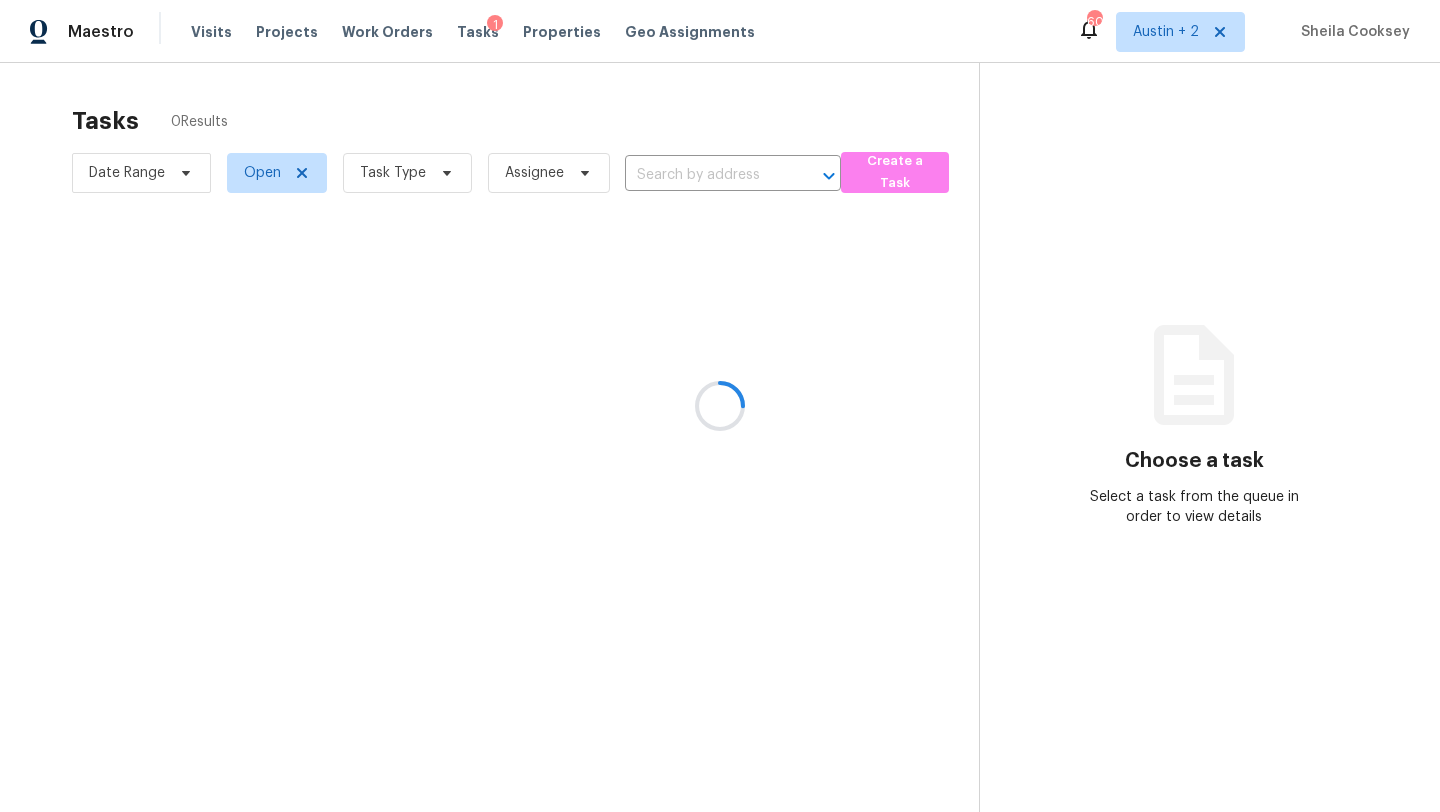 click at bounding box center [720, 406] 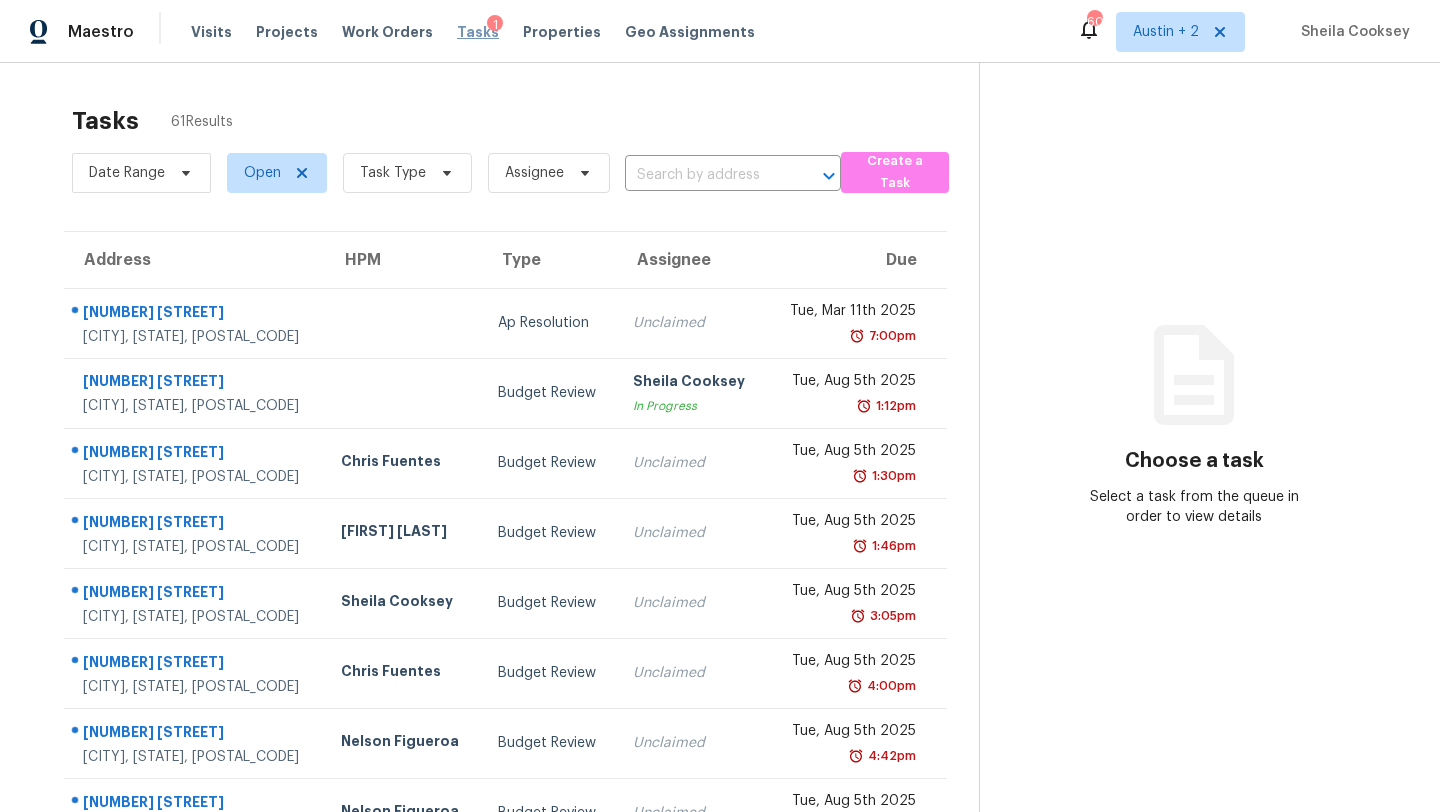 click on "Tasks" at bounding box center (478, 32) 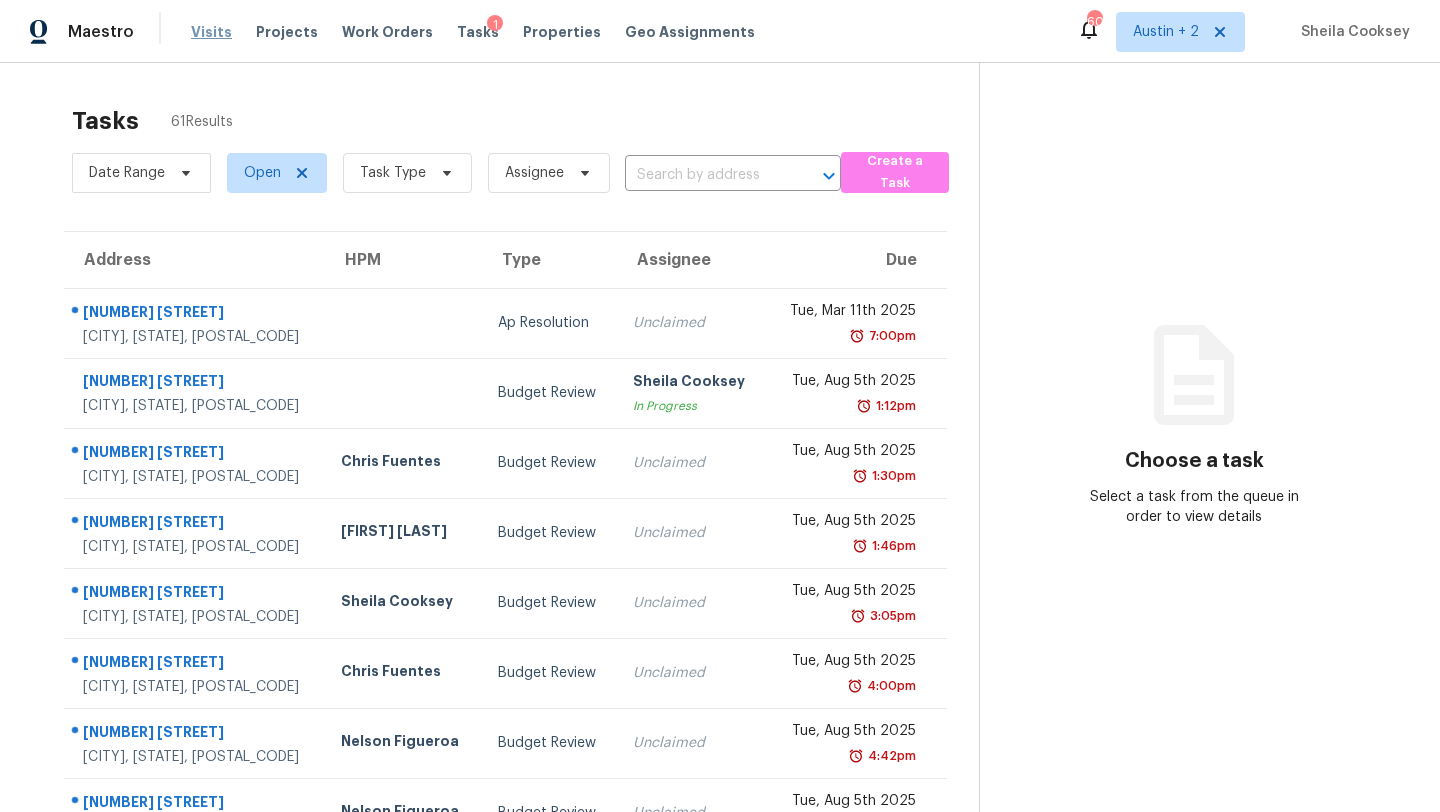 click on "Visits" at bounding box center (211, 32) 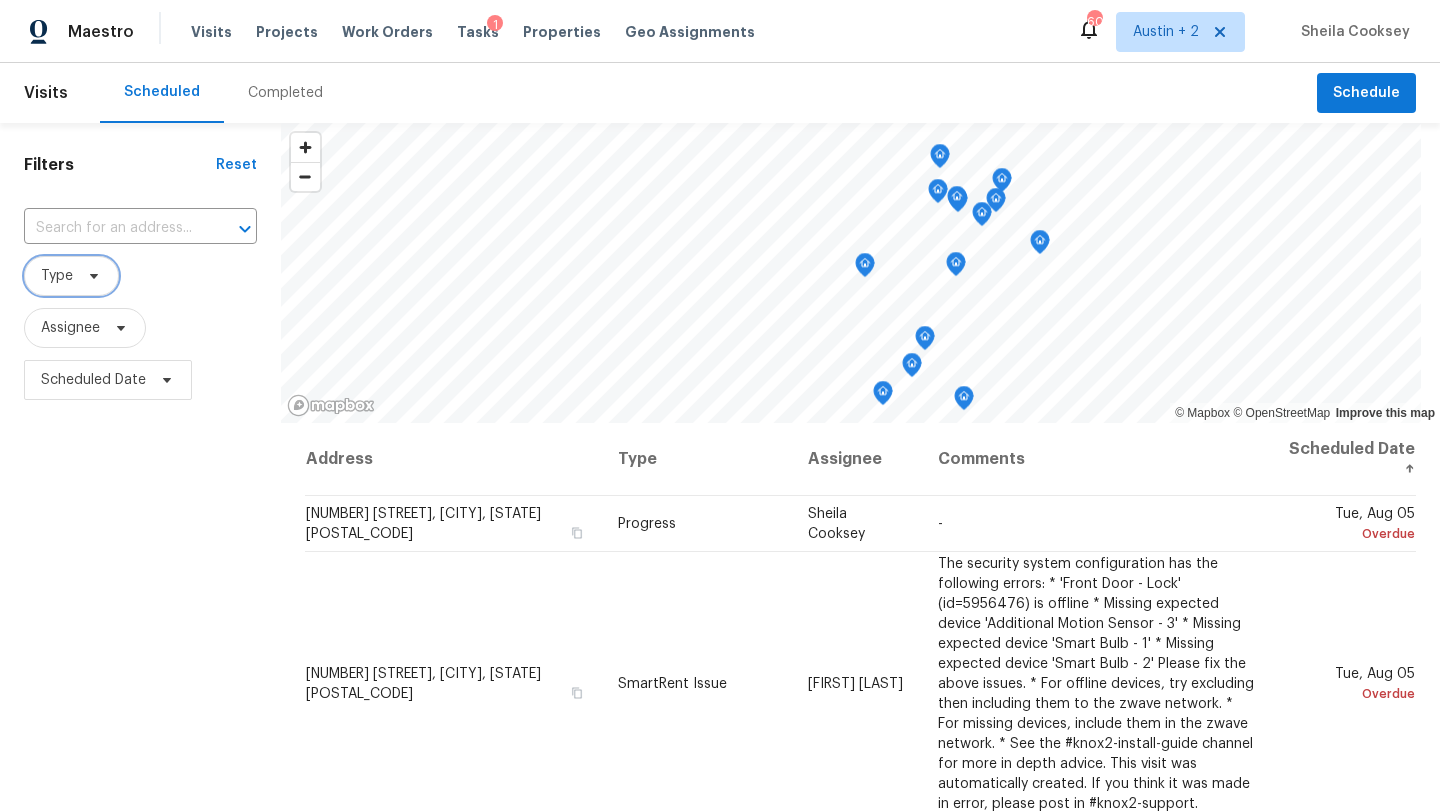 click 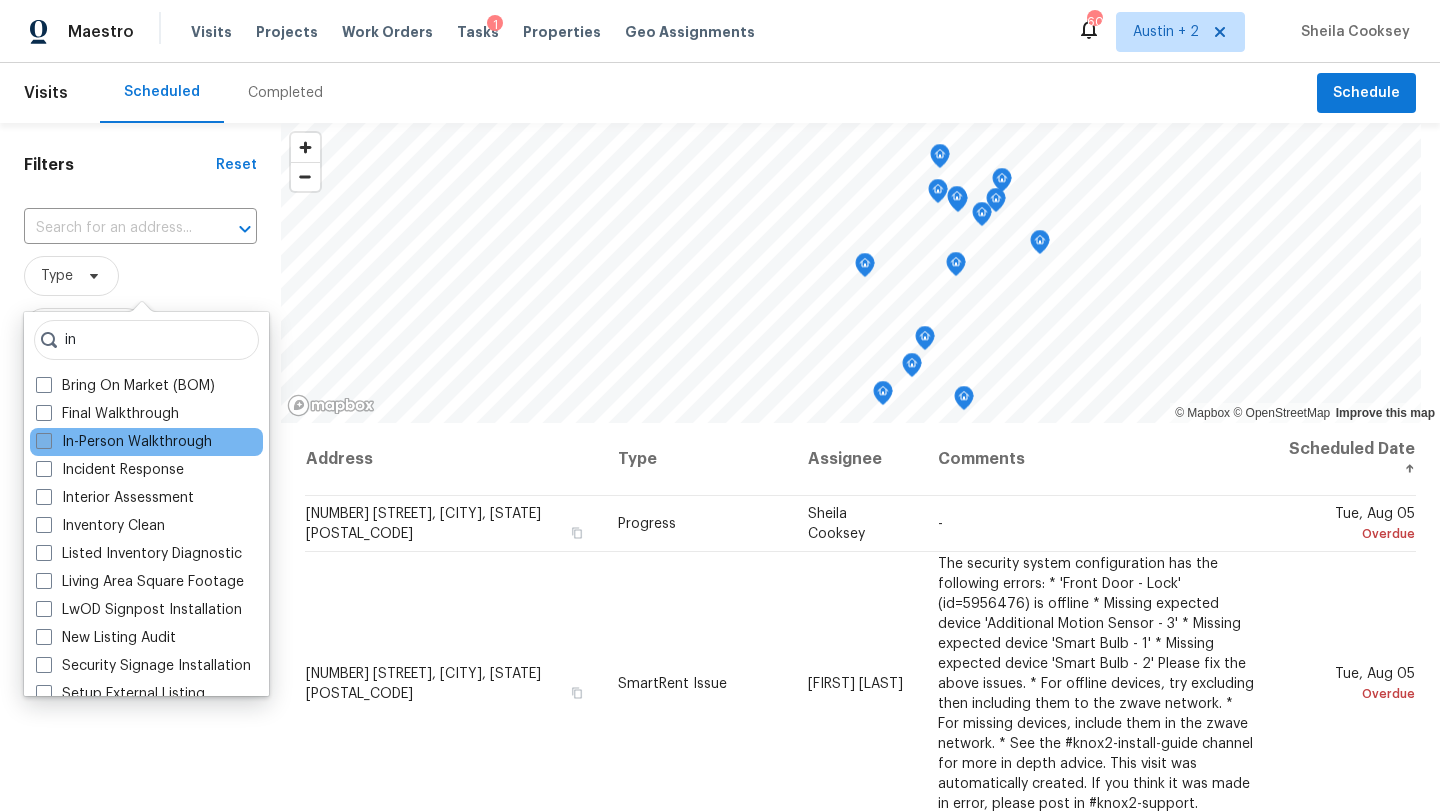 type on "in" 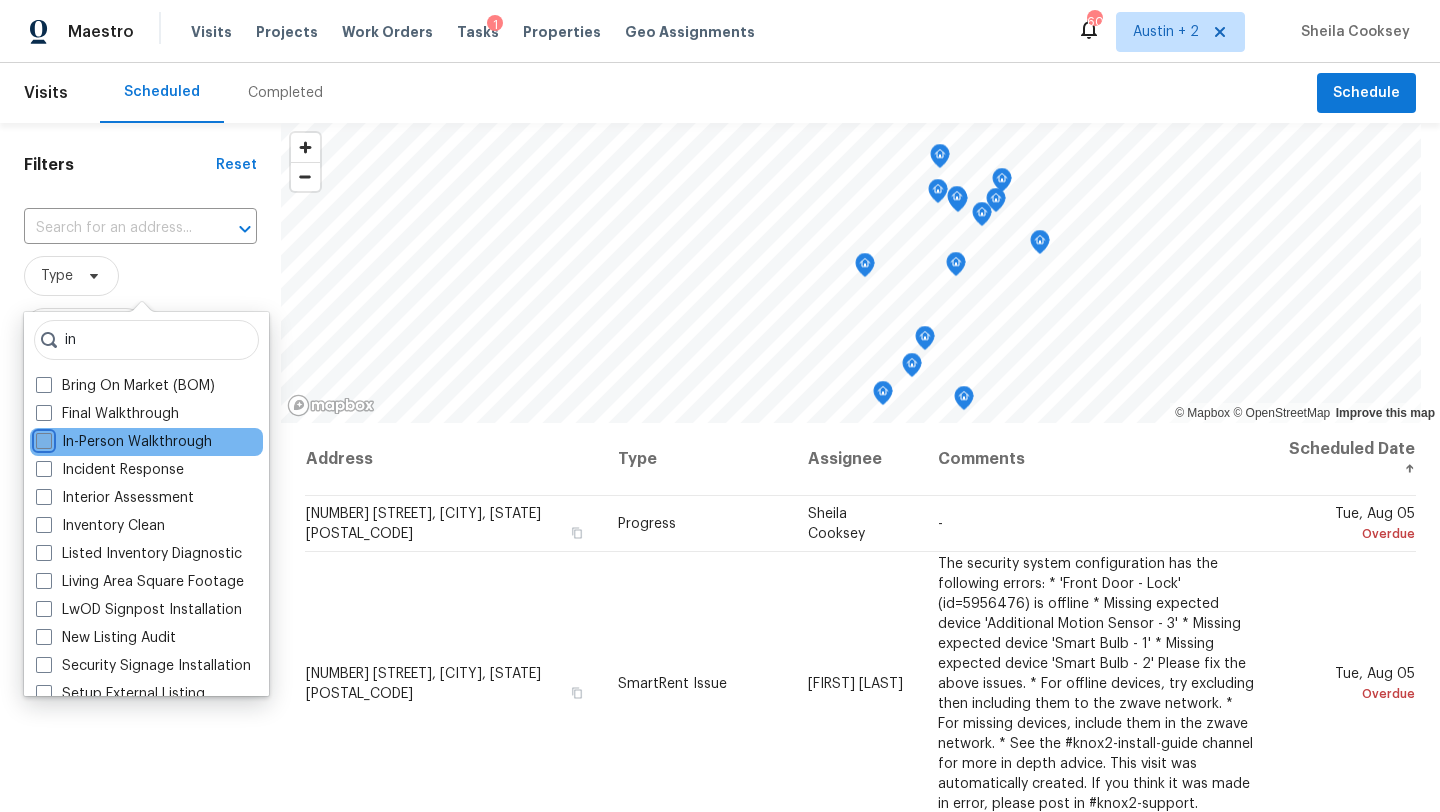 click on "In-Person Walkthrough" at bounding box center [42, 438] 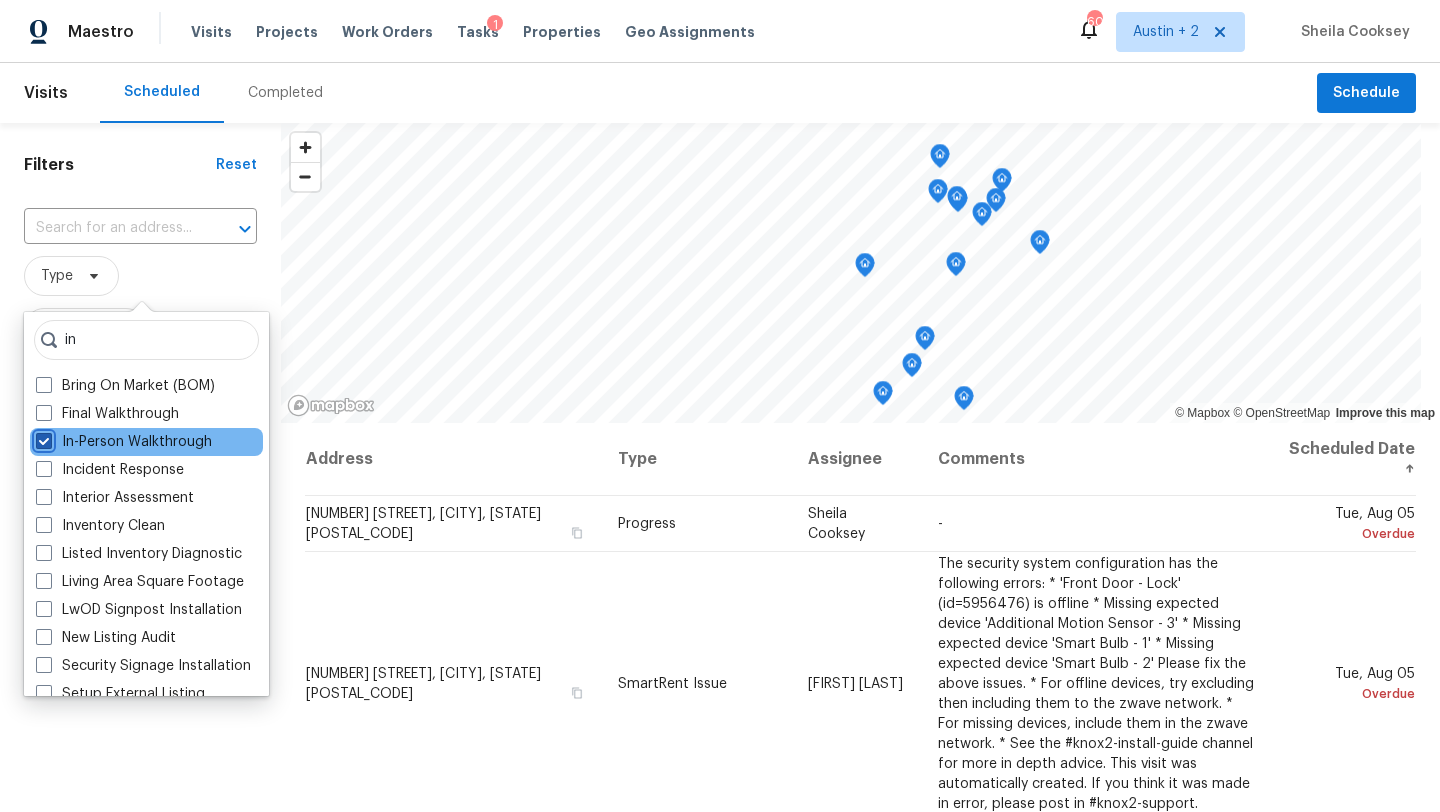 checkbox on "true" 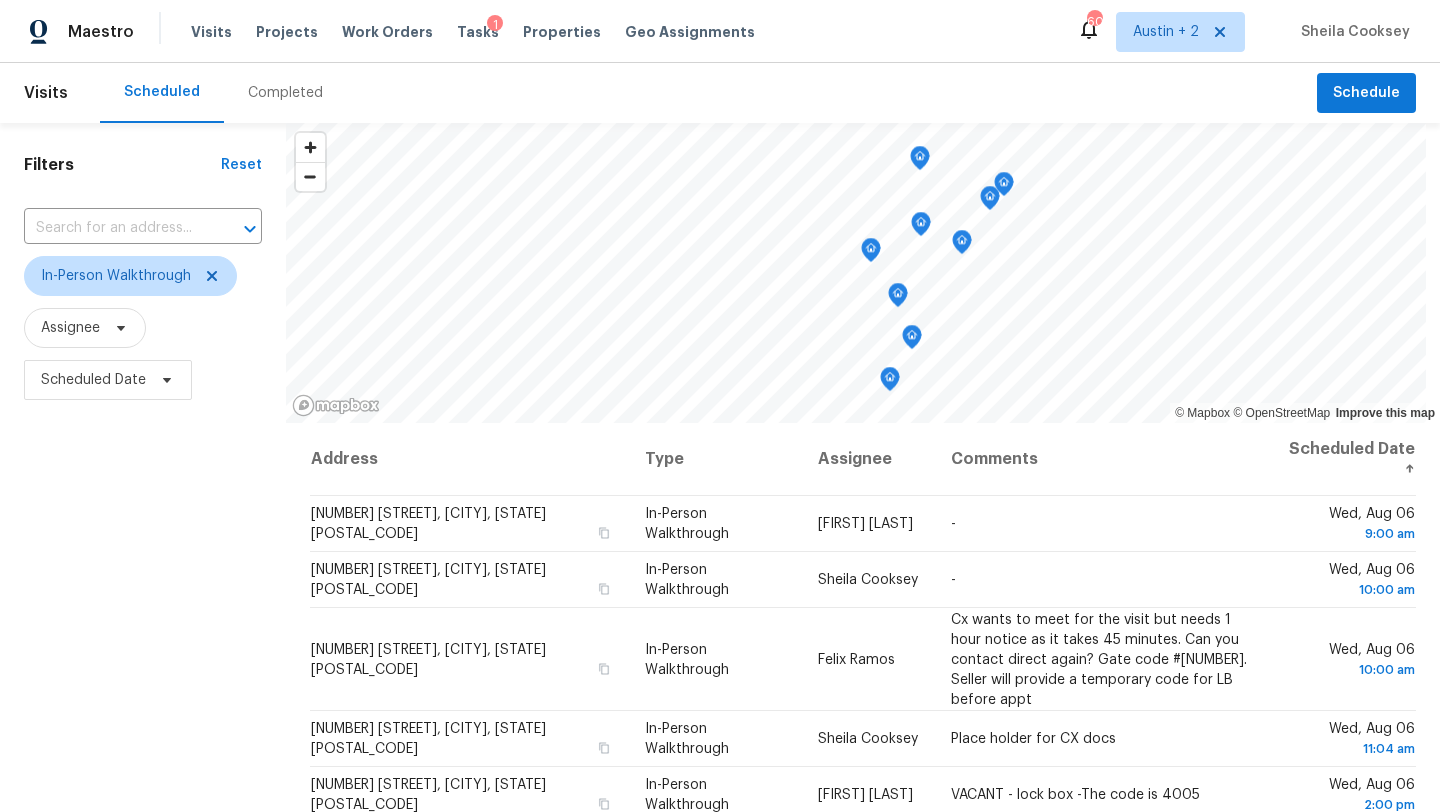 click on "Scheduled Completed" at bounding box center (708, 93) 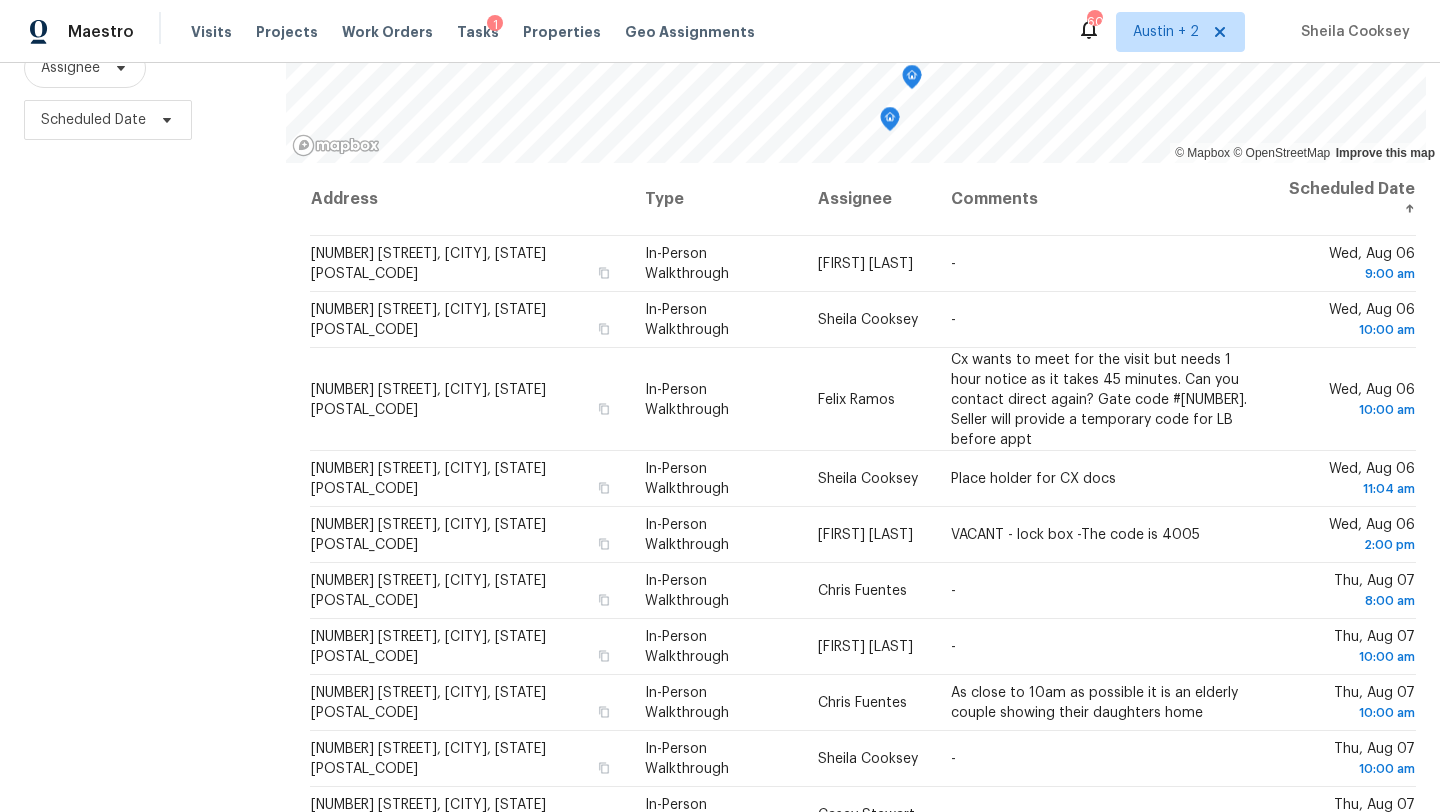 scroll, scrollTop: 259, scrollLeft: 0, axis: vertical 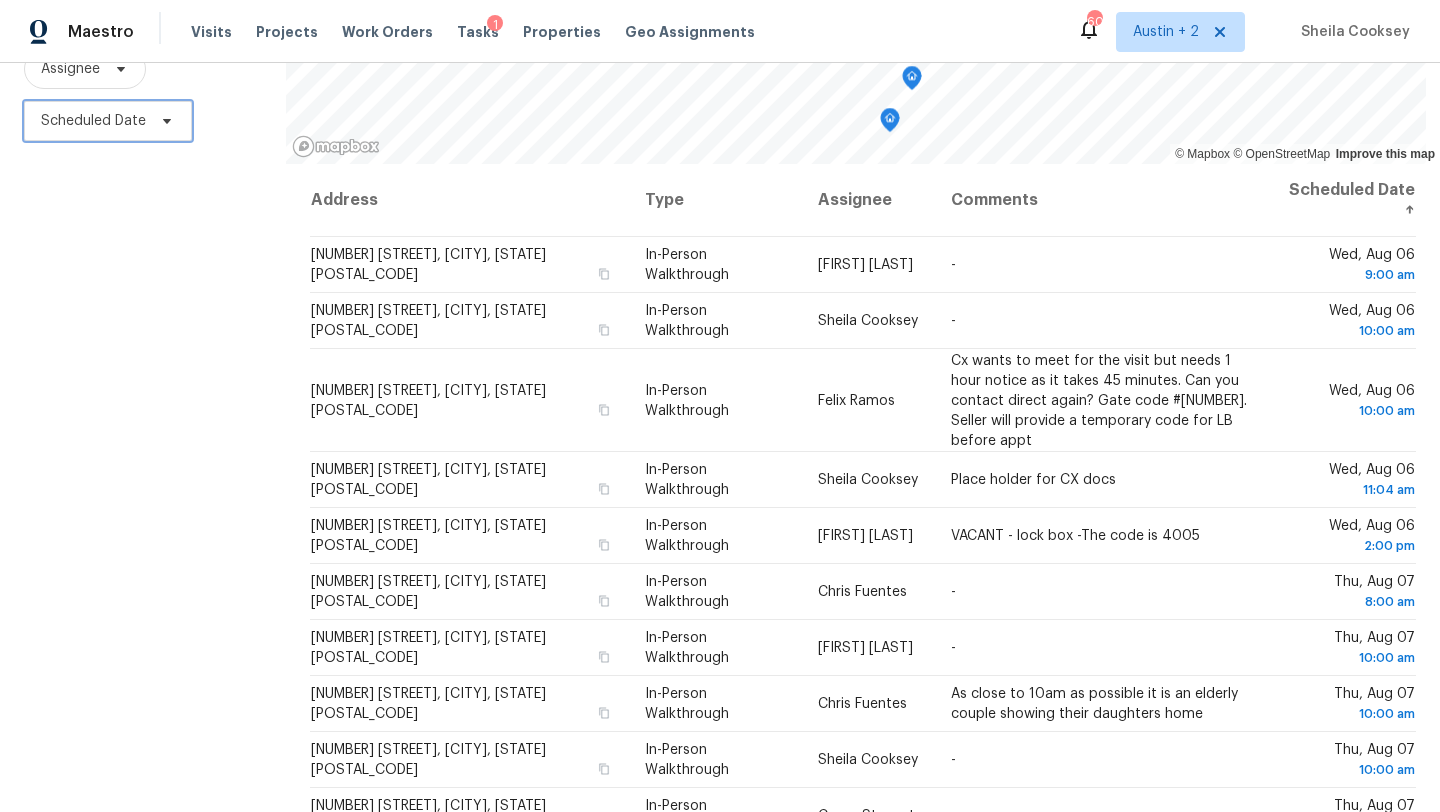 click 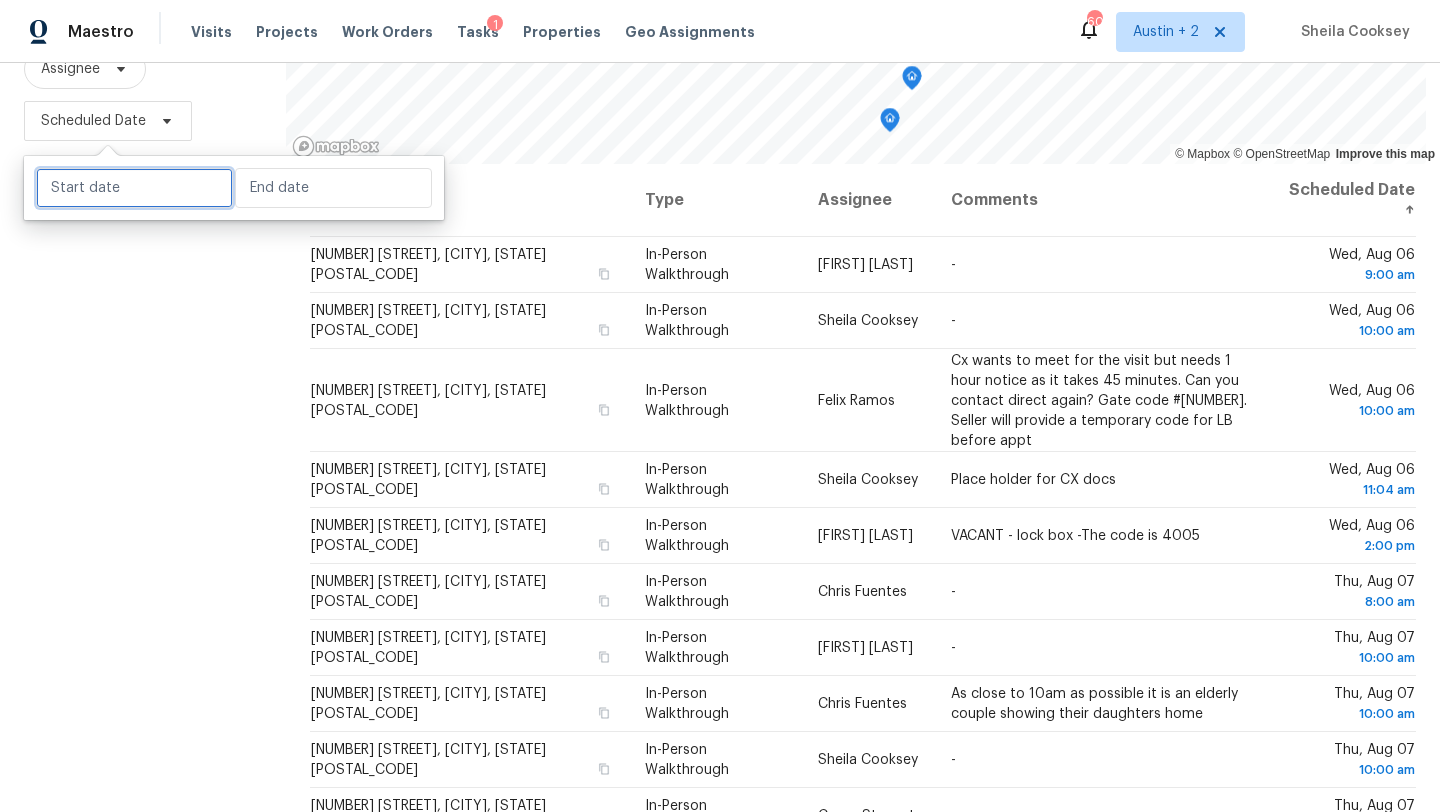 select on "7" 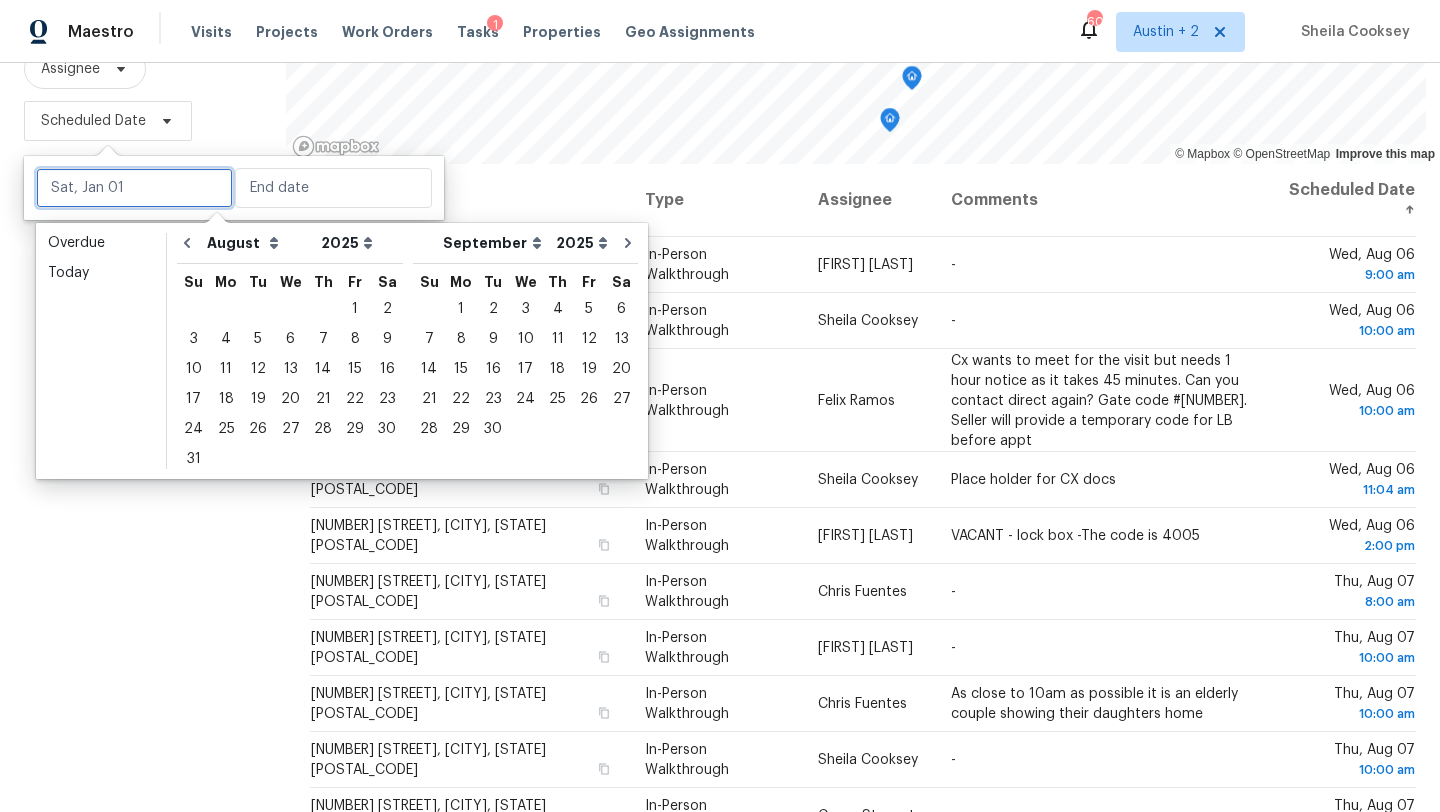 click at bounding box center (134, 188) 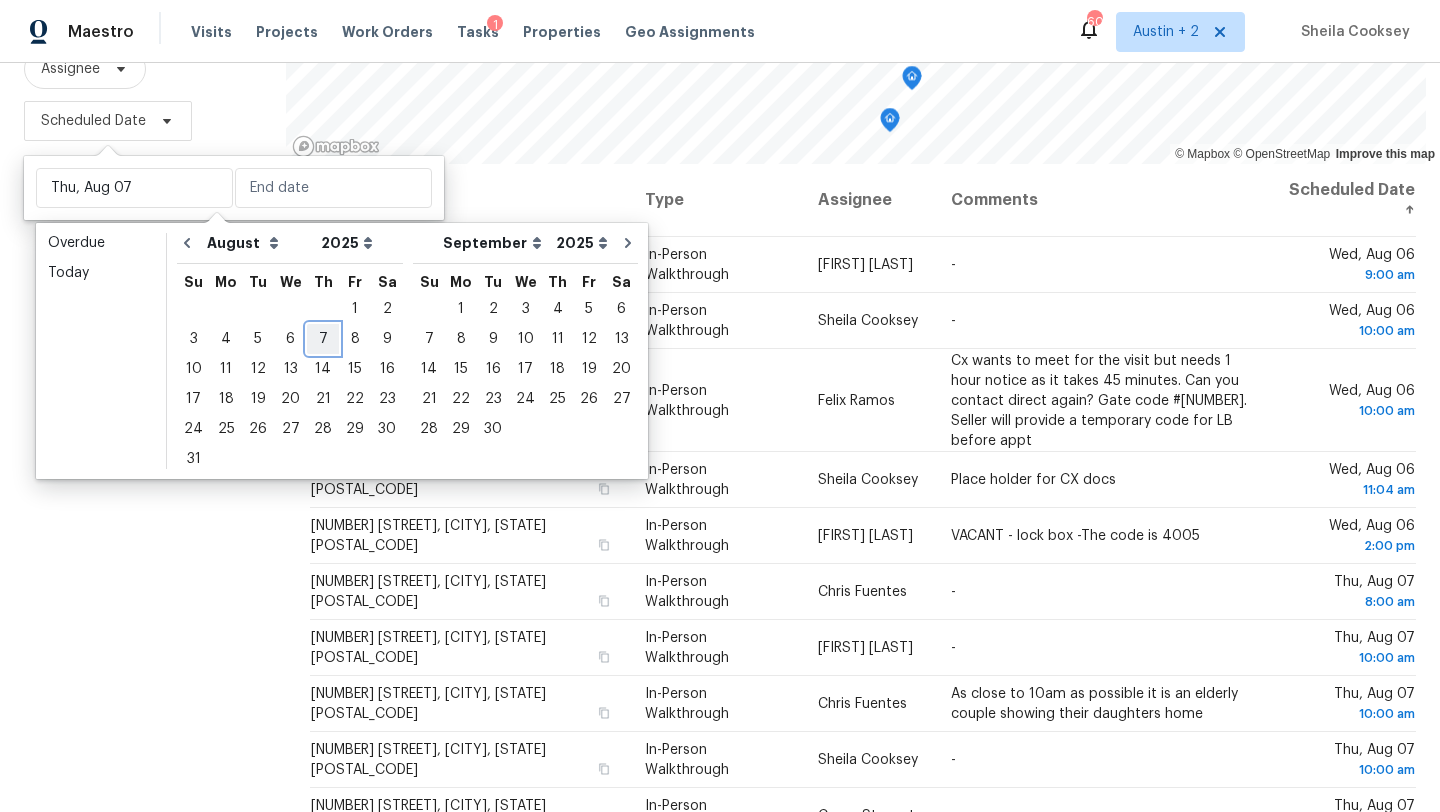 click on "7" at bounding box center [323, 339] 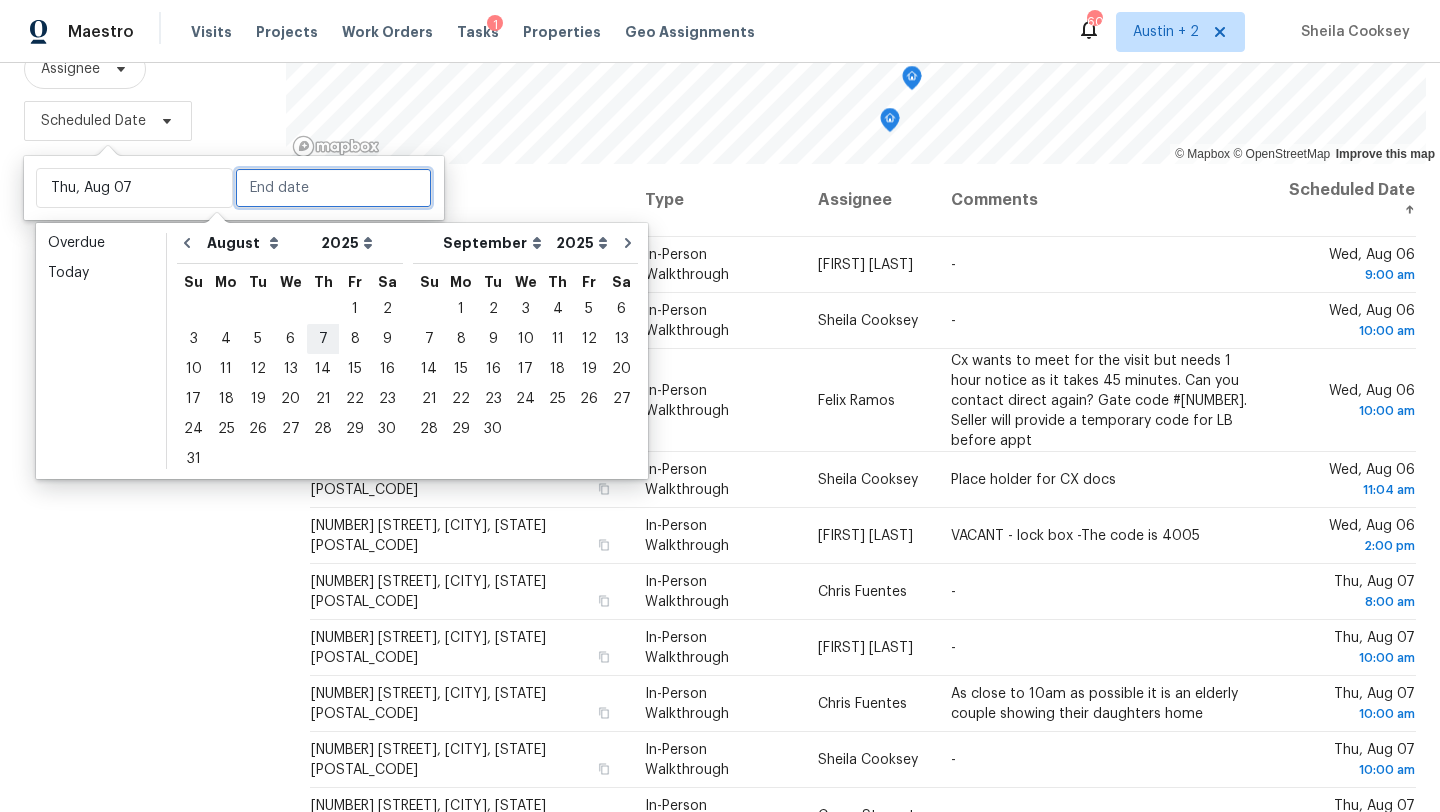 type on "Thu, Aug 07" 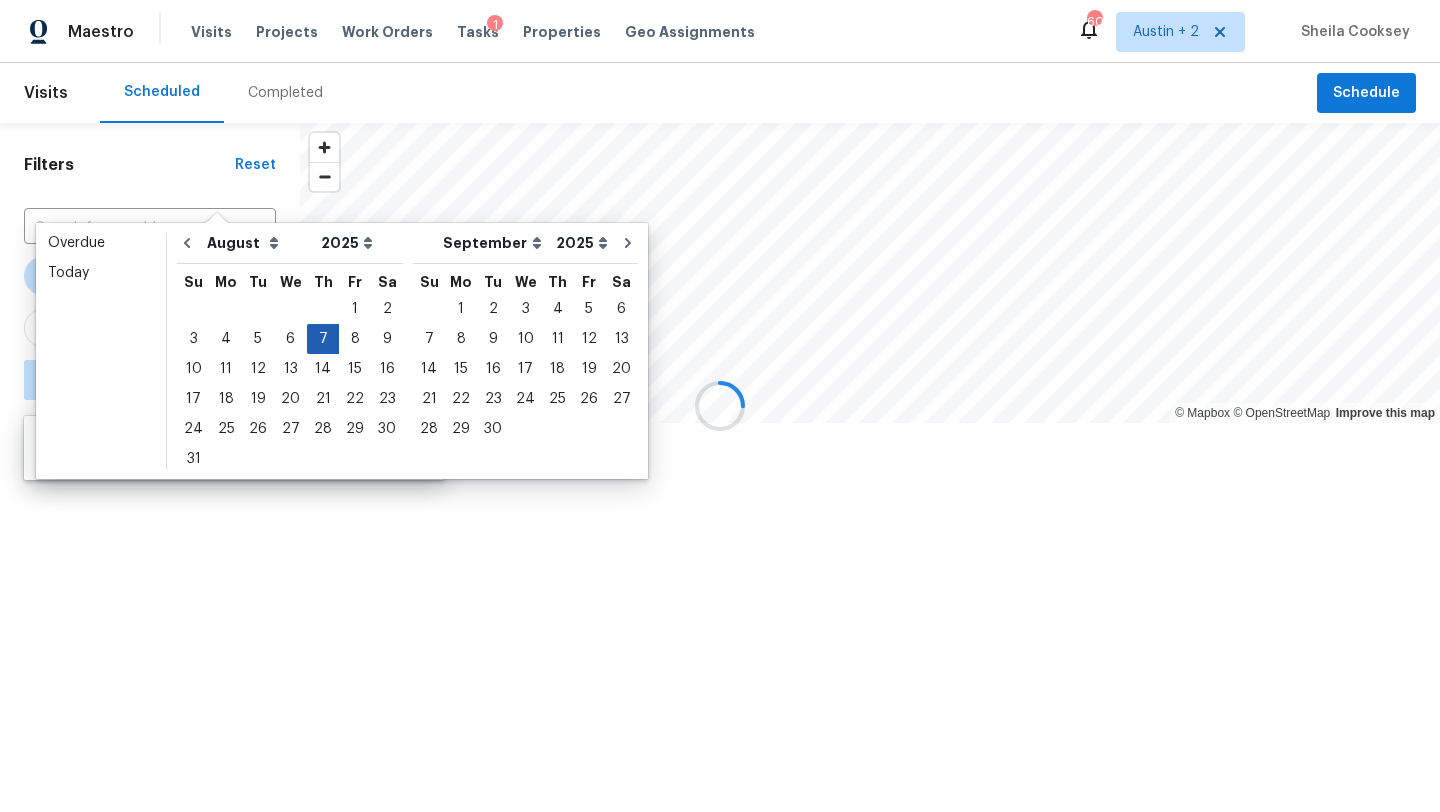 scroll, scrollTop: 0, scrollLeft: 0, axis: both 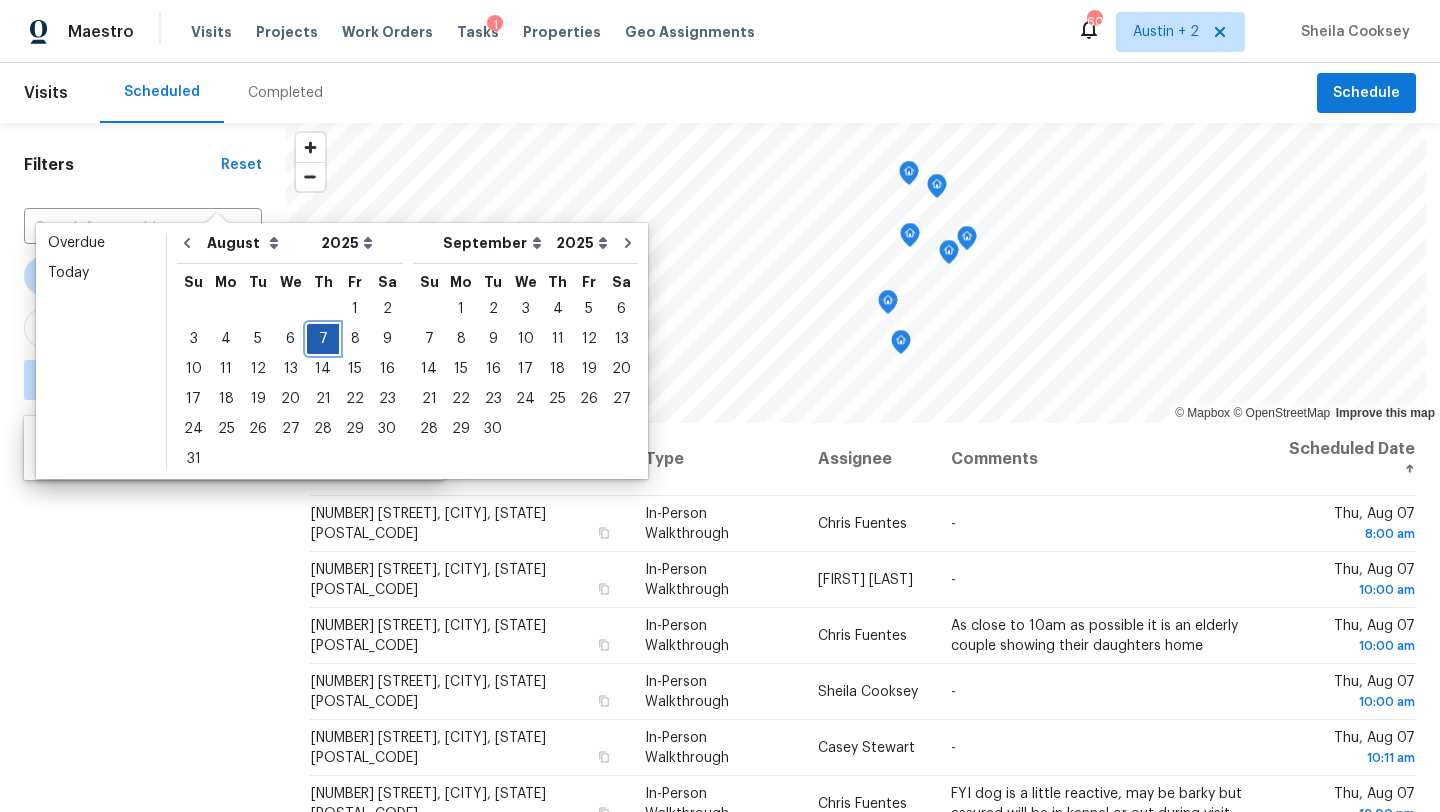 click on "7" at bounding box center [323, 339] 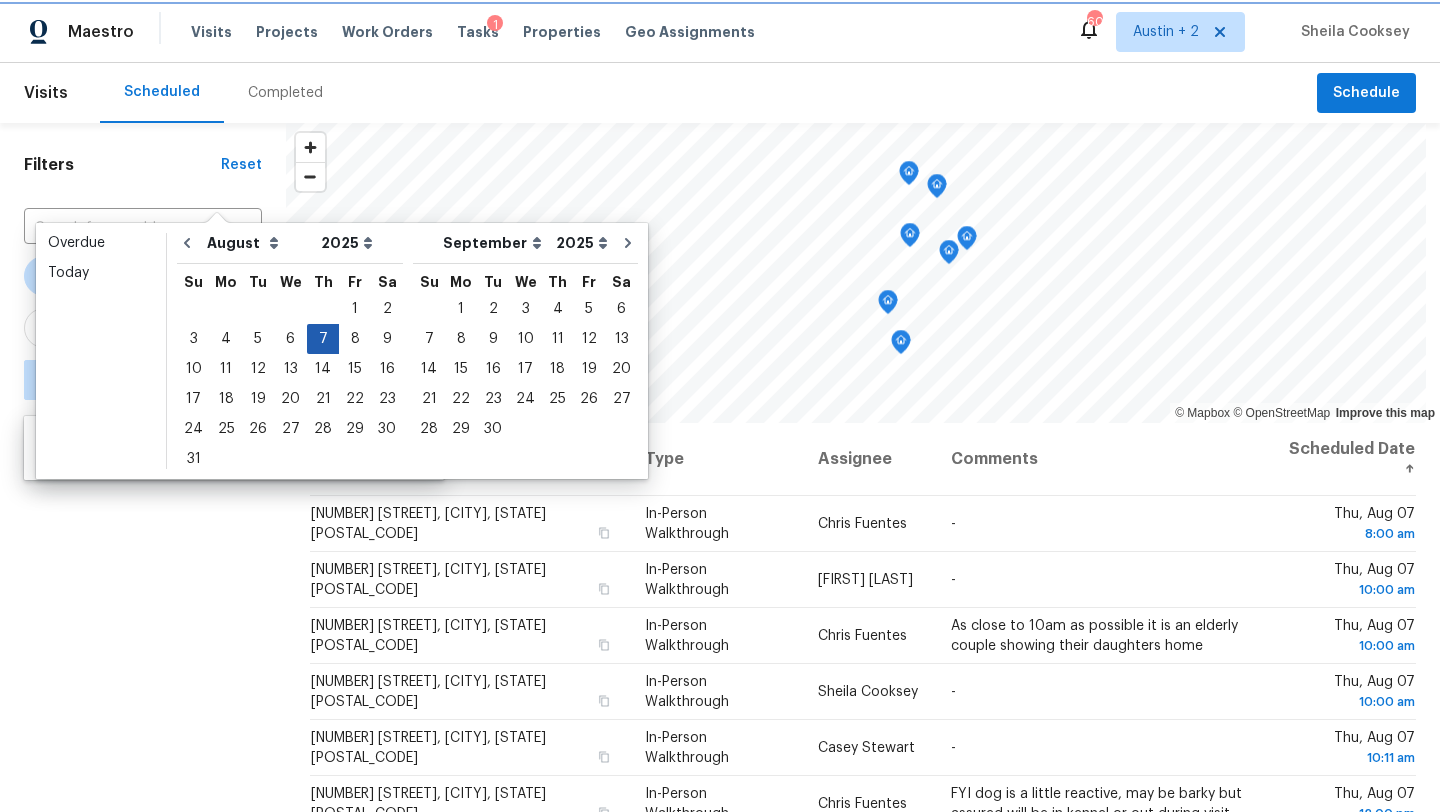 type on "Thu, Aug 07" 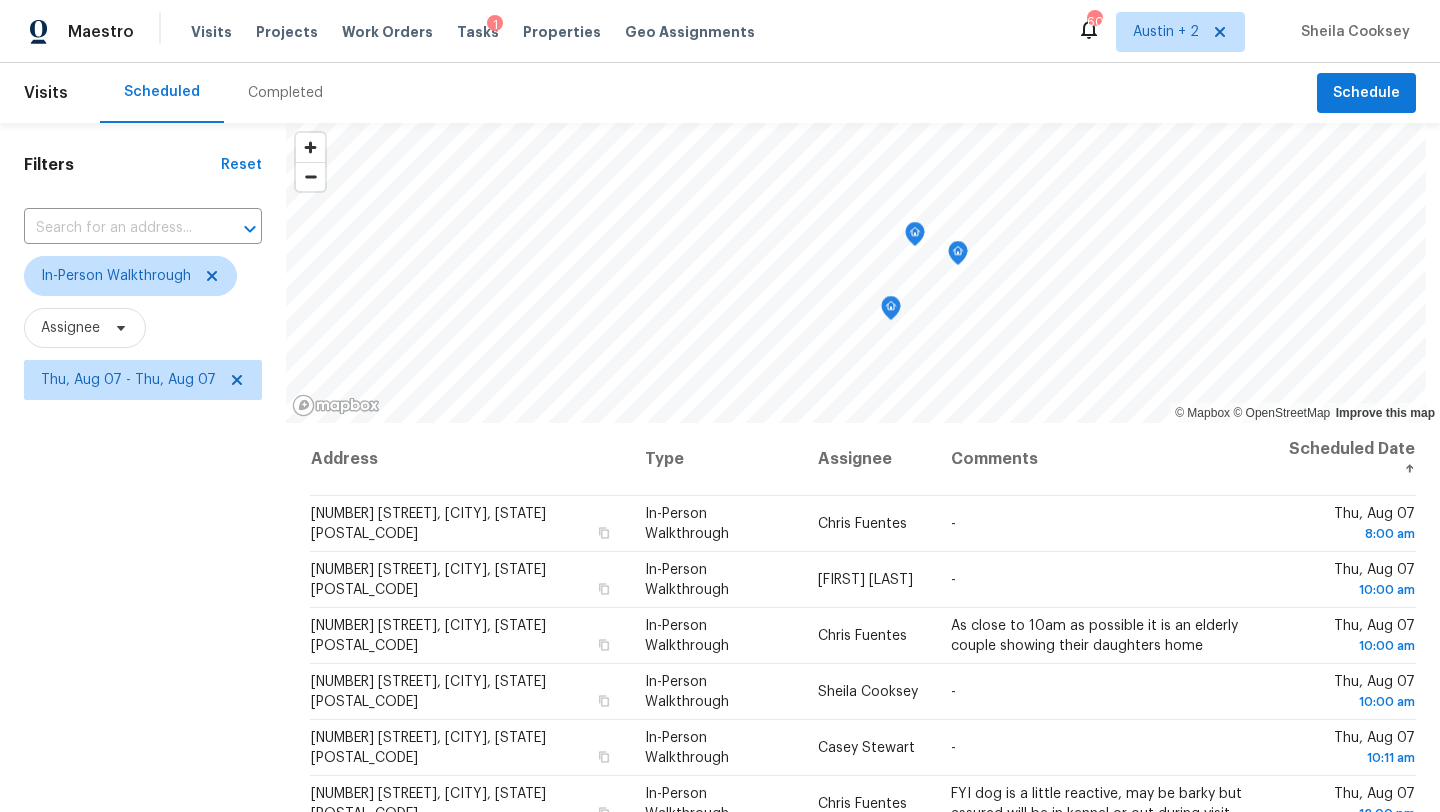 click on "Filters Reset ​ In-Person Walkthrough Assignee Thu, Aug 07 - Thu, Aug 07" at bounding box center [143, 598] 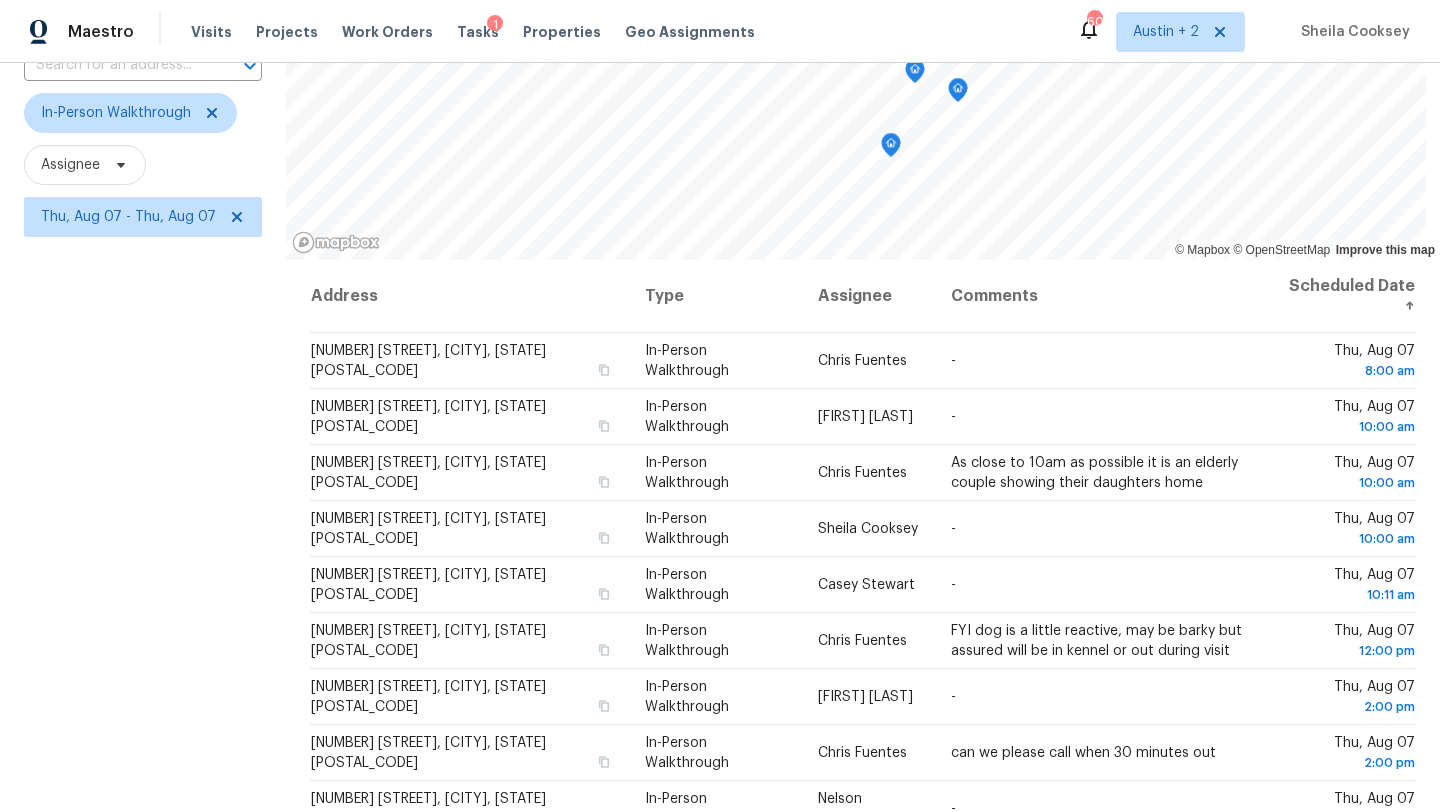scroll, scrollTop: 165, scrollLeft: 0, axis: vertical 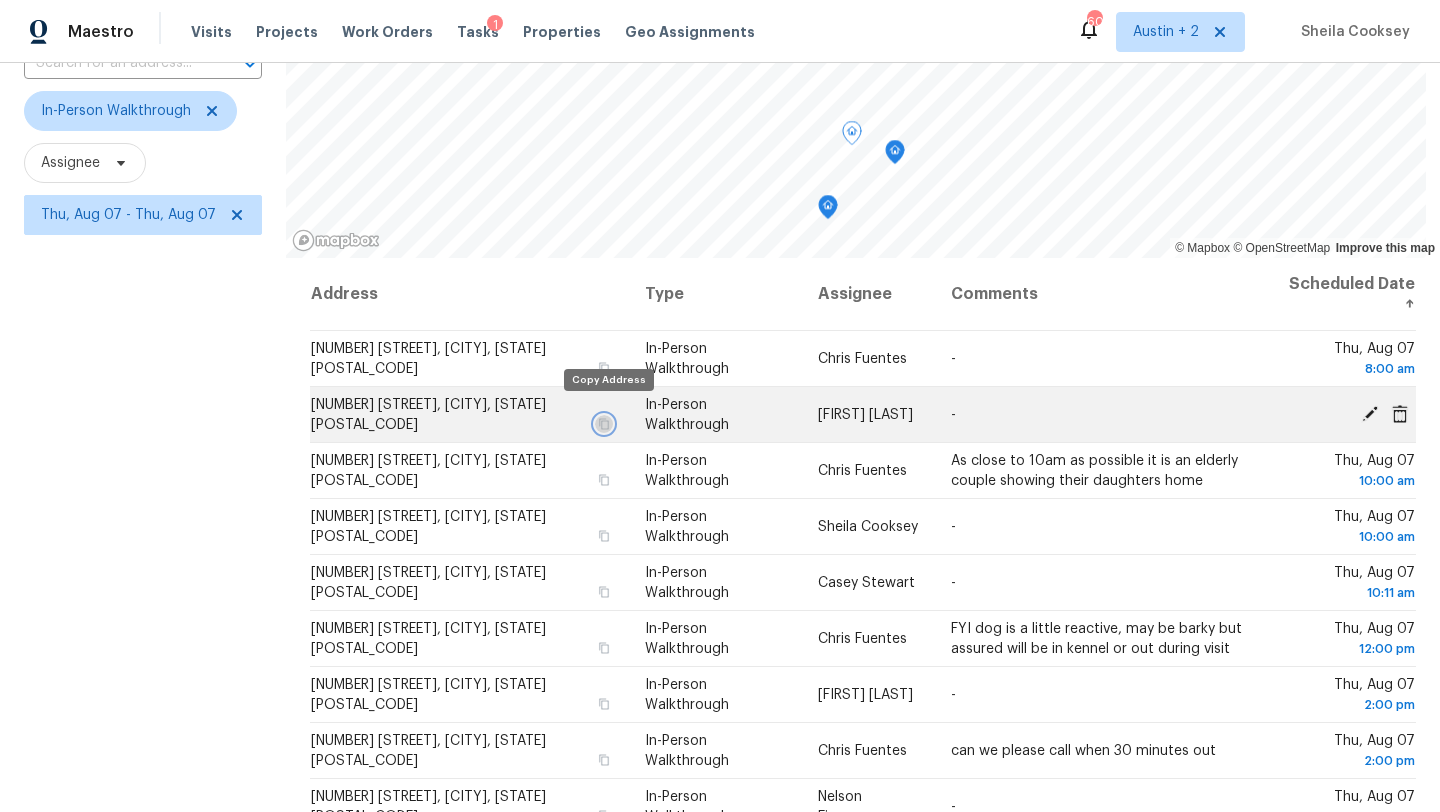 click 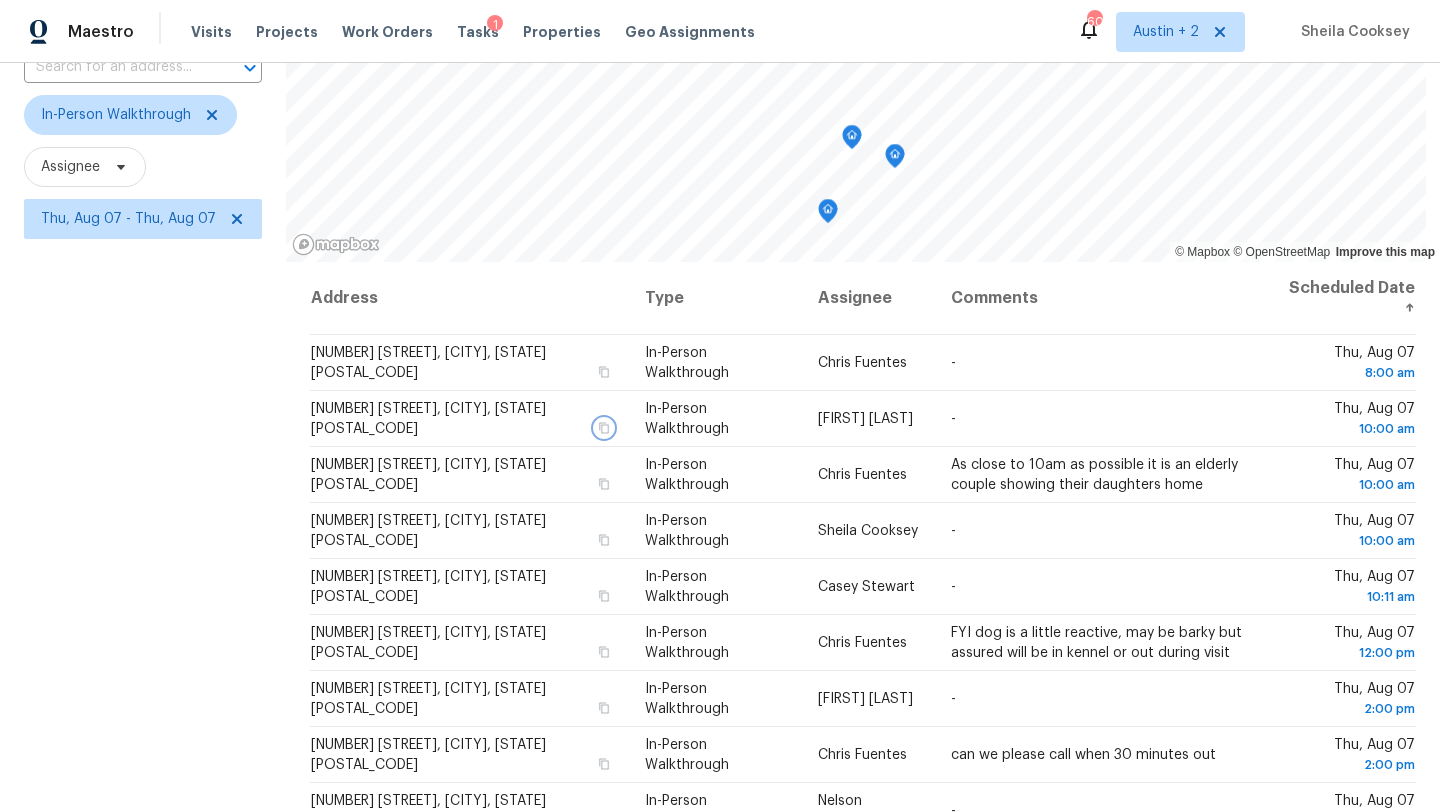 scroll, scrollTop: 159, scrollLeft: 0, axis: vertical 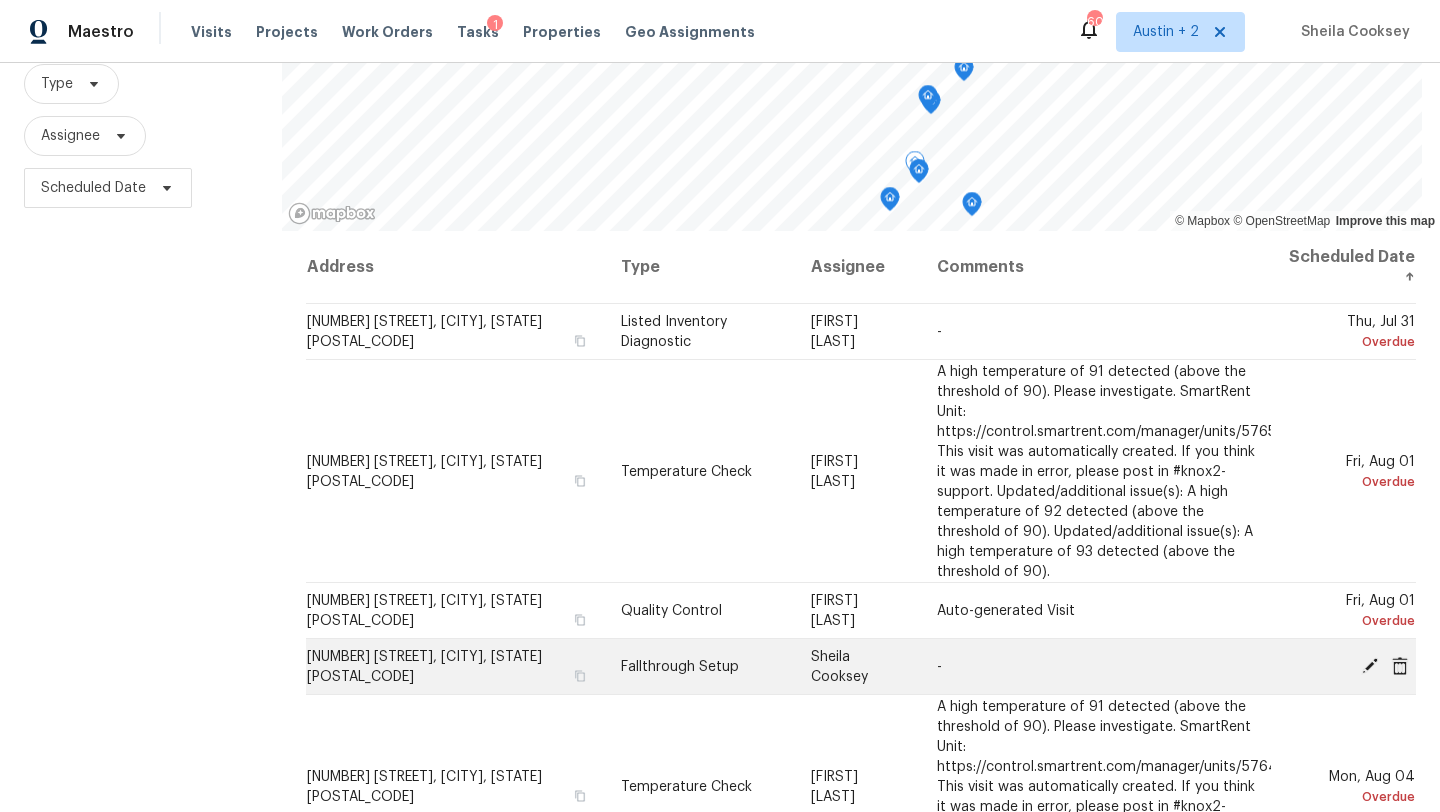 click 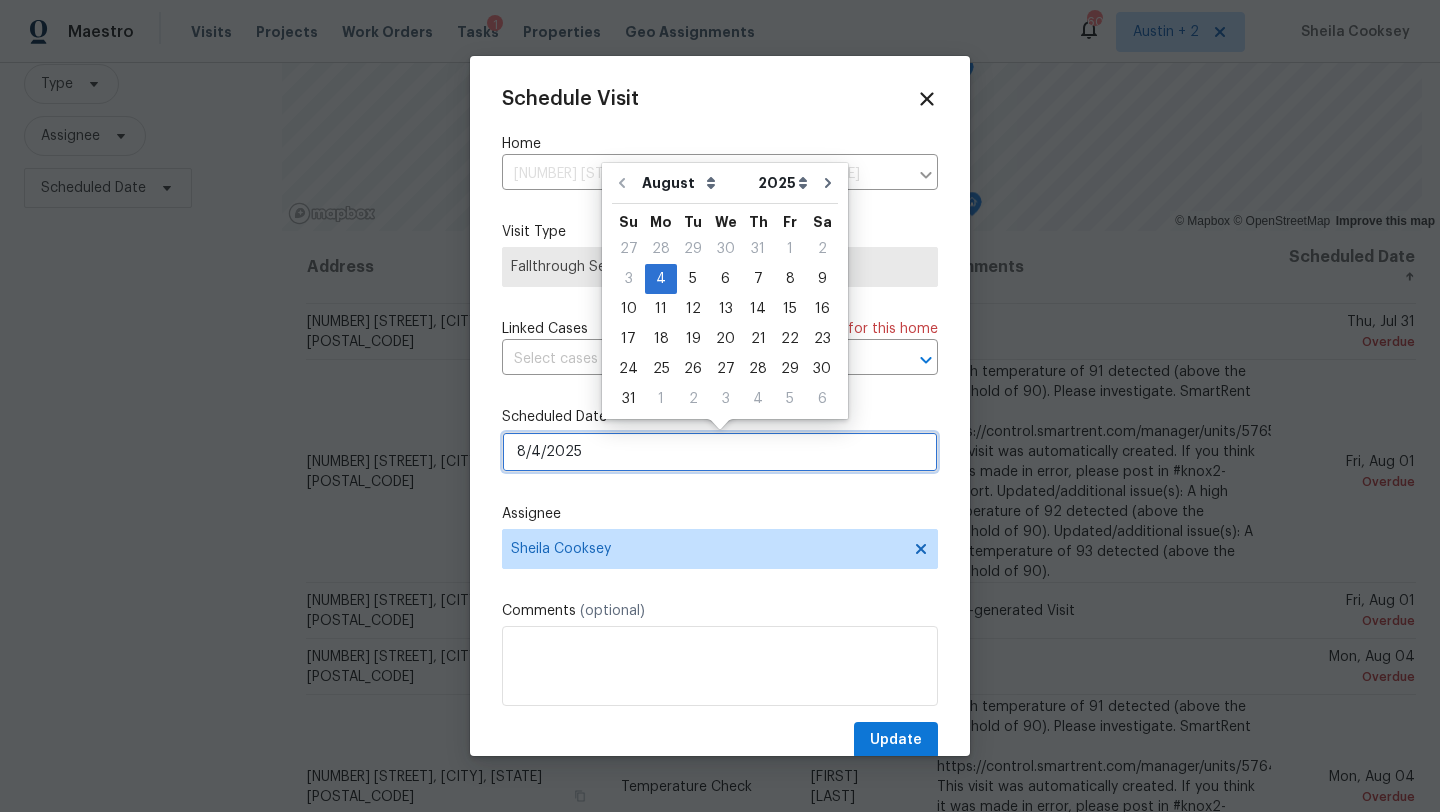 click on "8/4/2025" at bounding box center [720, 452] 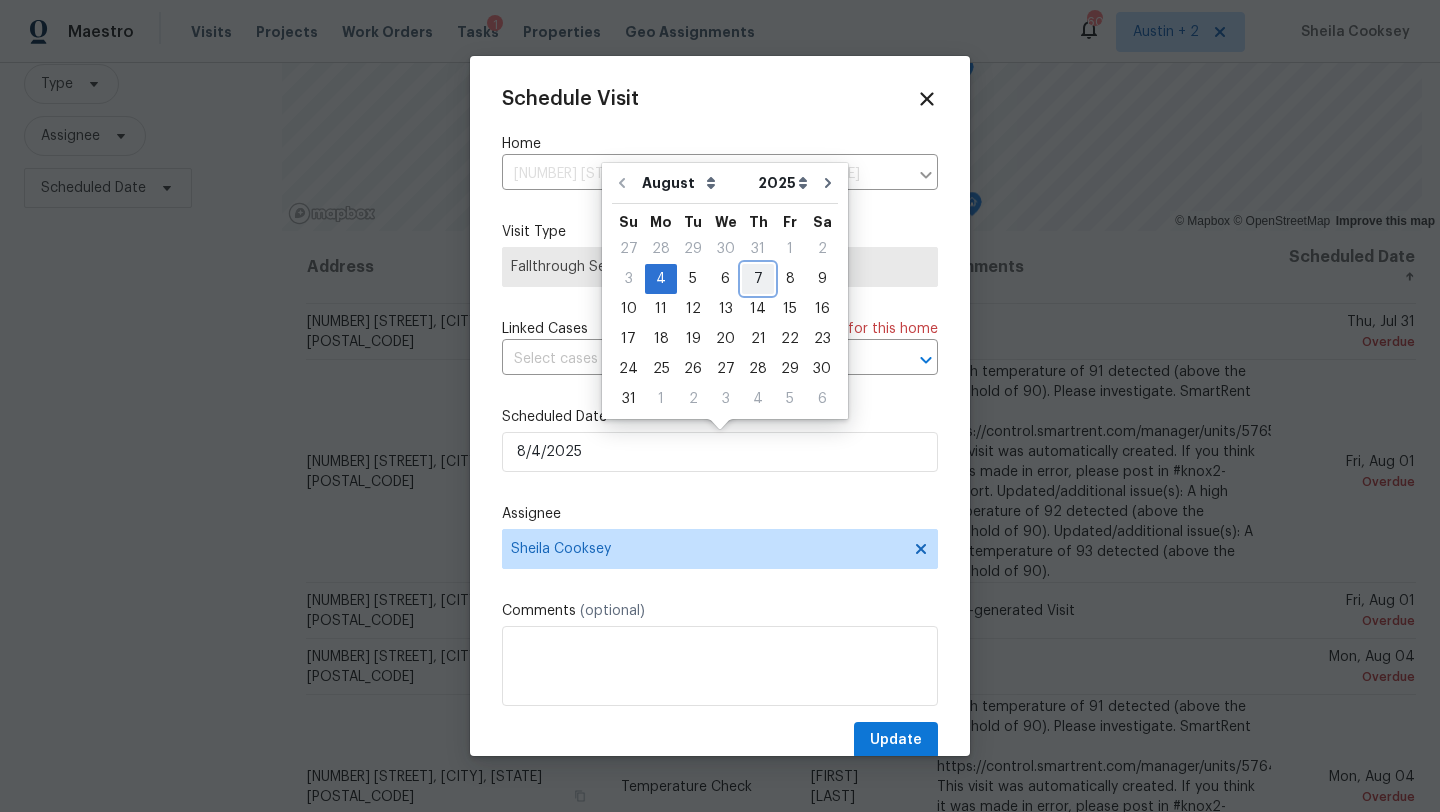 click on "7" at bounding box center (758, 279) 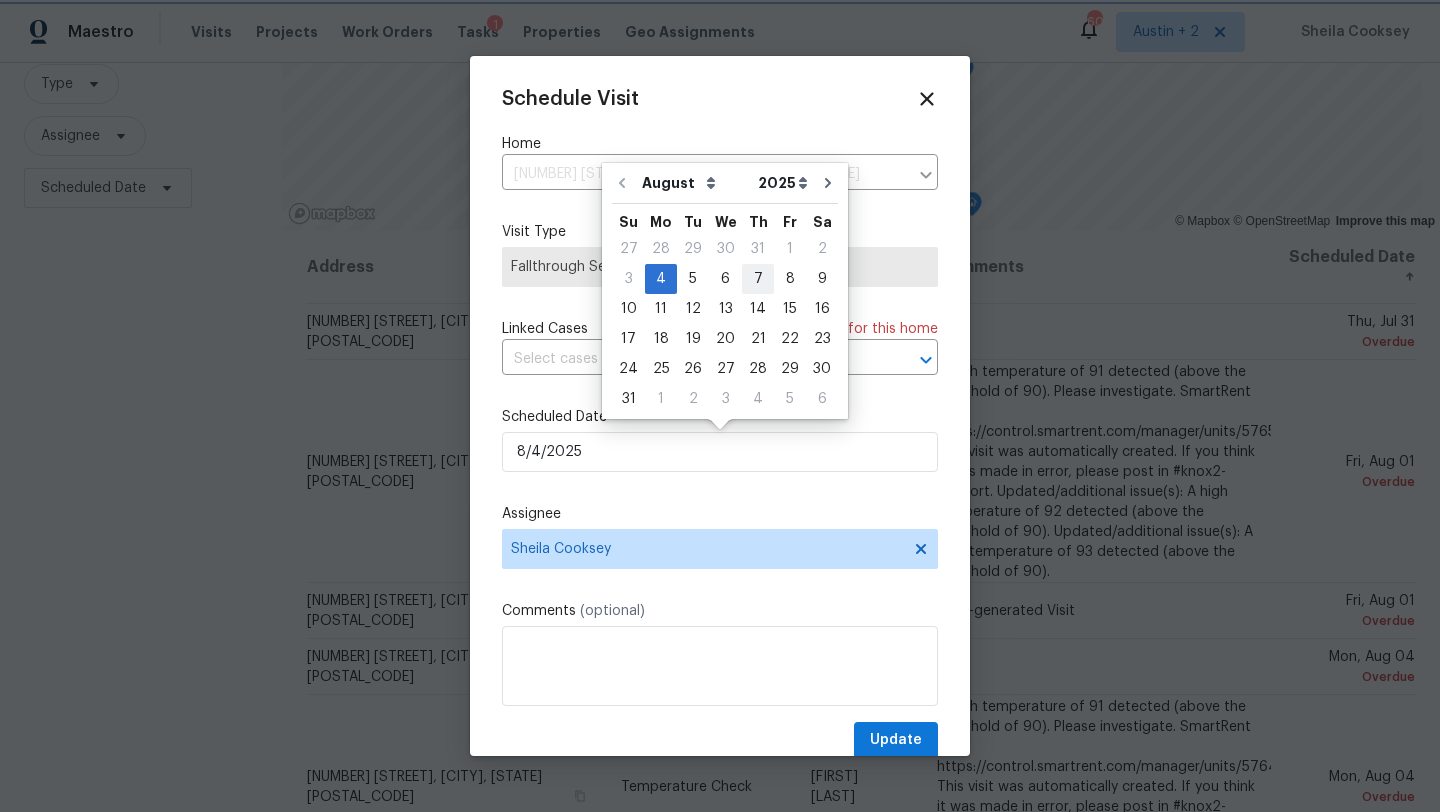 type on "8/7/2025" 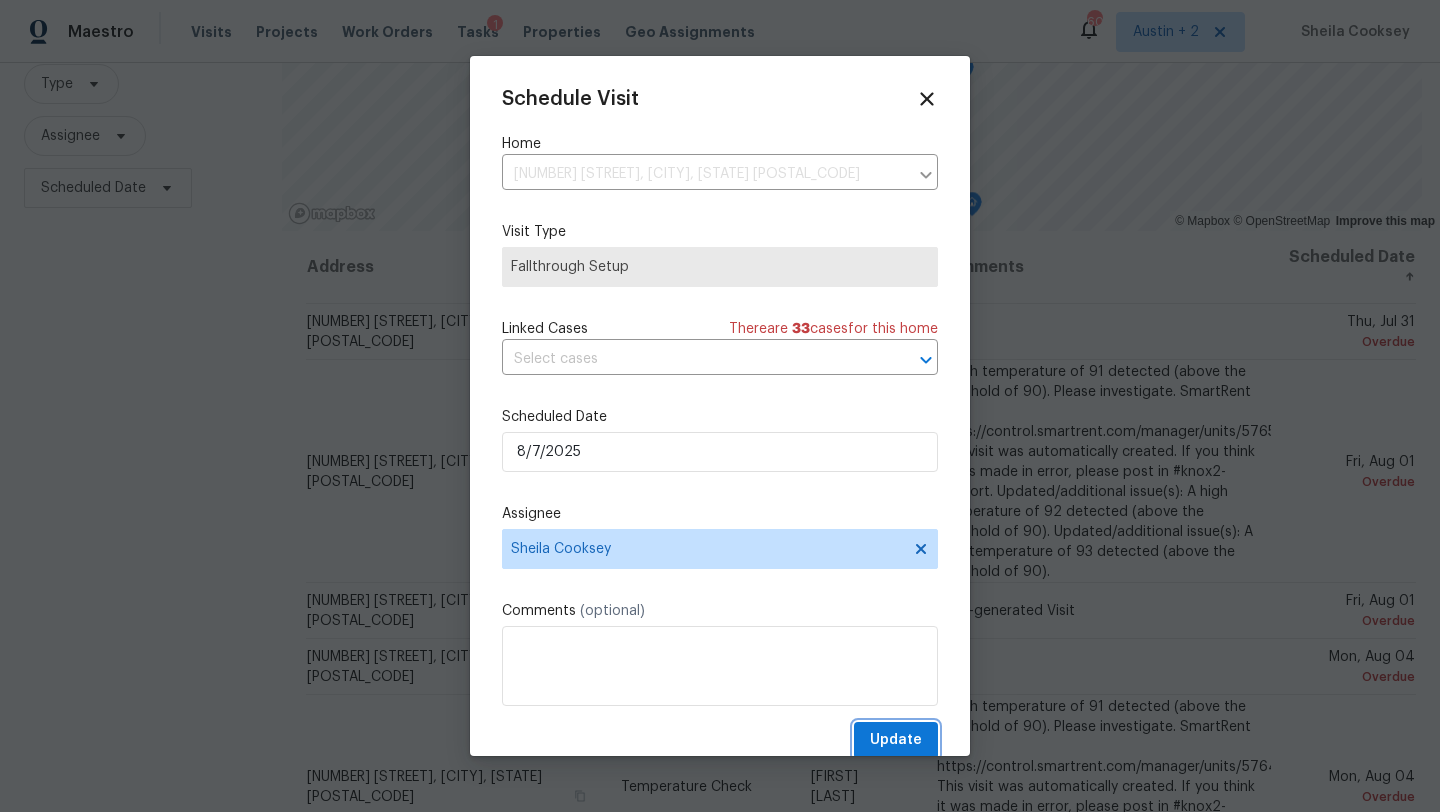 click on "Update" at bounding box center [896, 740] 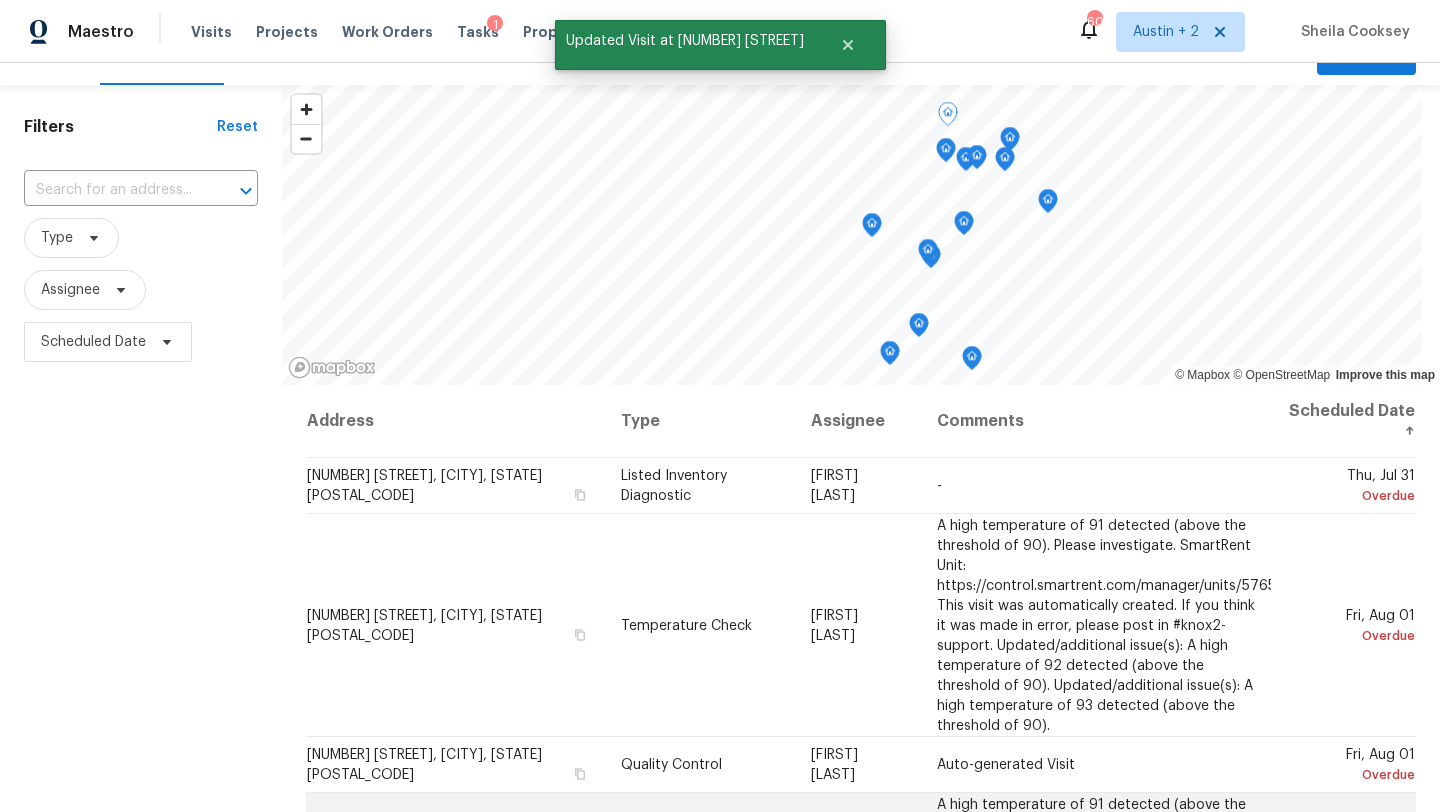 scroll, scrollTop: 214, scrollLeft: 0, axis: vertical 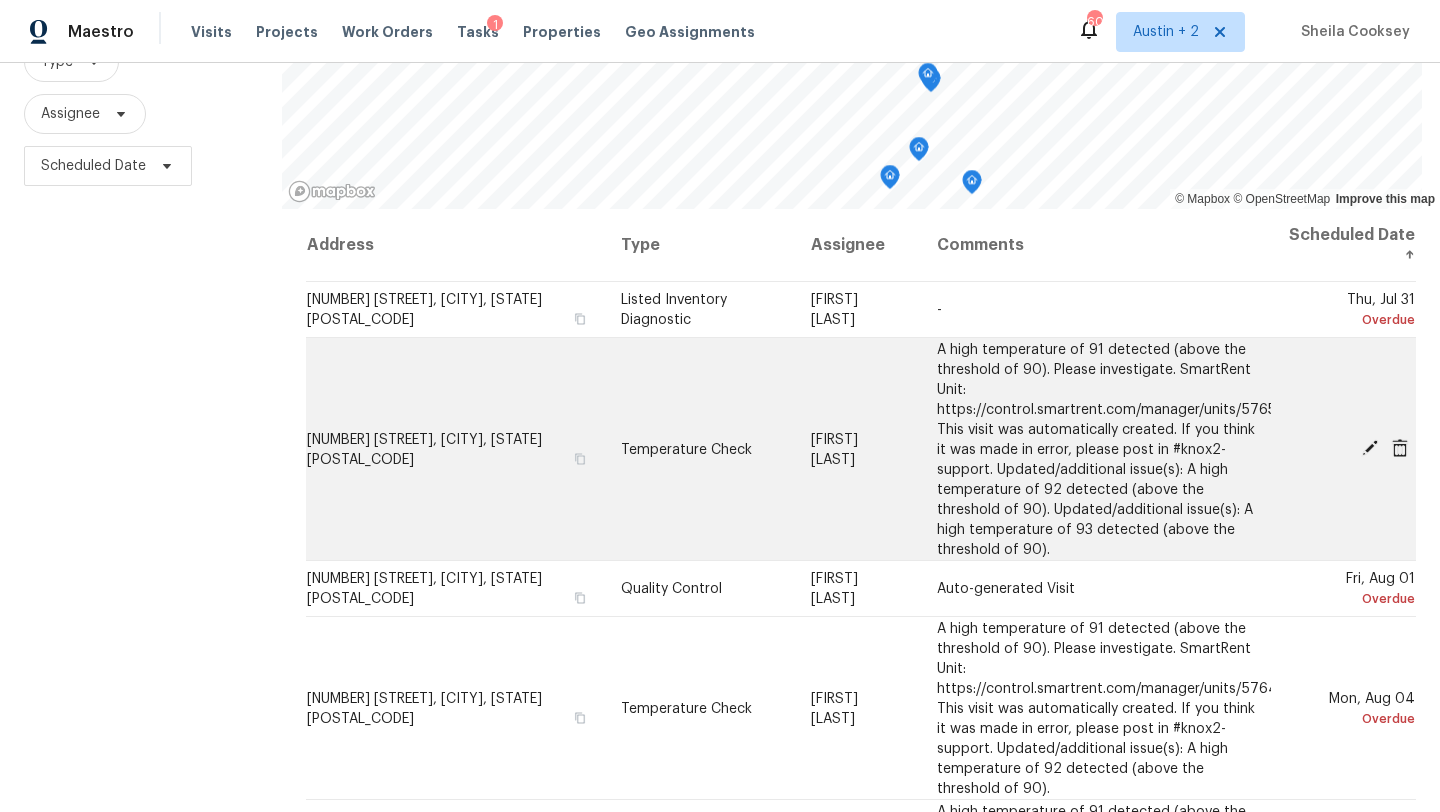 click 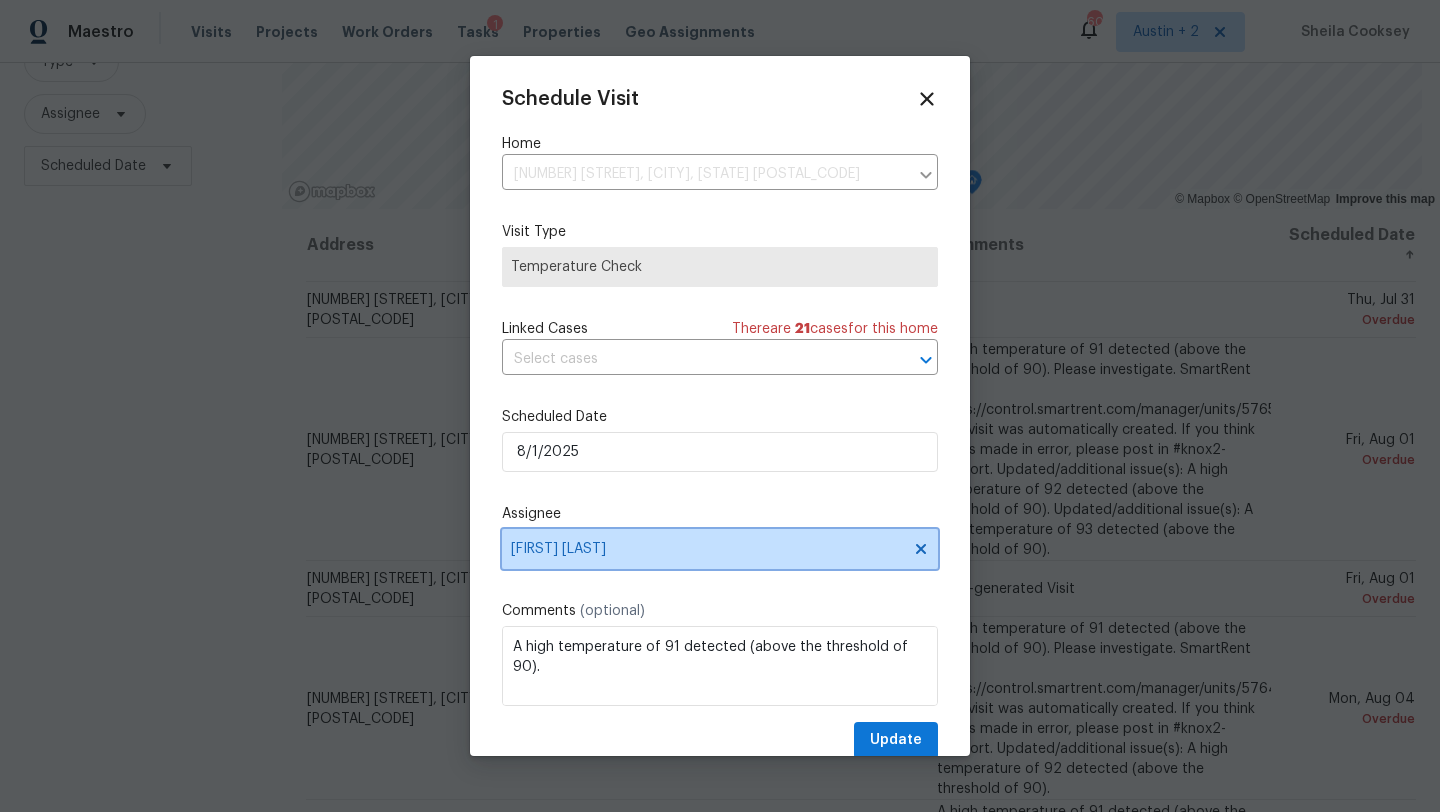 click on "[FIRST] [LAST]" at bounding box center (720, 549) 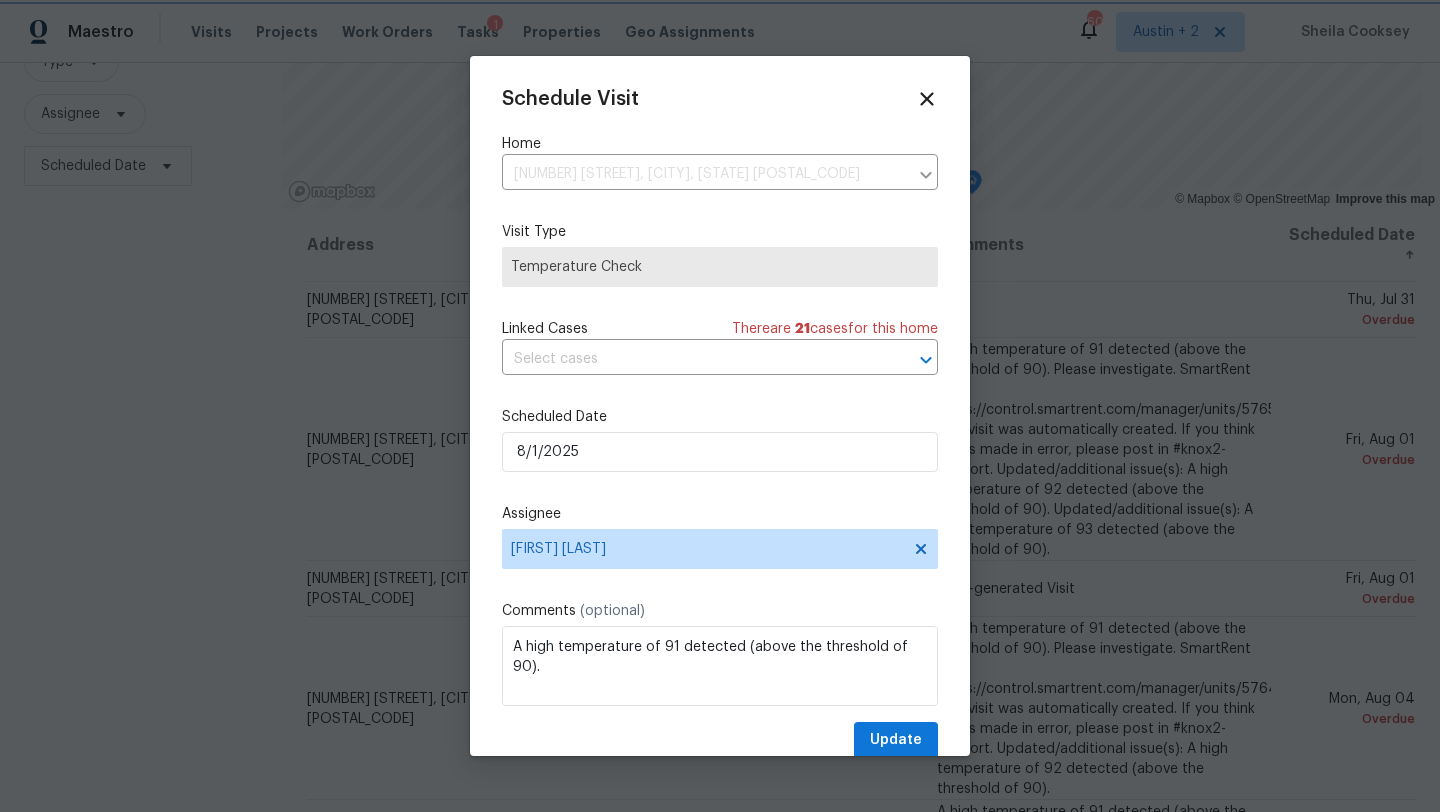 click on "Visit Type" at bounding box center [720, 232] 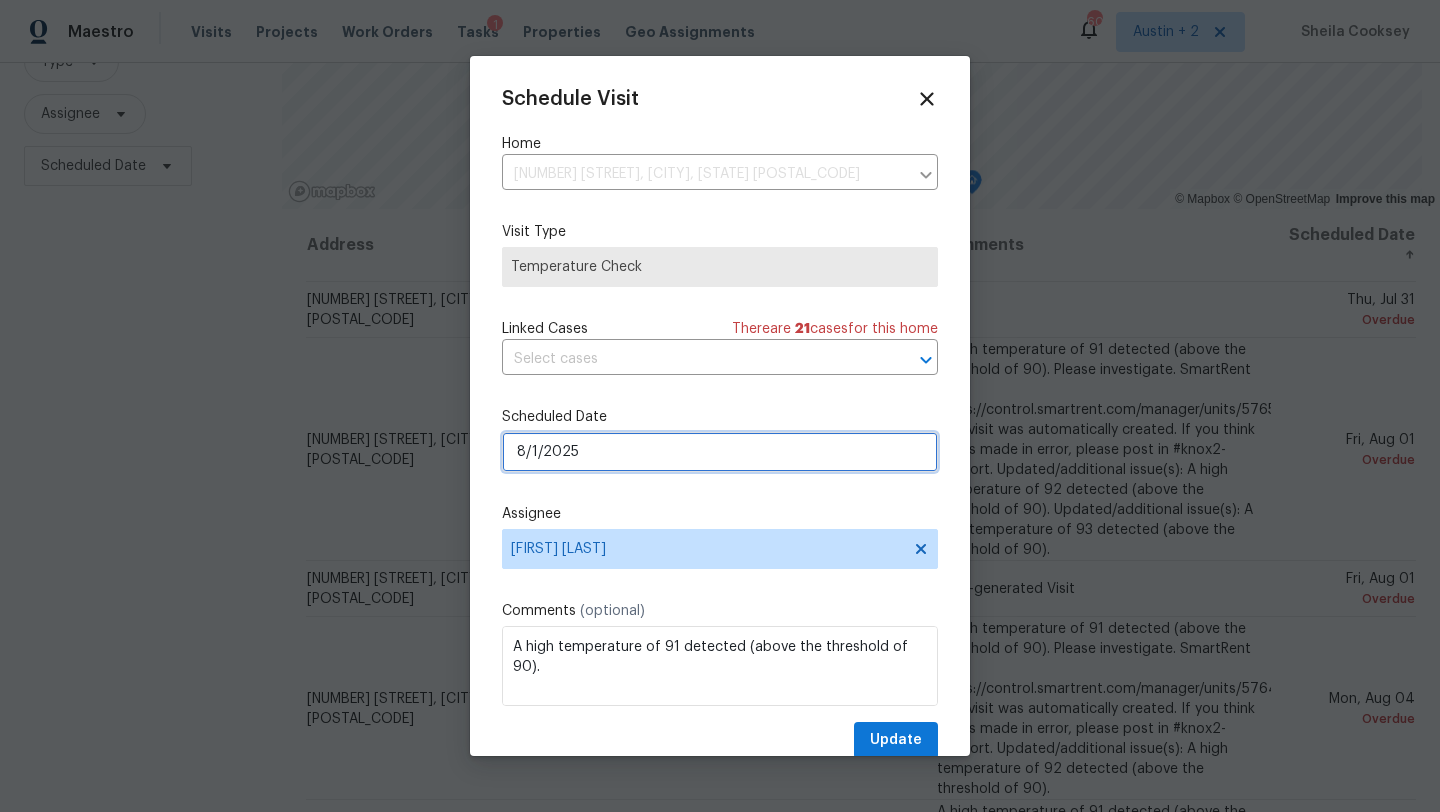 click on "8/1/2025" at bounding box center [720, 452] 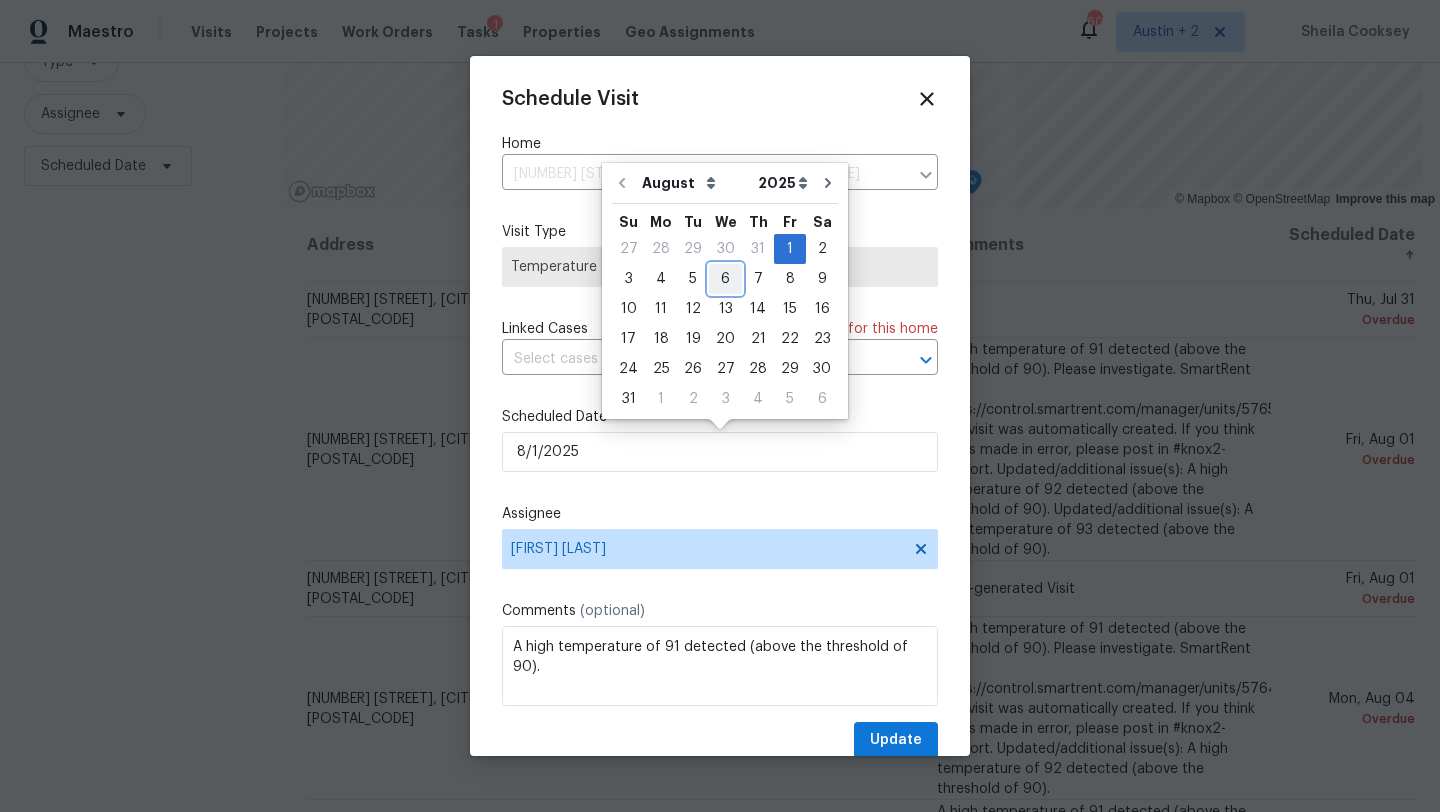 click on "6" at bounding box center (725, 279) 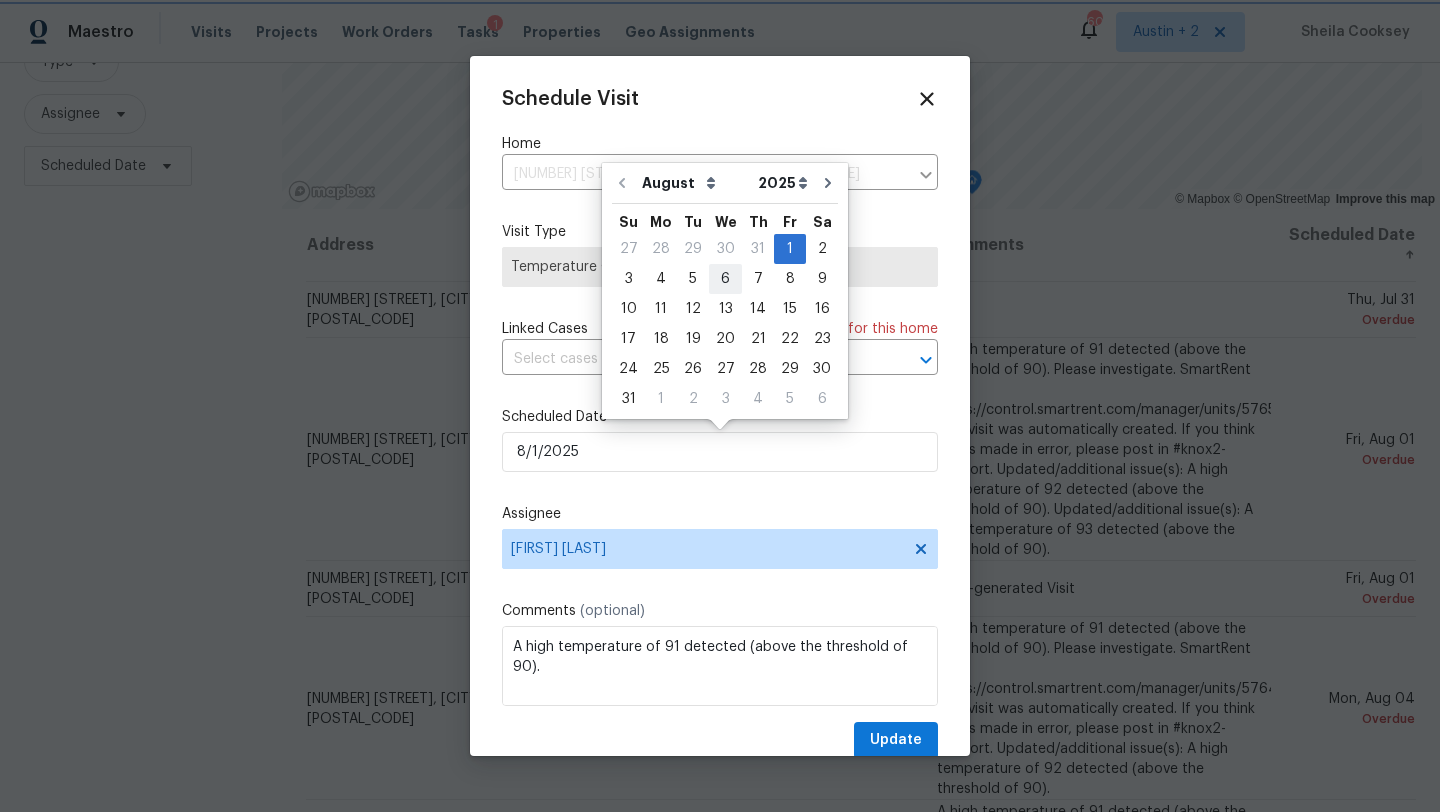 type on "8/6/2025" 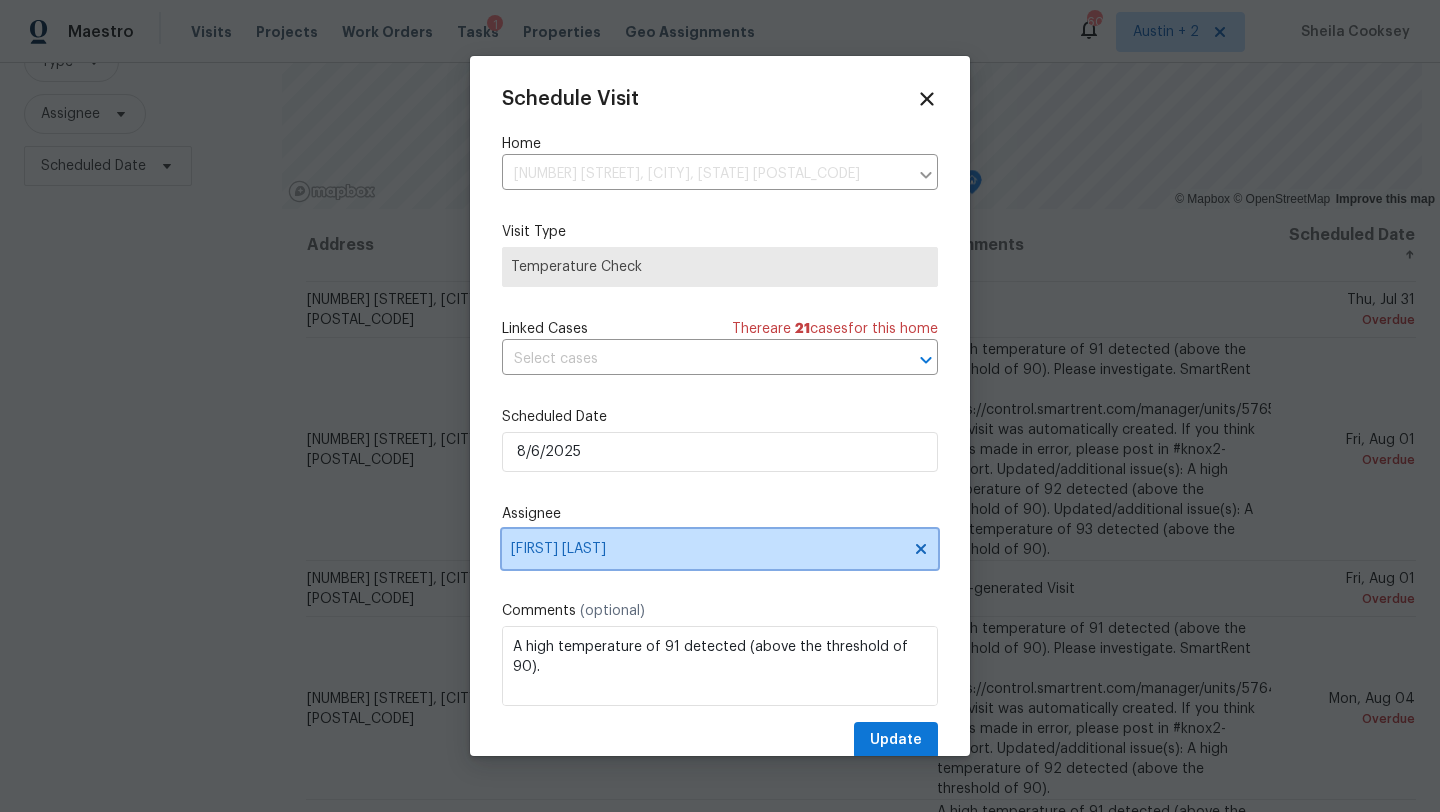 click on "[FIRST] [LAST]" at bounding box center [707, 549] 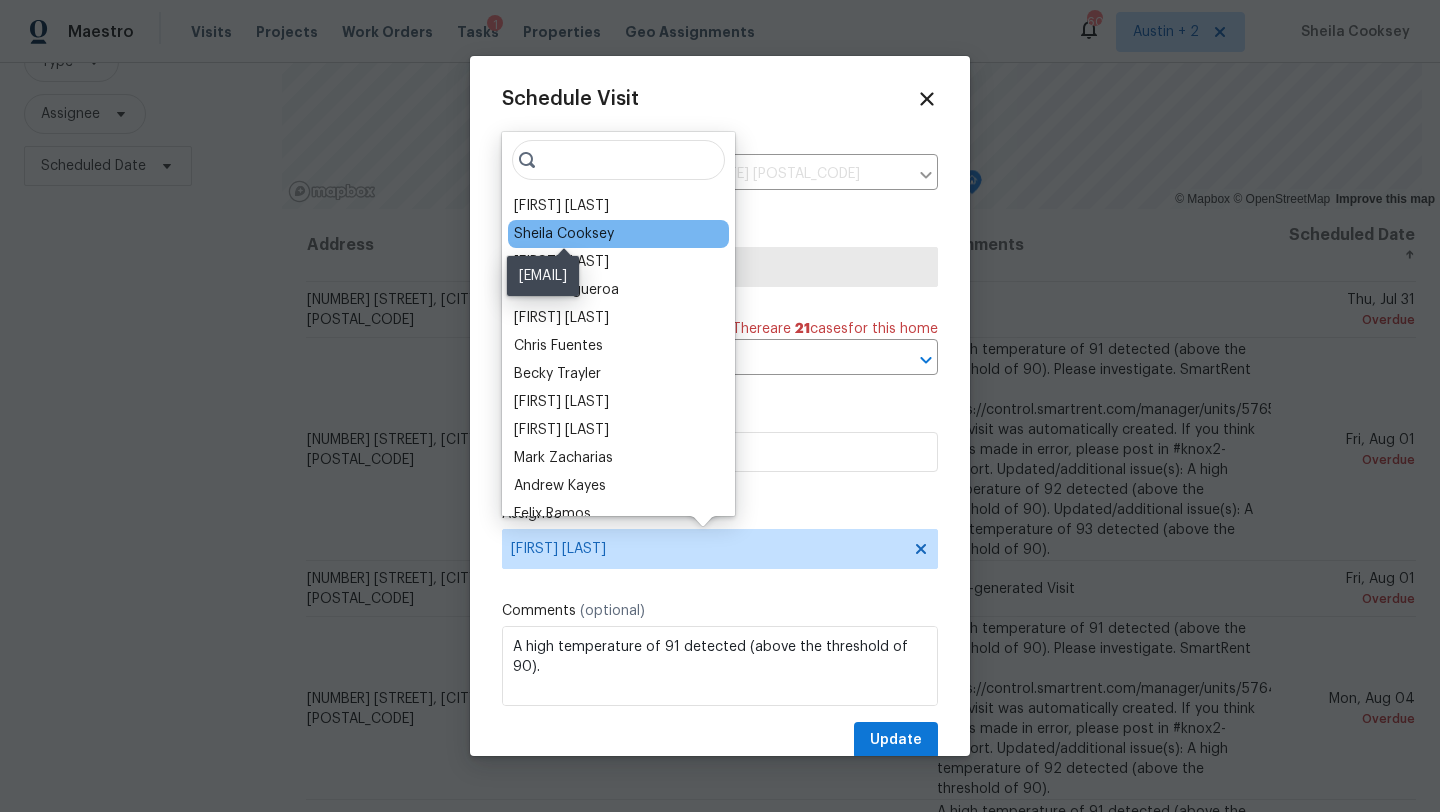 click on "Sheila Cooksey" at bounding box center (564, 234) 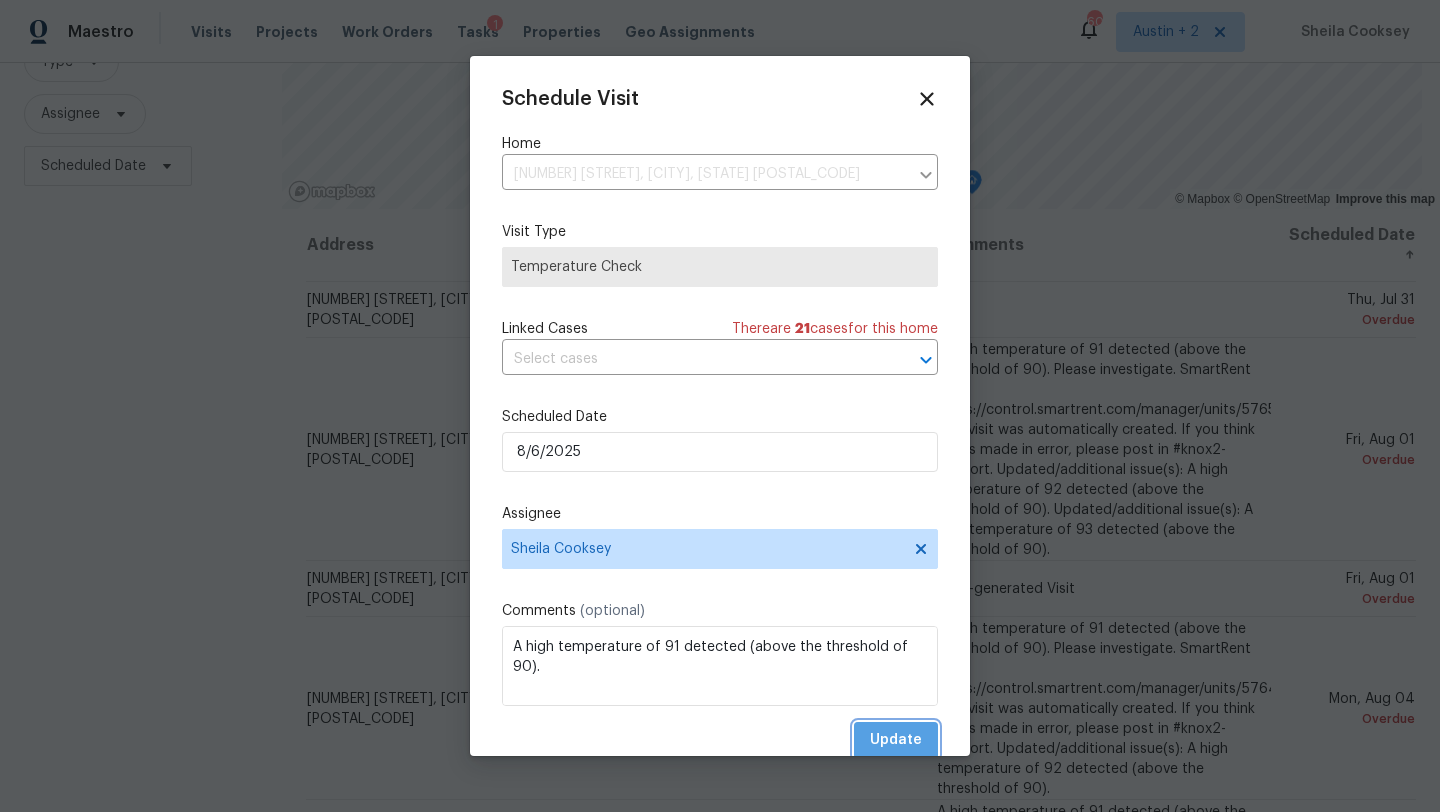 click on "Update" at bounding box center [896, 740] 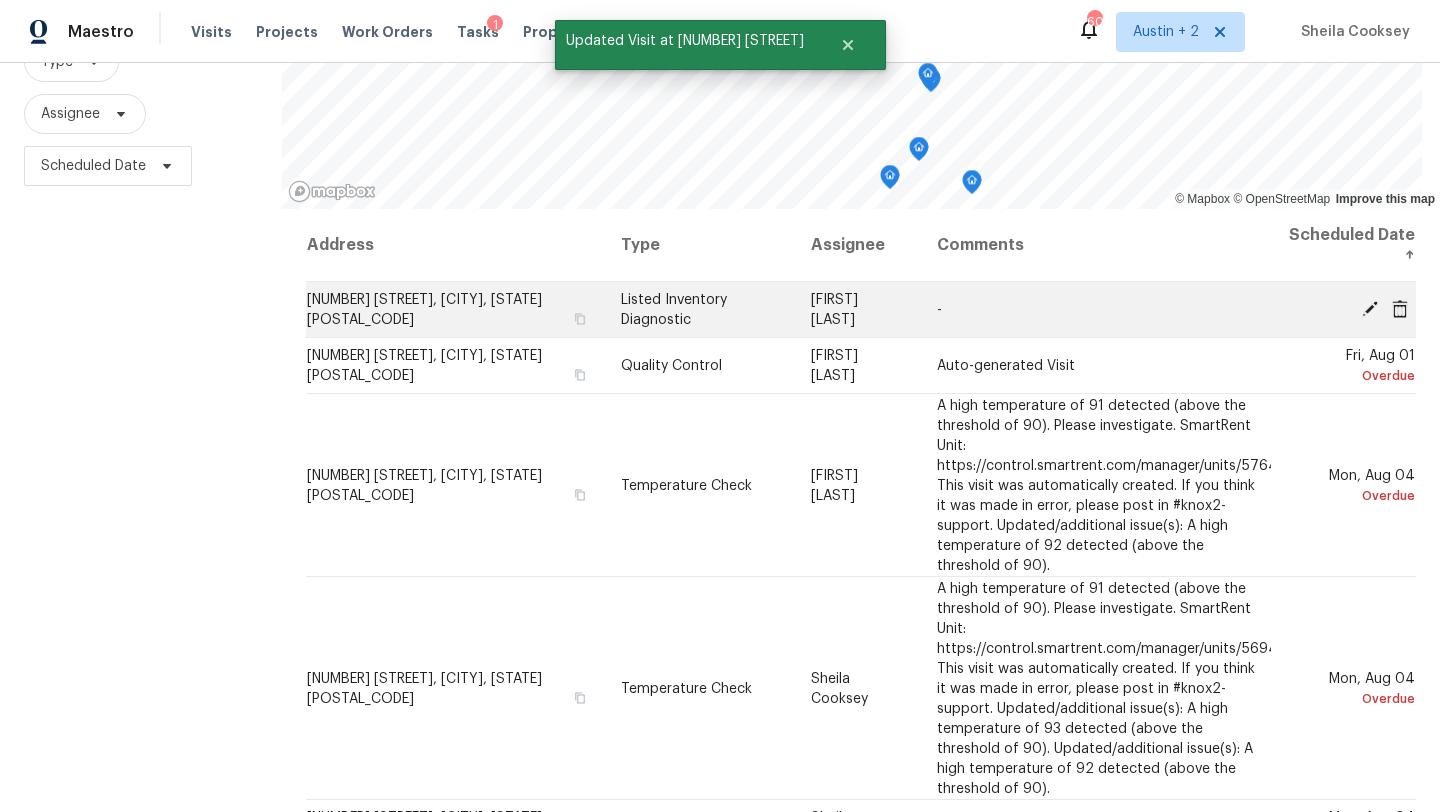 click 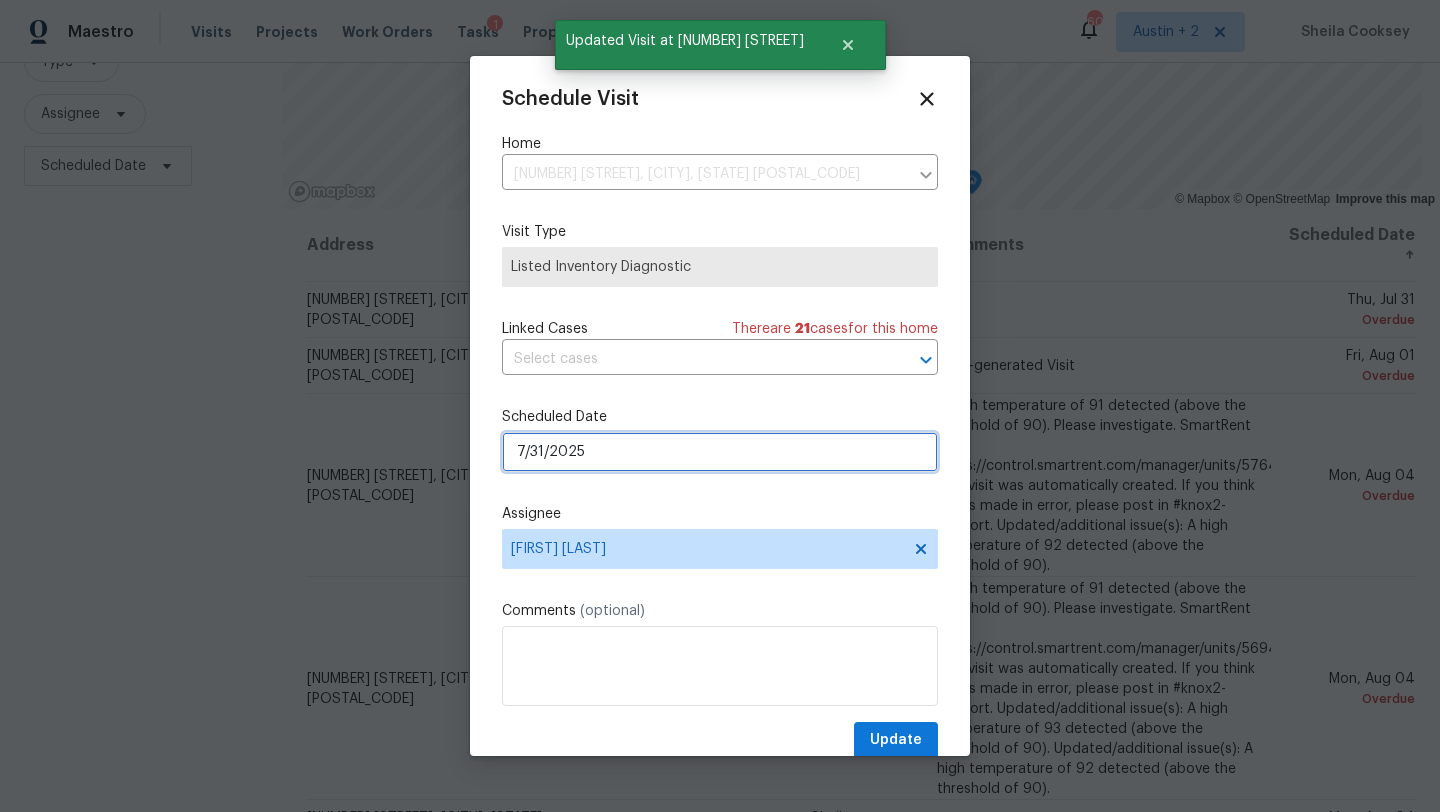 click on "7/31/2025" at bounding box center (720, 452) 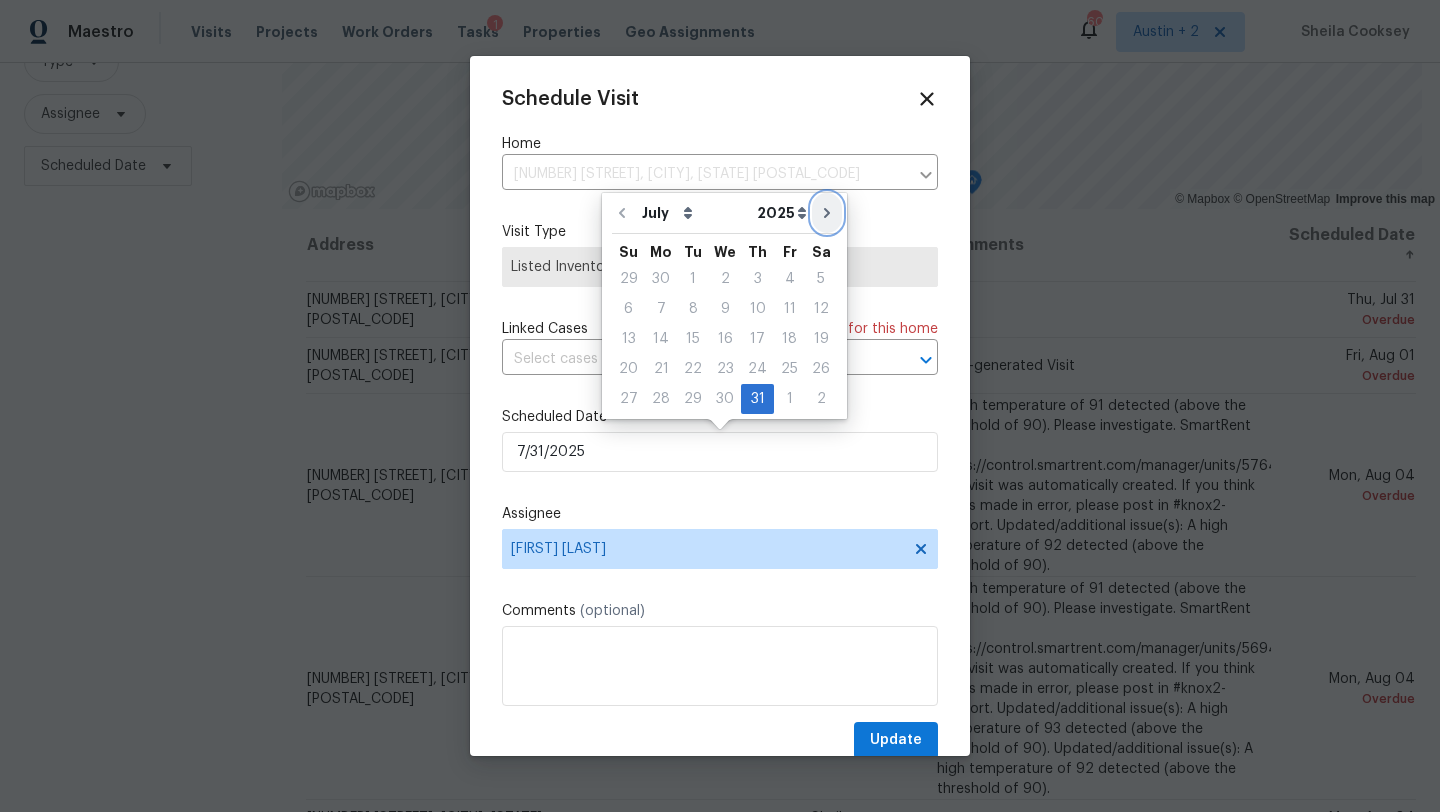 click 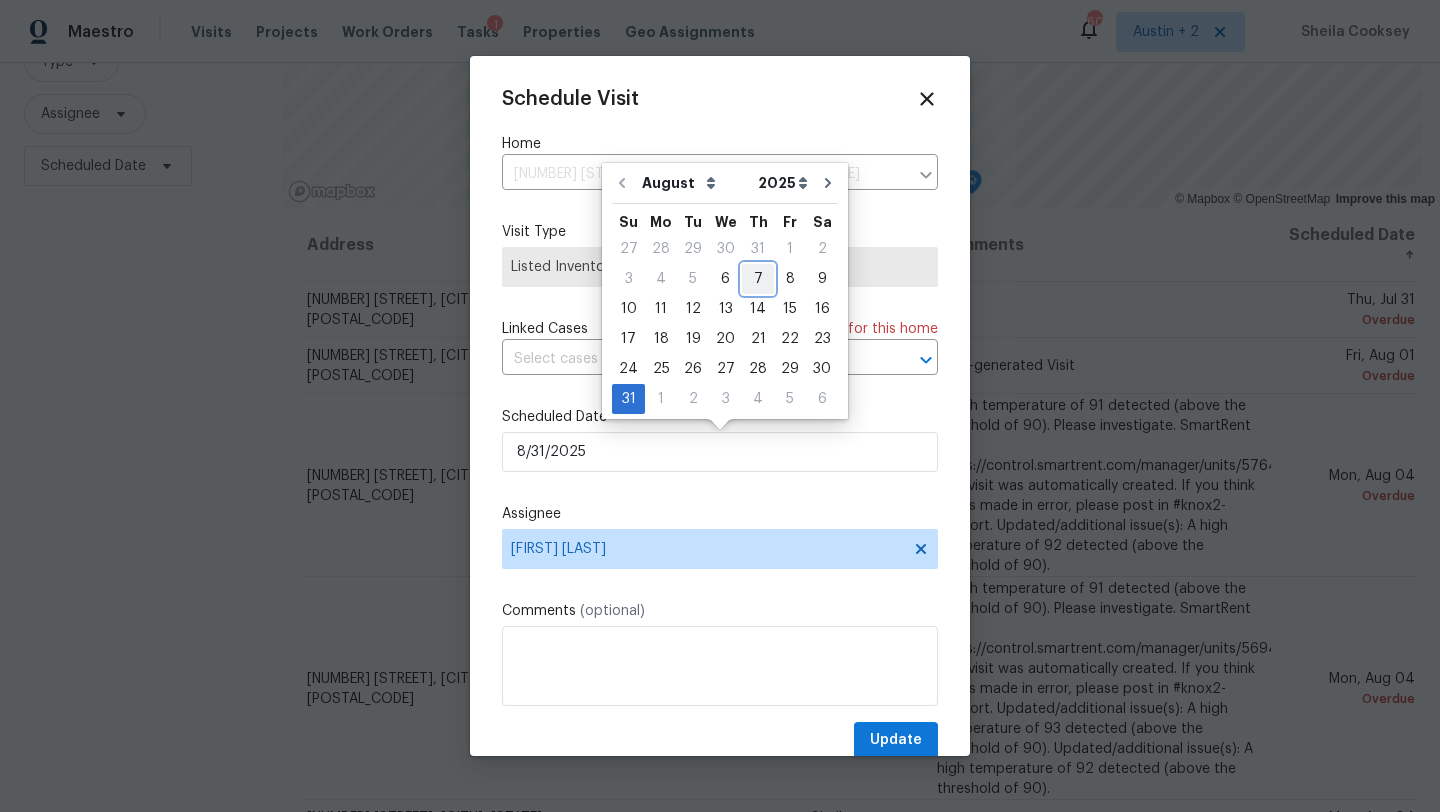 click on "7" at bounding box center [758, 279] 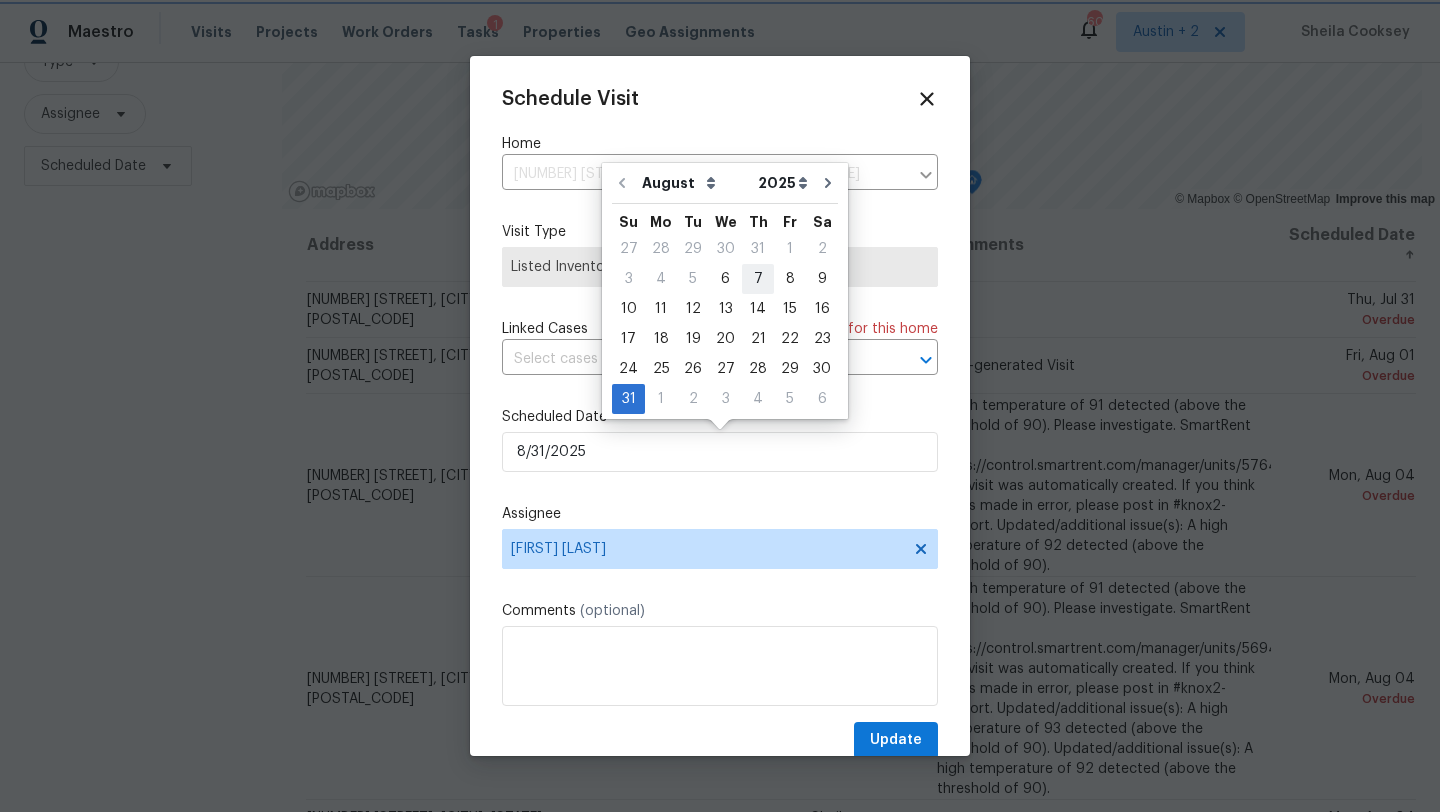 type on "8/7/2025" 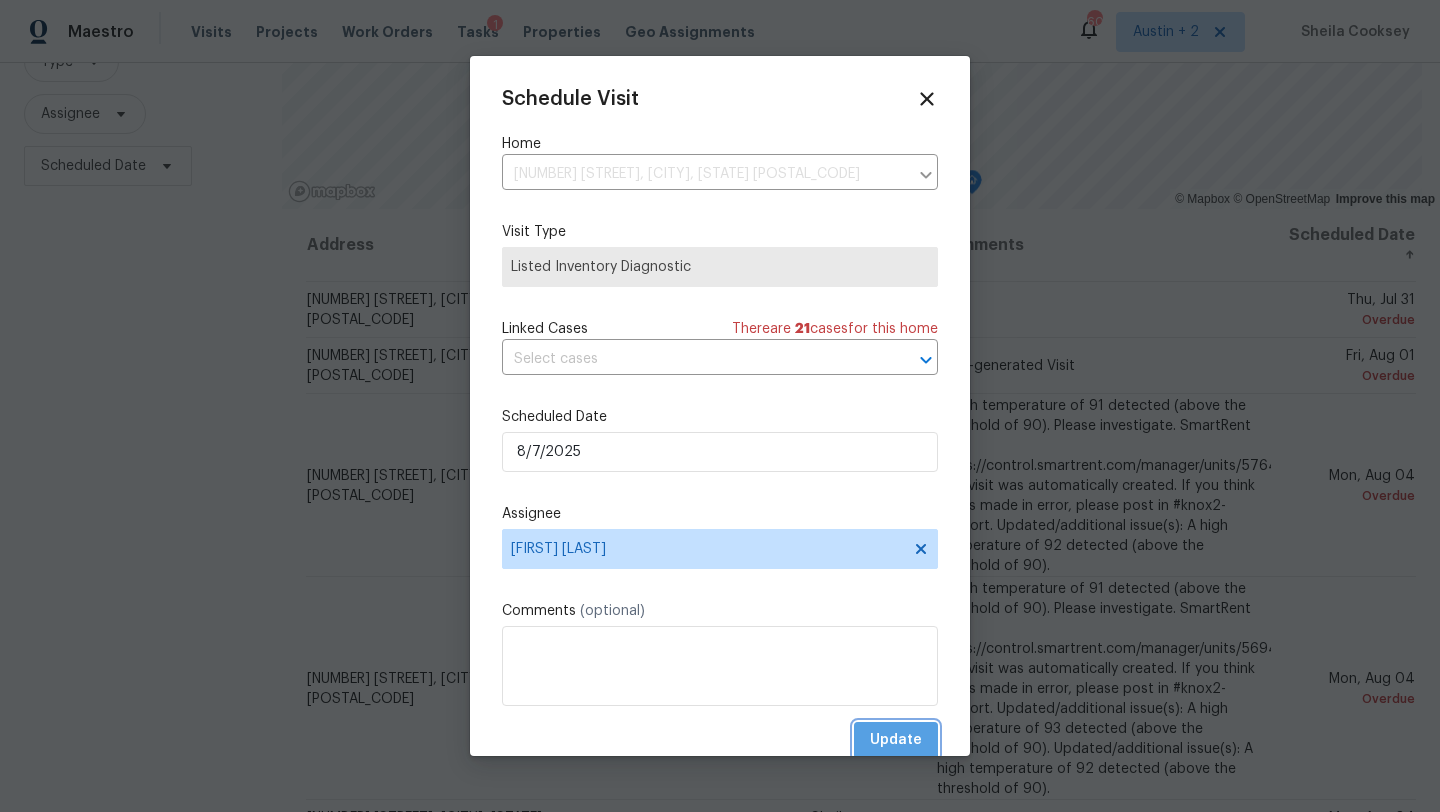 click on "Update" at bounding box center [896, 740] 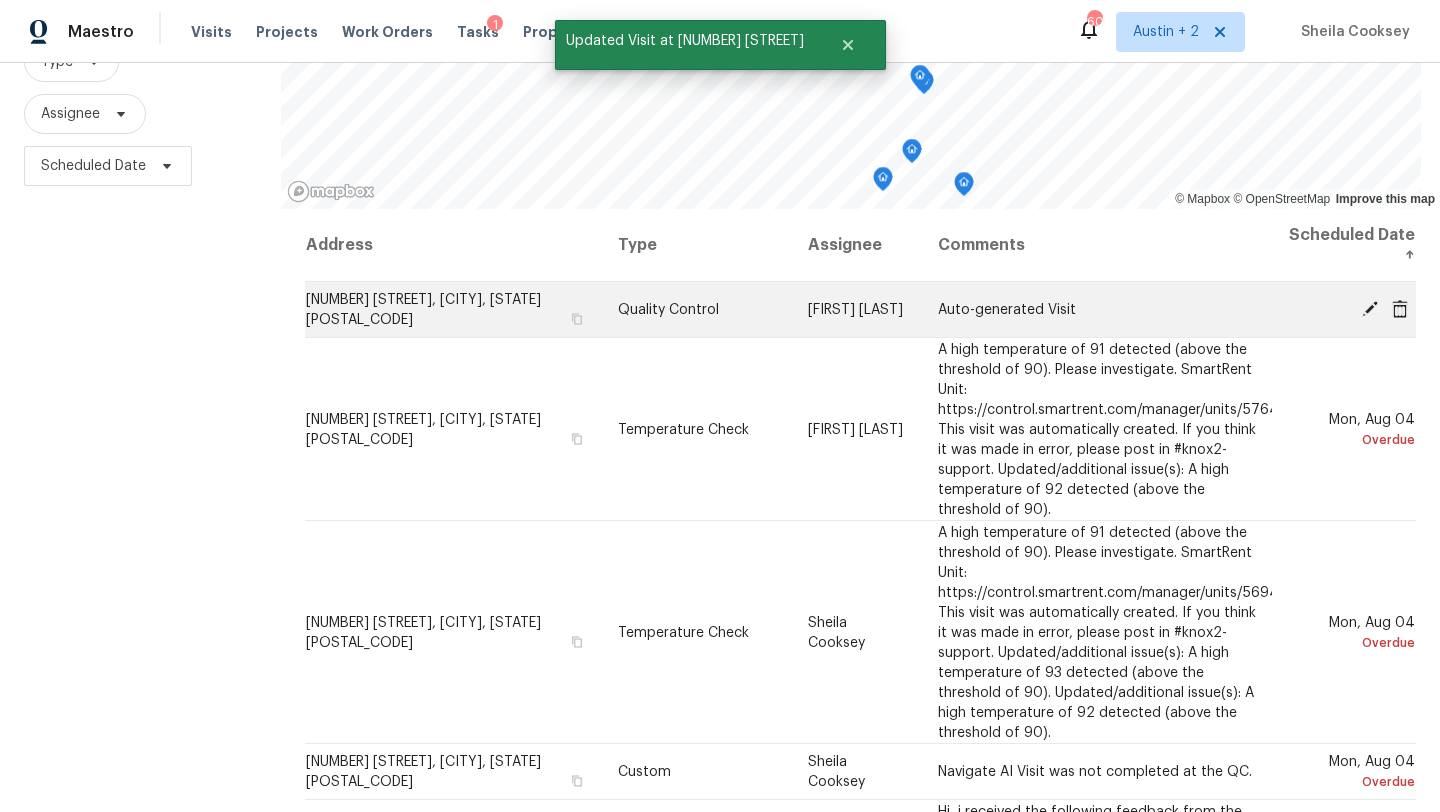 click 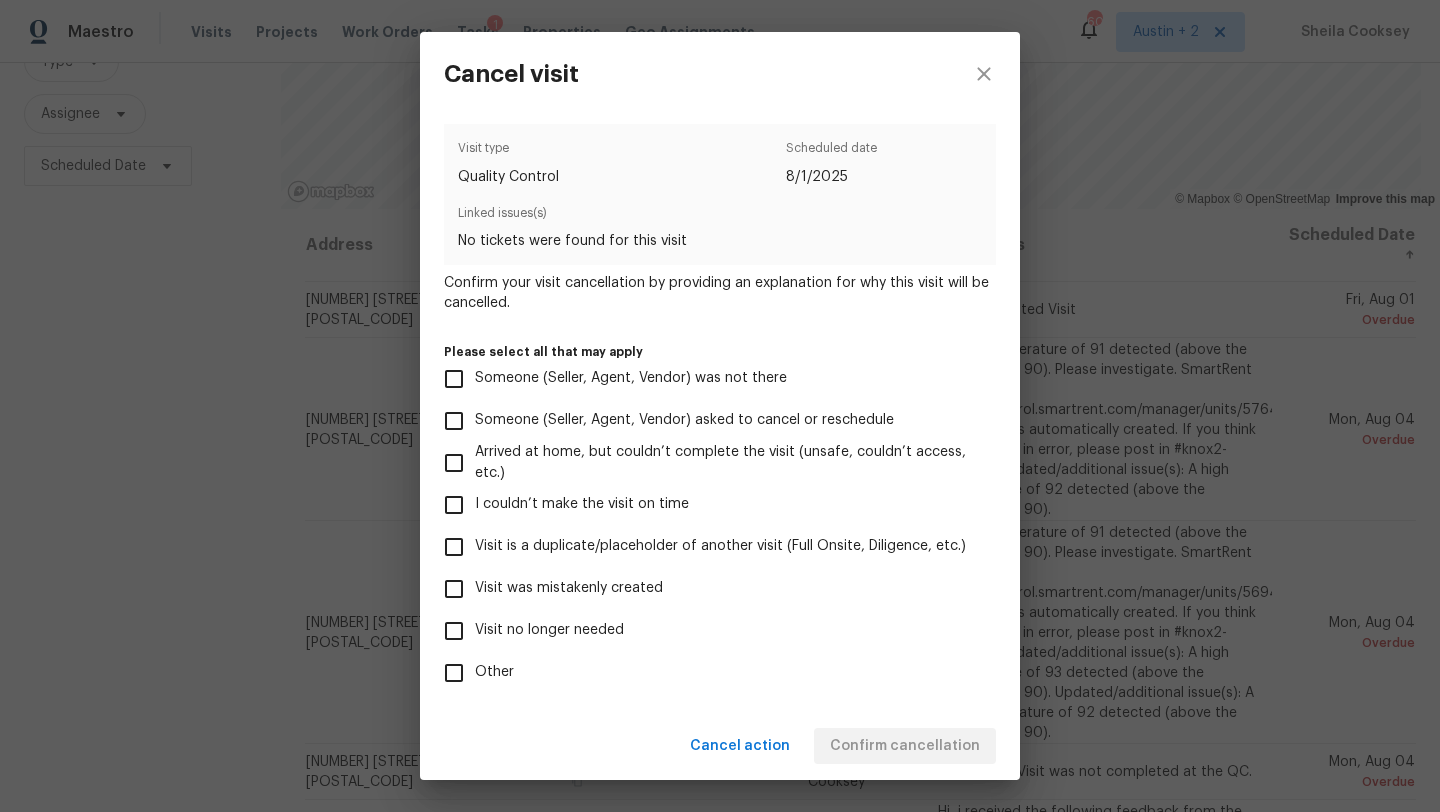 click on "Visit was mistakenly created" at bounding box center [569, 588] 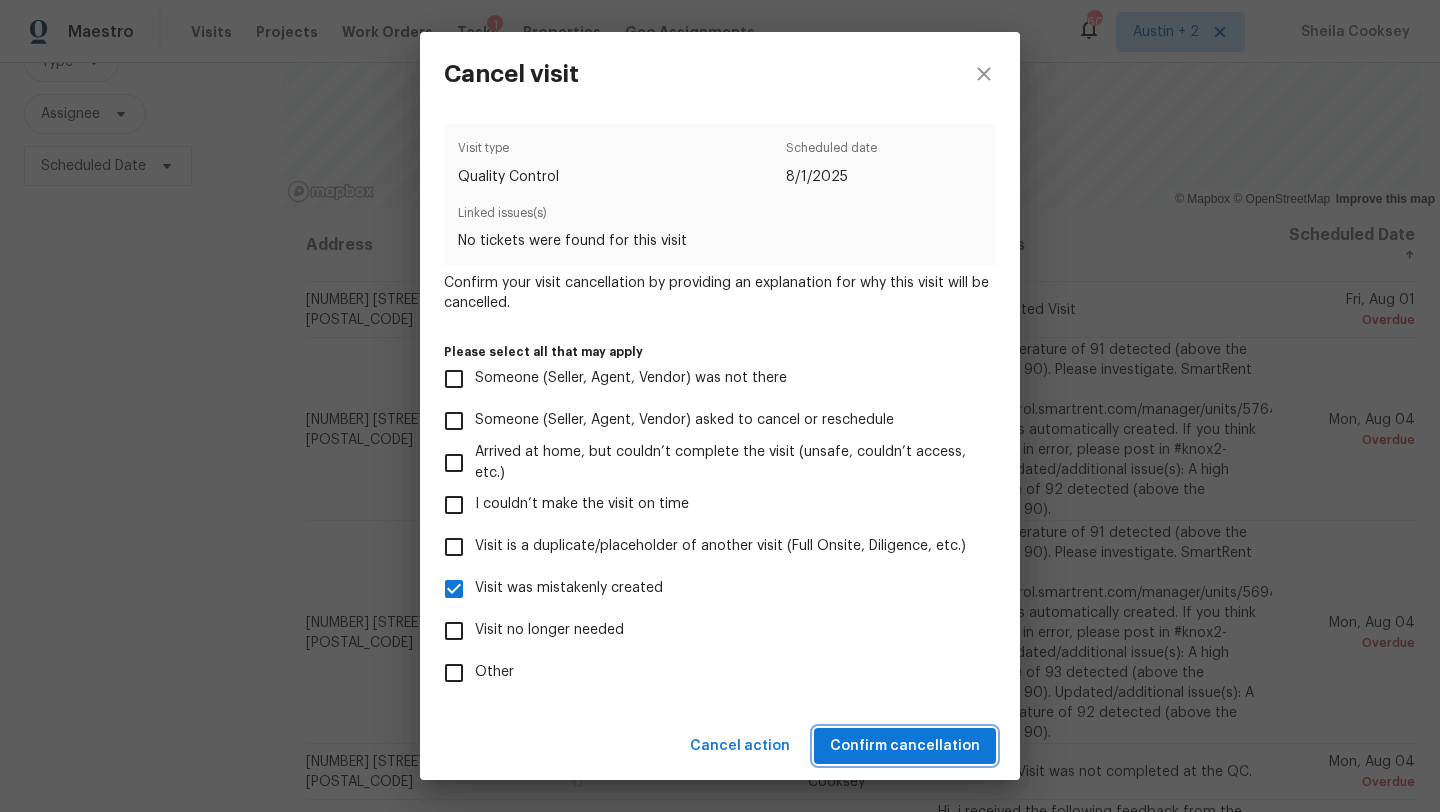 click on "Confirm cancellation" at bounding box center [905, 746] 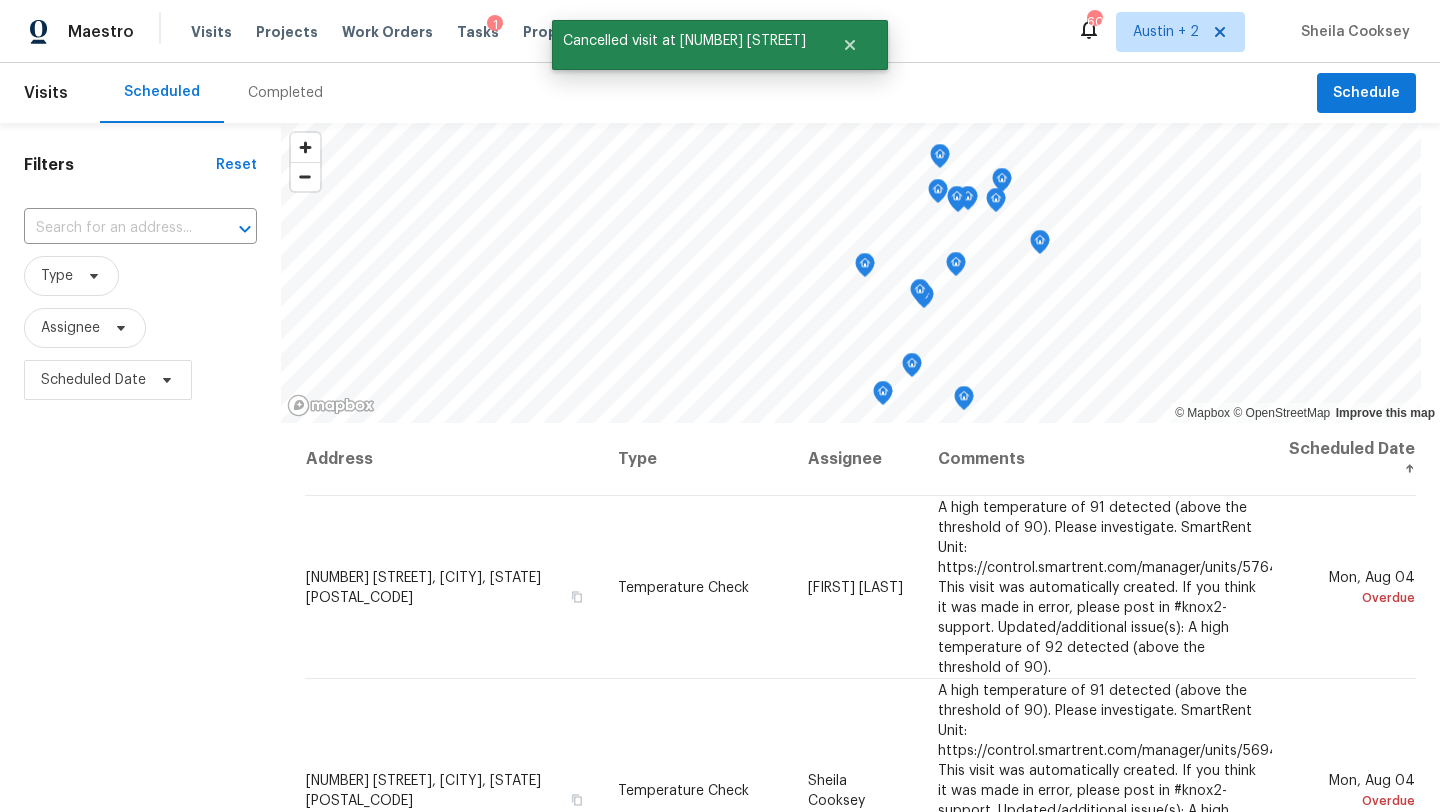 scroll, scrollTop: 260, scrollLeft: 0, axis: vertical 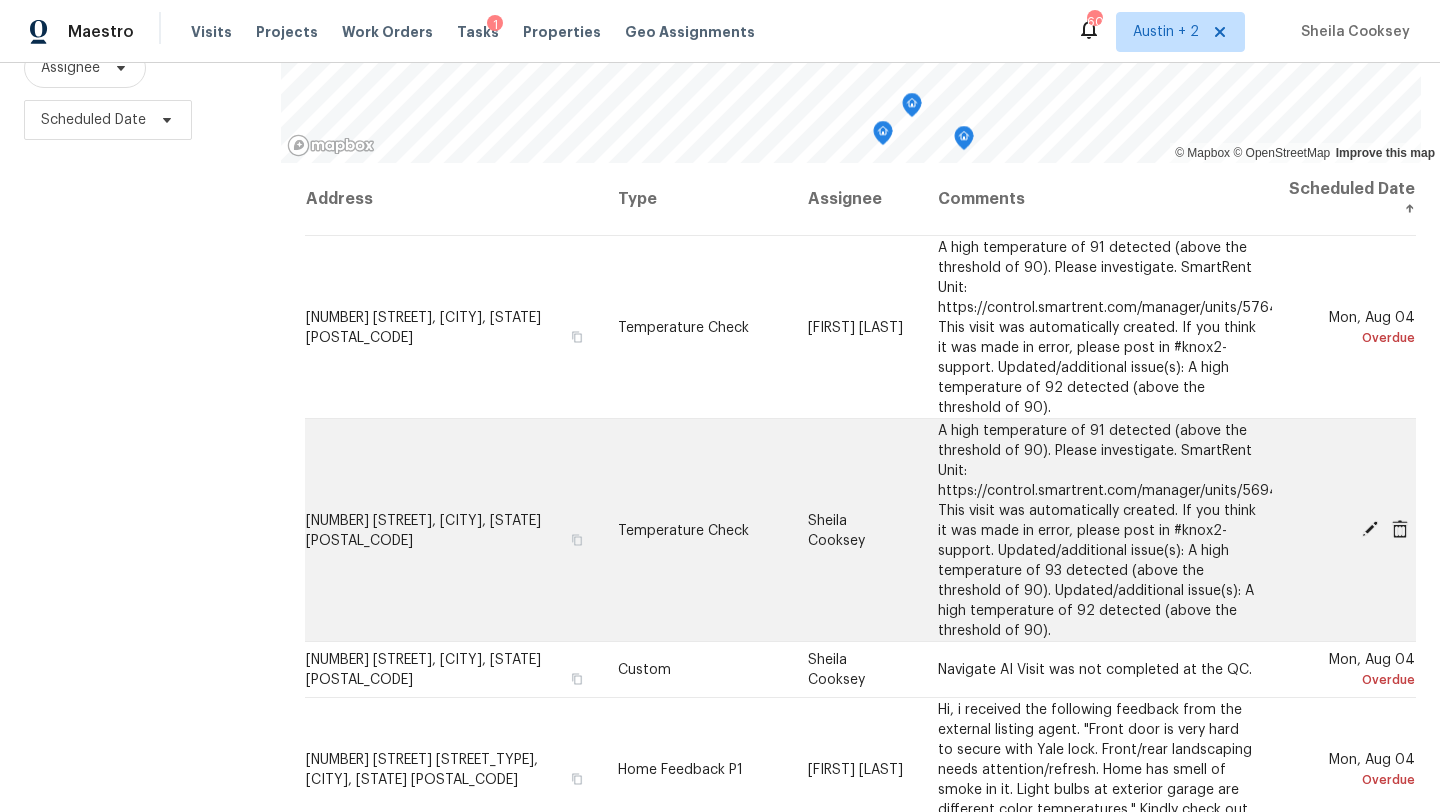 click 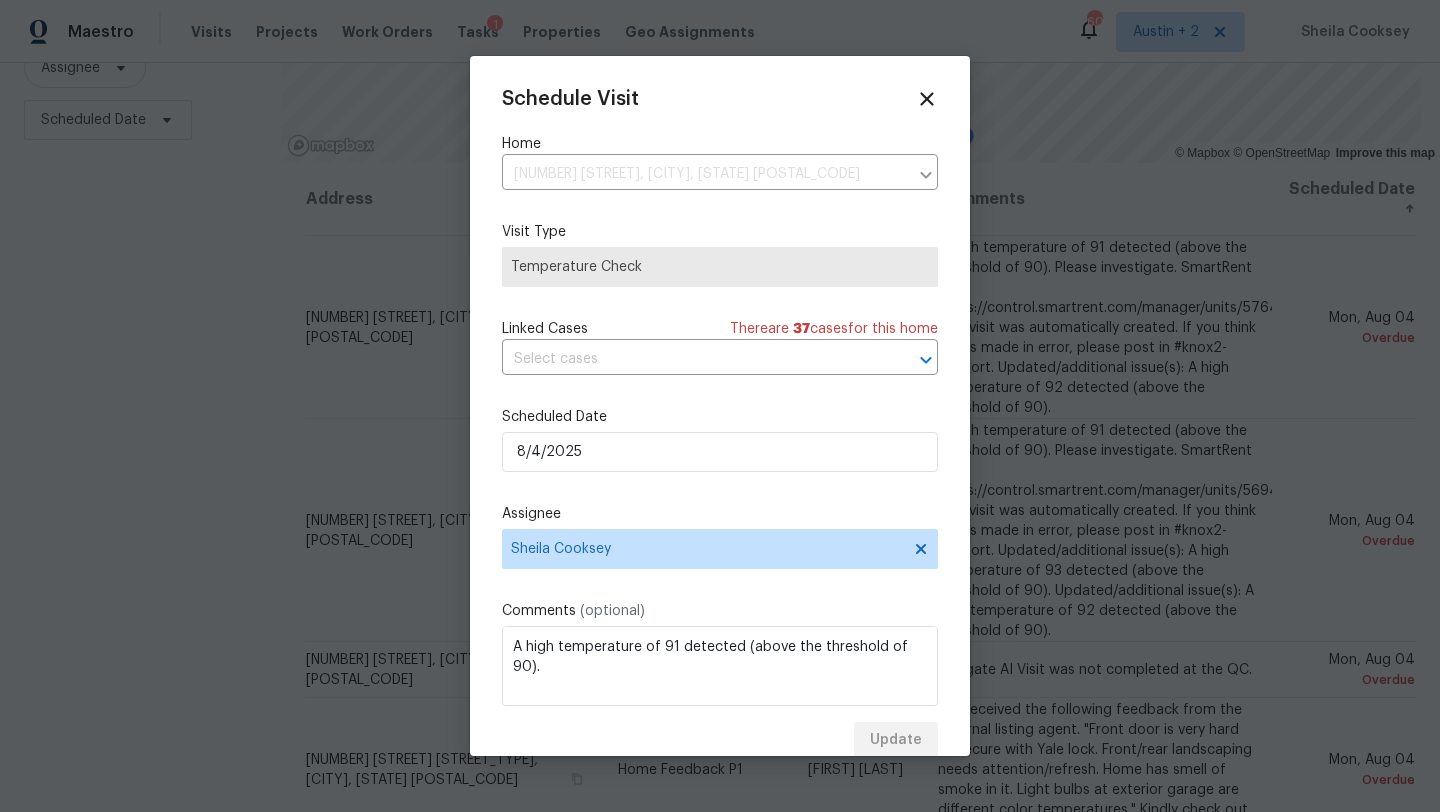 click on "Scheduled Date" at bounding box center (720, 417) 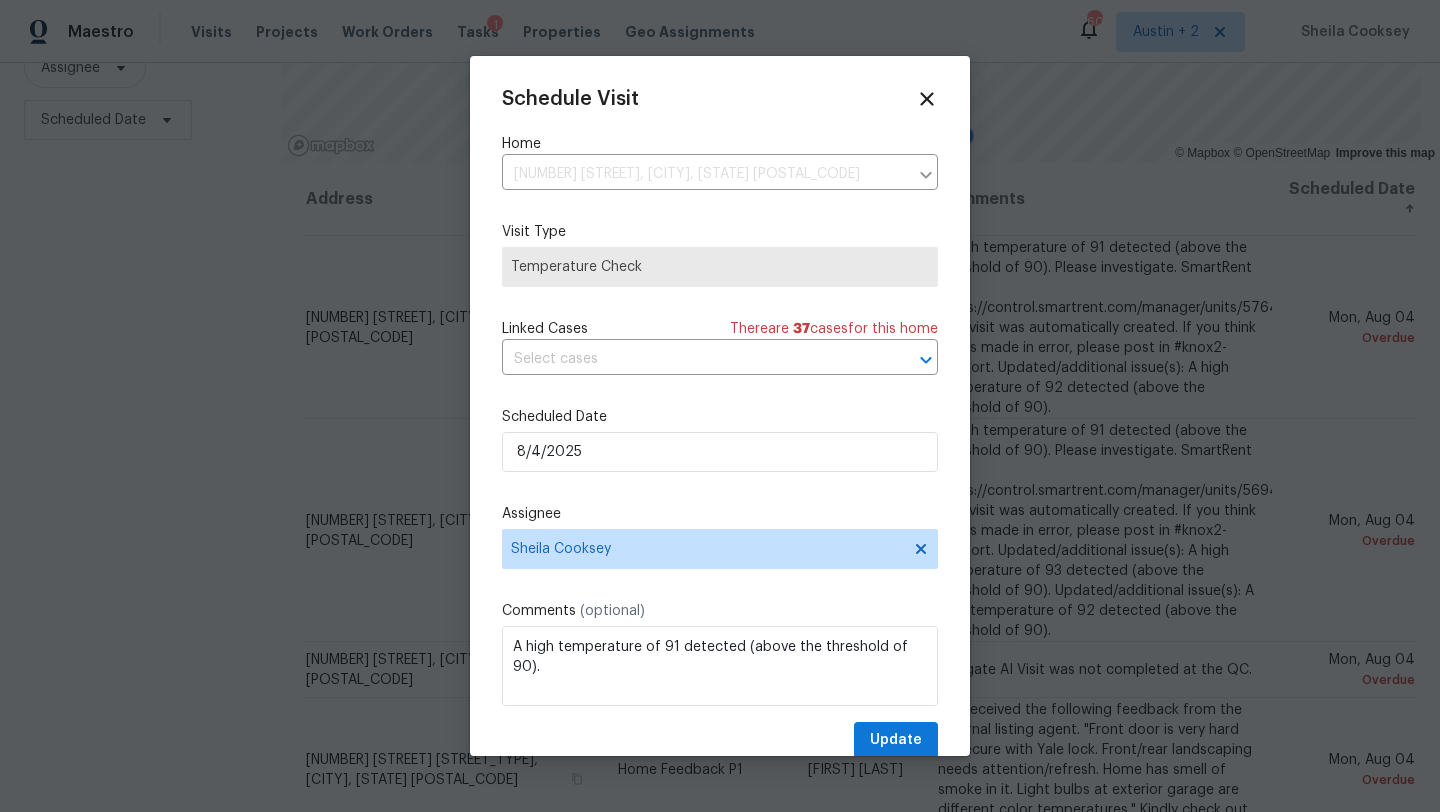 click on "Schedule Visit Home   8222 Kearsarge Dr, Austin, TX 78745 ​ Visit Type   Temperature Check Linked Cases There  are   37  case s  for this home   ​ Scheduled Date   8/4/2025 Assignee   Sheila Cooksey Comments   (optional)
A high temperature of 91 detected (above the threshold of 90).
Please investigate.
SmartRent Unit: https://control.smartrent.com/manager/units/5694509/overview
This visit was automatically created. If you think it was made in error, please post in #knox2-support.
Updated/additional issue(s):
A high temperature of 93 detected (above the threshold of 90).
Updated/additional issue(s):
A high temperature of 92 detected (above the threshold of 90).
Update" at bounding box center [720, 423] 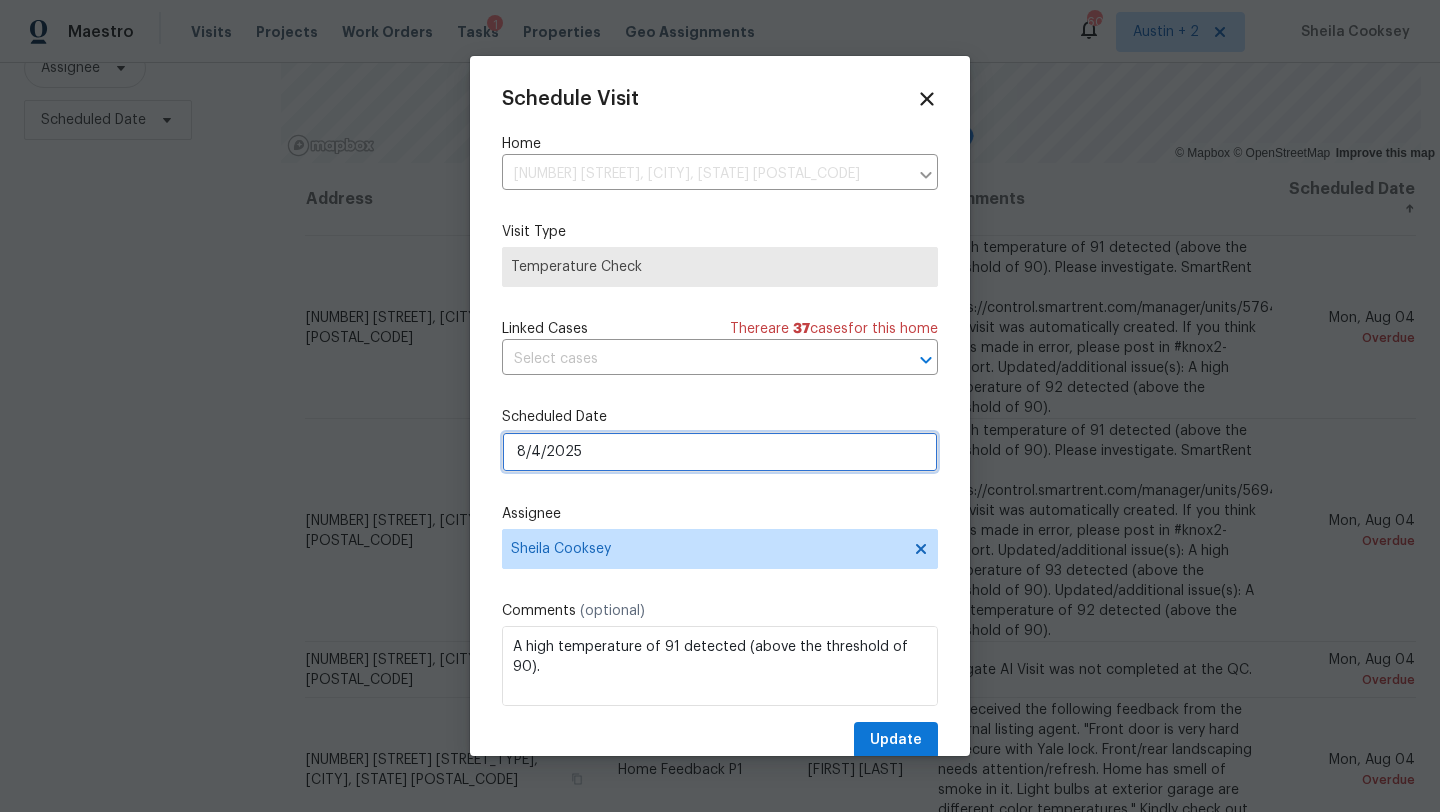 click on "8/4/2025" at bounding box center (720, 452) 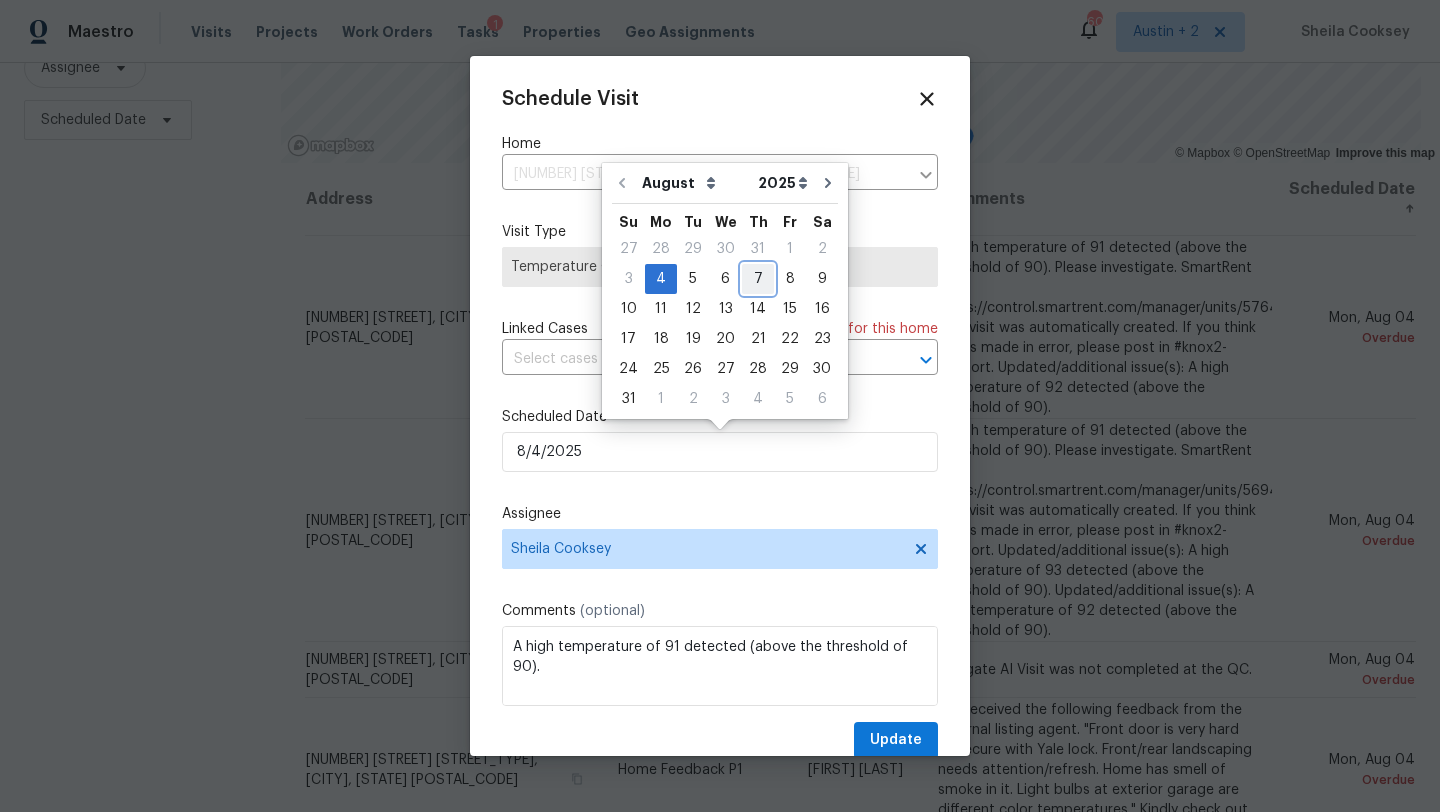 click on "7" at bounding box center (758, 279) 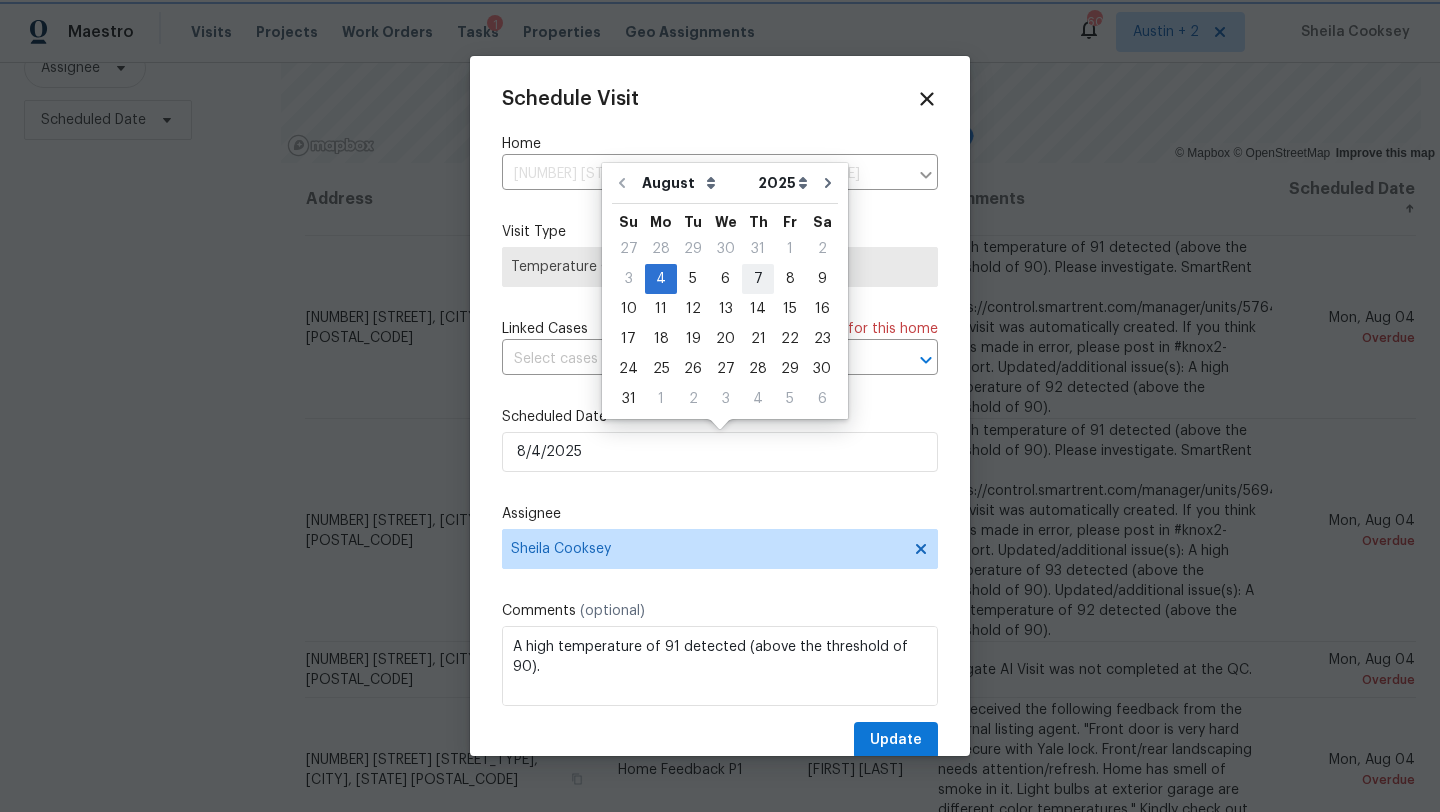 type on "8/7/2025" 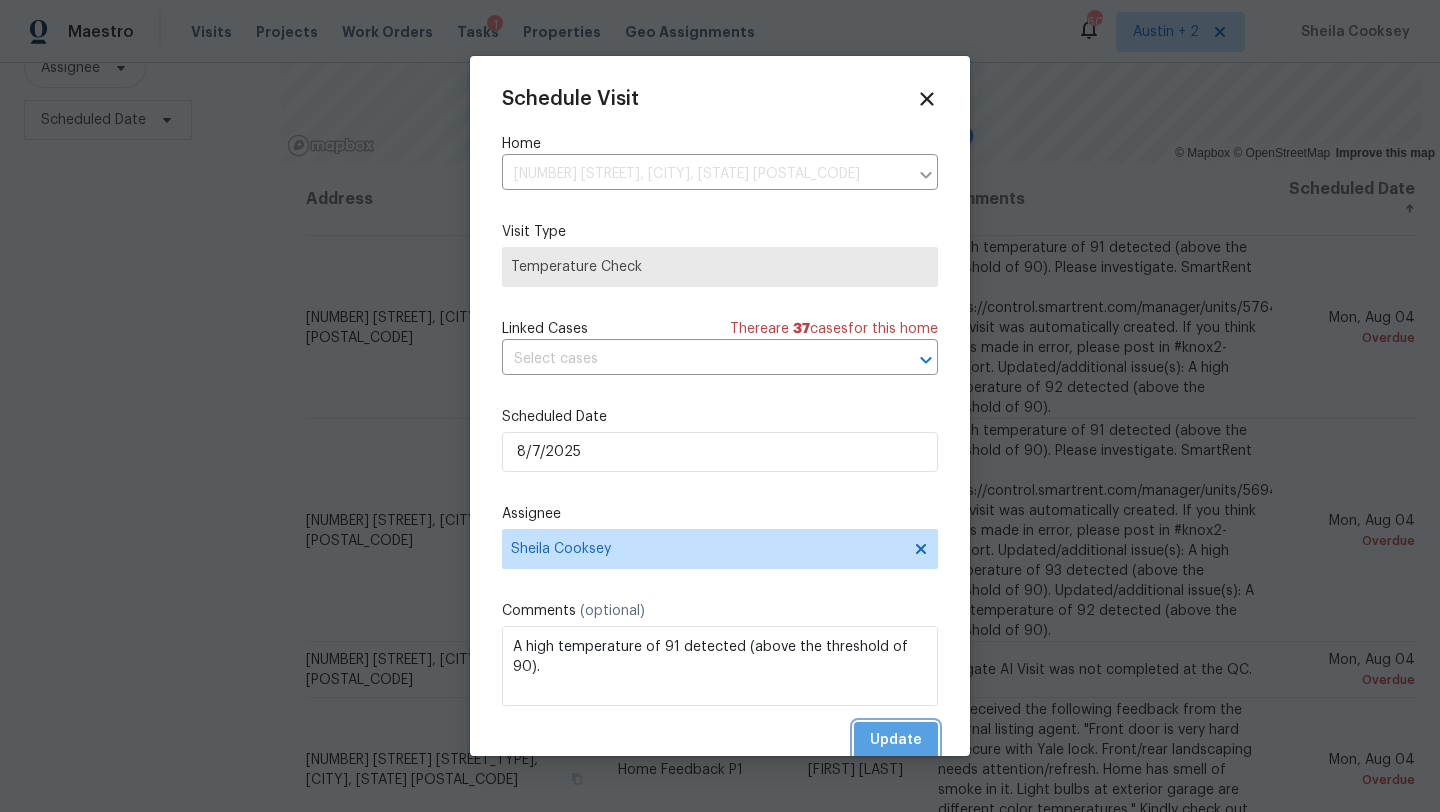 click on "Update" at bounding box center (896, 740) 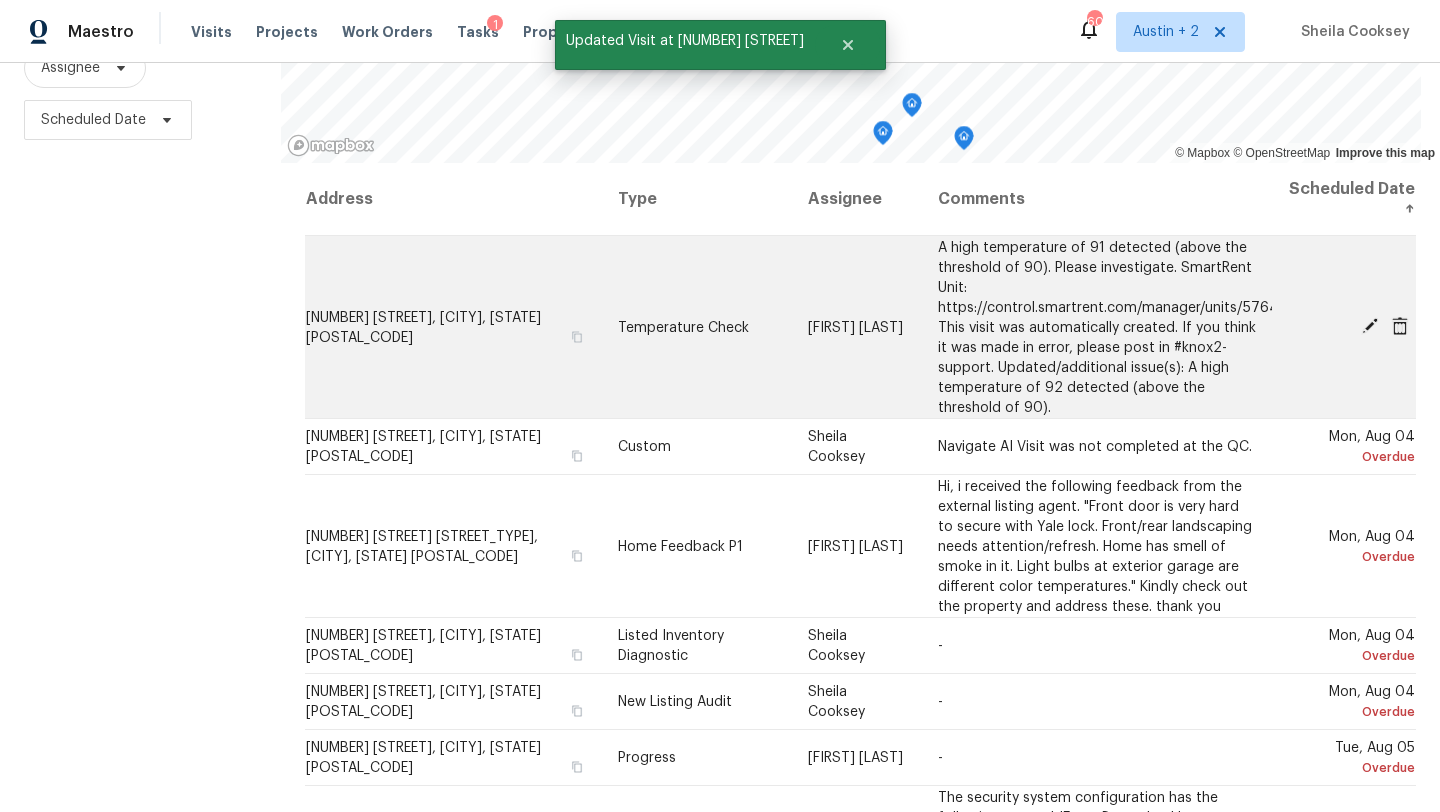 click 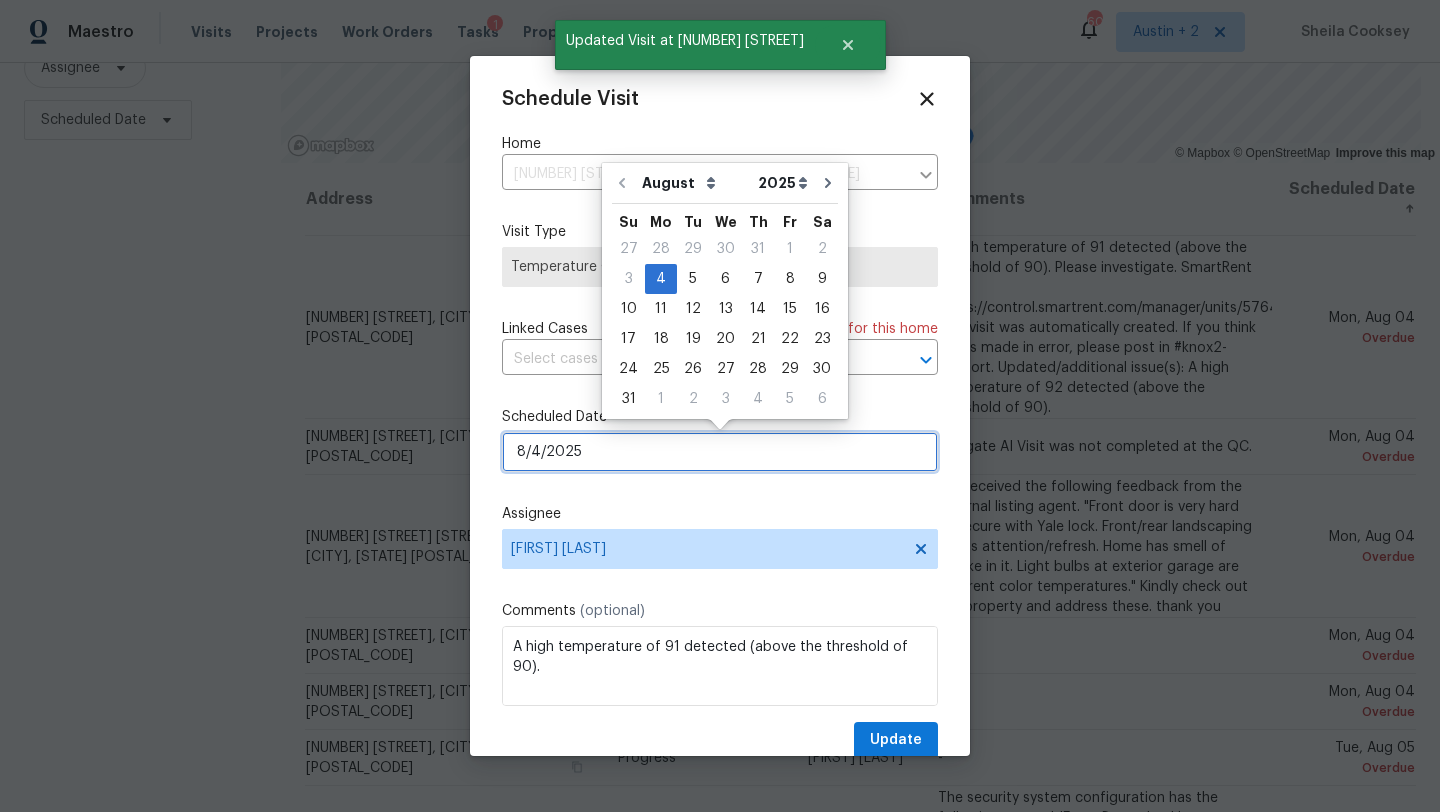 click on "8/4/2025" at bounding box center [720, 452] 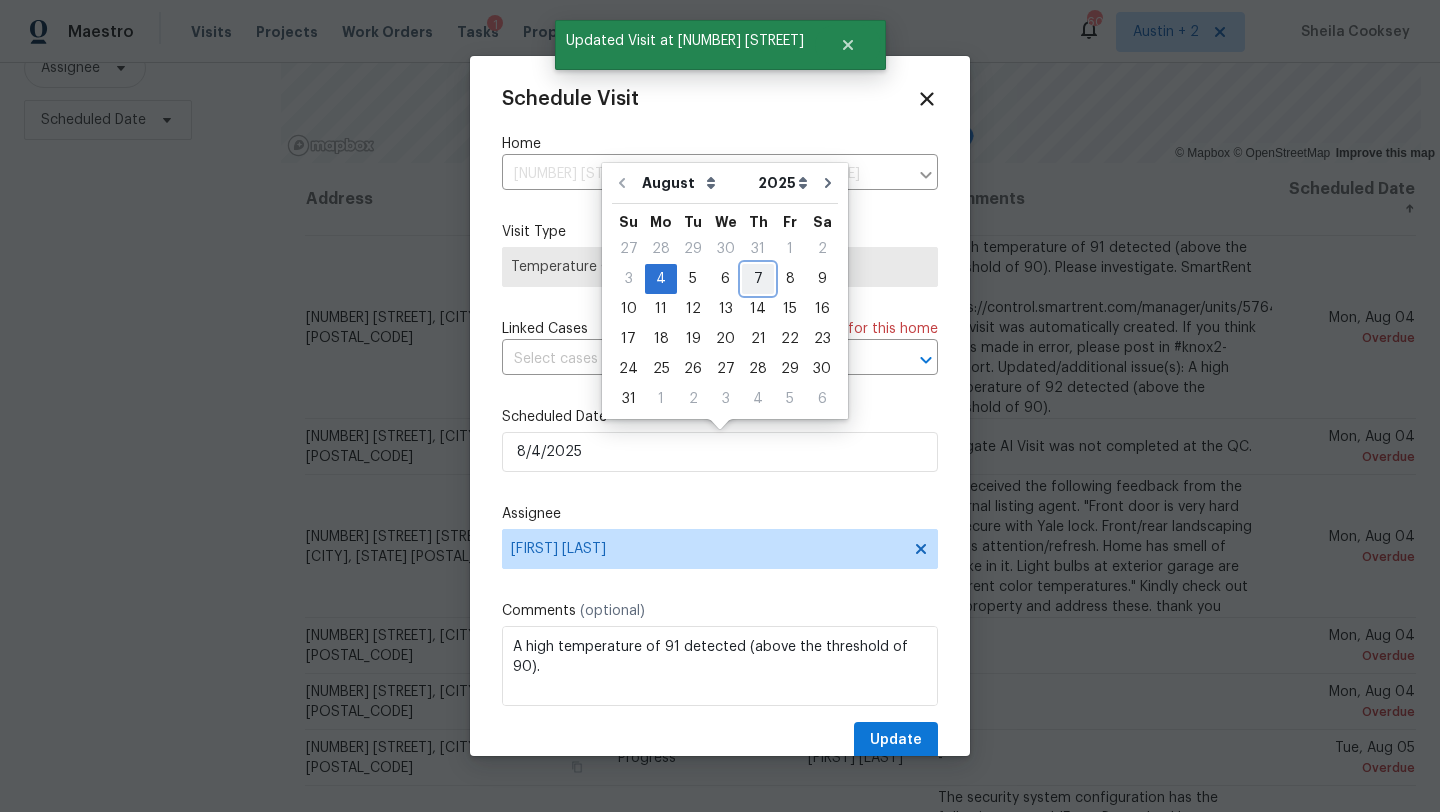 click on "7" at bounding box center [758, 279] 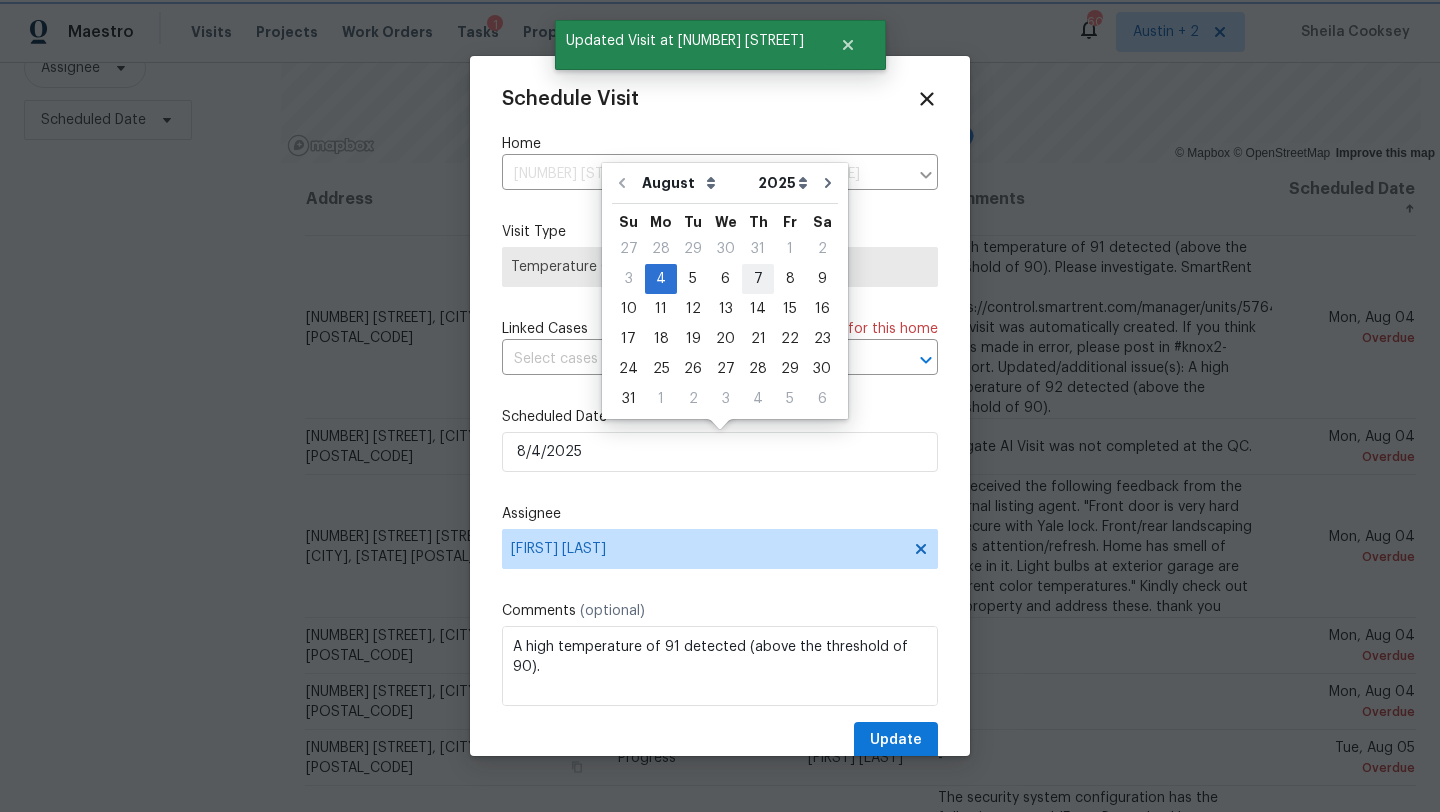 type on "8/7/2025" 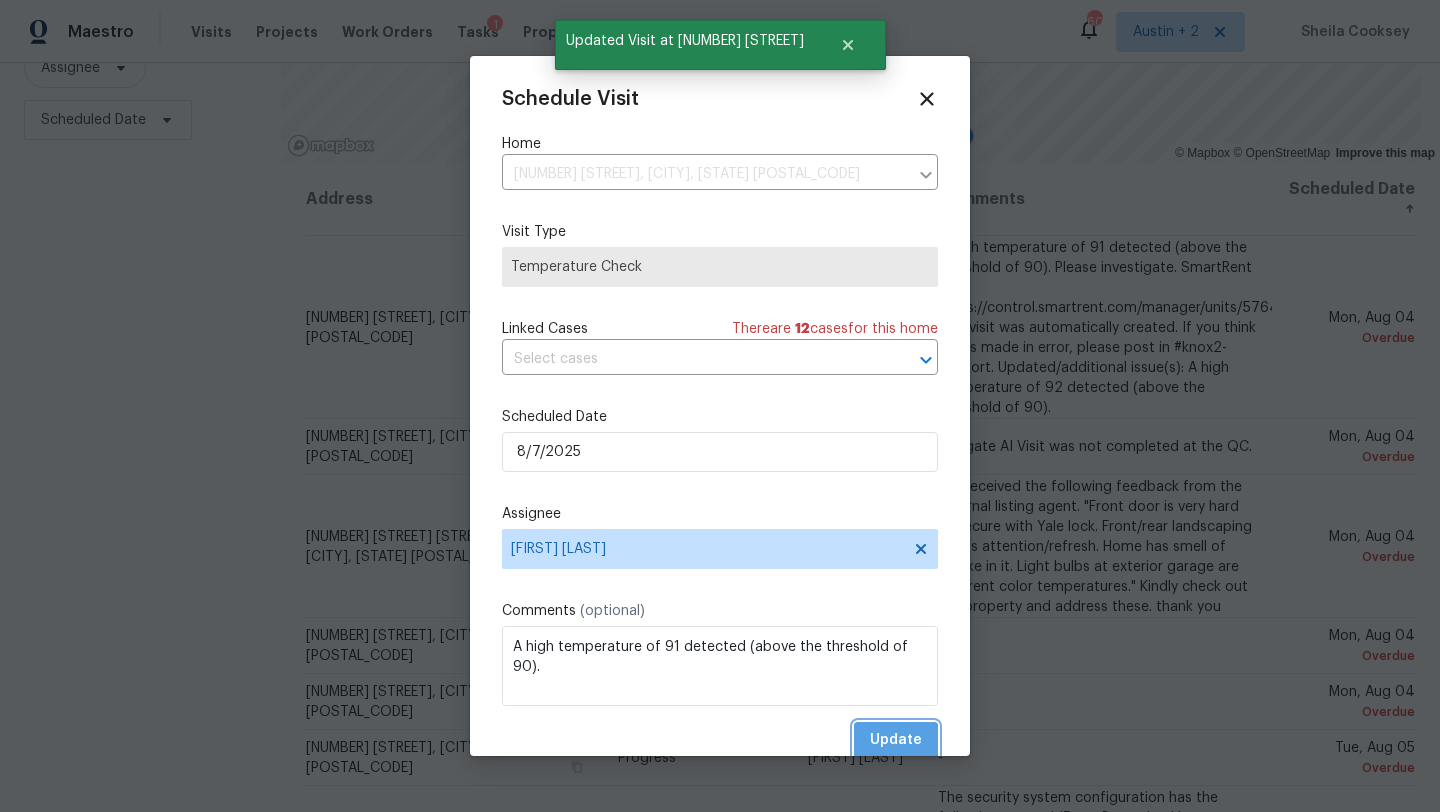 click on "Update" at bounding box center [896, 740] 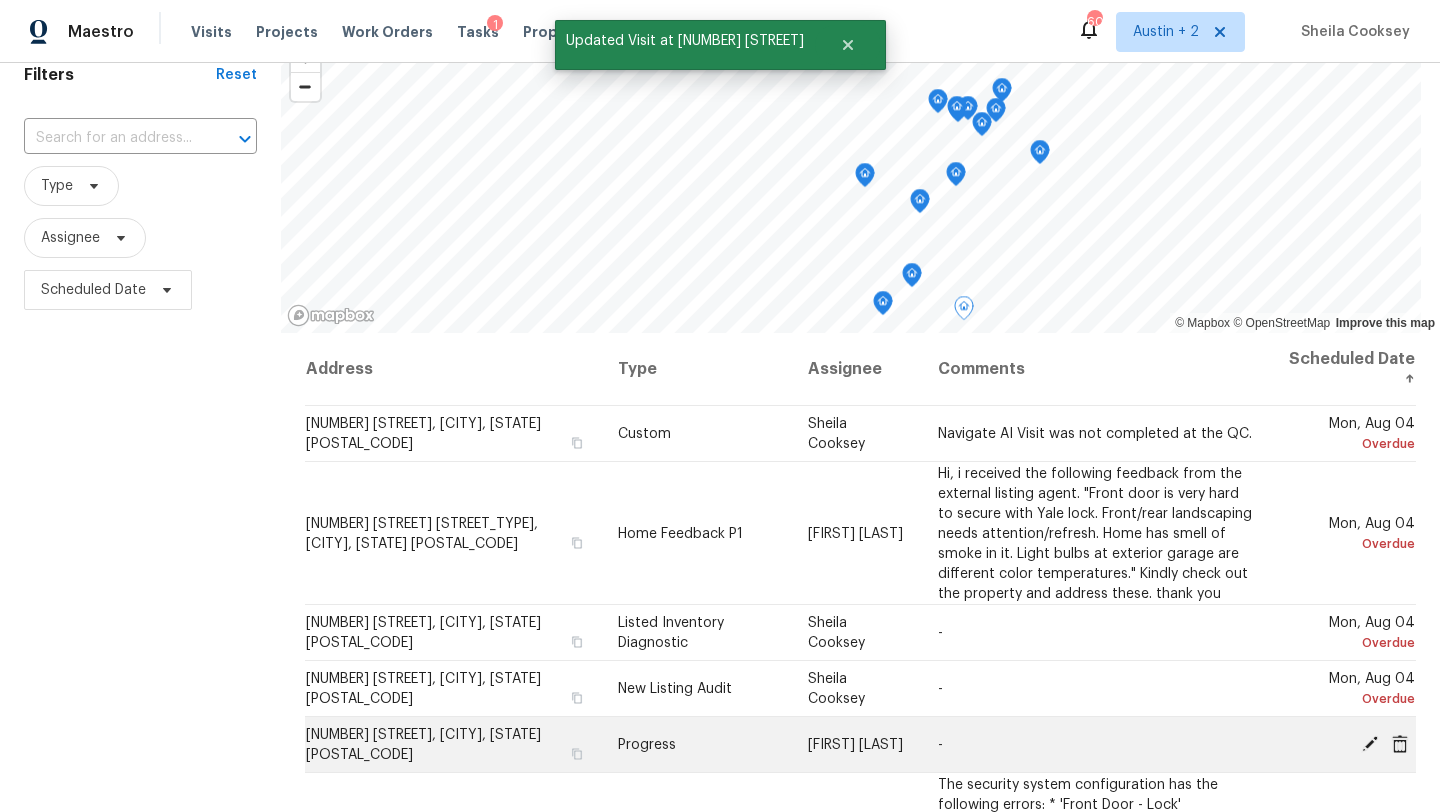 scroll, scrollTop: 85, scrollLeft: 0, axis: vertical 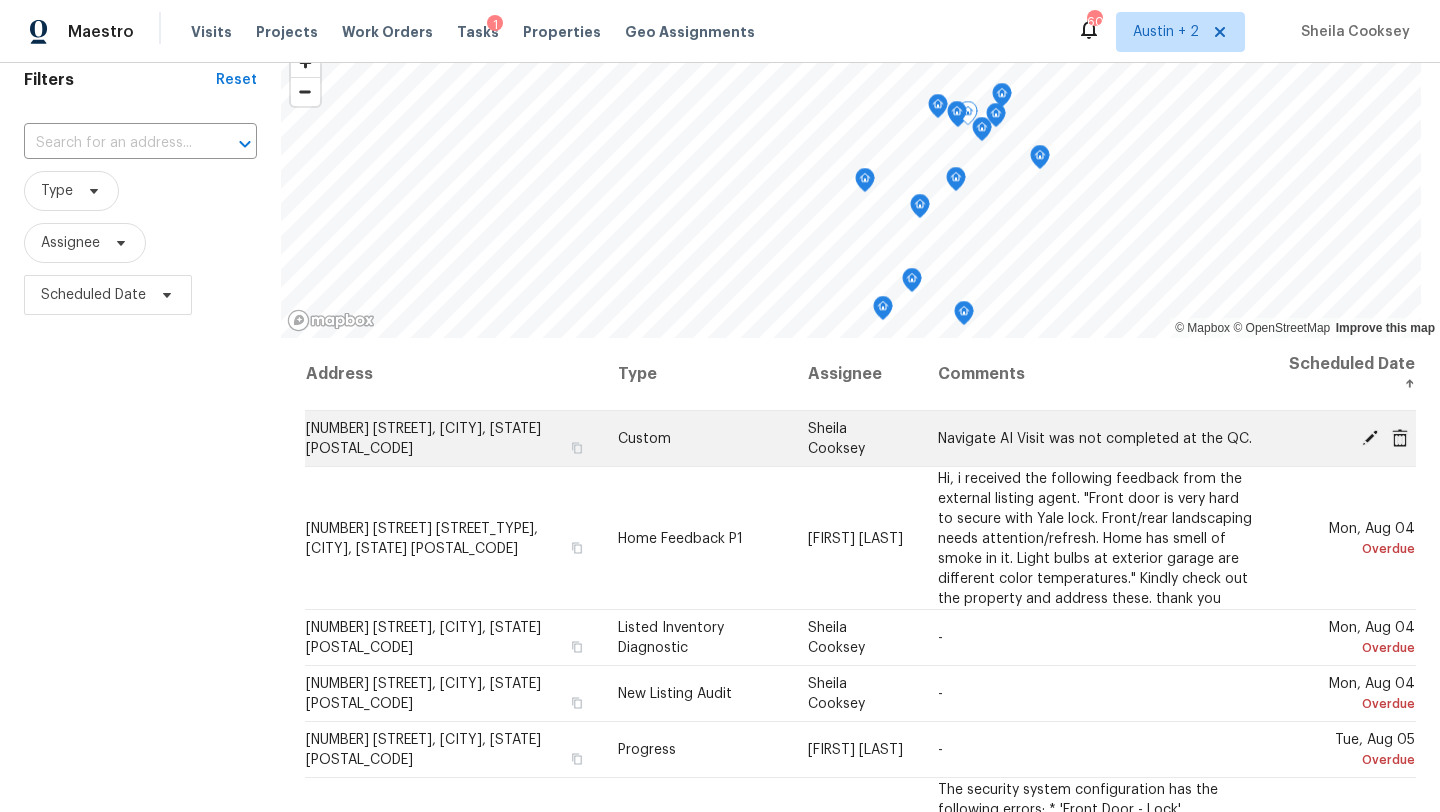 click 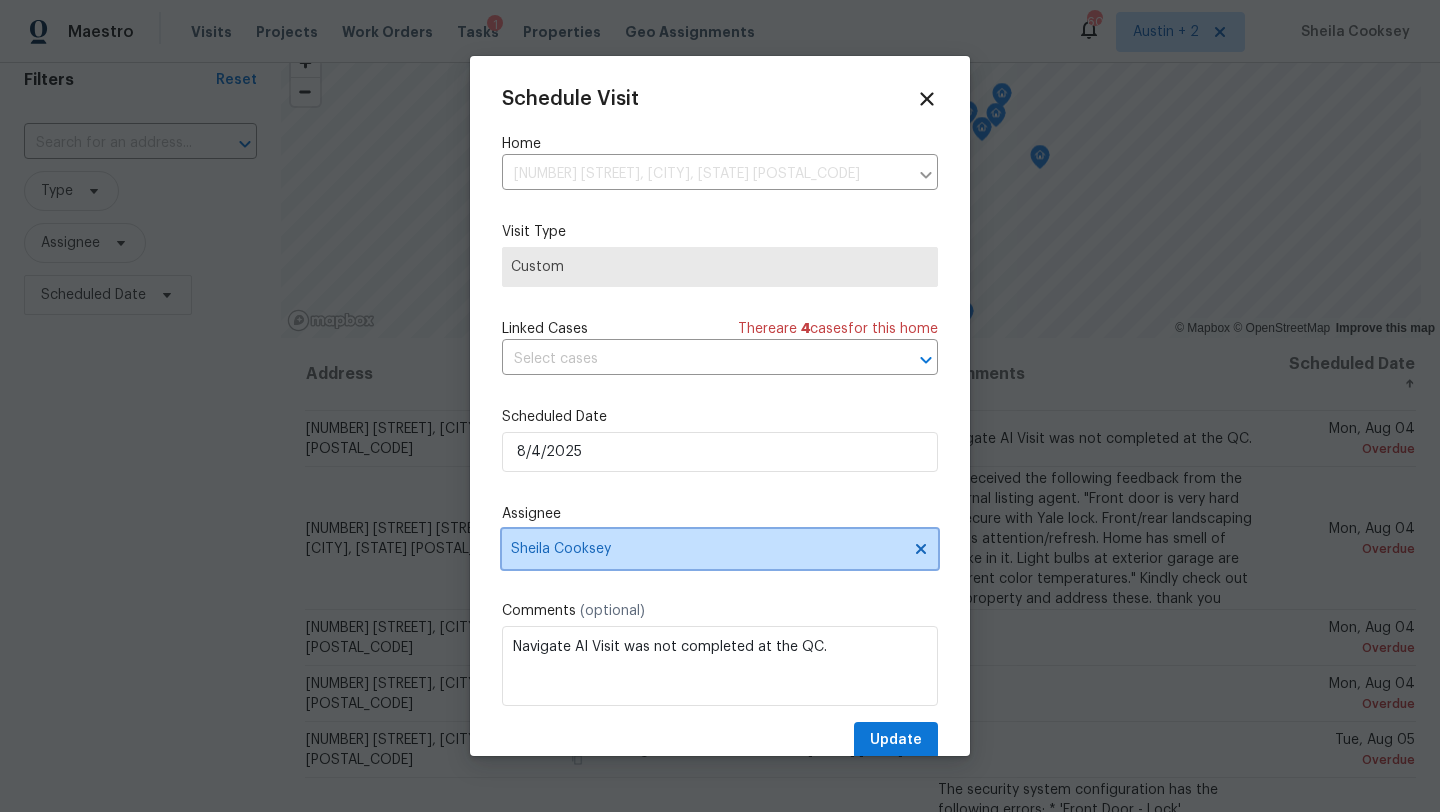 click on "Sheila Cooksey" at bounding box center (707, 549) 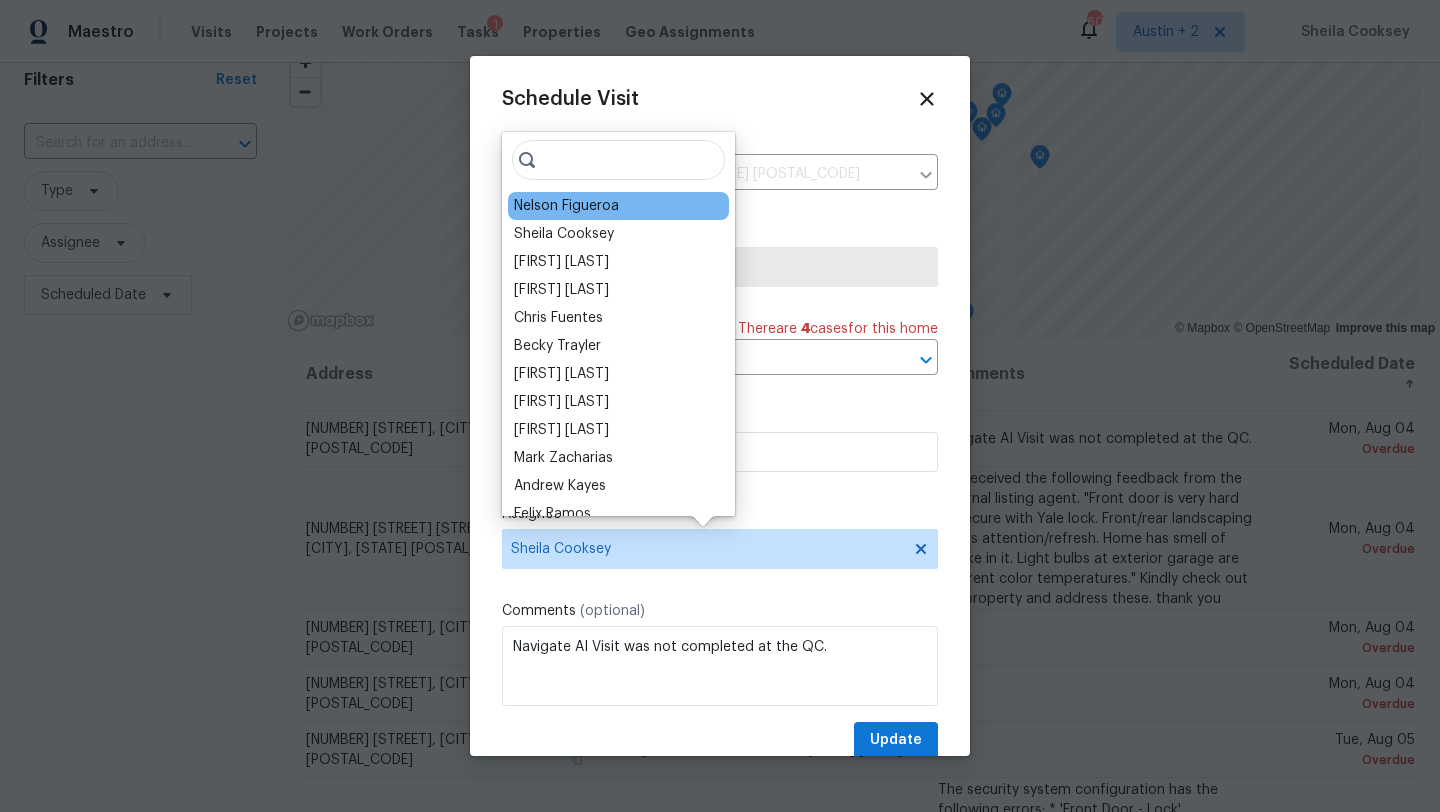 click on "Nelson Figueroa" at bounding box center (566, 206) 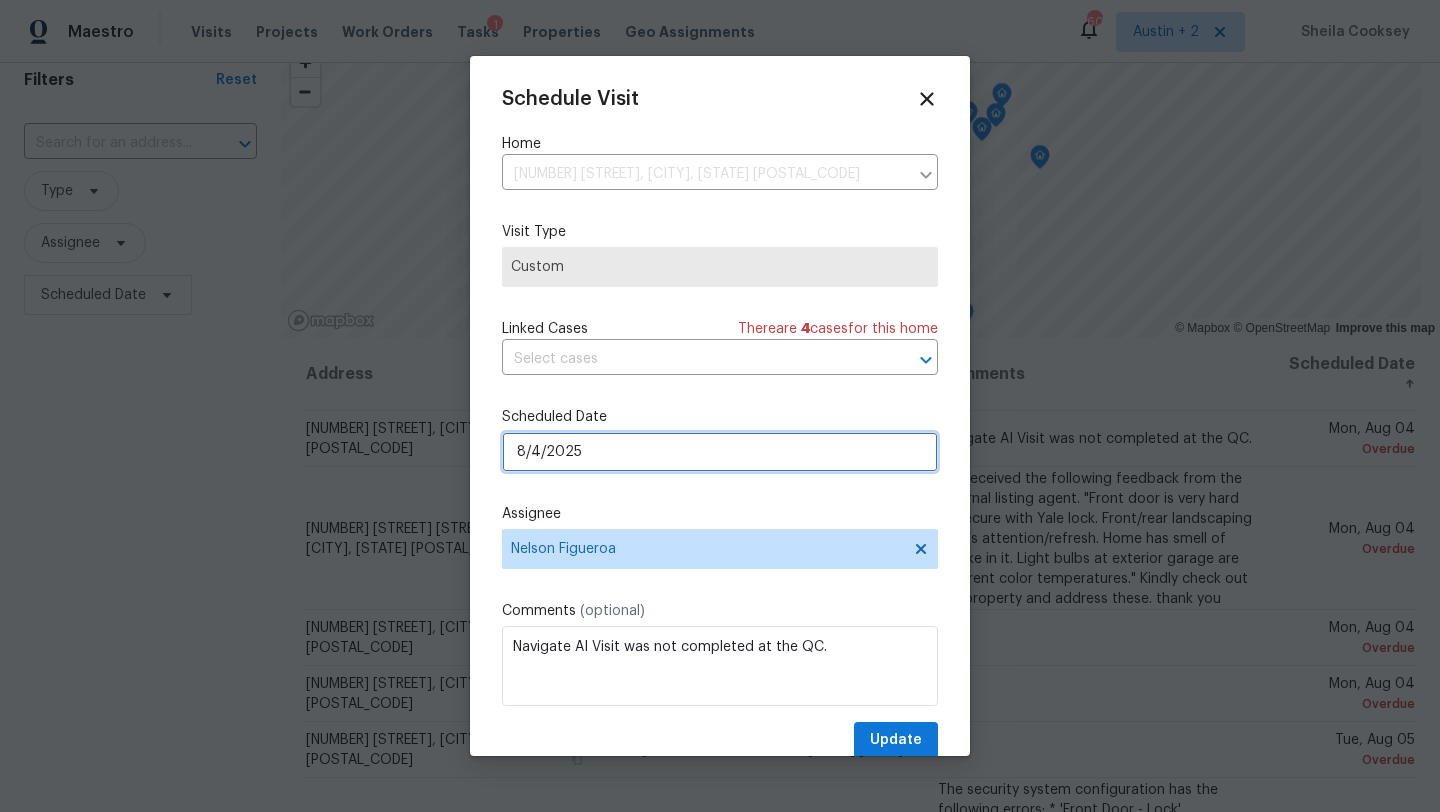 click on "8/4/2025" at bounding box center [720, 452] 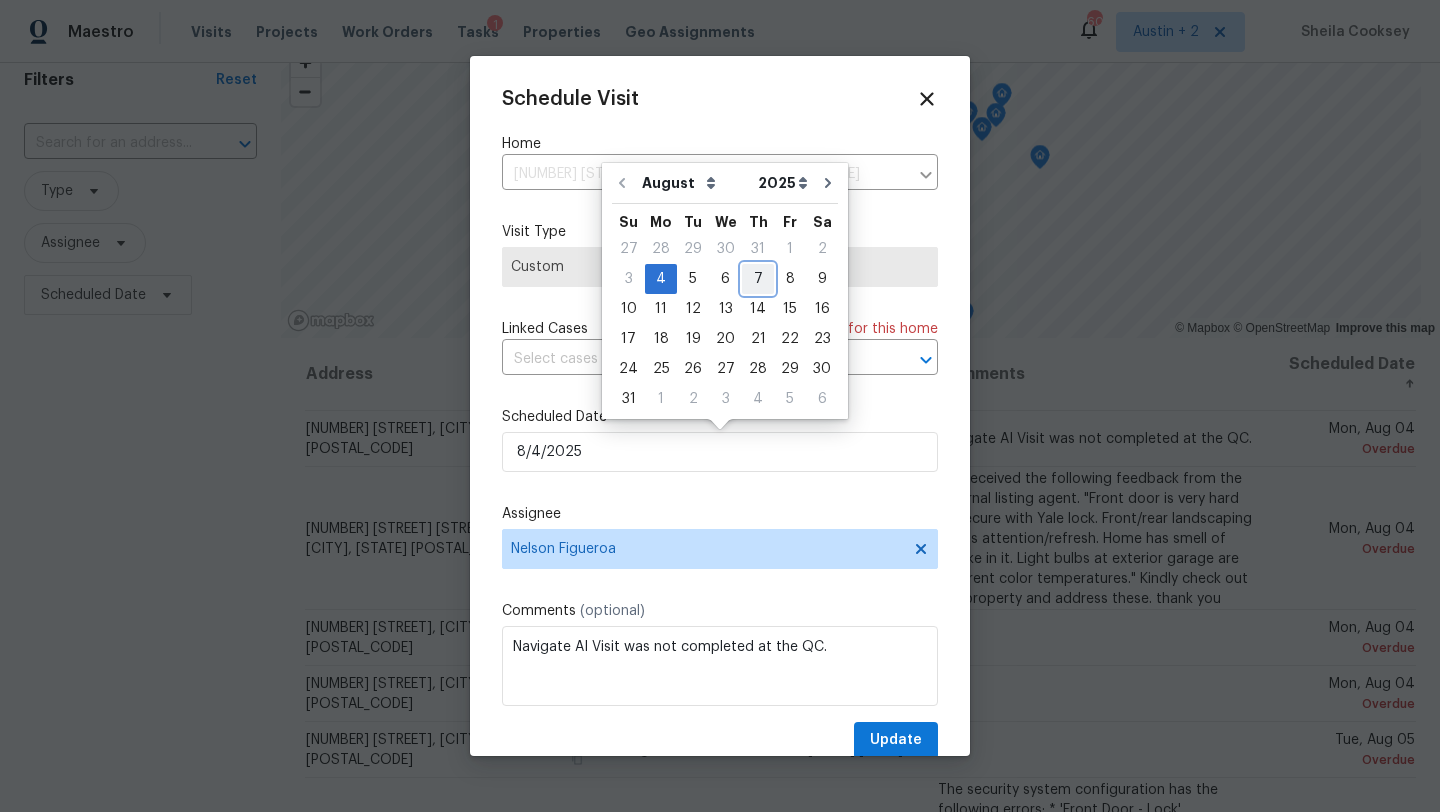 click on "7" at bounding box center [758, 279] 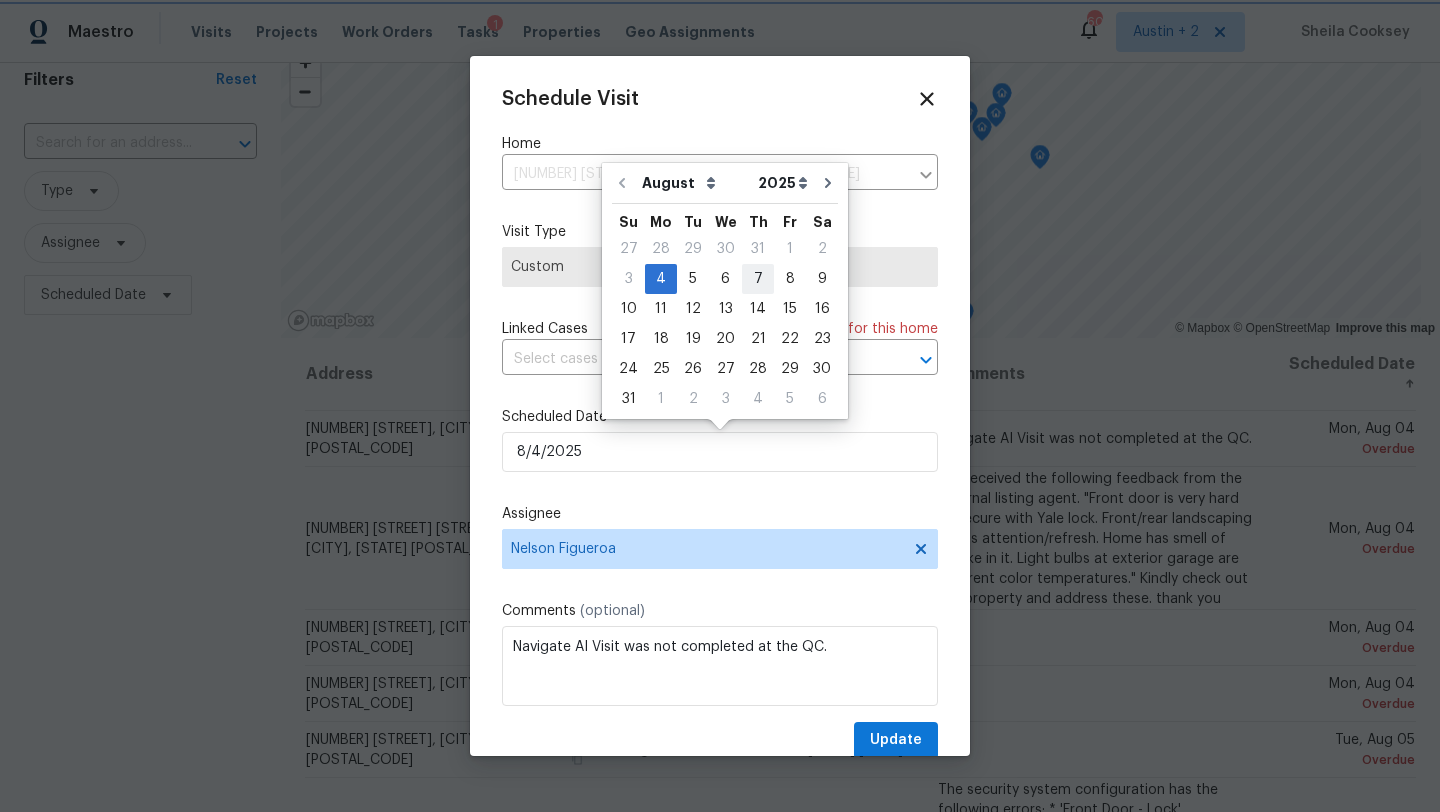 type on "8/7/2025" 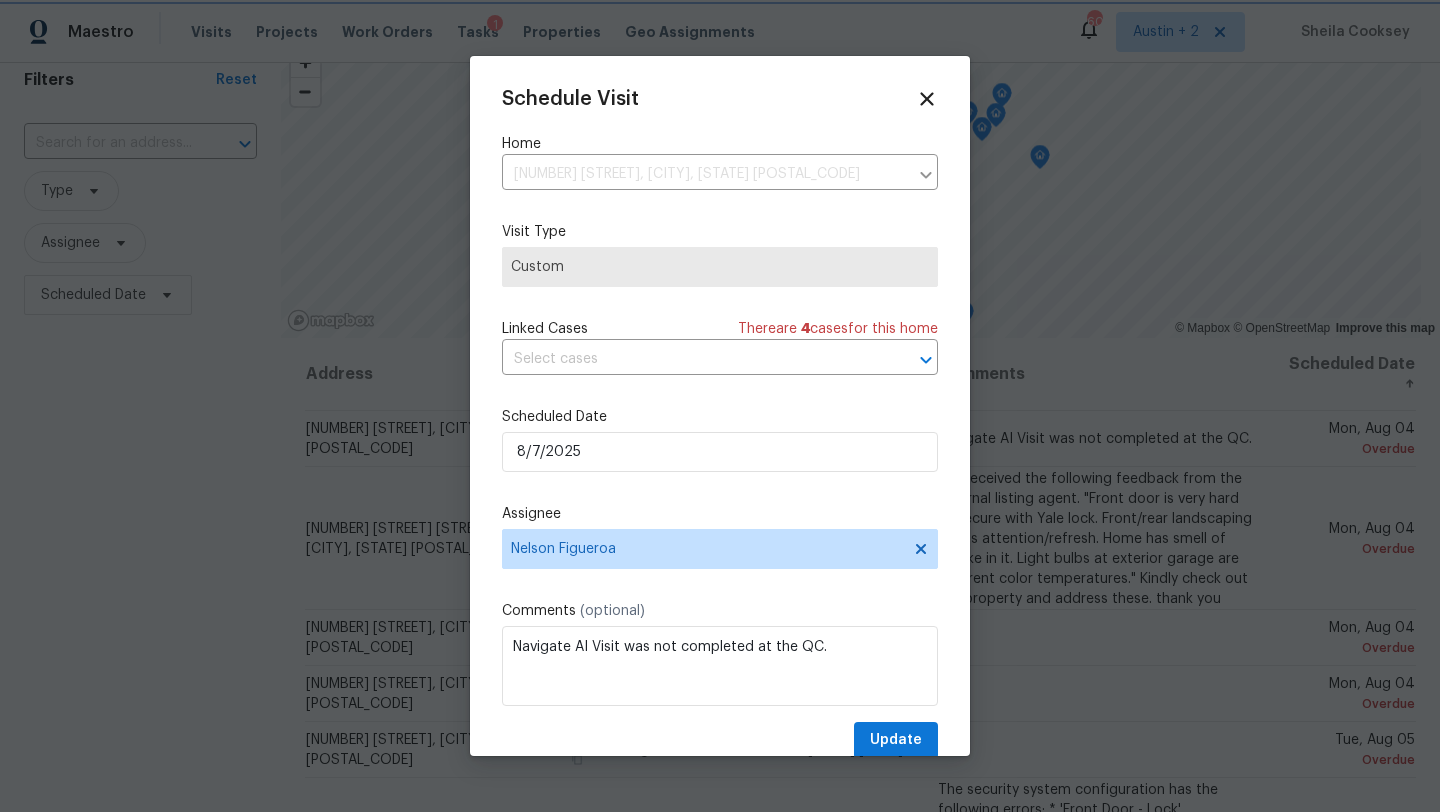 click at bounding box center [720, 406] 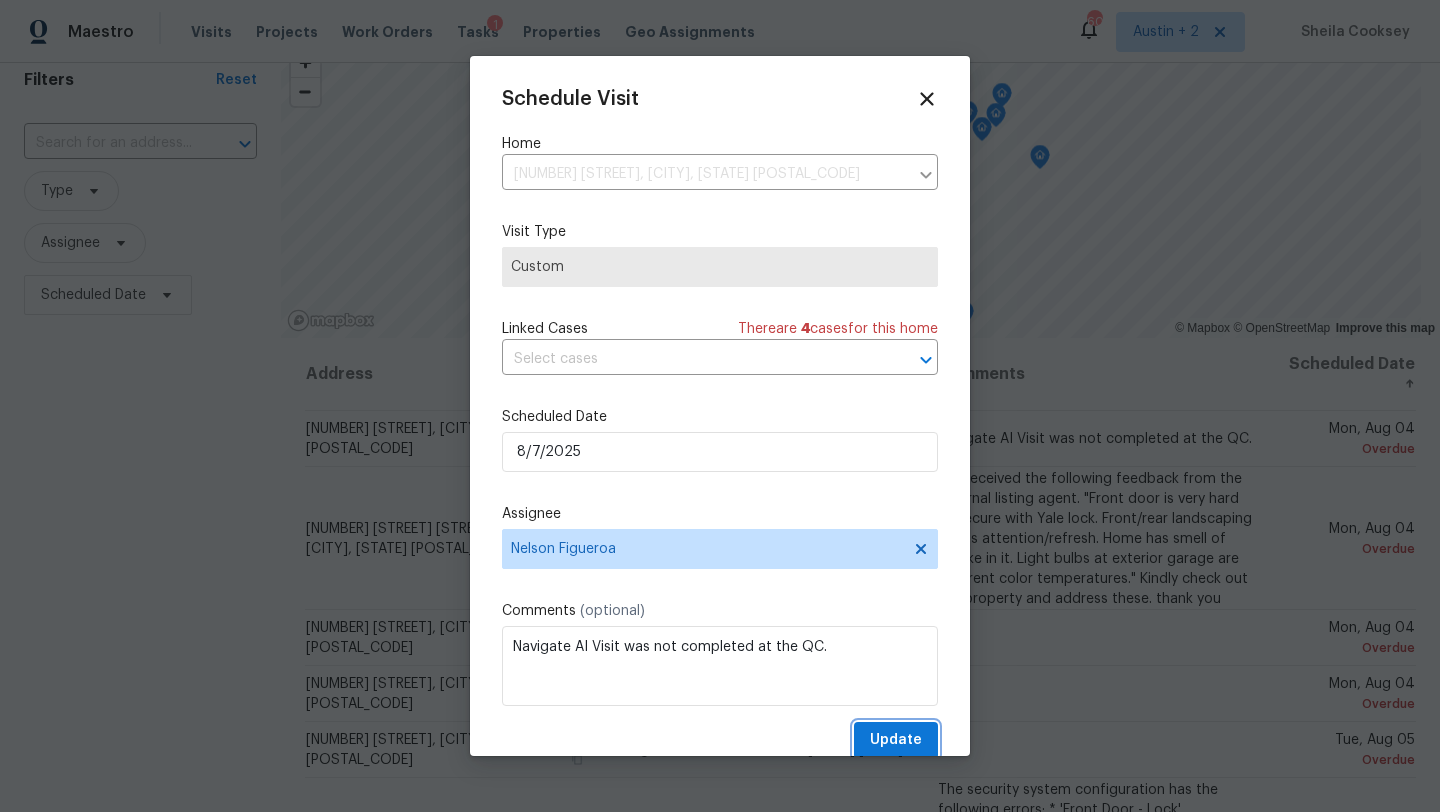 click on "Update" at bounding box center [896, 740] 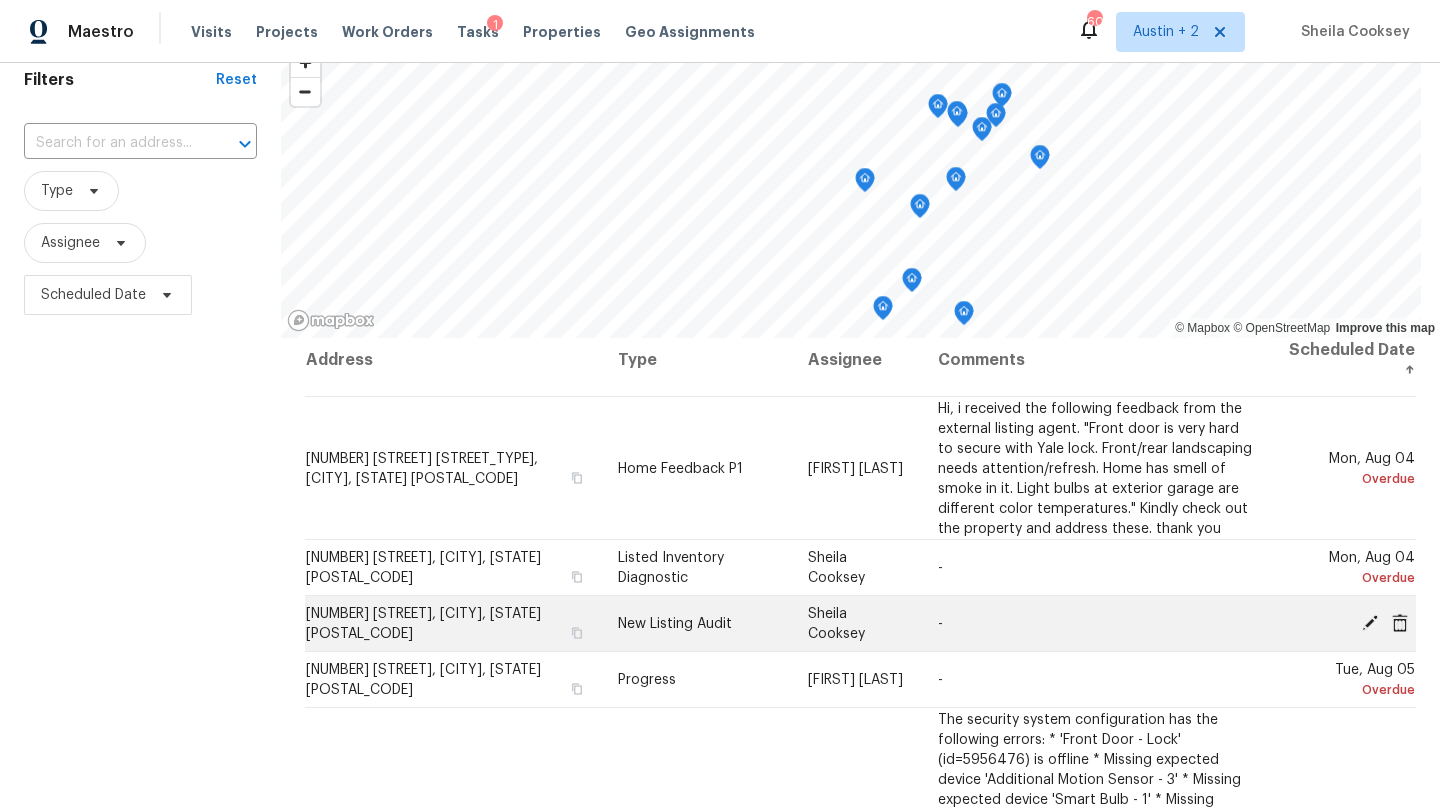 scroll, scrollTop: 5, scrollLeft: 0, axis: vertical 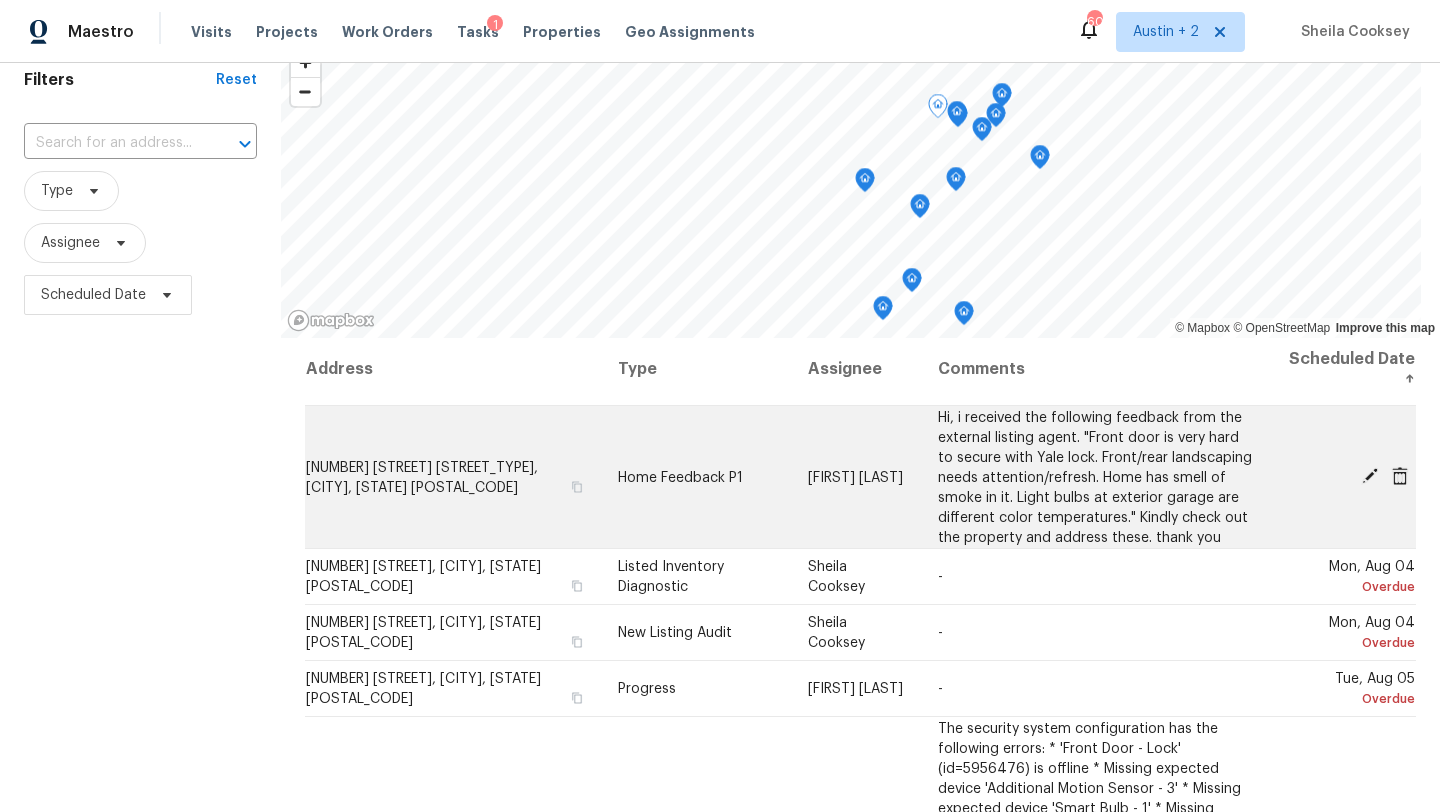 click 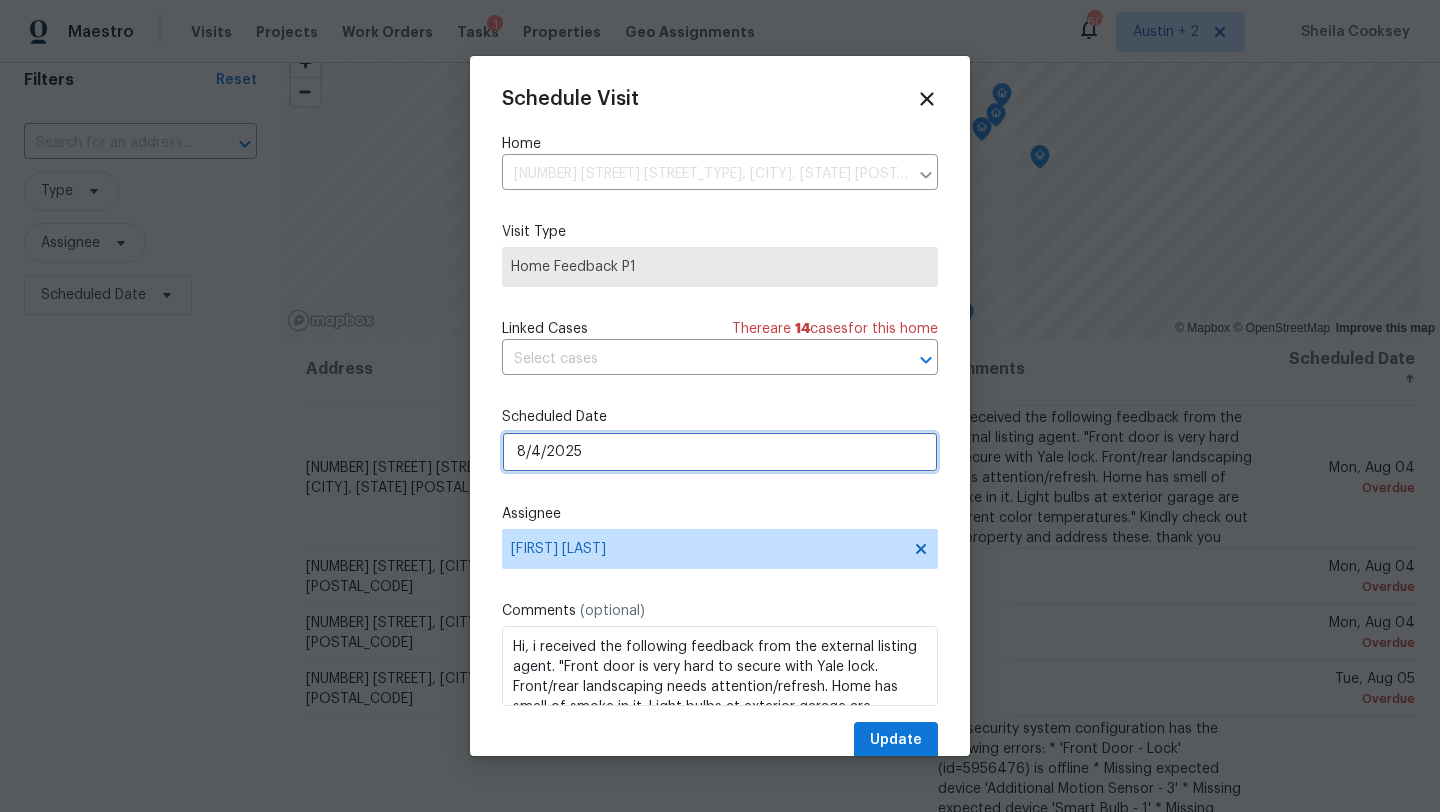 click on "8/4/2025" at bounding box center [720, 452] 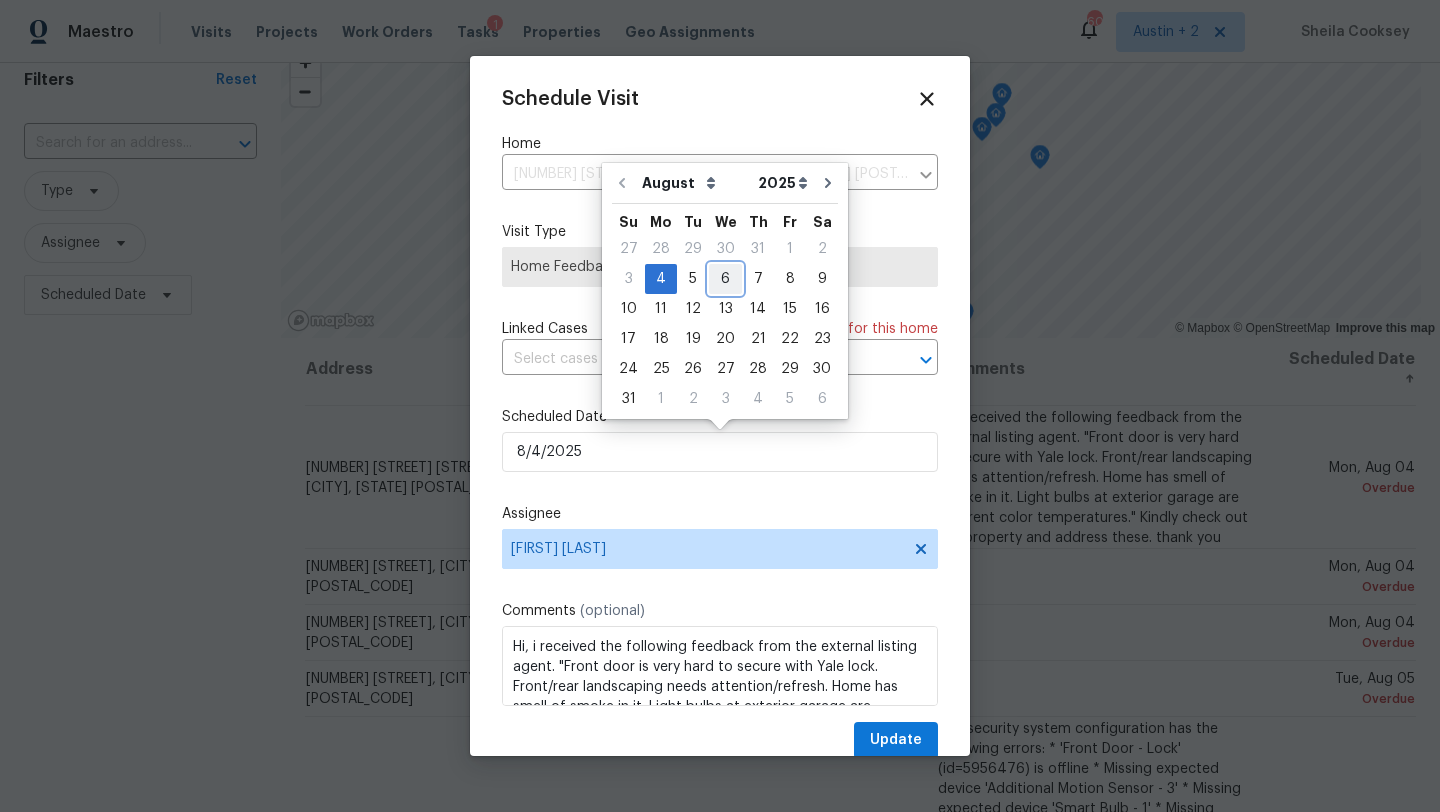 click on "6" at bounding box center (725, 279) 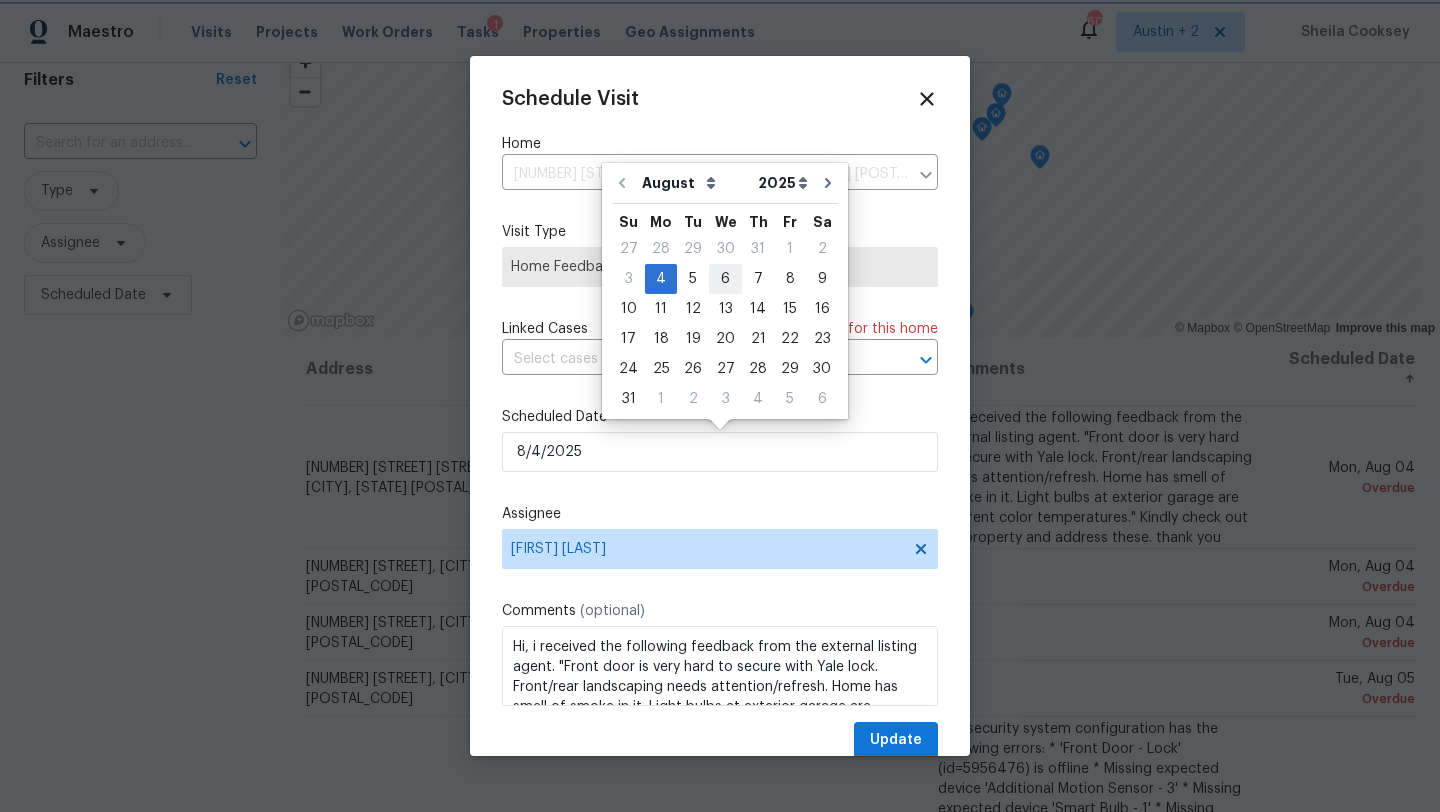 type on "8/6/2025" 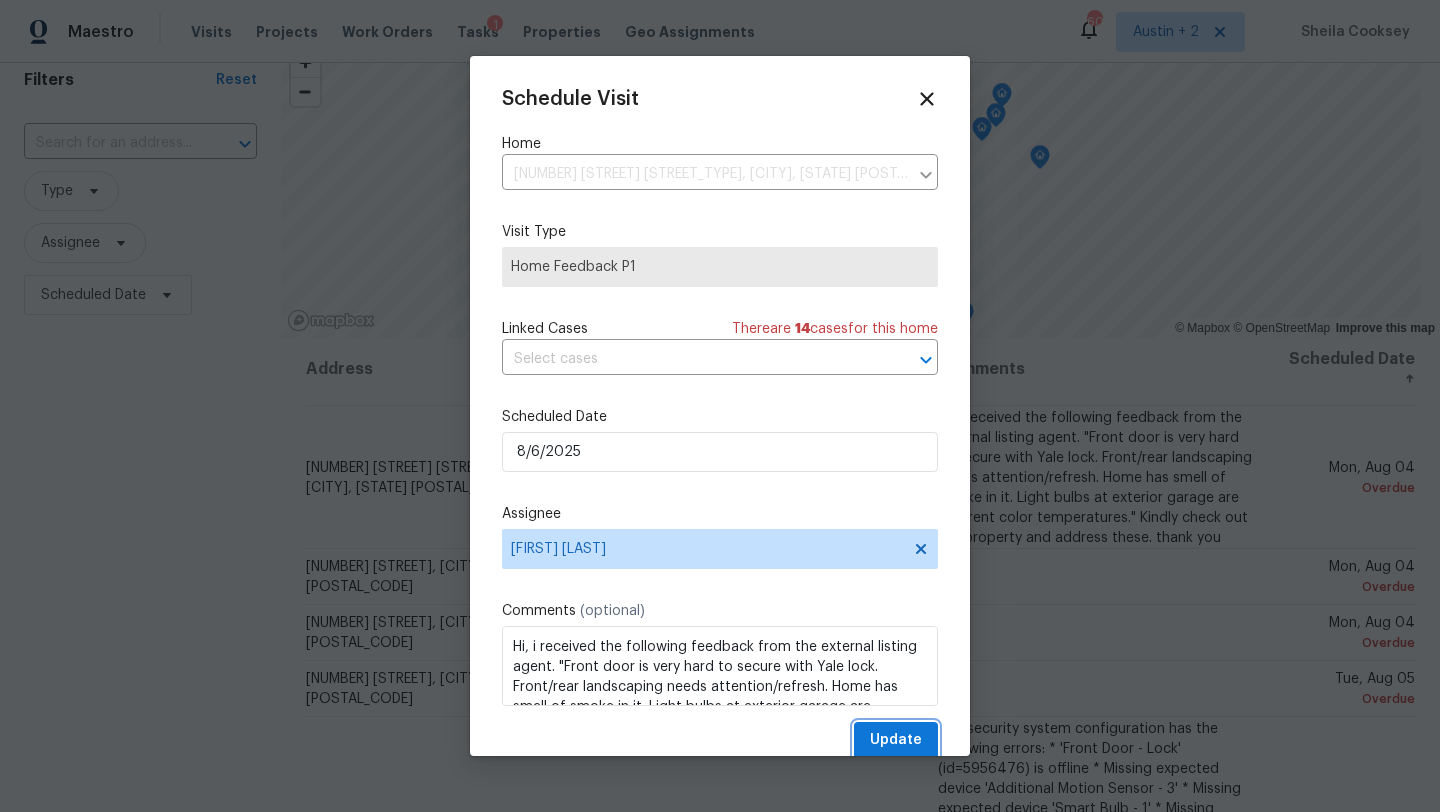 click on "Update" at bounding box center [896, 740] 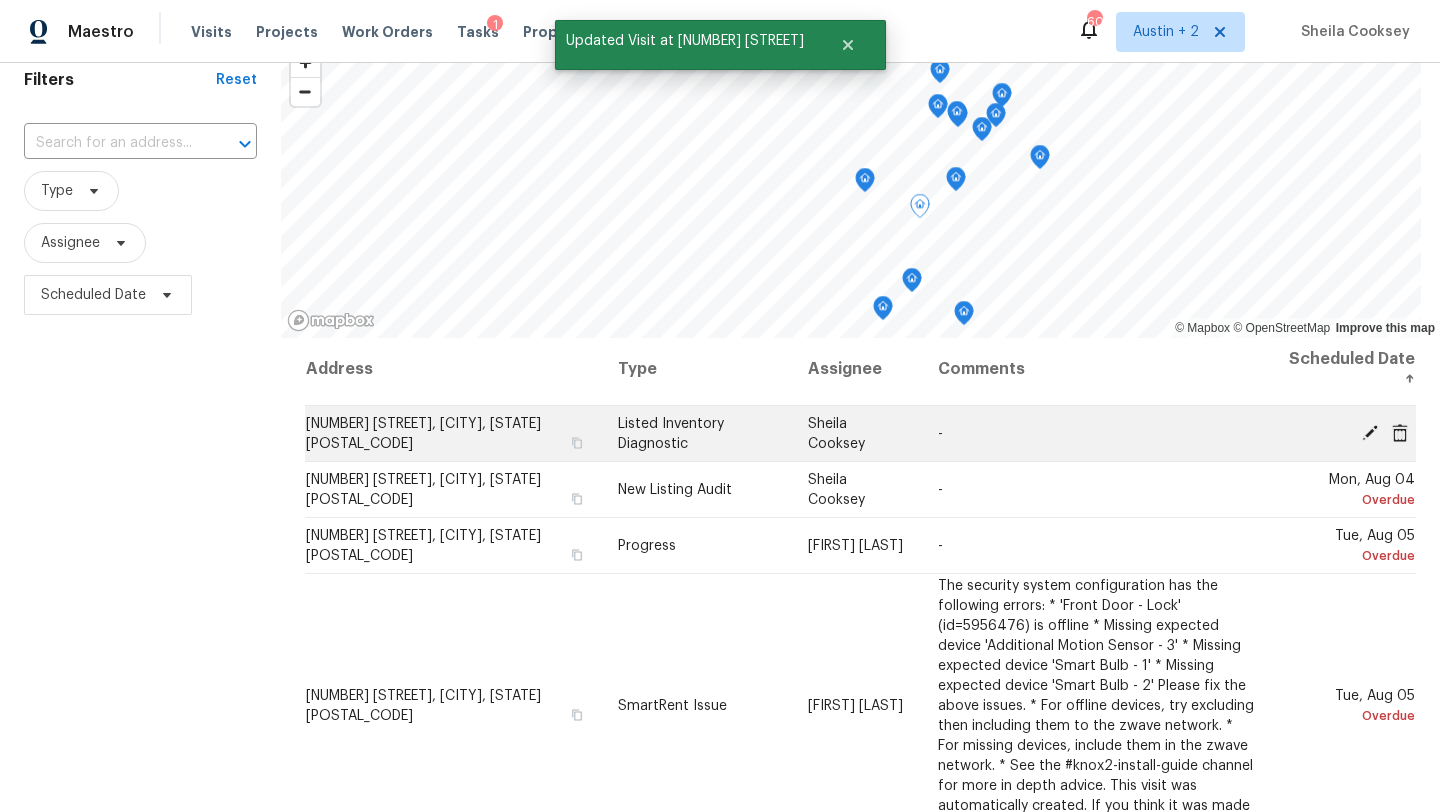 click 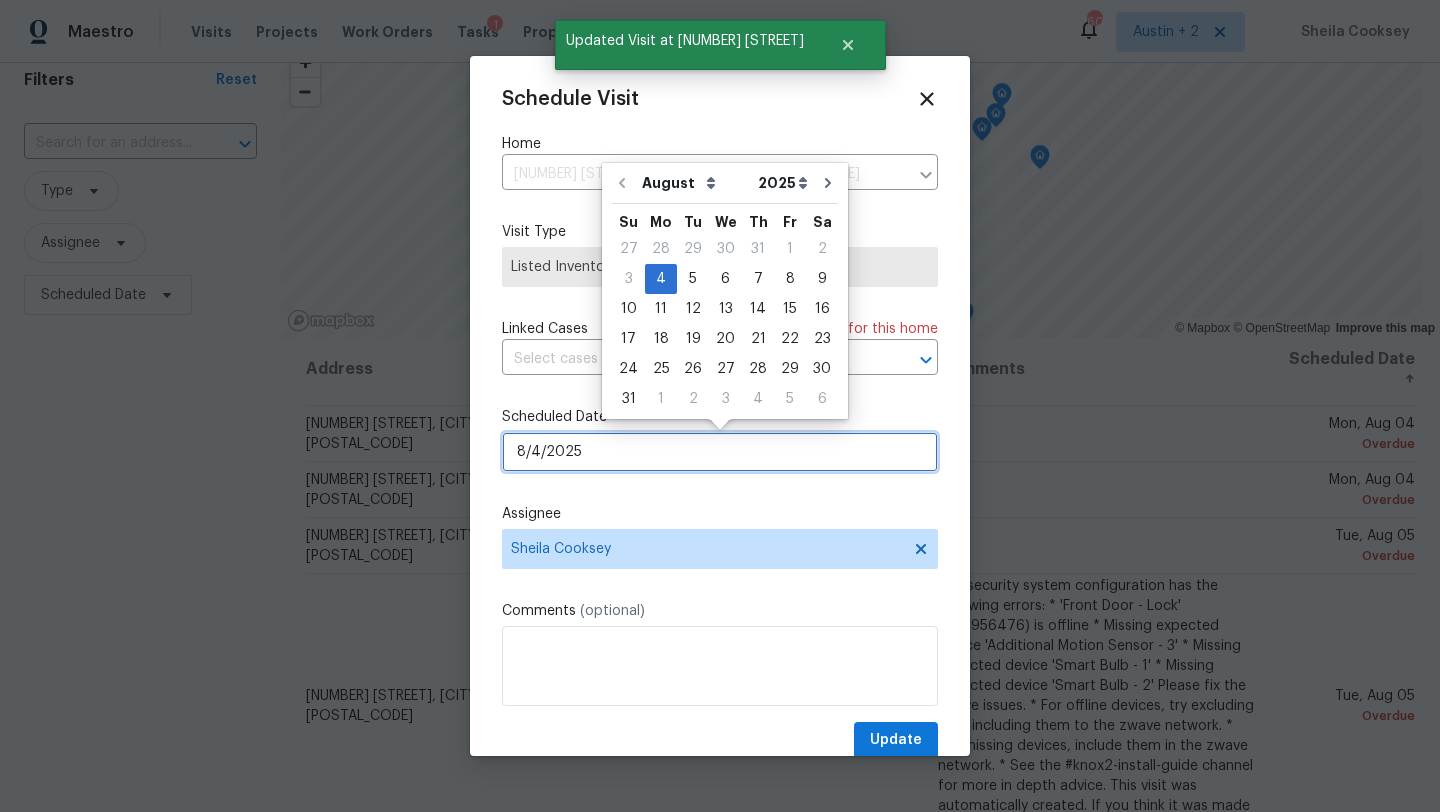 click on "8/4/2025" at bounding box center (720, 452) 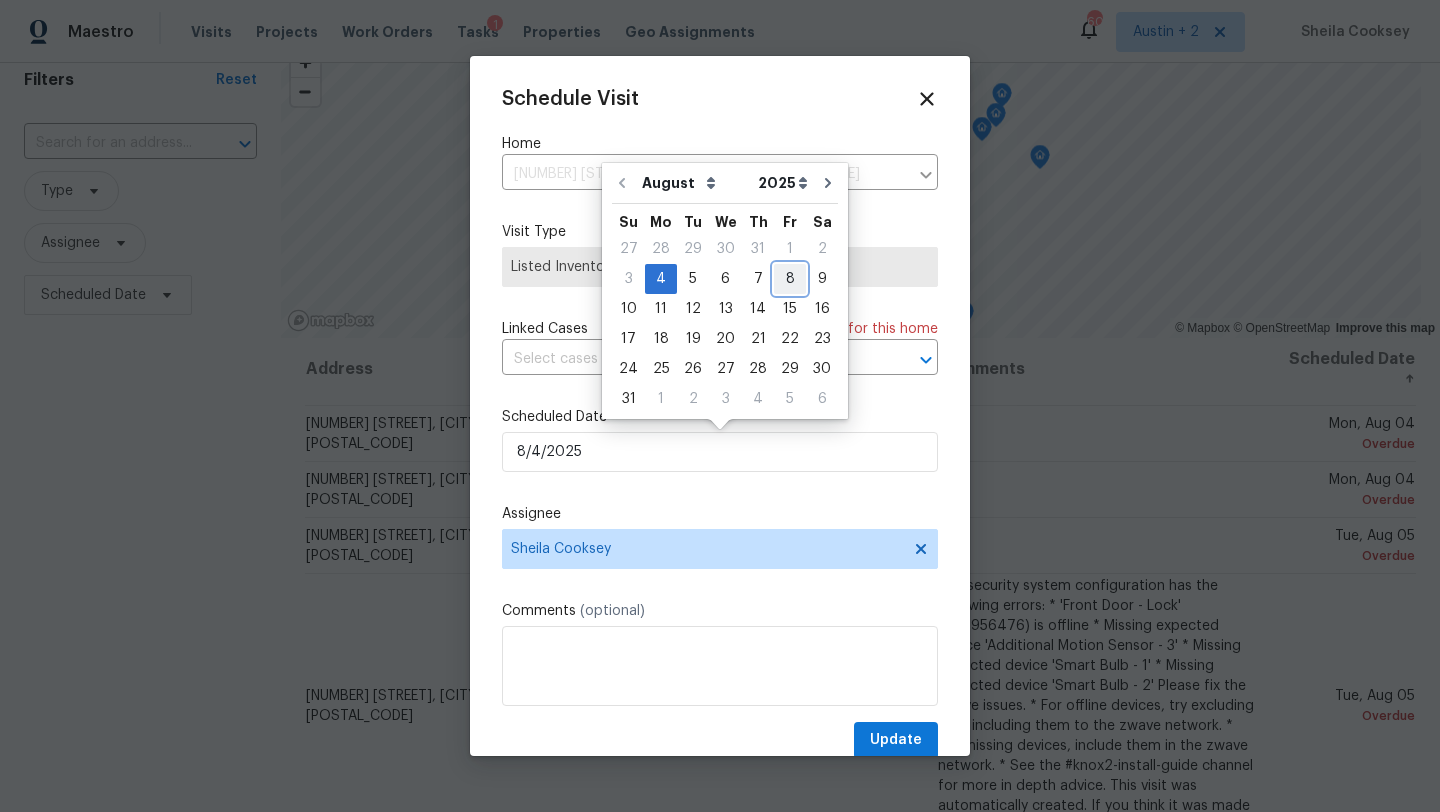 click on "8" at bounding box center [790, 279] 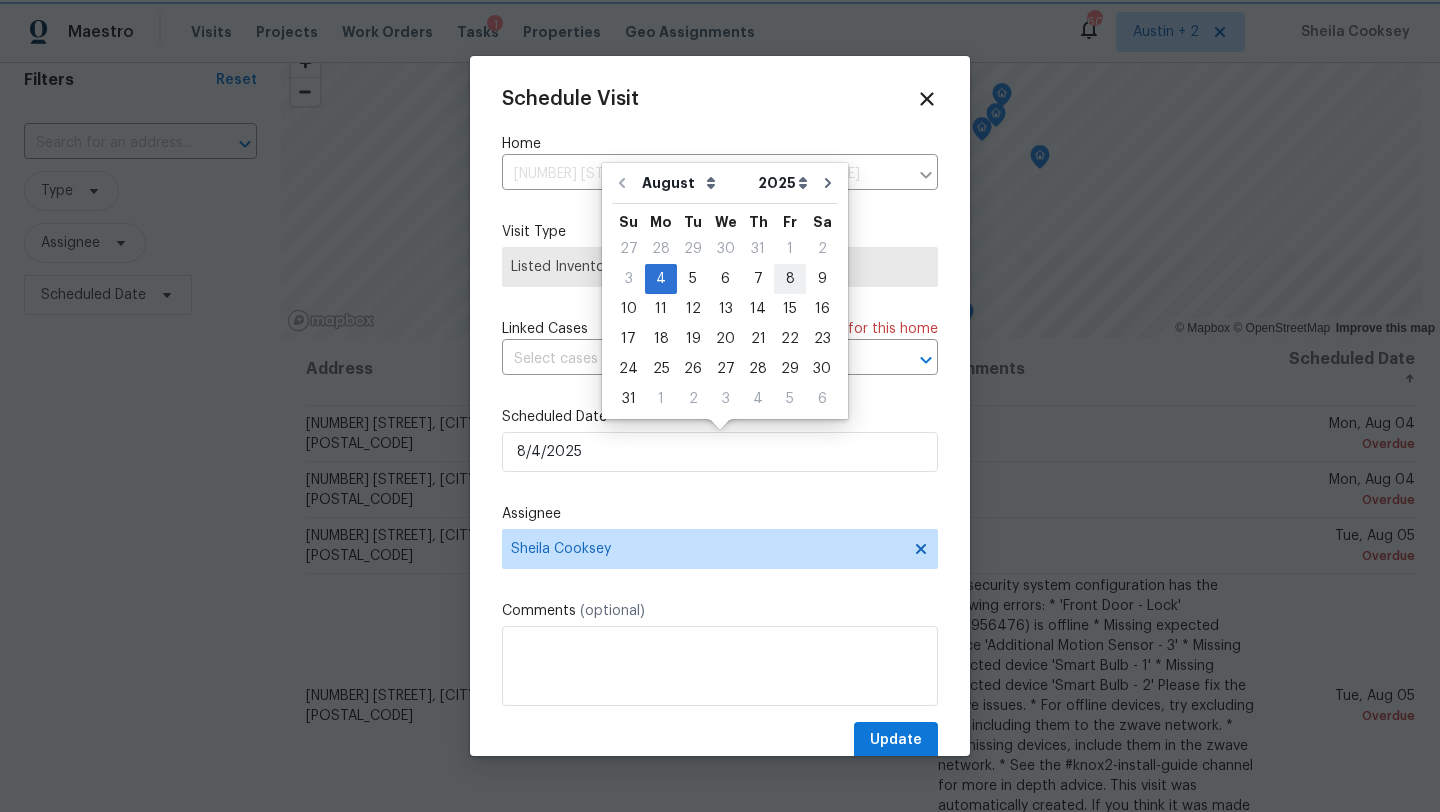 type on "8/8/2025" 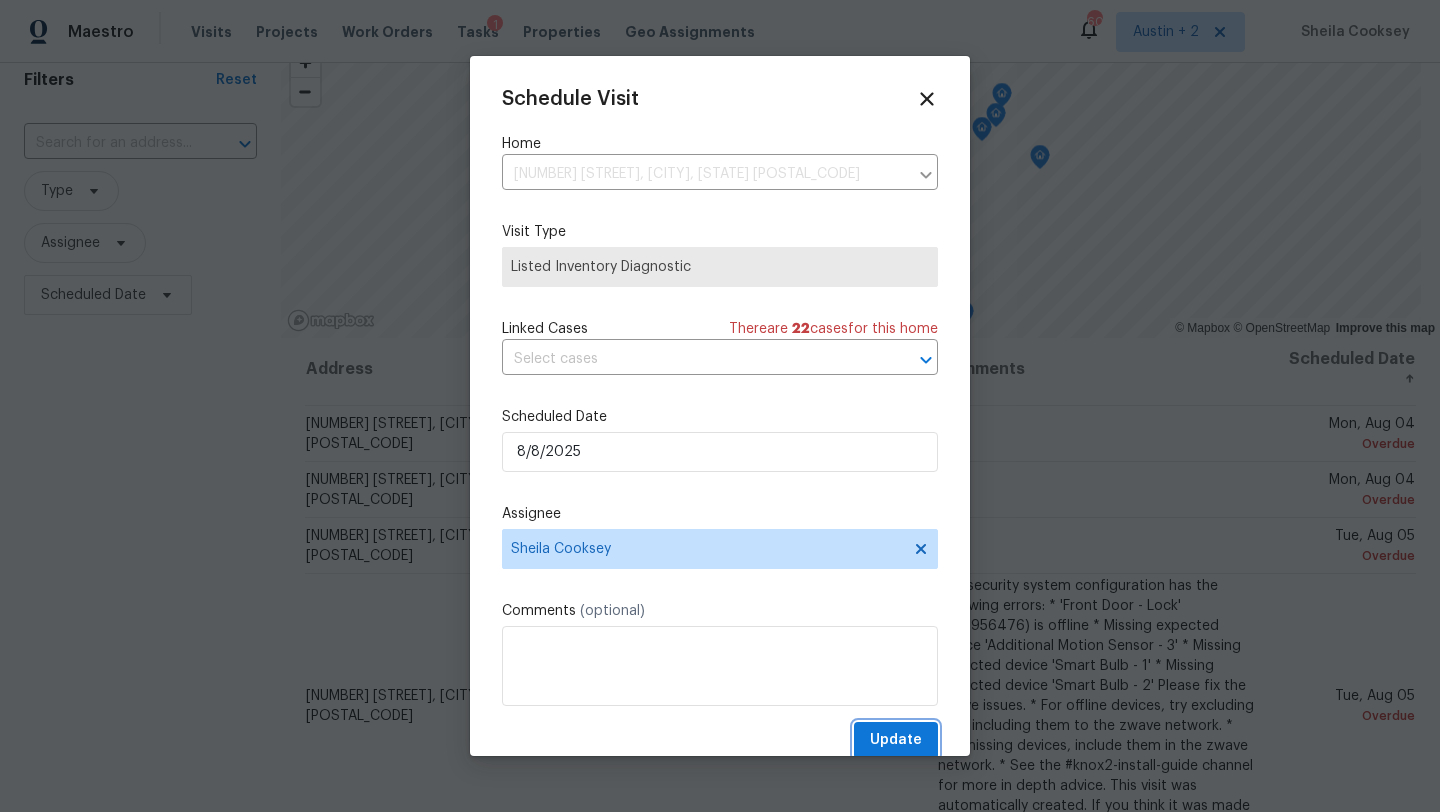 click on "Update" at bounding box center (896, 740) 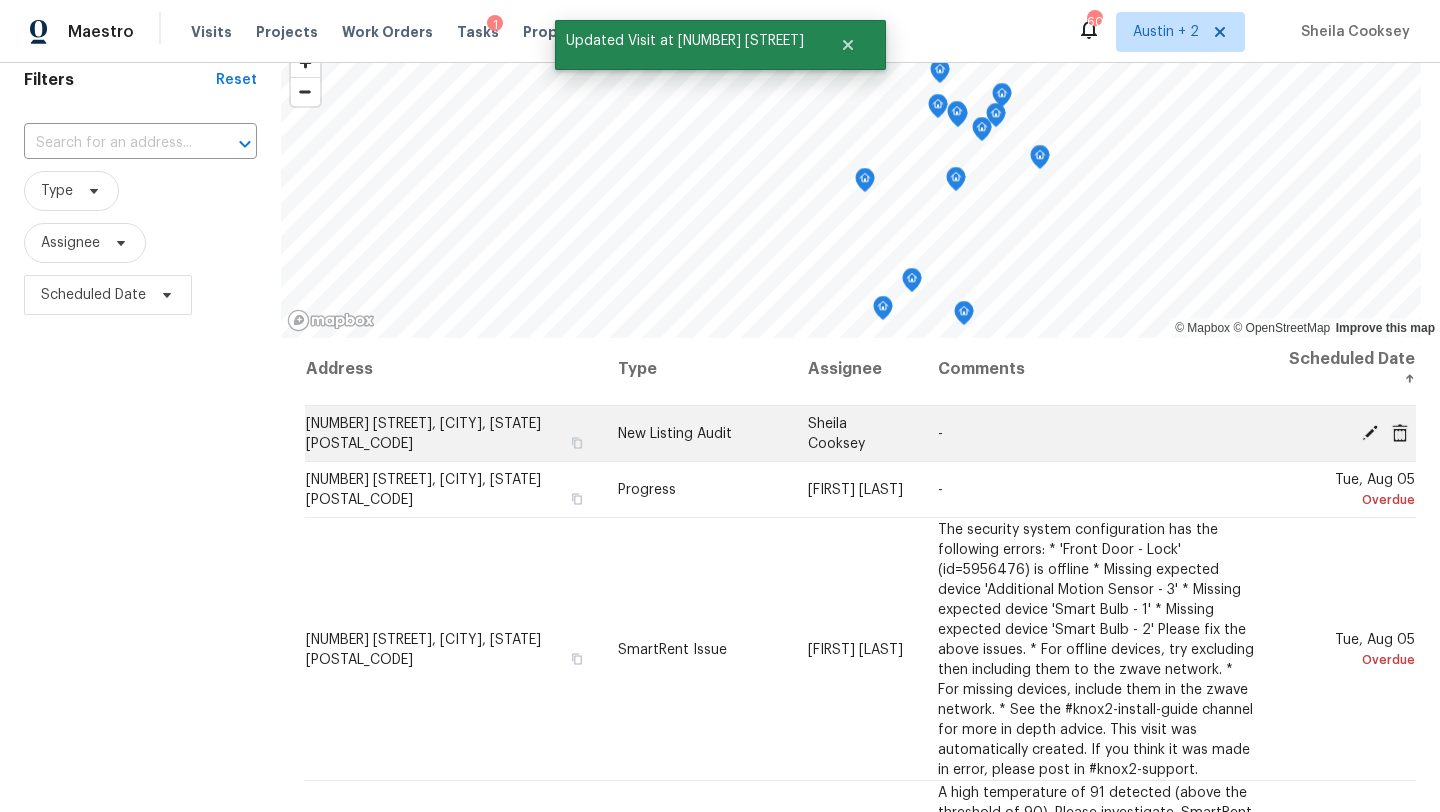 click on "Mon, Aug 04 Overdue" at bounding box center [1344, 434] 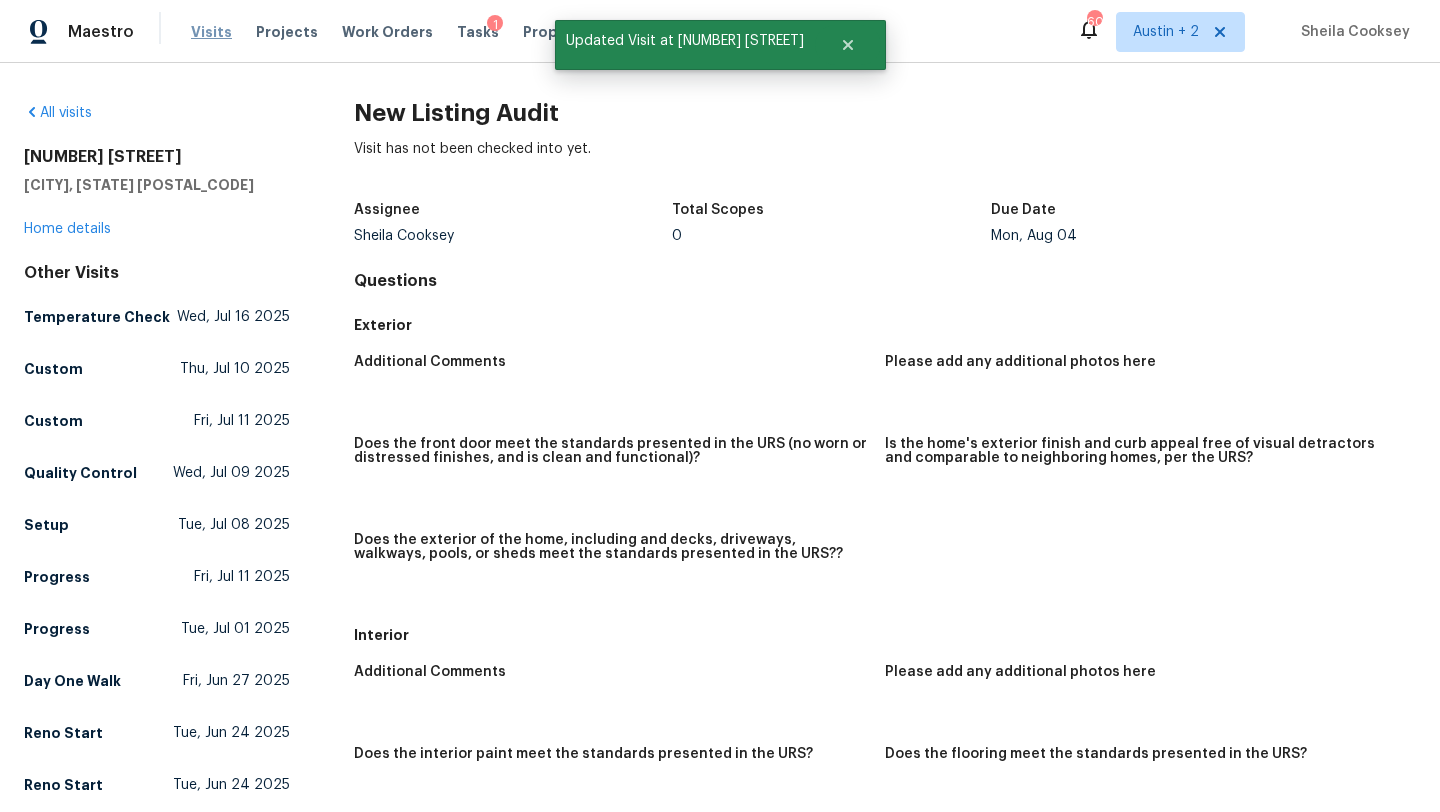 click on "Visits" at bounding box center [211, 32] 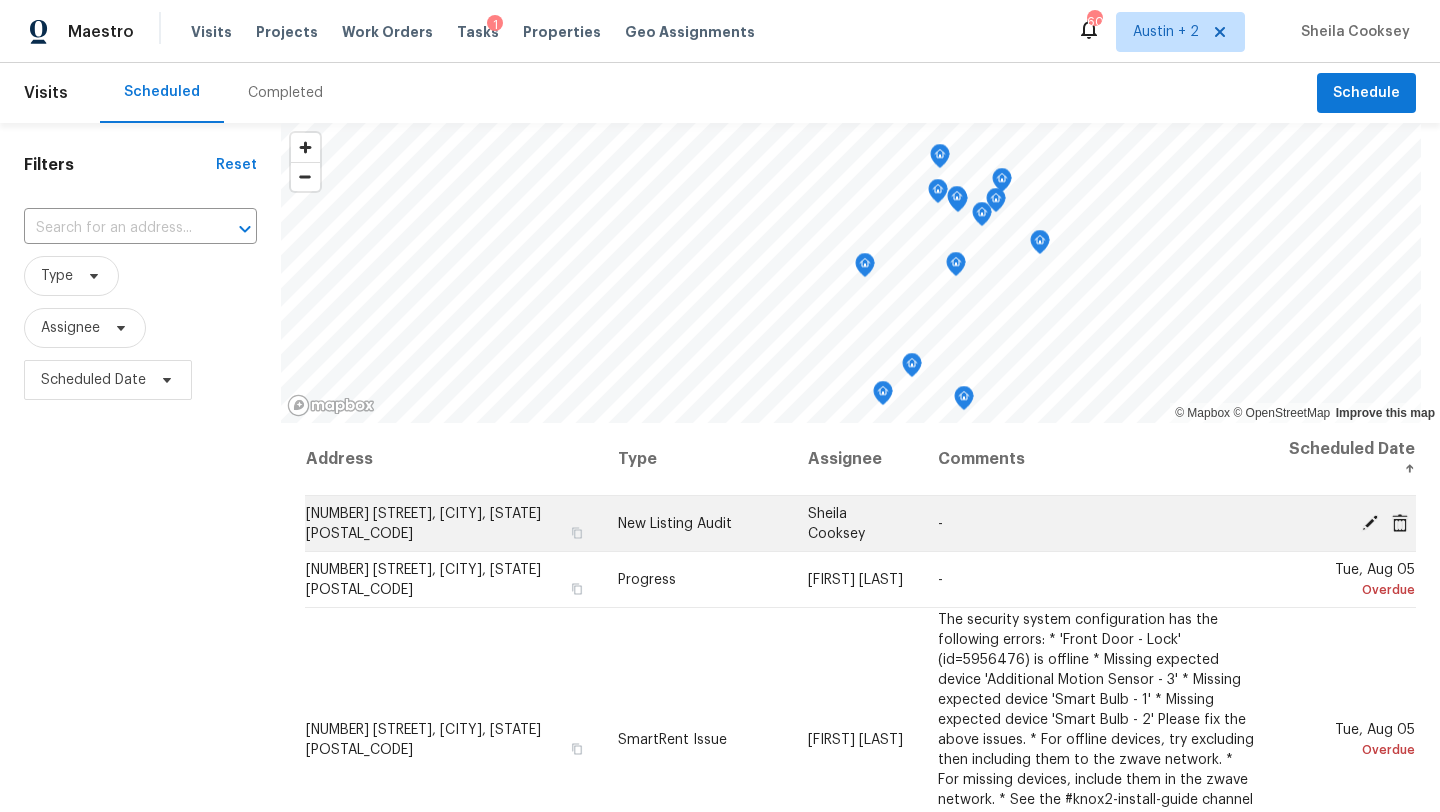 click 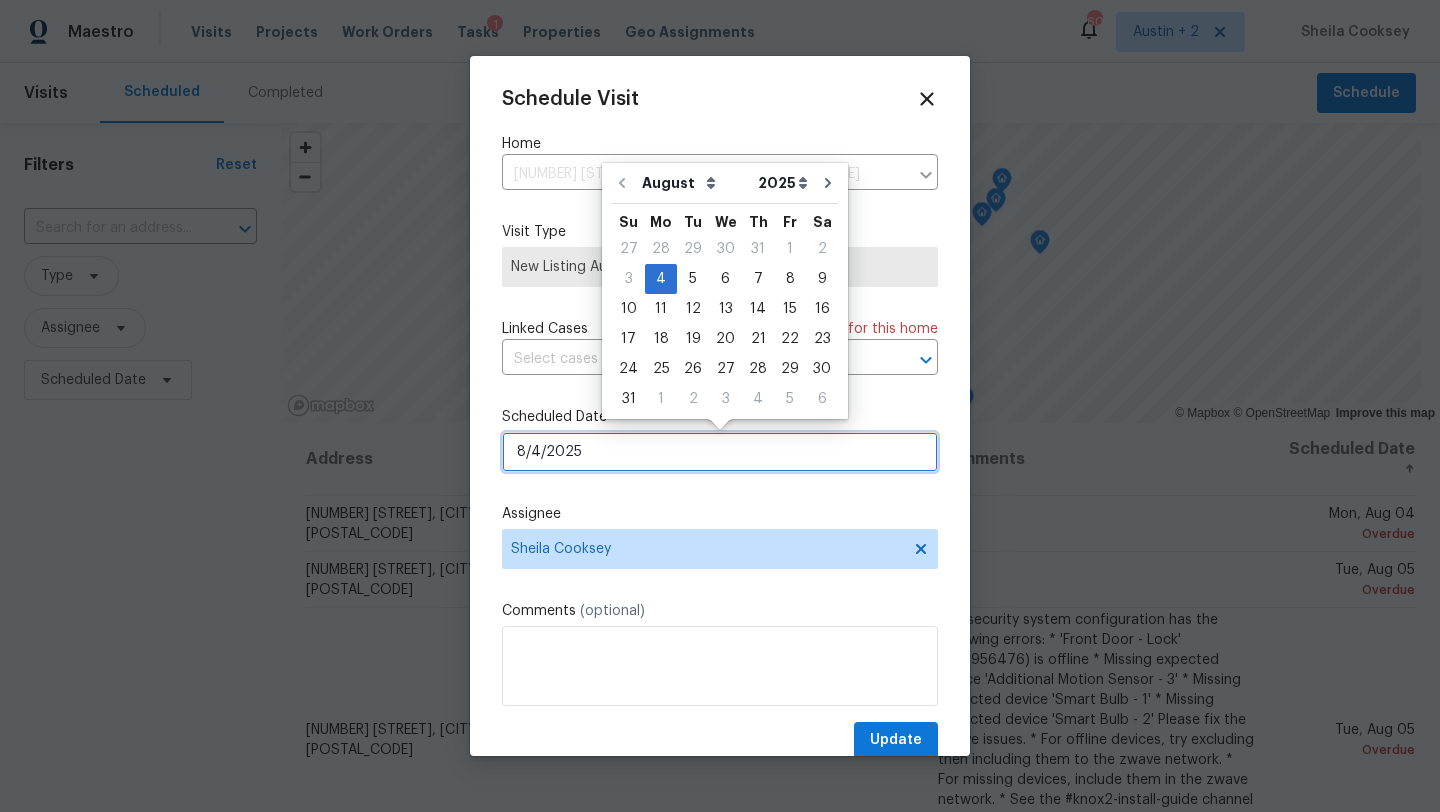 click on "8/4/2025" at bounding box center (720, 452) 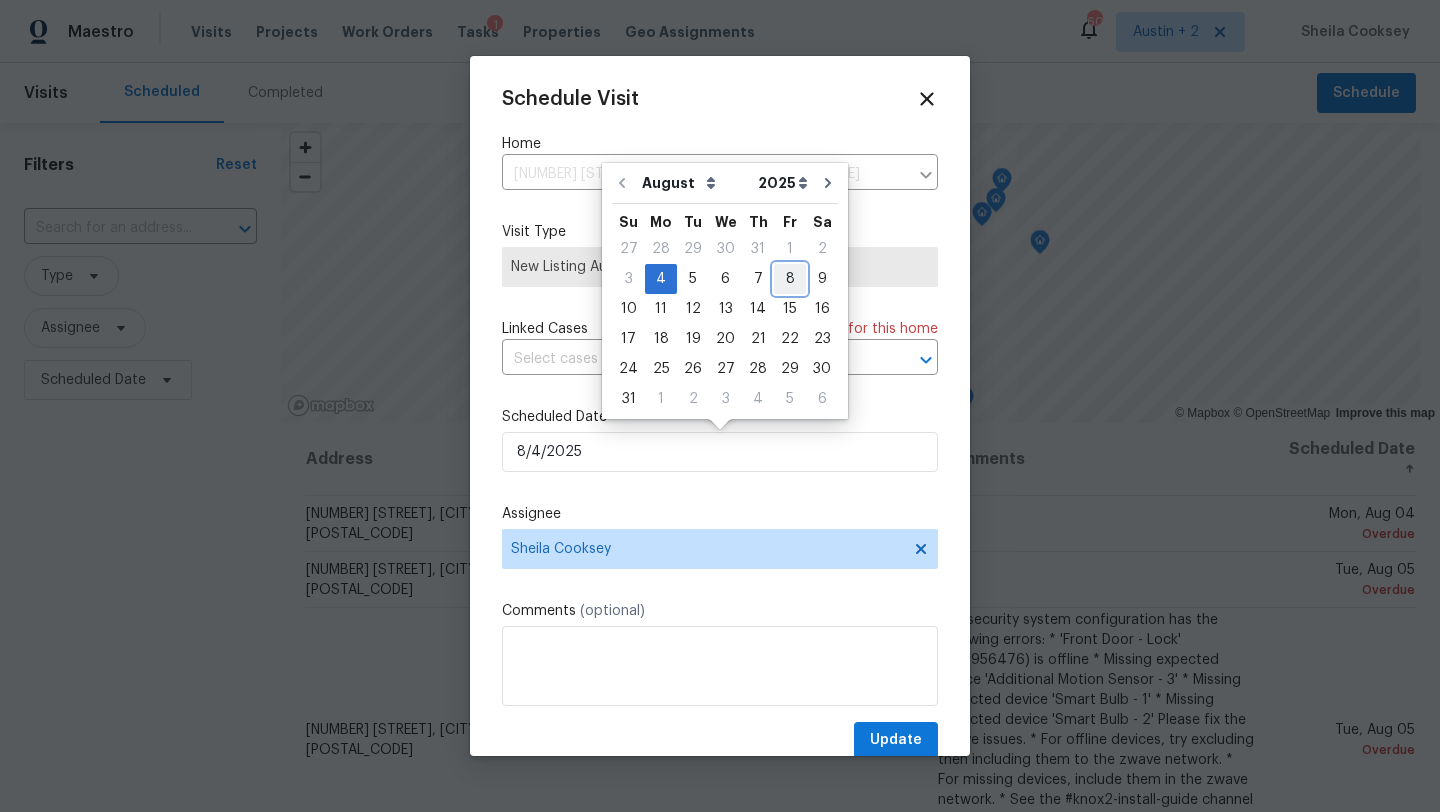 click on "8" at bounding box center (790, 279) 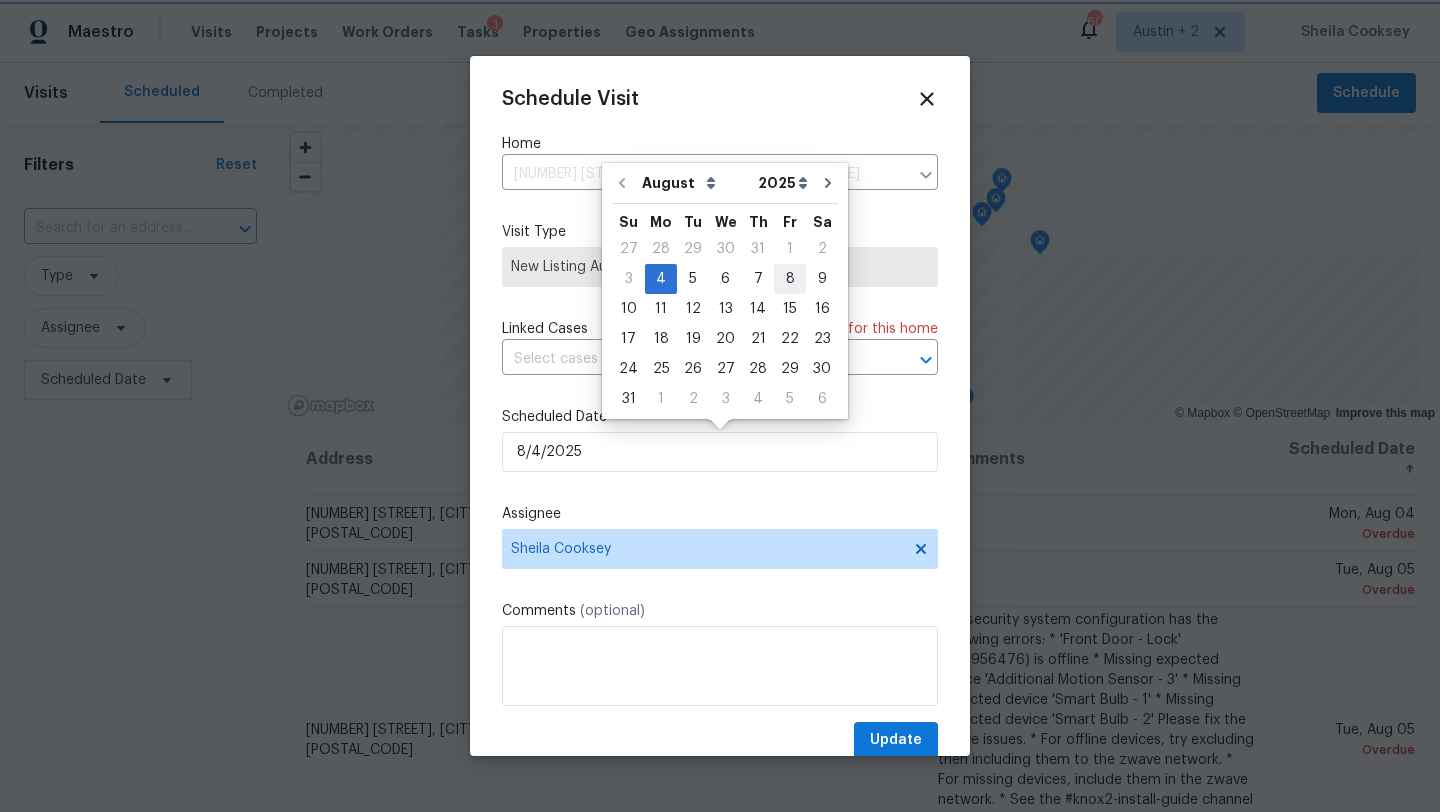 type on "8/8/2025" 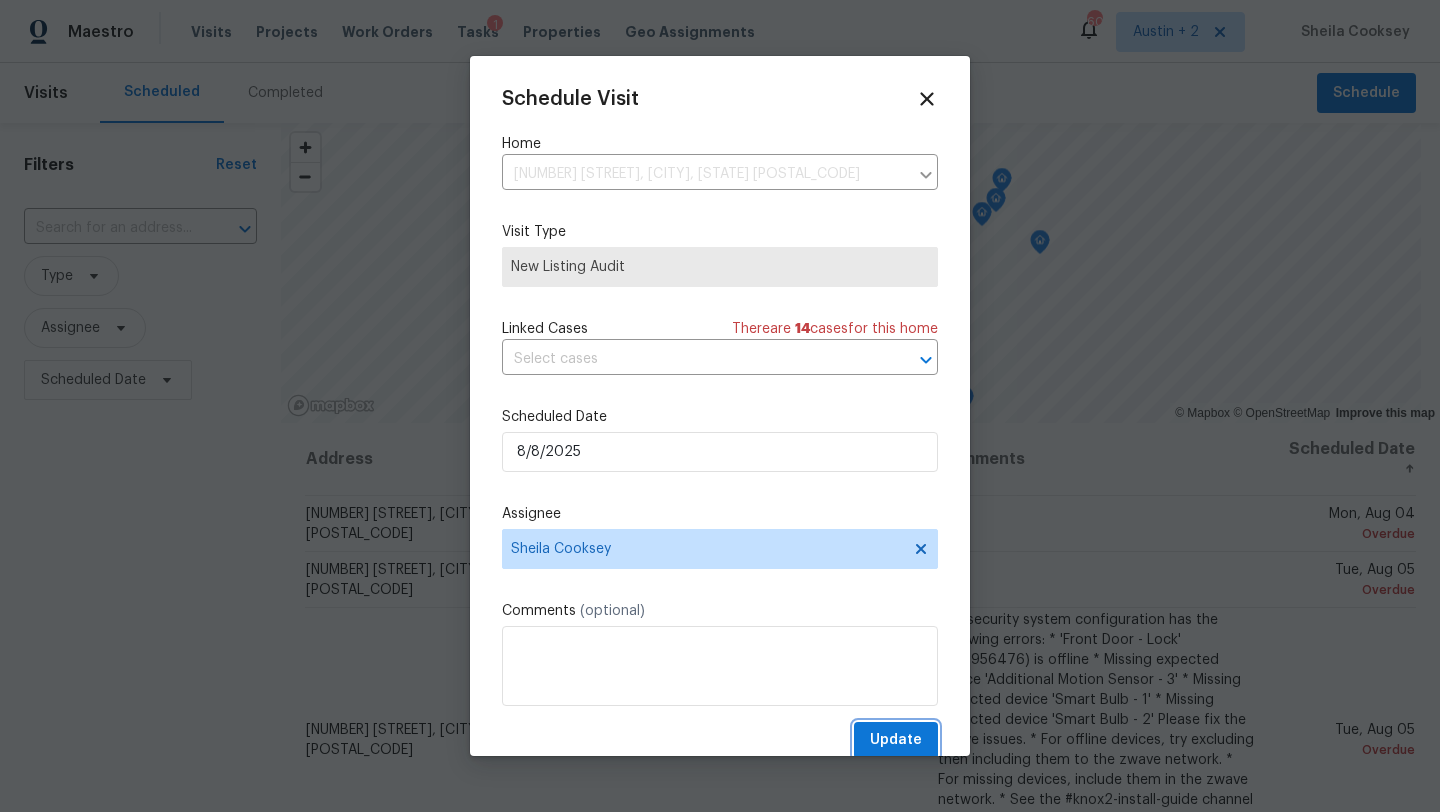 click on "Update" at bounding box center (896, 740) 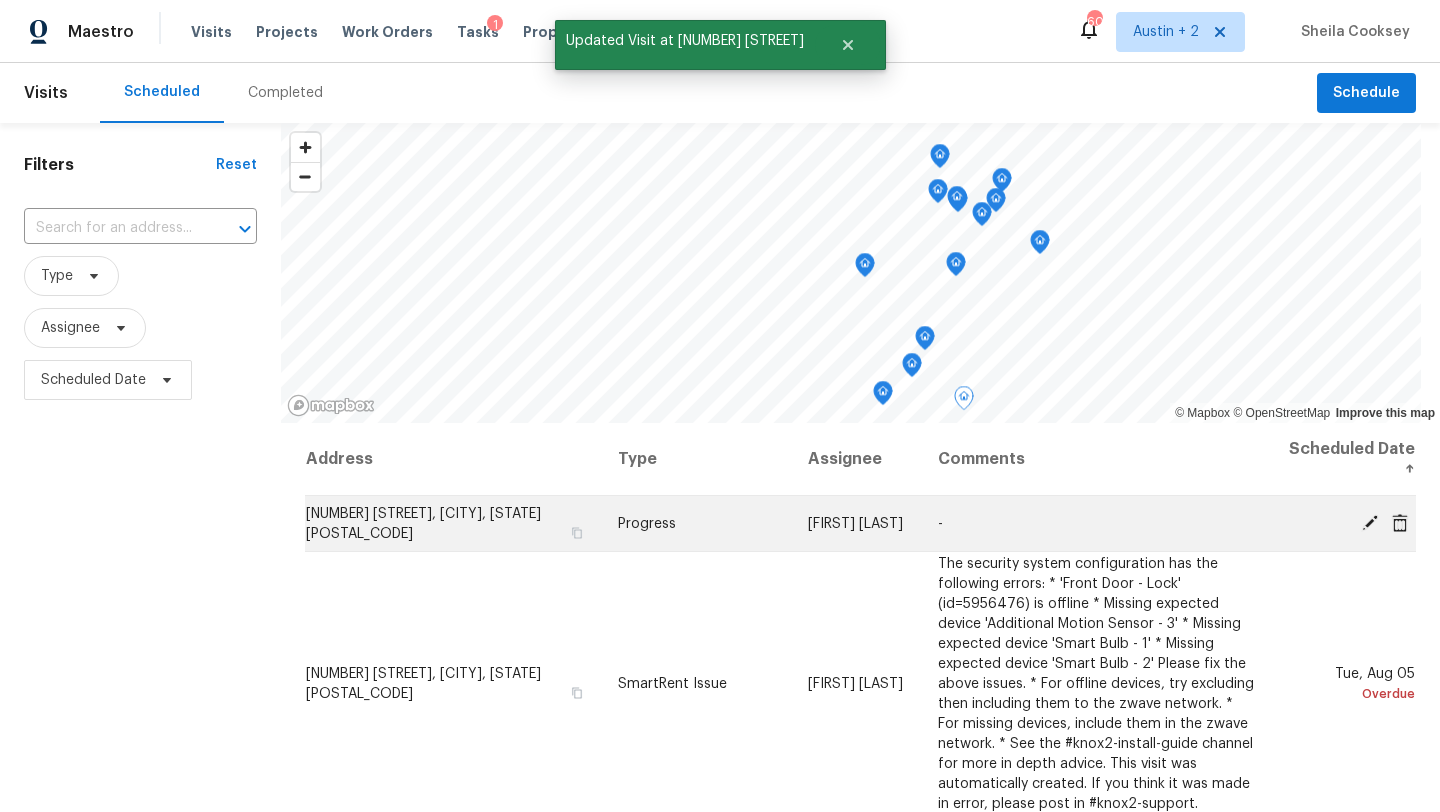 click 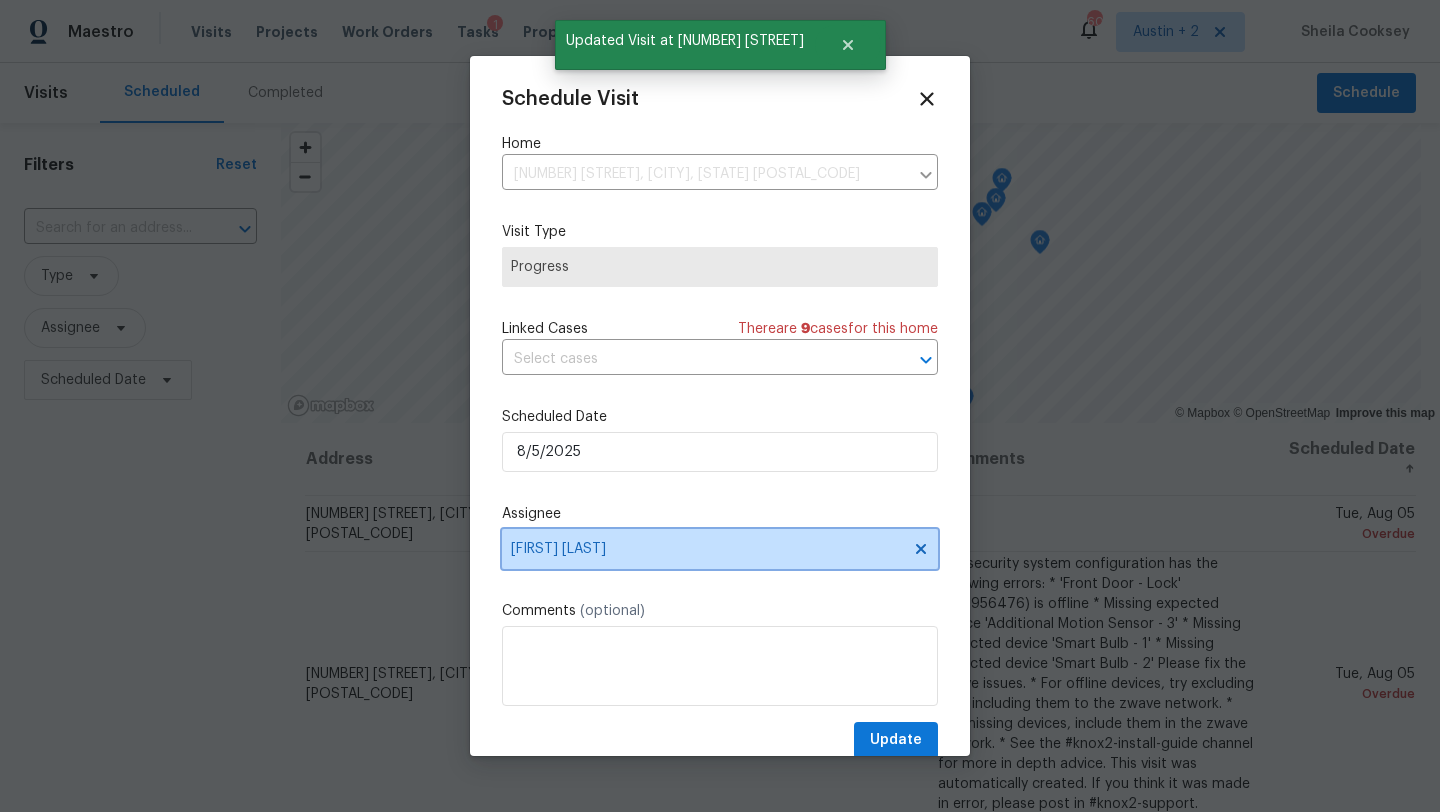 click on "[FIRST] [LAST]" at bounding box center (720, 549) 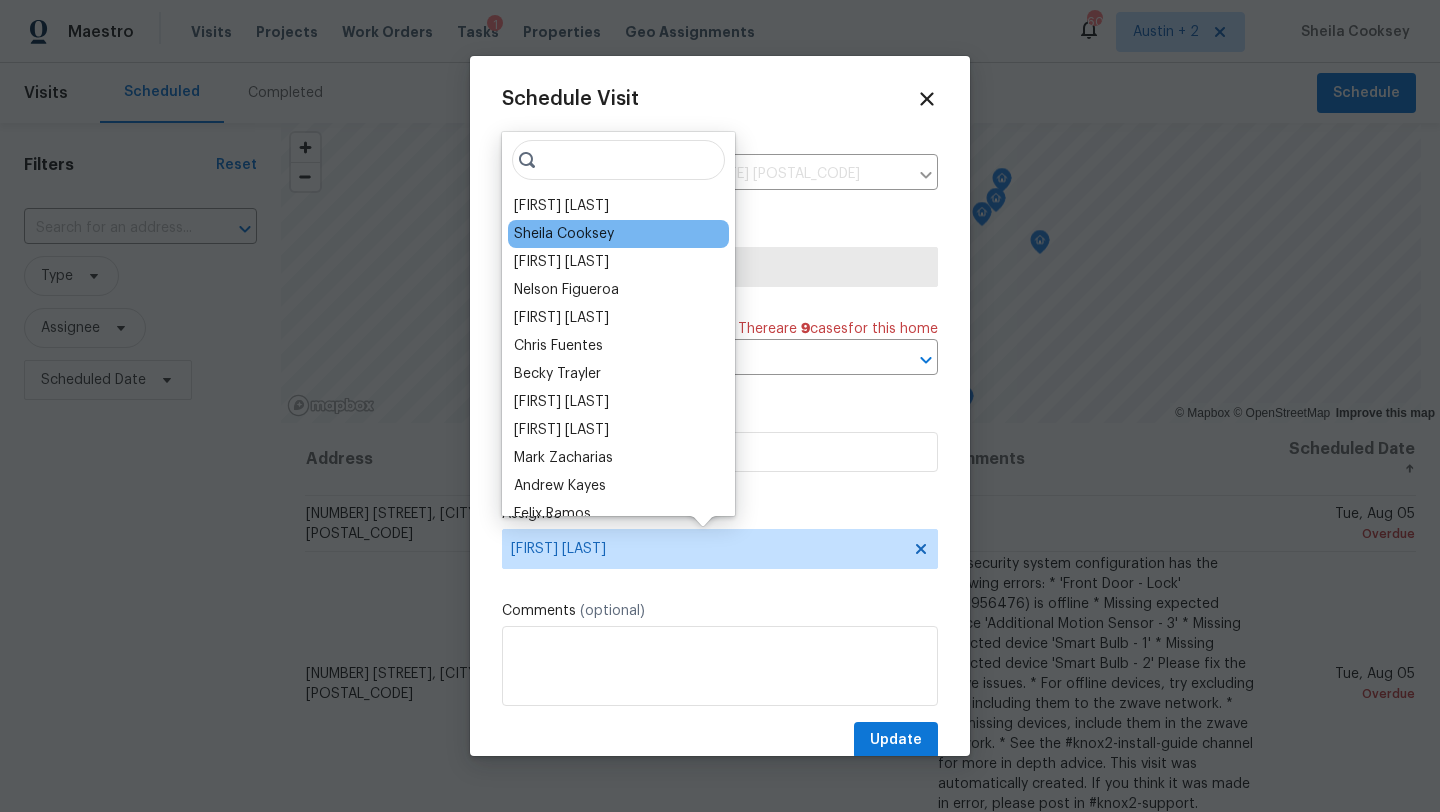 click on "Sheila Cooksey" at bounding box center (564, 234) 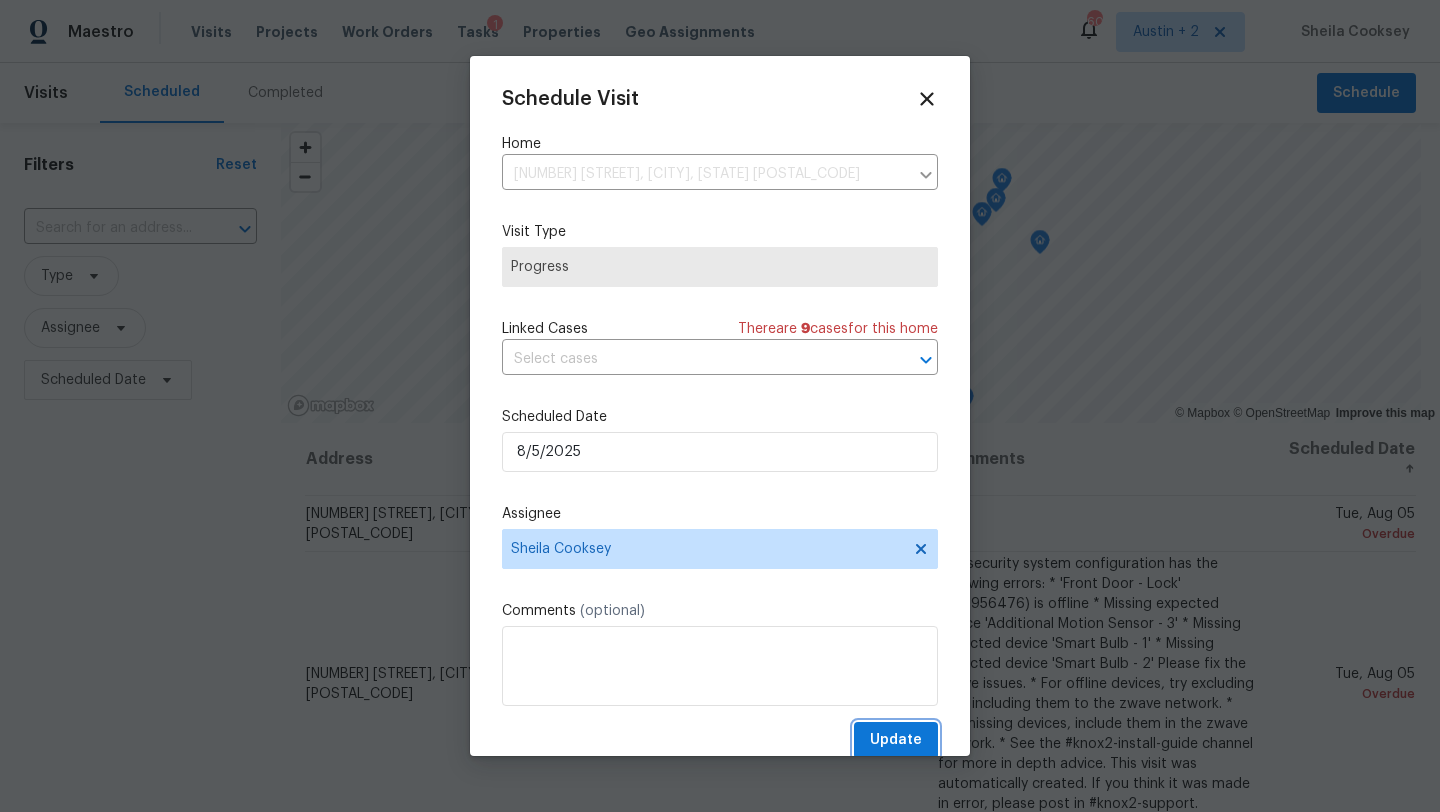 click on "Update" at bounding box center [896, 740] 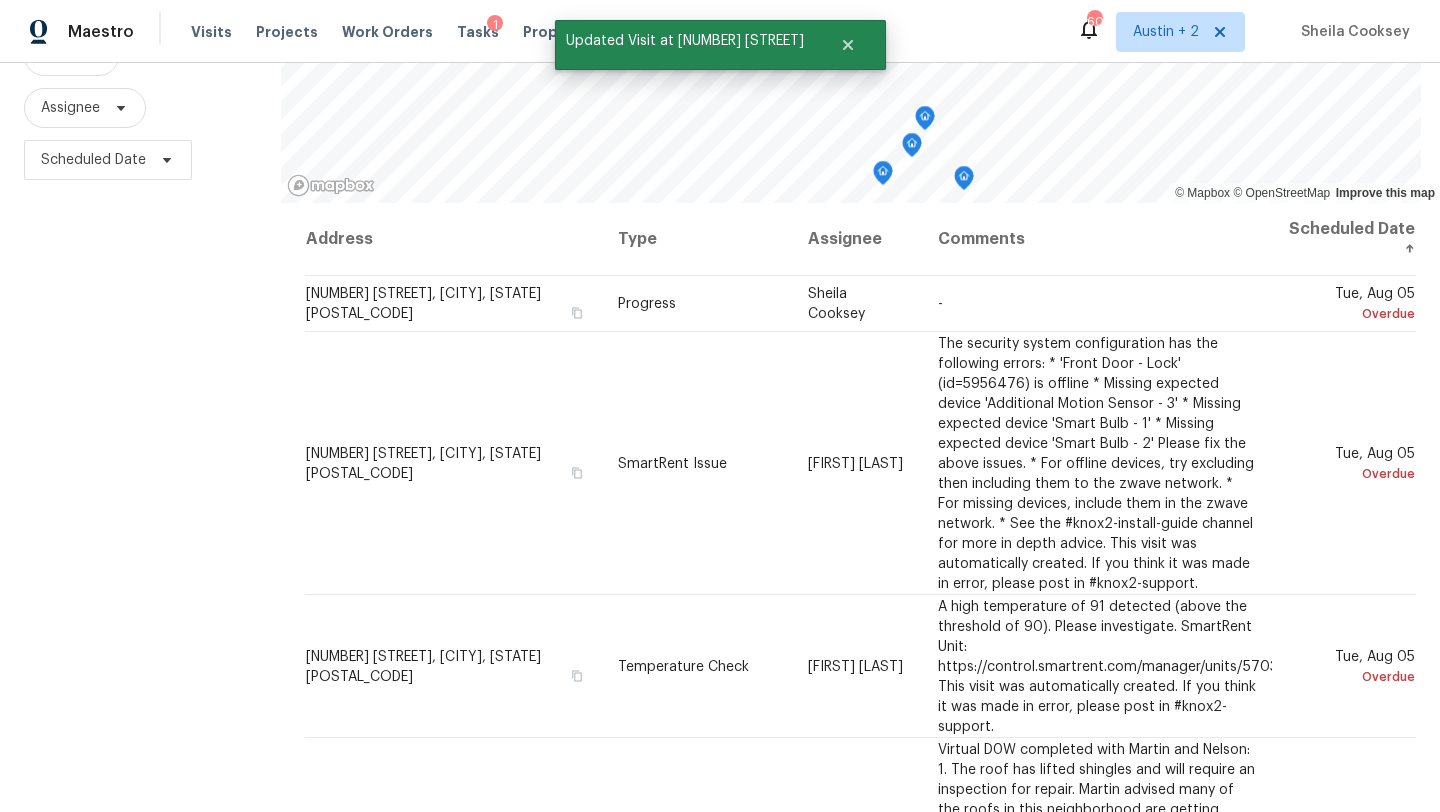 scroll, scrollTop: 224, scrollLeft: 0, axis: vertical 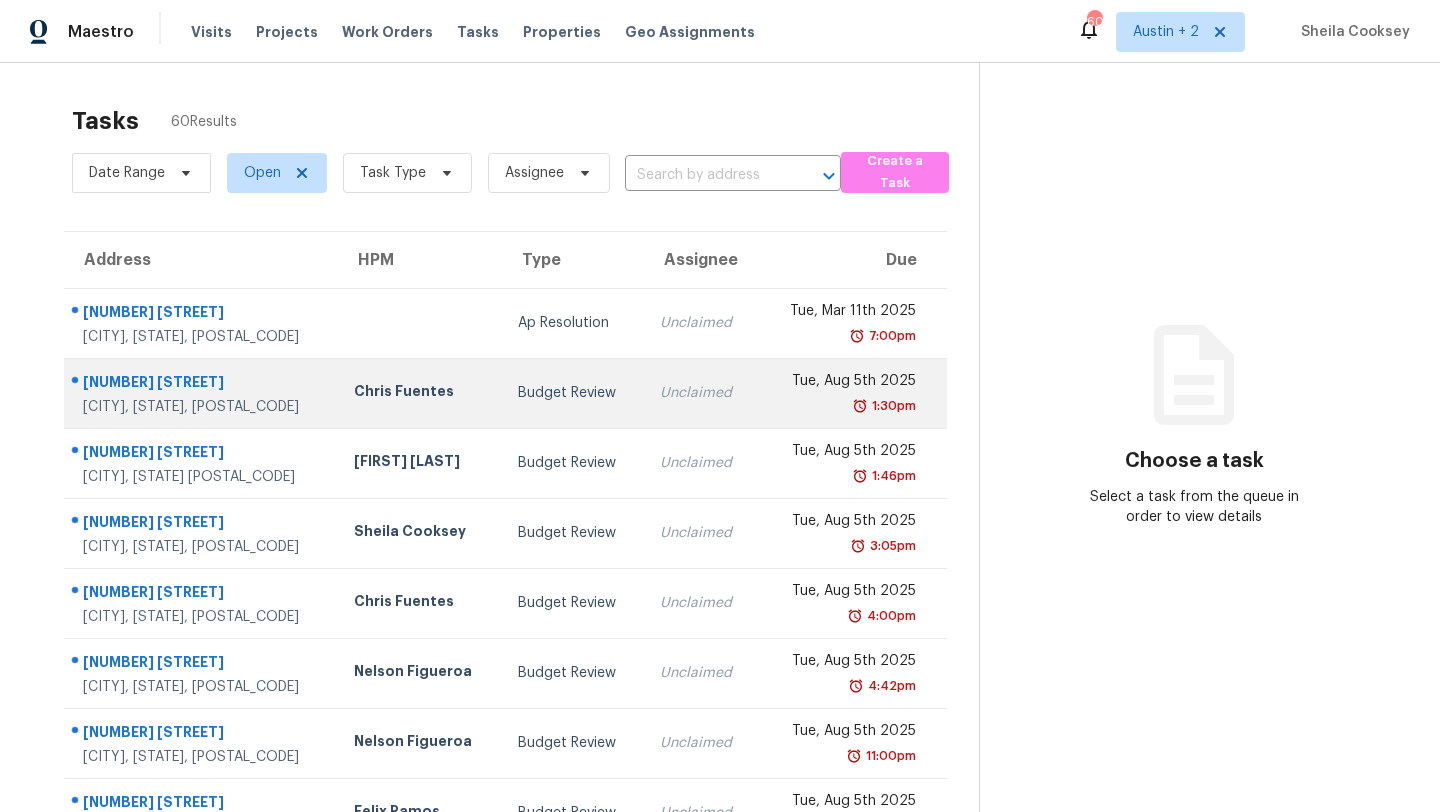 click on "Chris Fuentes" at bounding box center (420, 393) 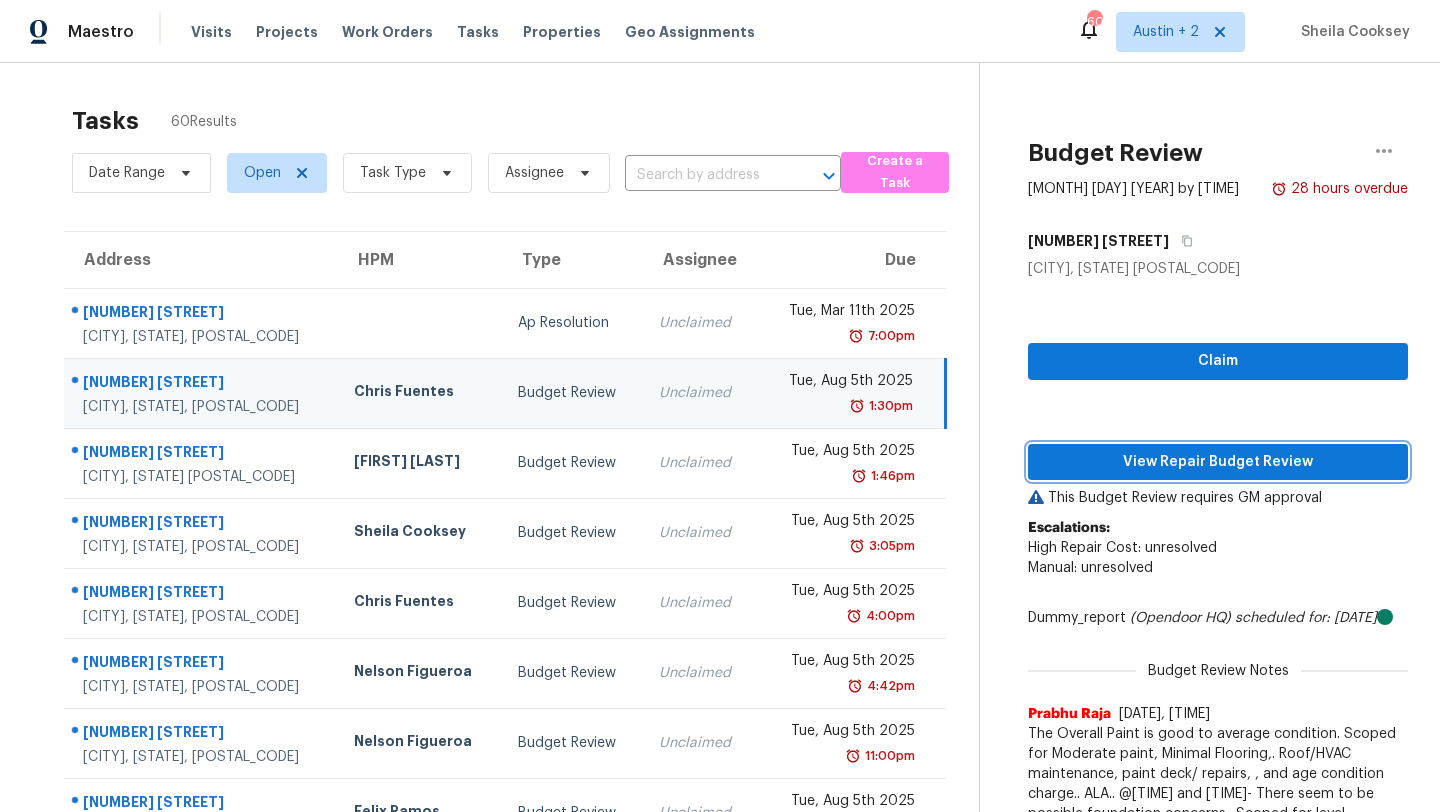 click on "View Repair Budget Review" at bounding box center [1218, 462] 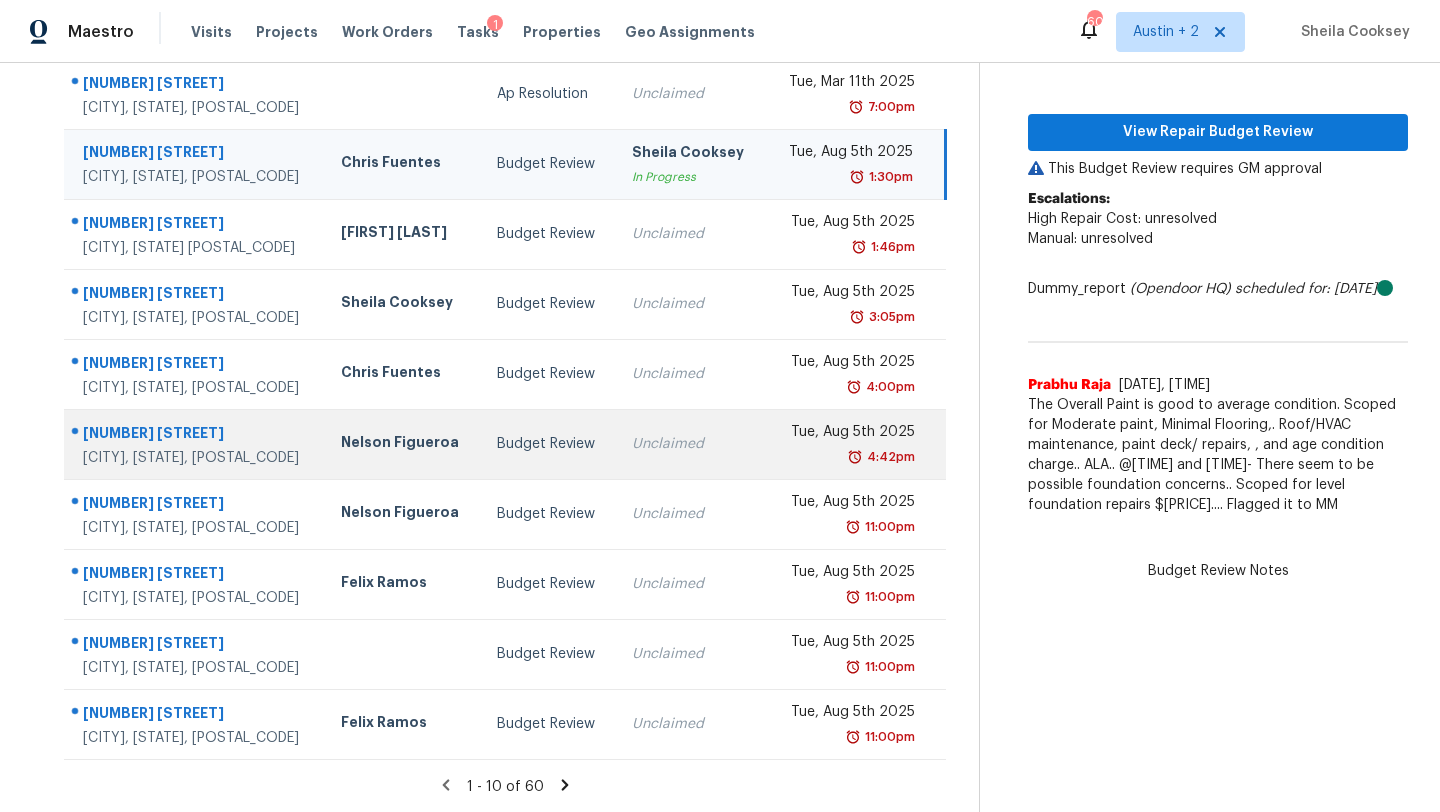 scroll, scrollTop: 228, scrollLeft: 0, axis: vertical 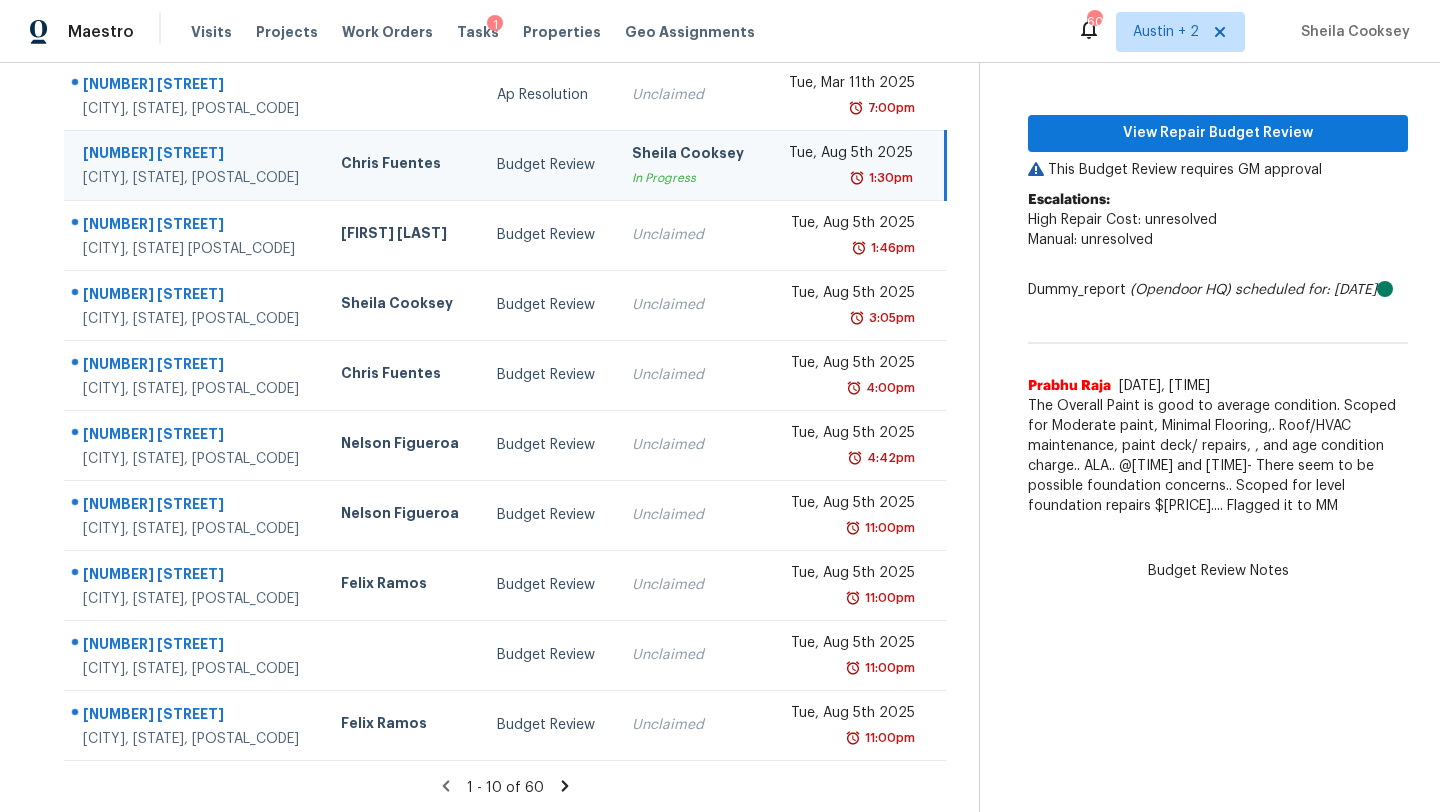 click 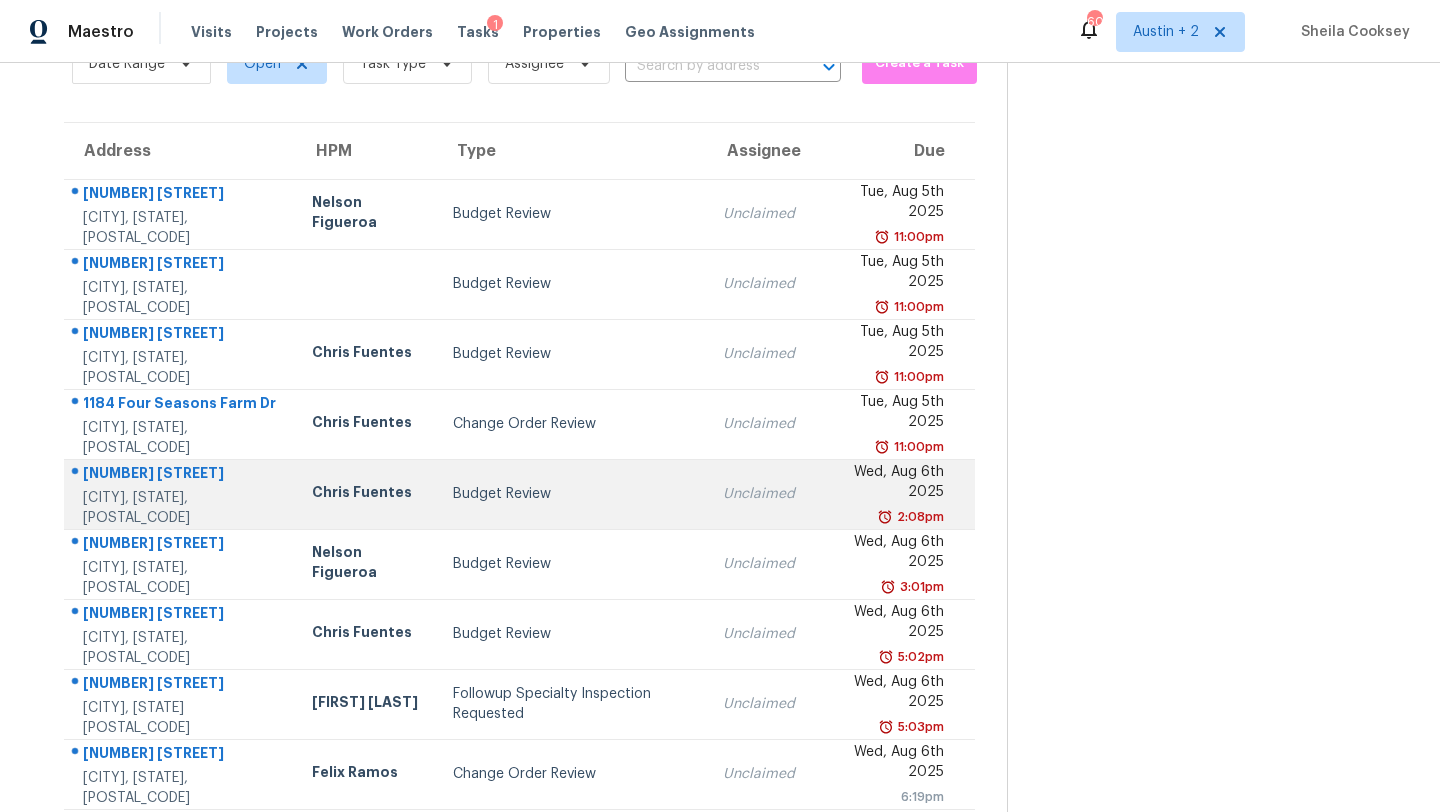 scroll, scrollTop: 229, scrollLeft: 0, axis: vertical 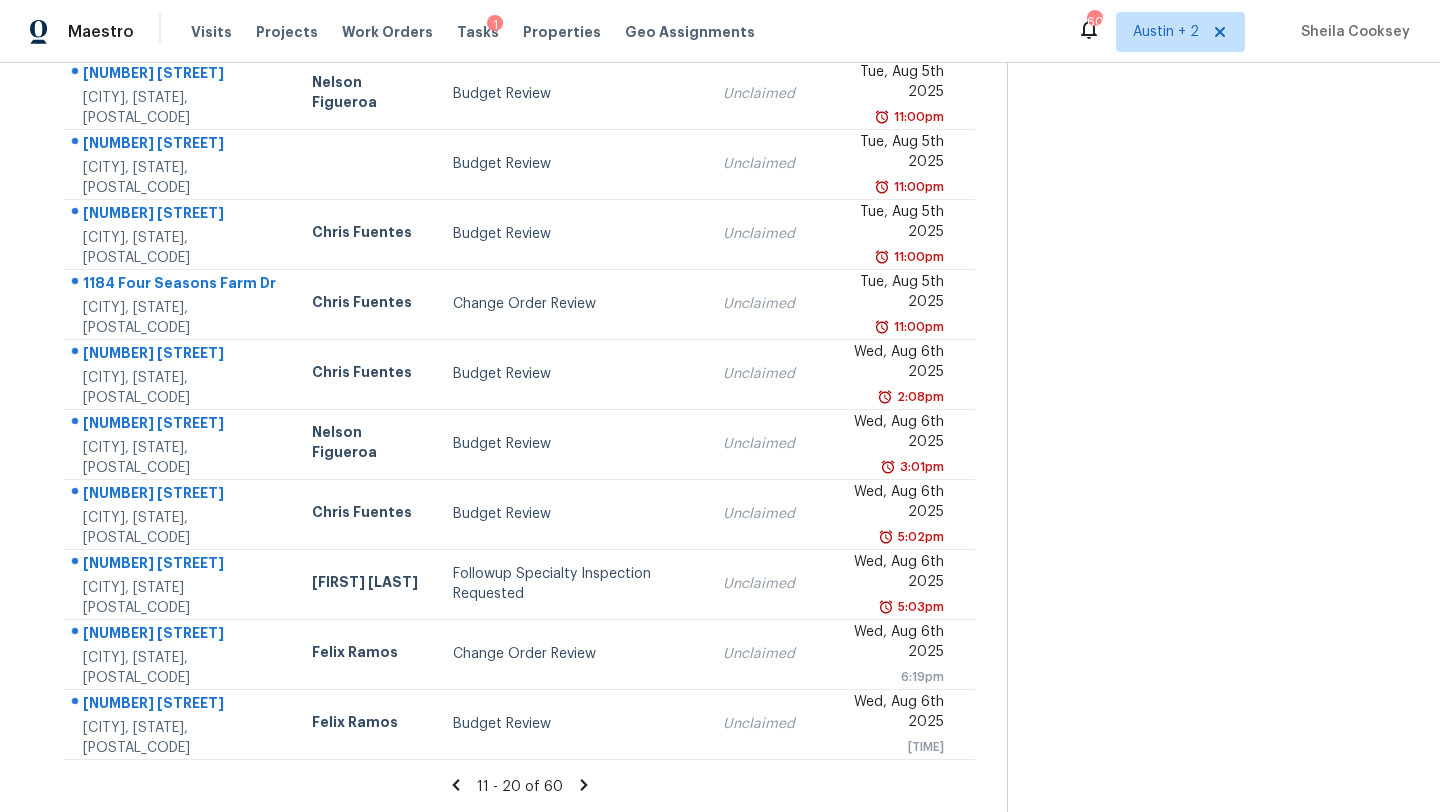 click 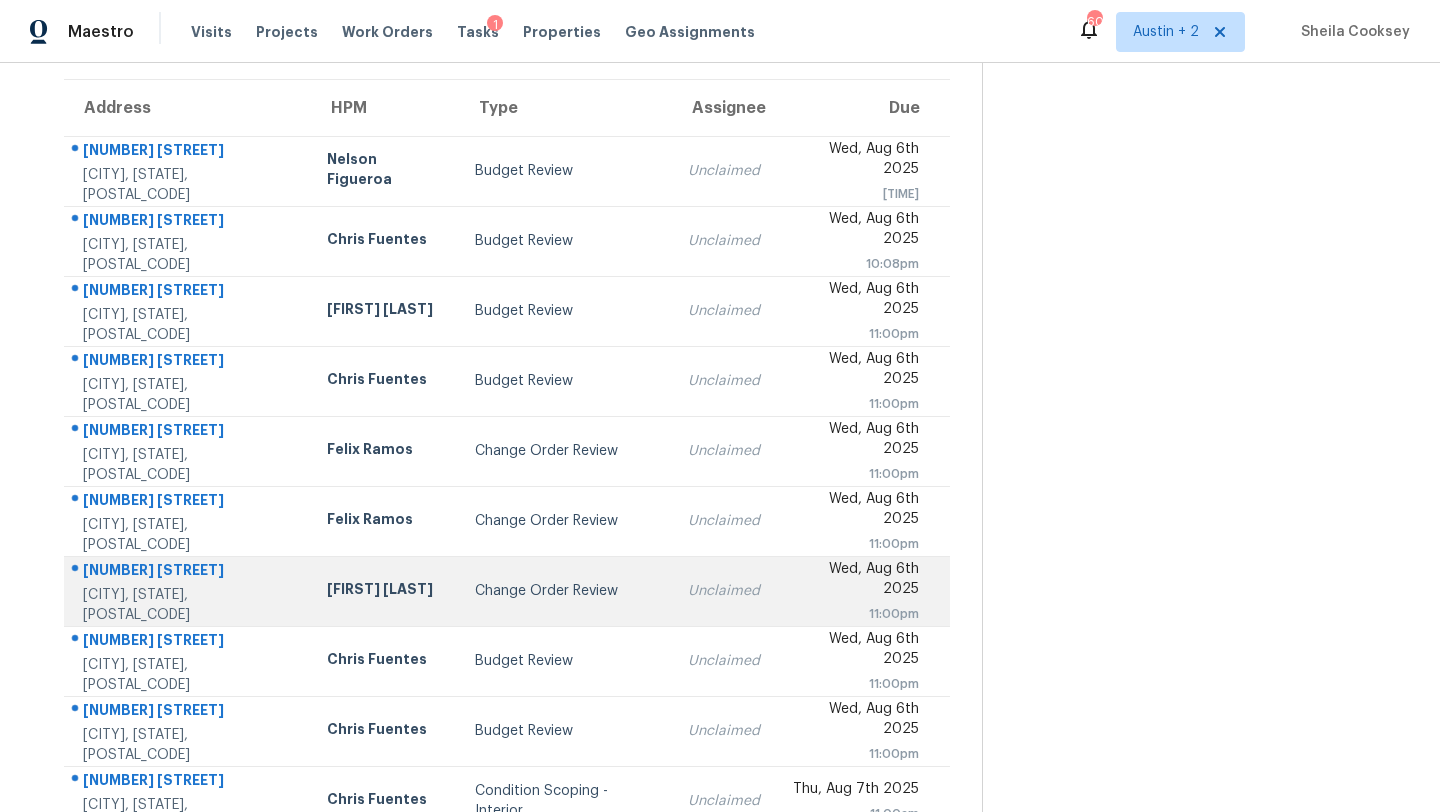 scroll, scrollTop: 229, scrollLeft: 0, axis: vertical 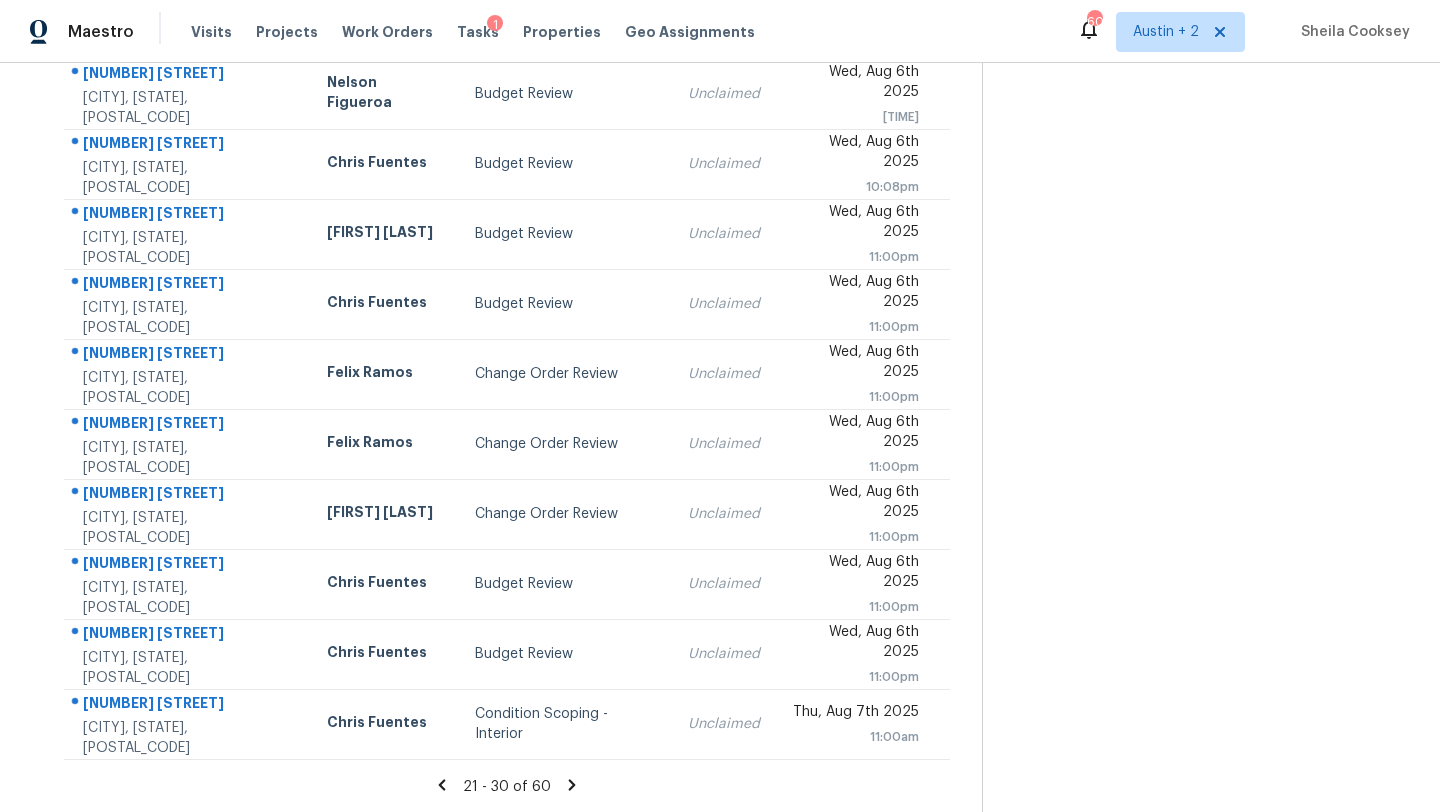 click 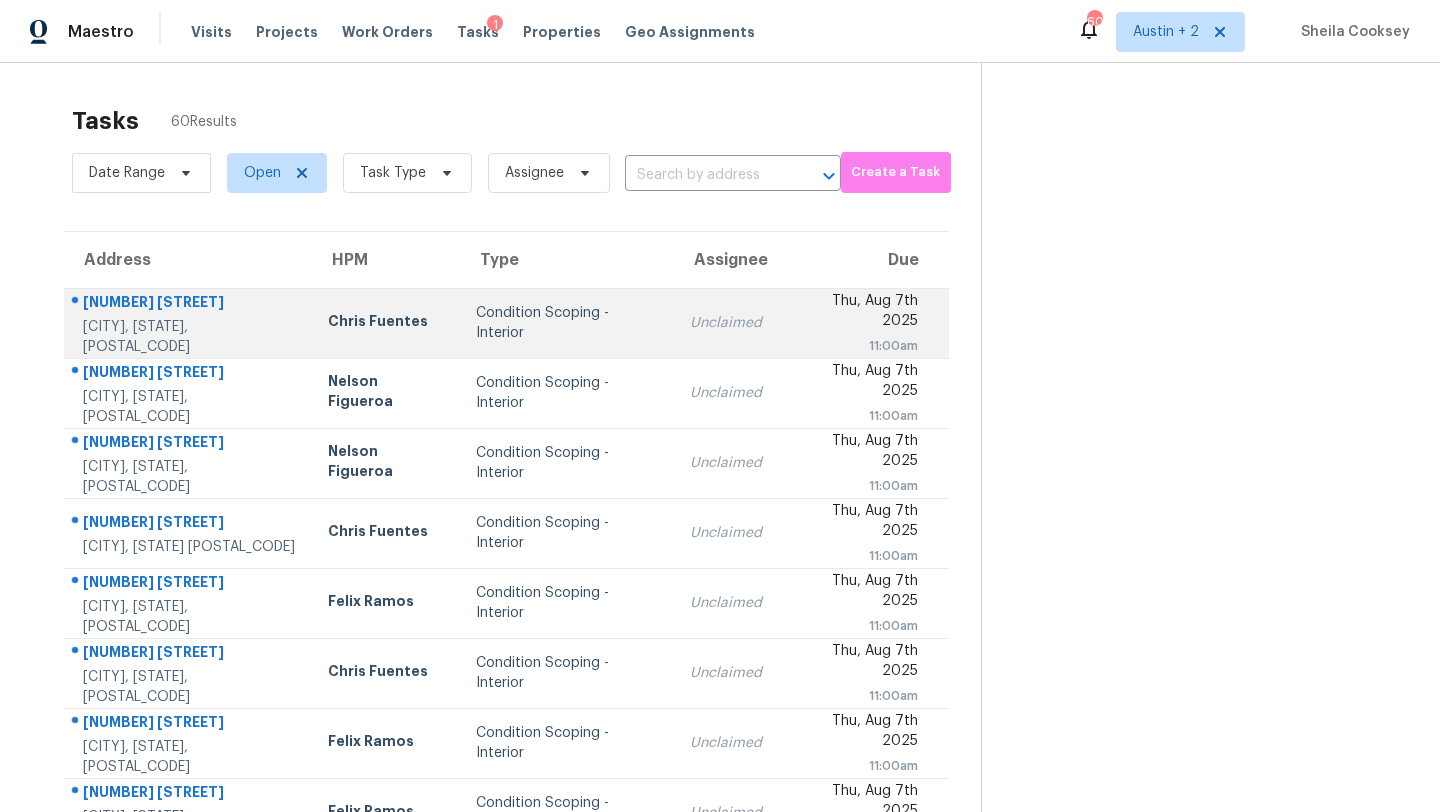 scroll, scrollTop: 229, scrollLeft: 0, axis: vertical 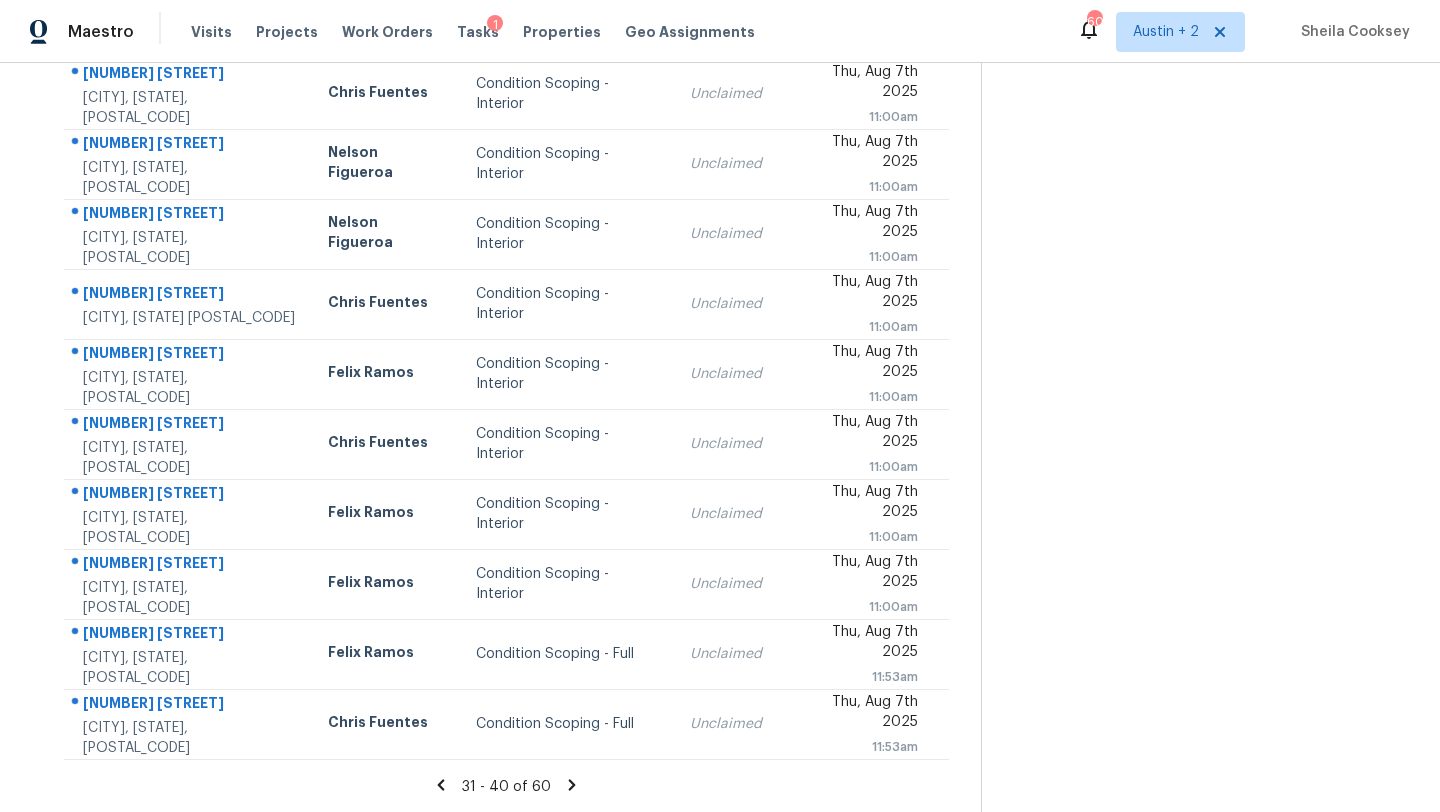 click 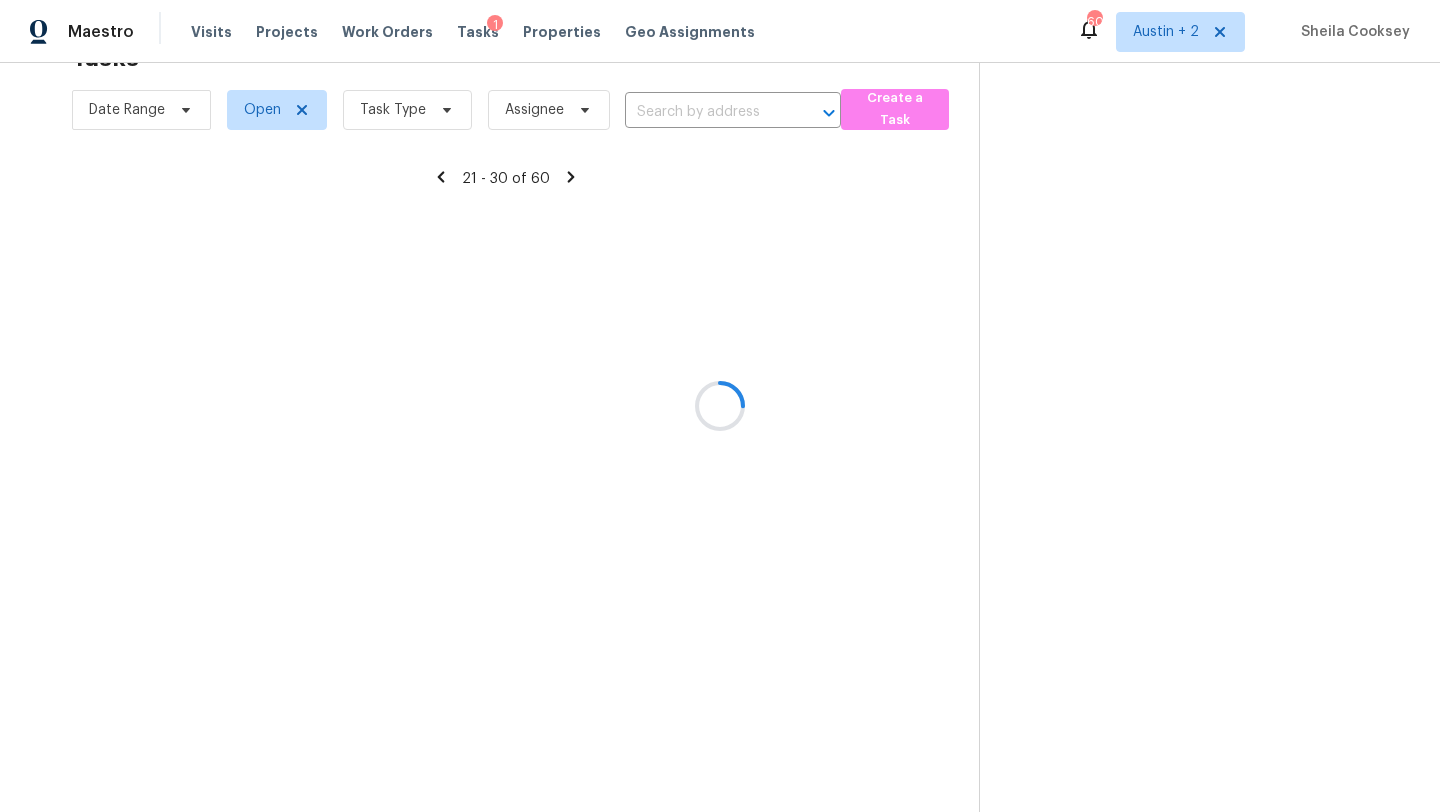 scroll, scrollTop: 63, scrollLeft: 0, axis: vertical 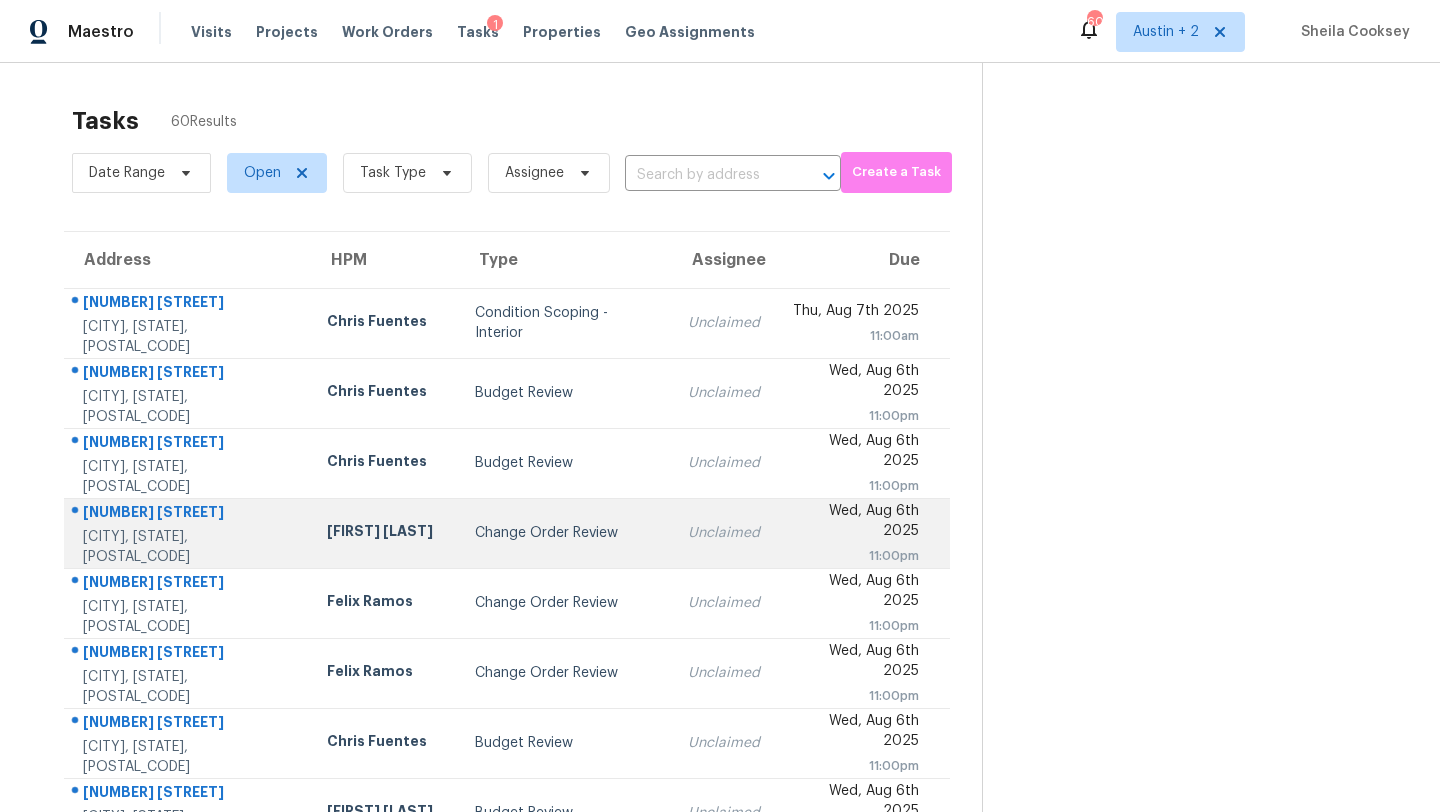 click on "Change Order Review" at bounding box center [565, 533] 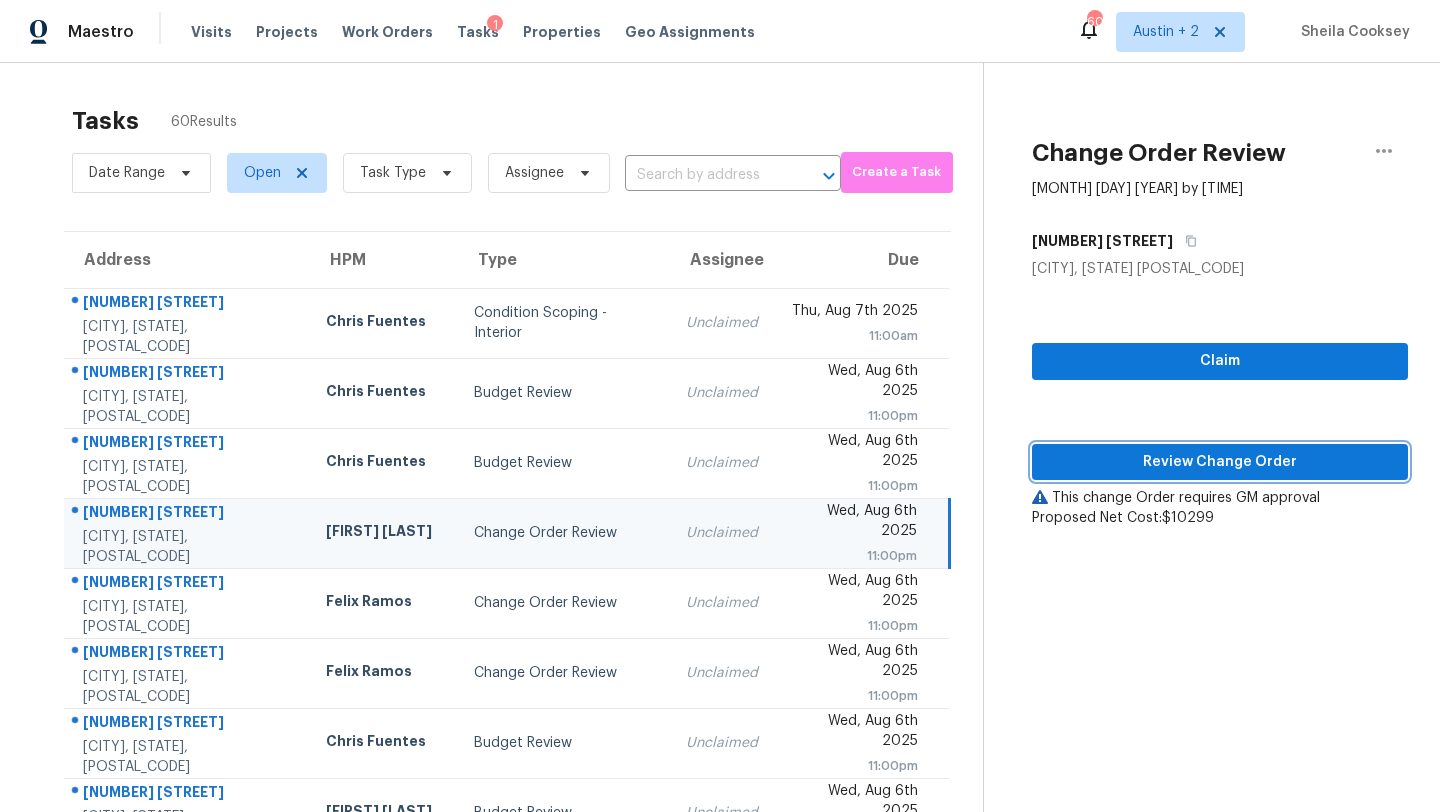 click on "Review Change Order" at bounding box center [1220, 462] 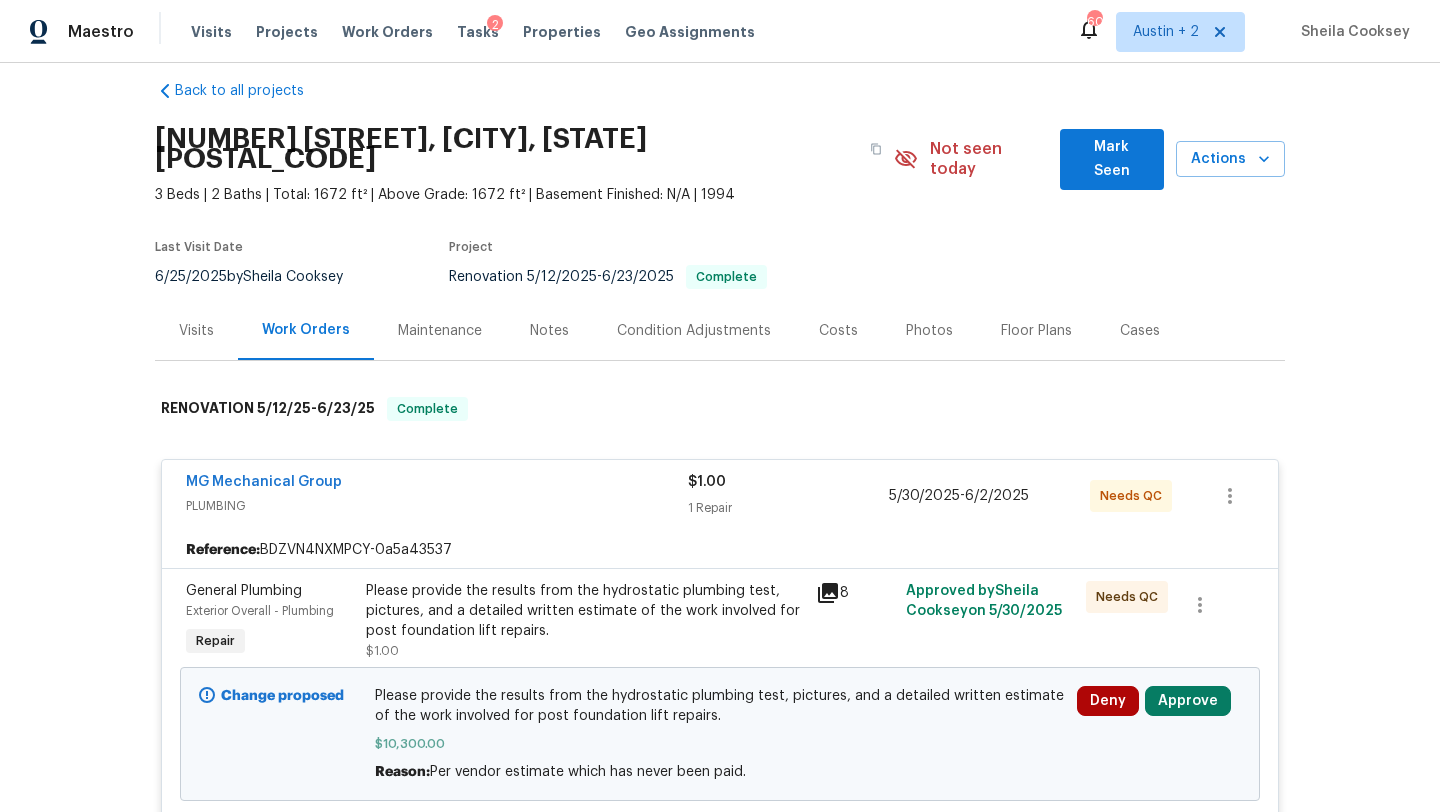 scroll, scrollTop: 19, scrollLeft: 0, axis: vertical 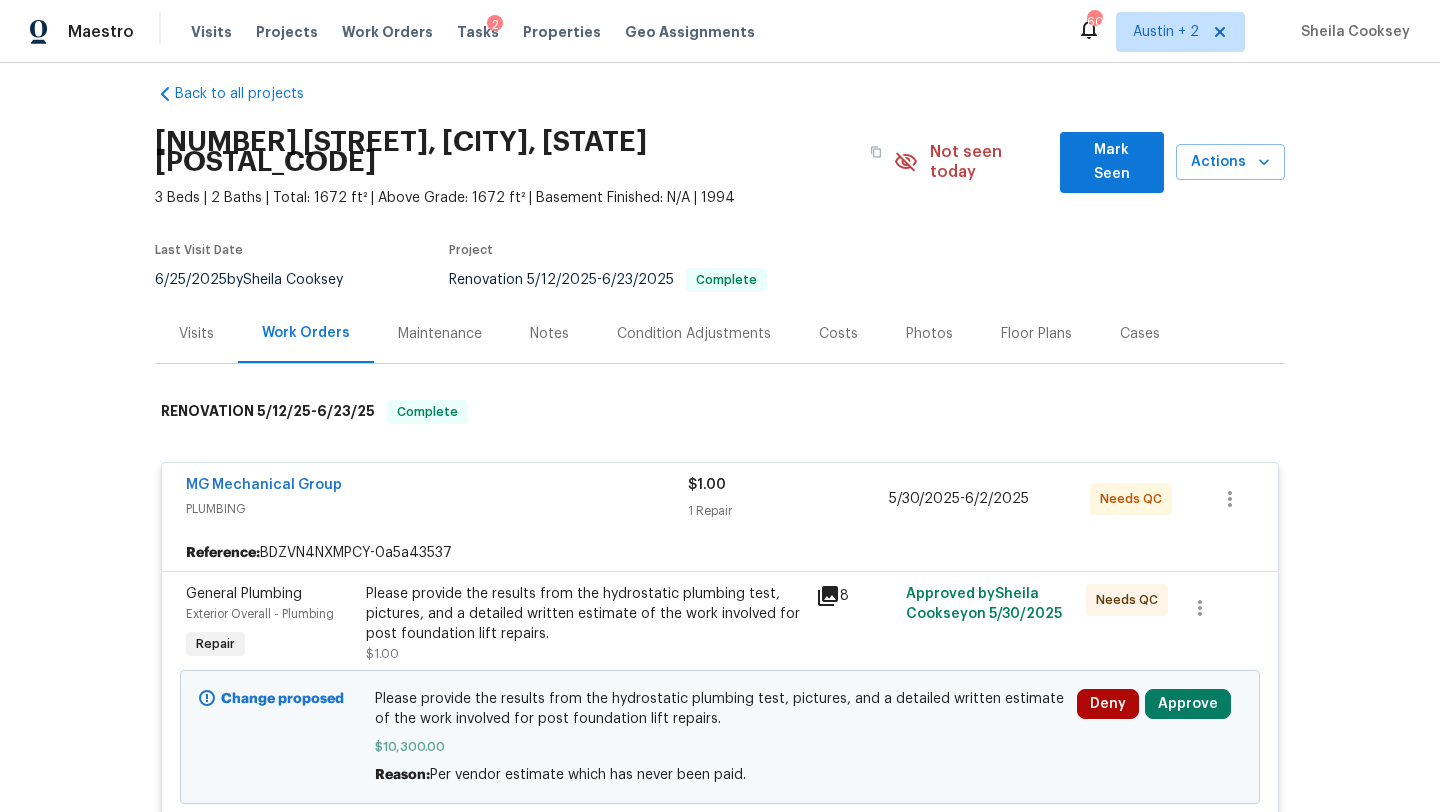 click on "Costs" at bounding box center (838, 334) 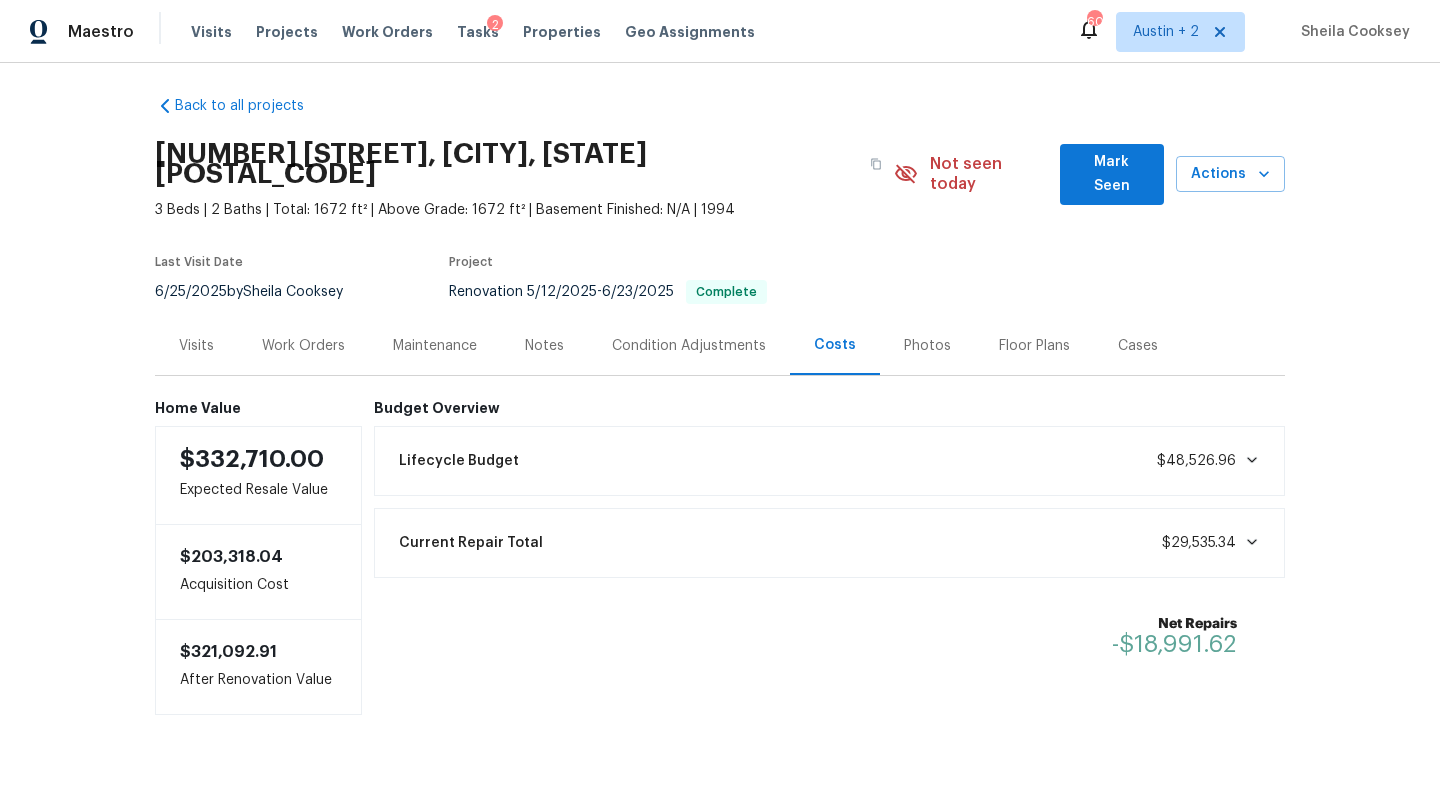 scroll, scrollTop: 11, scrollLeft: 0, axis: vertical 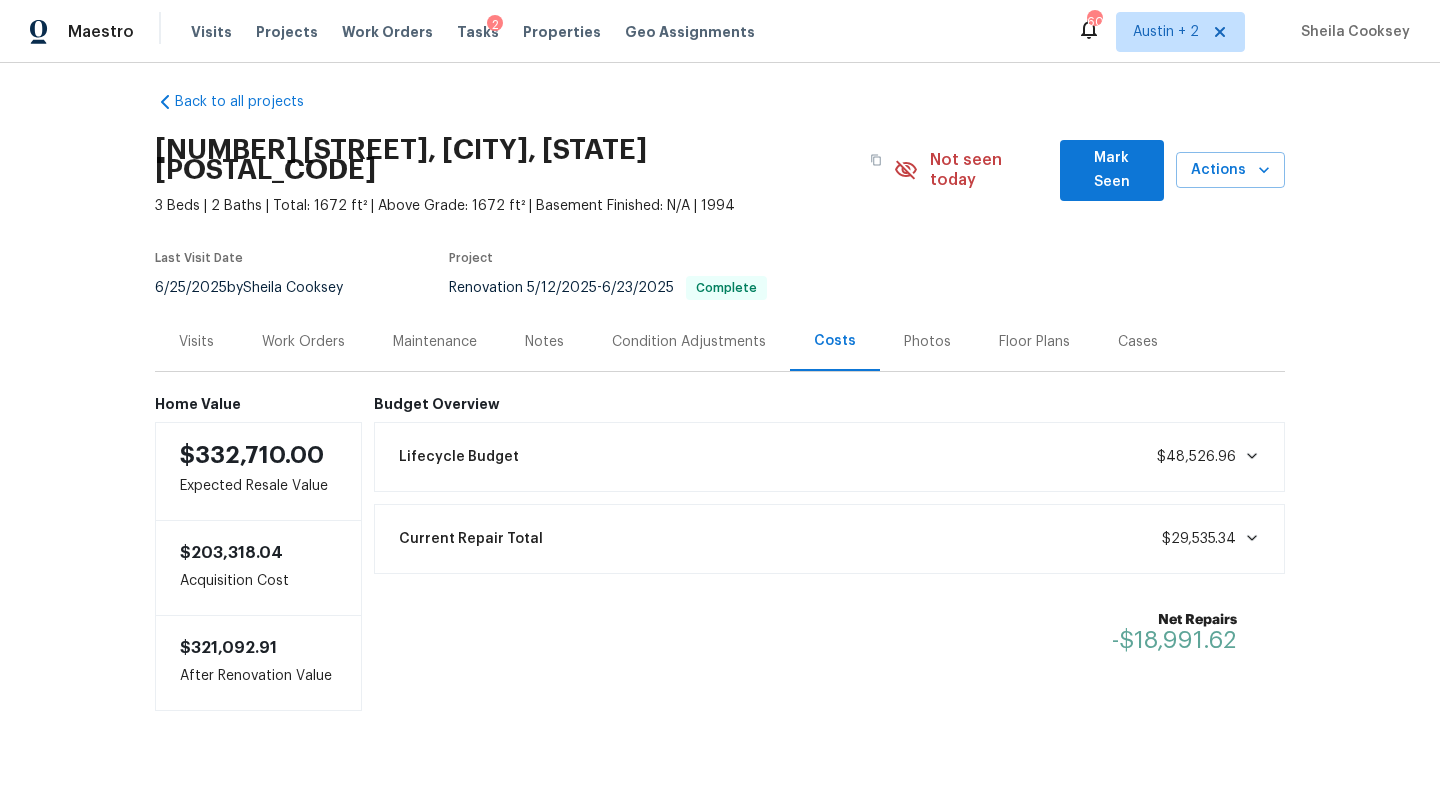 click on "Work Orders" at bounding box center (303, 342) 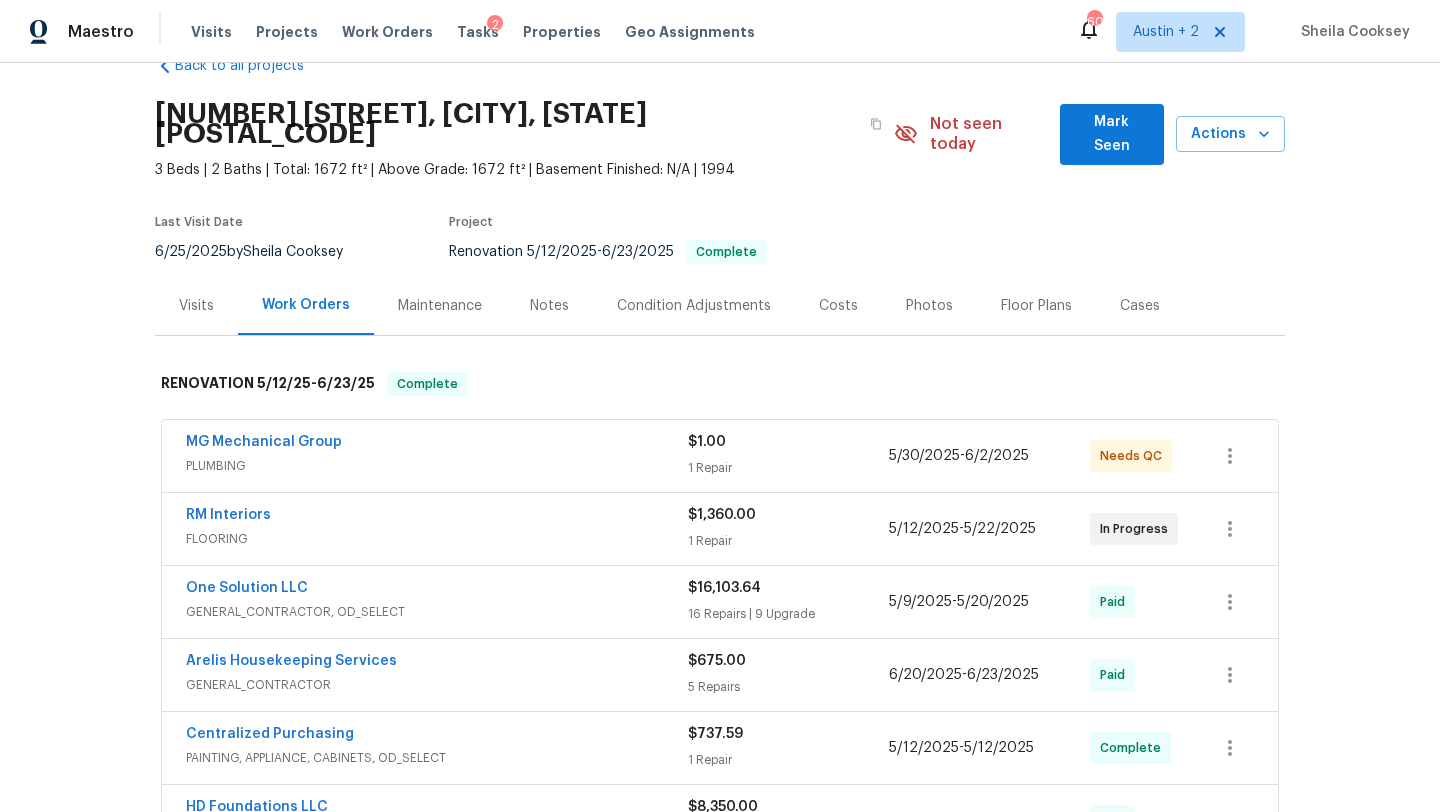 scroll, scrollTop: 0, scrollLeft: 0, axis: both 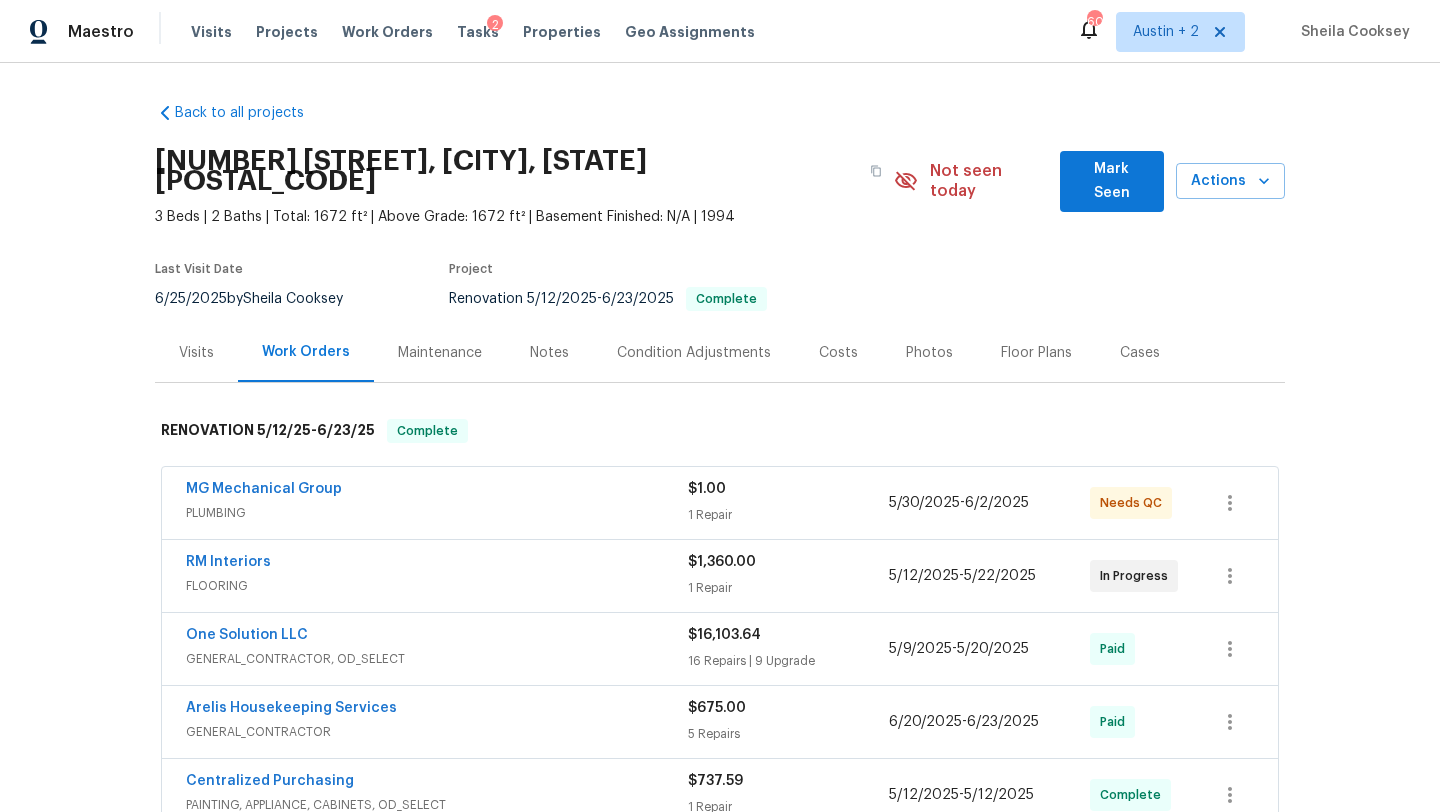 click on "1 Repair" at bounding box center (788, 515) 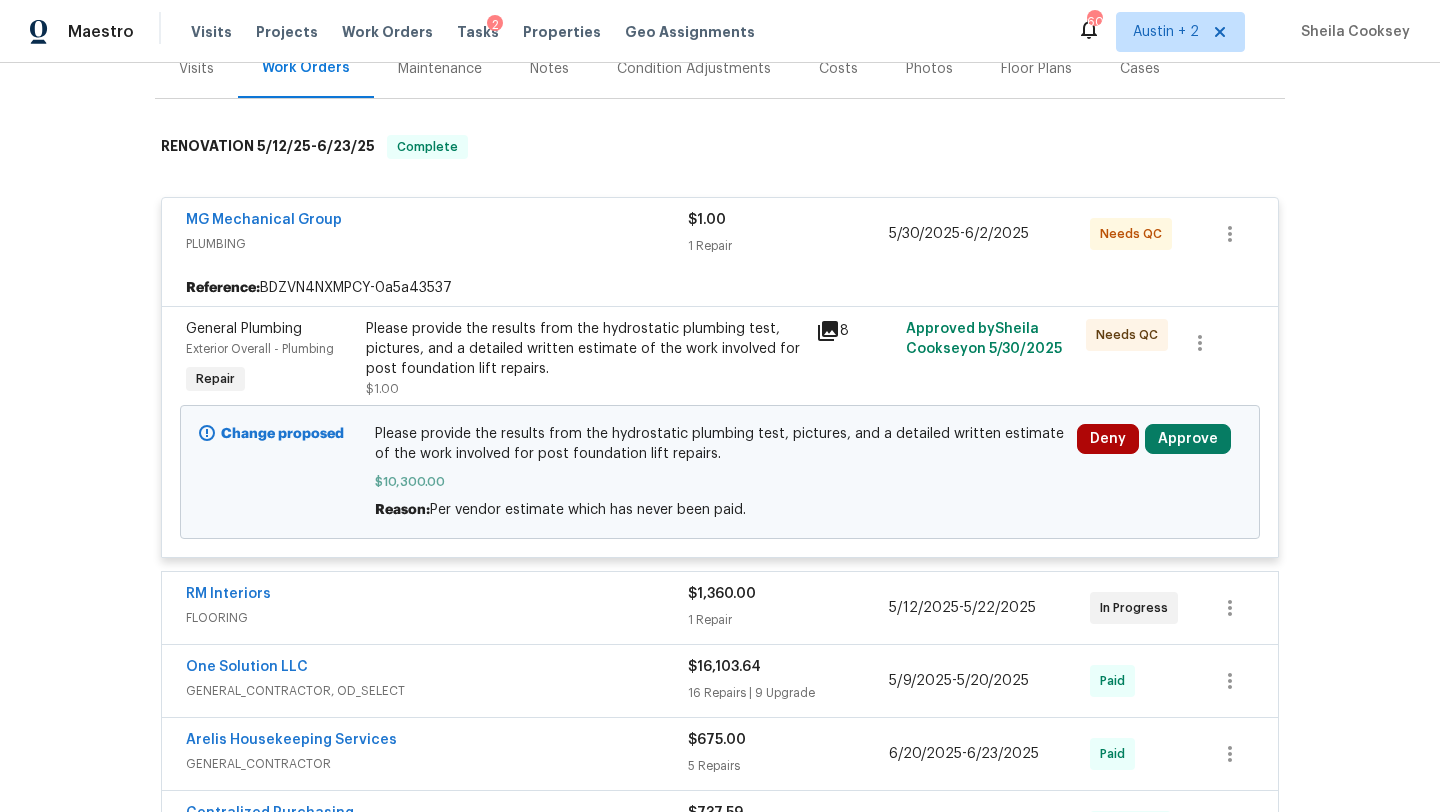 scroll, scrollTop: 304, scrollLeft: 0, axis: vertical 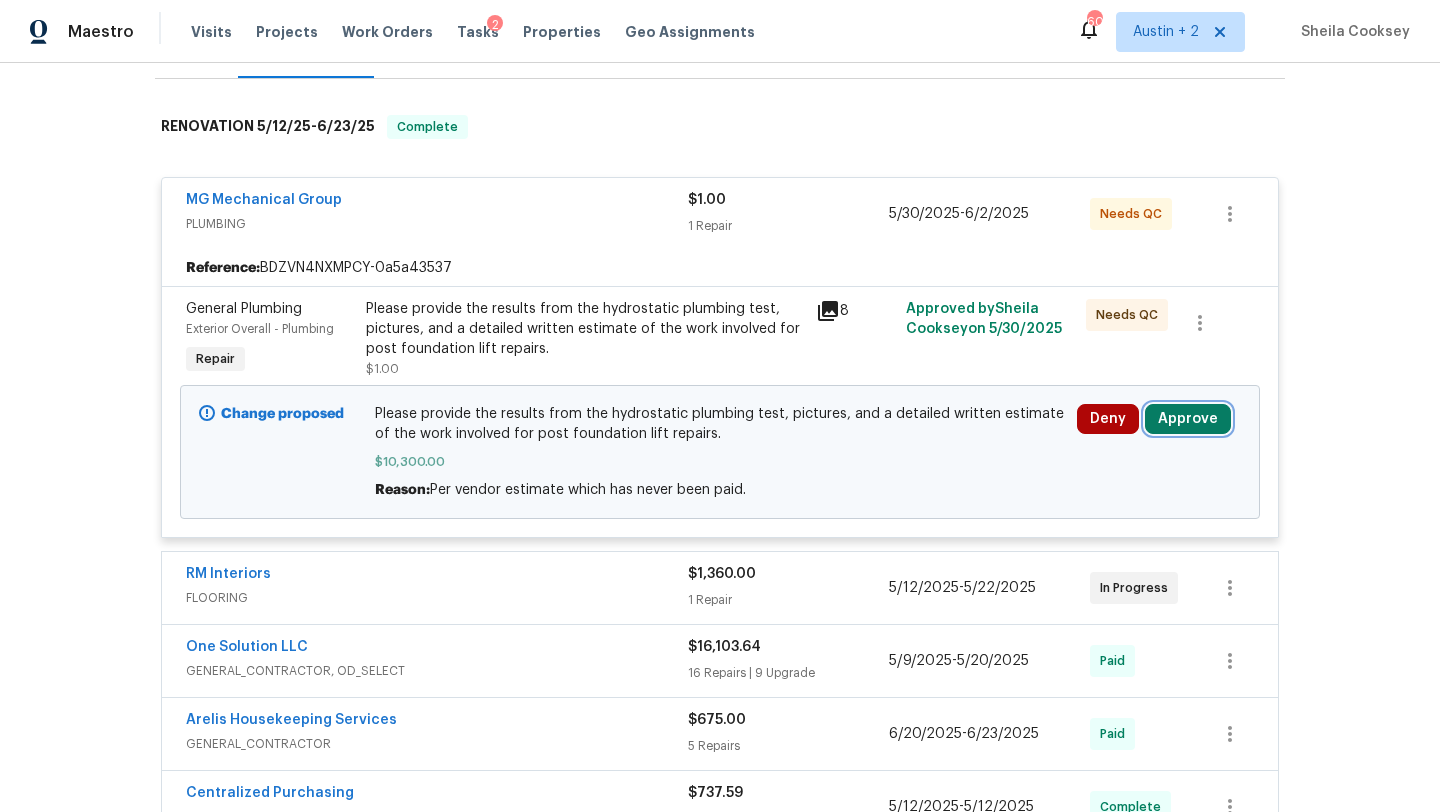 click on "Approve" at bounding box center (1188, 419) 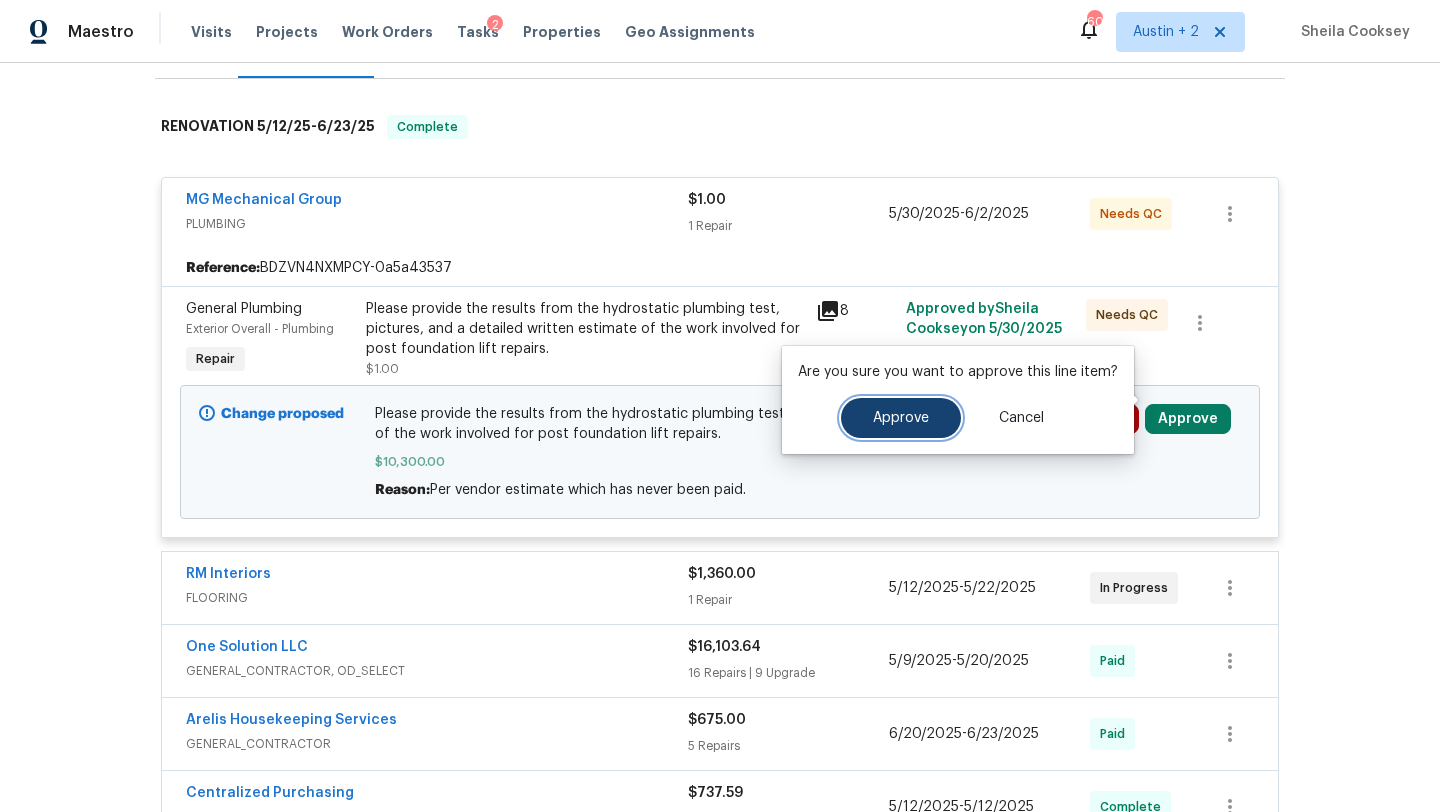 click on "Approve" at bounding box center (901, 418) 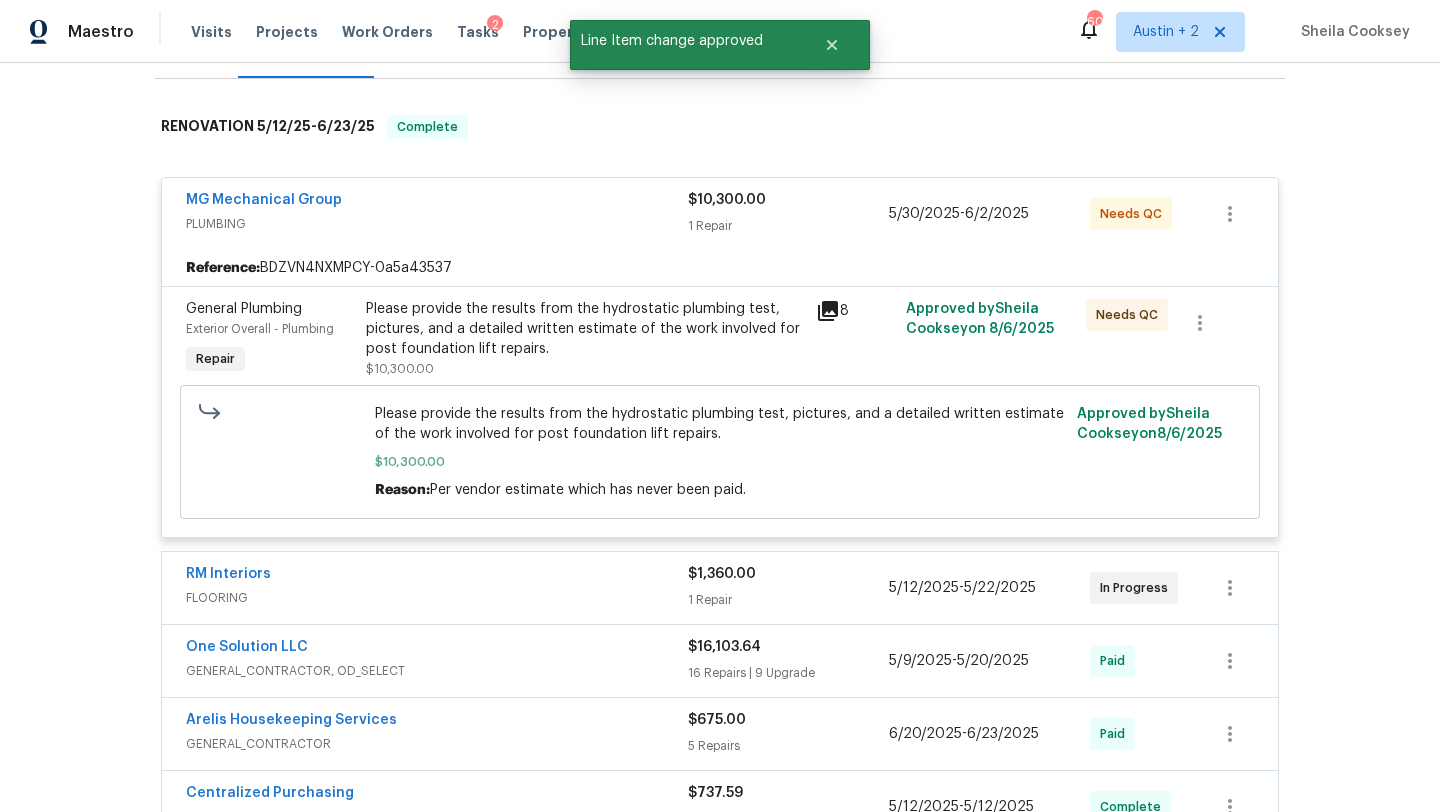 scroll, scrollTop: 0, scrollLeft: 0, axis: both 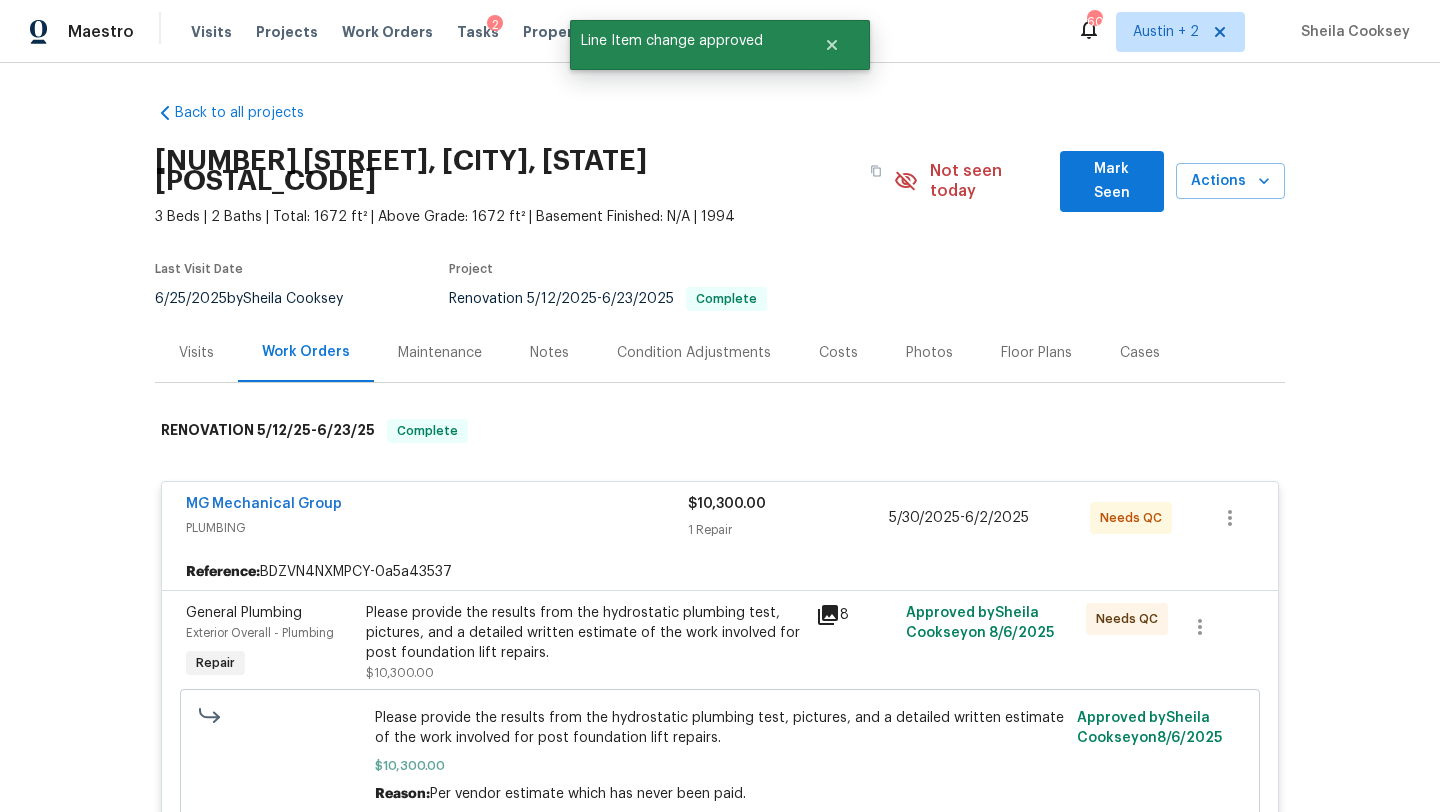 click on "Not seen today" at bounding box center (977, 181) 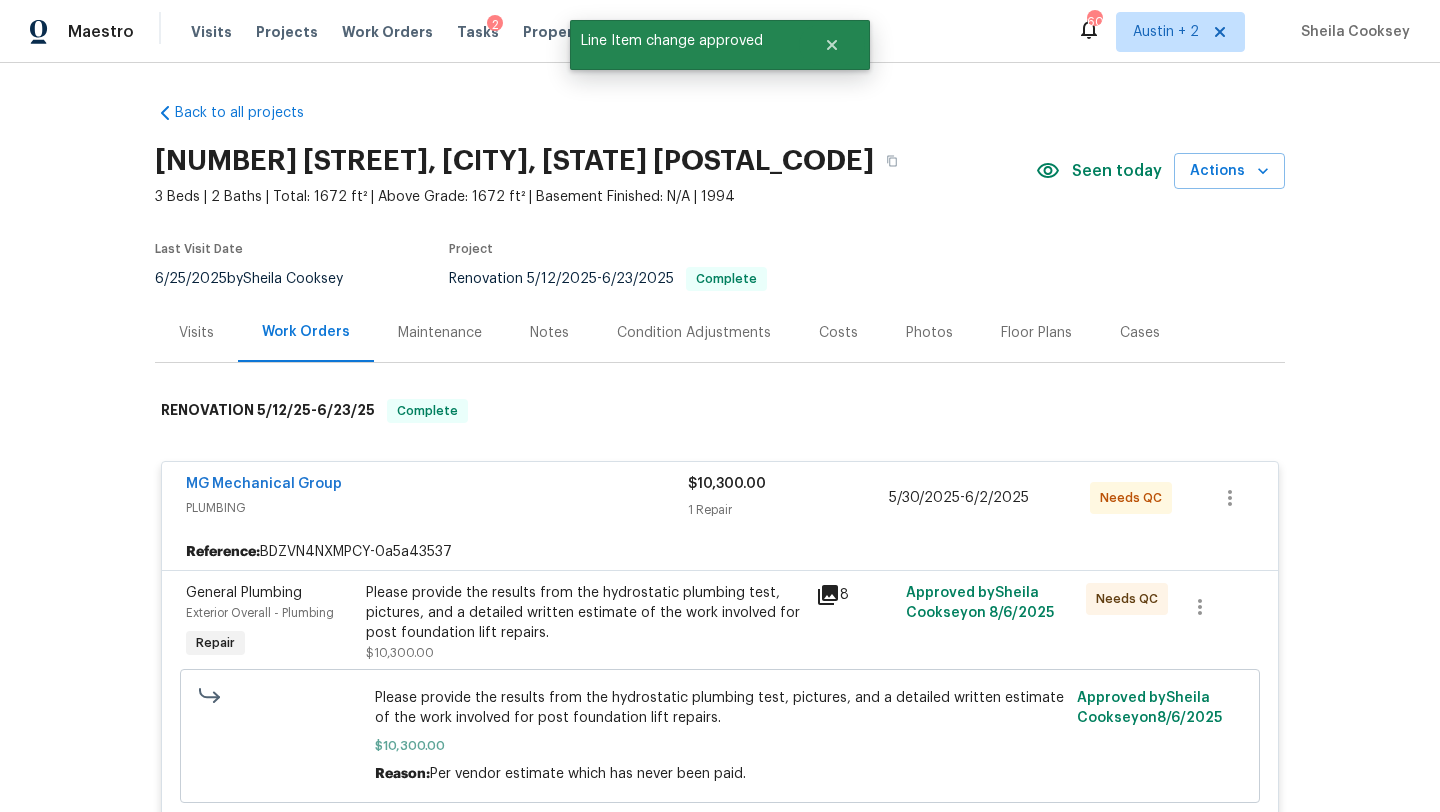 click on "Notes" at bounding box center [549, 333] 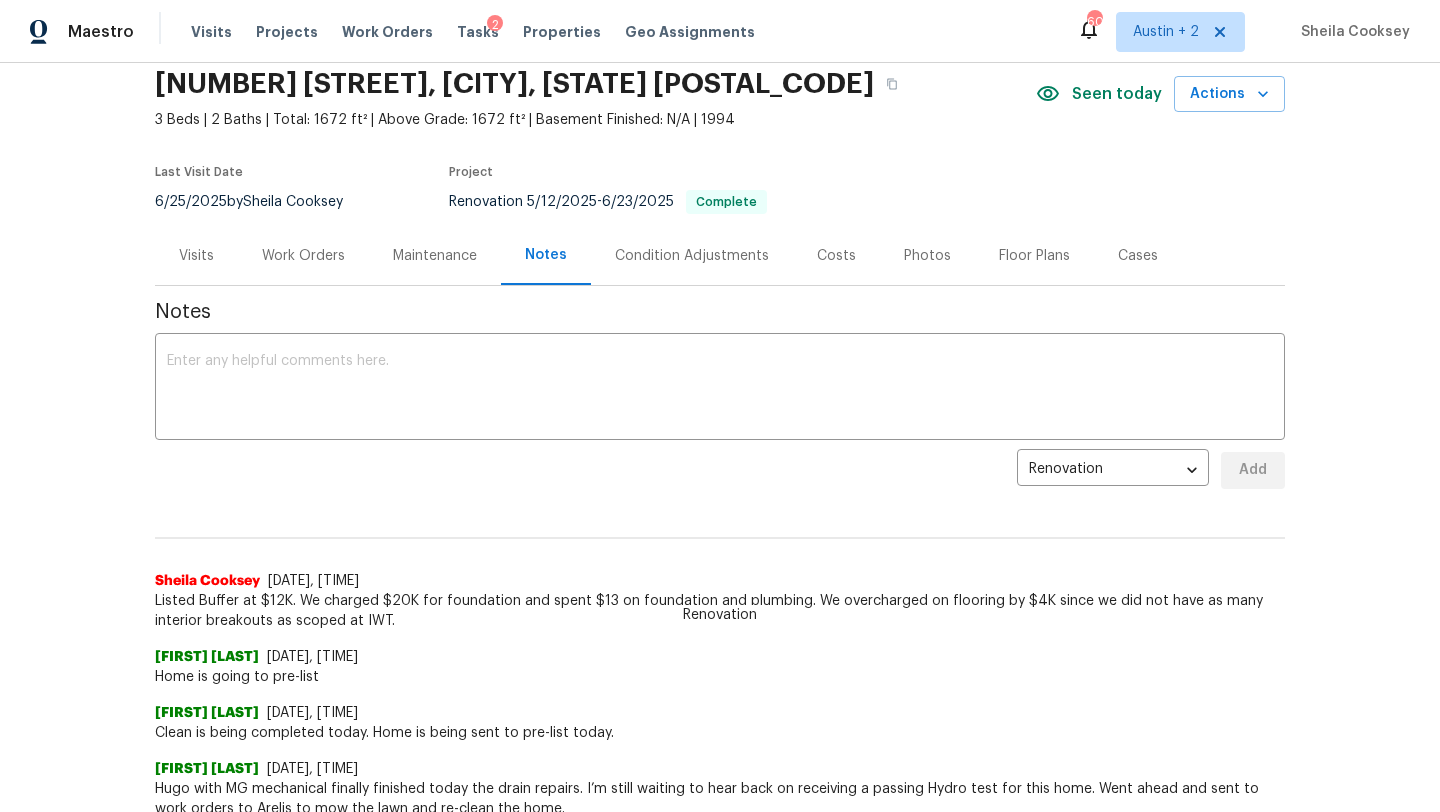 scroll, scrollTop: 0, scrollLeft: 0, axis: both 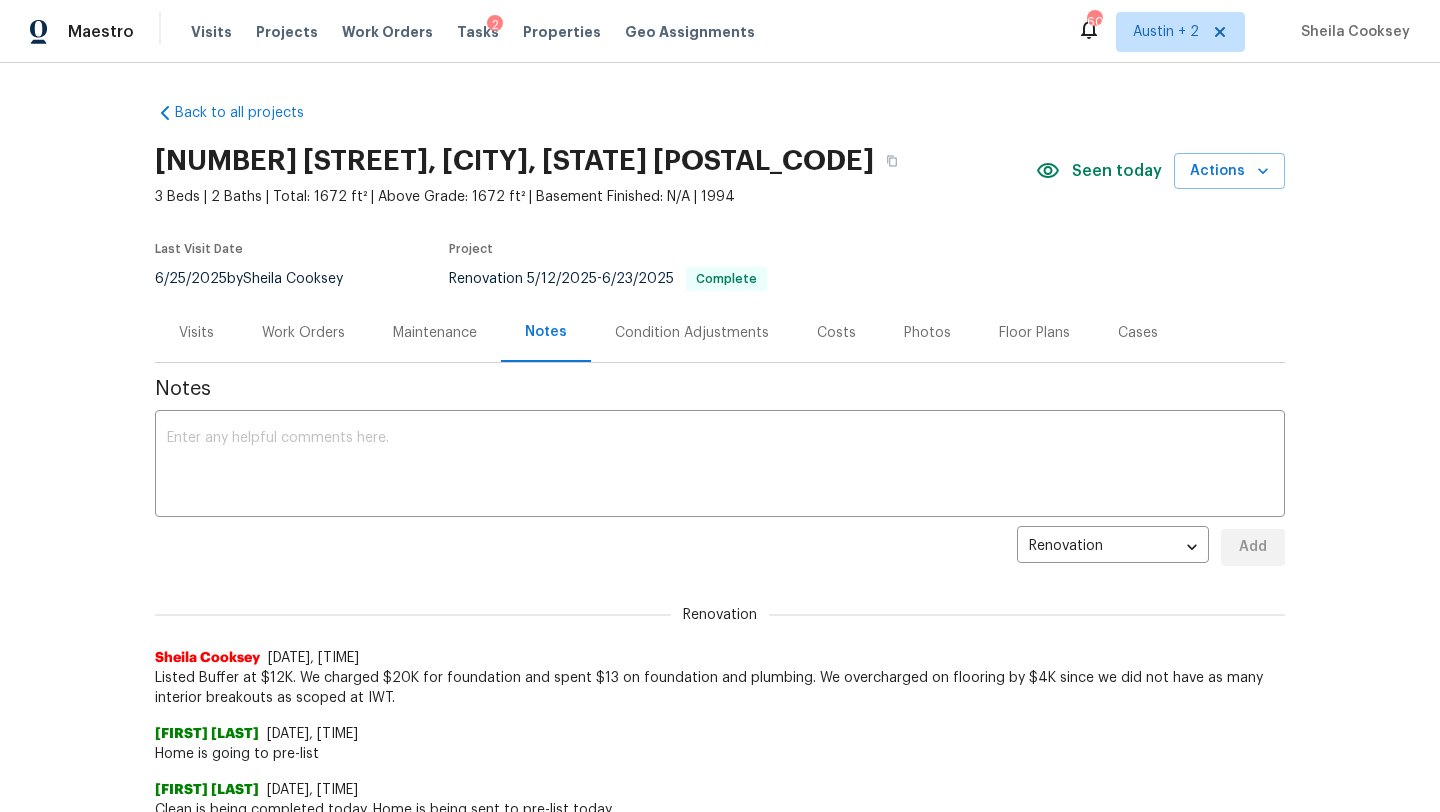 click on "Costs" at bounding box center (836, 332) 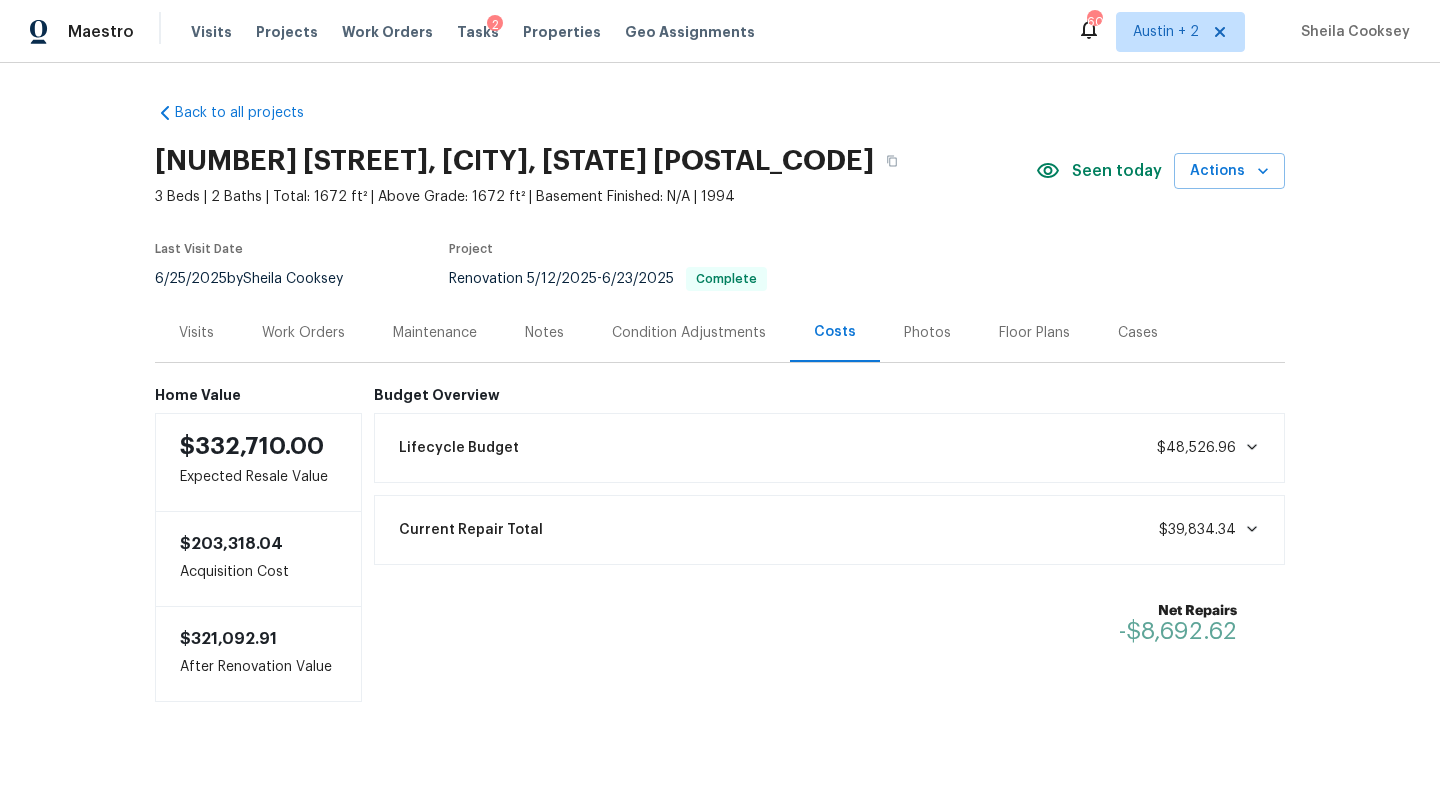click on "Work Orders" at bounding box center [303, 333] 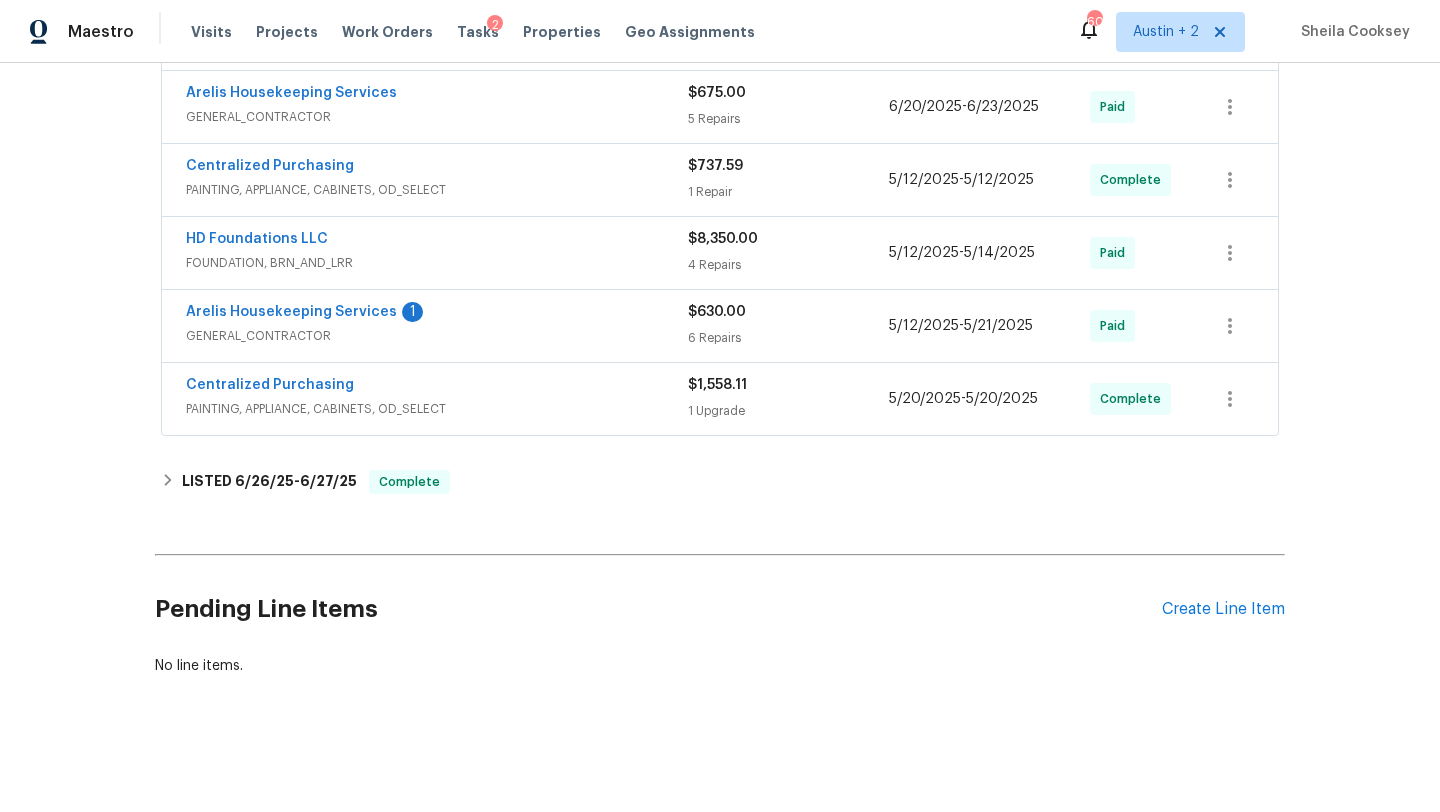scroll, scrollTop: 0, scrollLeft: 0, axis: both 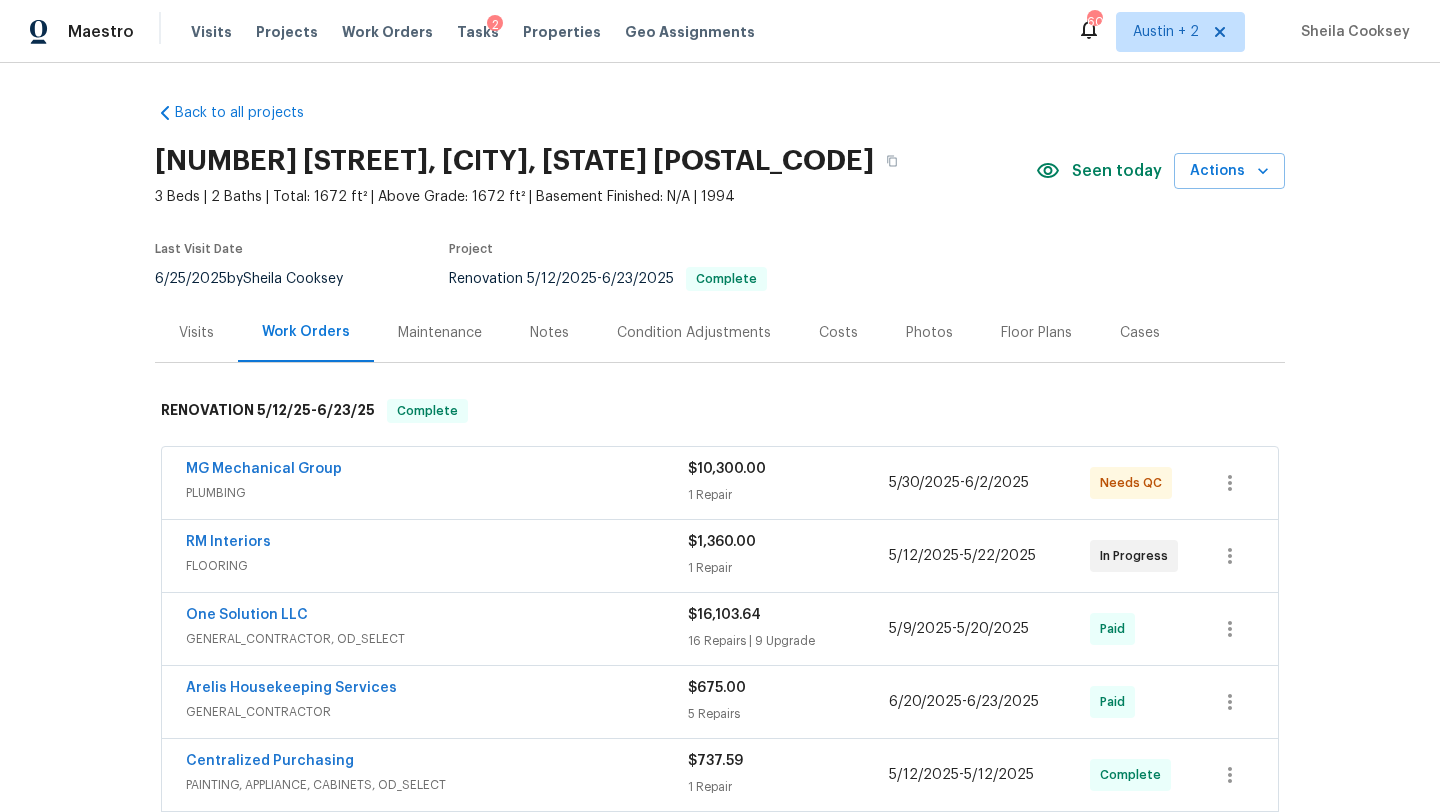 click on "MG Mechanical Group" at bounding box center [437, 471] 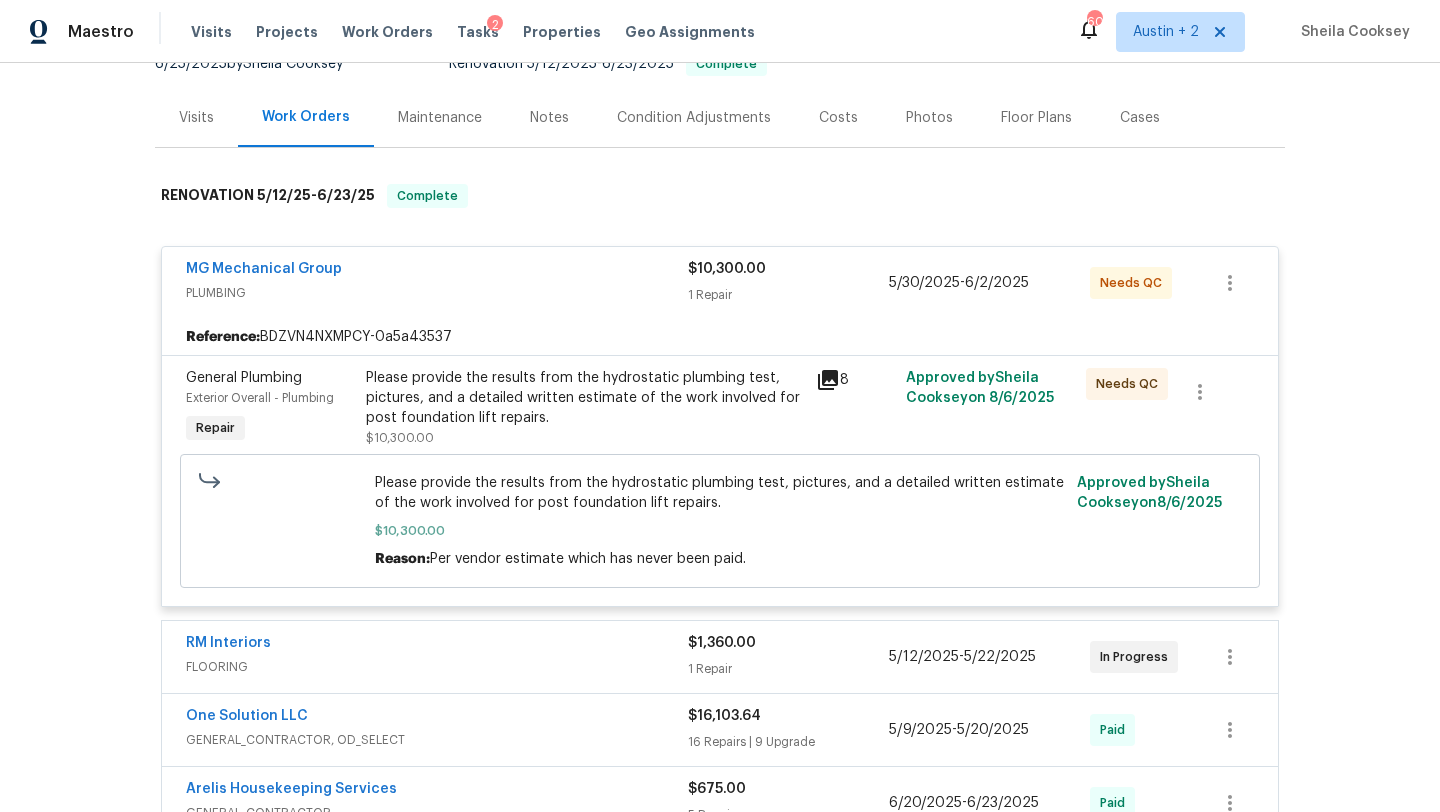 scroll, scrollTop: 219, scrollLeft: 0, axis: vertical 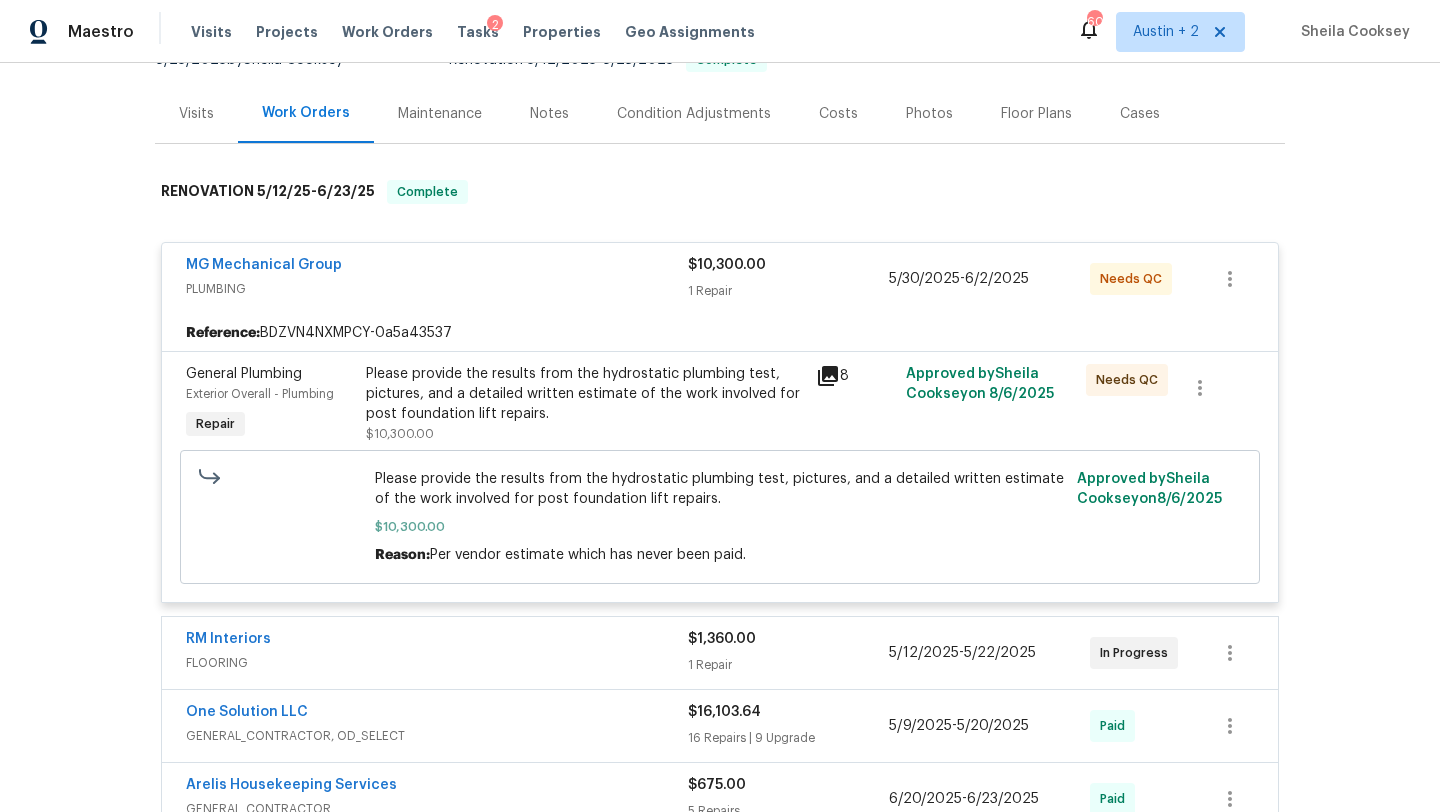 click on "Please provide the results from the hydrostatic plumbing test, pictures, and a detailed written estimate of the work involved for post foundation lift repairs." at bounding box center [585, 394] 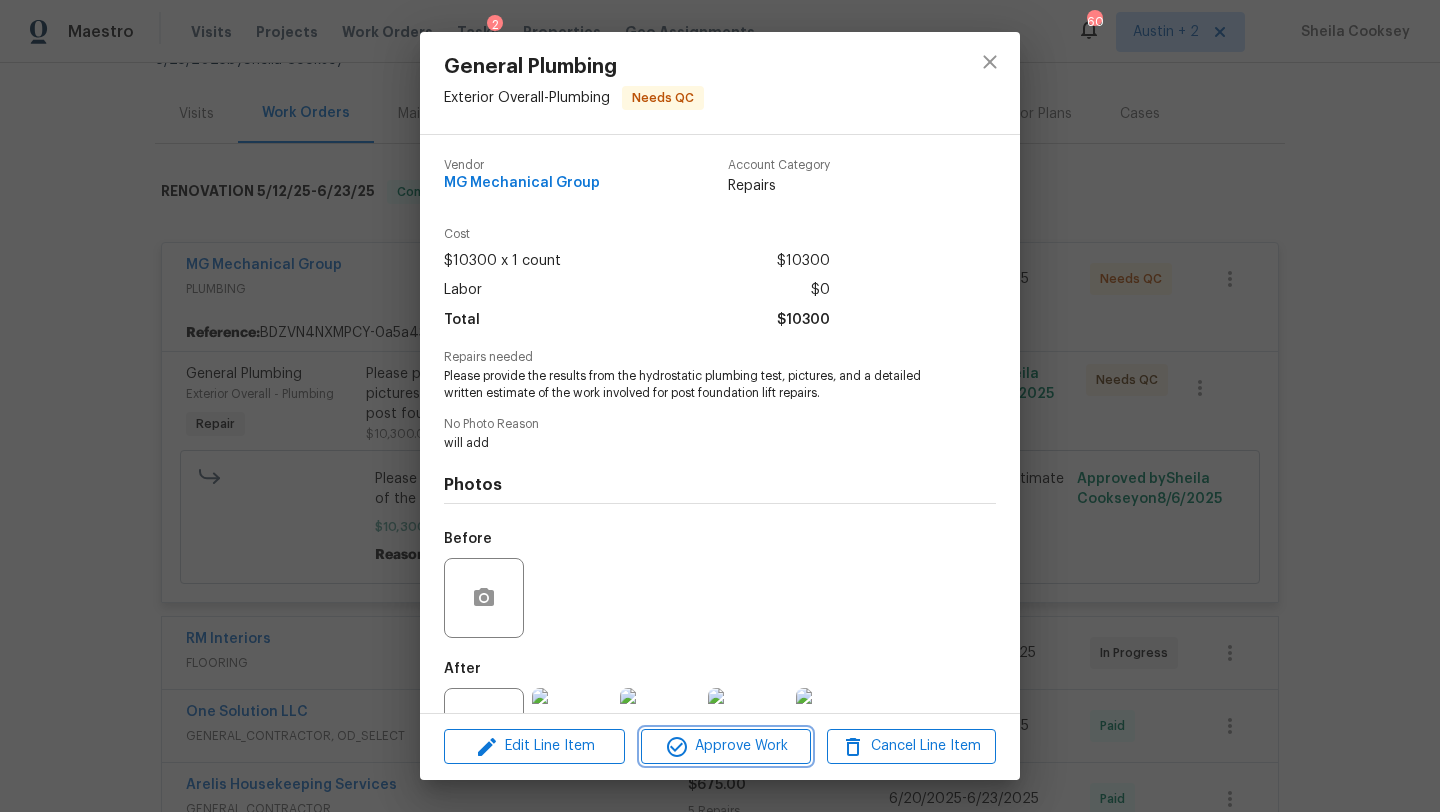 click on "Approve Work" at bounding box center [725, 746] 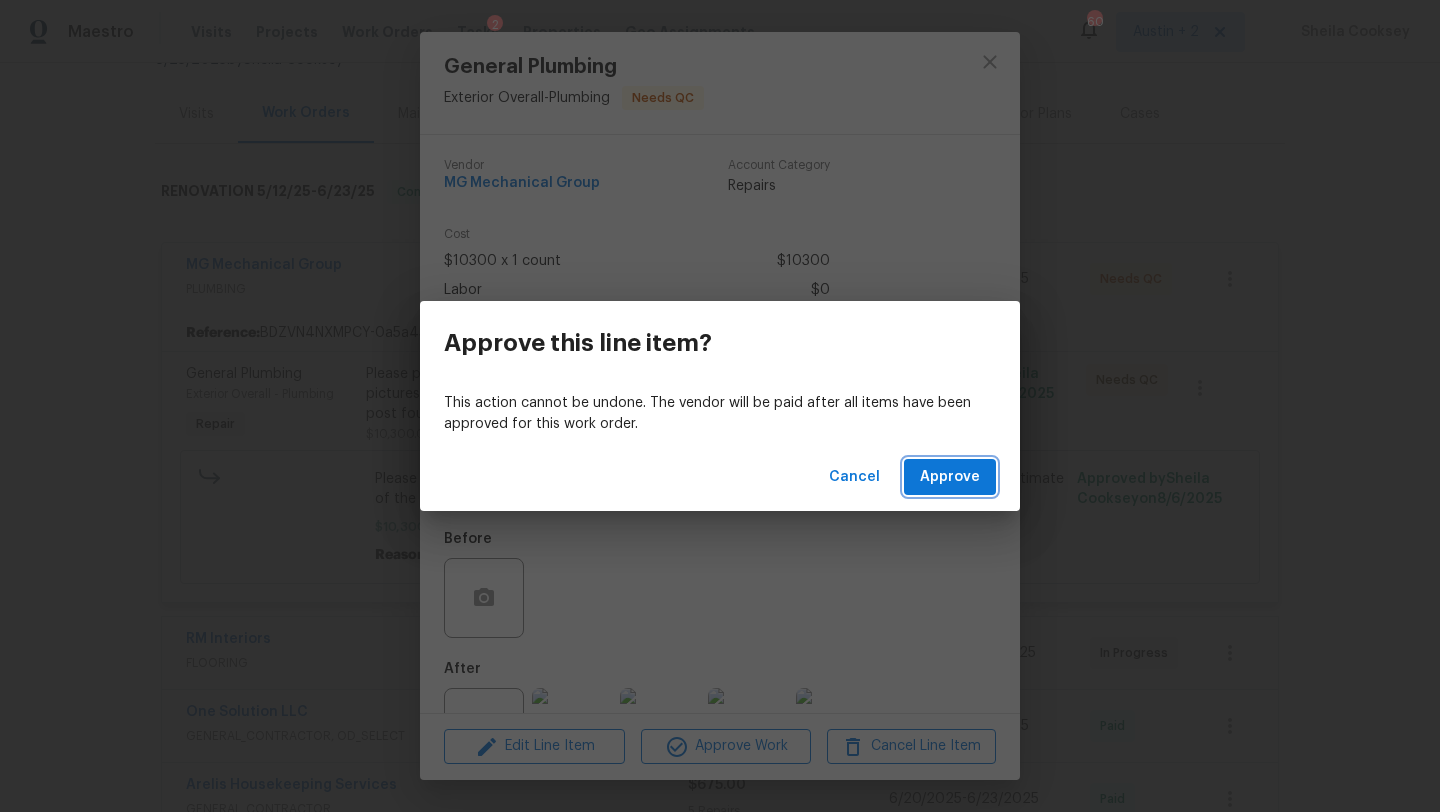 click on "Approve" at bounding box center [950, 477] 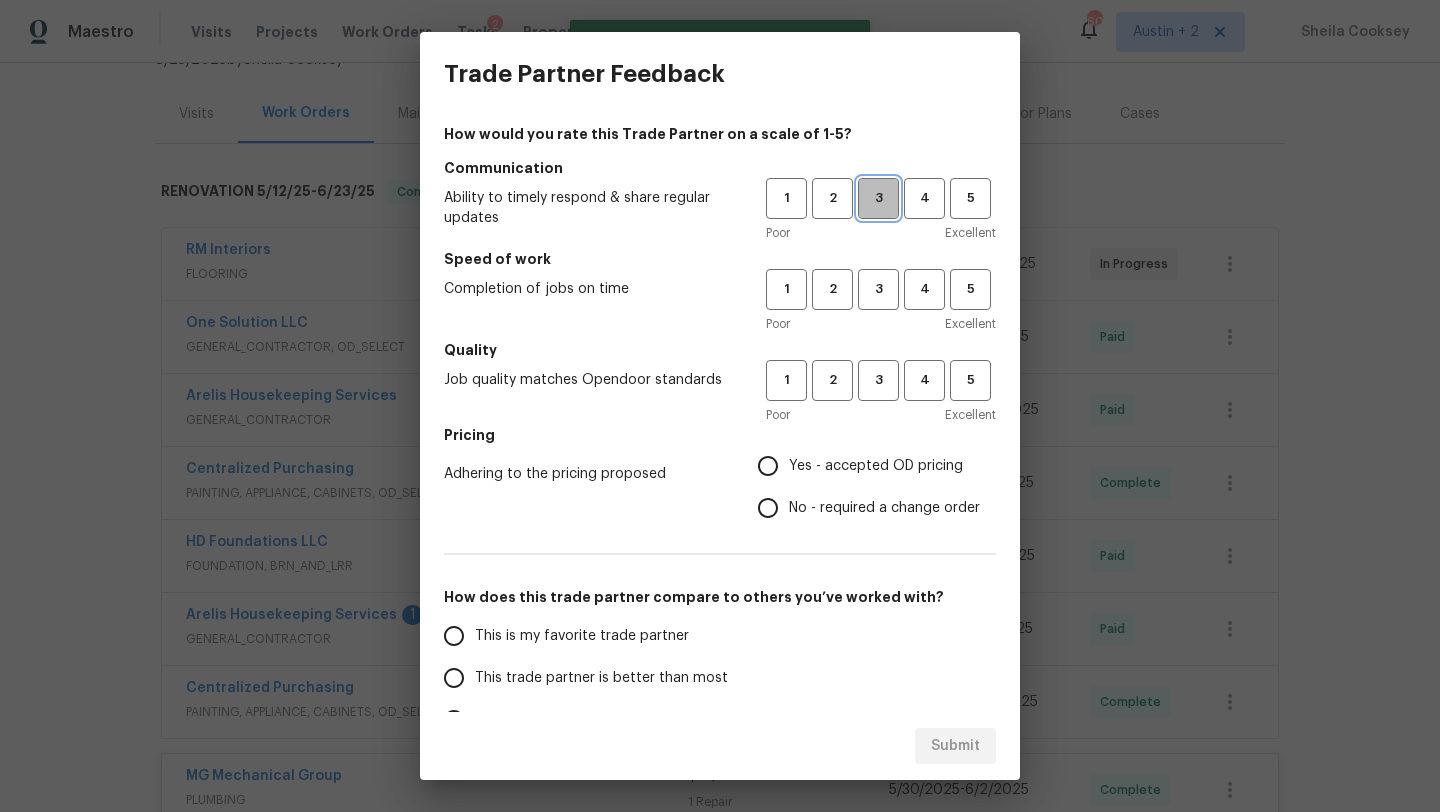 click on "3" at bounding box center (878, 198) 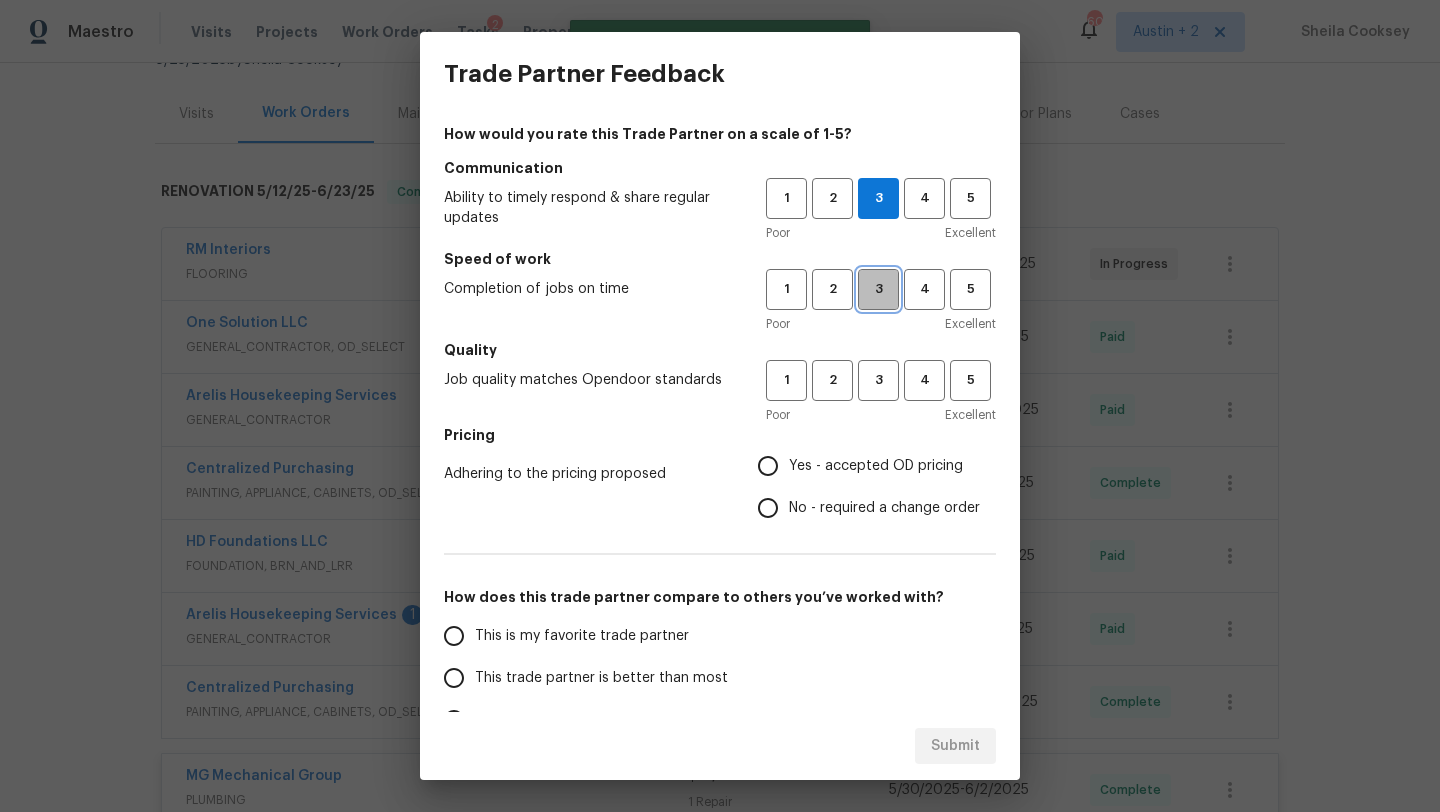 click on "3" at bounding box center (878, 289) 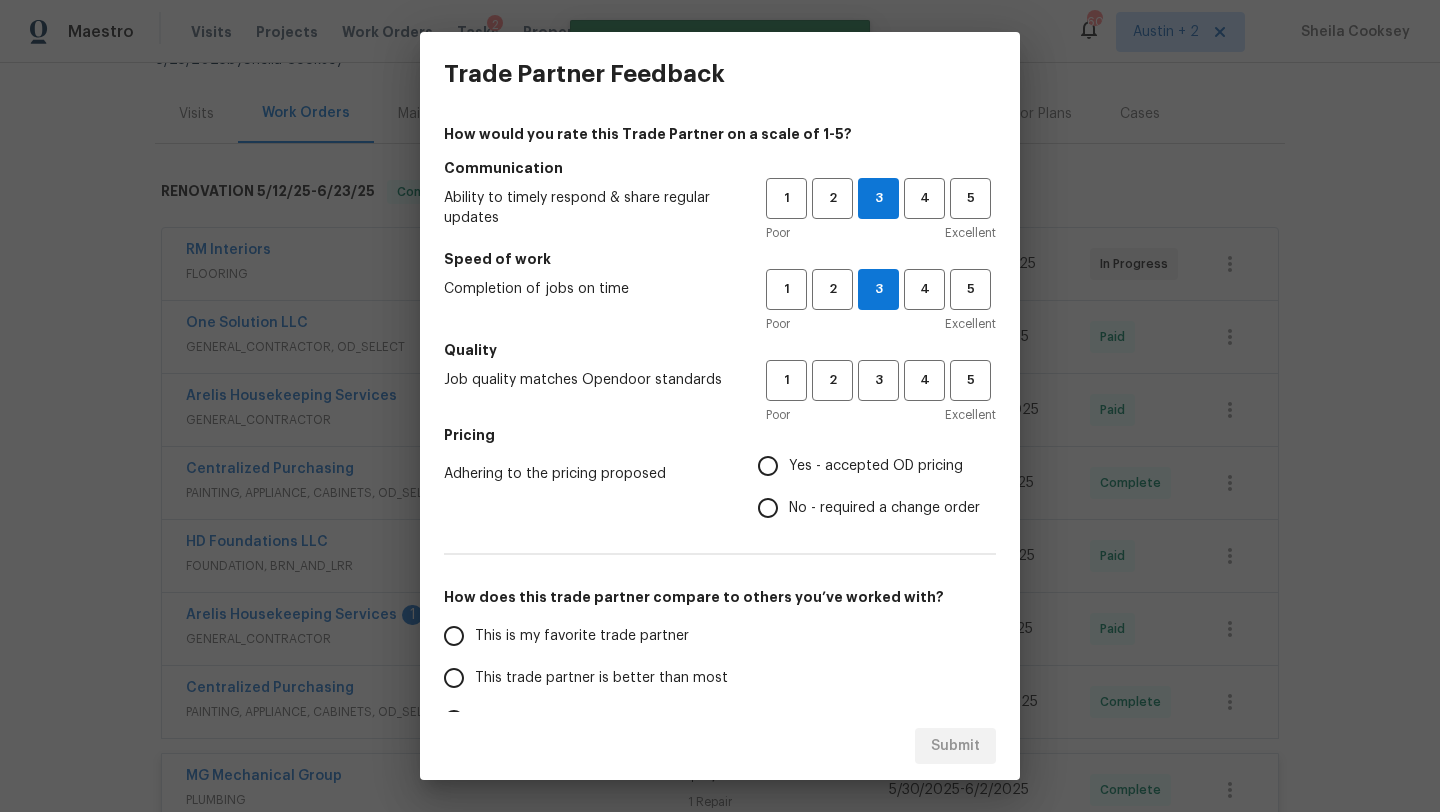 click on "Quality" at bounding box center (720, 350) 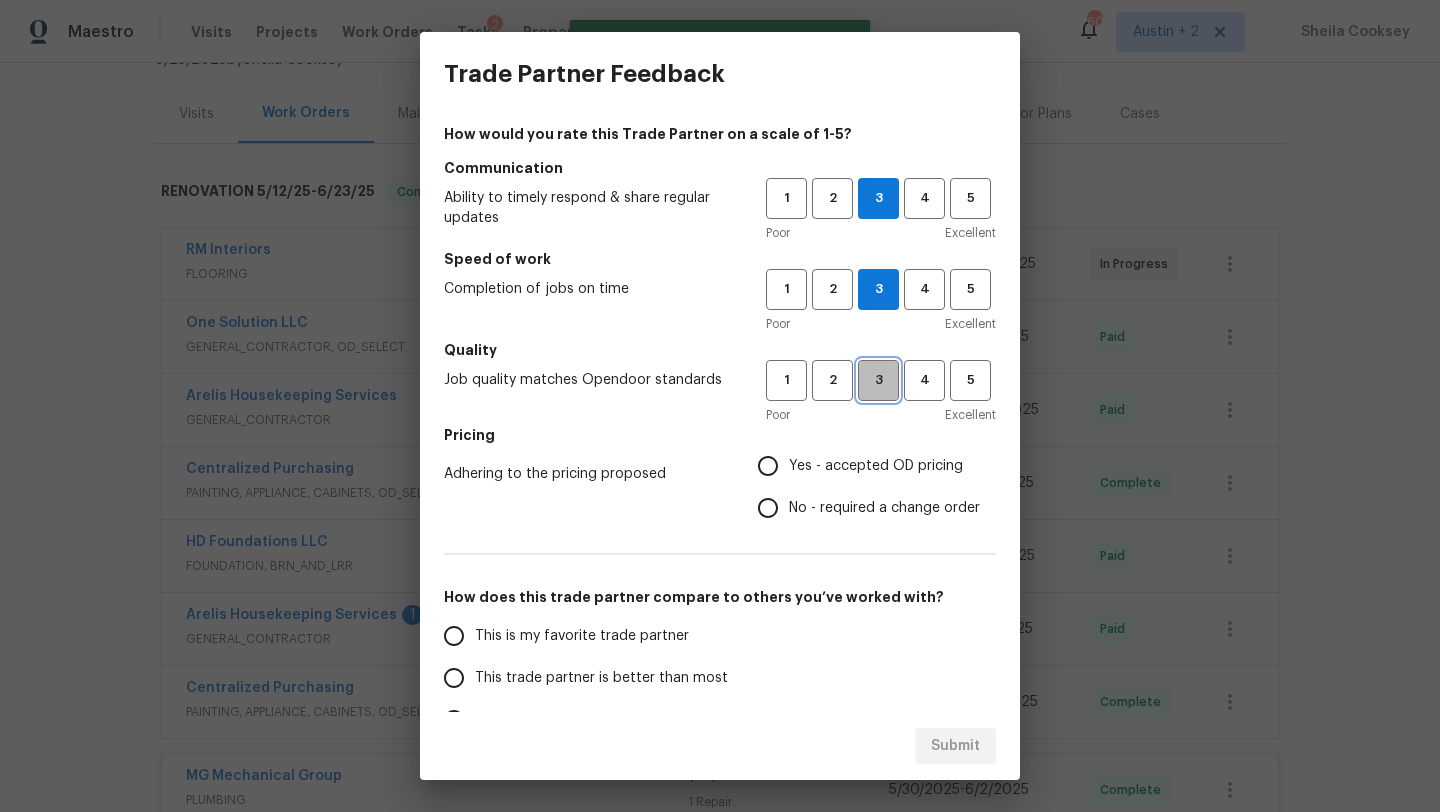 click on "3" at bounding box center (878, 380) 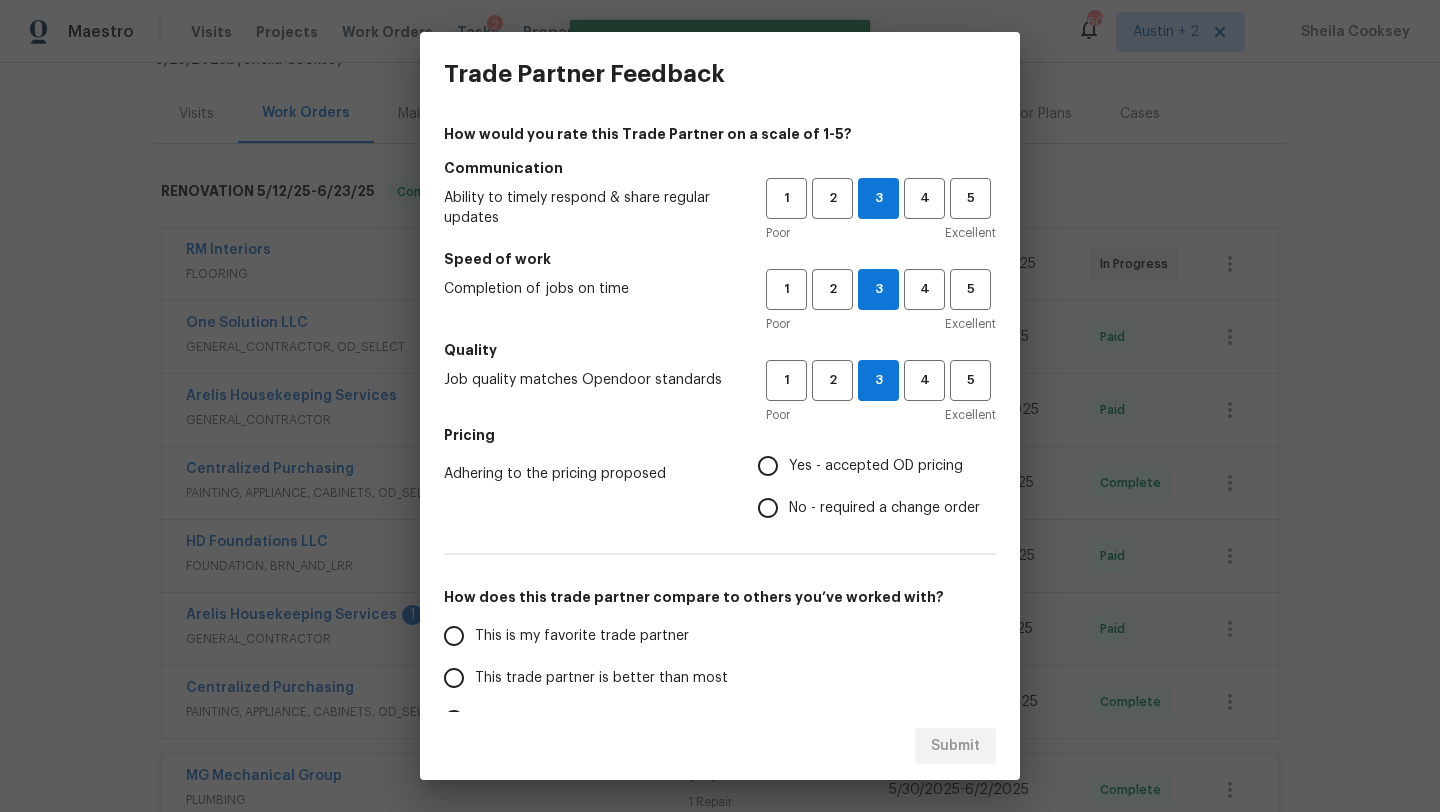 click on "No - required a change order" at bounding box center [884, 508] 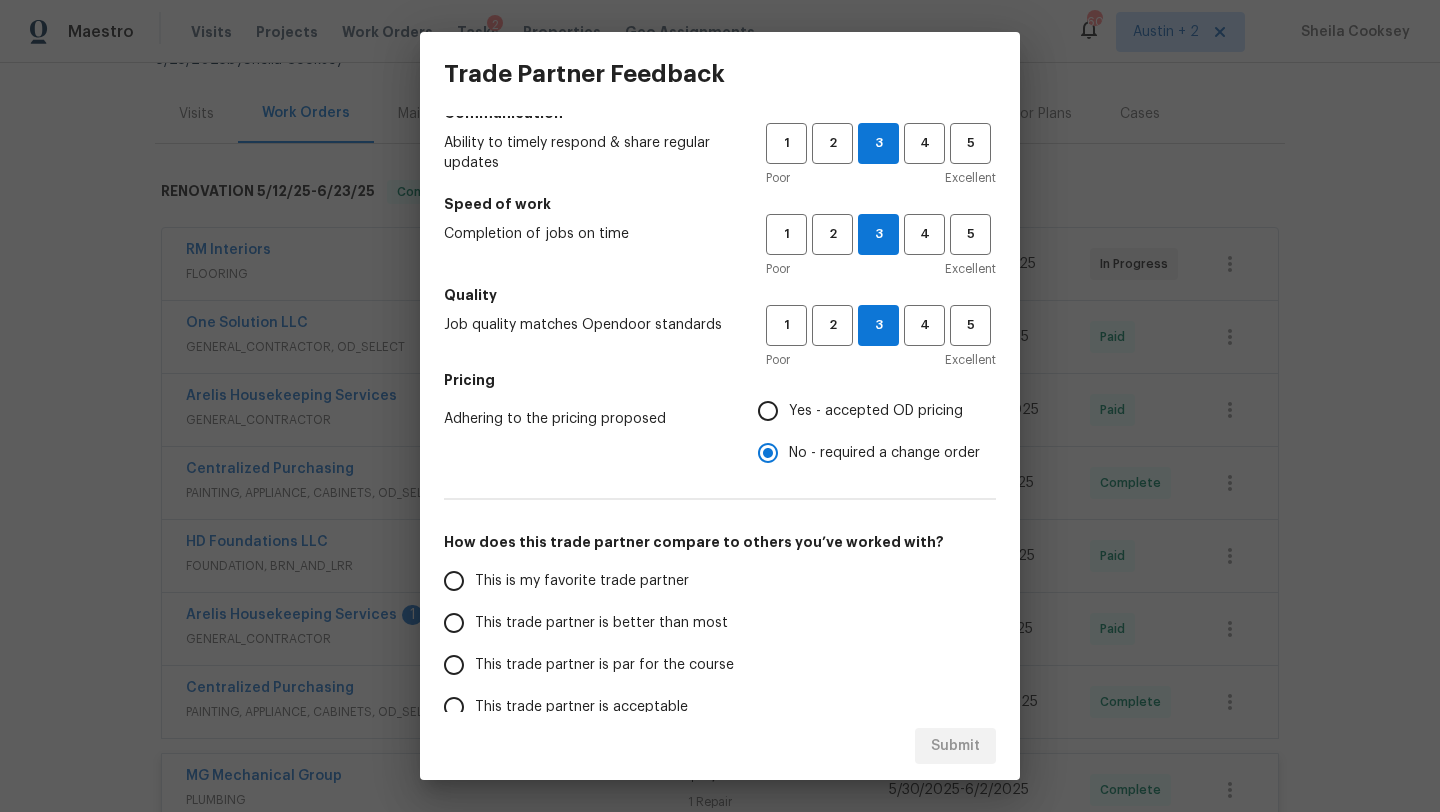 scroll, scrollTop: 57, scrollLeft: 0, axis: vertical 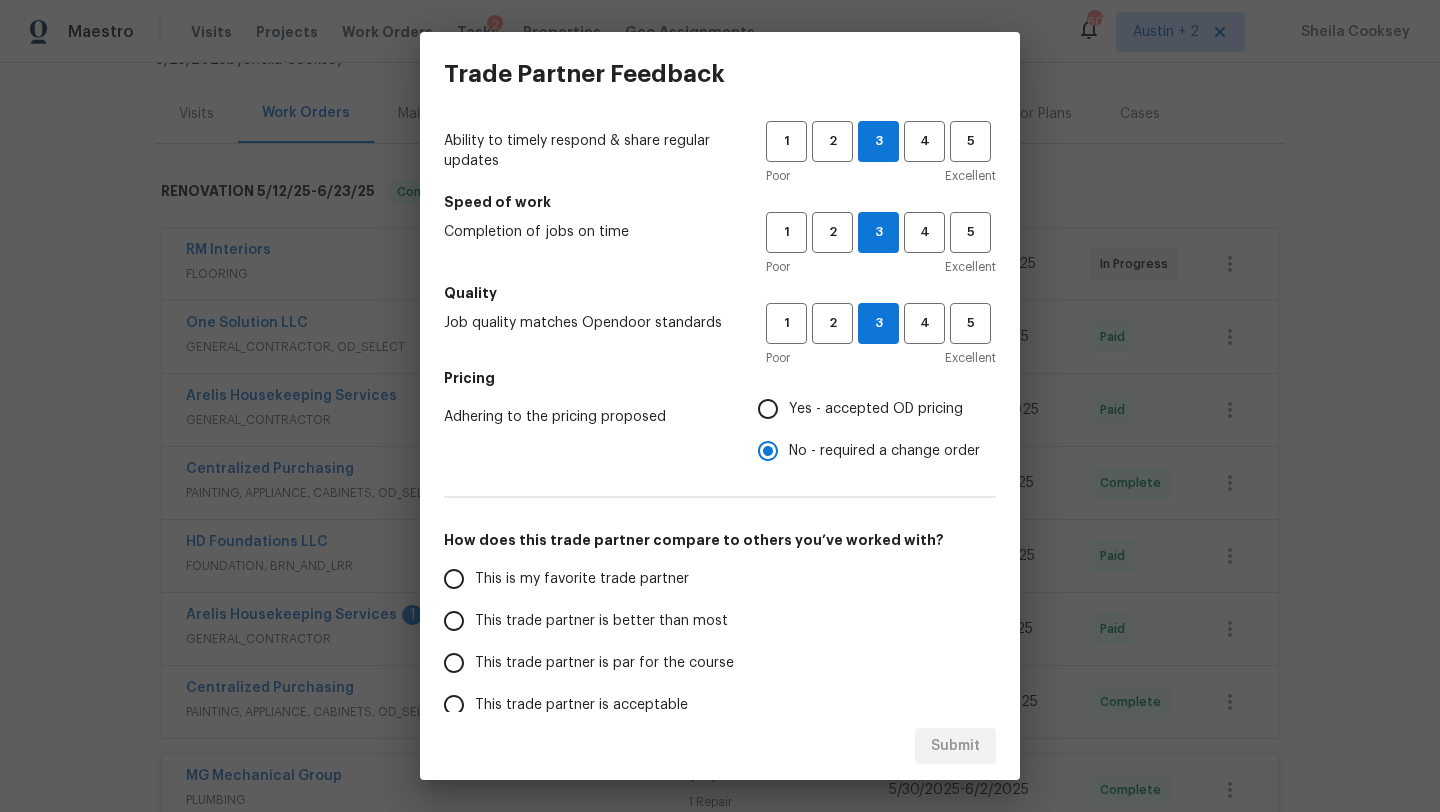 click on "This trade partner is par for the course" at bounding box center [591, 663] 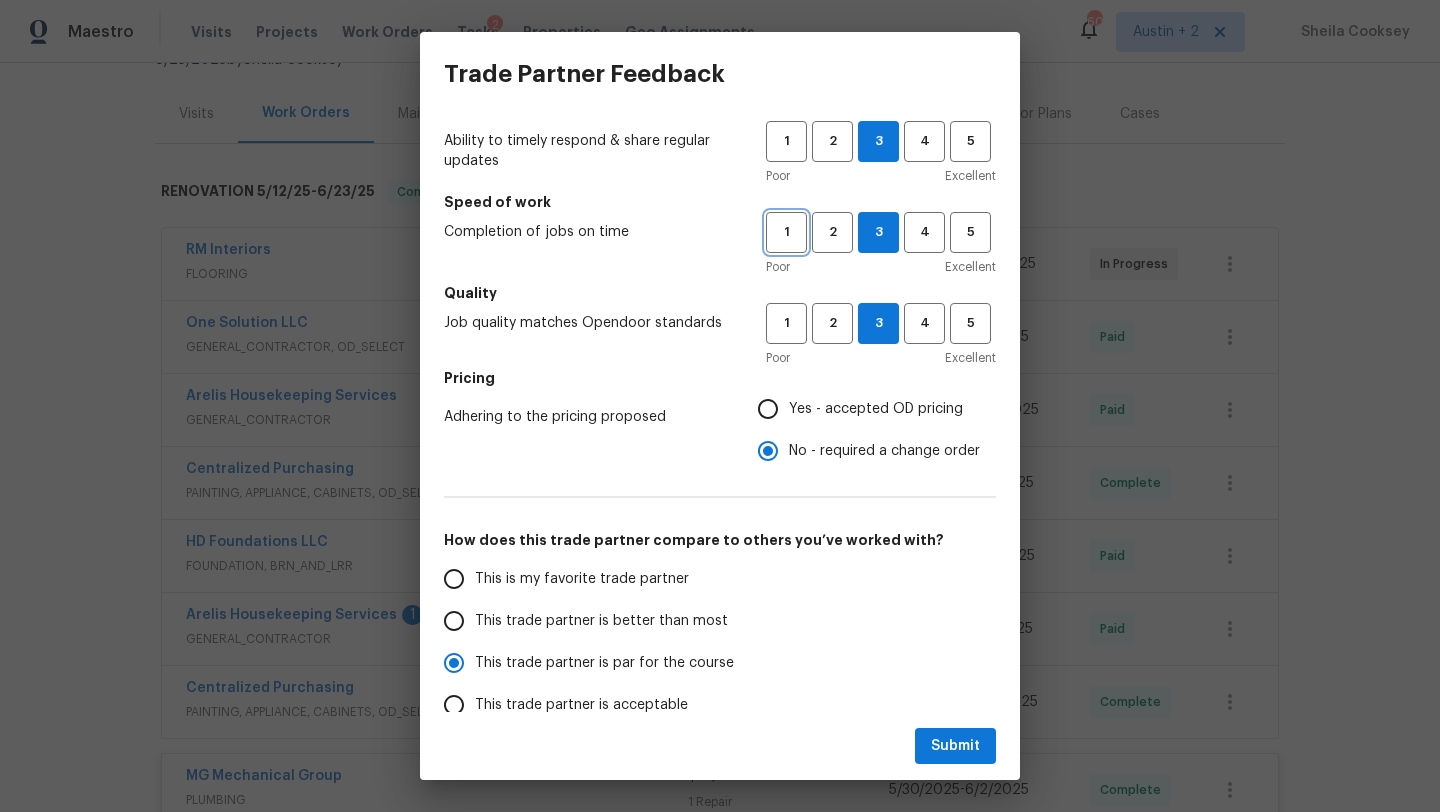 click on "1" at bounding box center (786, 232) 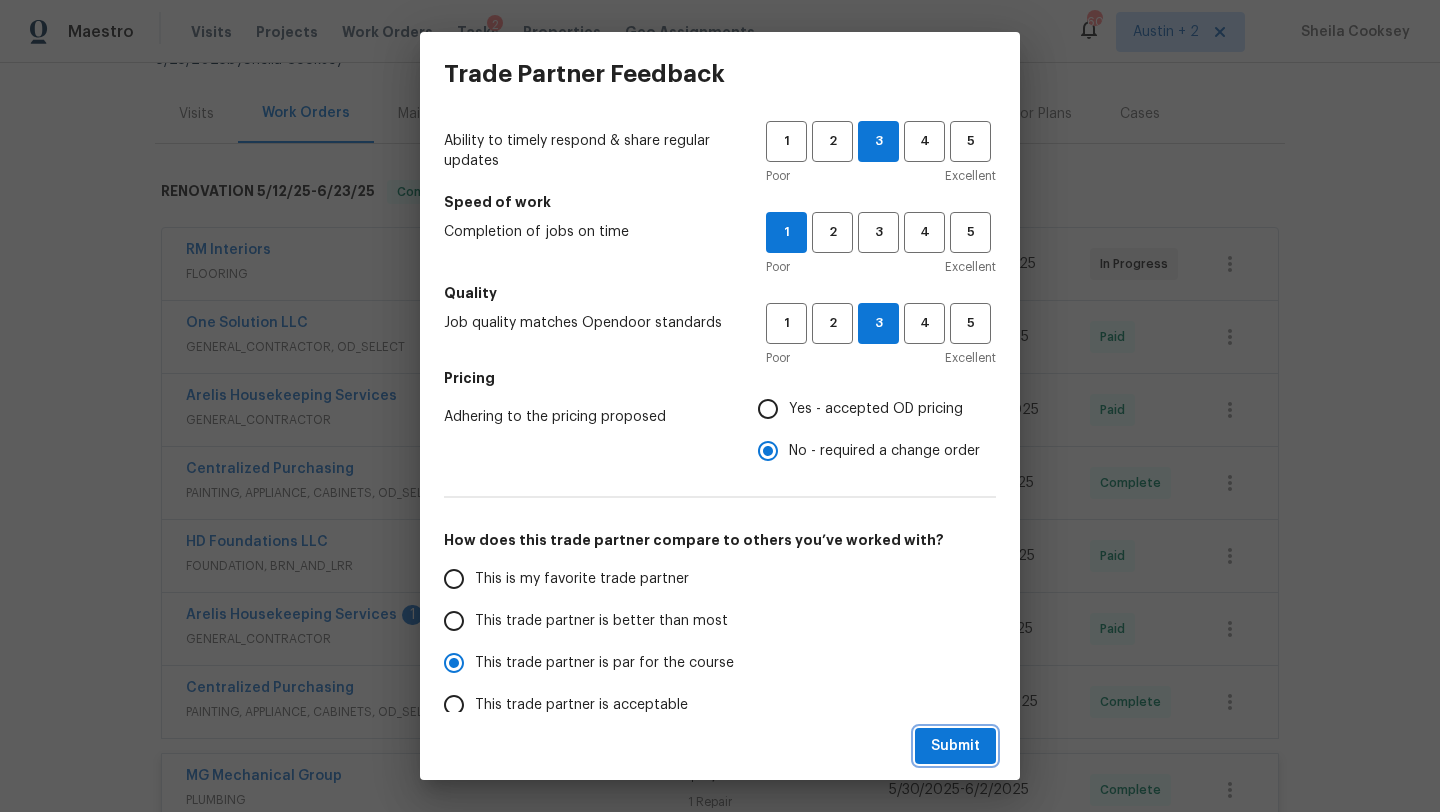 click on "Submit" at bounding box center [955, 746] 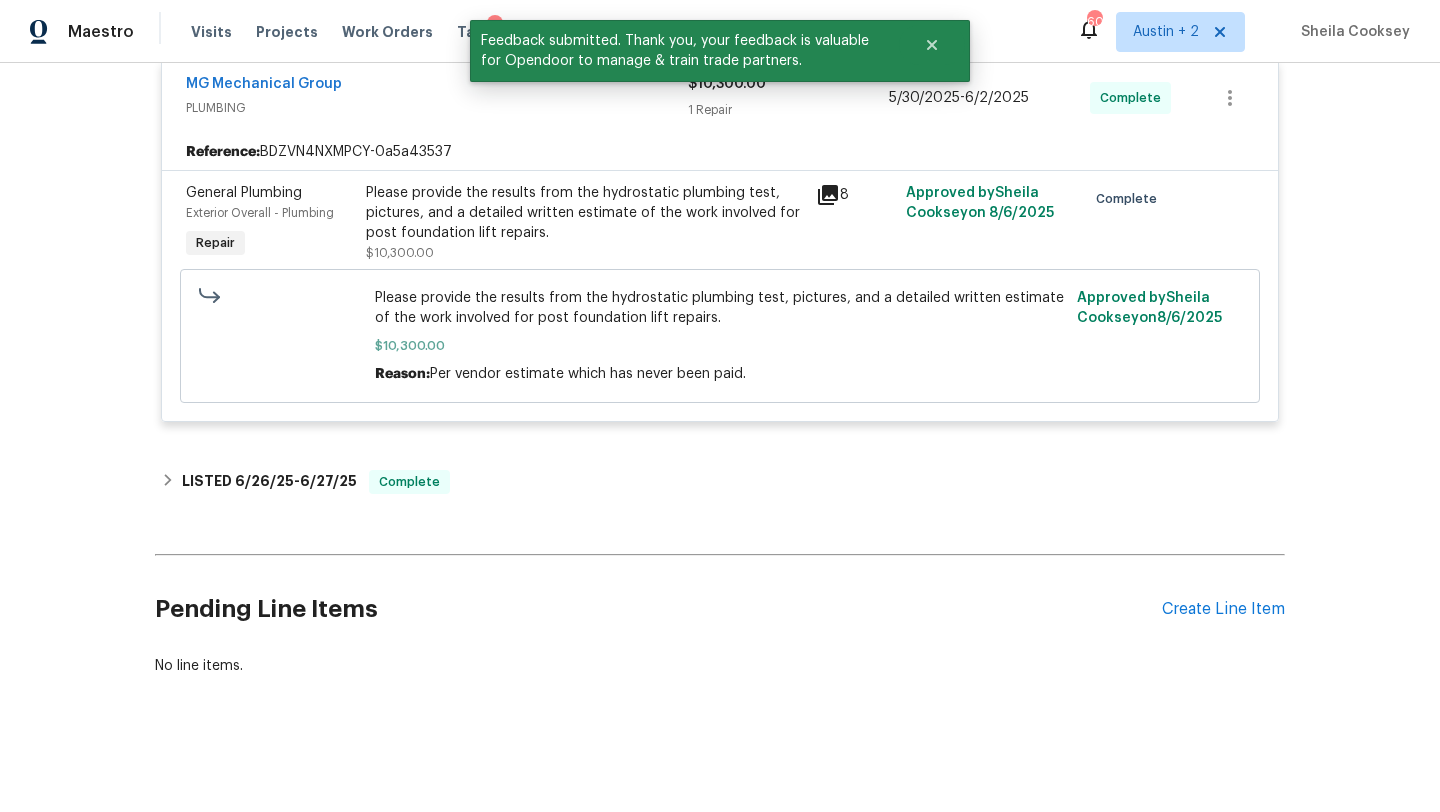 scroll, scrollTop: 0, scrollLeft: 0, axis: both 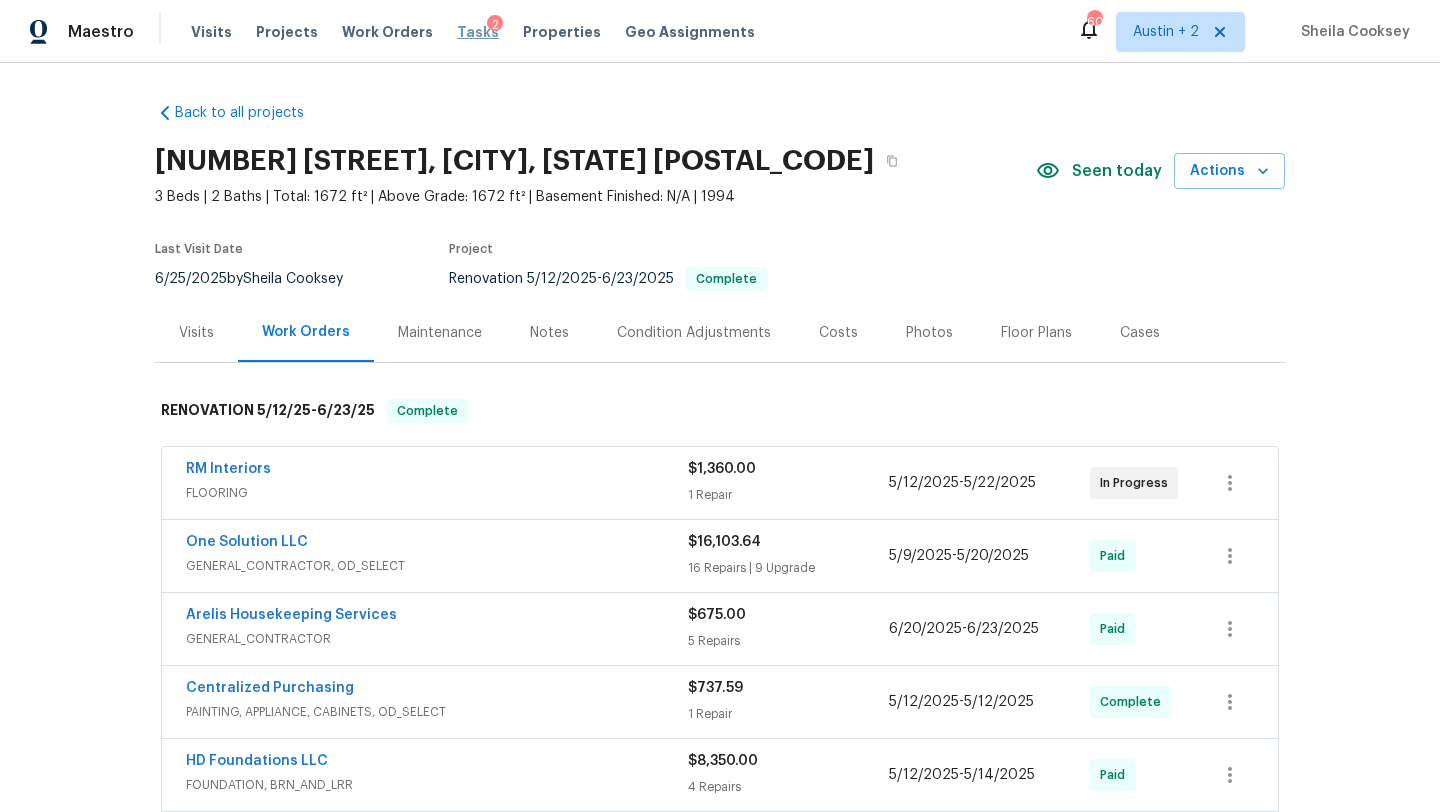 click on "Tasks" at bounding box center [478, 32] 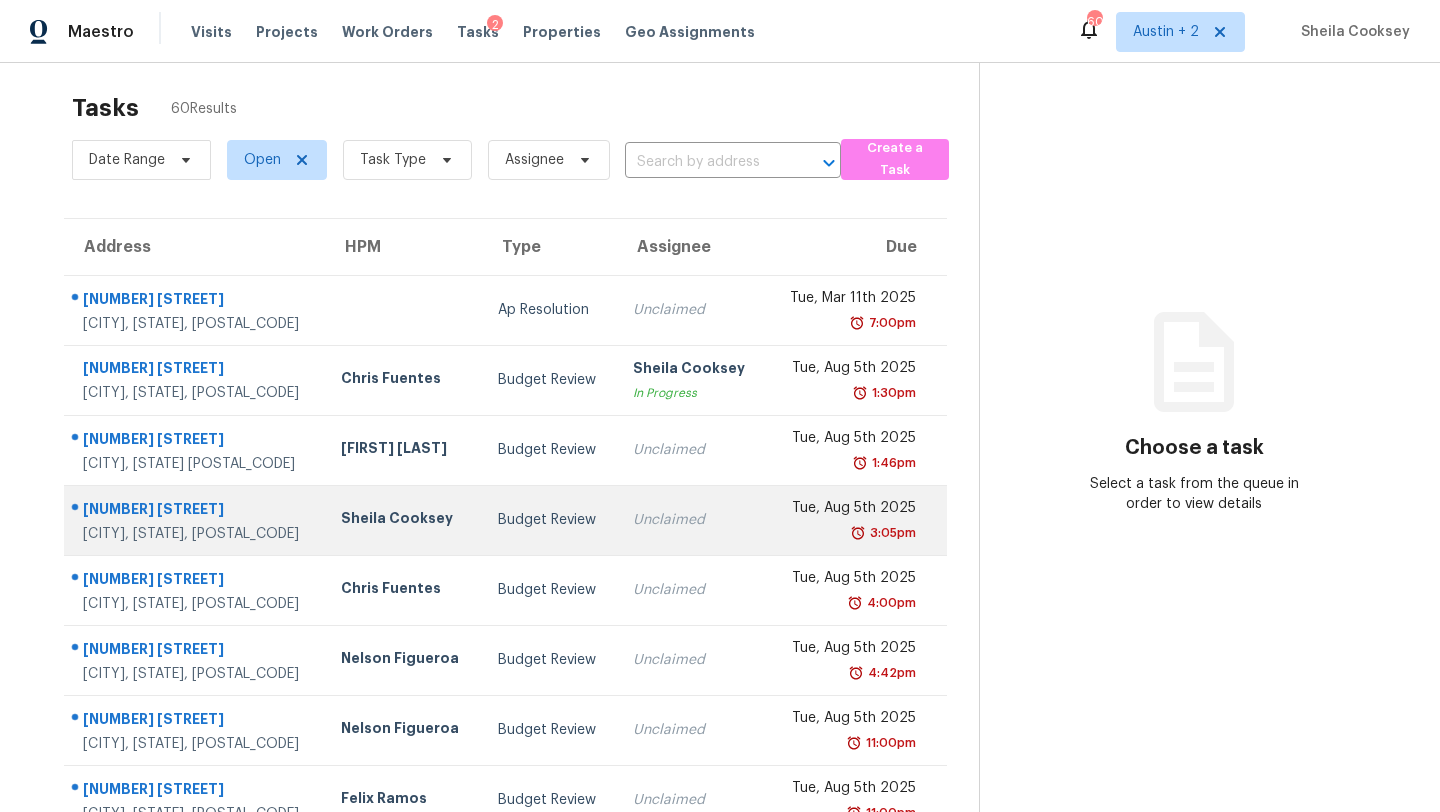 scroll, scrollTop: 0, scrollLeft: 0, axis: both 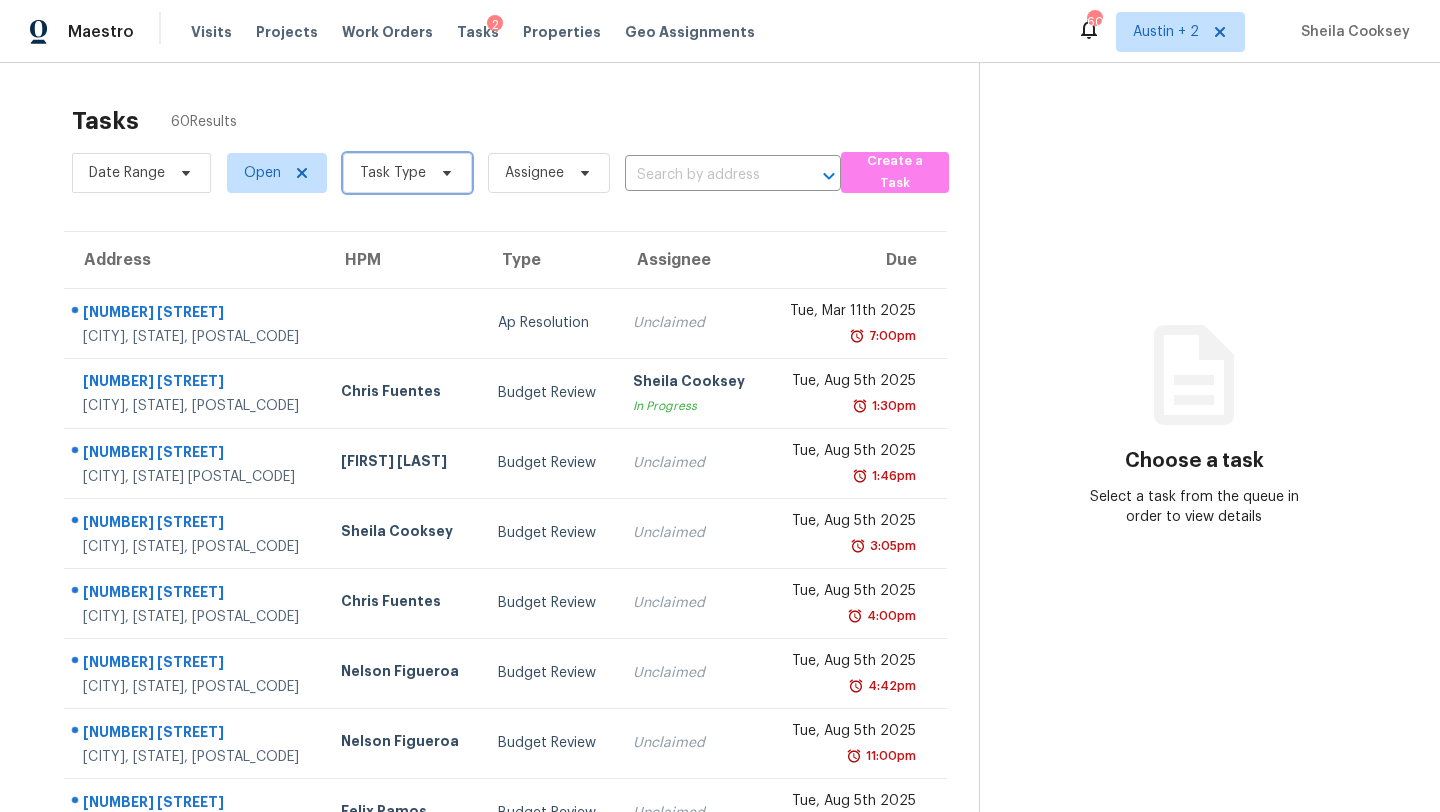 click 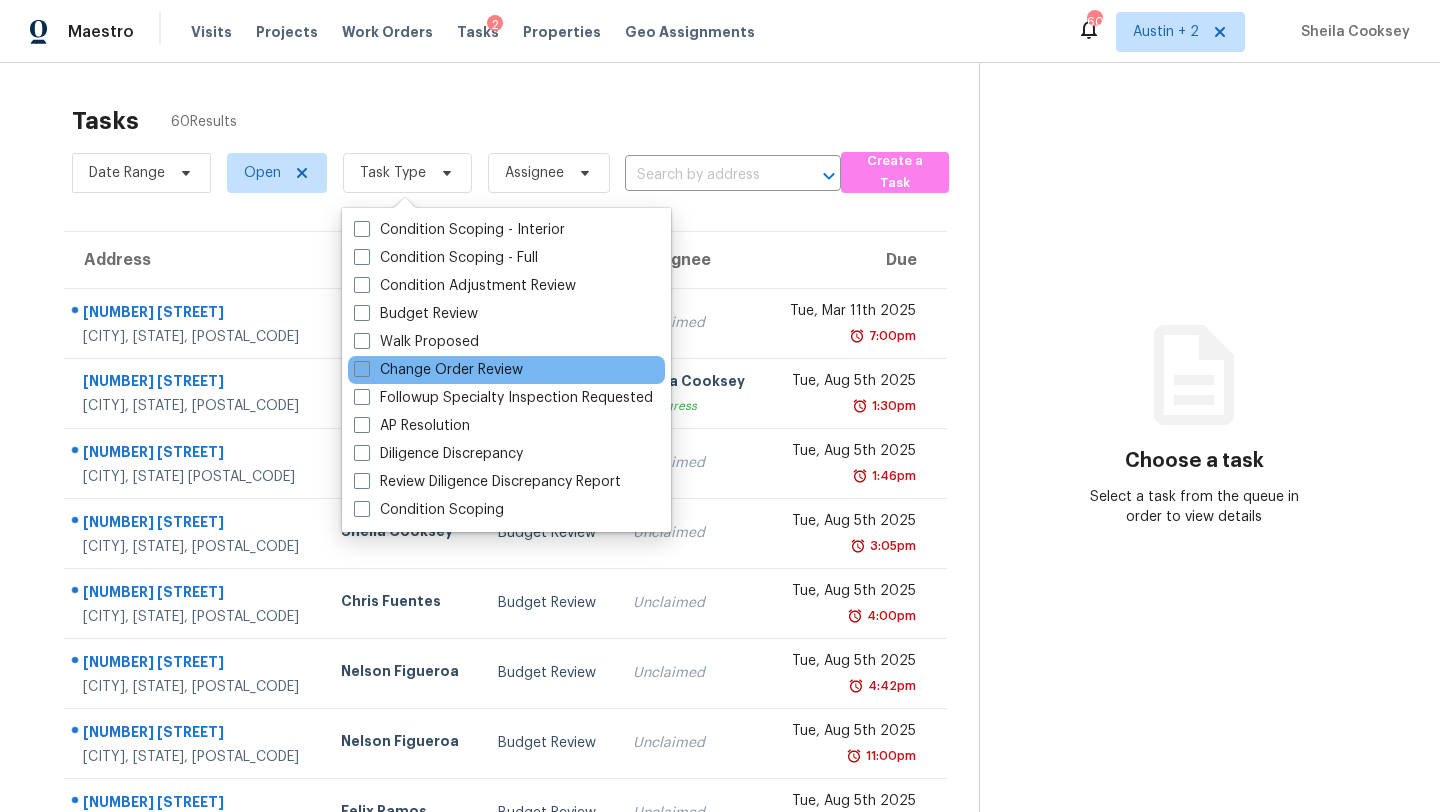 click on "Change Order Review" at bounding box center (438, 370) 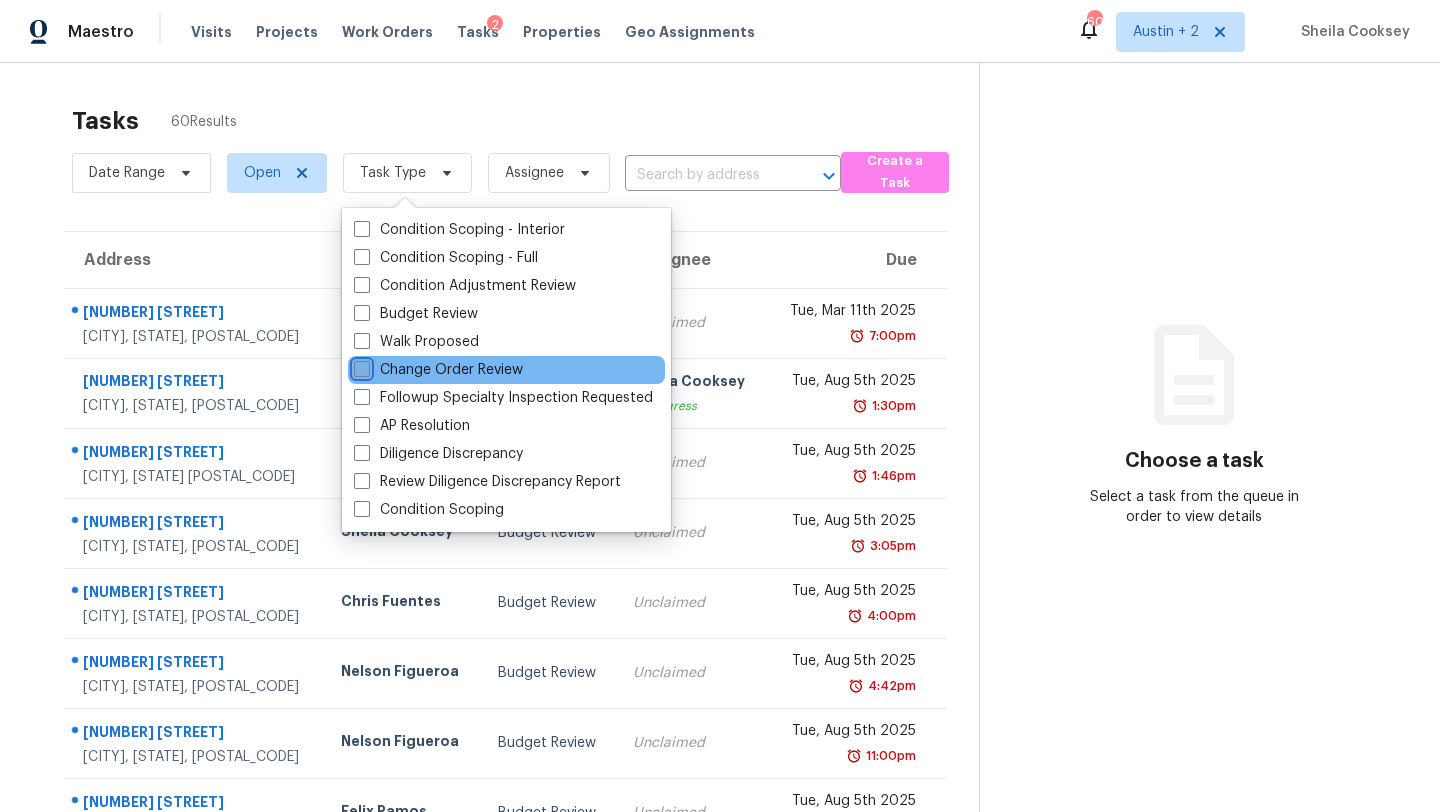 click on "Change Order Review" at bounding box center (360, 366) 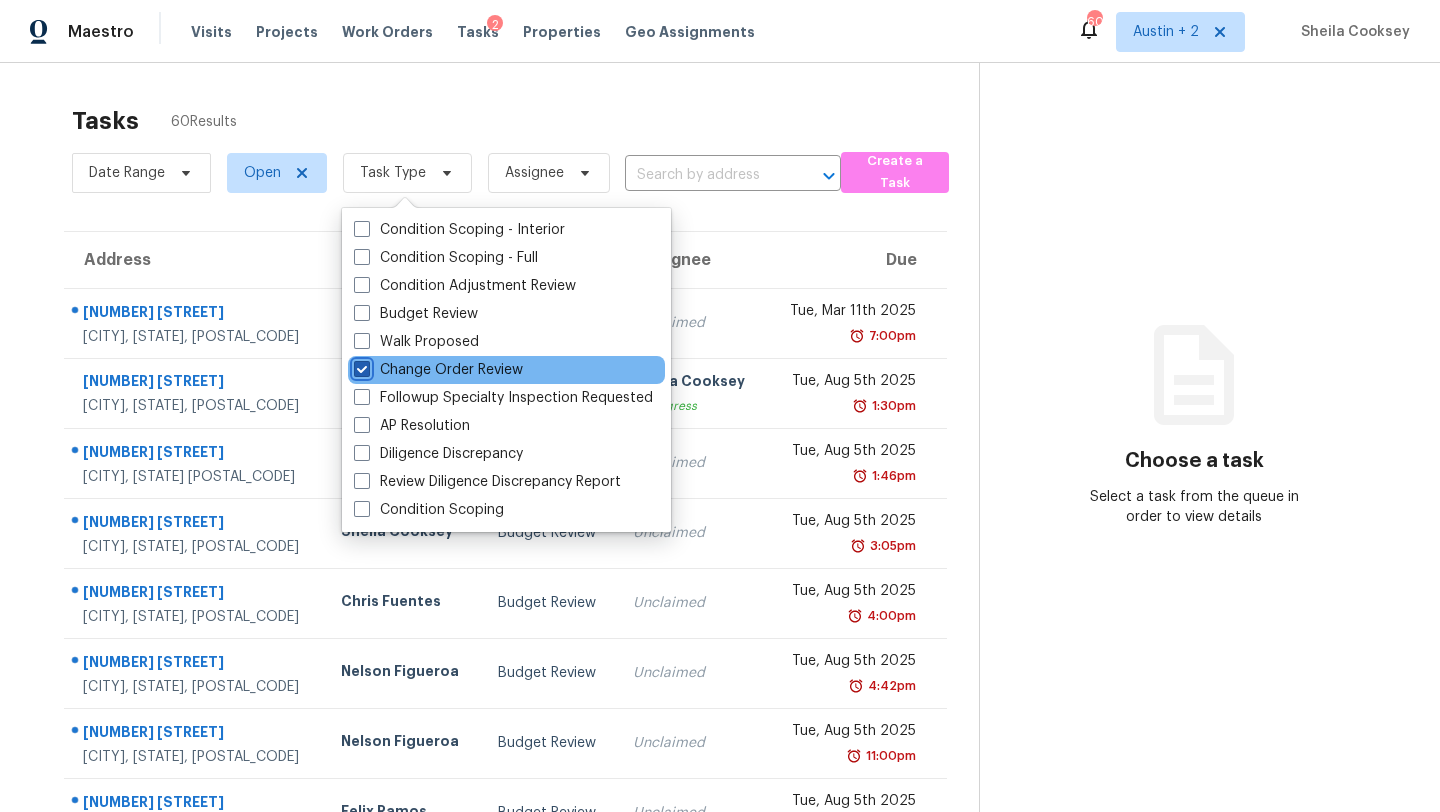 checkbox on "true" 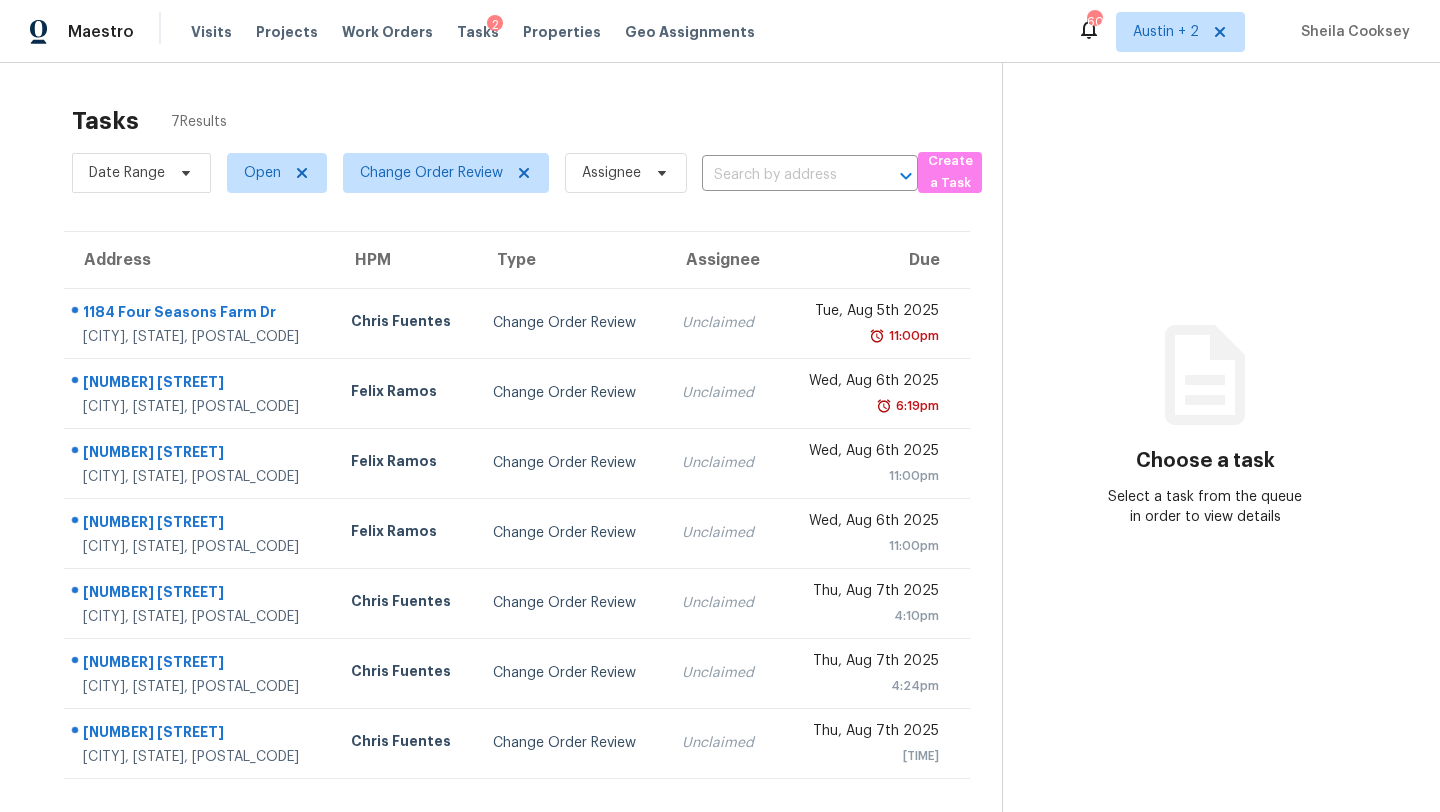 click on "Tasks 7  Results" at bounding box center (537, 121) 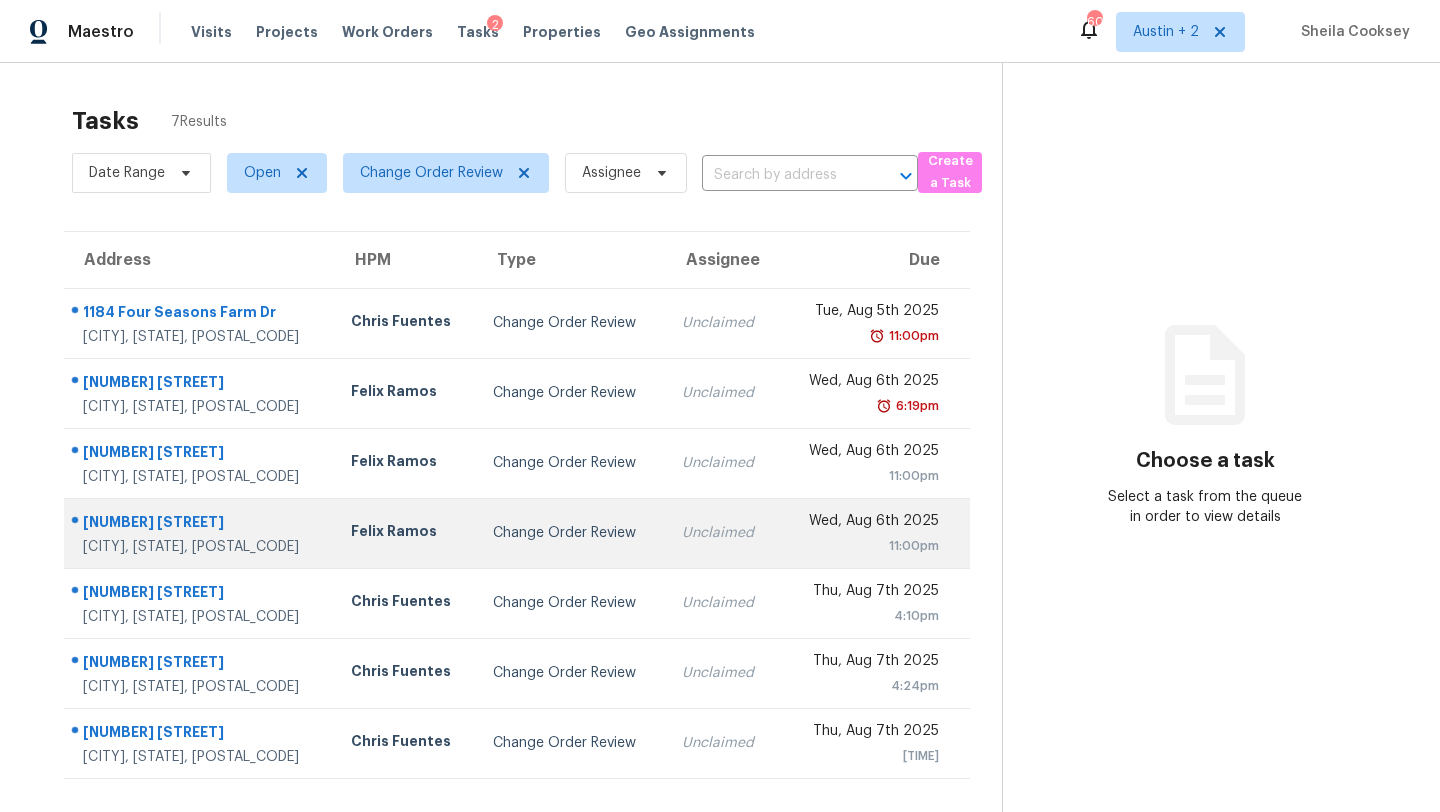 scroll, scrollTop: 63, scrollLeft: 0, axis: vertical 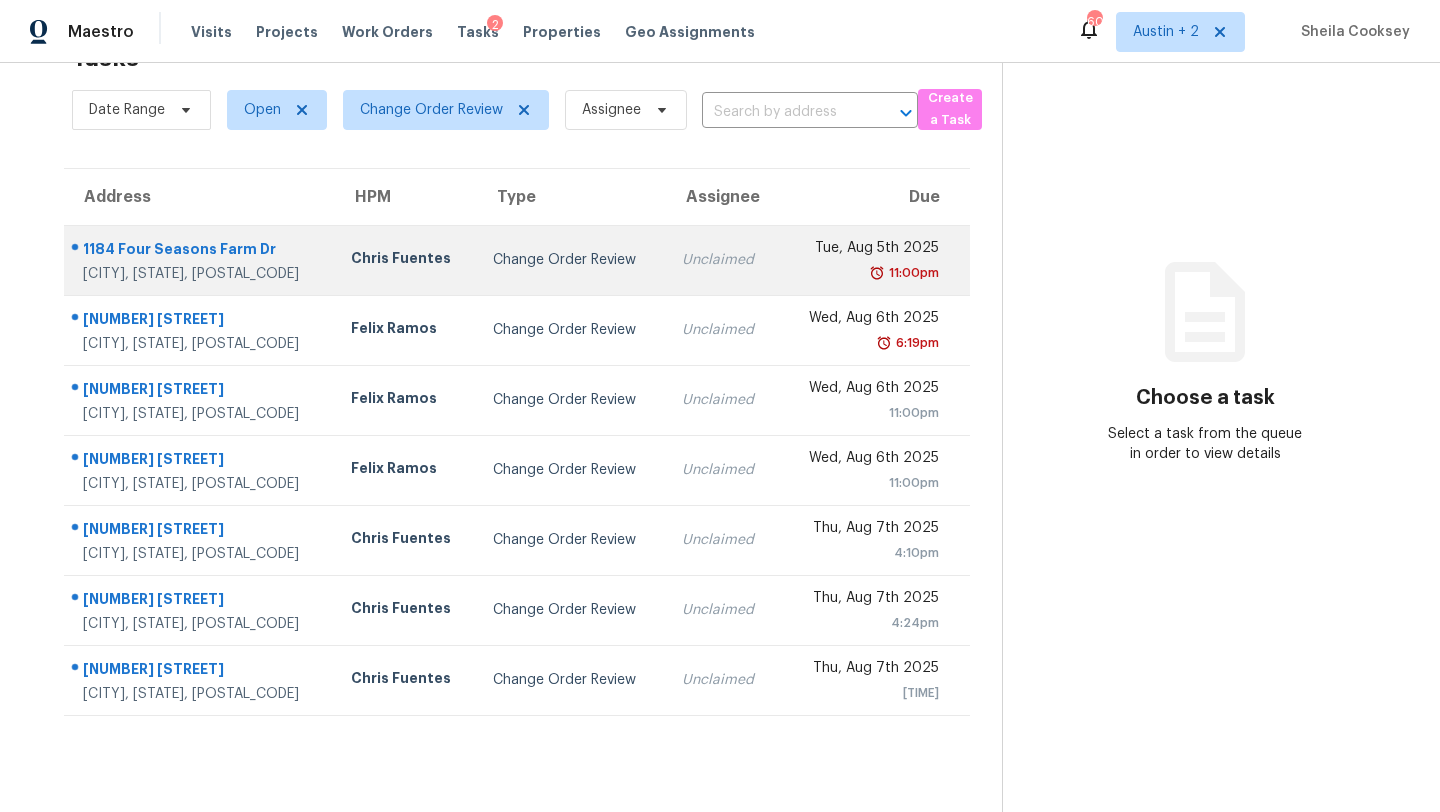 click on "Change Order Review" at bounding box center (571, 260) 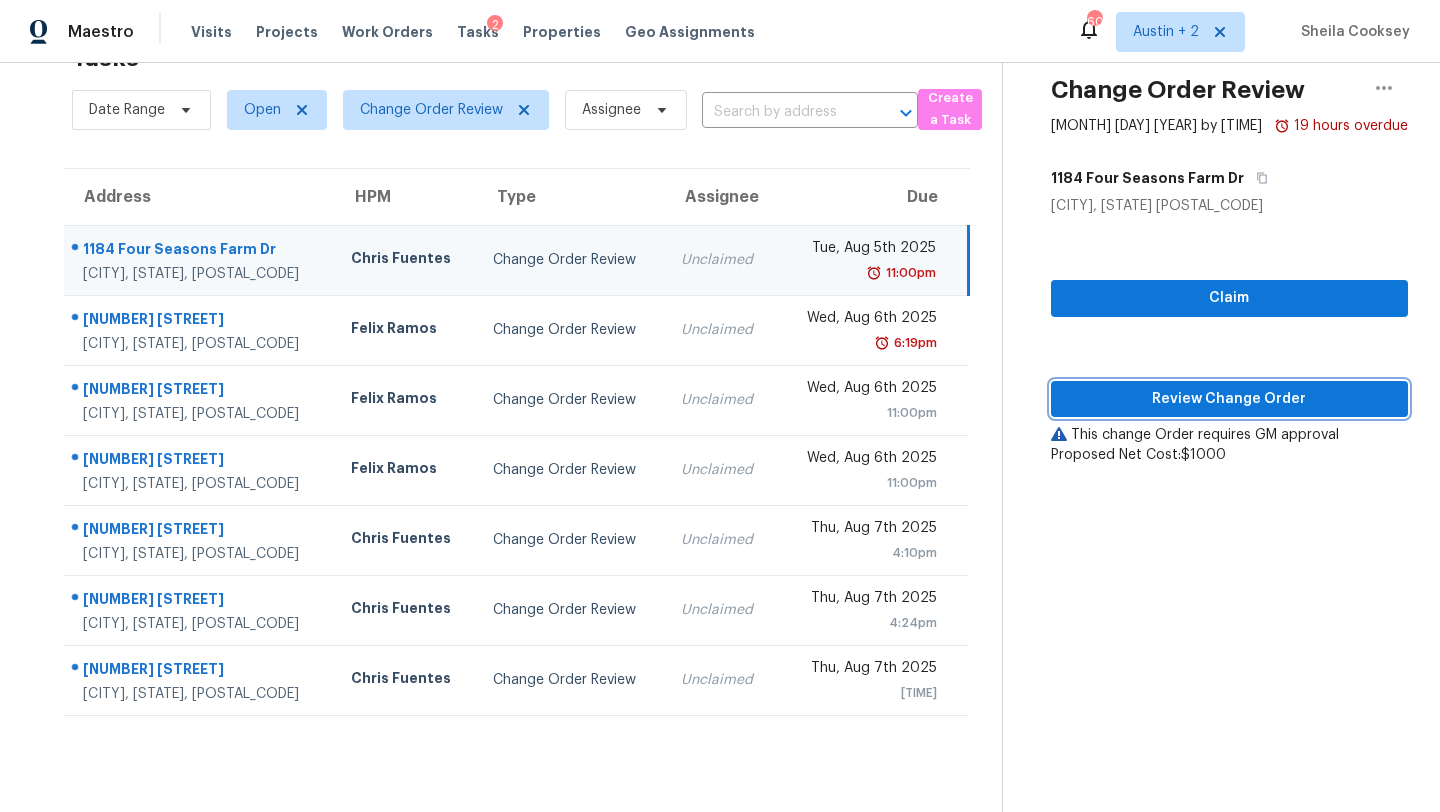 click on "Review Change Order" at bounding box center (1229, 399) 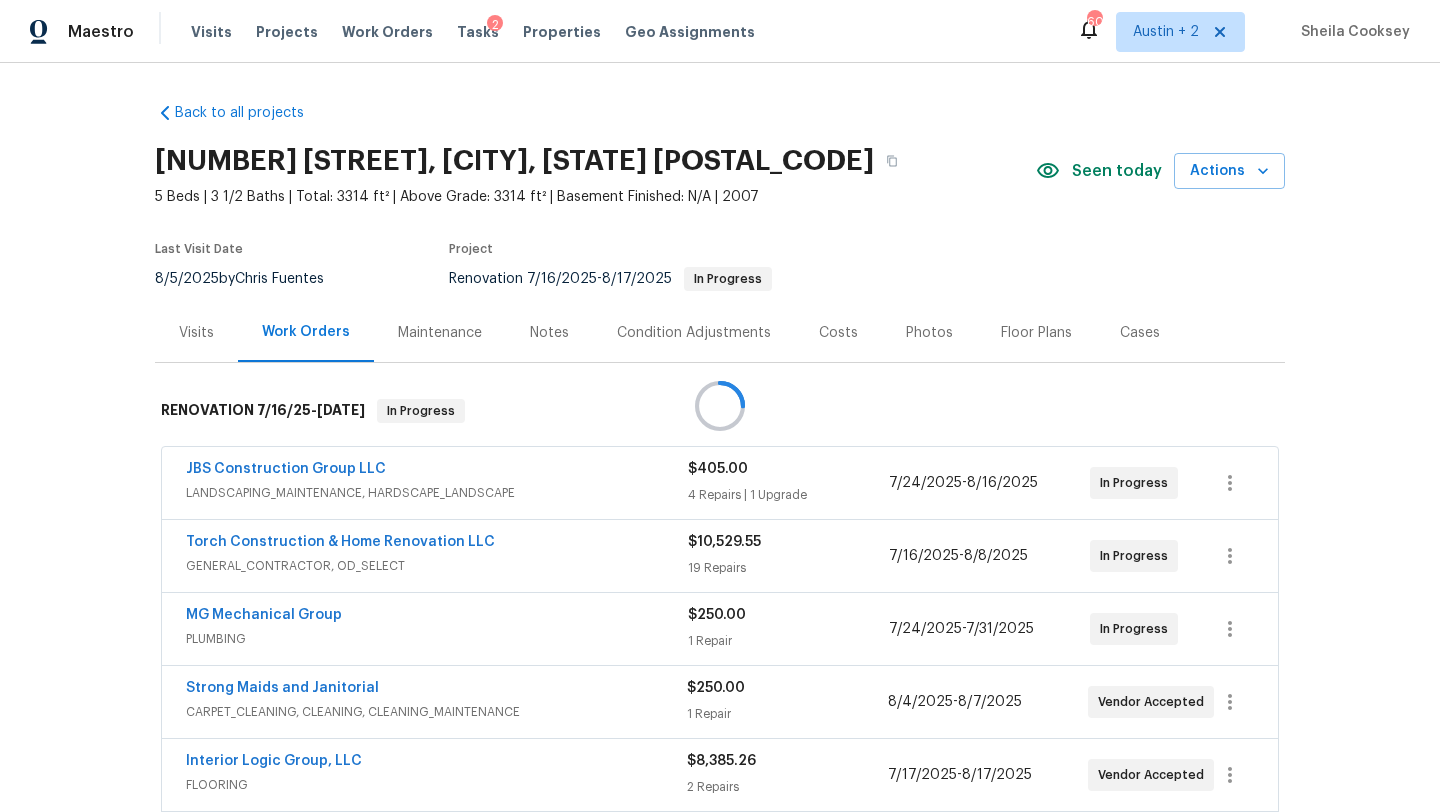 click at bounding box center (720, 406) 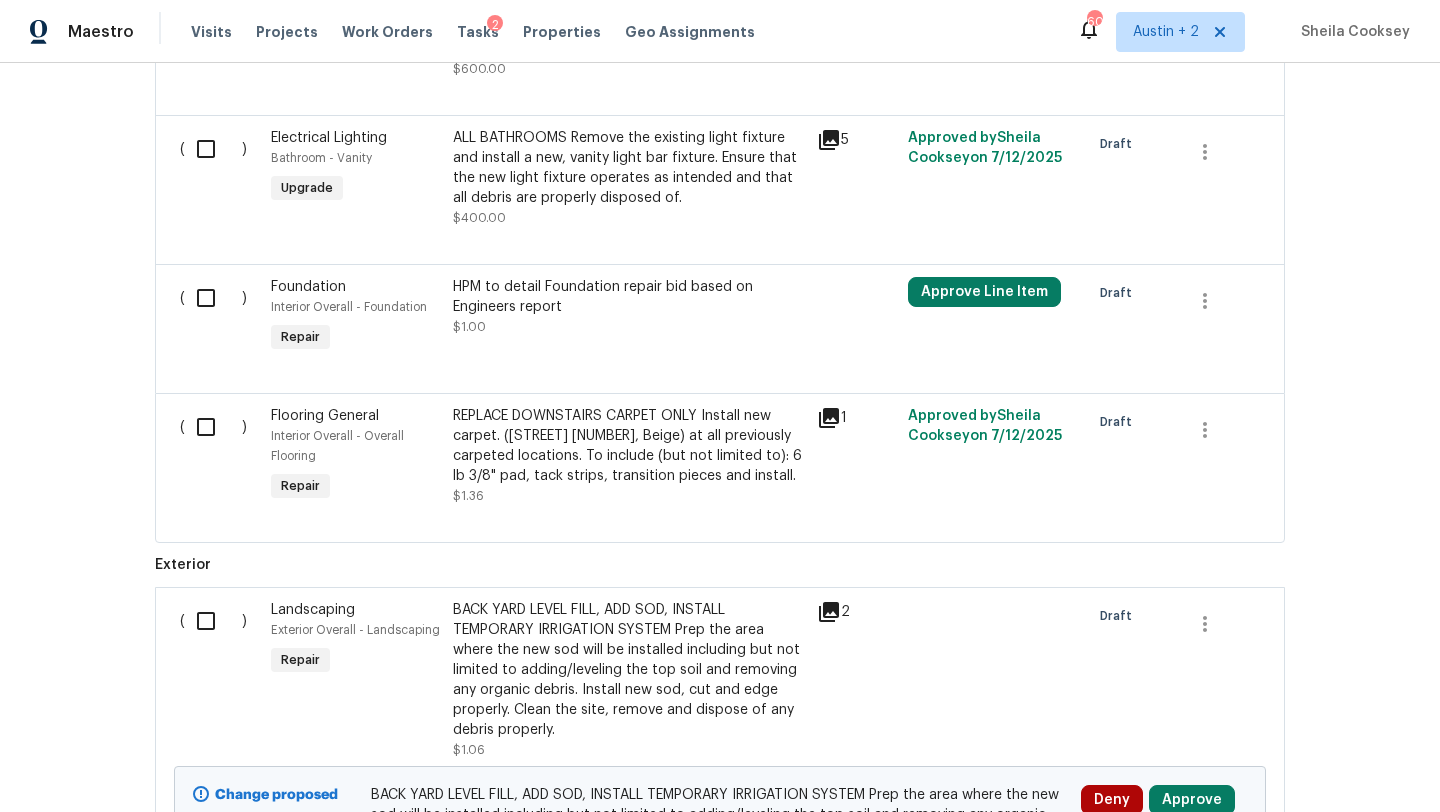 scroll, scrollTop: 2718, scrollLeft: 0, axis: vertical 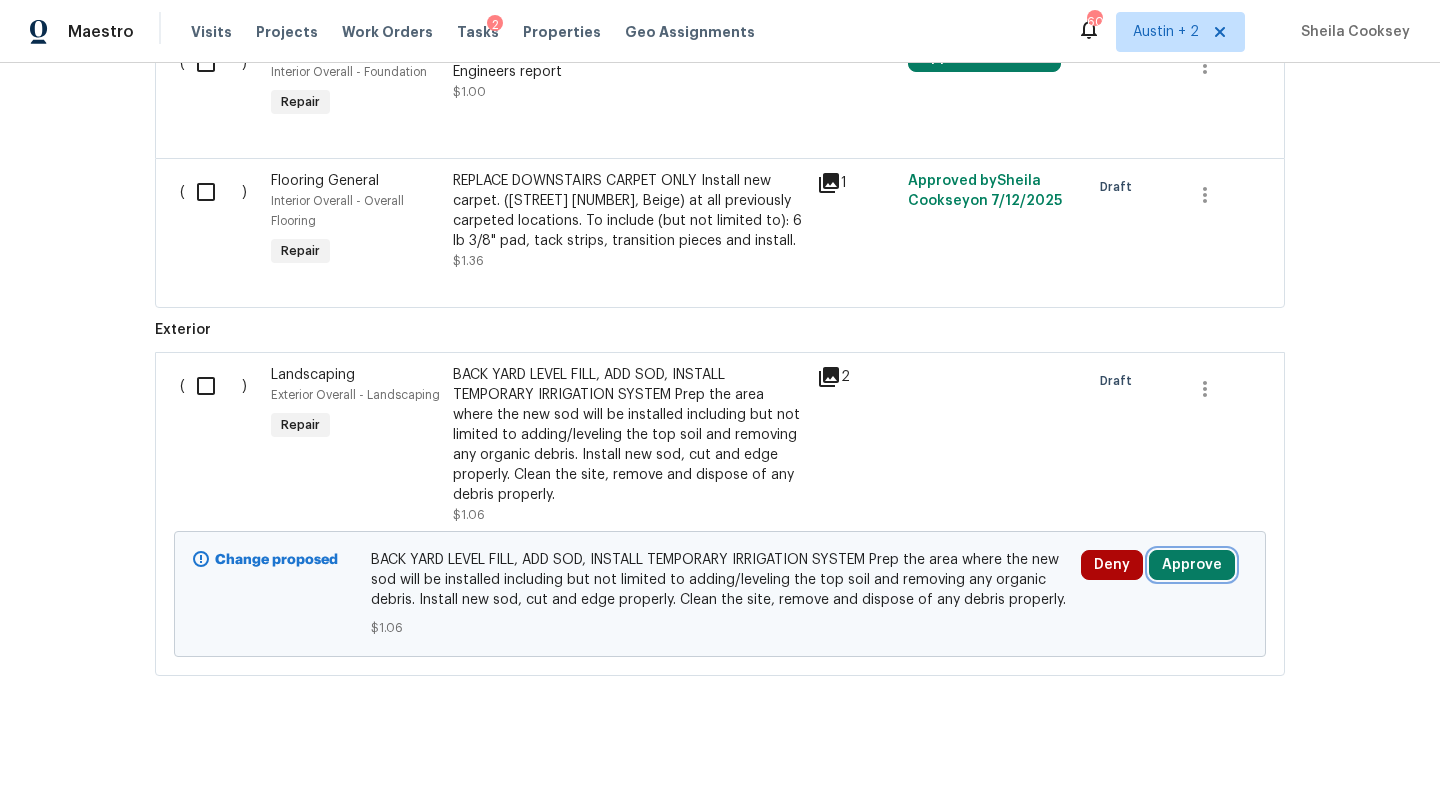 click on "Approve" at bounding box center [1192, 565] 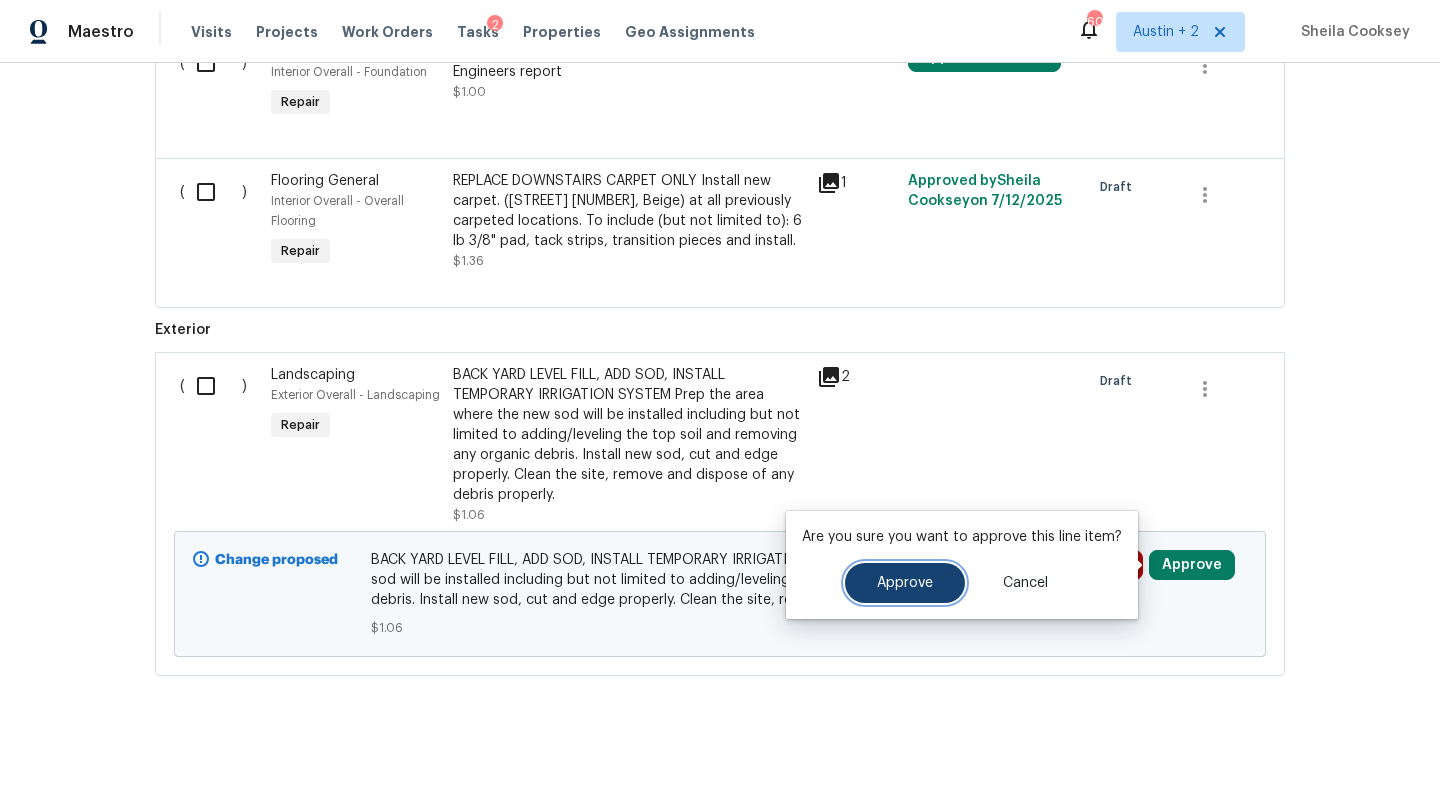 click on "Approve" at bounding box center [905, 583] 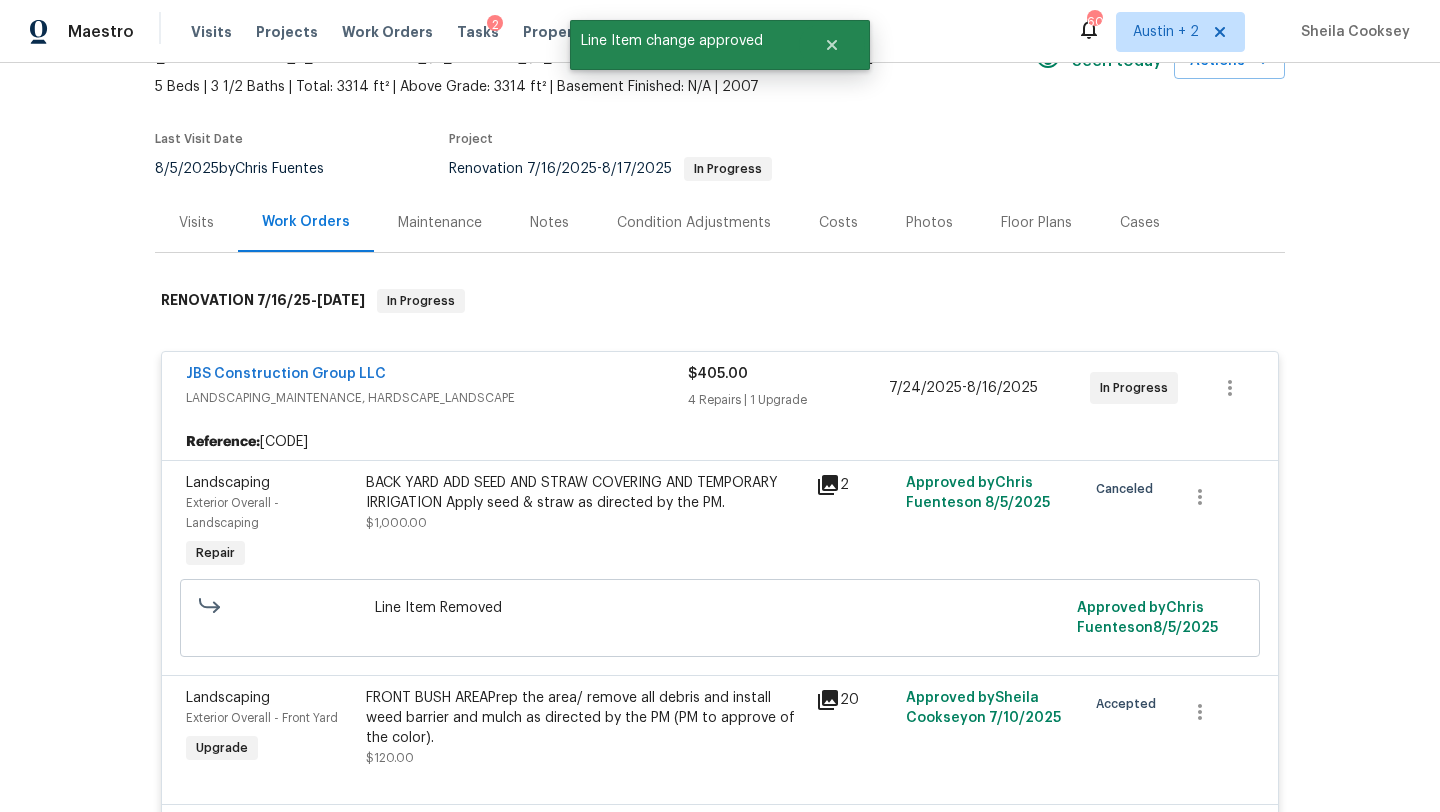 scroll, scrollTop: 0, scrollLeft: 0, axis: both 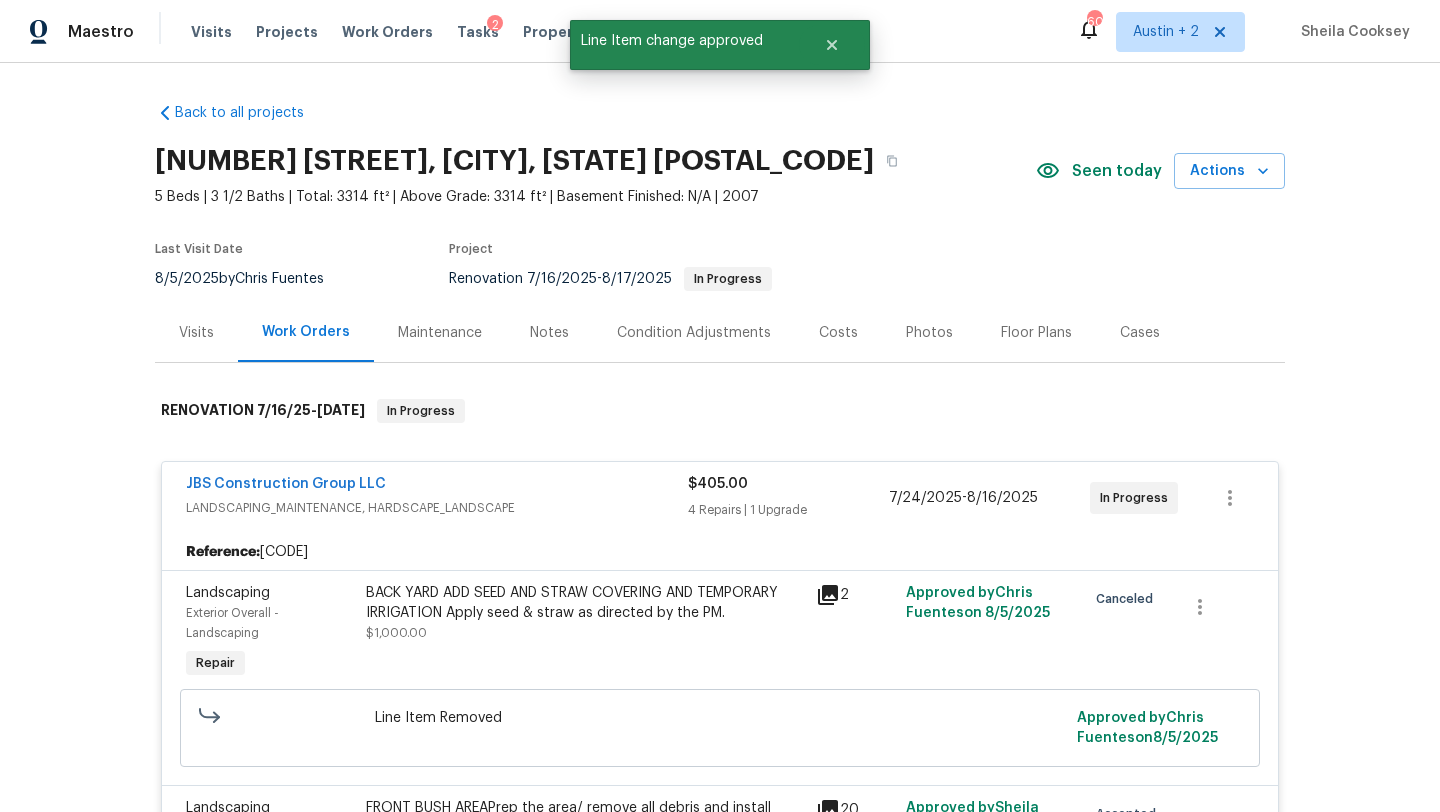 click on "Notes" at bounding box center (549, 333) 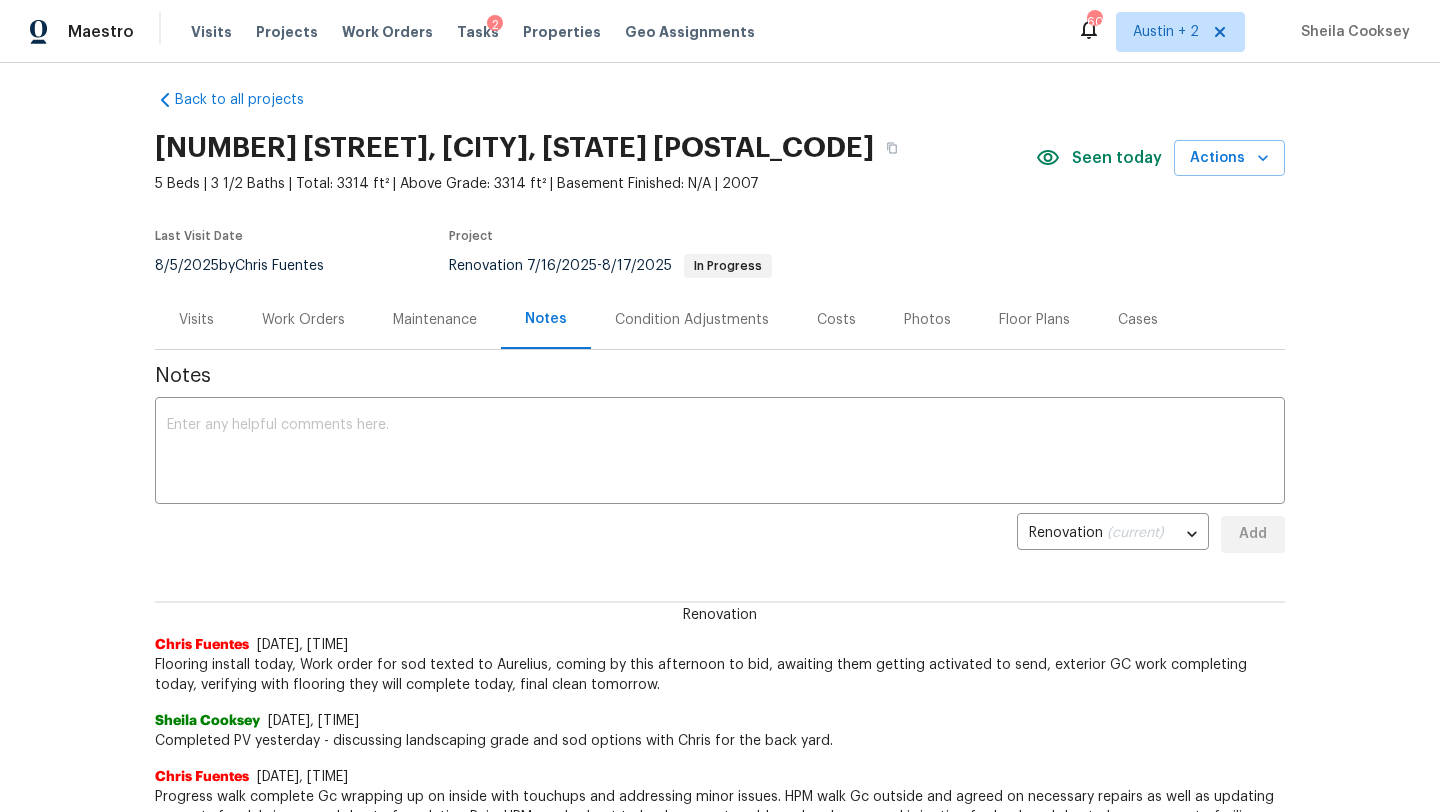 scroll, scrollTop: 0, scrollLeft: 0, axis: both 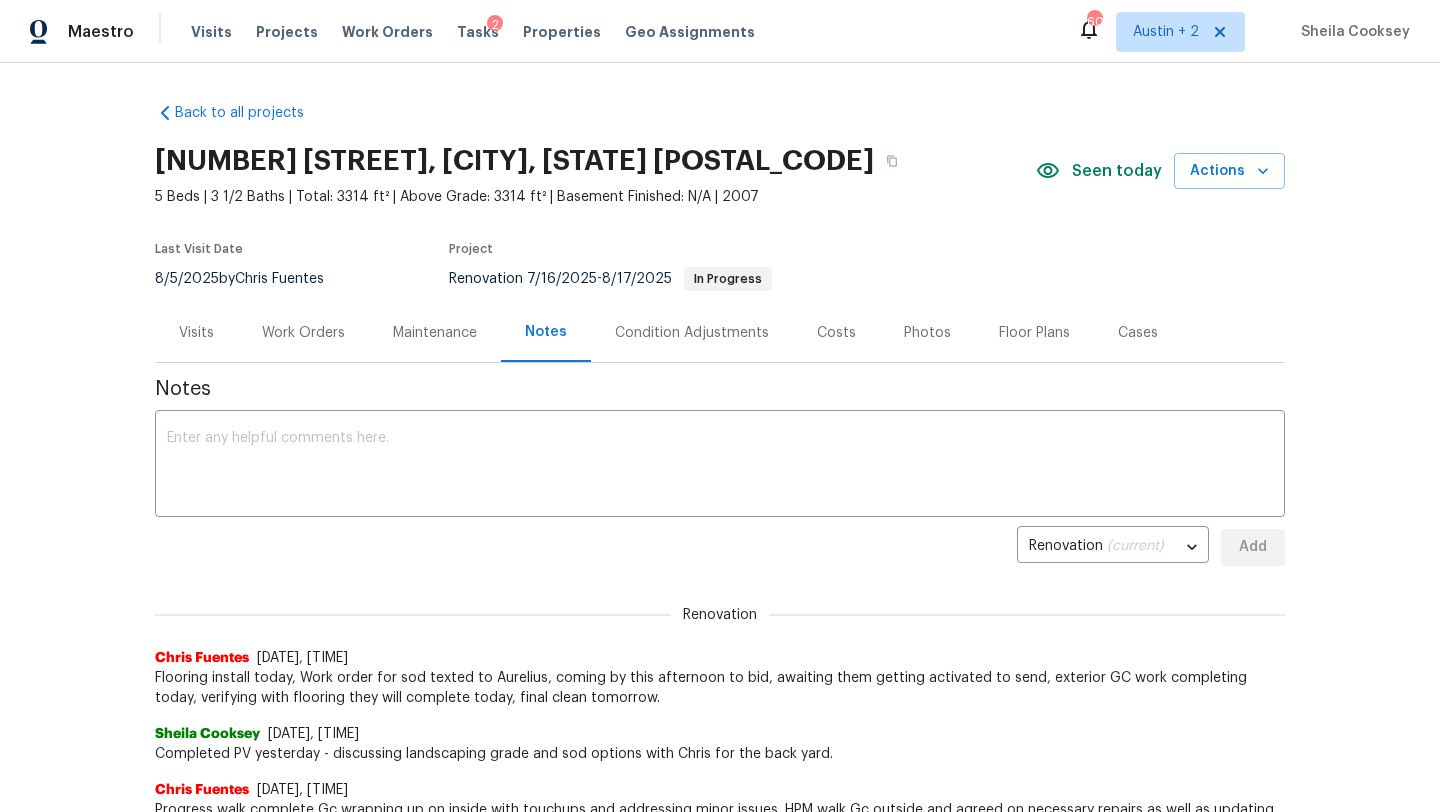 click on "Work Orders" at bounding box center [303, 332] 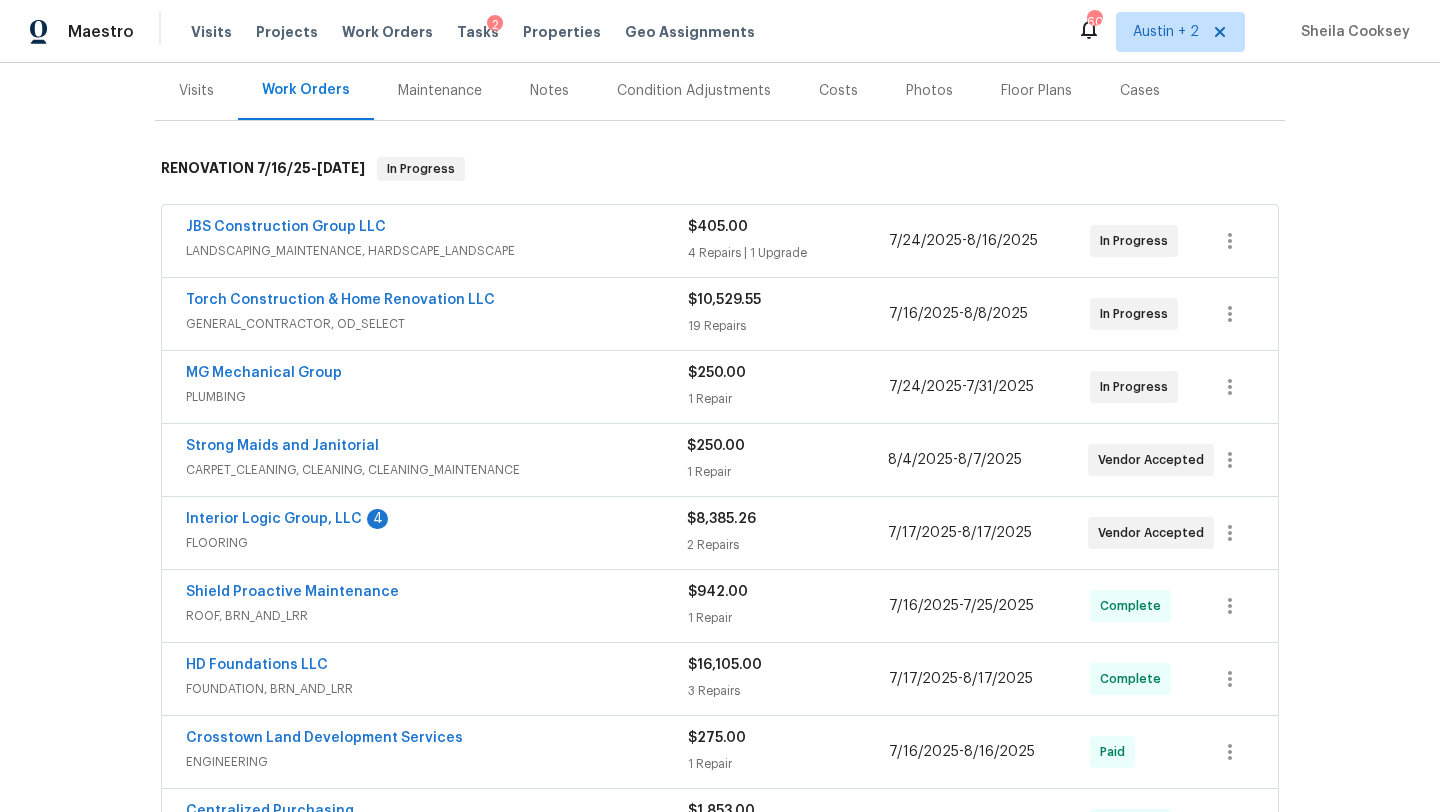 scroll, scrollTop: 0, scrollLeft: 0, axis: both 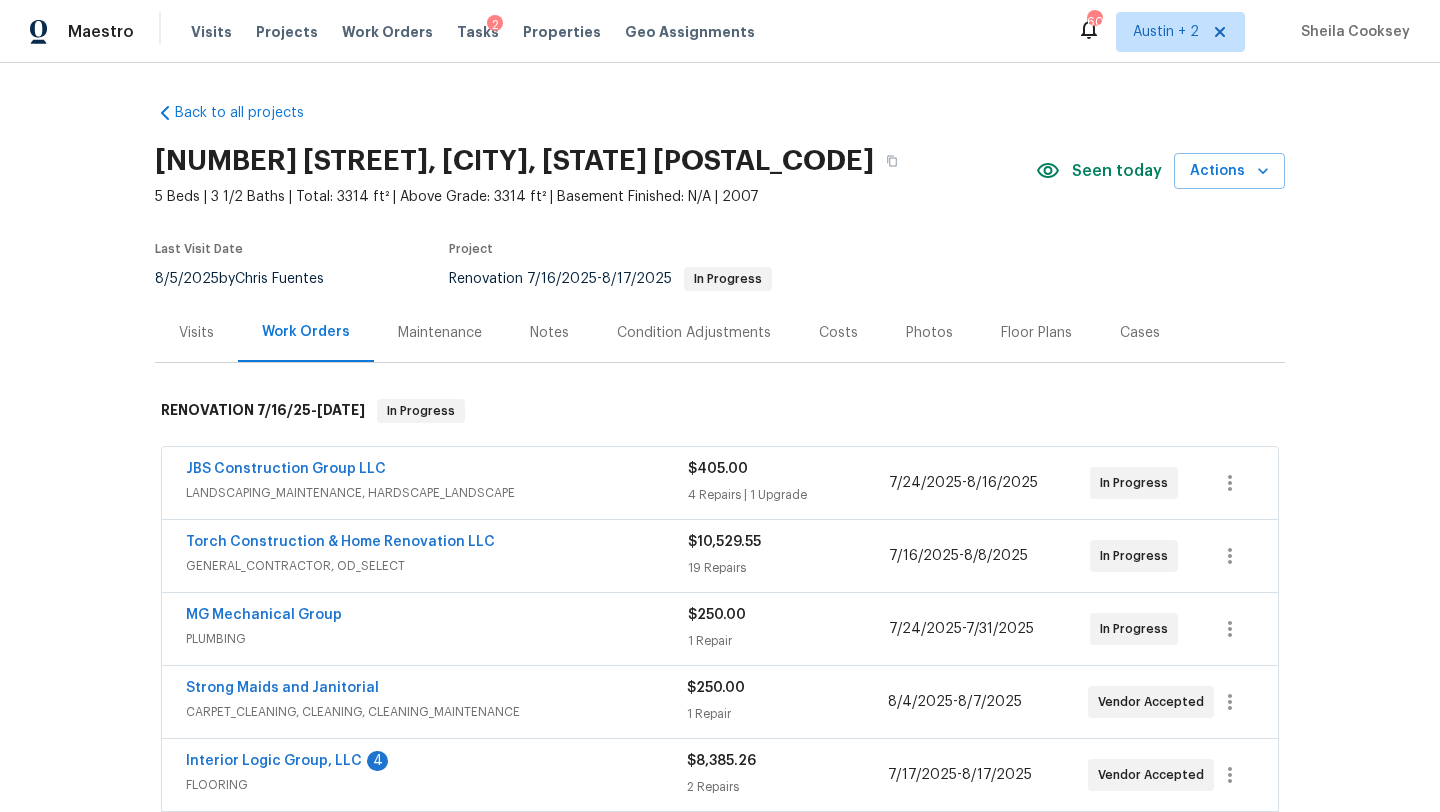 click on "Notes" at bounding box center (549, 332) 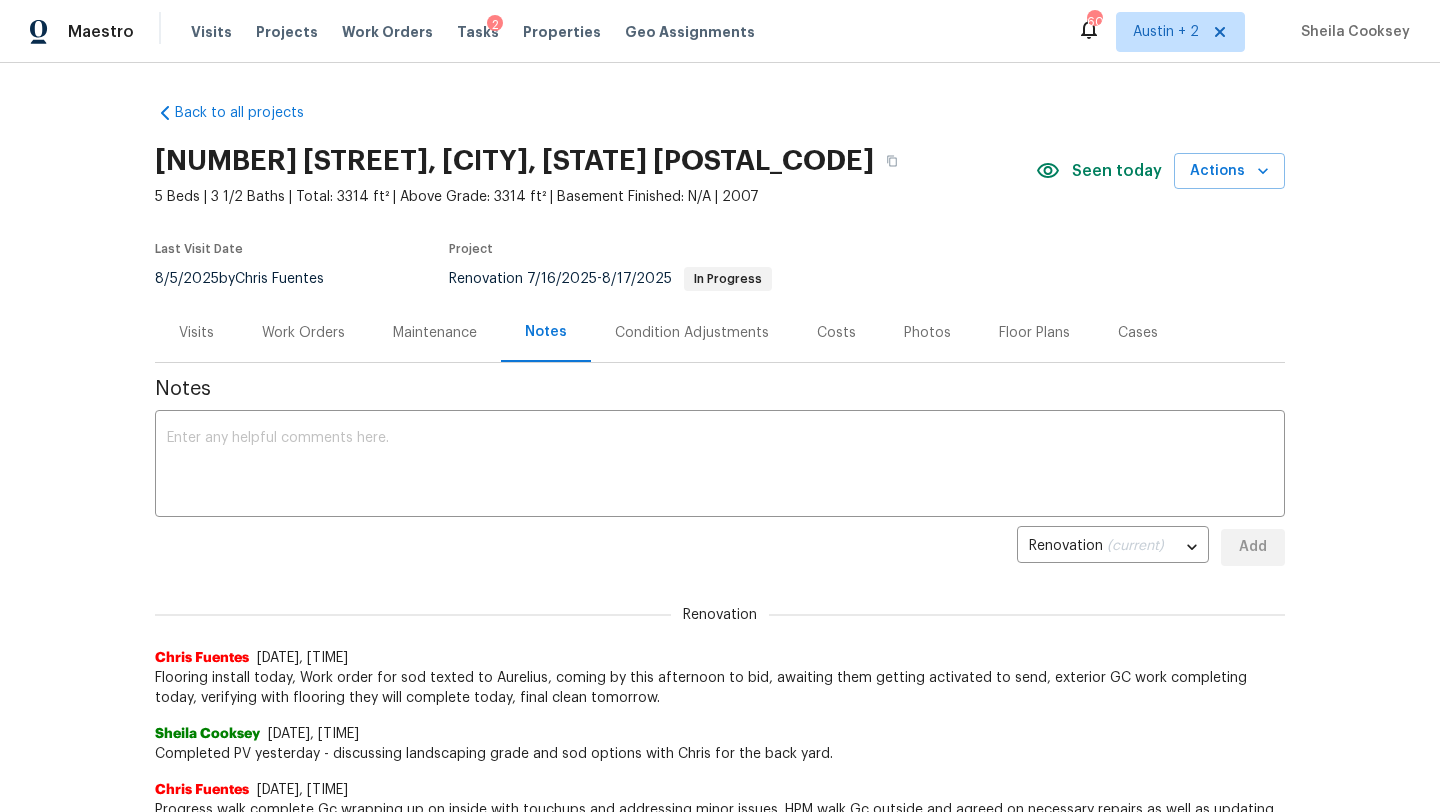 click on "Work Orders" at bounding box center (303, 333) 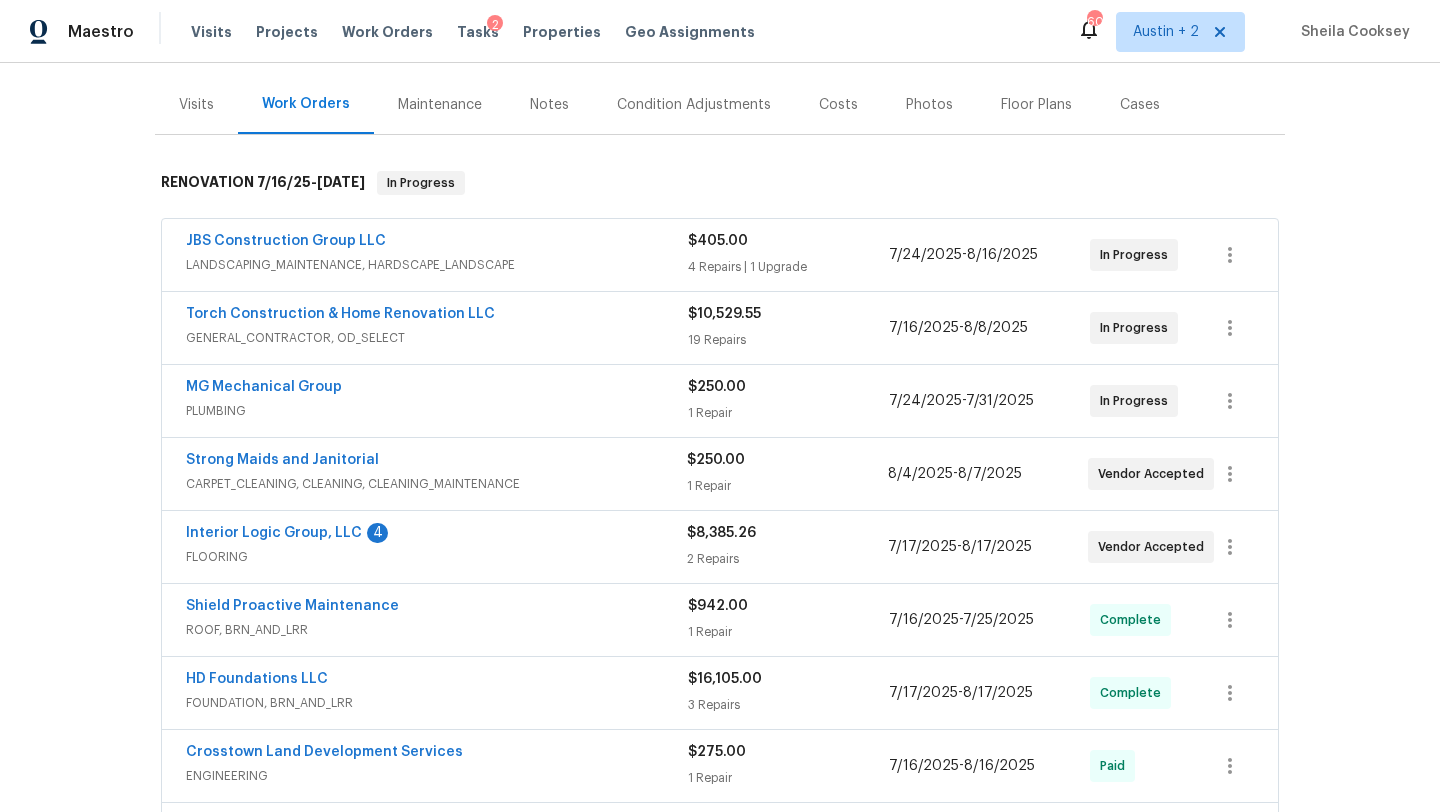 scroll, scrollTop: 250, scrollLeft: 0, axis: vertical 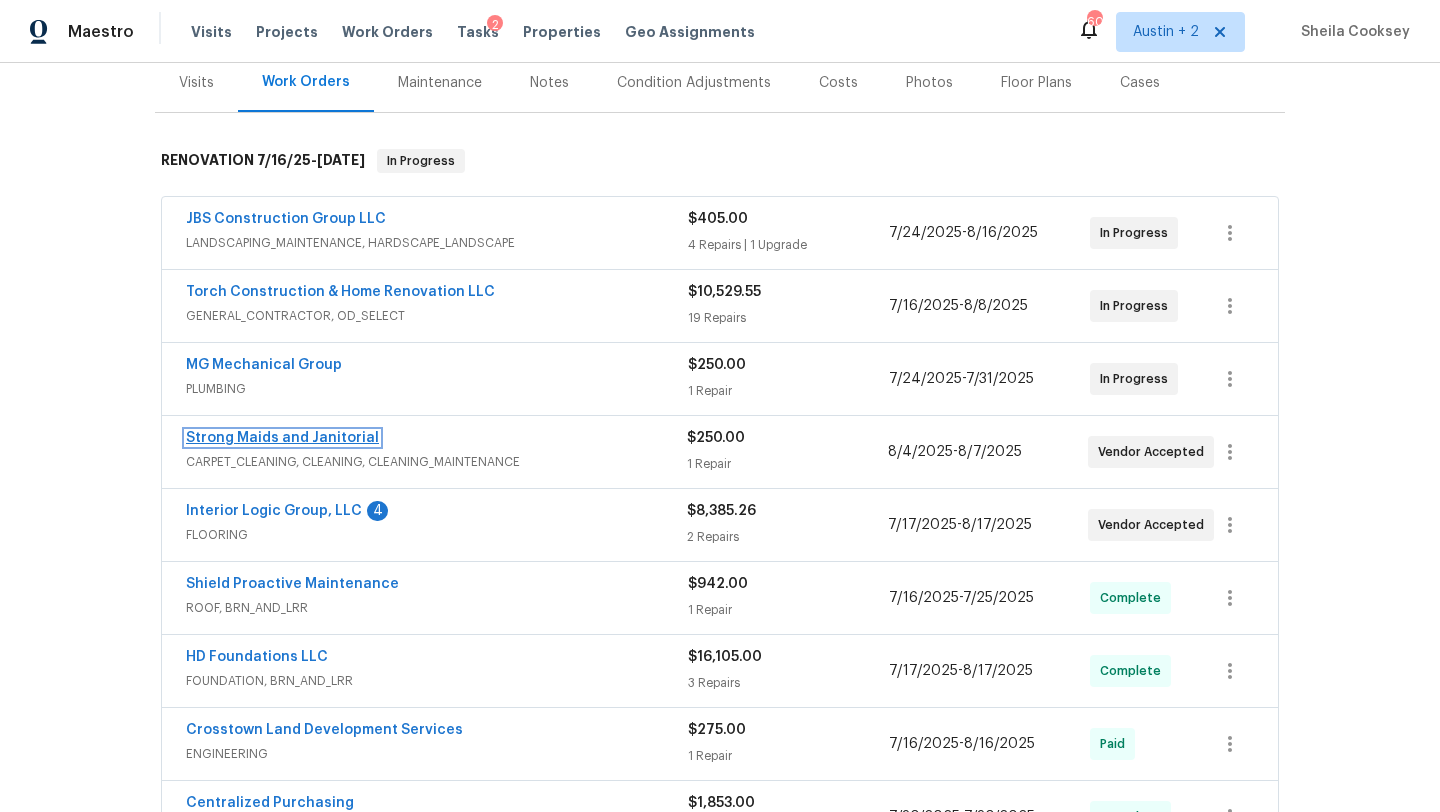 click on "Strong Maids and Janitorial" at bounding box center (282, 438) 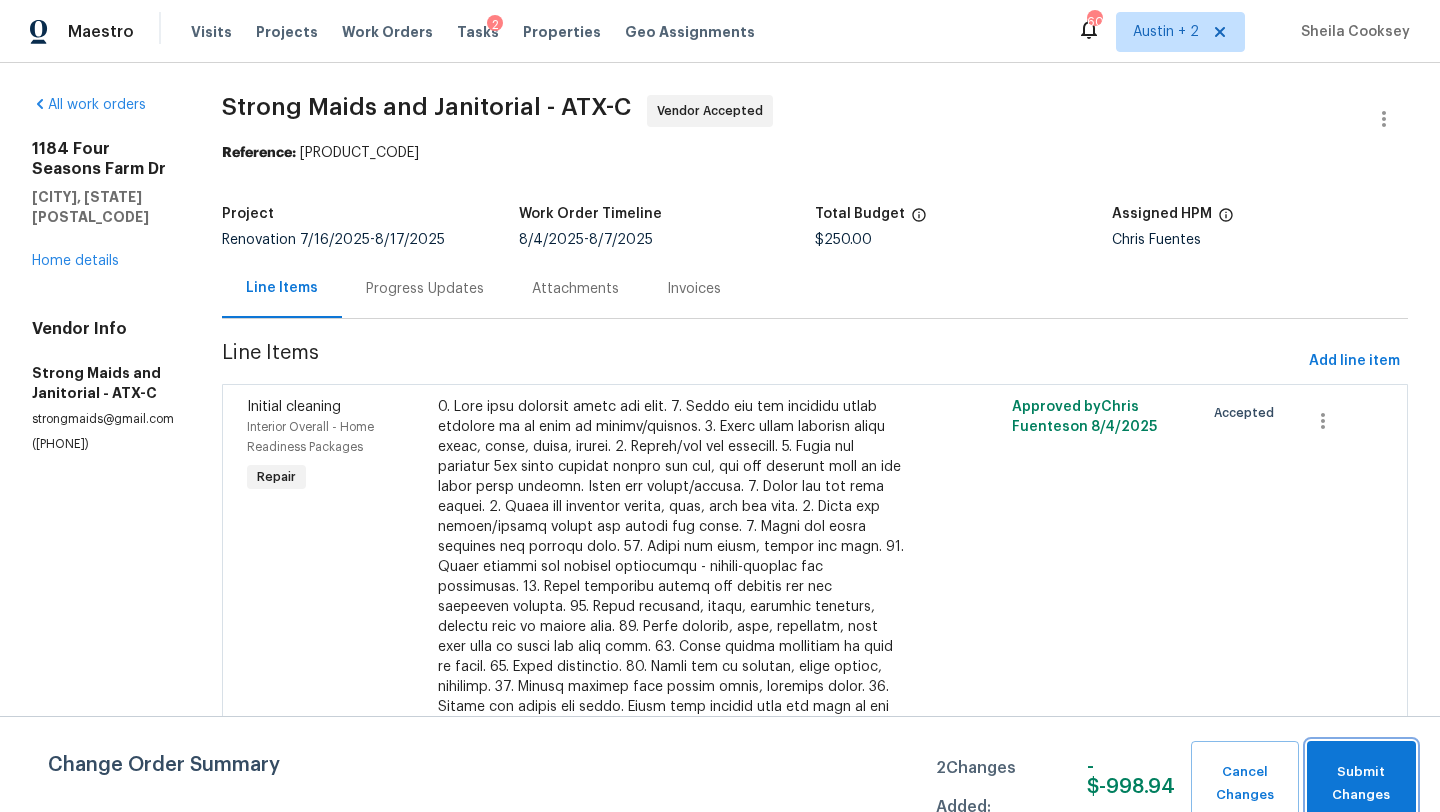 click on "Submit Changes" at bounding box center (1361, 784) 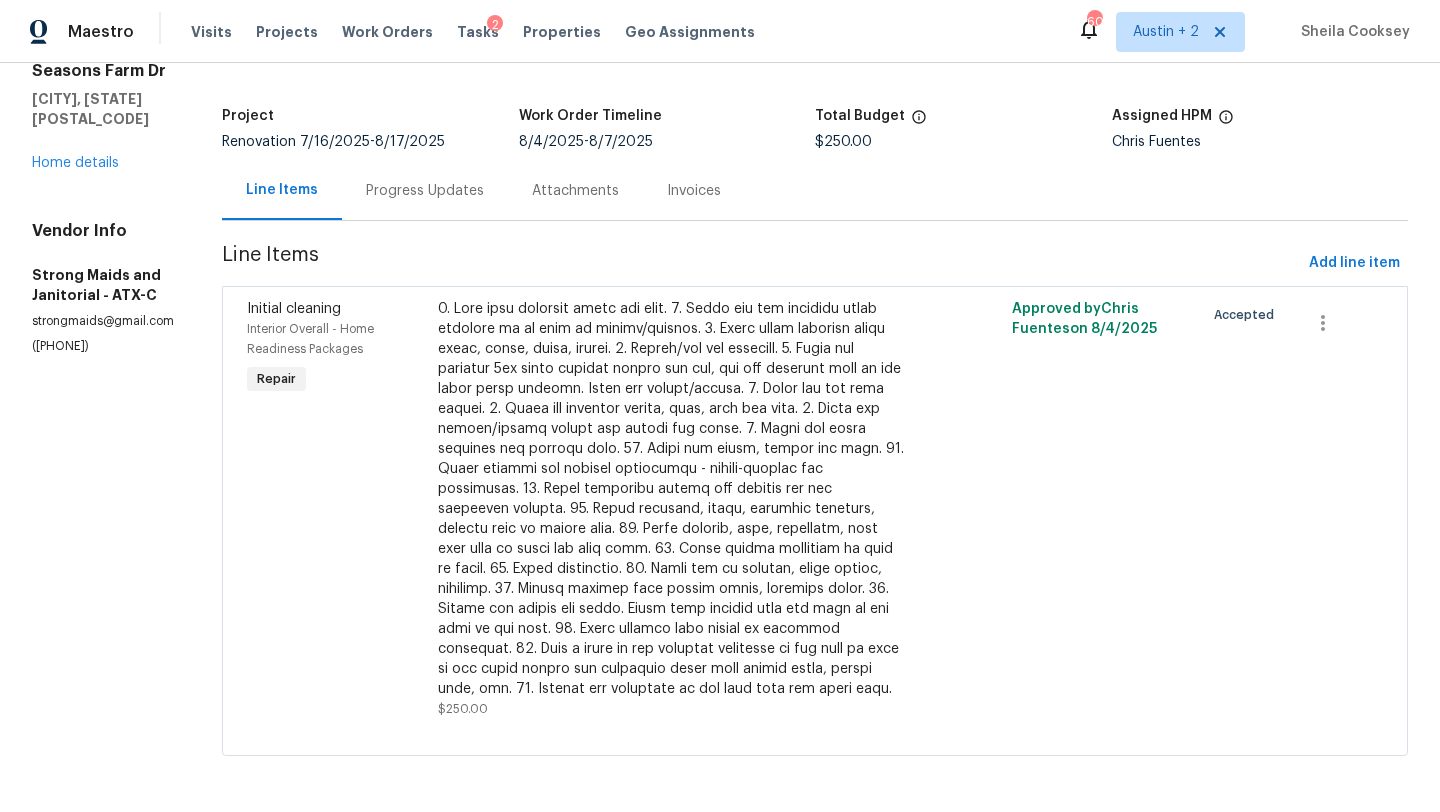 scroll, scrollTop: 0, scrollLeft: 0, axis: both 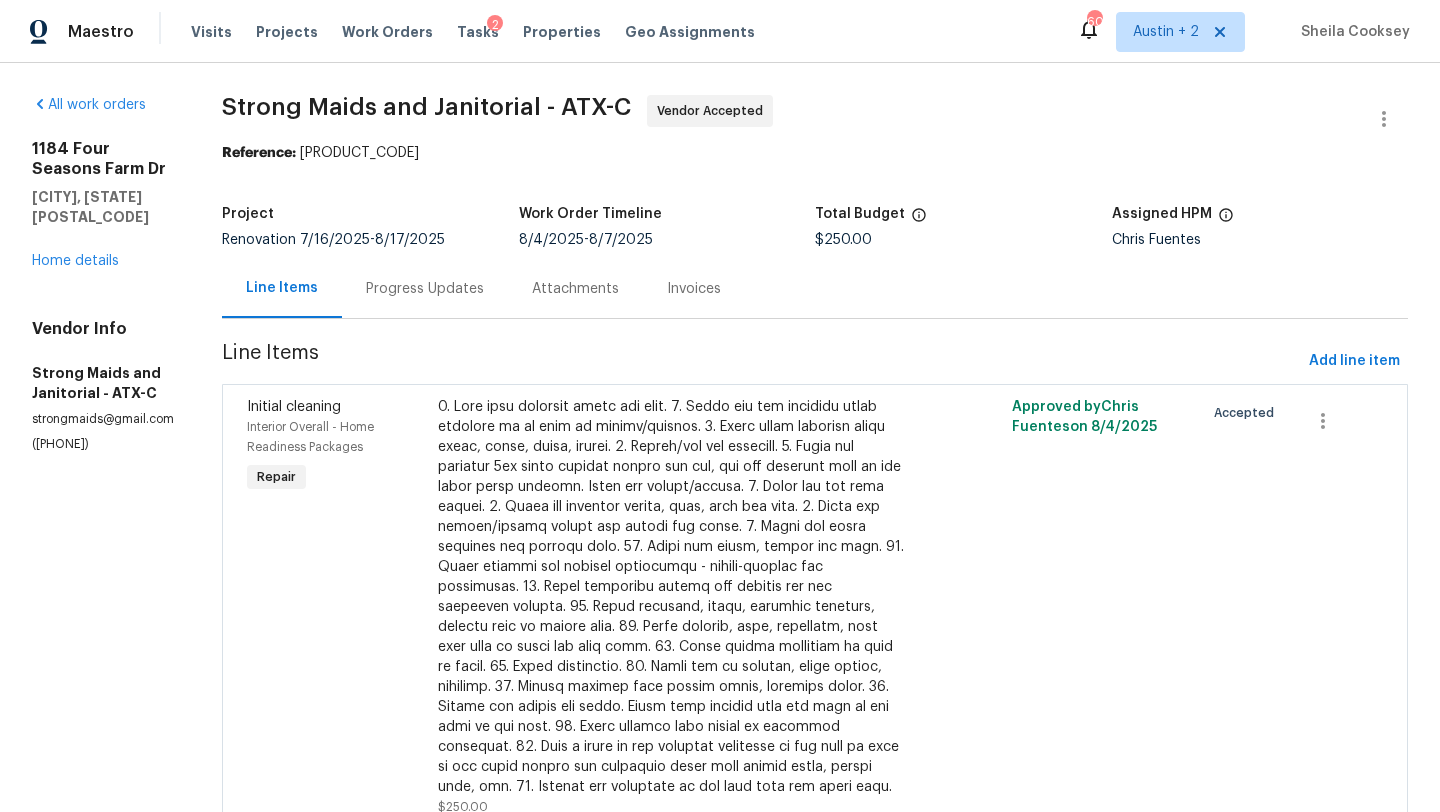 click on "Progress Updates" at bounding box center (425, 289) 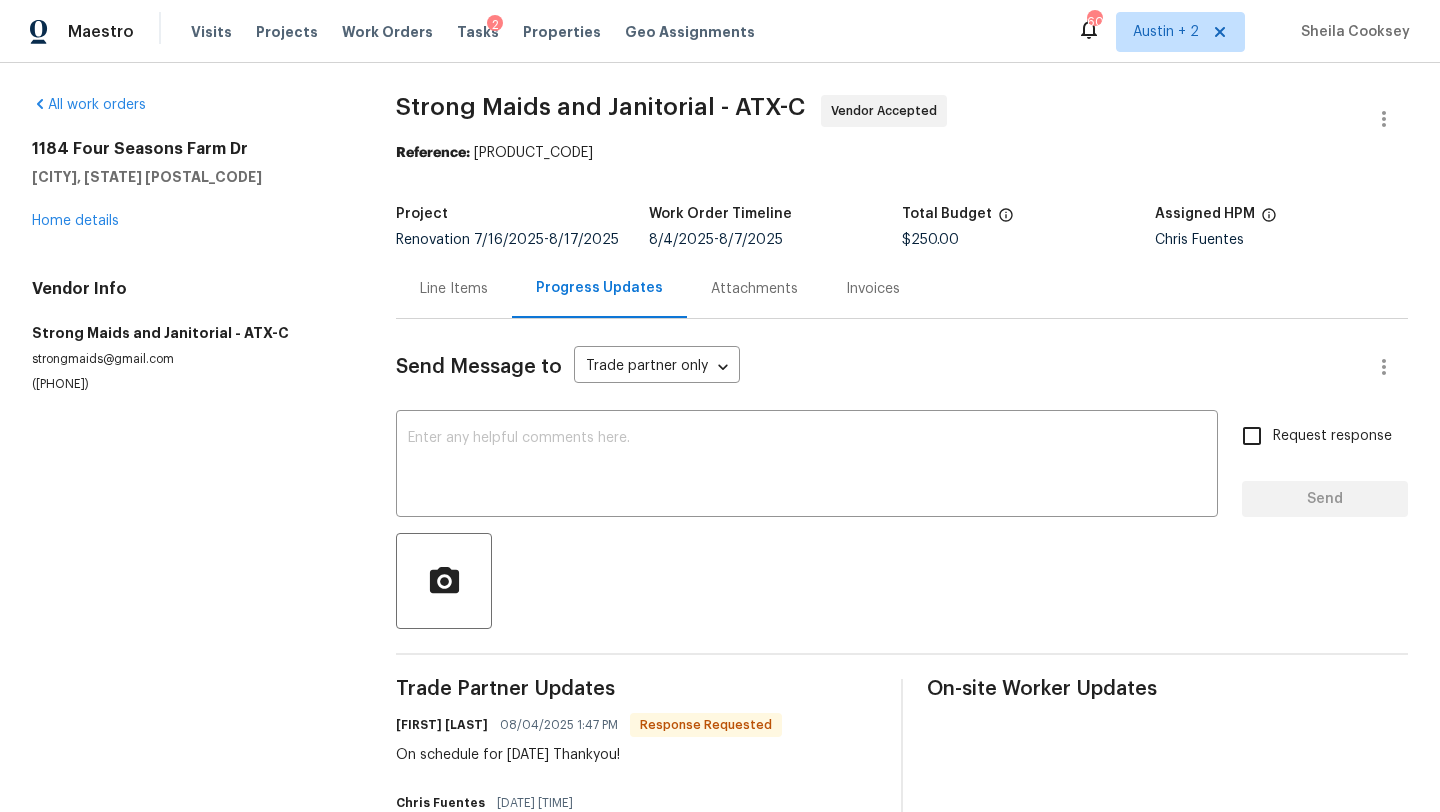 scroll, scrollTop: 87, scrollLeft: 0, axis: vertical 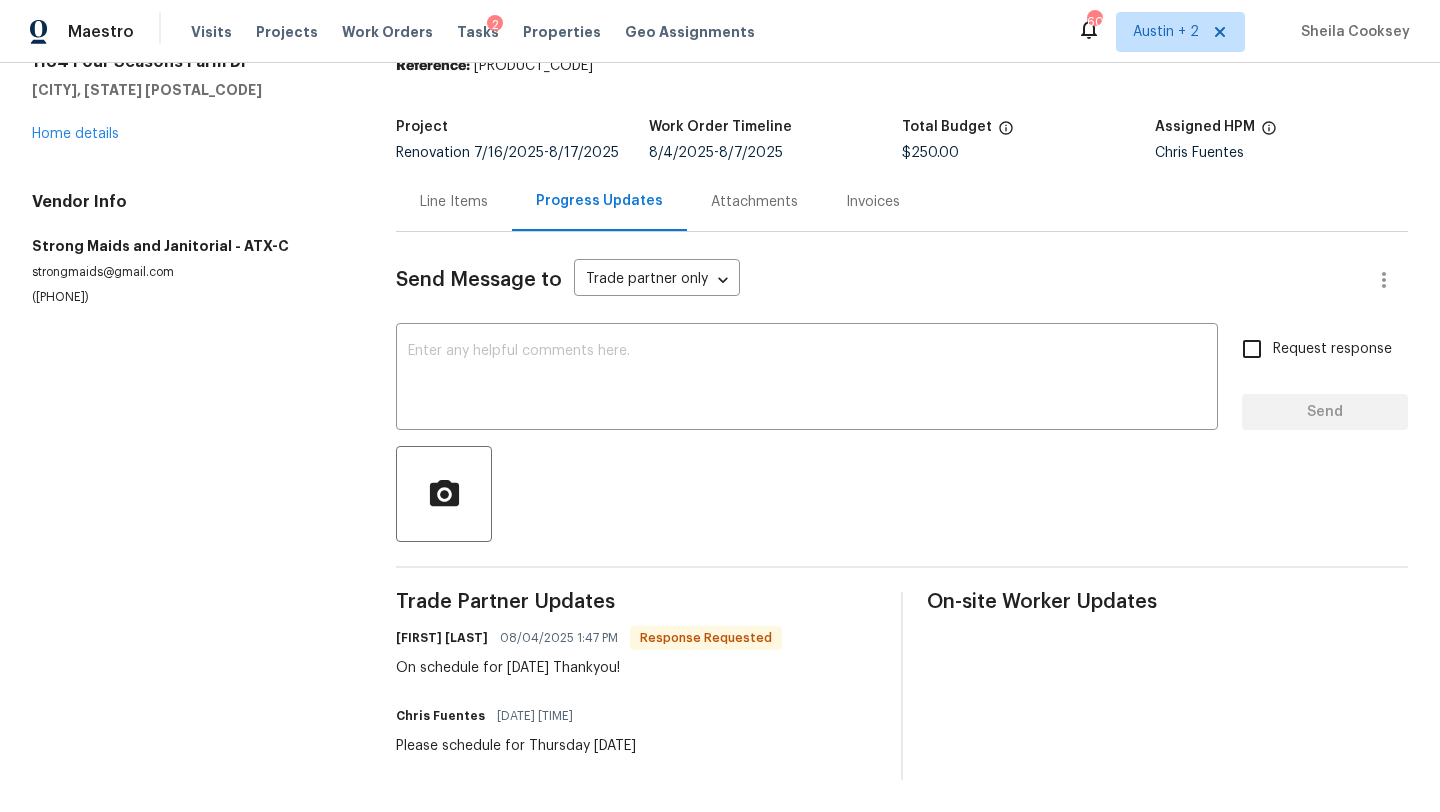 click on "1184 Four Seasons Farm Dr Kyle, TX 78640 Home details" at bounding box center (190, 98) 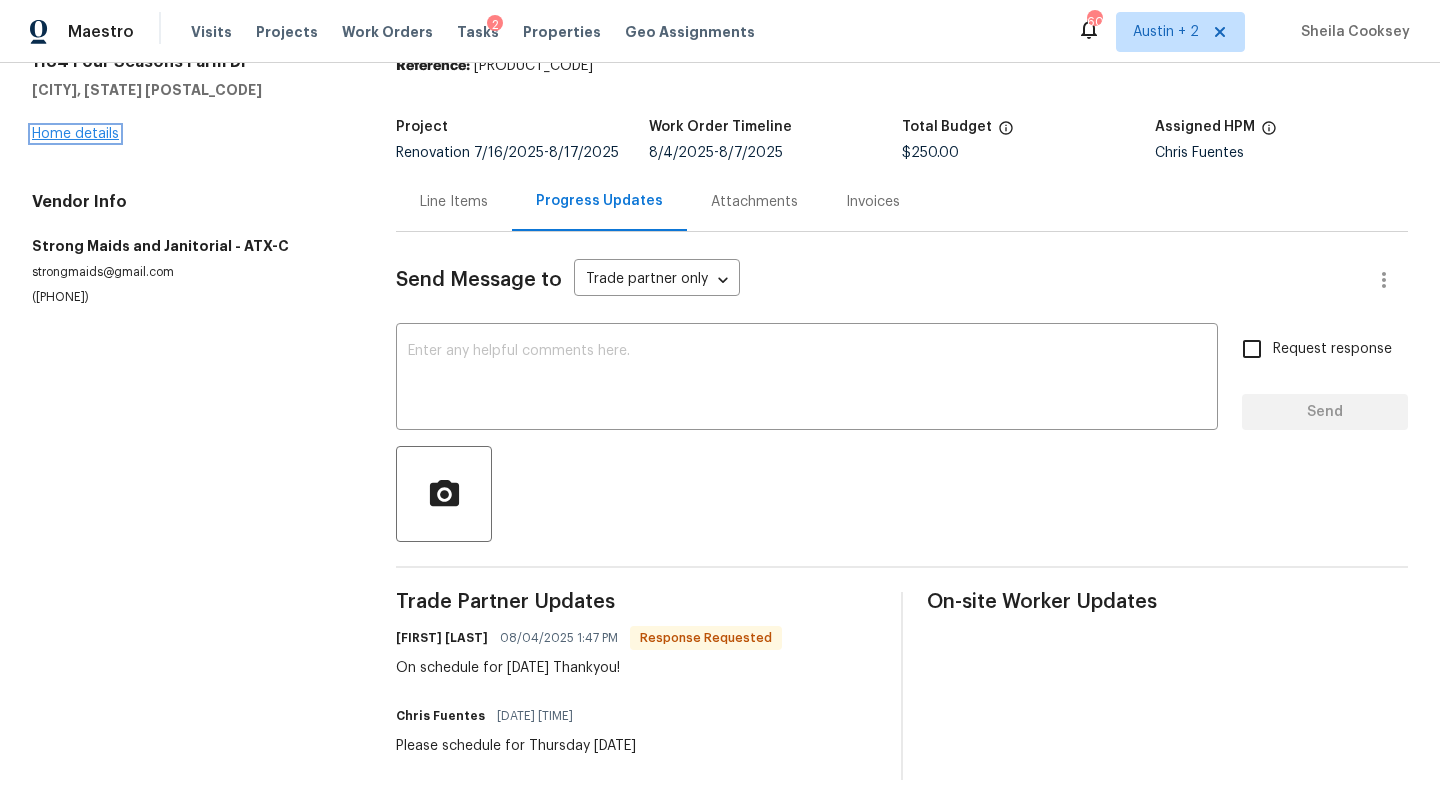 click on "Home details" at bounding box center [75, 134] 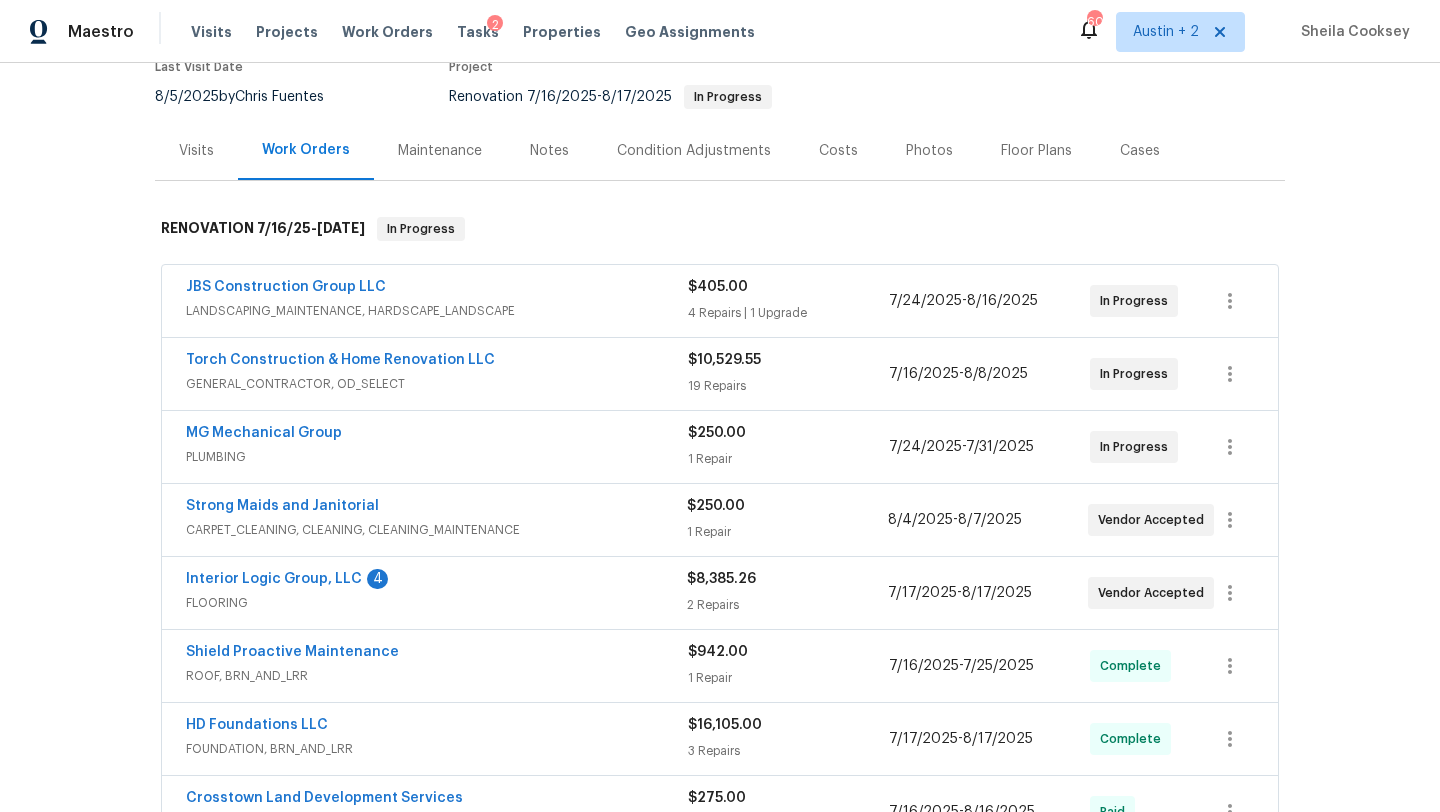 scroll, scrollTop: 0, scrollLeft: 0, axis: both 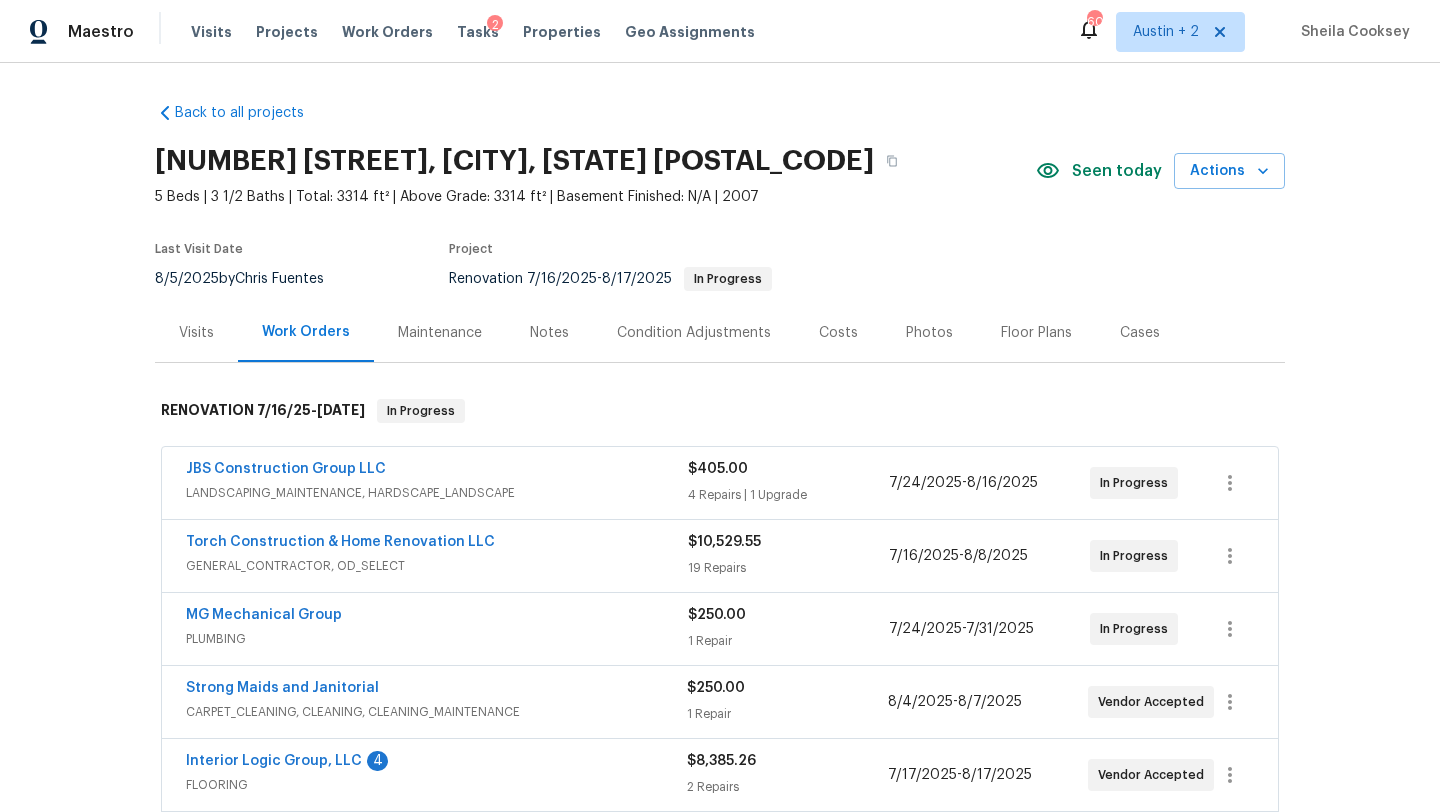 click on "Costs" at bounding box center (838, 333) 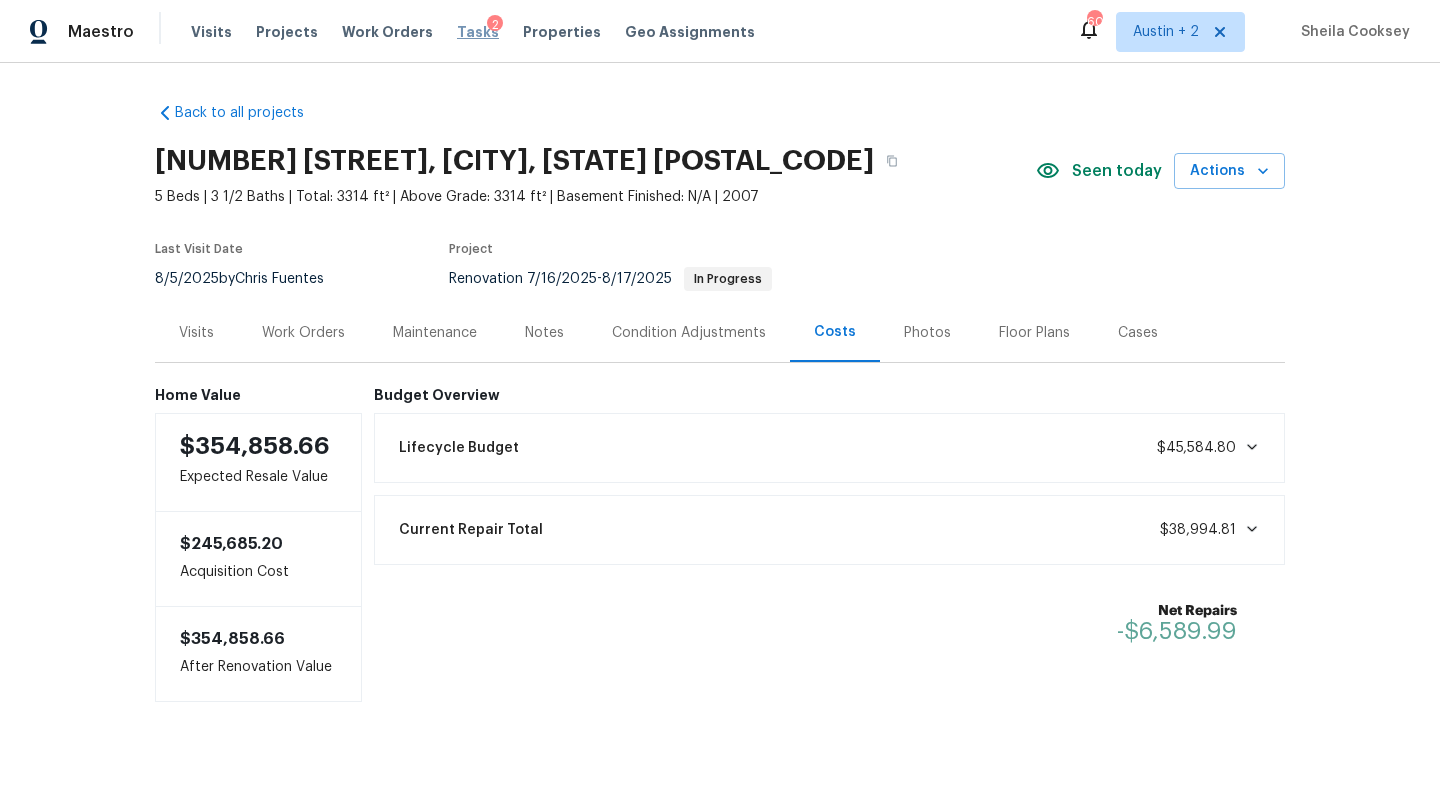 click on "Tasks" at bounding box center (478, 32) 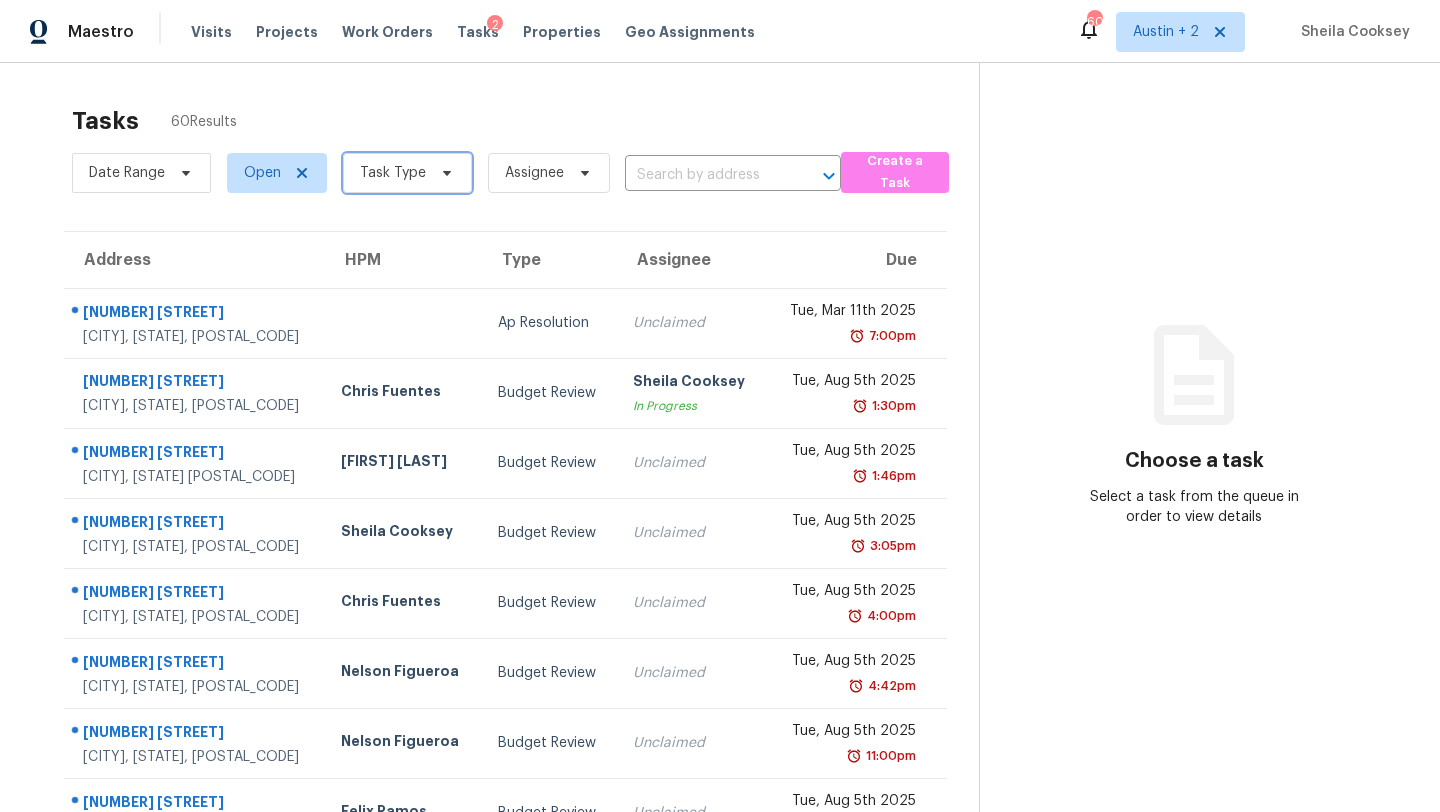 click on "Task Type" at bounding box center (407, 173) 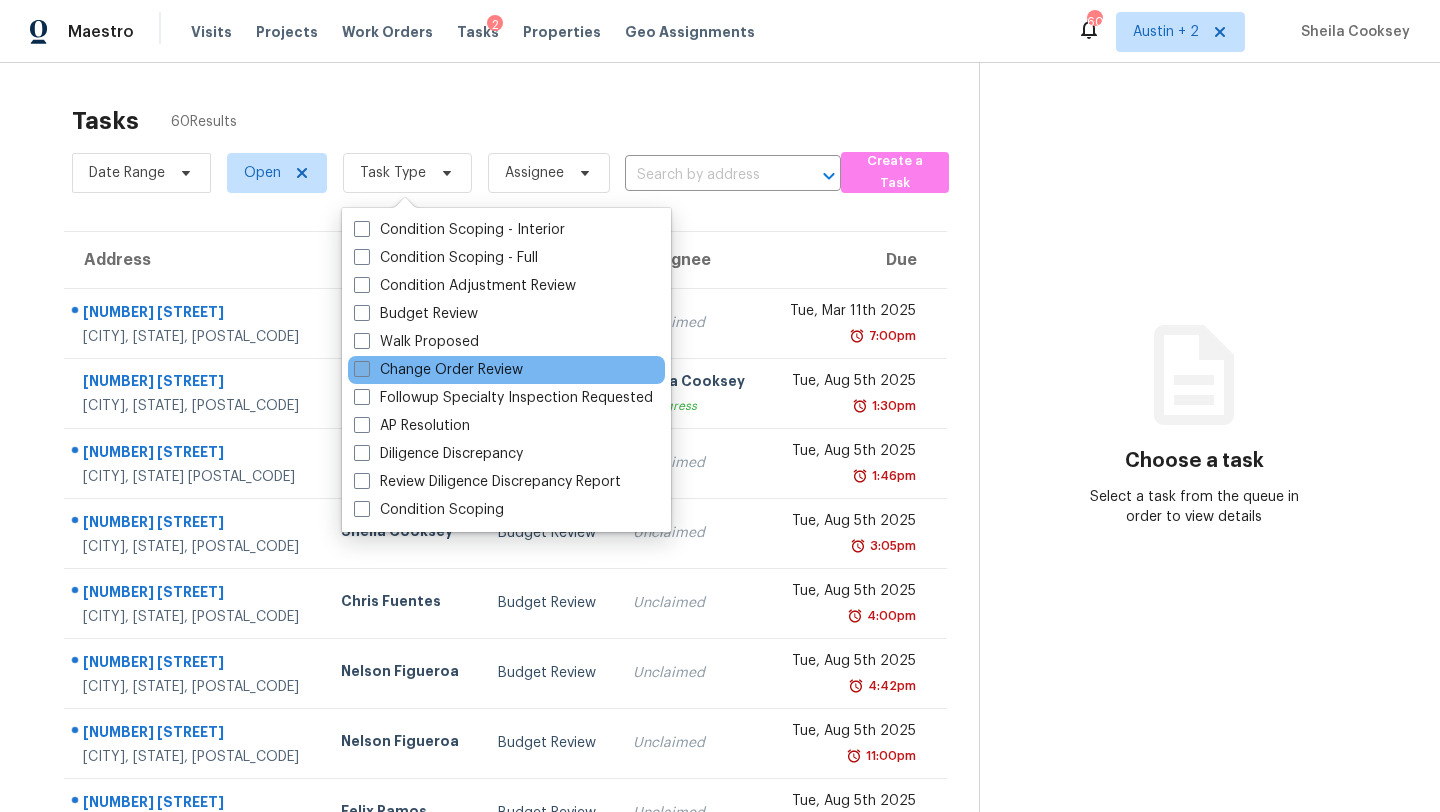 click on "Change Order Review" at bounding box center (438, 370) 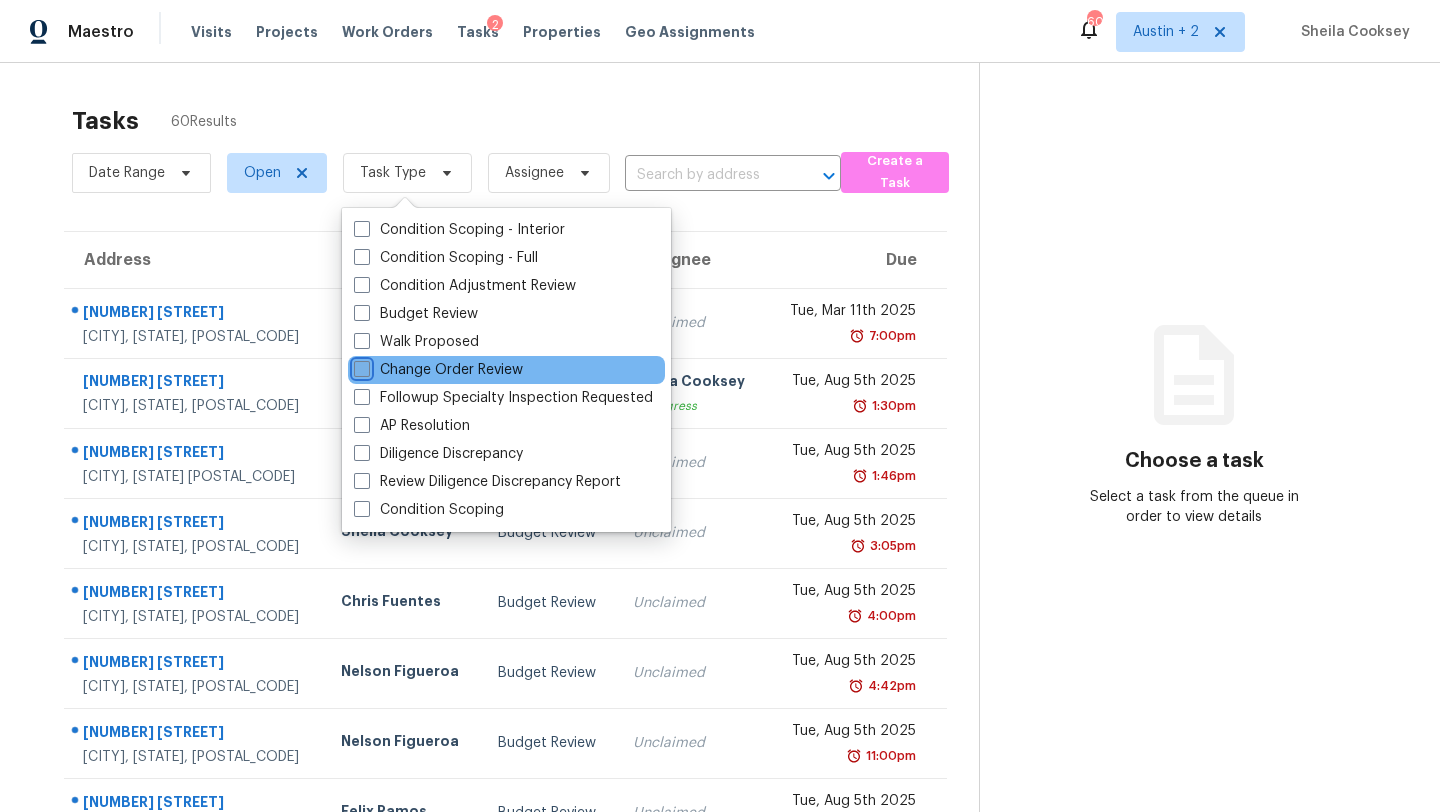 click on "Change Order Review" at bounding box center (360, 366) 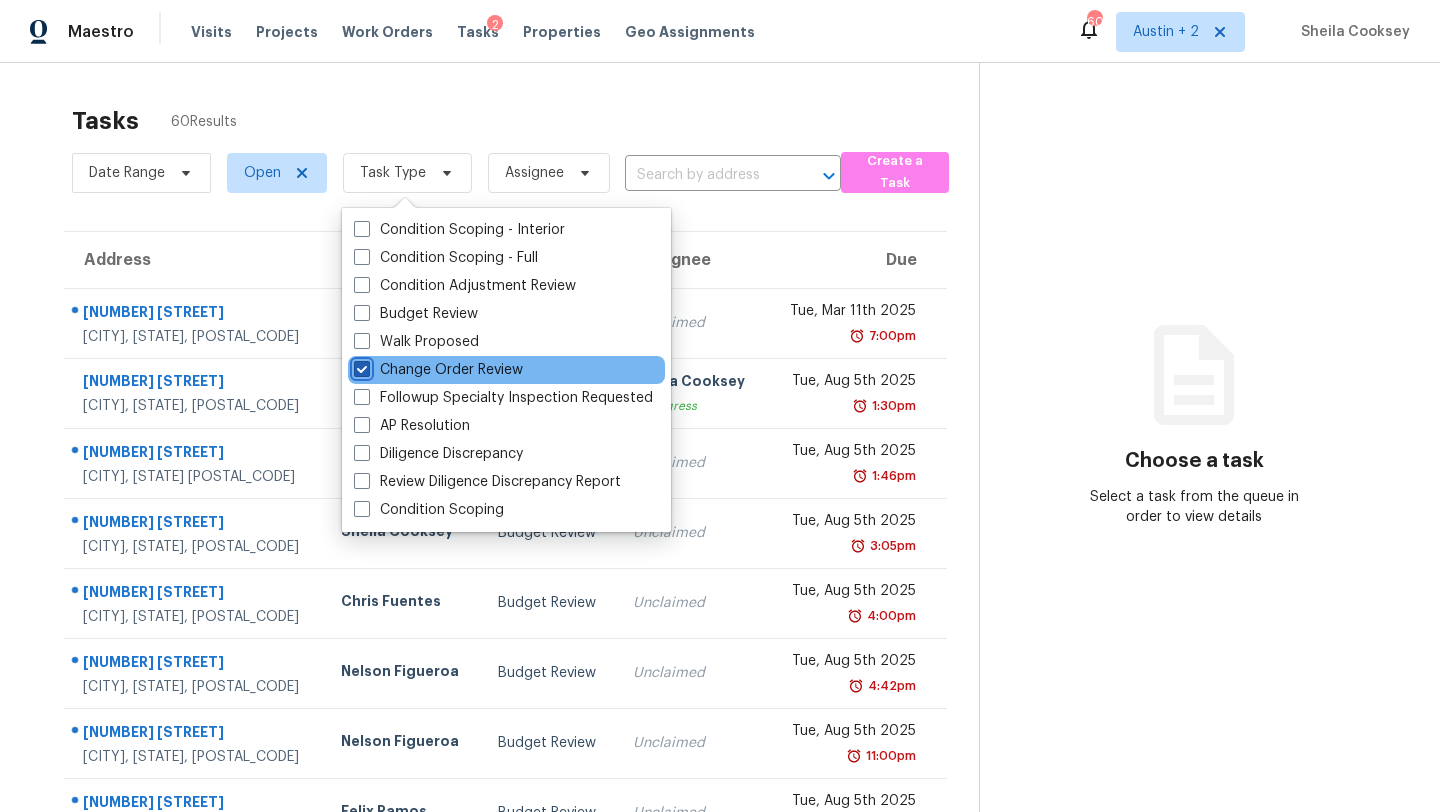 checkbox on "true" 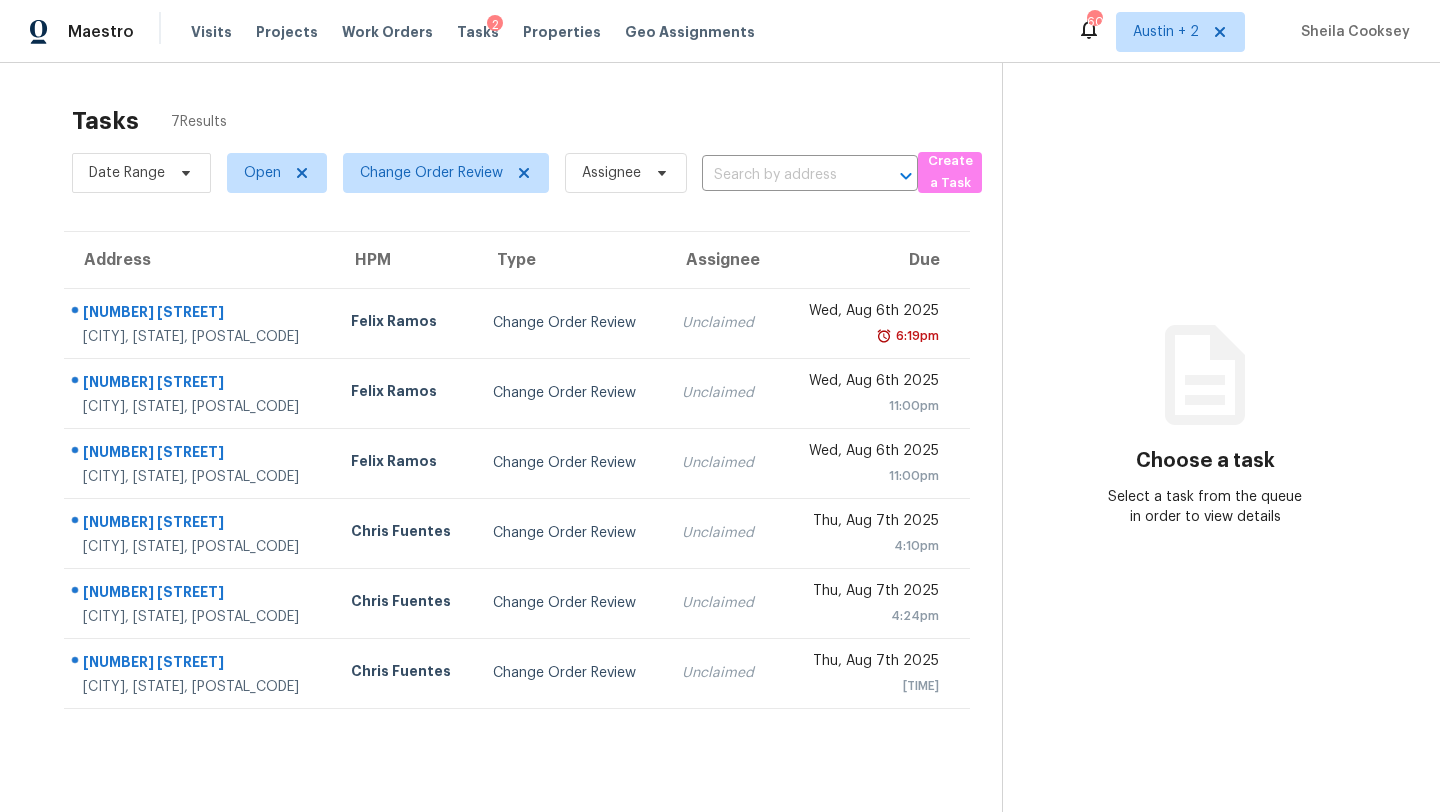 click on "Maestro Visits Projects Work Orders Tasks 2 Properties Geo Assignments 60 Austin + 2 Sheila Cooksey" at bounding box center [720, 31] 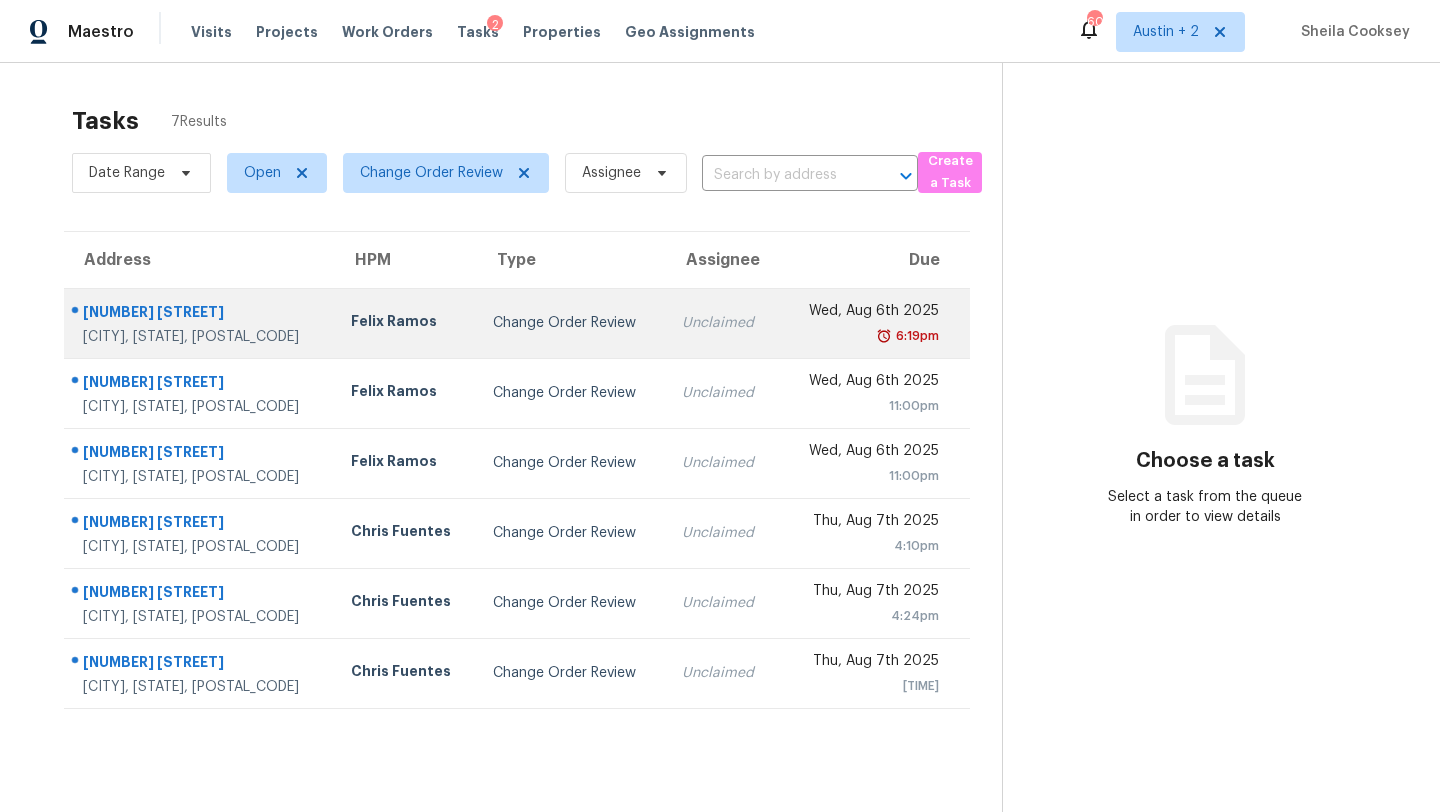click on "Felix Ramos" at bounding box center [406, 323] 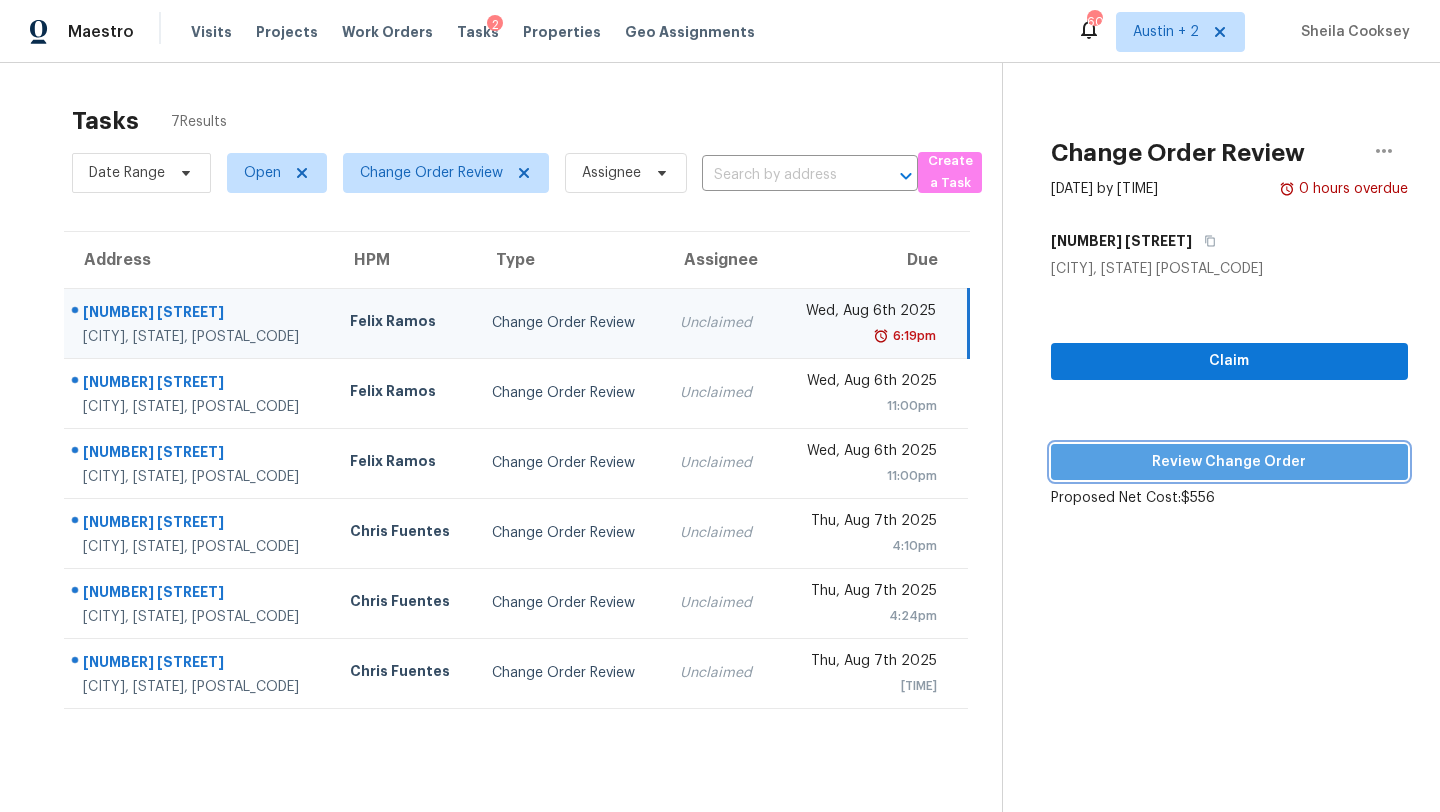 click on "Review Change Order" at bounding box center (1229, 462) 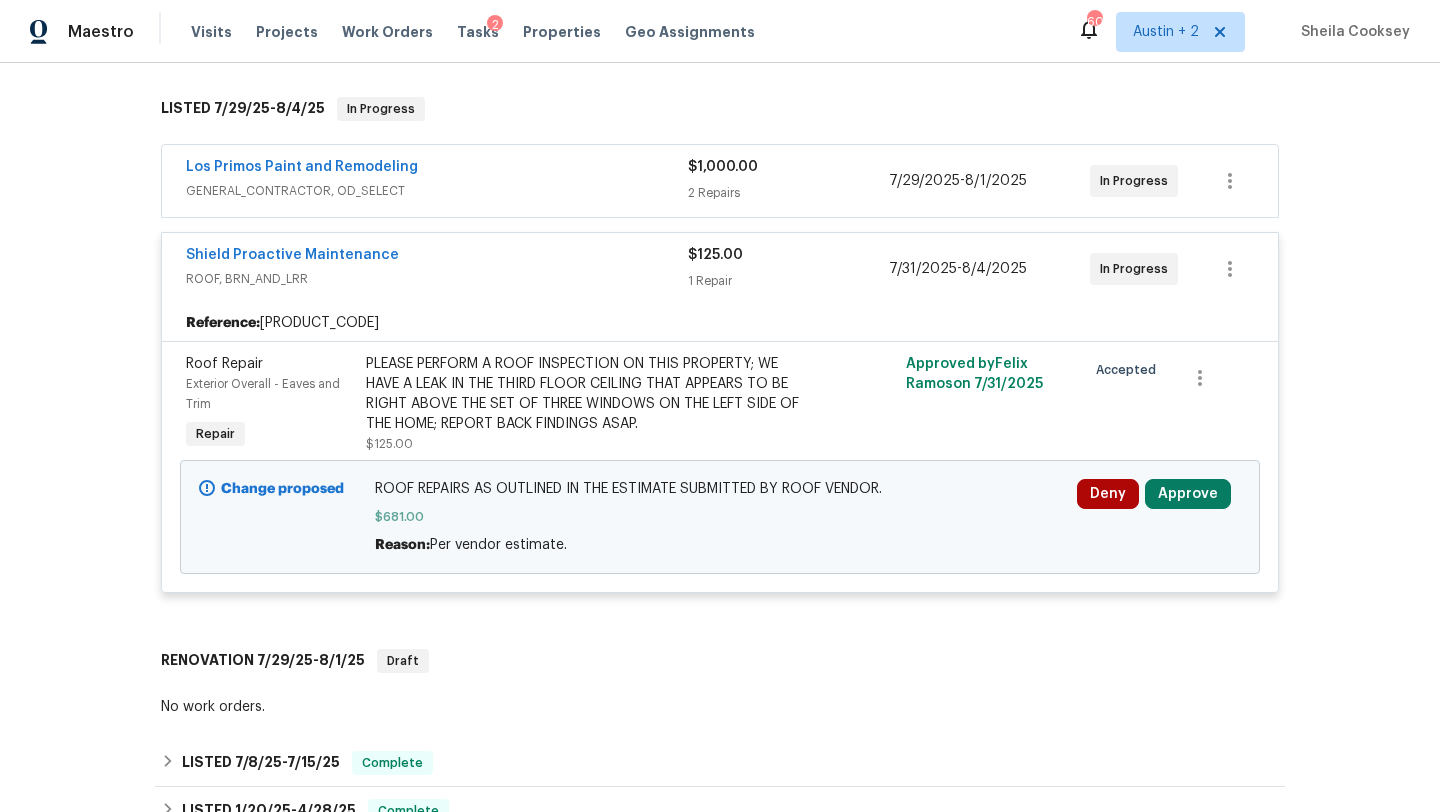 scroll, scrollTop: 334, scrollLeft: 0, axis: vertical 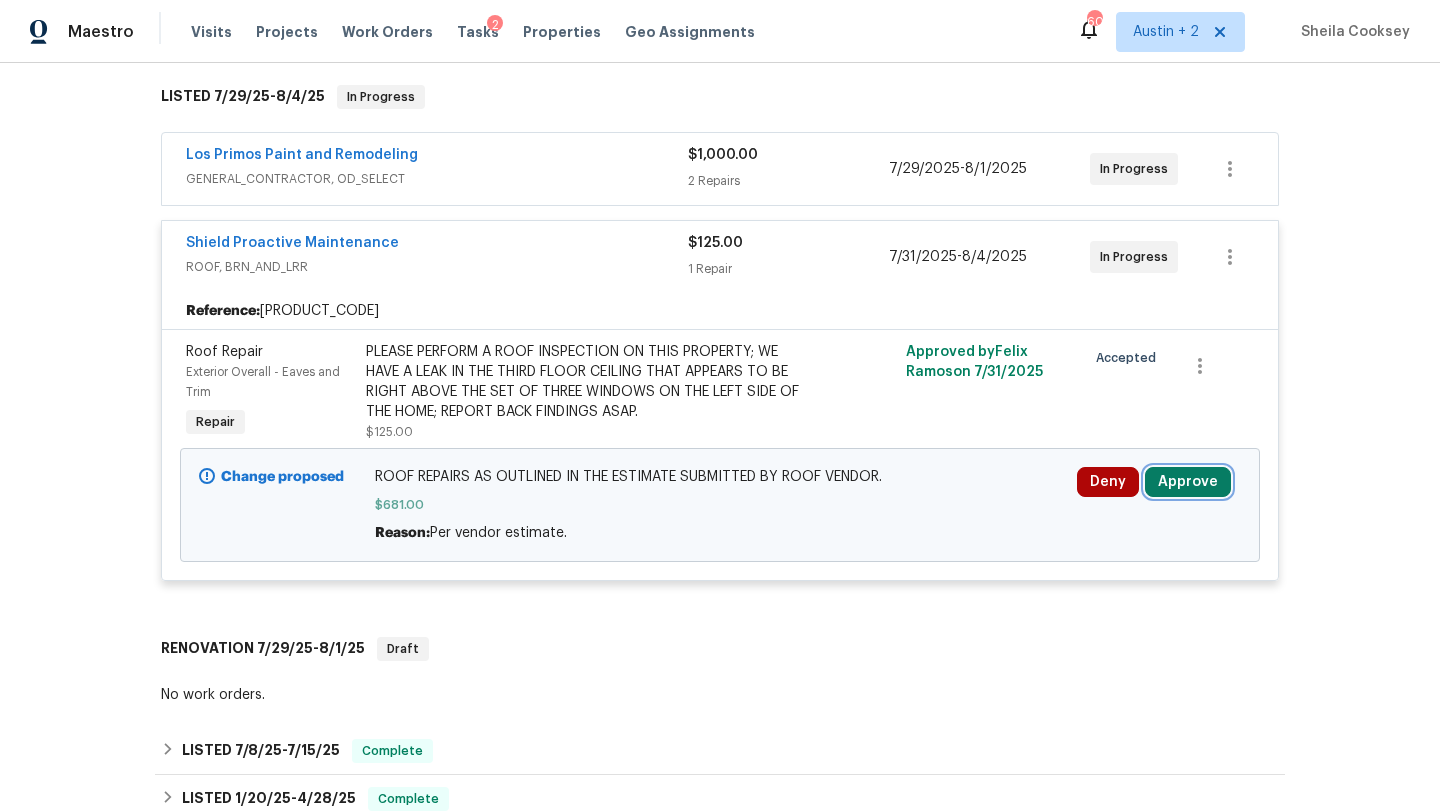 click on "Approve" at bounding box center (1188, 482) 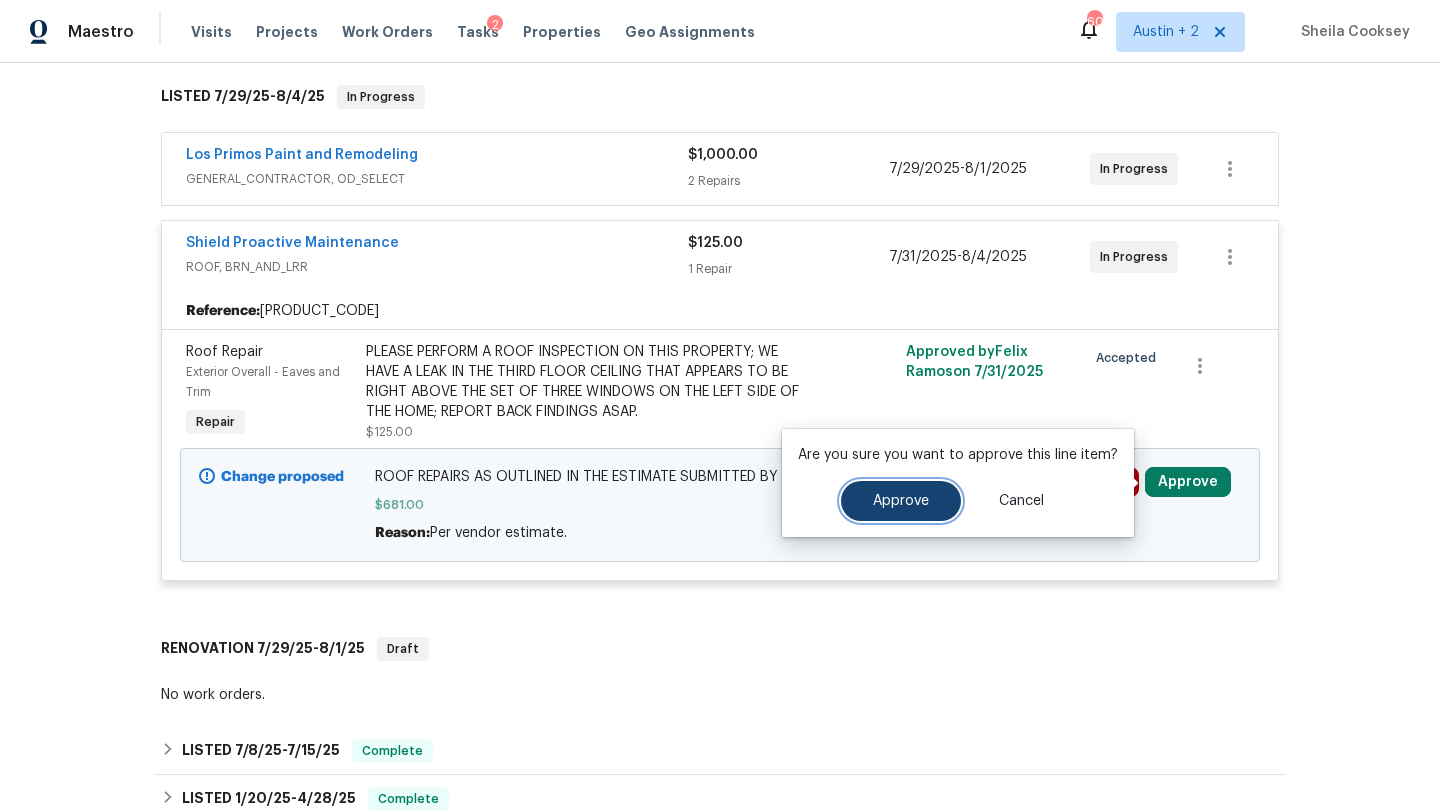 click on "Approve" at bounding box center [901, 501] 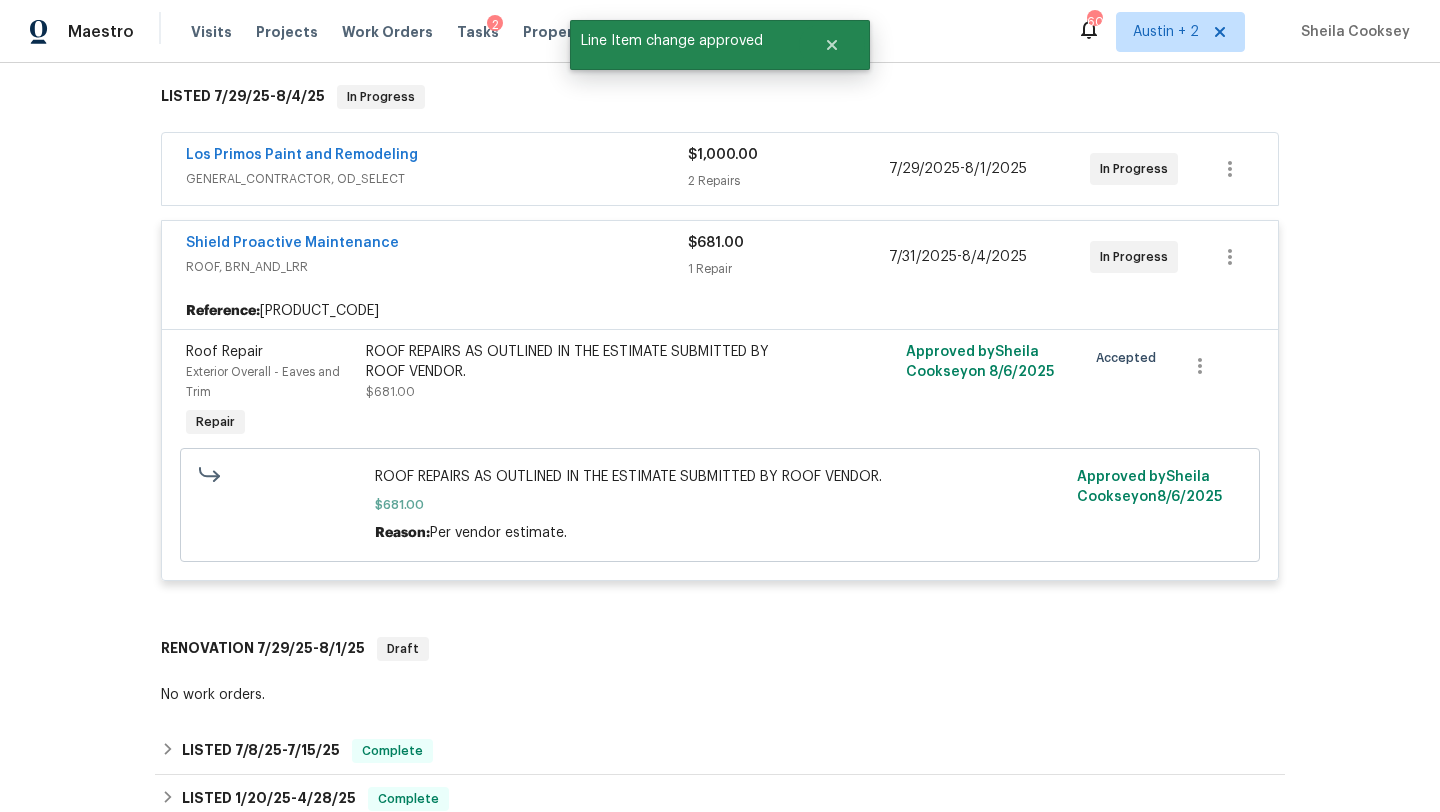 scroll, scrollTop: 0, scrollLeft: 0, axis: both 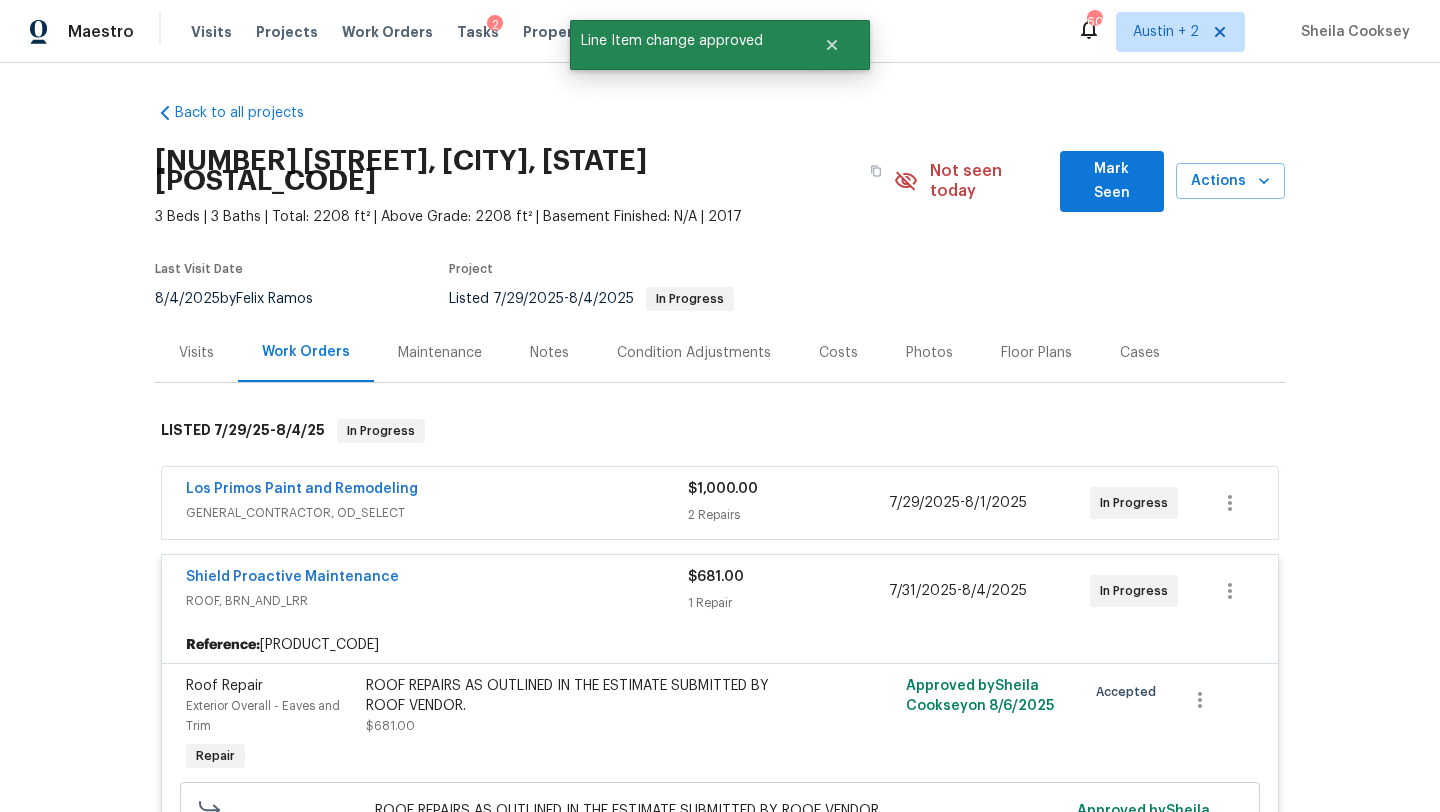 click on "Costs" at bounding box center (838, 353) 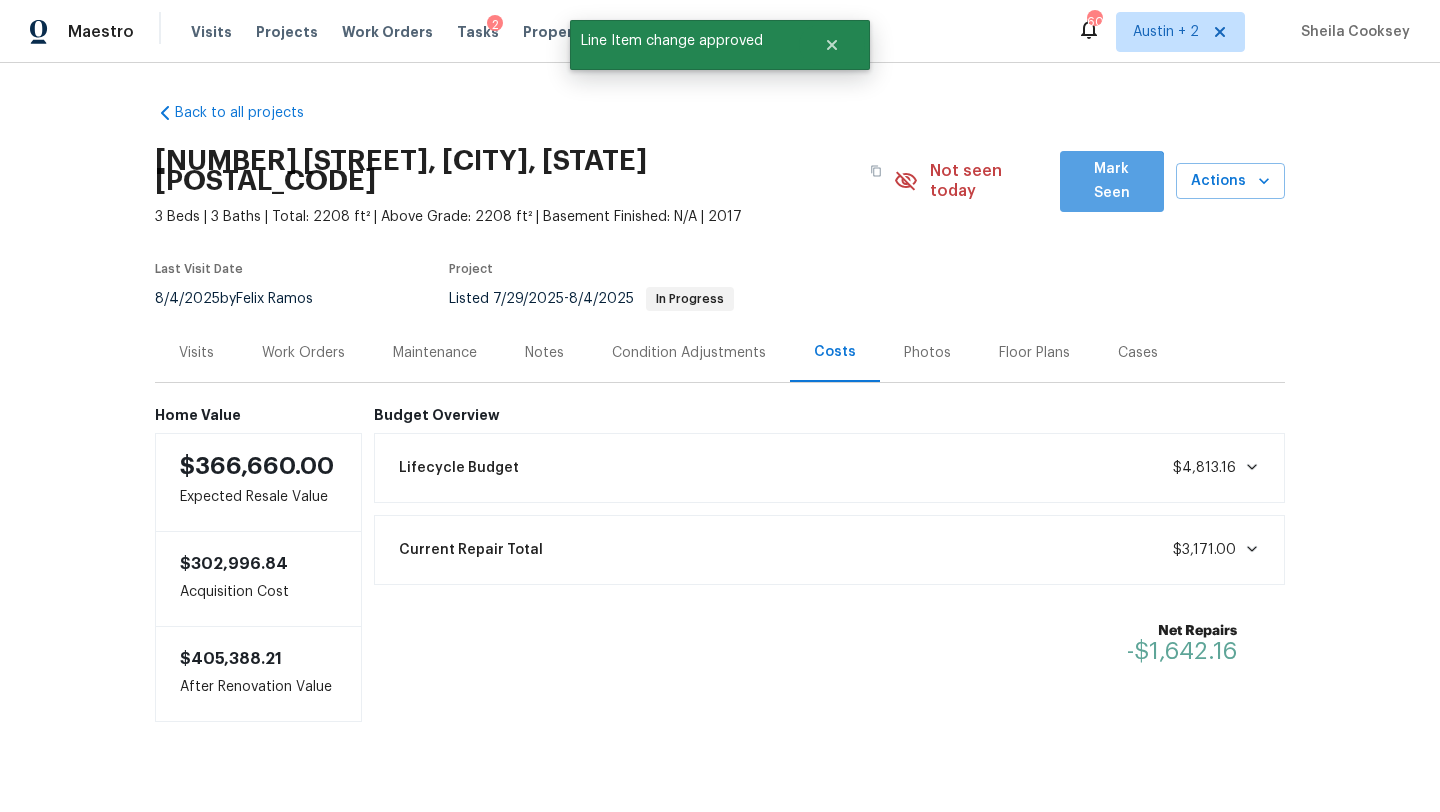 click on "Mark Seen" at bounding box center (1112, 181) 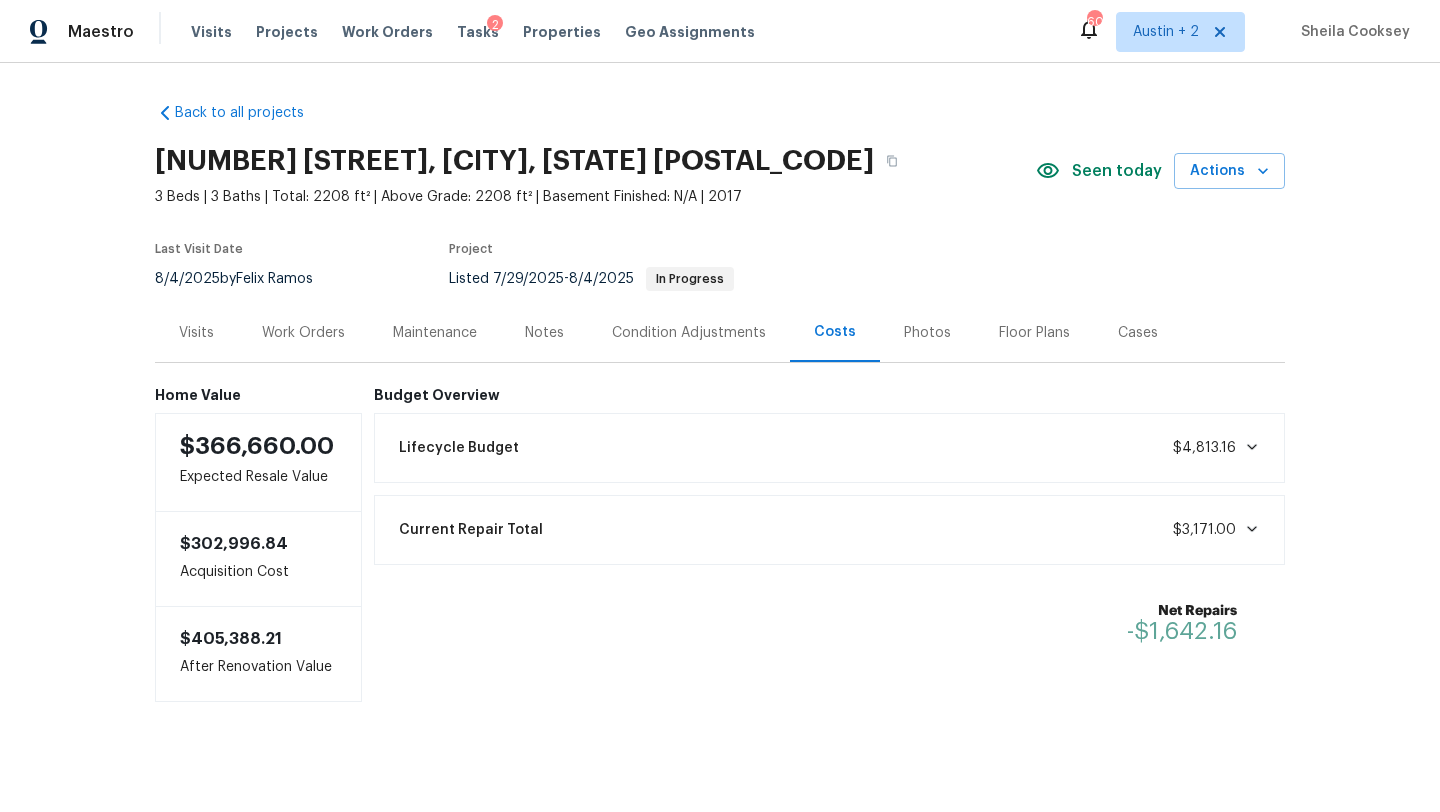 click on "Work Orders" at bounding box center (303, 333) 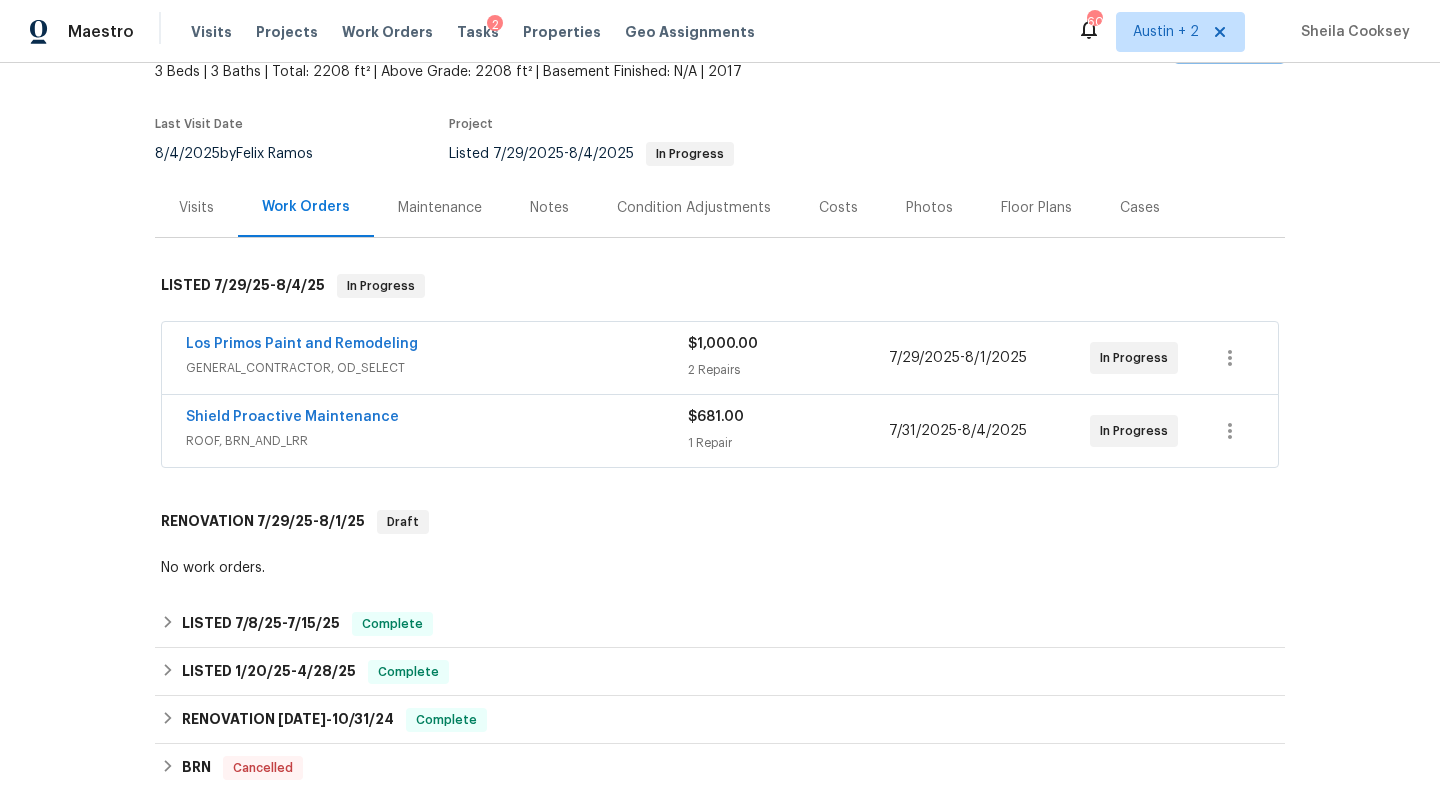 scroll, scrollTop: 120, scrollLeft: 0, axis: vertical 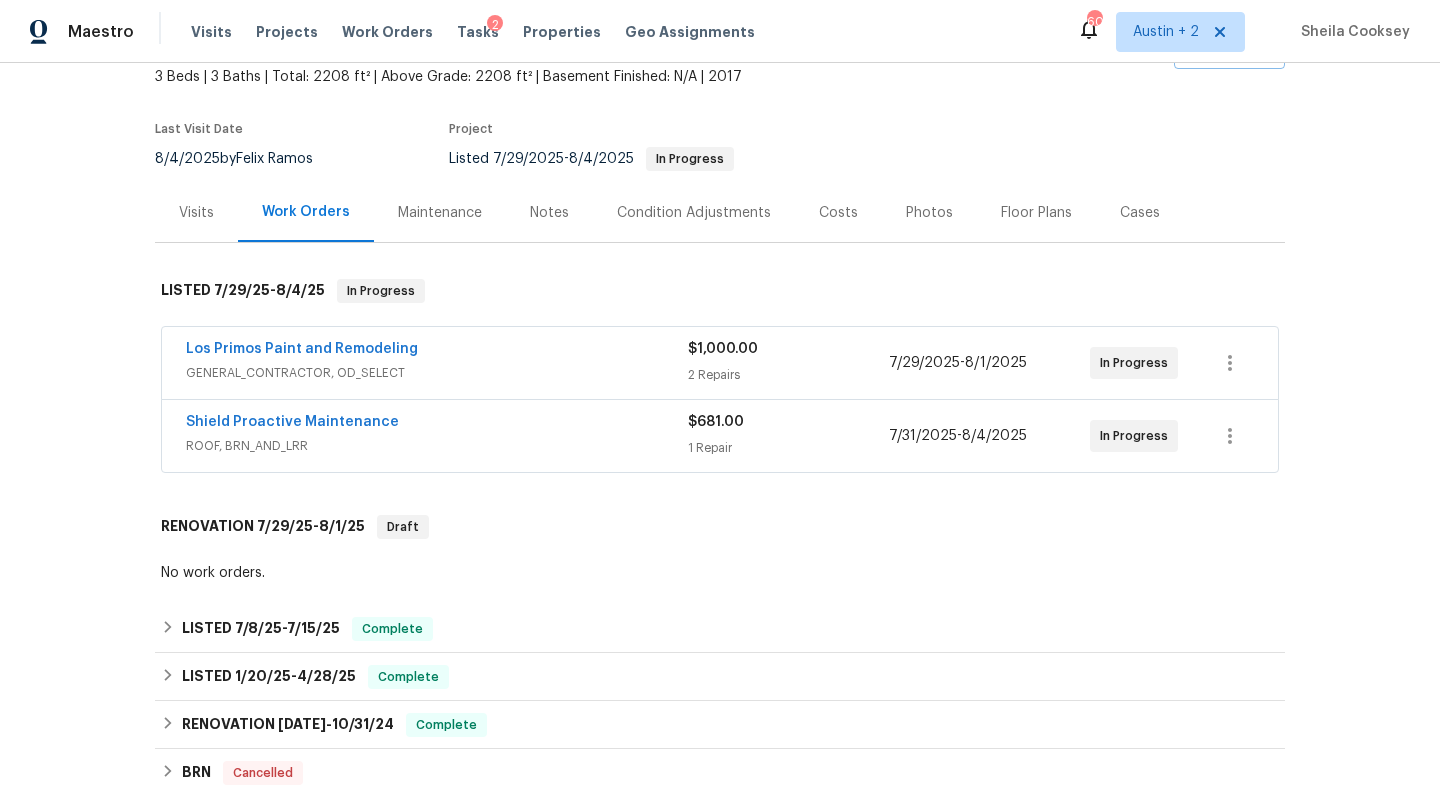 click on "ROOF, BRN_AND_LRR" at bounding box center (437, 446) 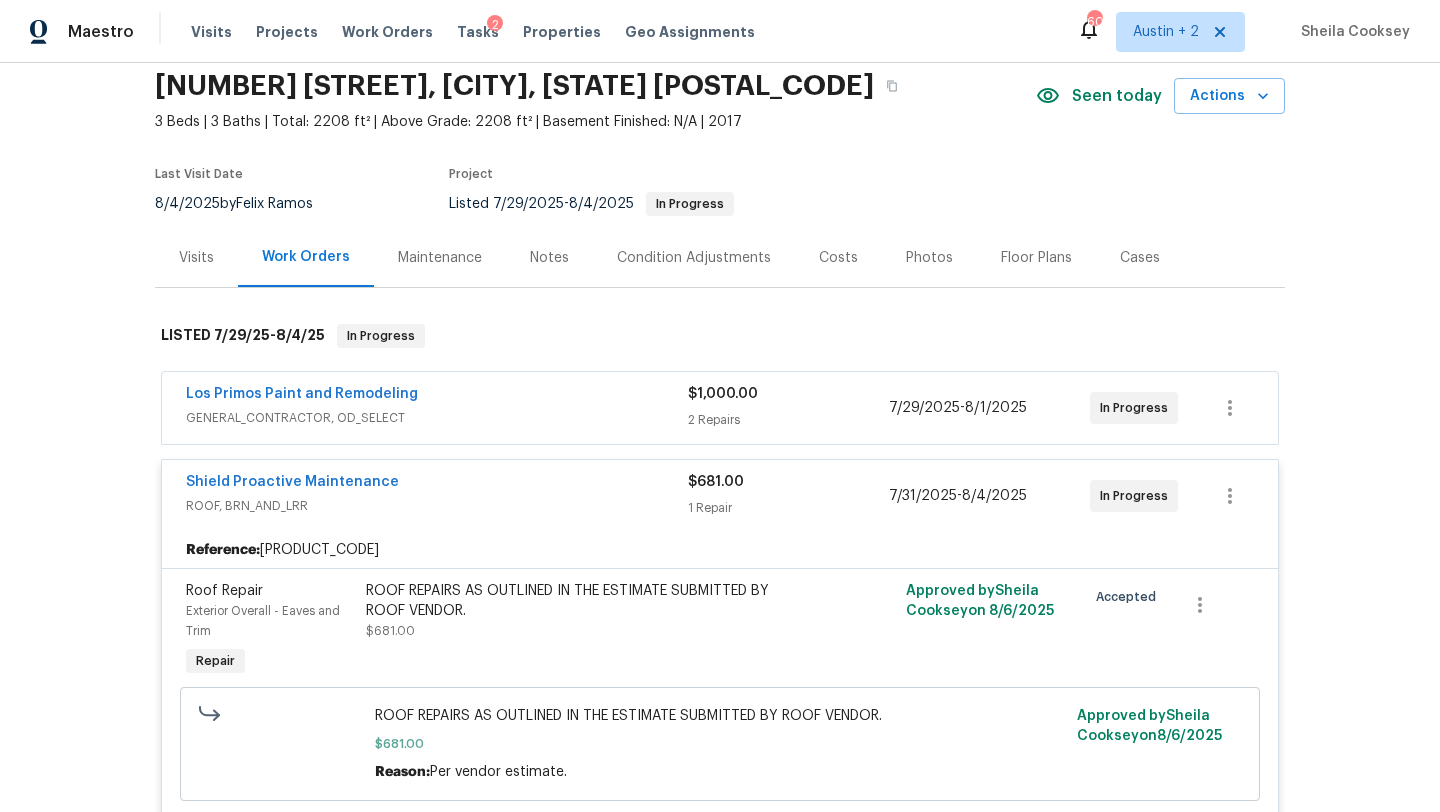 scroll, scrollTop: 0, scrollLeft: 0, axis: both 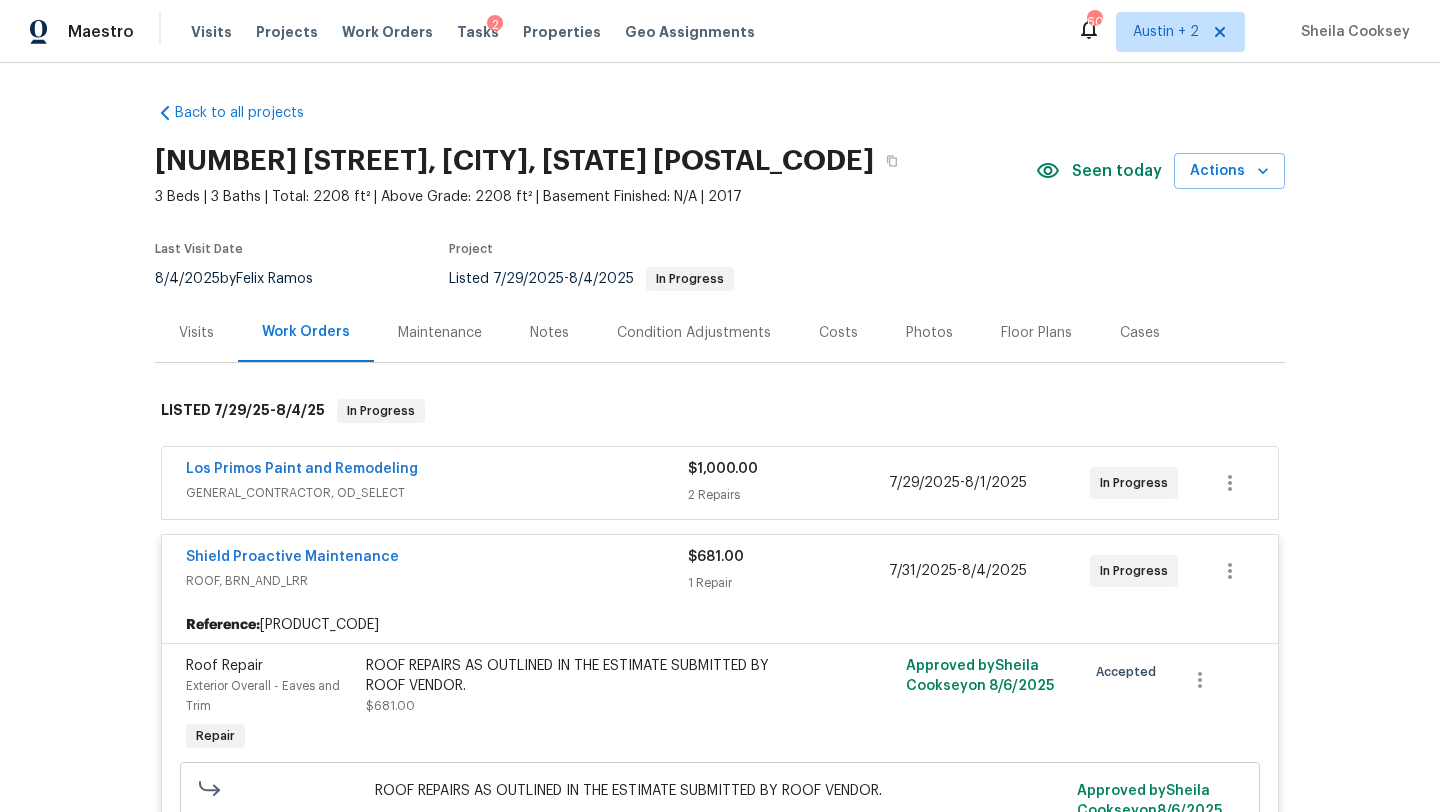 click on "Costs" at bounding box center [838, 333] 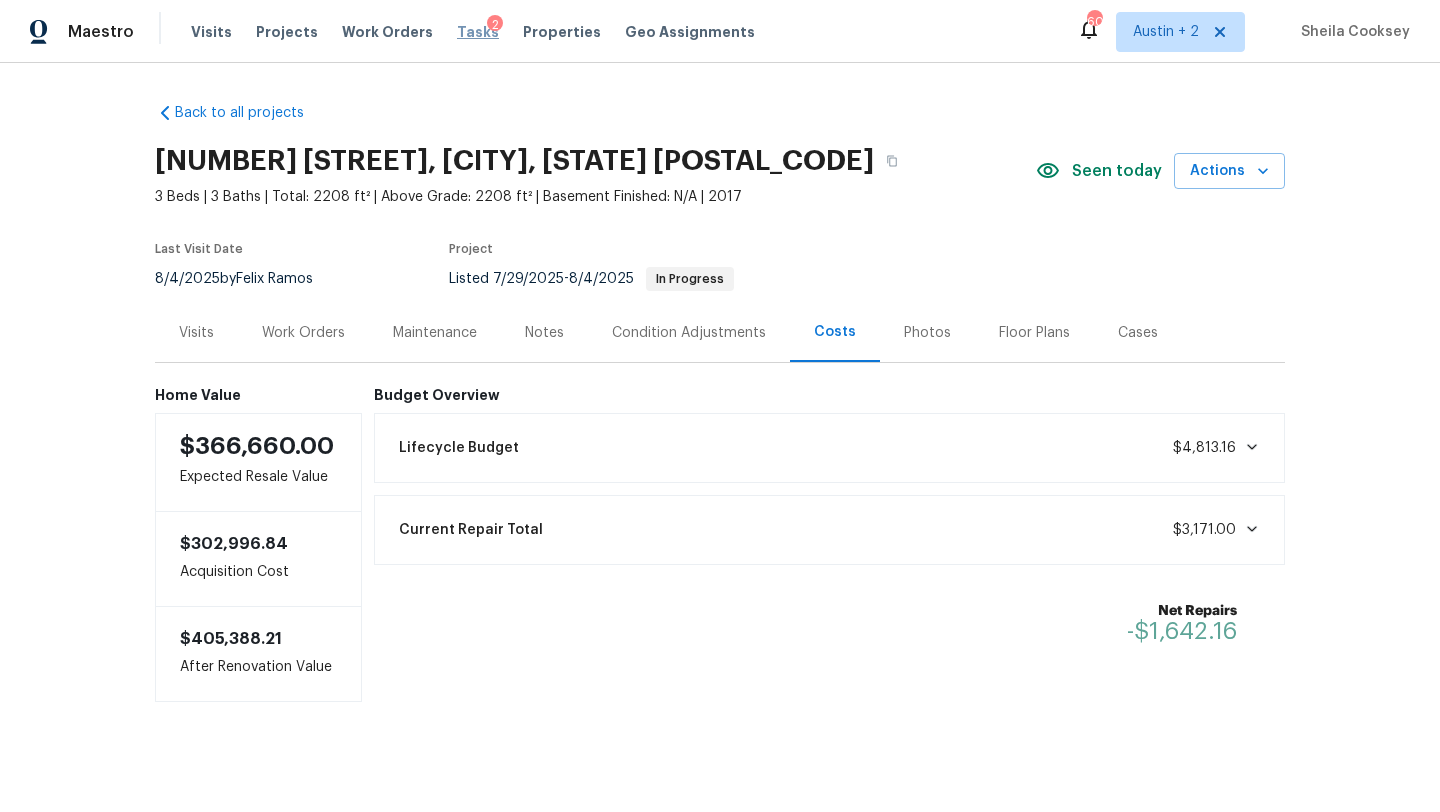 click on "Tasks" at bounding box center [478, 32] 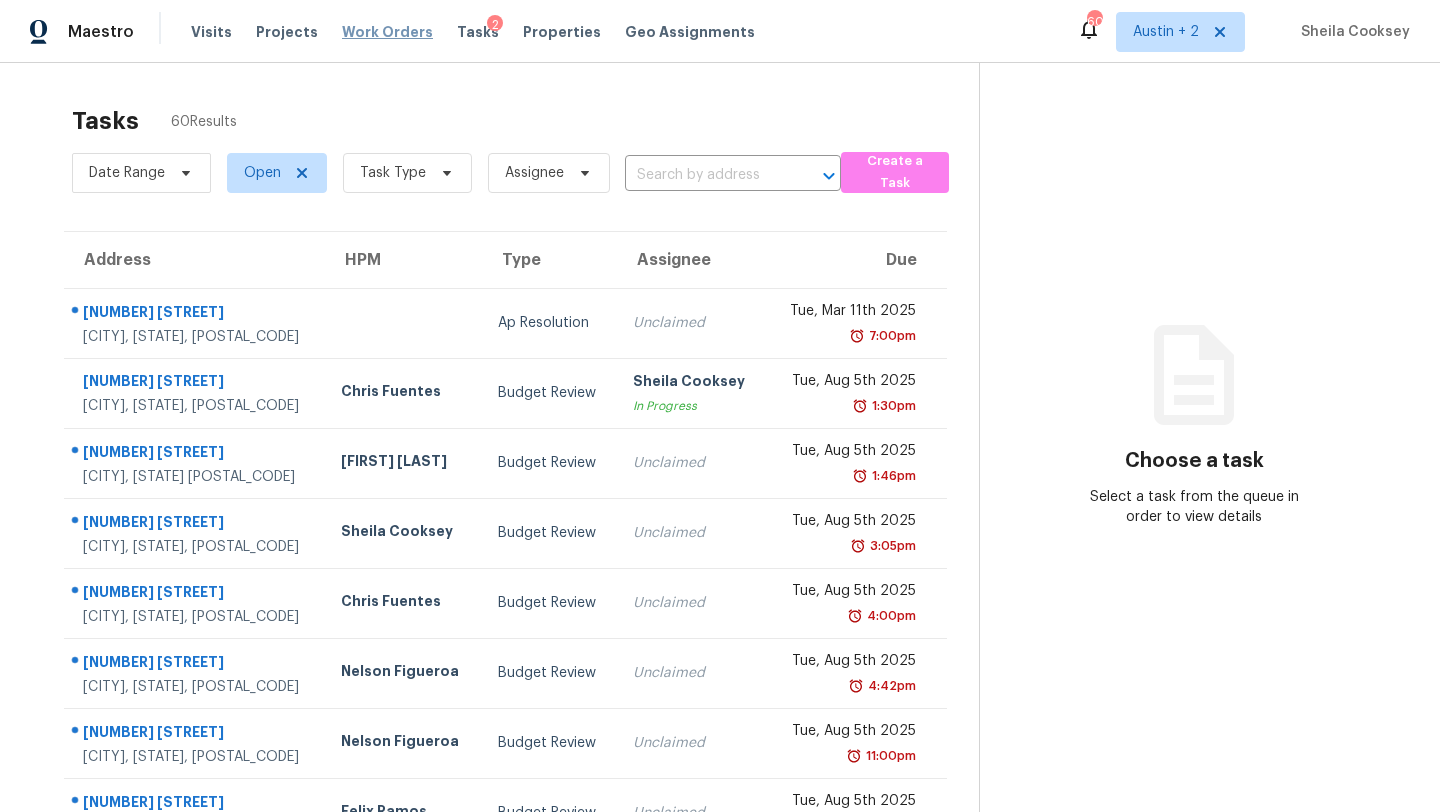 click on "Work Orders" at bounding box center [387, 32] 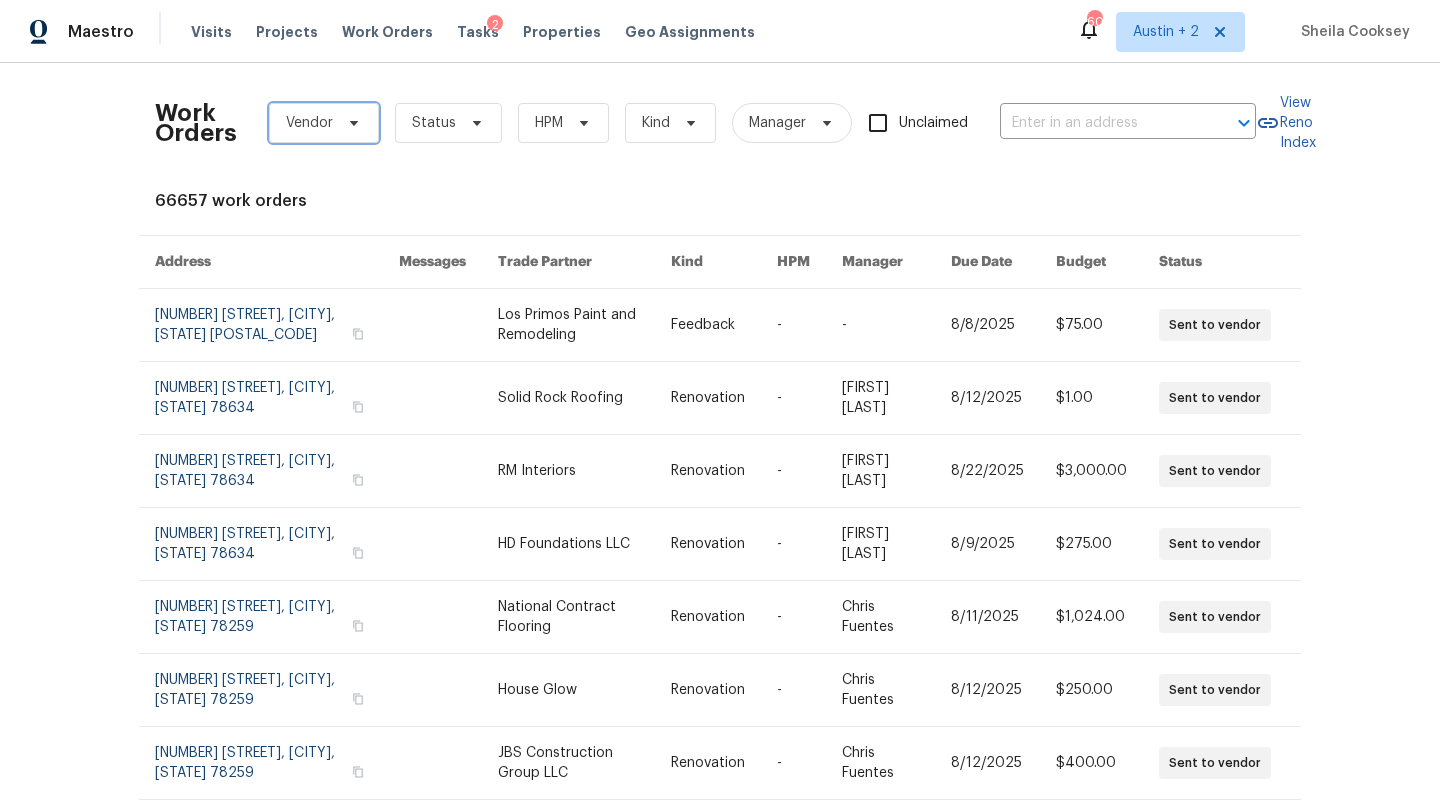 click 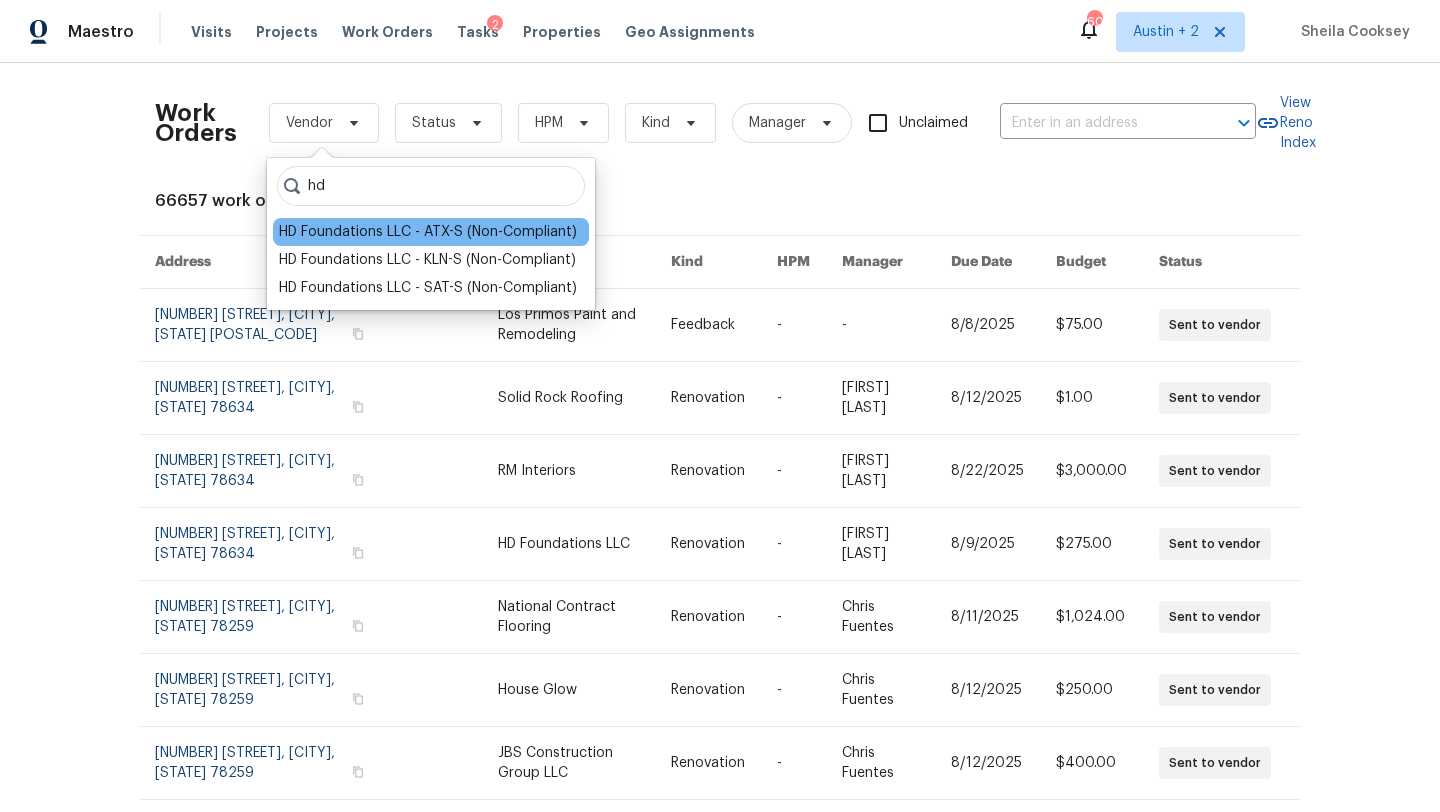 type on "hd" 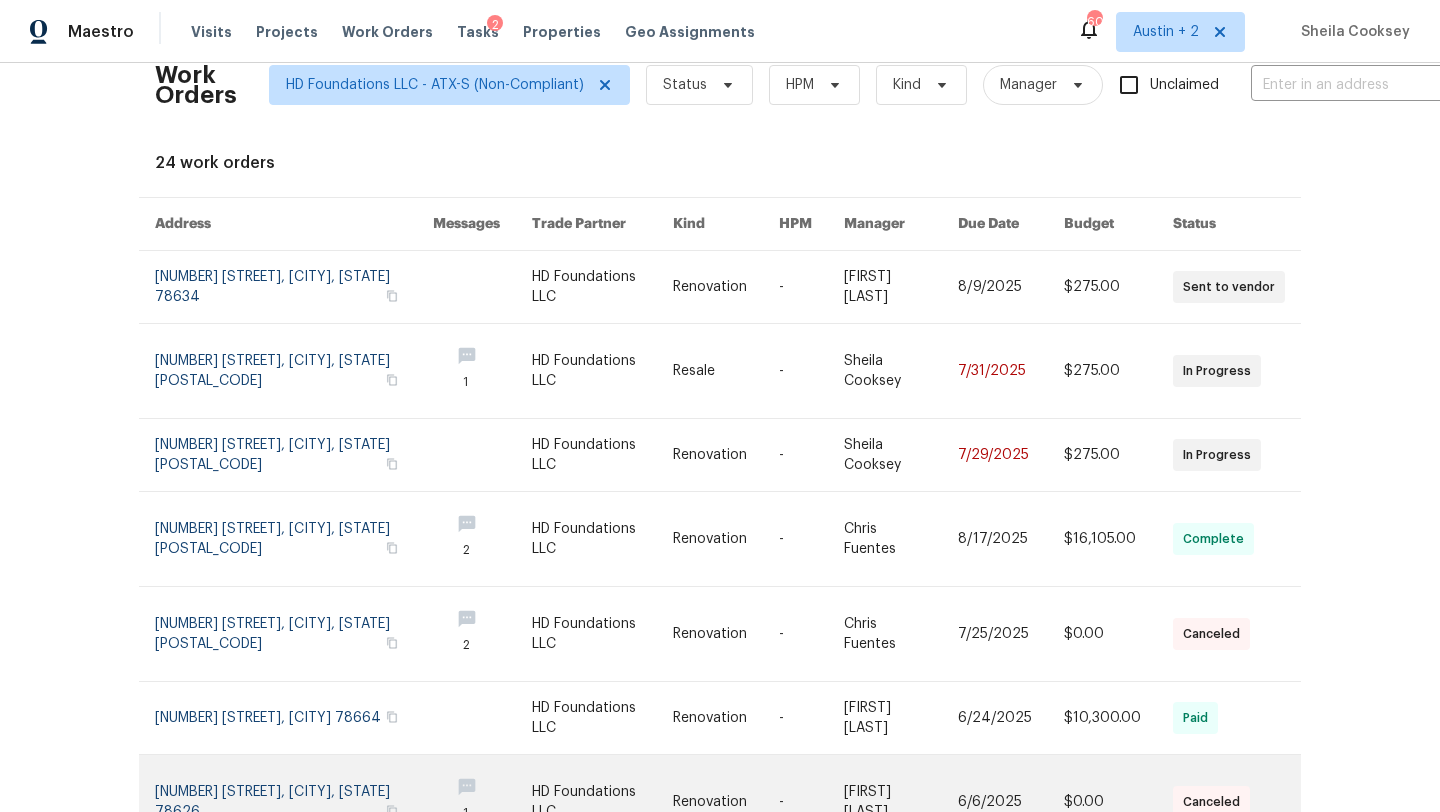 scroll, scrollTop: 0, scrollLeft: 0, axis: both 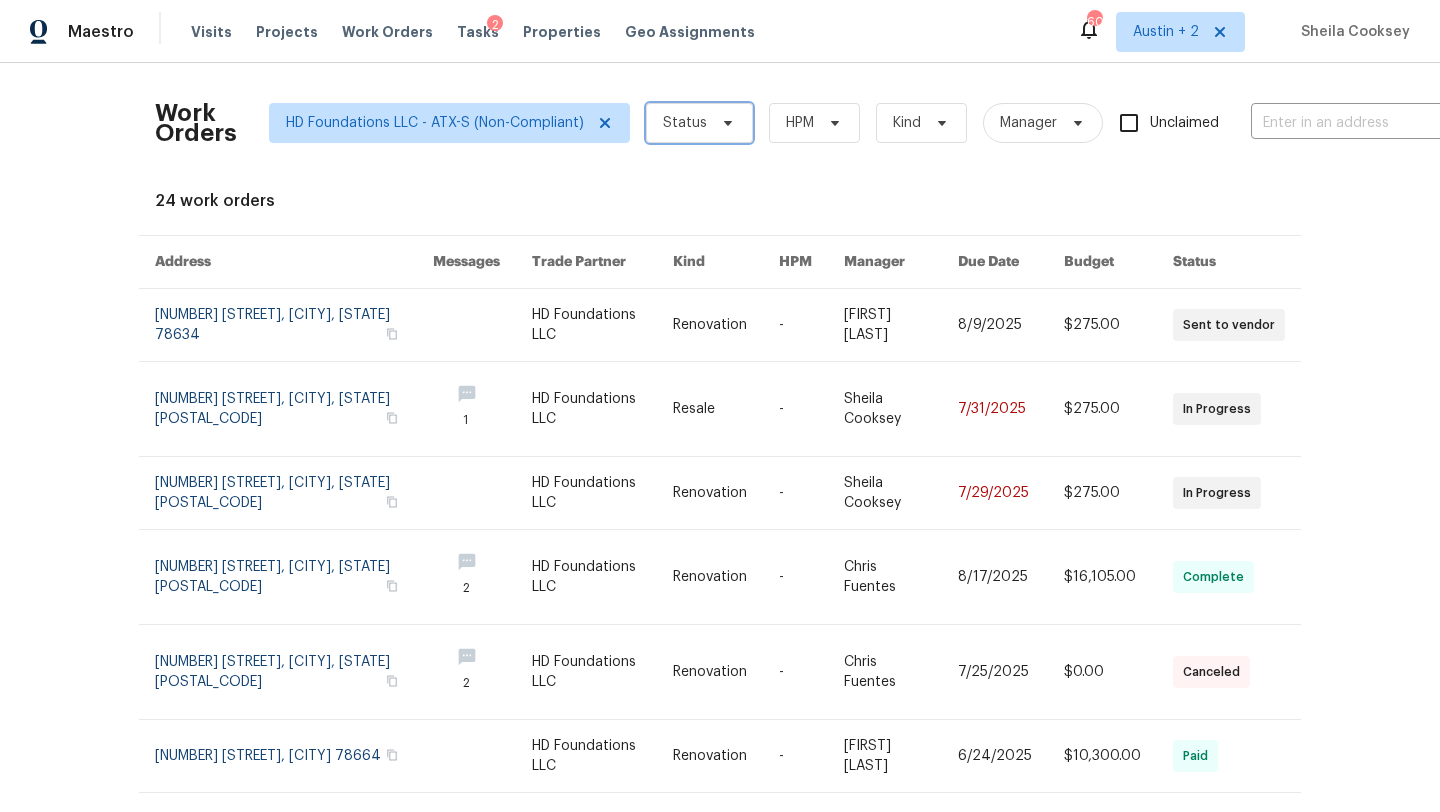 click 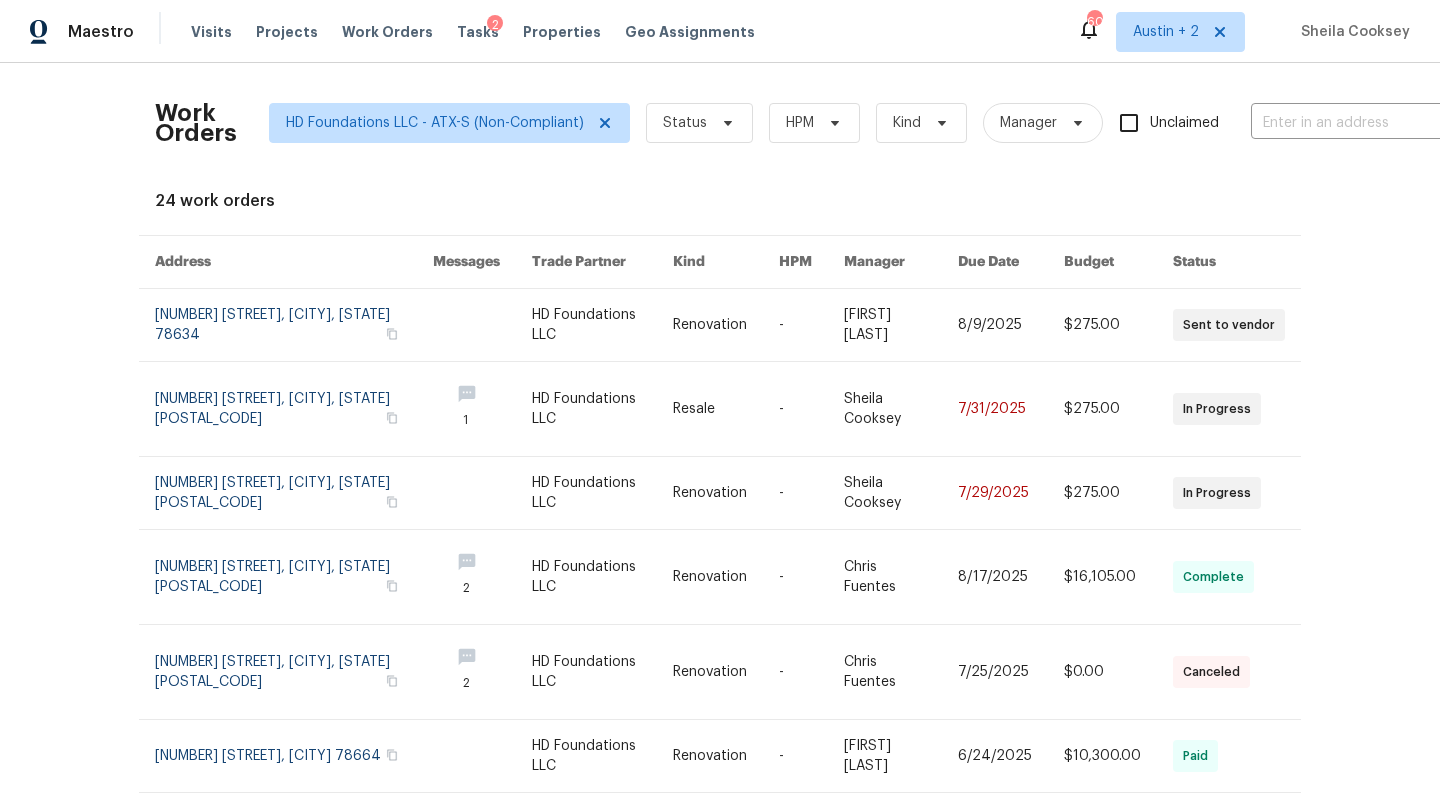 click on "Work Orders HD Foundations LLC - ATX-S (Non-Compliant) Status HPM Kind Manager Unclaimed ​" at bounding box center [831, 123] 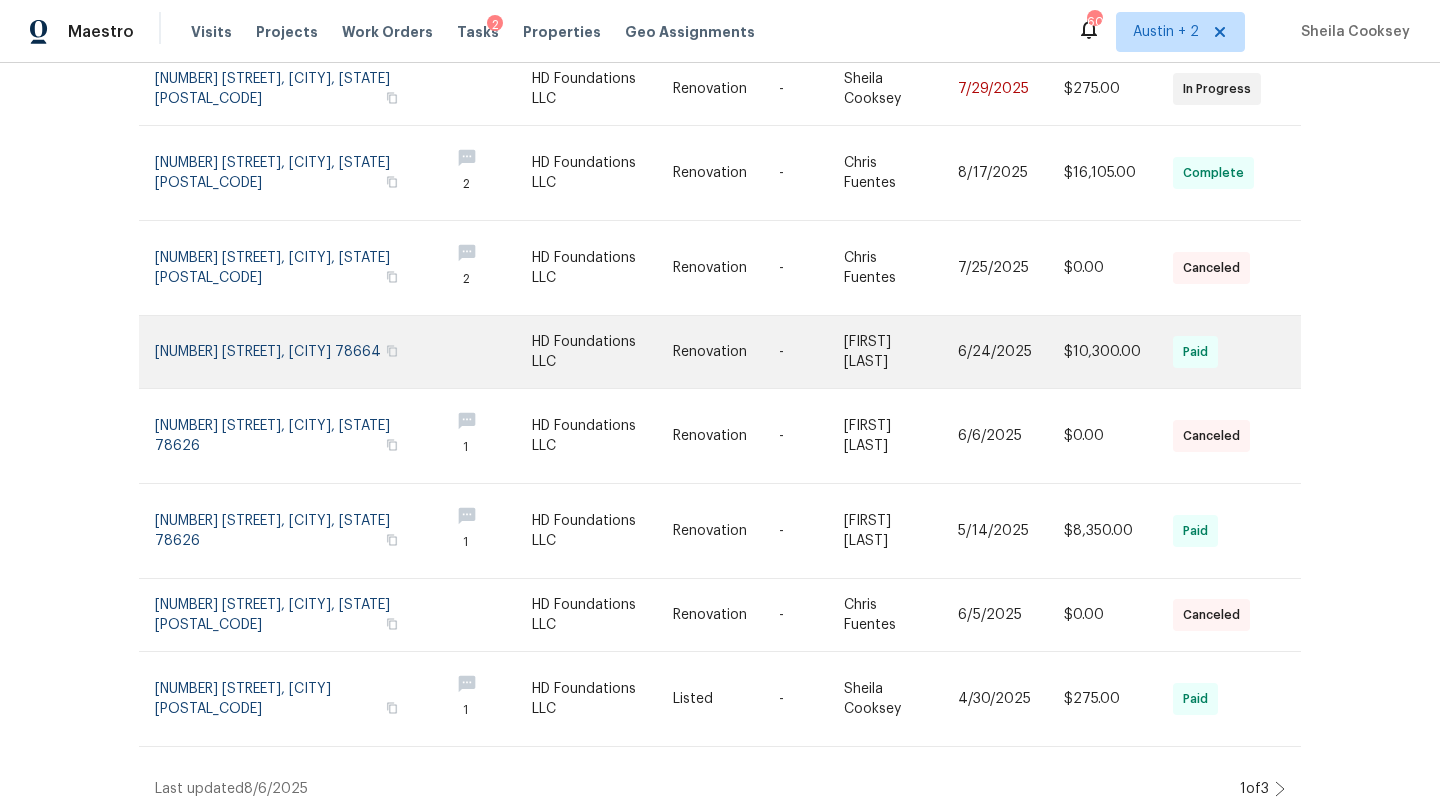 scroll, scrollTop: 0, scrollLeft: 0, axis: both 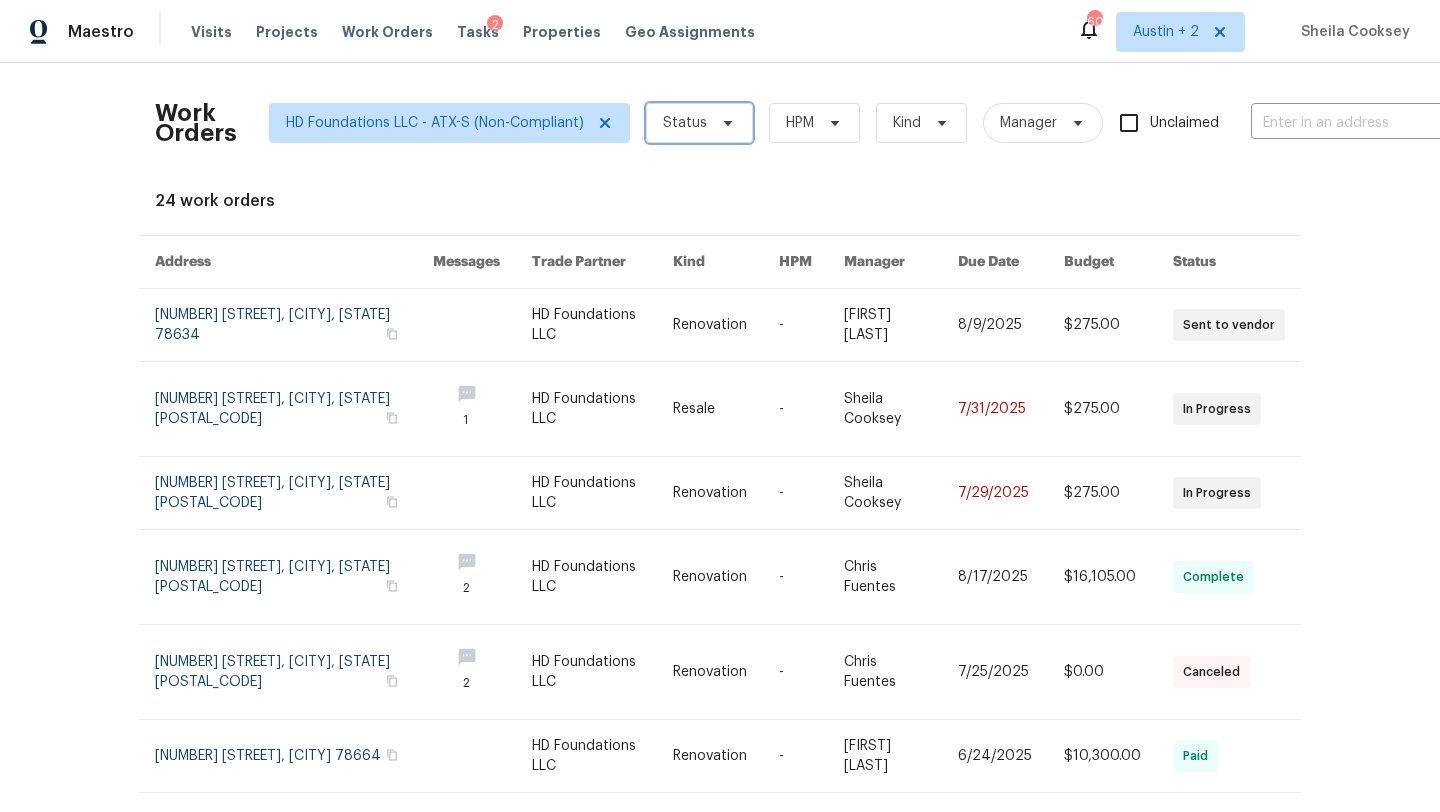 click on "Status" at bounding box center (685, 123) 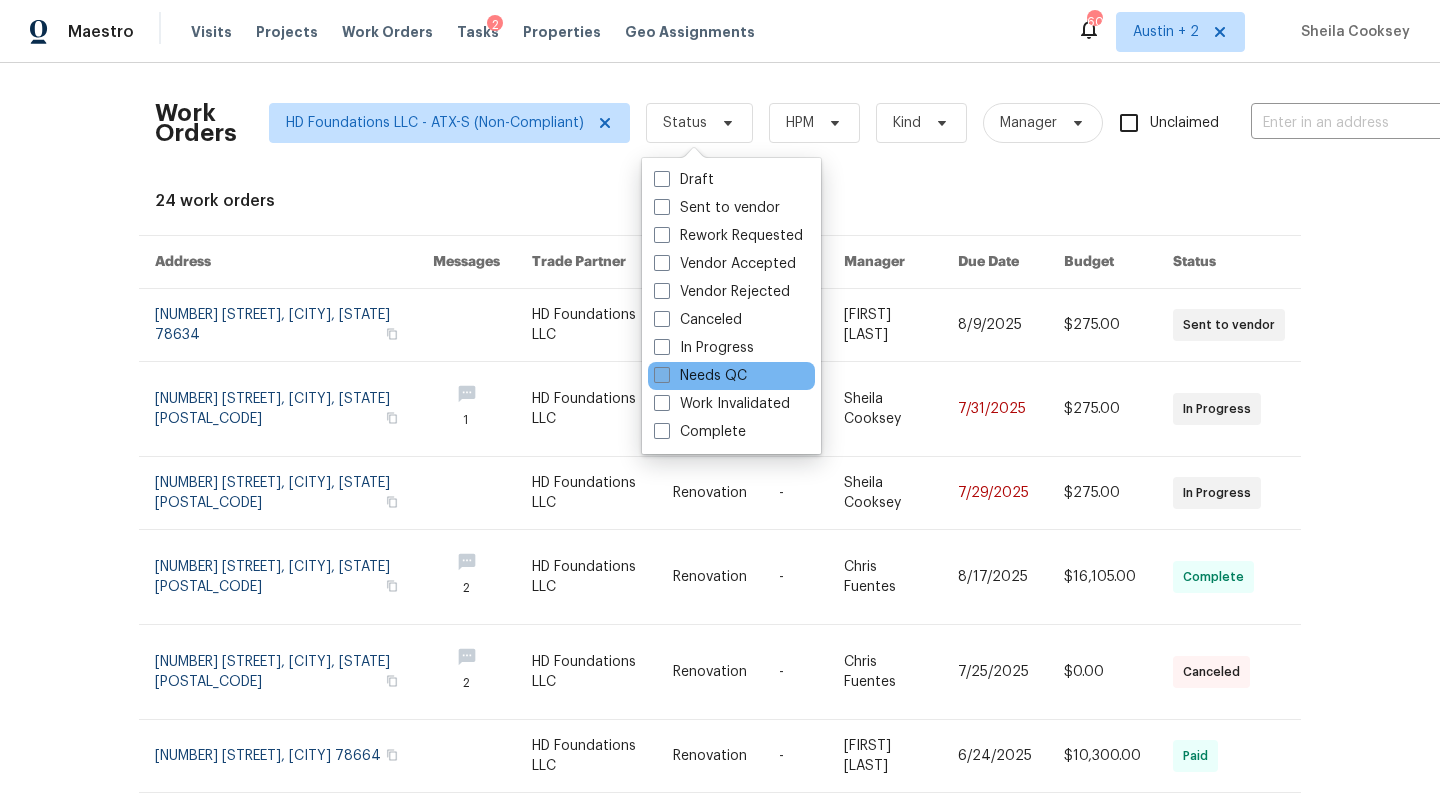 click on "Needs QC" at bounding box center [700, 376] 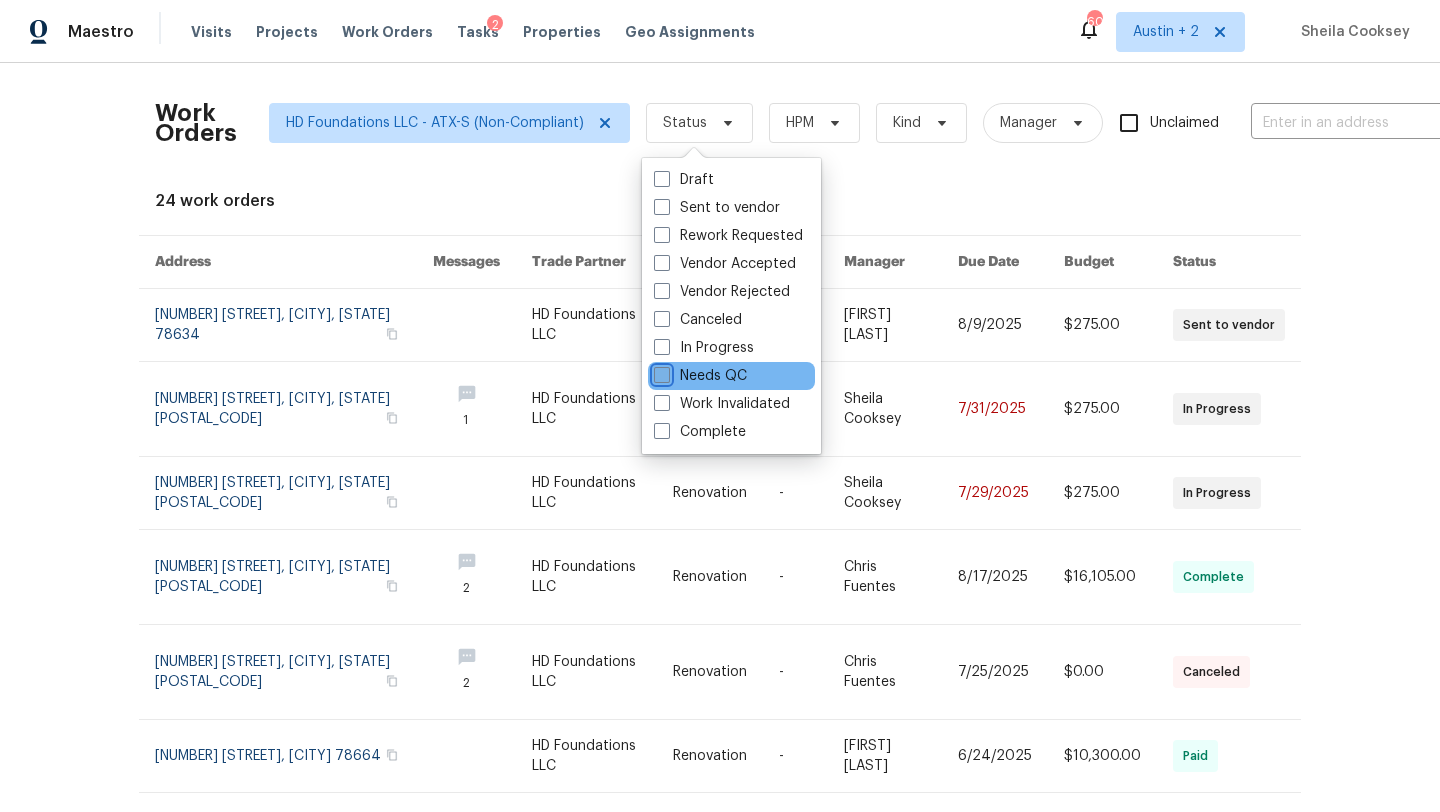 click on "Needs QC" at bounding box center [660, 372] 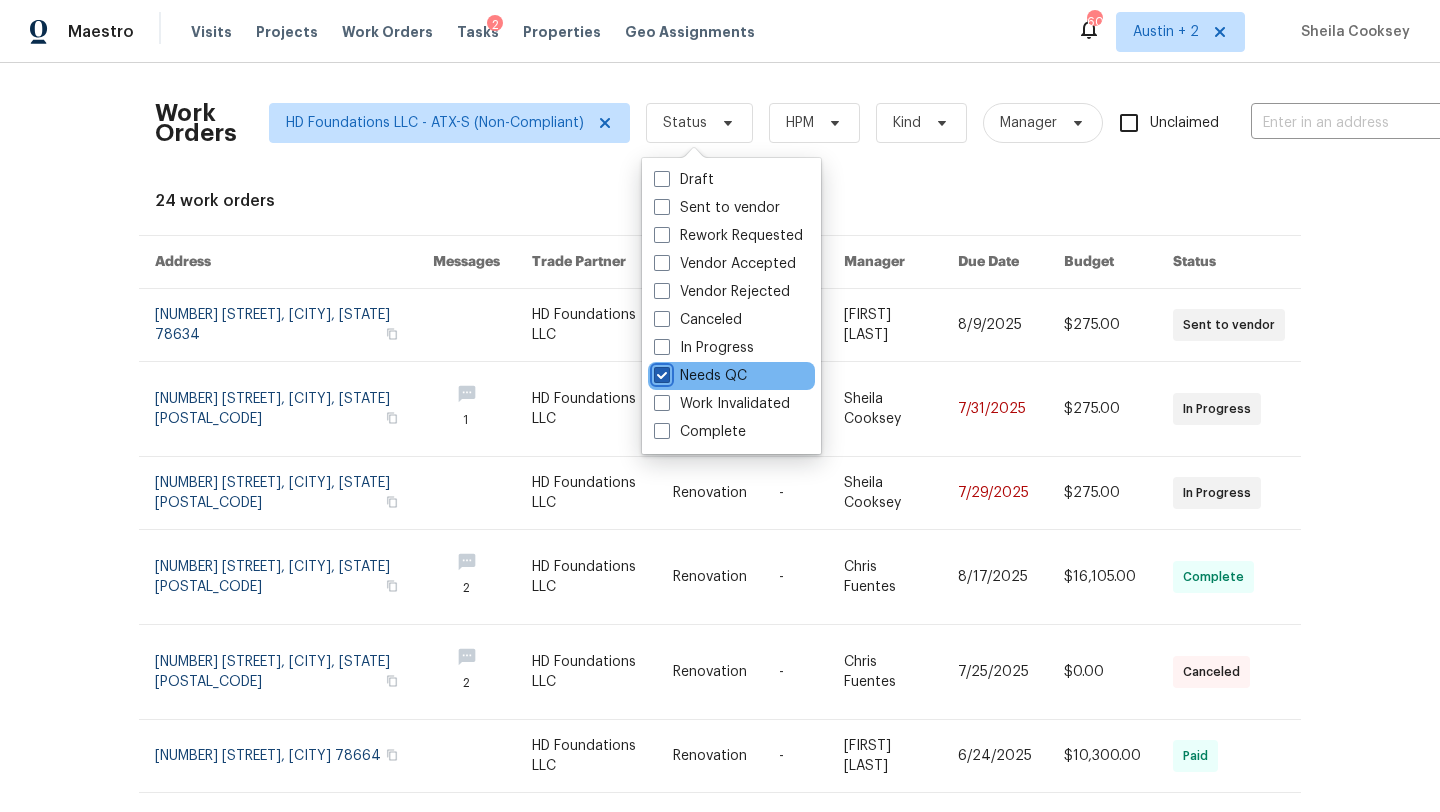 checkbox on "true" 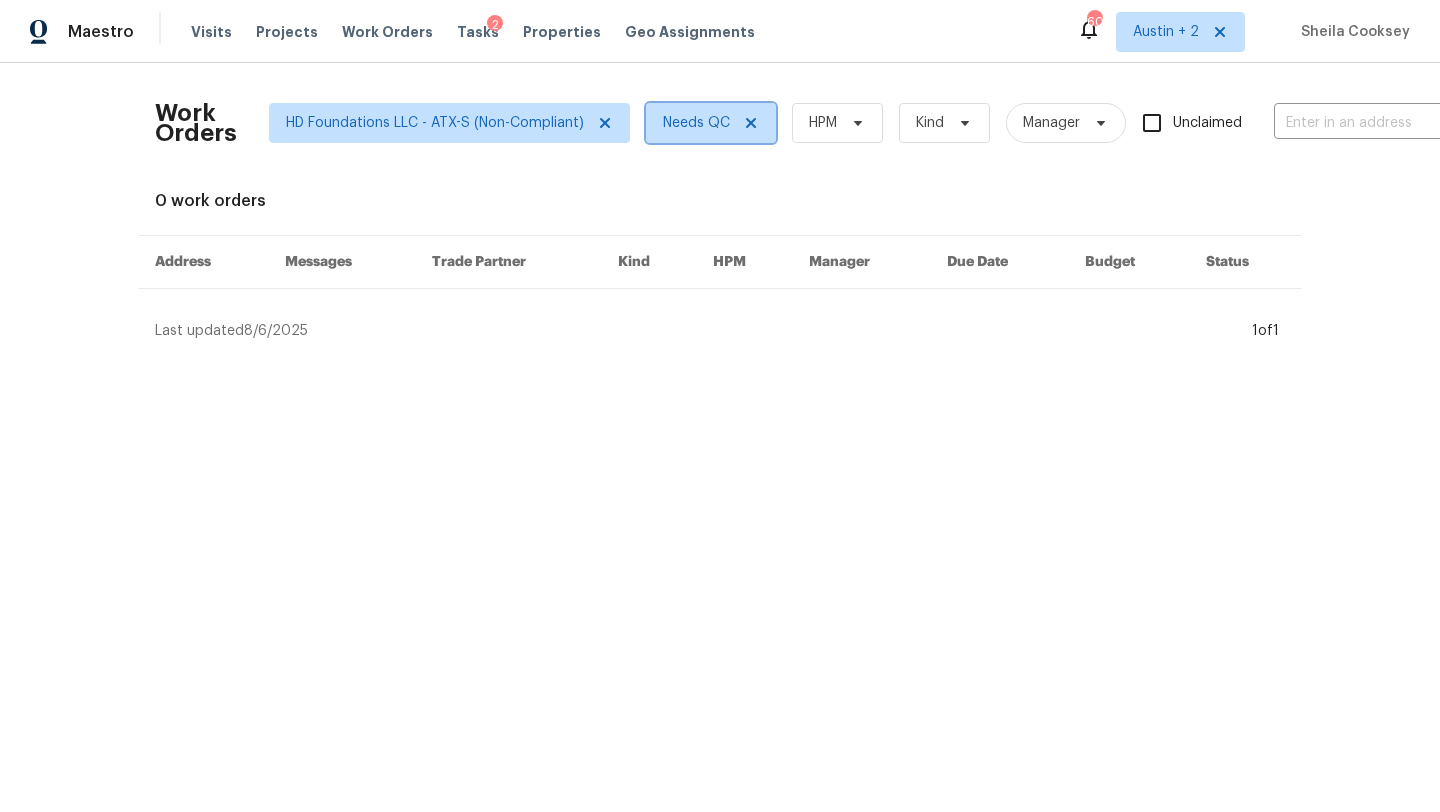 click on "Needs QC" at bounding box center (696, 123) 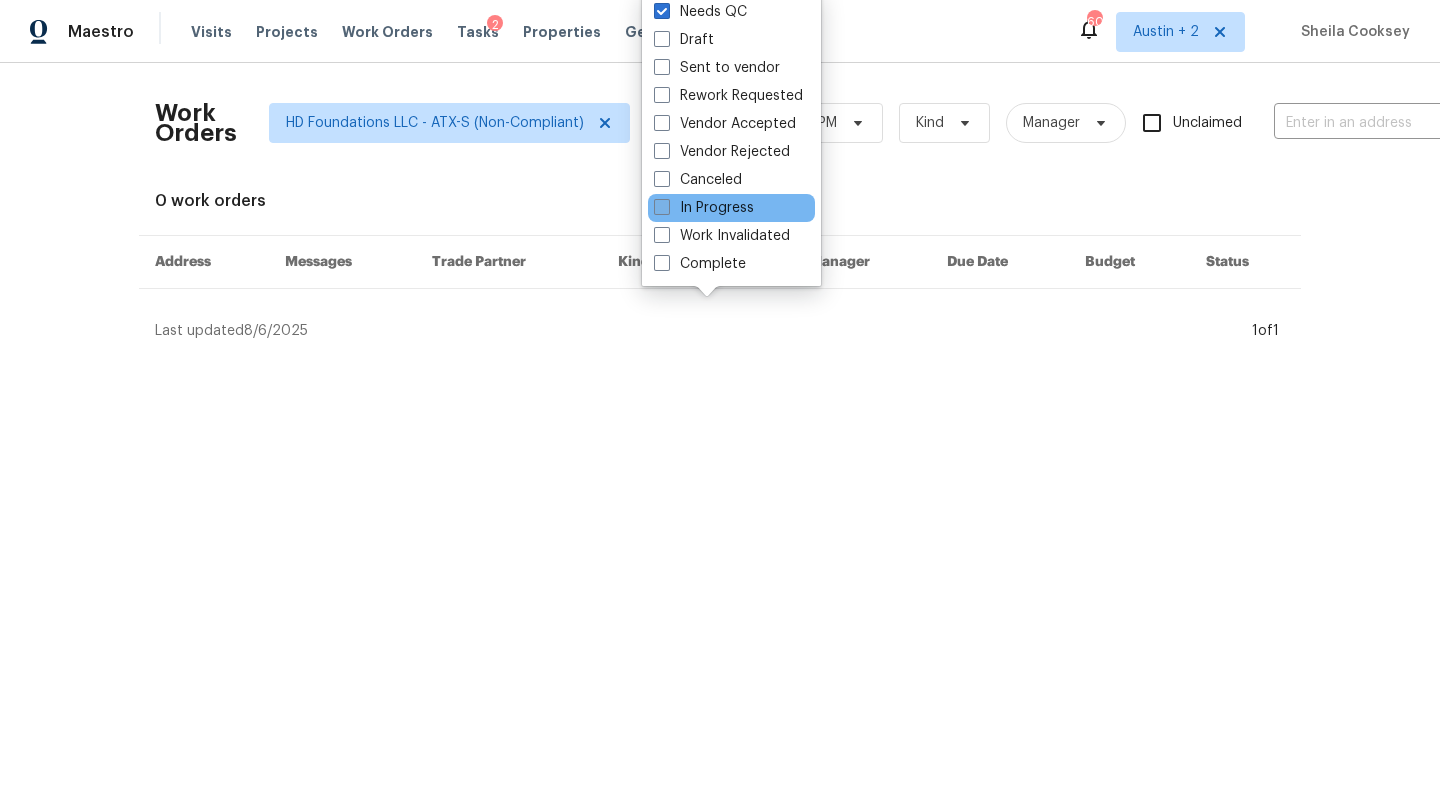 click on "In Progress" at bounding box center [704, 208] 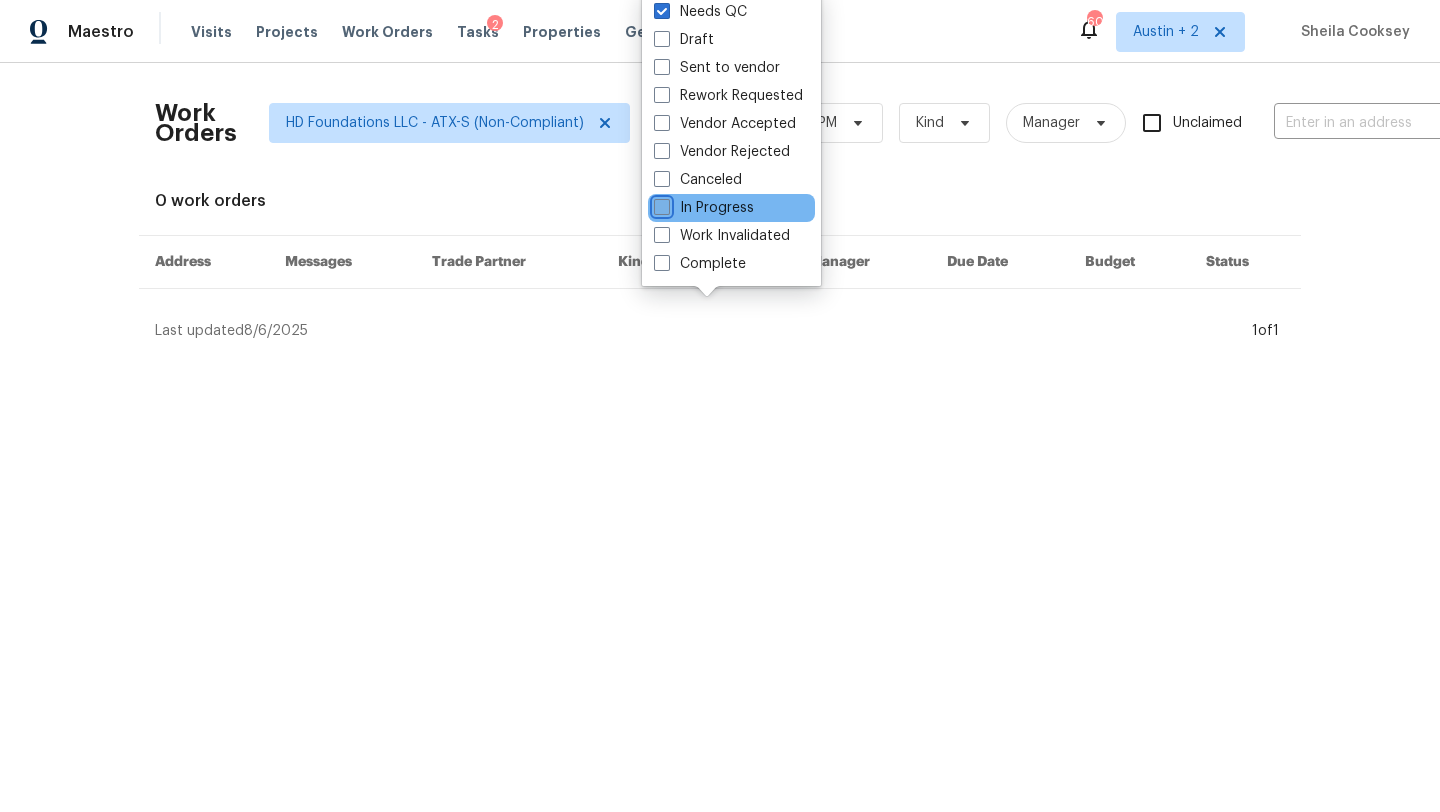 click on "In Progress" at bounding box center [660, 204] 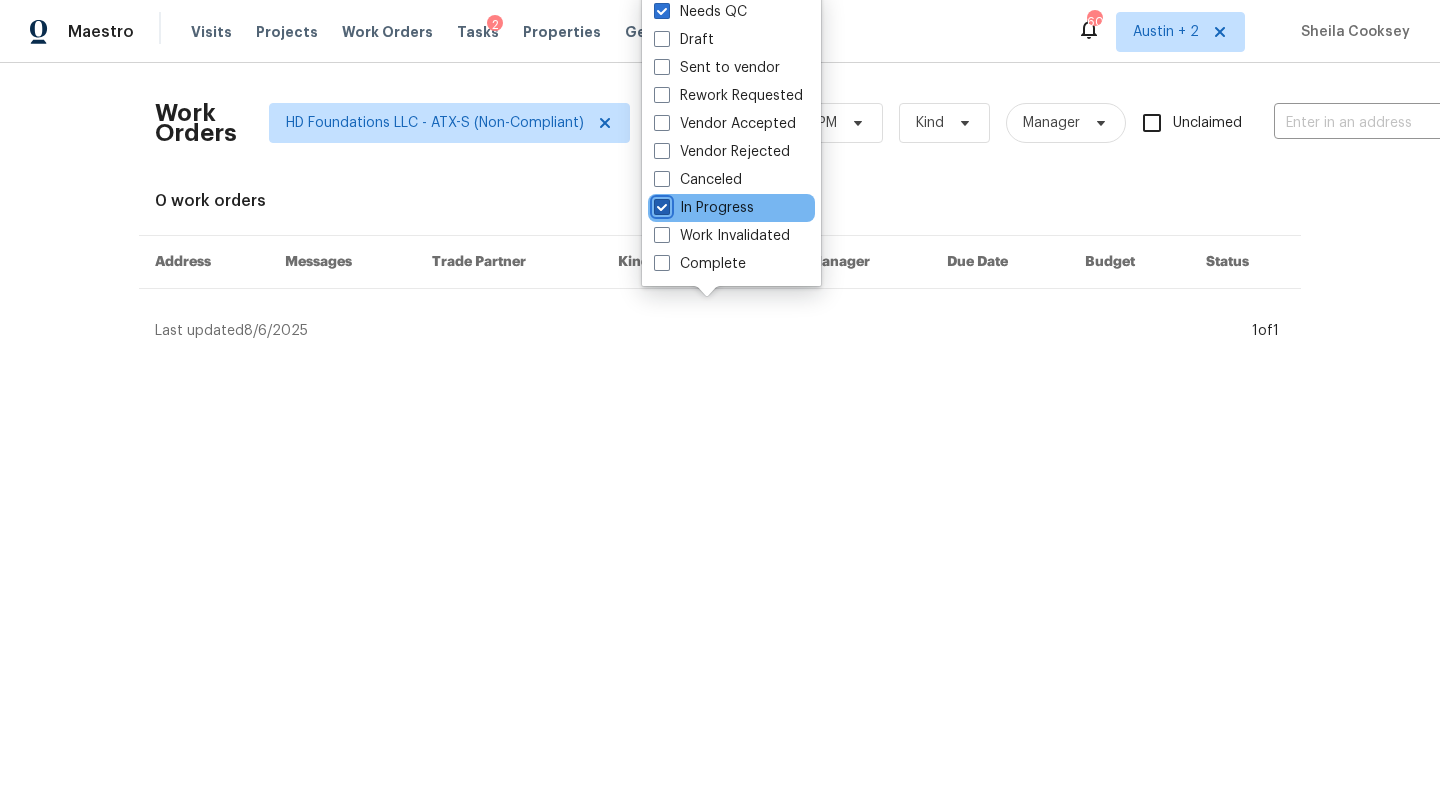 checkbox on "true" 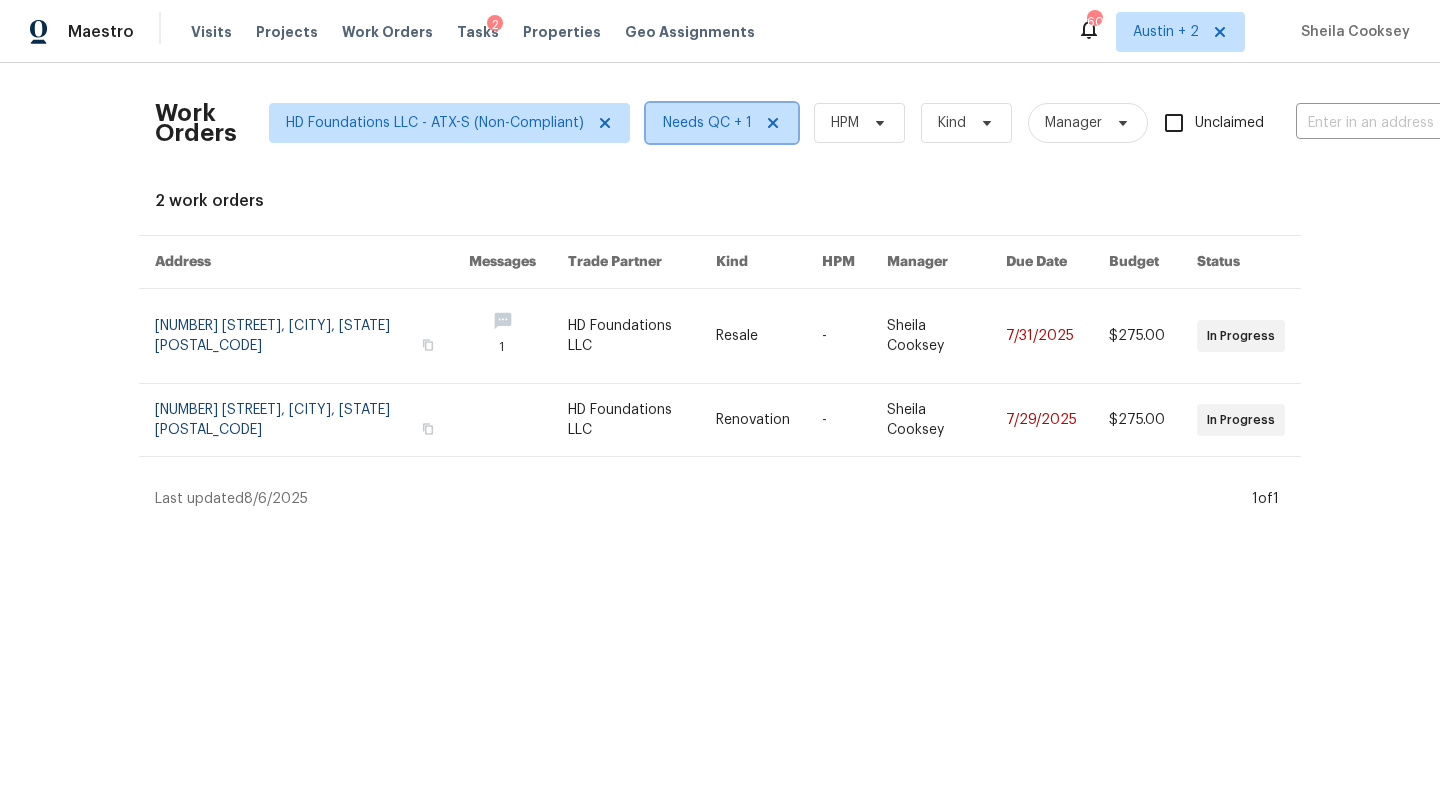 click on "Needs QC + 1" at bounding box center (707, 123) 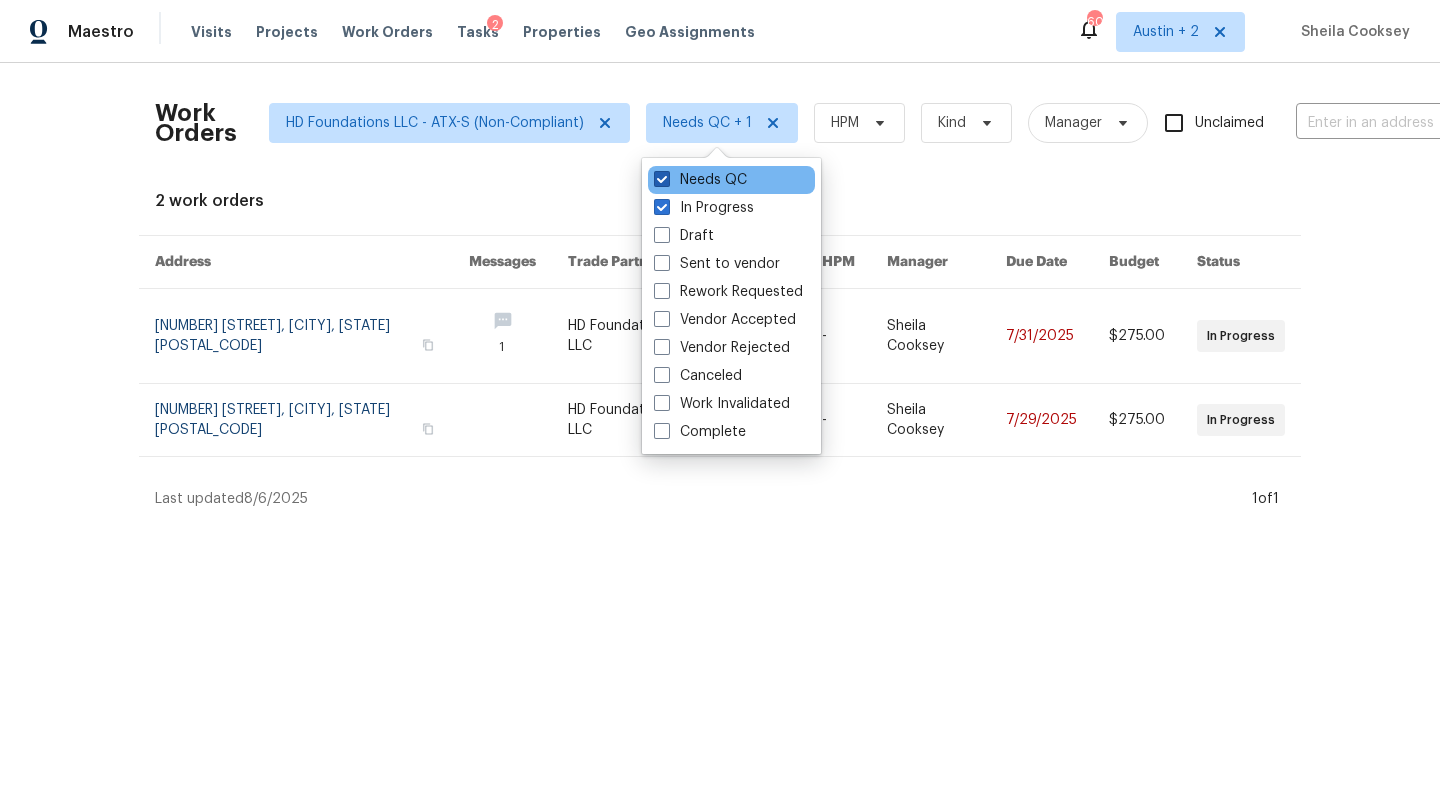 click on "Needs QC" at bounding box center (700, 180) 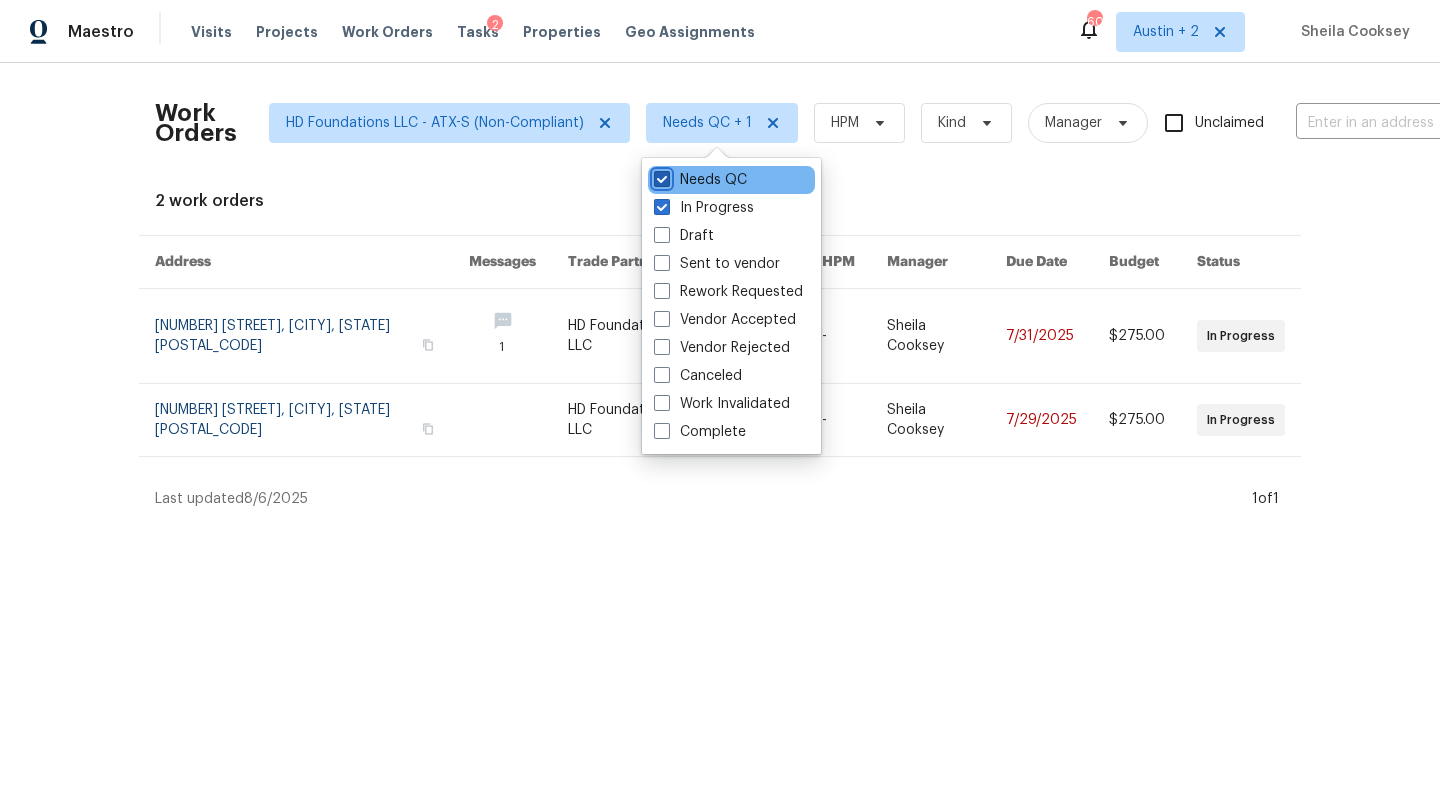click on "Needs QC" at bounding box center [660, 176] 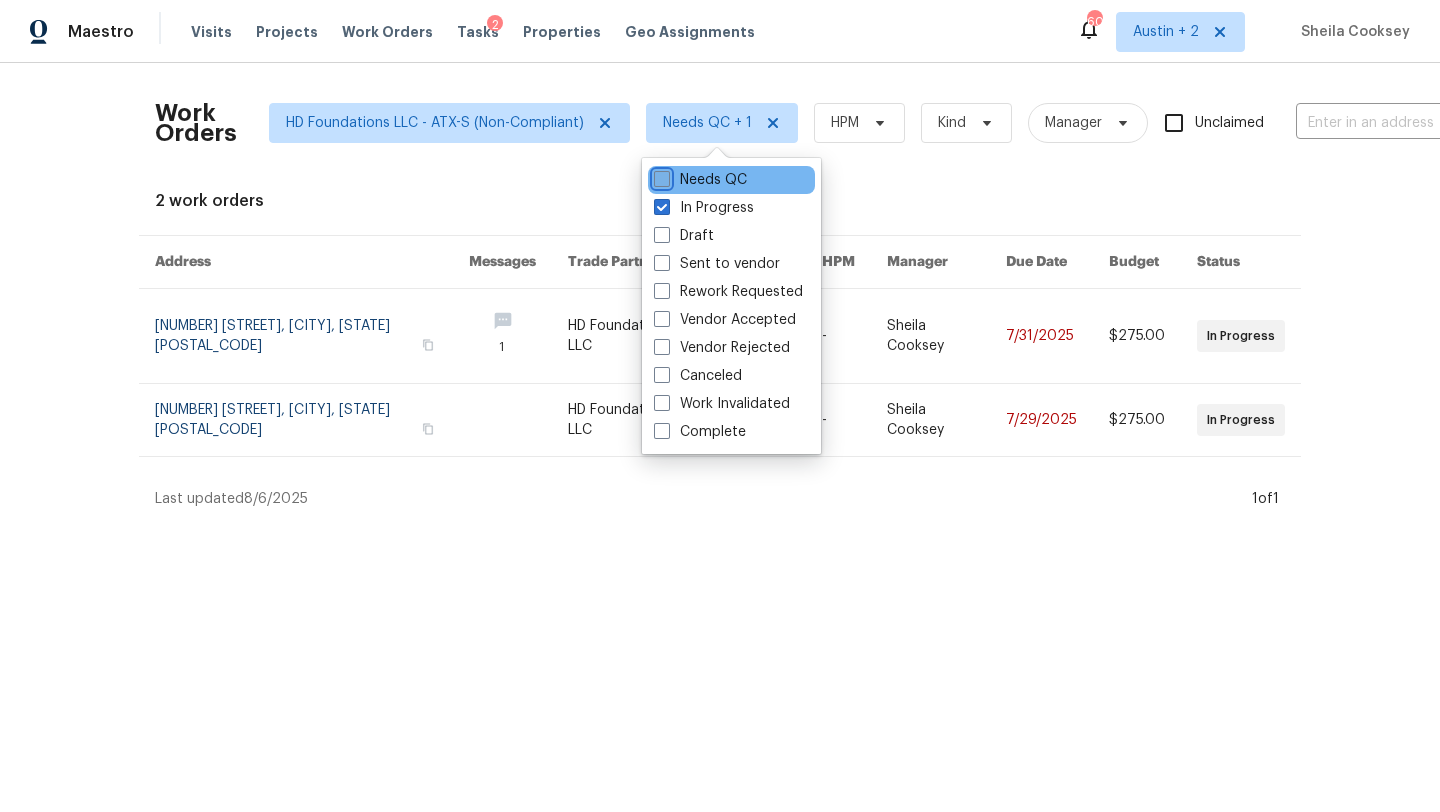 checkbox on "false" 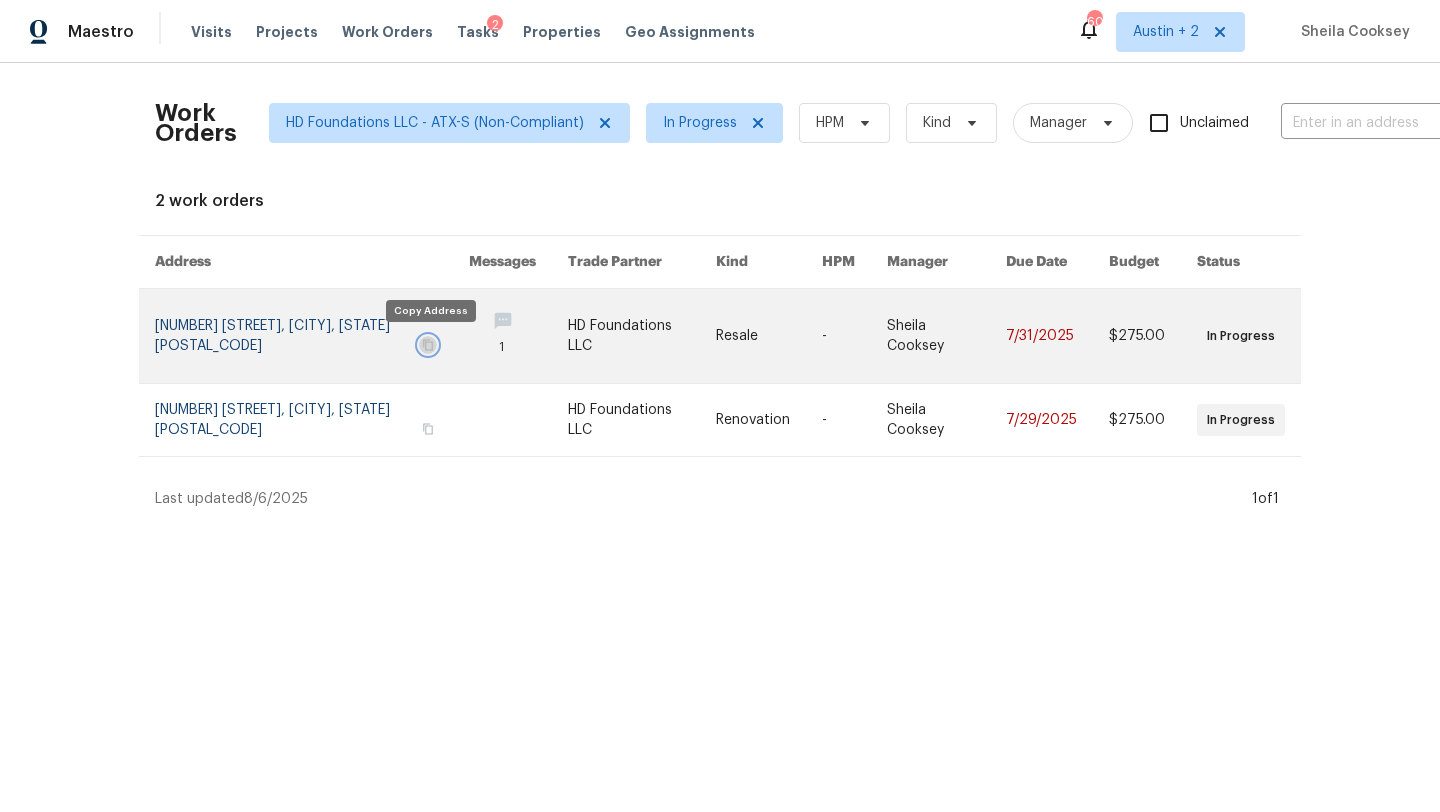 click 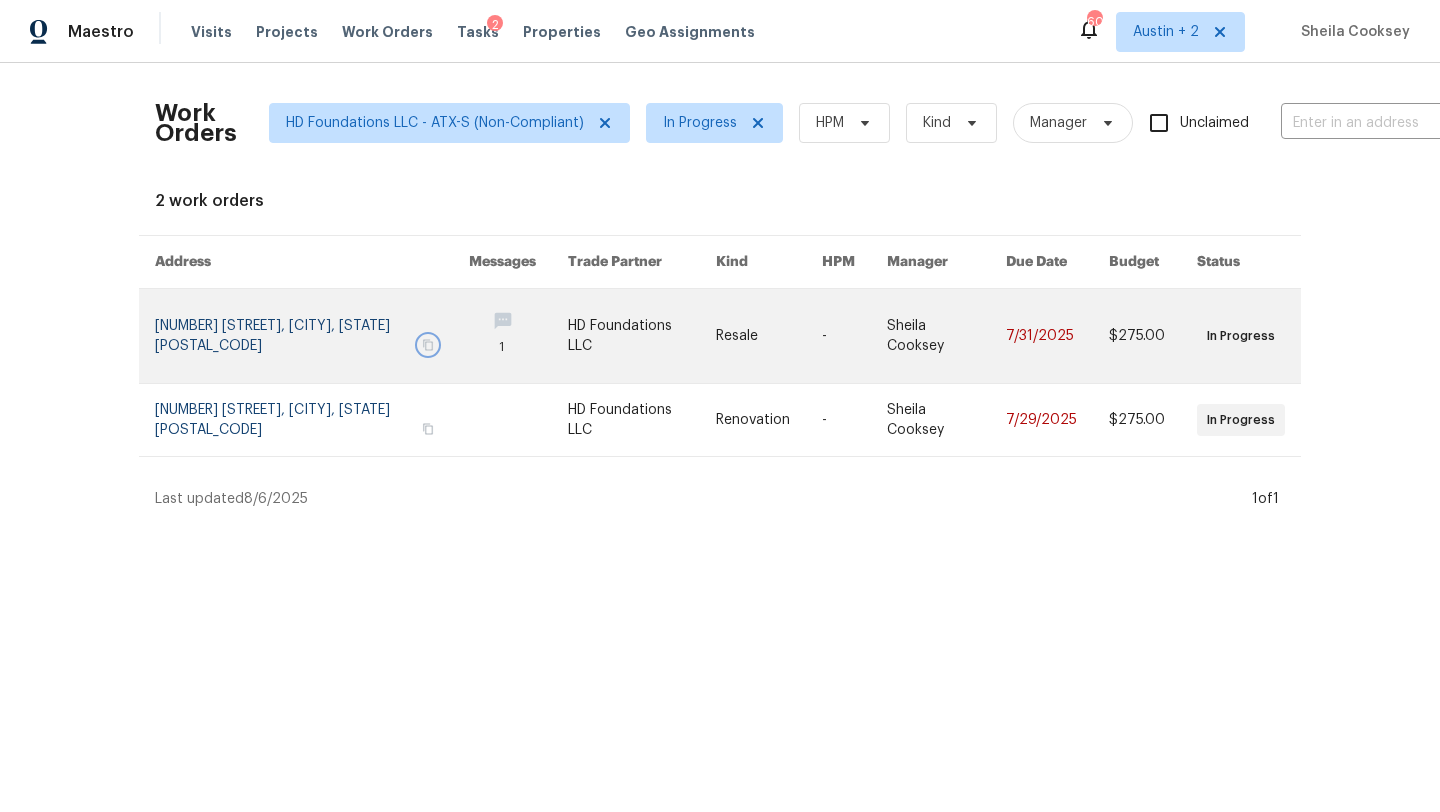 click 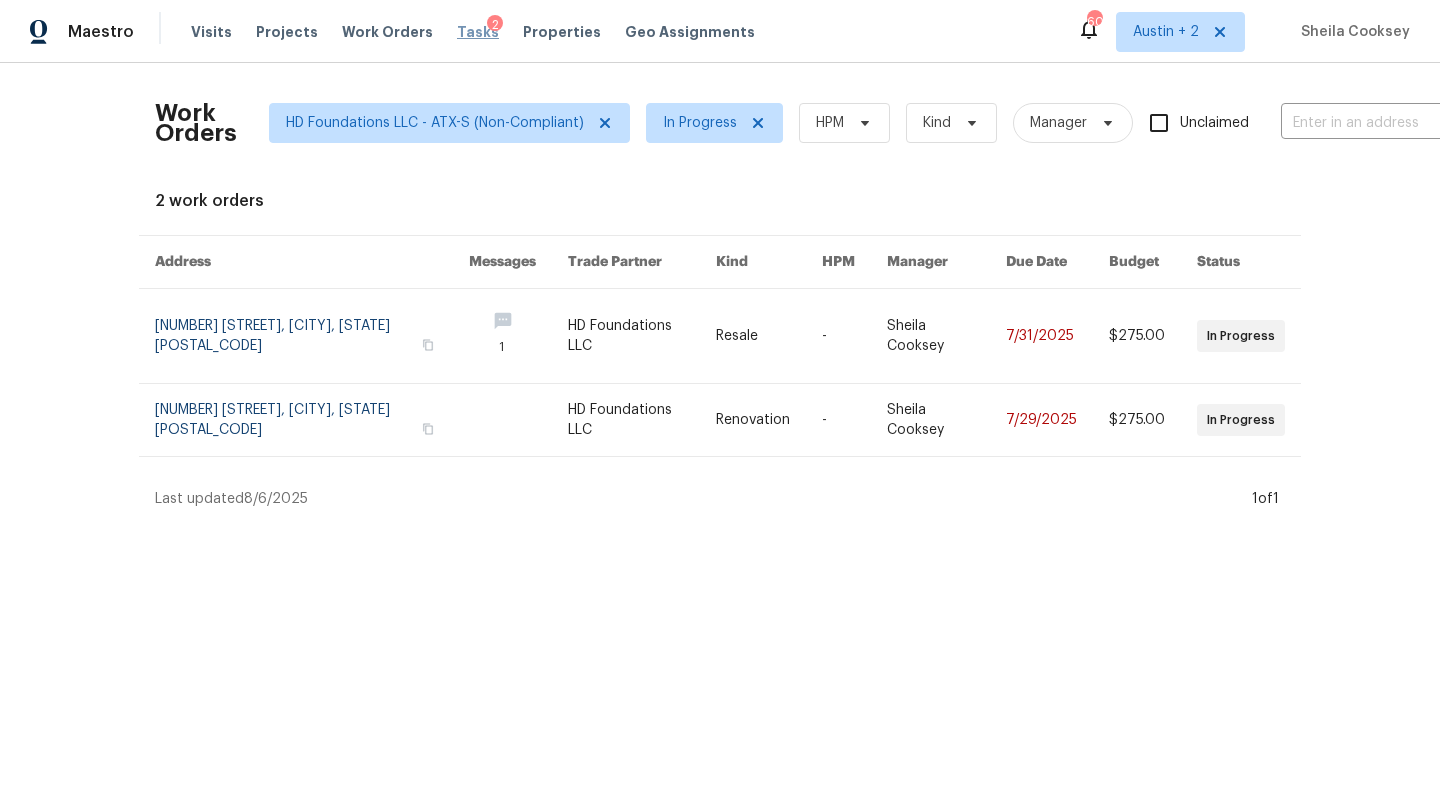 click on "Tasks" at bounding box center [478, 32] 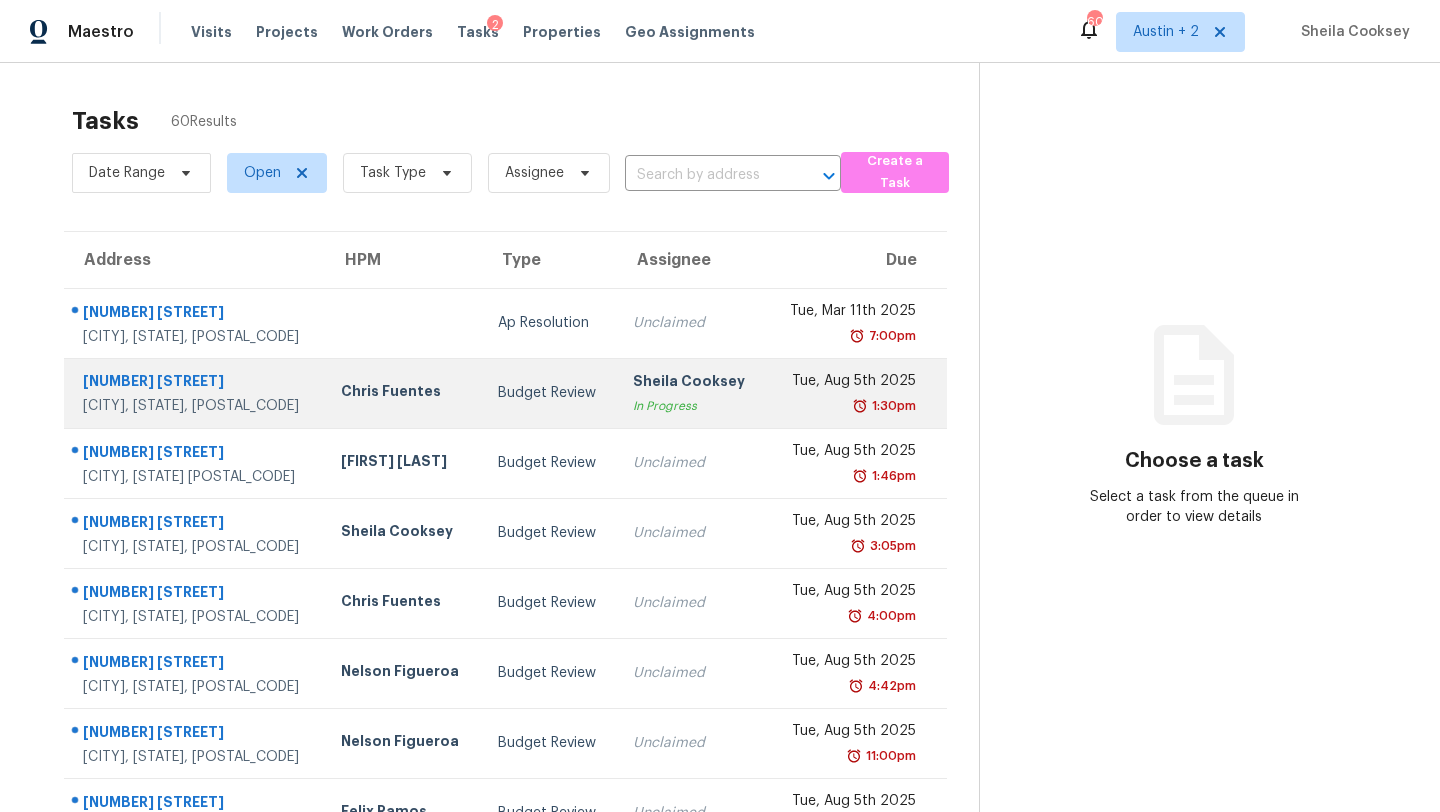 click on "Sheila Cooksey In Progress" at bounding box center (692, 393) 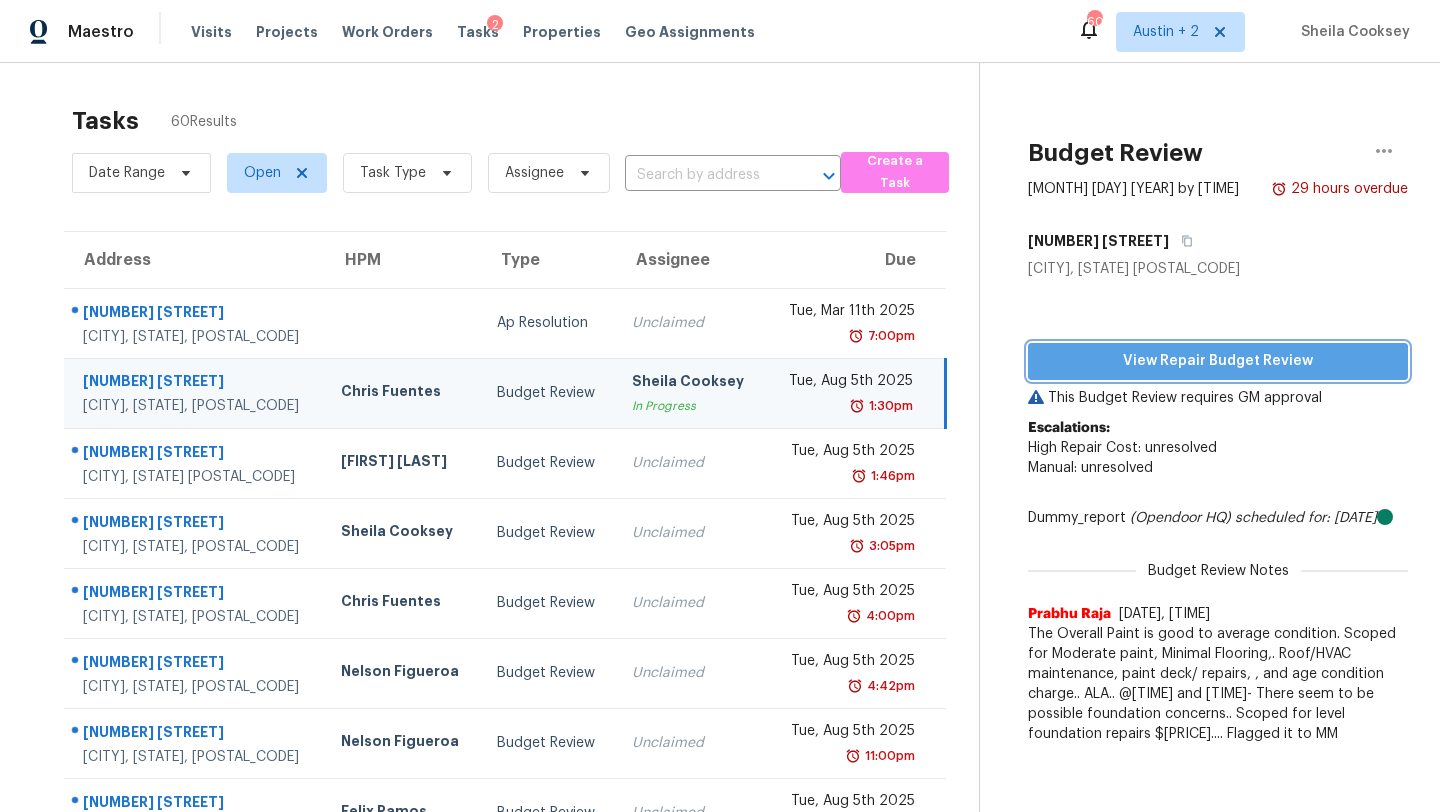 click on "View Repair Budget Review" at bounding box center [1218, 361] 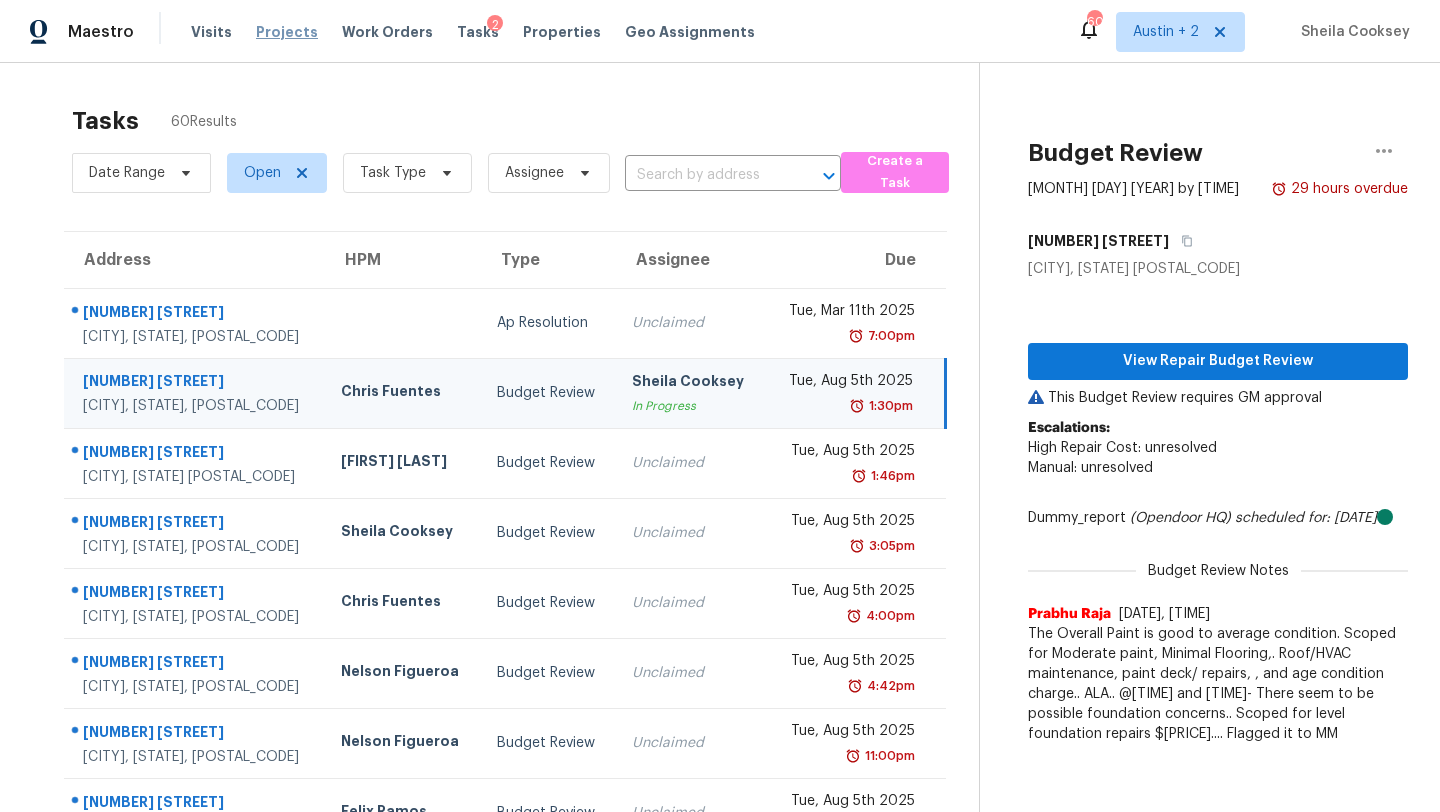 click on "Projects" at bounding box center [287, 32] 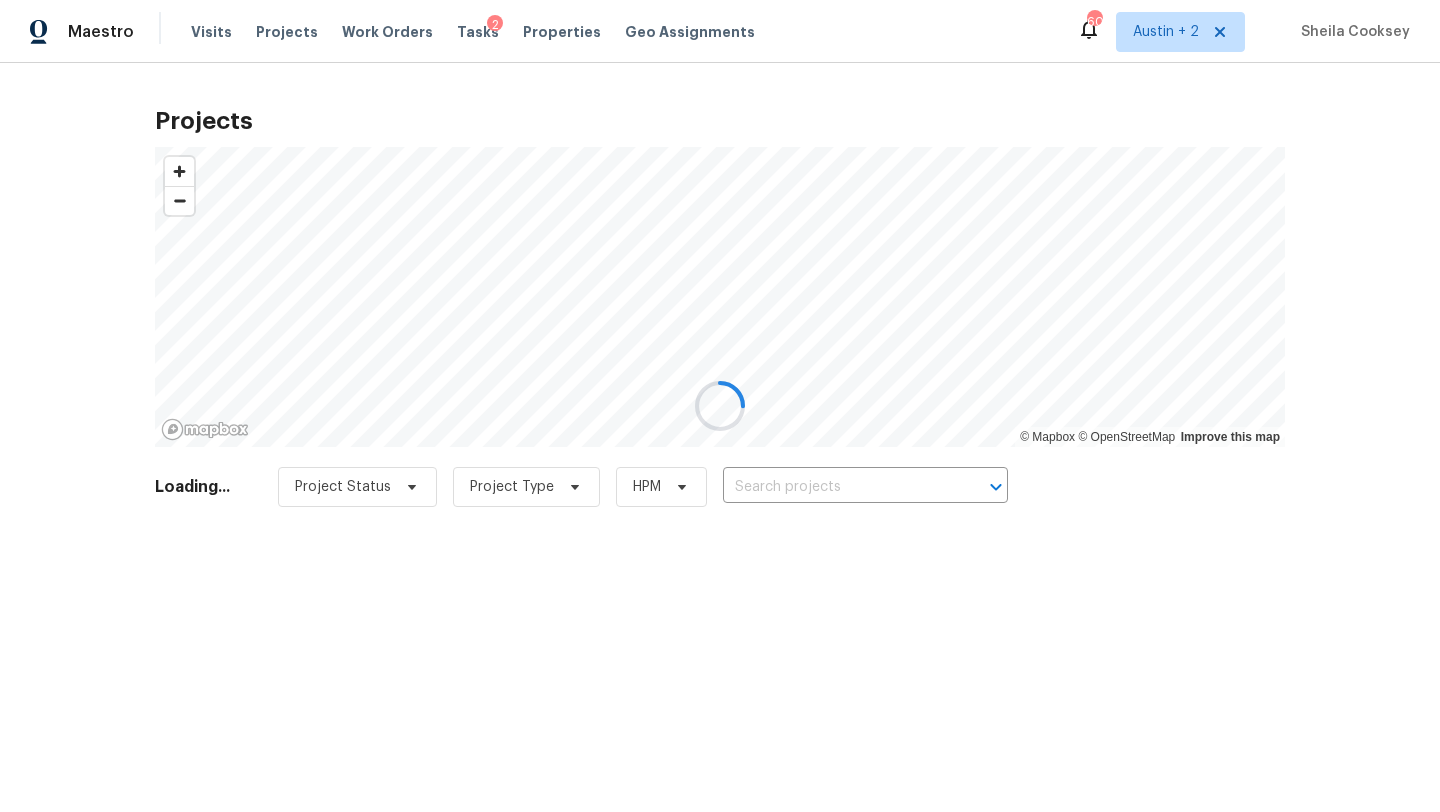 click at bounding box center (720, 406) 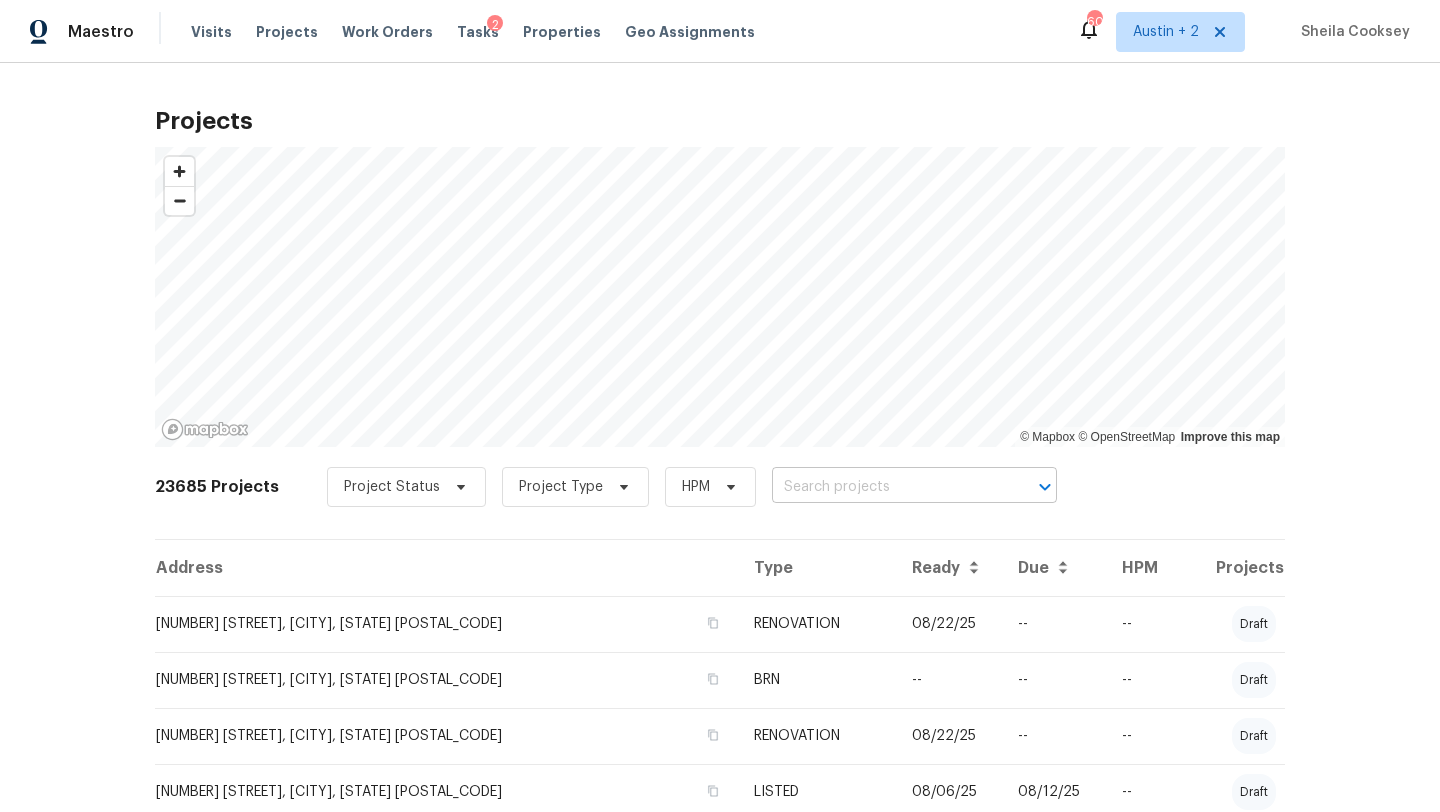 click at bounding box center (886, 487) 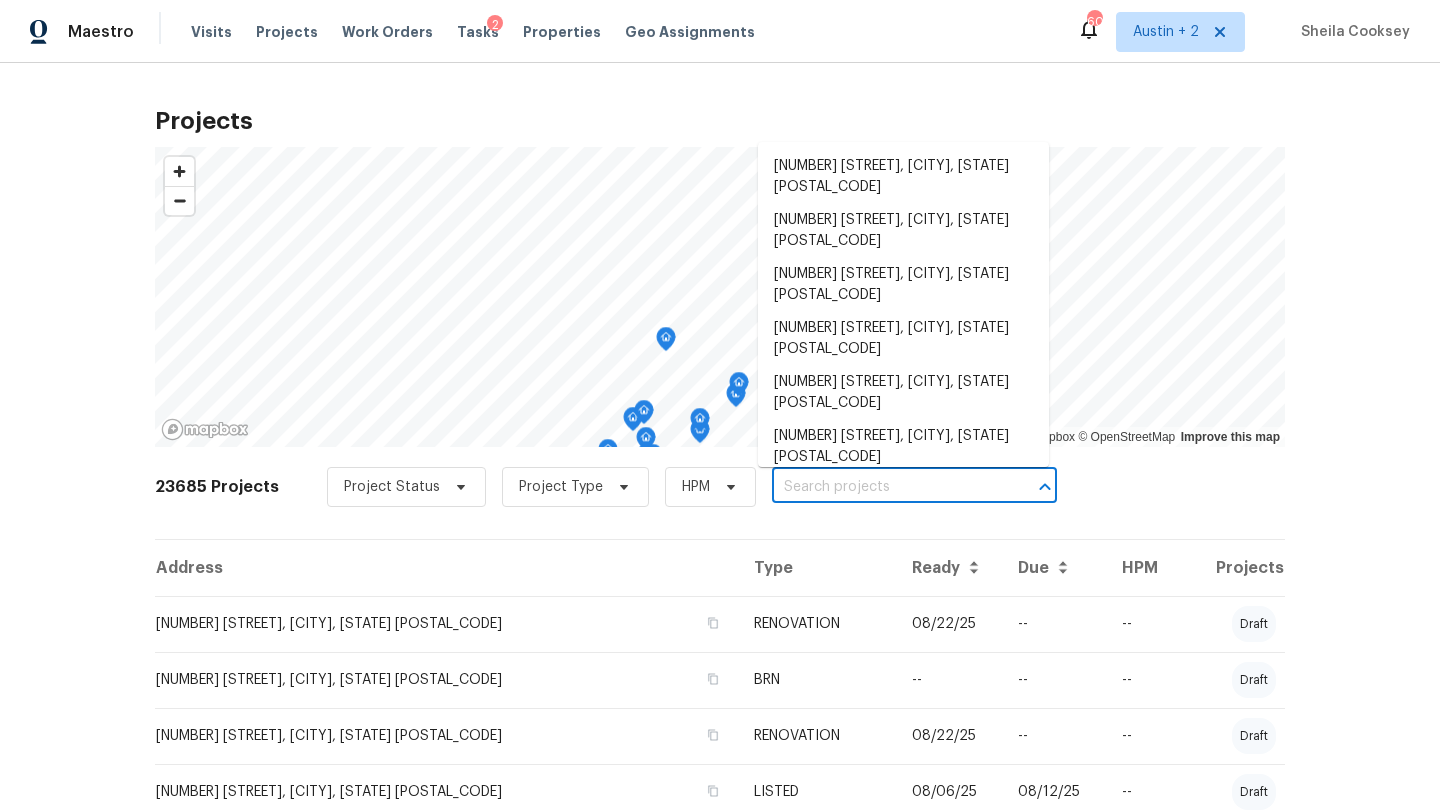 paste on "6214 Blarwood Dr, Austin, TX 78745" 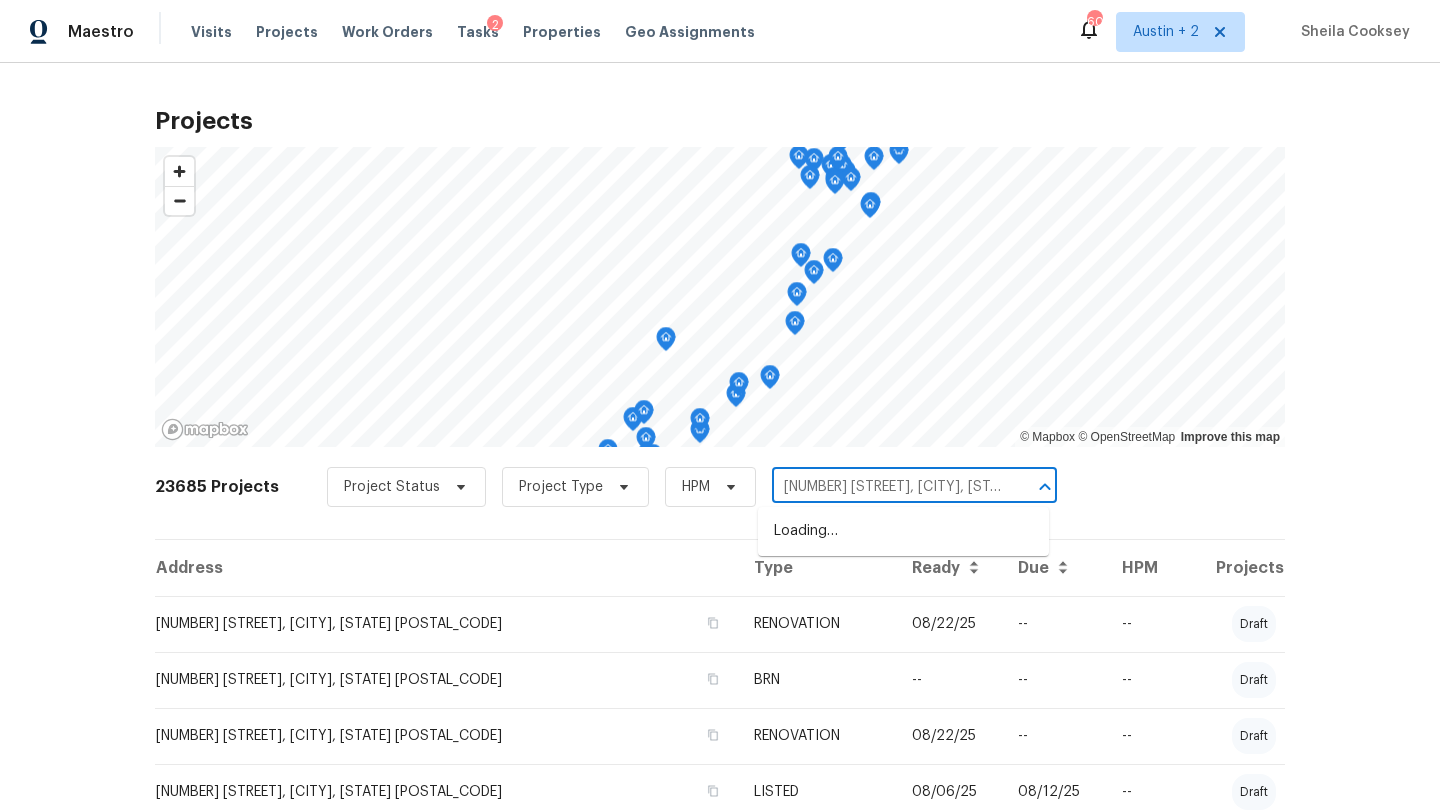 scroll, scrollTop: 0, scrollLeft: 7, axis: horizontal 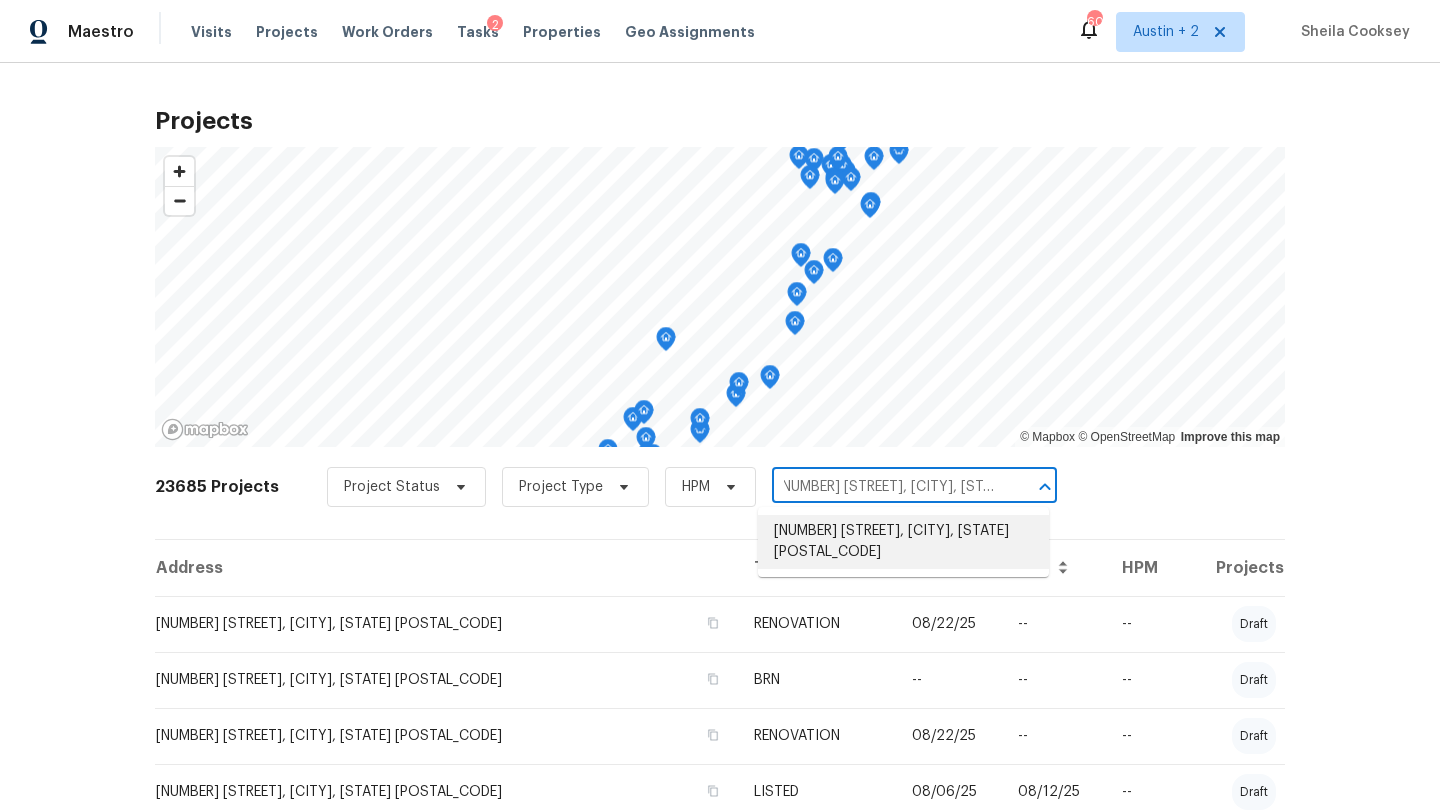 click on "6214 Blarwood Dr, Austin, TX 78745" at bounding box center (903, 542) 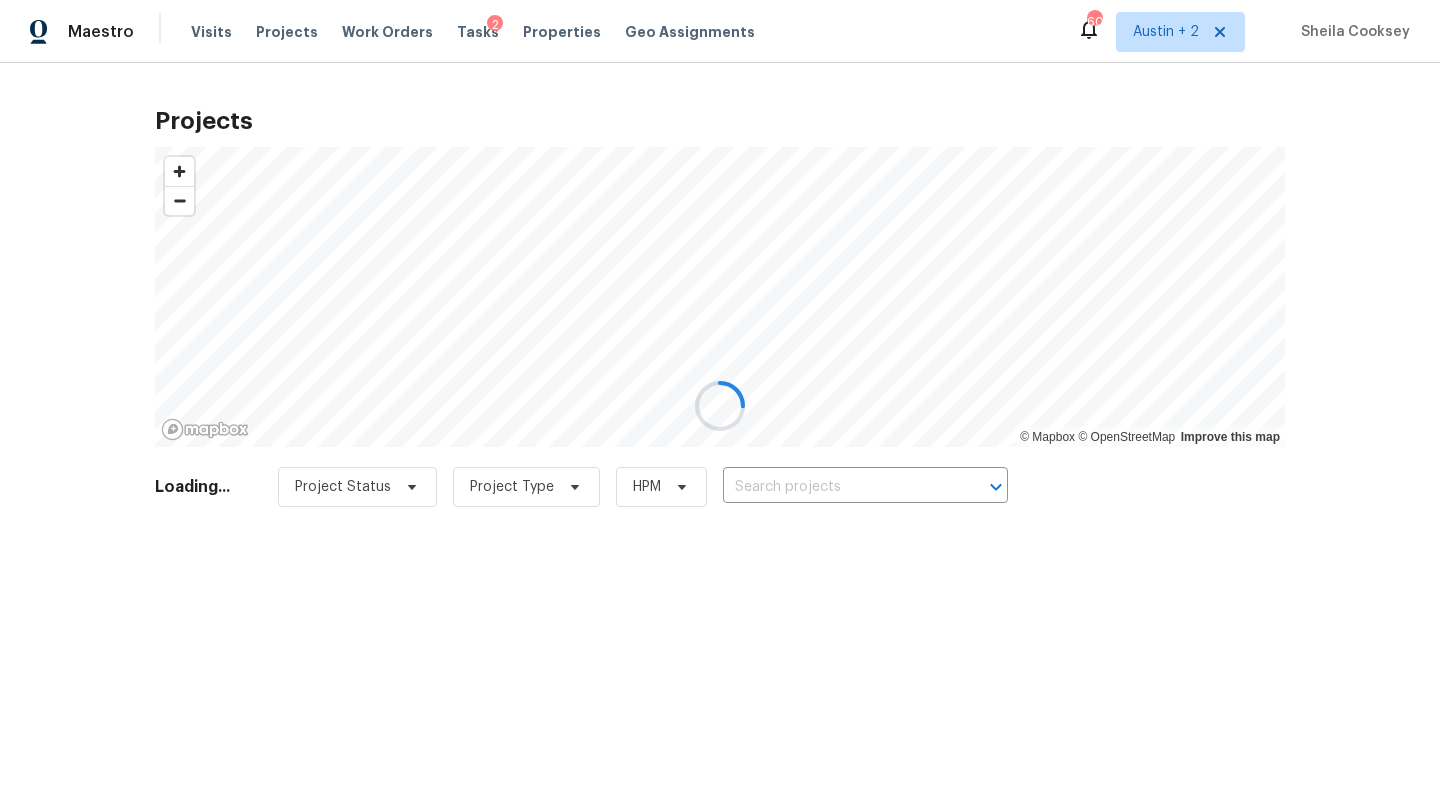 type on "6214 Blarwood Dr, Austin, TX 78745" 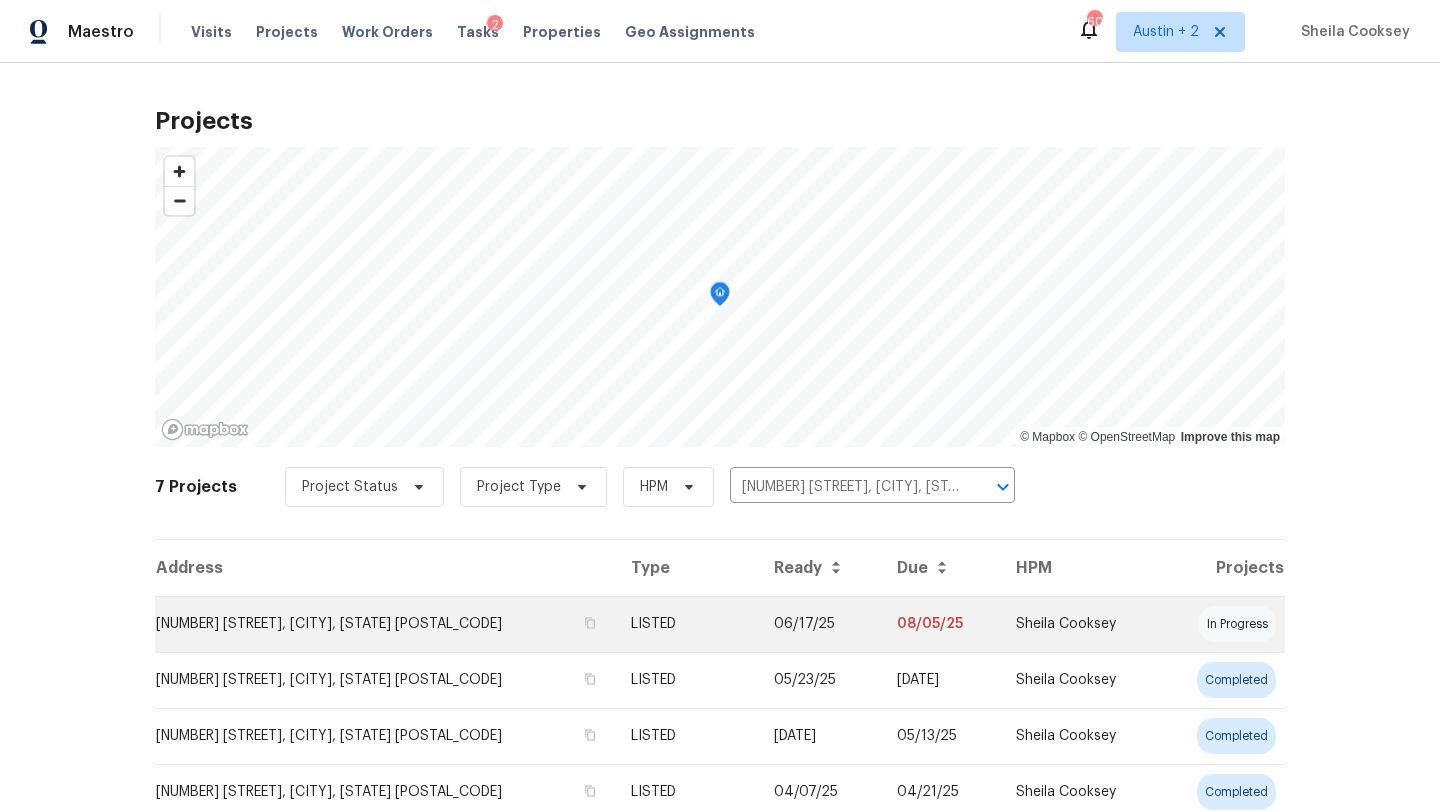 click on "6214 Blarwood Dr, Austin, TX 78745" at bounding box center [385, 624] 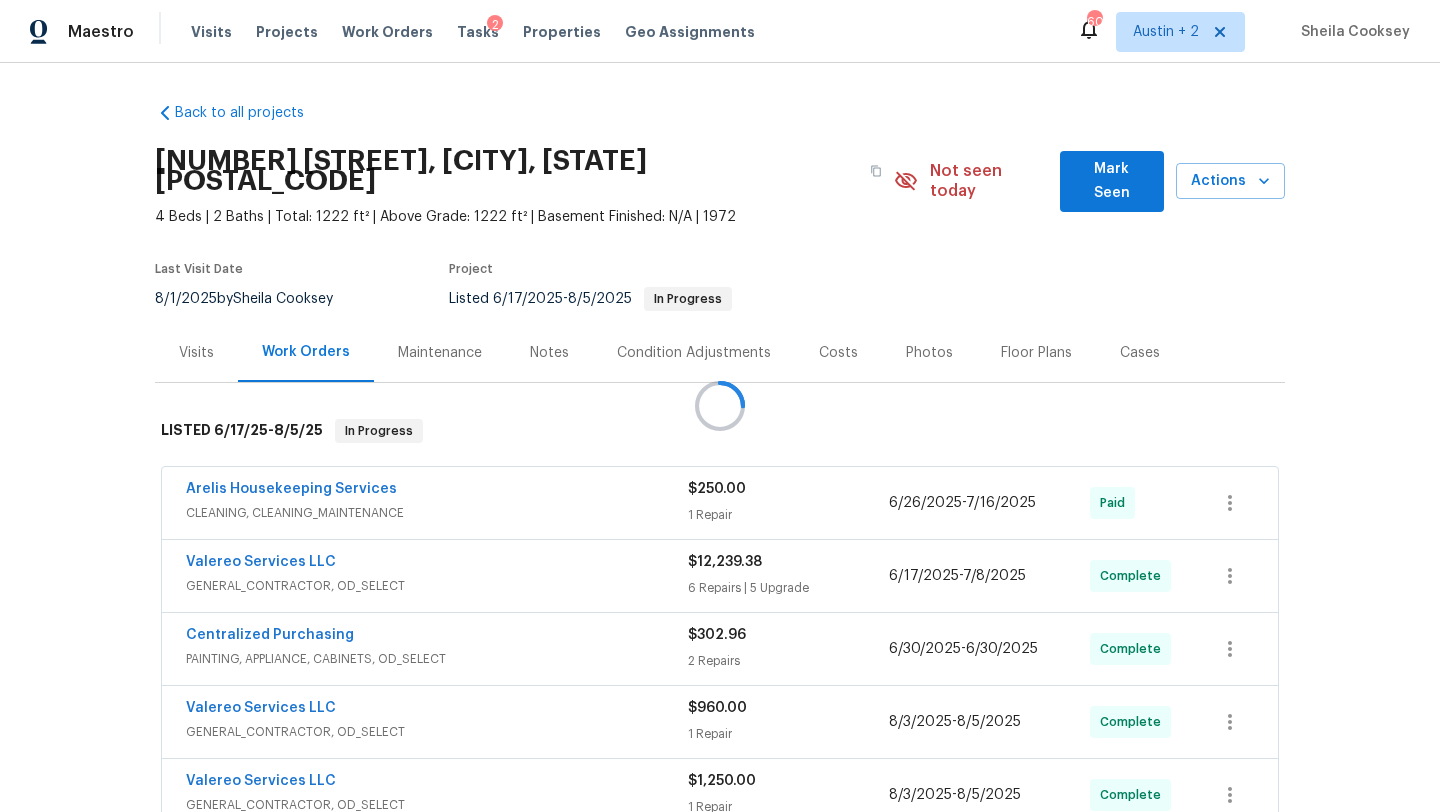 click at bounding box center [720, 406] 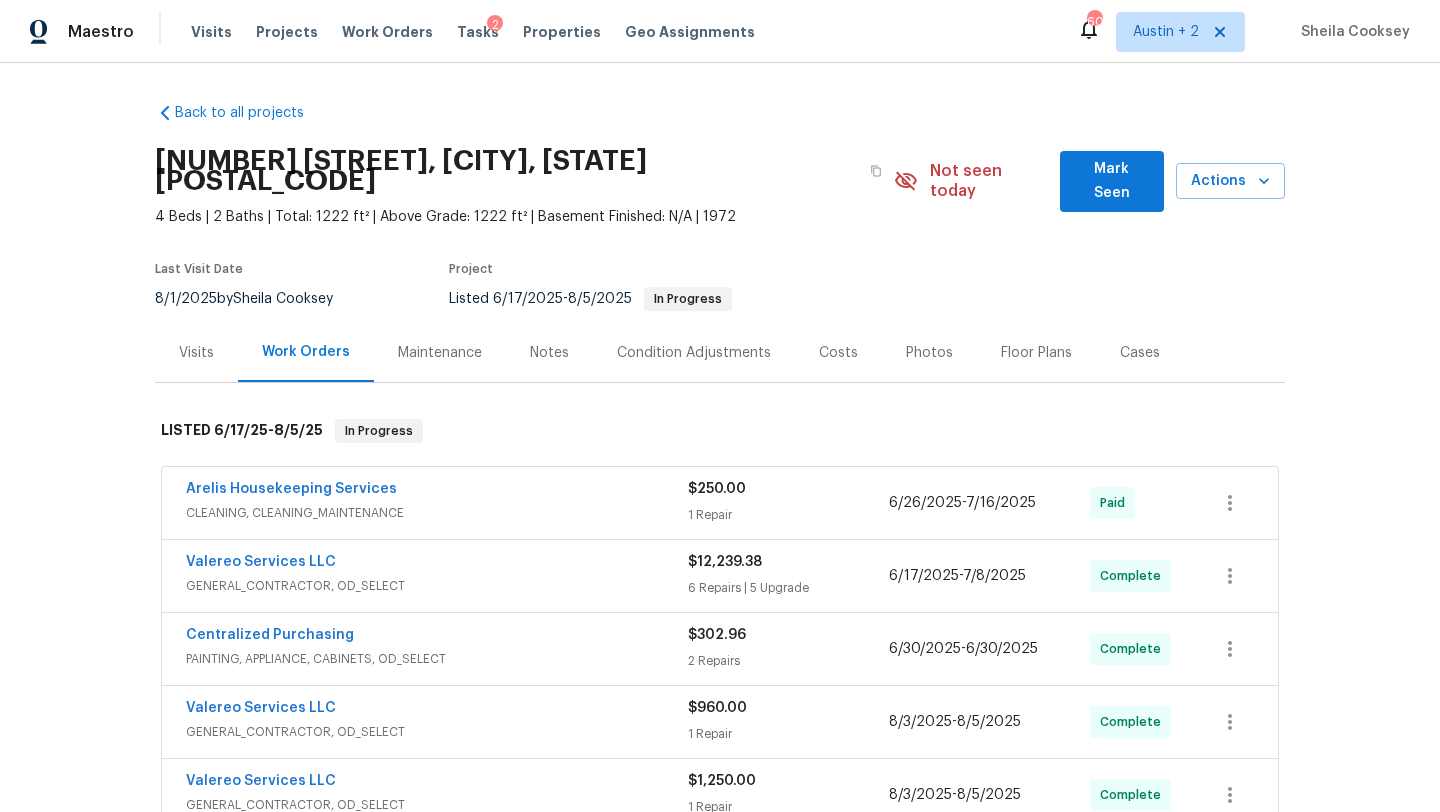 click on "Mark Seen" at bounding box center [1112, 181] 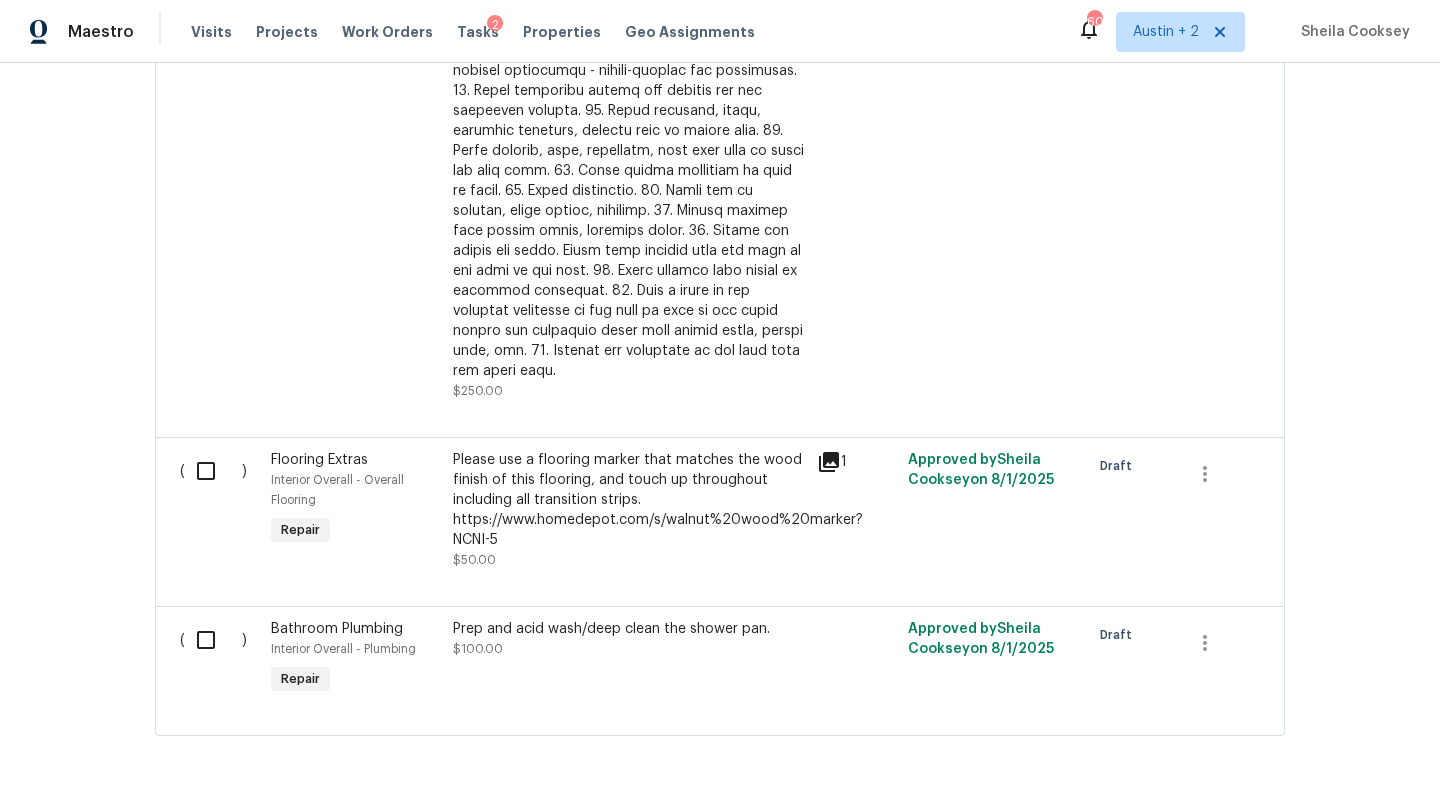 scroll, scrollTop: 2123, scrollLeft: 0, axis: vertical 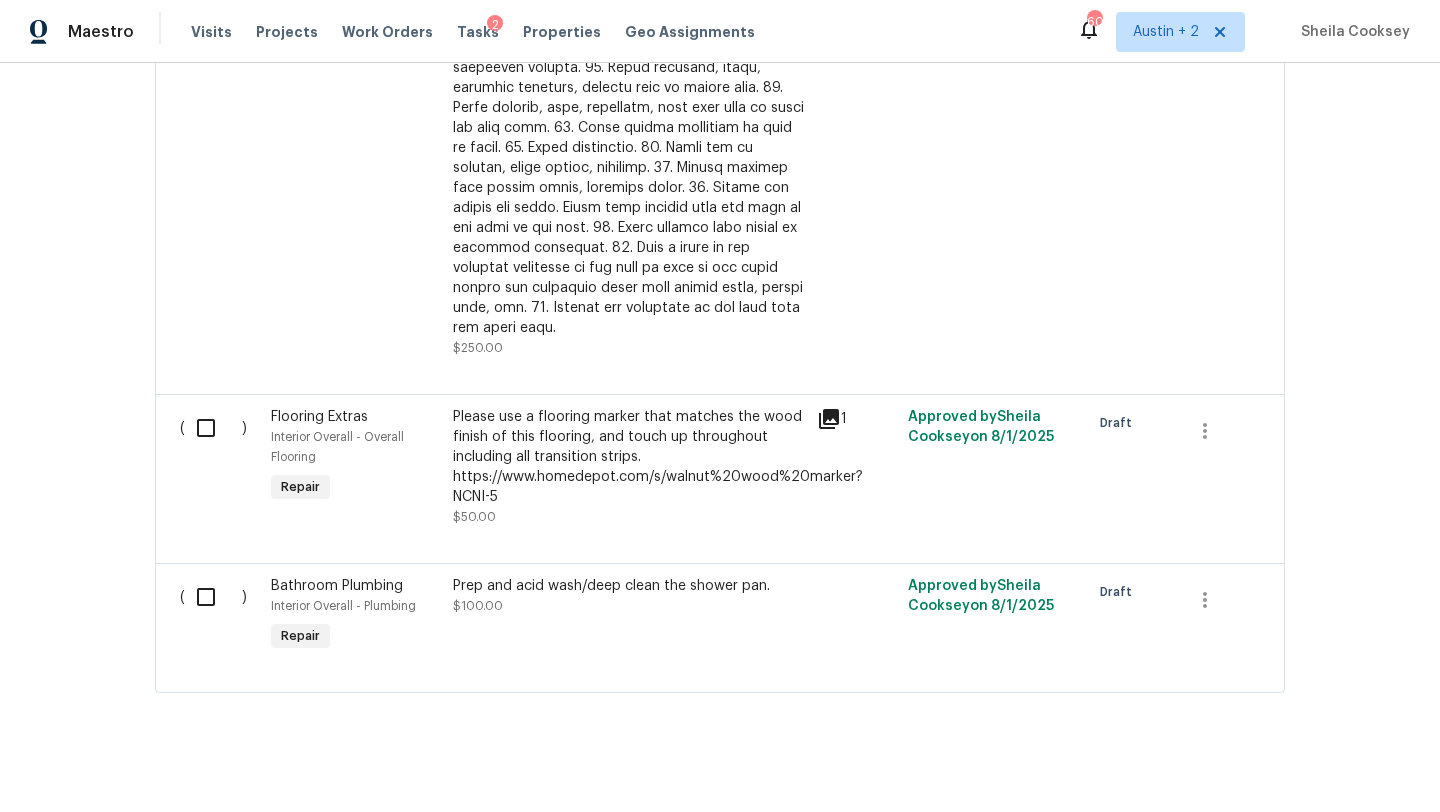 click on "( )" at bounding box center (219, 616) 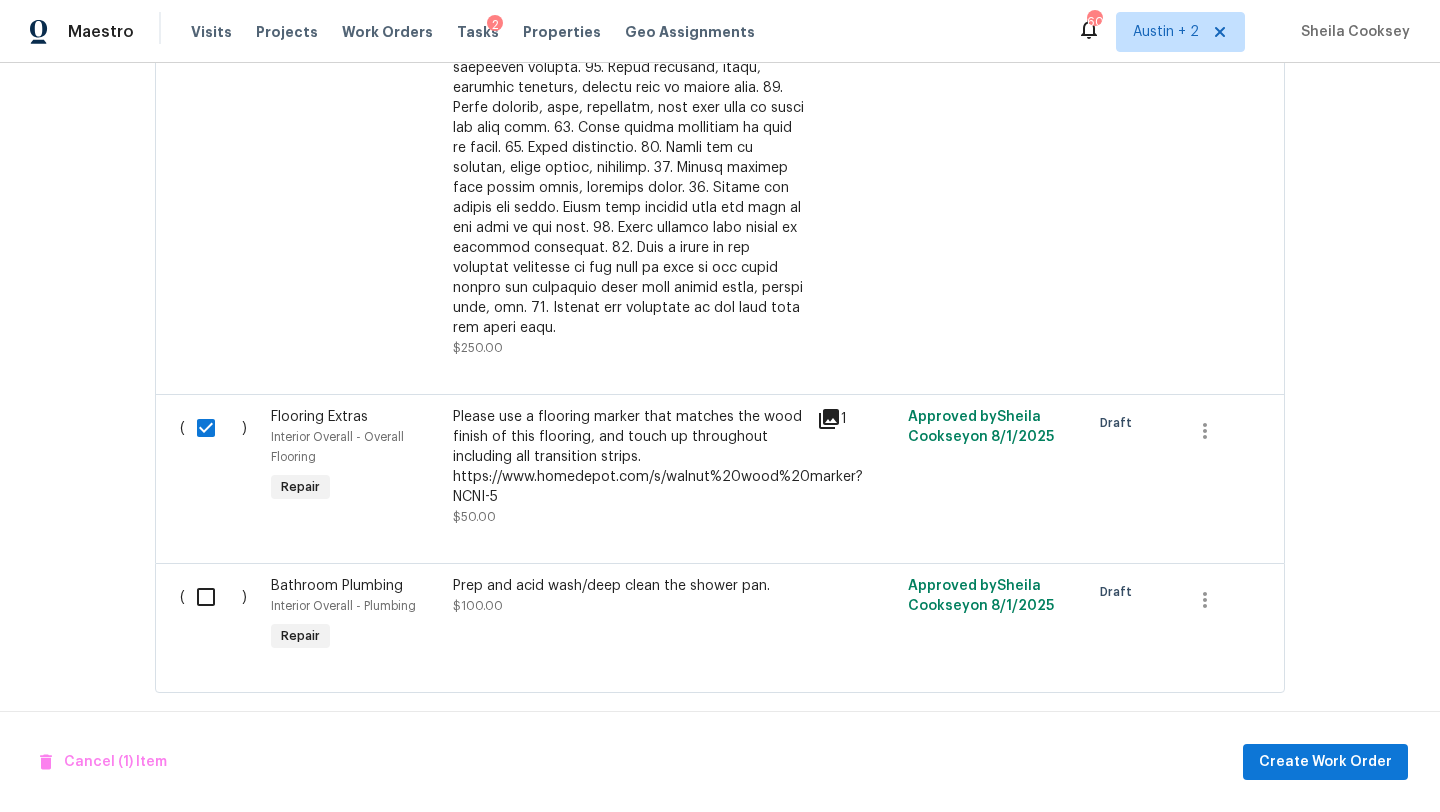 click at bounding box center [213, 597] 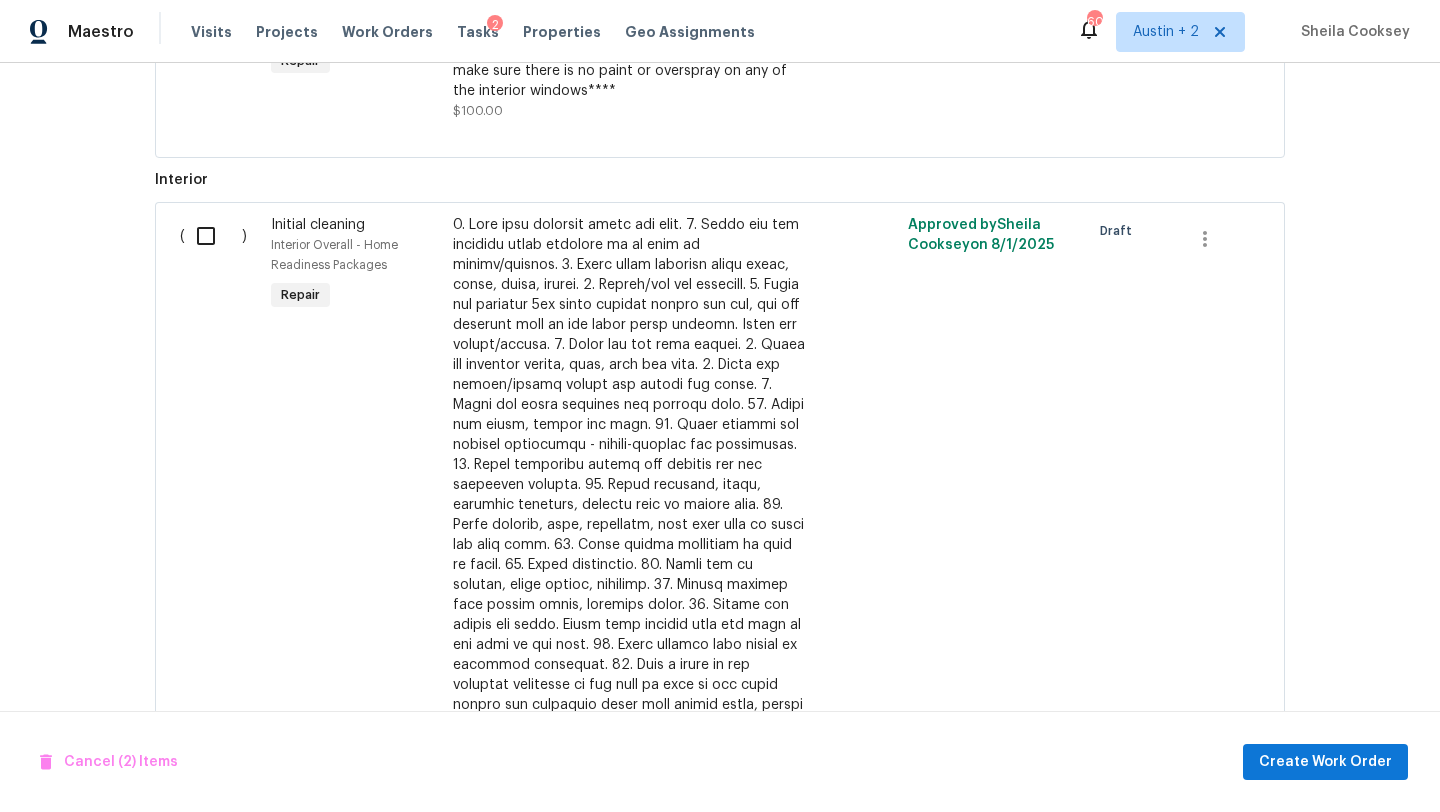 scroll, scrollTop: 1685, scrollLeft: 0, axis: vertical 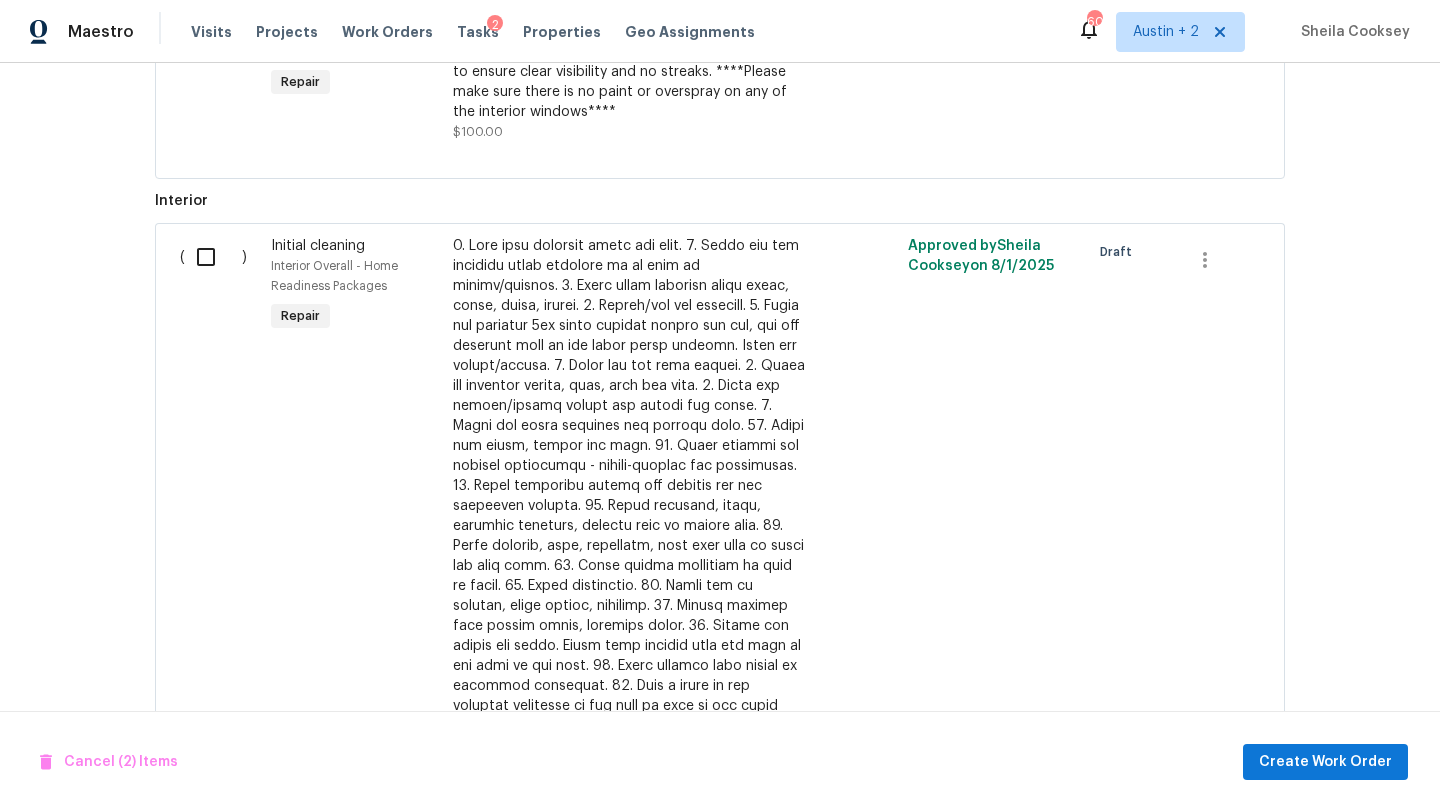 click at bounding box center [213, 257] 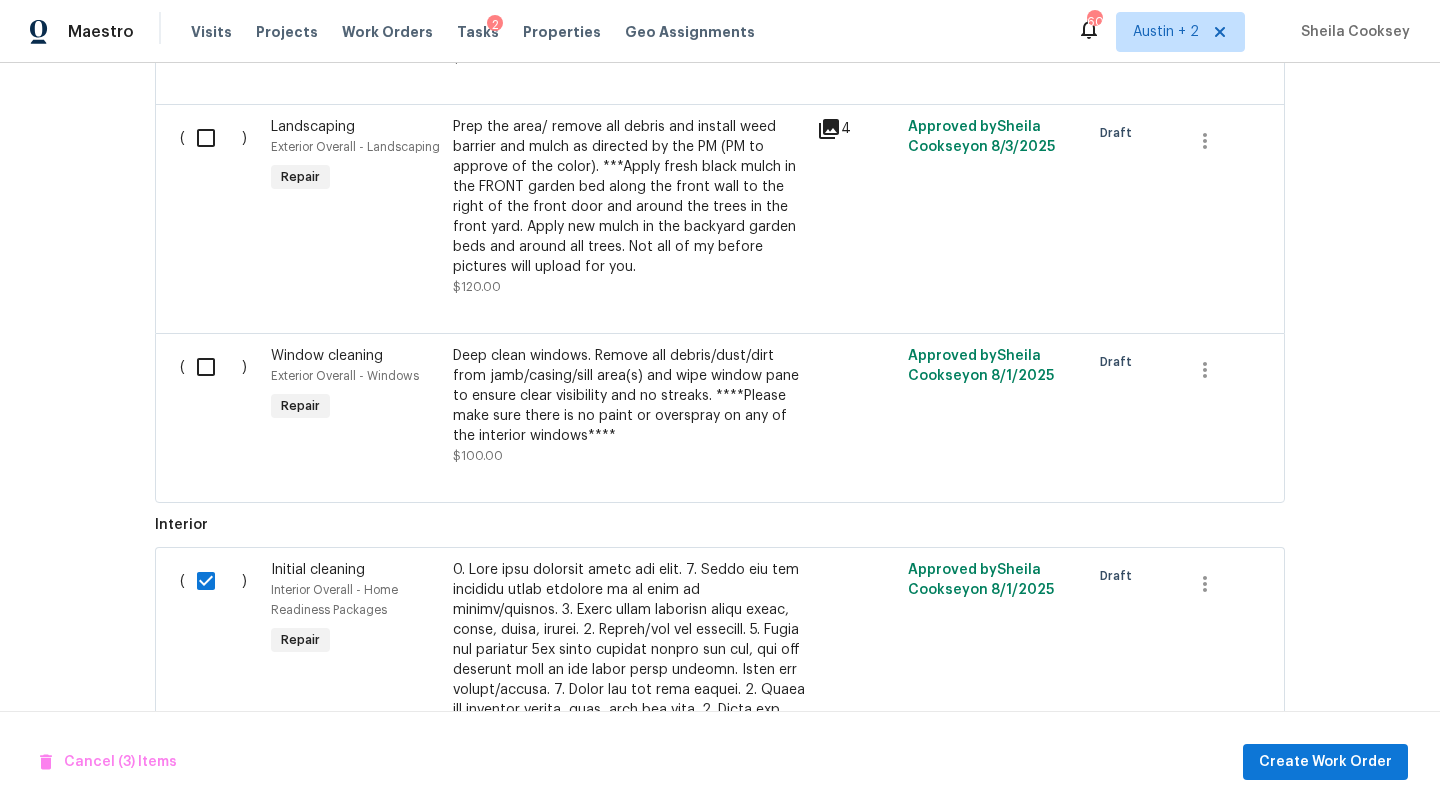scroll, scrollTop: 1354, scrollLeft: 0, axis: vertical 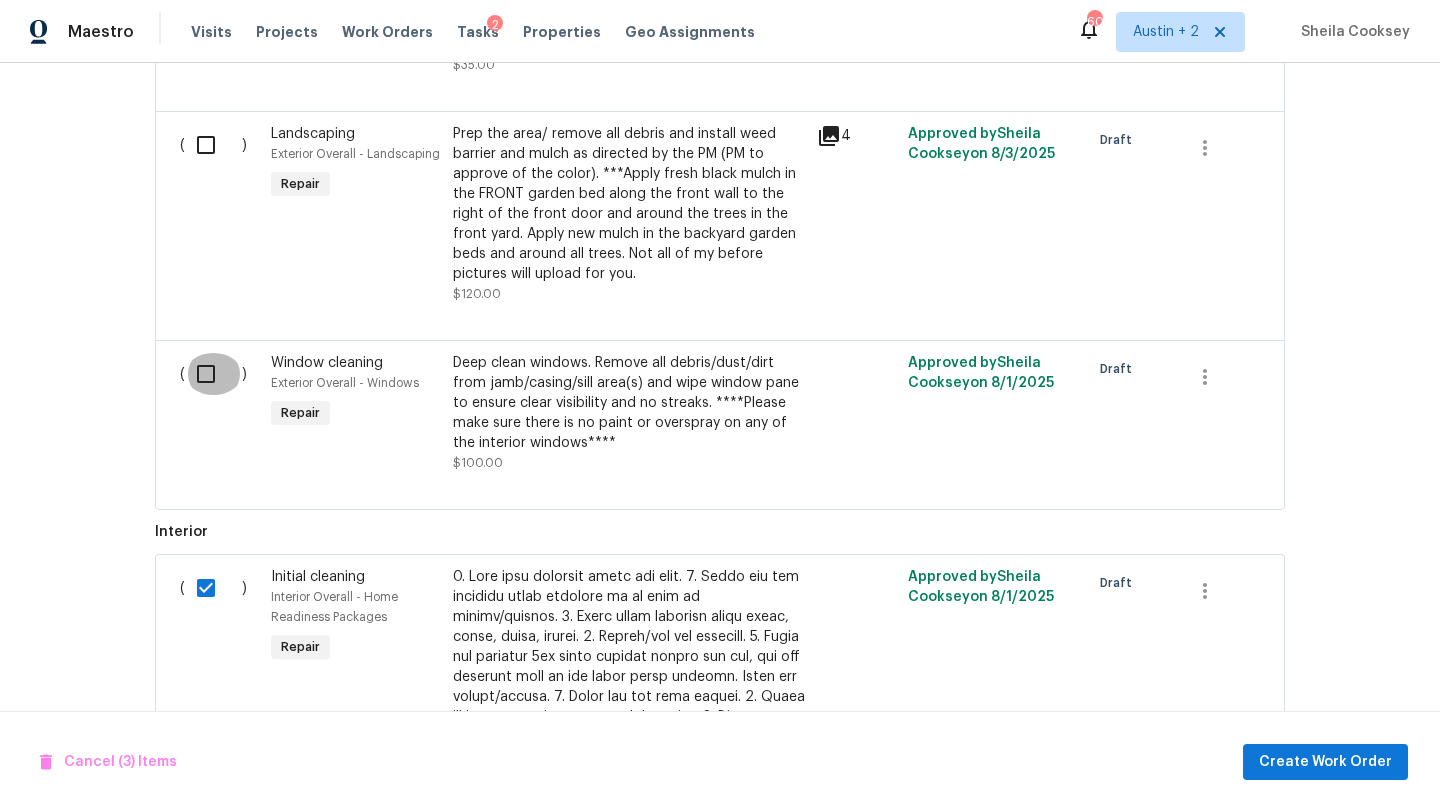 click at bounding box center (213, 374) 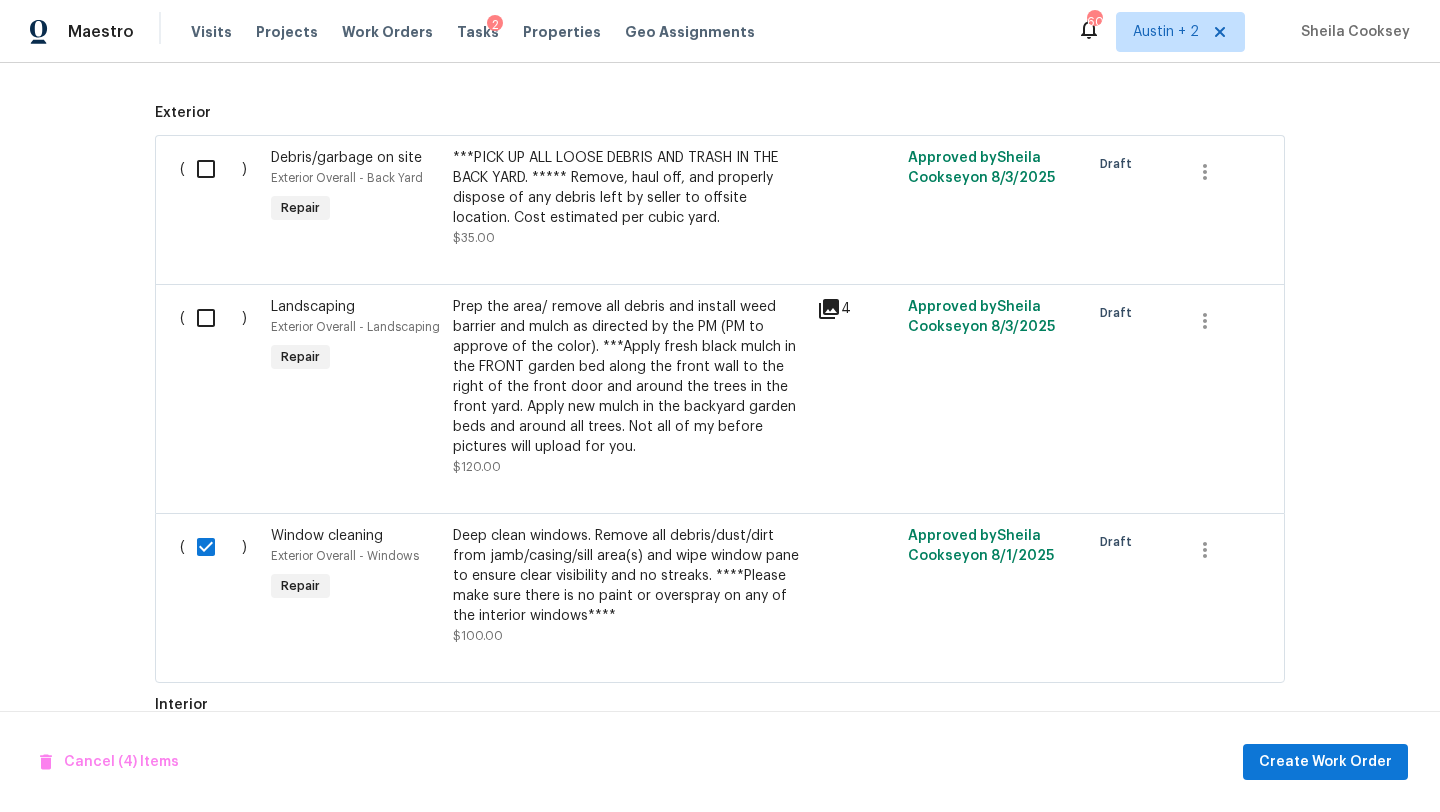 scroll, scrollTop: 1180, scrollLeft: 0, axis: vertical 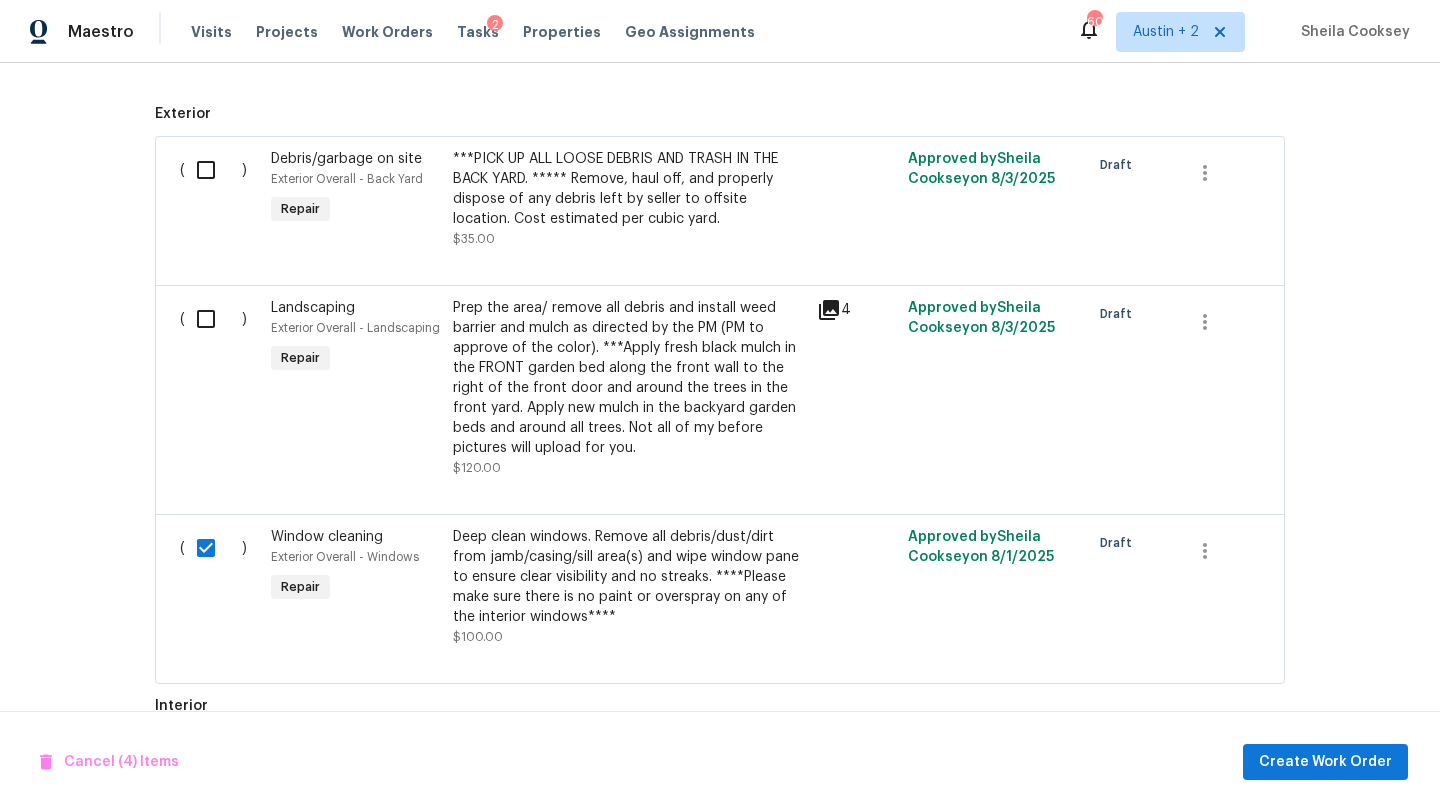 click at bounding box center (213, 319) 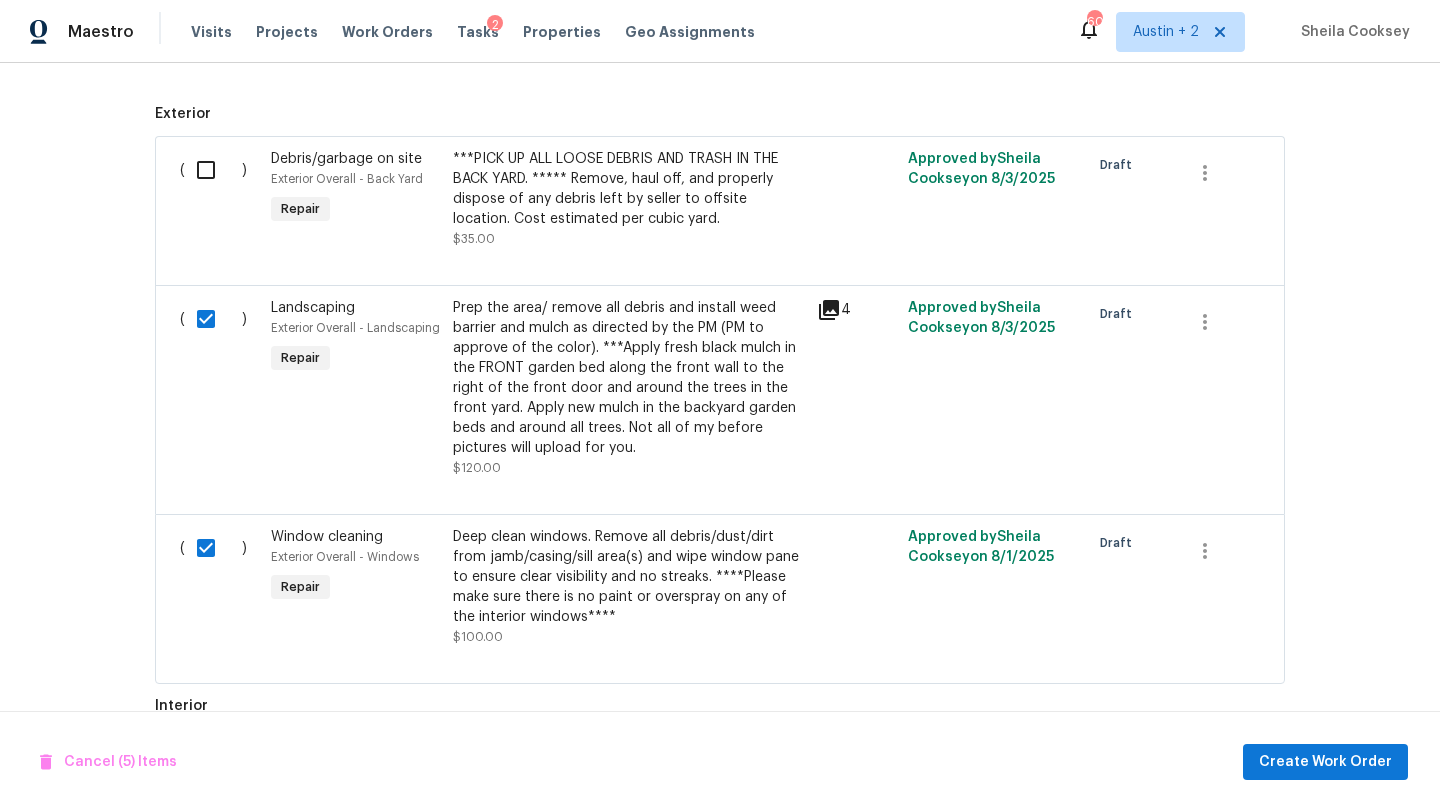 click at bounding box center (213, 170) 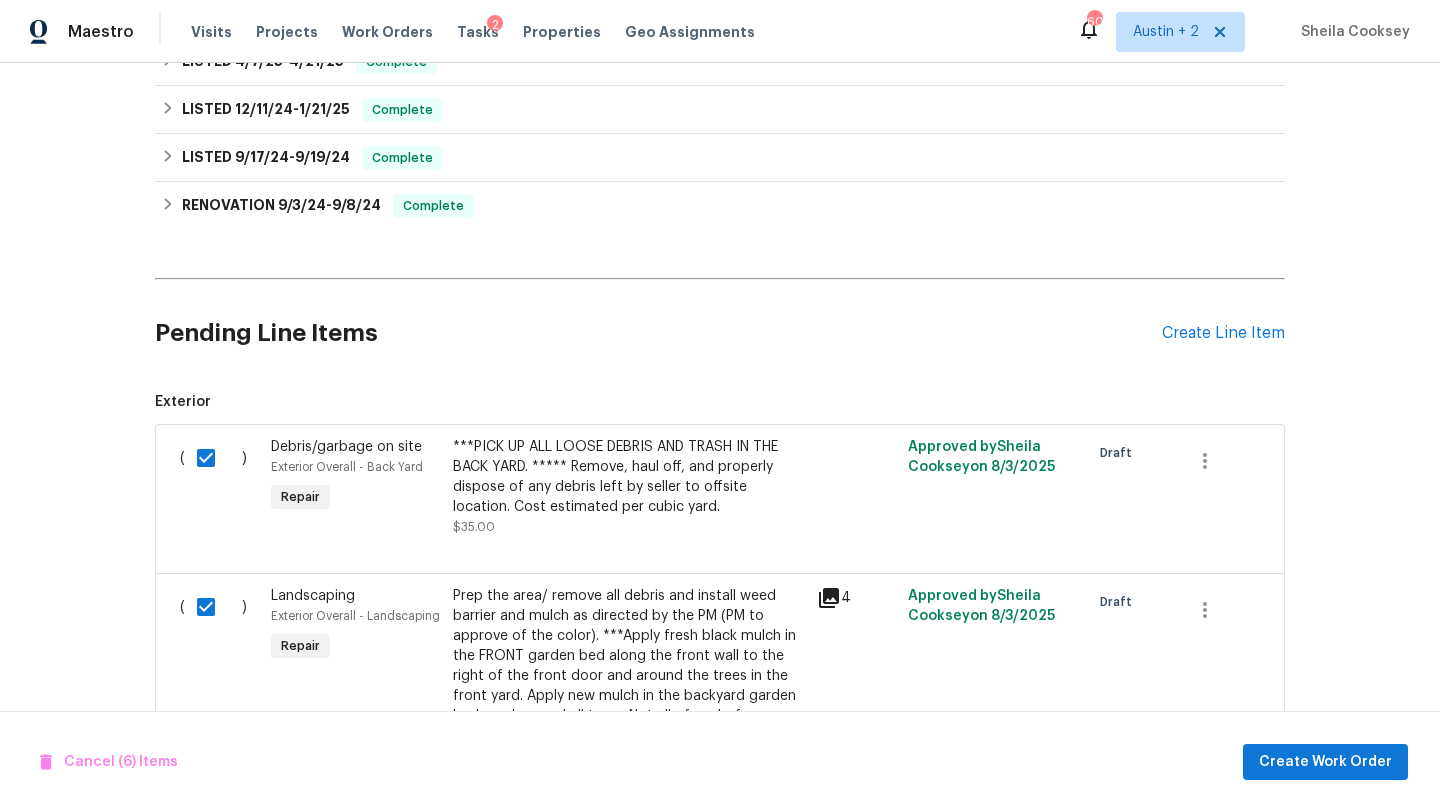scroll, scrollTop: 890, scrollLeft: 0, axis: vertical 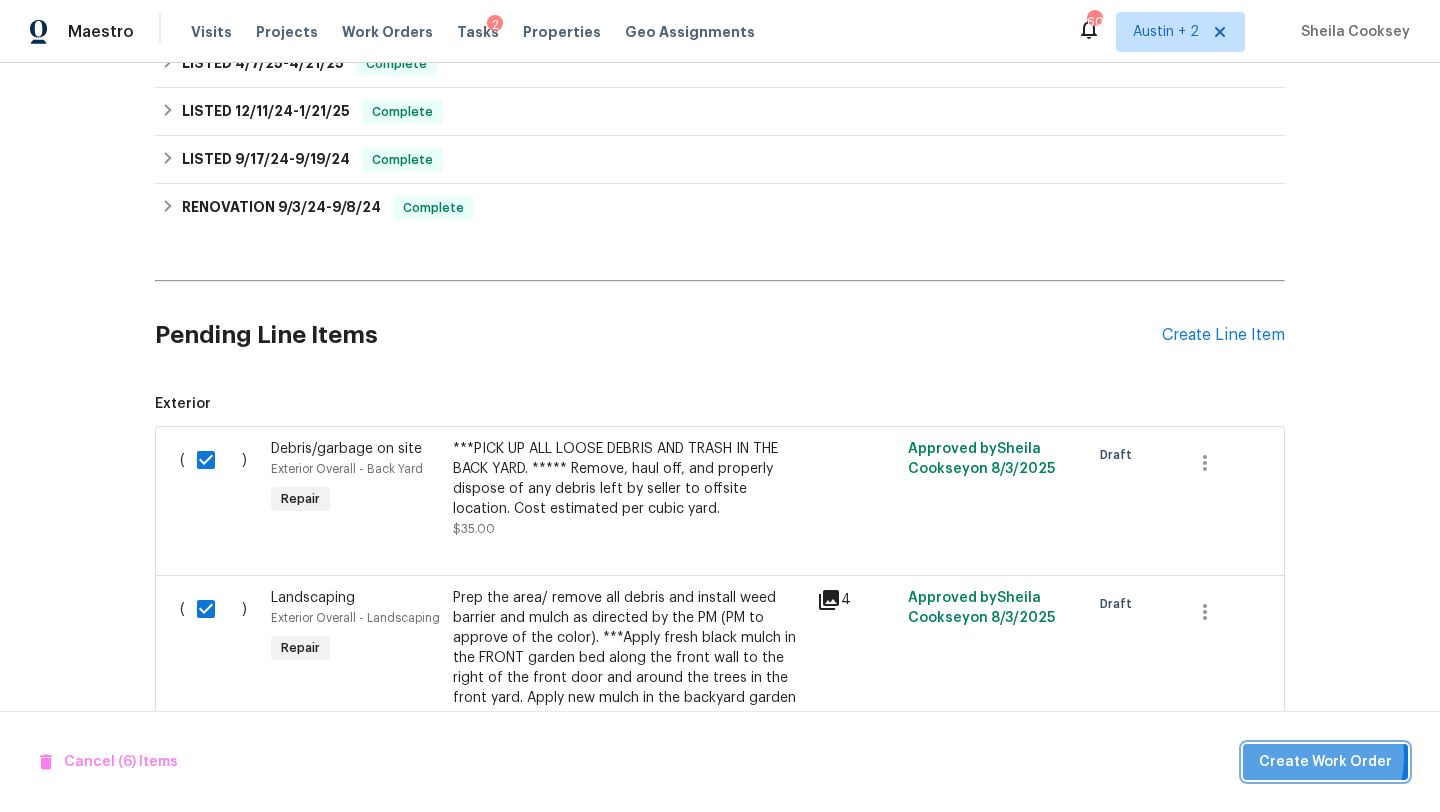 click on "Create Work Order" at bounding box center (1325, 762) 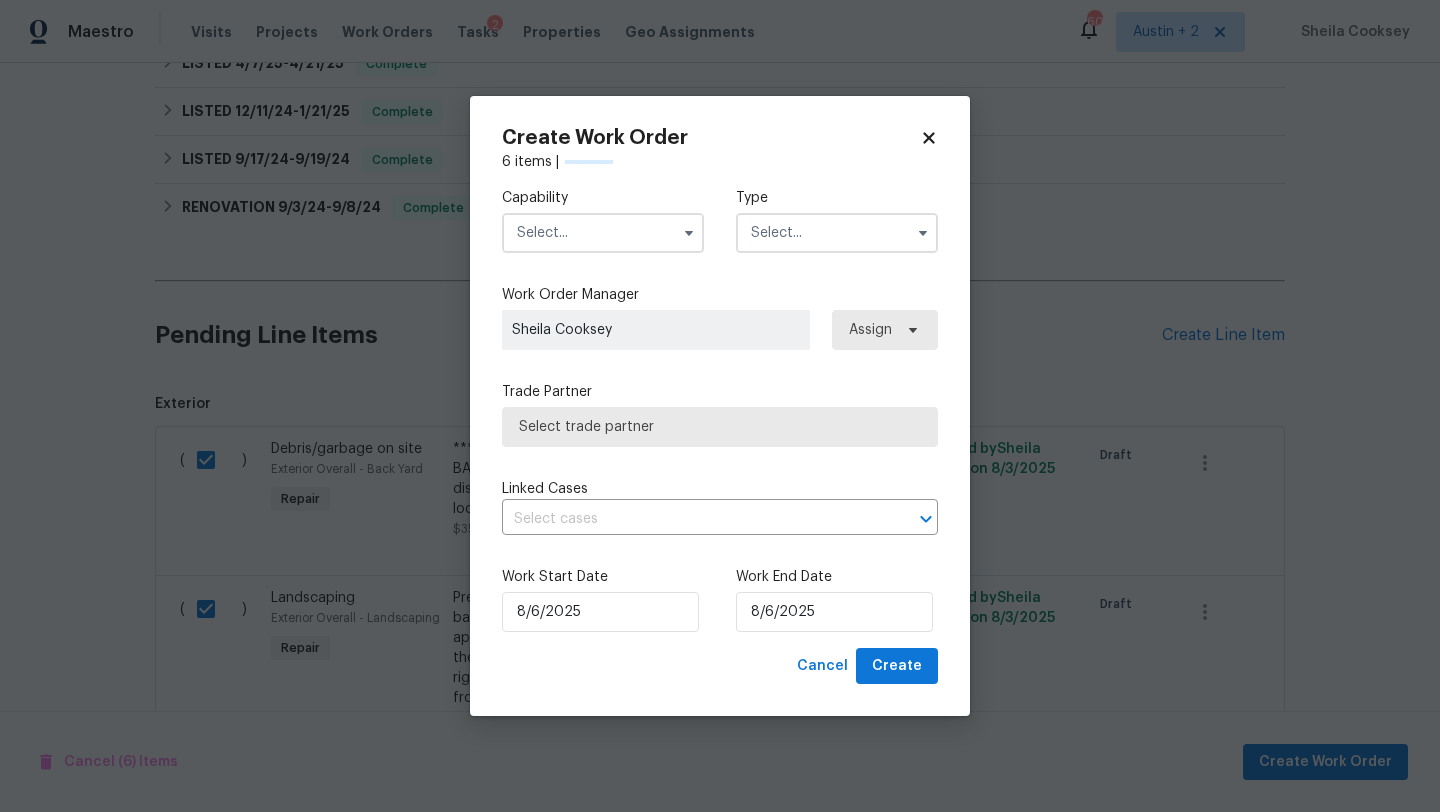 checkbox on "false" 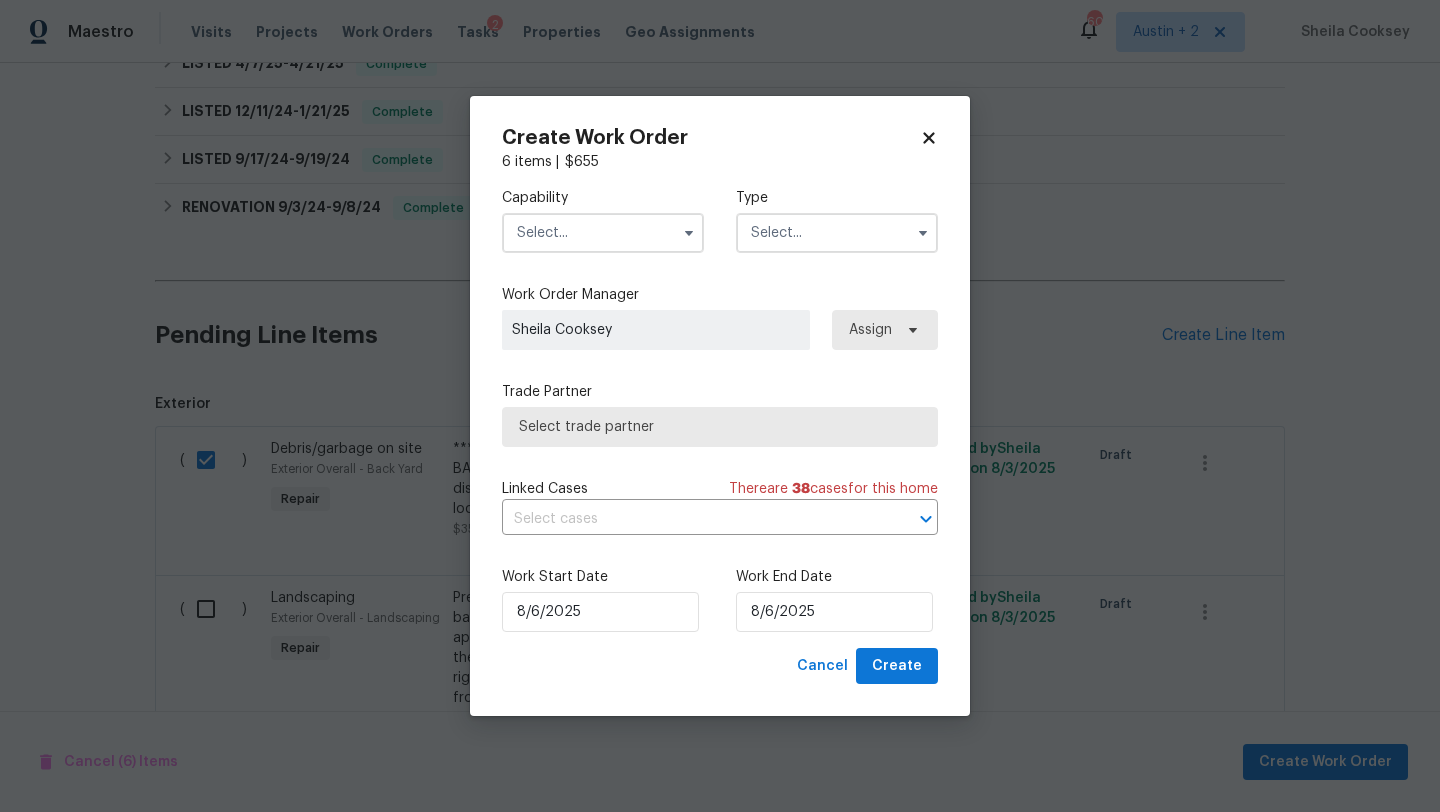 click at bounding box center [603, 233] 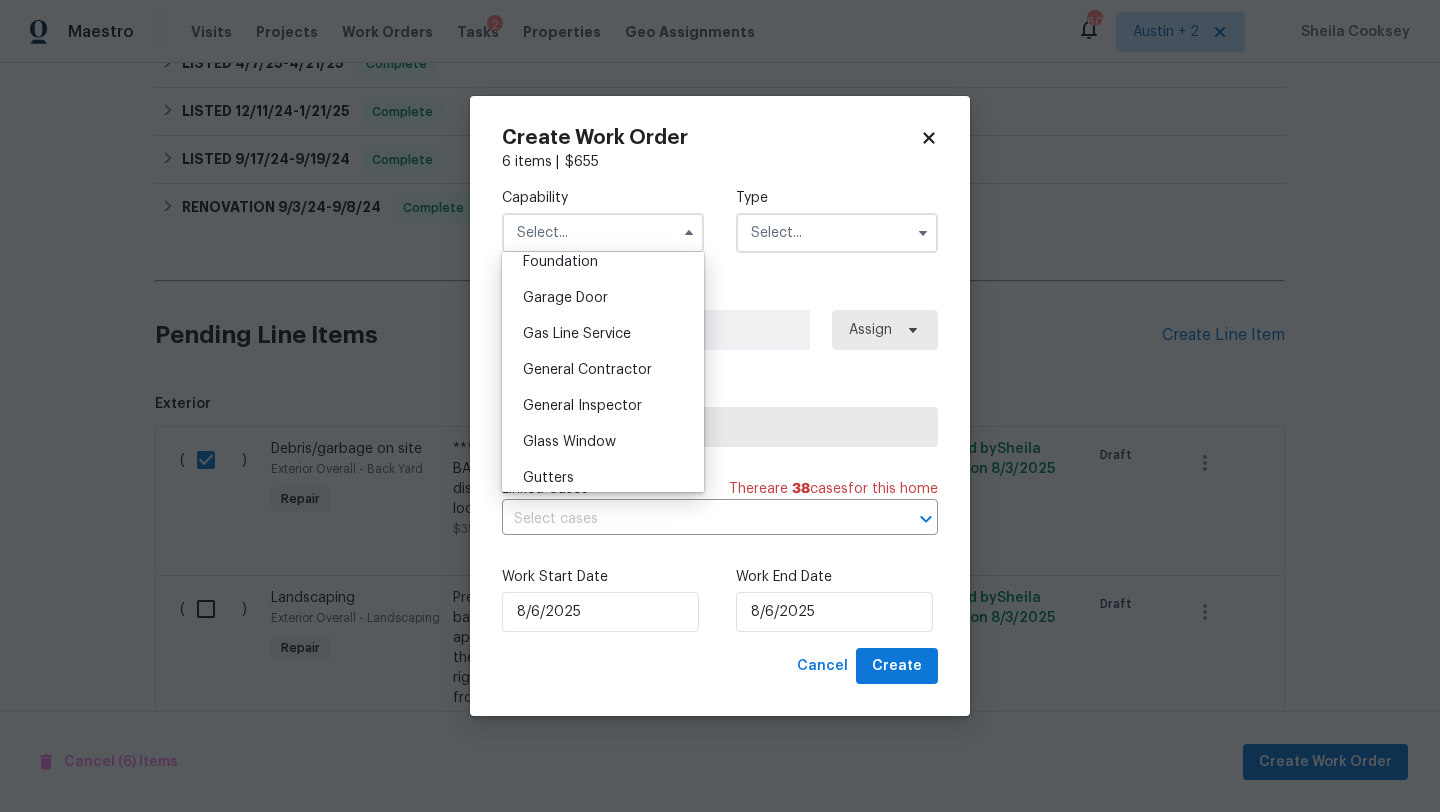 scroll, scrollTop: 876, scrollLeft: 0, axis: vertical 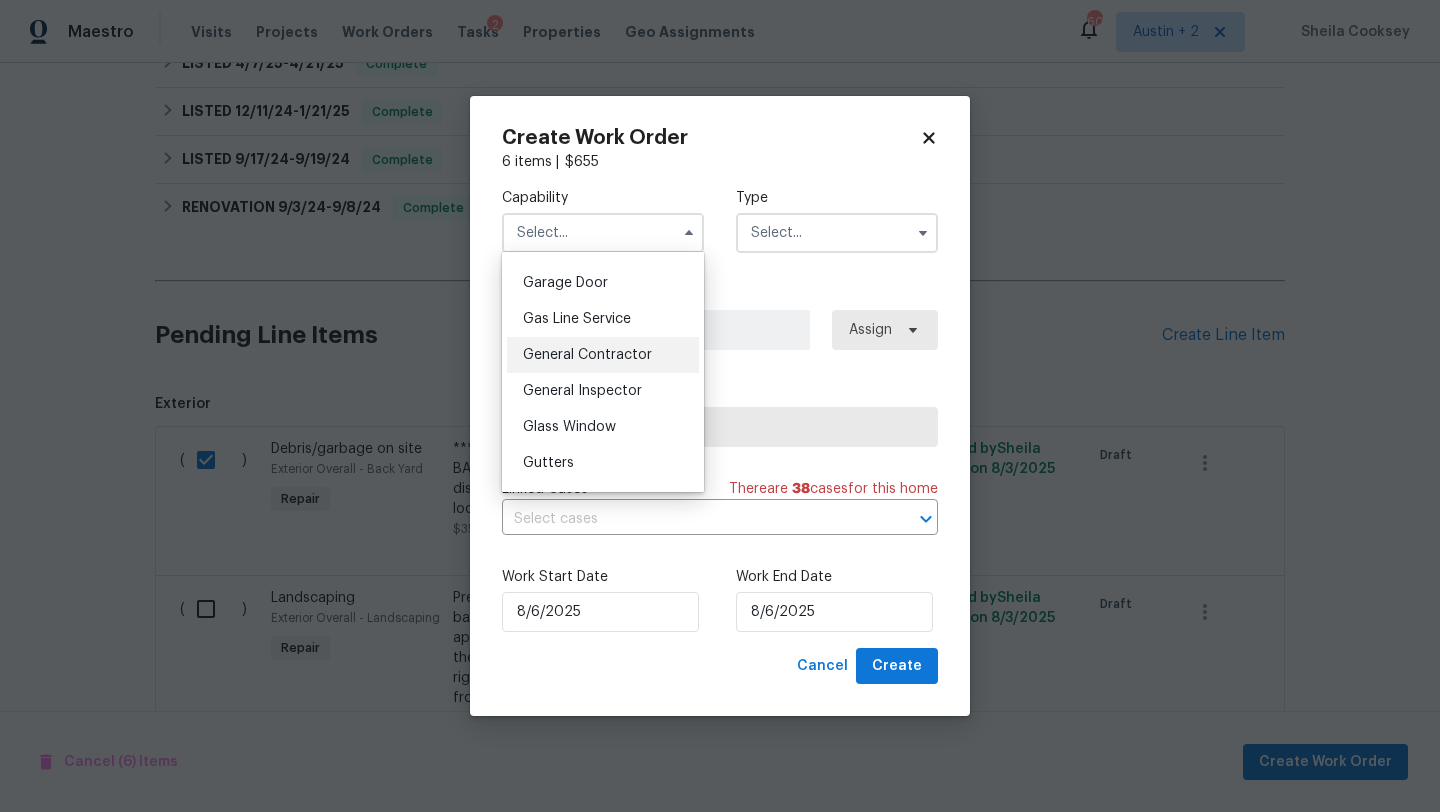 click on "General Contractor" at bounding box center (587, 355) 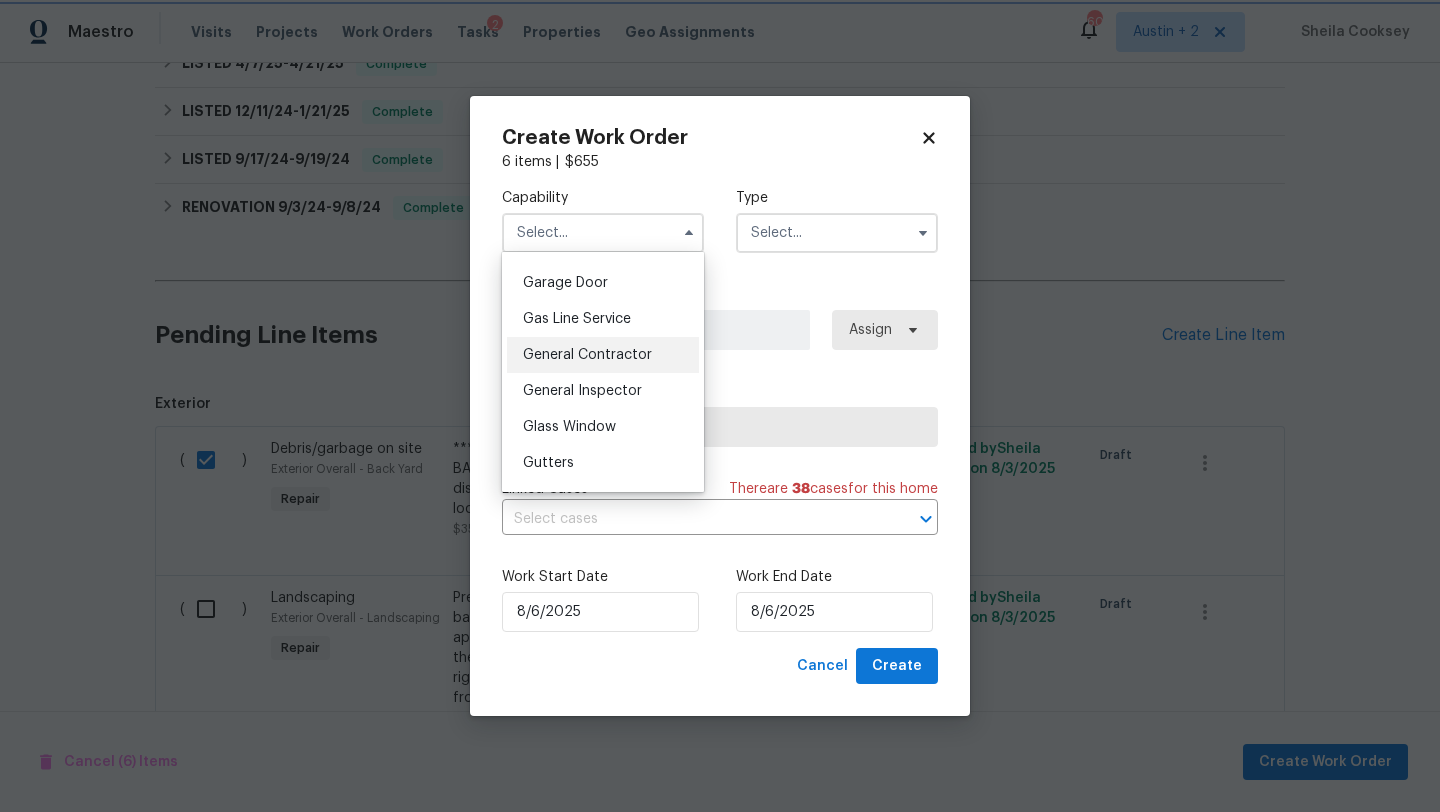 type on "General Contractor" 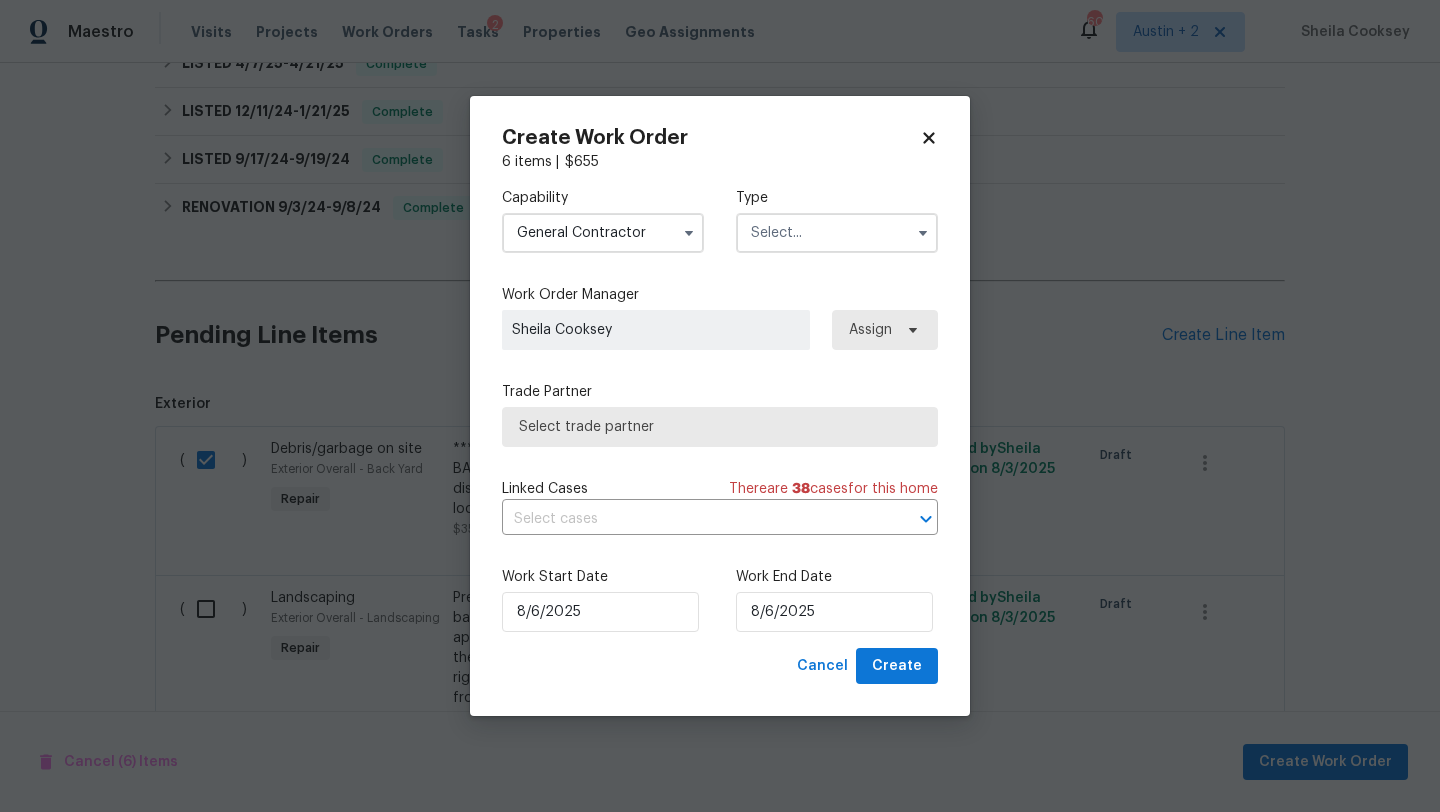 click at bounding box center (837, 233) 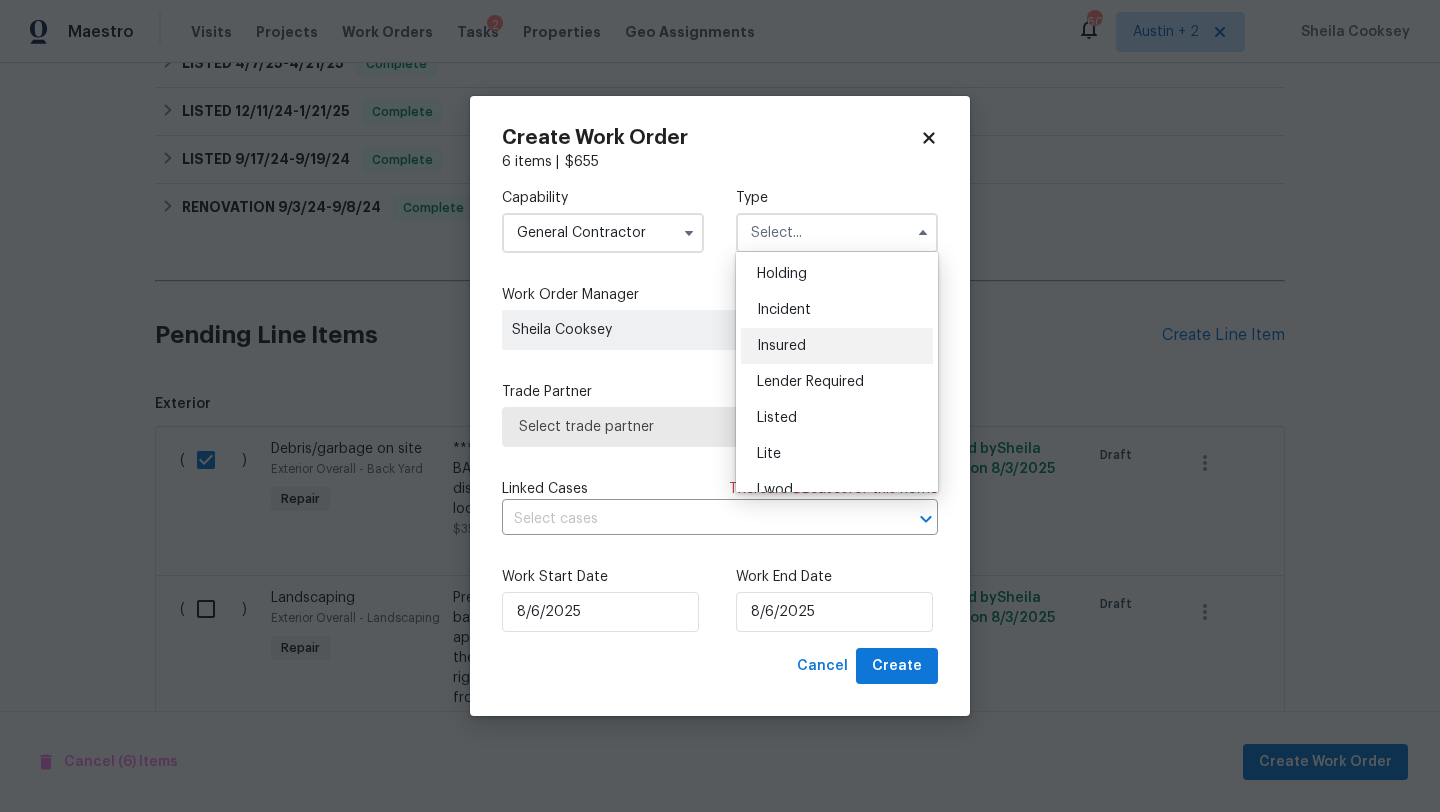 scroll, scrollTop: 107, scrollLeft: 0, axis: vertical 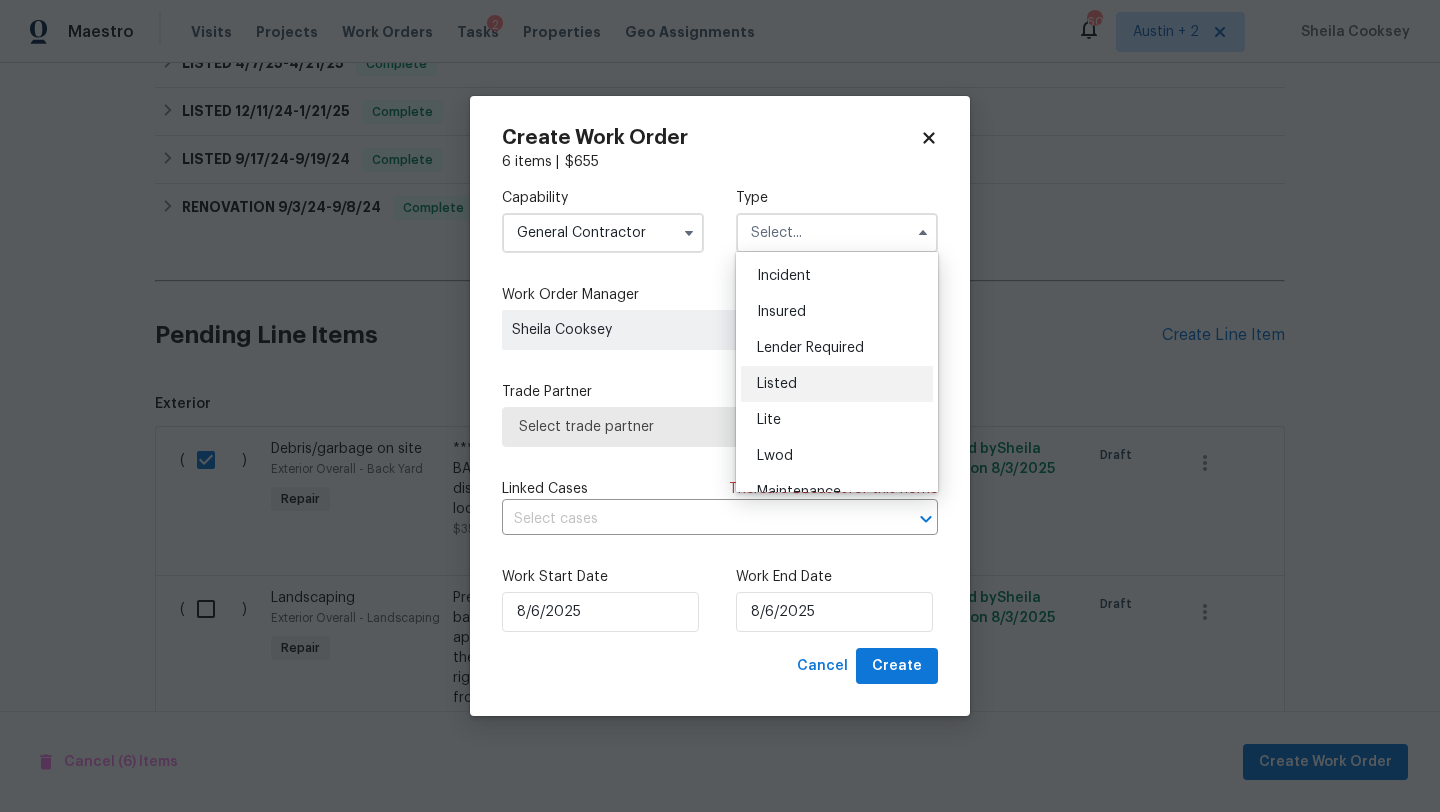 click on "Listed" at bounding box center (837, 384) 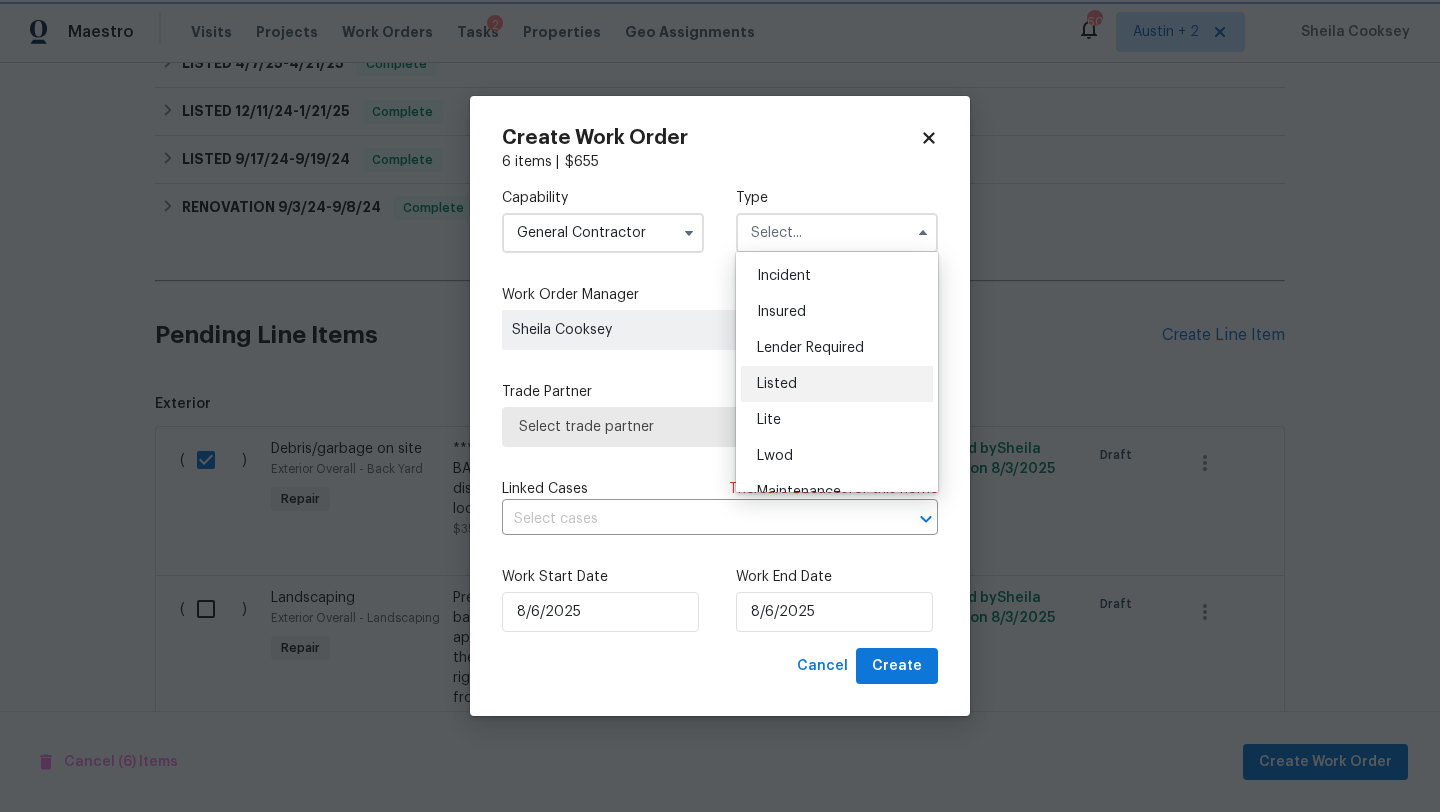 type on "Listed" 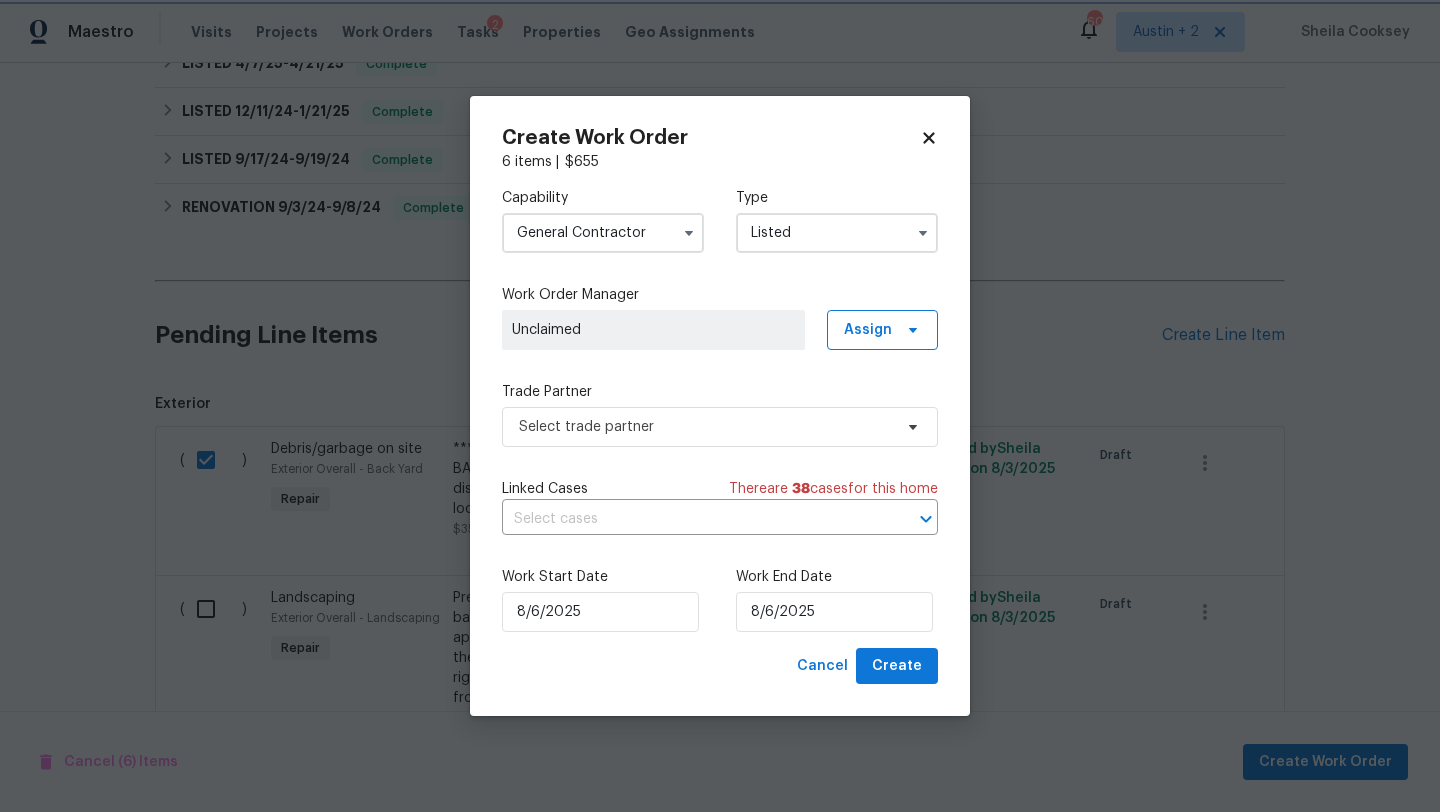 scroll, scrollTop: 0, scrollLeft: 0, axis: both 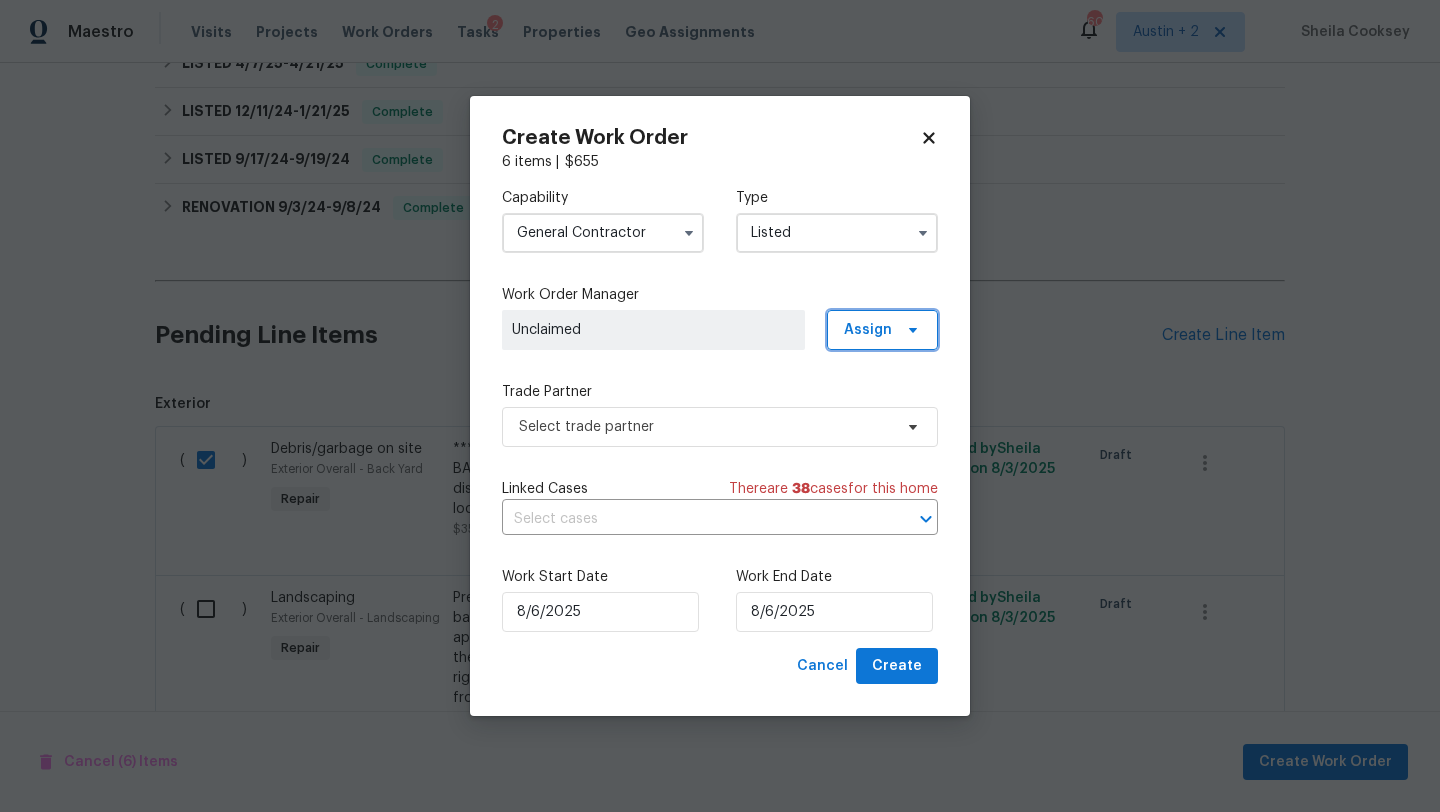 click on "Assign" at bounding box center [882, 330] 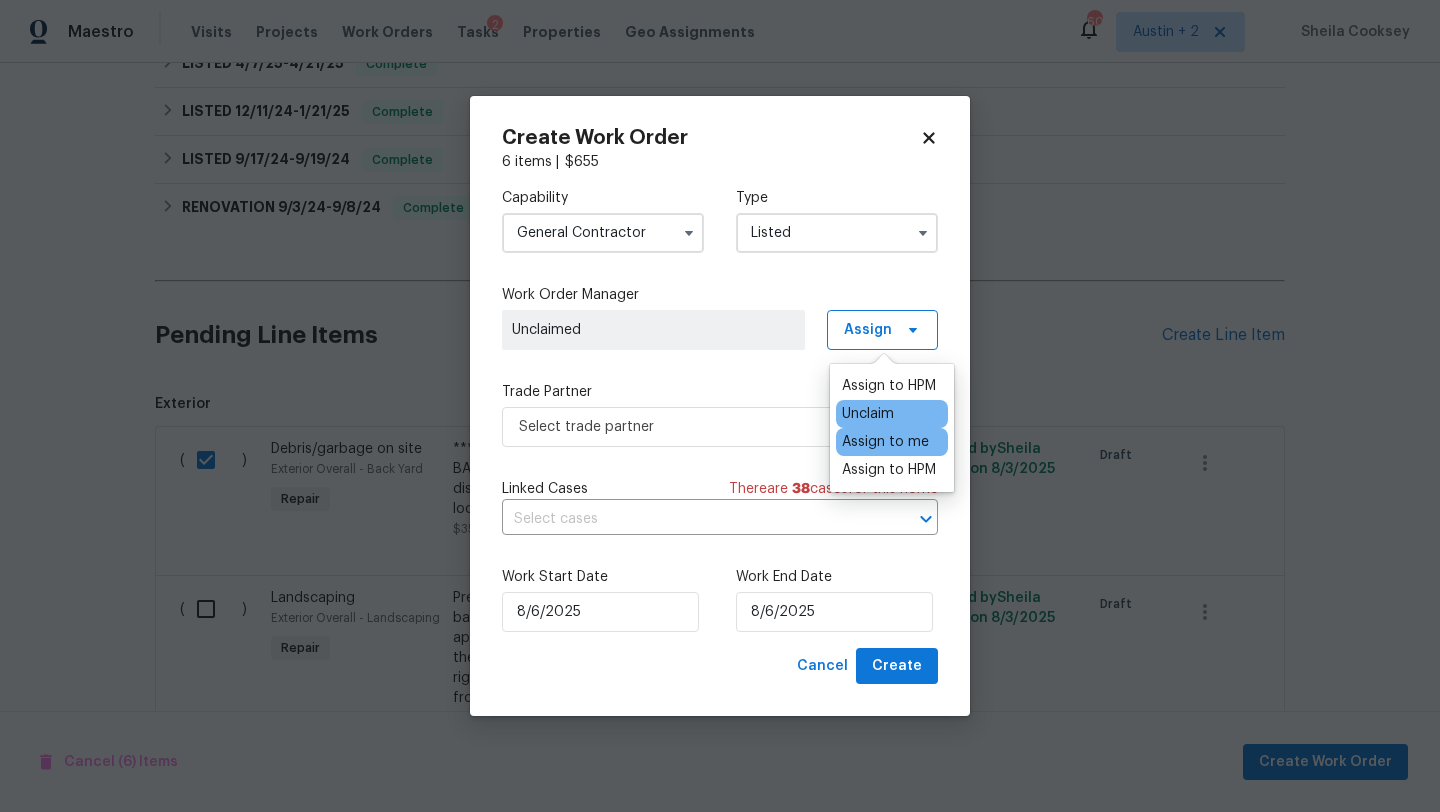 click on "Assign to me" at bounding box center [892, 442] 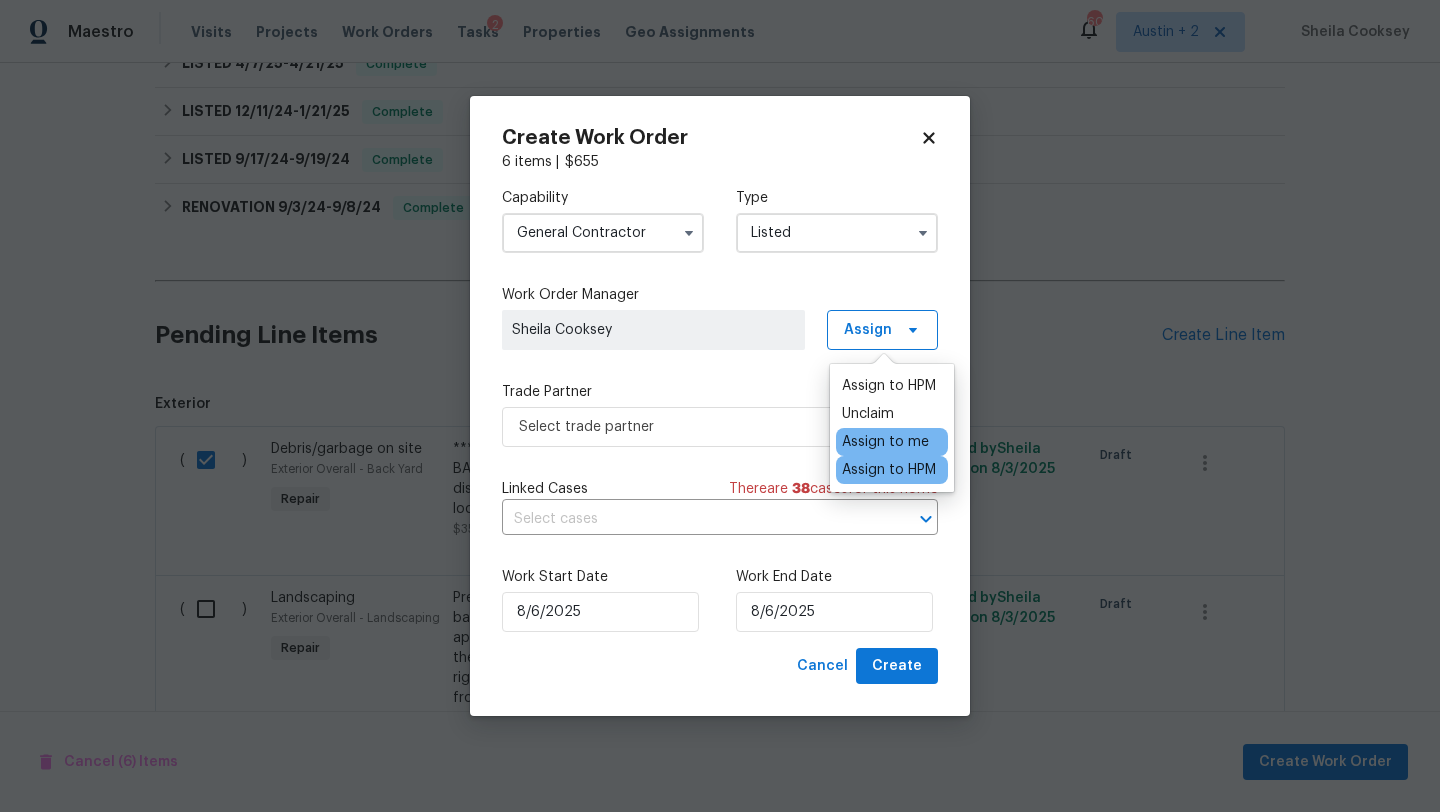 click on "Assign to me" at bounding box center (885, 442) 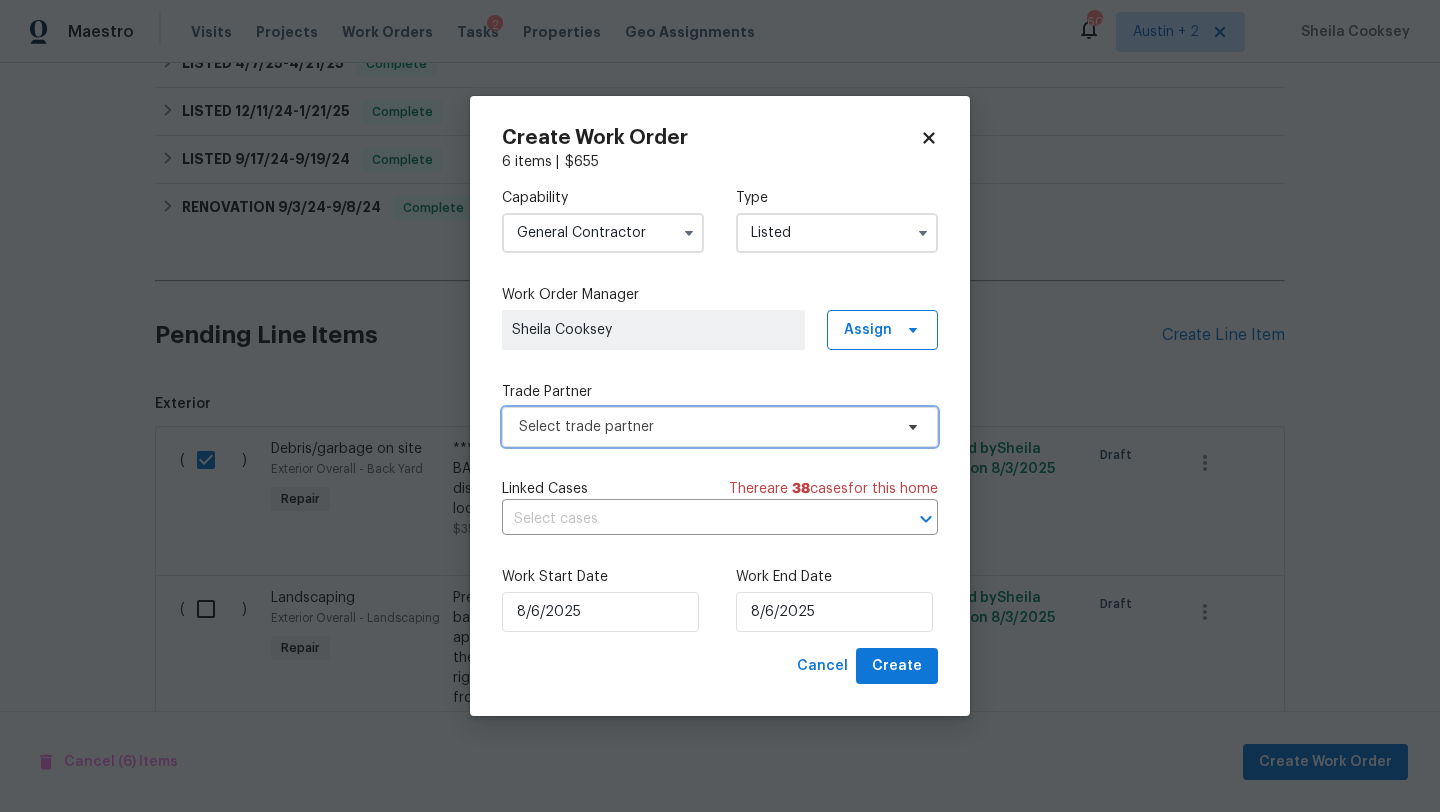 click on "Select trade partner" at bounding box center (705, 427) 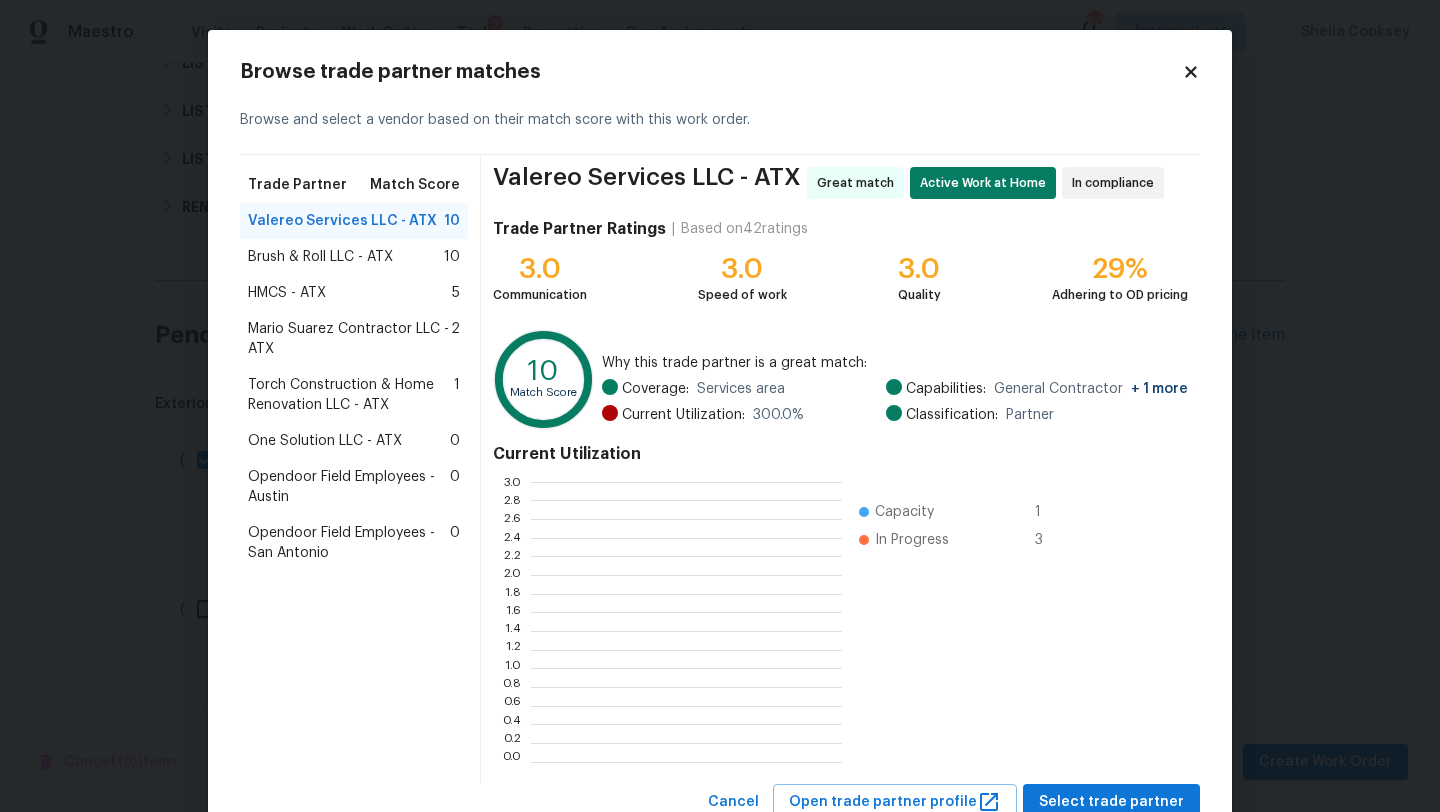 scroll, scrollTop: 2, scrollLeft: 1, axis: both 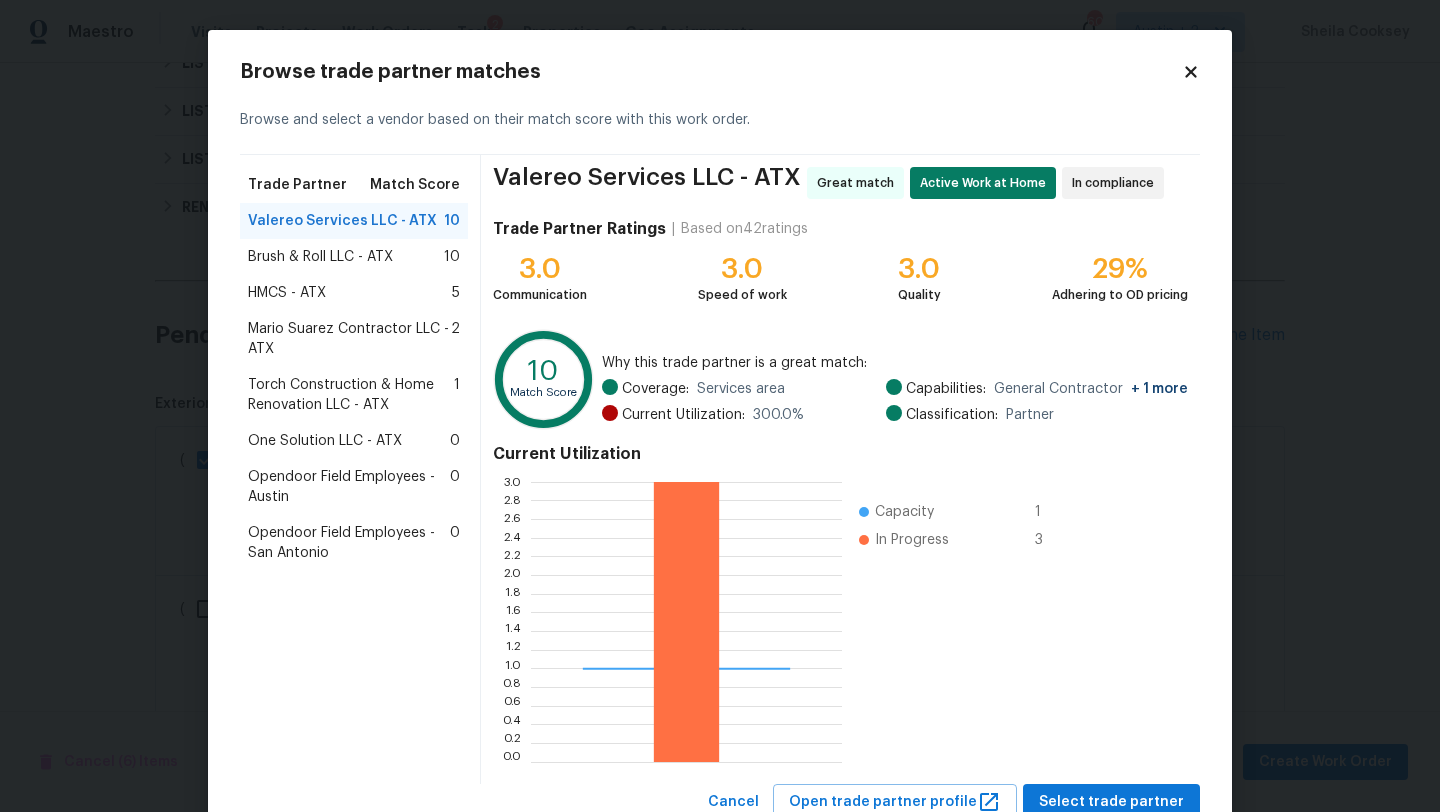 click 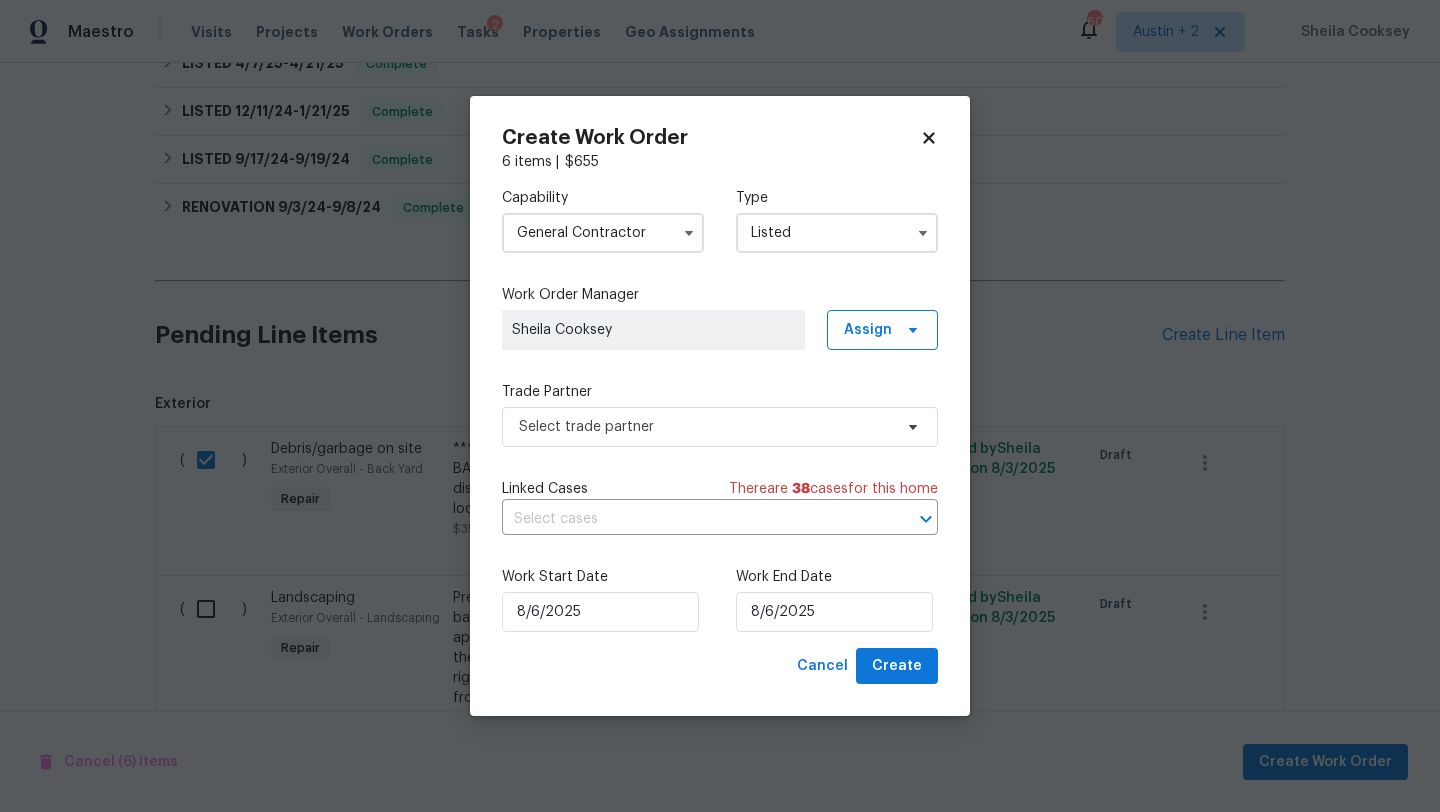 click 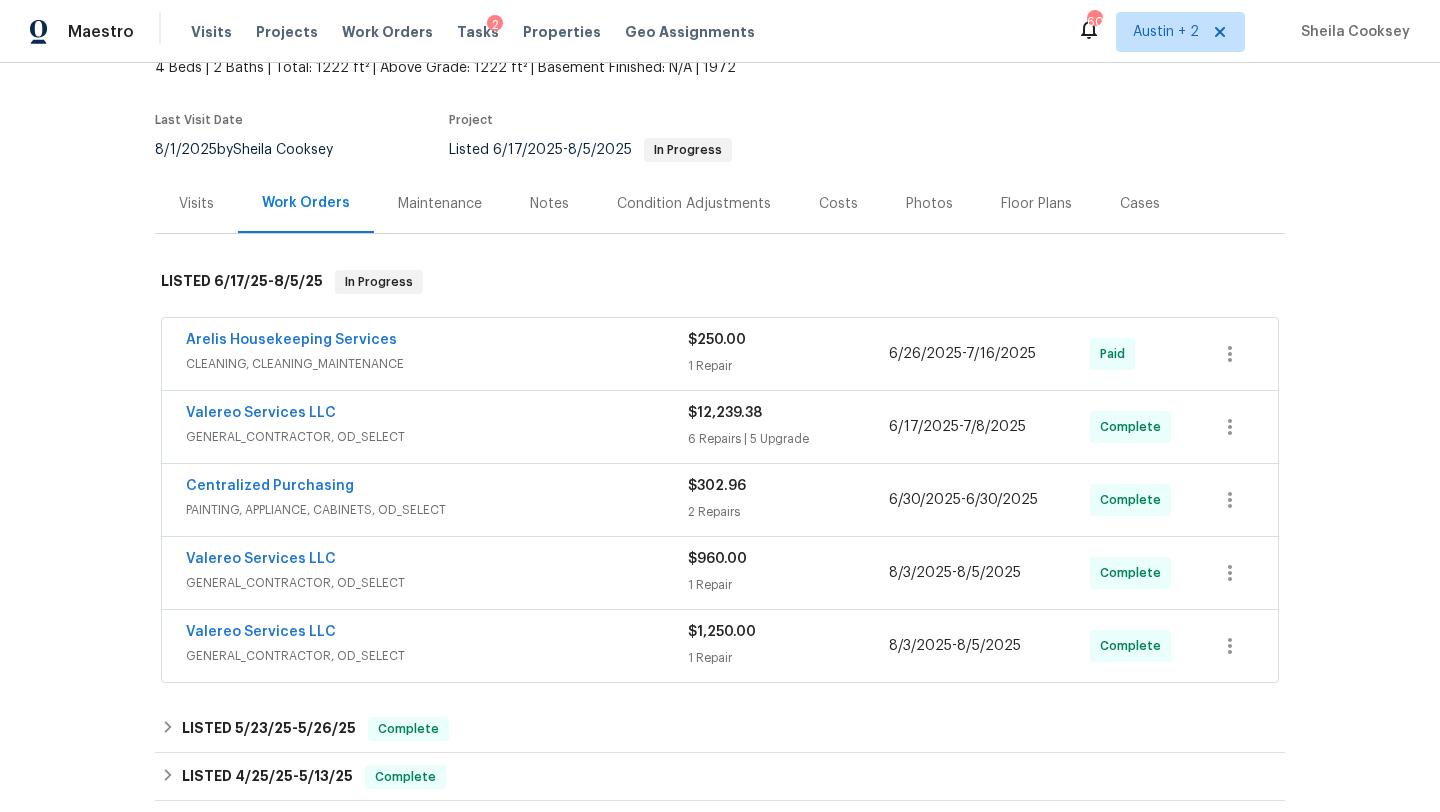 scroll, scrollTop: 0, scrollLeft: 0, axis: both 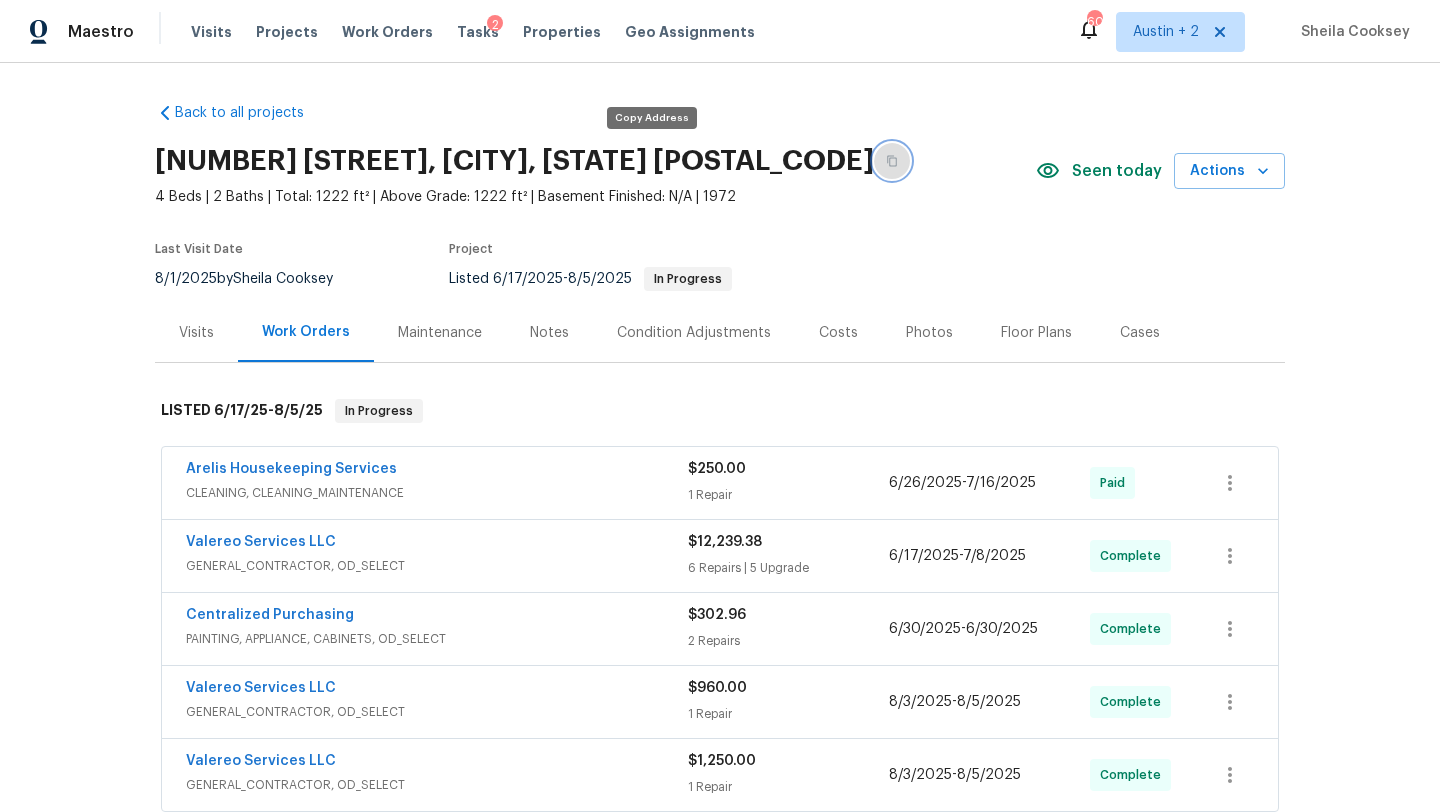 click at bounding box center (892, 161) 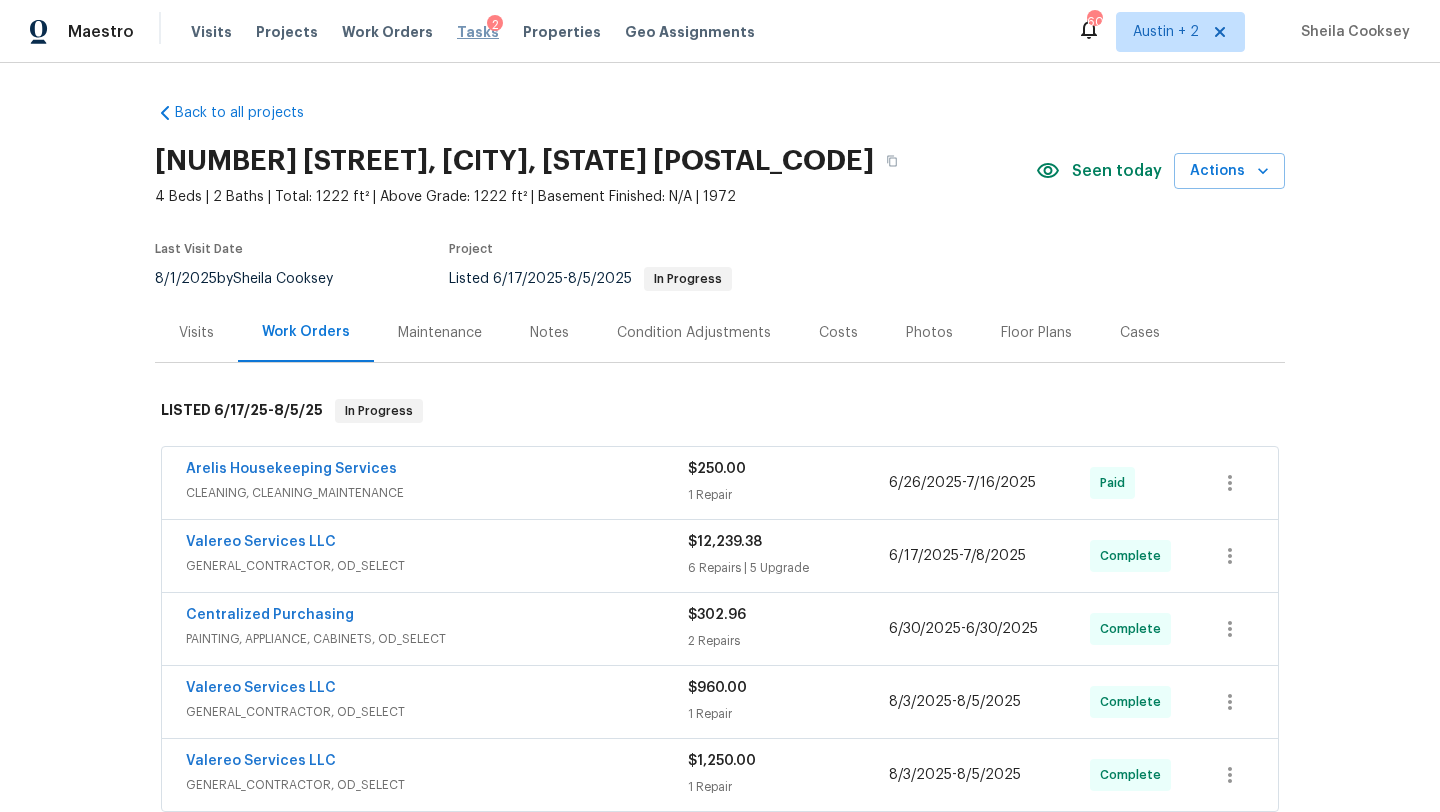 click on "Tasks" at bounding box center [478, 32] 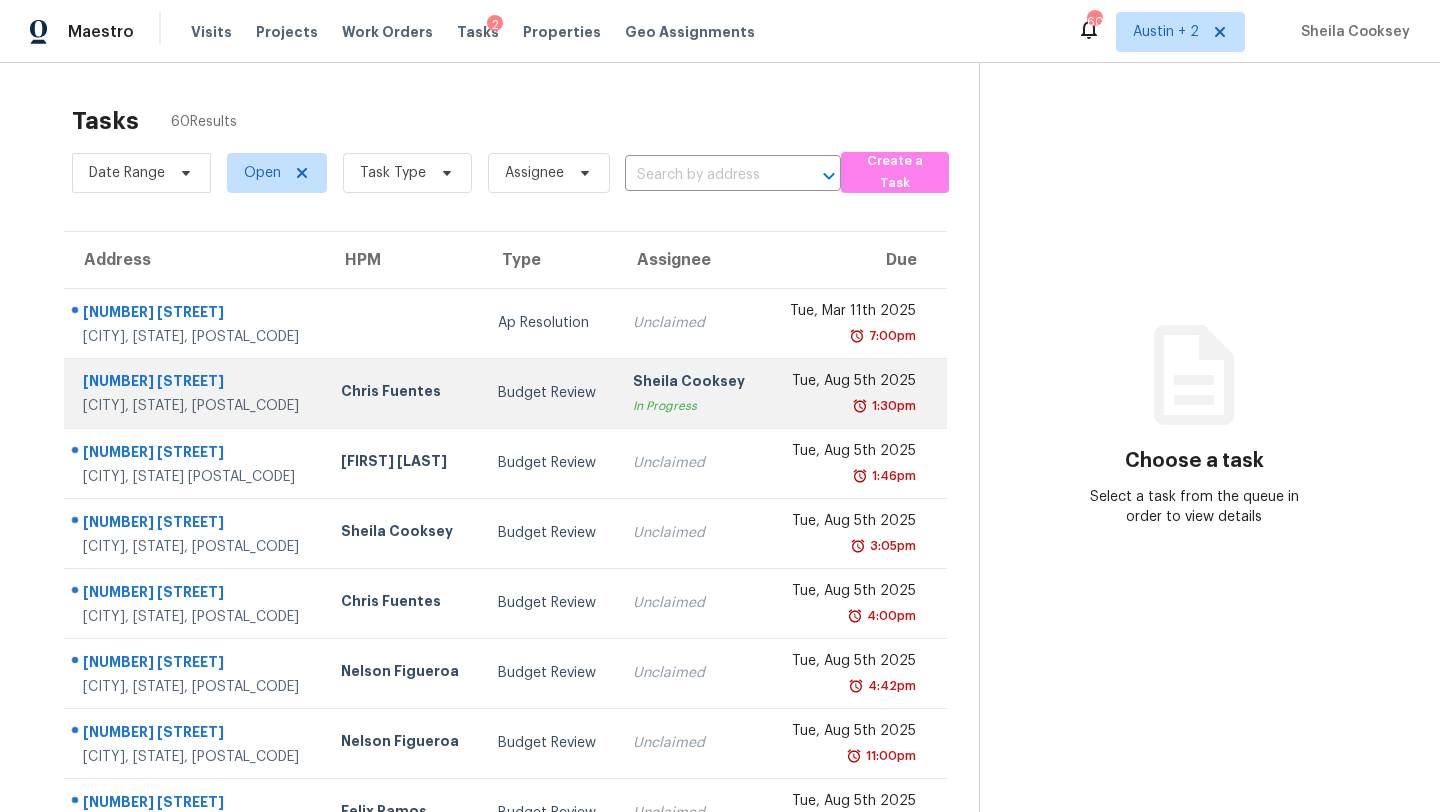 click on "Budget Review" at bounding box center (549, 393) 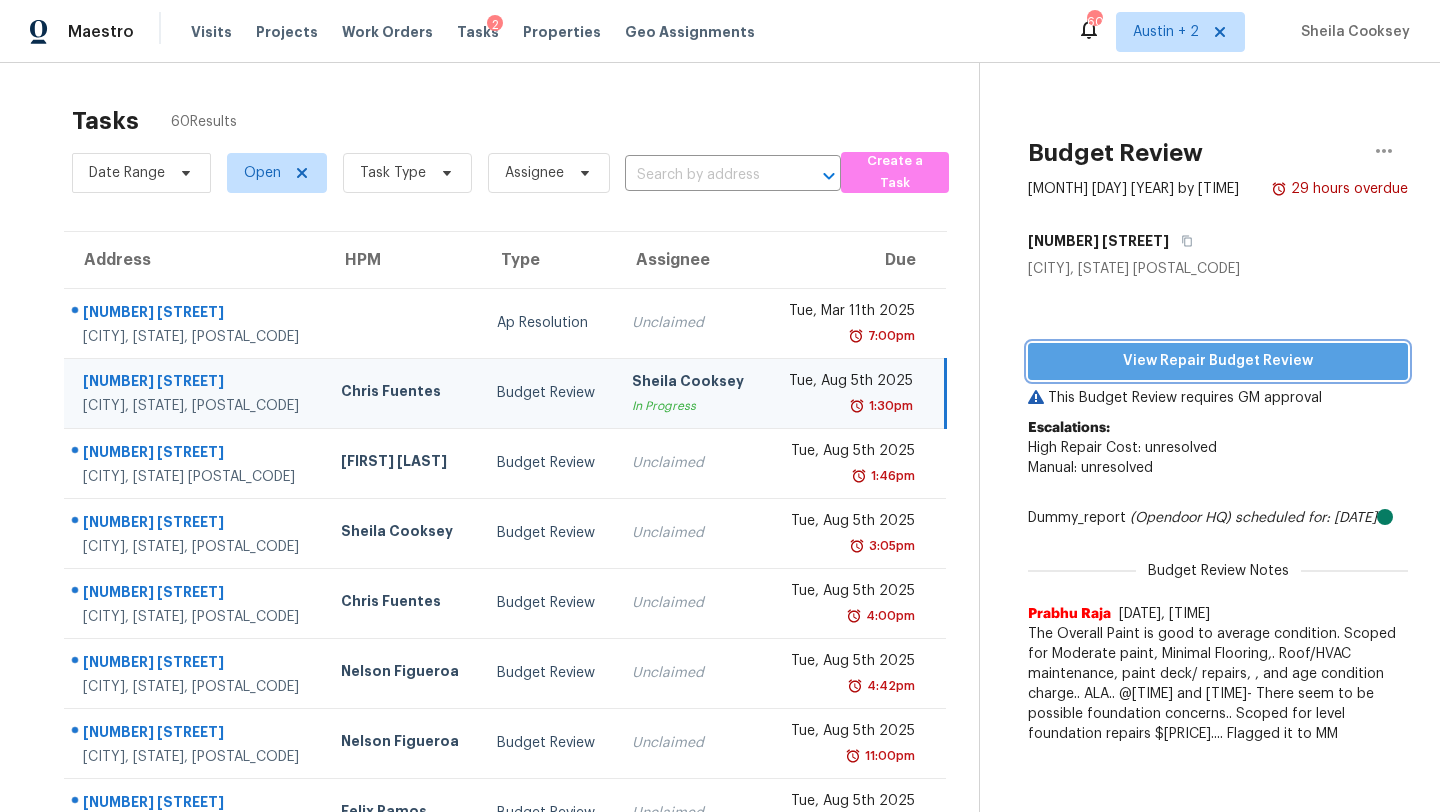 click on "View Repair Budget Review" at bounding box center (1218, 361) 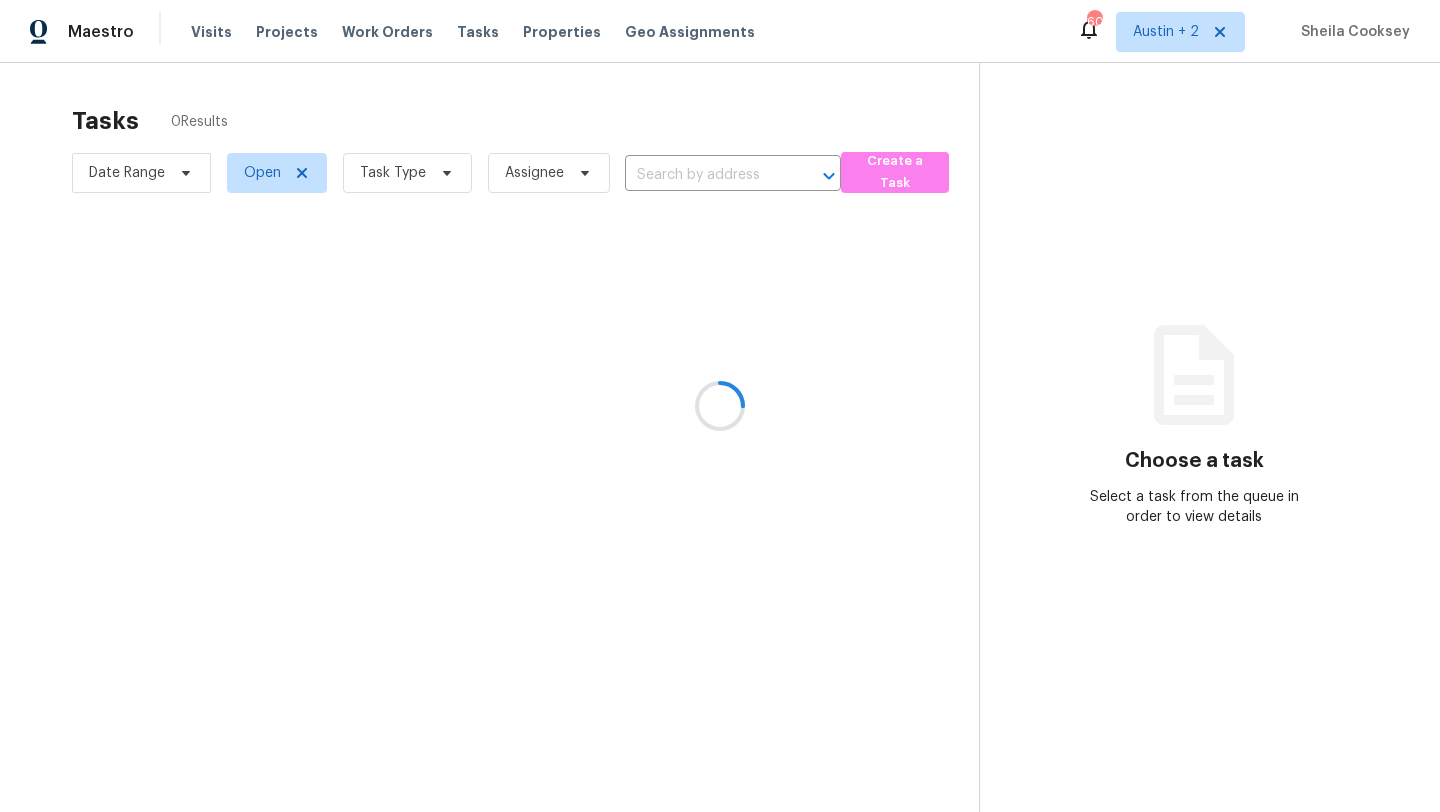 scroll, scrollTop: 0, scrollLeft: 0, axis: both 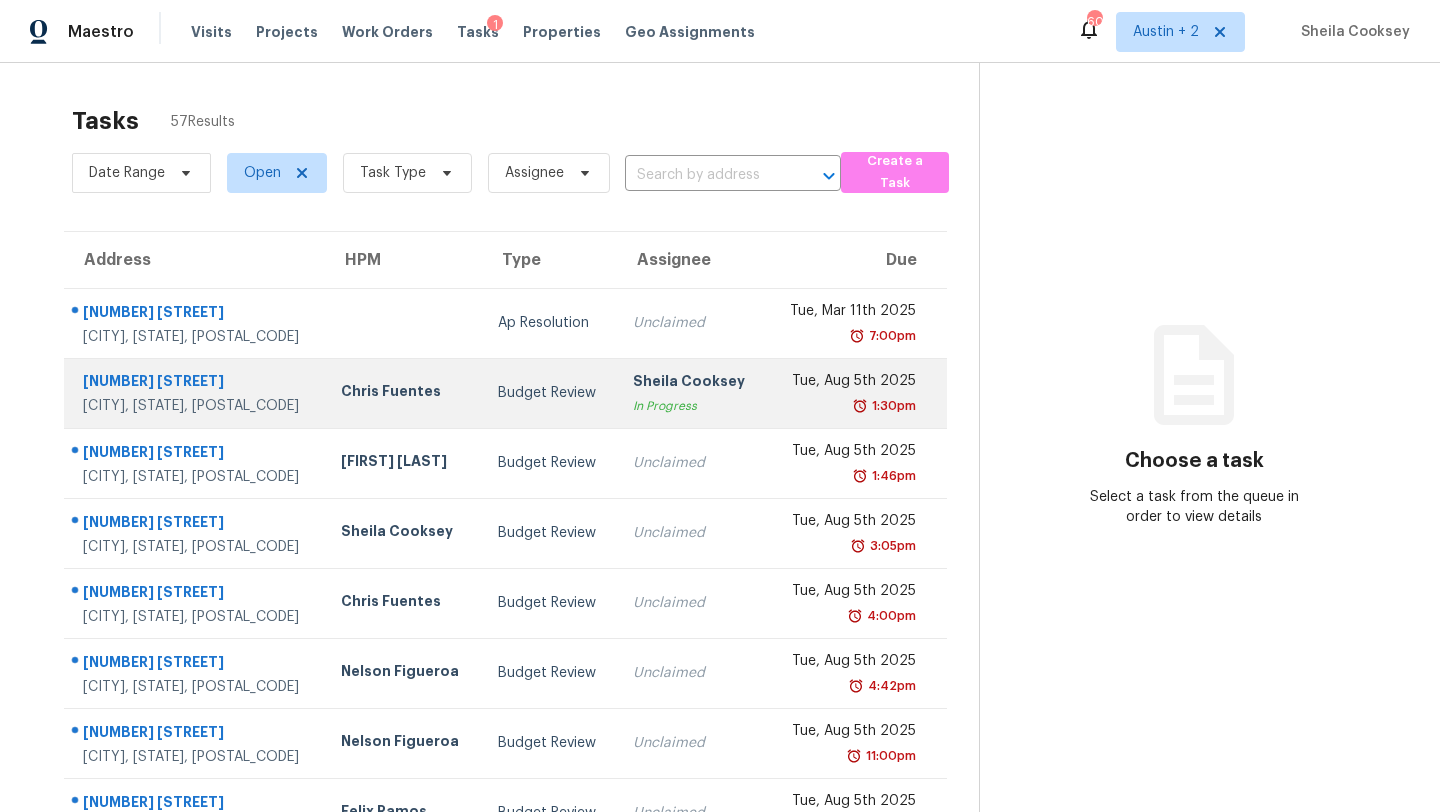 click on "In Progress" at bounding box center (692, 406) 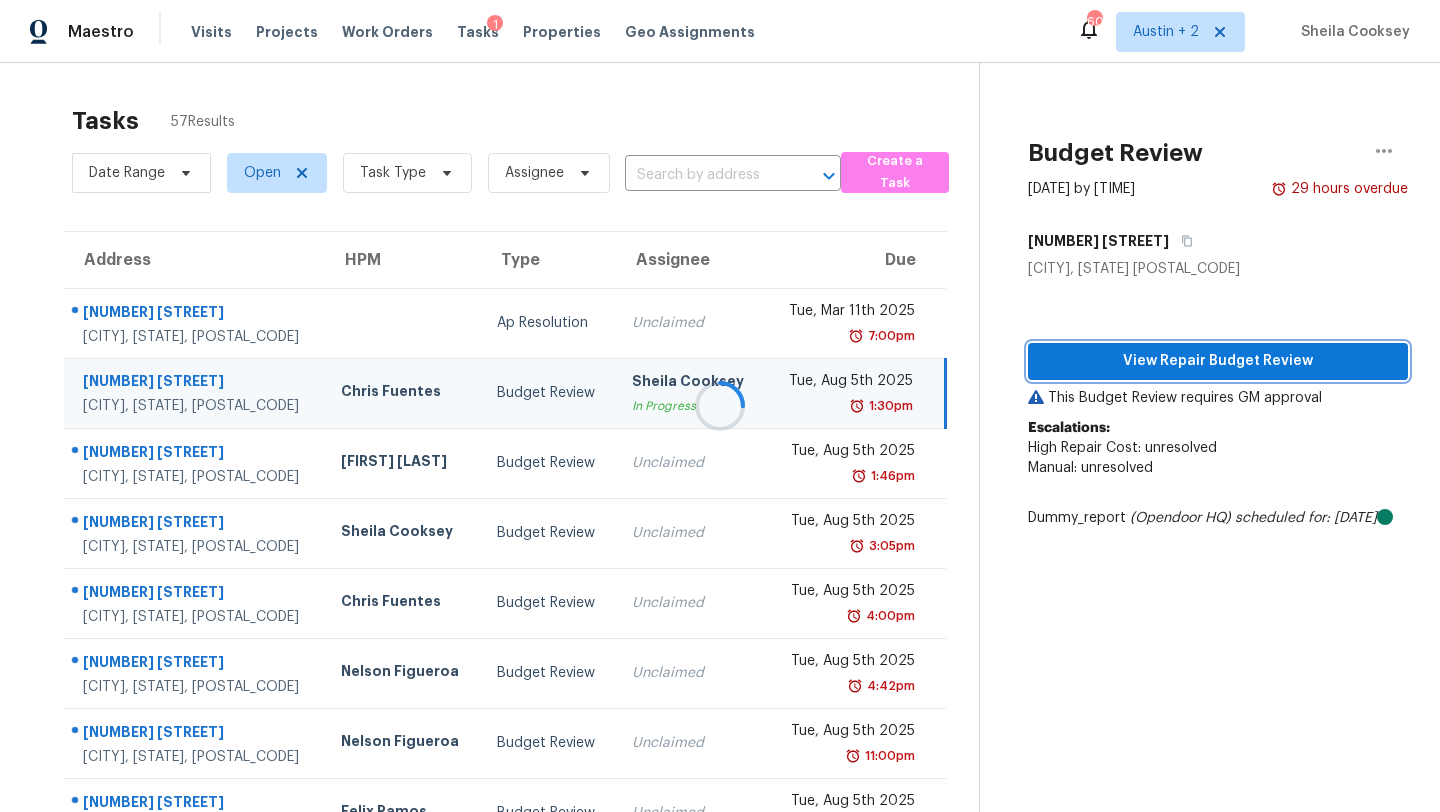 click on "View Repair Budget Review" at bounding box center [1218, 361] 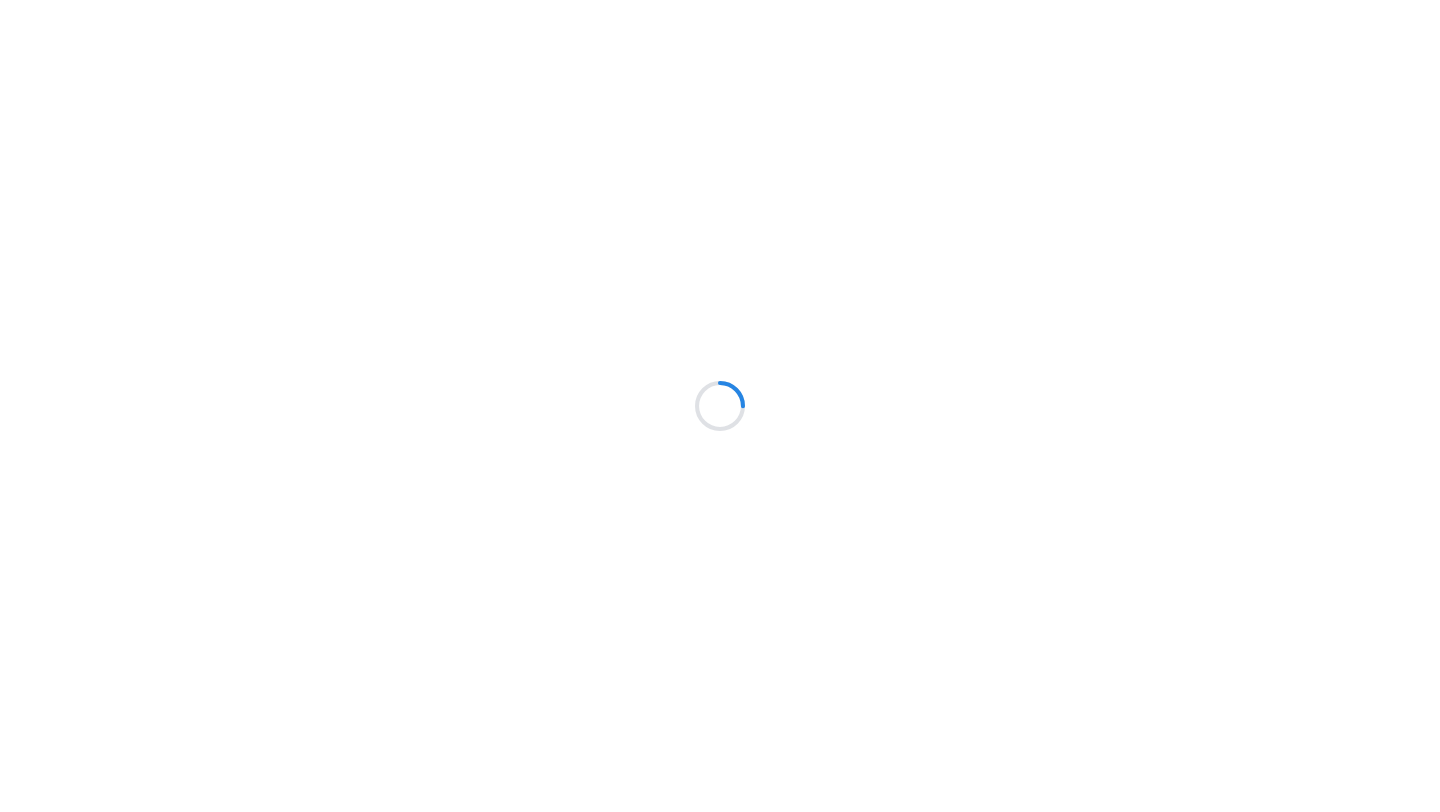 scroll, scrollTop: 0, scrollLeft: 0, axis: both 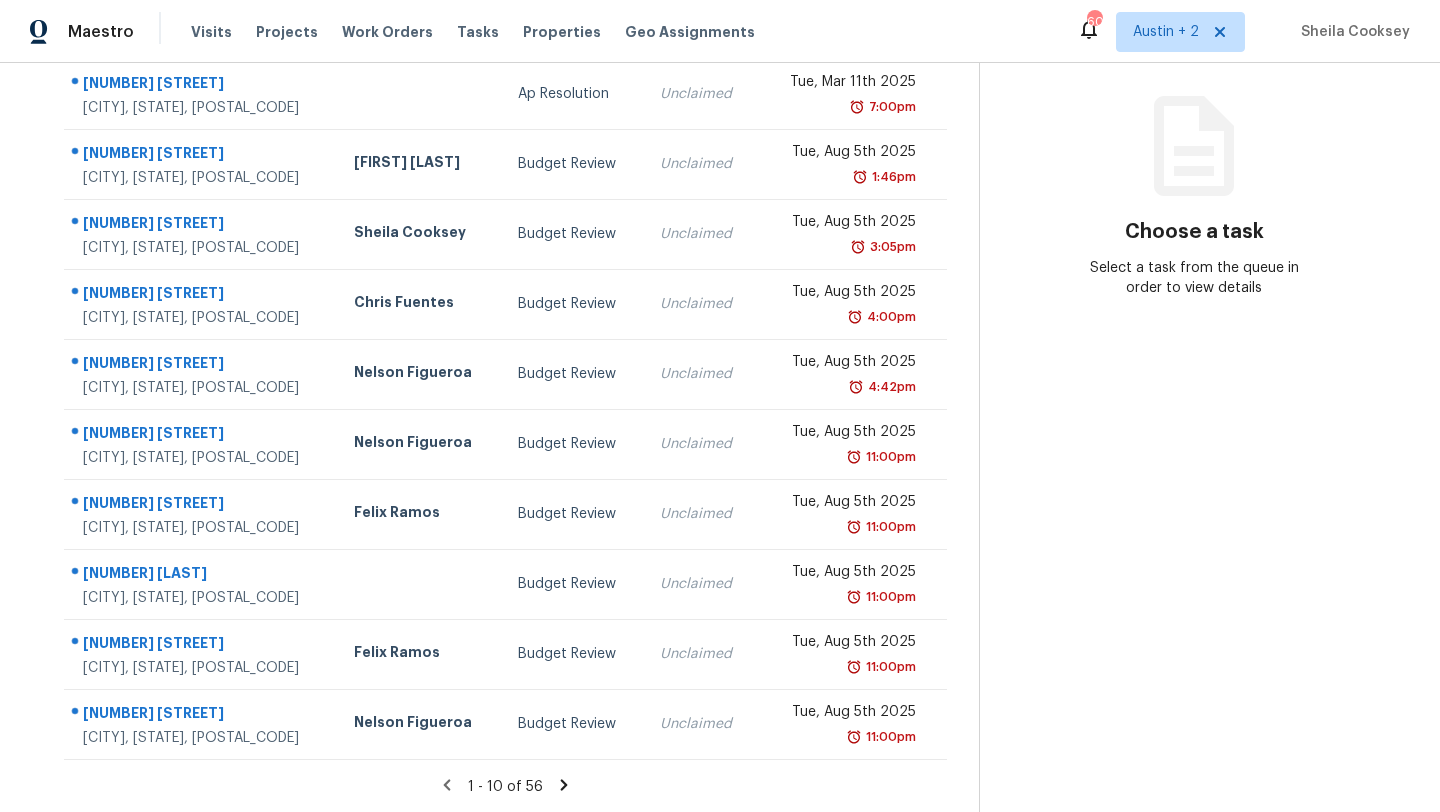 click 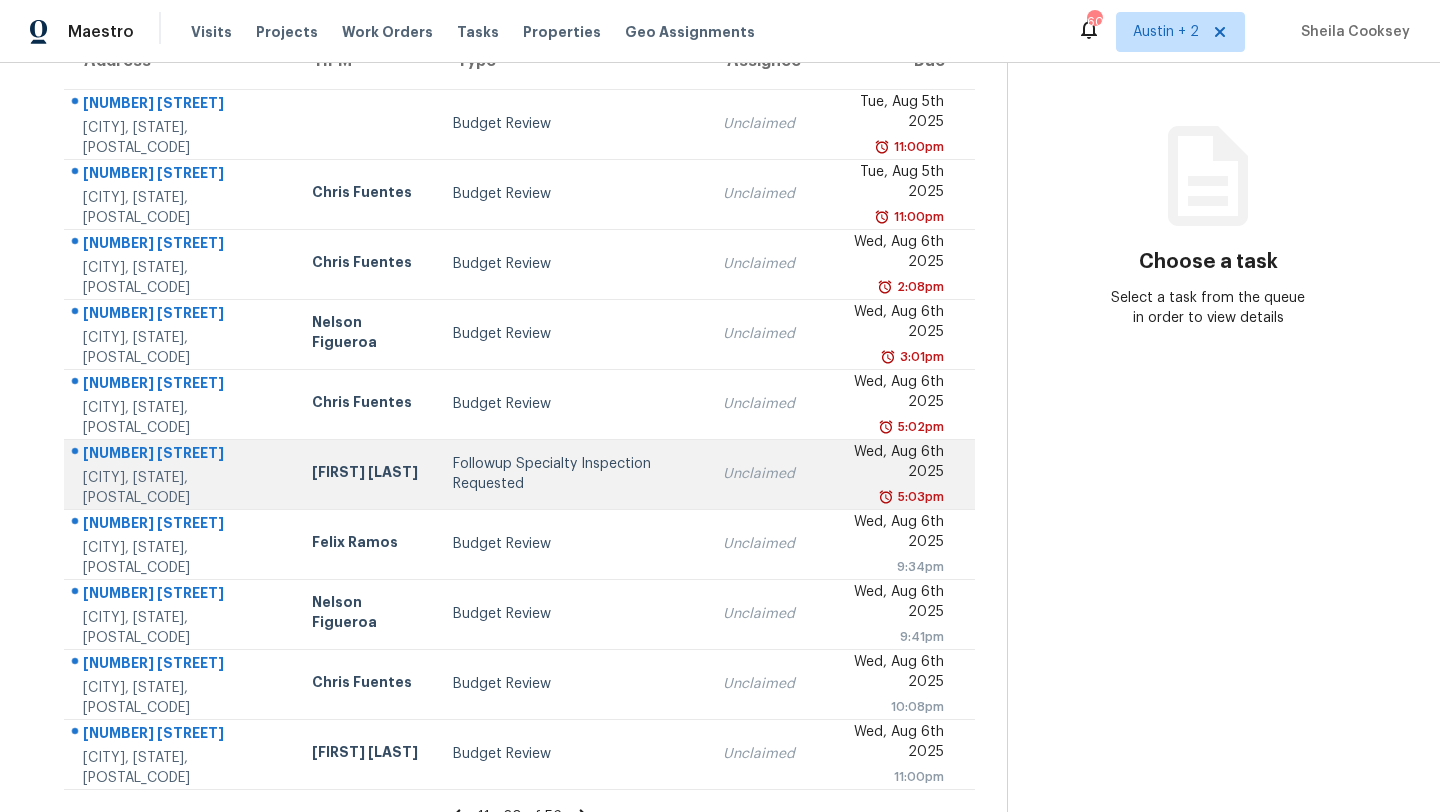 scroll, scrollTop: 229, scrollLeft: 0, axis: vertical 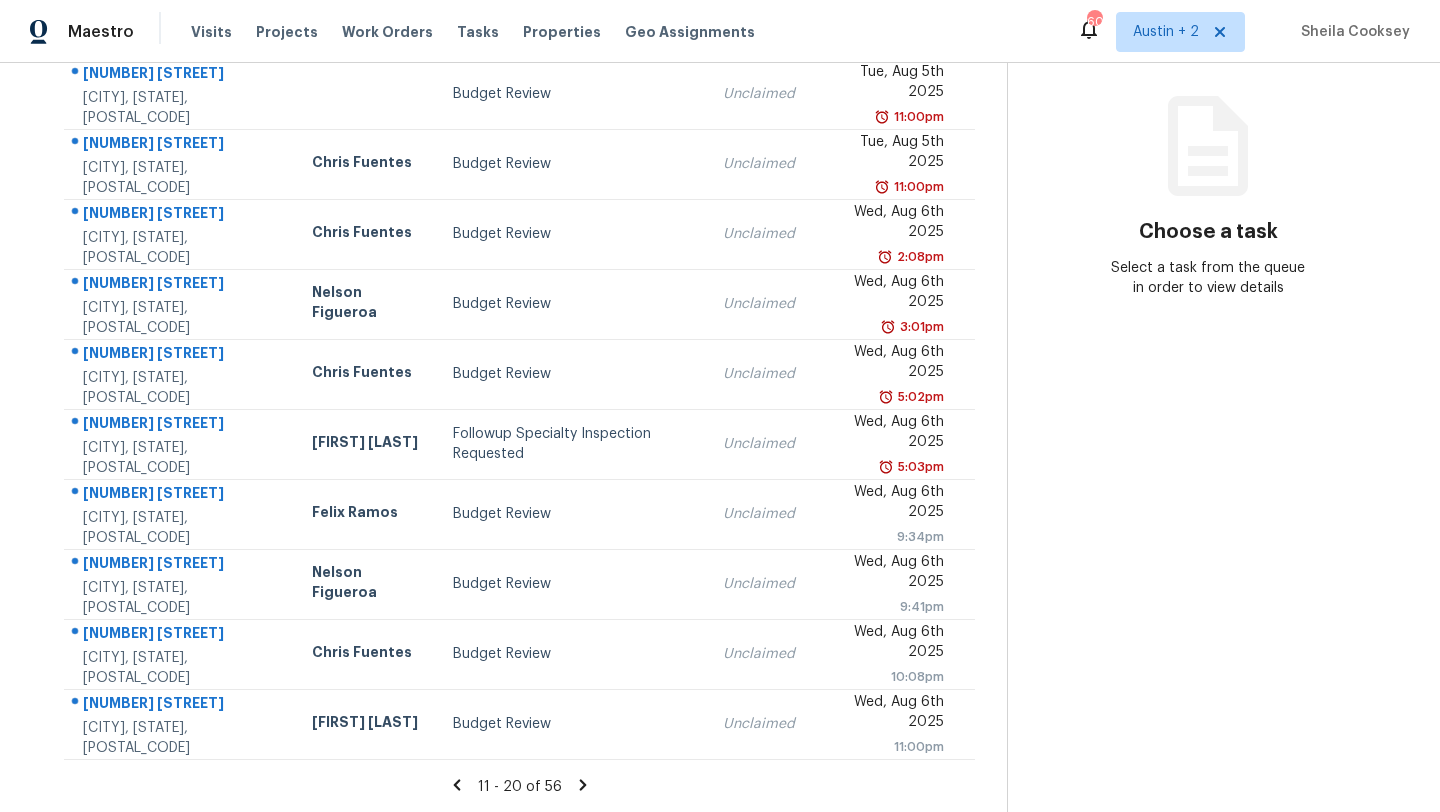 click 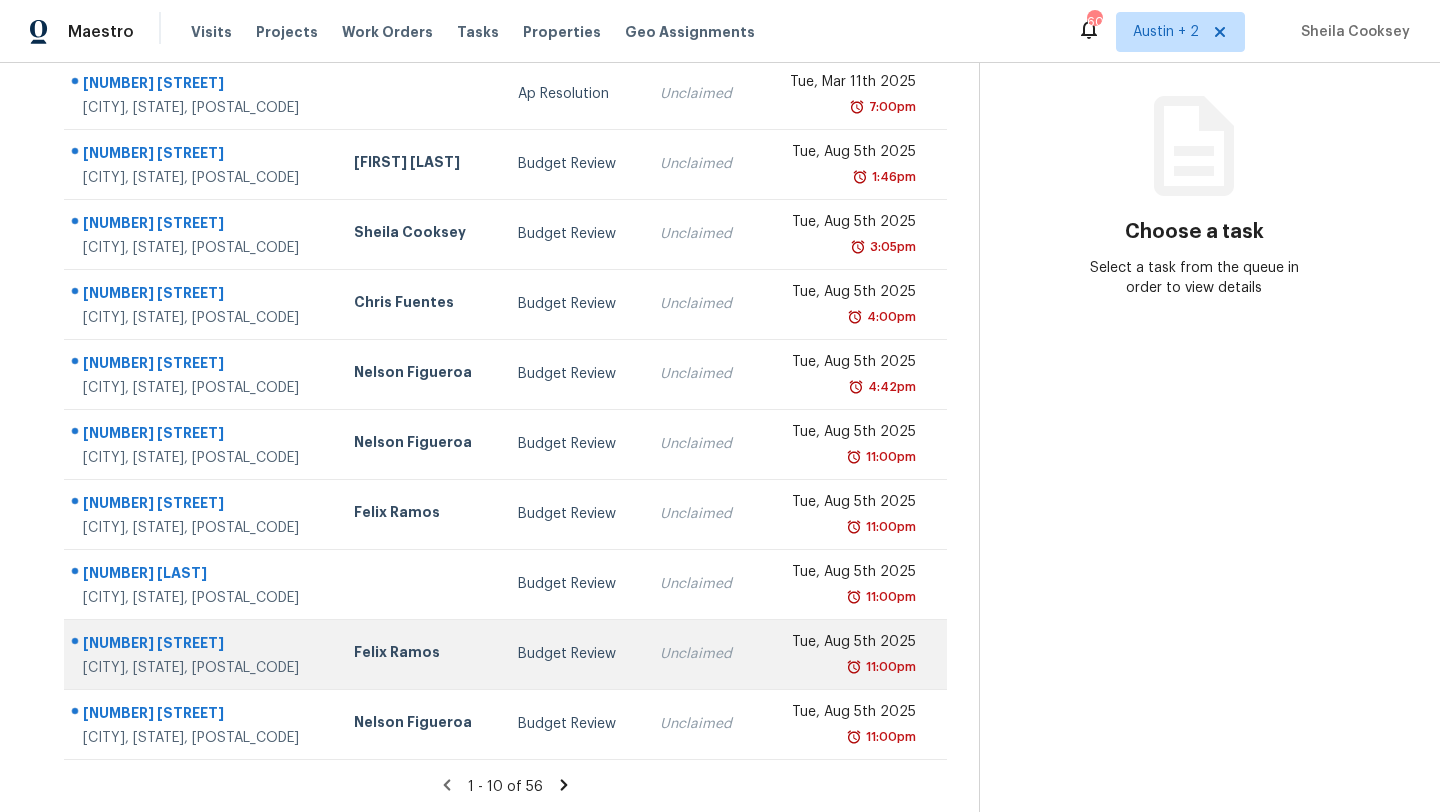 scroll, scrollTop: 0, scrollLeft: 0, axis: both 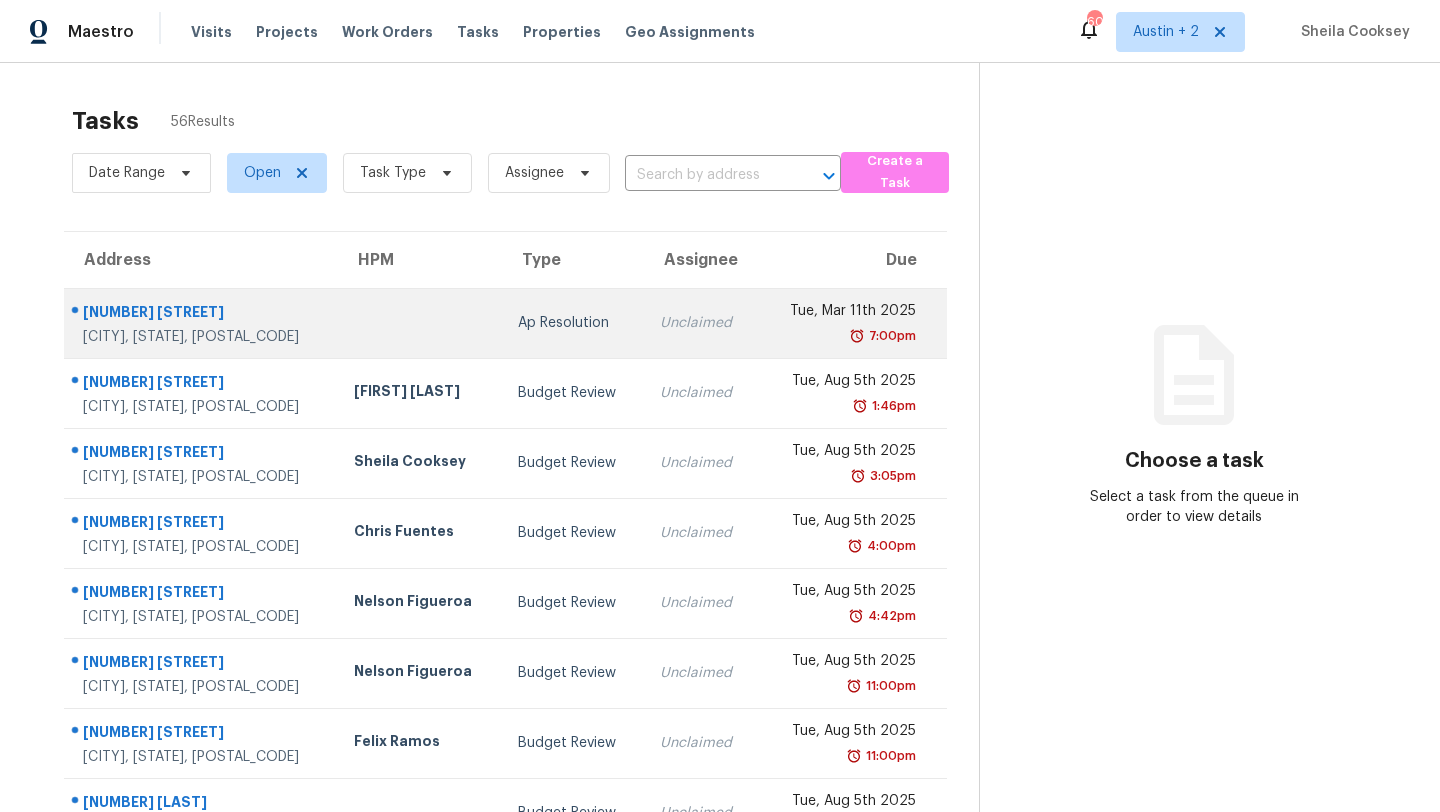 click on "Ap Resolution" at bounding box center (573, 323) 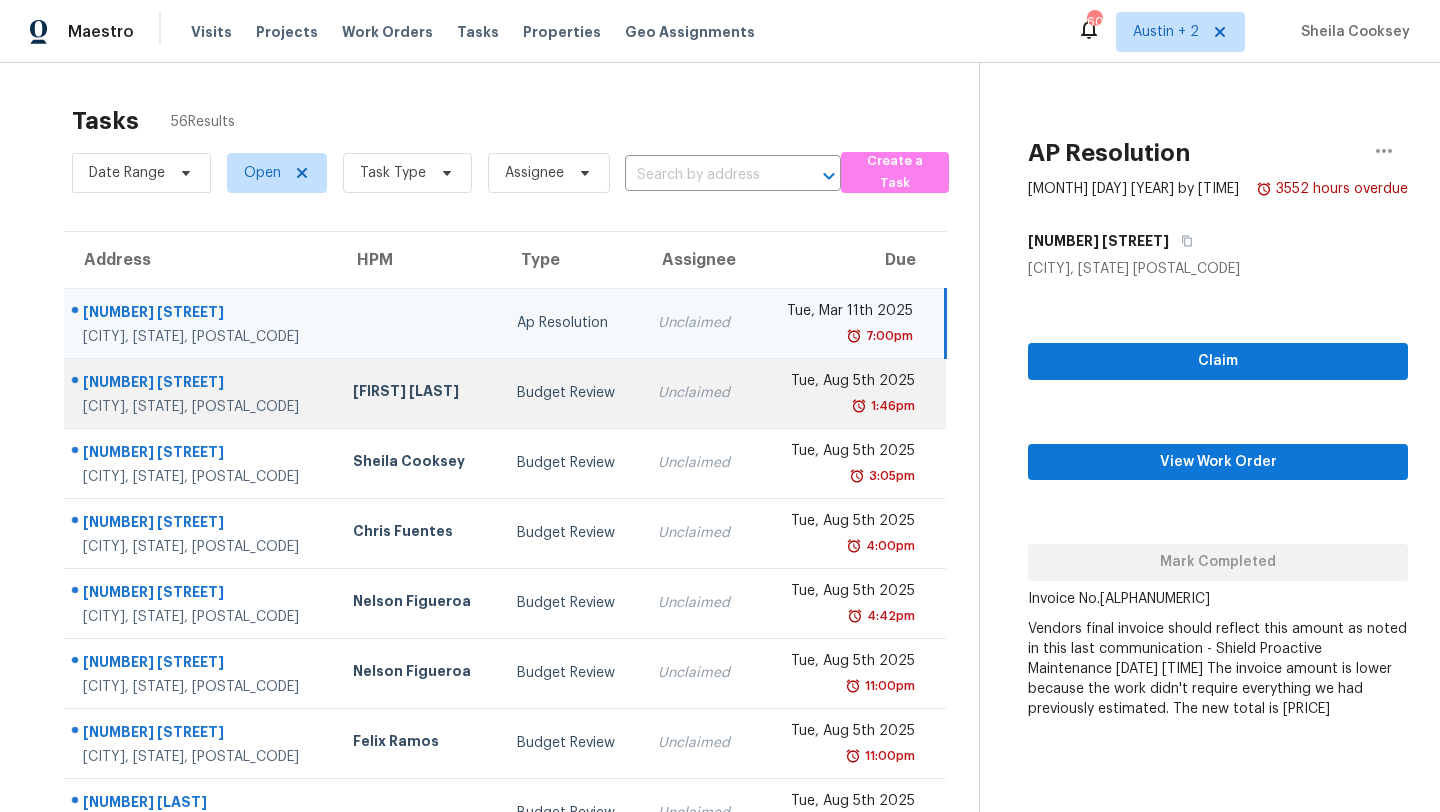 click on "Budget Review" at bounding box center [572, 393] 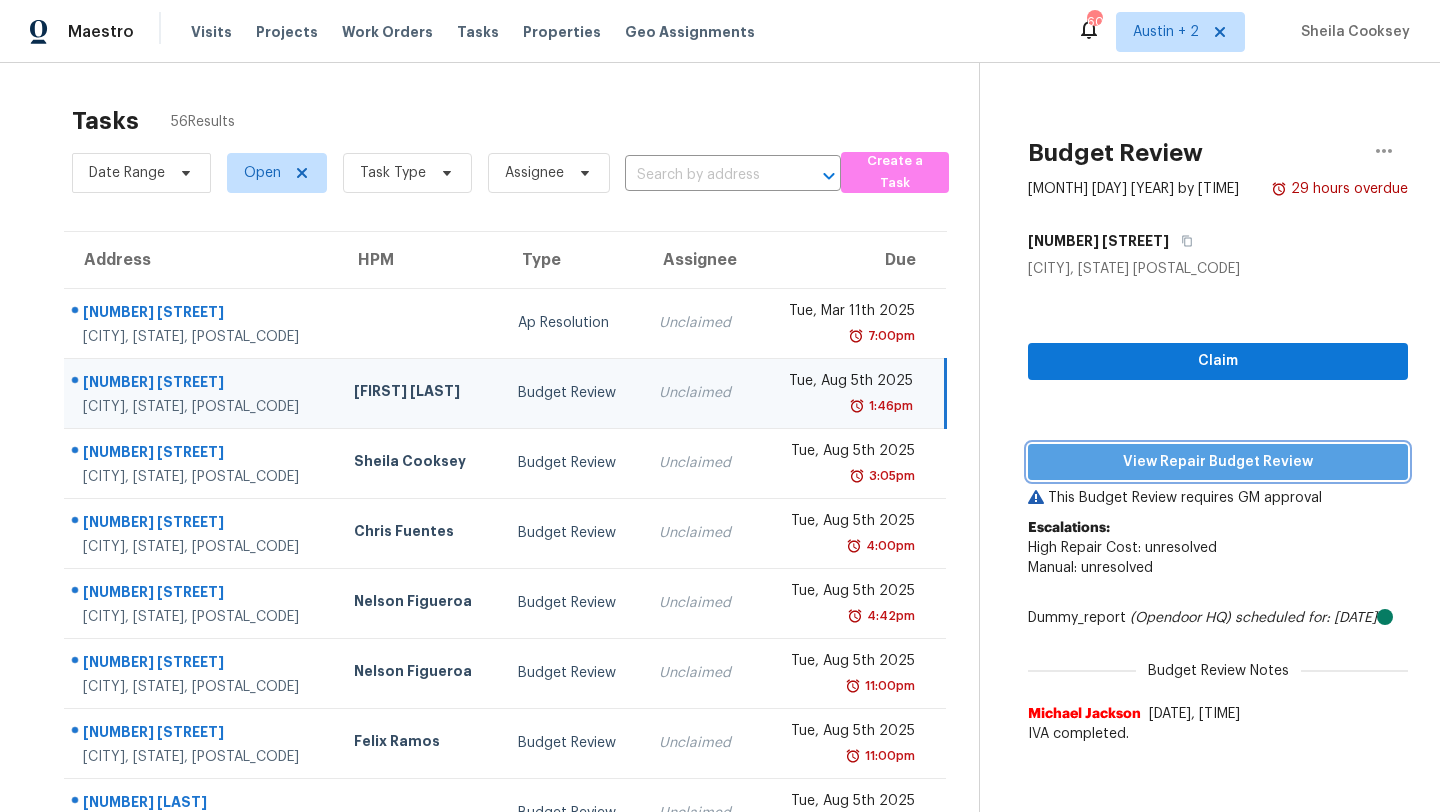 click on "View Repair Budget Review" at bounding box center (1218, 462) 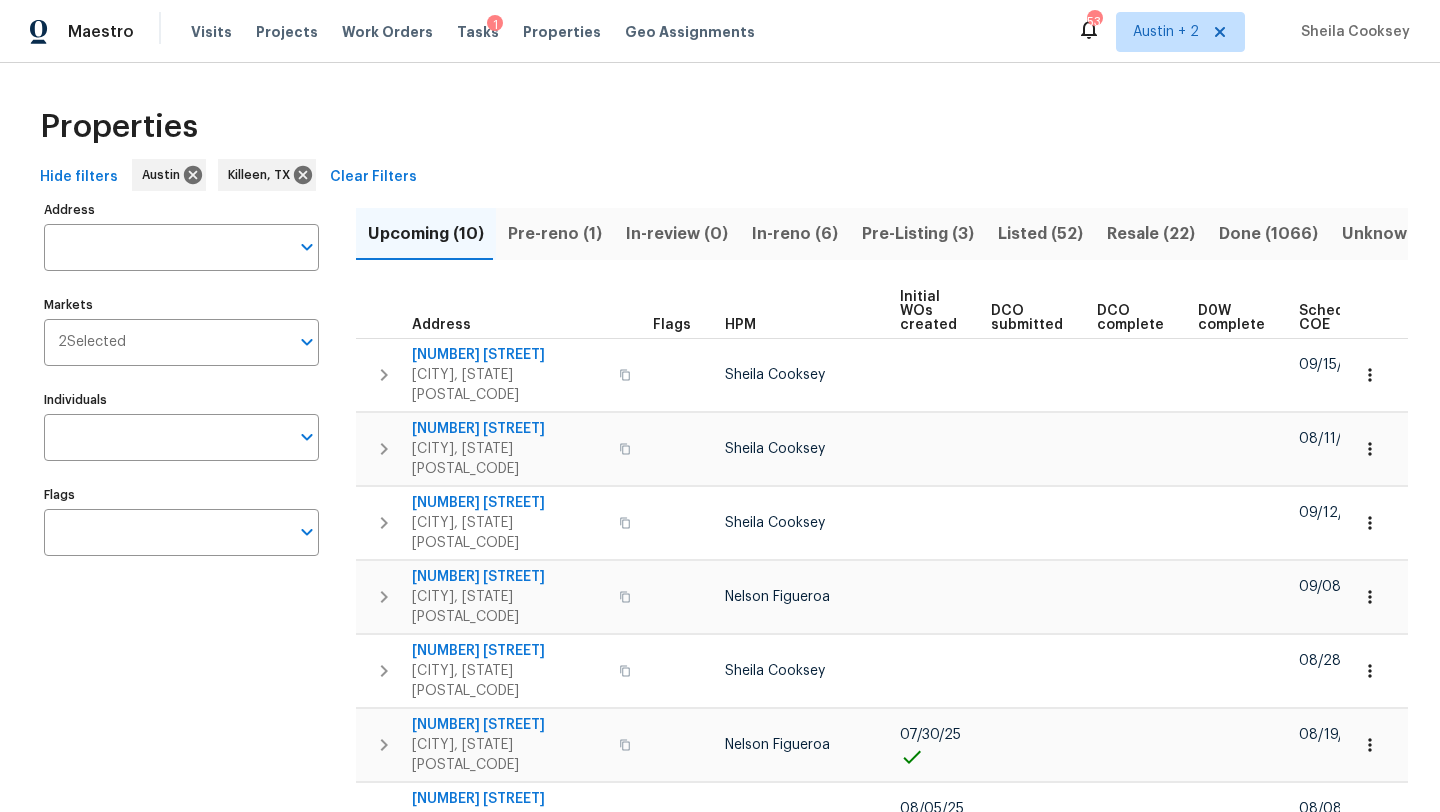scroll, scrollTop: 0, scrollLeft: 0, axis: both 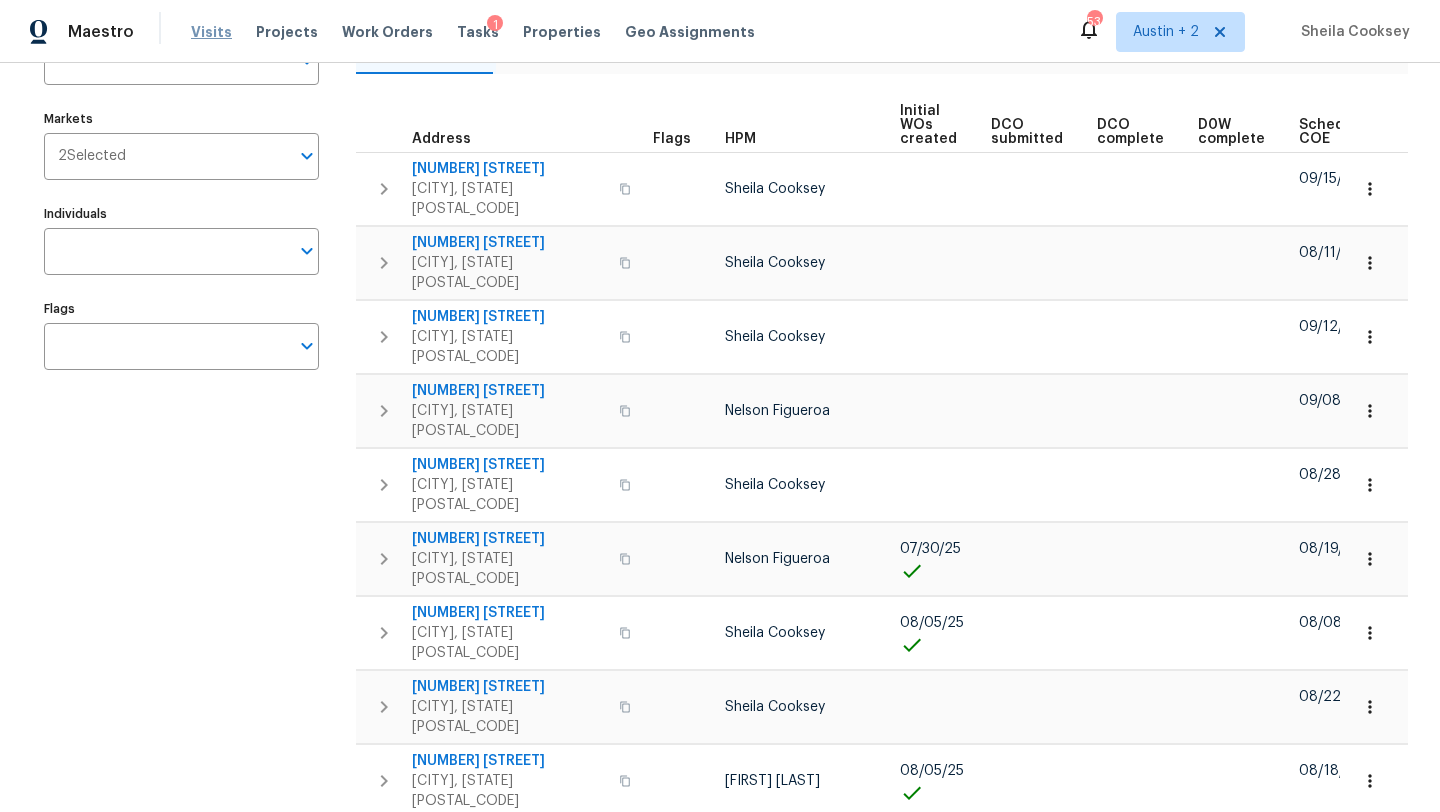 click on "Visits" at bounding box center (211, 32) 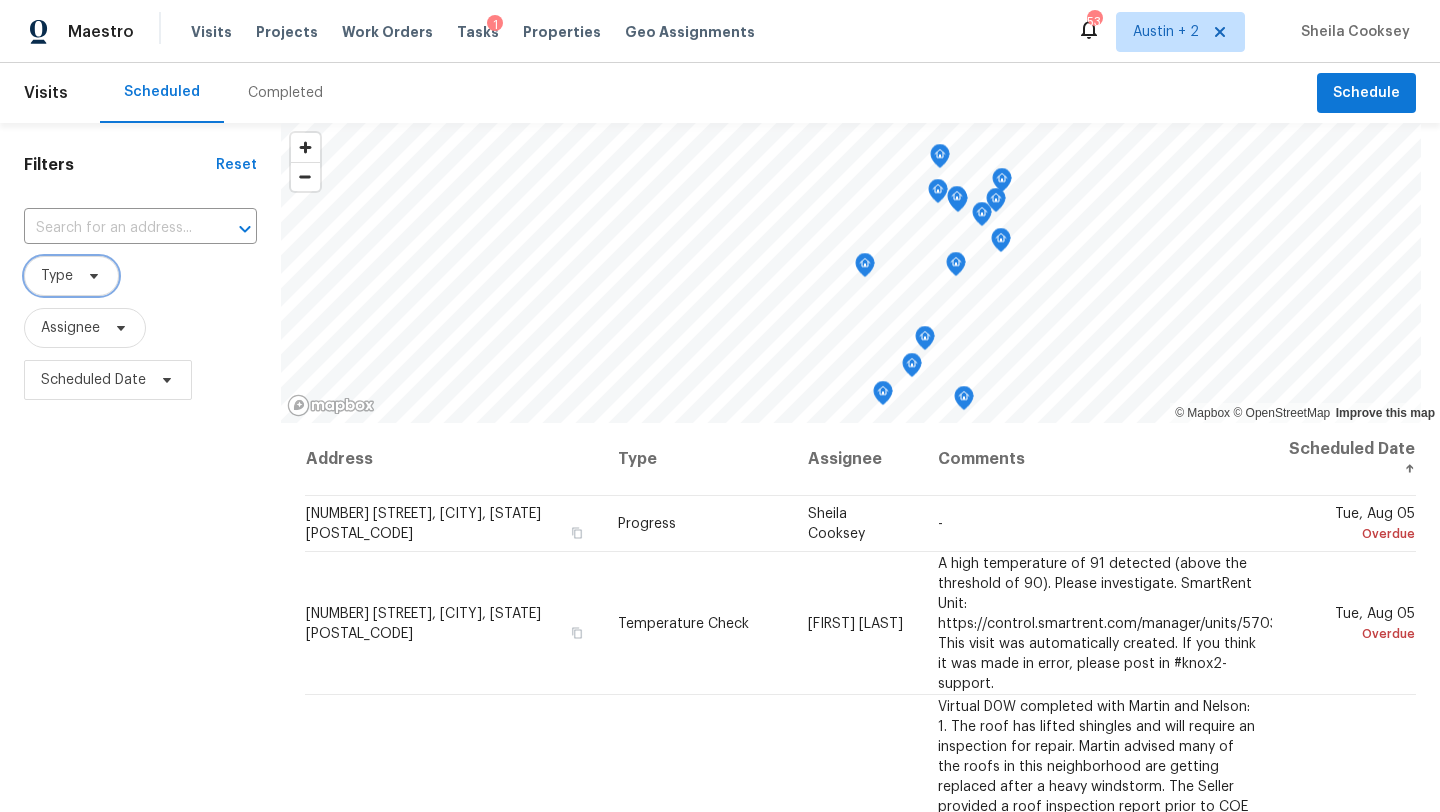 click 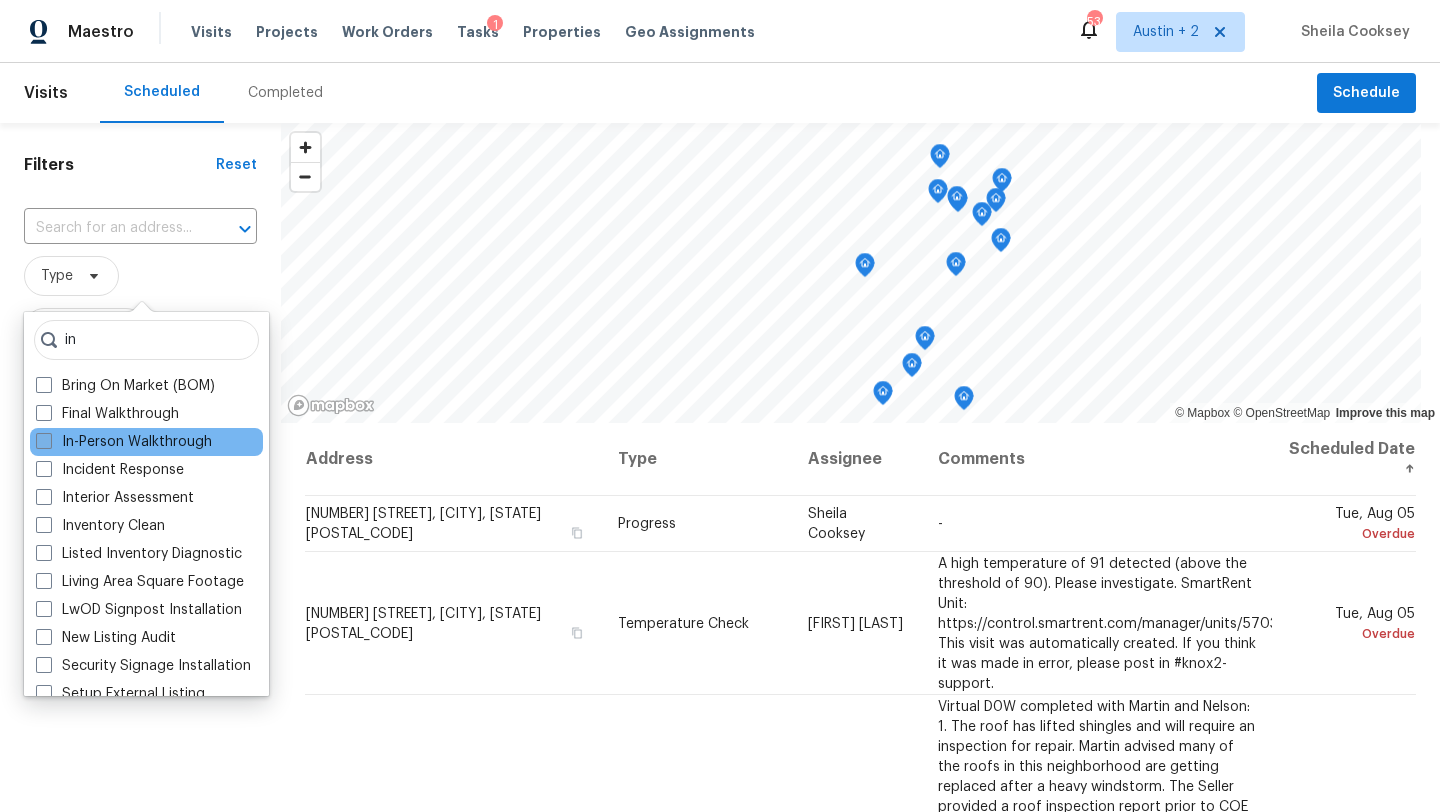 type on "in" 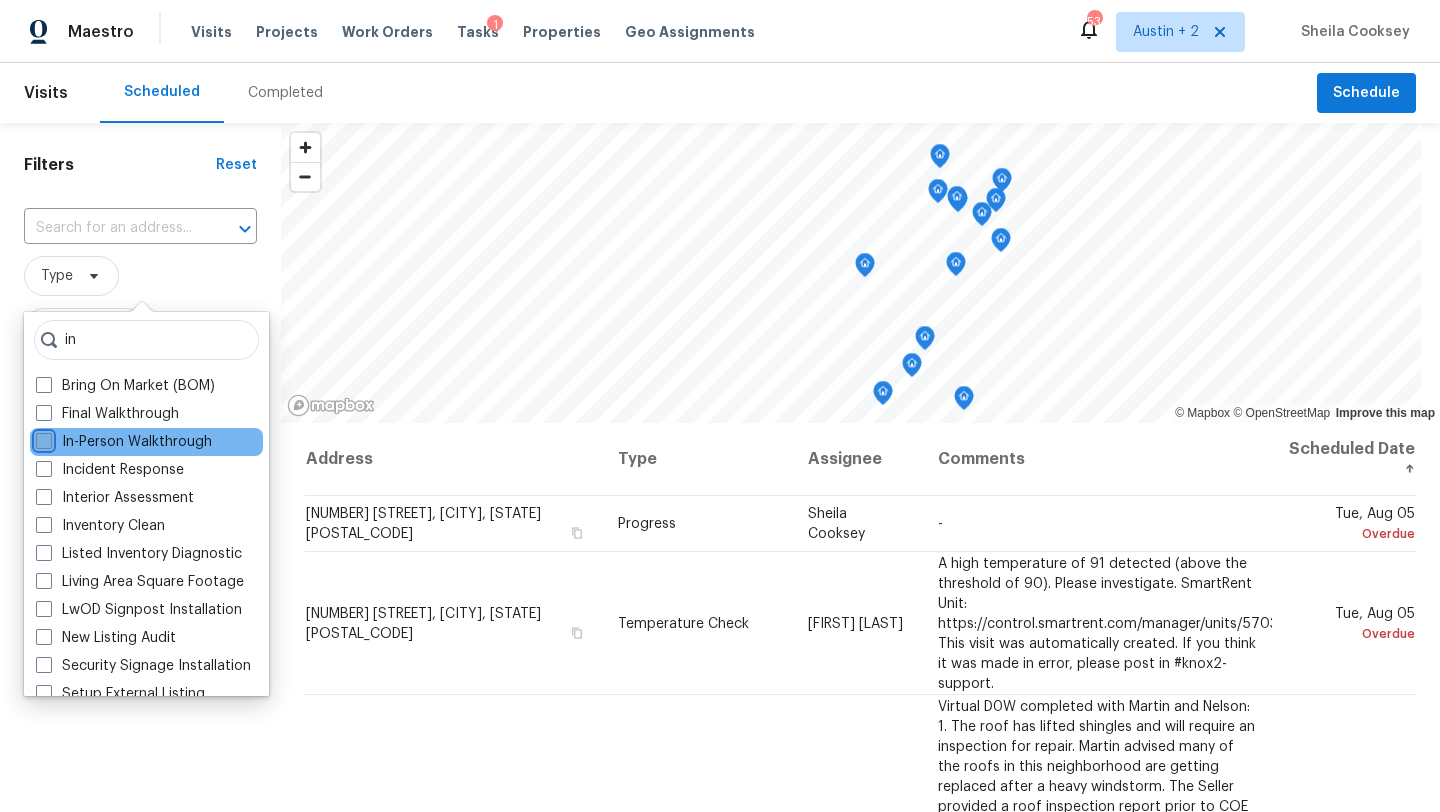 click on "In-Person Walkthrough" at bounding box center (42, 438) 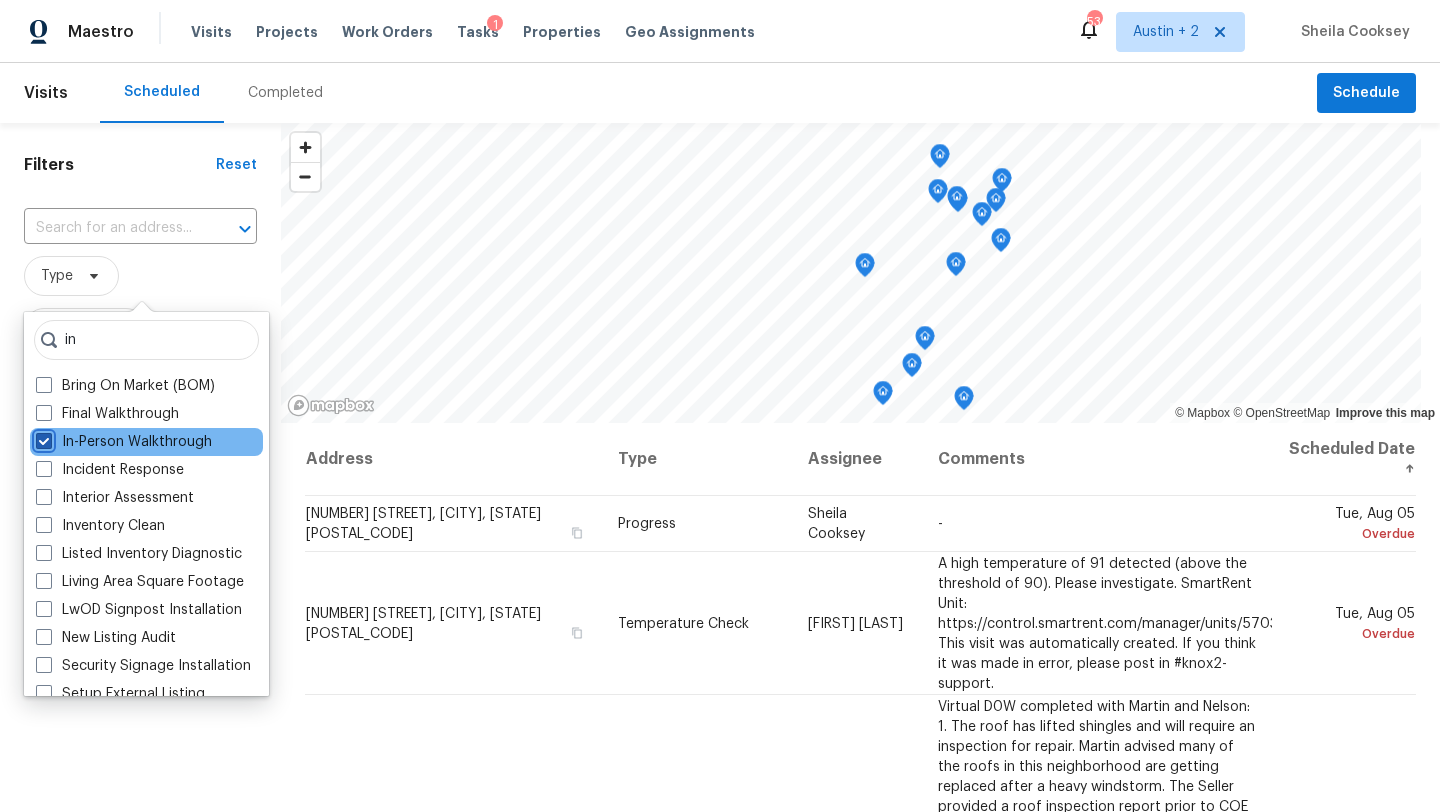 checkbox on "true" 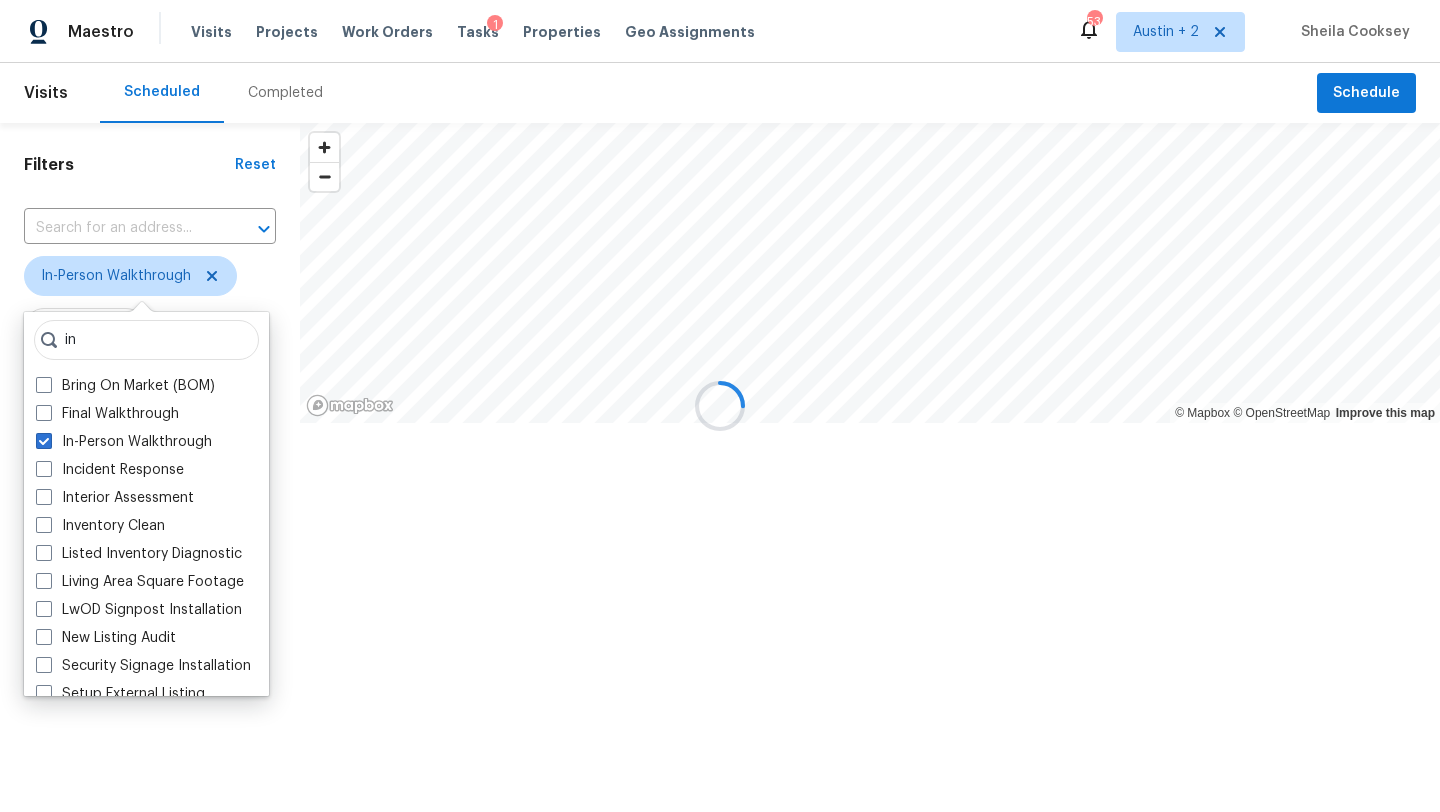 click at bounding box center [720, 406] 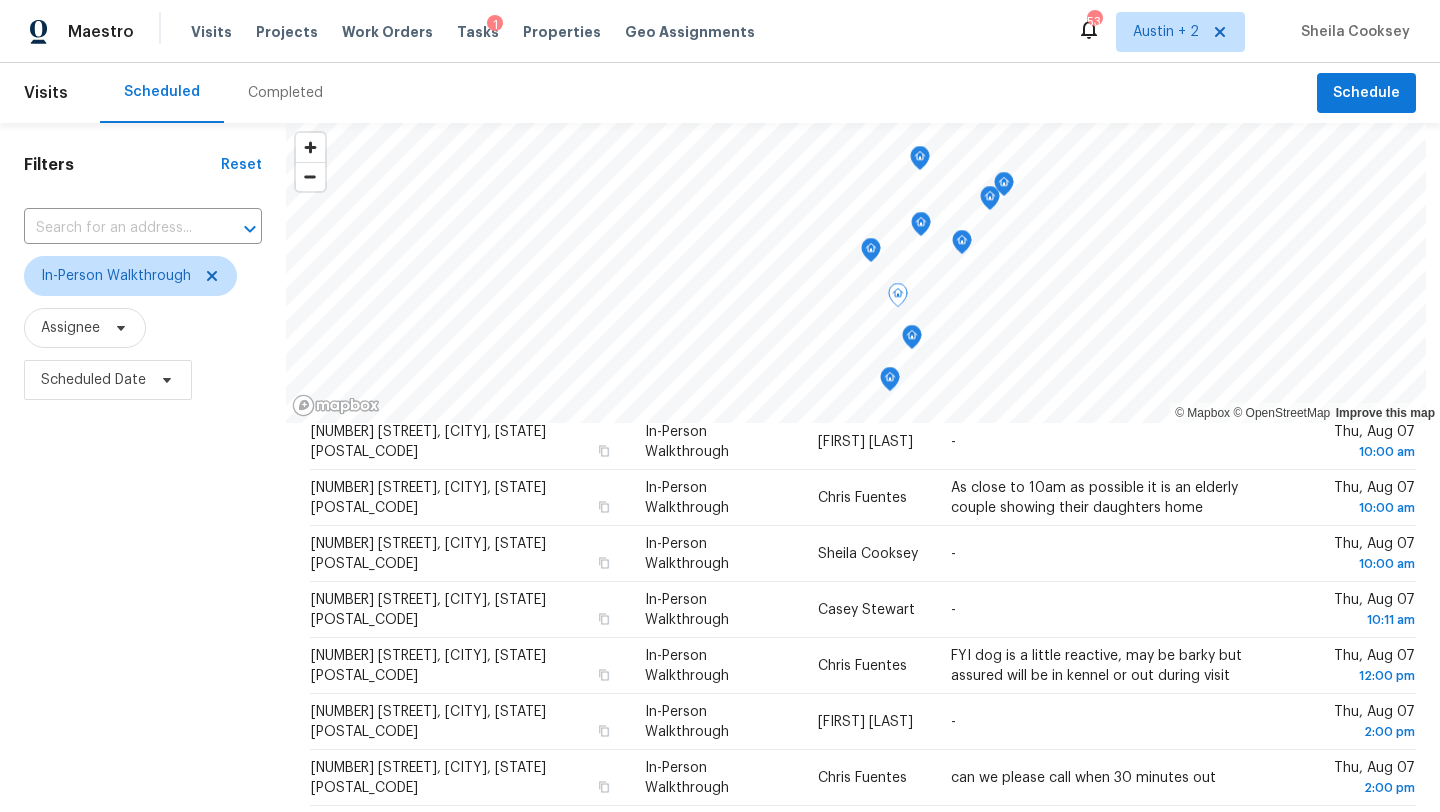 scroll, scrollTop: 469, scrollLeft: 0, axis: vertical 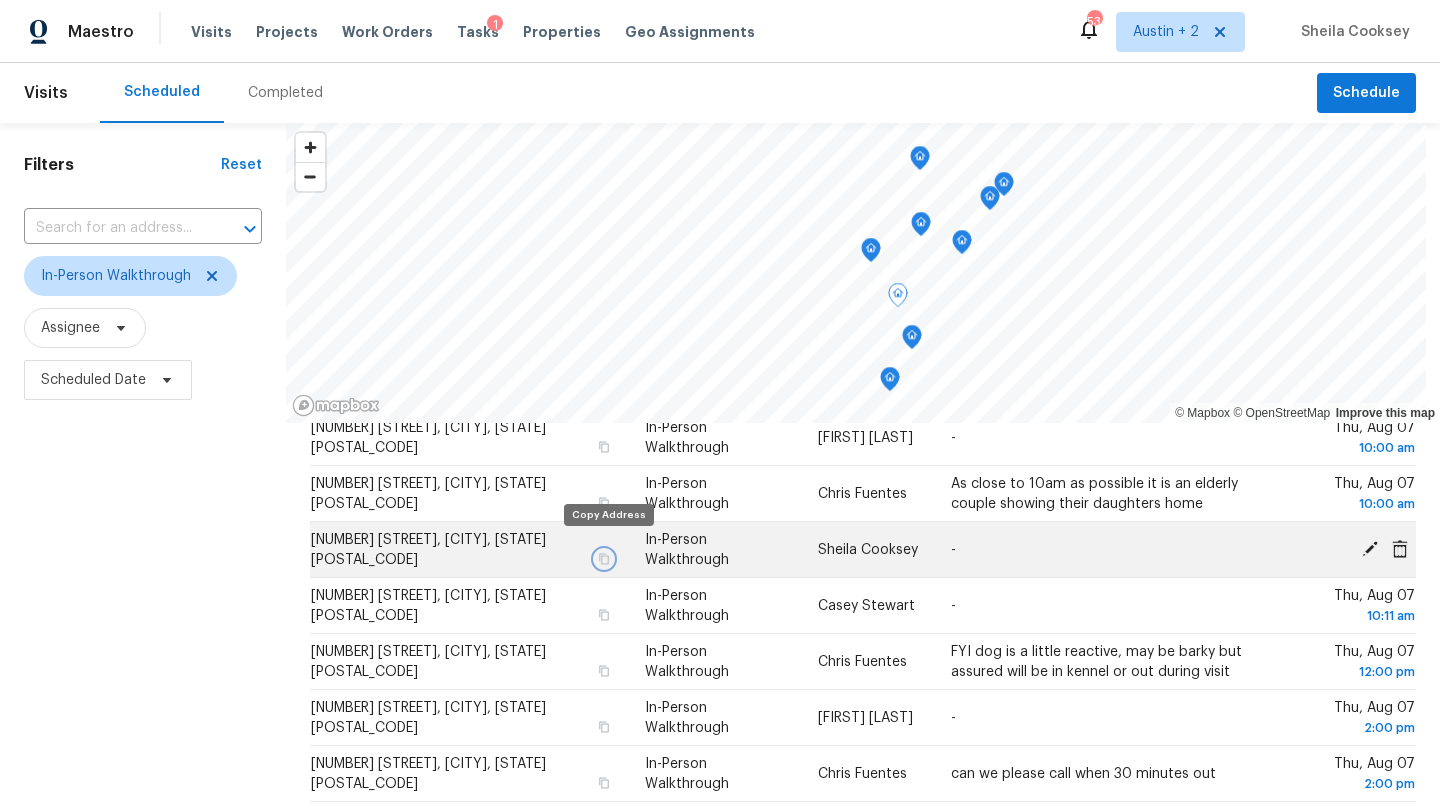 click 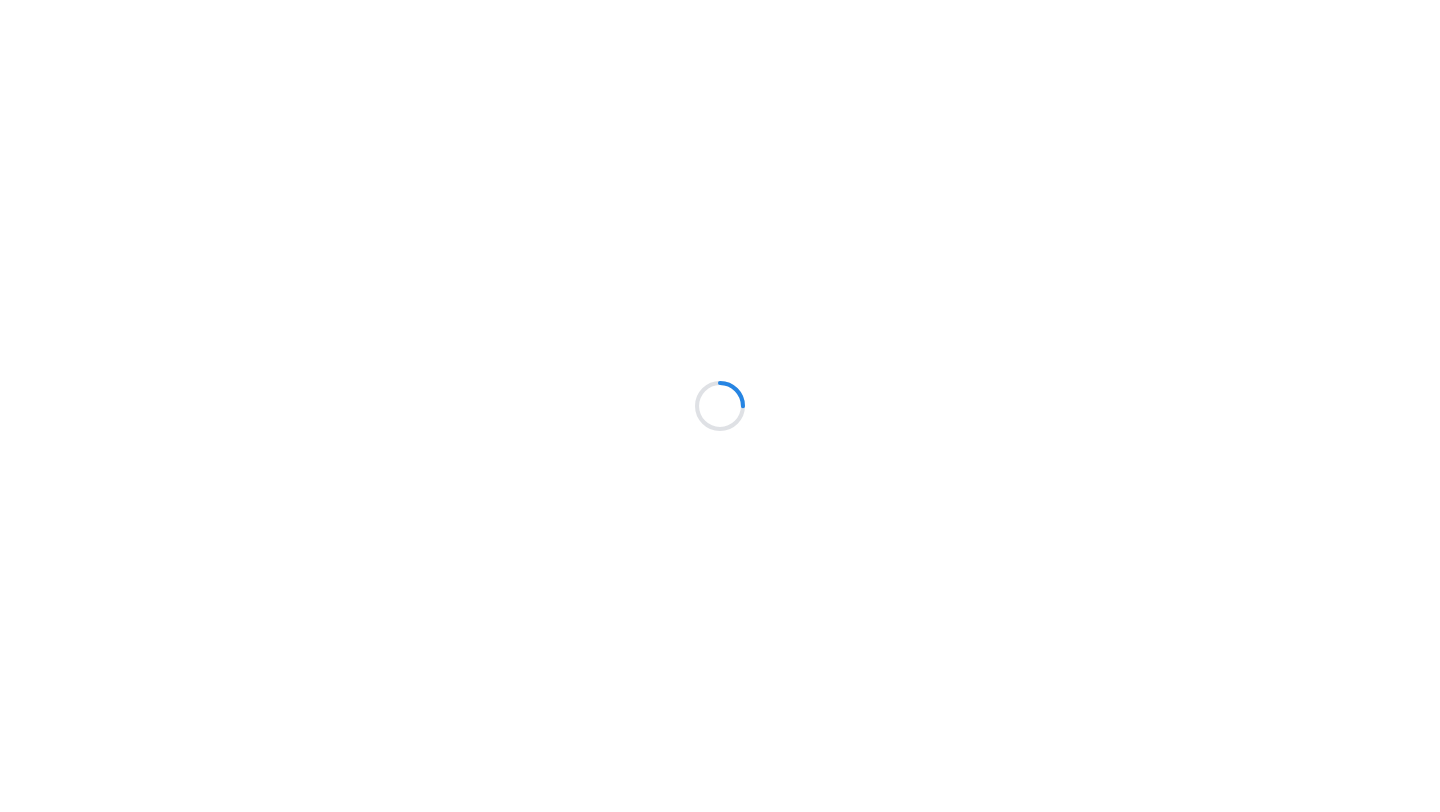 scroll, scrollTop: 0, scrollLeft: 0, axis: both 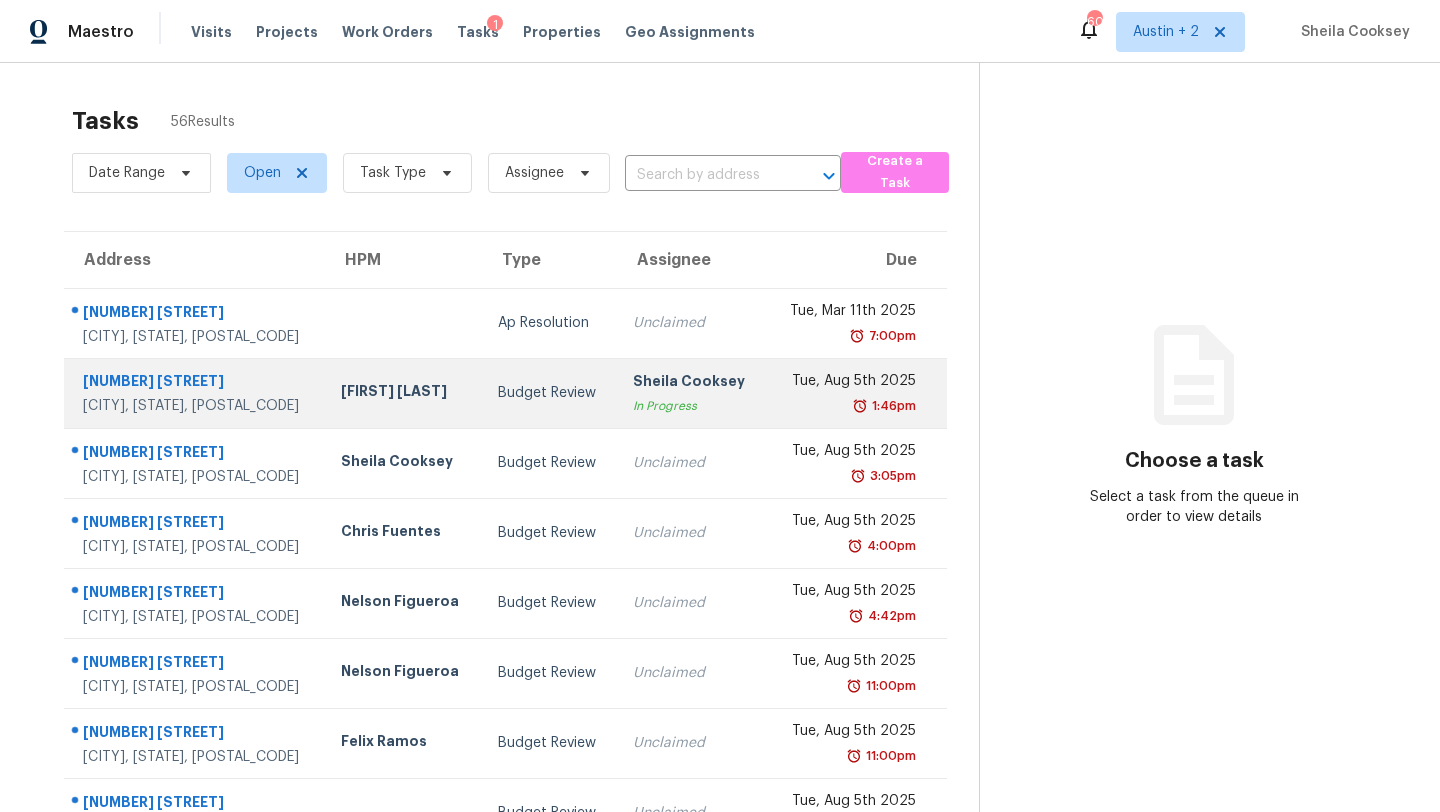 click on "Budget Review" at bounding box center [549, 393] 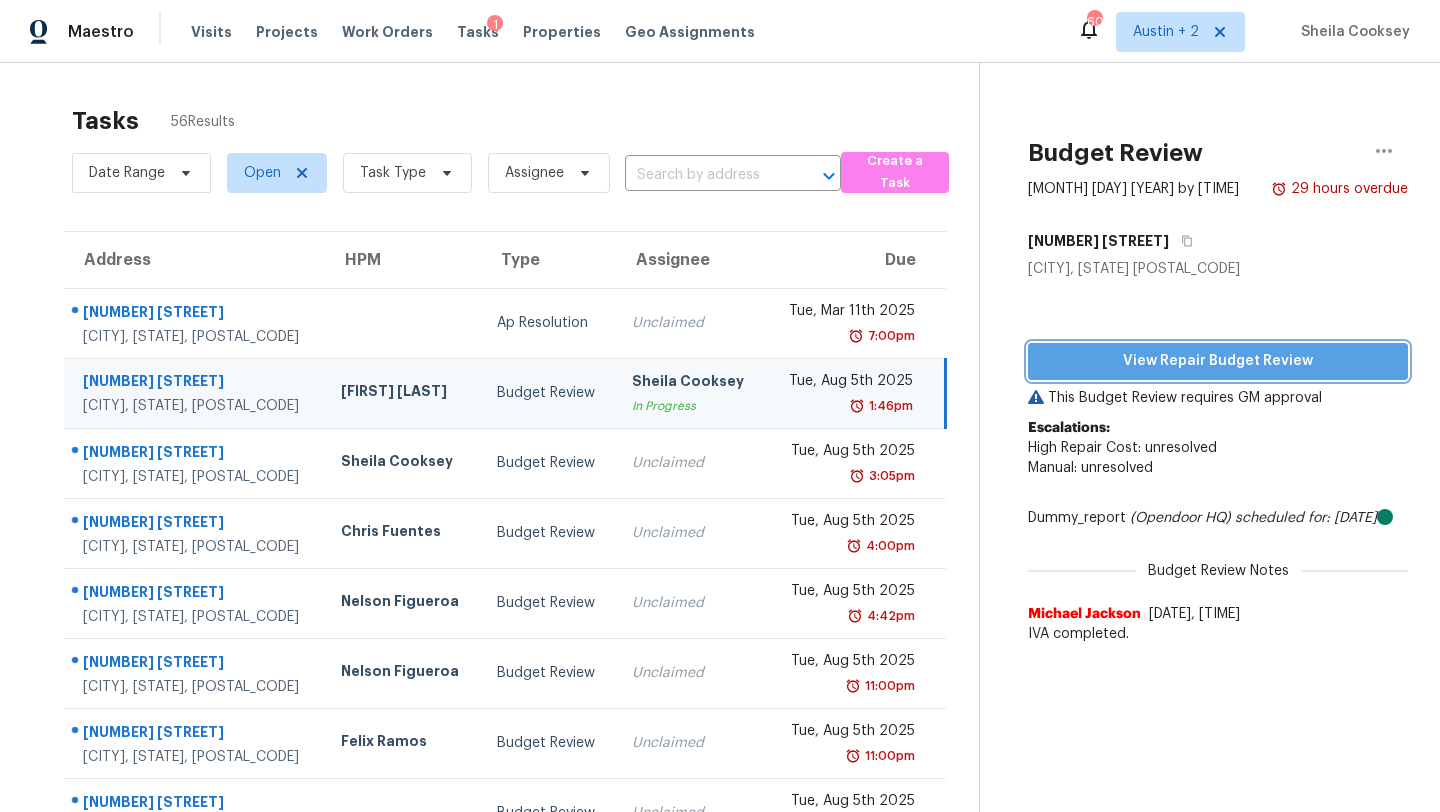 click on "View Repair Budget Review" at bounding box center (1218, 361) 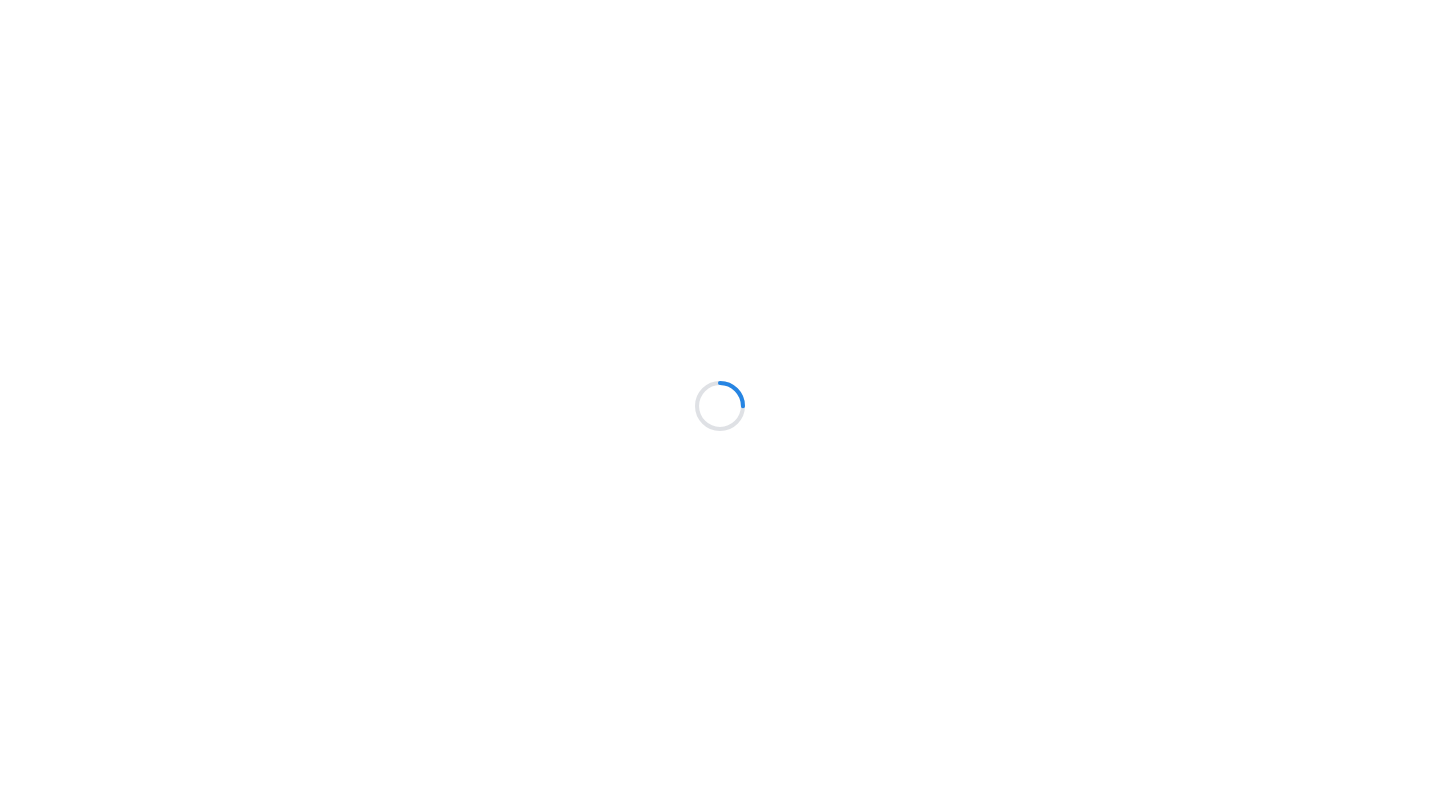 scroll, scrollTop: 0, scrollLeft: 0, axis: both 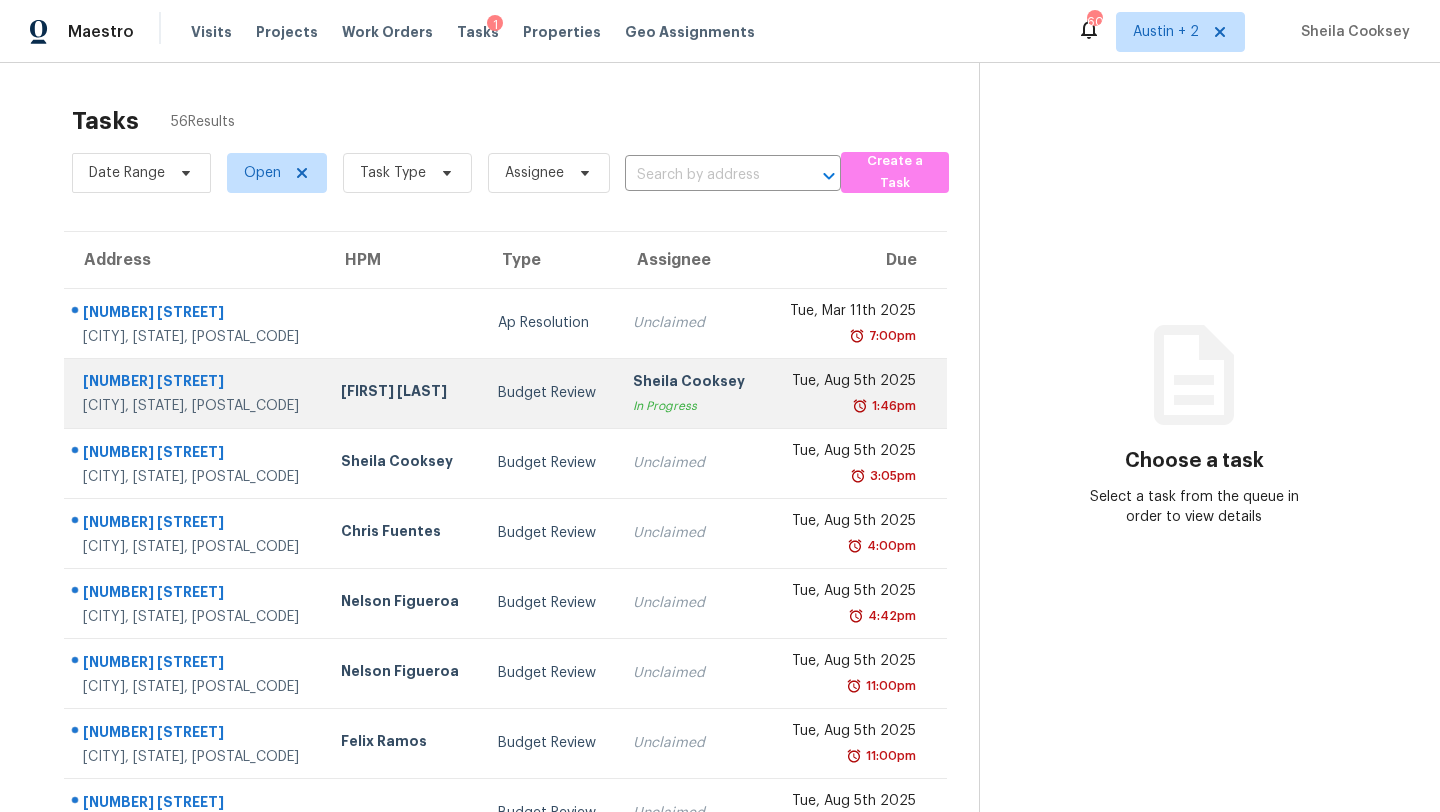 click on "Budget Review" at bounding box center [549, 393] 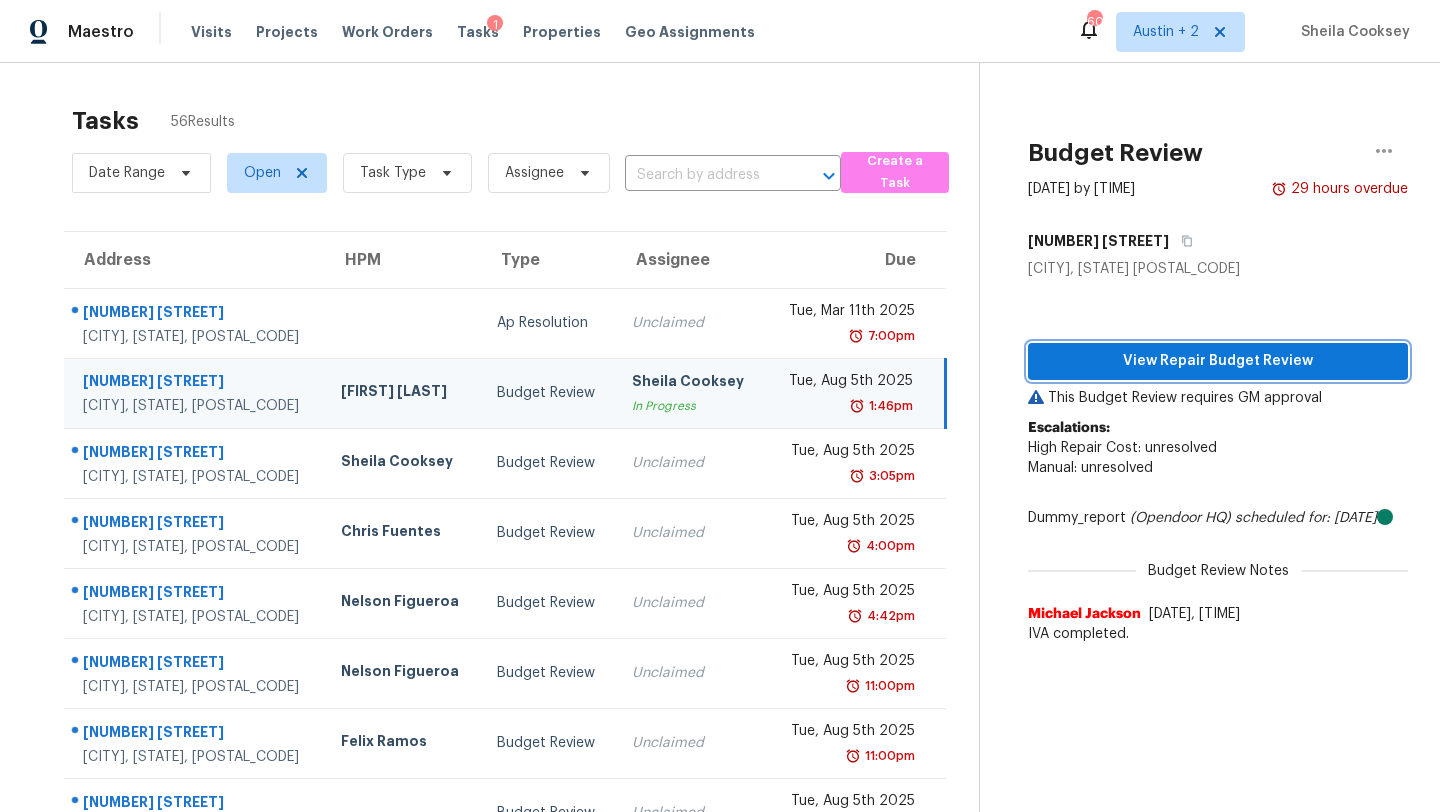click on "View Repair Budget Review" at bounding box center (1218, 361) 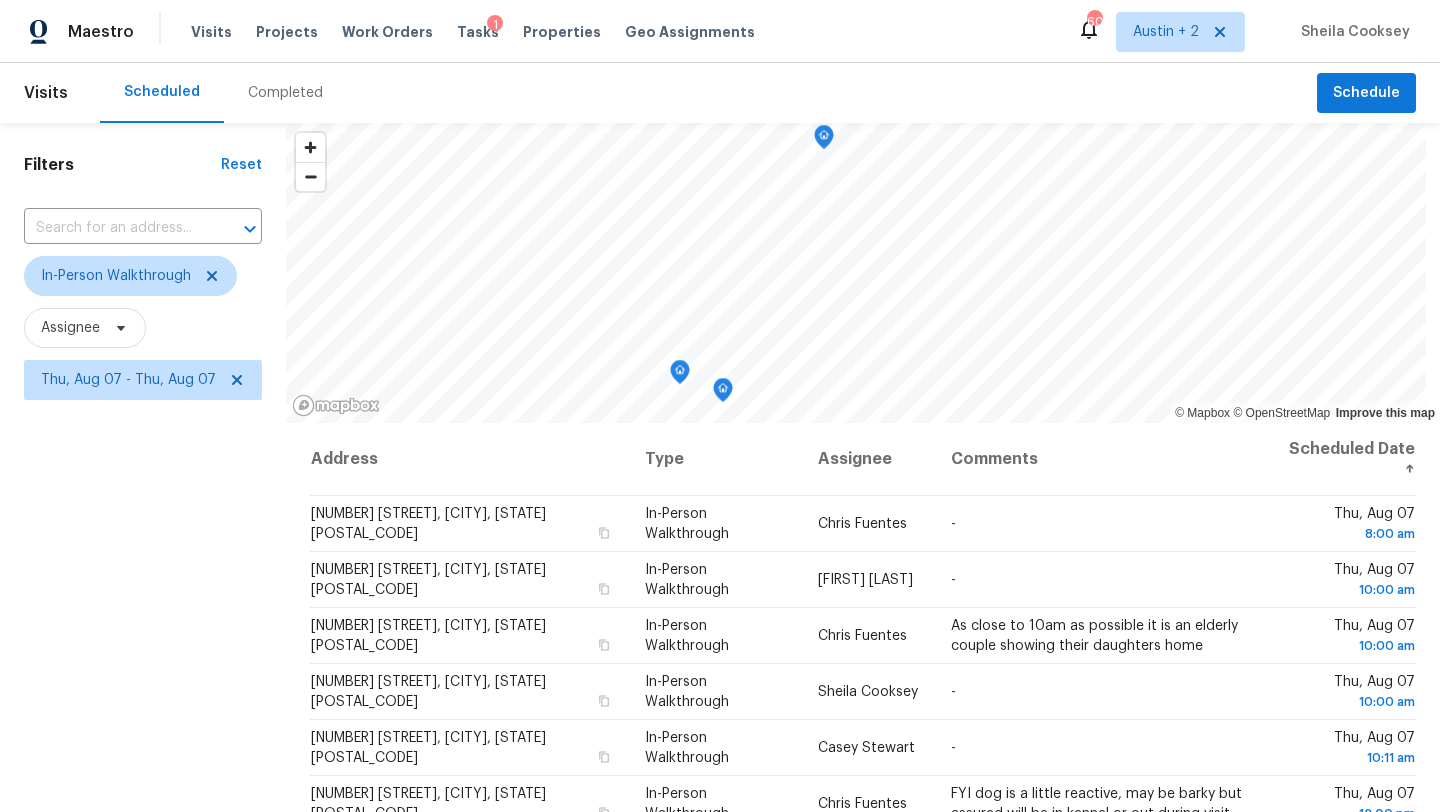 scroll, scrollTop: 0, scrollLeft: 0, axis: both 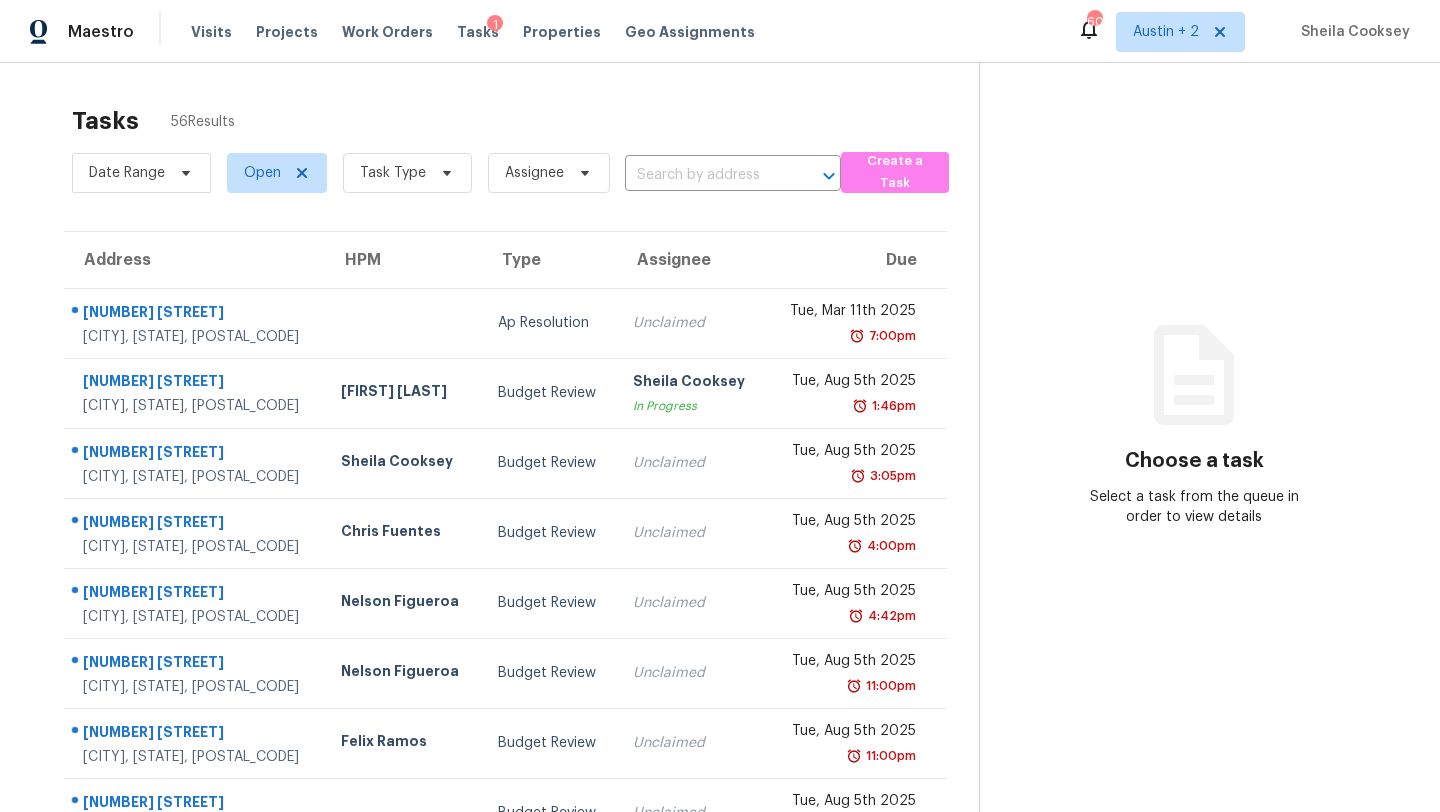 click on "Visits Projects Work Orders Tasks 1 Properties Geo Assignments" at bounding box center [485, 32] 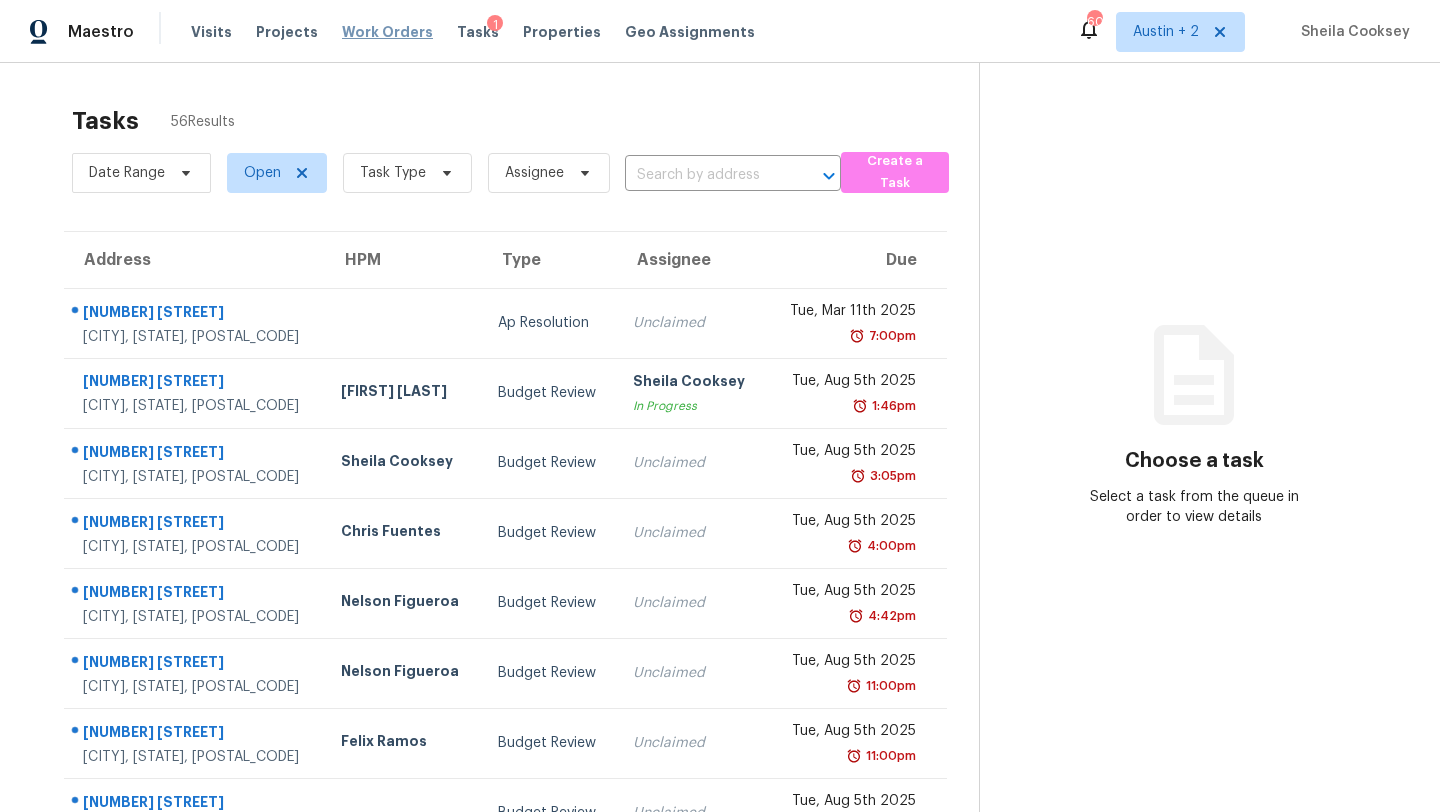 click on "Work Orders" at bounding box center [387, 32] 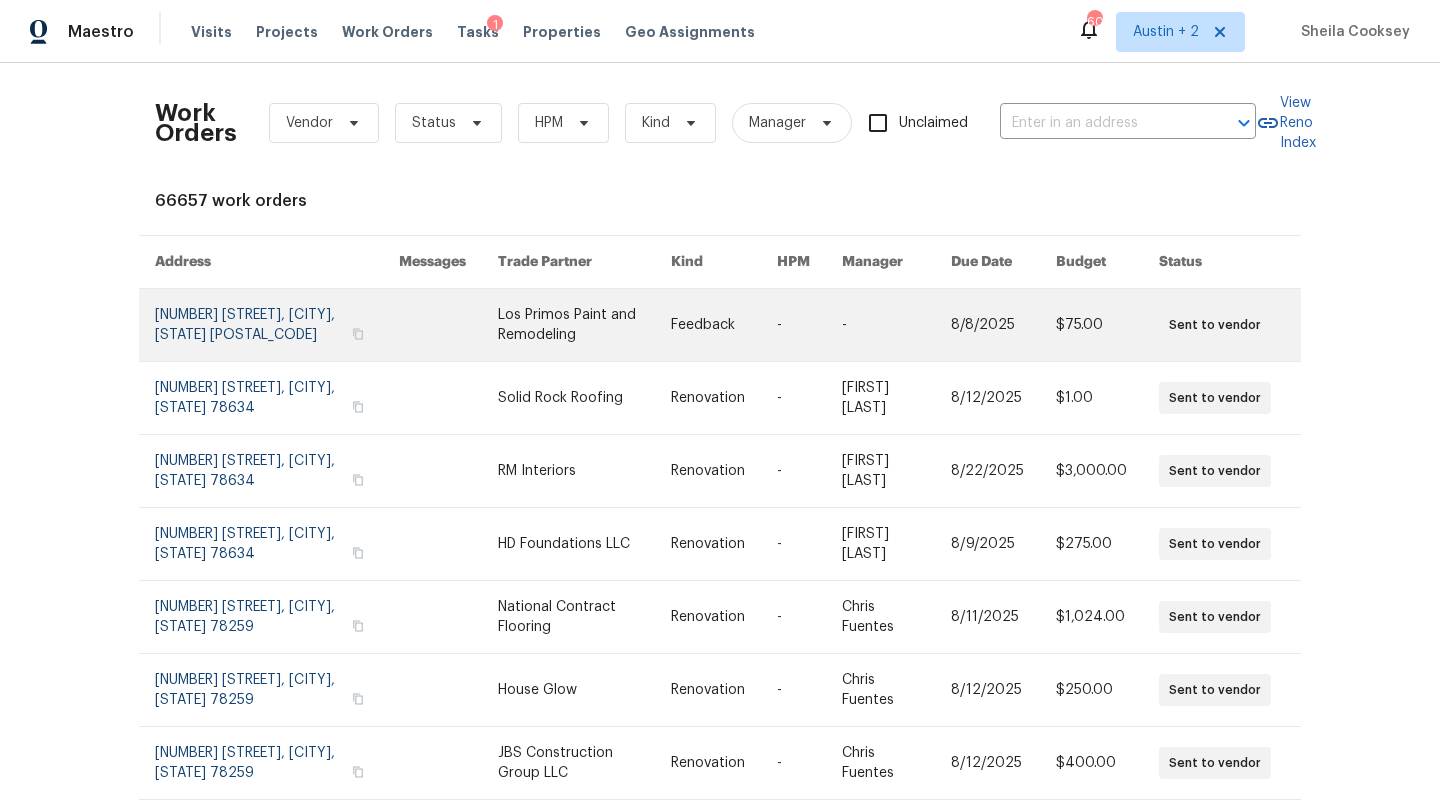 click at bounding box center (277, 325) 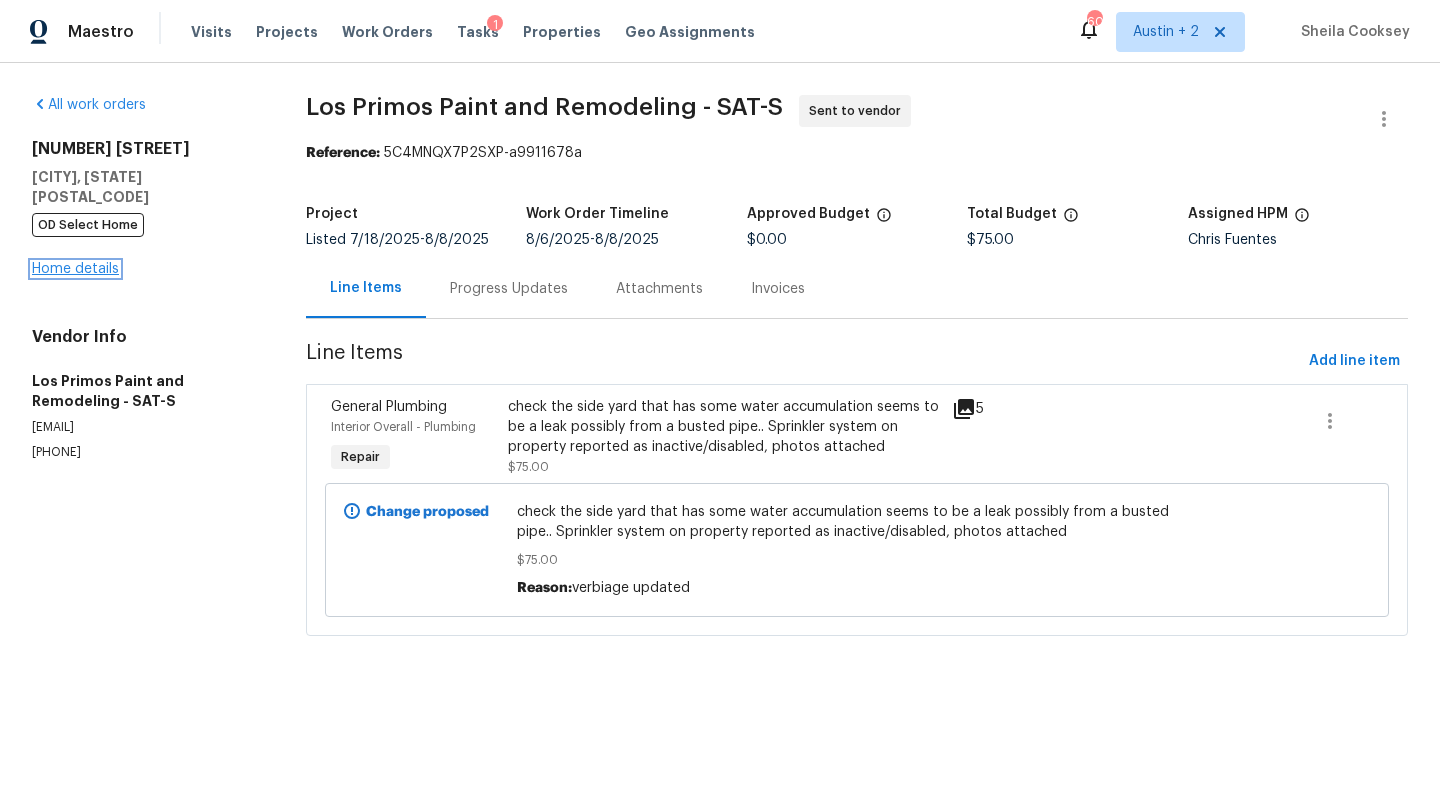 click on "Home details" at bounding box center (75, 269) 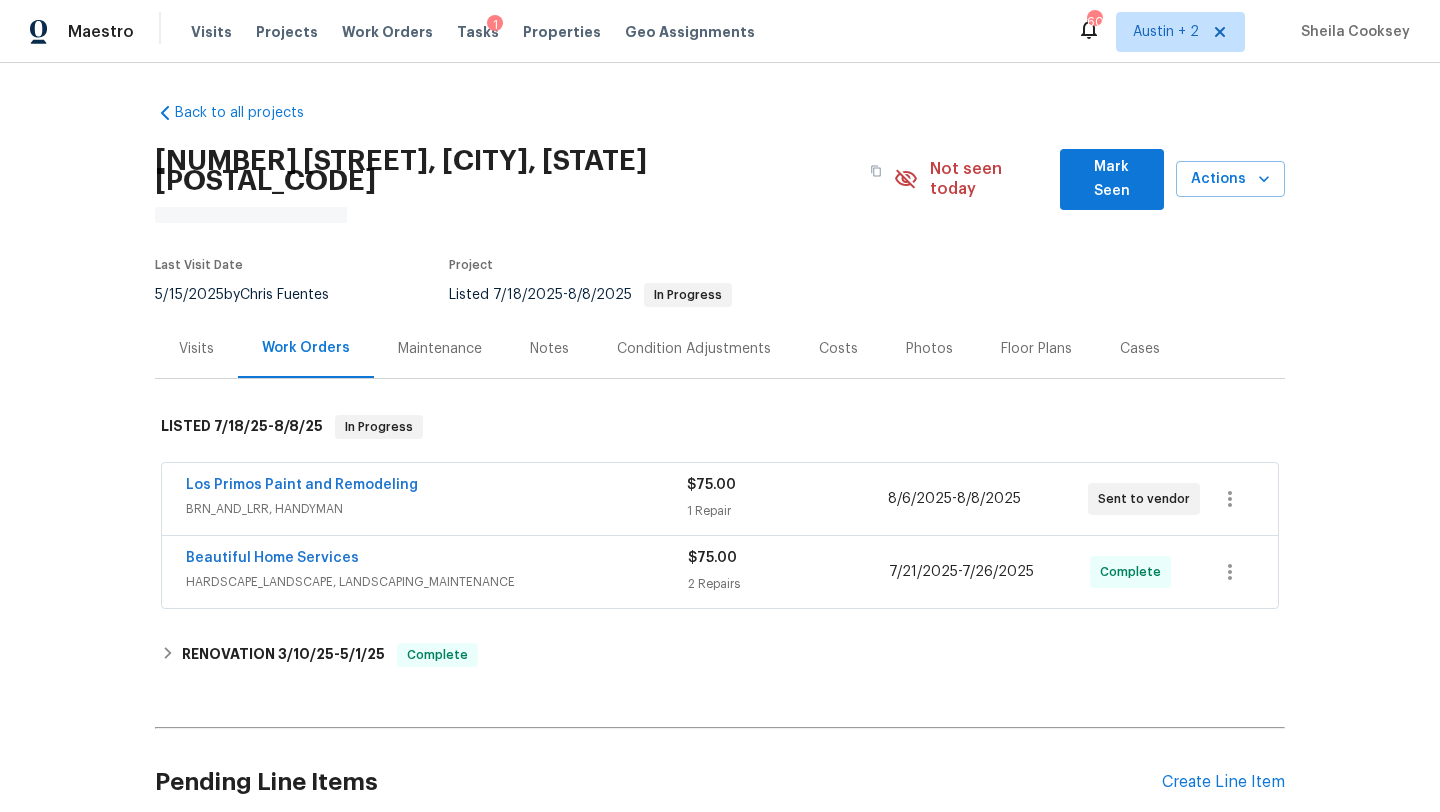 click on "Mark Seen" at bounding box center (1112, 179) 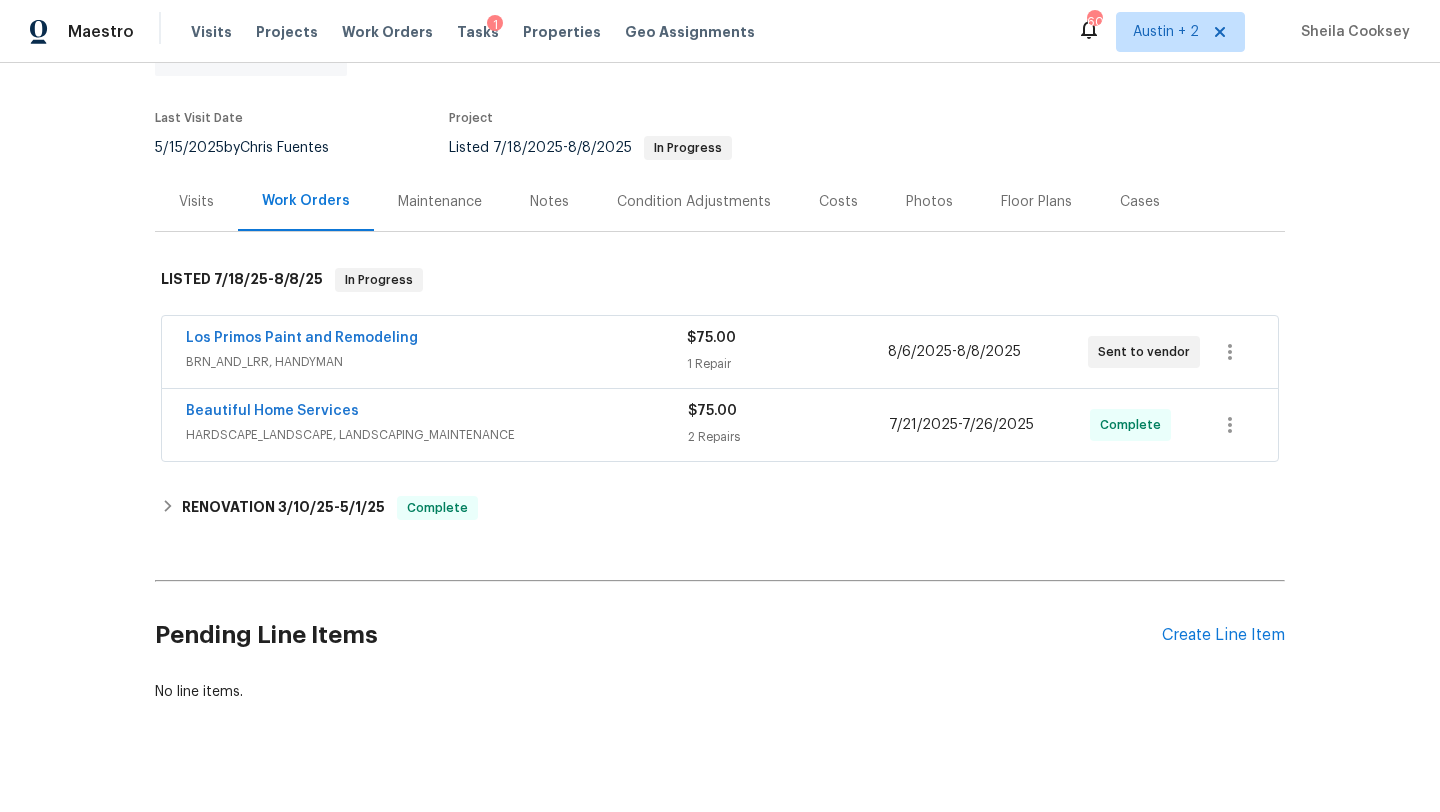 scroll, scrollTop: 129, scrollLeft: 0, axis: vertical 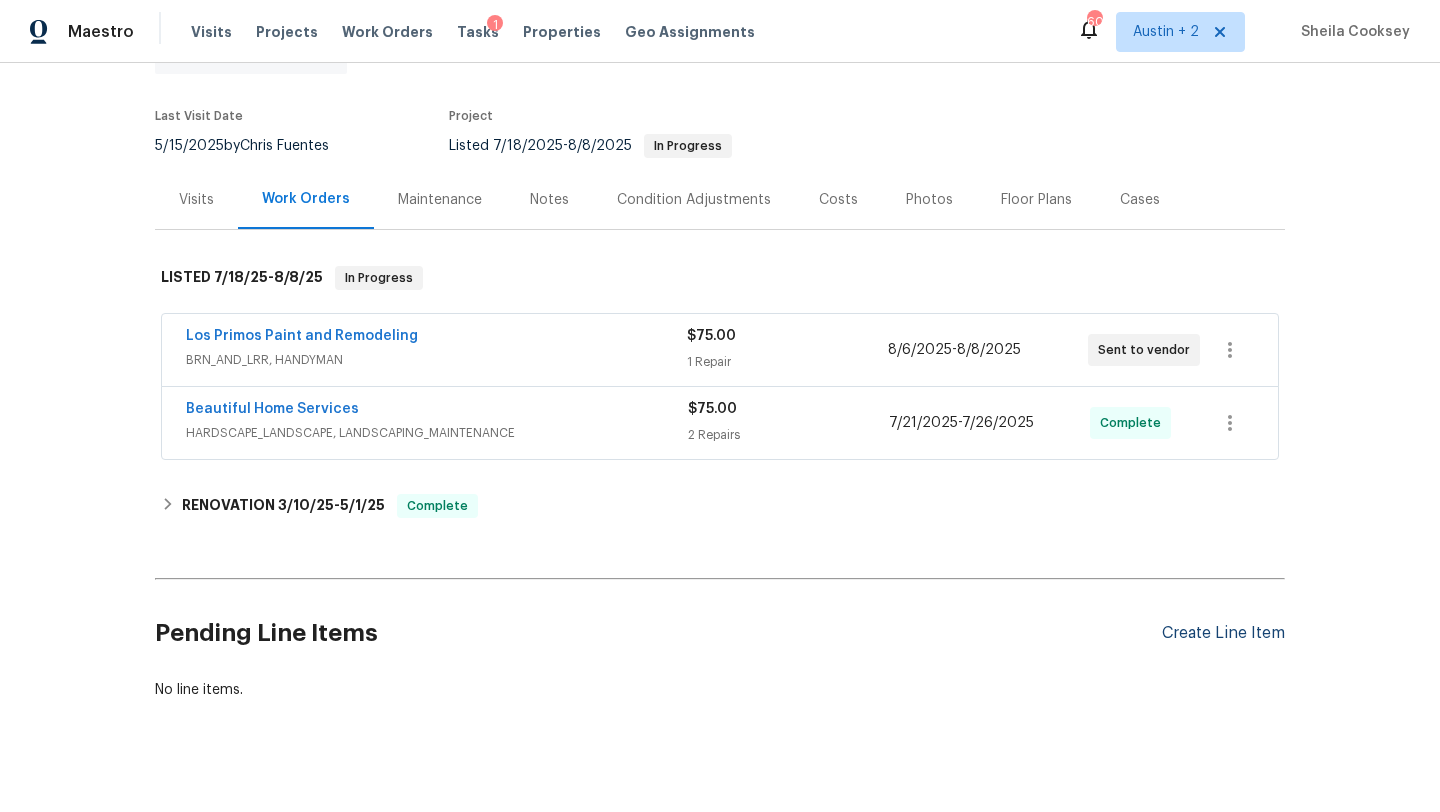 click on "Create Line Item" at bounding box center (1223, 633) 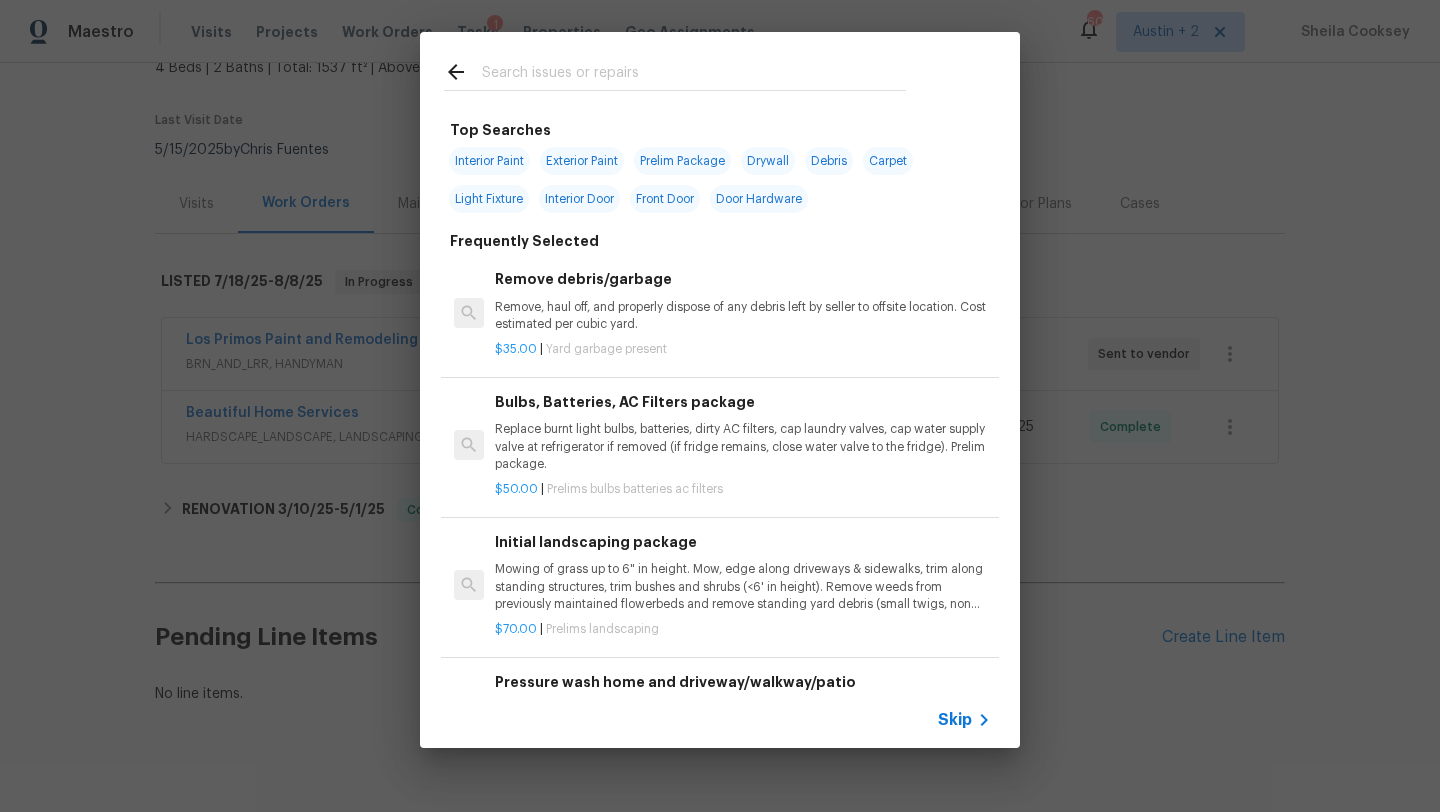click at bounding box center (694, 75) 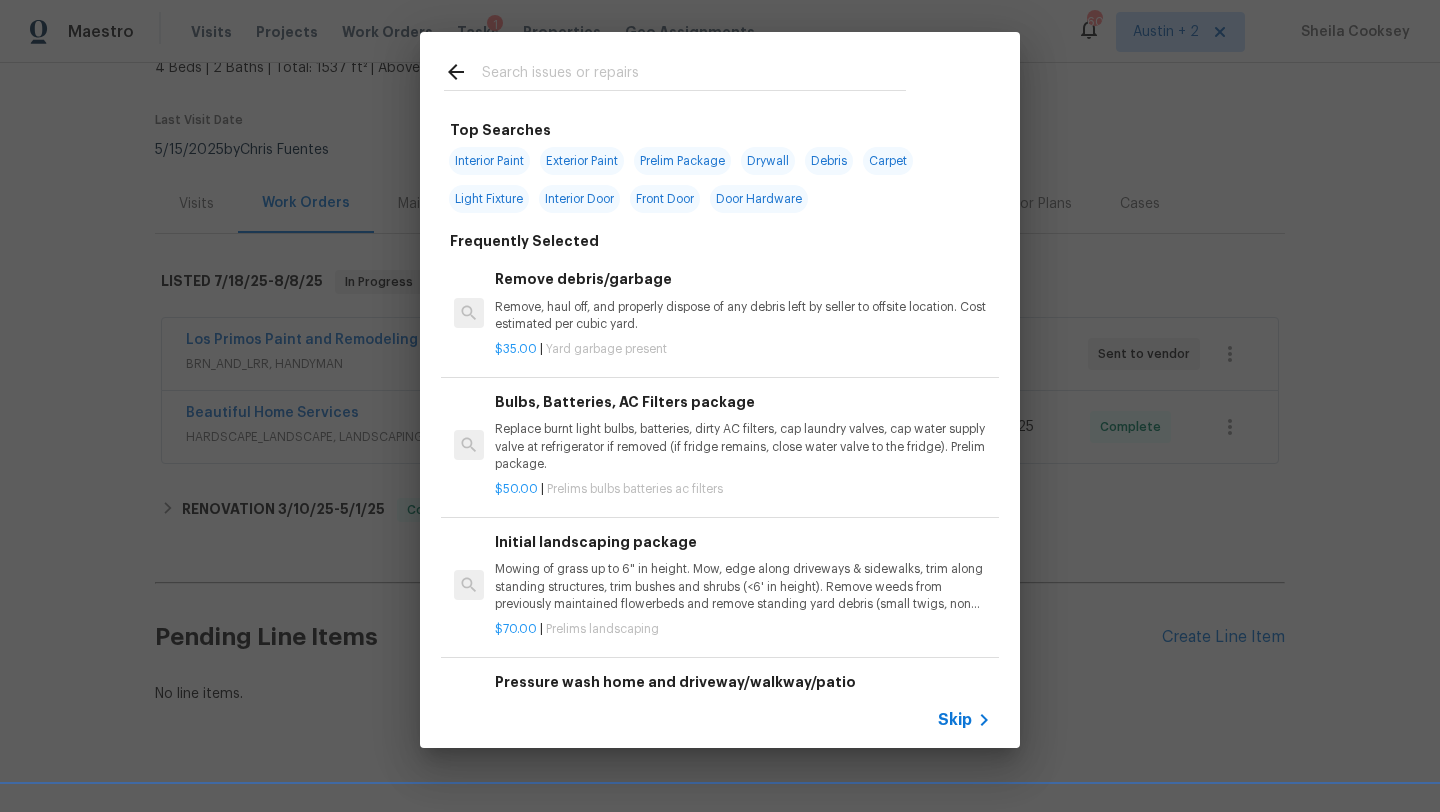 click on "Mowing of grass up to 6" in height. Mow, edge along driveways & sidewalks, trim along standing structures, trim bushes and shrubs (<6' in height). Remove weeds from previously maintained flowerbeds and remove standing yard debris (small twigs, non seasonal falling leaves).  Use leaf blower to remove clippings from hard surfaces."" at bounding box center (743, 586) 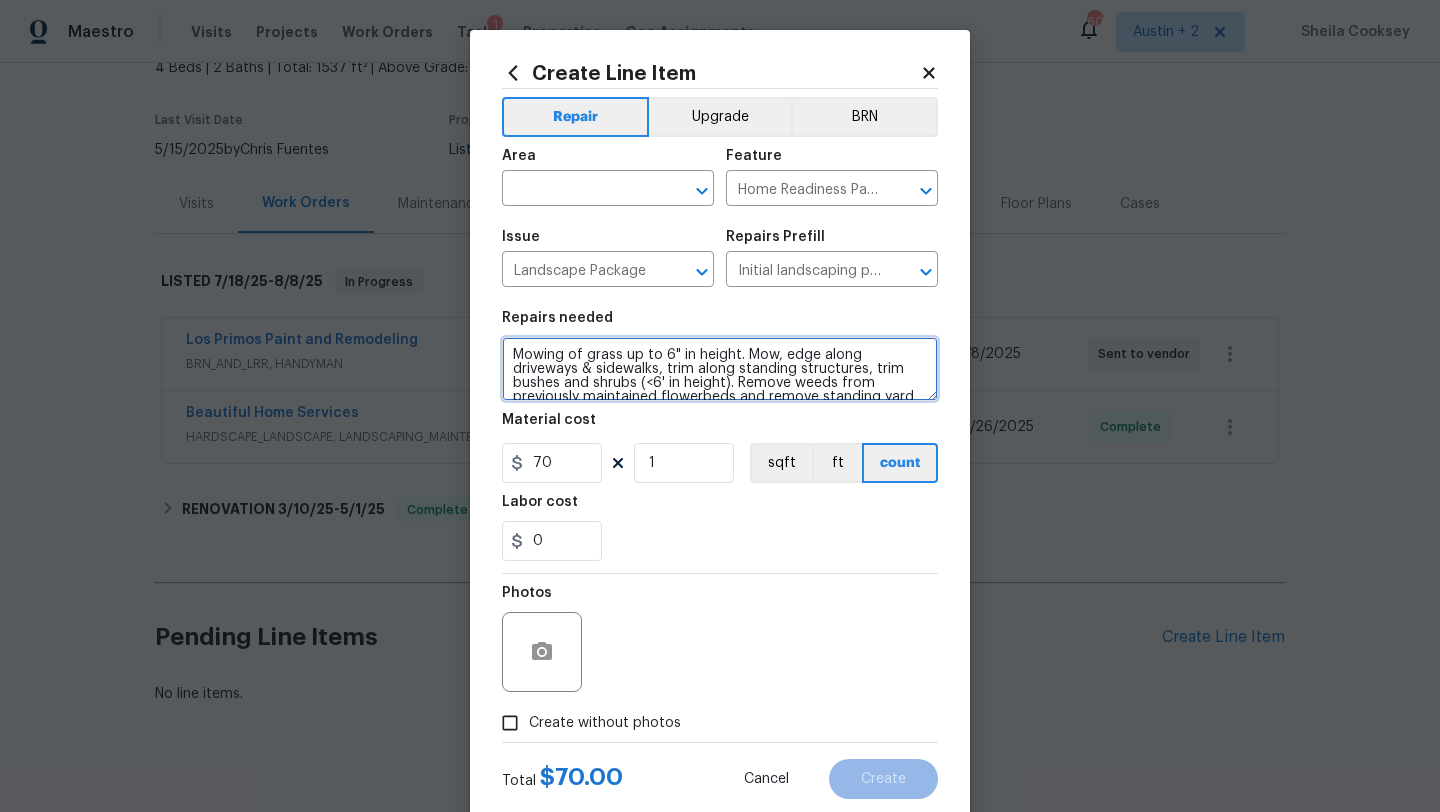 scroll, scrollTop: 42, scrollLeft: 0, axis: vertical 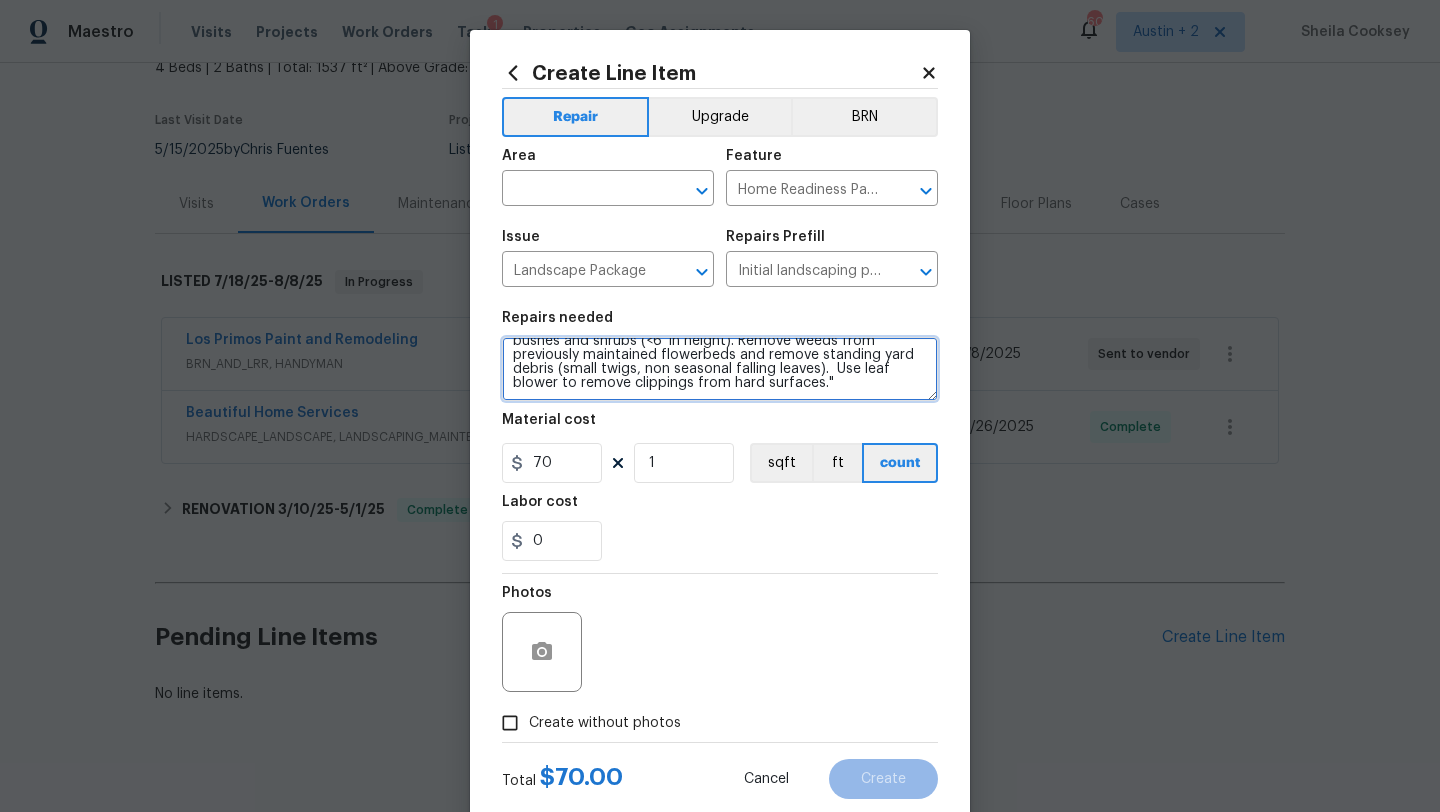 drag, startPoint x: 509, startPoint y: 350, endPoint x: 767, endPoint y: 545, distance: 323.40222 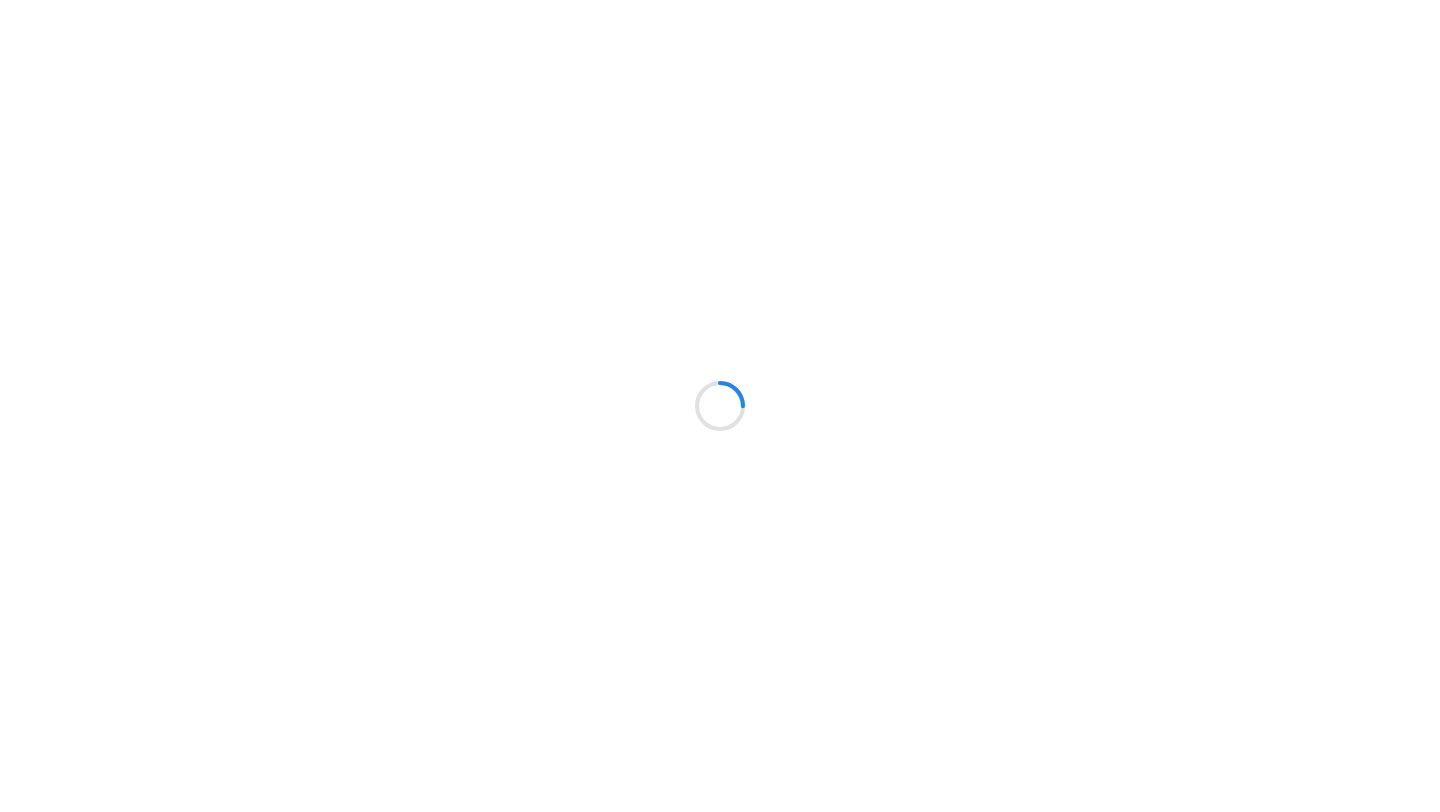 scroll, scrollTop: 0, scrollLeft: 0, axis: both 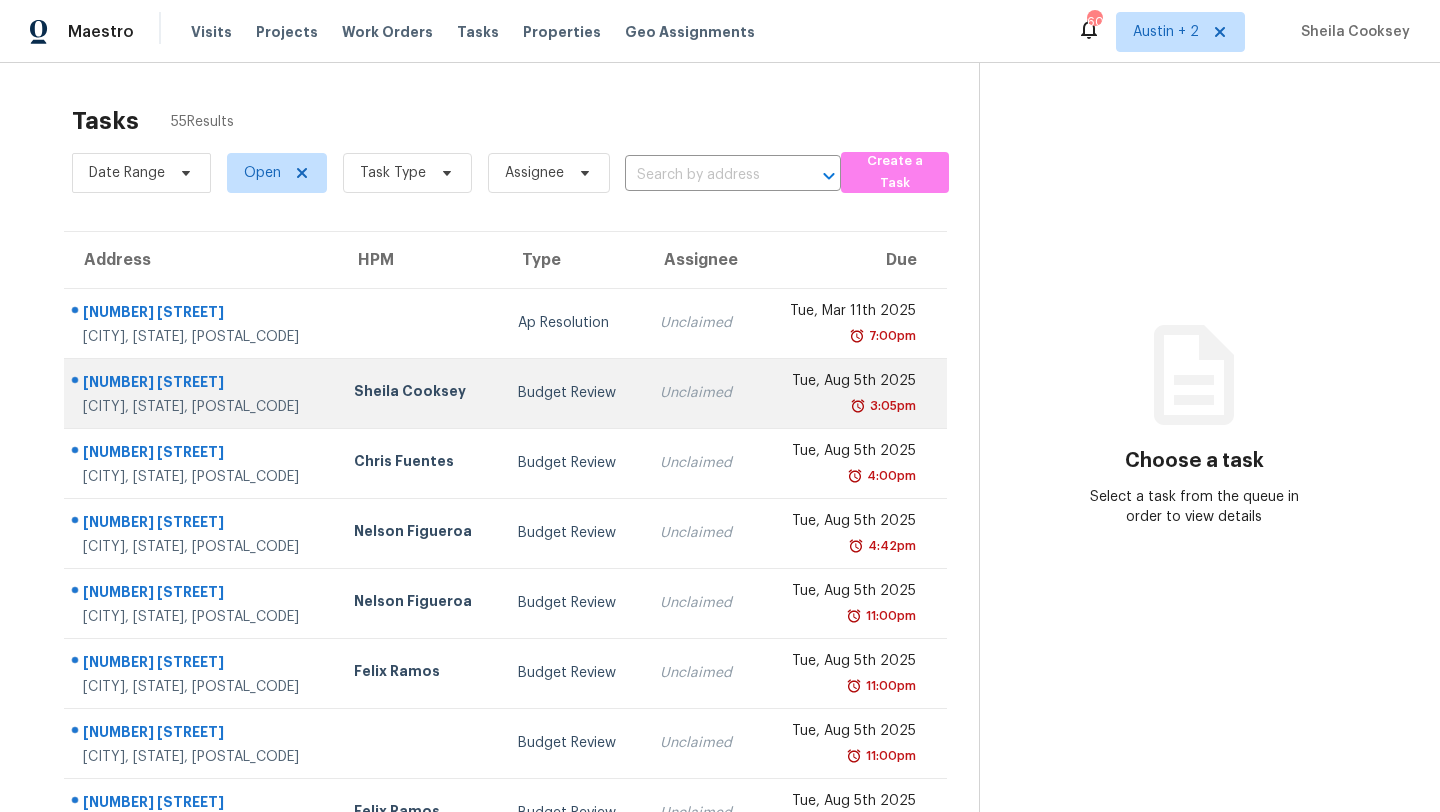 click on "Sheila Cooksey" at bounding box center (420, 393) 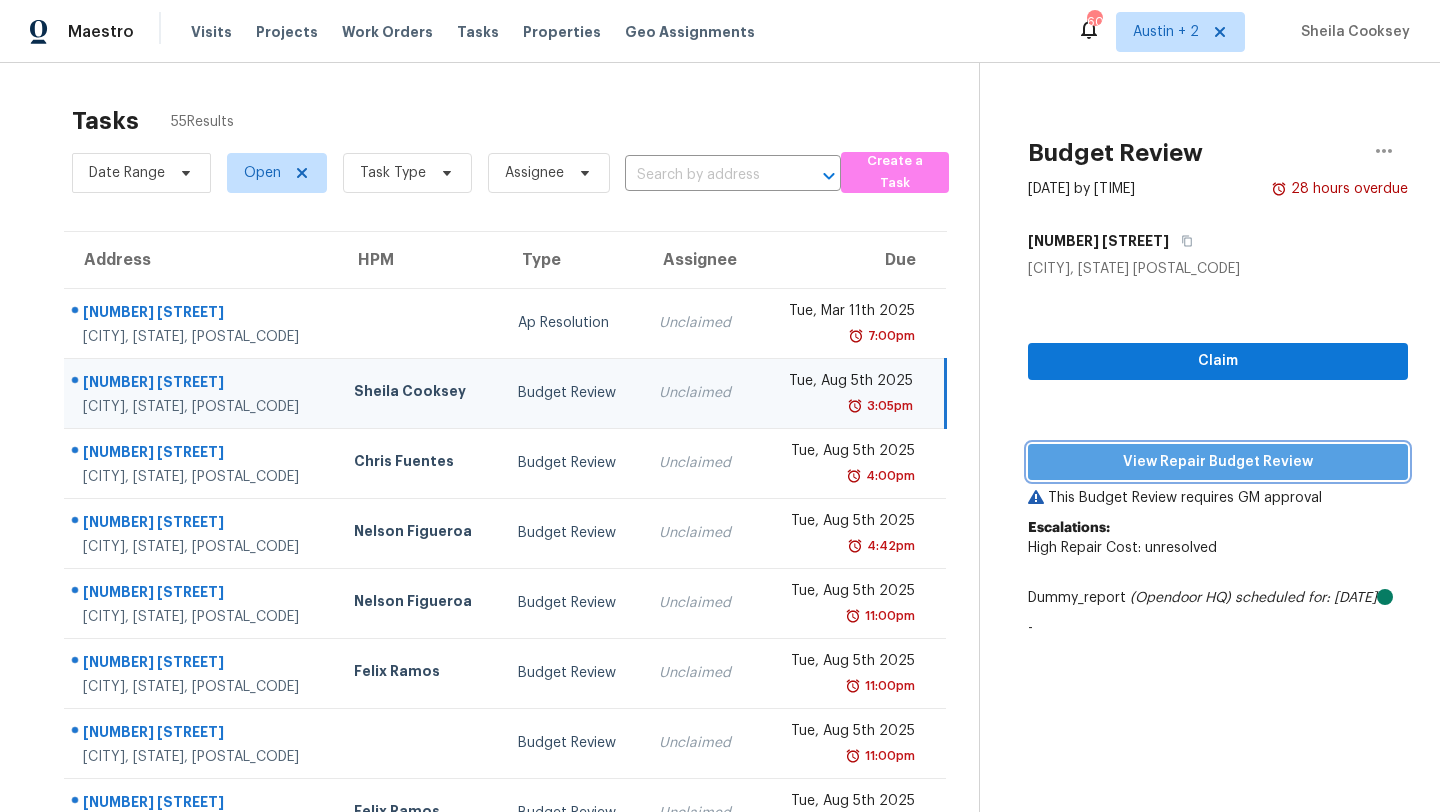 click on "View Repair Budget Review" at bounding box center (1218, 462) 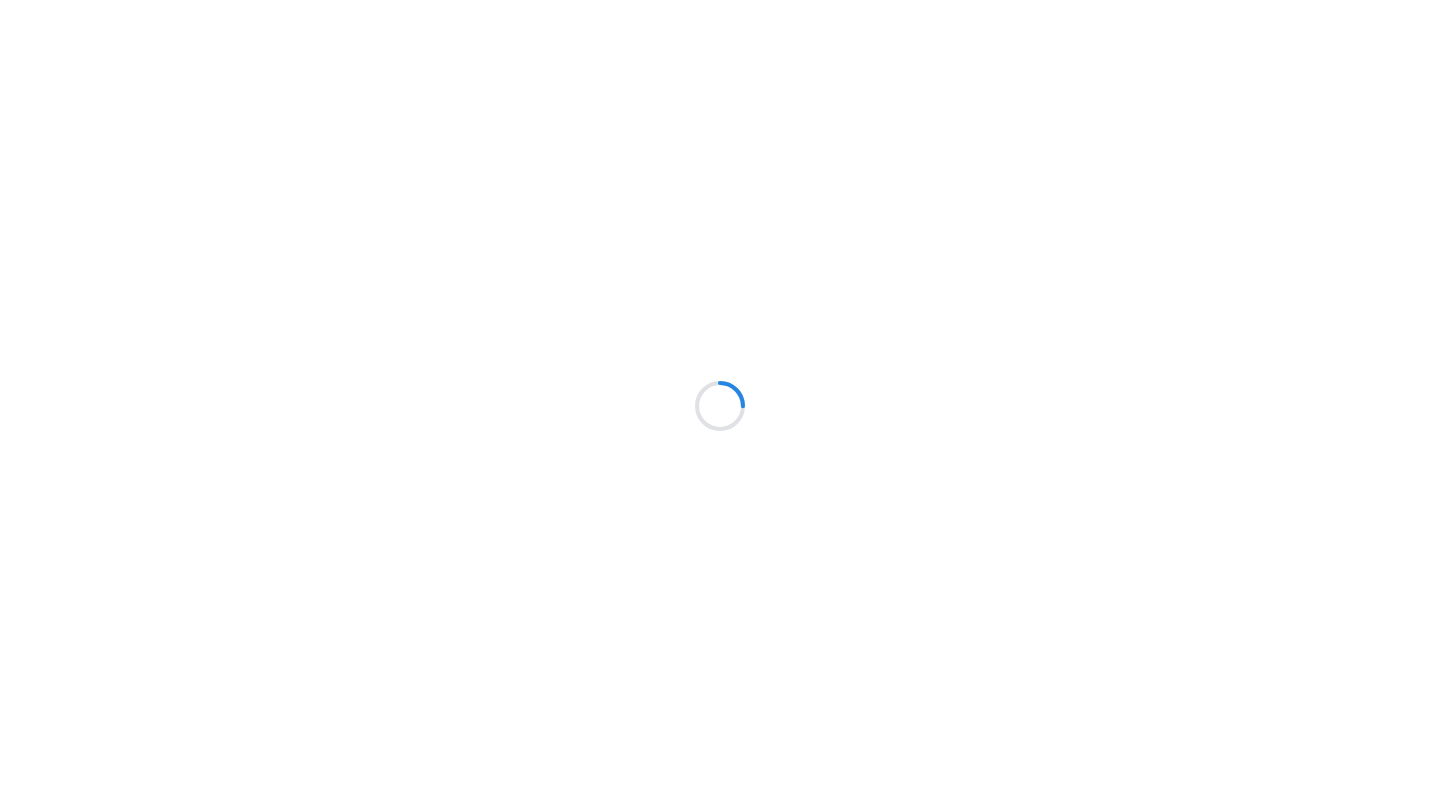 scroll, scrollTop: 0, scrollLeft: 0, axis: both 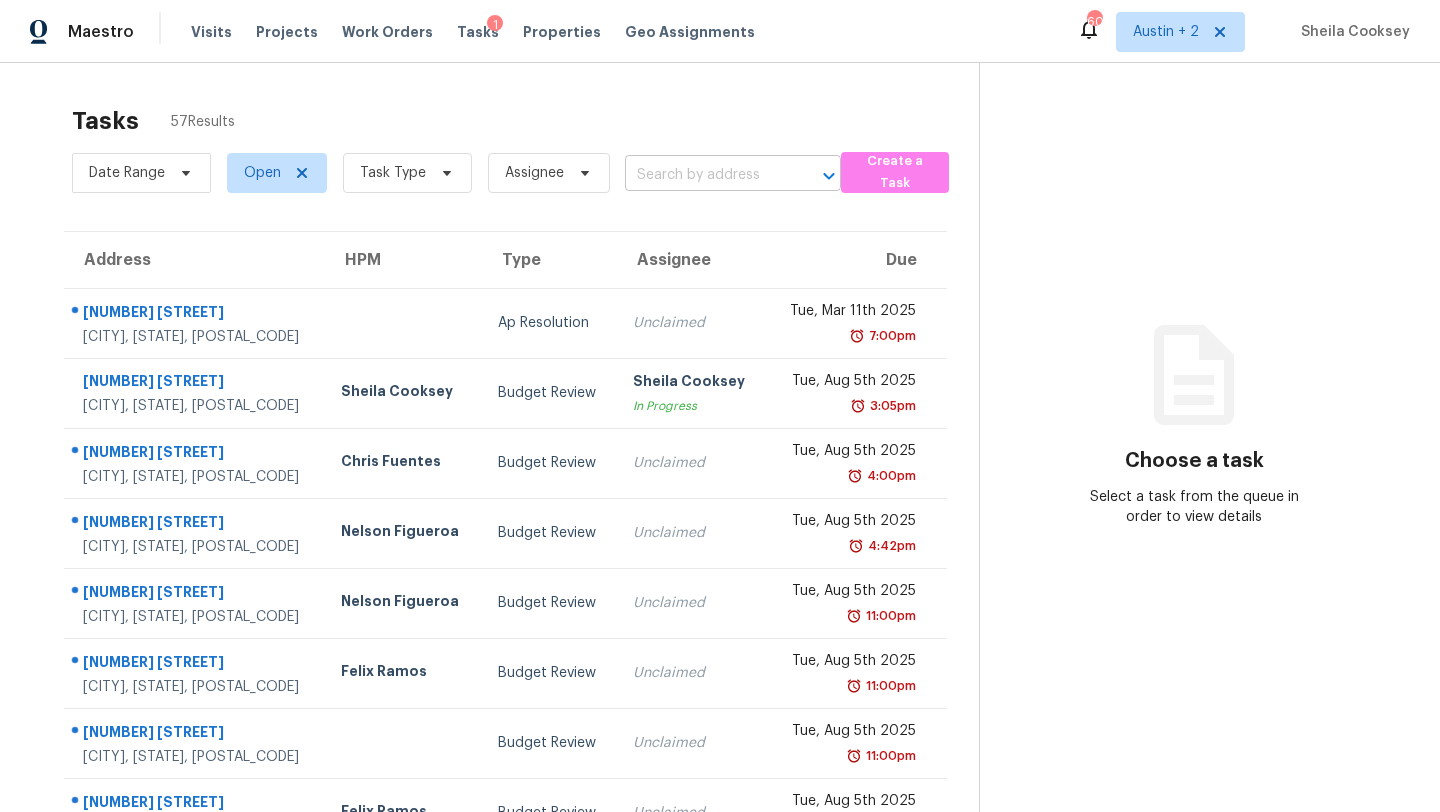 click at bounding box center (705, 175) 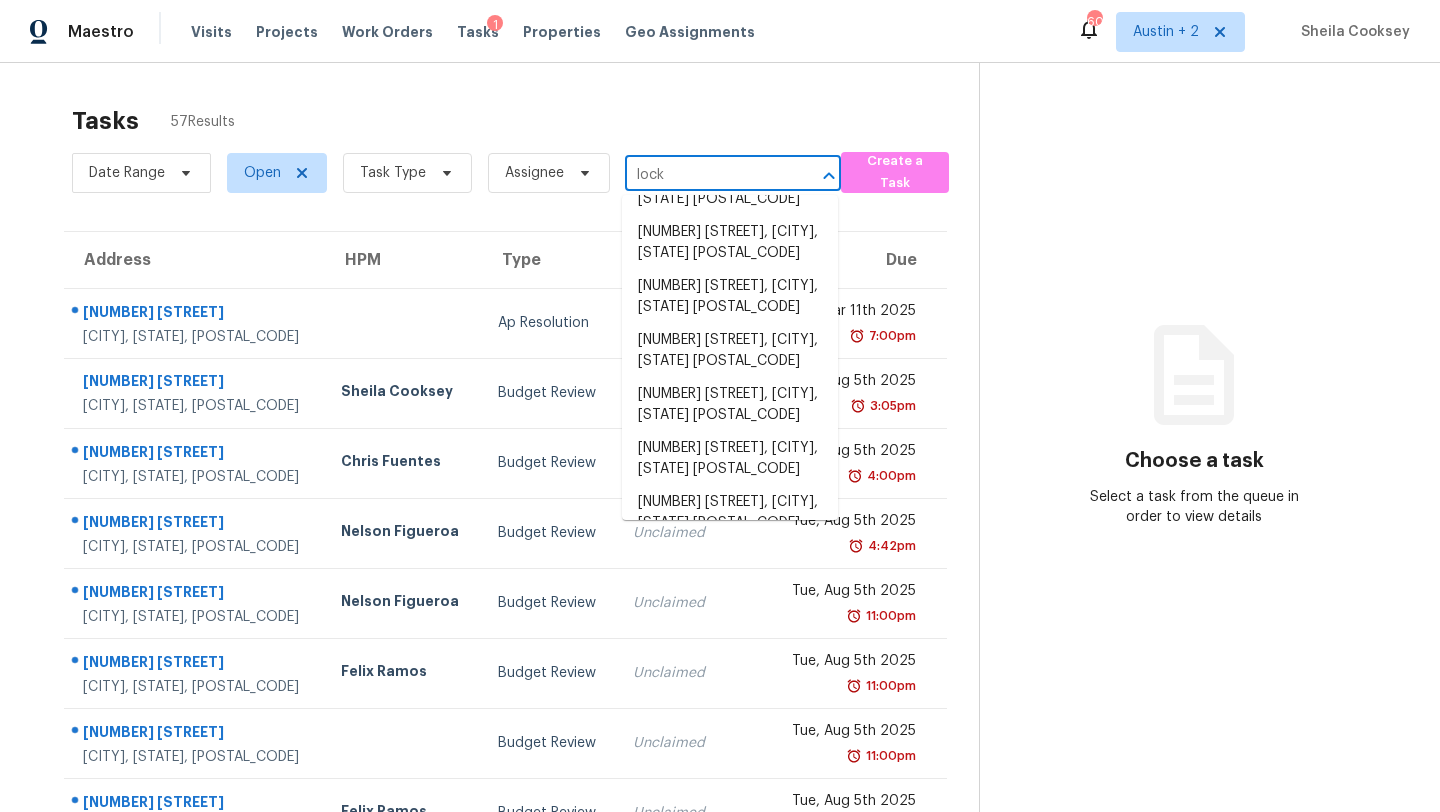 scroll, scrollTop: 70, scrollLeft: 0, axis: vertical 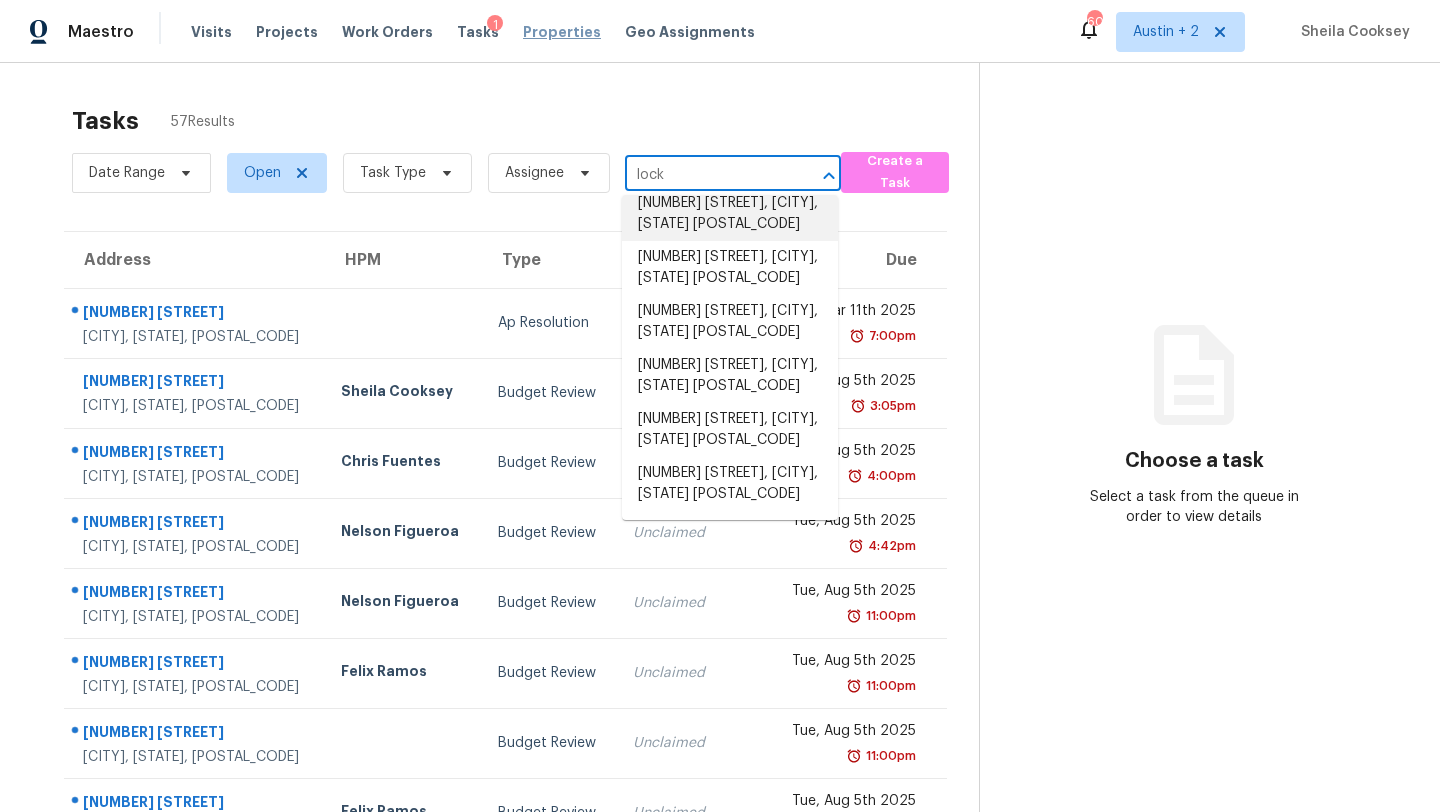 type on "lock" 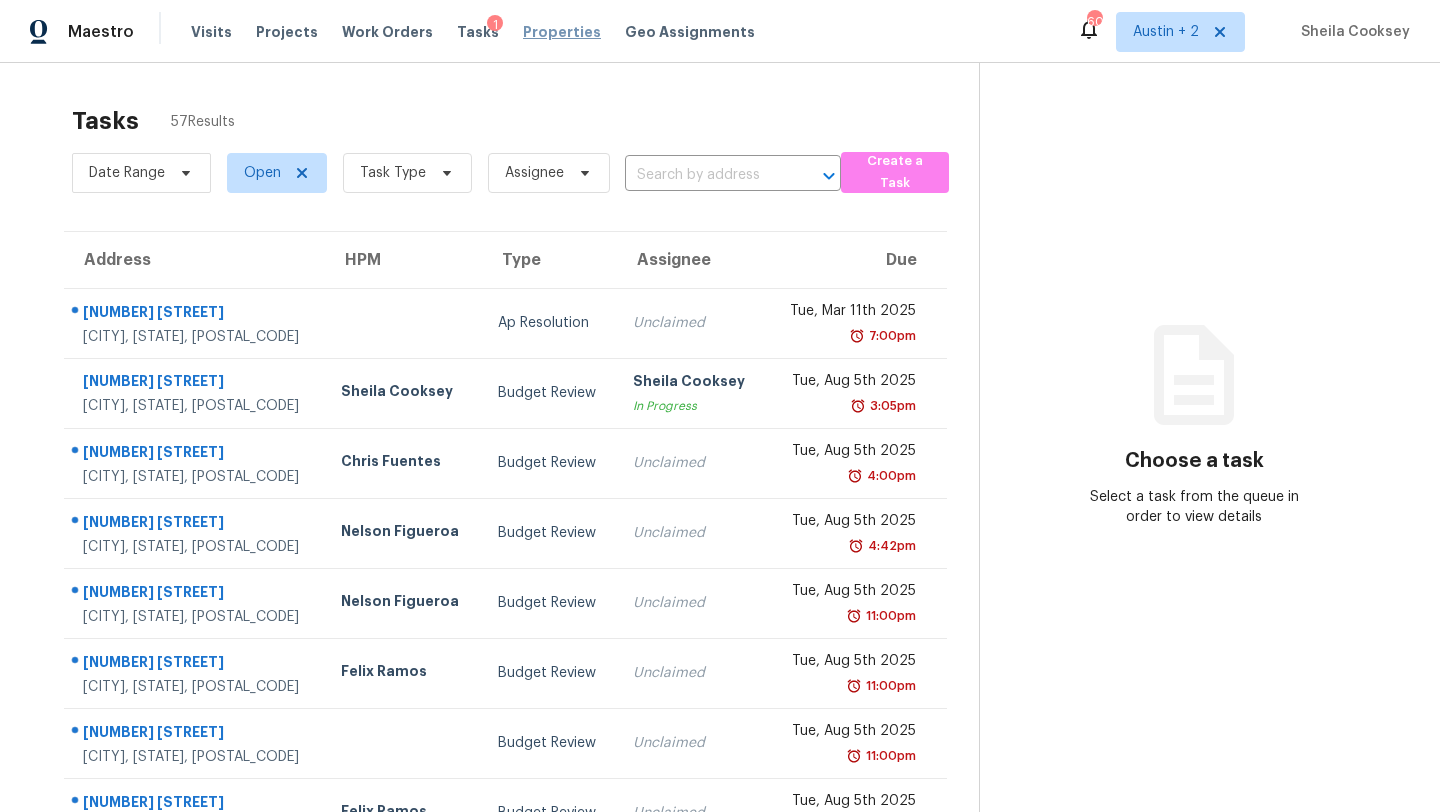 click on "Properties" at bounding box center [562, 32] 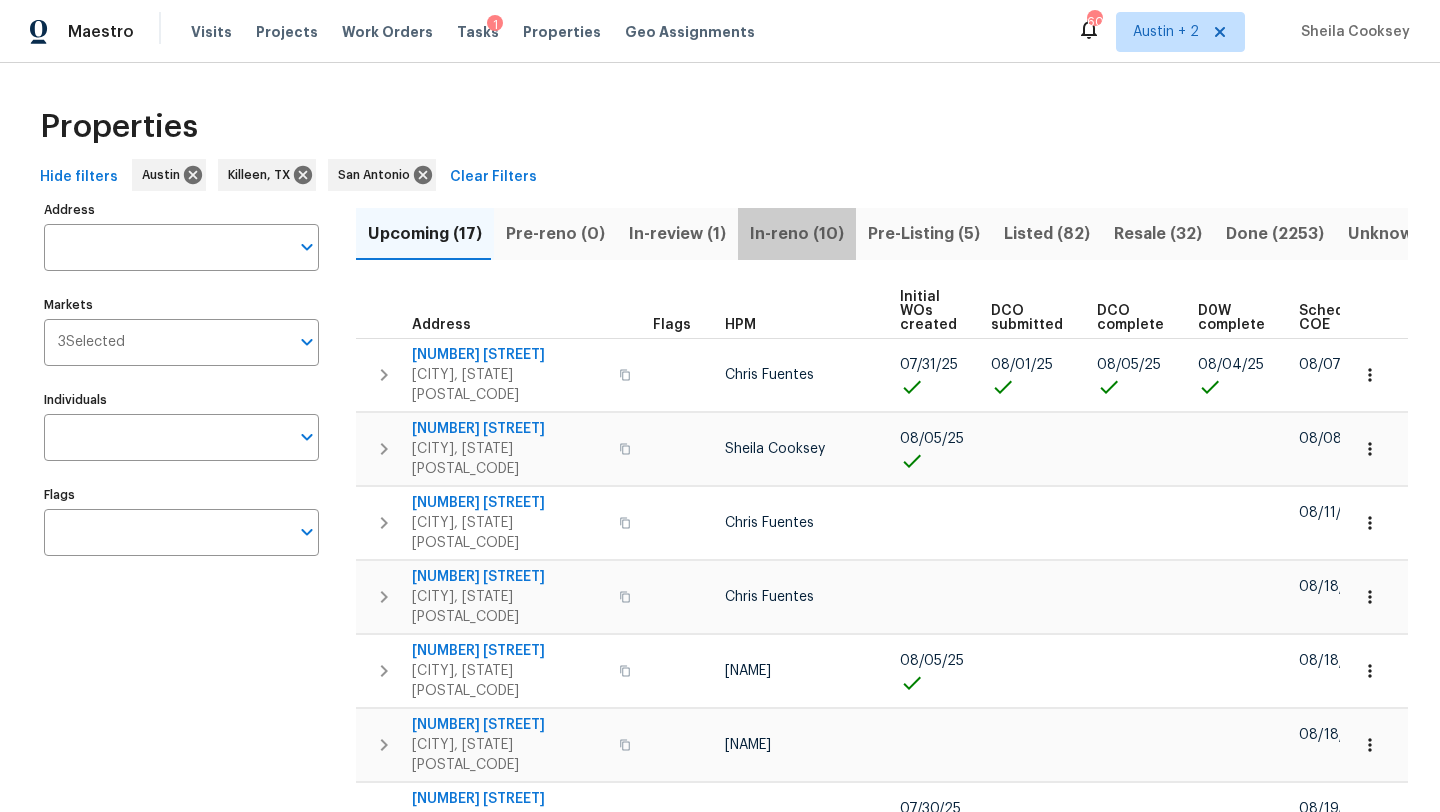 click on "In-reno (10)" at bounding box center (797, 234) 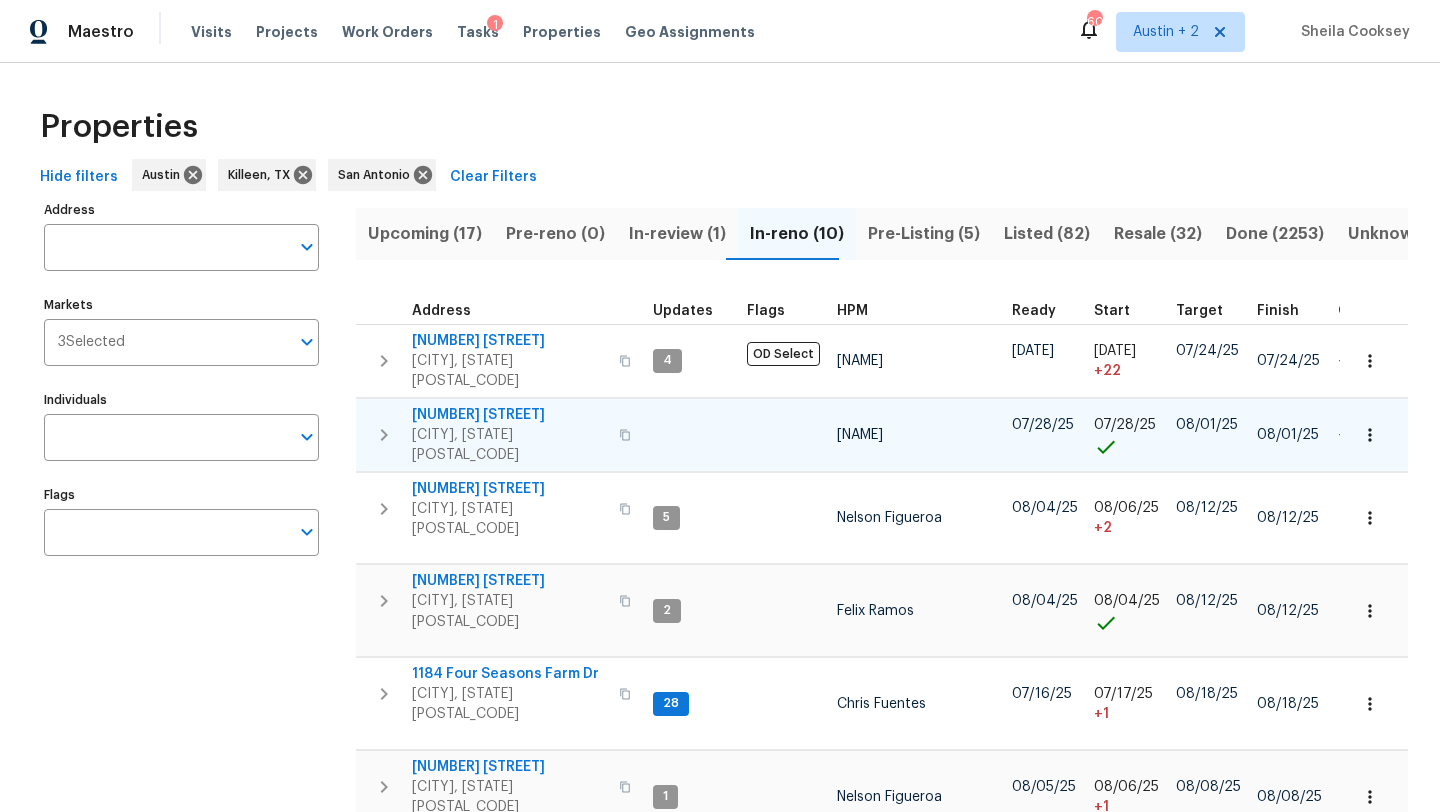 click on "[NUMBER] [STREET]" at bounding box center [509, 415] 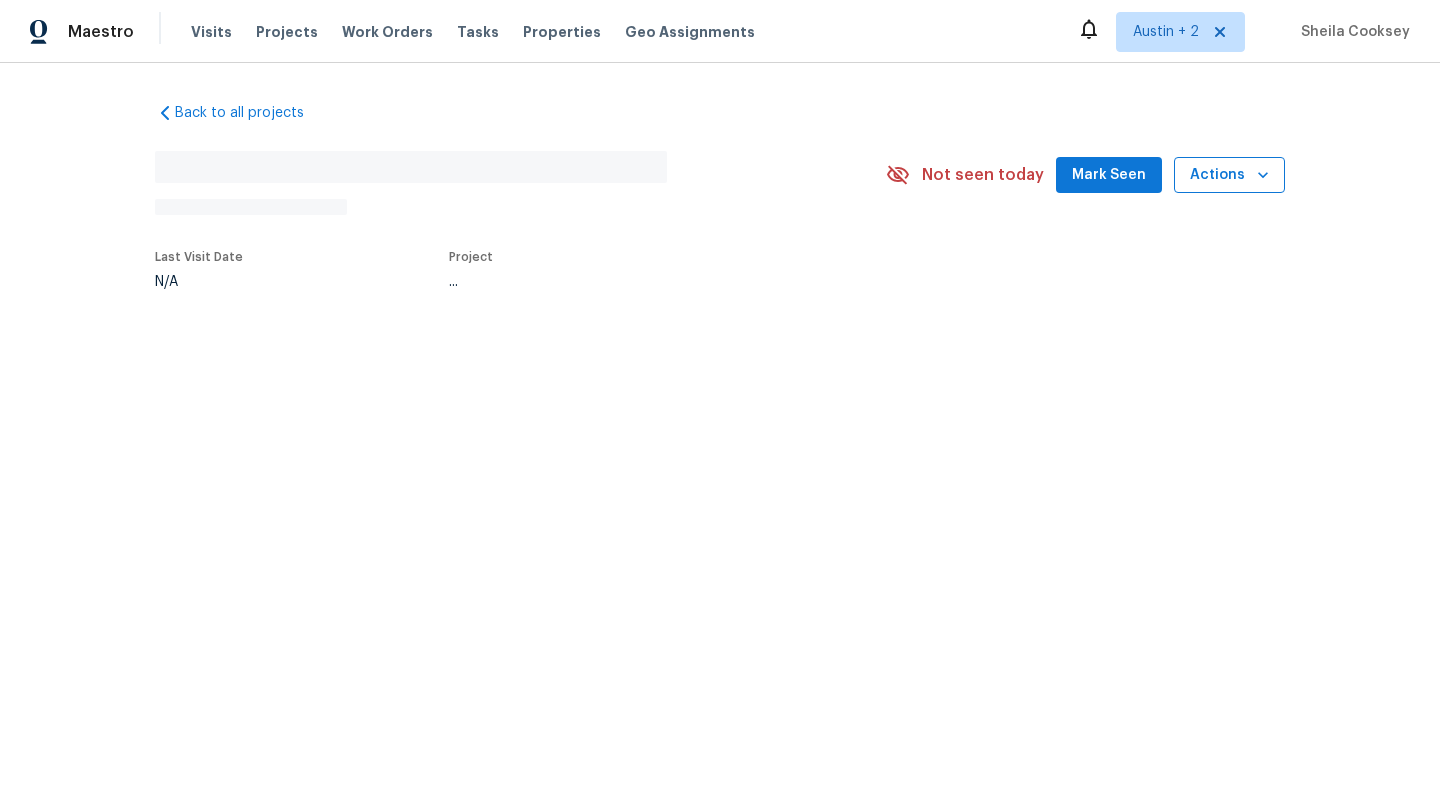 scroll, scrollTop: 0, scrollLeft: 0, axis: both 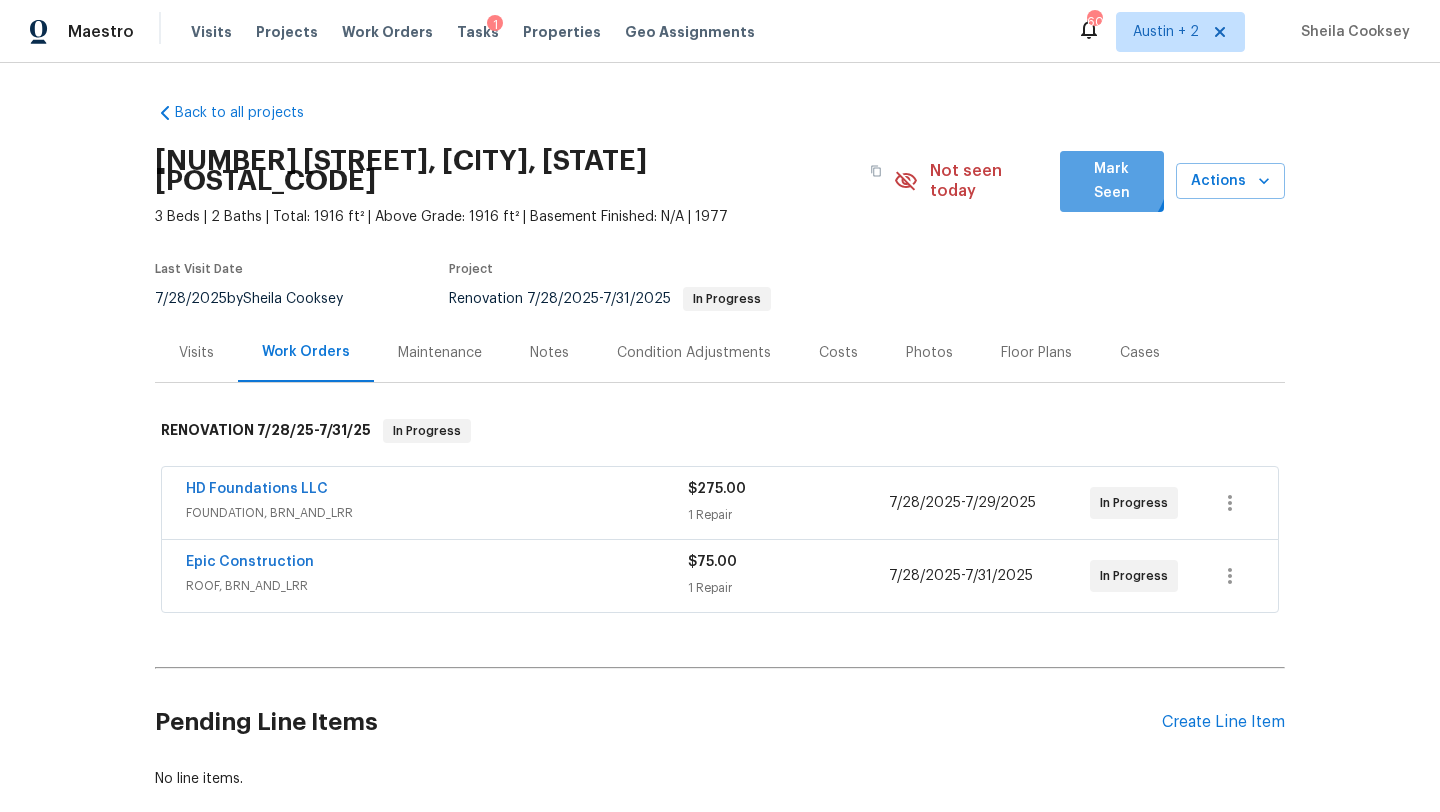 click on "Mark Seen" at bounding box center [1112, 181] 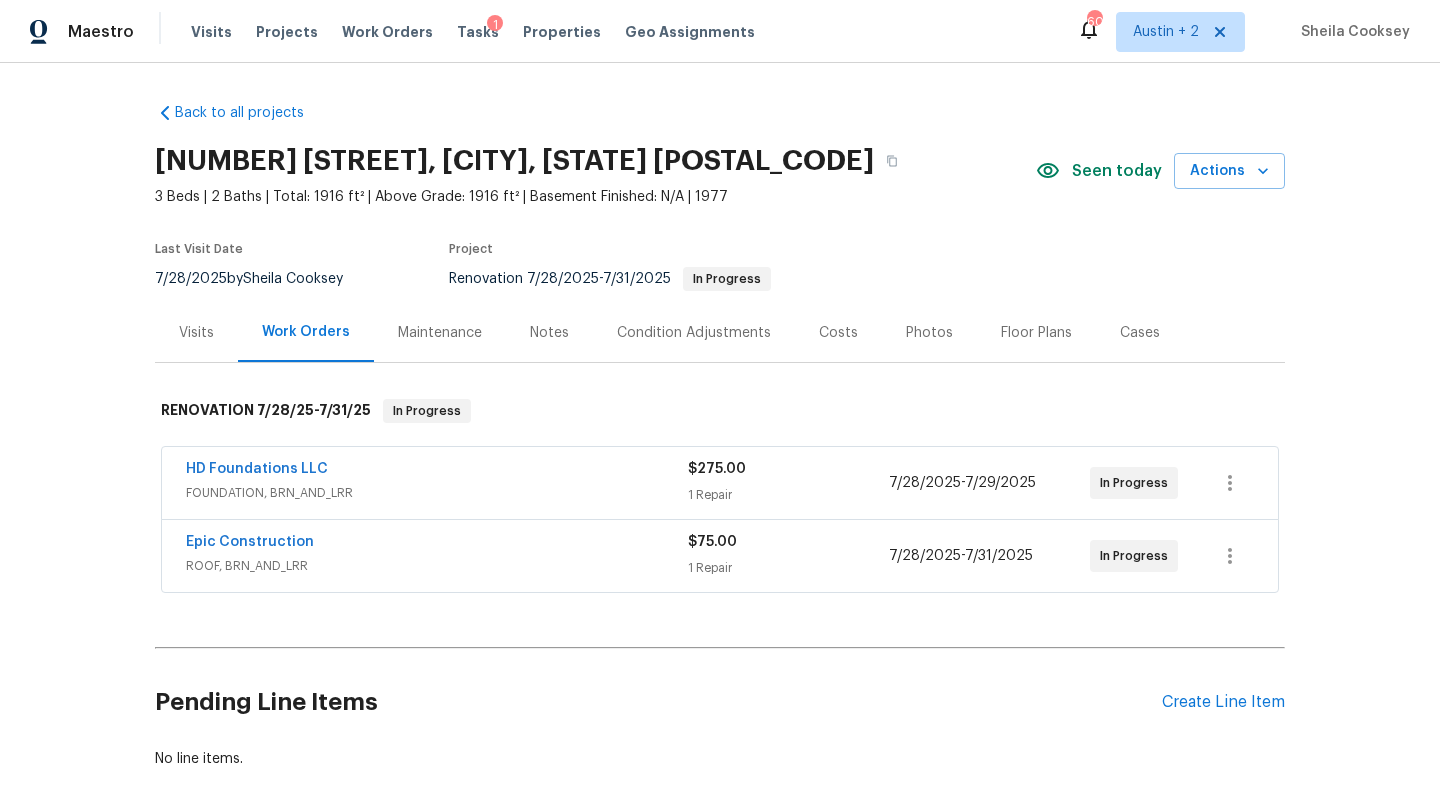 click on "Notes" at bounding box center [549, 333] 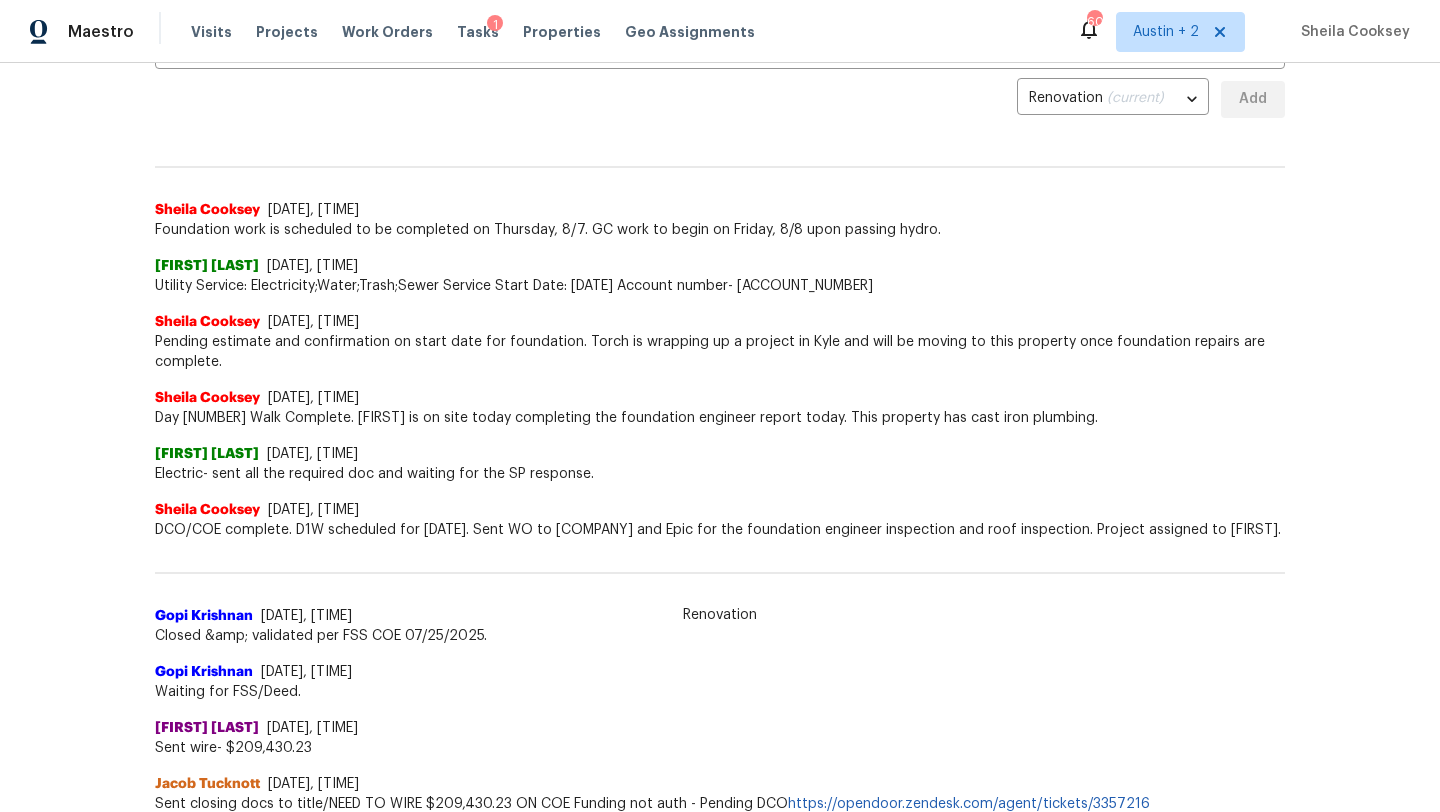 scroll, scrollTop: 0, scrollLeft: 0, axis: both 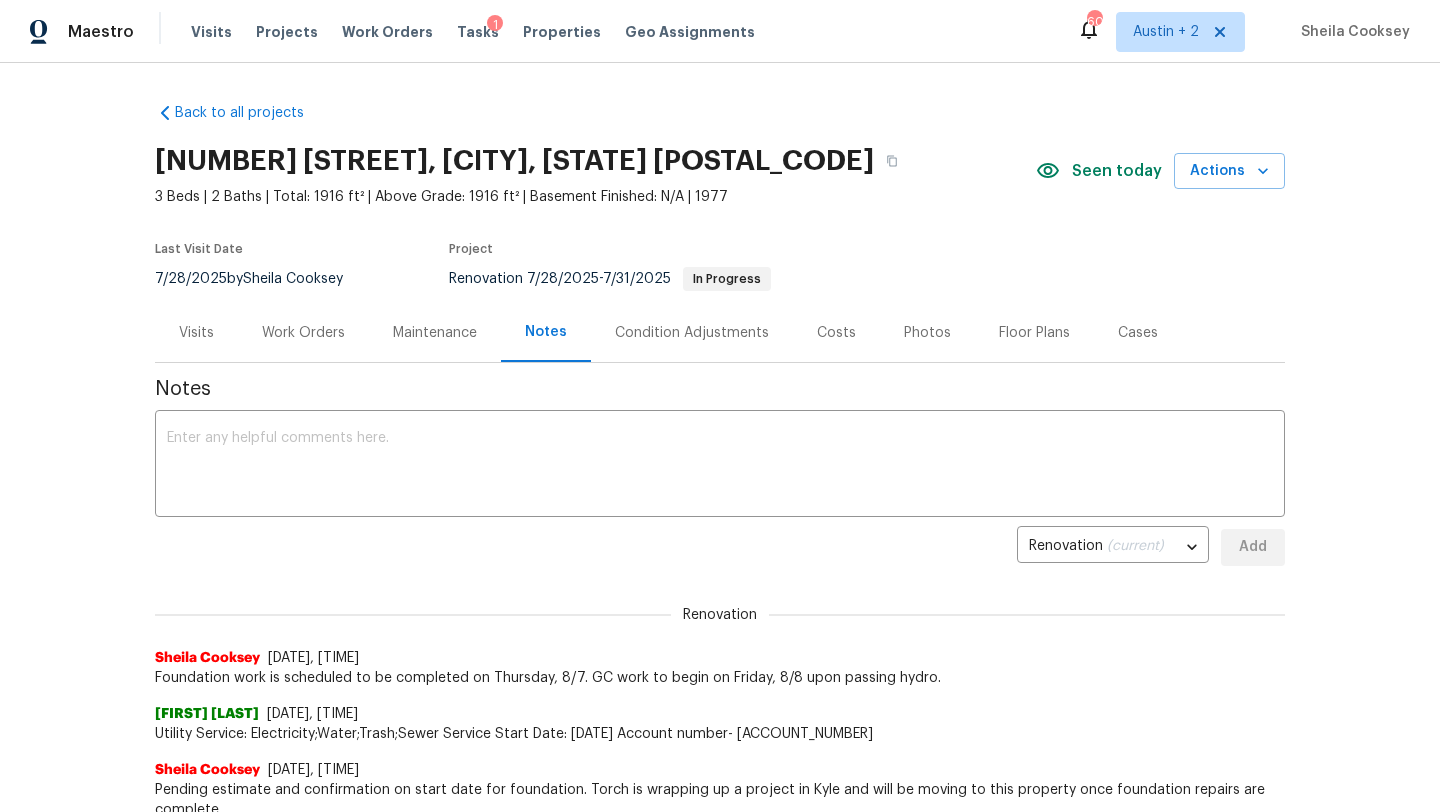 click on "Work Orders" at bounding box center (303, 333) 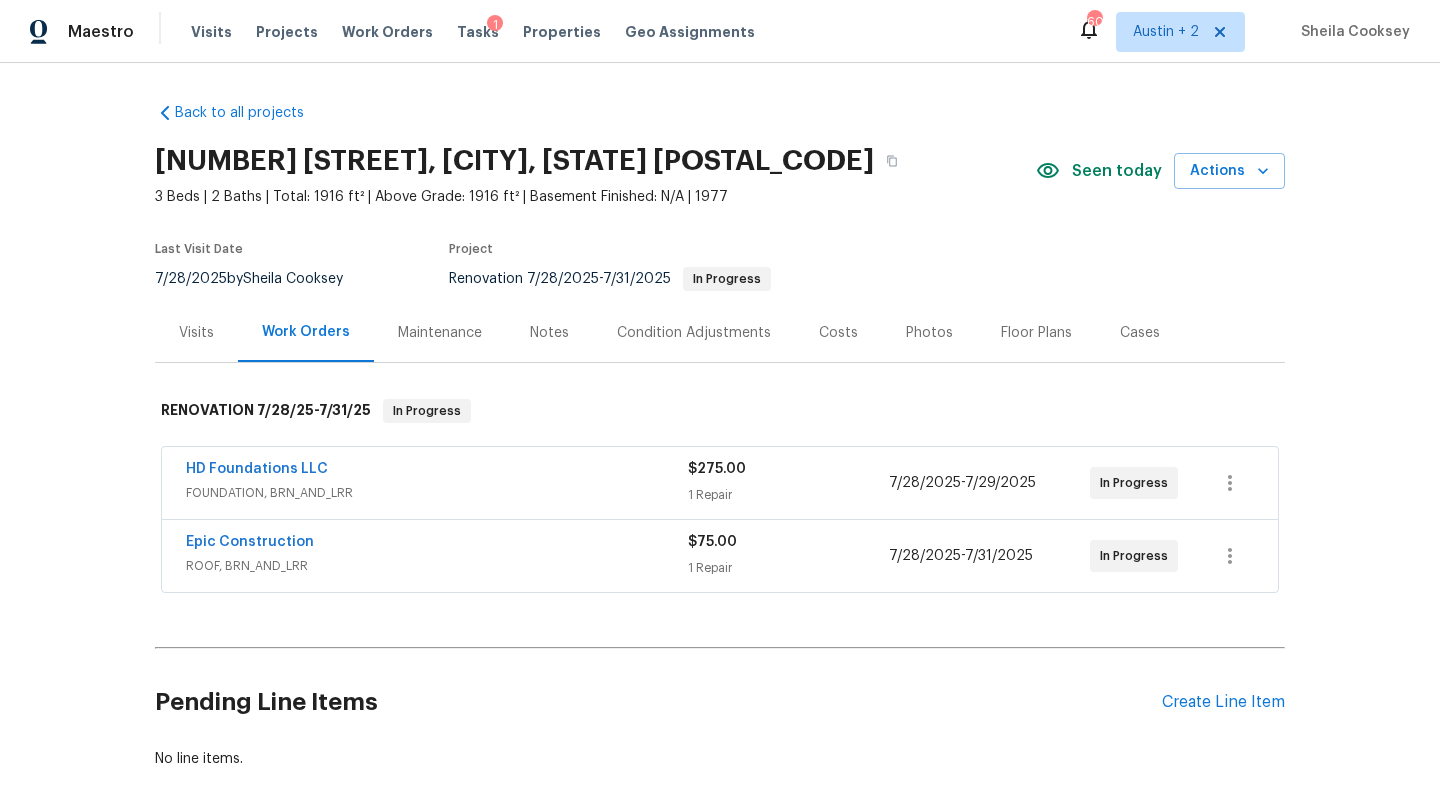 click on "HD Foundations LLC" at bounding box center [257, 469] 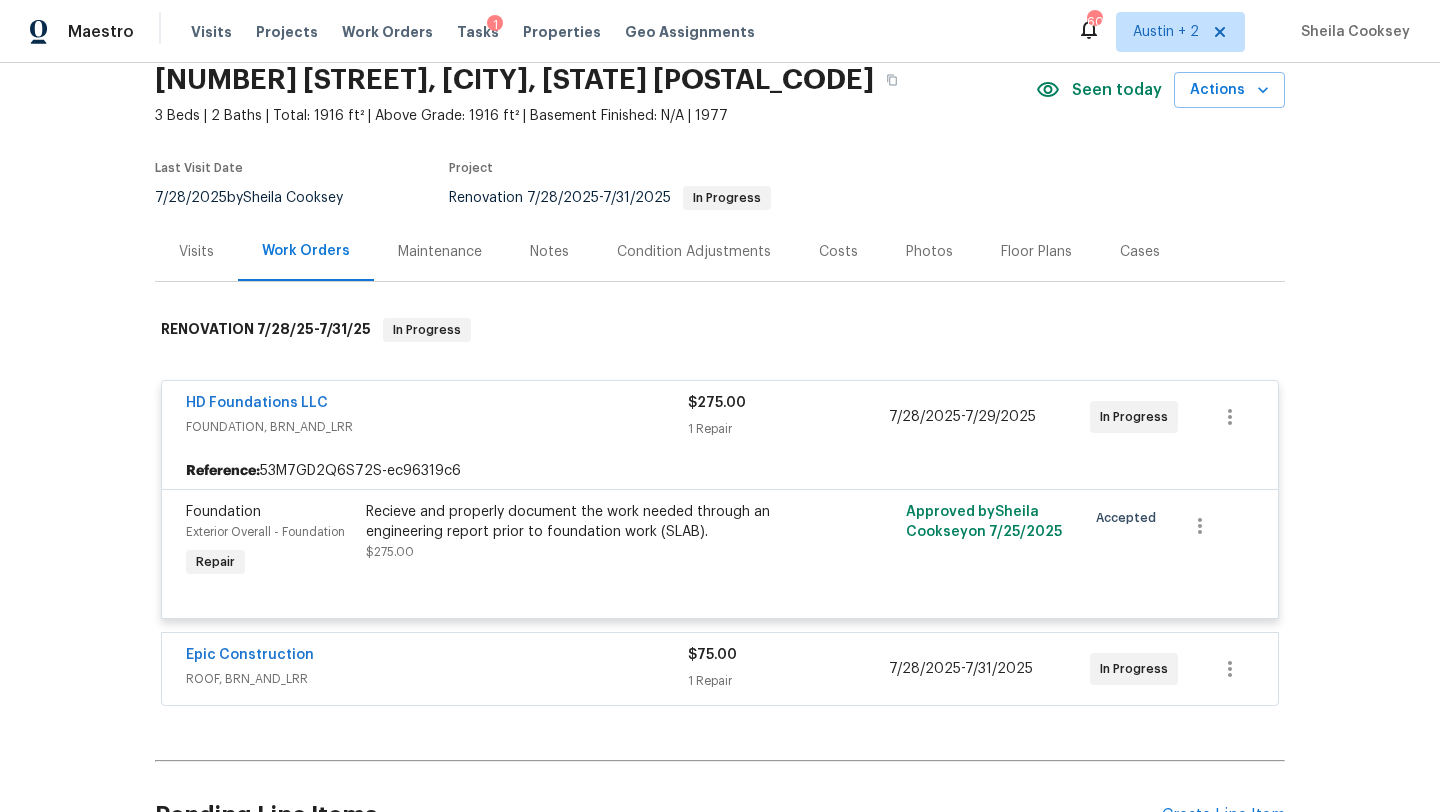 scroll, scrollTop: 0, scrollLeft: 0, axis: both 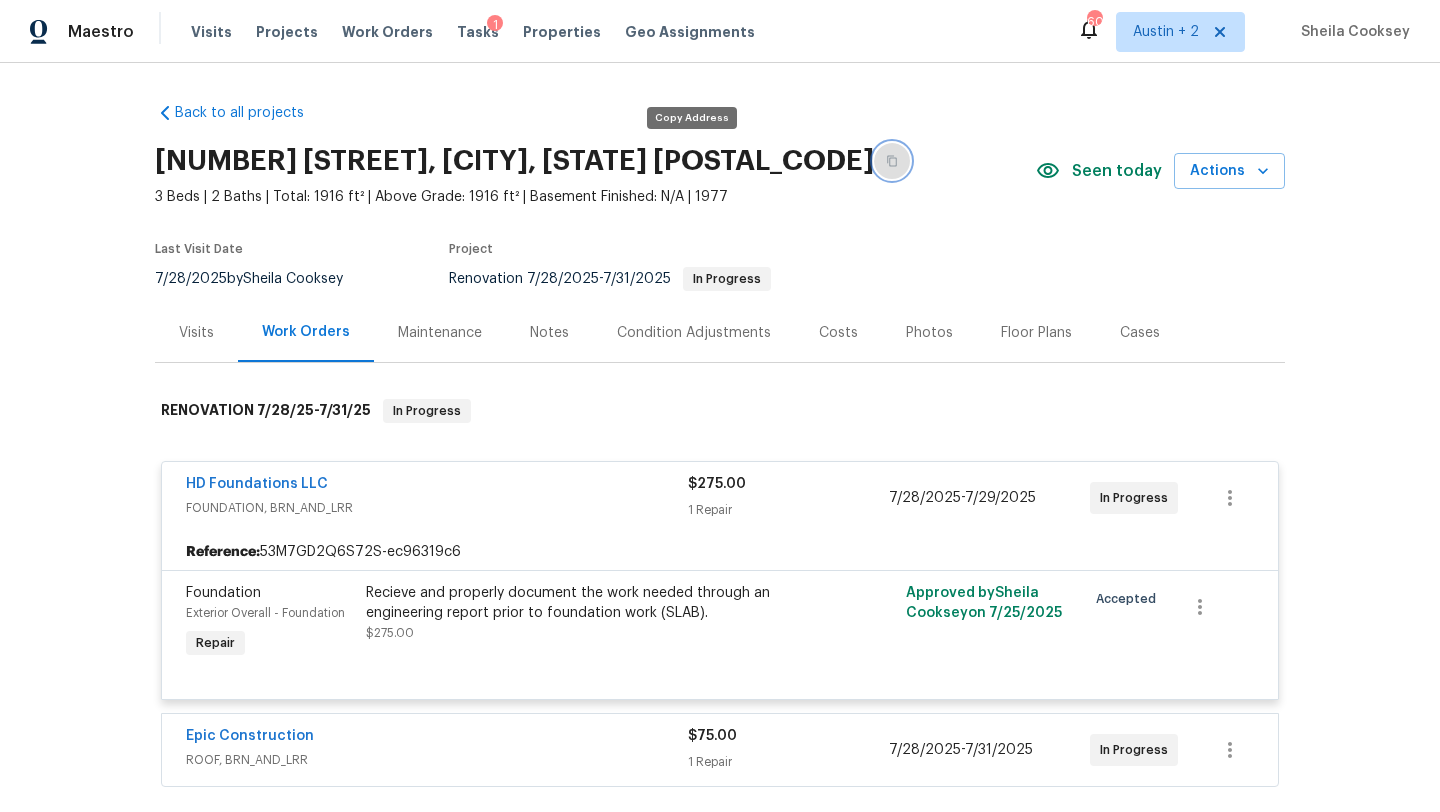 click 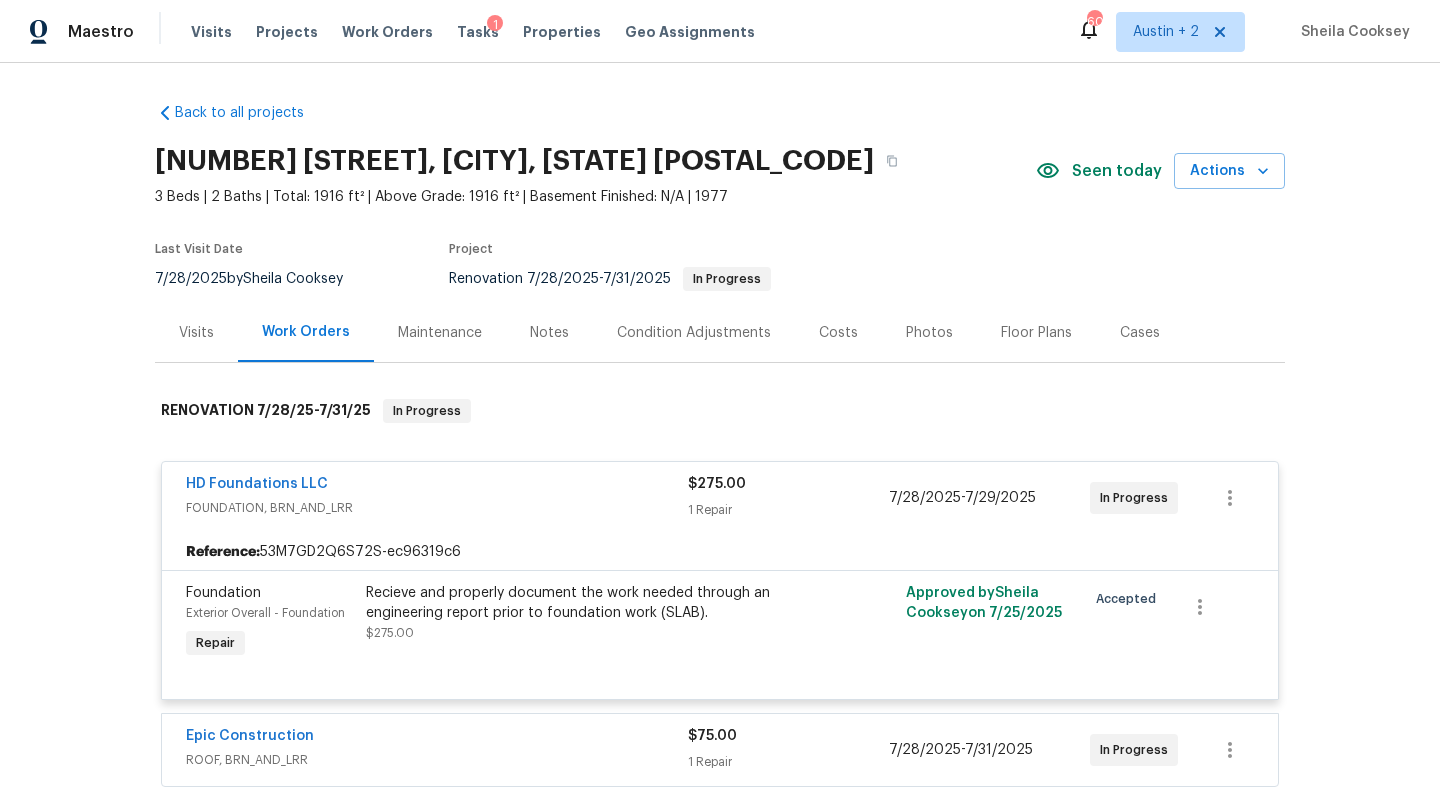 click on "HD Foundations LLC" at bounding box center [257, 484] 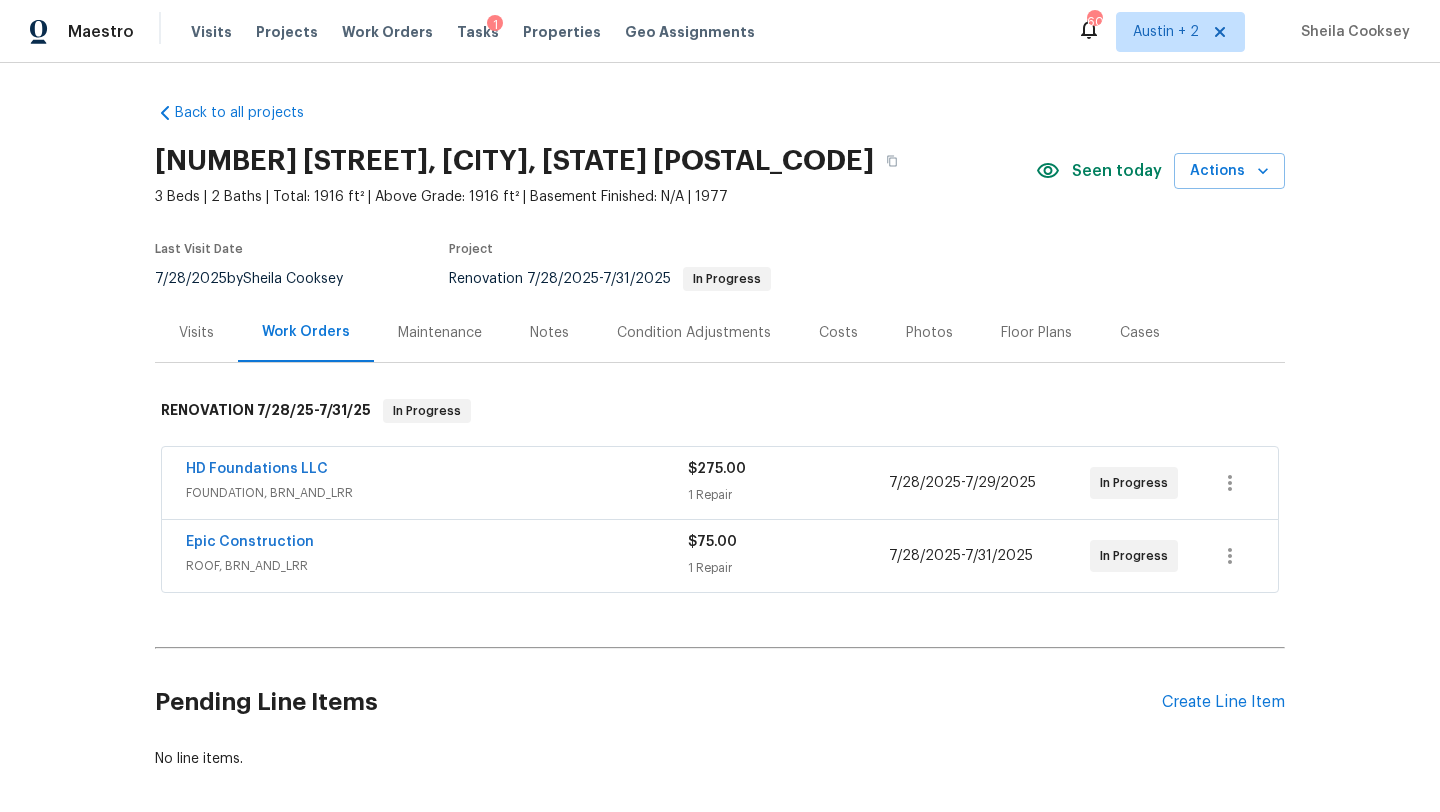 click on "HD Foundations LLC FOUNDATION, BRN_AND_LRR $275.00 1 Repair 7/28/2025  -  7/29/2025 In Progress" at bounding box center (720, 483) 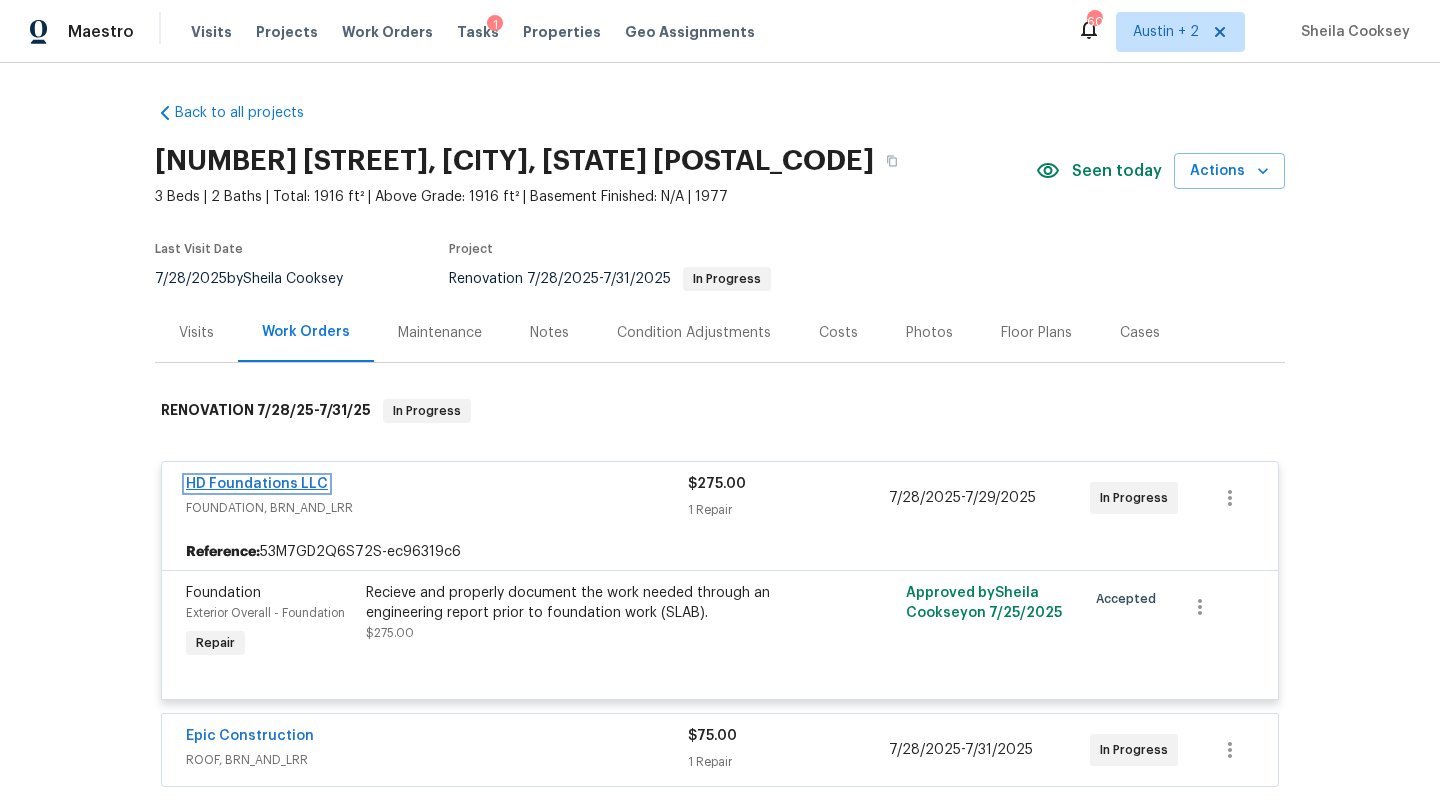 click on "HD Foundations LLC" at bounding box center [257, 484] 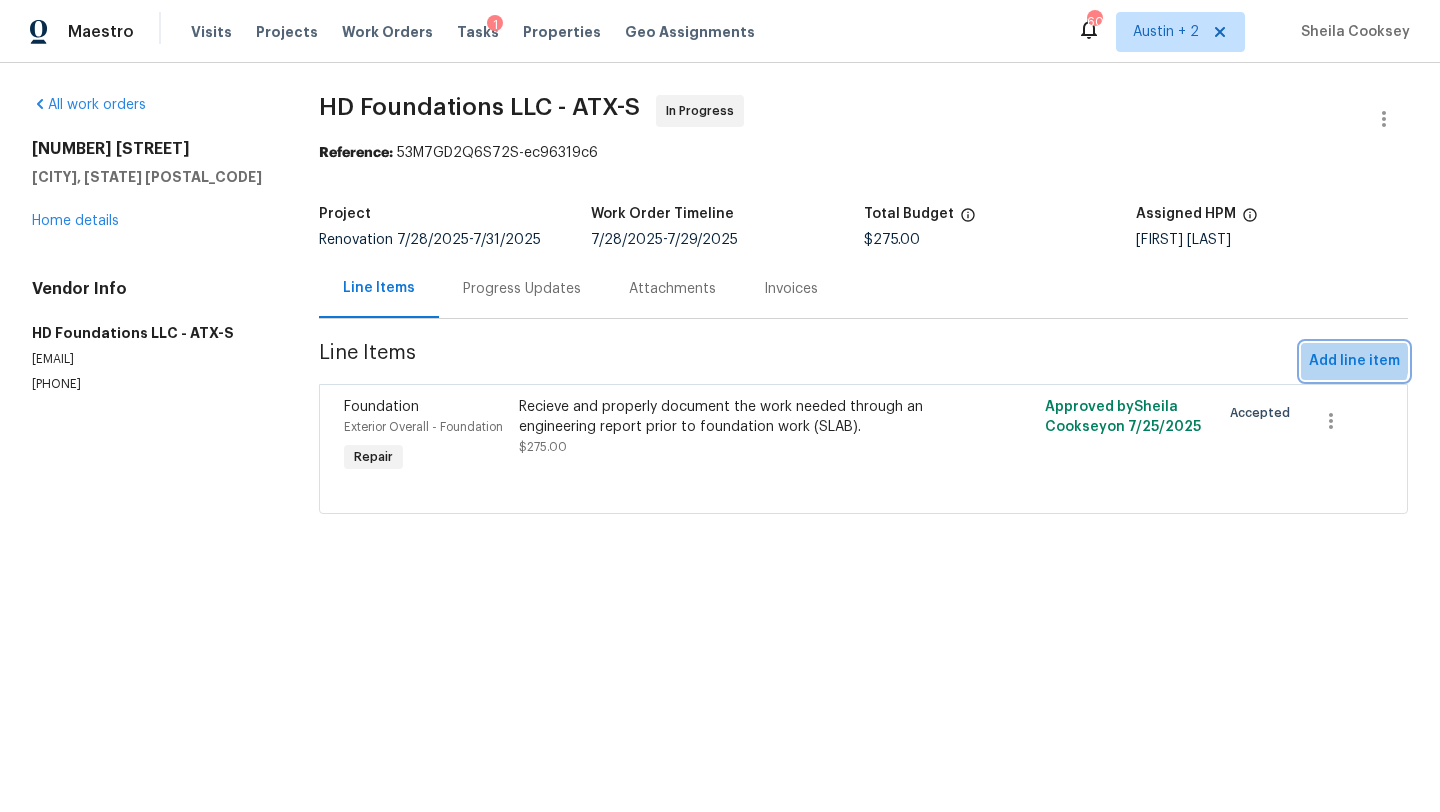 click on "Add line item" at bounding box center (1354, 361) 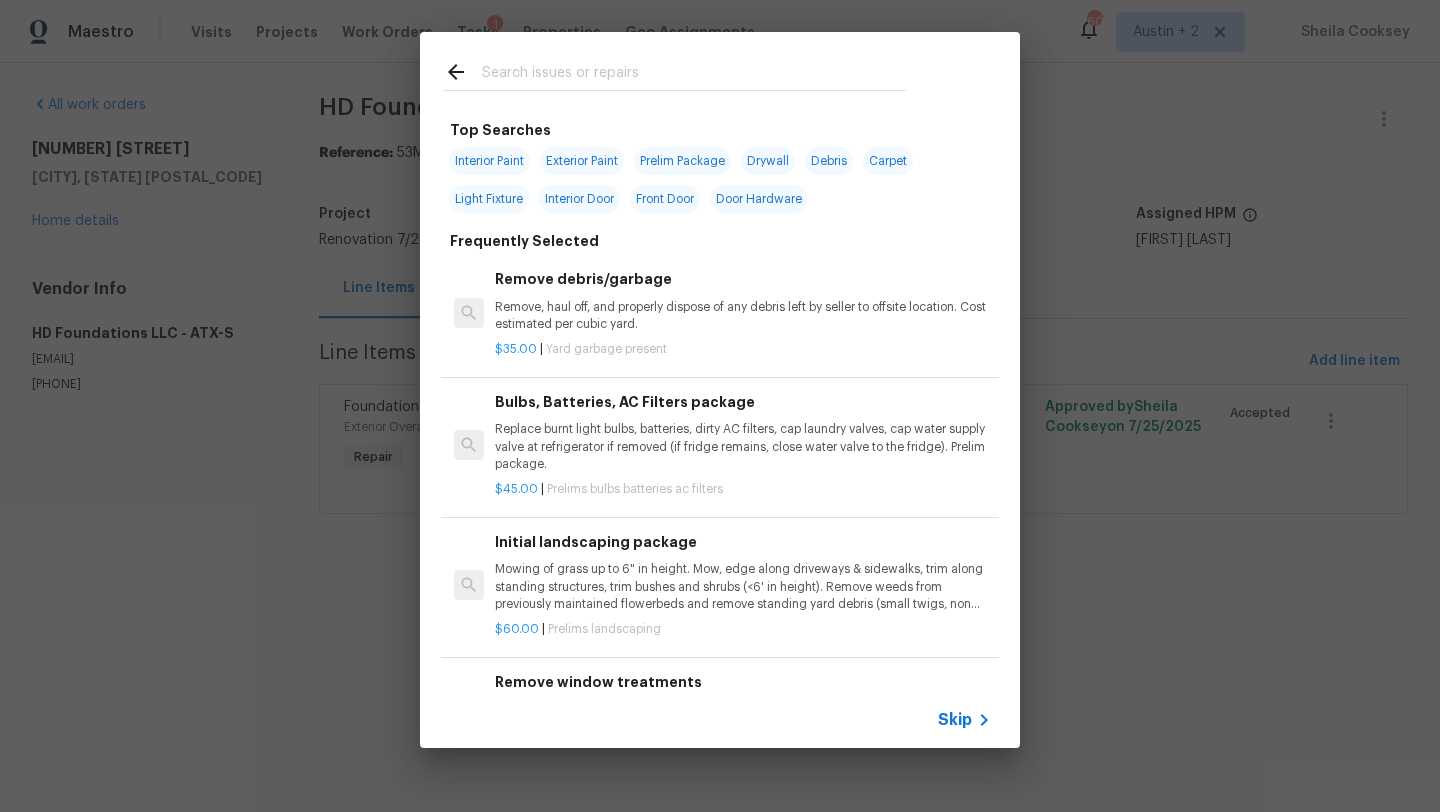 click at bounding box center (694, 75) 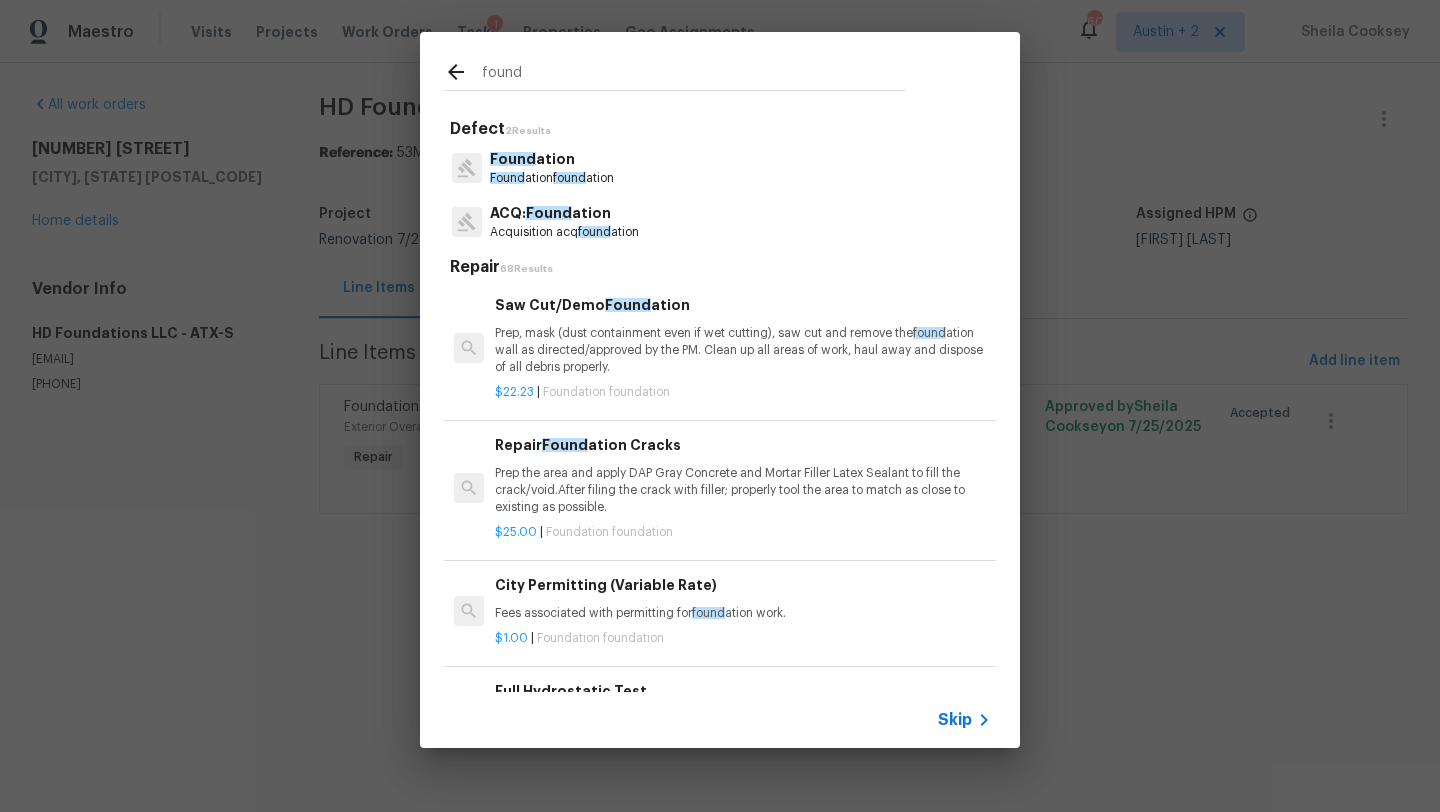 type on "found" 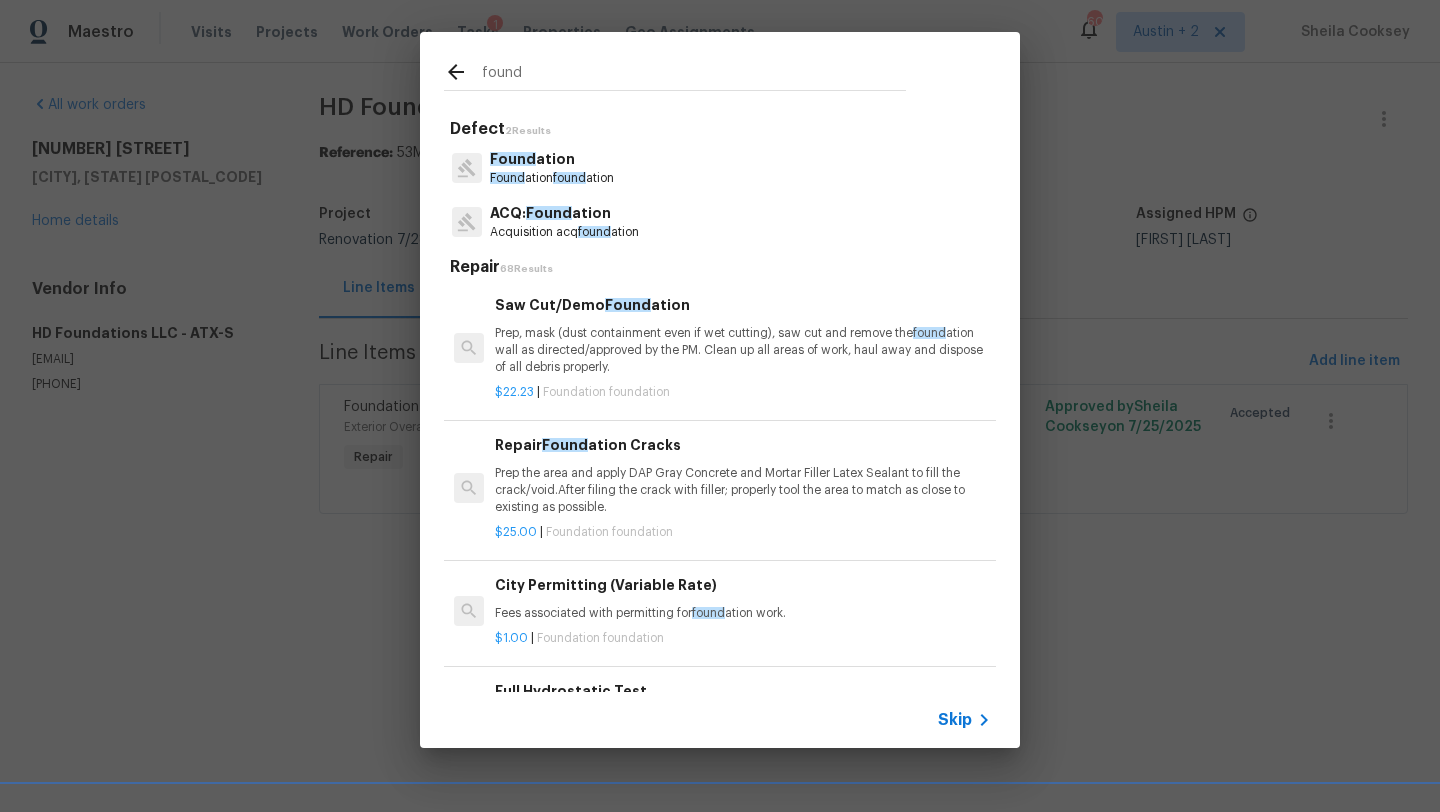 click on "Found ation  found ation" at bounding box center (552, 178) 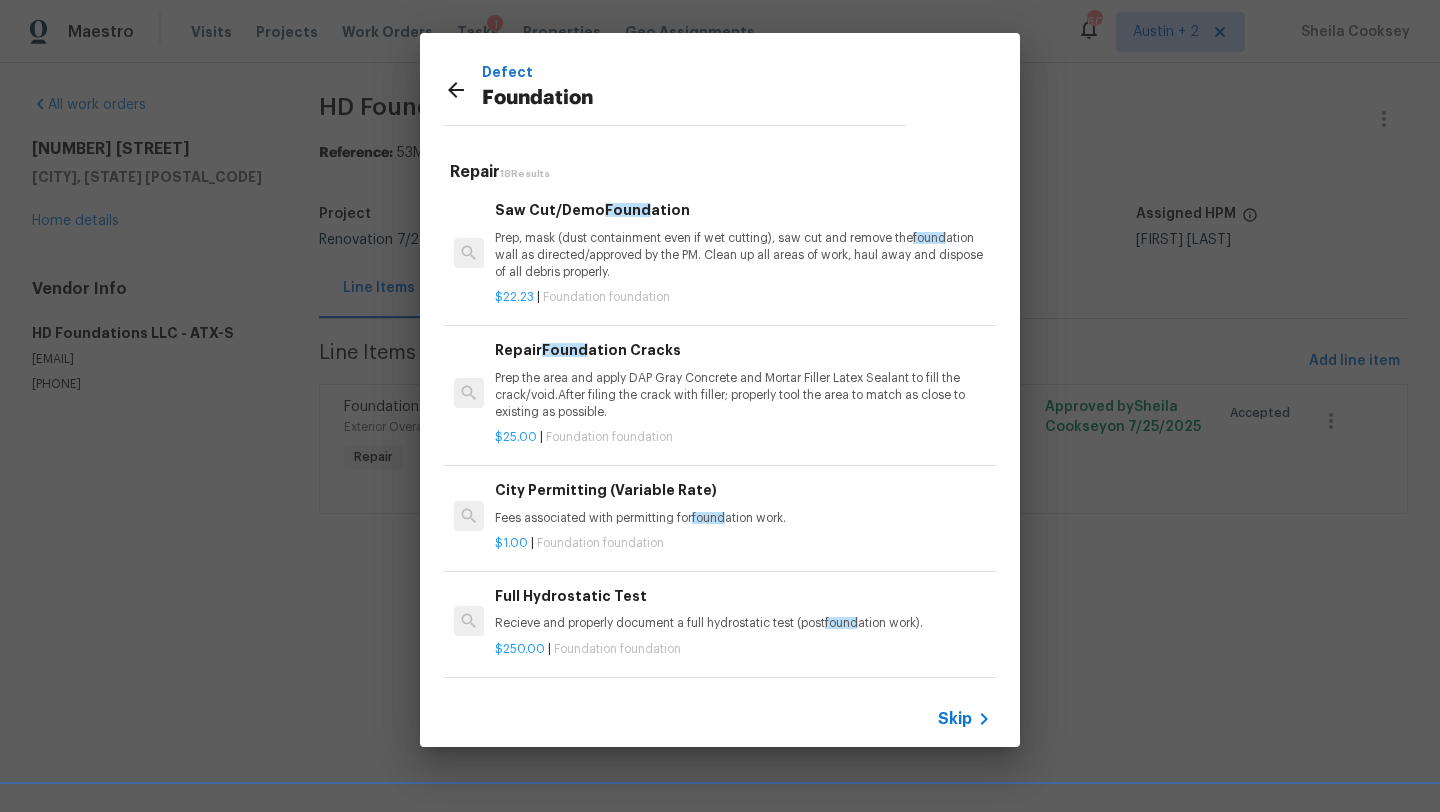 click 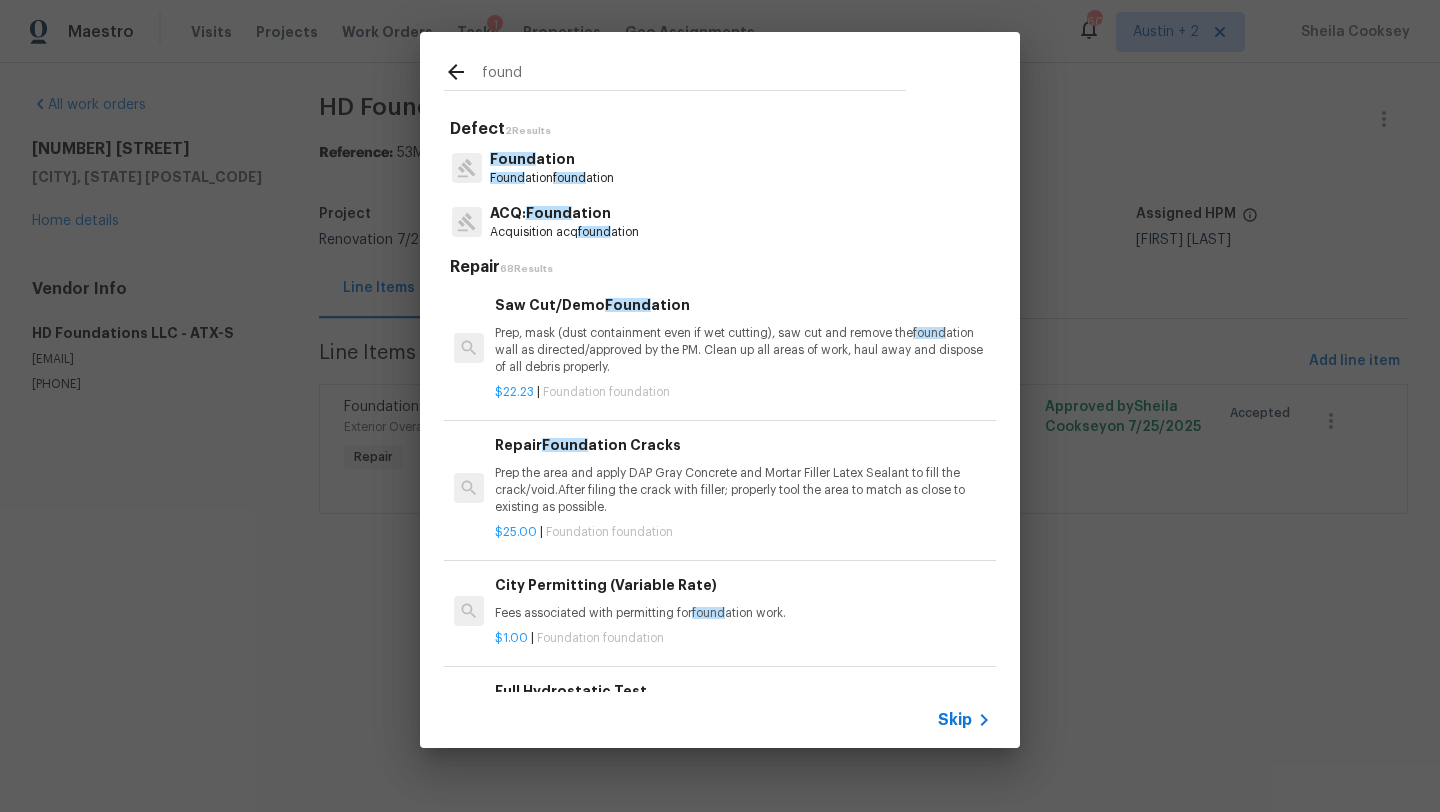 click on "found" at bounding box center (694, 75) 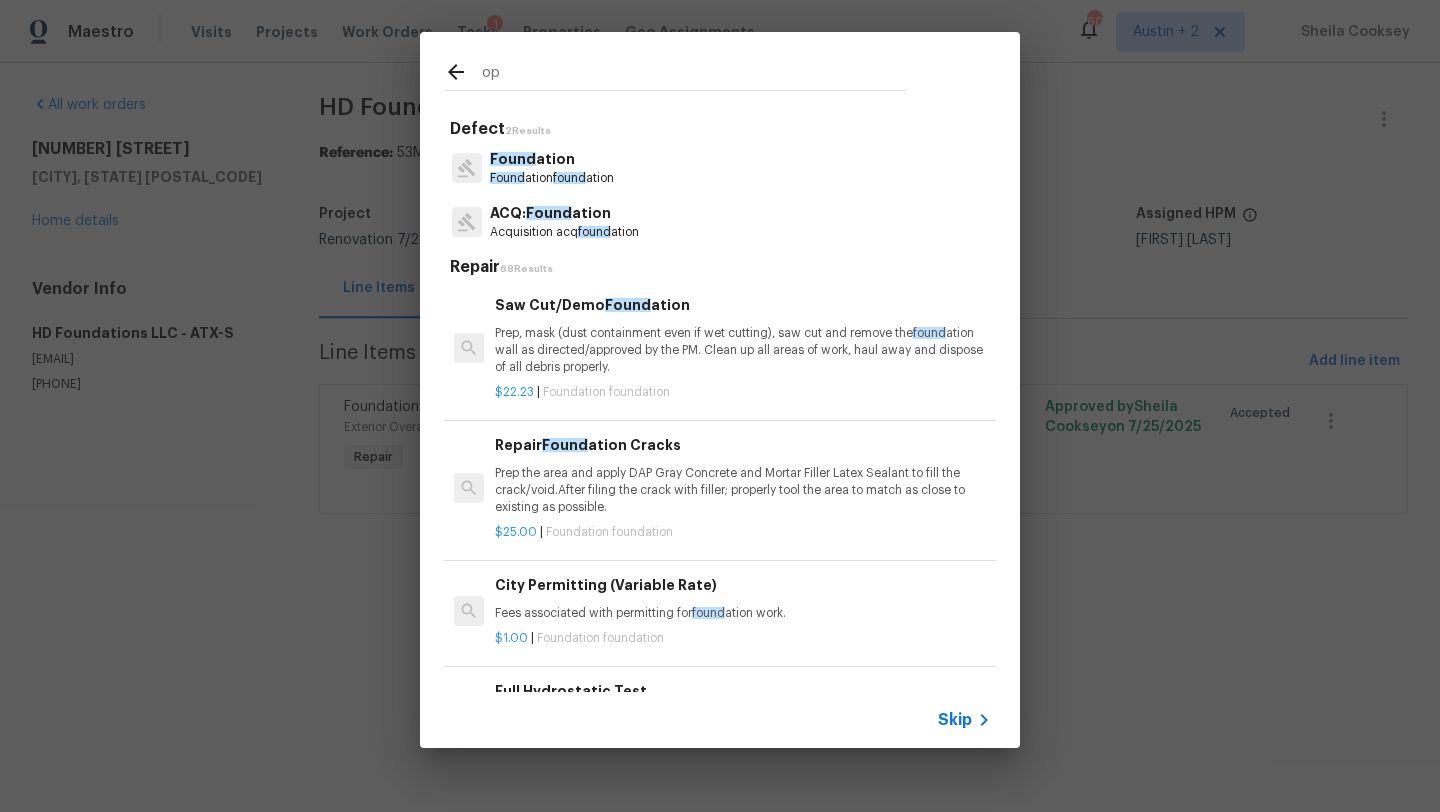 type on "o" 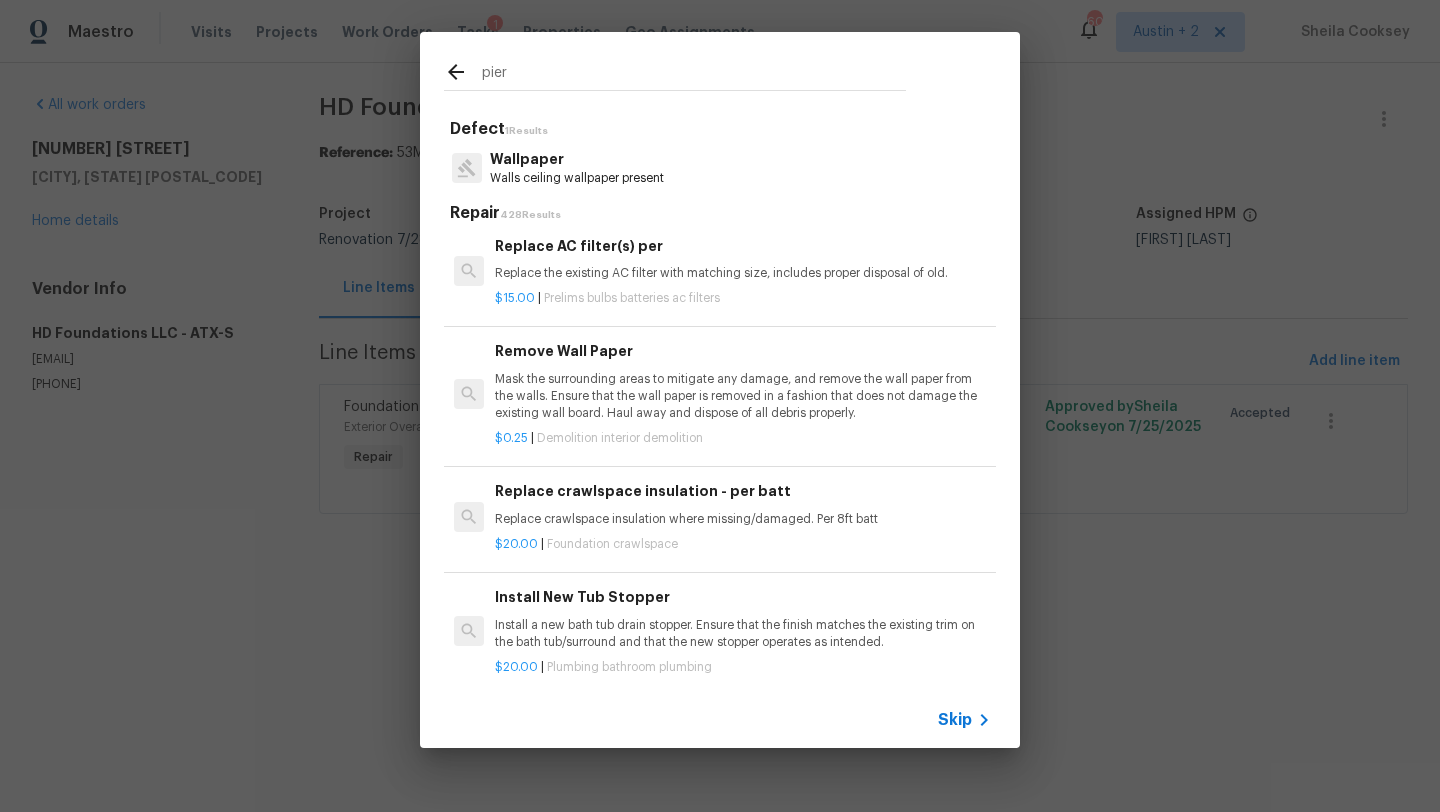 scroll, scrollTop: 0, scrollLeft: 0, axis: both 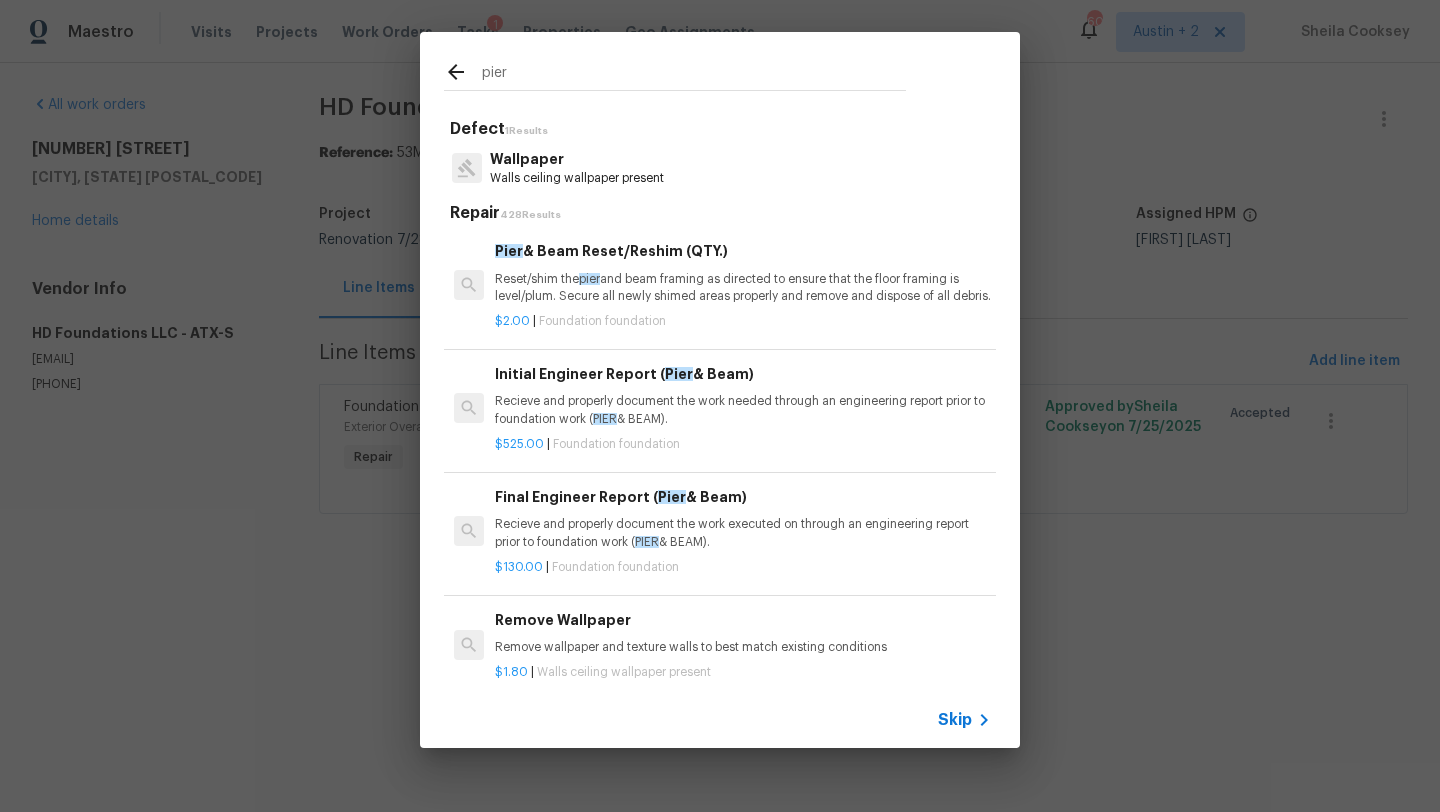 drag, startPoint x: 562, startPoint y: 72, endPoint x: 329, endPoint y: 68, distance: 233.03433 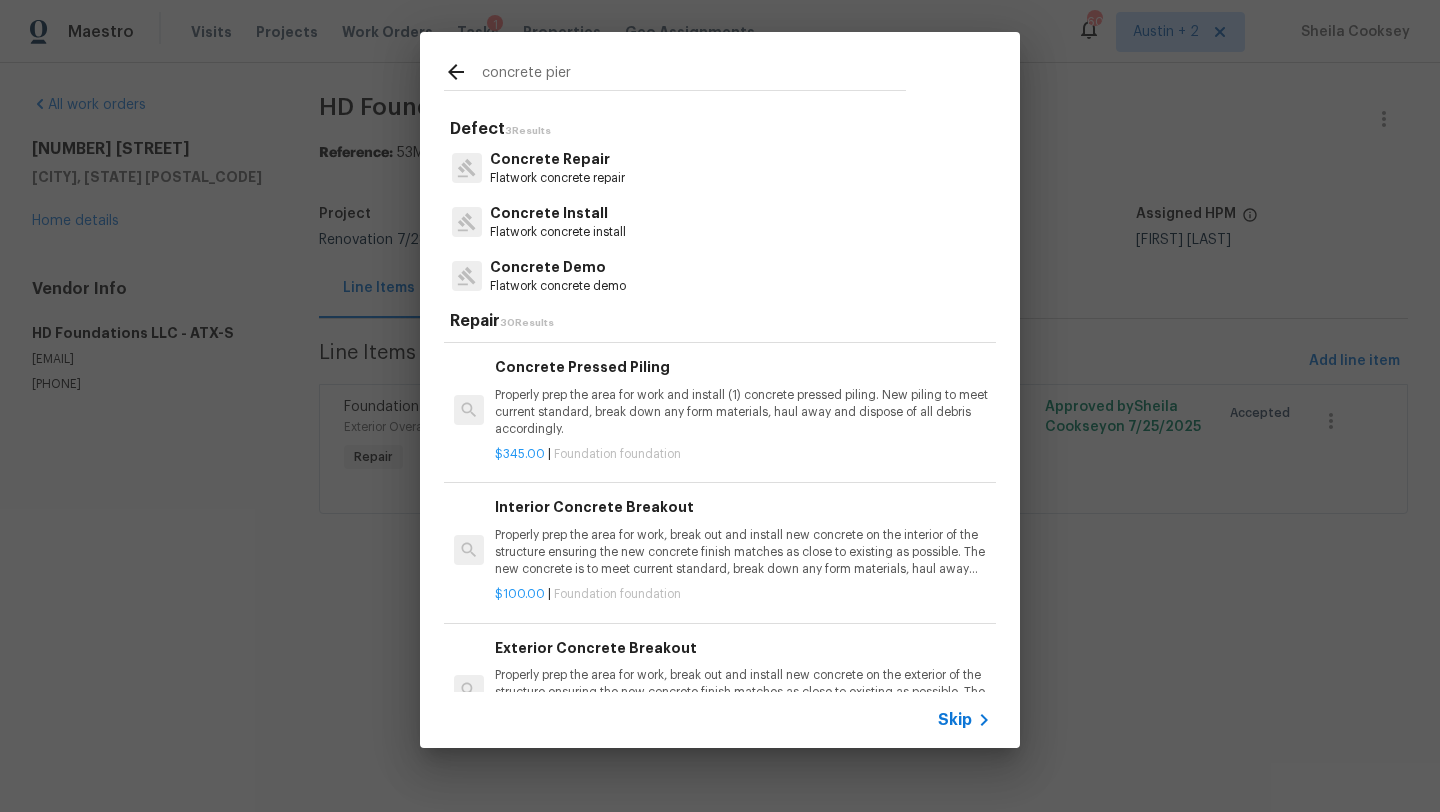 scroll, scrollTop: 2774, scrollLeft: 0, axis: vertical 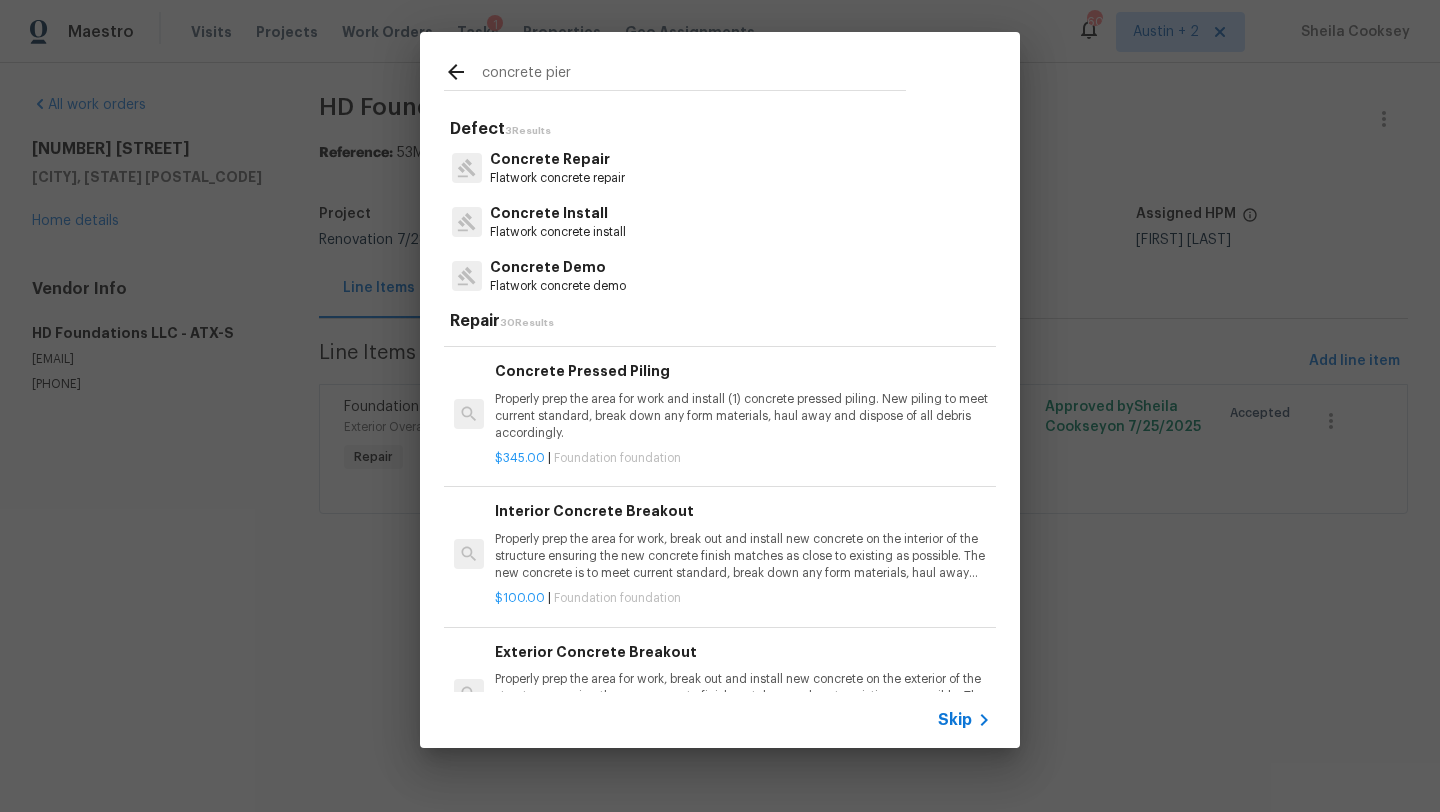type on "concrete pier" 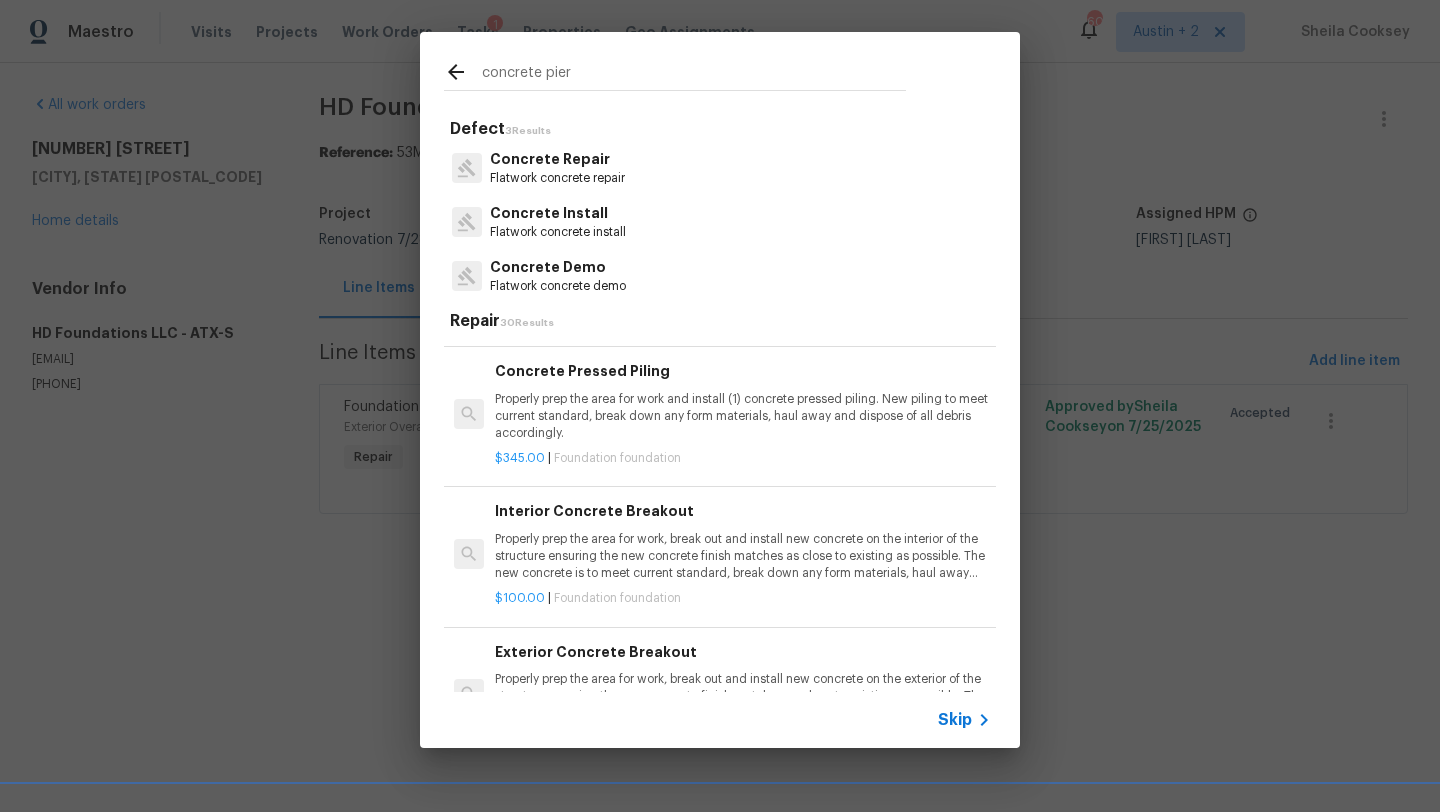click on "Properly prep the area for work and install (1) concrete pressed piling. New piling to meet current standard, break down any form materials, haul away and dispose of all debris accordingly." at bounding box center [743, 416] 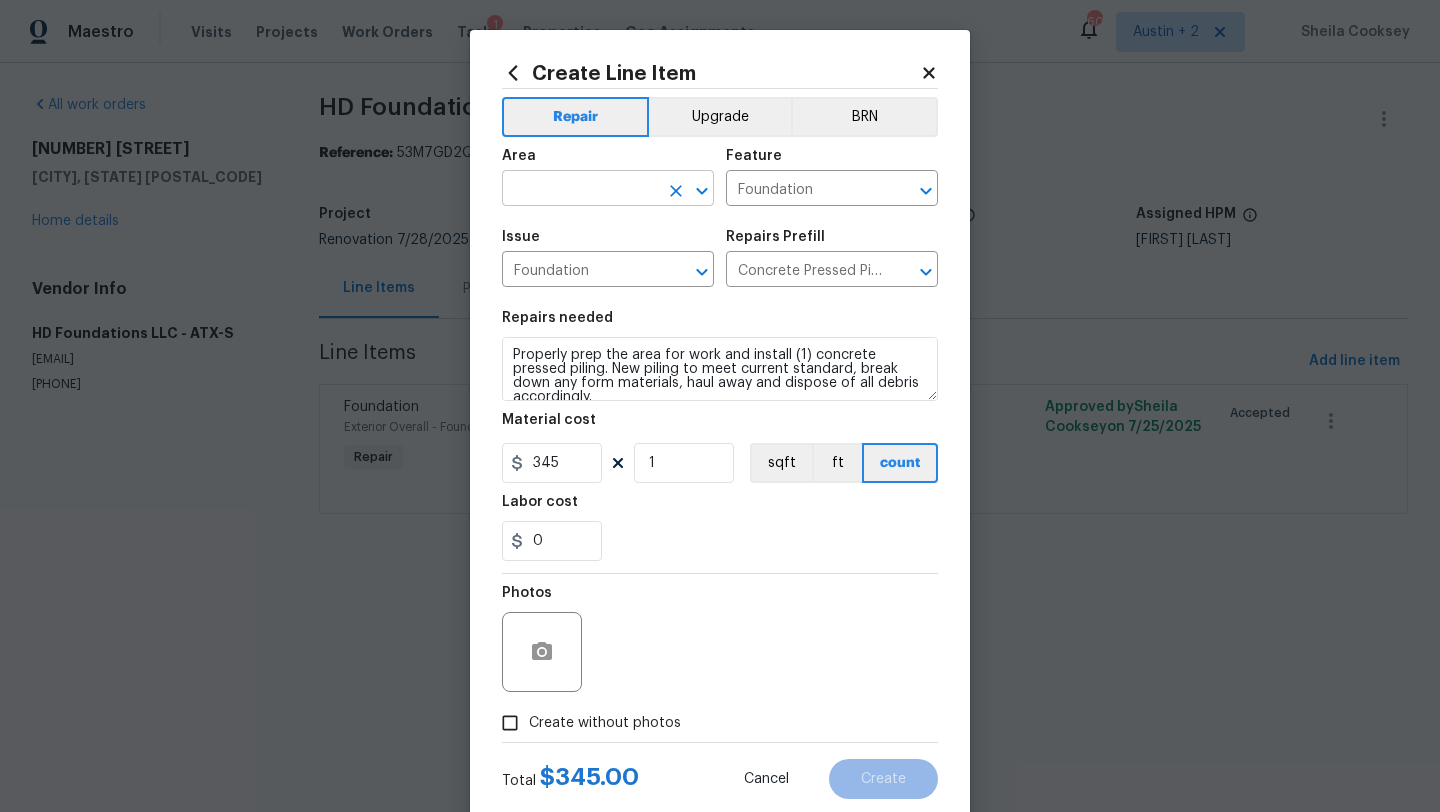 click at bounding box center [580, 190] 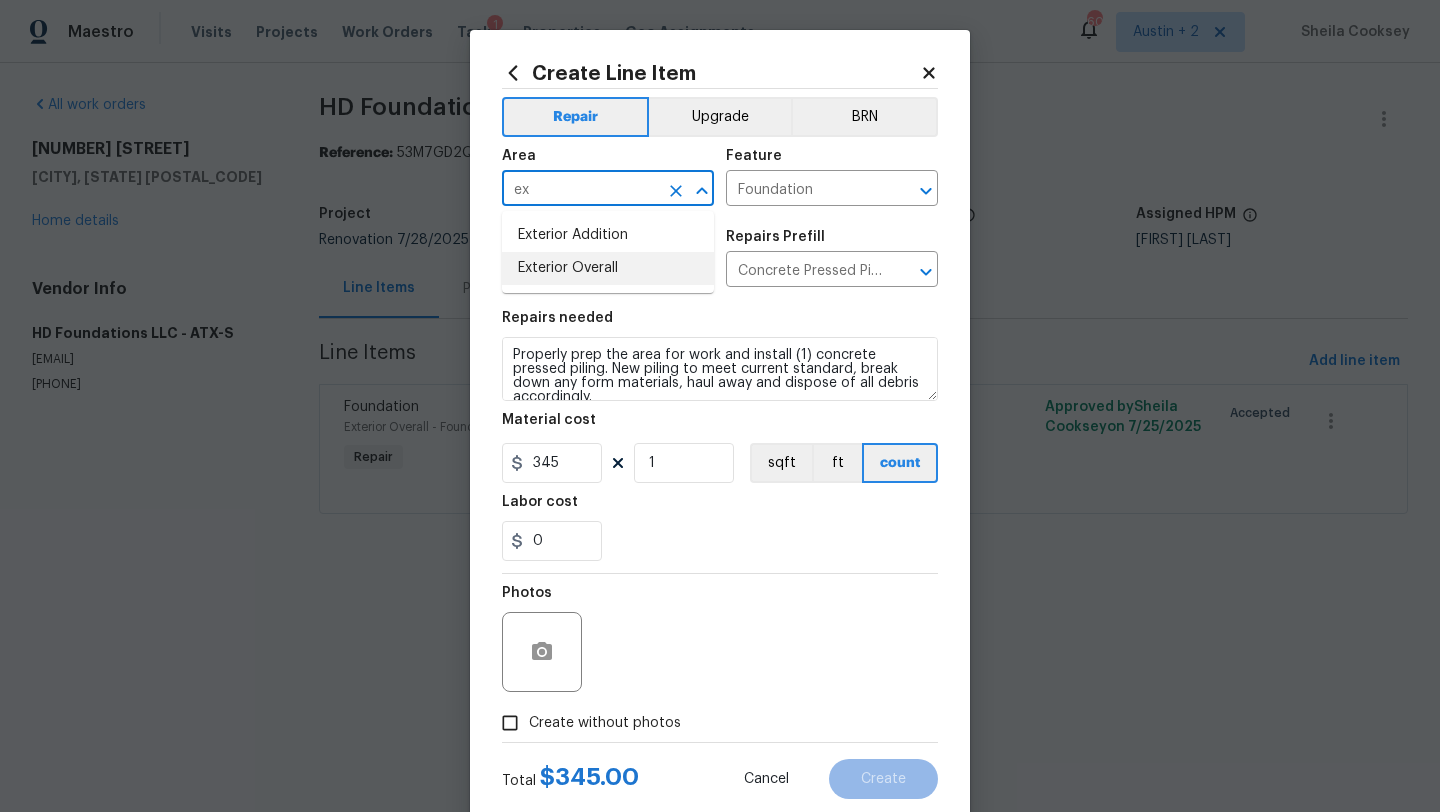 click on "Exterior Overall" at bounding box center [608, 268] 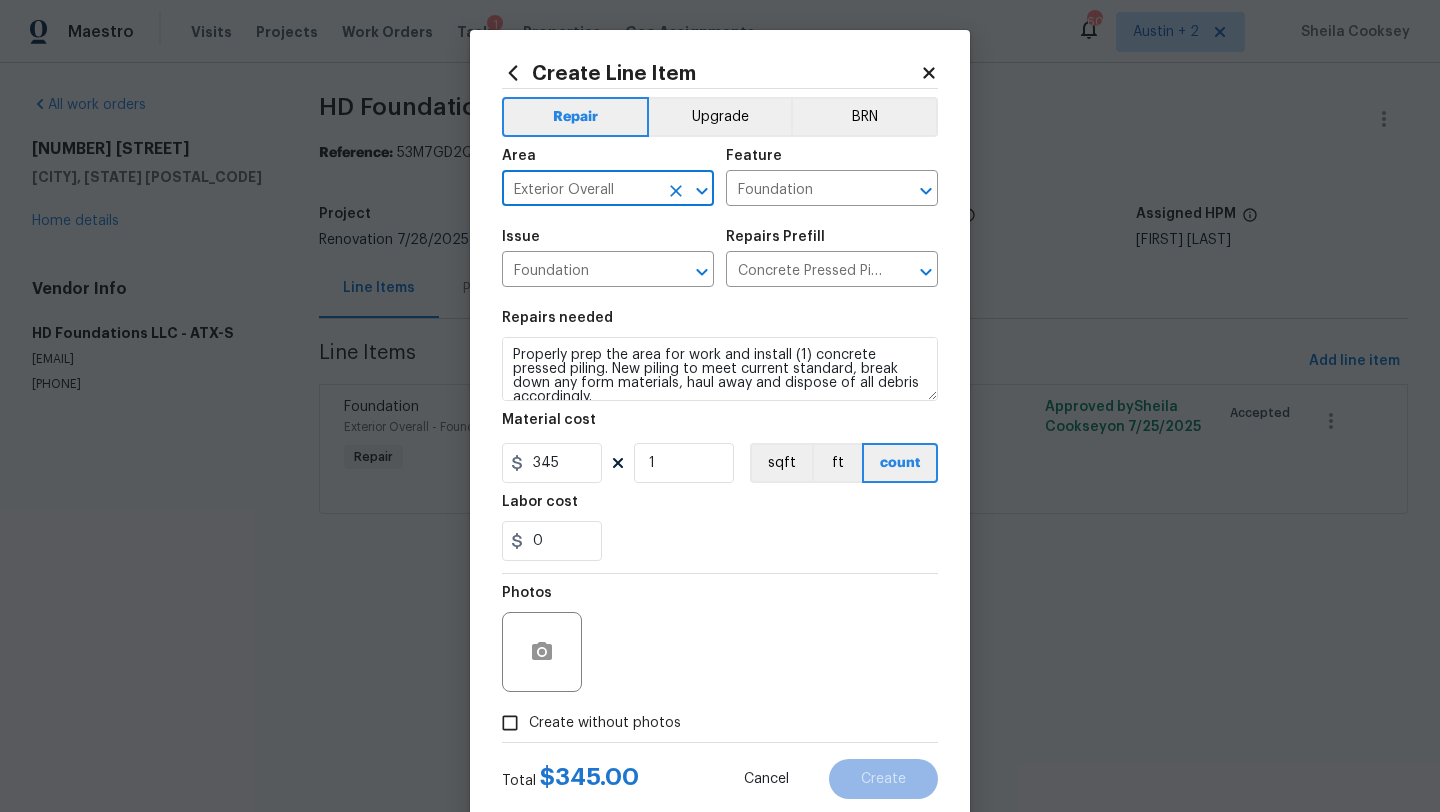 type on "Exterior Overall" 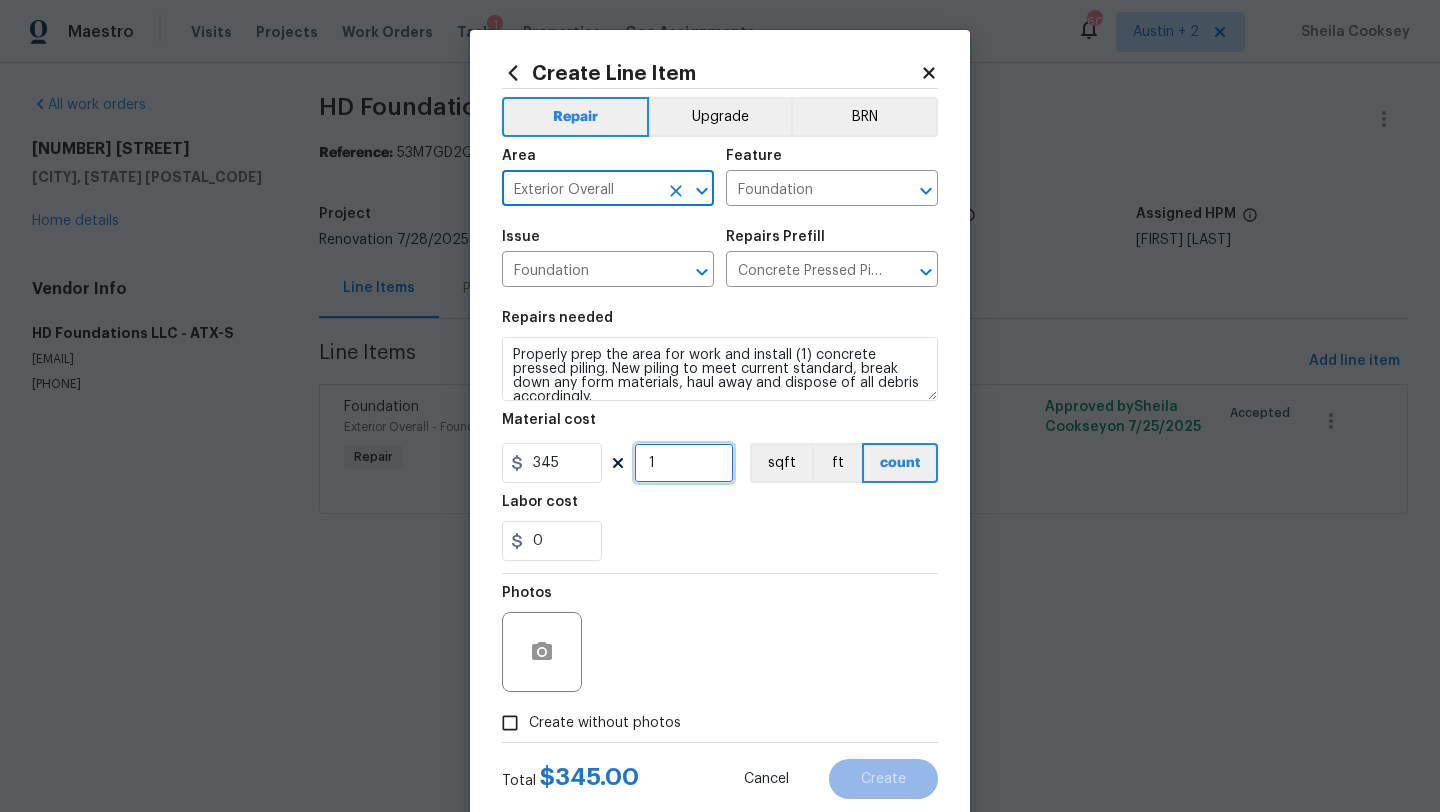 drag, startPoint x: 670, startPoint y: 471, endPoint x: 610, endPoint y: 469, distance: 60.033325 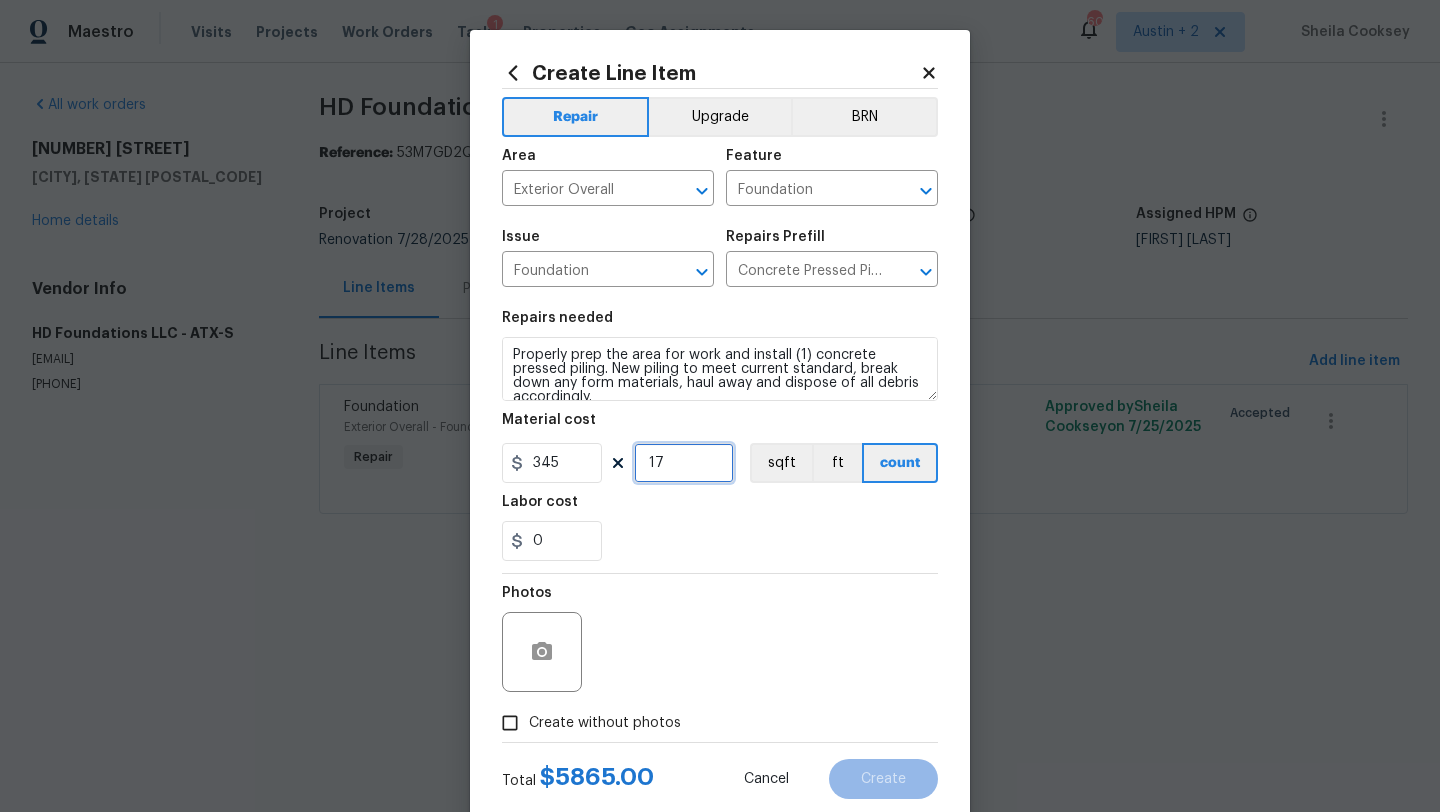 scroll, scrollTop: 50, scrollLeft: 0, axis: vertical 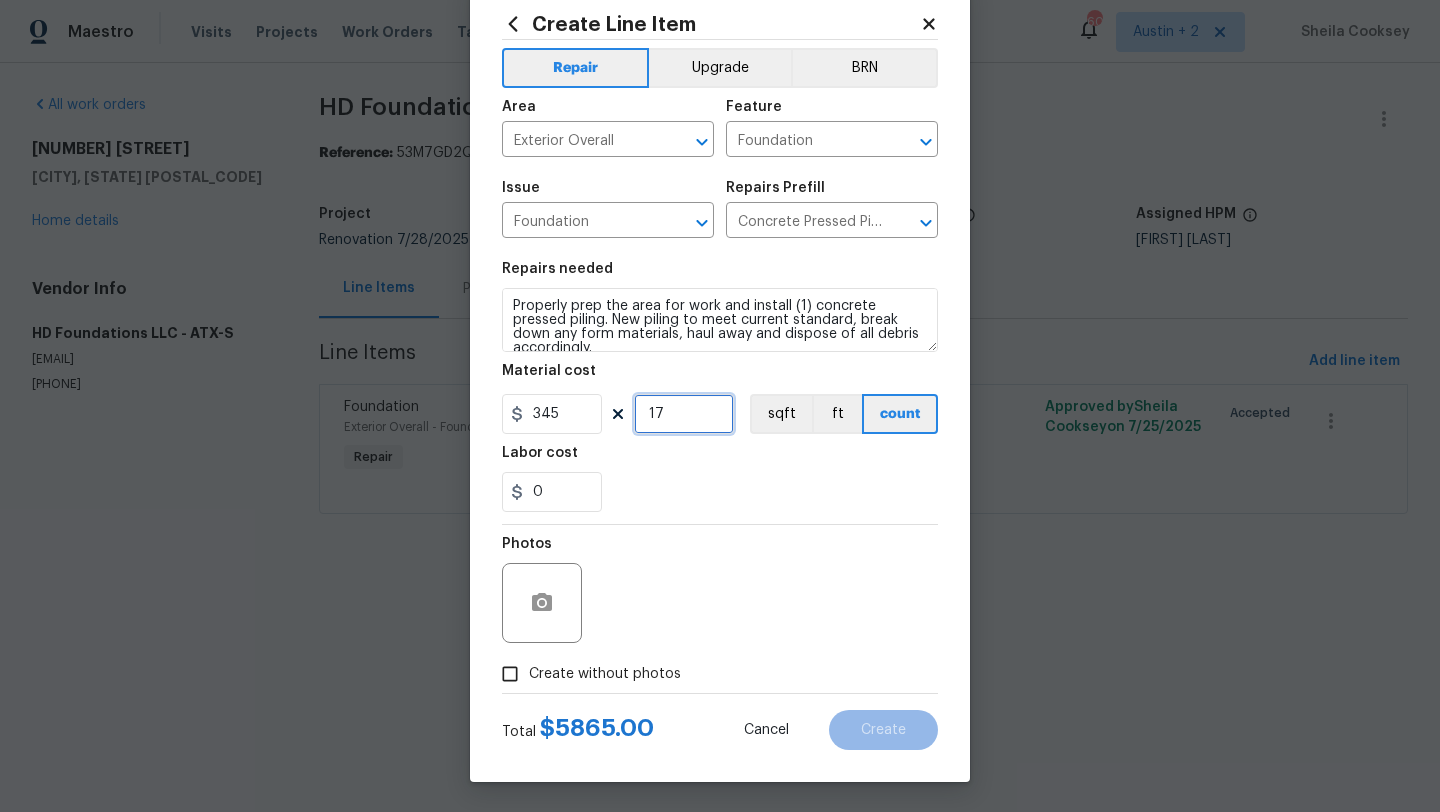 type on "17" 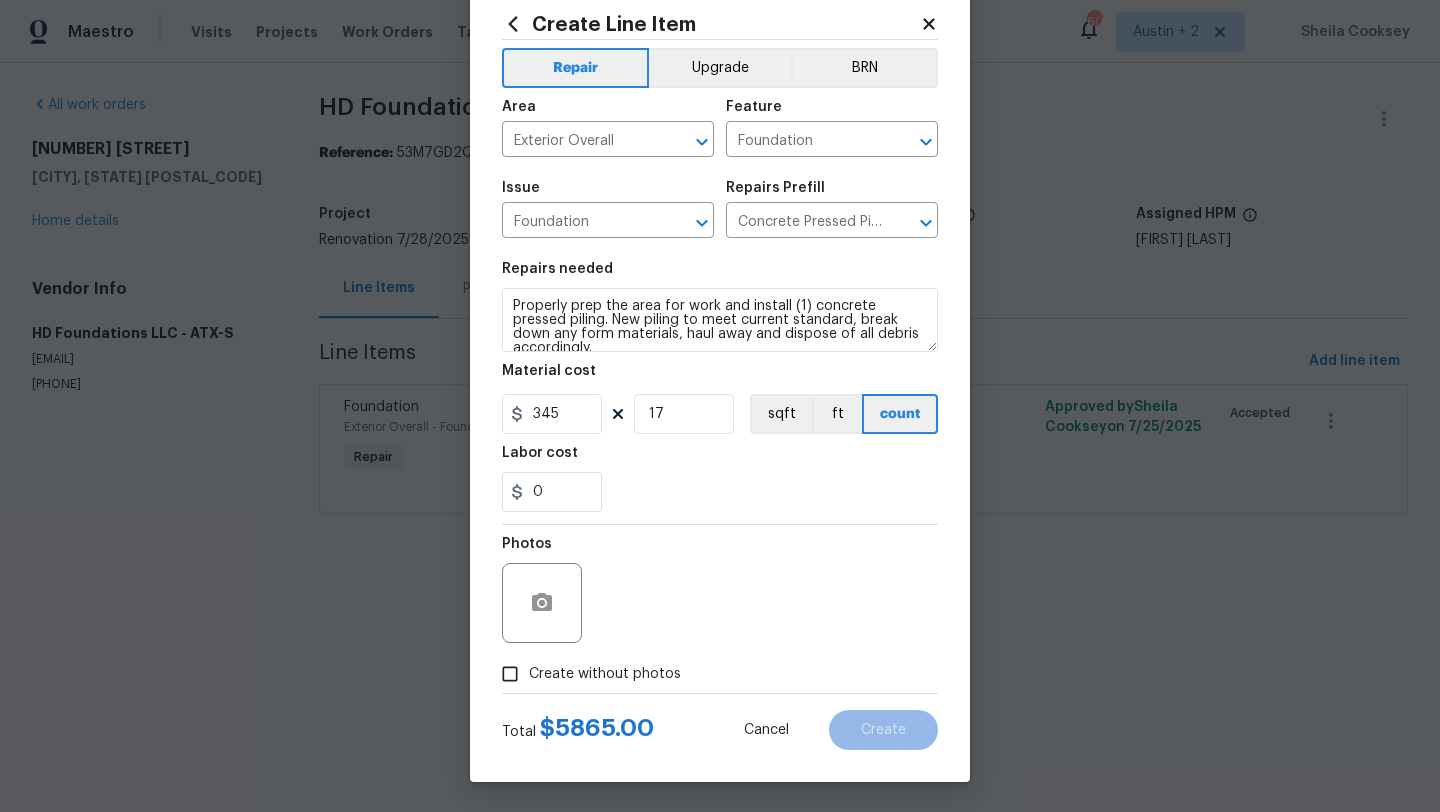 click on "Create without photos" at bounding box center [605, 674] 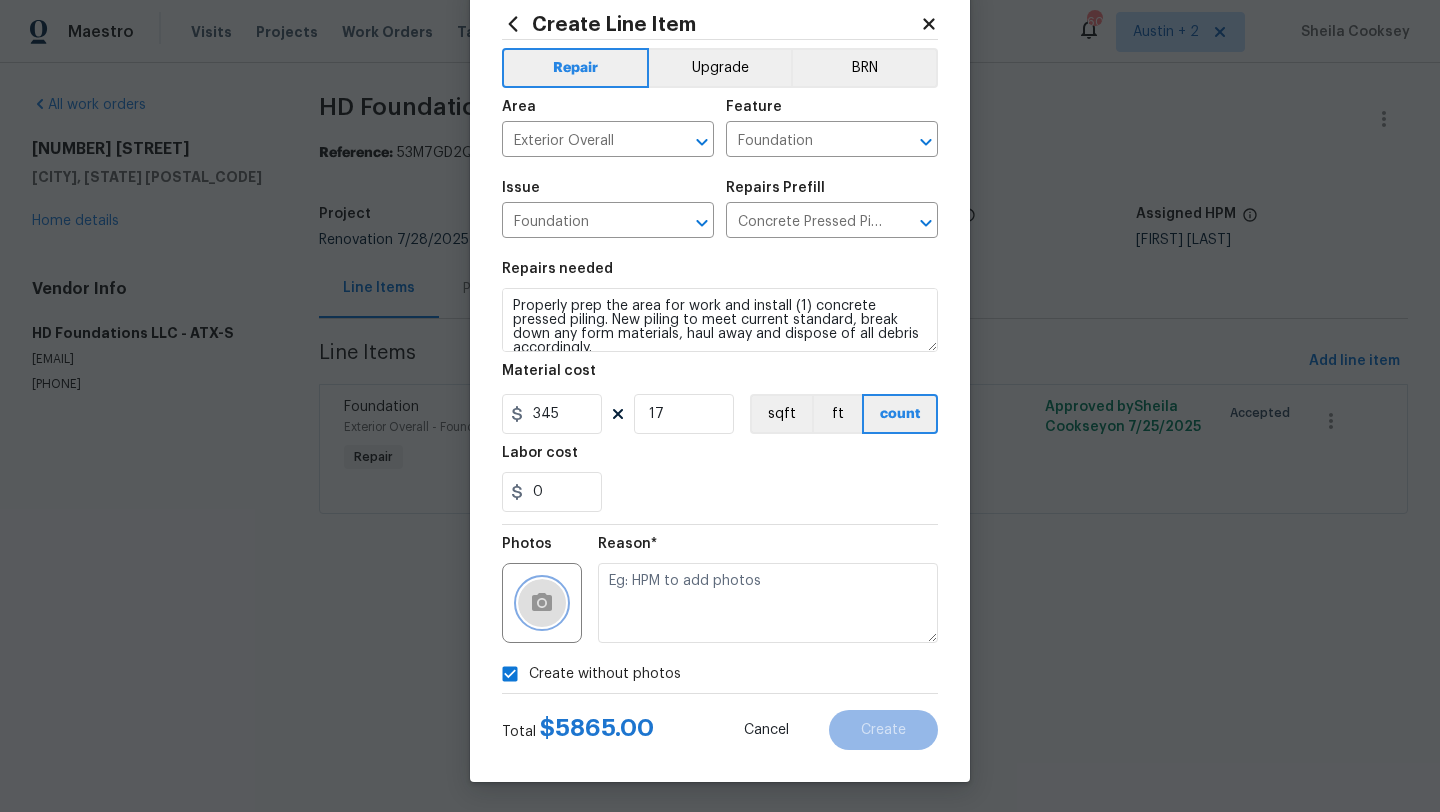 click 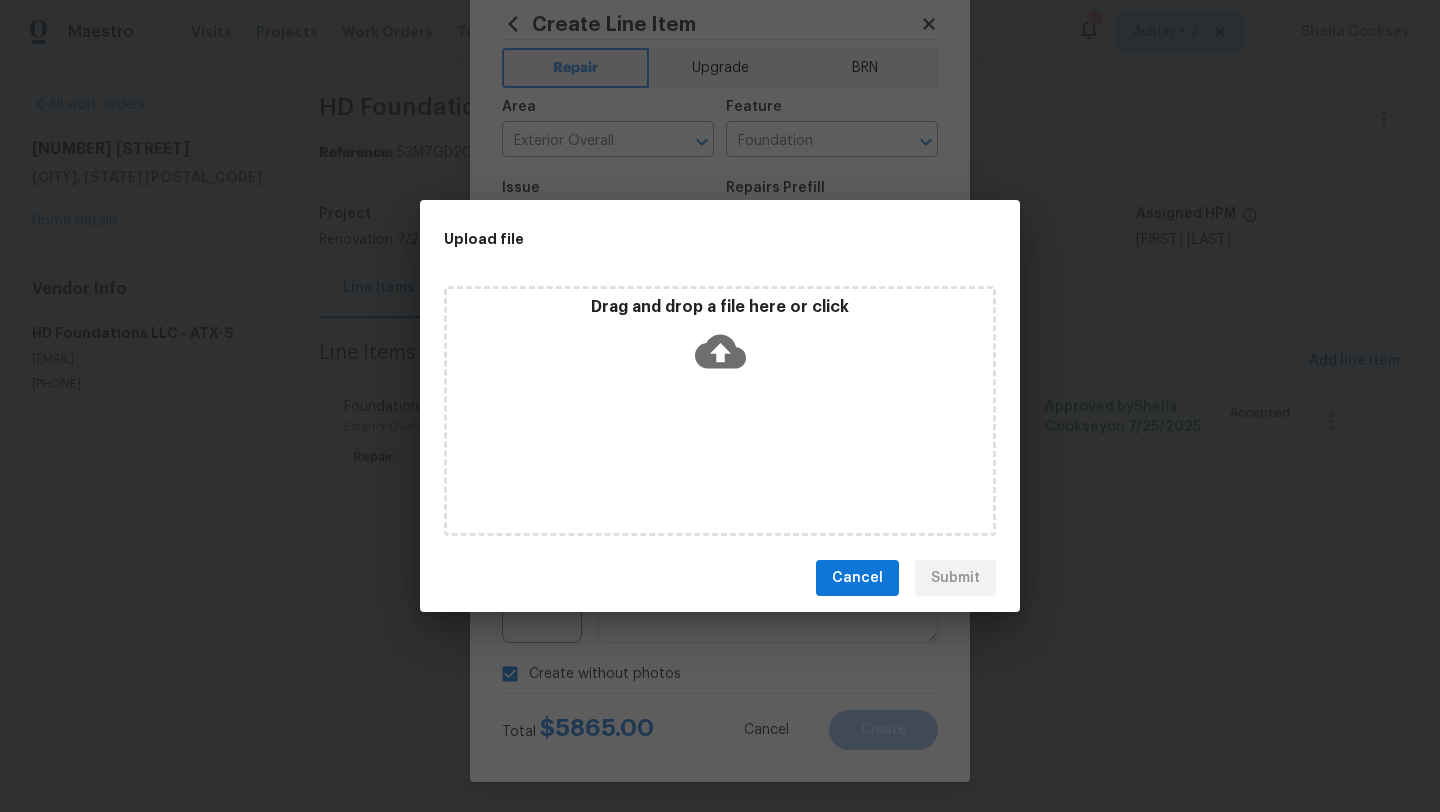 click 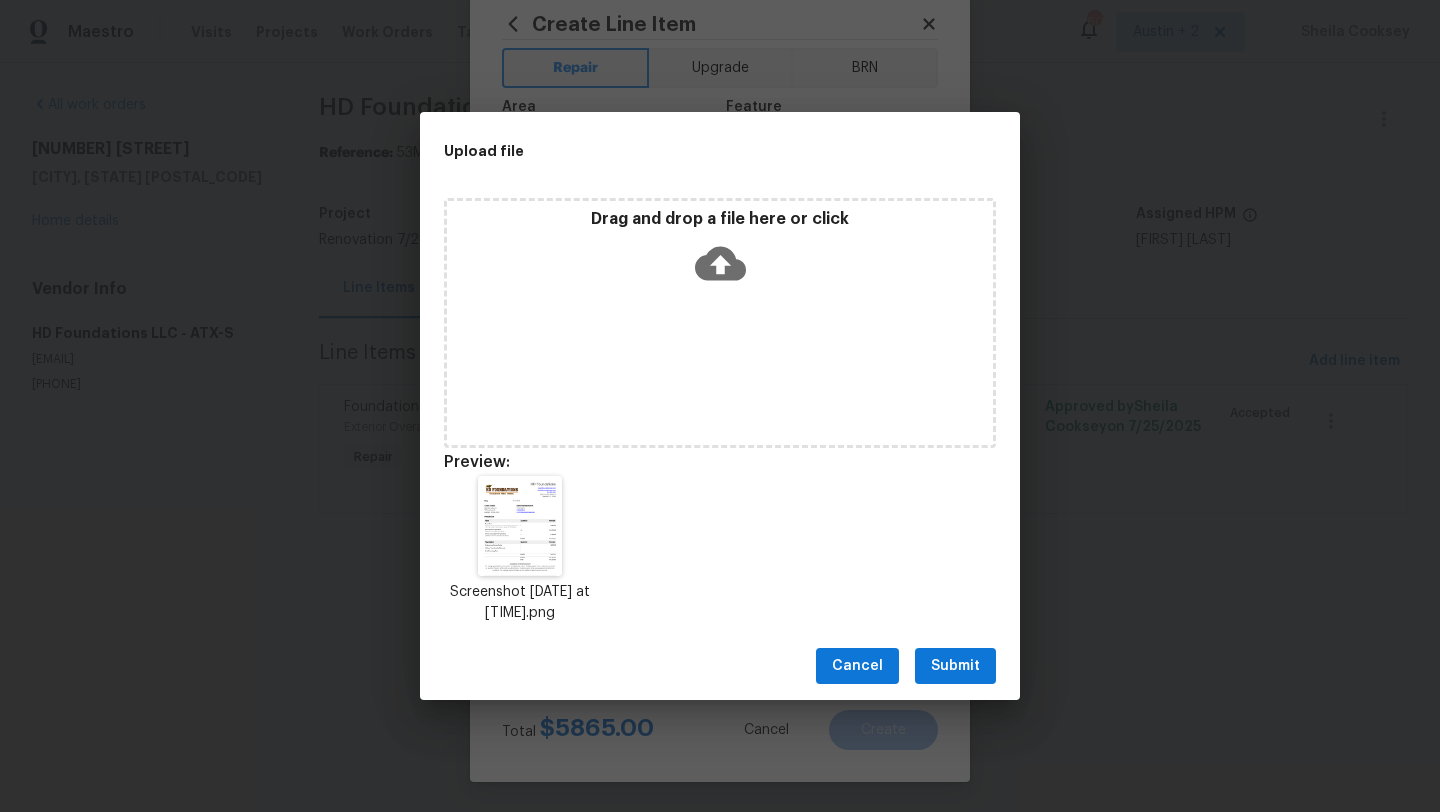 click on "Submit" at bounding box center (955, 666) 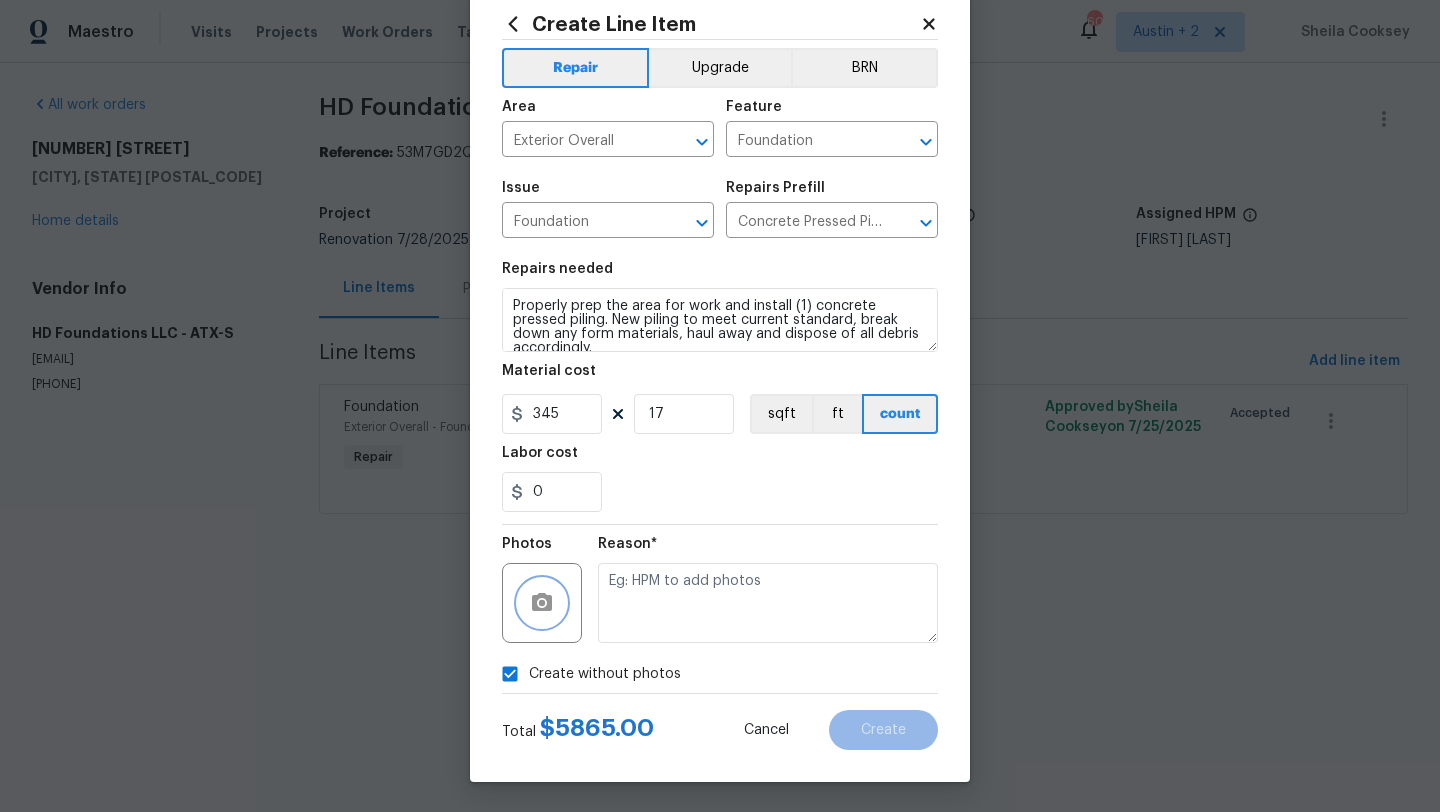 checkbox on "false" 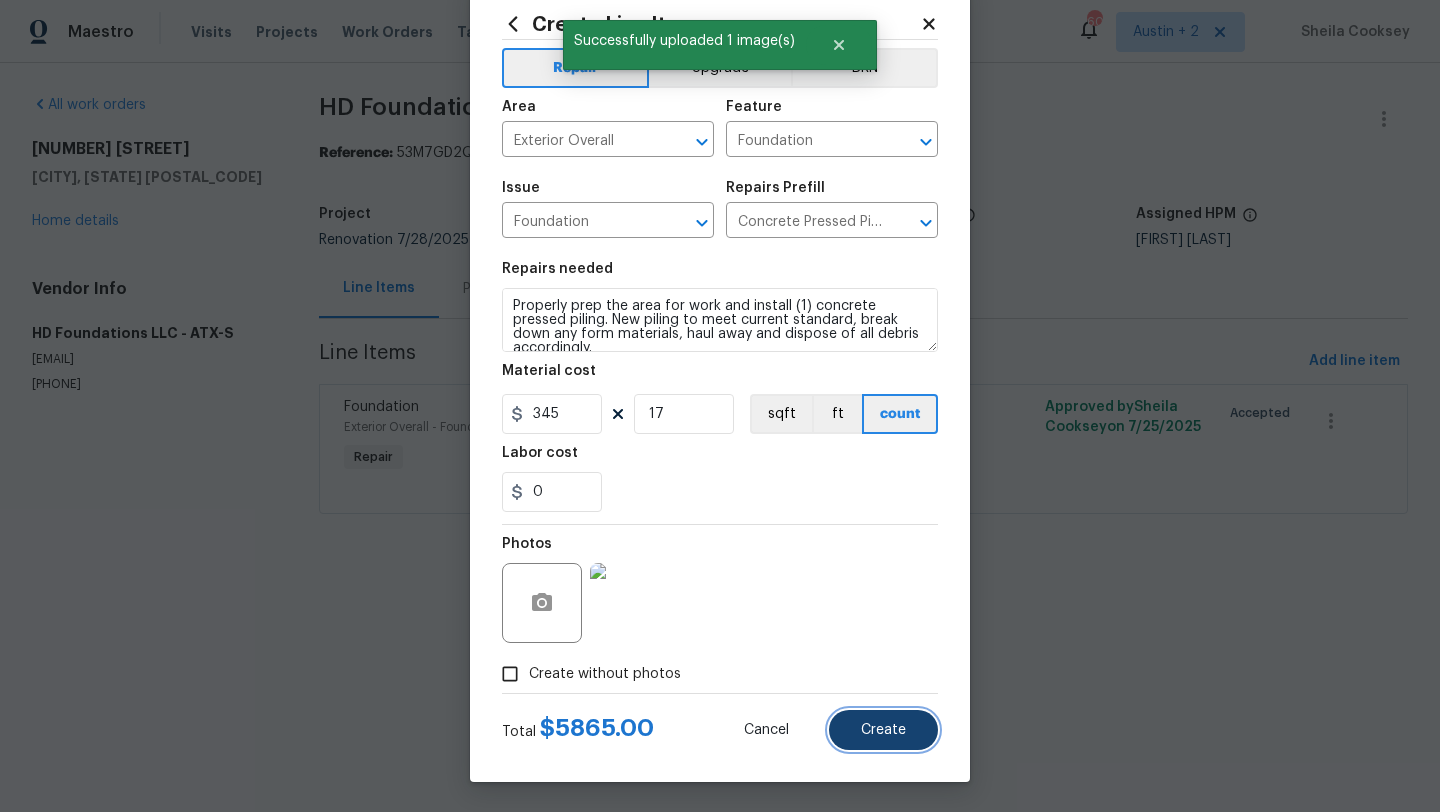 click on "Create" at bounding box center [883, 730] 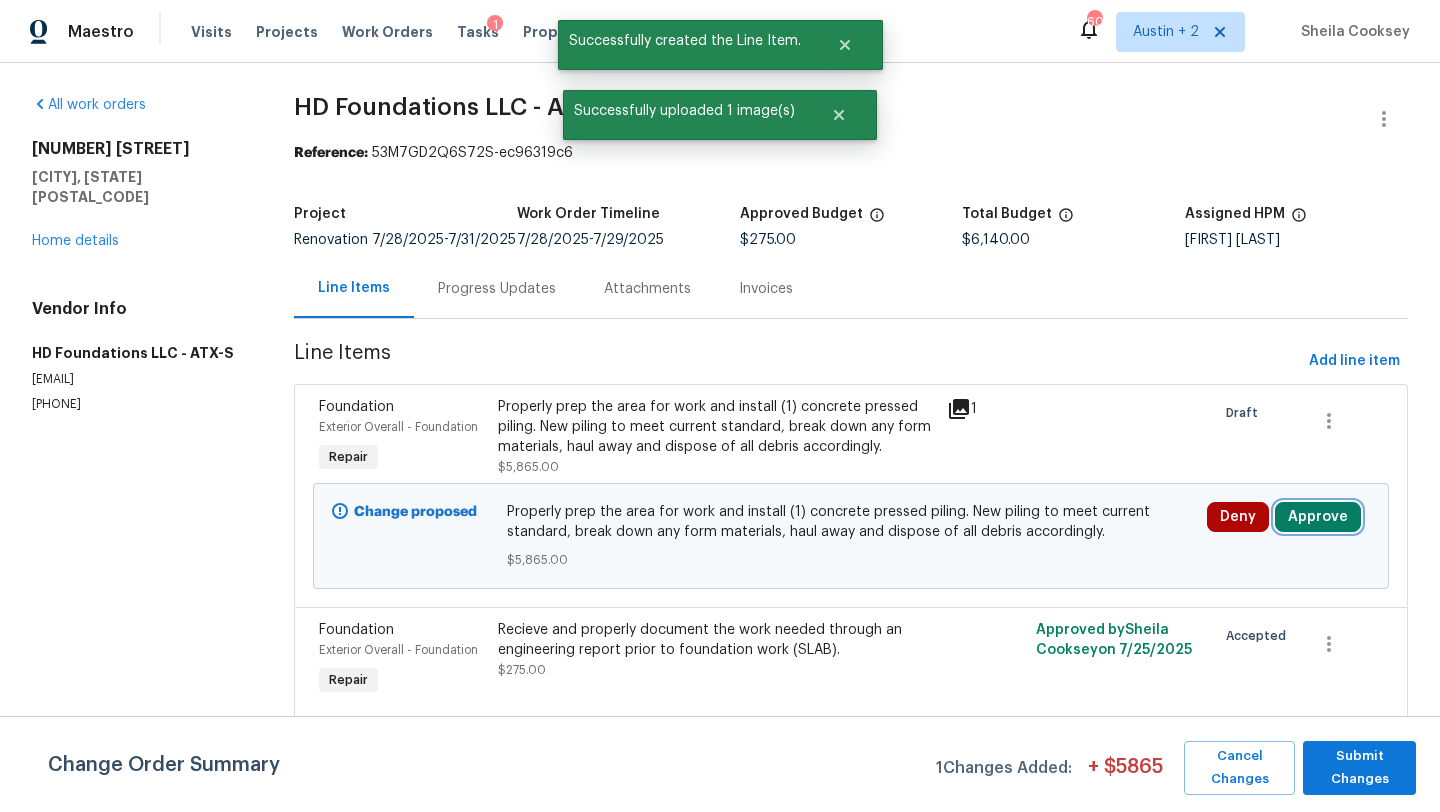 click on "Approve" at bounding box center (1318, 517) 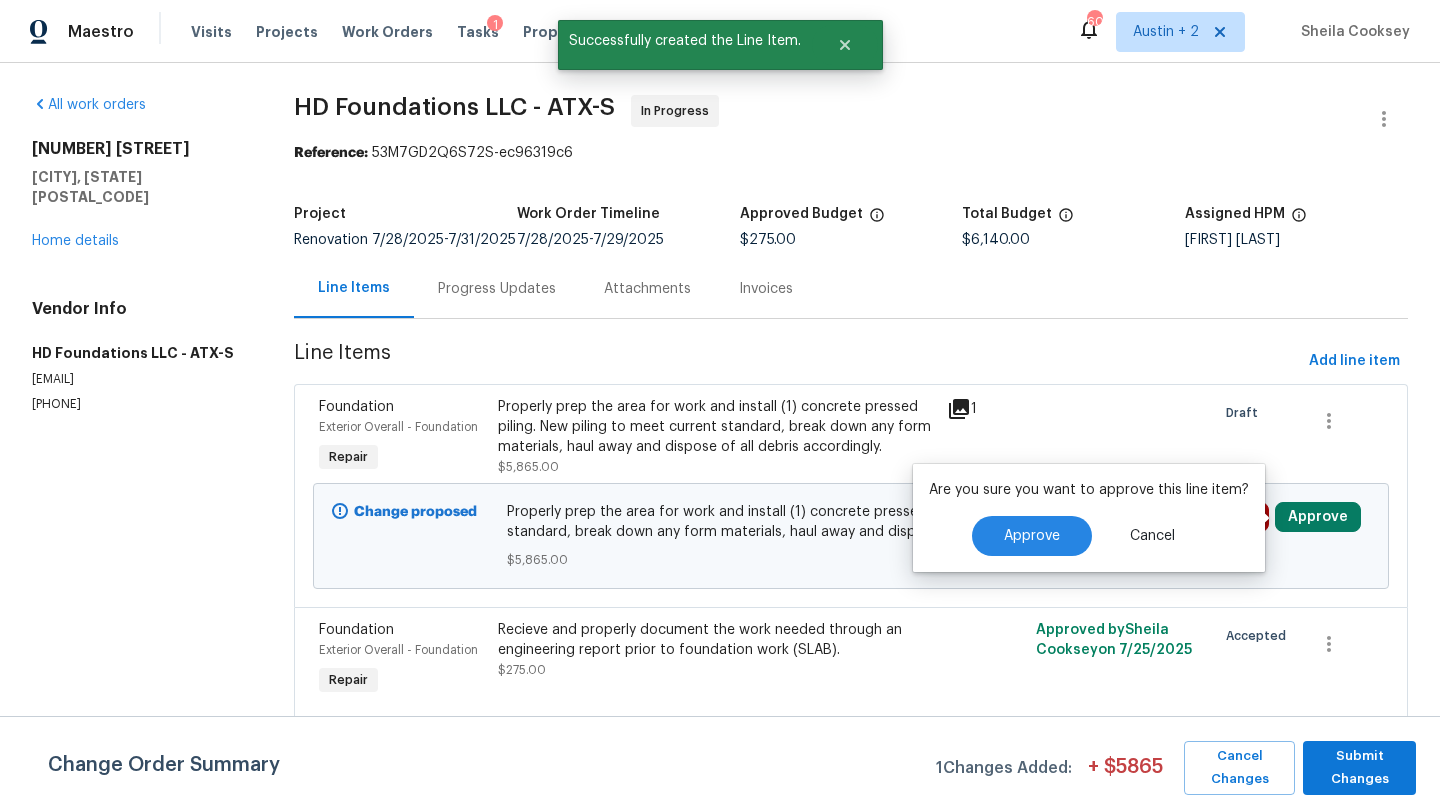 click on "Are you sure you want to approve this line item? Approve Cancel" at bounding box center (1089, 518) 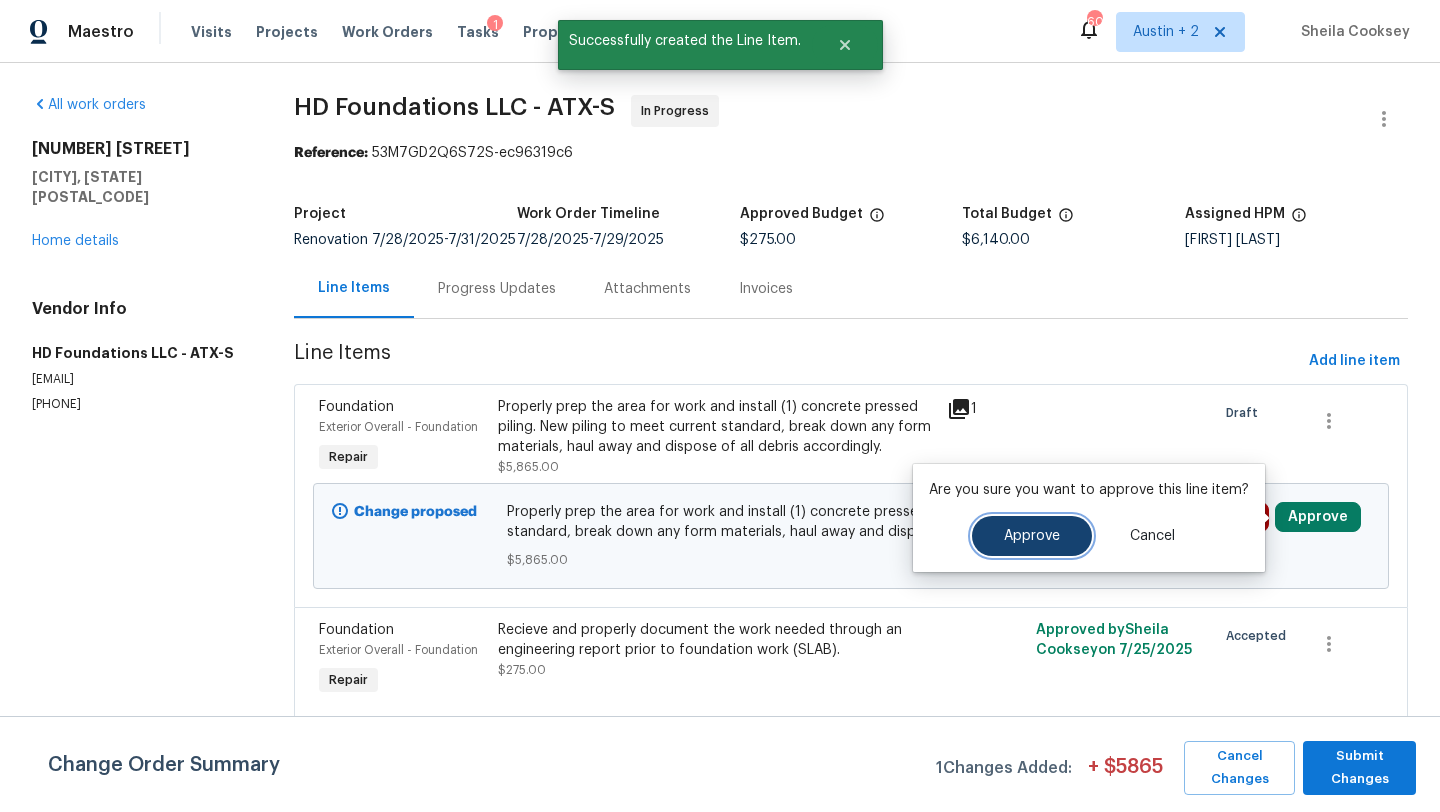 click on "Approve" at bounding box center [1032, 536] 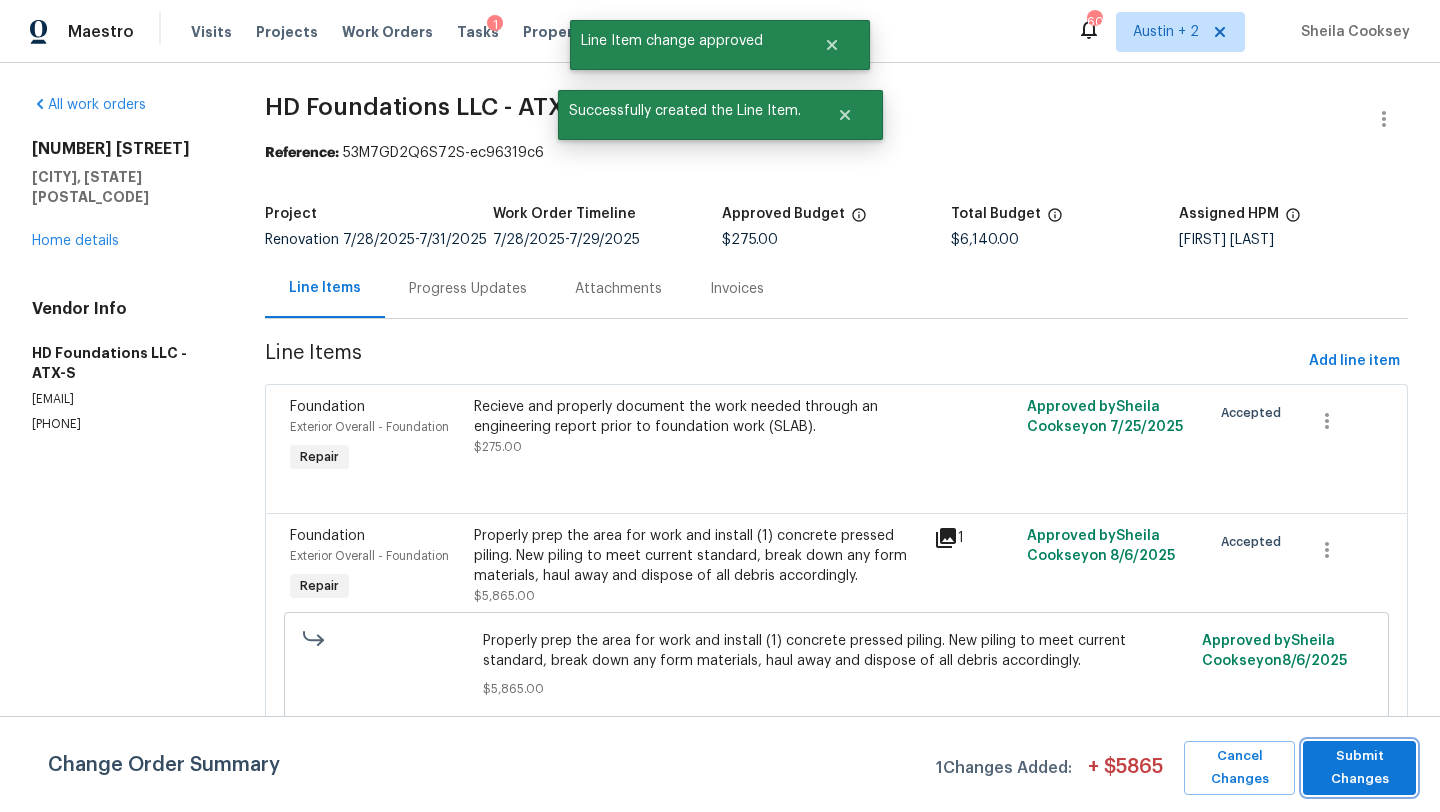 click on "Submit Changes" at bounding box center (1359, 768) 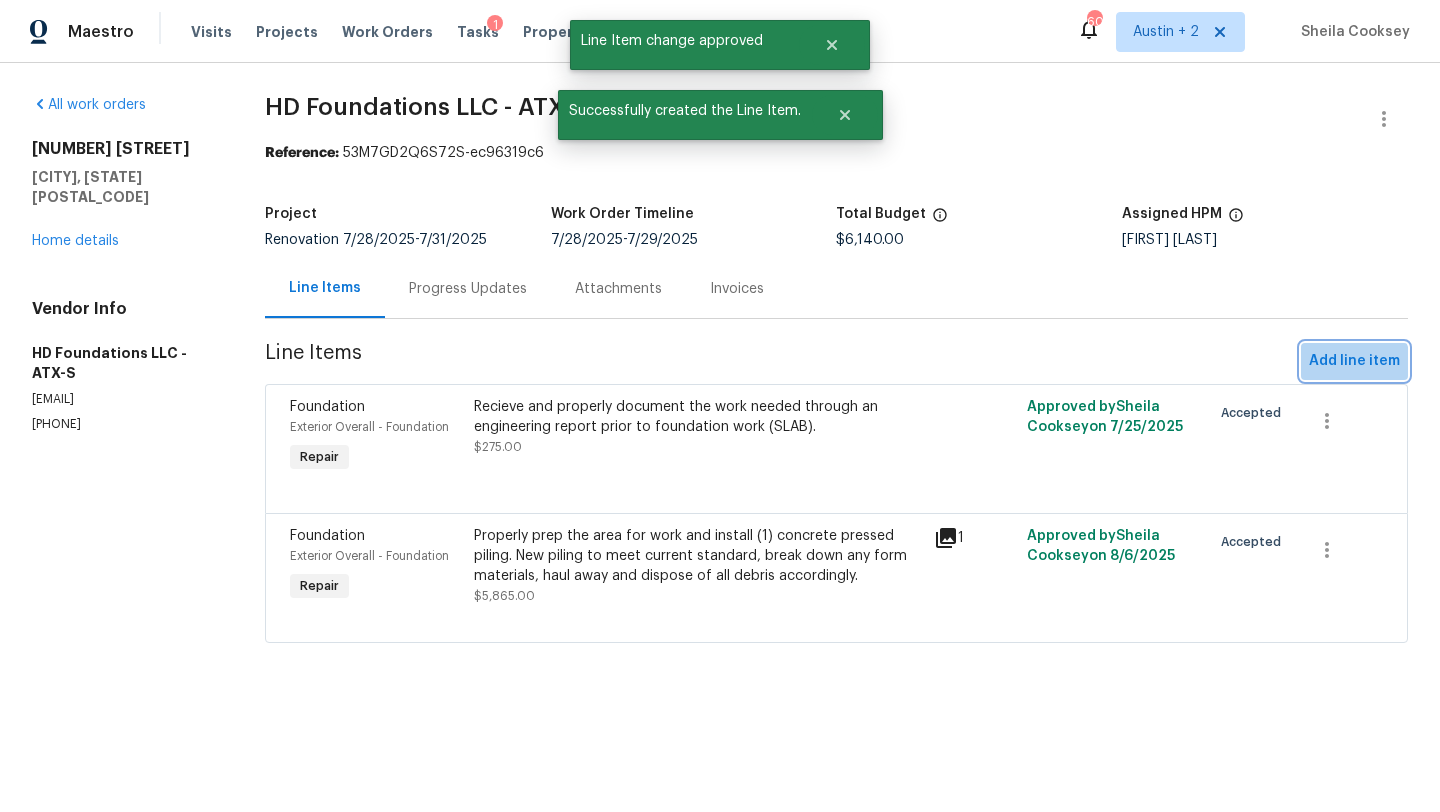 click on "Add line item" at bounding box center (1354, 361) 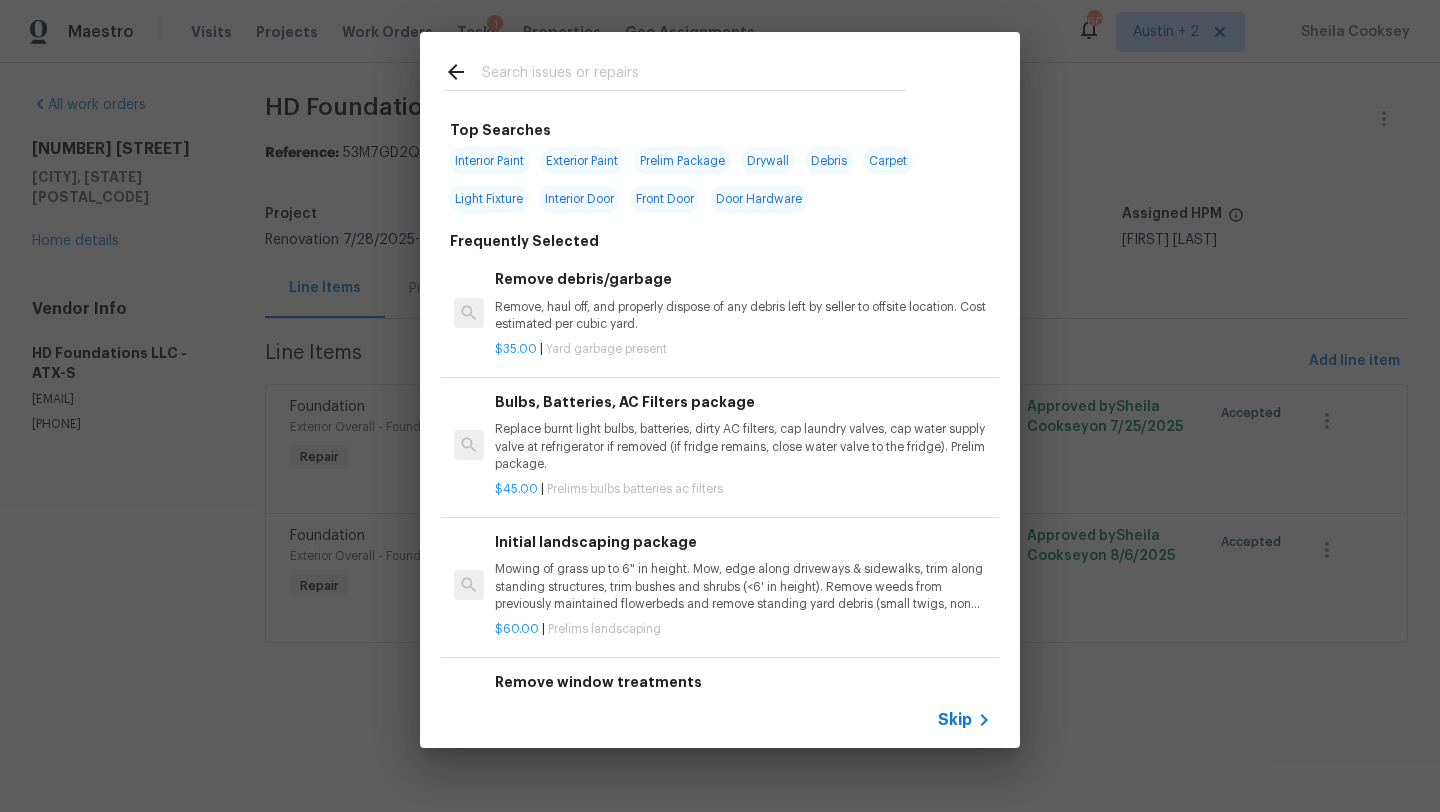 click at bounding box center (694, 75) 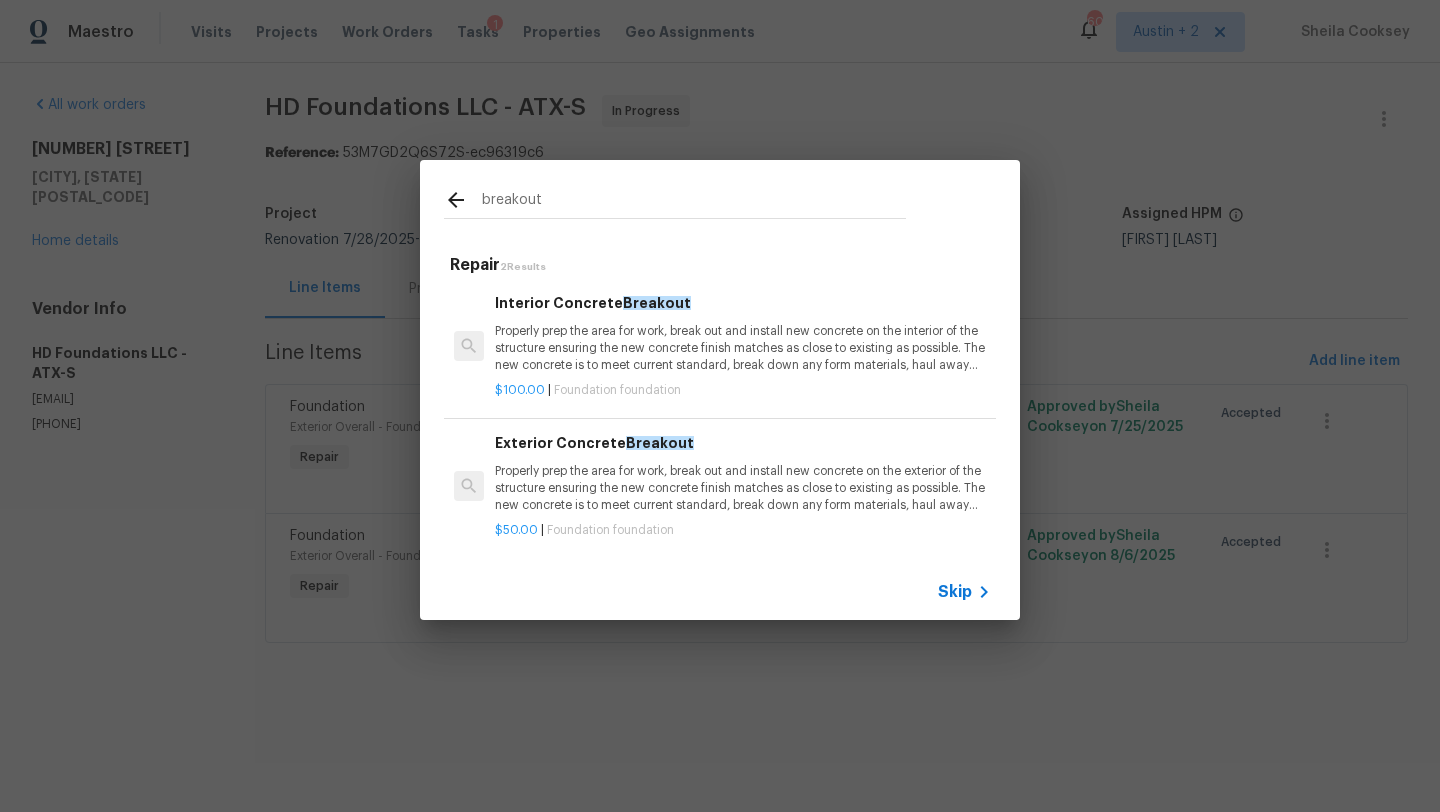 type on "breakout" 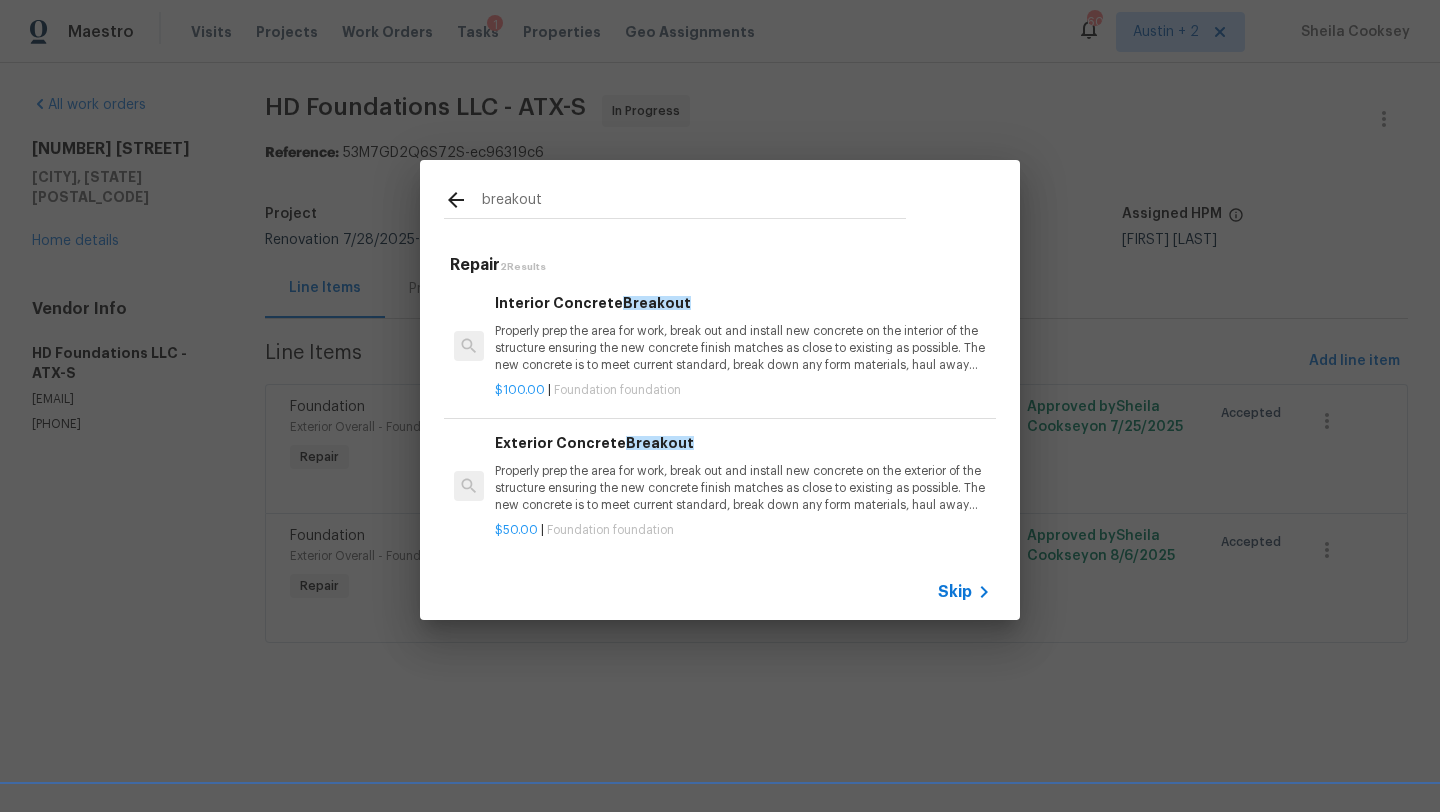 click on "Properly prep the area for work, break out and install new concrete on the interior of the structure ensuring the new concrete finish matches as close to existing as possible. The new concrete is to meet current standard, break down any form materials, haul away and dispose of all debris accordingly." at bounding box center (743, 348) 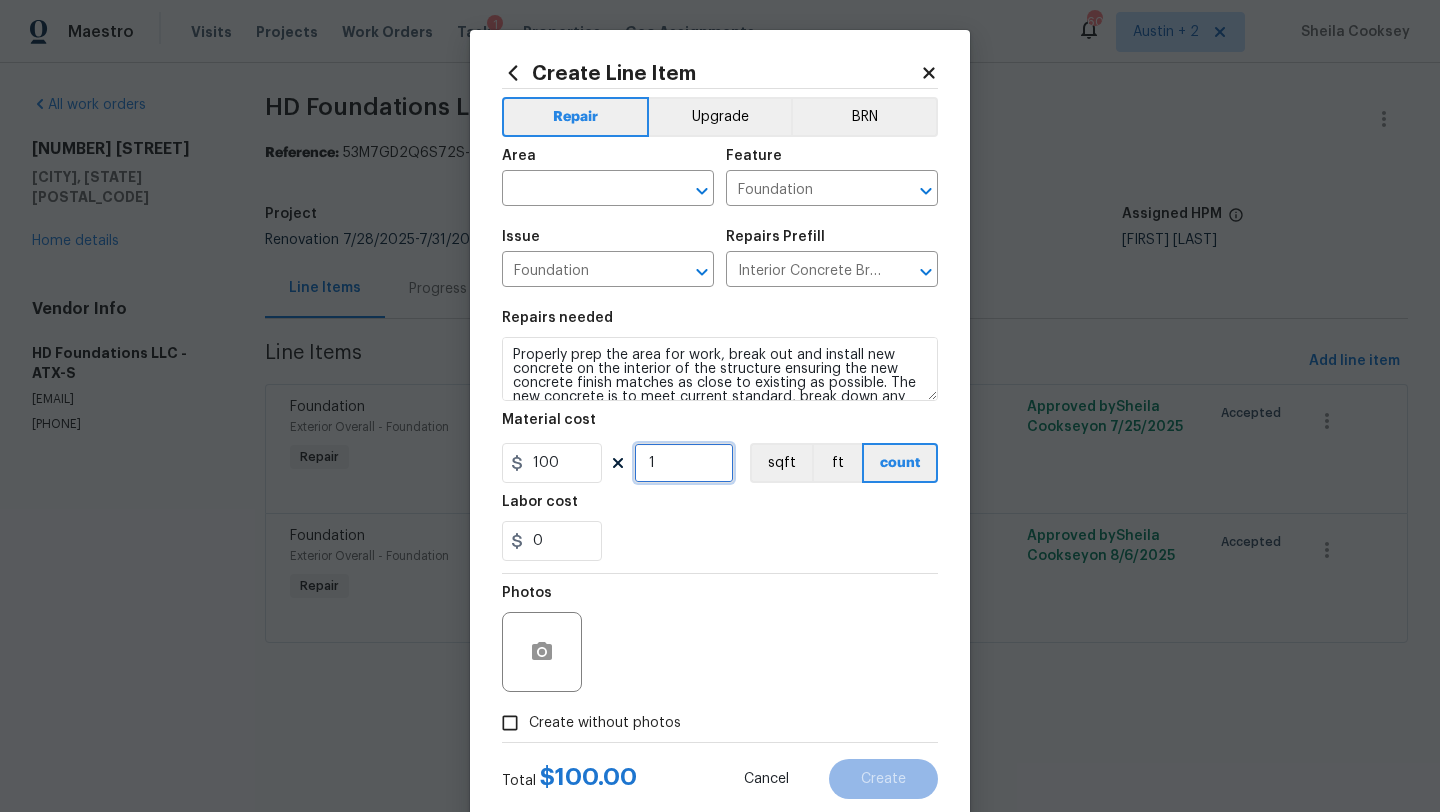 drag, startPoint x: 668, startPoint y: 465, endPoint x: 571, endPoint y: 463, distance: 97.020615 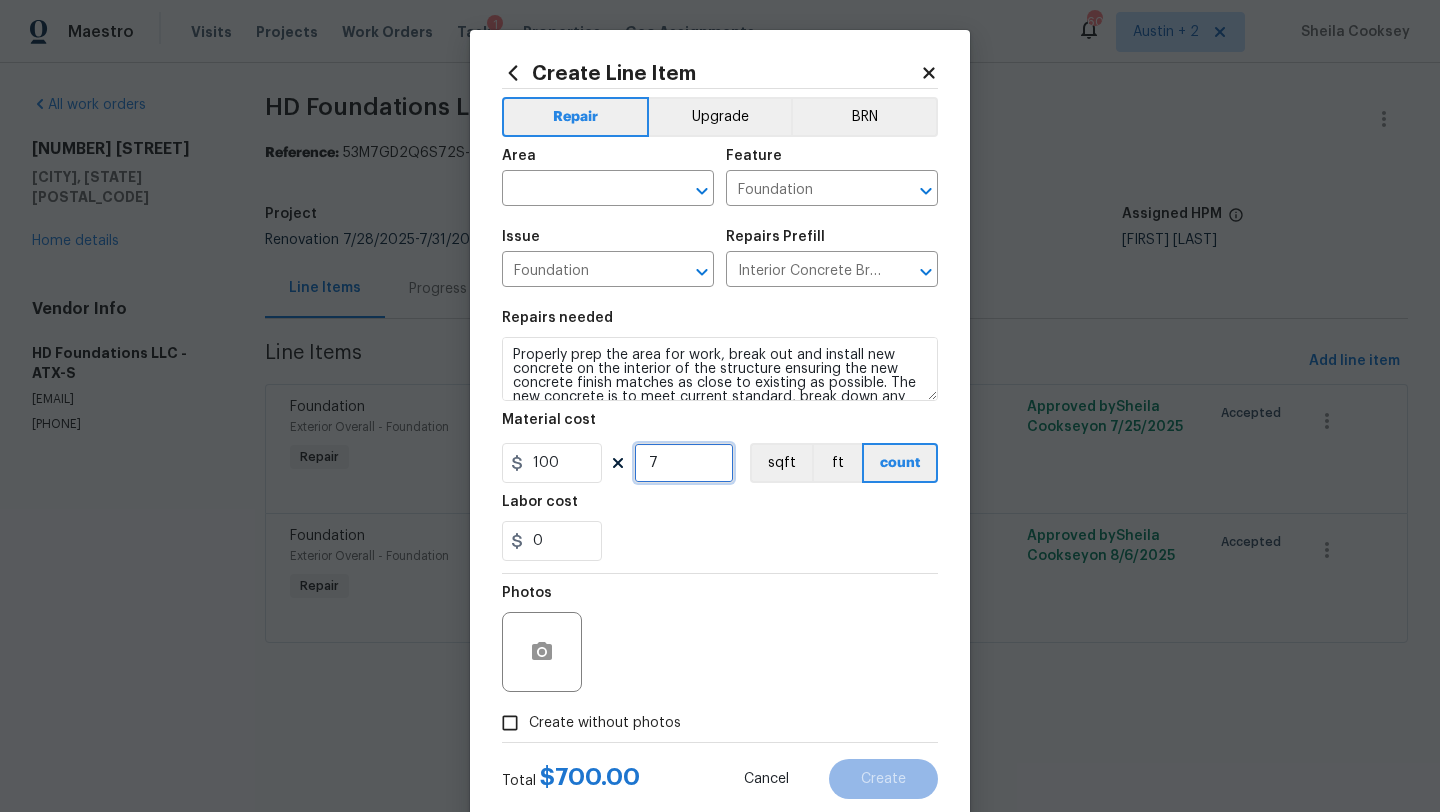 type on "7" 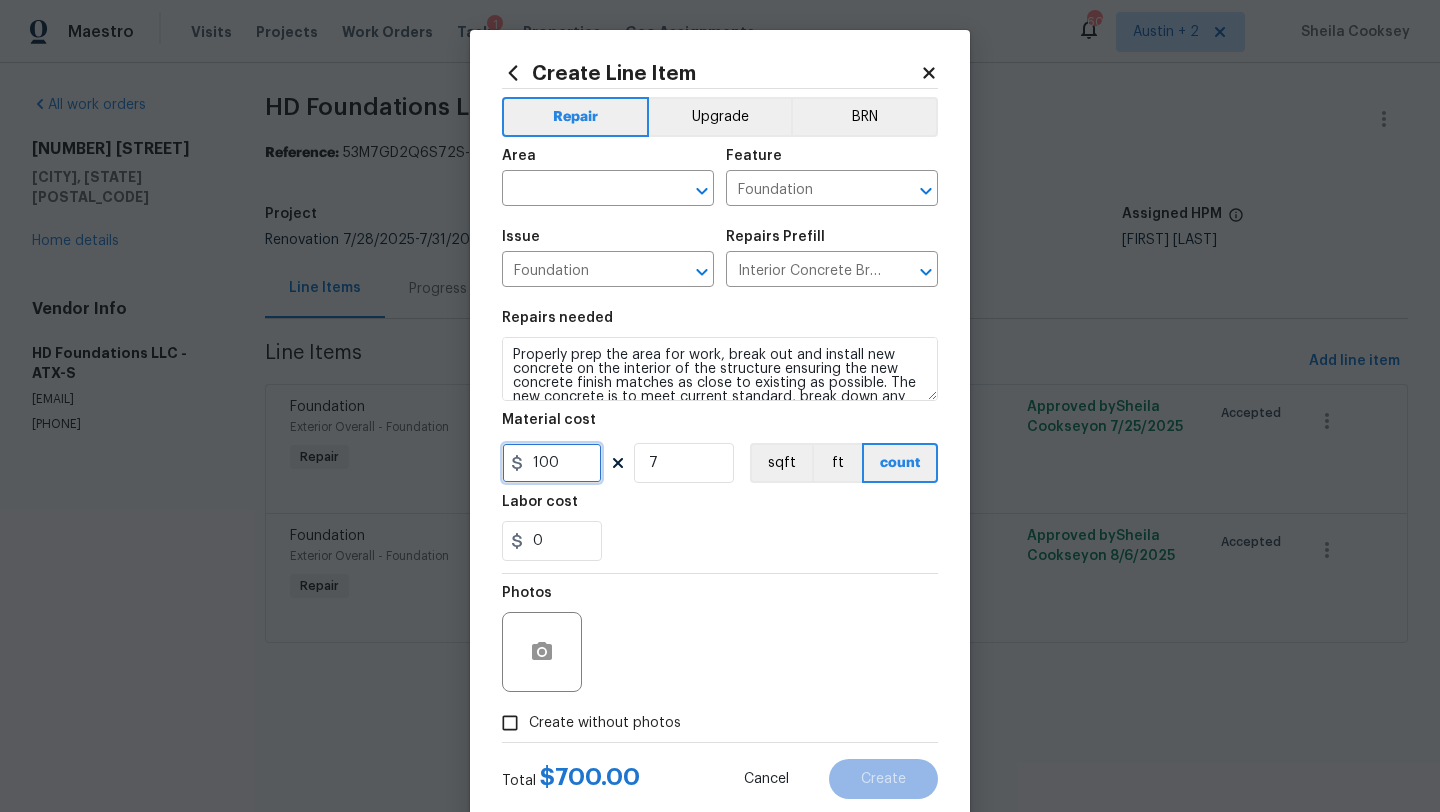 drag, startPoint x: 557, startPoint y: 465, endPoint x: 541, endPoint y: 465, distance: 16 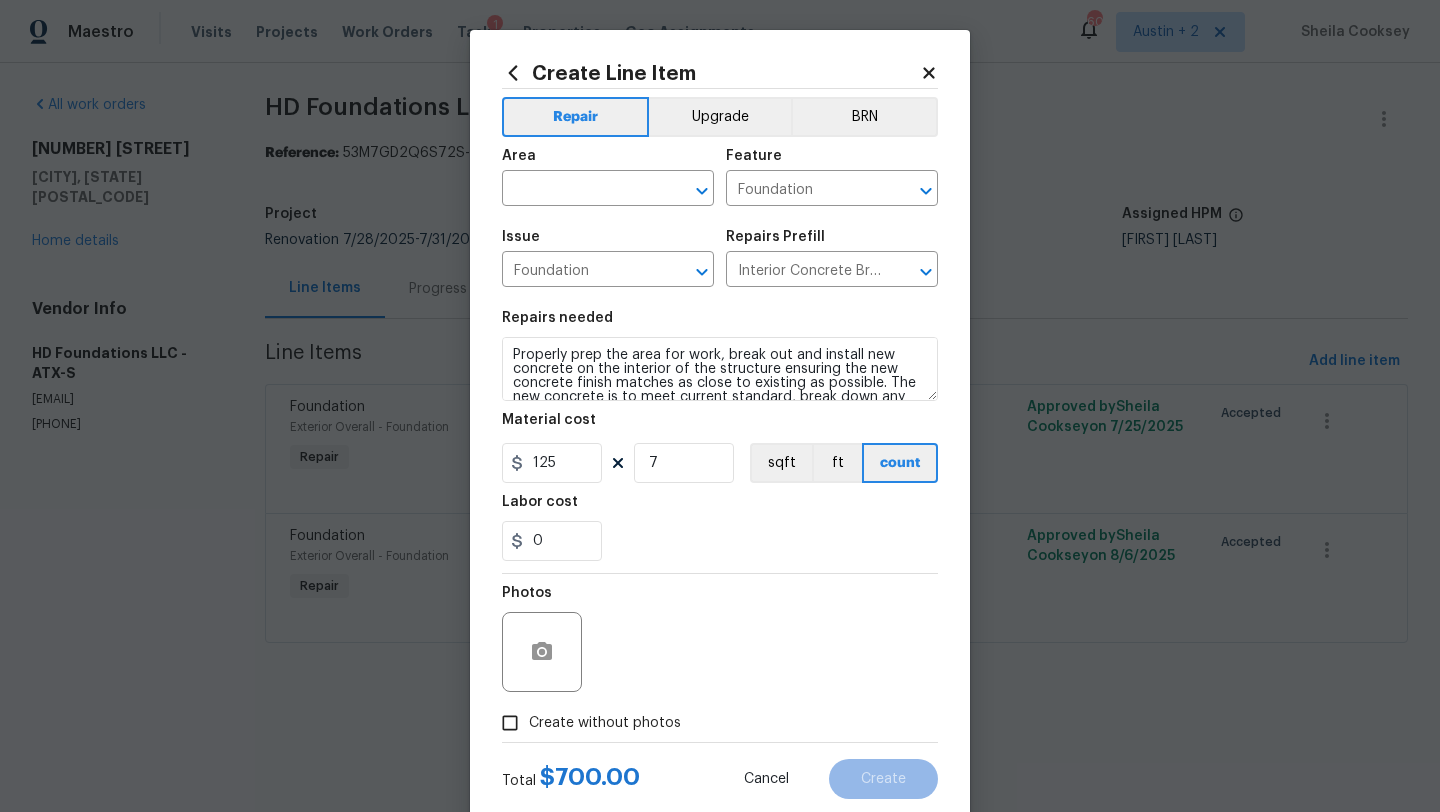 click on "Photos" at bounding box center (720, 639) 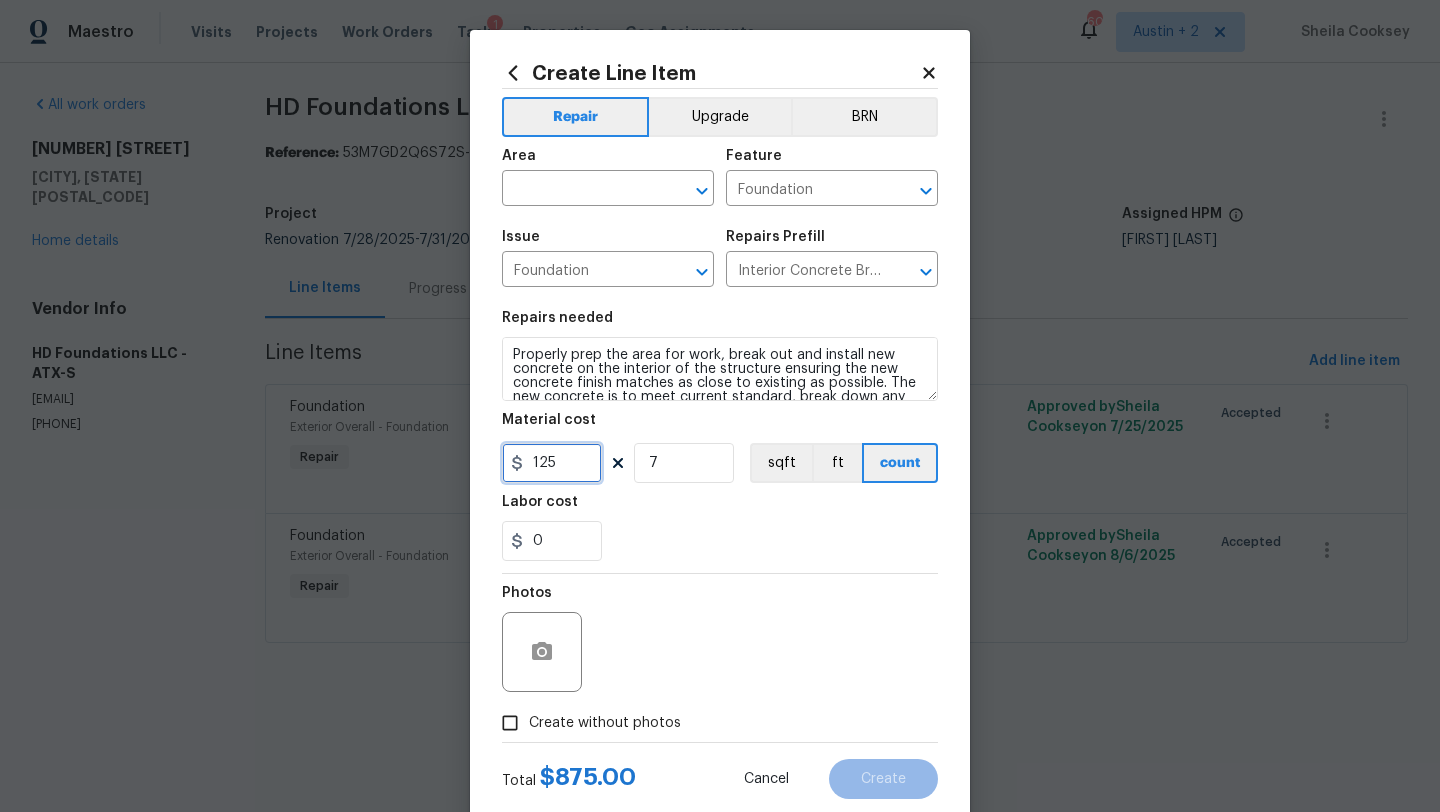 drag, startPoint x: 563, startPoint y: 468, endPoint x: 540, endPoint y: 467, distance: 23.021729 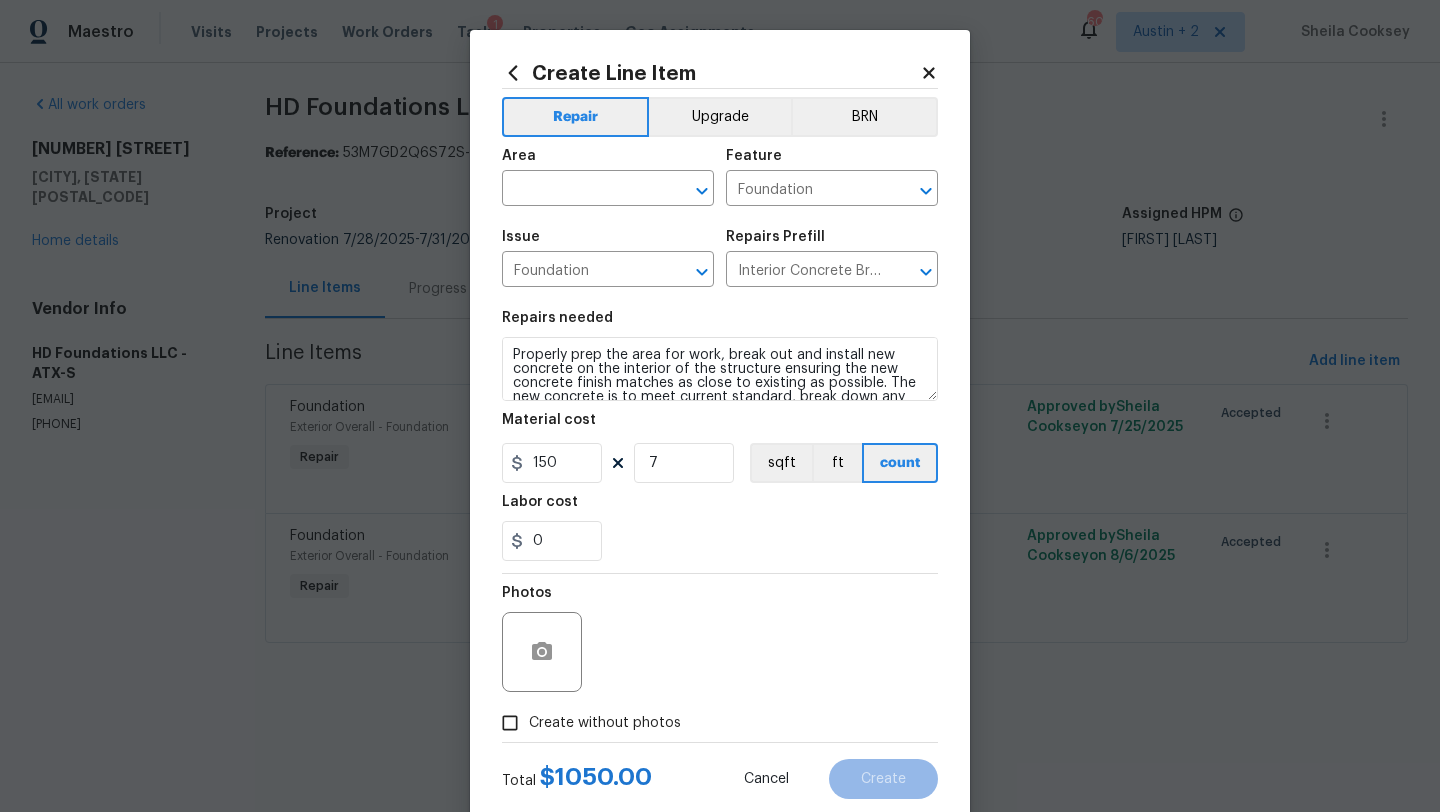 click on "0" at bounding box center (720, 541) 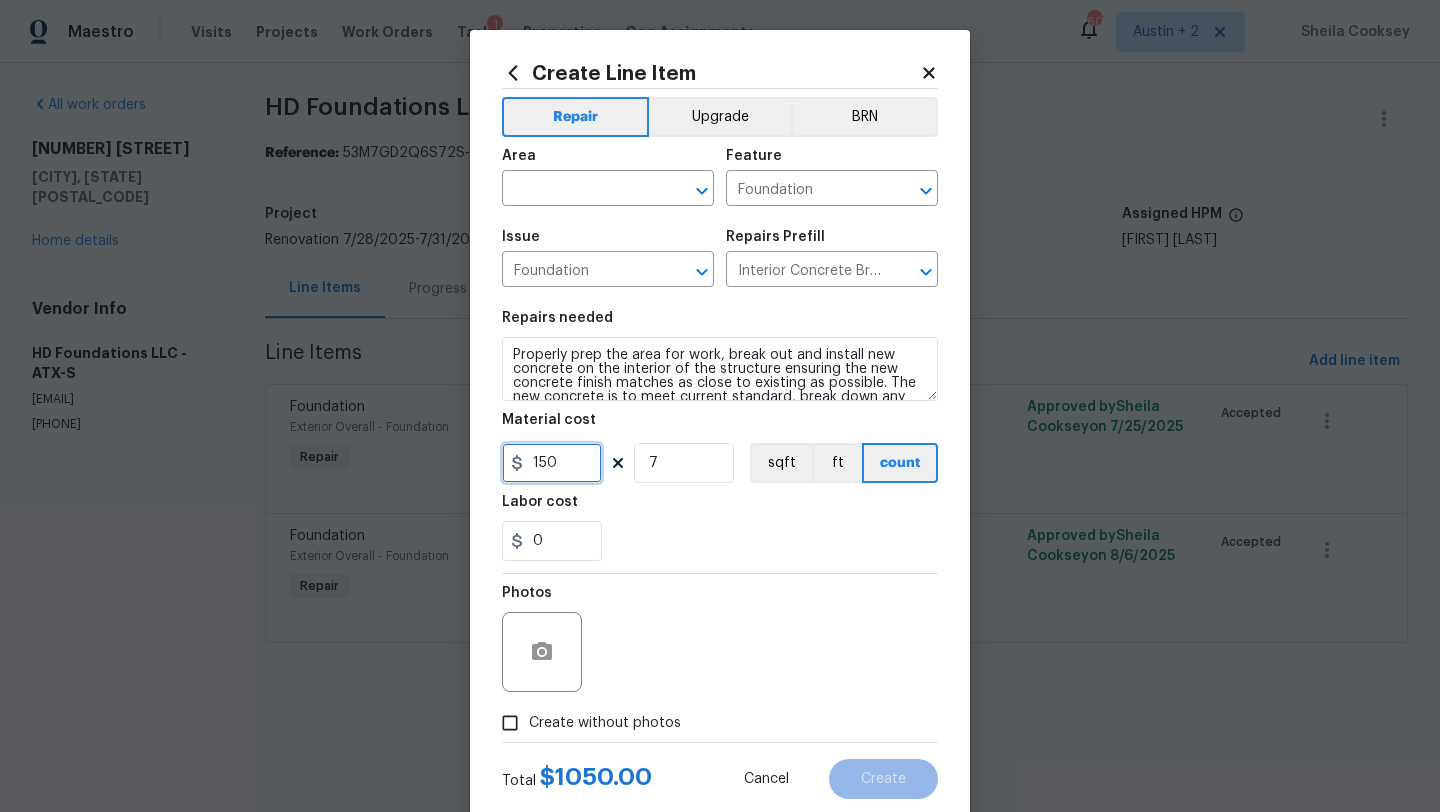 click on "150" at bounding box center (552, 463) 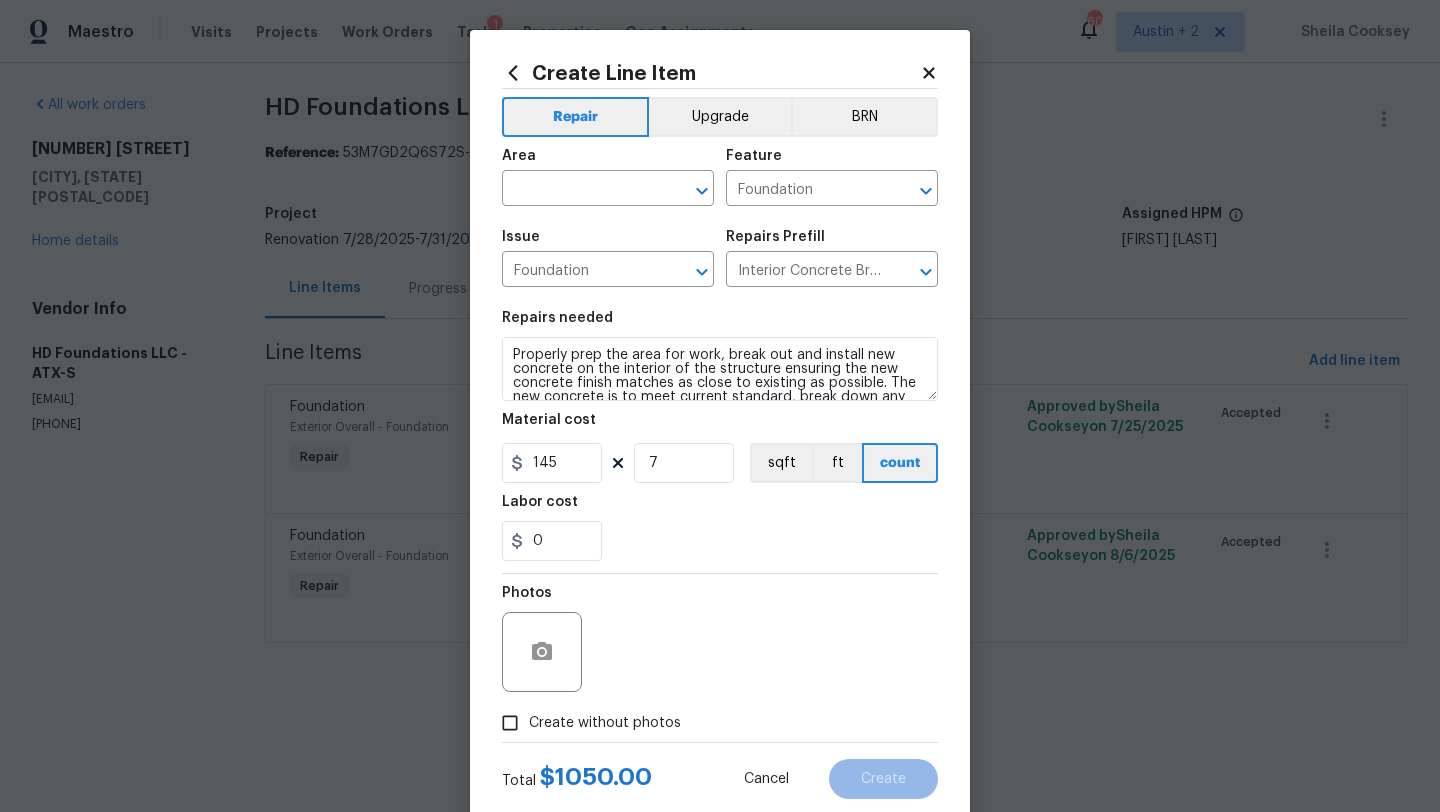 click on "0" at bounding box center (720, 541) 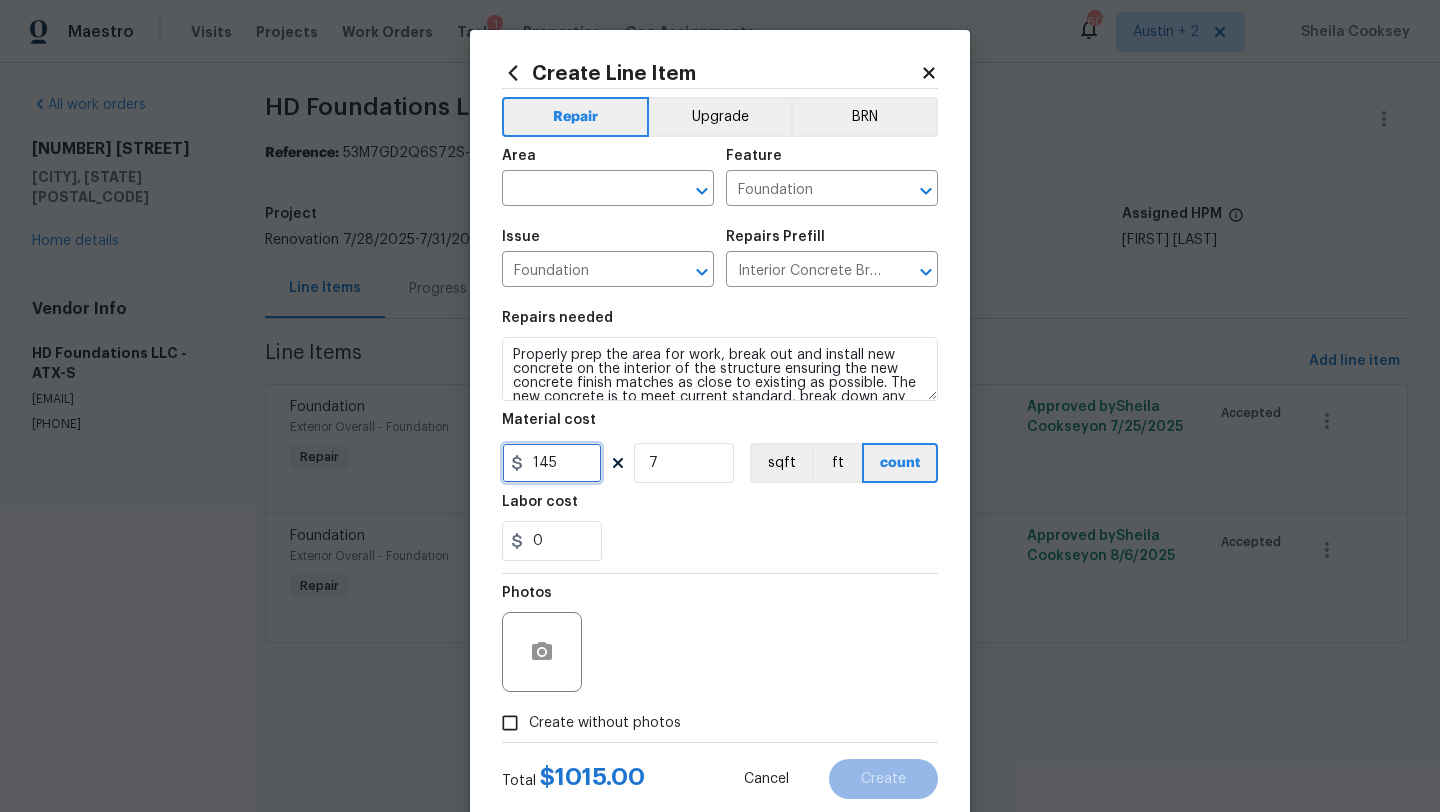 drag, startPoint x: 542, startPoint y: 465, endPoint x: 556, endPoint y: 466, distance: 14.035668 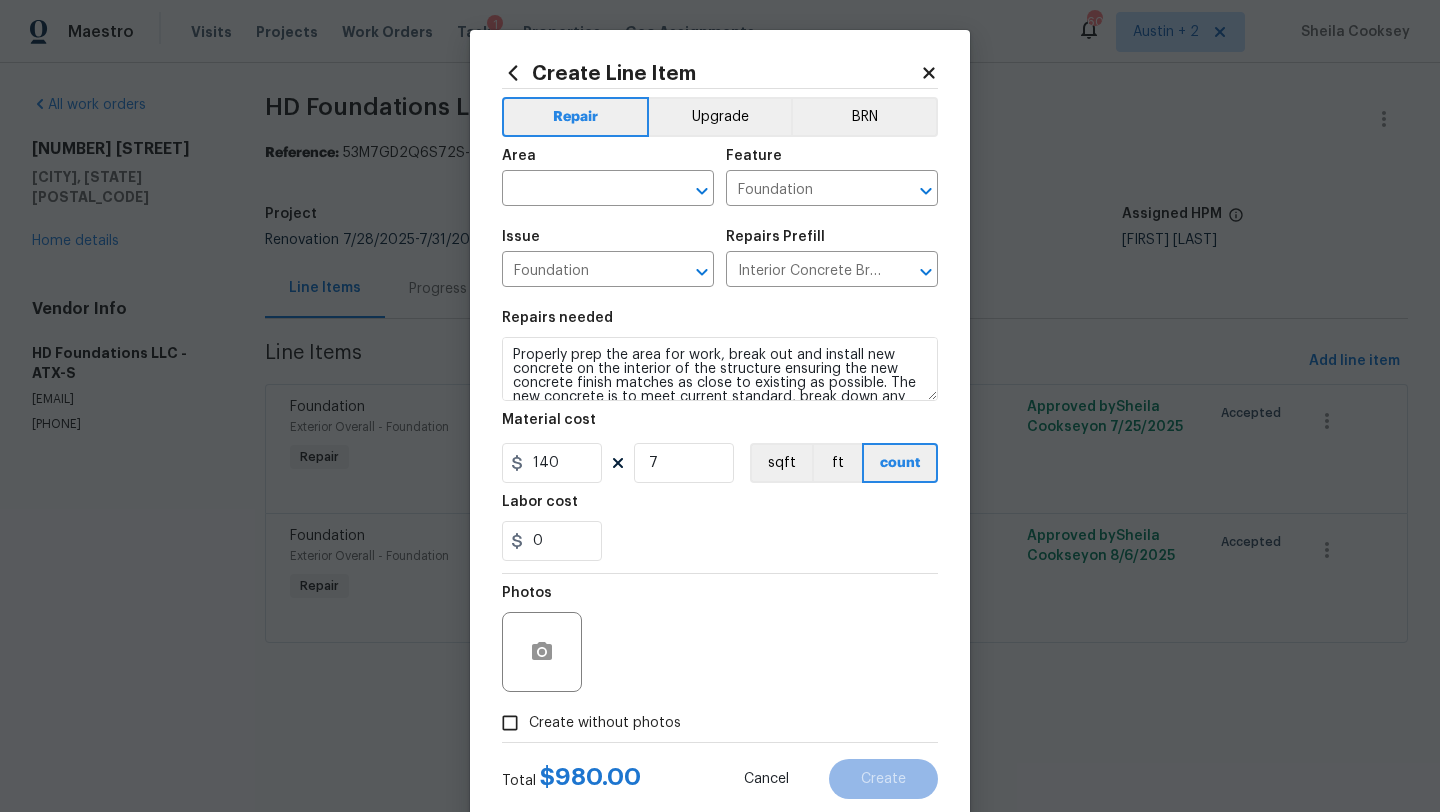 click on "Labor cost" at bounding box center [720, 508] 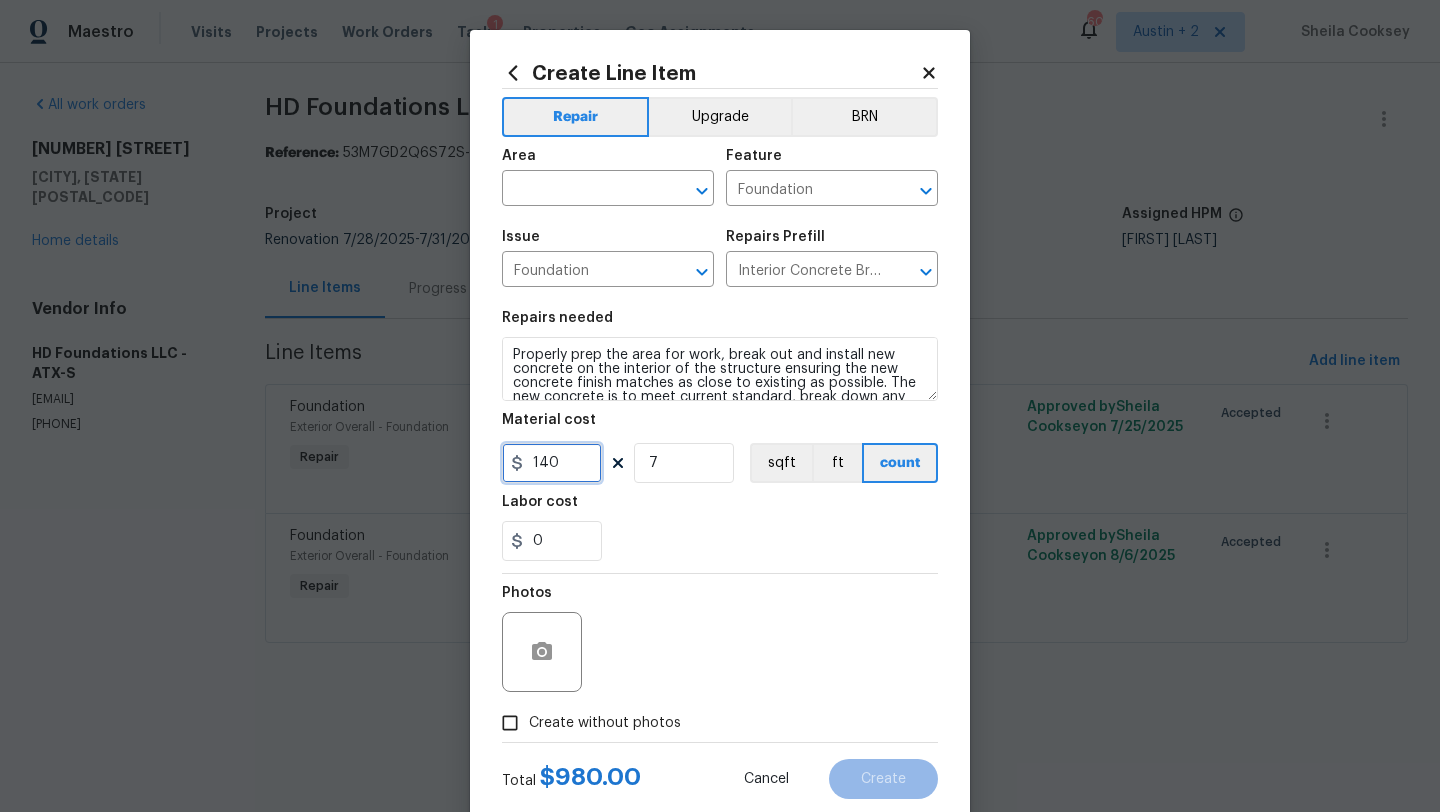 click on "140" at bounding box center (552, 463) 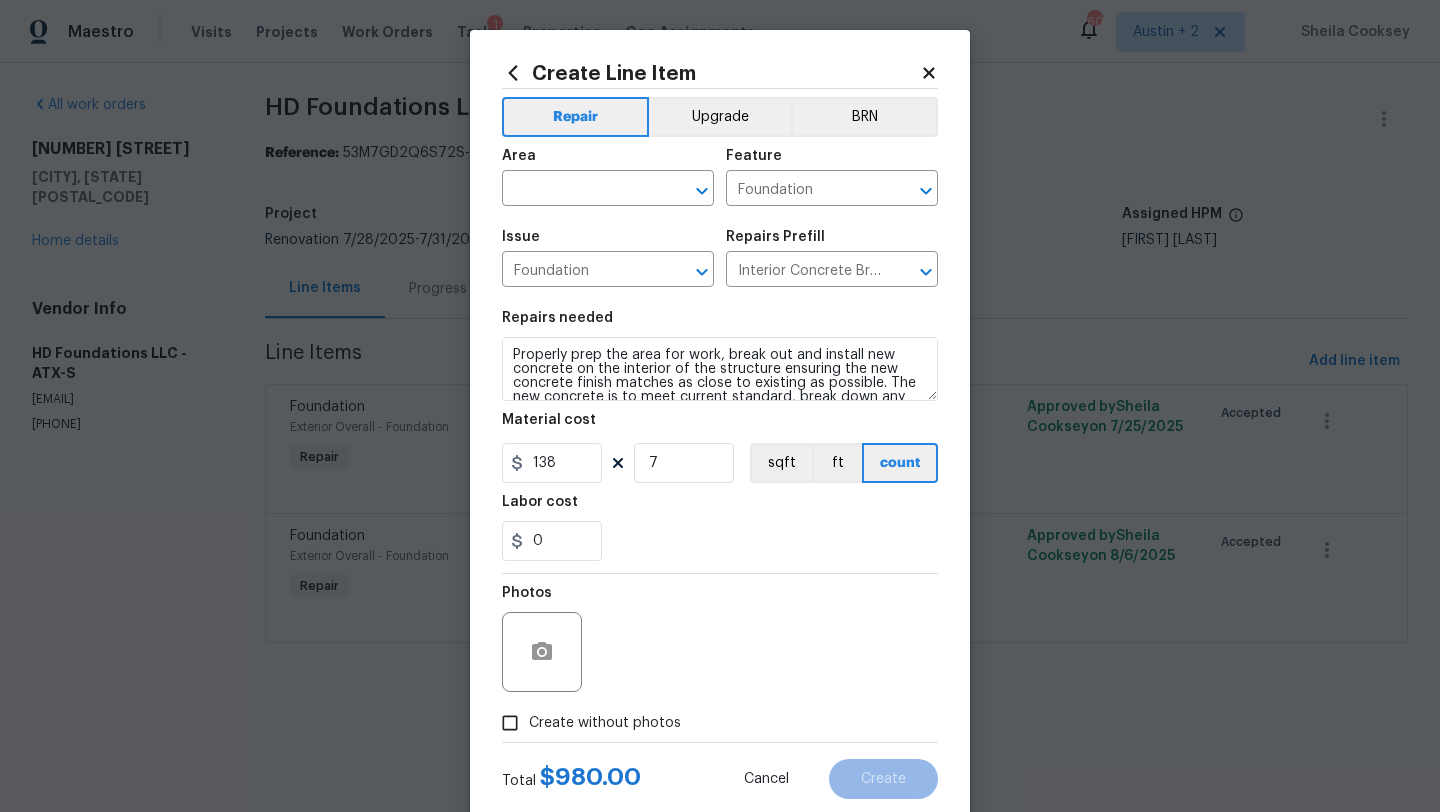 click on "Labor cost" at bounding box center (720, 508) 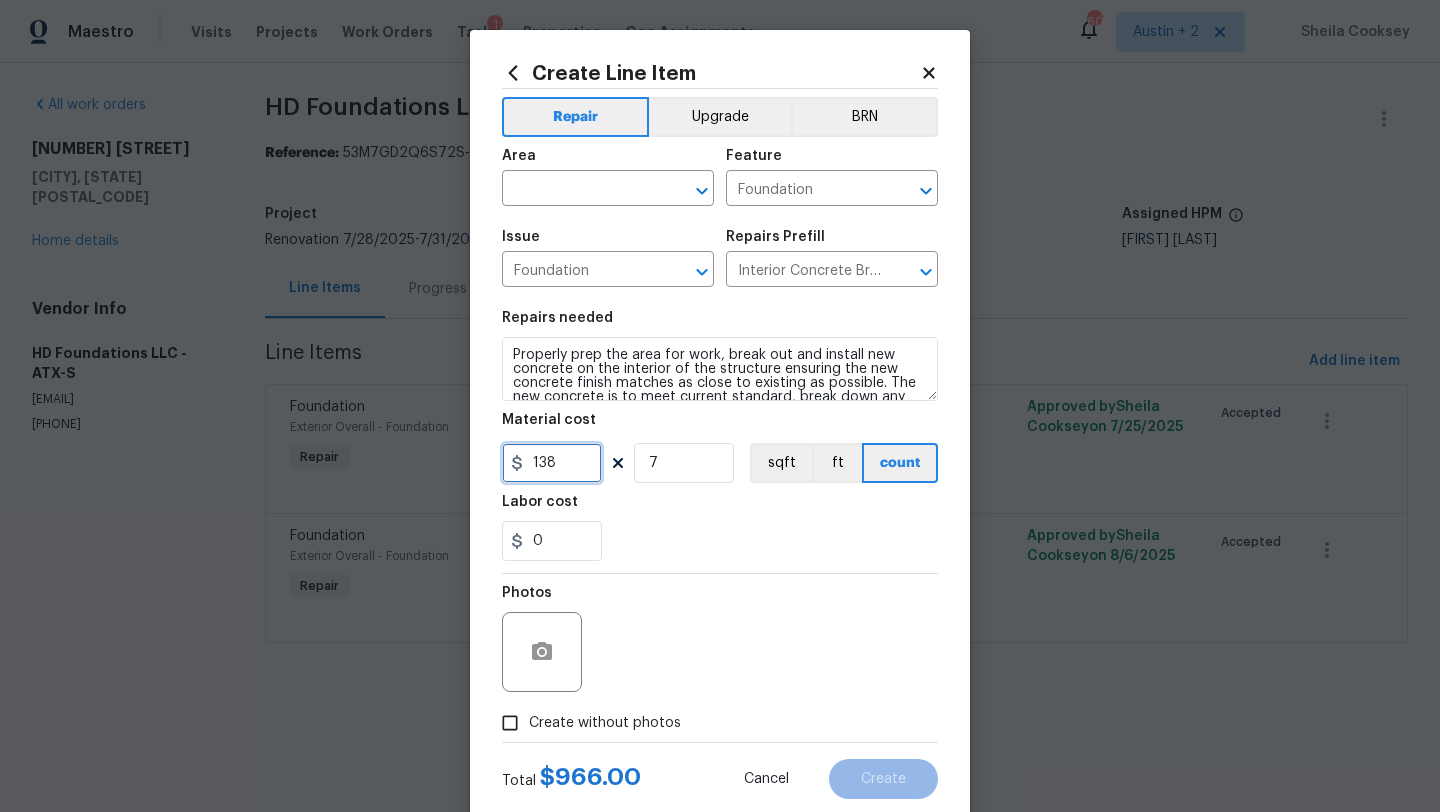 click on "138" at bounding box center (552, 463) 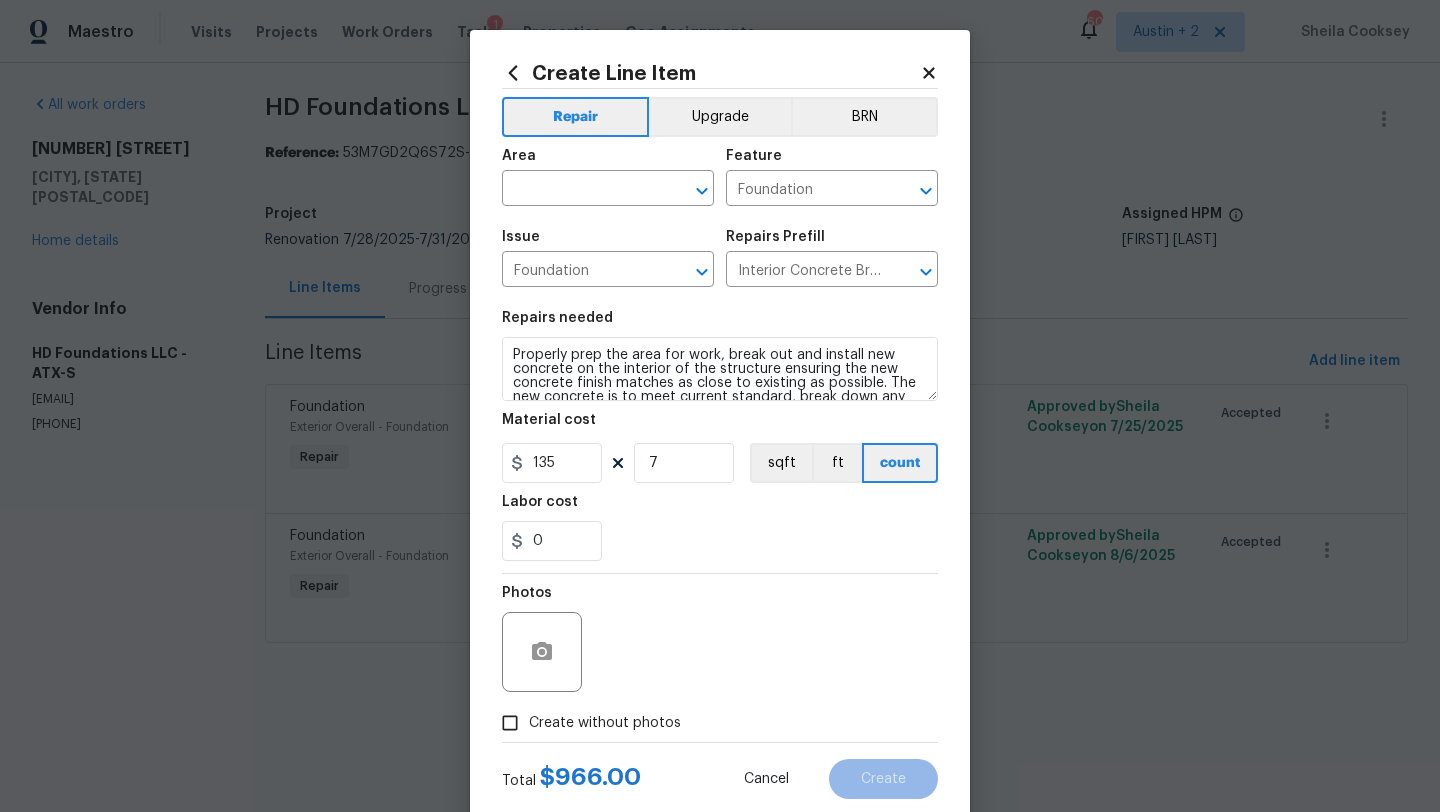 click on "Repairs needed Properly prep the area for work, break out and install new concrete on the interior of the structure ensuring the new concrete finish matches as close to existing as possible. The new concrete is to meet current standard, break down any form materials, haul away and dispose of all debris accordingly. Material cost 135 7 sqft ft count Labor cost 0" at bounding box center (720, 436) 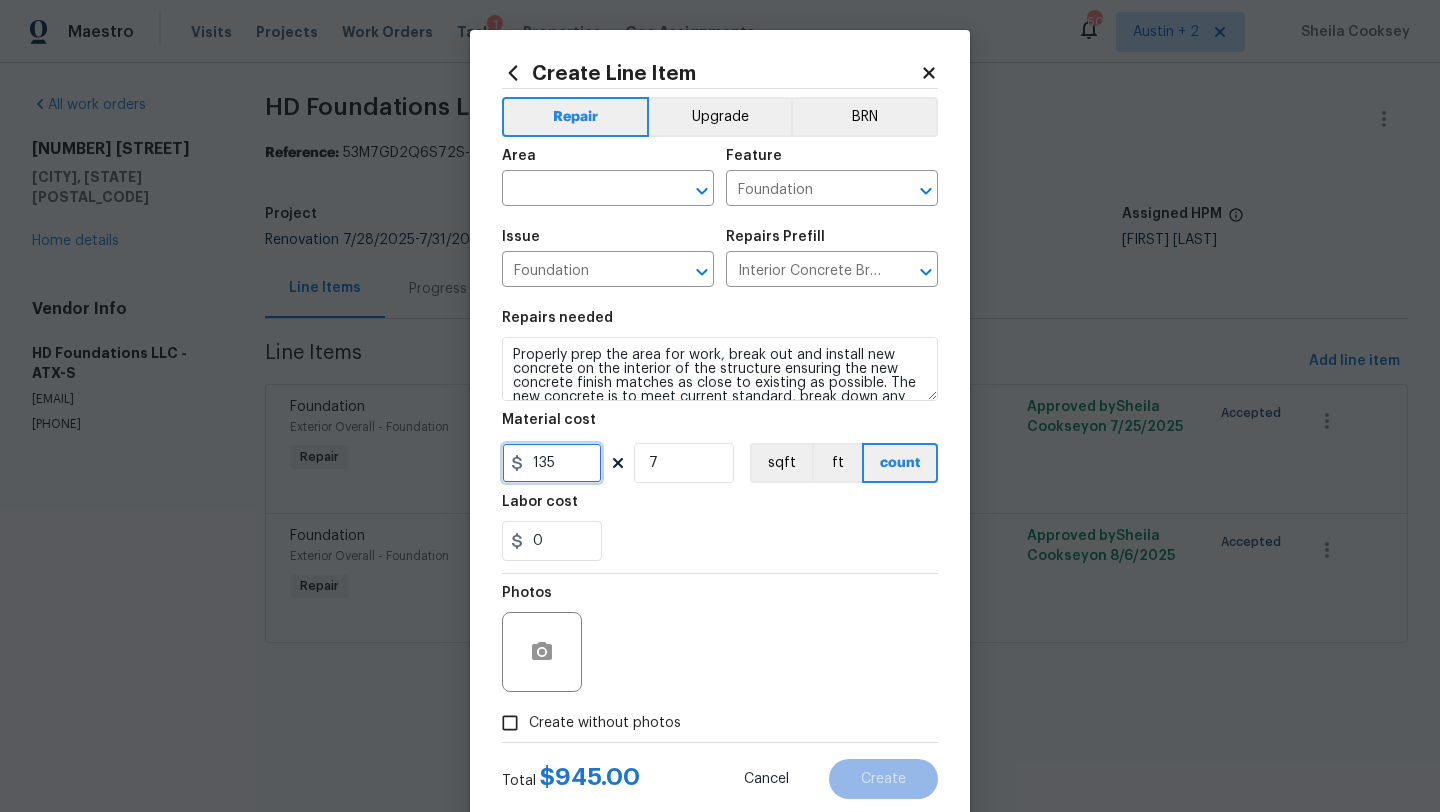 click on "135" at bounding box center (552, 463) 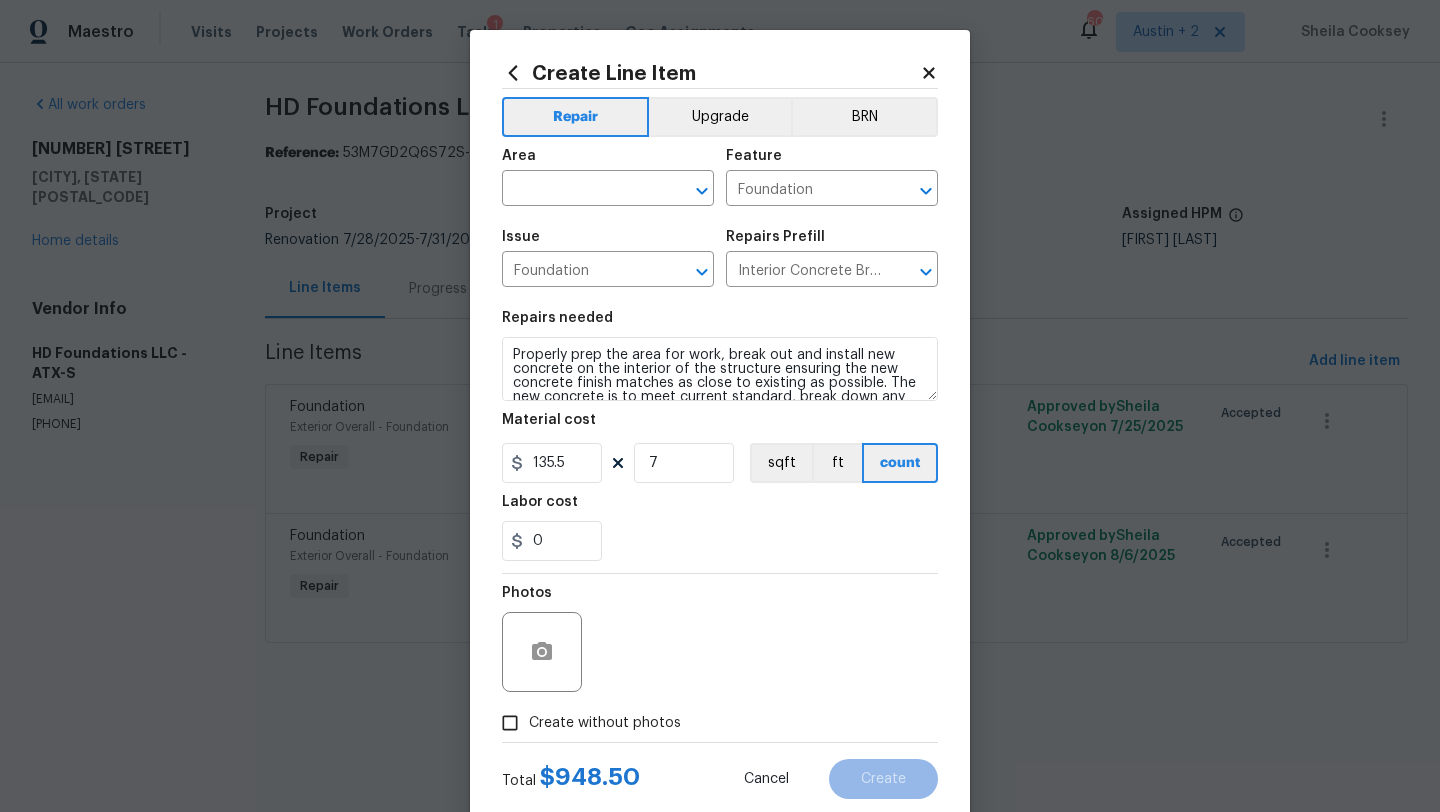 click on "0" at bounding box center (720, 541) 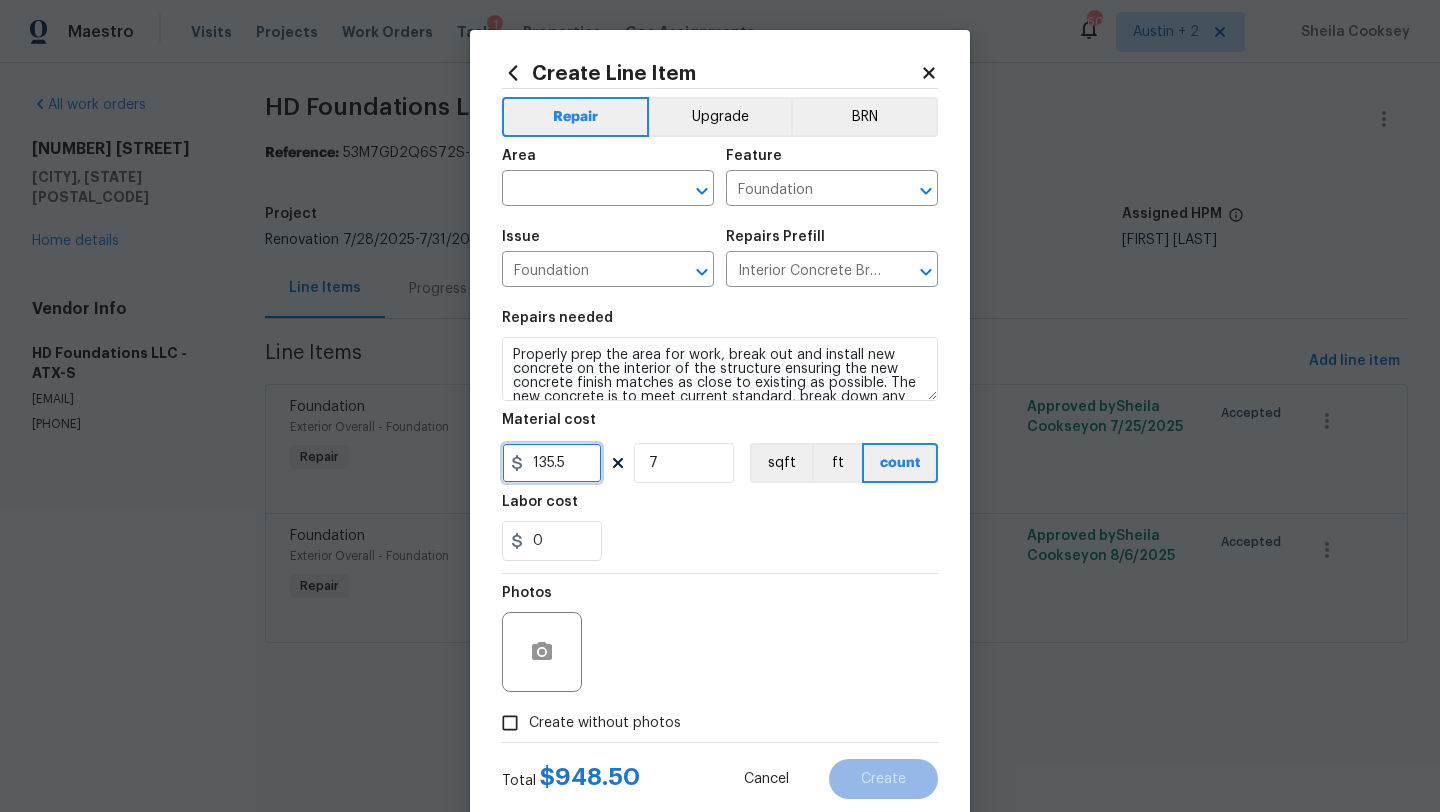 click on "135.5" at bounding box center (552, 463) 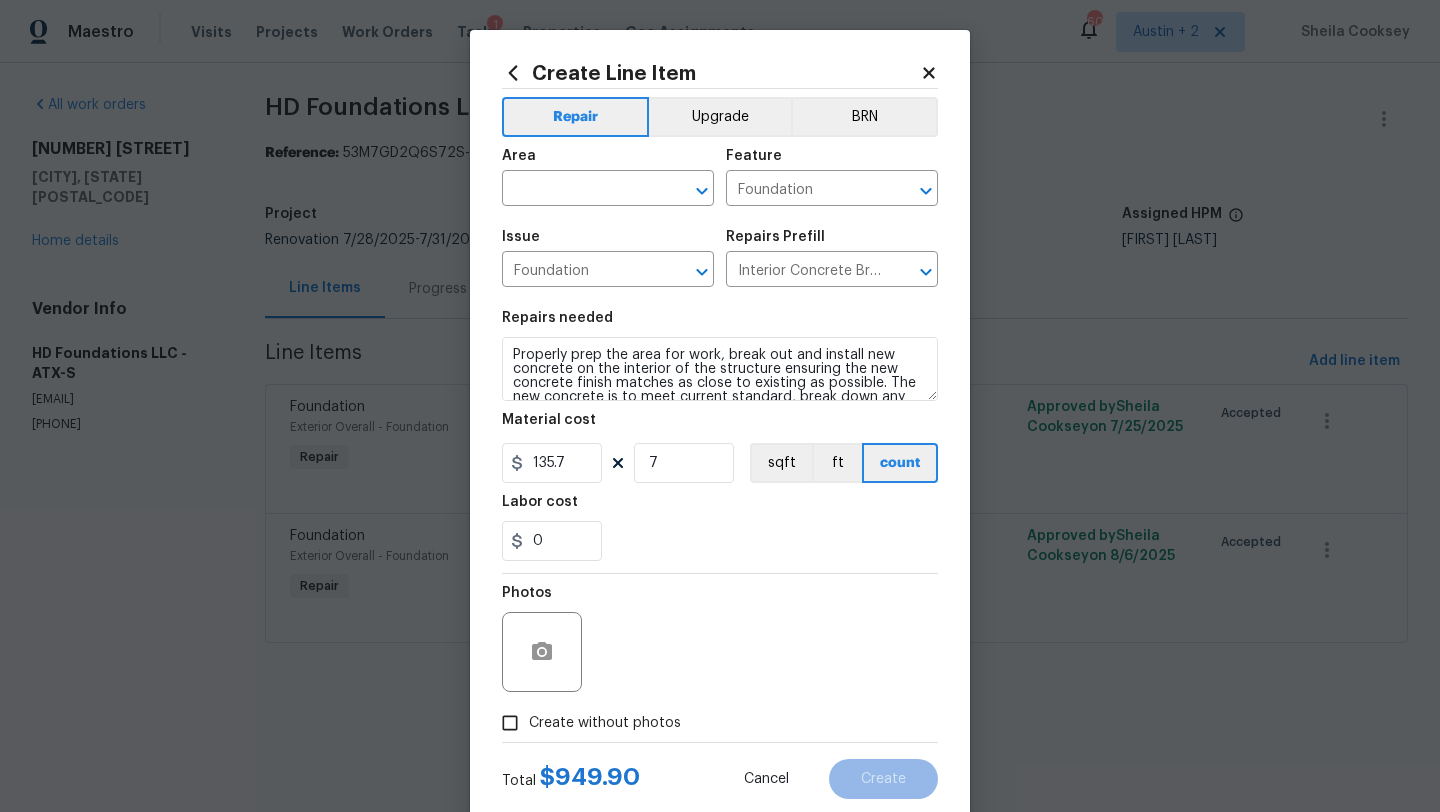 click on "0" at bounding box center (720, 541) 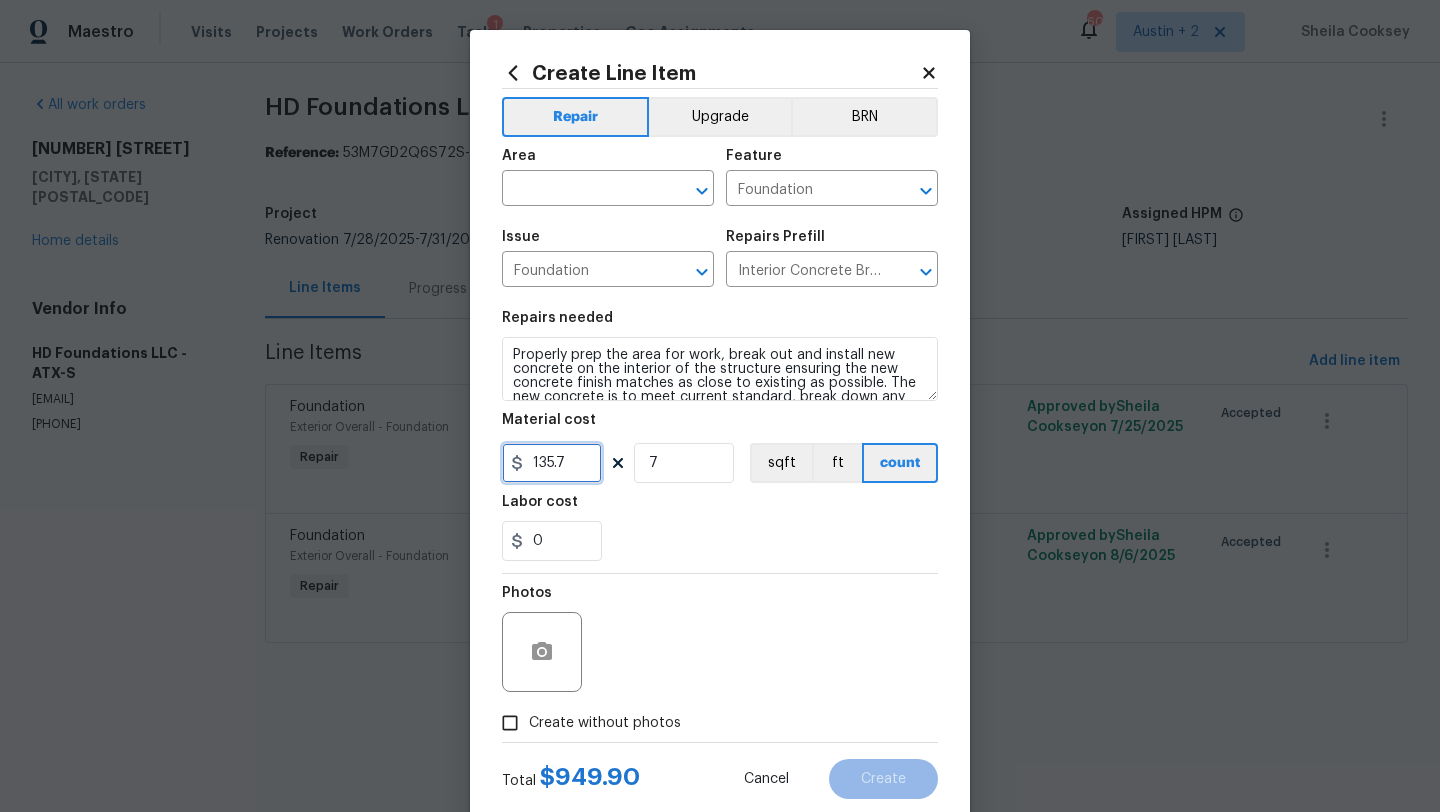 click on "135.7" at bounding box center (552, 463) 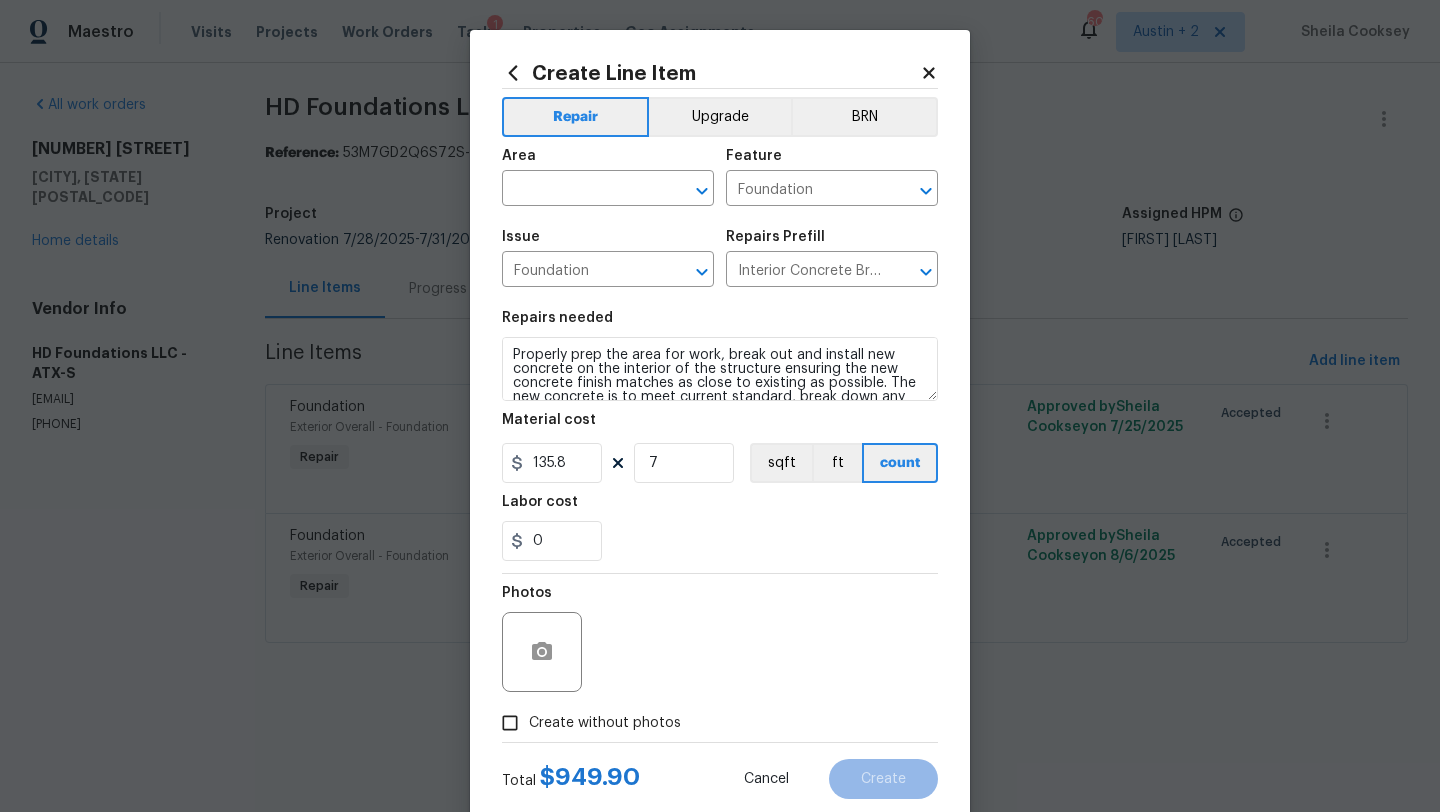 click on "Photos" at bounding box center (720, 639) 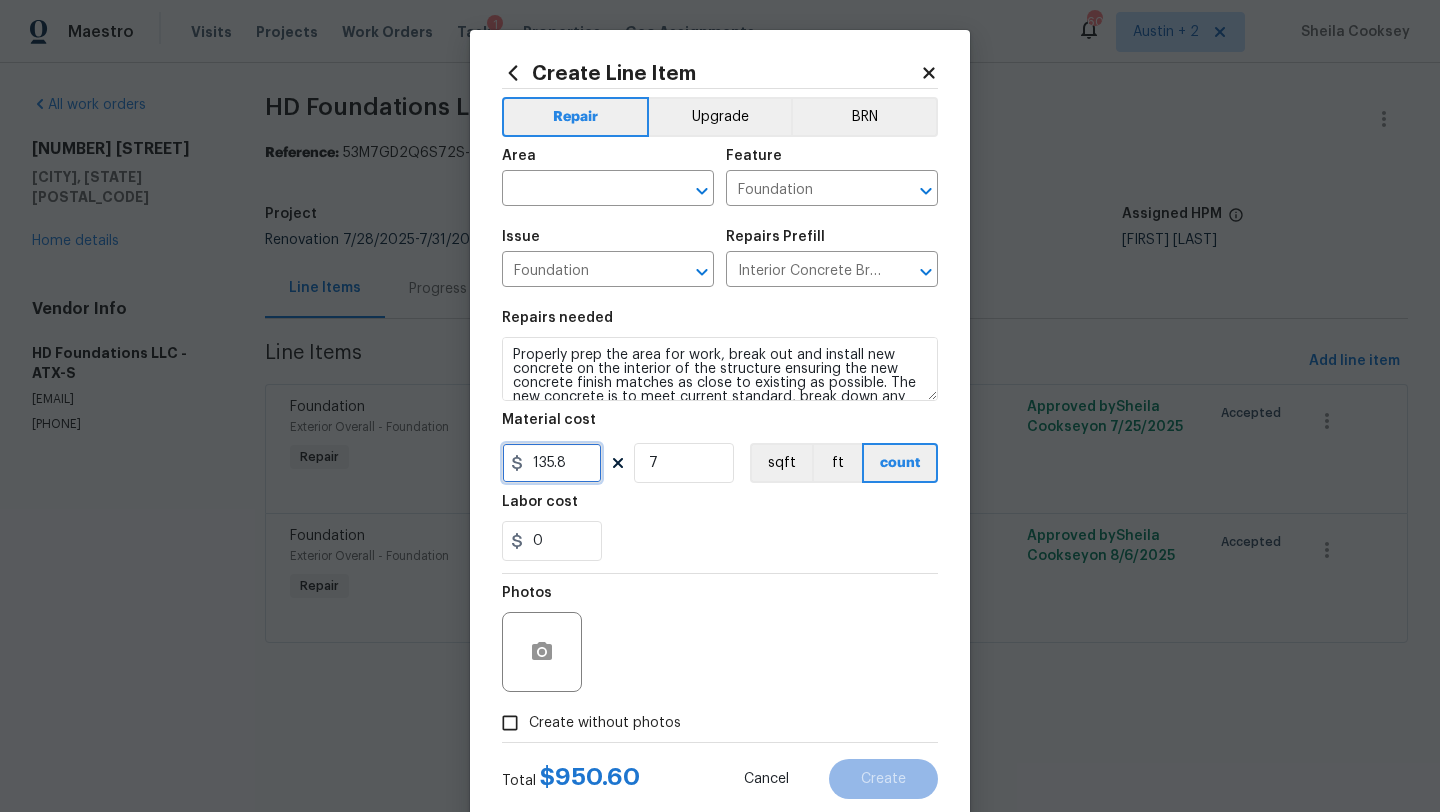 click on "135.8" at bounding box center (552, 463) 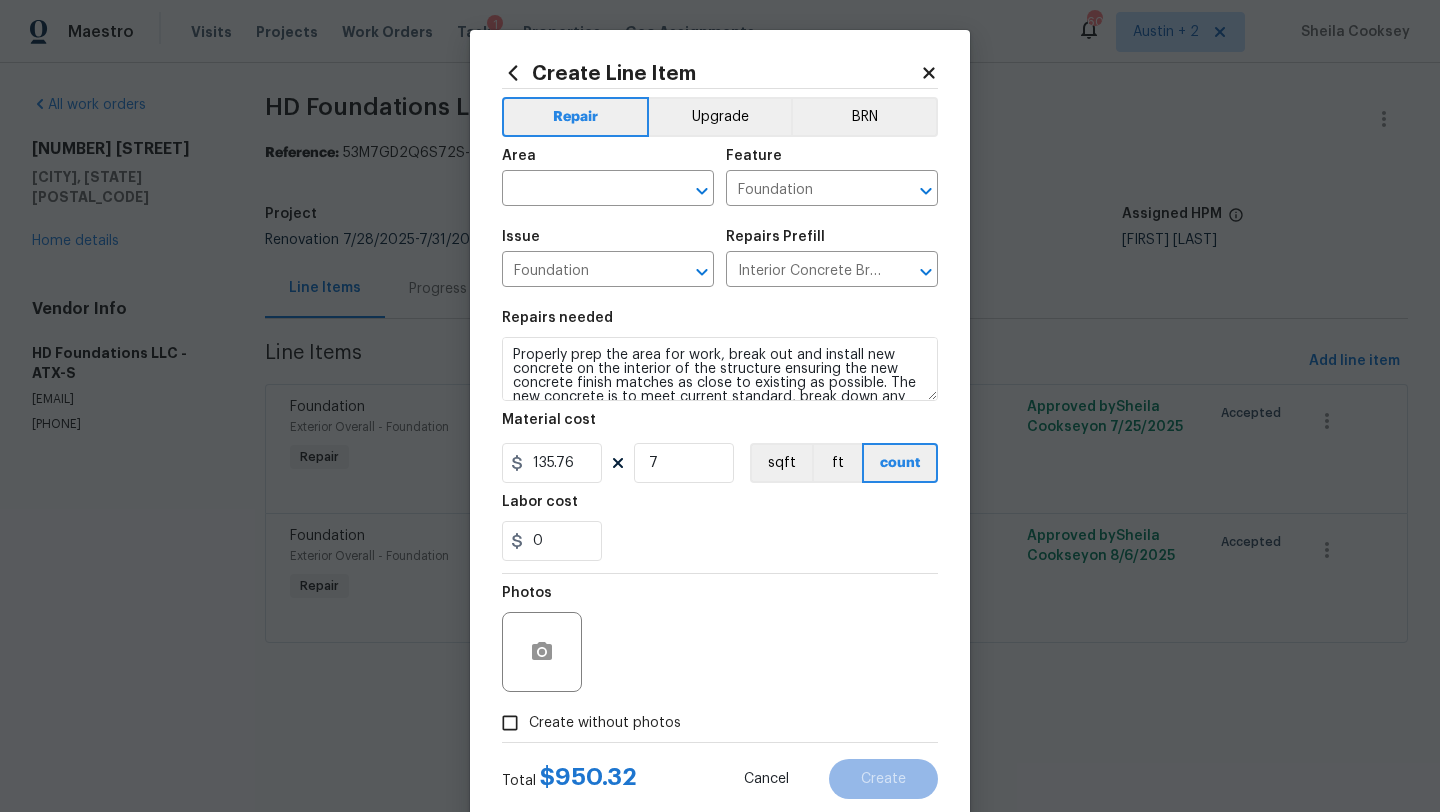 click on "Labor cost" at bounding box center (720, 508) 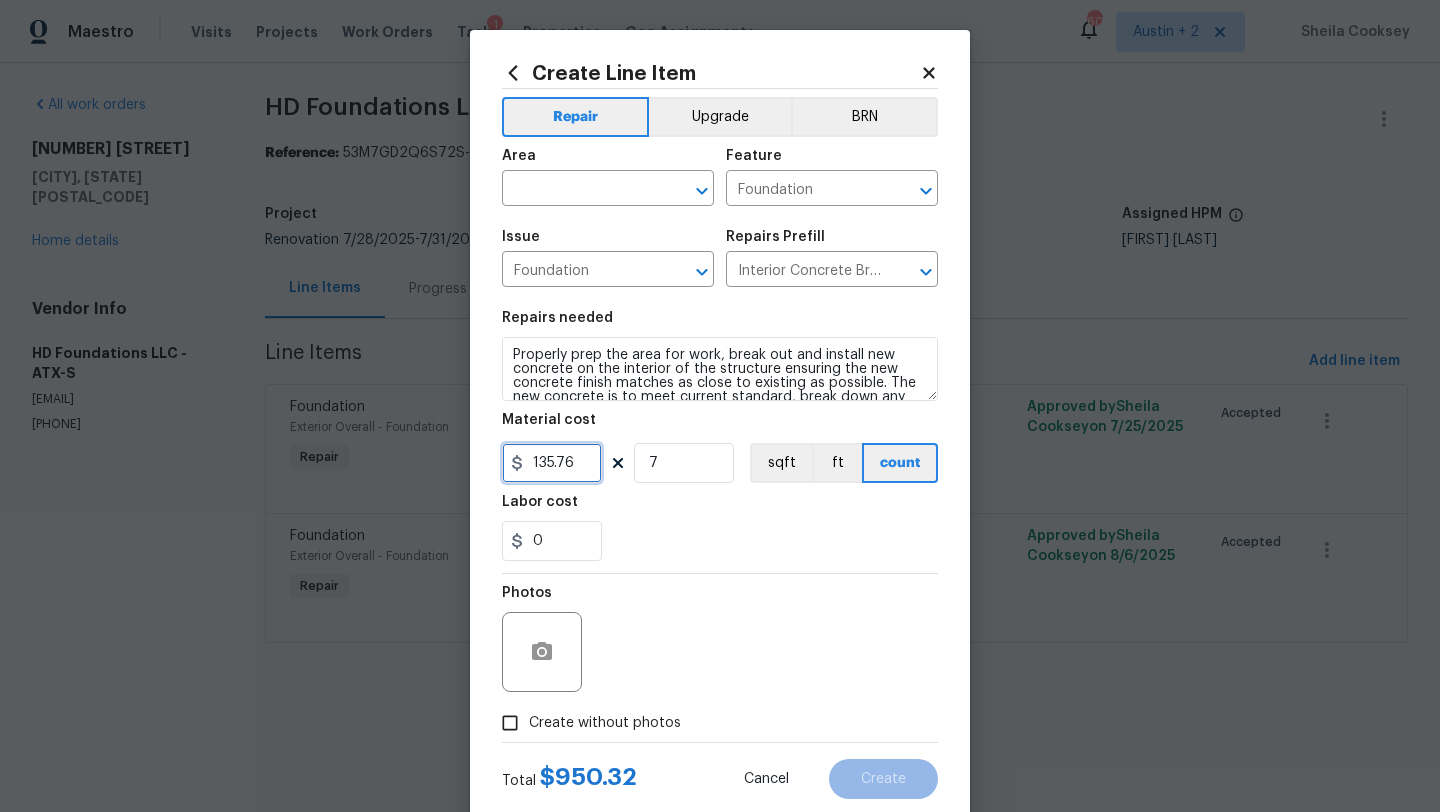 click on "135.76" at bounding box center (552, 463) 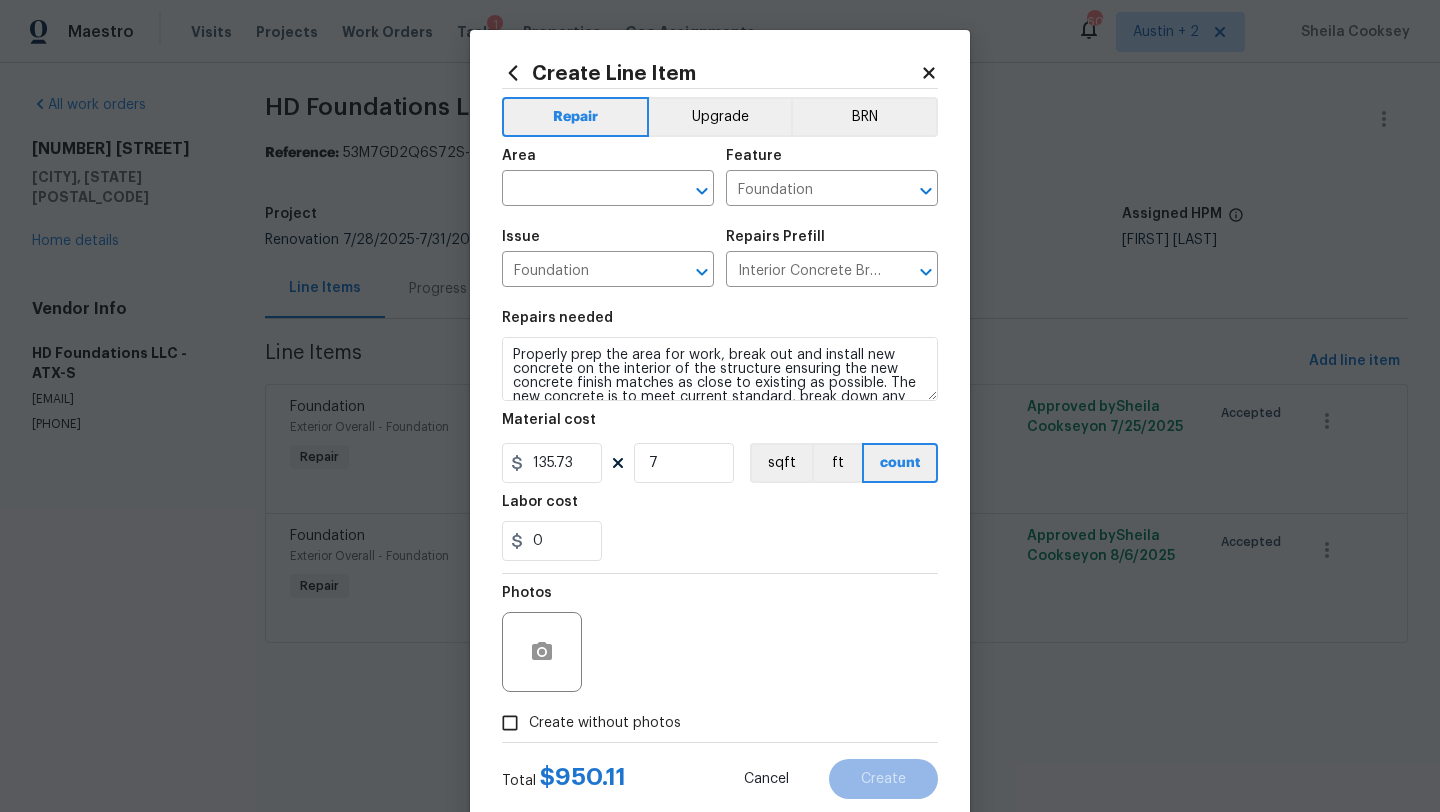 click on "0" at bounding box center (720, 541) 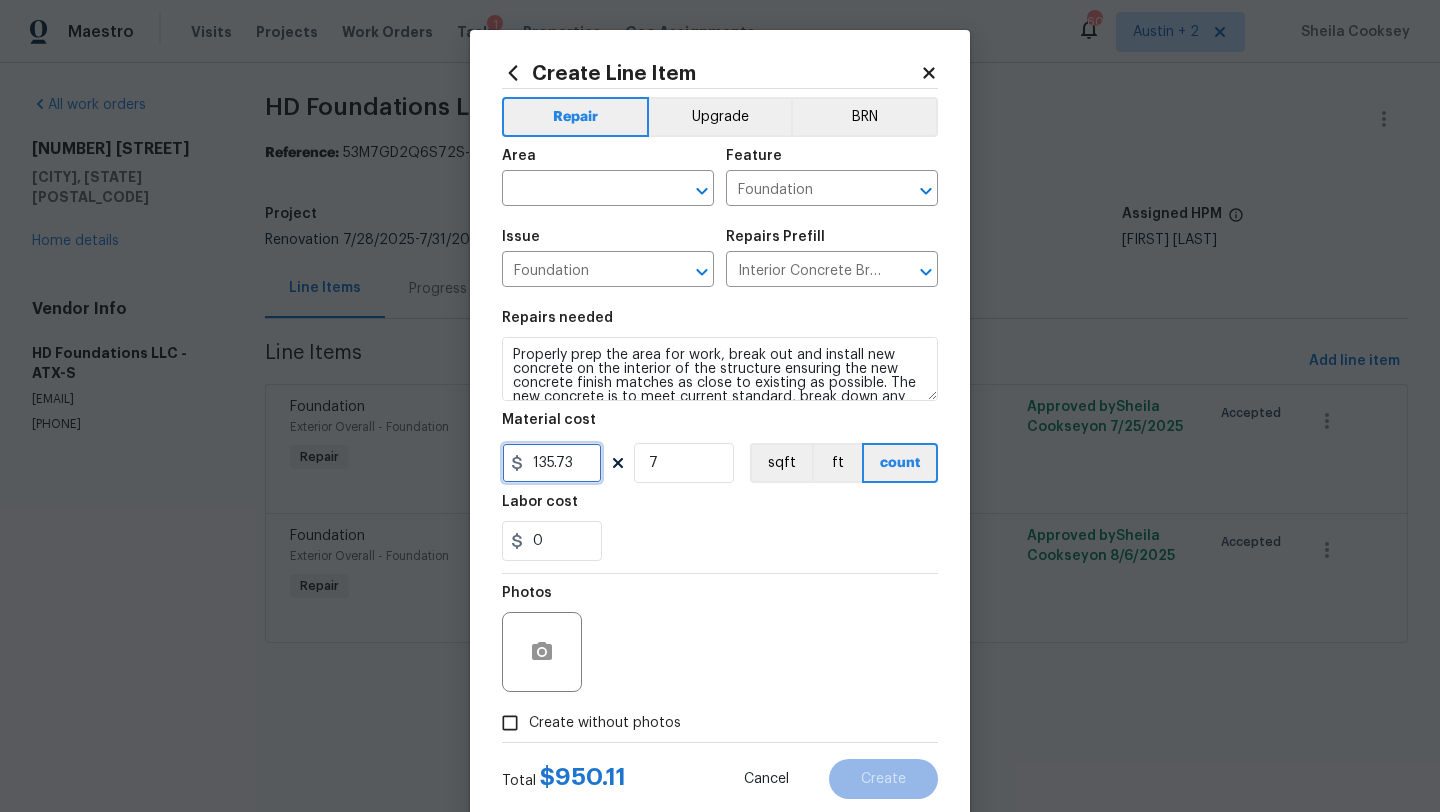 click on "135.73" at bounding box center [552, 463] 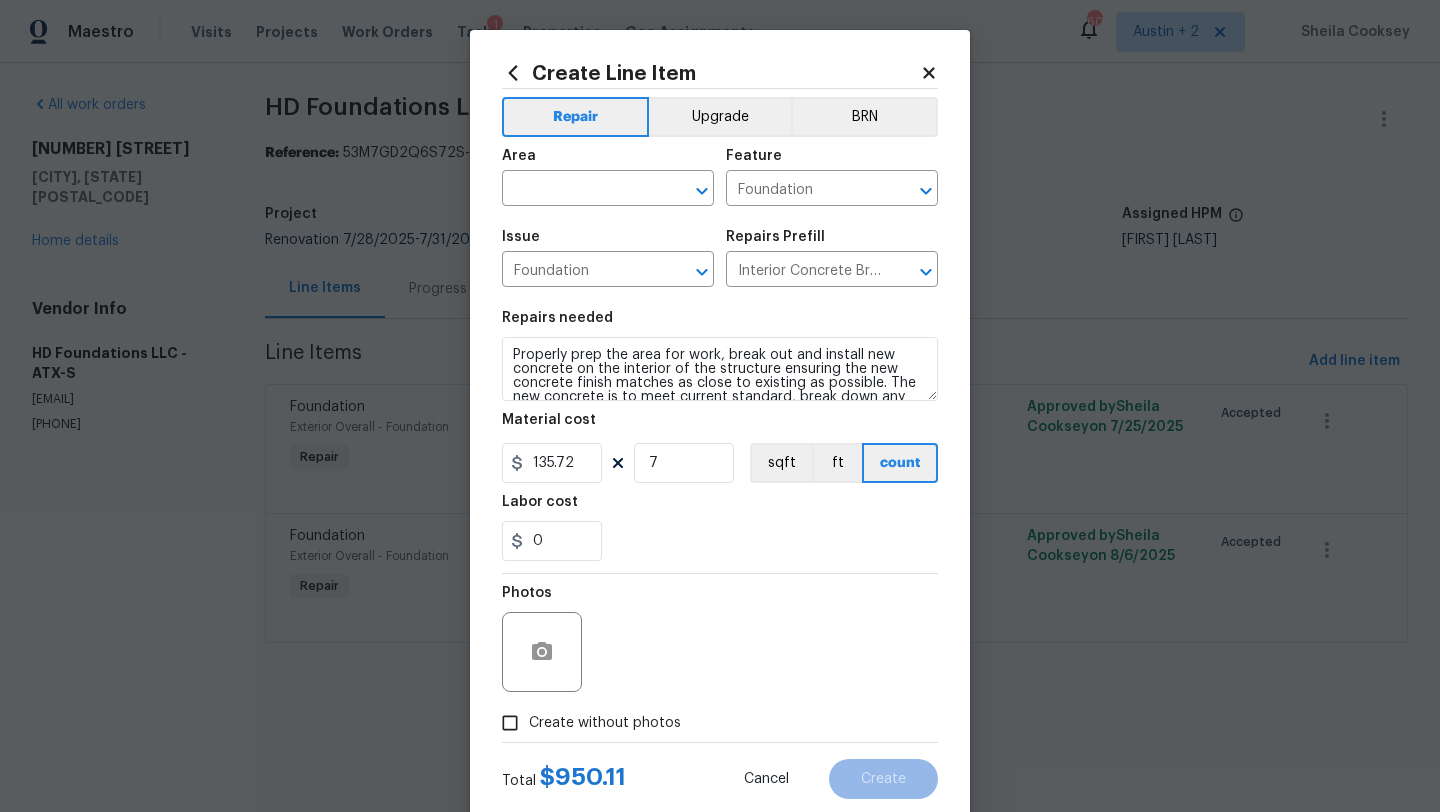 click on "Labor cost" at bounding box center [720, 508] 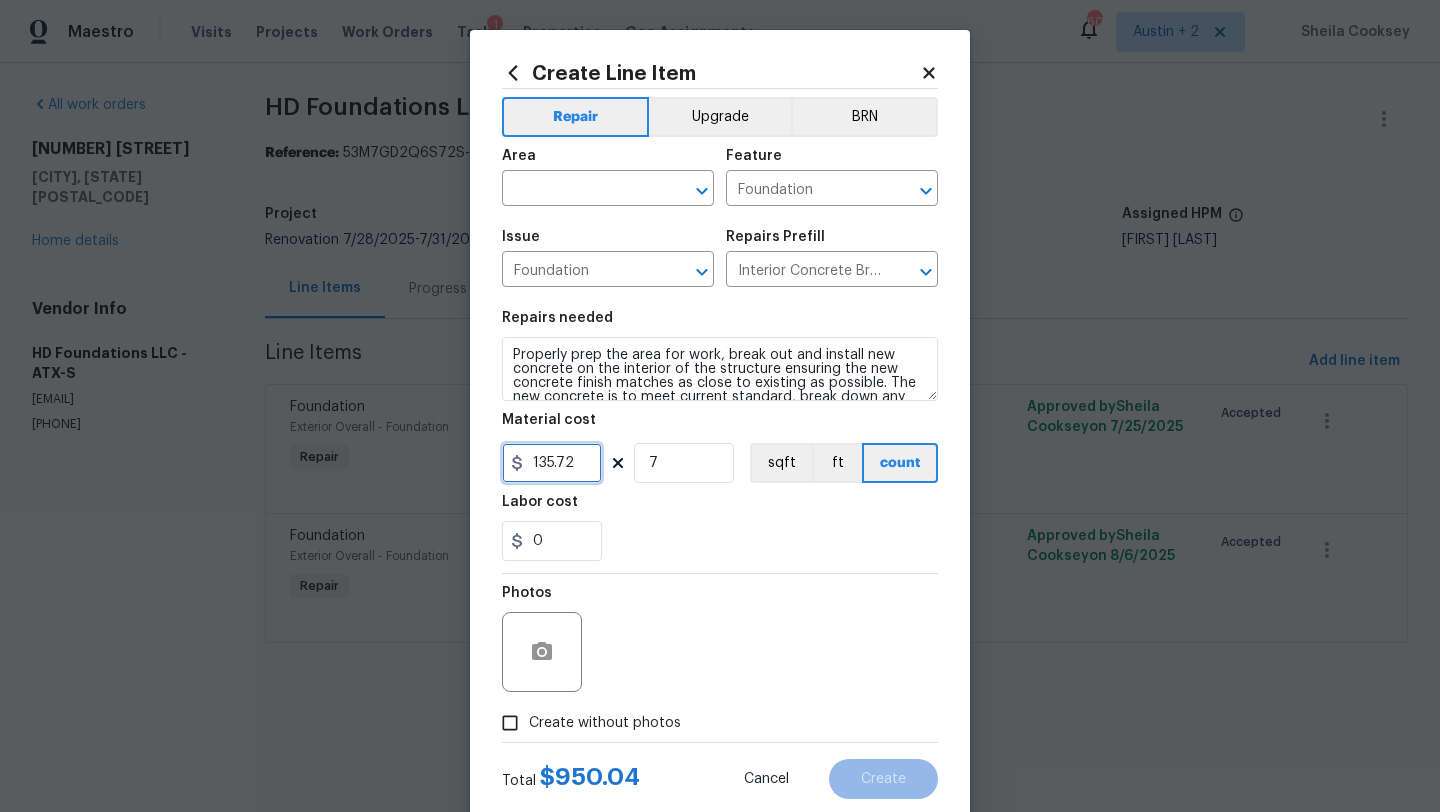 click on "135.72" at bounding box center [552, 463] 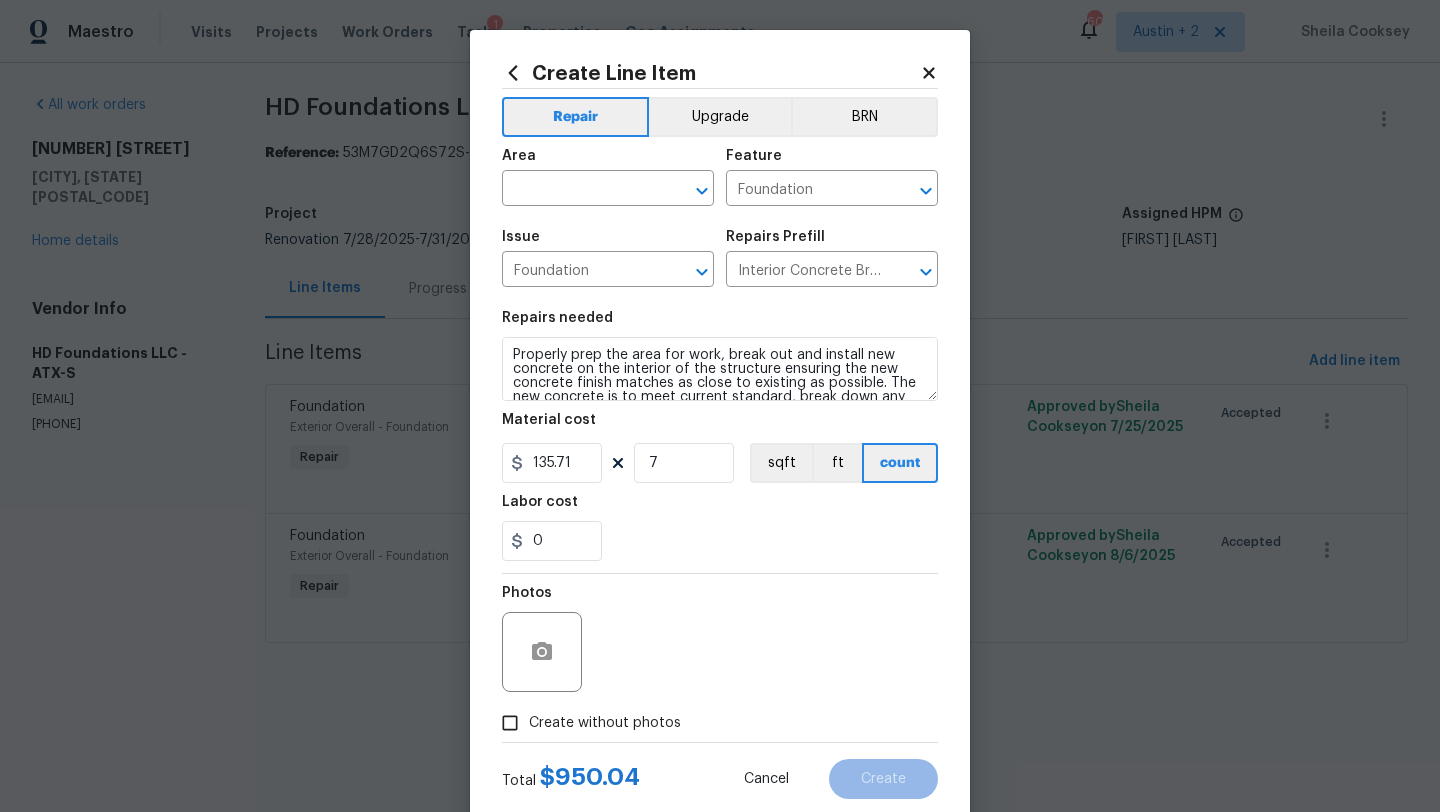 click on "Labor cost" at bounding box center [720, 508] 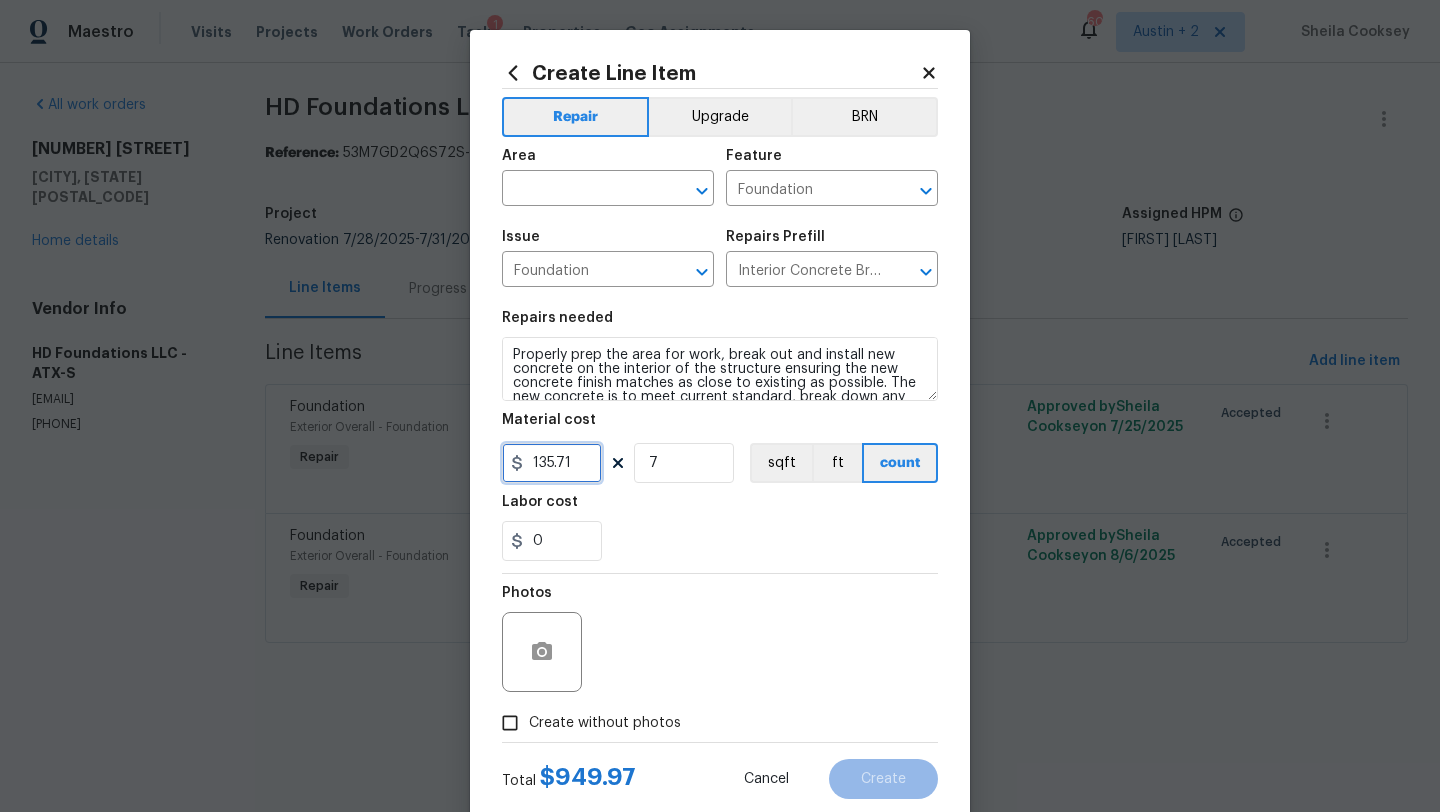 click on "135.71" at bounding box center [552, 463] 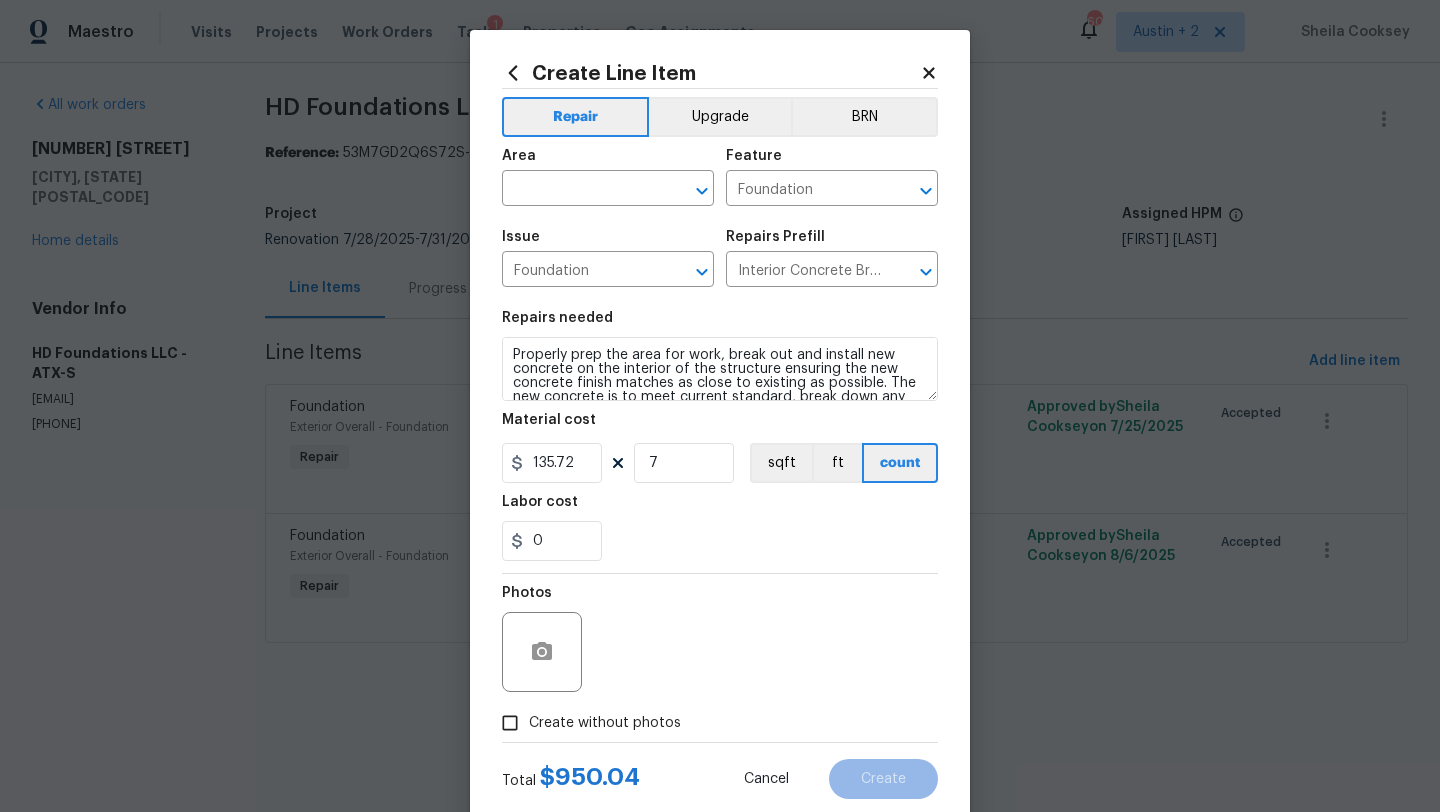 click on "Labor cost" at bounding box center (720, 508) 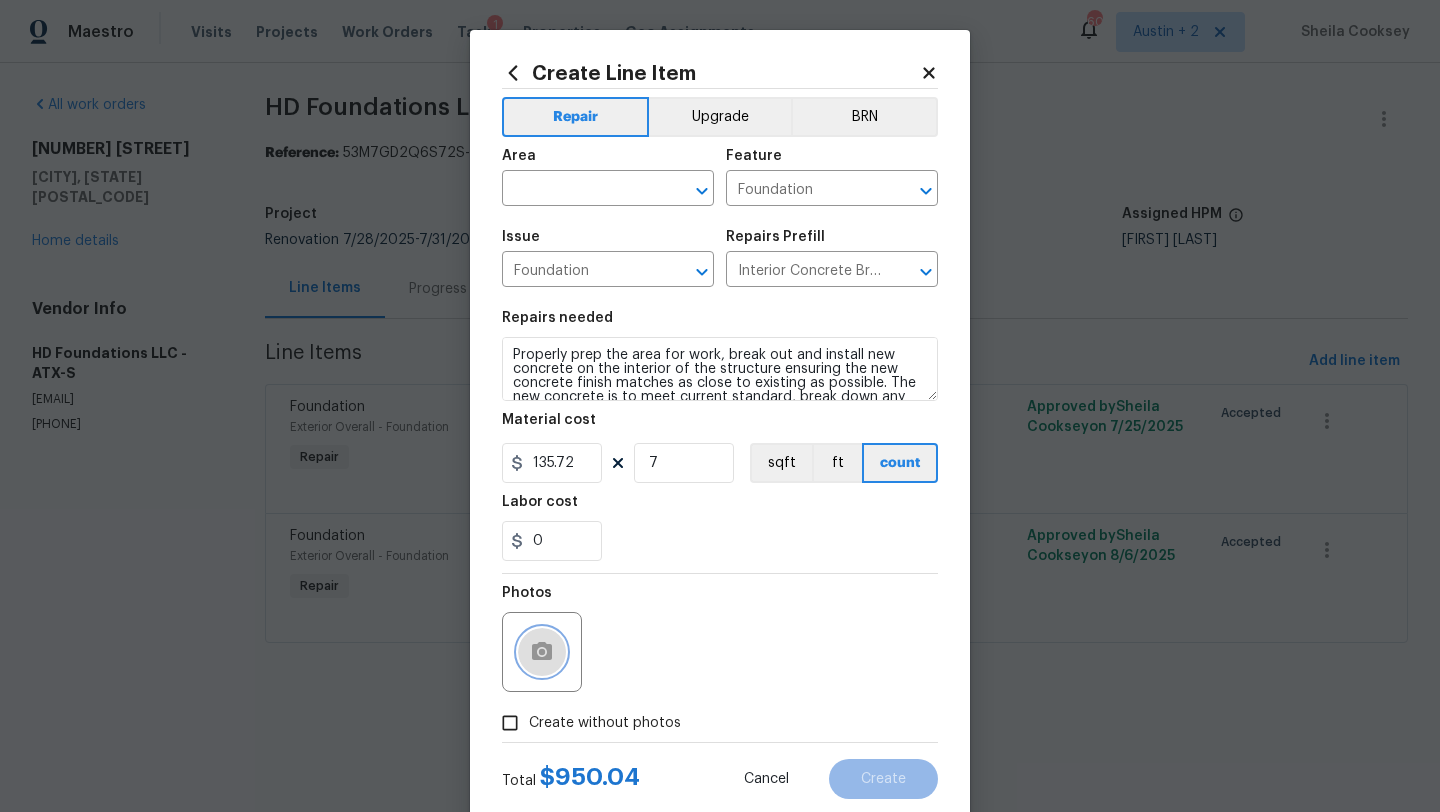 click 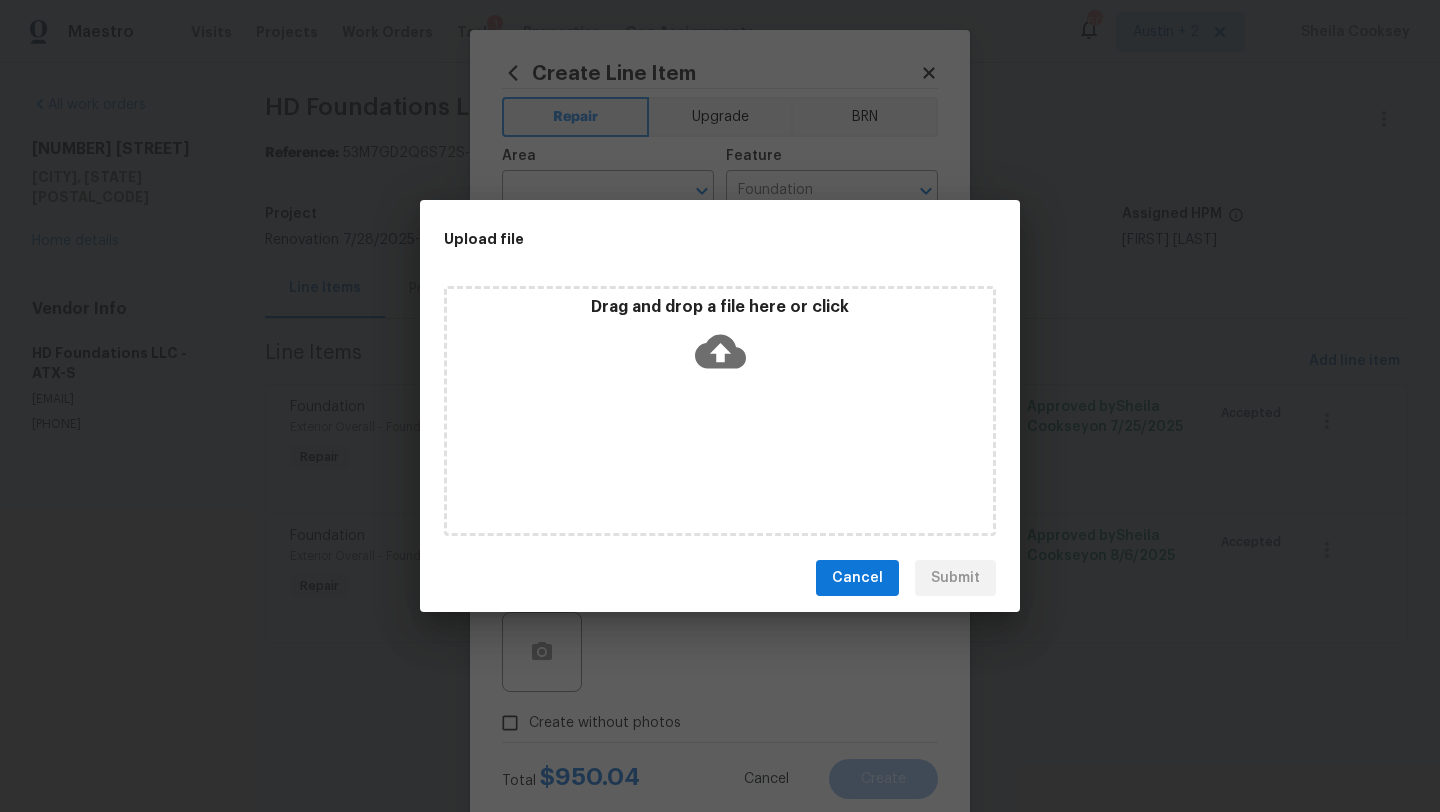 click 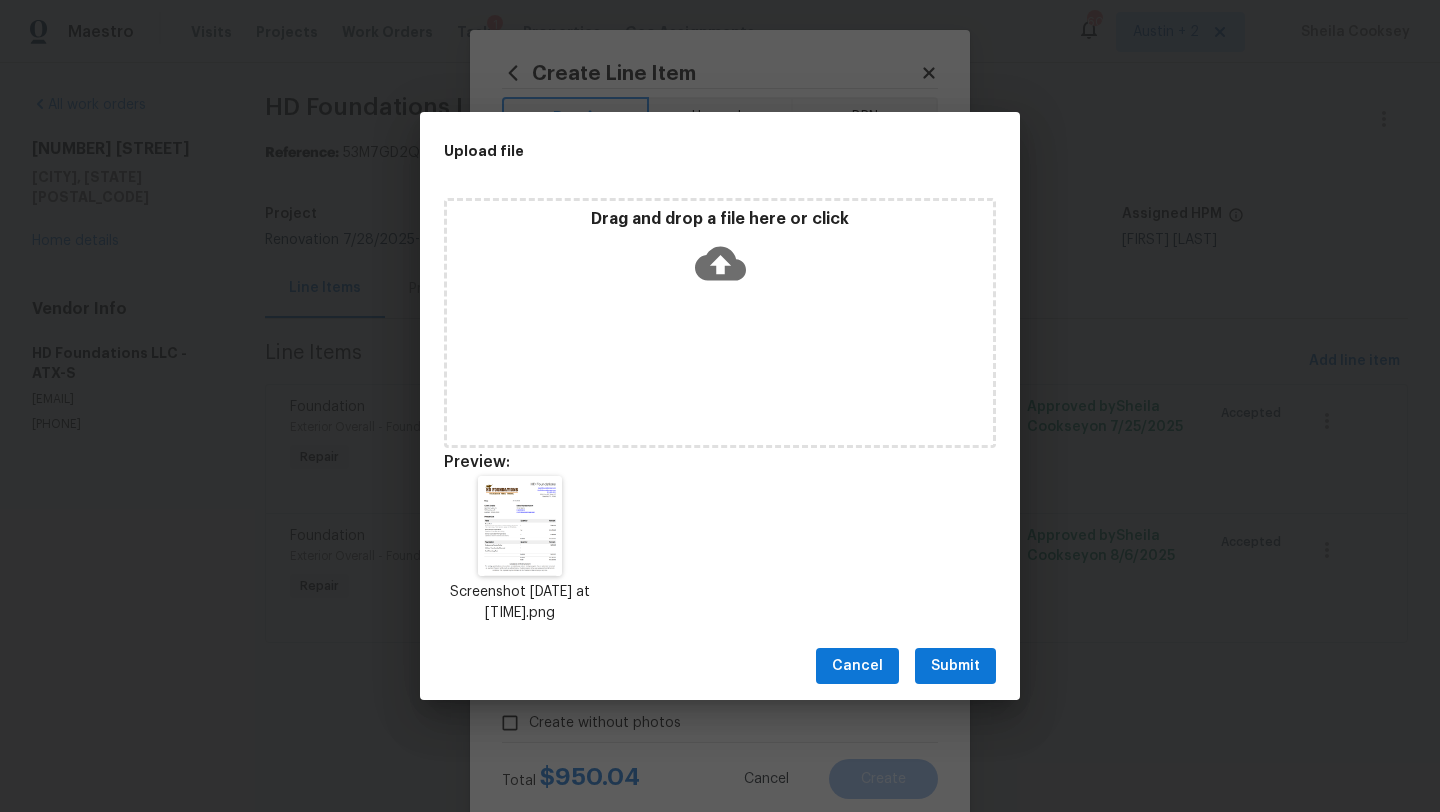 click on "Submit" at bounding box center (955, 666) 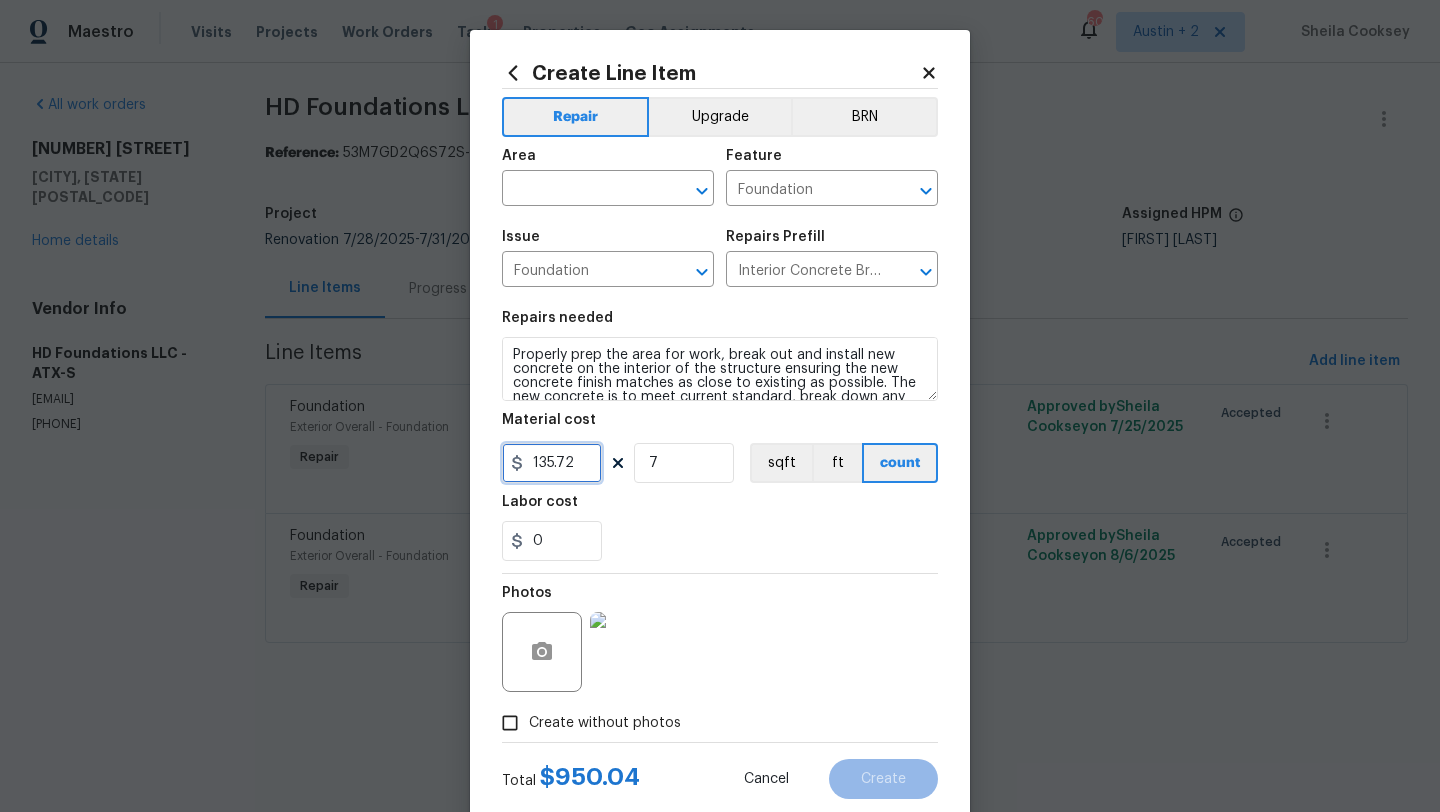 click on "135.72" at bounding box center (552, 463) 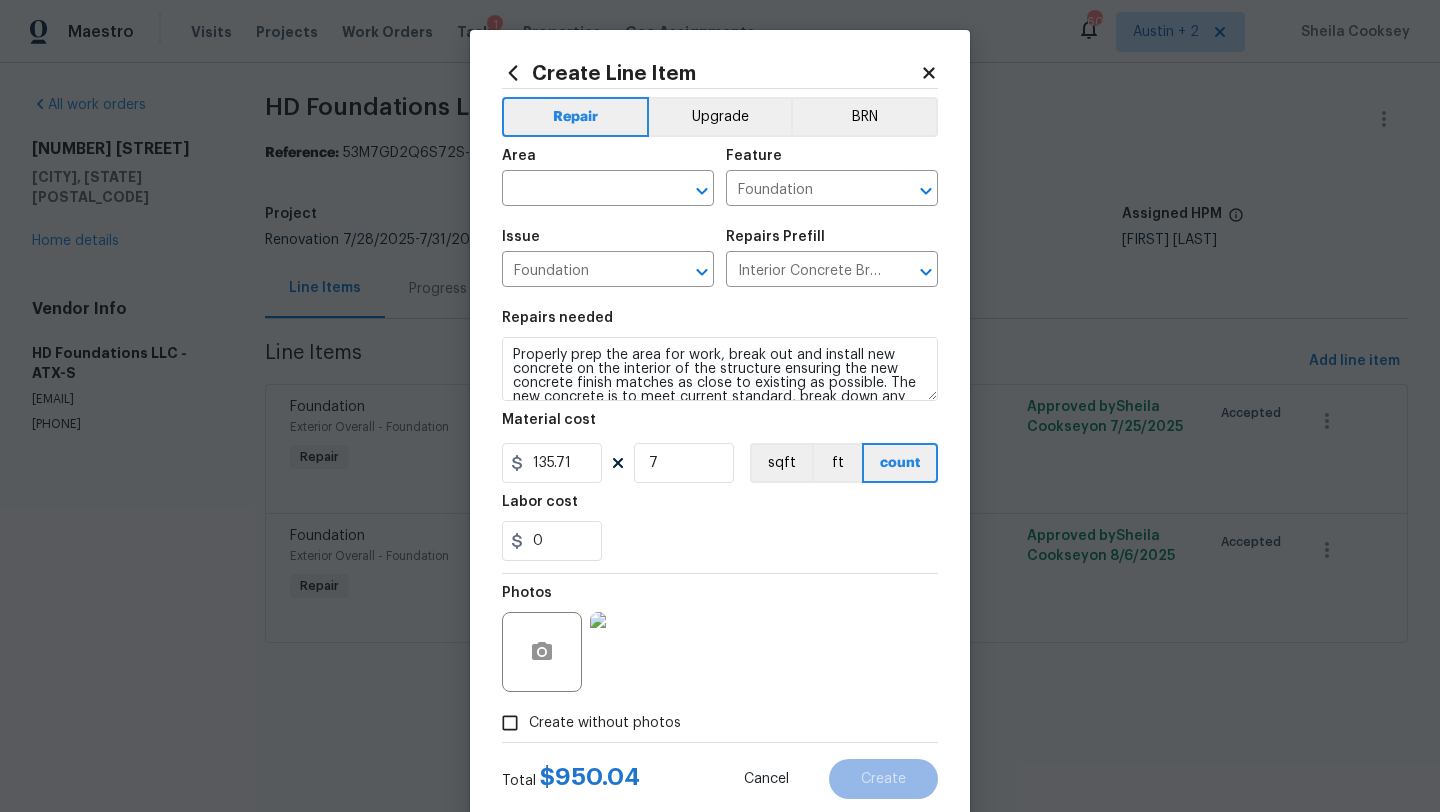 click on "Labor cost" at bounding box center (720, 508) 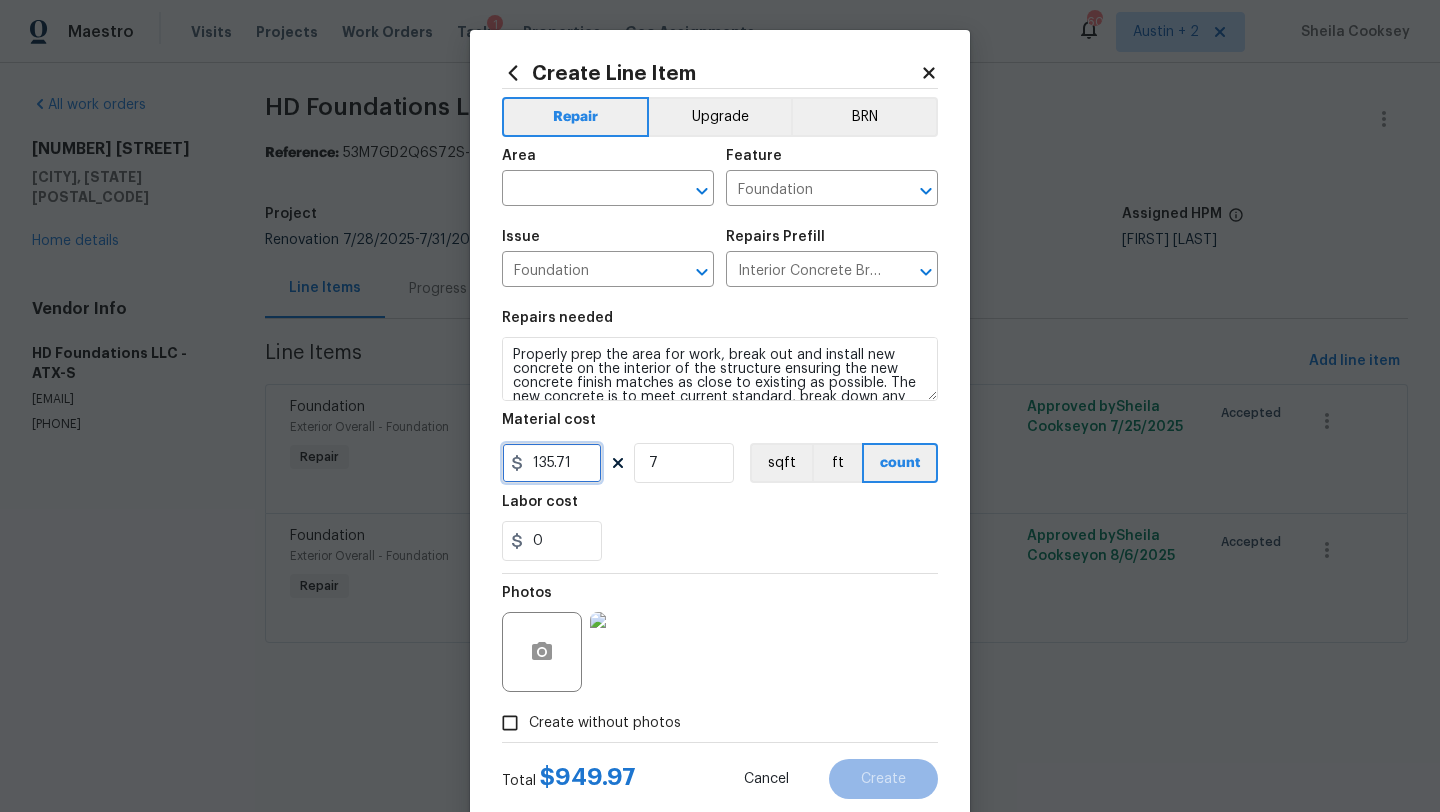 click on "135.71" at bounding box center [552, 463] 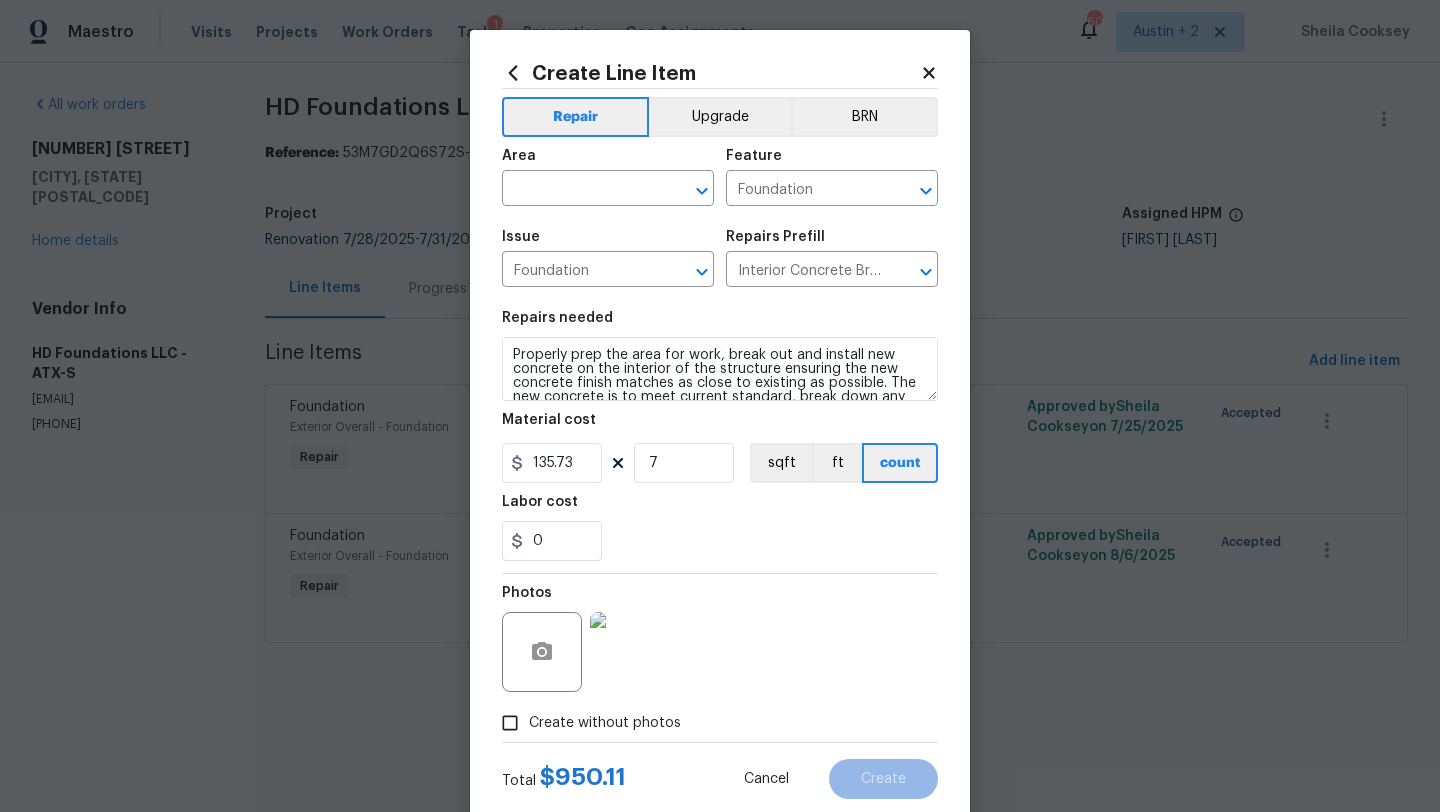 click on "Labor cost" at bounding box center (720, 508) 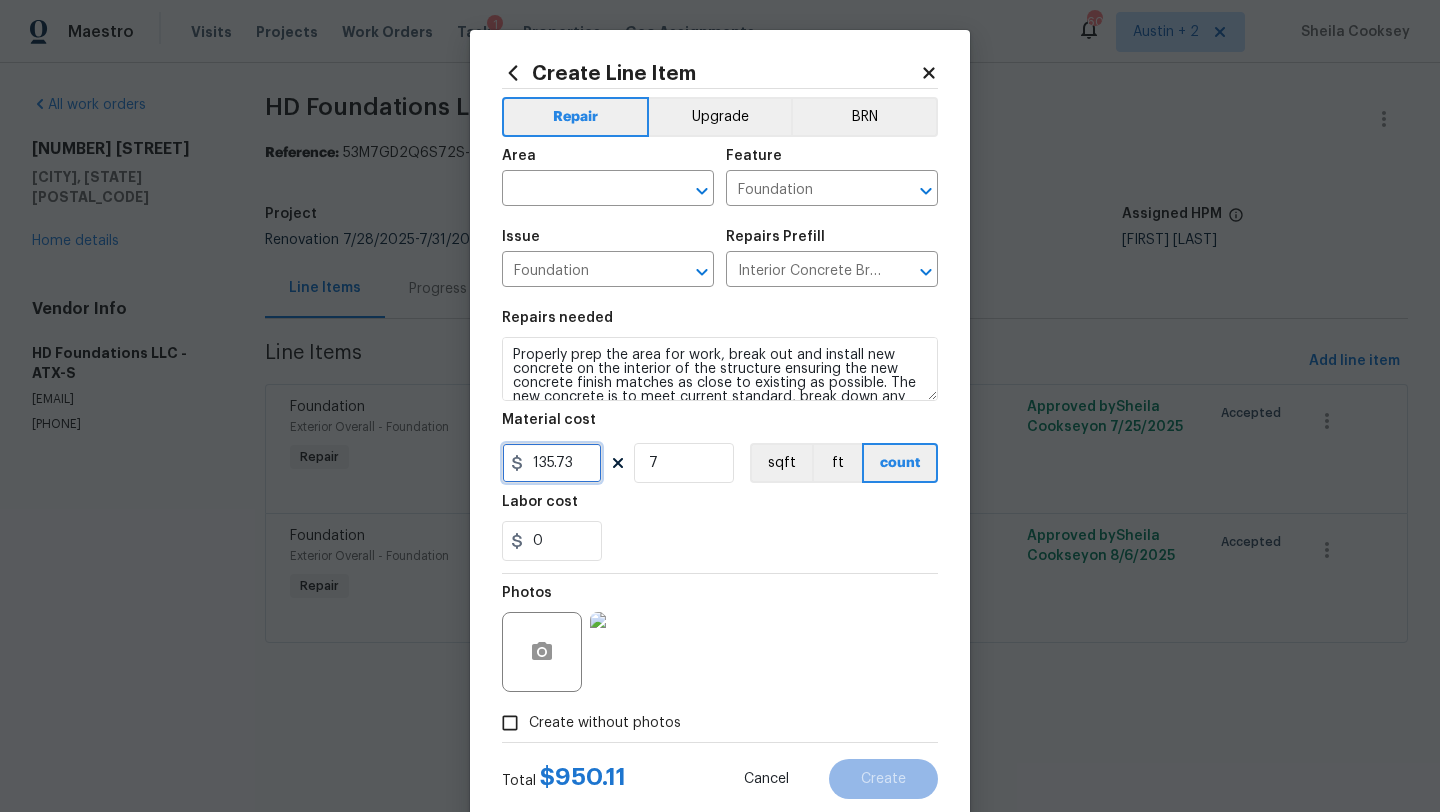 click on "135.73" at bounding box center (552, 463) 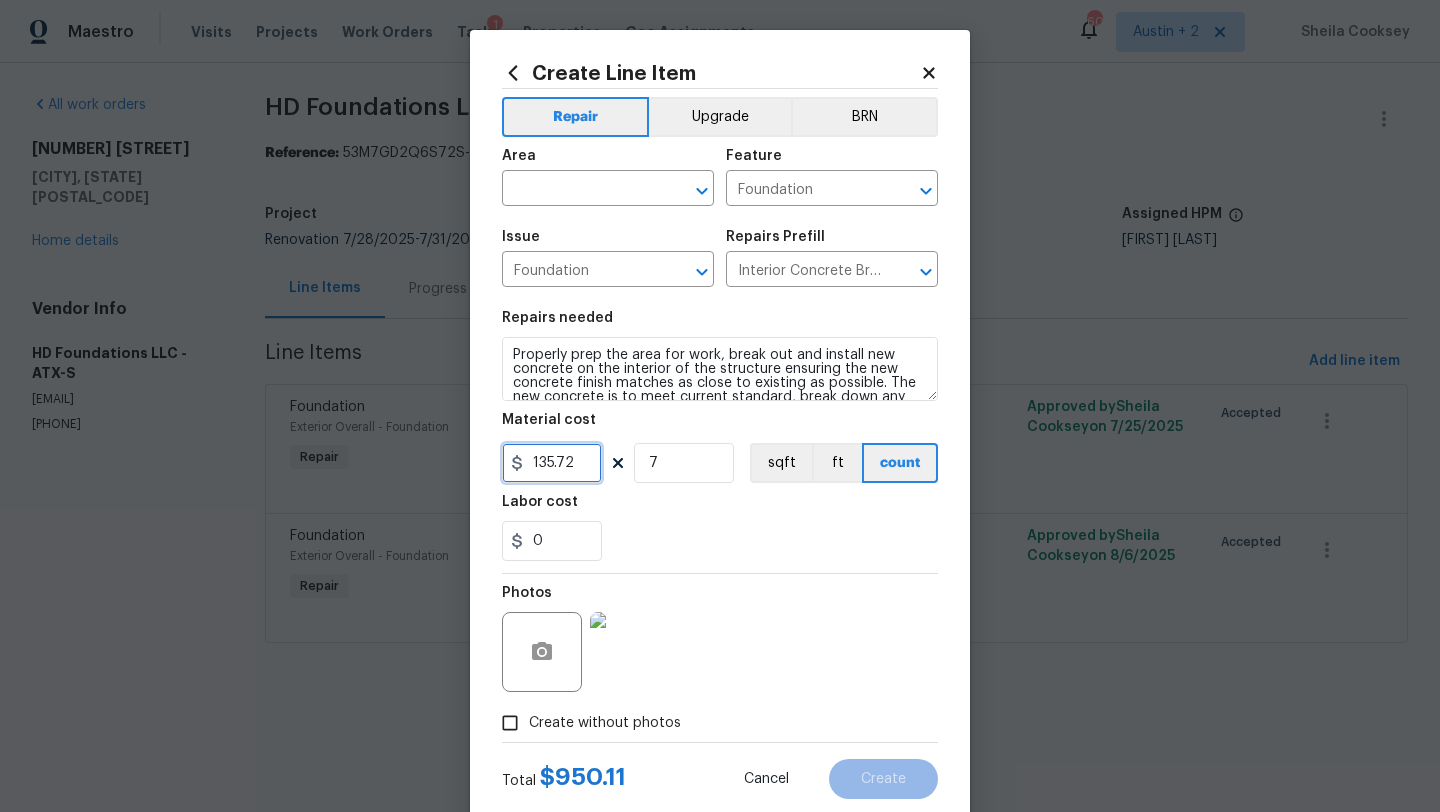 type on "135.72" 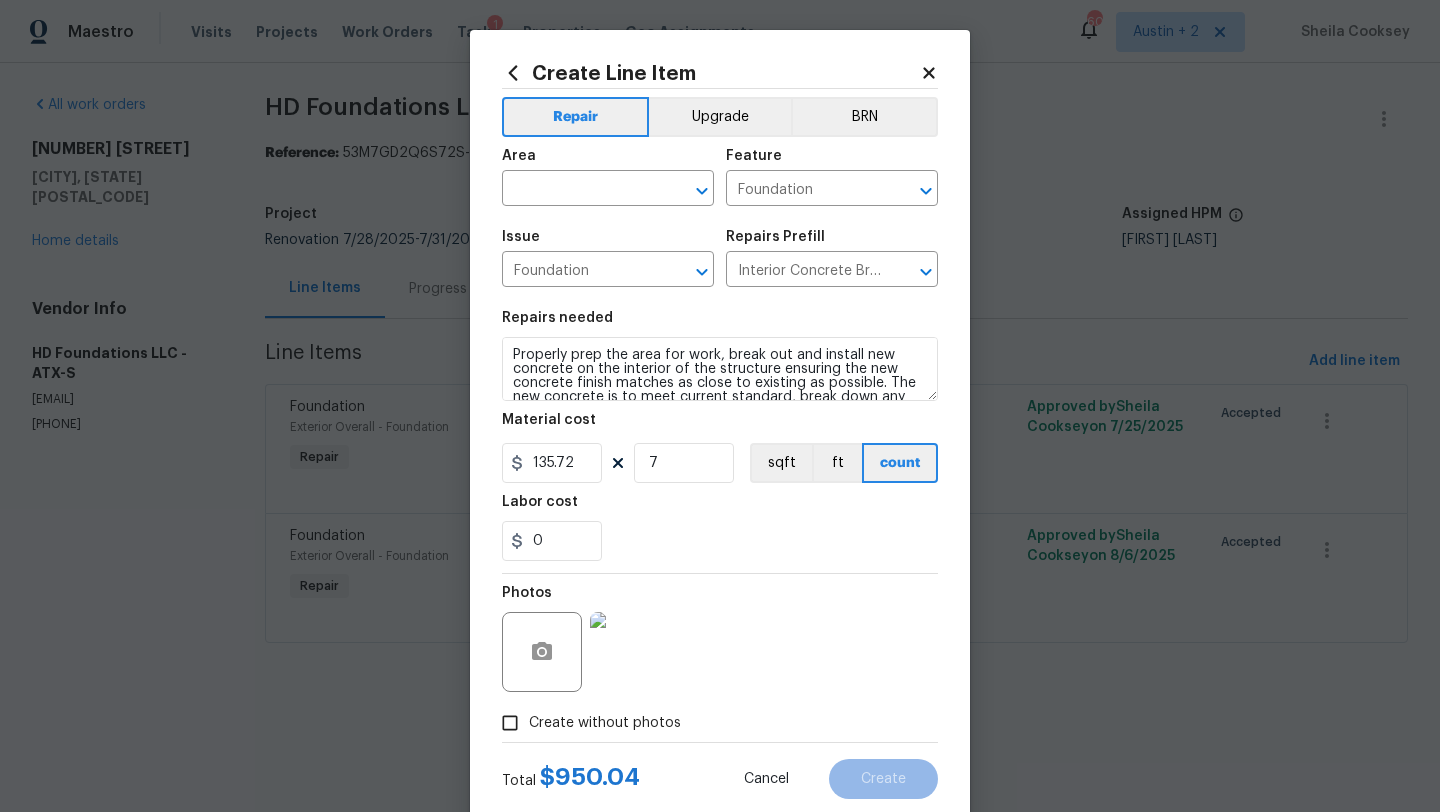 click on "0" at bounding box center [720, 541] 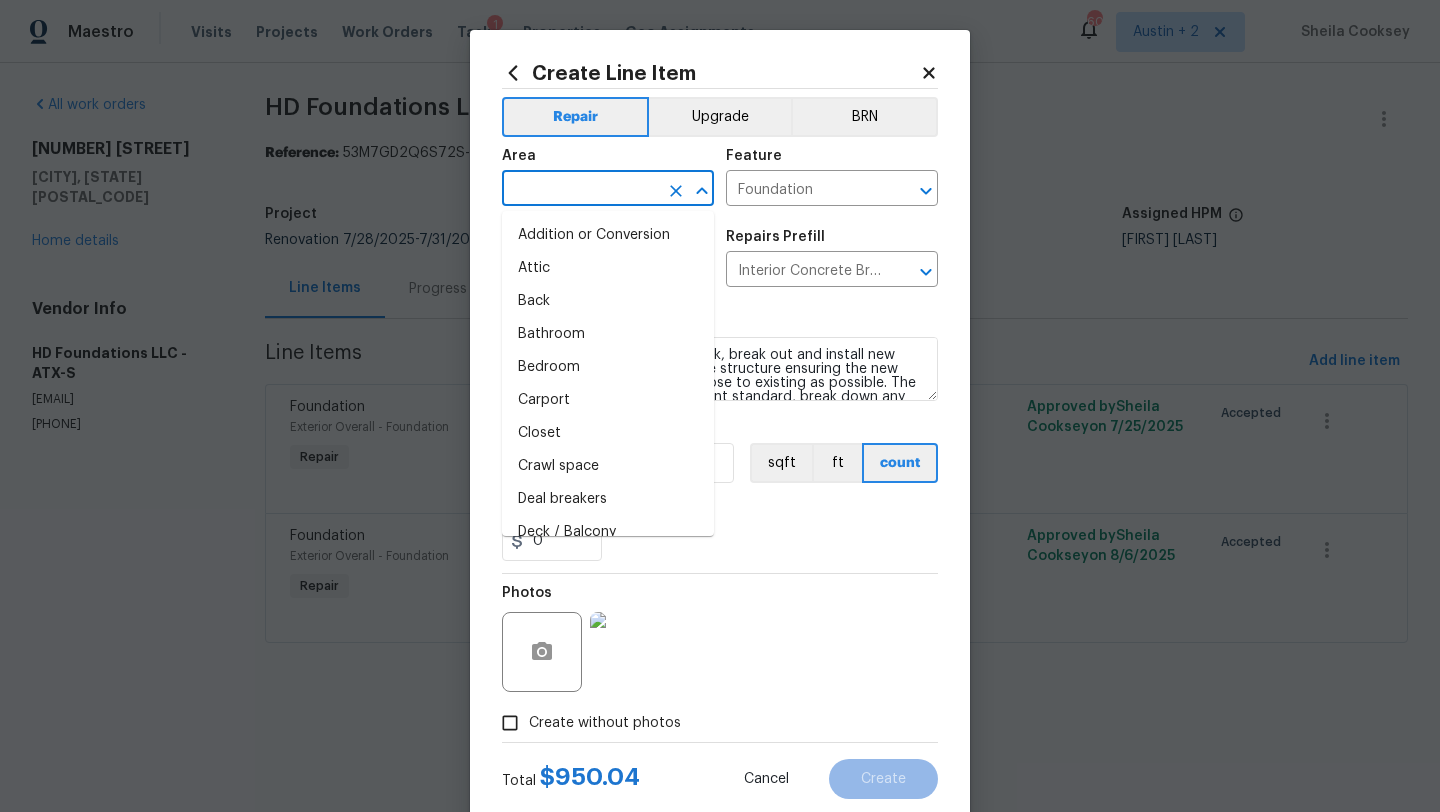 click at bounding box center [580, 190] 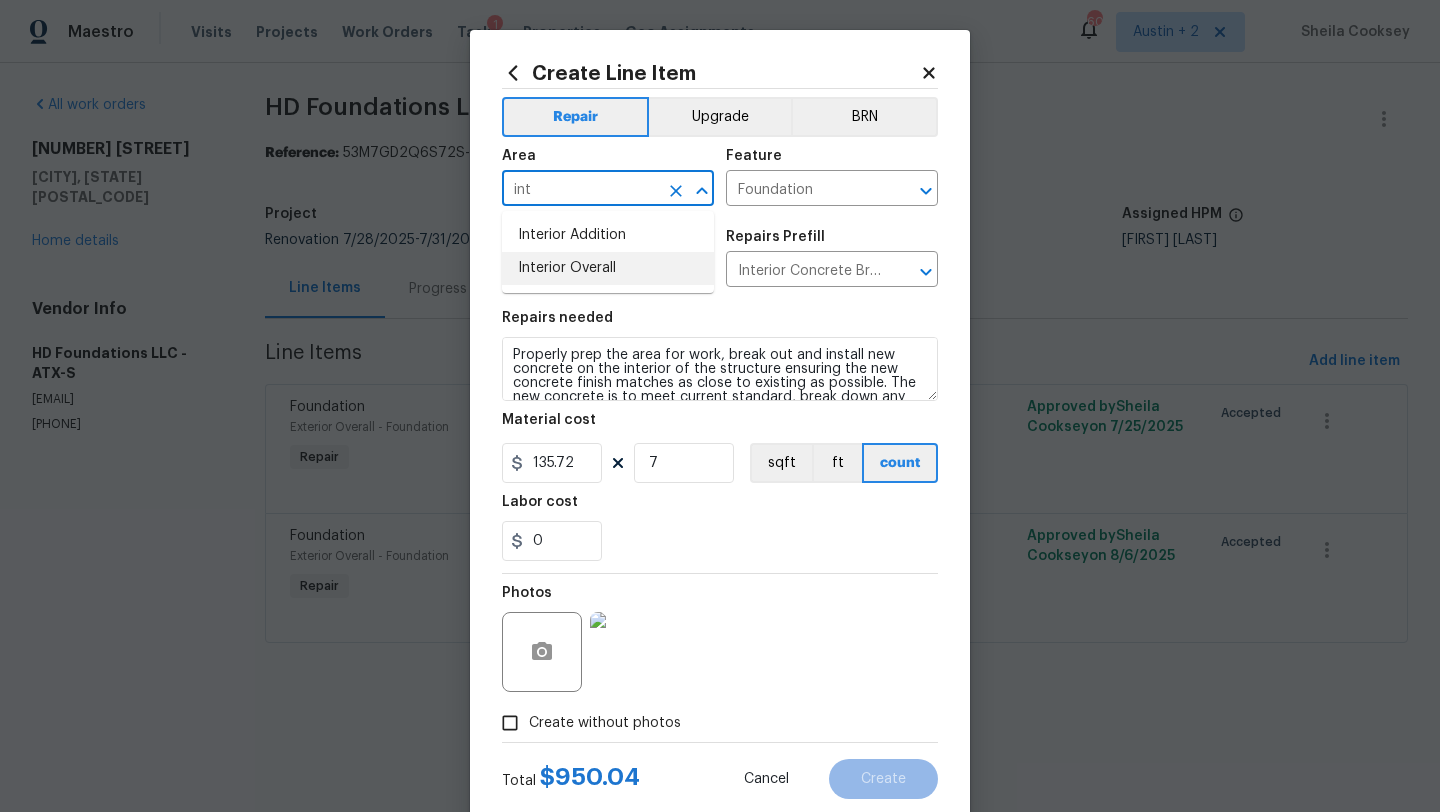click on "Interior Overall" at bounding box center [608, 268] 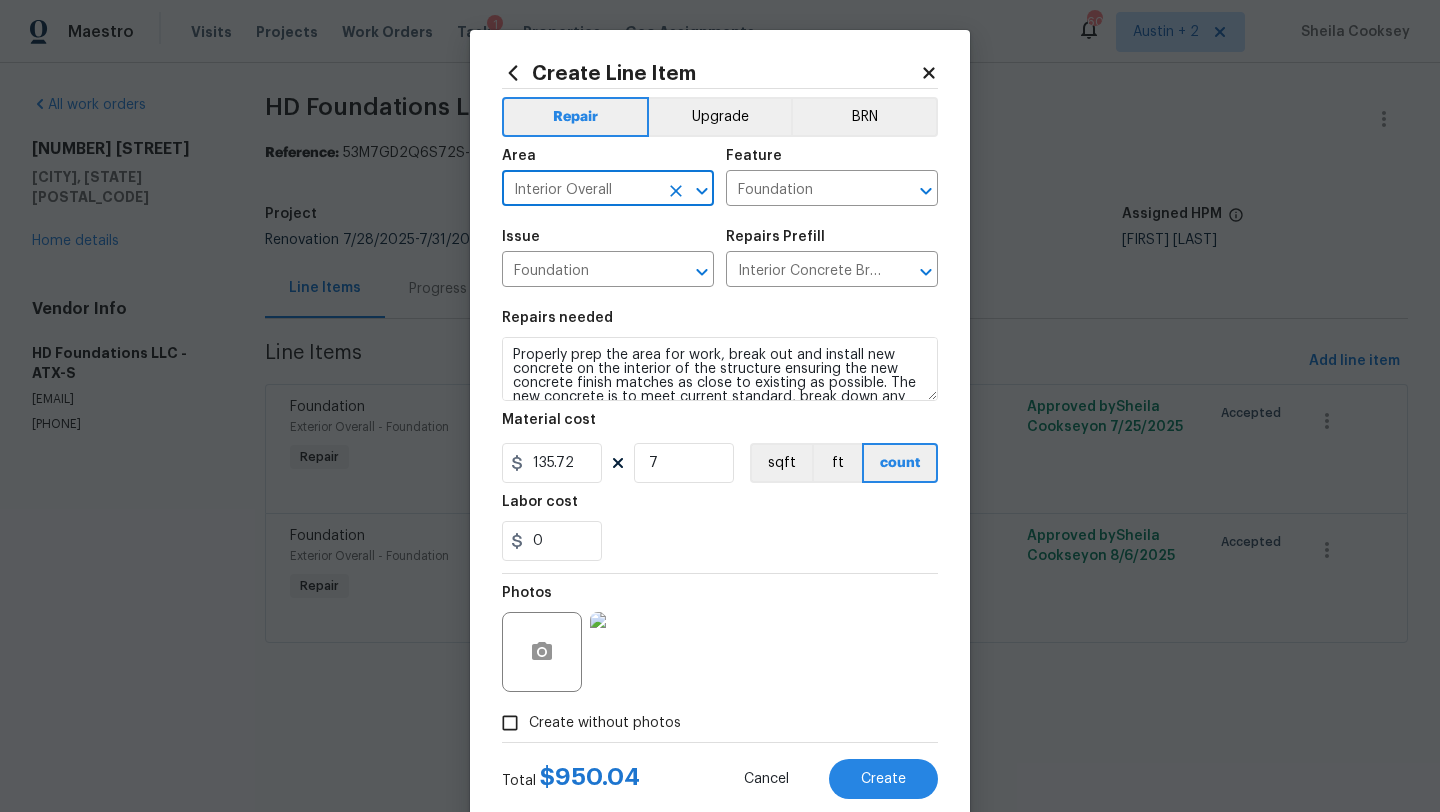 type on "Interior Overall" 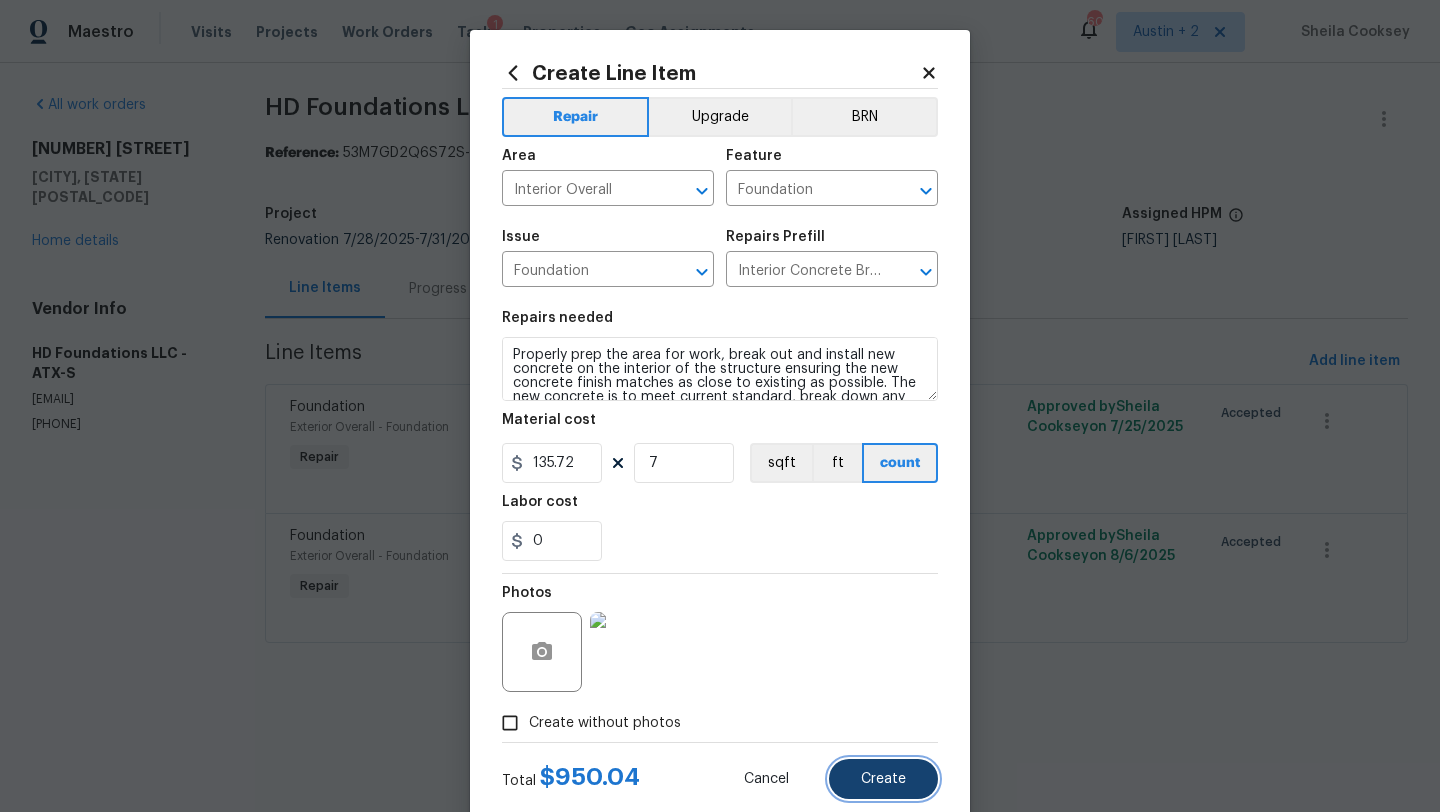 click on "Create" at bounding box center (883, 779) 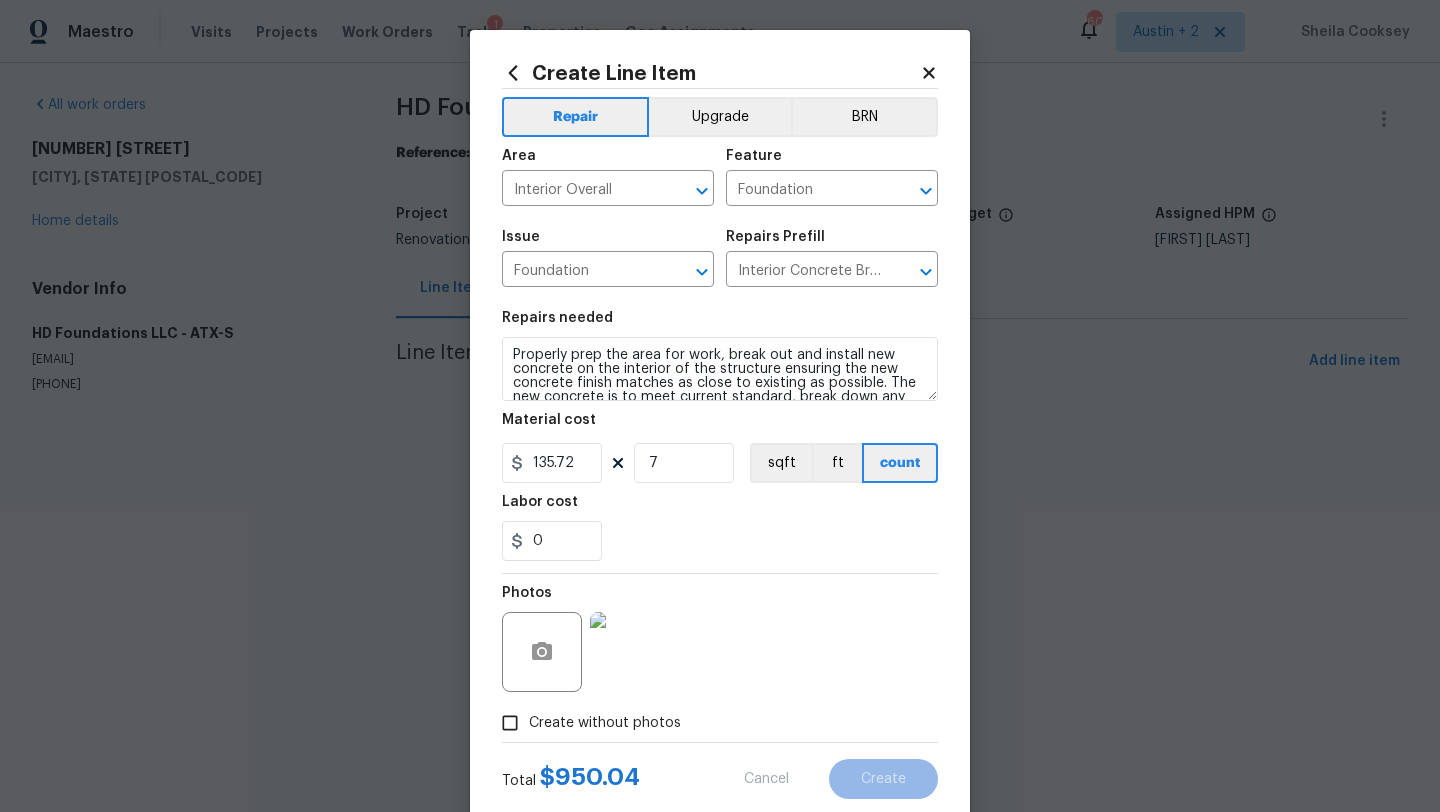 type 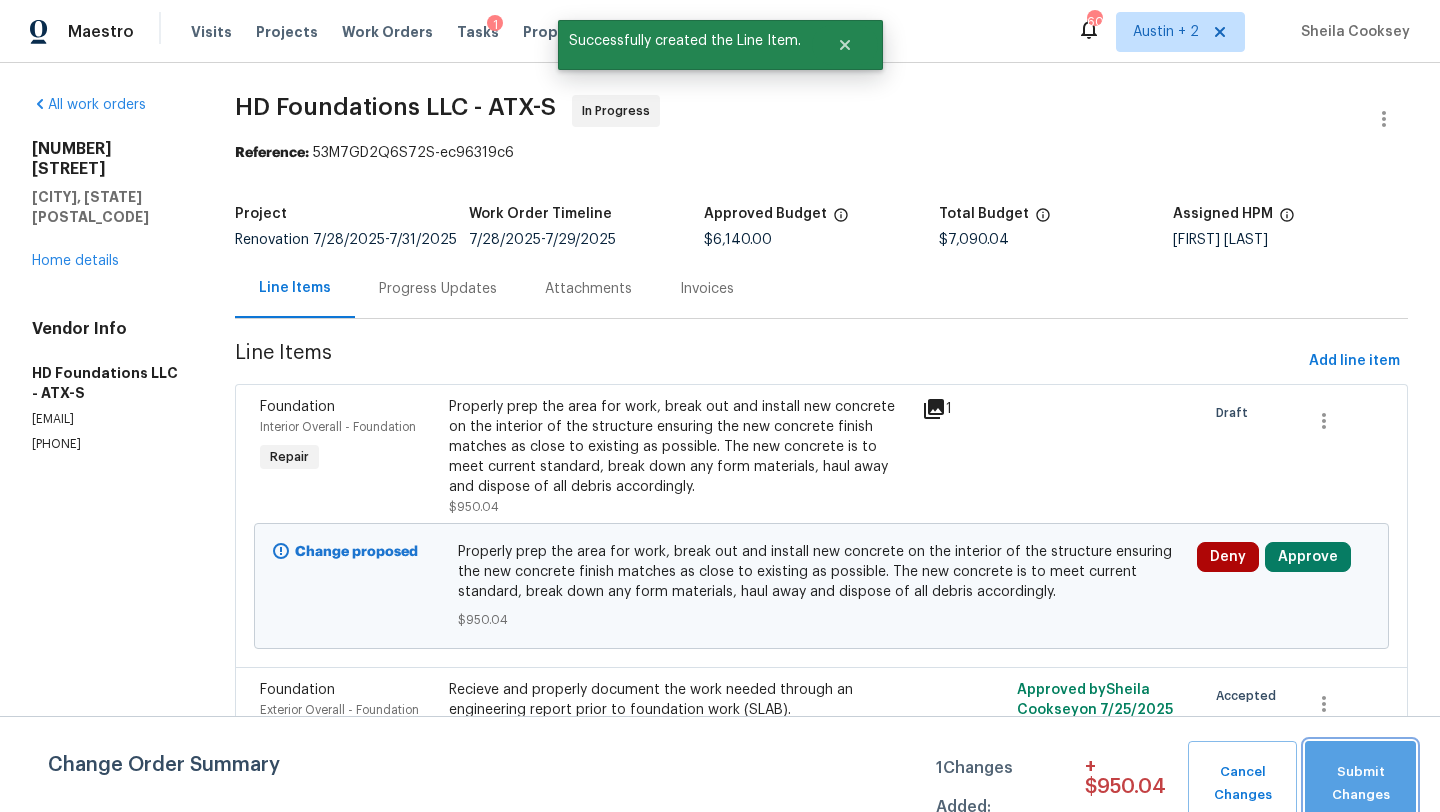 click on "Submit Changes" at bounding box center [1360, 784] 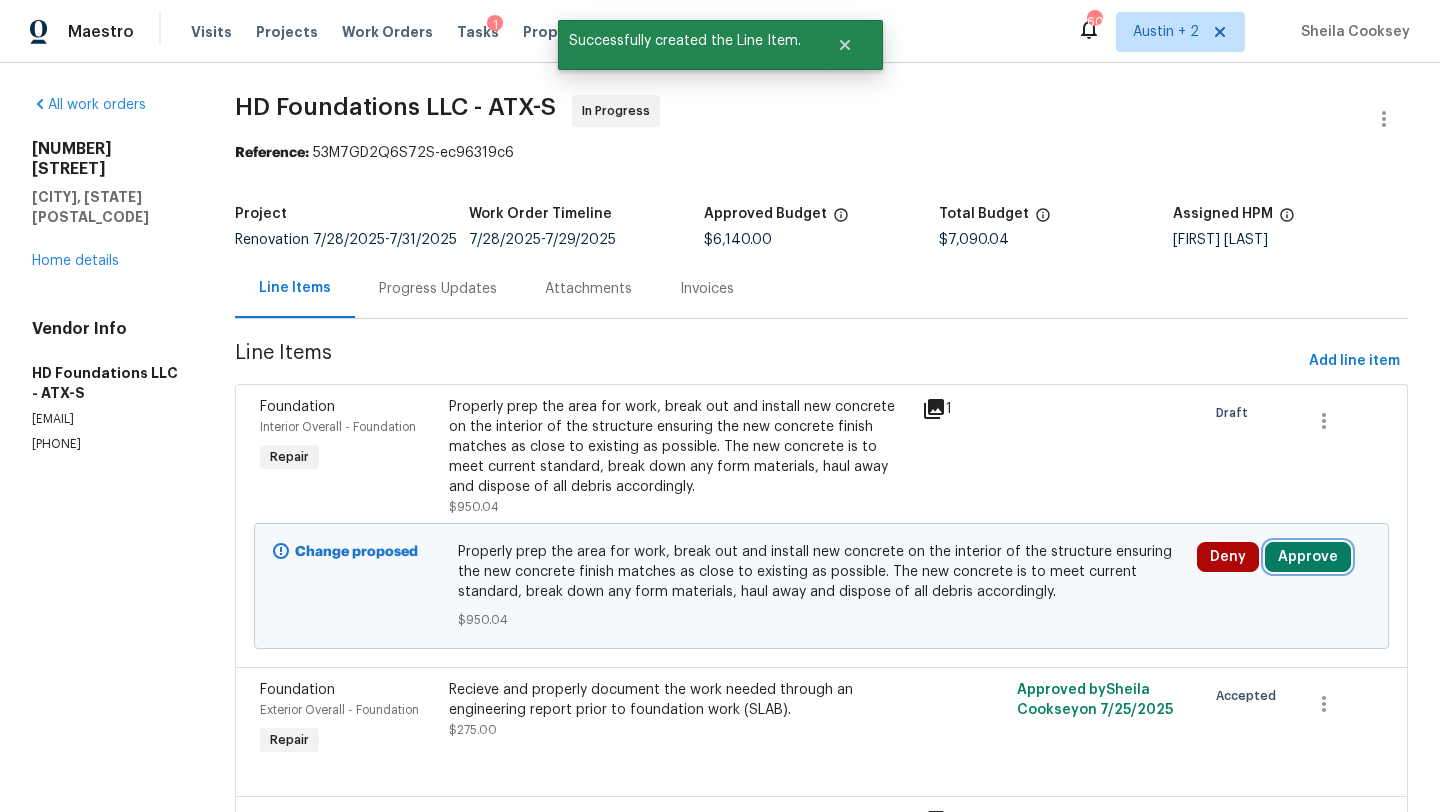 click on "Approve" at bounding box center (1308, 557) 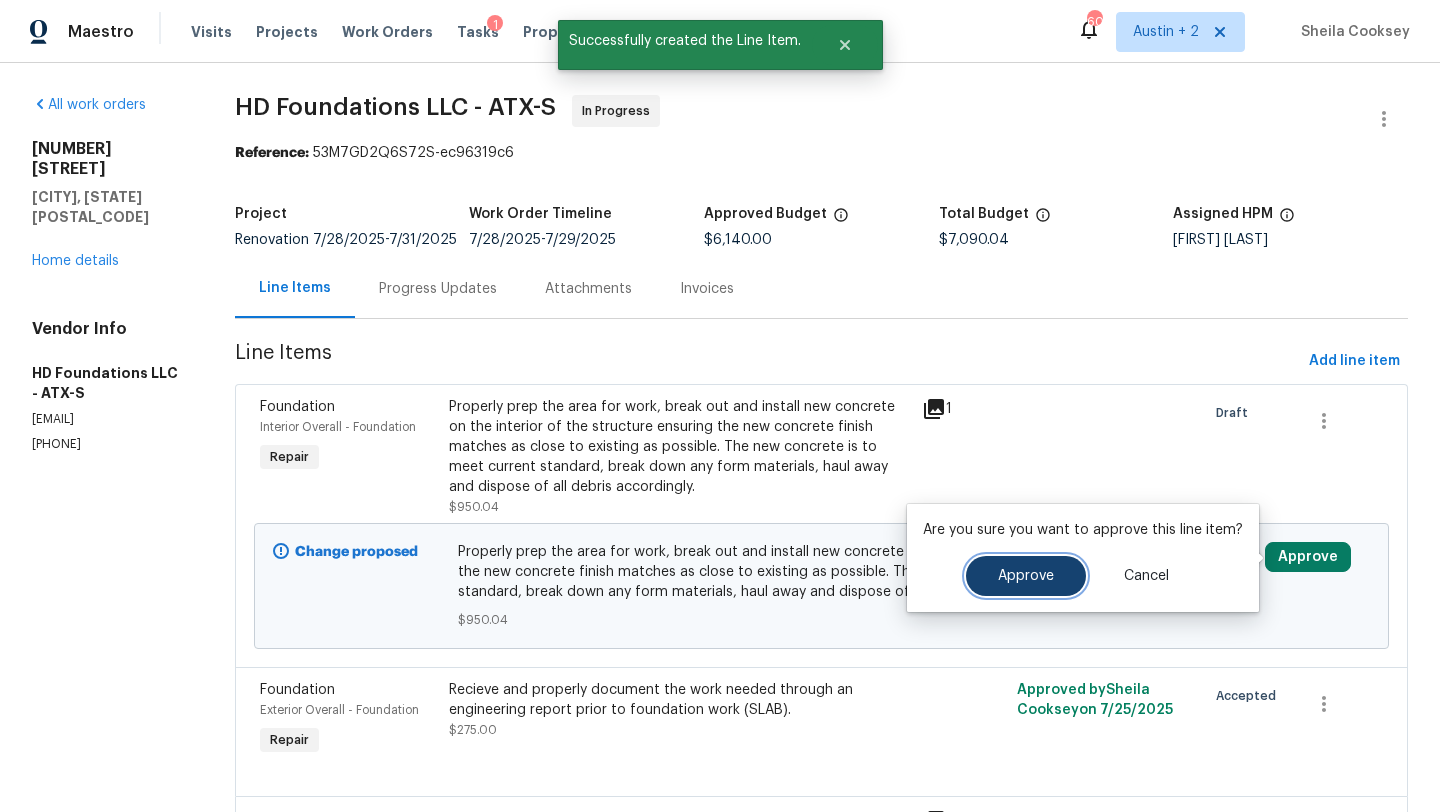 click on "Approve" at bounding box center (1026, 576) 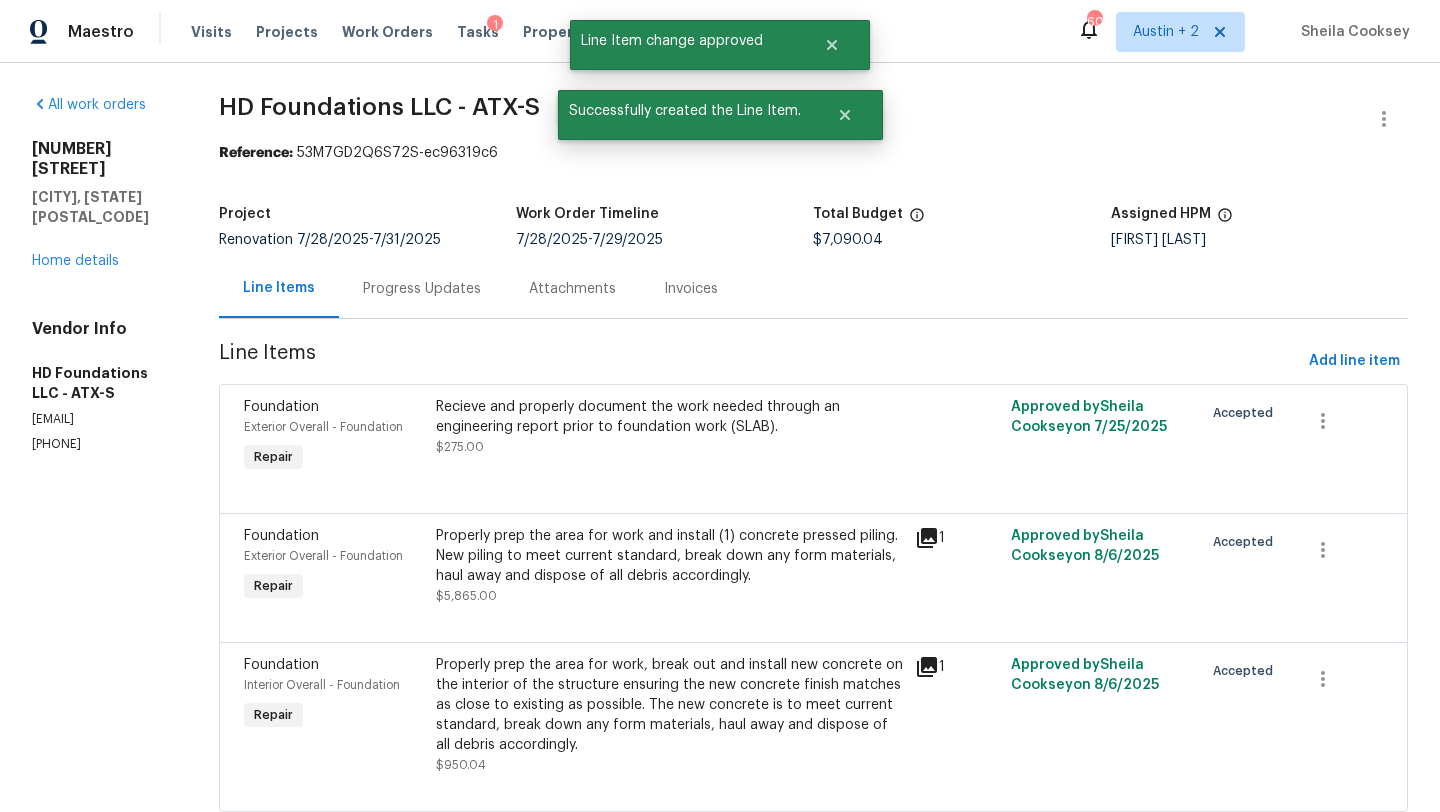scroll, scrollTop: 57, scrollLeft: 0, axis: vertical 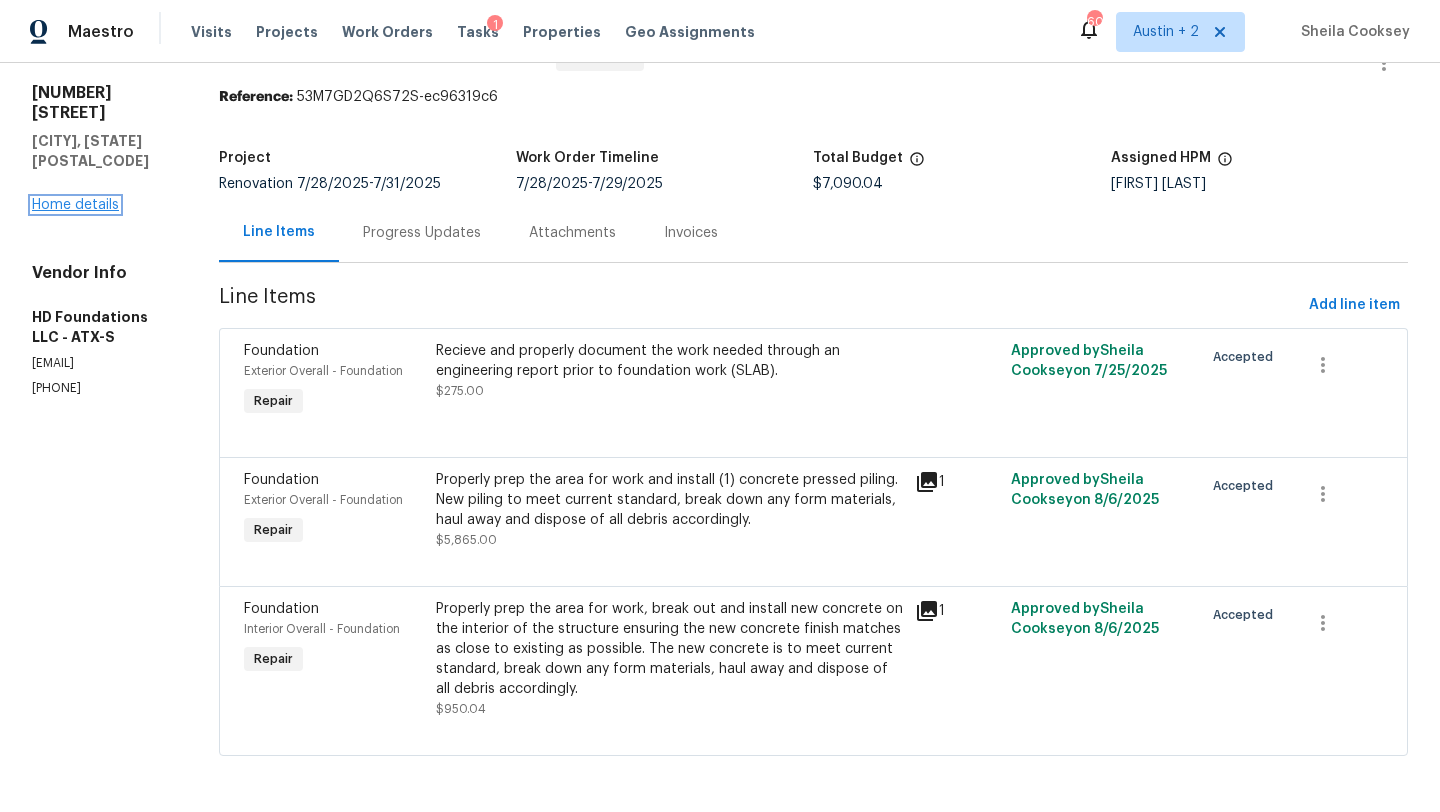 click on "Home details" at bounding box center (75, 205) 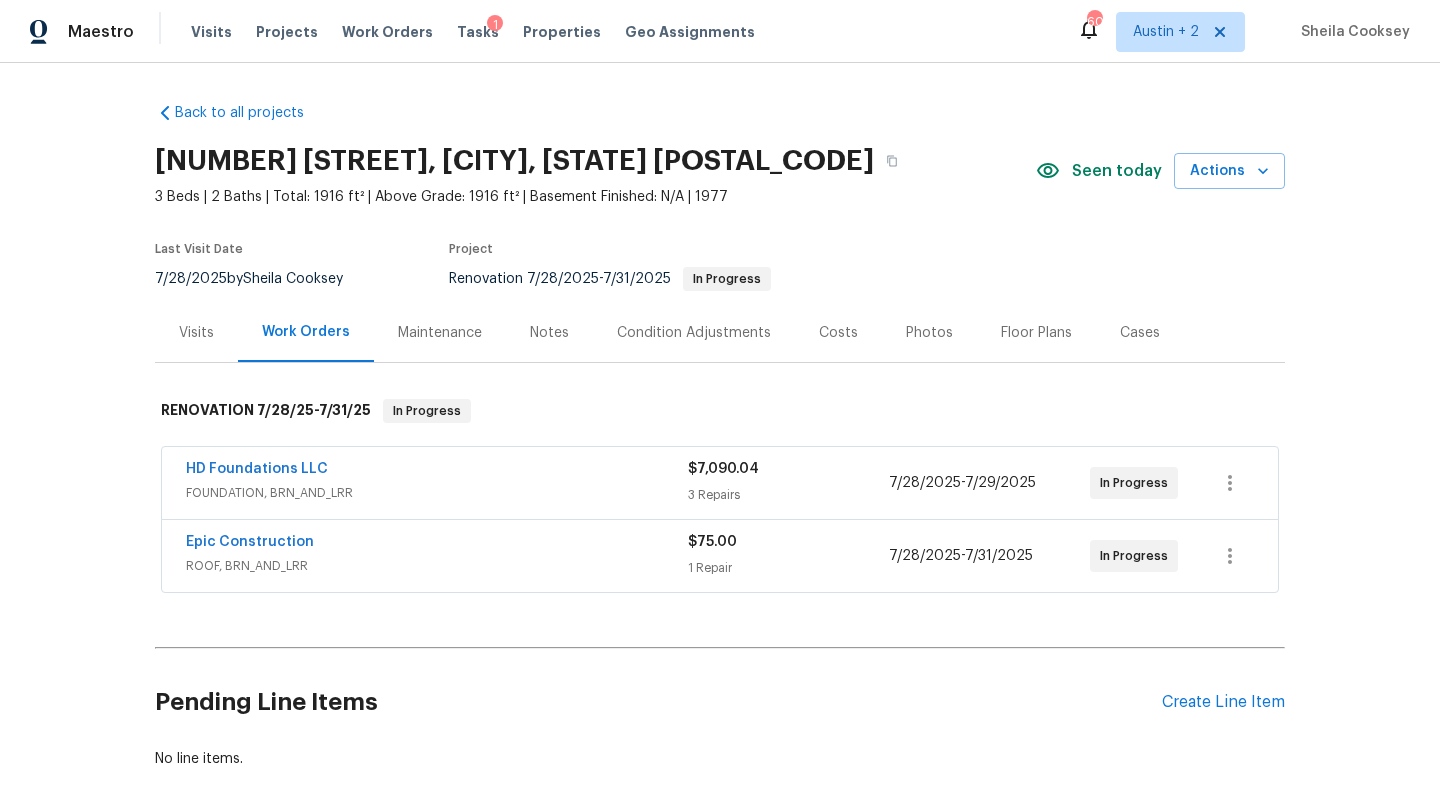 click on "FOUNDATION, BRN_AND_LRR" at bounding box center [437, 493] 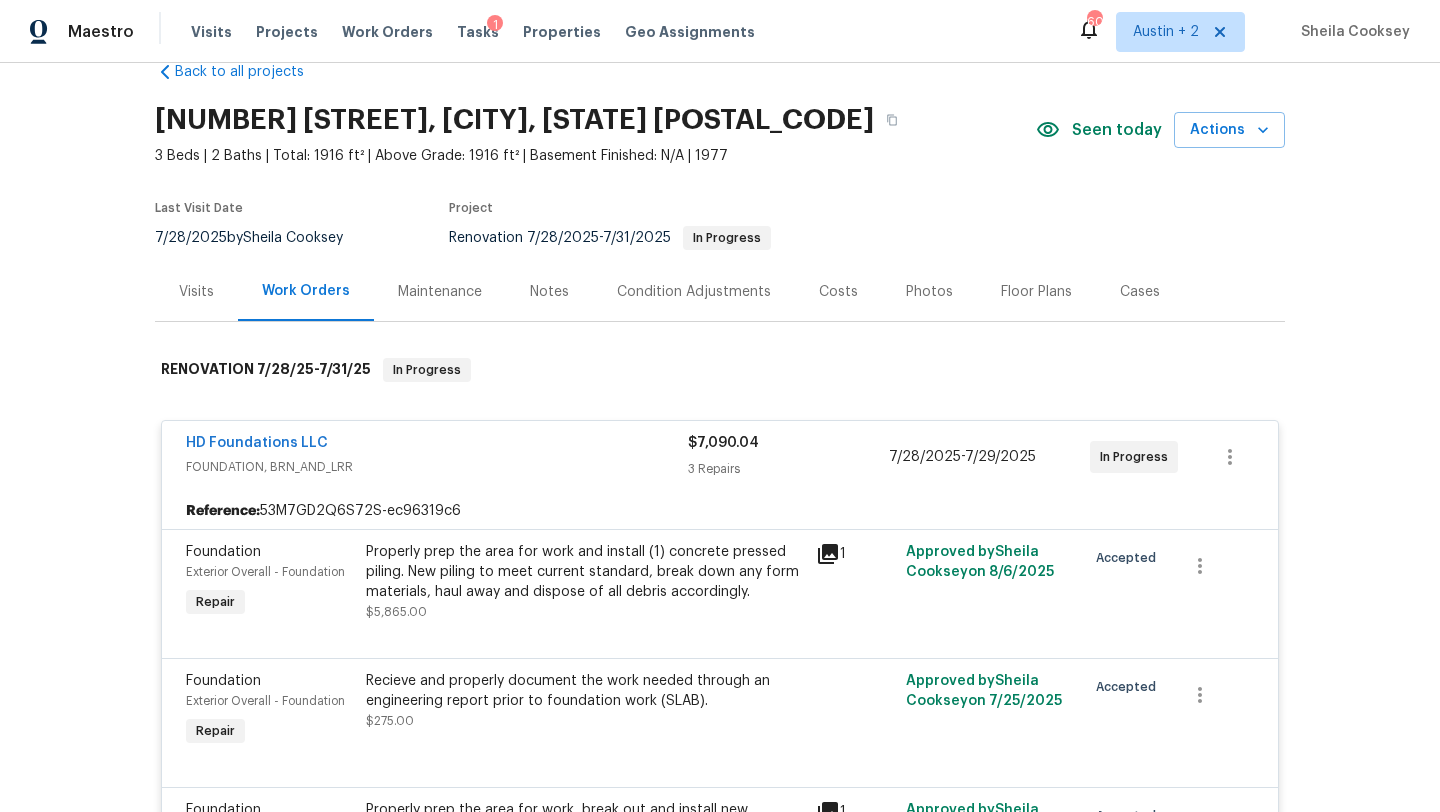 scroll, scrollTop: 39, scrollLeft: 0, axis: vertical 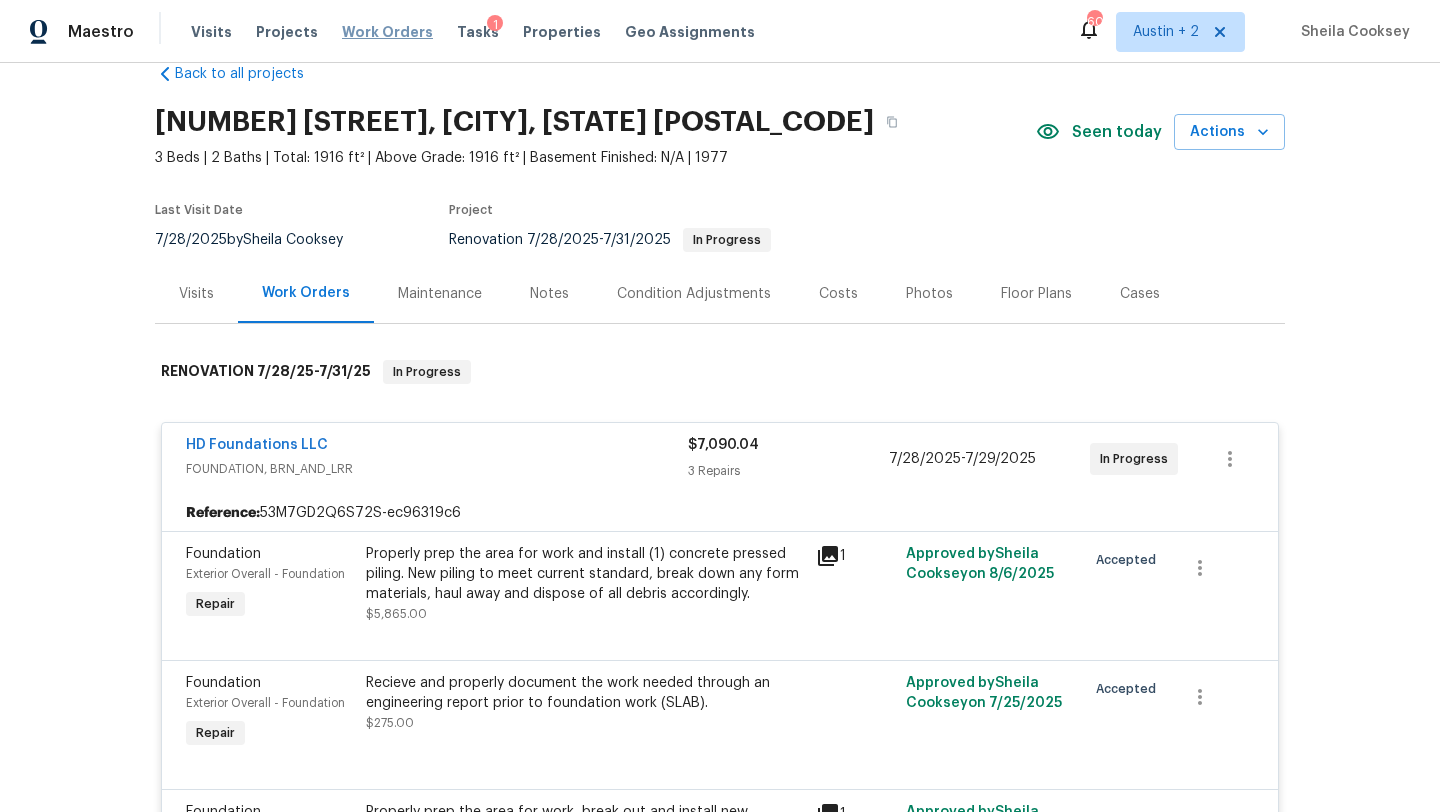 click on "Work Orders" at bounding box center [387, 32] 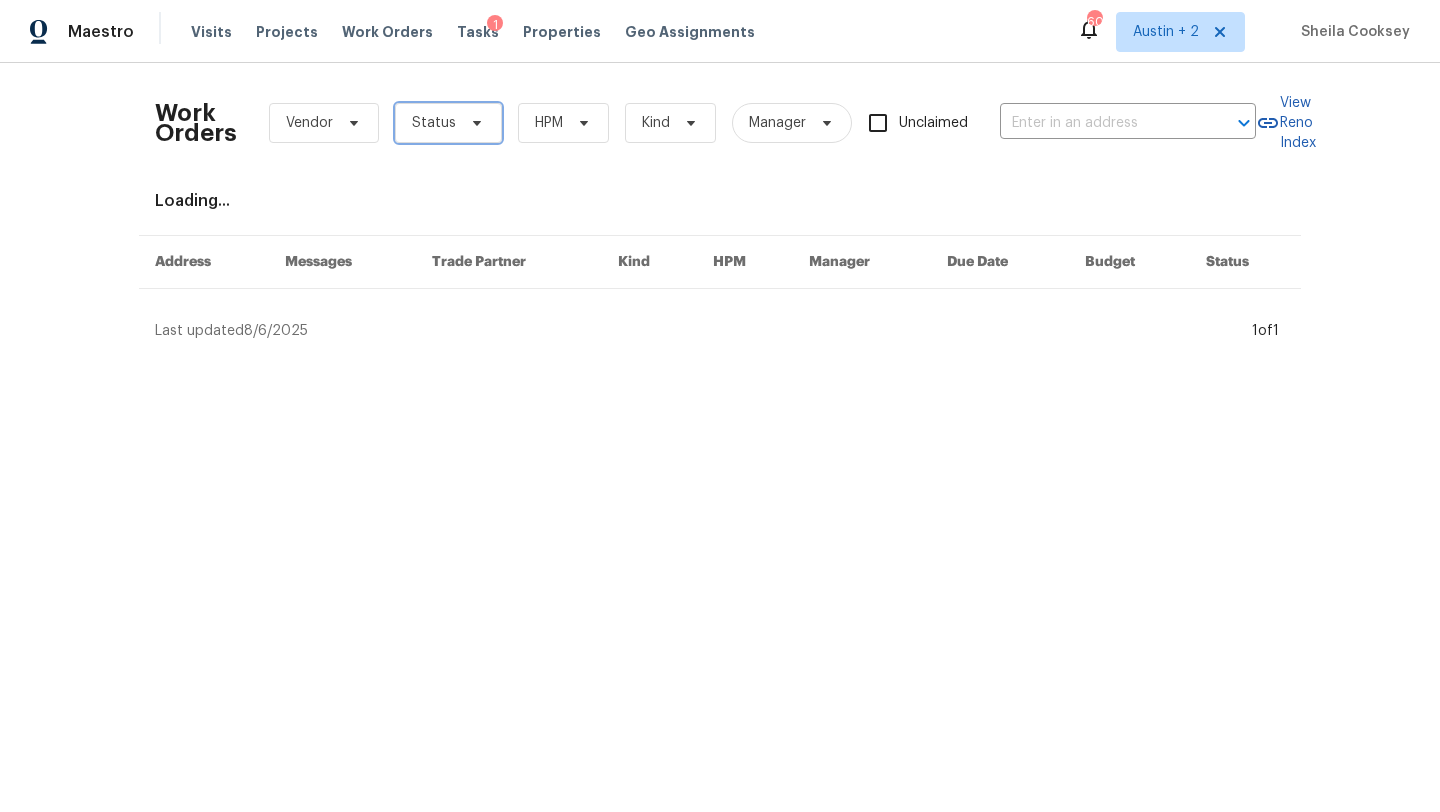 click on "Status" at bounding box center [448, 123] 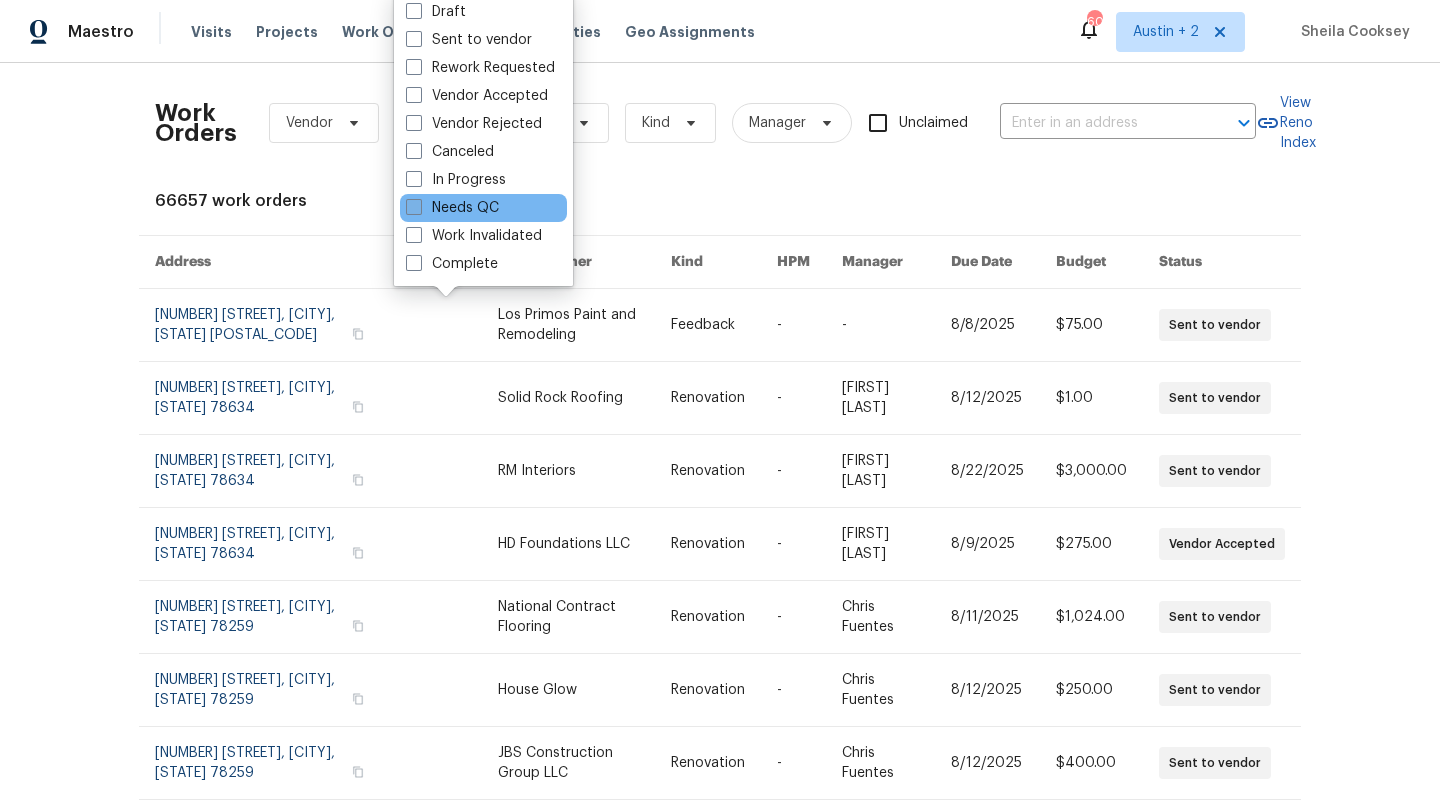click on "Needs QC" at bounding box center [452, 208] 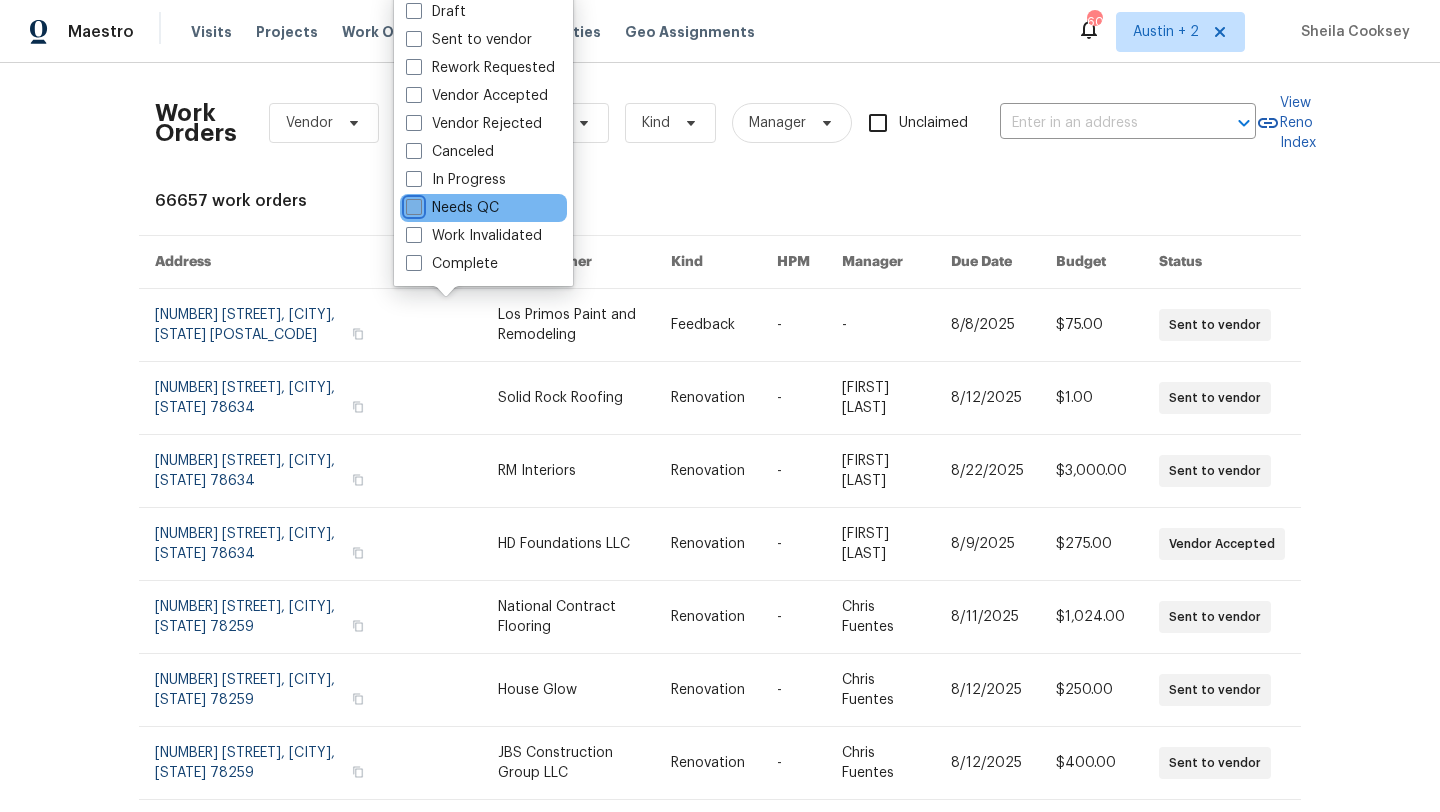 click on "Needs QC" at bounding box center [412, 204] 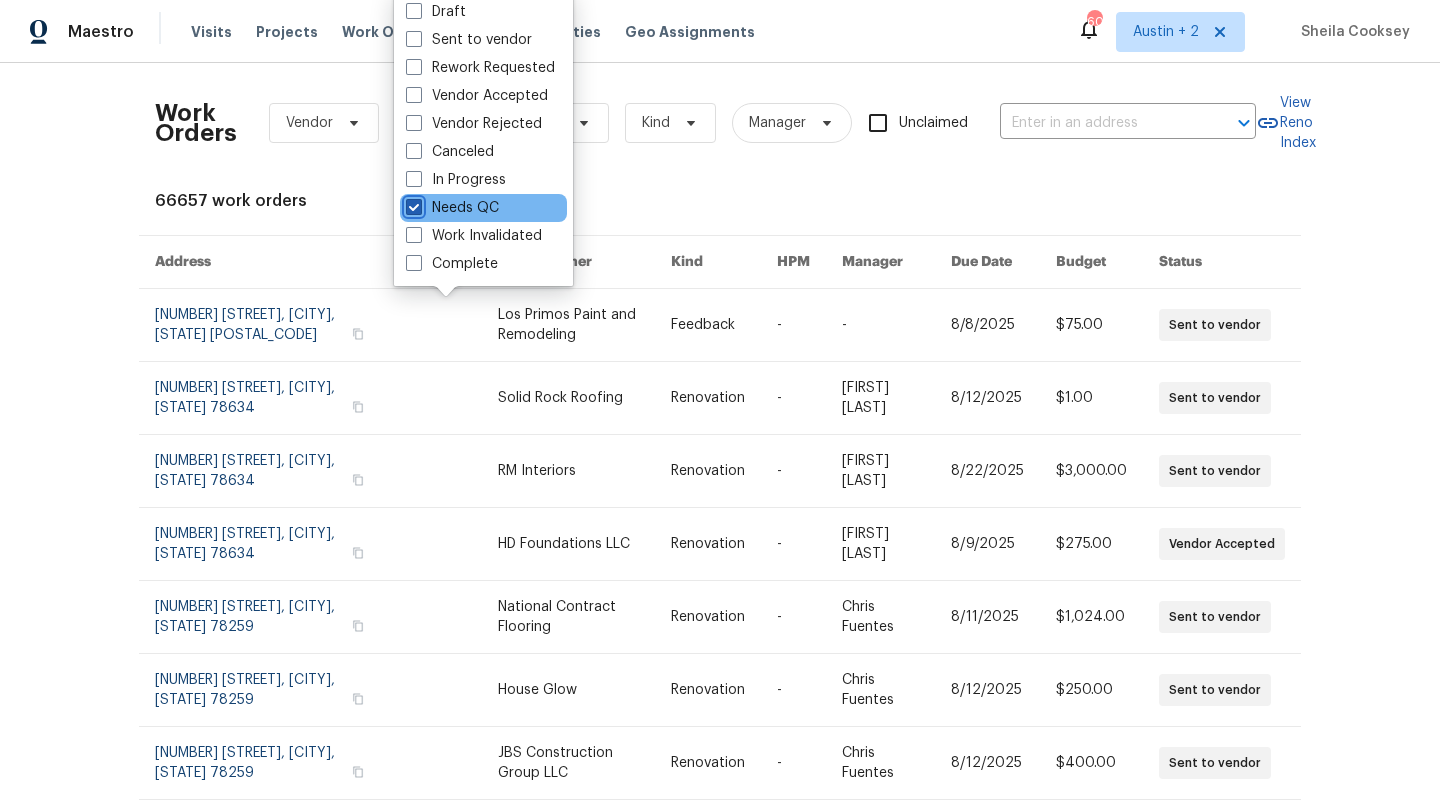 checkbox on "true" 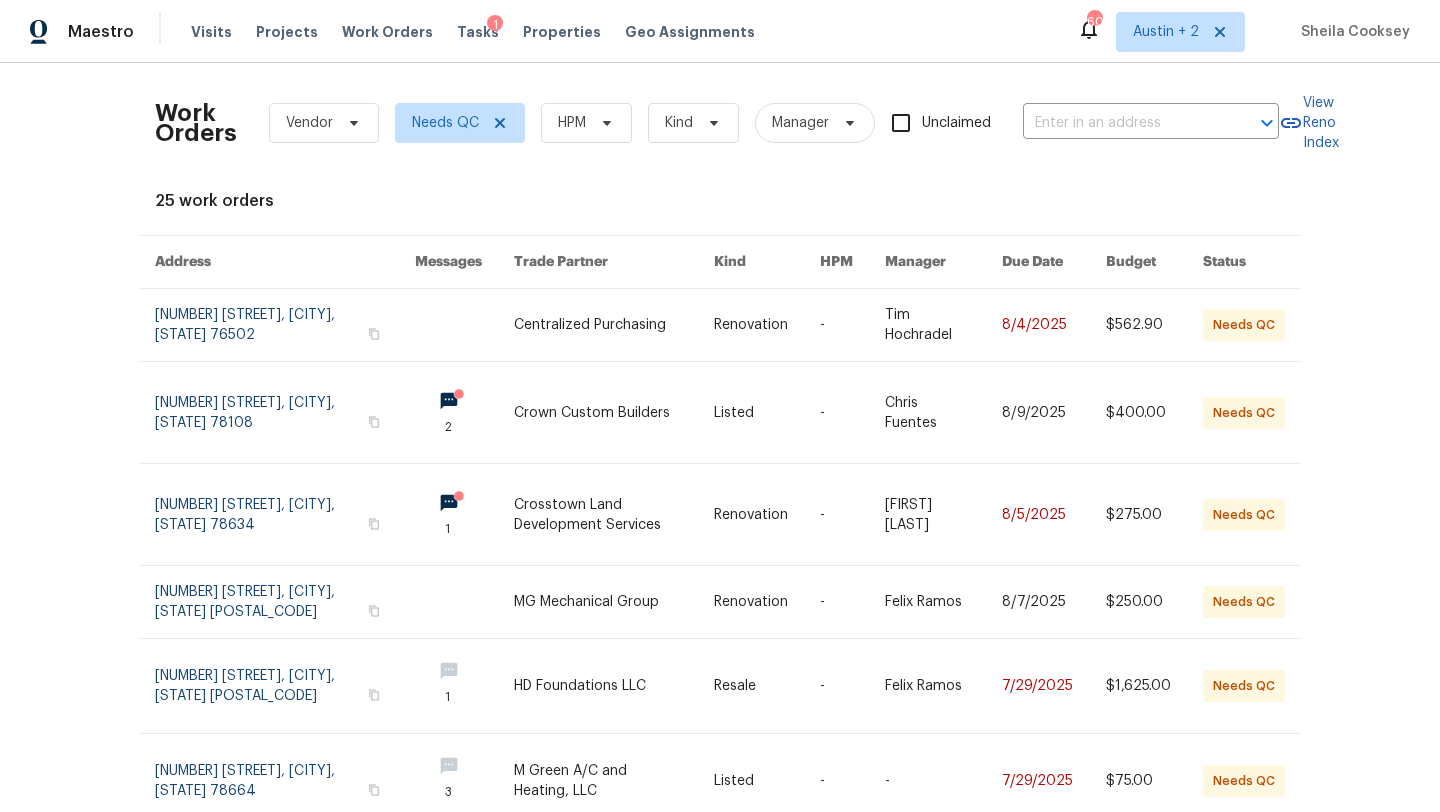 click on "Work Orders Vendor Needs QC HPM Kind Manager Unclaimed ​ View Reno Index 25 work orders Address Messages Trade Partner Kind HPM Manager Due Date Budget Status 6830 Ambrose Cir, Temple, TX   76502 Centralized Purchasing Renovation - Tim Hochradel 8/4/2025 $562.90 Needs QC 3904 Pecan Ct, Schertz, TX   78108 2 Crown Custom Builders Listed - Chris Fuentes 8/9/2025 $400.00 Needs QC 404 Stewart Dr, Hutto, TX   78634 1 Crosstown Land Development Services Renovation - Martin Chagolla 8/5/2025 $275.00 Needs QC 11007 Anarbor Fld, San Antonio, TX   78254 MG Mechanical Group Renovation - Felix Ramos 8/7/2025 $250.00 Needs QC 2134 Virginia Blvd, San Antonio, TX   78203 1 HD Foundations LLC Resale - Felix Ramos 7/29/2025 $1,625.00 Needs QC 600 Virginia Dr, Round Rock, TX   78664 3 M Green A/C and Heating, LLC Listed - - 7/29/2025 $75.00 Needs QC 1999 Shire Mdws, New Braunfels, TX   78130 2 Beautiful Home Services Renovation - Chris Fuentes 7/26/2025 $325.00 Needs QC 1999 Shire Mdws, New Braunfels, TX   78130 Renovation -" at bounding box center (720, 437) 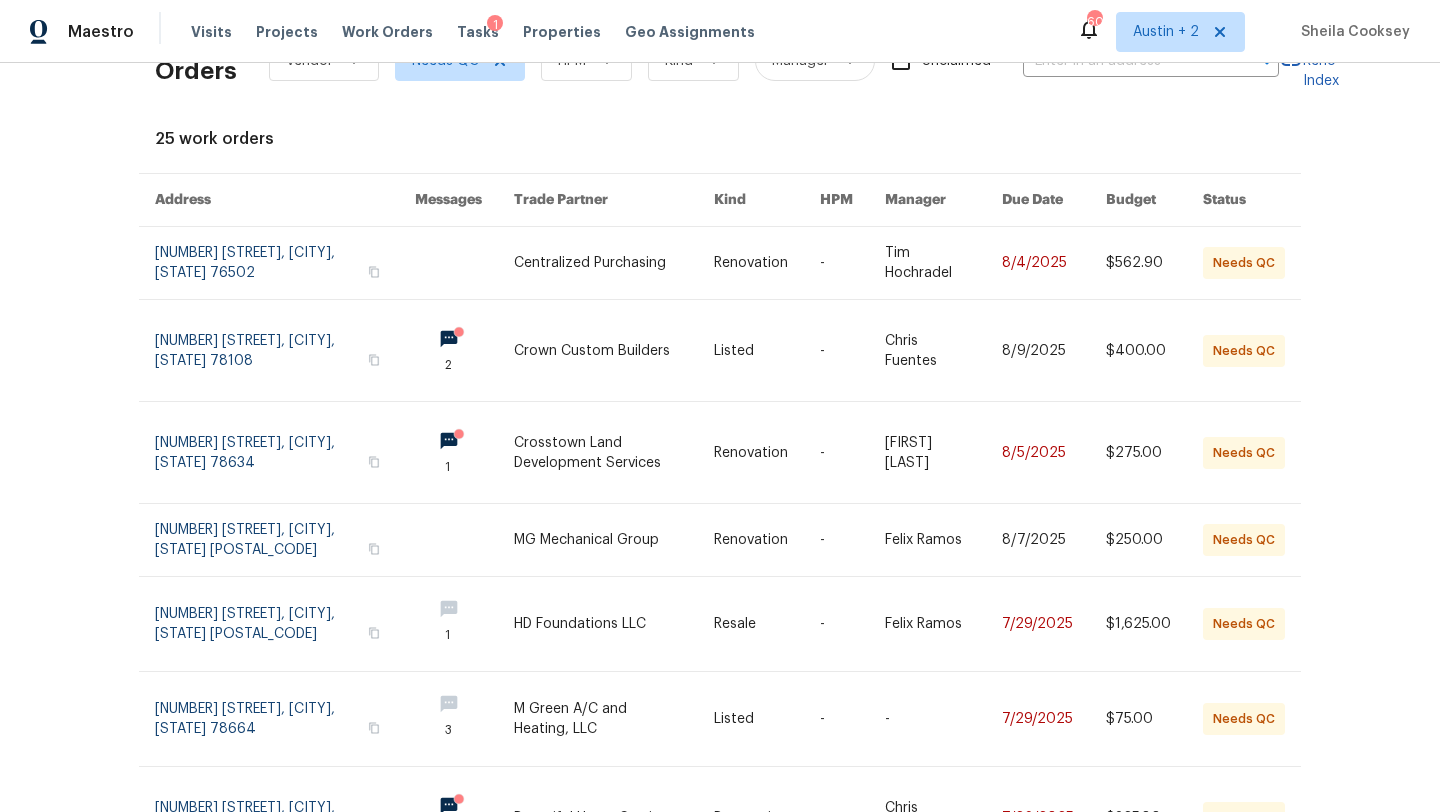 scroll, scrollTop: 57, scrollLeft: 0, axis: vertical 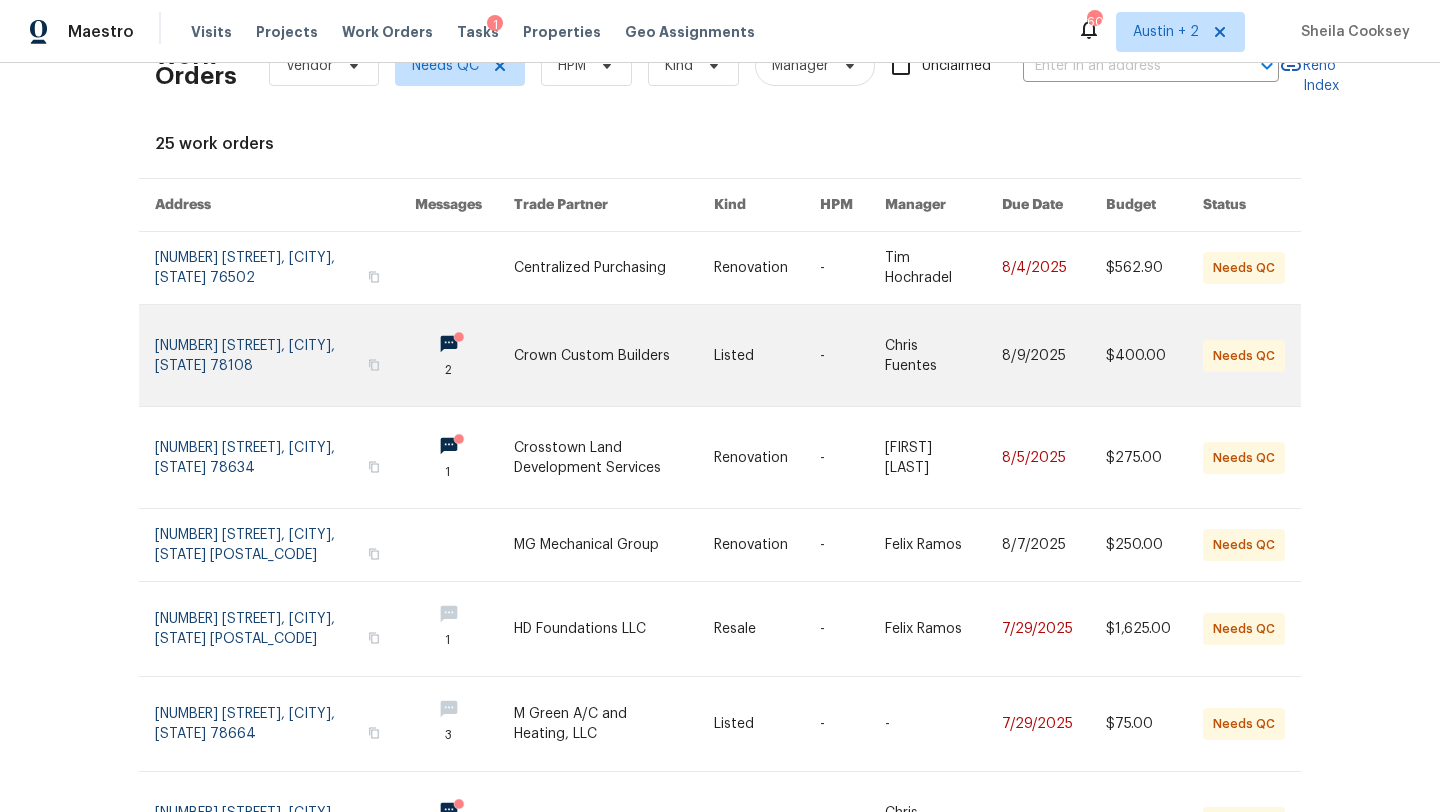 click at bounding box center (614, 355) 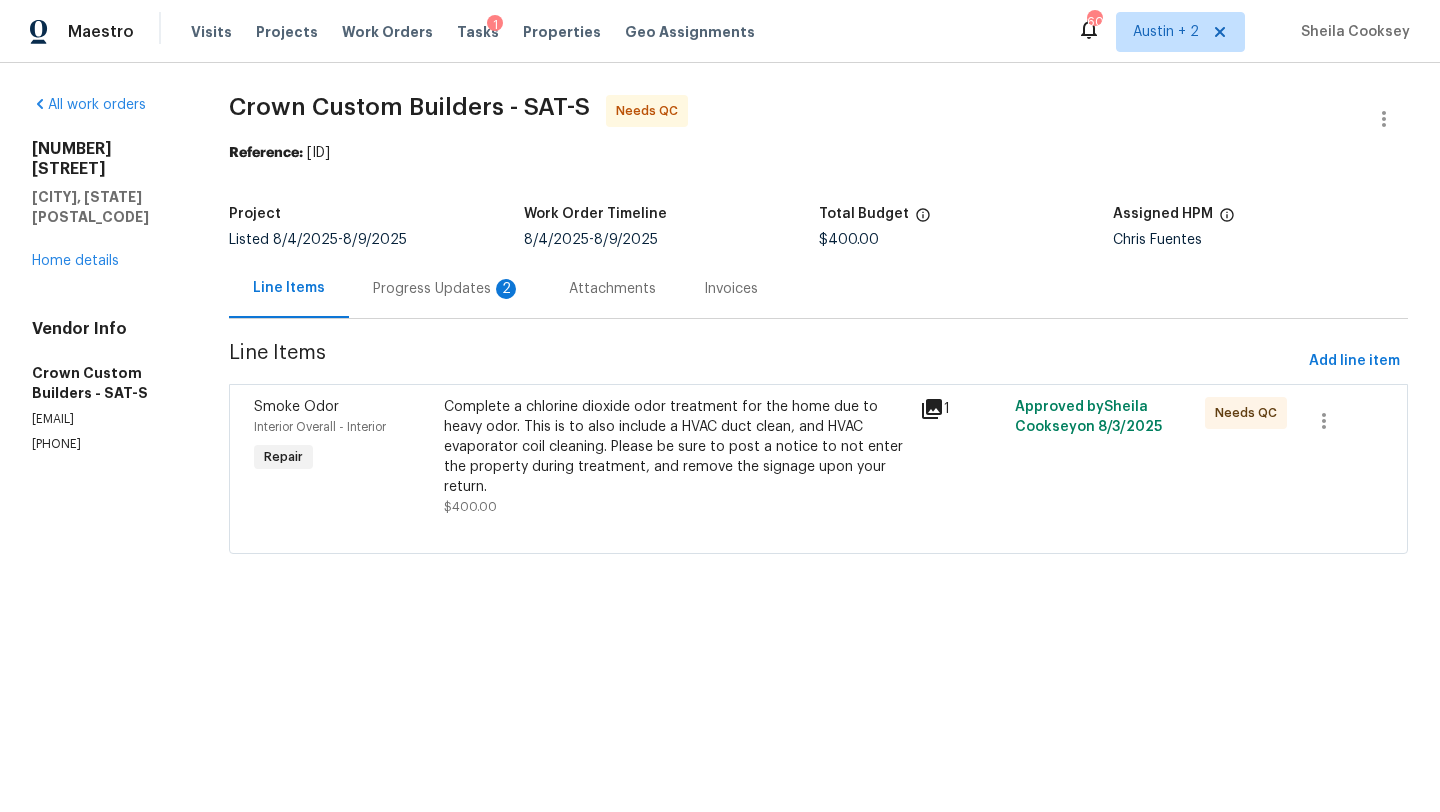 click on "Progress Updates 2" at bounding box center [447, 289] 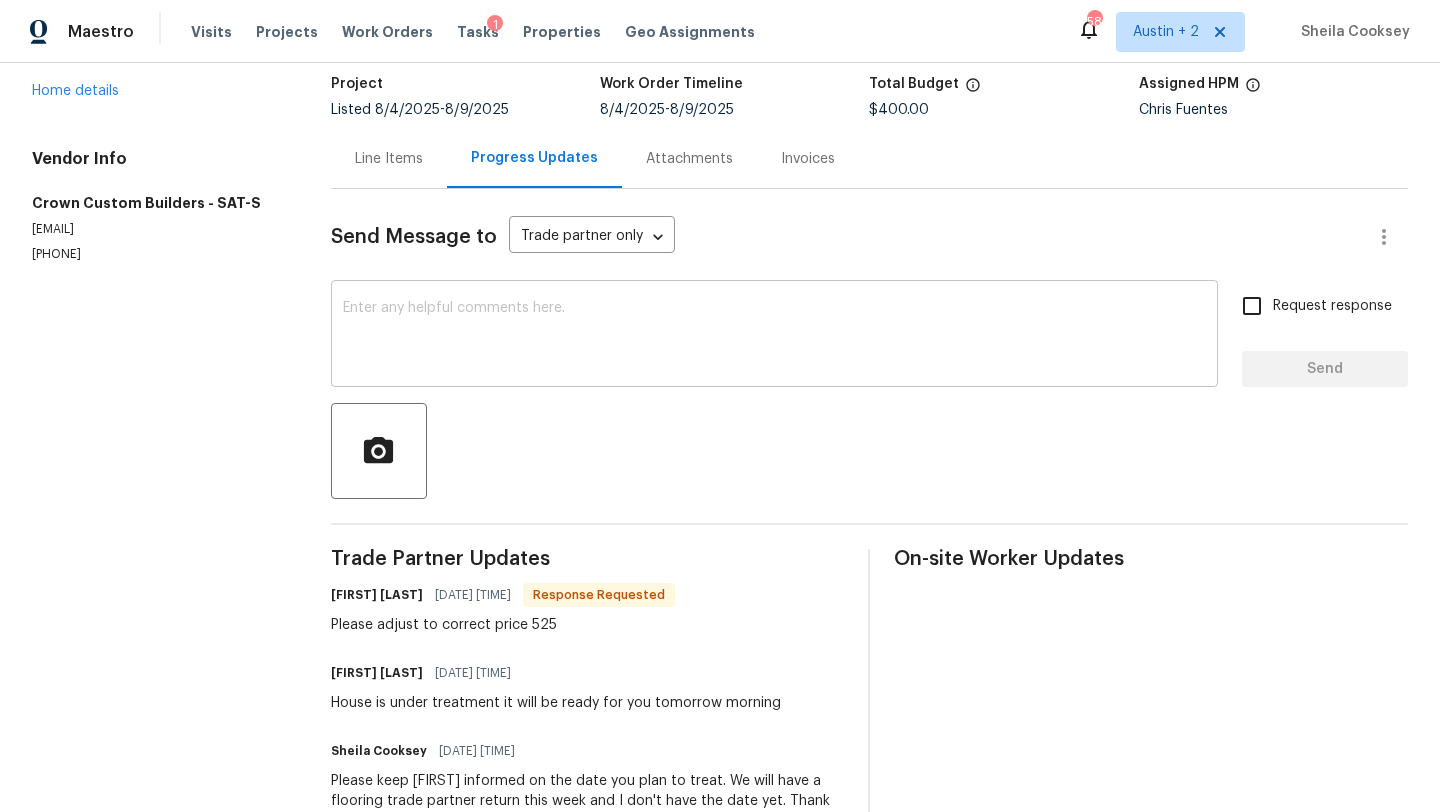 scroll, scrollTop: 205, scrollLeft: 0, axis: vertical 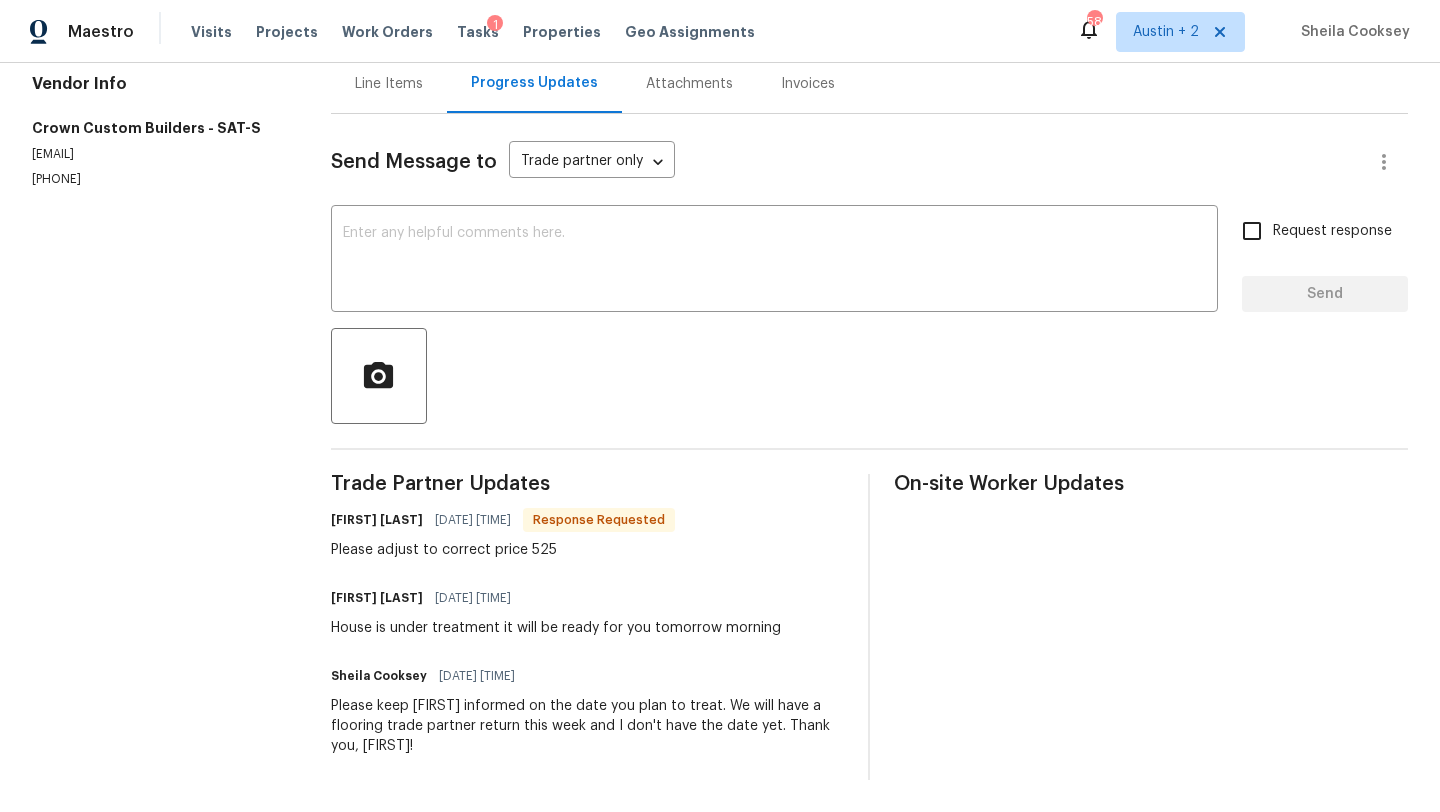 click on "Line Items" at bounding box center (389, 83) 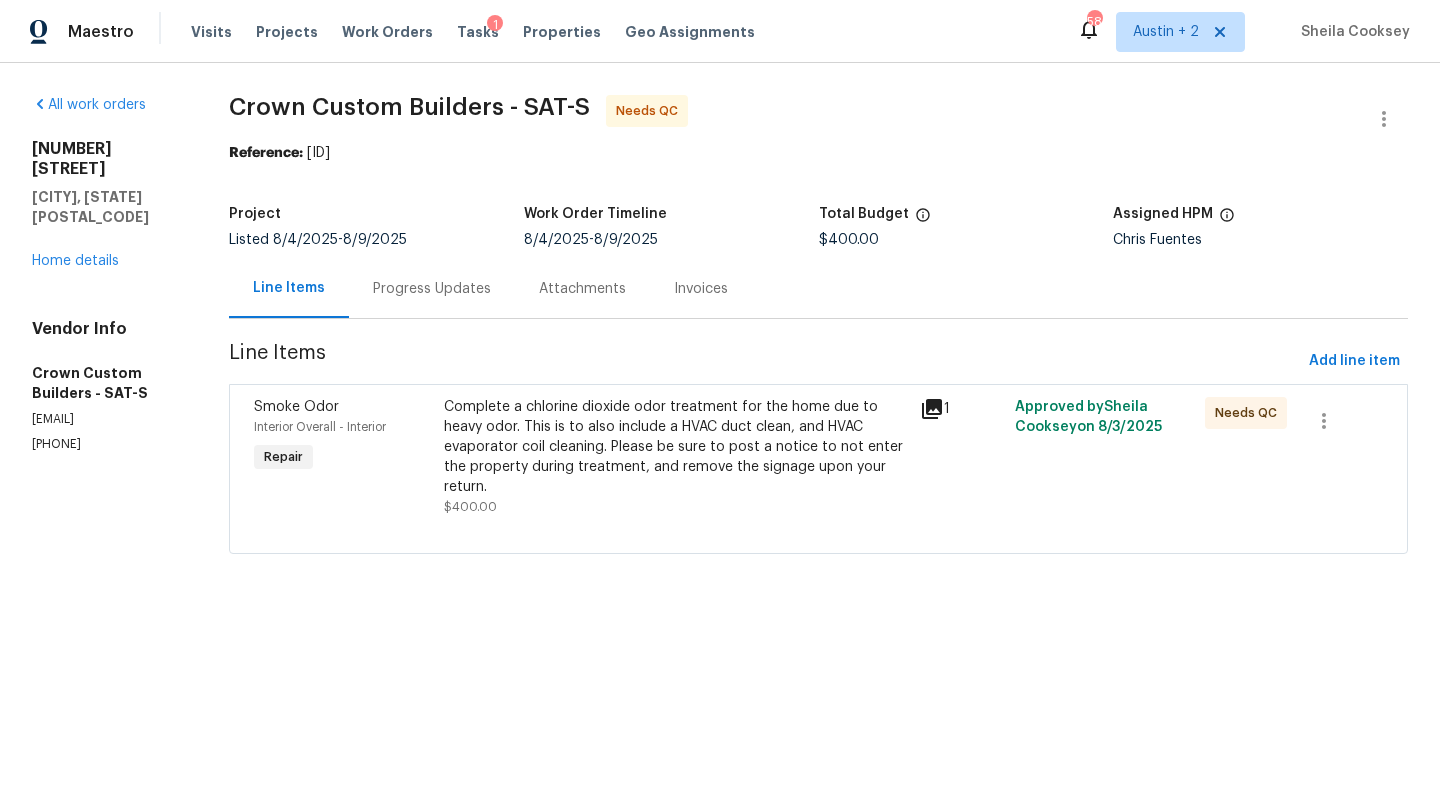scroll, scrollTop: 0, scrollLeft: 0, axis: both 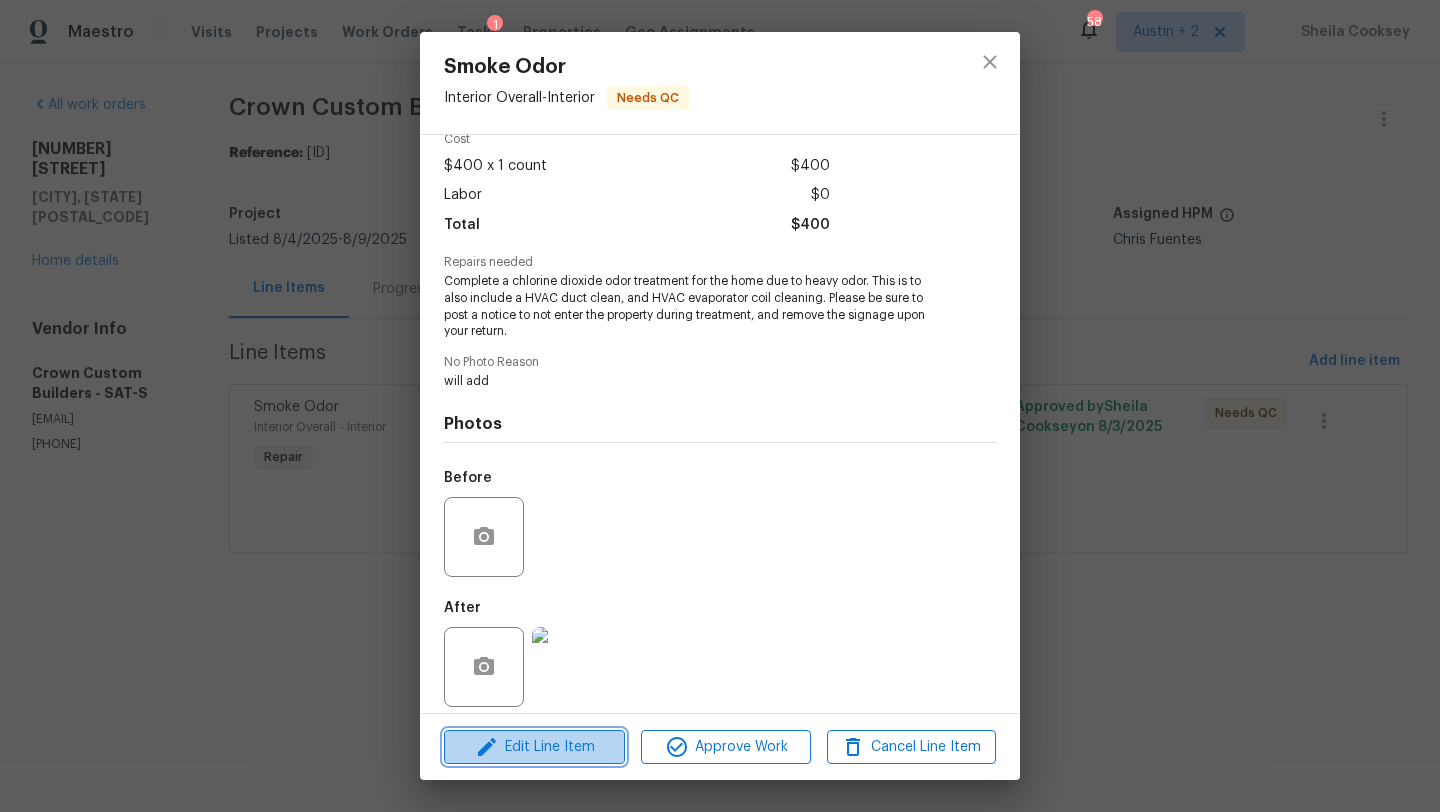 click on "Edit Line Item" at bounding box center [534, 747] 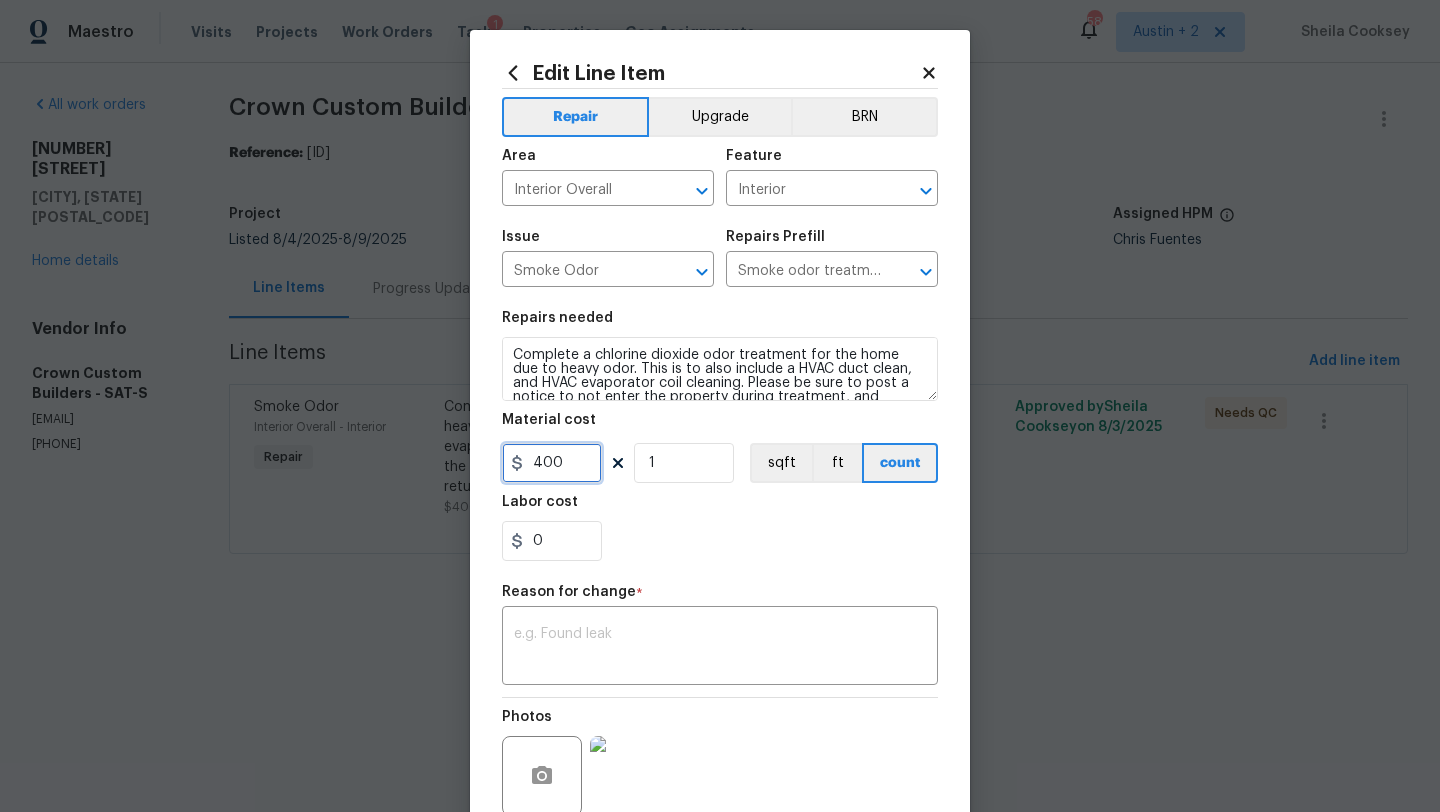 drag, startPoint x: 573, startPoint y: 463, endPoint x: 467, endPoint y: 461, distance: 106.01887 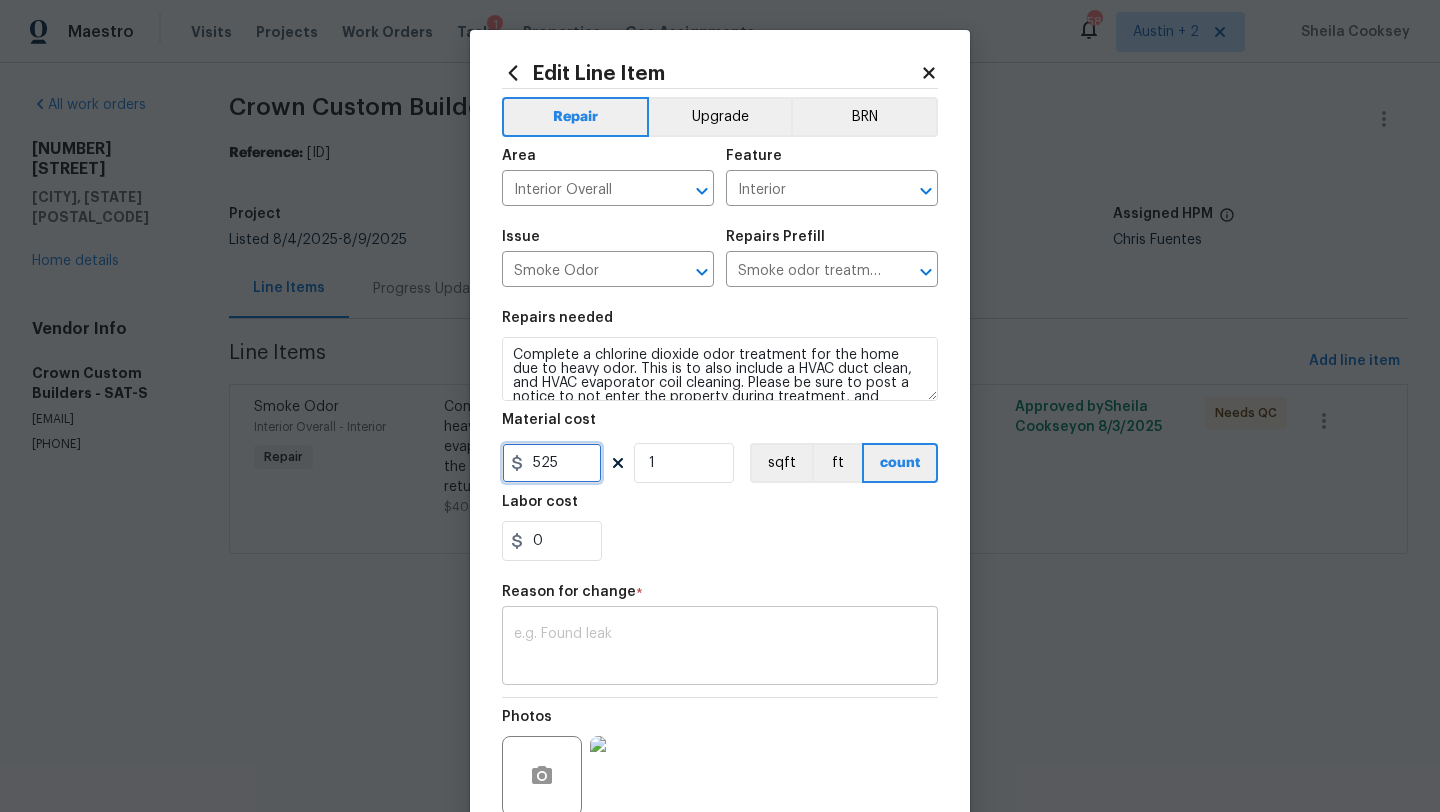 type on "525" 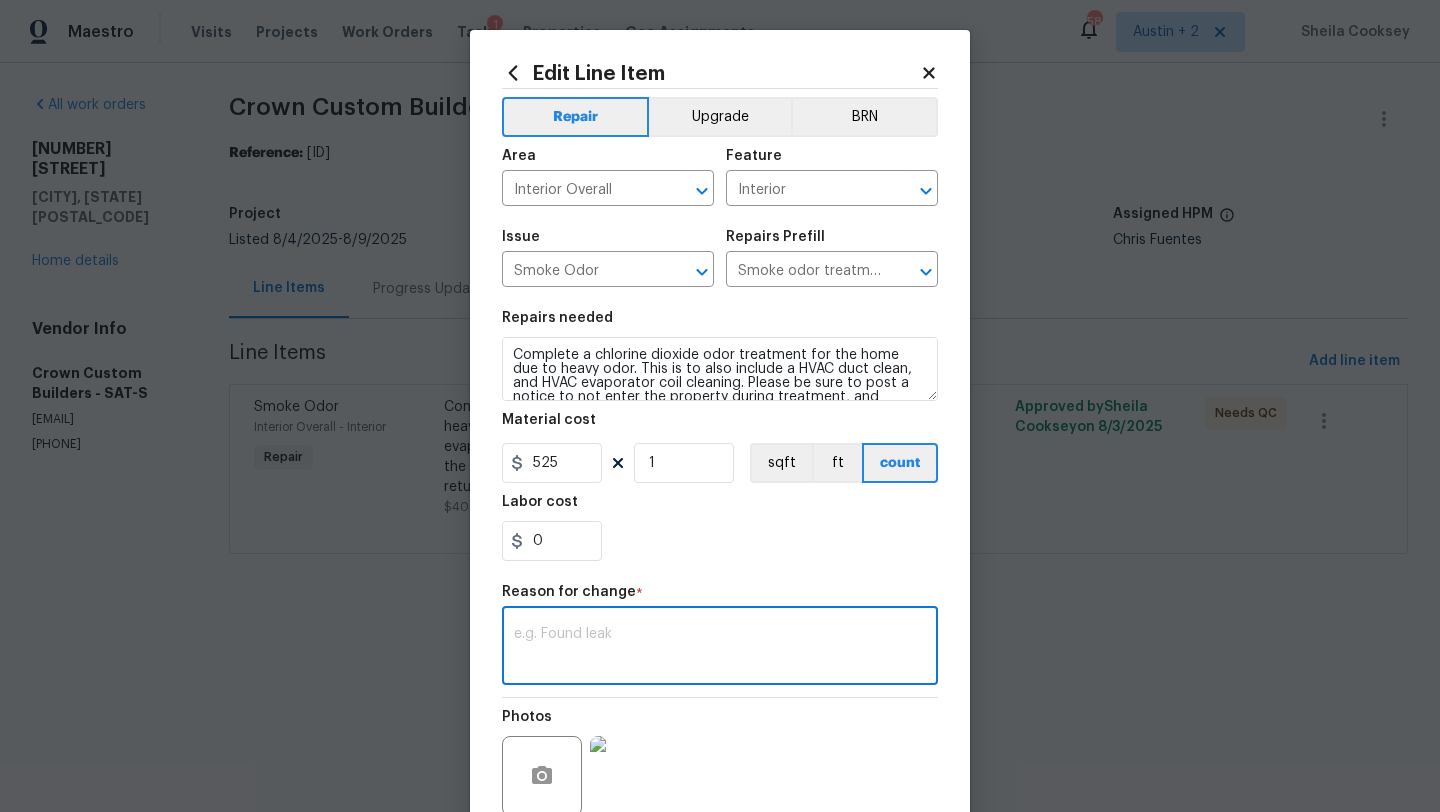 click at bounding box center (720, 648) 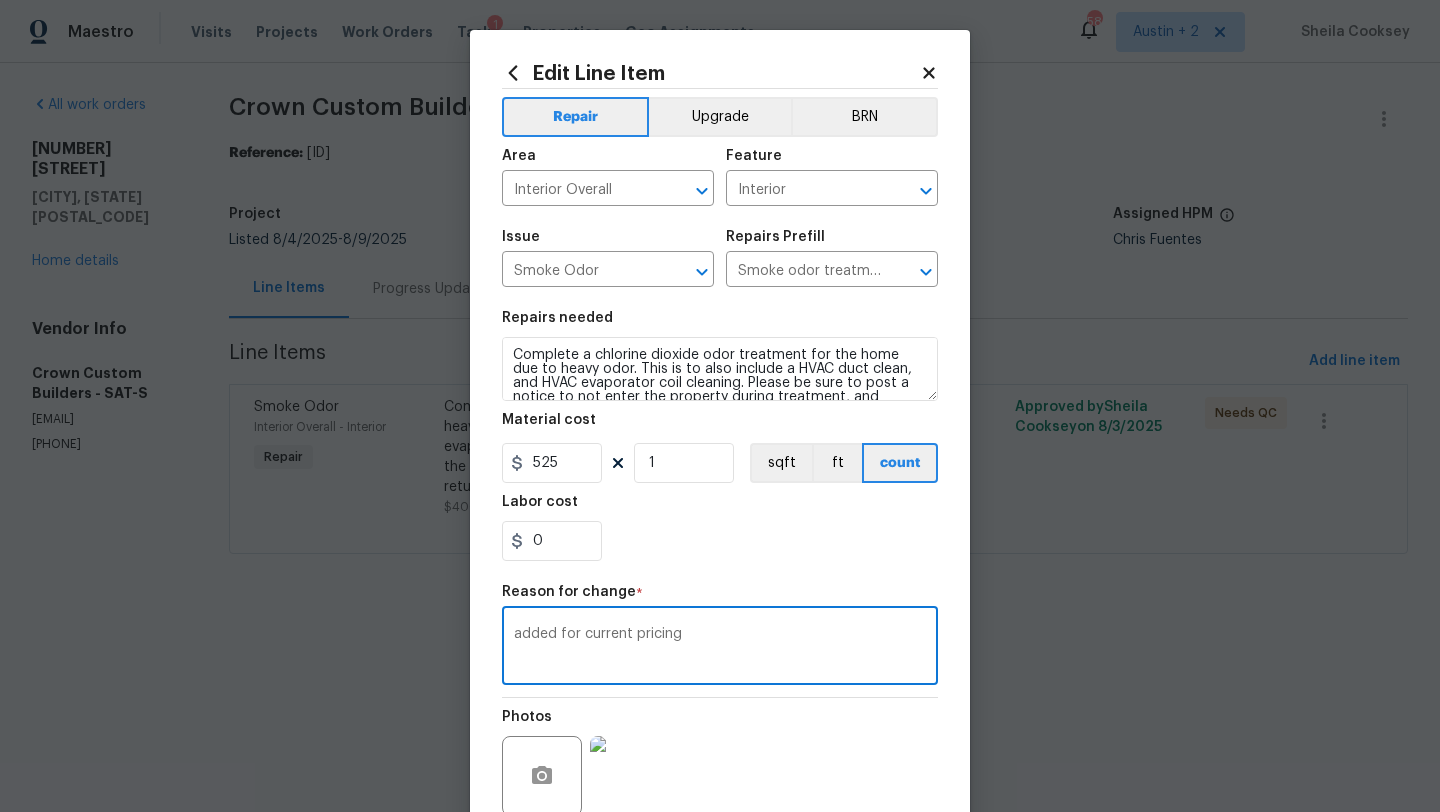 scroll, scrollTop: 174, scrollLeft: 0, axis: vertical 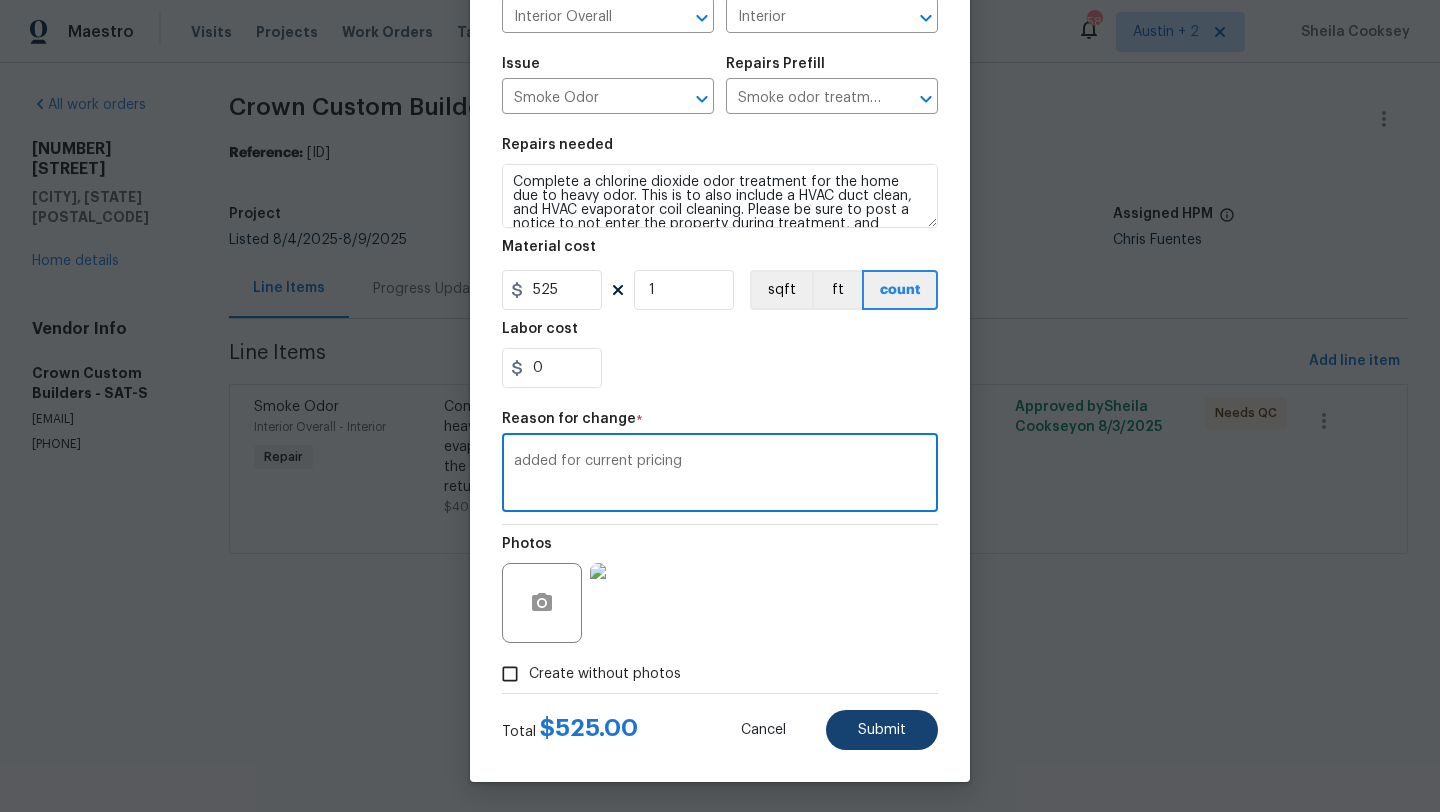 type on "added for current pricing" 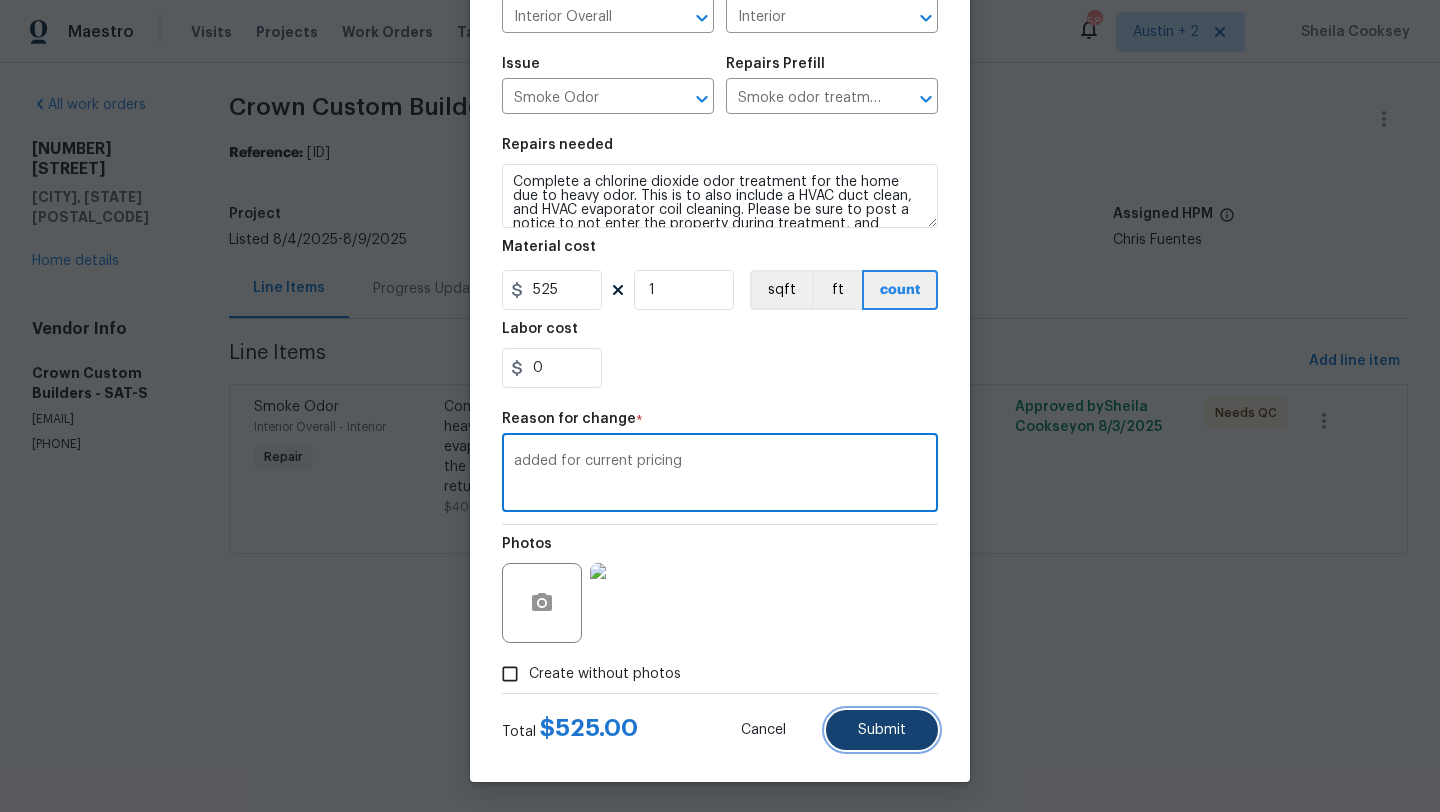 click on "Submit" at bounding box center [882, 730] 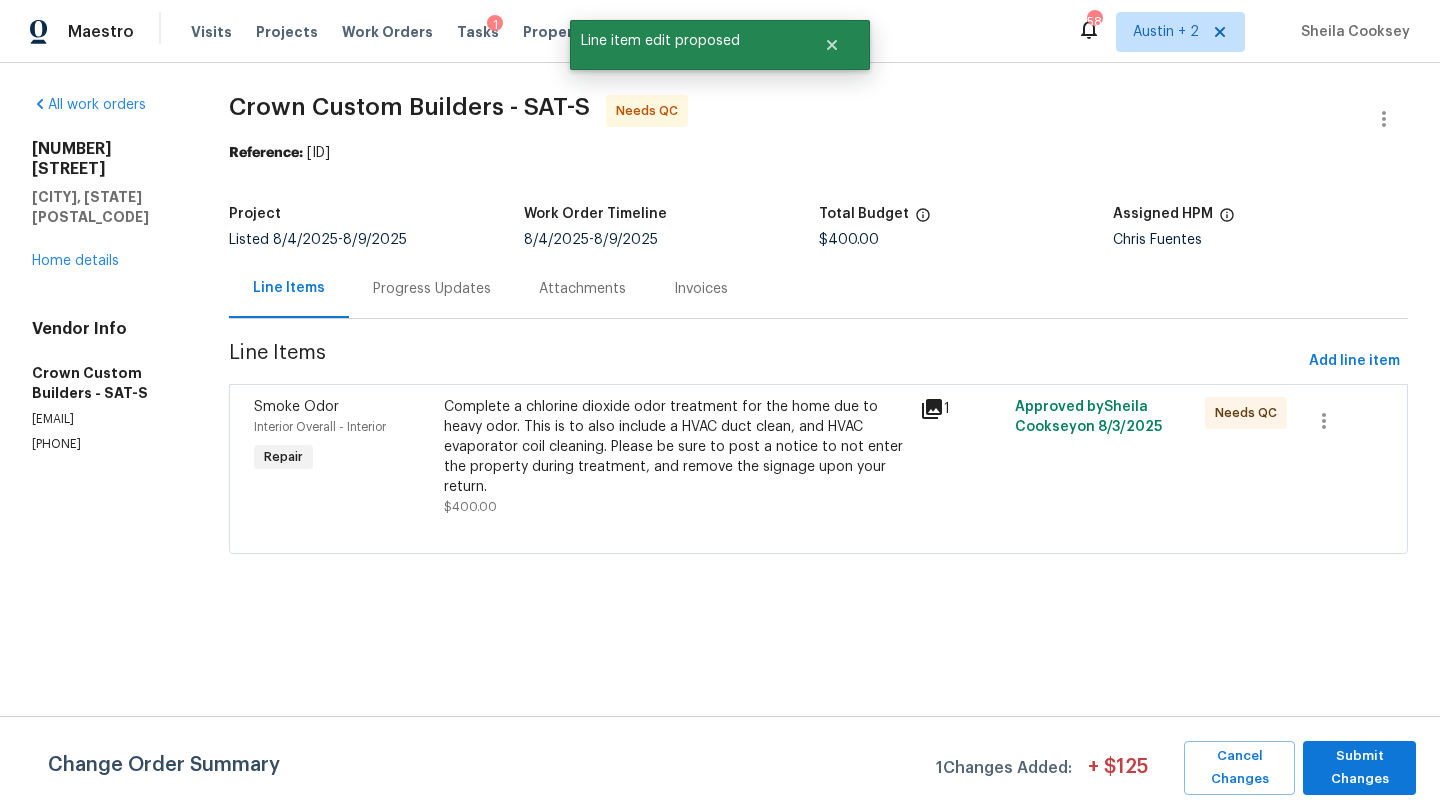 scroll, scrollTop: 0, scrollLeft: 0, axis: both 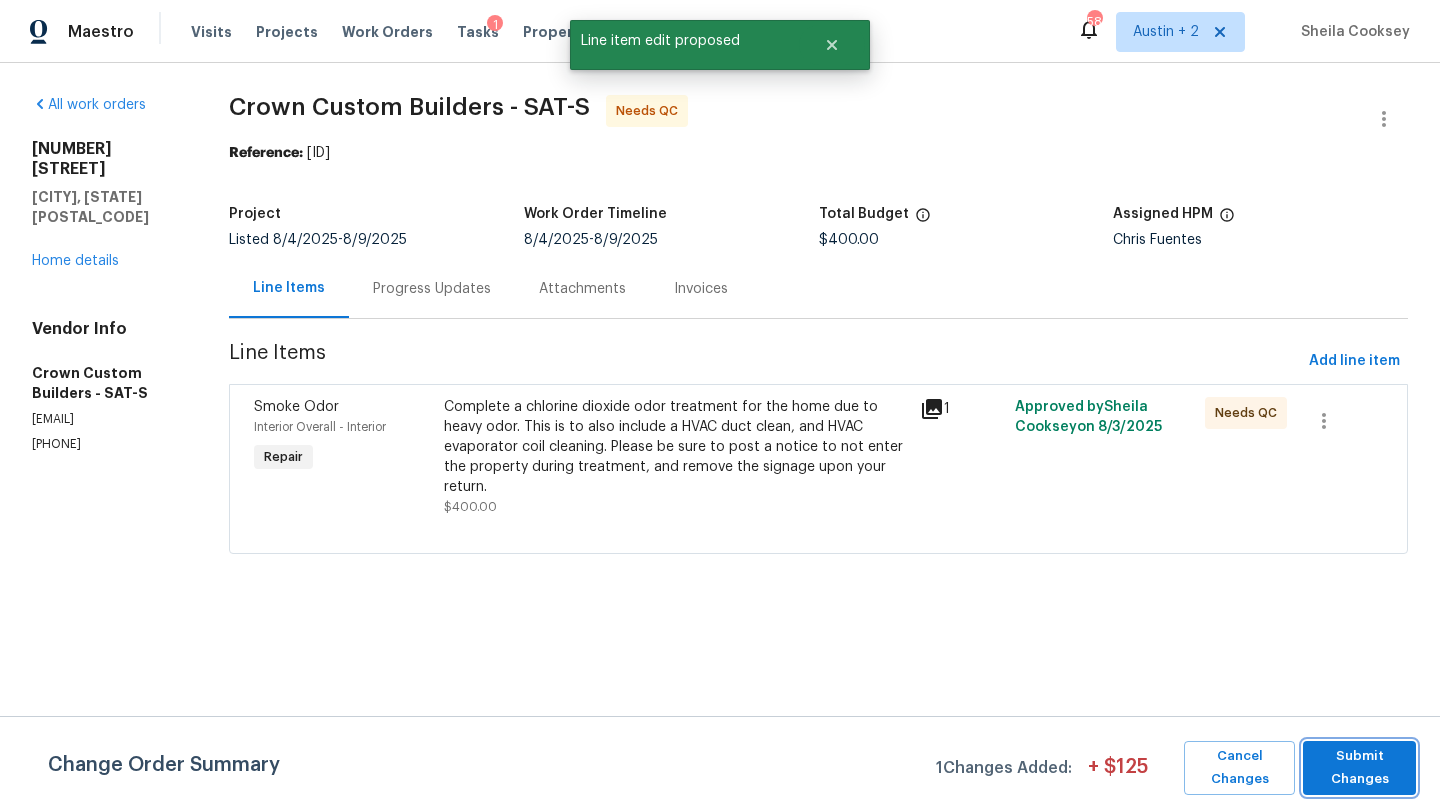 click on "Submit Changes" at bounding box center (1359, 768) 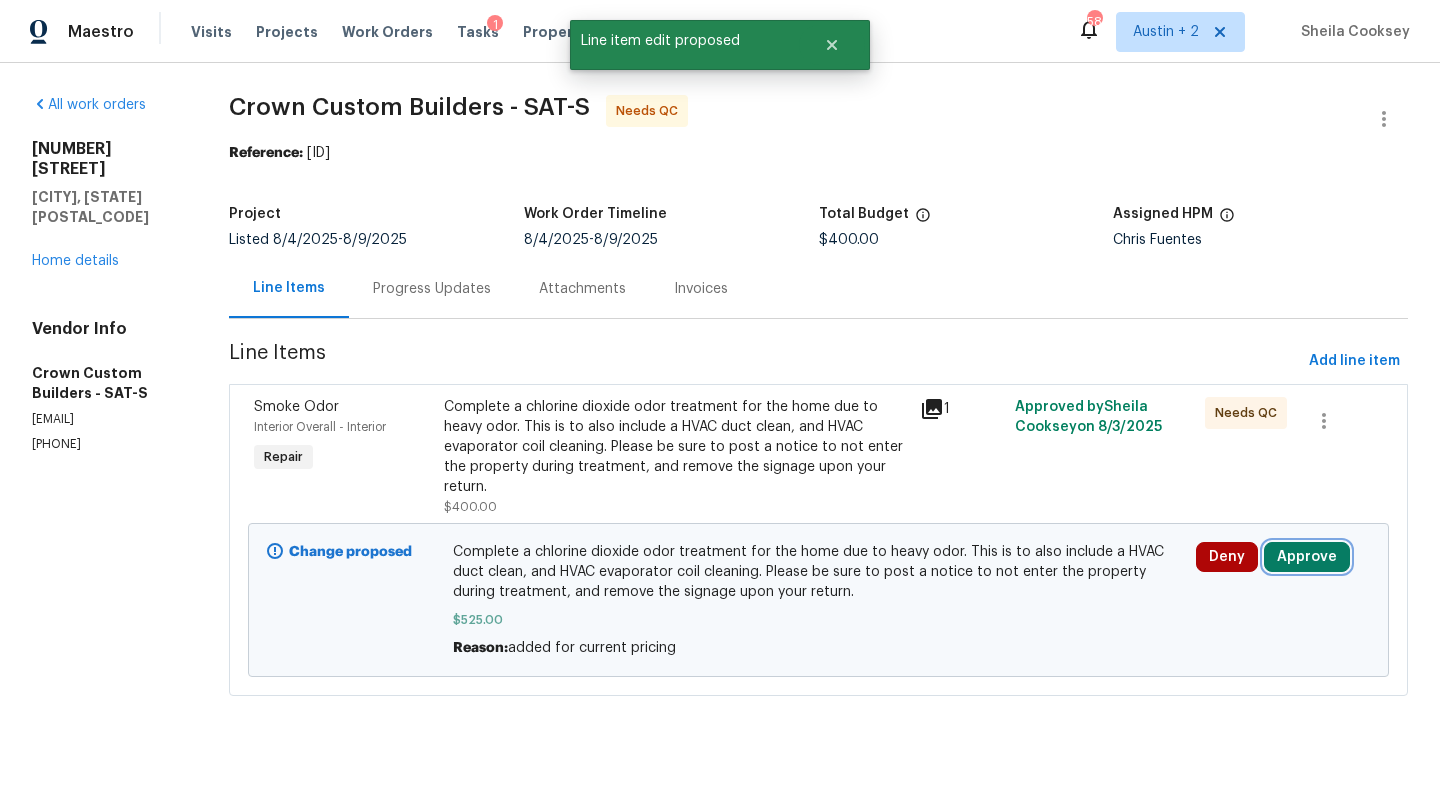 click on "Approve" at bounding box center (1307, 557) 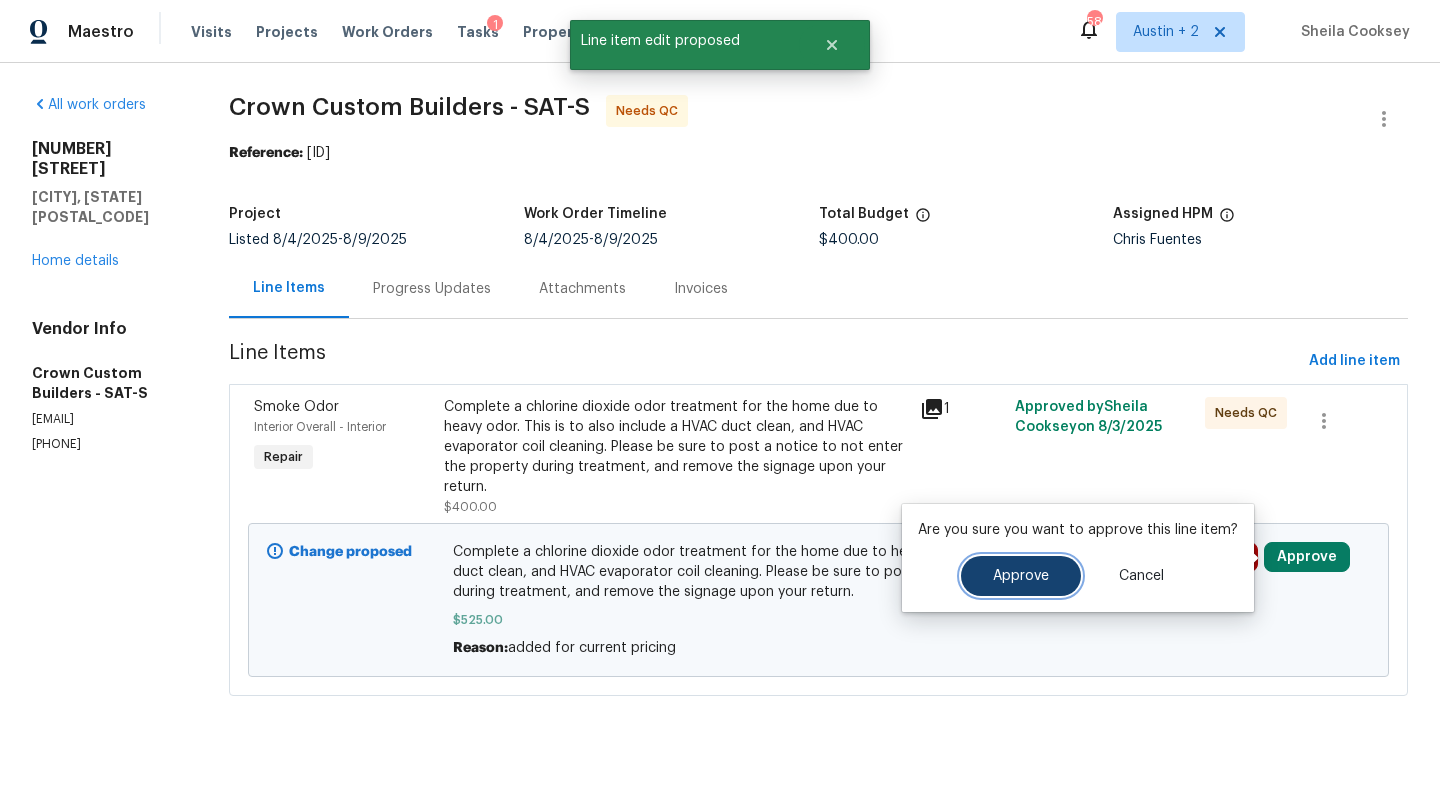 click on "Approve" at bounding box center [1021, 576] 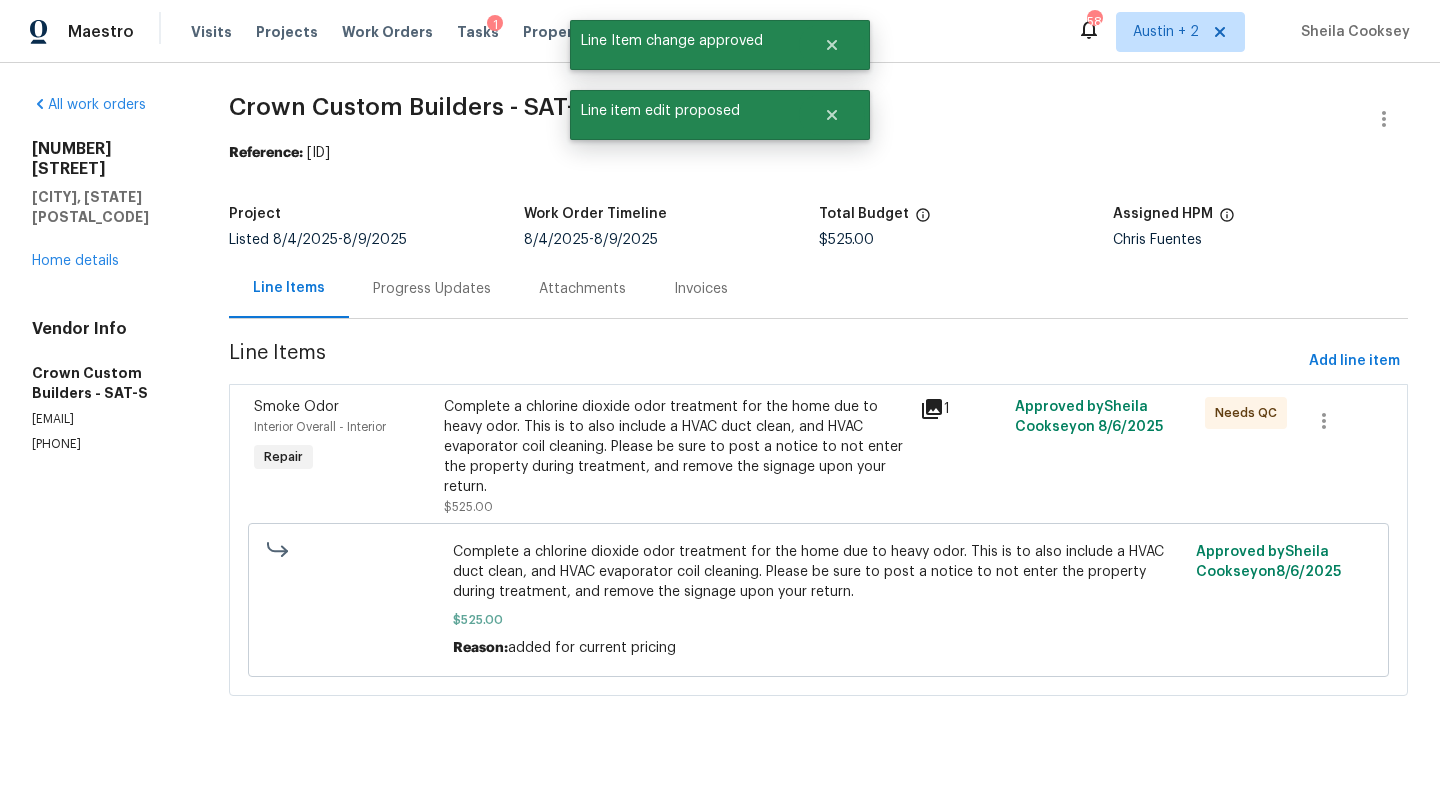 click on "Complete a chlorine dioxide odor treatment for the home due to heavy odor. This is to also include a HVAC duct clean, and HVAC evaporator coil cleaning. Please be sure to post a notice to not enter the property during treatment, and remove the signage upon your return." at bounding box center [675, 447] 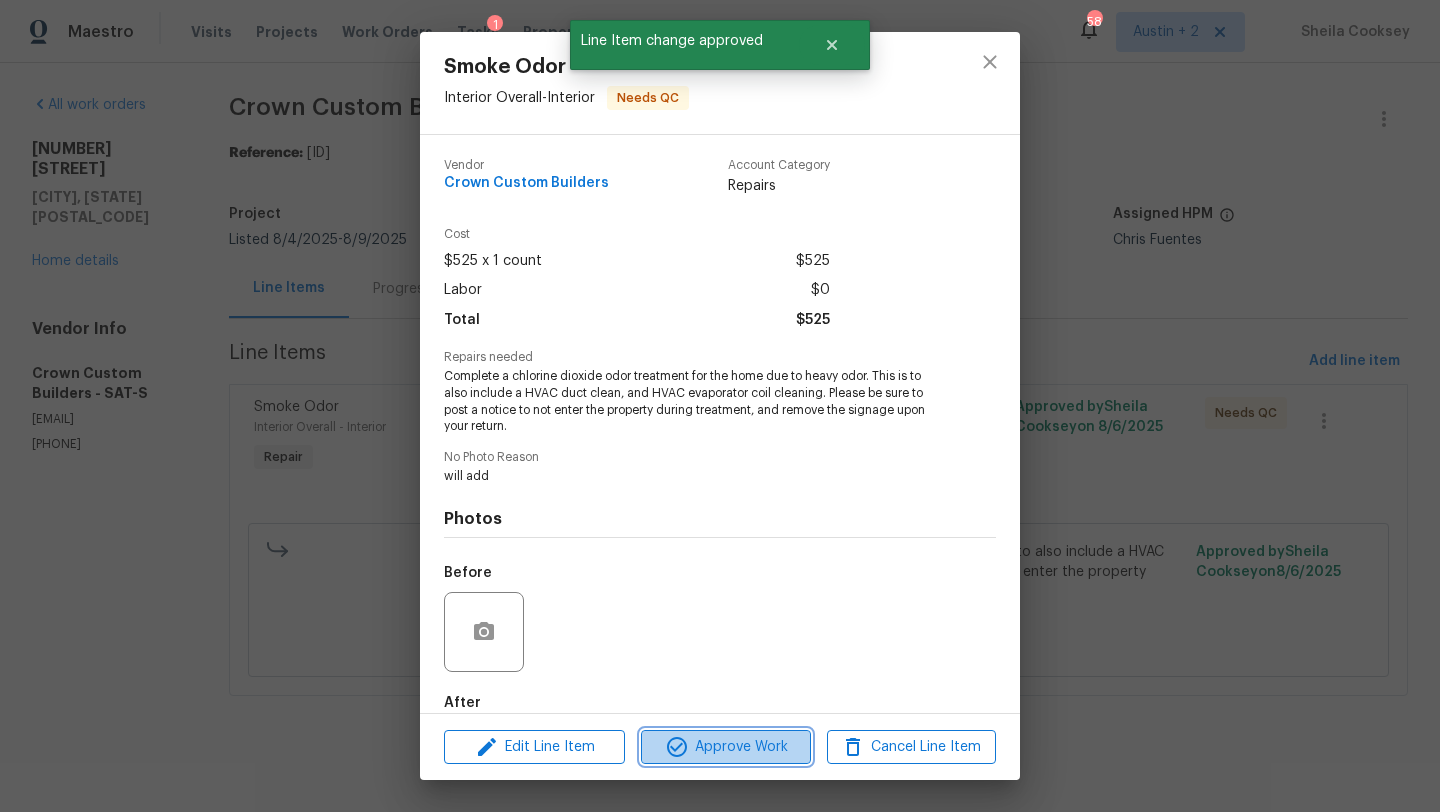 click on "Approve Work" at bounding box center (725, 747) 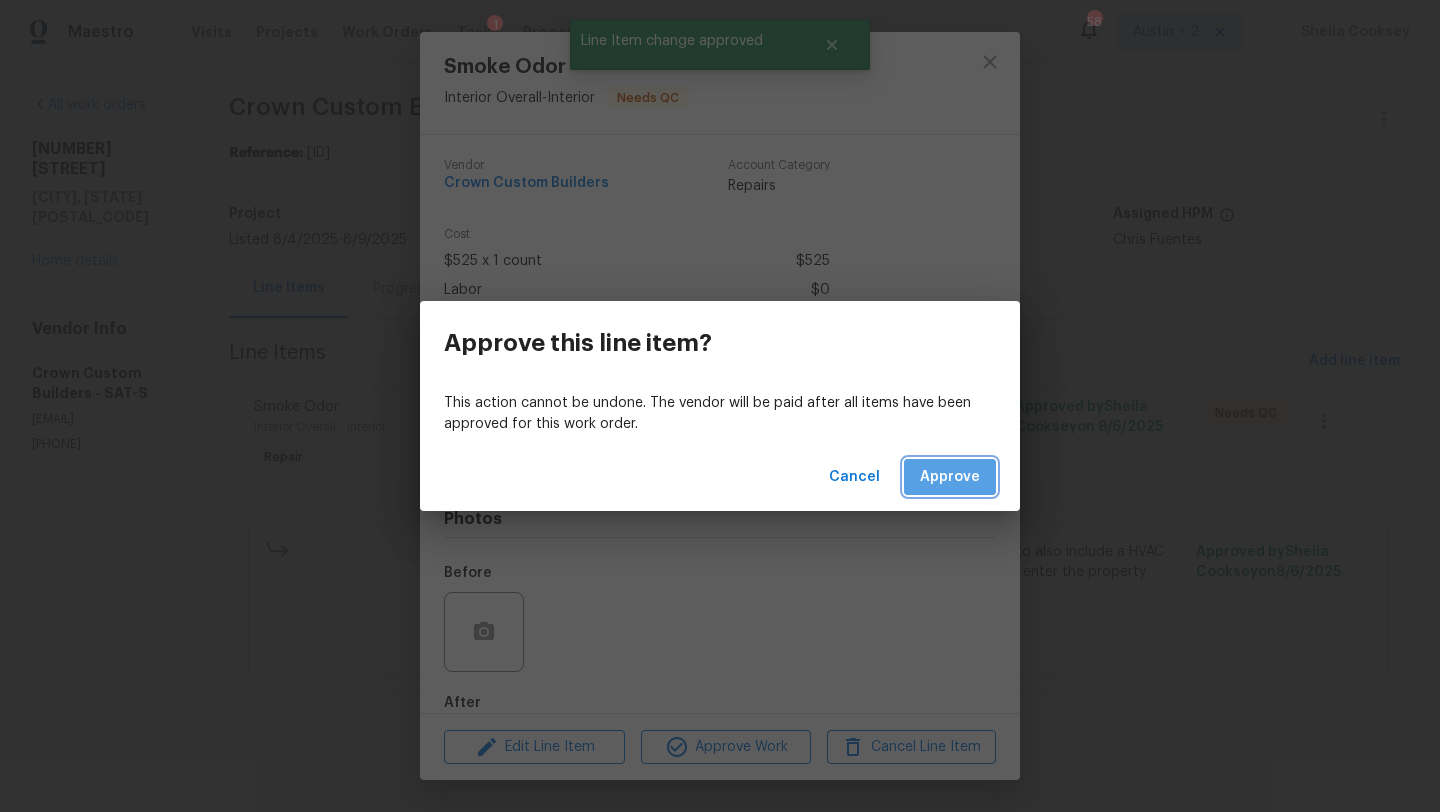 click on "Approve" at bounding box center (950, 477) 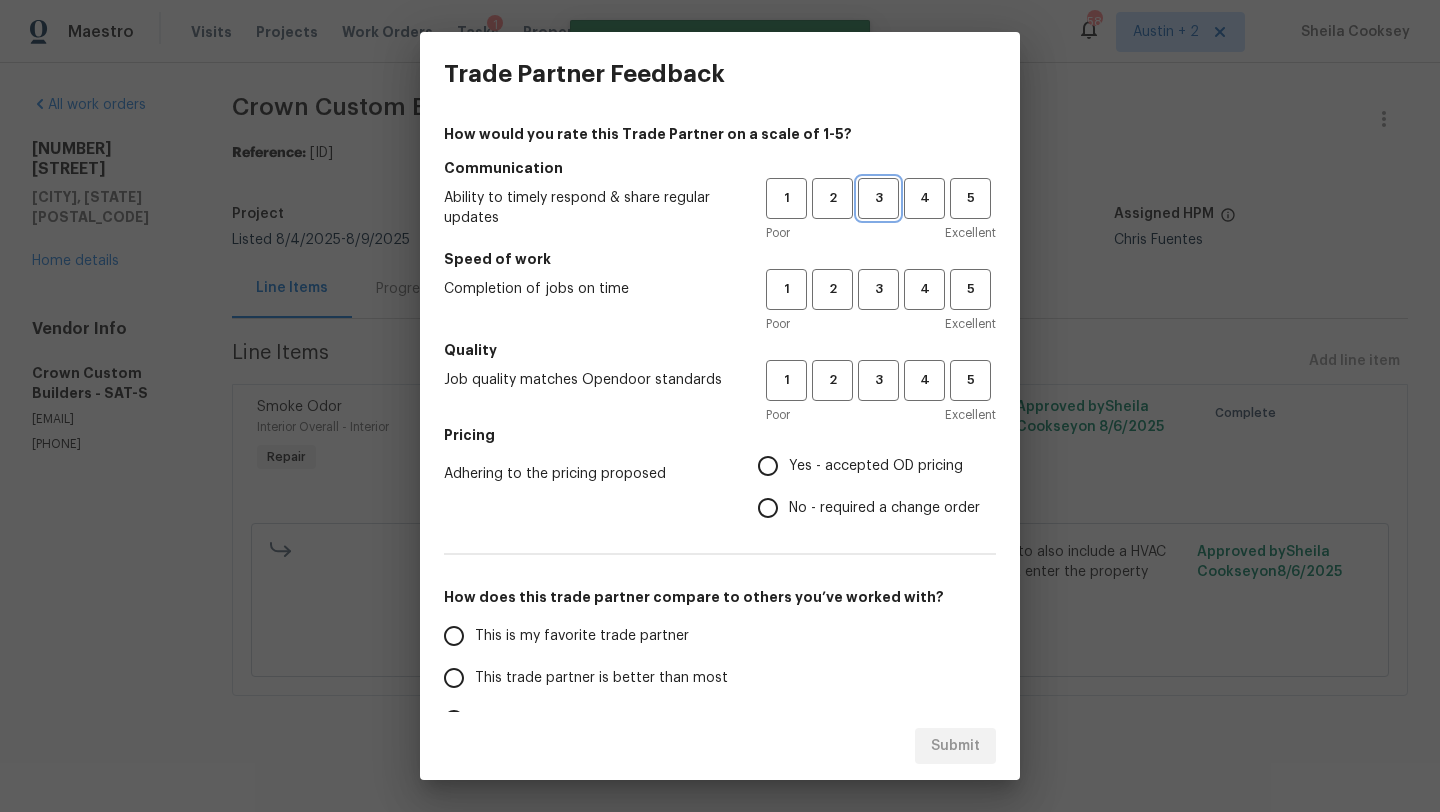 click on "3" at bounding box center (878, 198) 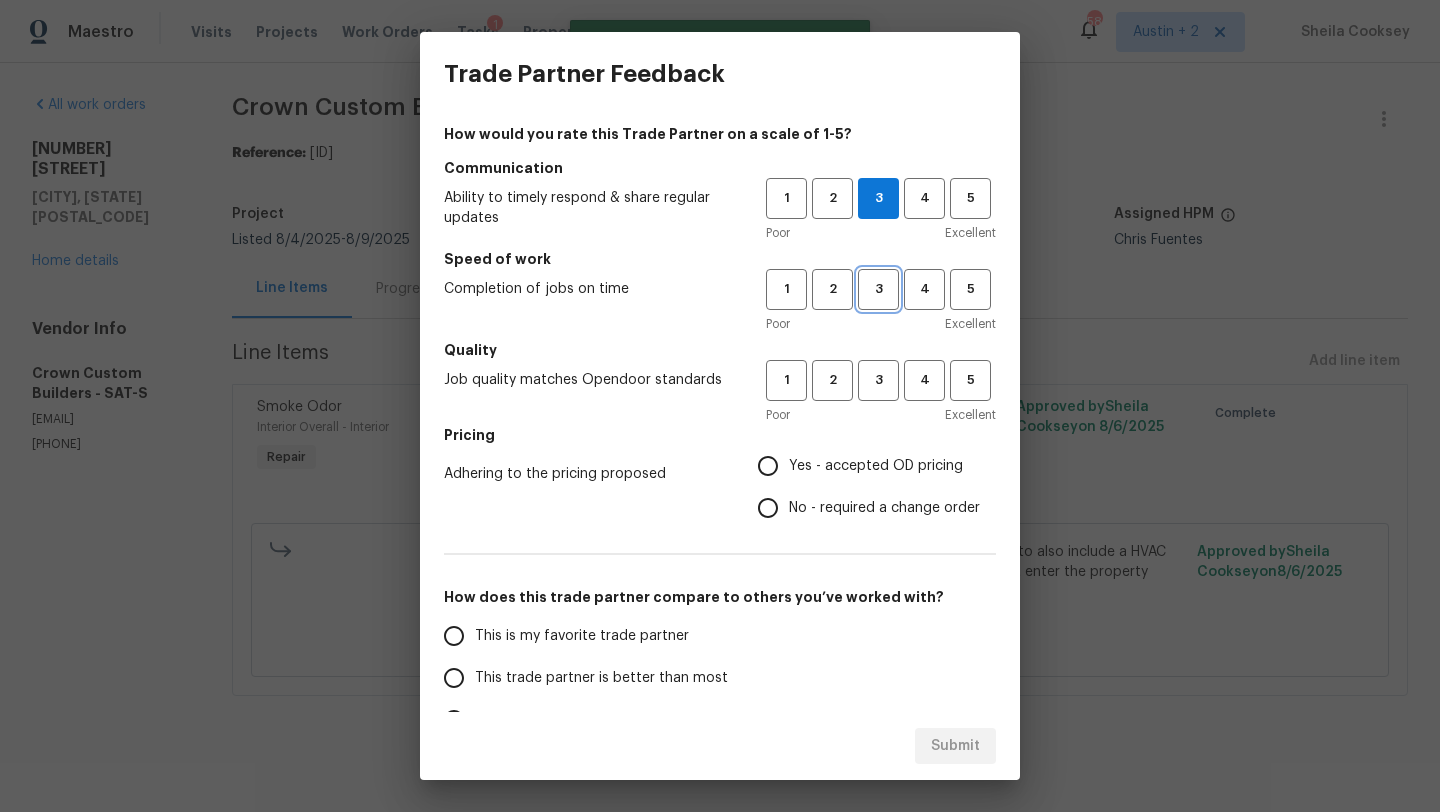 click on "3" at bounding box center (878, 289) 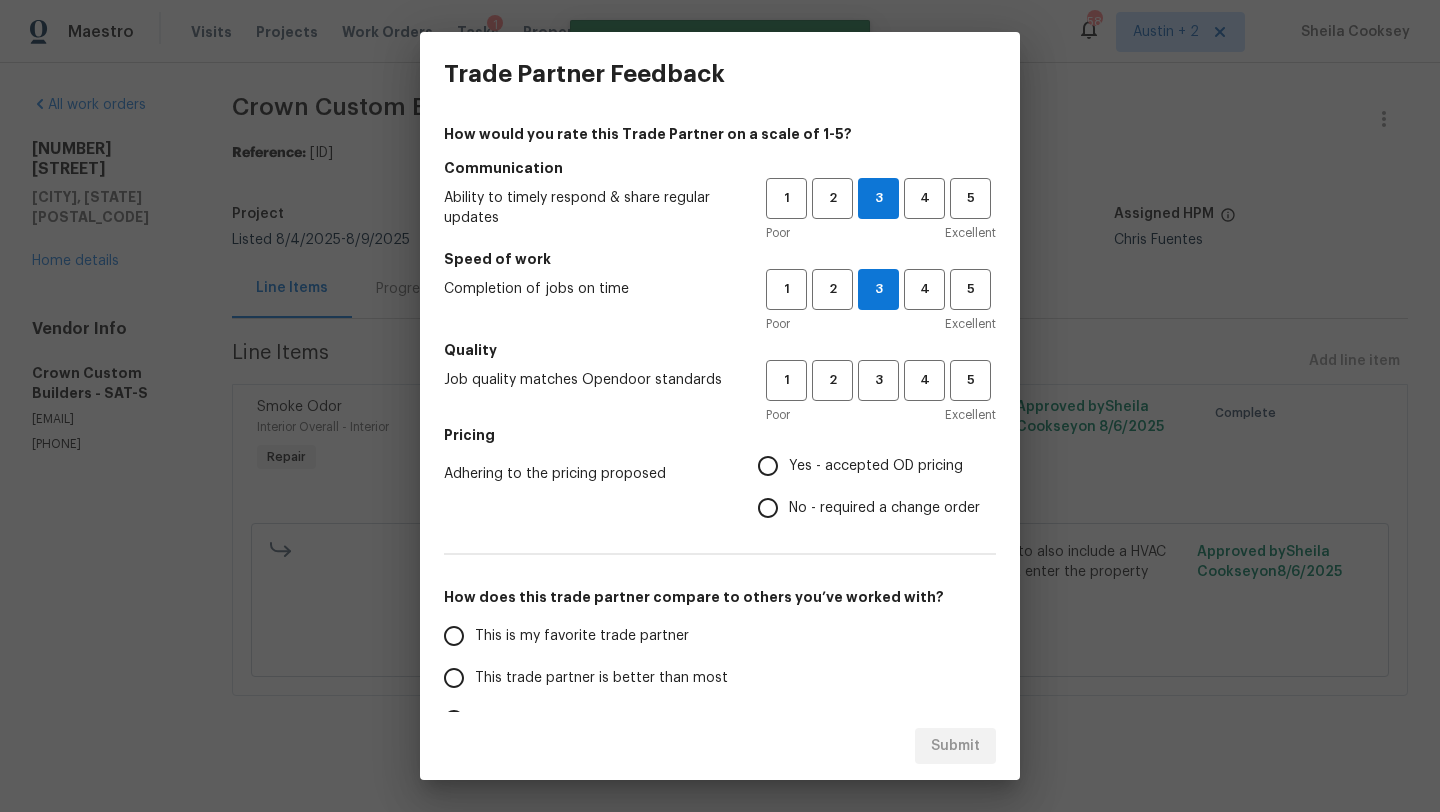 click on "Quality" at bounding box center [720, 350] 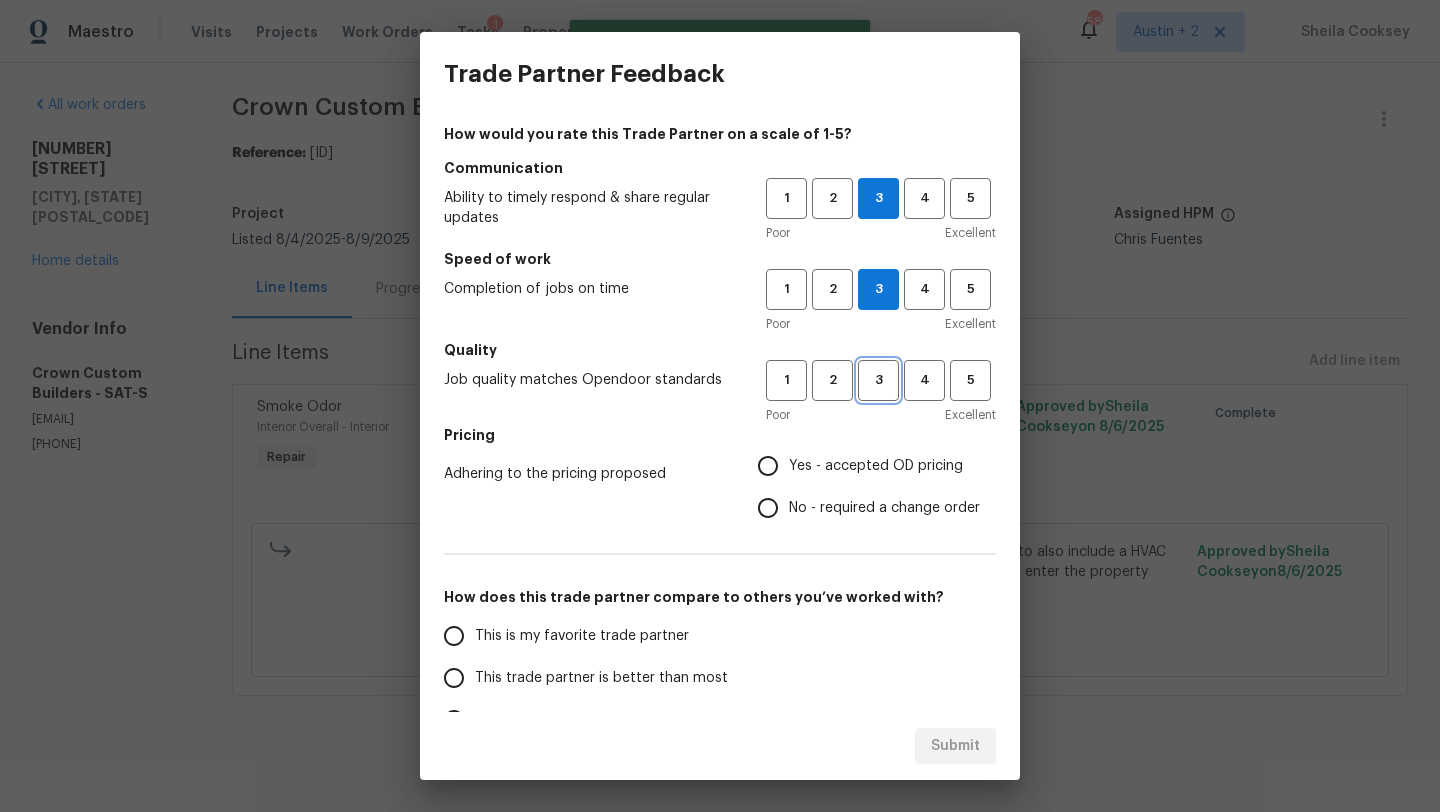 click on "3" at bounding box center [878, 380] 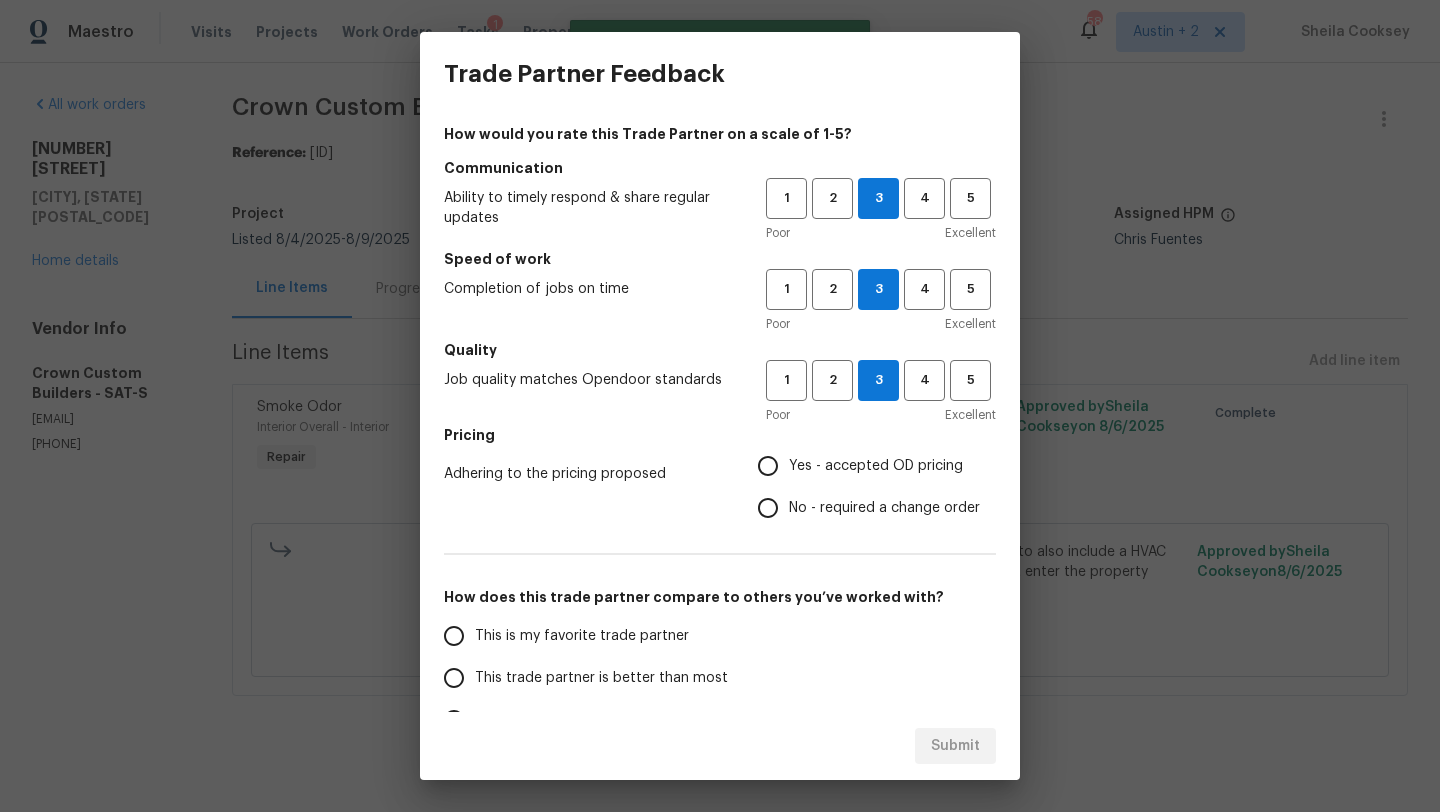 click on "No - required a change order" at bounding box center [884, 508] 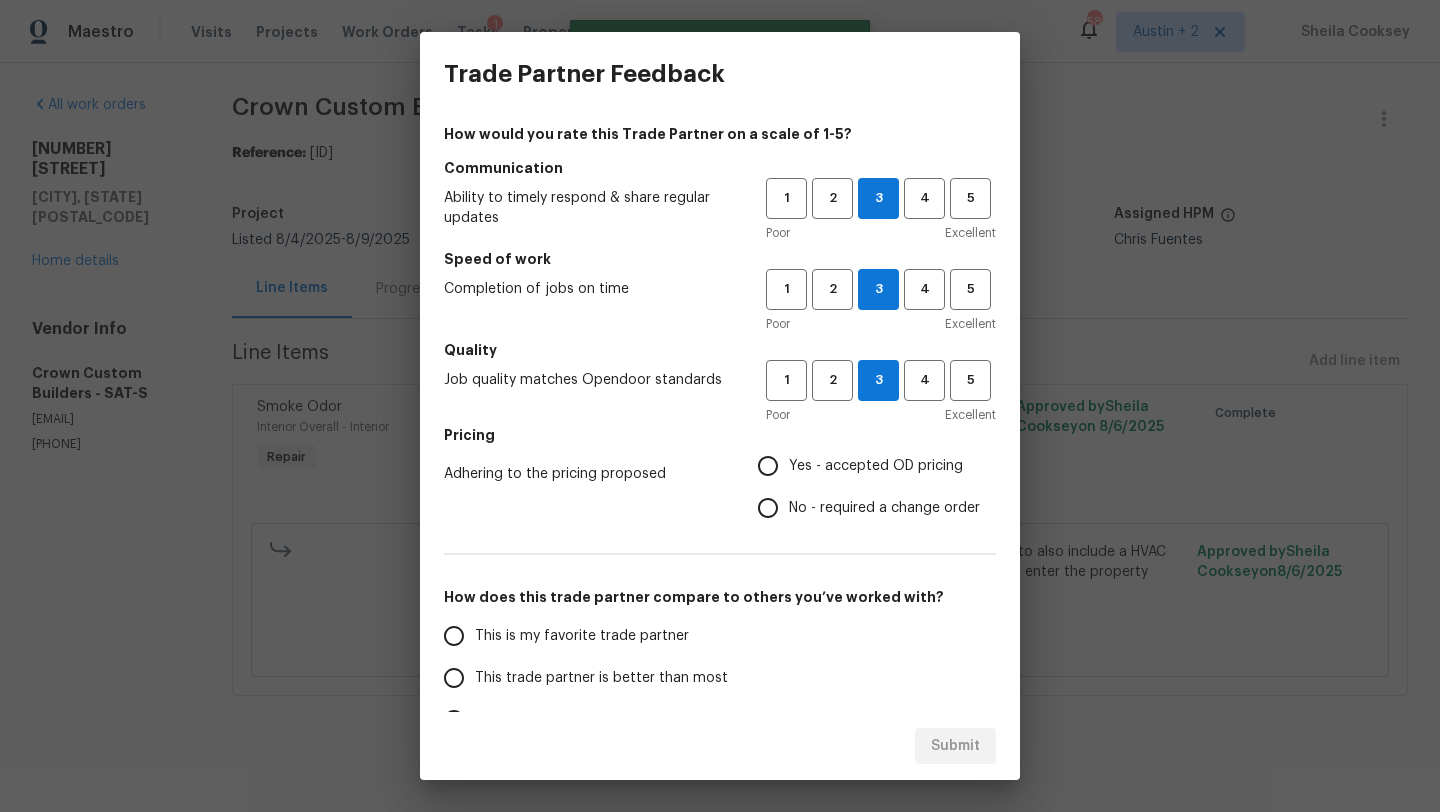 click on "No - required a change order" at bounding box center (768, 508) 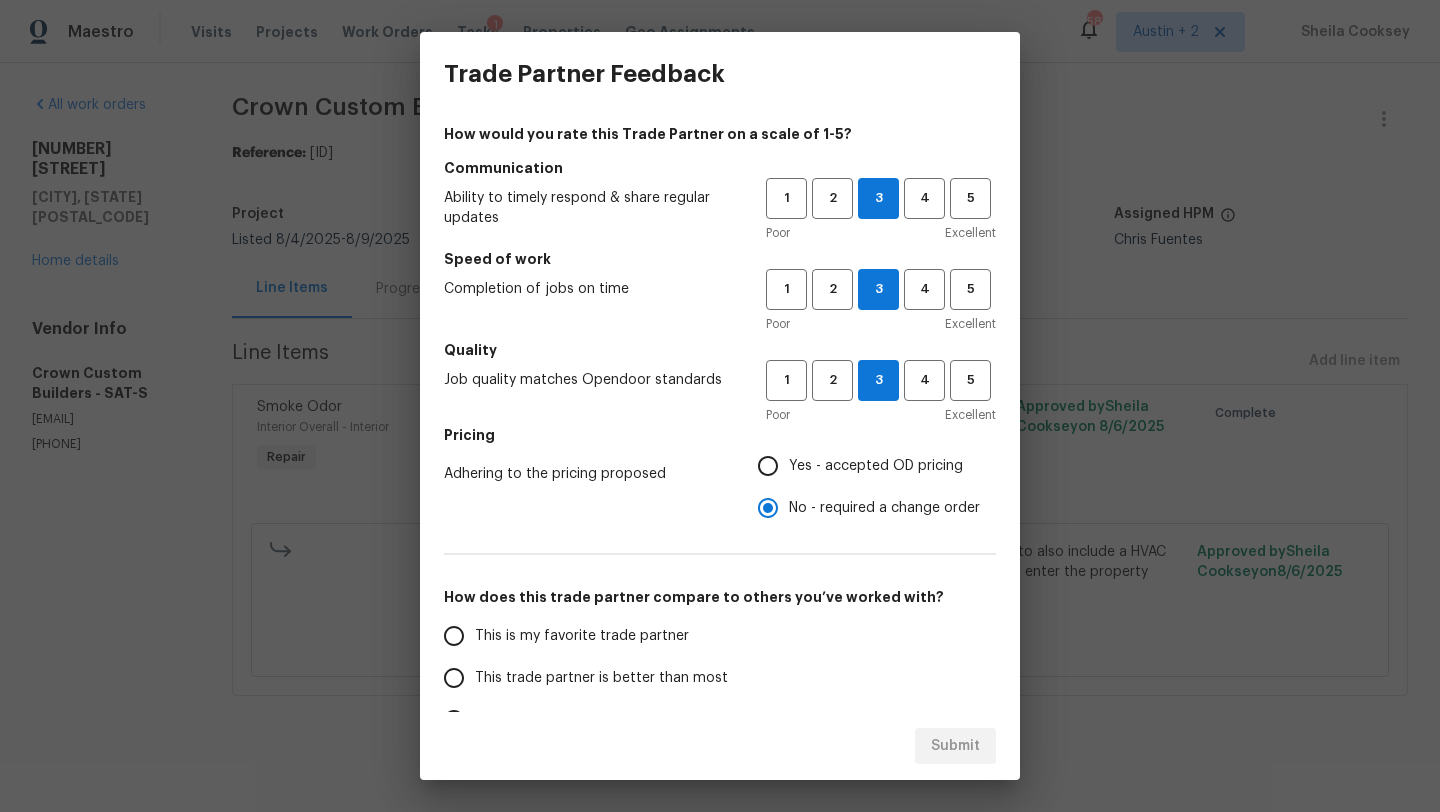 scroll, scrollTop: 75, scrollLeft: 0, axis: vertical 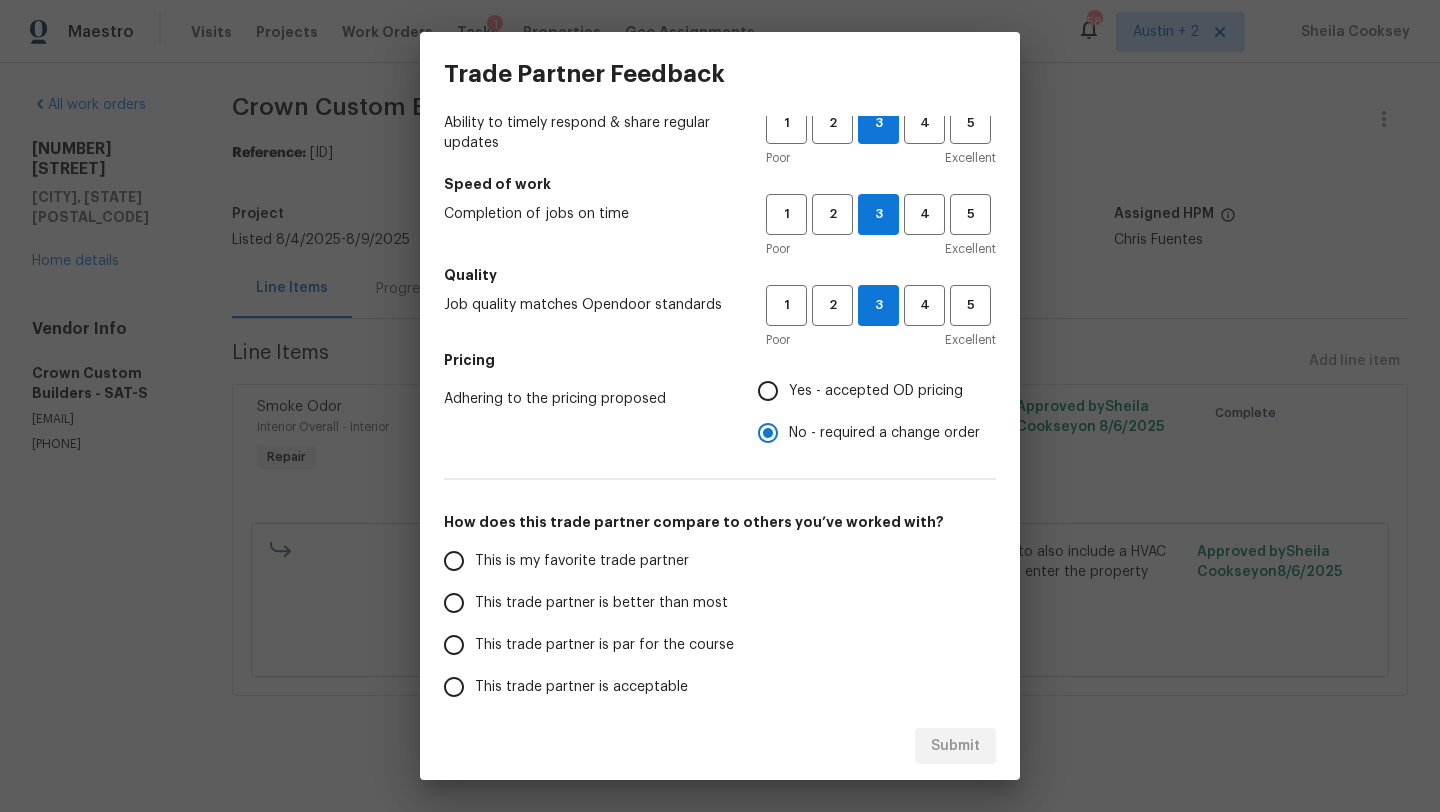 click on "This trade partner is par for the course" at bounding box center [591, 645] 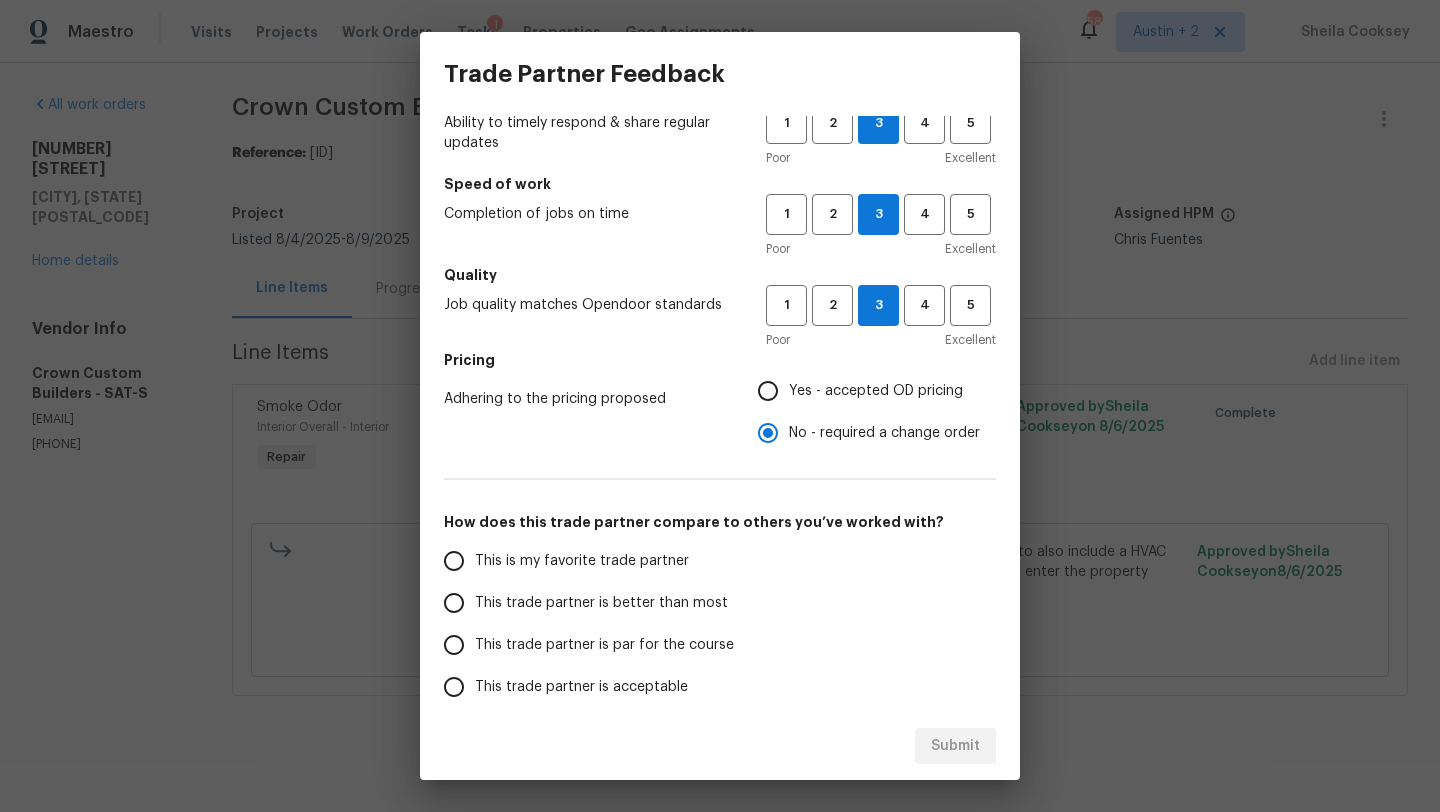 click on "This trade partner is par for the course" at bounding box center [454, 645] 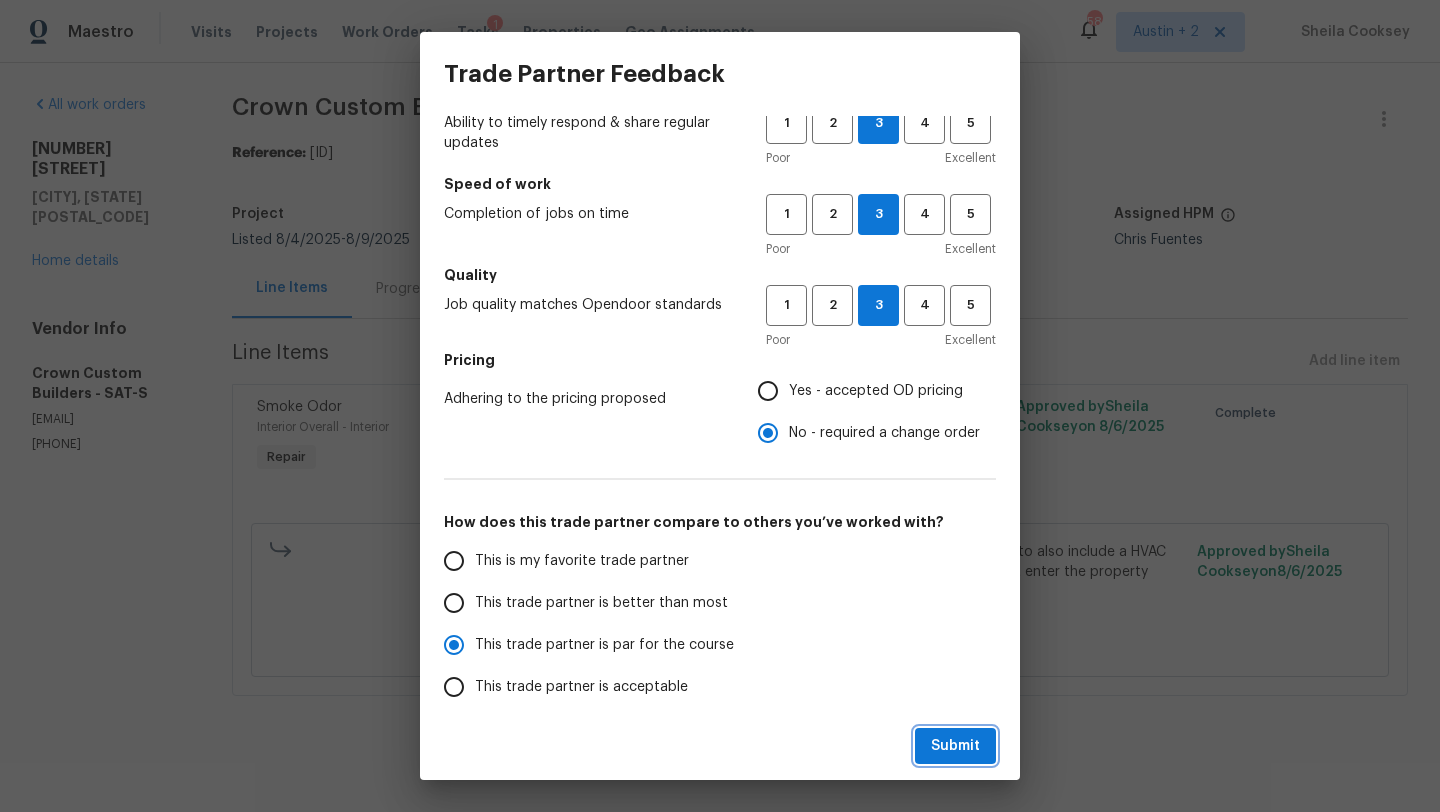 click on "Submit" at bounding box center (955, 746) 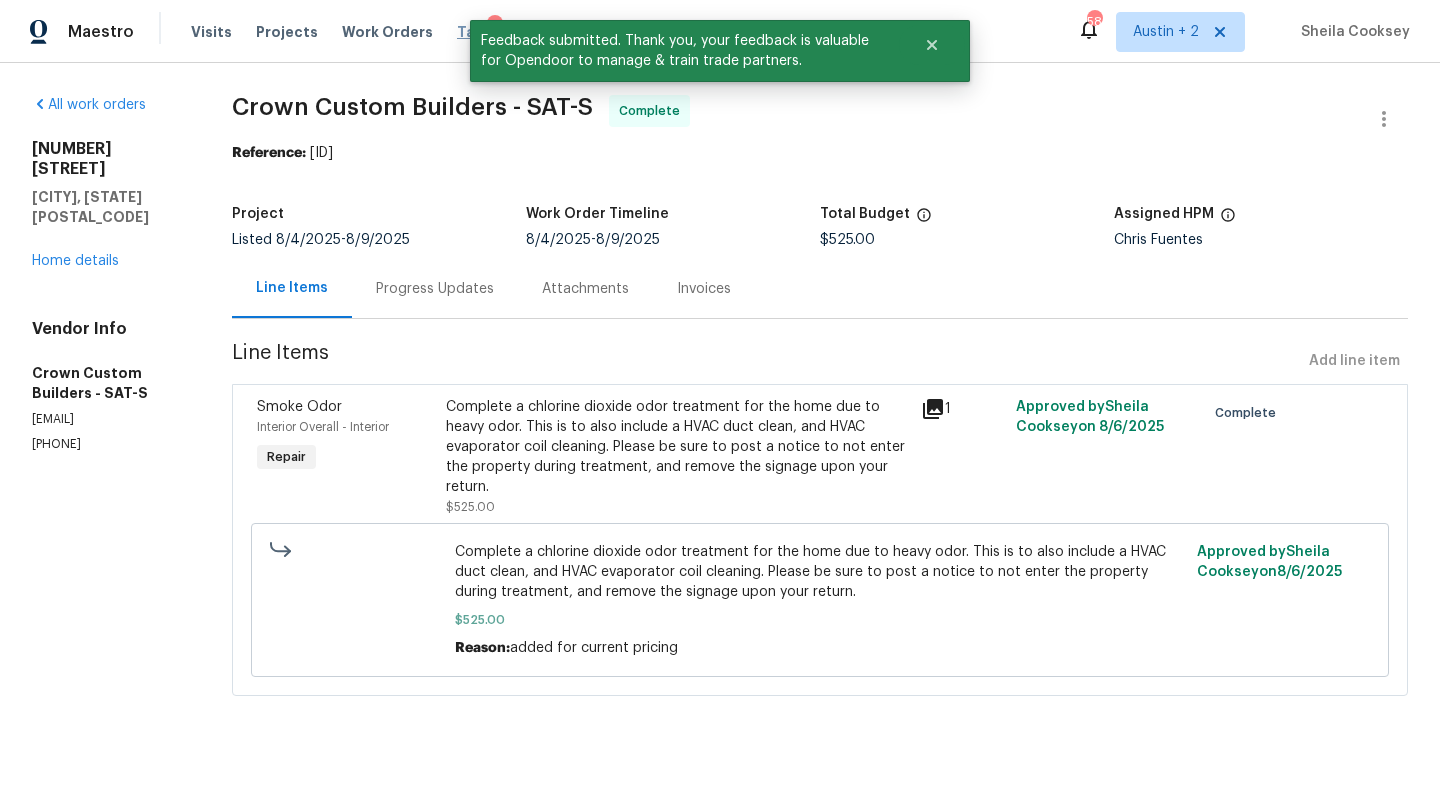click on "Tasks" at bounding box center [478, 32] 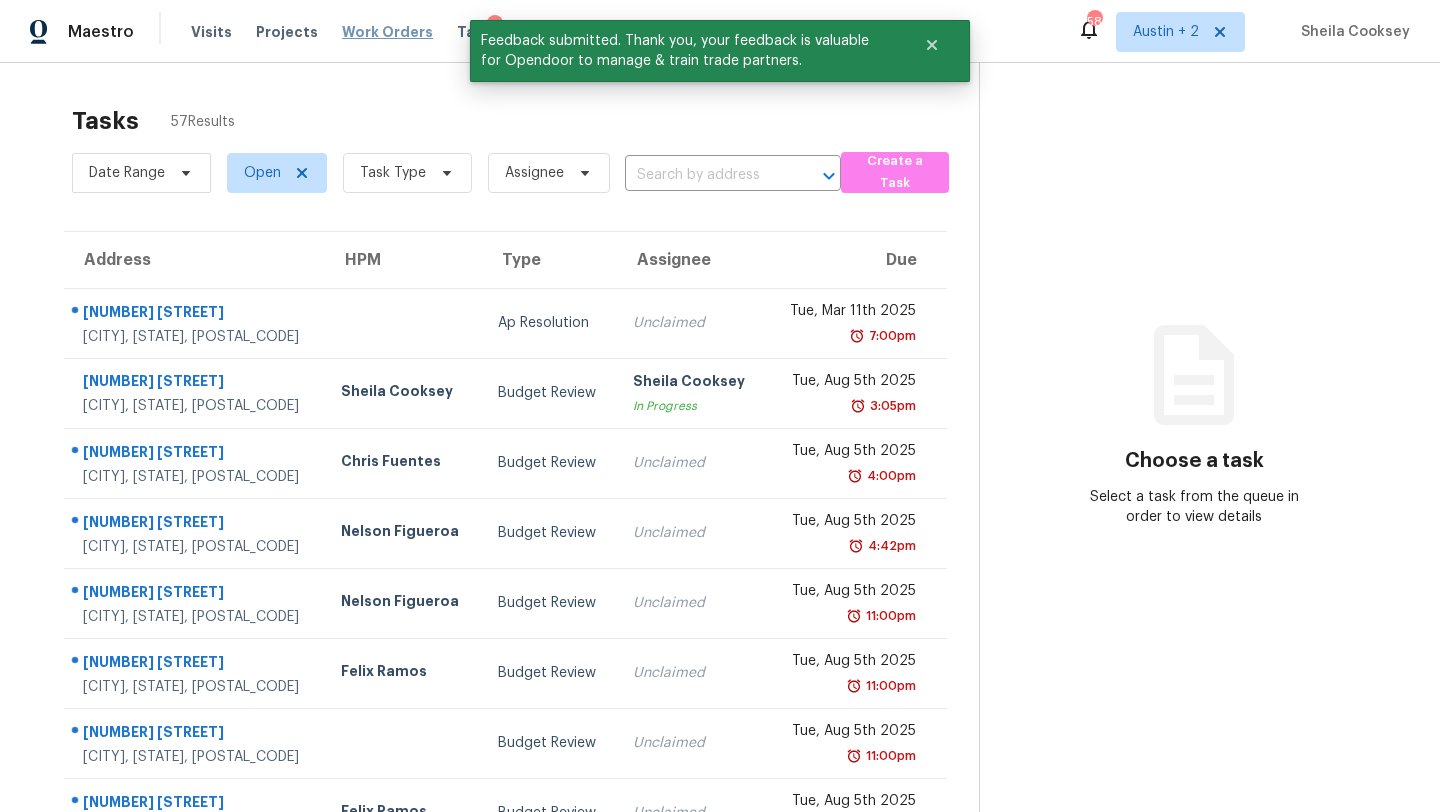 click on "Work Orders" at bounding box center [387, 32] 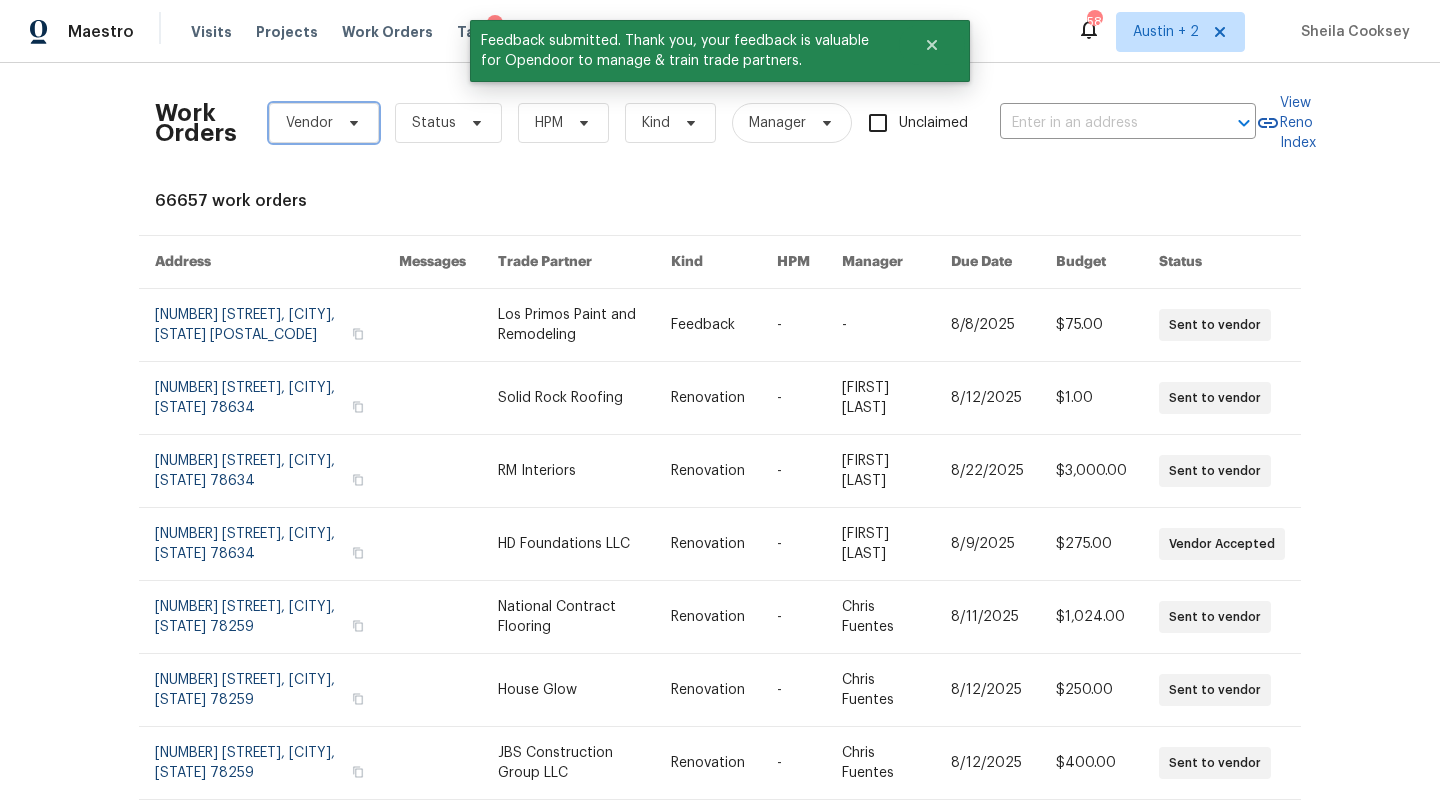 click 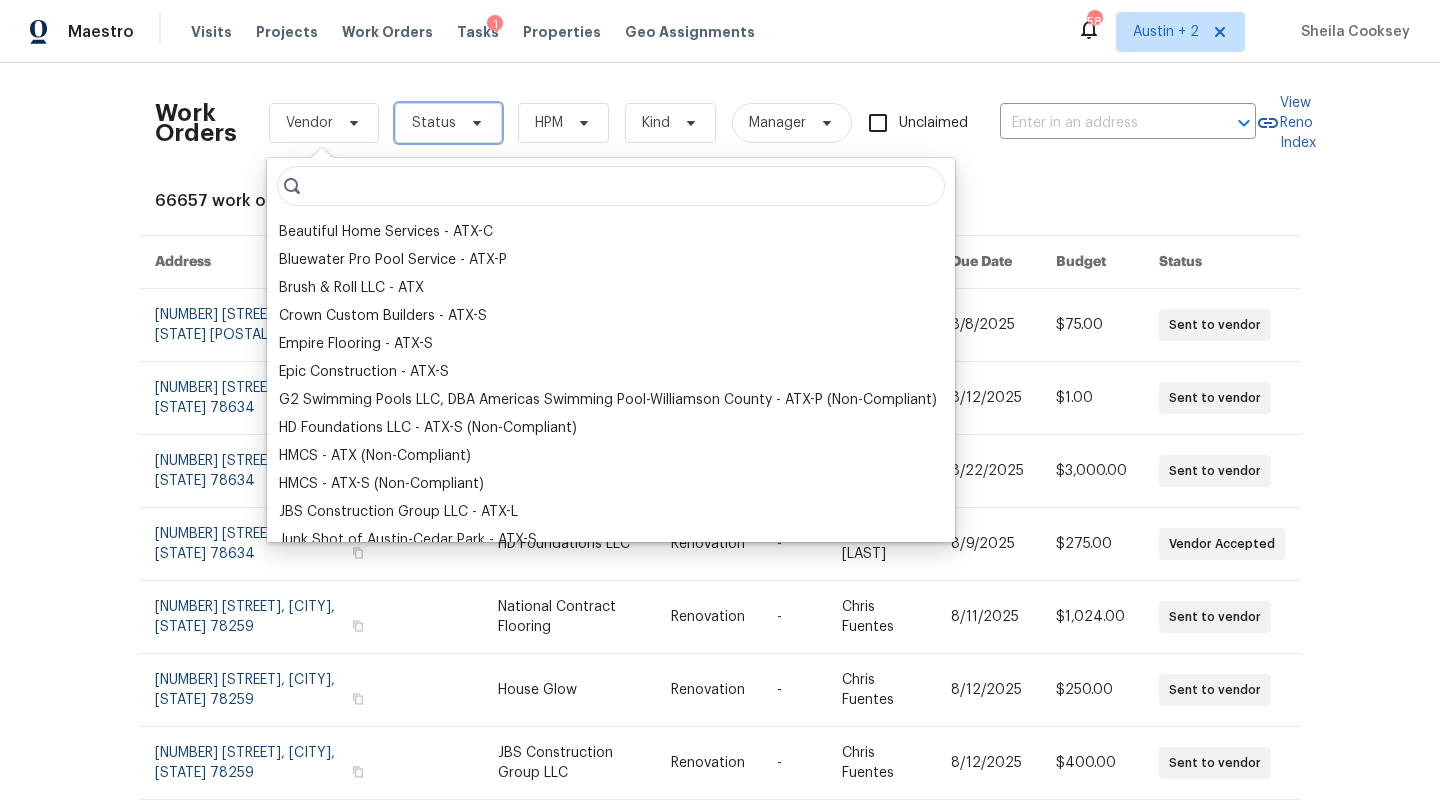 click 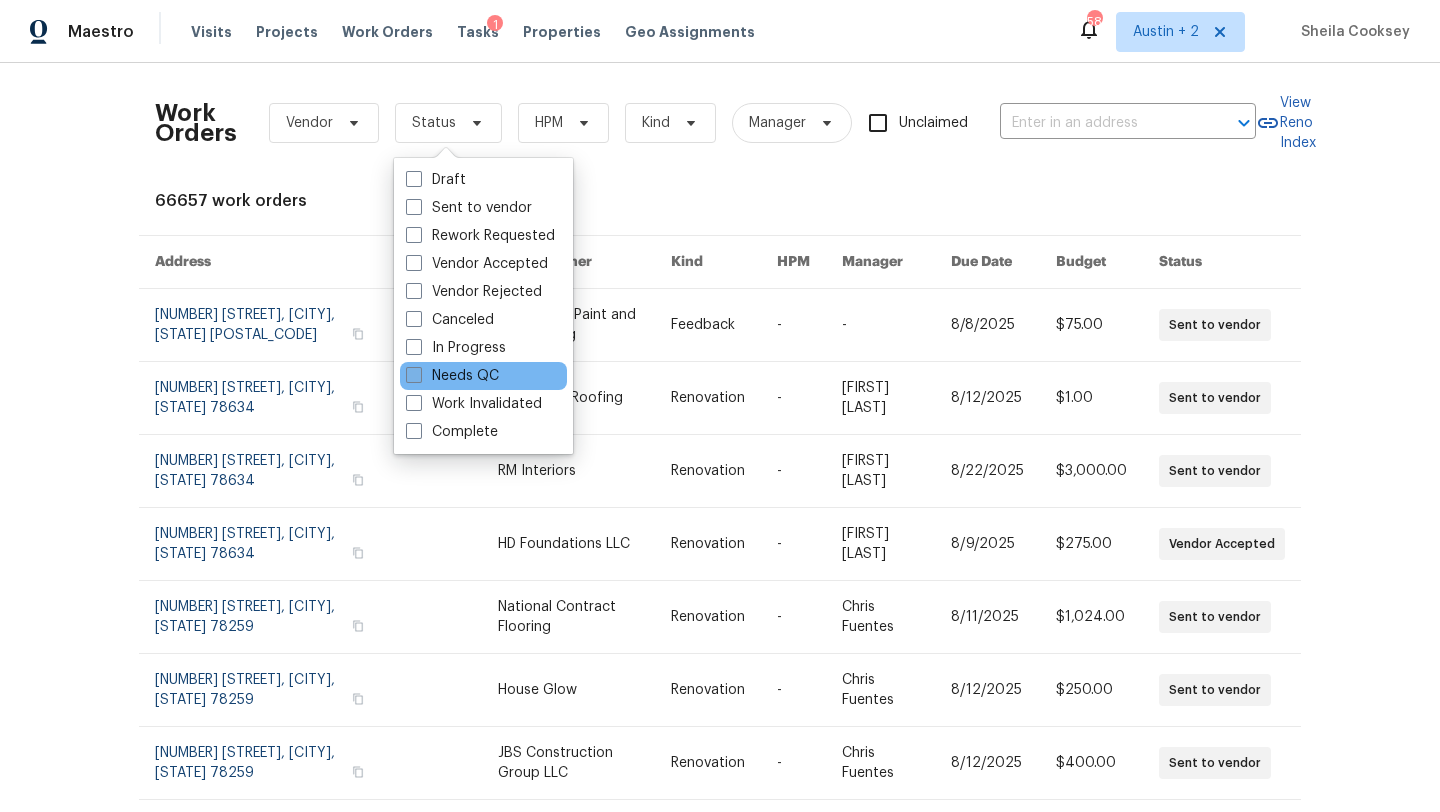 click on "Needs QC" at bounding box center [452, 376] 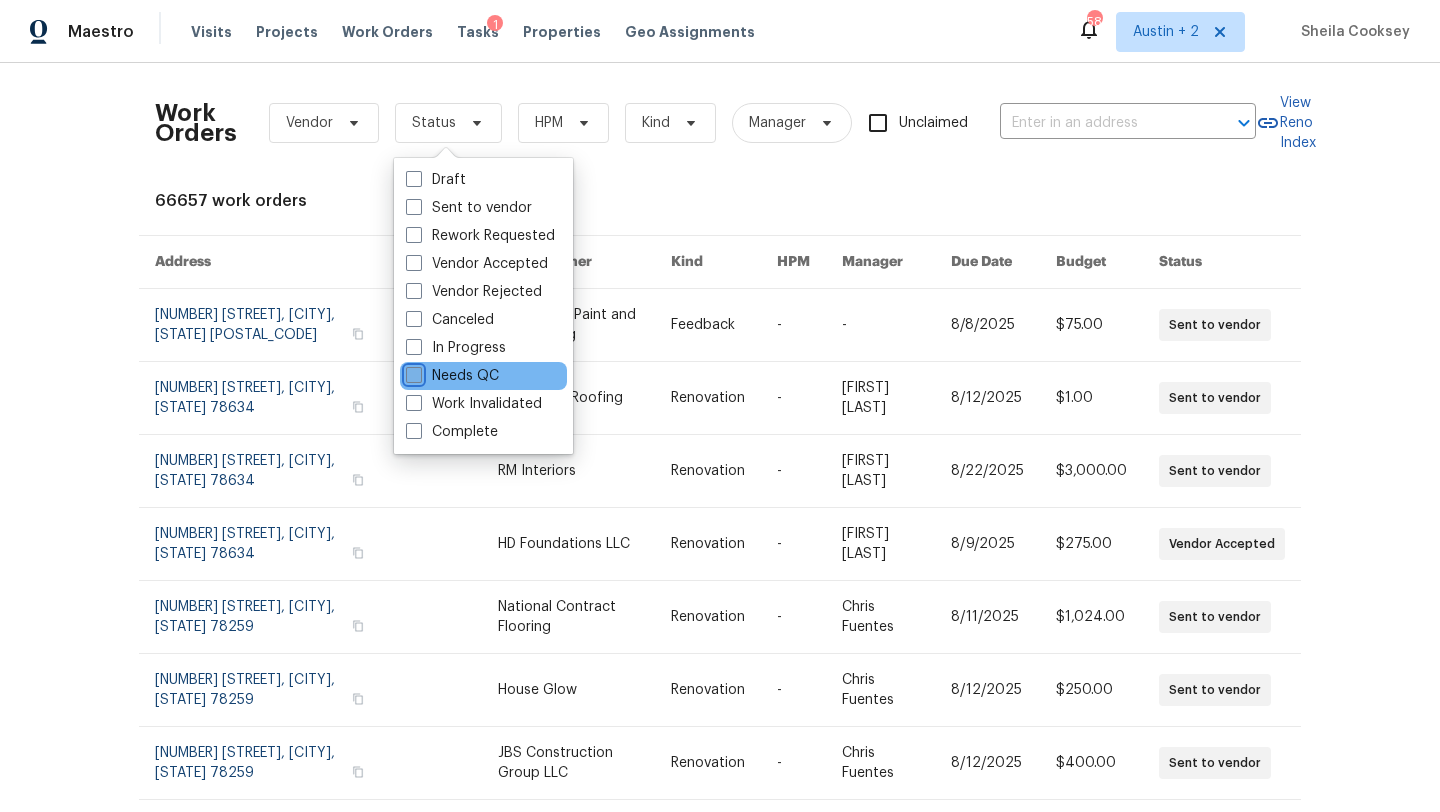 click on "Needs QC" at bounding box center (412, 372) 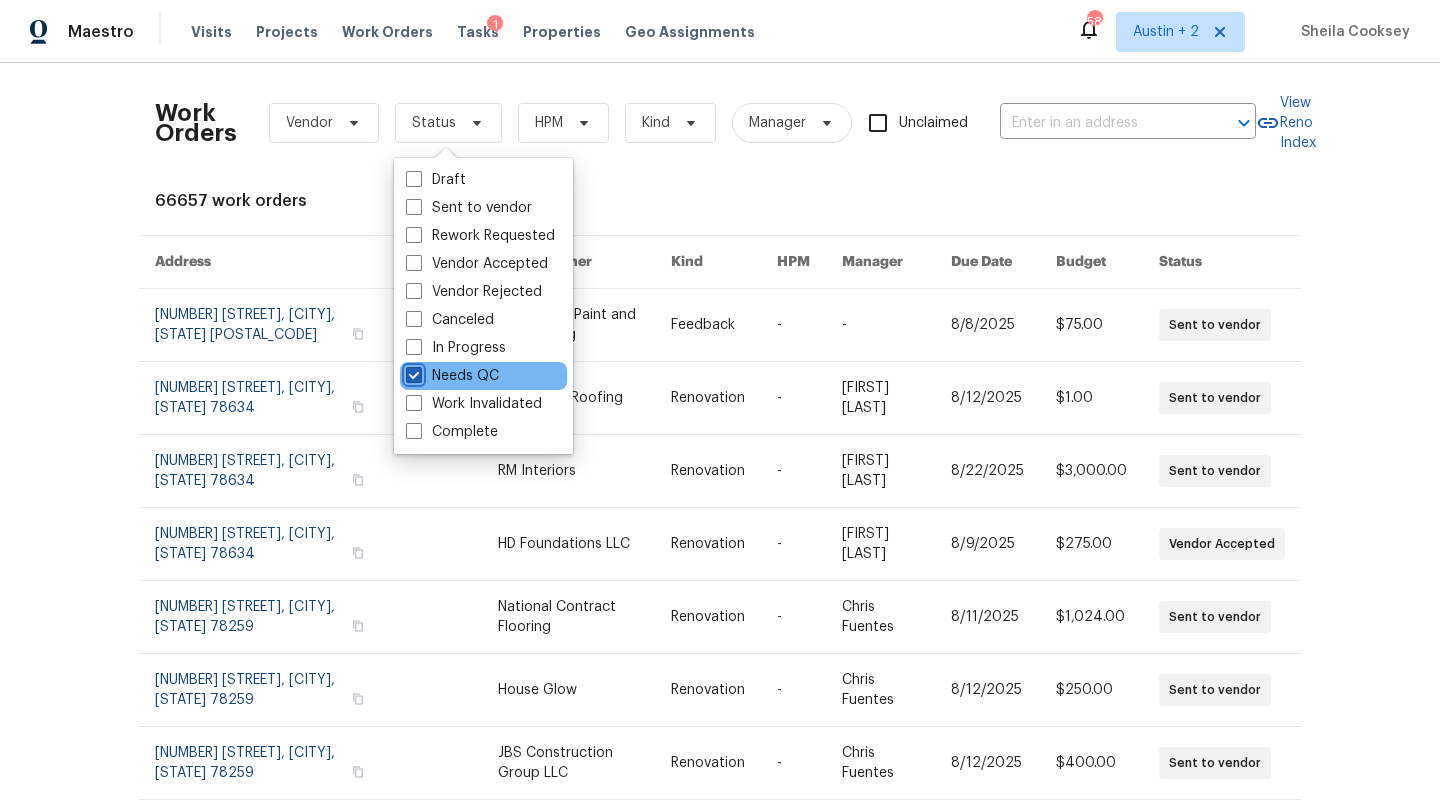 checkbox on "true" 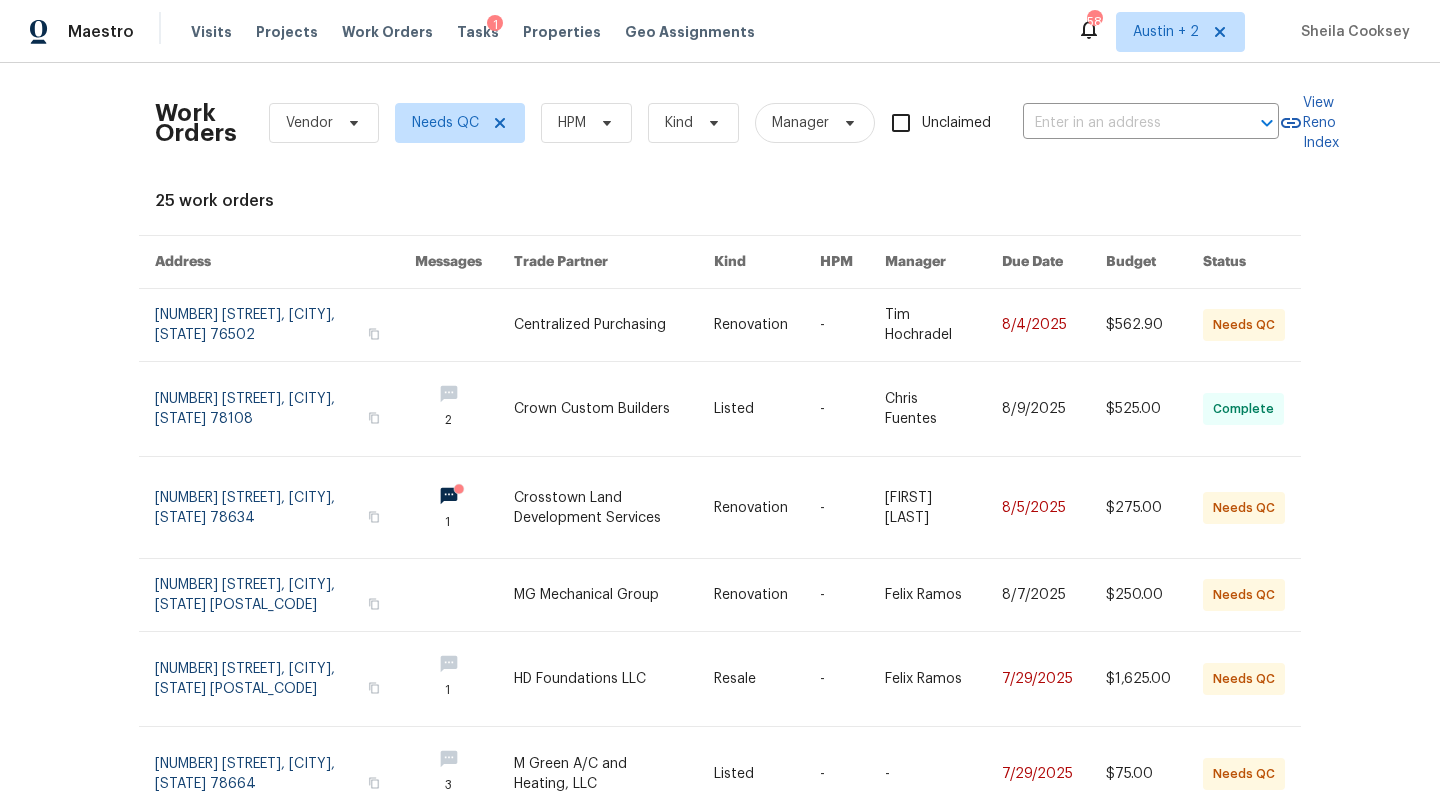 click on "Work Orders Vendor Needs QC HPM Kind Manager Unclaimed ​ View Reno Index 25 work orders Address Messages Trade Partner Kind HPM Manager Due Date Budget Status 6830 Ambrose Cir, Temple, TX   76502 Centralized Purchasing Renovation - Tim Hochradel 8/4/2025 $562.90 Needs QC 3904 Pecan Ct, Schertz, TX   78108 2 Crown Custom Builders Listed - Chris Fuentes 8/9/2025 $525.00 Complete 404 Stewart Dr, Hutto, TX   78634 1 Crosstown Land Development Services Renovation - Martin Chagolla 8/5/2025 $275.00 Needs QC 11007 Anarbor Fld, San Antonio, TX   78254 MG Mechanical Group Renovation - Felix Ramos 8/7/2025 $250.00 Needs QC 2134 Virginia Blvd, San Antonio, TX   78203 1 HD Foundations LLC Resale - Felix Ramos 7/29/2025 $1,625.00 Needs QC 600 Virginia Dr, Round Rock, TX   78664 3 M Green A/C and Heating, LLC Listed - - 7/29/2025 $75.00 Needs QC 1999 Shire Mdws, New Braunfels, TX   78130 2 Beautiful Home Services Renovation - Chris Fuentes 7/26/2025 $325.00 Needs QC 1999 Shire Mdws, New Braunfels, TX   78130 Renovation -" at bounding box center (720, 437) 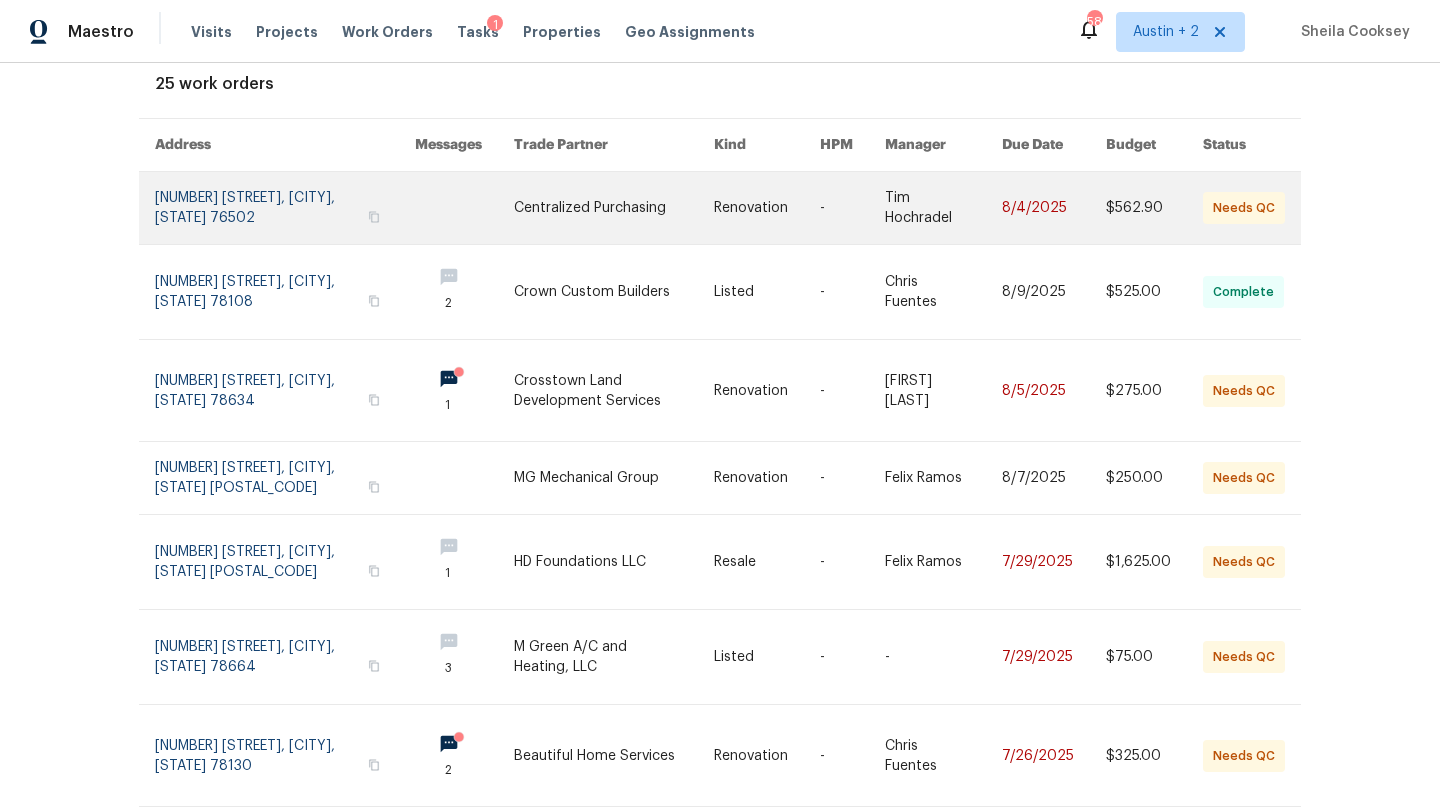 scroll, scrollTop: 116, scrollLeft: 0, axis: vertical 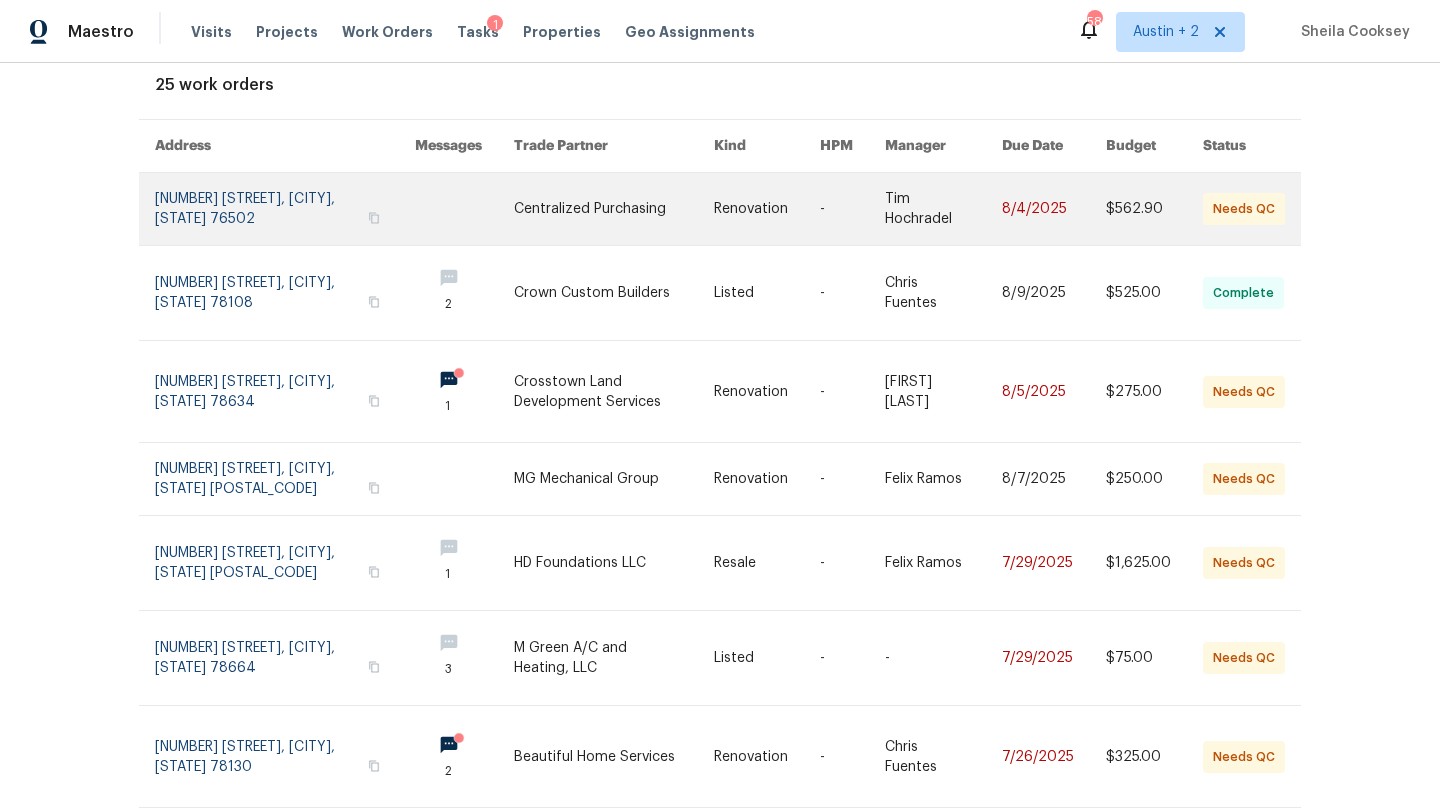 click at bounding box center [614, 209] 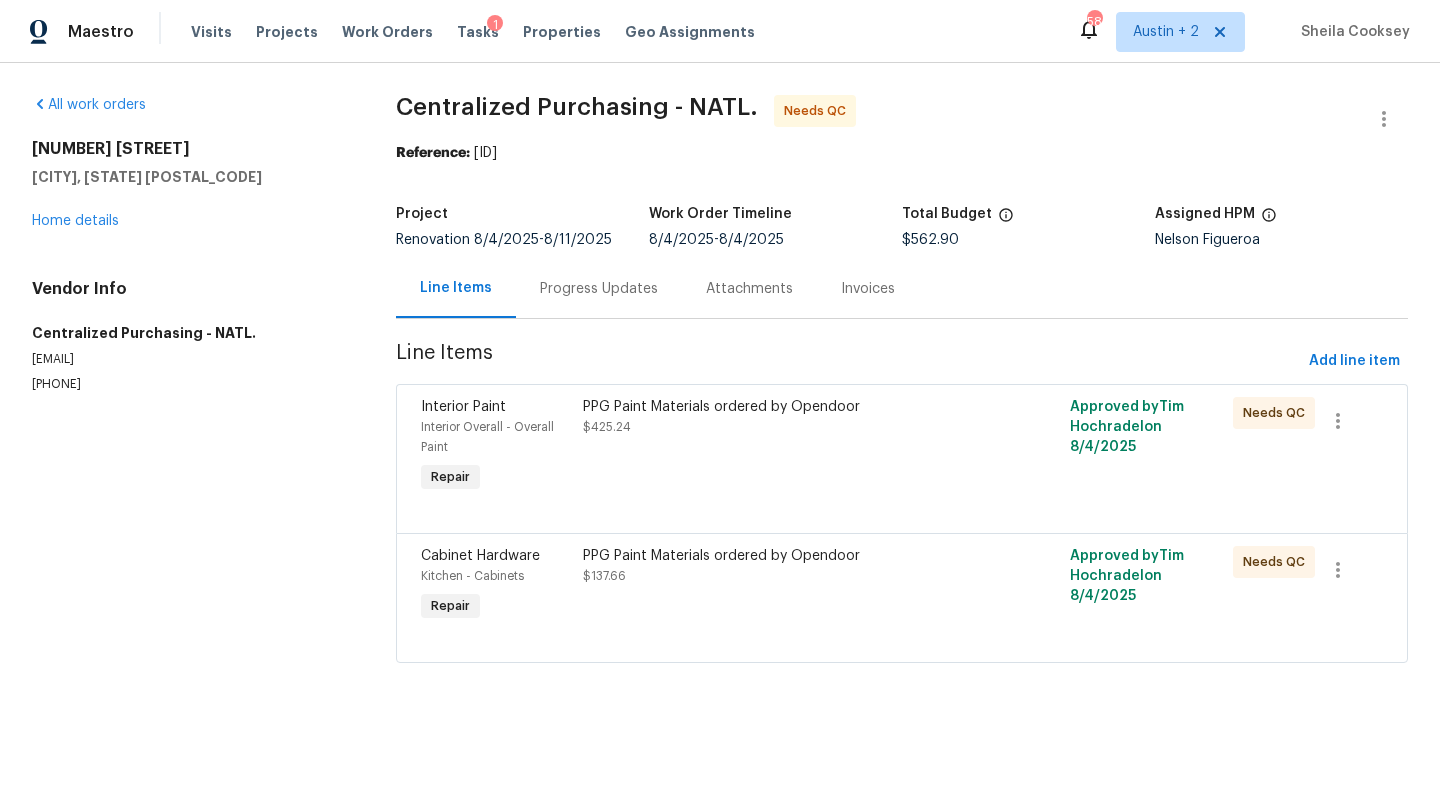 click on "PPG Paint Materials ordered by Opendoor" at bounding box center [780, 407] 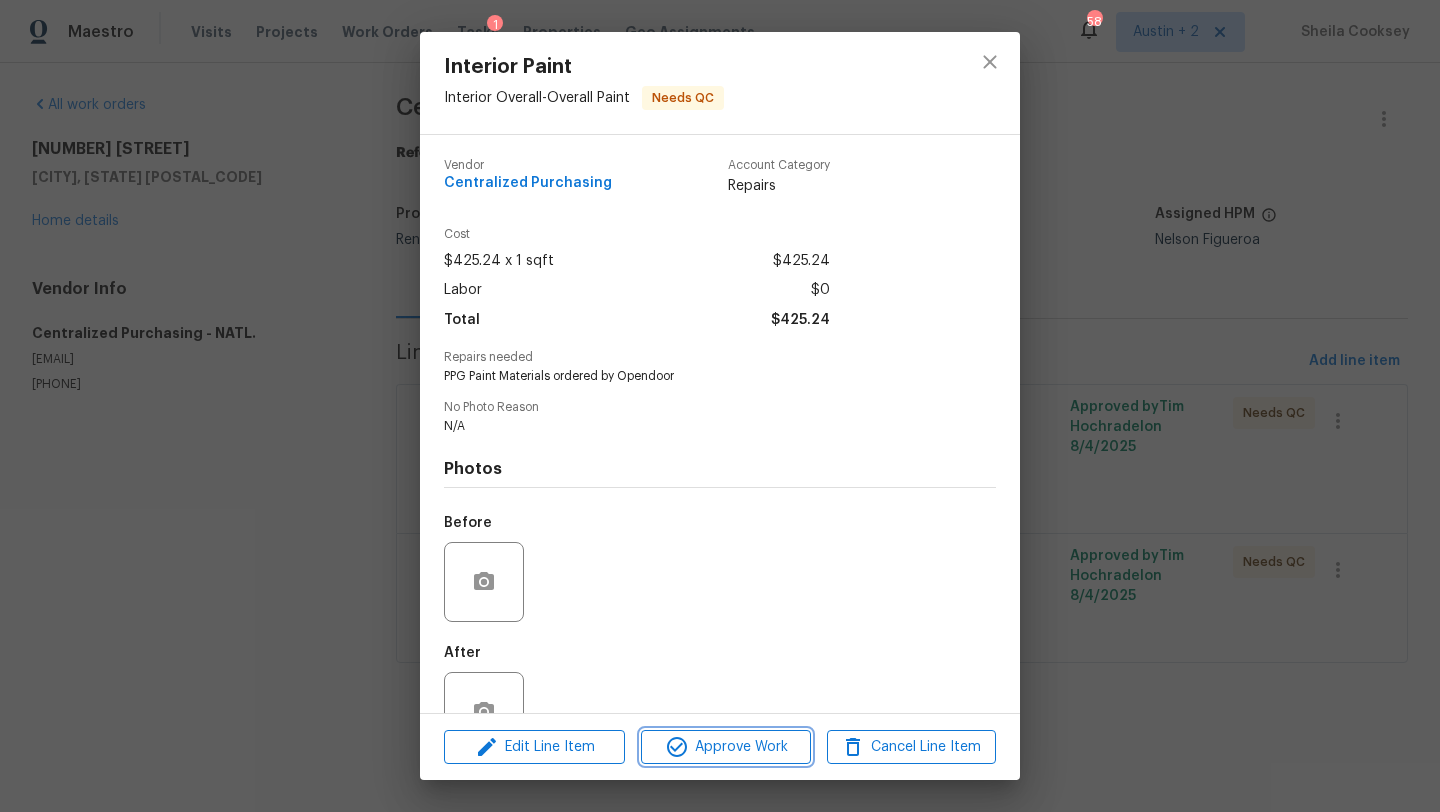 click on "Approve Work" at bounding box center [725, 747] 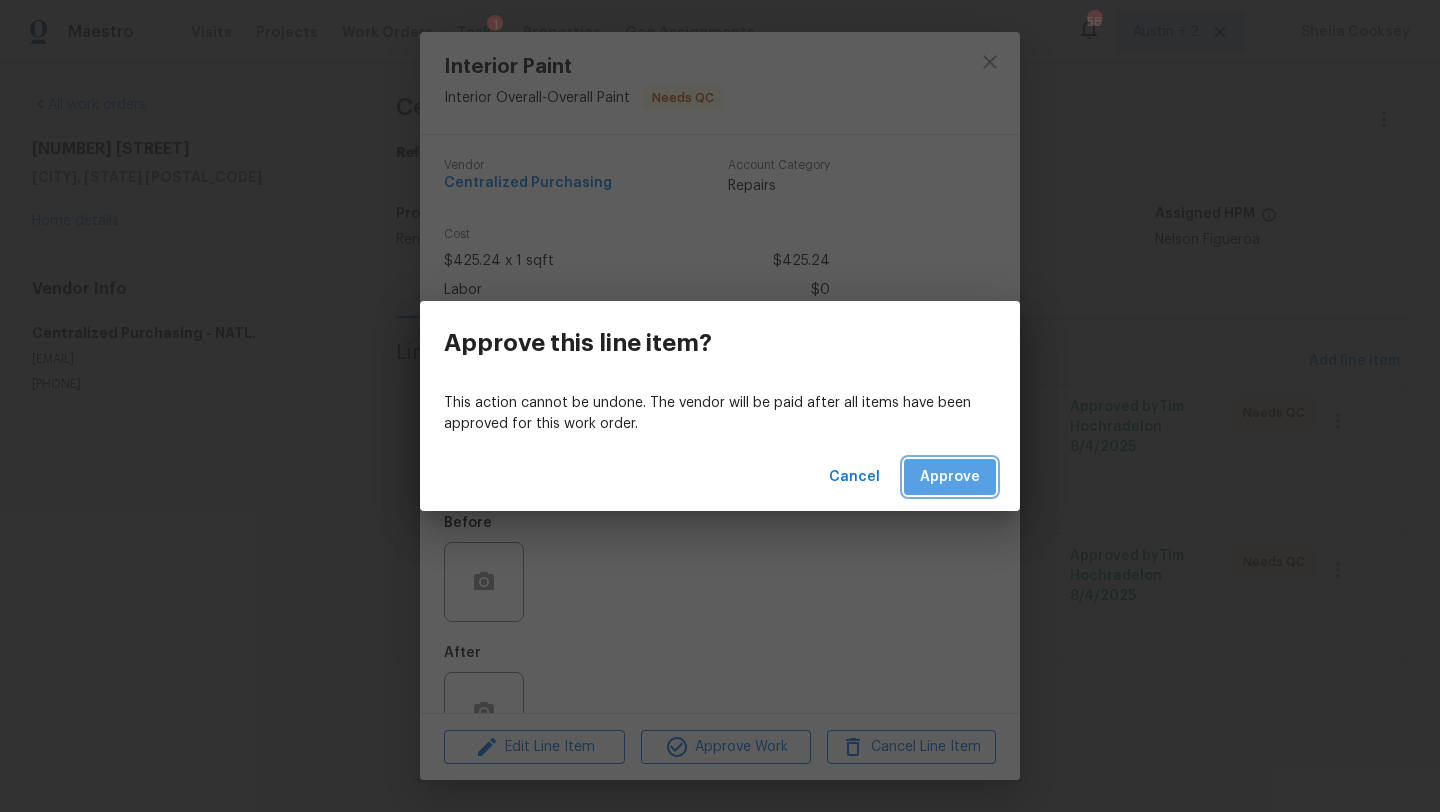click on "Approve" at bounding box center (950, 477) 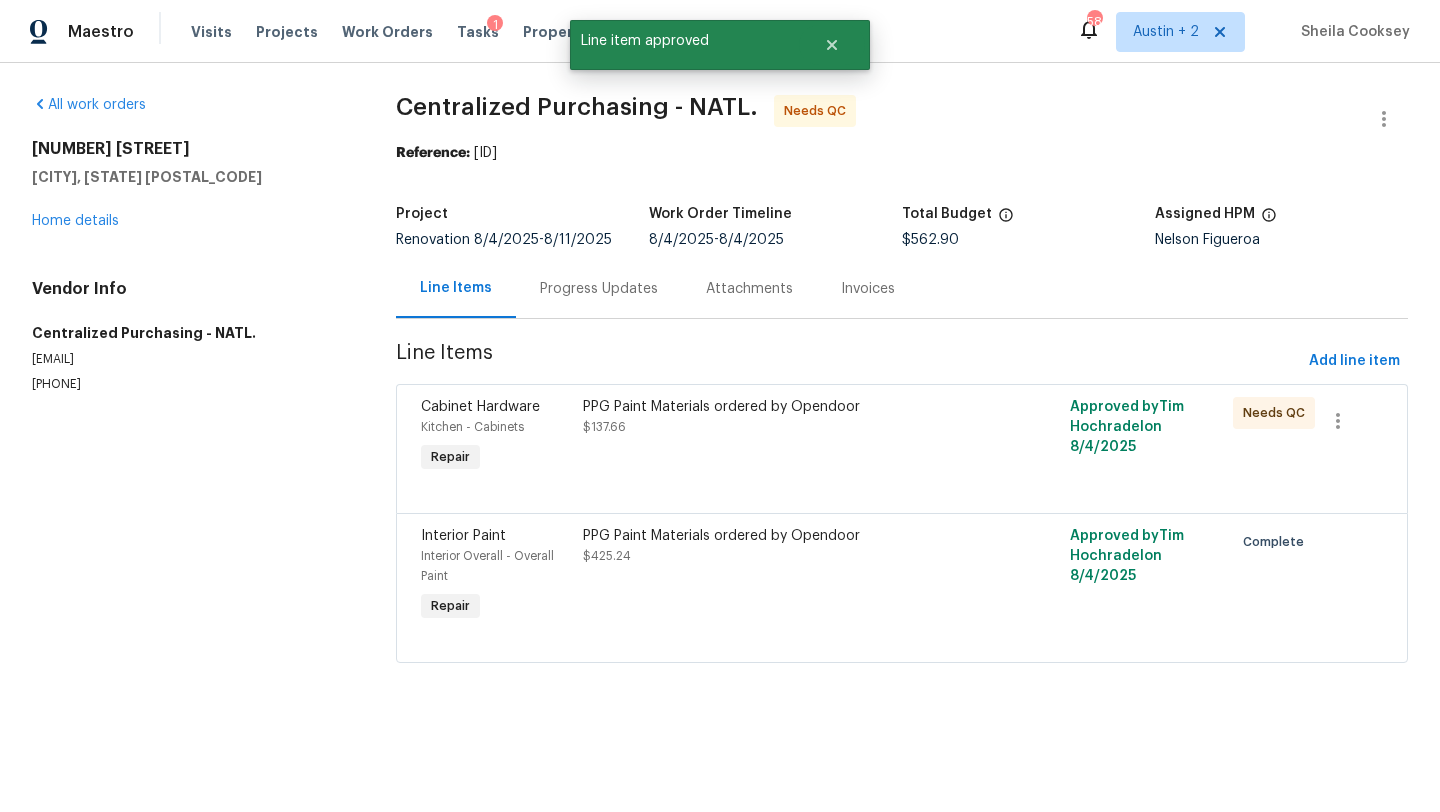 click on "PPG Paint Materials ordered by Opendoor $137.66" at bounding box center [780, 417] 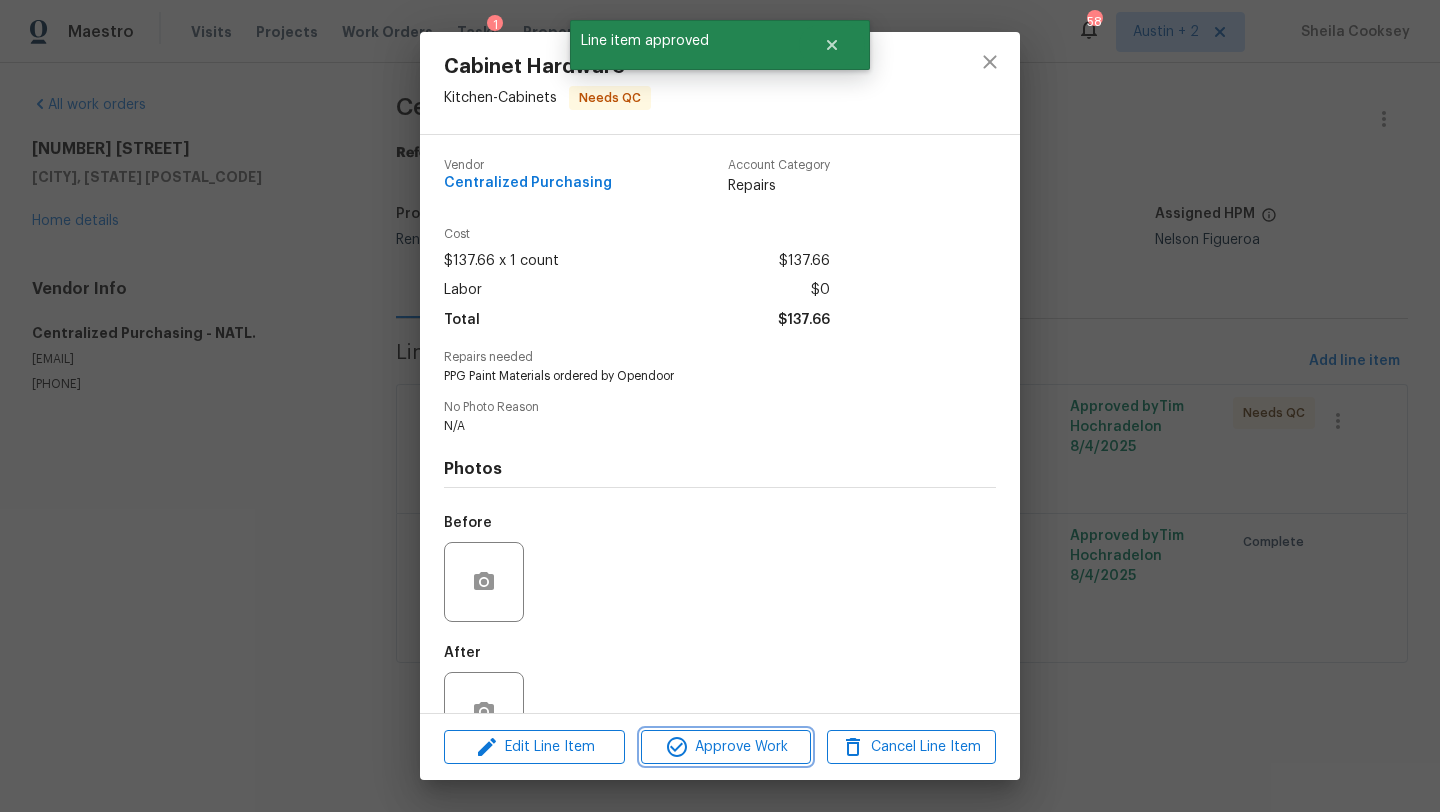 click on "Approve Work" at bounding box center [725, 747] 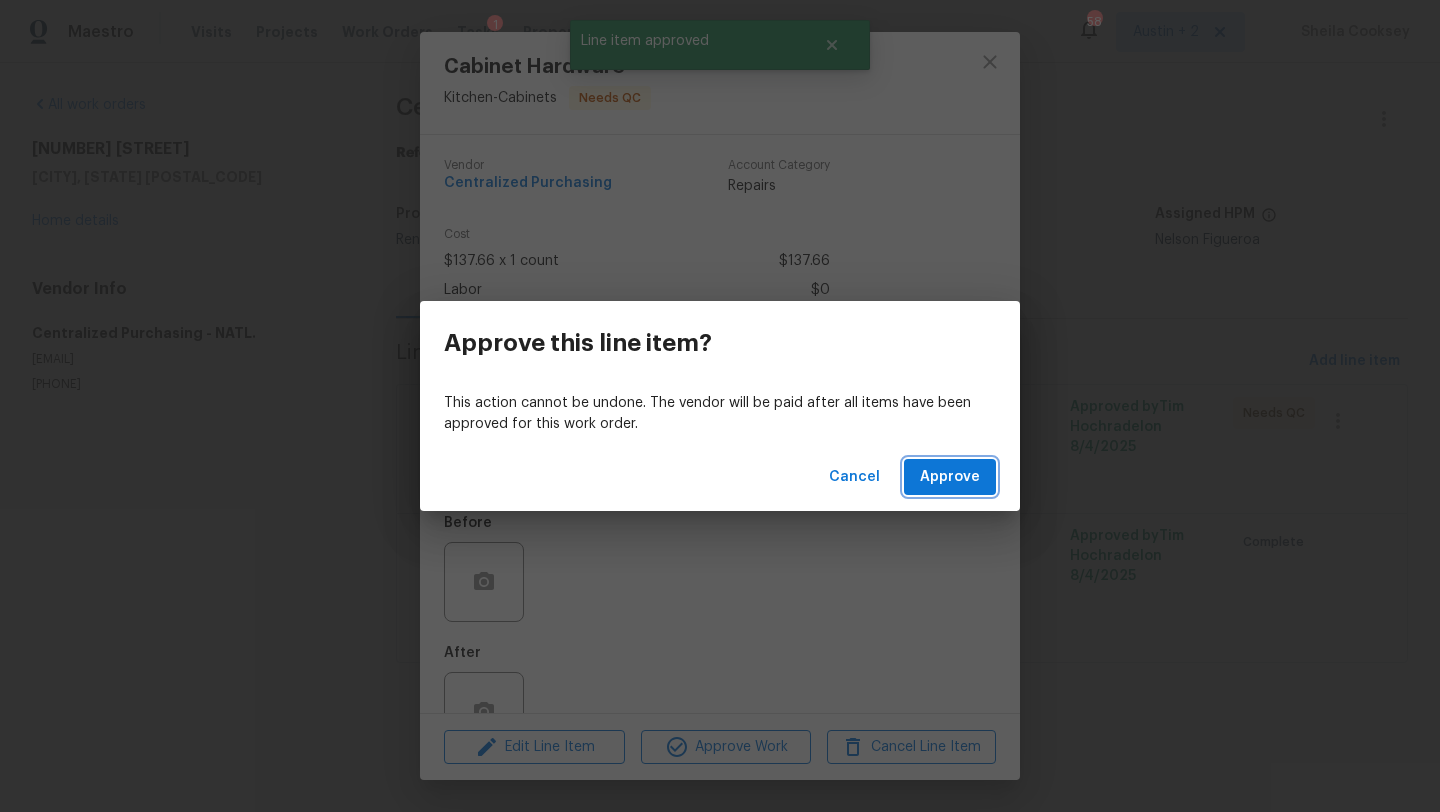 click on "Approve" at bounding box center (950, 477) 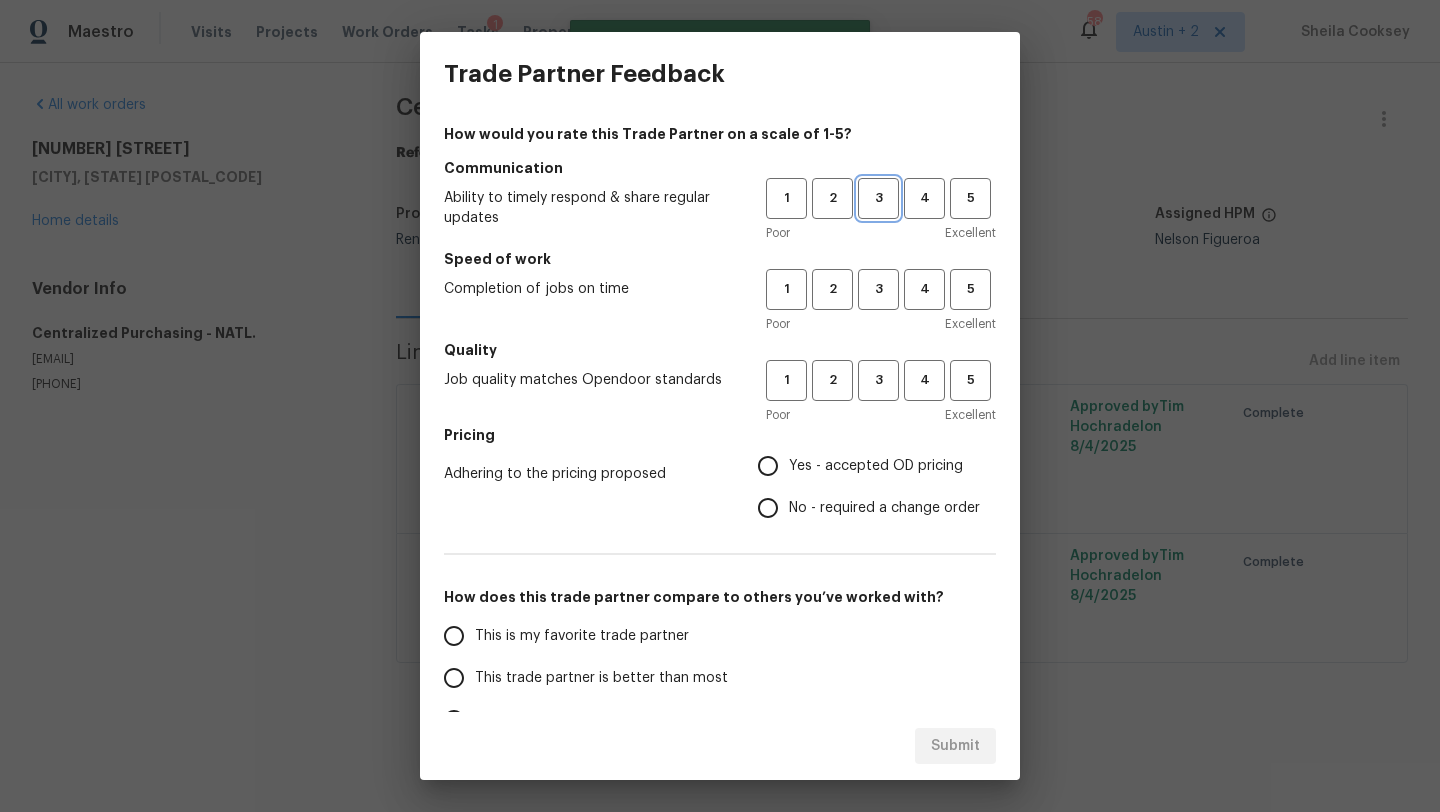 click on "3" at bounding box center [878, 198] 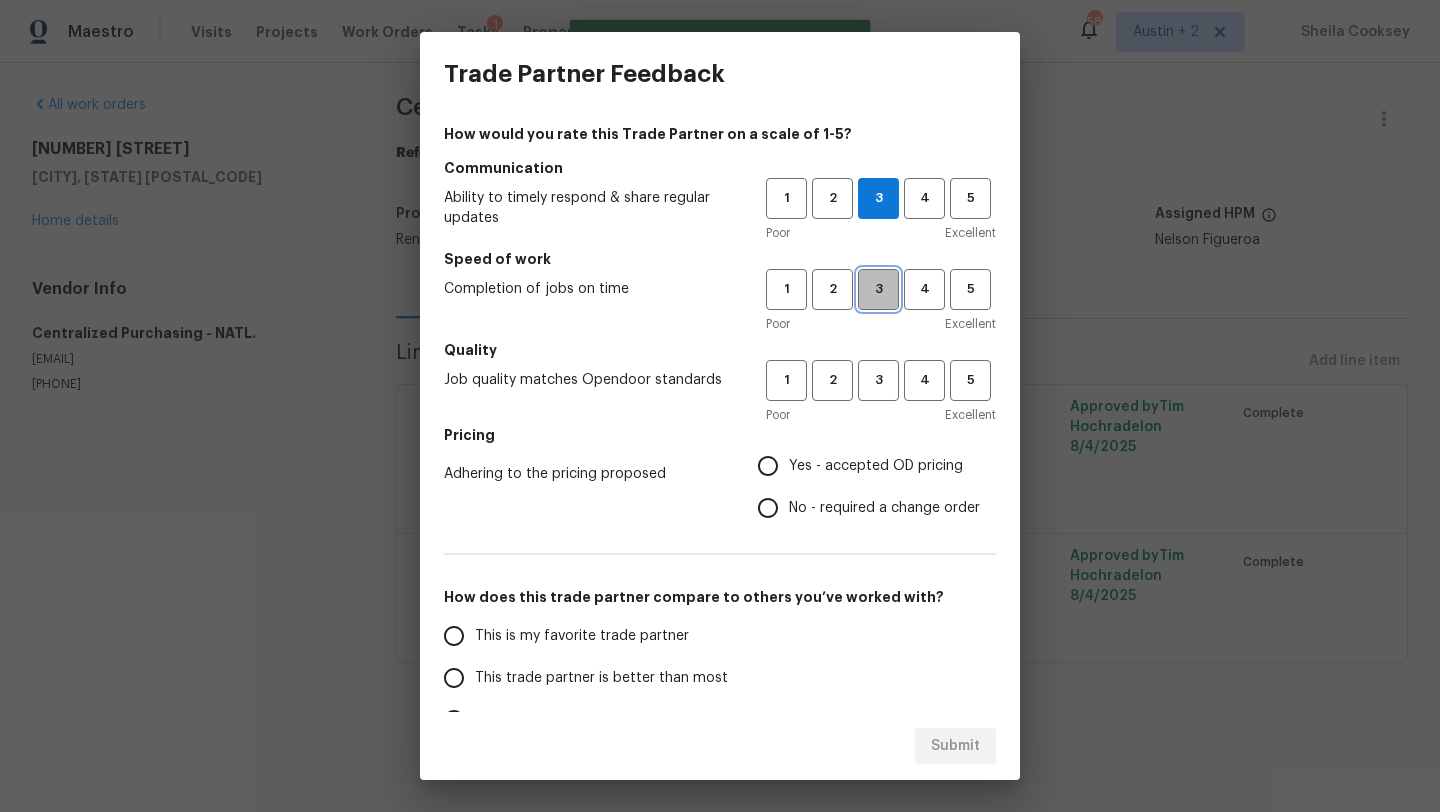 click on "3" at bounding box center [878, 289] 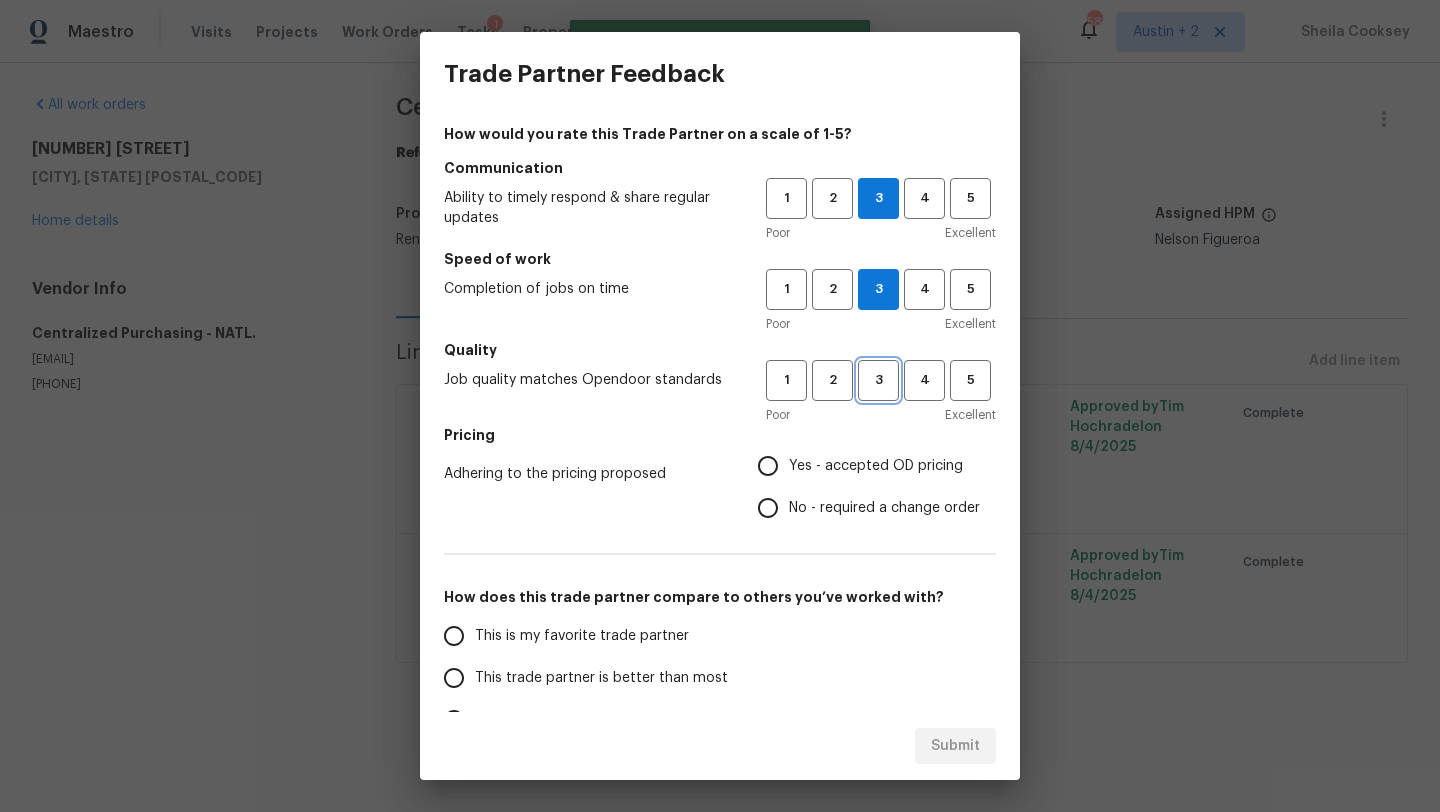 click on "3" at bounding box center (878, 380) 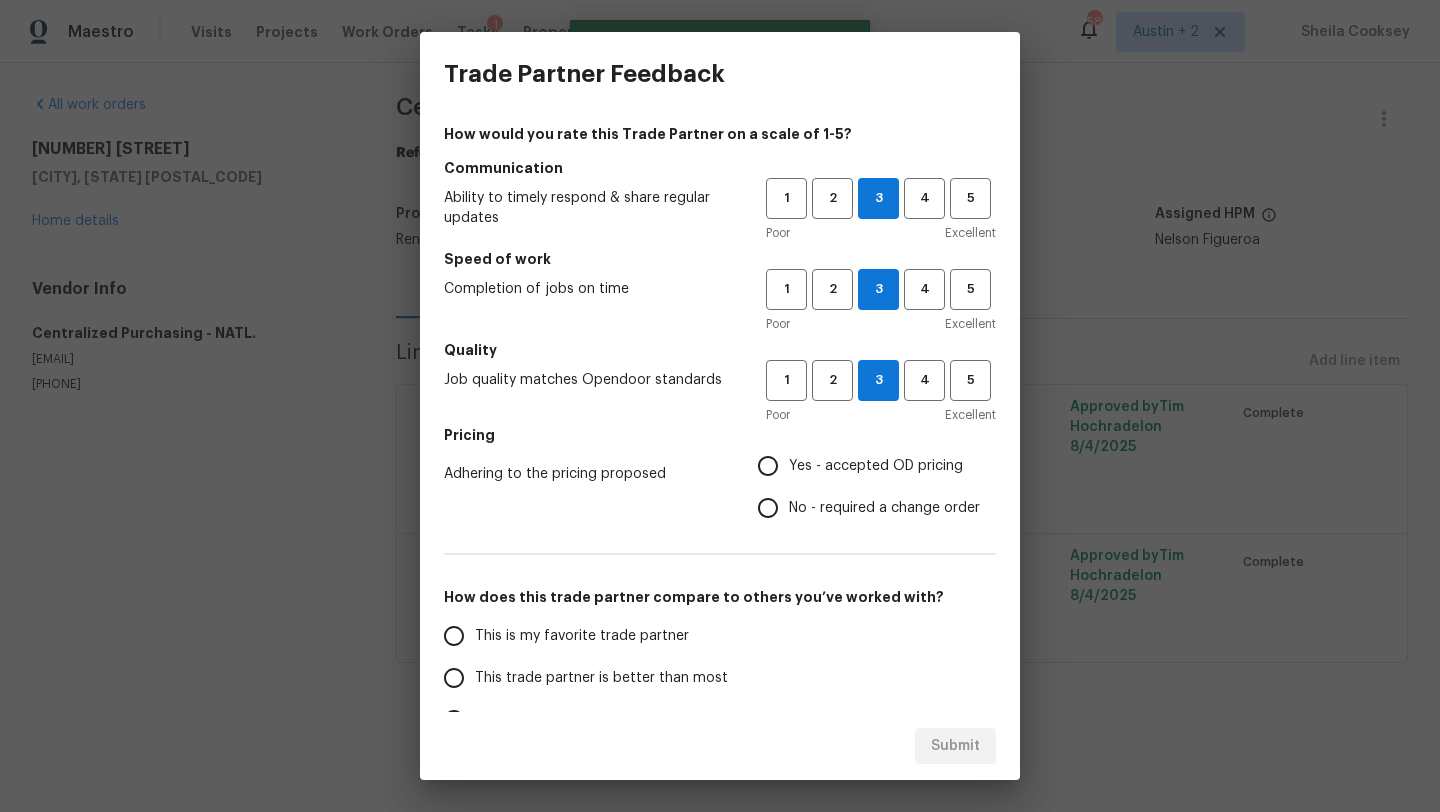 click on "Yes - accepted OD pricing" at bounding box center (863, 466) 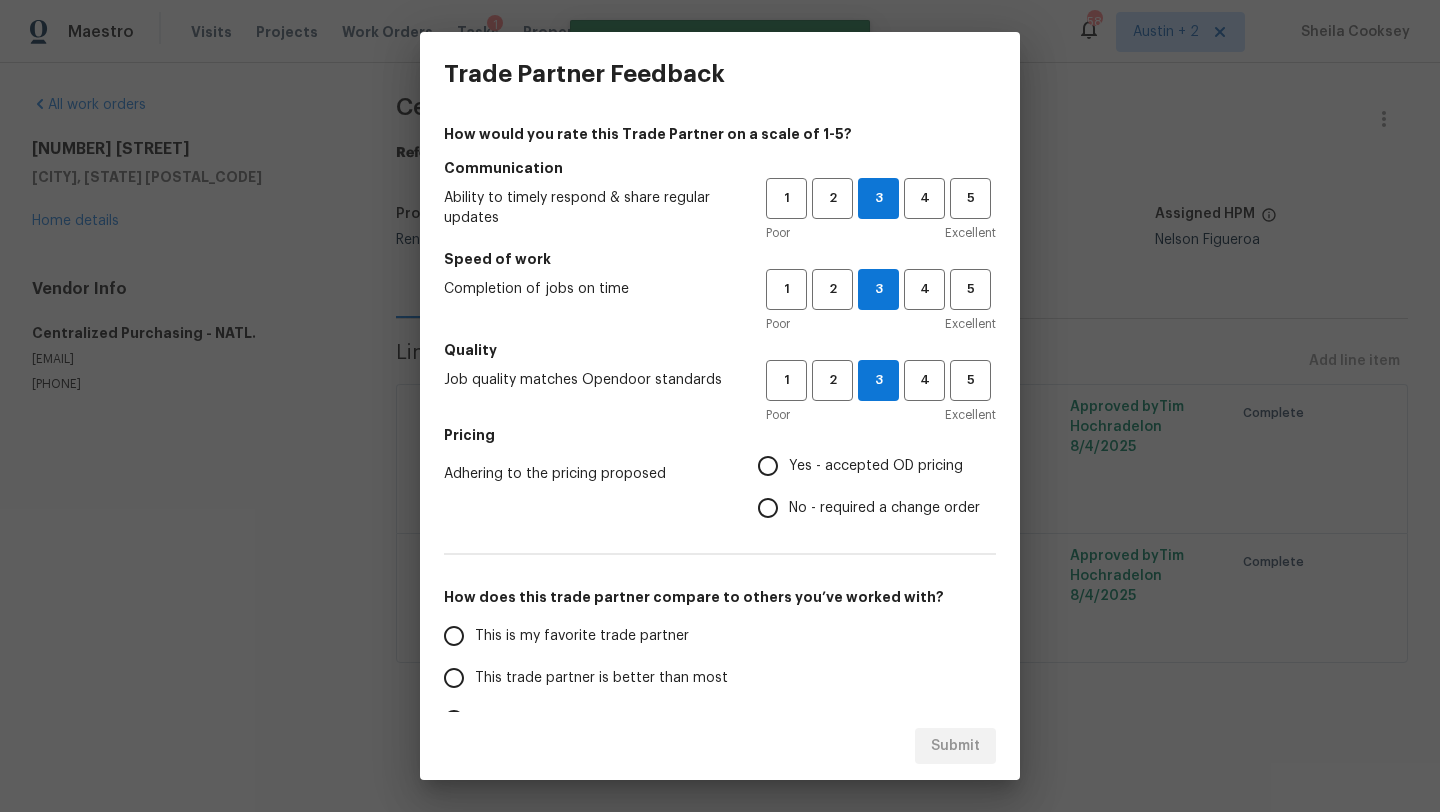 click on "Yes - accepted OD pricing" at bounding box center [768, 466] 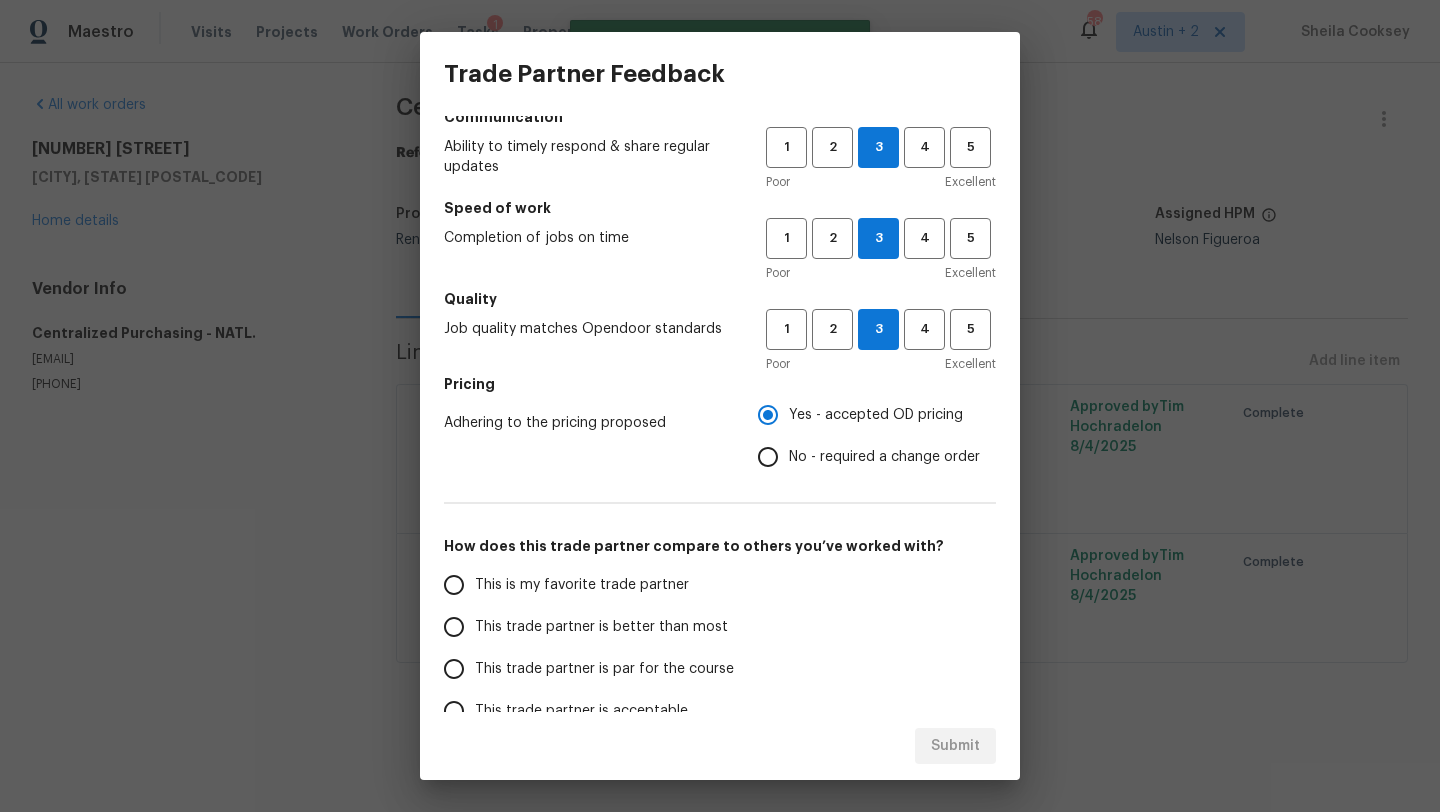 scroll, scrollTop: 53, scrollLeft: 0, axis: vertical 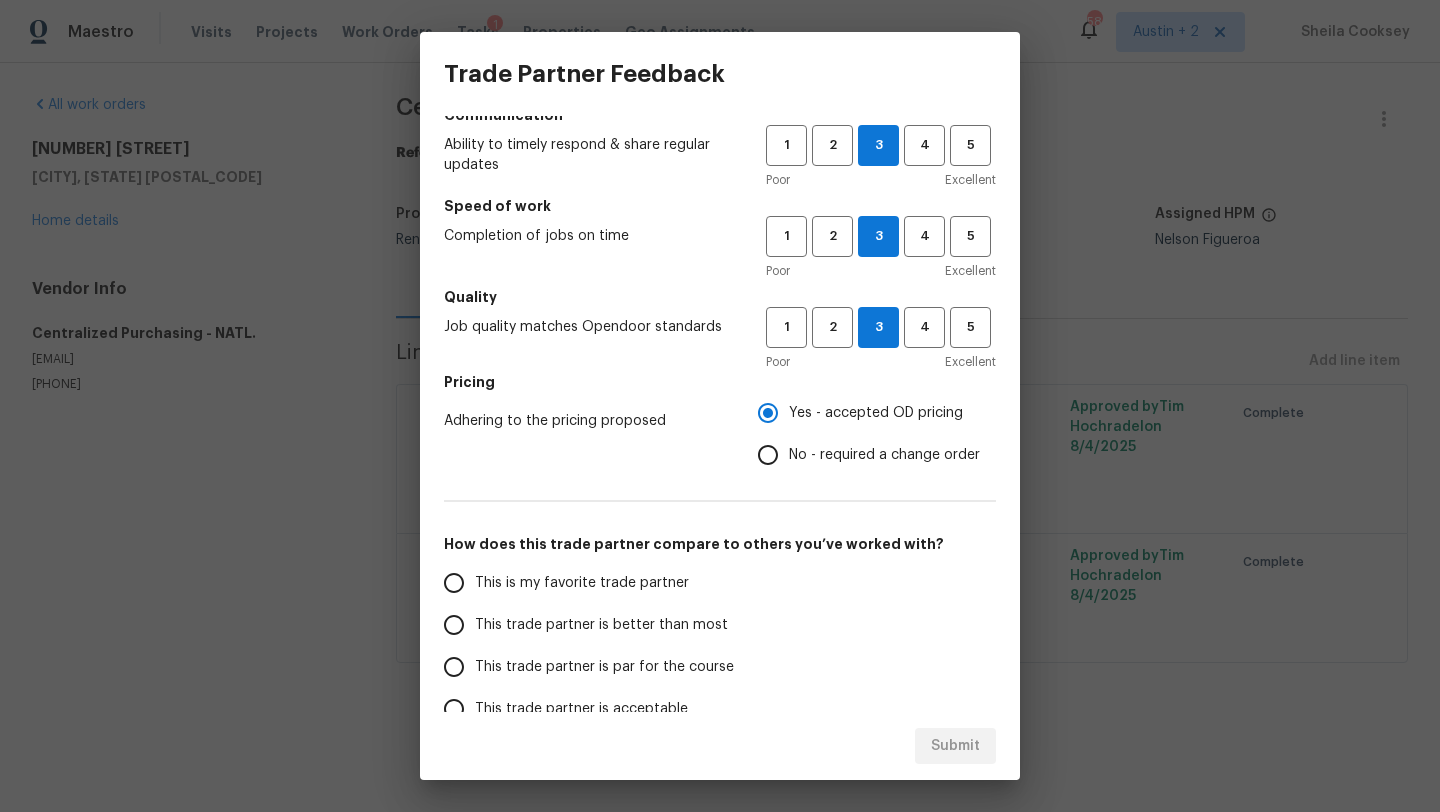 click on "This trade partner is par for the course" at bounding box center [604, 667] 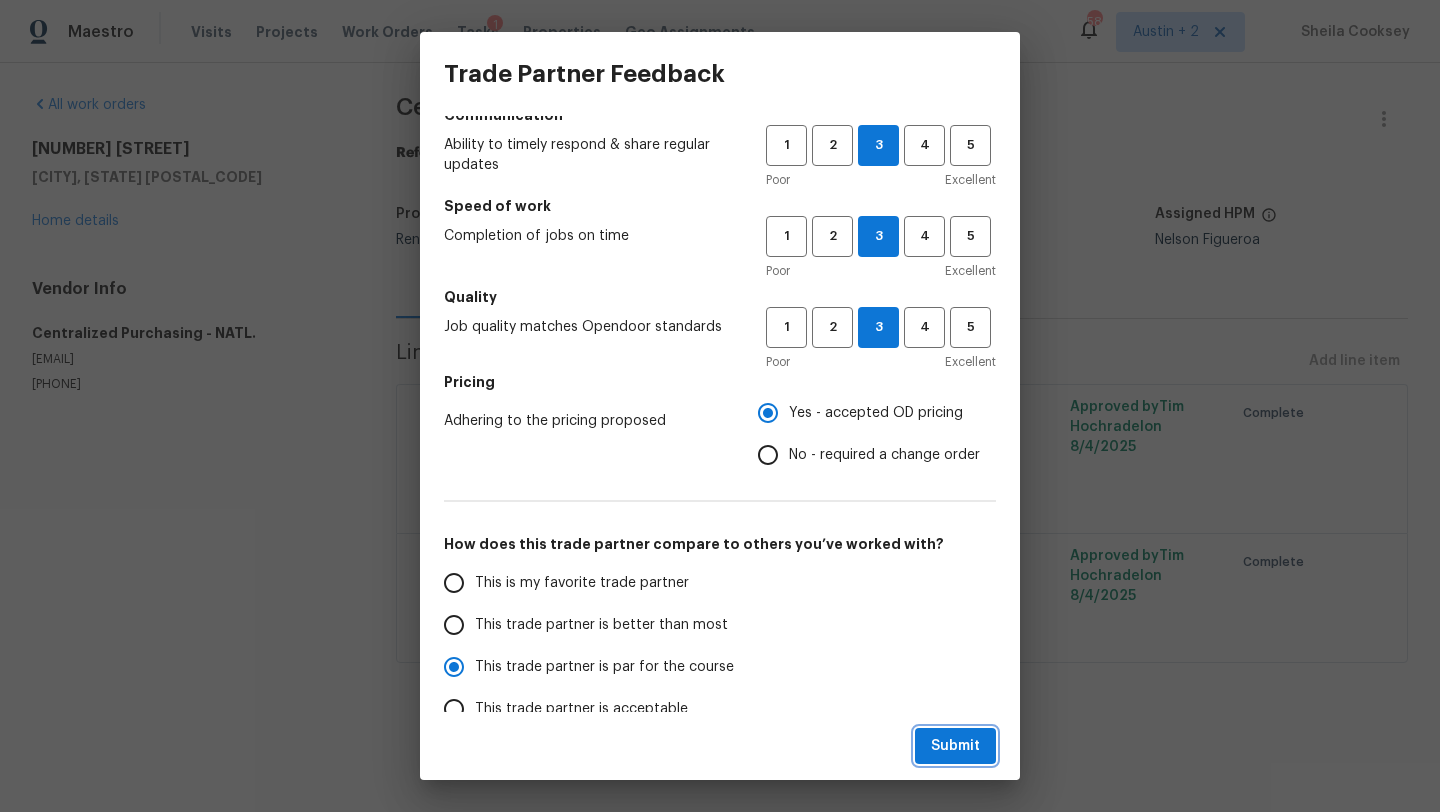 click on "Submit" at bounding box center (955, 746) 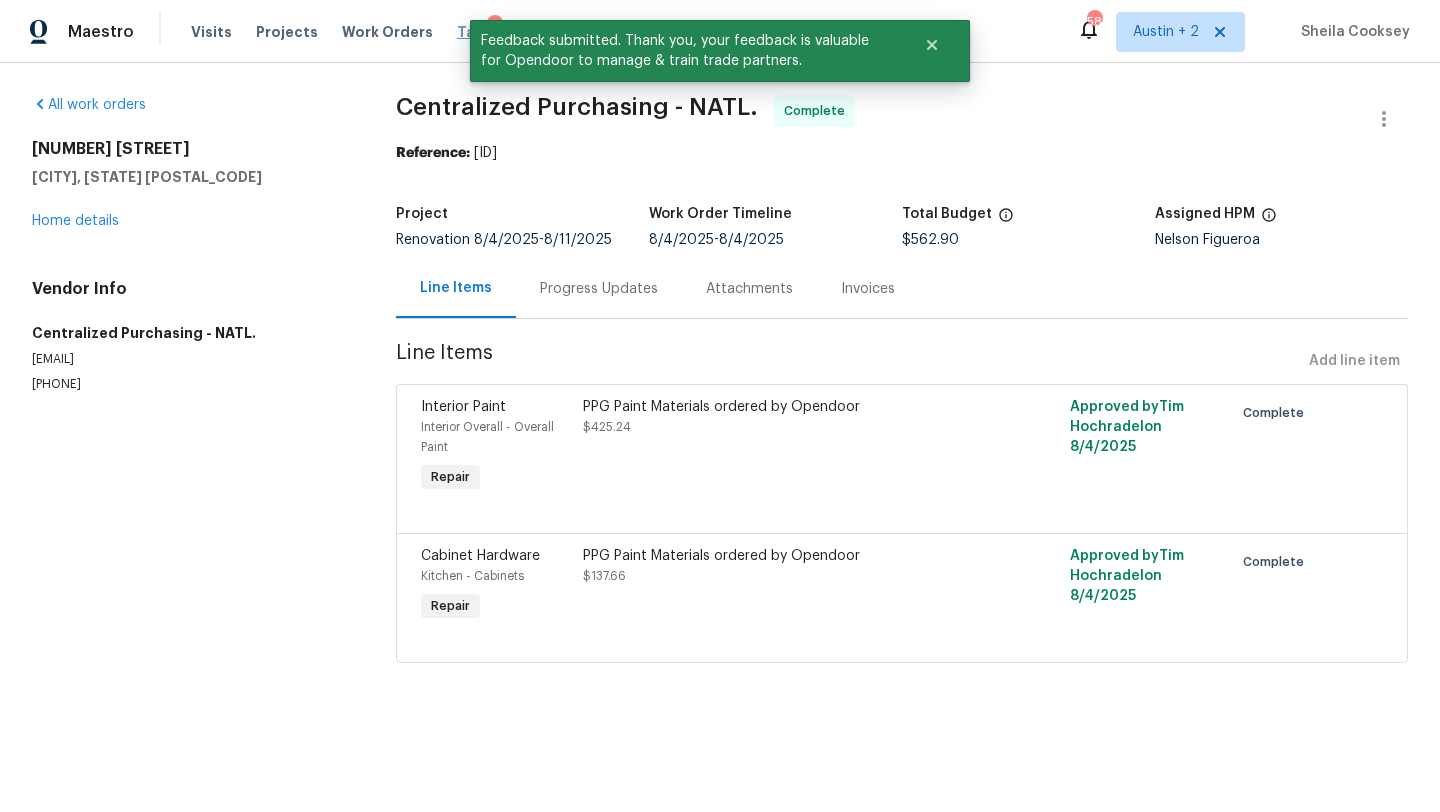 click on "Tasks" at bounding box center (478, 32) 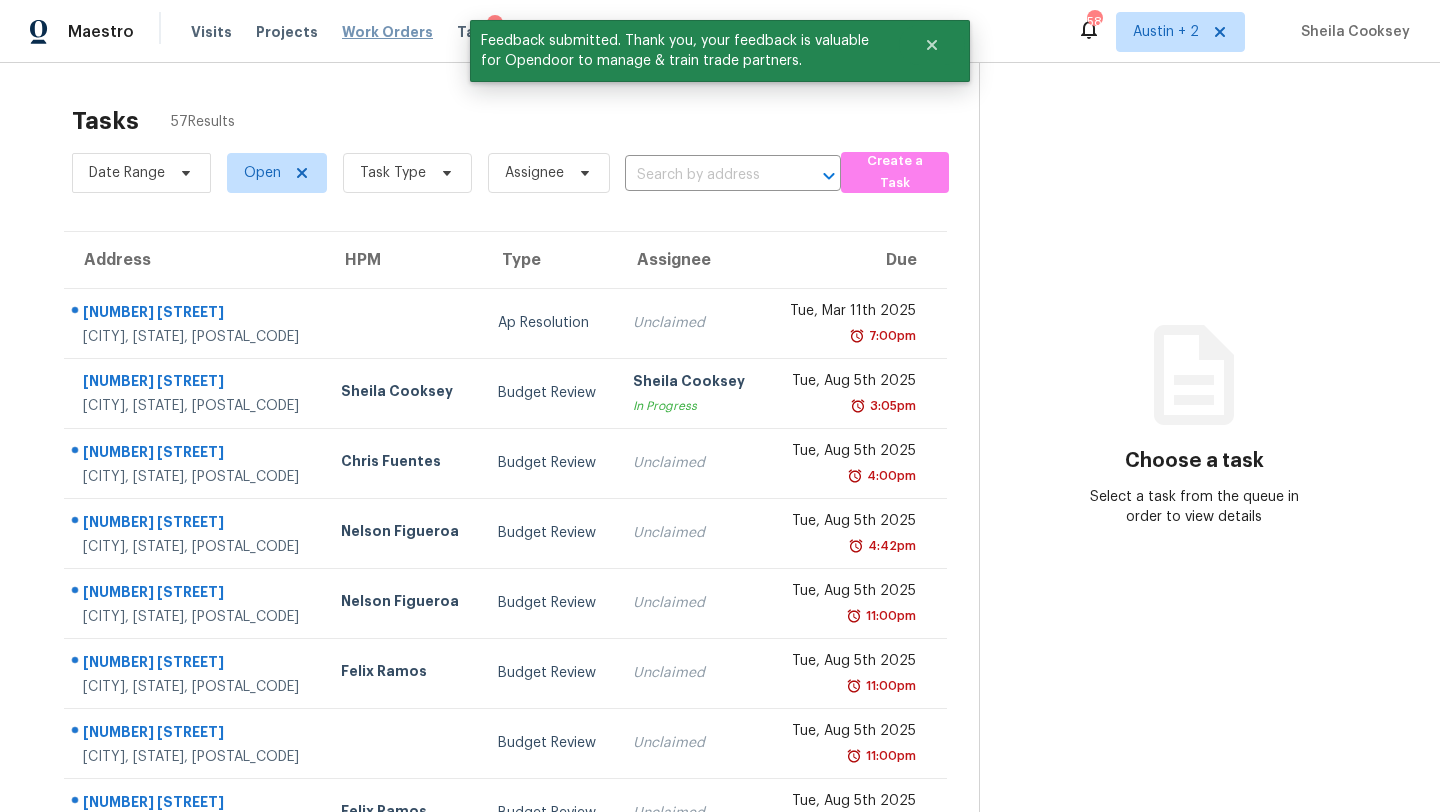 click on "Work Orders" at bounding box center [387, 32] 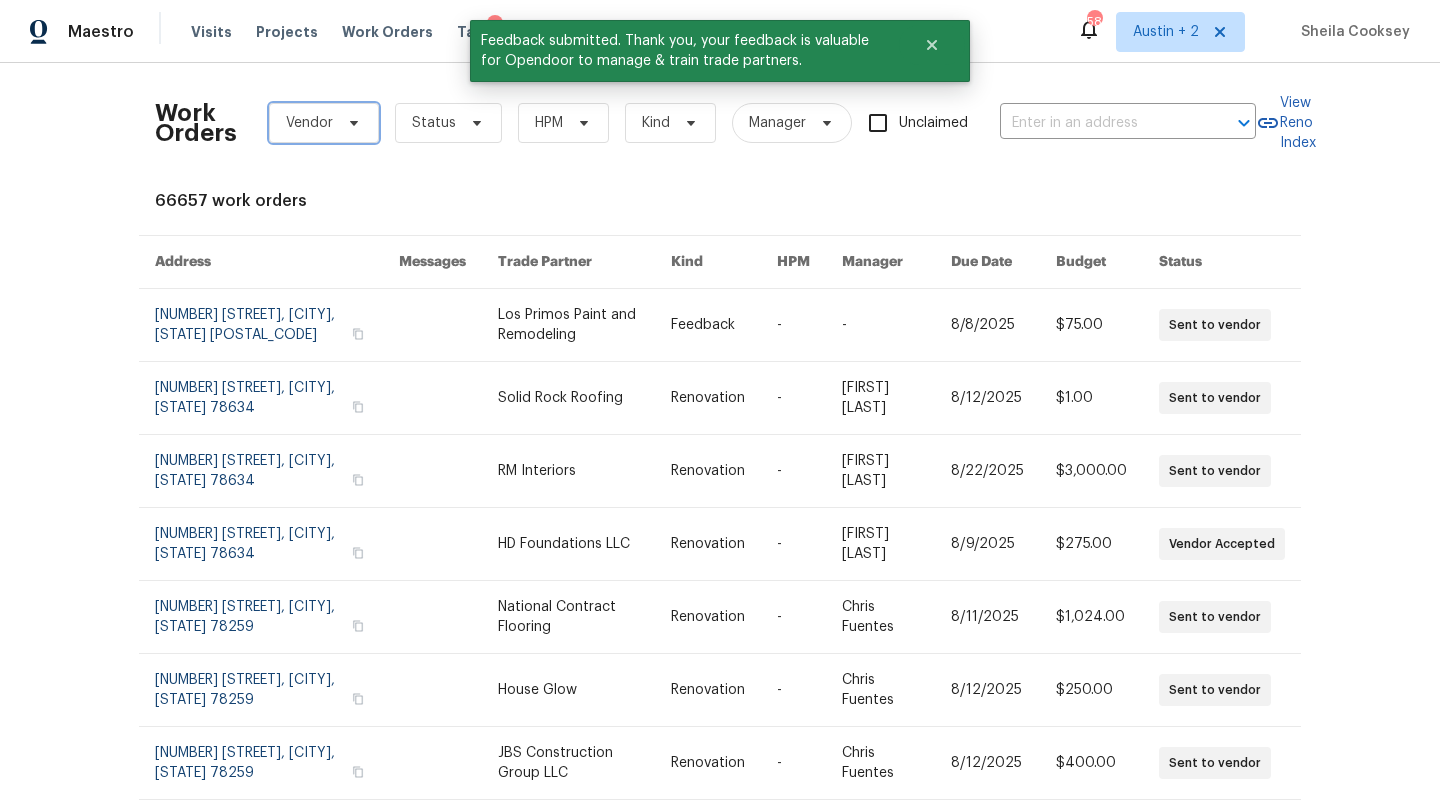 click 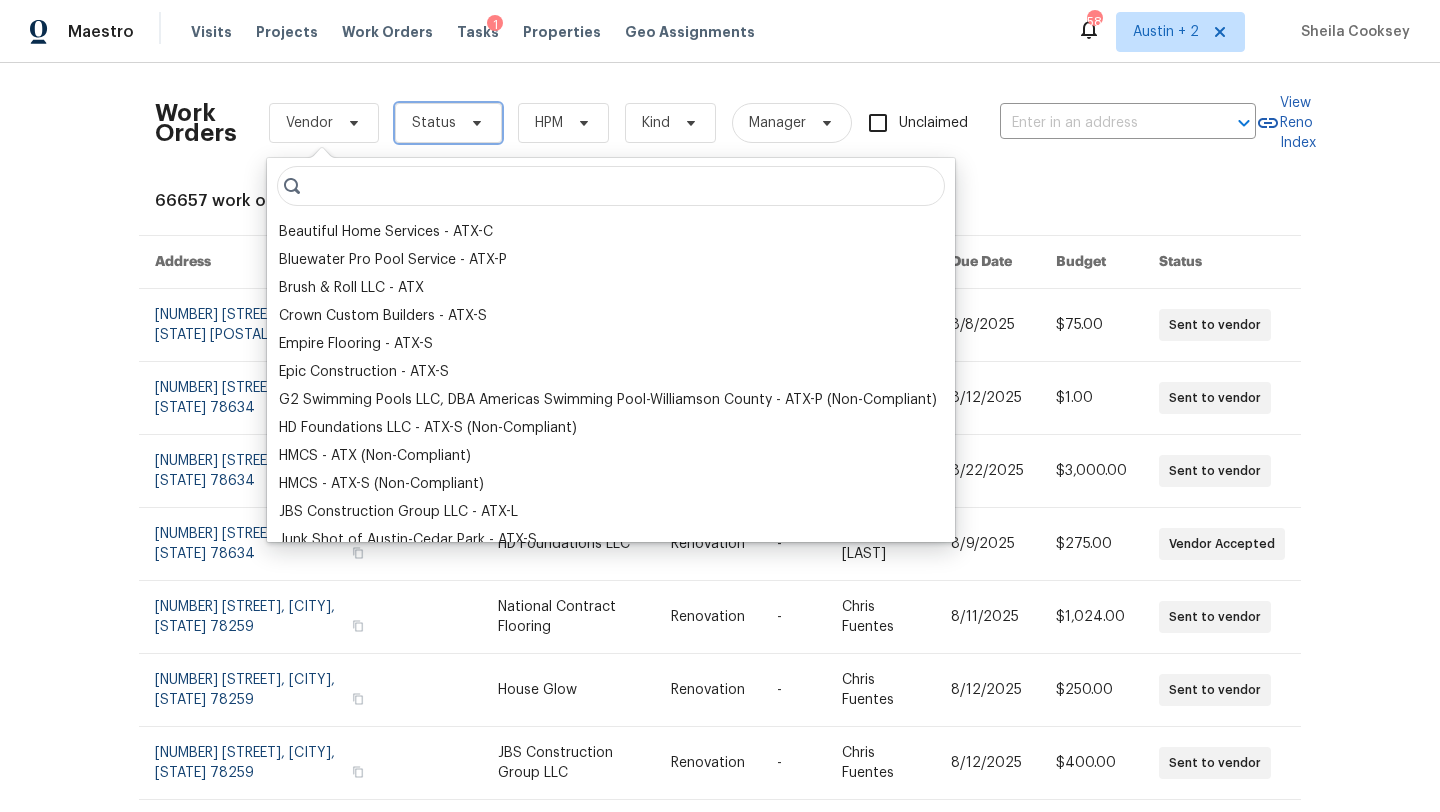 click on "Status" at bounding box center [434, 123] 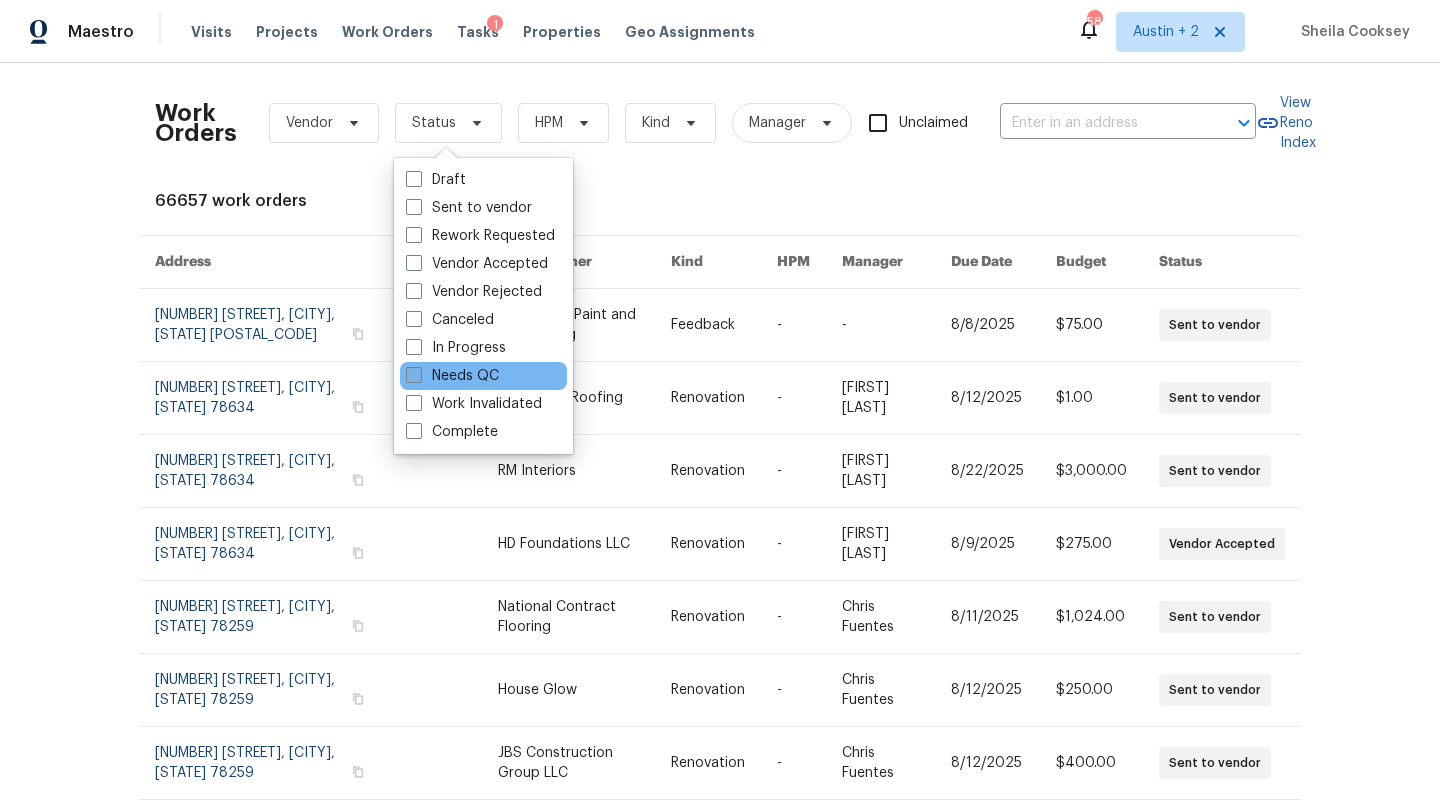 click on "Needs QC" at bounding box center [452, 376] 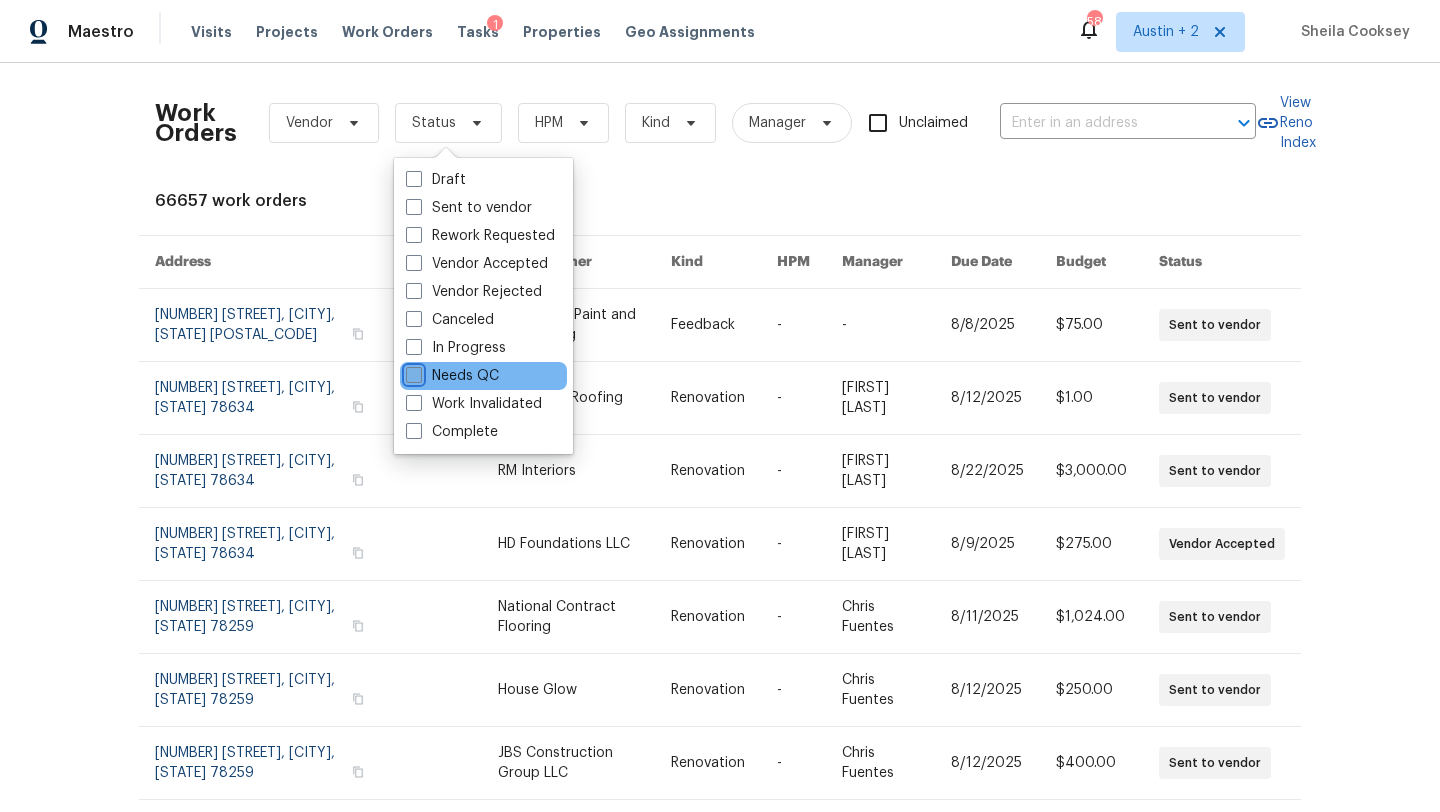 click on "Needs QC" at bounding box center (412, 372) 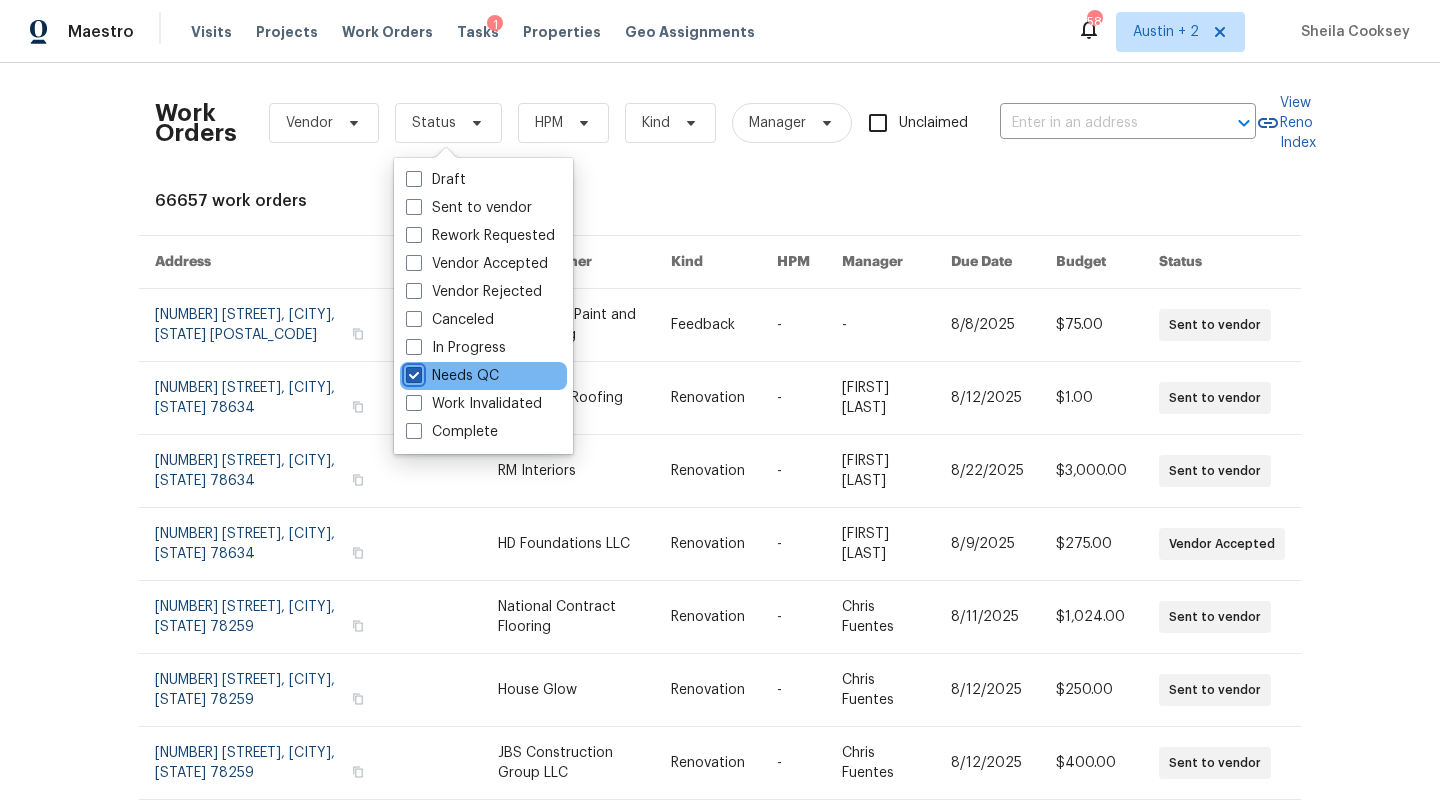 checkbox on "true" 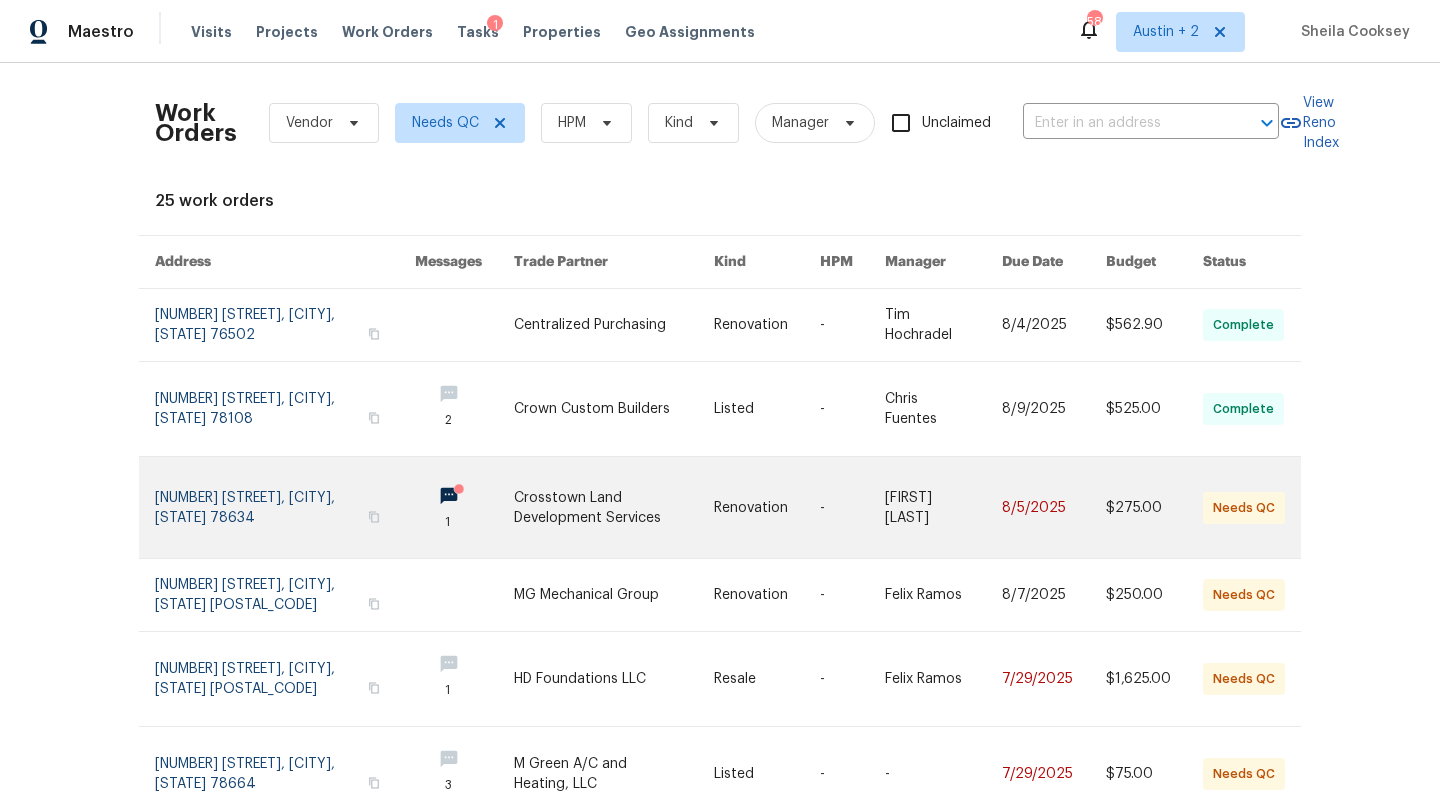 click at bounding box center [614, 507] 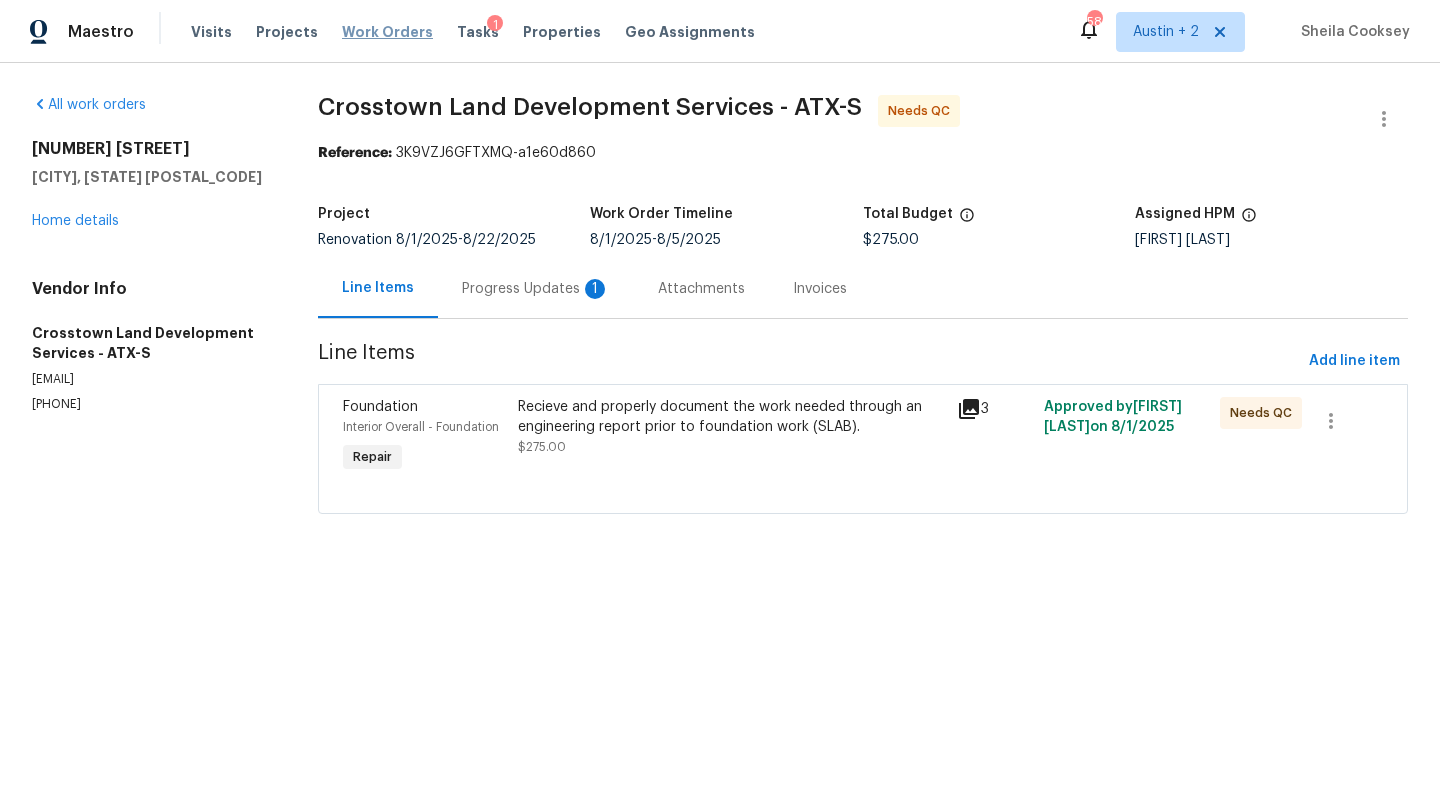 click on "Work Orders" at bounding box center [387, 32] 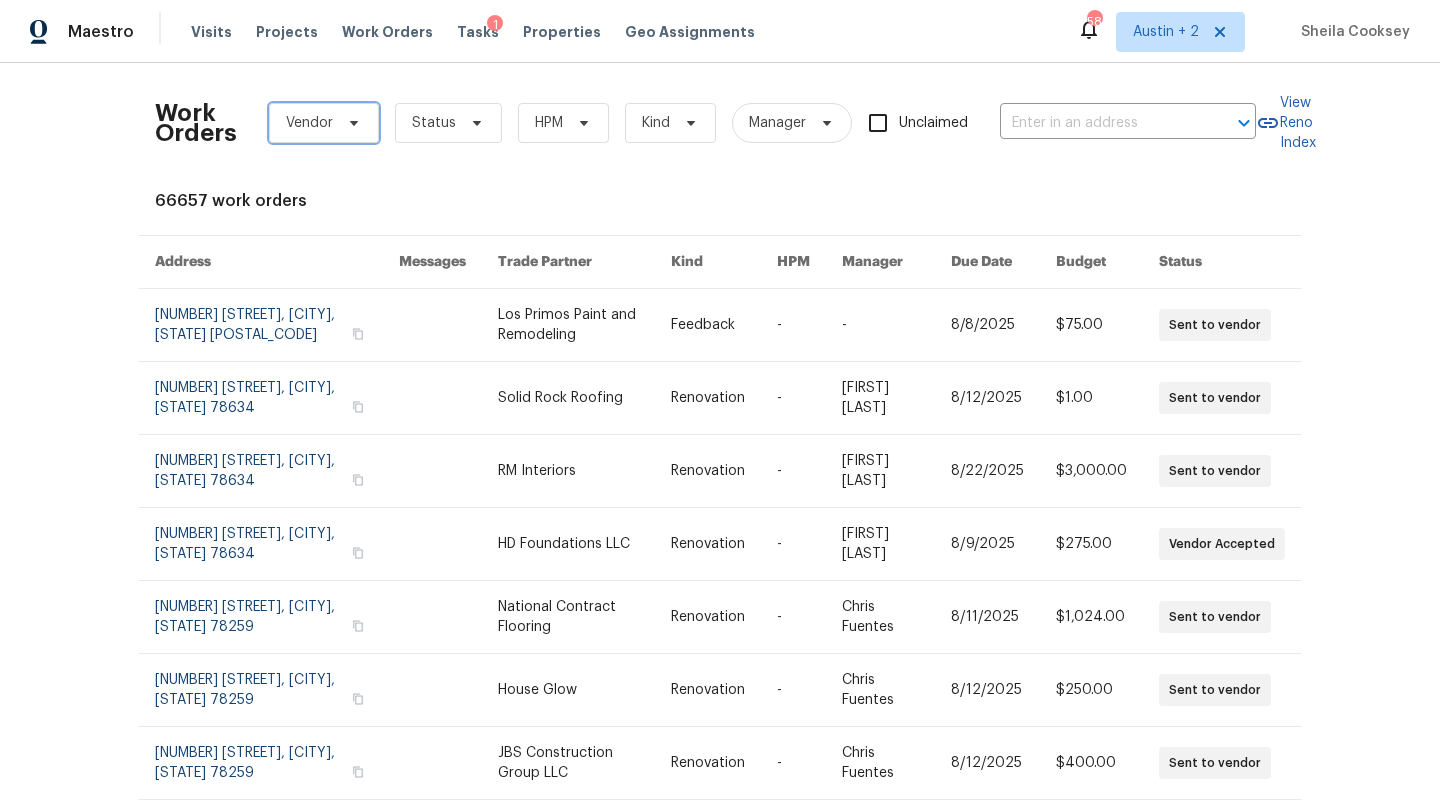 click on "Vendor" at bounding box center [324, 123] 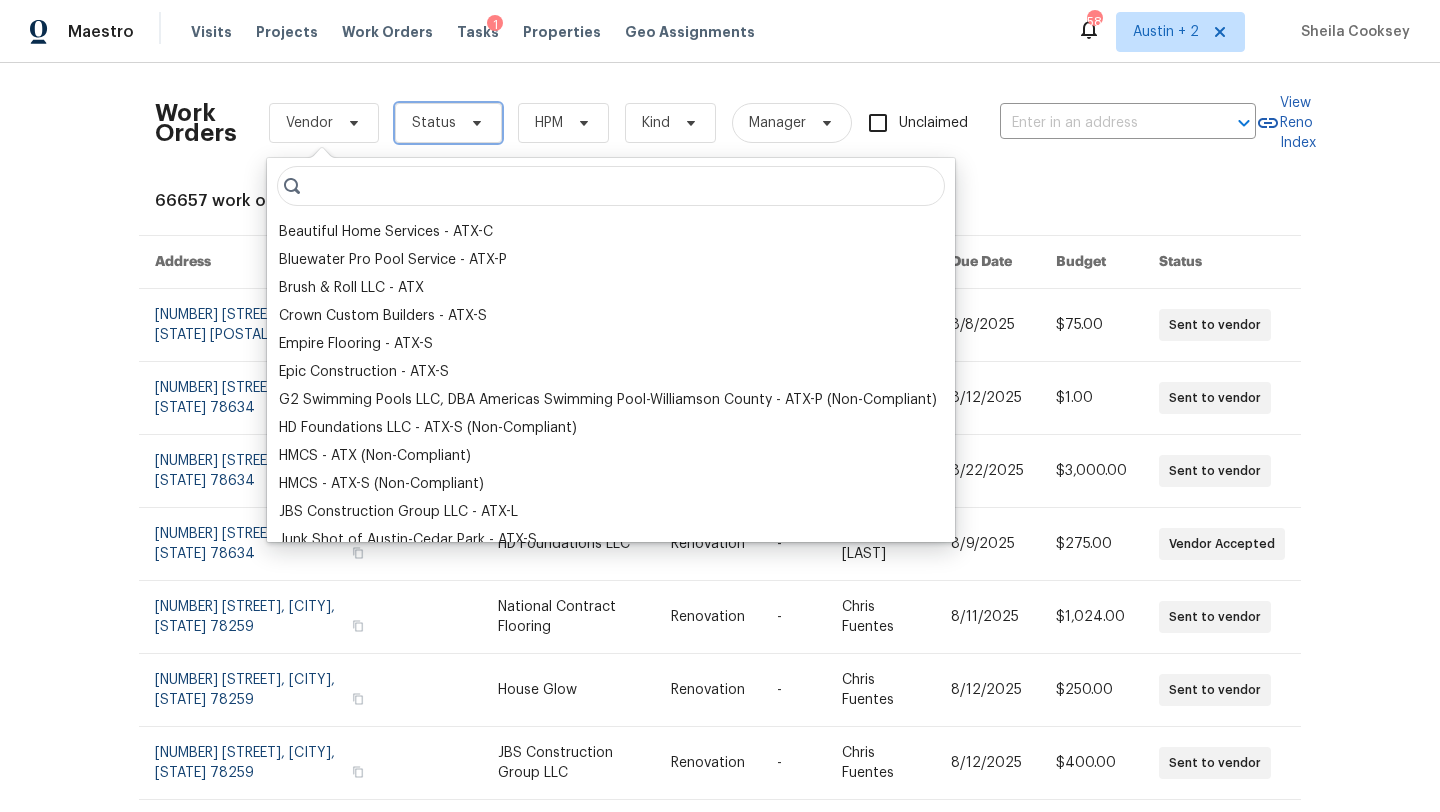 click on "Status" at bounding box center [434, 123] 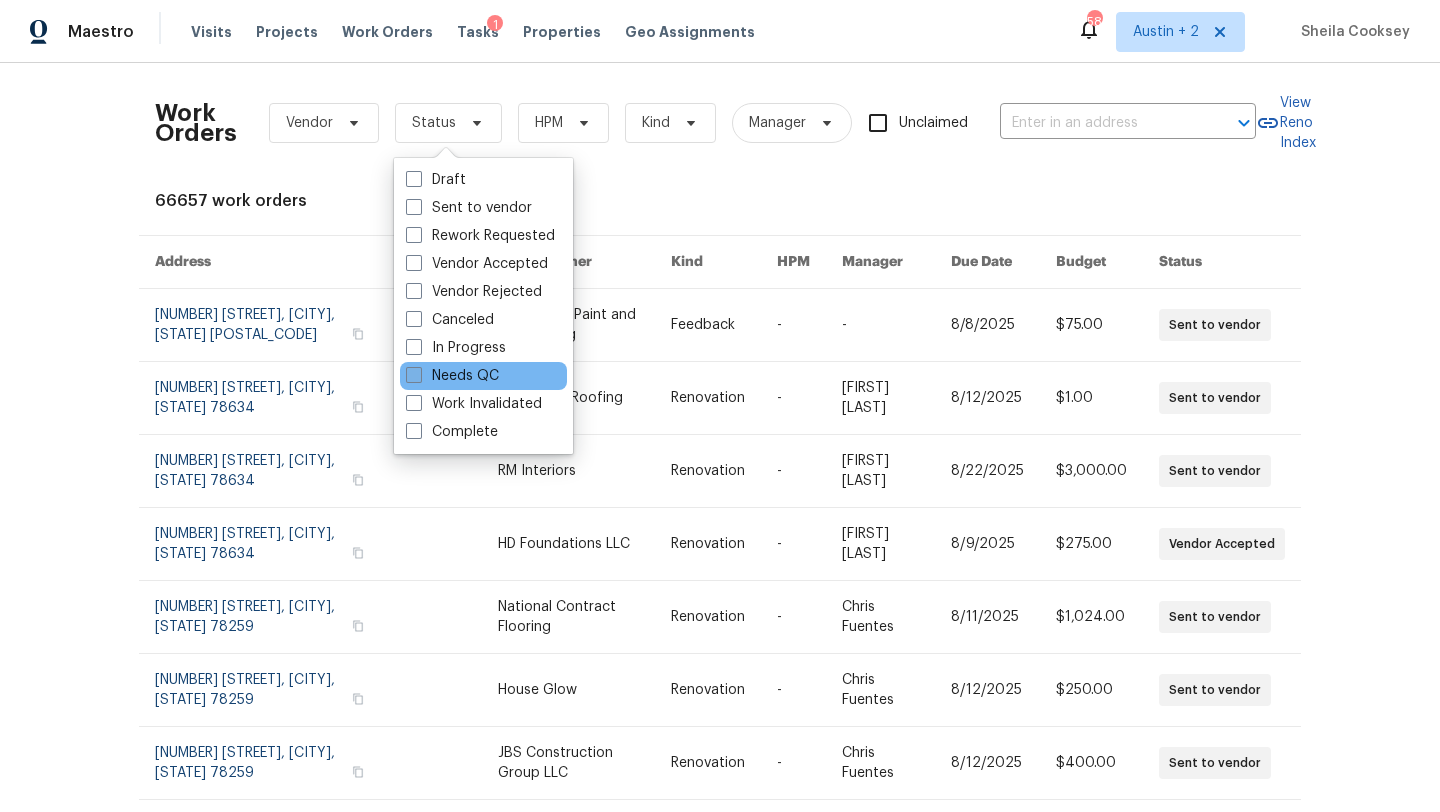click on "Needs QC" at bounding box center (452, 376) 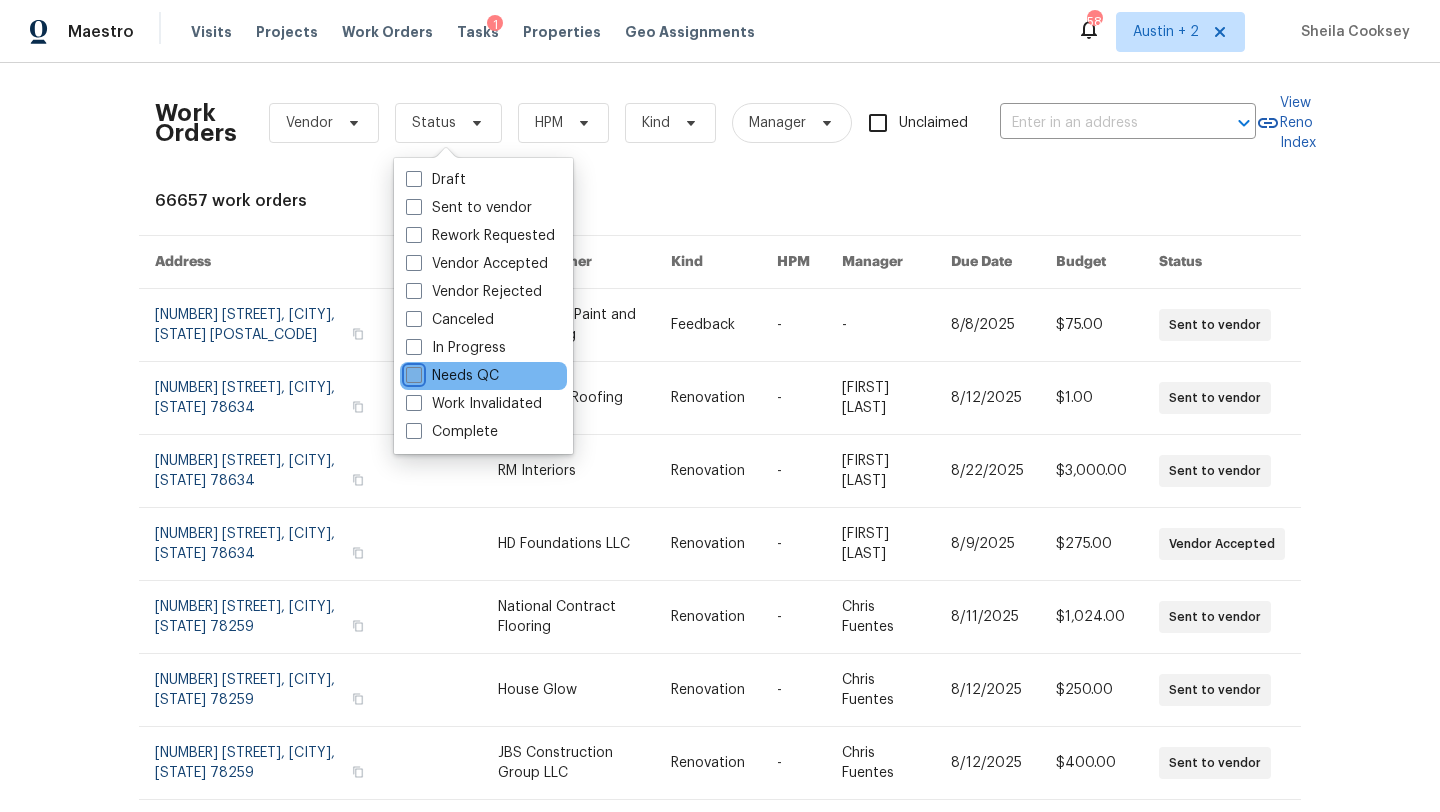click on "Needs QC" at bounding box center (412, 372) 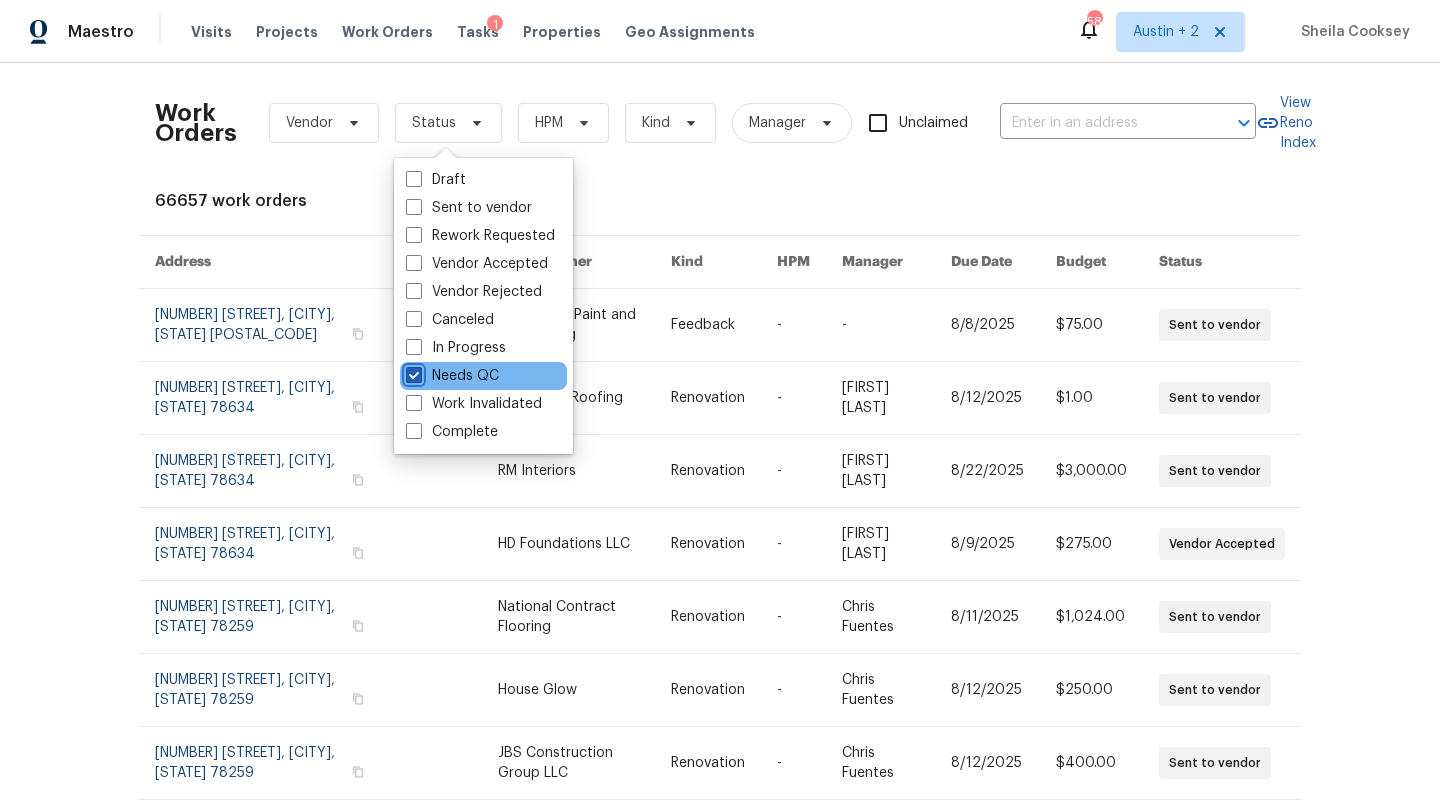 checkbox on "true" 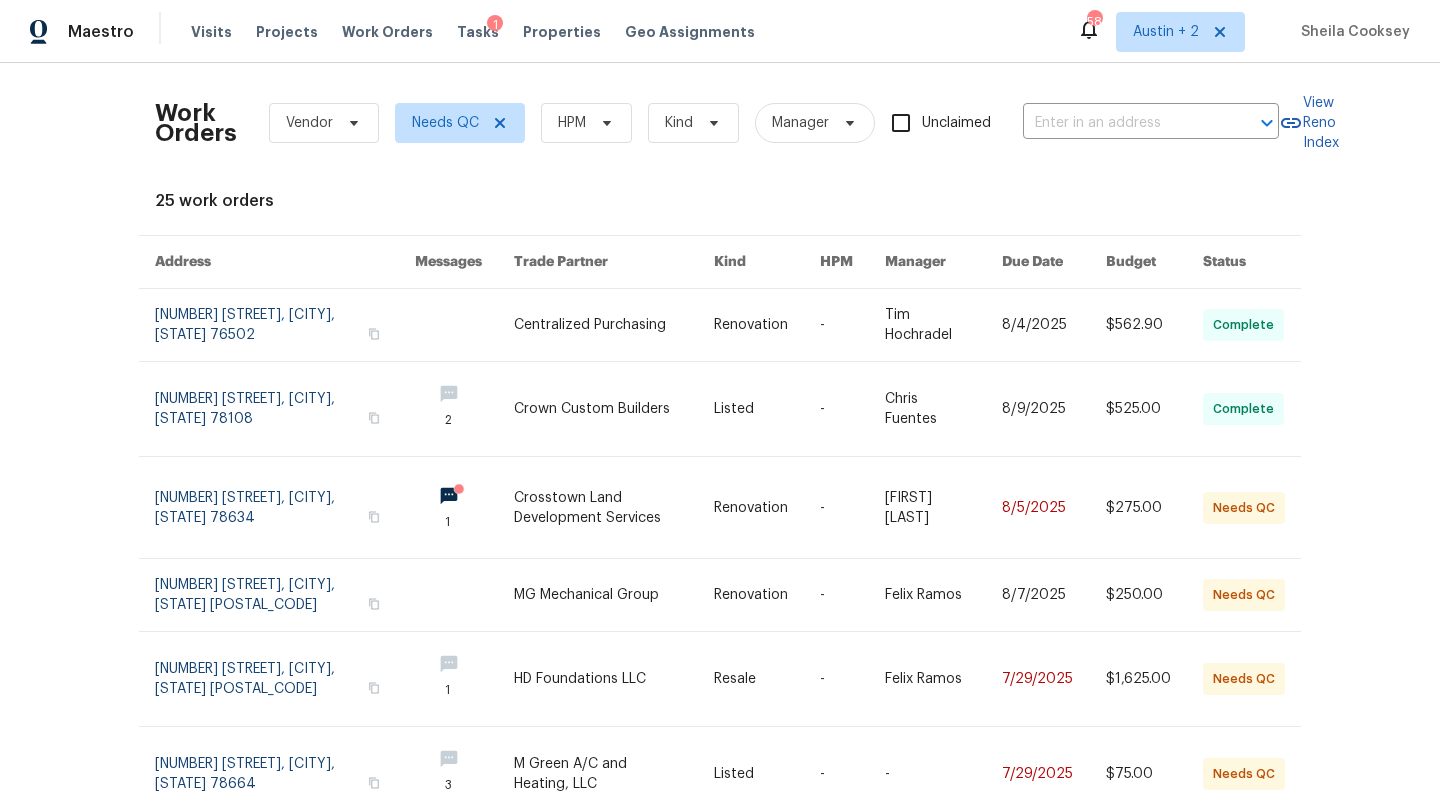click on "Work Orders Vendor Needs QC HPM Kind Manager Unclaimed ​ View Reno Index 25 work orders Address Messages Trade Partner Kind HPM Manager Due Date Budget Status 6830 Ambrose Cir, Temple, TX   76502 Centralized Purchasing Renovation - Tim Hochradel 8/4/2025 $562.90 Complete 3904 Pecan Ct, Schertz, TX   78108 2 Crown Custom Builders Listed - Chris Fuentes 8/9/2025 $525.00 Complete 404 Stewart Dr, Hutto, TX   78634 1 Crosstown Land Development Services Renovation - Martin Chagolla 8/5/2025 $275.00 Needs QC 11007 Anarbor Fld, San Antonio, TX   78254 MG Mechanical Group Renovation - Felix Ramos 8/7/2025 $250.00 Needs QC 2134 Virginia Blvd, San Antonio, TX   78203 1 HD Foundations LLC Resale - Felix Ramos 7/29/2025 $1,625.00 Needs QC 600 Virginia Dr, Round Rock, TX   78664 3 M Green A/C and Heating, LLC Listed - - 7/29/2025 $75.00 Needs QC 1999 Shire Mdws, New Braunfels, TX   78130 2 Beautiful Home Services Renovation - Chris Fuentes 7/26/2025 $325.00 Needs QC 1999 Shire Mdws, New Braunfels, TX   78130 Renovation -" at bounding box center [720, 437] 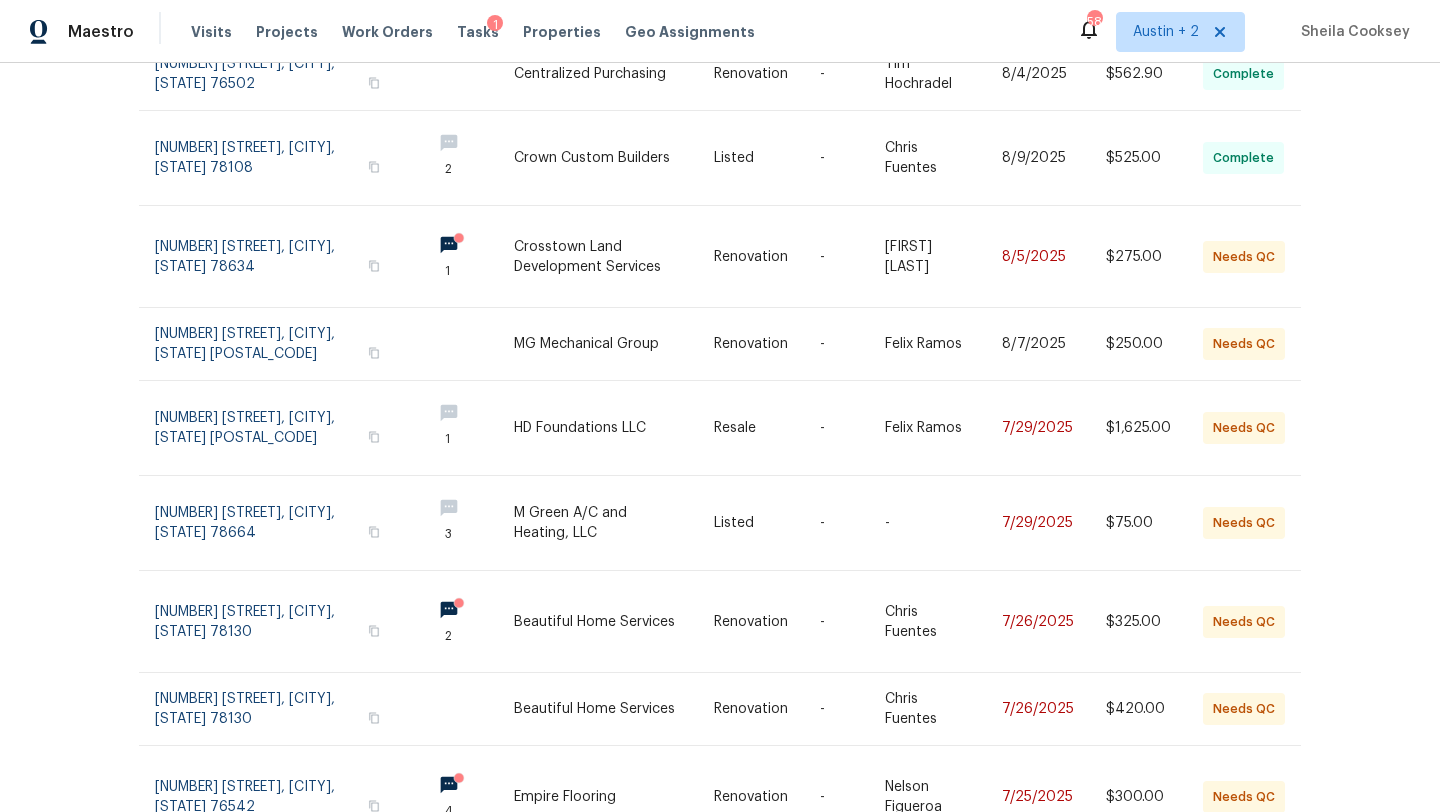 scroll, scrollTop: 269, scrollLeft: 0, axis: vertical 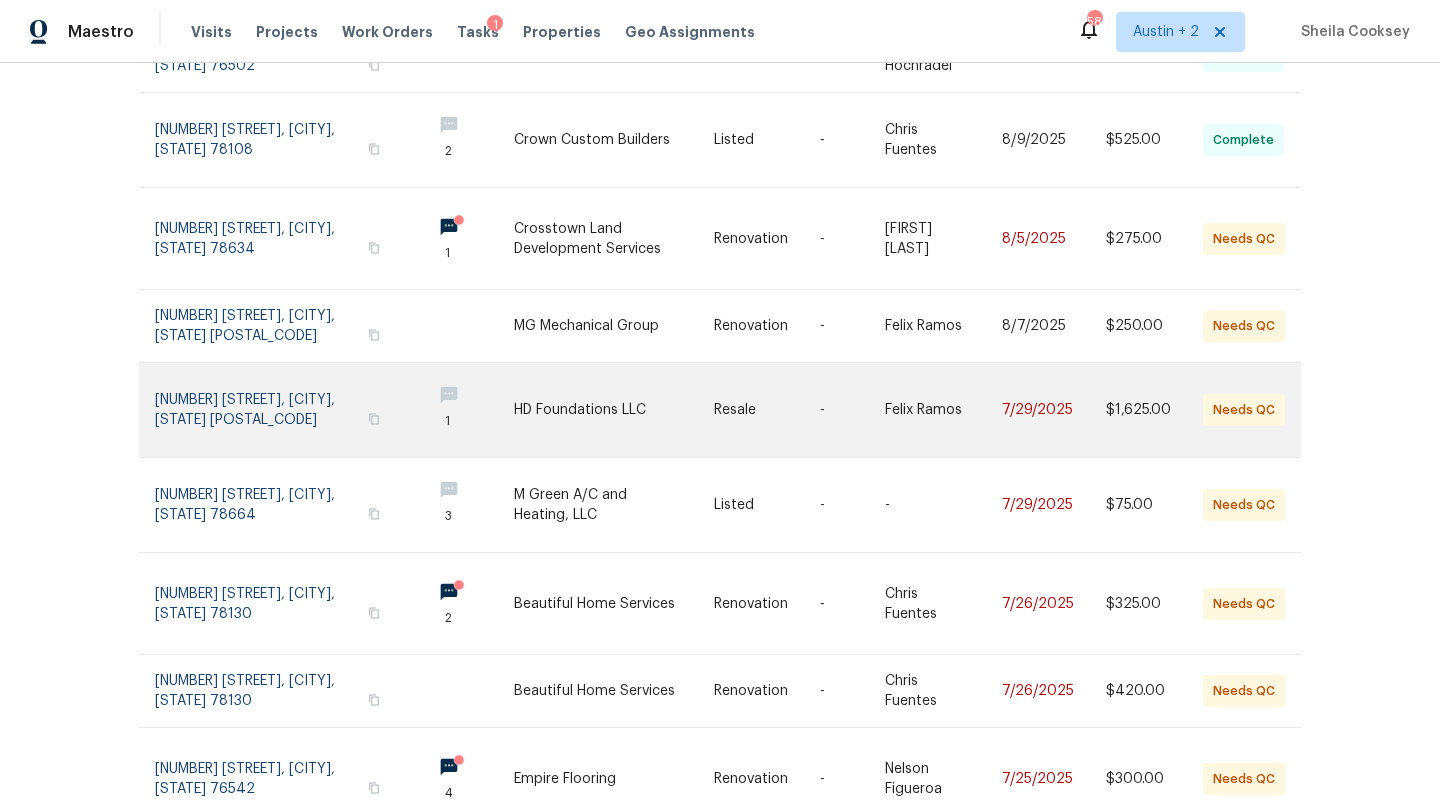 click at bounding box center (614, 410) 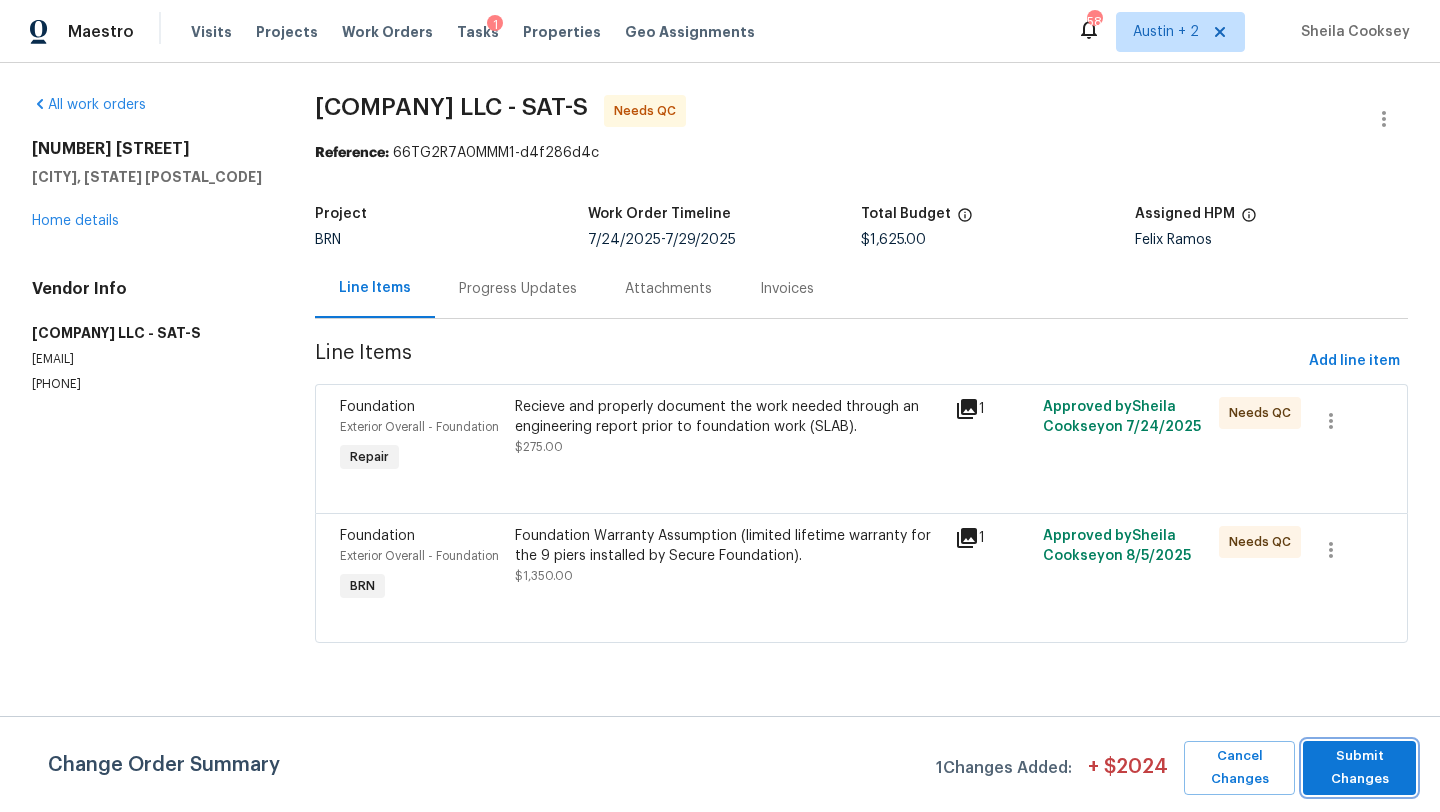 click on "Submit Changes" at bounding box center [1359, 768] 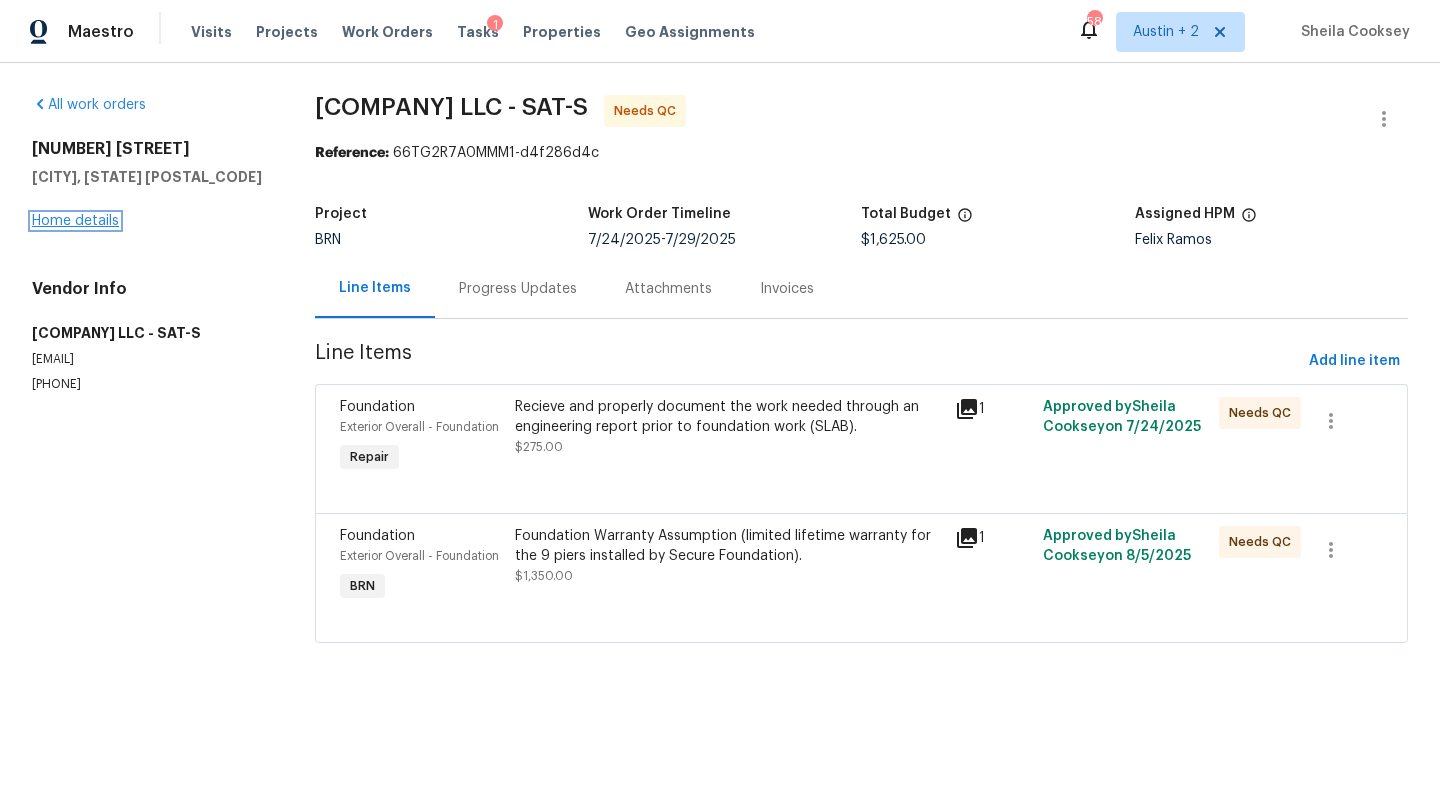 click on "Home details" at bounding box center (75, 221) 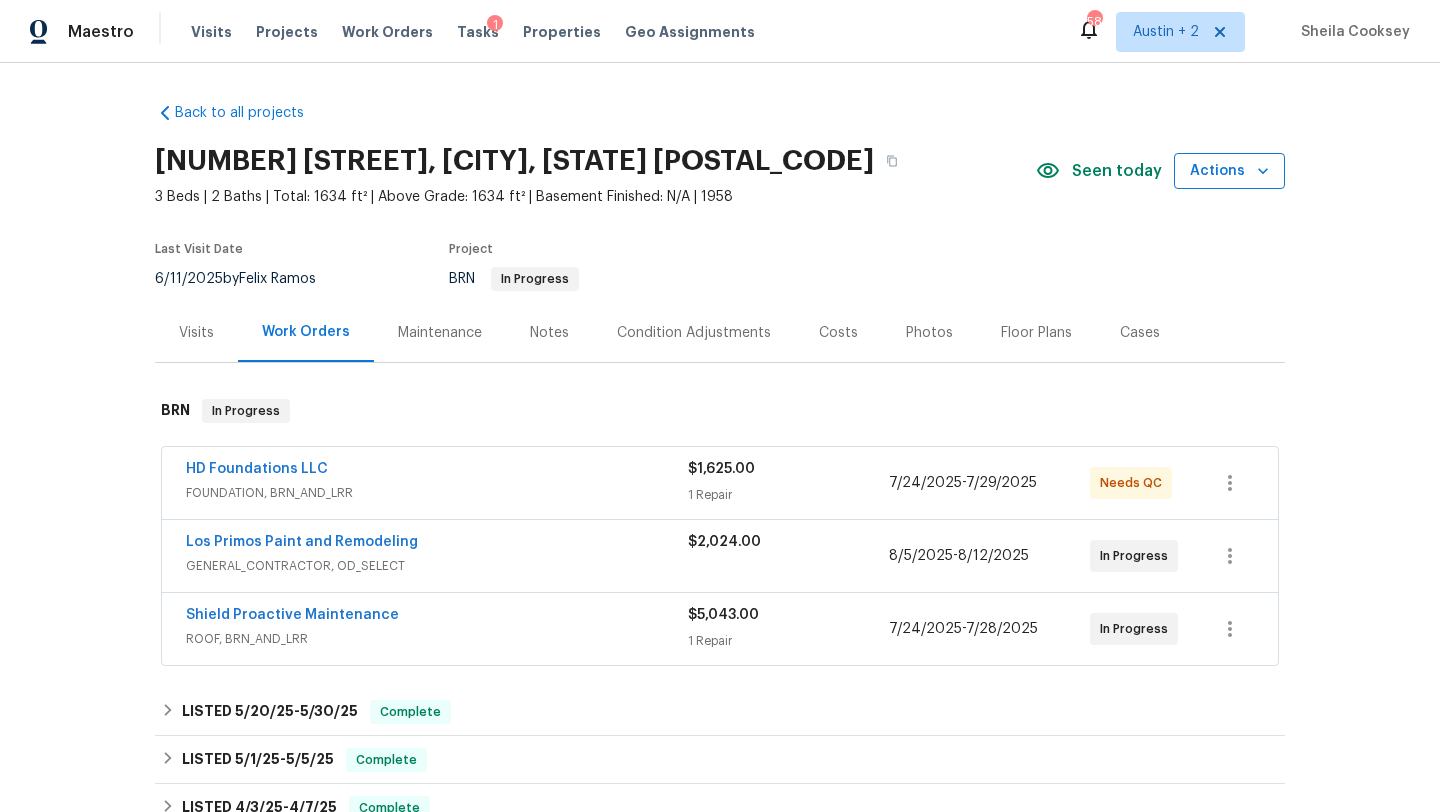 click on "Actions" at bounding box center (1229, 171) 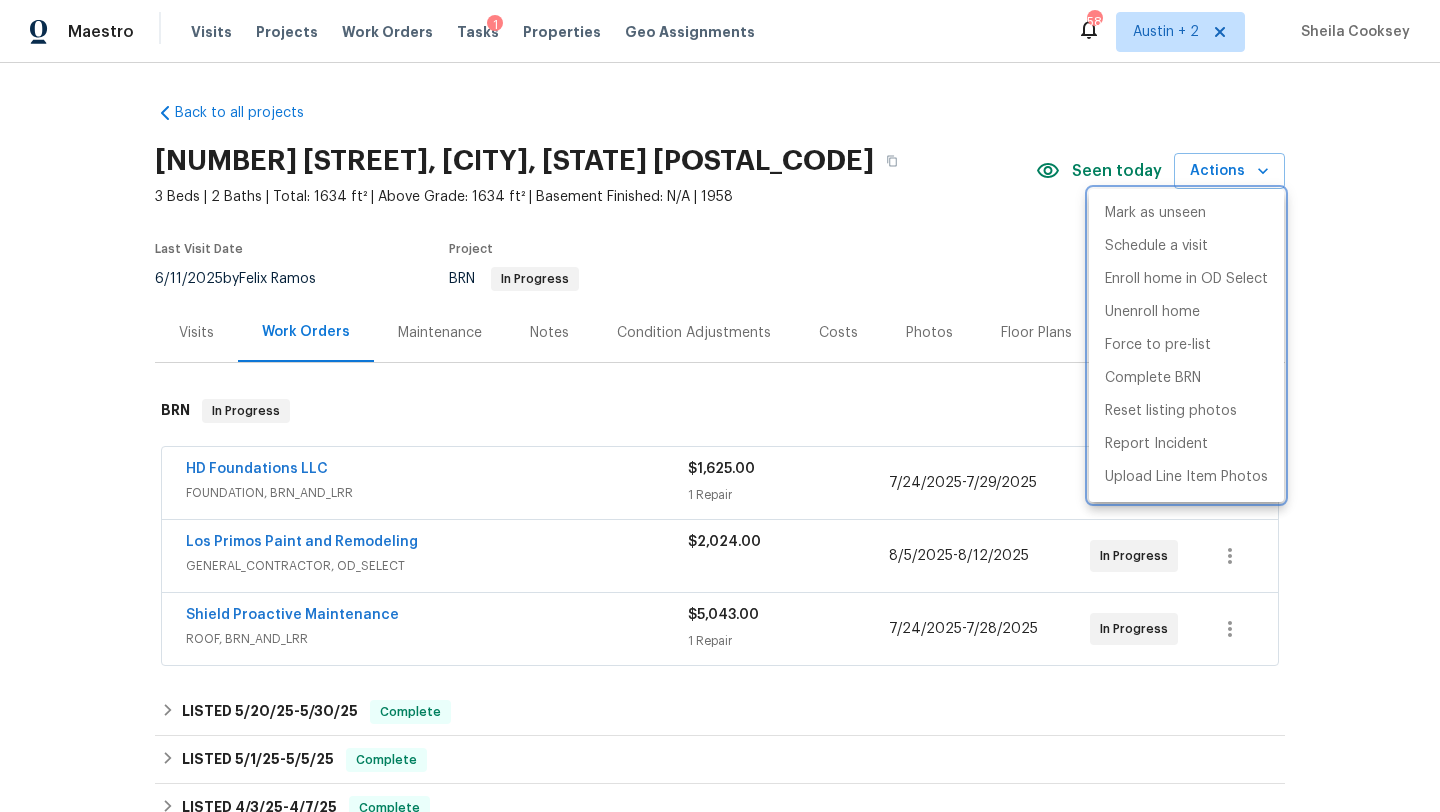 click at bounding box center [720, 406] 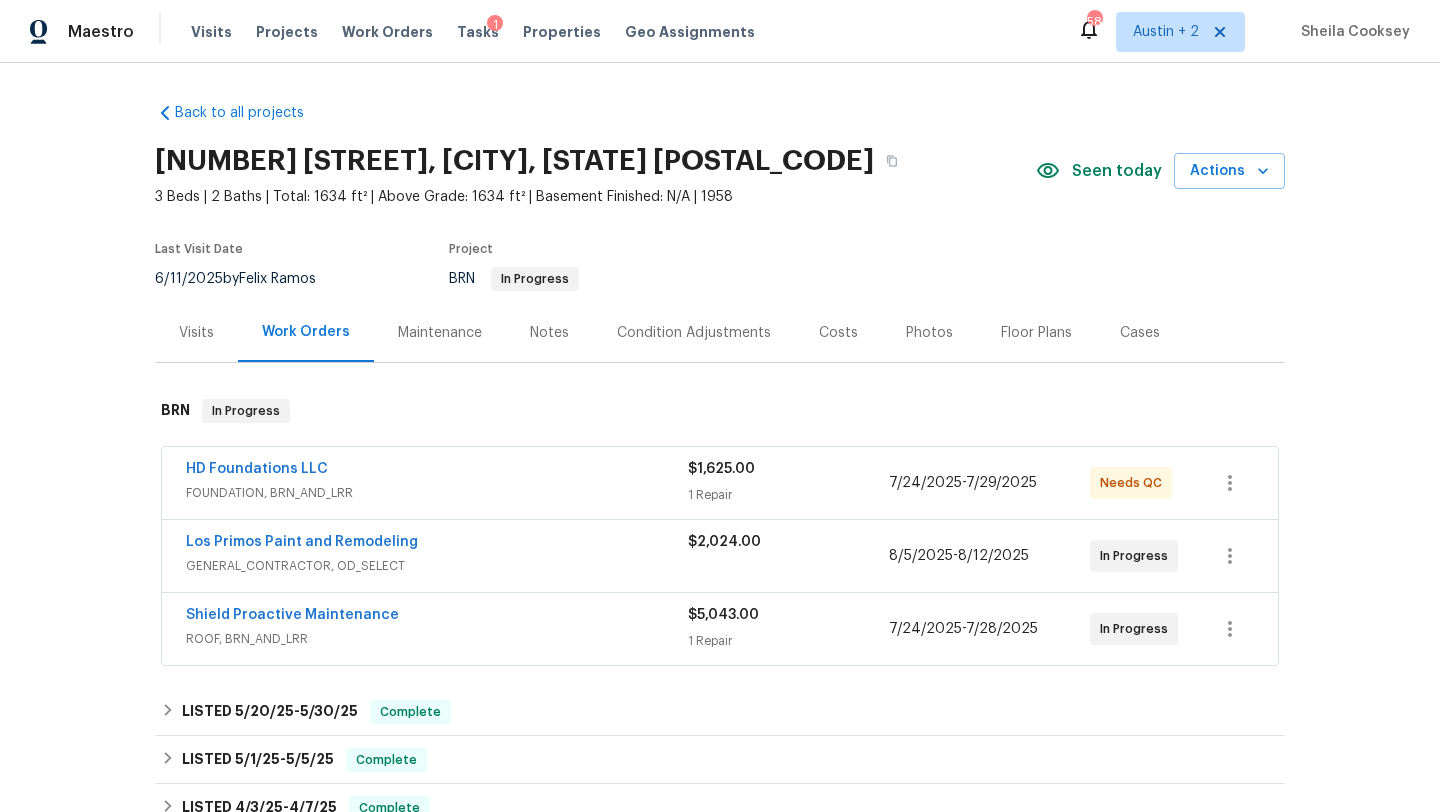 click on "Costs" at bounding box center (838, 333) 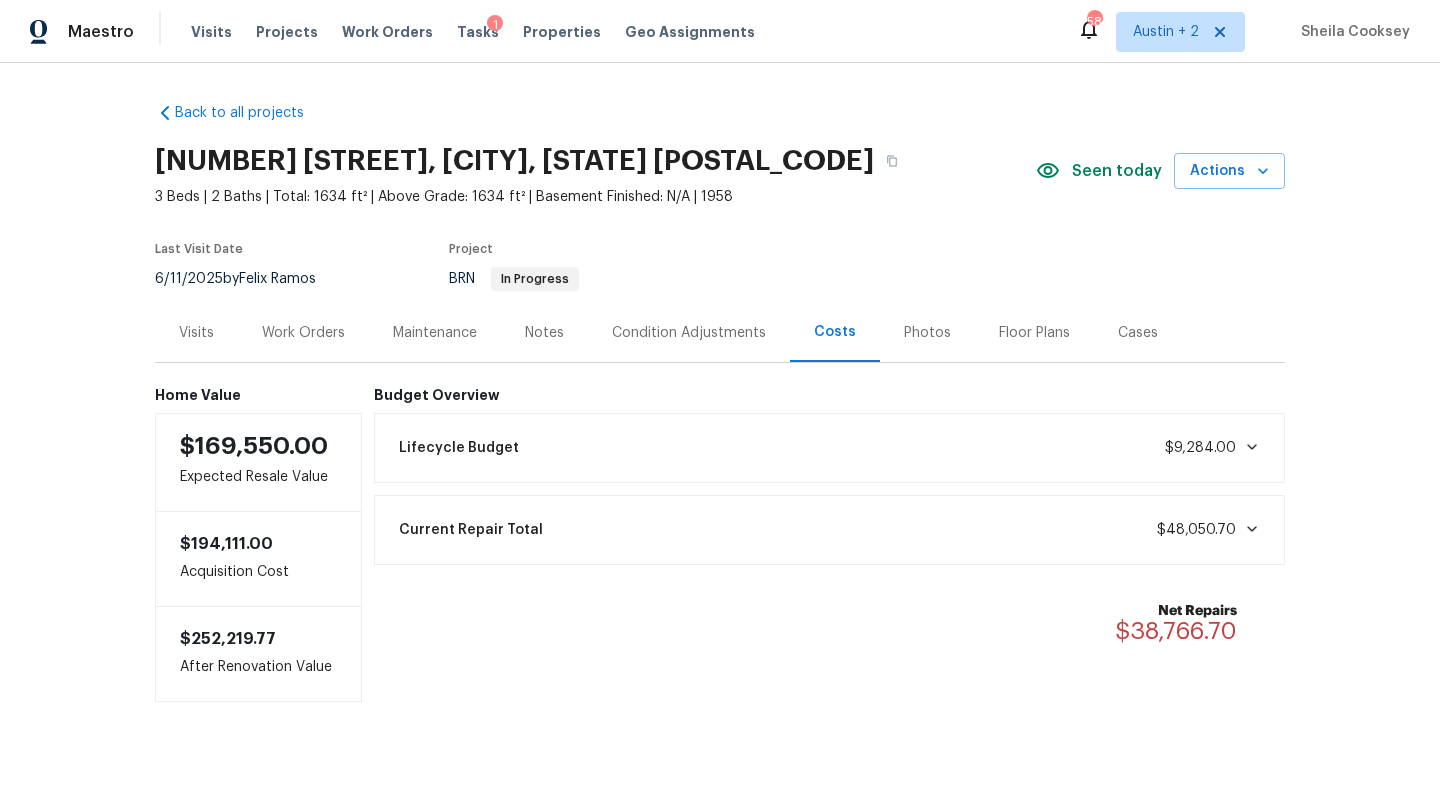 scroll, scrollTop: 11, scrollLeft: 0, axis: vertical 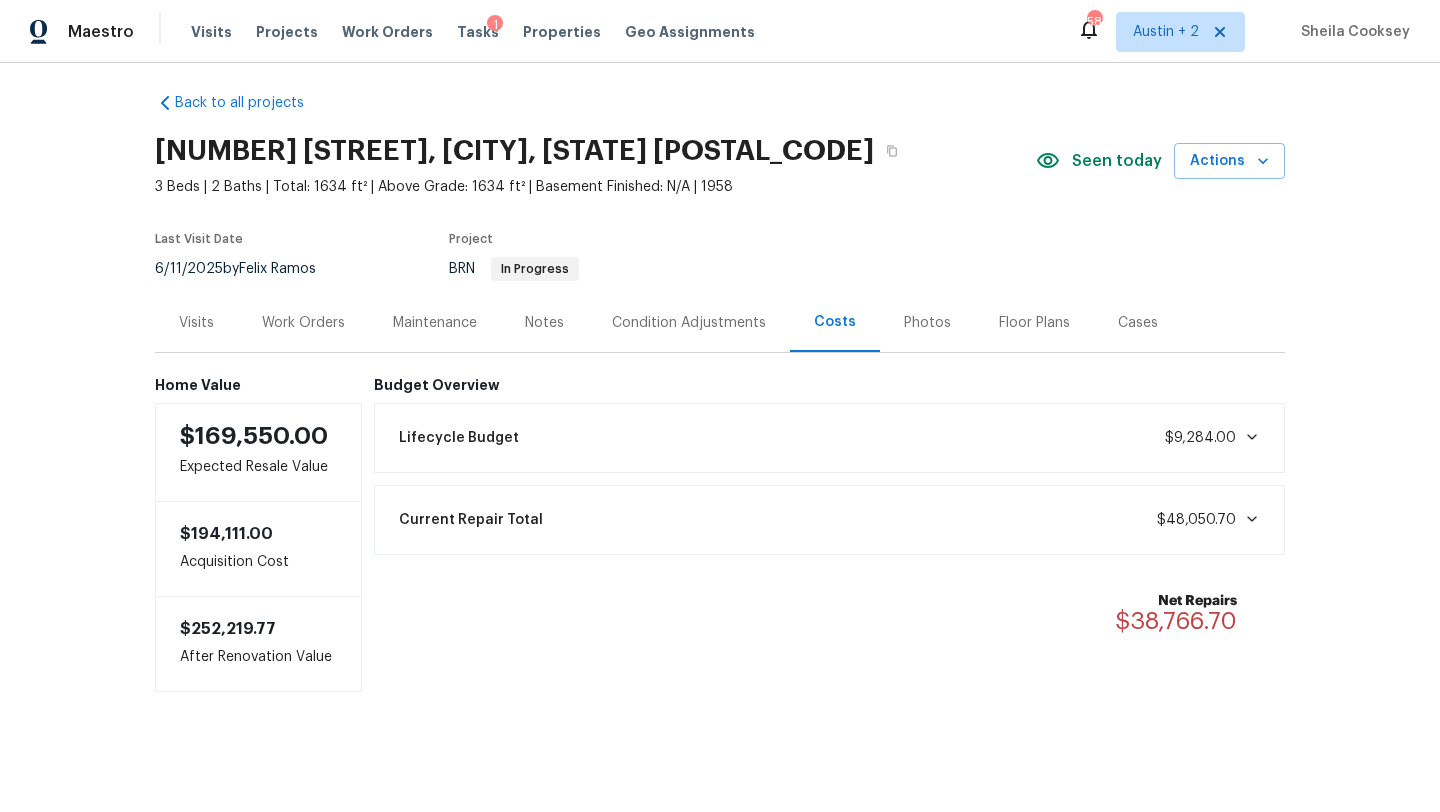 click on "Work Orders" at bounding box center [303, 323] 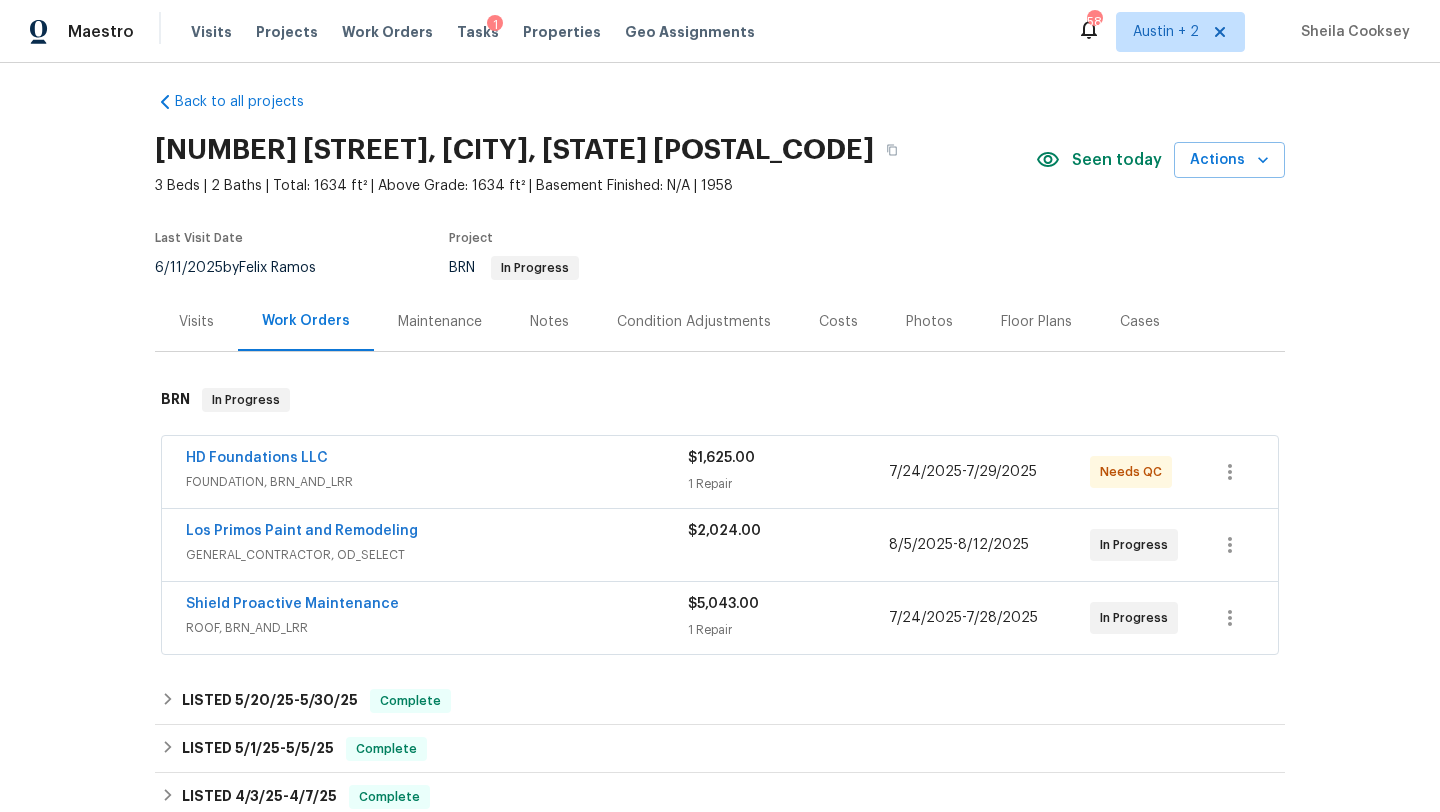 click on "HD Foundations LLC" at bounding box center (437, 460) 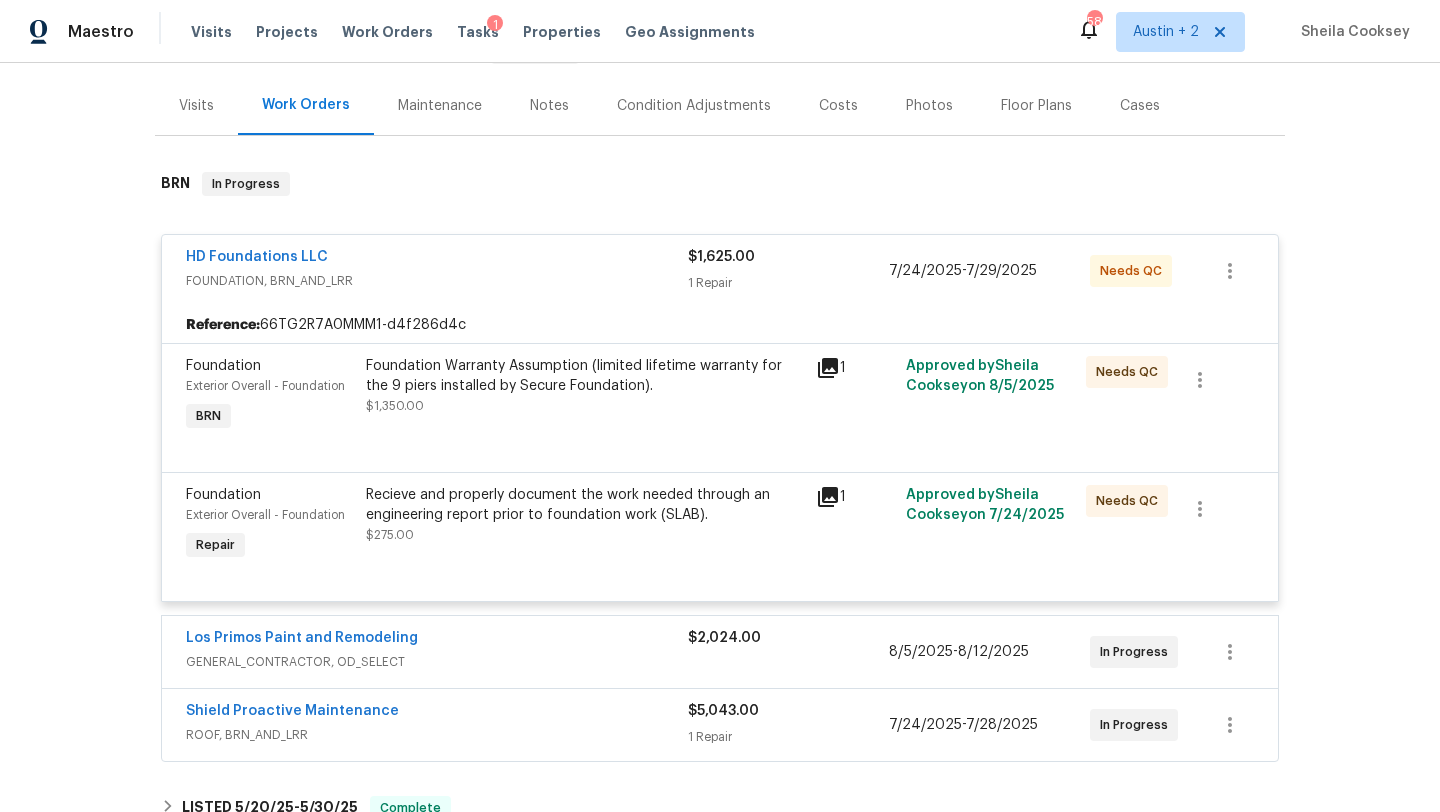 scroll, scrollTop: 229, scrollLeft: 0, axis: vertical 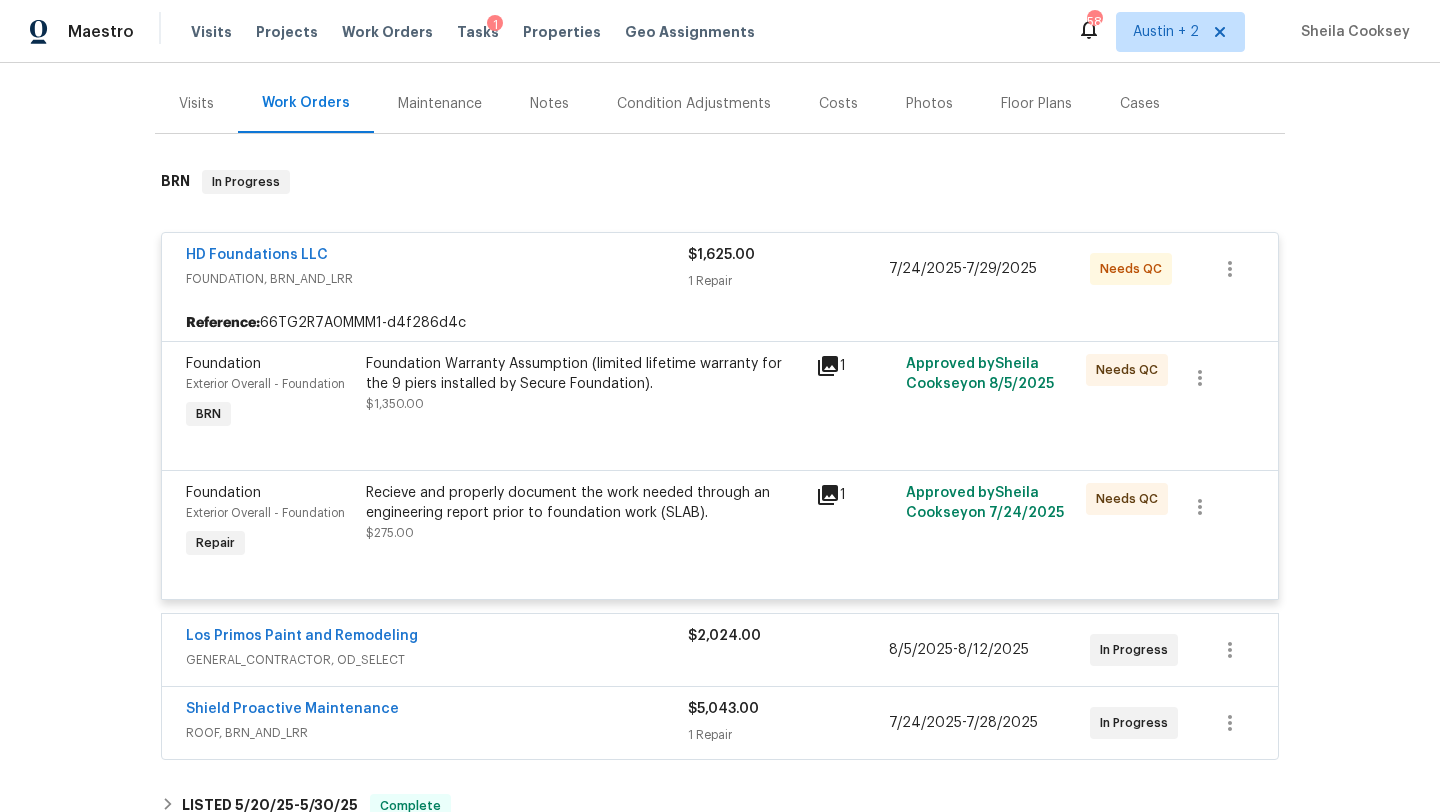 click on "Foundation Warranty Assumption (limited lifetime warranty for the 9 piers installed by Secure Foundation)." at bounding box center [585, 374] 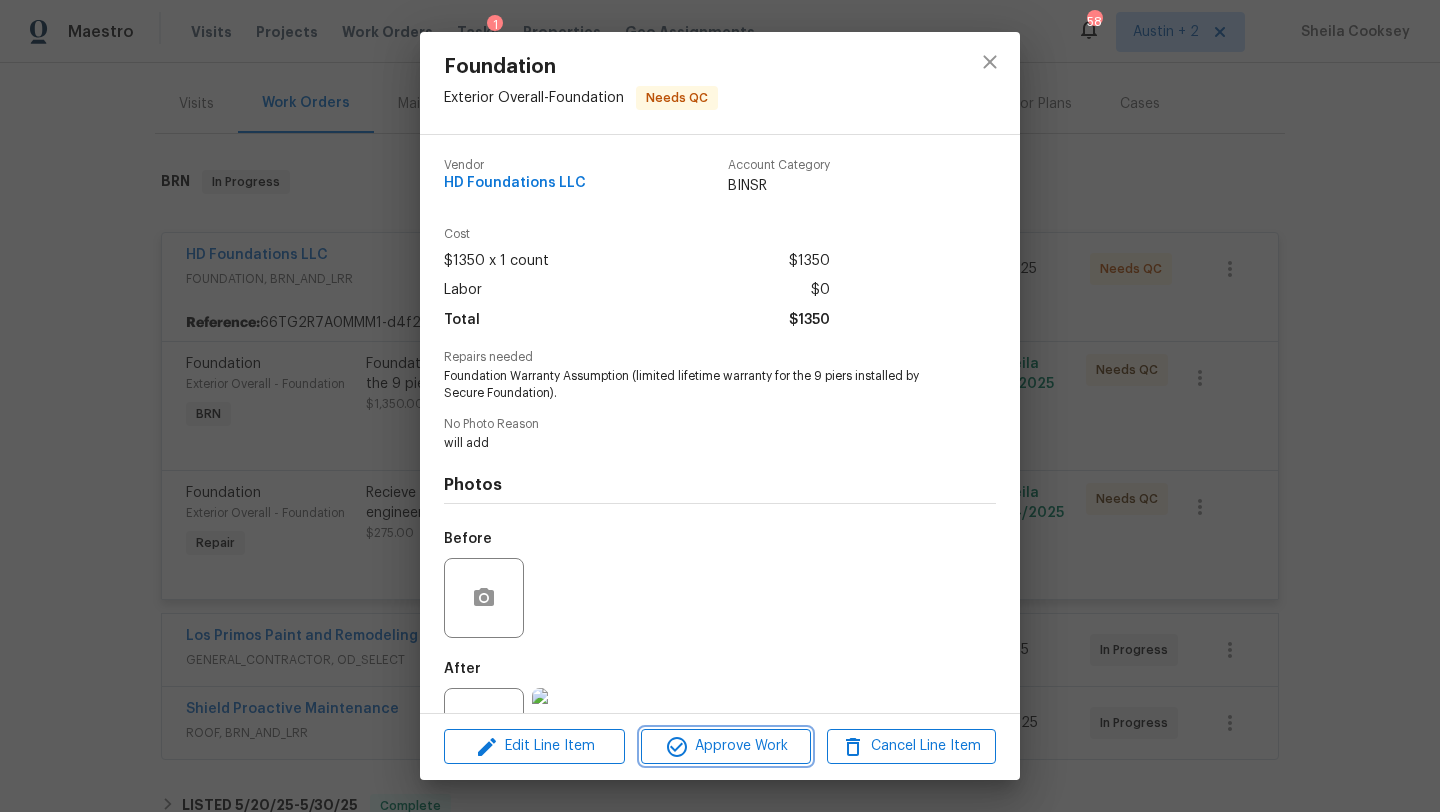 click on "Approve Work" at bounding box center (725, 746) 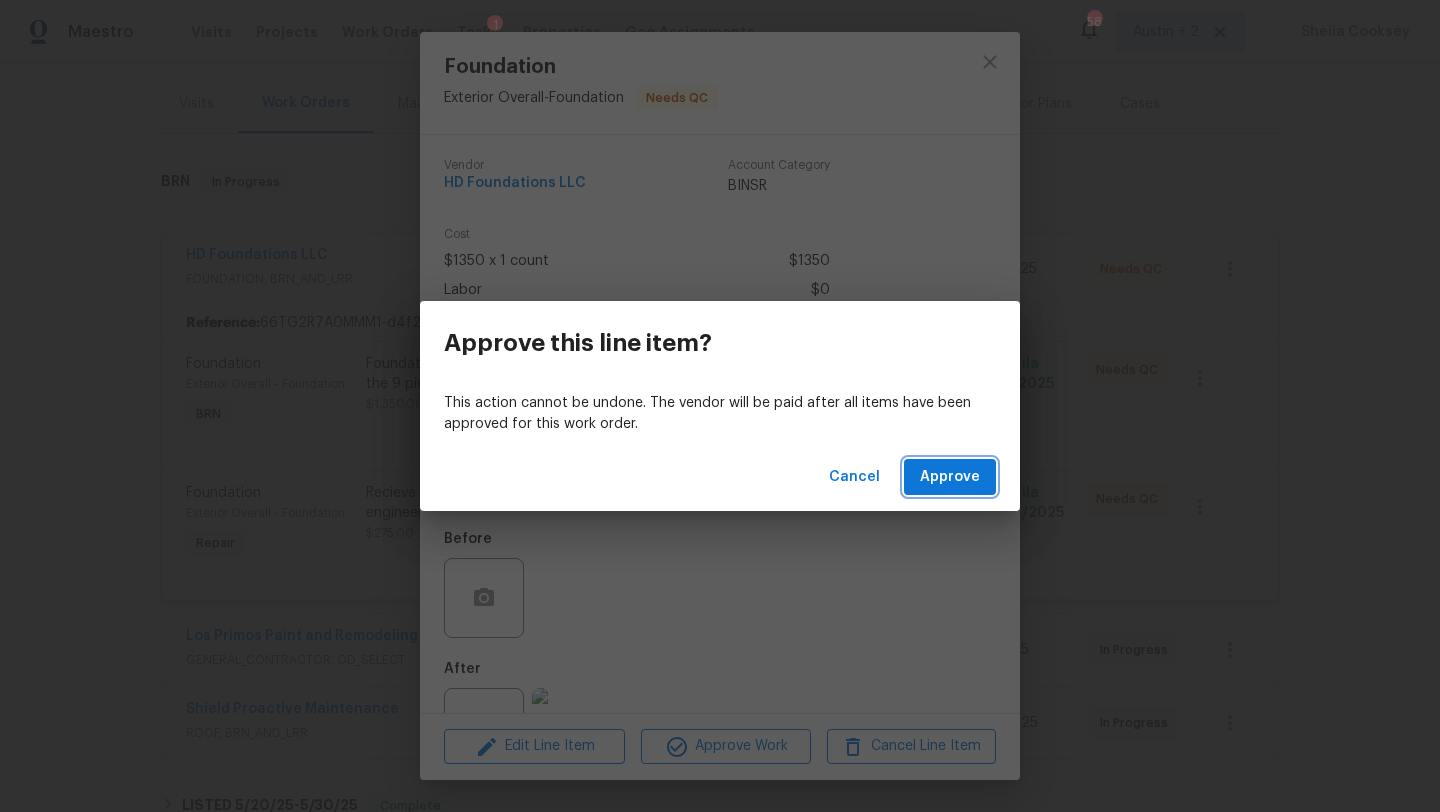 click on "Approve" at bounding box center [950, 477] 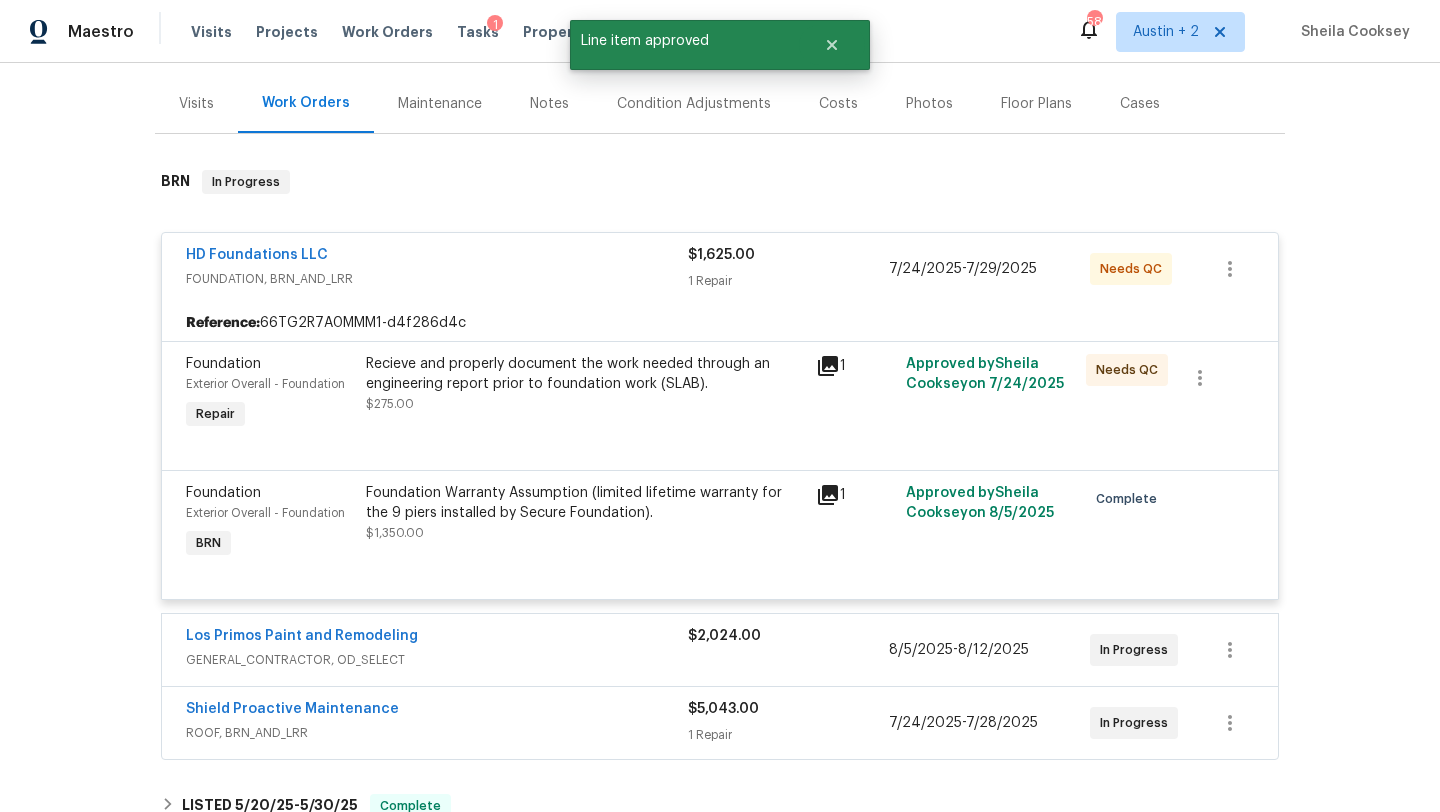 click on "Recieve and properly document the work needed through an engineering report prior to foundation work (SLAB)." at bounding box center (585, 374) 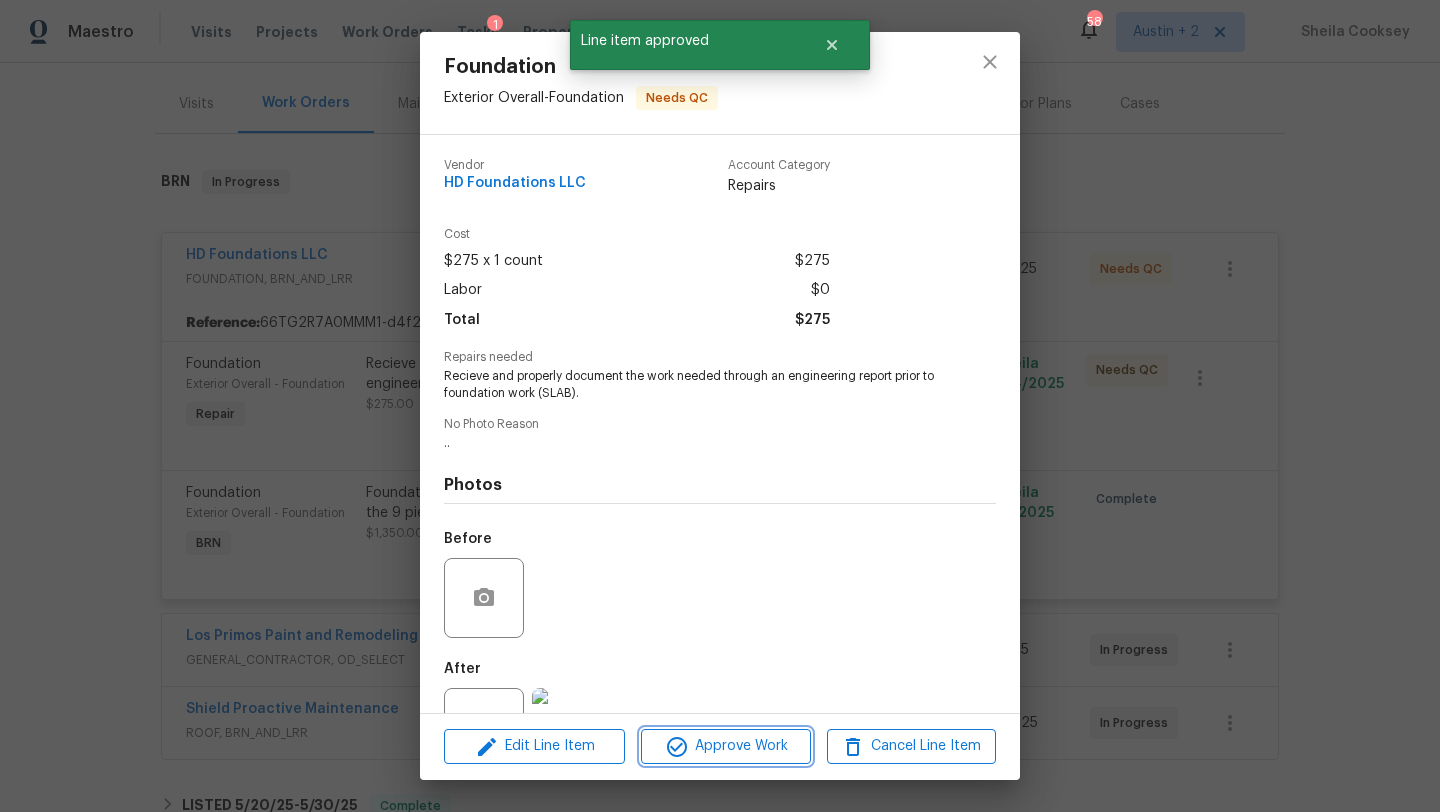 click on "Approve Work" at bounding box center [725, 746] 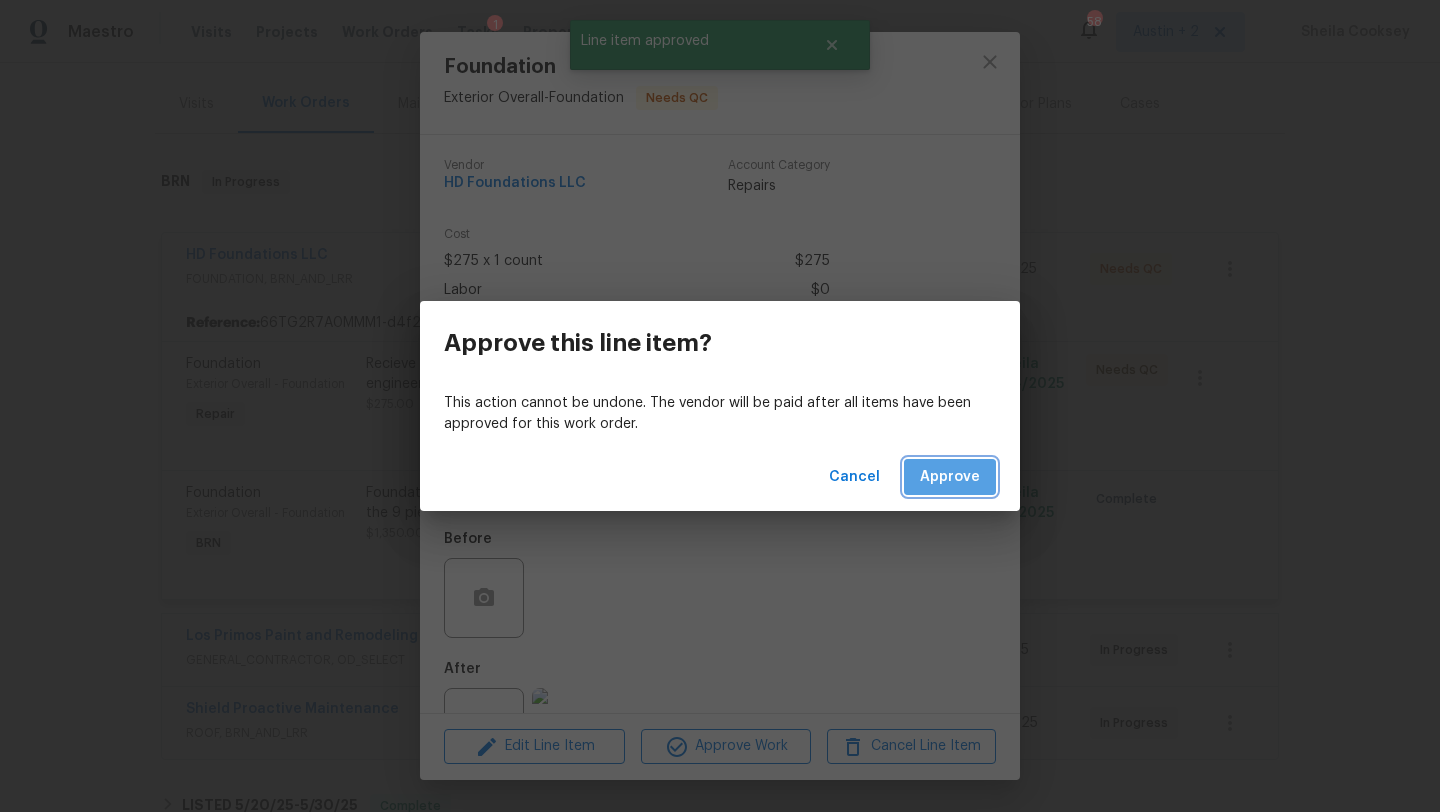 click on "Approve" at bounding box center (950, 477) 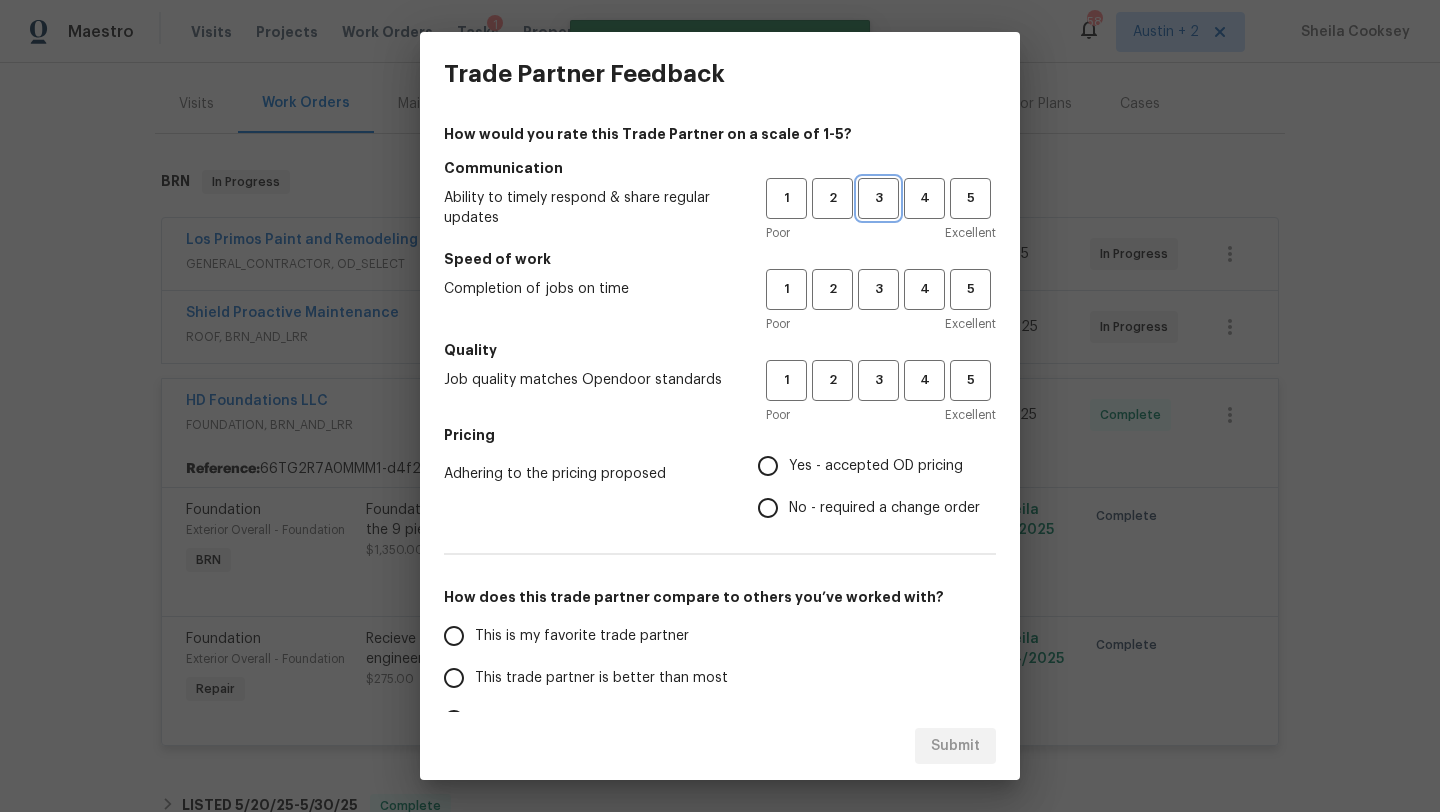 click on "3" at bounding box center [878, 198] 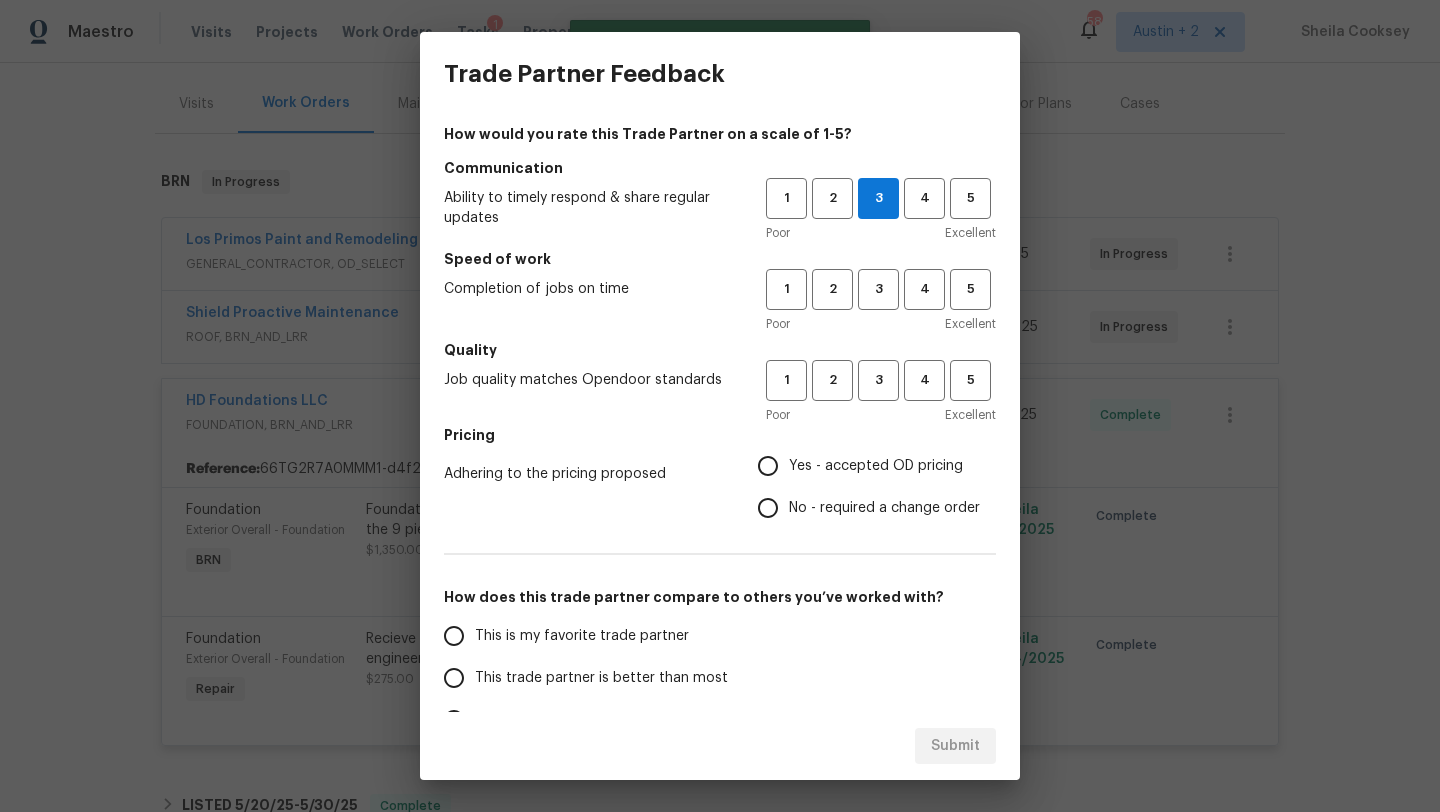 click on "Poor Excellent" at bounding box center [881, 324] 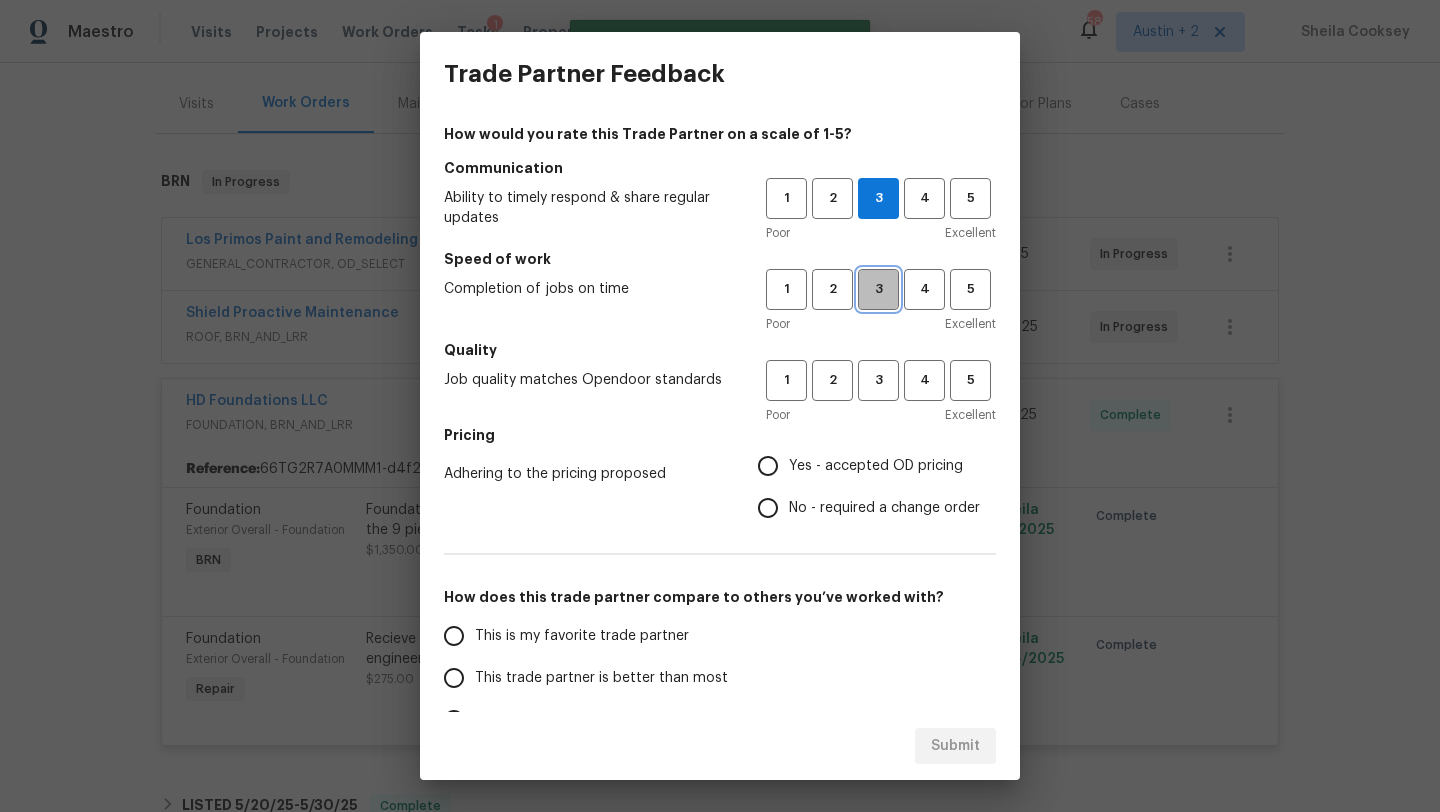 click on "3" at bounding box center [878, 289] 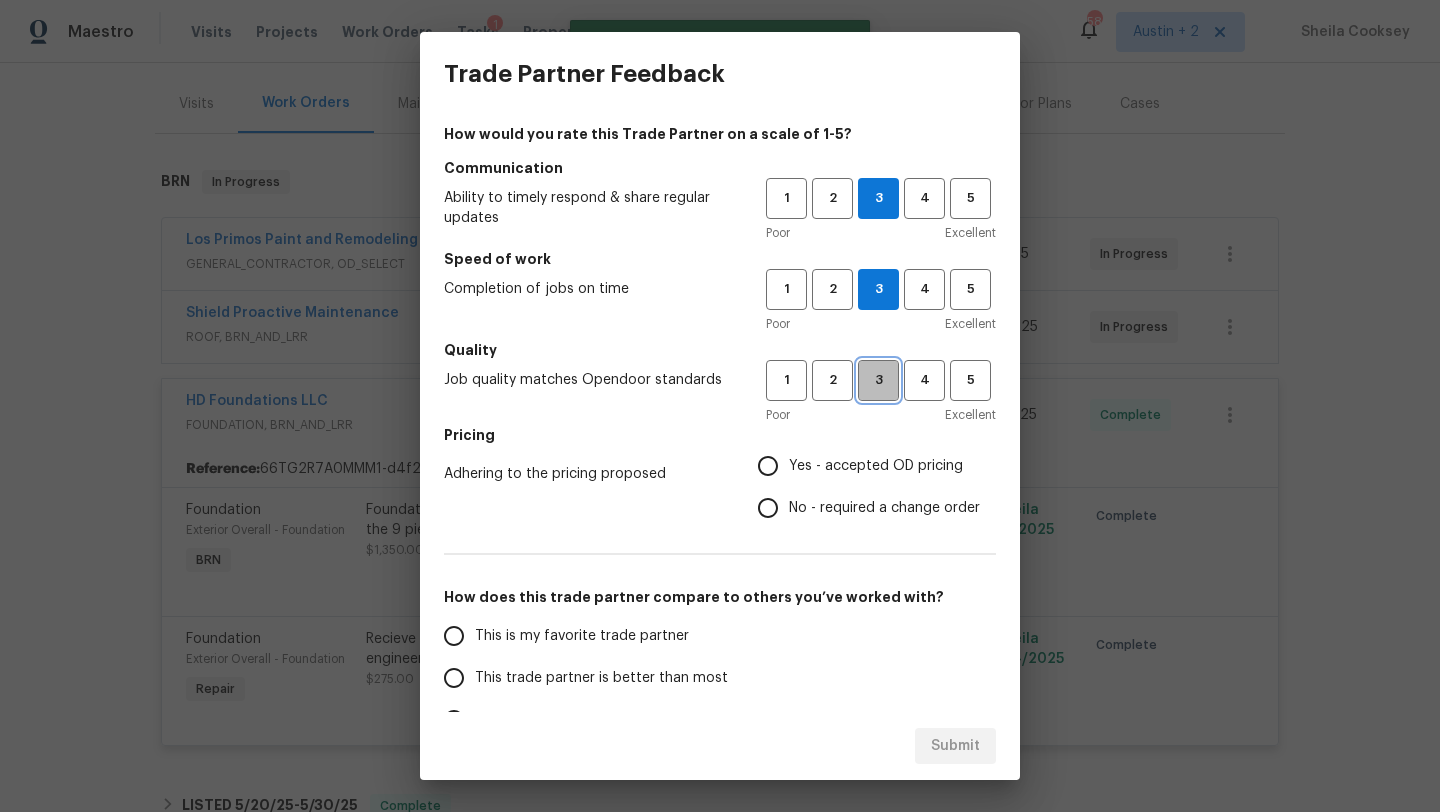 click on "3" at bounding box center [878, 380] 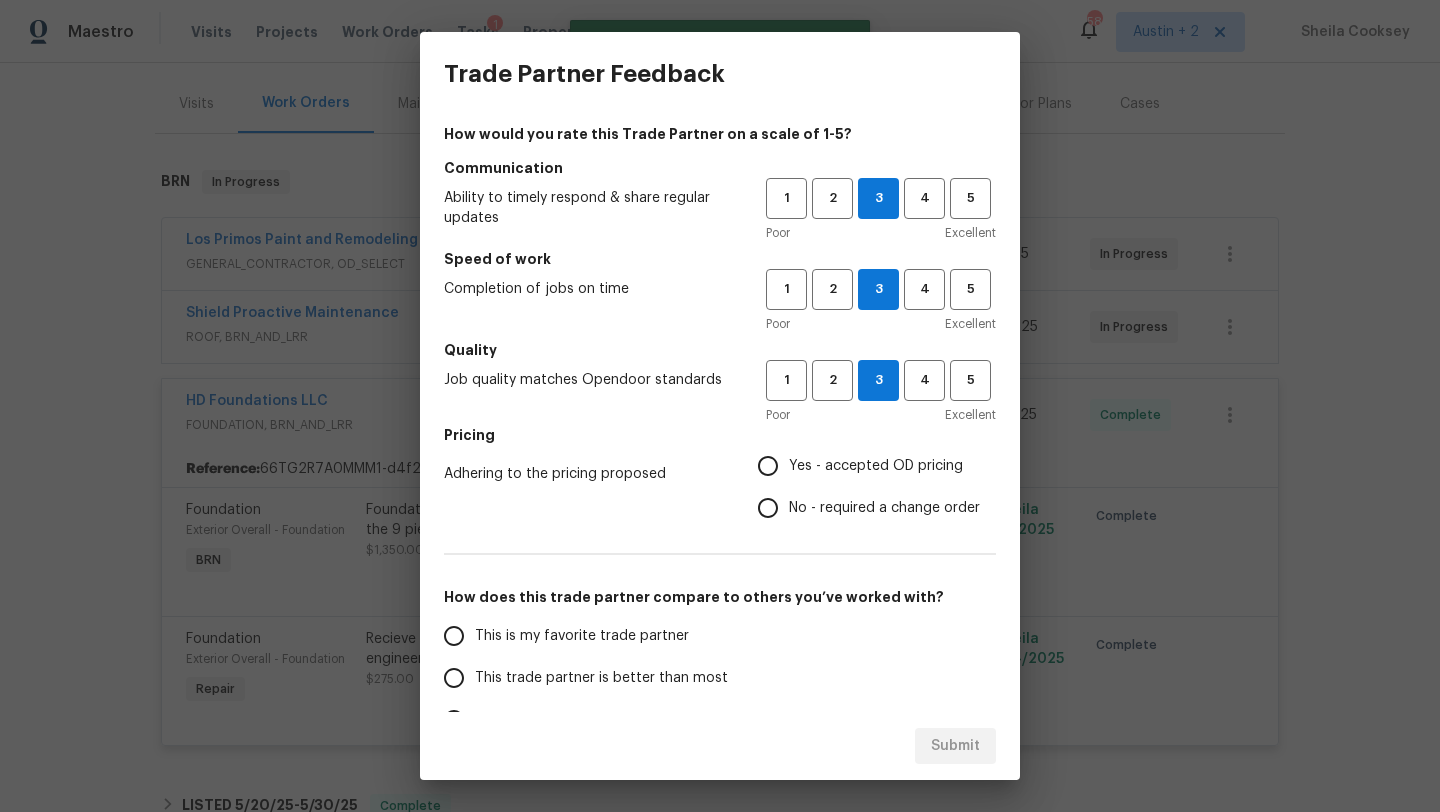click on "Yes - accepted OD pricing" at bounding box center (876, 466) 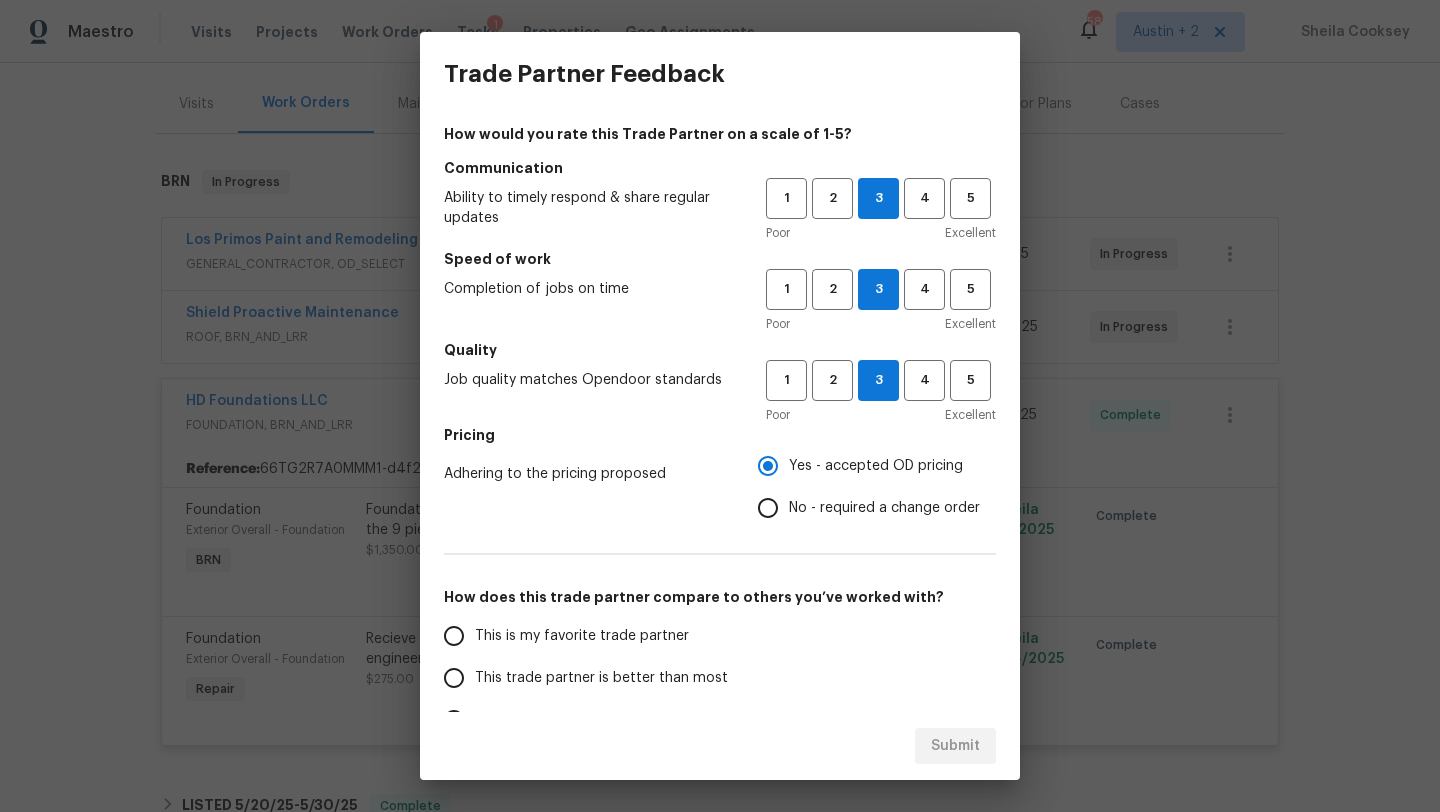 click on "This trade partner is better than most" at bounding box center (601, 678) 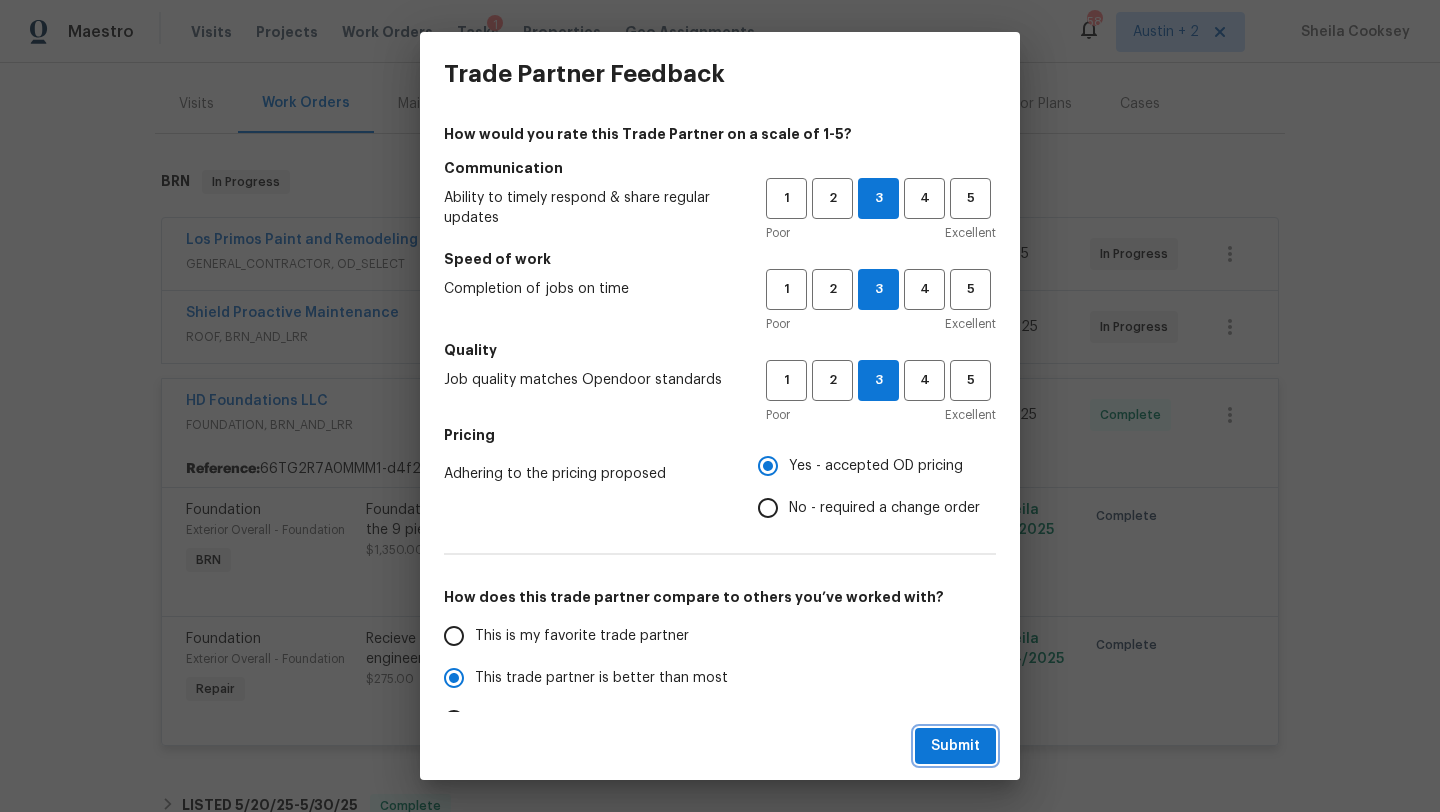 click on "Submit" at bounding box center [955, 746] 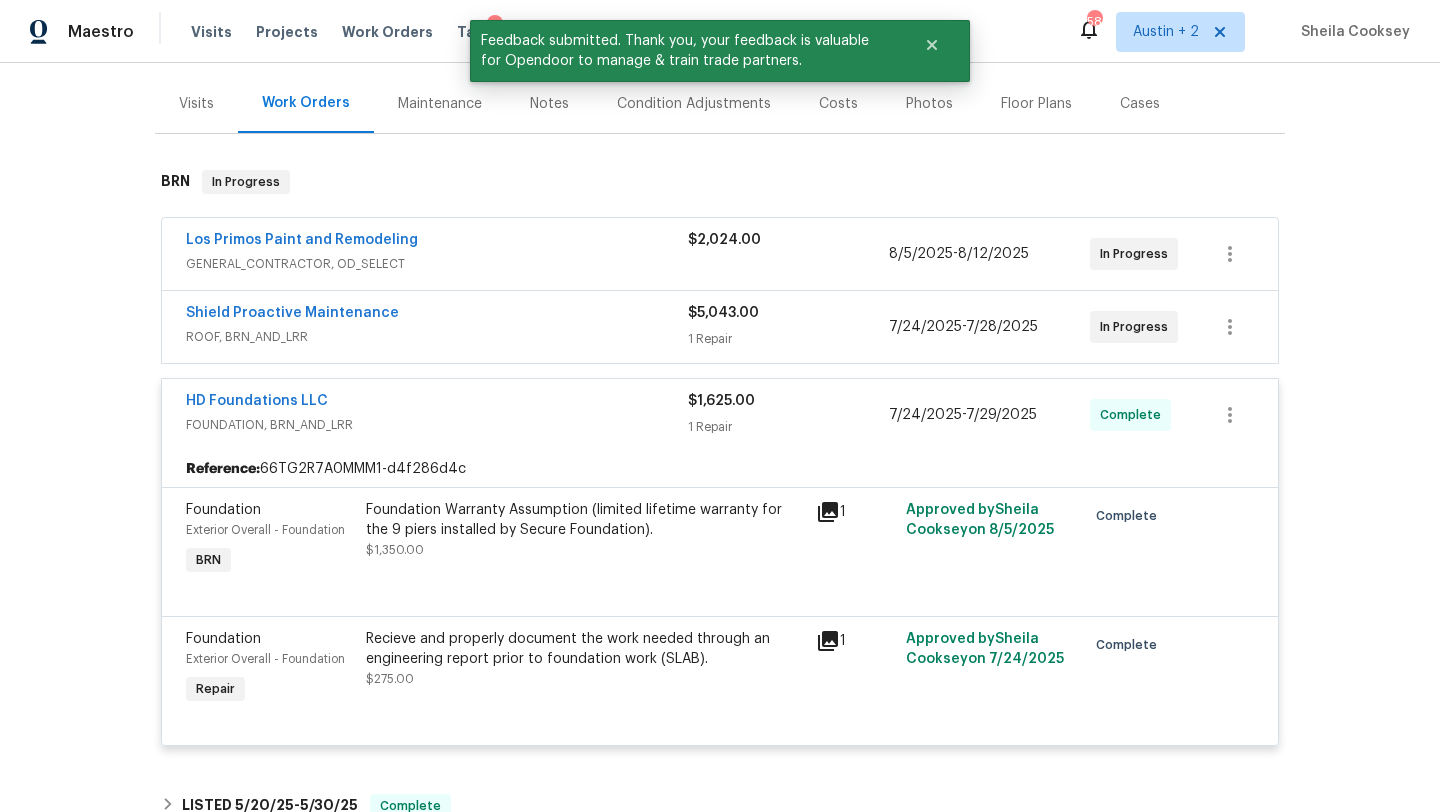 scroll, scrollTop: 0, scrollLeft: 0, axis: both 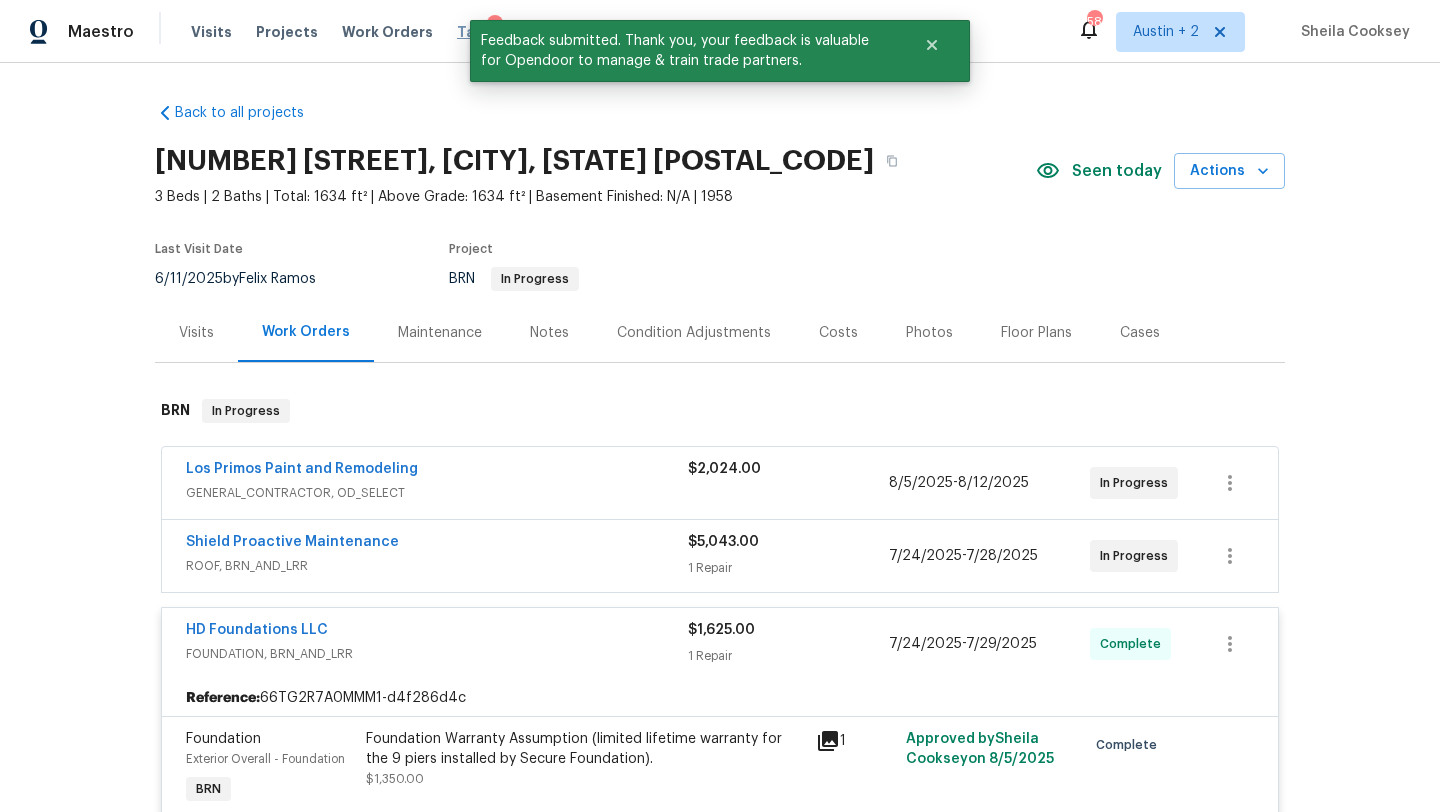 click on "Tasks" at bounding box center (478, 32) 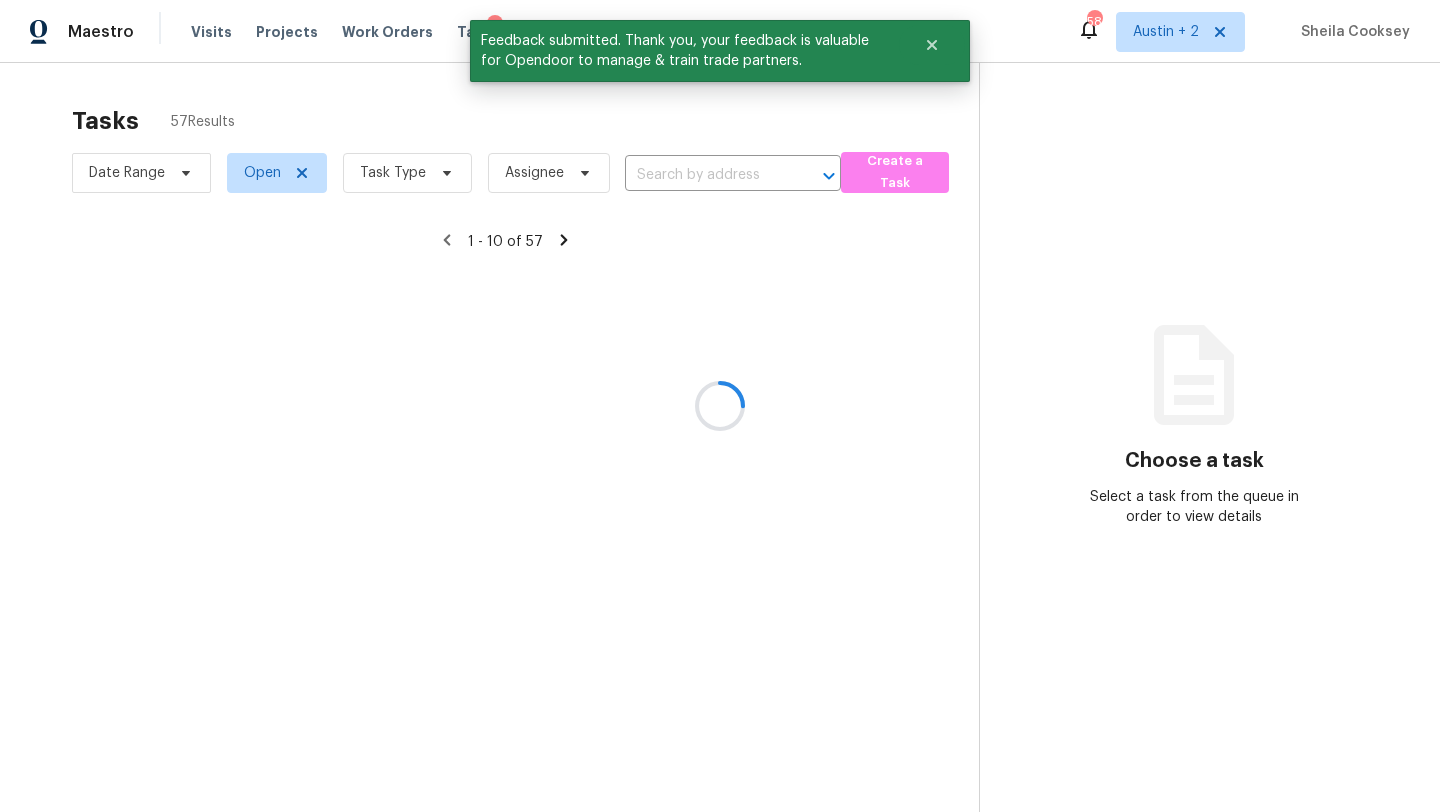 click at bounding box center (720, 406) 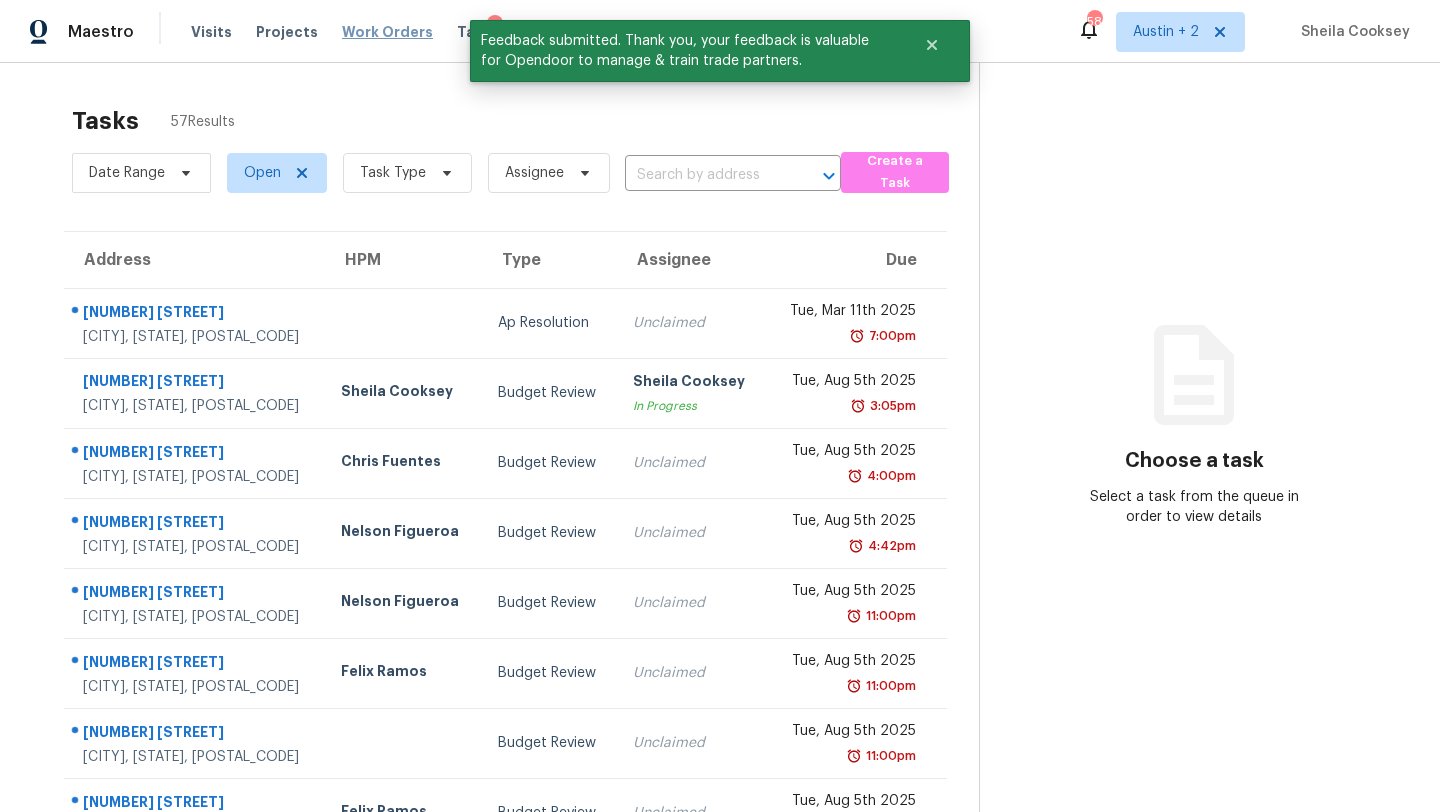 click on "Work Orders" at bounding box center [387, 32] 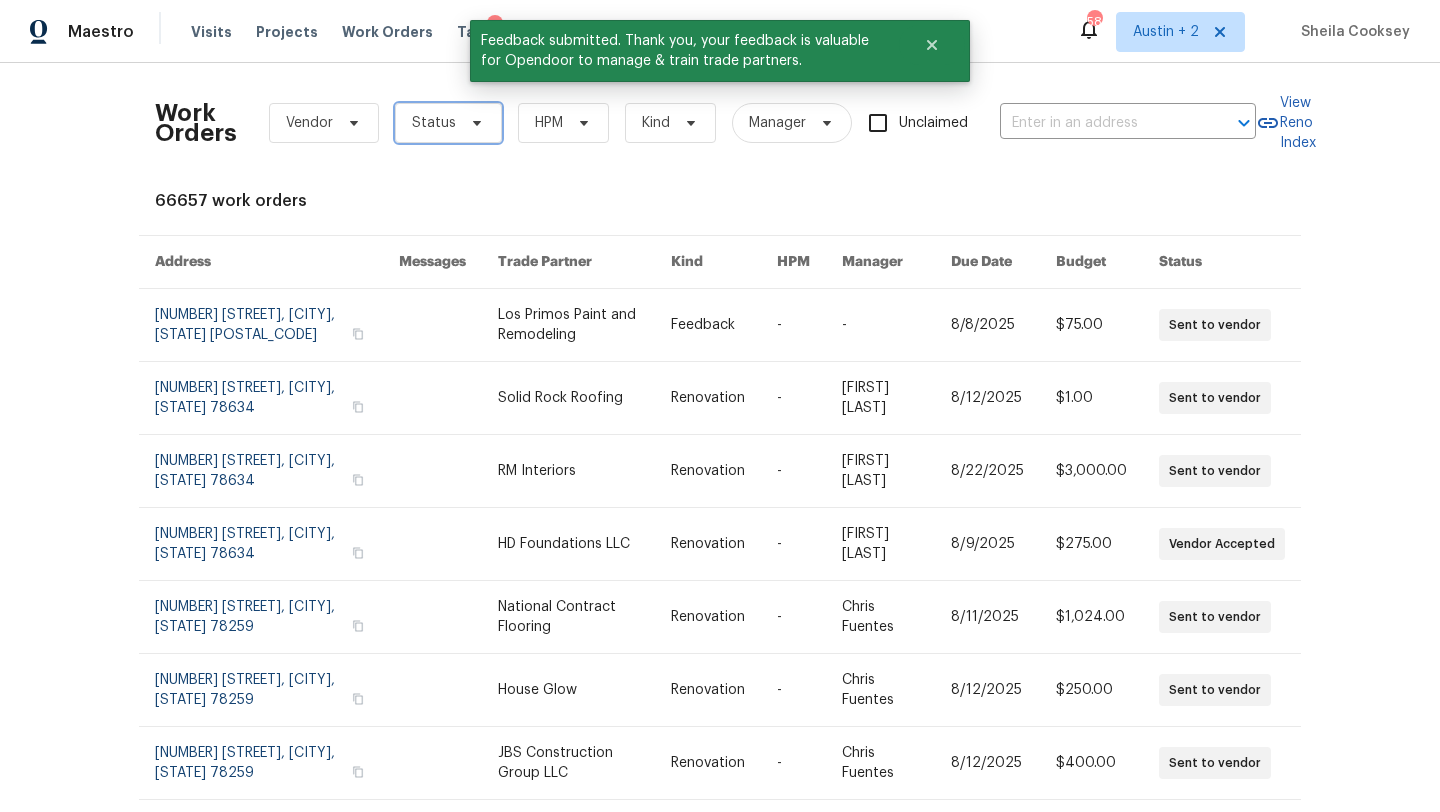 click at bounding box center (474, 123) 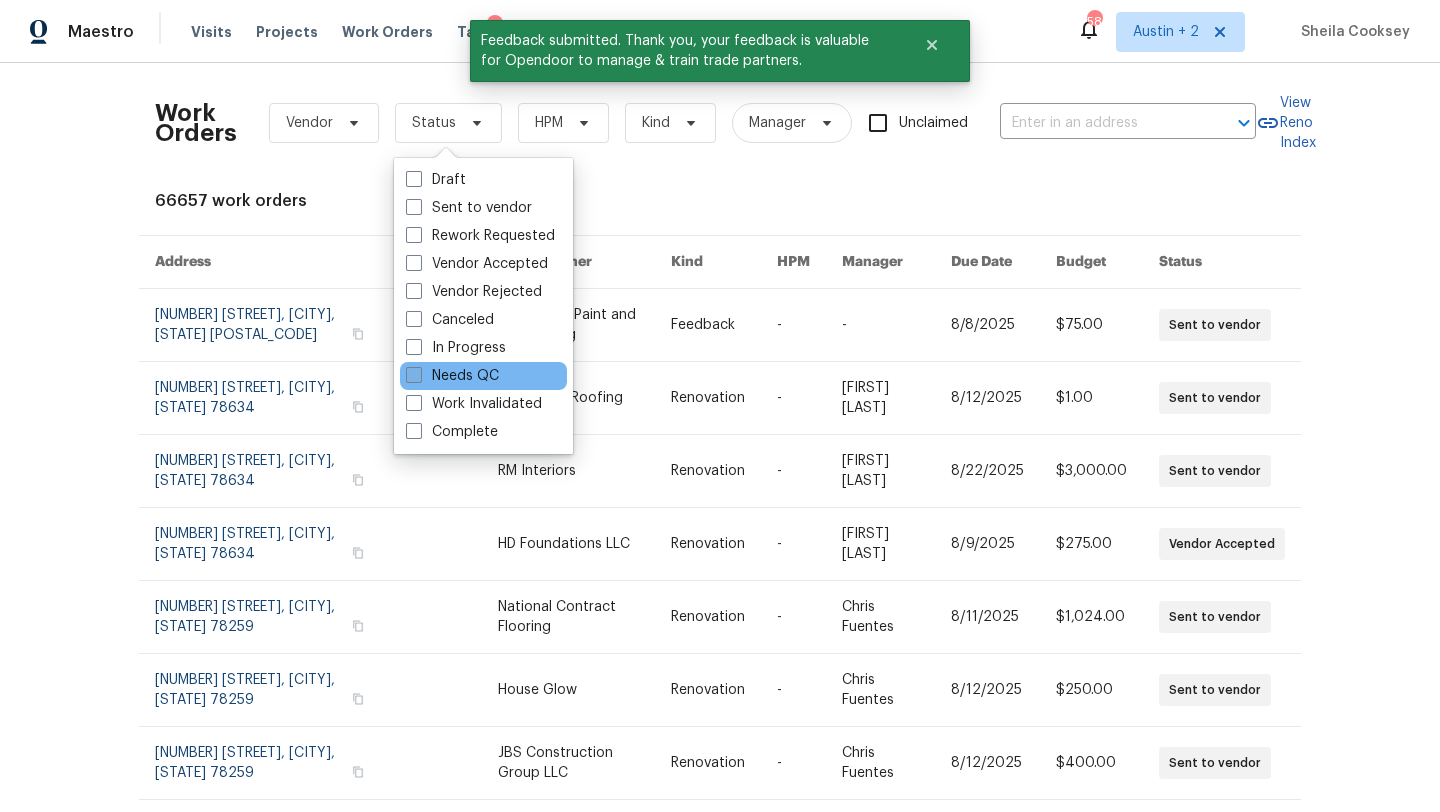 click on "Needs QC" at bounding box center (452, 376) 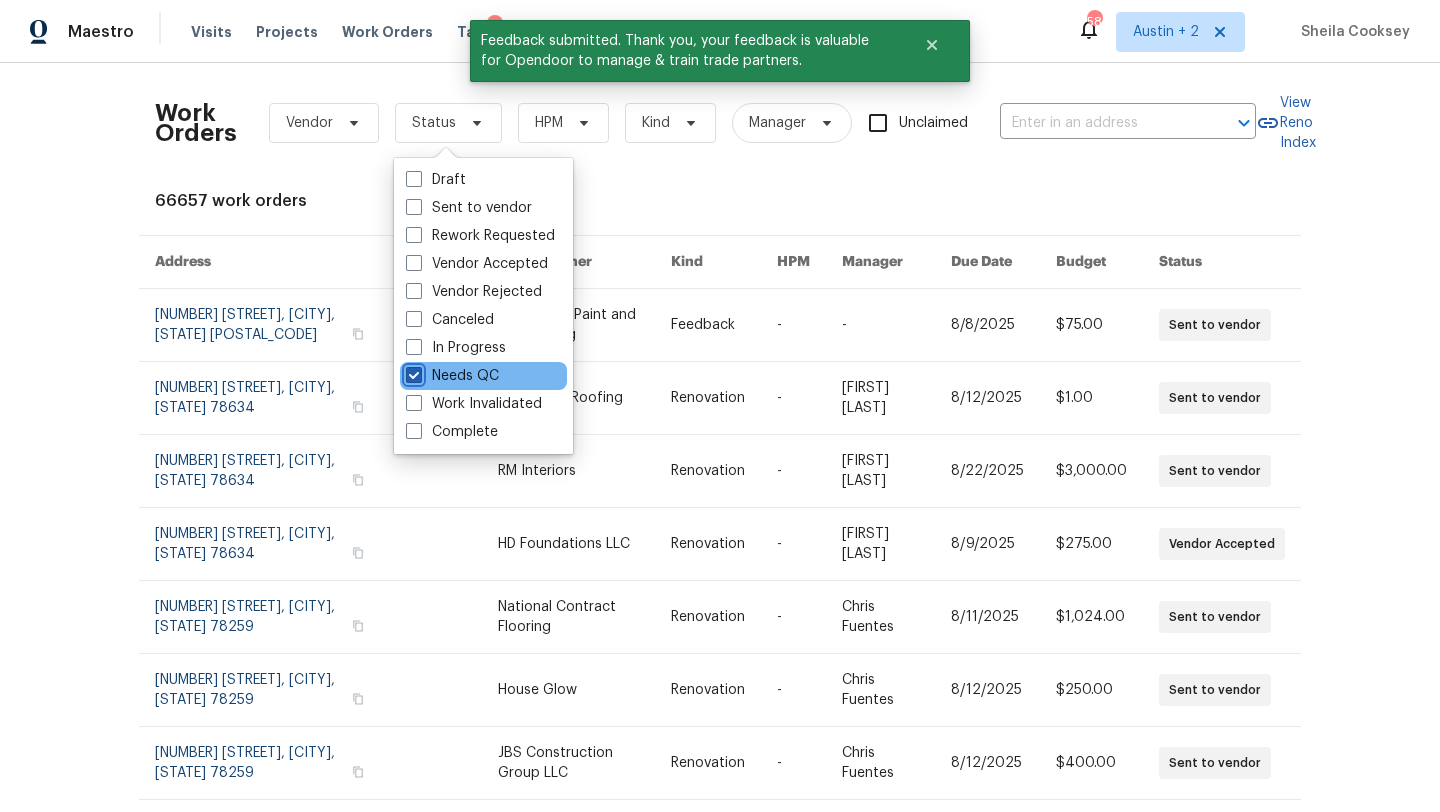 checkbox on "true" 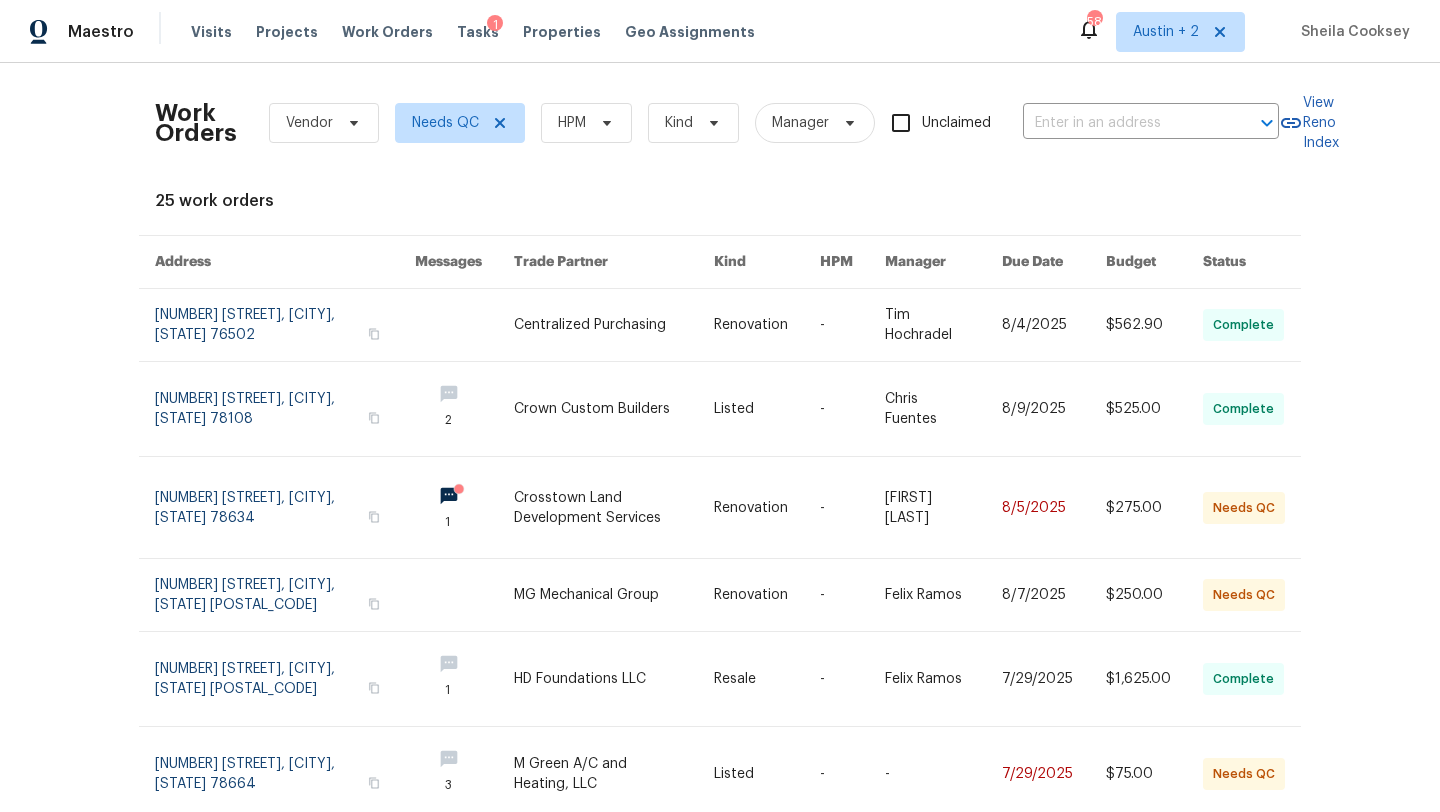 click on "Work Orders Vendor Needs QC HPM Kind Manager Unclaimed ​ View Reno Index 25 work orders Address Messages Trade Partner Kind HPM Manager Due Date Budget Status 6830 Ambrose Cir, Temple, TX   76502 Centralized Purchasing Renovation - Tim Hochradel 8/4/2025 $562.90 Complete 3904 Pecan Ct, Schertz, TX   78108 2 Crown Custom Builders Listed - Chris Fuentes 8/9/2025 $525.00 Complete 404 Stewart Dr, Hutto, TX   78634 1 Crosstown Land Development Services Renovation - Martin Chagolla 8/5/2025 $275.00 Needs QC 11007 Anarbor Fld, San Antonio, TX   78254 MG Mechanical Group Renovation - Felix Ramos 8/7/2025 $250.00 Needs QC 2134 Virginia Blvd, San Antonio, TX   78203 1 HD Foundations LLC Resale - Felix Ramos 7/29/2025 $1,625.00 Complete 600 Virginia Dr, Round Rock, TX   78664 3 M Green A/C and Heating, LLC Listed - - 7/29/2025 $75.00 Needs QC 1999 Shire Mdws, New Braunfels, TX   78130 2 Beautiful Home Services Renovation - Chris Fuentes 7/26/2025 $325.00 Needs QC 1999 Shire Mdws, New Braunfels, TX   78130 Renovation -" at bounding box center (720, 437) 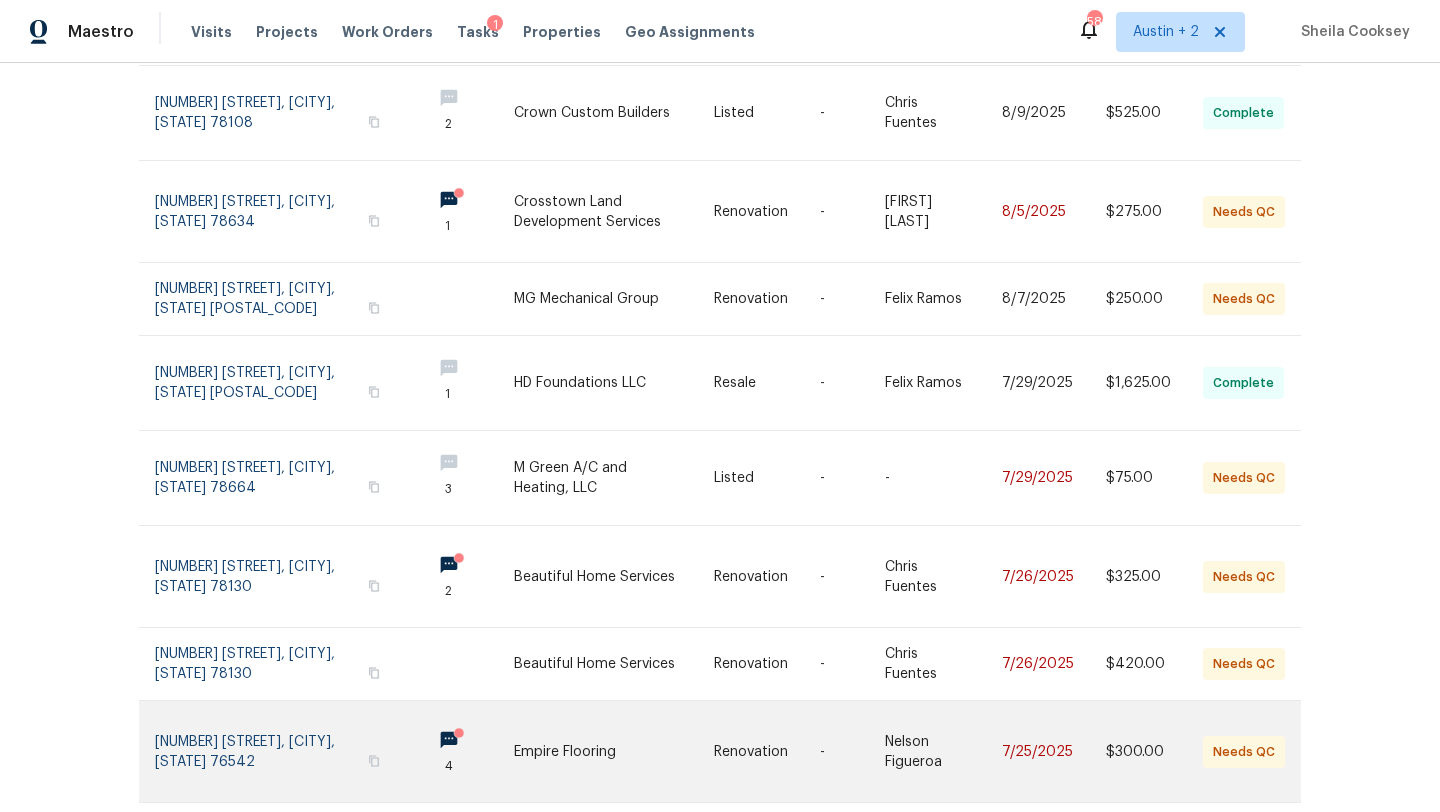 scroll, scrollTop: 446, scrollLeft: 0, axis: vertical 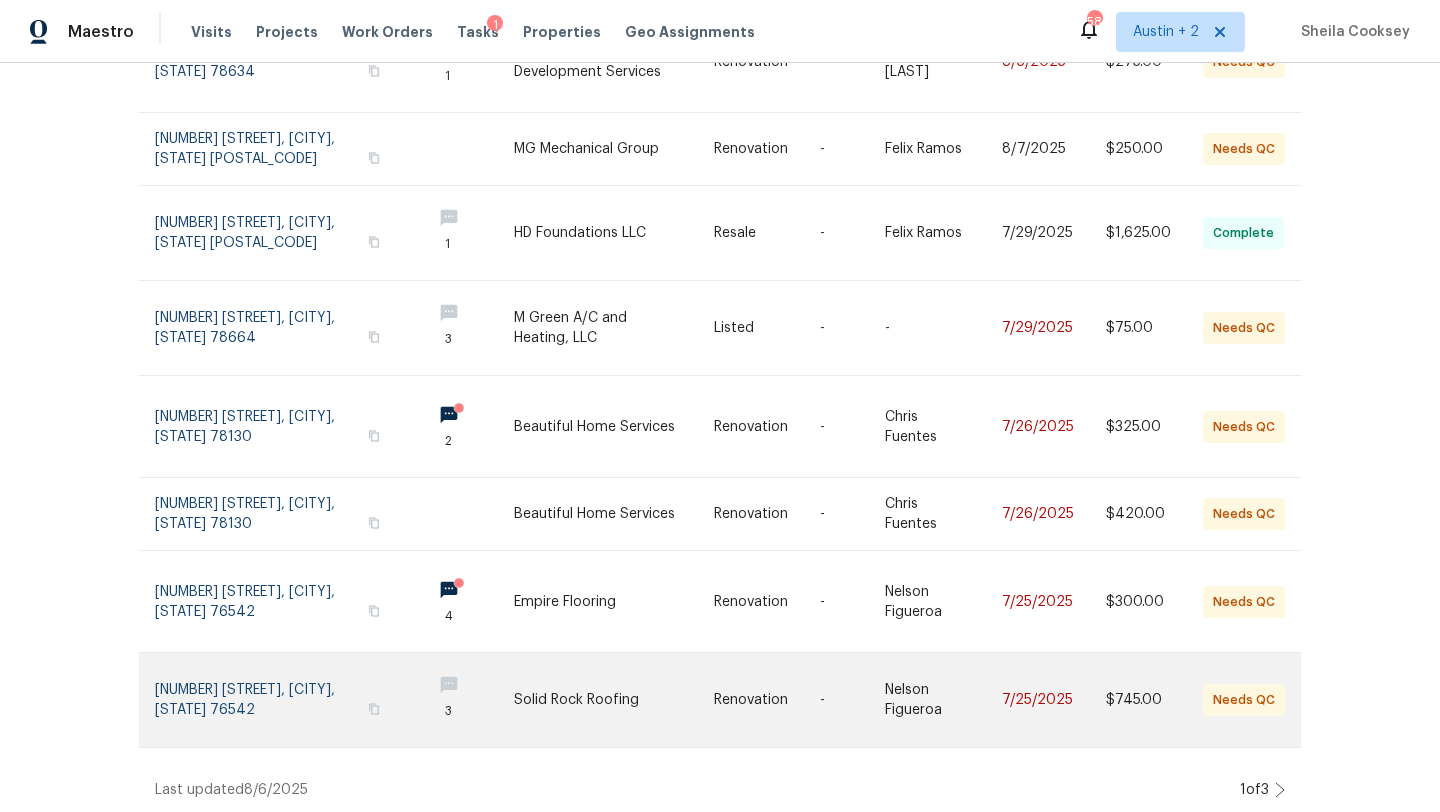 click at bounding box center [614, 700] 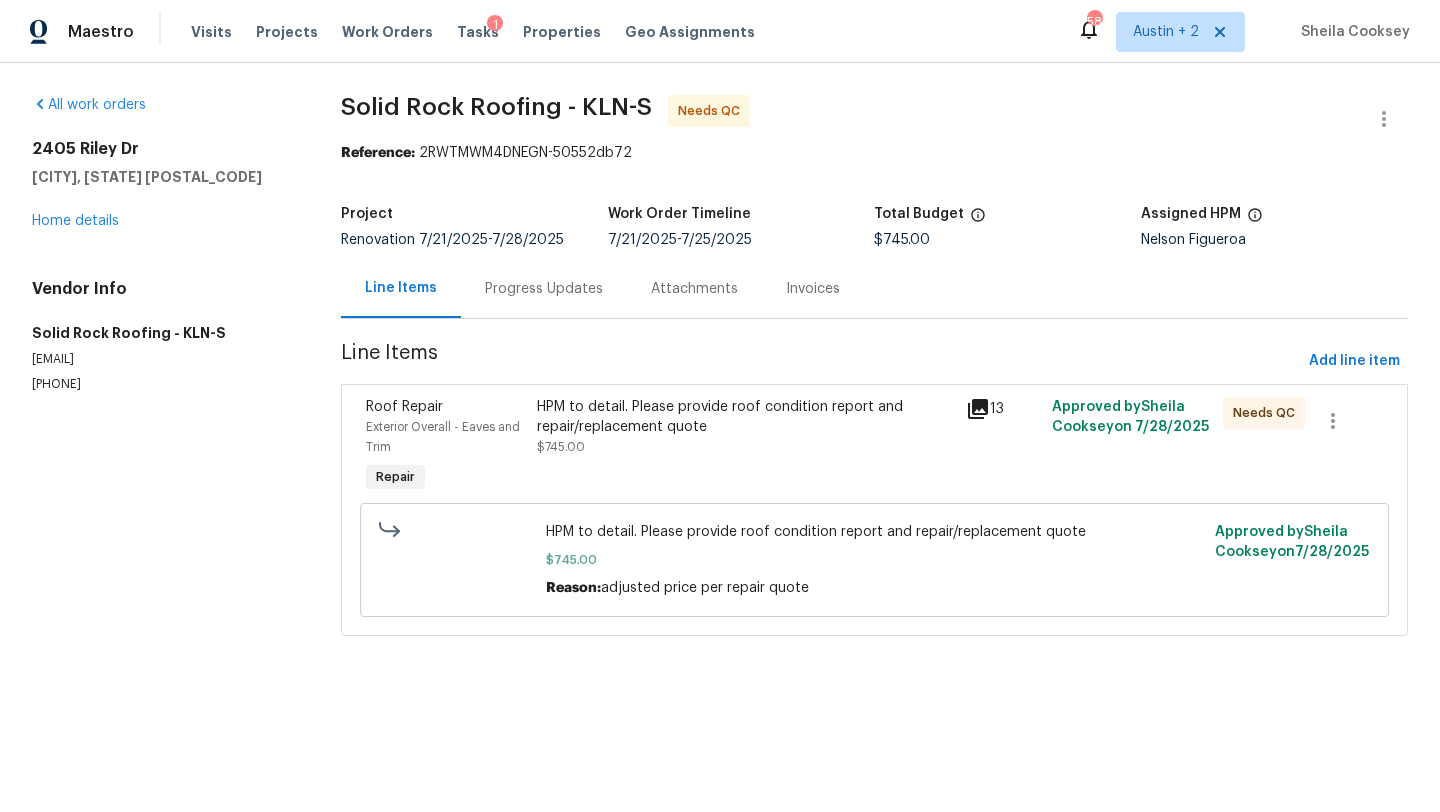 click on "Progress Updates" at bounding box center [544, 289] 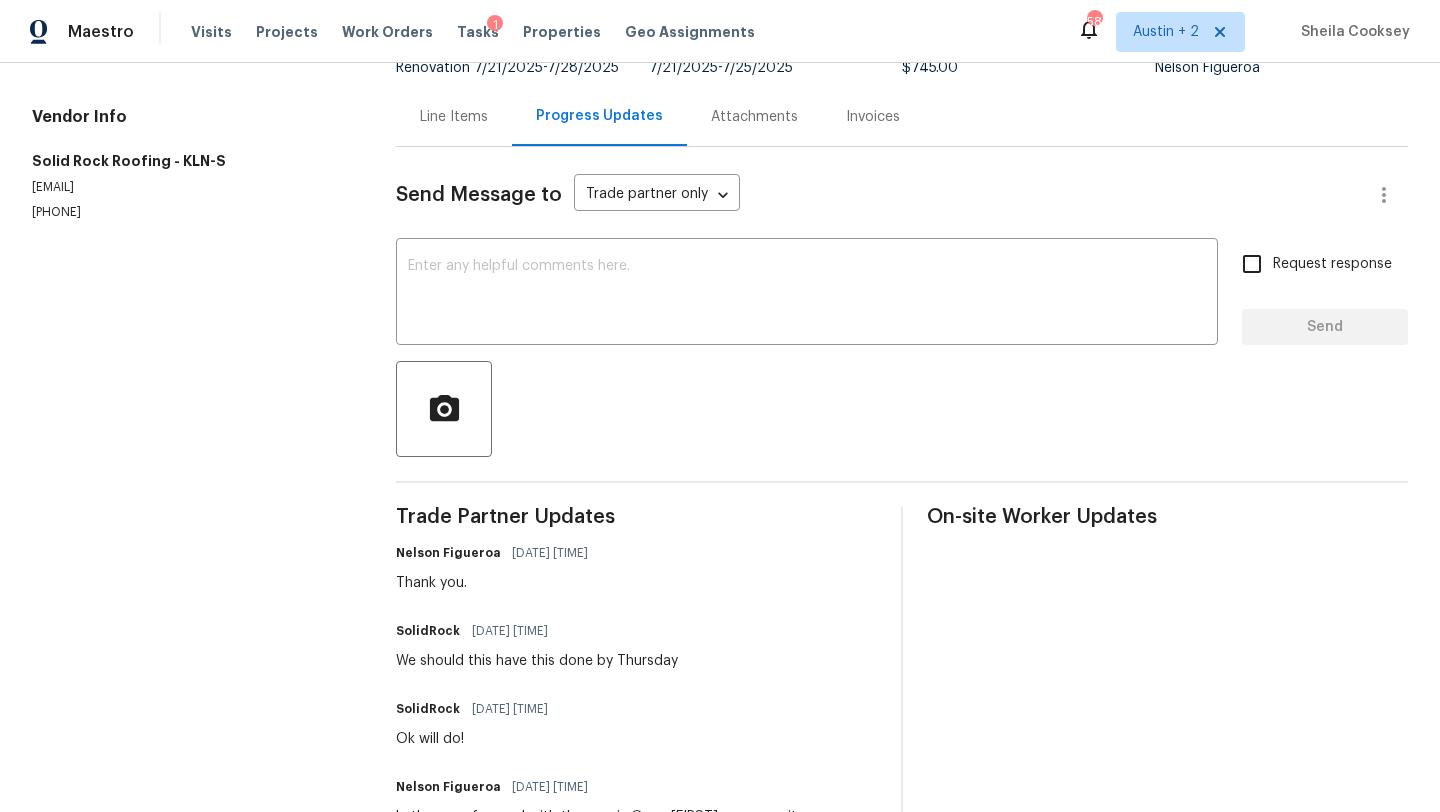 scroll, scrollTop: 0, scrollLeft: 0, axis: both 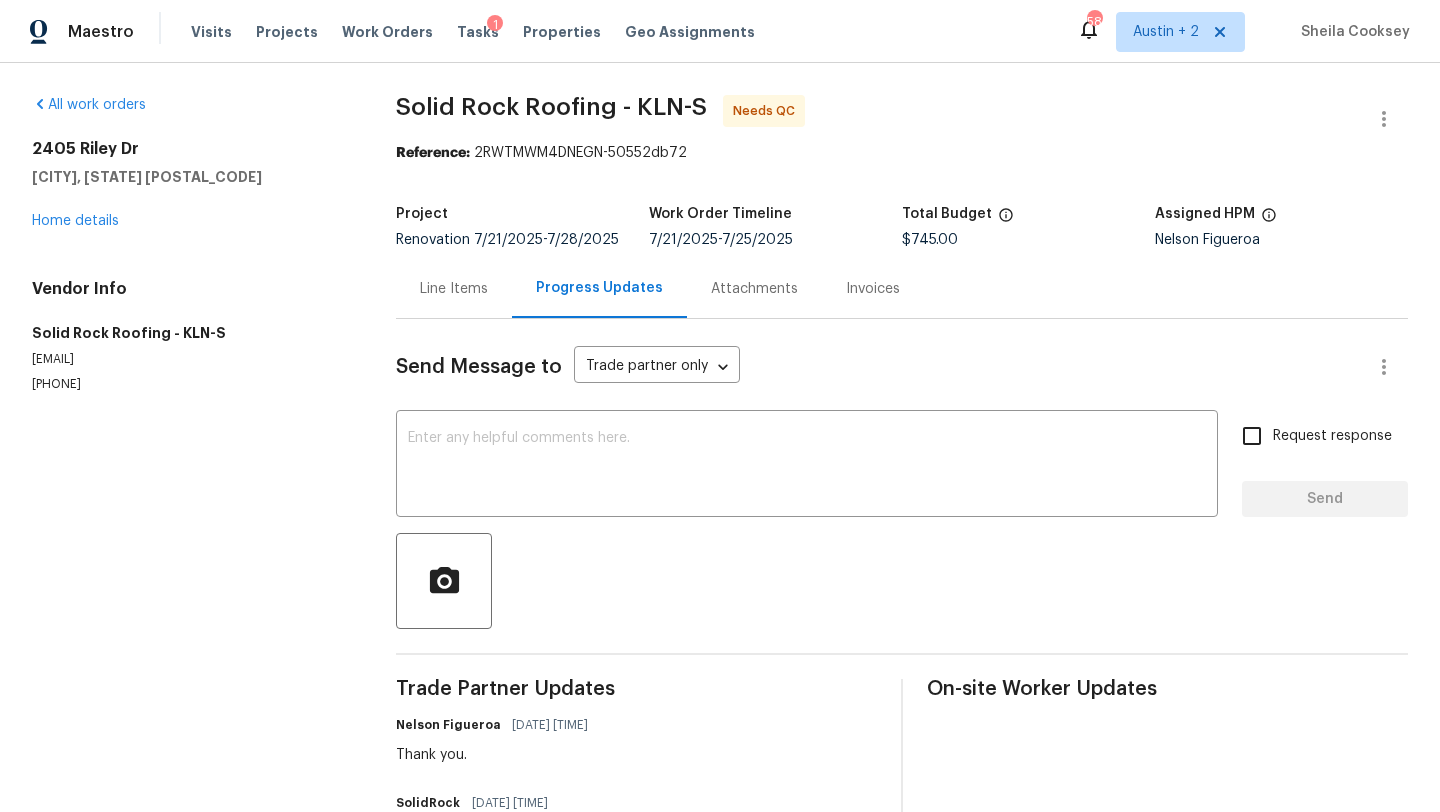 click on "Line Items" at bounding box center [454, 288] 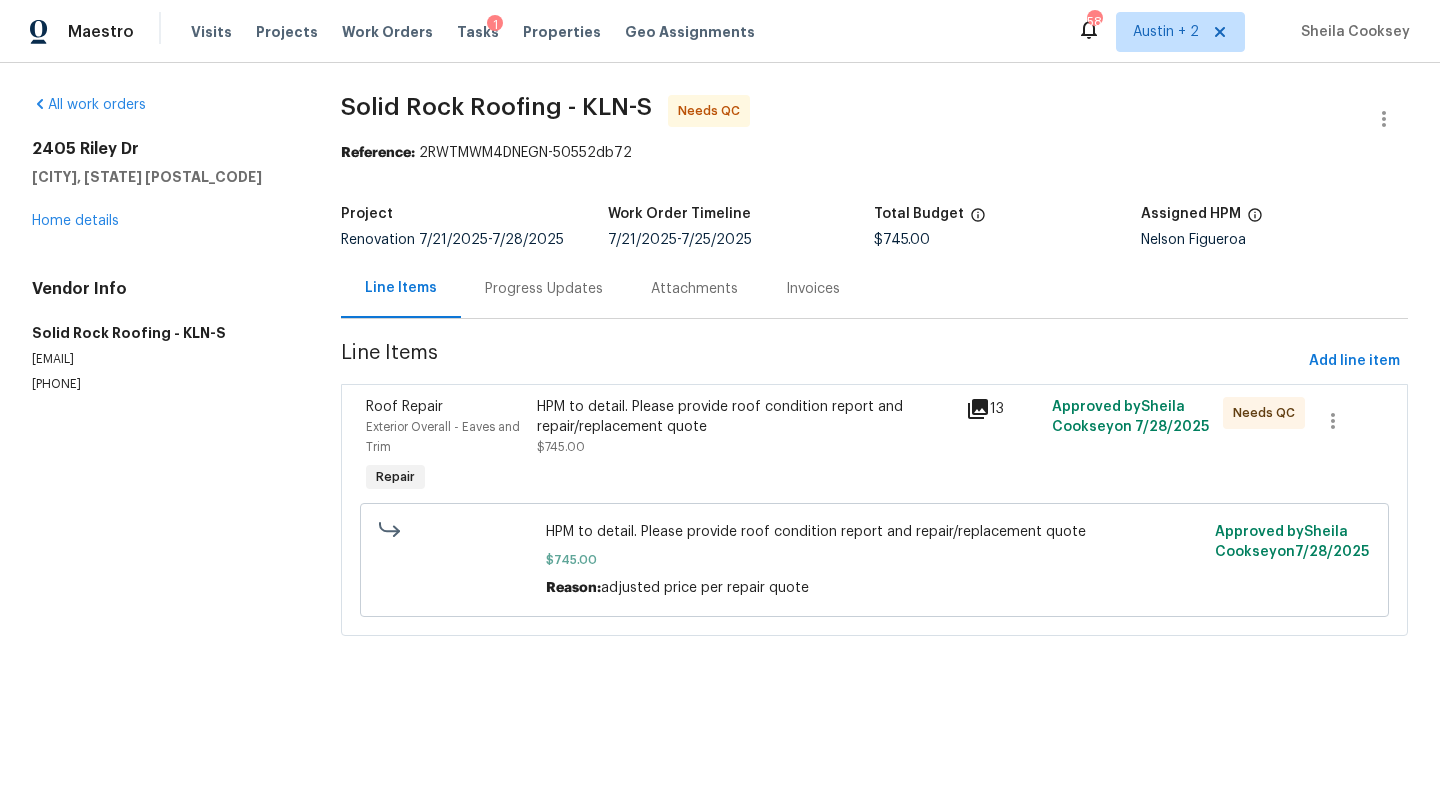 click 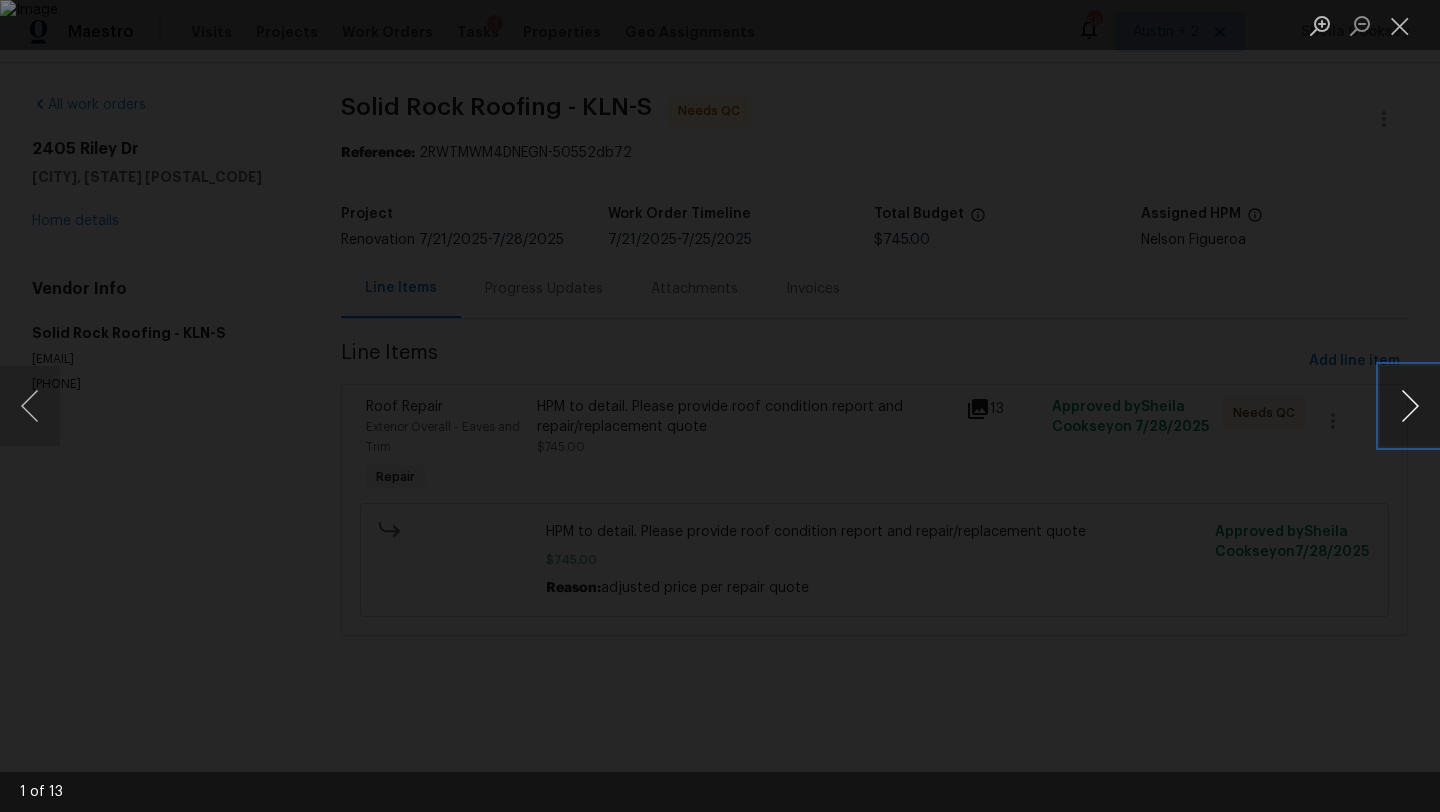 click at bounding box center [1410, 406] 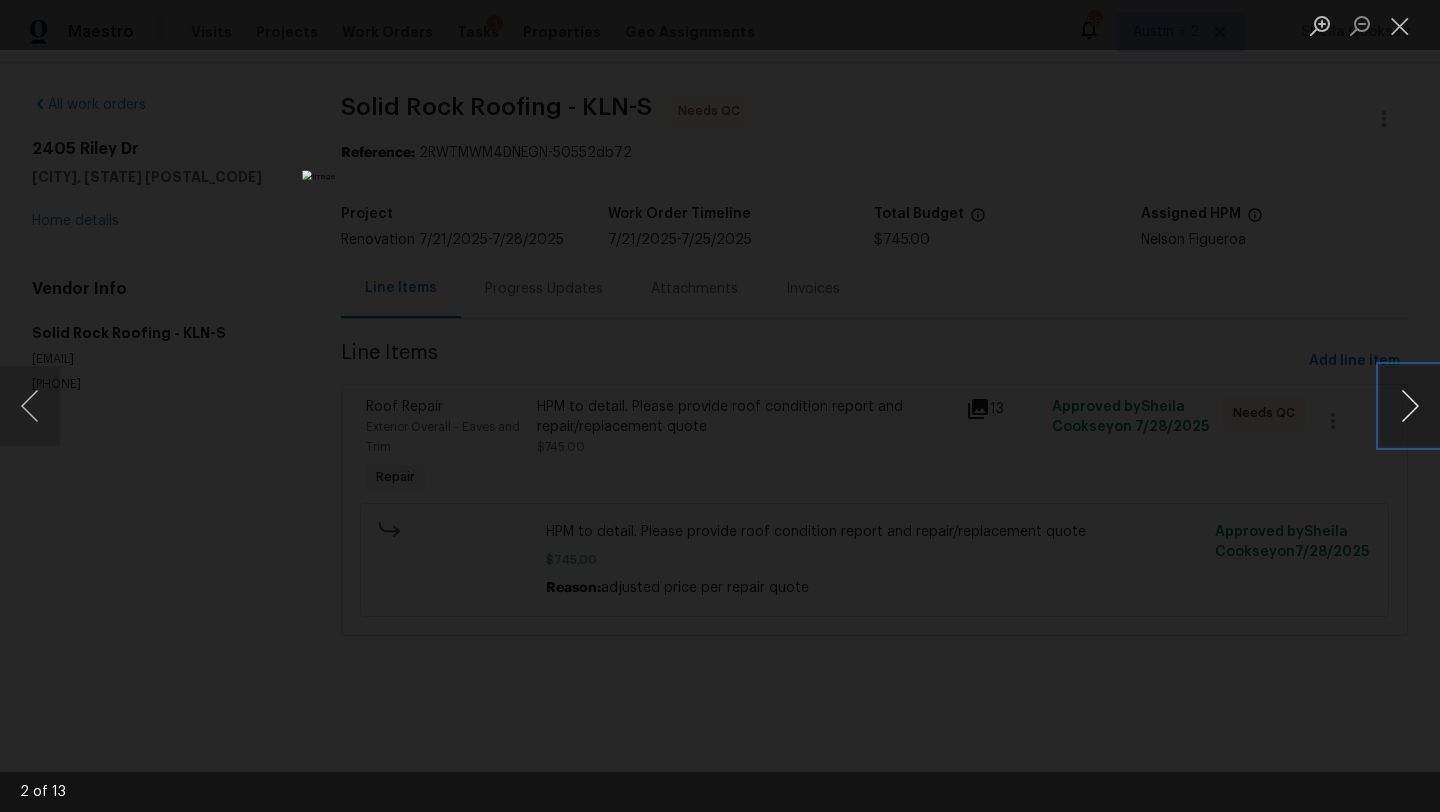 click at bounding box center [1410, 406] 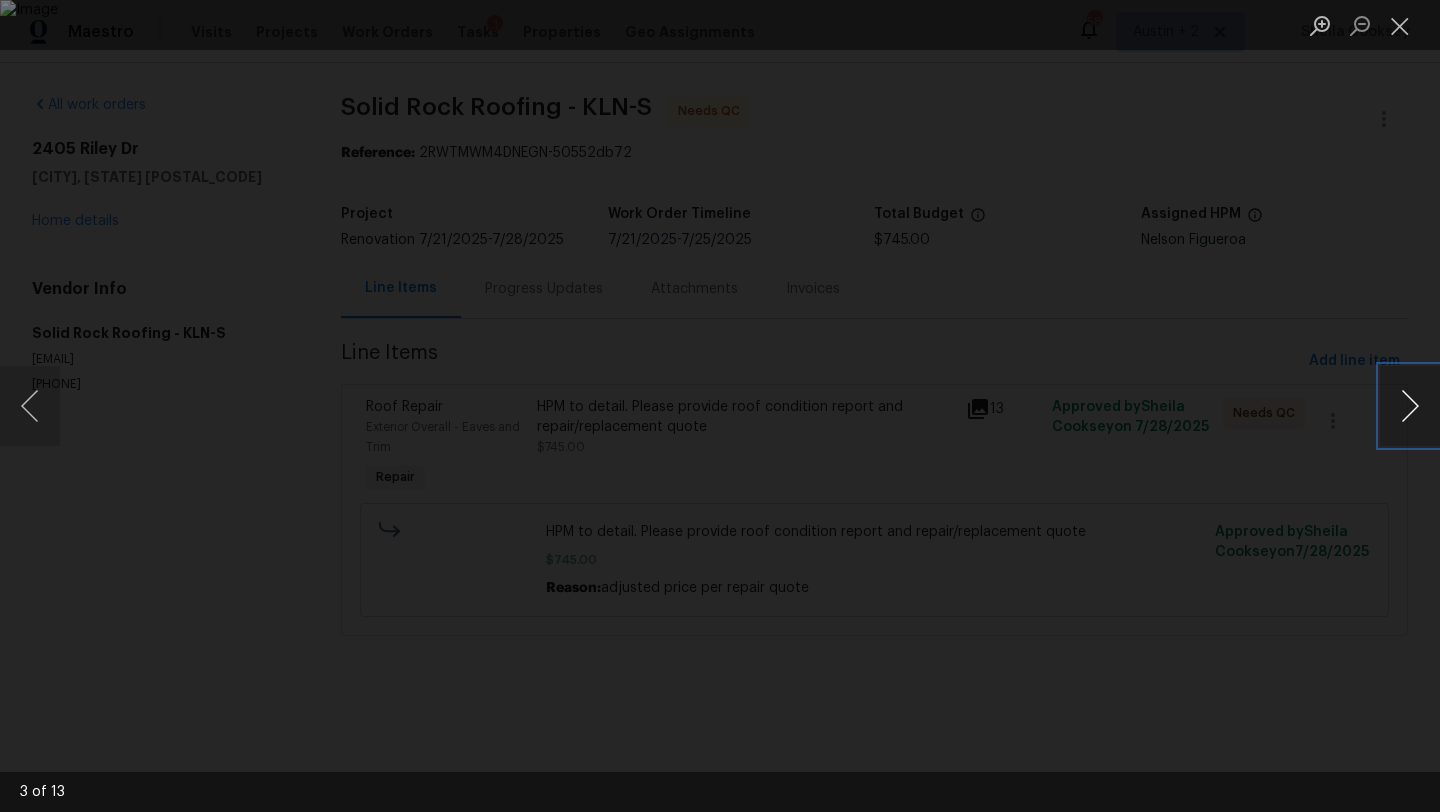 click at bounding box center [1410, 406] 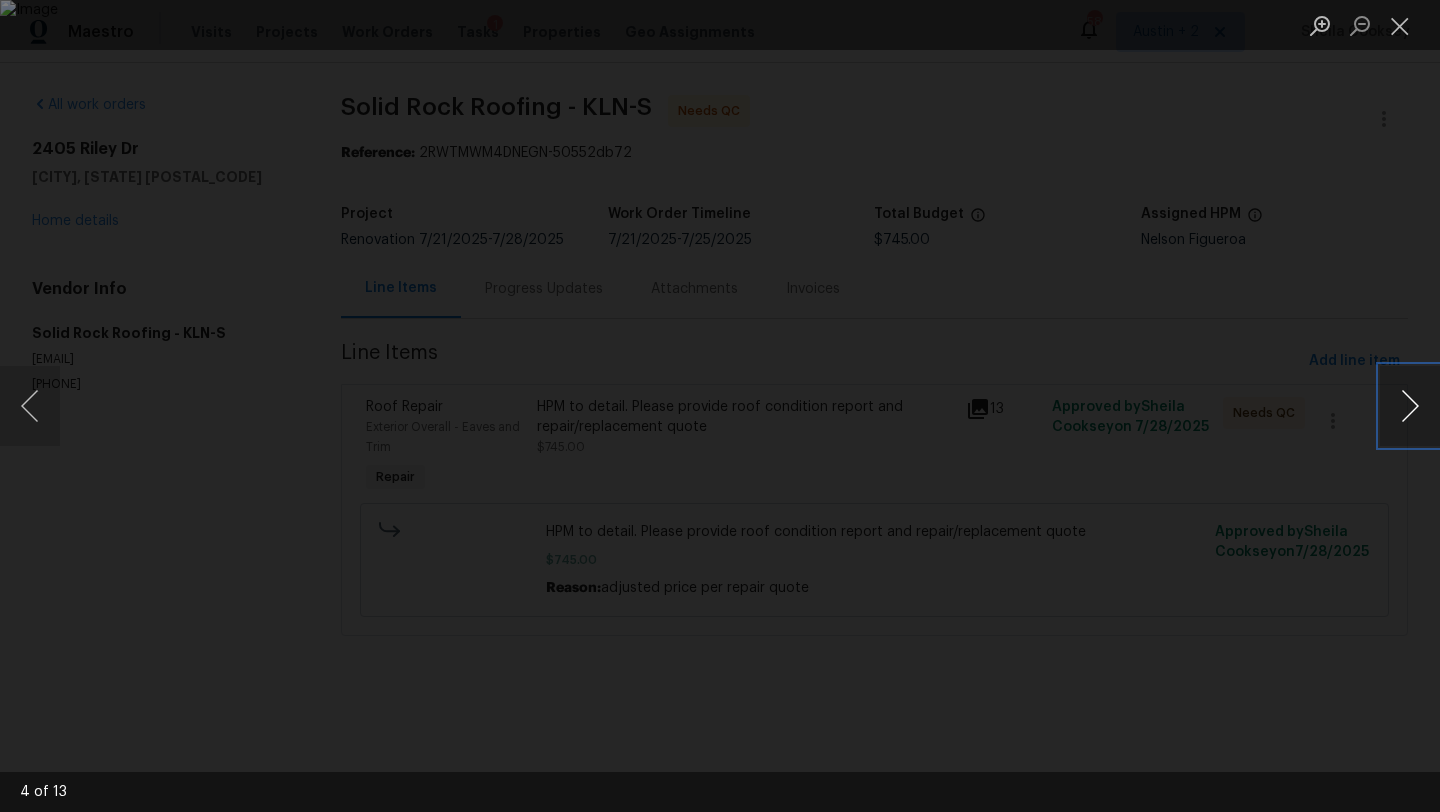 click at bounding box center [1410, 406] 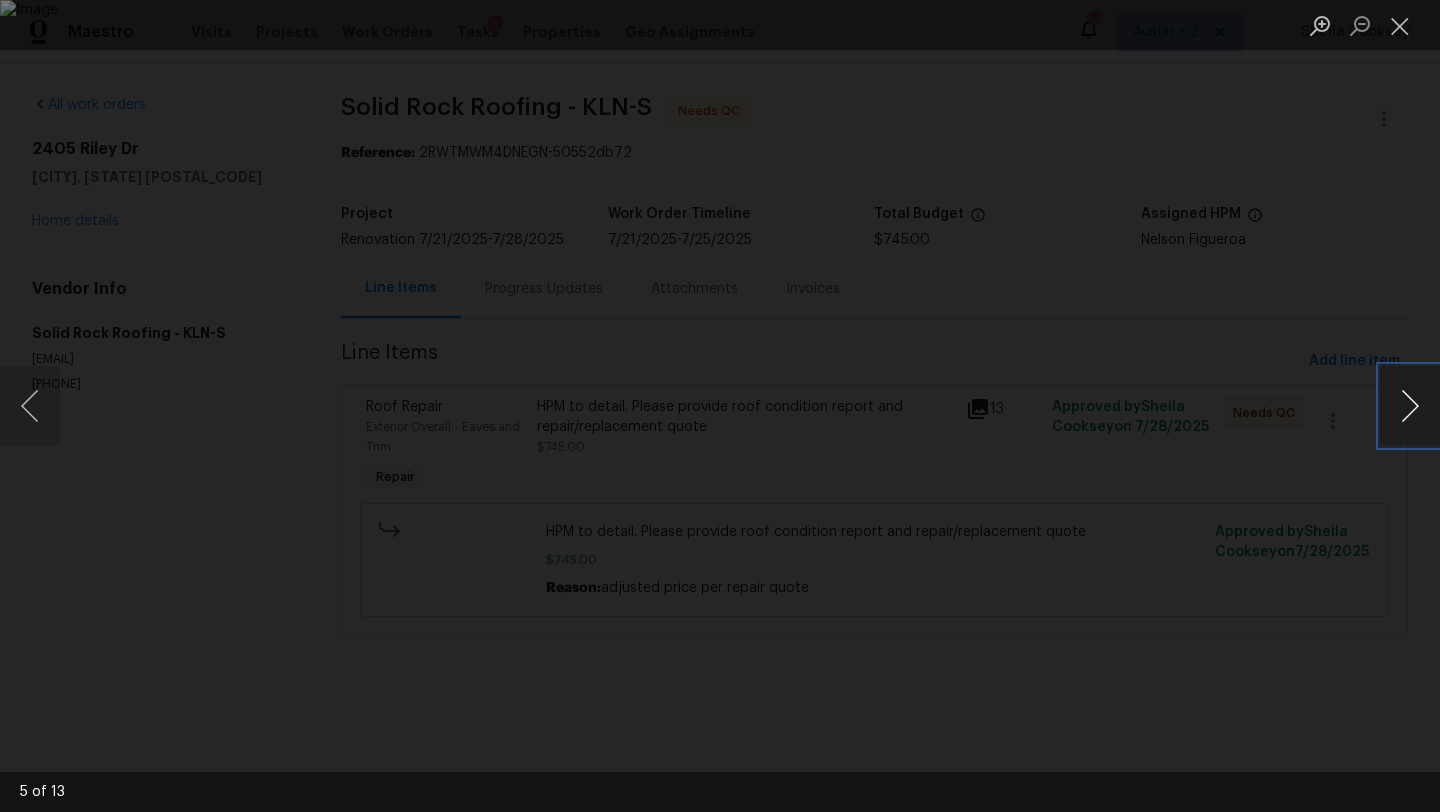 click at bounding box center [1410, 406] 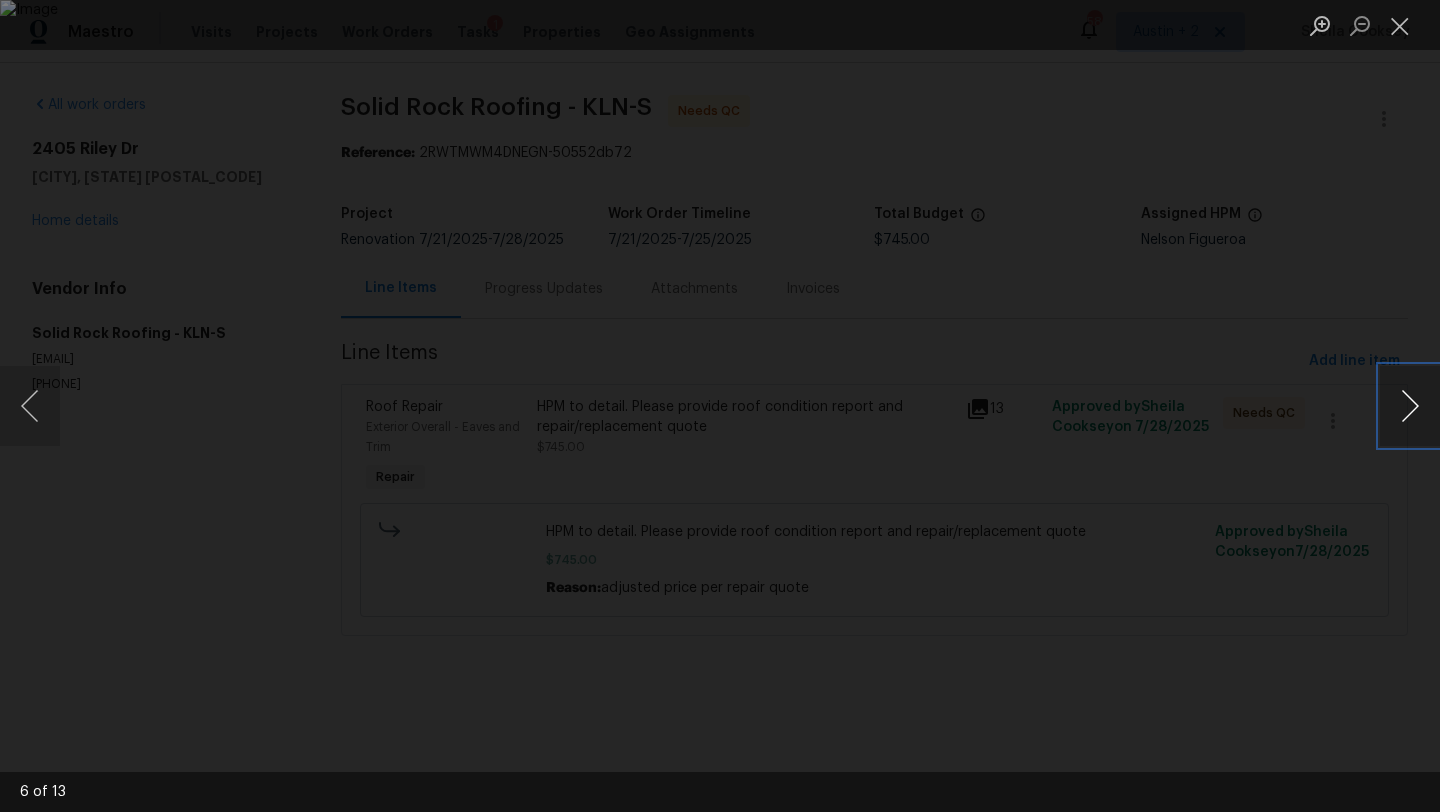 click at bounding box center (1410, 406) 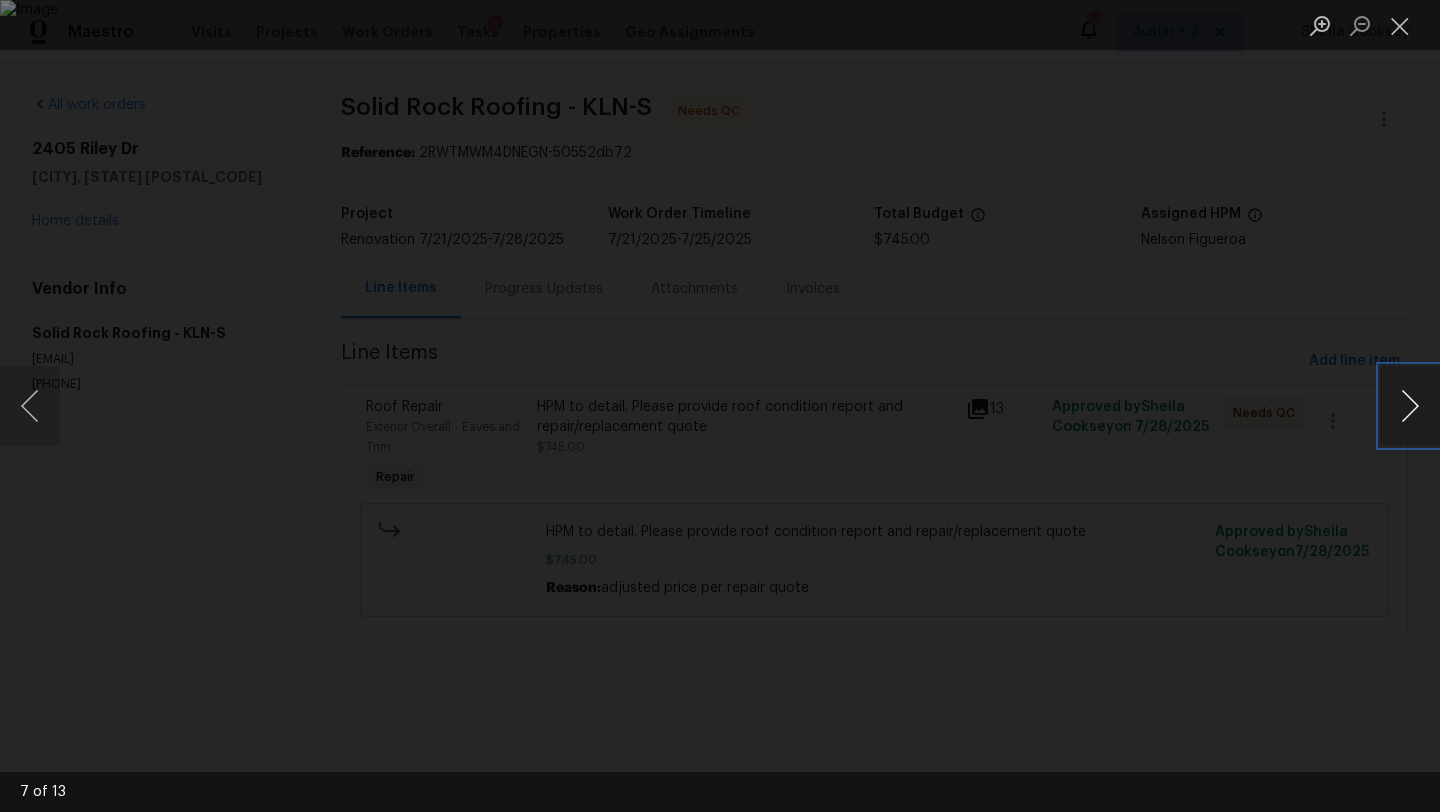 click at bounding box center [1410, 406] 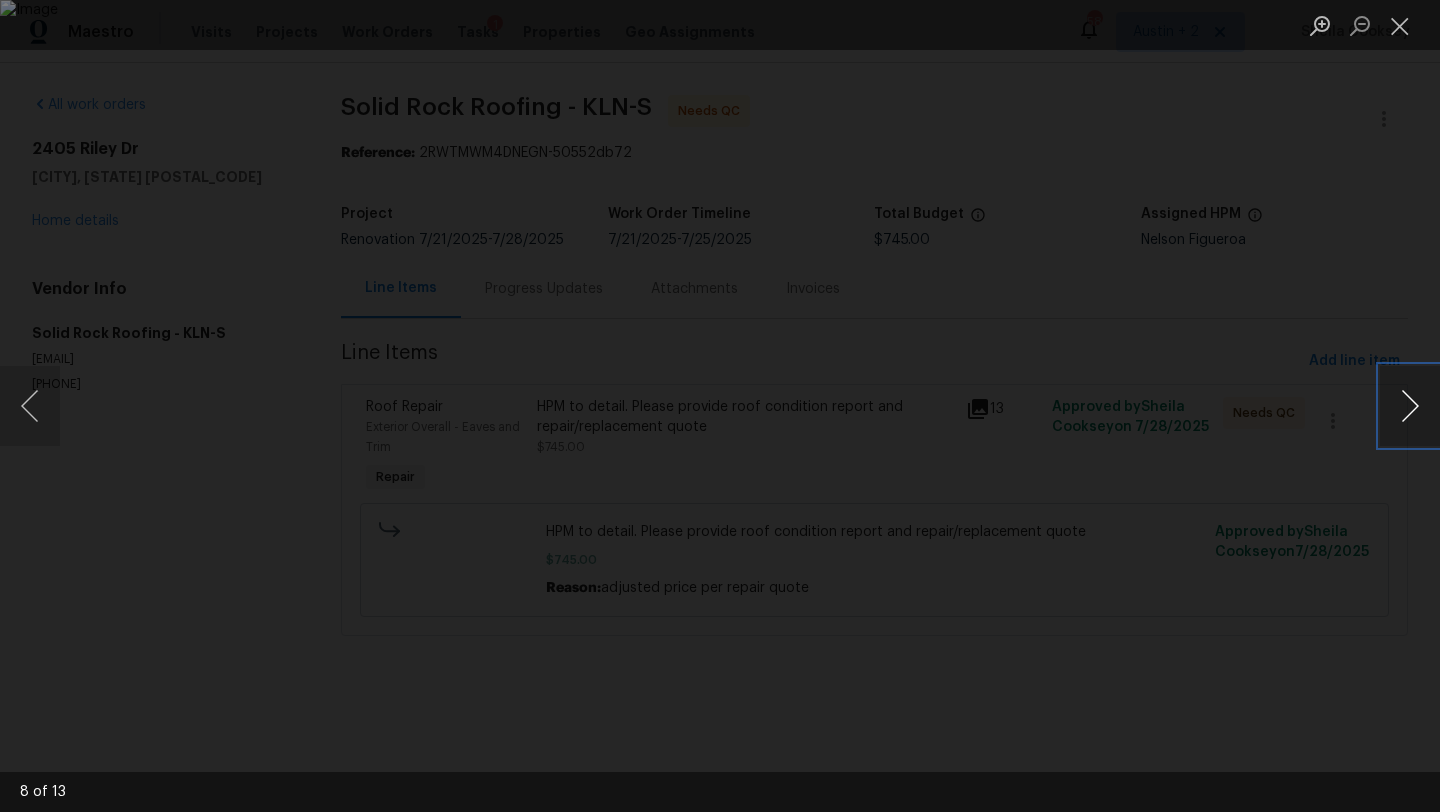 click at bounding box center (1410, 406) 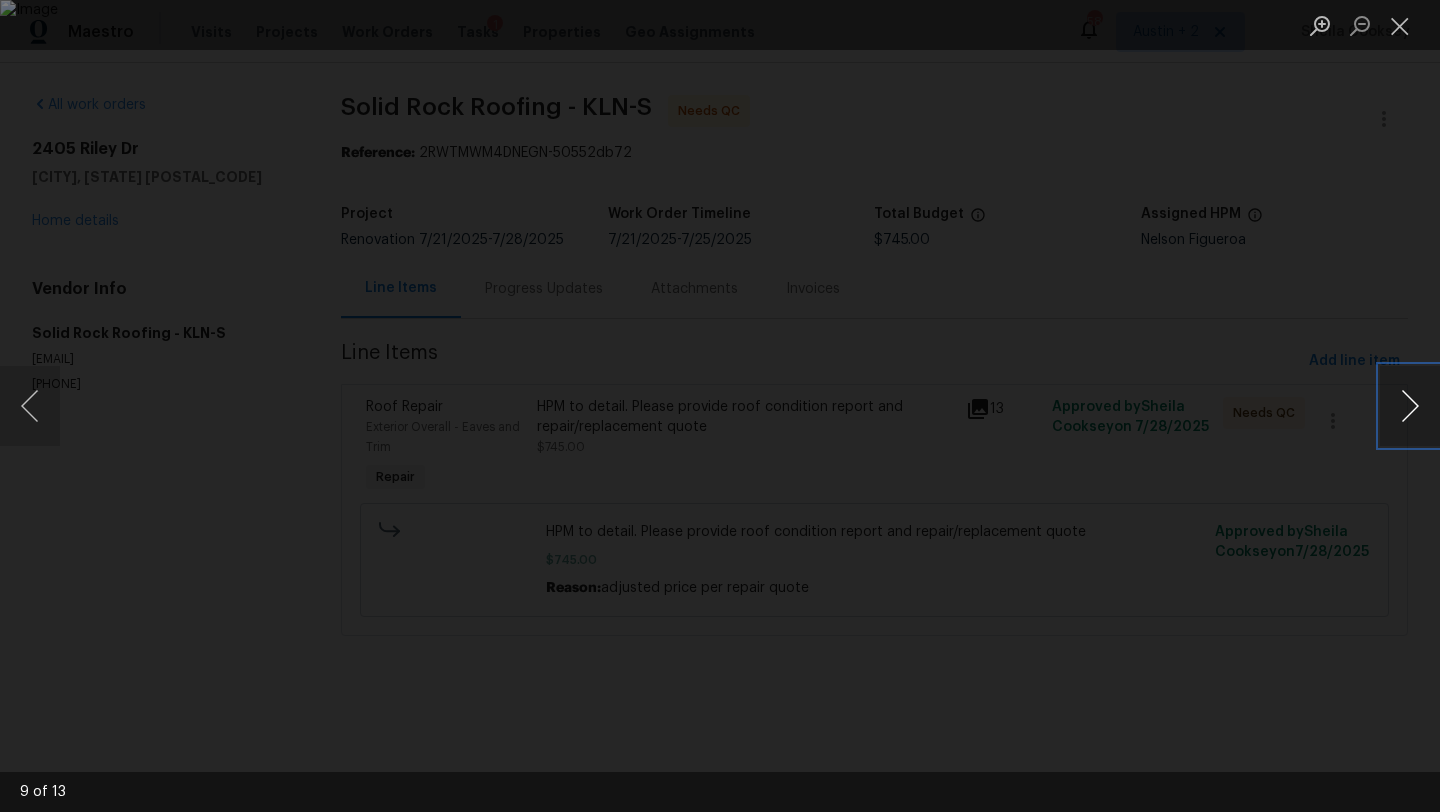 click at bounding box center [1410, 406] 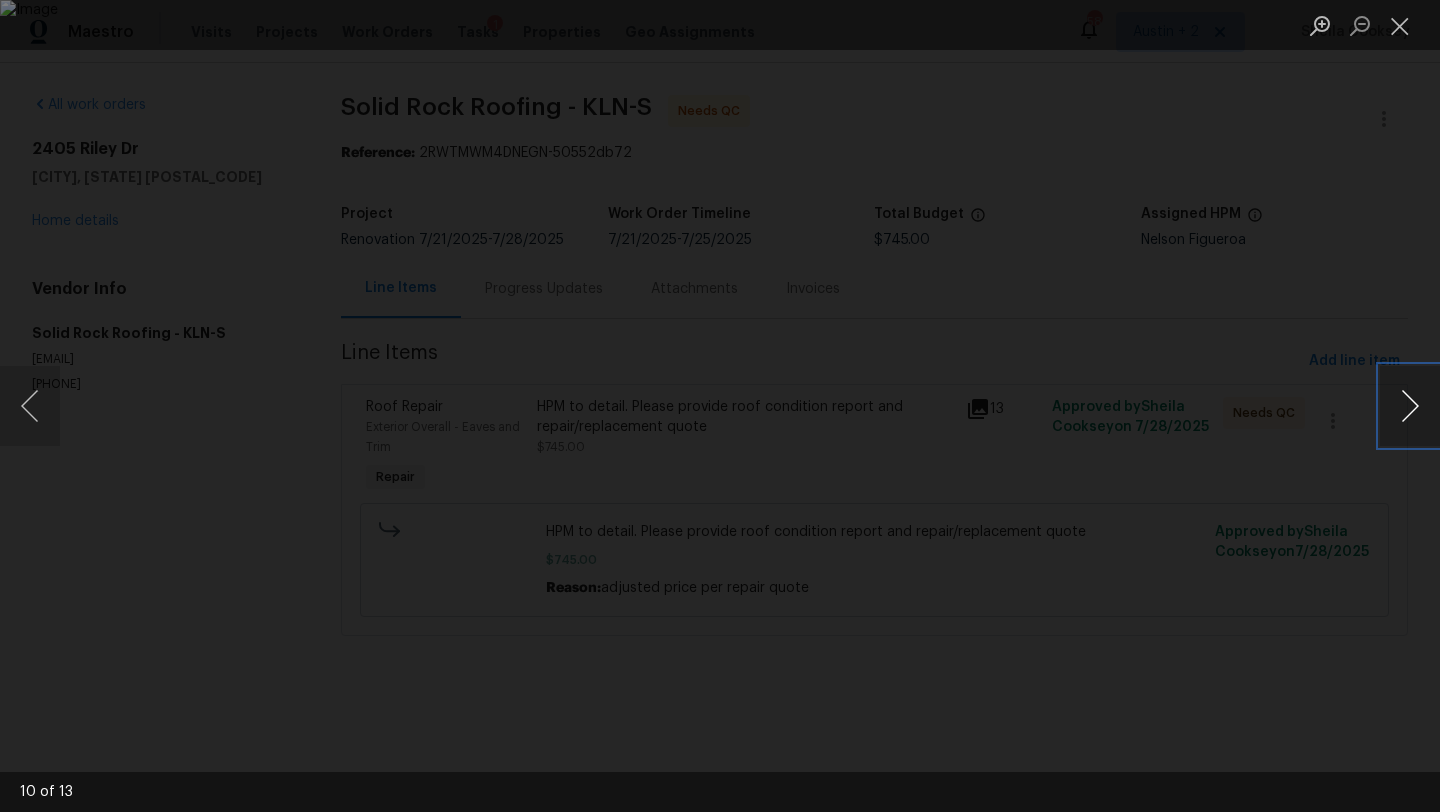 click at bounding box center (1410, 406) 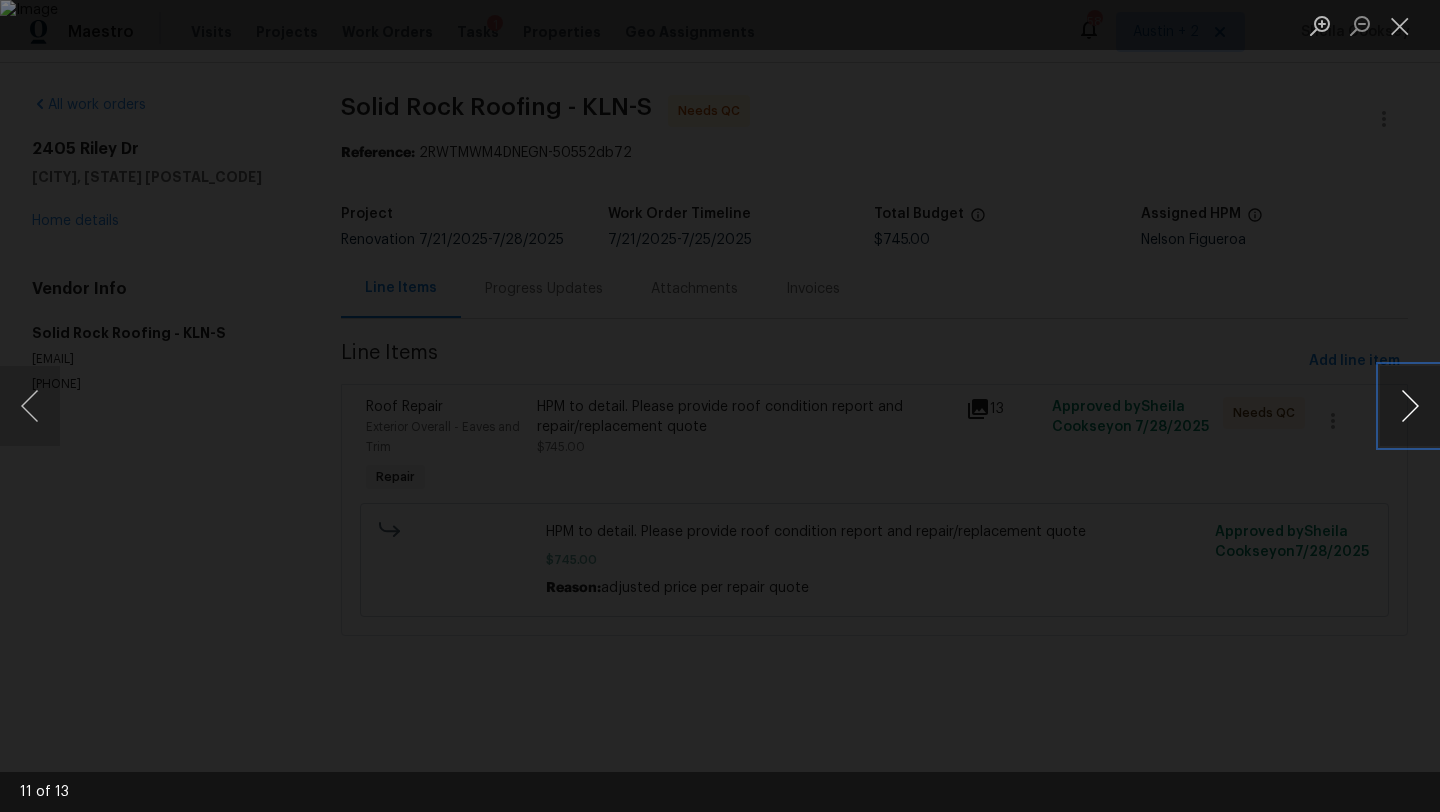 click at bounding box center [1410, 406] 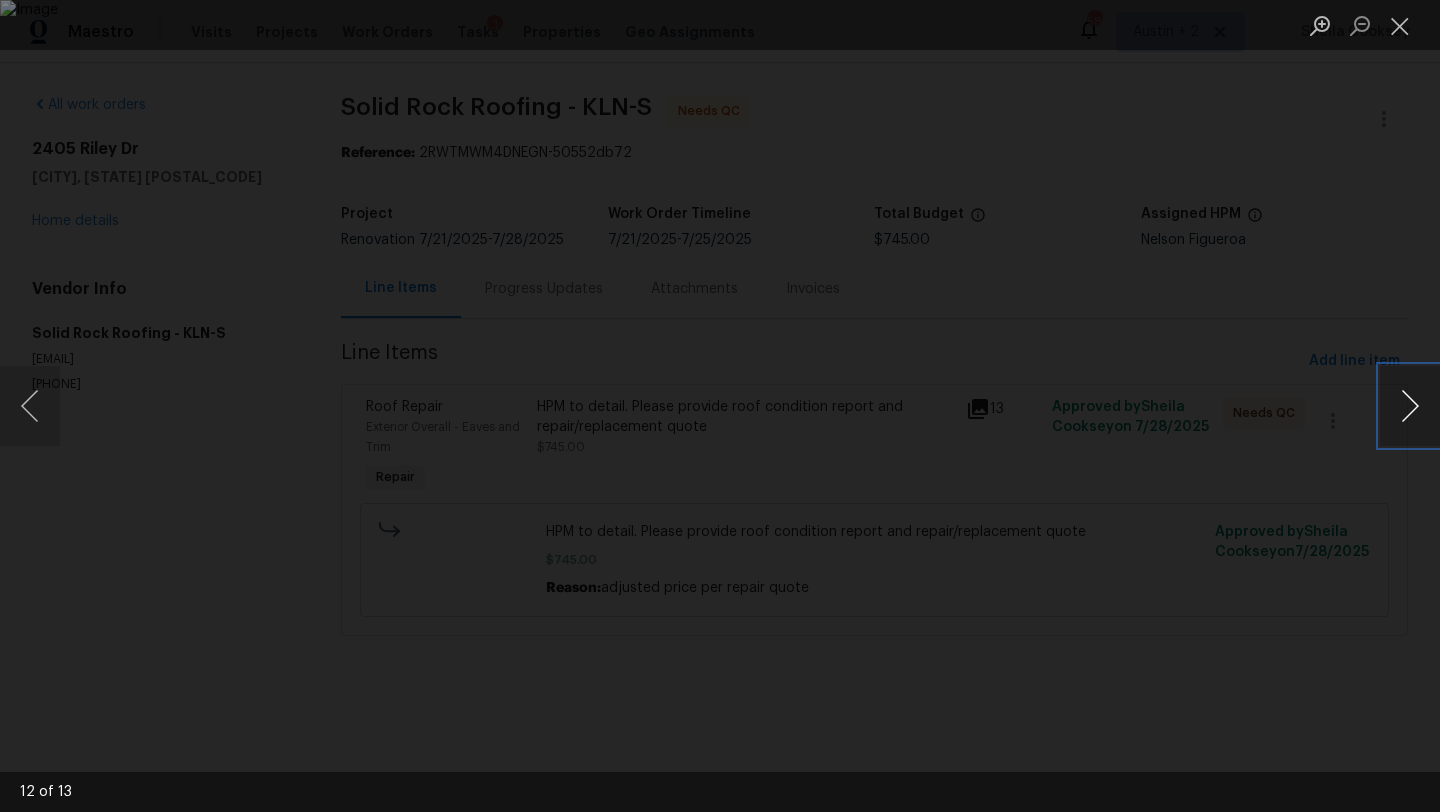 click at bounding box center [1410, 406] 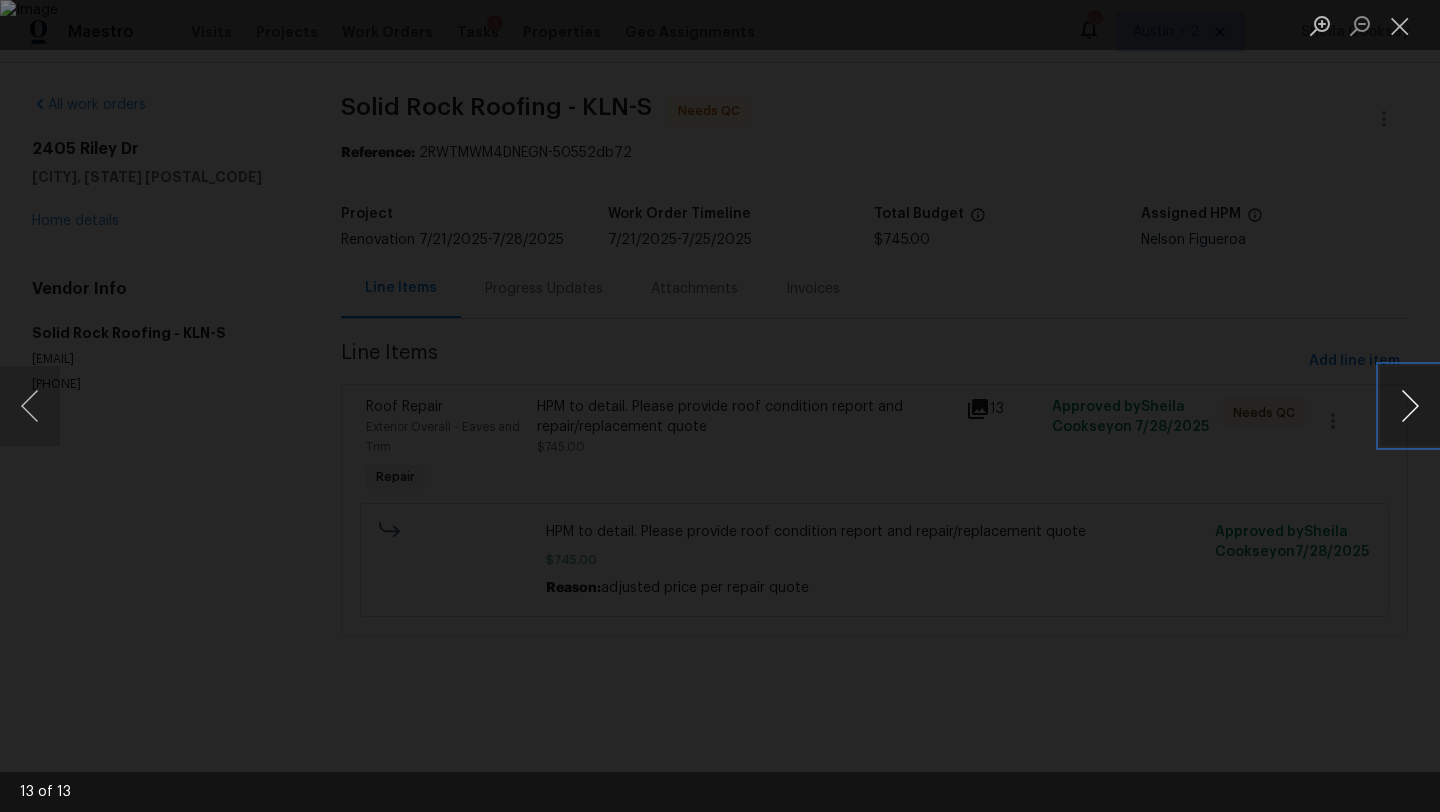 click at bounding box center (1410, 406) 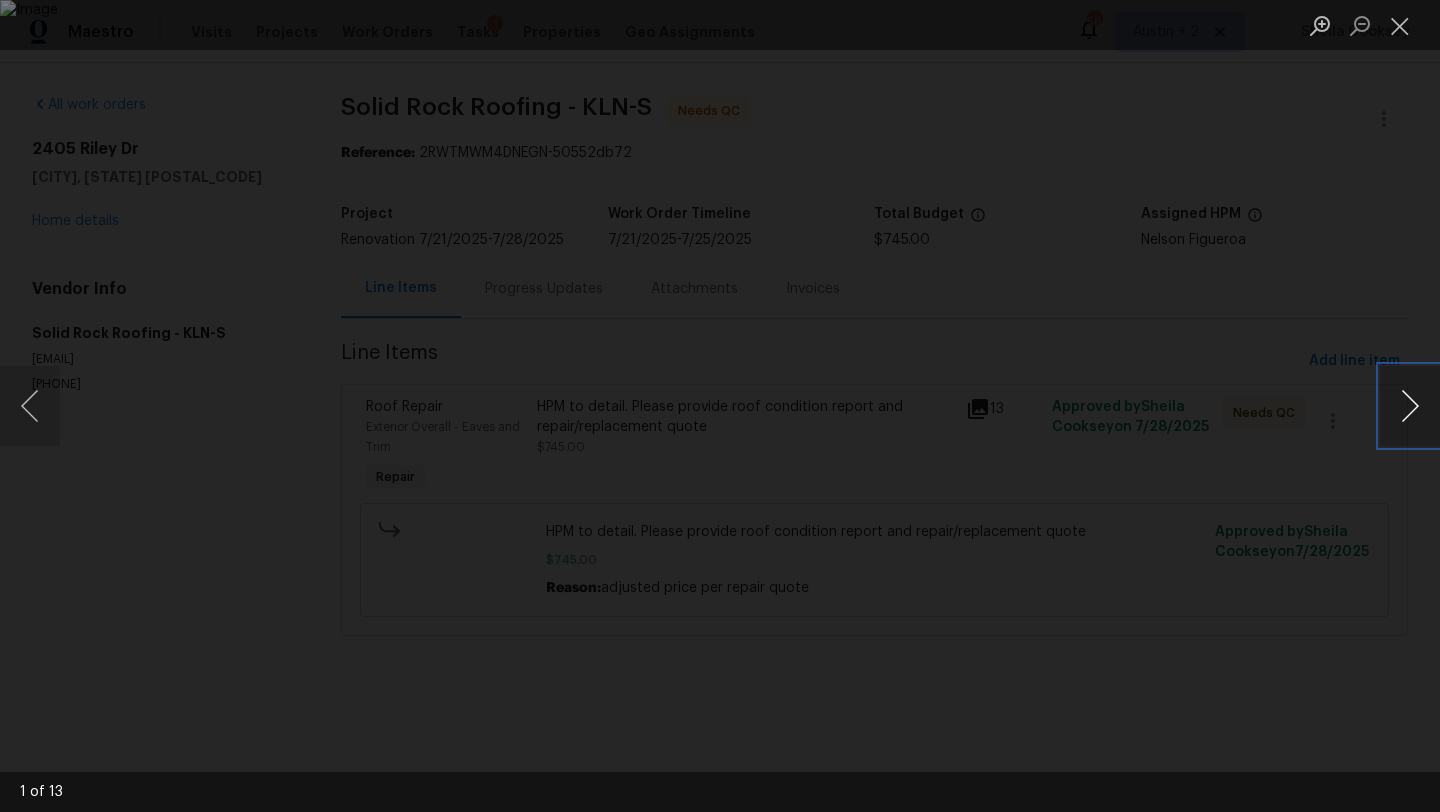 click at bounding box center (1410, 406) 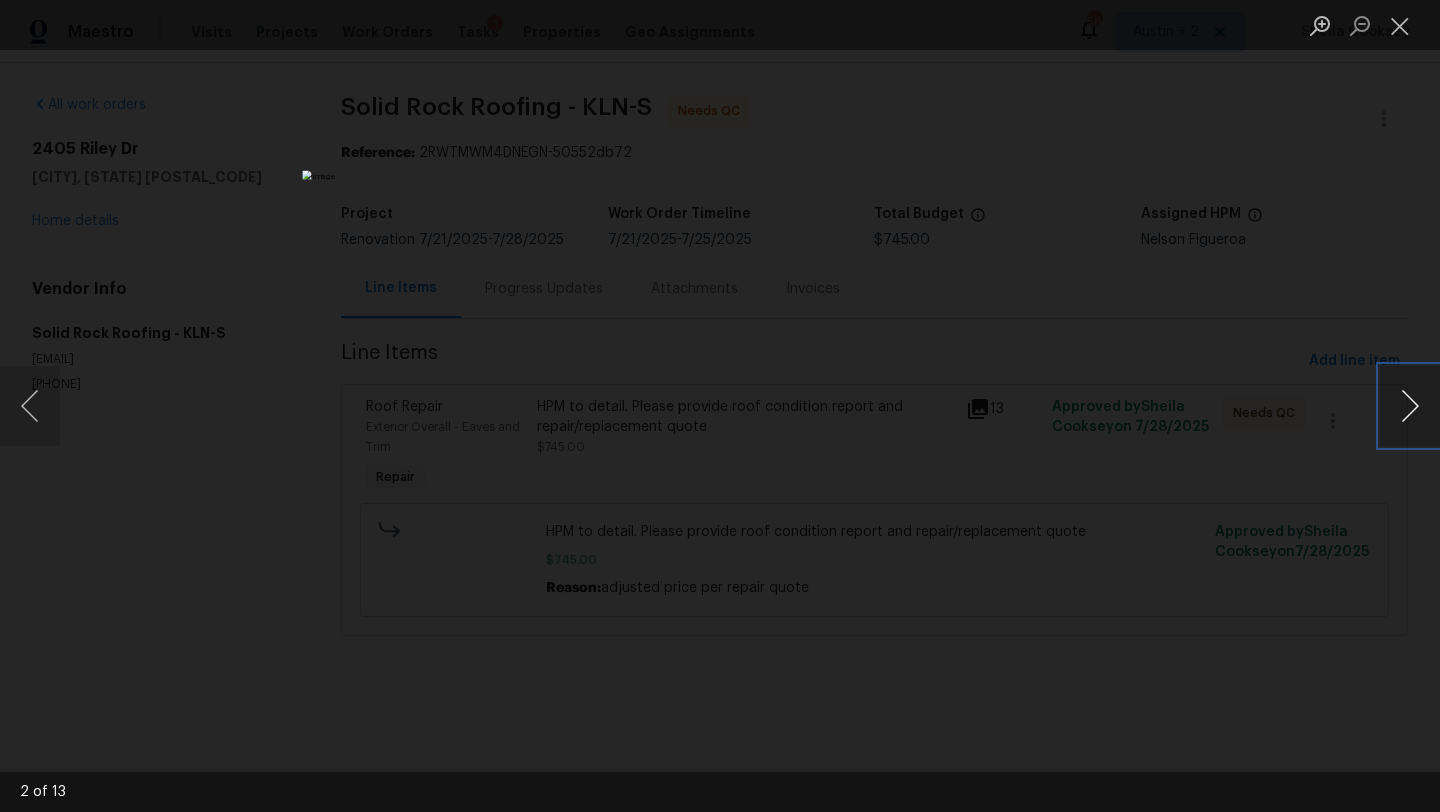 click at bounding box center (1410, 406) 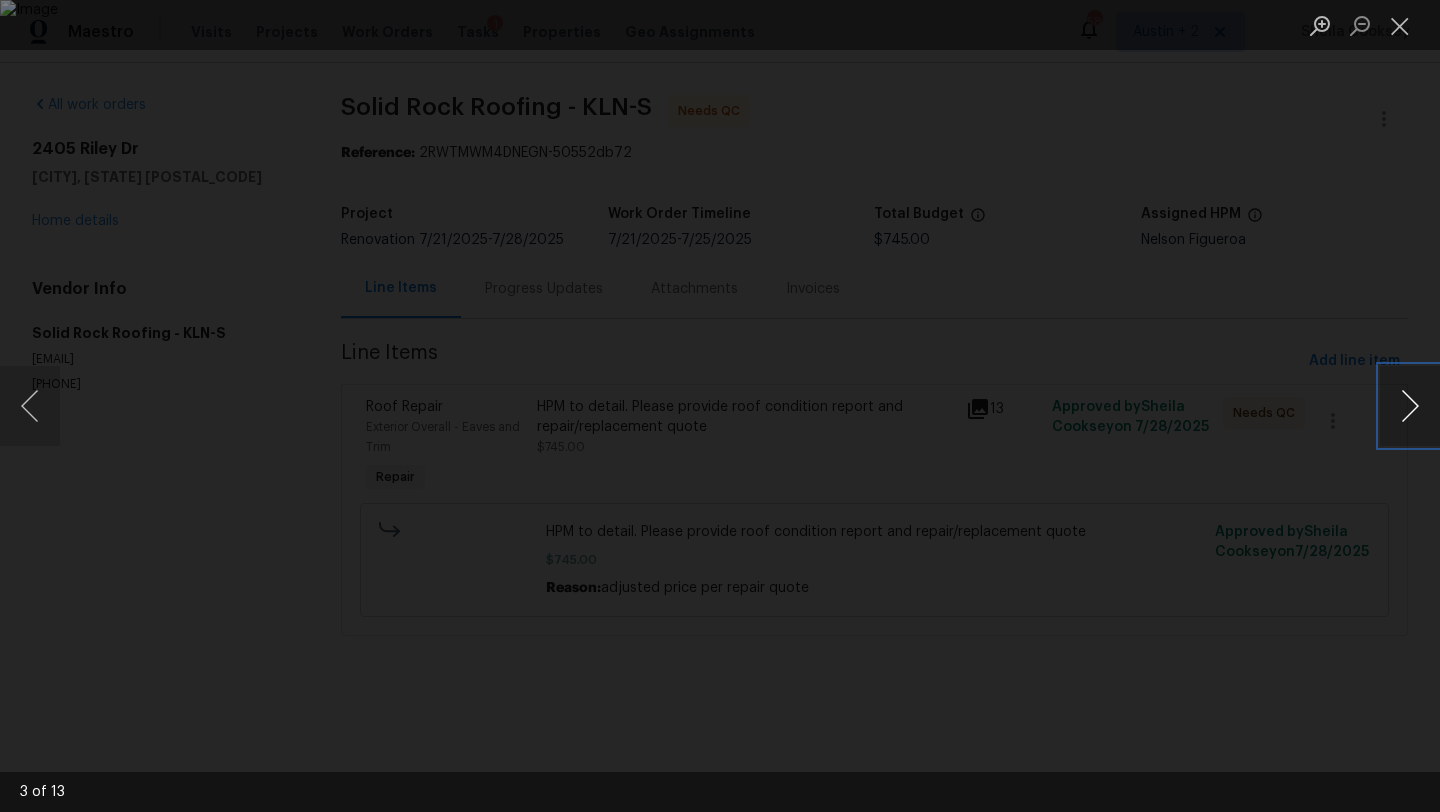 click at bounding box center (1410, 406) 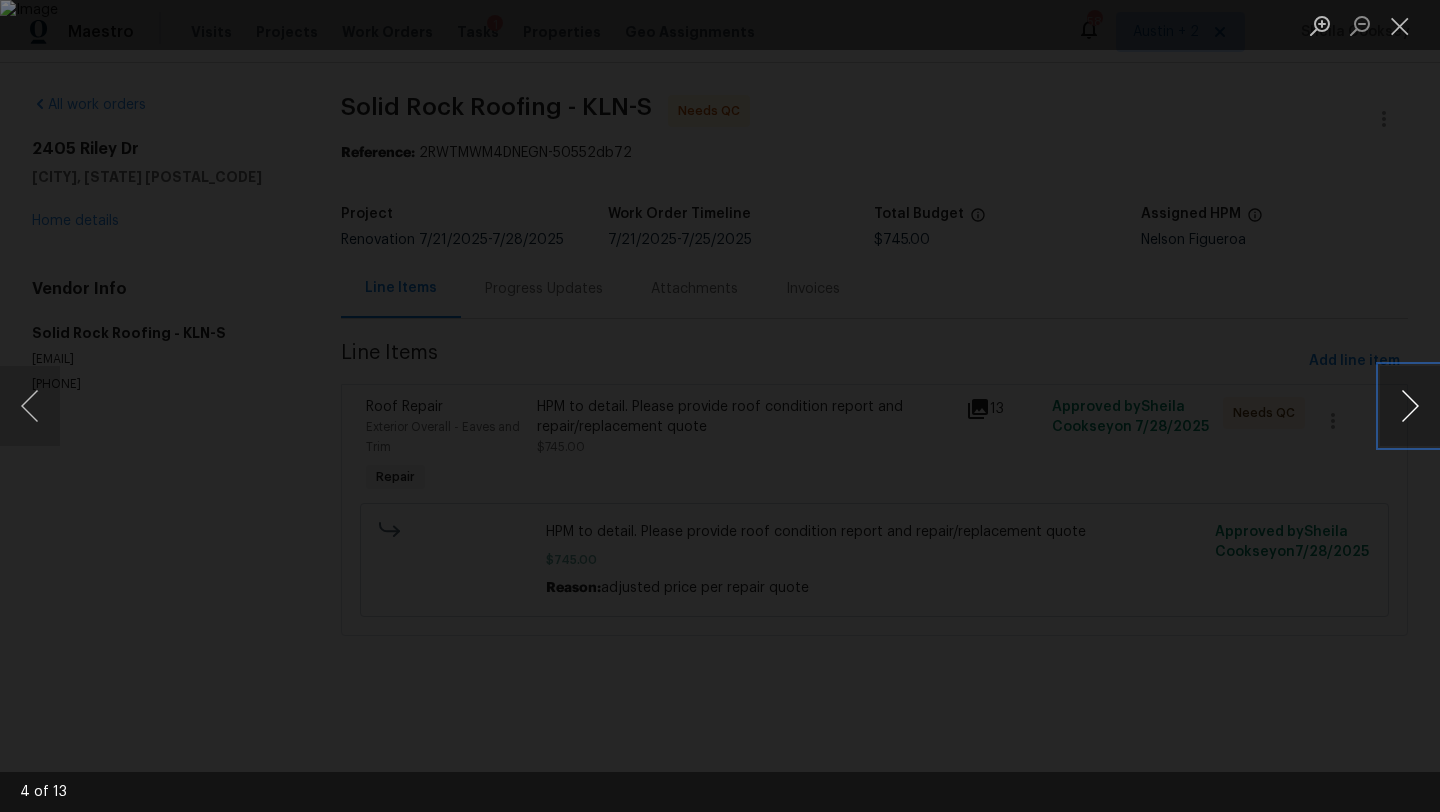 click at bounding box center (1410, 406) 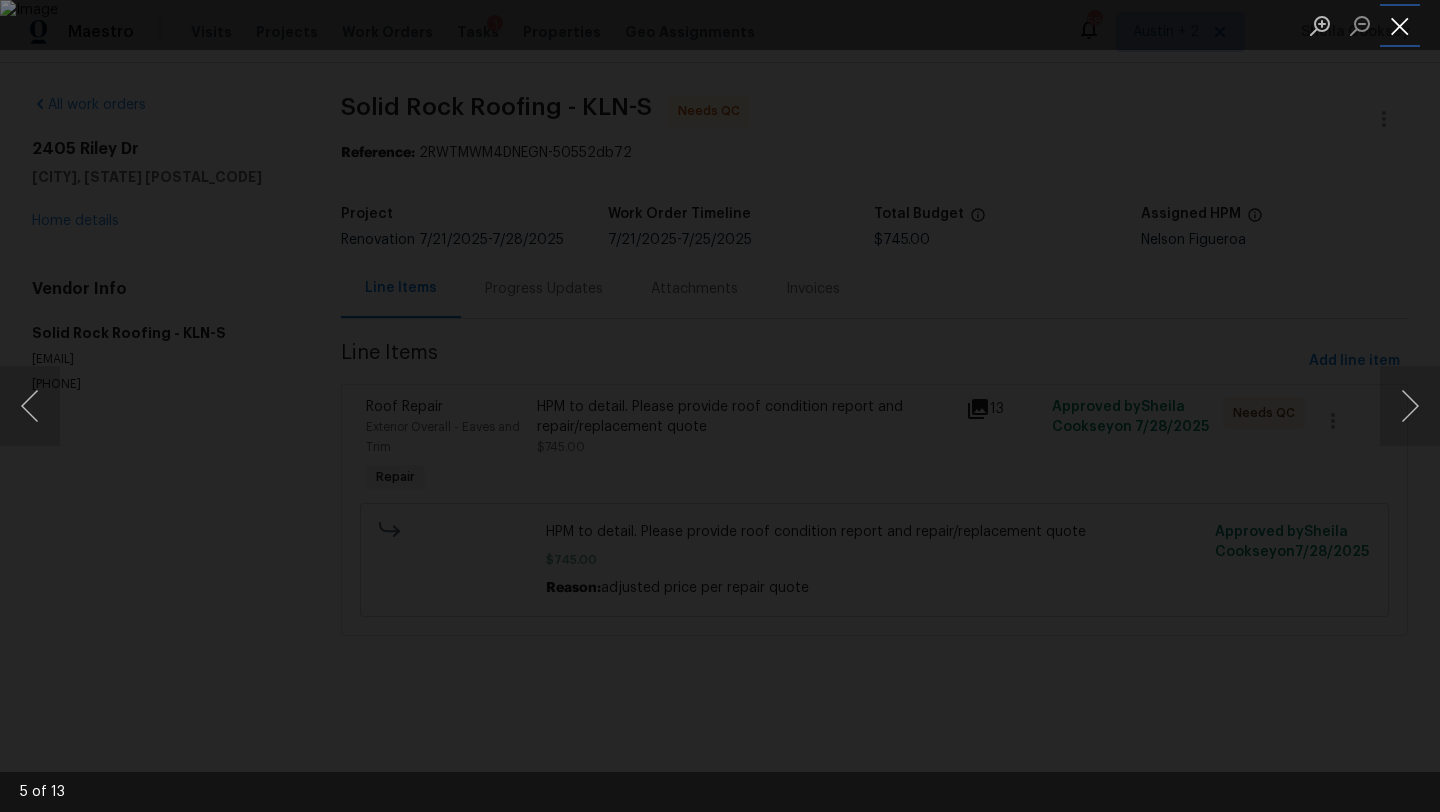 click at bounding box center (1400, 25) 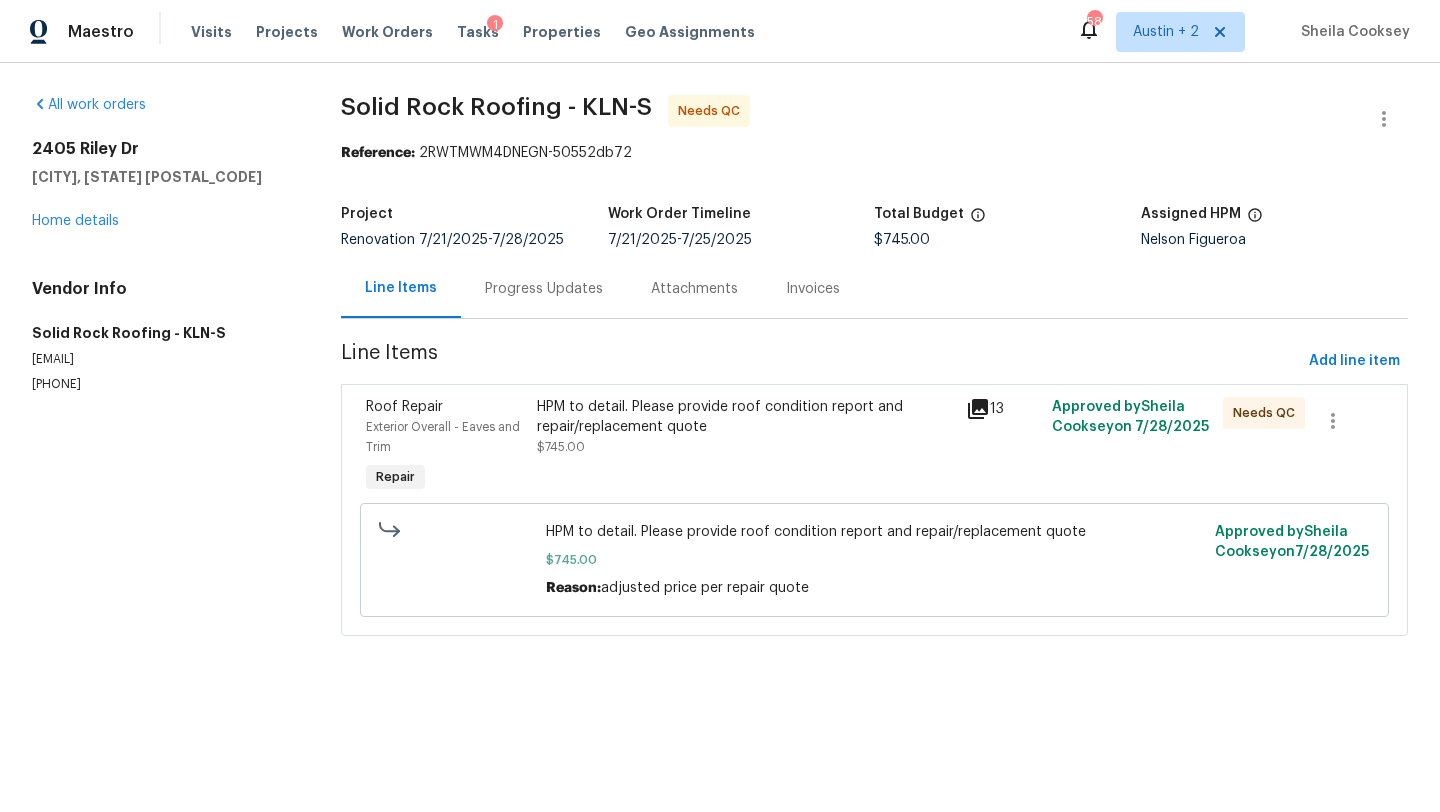 click on "HPM to detail. Please provide roof condition report and repair/replacement quote" at bounding box center [745, 417] 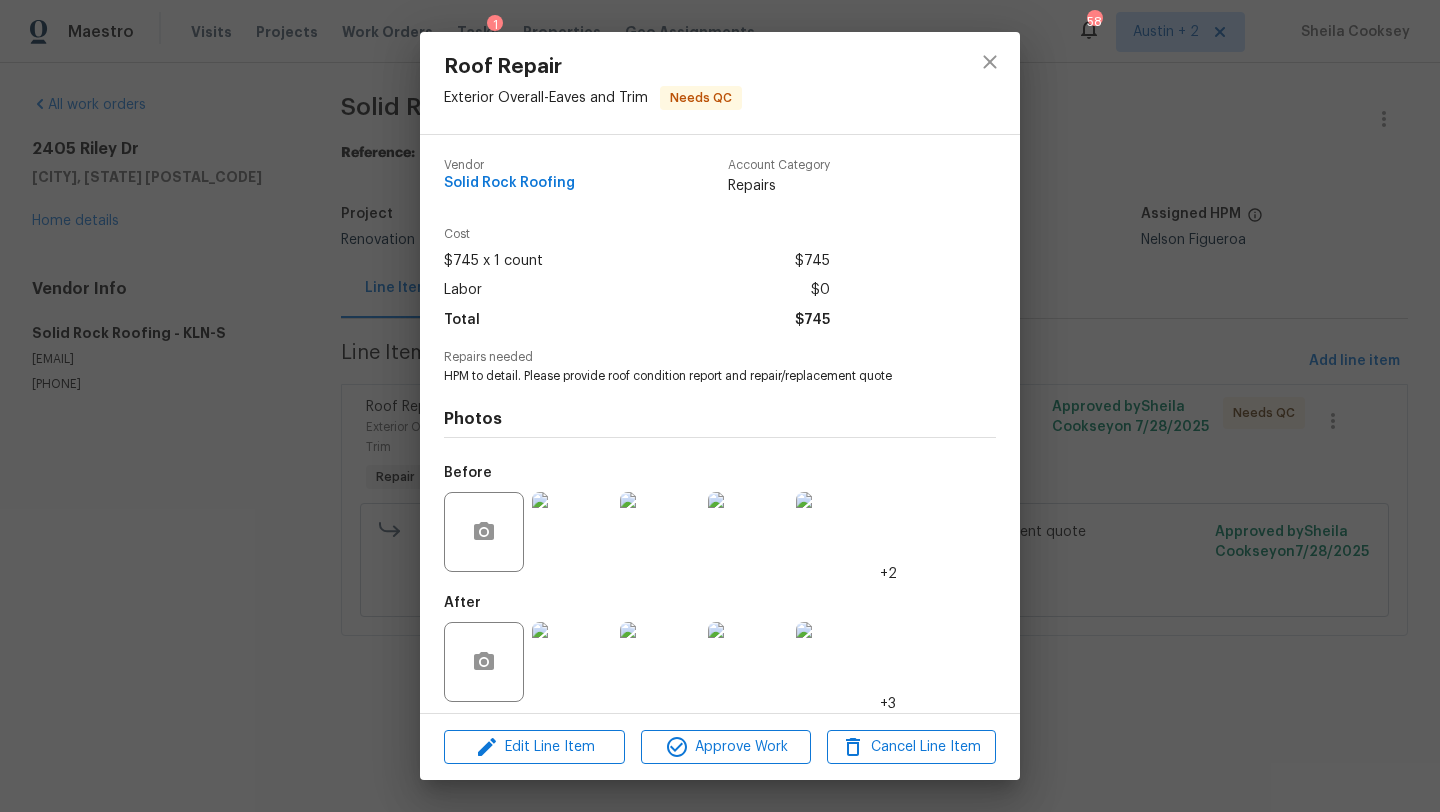 scroll, scrollTop: 9, scrollLeft: 0, axis: vertical 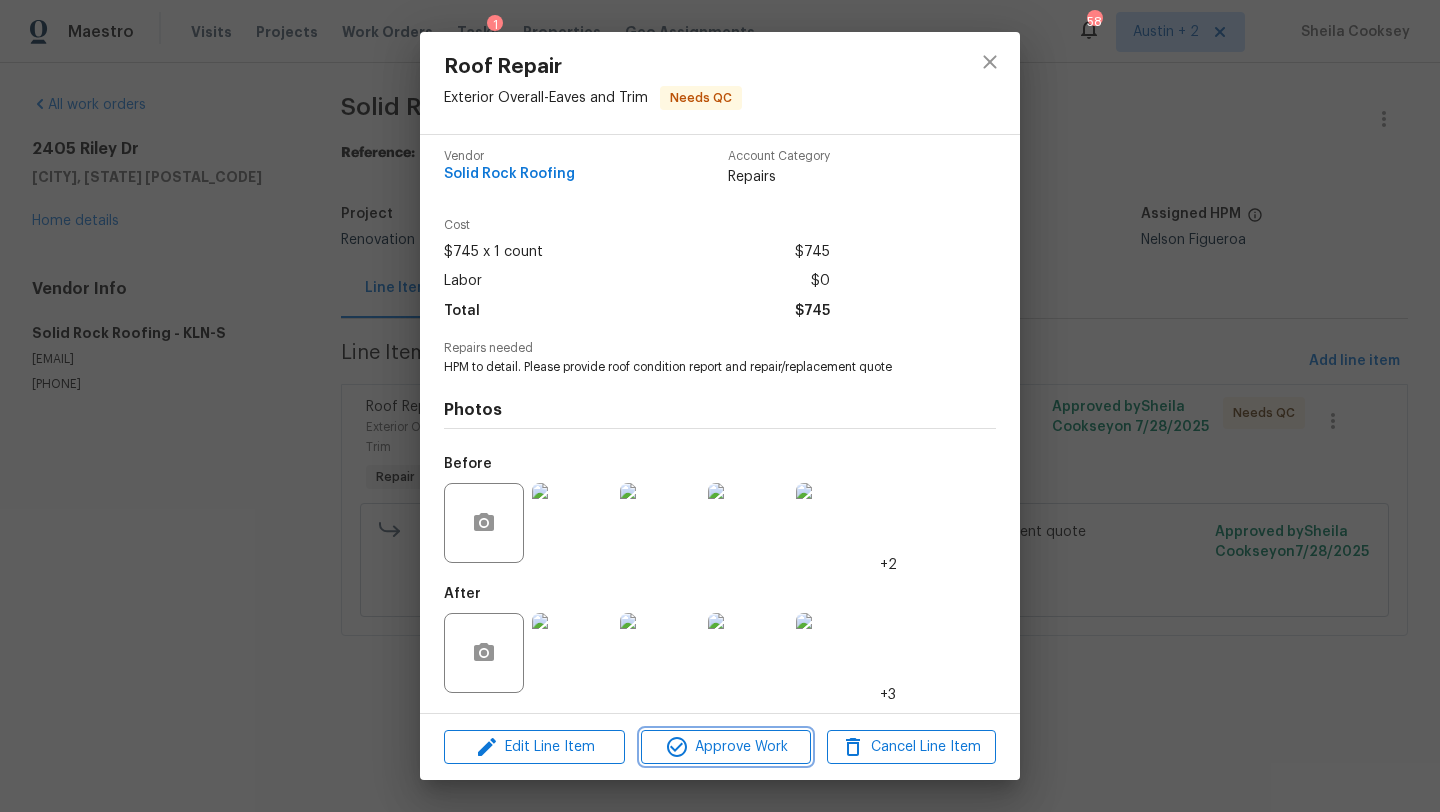 click on "Approve Work" at bounding box center (725, 747) 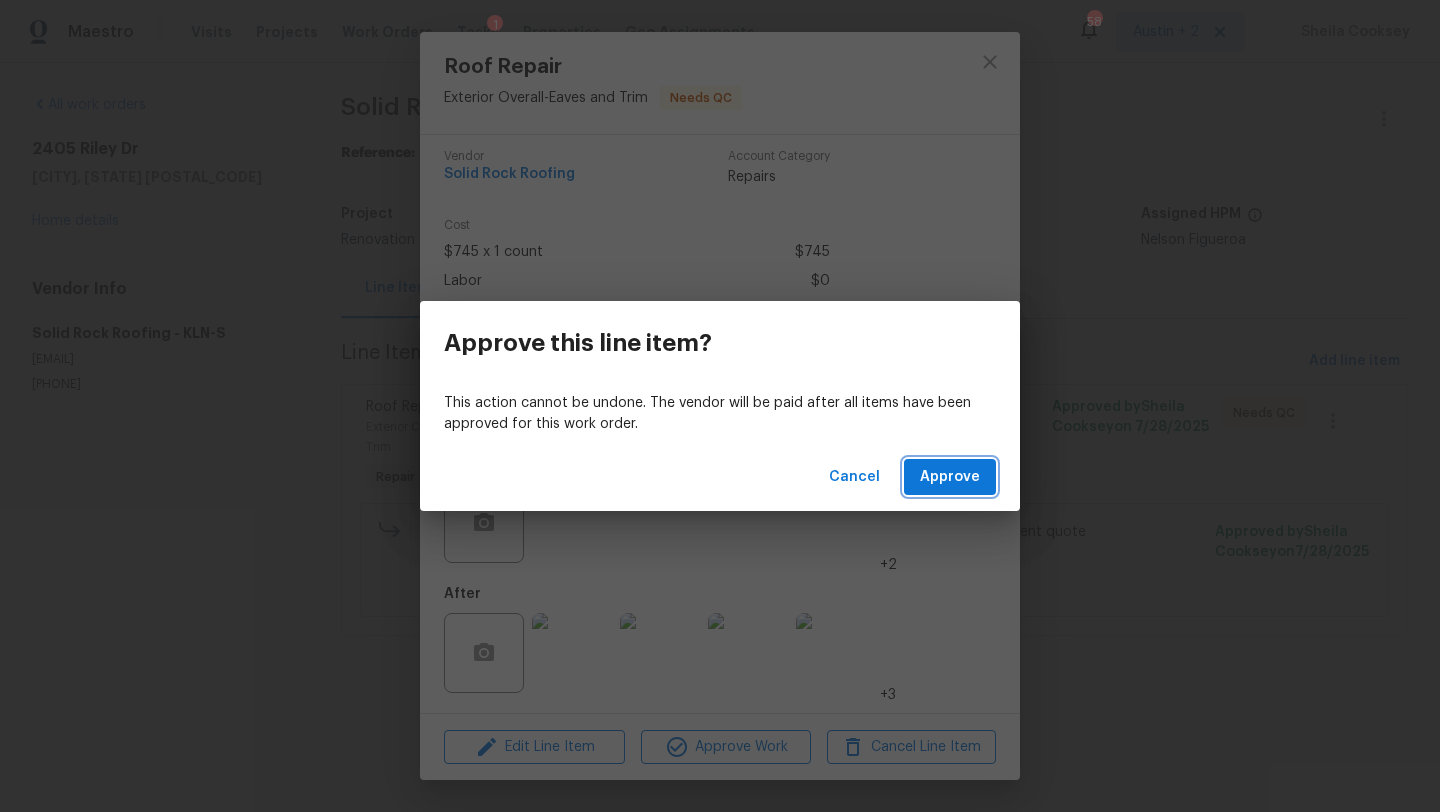 click on "Approve" at bounding box center (950, 477) 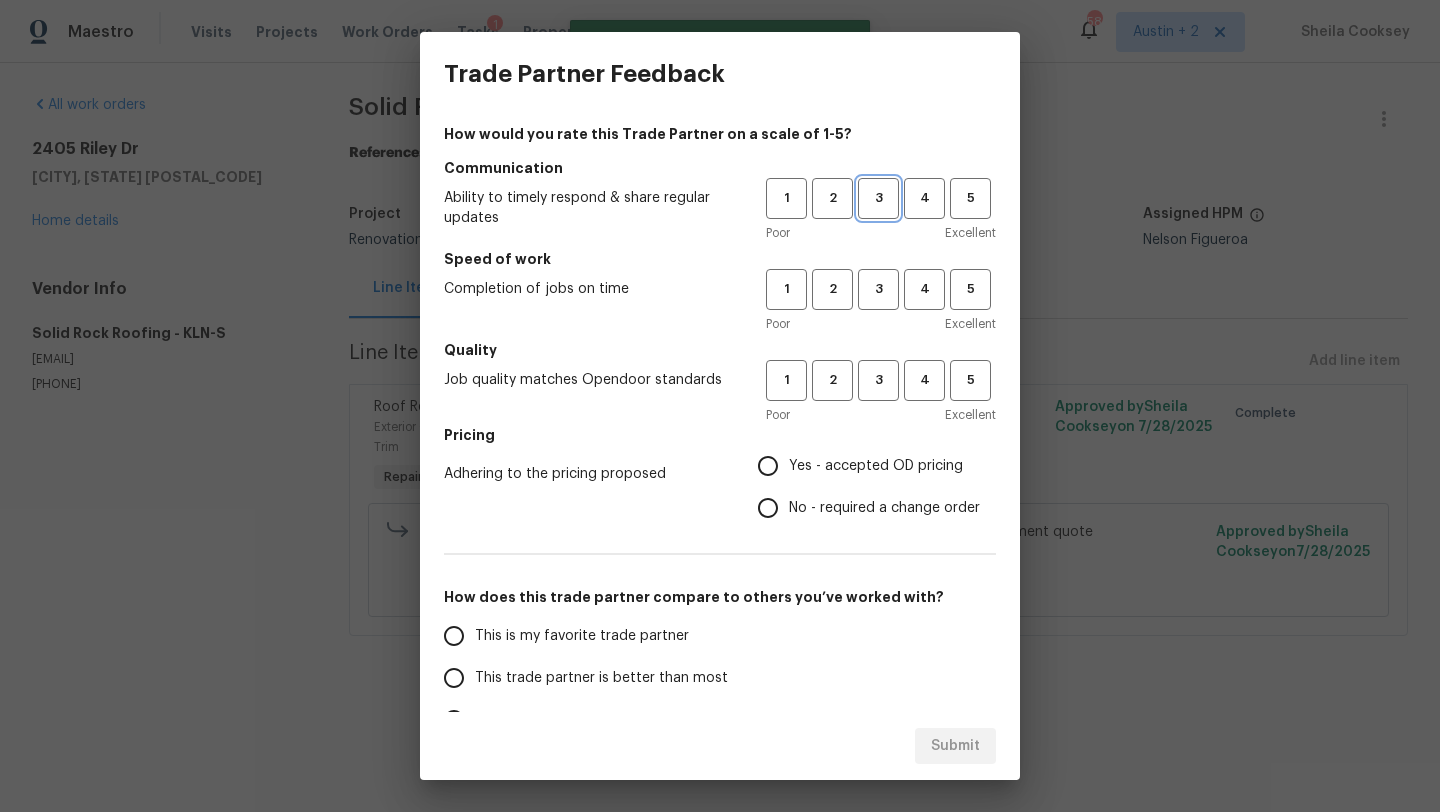 click on "3" at bounding box center [878, 198] 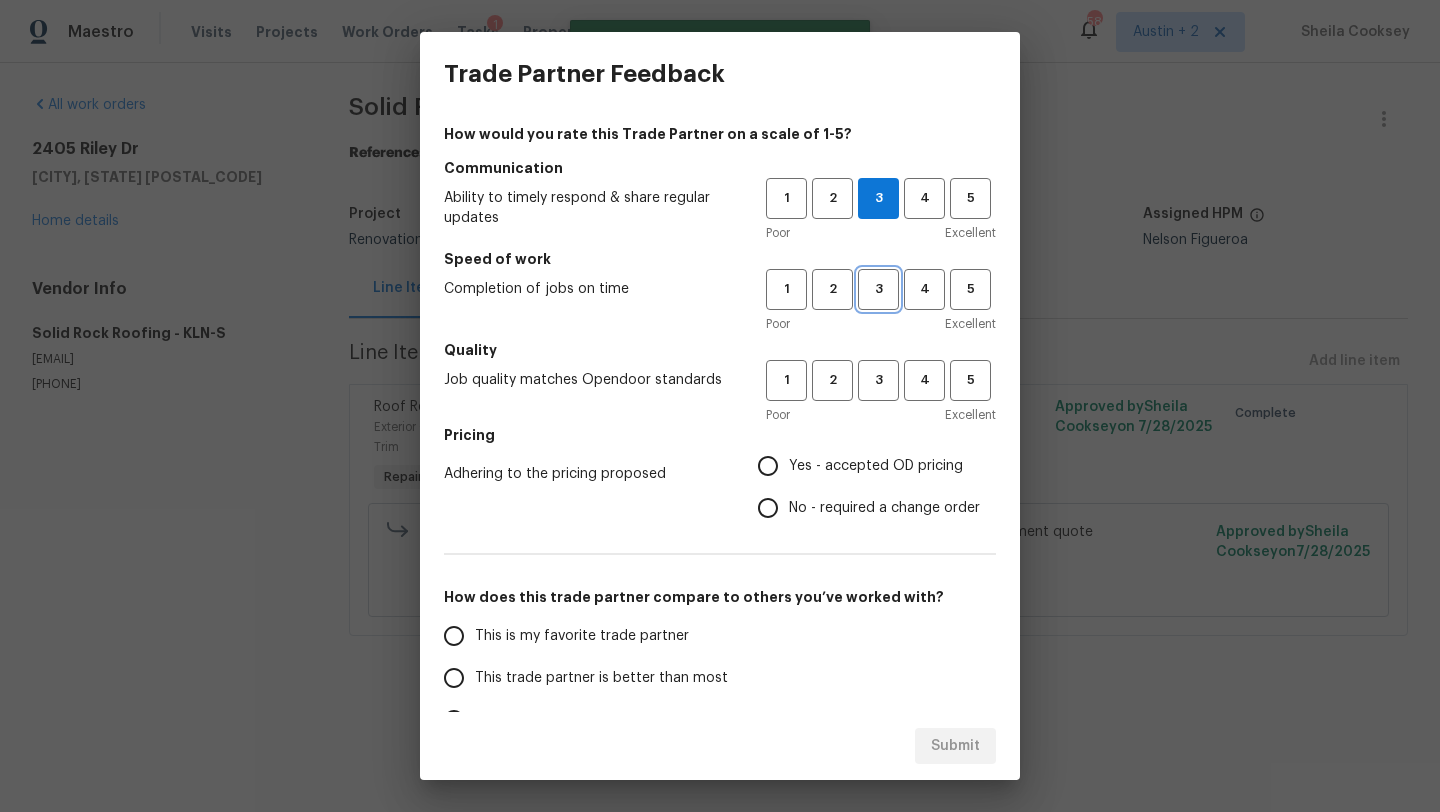 click on "3" at bounding box center (878, 289) 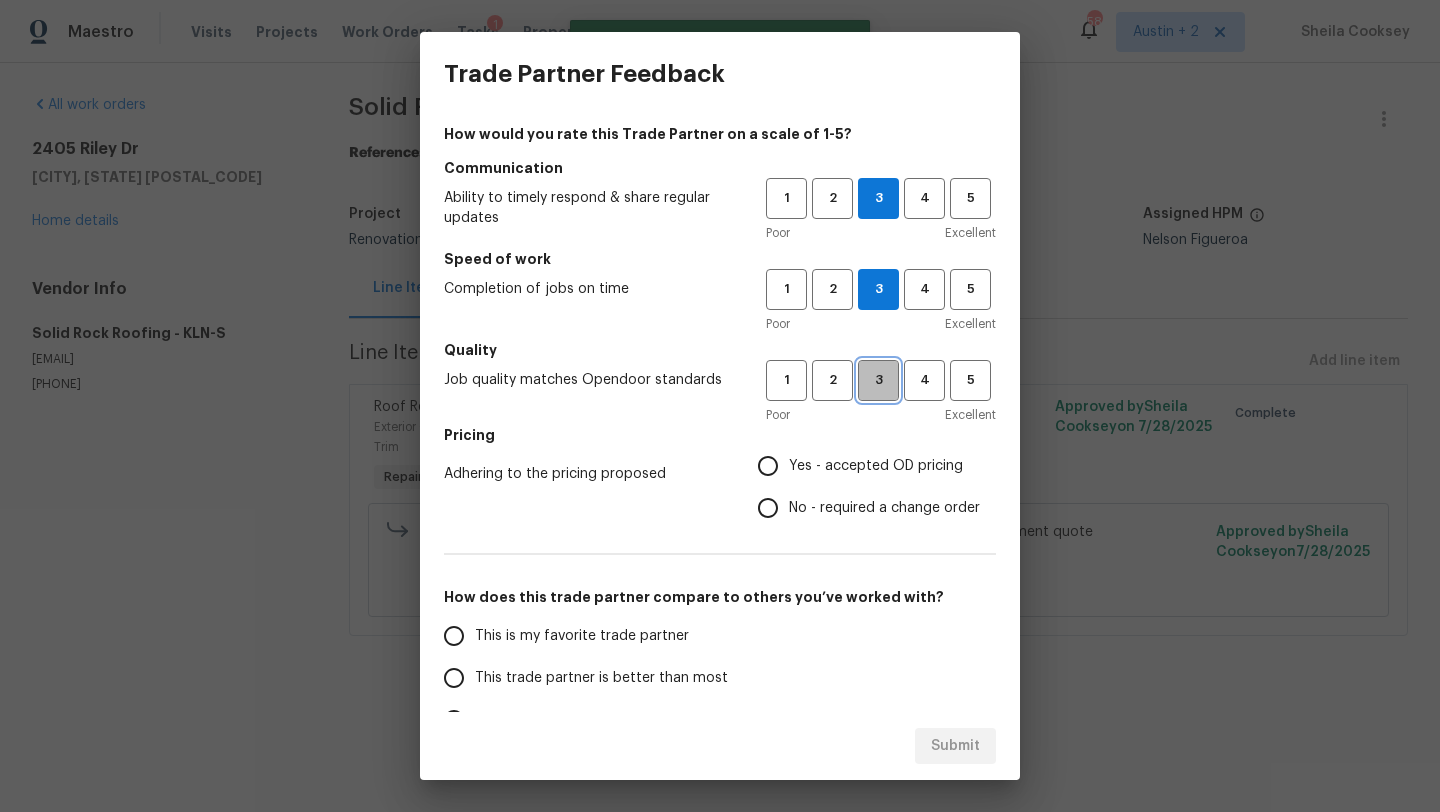 click on "3" at bounding box center [878, 380] 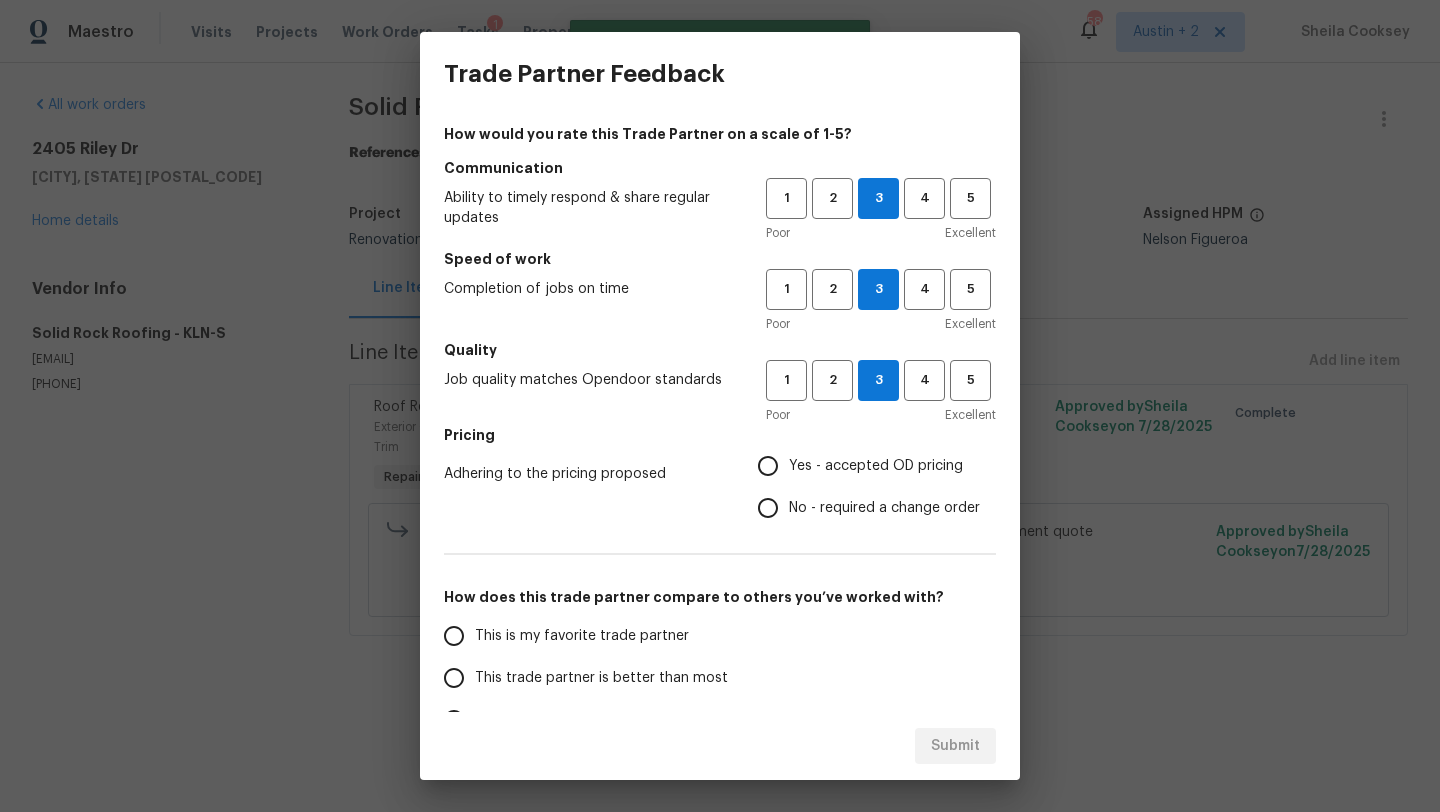 click on "Yes - accepted OD pricing" at bounding box center (876, 466) 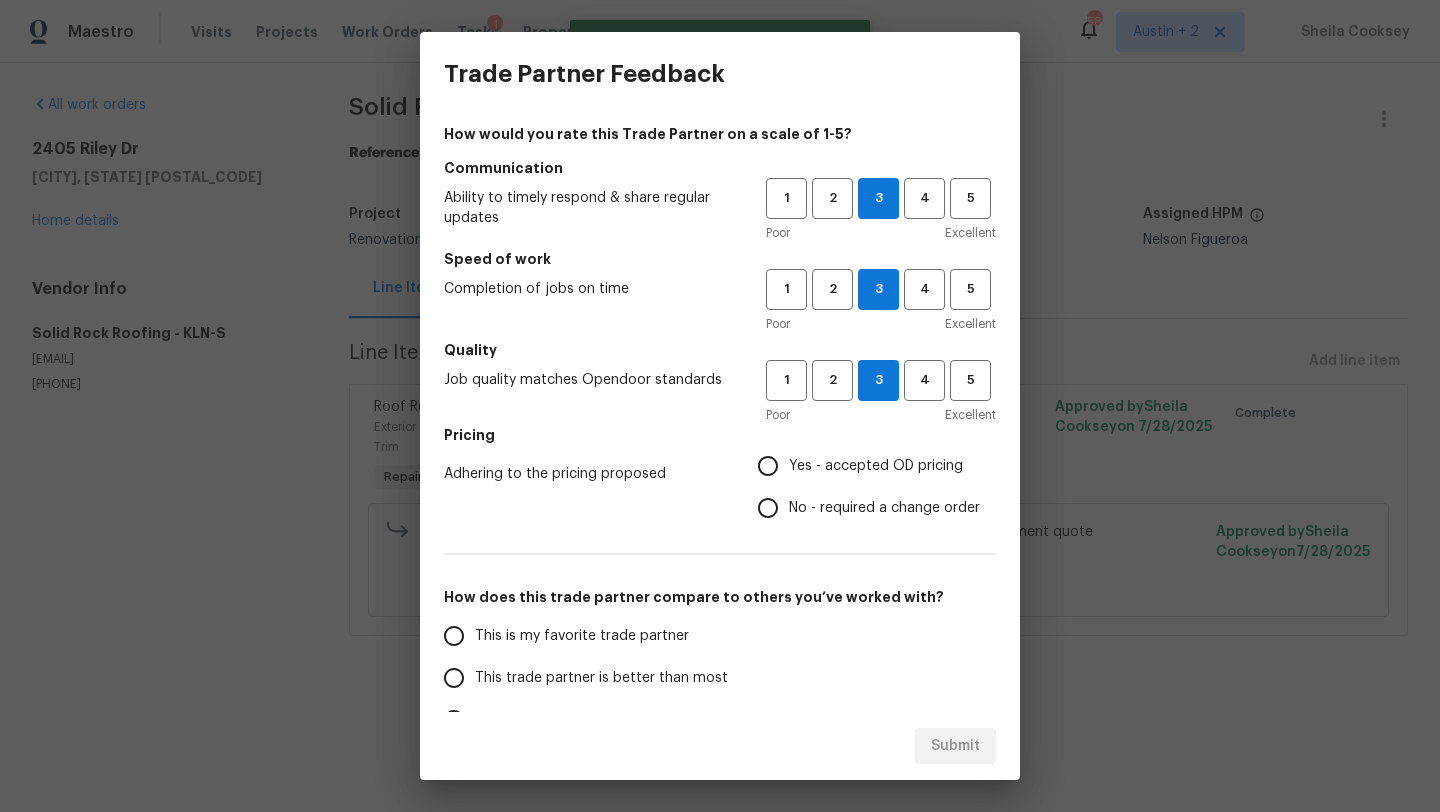 radio on "true" 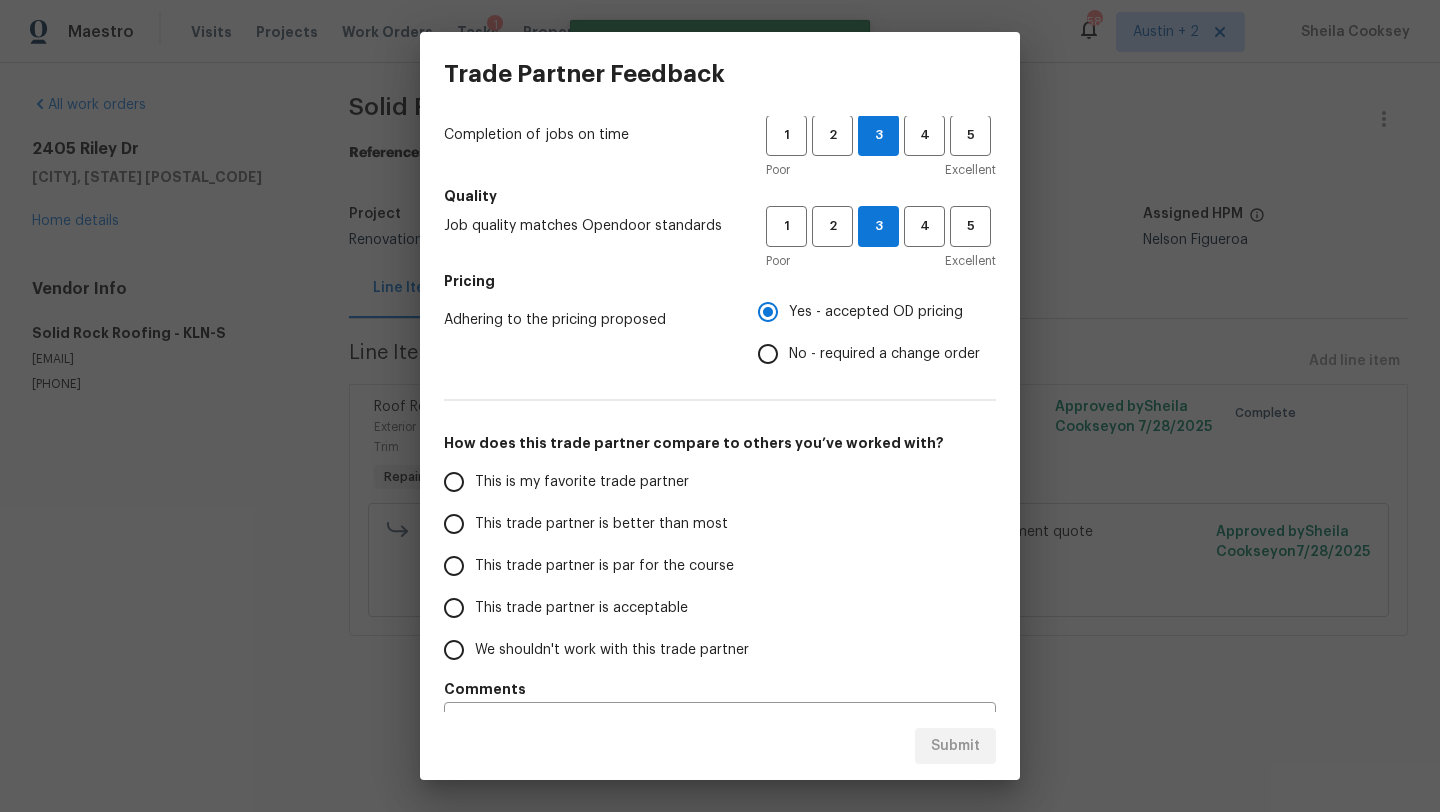 scroll, scrollTop: 158, scrollLeft: 0, axis: vertical 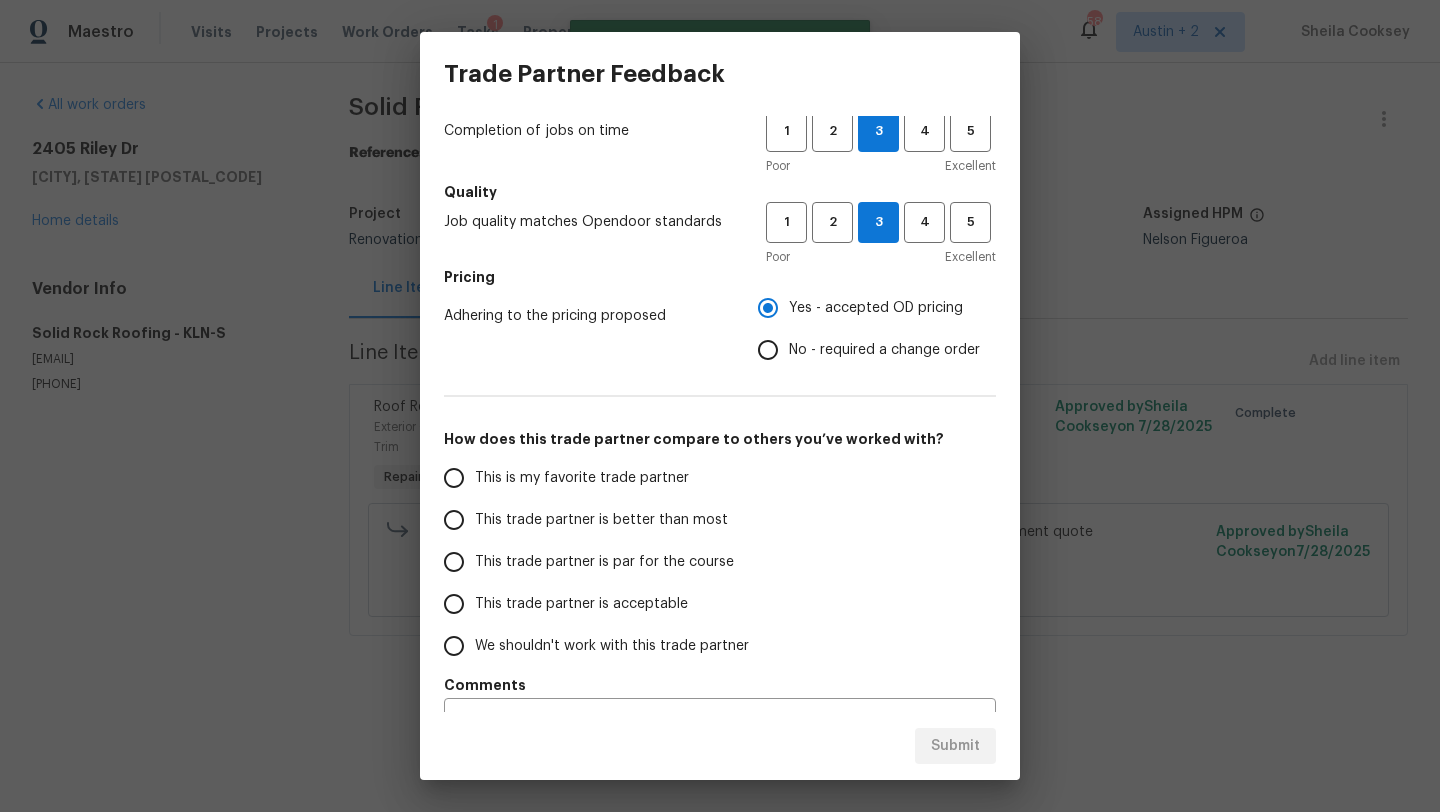 click on "This trade partner is par for the course" at bounding box center [604, 562] 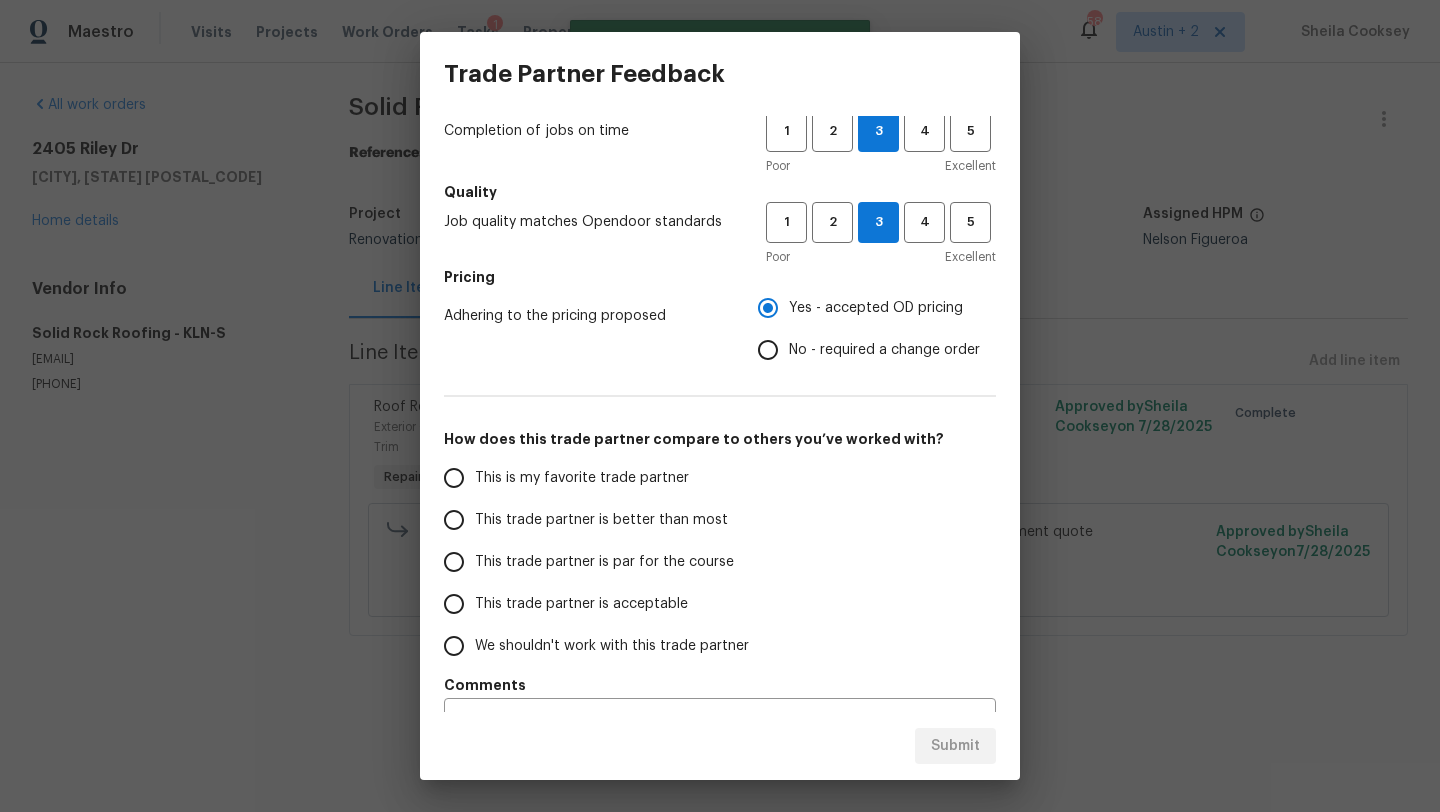 click on "This trade partner is par for the course" at bounding box center [454, 562] 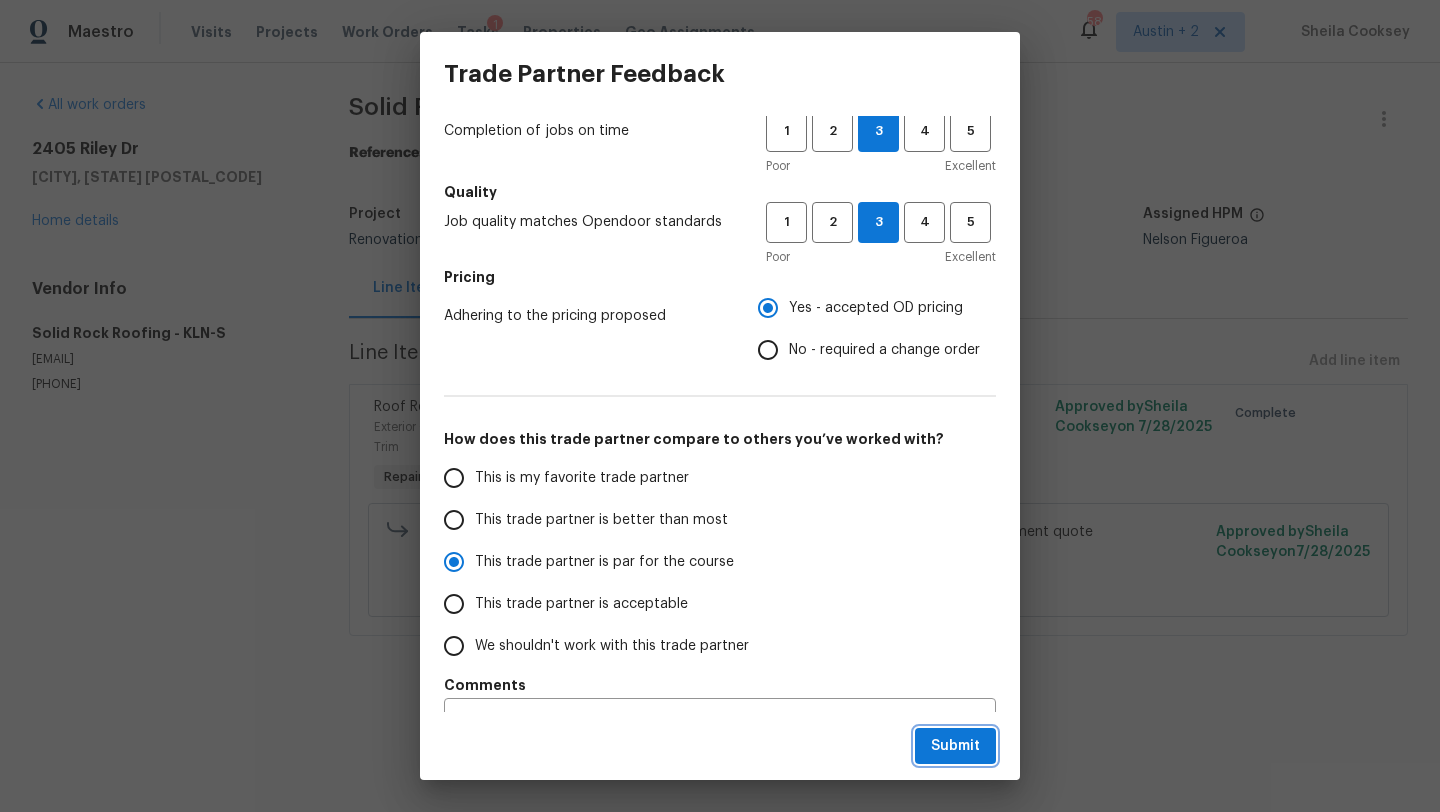 click on "Submit" at bounding box center (955, 746) 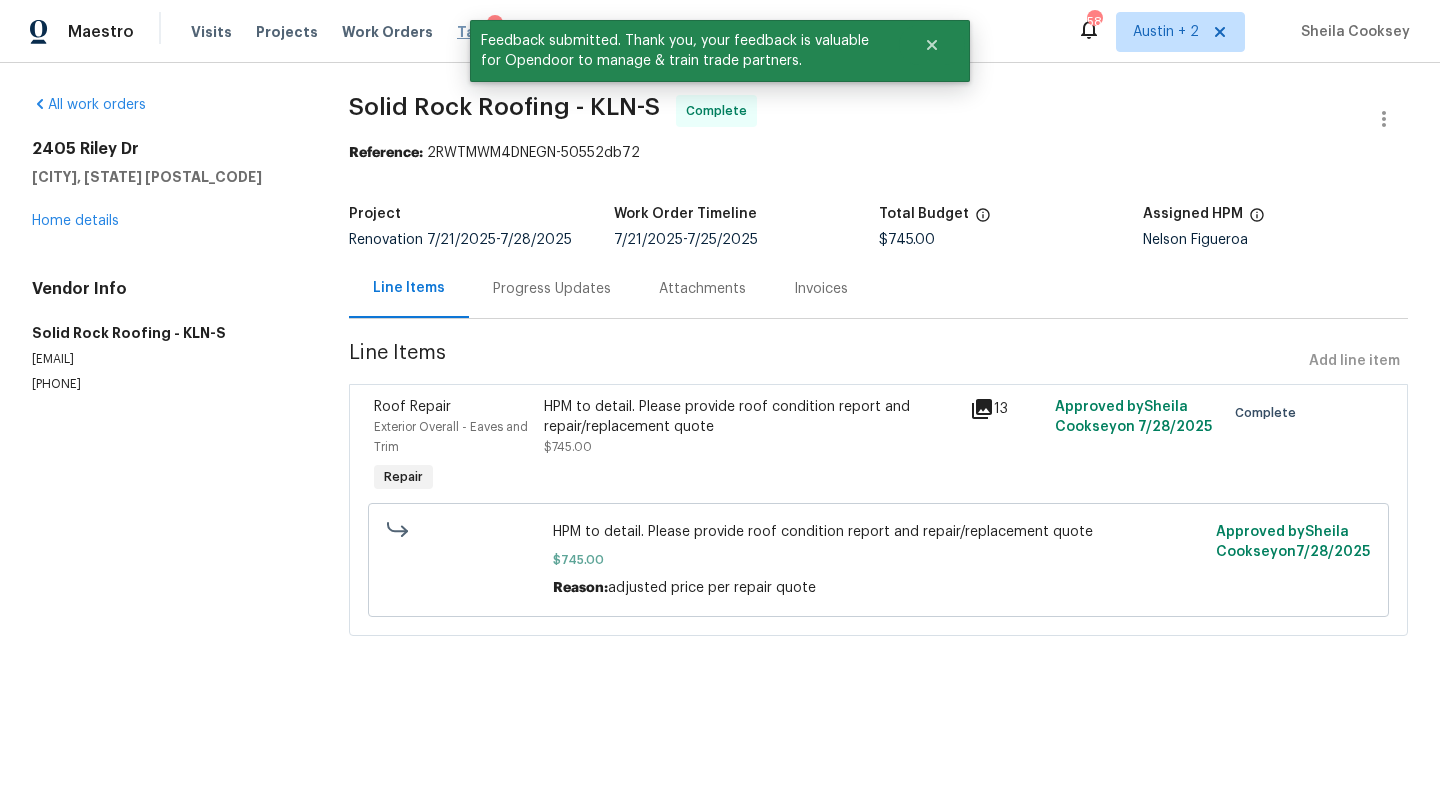 click on "Tasks" at bounding box center (478, 32) 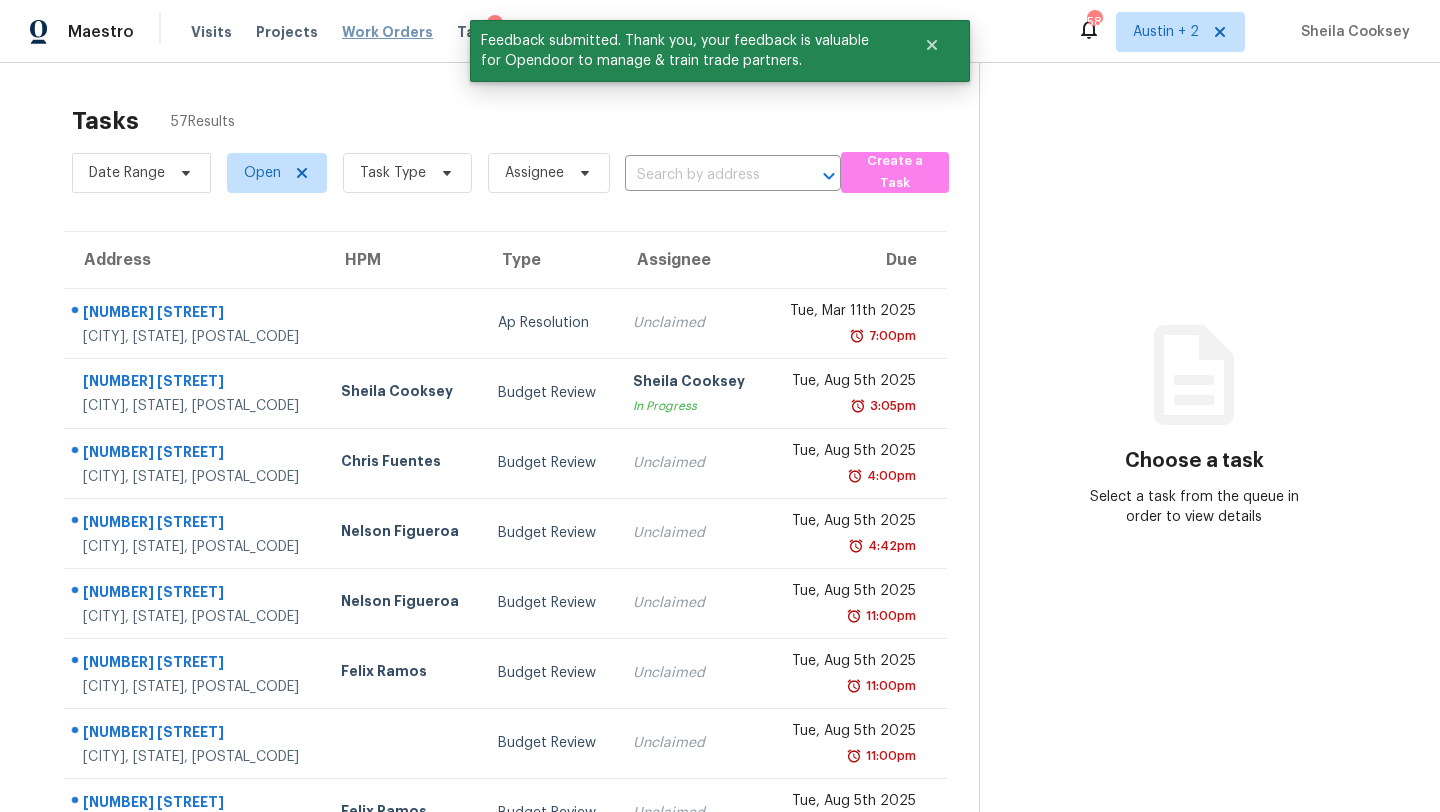 click on "Work Orders" at bounding box center (387, 32) 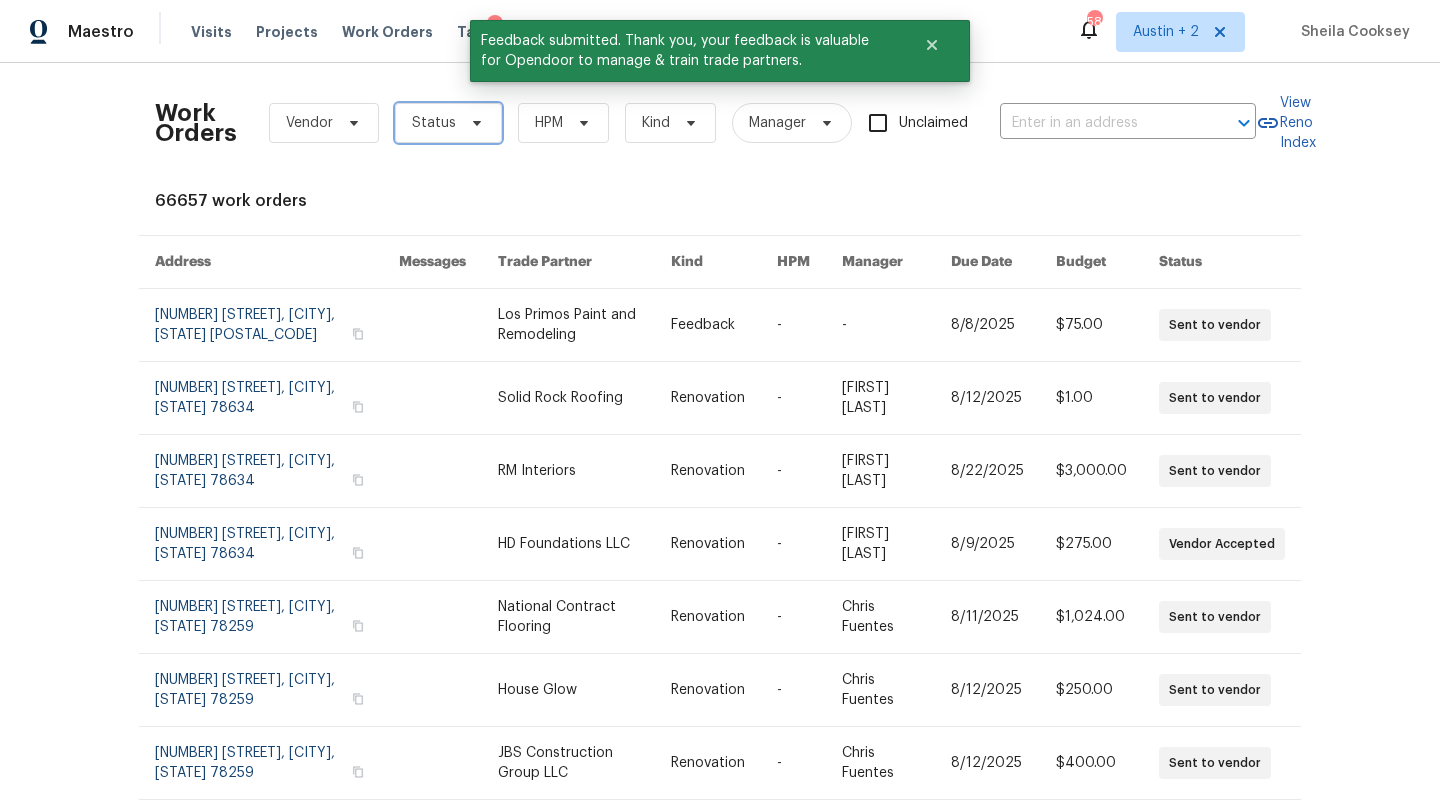 click on "Status" at bounding box center (434, 123) 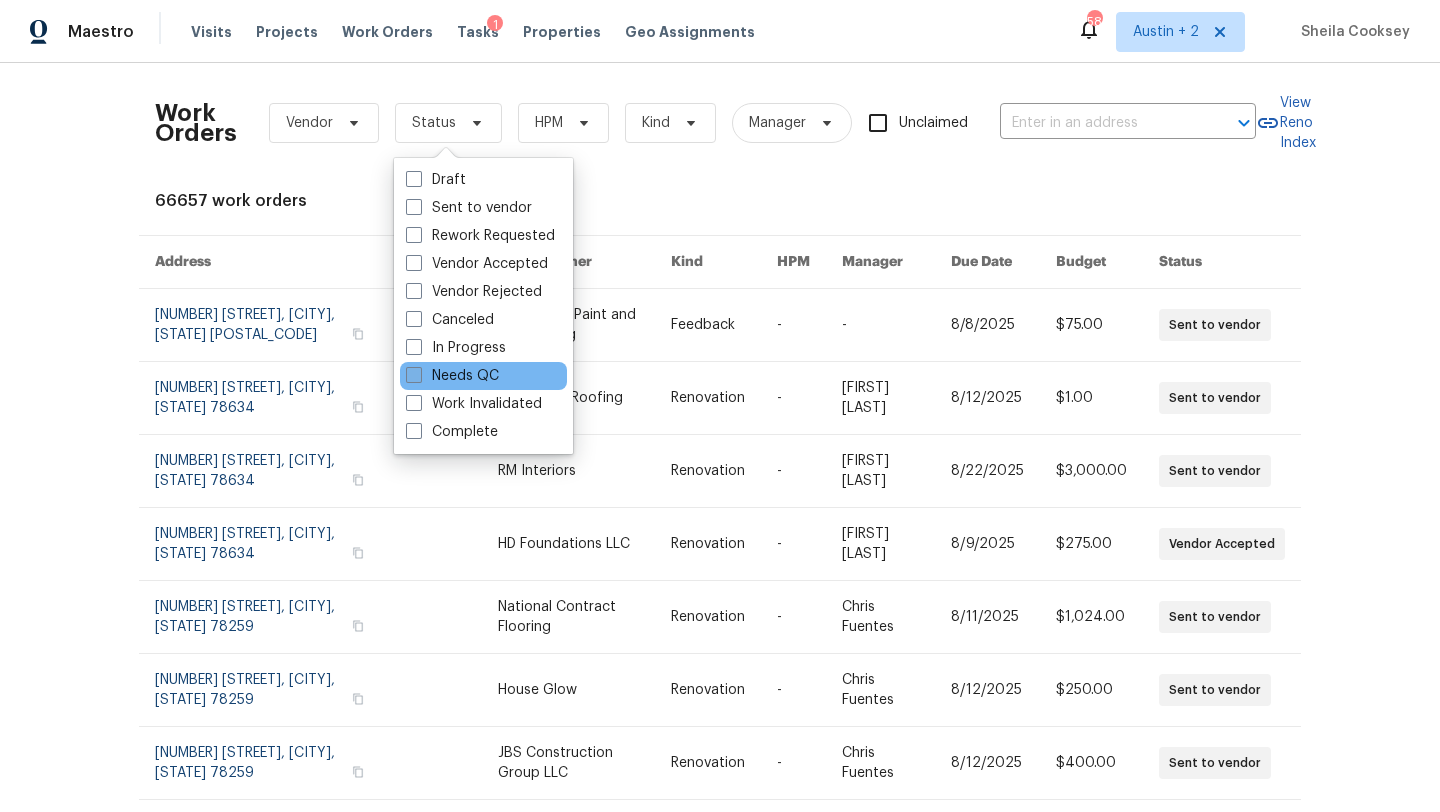 click on "Needs QC" at bounding box center [452, 376] 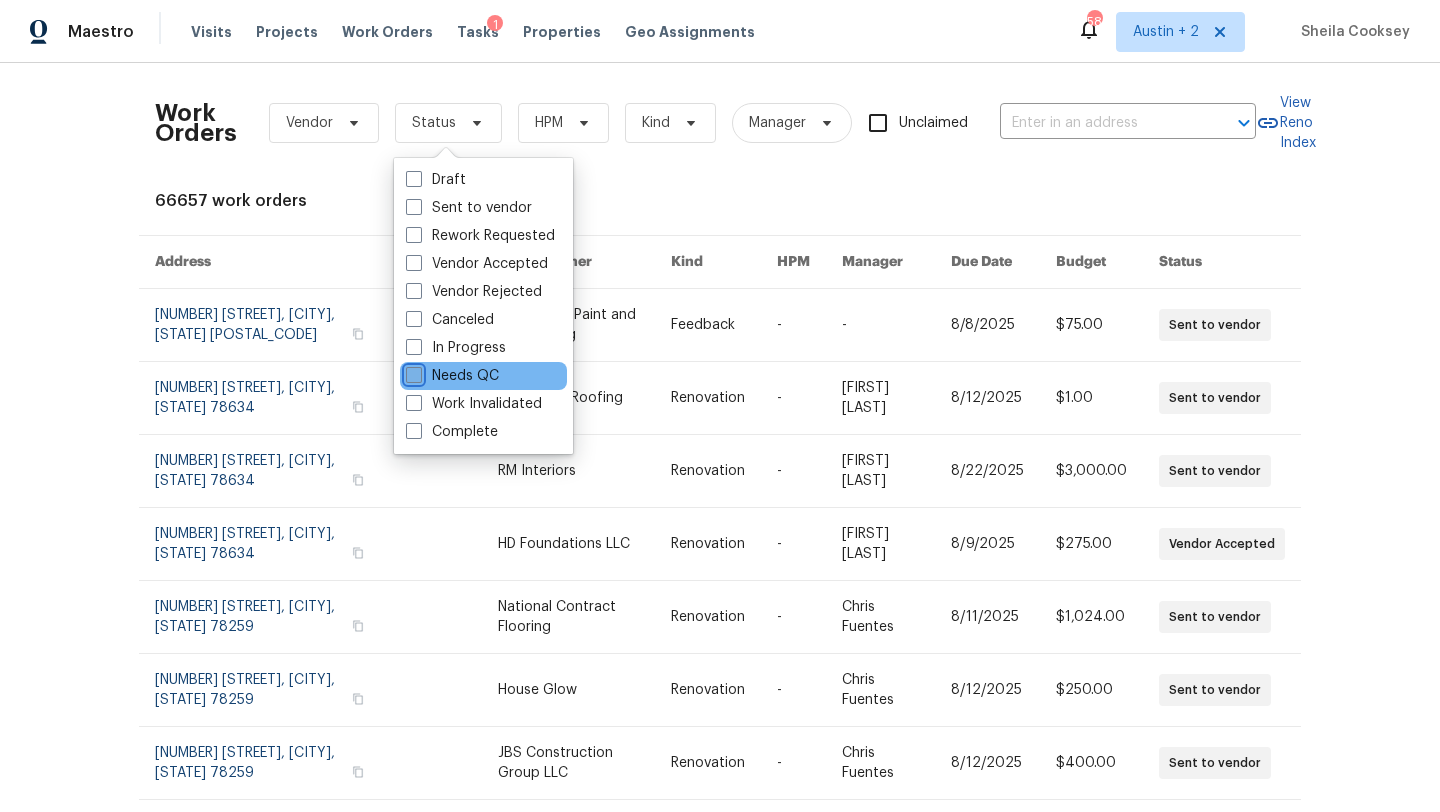 click on "Needs QC" at bounding box center [412, 372] 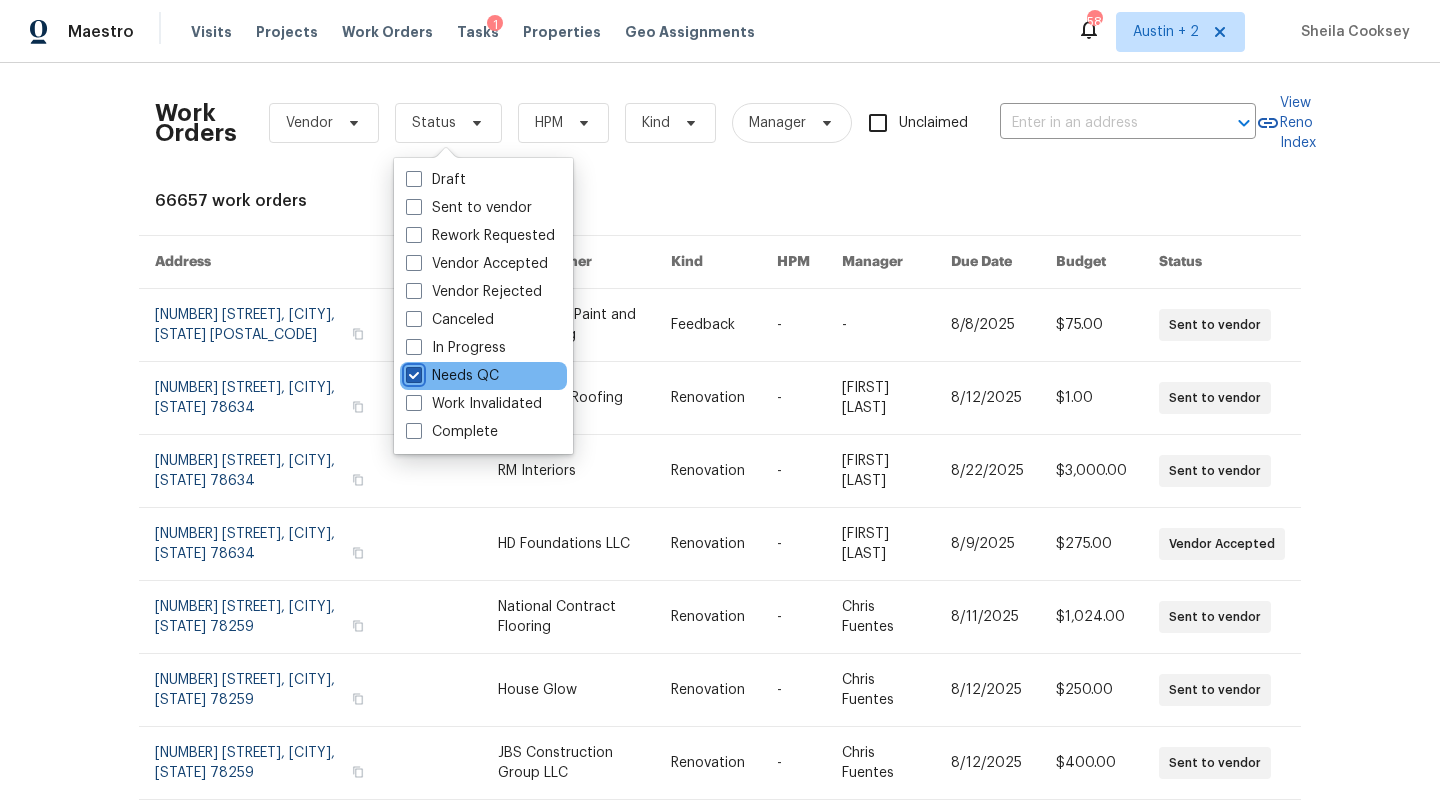 checkbox on "true" 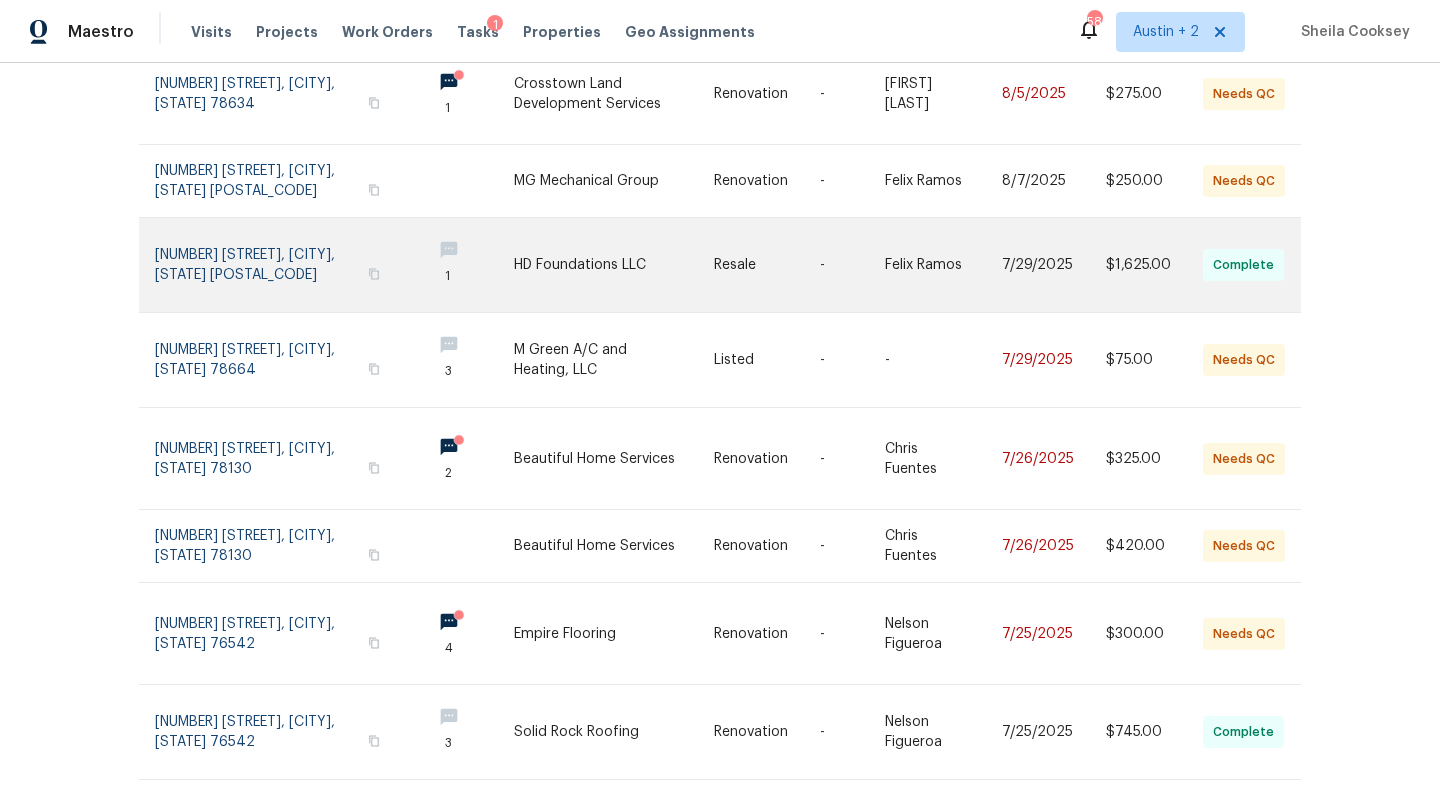 scroll, scrollTop: 420, scrollLeft: 0, axis: vertical 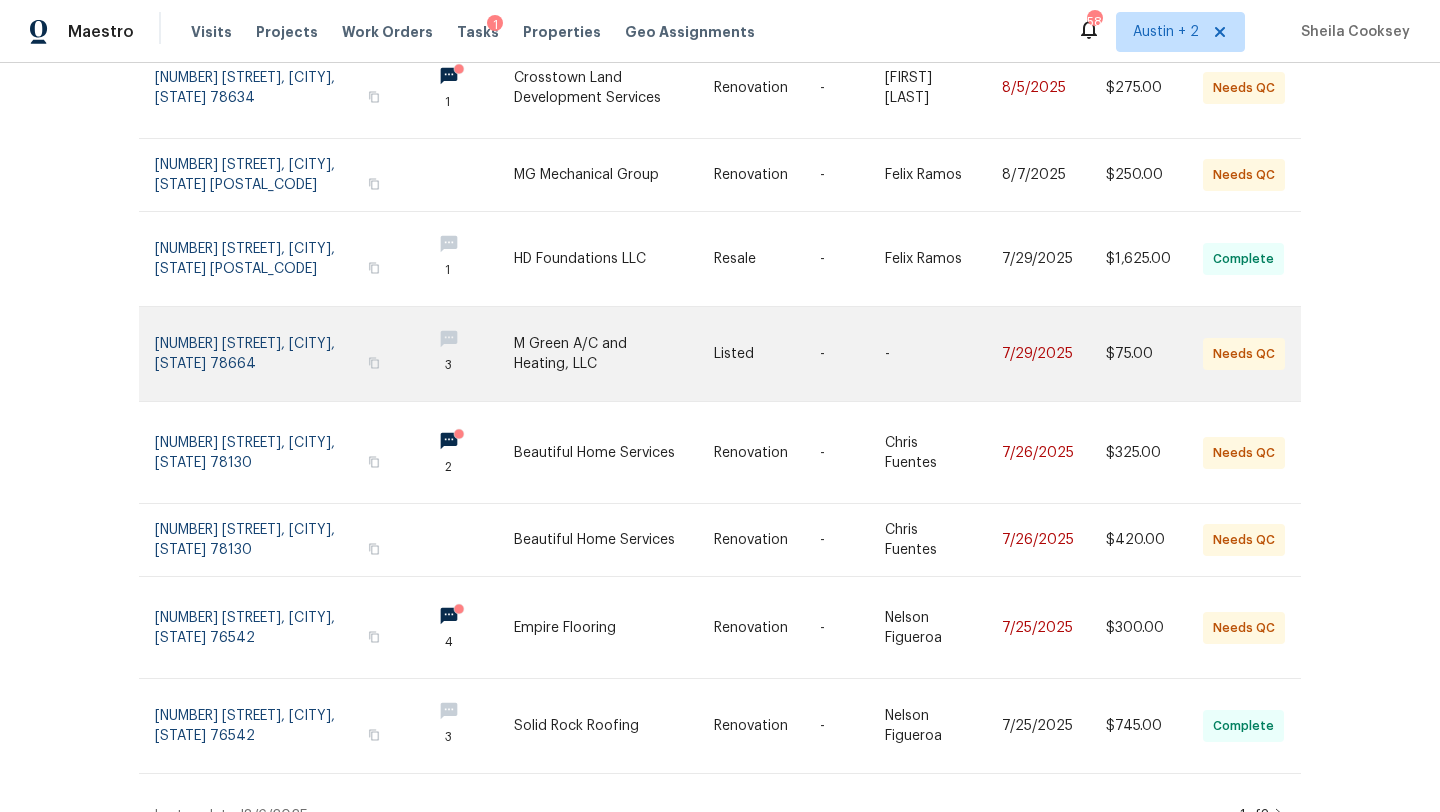 click at bounding box center (614, 354) 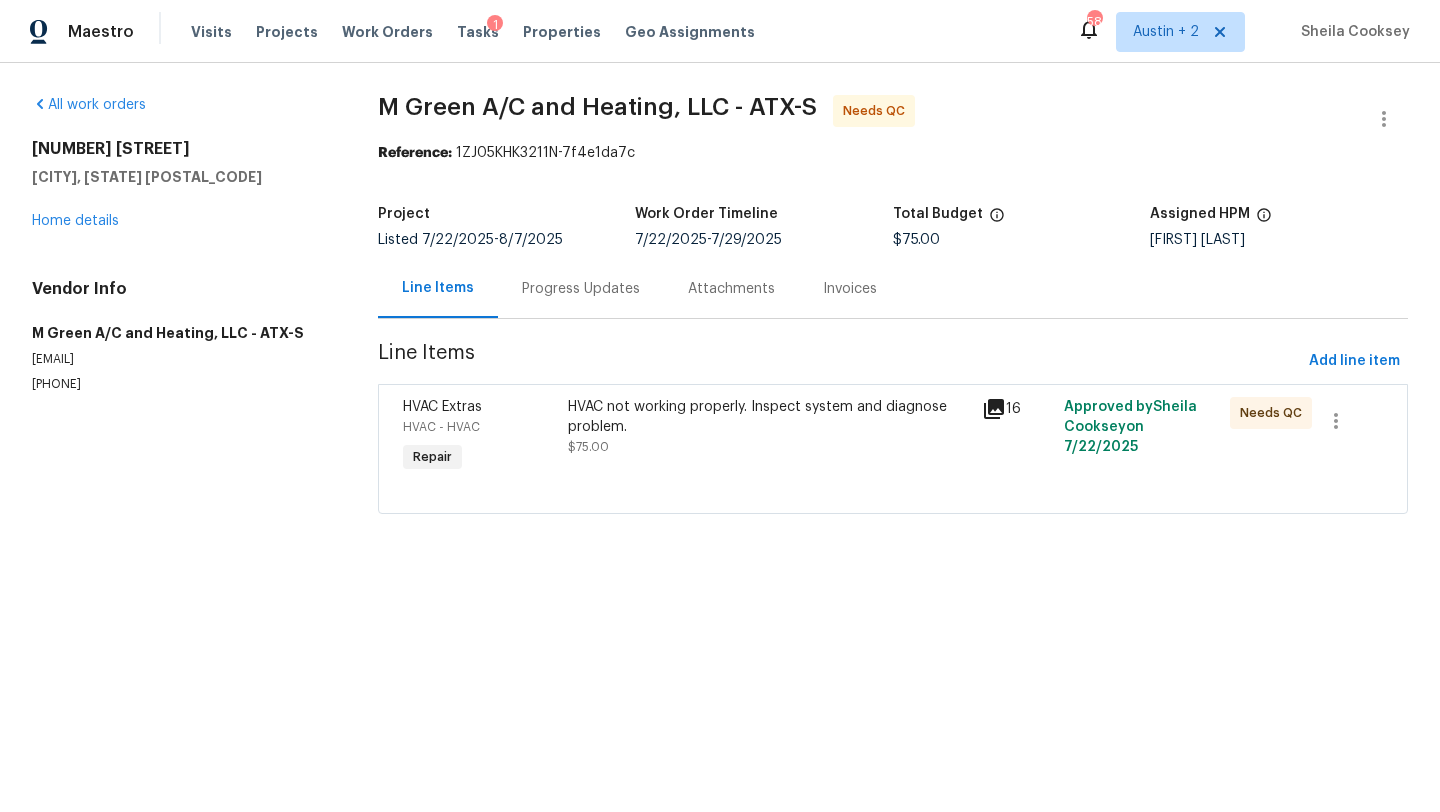 click on "Progress Updates" at bounding box center (581, 289) 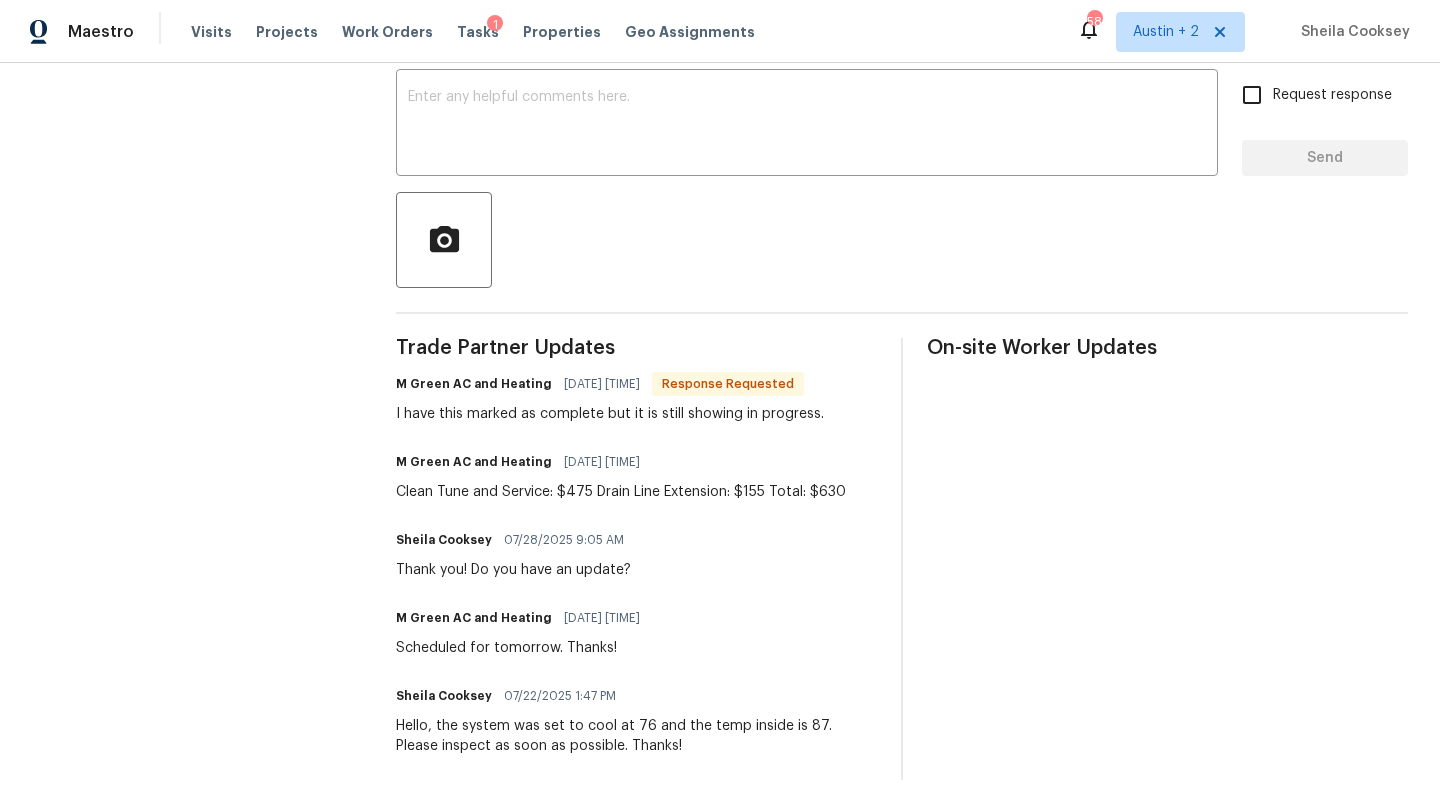 scroll, scrollTop: 254, scrollLeft: 0, axis: vertical 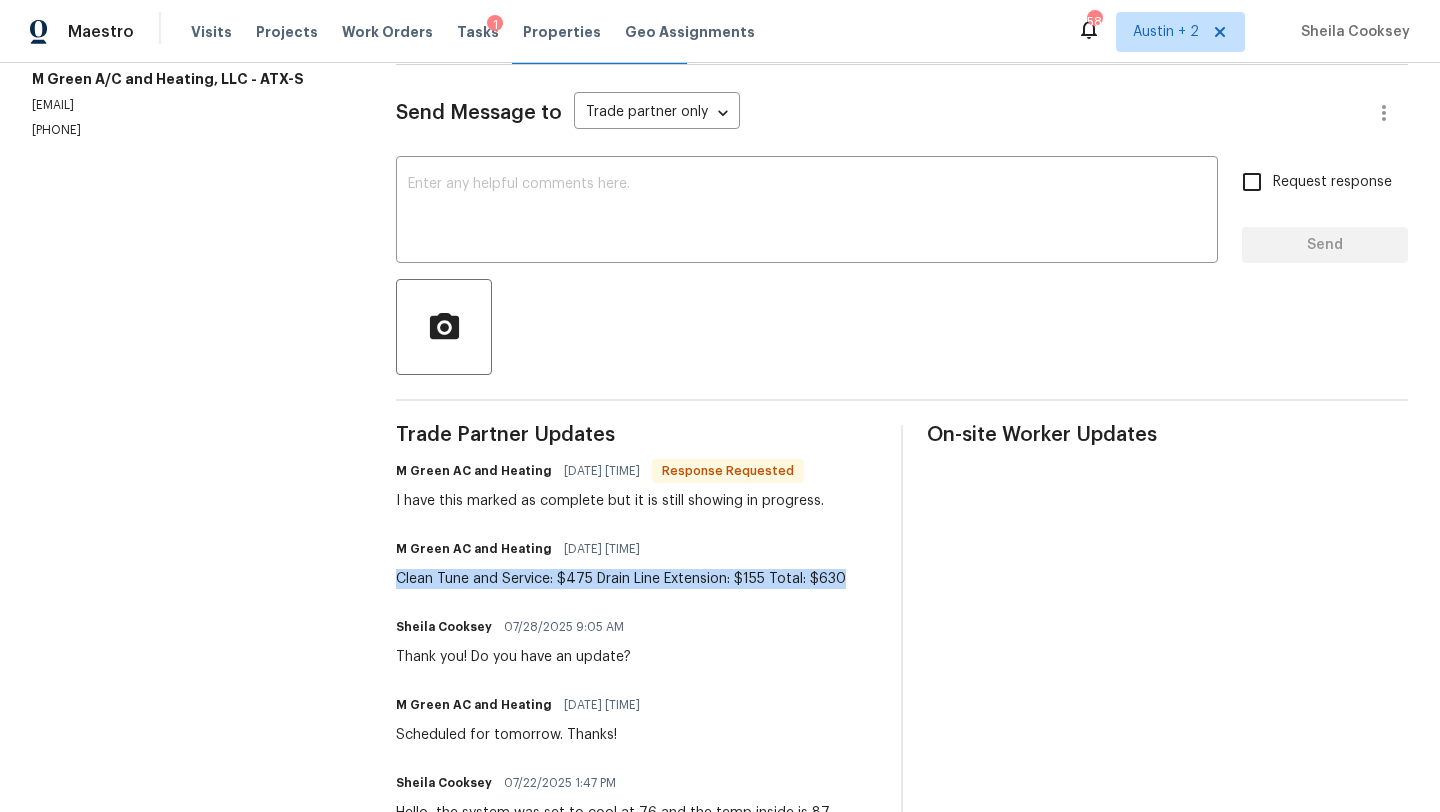 drag, startPoint x: 852, startPoint y: 573, endPoint x: 395, endPoint y: 579, distance: 457.0394 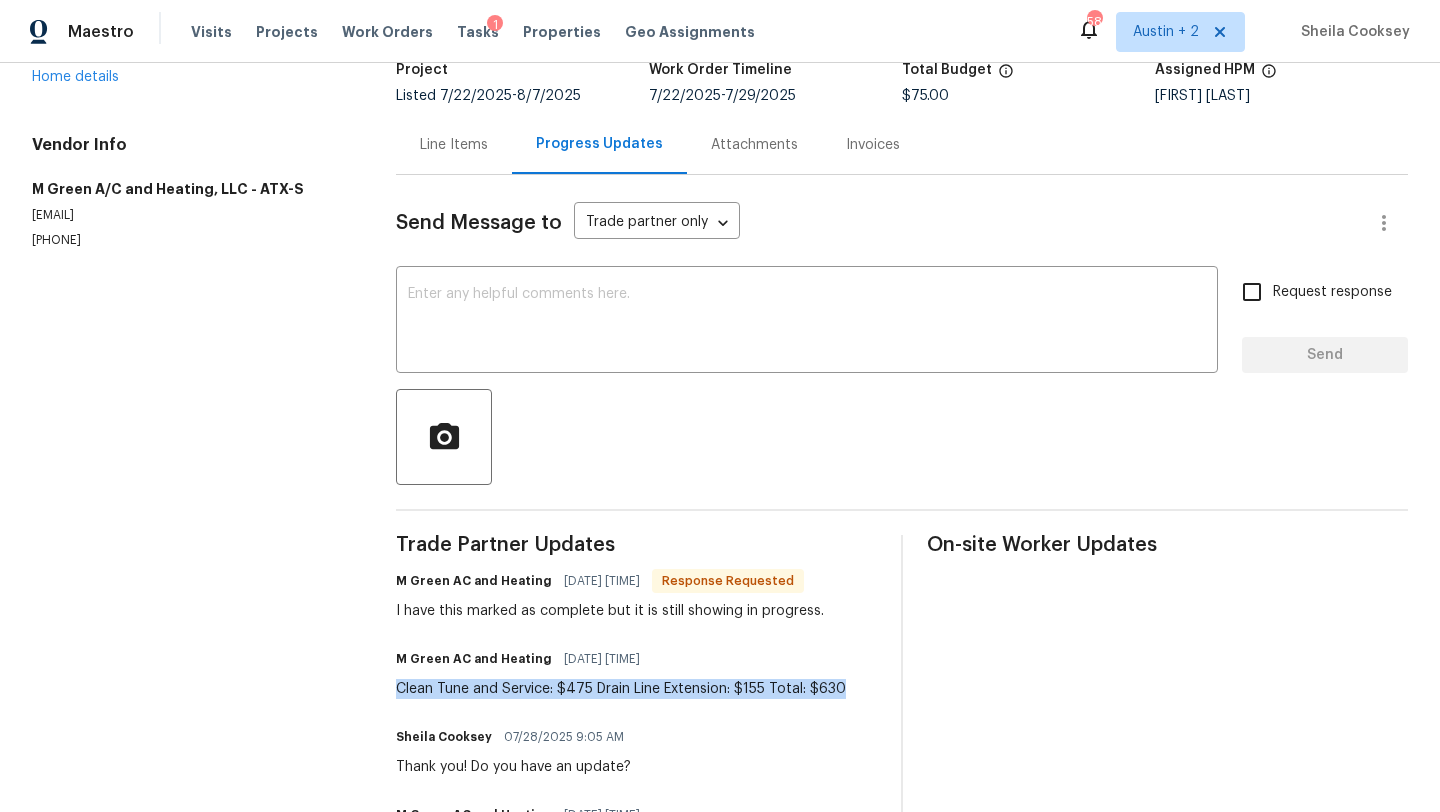 scroll, scrollTop: 0, scrollLeft: 0, axis: both 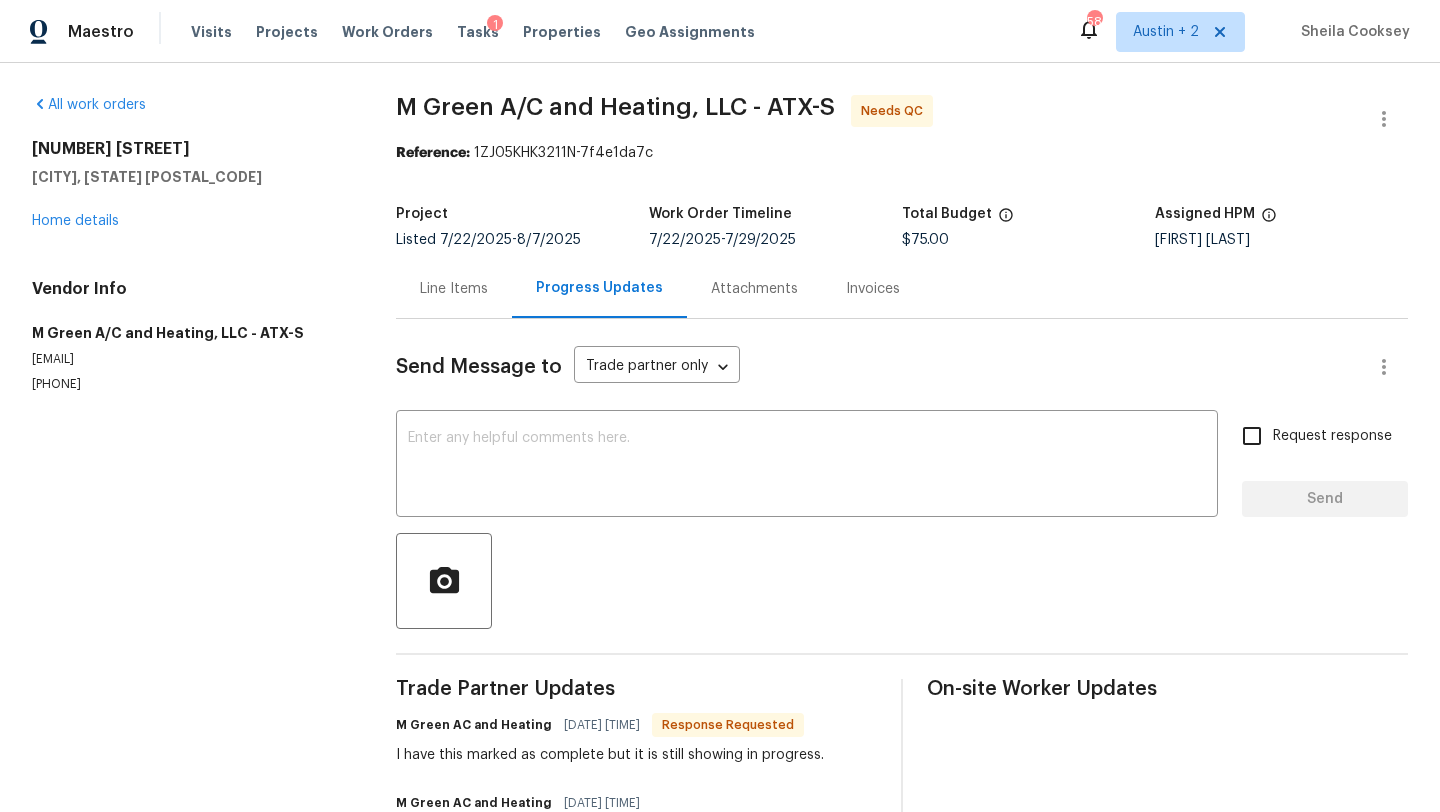 click on "Line Items" at bounding box center (454, 289) 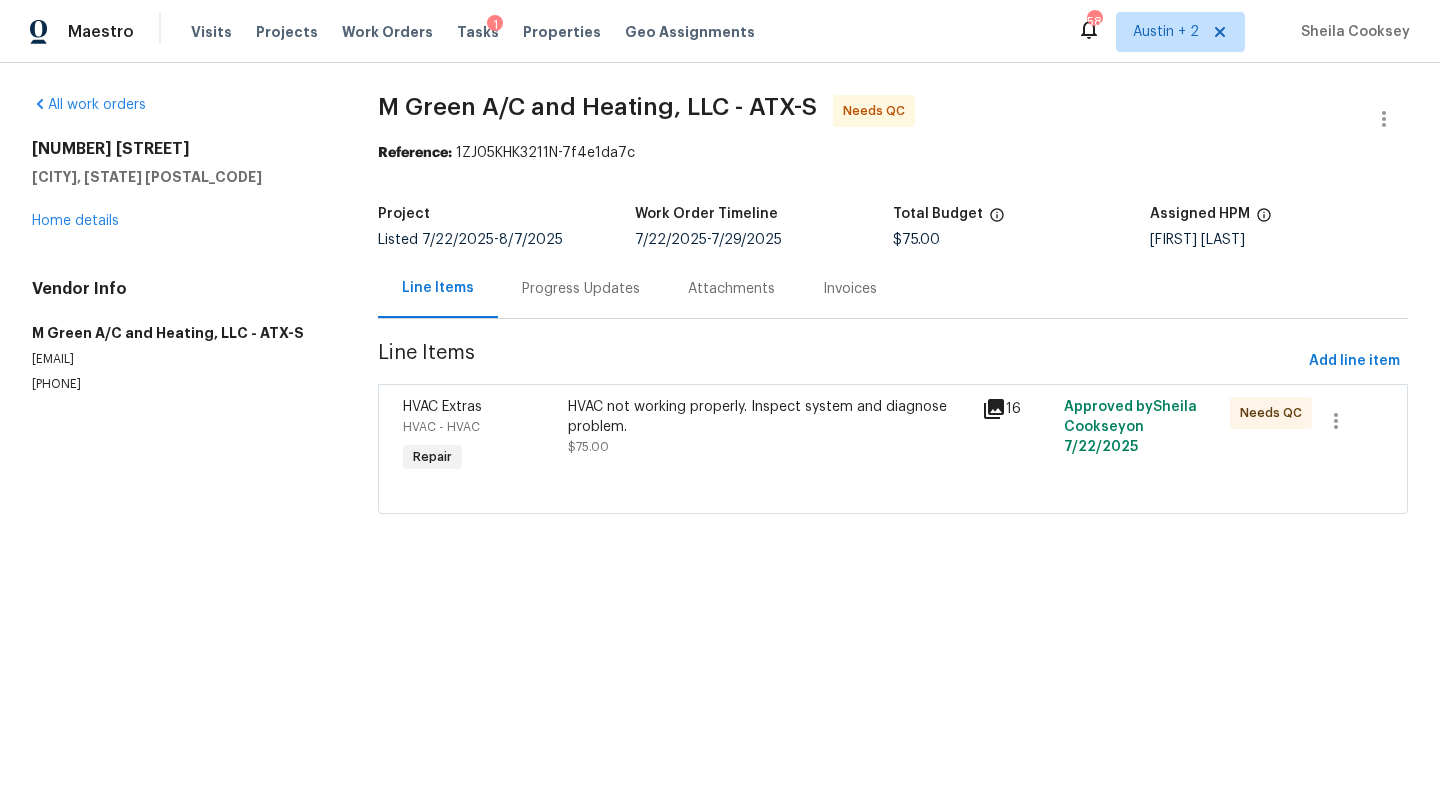 click on "HVAC not working properly. Inspect system and diagnose problem." at bounding box center (768, 417) 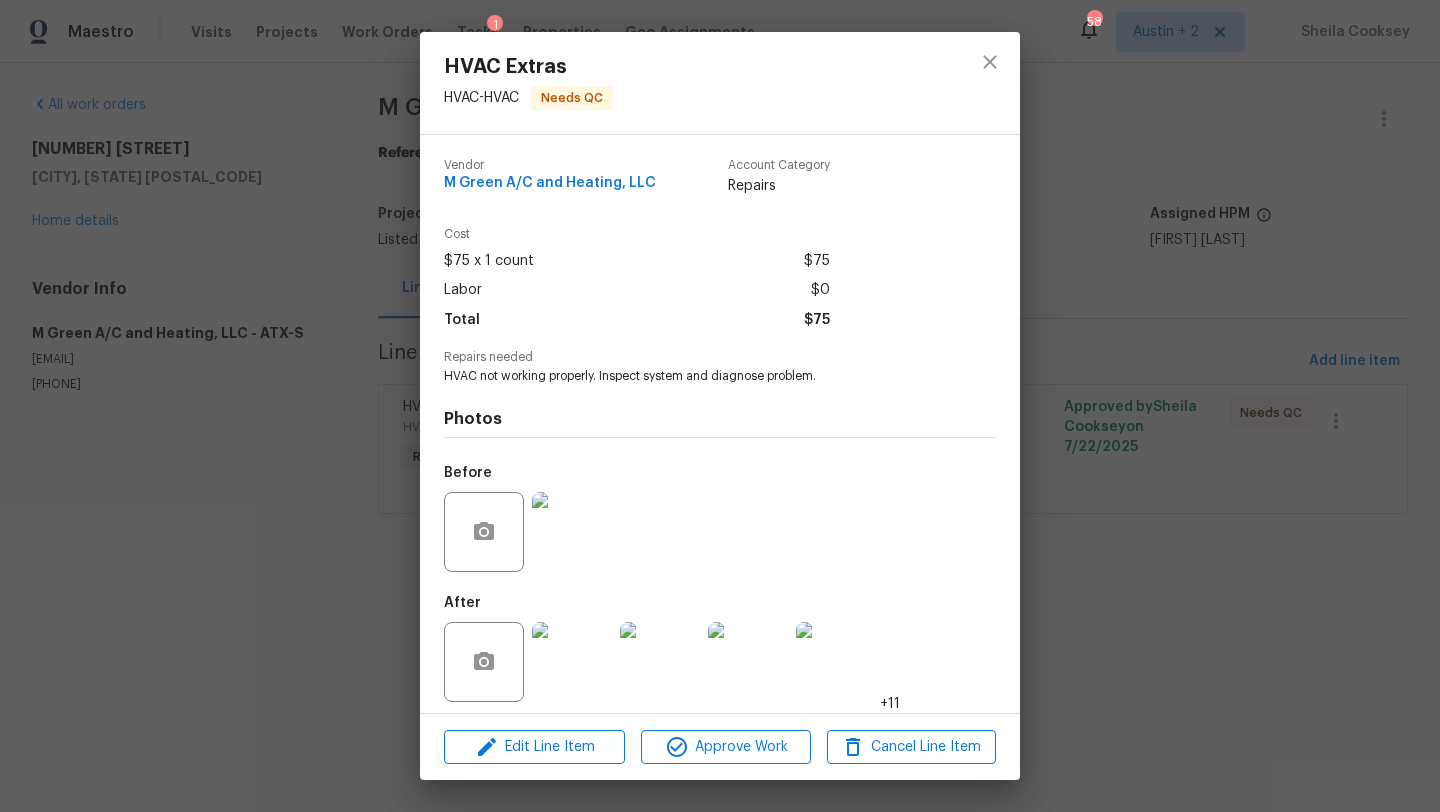 scroll, scrollTop: 9, scrollLeft: 0, axis: vertical 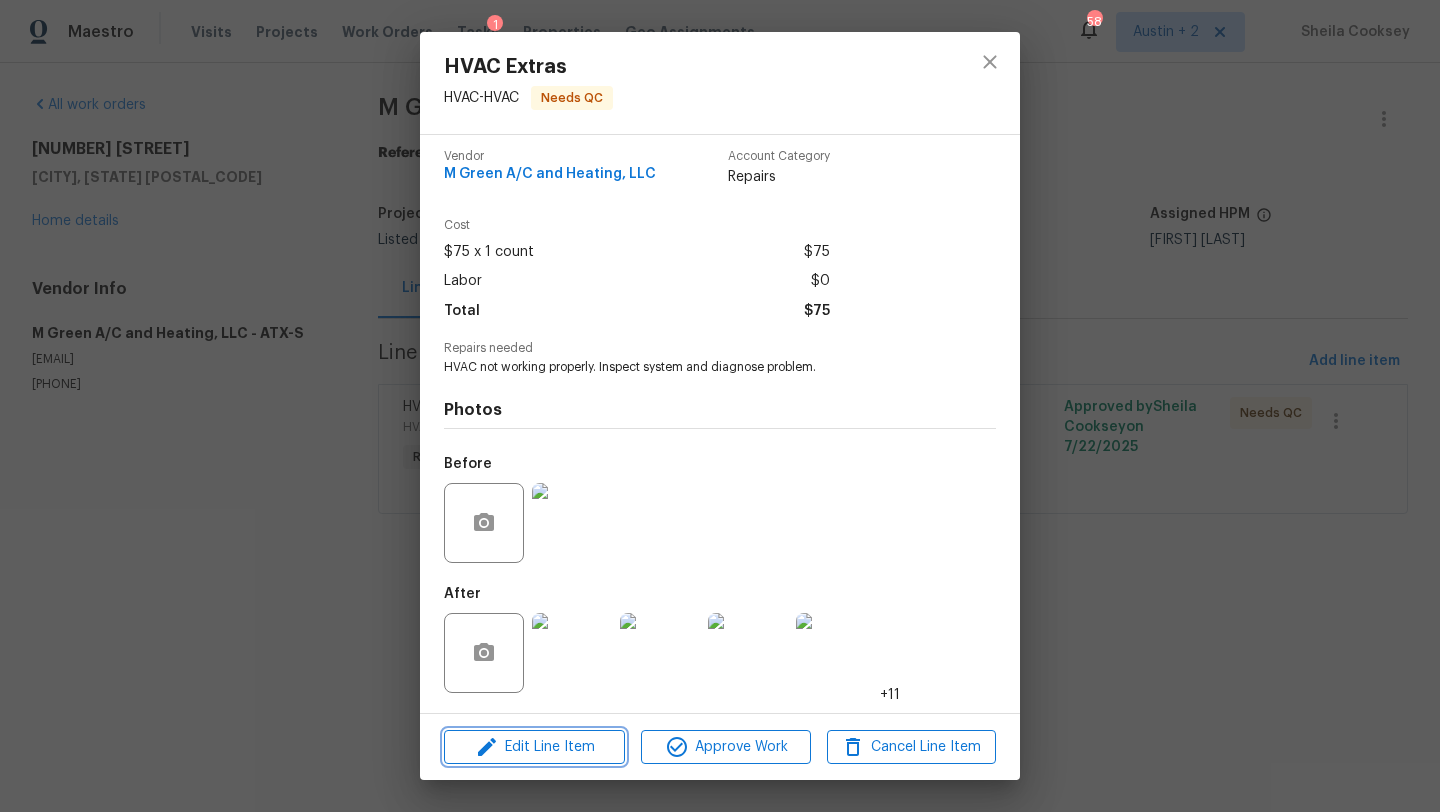click on "Edit Line Item" at bounding box center (534, 747) 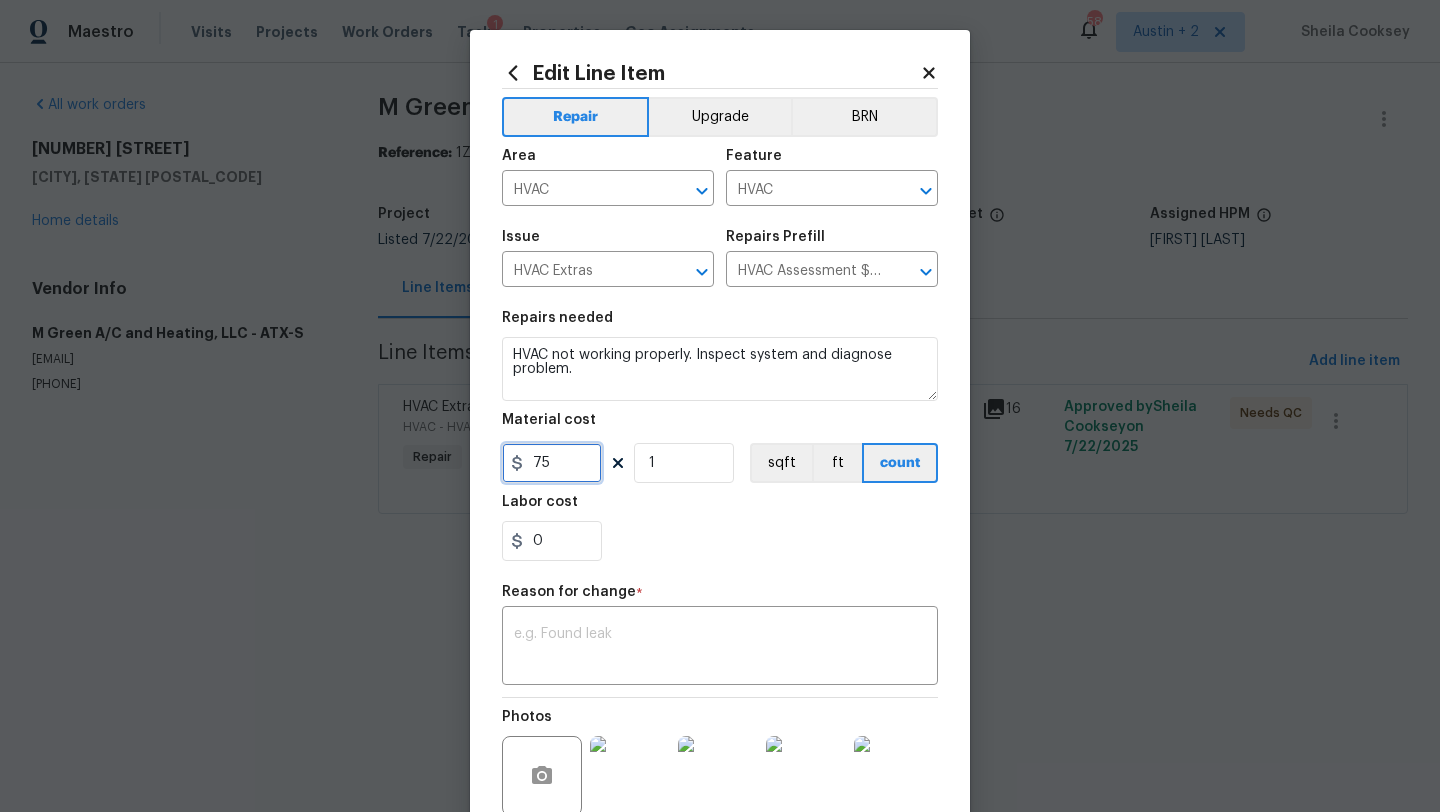 drag, startPoint x: 559, startPoint y: 474, endPoint x: 459, endPoint y: 473, distance: 100.005 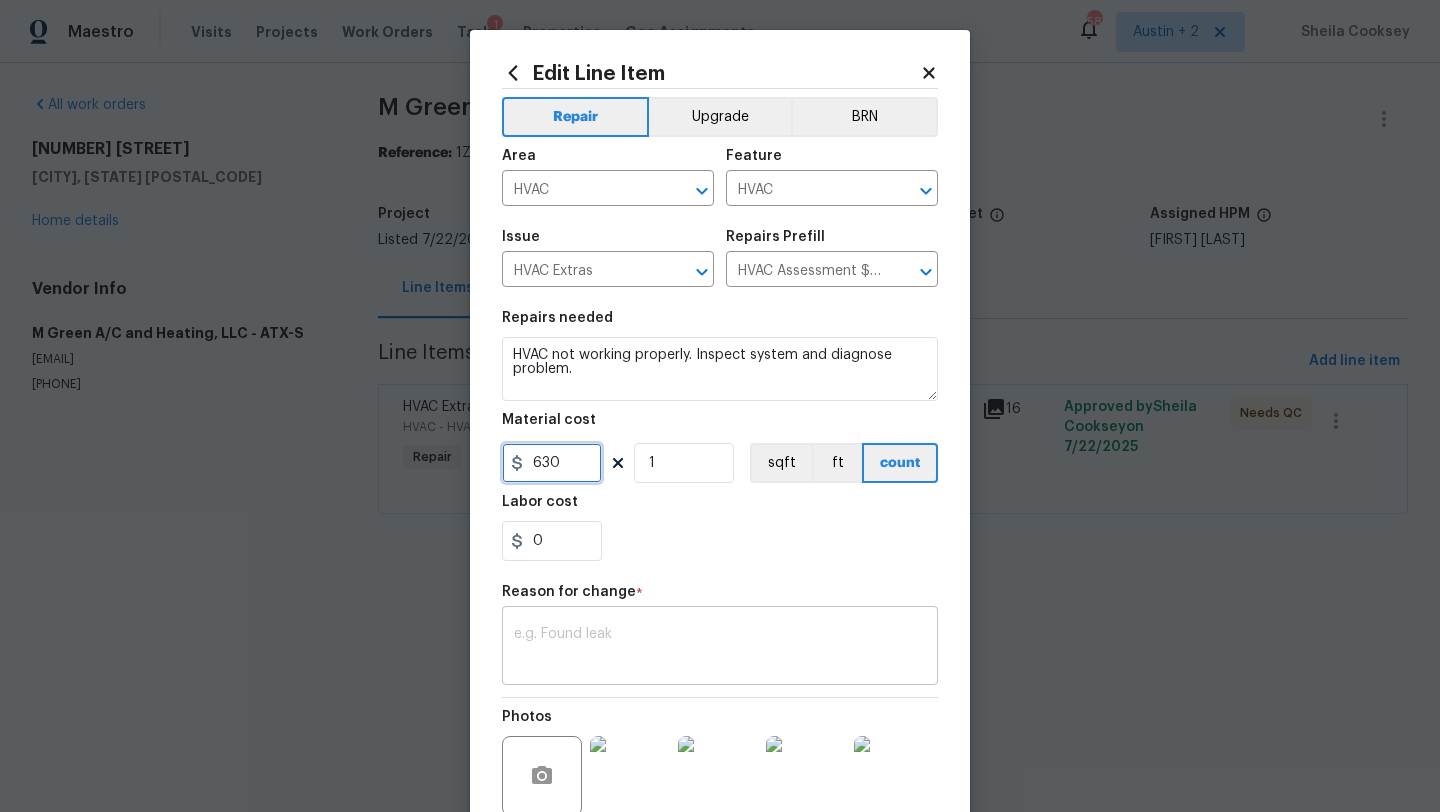 type on "630" 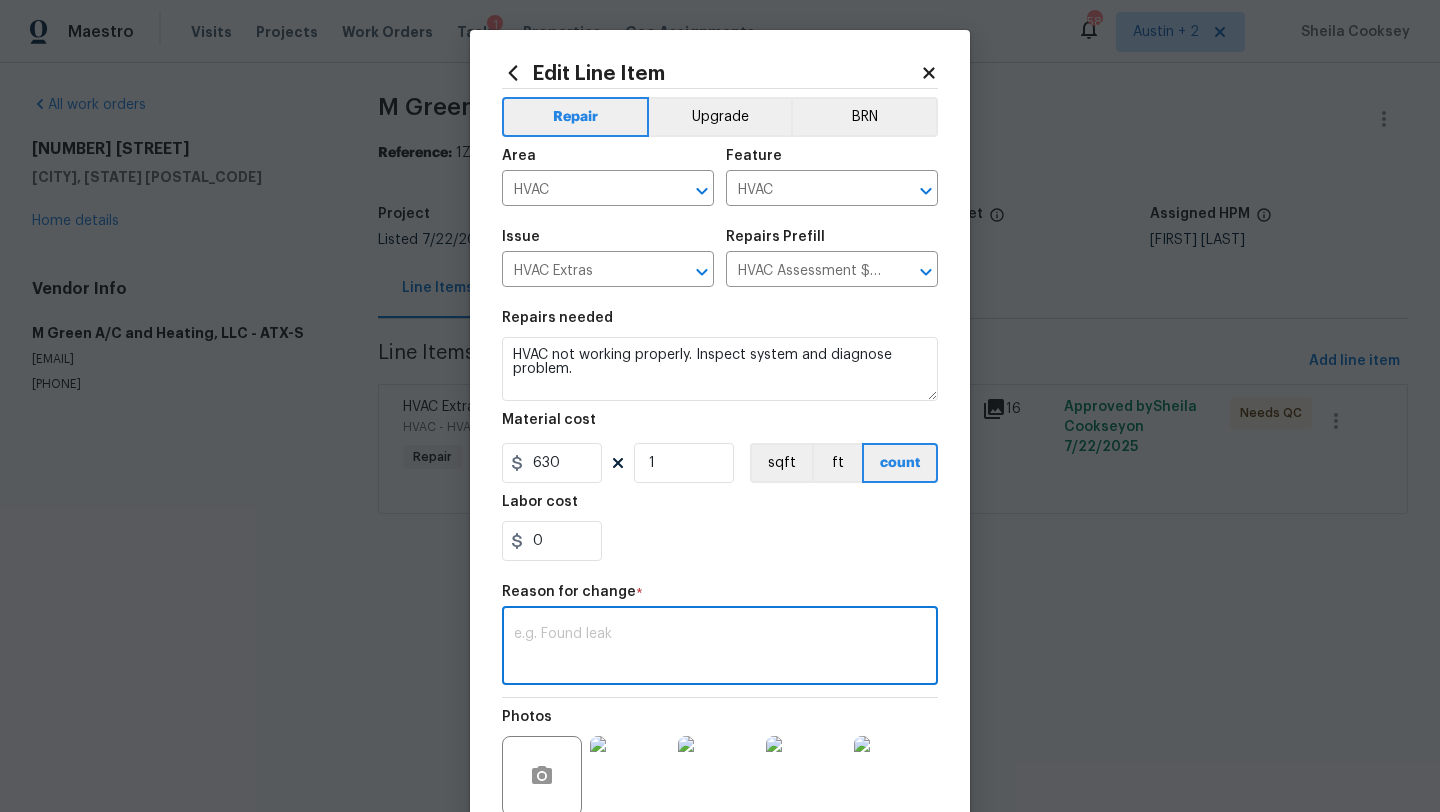 click at bounding box center [720, 648] 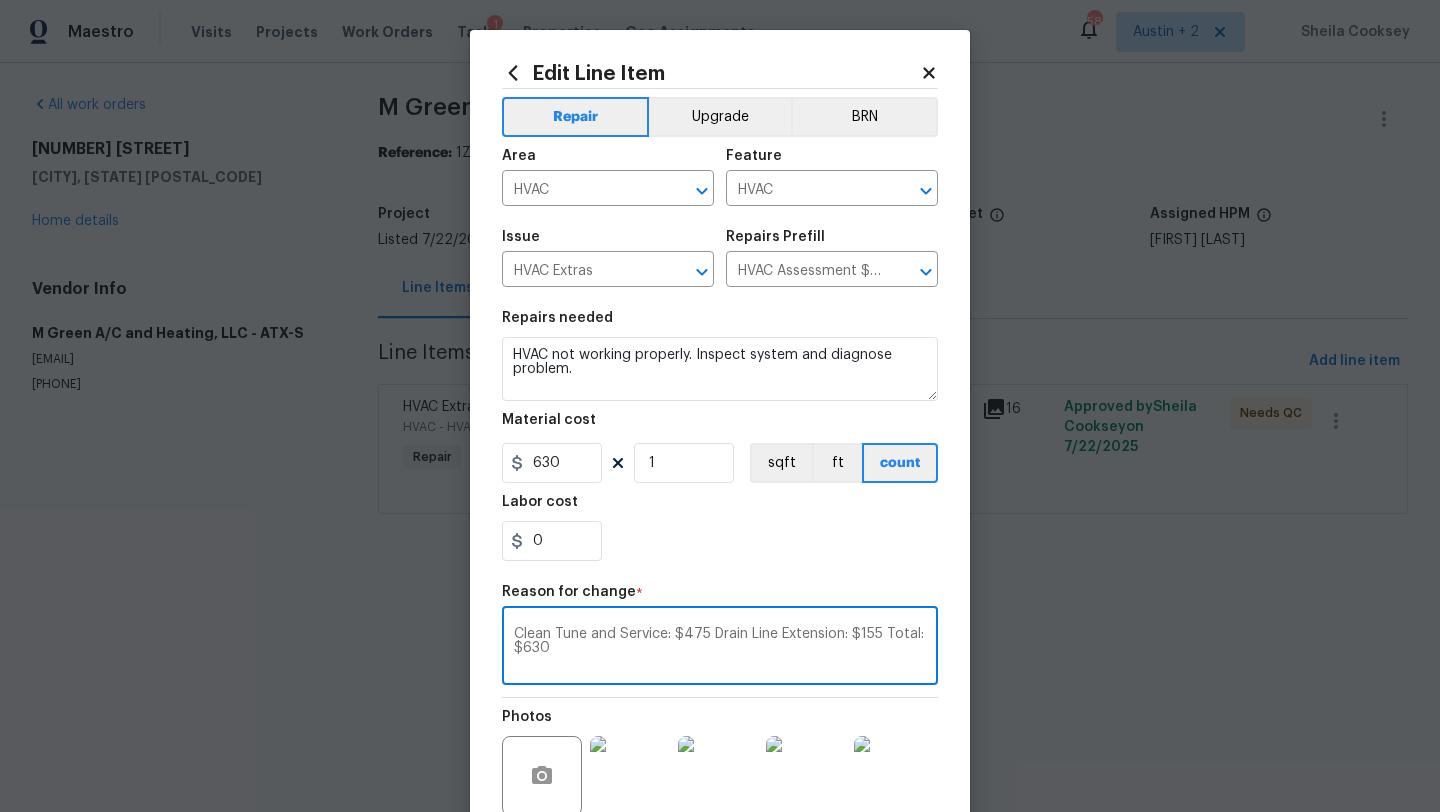 scroll, scrollTop: 194, scrollLeft: 0, axis: vertical 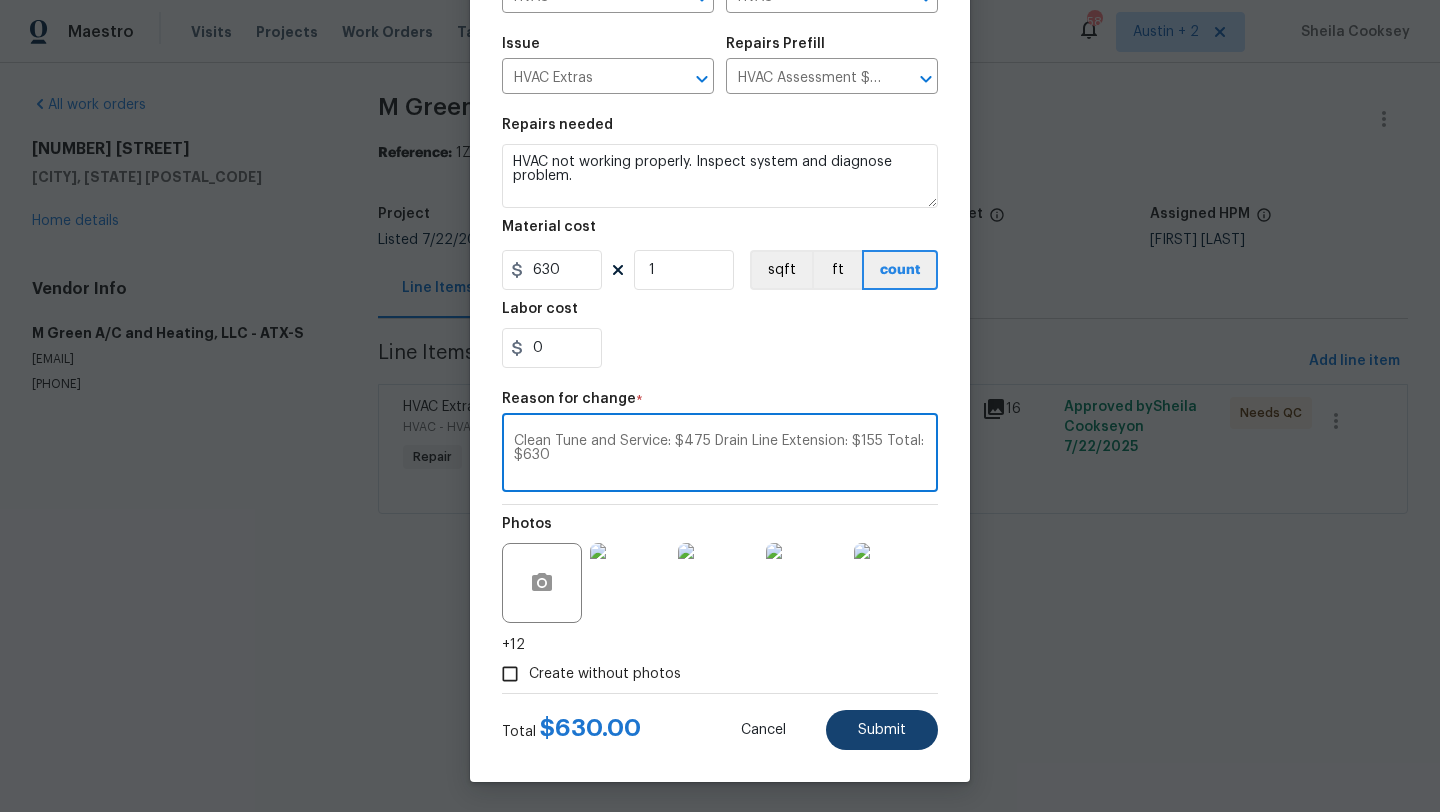 type on "Clean Tune and Service: $475 Drain Line Extension: $155 Total: $630" 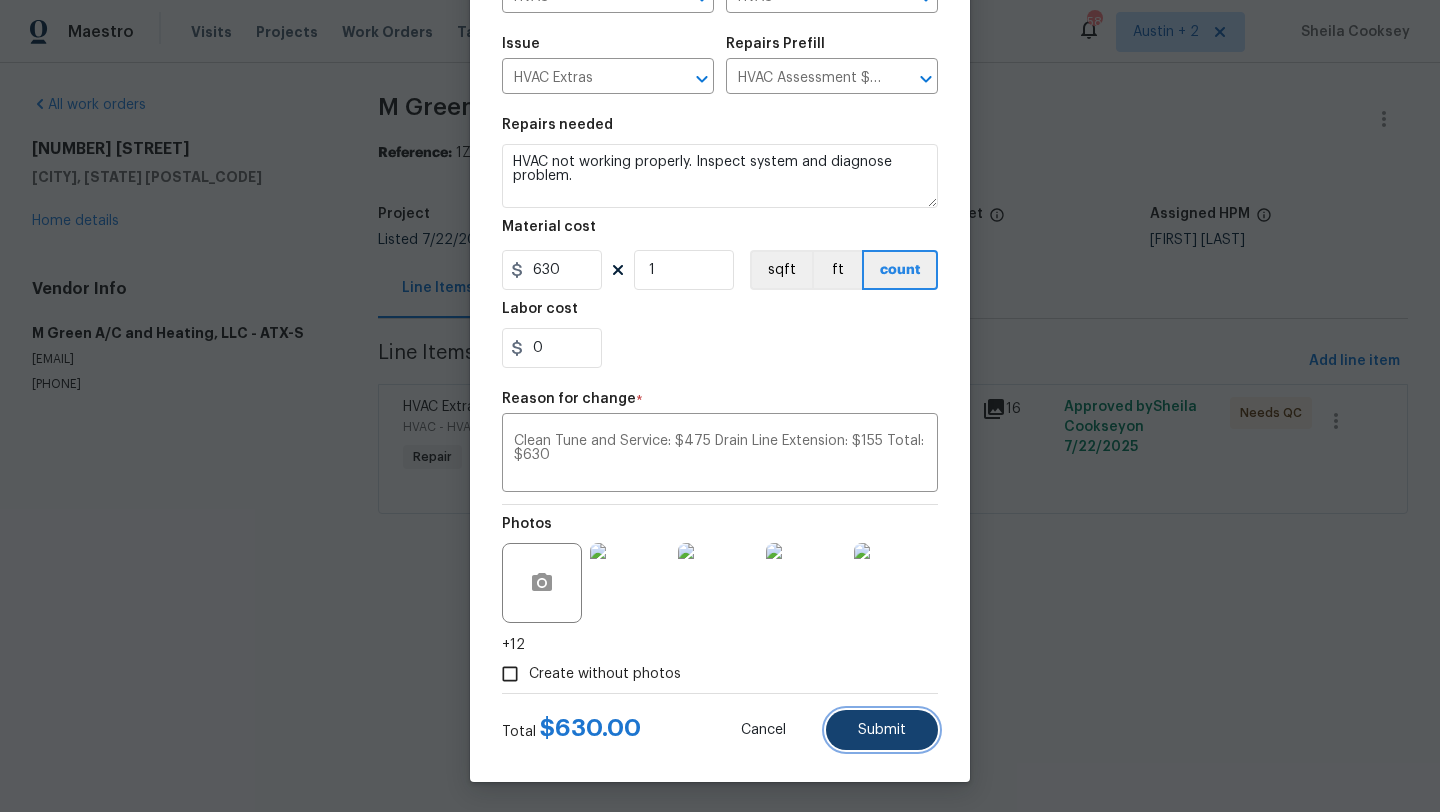 click on "Submit" at bounding box center [882, 730] 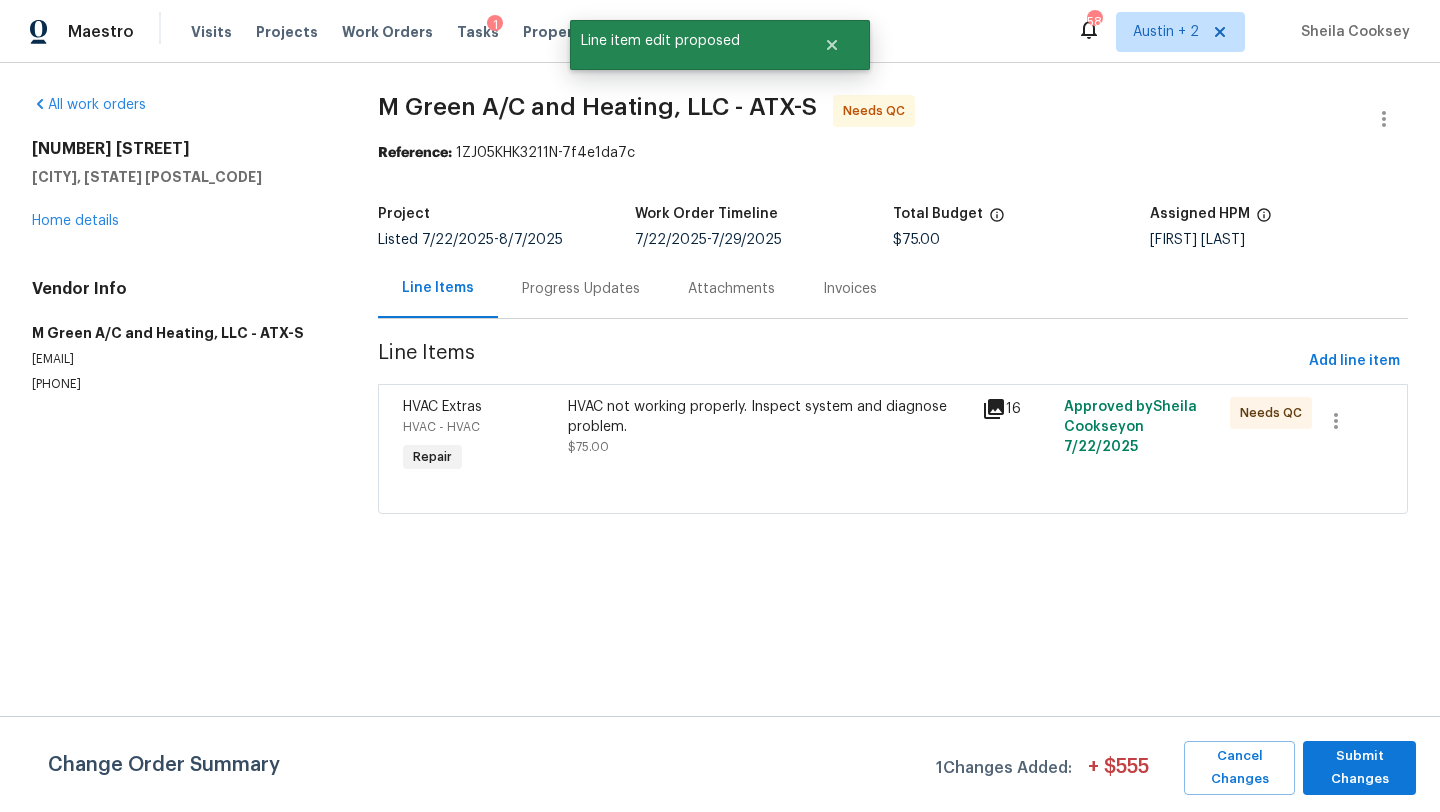 scroll, scrollTop: 0, scrollLeft: 0, axis: both 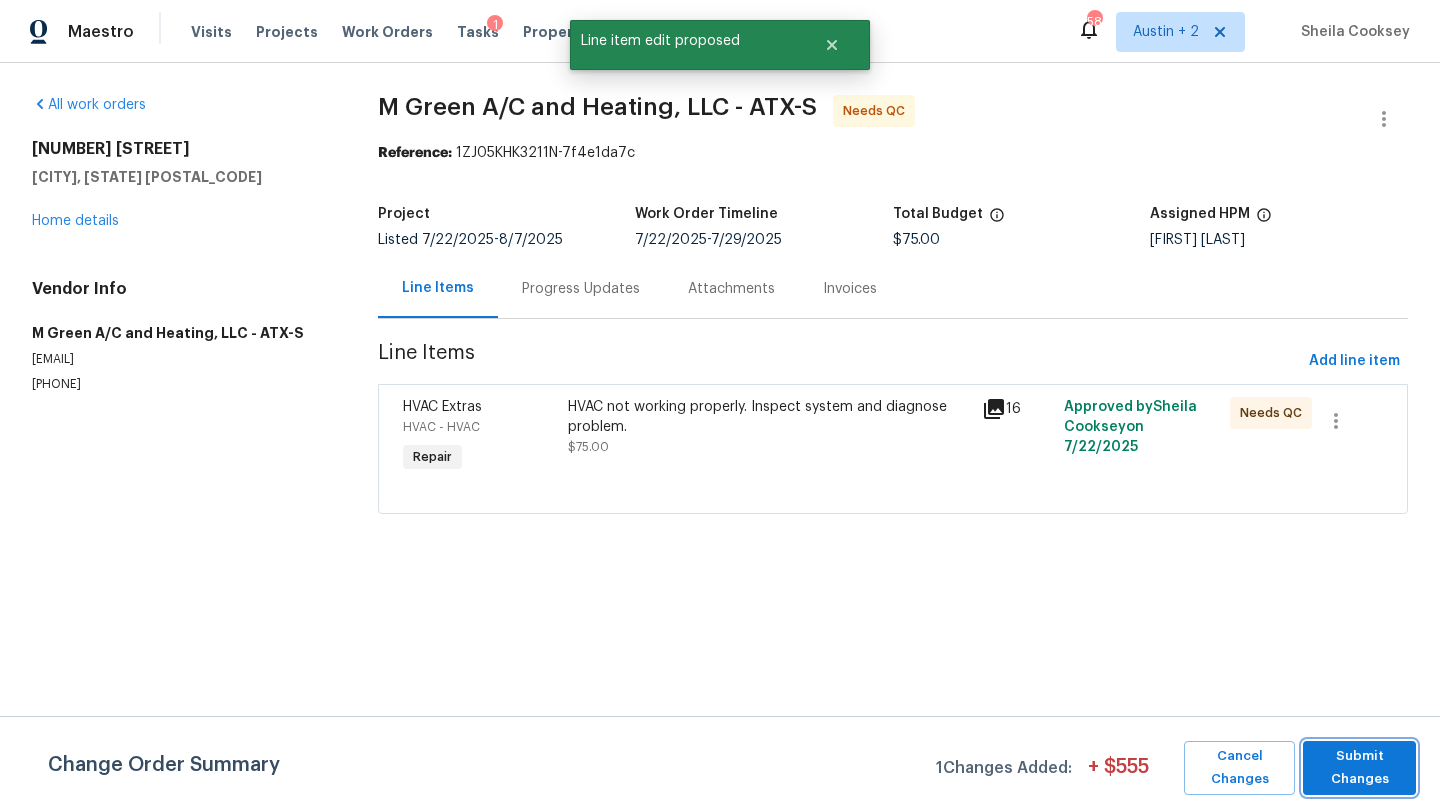 click on "Submit Changes" at bounding box center (1359, 768) 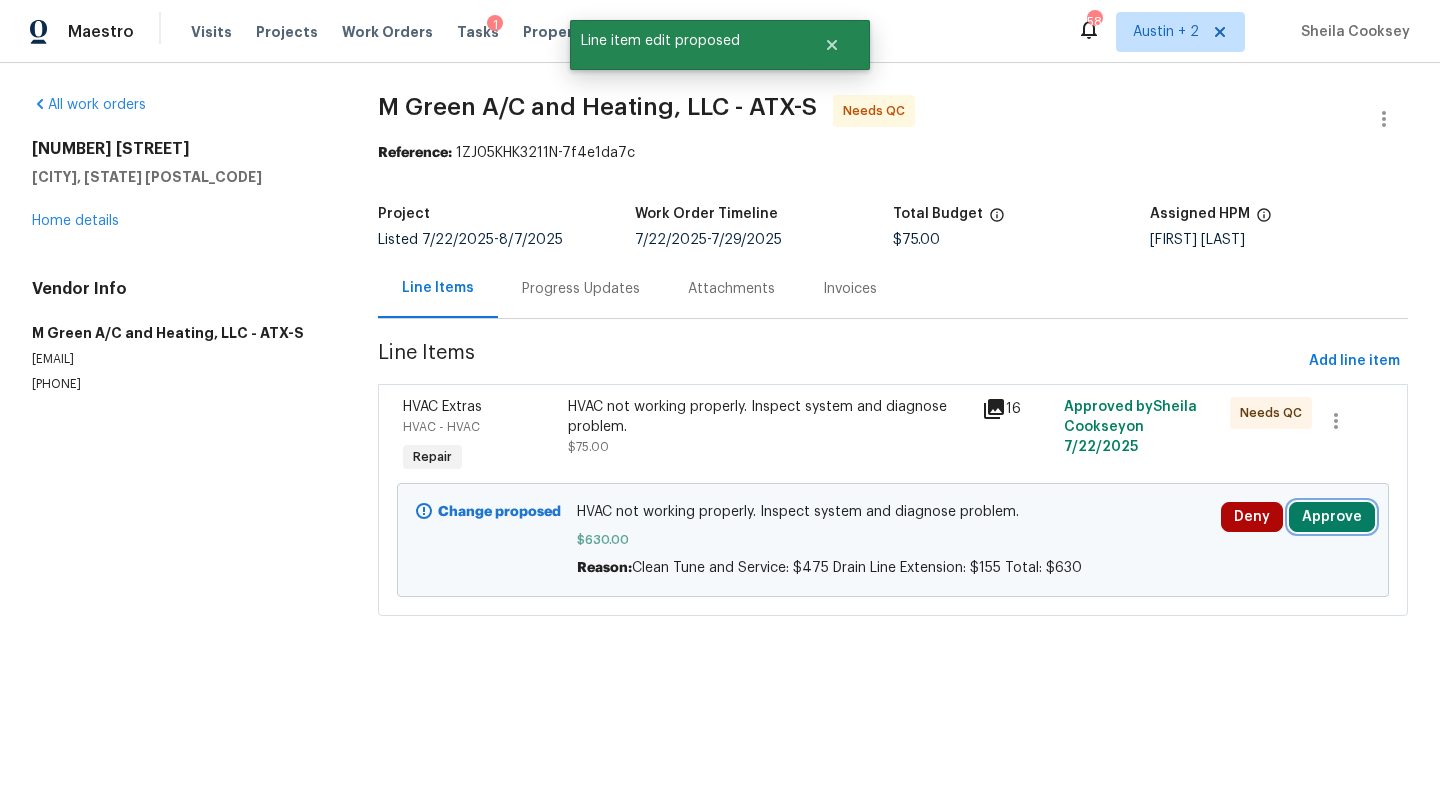 click on "Approve" at bounding box center (1332, 517) 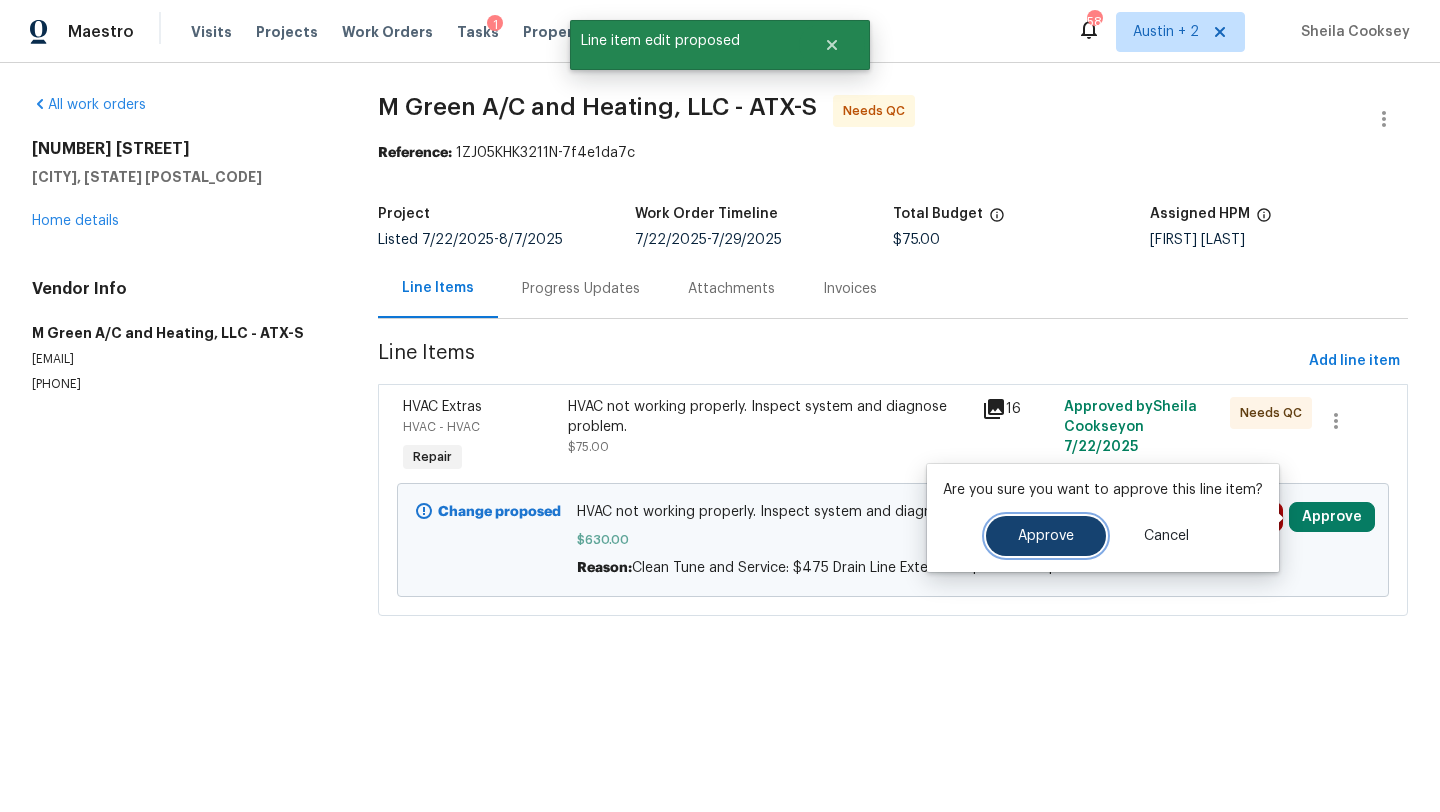 click on "Approve" at bounding box center (1046, 536) 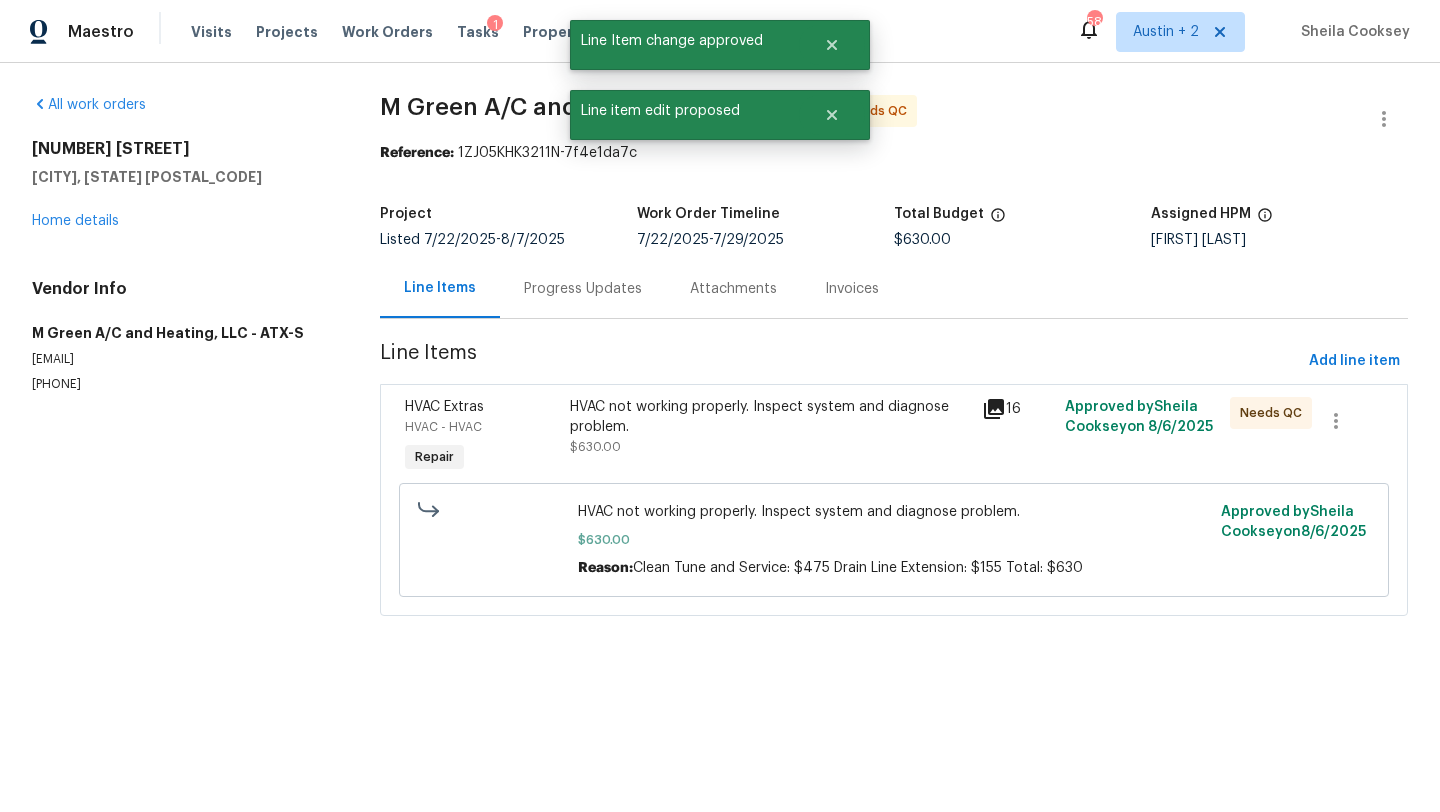 click on "HVAC not working properly. Inspect system and diagnose problem." at bounding box center (770, 417) 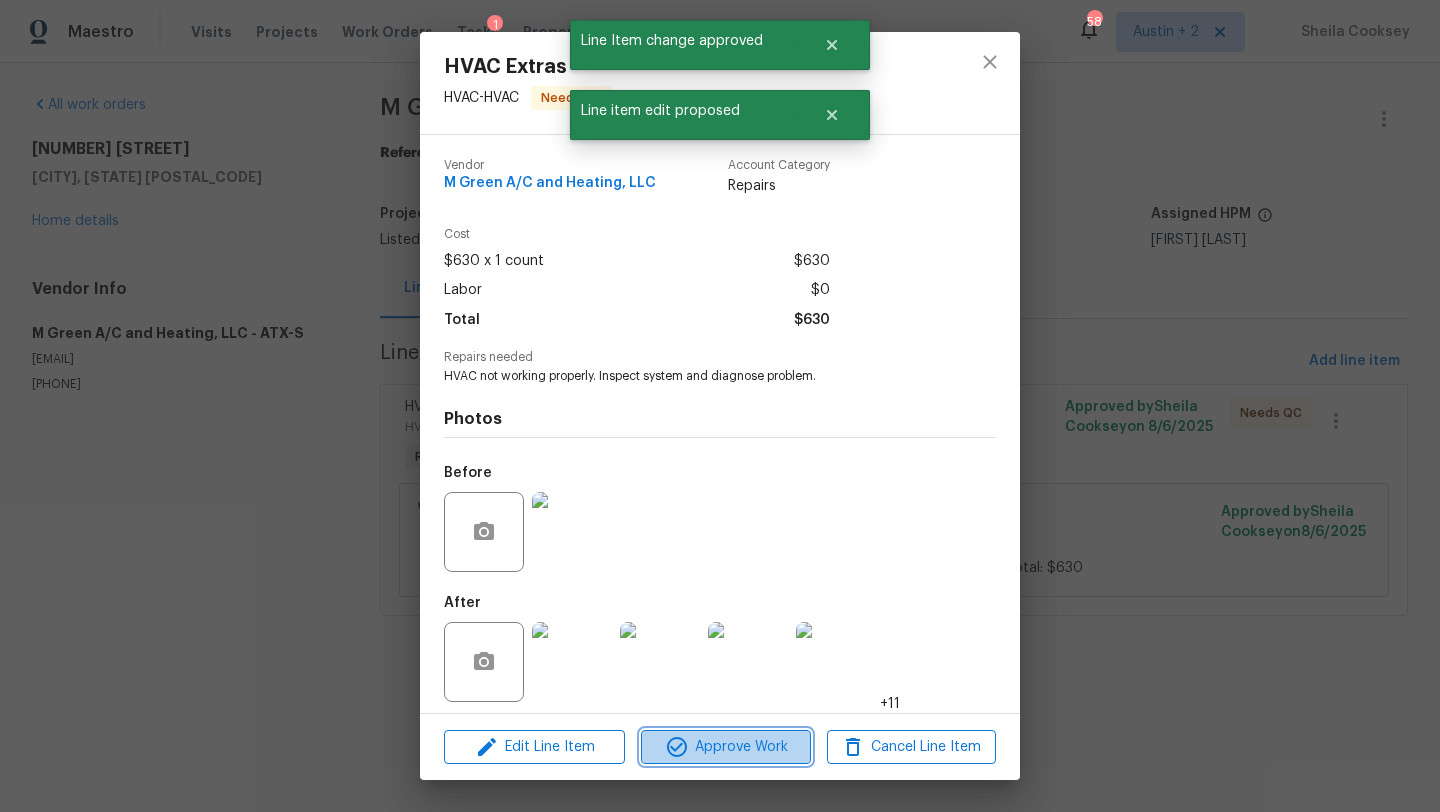 click on "Approve Work" at bounding box center [725, 747] 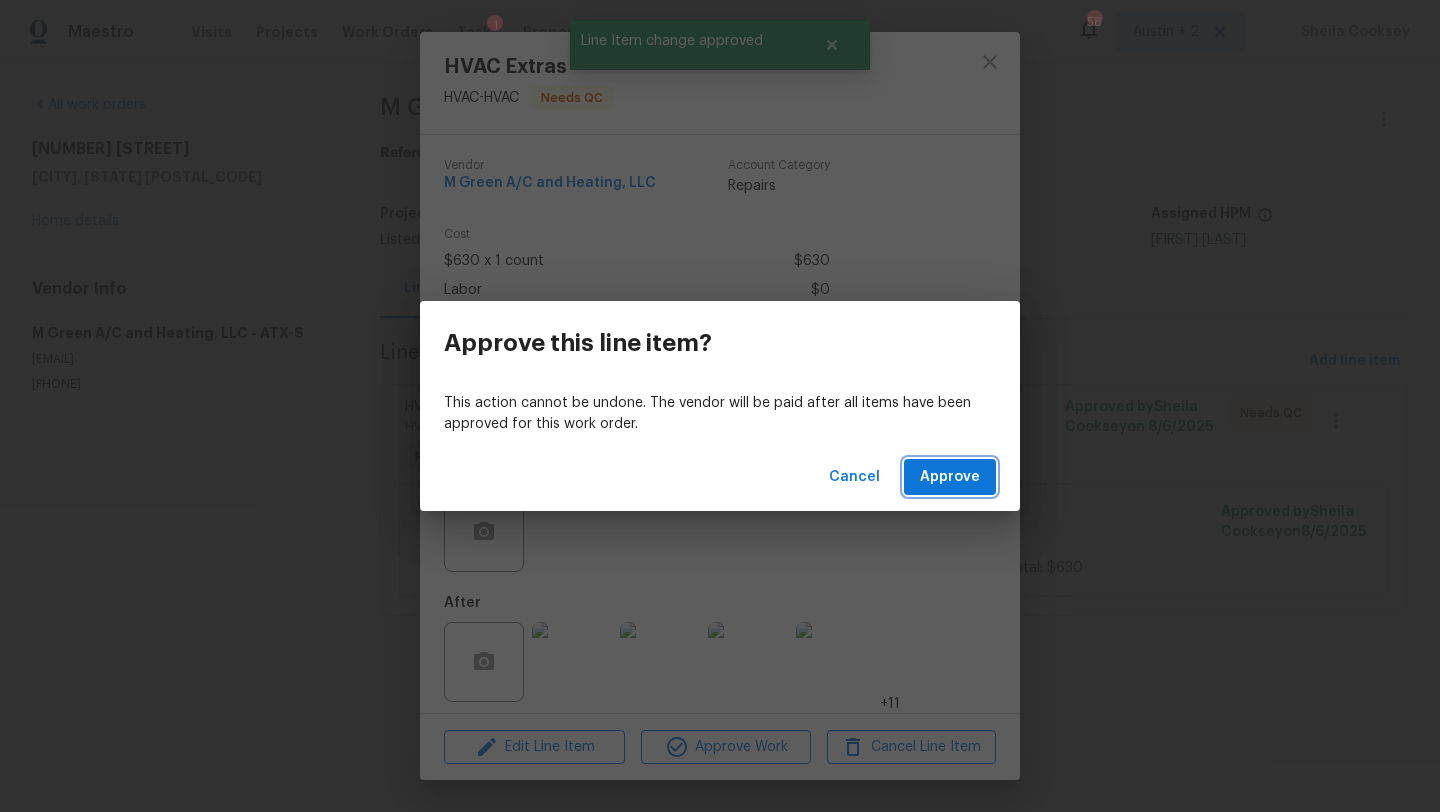 click on "Approve" at bounding box center [950, 477] 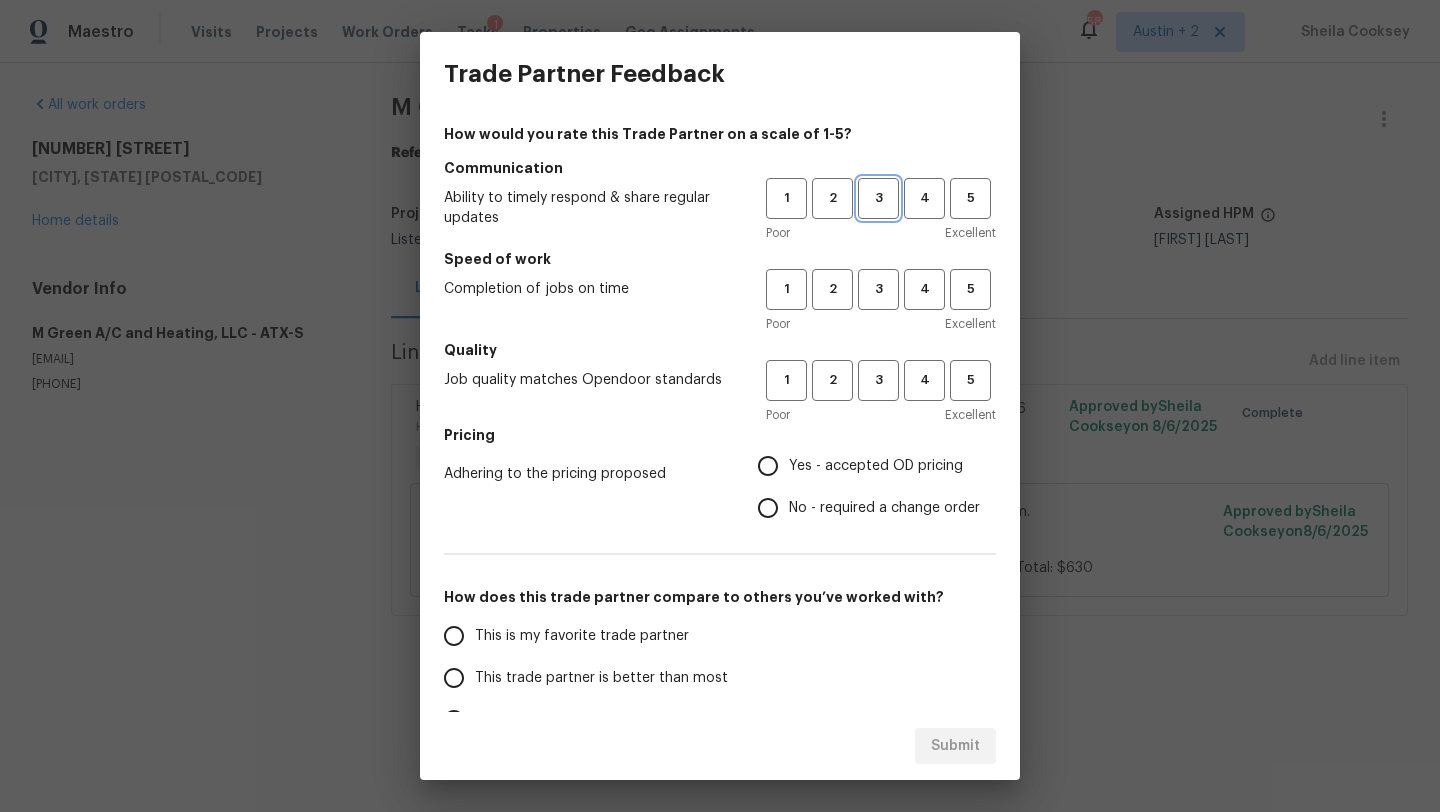 click on "3" at bounding box center (878, 198) 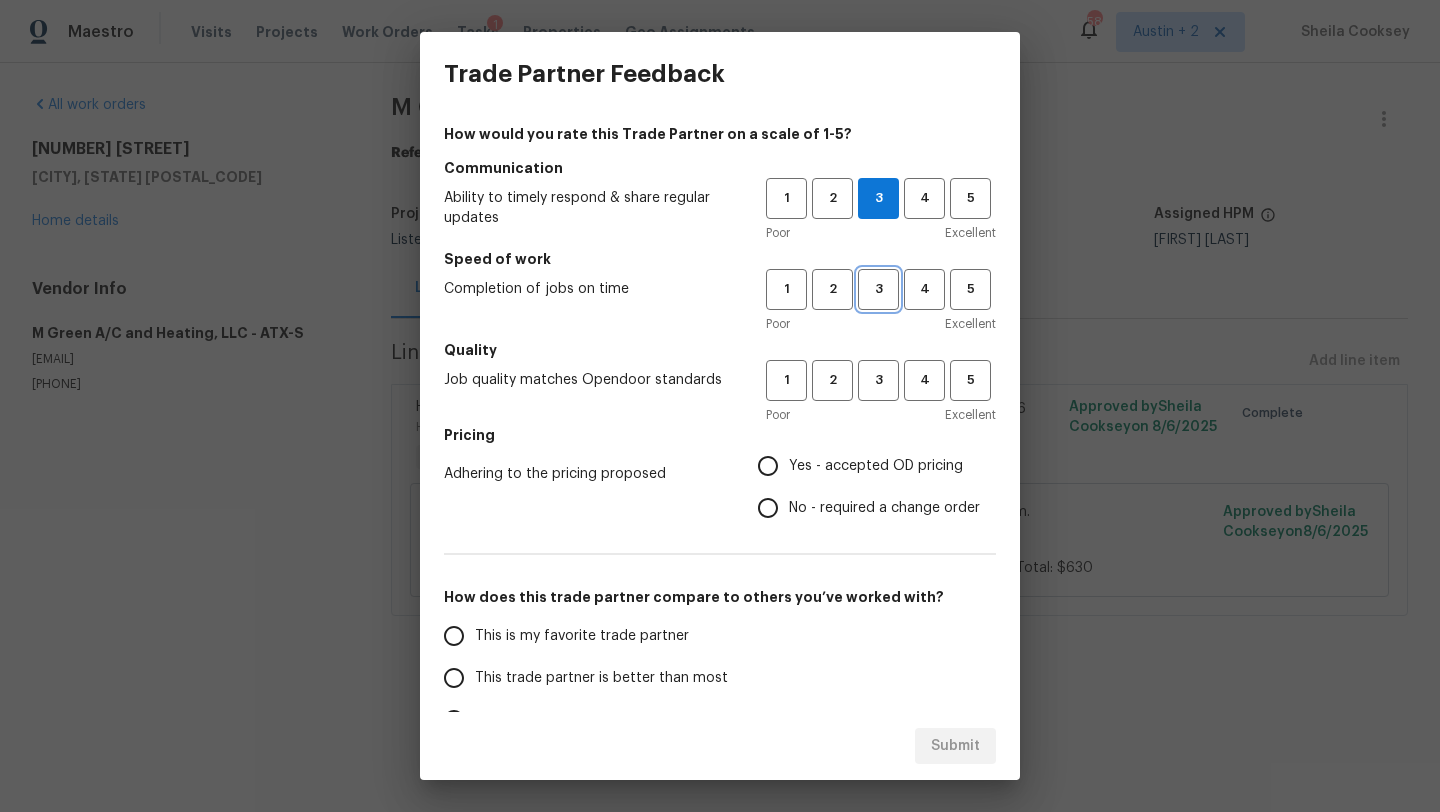 click on "3" at bounding box center [878, 289] 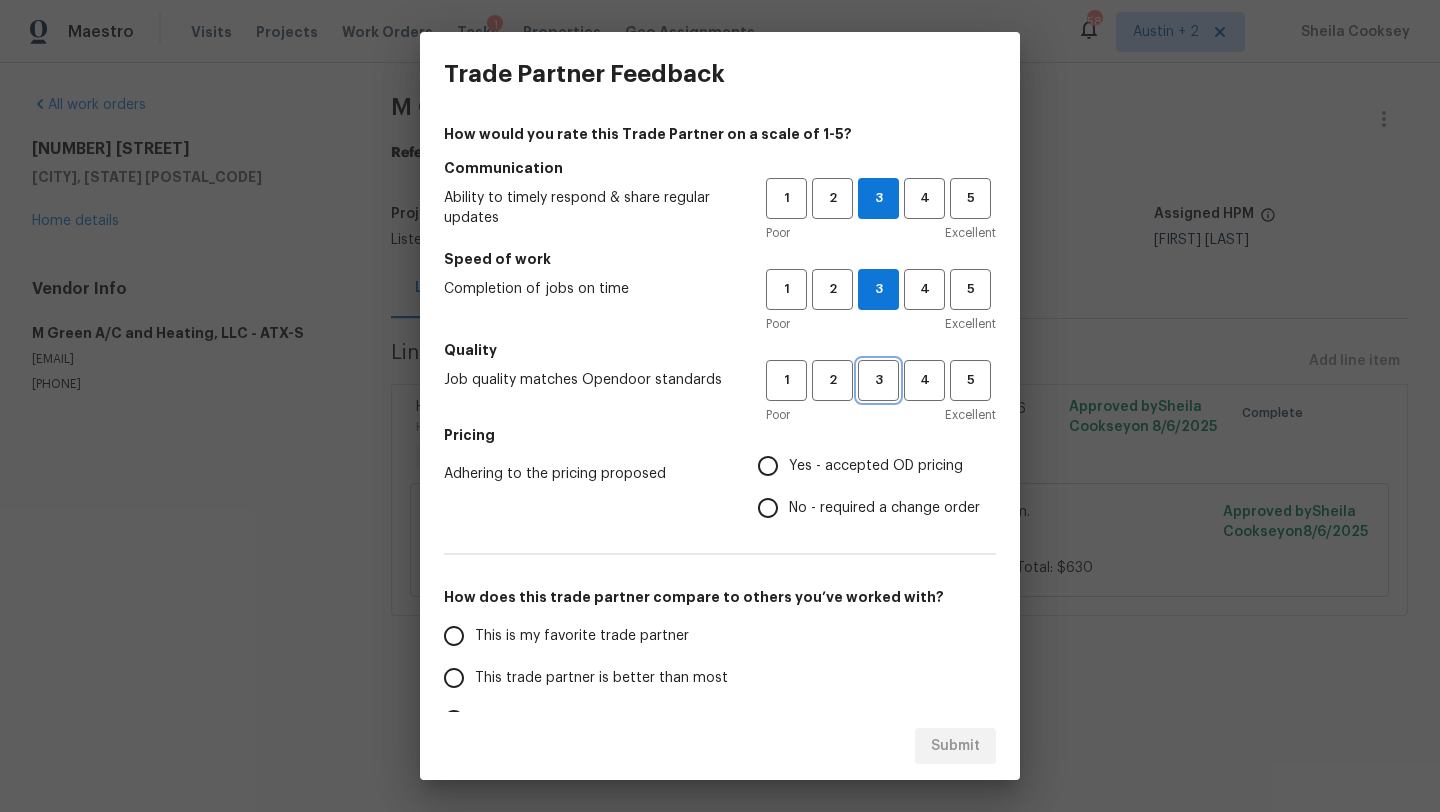 click on "3" at bounding box center (878, 380) 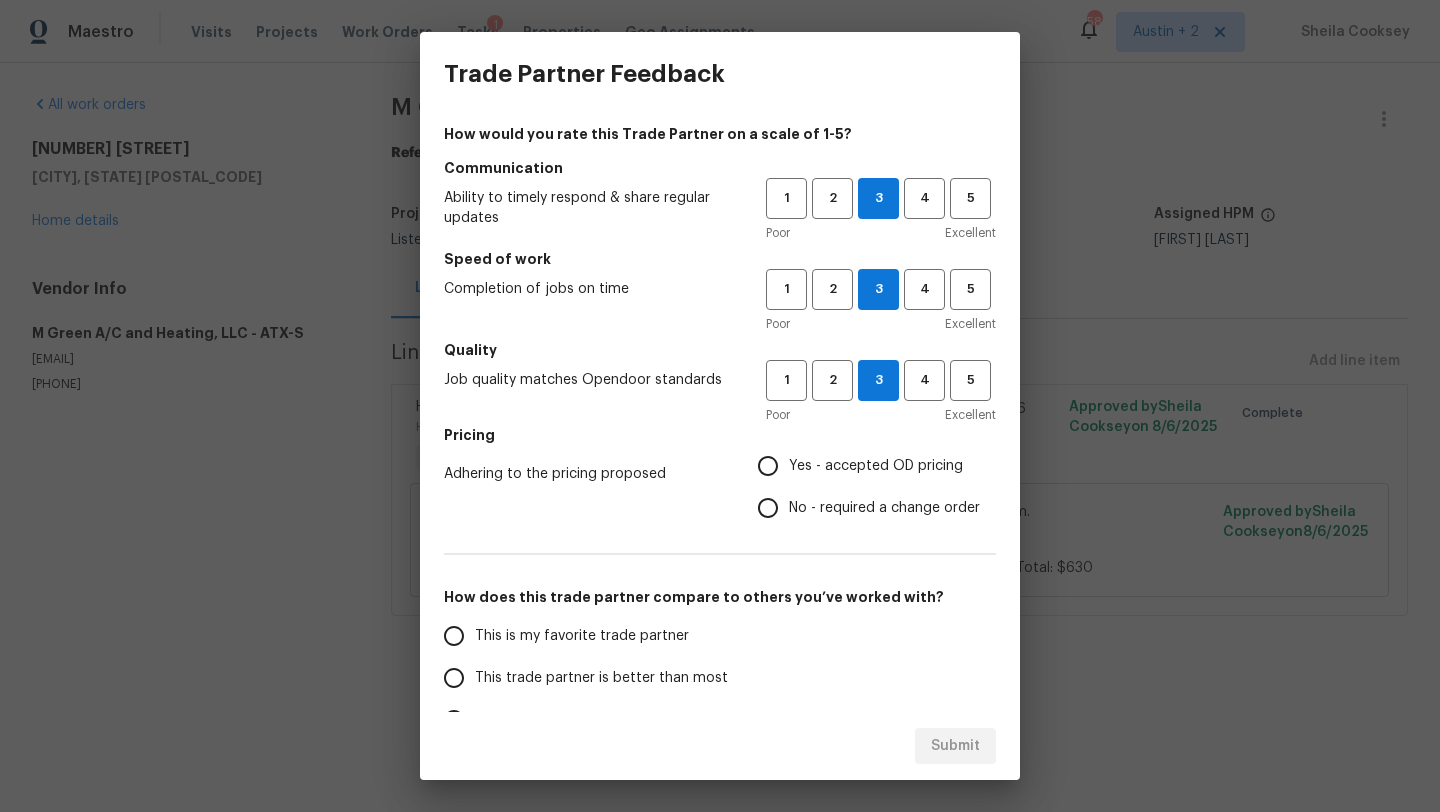 click on "Yes - accepted OD pricing" at bounding box center (876, 466) 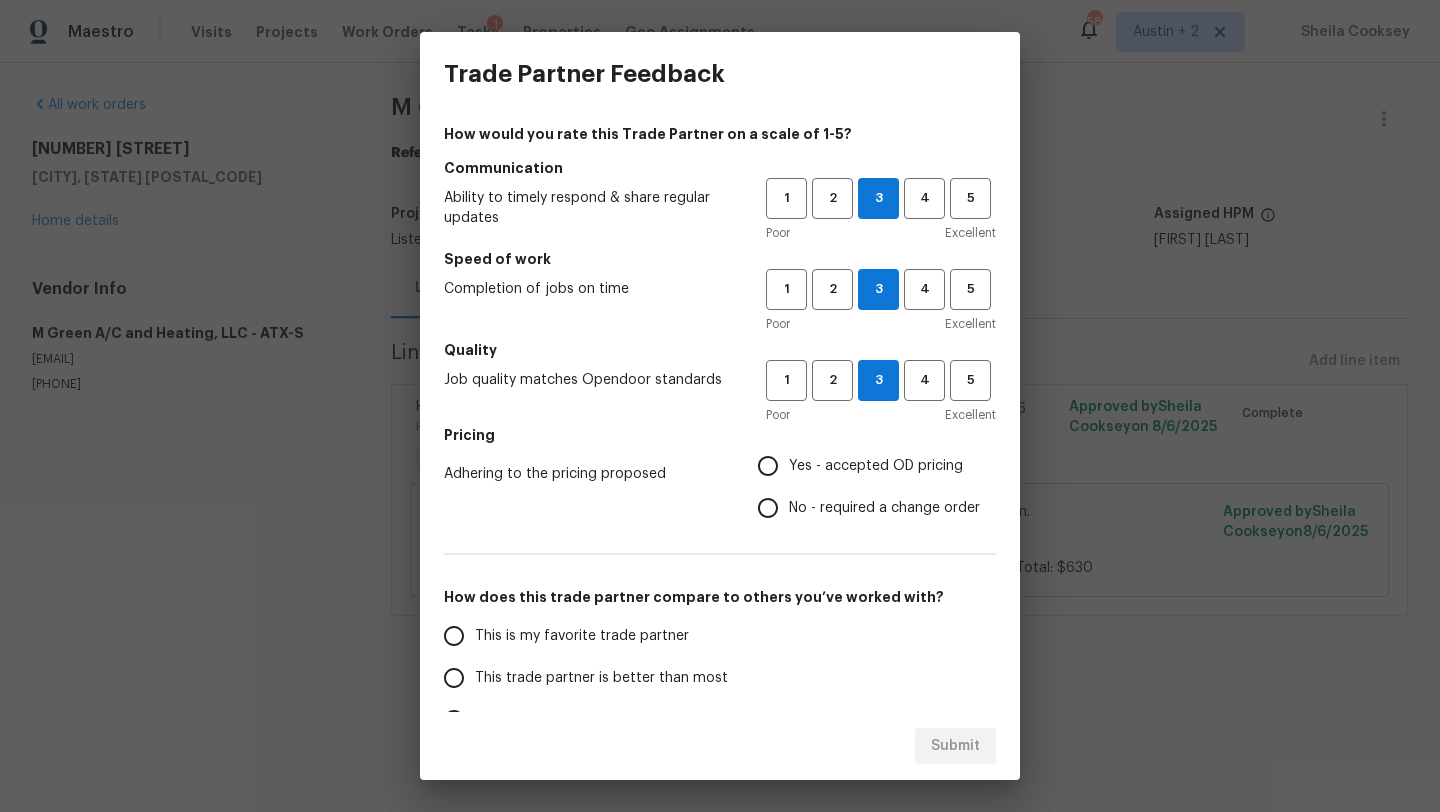 click on "Yes - accepted OD pricing" at bounding box center (768, 466) 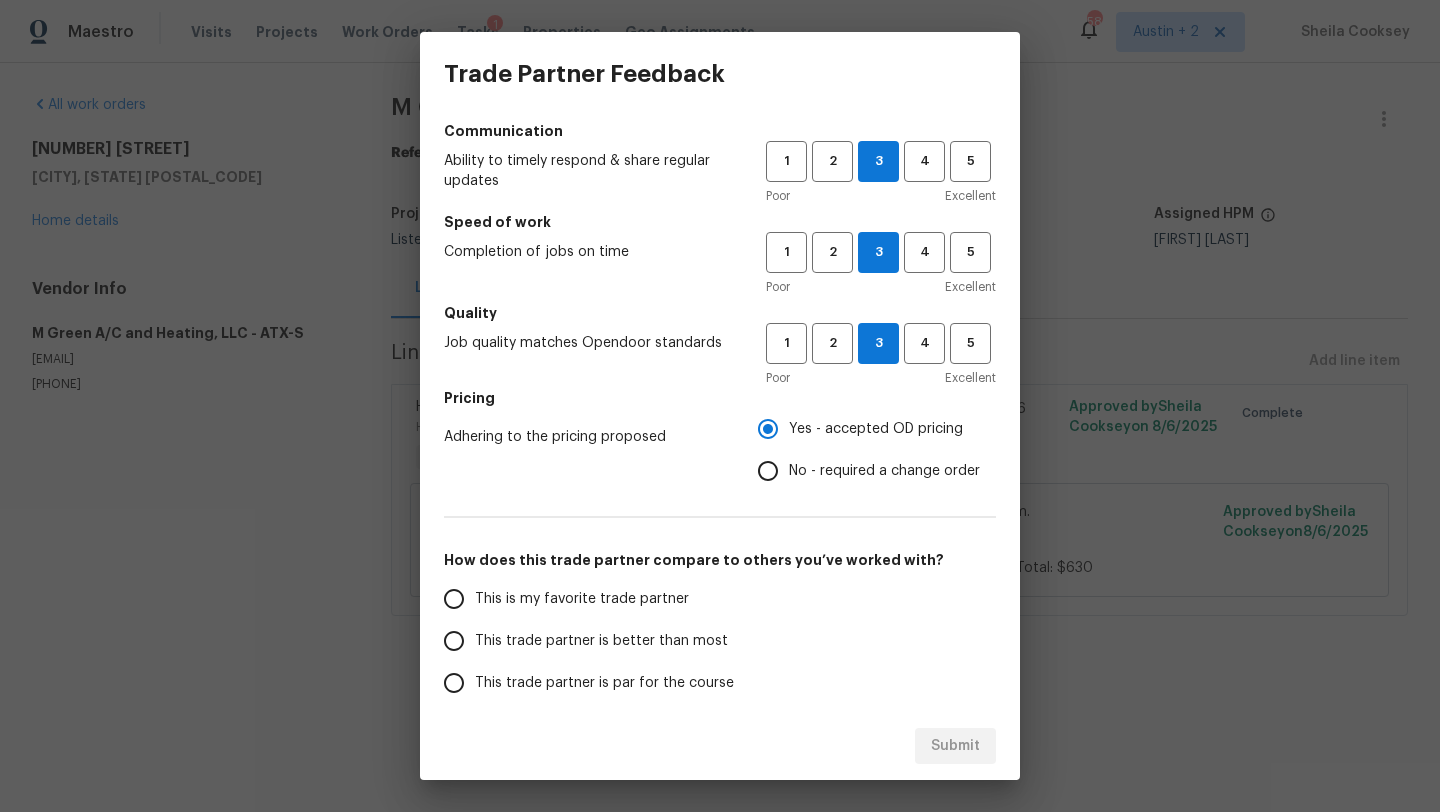 scroll, scrollTop: 44, scrollLeft: 0, axis: vertical 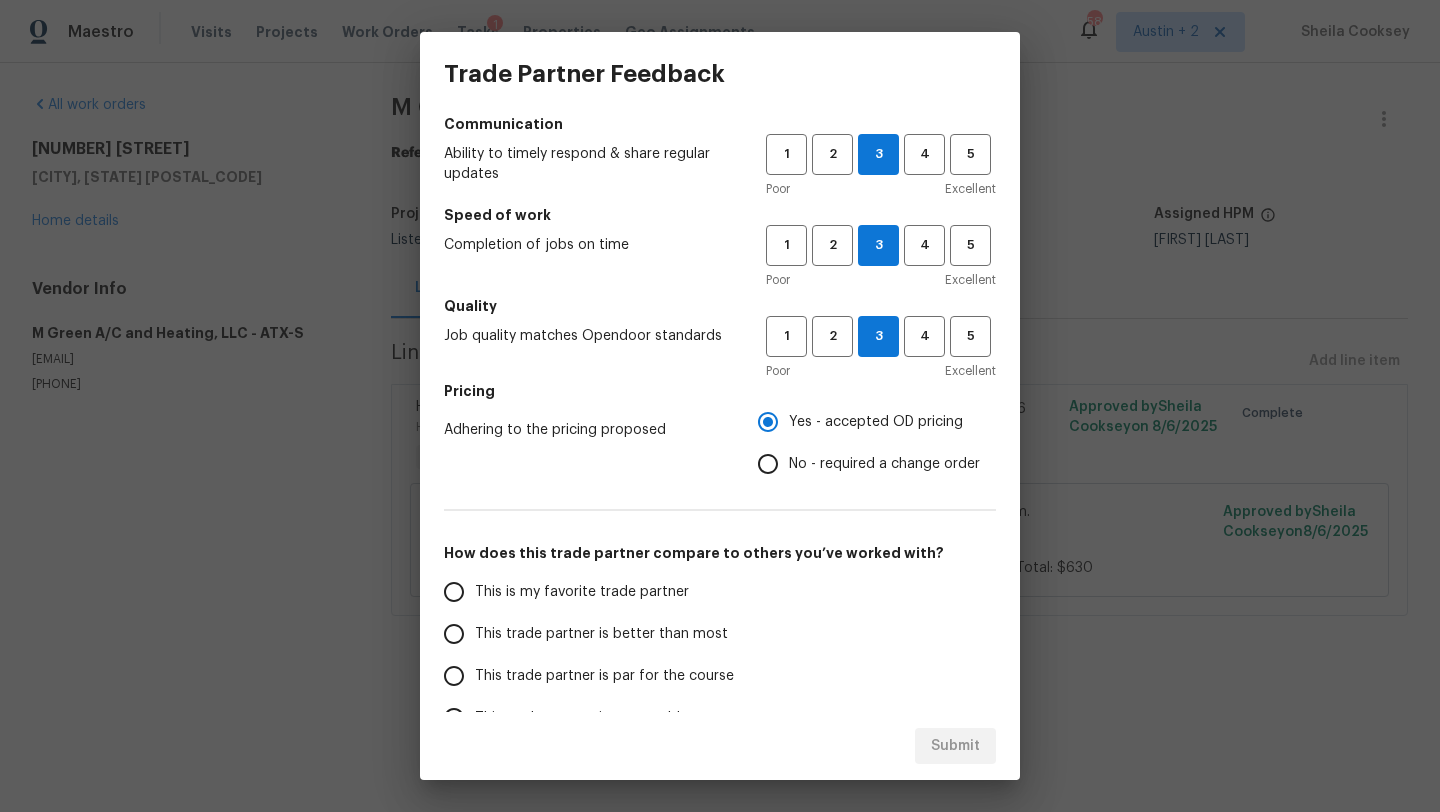 click on "This trade partner is par for the course" at bounding box center [604, 676] 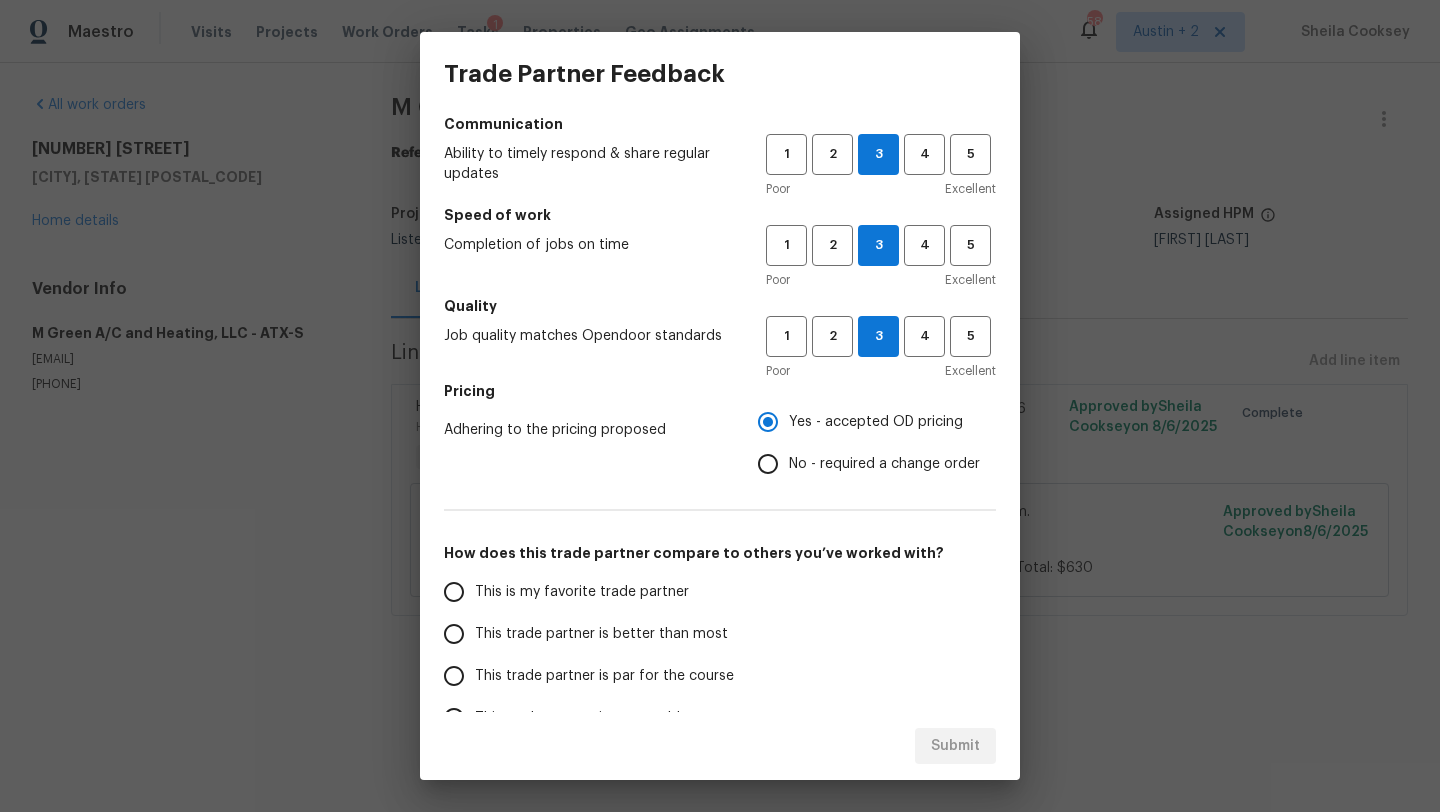 click on "This trade partner is par for the course" at bounding box center (454, 676) 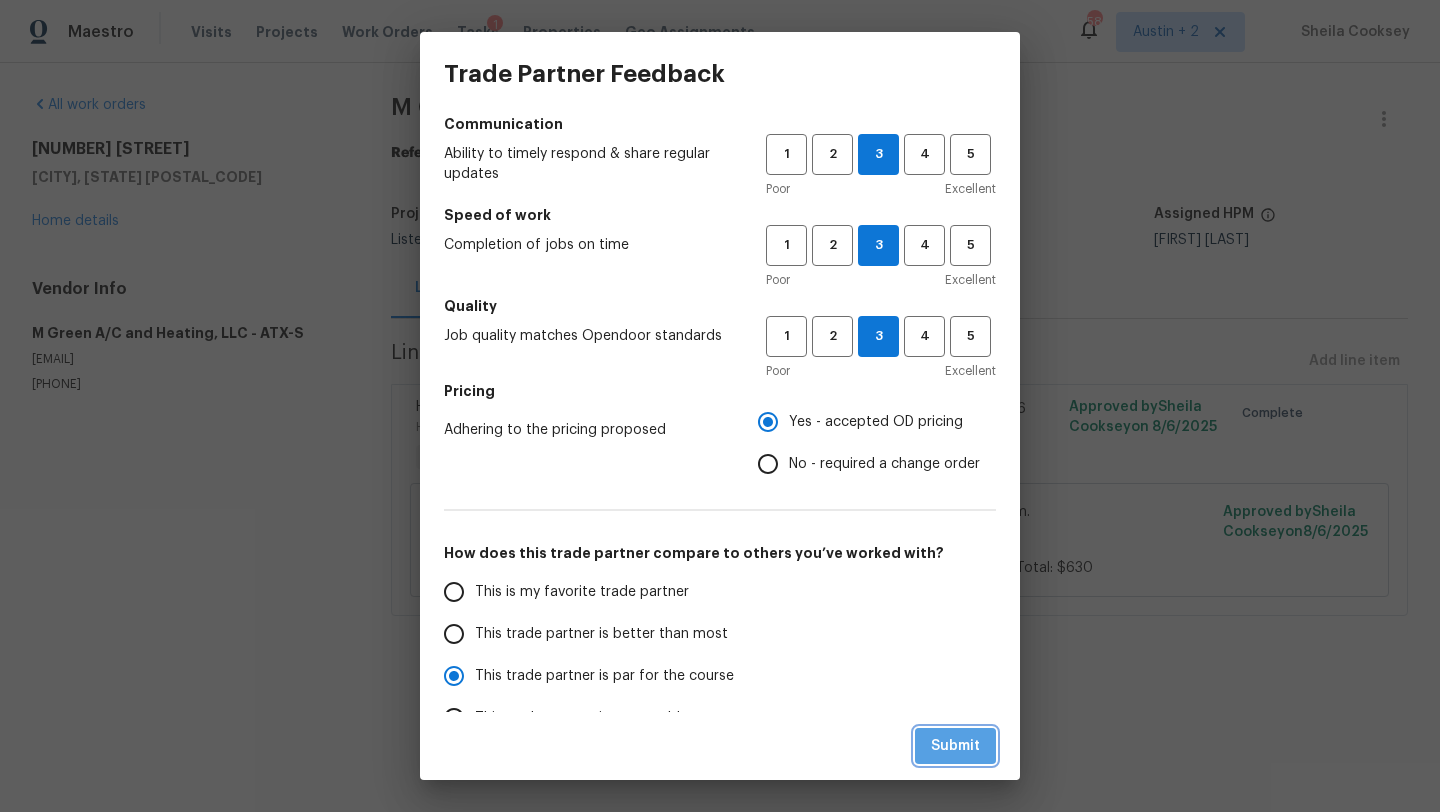 click on "Submit" at bounding box center [955, 746] 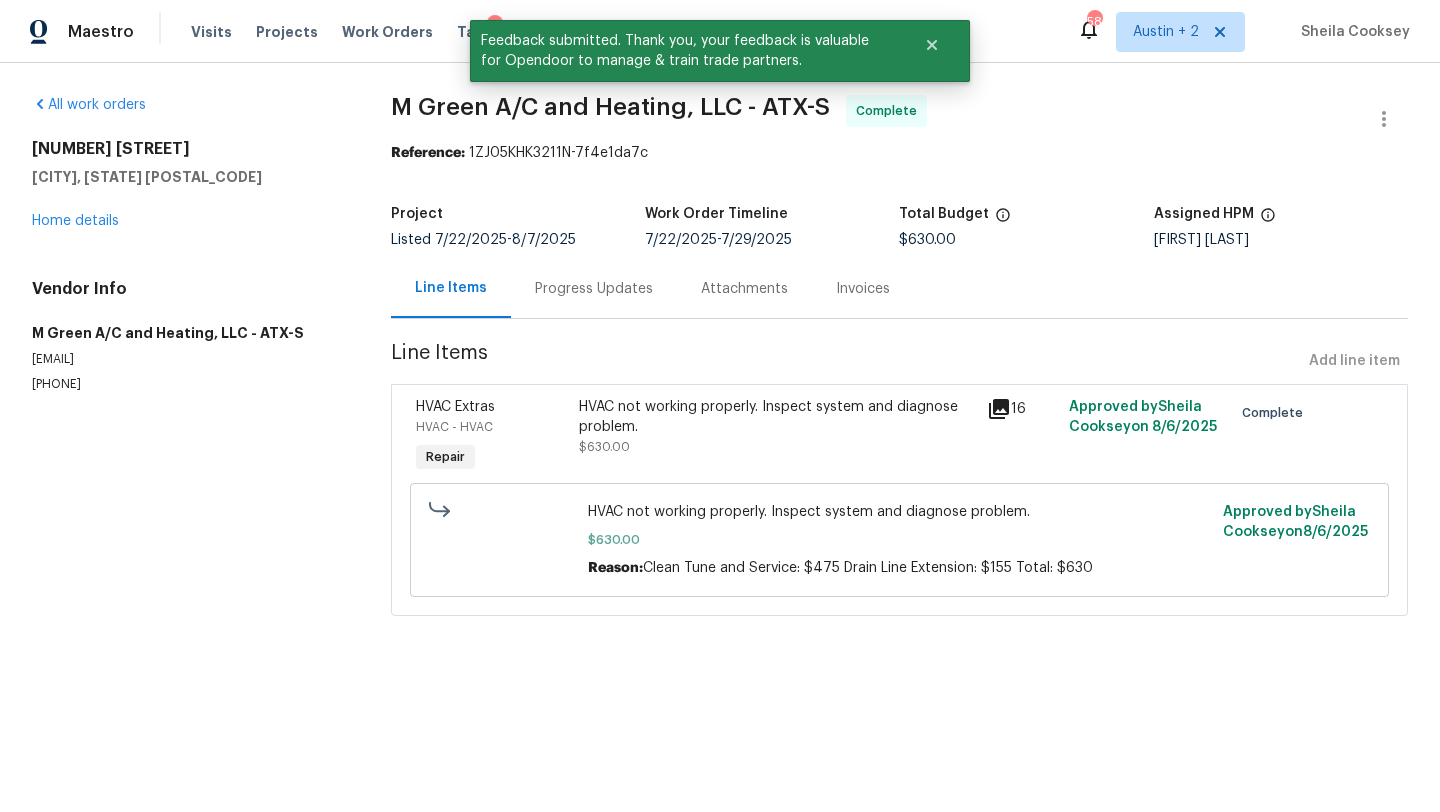 click on "Tasks 1" at bounding box center [478, 32] 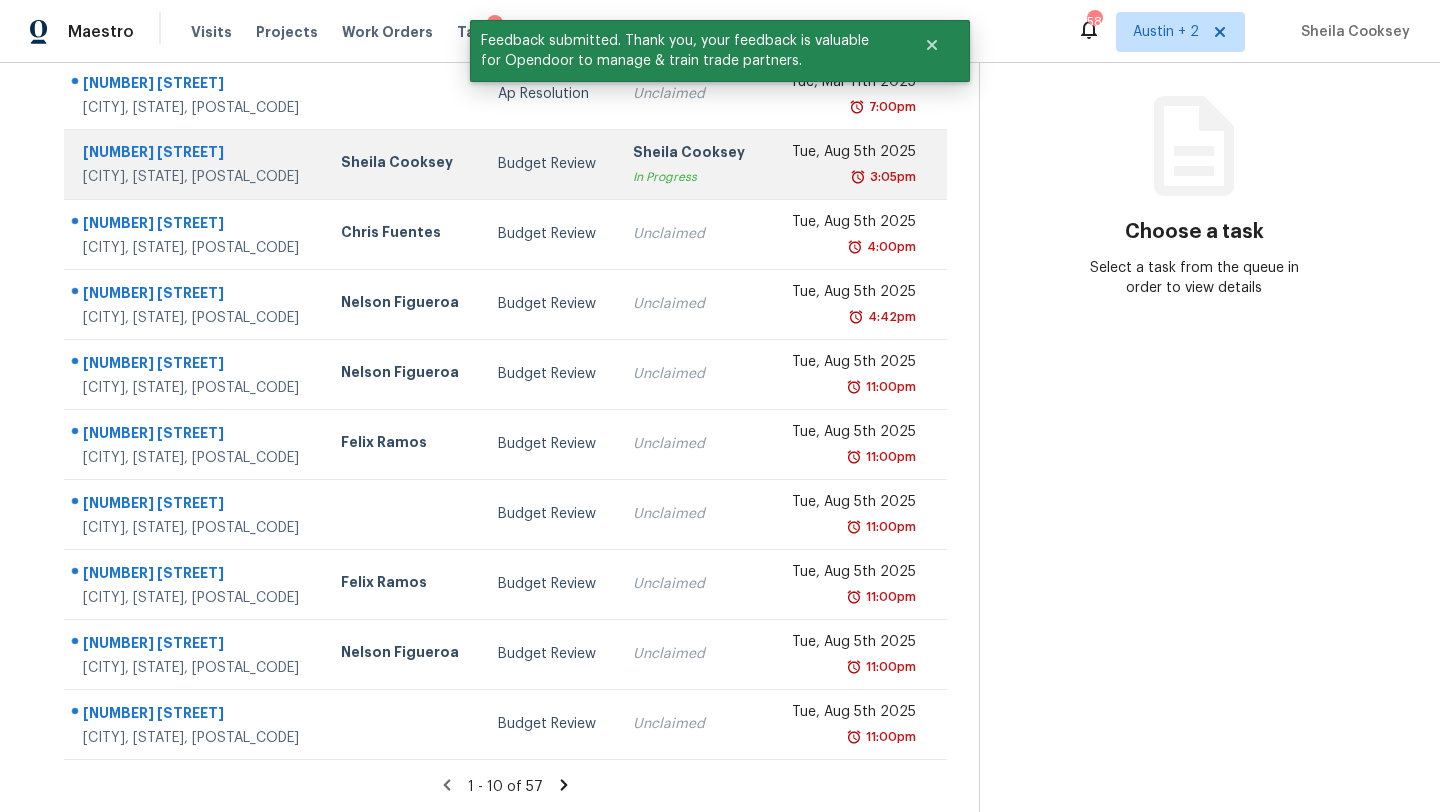 scroll, scrollTop: 0, scrollLeft: 0, axis: both 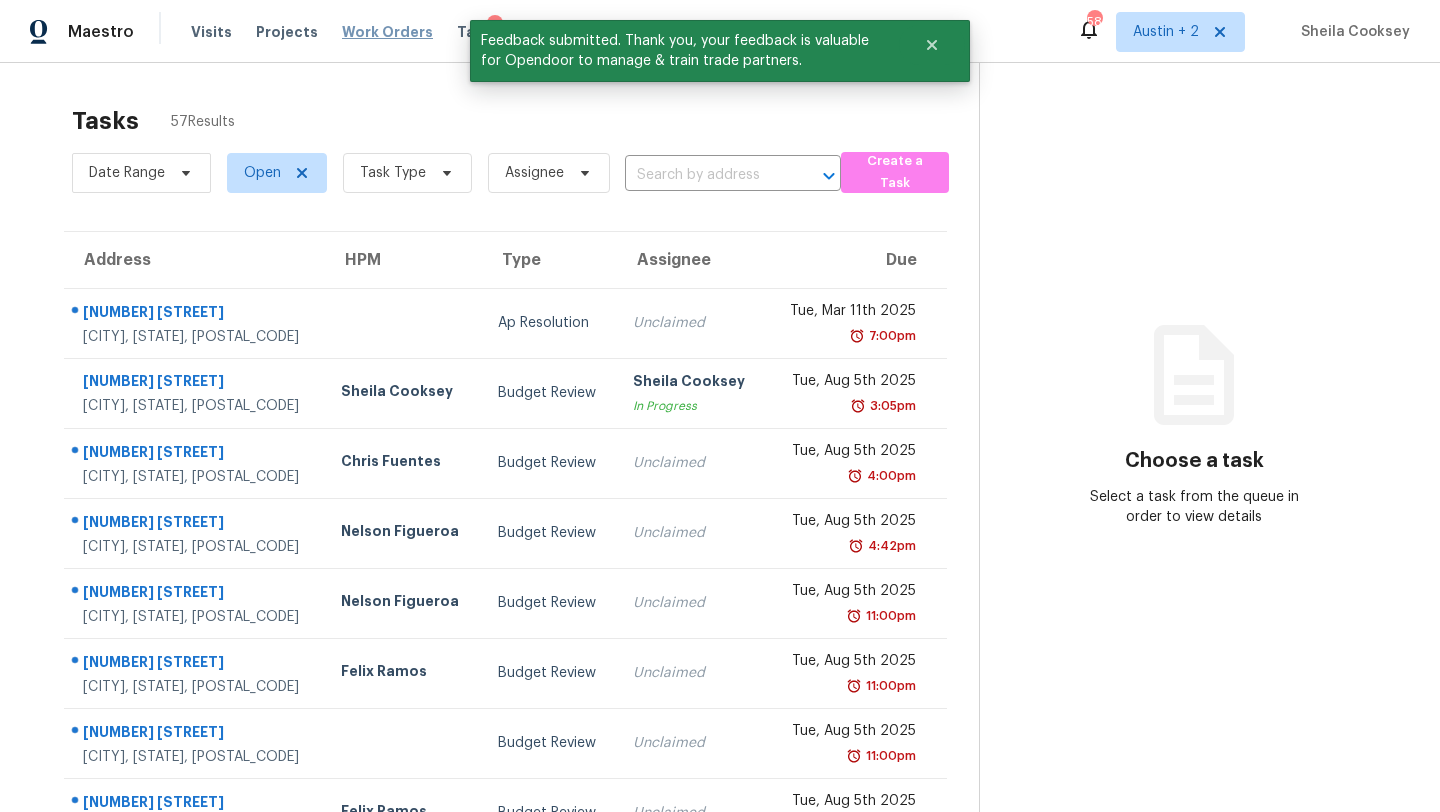 click on "Work Orders" at bounding box center (387, 32) 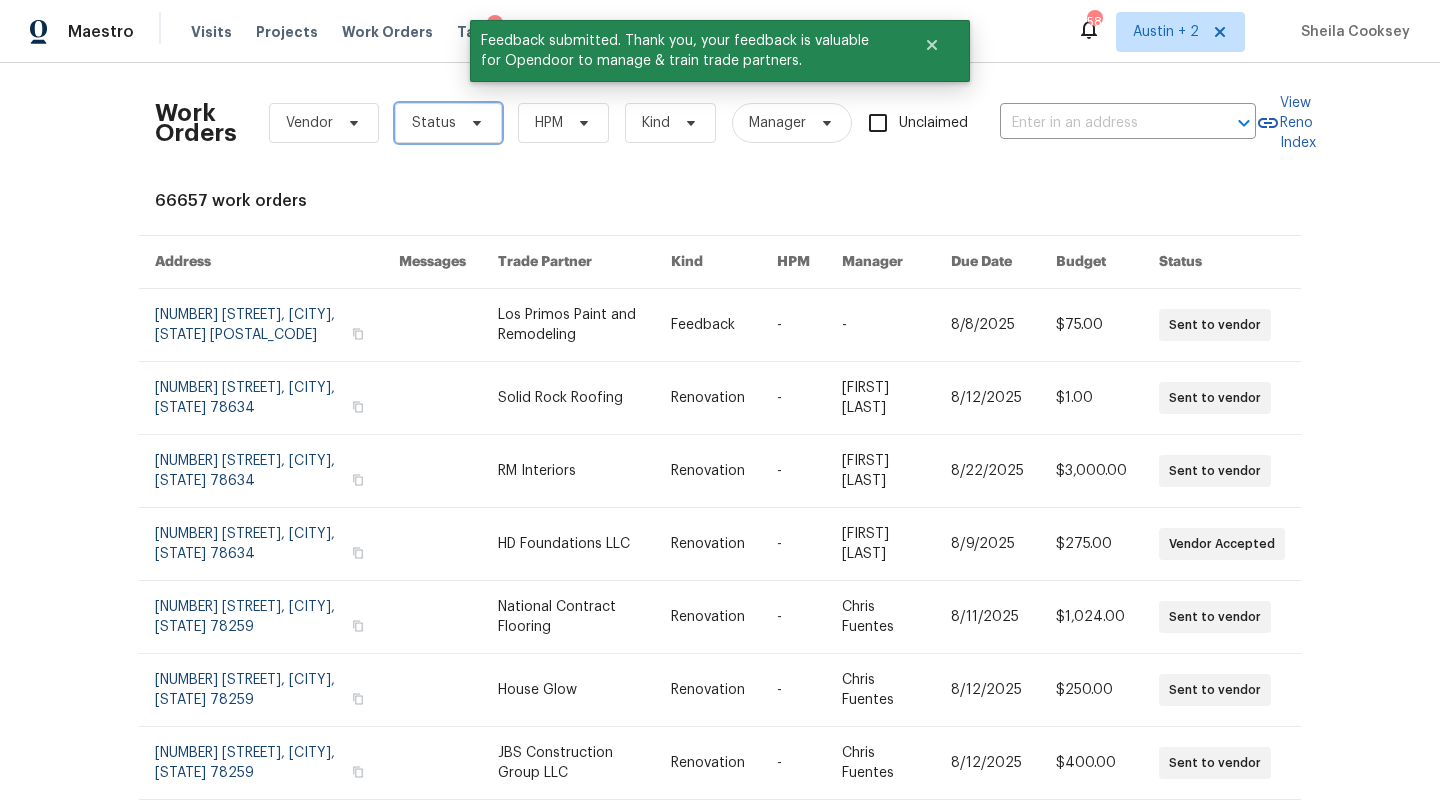 click 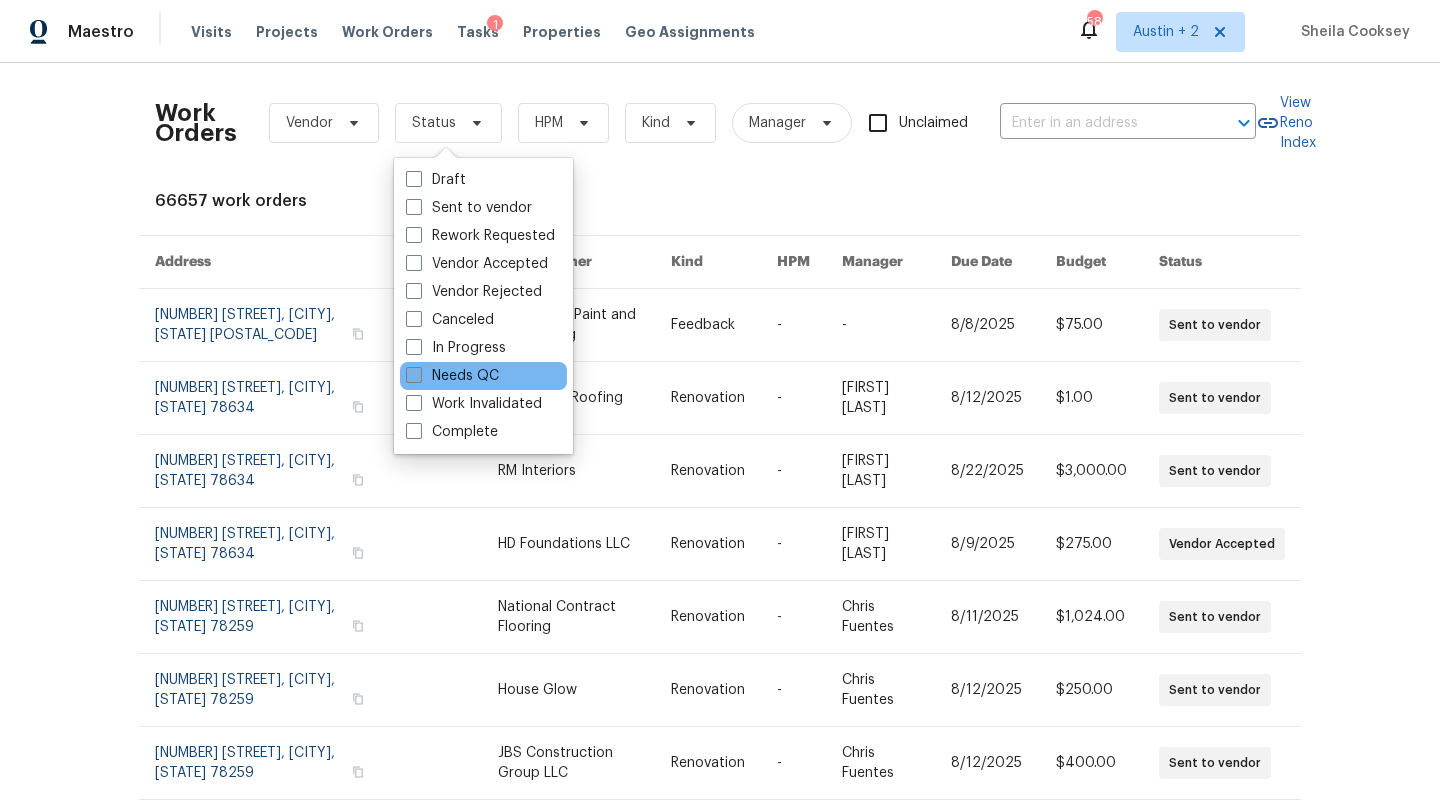 click on "Needs QC" at bounding box center [452, 376] 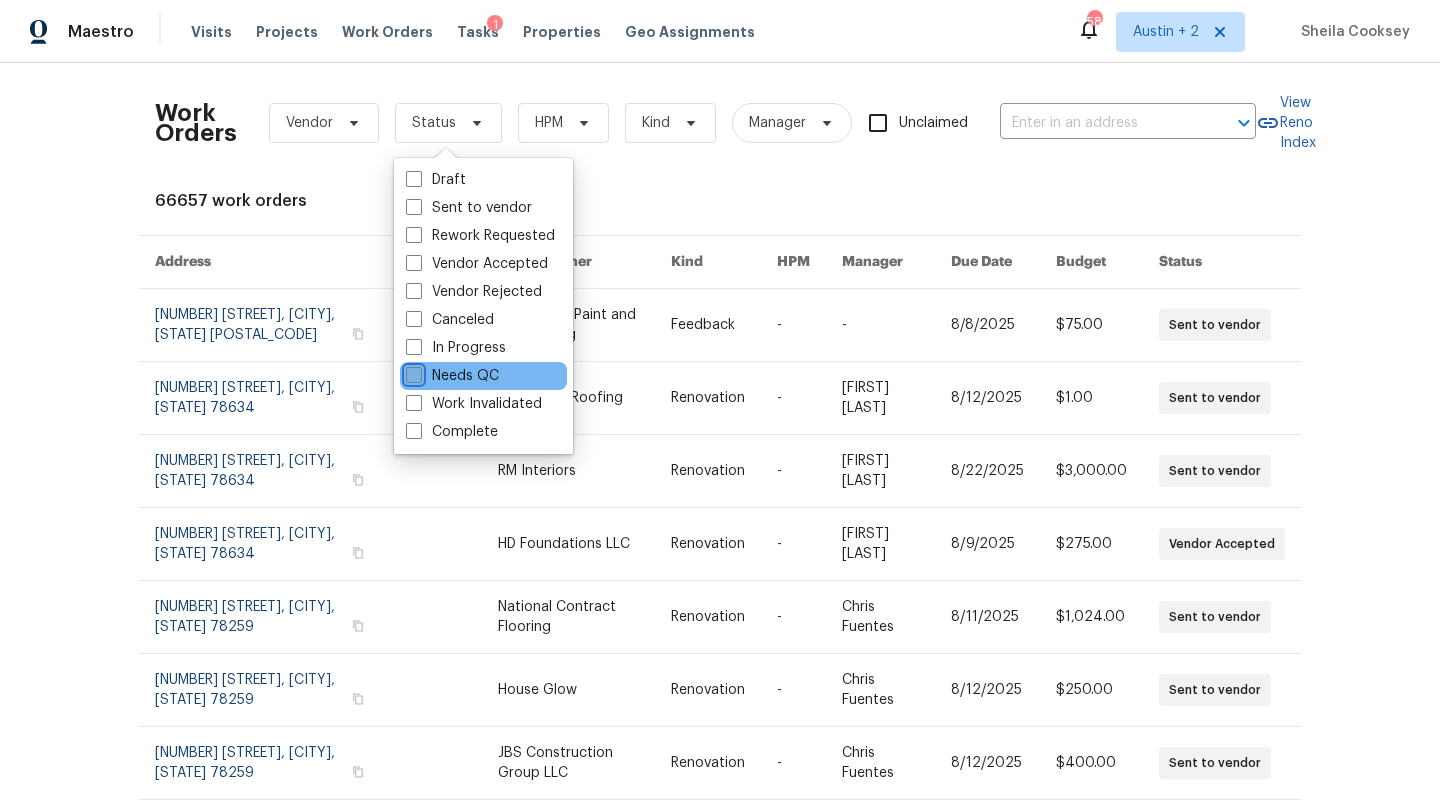 click on "Needs QC" at bounding box center [412, 372] 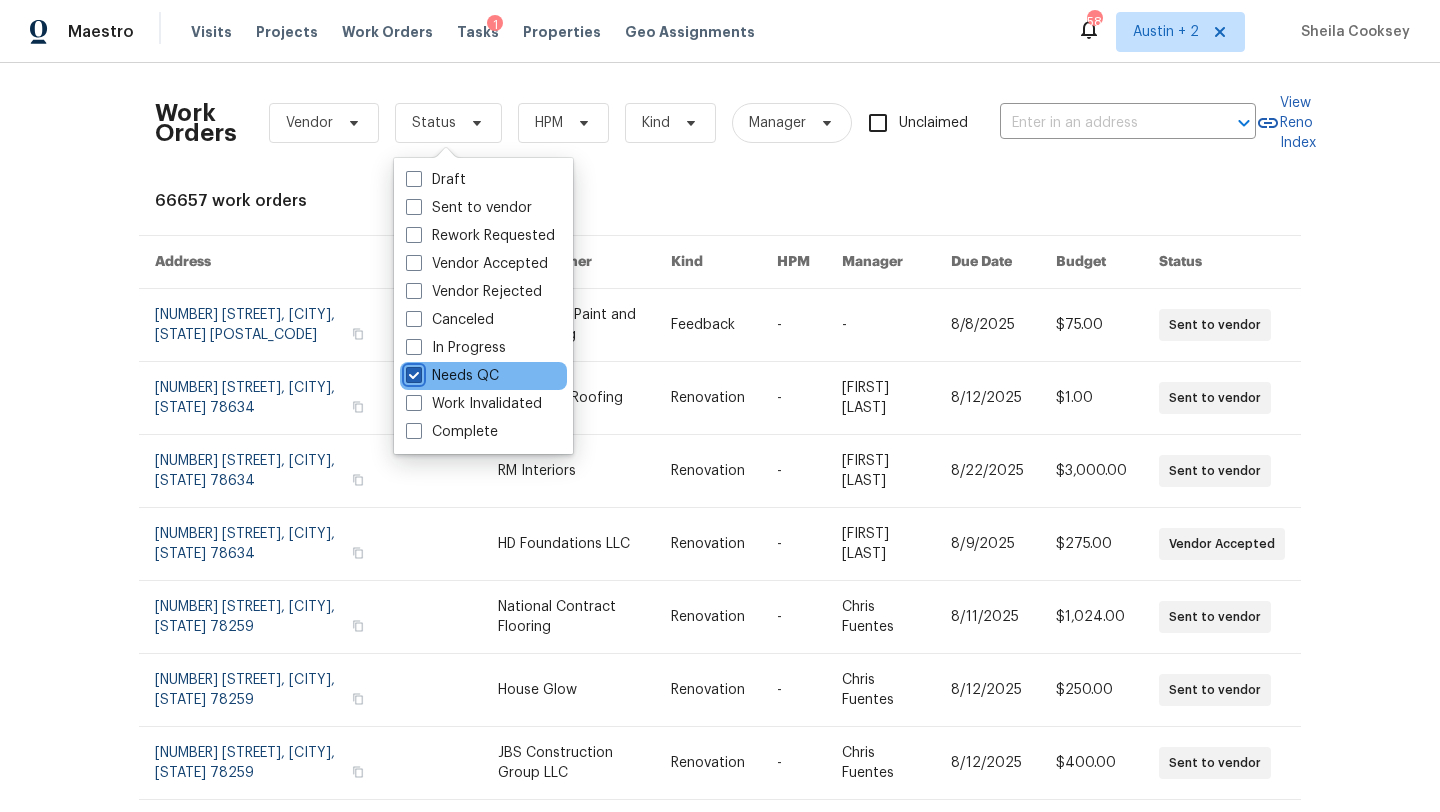 checkbox on "true" 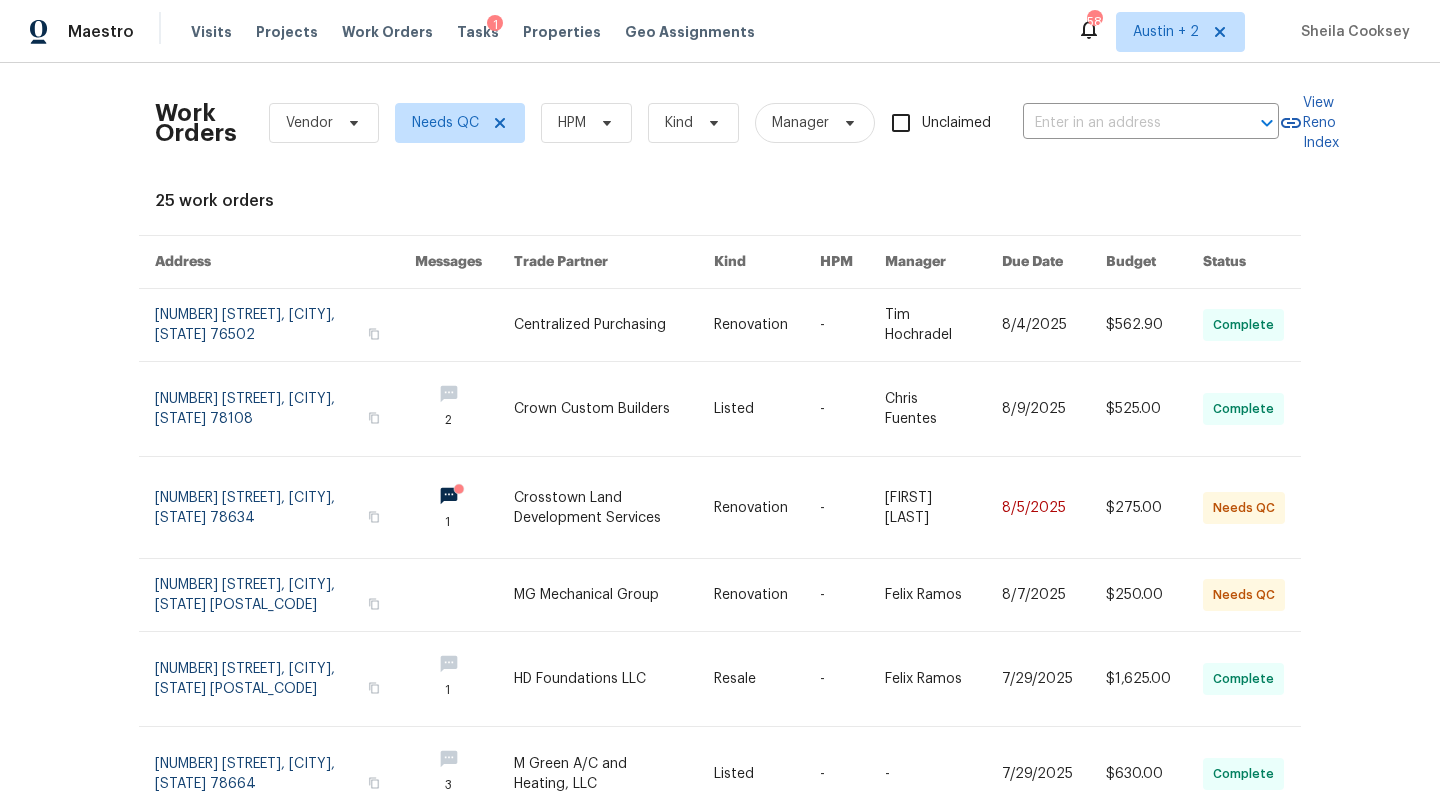 click on "Work Orders Vendor Needs QC HPM Kind Manager Unclaimed ​ View Reno Index 25 work orders Address Messages Trade Partner Kind HPM Manager Due Date Budget Status 6830 Ambrose Cir, Temple, TX   76502 Centralized Purchasing Renovation - Tim Hochradel 8/4/2025 $562.90 Complete 3904 Pecan Ct, Schertz, TX   78108 2 Crown Custom Builders Listed - Chris Fuentes 8/9/2025 $525.00 Complete 404 Stewart Dr, Hutto, TX   78634 1 Crosstown Land Development Services Renovation - Martin Chagolla 8/5/2025 $275.00 Needs QC 11007 Anarbor Fld, San Antonio, TX   78254 MG Mechanical Group Renovation - Felix Ramos 8/7/2025 $250.00 Needs QC 2134 Virginia Blvd, San Antonio, TX   78203 1 HD Foundations LLC Resale - Felix Ramos 7/29/2025 $1,625.00 Complete 600 Virginia Dr, Round Rock, TX   78664 3 M Green A/C and Heating, LLC Listed - - 7/29/2025 $630.00 Complete 1999 Shire Mdws, New Braunfels, TX   78130 2 Beautiful Home Services Renovation - Chris Fuentes 7/26/2025 $325.00 Needs QC 1999 Shire Mdws, New Braunfels, TX   78130 Renovation" at bounding box center (720, 662) 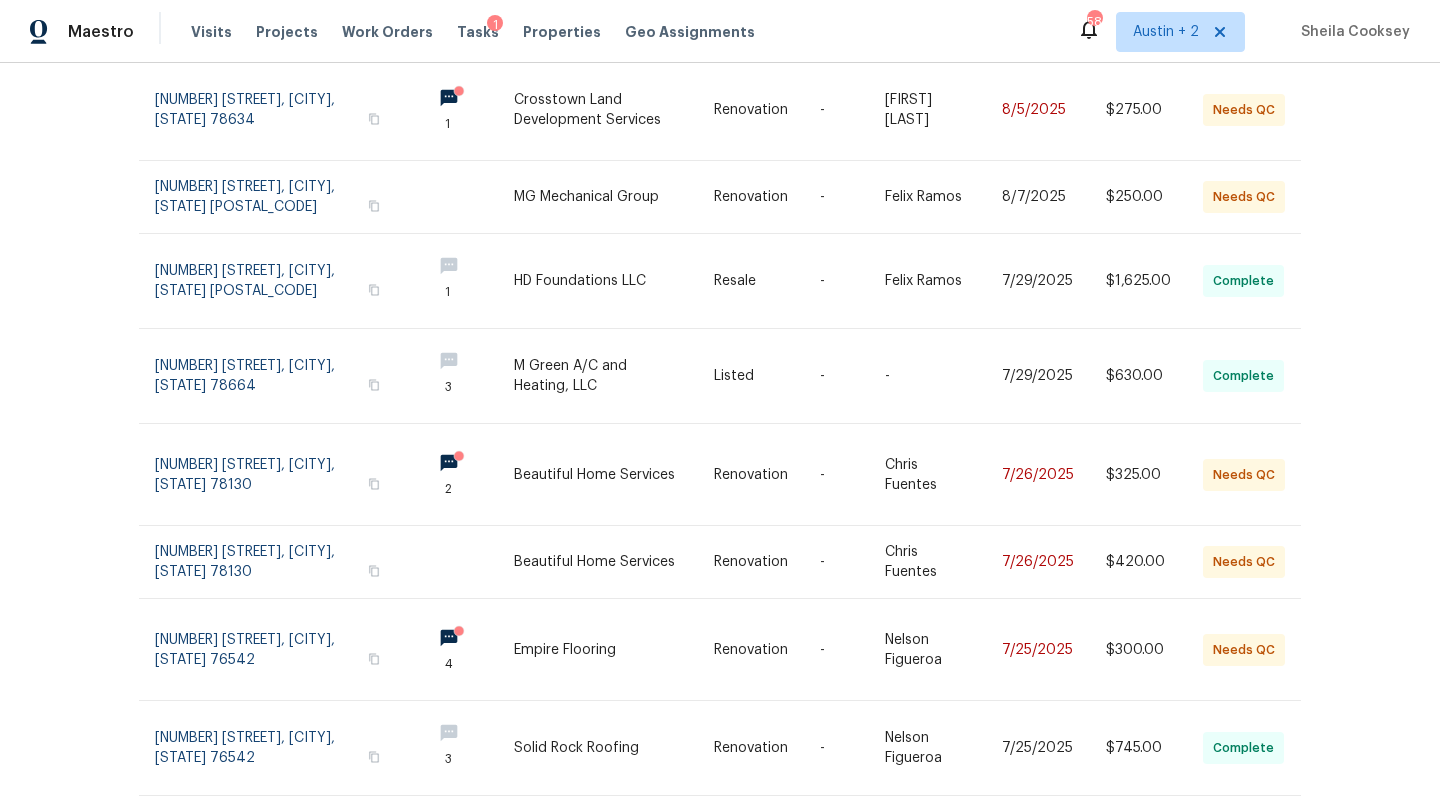 scroll, scrollTop: 446, scrollLeft: 0, axis: vertical 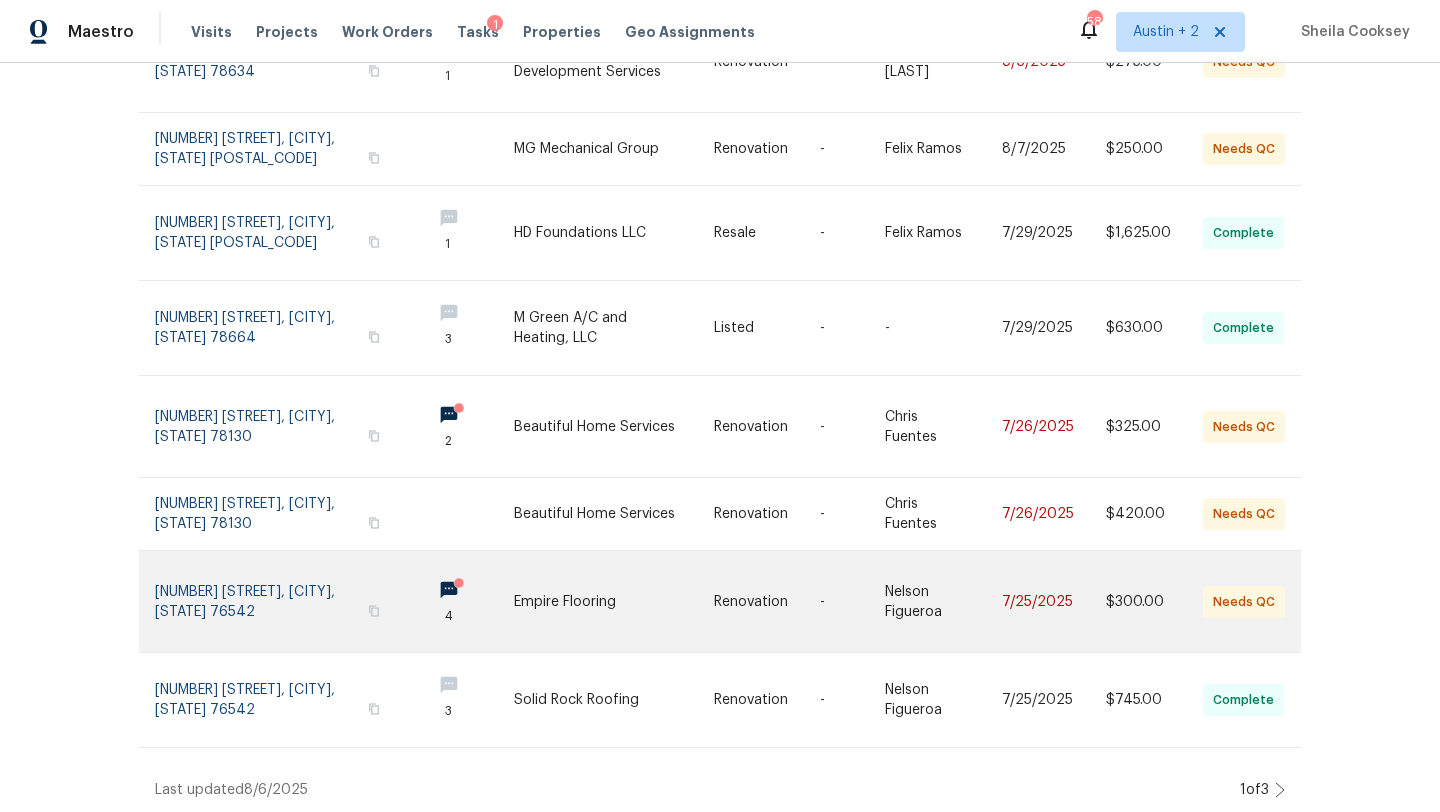 click at bounding box center [614, 601] 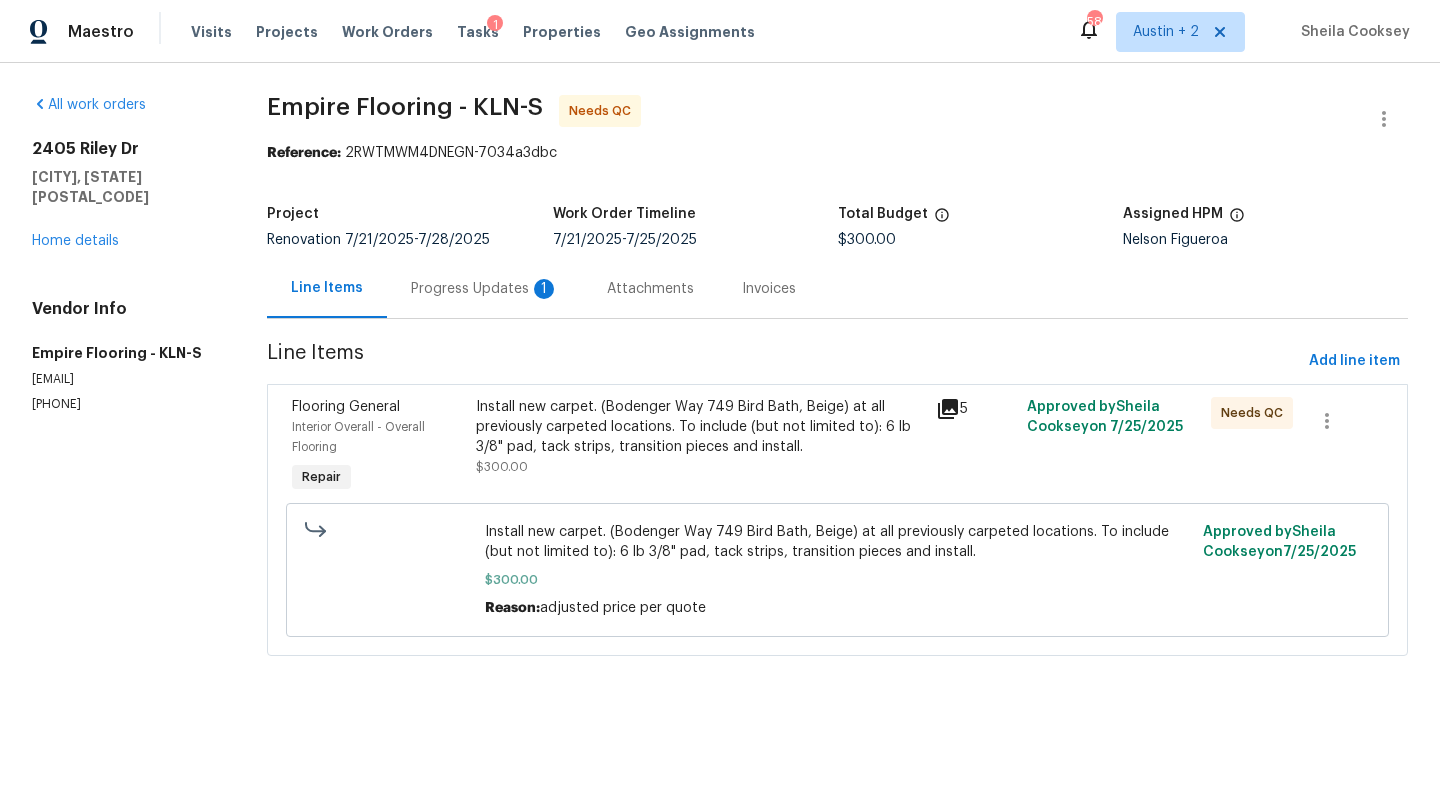 click on "Progress Updates 1" at bounding box center (485, 289) 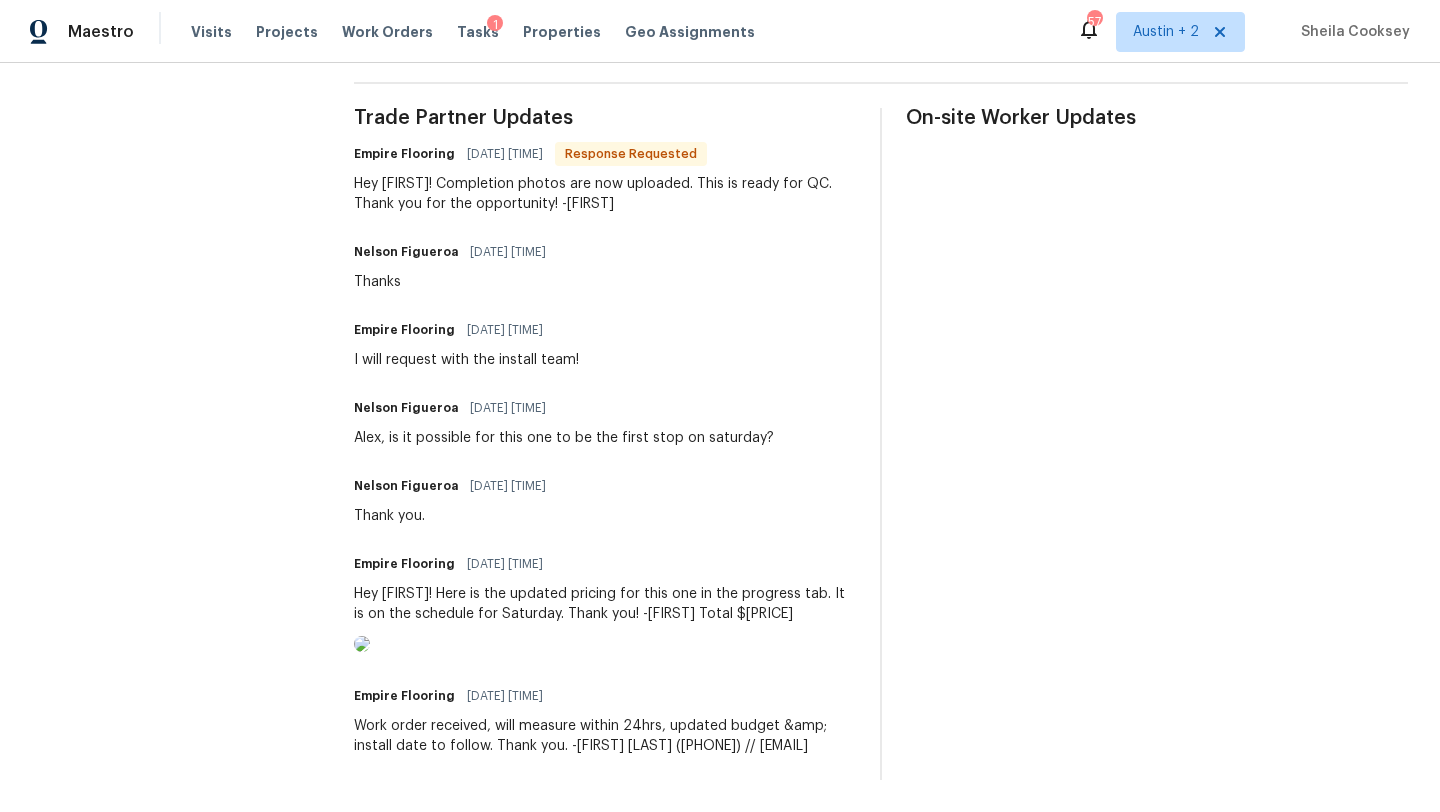 scroll, scrollTop: 0, scrollLeft: 0, axis: both 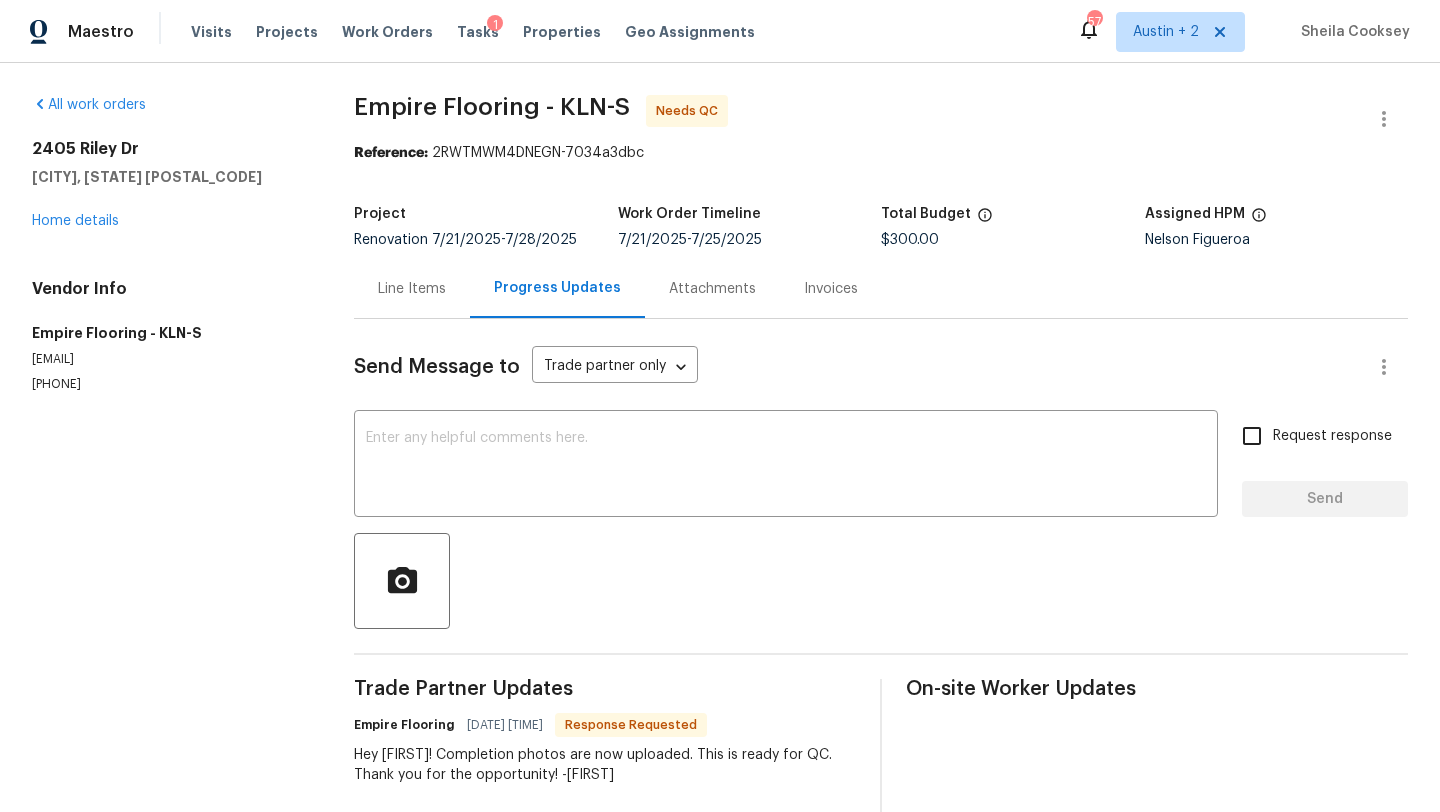 click on "Line Items" at bounding box center (412, 288) 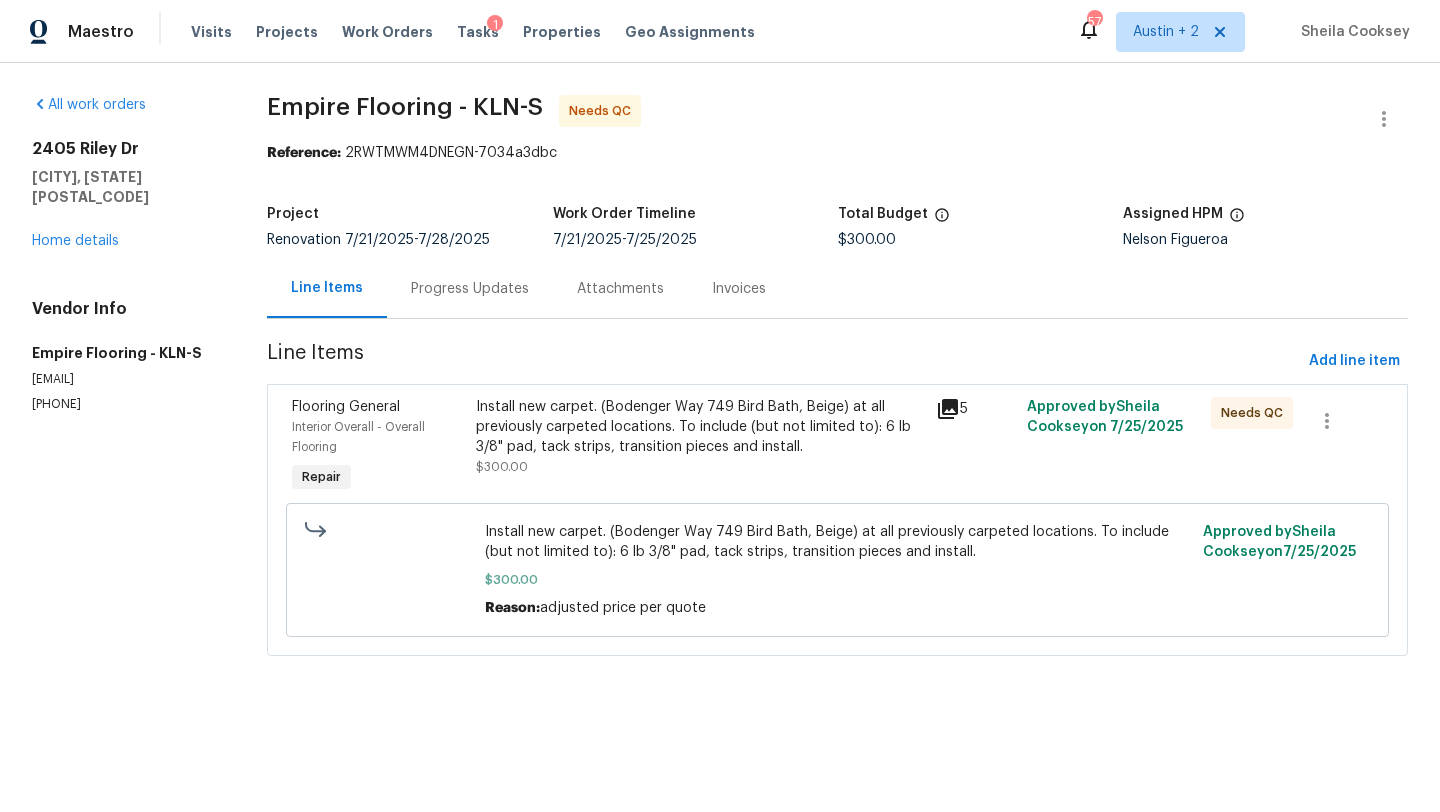 click on "Install new carpet. (Bodenger Way 749 Bird Bath, Beige) at all previously carpeted locations. To include (but not limited to): 6 lb 3/8" pad, tack strips, transition pieces and install." at bounding box center [699, 427] 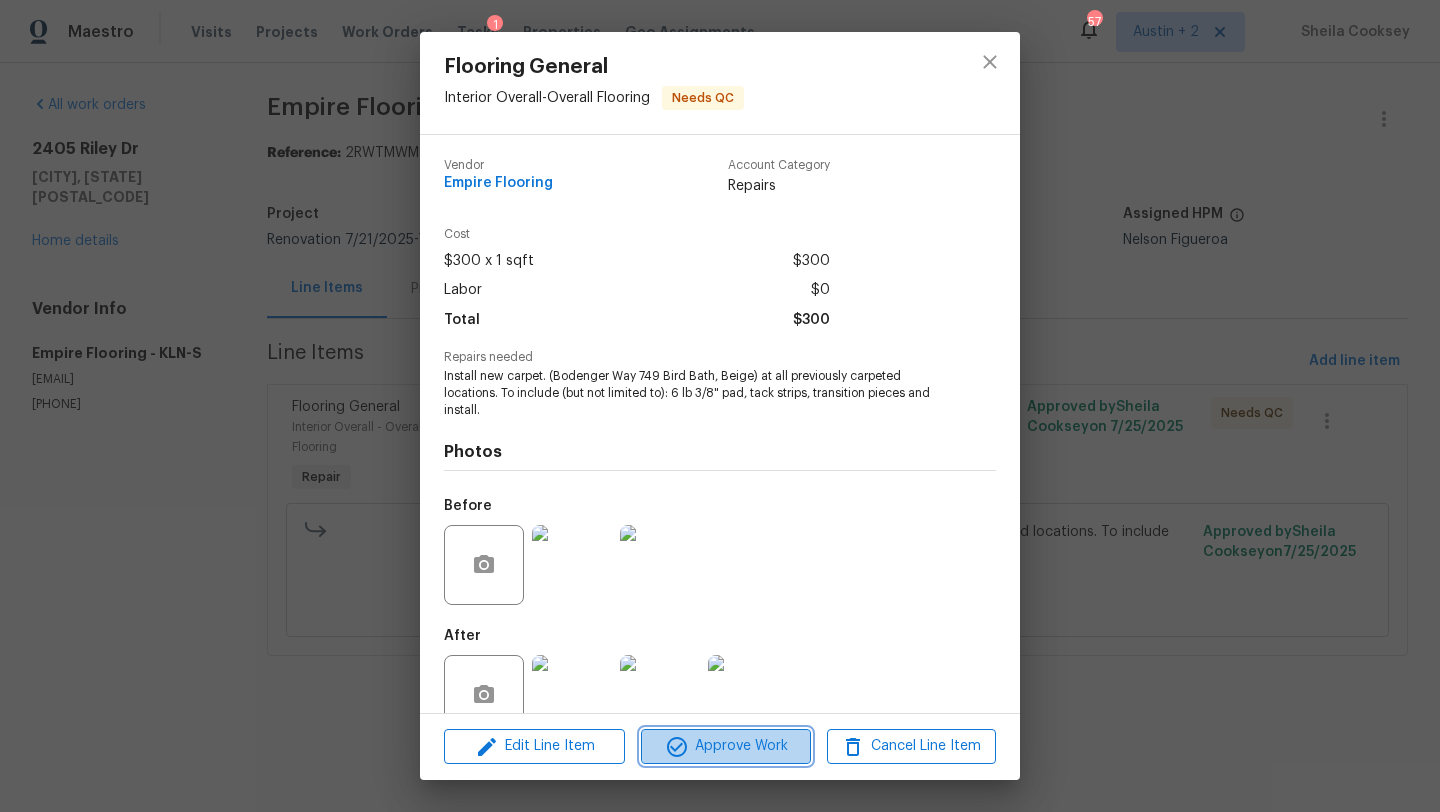 click on "Approve Work" at bounding box center [725, 746] 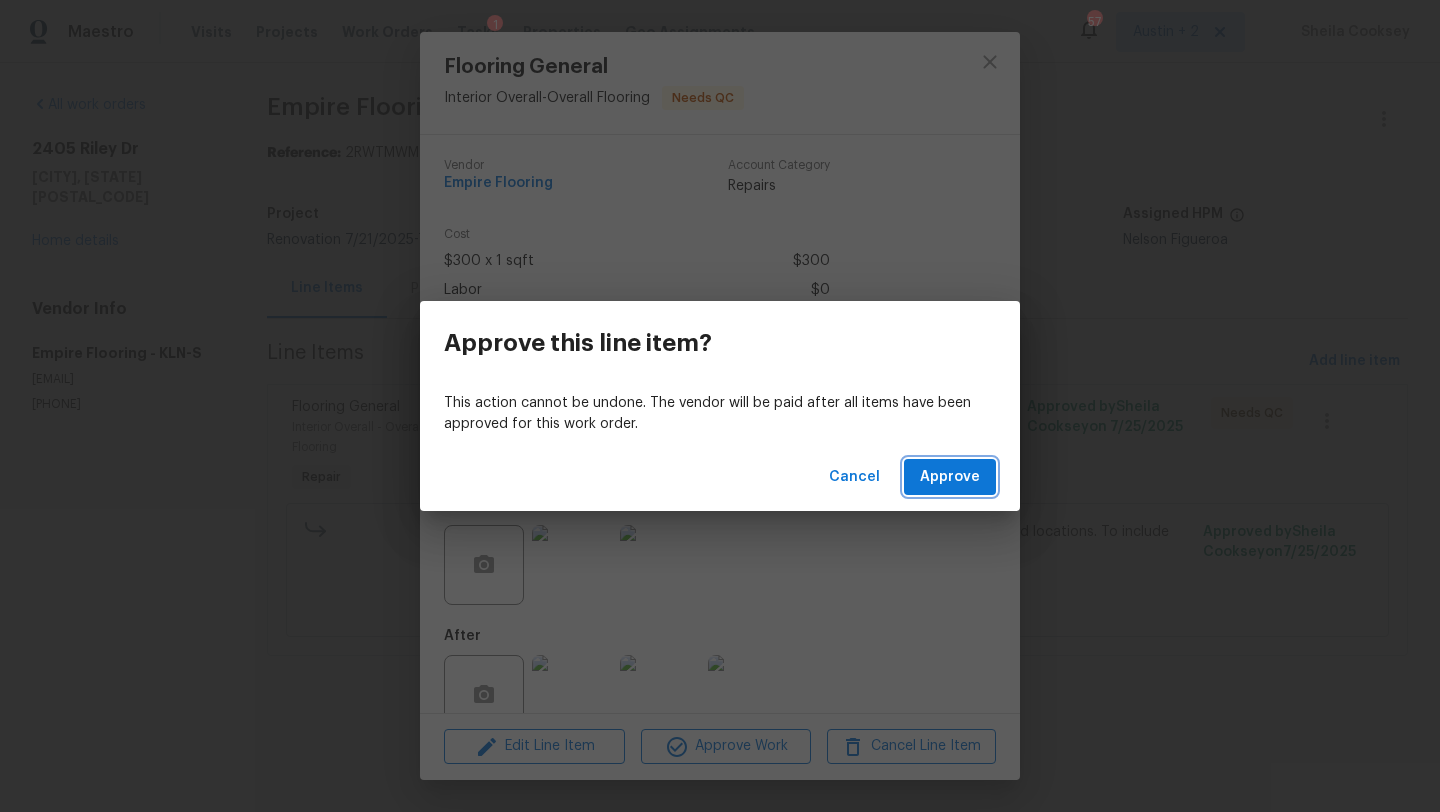 click on "Approve" at bounding box center [950, 477] 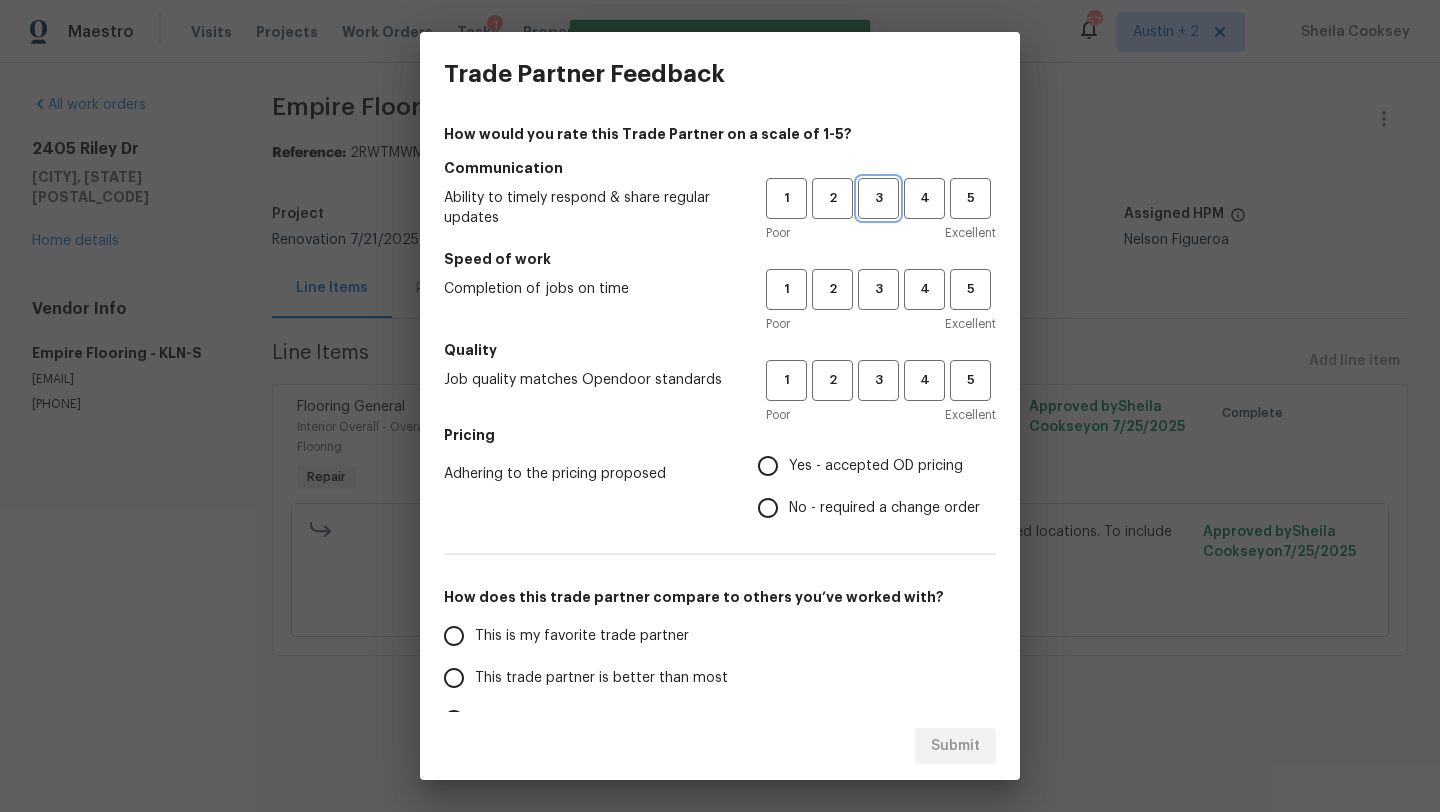 click on "3" at bounding box center [878, 198] 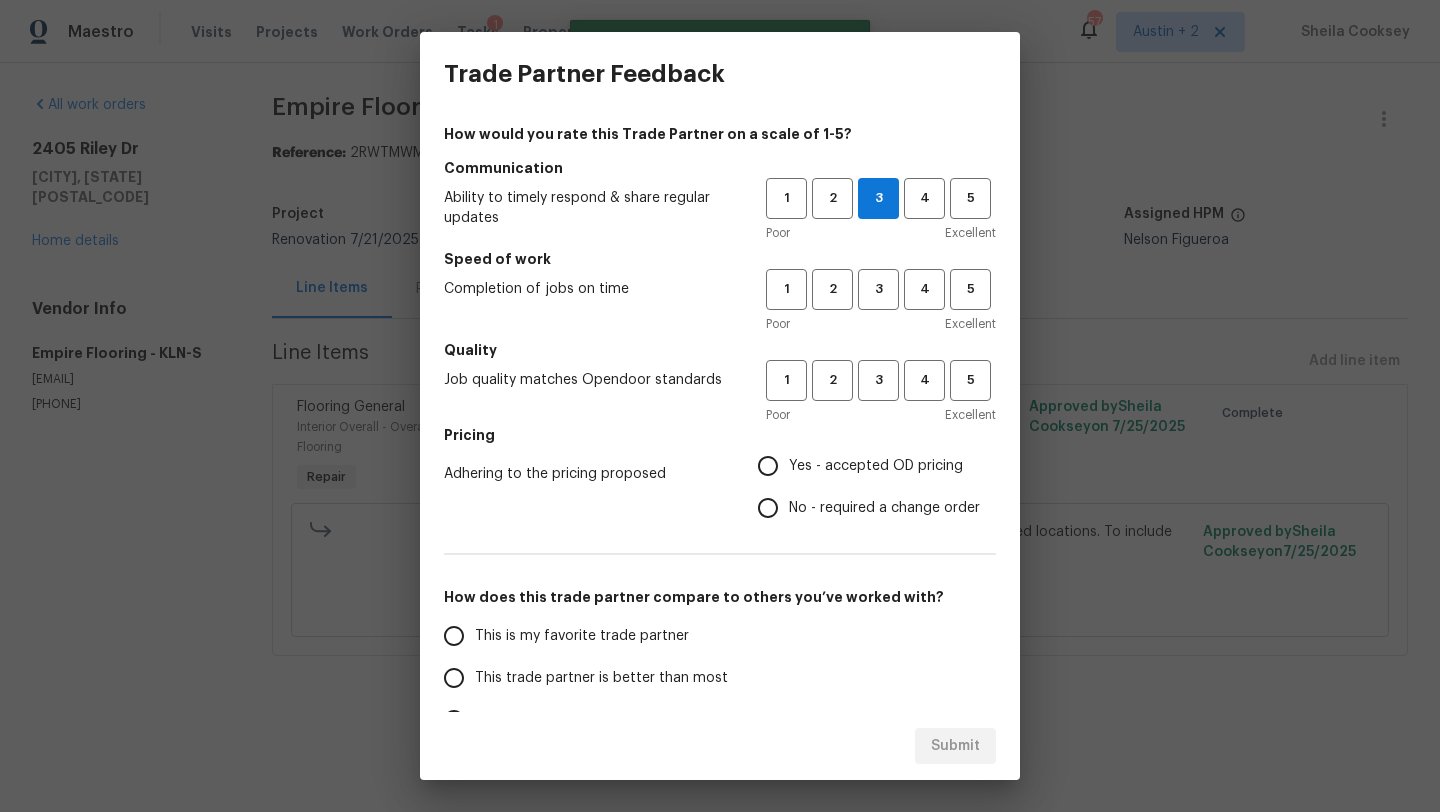 click on "Speed of work" at bounding box center [720, 259] 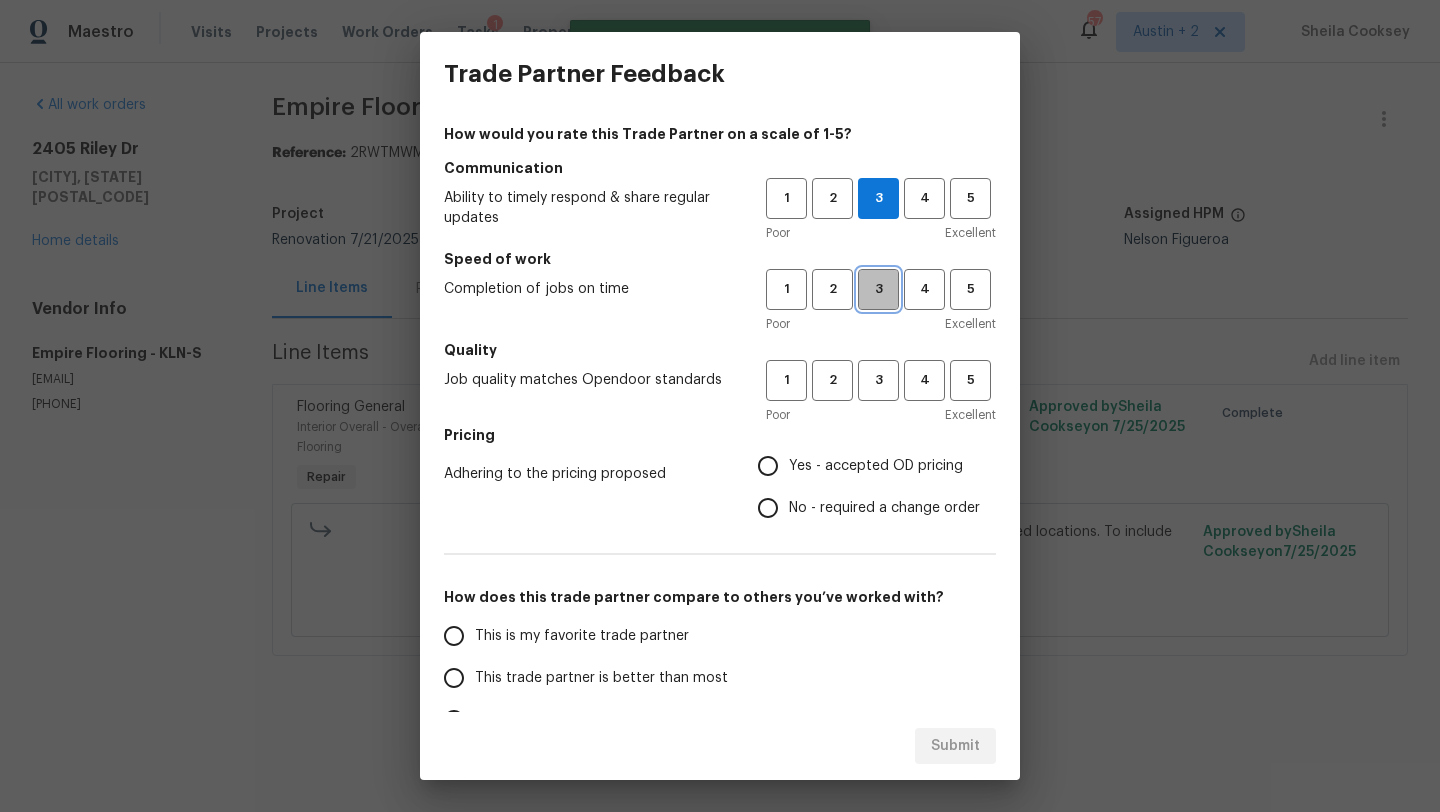 click on "3" at bounding box center (878, 289) 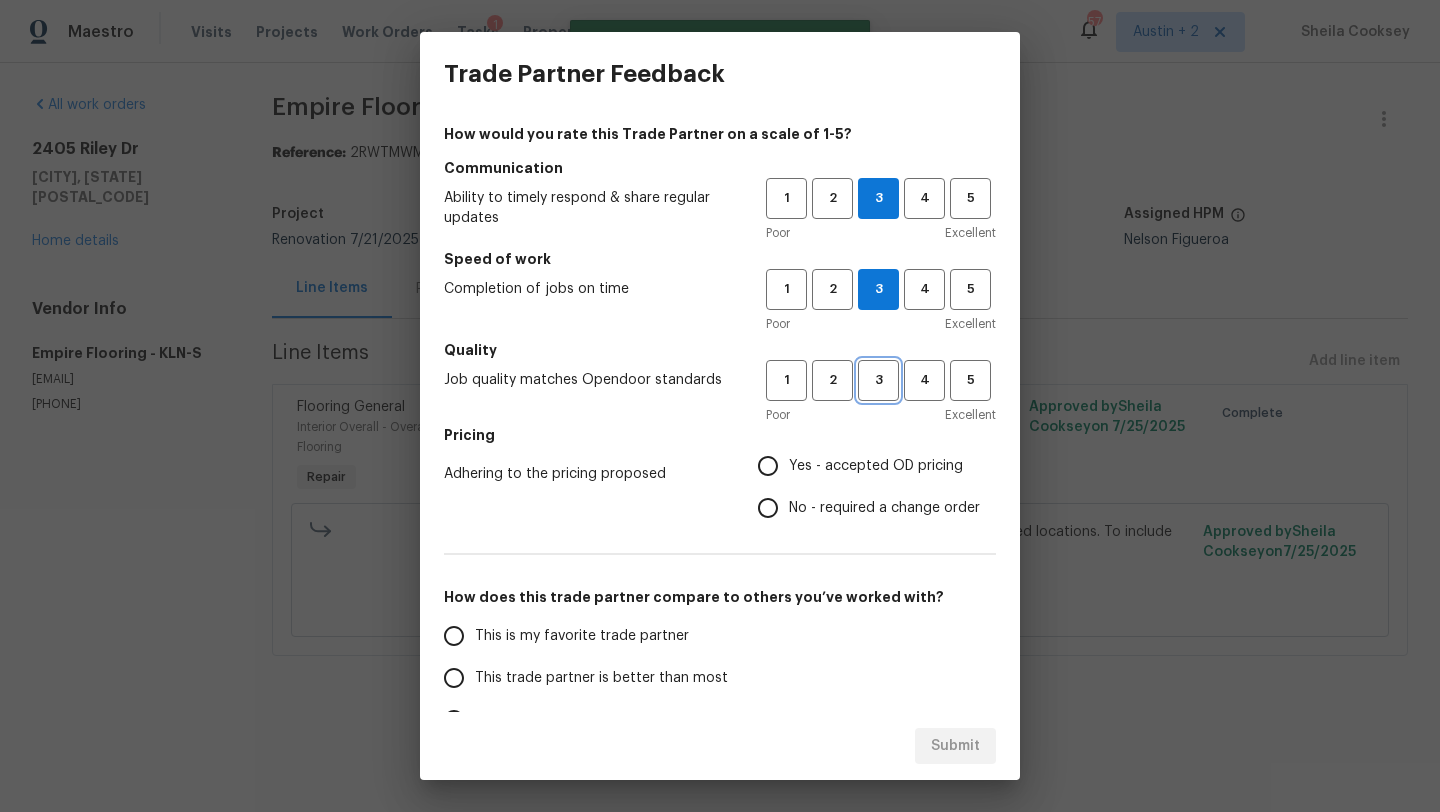 click on "3" at bounding box center [878, 380] 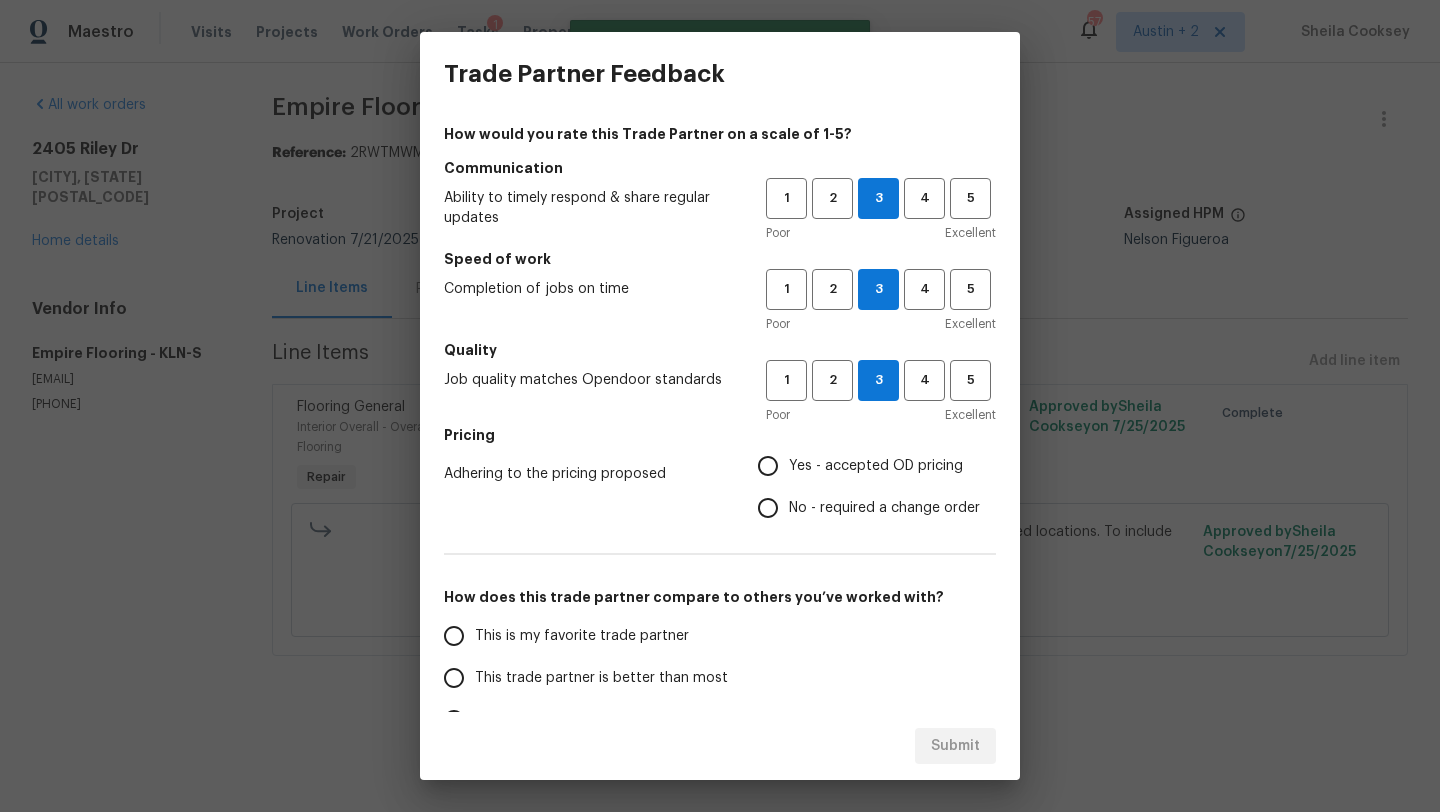 click on "Yes - accepted OD pricing" at bounding box center [876, 466] 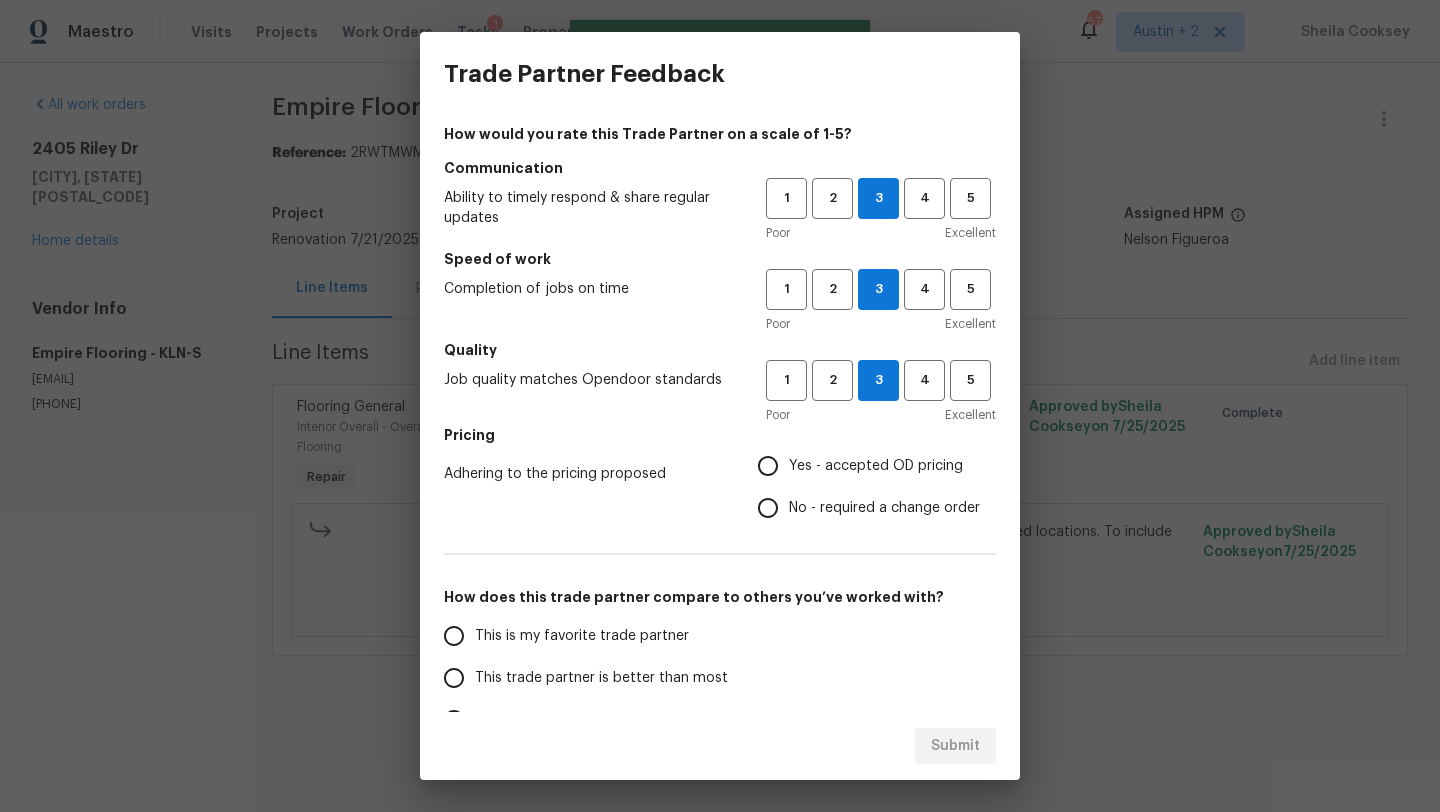 click on "Yes - accepted OD pricing" at bounding box center (768, 466) 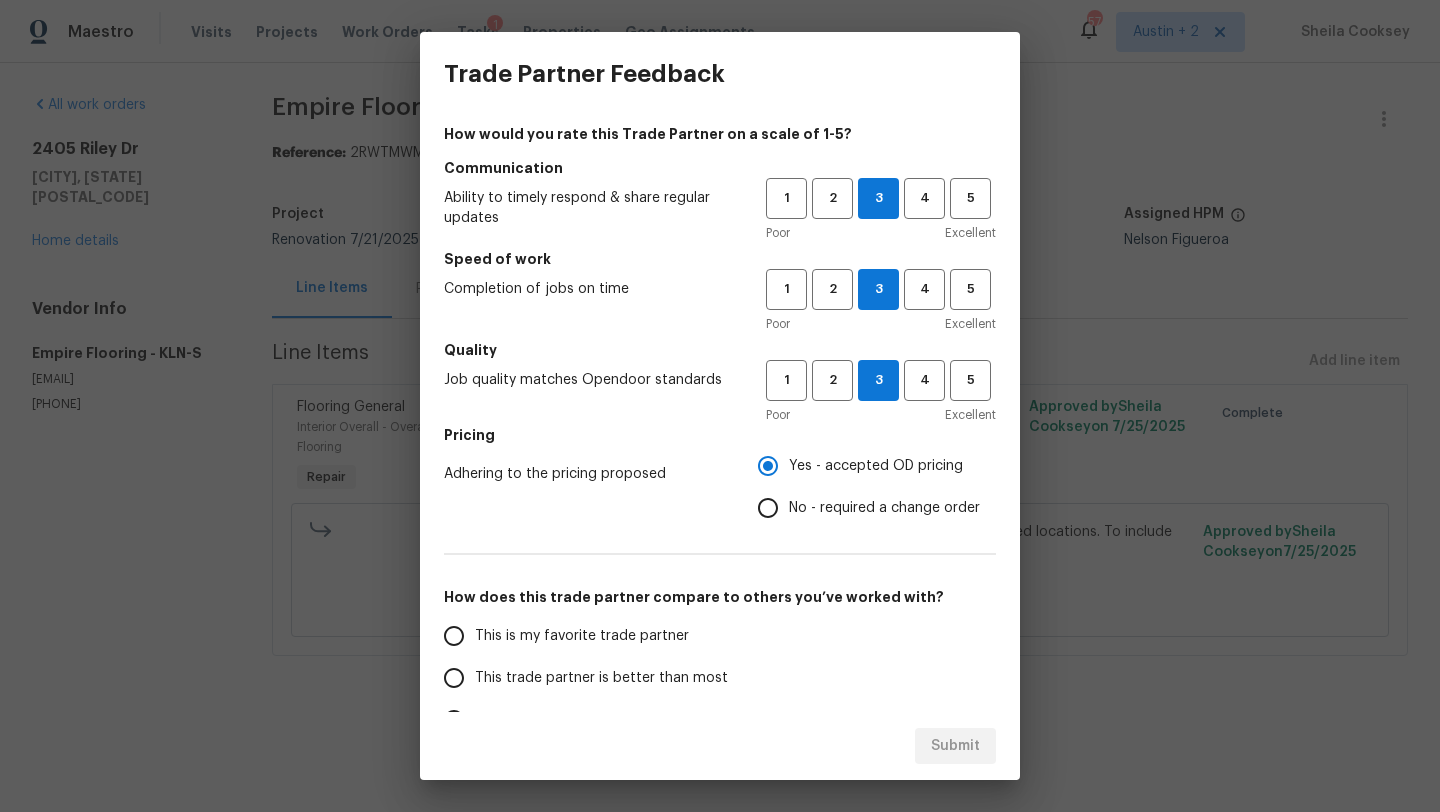 click on "This trade partner is better than most" at bounding box center (601, 678) 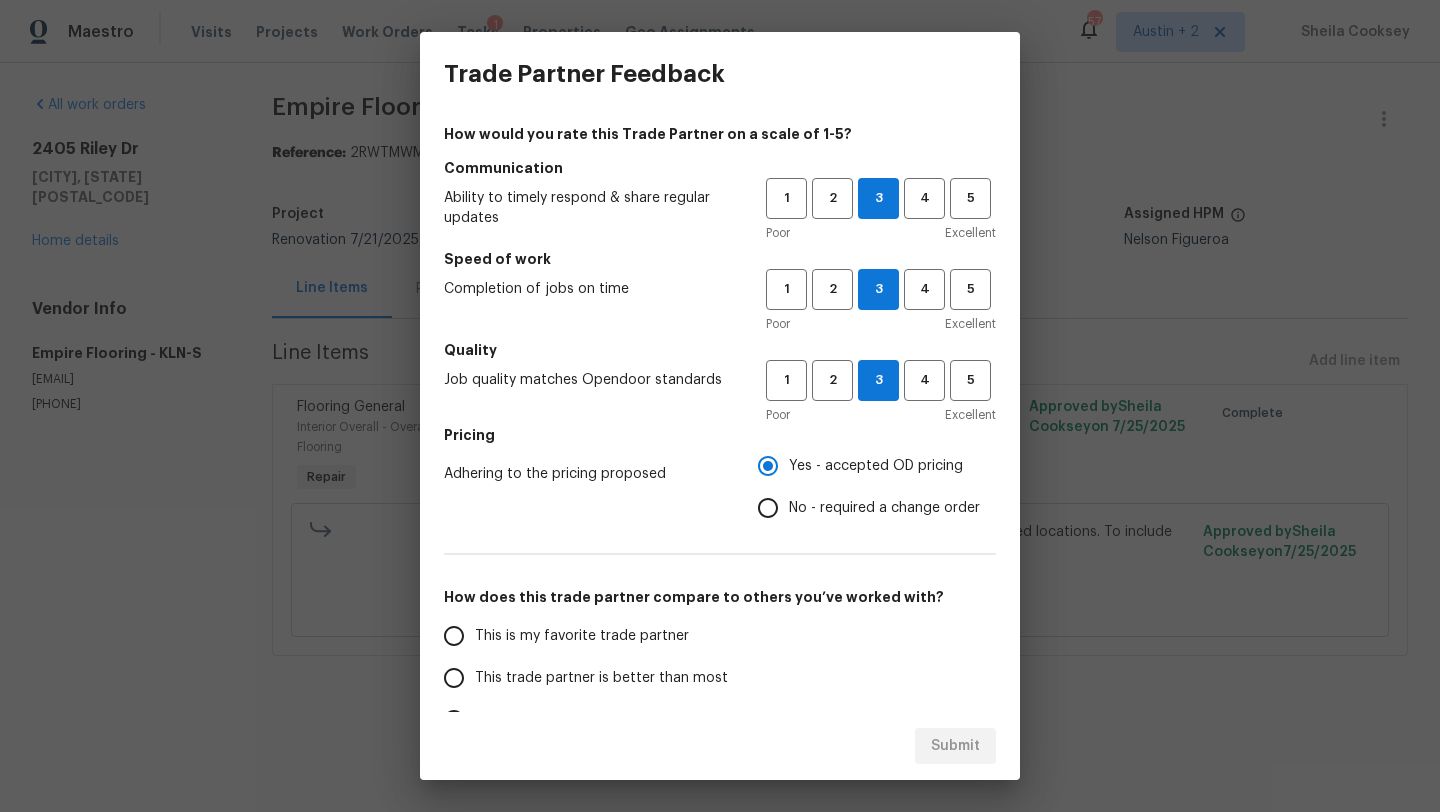 click on "This trade partner is better than most" at bounding box center [454, 678] 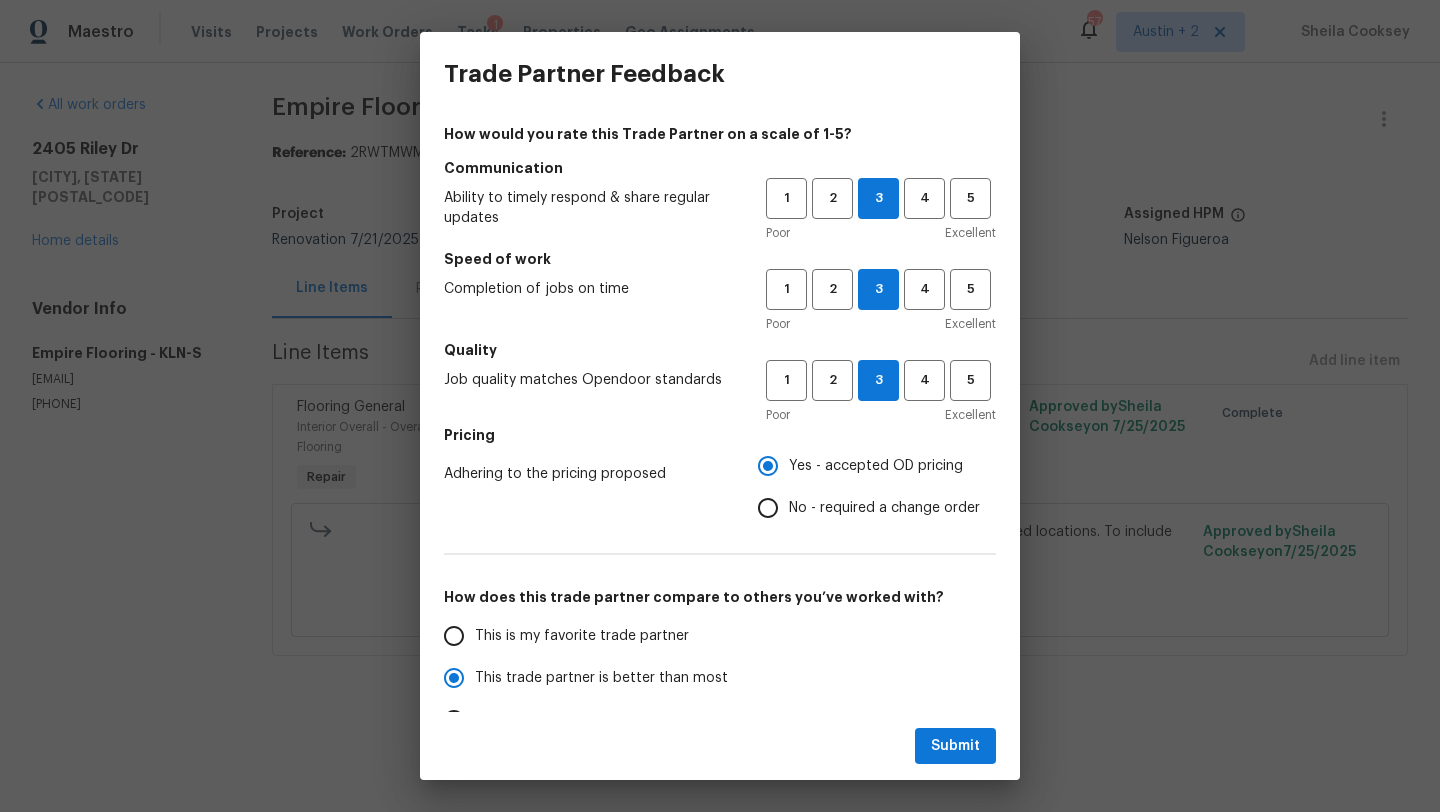 click on "Submit" at bounding box center [720, 746] 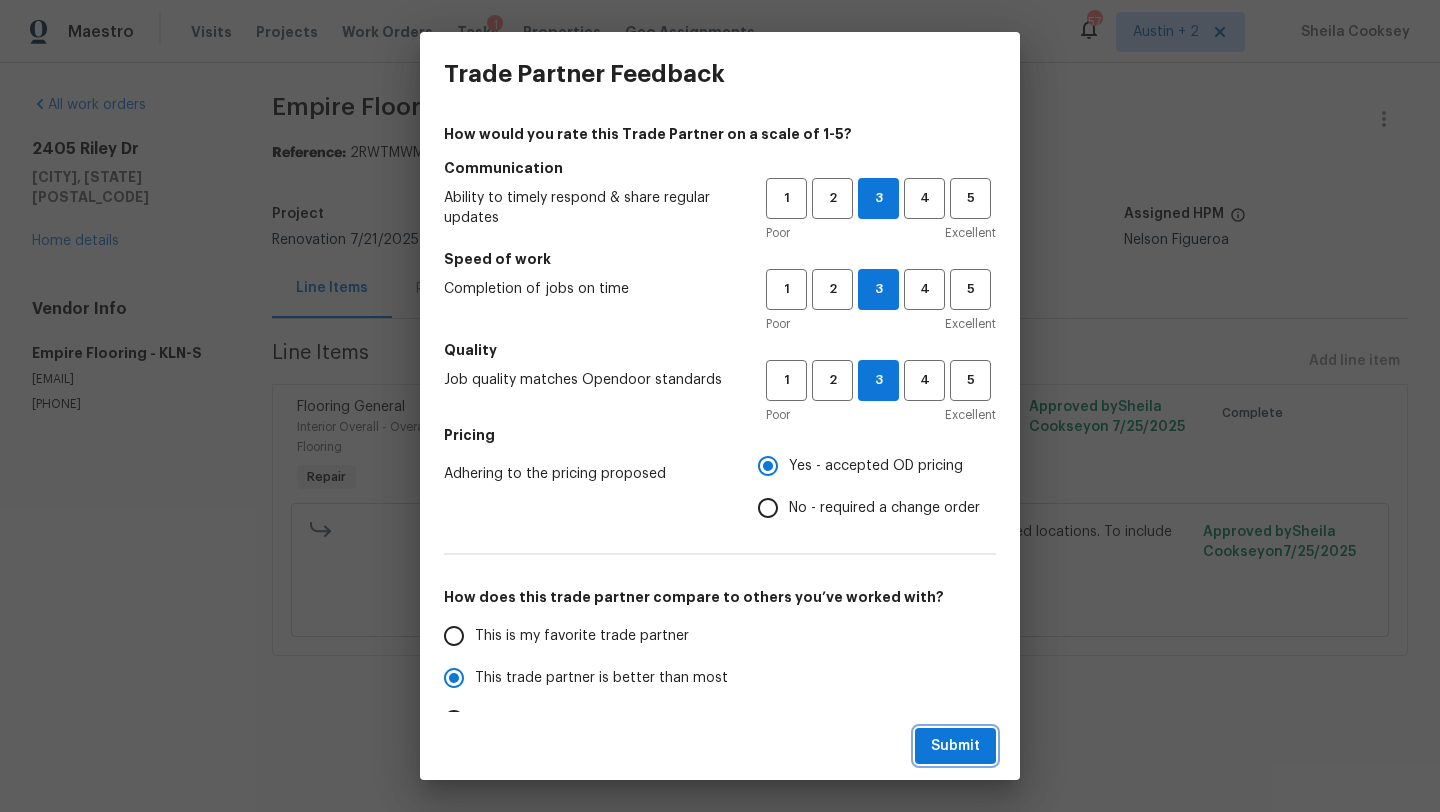 click on "Submit" at bounding box center [955, 746] 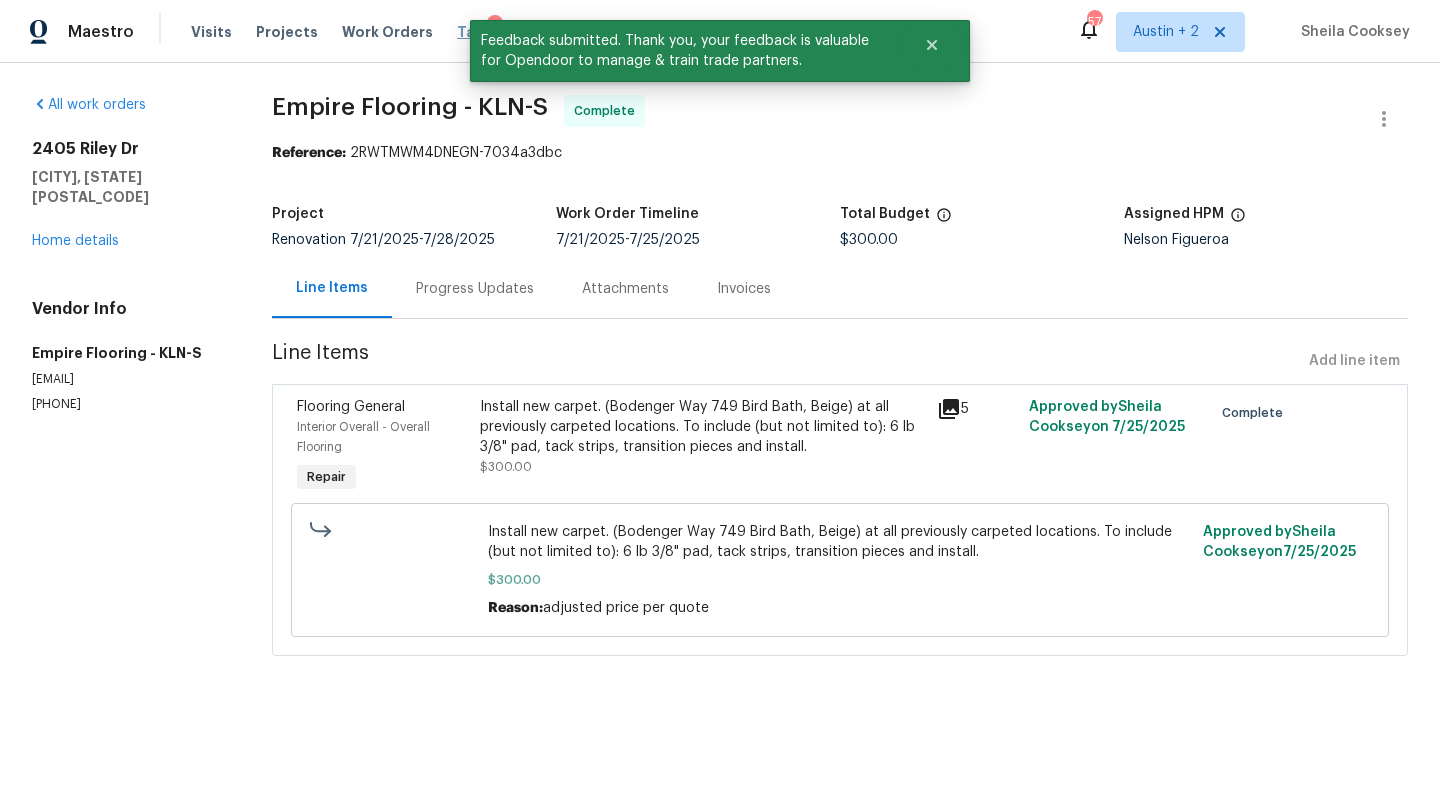 click on "Tasks" at bounding box center [478, 32] 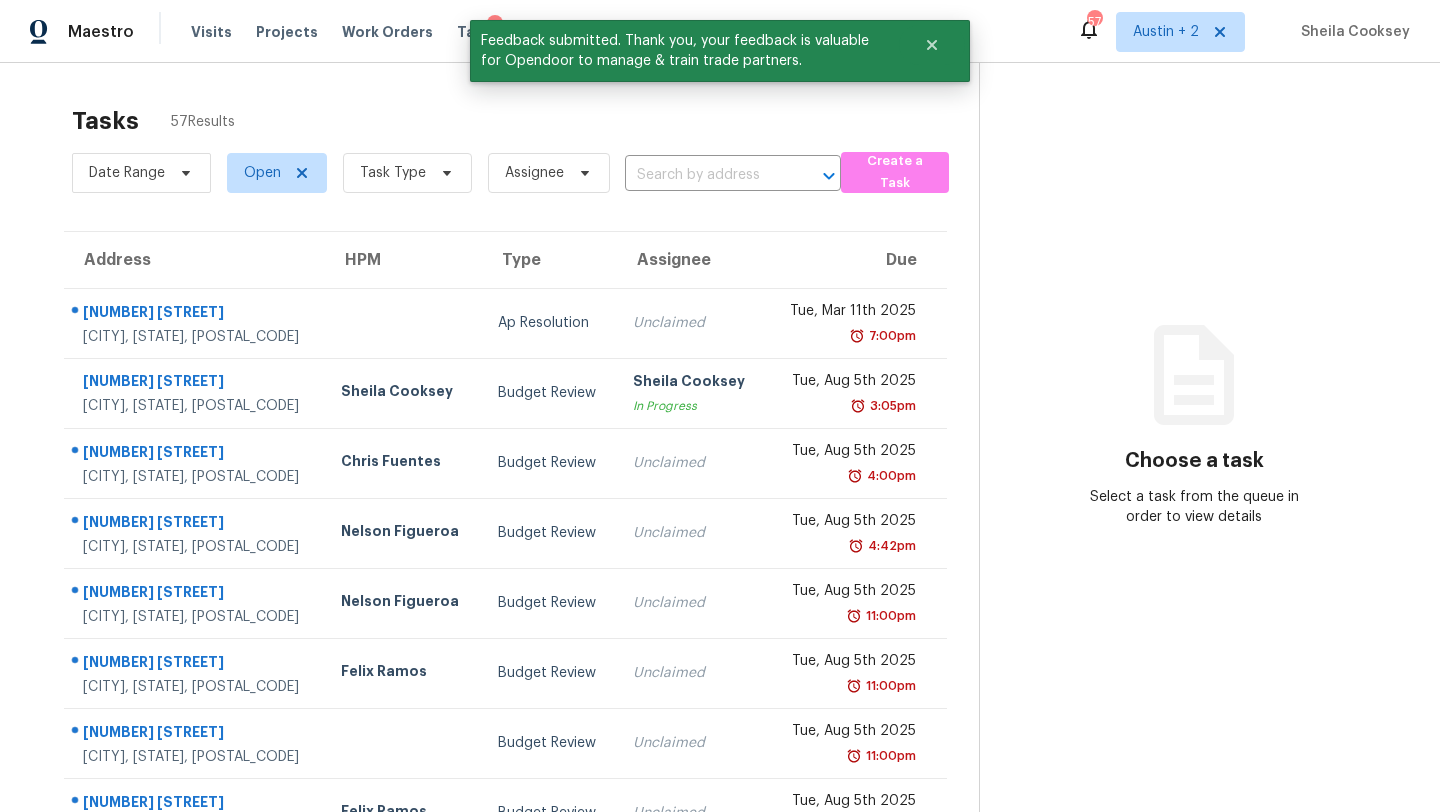 click on "Work Orders" at bounding box center (387, 32) 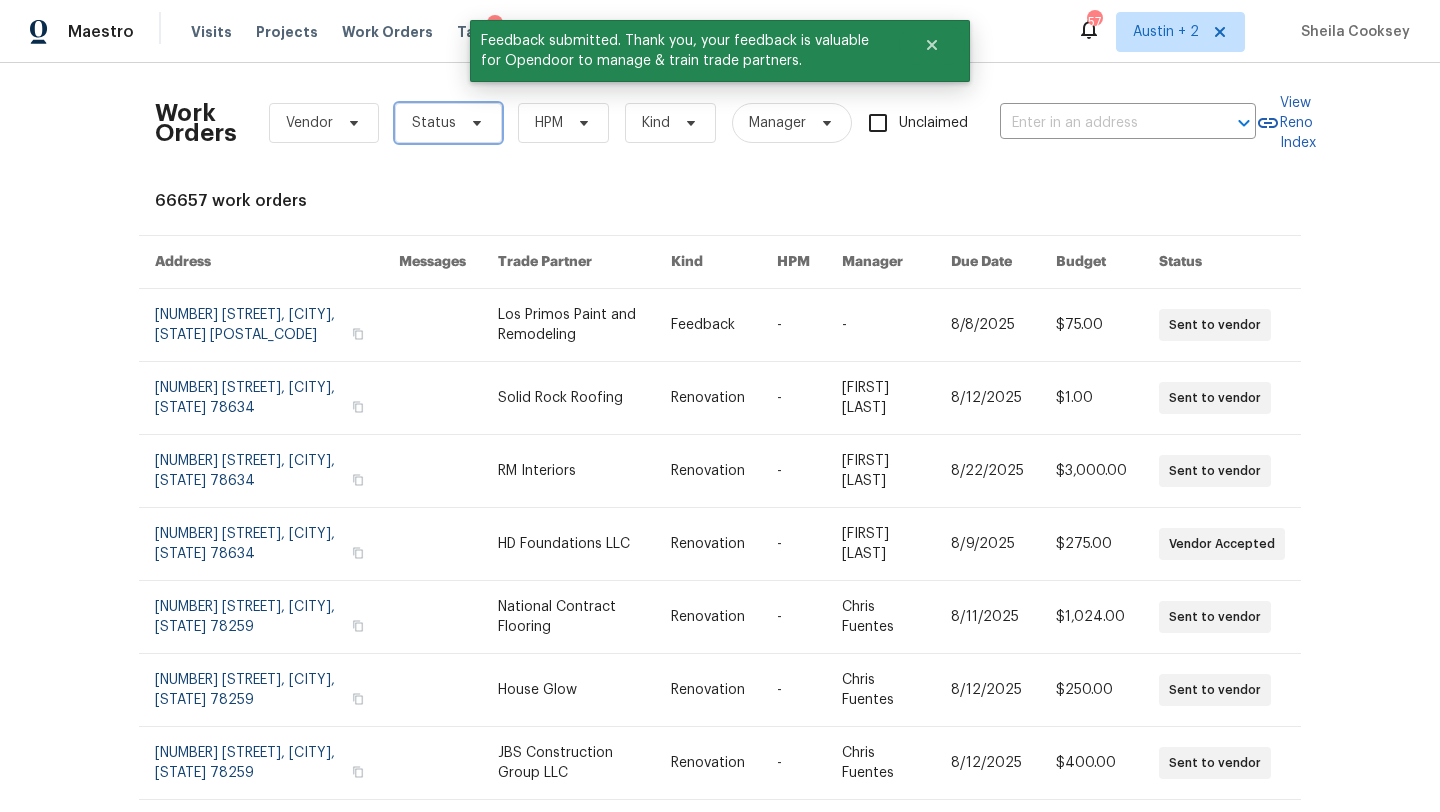 click on "Status" at bounding box center (434, 123) 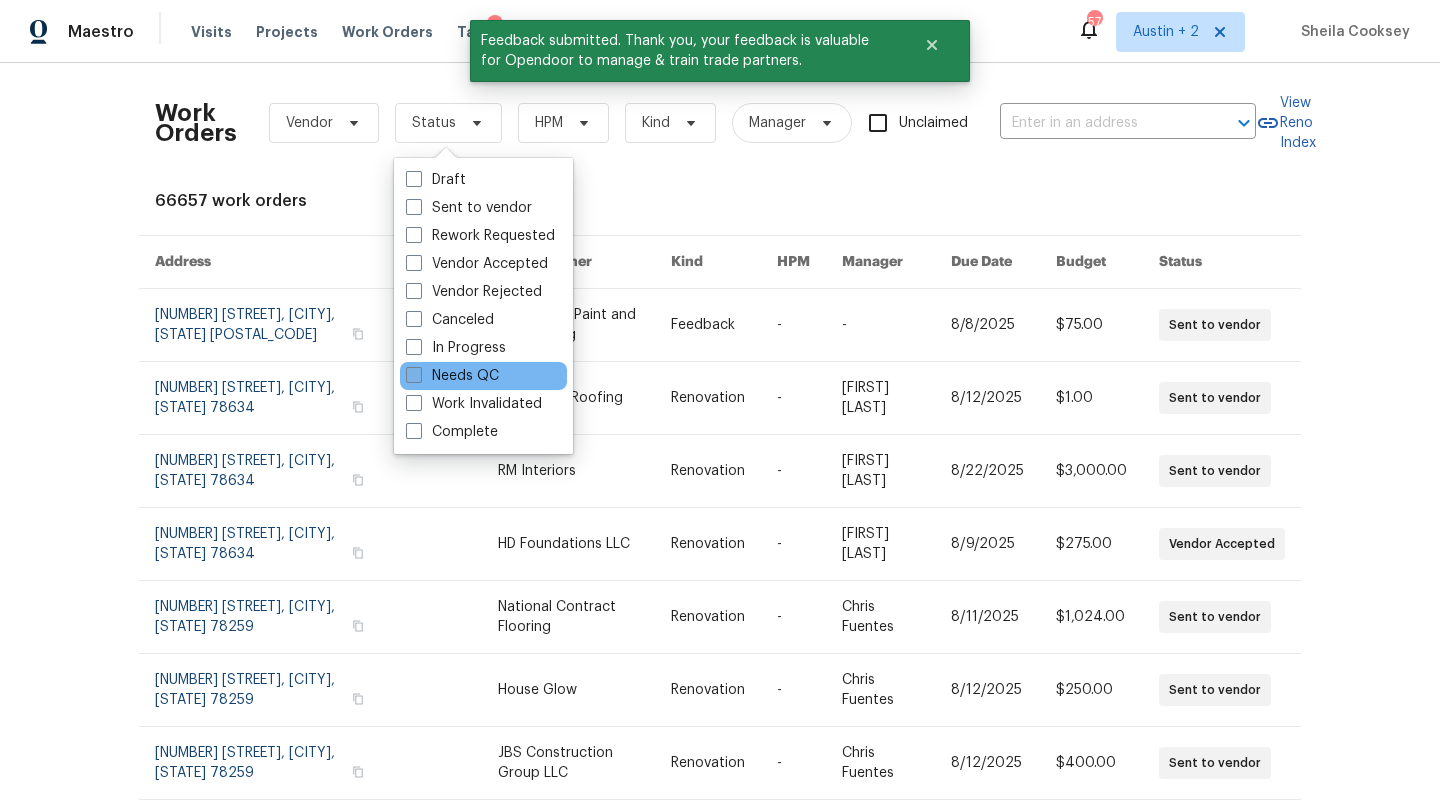 click on "Needs QC" at bounding box center (452, 376) 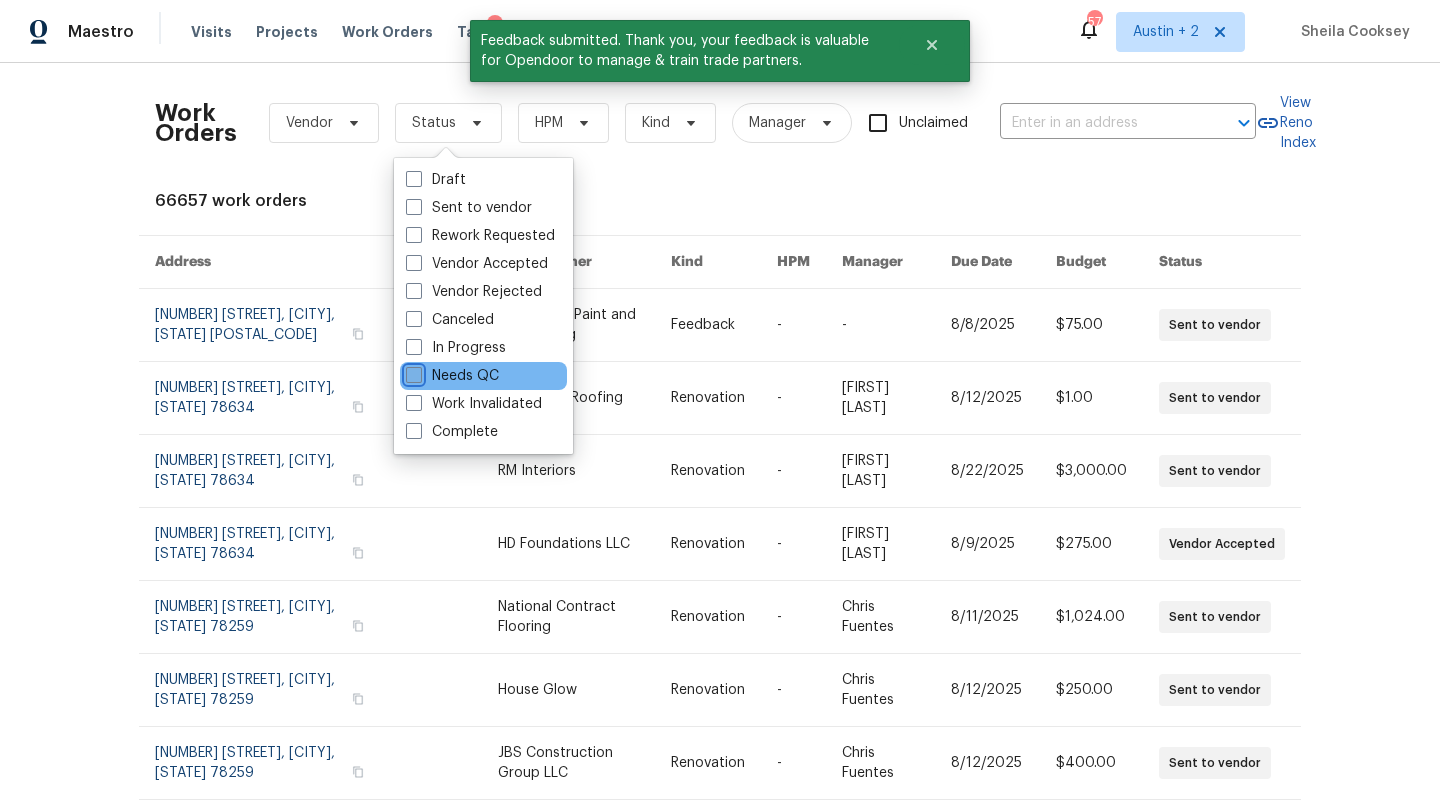 click on "Needs QC" at bounding box center [412, 372] 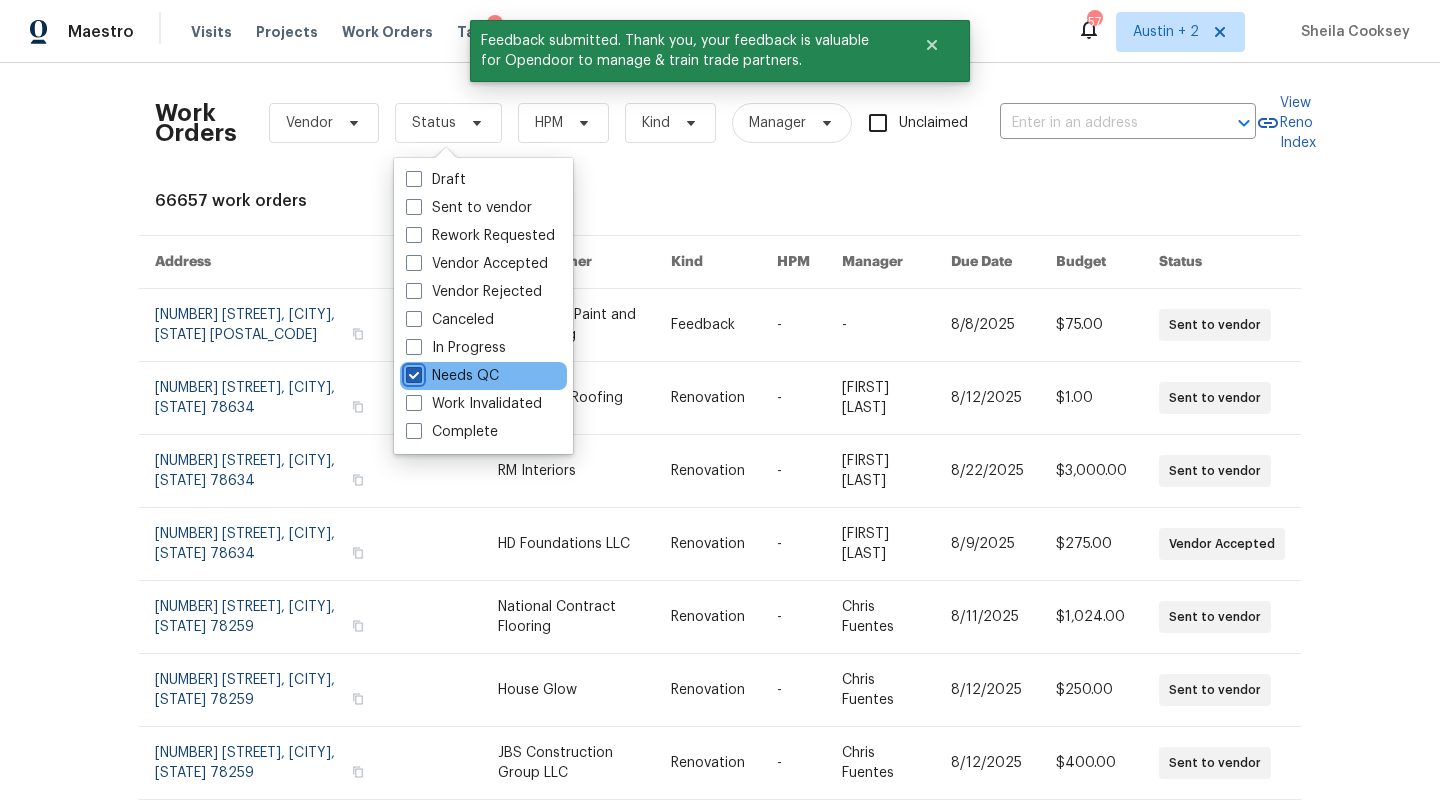 checkbox on "true" 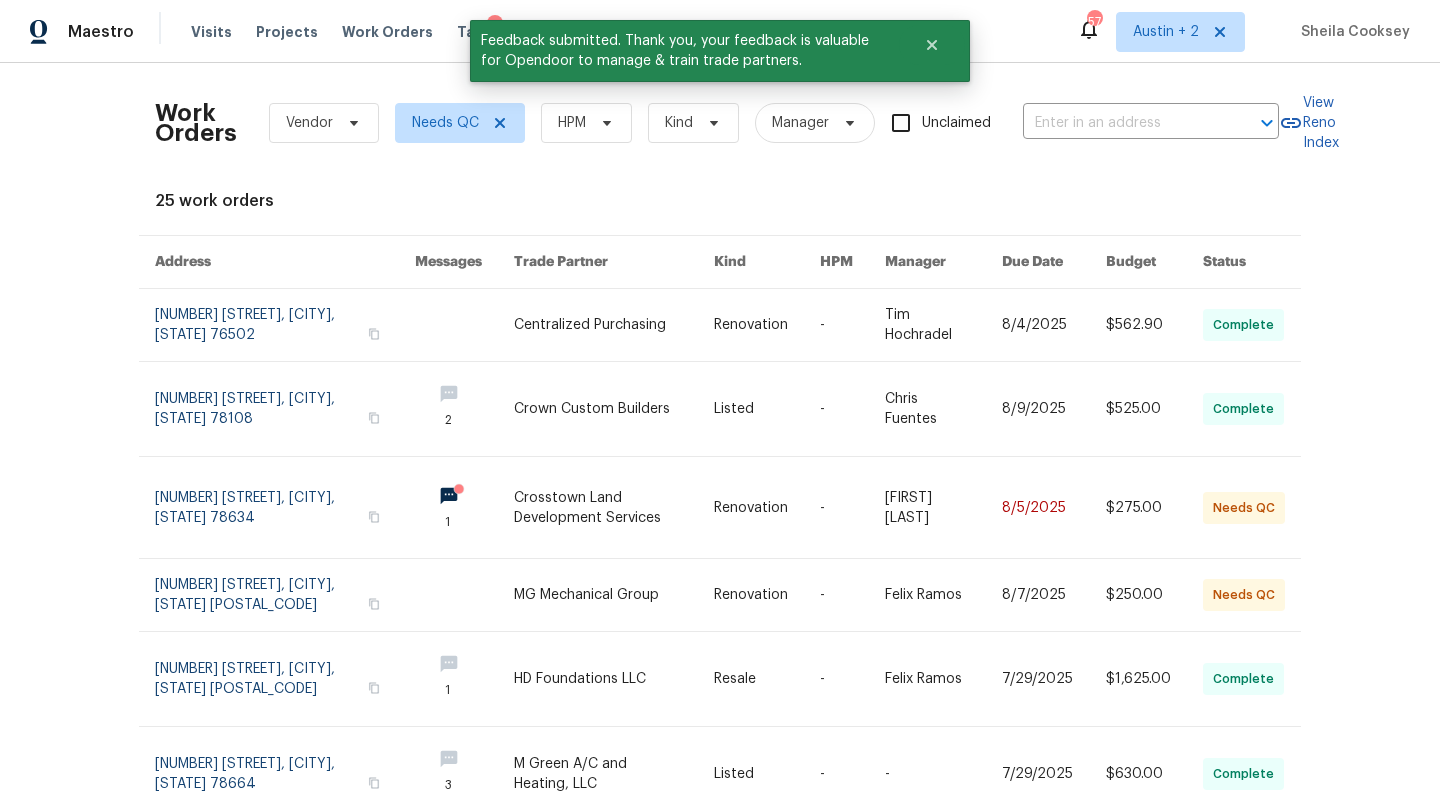 click on "Work Orders Vendor Needs QC HPM Kind Manager Unclaimed ​ View Reno Index 25 work orders Address Messages Trade Partner Kind HPM Manager Due Date Budget Status 6830 Ambrose Cir, Temple, TX   76502 Centralized Purchasing Renovation - Tim Hochradel 8/4/2025 $562.90 Complete 3904 Pecan Ct, Schertz, TX   78108 2 Crown Custom Builders Listed - Chris Fuentes 8/9/2025 $525.00 Complete 404 Stewart Dr, Hutto, TX   78634 1 Crosstown Land Development Services Renovation - Martin Chagolla 8/5/2025 $275.00 Needs QC 11007 Anarbor Fld, San Antonio, TX   78254 MG Mechanical Group Renovation - Felix Ramos 8/7/2025 $250.00 Needs QC 2134 Virginia Blvd, San Antonio, TX   78203 1 HD Foundations LLC Resale - Felix Ramos 7/29/2025 $1,625.00 Complete 600 Virginia Dr, Round Rock, TX   78664 3 M Green A/C and Heating, LLC Listed - - 7/29/2025 $630.00 Complete 1999 Shire Mdws, New Braunfels, TX   78130 2 Beautiful Home Services Renovation - Chris Fuentes 7/26/2025 $325.00 Needs QC 1999 Shire Mdws, New Braunfels, TX   78130 Renovation" at bounding box center (720, 437) 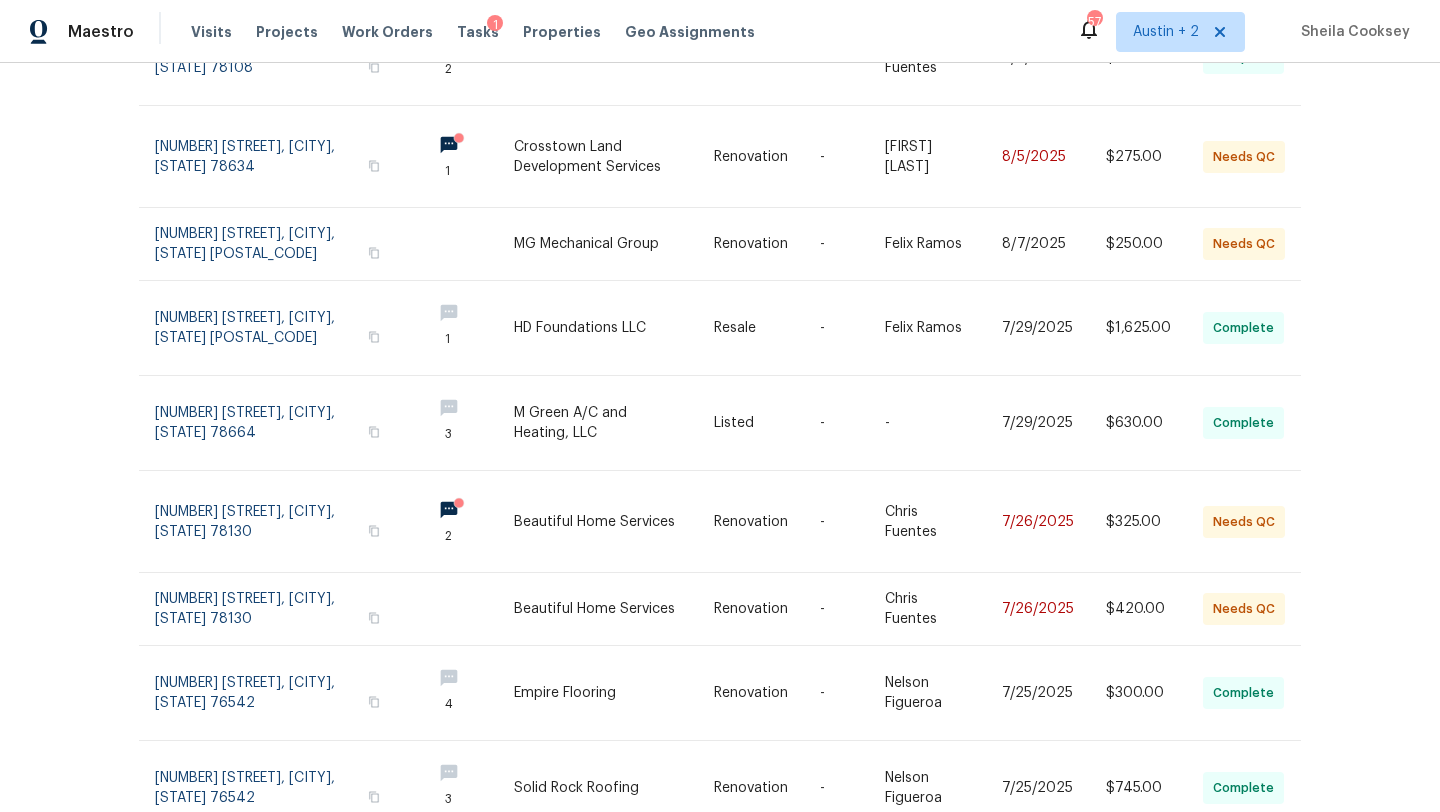 scroll, scrollTop: 439, scrollLeft: 0, axis: vertical 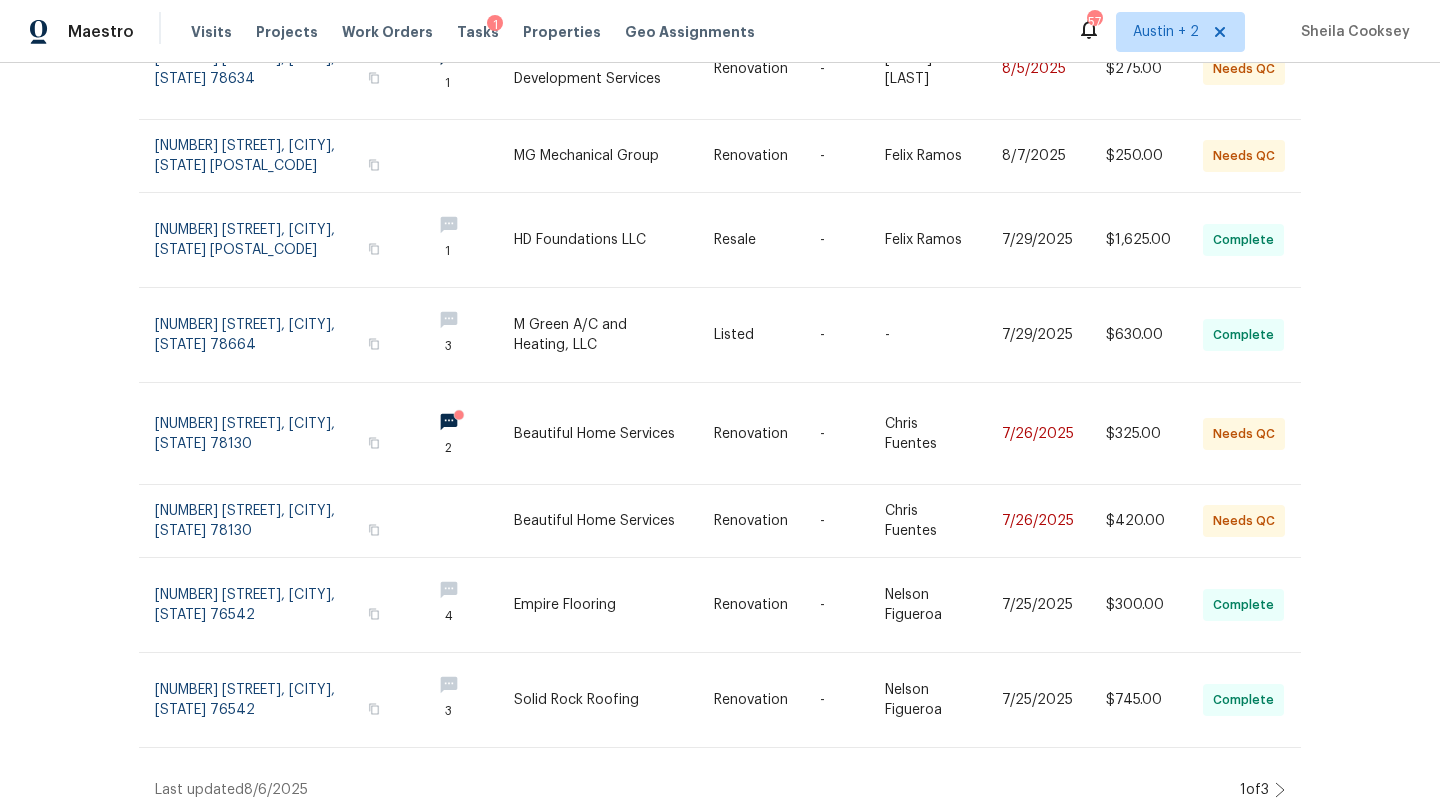click 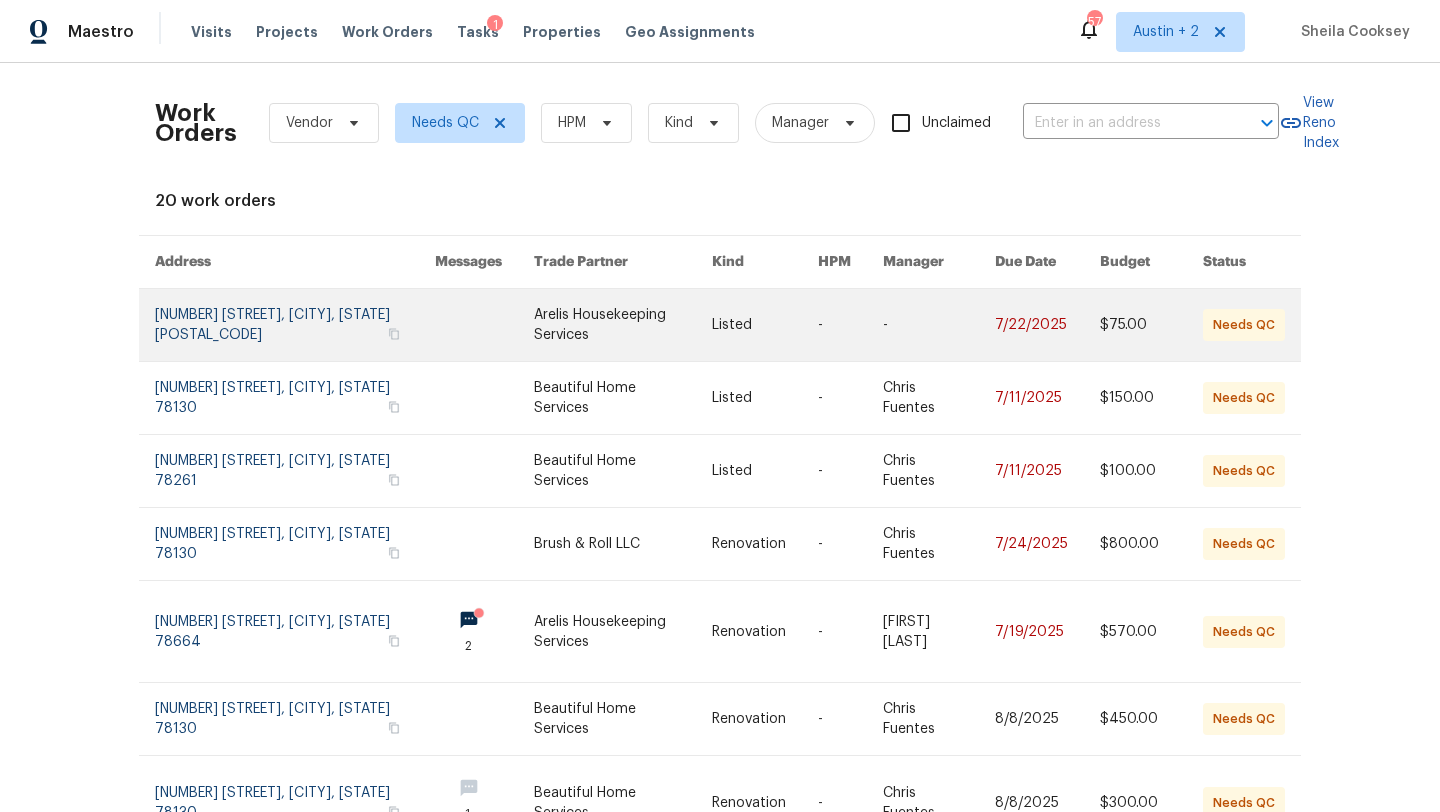click at bounding box center [623, 325] 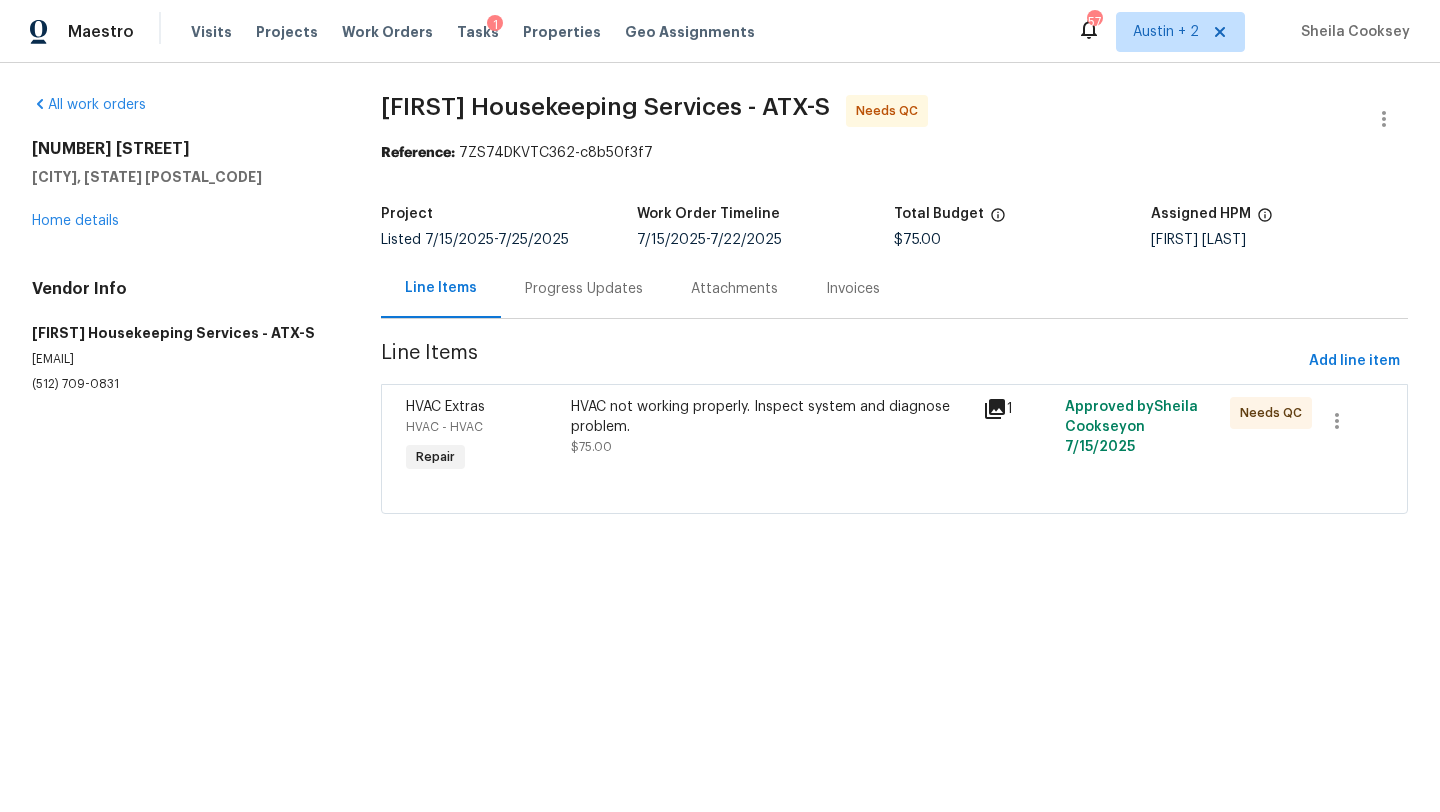 click on "Progress Updates" at bounding box center (584, 289) 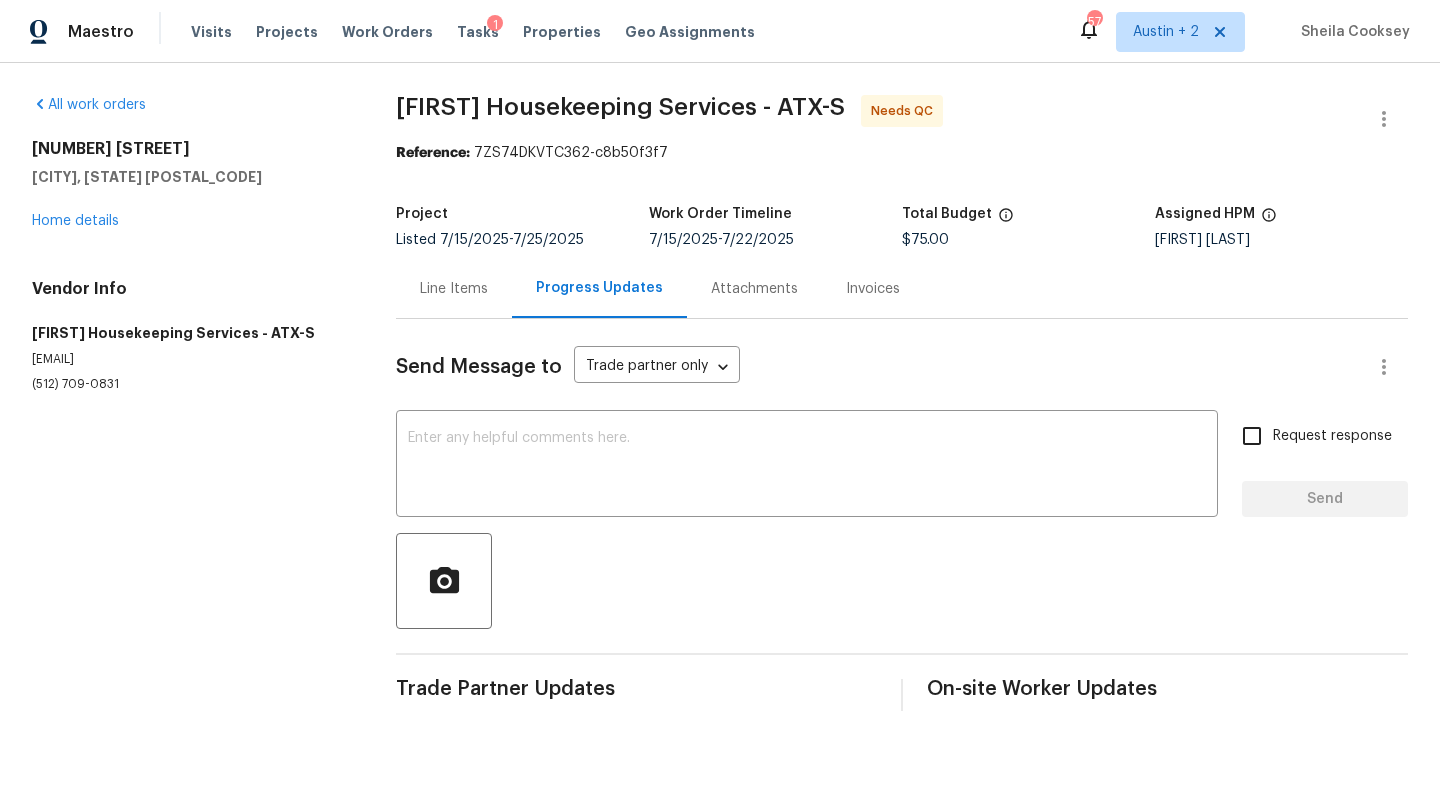 click on "Line Items" at bounding box center [454, 289] 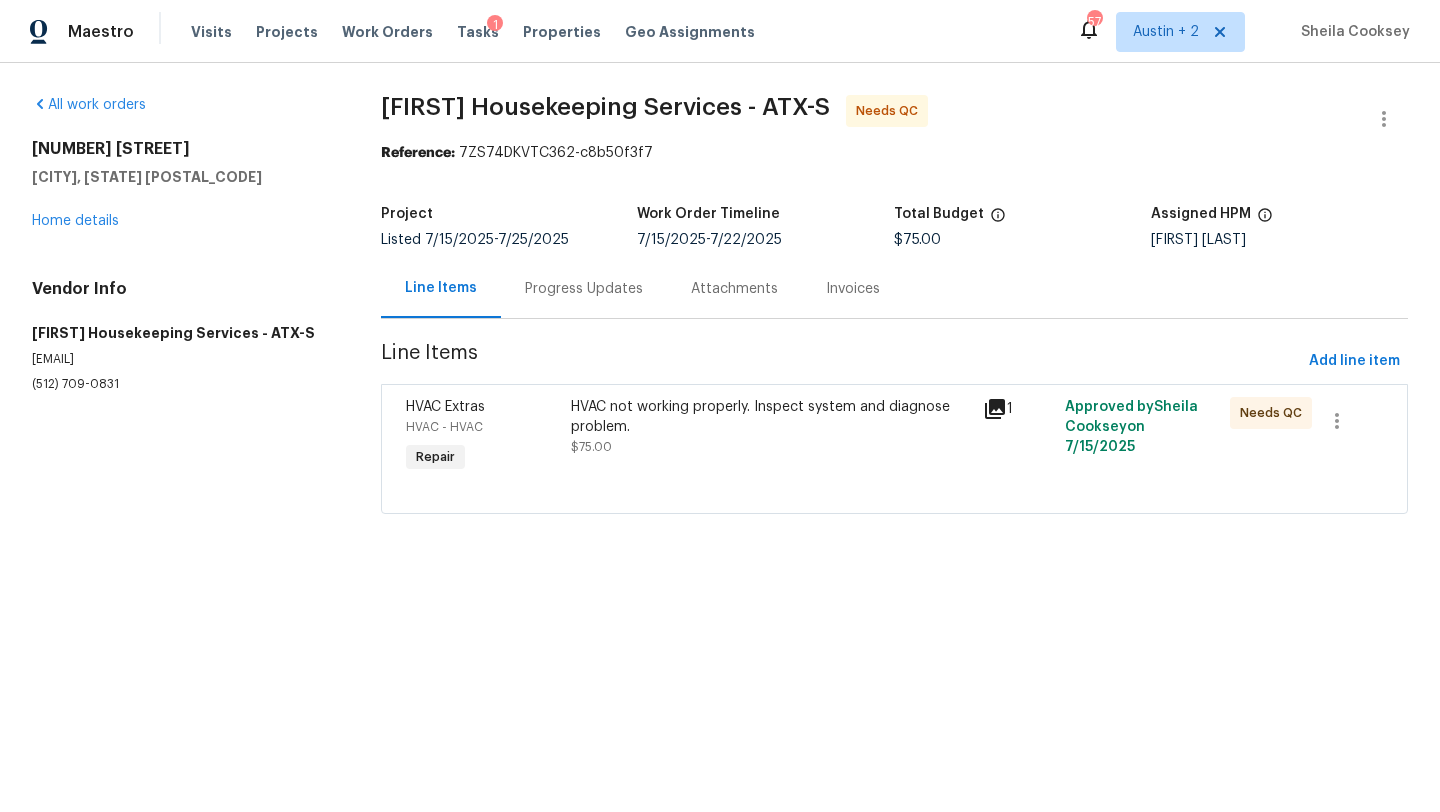 click 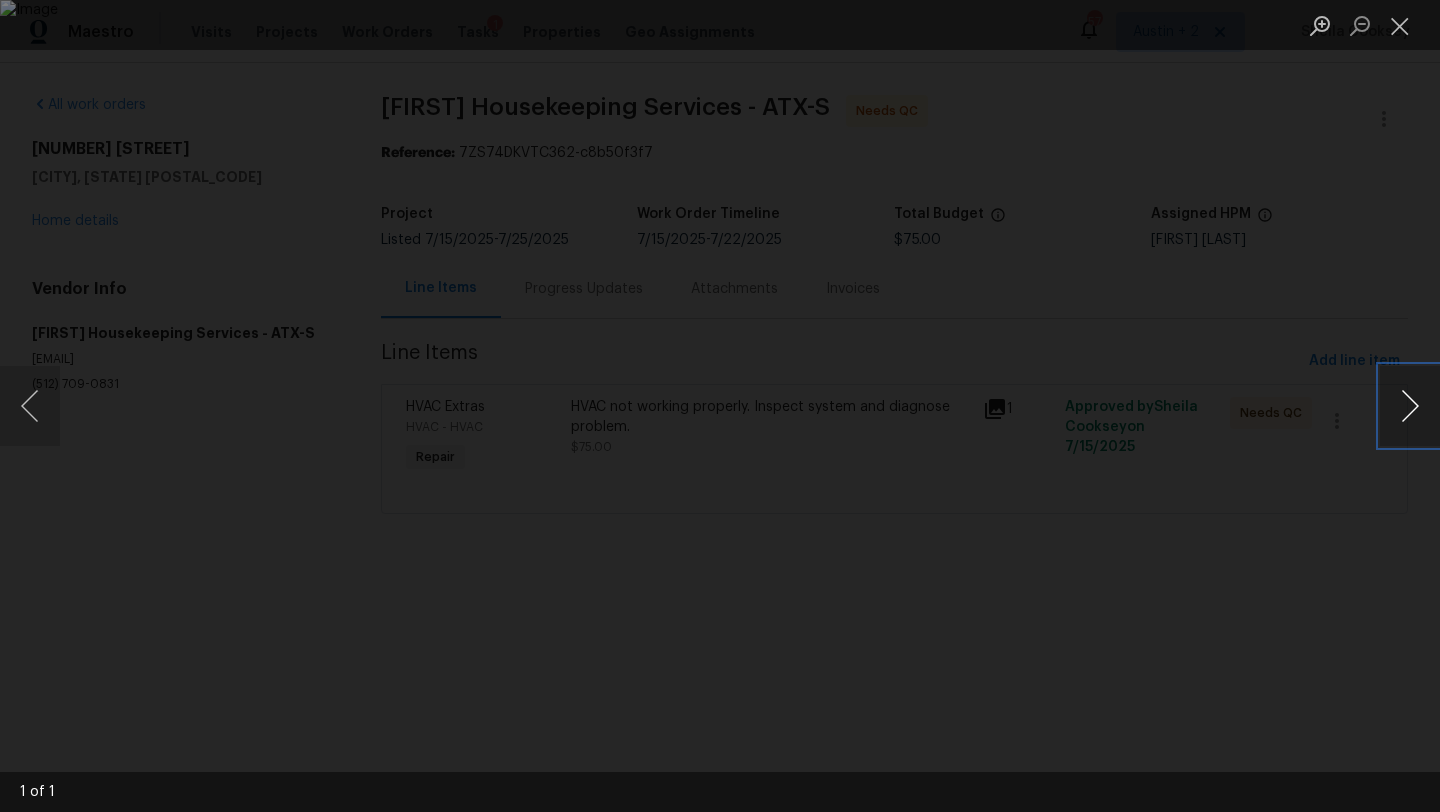 click at bounding box center [1410, 406] 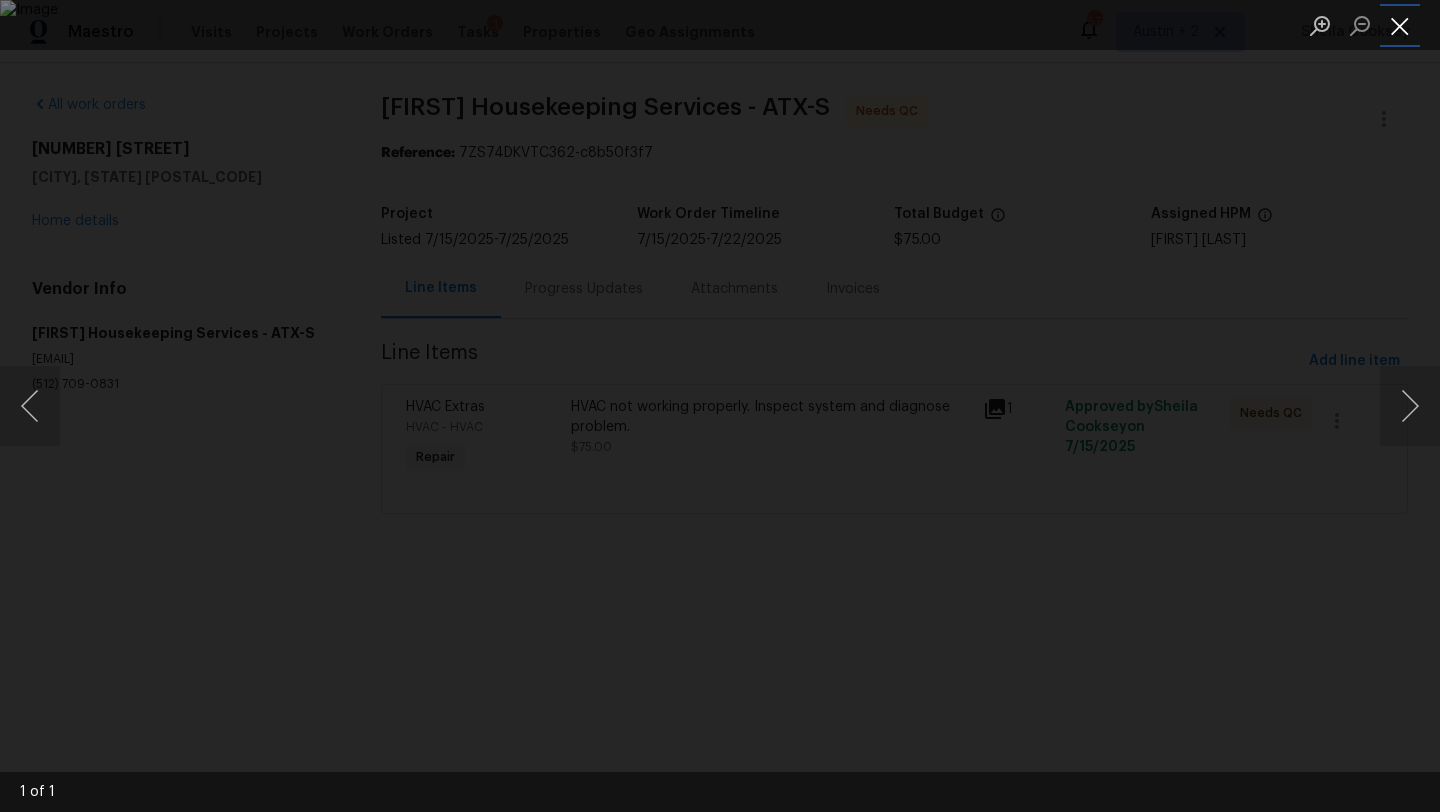 click at bounding box center (1400, 25) 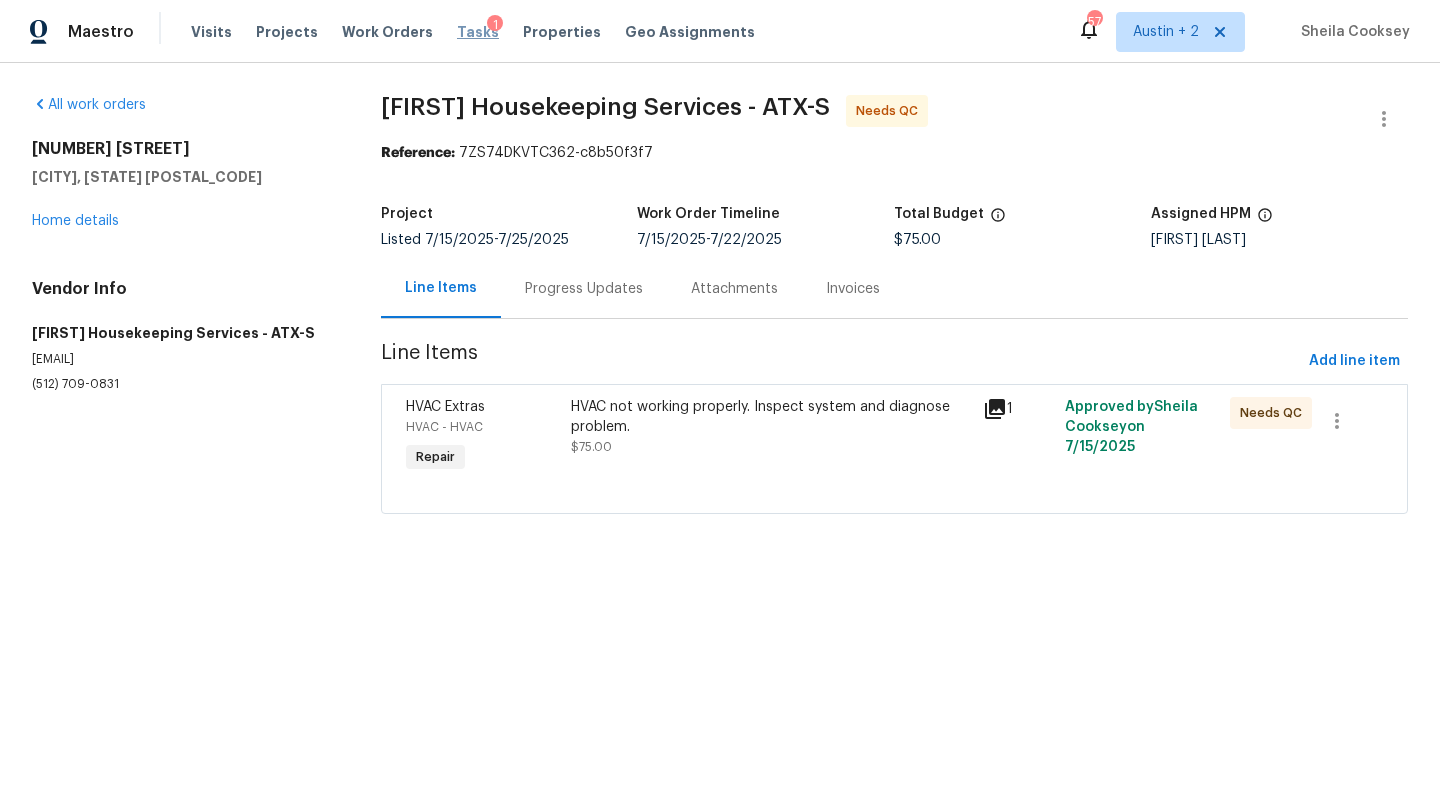 click on "Tasks" at bounding box center [478, 32] 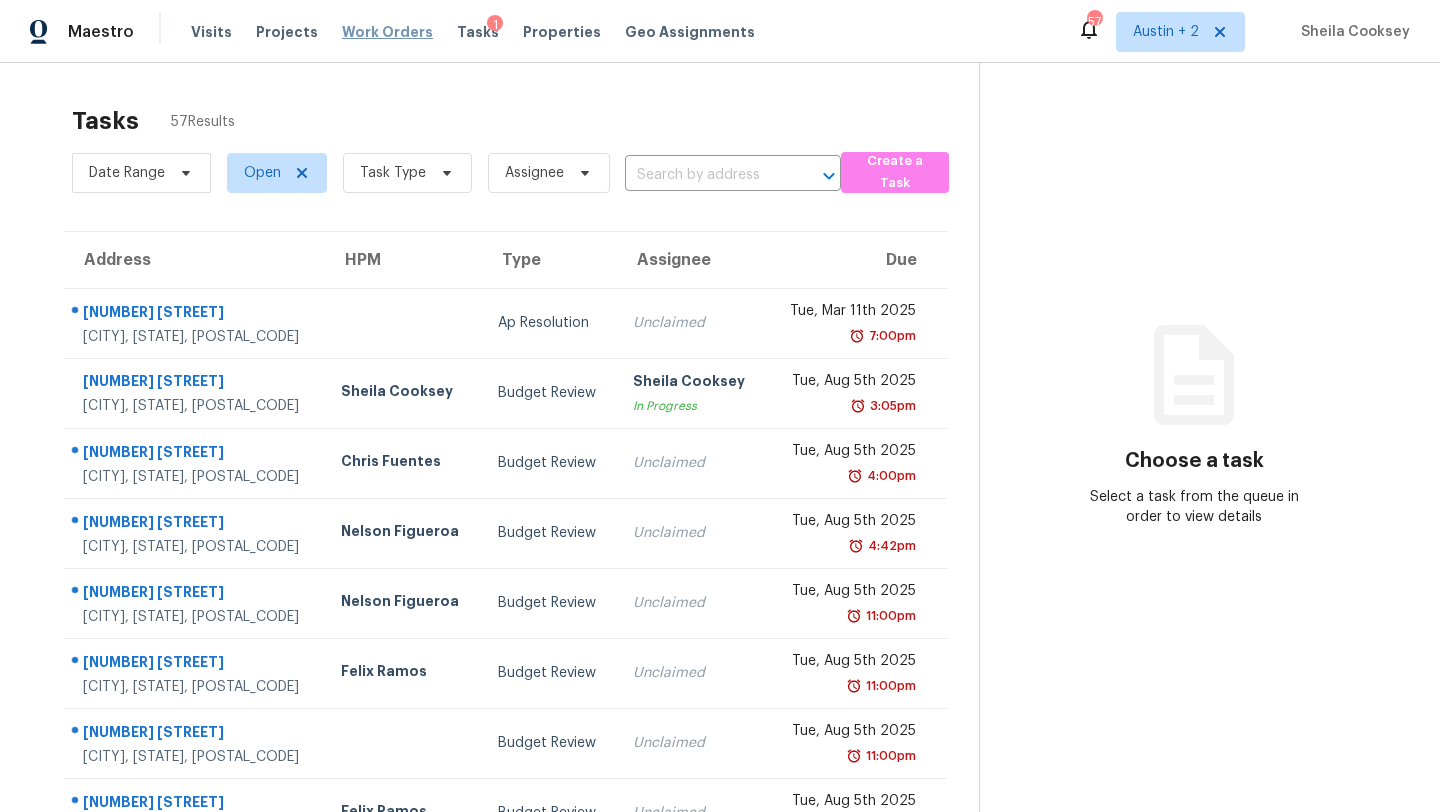 click on "Work Orders" at bounding box center [387, 32] 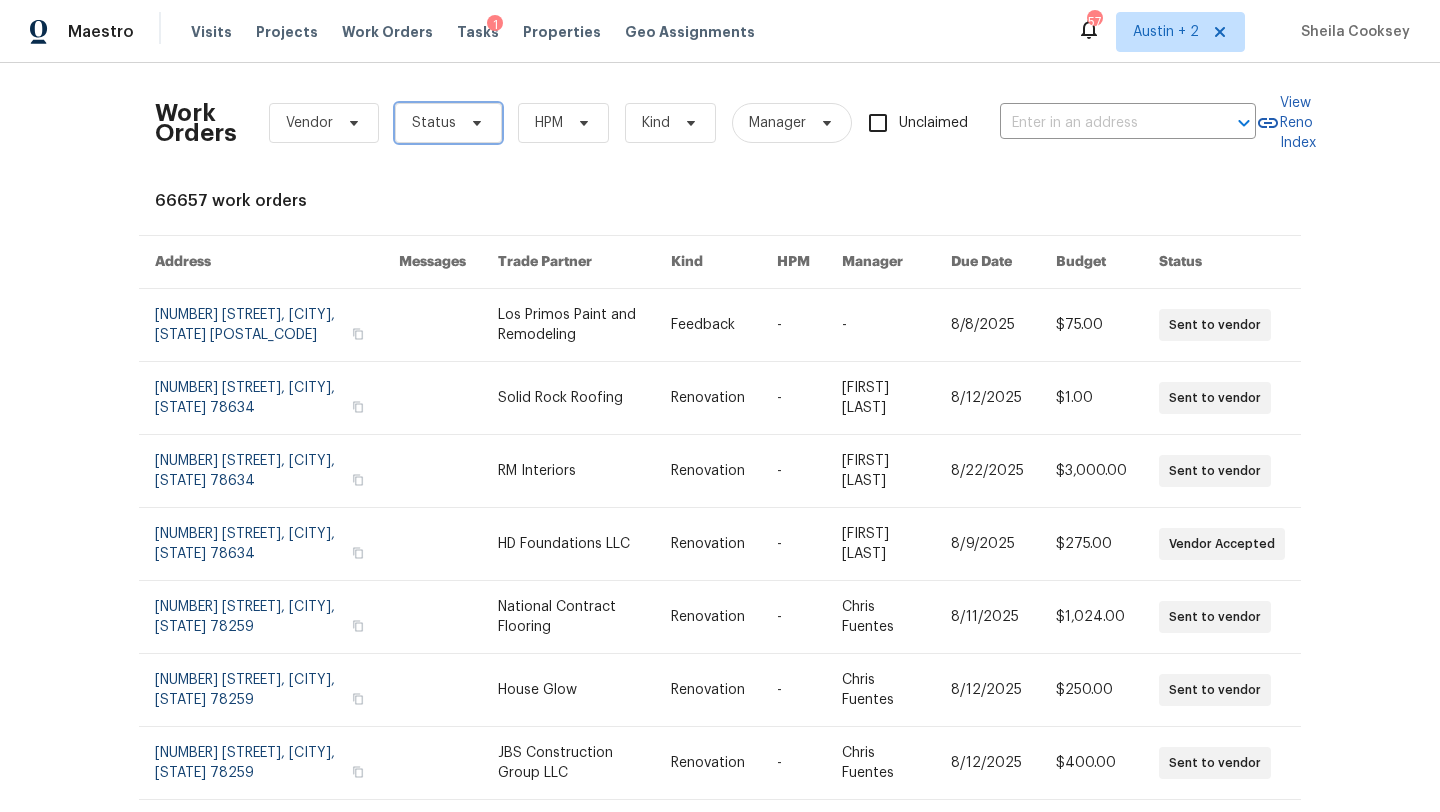 click on "Status" at bounding box center [434, 123] 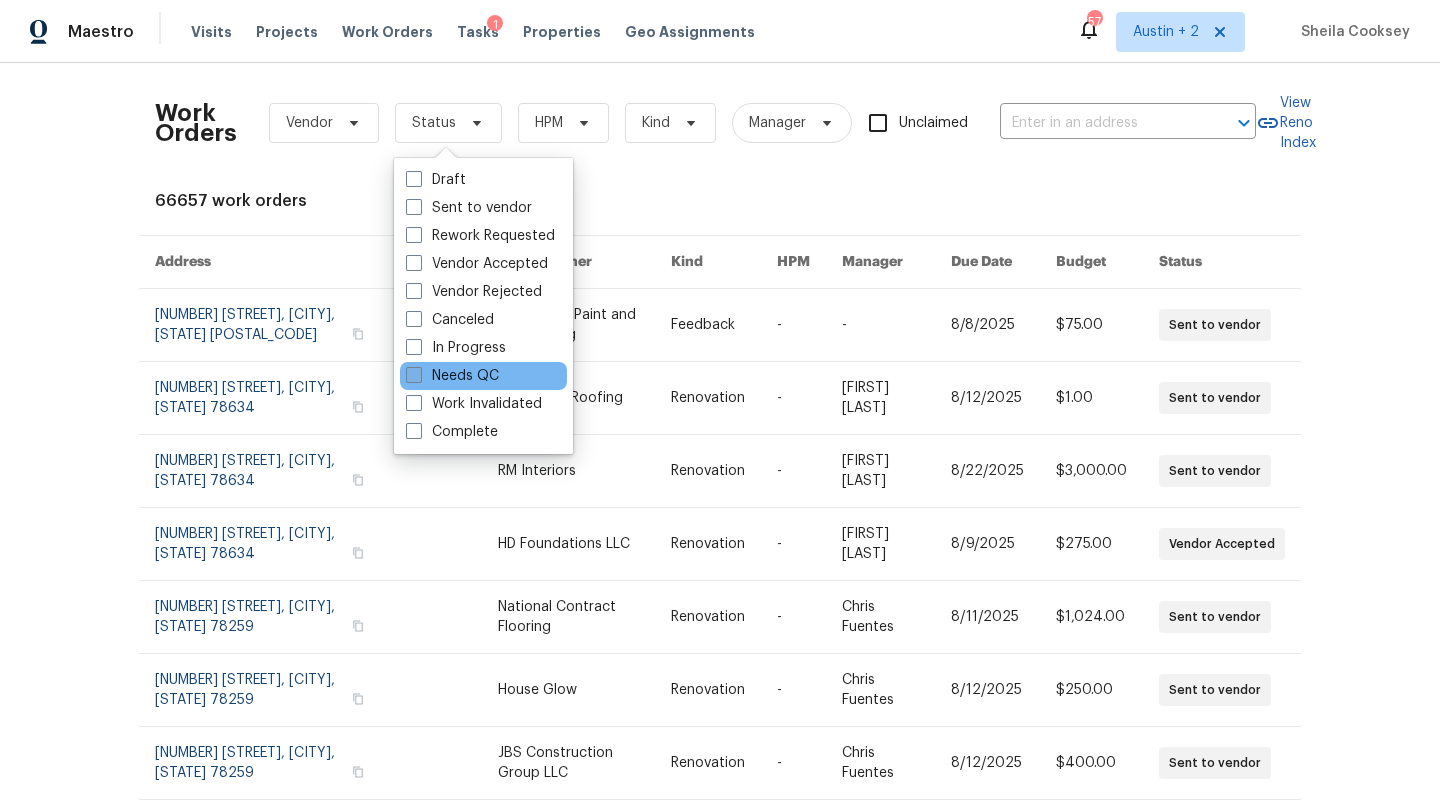 click on "Needs QC" at bounding box center (452, 376) 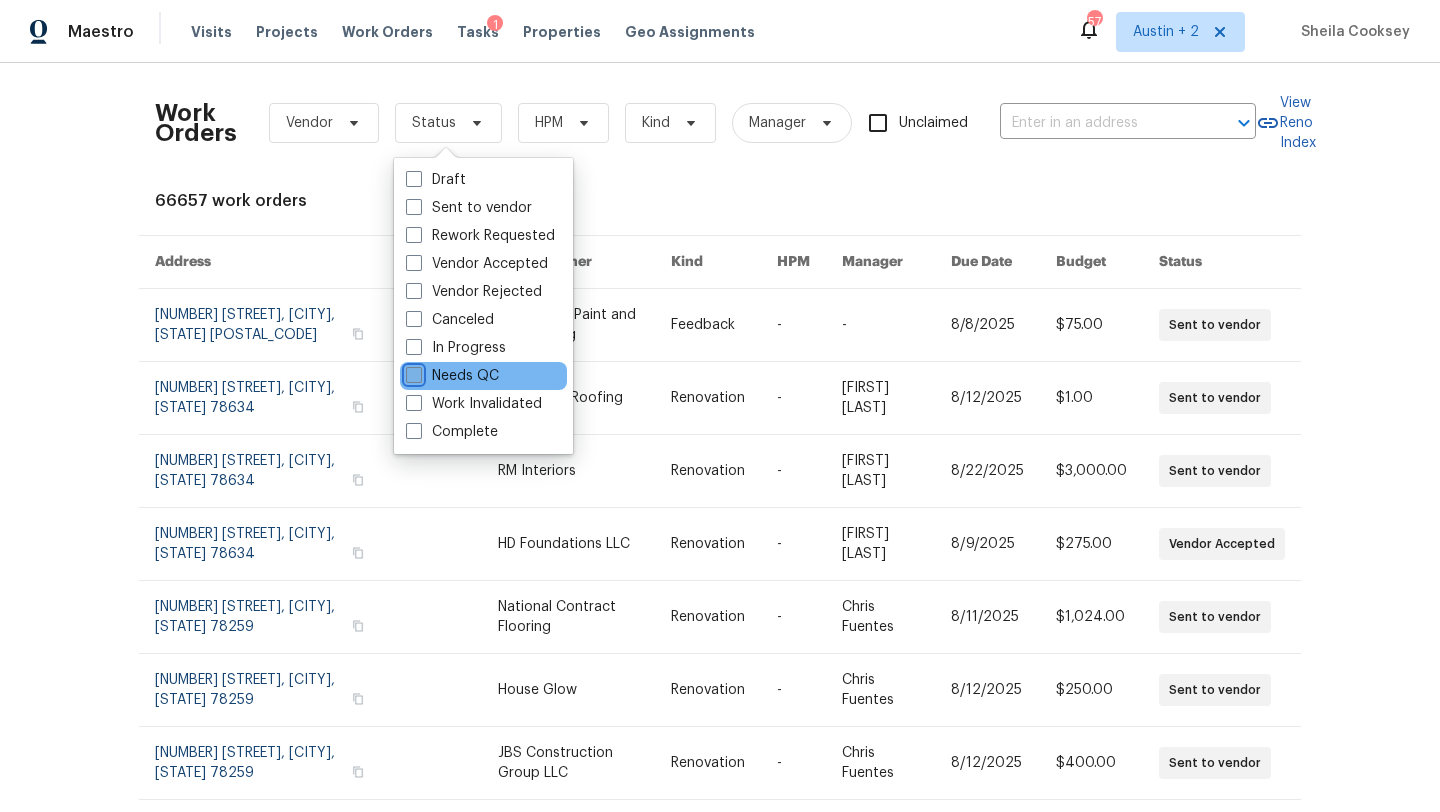 click on "Needs QC" at bounding box center (412, 372) 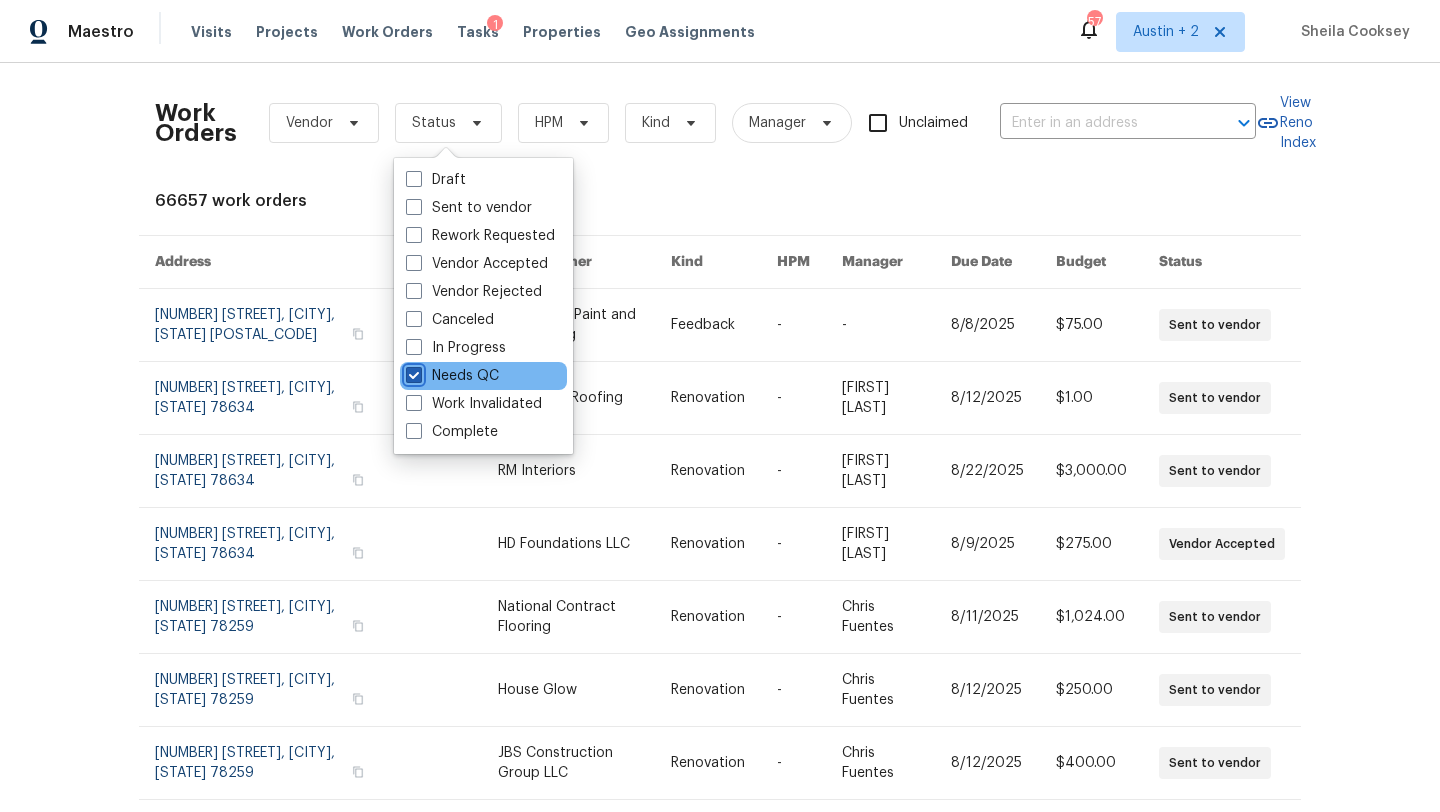 checkbox on "true" 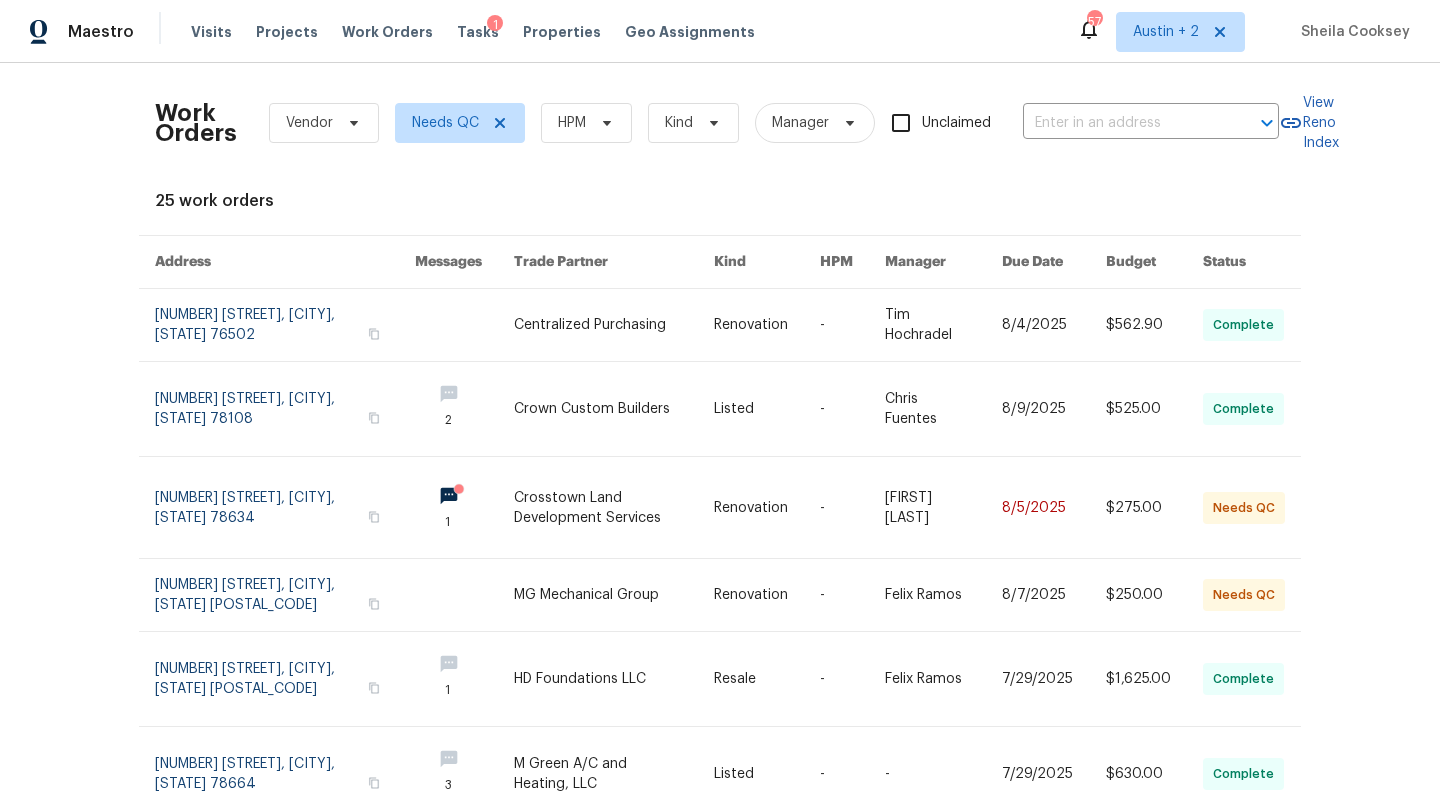 click on "Work Orders Vendor Needs QC HPM Kind Manager Unclaimed ​ View Reno Index 25 work orders Address Messages Trade Partner Kind HPM Manager Due Date Budget Status 6830 Ambrose Cir, Temple, TX   76502 Centralized Purchasing Renovation - Tim Hochradel 8/4/2025 $562.90 Complete 3904 Pecan Ct, Schertz, TX   78108 2 Crown Custom Builders Listed - Chris Fuentes 8/9/2025 $525.00 Complete 404 Stewart Dr, Hutto, TX   78634 1 Crosstown Land Development Services Renovation - Martin Chagolla 8/5/2025 $275.00 Needs QC 11007 Anarbor Fld, San Antonio, TX   78254 MG Mechanical Group Renovation - Felix Ramos 8/7/2025 $250.00 Needs QC 2134 Virginia Blvd, San Antonio, TX   78203 1 HD Foundations LLC Resale - Felix Ramos 7/29/2025 $1,625.00 Complete 600 Virginia Dr, Round Rock, TX   78664 3 M Green A/C and Heating, LLC Listed - - 7/29/2025 $630.00 Complete 1999 Shire Mdws, New Braunfels, TX   78130 2 Beautiful Home Services Renovation - Chris Fuentes 7/26/2025 $325.00 Needs QC 1999 Shire Mdws, New Braunfels, TX   78130 Renovation" at bounding box center (720, 437) 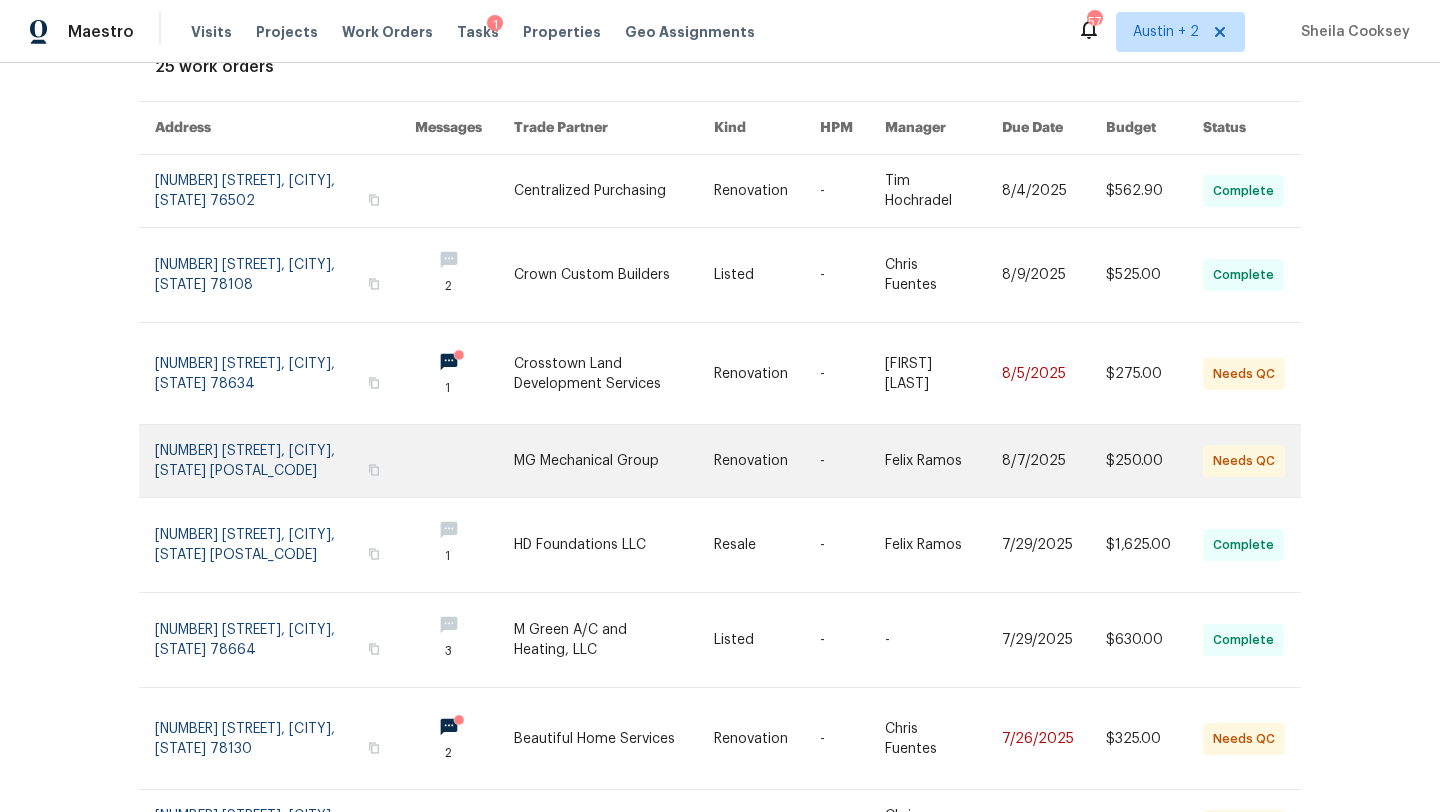 scroll, scrollTop: 439, scrollLeft: 0, axis: vertical 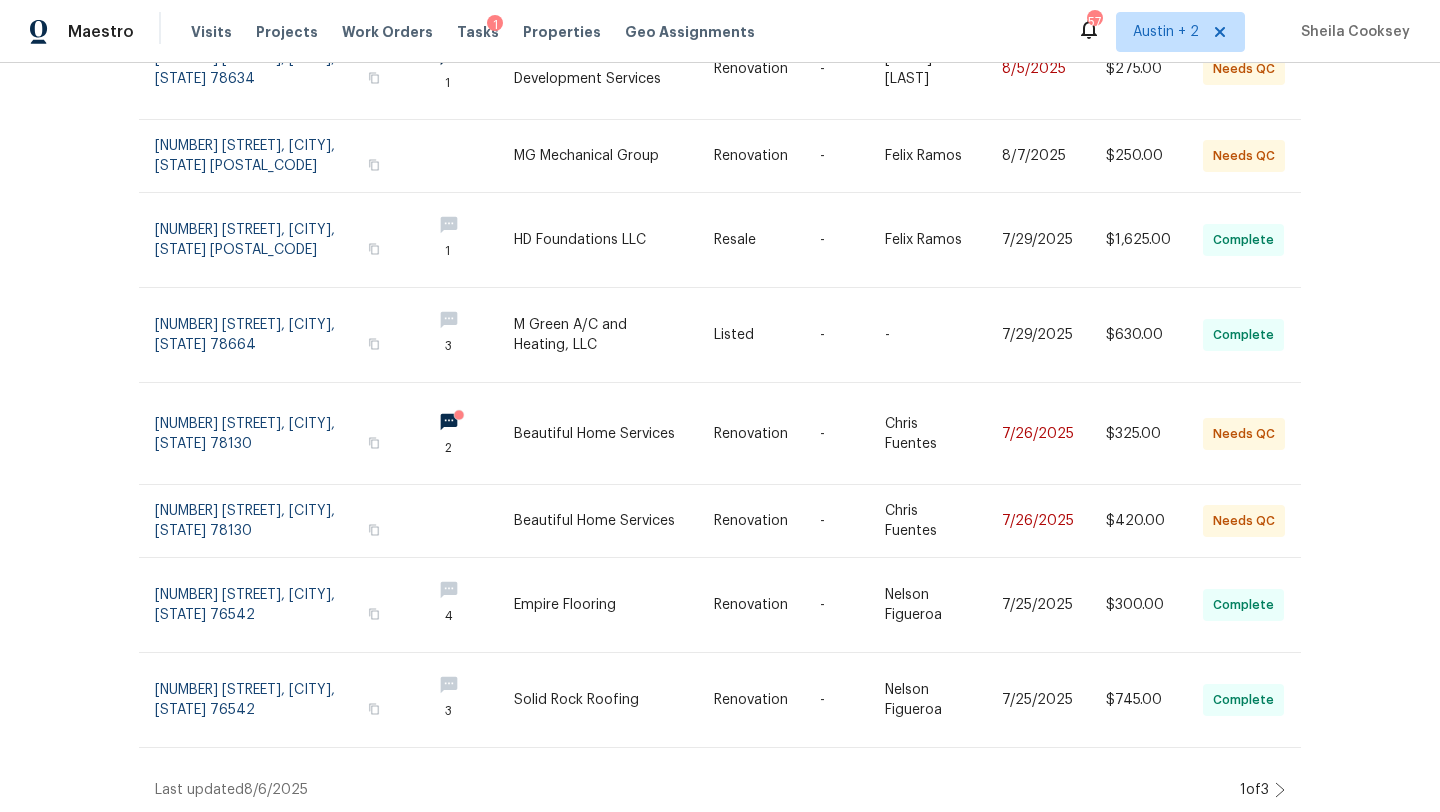 click 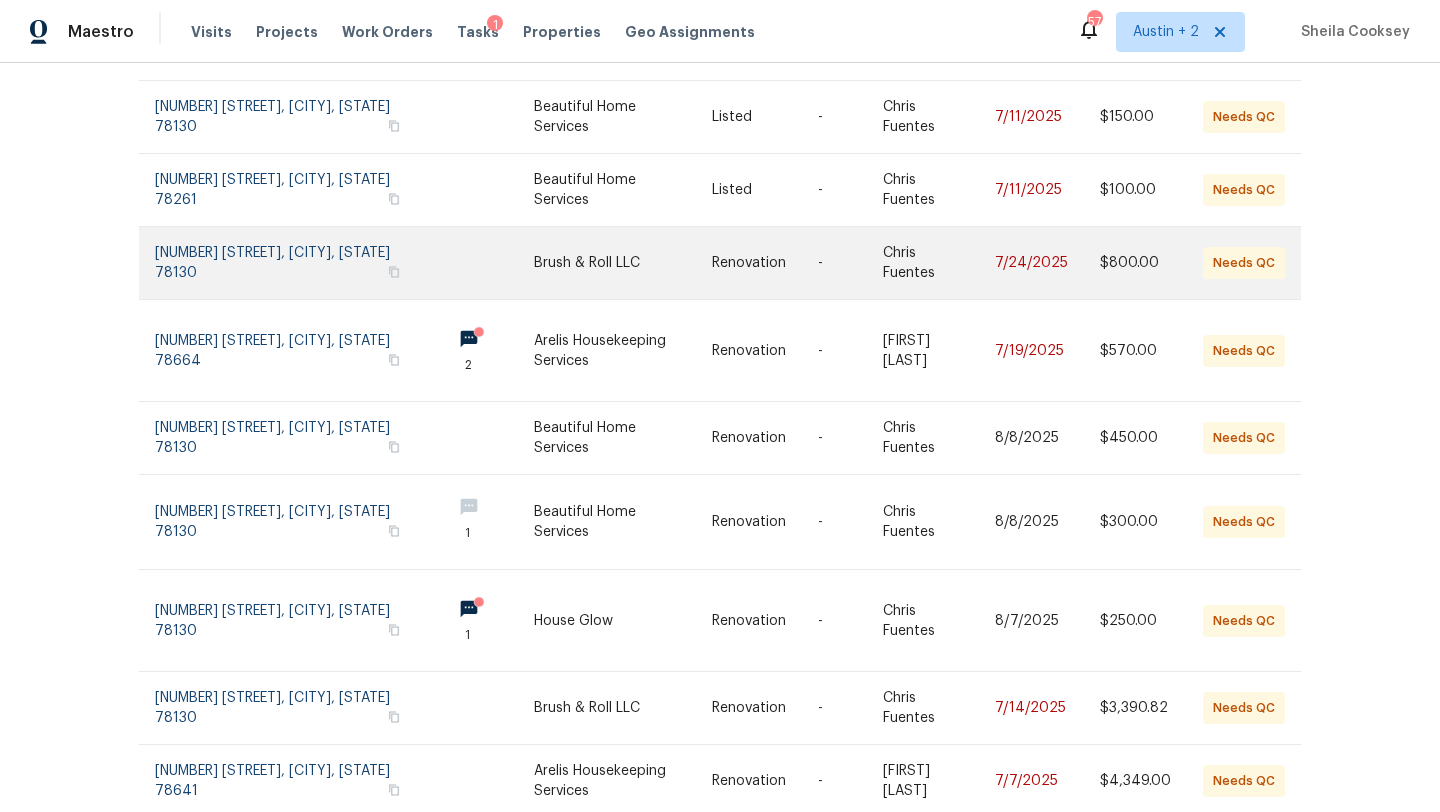 scroll, scrollTop: 285, scrollLeft: 0, axis: vertical 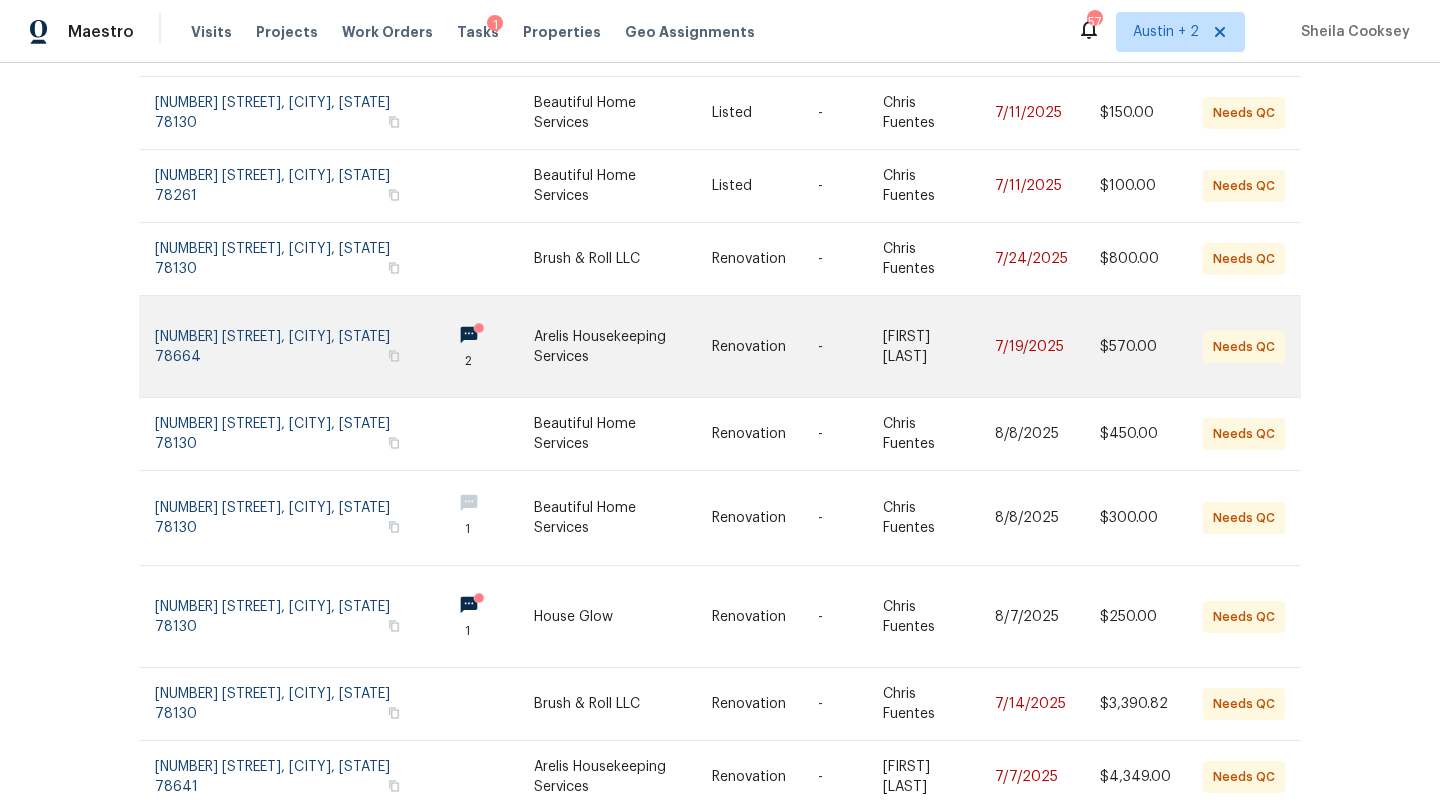 click at bounding box center (623, 346) 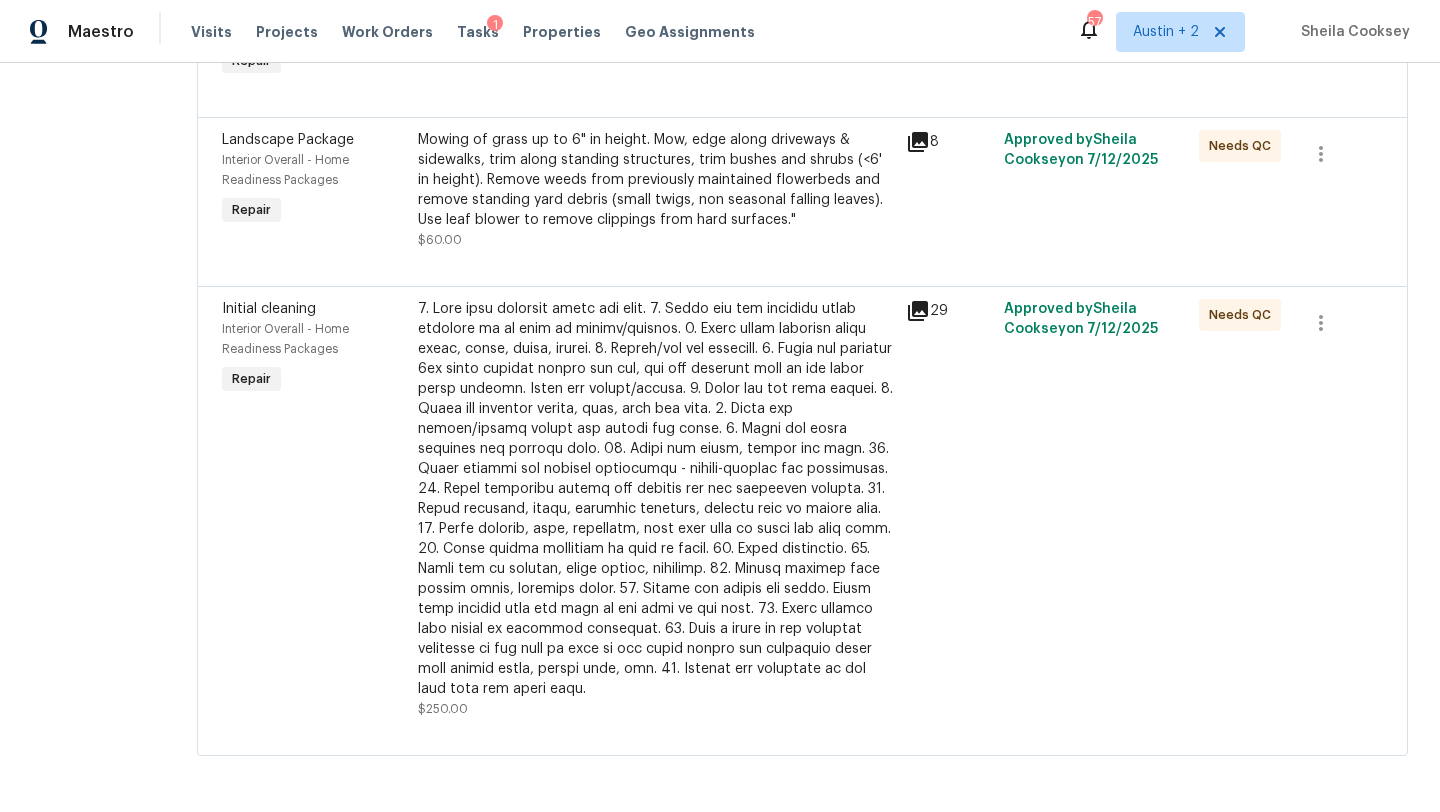 scroll, scrollTop: 0, scrollLeft: 0, axis: both 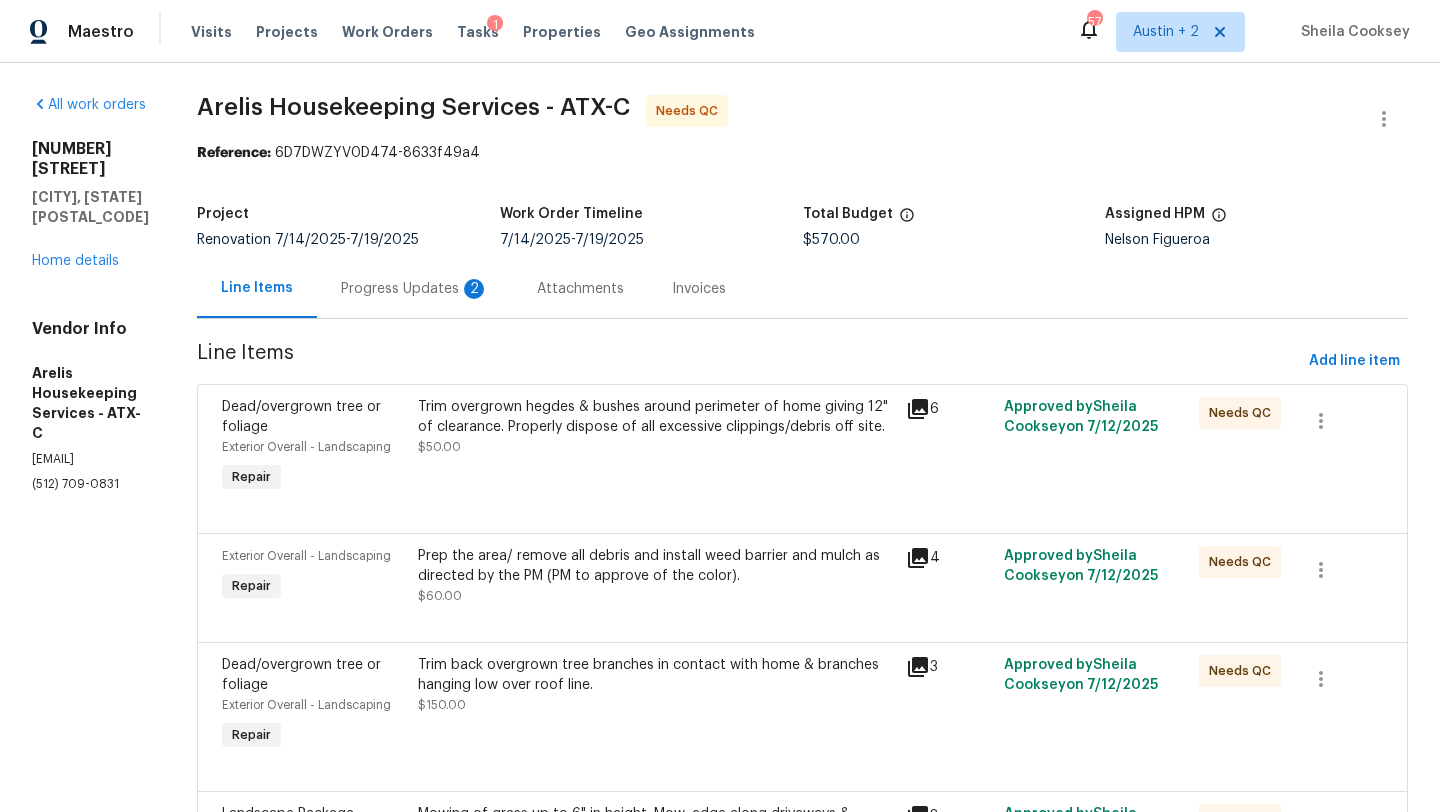 click on "Progress Updates 2" at bounding box center [415, 289] 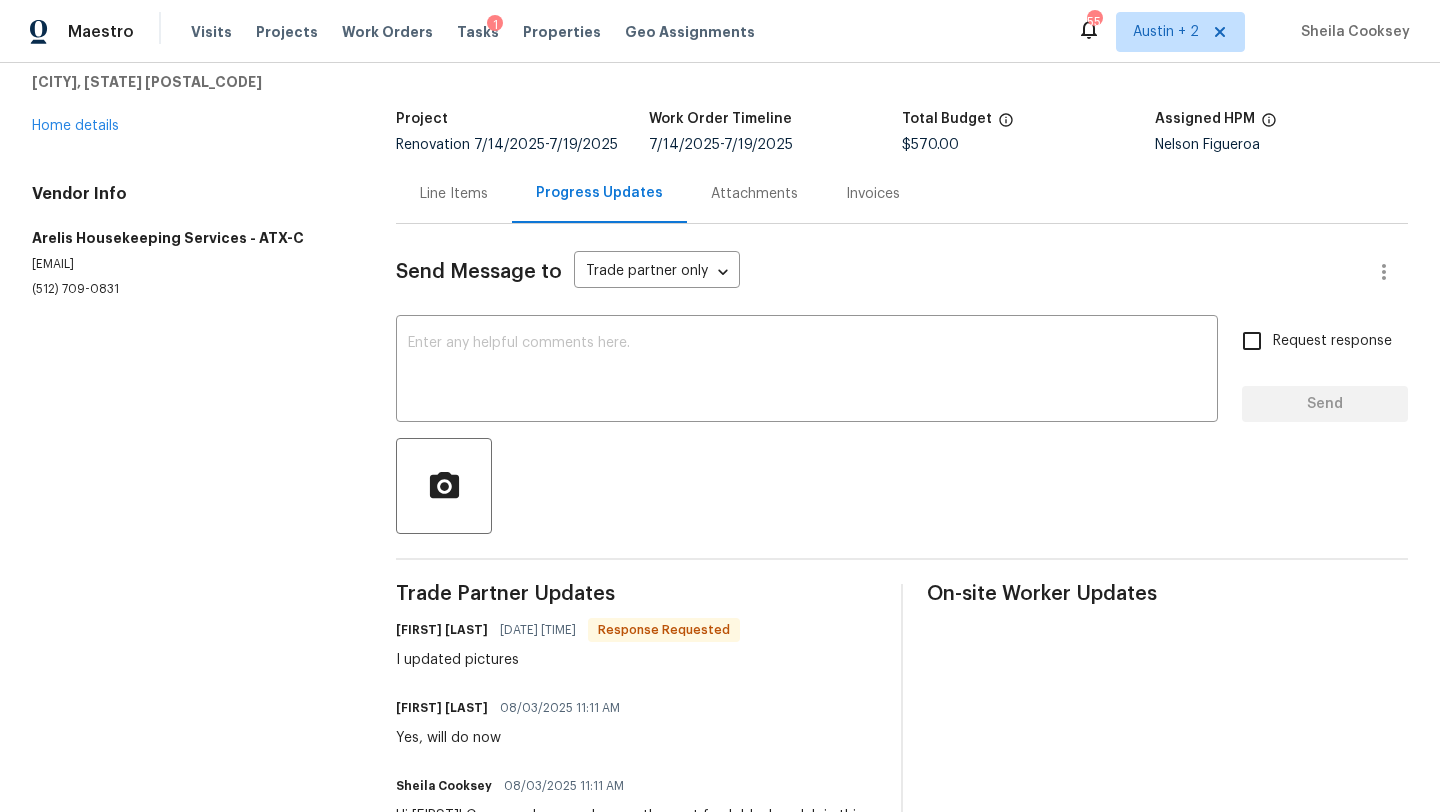 scroll, scrollTop: 93, scrollLeft: 0, axis: vertical 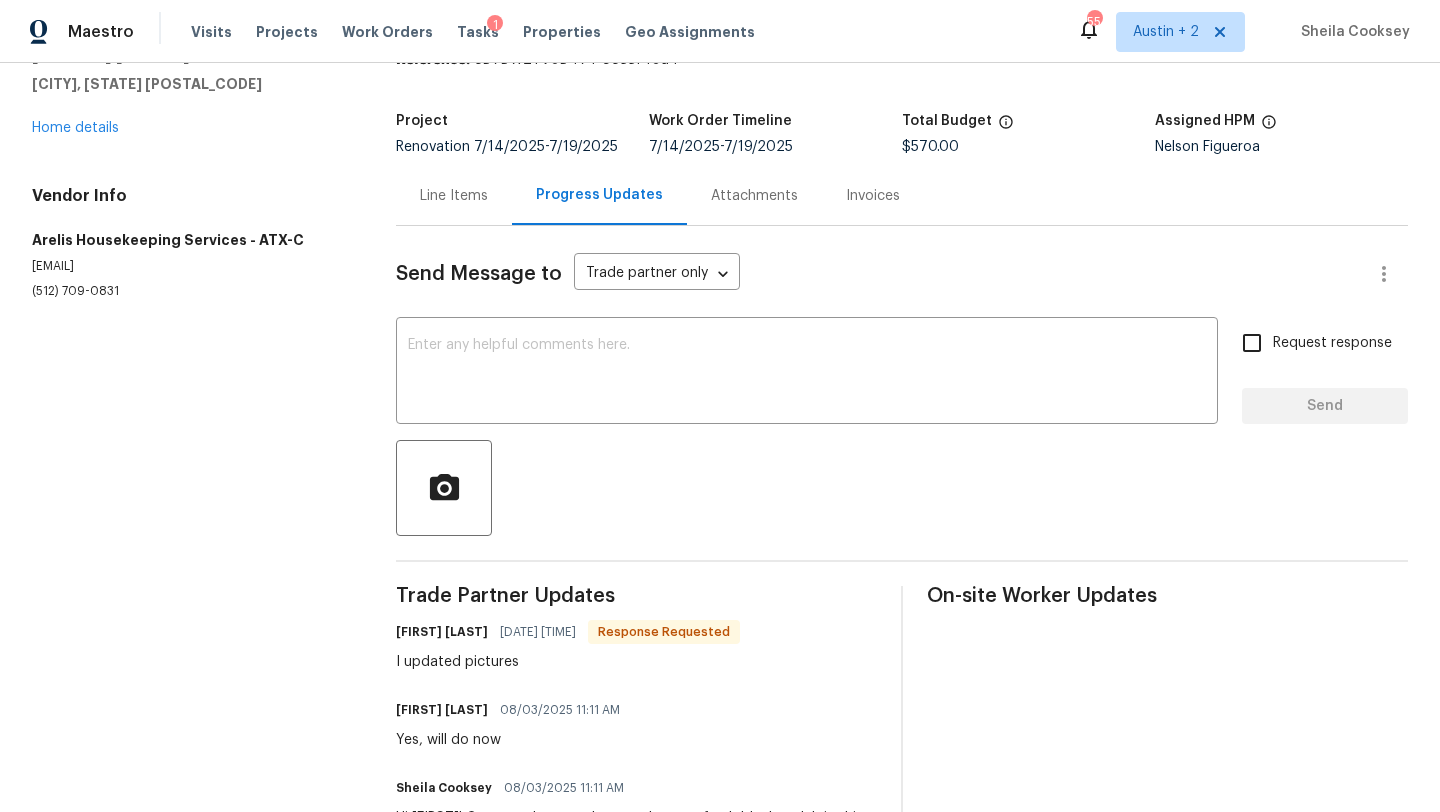 click on "Line Items" at bounding box center [454, 196] 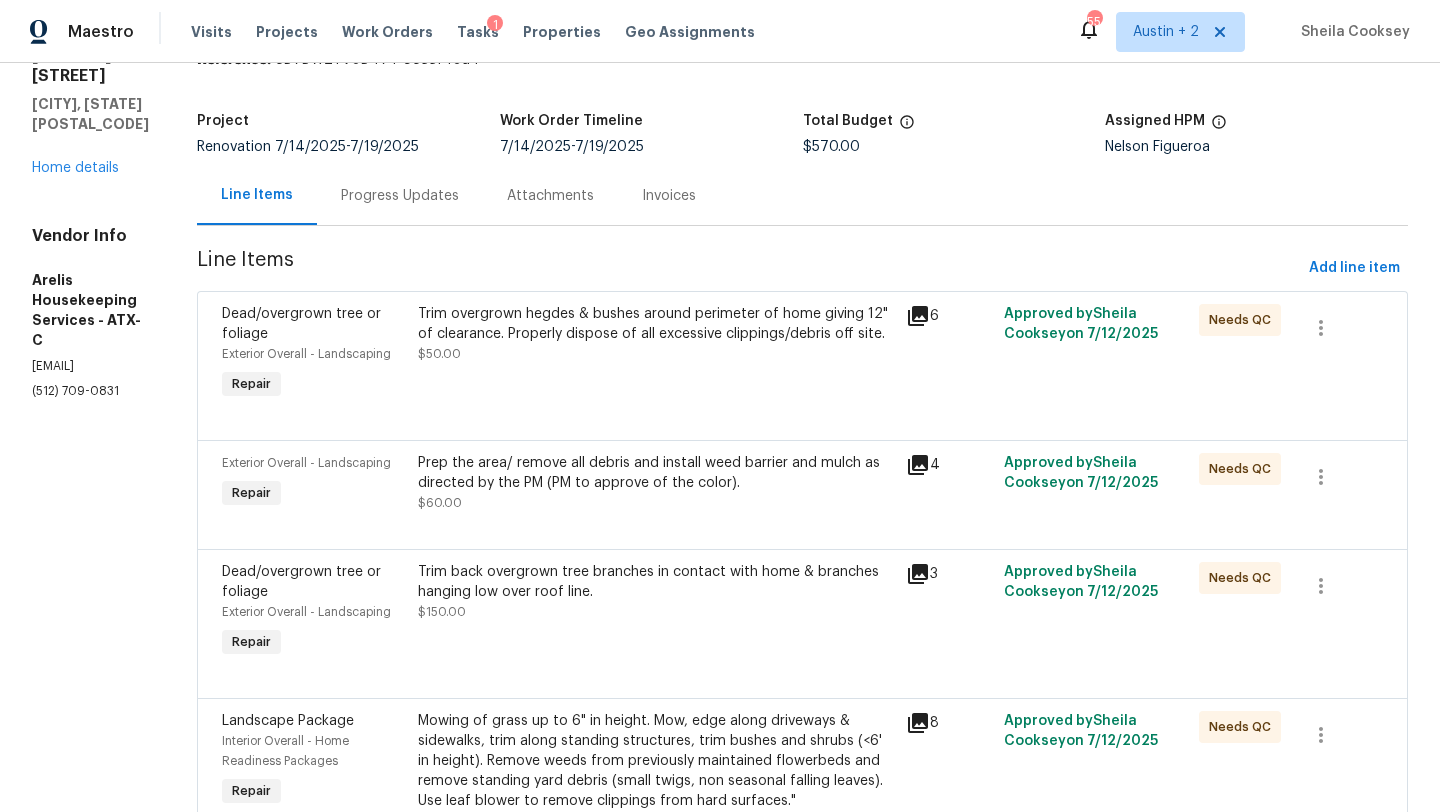 click on "Trim overgrown hegdes & bushes around perimeter of home giving 12" of clearance. Properly dispose of all excessive clippings/debris off site." at bounding box center (656, 324) 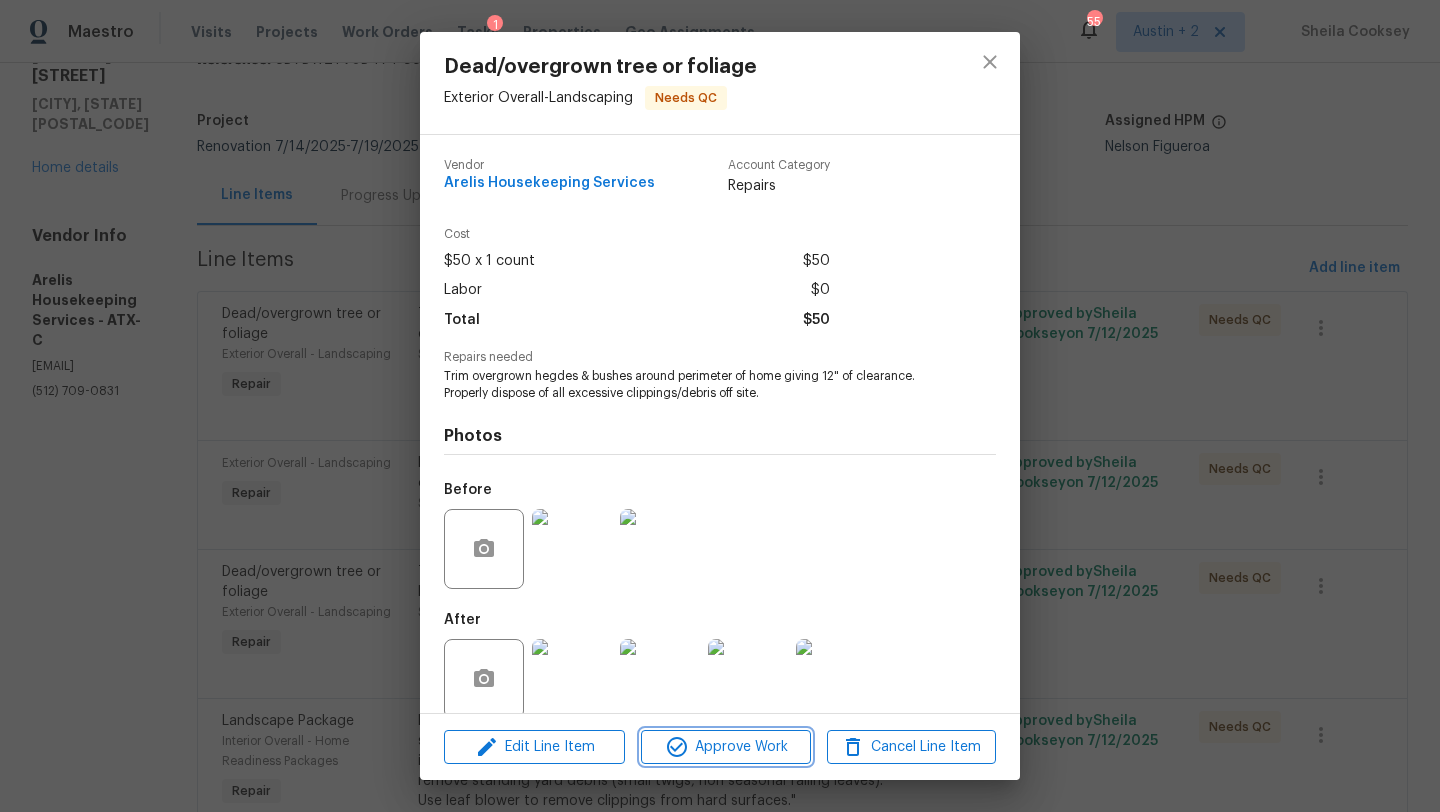 click on "Approve Work" at bounding box center [725, 747] 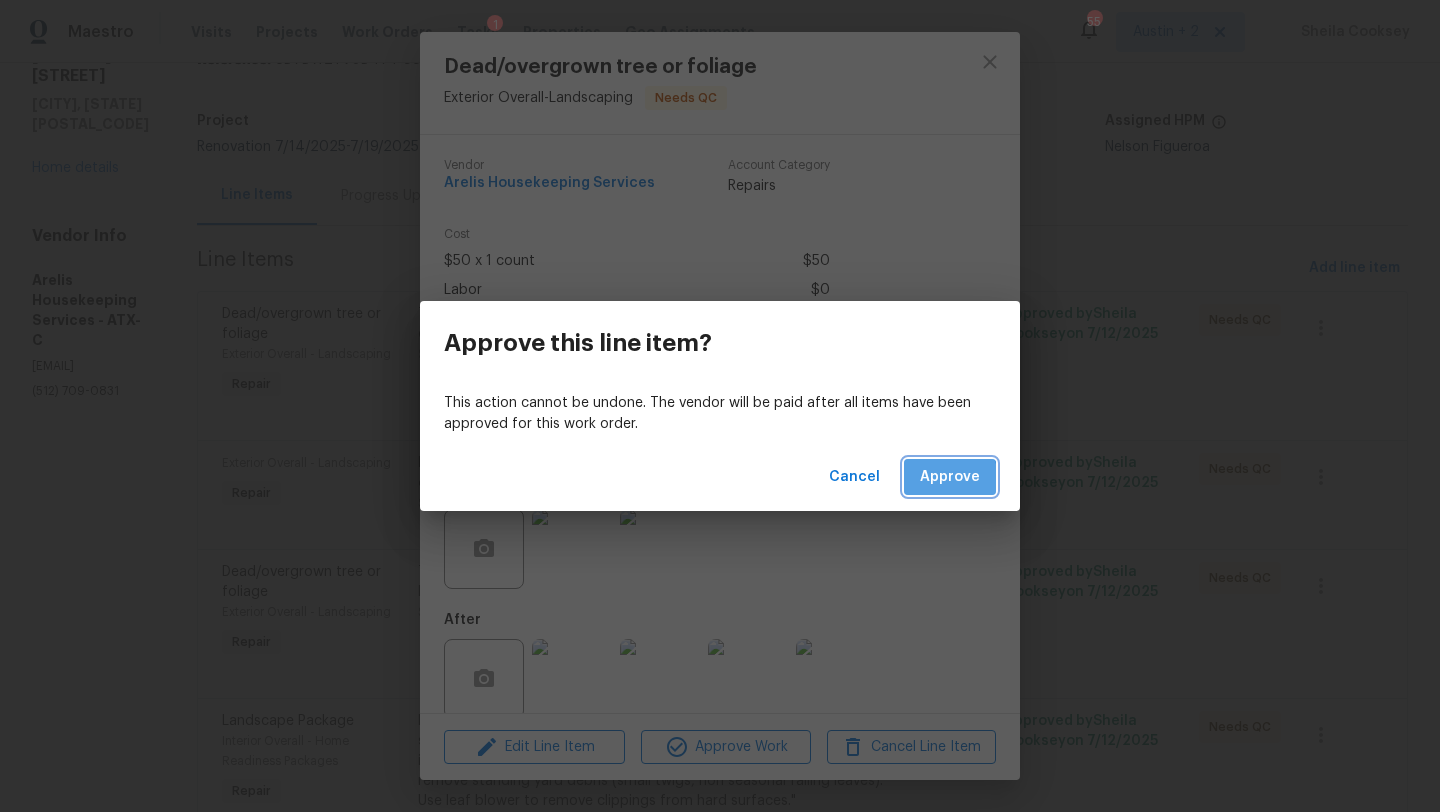 click on "Approve" at bounding box center (950, 477) 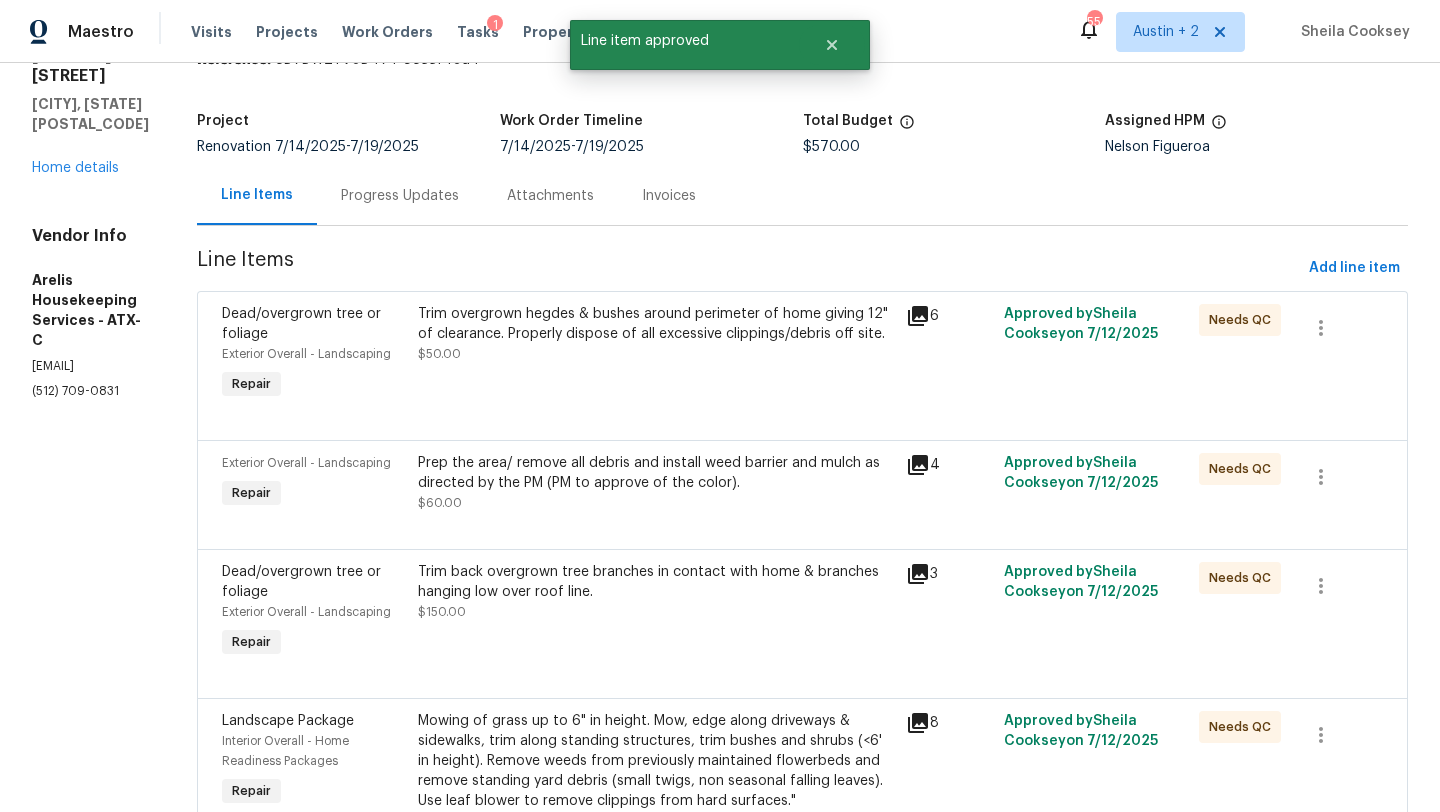 scroll, scrollTop: 0, scrollLeft: 0, axis: both 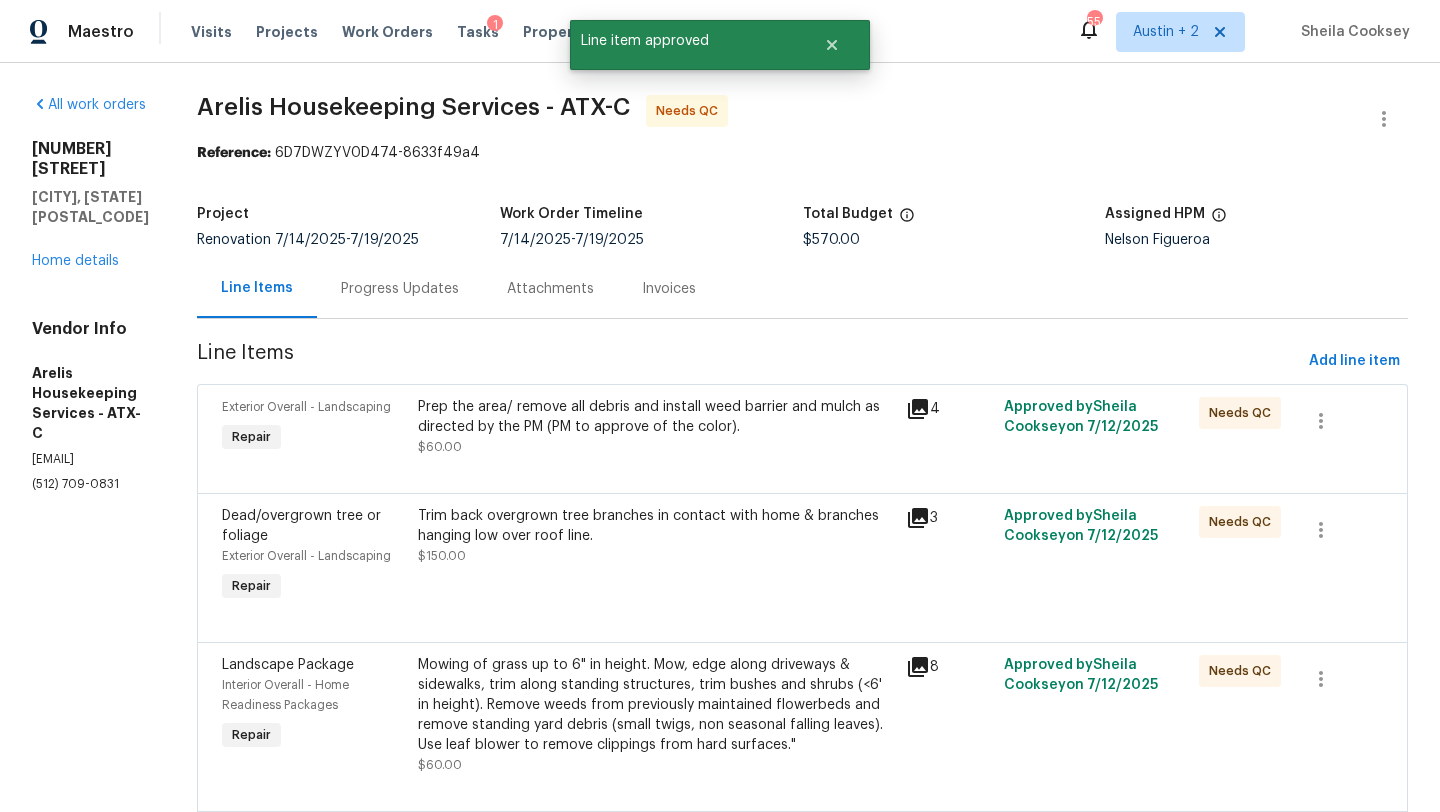 click on "Prep the area/ remove all debris and install weed barrier and mulch as directed by the PM (PM to approve of the color)." at bounding box center [656, 417] 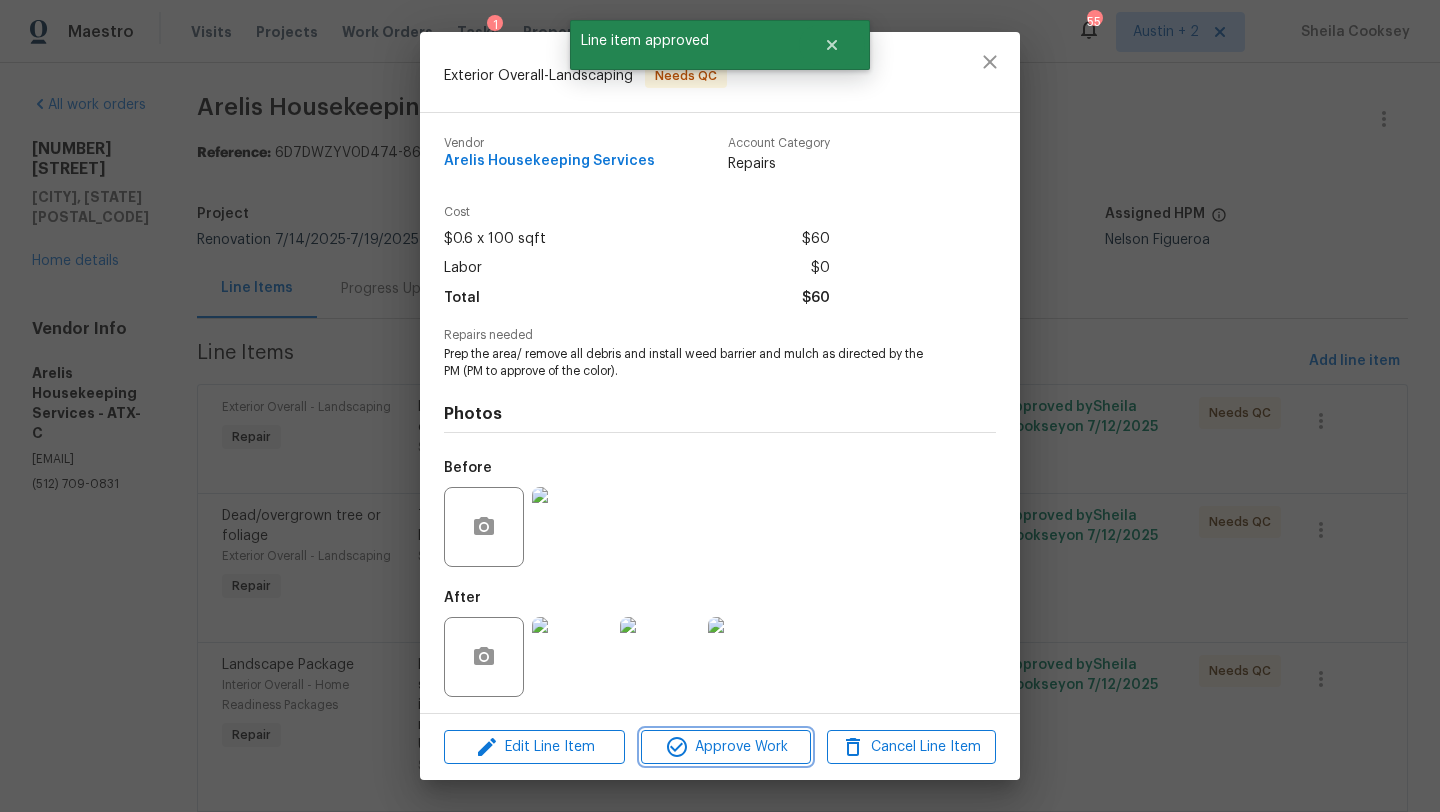 click on "Approve Work" at bounding box center [725, 747] 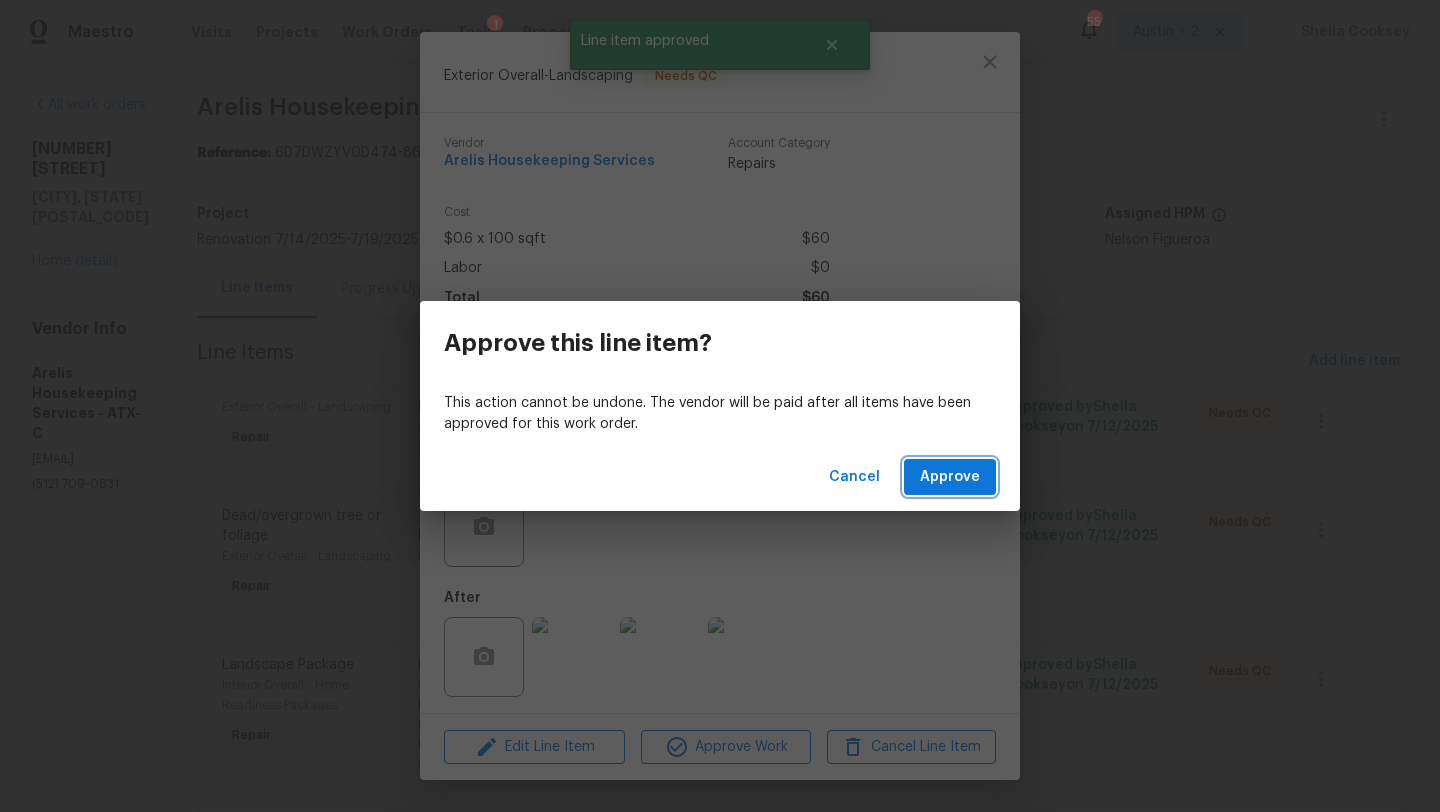click on "Approve" at bounding box center [950, 477] 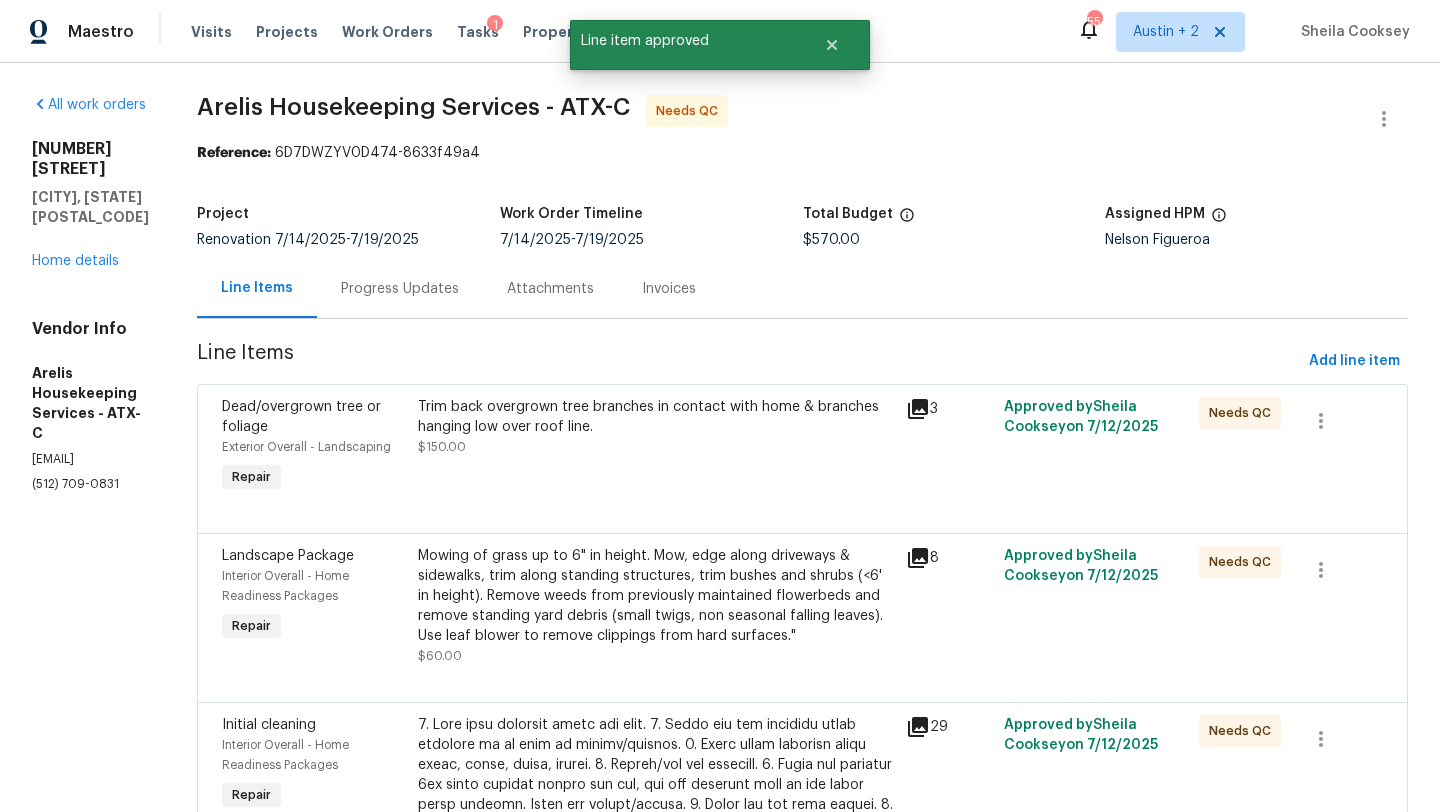 click on "Trim back overgrown tree branches in contact with home & branches hanging low over roof line." at bounding box center [656, 417] 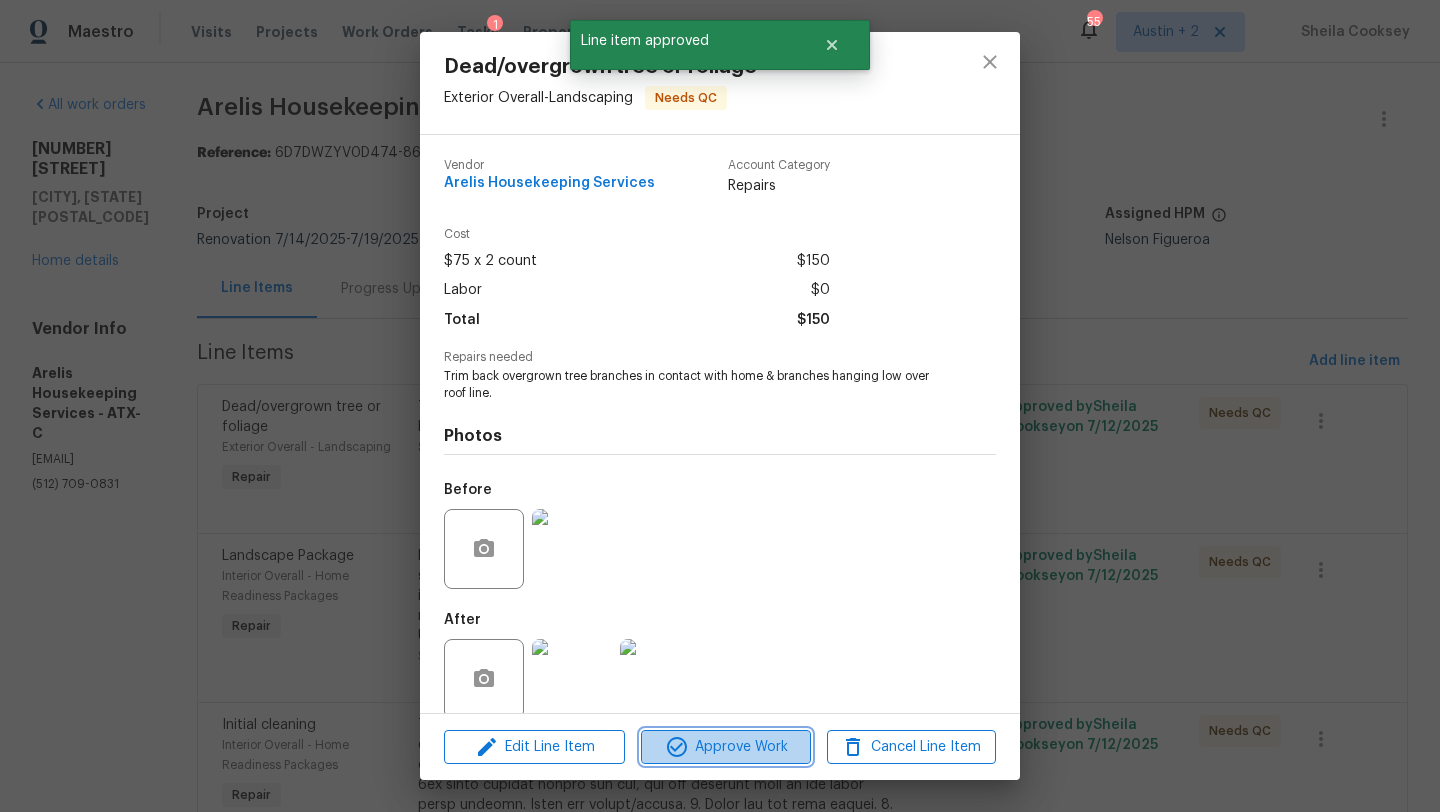 click on "Approve Work" at bounding box center (725, 747) 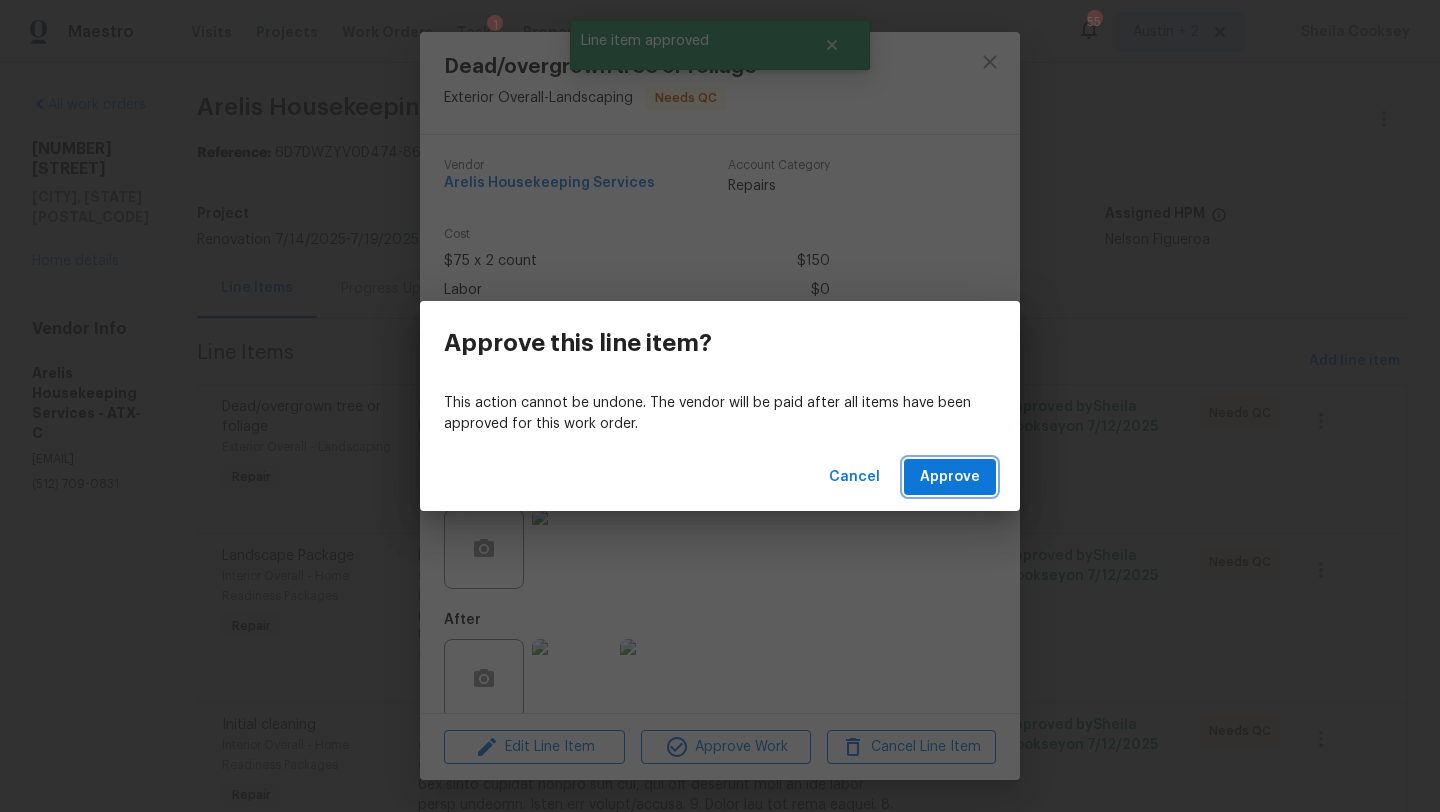 click on "Approve" at bounding box center [950, 477] 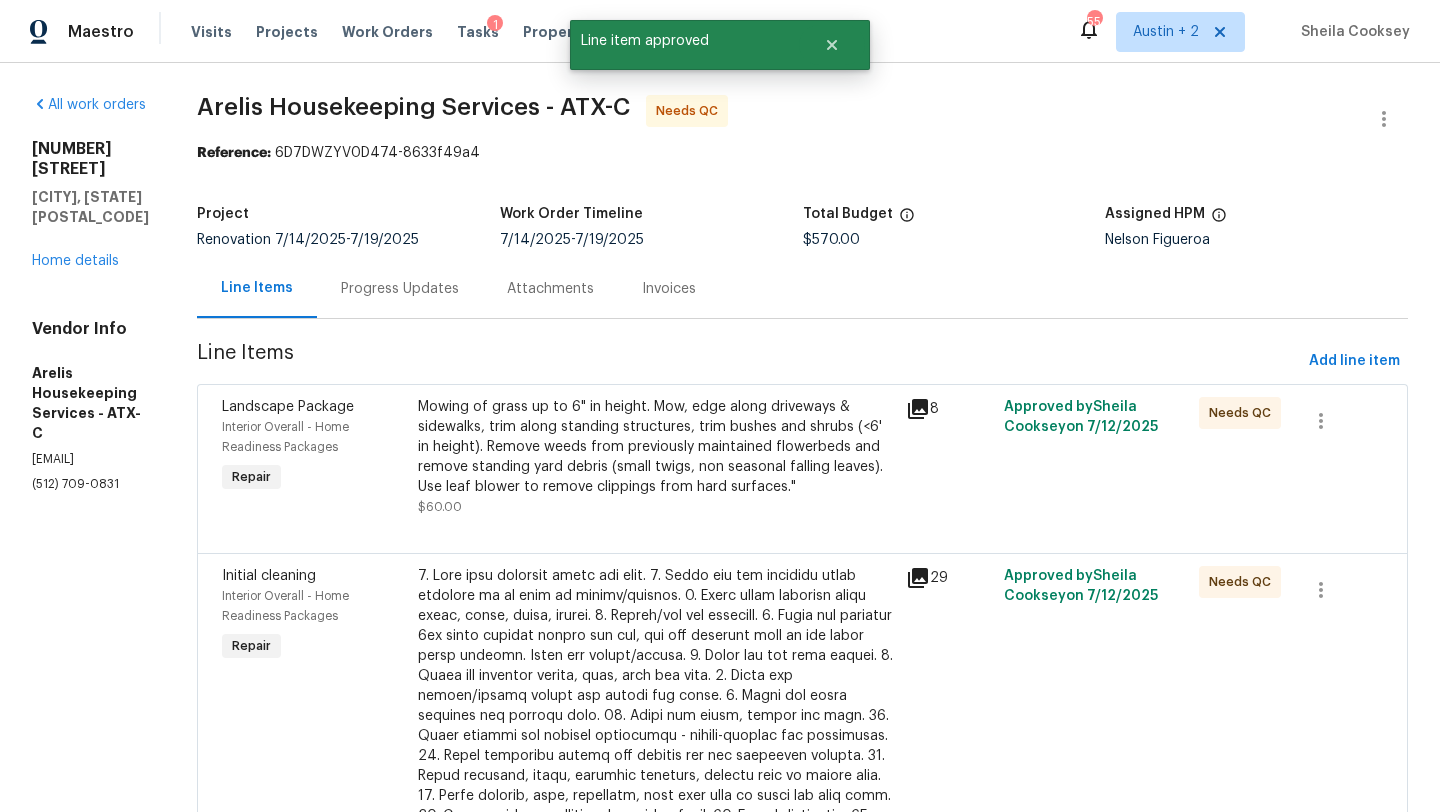 click on "Mowing of grass up to 6" in height. Mow, edge along driveways & sidewalks, trim along standing structures, trim bushes and shrubs (<6' in height). Remove weeds from previously maintained flowerbeds and remove standing yard debris (small twigs, non seasonal falling leaves).  Use leaf blower to remove clippings from hard surfaces."" at bounding box center [656, 447] 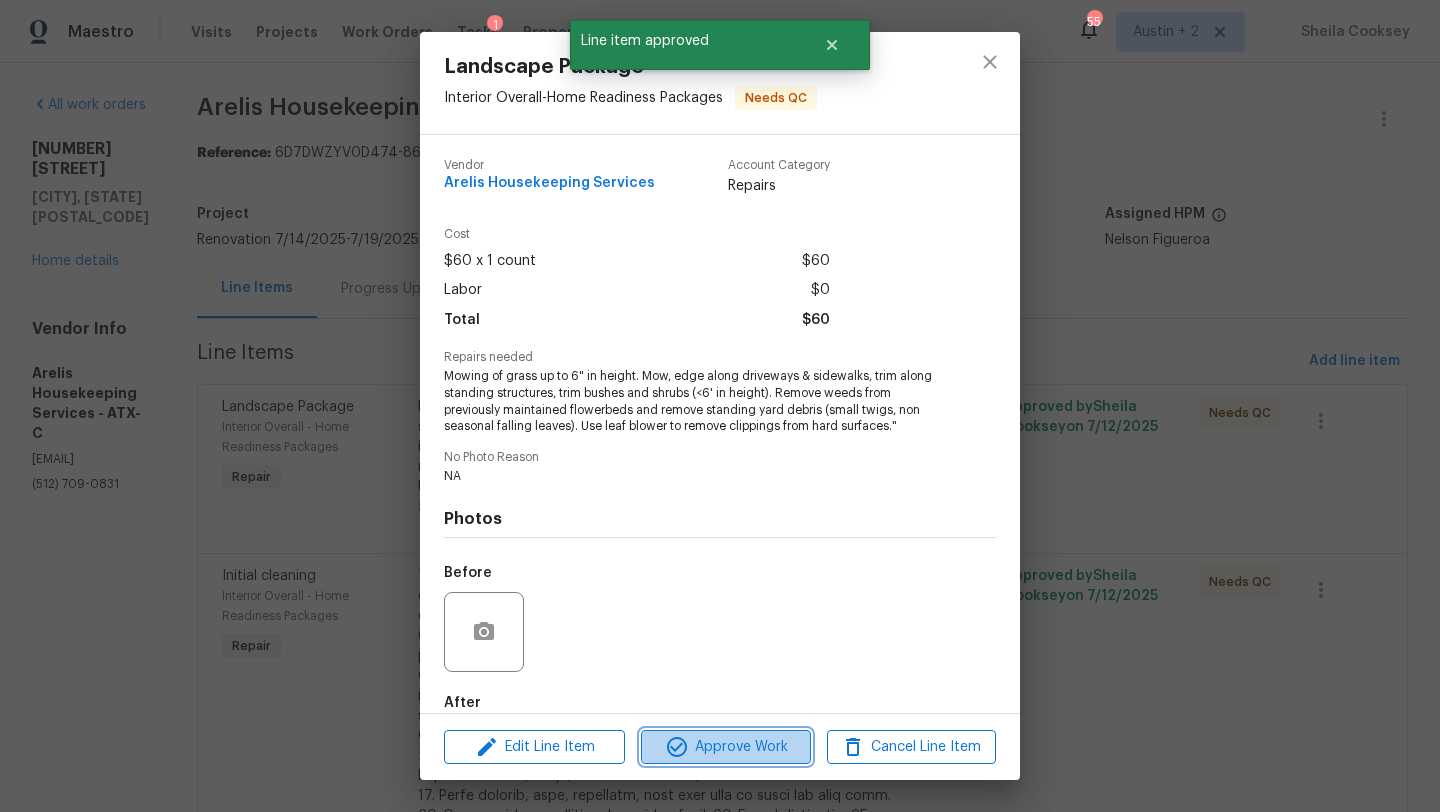 click on "Approve Work" at bounding box center (725, 747) 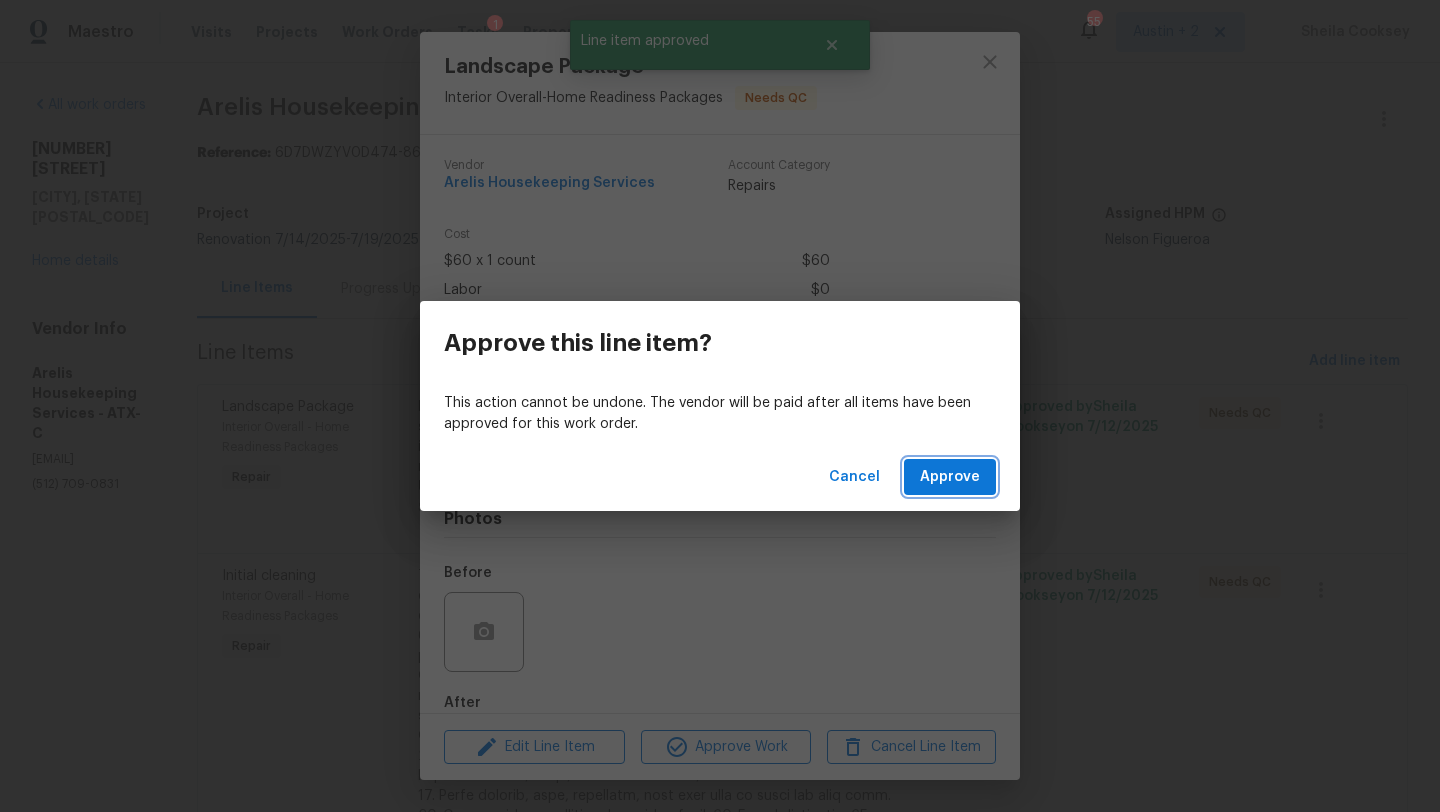 click on "Approve" at bounding box center (950, 477) 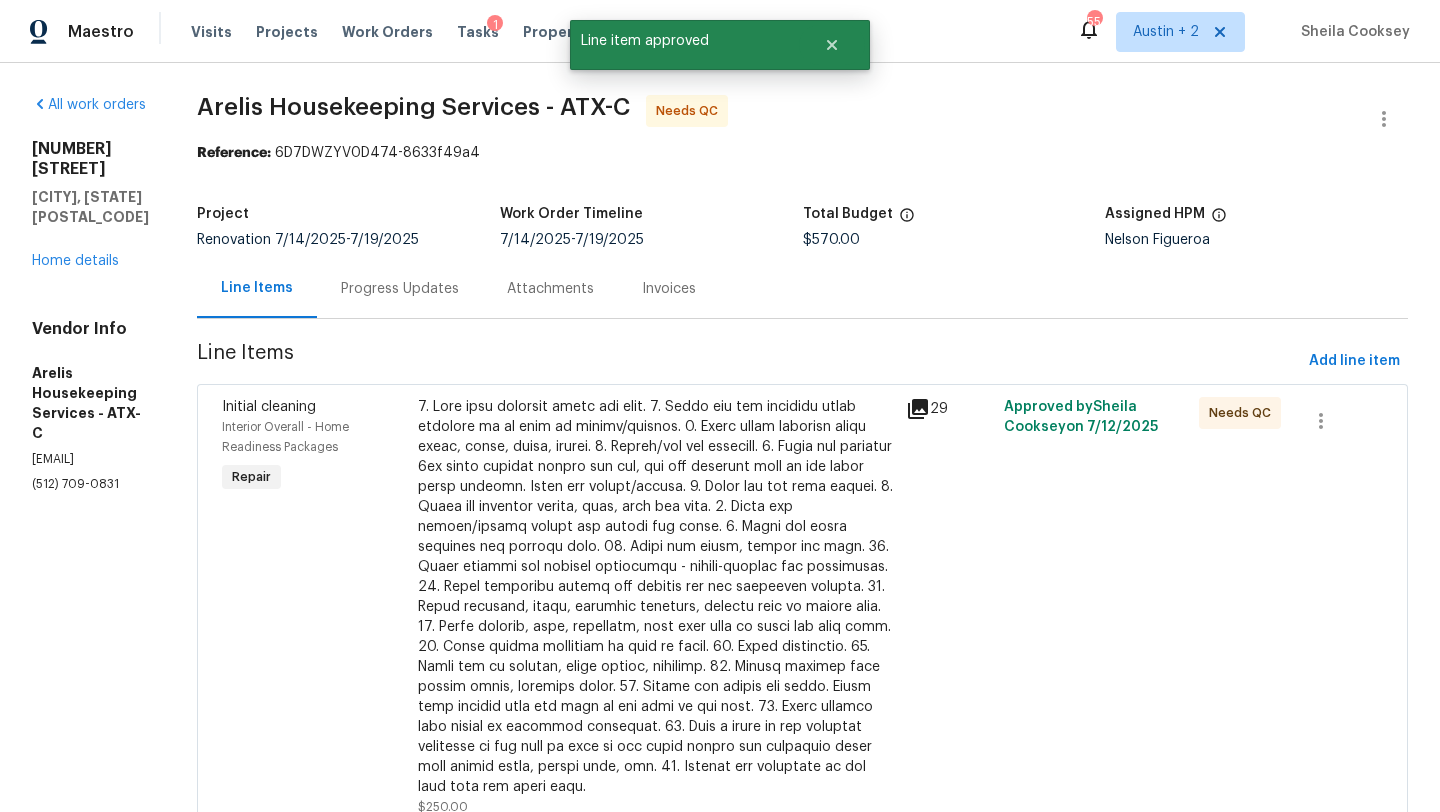 click at bounding box center (656, 597) 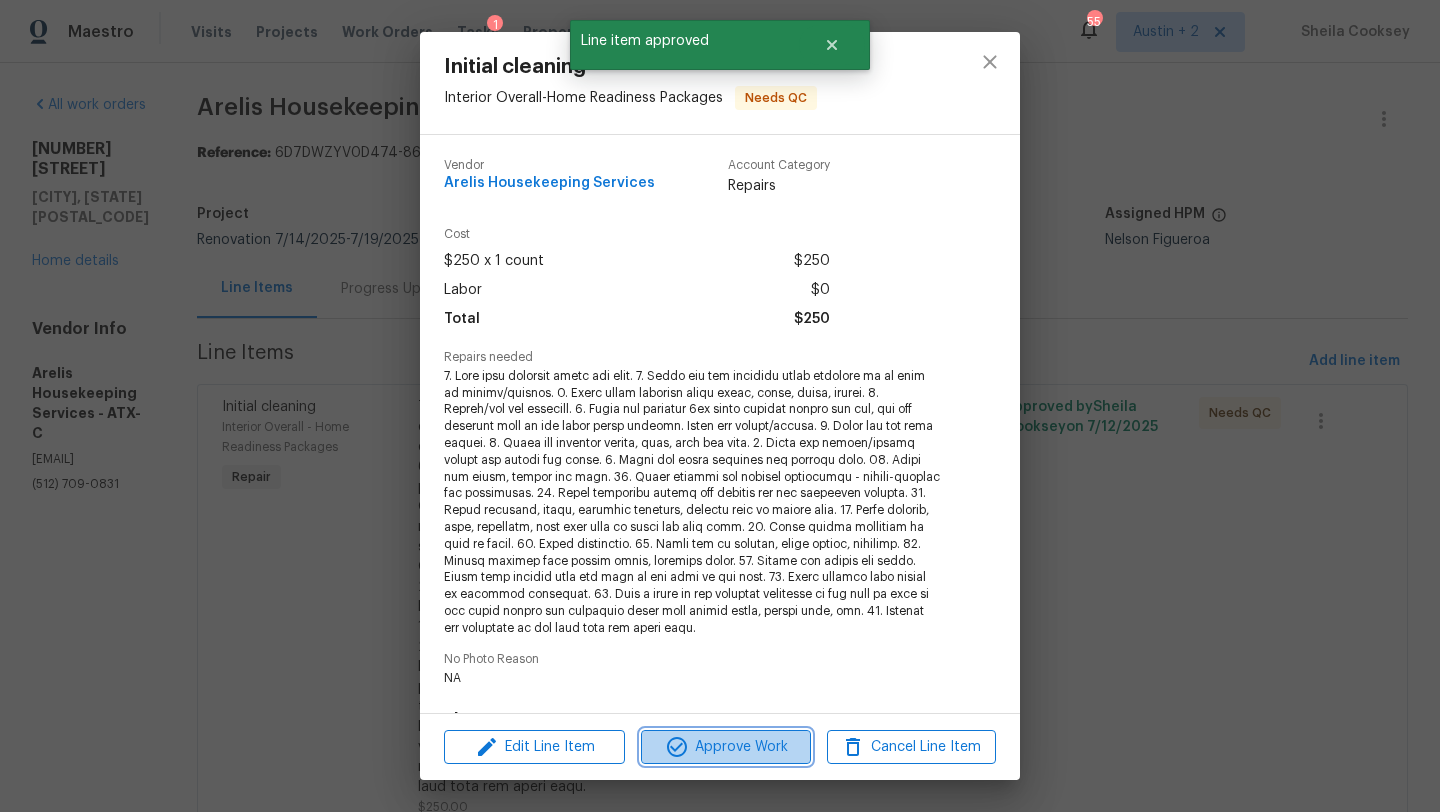 click on "Approve Work" at bounding box center (725, 747) 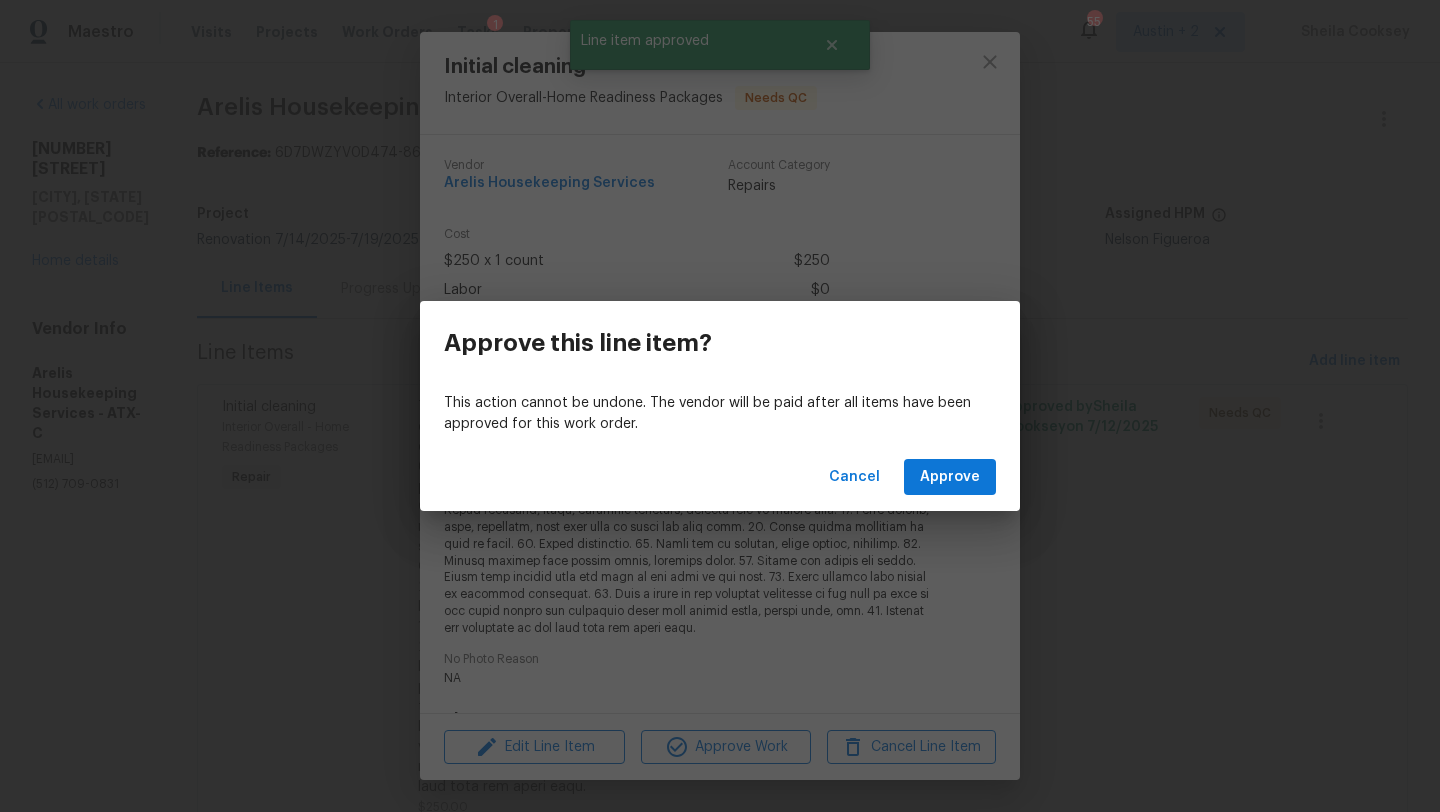 click on "This action cannot be undone. The vendor will be paid after all items have been approved for this work order." at bounding box center [720, 414] 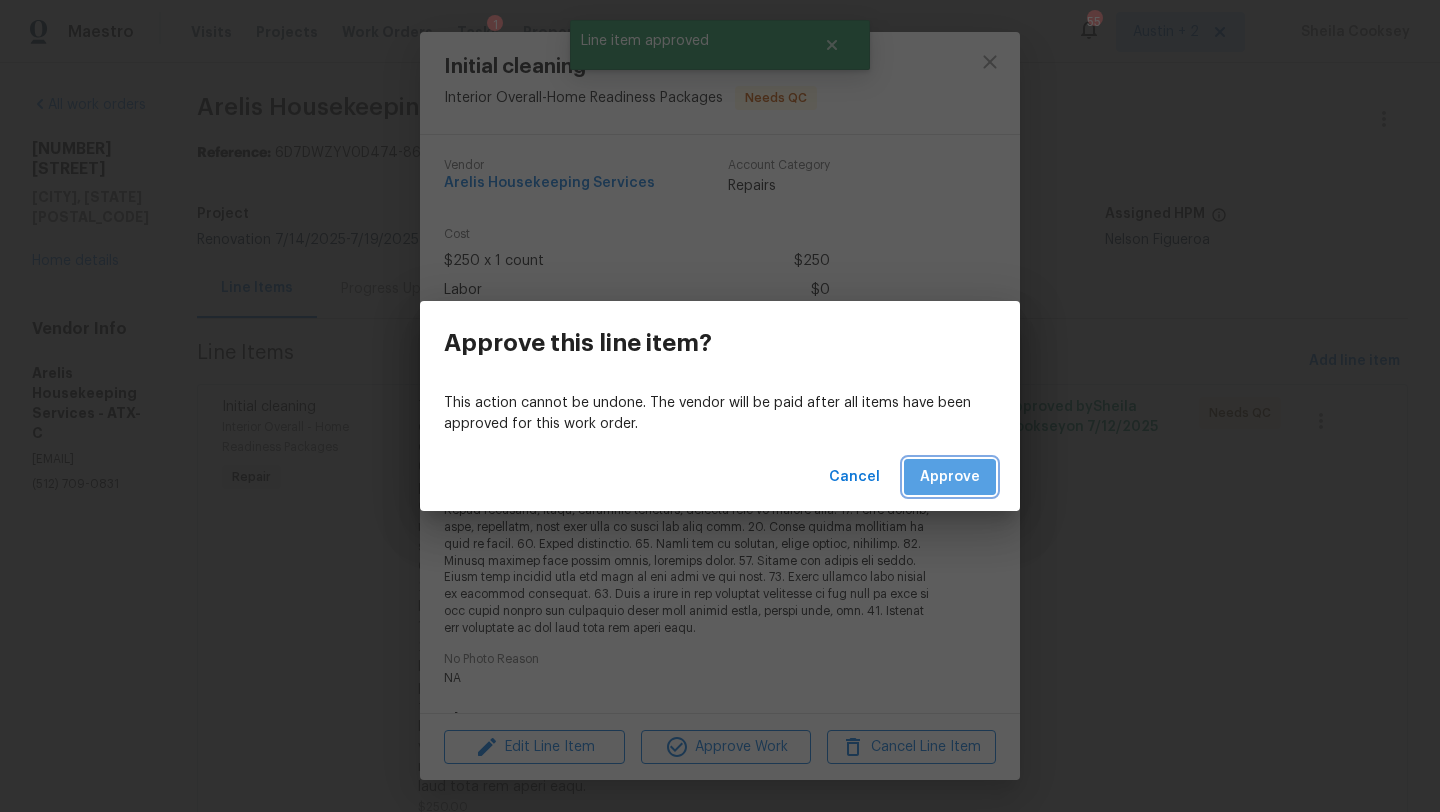 click on "Approve" at bounding box center [950, 477] 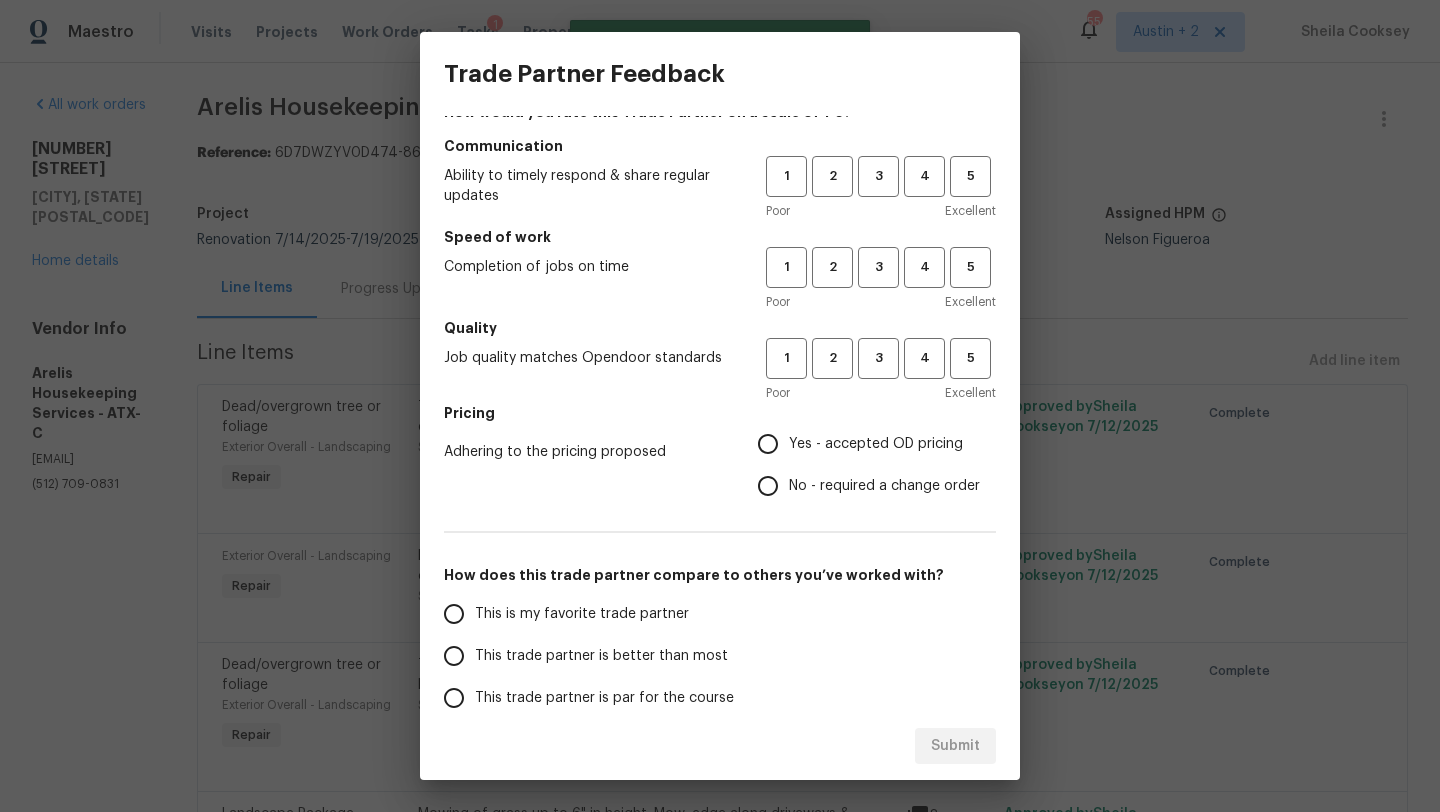 scroll, scrollTop: 0, scrollLeft: 0, axis: both 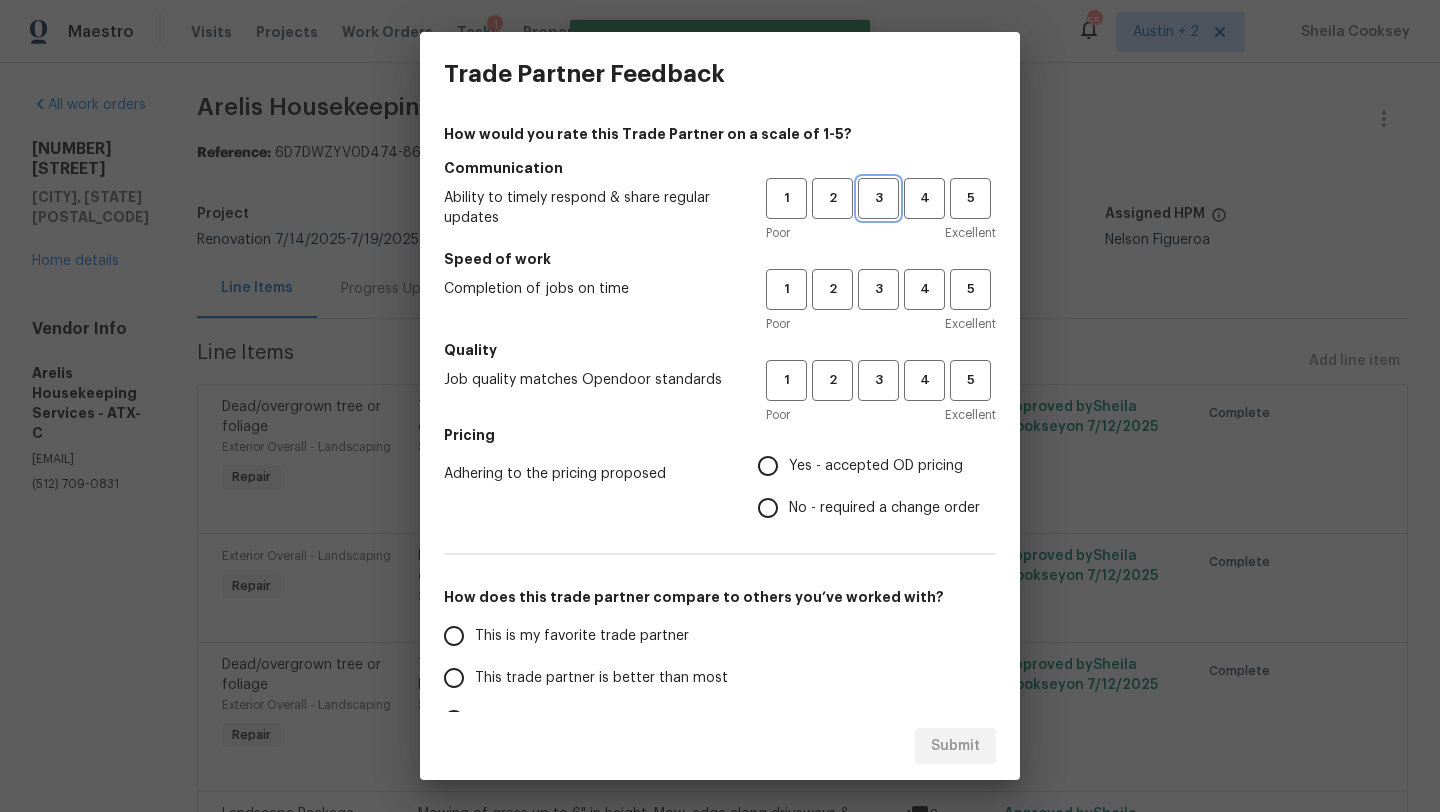 click on "3" at bounding box center (878, 198) 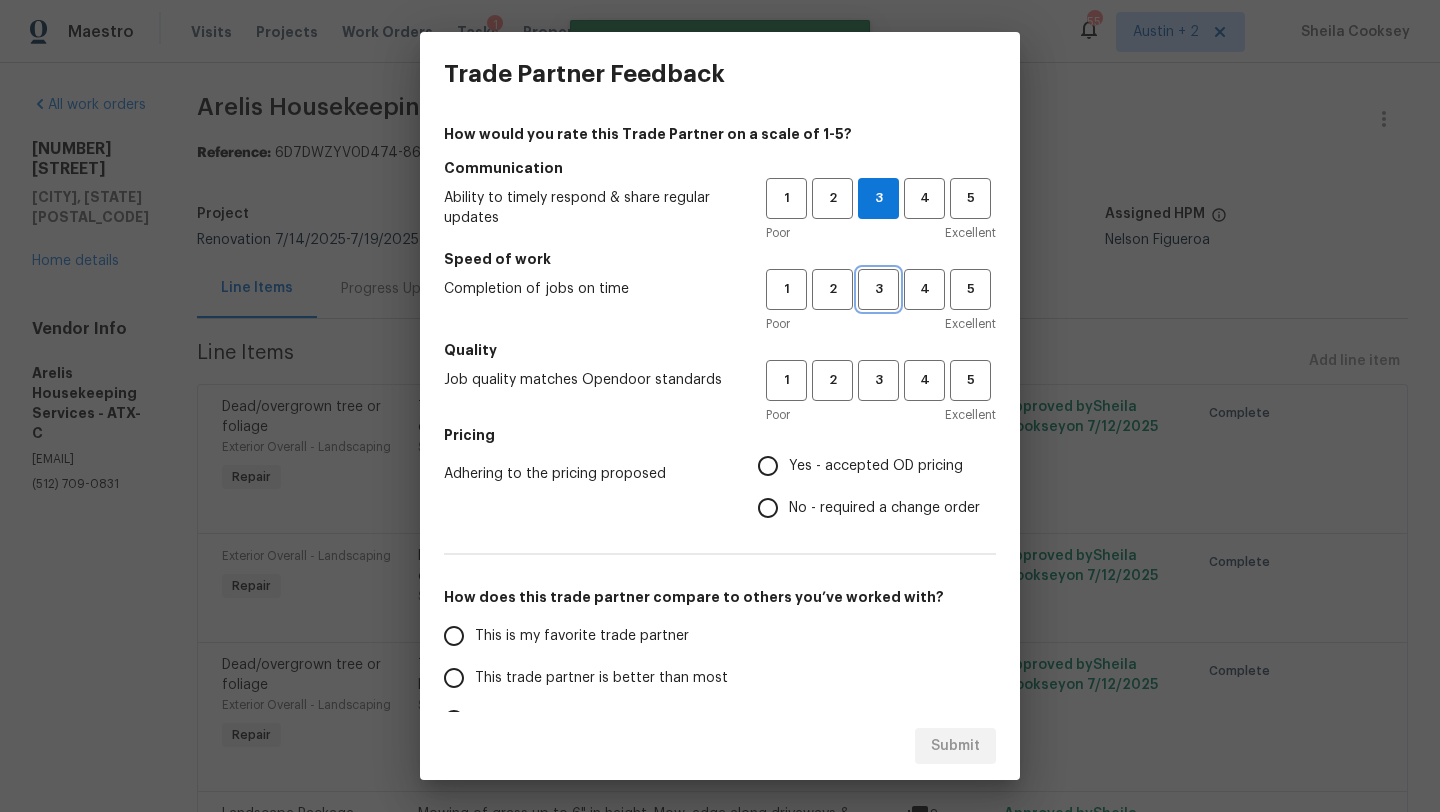 click on "3" at bounding box center [878, 289] 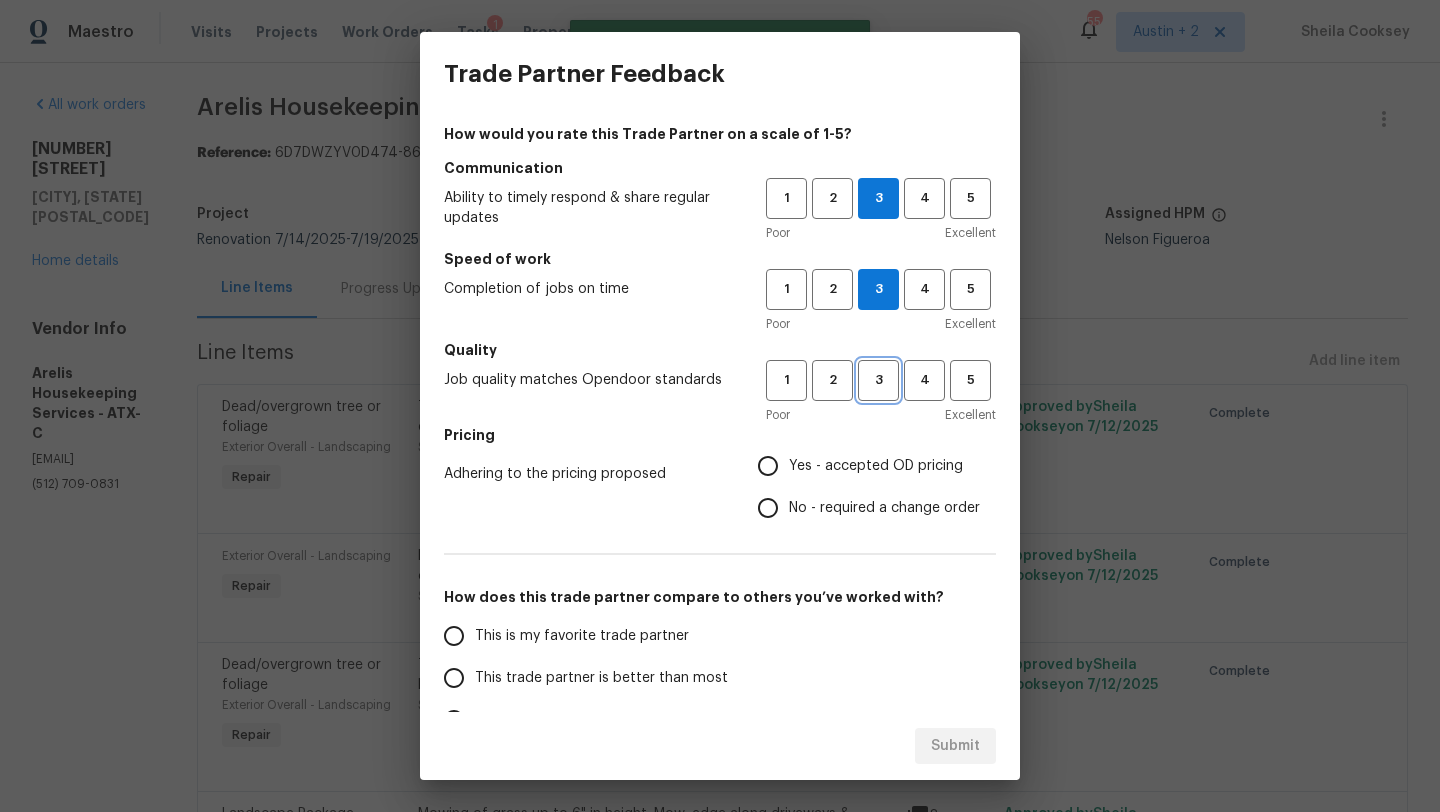 click on "3" at bounding box center (878, 380) 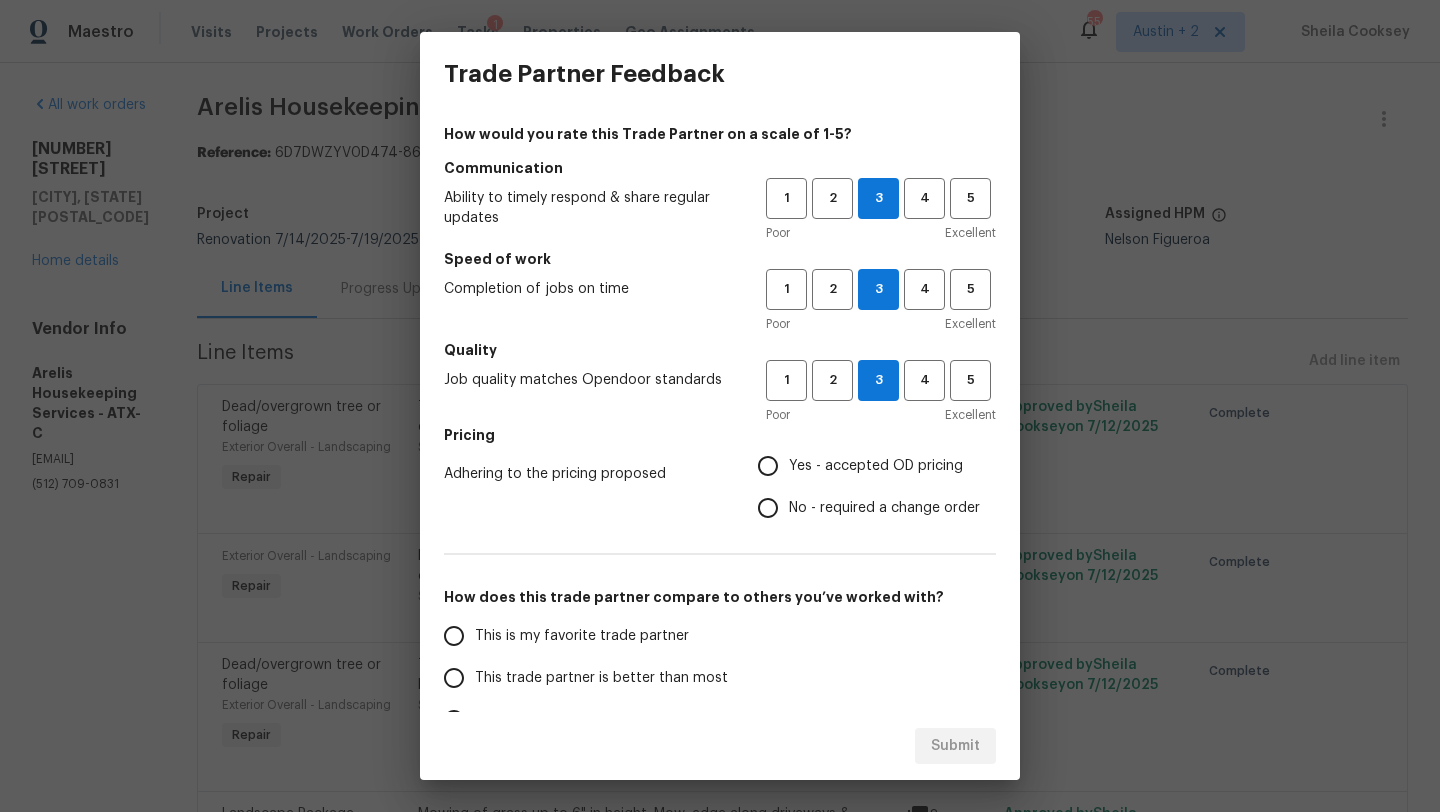 click on "Yes - accepted OD pricing" at bounding box center (876, 466) 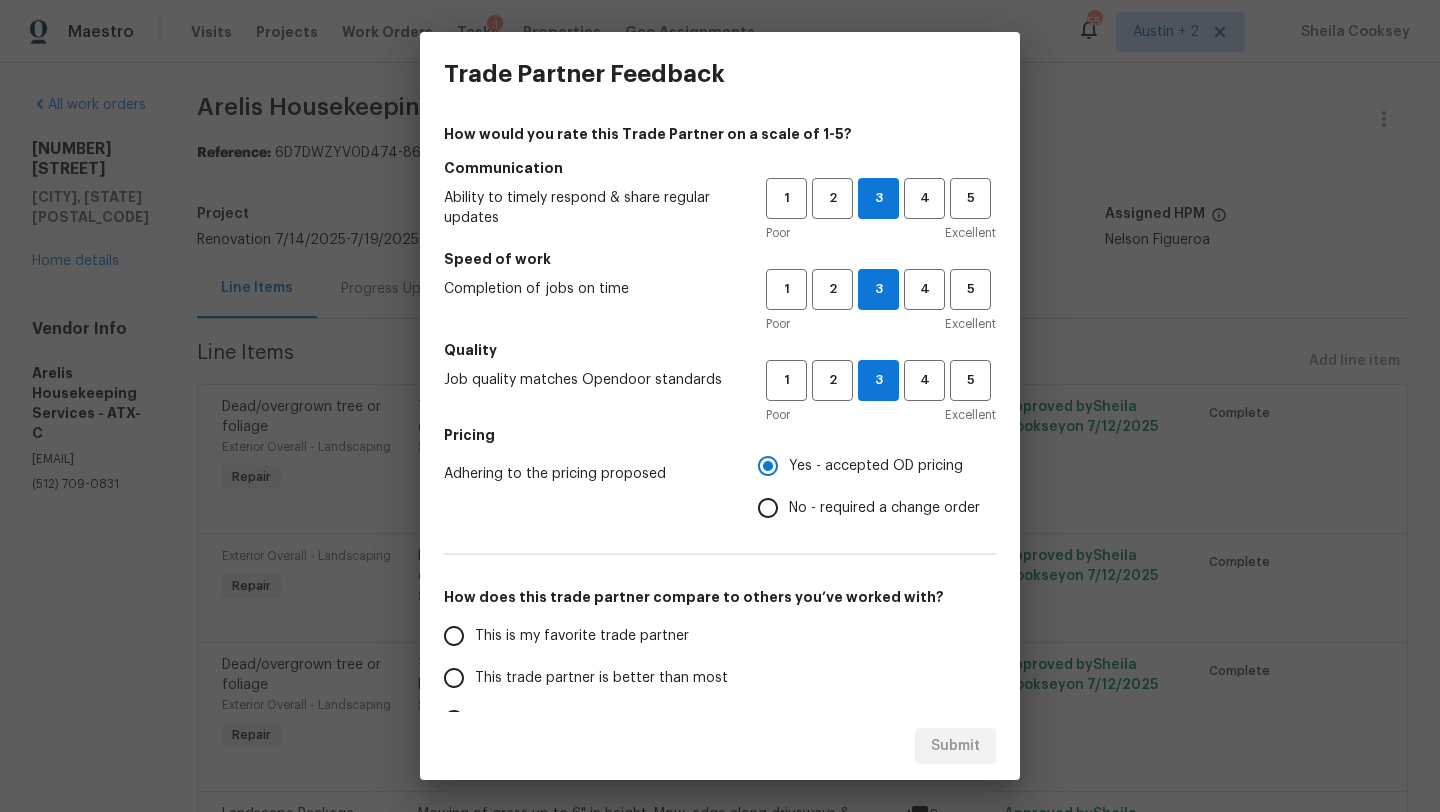 click on "This trade partner is better than most" at bounding box center (601, 678) 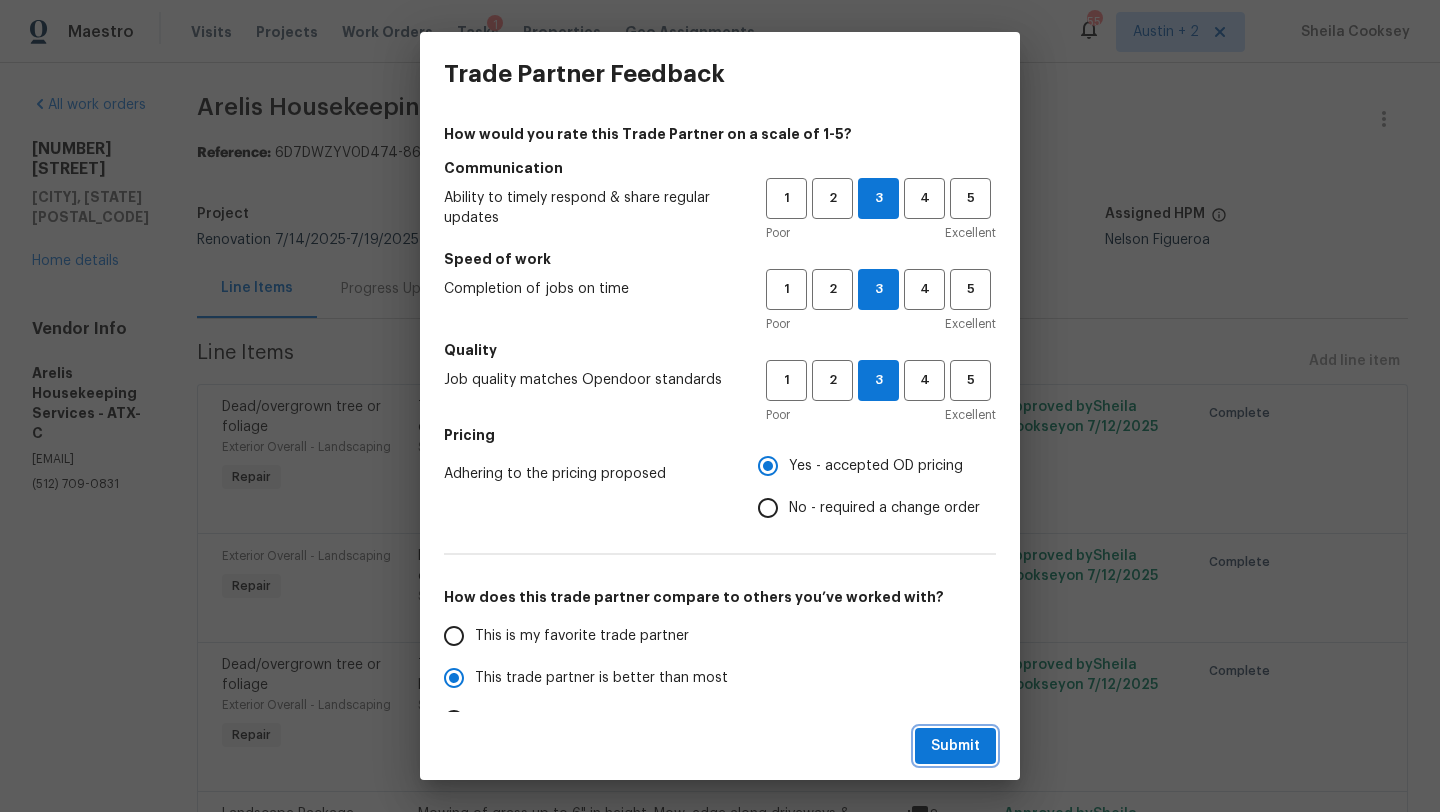click on "Submit" at bounding box center (955, 746) 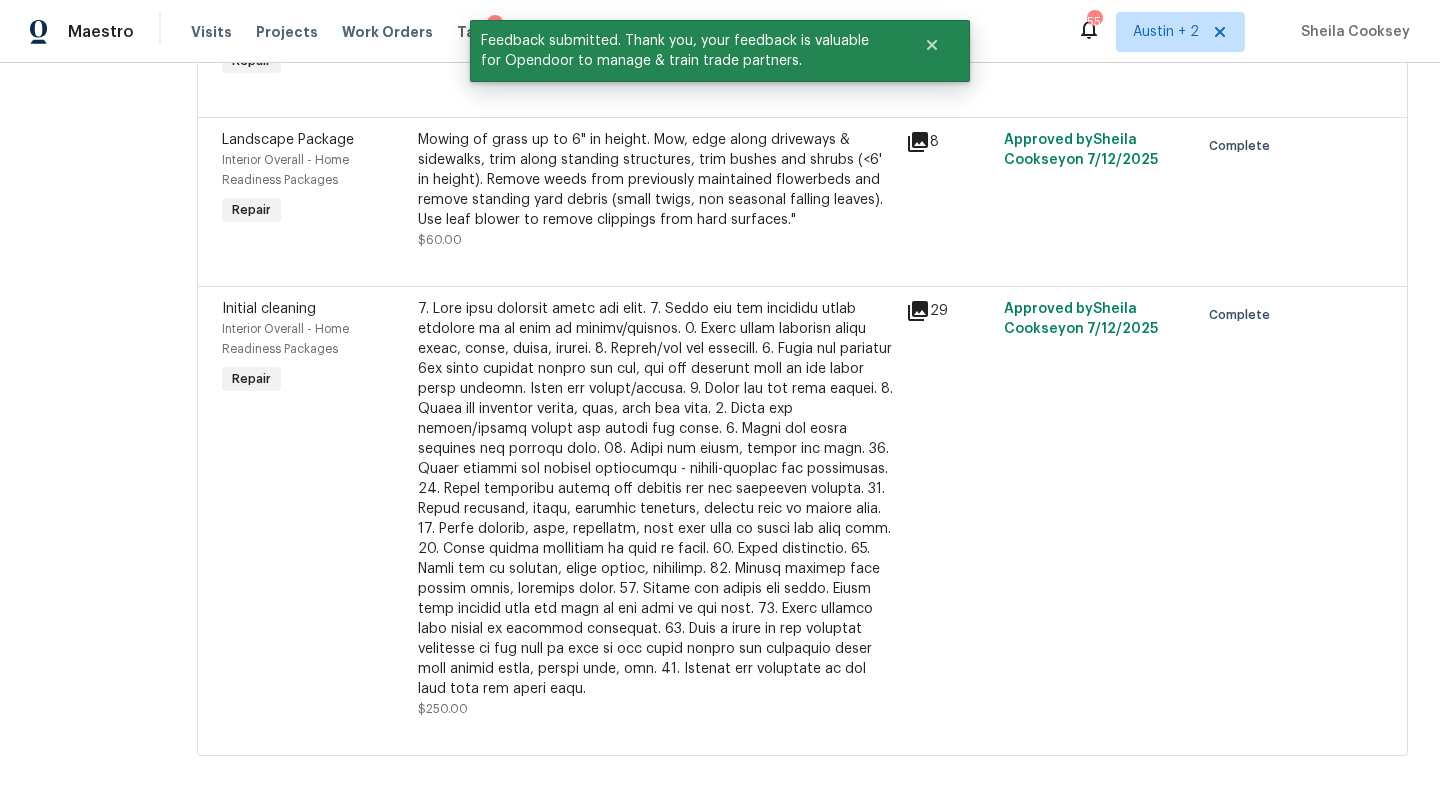 scroll, scrollTop: 0, scrollLeft: 0, axis: both 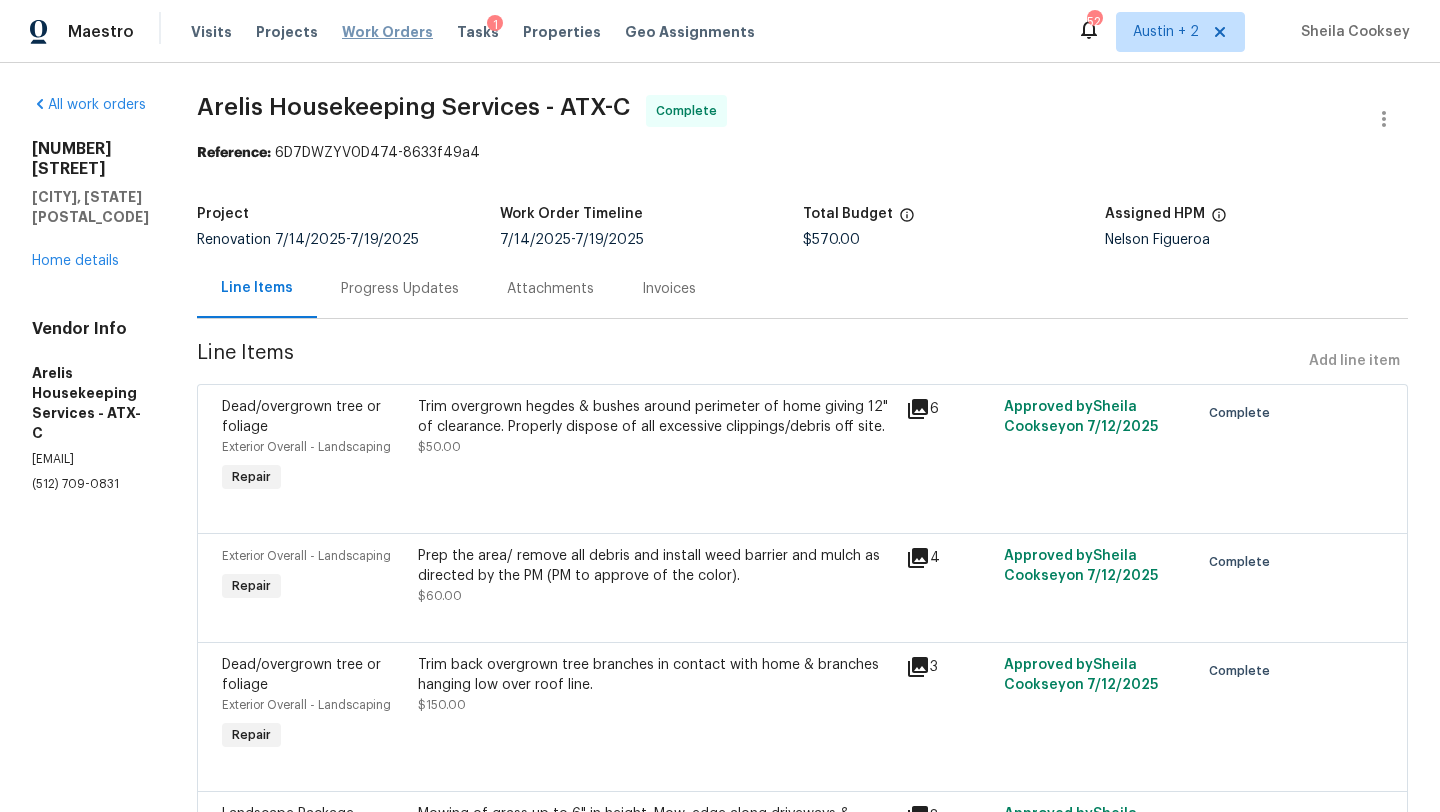 click on "Work Orders" at bounding box center [387, 32] 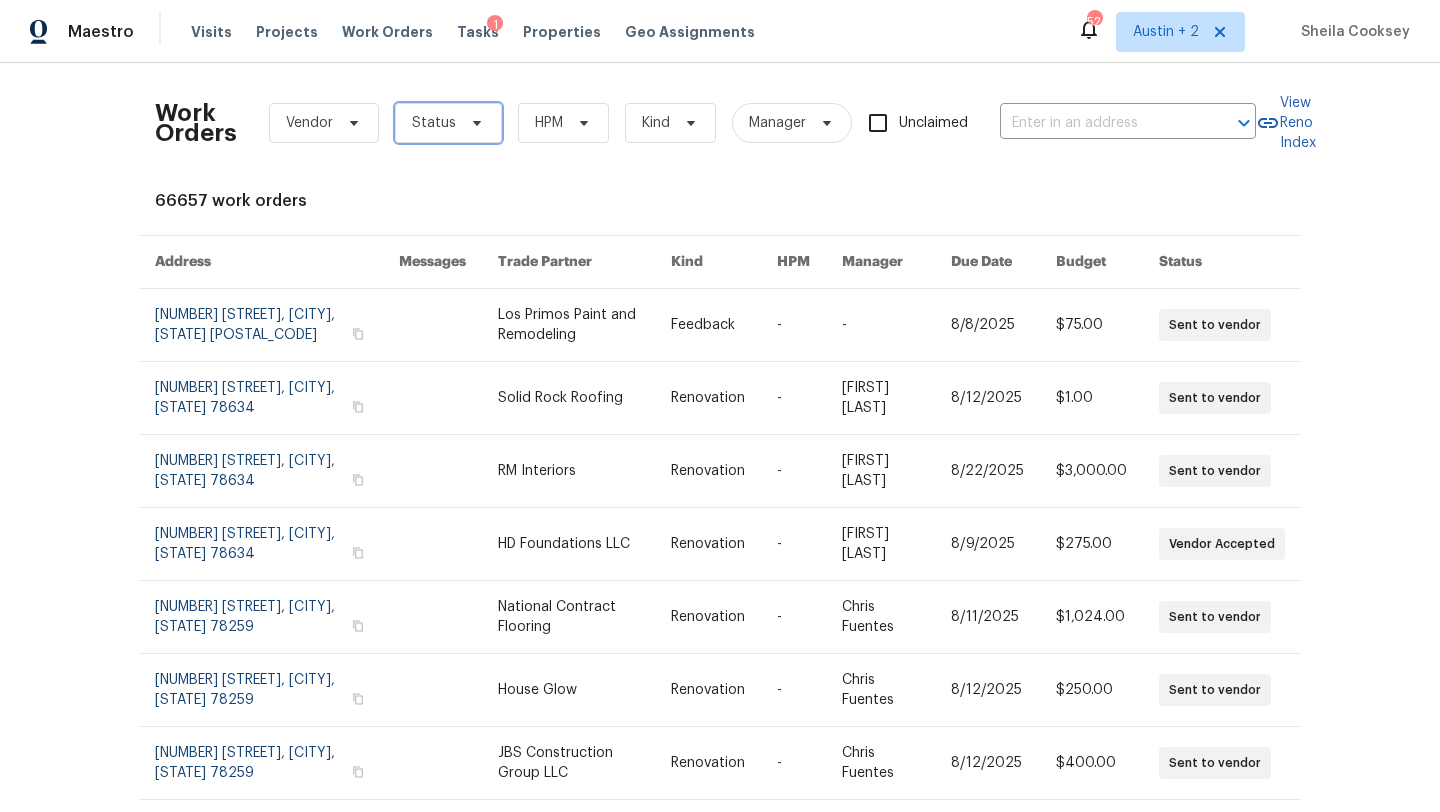 click at bounding box center [474, 123] 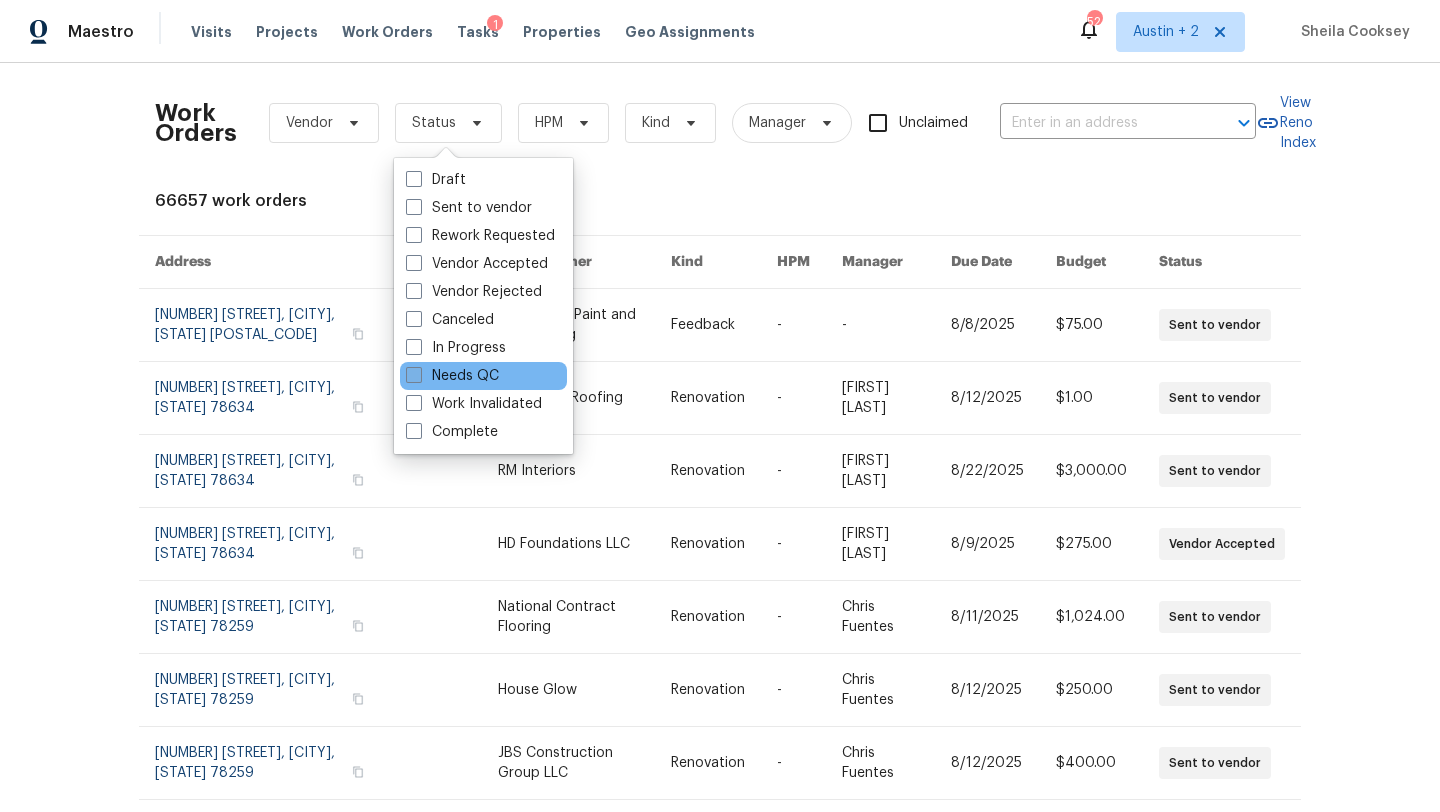 click on "Needs QC" at bounding box center (452, 376) 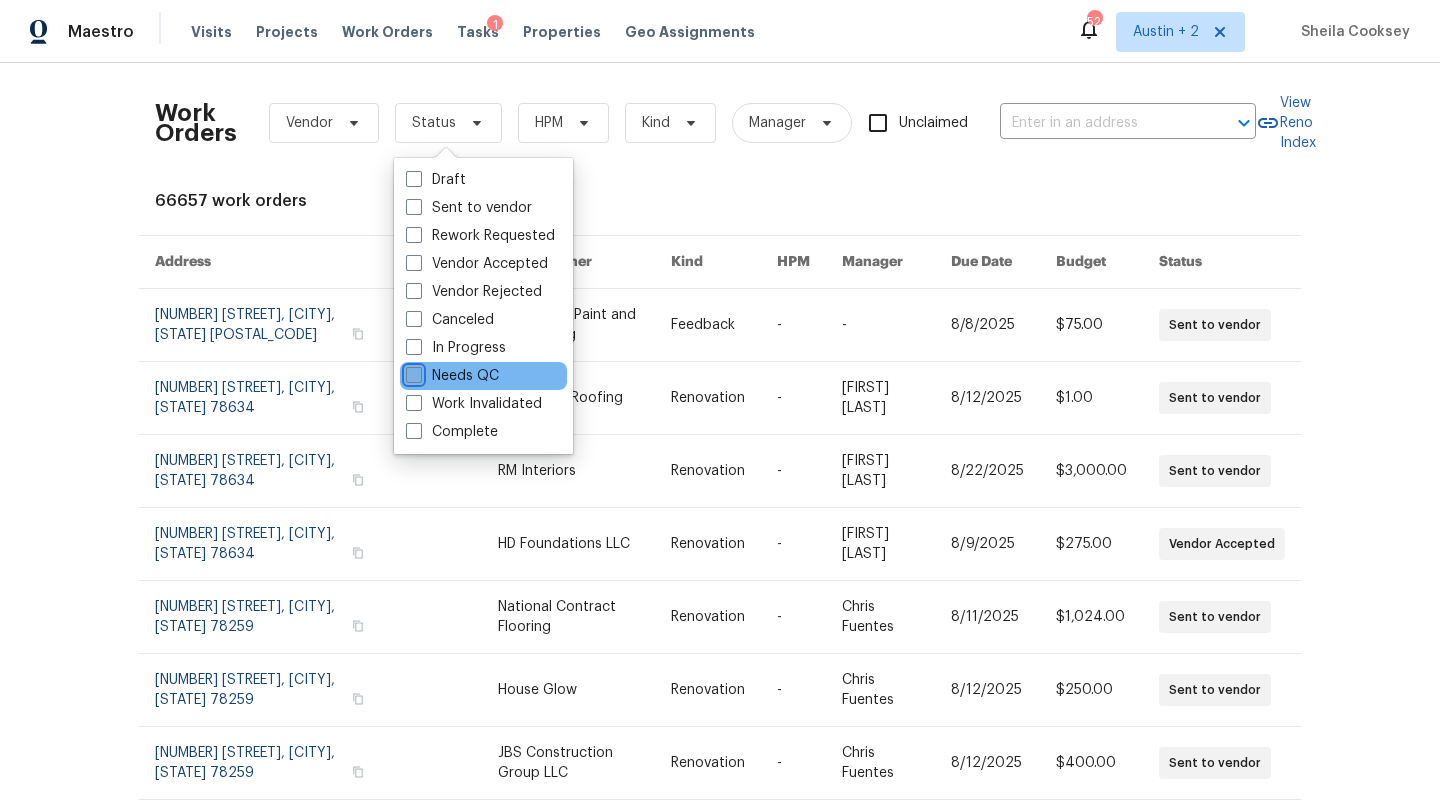 click on "Needs QC" at bounding box center (412, 372) 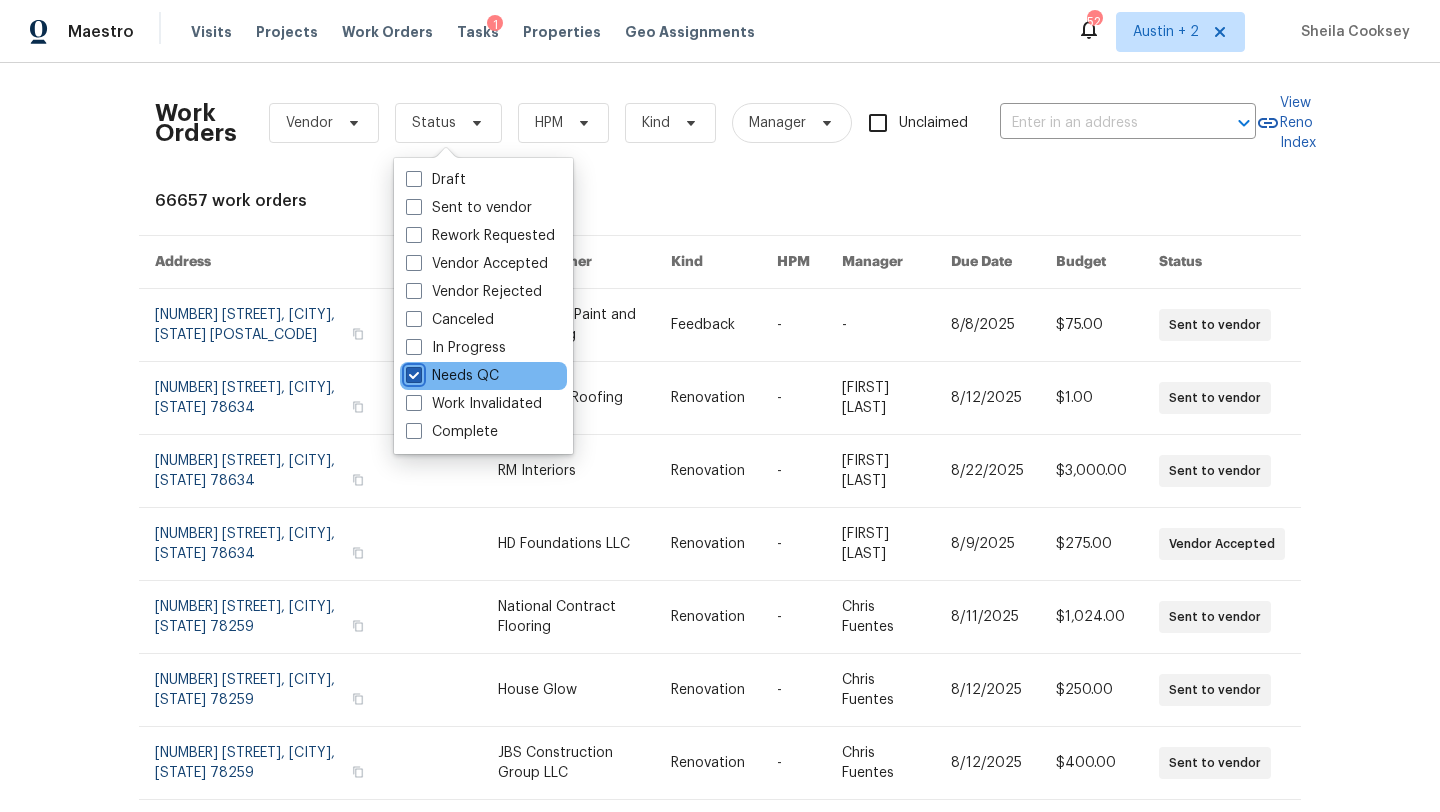 checkbox on "true" 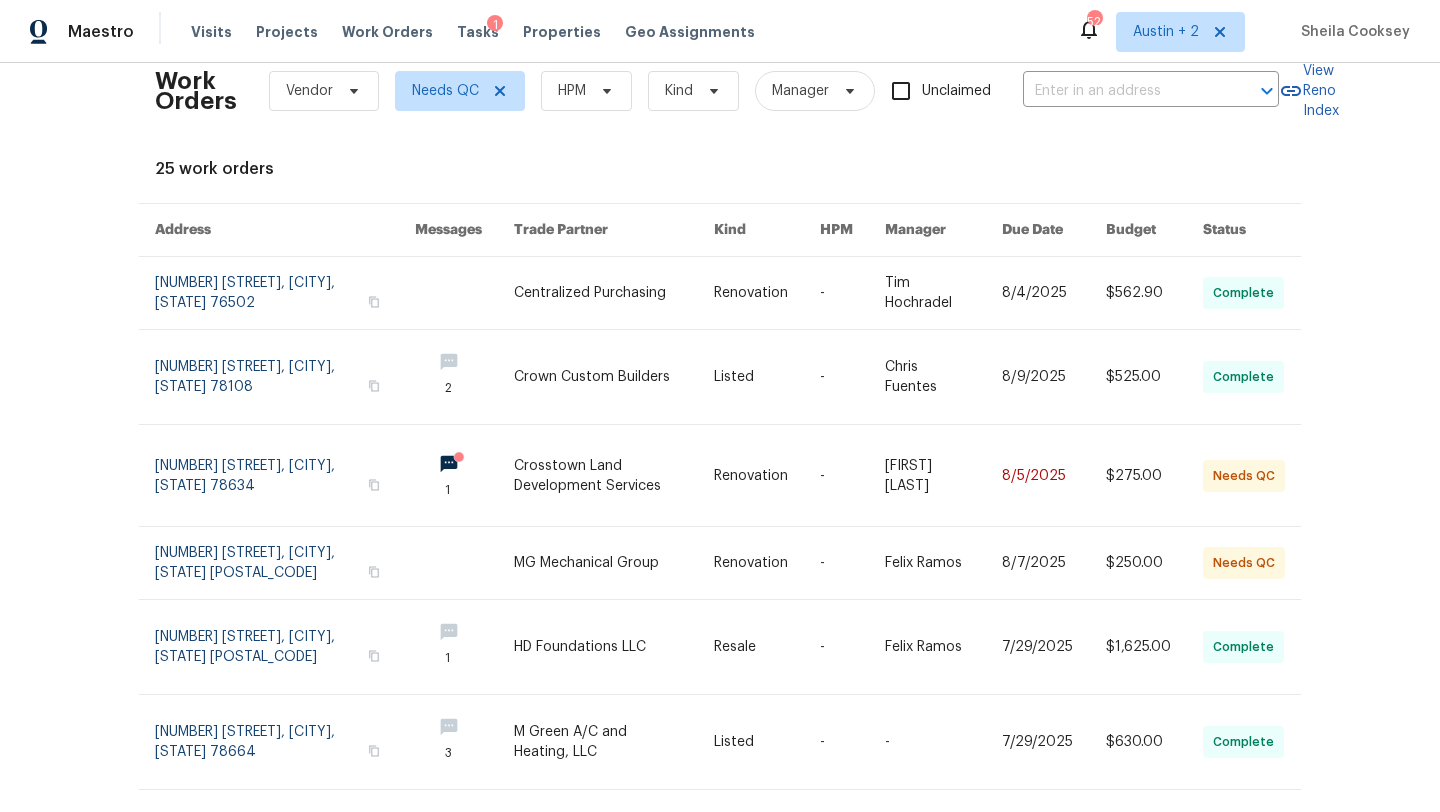 scroll, scrollTop: 439, scrollLeft: 0, axis: vertical 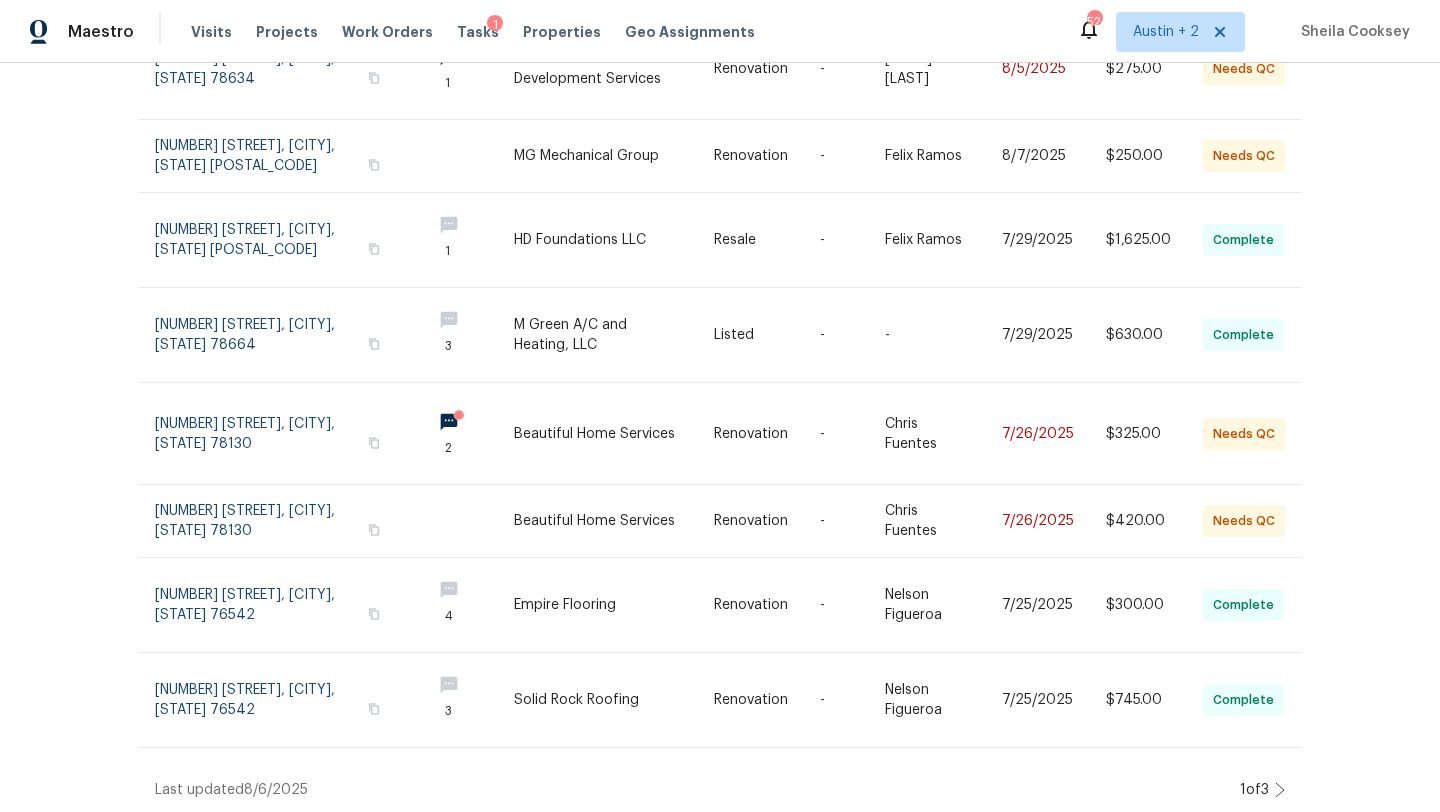 click 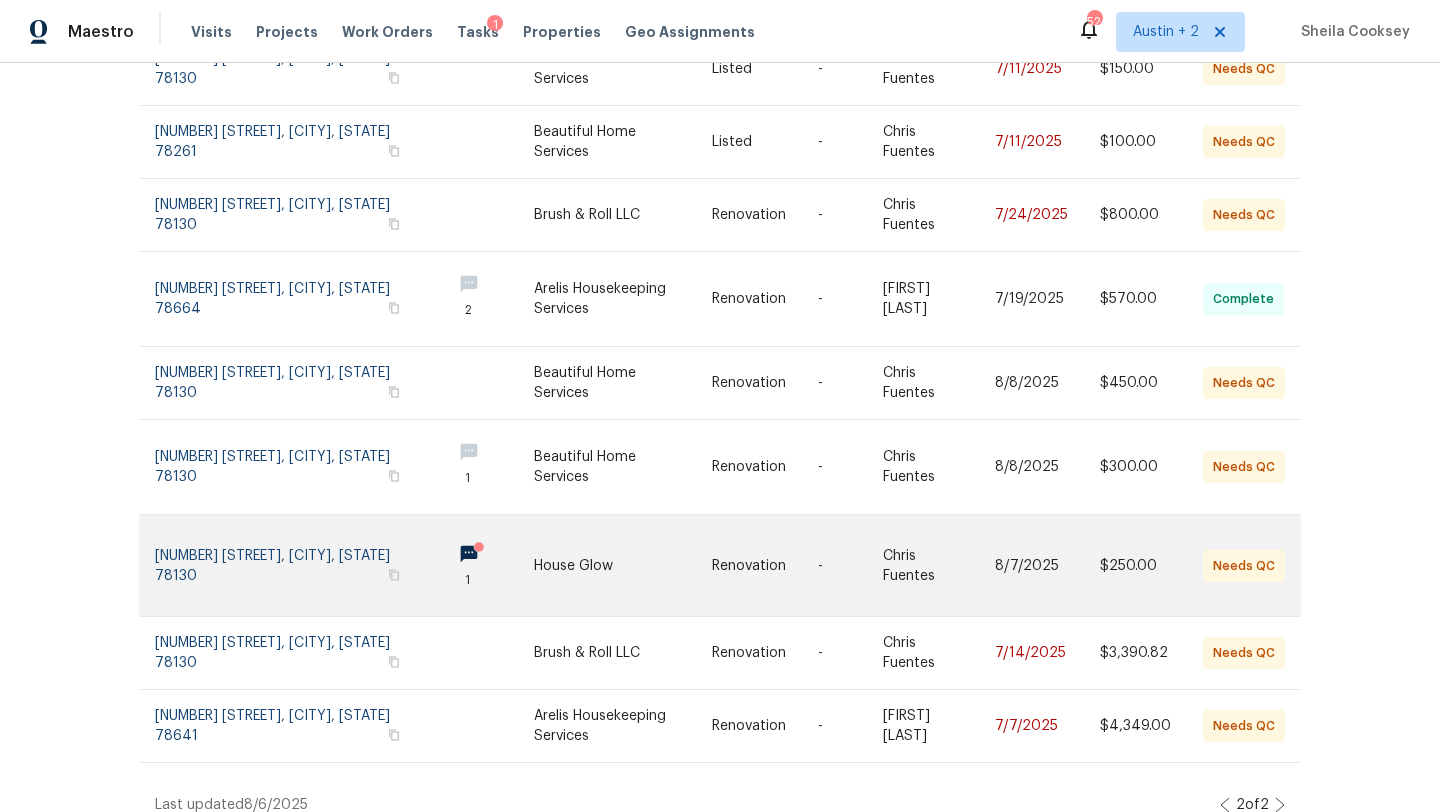 scroll, scrollTop: 346, scrollLeft: 0, axis: vertical 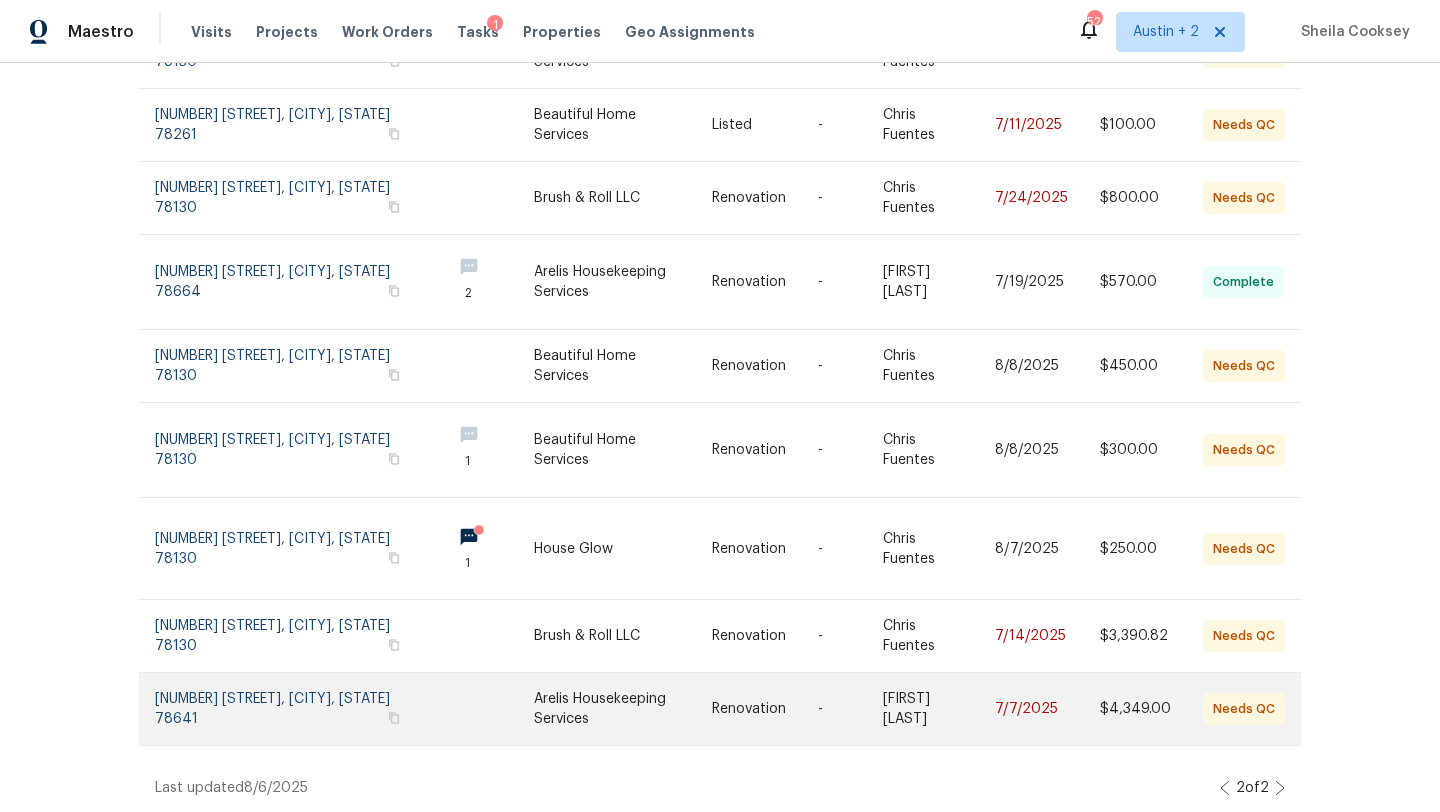 click at bounding box center (765, 709) 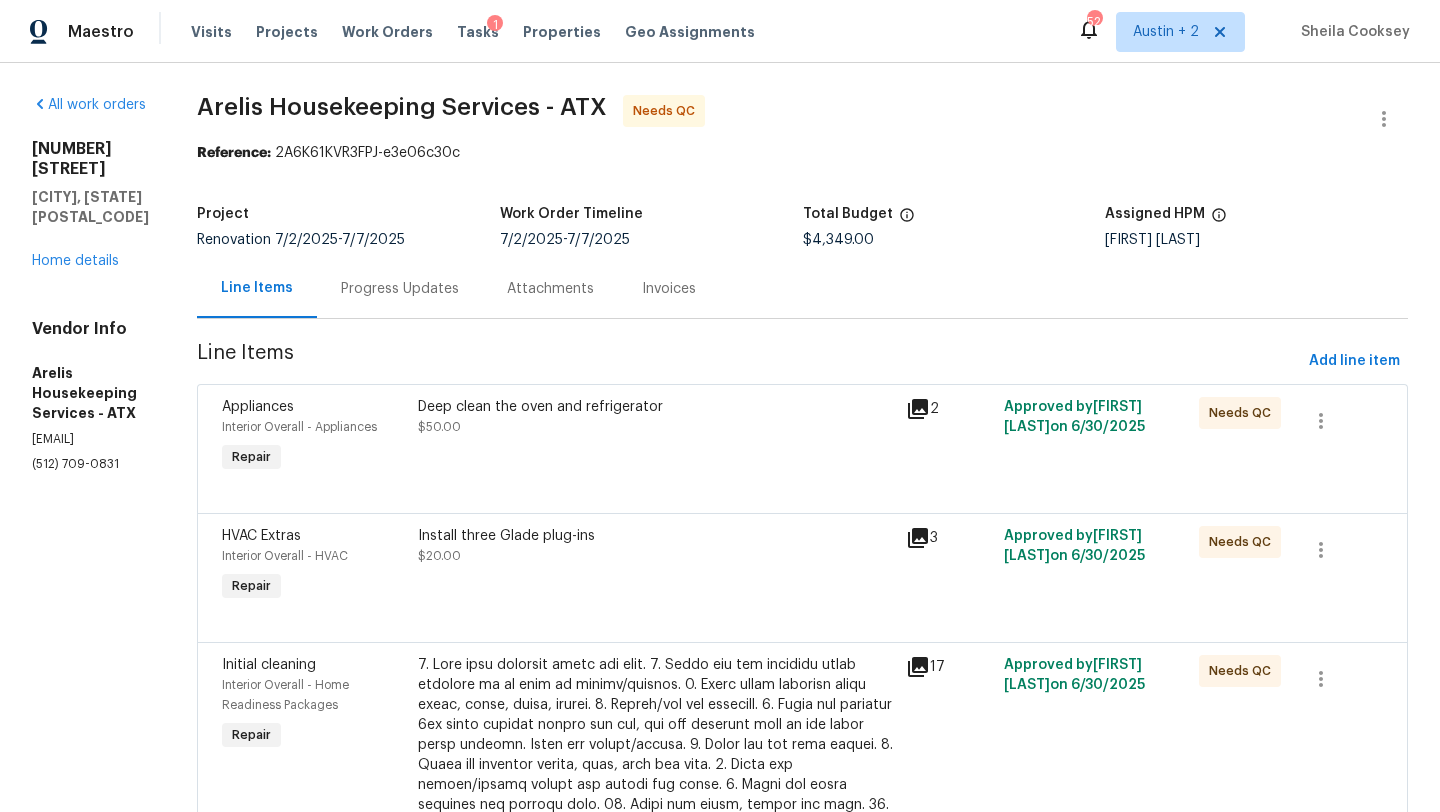 click on "Progress Updates" at bounding box center (400, 289) 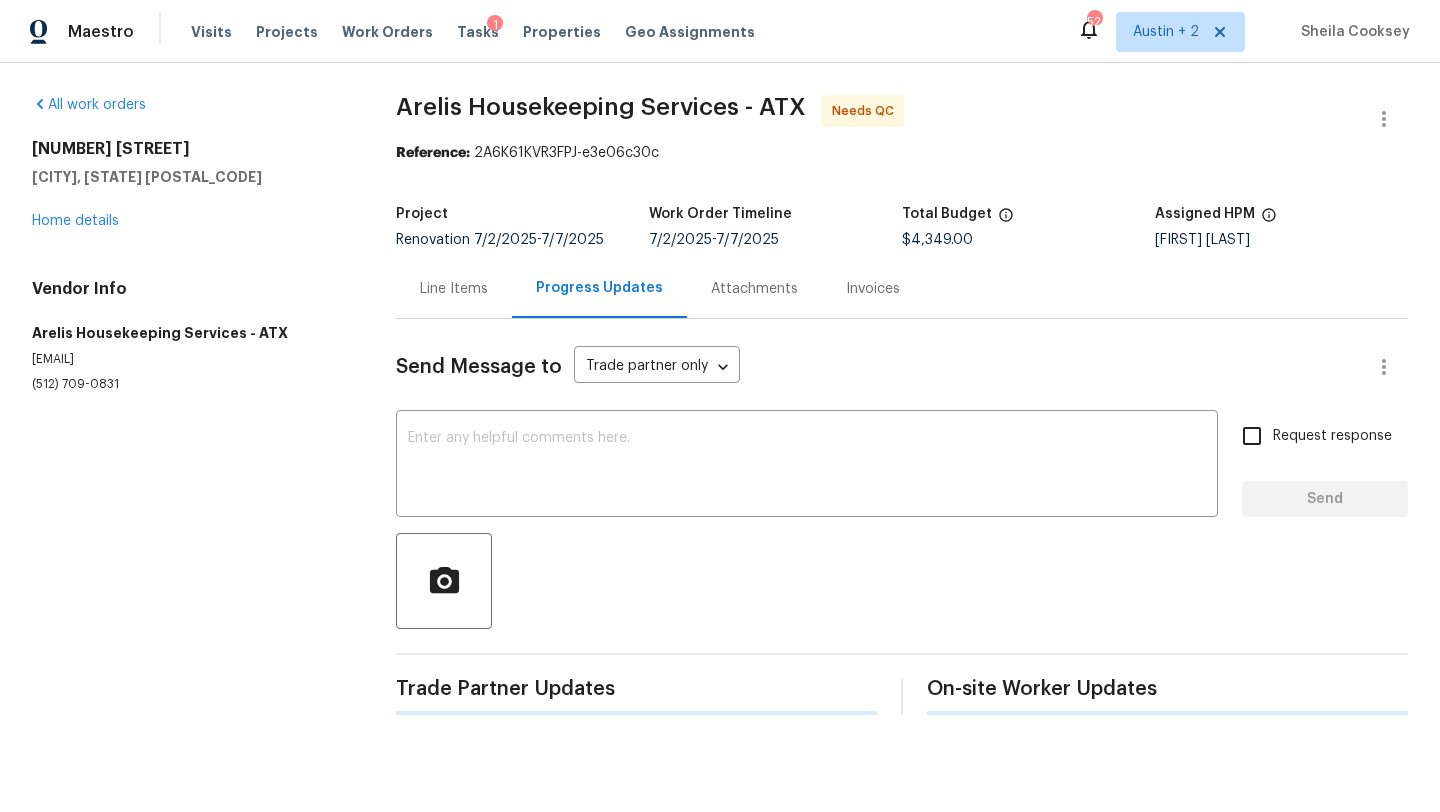 click on "Line Items" at bounding box center (454, 289) 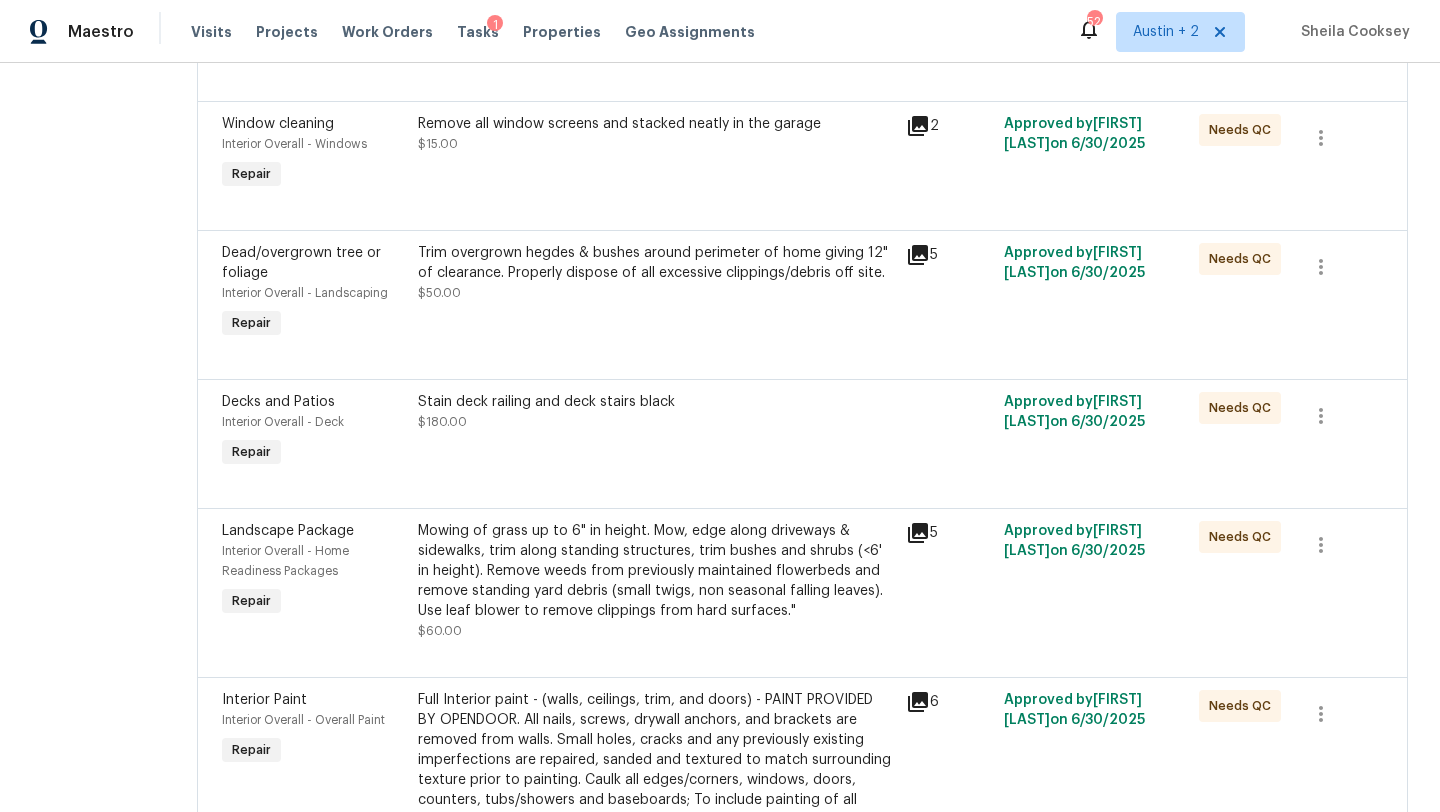 scroll, scrollTop: 0, scrollLeft: 0, axis: both 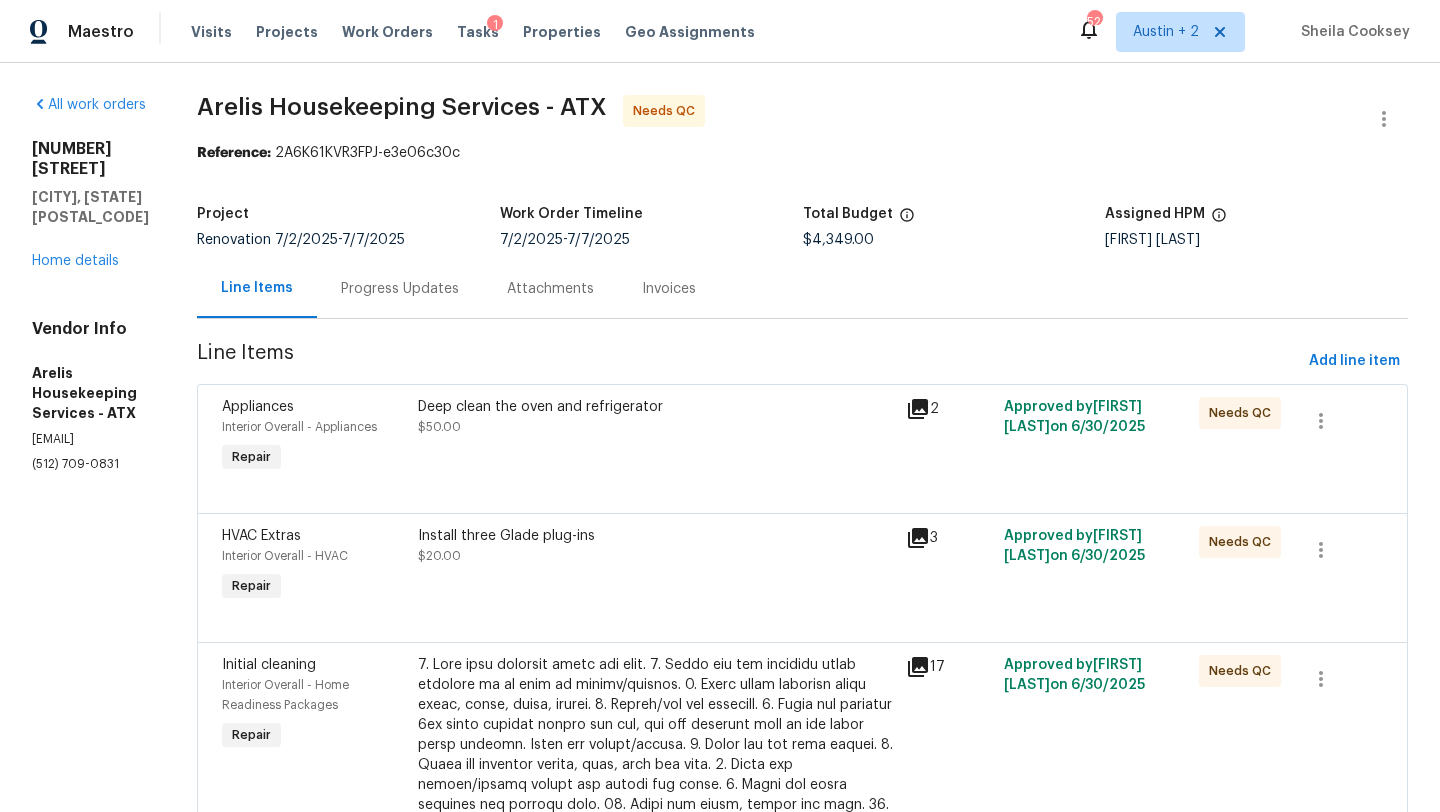 click on "Progress Updates" at bounding box center [400, 289] 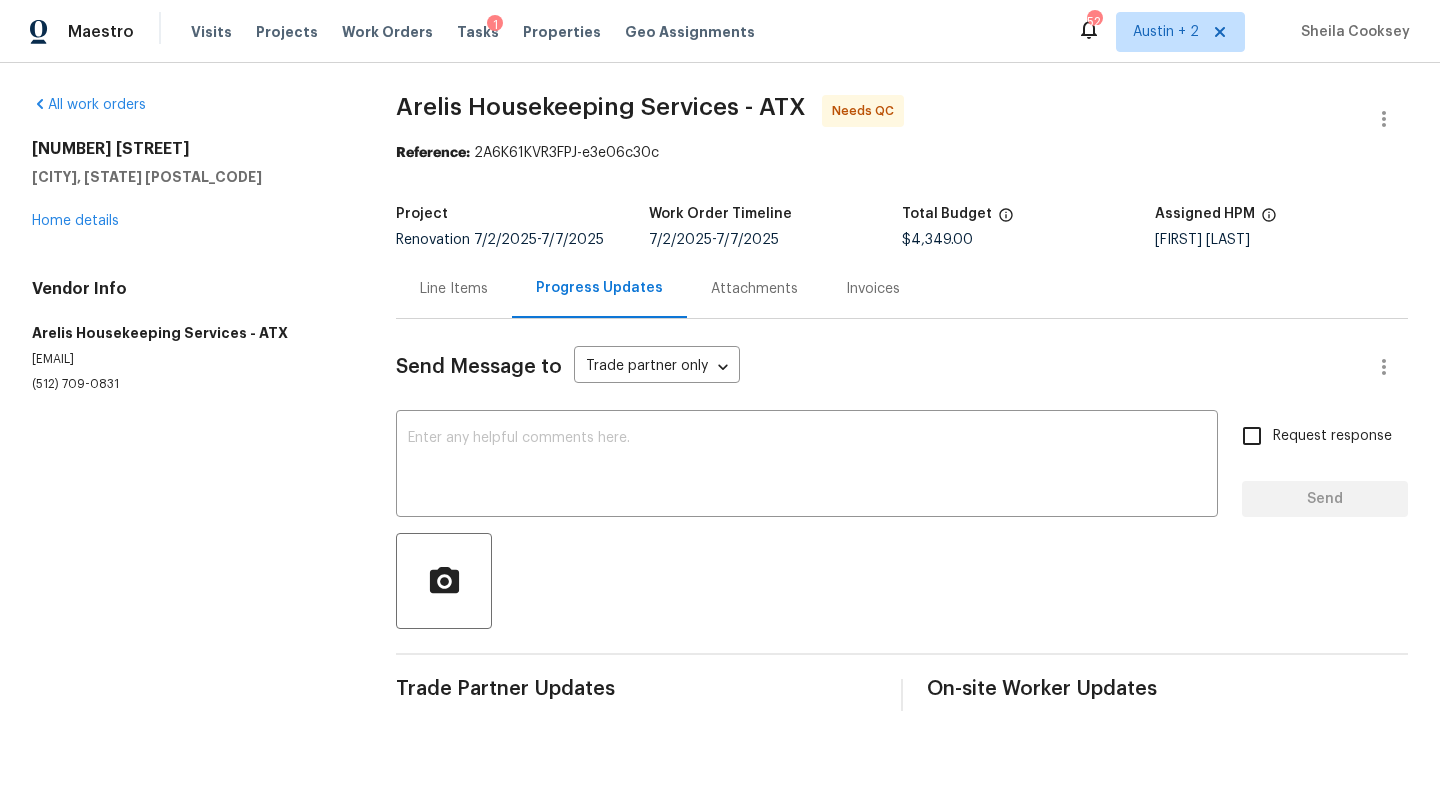 click on "Line Items" at bounding box center [454, 289] 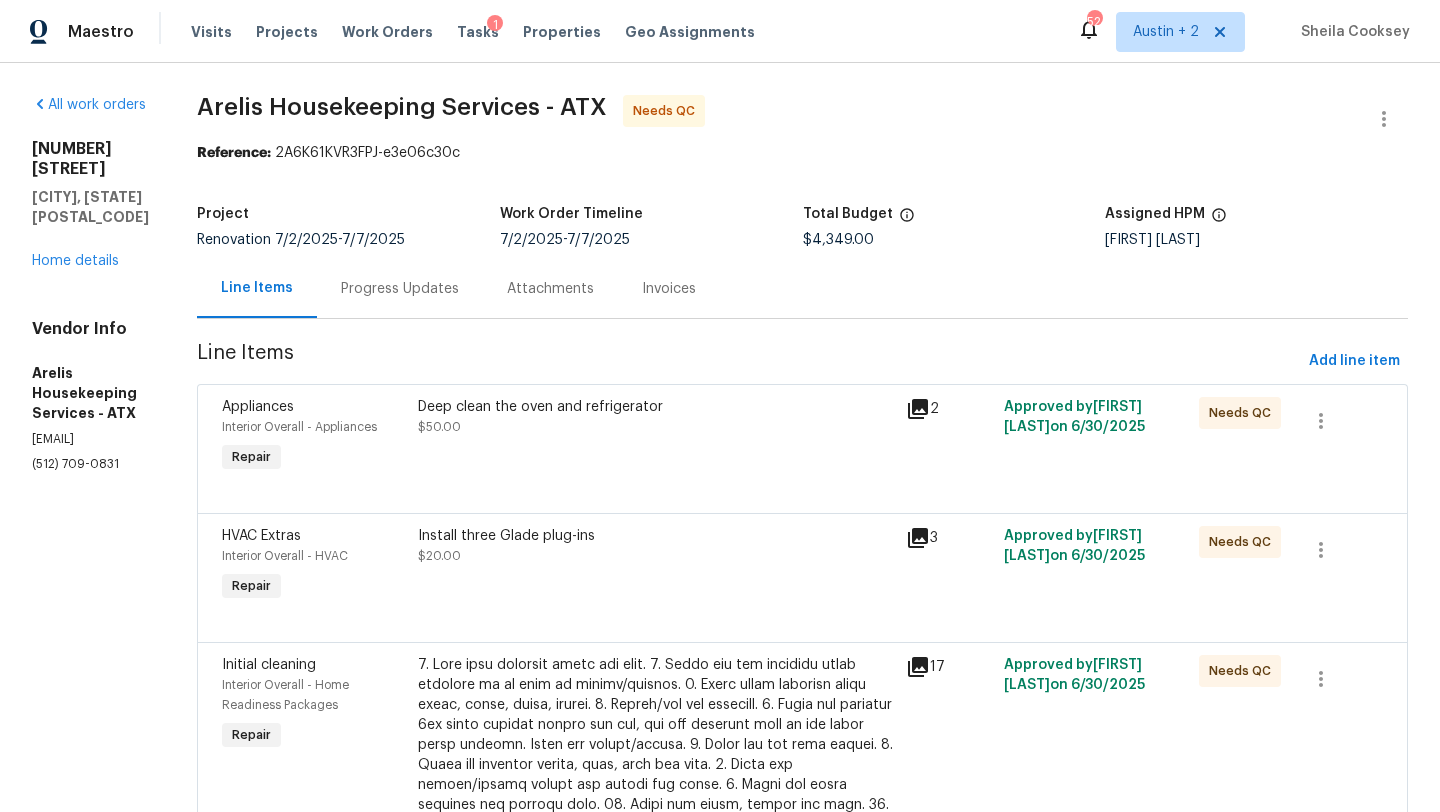 click on "Deep clean the oven and refrigerator" at bounding box center (656, 407) 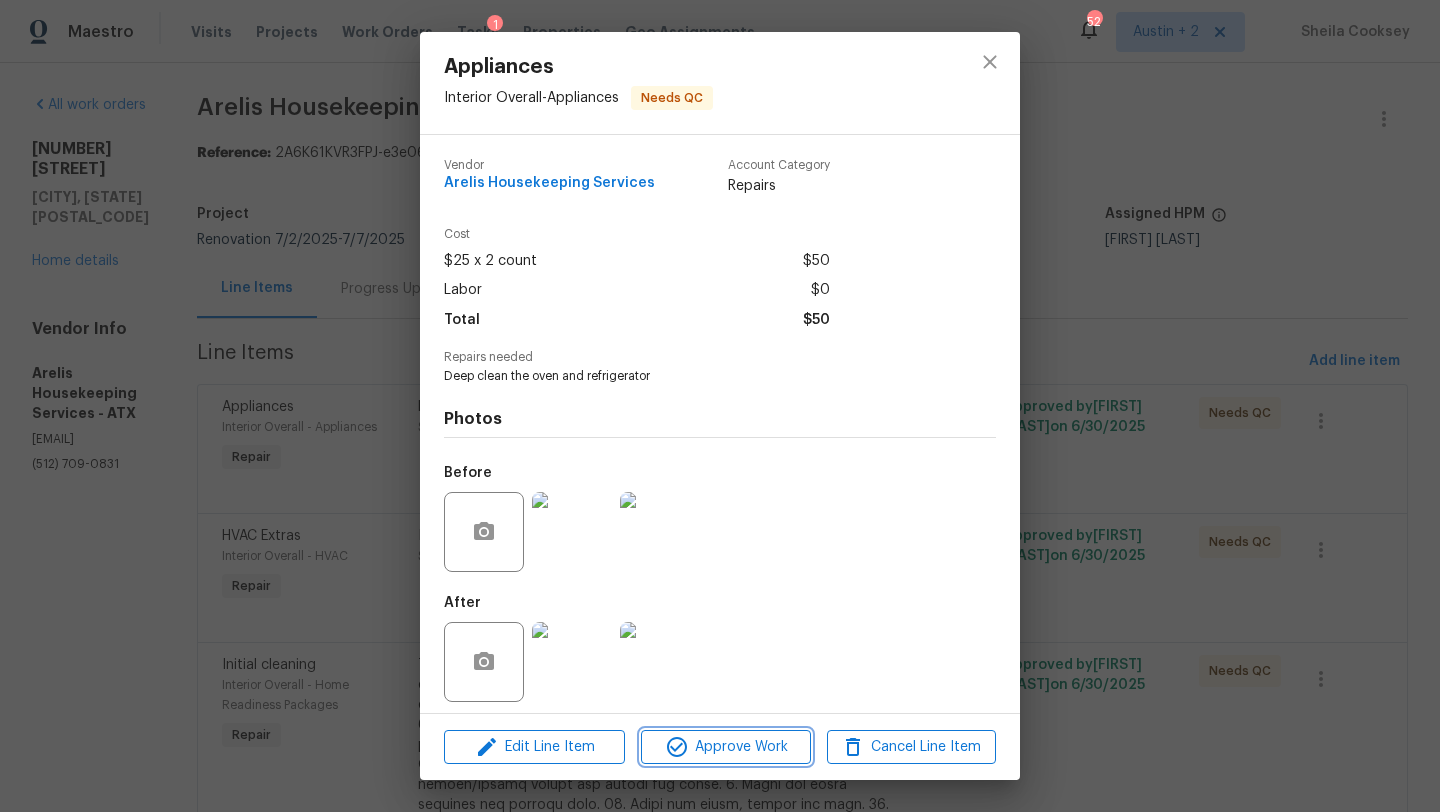 click on "Approve Work" at bounding box center [725, 747] 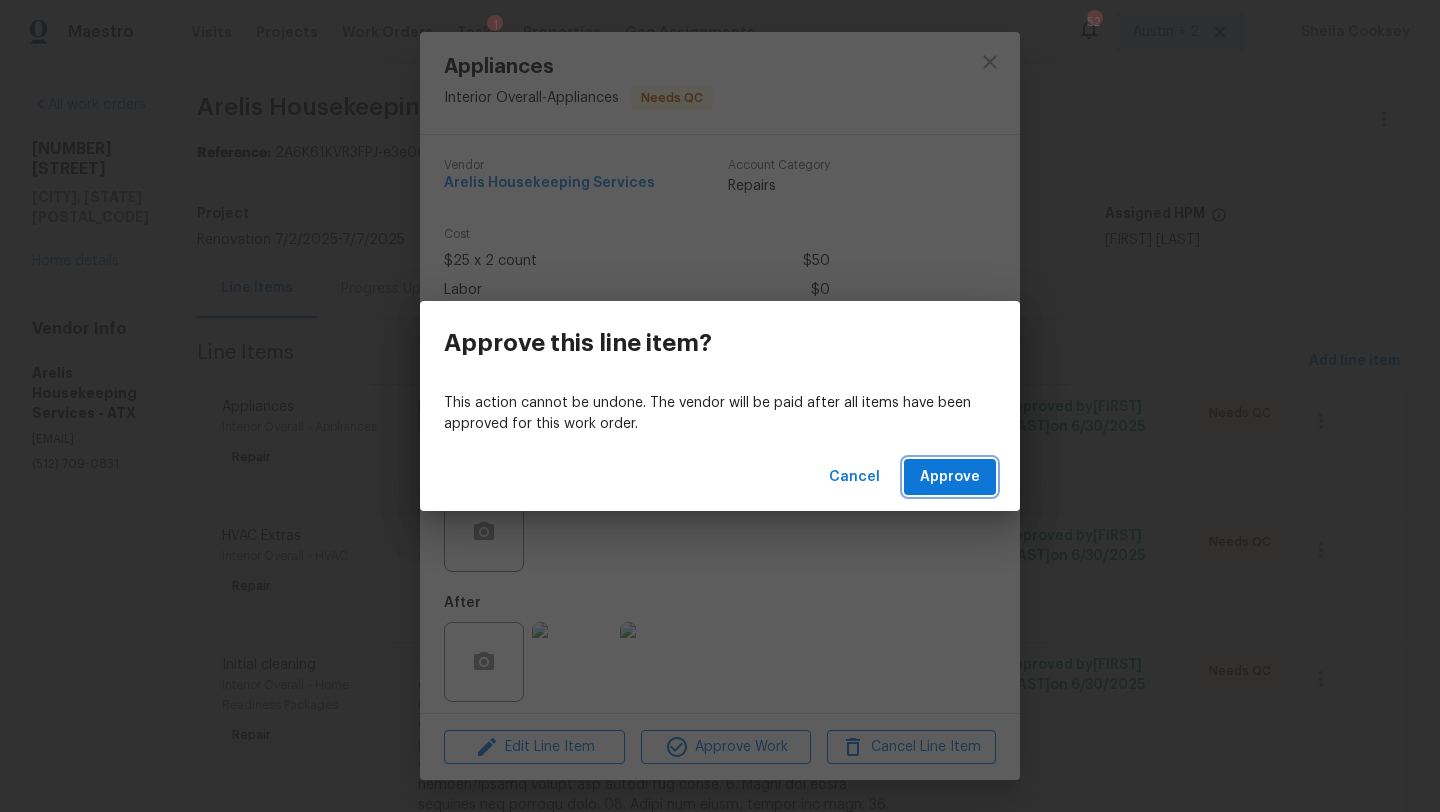 click on "Approve" at bounding box center (950, 477) 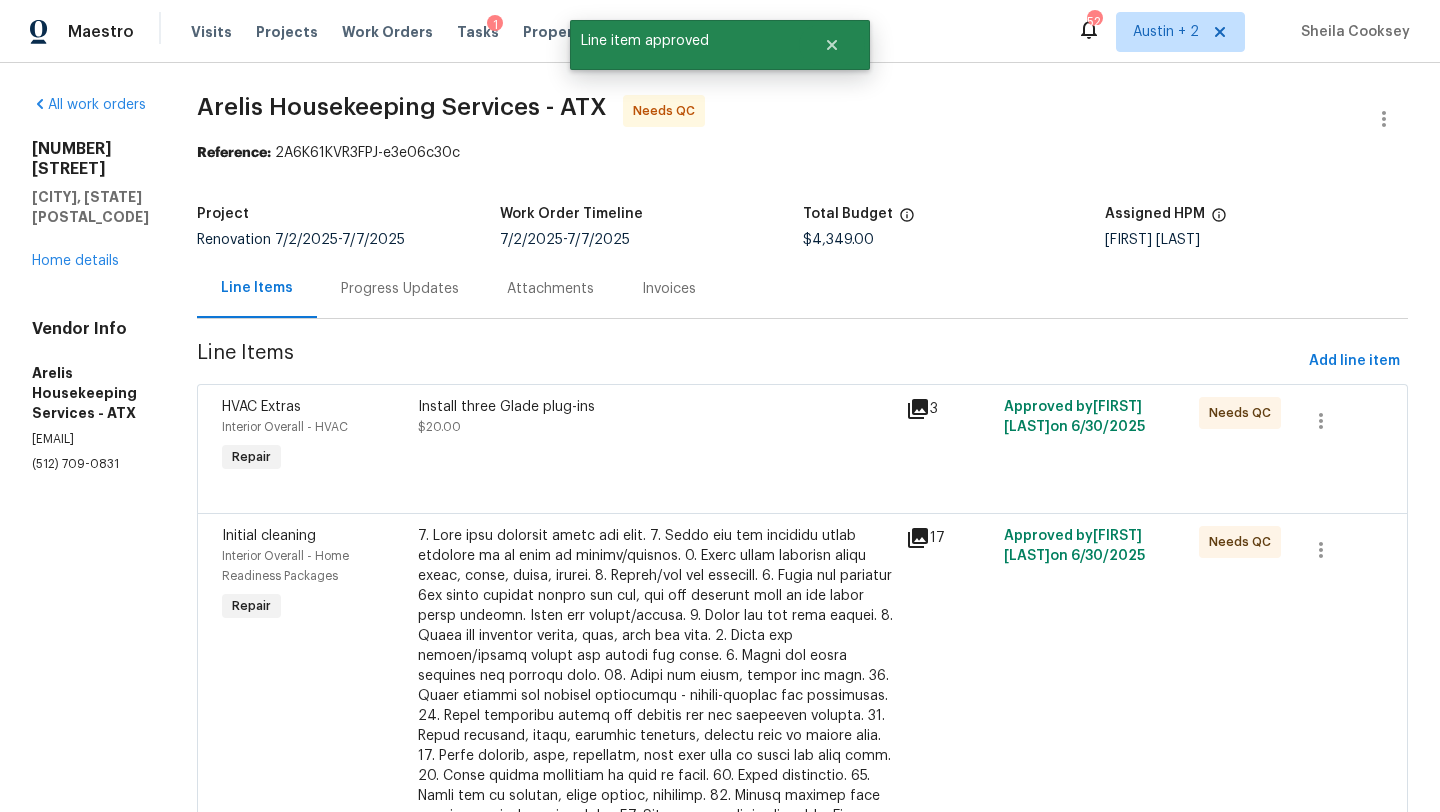 click on "Install three Glade plug-ins" at bounding box center (656, 407) 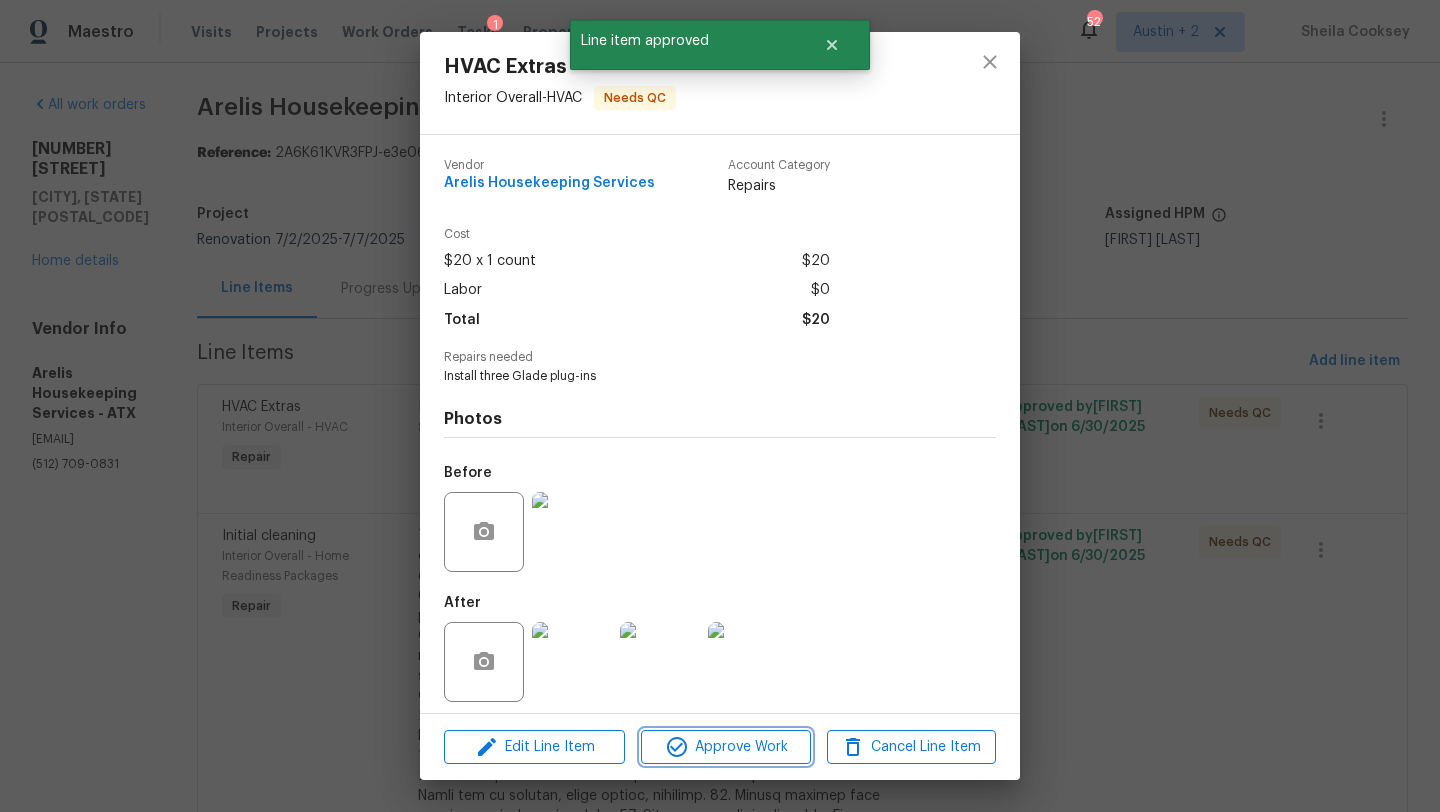 click on "Approve Work" at bounding box center [725, 747] 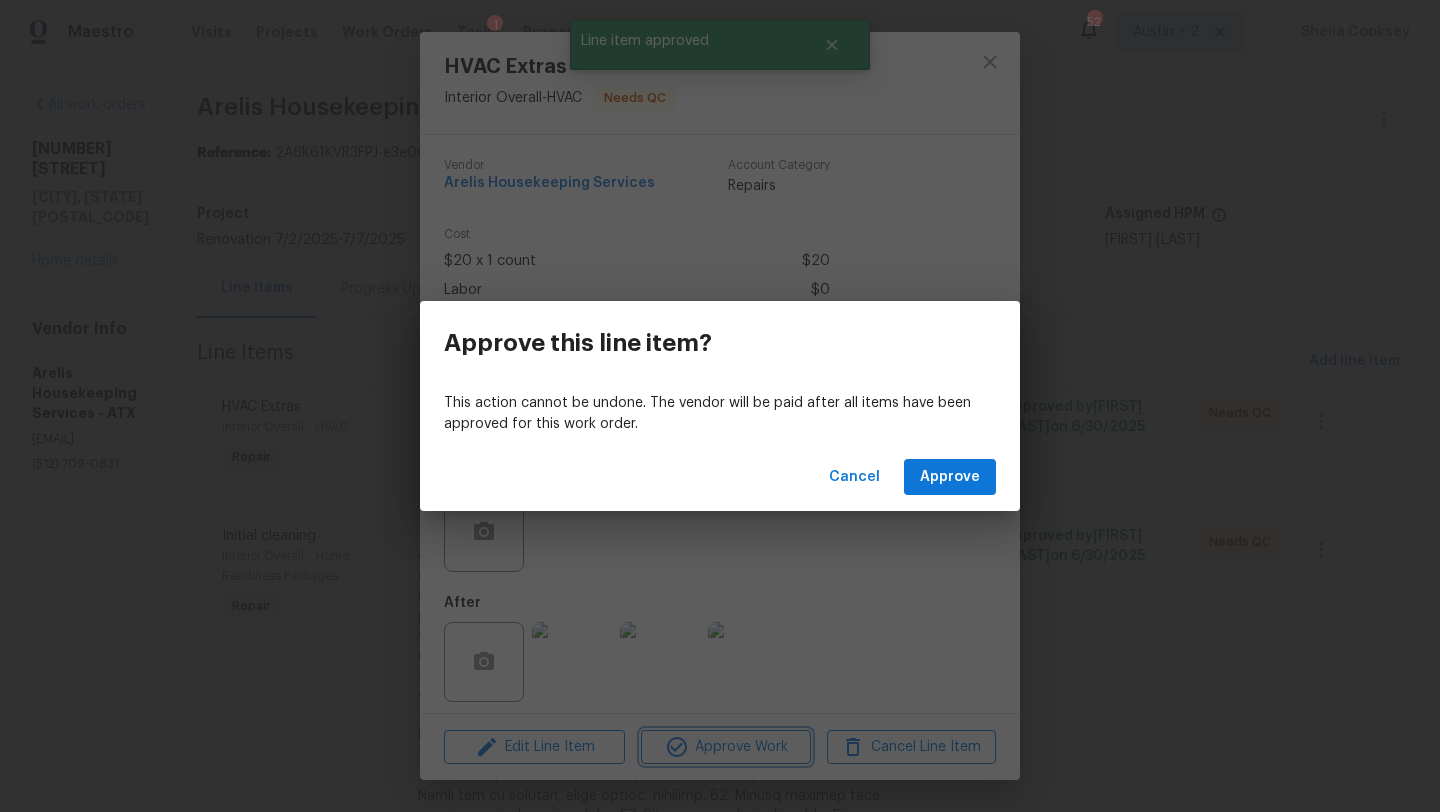 click on "Approve this line item? This action cannot be undone. The vendor will be paid after all items have been approved for this work order. Cancel Approve" at bounding box center [720, 406] 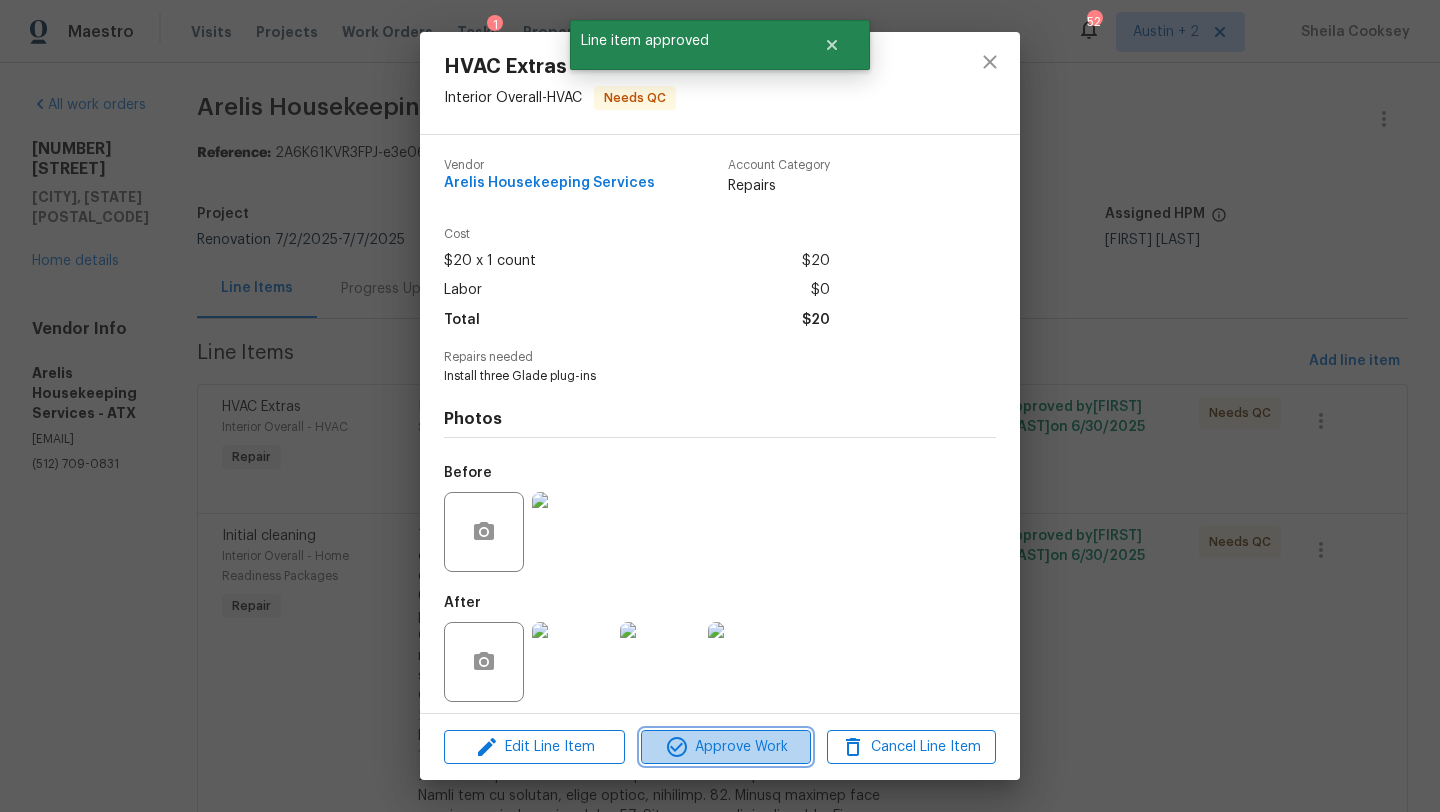 click on "Approve Work" at bounding box center (725, 747) 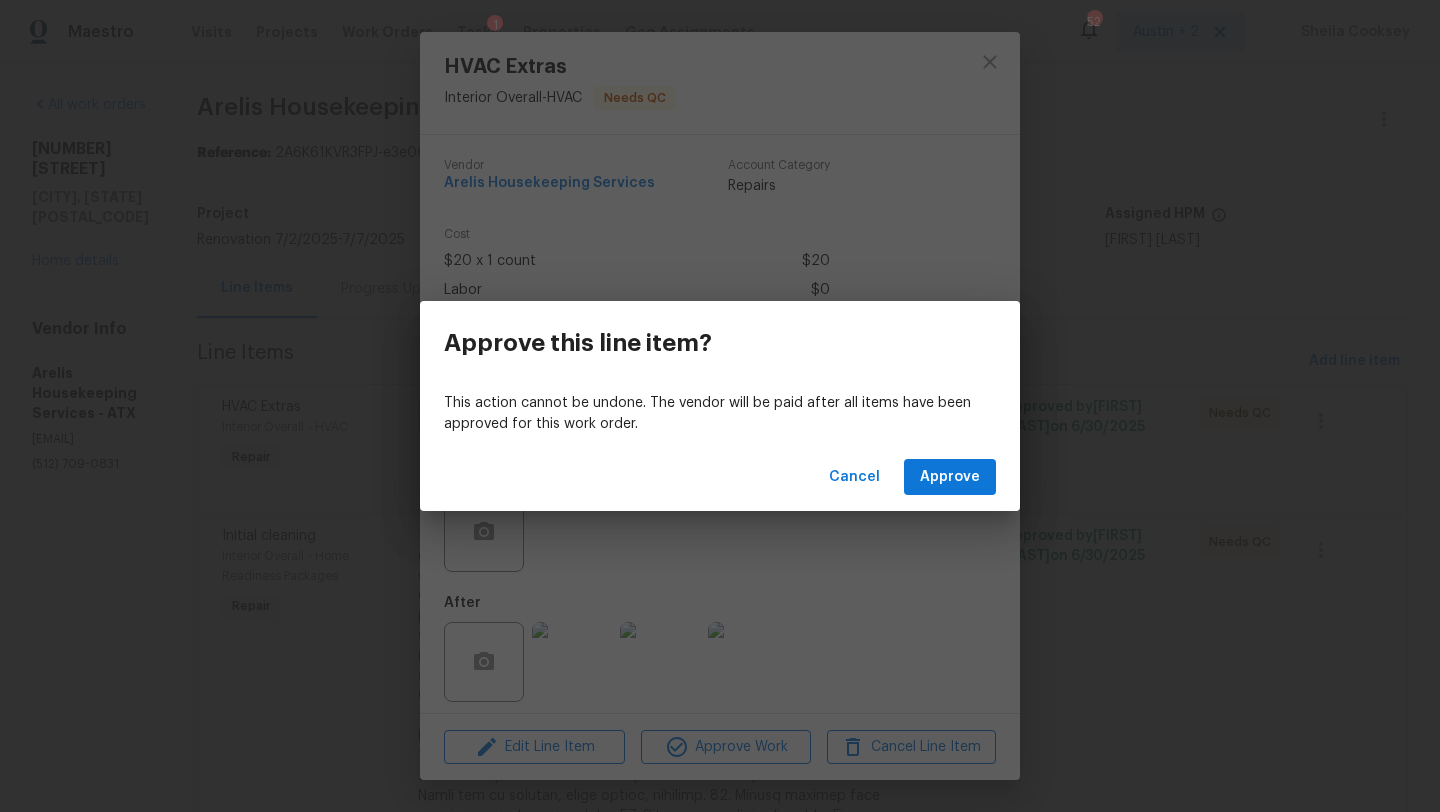 click on "Cancel Approve" at bounding box center (720, 477) 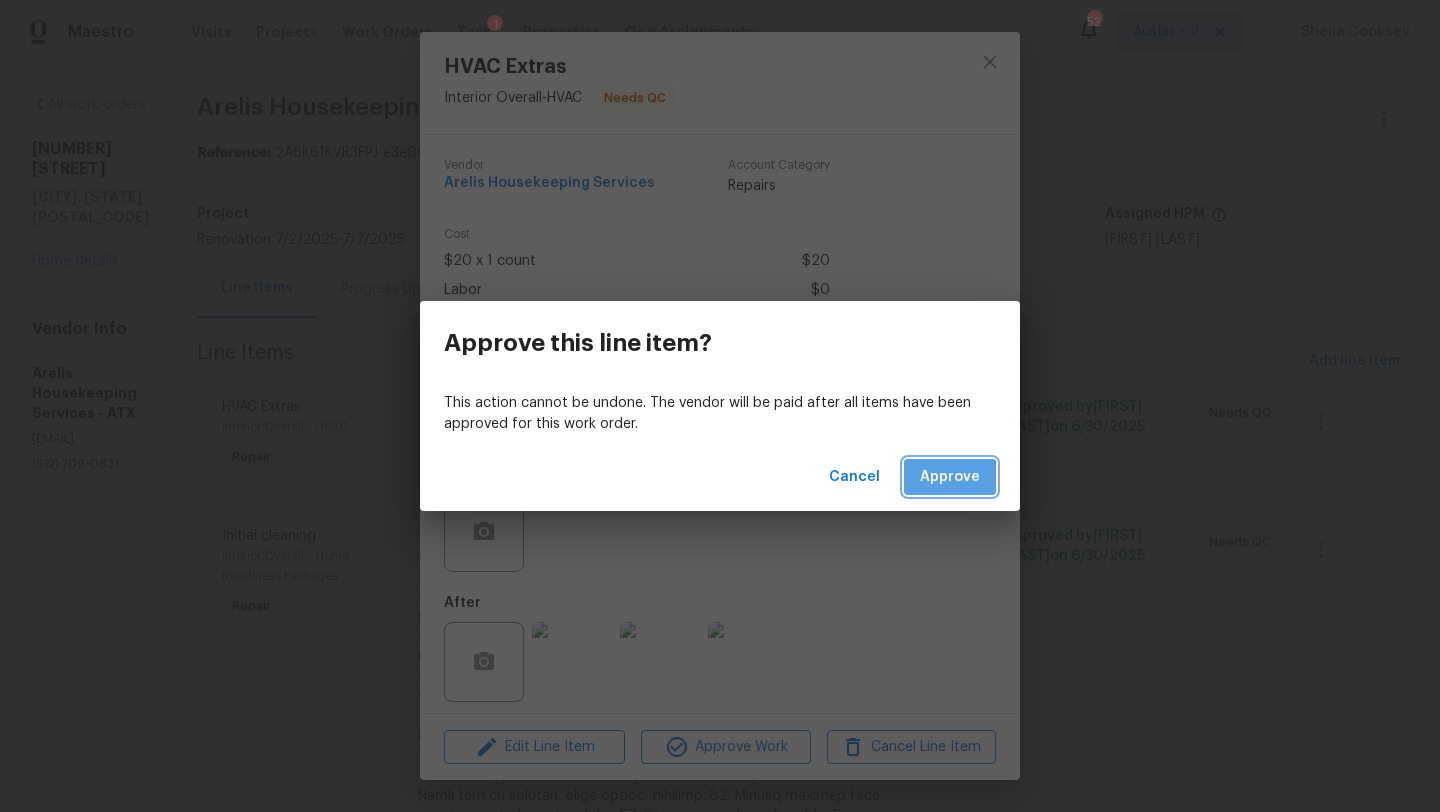 click on "Approve" at bounding box center [950, 477] 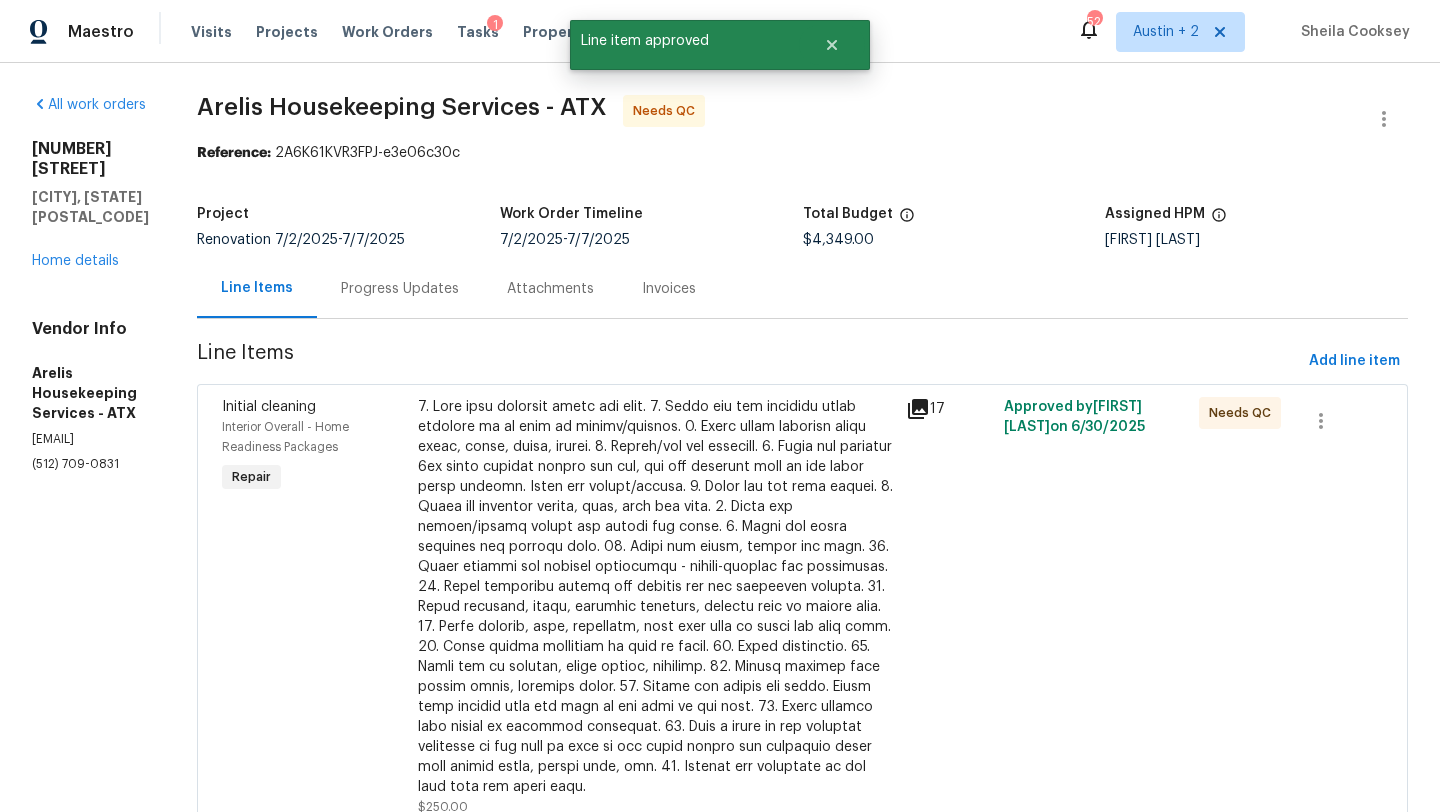 click at bounding box center [656, 597] 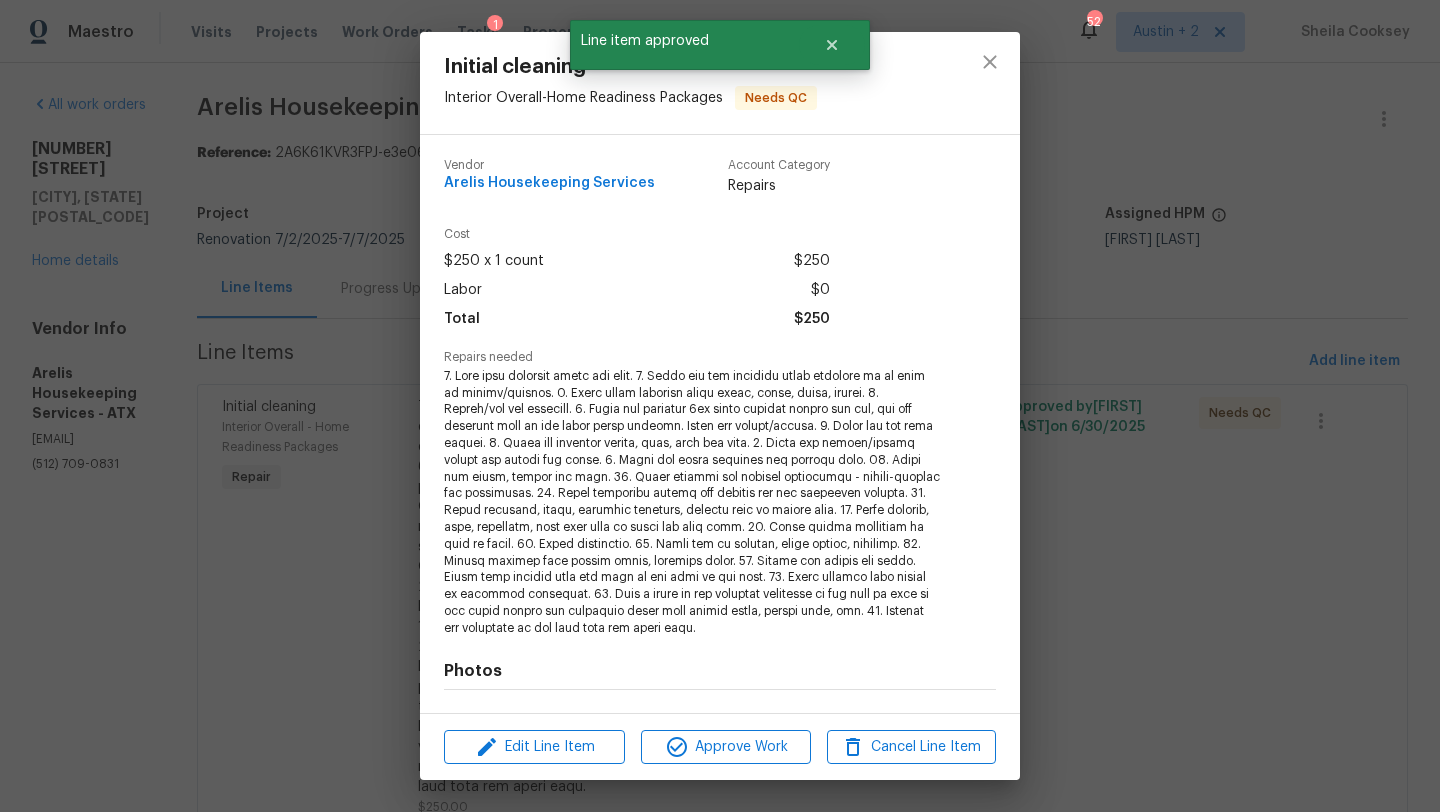 click on "Edit Line Item  Approve Work  Cancel Line Item" at bounding box center (720, 747) 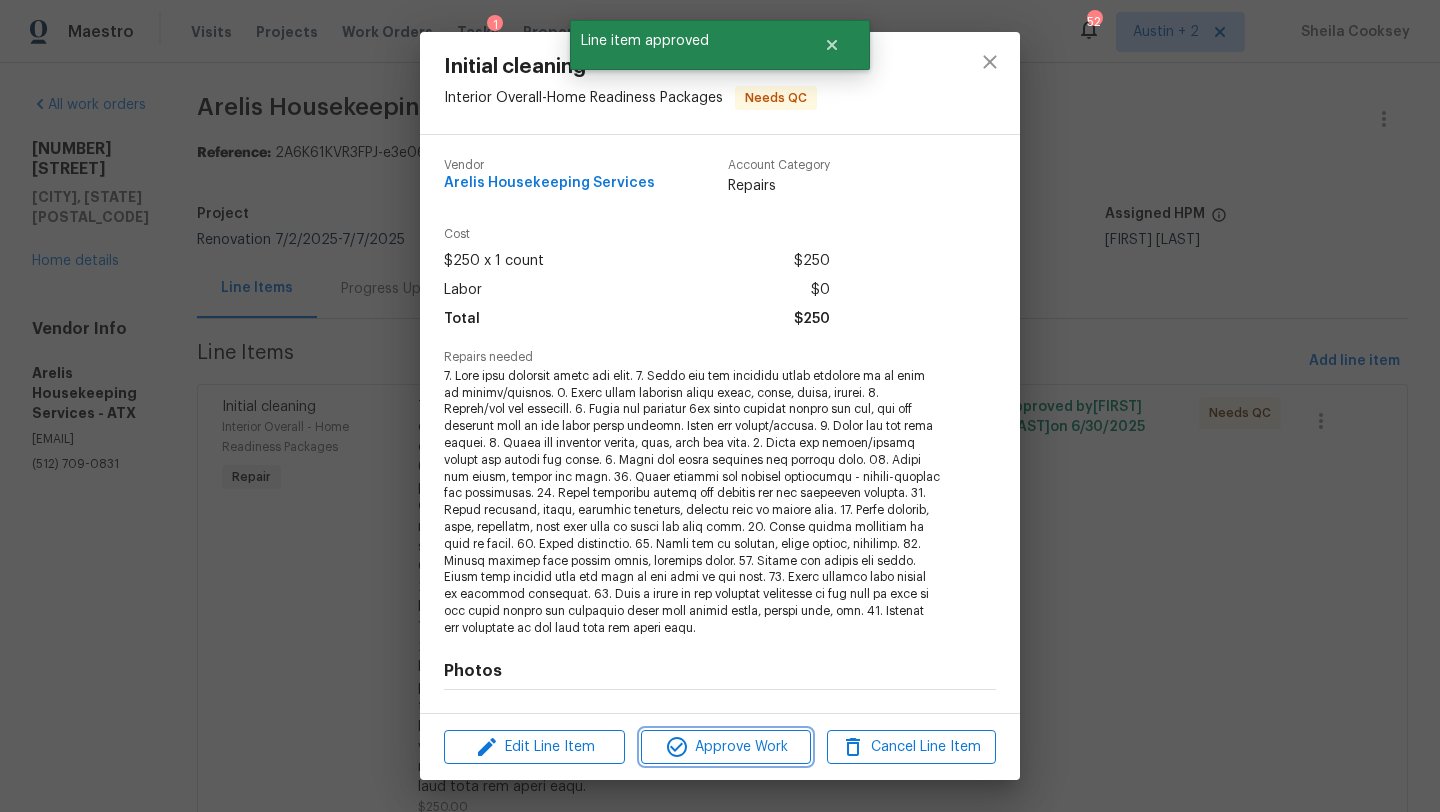 click on "Approve Work" at bounding box center [725, 747] 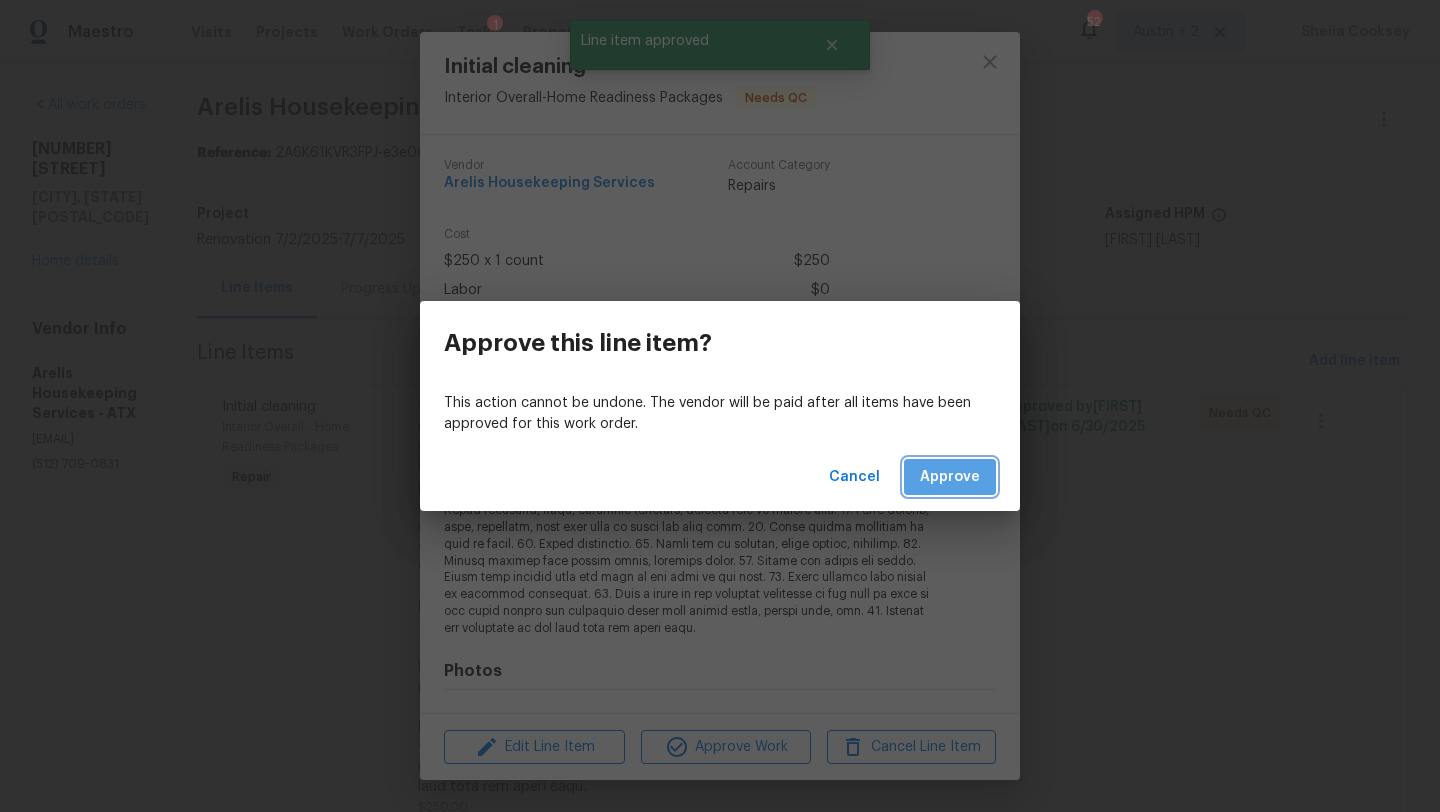 click on "Approve" at bounding box center [950, 477] 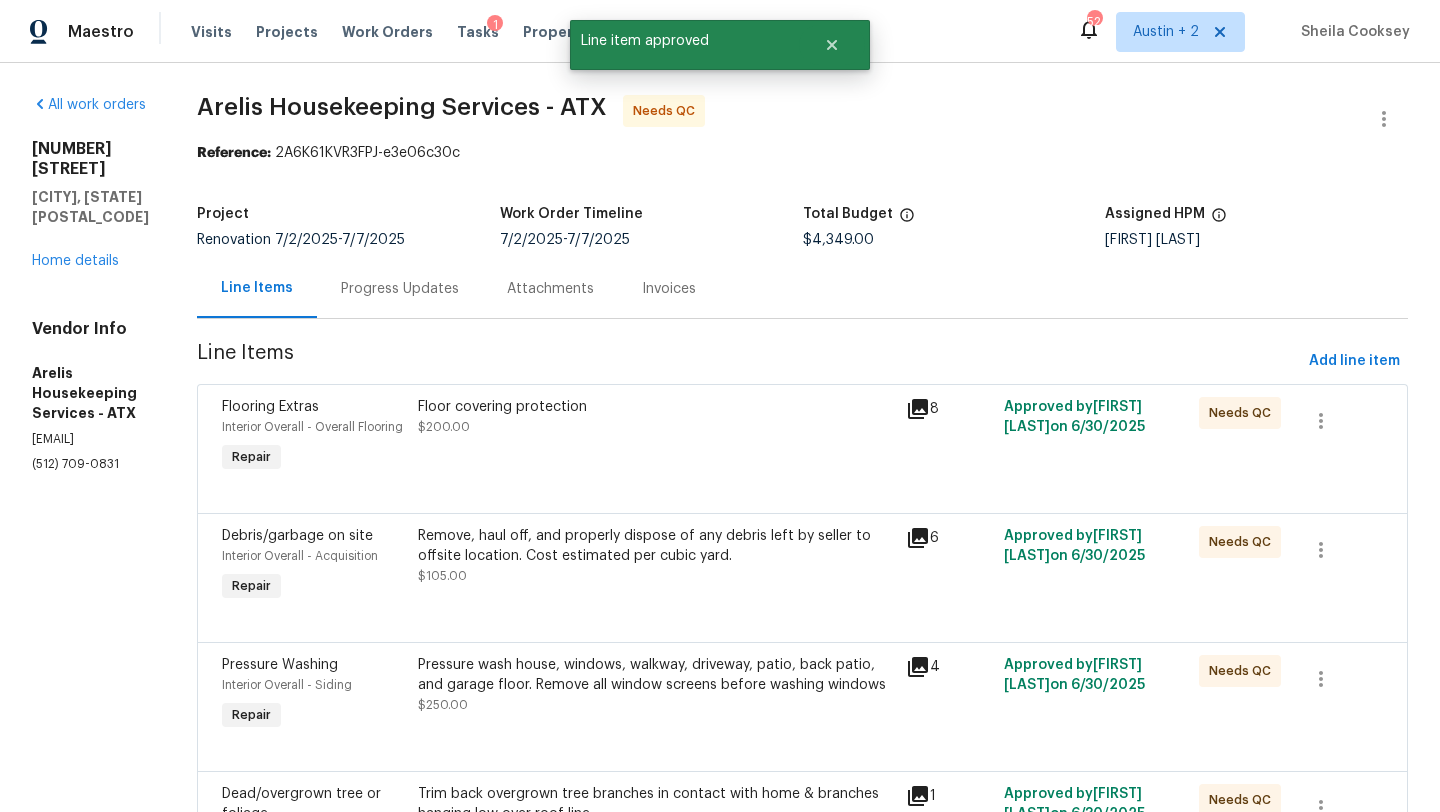 click on "Floor covering protection $200.00" at bounding box center (656, 437) 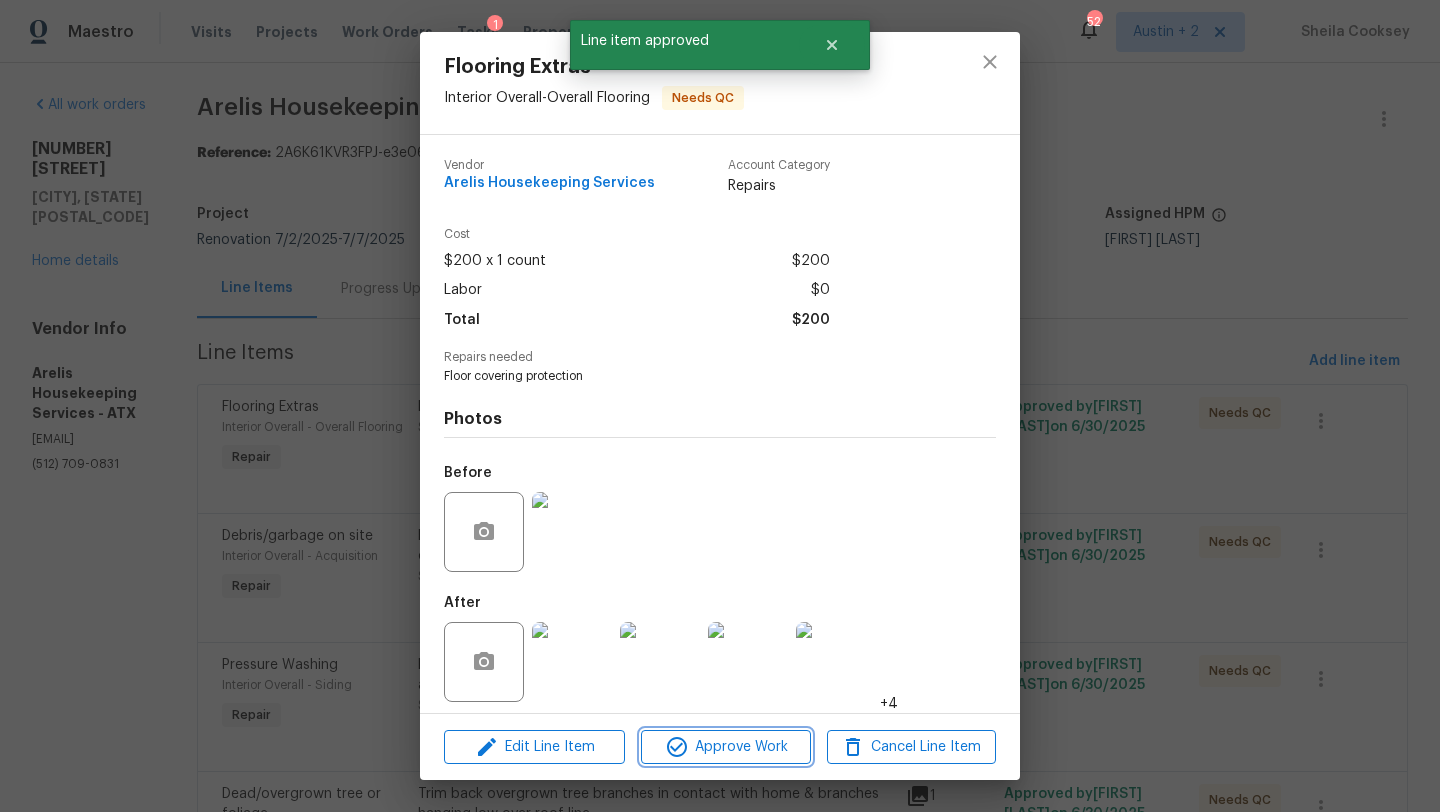 click on "Approve Work" at bounding box center [725, 747] 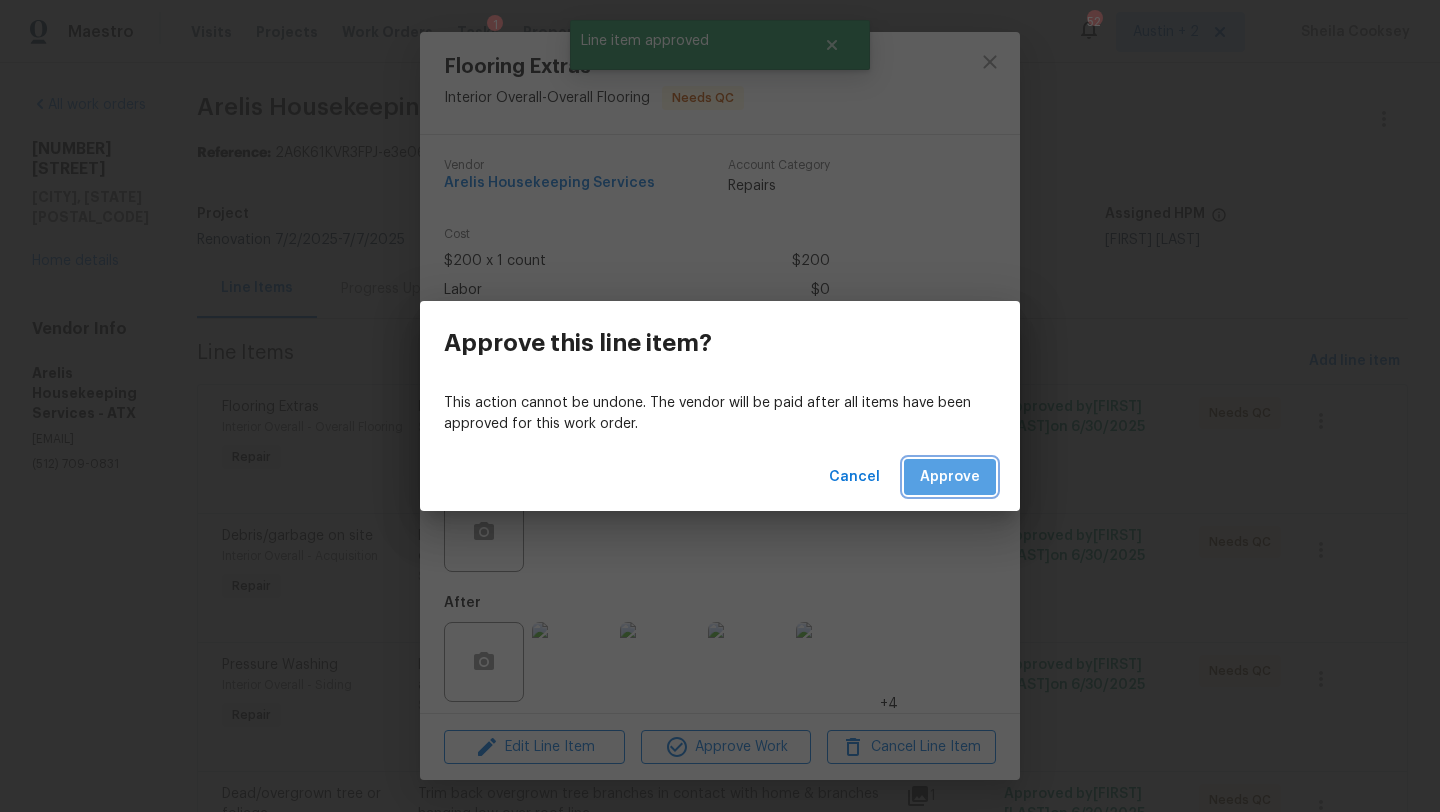 click on "Approve" at bounding box center [950, 477] 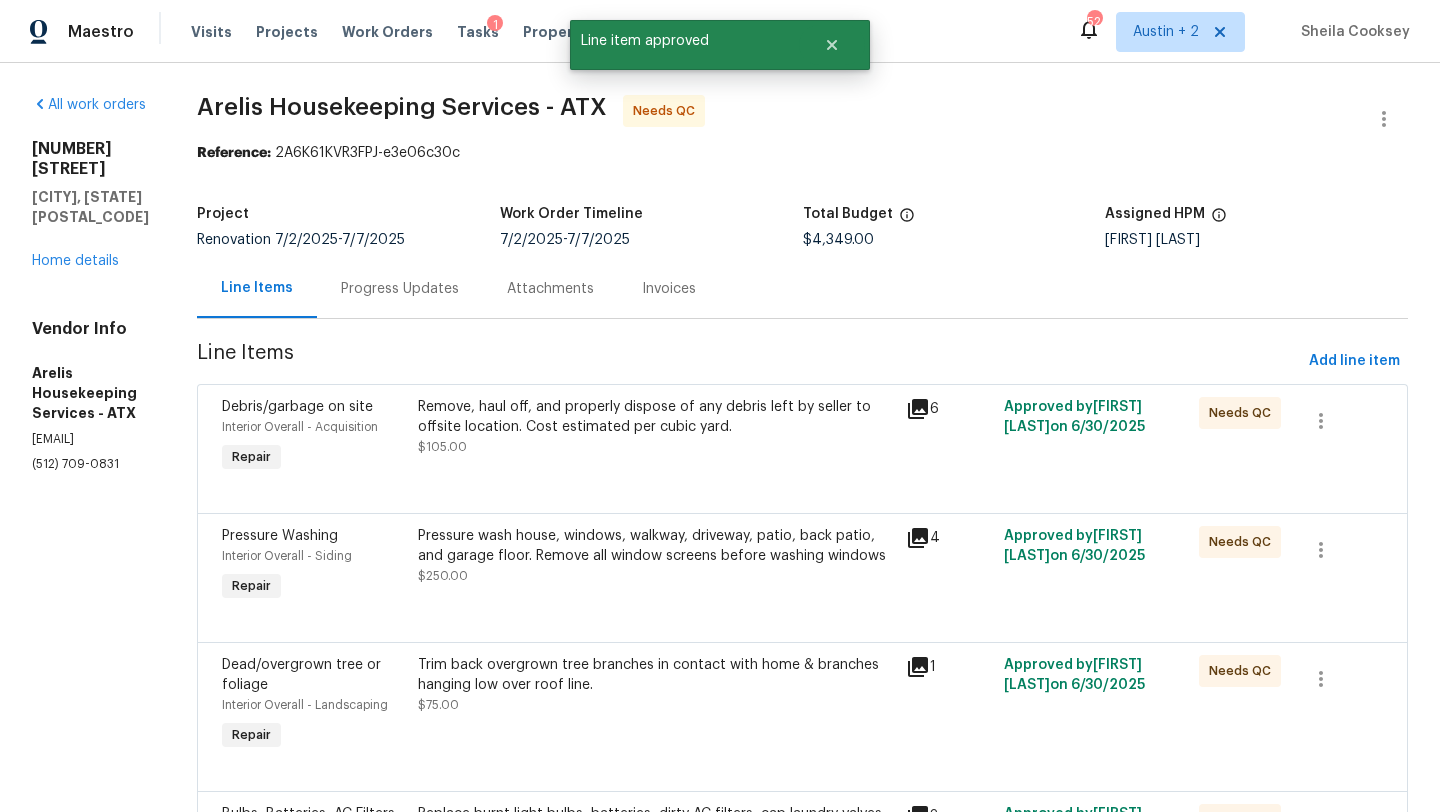 click on "Remove, haul off, and properly dispose of any debris left by seller to offsite location. Cost estimated per cubic yard." at bounding box center [656, 417] 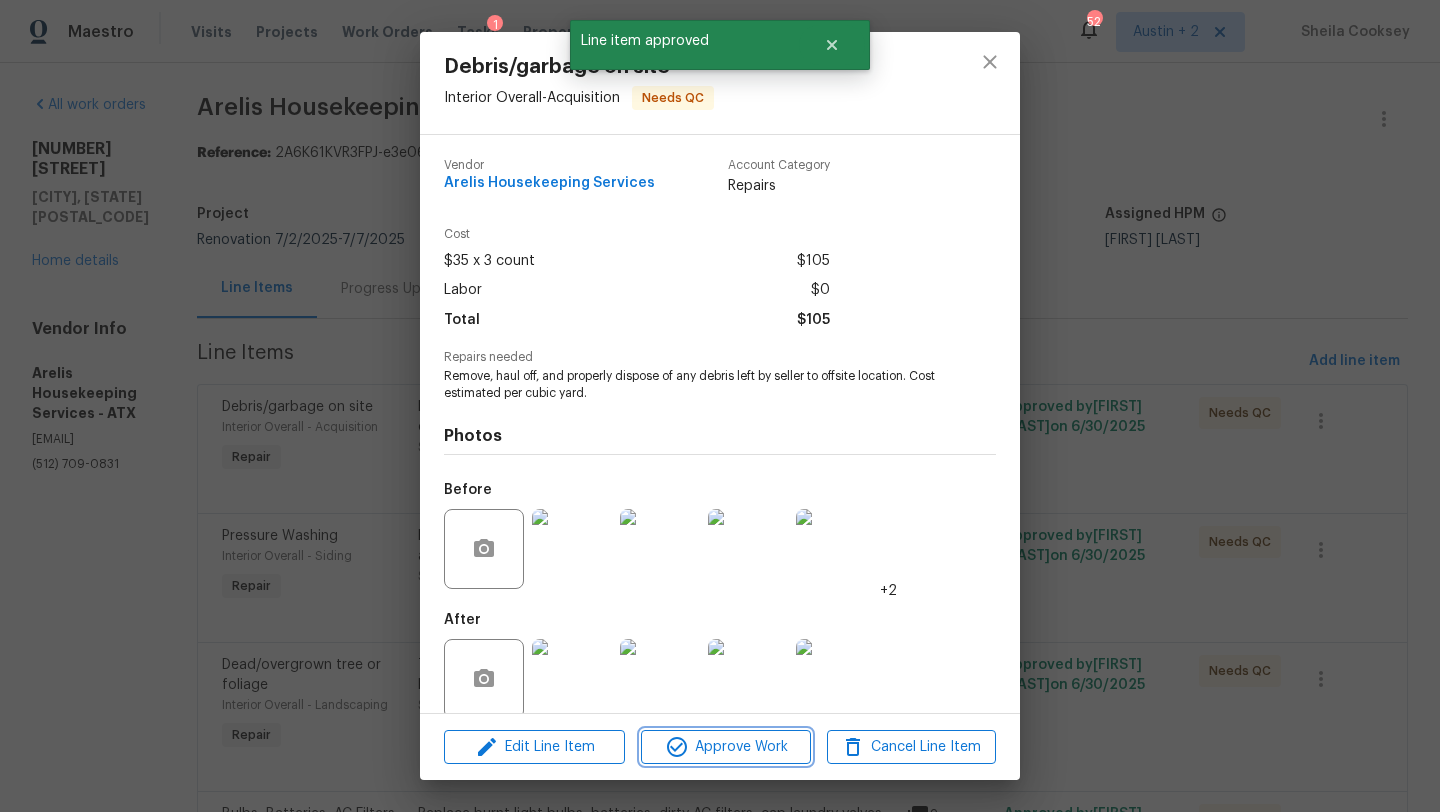 click on "Approve Work" at bounding box center (725, 747) 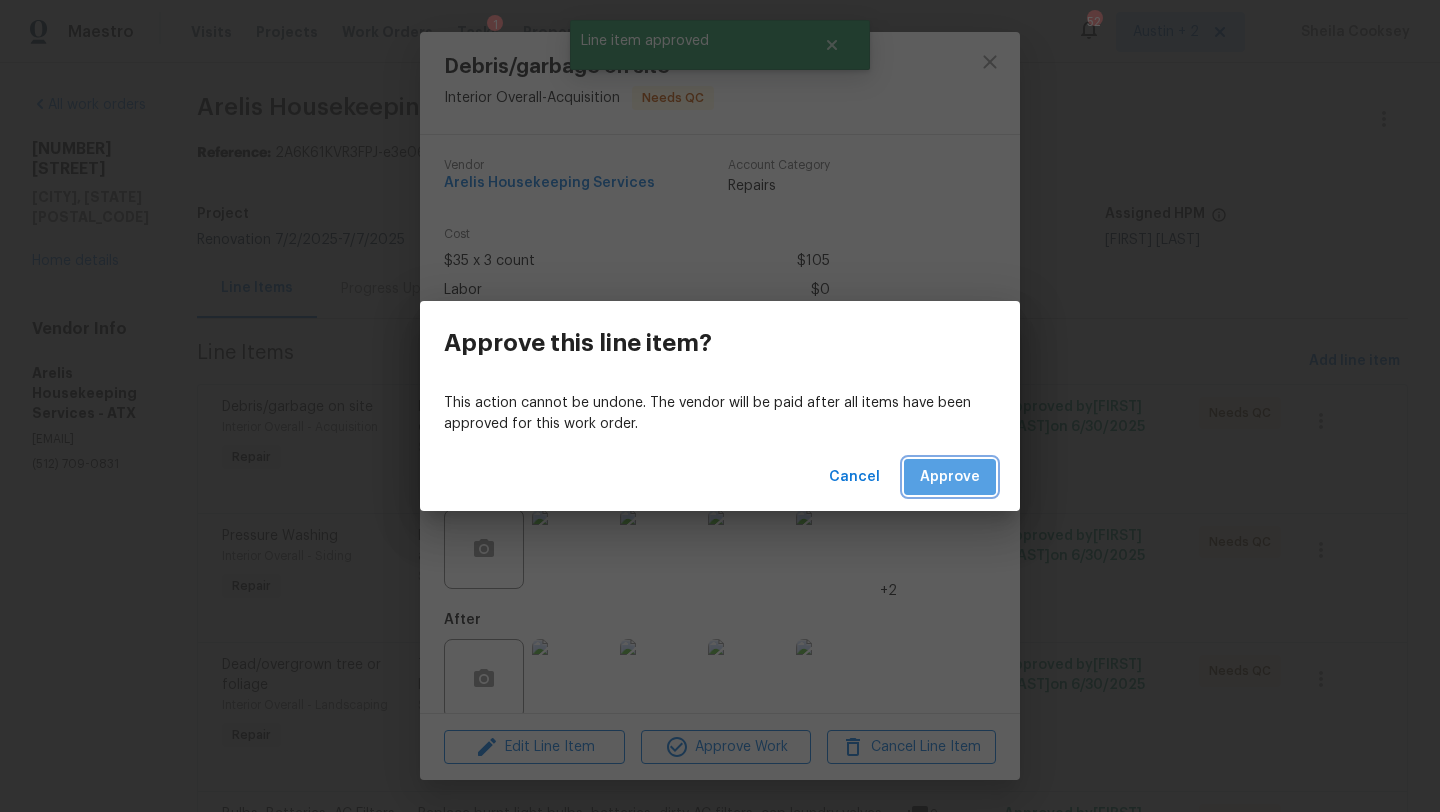 click on "Approve" at bounding box center [950, 477] 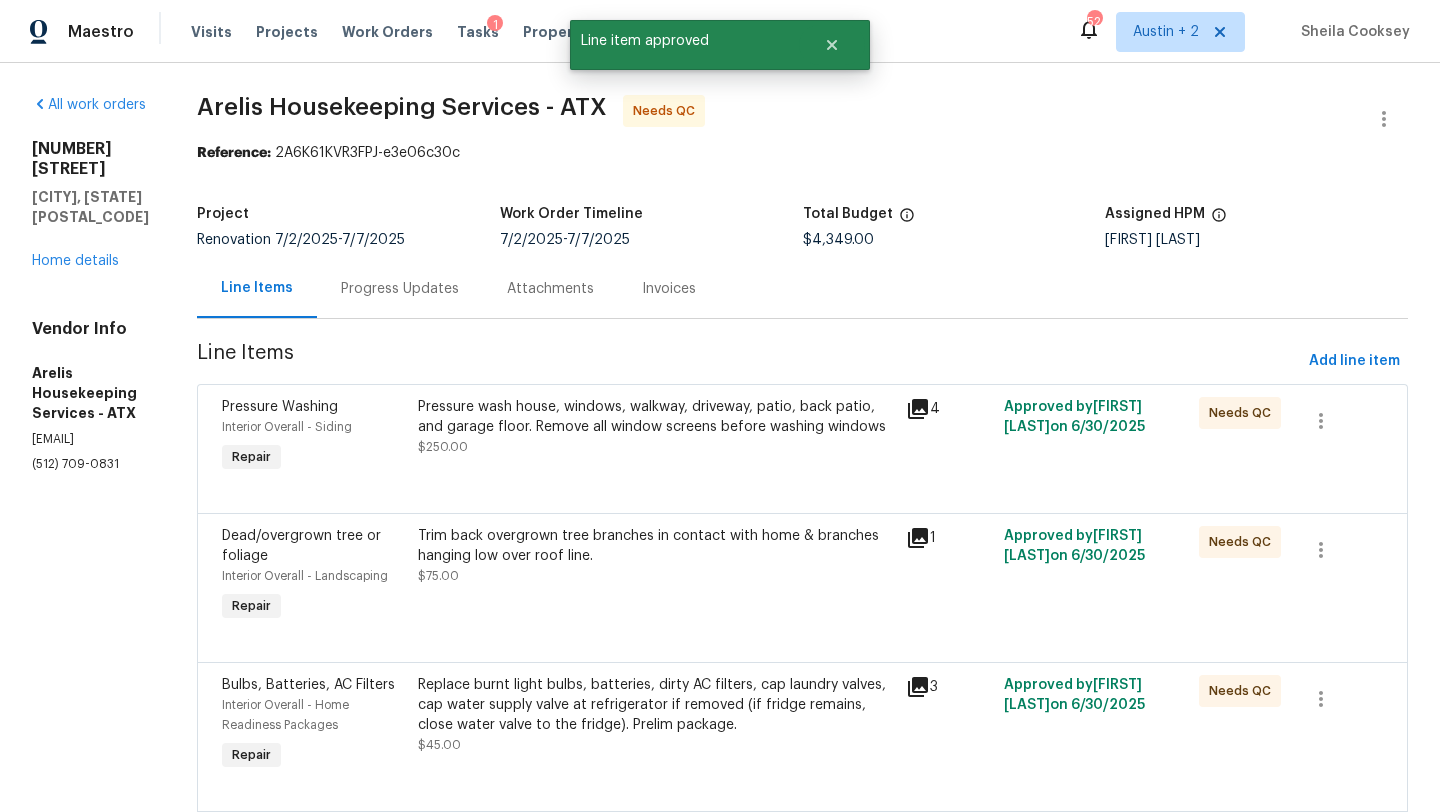 click on "Pressure wash house, windows, walkway, driveway, patio, back patio, and garage floor. Remove all window screens before washing windows" at bounding box center (656, 417) 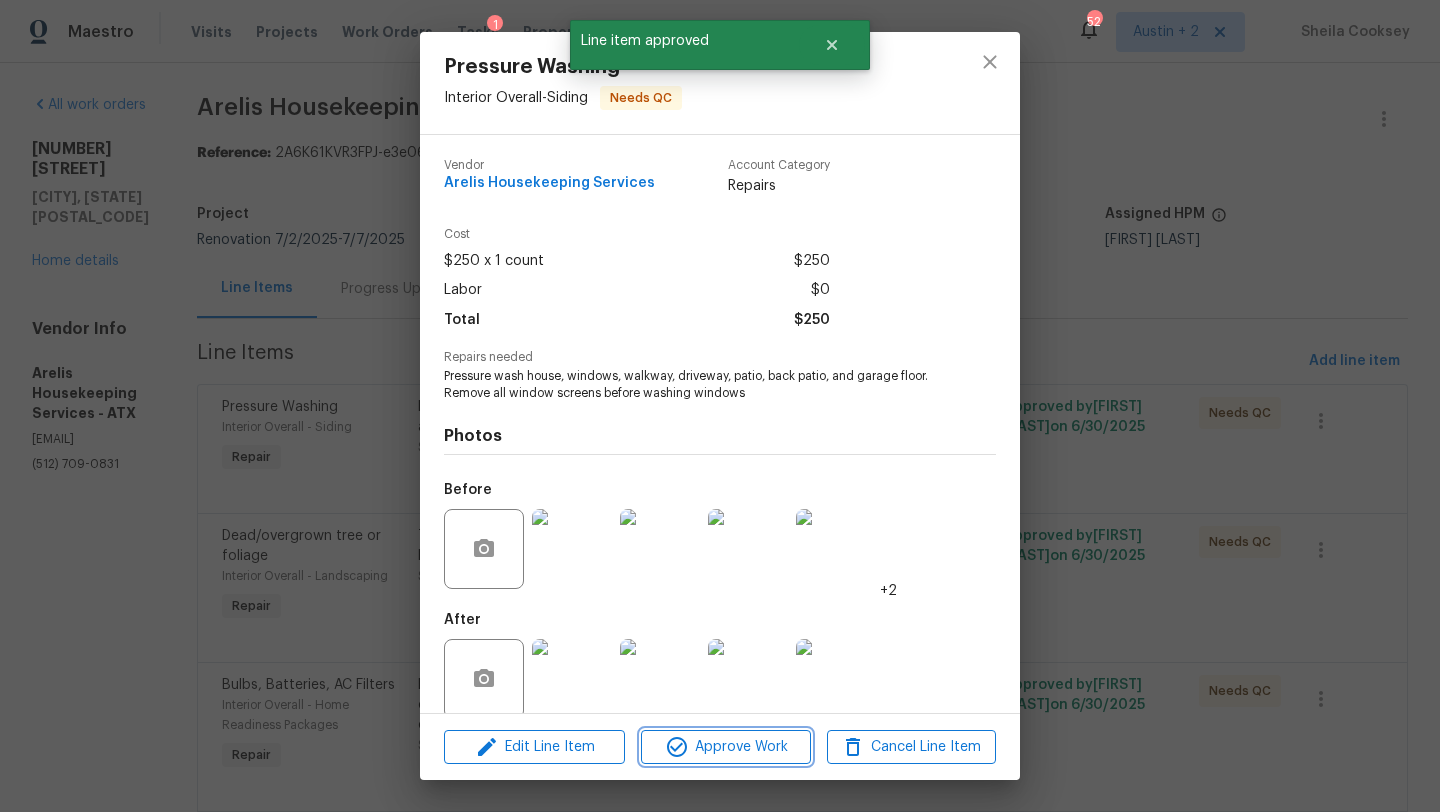 click on "Approve Work" at bounding box center (725, 747) 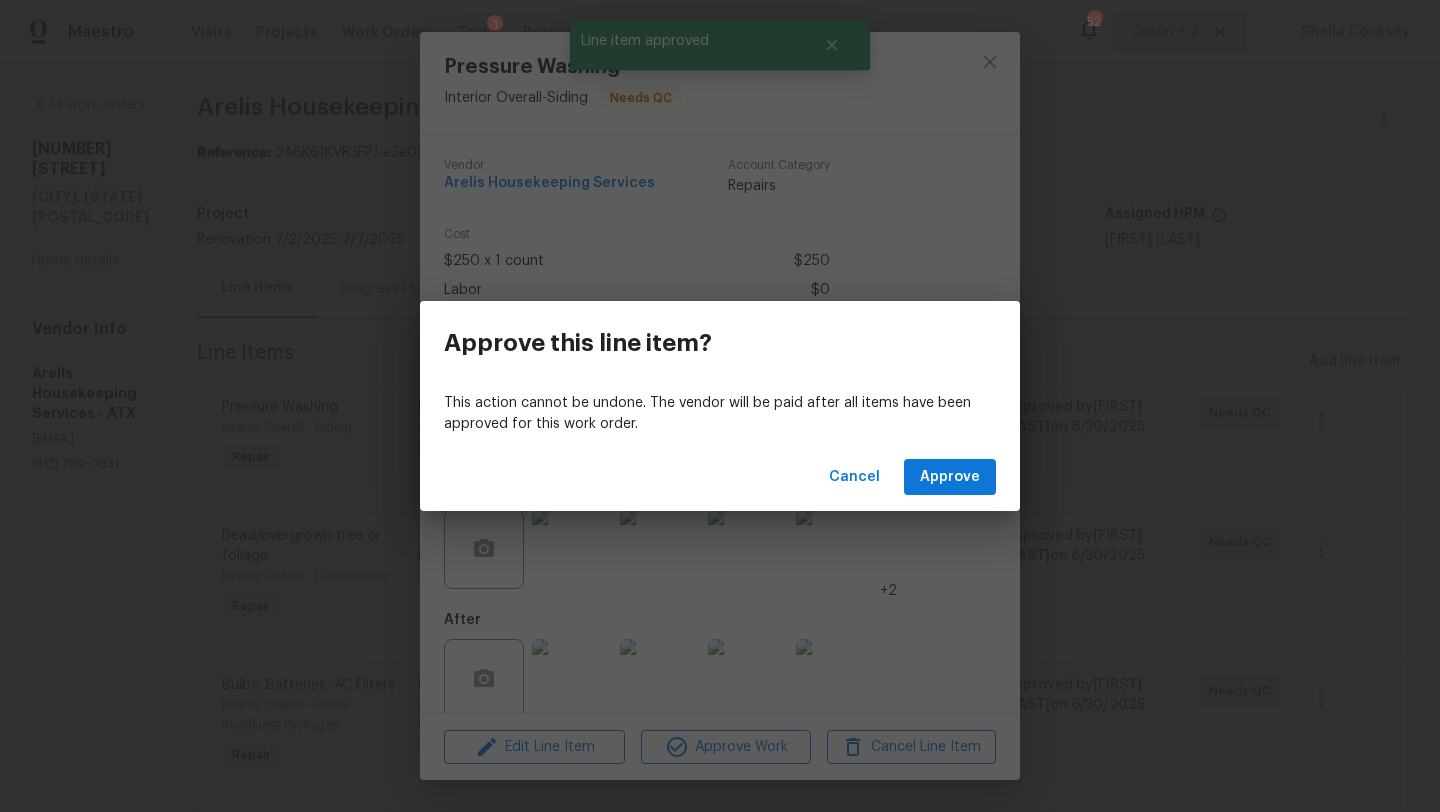 click on "Cancel Approve" at bounding box center [720, 477] 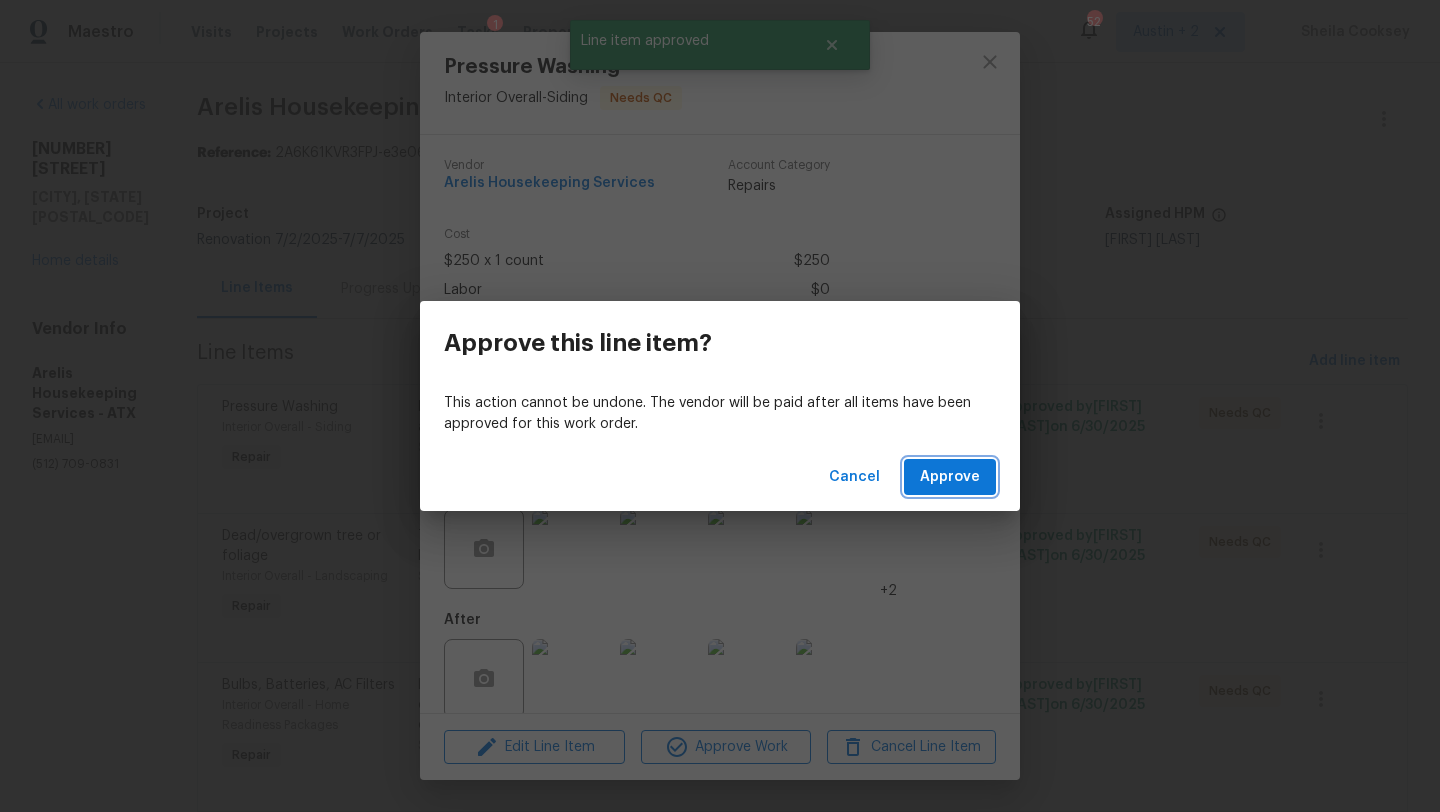 click on "Approve" at bounding box center [950, 477] 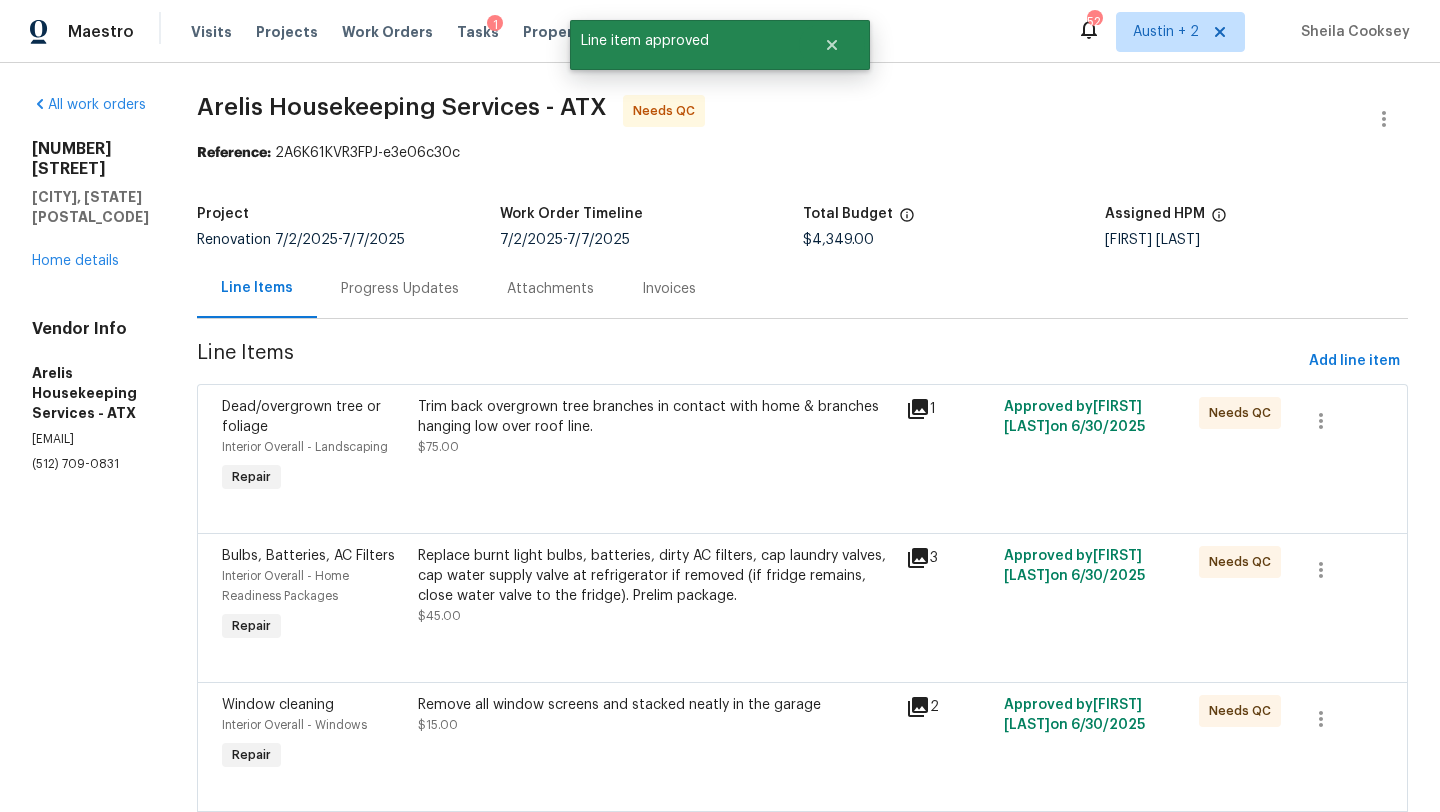 click on "Trim back overgrown tree branches in contact with home & branches hanging low over roof line. $75.00" at bounding box center [656, 427] 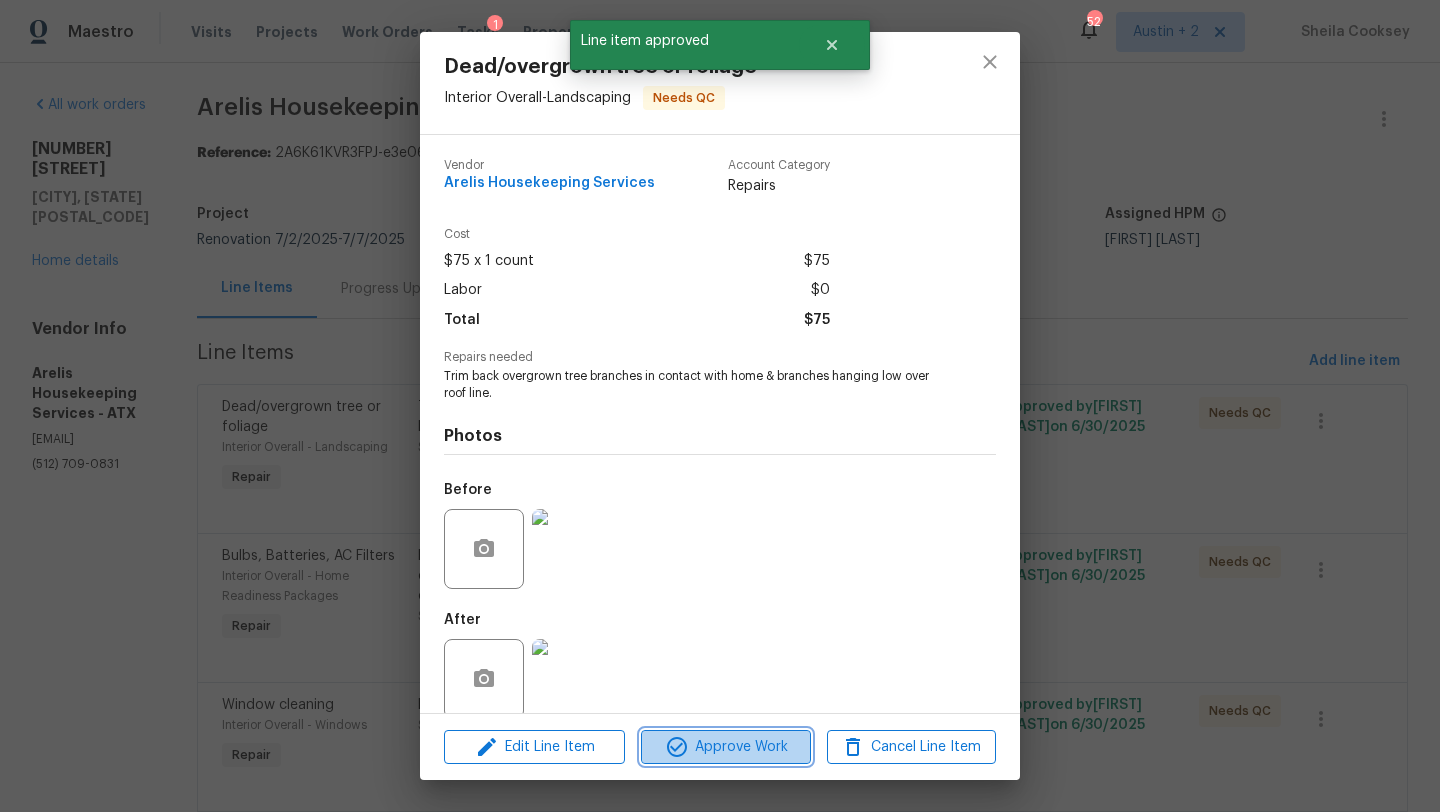 click on "Approve Work" at bounding box center [725, 747] 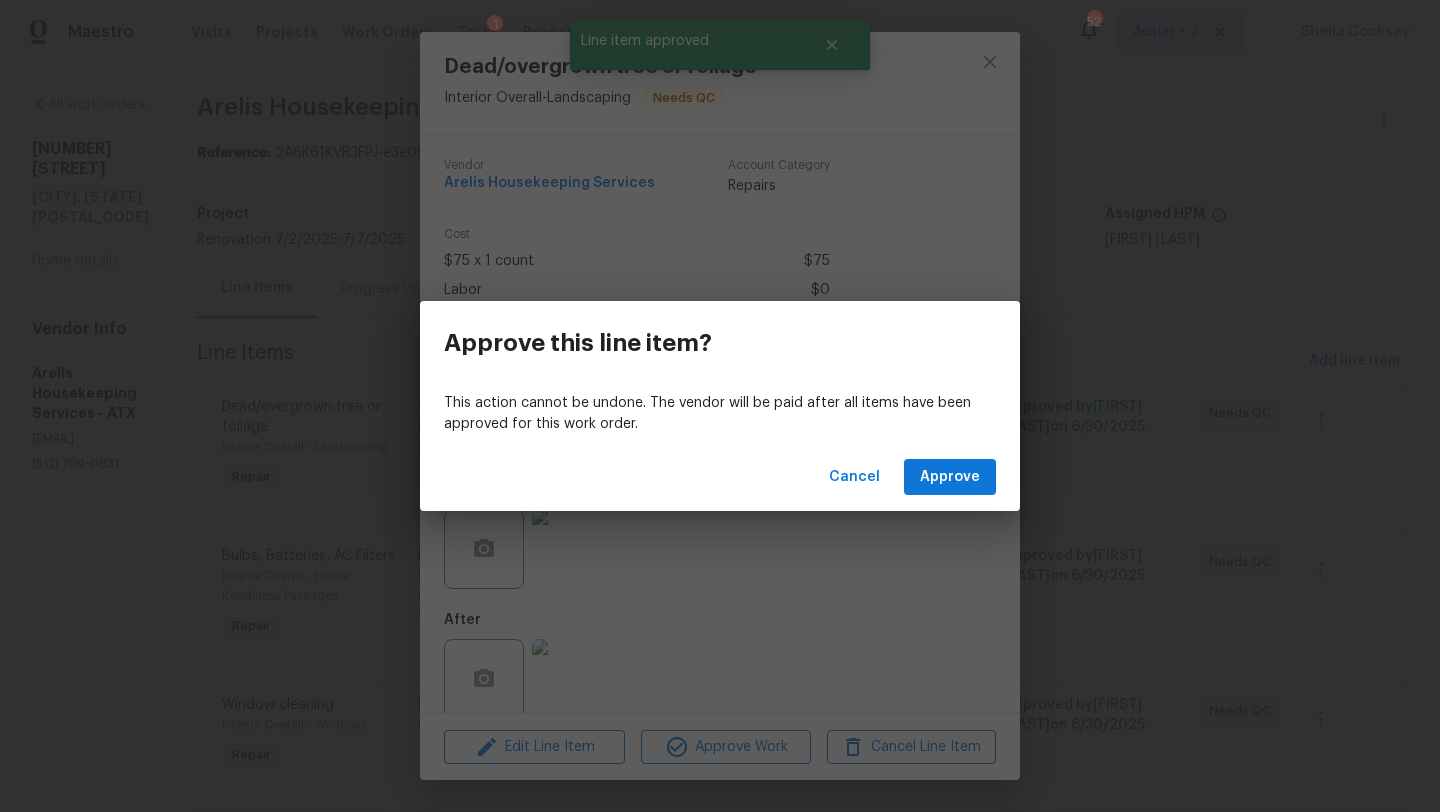 click on "Cancel Approve" at bounding box center [720, 477] 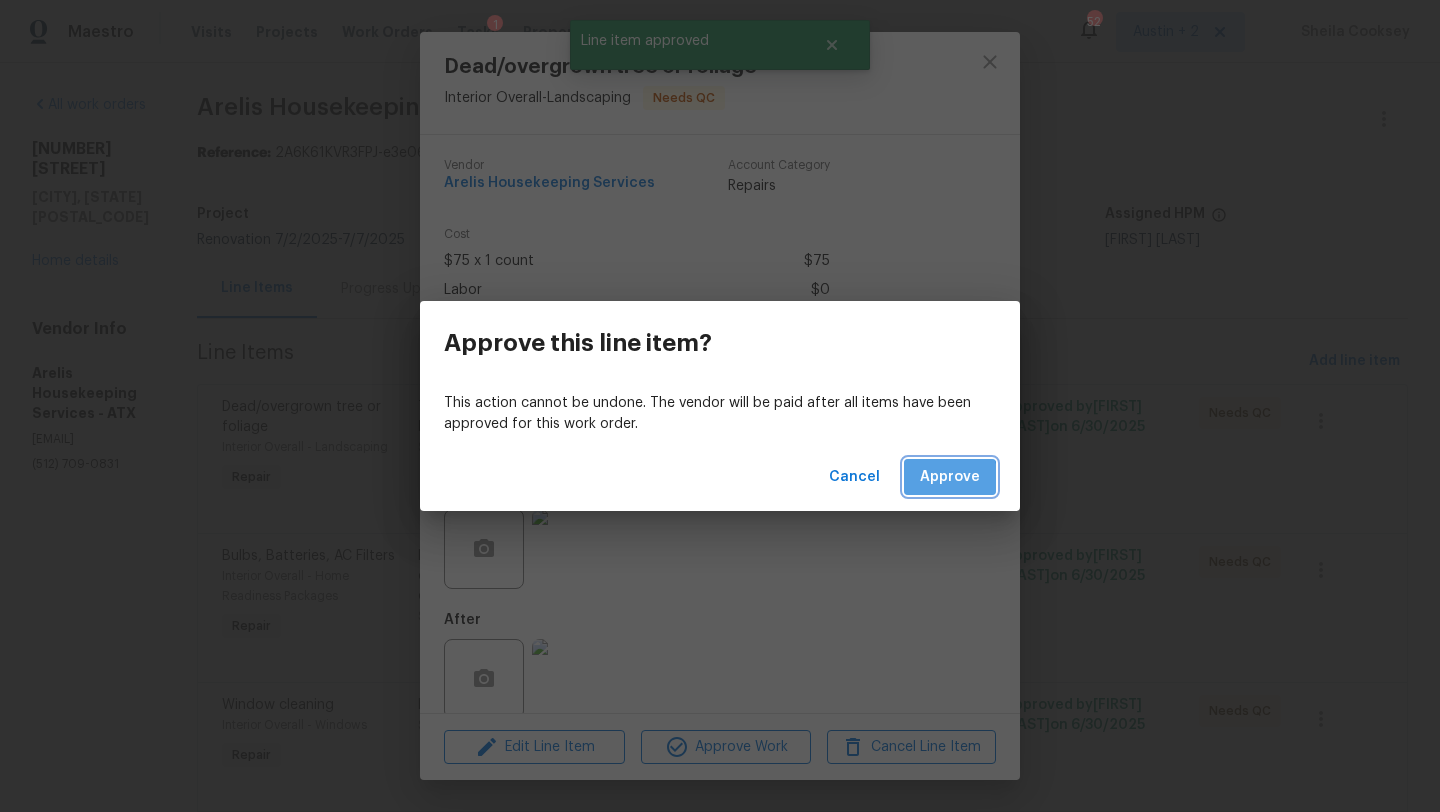 click on "Approve" at bounding box center [950, 477] 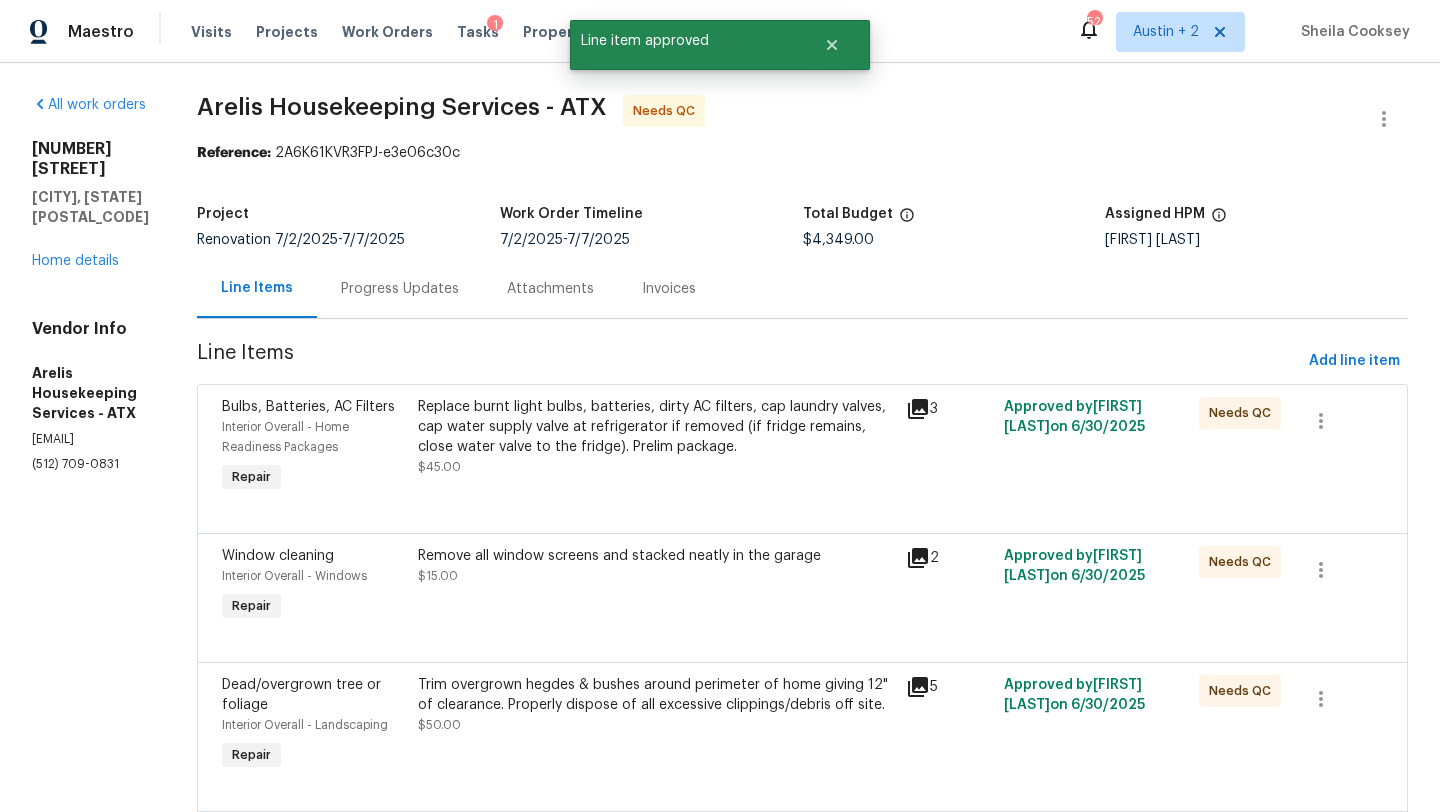 click on "Replace burnt light bulbs, batteries, dirty AC filters, cap laundry valves, cap water supply valve at refrigerator if removed (if fridge remains, close water valve to the fridge). Prelim package." at bounding box center (656, 427) 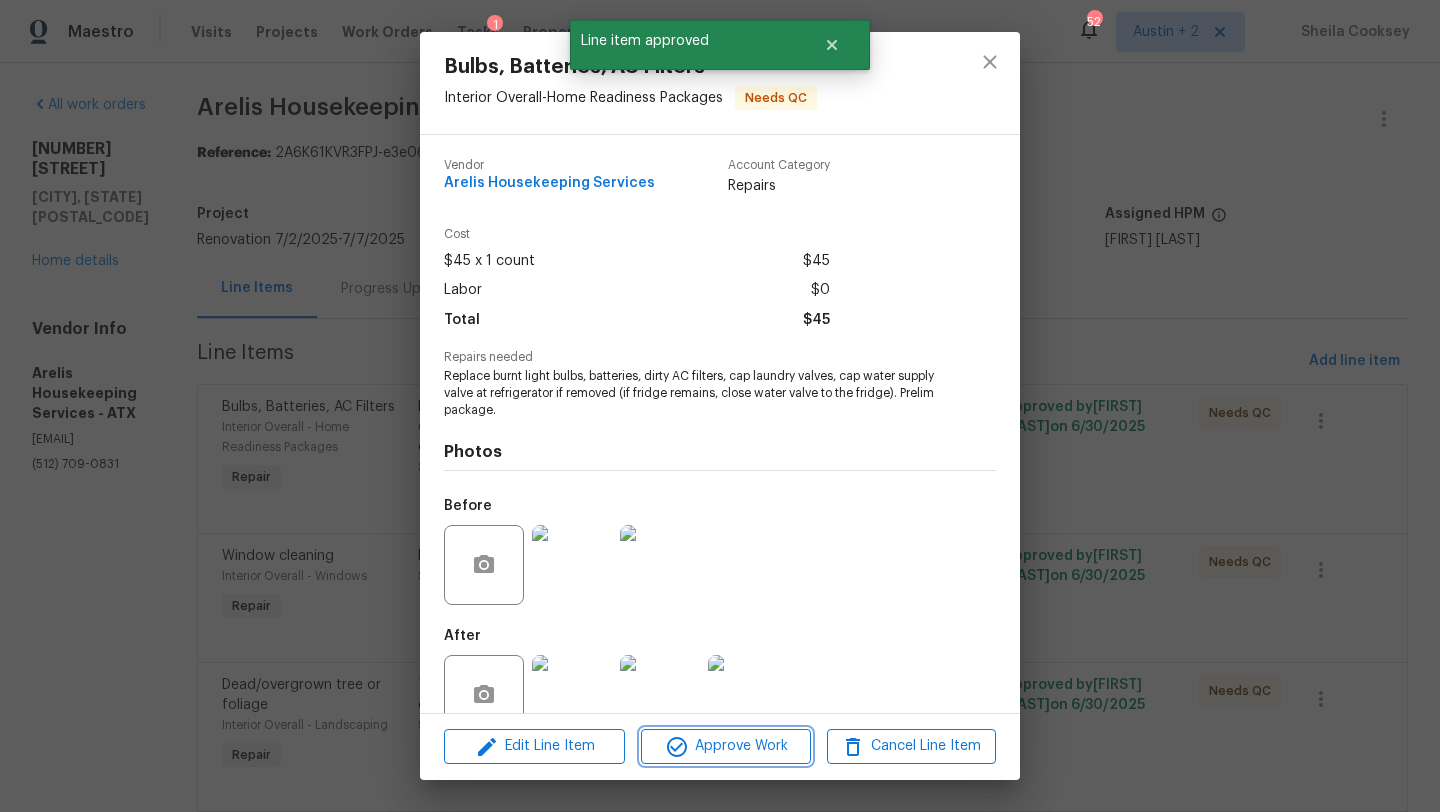 click on "Approve Work" at bounding box center [725, 746] 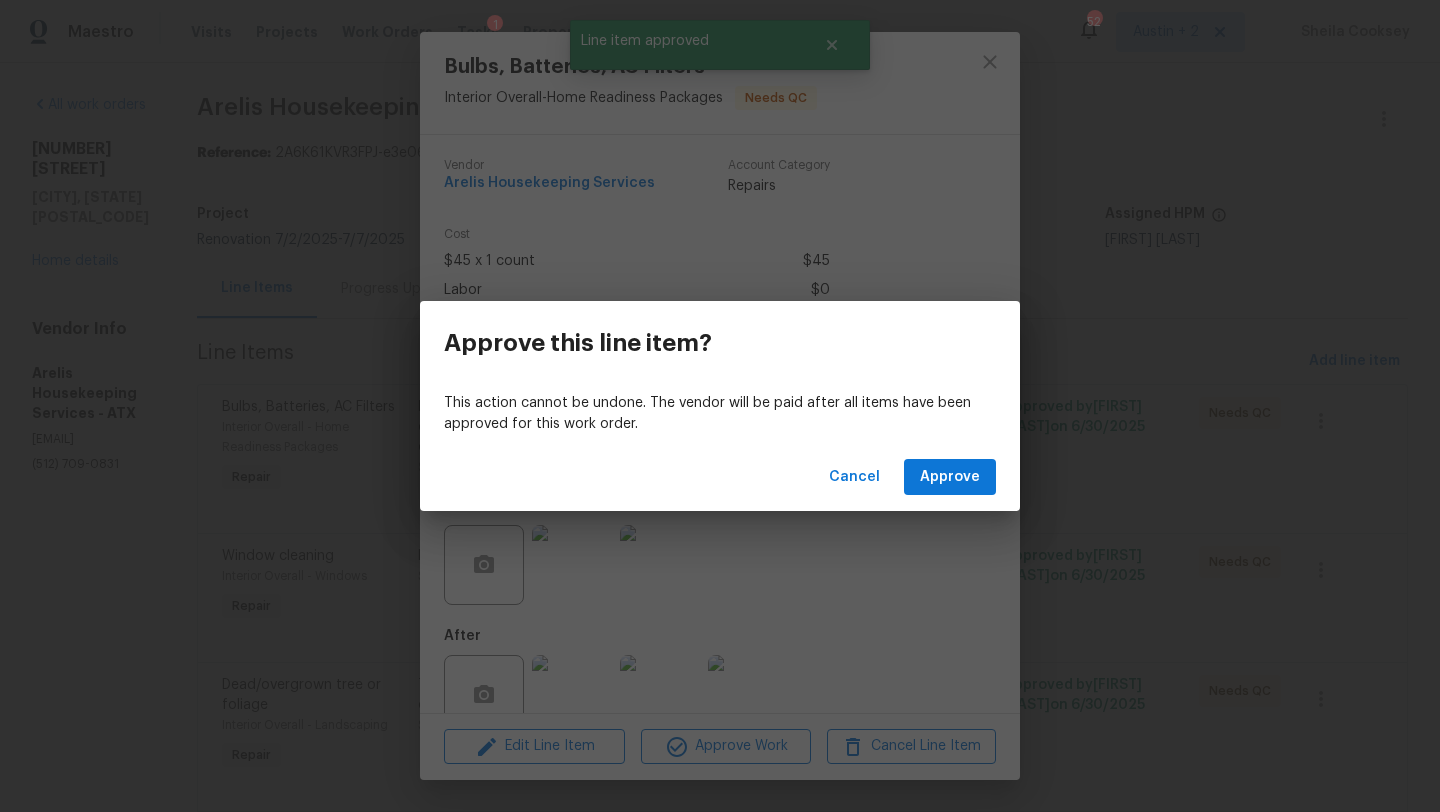 click on "Cancel Approve" at bounding box center [720, 477] 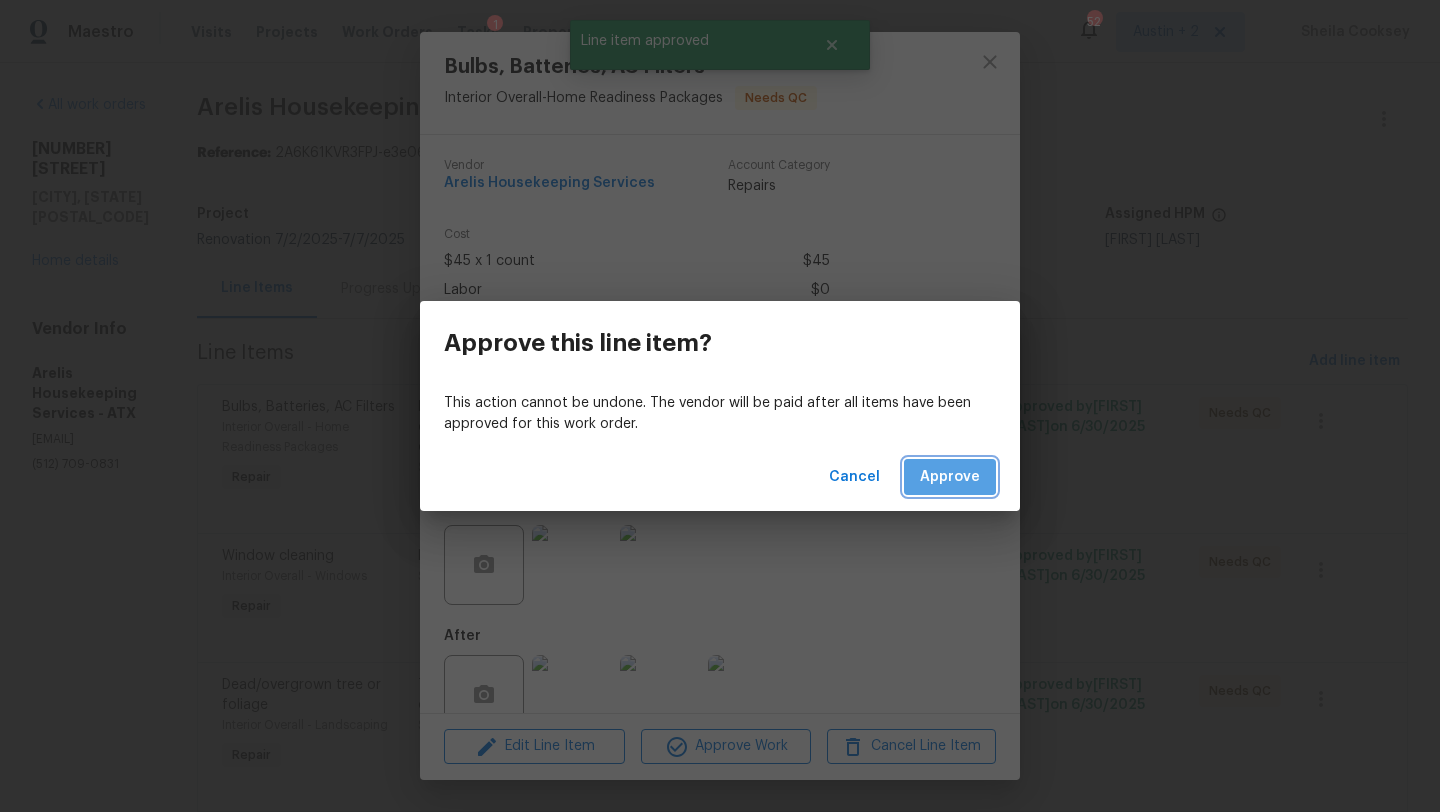 click on "Approve" at bounding box center (950, 477) 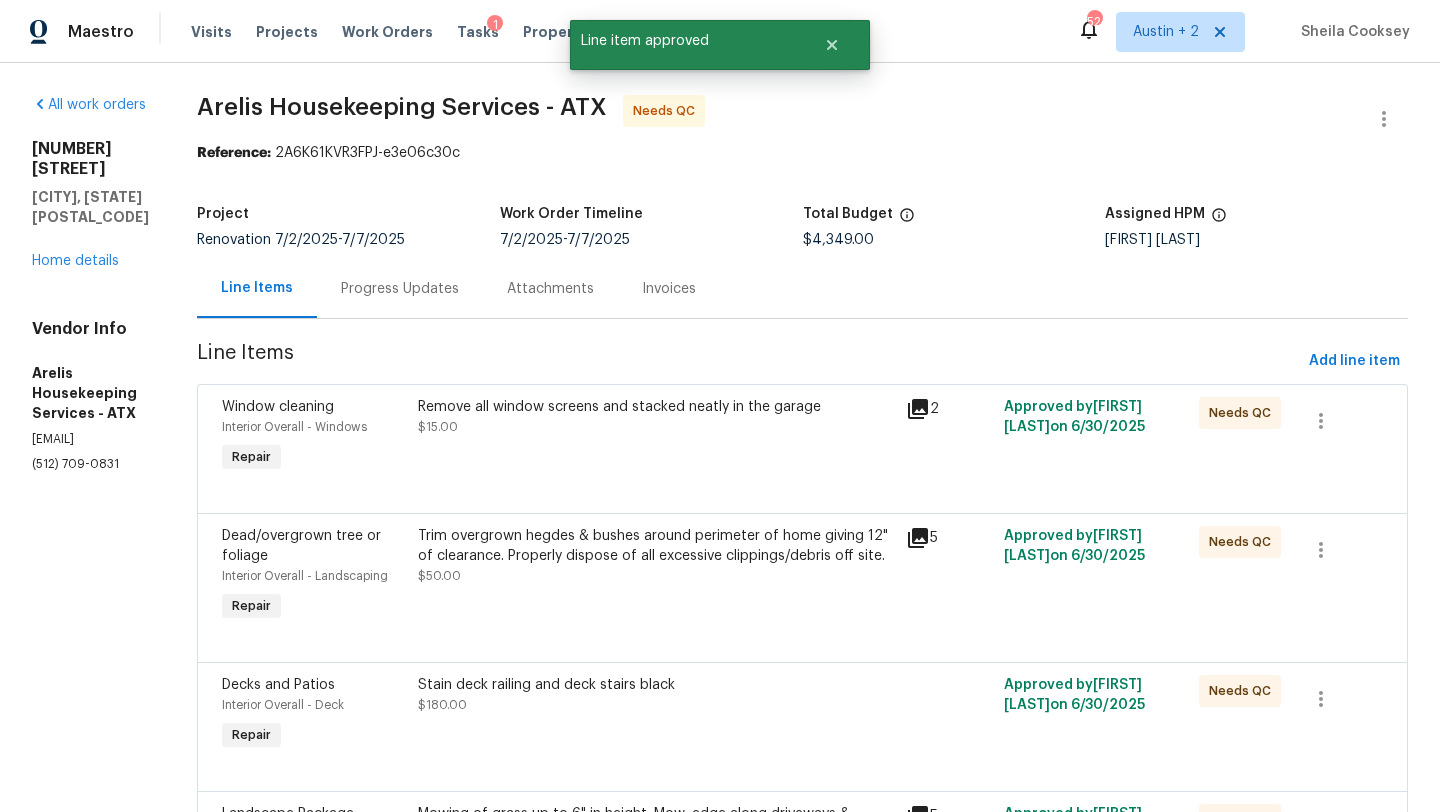 click on "Remove all window screens and stacked neatly in the garage" at bounding box center [656, 407] 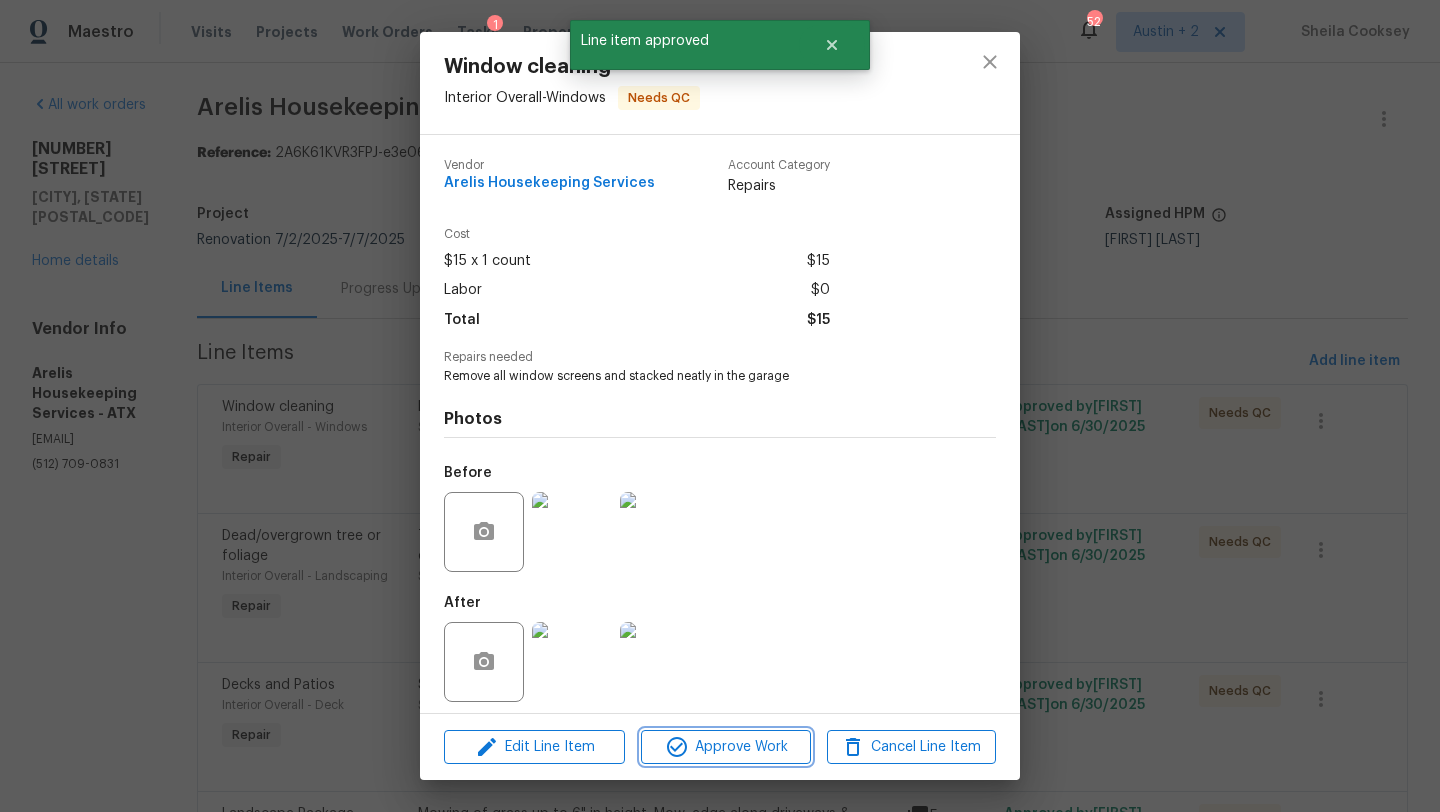 click on "Approve Work" at bounding box center (725, 747) 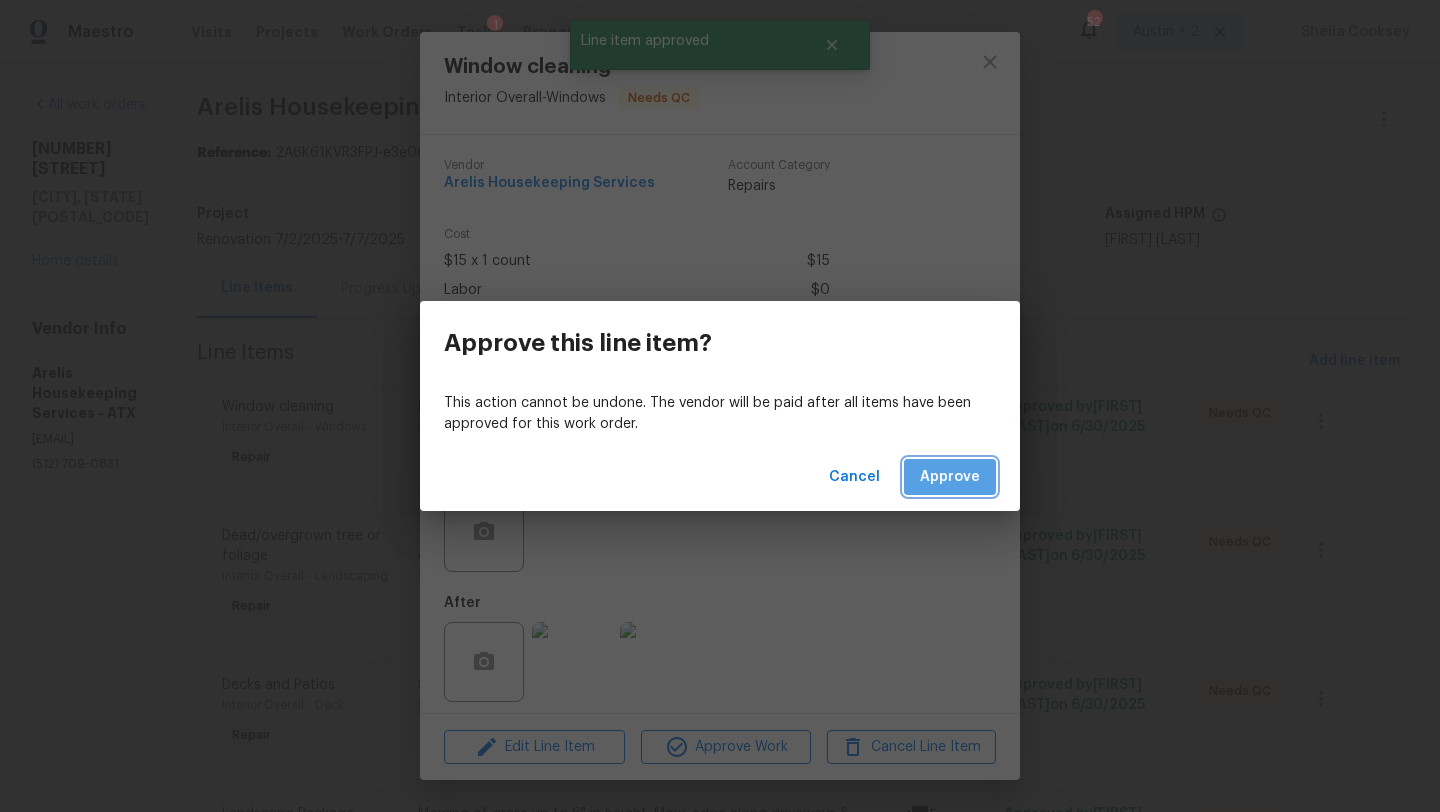 click on "Approve" at bounding box center (950, 477) 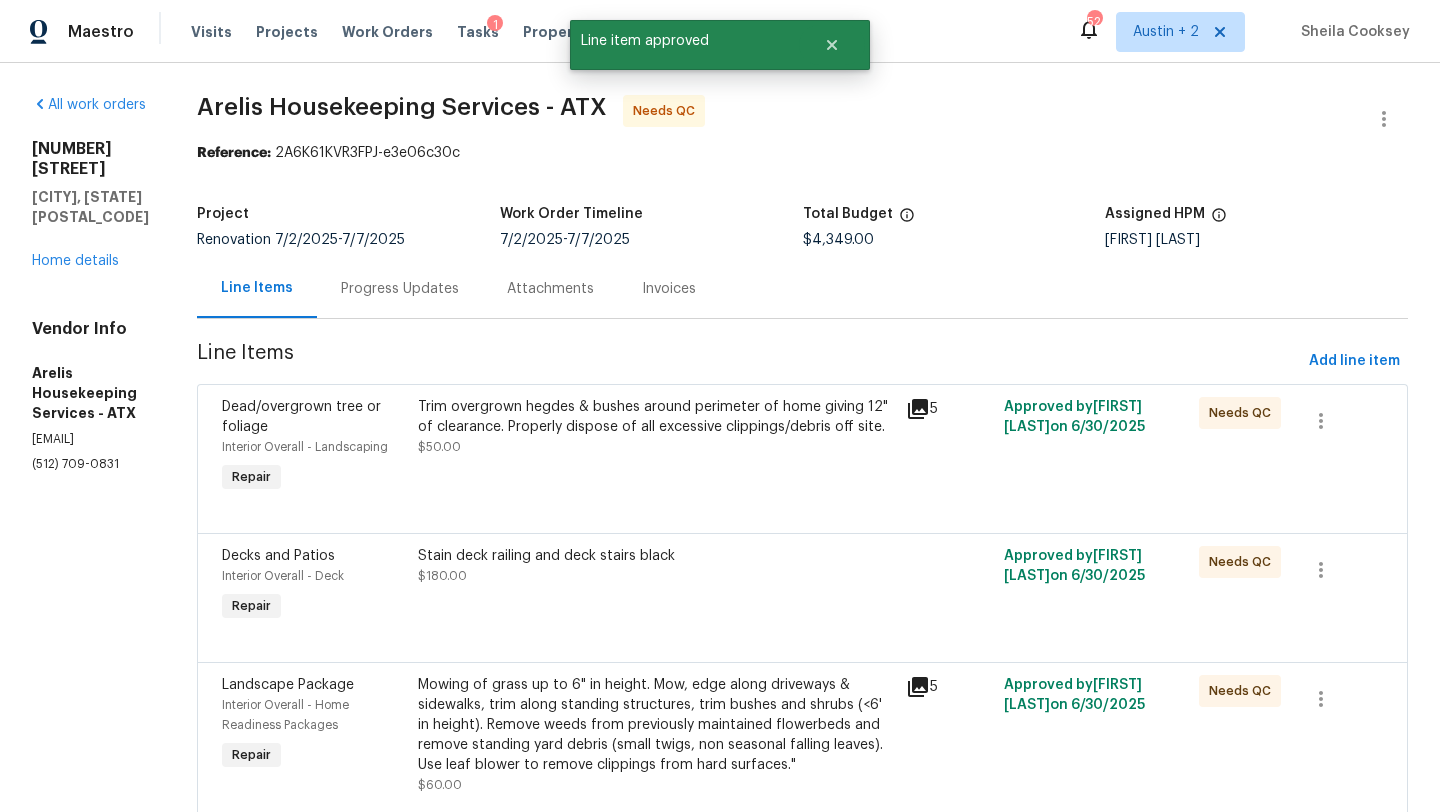 click on "Trim overgrown hegdes & bushes around perimeter of home giving 12" of clearance. Properly dispose of all excessive clippings/debris off site." at bounding box center (656, 417) 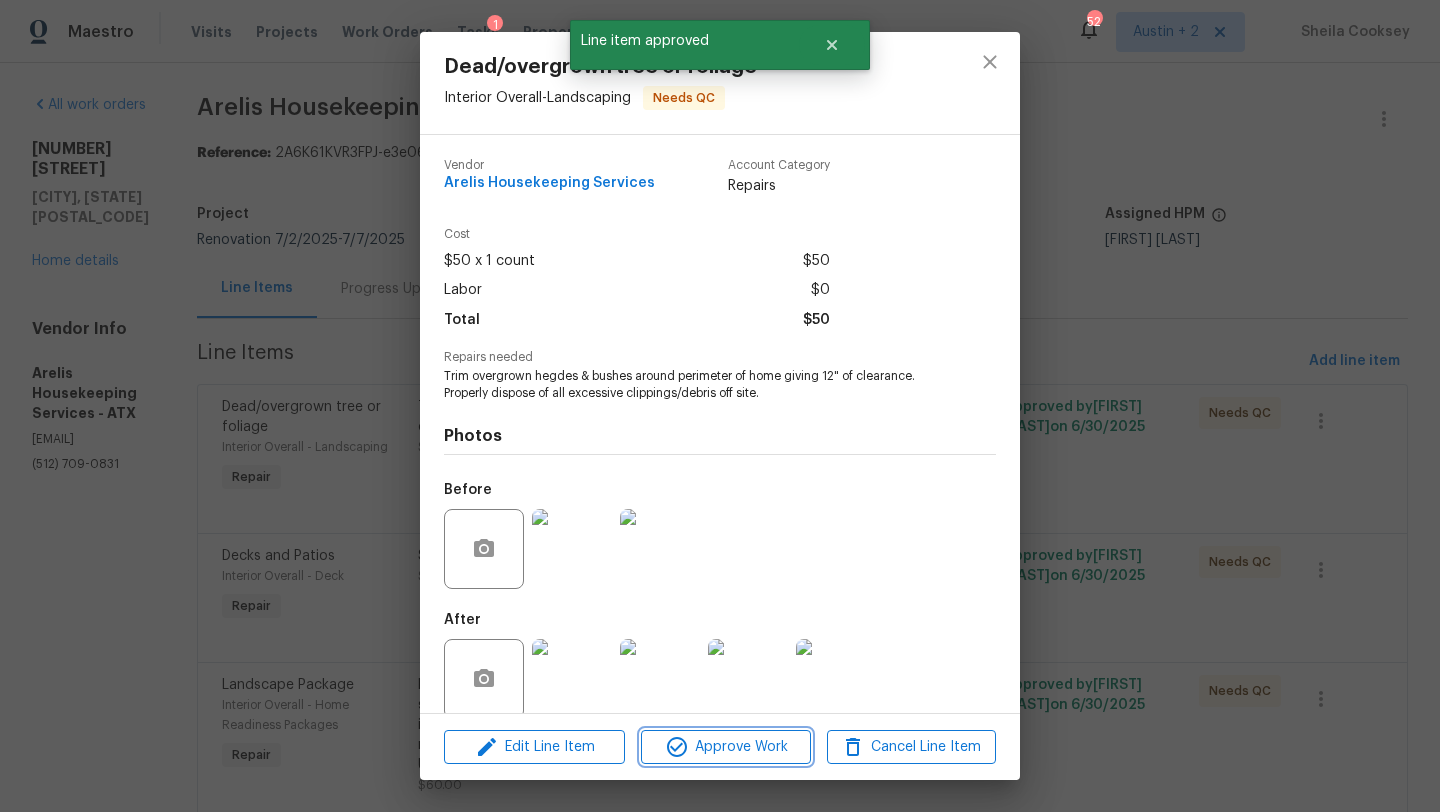 click on "Approve Work" at bounding box center (725, 747) 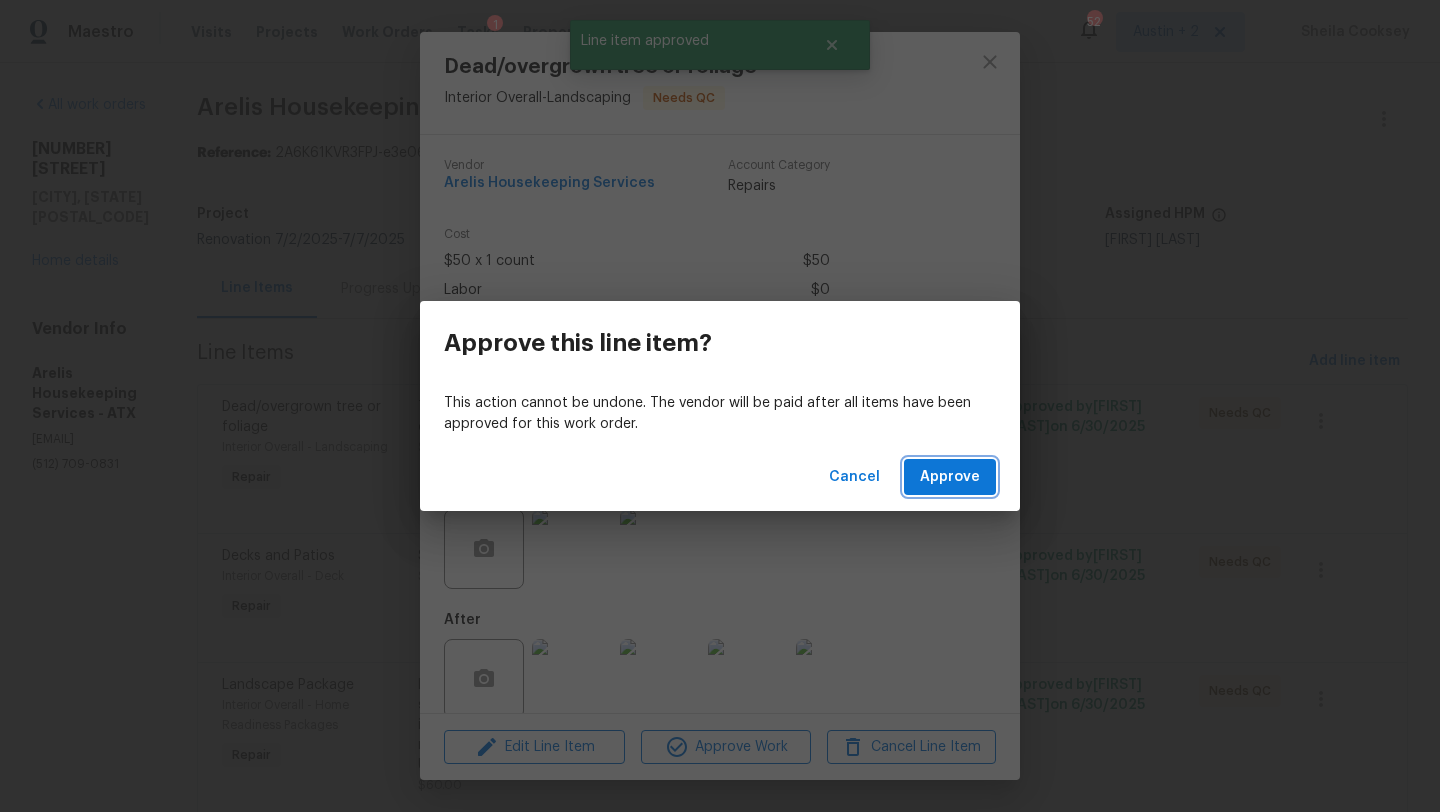 click on "Approve" at bounding box center (950, 477) 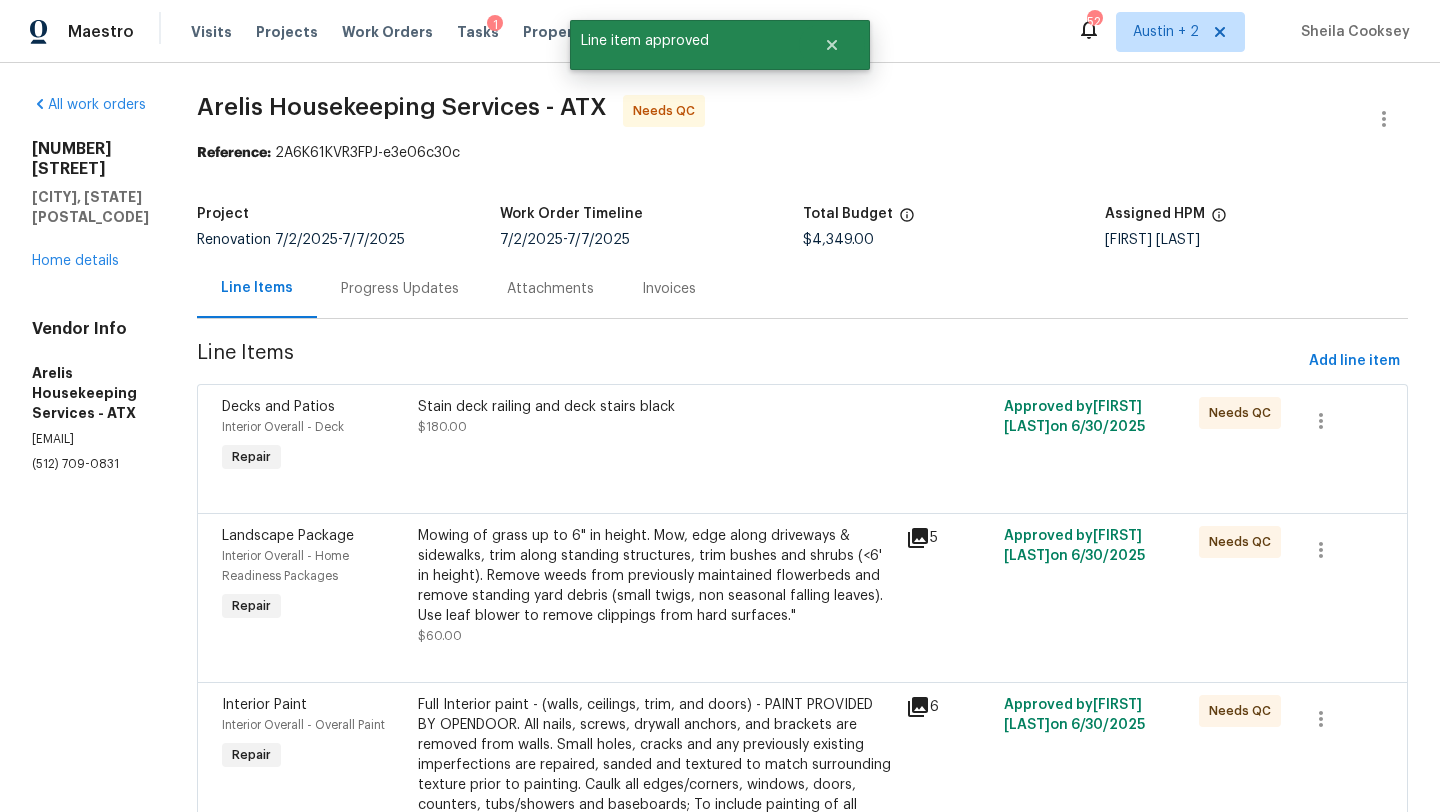 click on "Stain deck railing and deck stairs black" at bounding box center (656, 407) 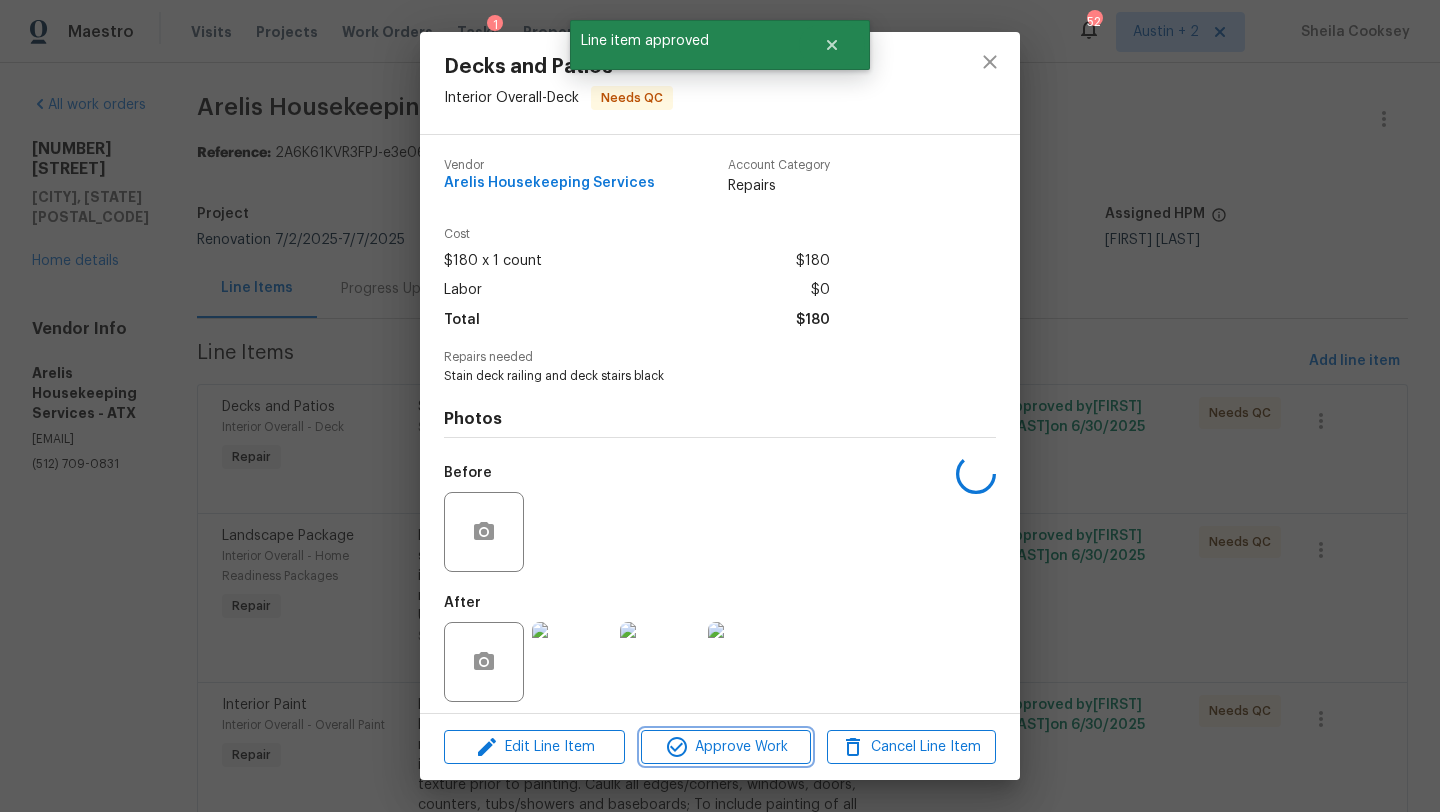 click on "Approve Work" at bounding box center (725, 747) 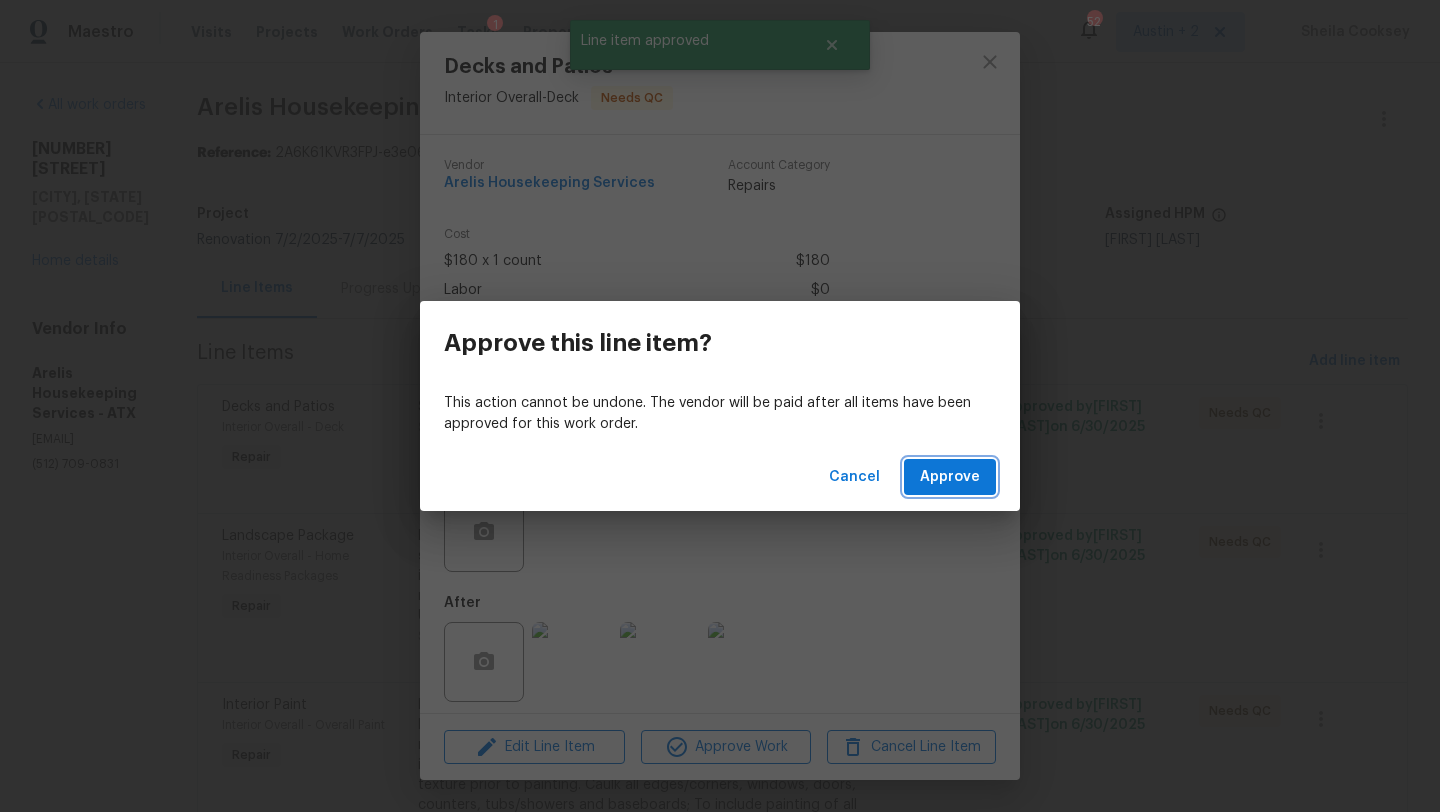 click on "Approve" at bounding box center [950, 477] 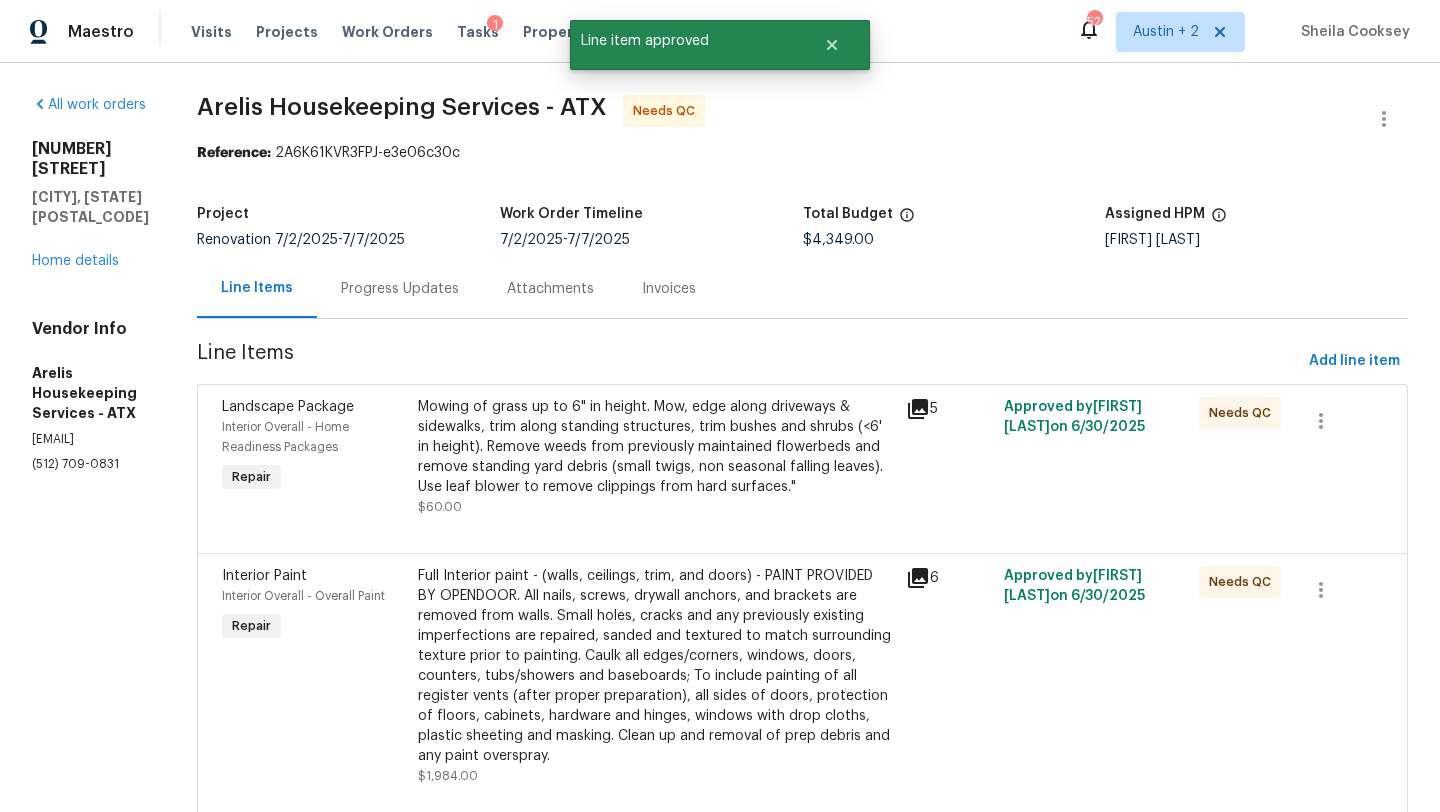 click on "Mowing of grass up to 6" in height. Mow, edge along driveways & sidewalks, trim along standing structures, trim bushes and shrubs (<6' in height). Remove weeds from previously maintained flowerbeds and remove standing yard debris (small twigs, non seasonal falling leaves).  Use leaf blower to remove clippings from hard surfaces."" at bounding box center (656, 447) 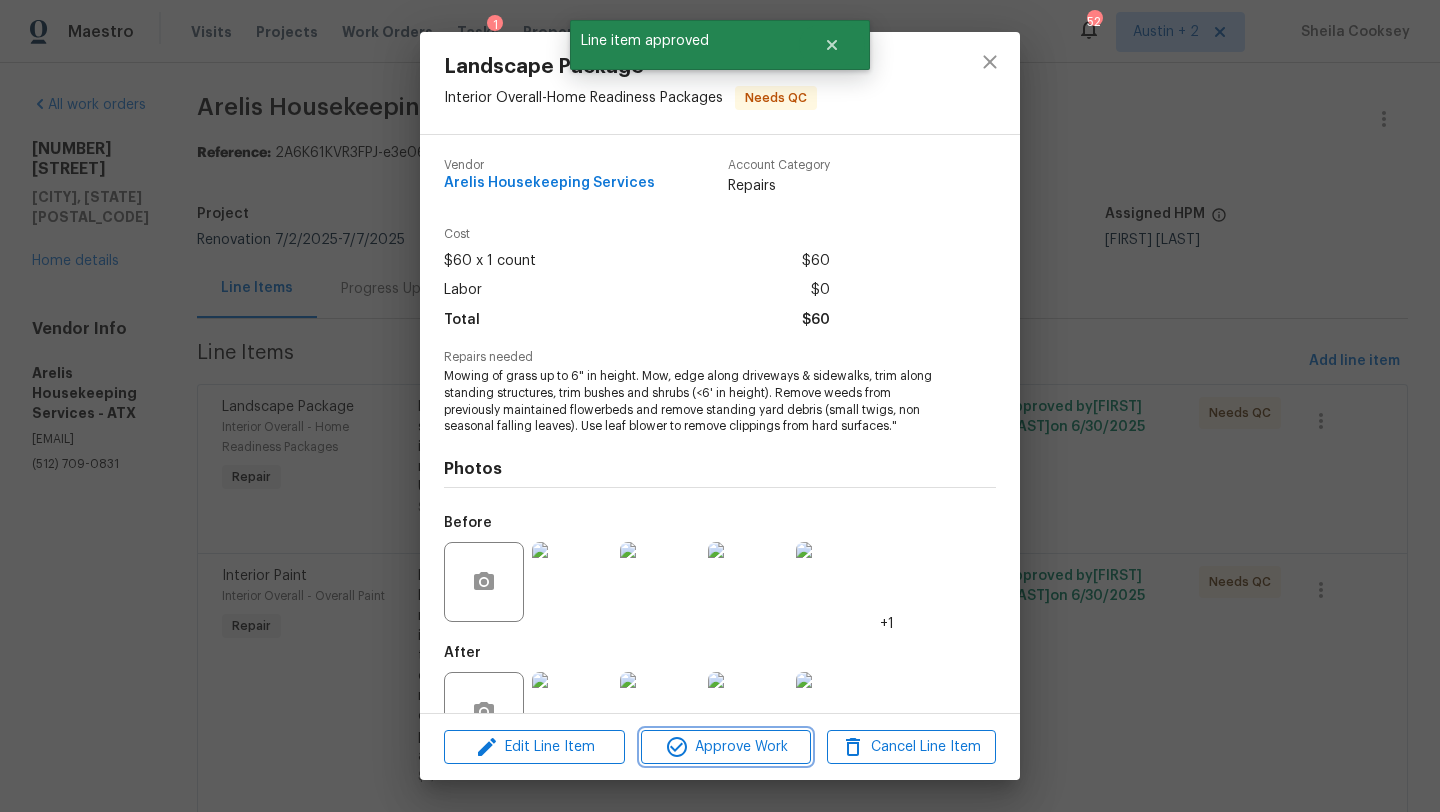 click on "Approve Work" at bounding box center (725, 747) 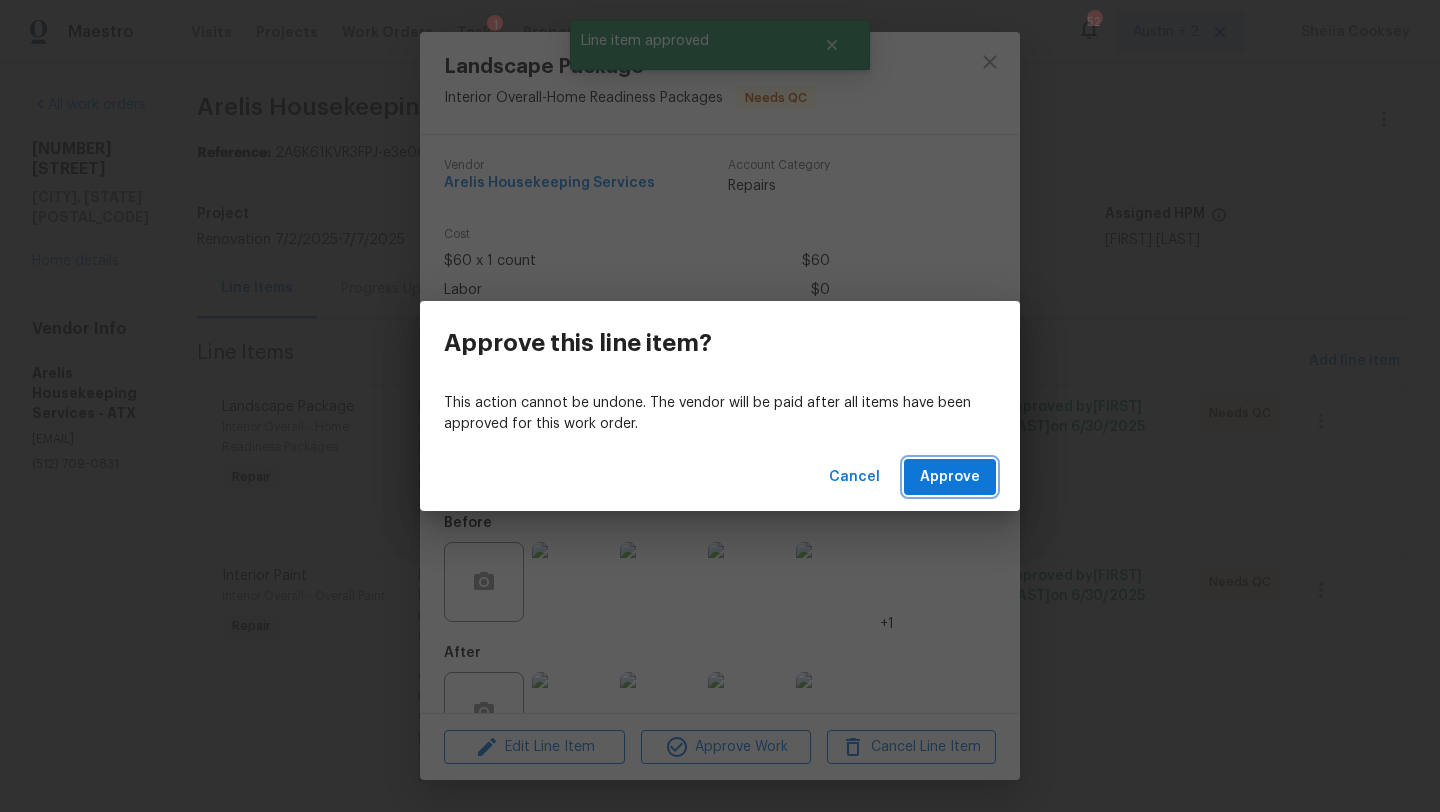 click on "Approve" at bounding box center [950, 477] 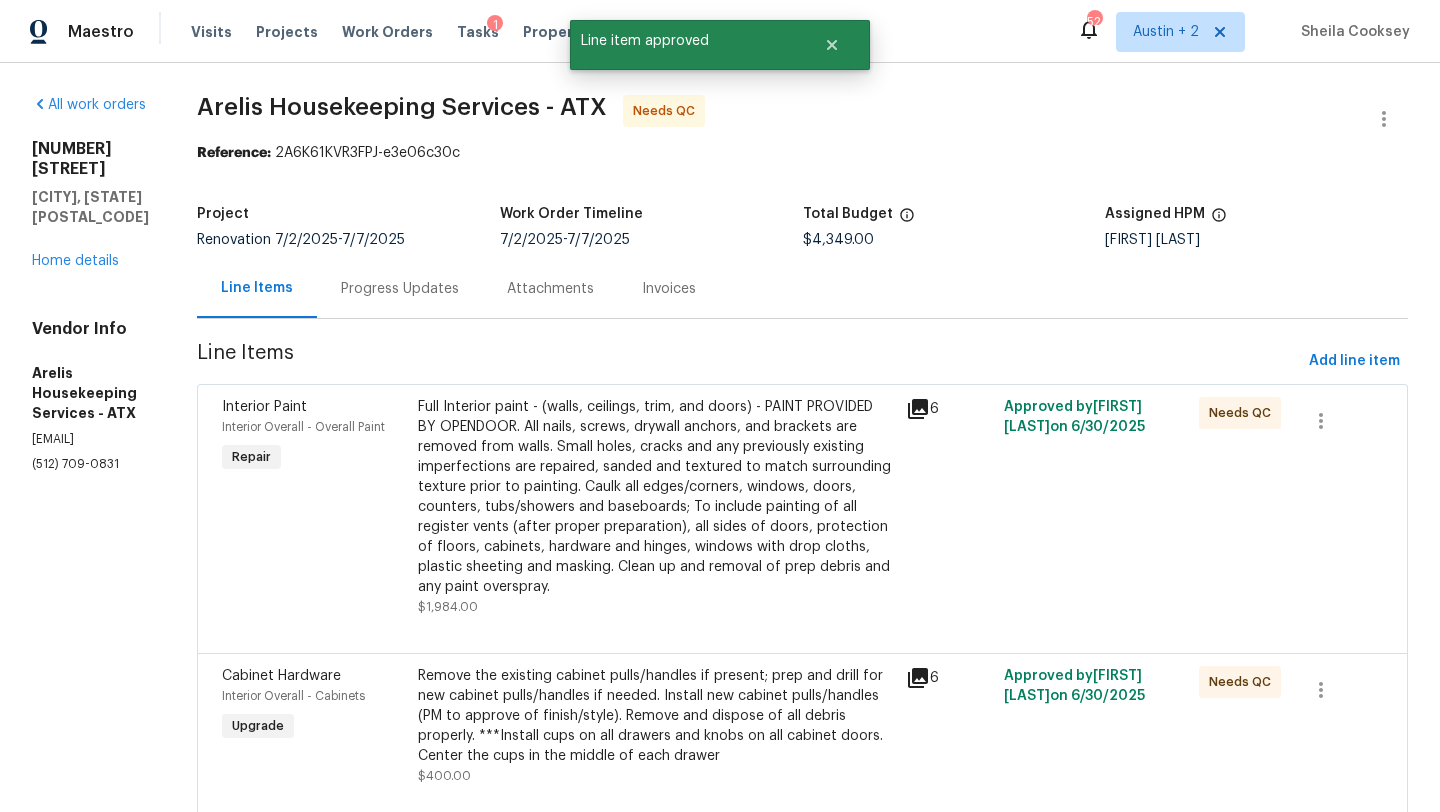 click on "Full Interior paint - (walls, ceilings, trim, and doors) - PAINT PROVIDED BY OPENDOOR. All nails, screws, drywall anchors, and brackets are removed from walls. Small holes, cracks and any previously existing imperfections are repaired, sanded and textured to match surrounding texture prior to painting. Caulk all edges/corners, windows, doors, counters, tubs/showers and baseboards; To include painting of all register vents (after proper preparation), all sides of doors, protection of floors, cabinets, hardware and hinges, windows with drop cloths, plastic sheeting and masking. Clean up and removal of prep debris and any paint overspray." at bounding box center [656, 497] 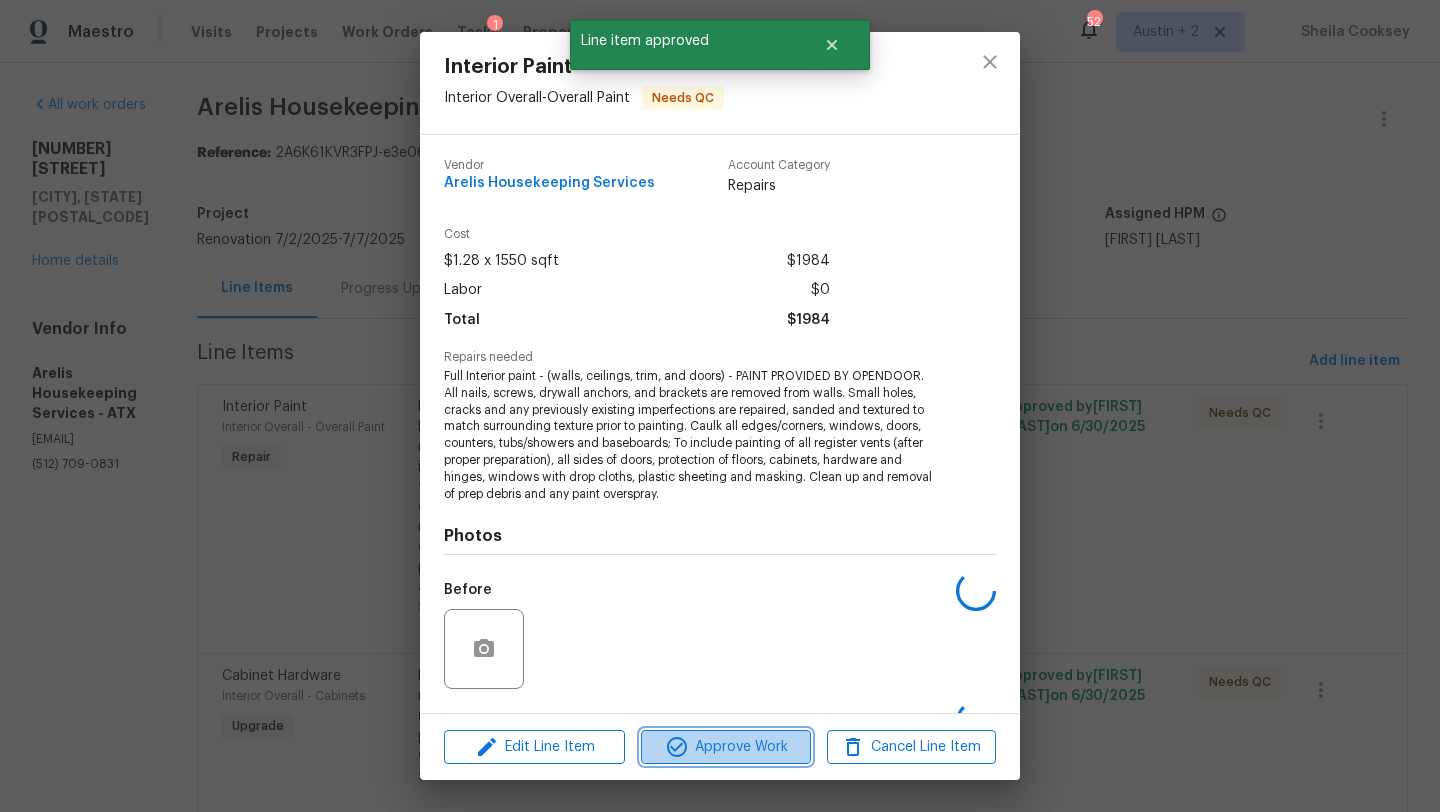 click on "Approve Work" at bounding box center (725, 747) 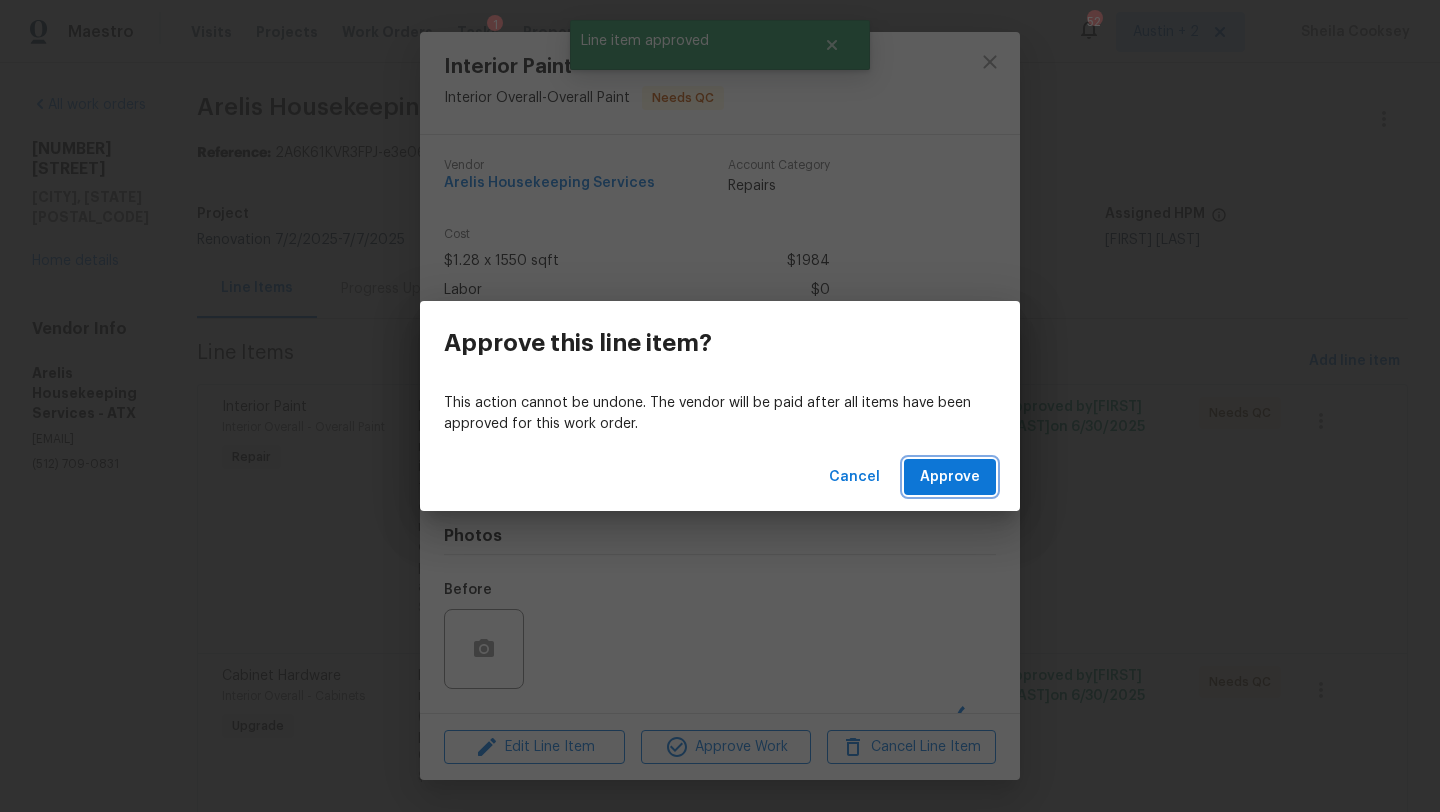 click on "Approve" at bounding box center (950, 477) 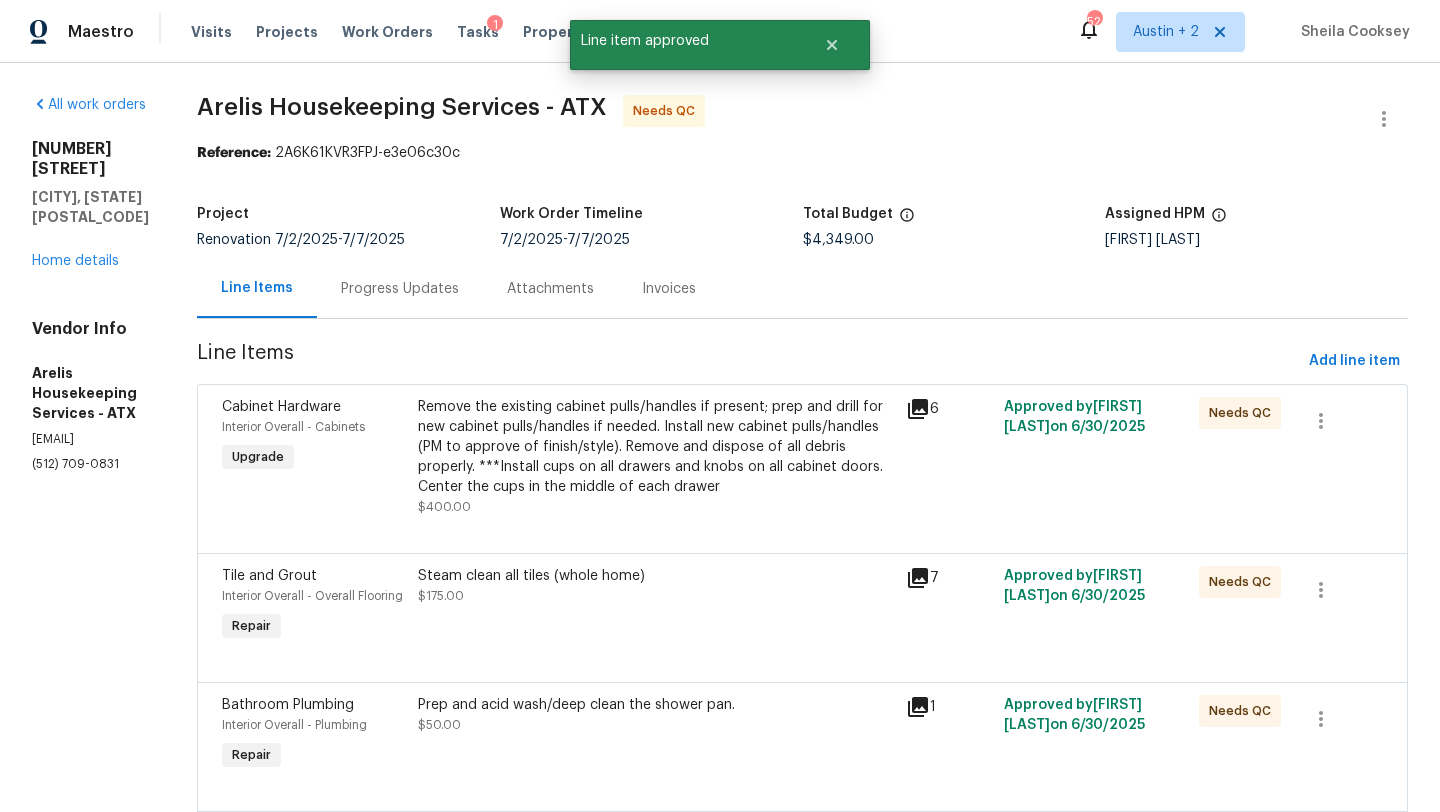 click on "Remove the existing cabinet pulls/handles if present; prep and drill for new cabinet pulls/handles if needed. Install new cabinet pulls/handles (PM to approve of finish/style). Remove and dispose of all debris properly.
***Install cups on all drawers and knobs on all cabinet doors. Center the cups in the middle of each drawer" at bounding box center [656, 447] 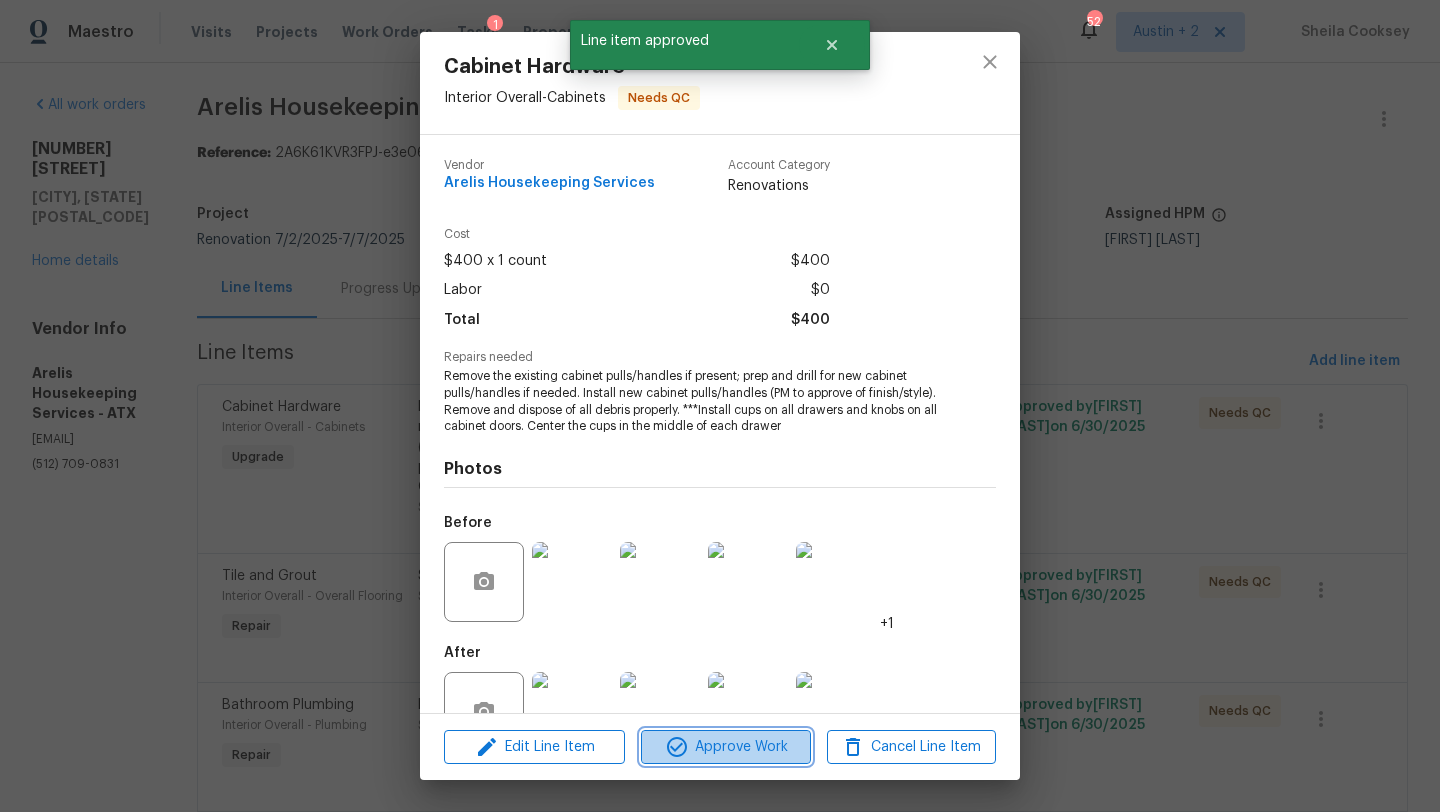 click on "Approve Work" at bounding box center [725, 747] 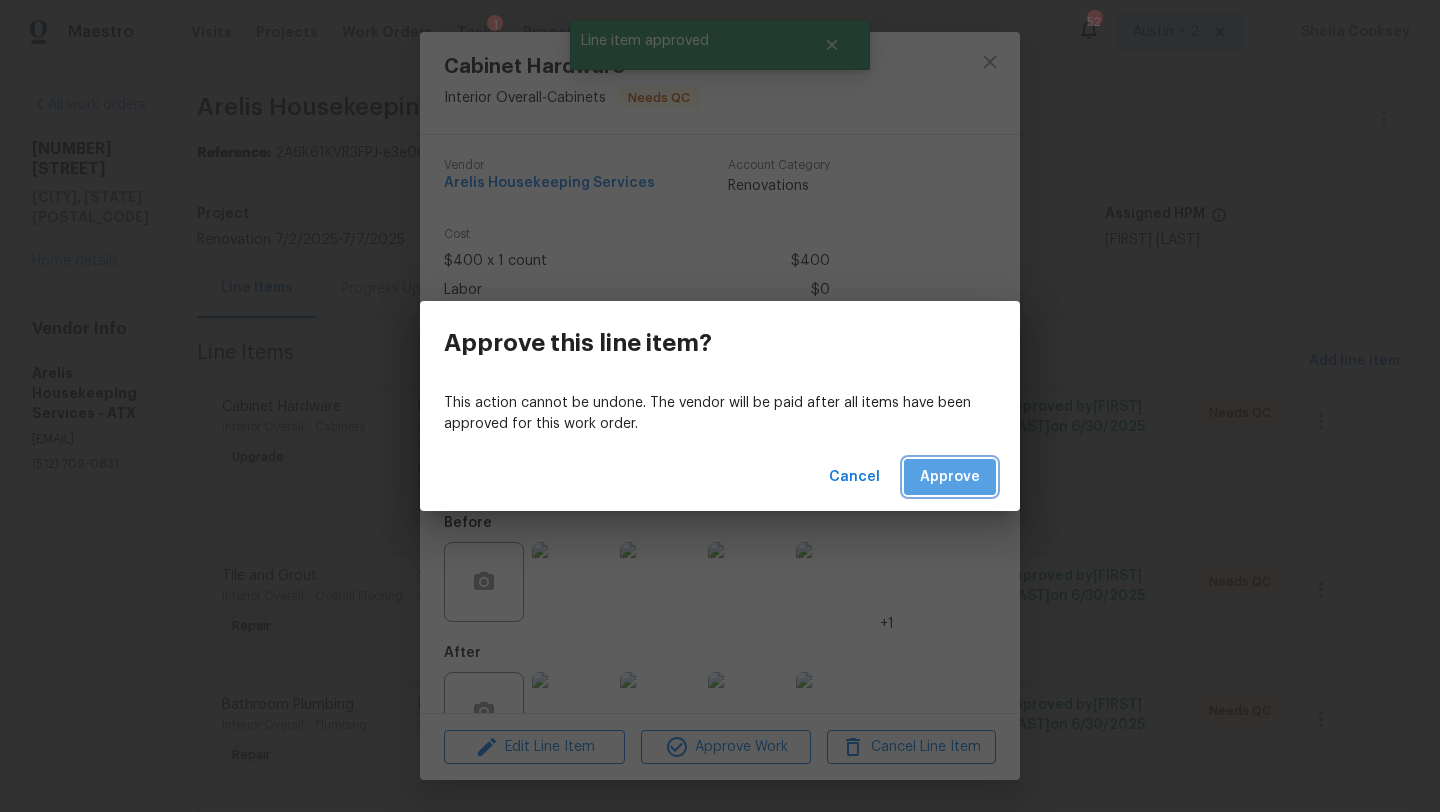 click on "Approve" at bounding box center (950, 477) 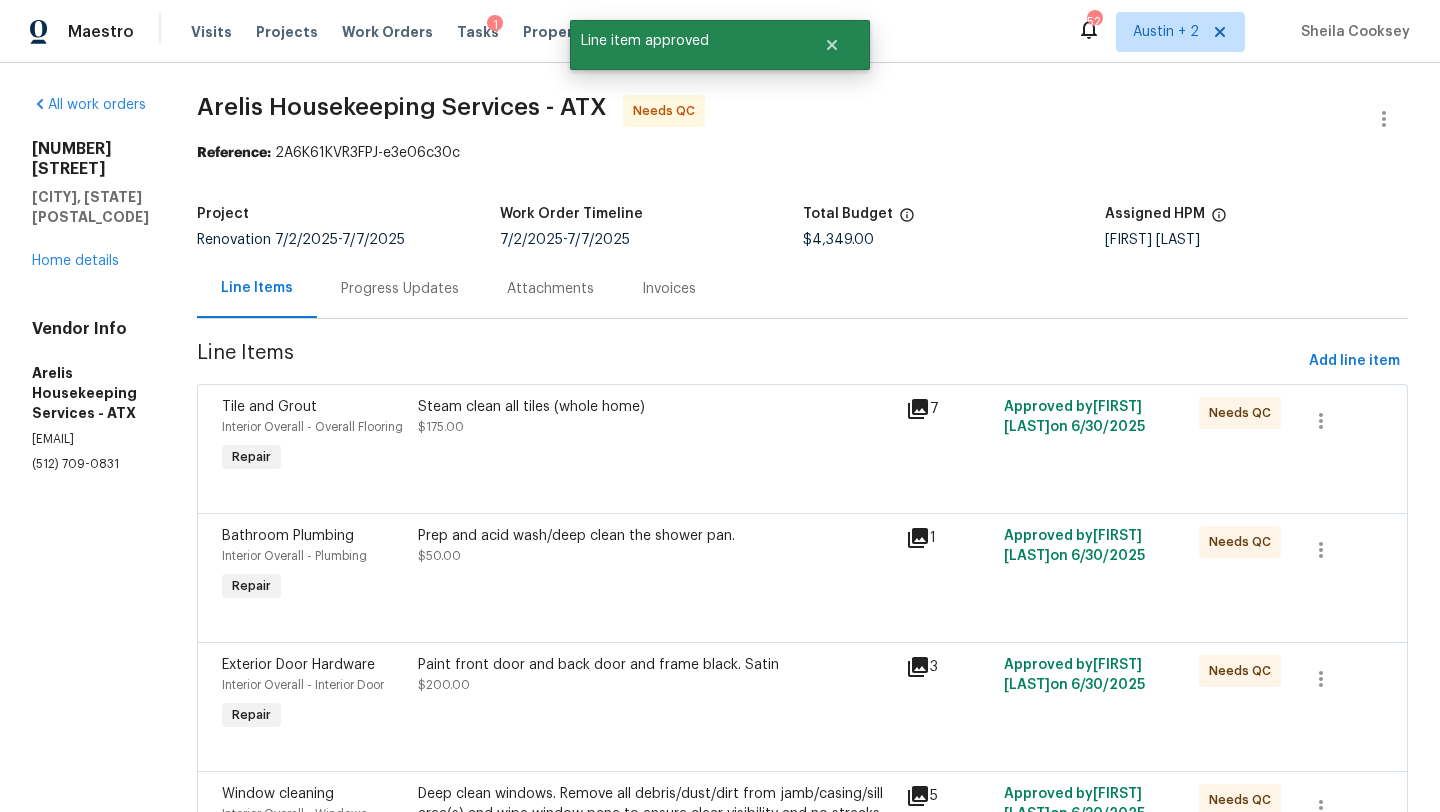 click on "Steam clean all tiles (whole home) $175.00" at bounding box center [656, 437] 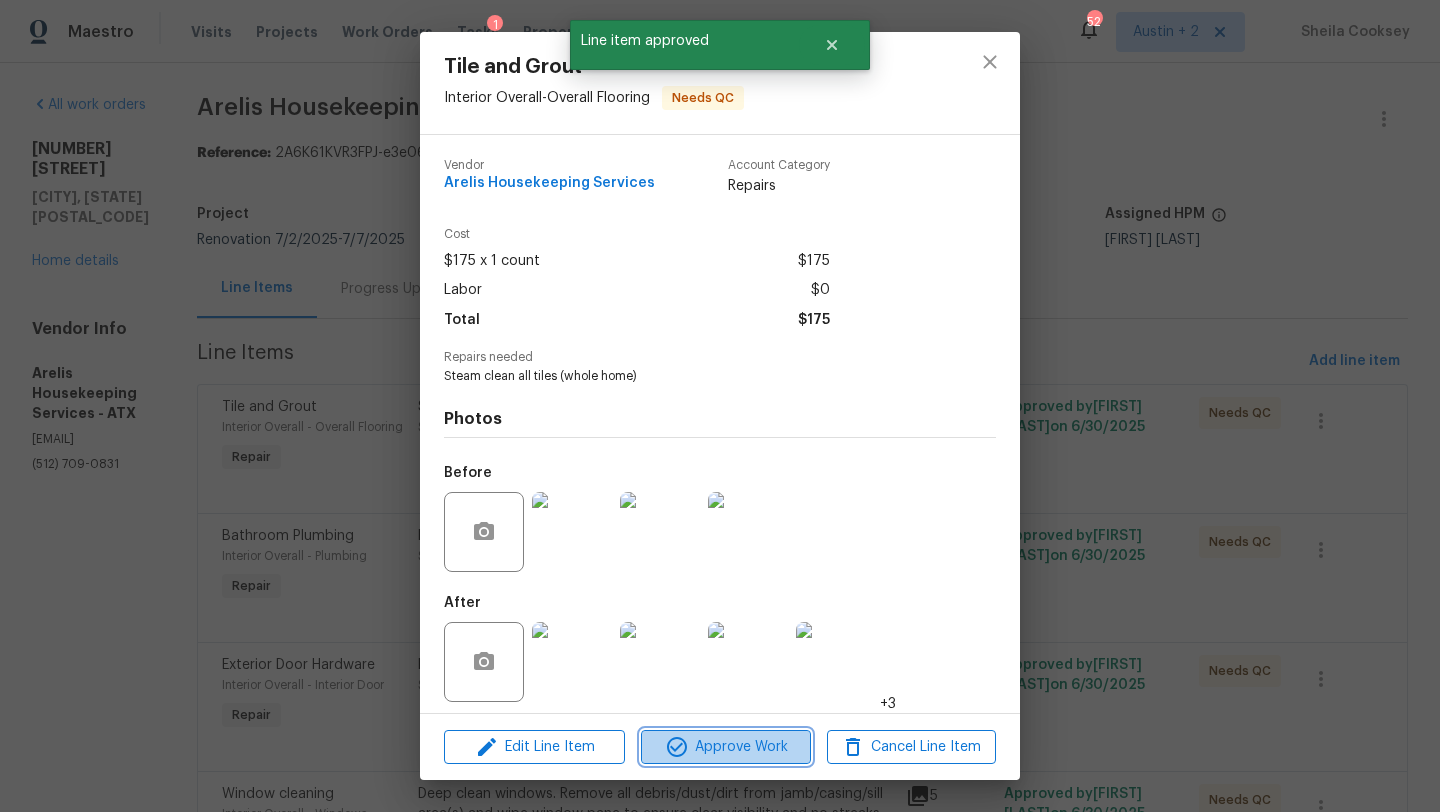 click on "Approve Work" at bounding box center [725, 747] 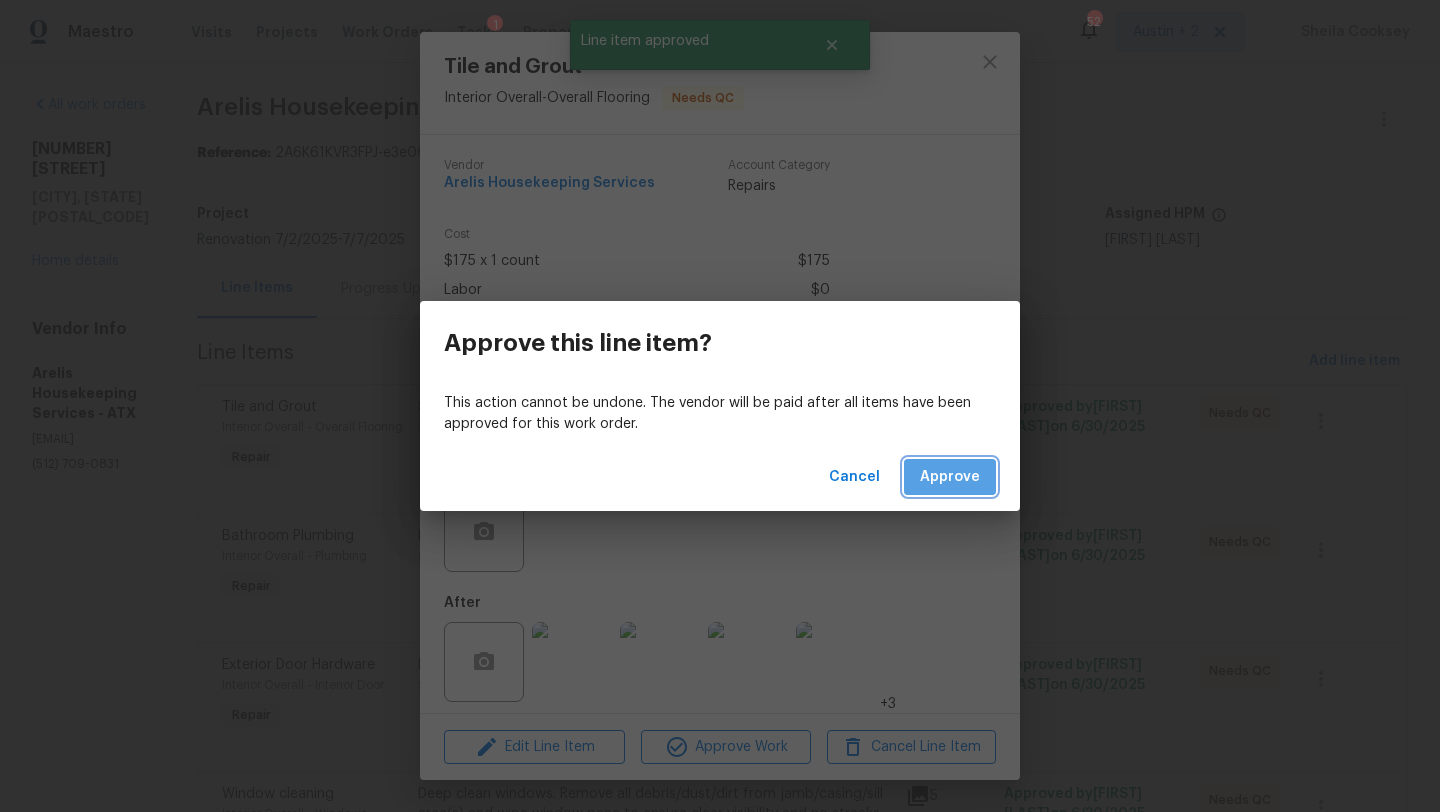 click on "Approve" at bounding box center [950, 477] 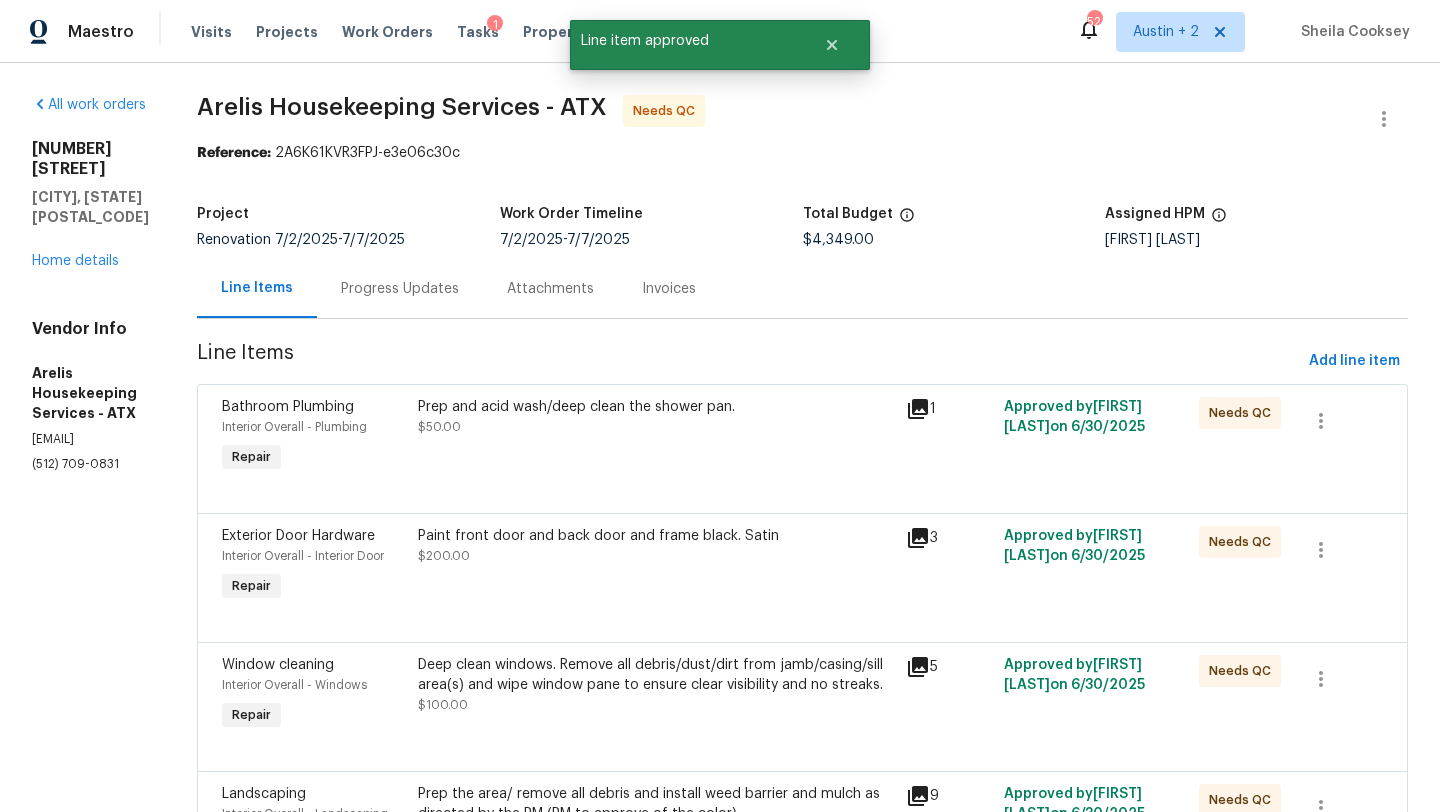click on "Prep and acid wash/deep clean the shower pan. $50.00" at bounding box center (656, 437) 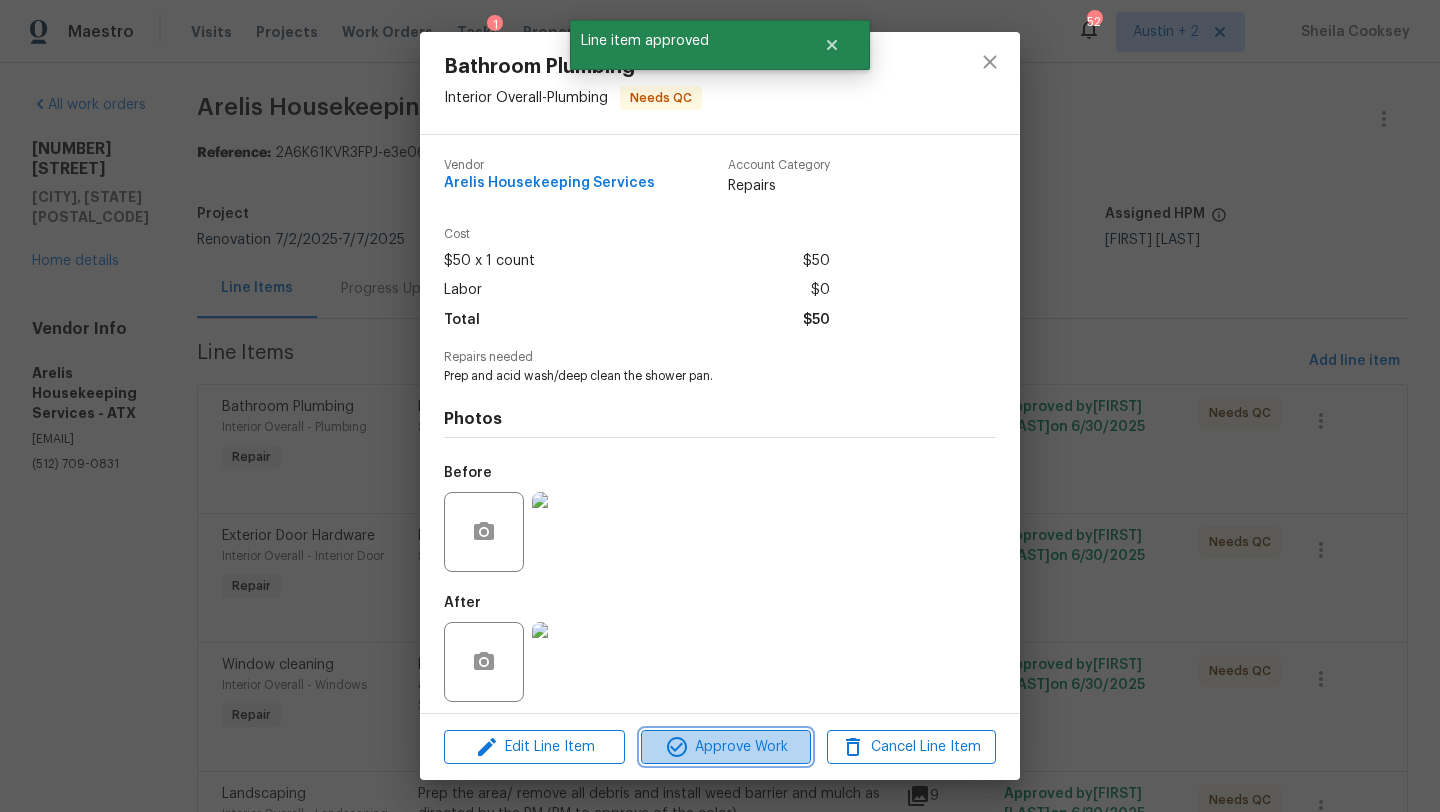 click on "Approve Work" at bounding box center (725, 747) 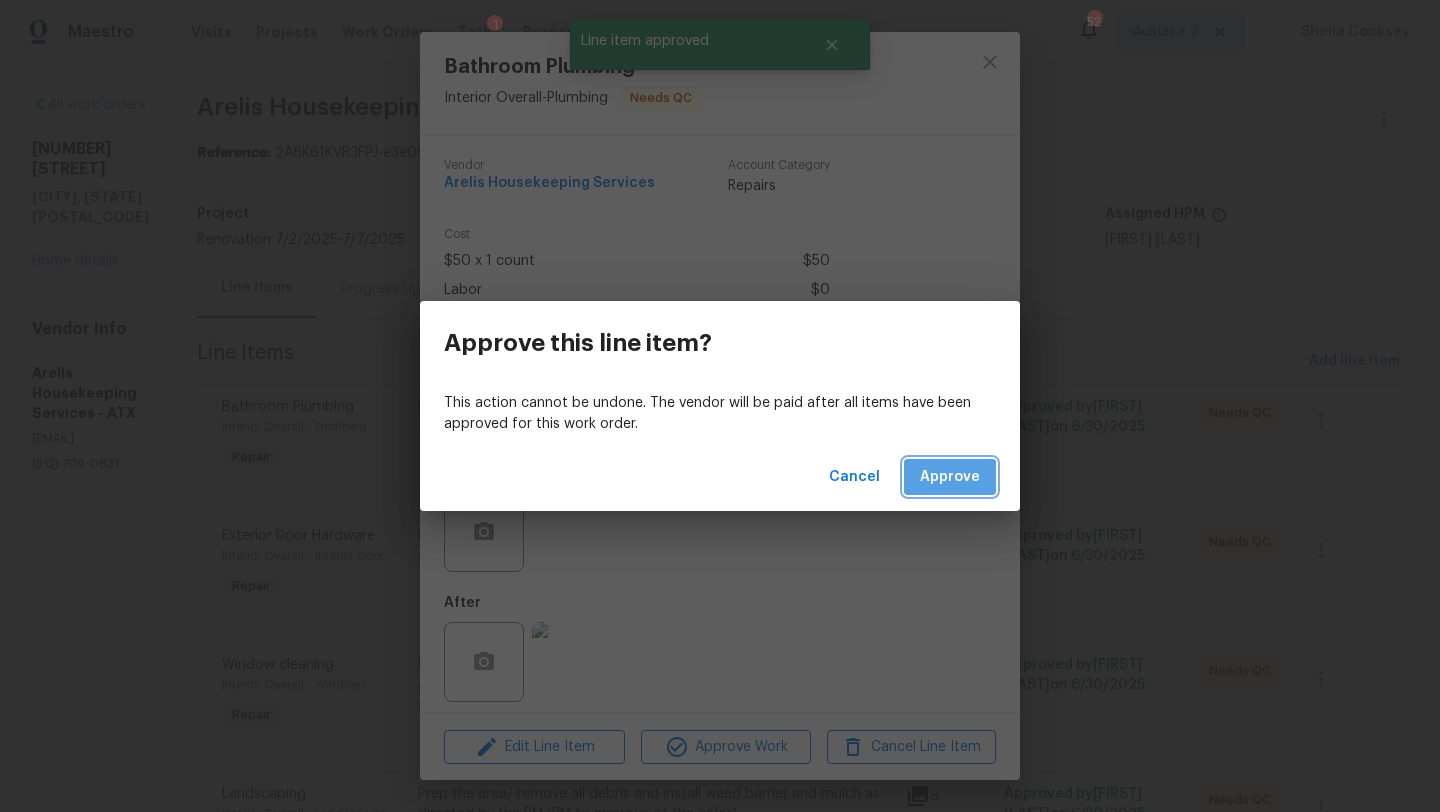 click on "Approve" at bounding box center (950, 477) 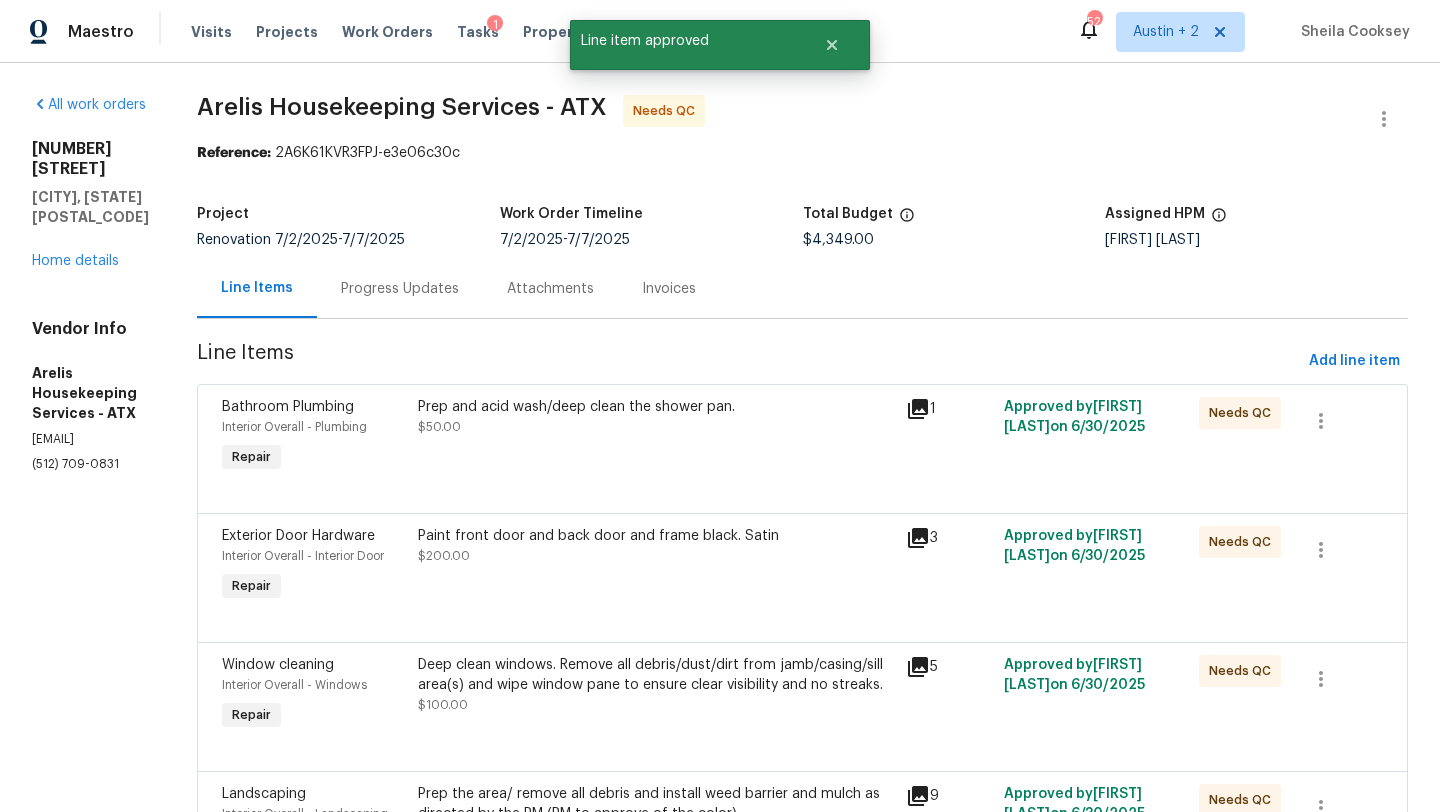 click on "Prep and acid wash/deep clean the shower pan. $50.00" at bounding box center (656, 417) 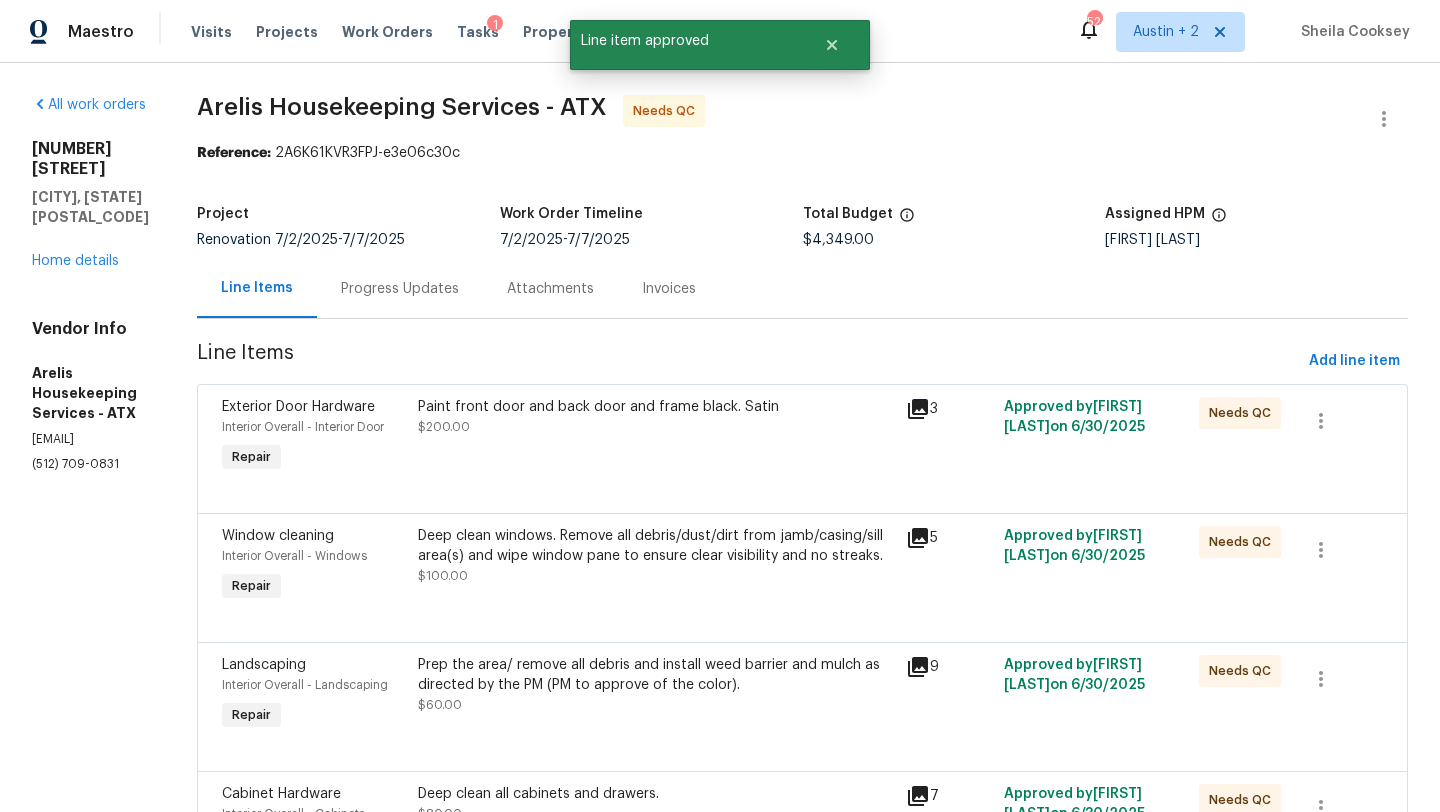 click on "Paint front door and back door and frame black. Satin $200.00" at bounding box center (656, 417) 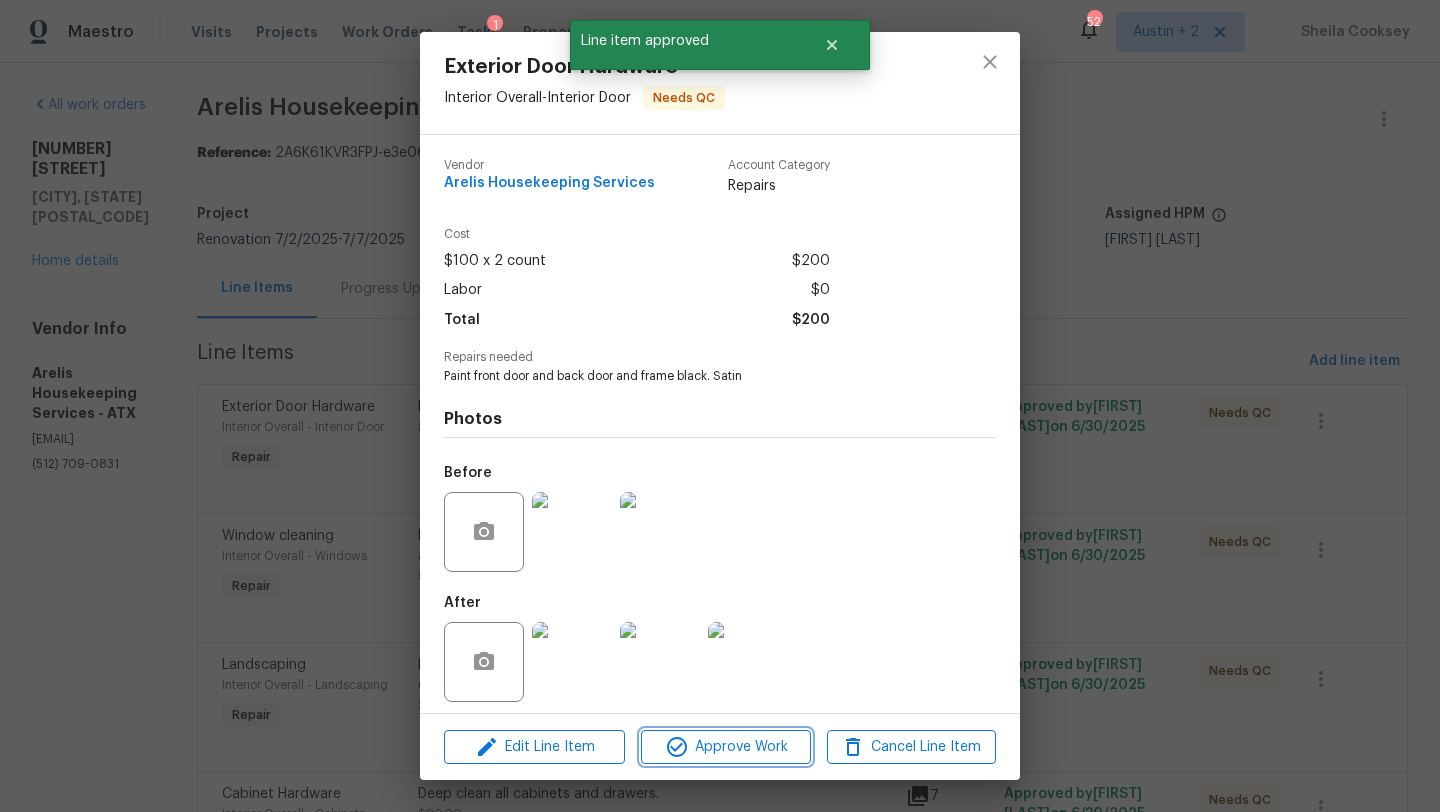 click on "Approve Work" at bounding box center [725, 747] 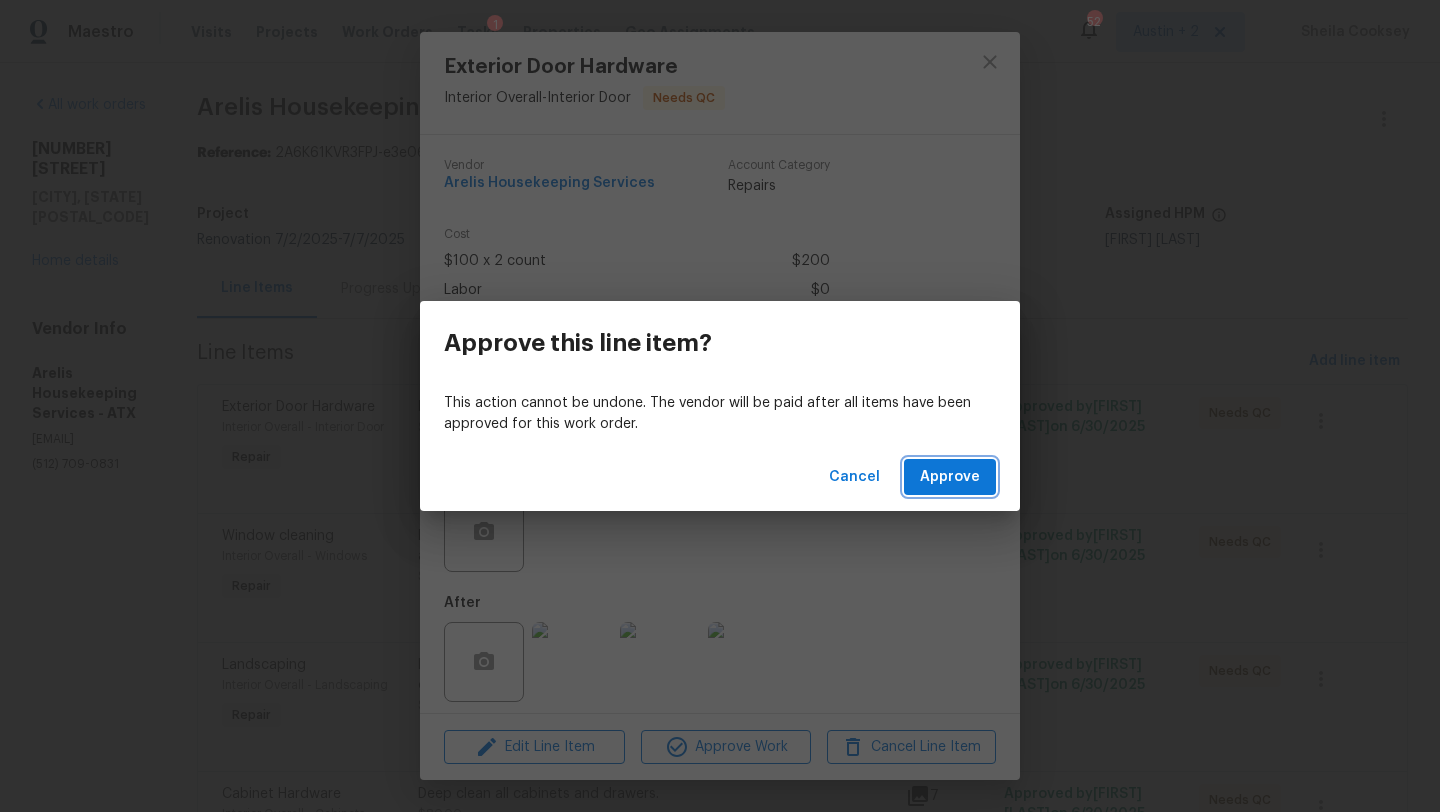 click on "Approve" at bounding box center [950, 477] 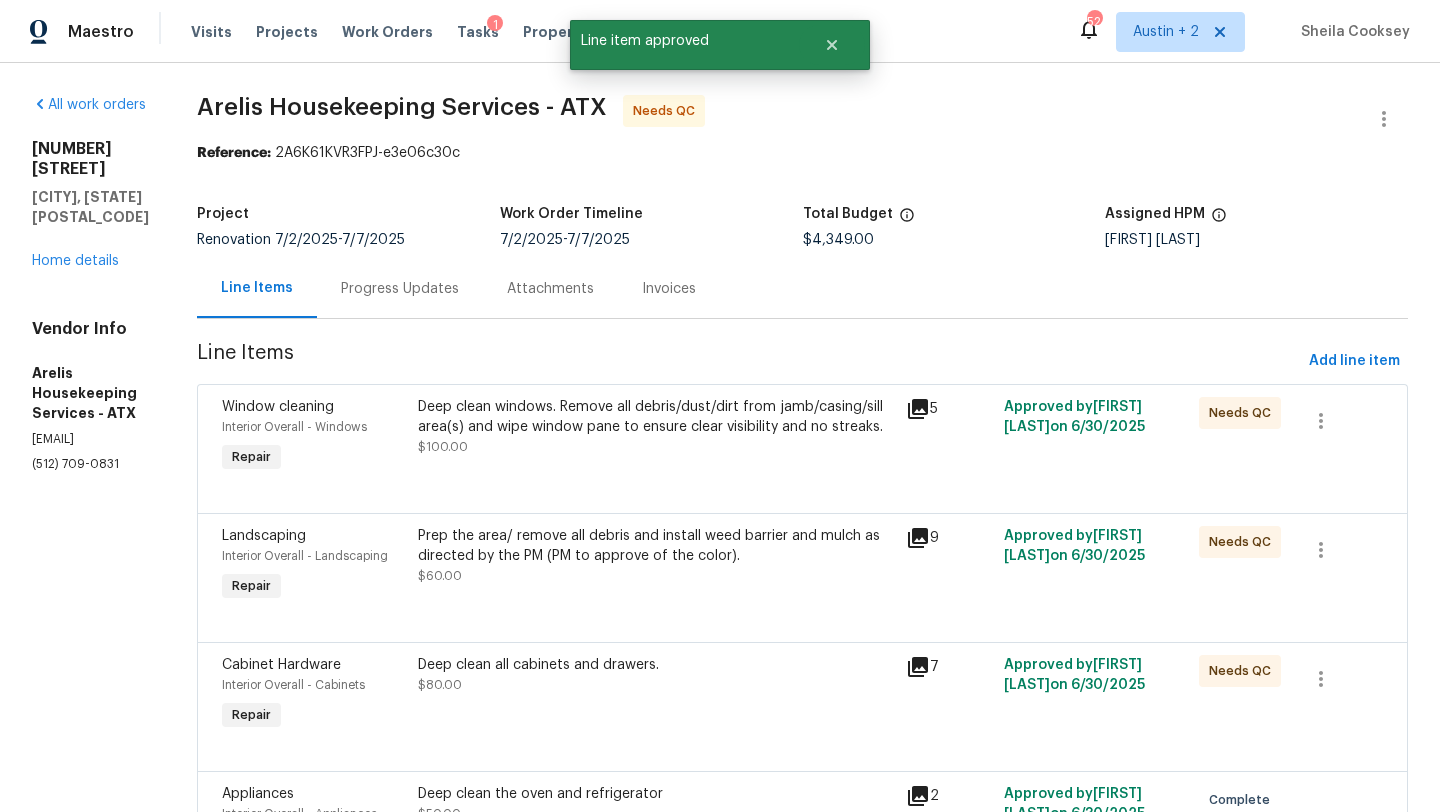 click on "Deep clean windows. Remove all debris/dust/dirt from jamb/casing/sill area(s) and wipe window pane to ensure clear visibility and no streaks." at bounding box center (656, 417) 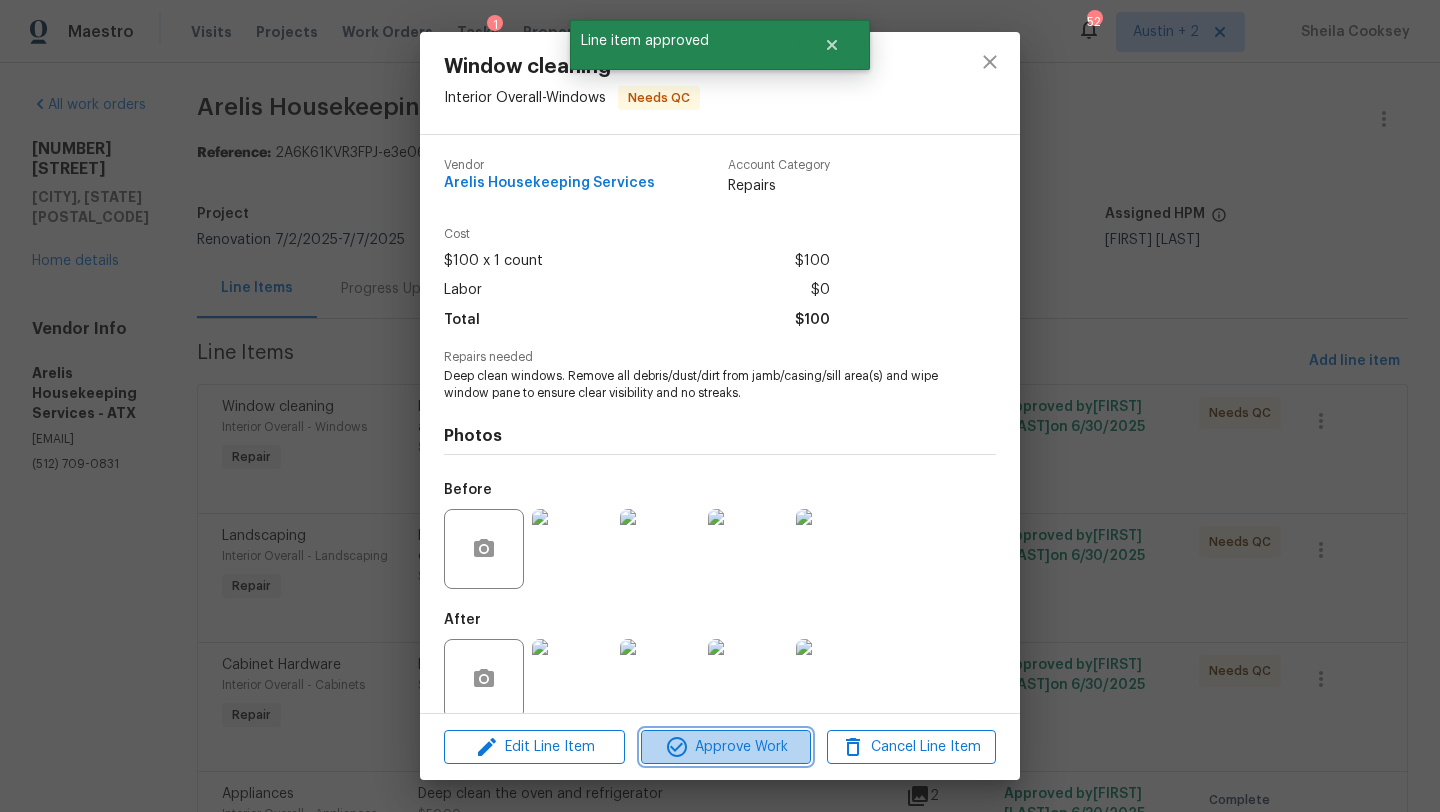 click on "Approve Work" at bounding box center (725, 747) 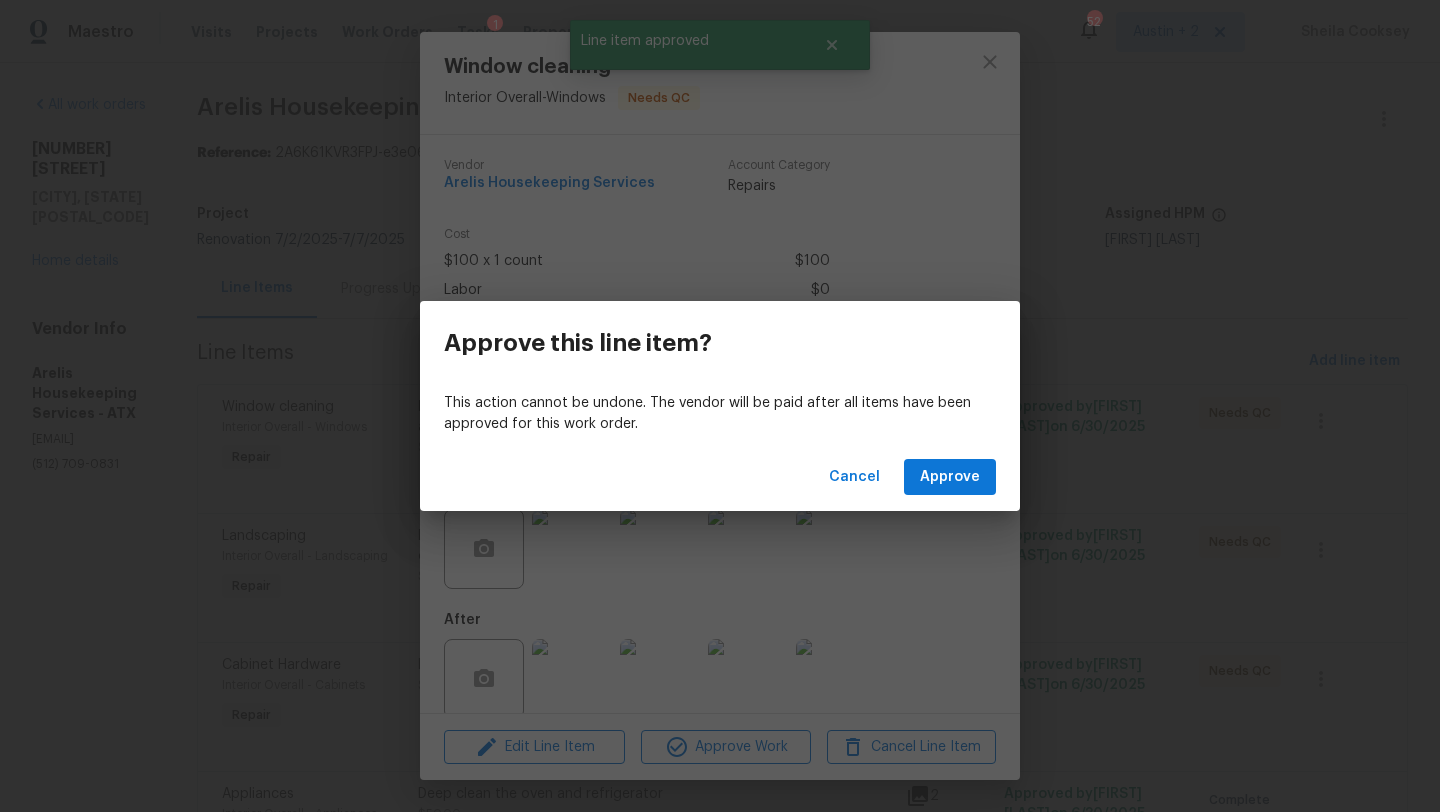 click on "Cancel Approve" at bounding box center [720, 477] 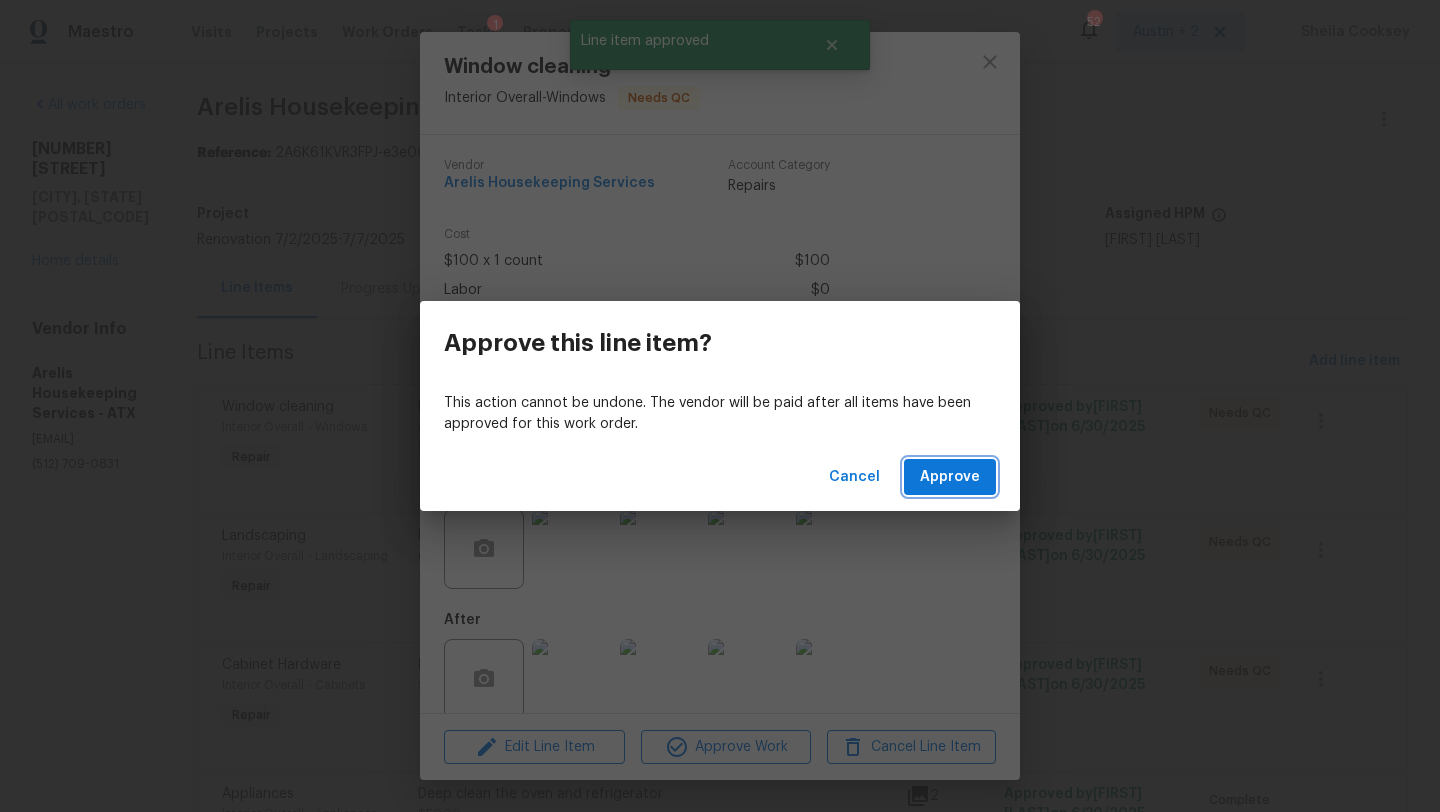 click on "Approve" at bounding box center [950, 477] 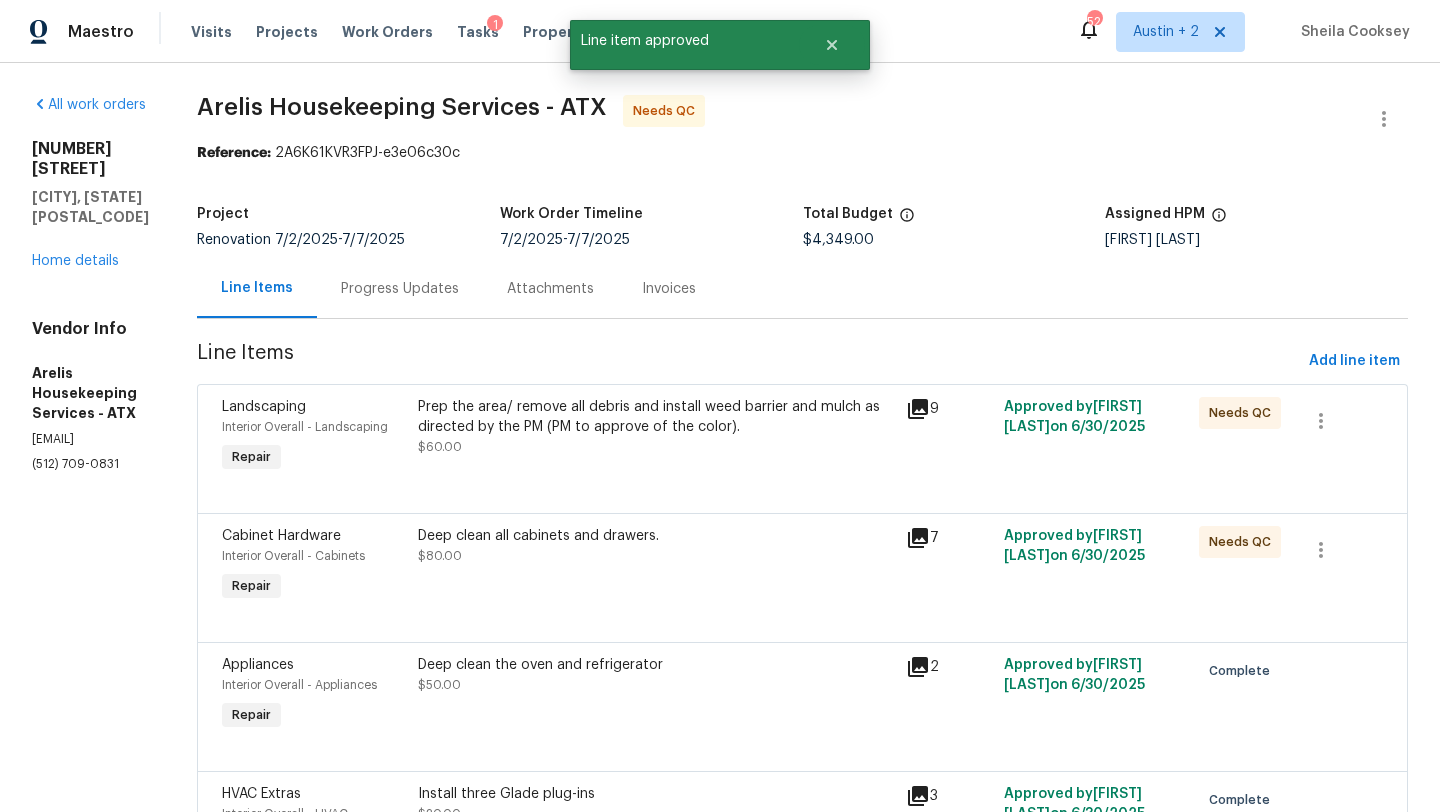 click on "Prep the area/ remove all debris and install weed barrier and mulch as directed by the PM (PM to approve of the color). $60.00" at bounding box center (656, 427) 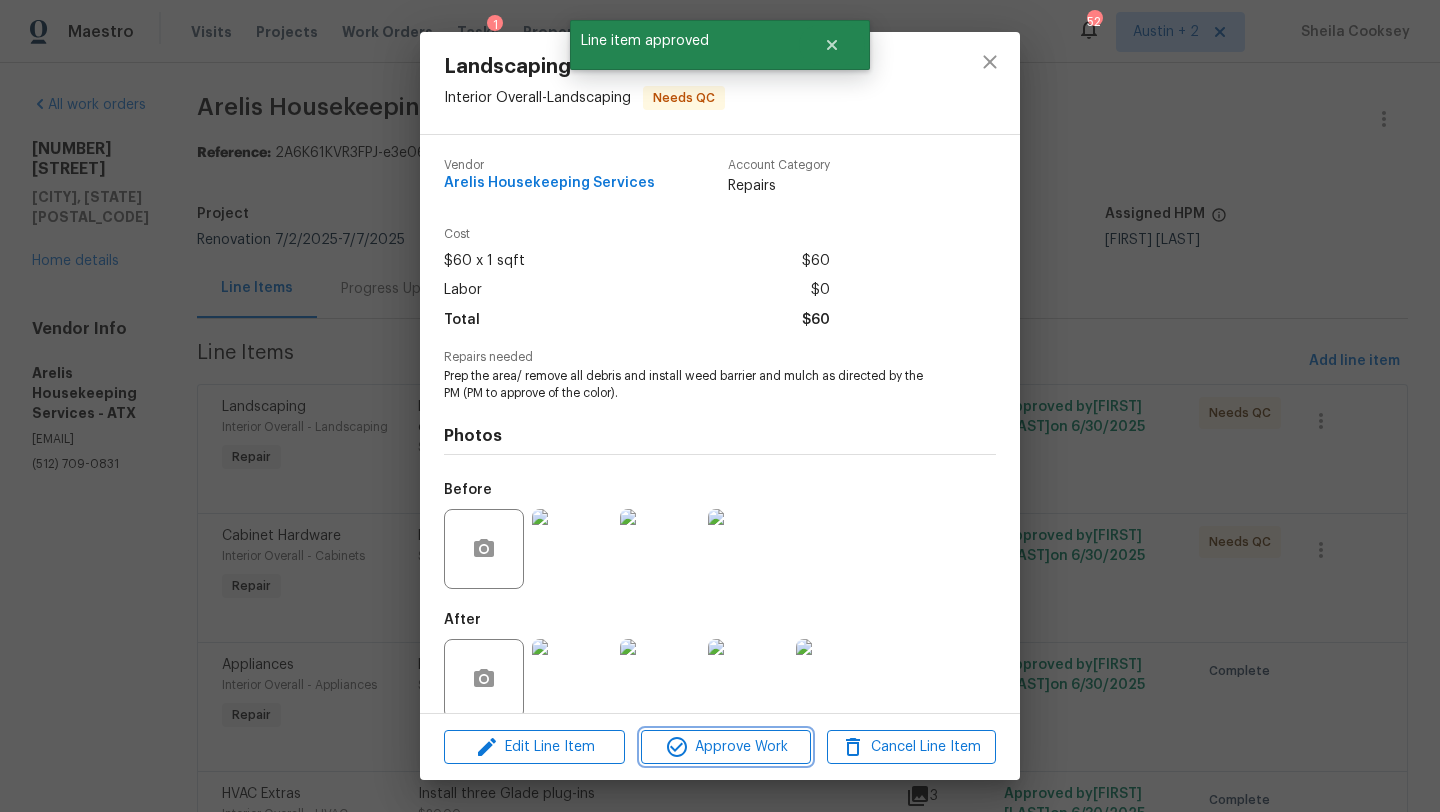 click on "Approve Work" at bounding box center (725, 747) 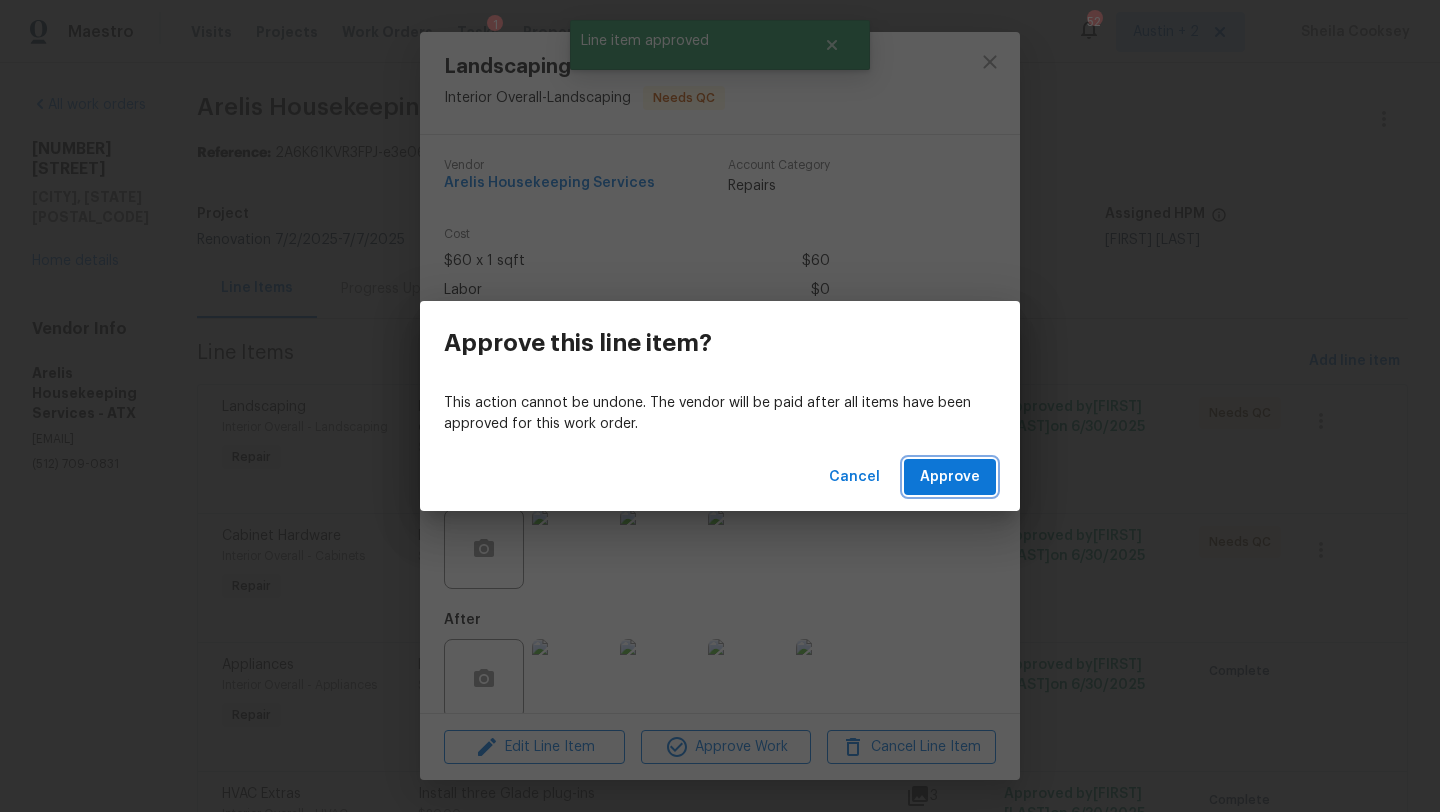 click on "Approve" at bounding box center [950, 477] 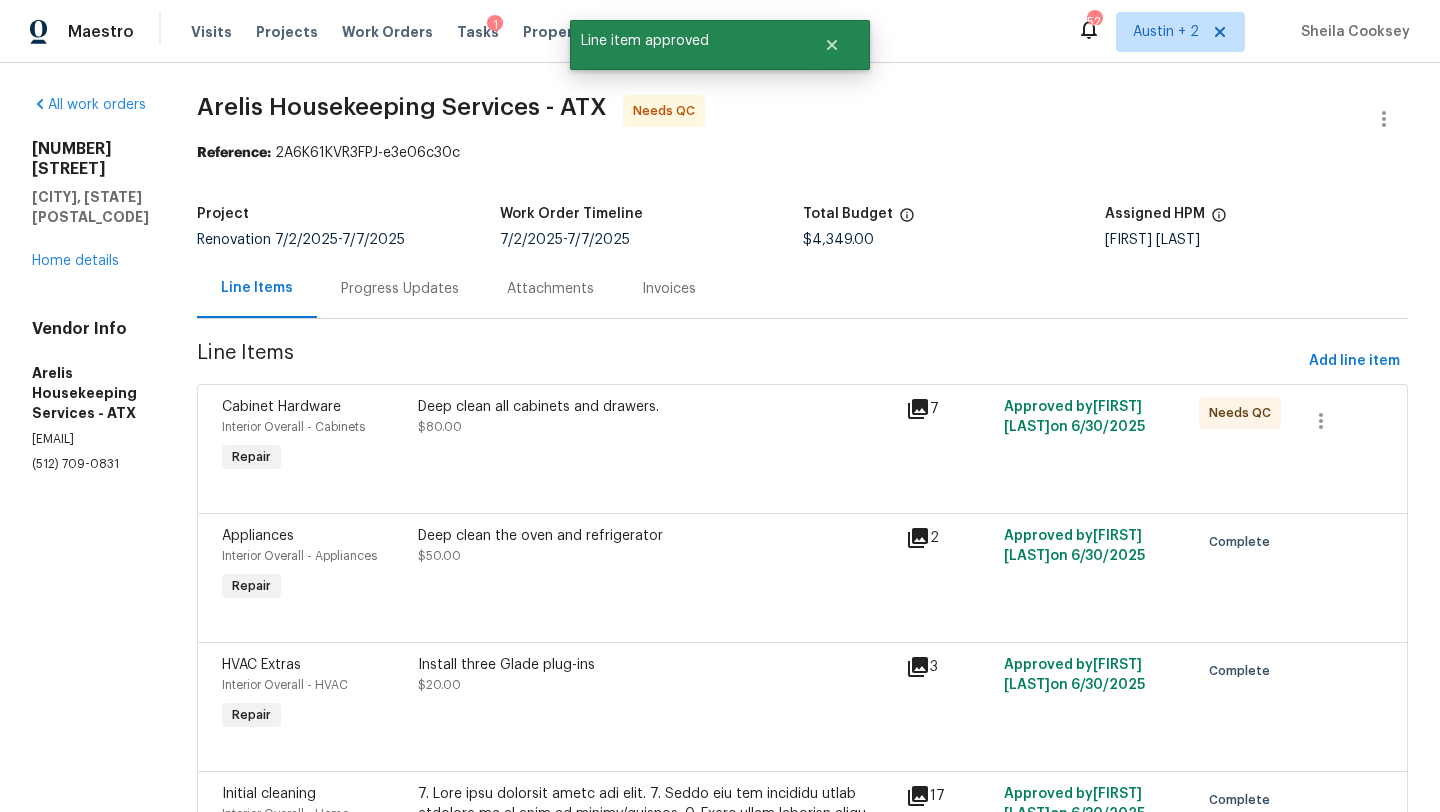 click on "Deep clean all cabinets and drawers." at bounding box center [656, 407] 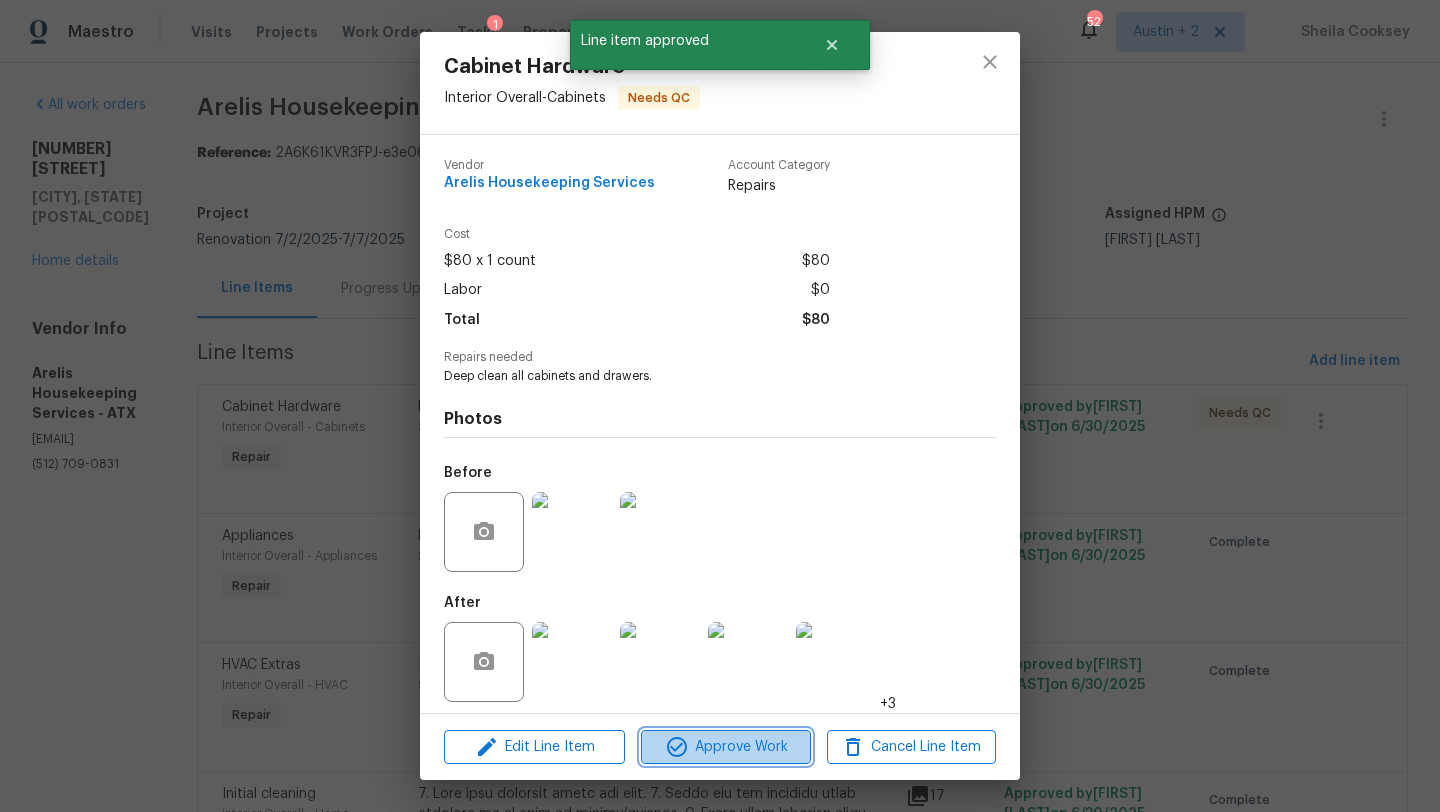 click on "Approve Work" at bounding box center (725, 747) 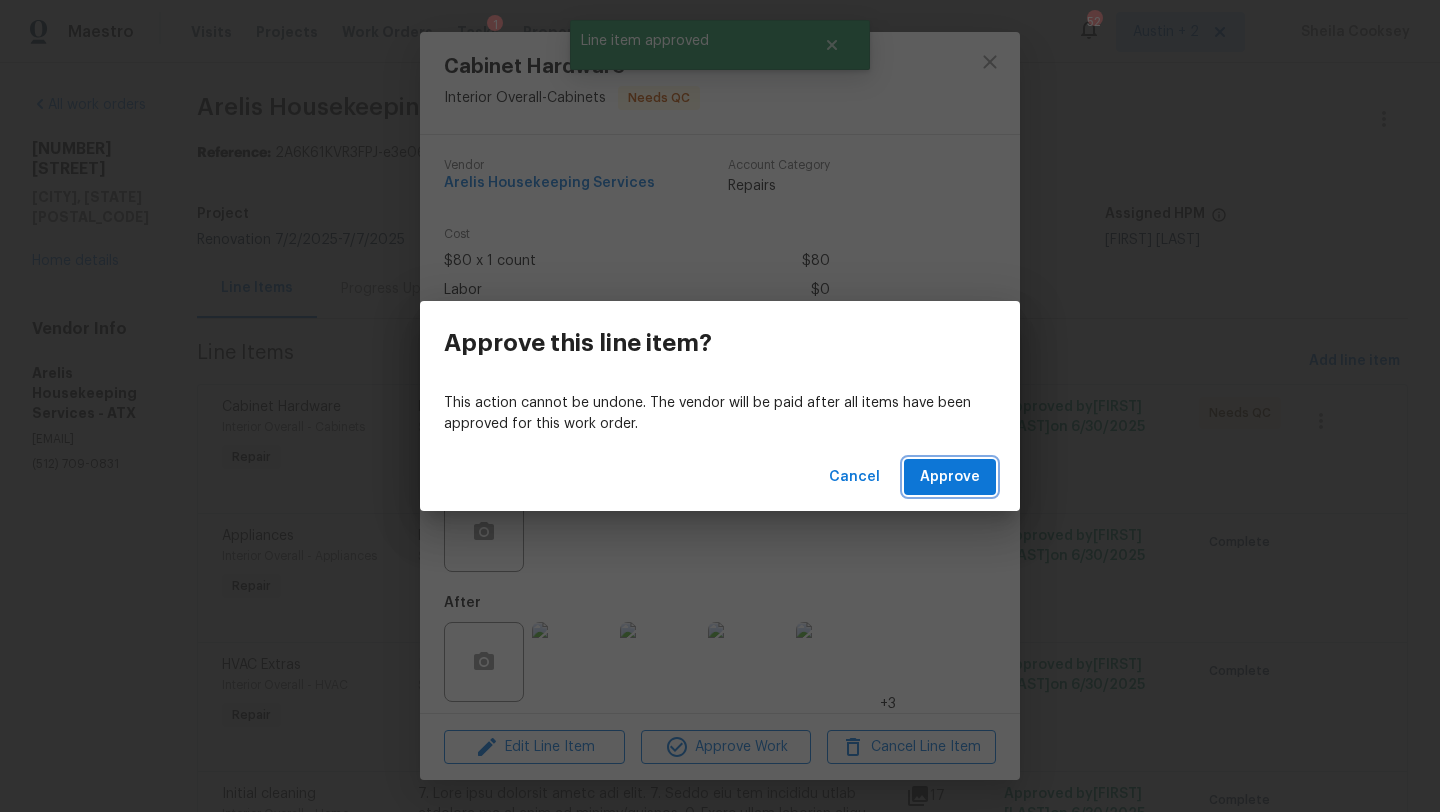 click on "Approve" at bounding box center [950, 477] 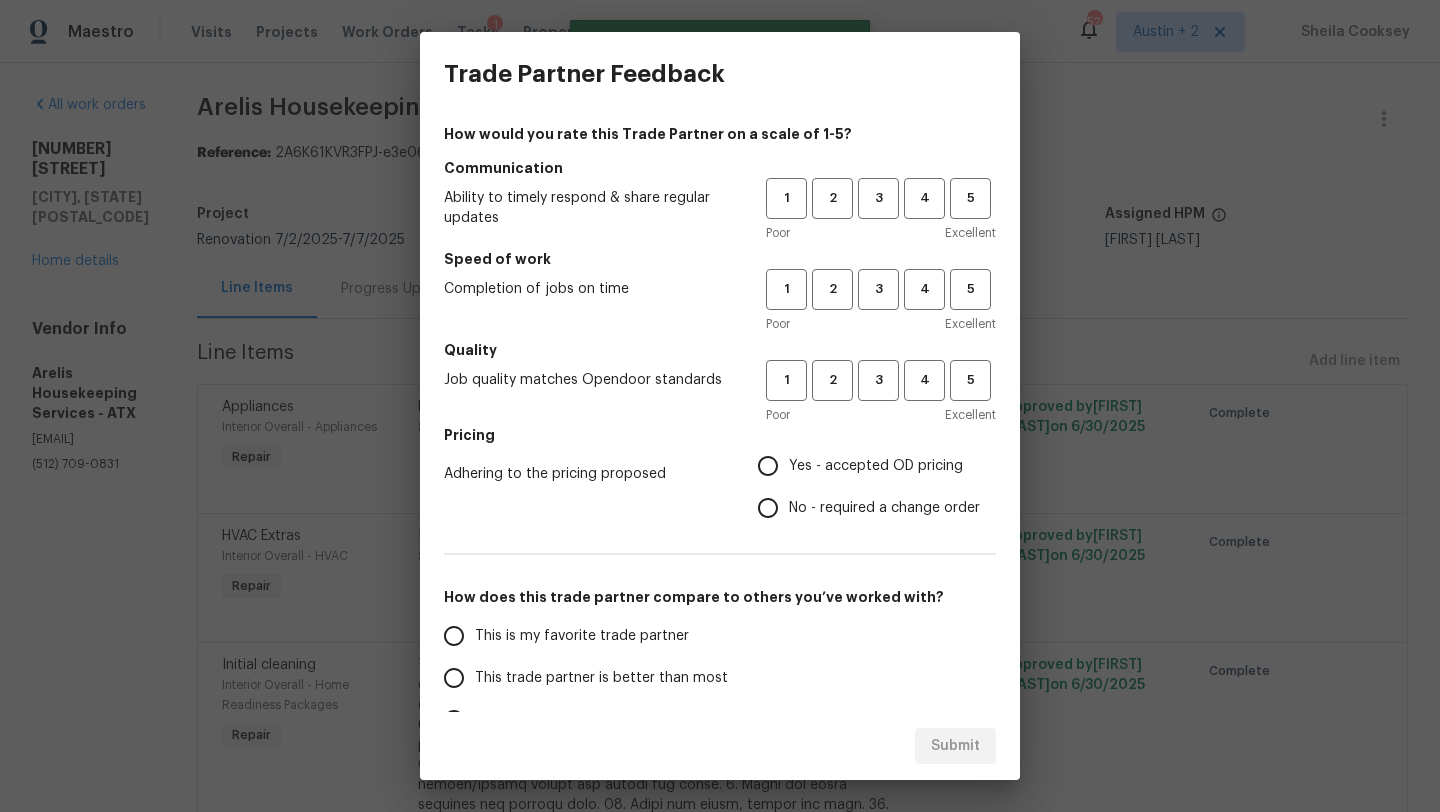 scroll, scrollTop: 5, scrollLeft: 0, axis: vertical 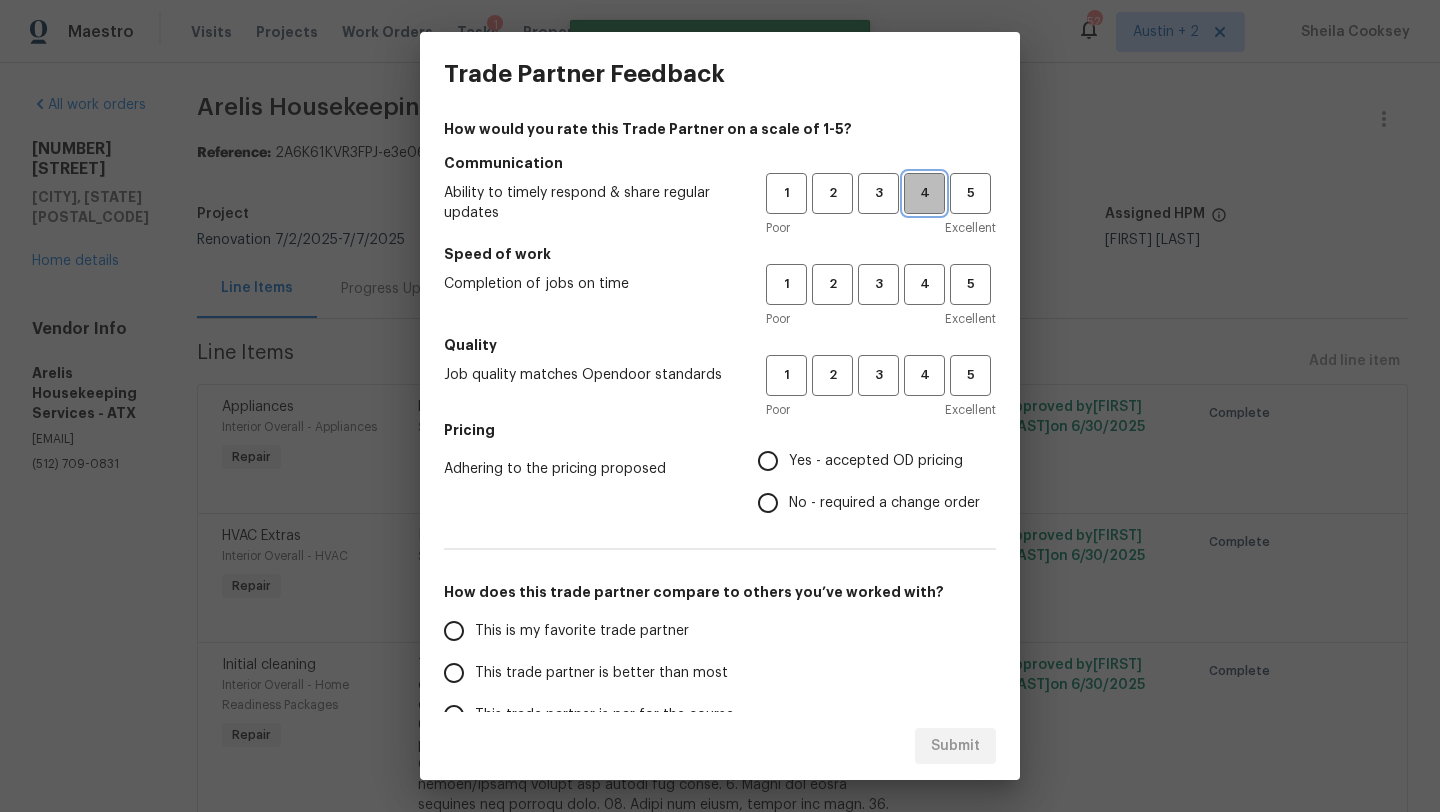 click on "4" at bounding box center (924, 193) 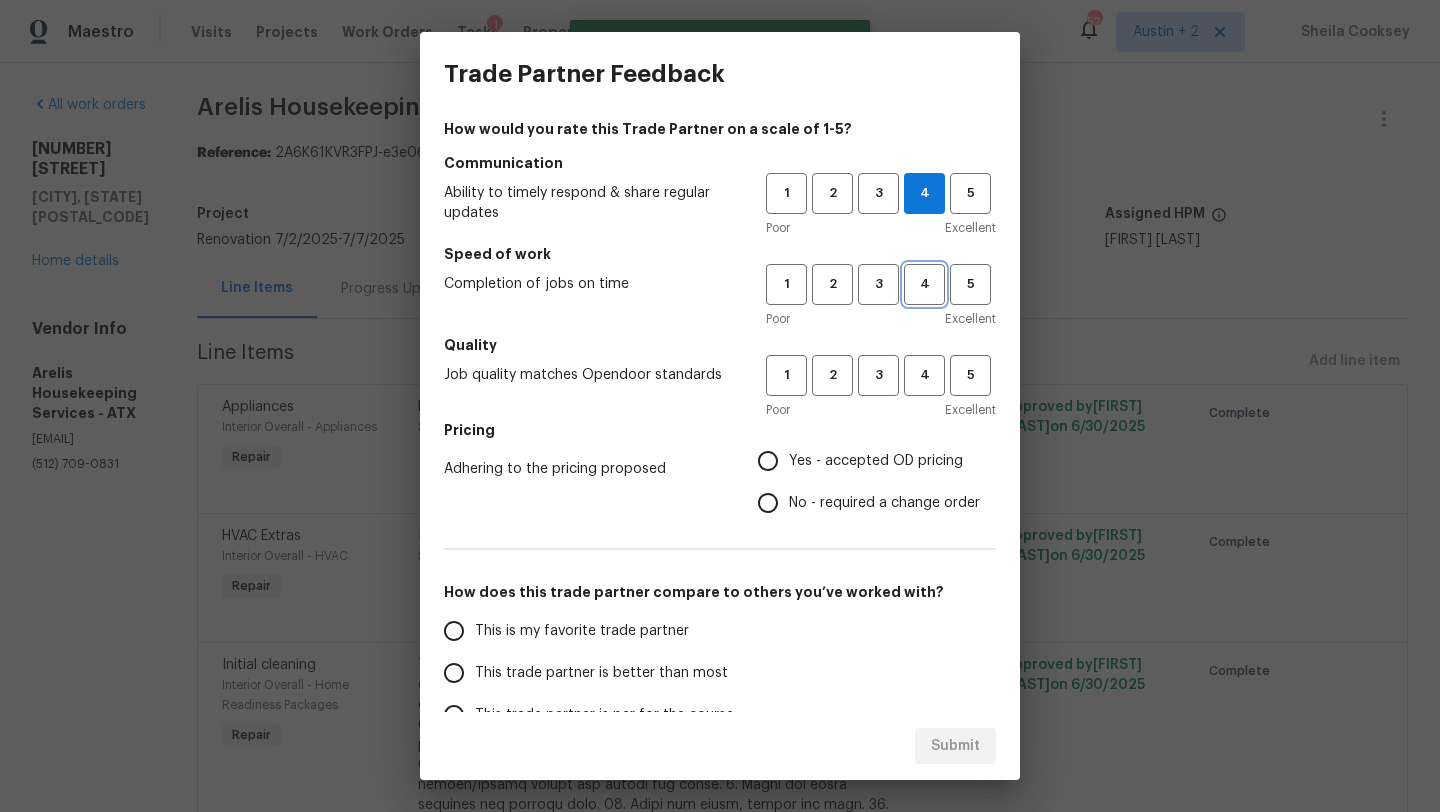 click on "4" at bounding box center [924, 284] 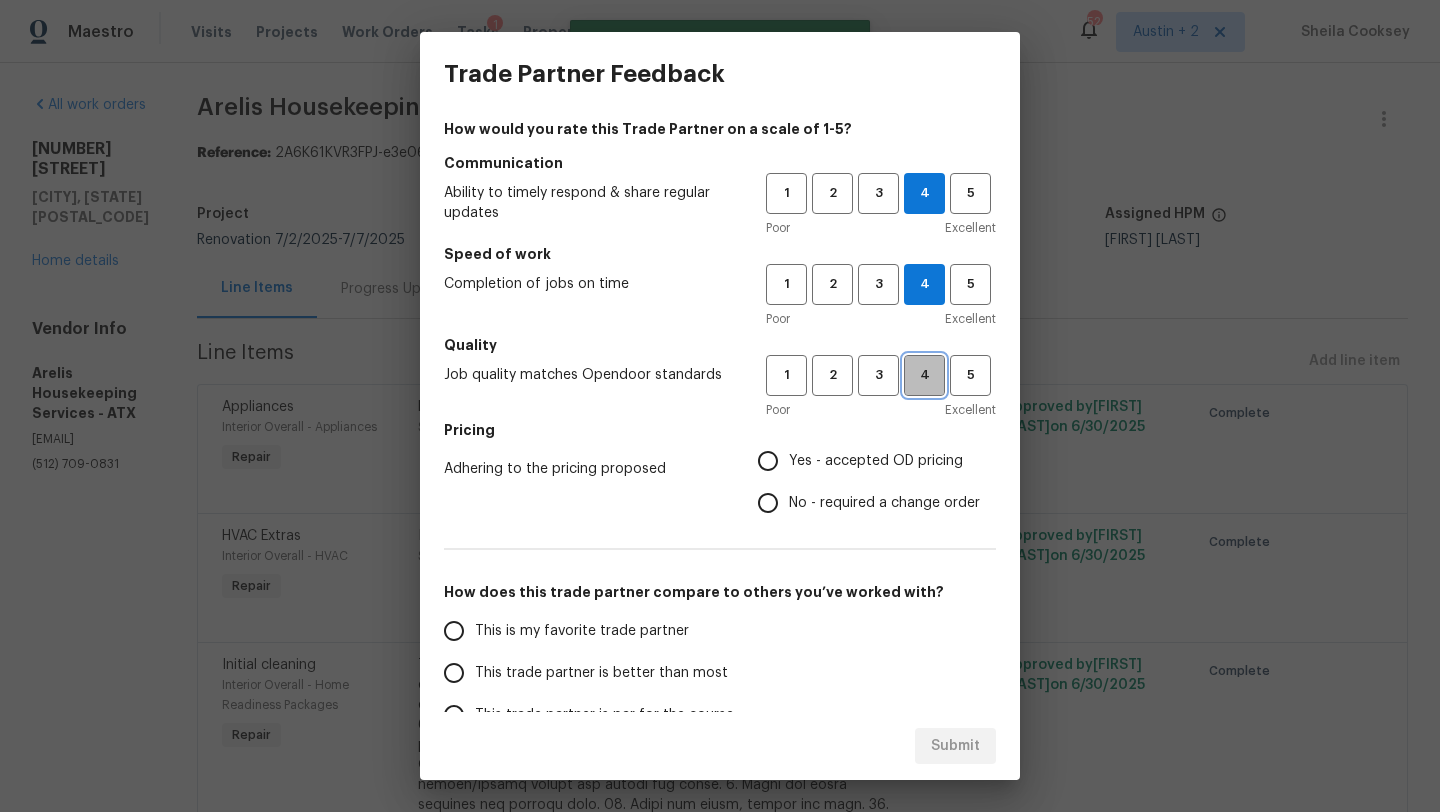 click on "4" at bounding box center [924, 375] 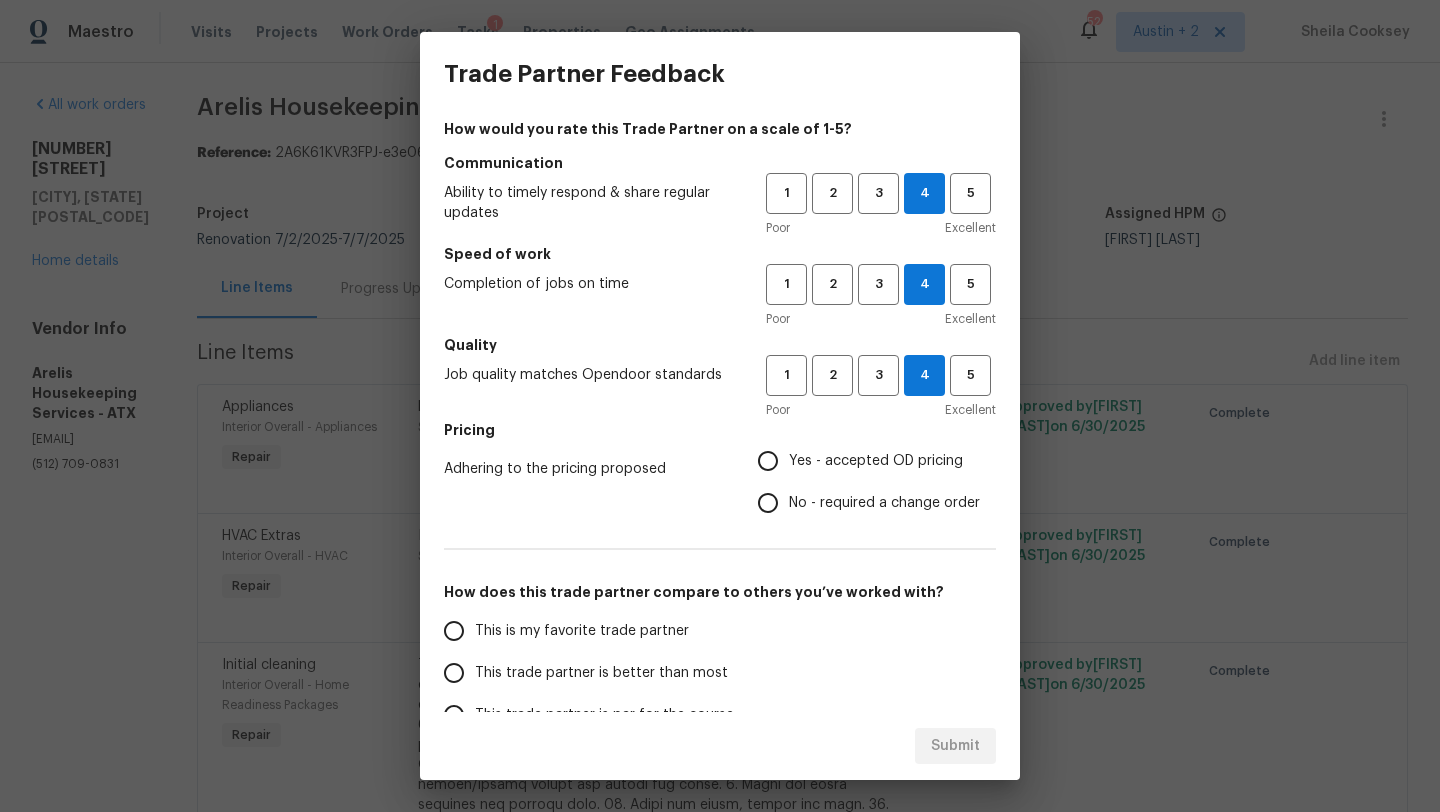 click on "Yes - accepted OD pricing" at bounding box center (876, 461) 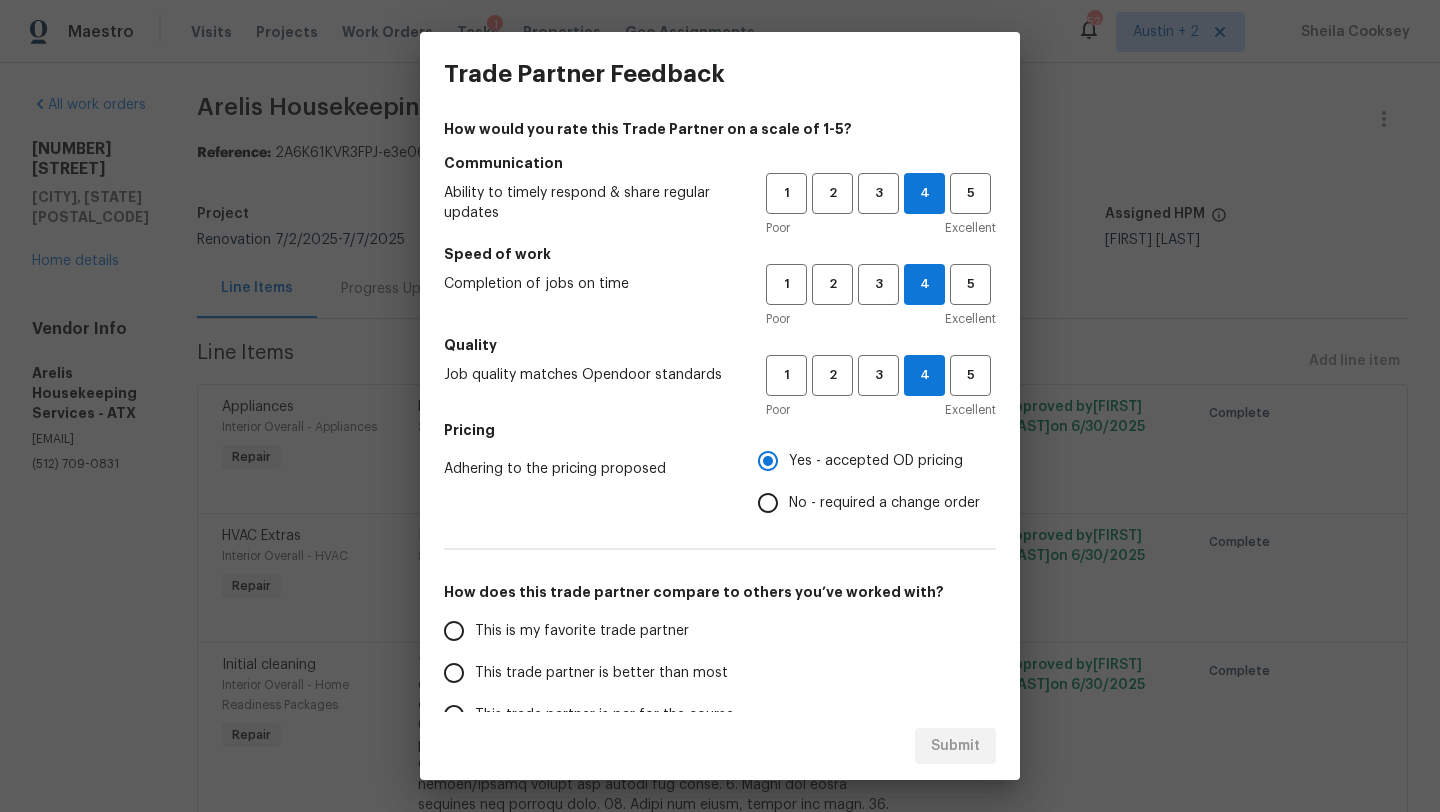 click on "This trade partner is better than most" at bounding box center [591, 673] 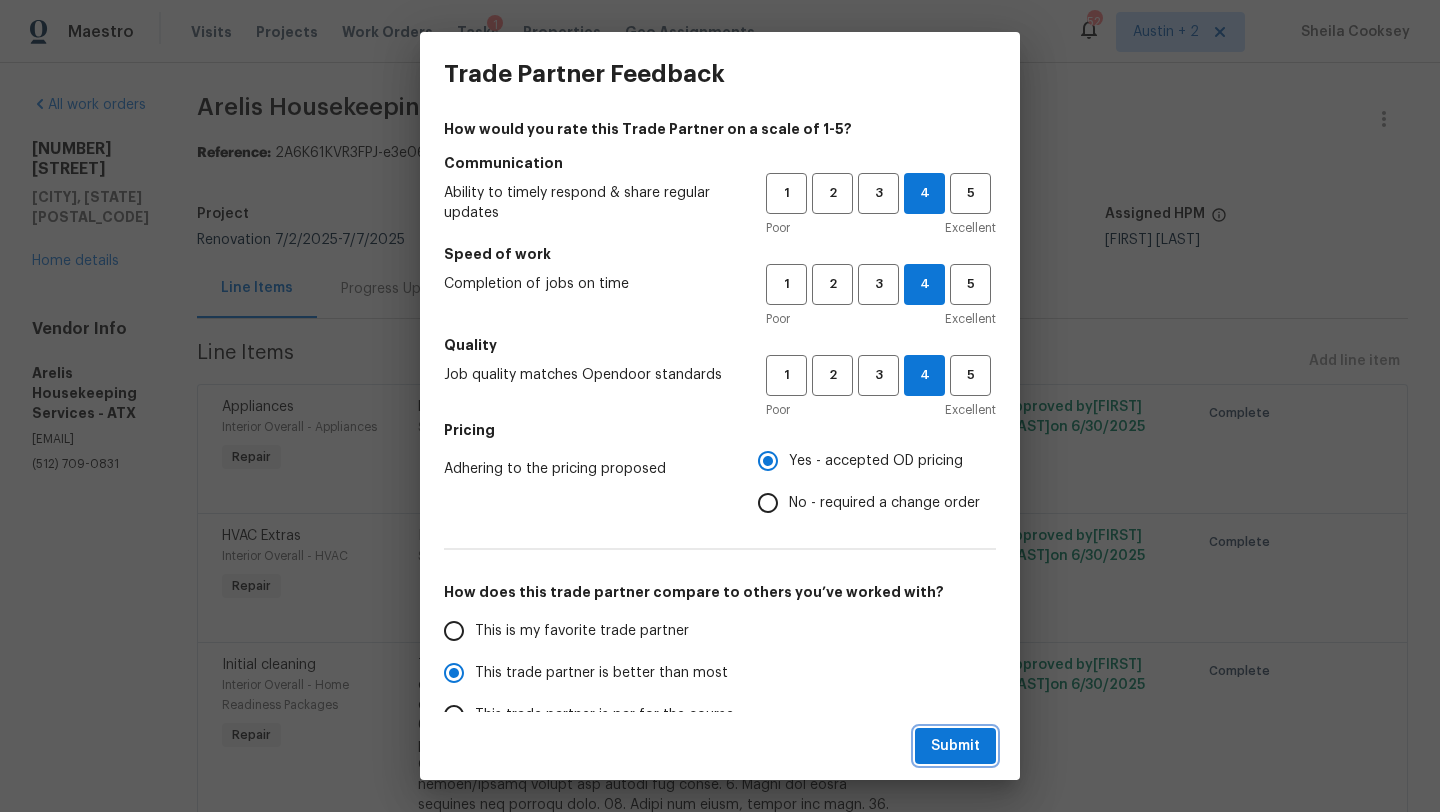 click on "Submit" at bounding box center (955, 746) 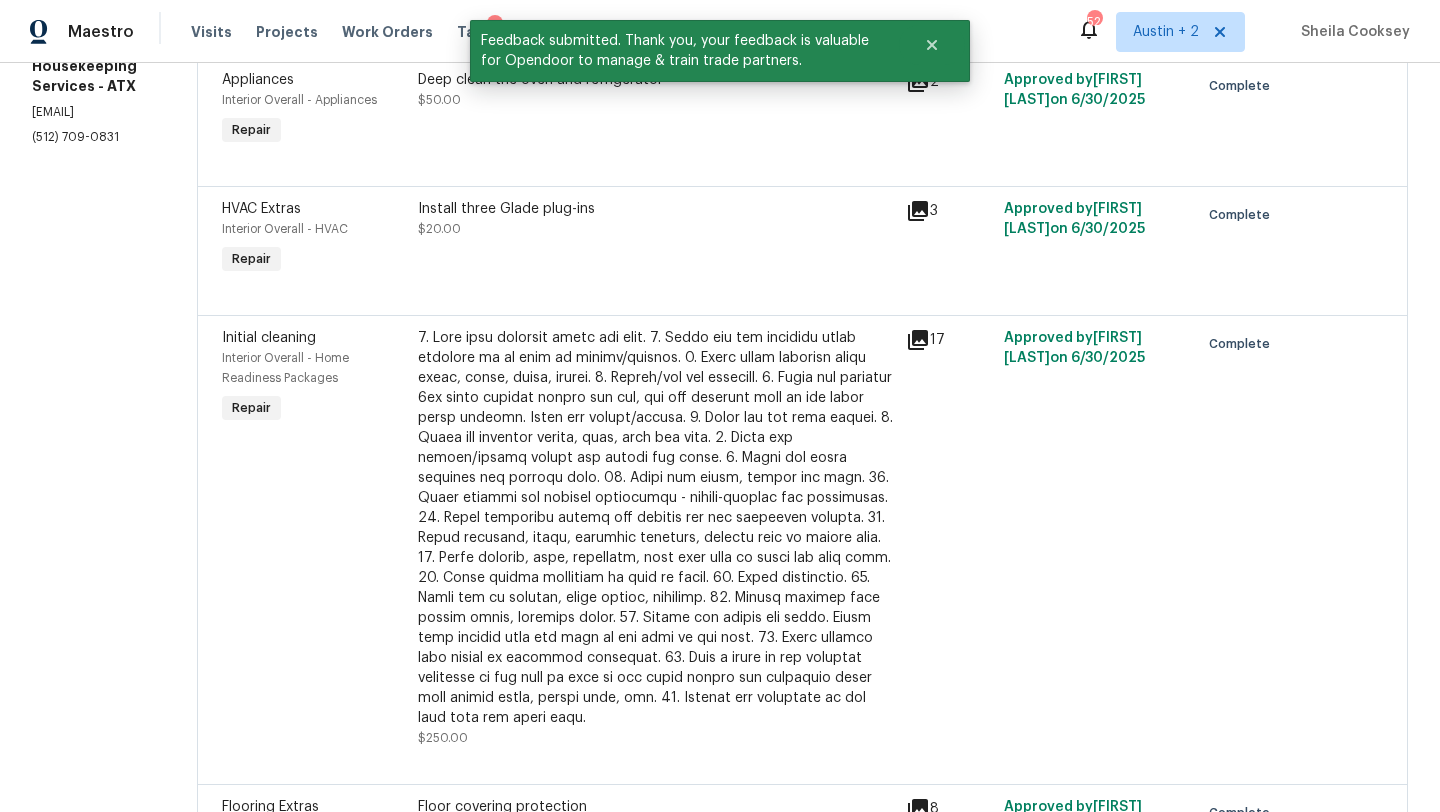 scroll, scrollTop: 0, scrollLeft: 0, axis: both 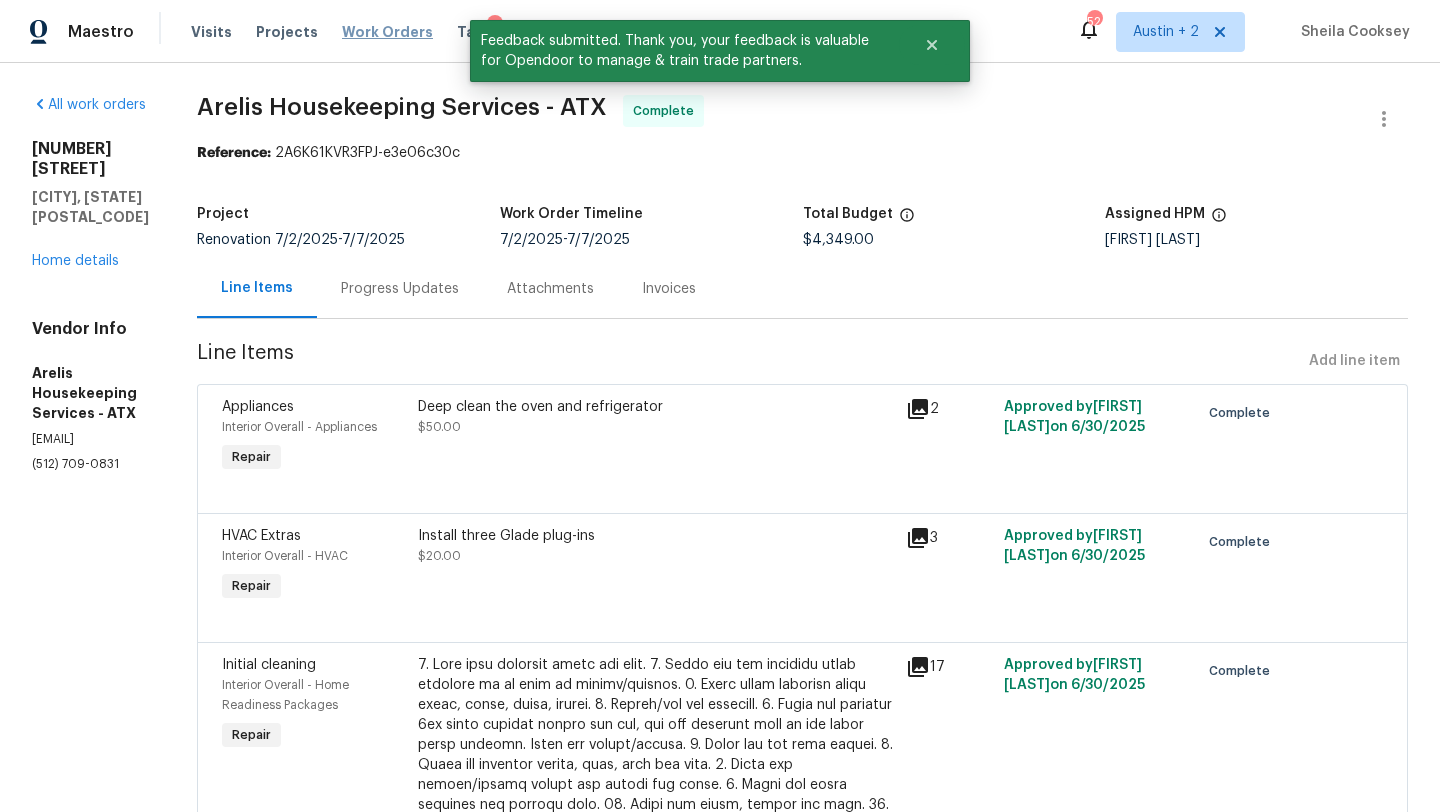 click on "Work Orders" at bounding box center (387, 32) 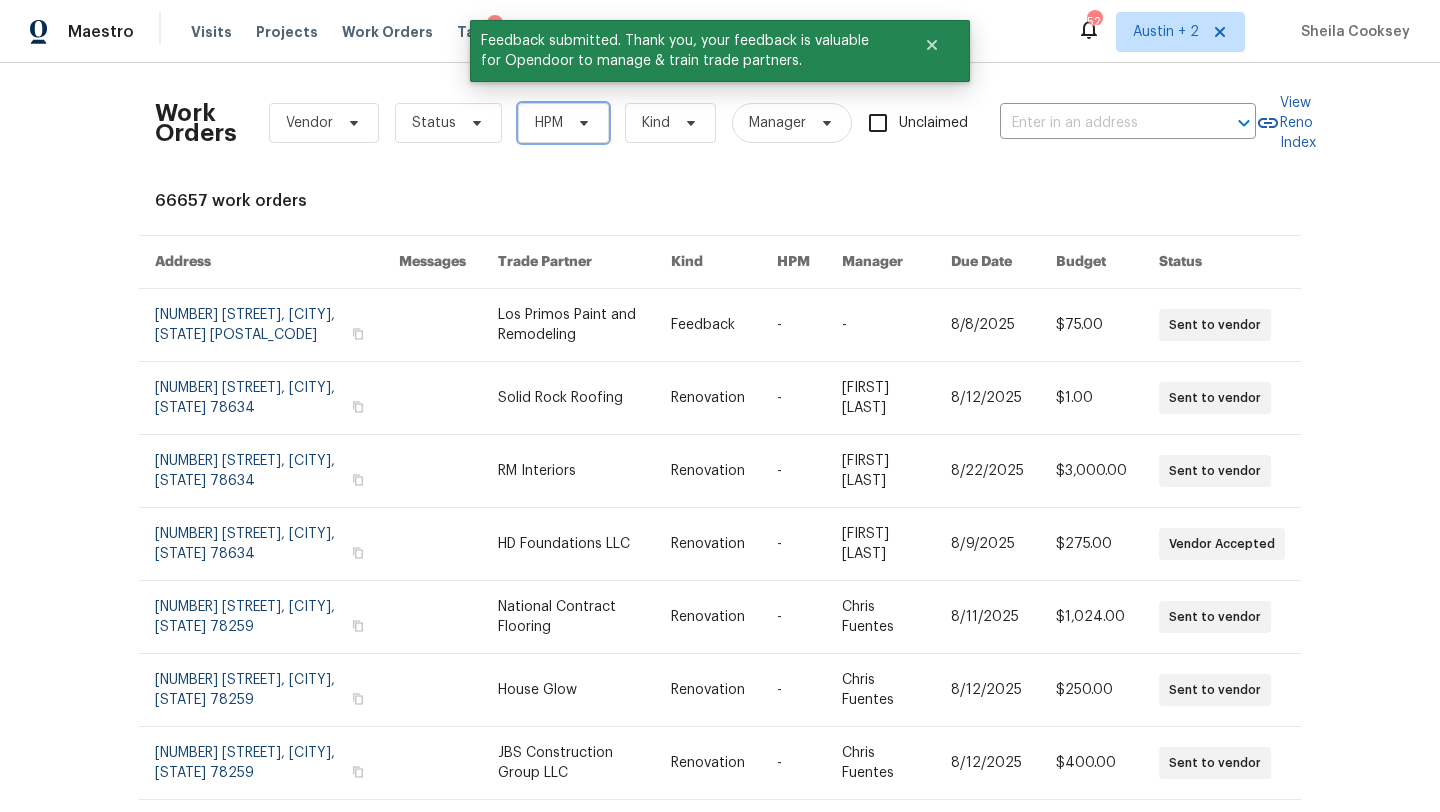 click on "HPM" at bounding box center [563, 123] 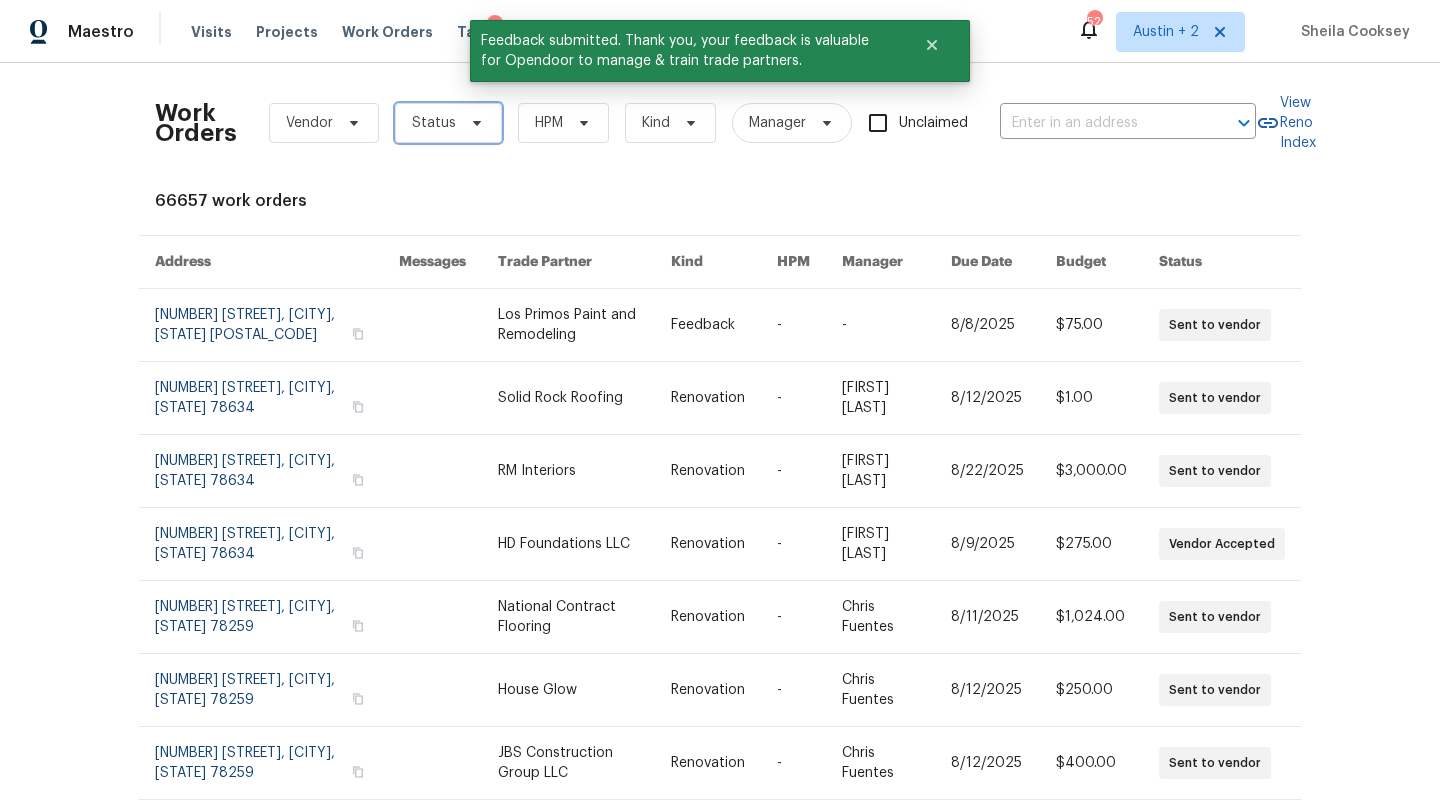 click 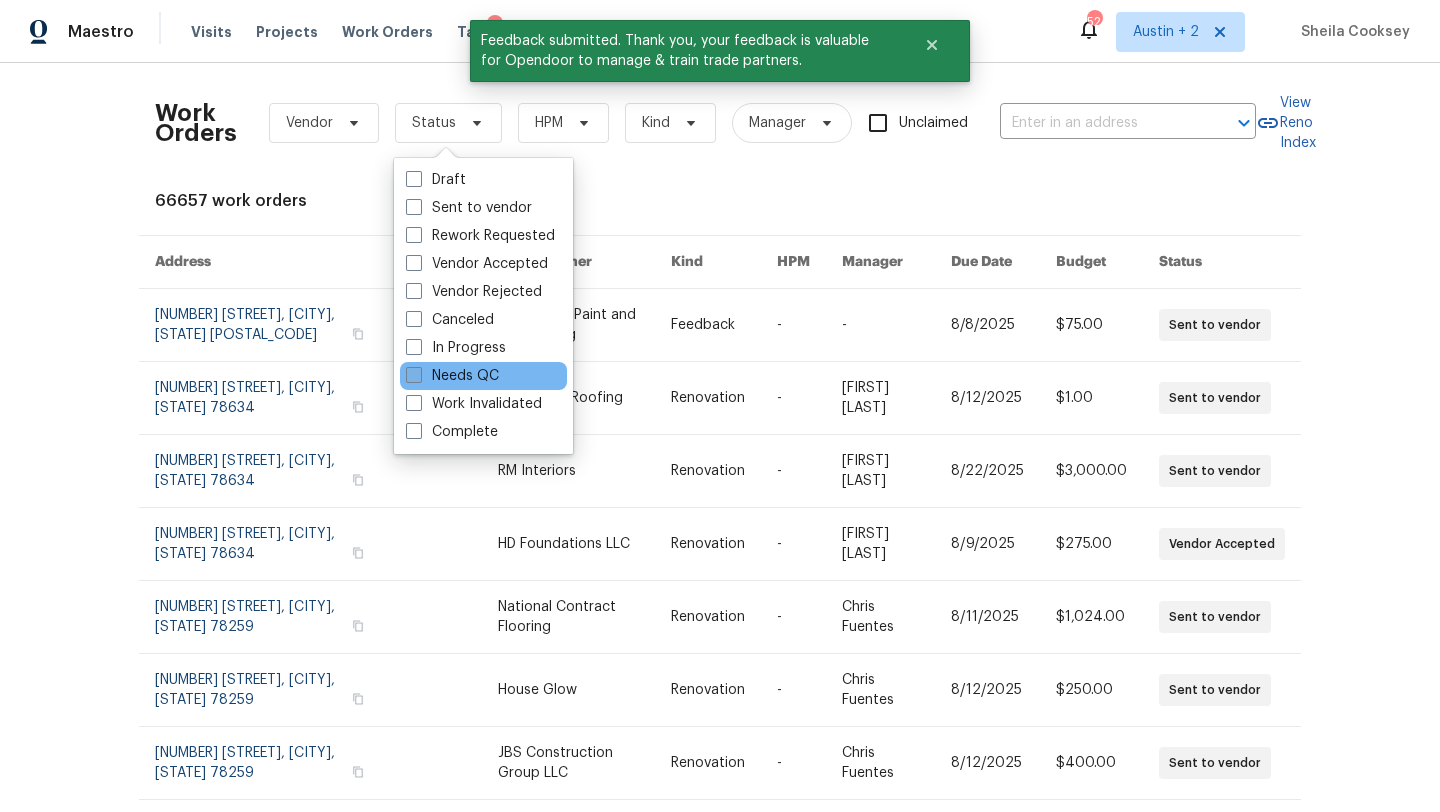 click on "Needs QC" at bounding box center (452, 376) 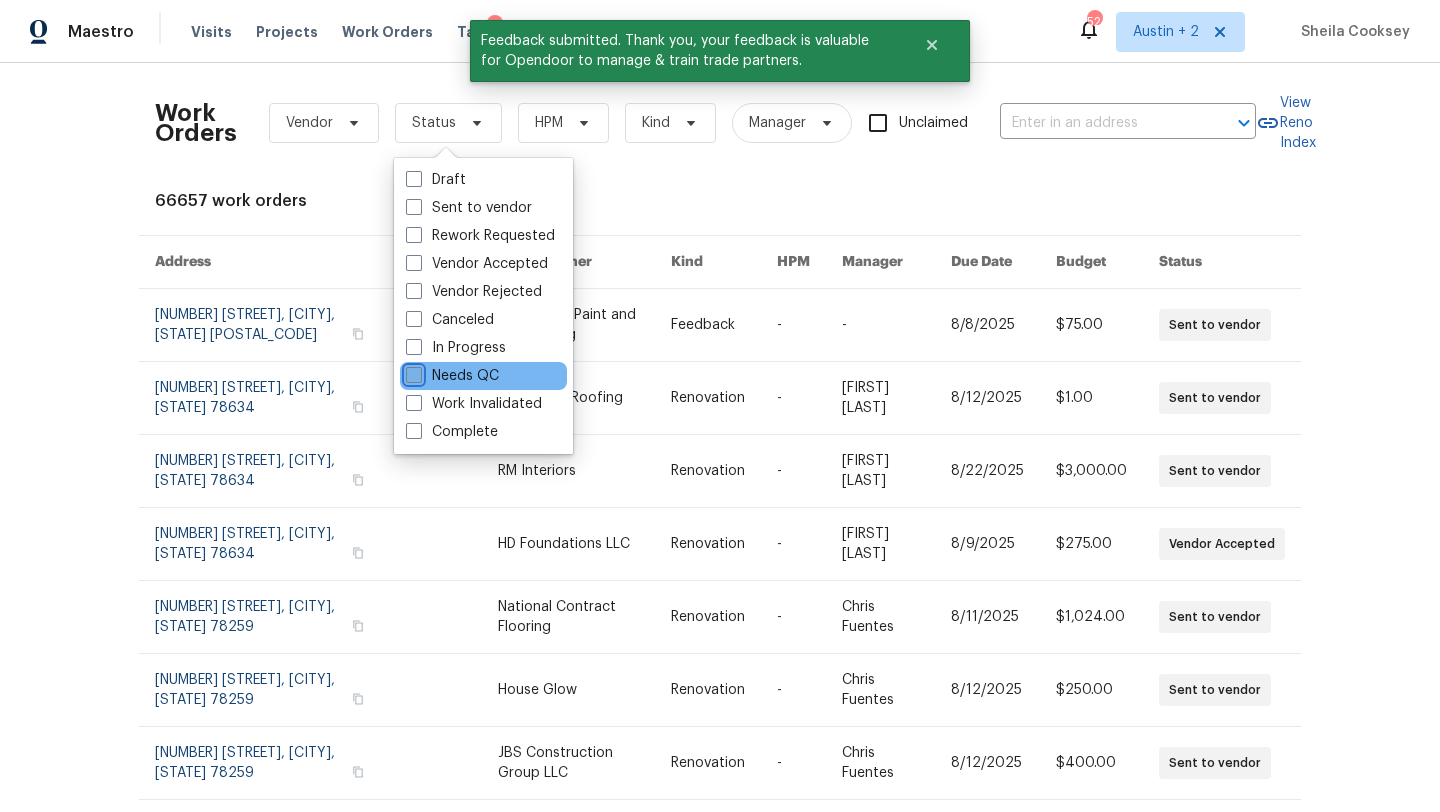click on "Needs QC" at bounding box center (412, 372) 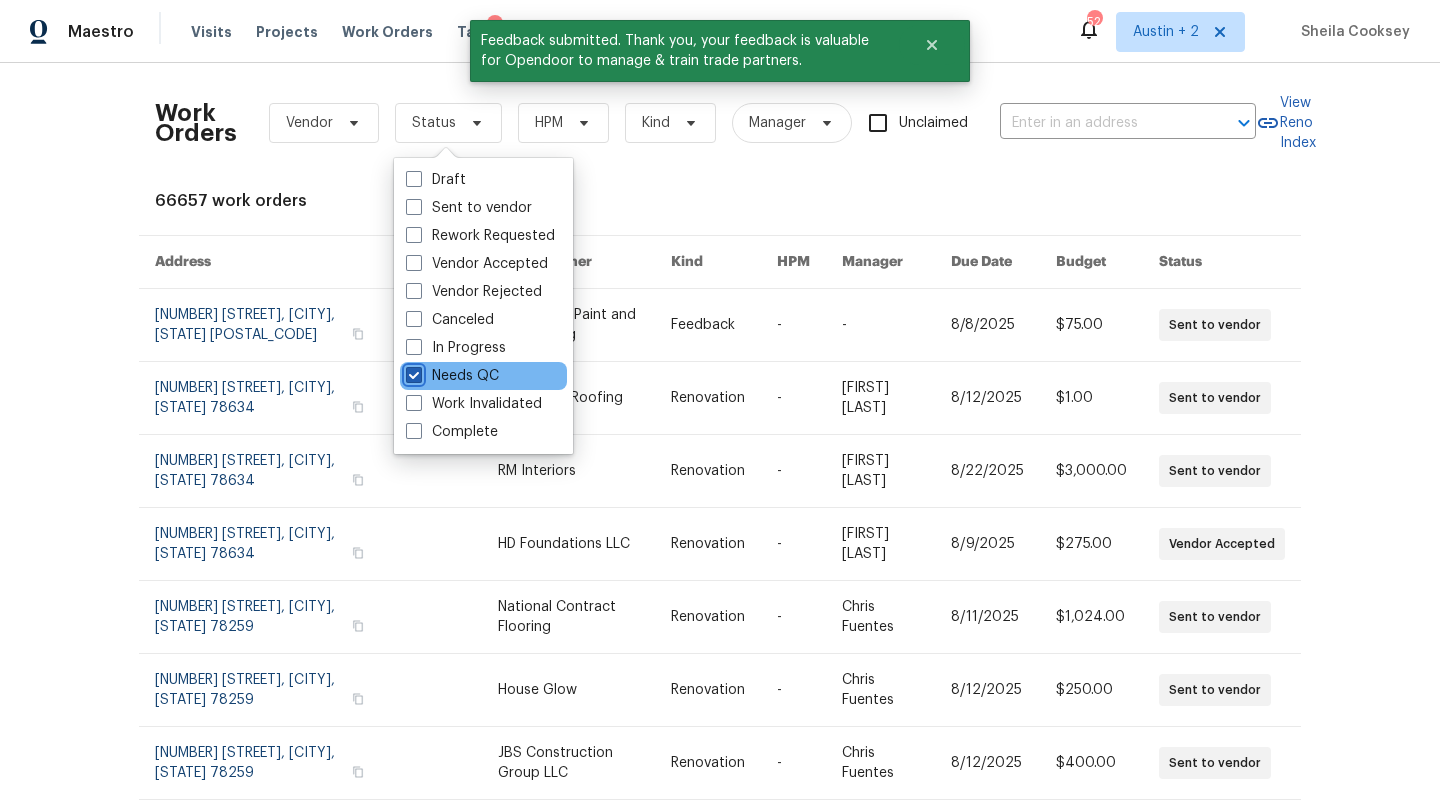 checkbox on "true" 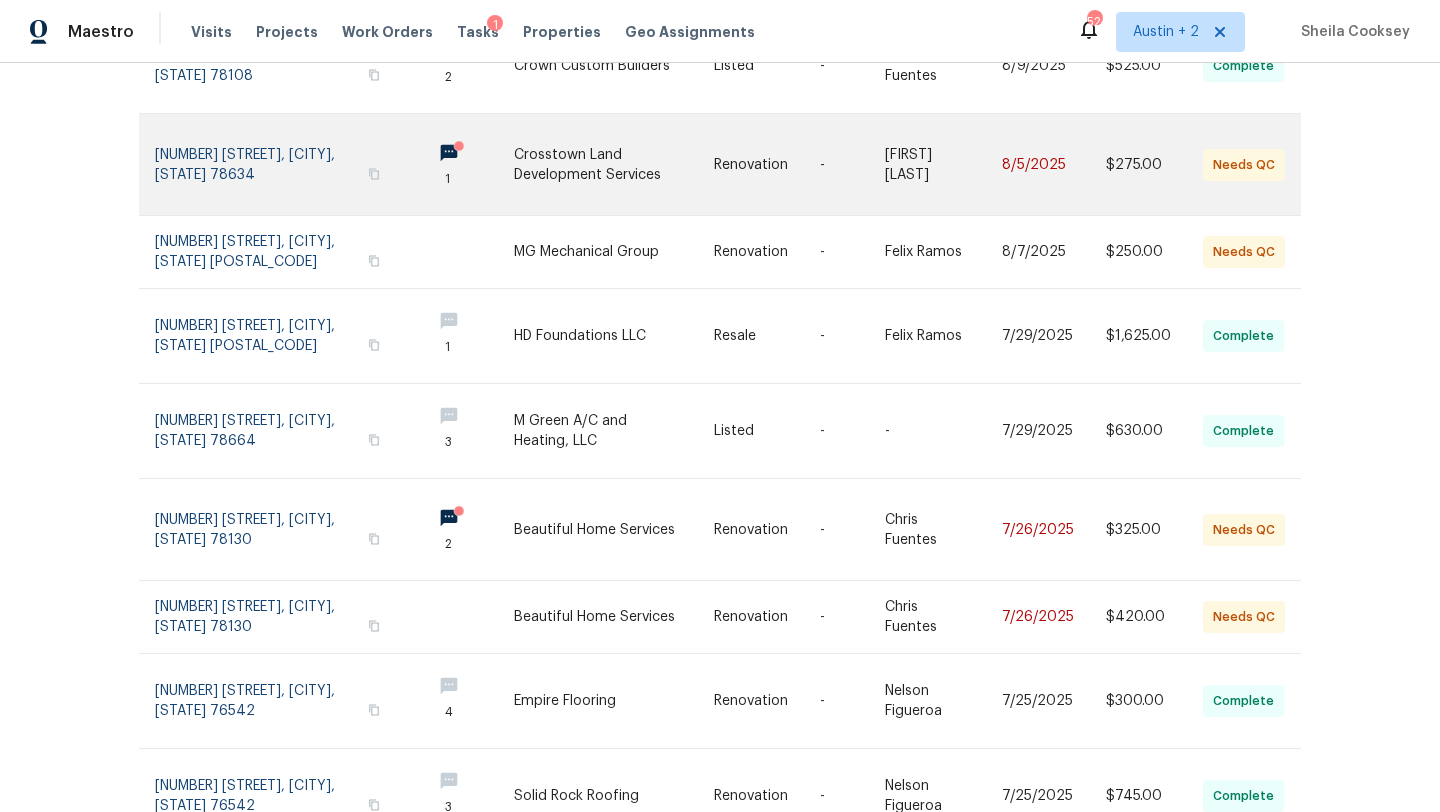 scroll, scrollTop: 439, scrollLeft: 0, axis: vertical 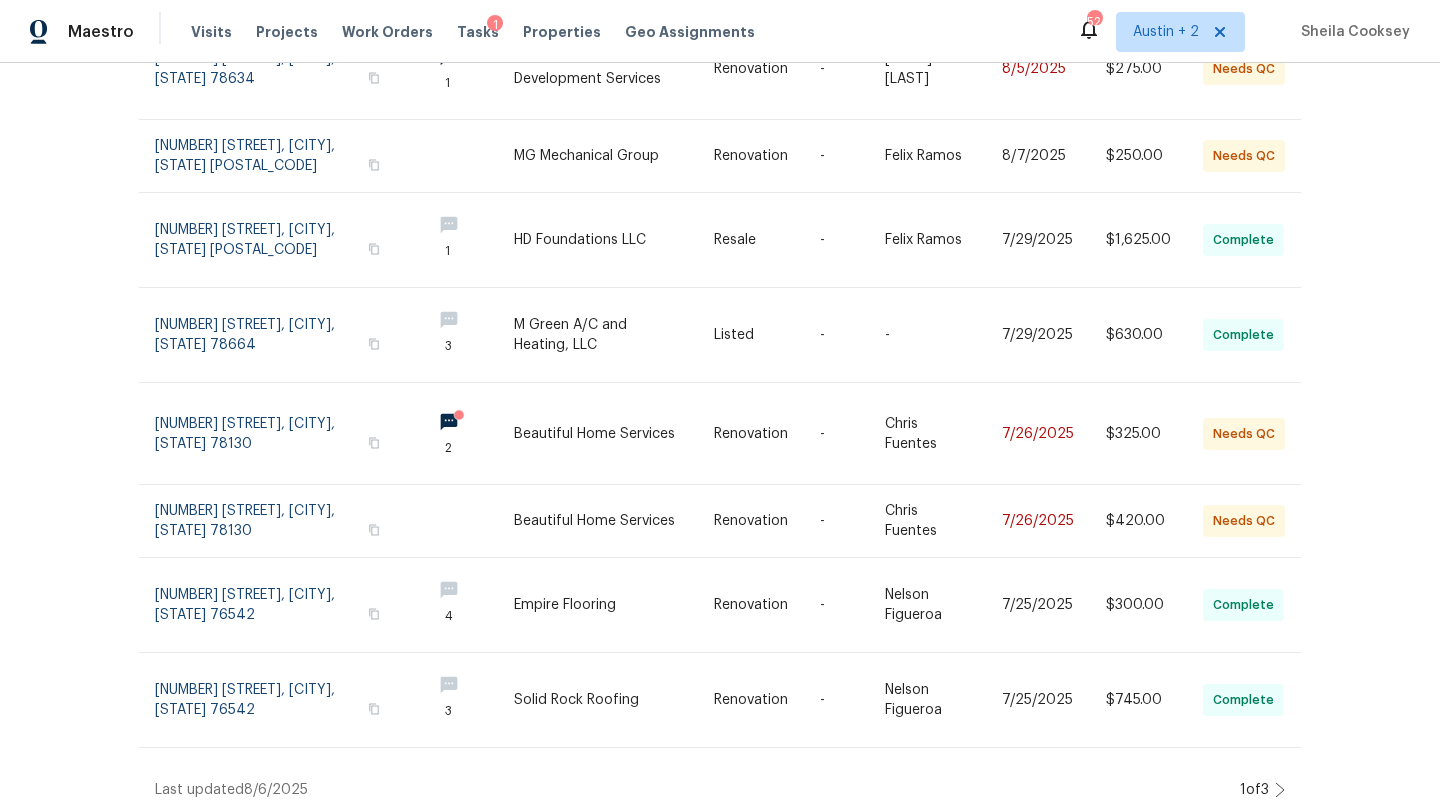 click 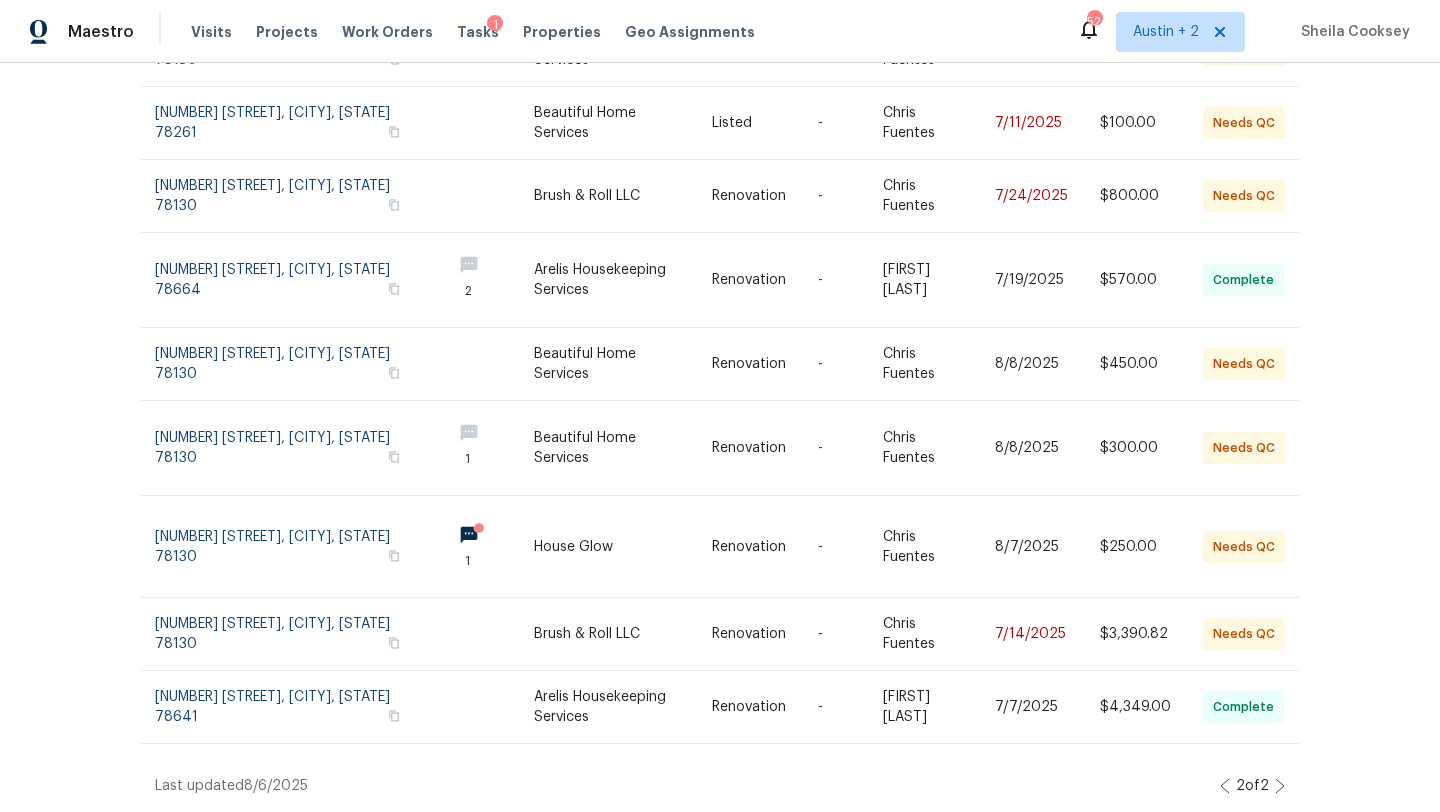 scroll, scrollTop: 346, scrollLeft: 0, axis: vertical 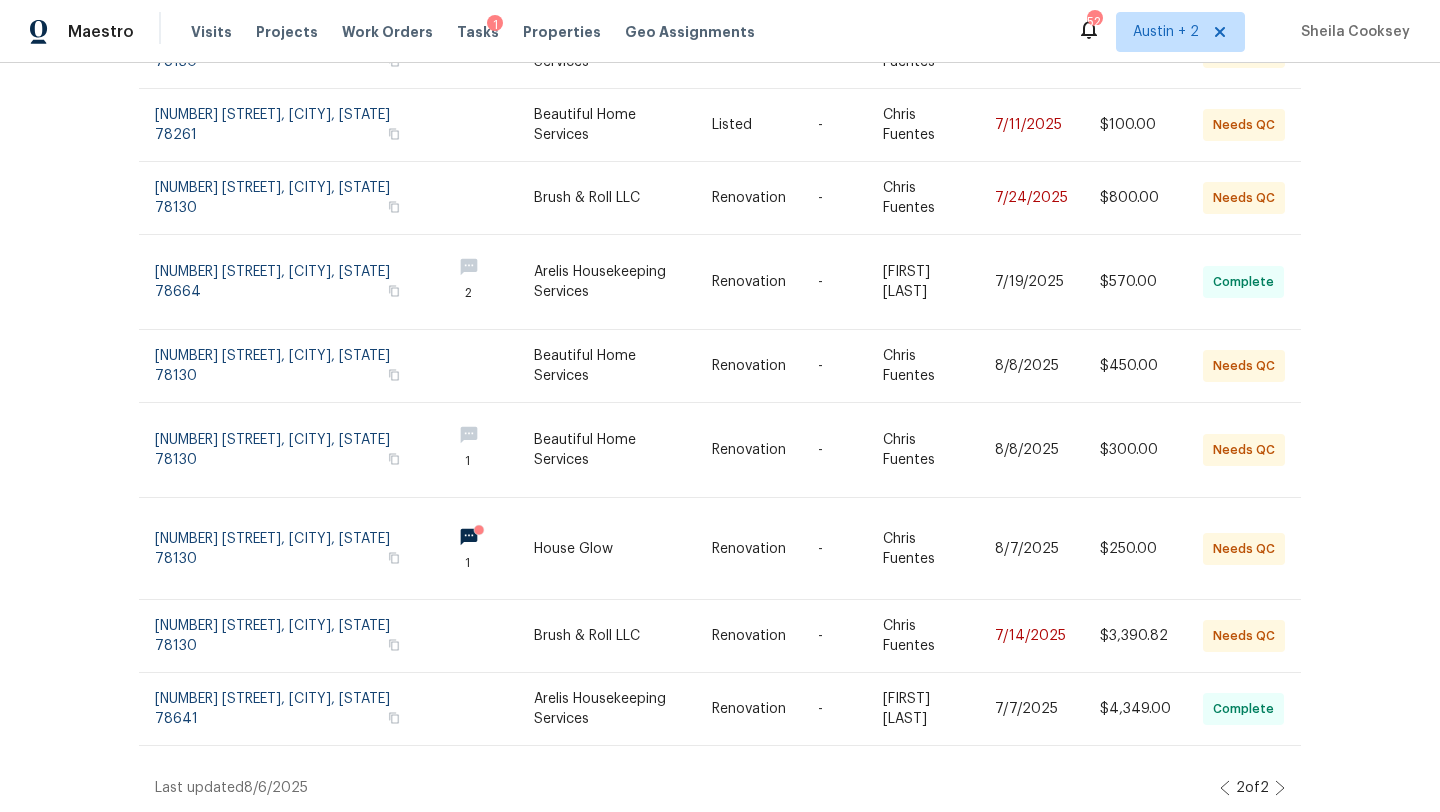 click 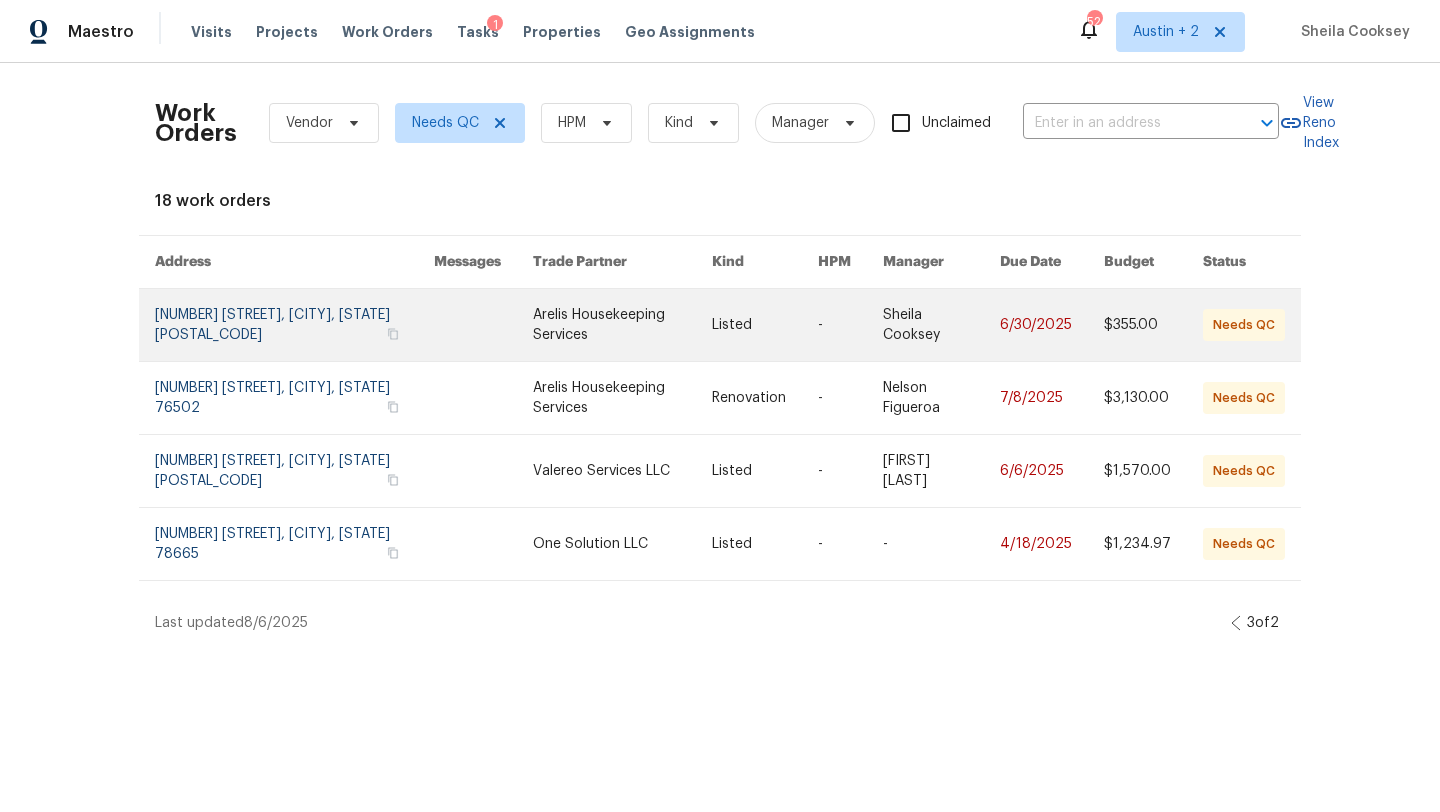 click at bounding box center (294, 325) 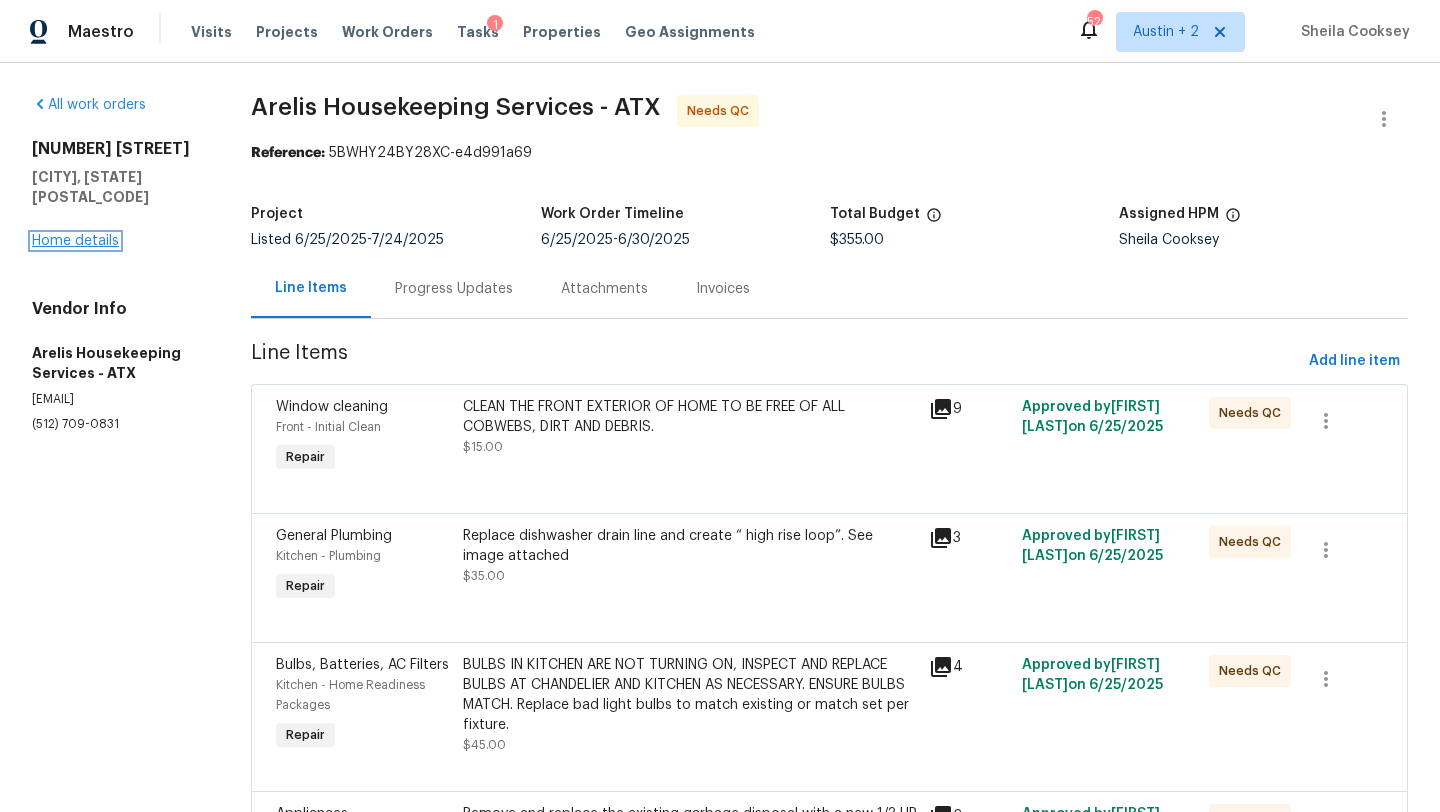 click on "Home details" at bounding box center (75, 241) 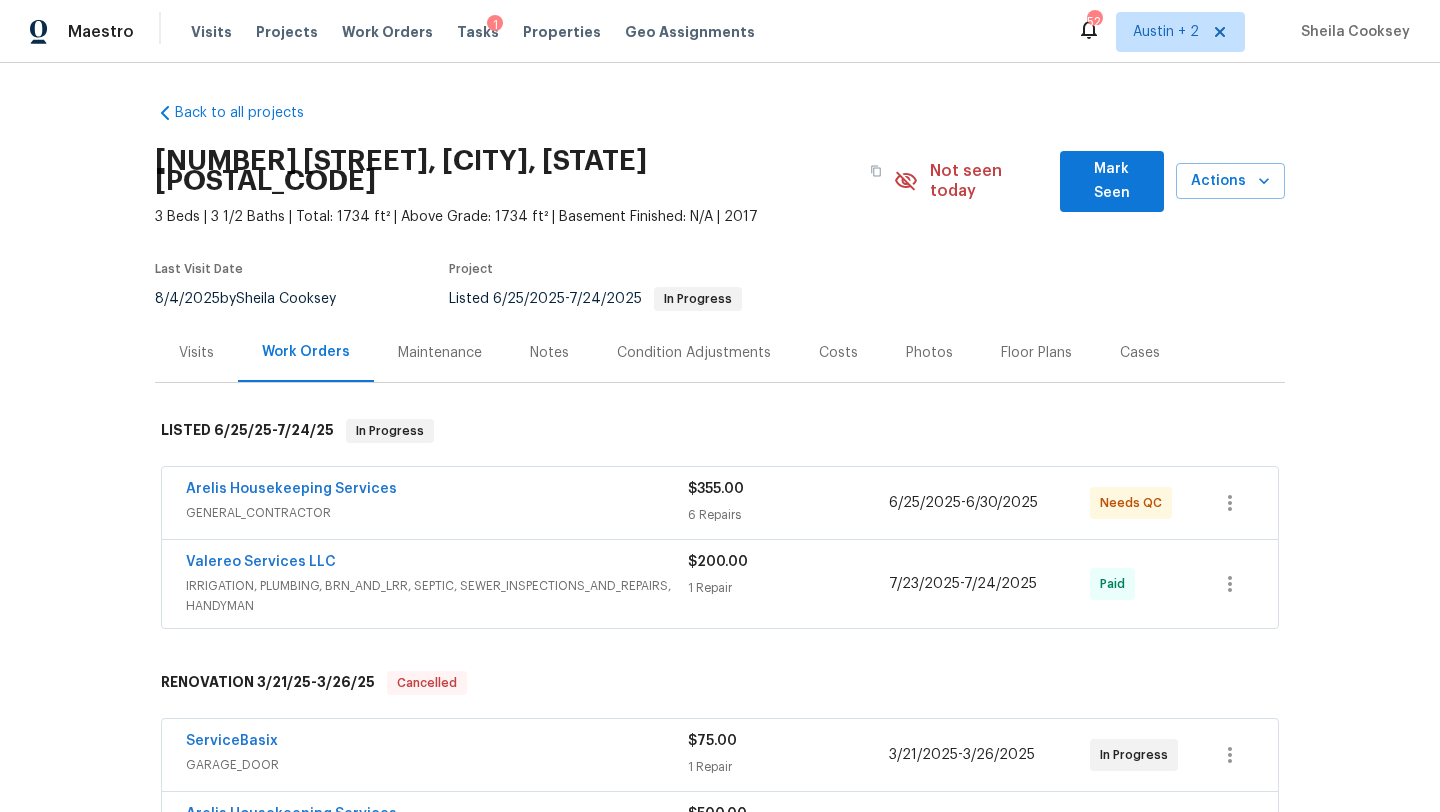 click on "Mark Seen" at bounding box center [1112, 181] 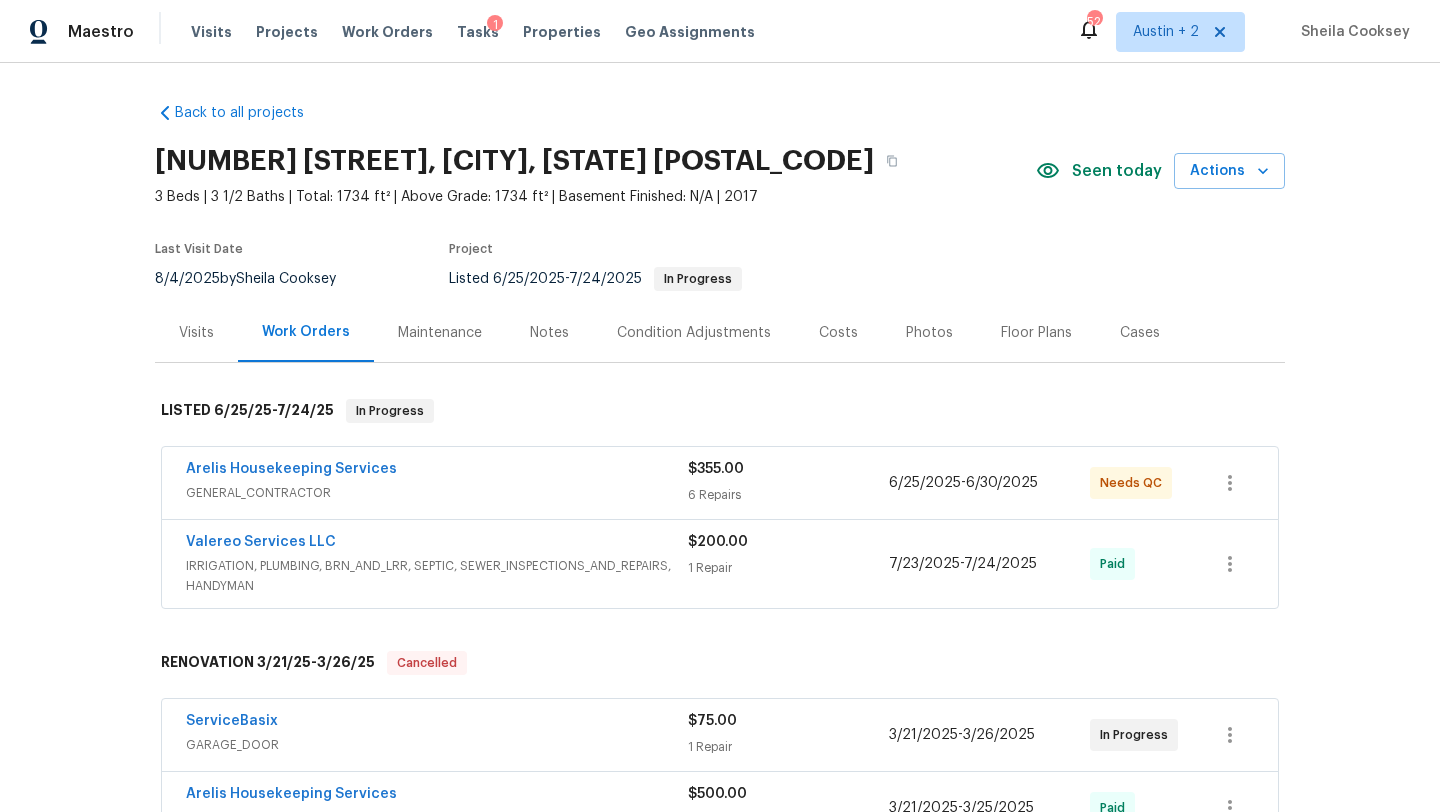 click on "GENERAL_CONTRACTOR" at bounding box center [437, 493] 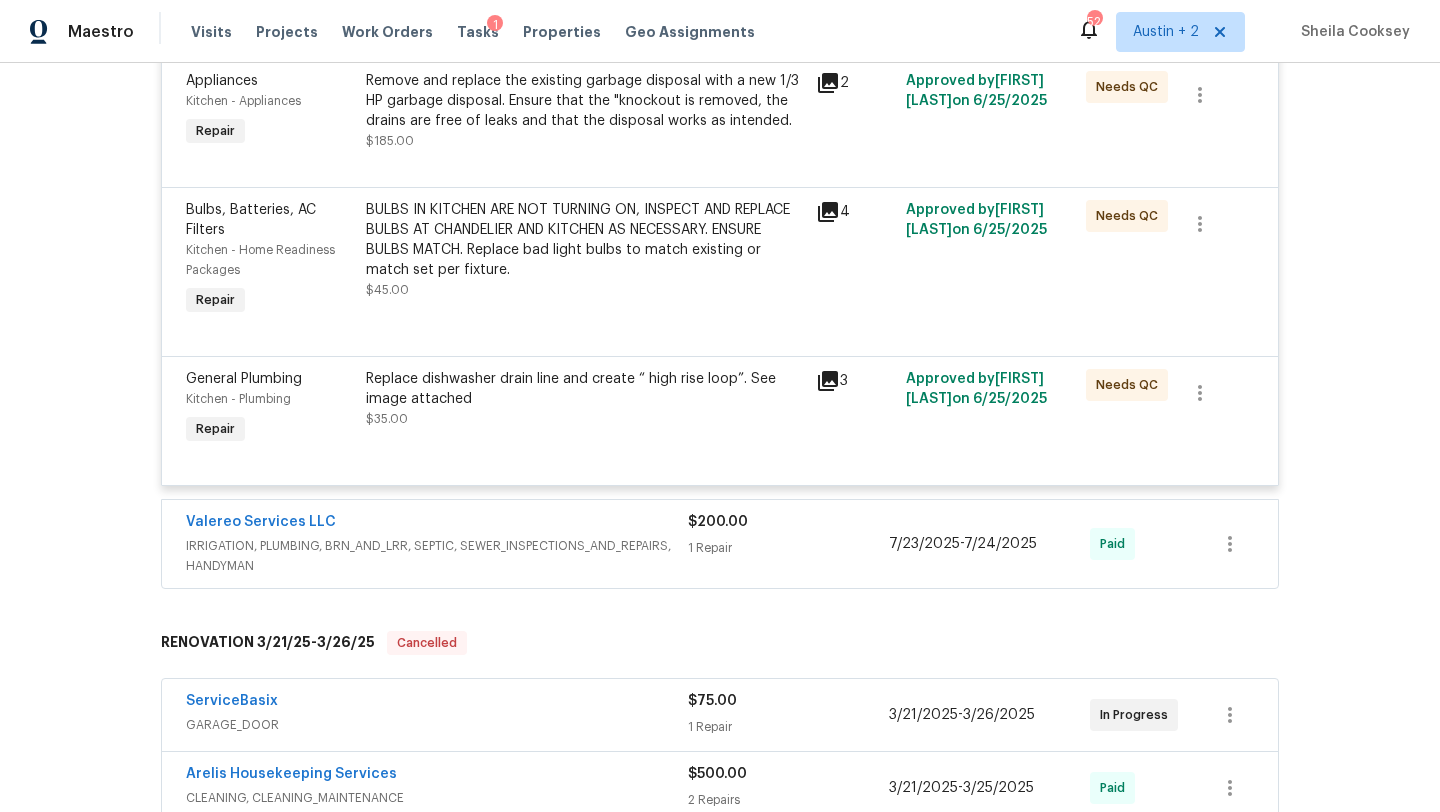 scroll, scrollTop: 920, scrollLeft: 0, axis: vertical 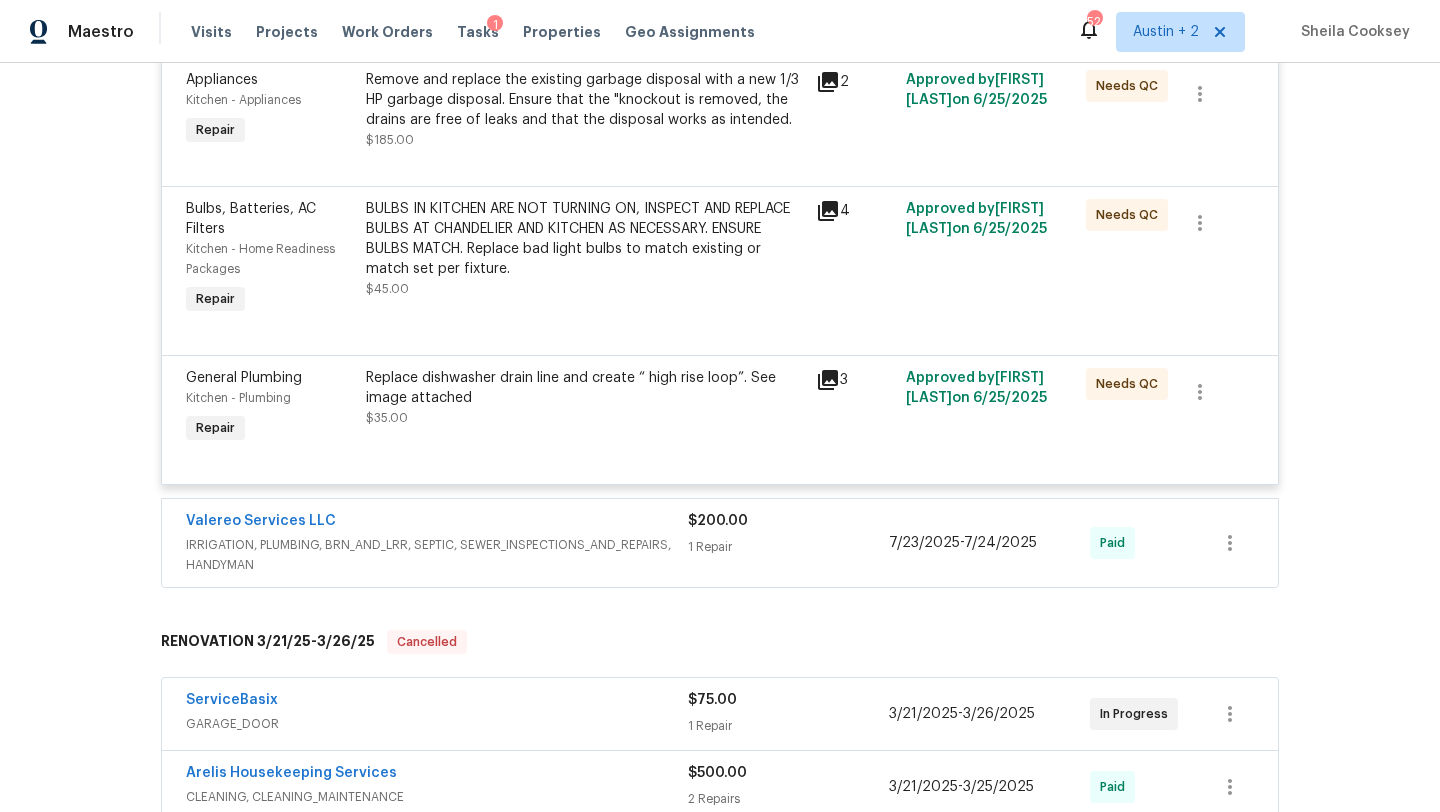click on "Replace dishwasher drain line and create “ high rise loop”. See image attached" at bounding box center [585, 388] 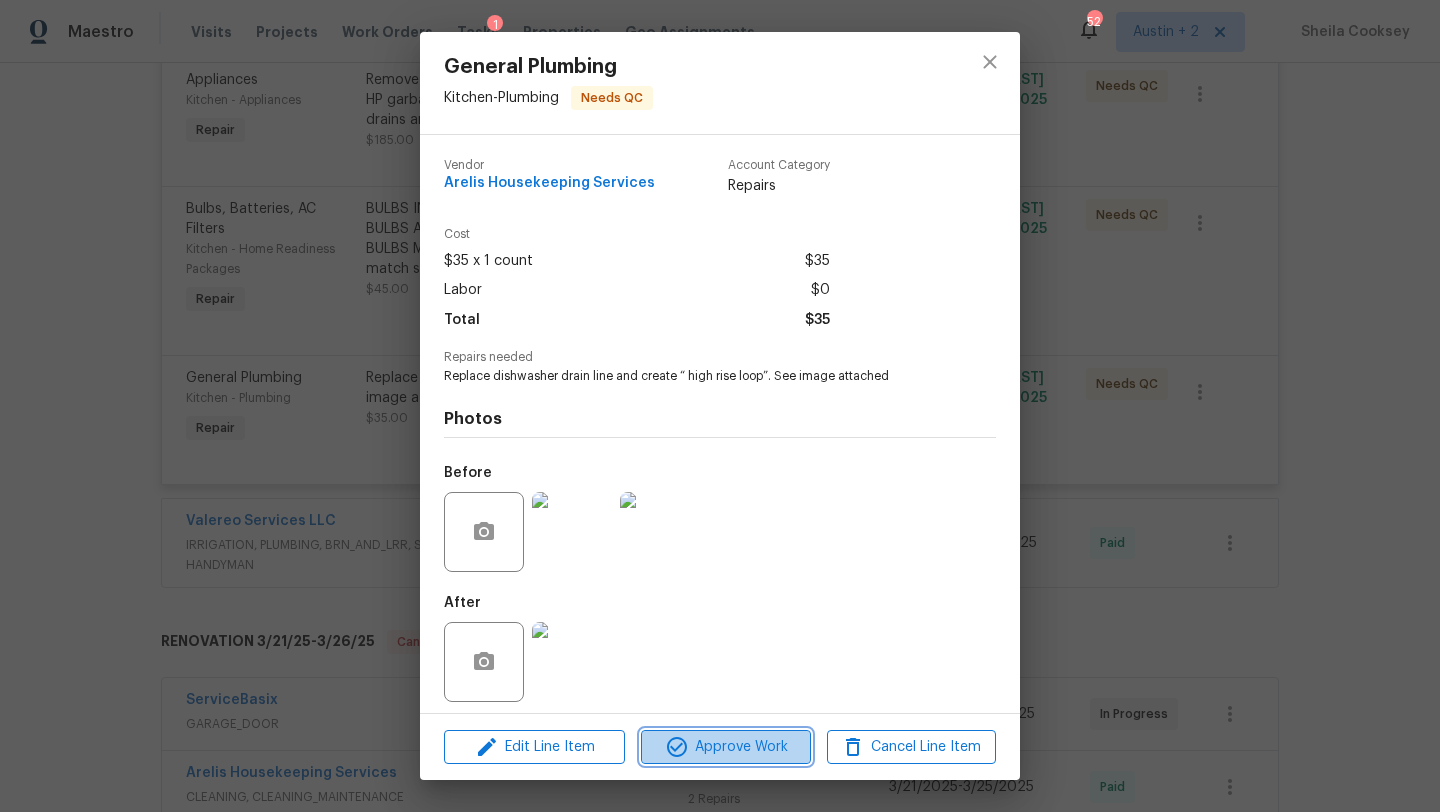 click on "Approve Work" at bounding box center (725, 747) 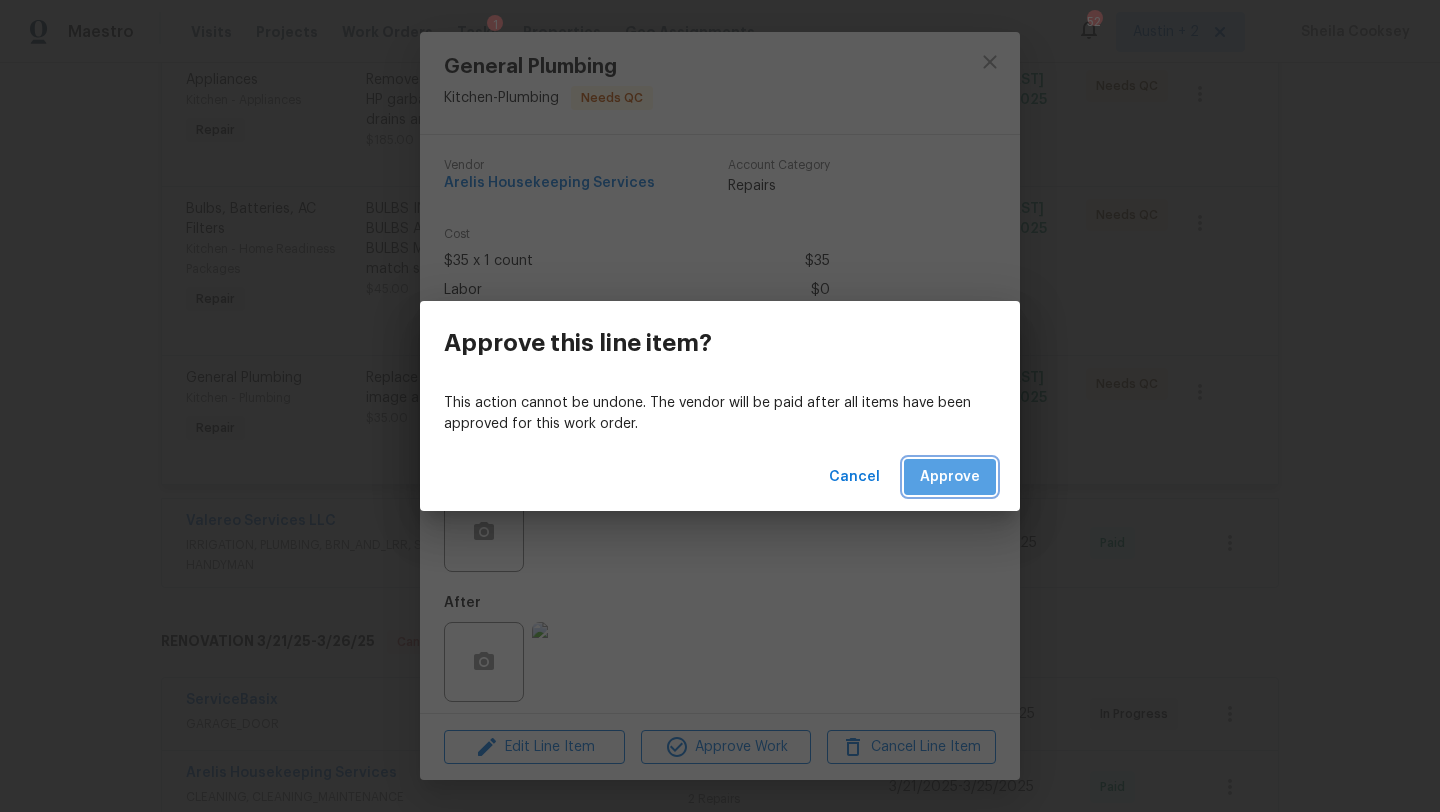 click on "Approve" at bounding box center (950, 477) 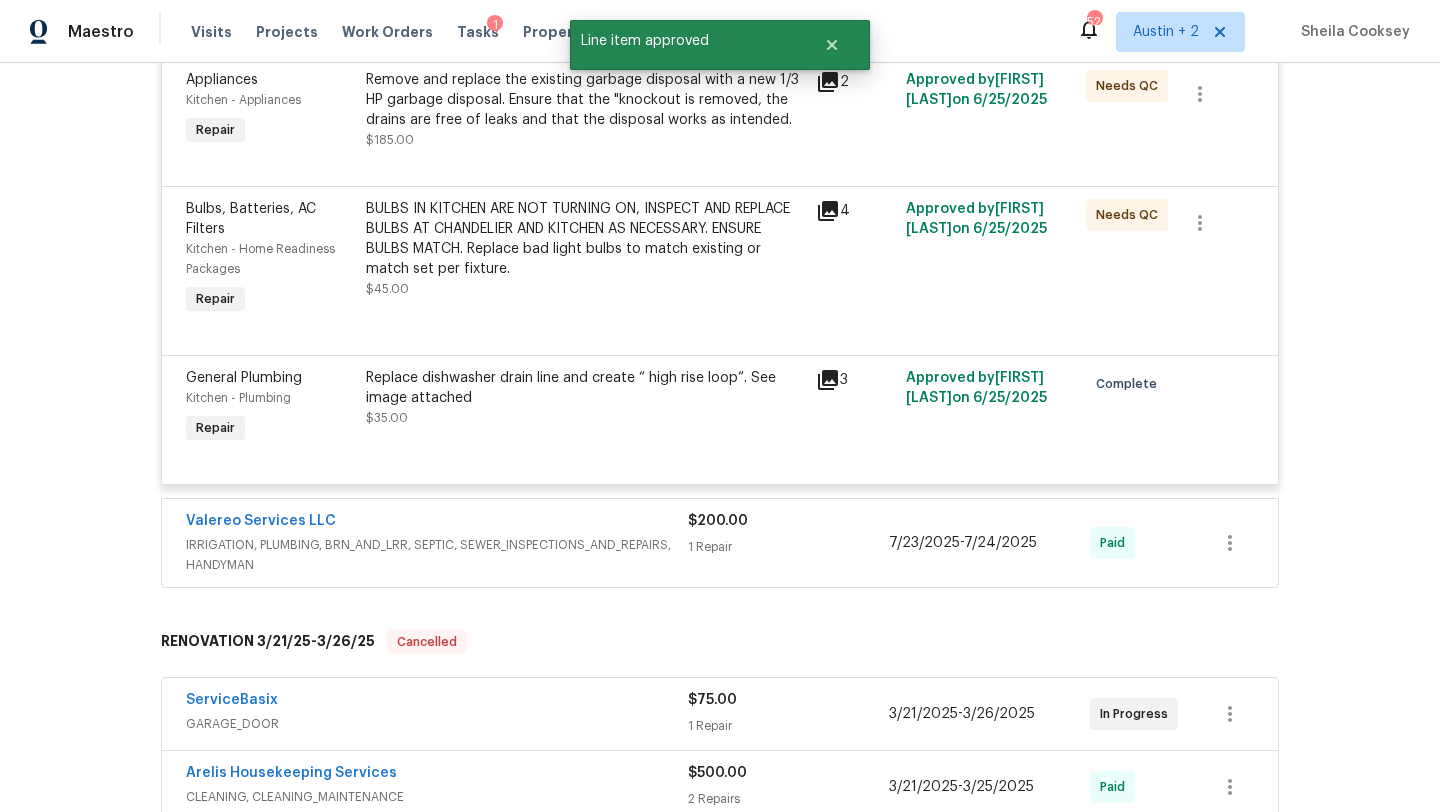 click on "BULBS IN KITCHEN ARE NOT TURNING ON, INSPECT AND REPLACE BULBS AT CHANDELIER AND KITCHEN AS NECESSARY. ENSURE BULBS MATCH.
Replace bad light bulbs to match existing or match set per fixture." at bounding box center (585, 239) 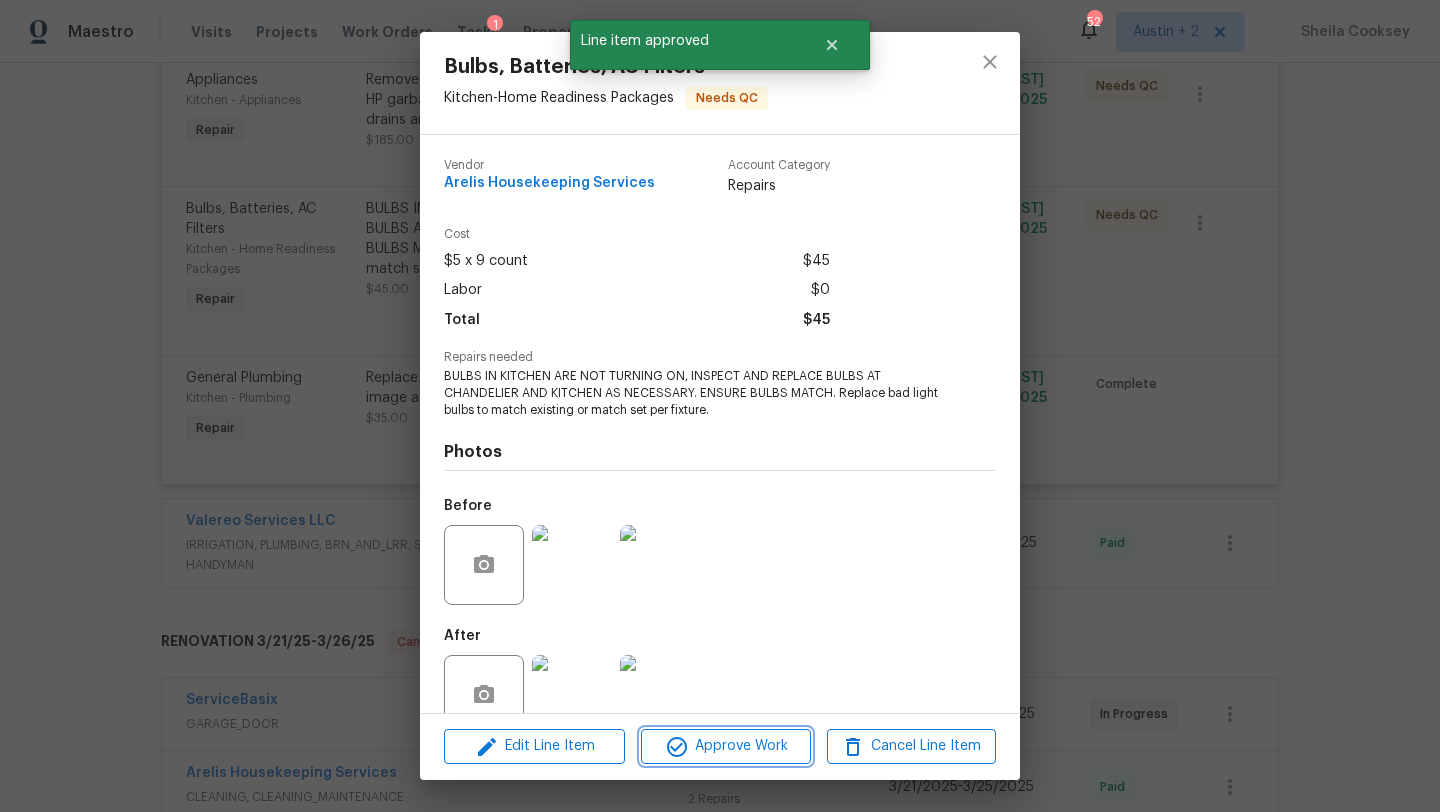 click on "Approve Work" at bounding box center [725, 746] 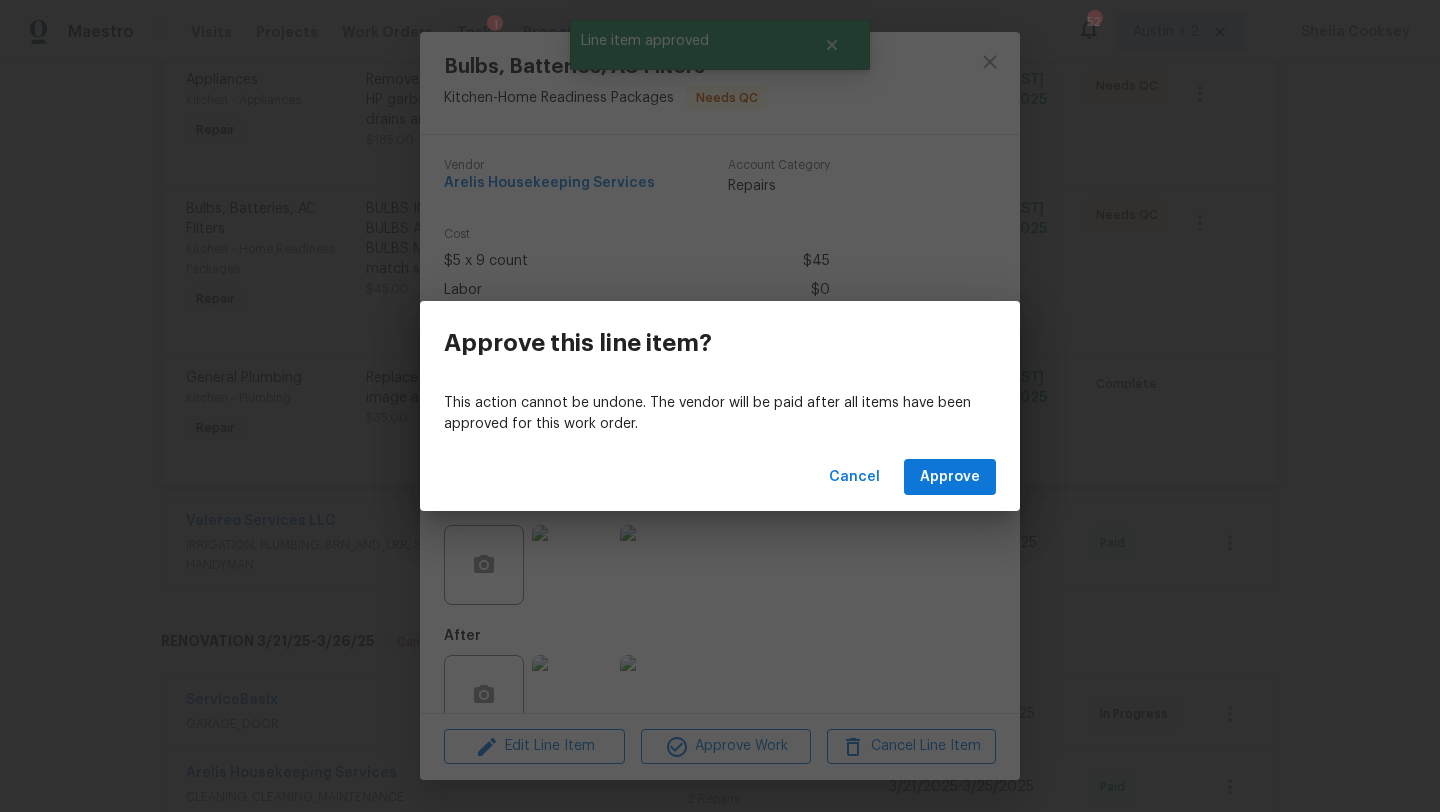 drag, startPoint x: 1021, startPoint y: 425, endPoint x: 1005, endPoint y: 439, distance: 21.260292 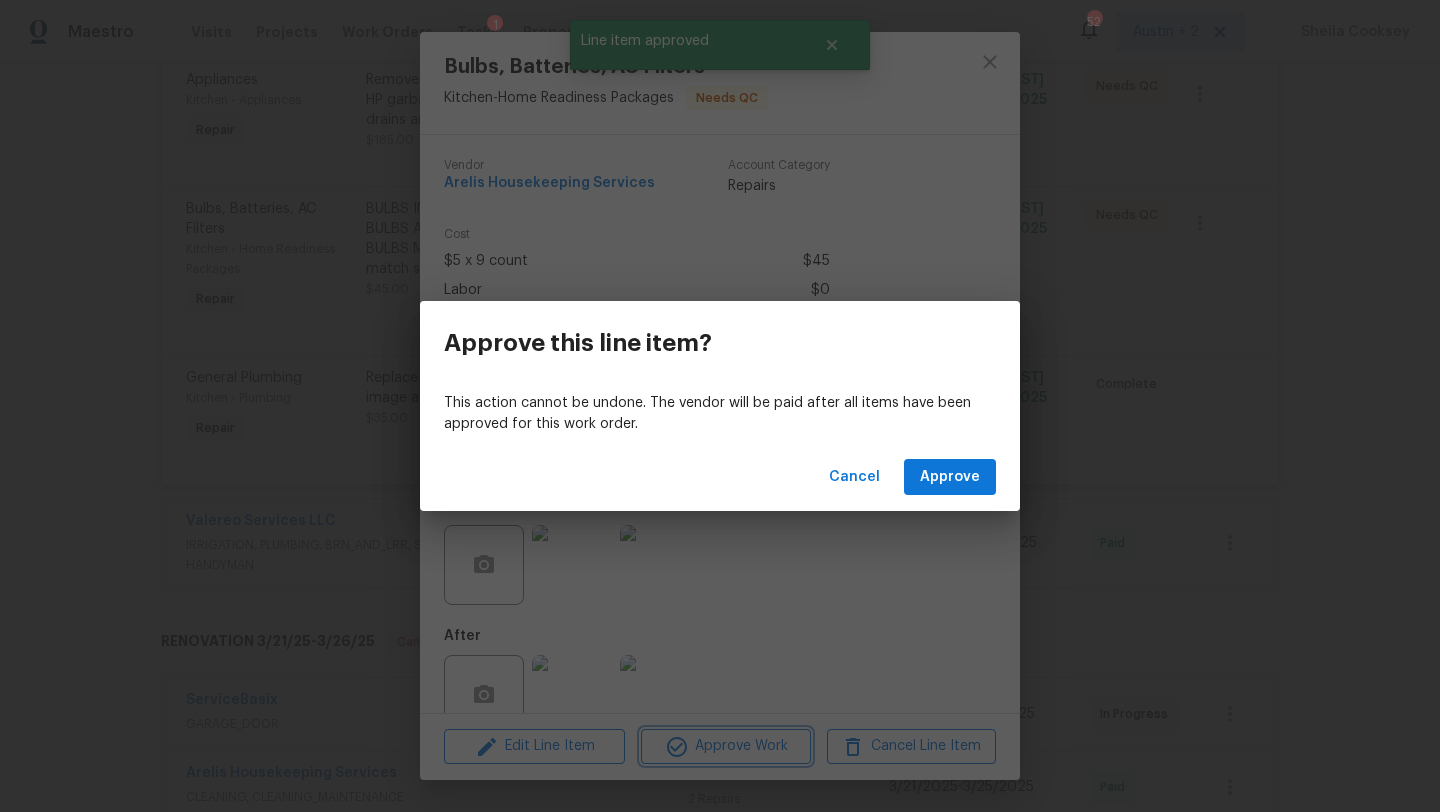 click on "Approve this line item? This action cannot be undone. The vendor will be paid after all items have been approved for this work order. Cancel Approve" at bounding box center (720, 406) 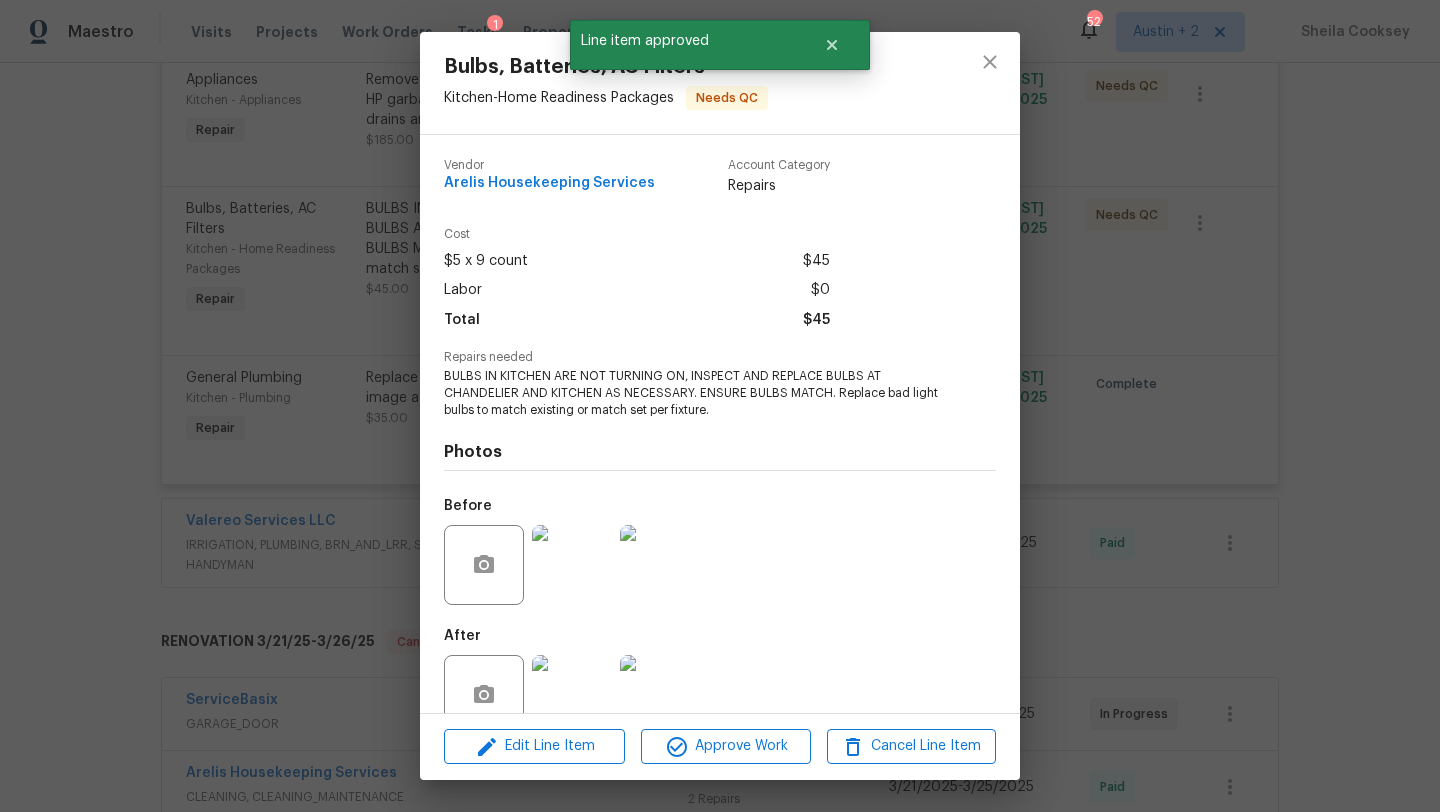 click on "Photos Before After" at bounding box center [720, 582] 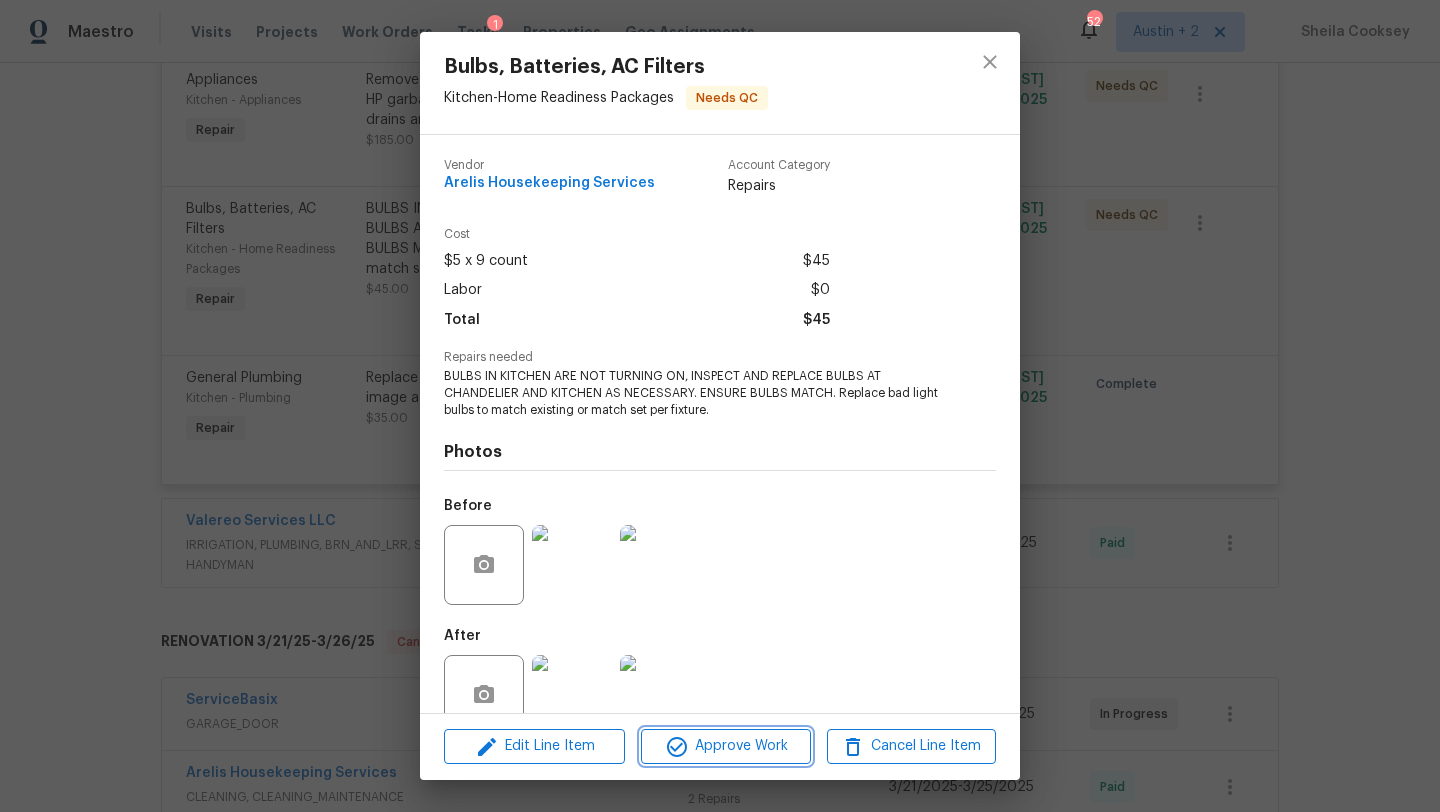 click on "Approve Work" at bounding box center (725, 746) 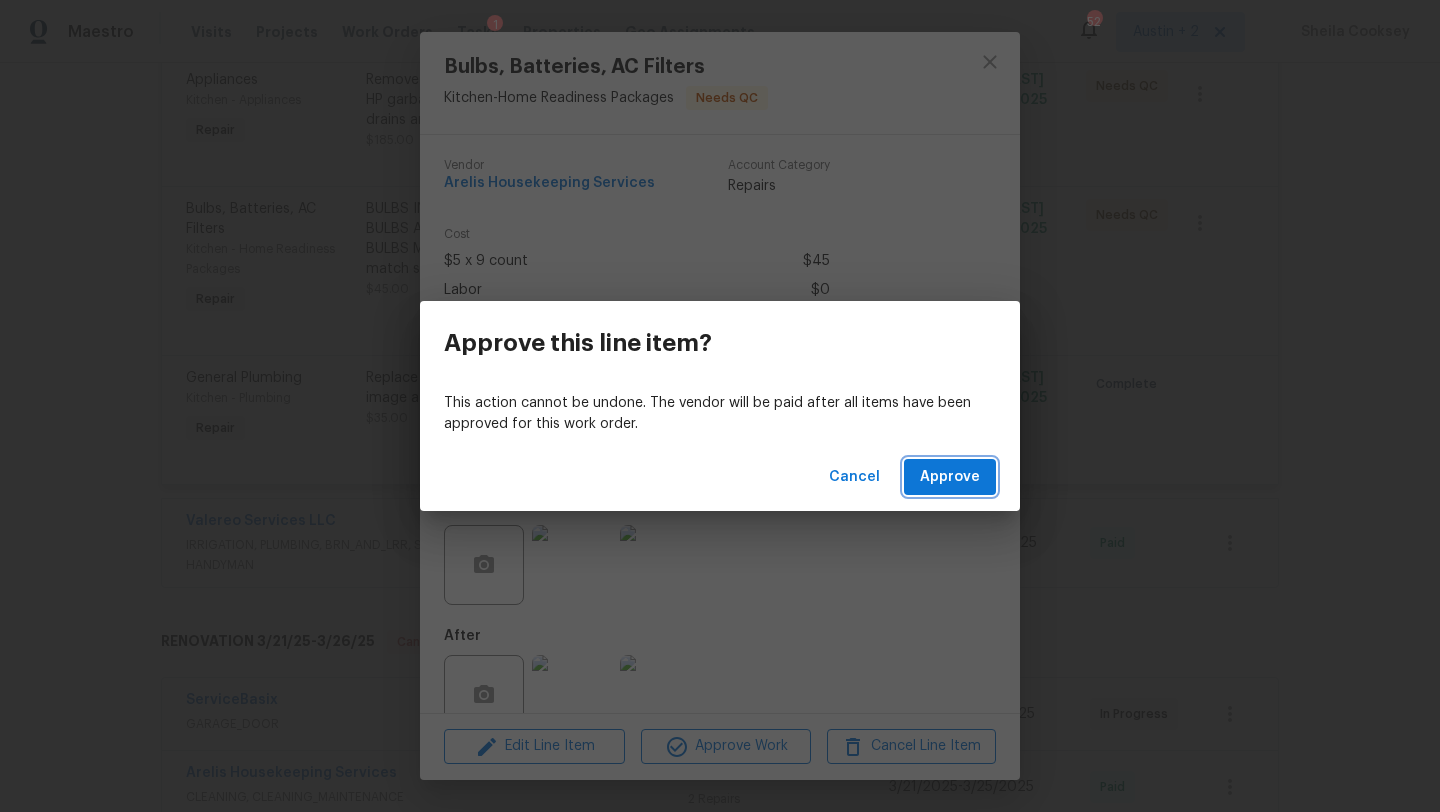 click on "Approve" at bounding box center (950, 477) 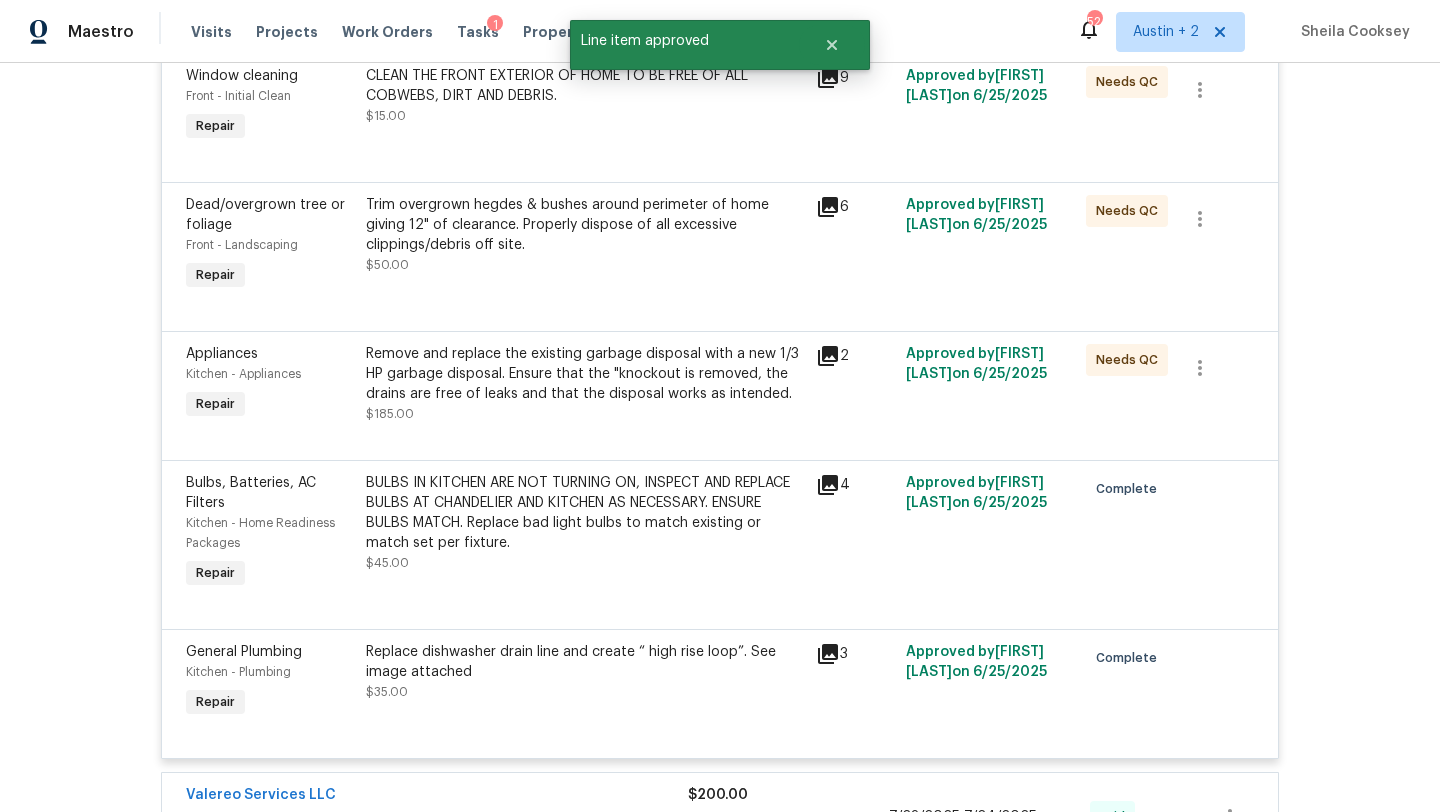 scroll, scrollTop: 645, scrollLeft: 0, axis: vertical 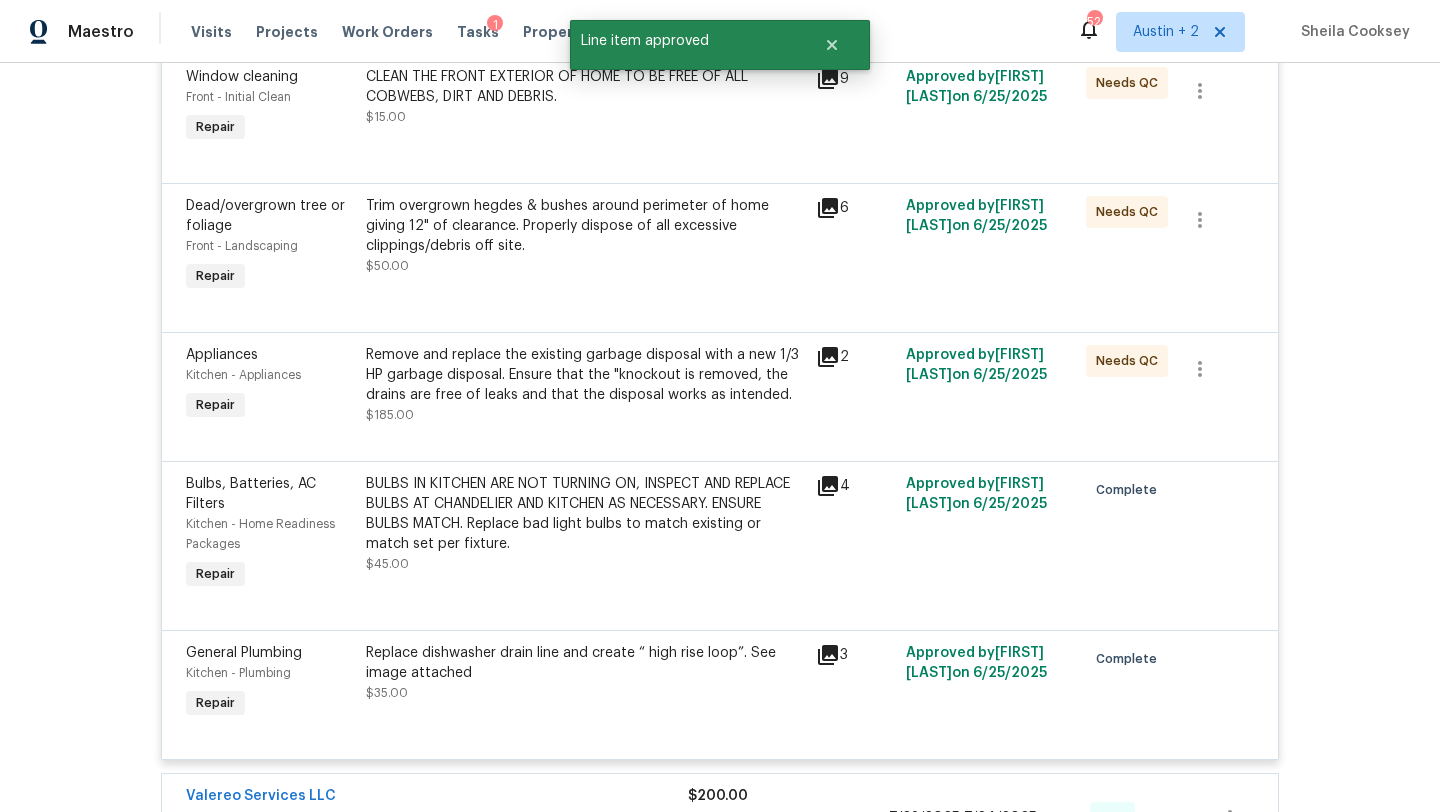 click on "Remove and replace the existing garbage disposal with a new 1/3 HP garbage disposal. Ensure that the "knockout is removed, the drains are free of leaks and that the disposal works as intended." at bounding box center [585, 375] 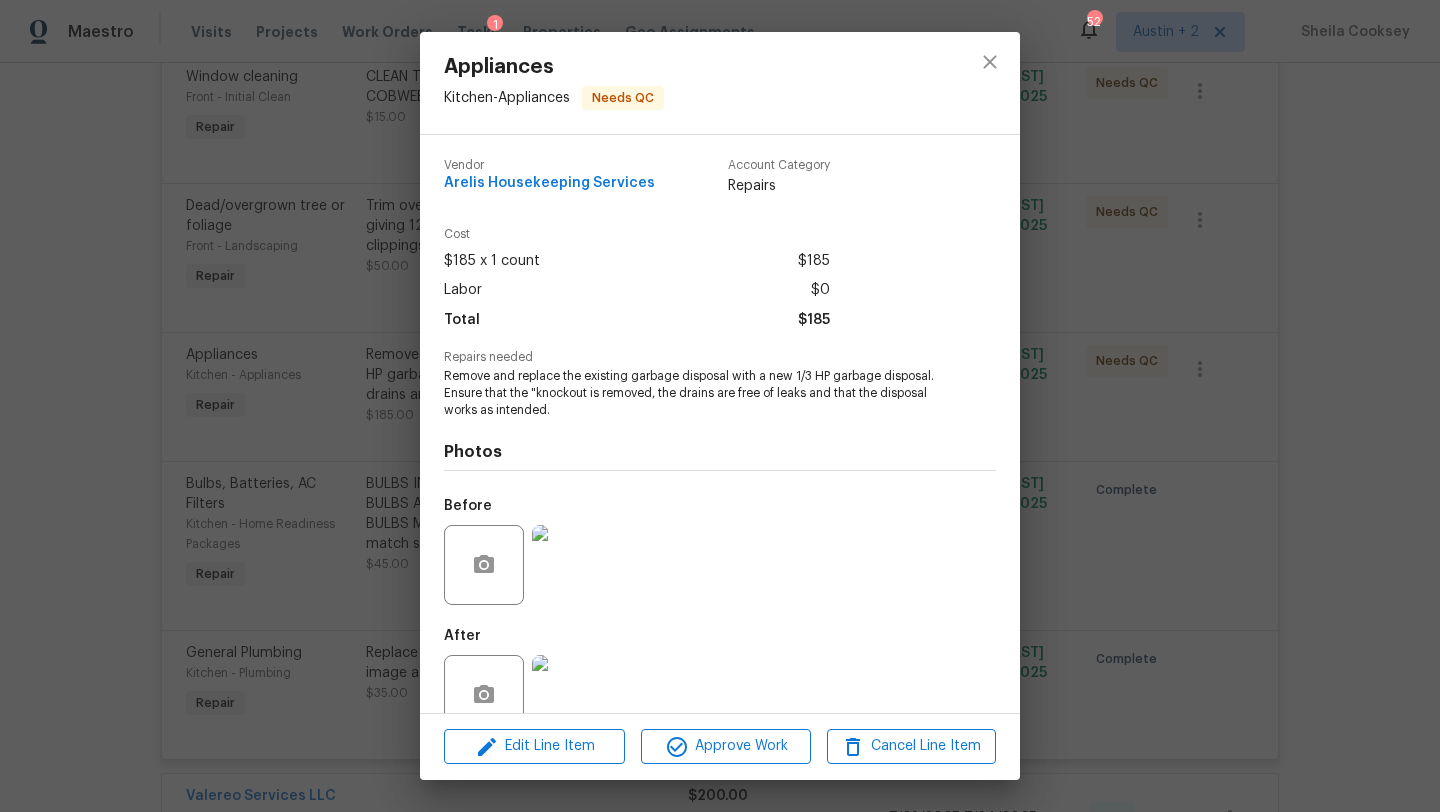 click at bounding box center (572, 565) 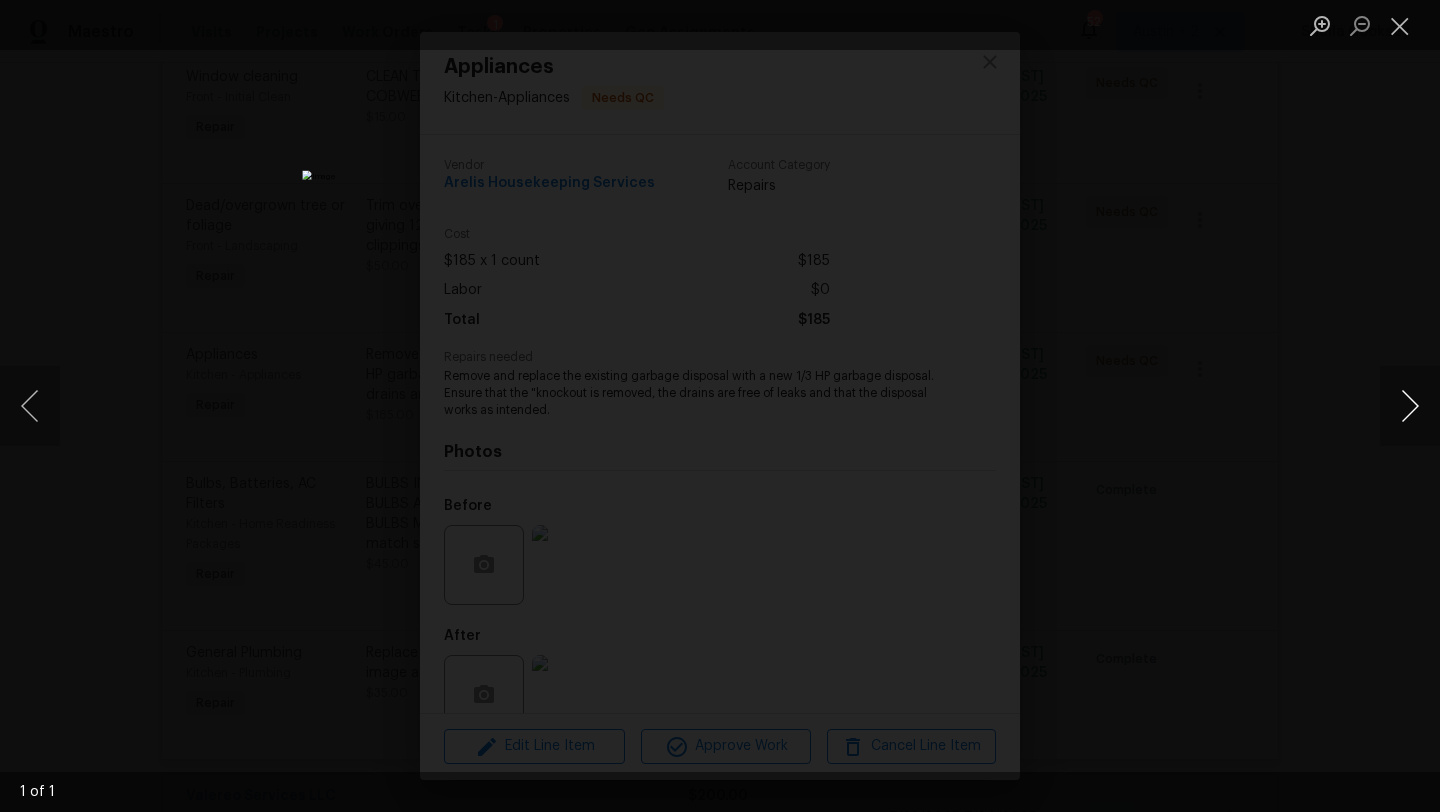 click at bounding box center [1410, 406] 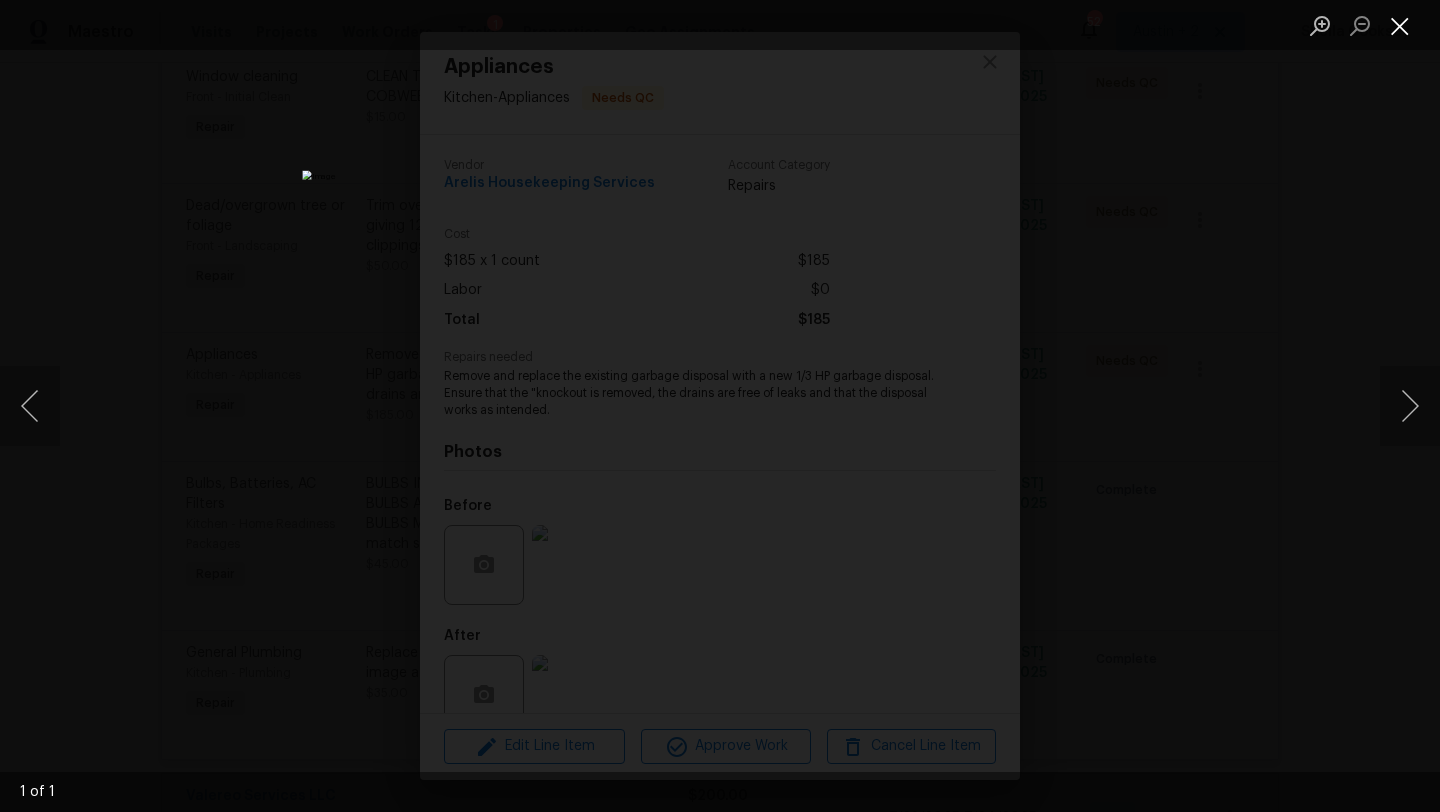click at bounding box center [1400, 25] 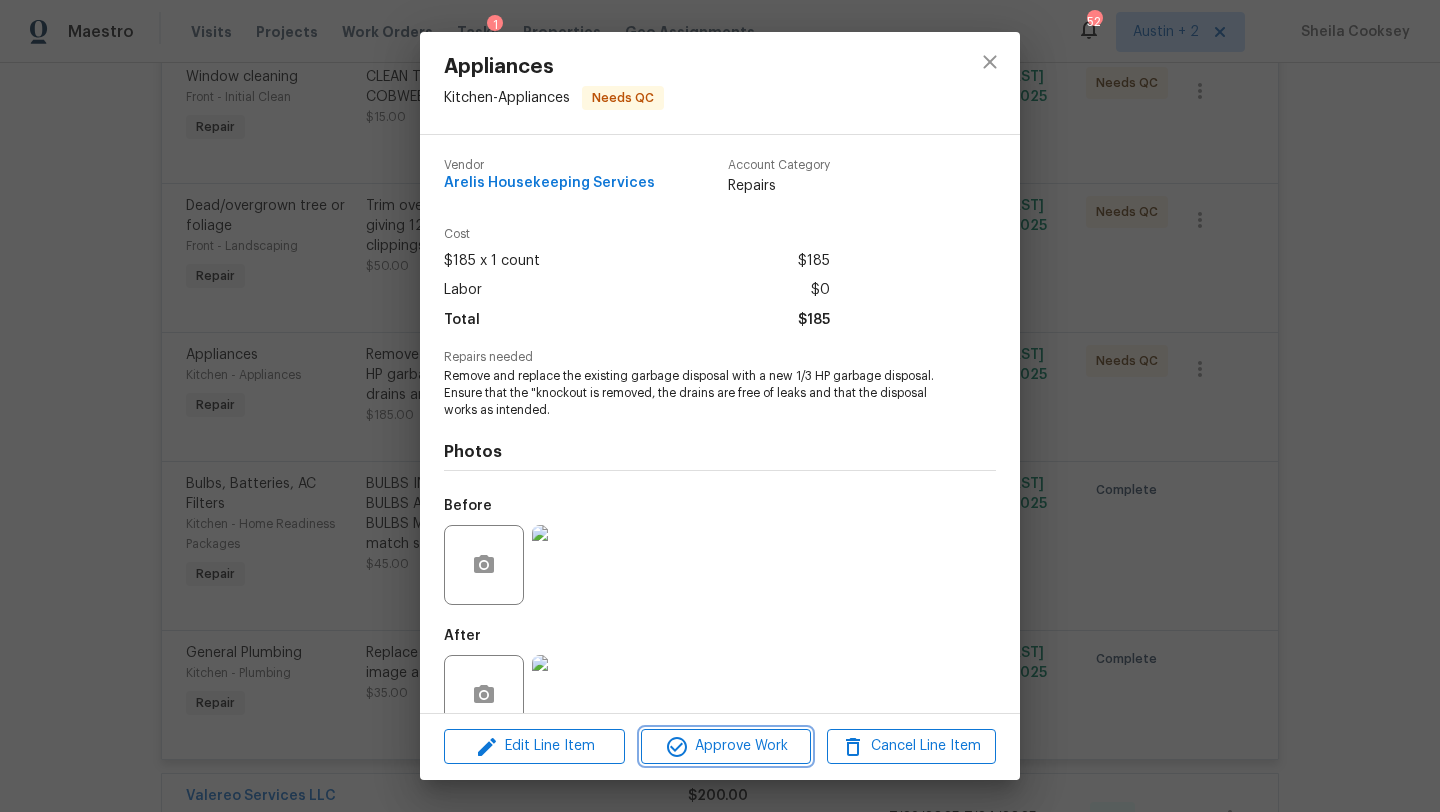 click on "Approve Work" at bounding box center (725, 746) 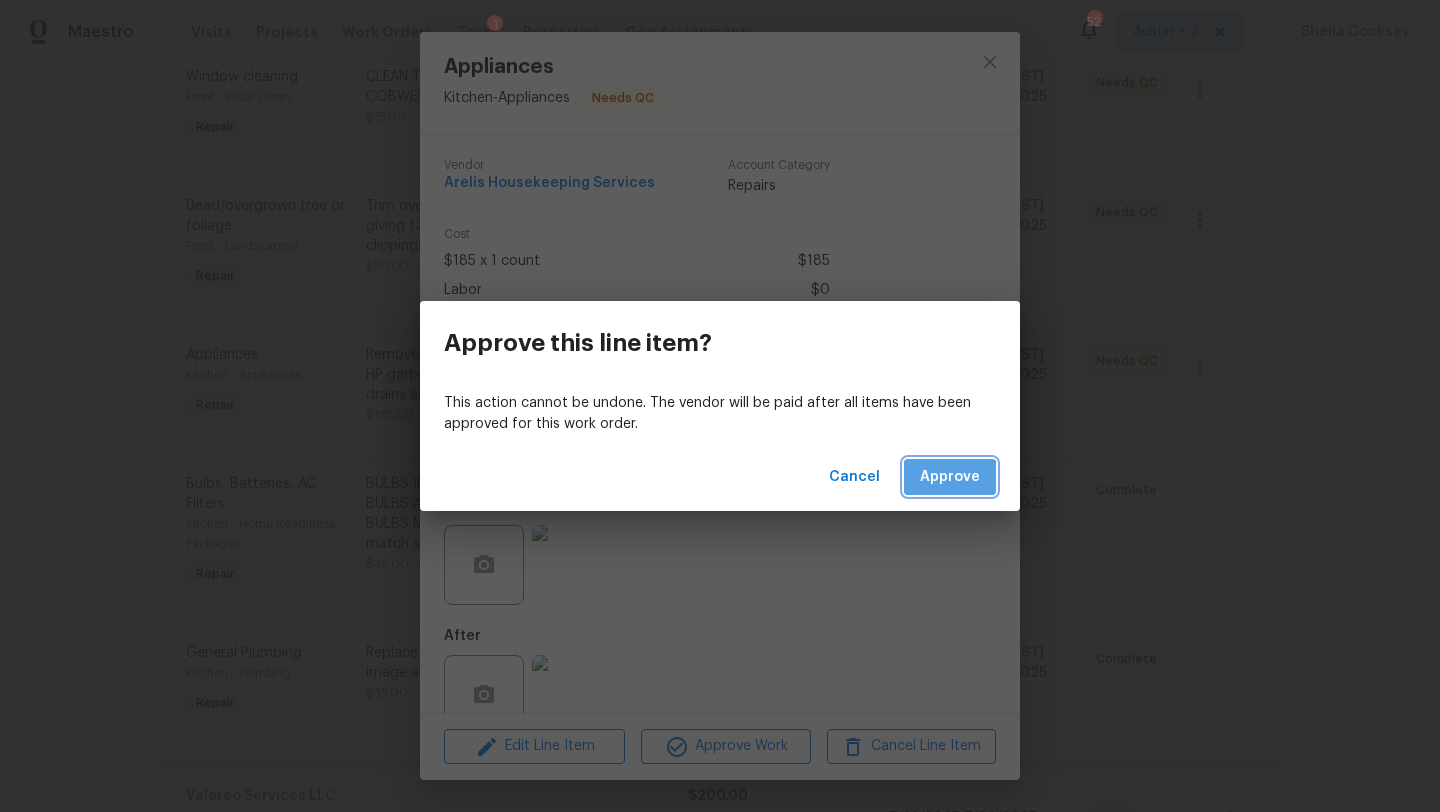 click on "Approve" at bounding box center (950, 477) 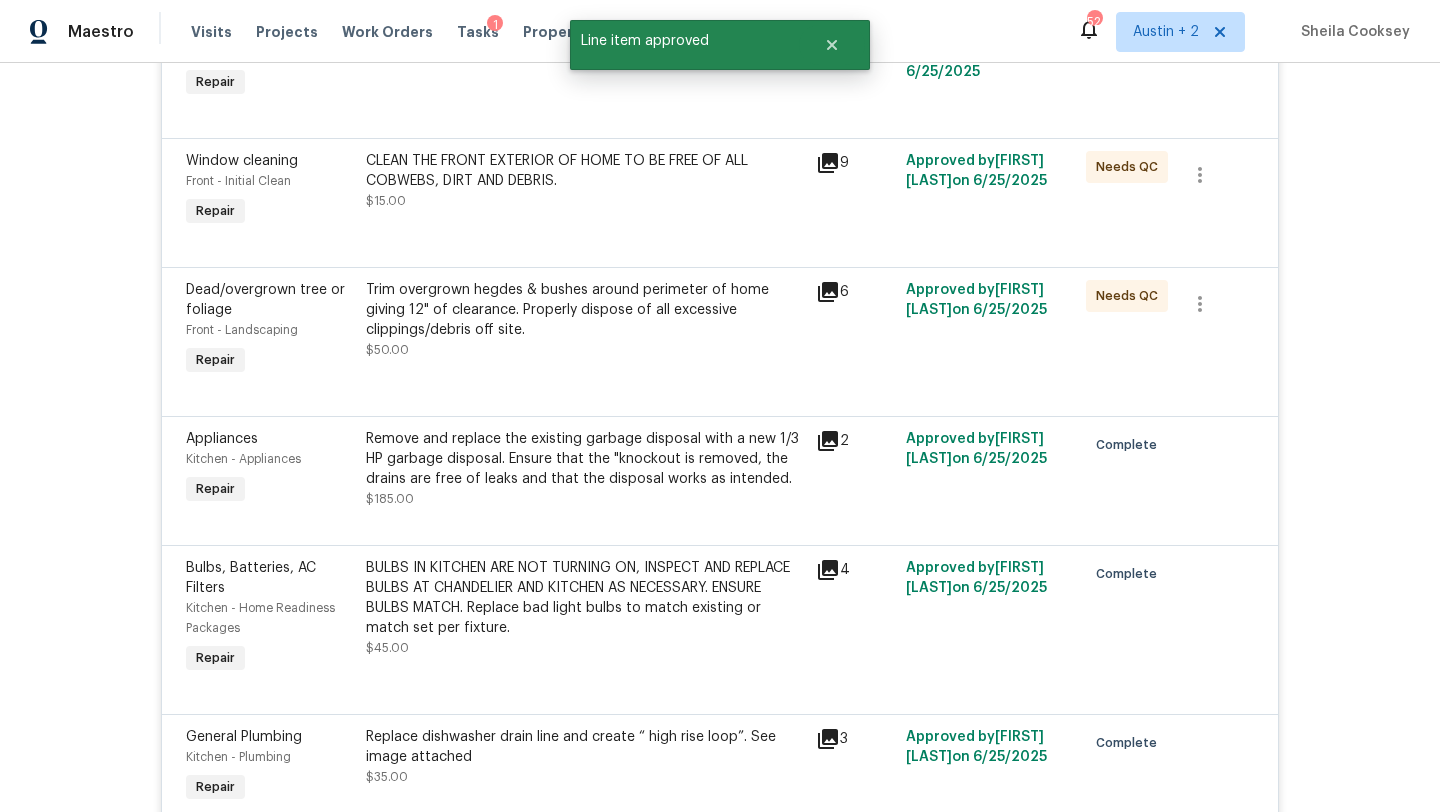 scroll, scrollTop: 531, scrollLeft: 0, axis: vertical 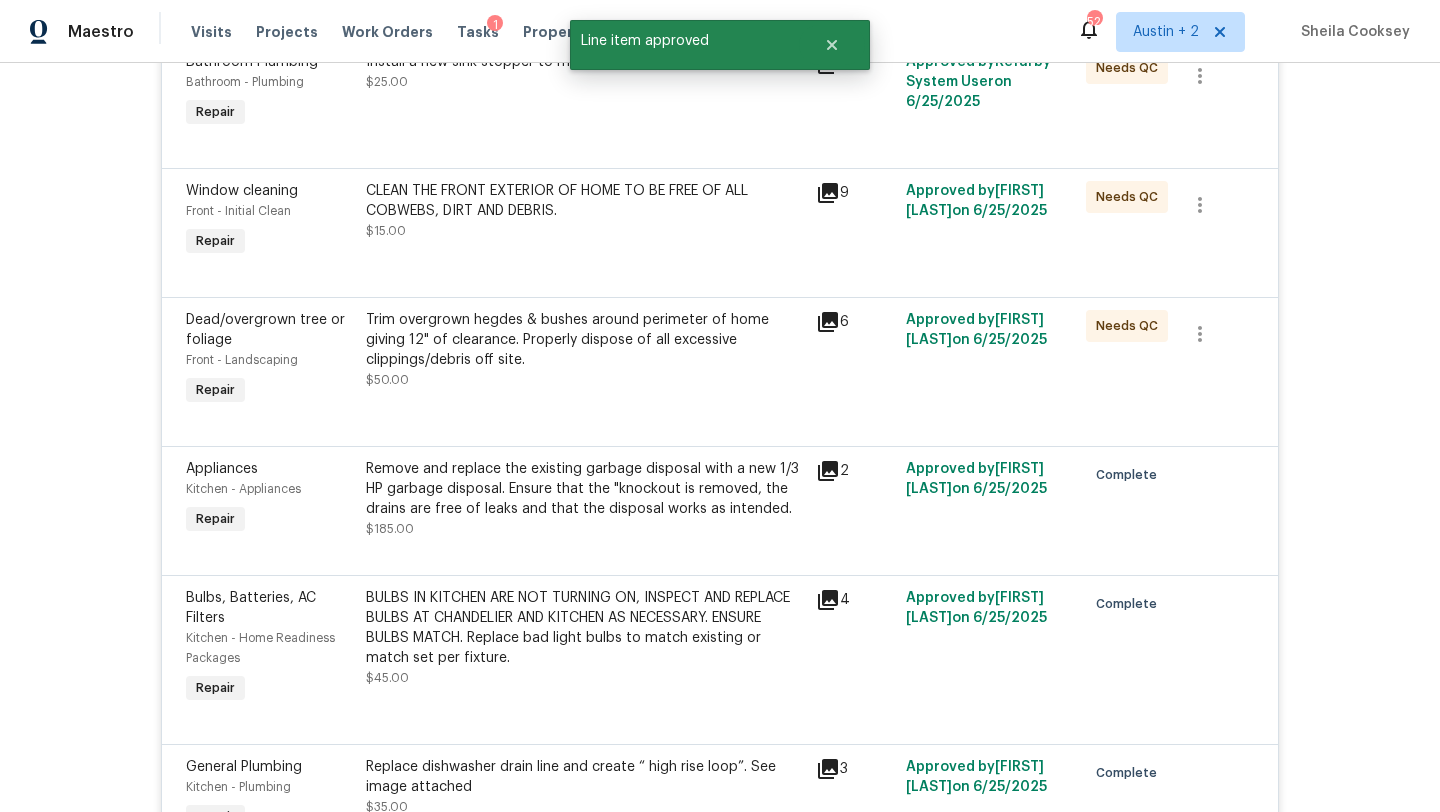 click on "Trim overgrown hegdes & bushes around perimeter of home giving 12" of clearance. Properly dispose of all excessive clippings/debris off site." at bounding box center [585, 340] 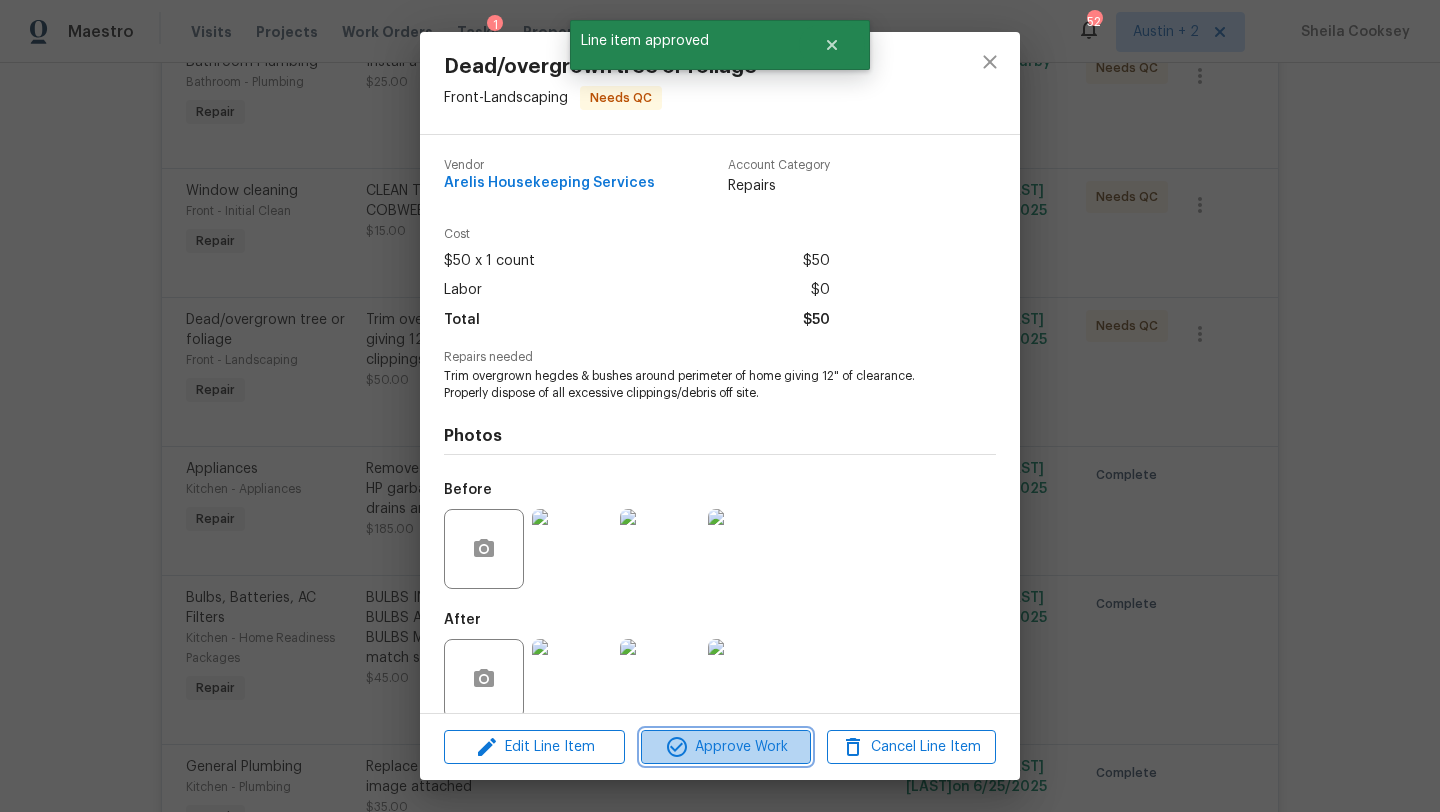 click on "Approve Work" at bounding box center (725, 747) 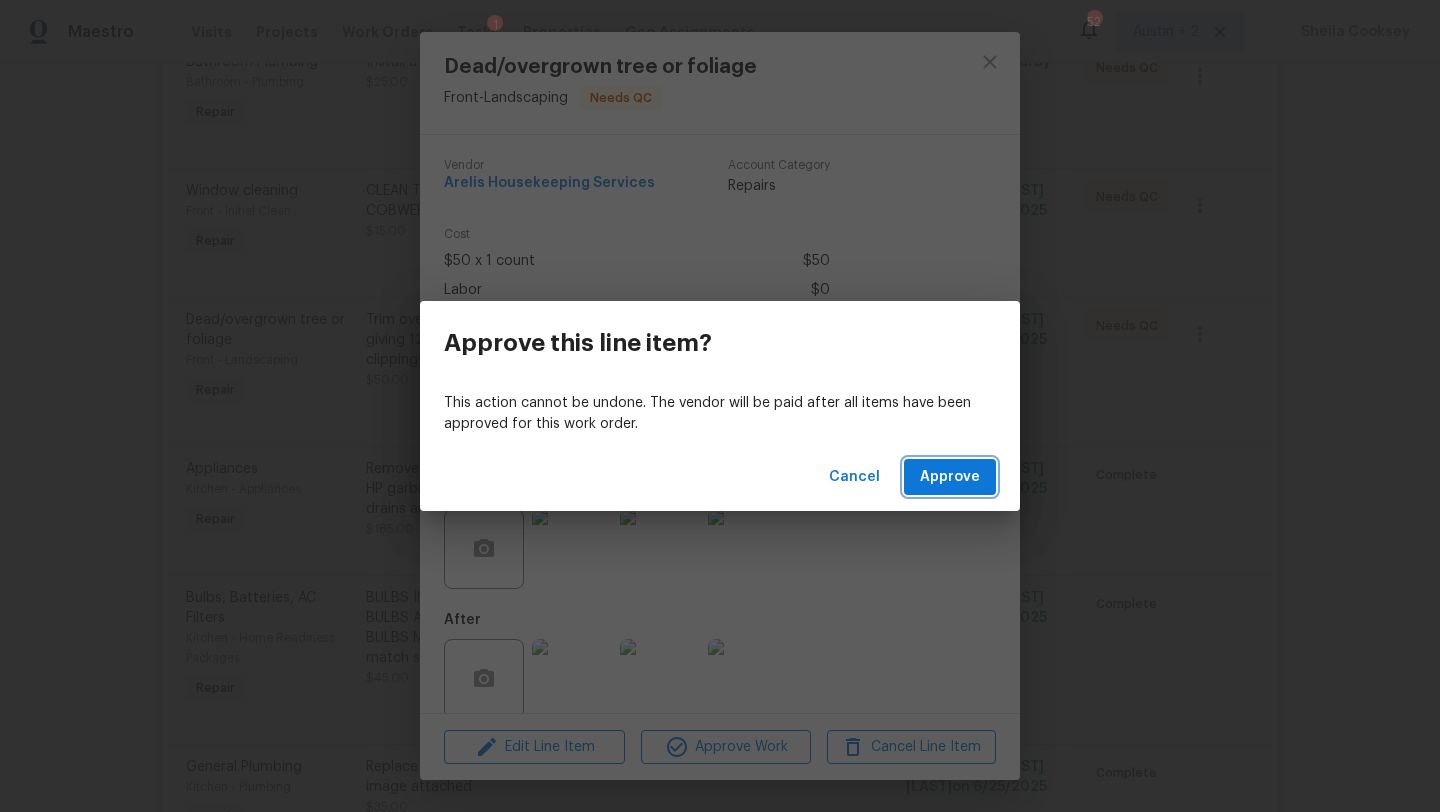 click on "Approve" at bounding box center [950, 477] 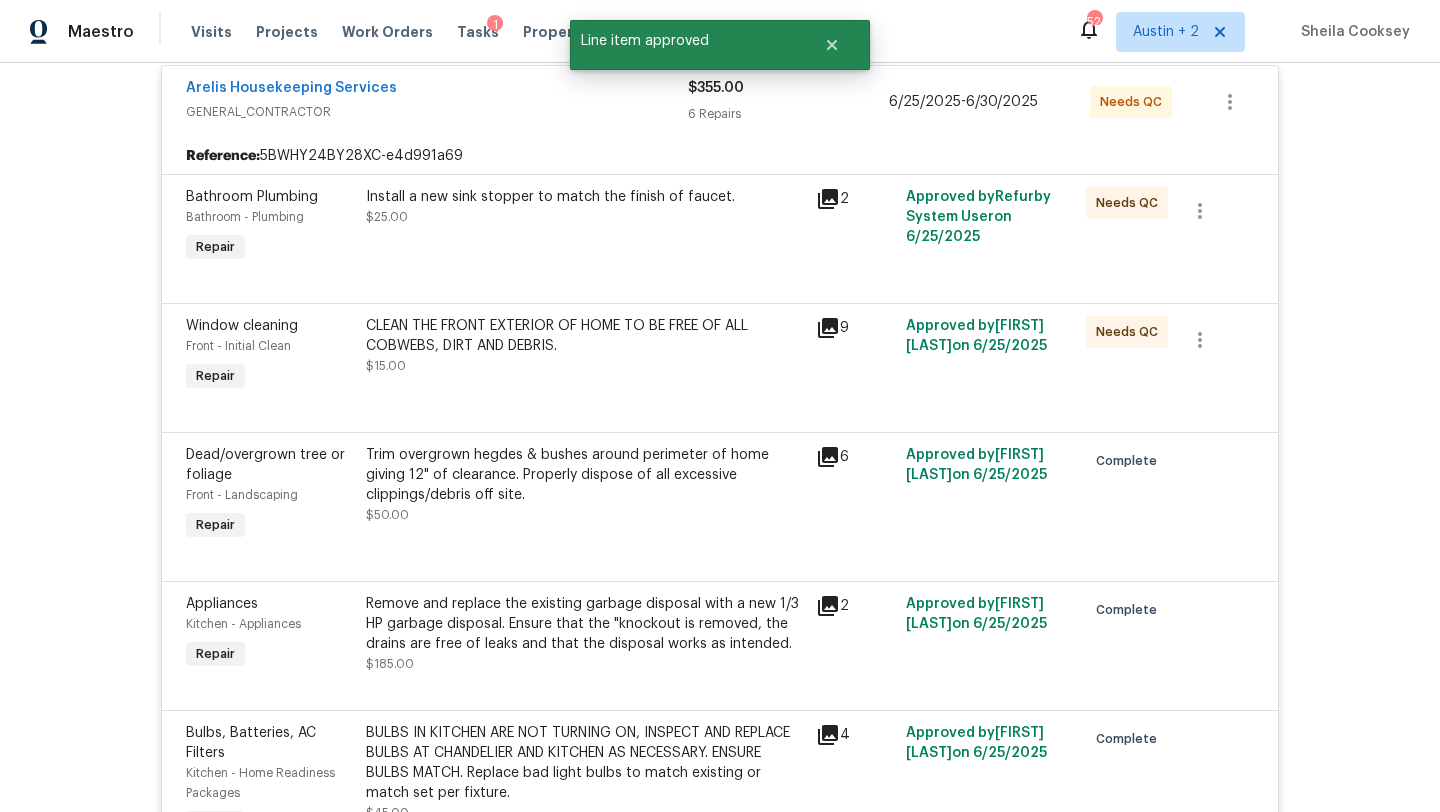 scroll, scrollTop: 394, scrollLeft: 0, axis: vertical 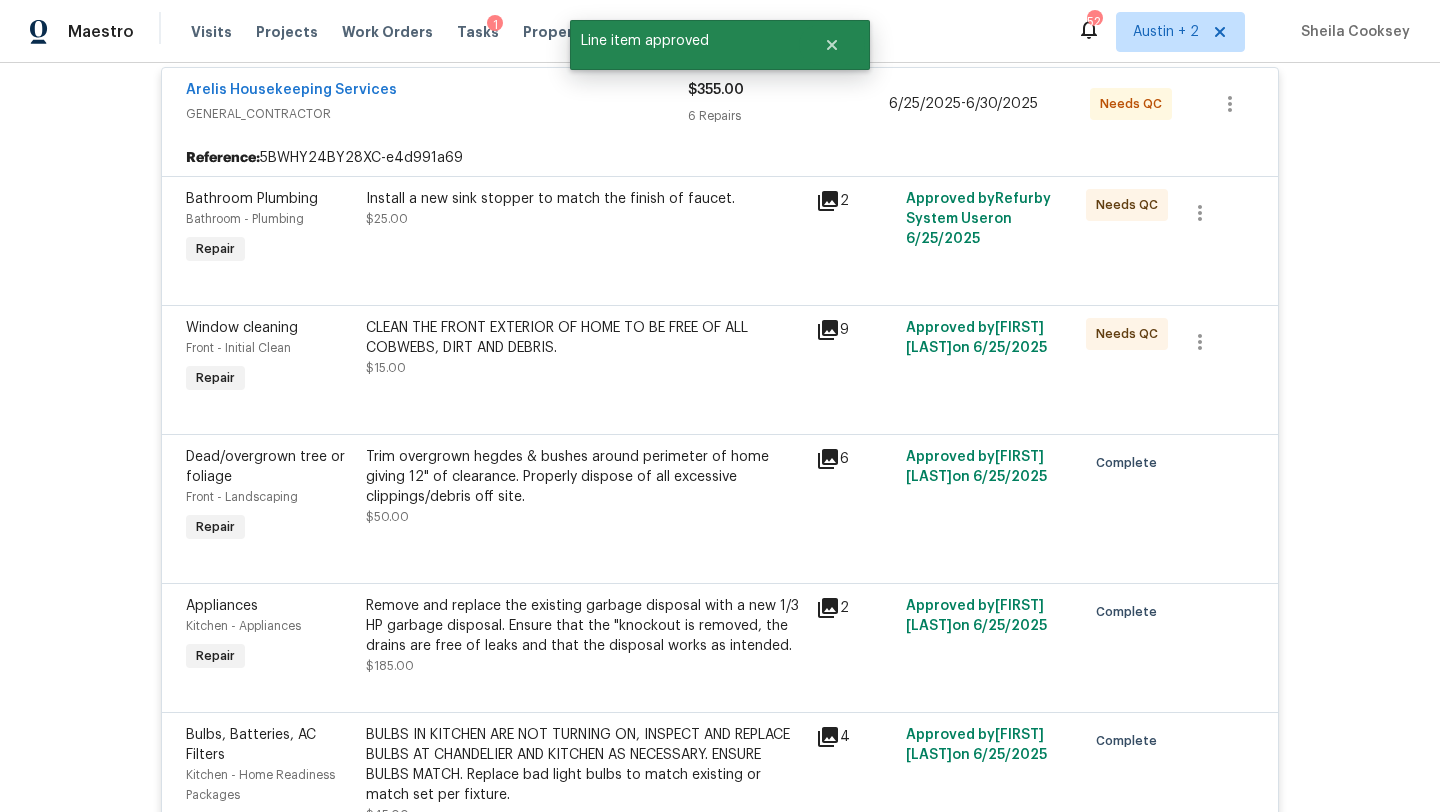 click on "Window cleaning Front - Initial Clean Repair CLEAN THE FRONT EXTERIOR OF HOME TO BE FREE OF ALL COBWEBS, DIRT AND DEBRIS. $15.00   9 Approved by  Anthony Aponte  on   6/25/2025 Needs QC" at bounding box center [720, 369] 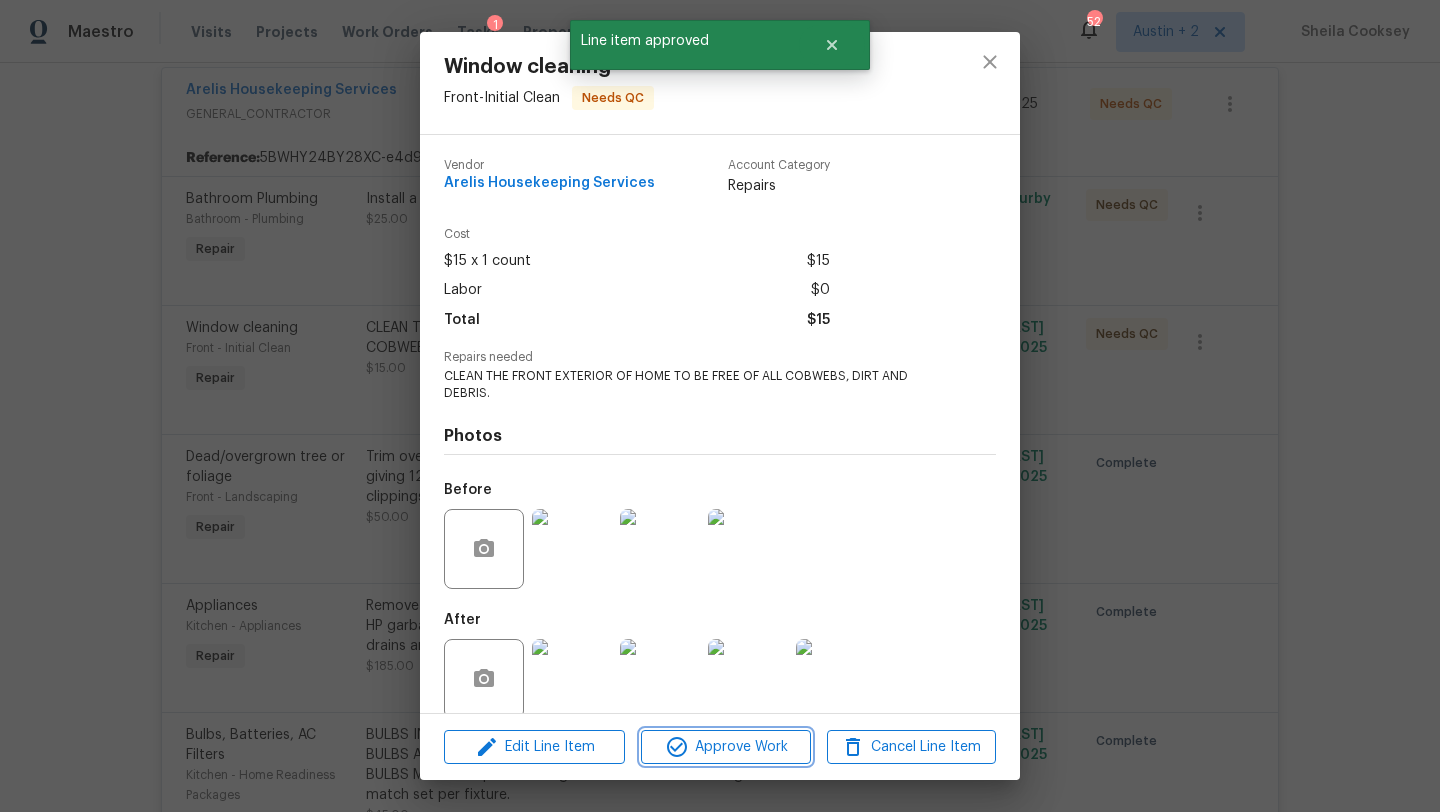 click on "Approve Work" at bounding box center [725, 747] 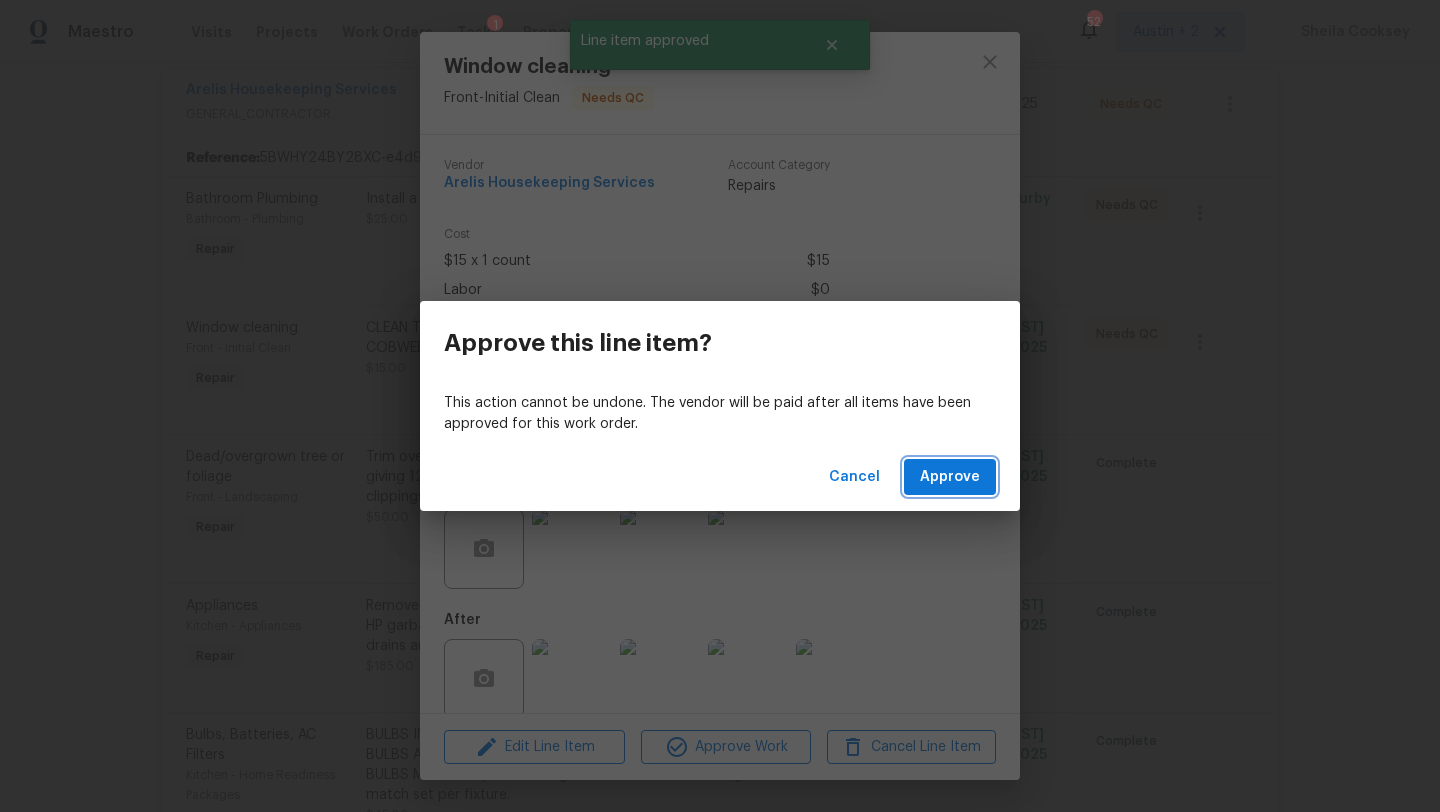 click on "Approve" at bounding box center (950, 477) 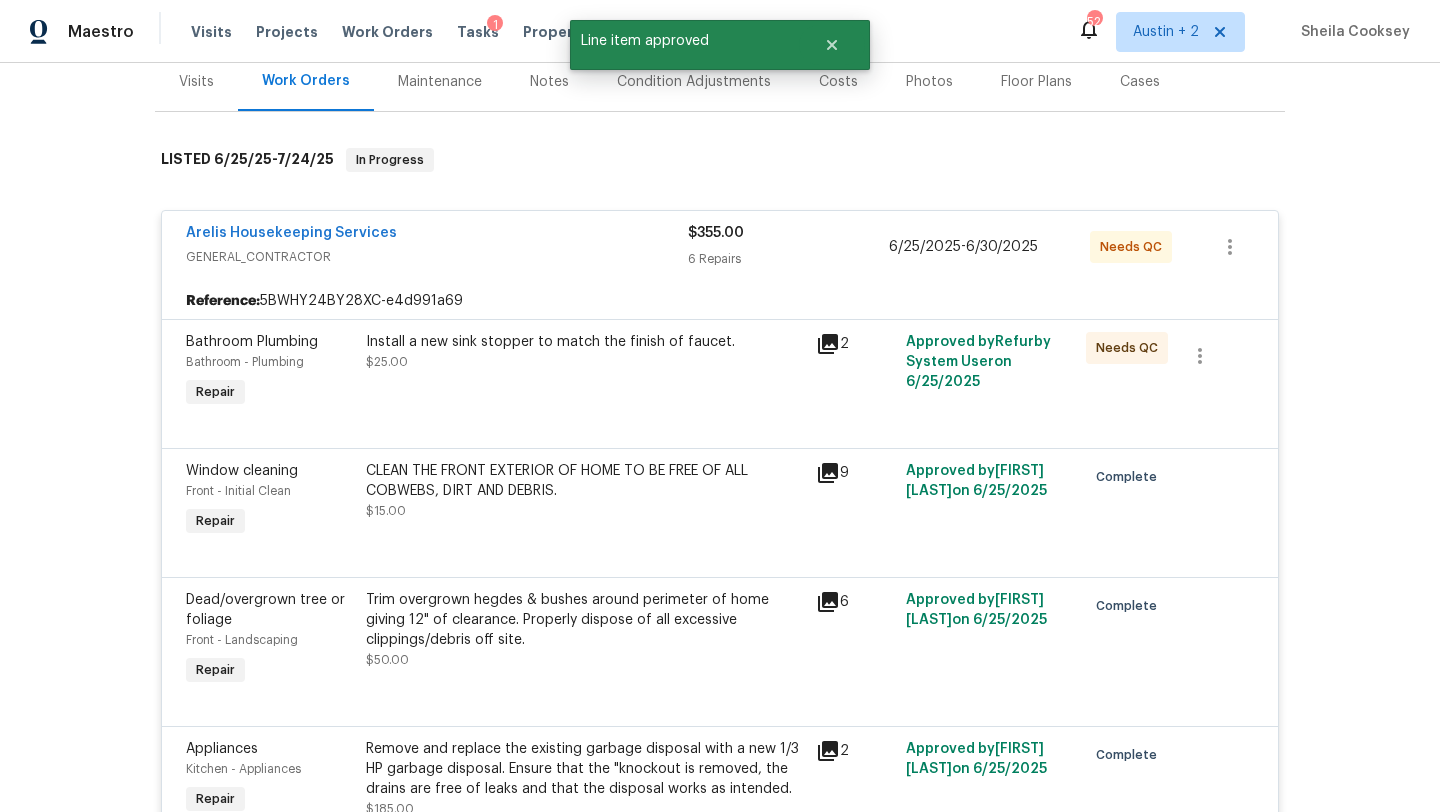 scroll, scrollTop: 249, scrollLeft: 0, axis: vertical 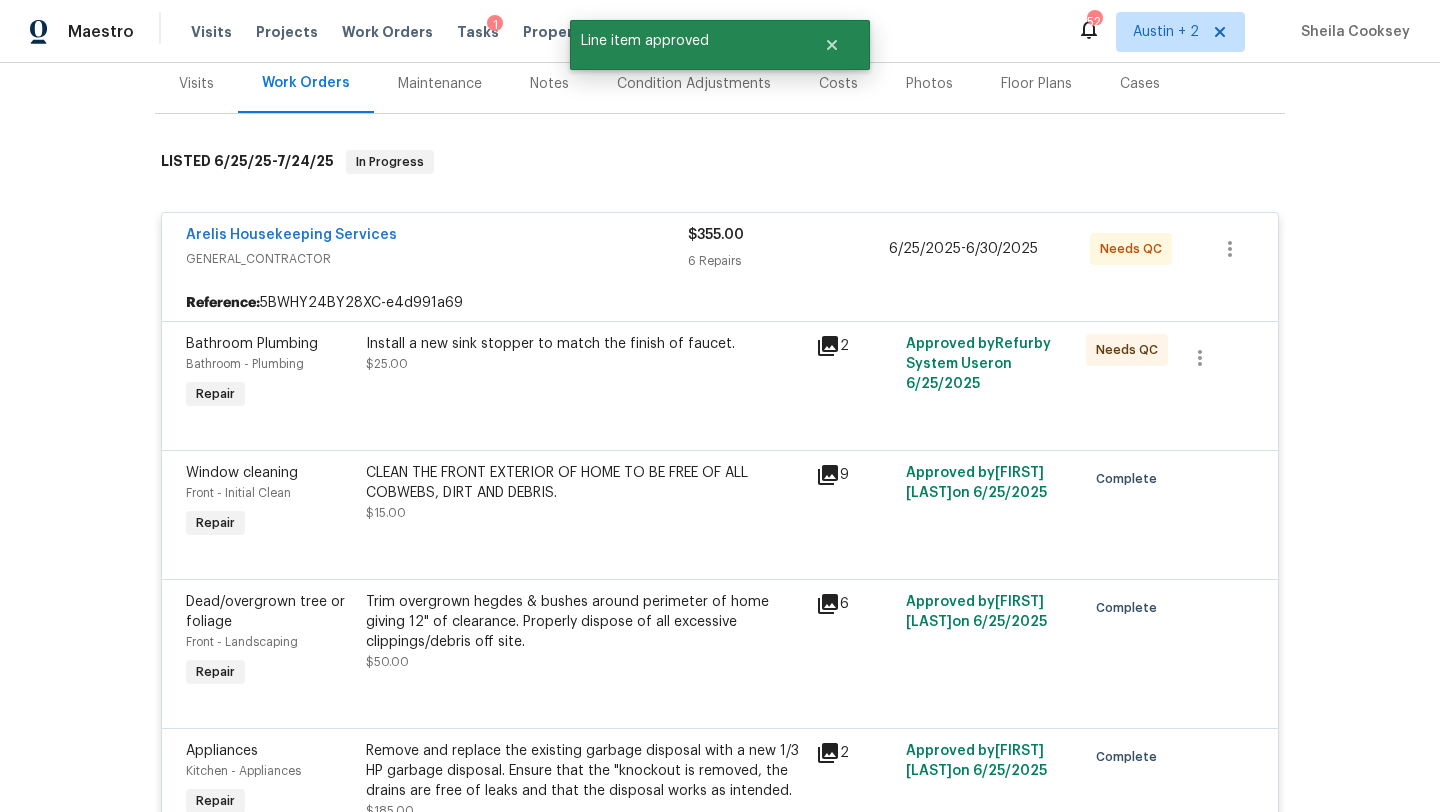 click on "Install a new sink stopper to match the finish of faucet. $25.00" at bounding box center (585, 354) 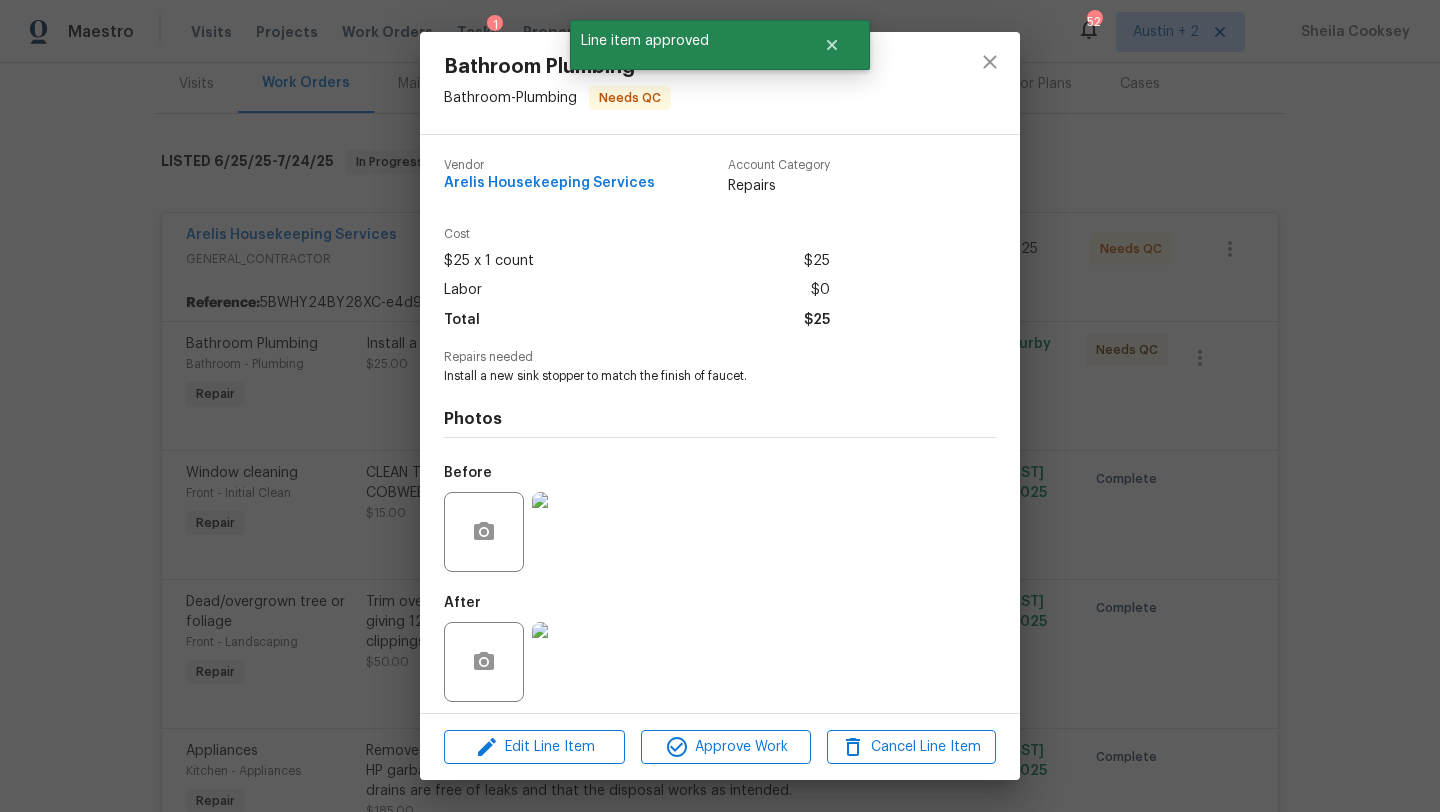 click on "Edit Line Item  Approve Work  Cancel Line Item" at bounding box center (720, 747) 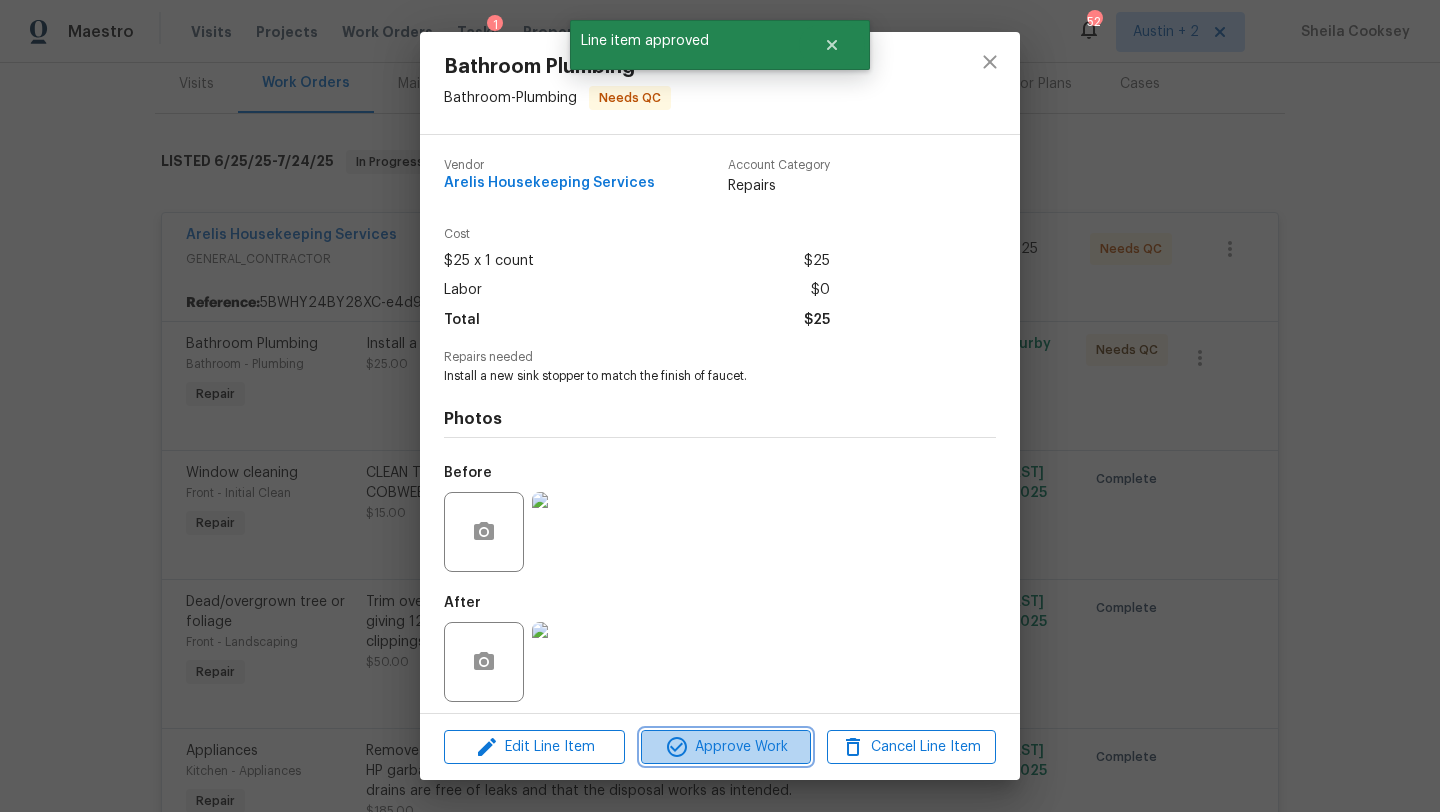 click on "Approve Work" at bounding box center (725, 747) 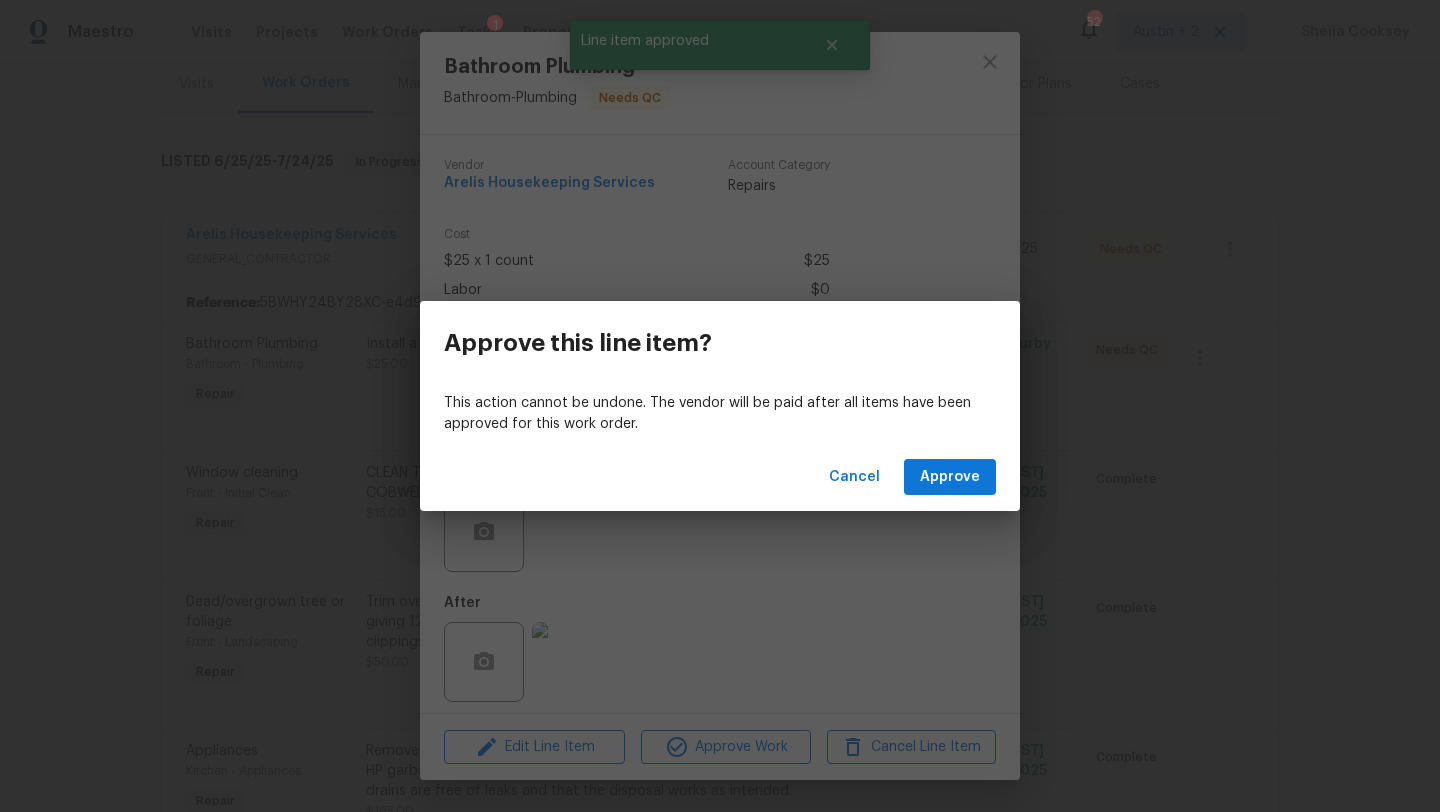 click on "Cancel Approve" at bounding box center [720, 477] 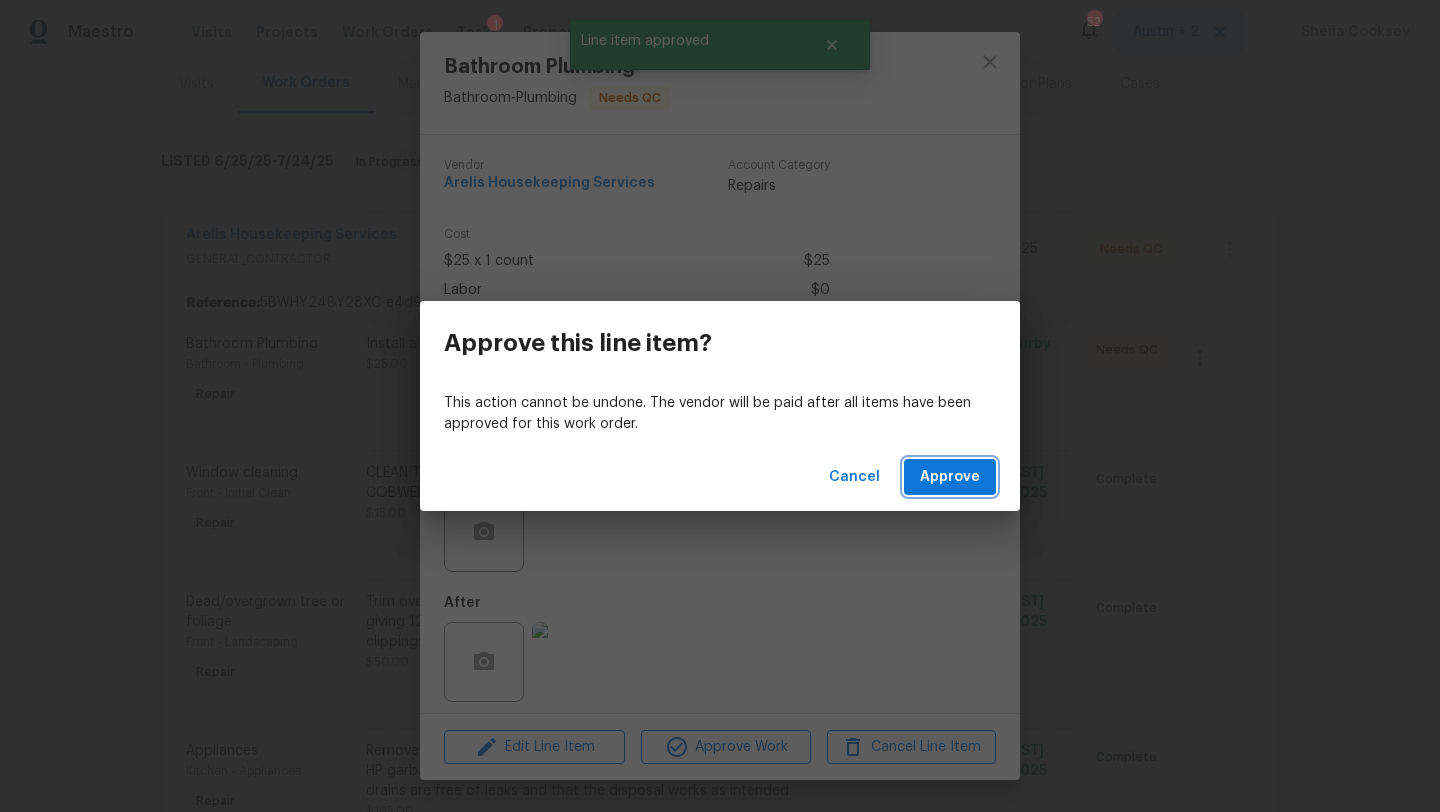 click on "Approve" at bounding box center [950, 477] 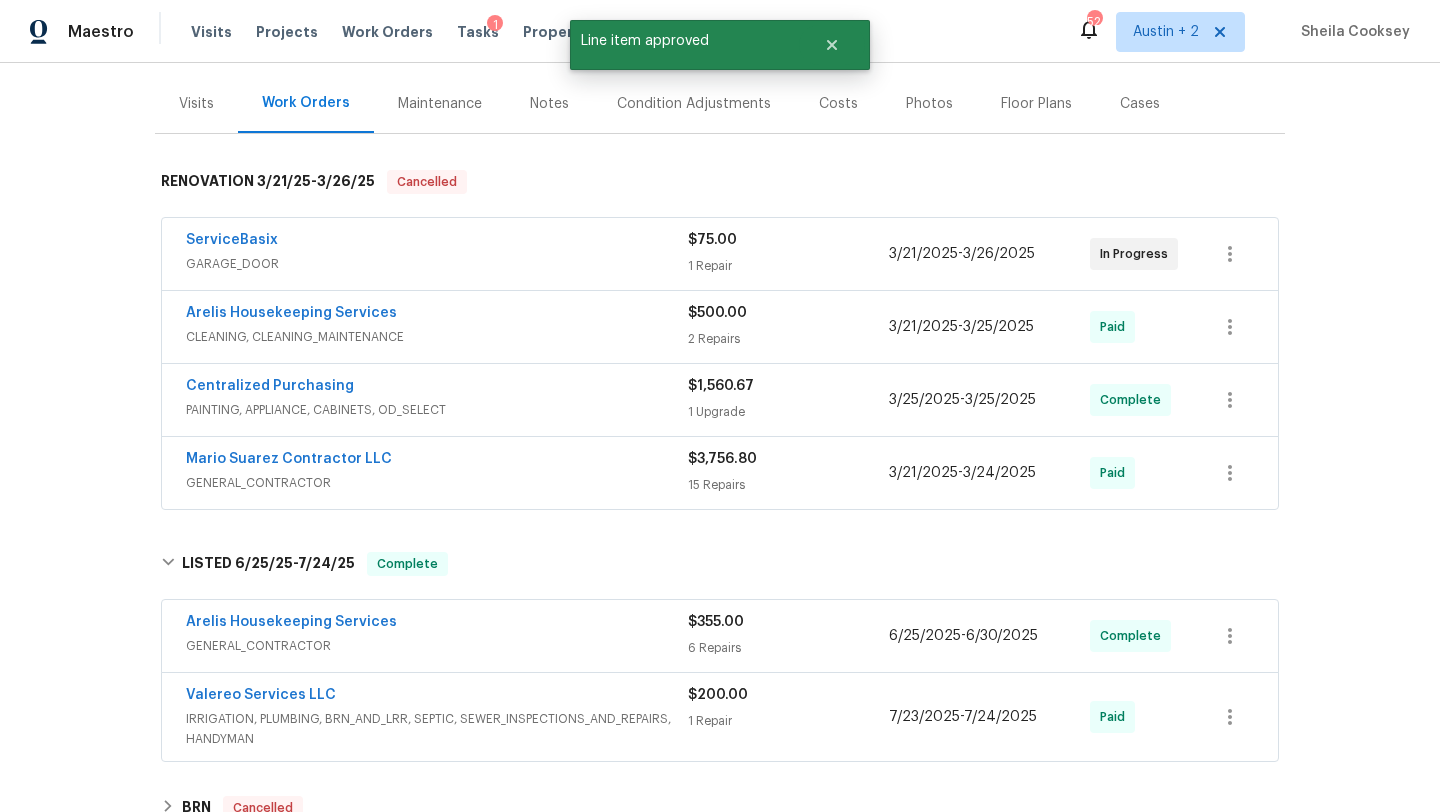 scroll, scrollTop: 0, scrollLeft: 0, axis: both 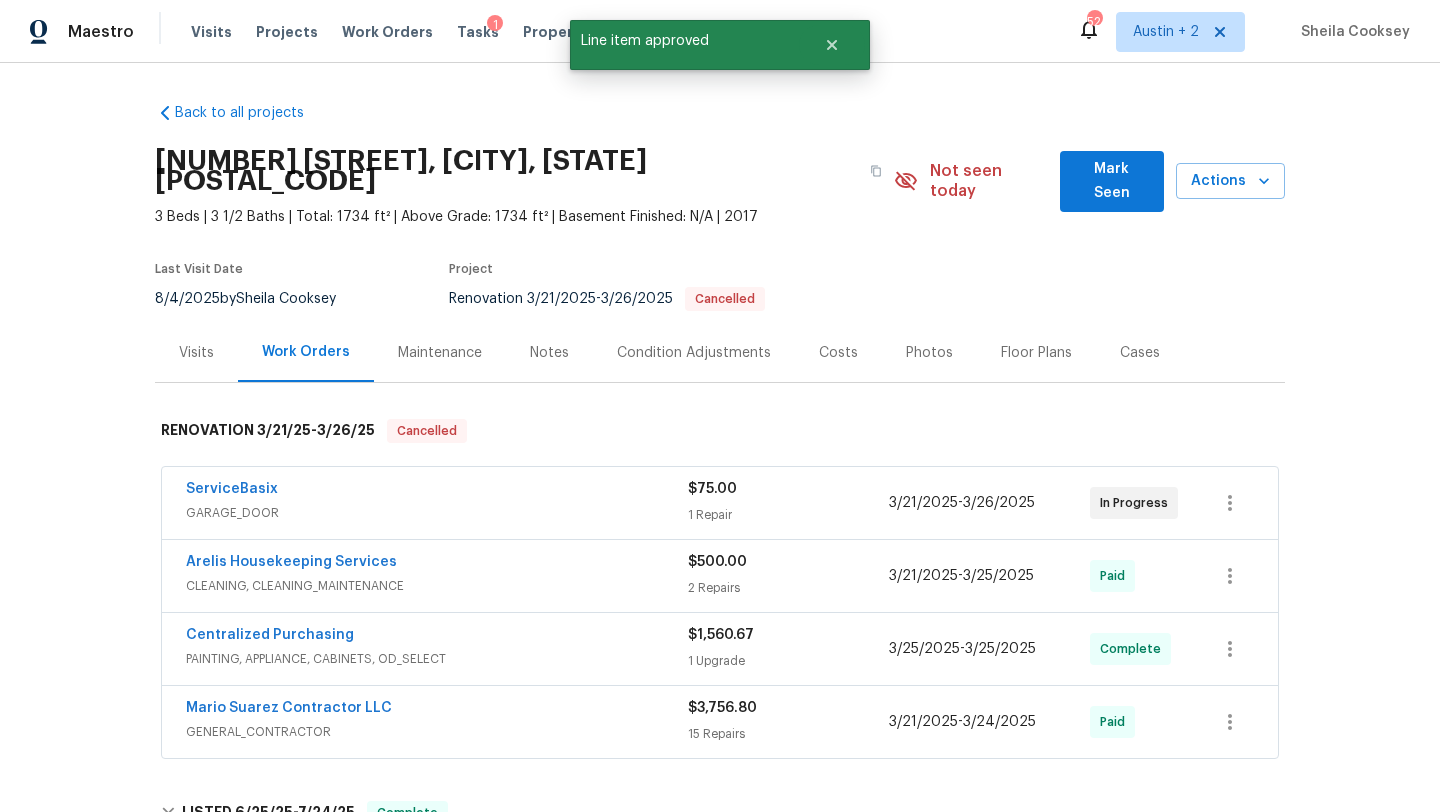 click on "GARAGE_DOOR" at bounding box center (437, 513) 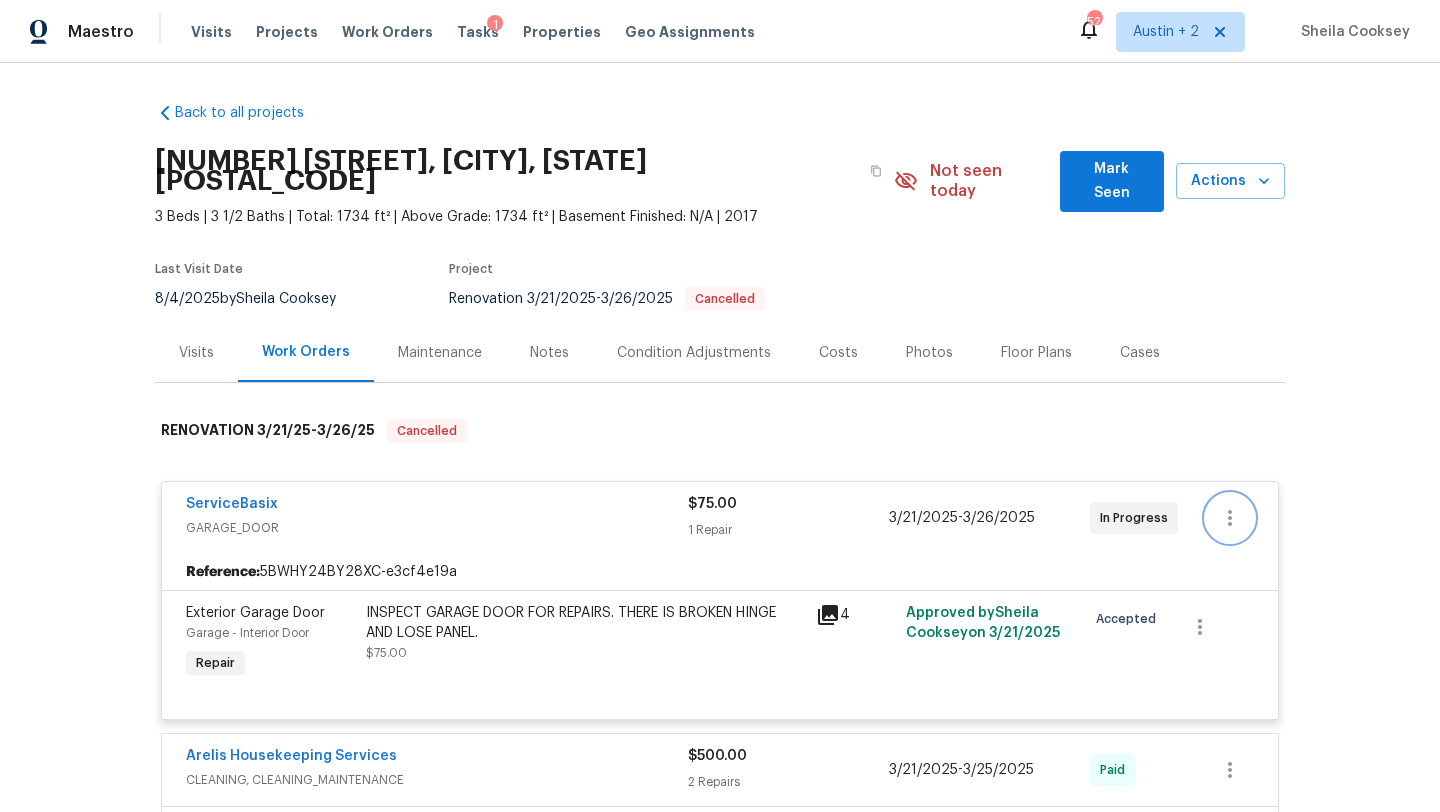 click 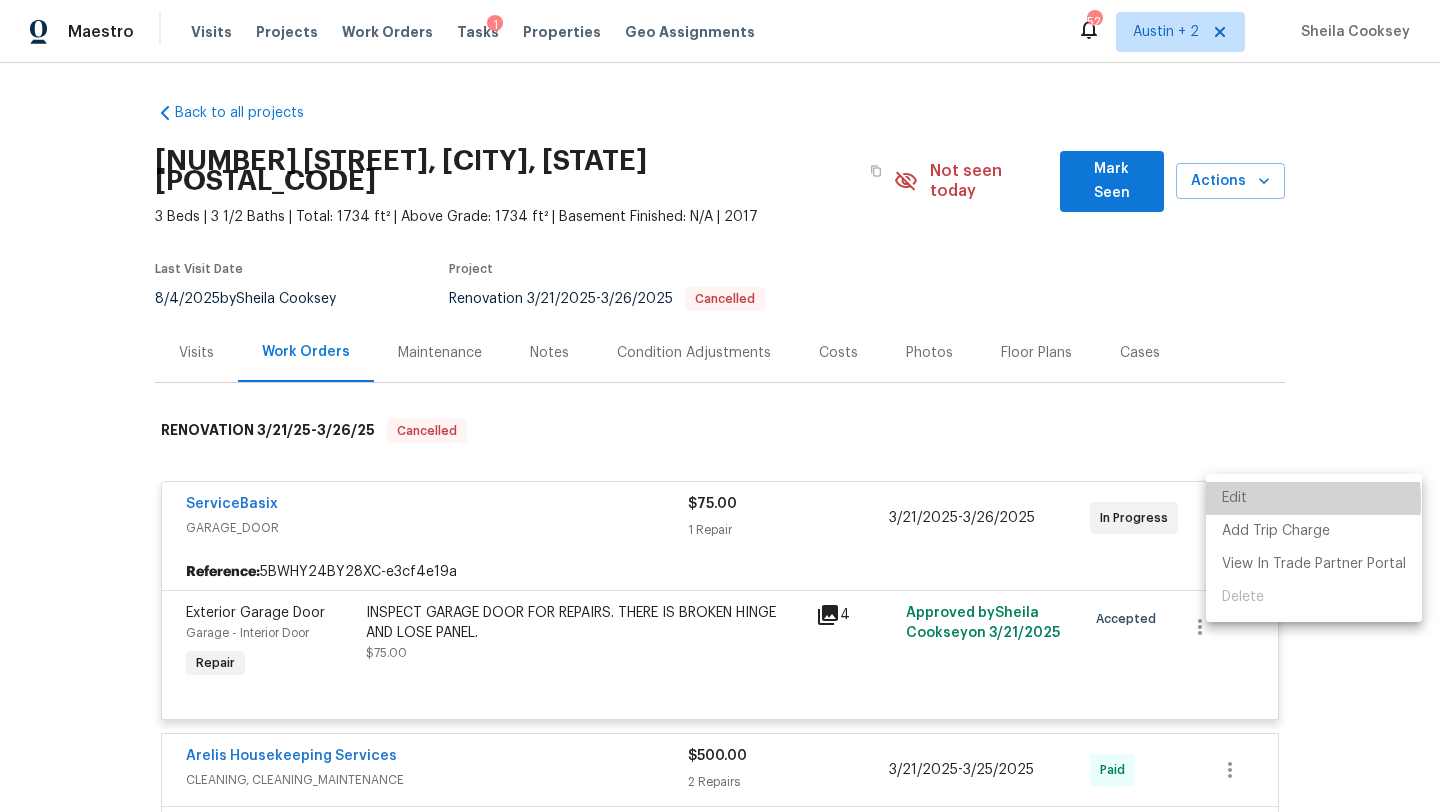 click on "Edit" at bounding box center [1314, 498] 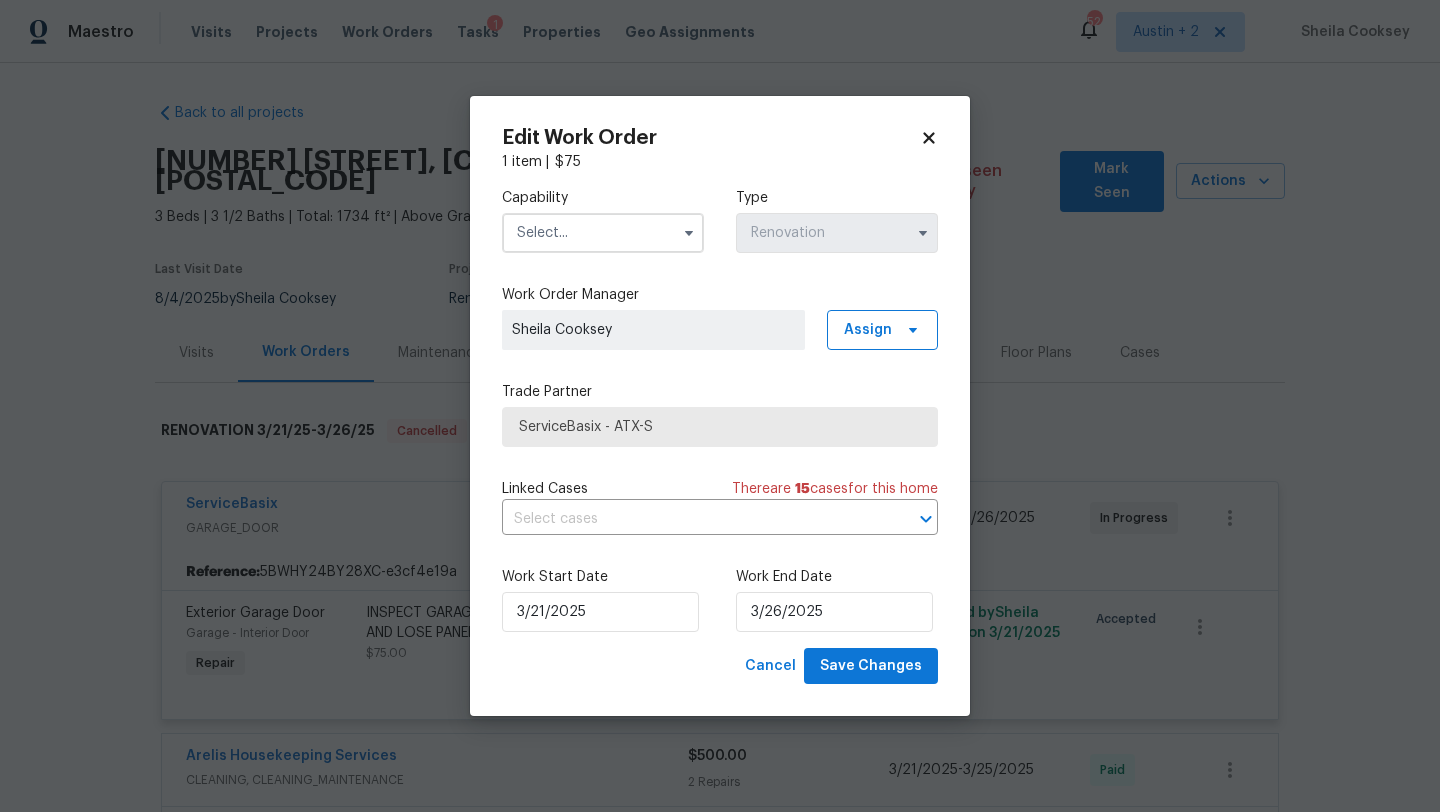 click on "Edit Work Order 1 item | $ 75 Capability   Type   Renovation Work Order Manager   Sheila Cooksey Assign Trade Partner   ServiceBasix - ATX-S Linked Cases There  are   15  case s  for this home   ​ Work Start Date   3/21/2025 Work End Date   3/26/2025 Cancel Save Changes" at bounding box center [720, 406] 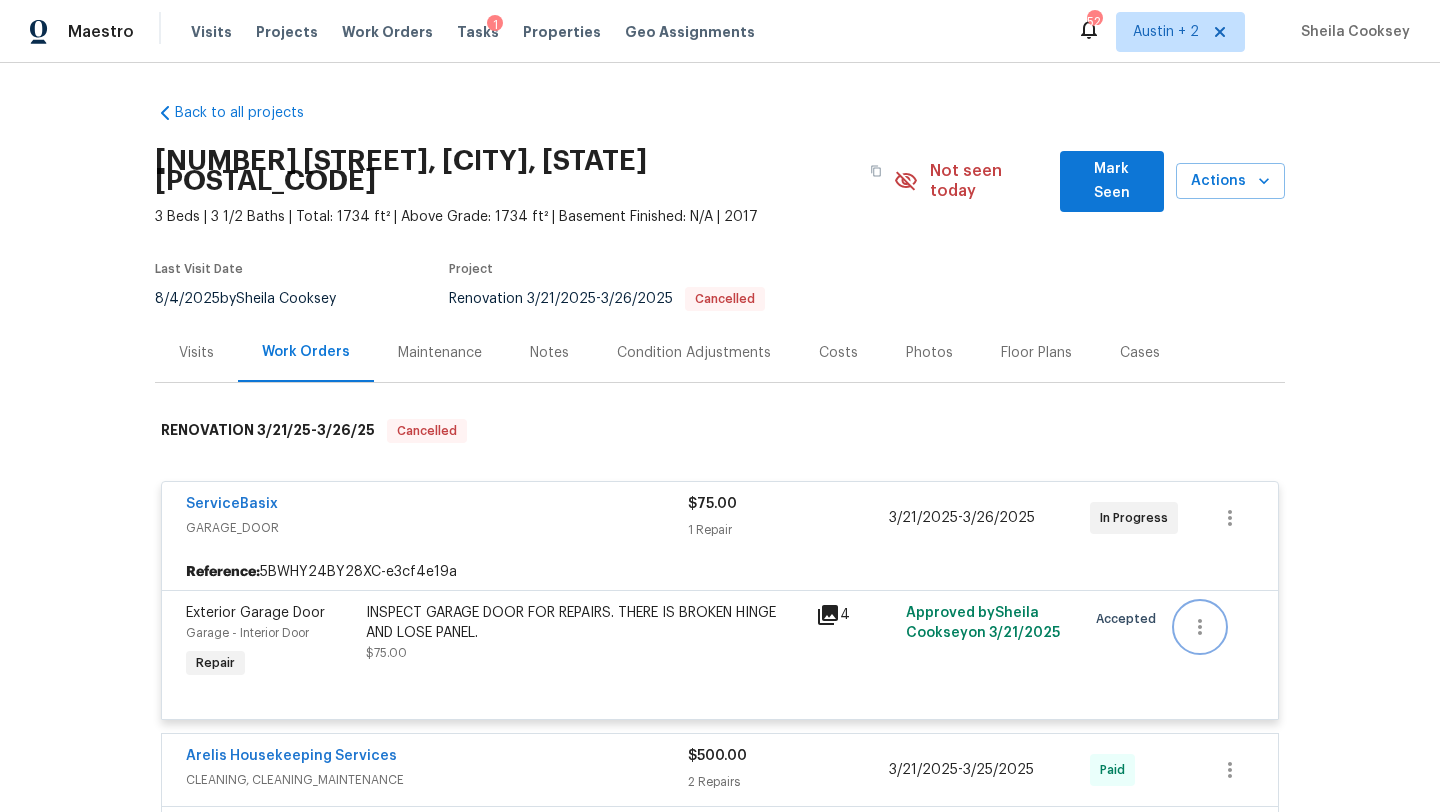 click 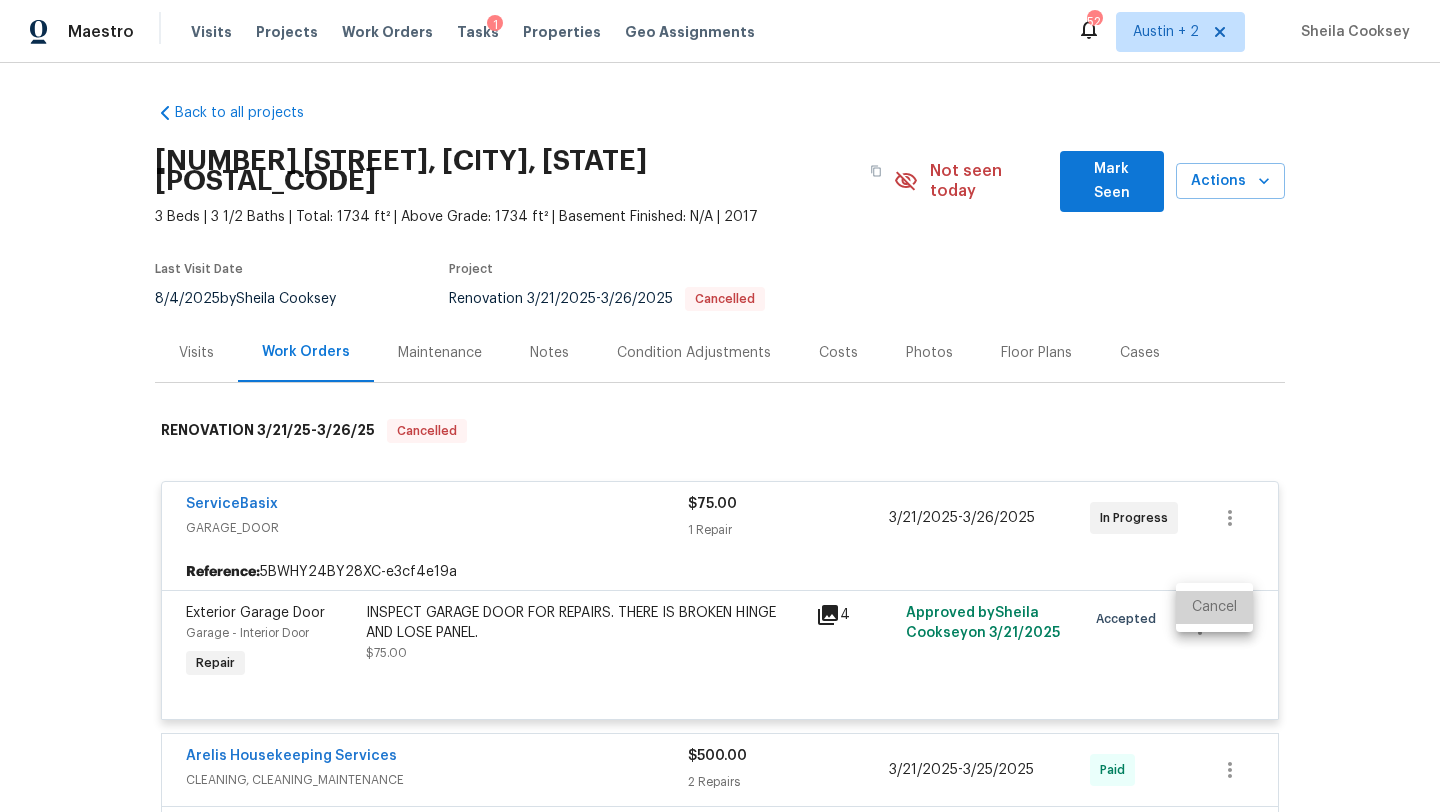 click on "Cancel" at bounding box center [1214, 607] 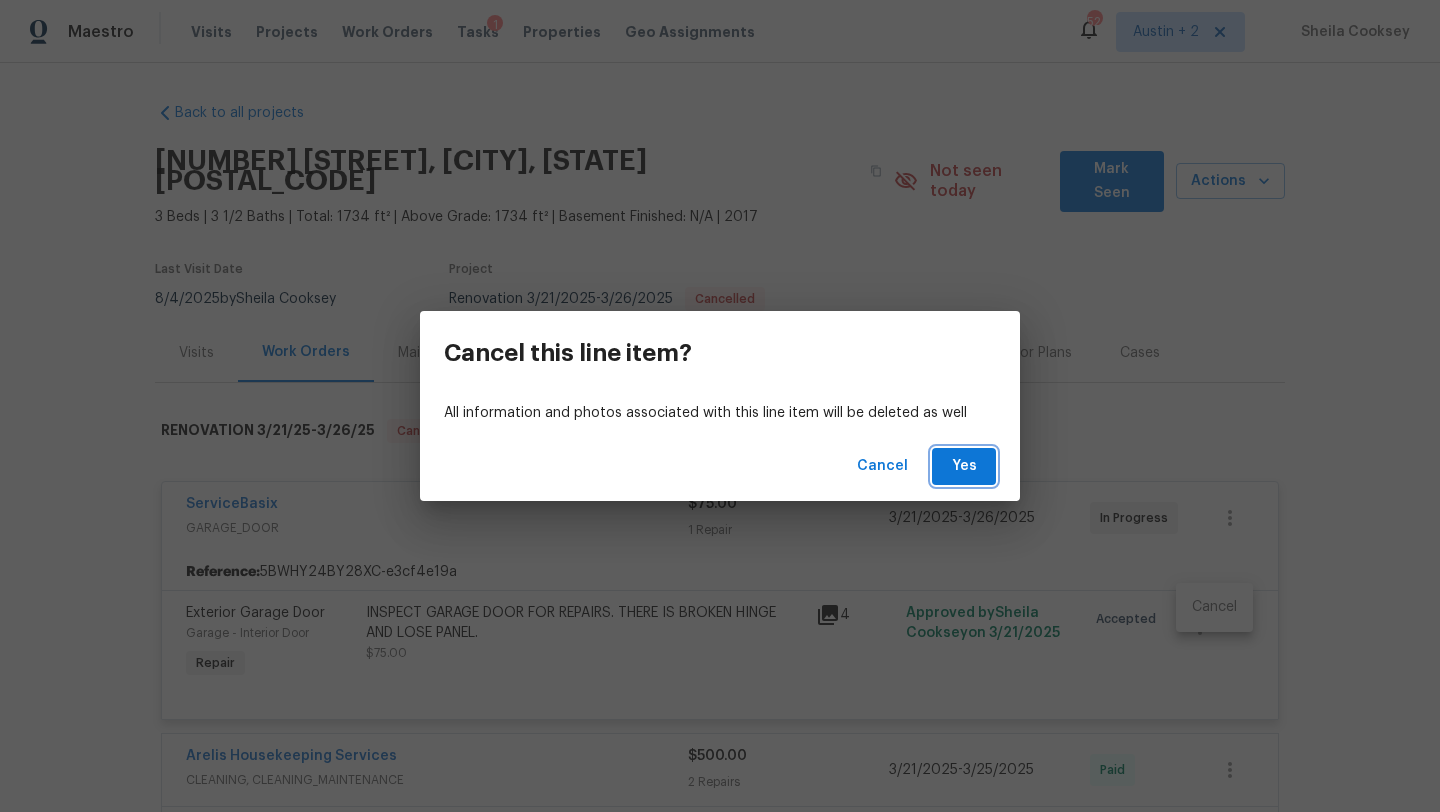 click on "Yes" at bounding box center (964, 466) 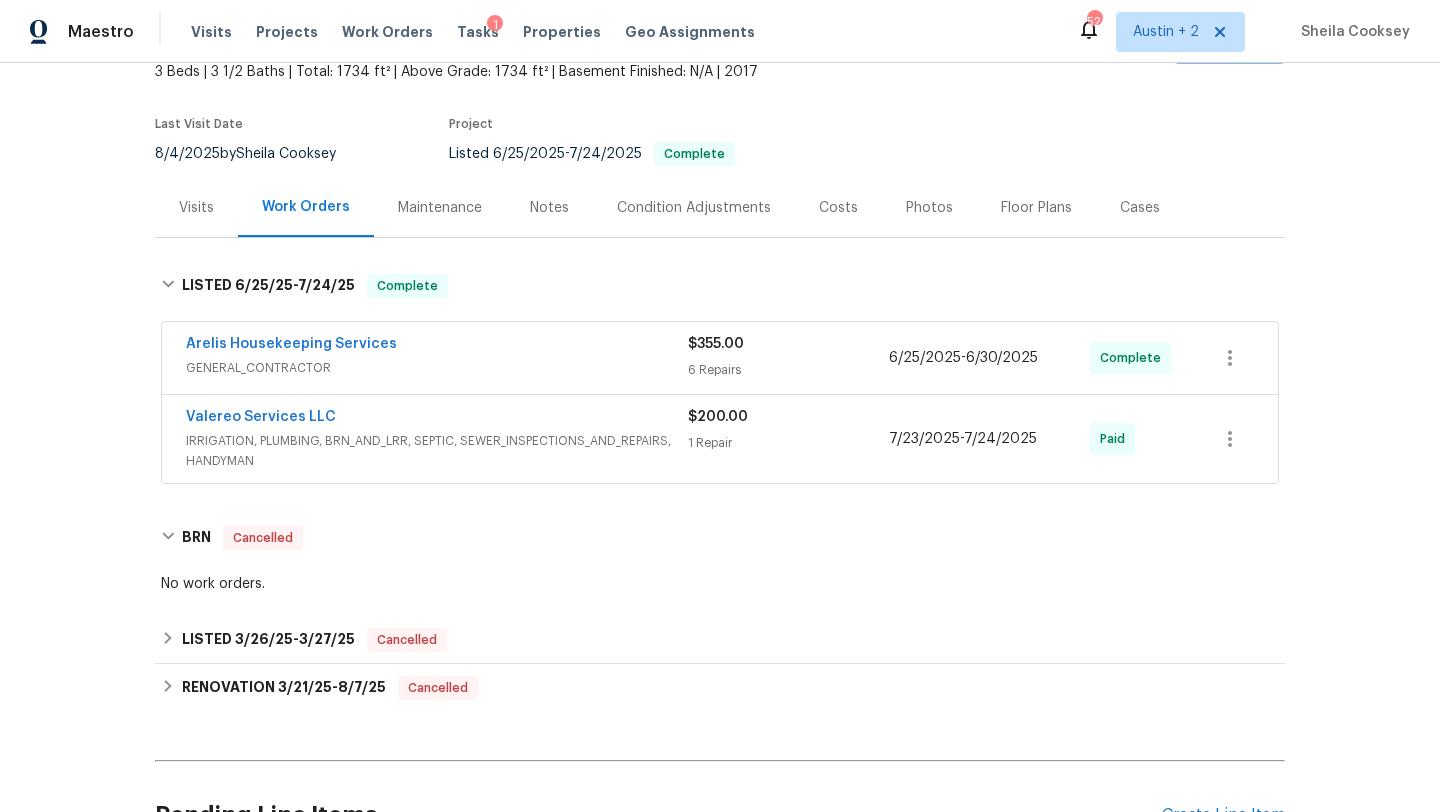 scroll, scrollTop: 0, scrollLeft: 0, axis: both 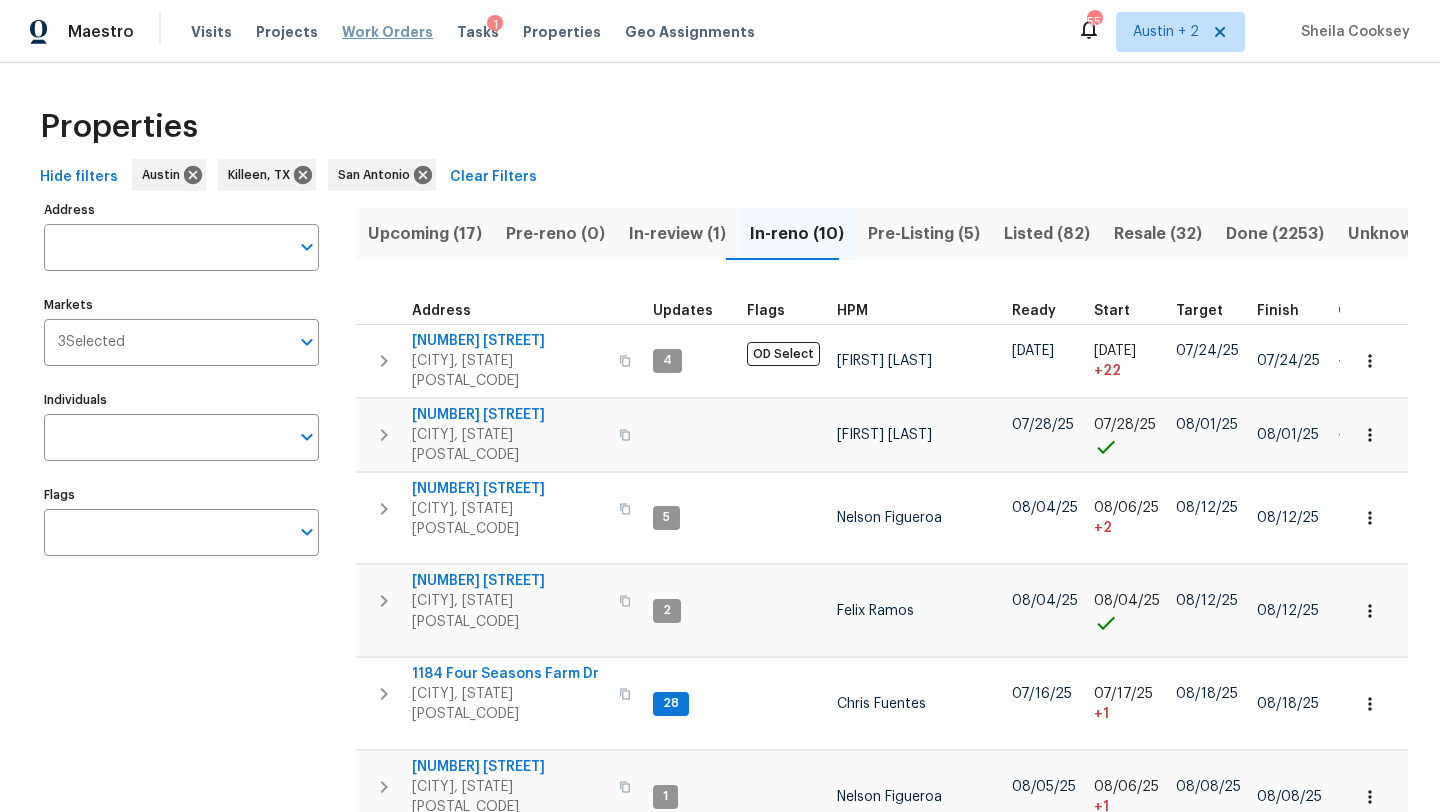 click on "Work Orders" at bounding box center [387, 32] 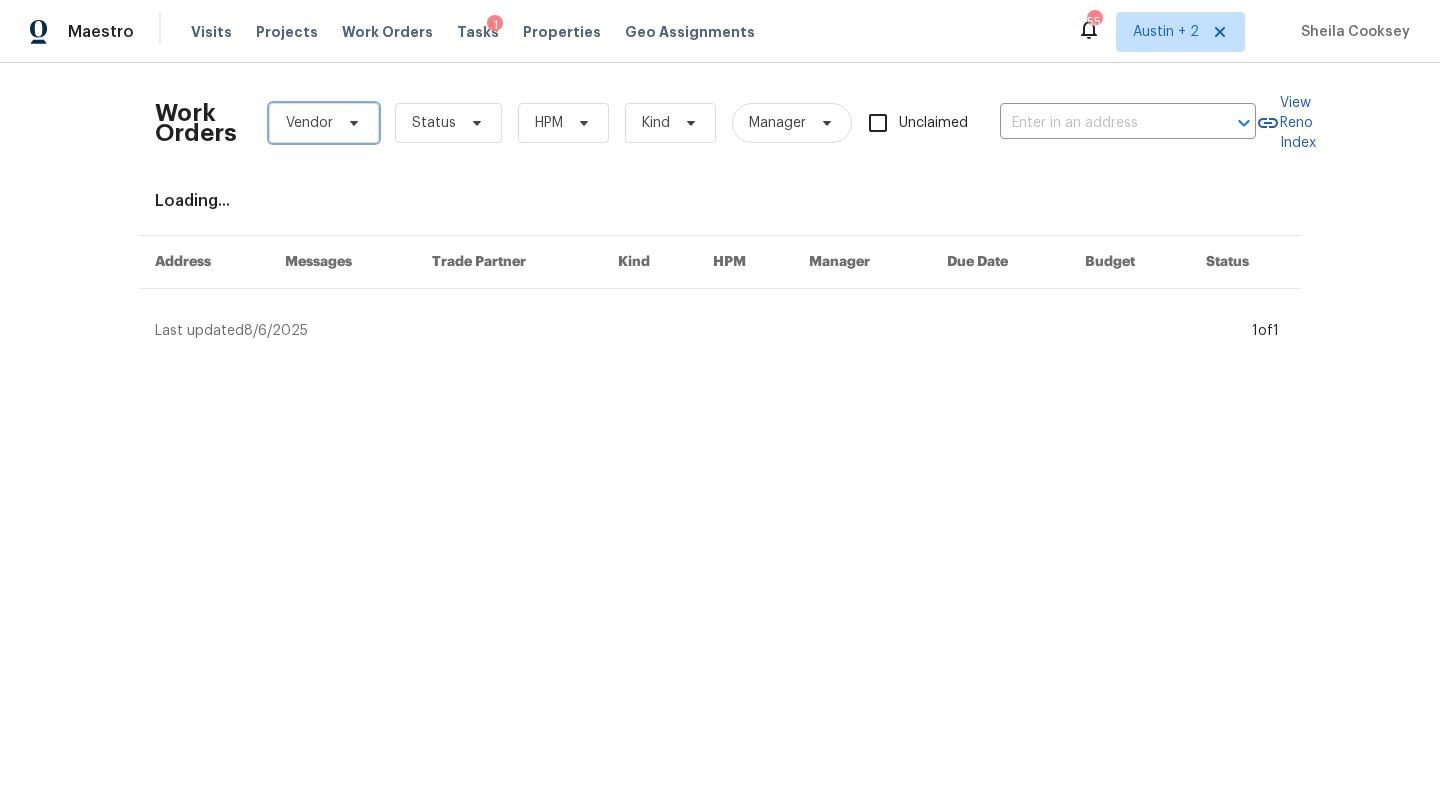 click 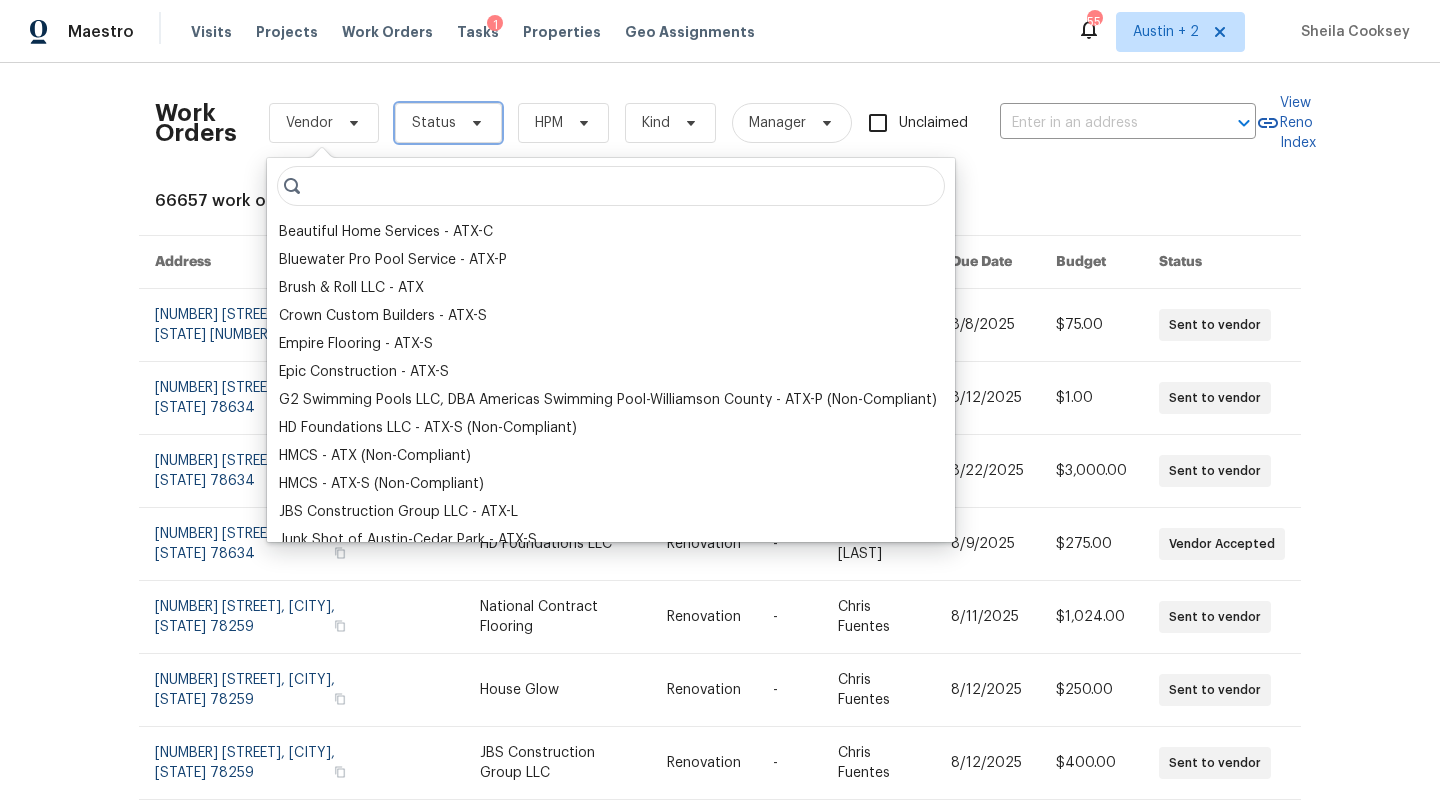 click on "Status" at bounding box center (434, 123) 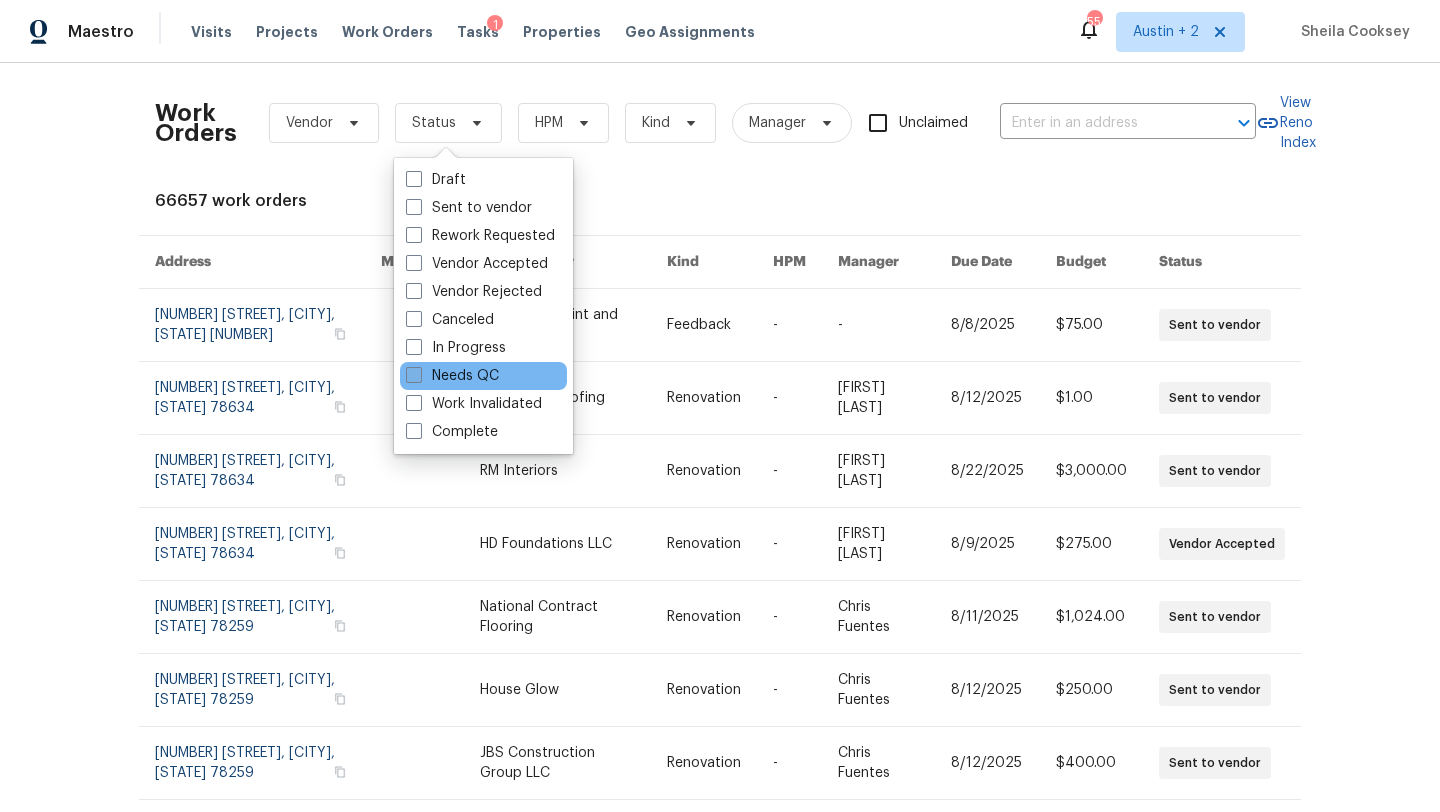 click on "Needs QC" at bounding box center (452, 376) 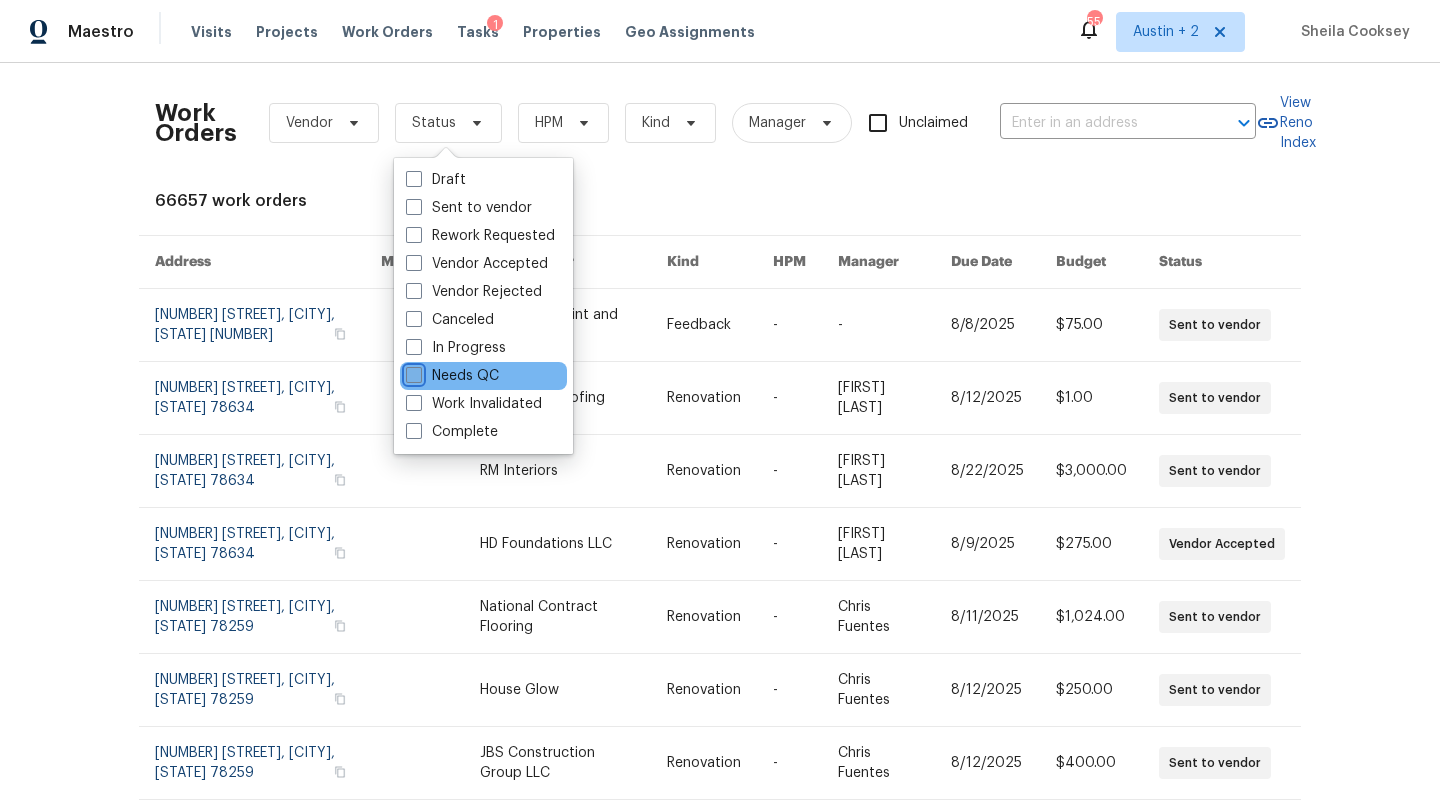 click on "Needs QC" at bounding box center [412, 372] 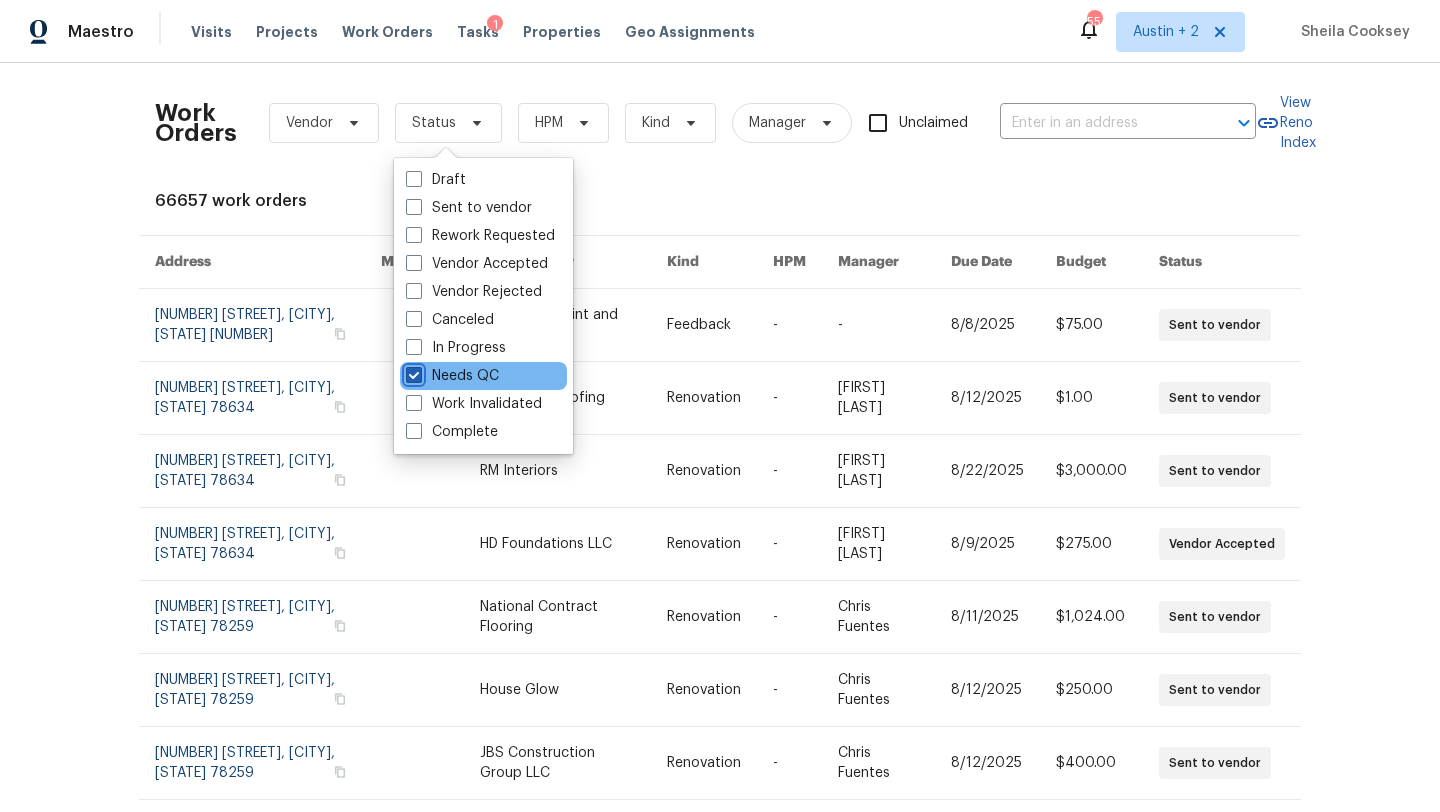 checkbox on "true" 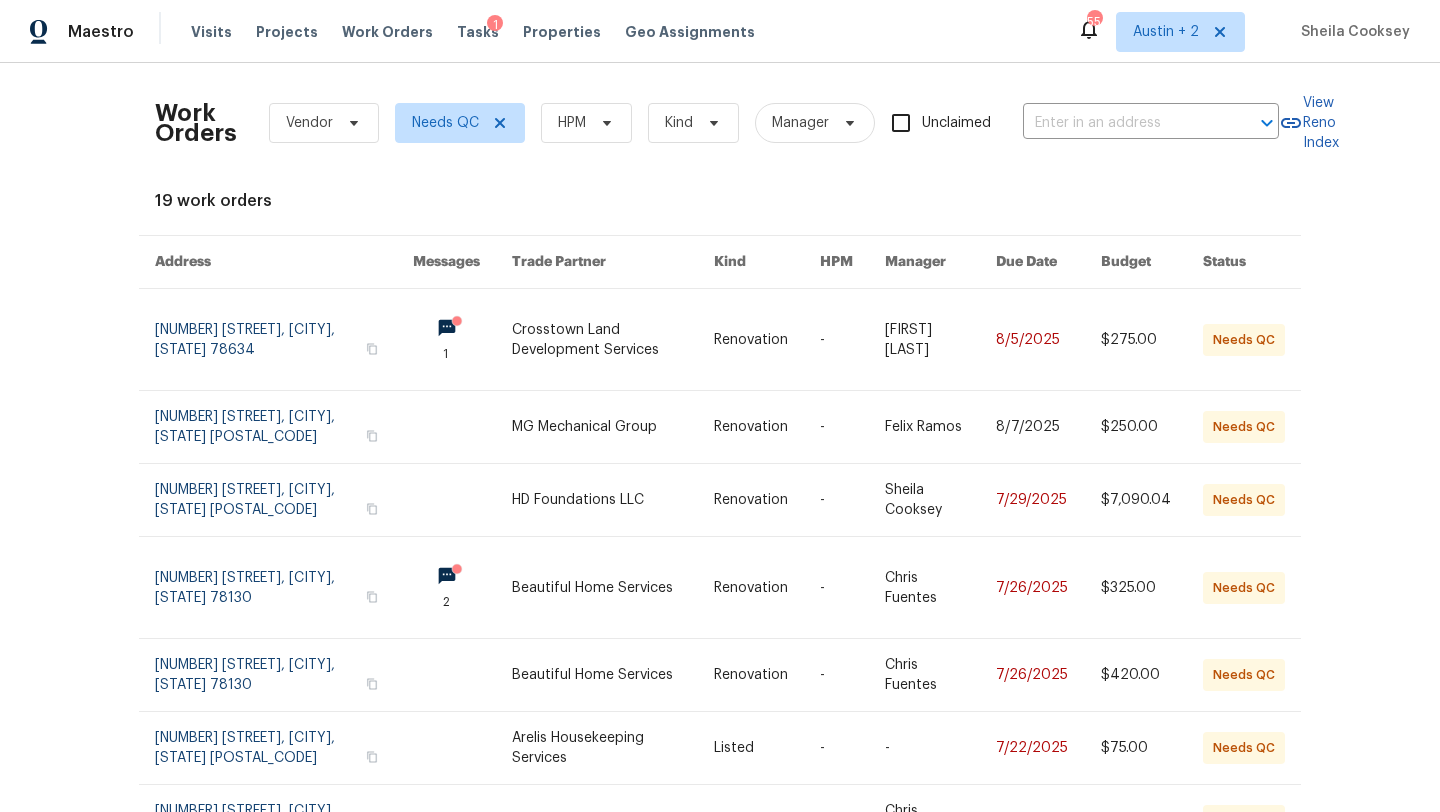 click on "19 work orders" at bounding box center (720, 201) 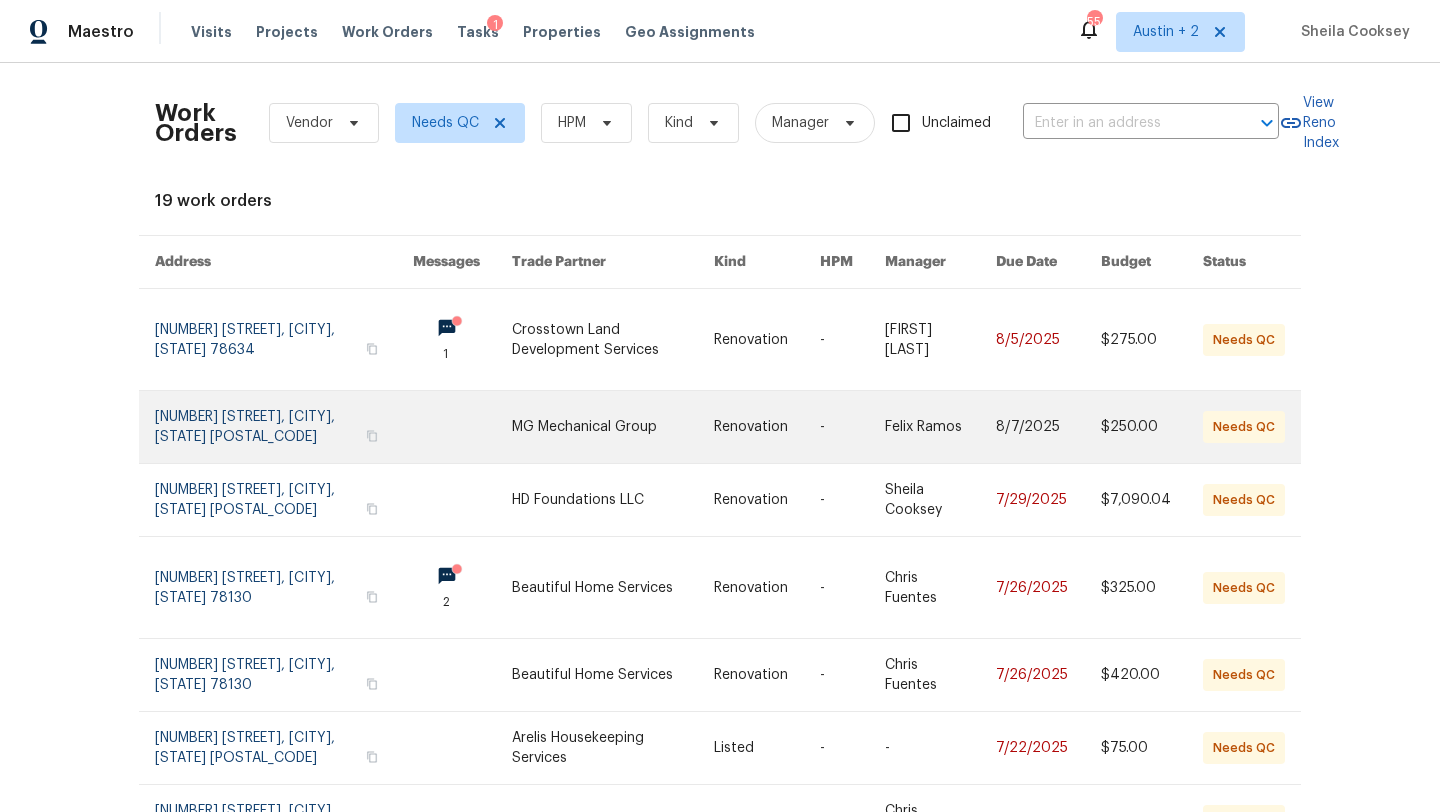 scroll, scrollTop: 332, scrollLeft: 0, axis: vertical 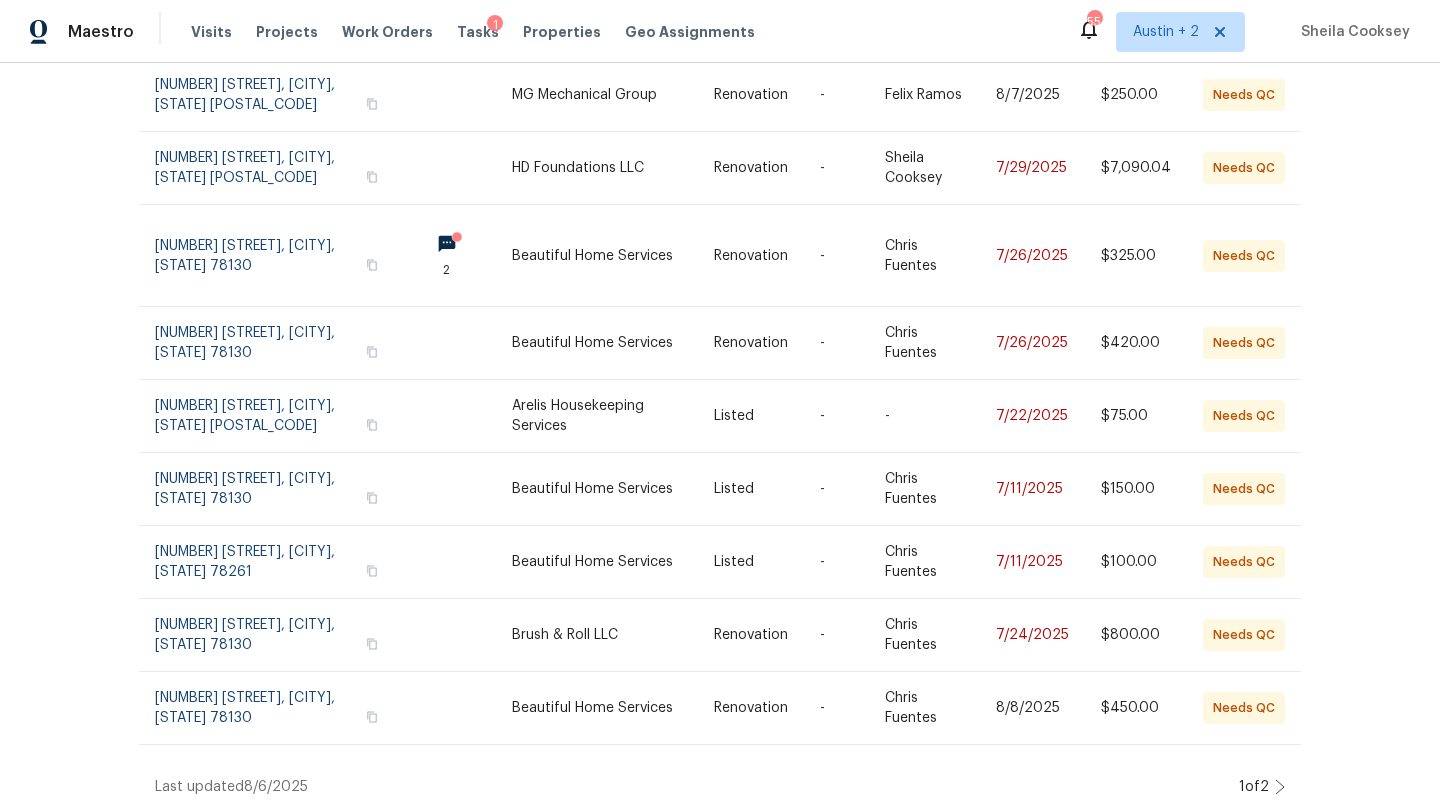 click 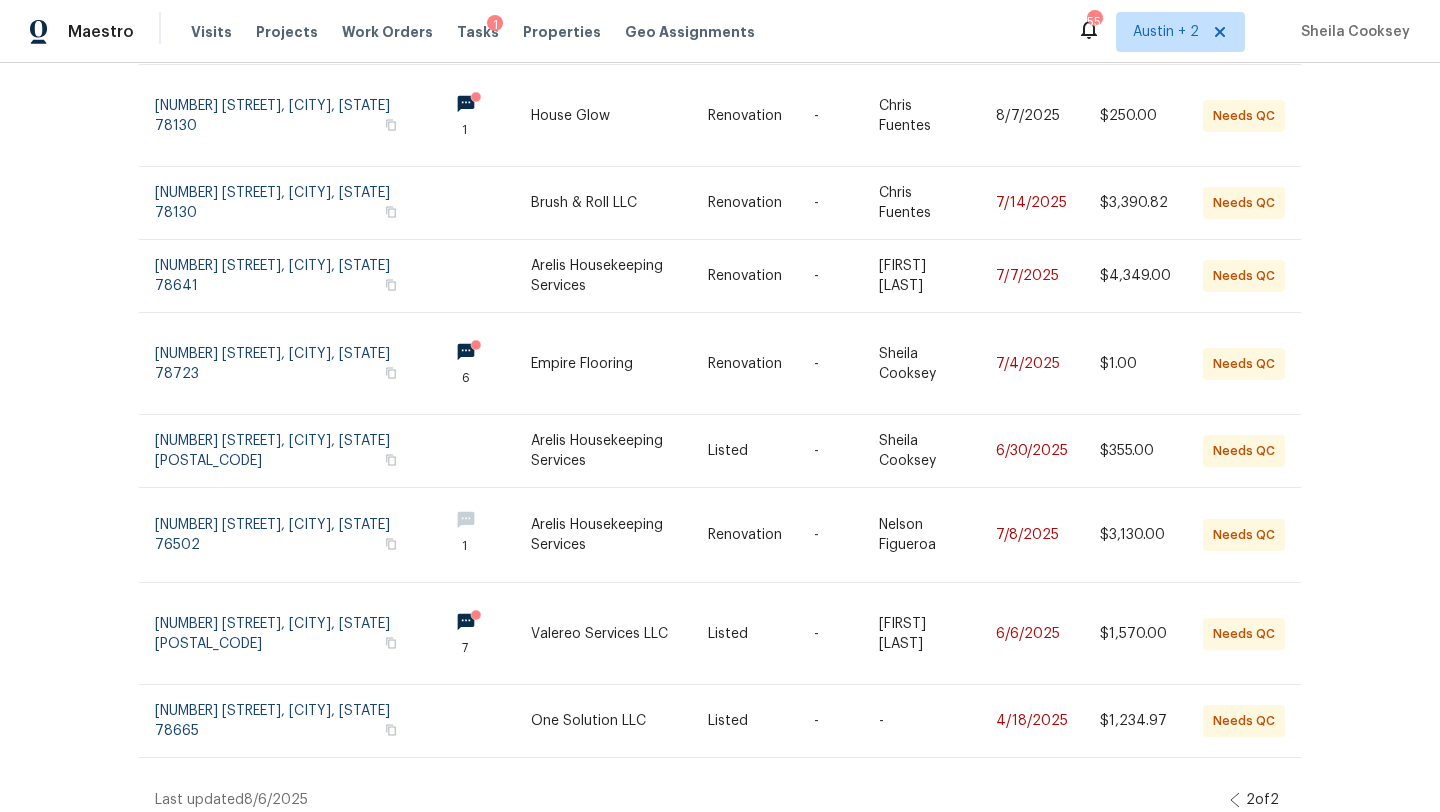 scroll, scrollTop: 330, scrollLeft: 0, axis: vertical 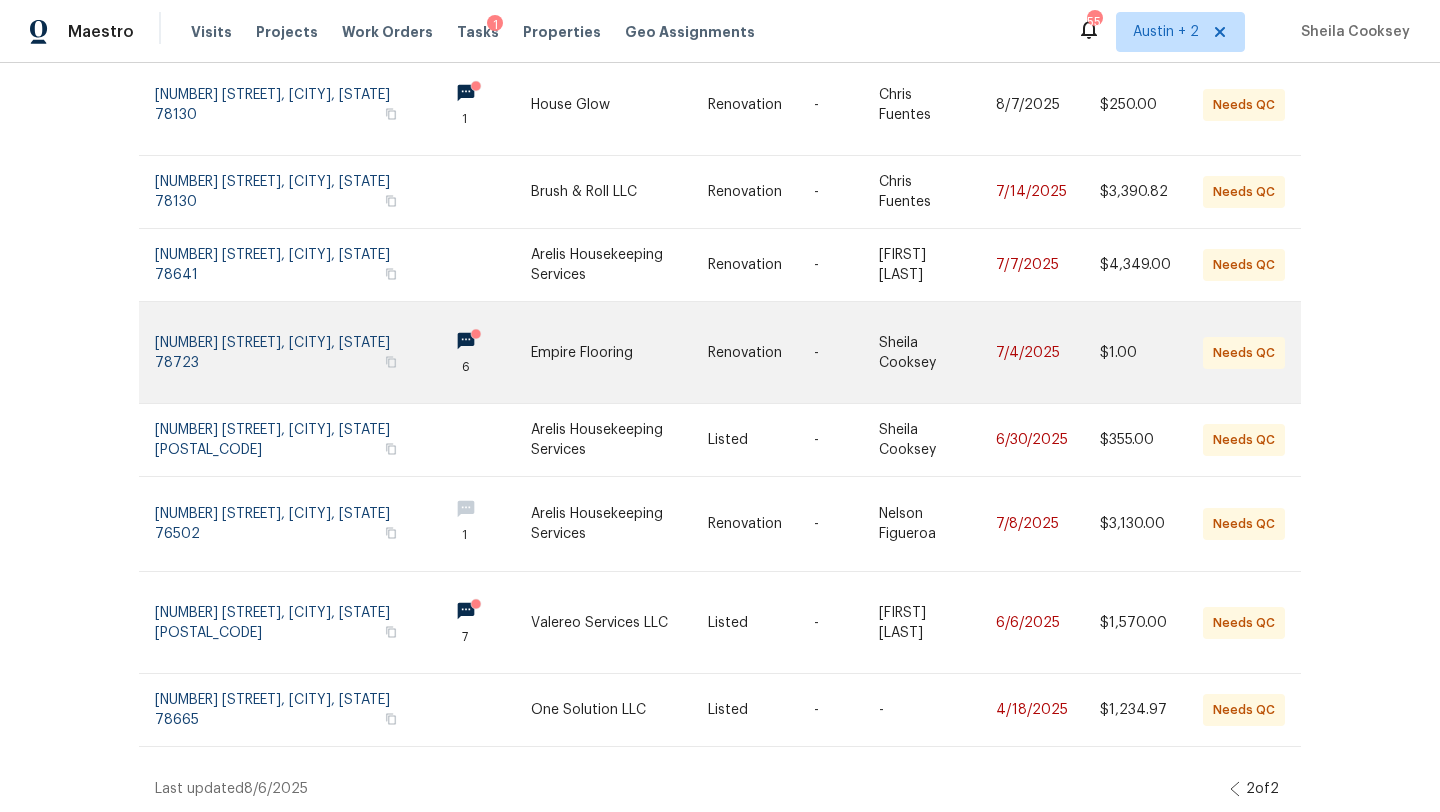 click at bounding box center [620, 352] 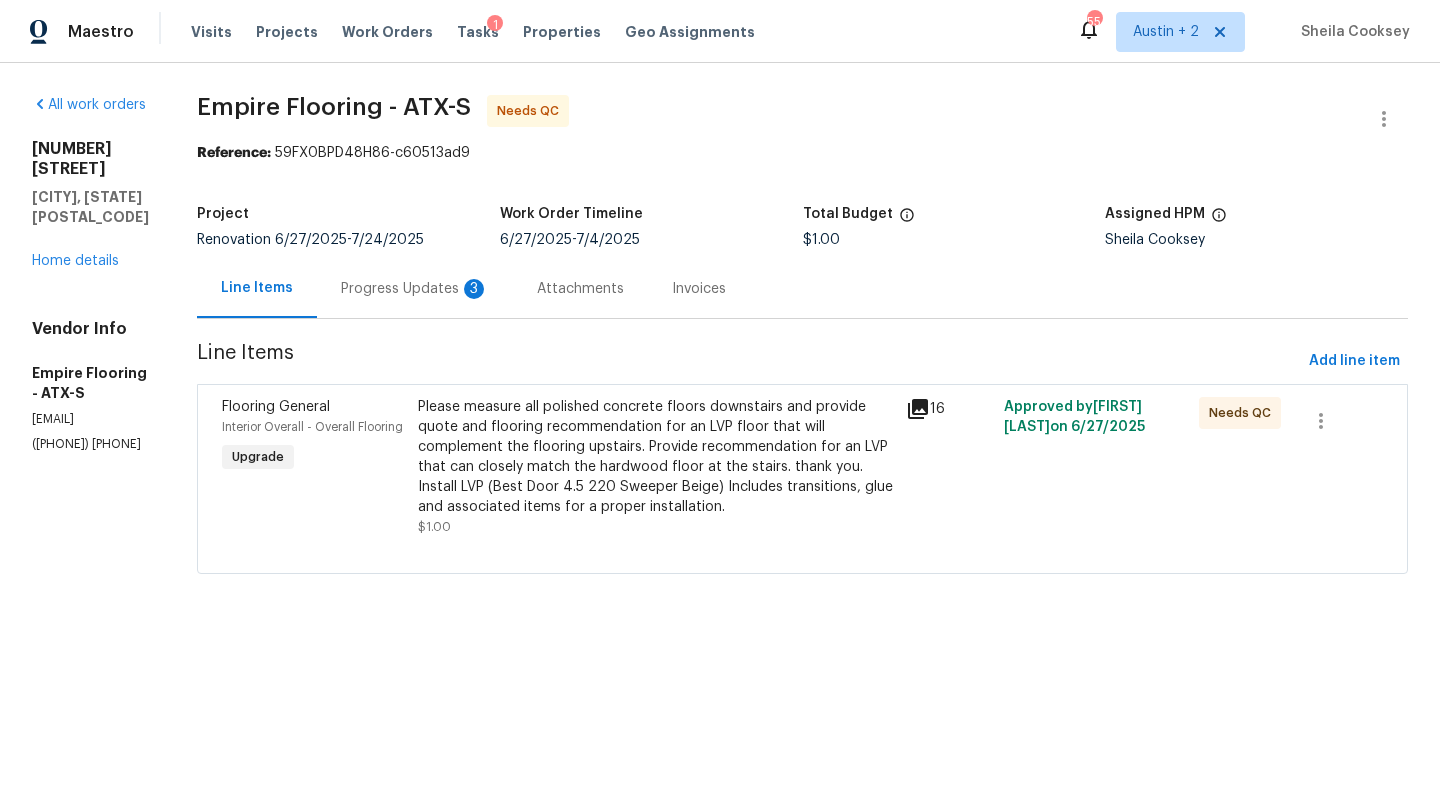 click on "Progress Updates 3" at bounding box center [415, 289] 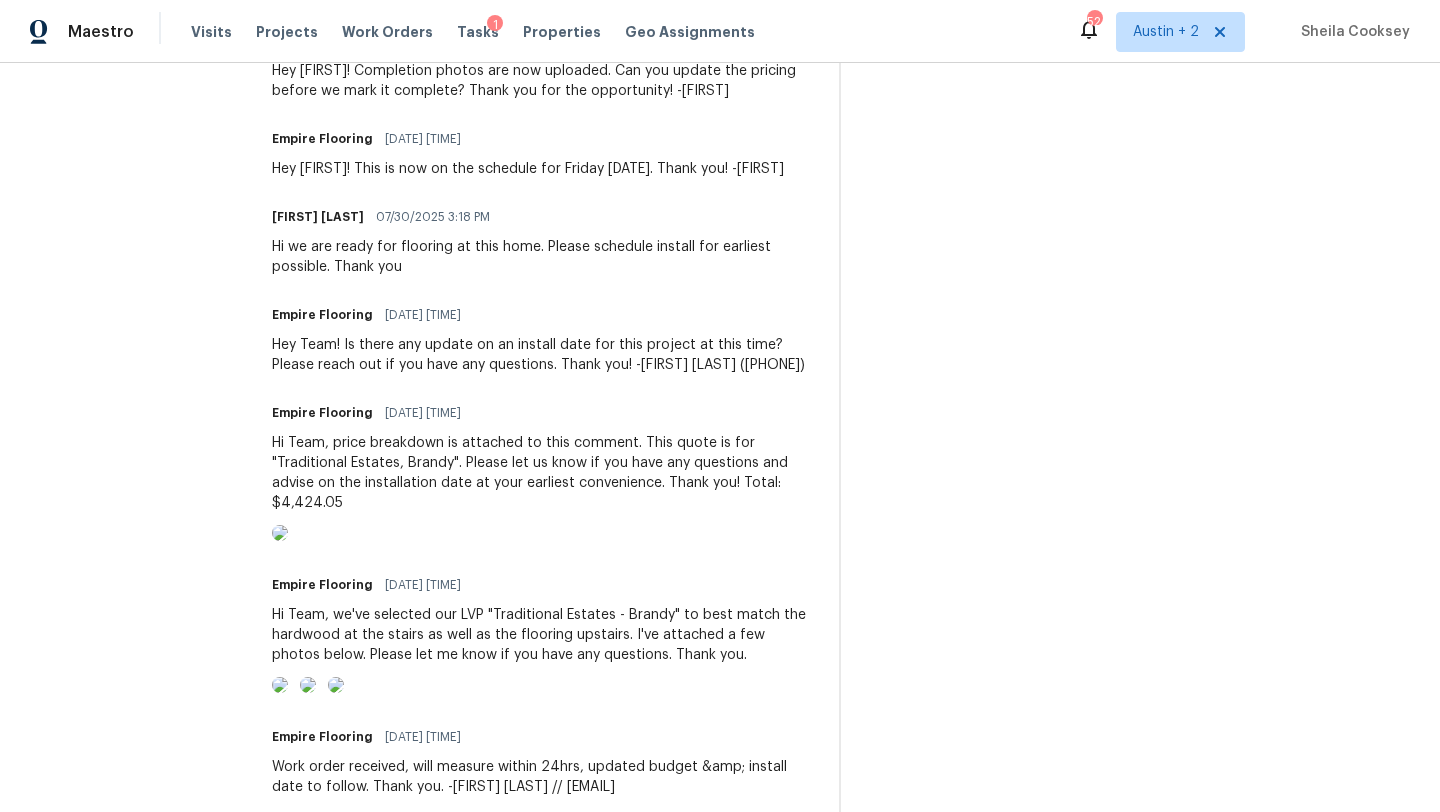 scroll, scrollTop: 731, scrollLeft: 0, axis: vertical 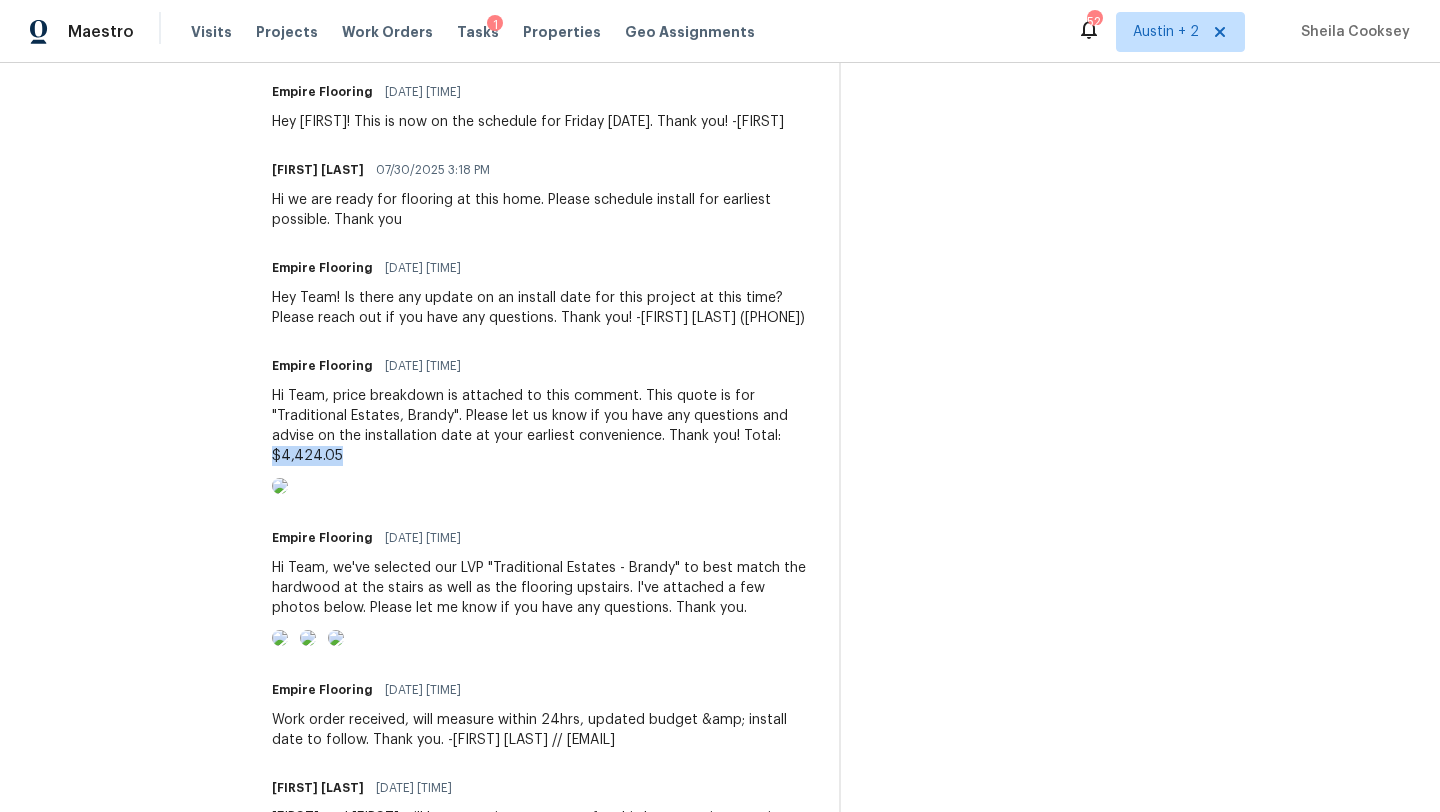 drag, startPoint x: 338, startPoint y: 484, endPoint x: 276, endPoint y: 474, distance: 62.801273 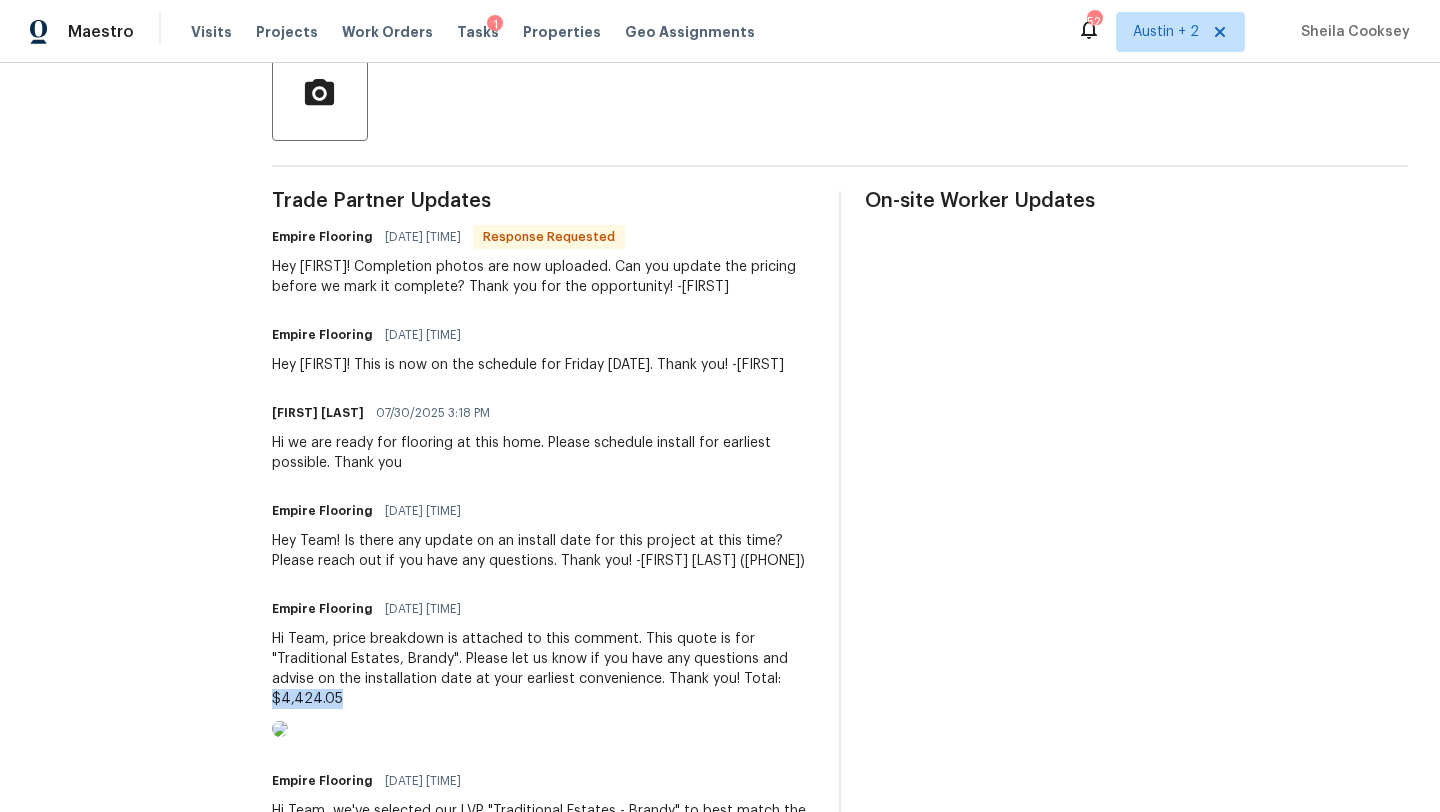 scroll, scrollTop: 0, scrollLeft: 0, axis: both 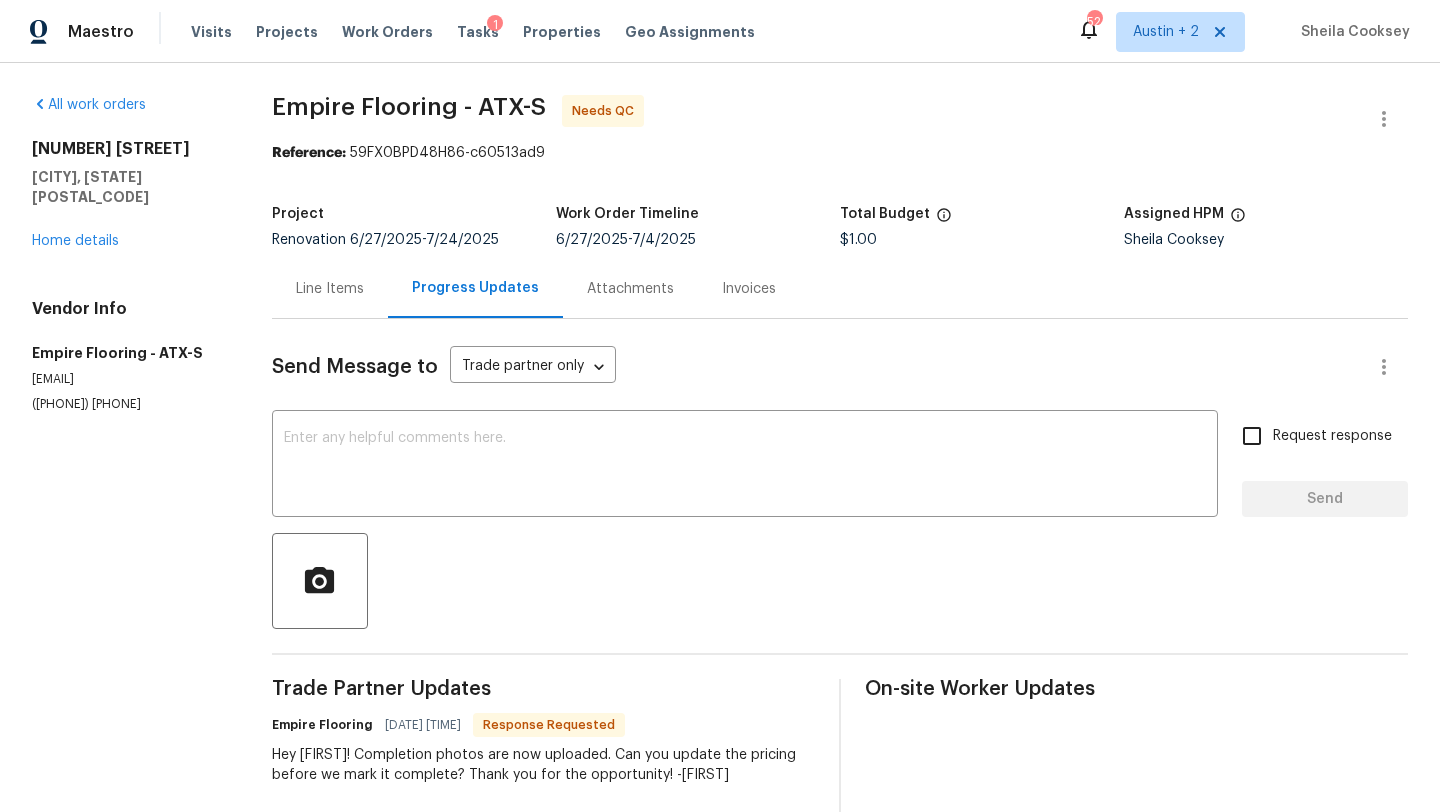 click on "Line Items" at bounding box center [330, 288] 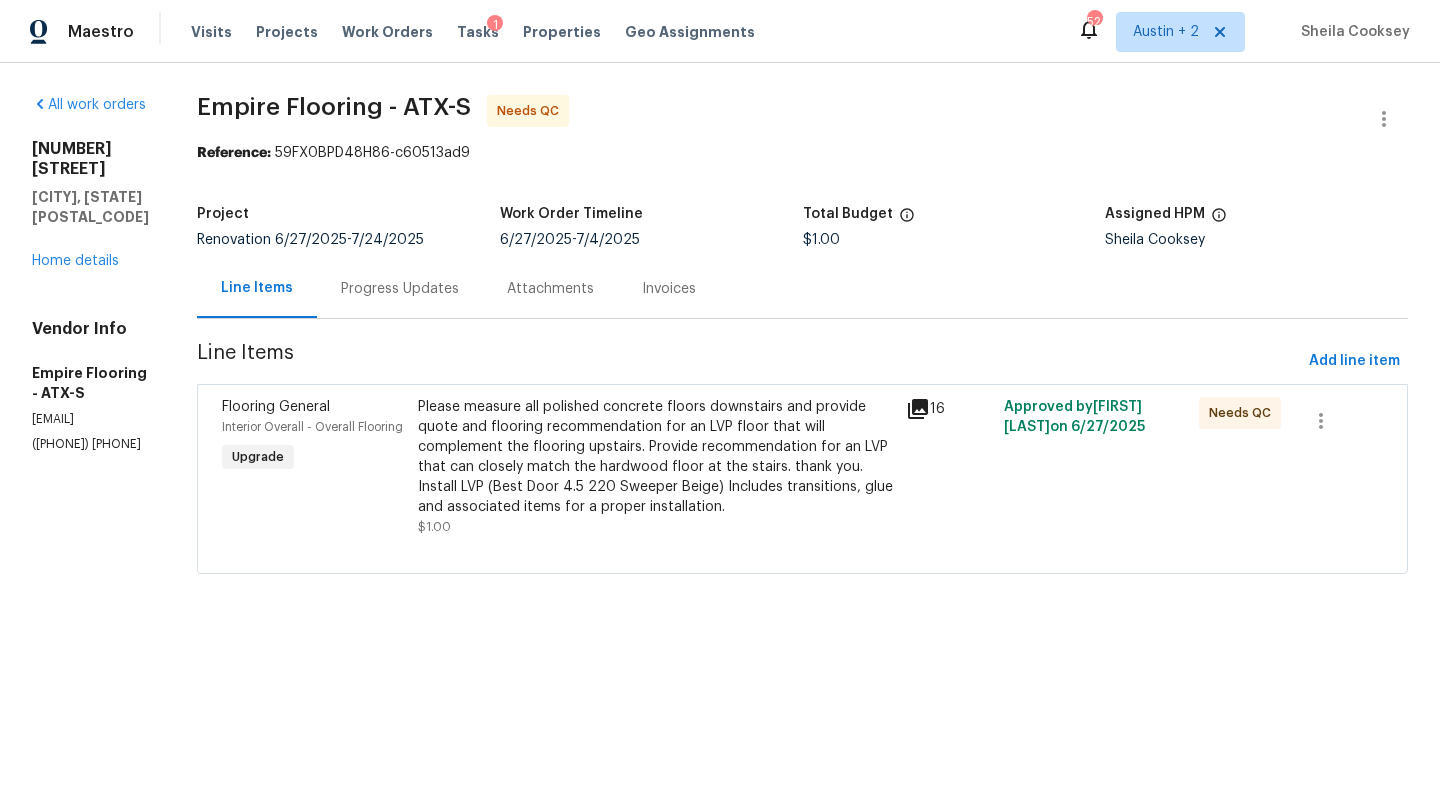 click on "Please measure all polished concrete floors downstairs and provide quote and flooring recommendation for an LVP floor that will complement the flooring upstairs. Provide recommendation for an LVP that can closely match the hardwood floor at the stairs. thank you.
Install LVP (Best Door 4.5 220 Sweeper Beige) Includes transitions, glue and associated items for a proper installation." at bounding box center [656, 457] 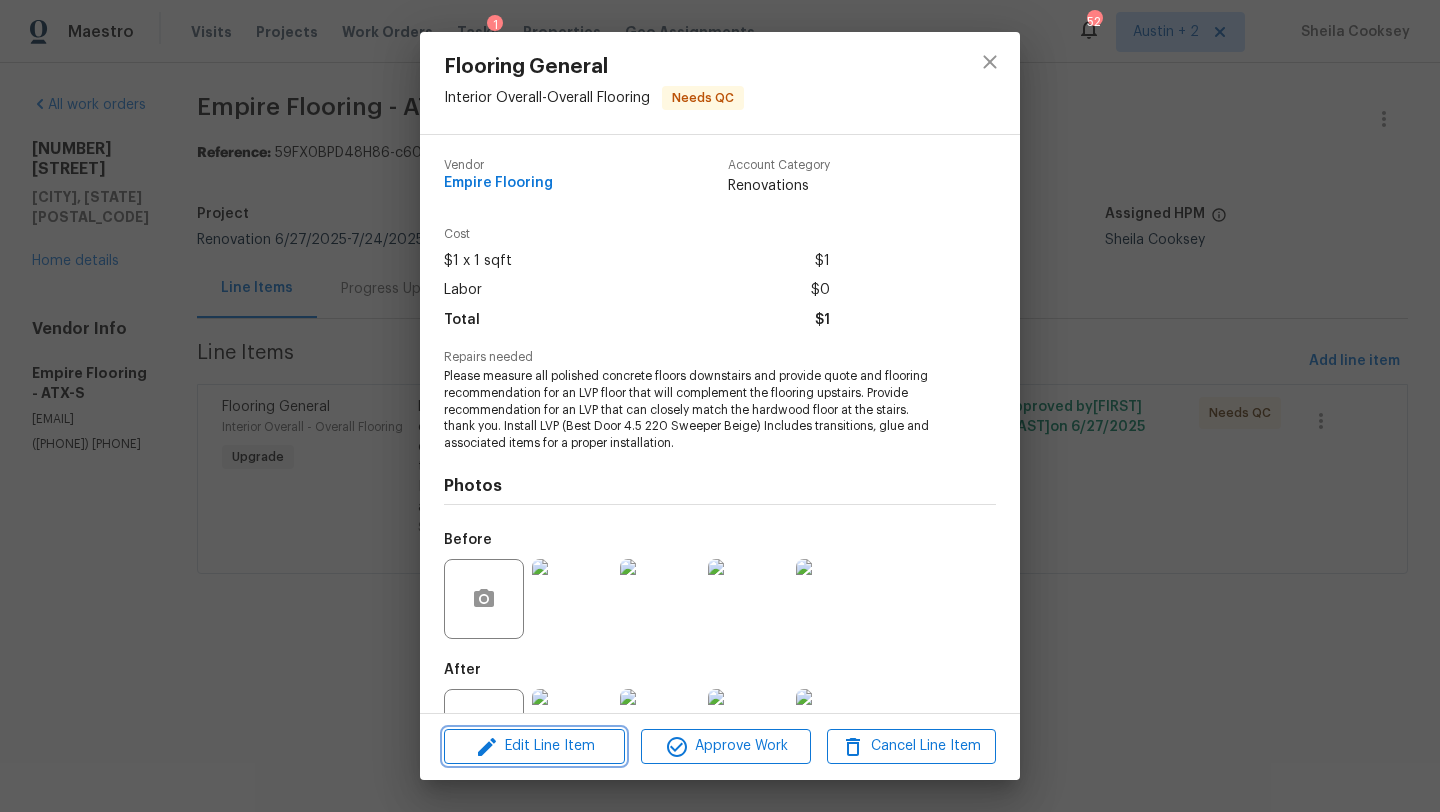 click on "Edit Line Item" at bounding box center (534, 746) 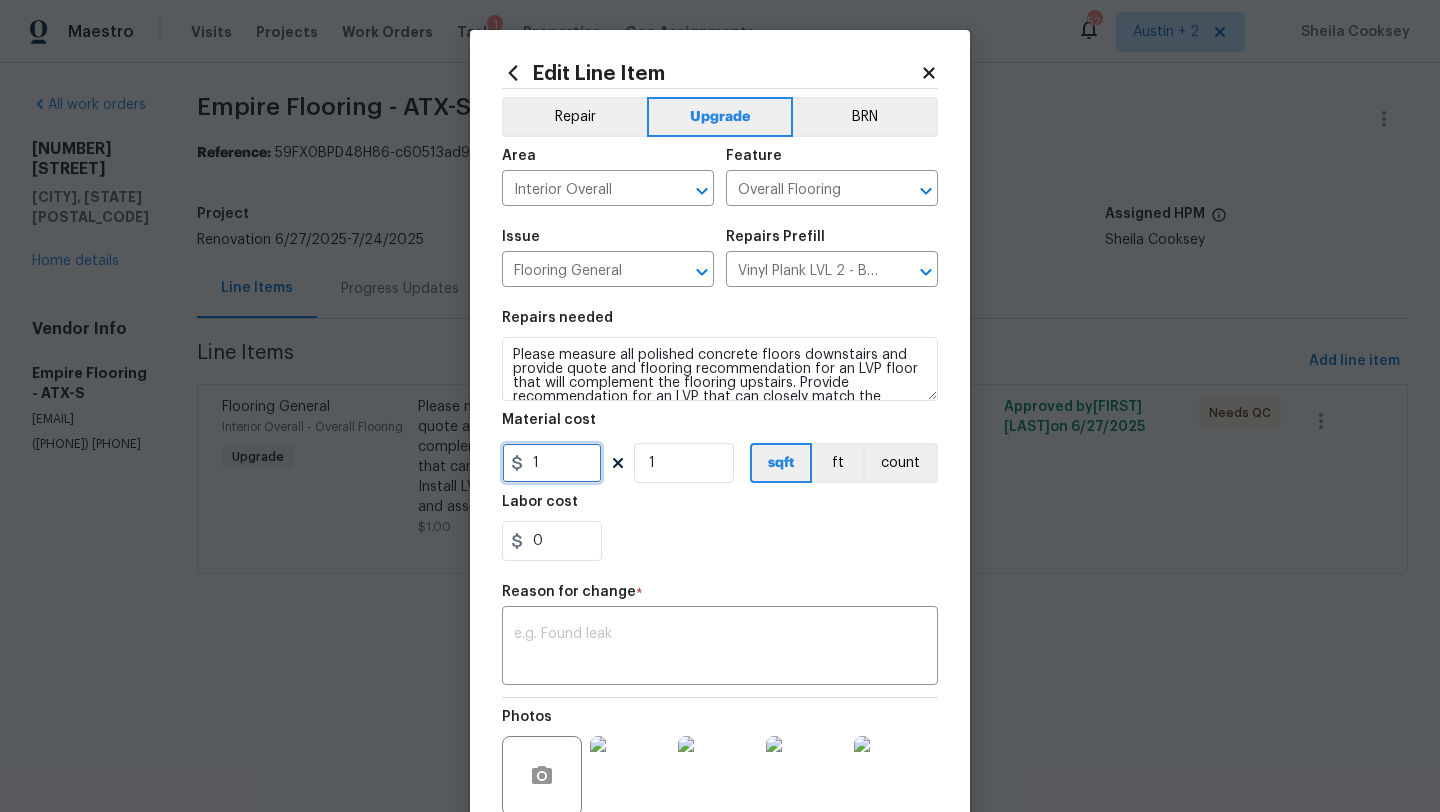 drag, startPoint x: 567, startPoint y: 466, endPoint x: 442, endPoint y: 462, distance: 125.06398 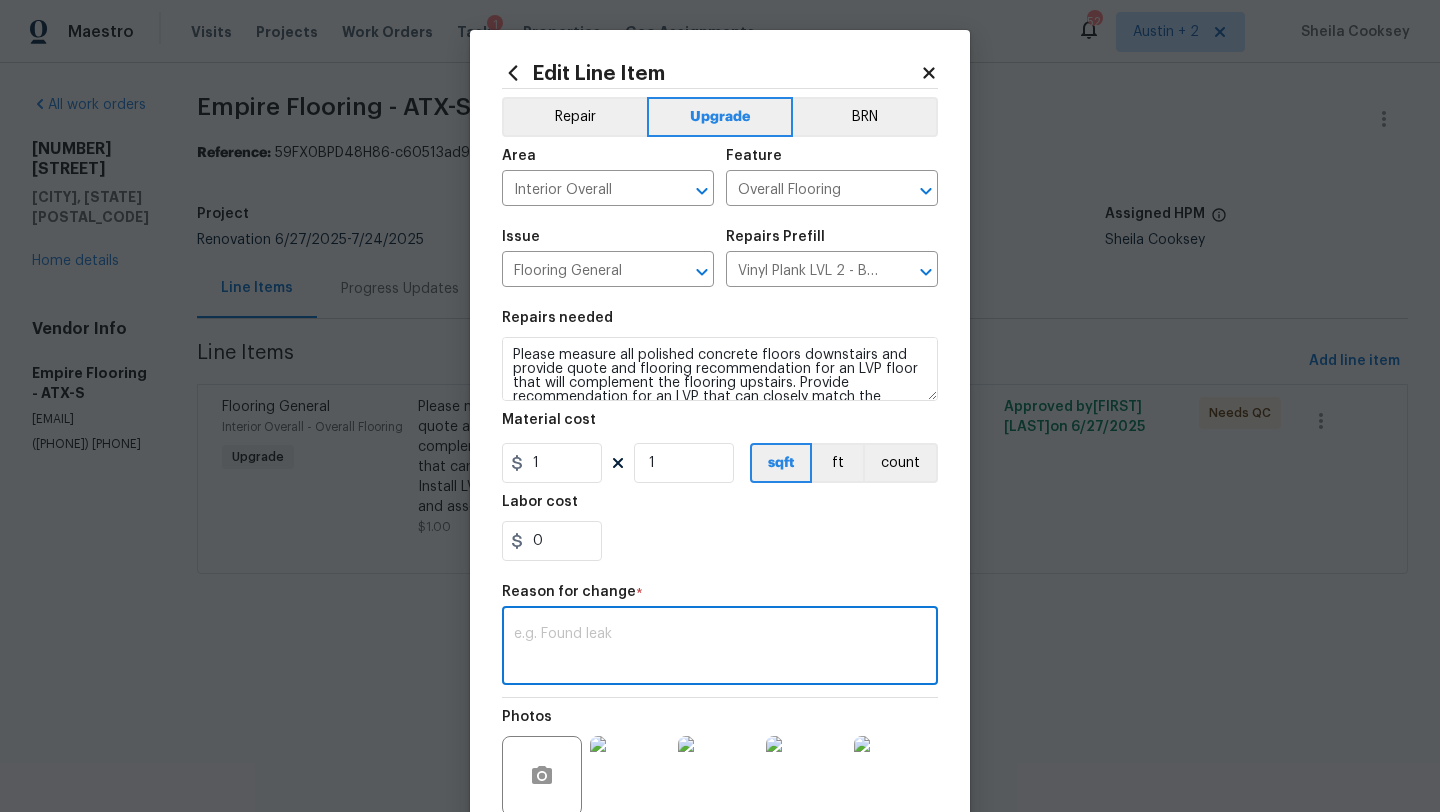 click at bounding box center [720, 648] 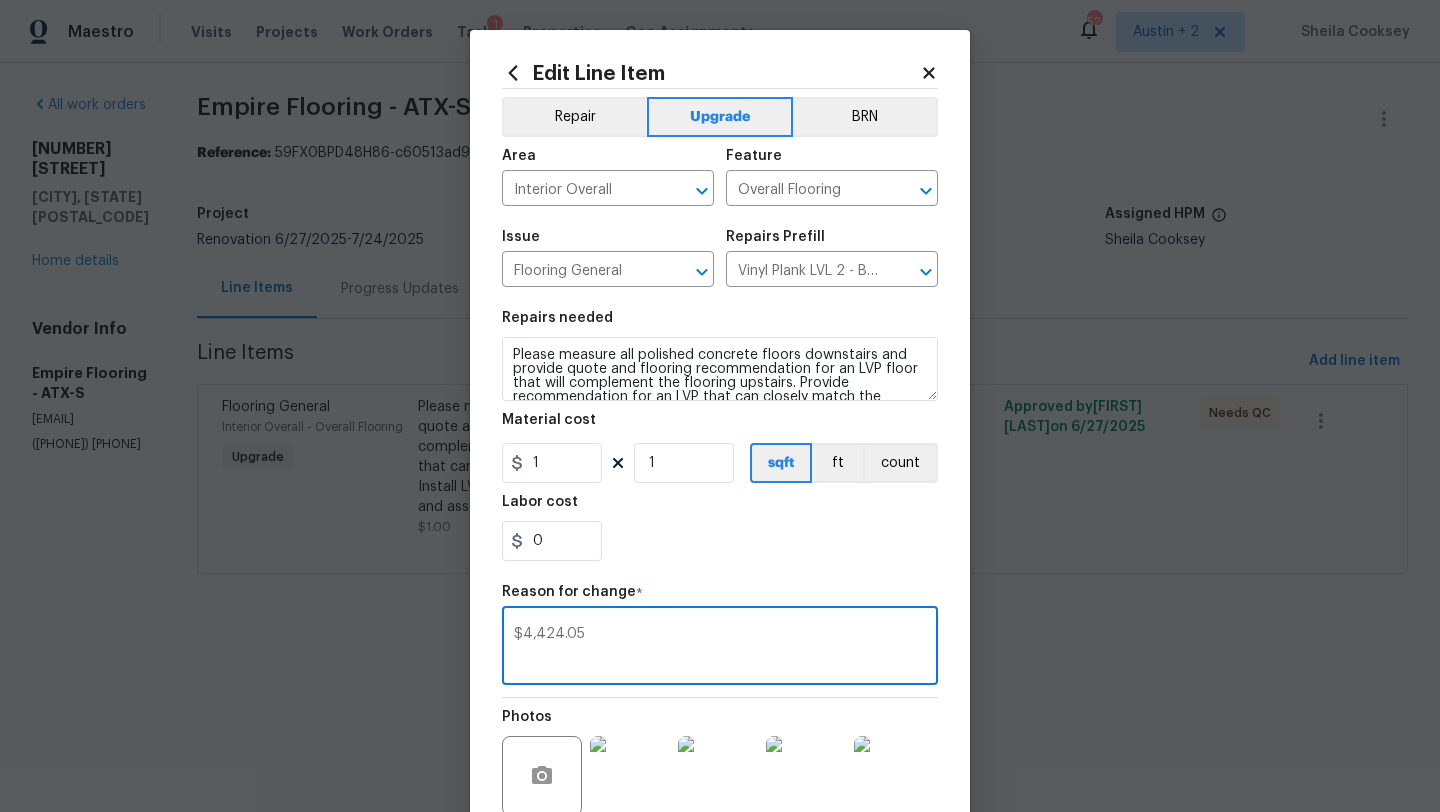 type on "$4,424.05" 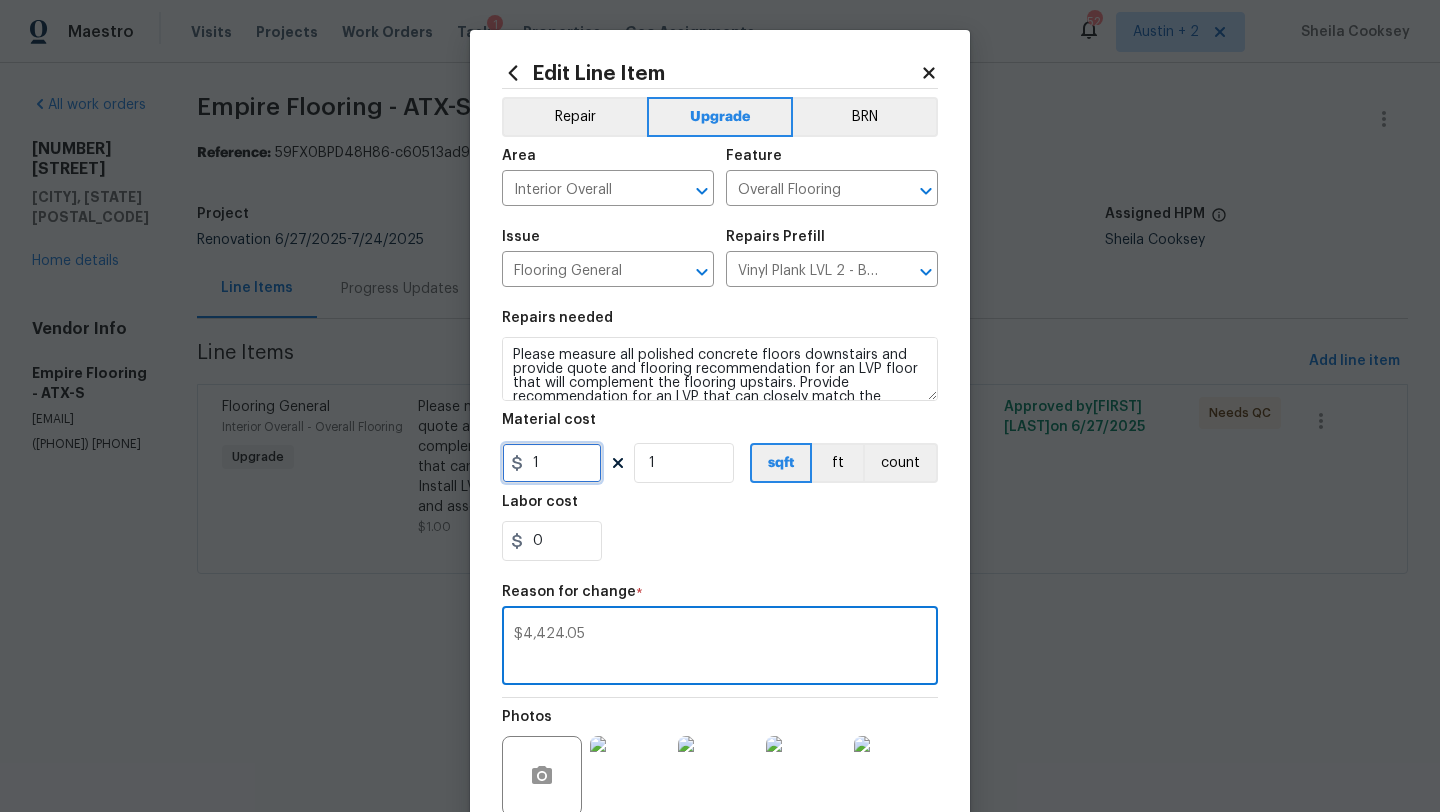 drag, startPoint x: 565, startPoint y: 462, endPoint x: 400, endPoint y: 462, distance: 165 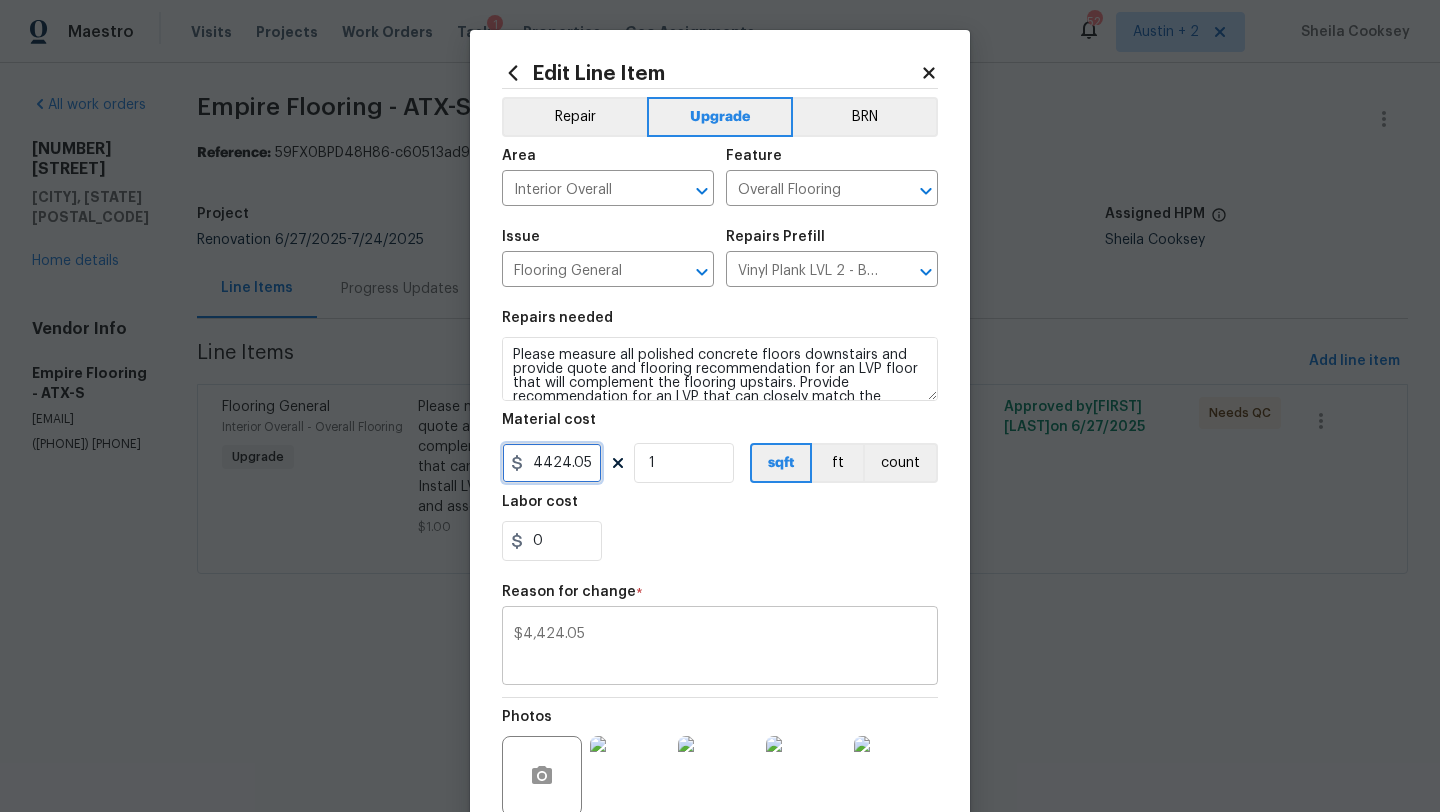 type on "4424.05" 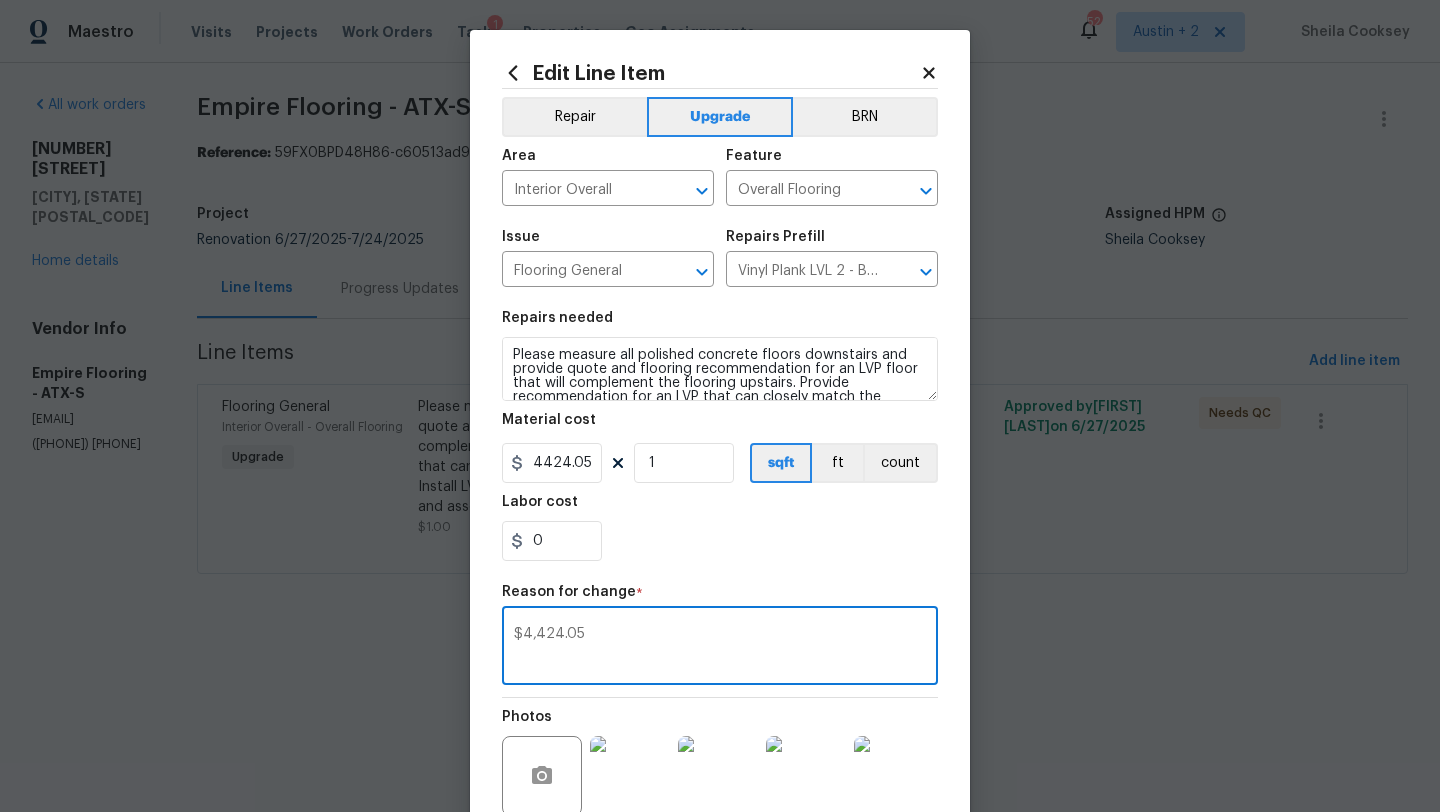 click on "$4,424.05" at bounding box center (720, 648) 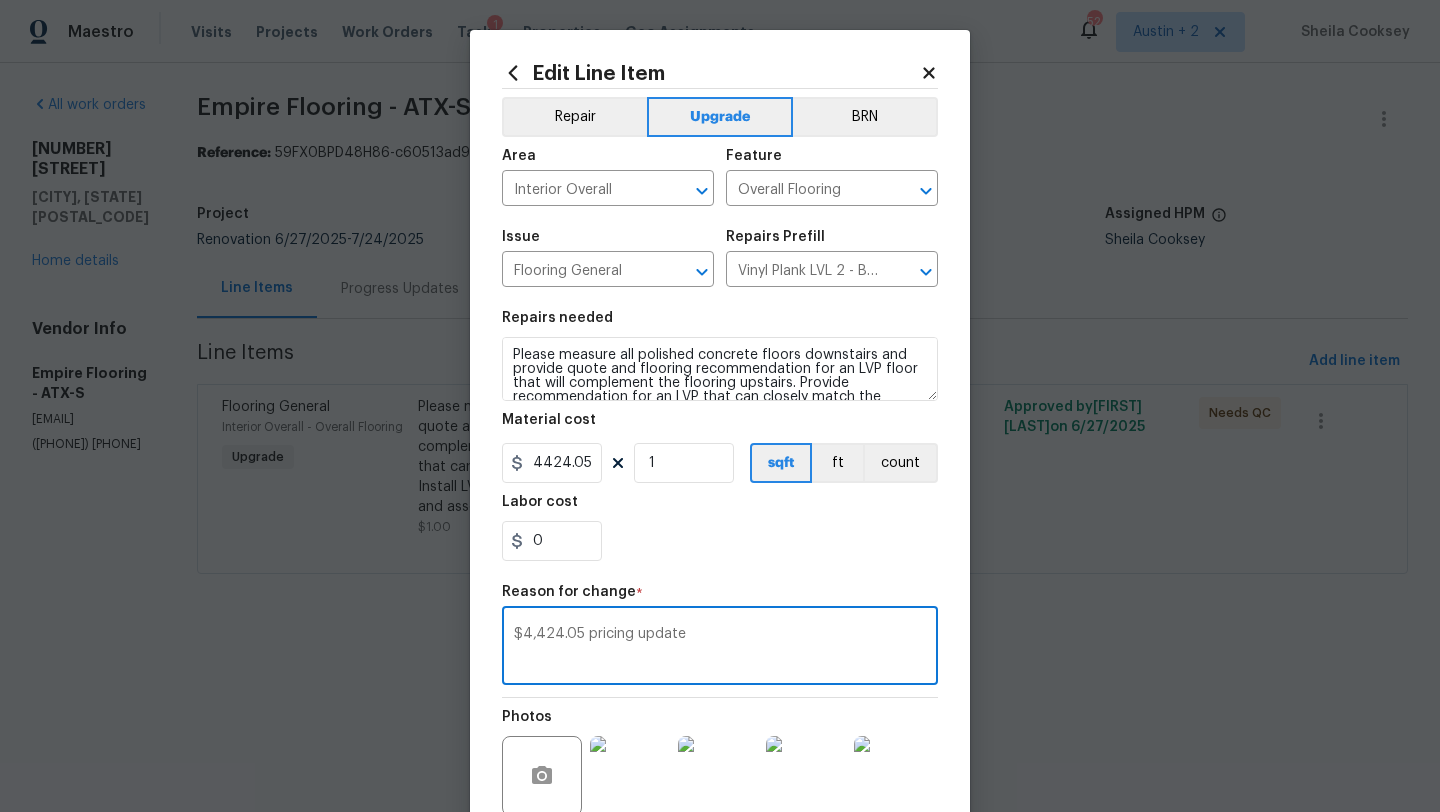 scroll, scrollTop: 194, scrollLeft: 0, axis: vertical 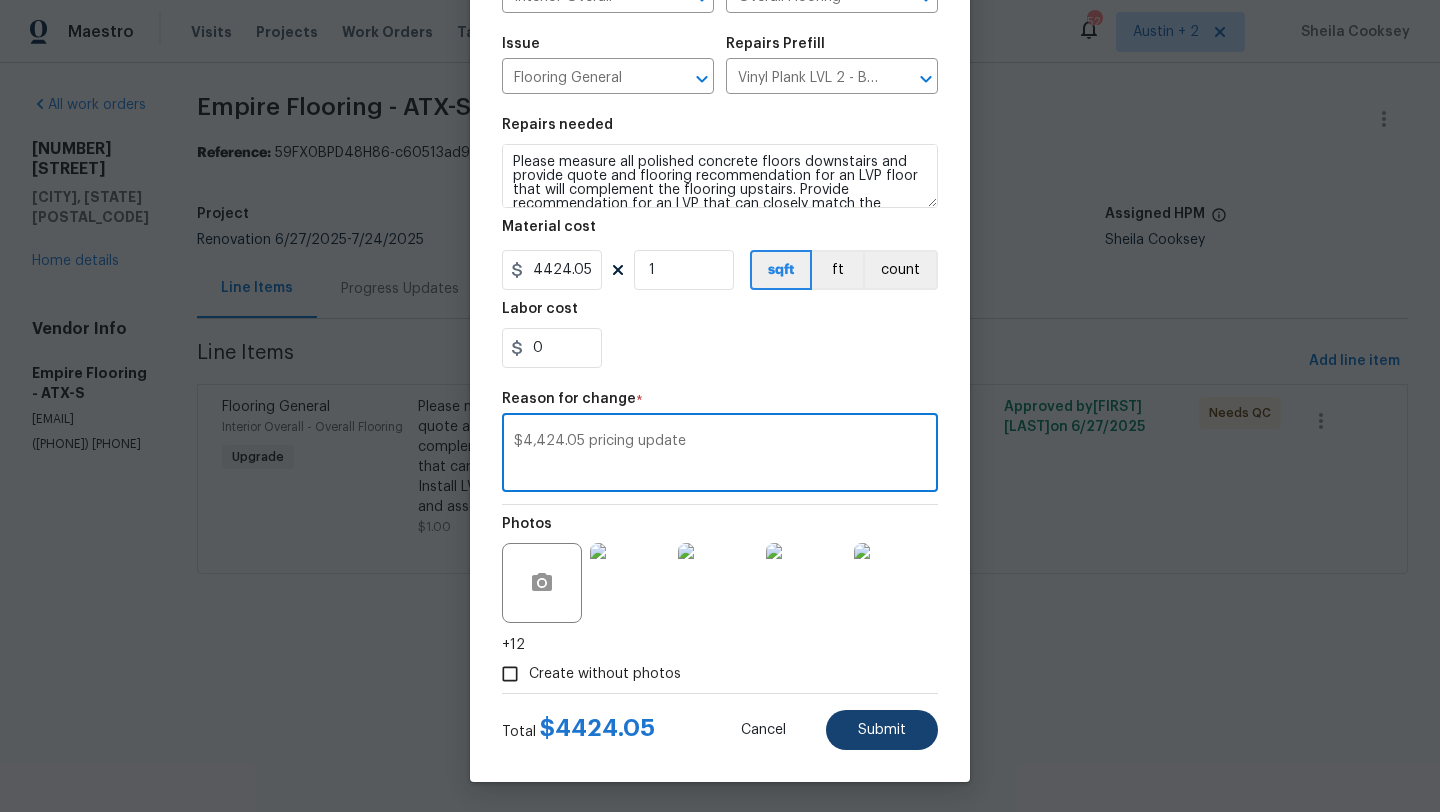 type on "$4,424.05 pricing update" 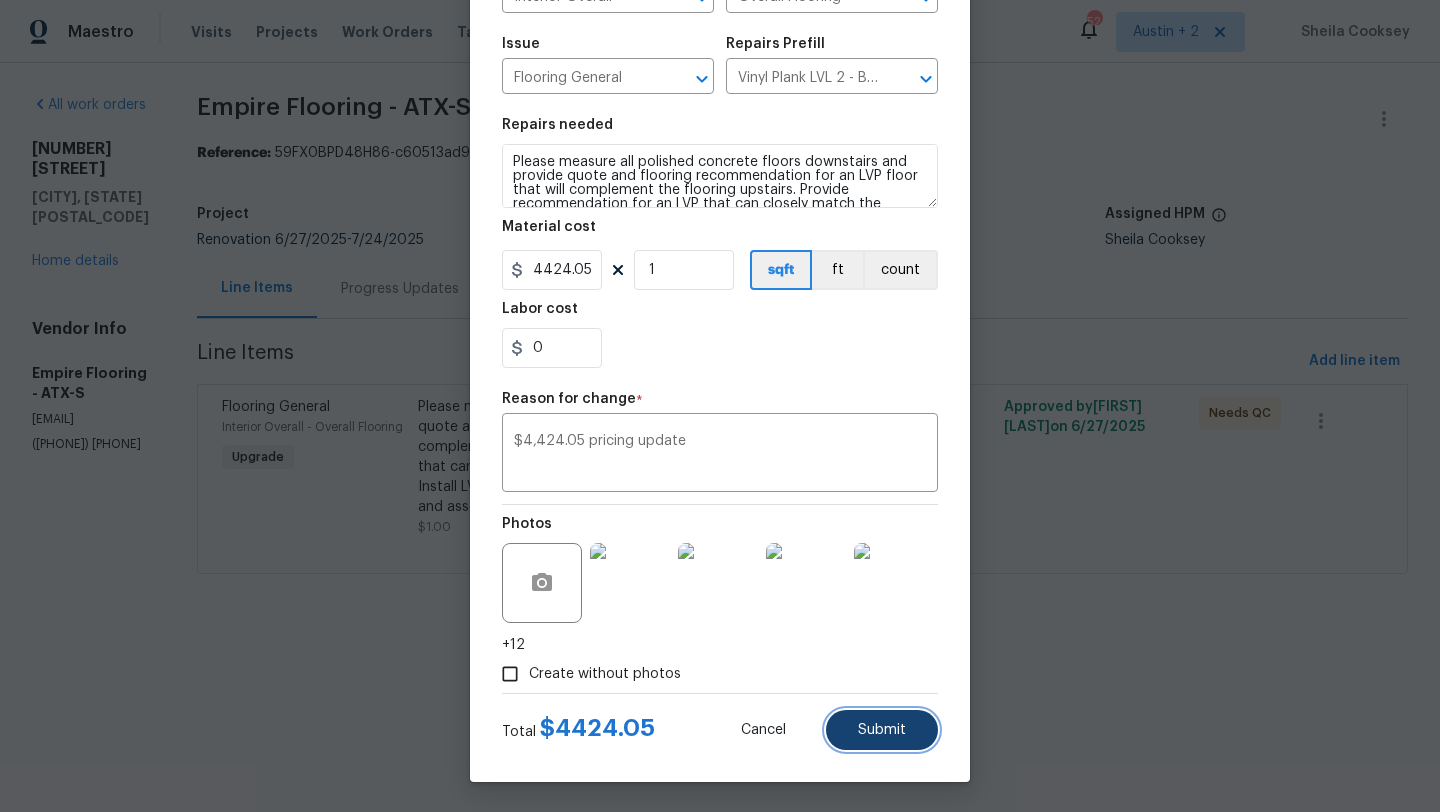 click on "Submit" at bounding box center (882, 730) 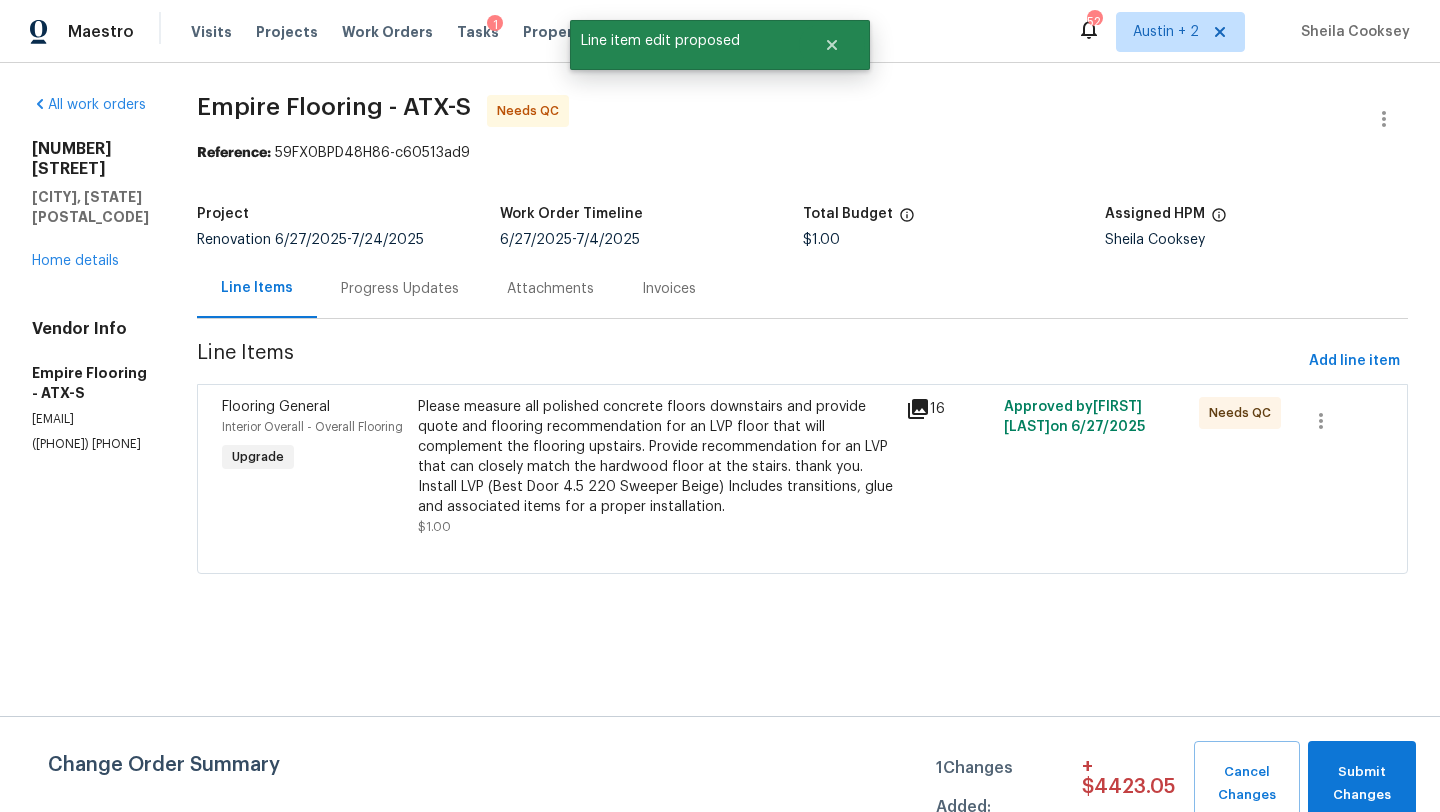 scroll, scrollTop: 0, scrollLeft: 0, axis: both 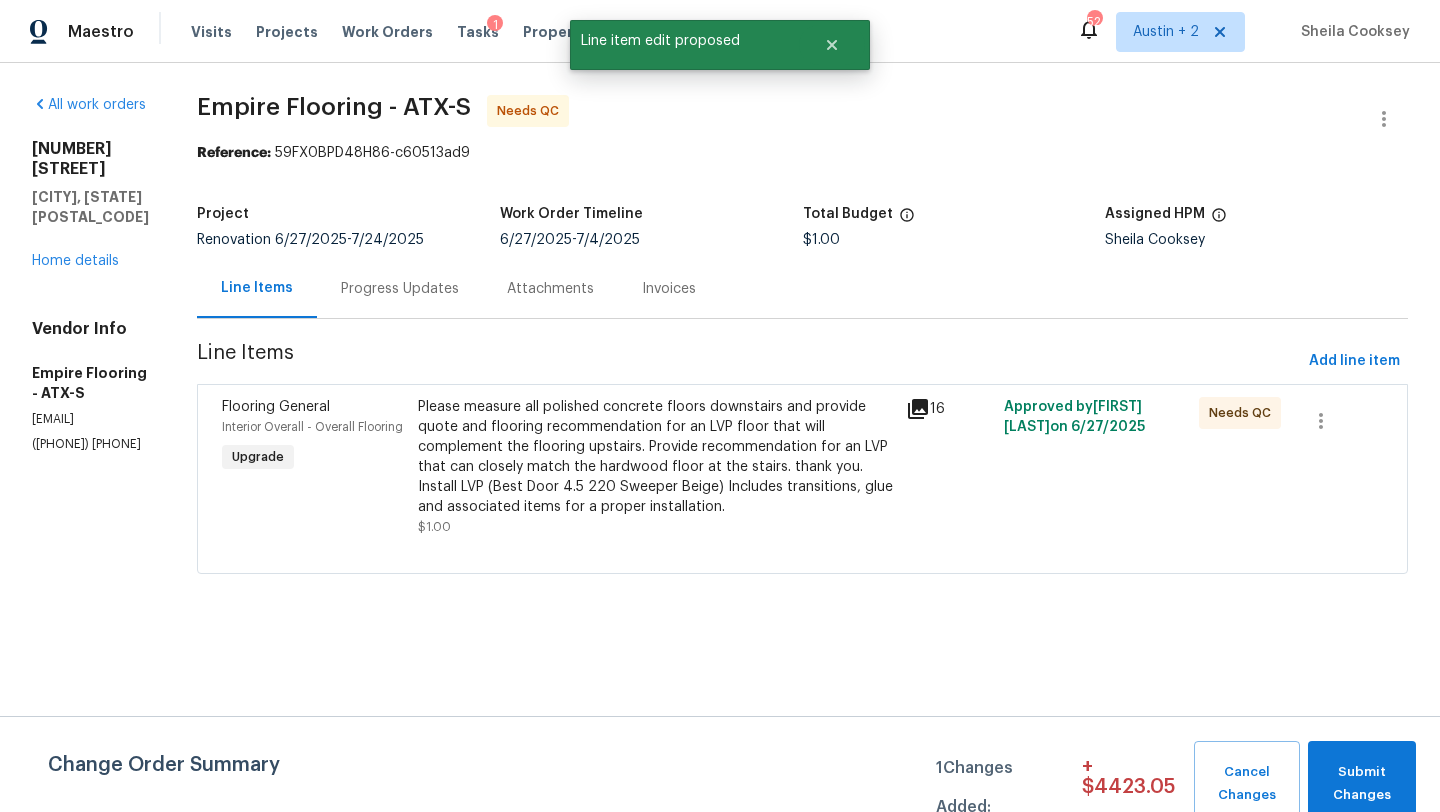 click on "Maestro Visits Projects Work Orders Tasks 1 Properties Geo Assignments 52 Austin + 2 [FIRST] [LAST] All work orders [NUMBER] [STREET] [CITY], [STATE] [POSTAL_CODE] Home details Vendor Info Empire Flooring - ATX-S [EMAIL] ([PHONE]) Empire Flooring - ATX-S Needs QC Reference:   59FX0BPD48H86-c60513ad9 Project Renovation   [DATE]  -  [DATE] Work Order Timeline [DATE]  -  [DATE] Total Budget $1.00 Assigned HPM [FIRST] [LAST] Line Items Progress Updates Attachments Invoices Line Items Add line item Flooring General Interior Overall - Overall Flooring Upgrade Please measure all polished concrete floors downstairs and provide quote and flooring recommendation for an LVP floor that will complement the flooring upstairs. Provide recommendation for an LVP that can closely match the hardwood floor at the stairs. thank you.
Install LVP (Best Door 4.5 220 Sweeper Beige) Includes transitions, glue and associated items for a proper installation. $1.00   16 Approved by  [FIRST] [LAST]  on   1 + $" at bounding box center (720, 315) 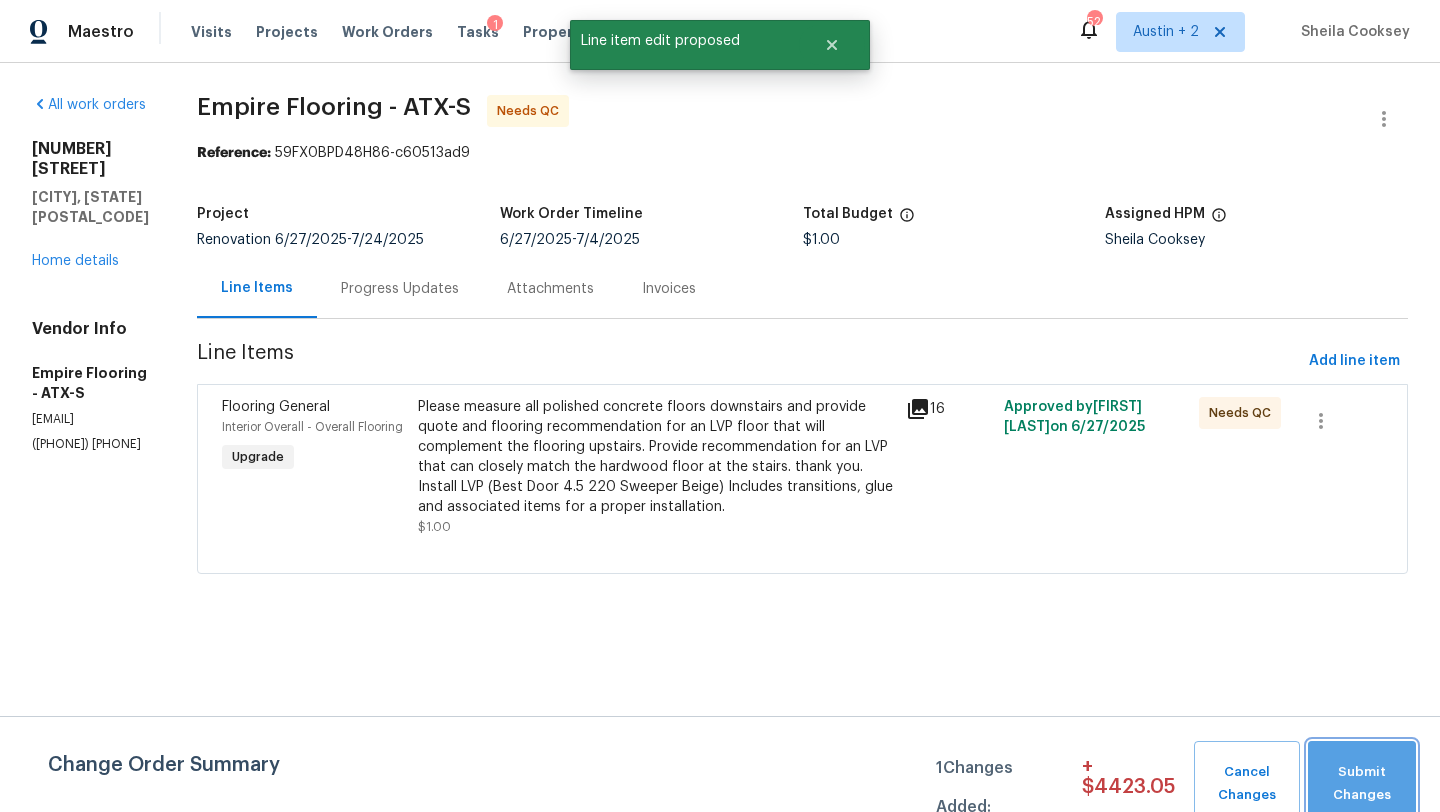 click on "Submit Changes" at bounding box center (1362, 784) 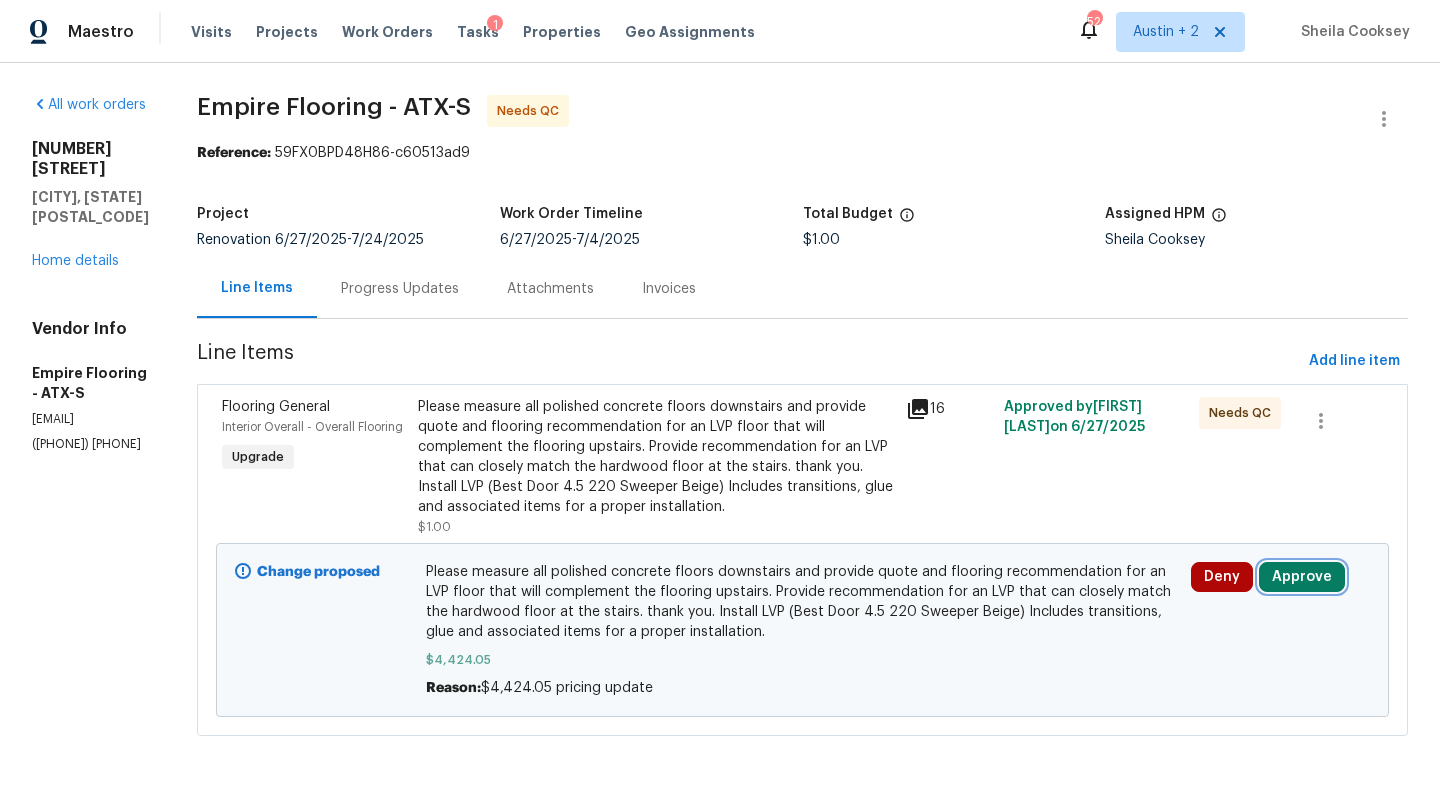 click on "Approve" at bounding box center [1302, 577] 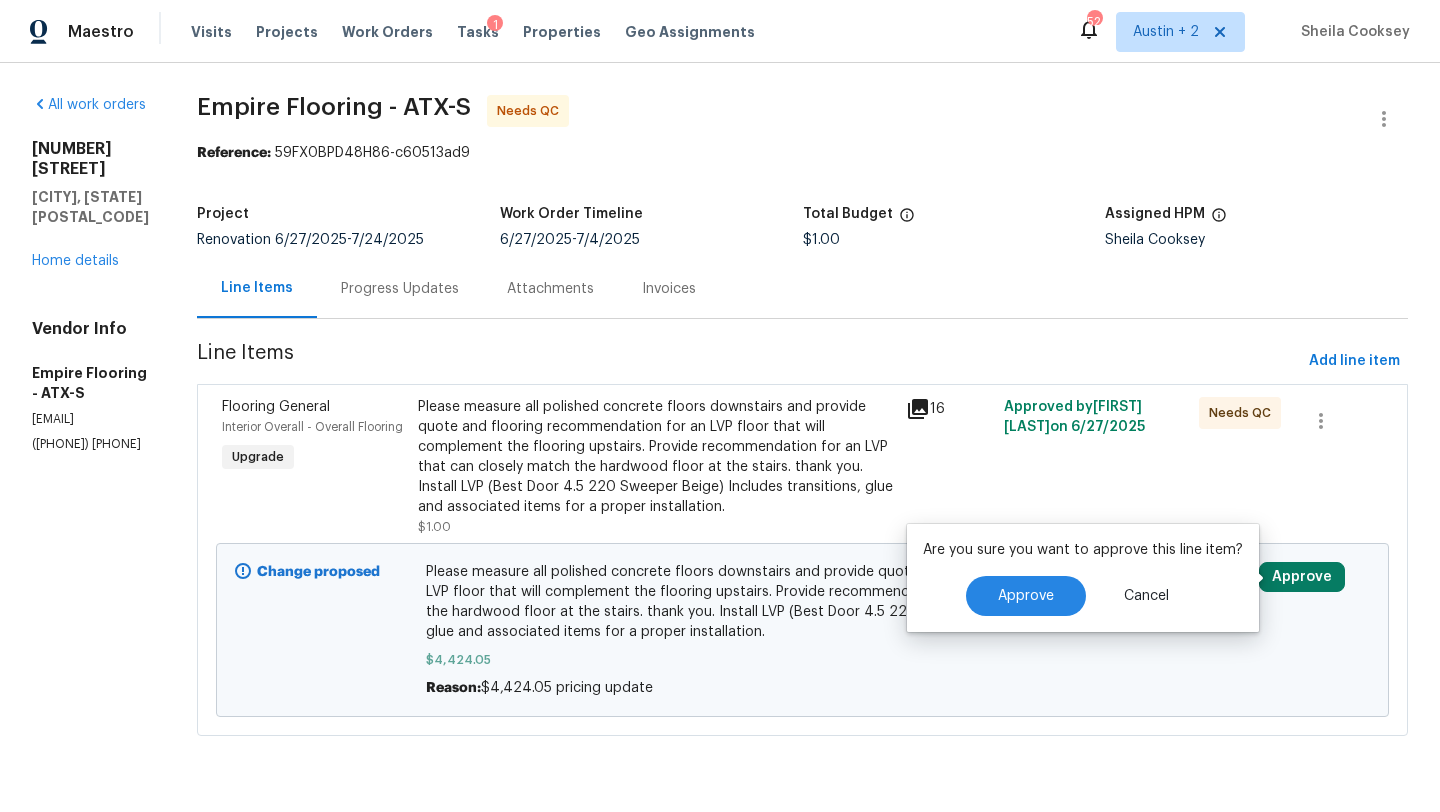 click on "Are you sure you want to approve this line item? Approve Cancel" at bounding box center [1083, 578] 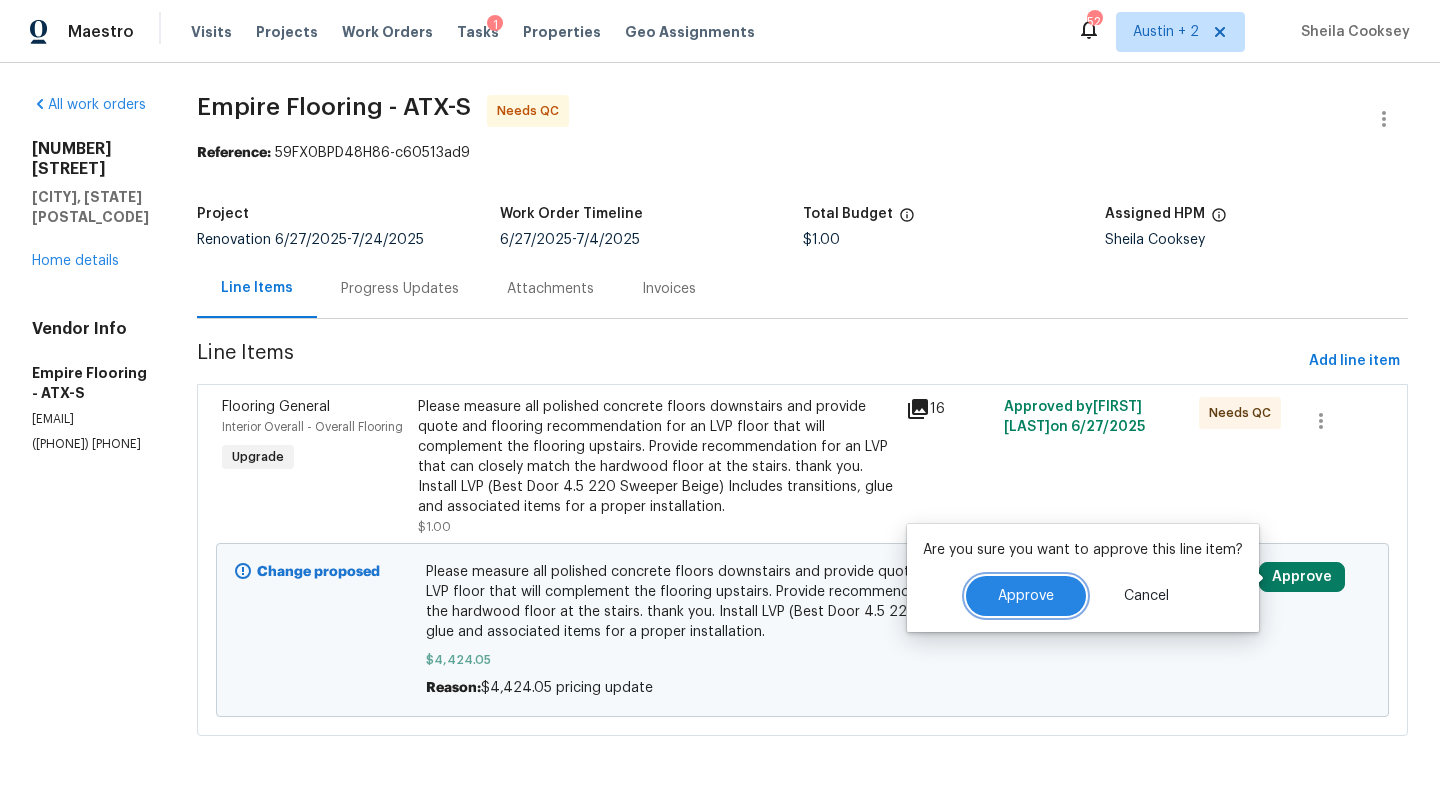 click on "Approve" at bounding box center [1026, 596] 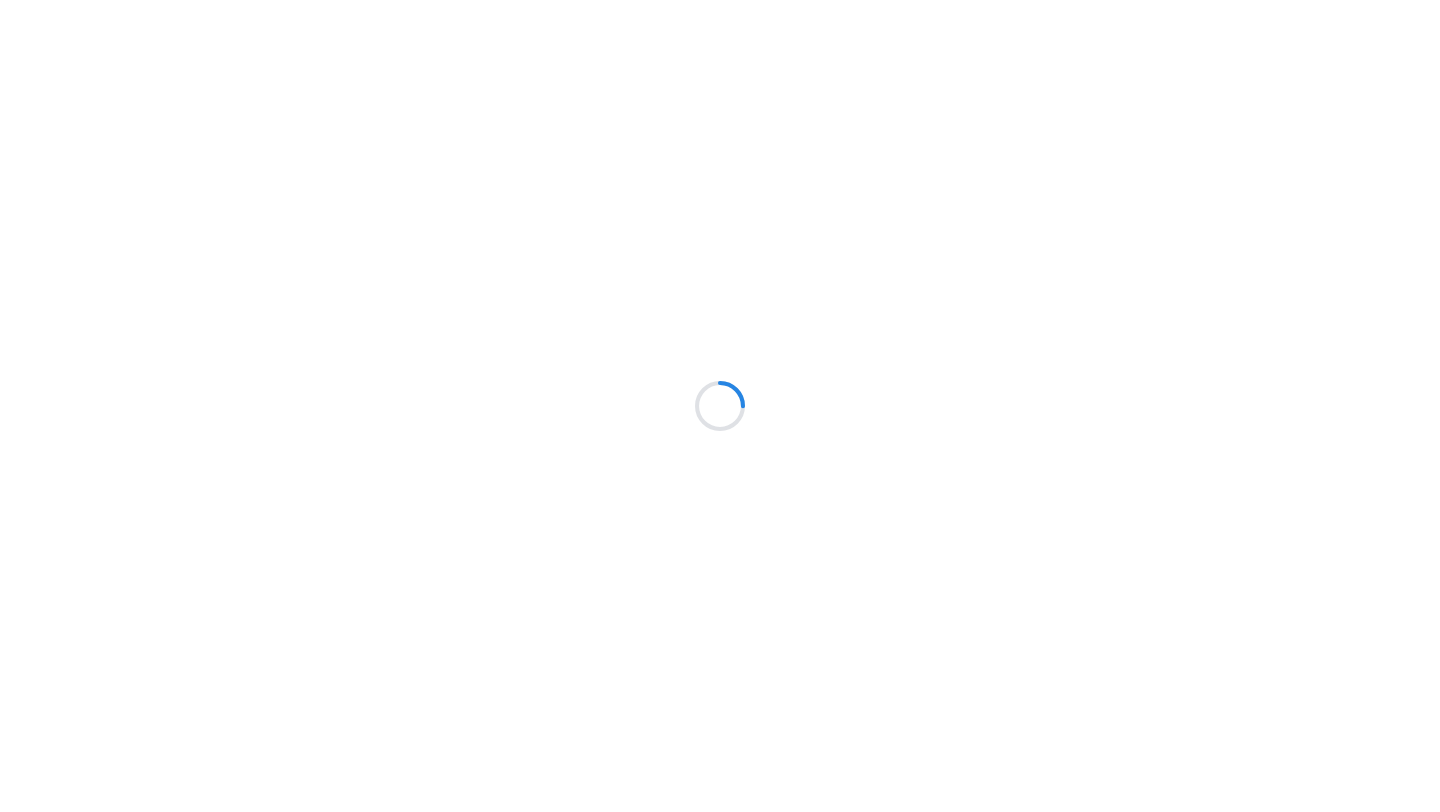 scroll, scrollTop: 0, scrollLeft: 0, axis: both 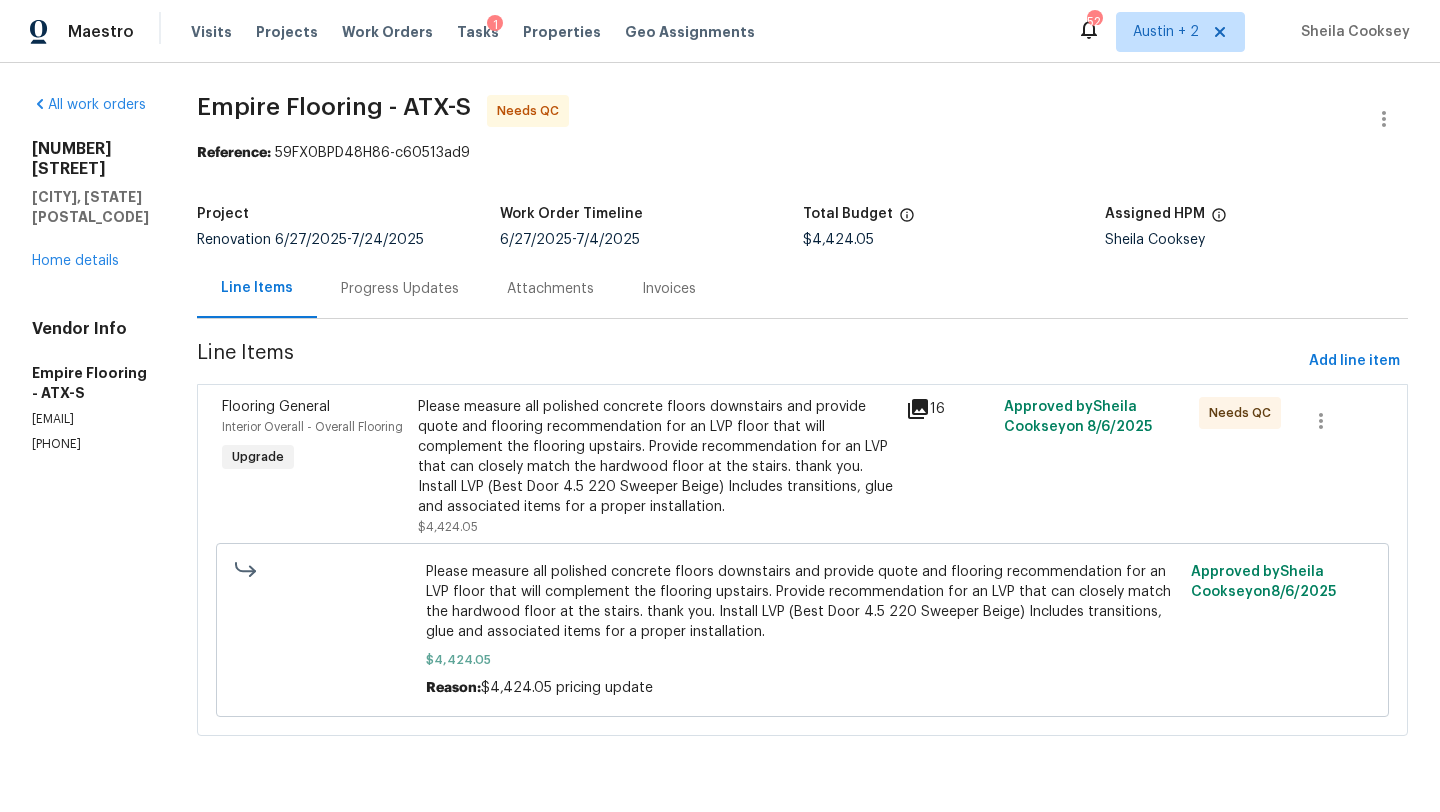 click on "Please measure all polished concrete floors downstairs and provide quote and flooring recommendation for an LVP floor that will complement the flooring upstairs. Provide recommendation for an LVP that can closely match the hardwood floor at the stairs. thank you.
Install LVP (Best Door 4.5 220 Sweeper Beige) Includes transitions, glue and associated items for a proper installation." at bounding box center (656, 457) 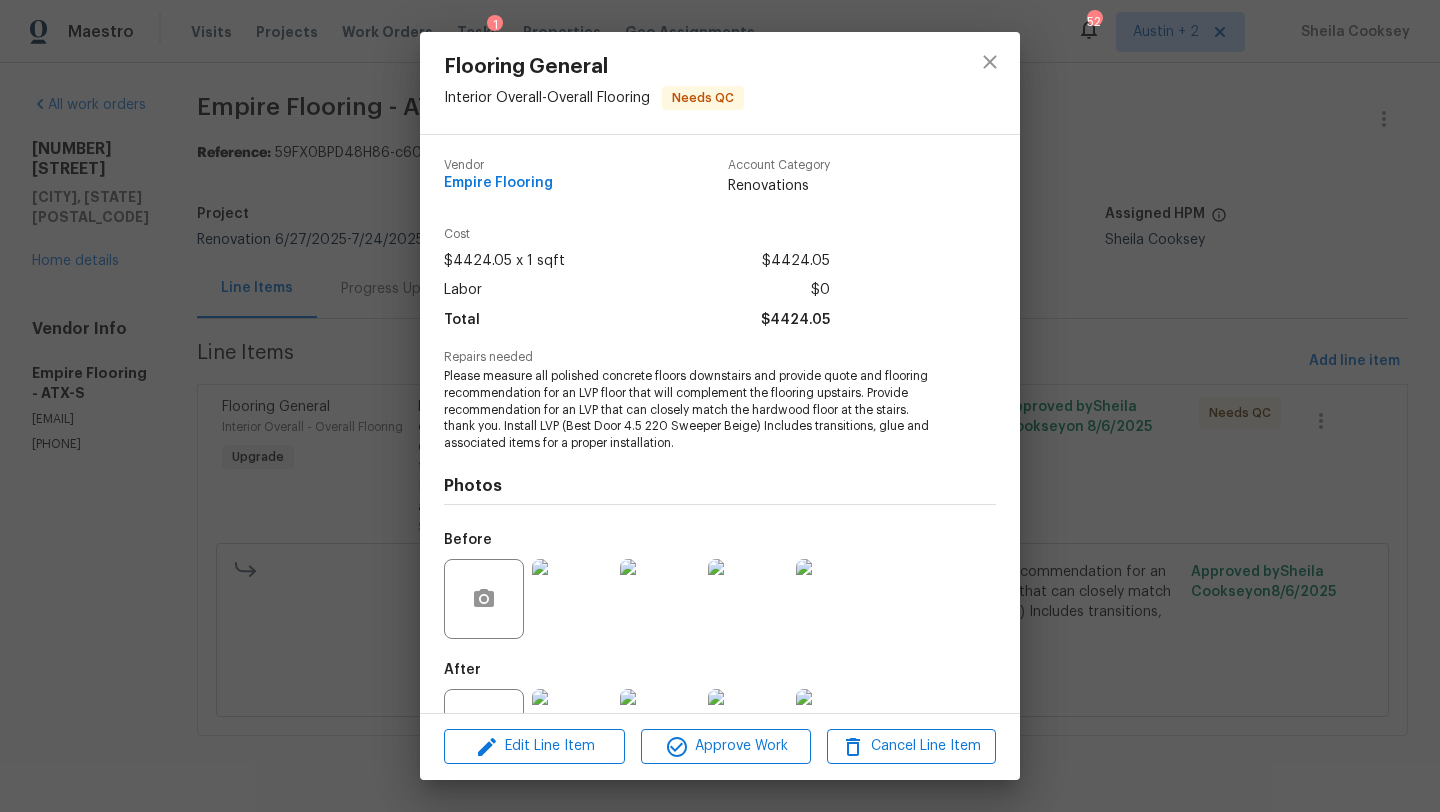 scroll, scrollTop: 76, scrollLeft: 0, axis: vertical 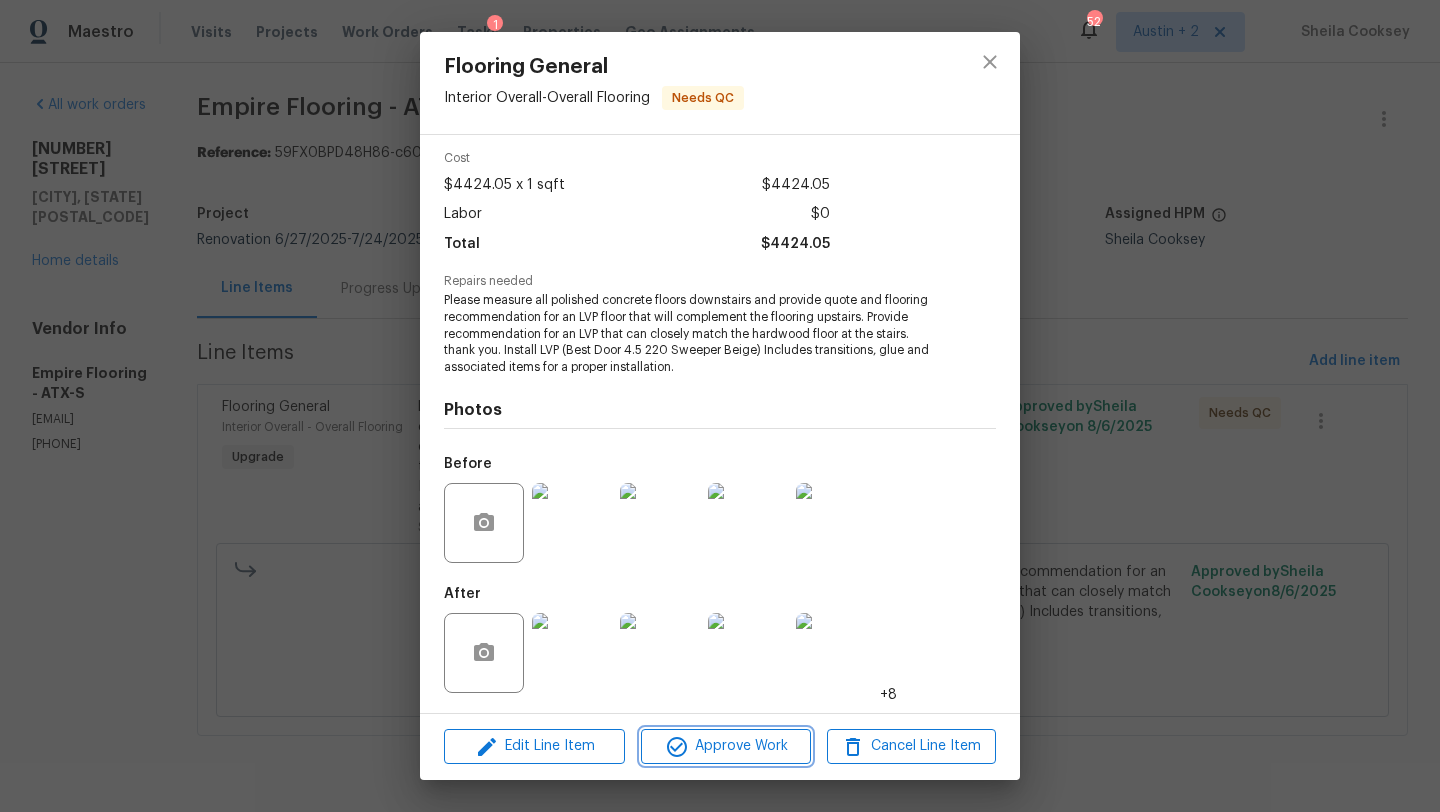 click on "Approve Work" at bounding box center (725, 746) 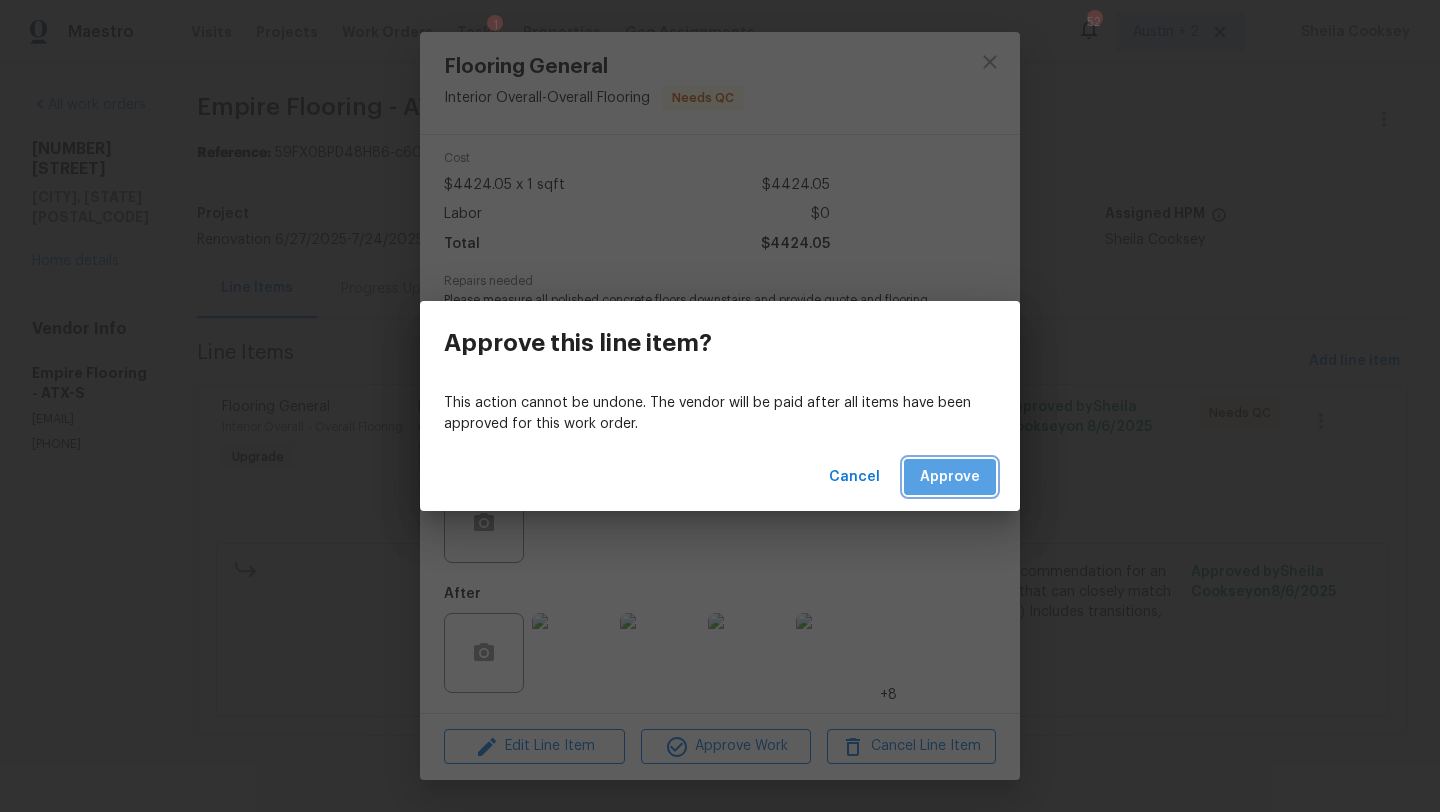 click on "Approve" at bounding box center (950, 477) 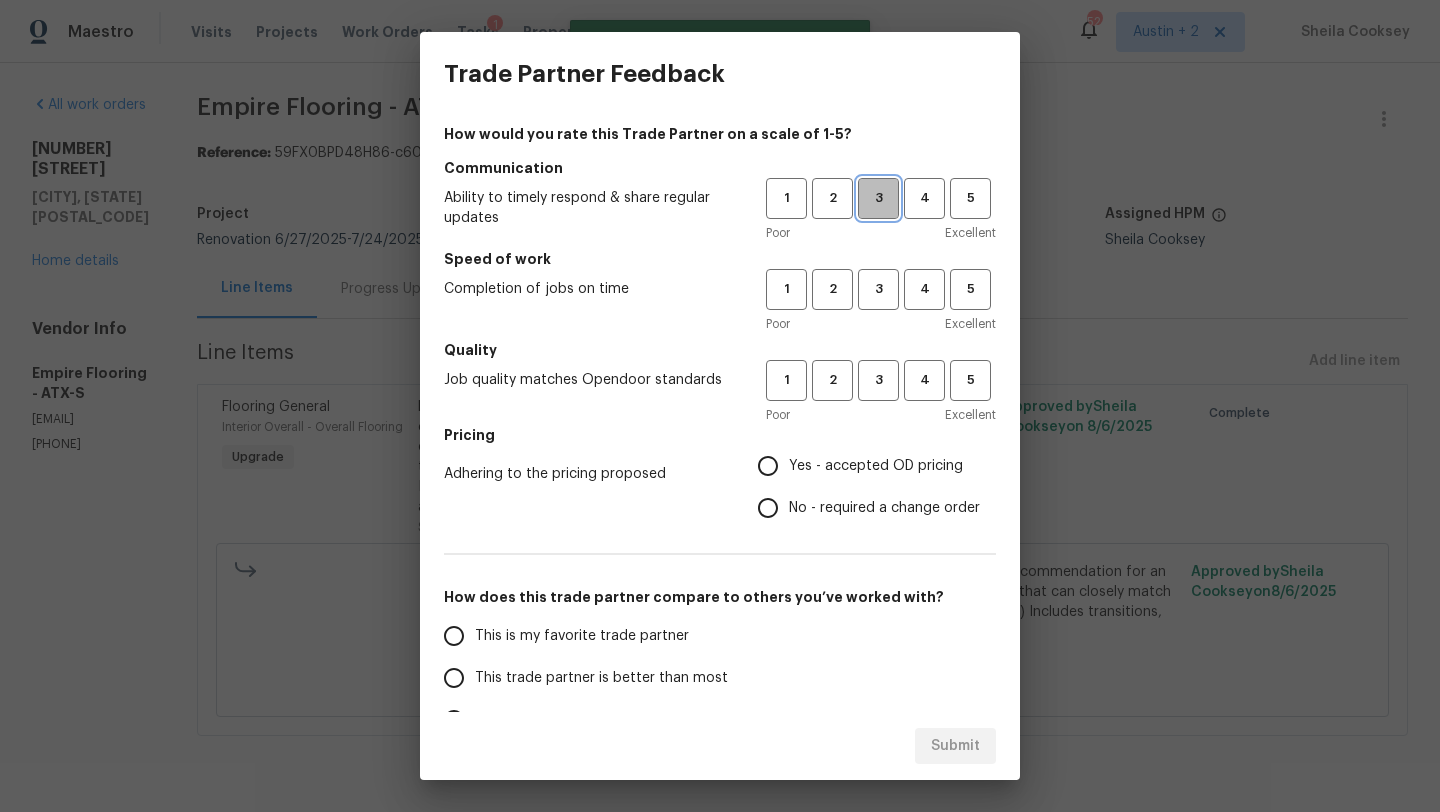 click on "3" at bounding box center (878, 198) 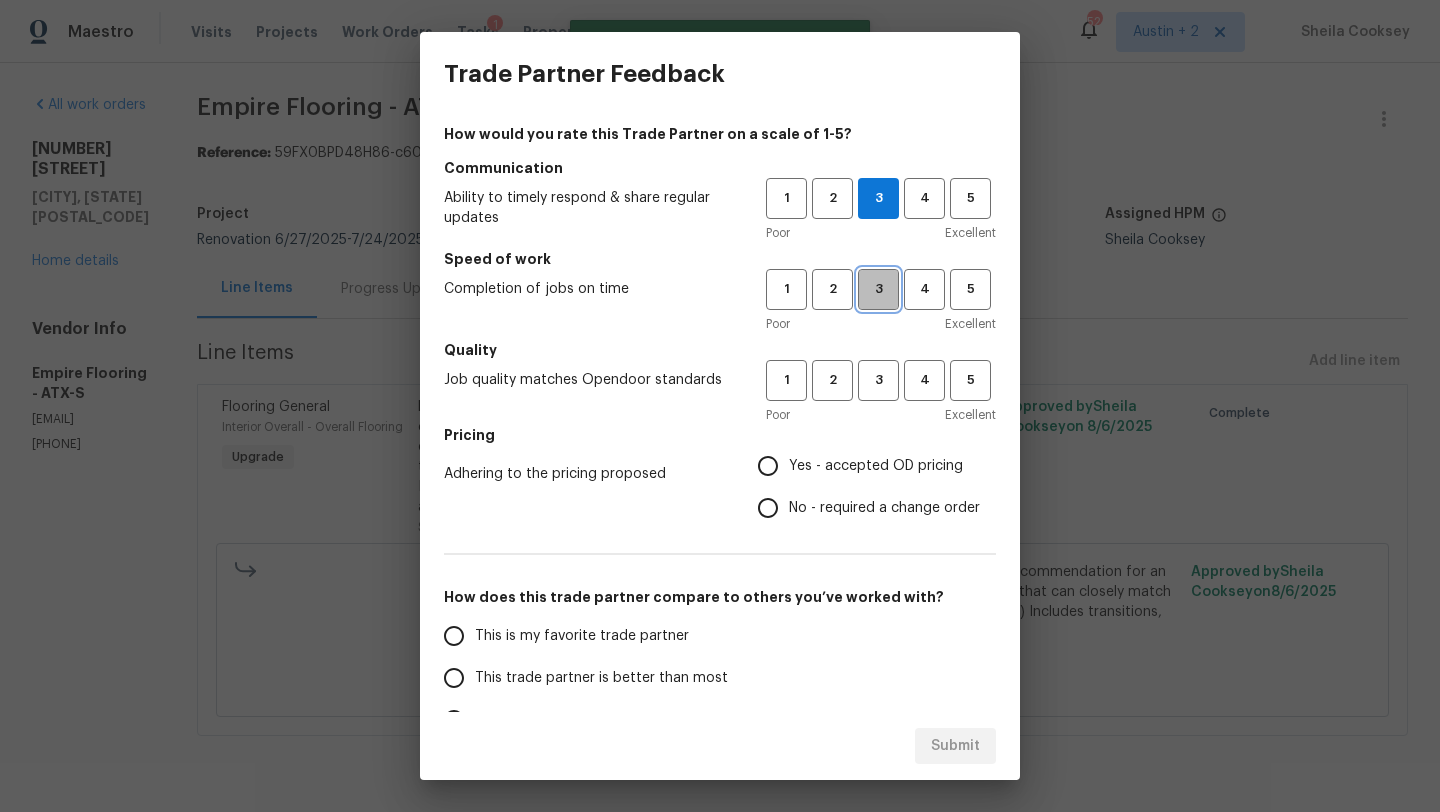 click on "3" at bounding box center (878, 289) 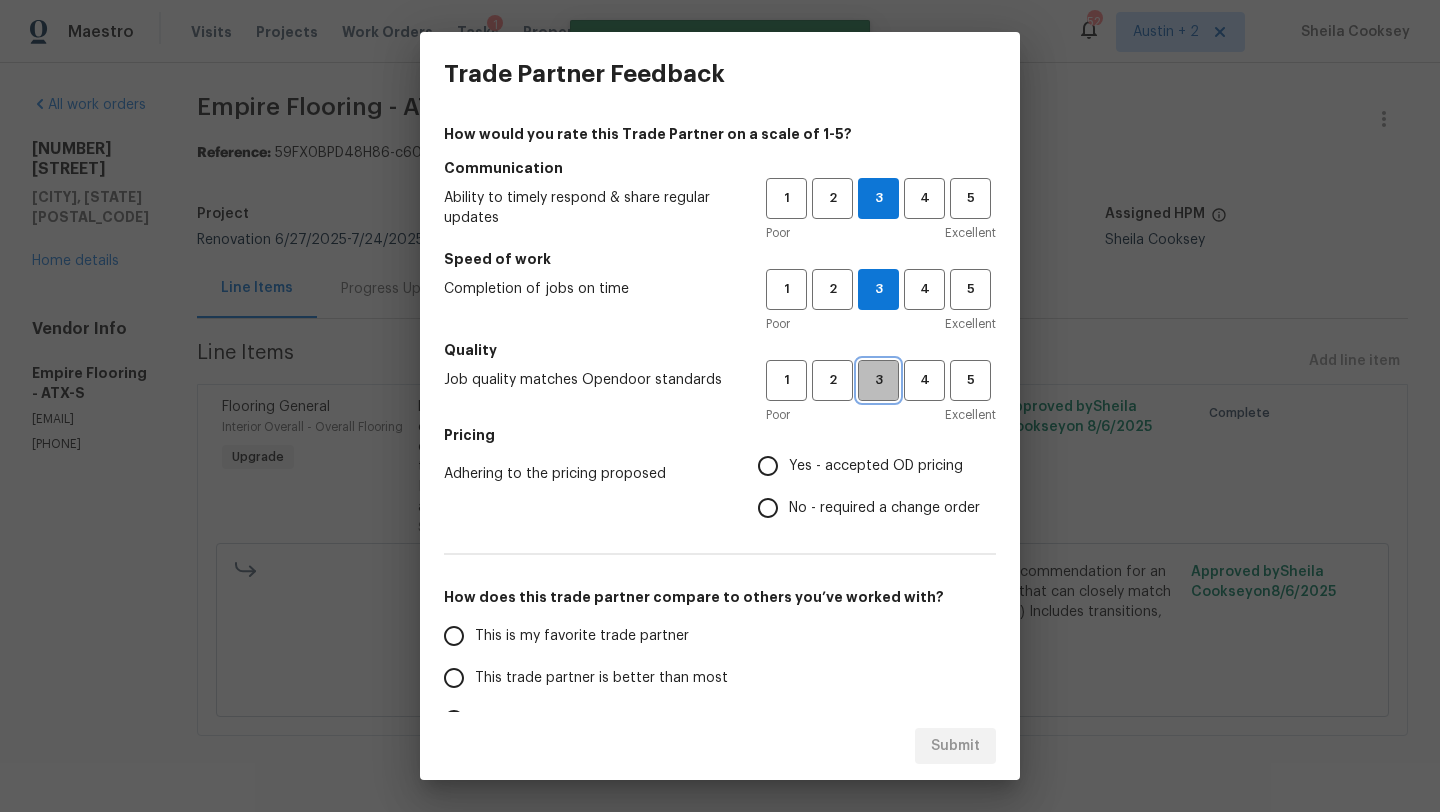 click on "3" at bounding box center [878, 380] 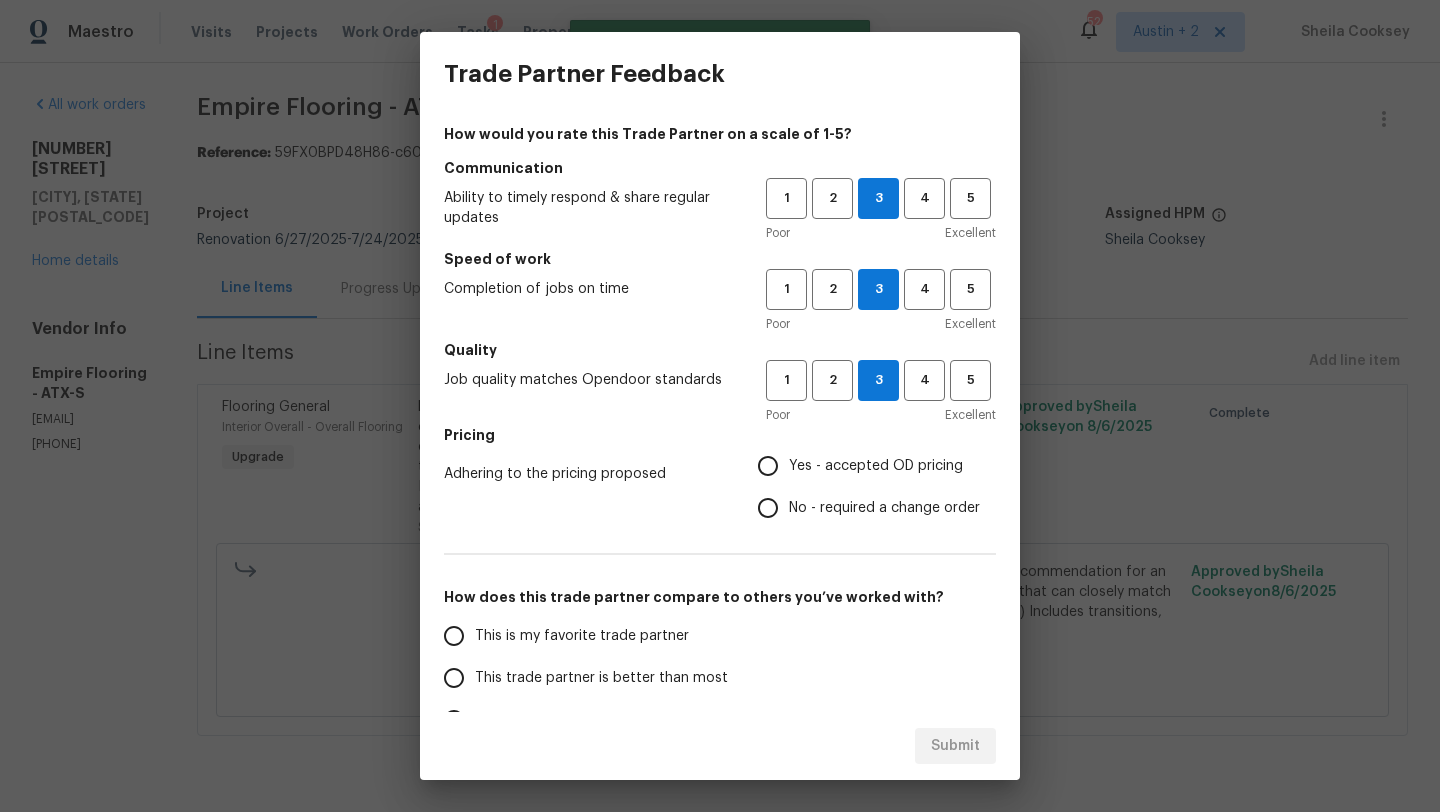 click on "Yes - accepted OD pricing" at bounding box center [876, 466] 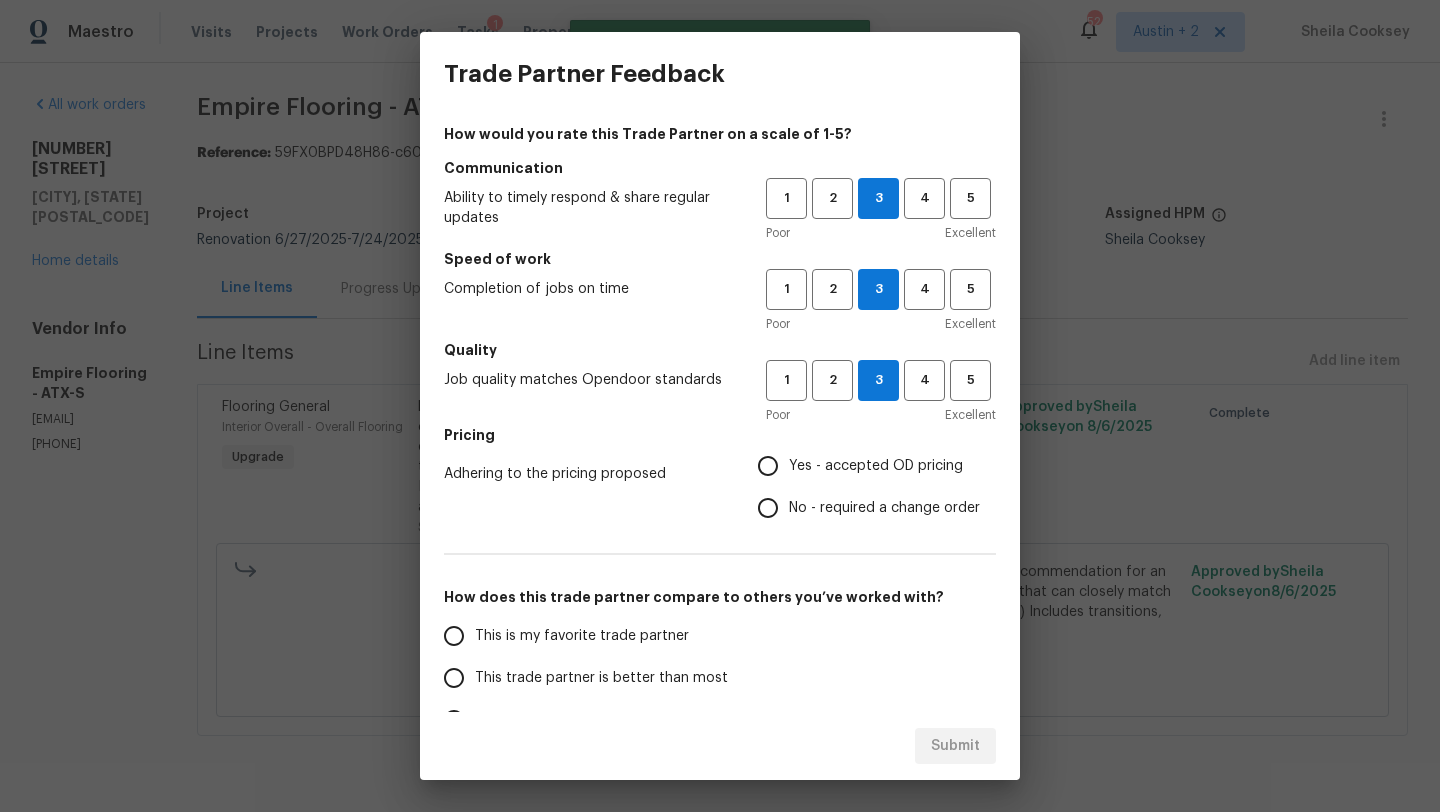 click on "Yes - accepted OD pricing" at bounding box center [768, 466] 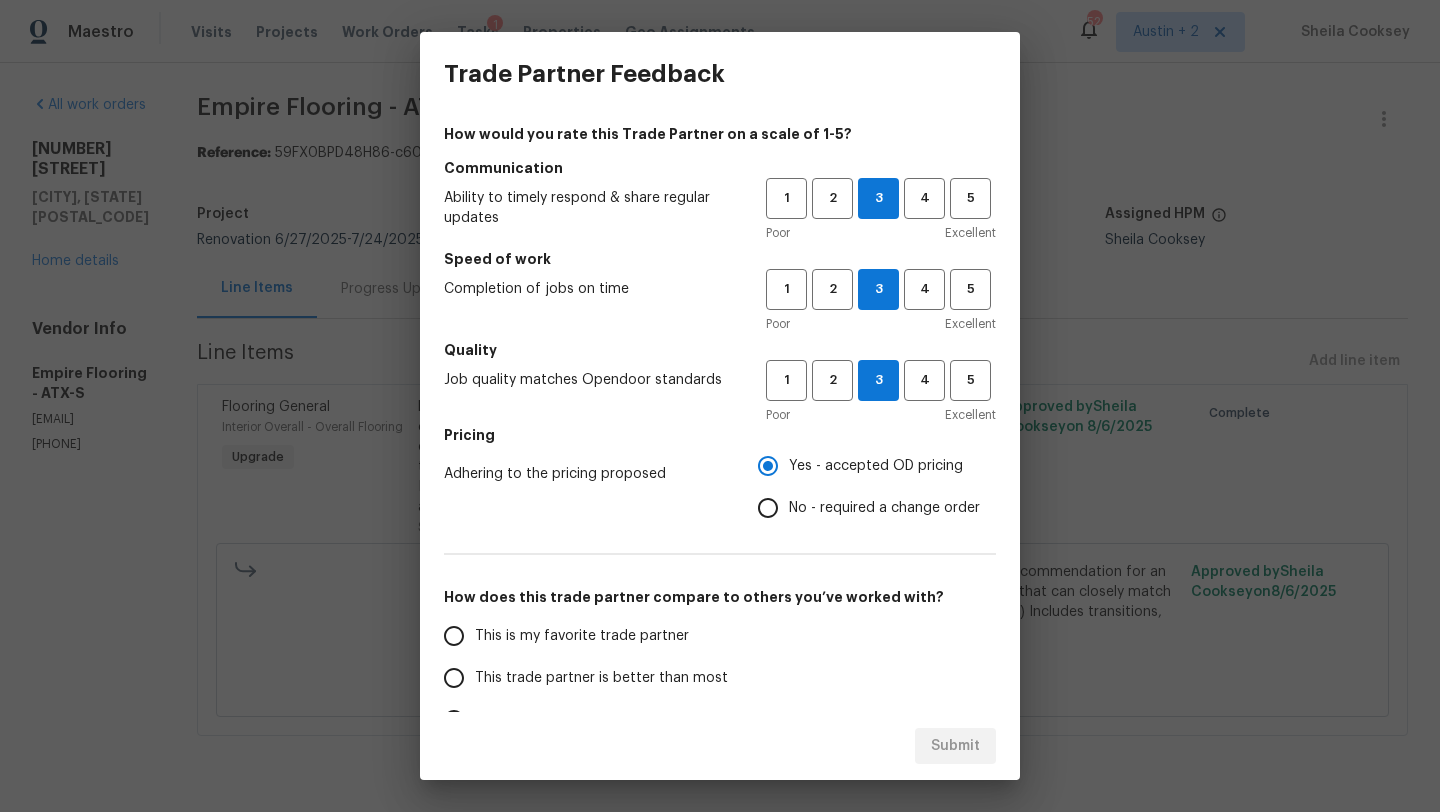 click on "This trade partner is better than most" at bounding box center [601, 678] 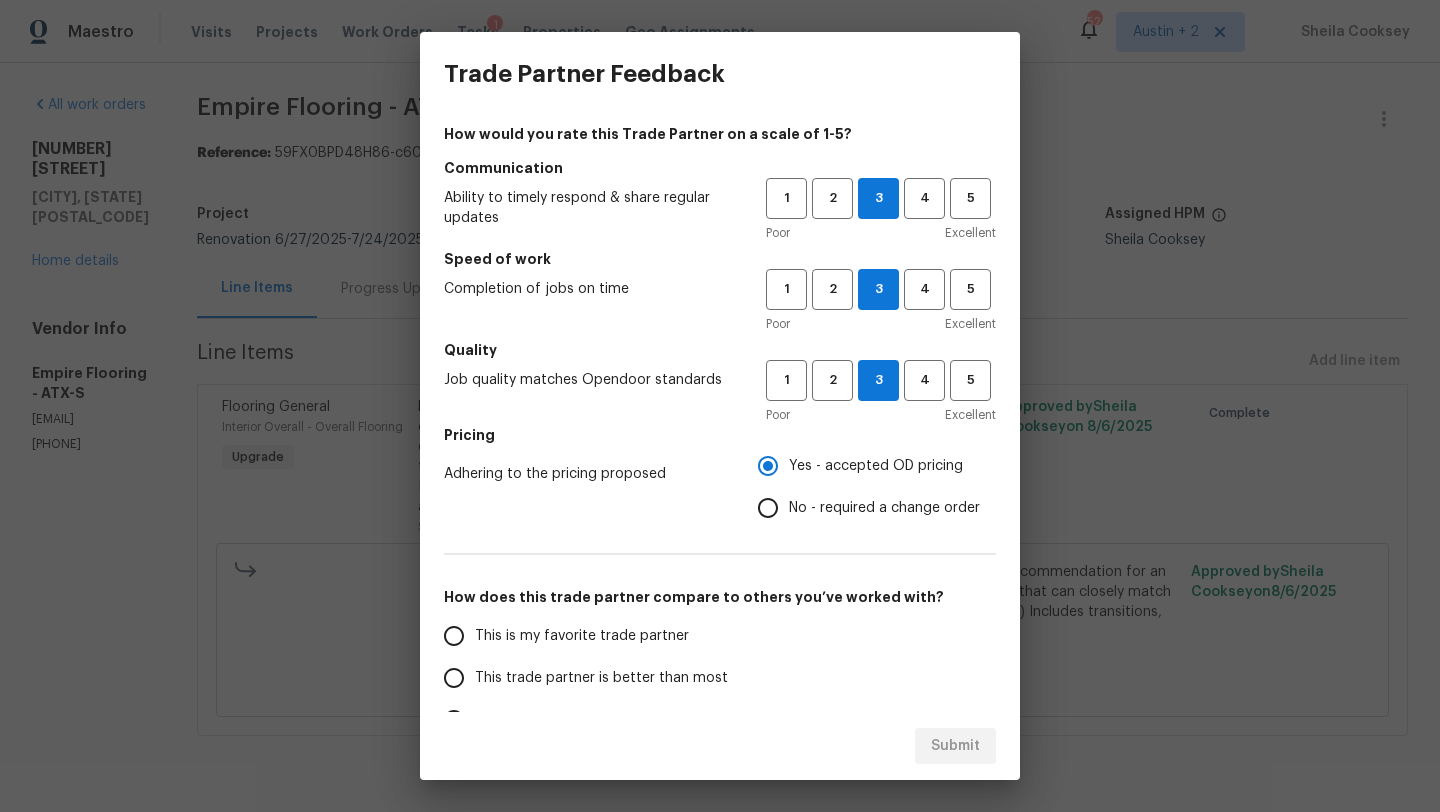 click on "This trade partner is better than most" at bounding box center [454, 678] 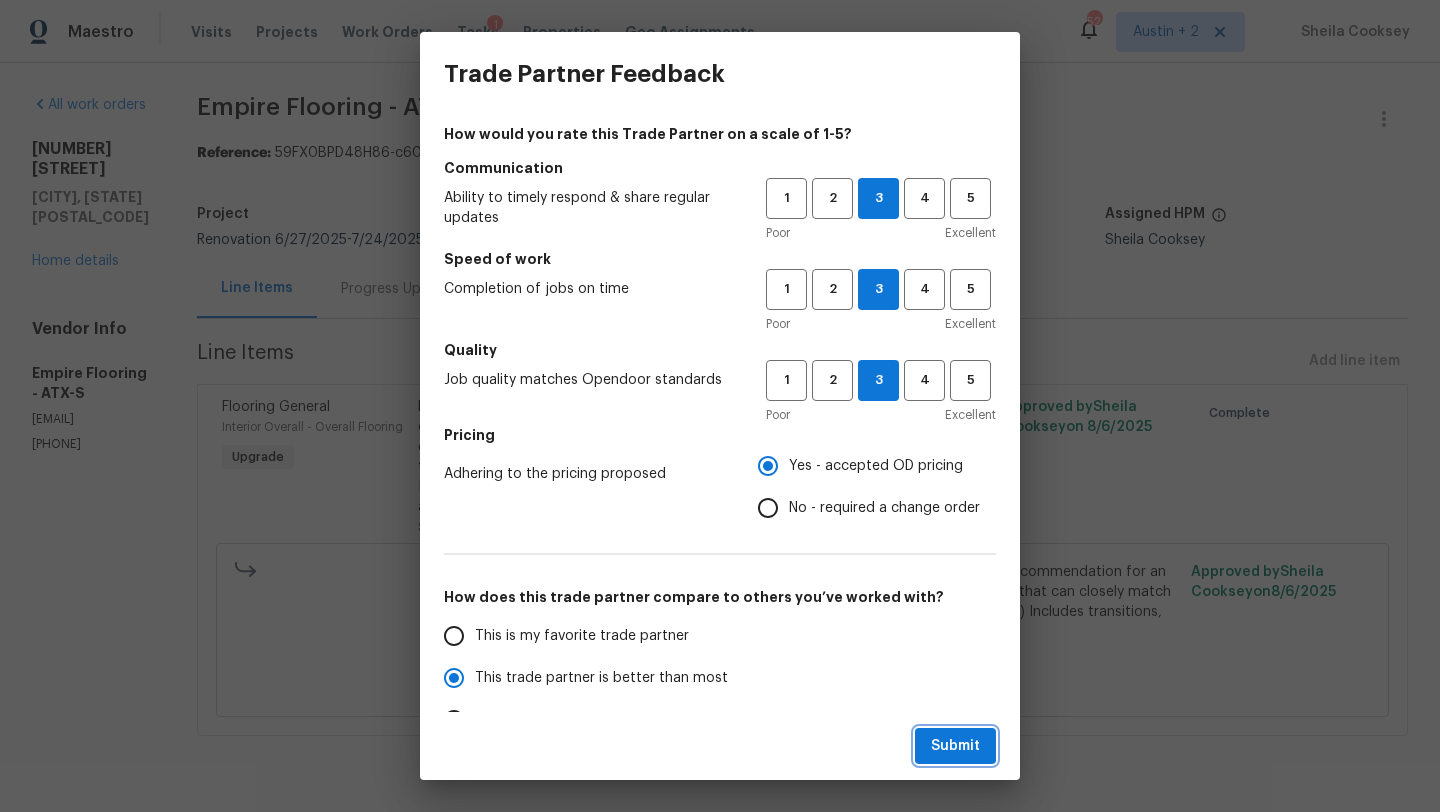 click on "Submit" at bounding box center [955, 746] 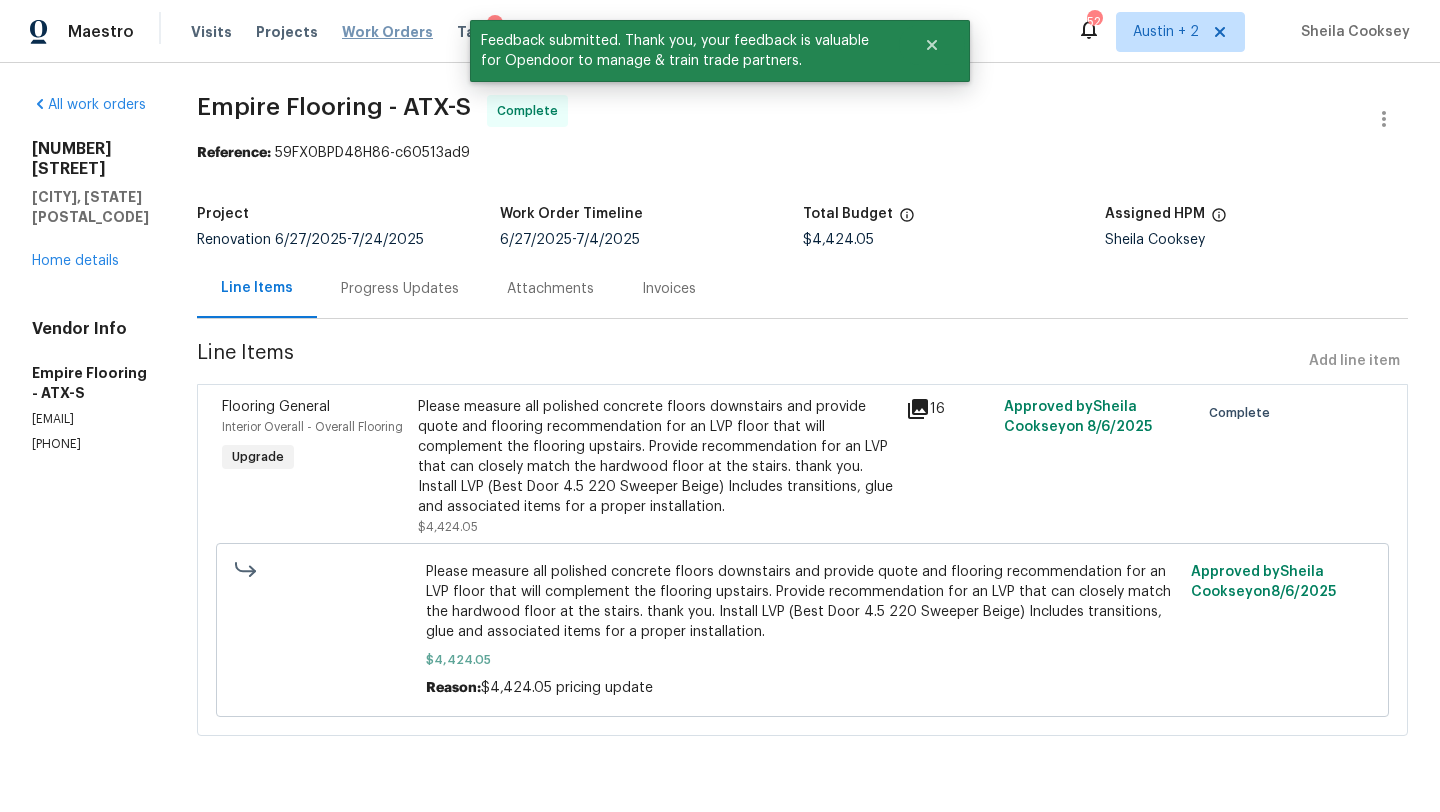 click on "Work Orders" at bounding box center (387, 32) 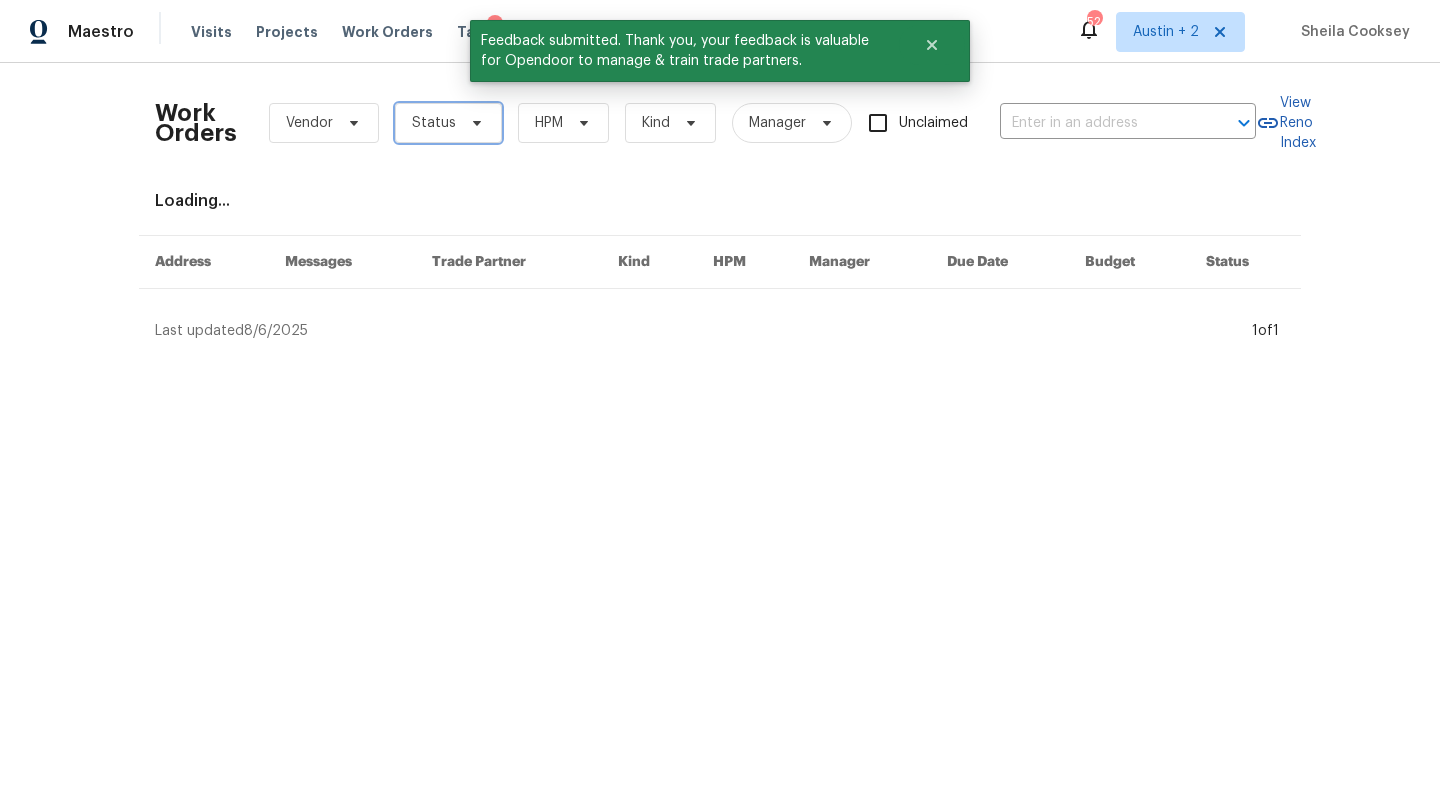 click on "Status" at bounding box center (434, 123) 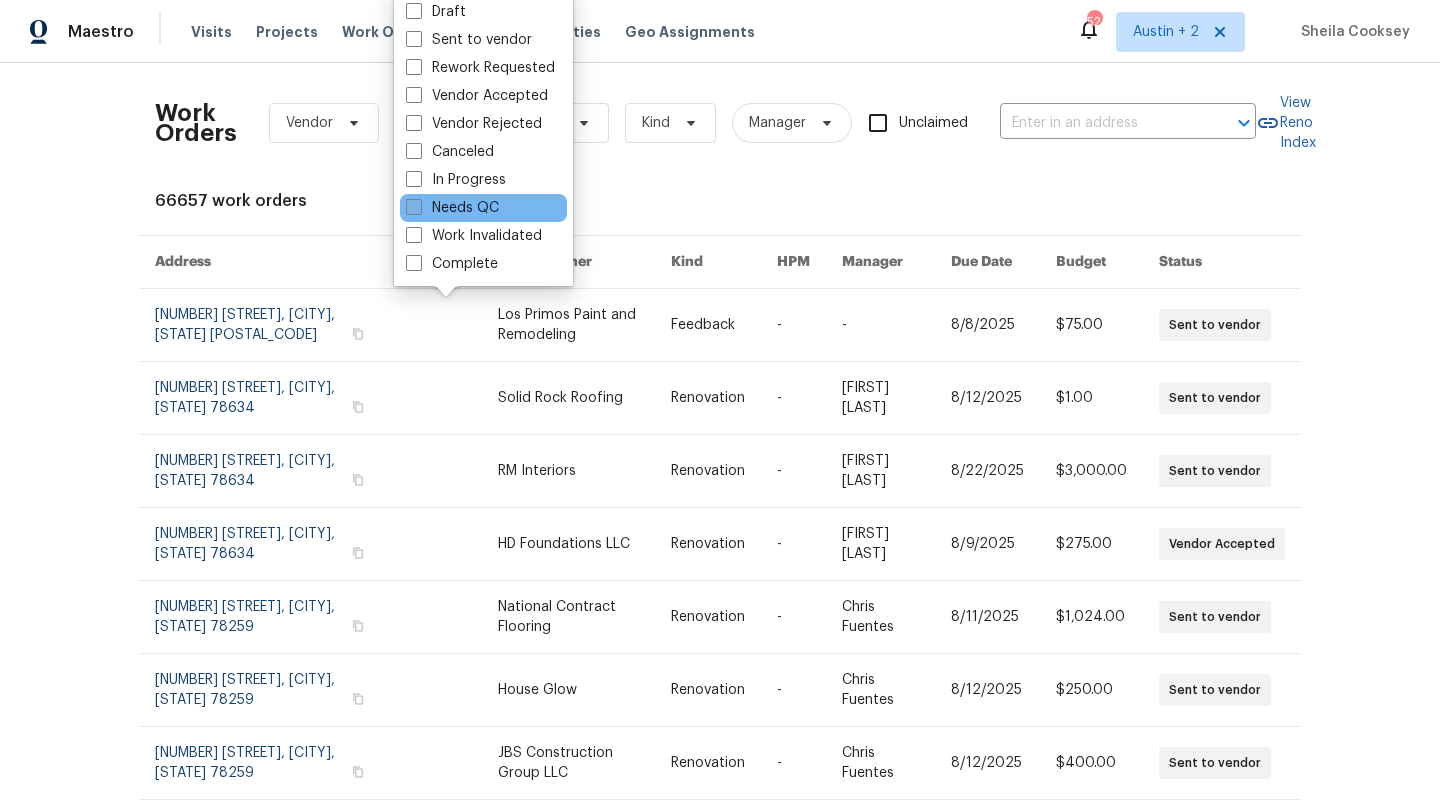 click on "Needs QC" at bounding box center [452, 208] 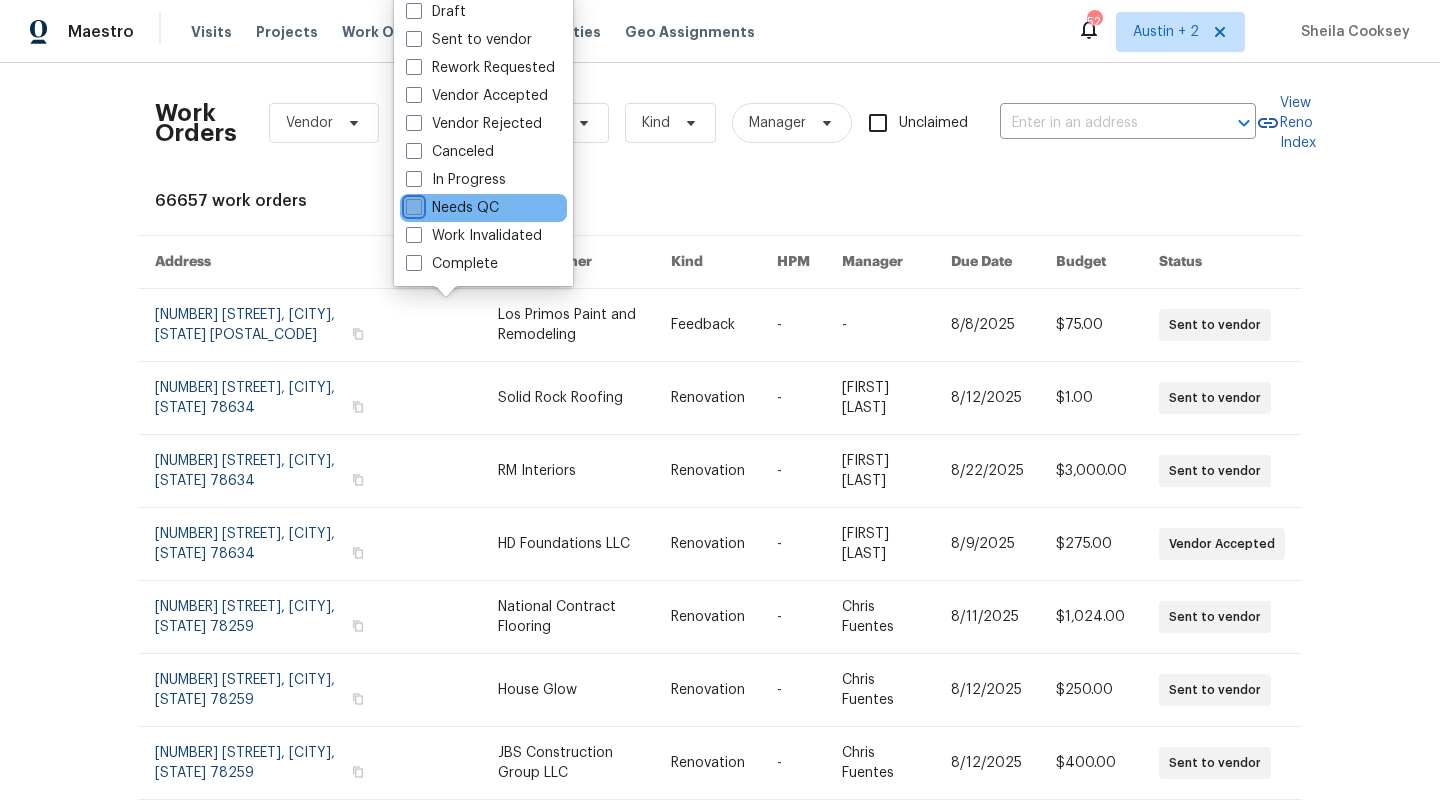 click on "Needs QC" at bounding box center (412, 204) 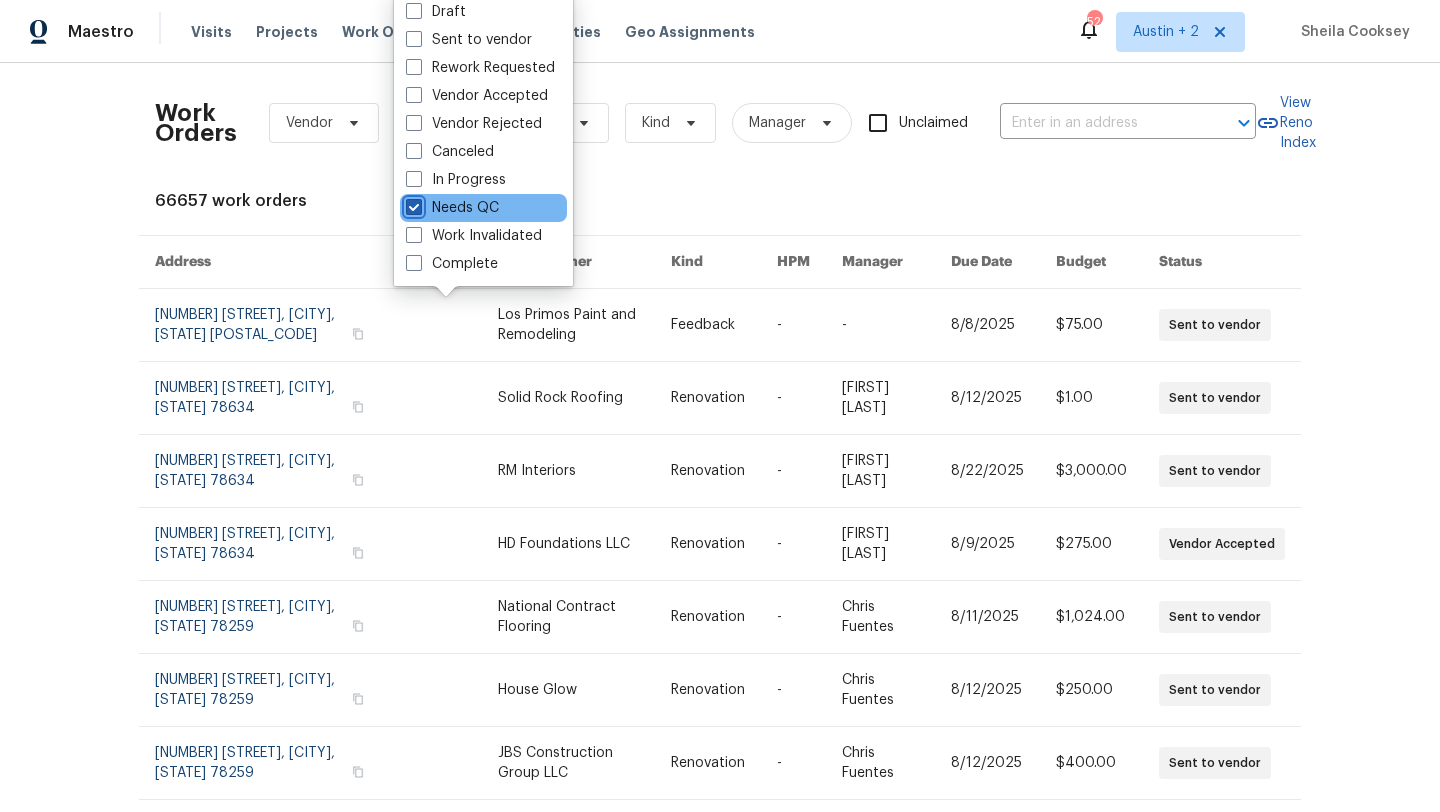 checkbox on "true" 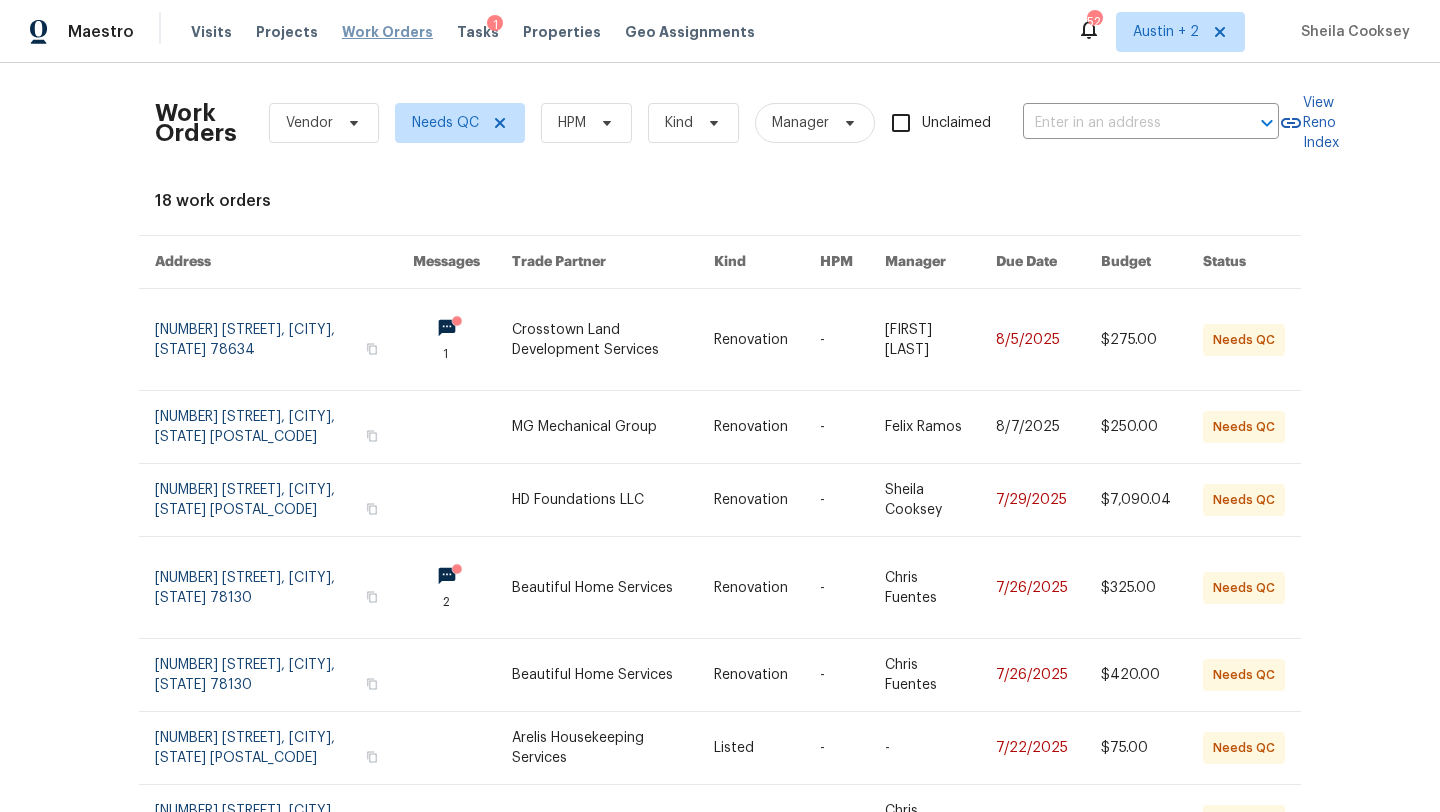 click on "Work Orders" at bounding box center (387, 32) 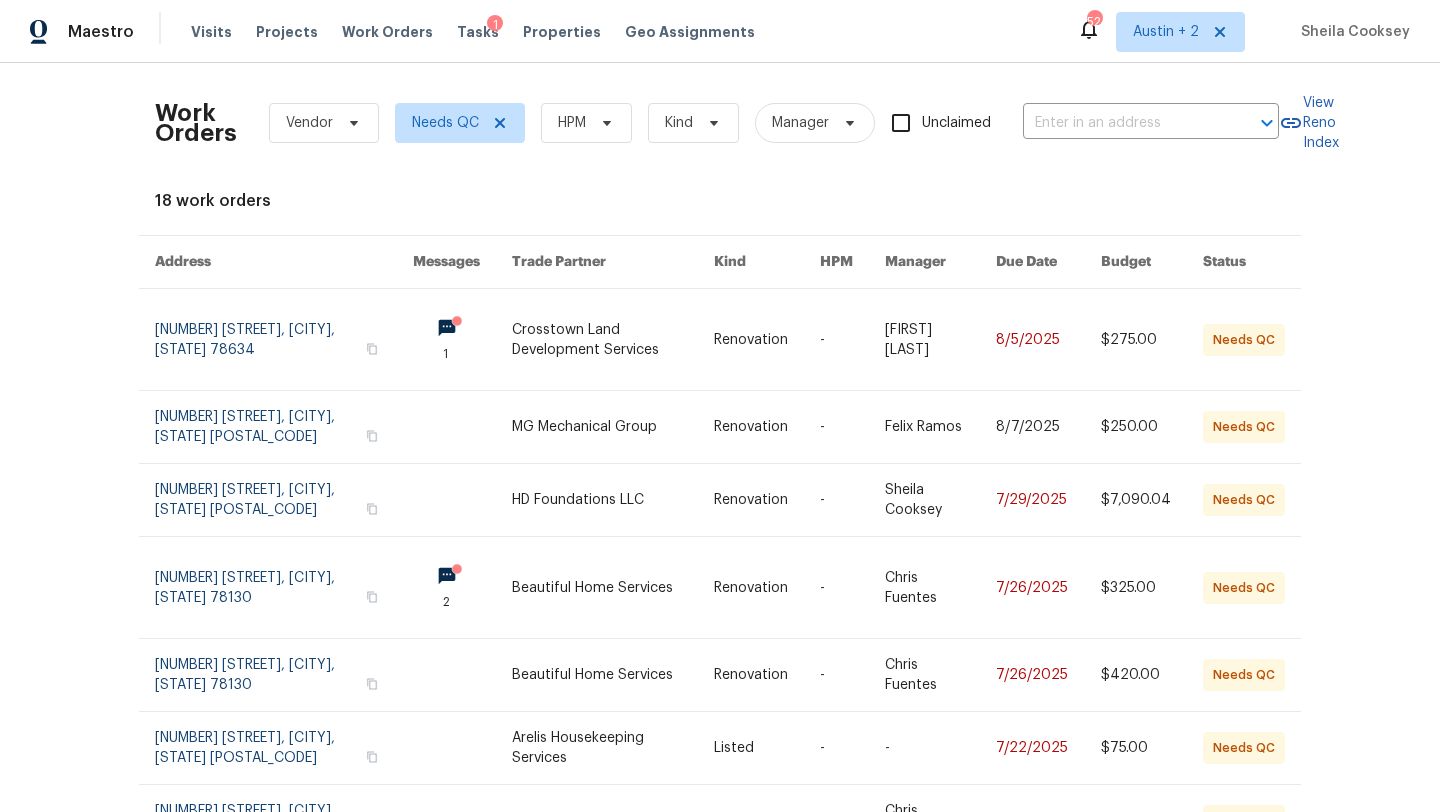 click on "Visits Projects Work Orders Tasks 1 Properties Geo Assignments" at bounding box center (485, 32) 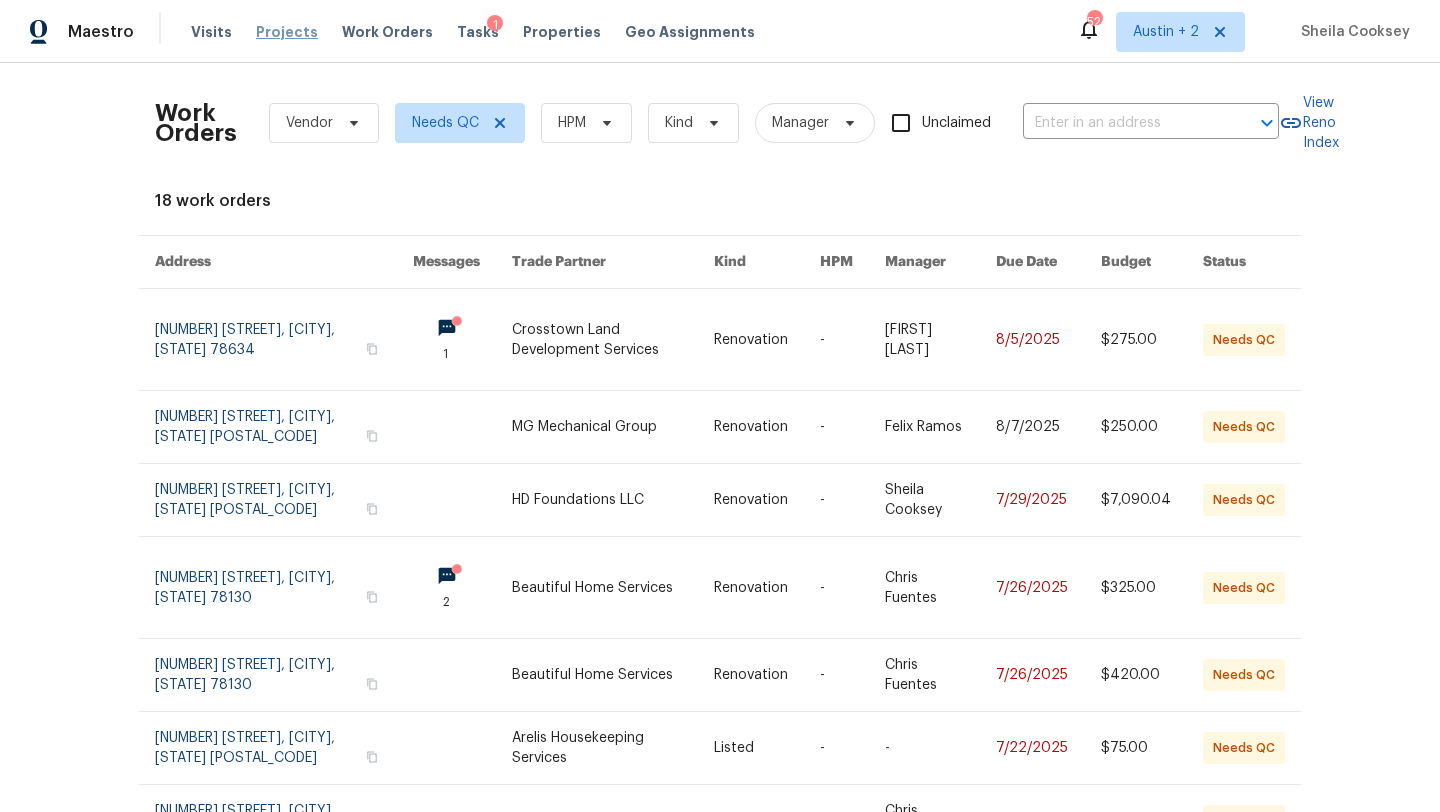 click on "Projects" at bounding box center [287, 32] 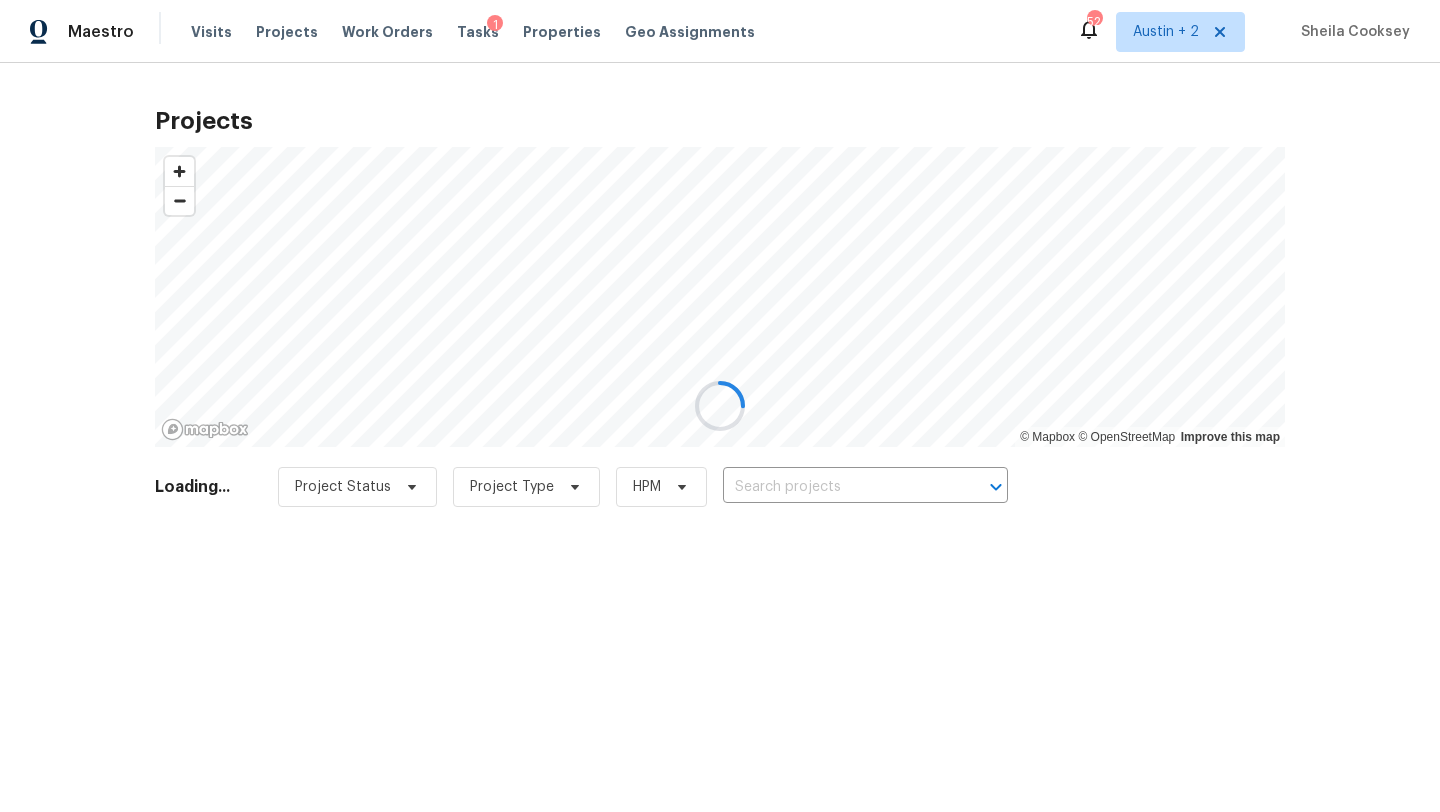 click at bounding box center (720, 406) 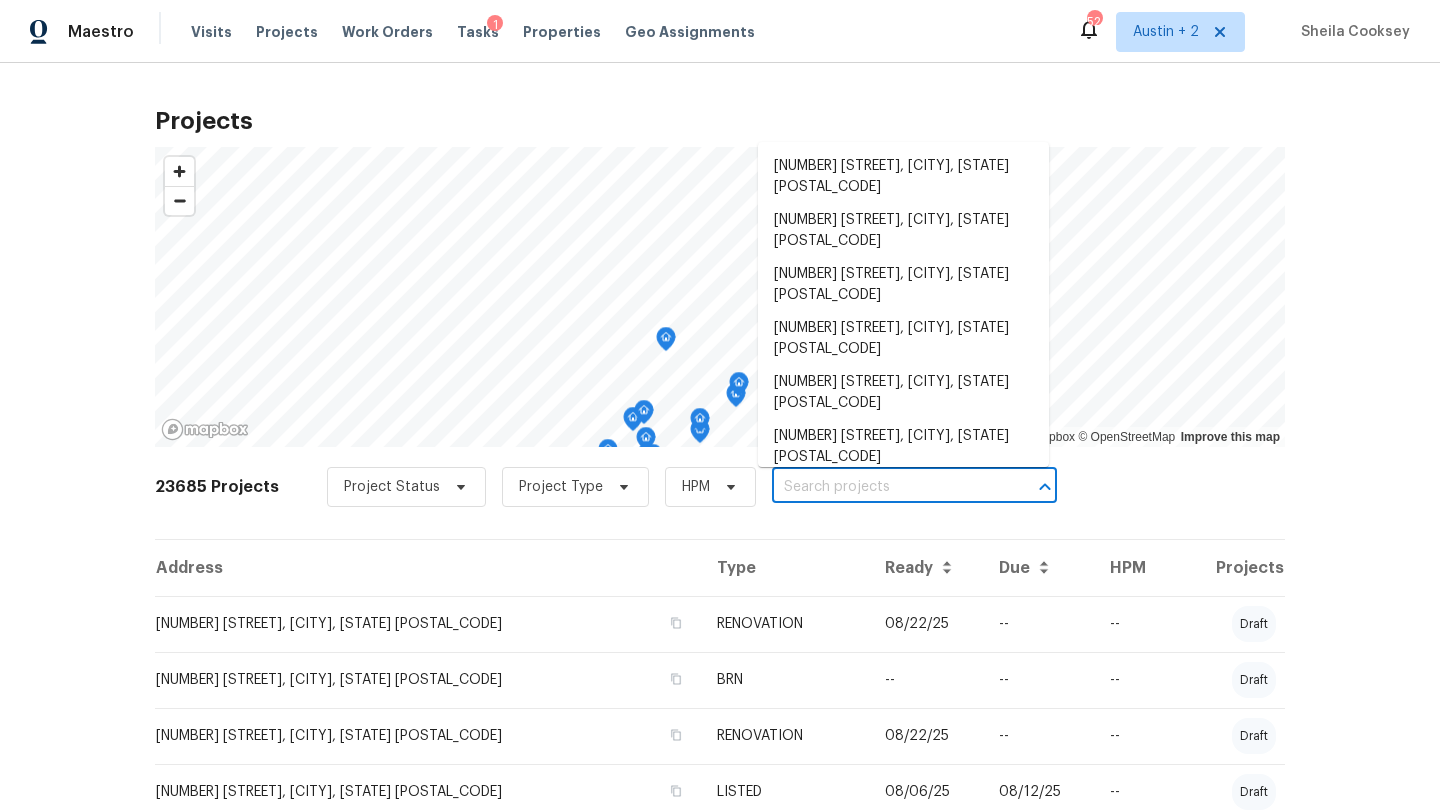 click at bounding box center [886, 487] 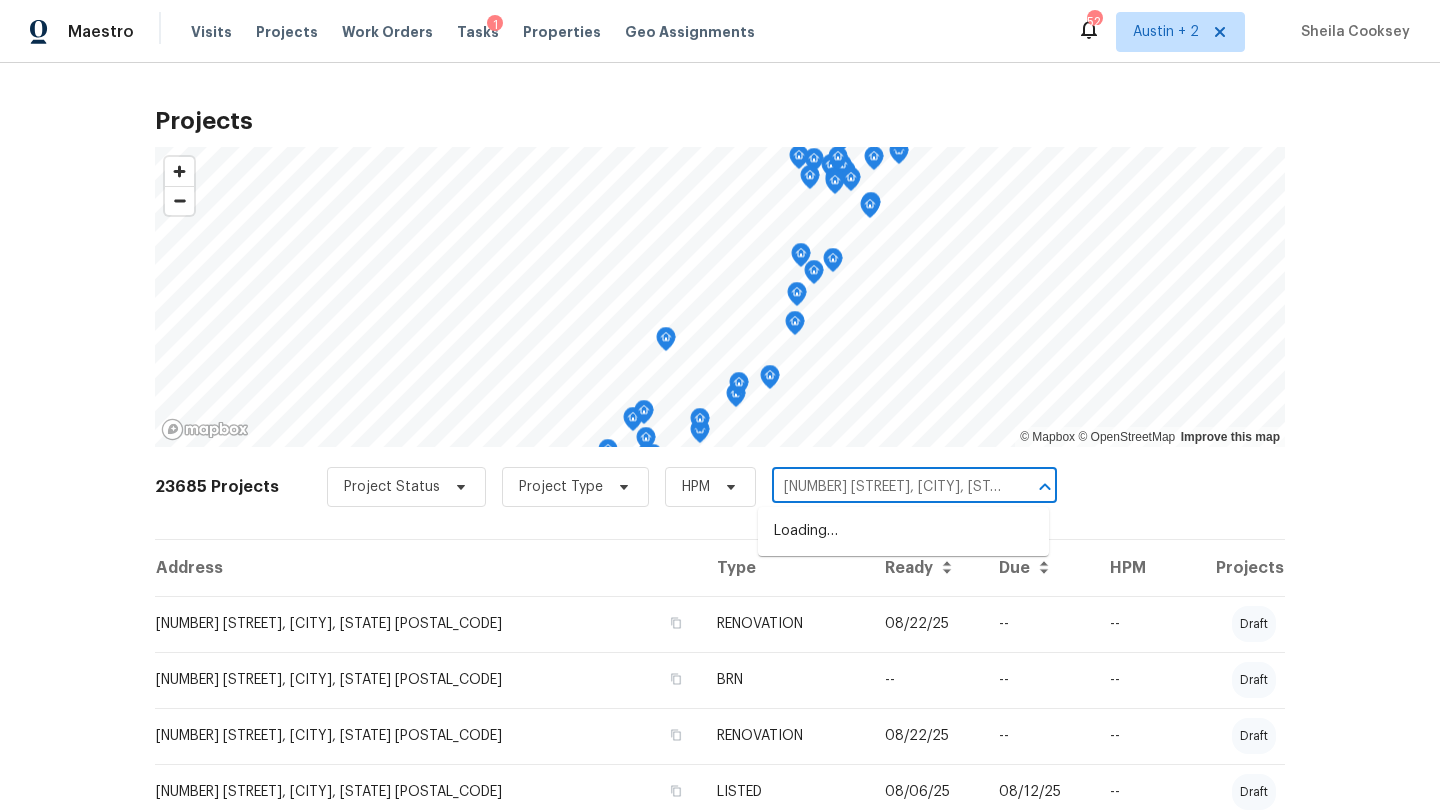 scroll, scrollTop: 0, scrollLeft: 101, axis: horizontal 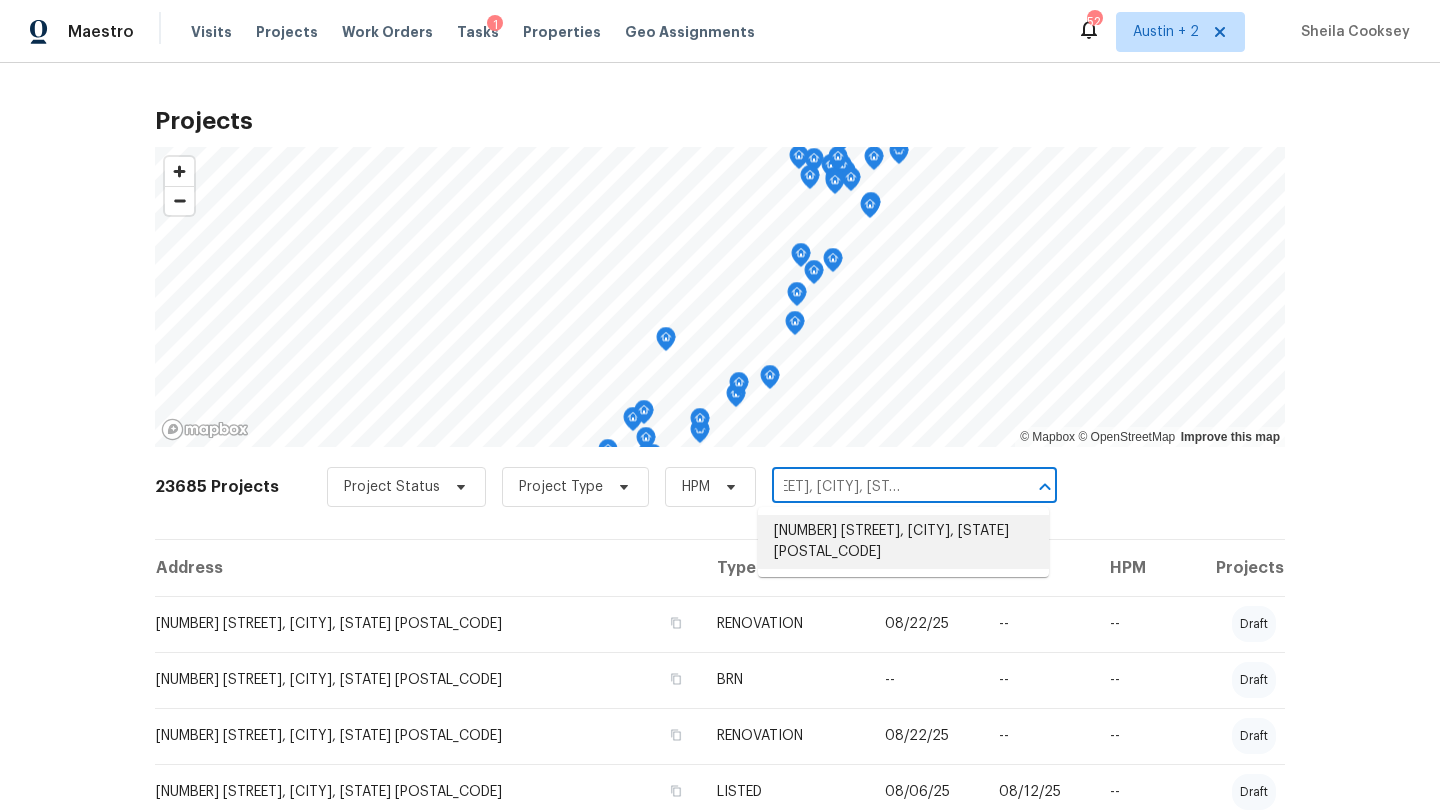 click on "[NUMBER] [STREET], [CITY], [STATE] [POSTAL_CODE]" at bounding box center [903, 542] 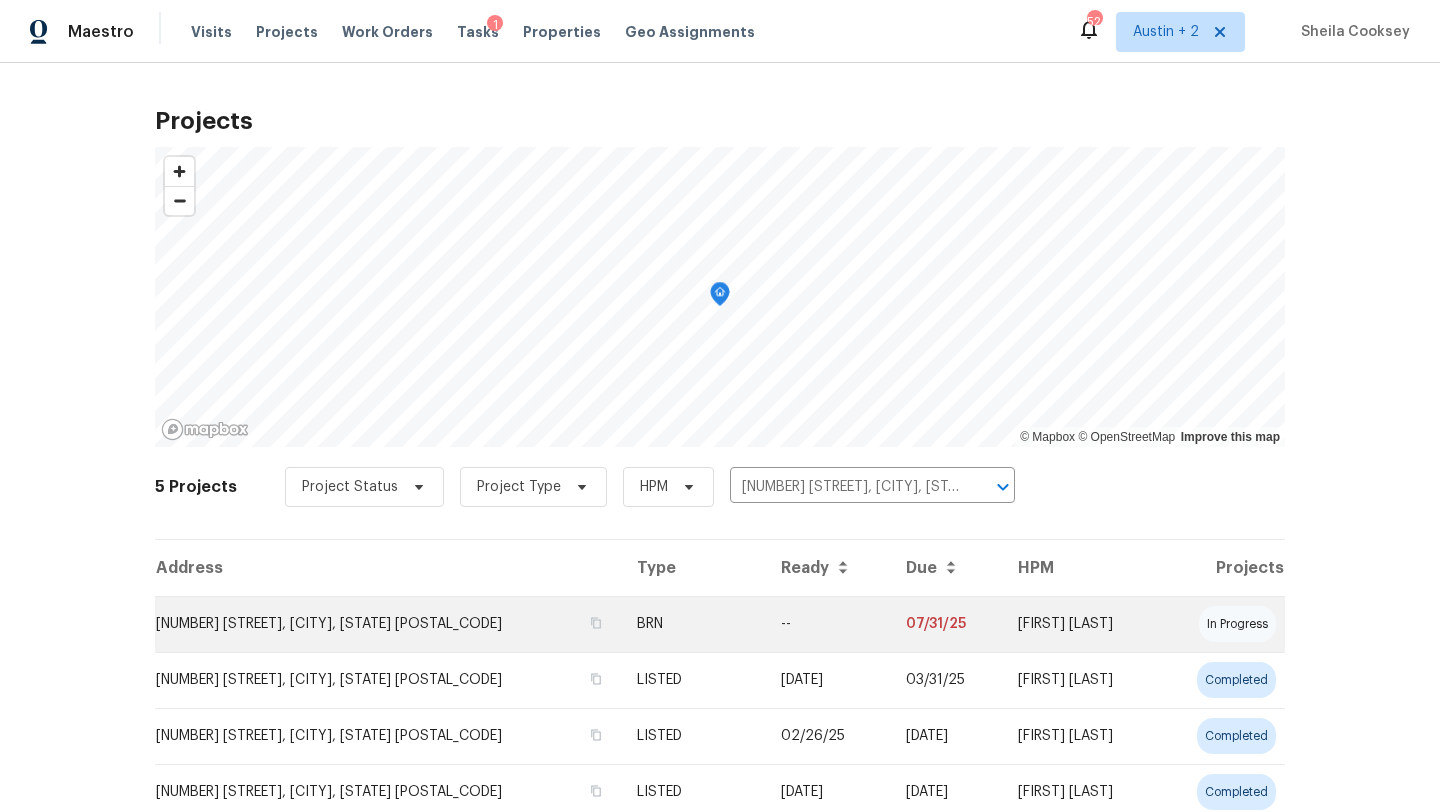 click on "[NUMBER] [STREET], [CITY], [STATE] [POSTAL_CODE]" at bounding box center [388, 624] 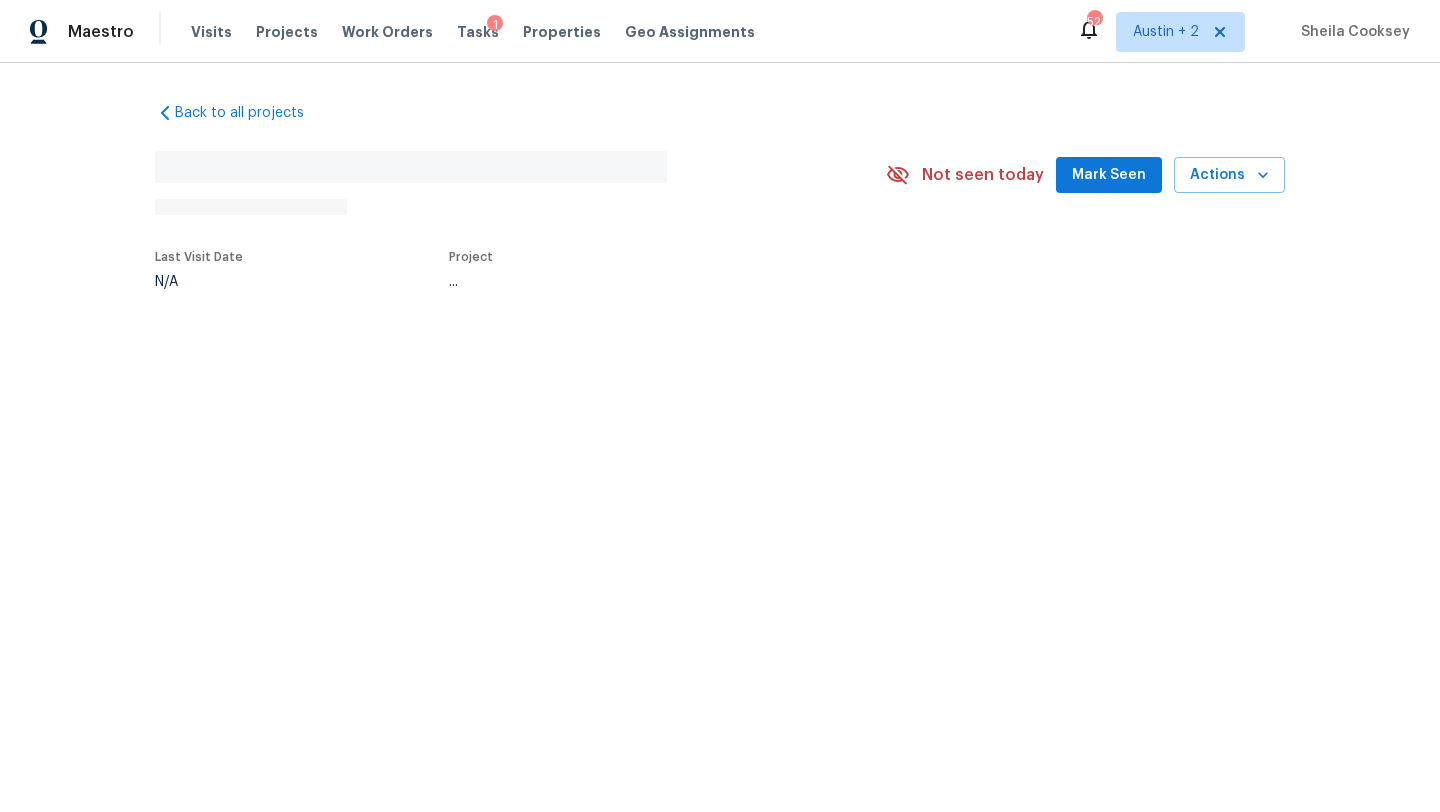 click on "Mark Seen" at bounding box center (1109, 175) 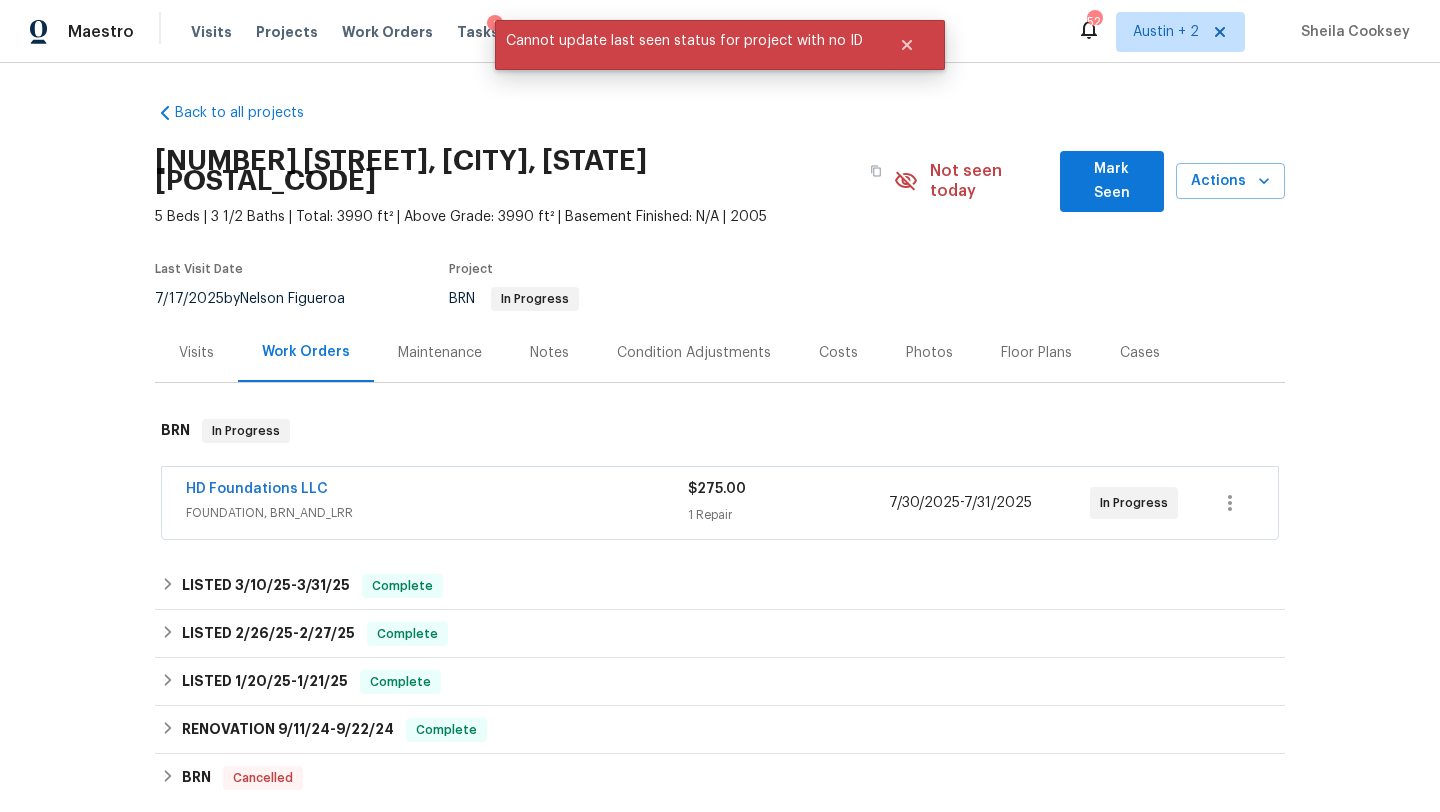 click on "Mark Seen" at bounding box center [1112, 181] 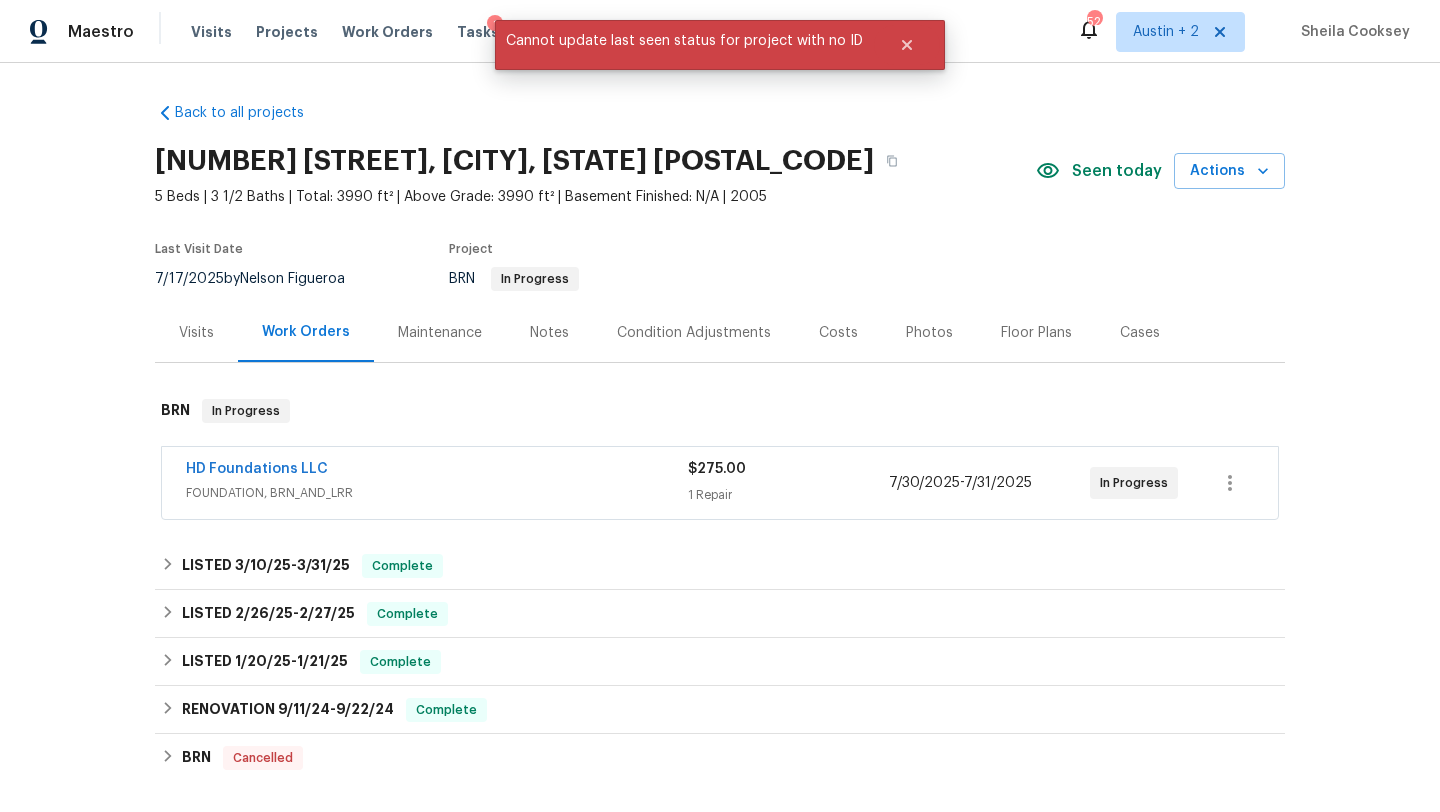 click on "HD Foundations LLC" at bounding box center (437, 471) 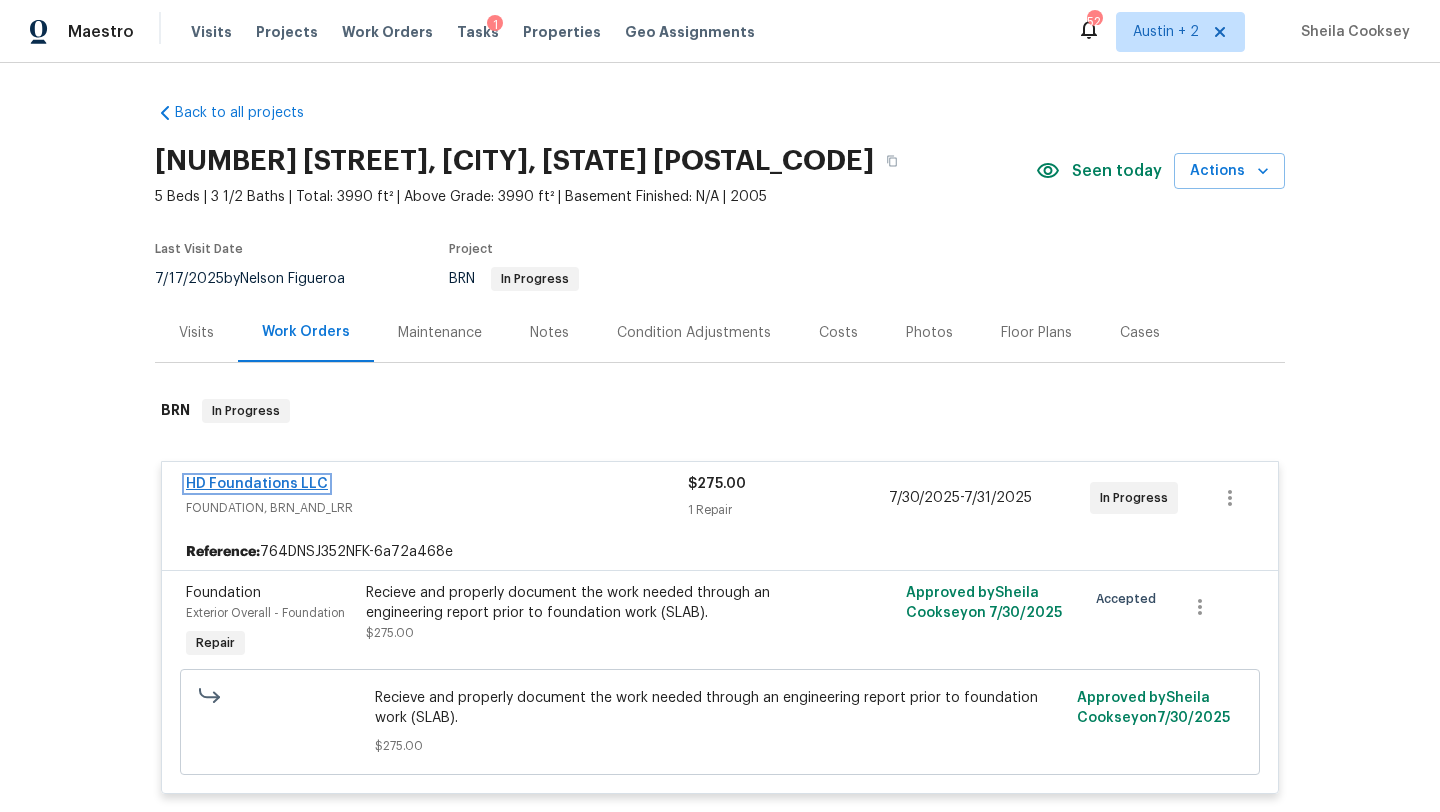 click on "HD Foundations LLC" at bounding box center (257, 484) 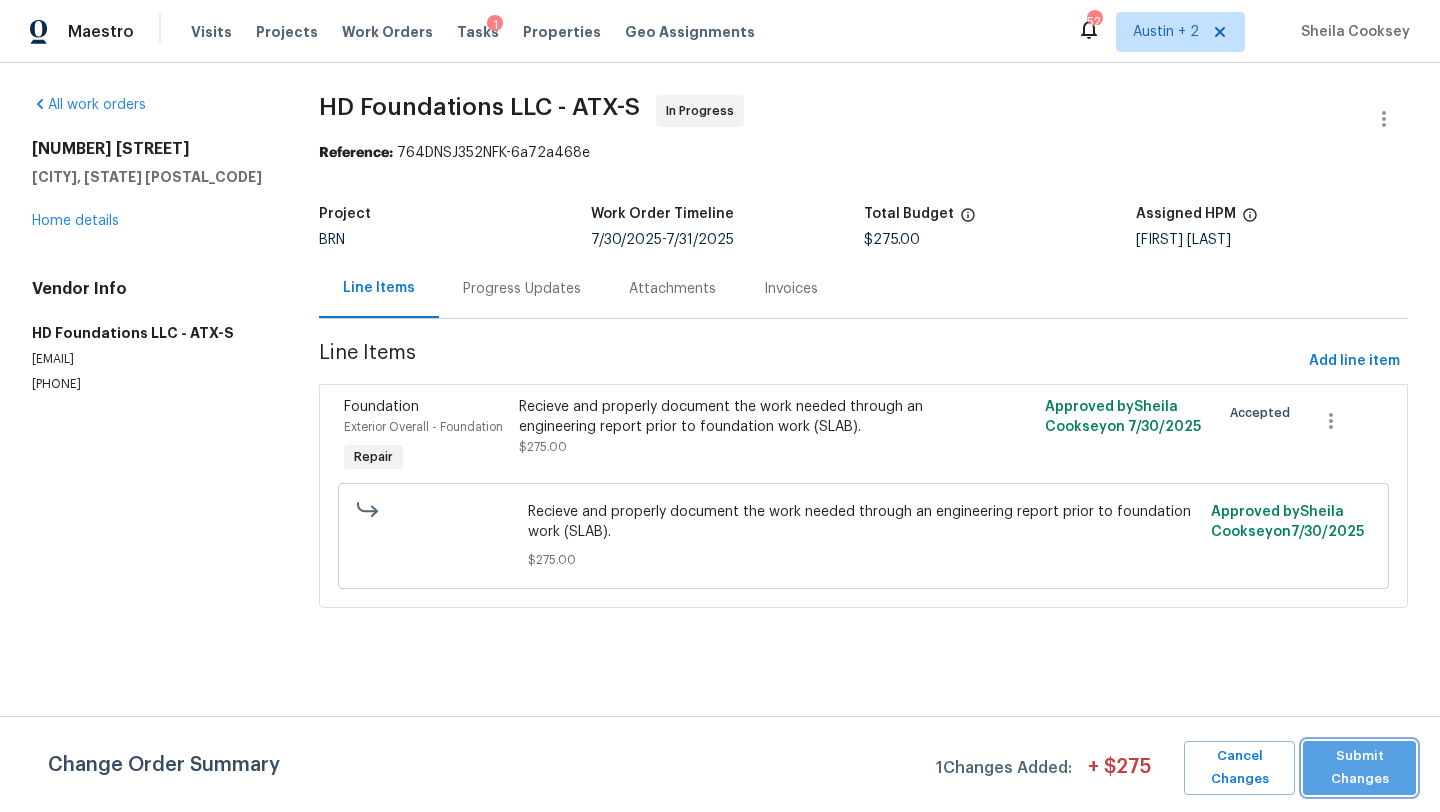 click on "Submit Changes" at bounding box center [1359, 768] 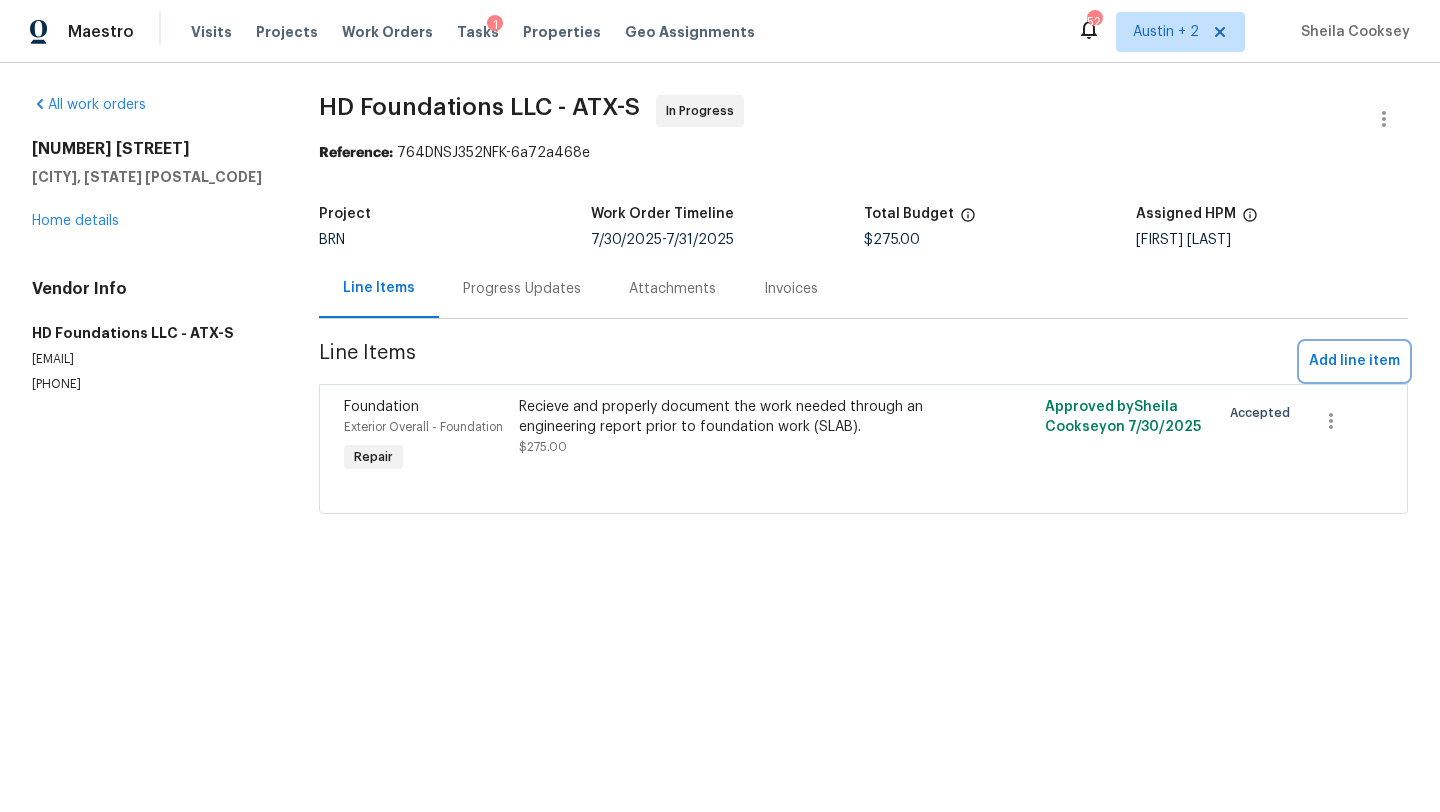 click on "Add line item" at bounding box center (1354, 361) 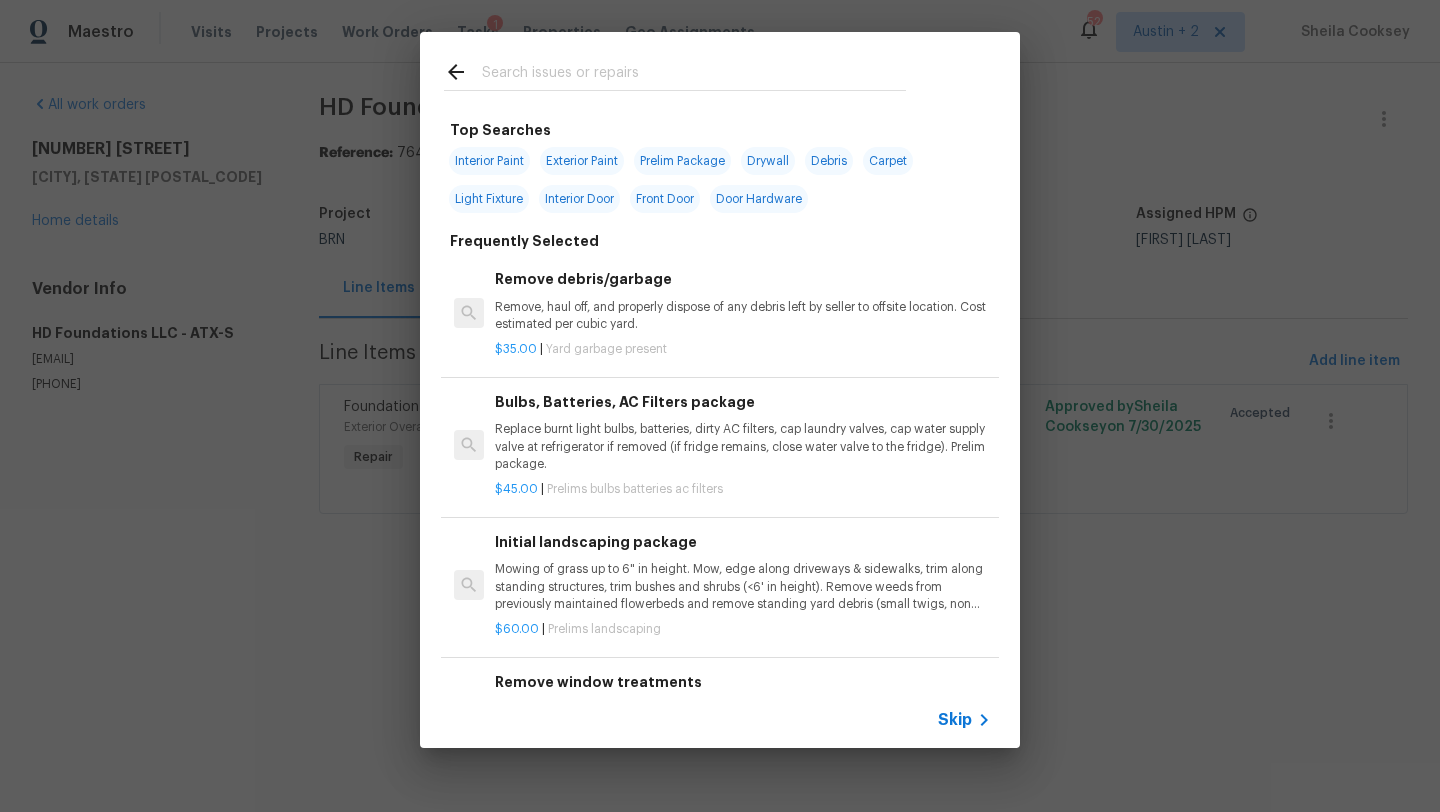 click at bounding box center [694, 75] 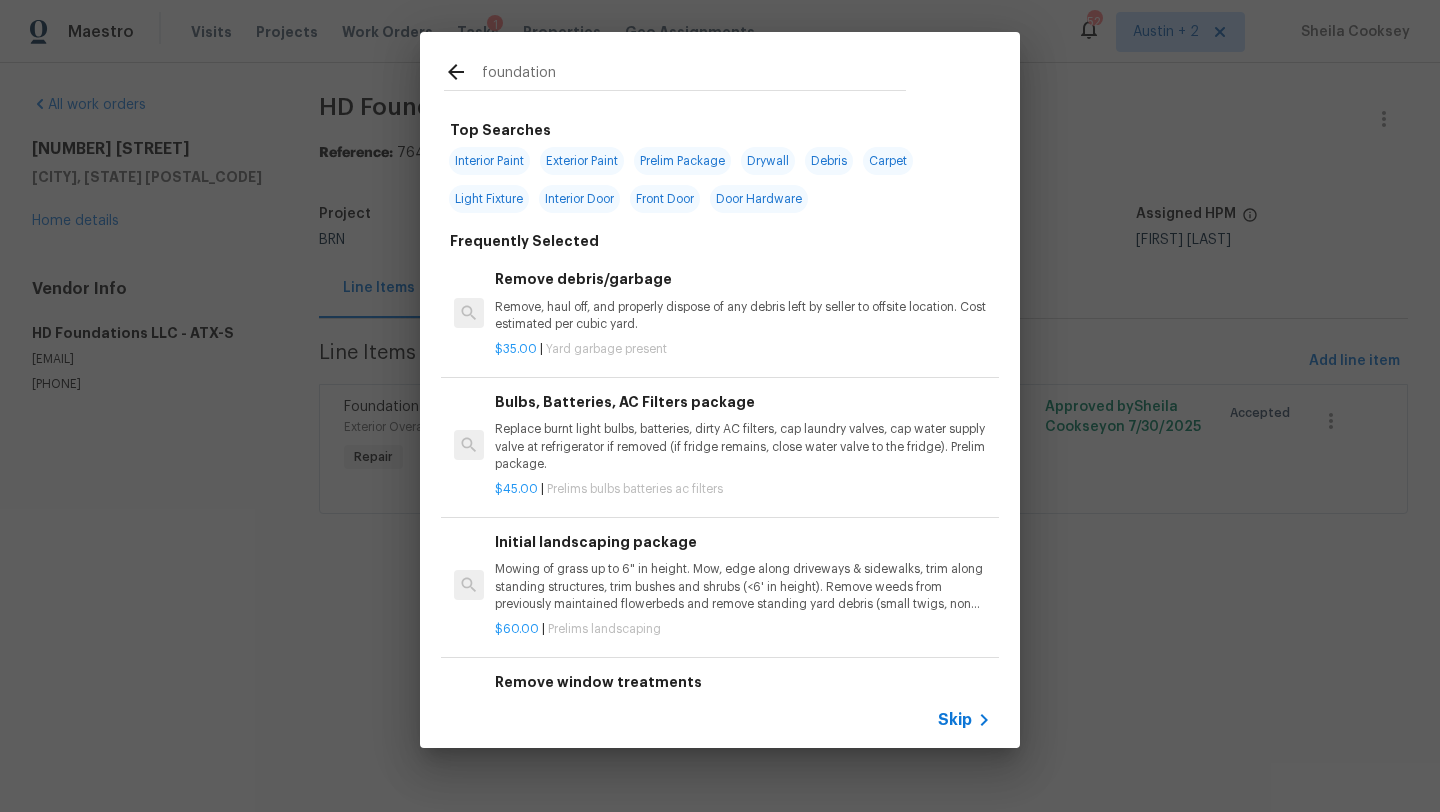 type on "foundation" 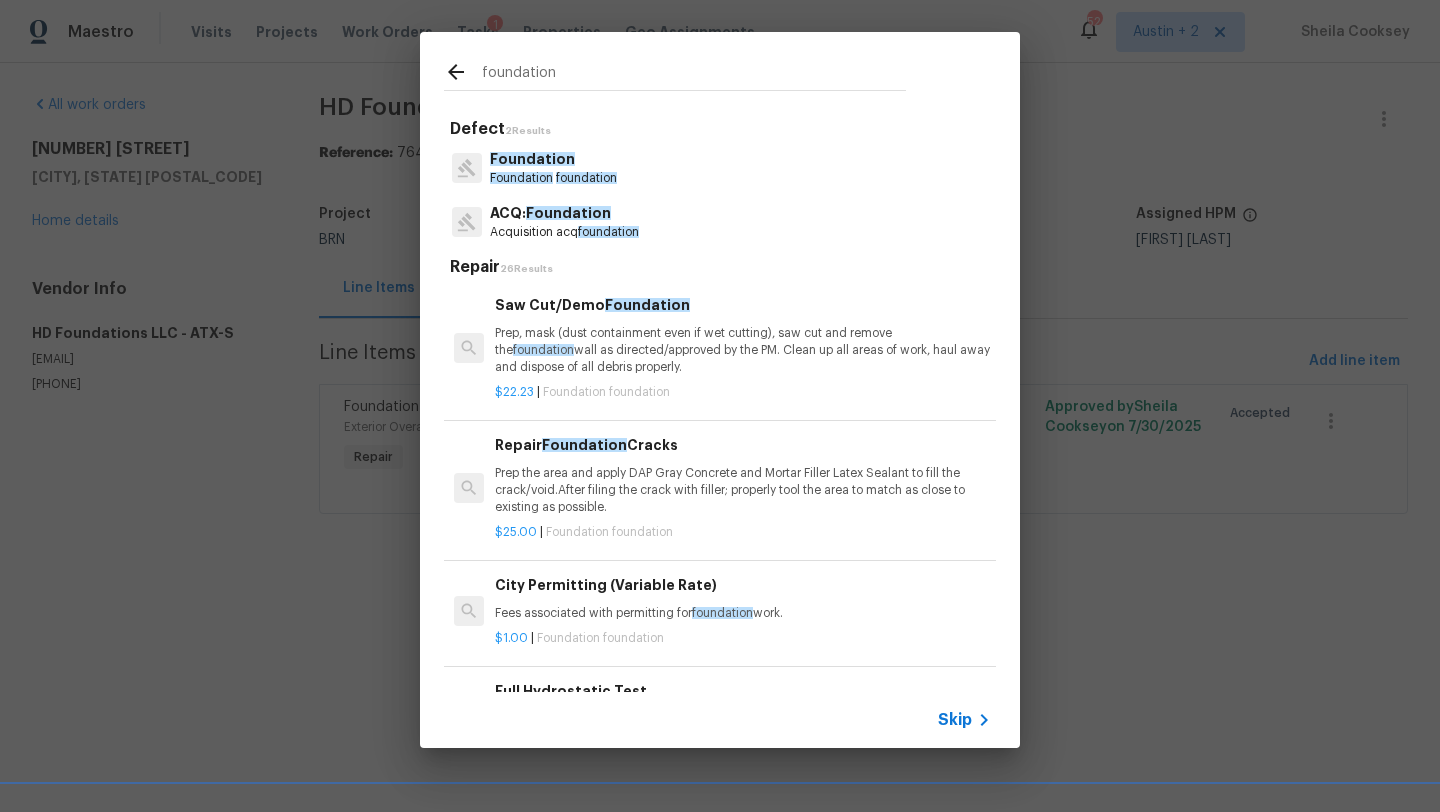 click on "foundation" at bounding box center [586, 178] 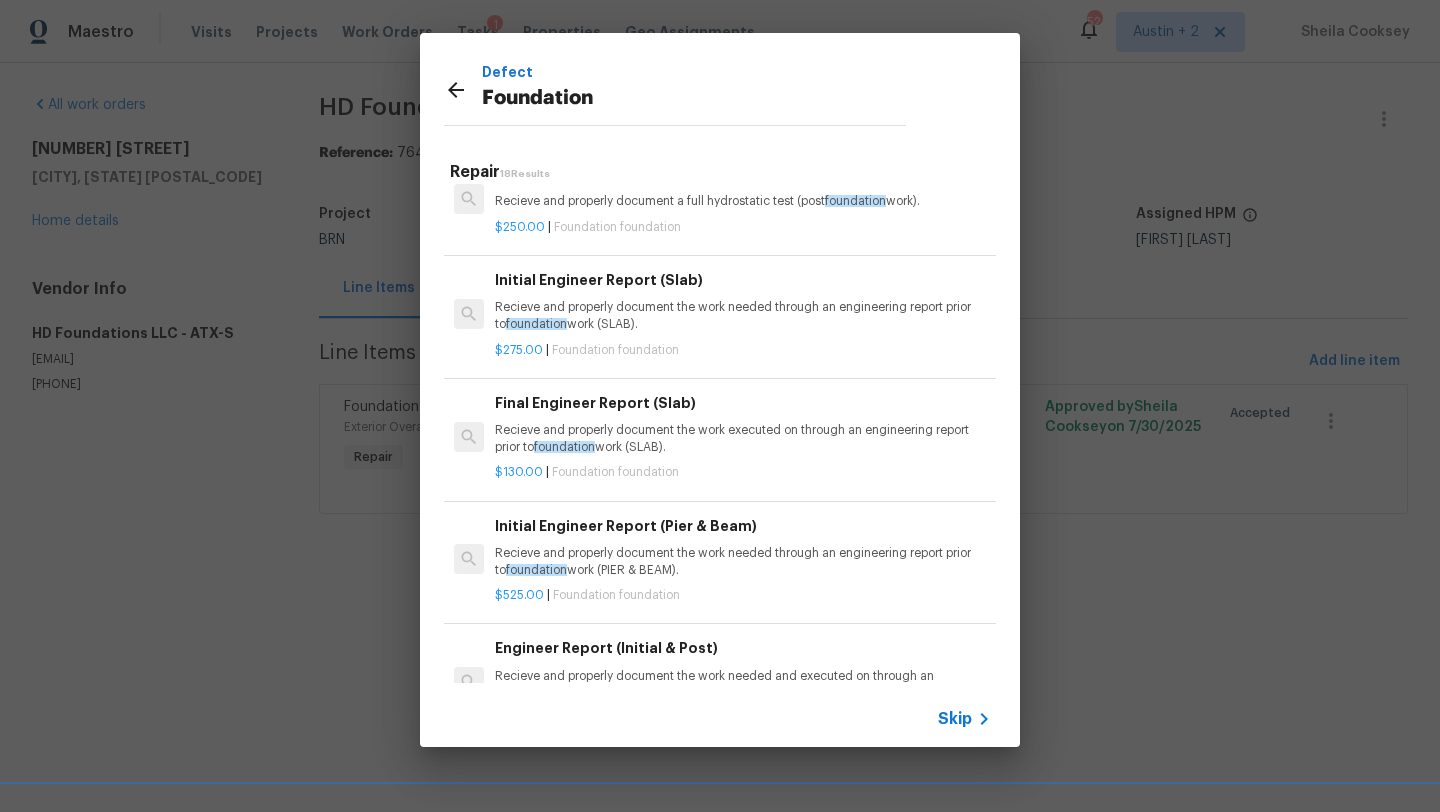 scroll, scrollTop: 424, scrollLeft: 0, axis: vertical 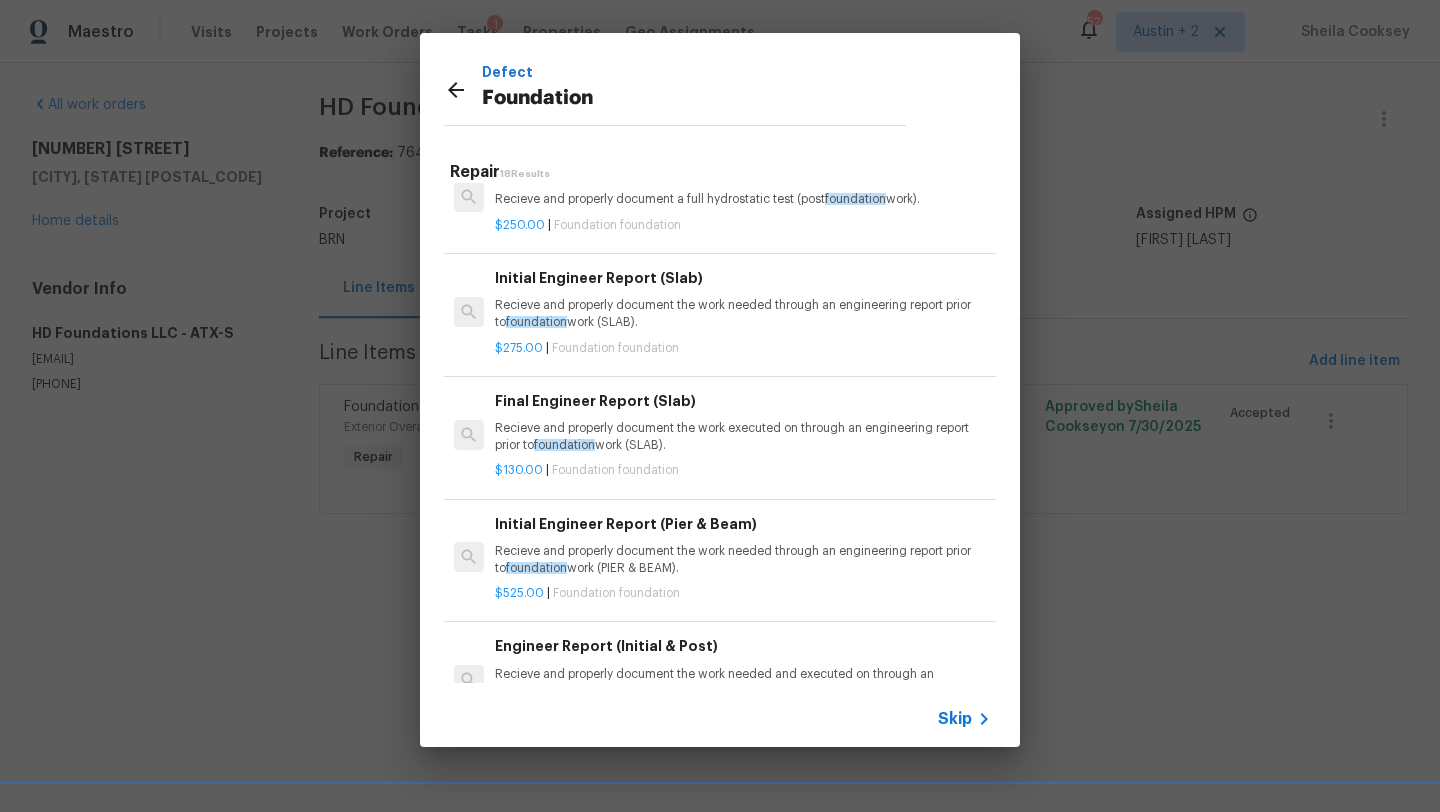 click on "Recieve and properly document the work needed through an engineering report prior to  foundation  work (SLAB)." at bounding box center (743, 314) 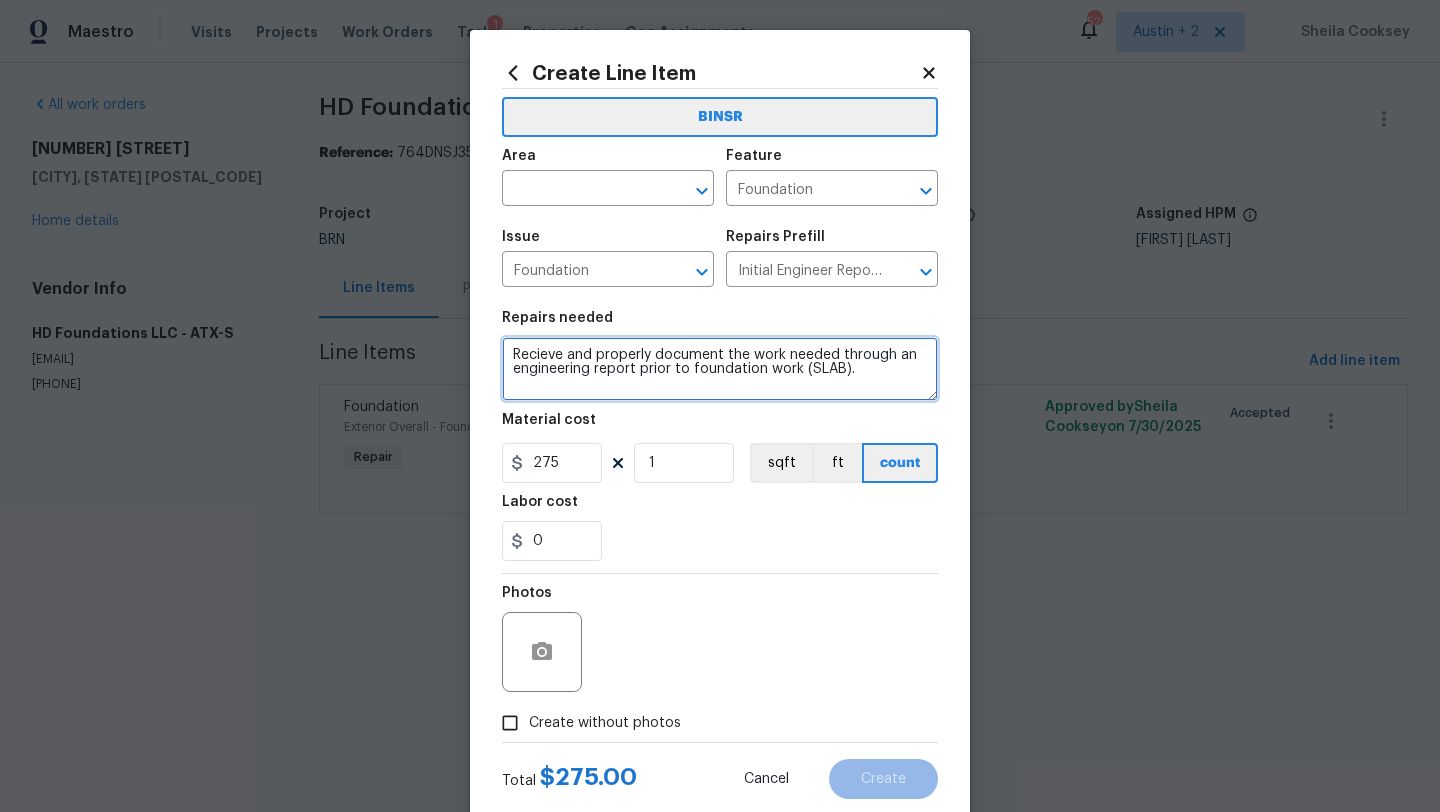 drag, startPoint x: 859, startPoint y: 378, endPoint x: 378, endPoint y: 285, distance: 489.90814 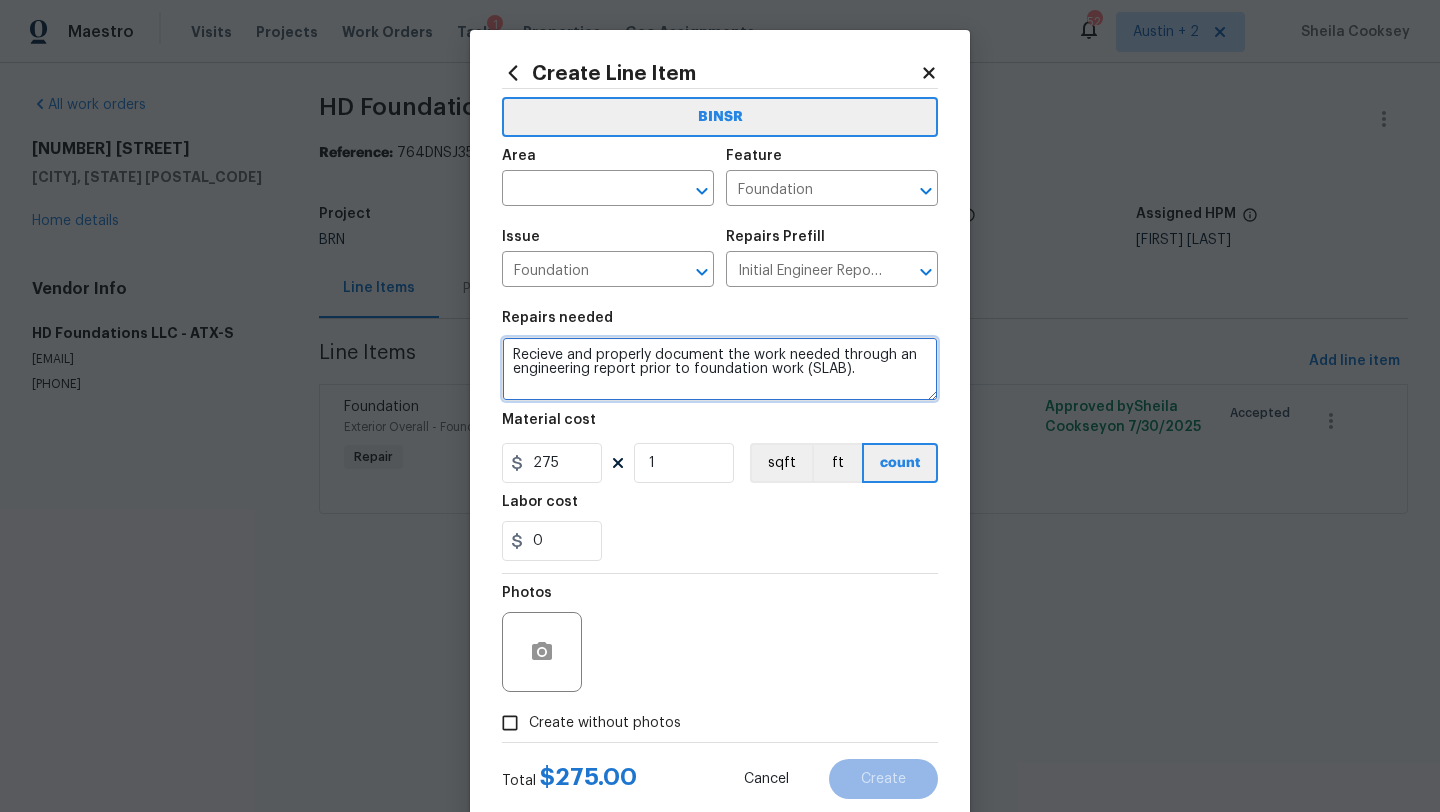 click on "Create Line Item BINSR Area ​ Feature Foundation ​ Issue Foundation ​ Repairs Prefill Initial Engineer Report (Slab) $275.00 ​ Repairs needed Recieve and properly document the work needed through an engineering report prior to foundation work (SLAB). Material cost 275 1 sqft ft count Labor cost 0 Photos Create without photos Total   $ 275.00 Cancel Create" at bounding box center [720, 406] 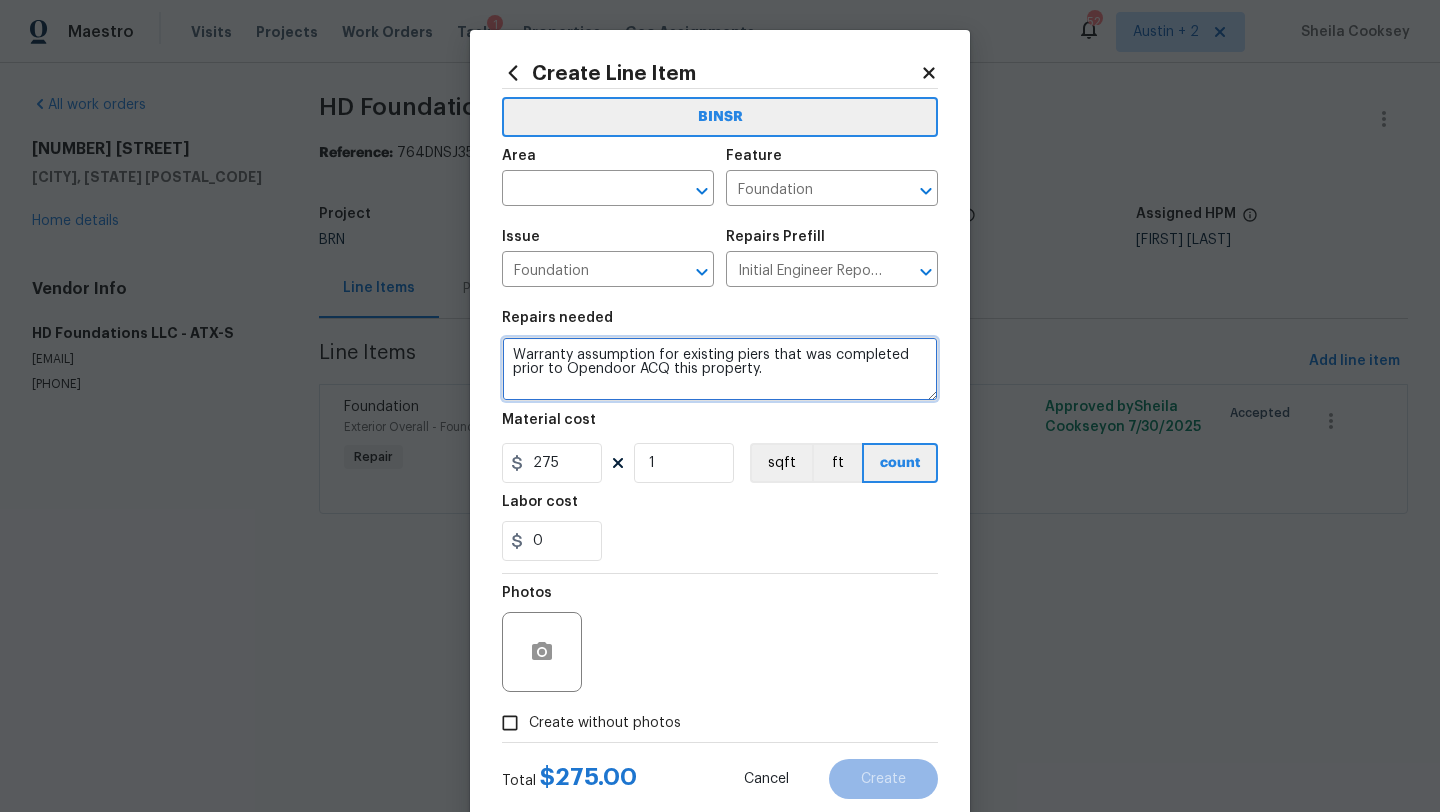 type on "Warranty assumption for existing piers that was completed prior to Opendoor ACQ this property." 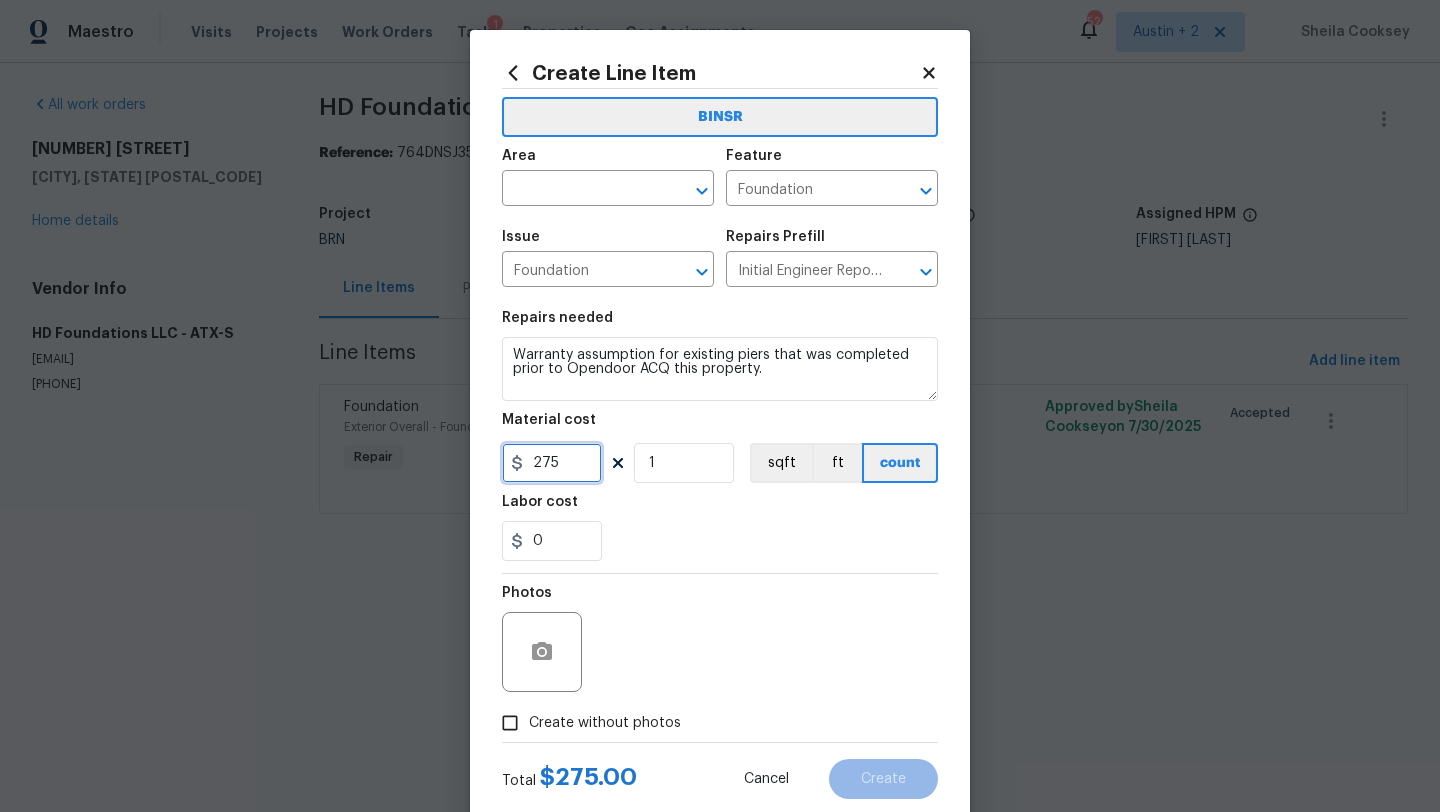 drag, startPoint x: 593, startPoint y: 465, endPoint x: 368, endPoint y: 463, distance: 225.0089 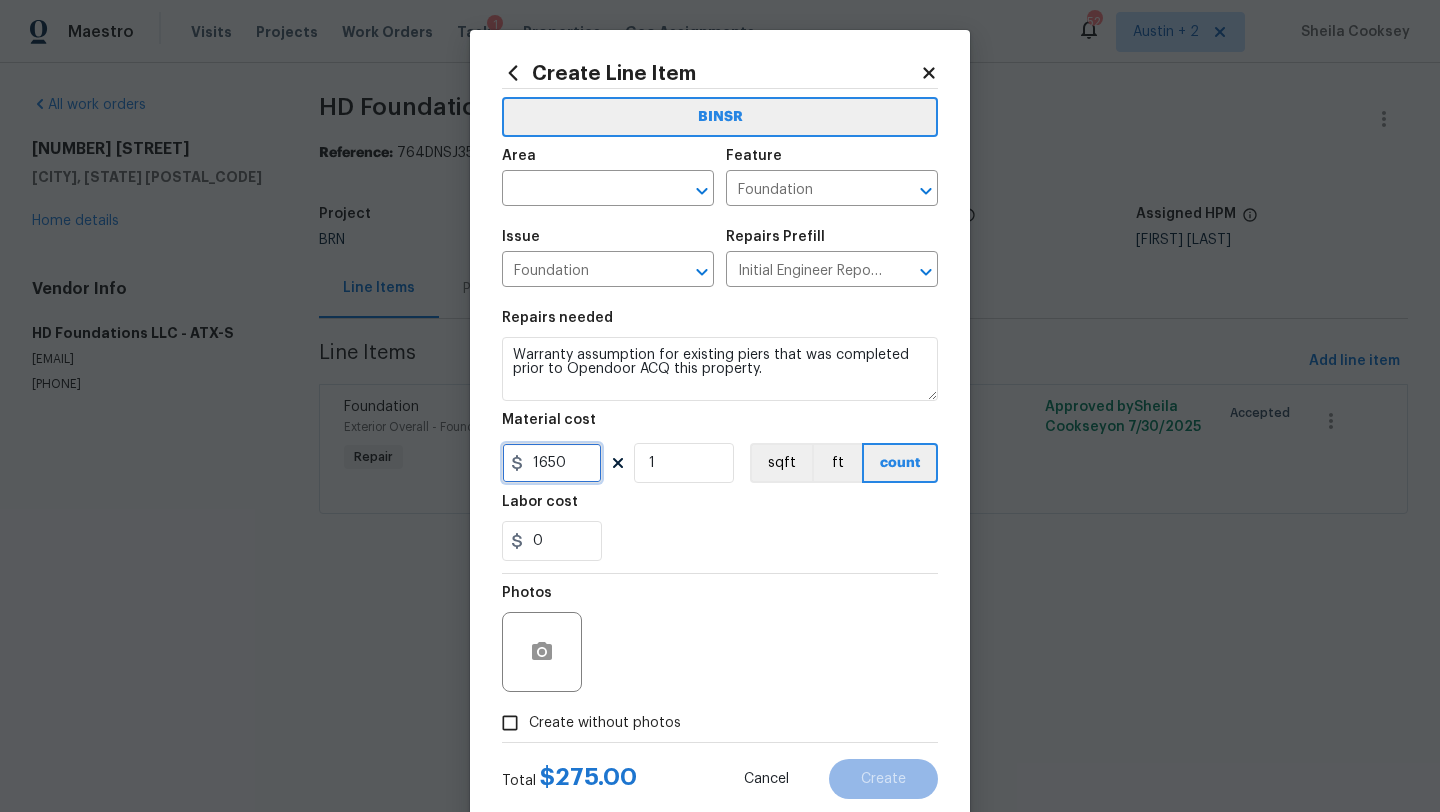 type on "1650" 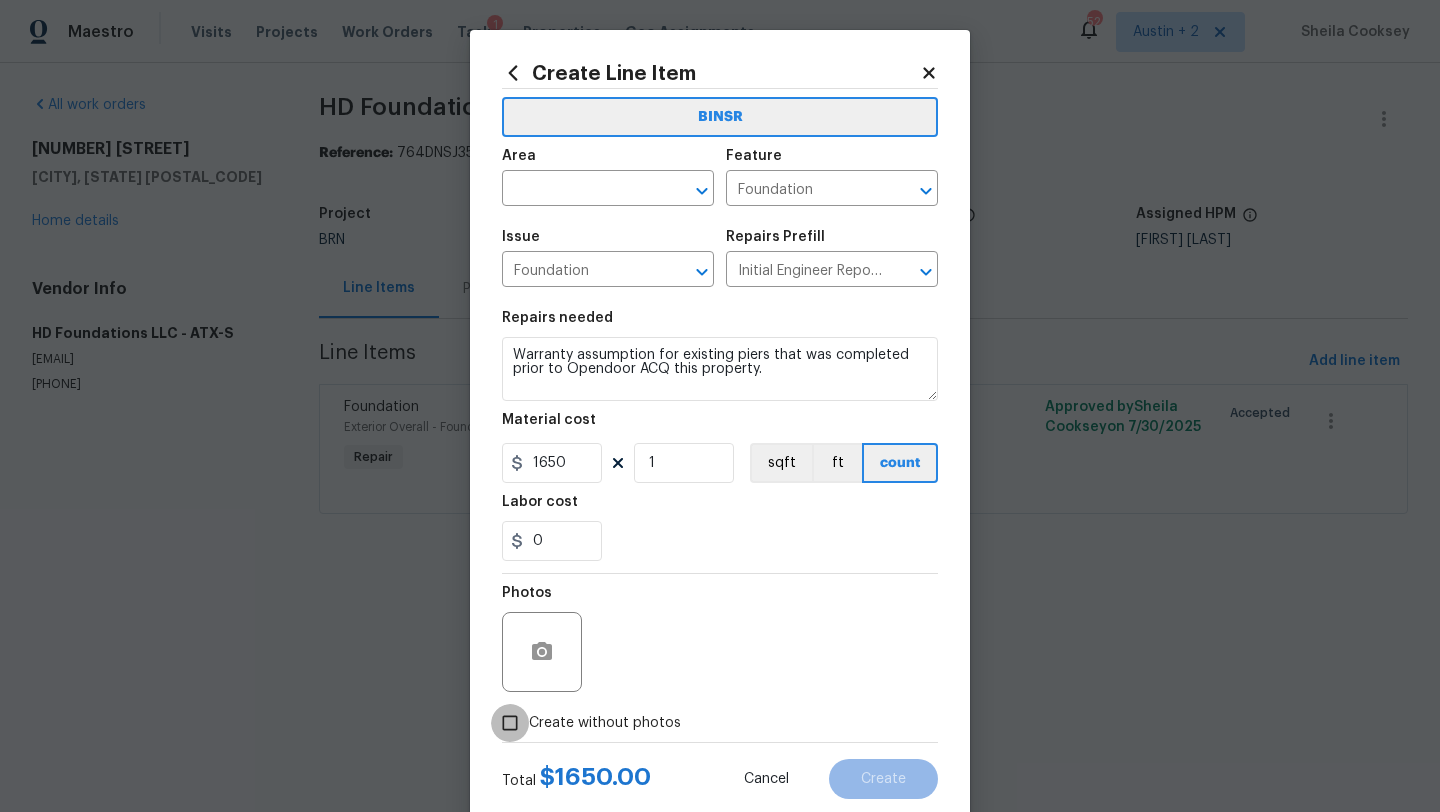 click on "Create without photos" at bounding box center [510, 723] 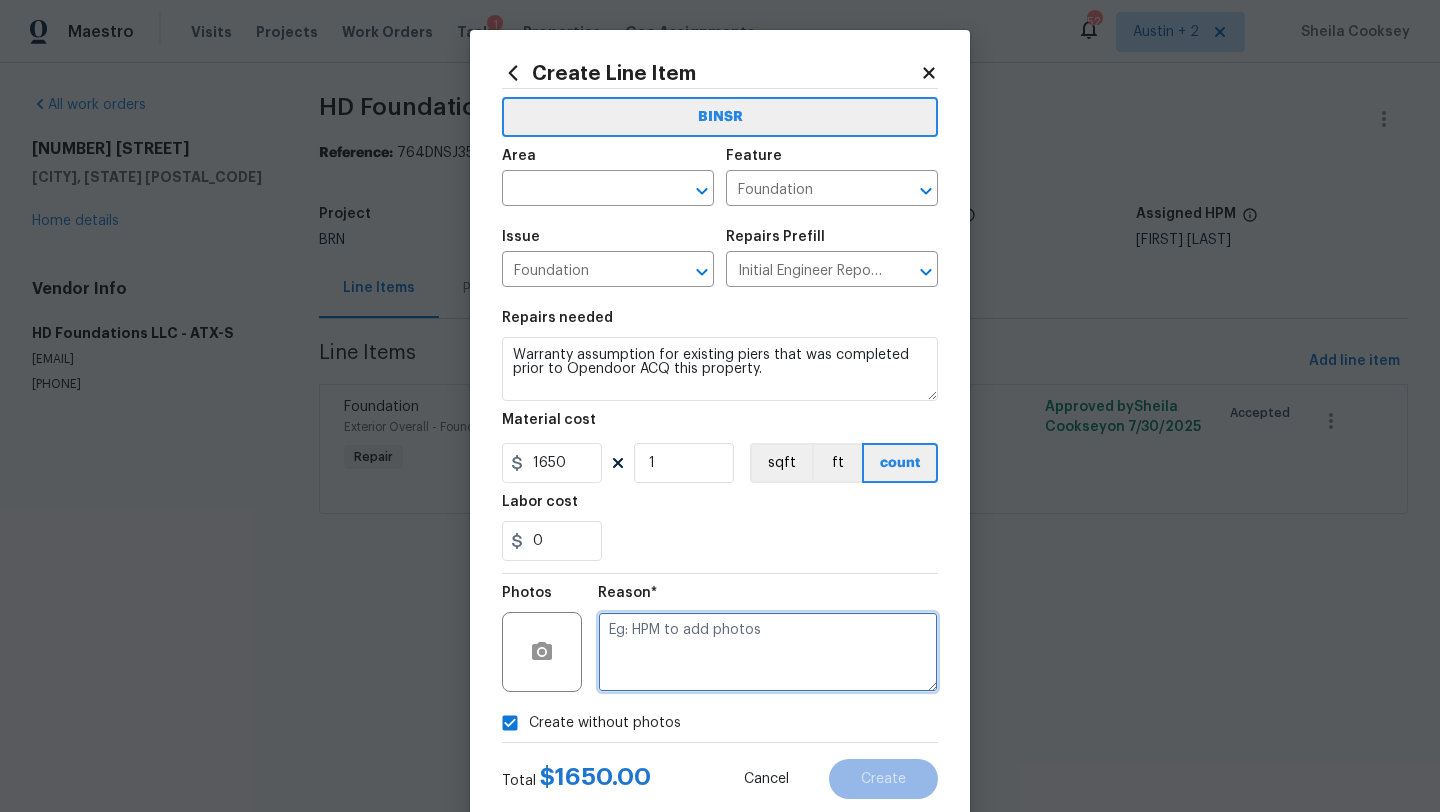 click at bounding box center (768, 652) 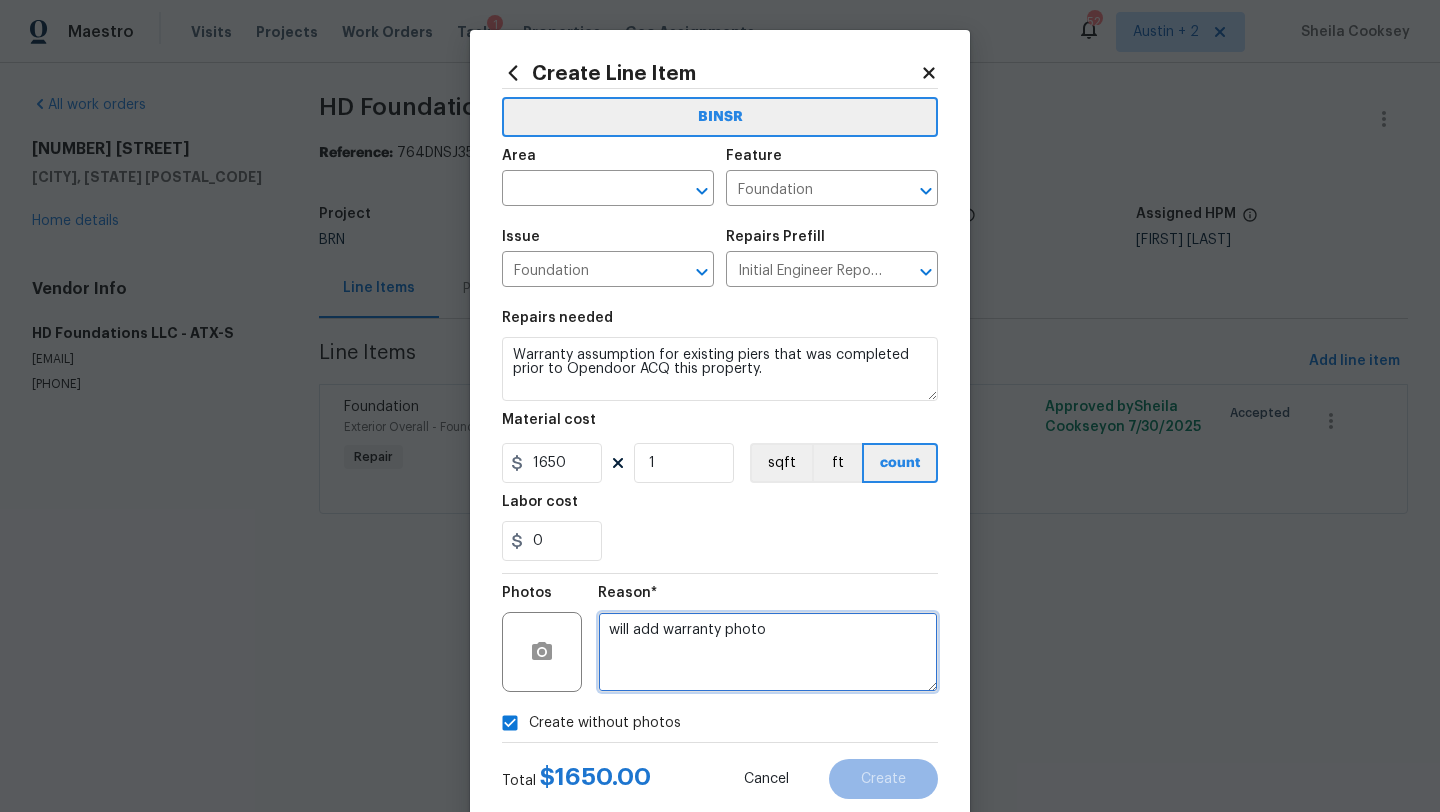 type on "will add warranty photo" 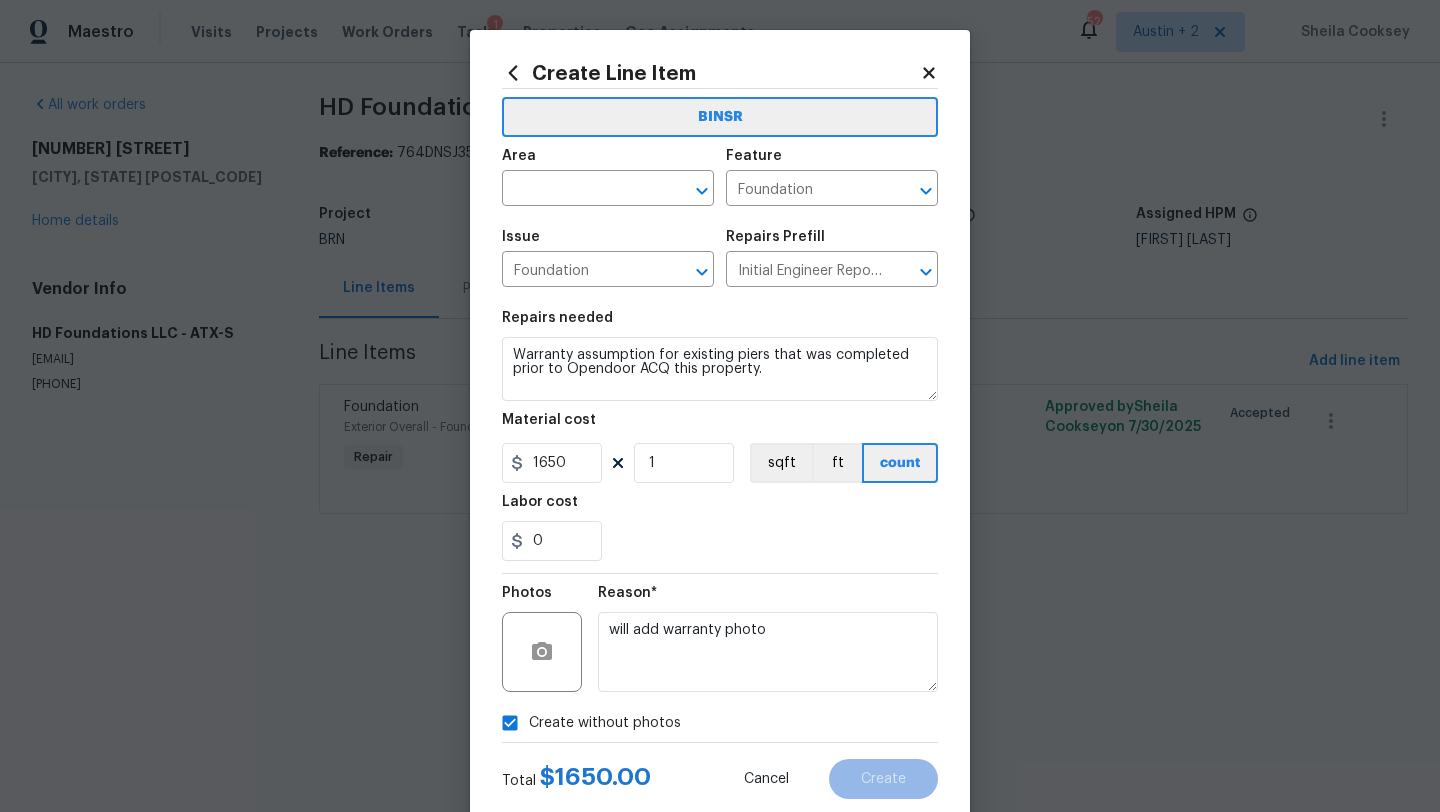 click on "Create without photos" at bounding box center (720, 723) 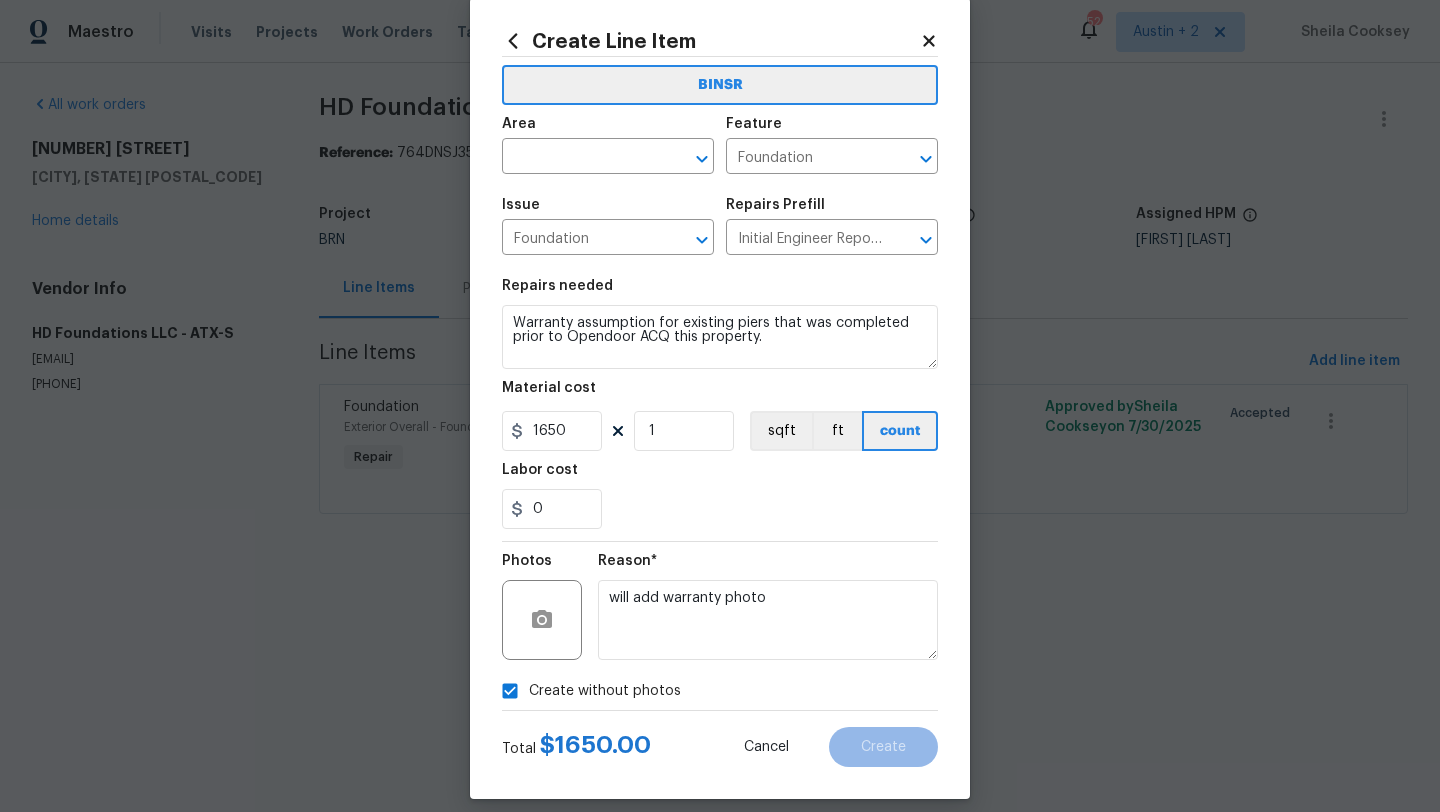 scroll, scrollTop: 34, scrollLeft: 0, axis: vertical 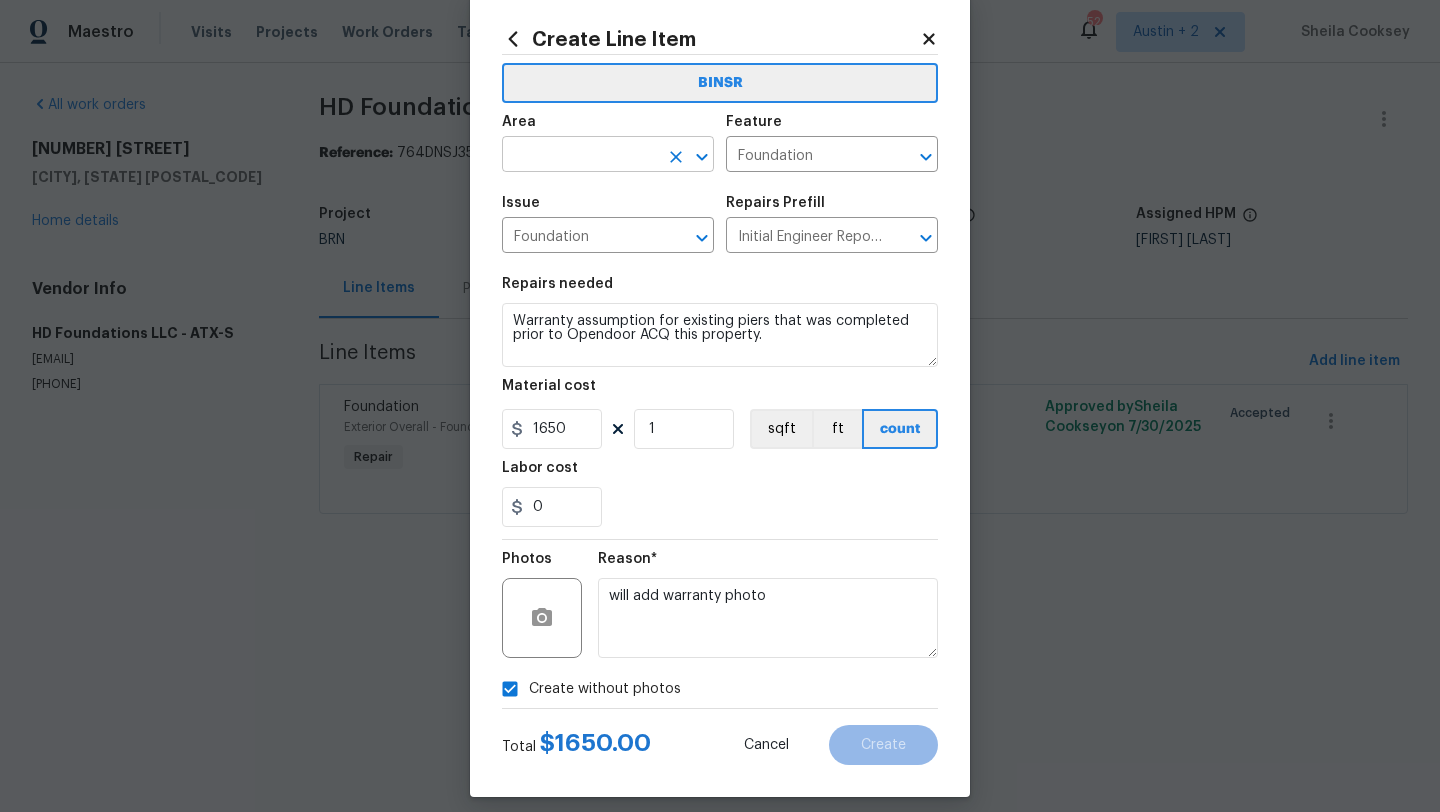 click at bounding box center [580, 156] 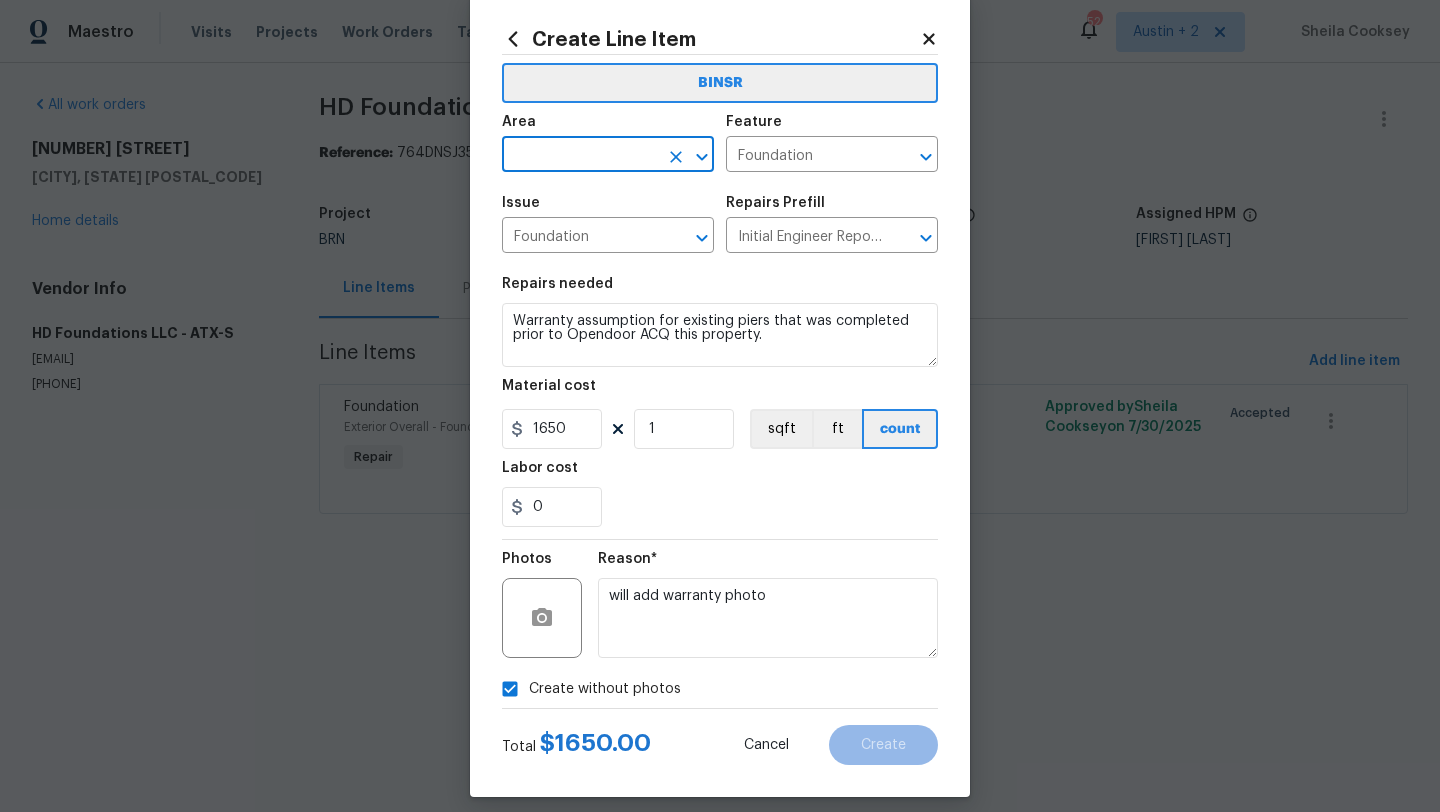 click at bounding box center [580, 156] 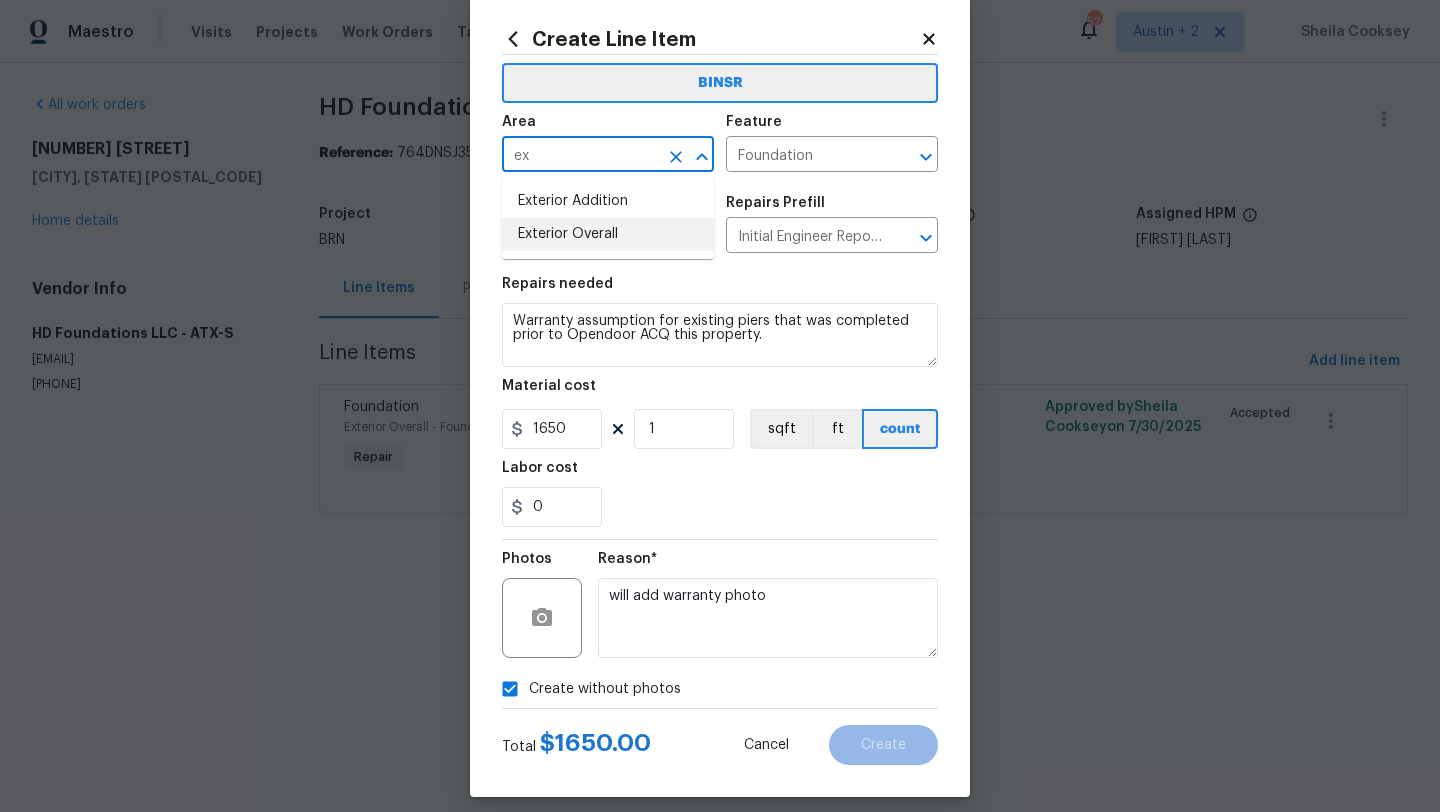 click on "Exterior Overall" at bounding box center (608, 234) 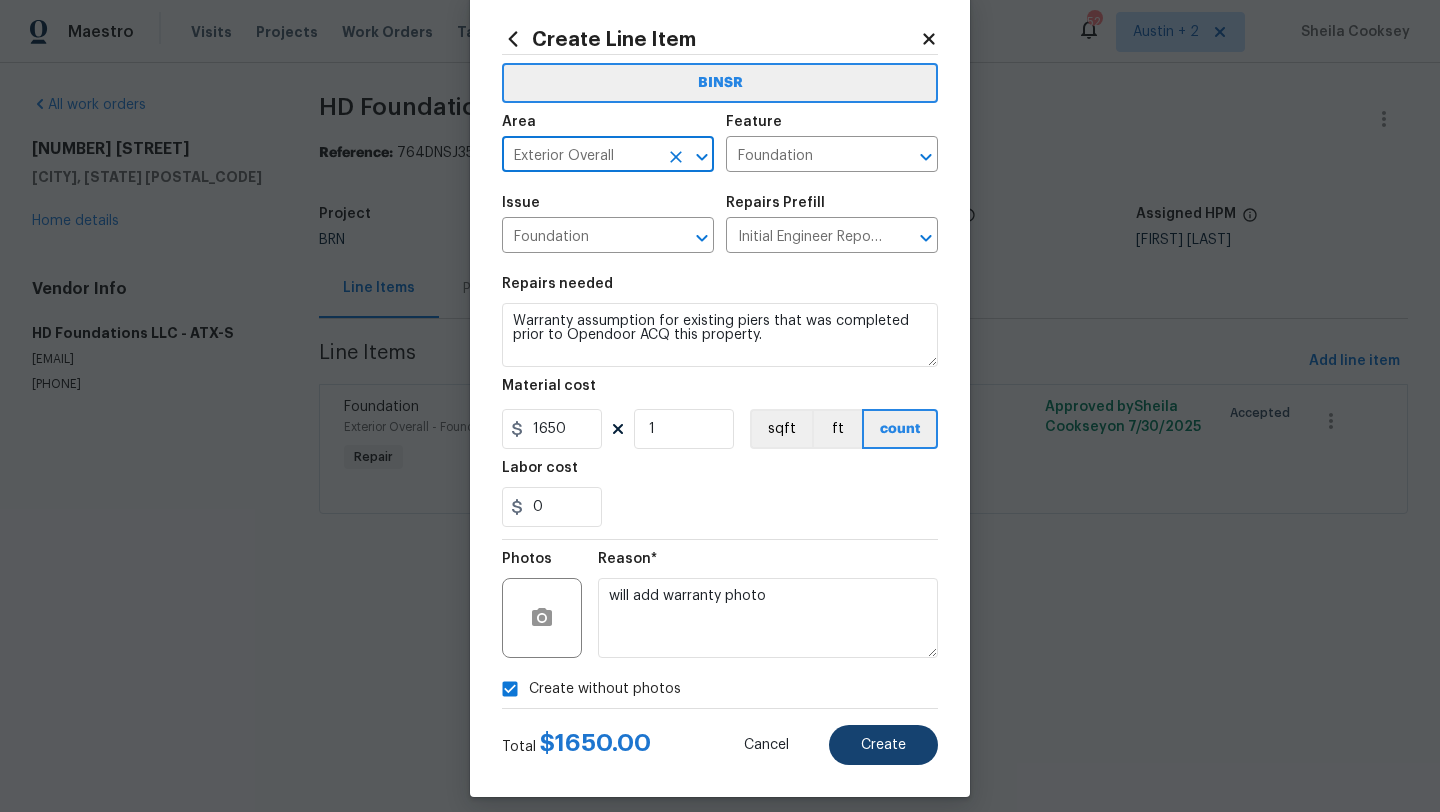 type on "Exterior Overall" 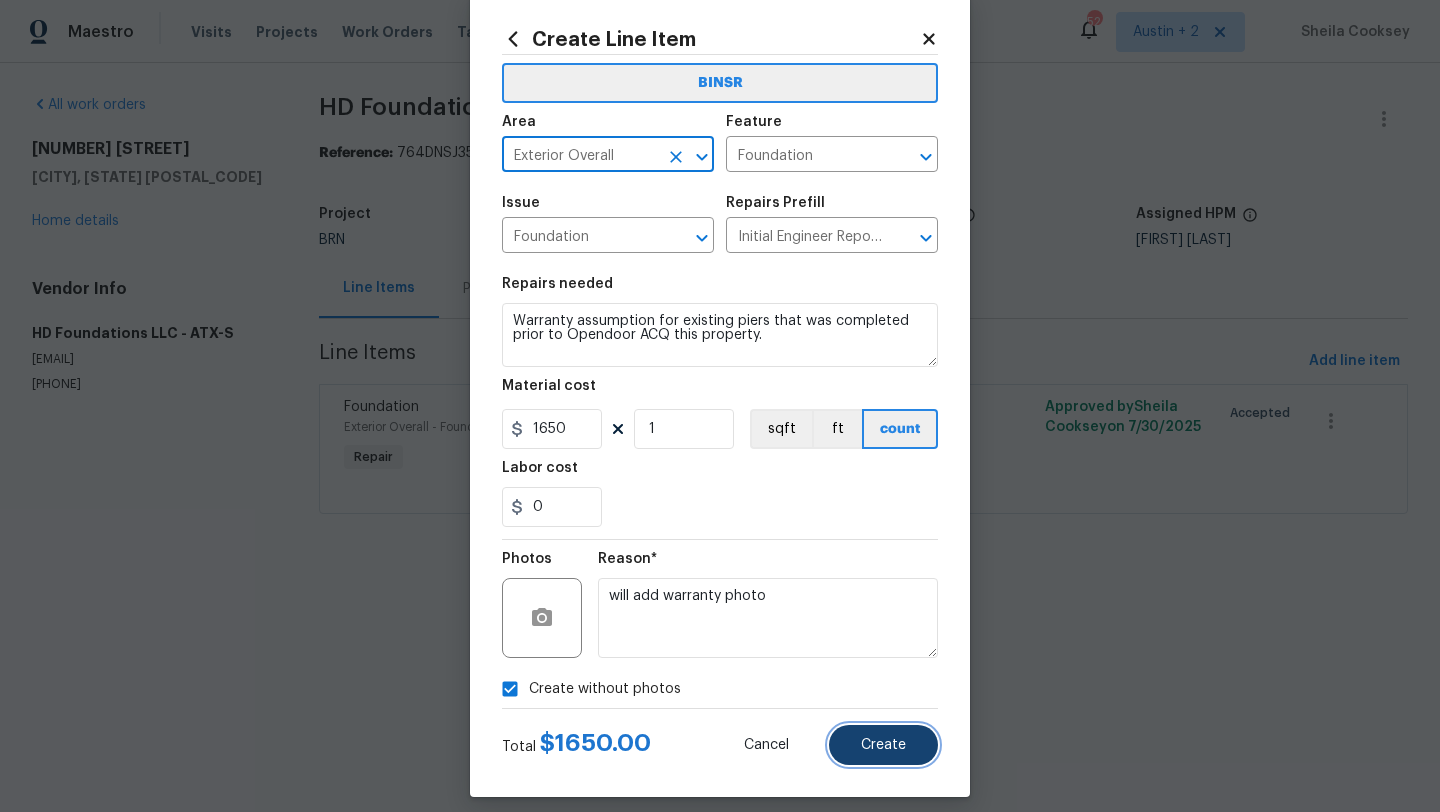 click on "Create" at bounding box center (883, 745) 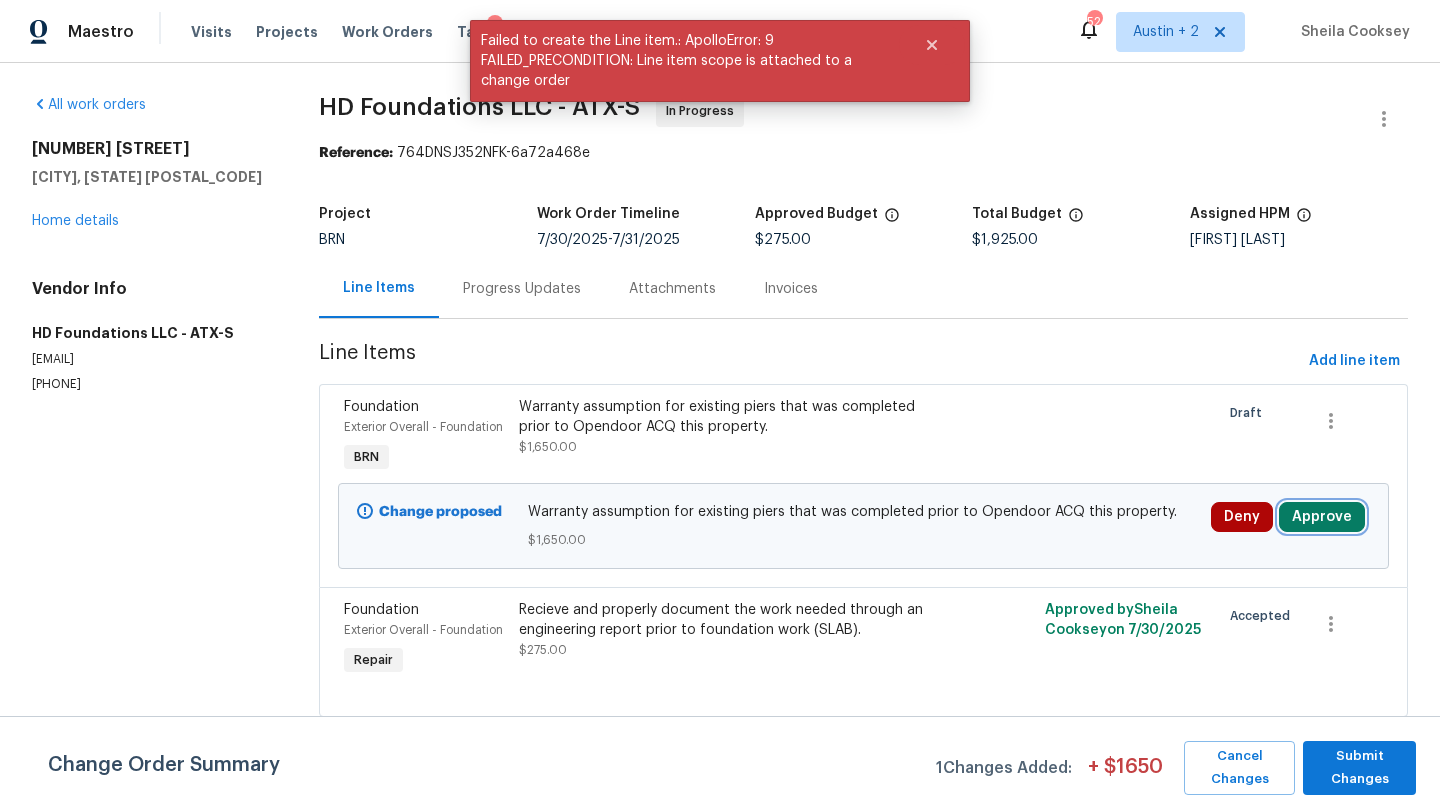click on "Approve" at bounding box center [1322, 517] 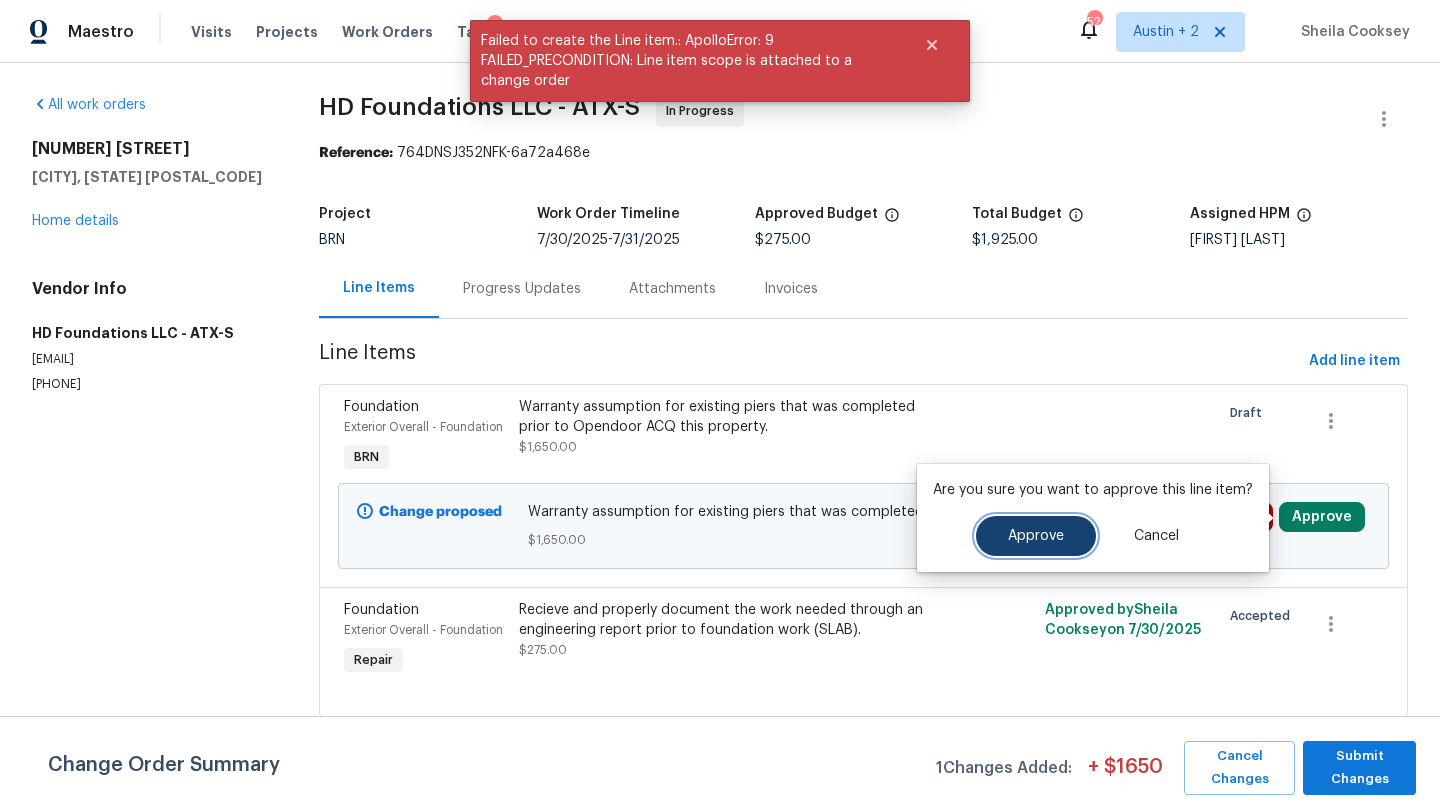 click on "Approve" at bounding box center [1036, 536] 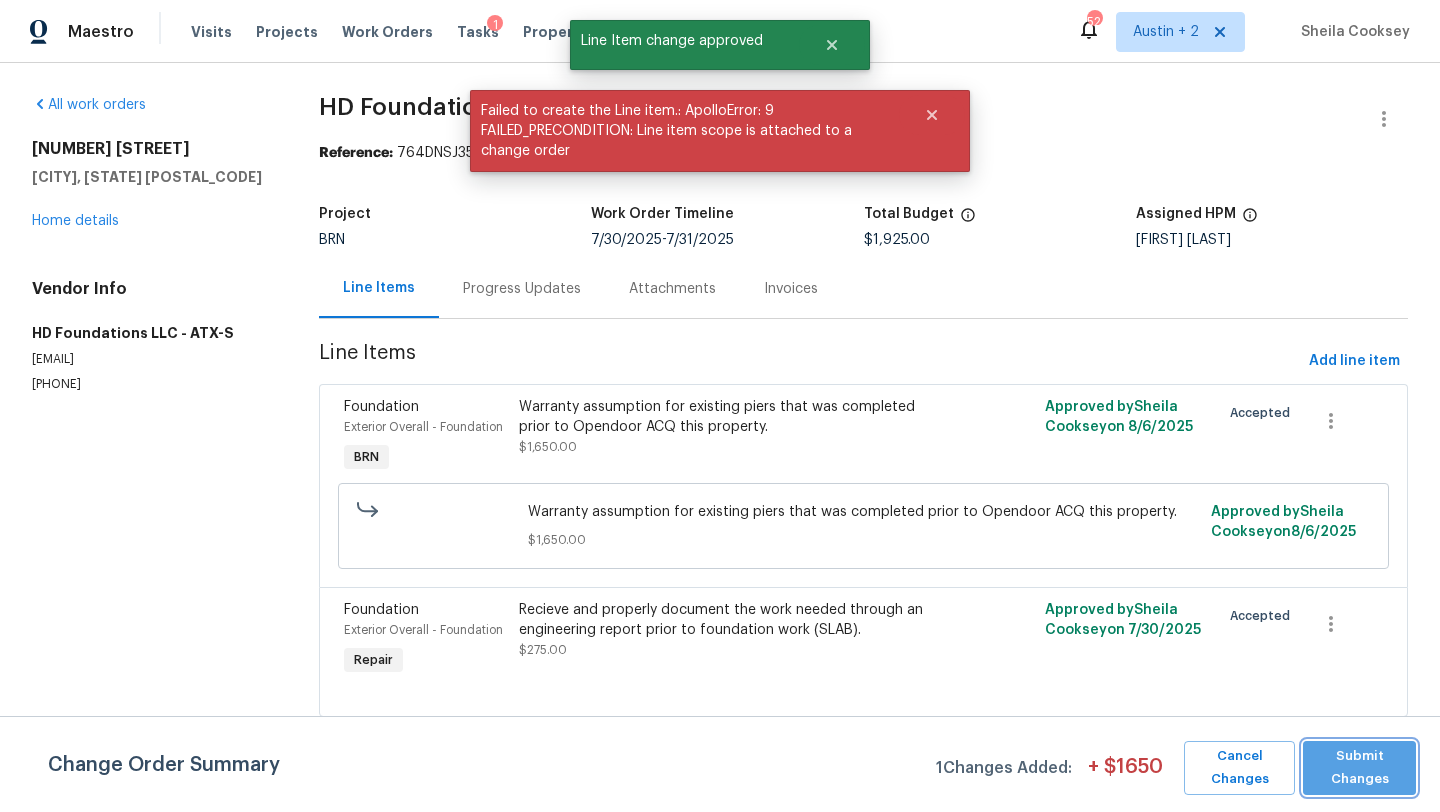 click on "Submit Changes" at bounding box center [1359, 768] 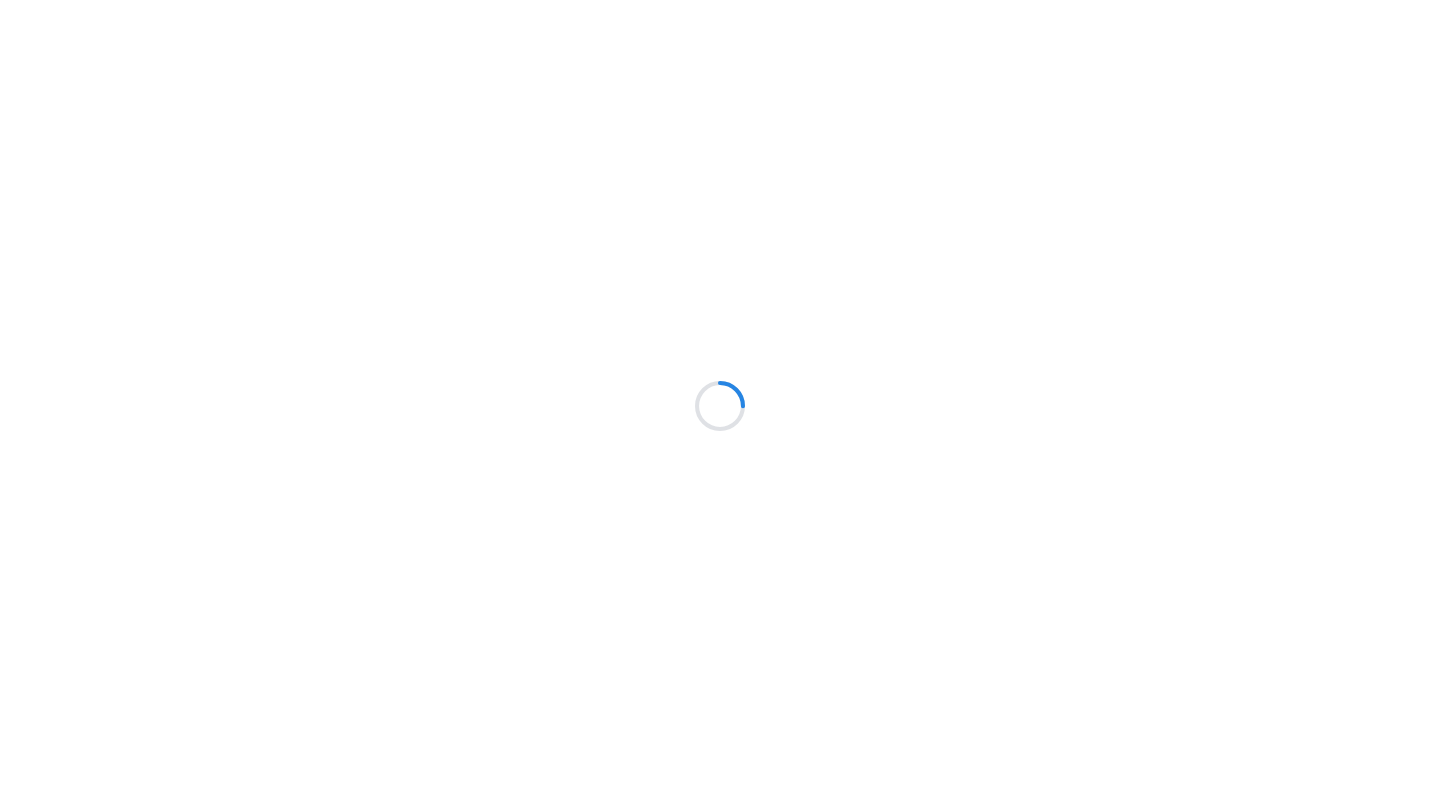 scroll, scrollTop: 0, scrollLeft: 0, axis: both 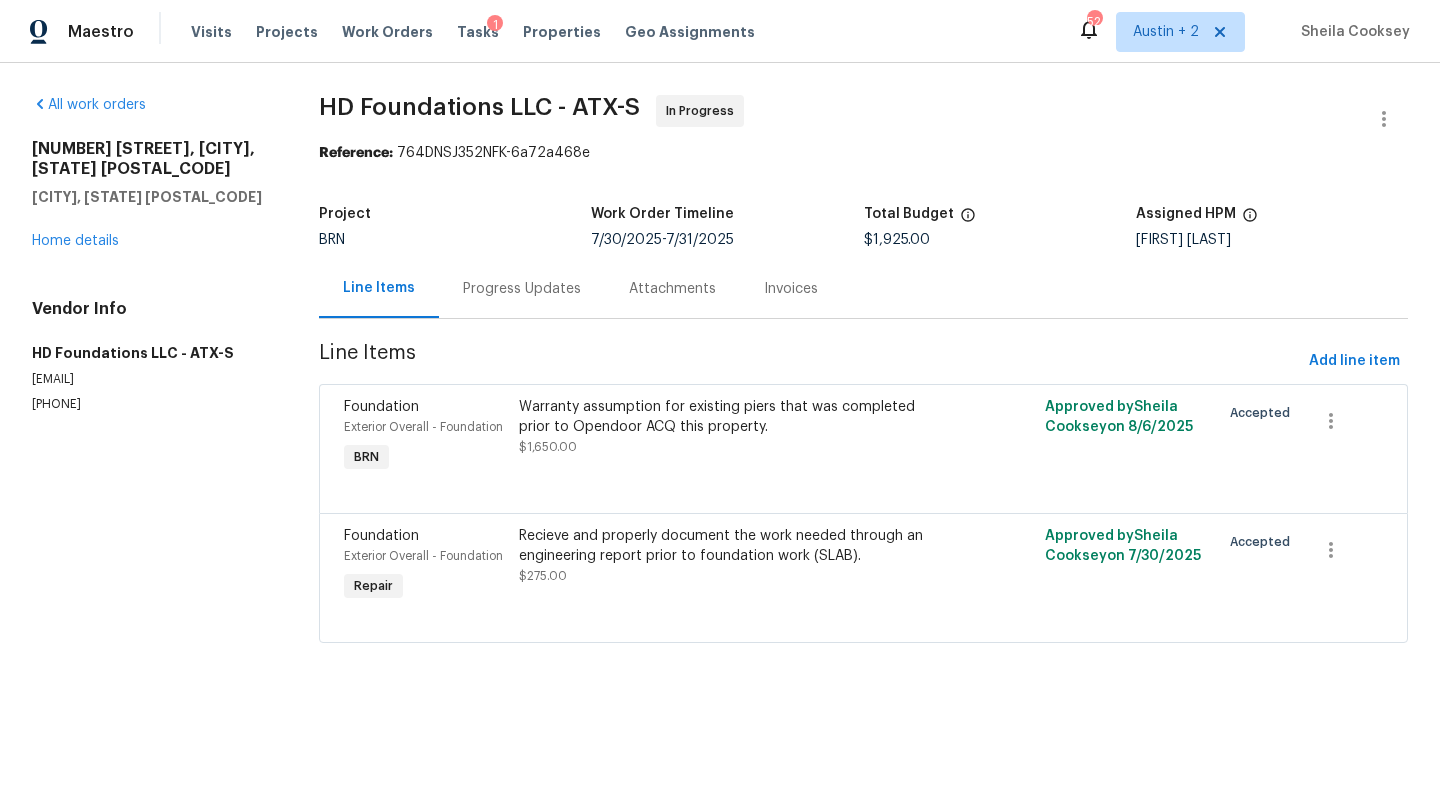 click on "Progress Updates" at bounding box center [522, 289] 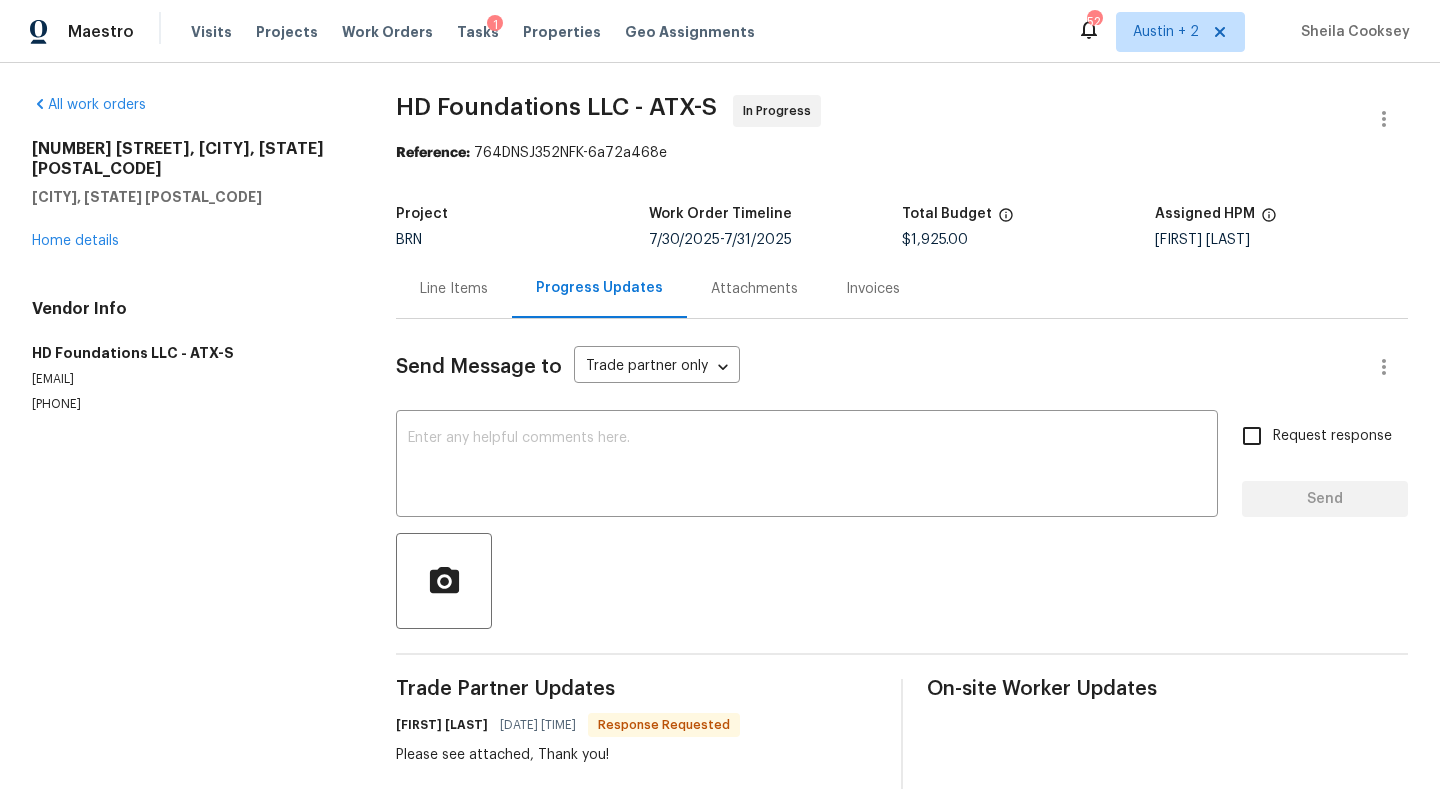 click on "Line Items" at bounding box center (454, 289) 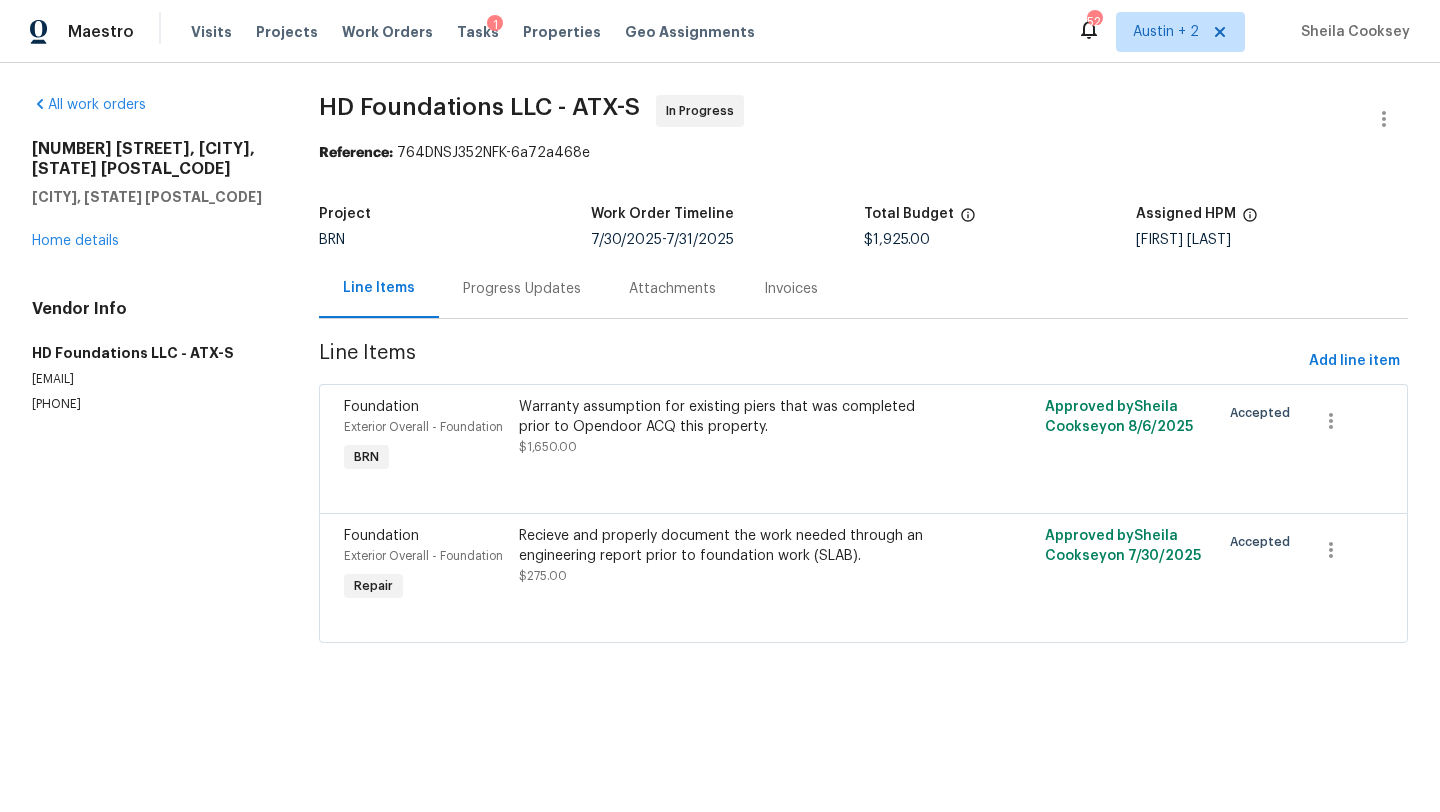 click on "Progress Updates" at bounding box center [522, 289] 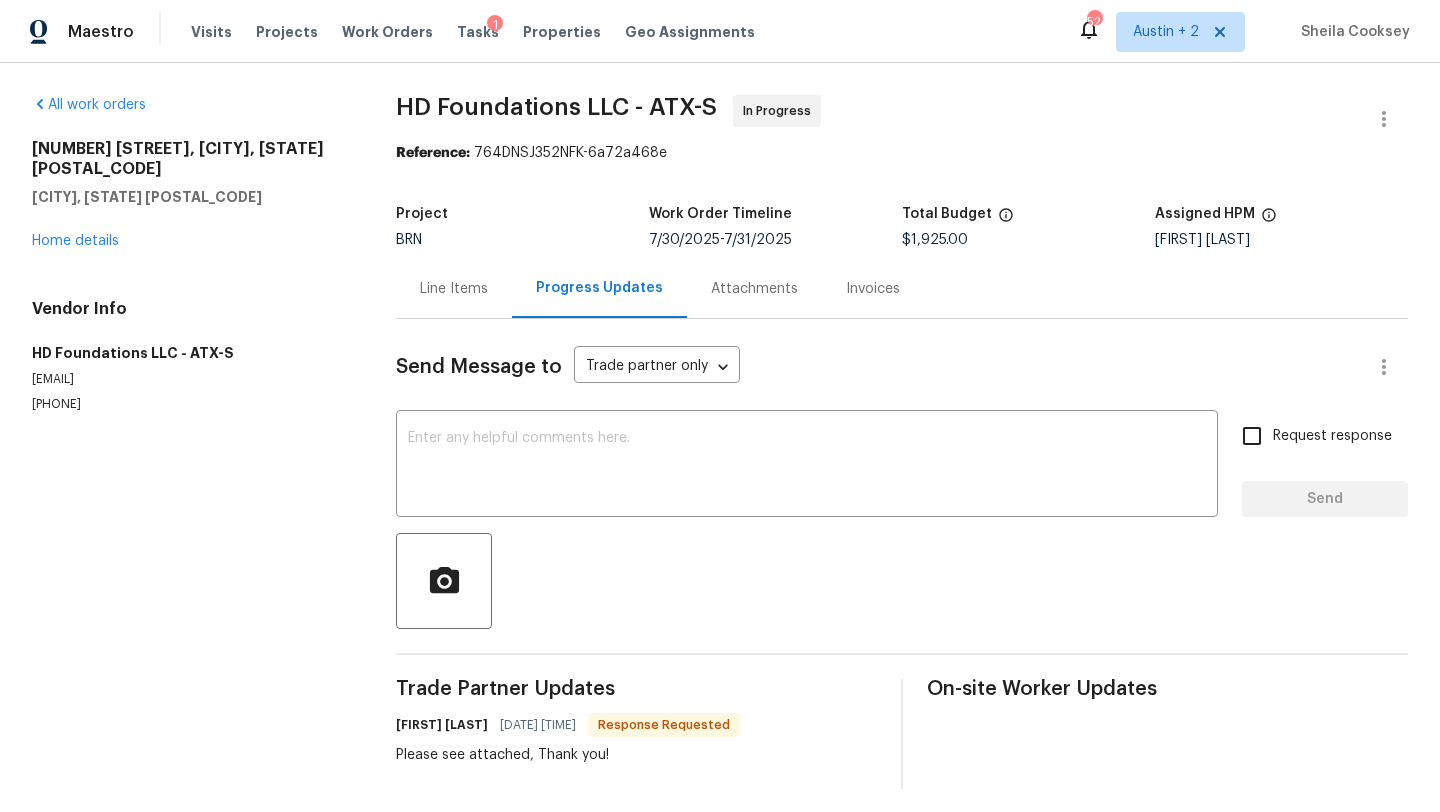 click on "Line Items" at bounding box center (454, 289) 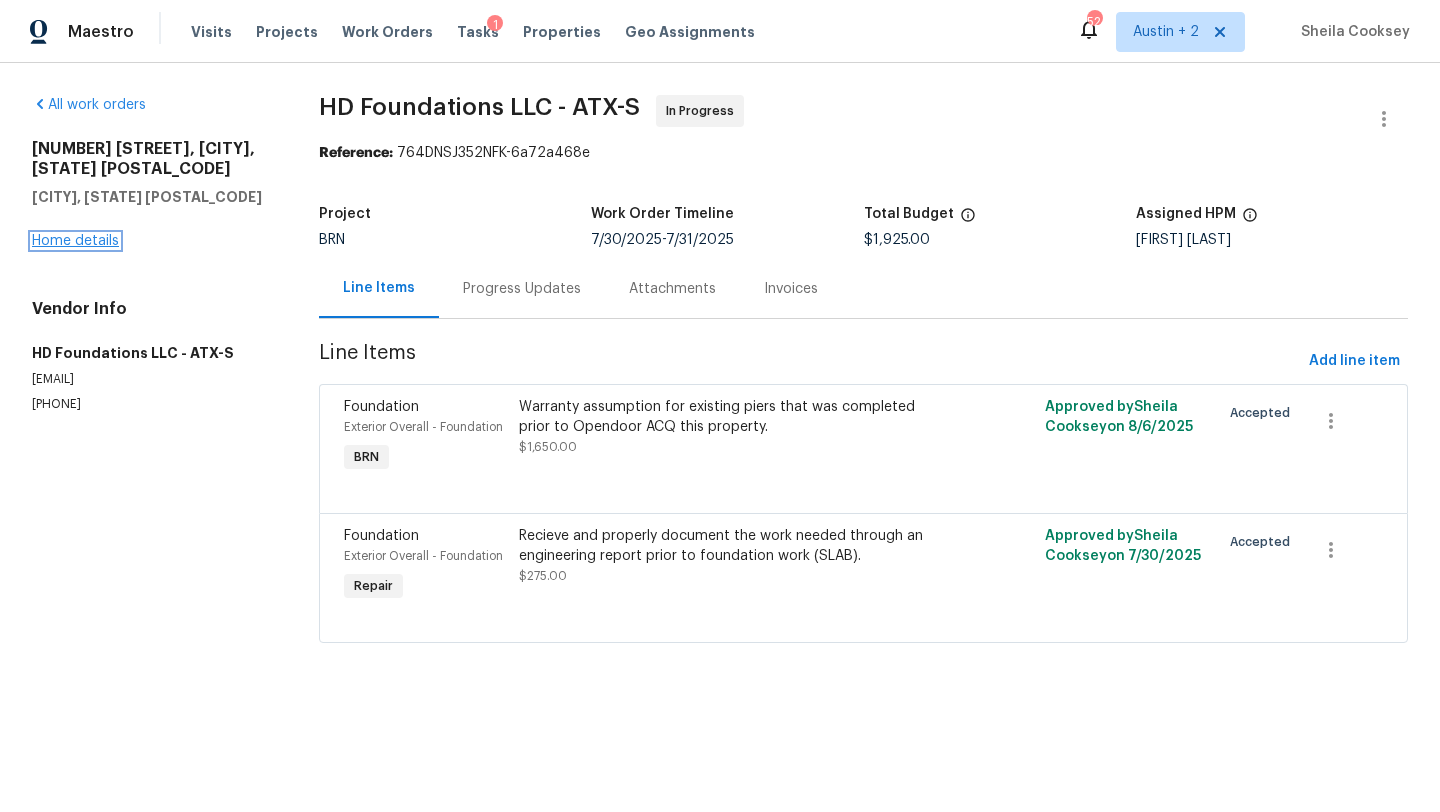 click on "Home details" at bounding box center [75, 241] 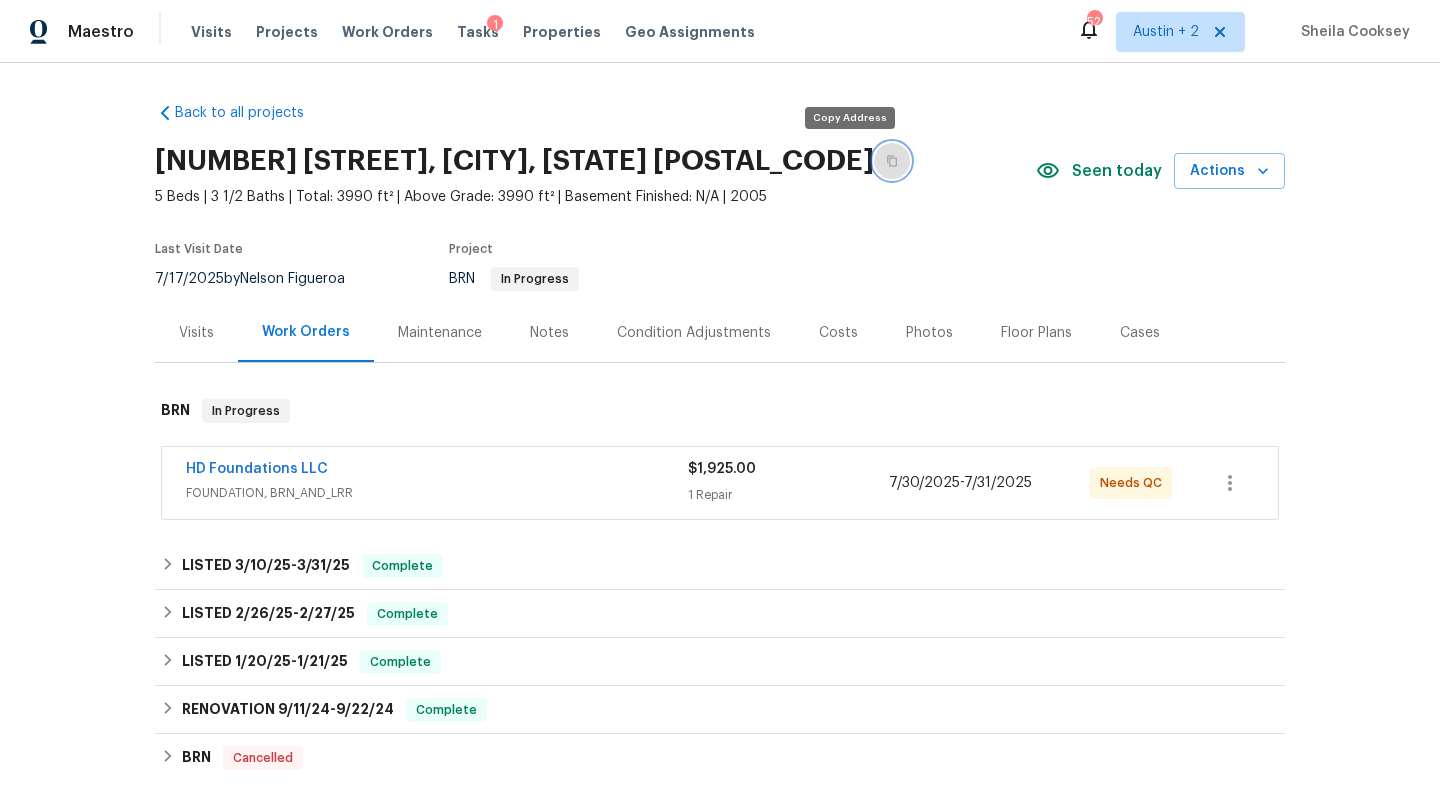 click 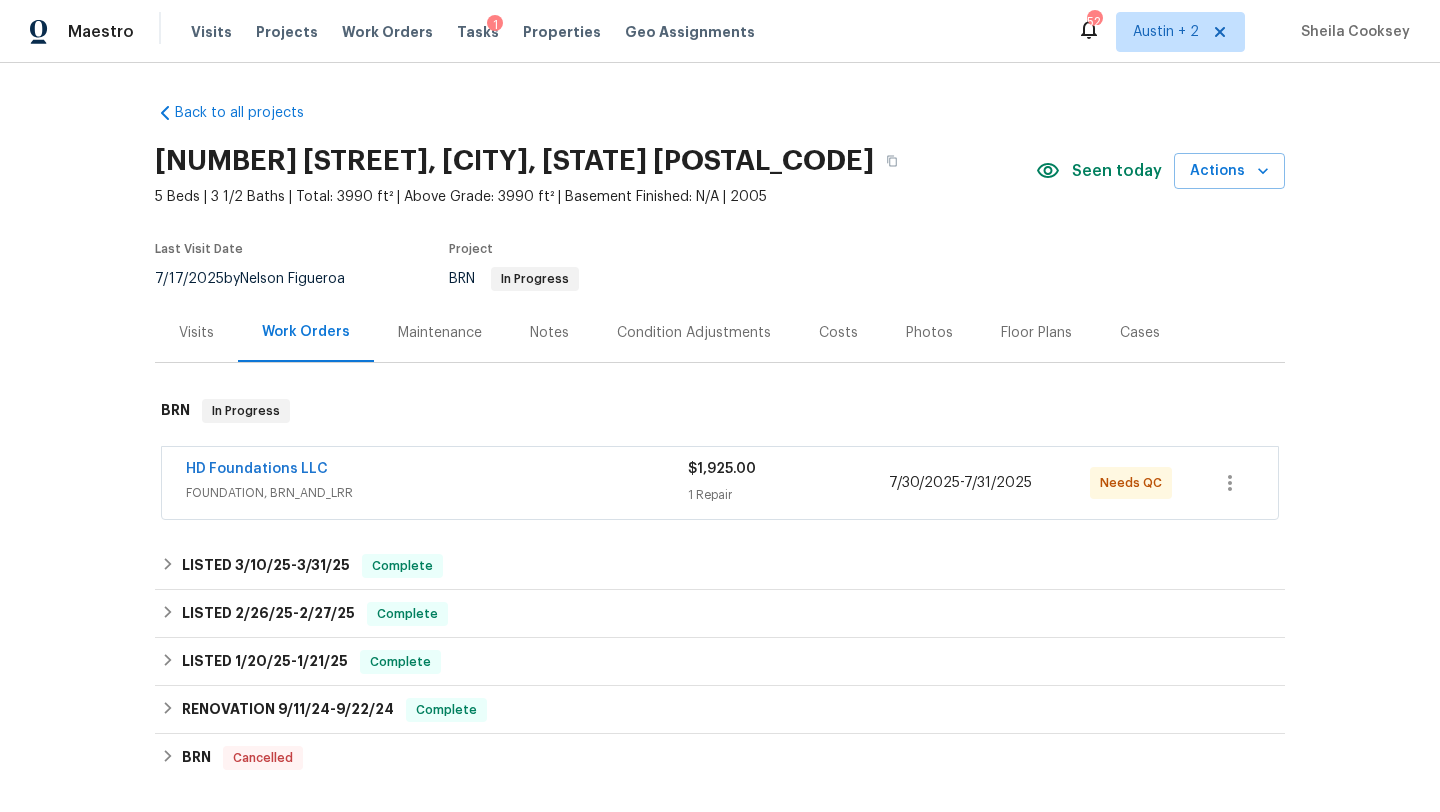 click on "FOUNDATION, BRN_AND_LRR" at bounding box center (437, 493) 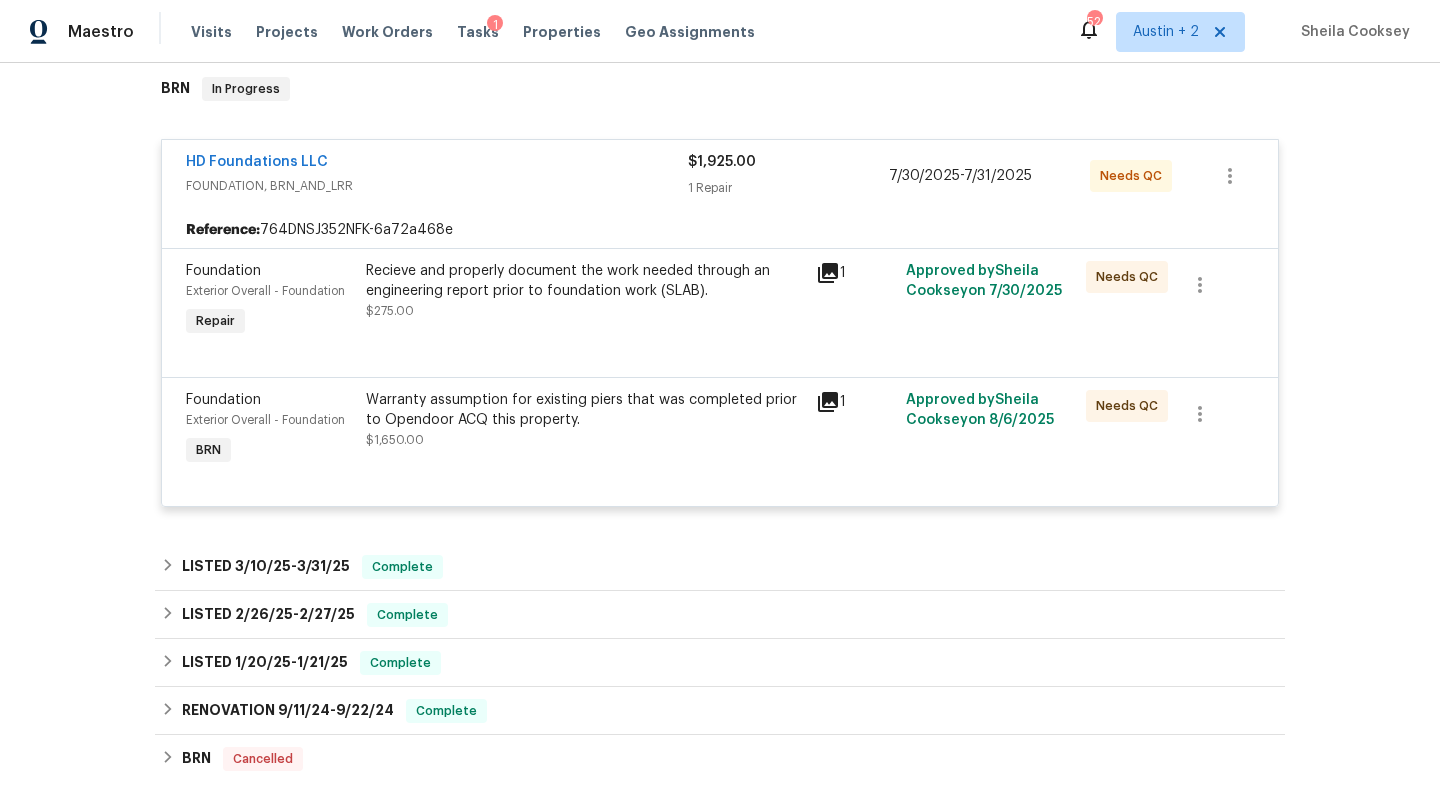 scroll, scrollTop: 329, scrollLeft: 0, axis: vertical 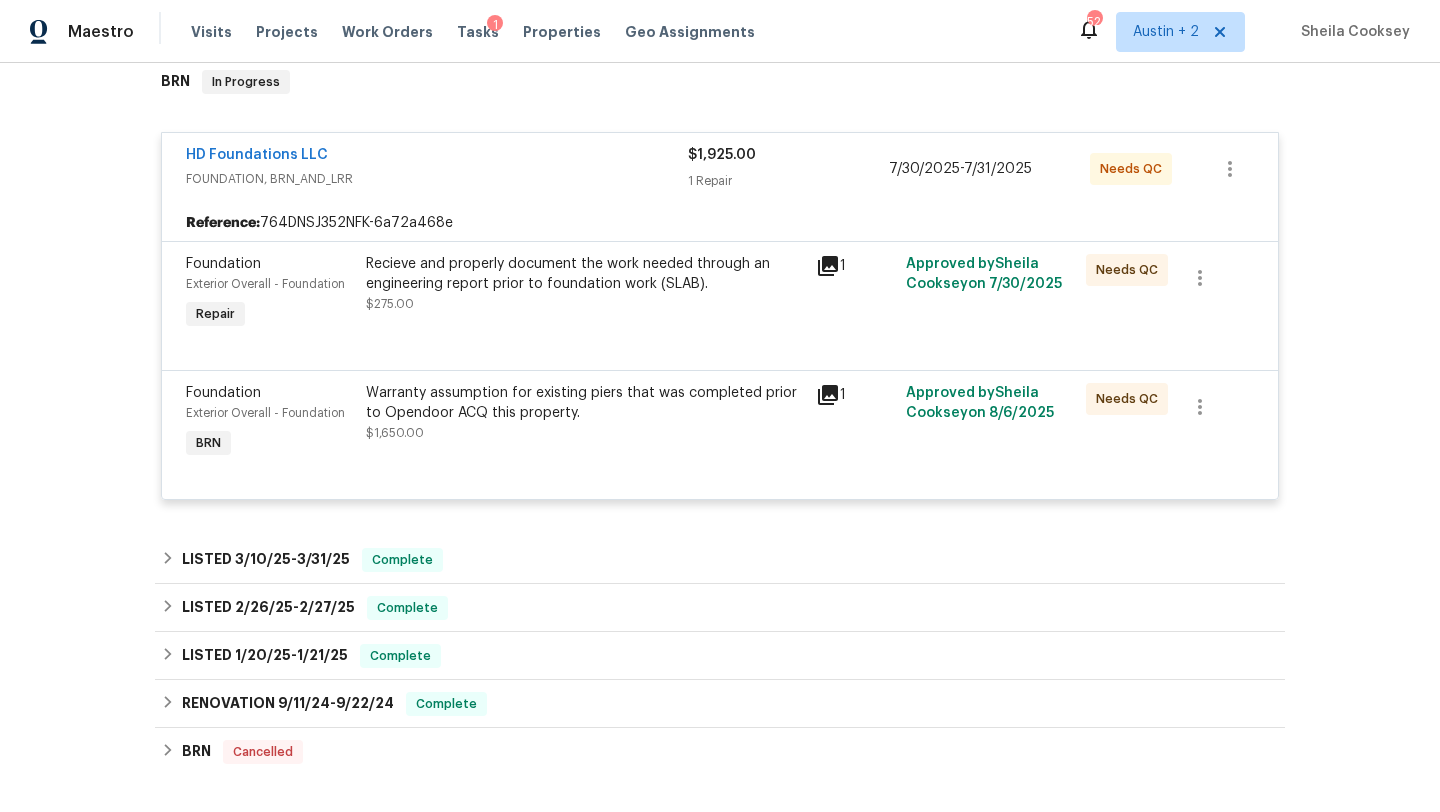 click on "Recieve and properly document the work needed through an engineering report prior to foundation work (SLAB)." at bounding box center [585, 274] 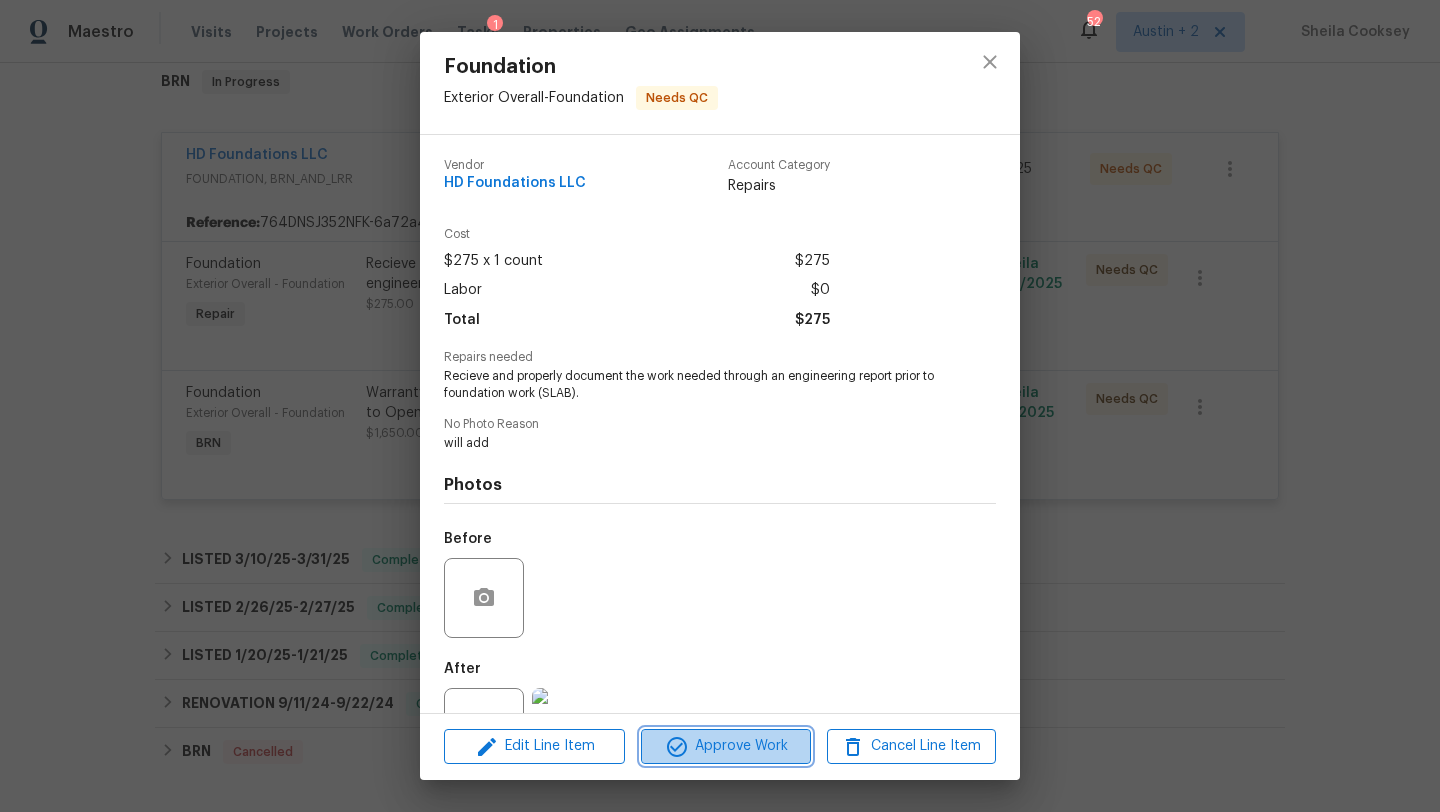 click on "Approve Work" at bounding box center (725, 746) 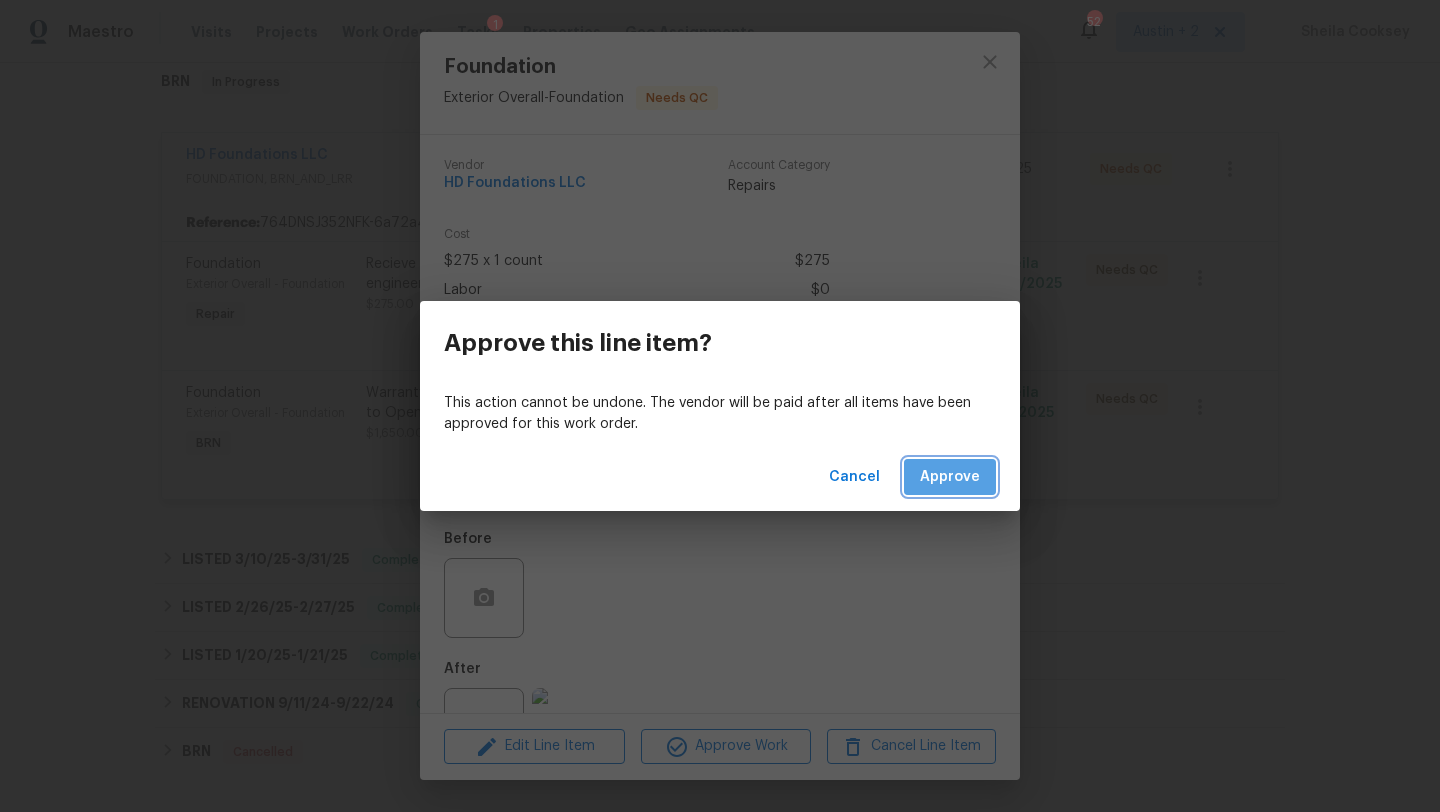 click on "Approve" at bounding box center [950, 477] 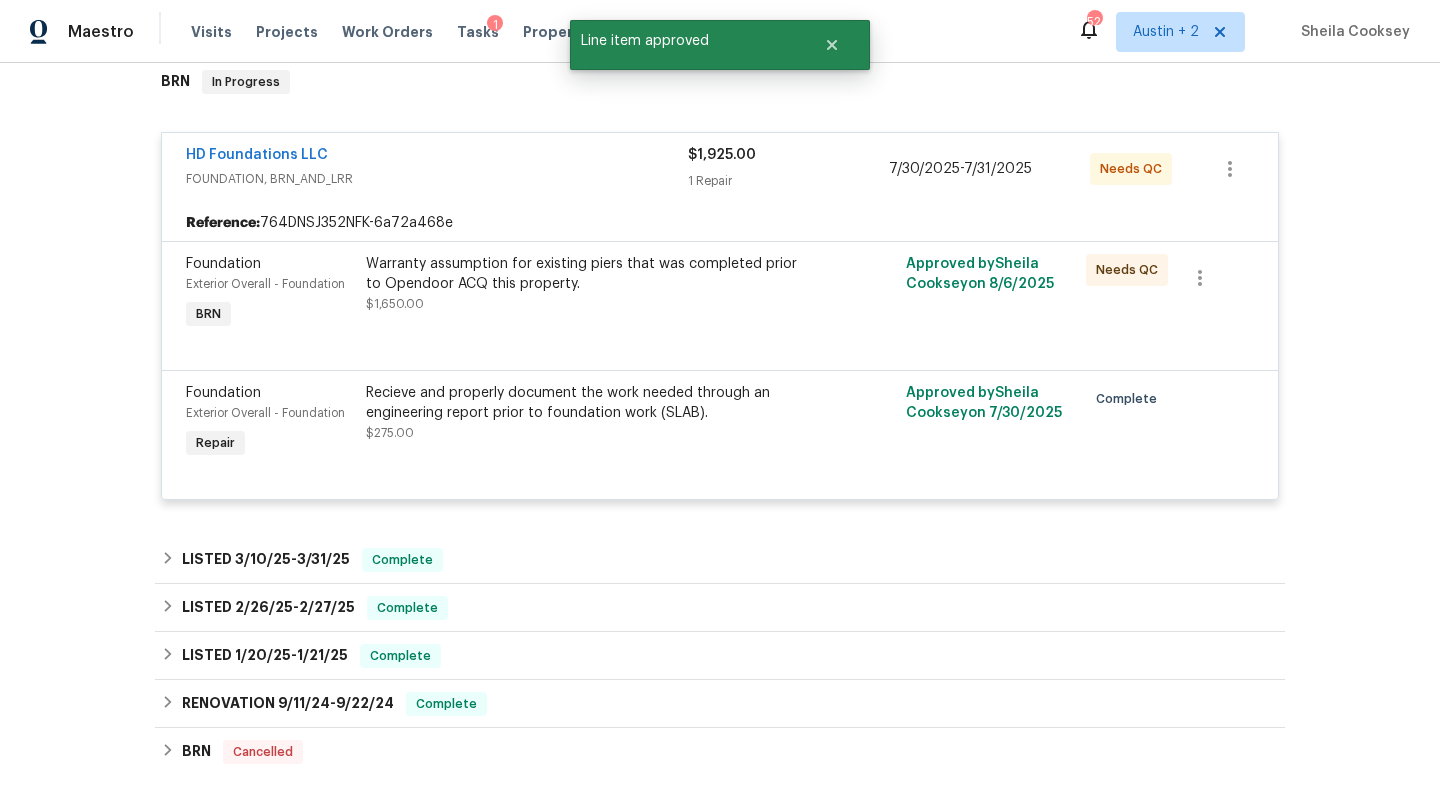 click on "Warranty assumption for existing piers that was completed prior to Opendoor ACQ this property." at bounding box center (585, 274) 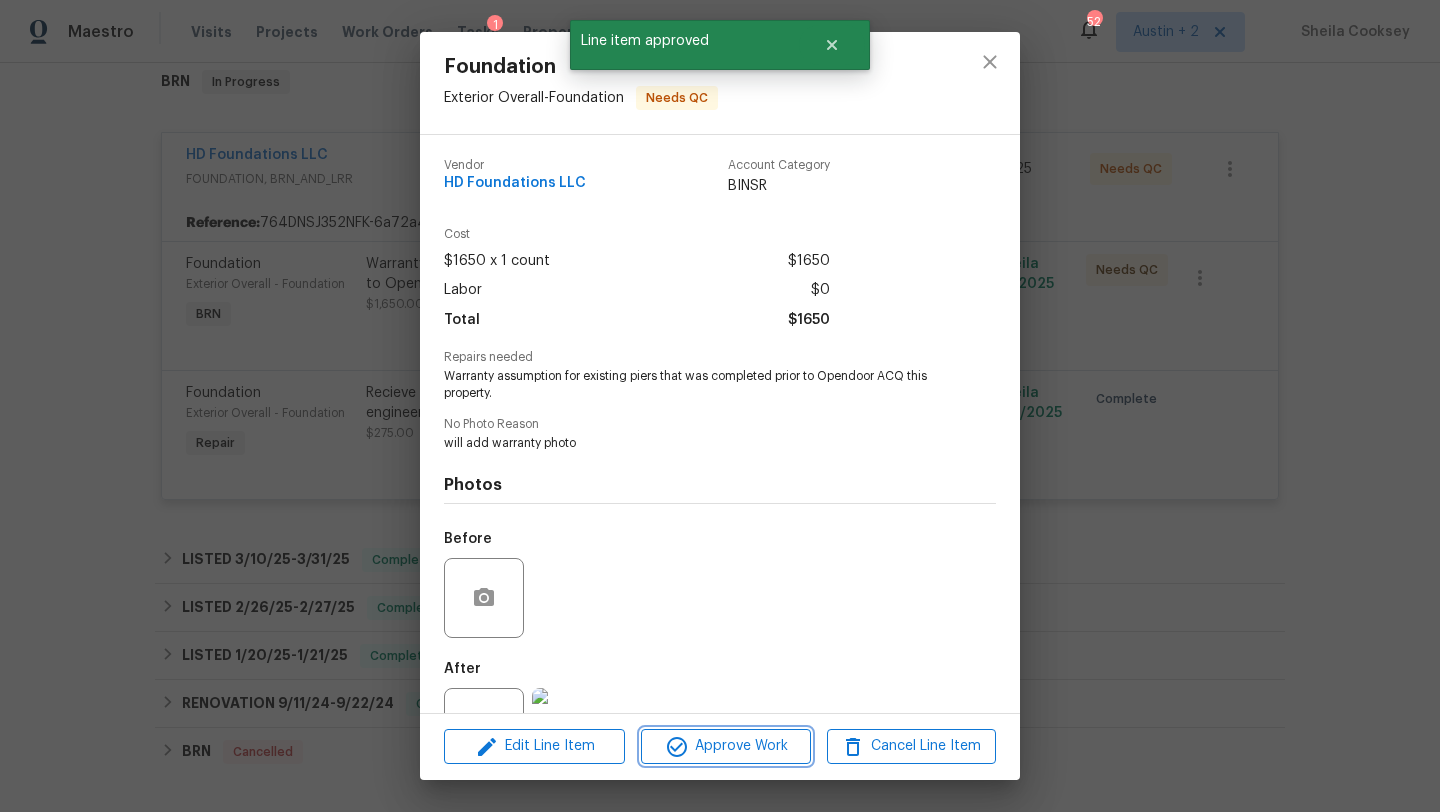 click on "Approve Work" at bounding box center [725, 746] 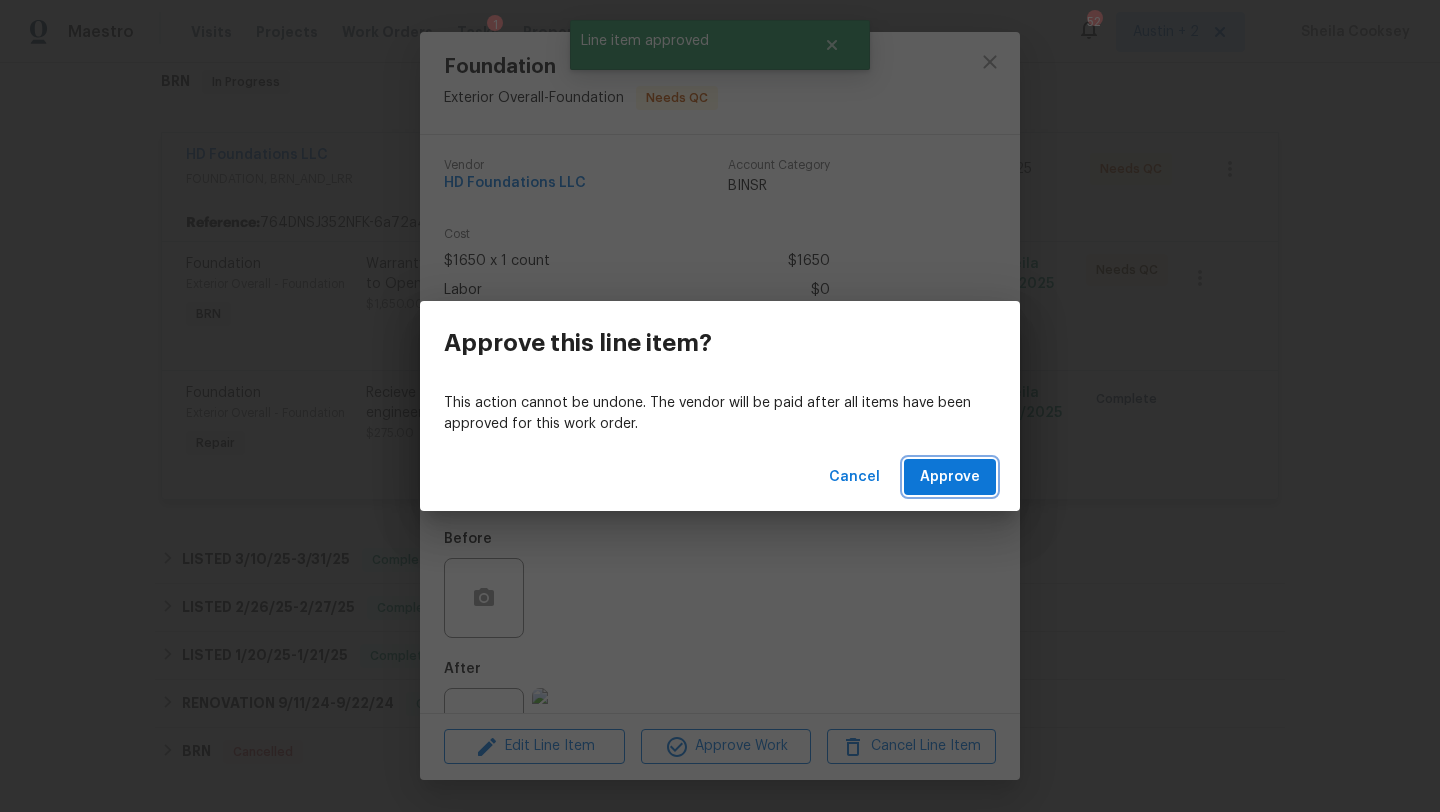 click on "Approve" at bounding box center (950, 477) 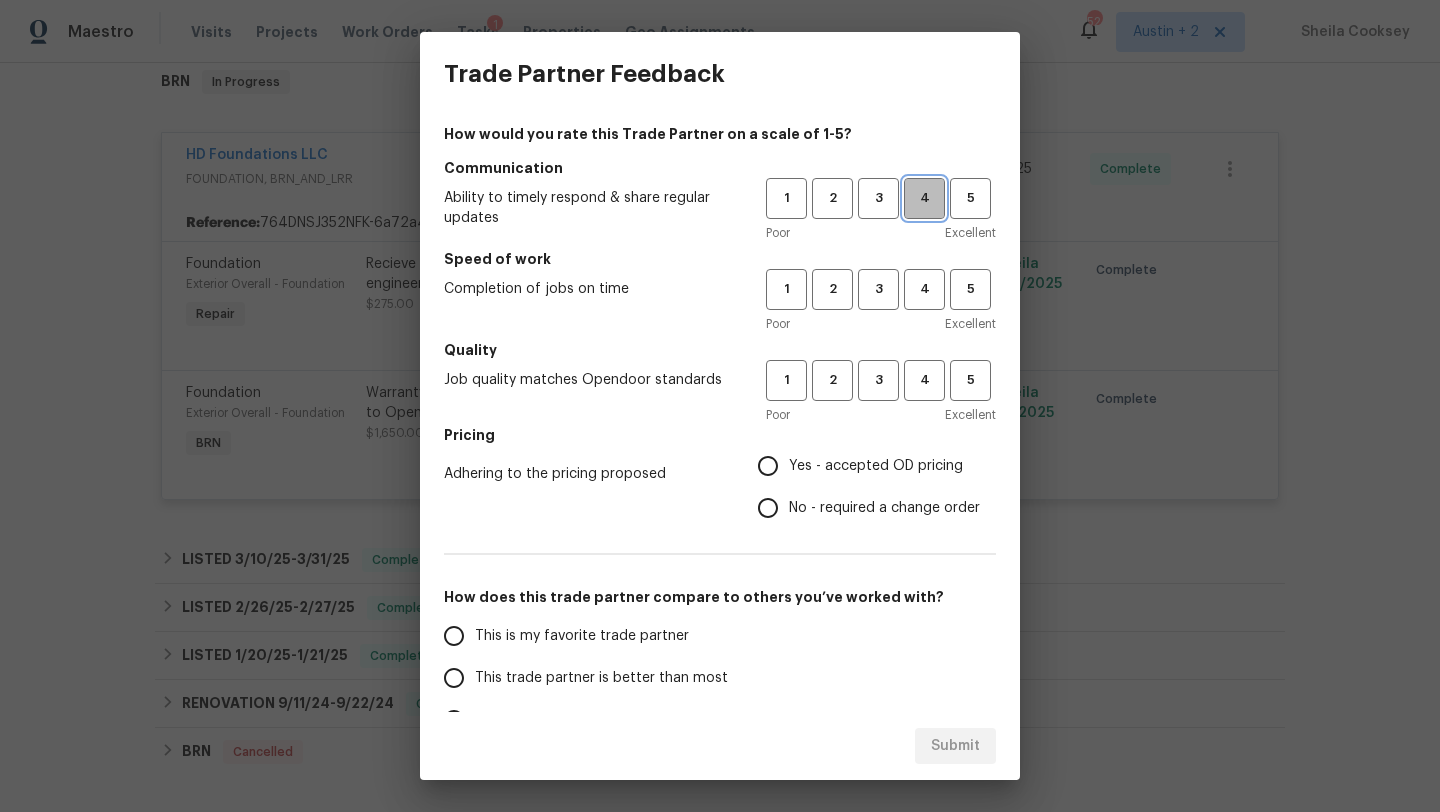 click on "4" at bounding box center (924, 198) 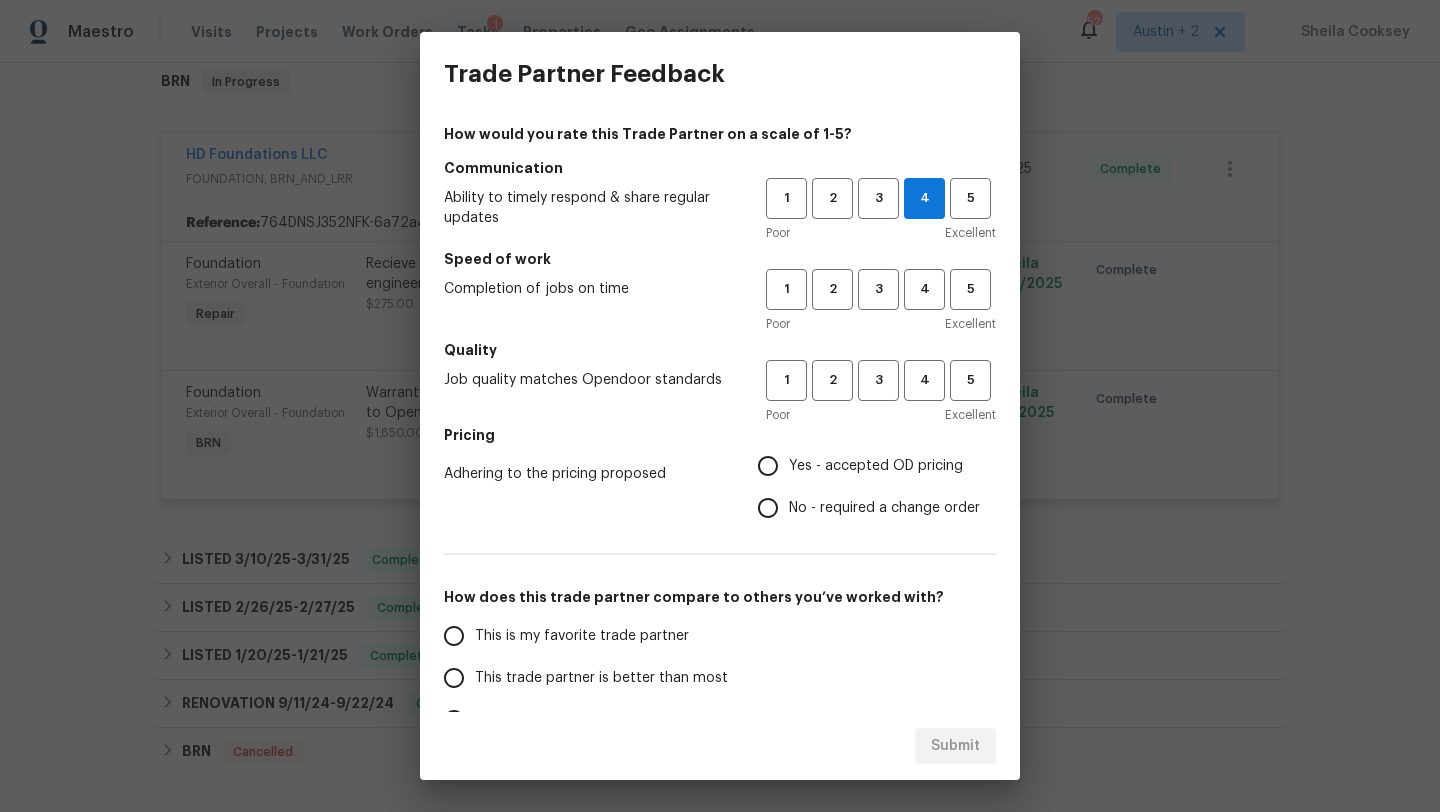 click on "Poor Excellent" at bounding box center (881, 324) 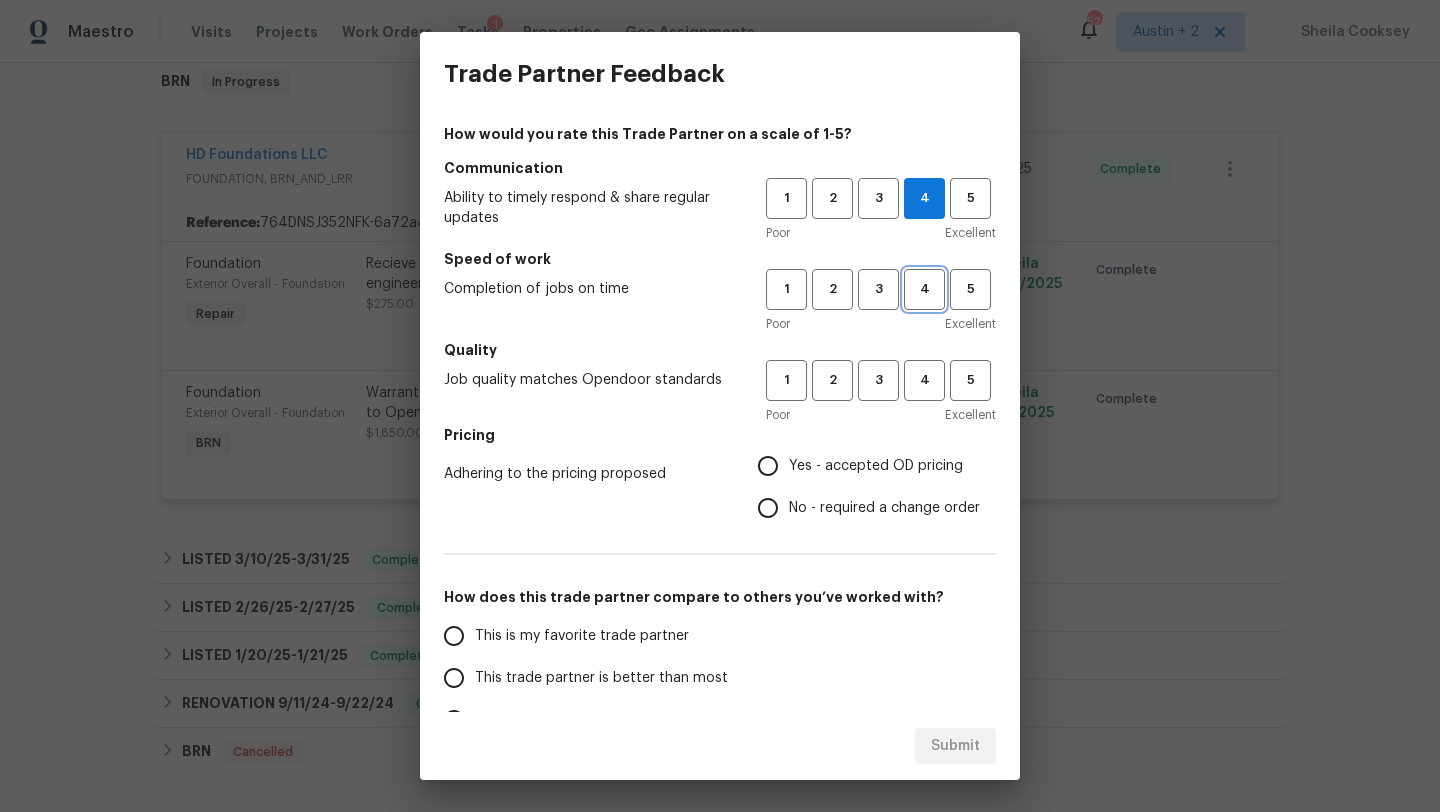 click on "4" at bounding box center (924, 289) 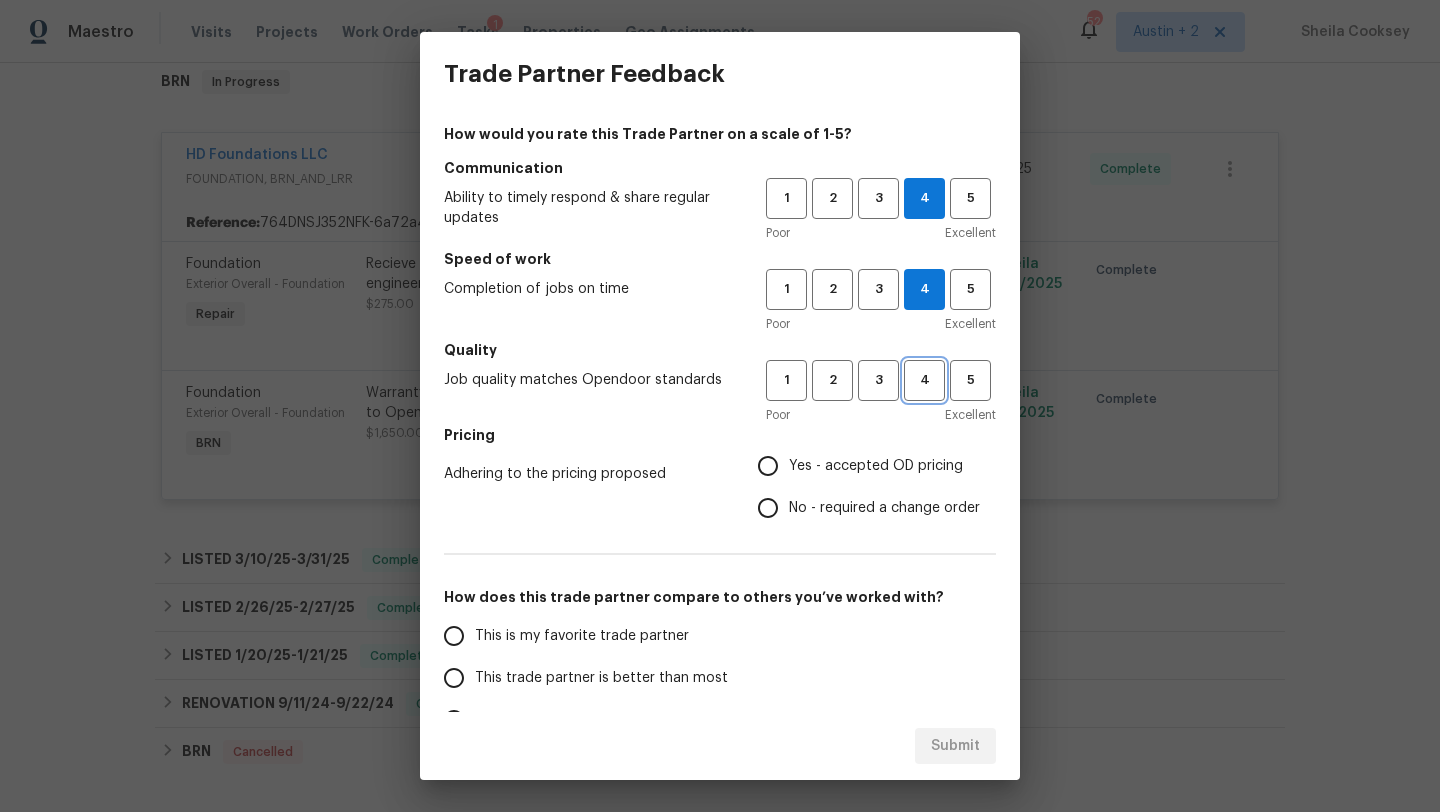 click on "4" at bounding box center (924, 380) 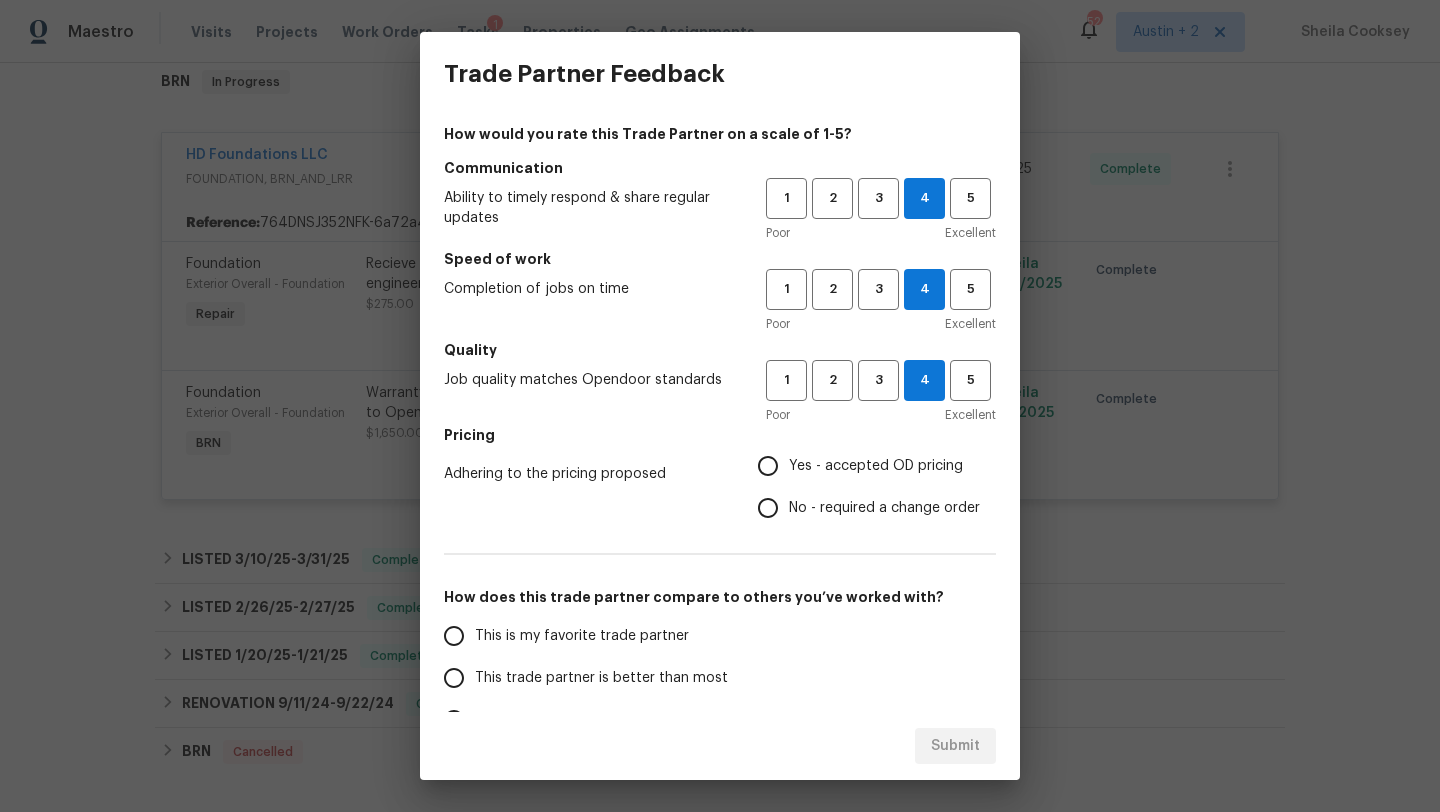 click on "Yes - accepted OD pricing" at bounding box center [876, 466] 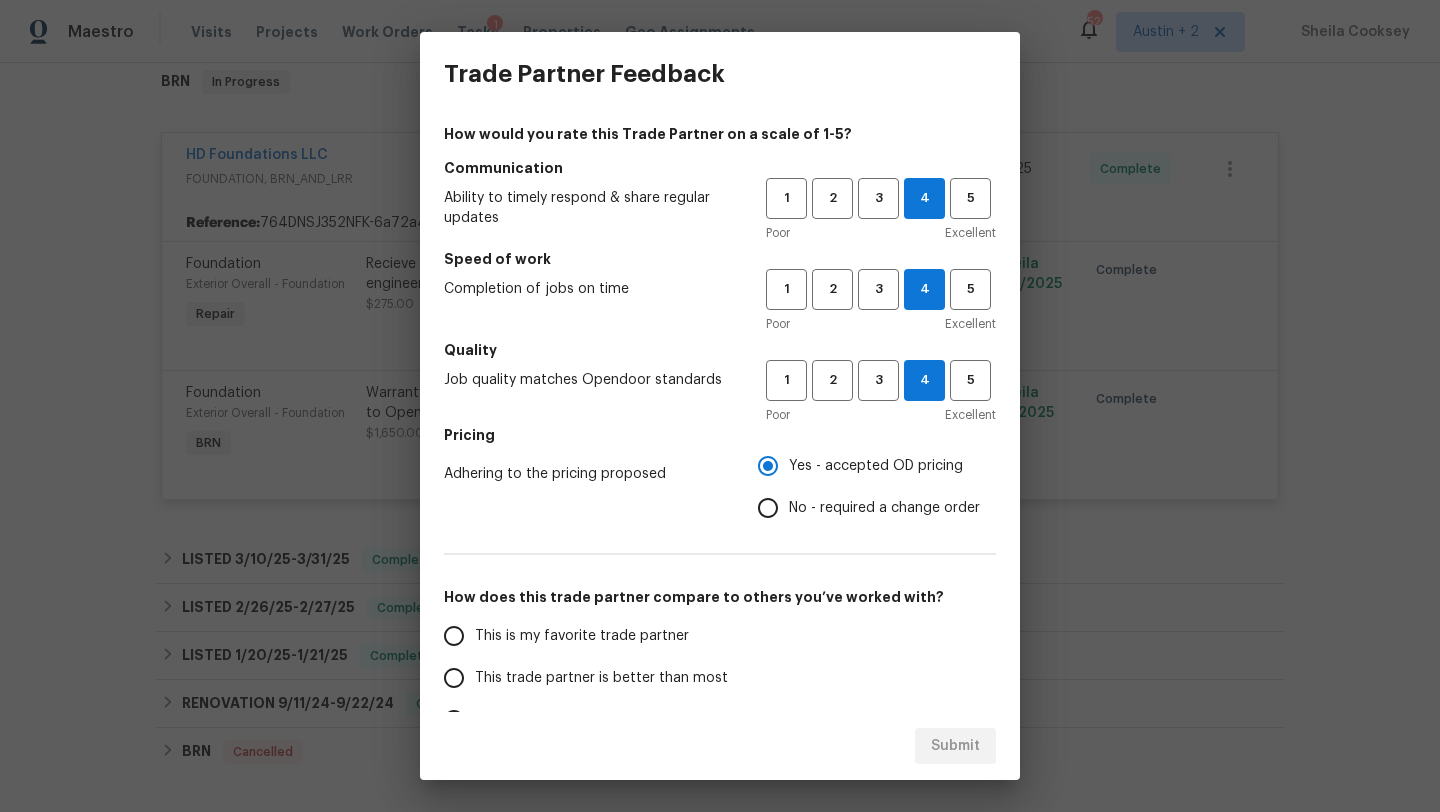 click on "This trade partner is better than most" at bounding box center (601, 678) 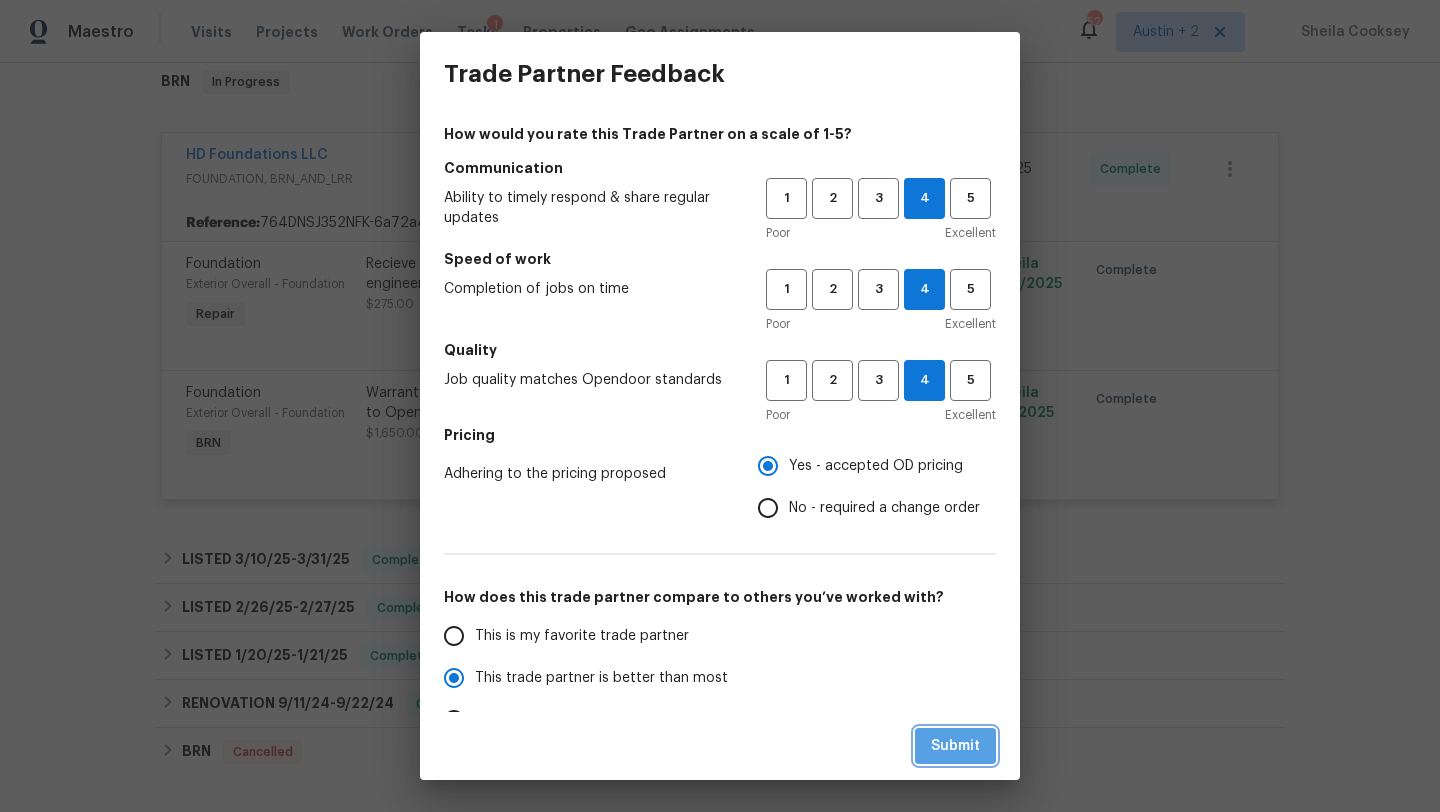 click on "Submit" at bounding box center (955, 746) 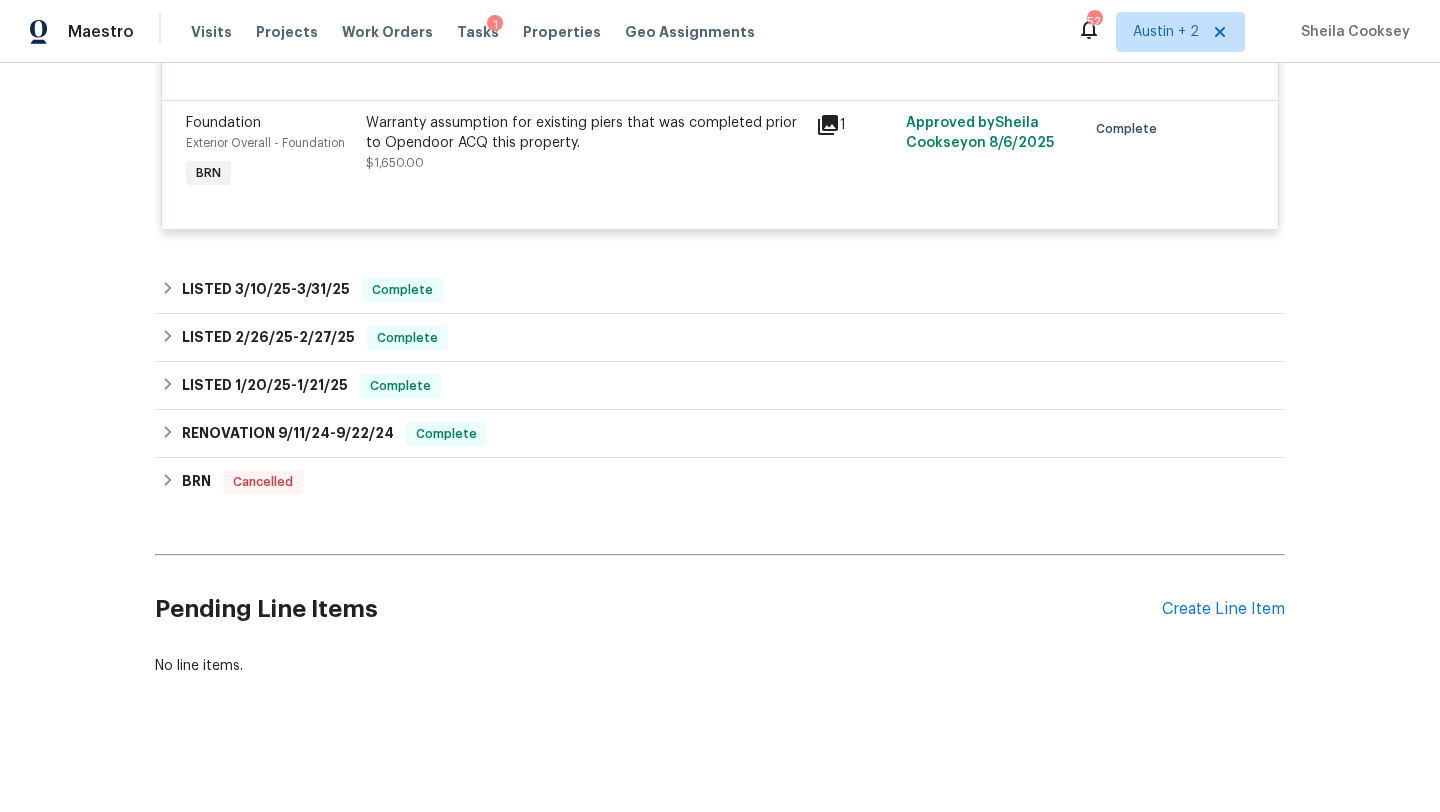 scroll, scrollTop: 0, scrollLeft: 0, axis: both 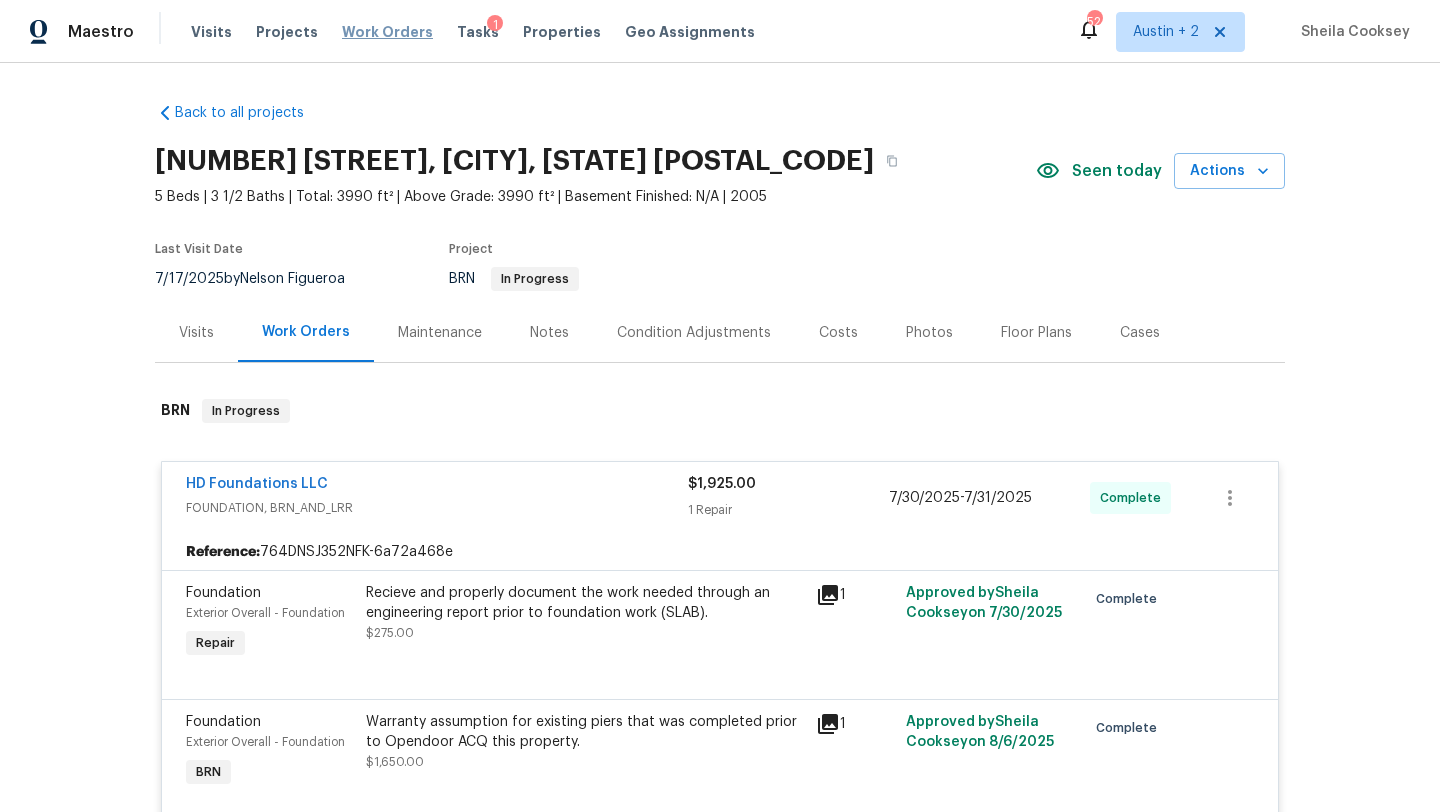 click on "Work Orders" at bounding box center (387, 32) 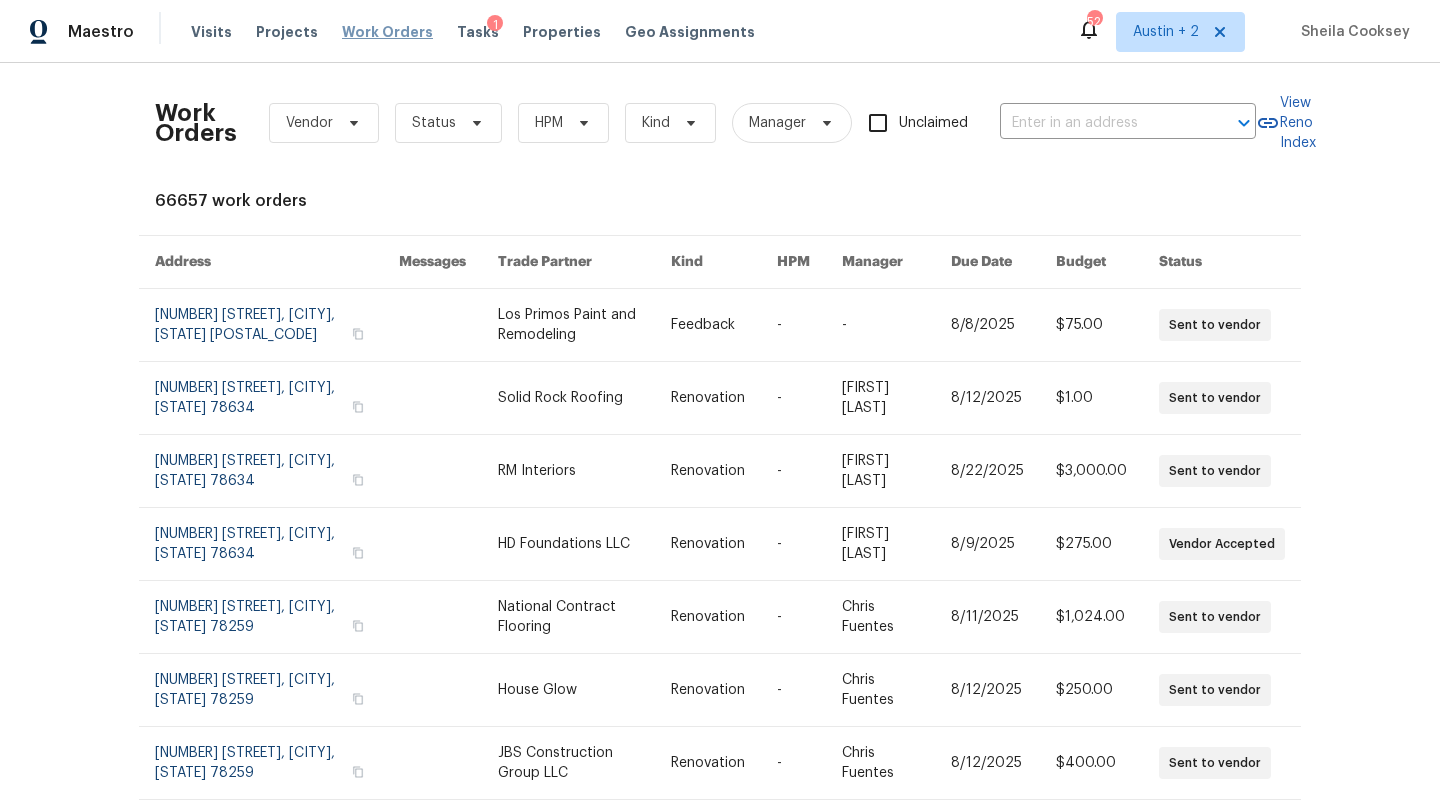 click on "Work Orders" at bounding box center [387, 32] 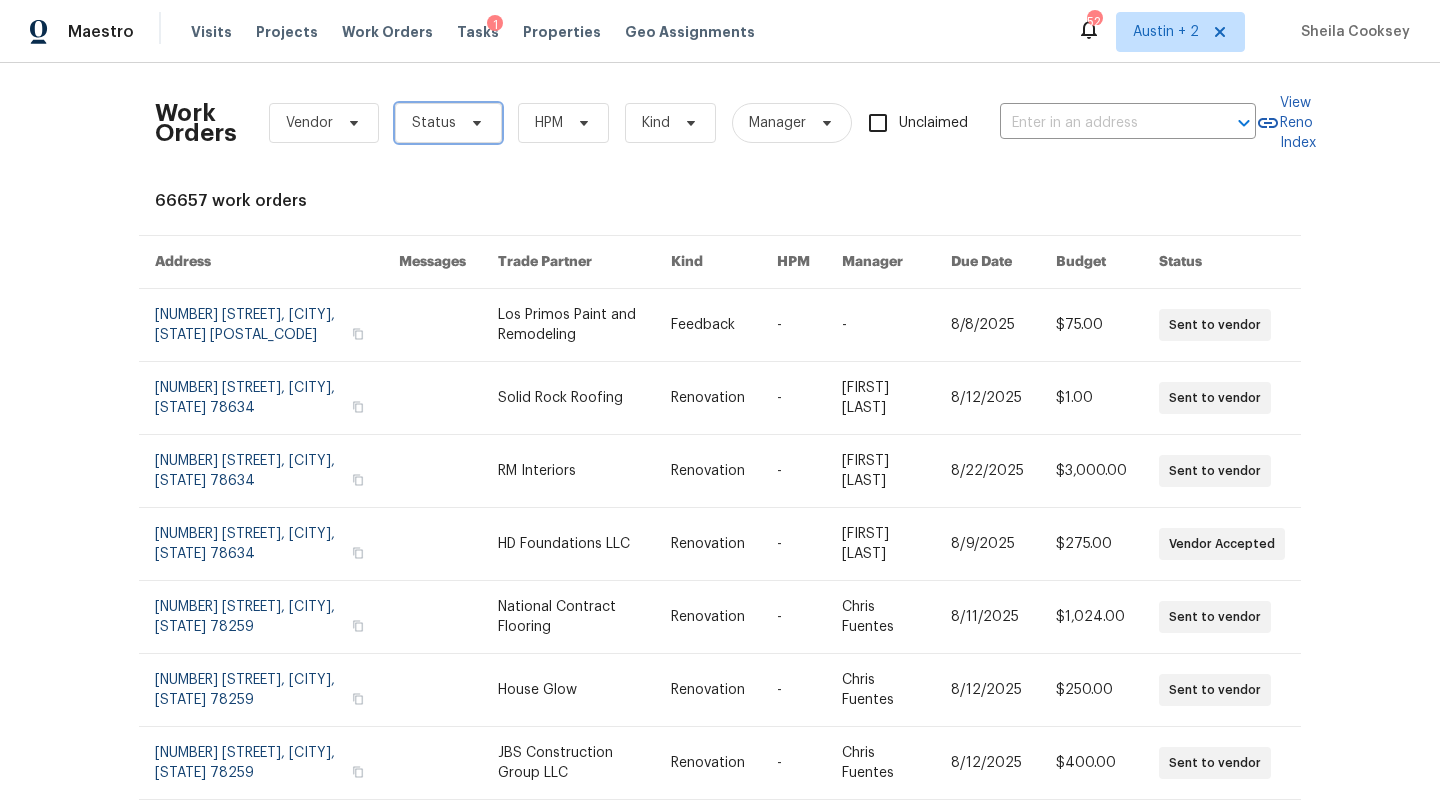 click on "Status" at bounding box center (434, 123) 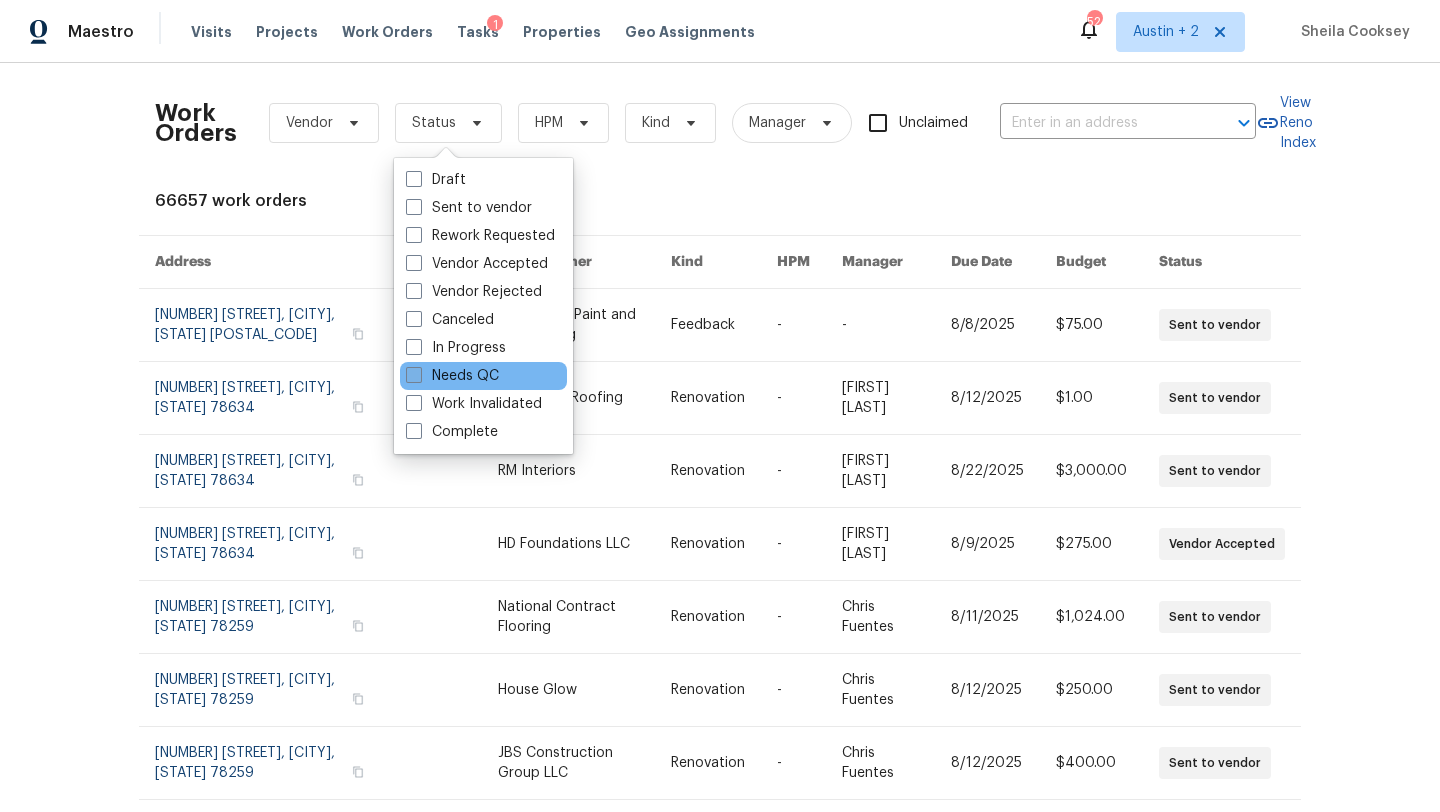 click on "Needs QC" at bounding box center [452, 376] 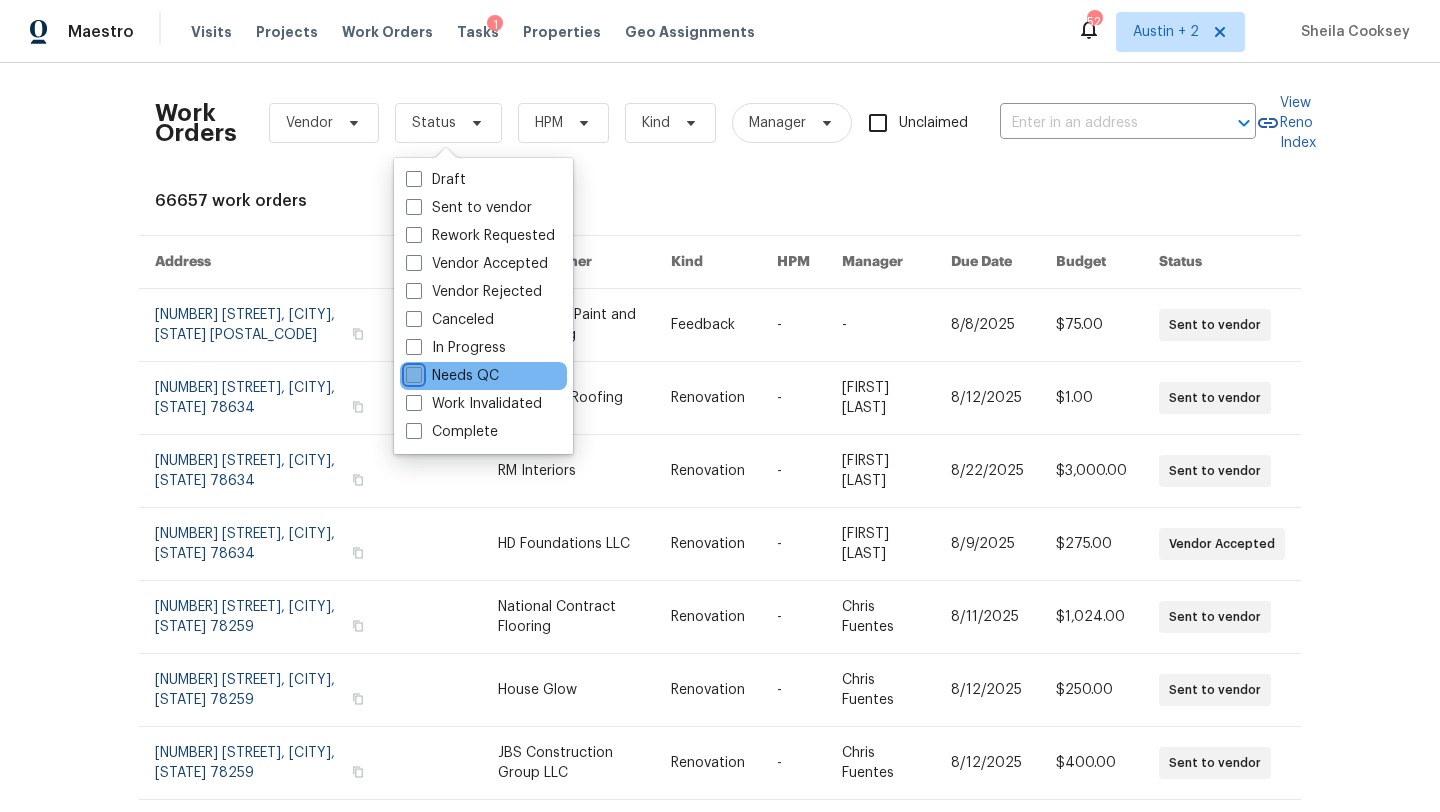 click on "Needs QC" at bounding box center [412, 372] 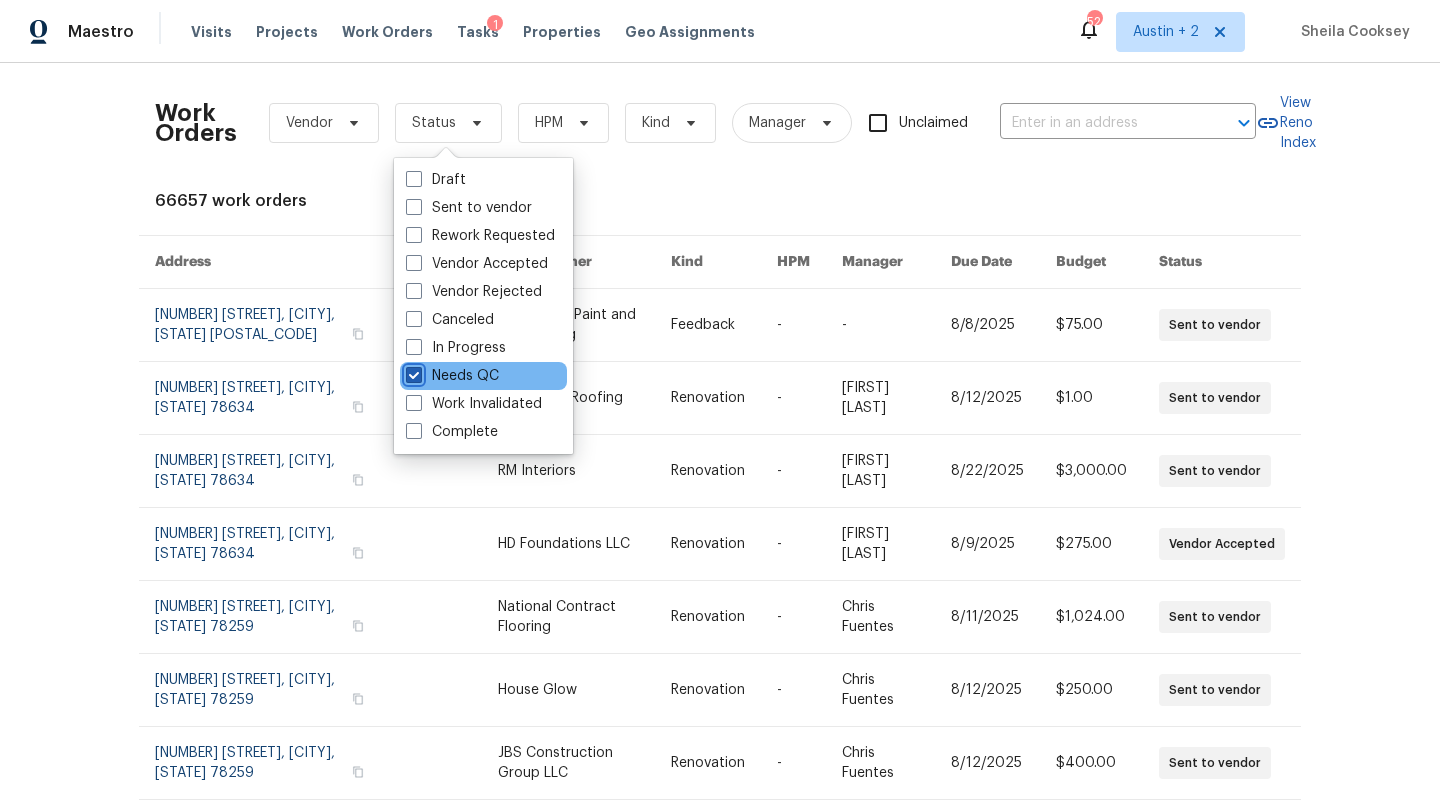 checkbox on "true" 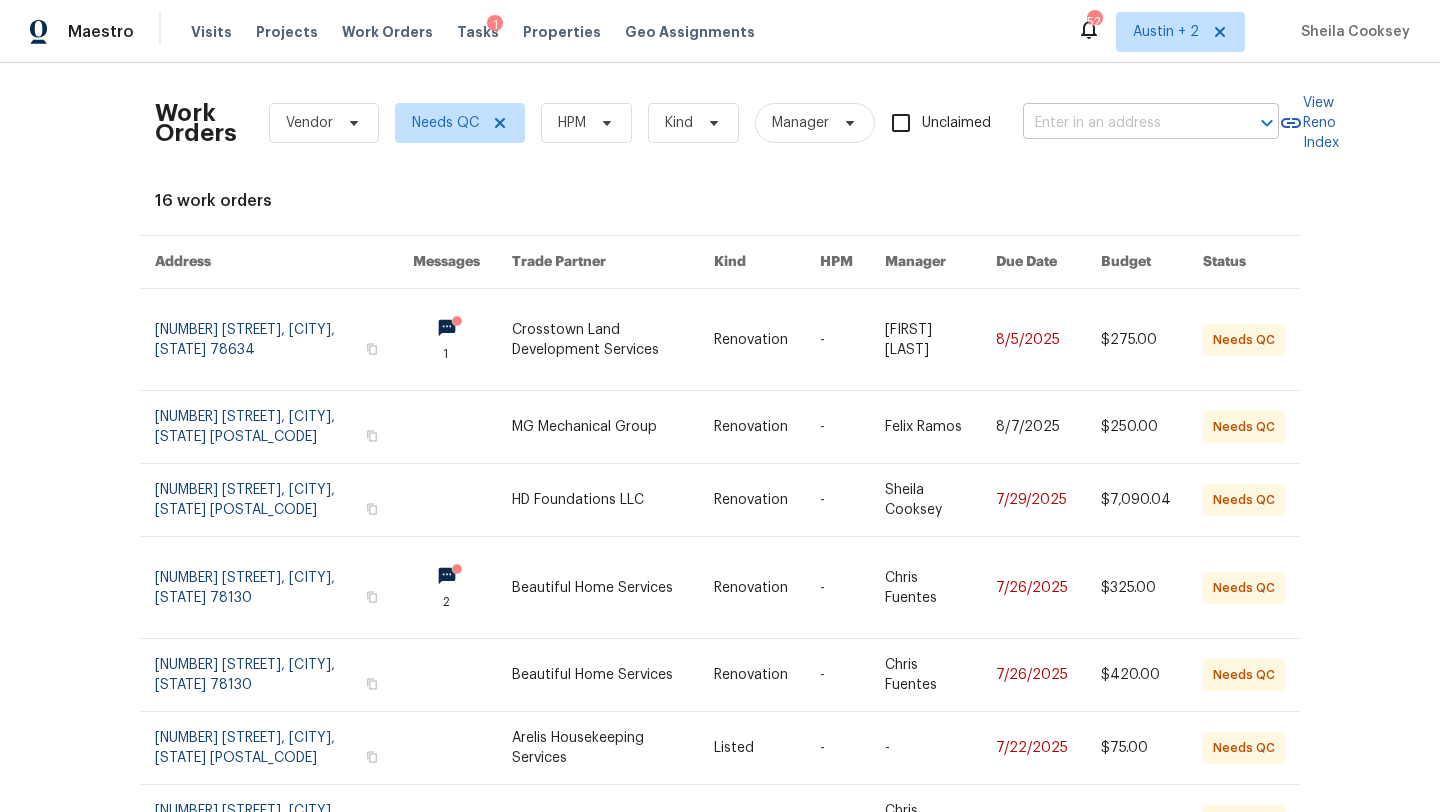 click at bounding box center [1123, 123] 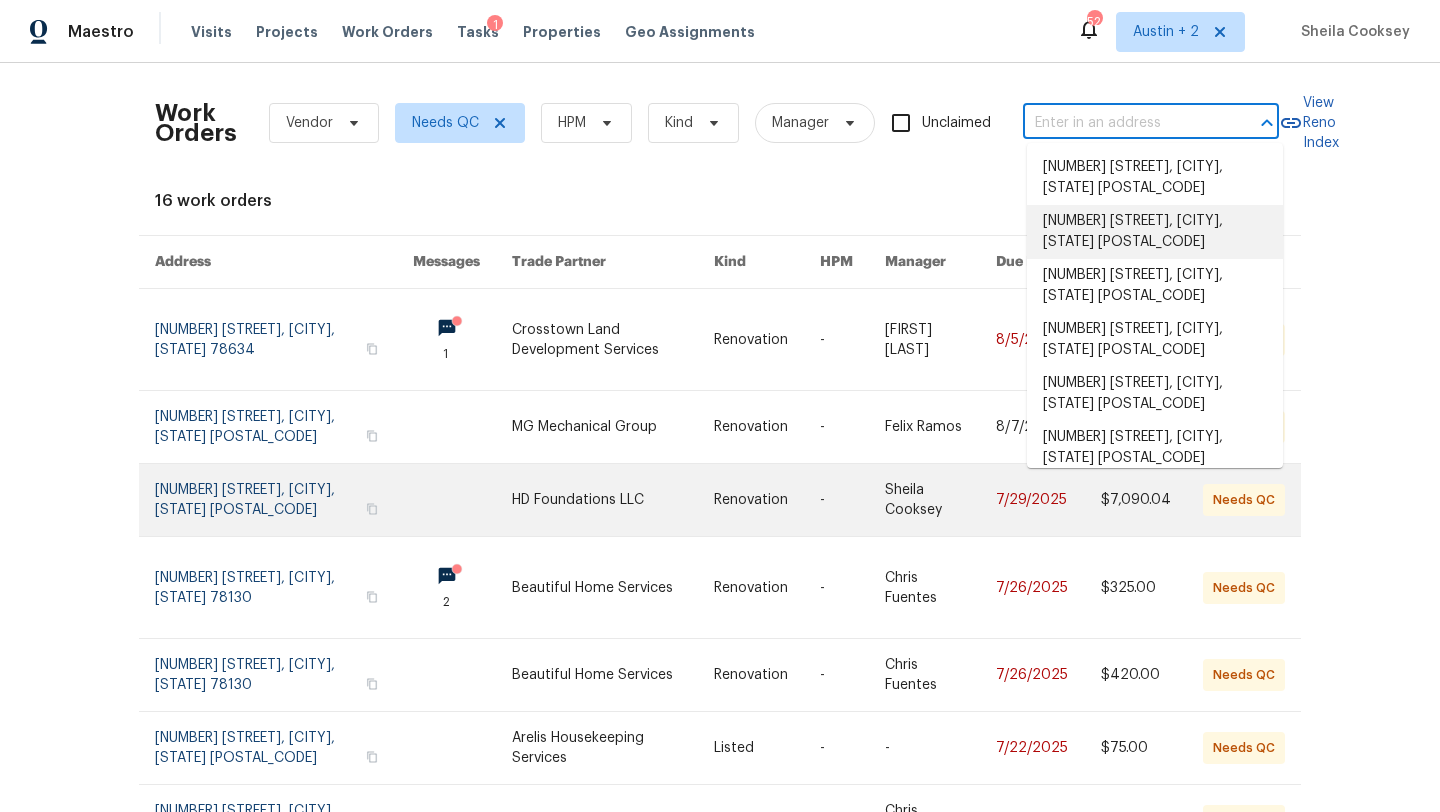 click at bounding box center (613, 500) 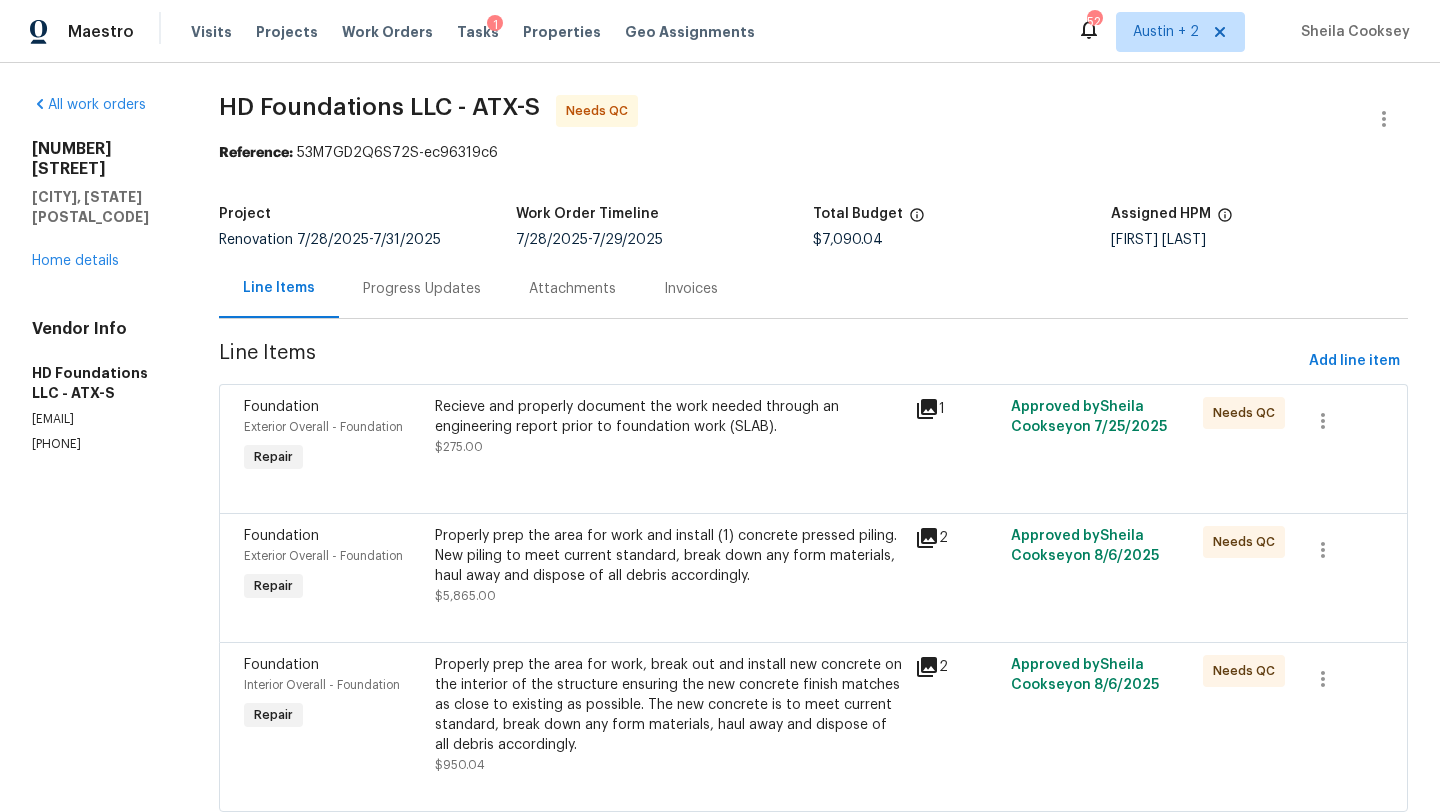 click on "Recieve and properly document the work needed through an engineering report prior to foundation work (SLAB)." at bounding box center [669, 417] 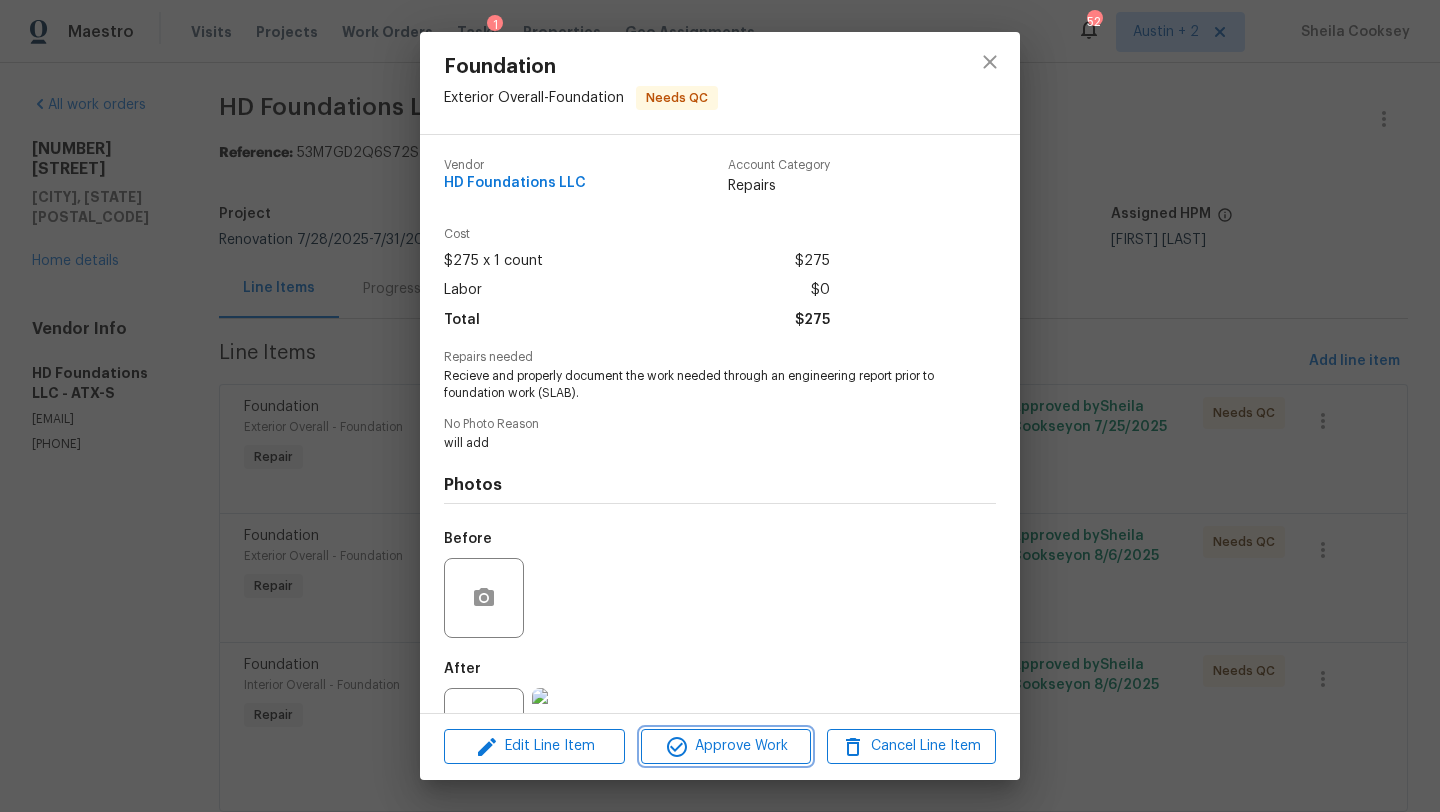 click on "Approve Work" at bounding box center (725, 746) 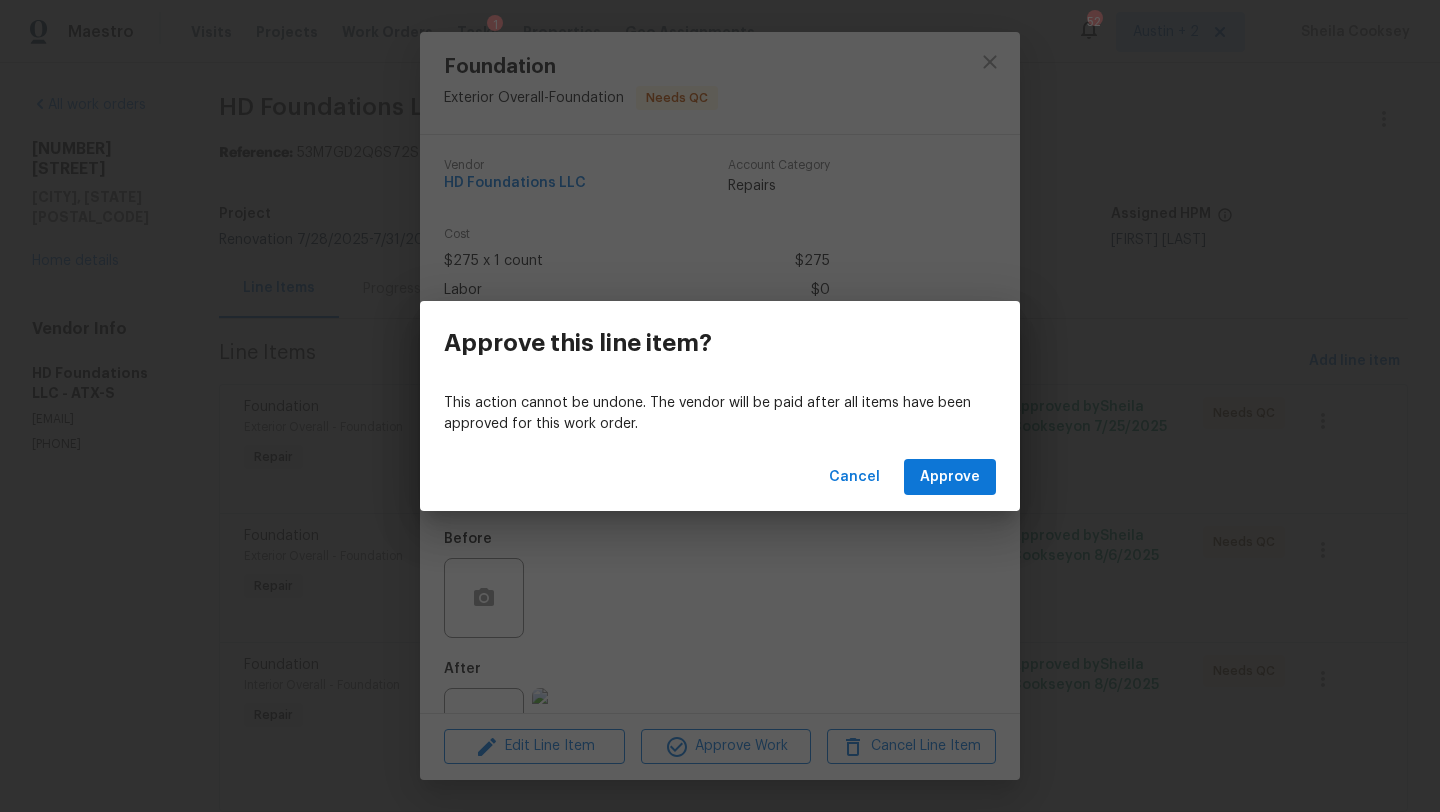 click on "Cancel Approve" at bounding box center (720, 477) 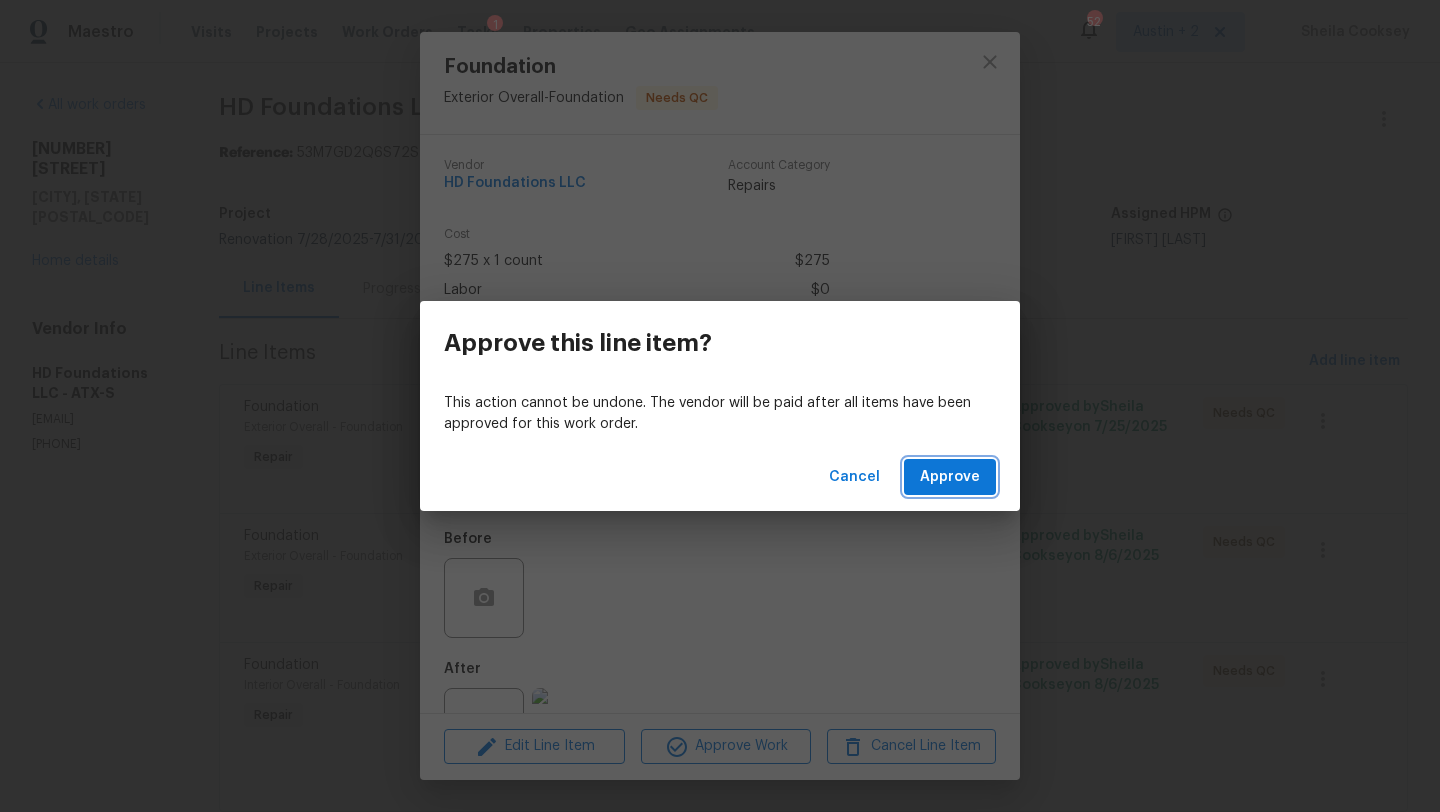 click on "Approve" at bounding box center (950, 477) 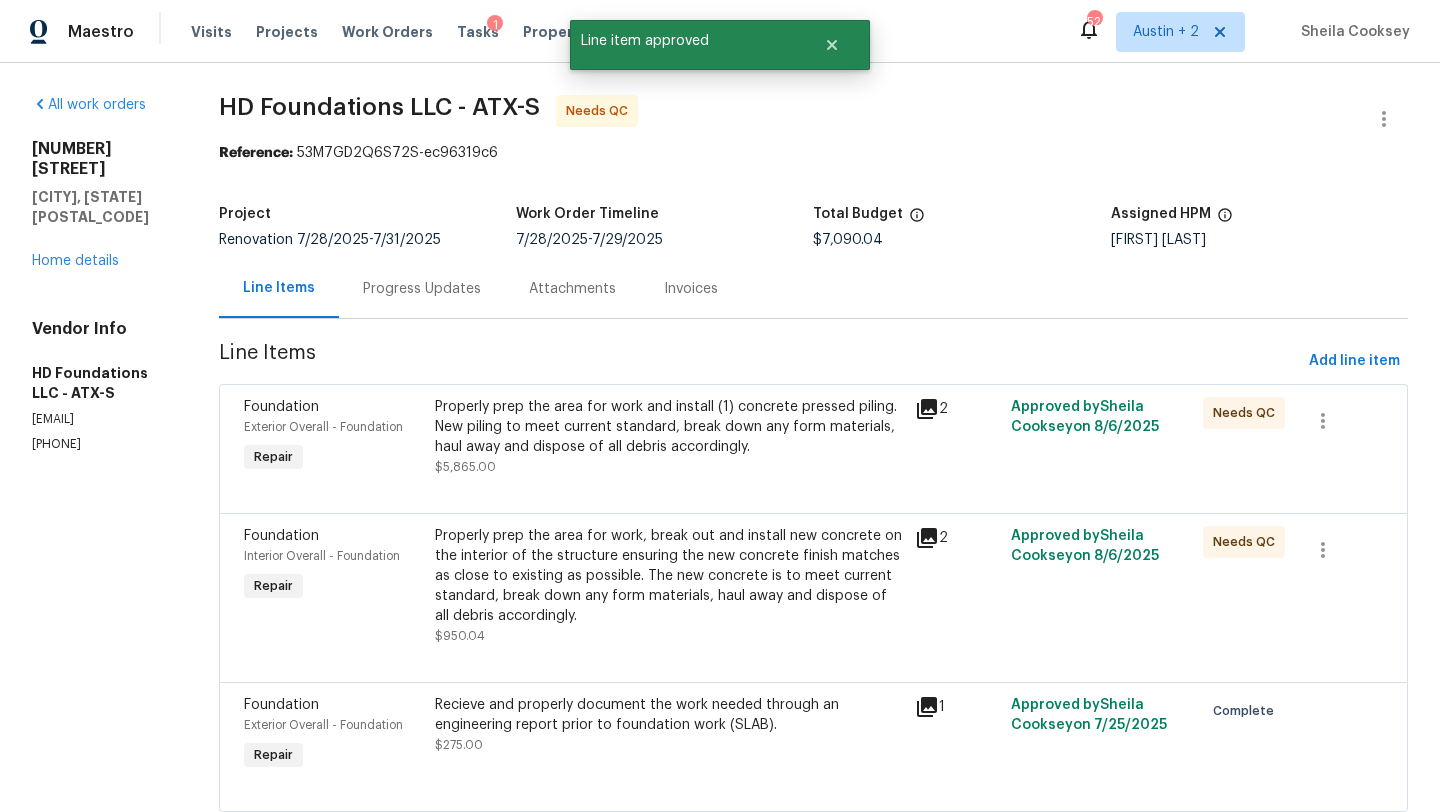 click on "Properly prep the area for work and install (1) concrete pressed piling. New piling to meet current standard, break down any form materials, haul away and dispose of all debris accordingly." at bounding box center [669, 427] 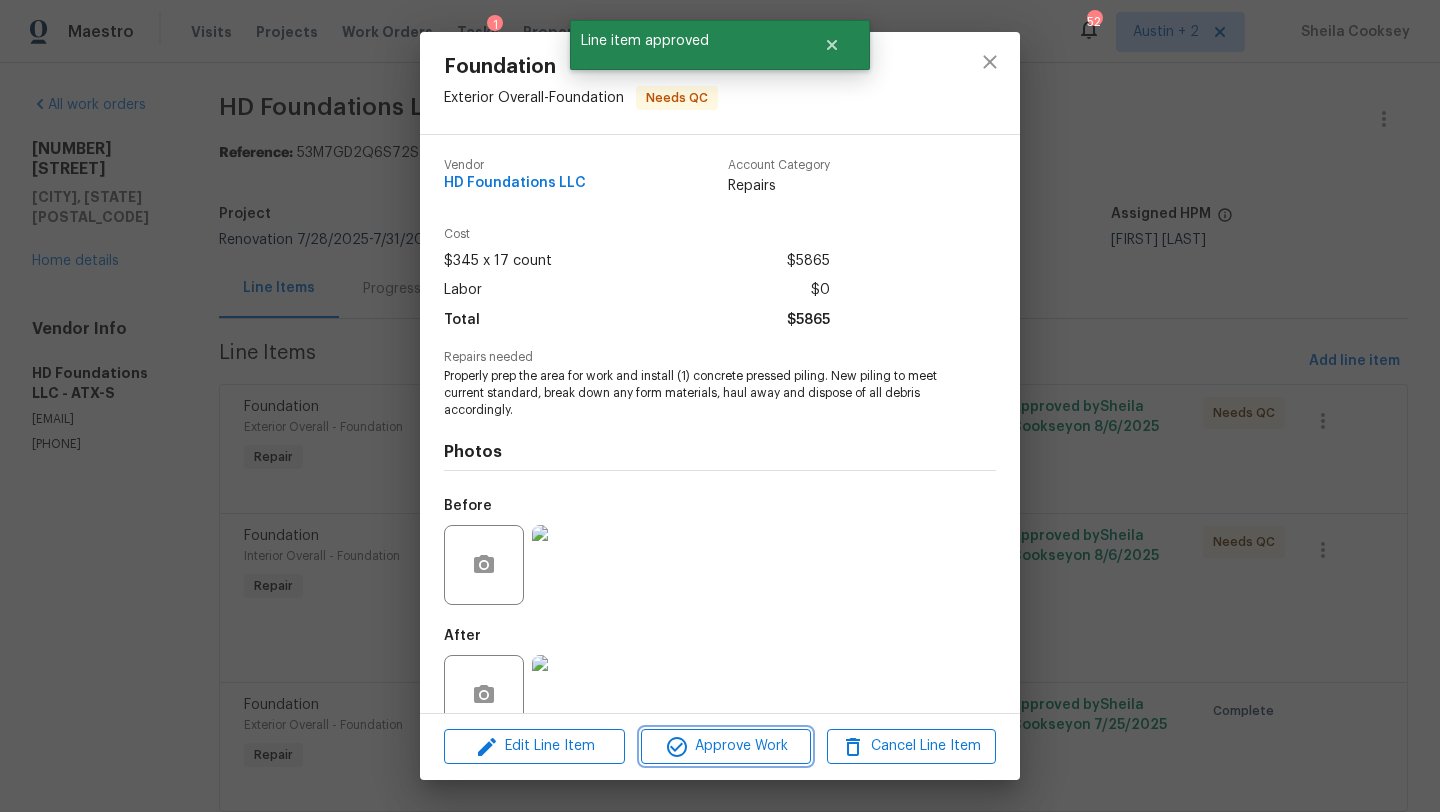 click on "Approve Work" at bounding box center [725, 746] 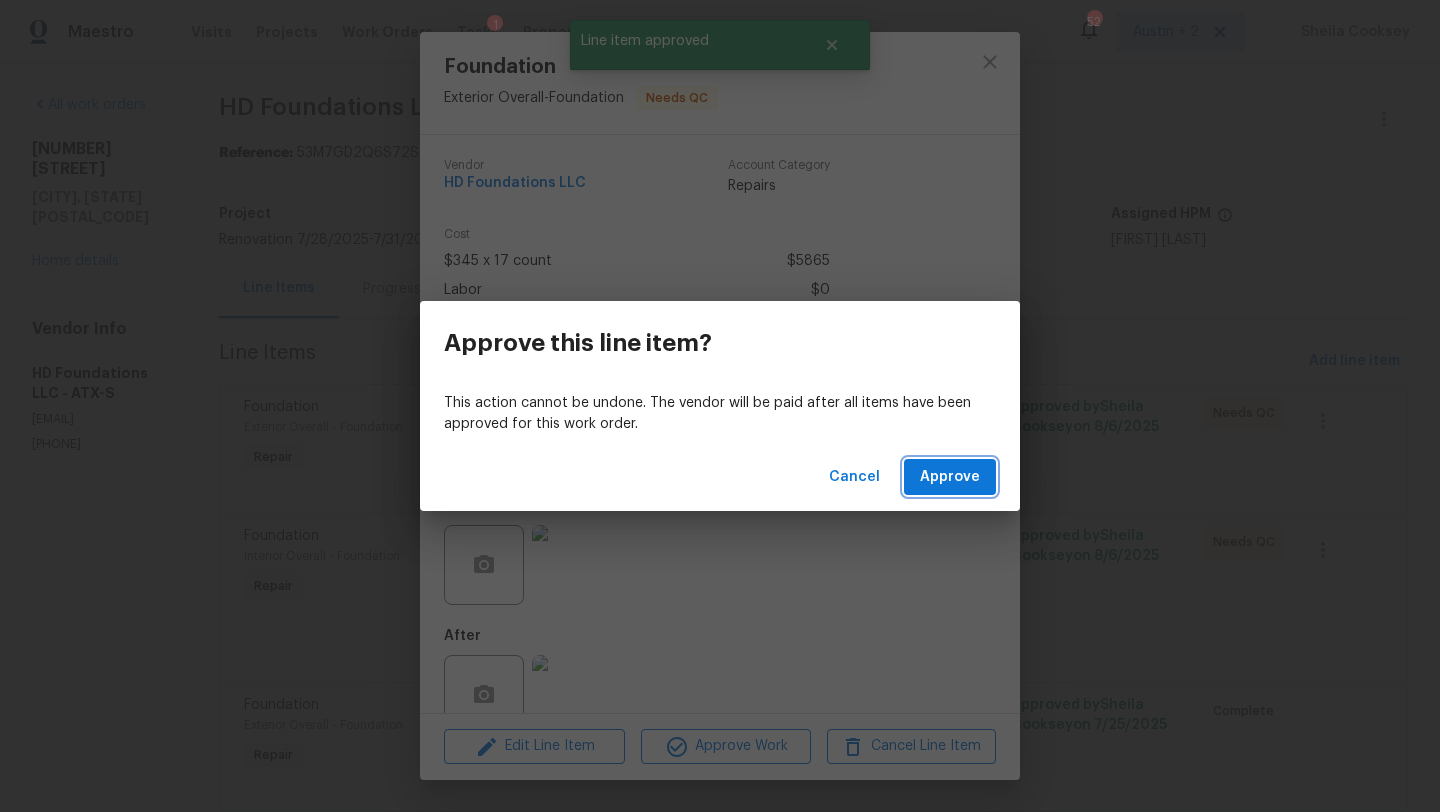 click on "Approve" at bounding box center (950, 477) 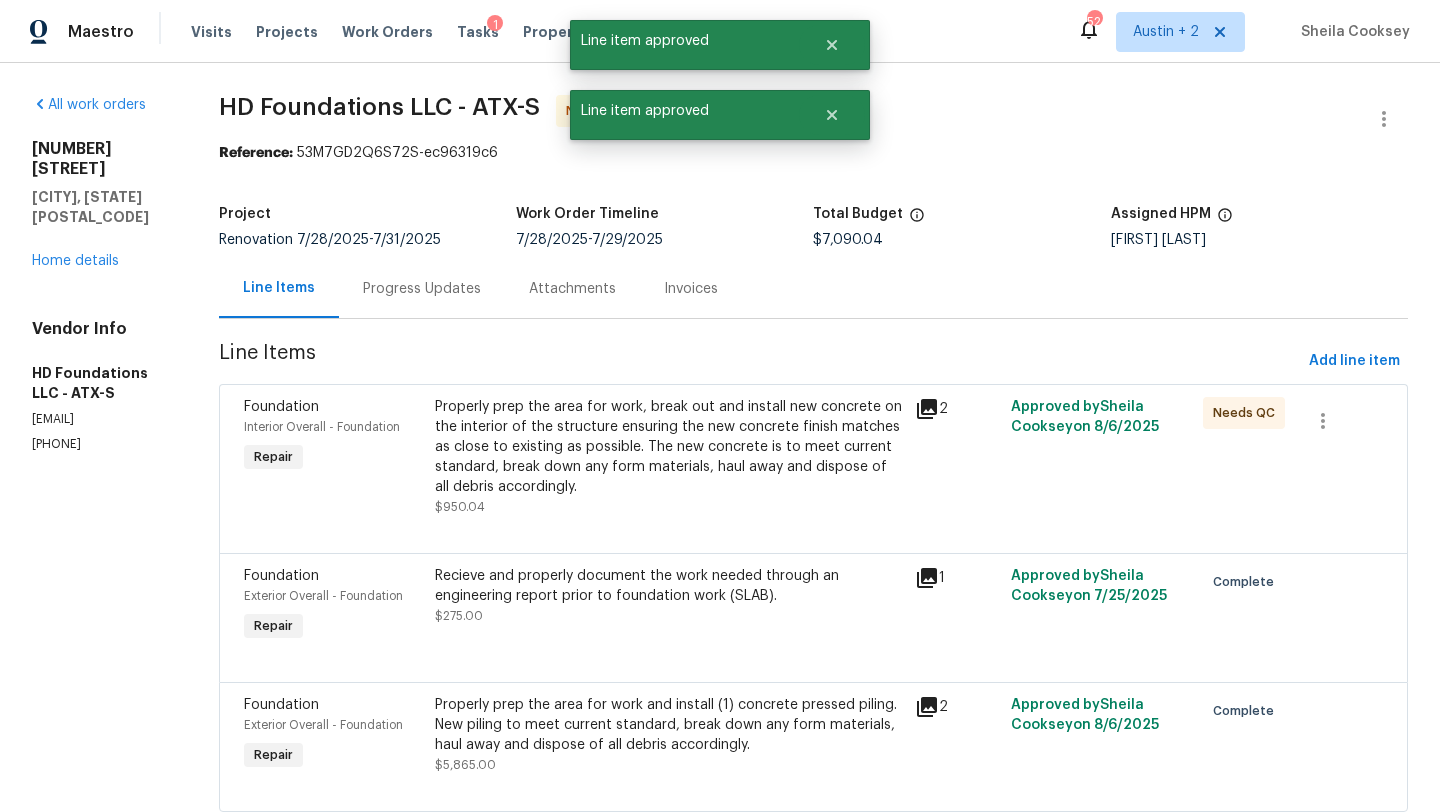 click on "Properly prep the area for work, break out and install new concrete on the interior of the structure ensuring the new concrete finish matches as close to existing as possible. The new concrete is to meet current standard, break down any form materials, haul away and dispose of all debris accordingly." at bounding box center [669, 447] 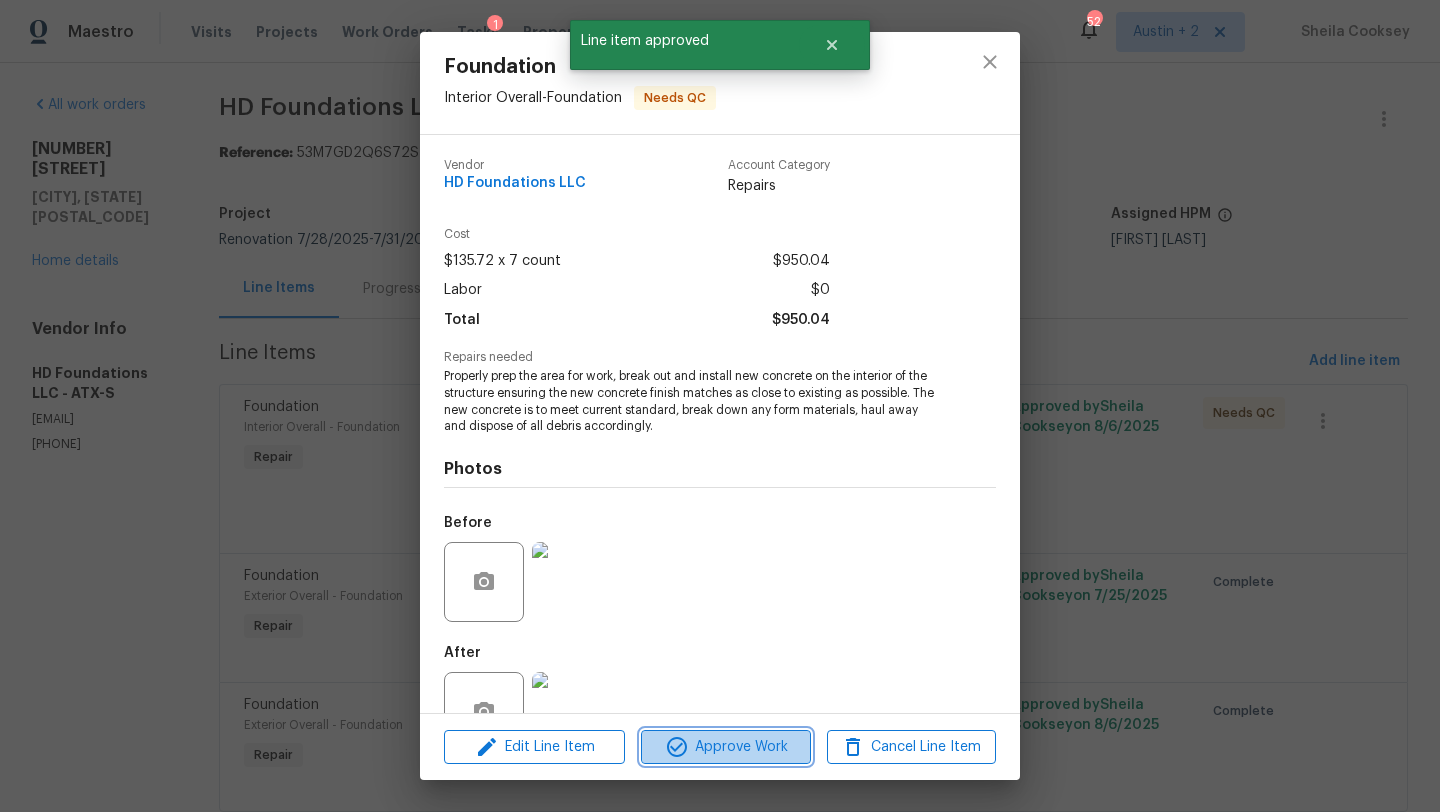 click on "Approve Work" at bounding box center [725, 747] 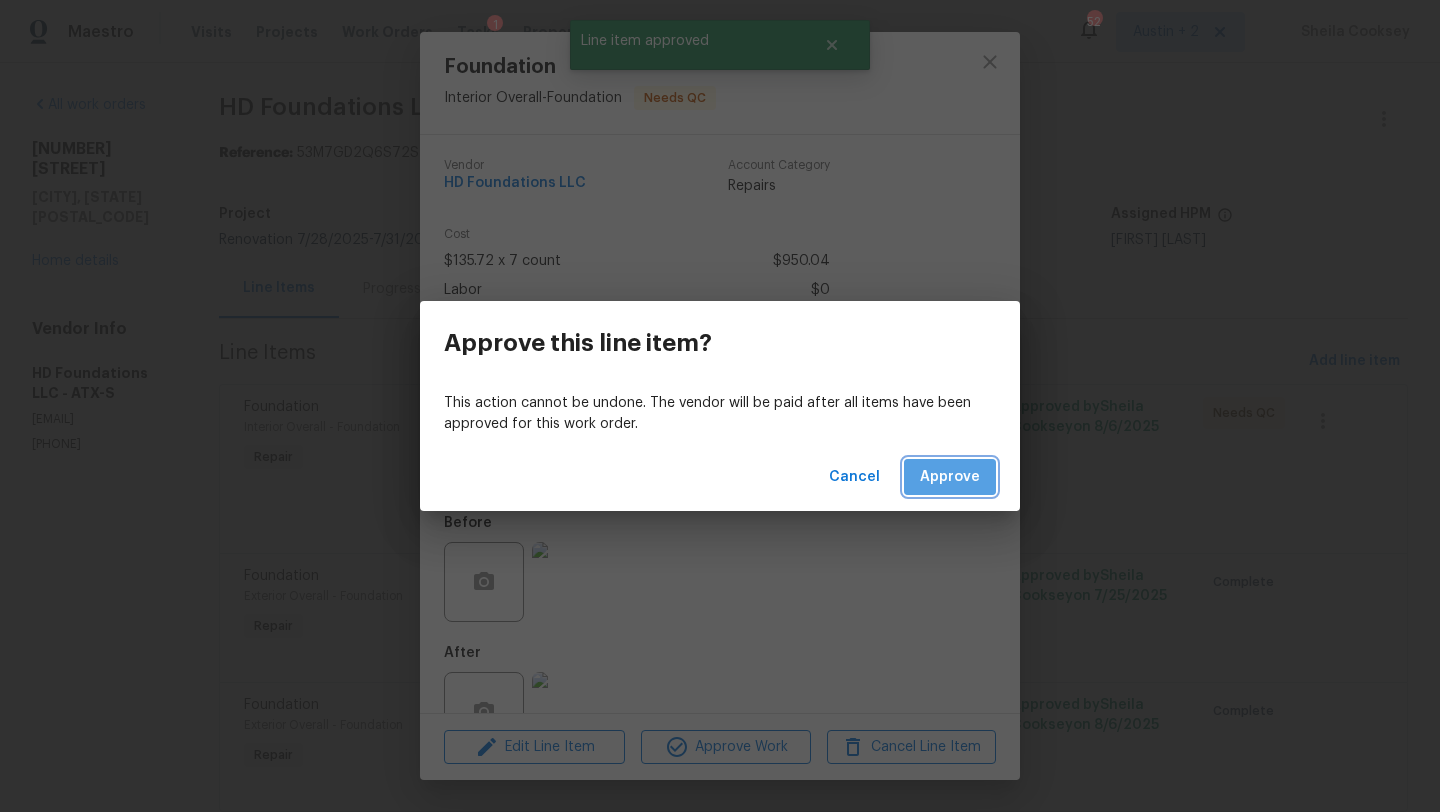 click on "Approve" at bounding box center [950, 477] 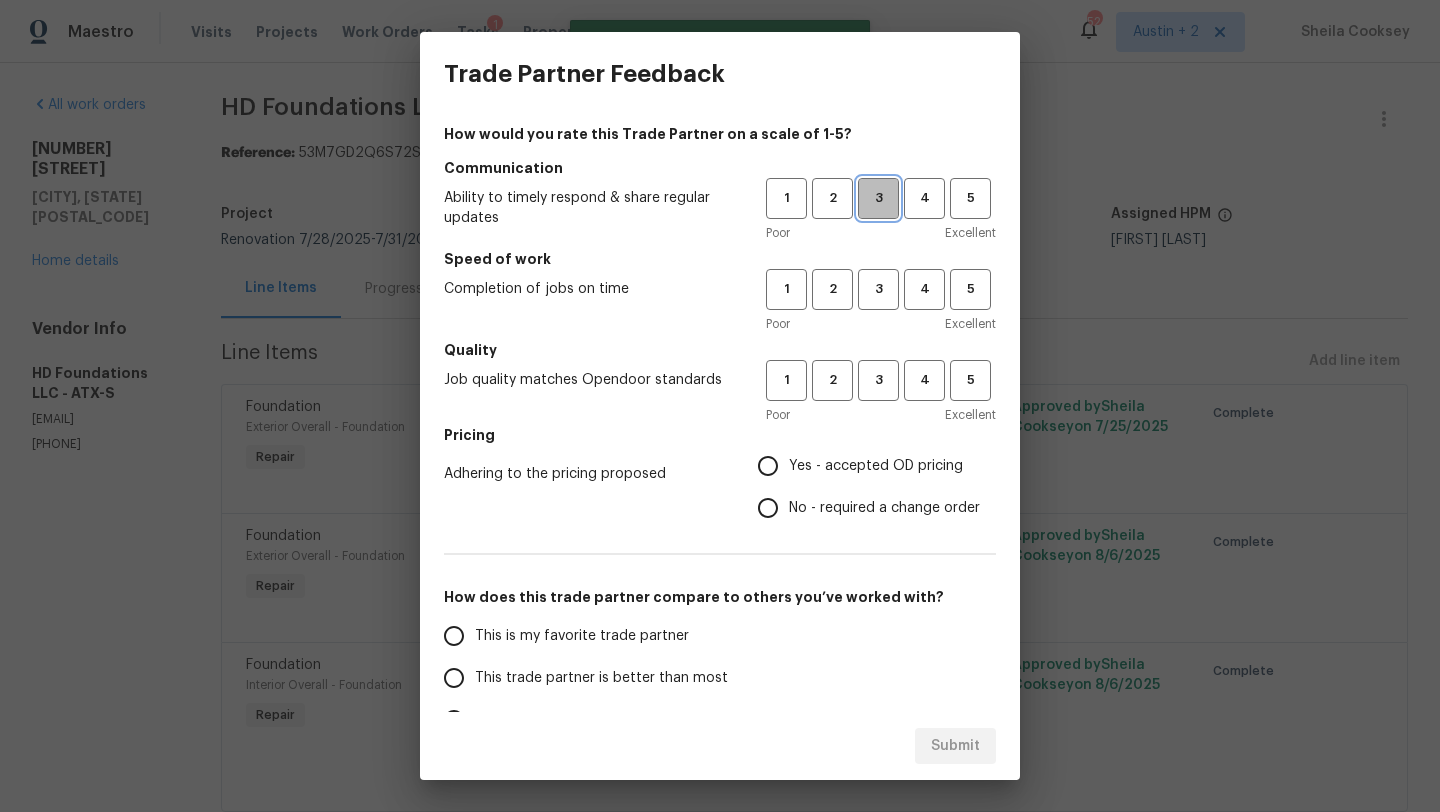 click on "3" at bounding box center [878, 198] 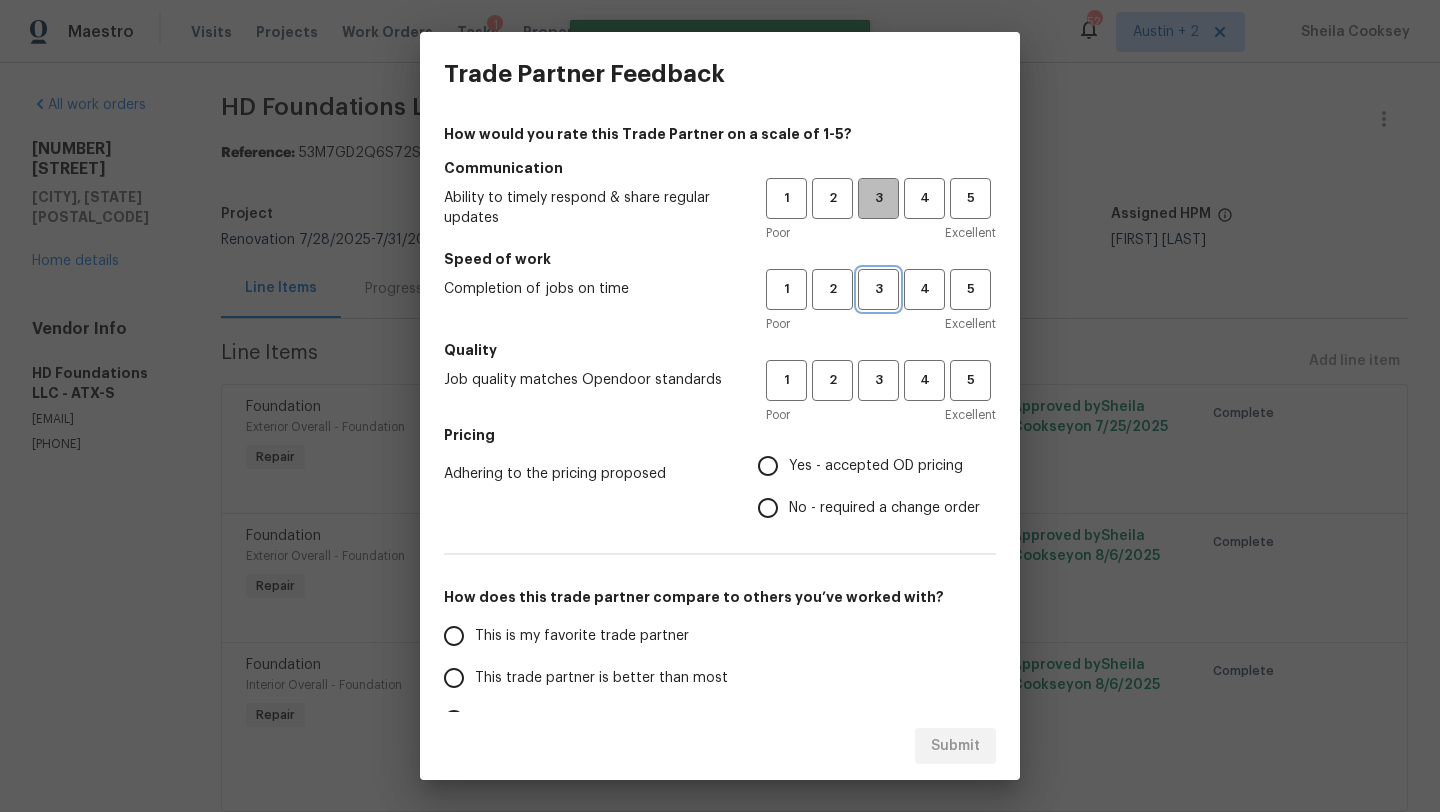 click on "3" at bounding box center (878, 289) 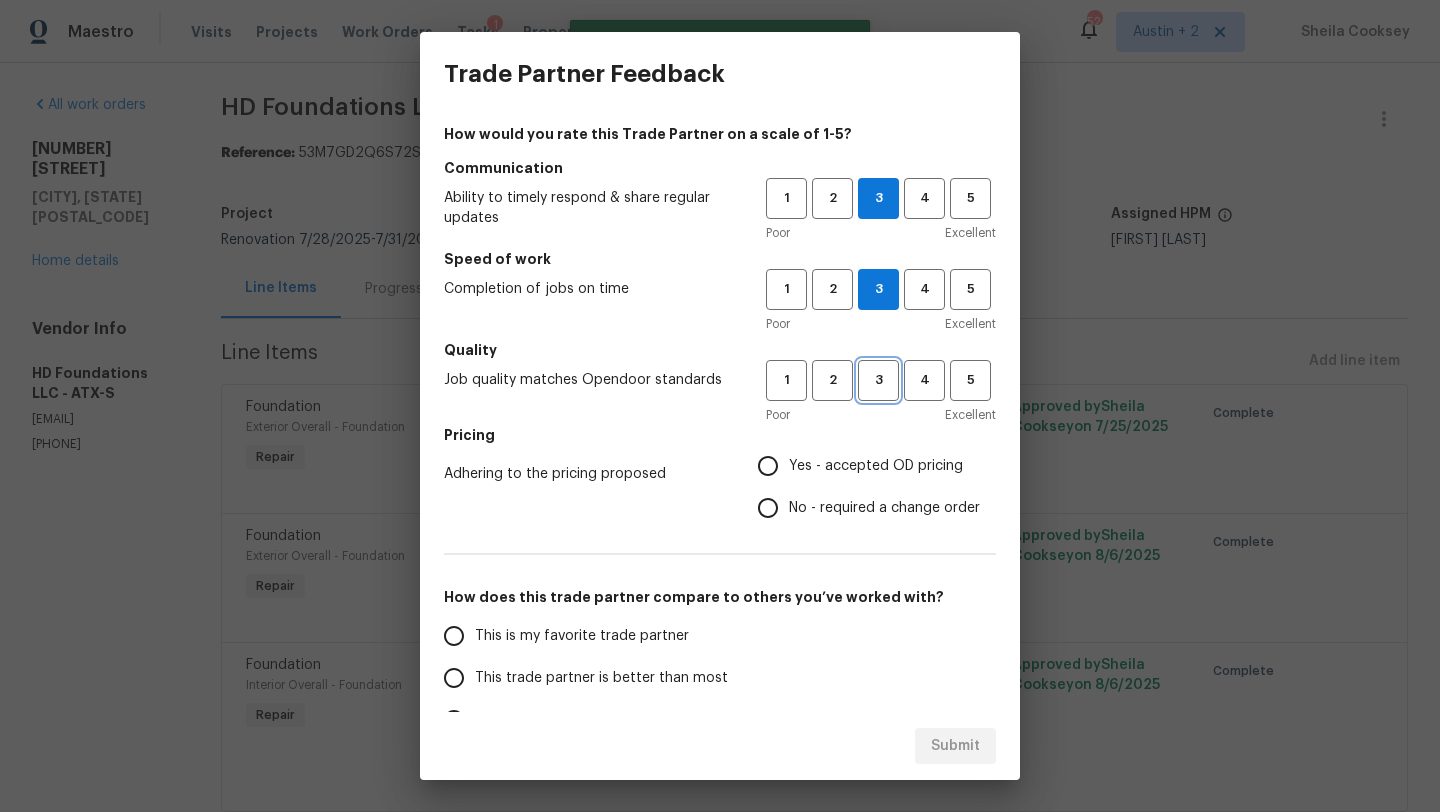 click on "3" at bounding box center [878, 380] 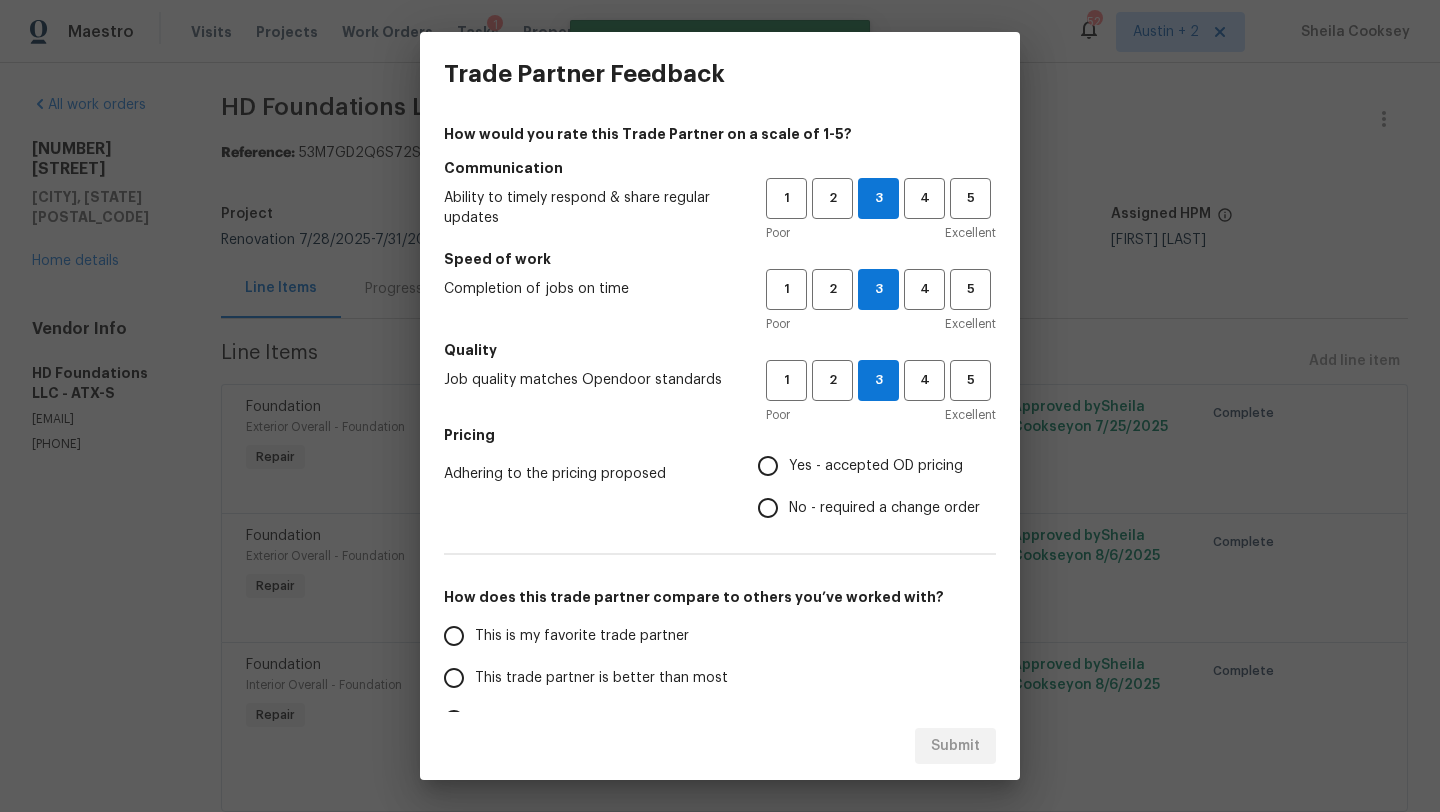 click on "Yes - accepted OD pricing" at bounding box center [876, 466] 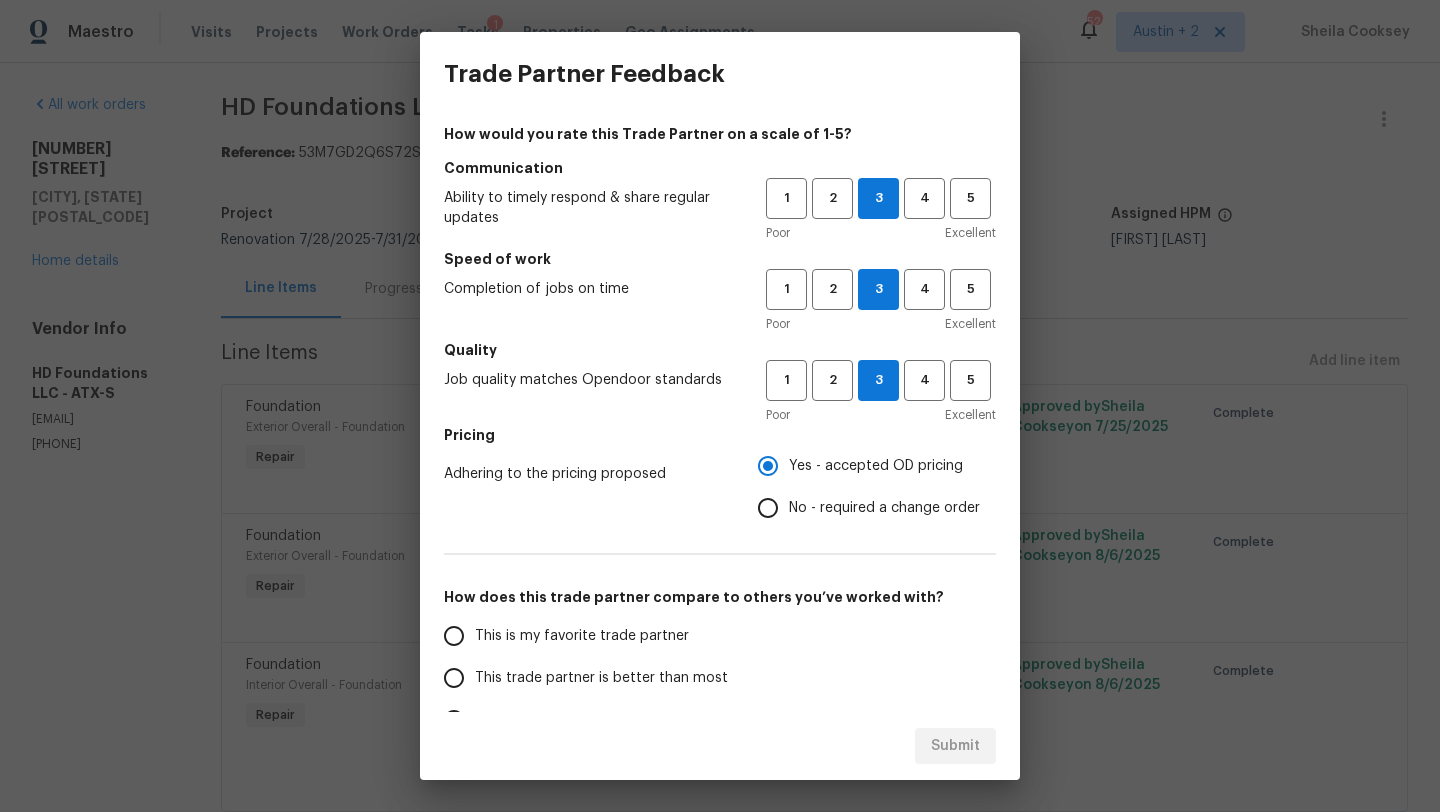 click on "This trade partner is better than most" at bounding box center [601, 678] 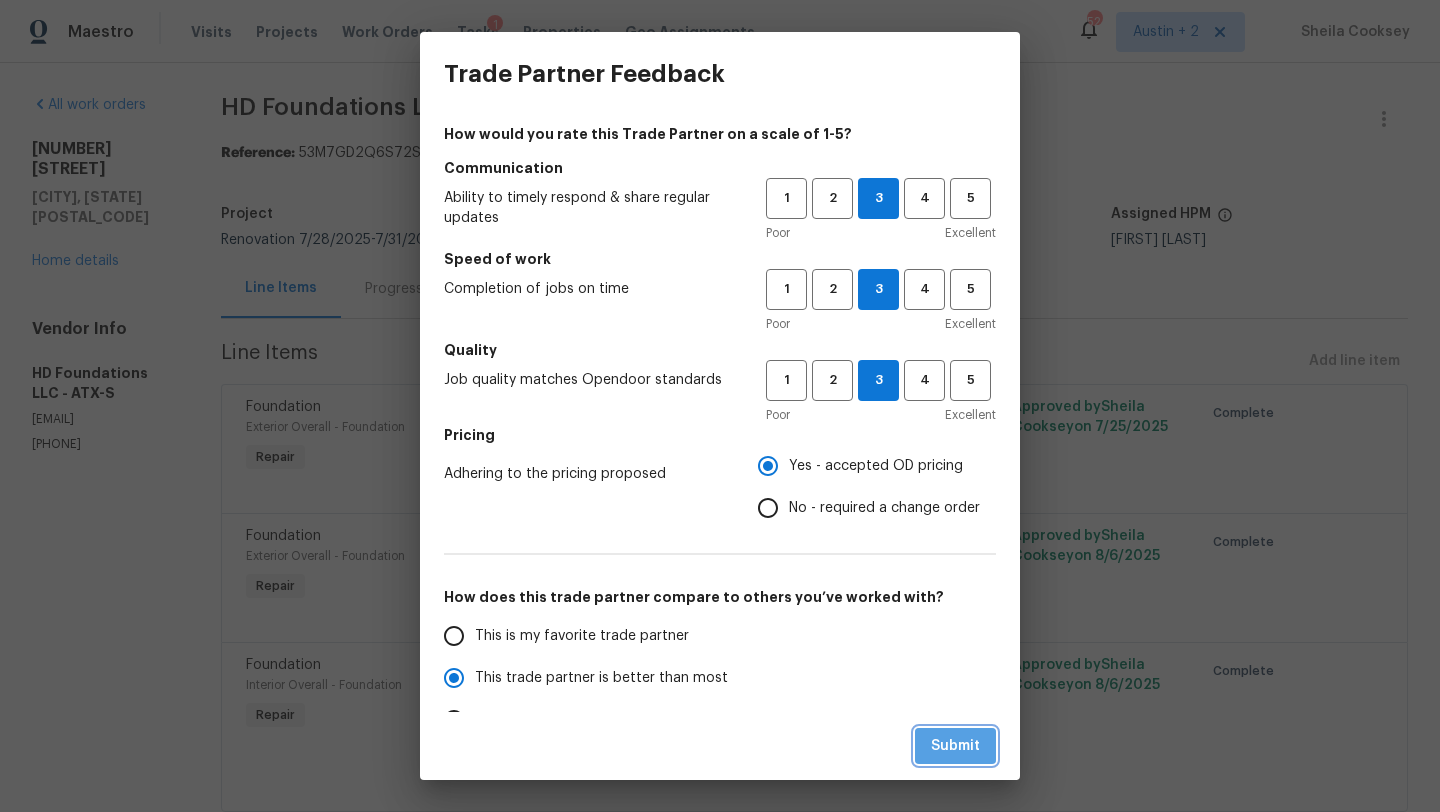 click on "Submit" at bounding box center (955, 746) 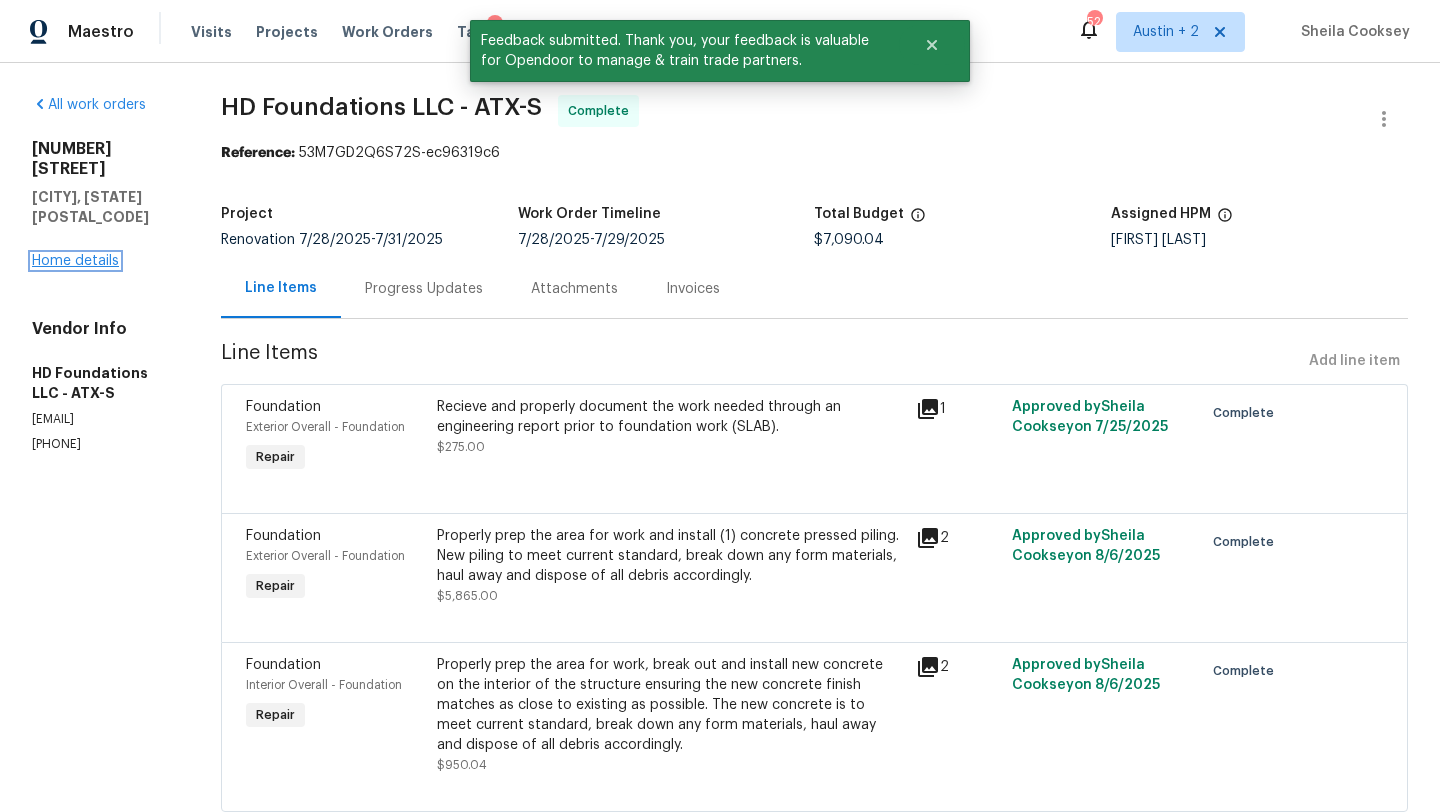 click on "Home details" at bounding box center [75, 261] 